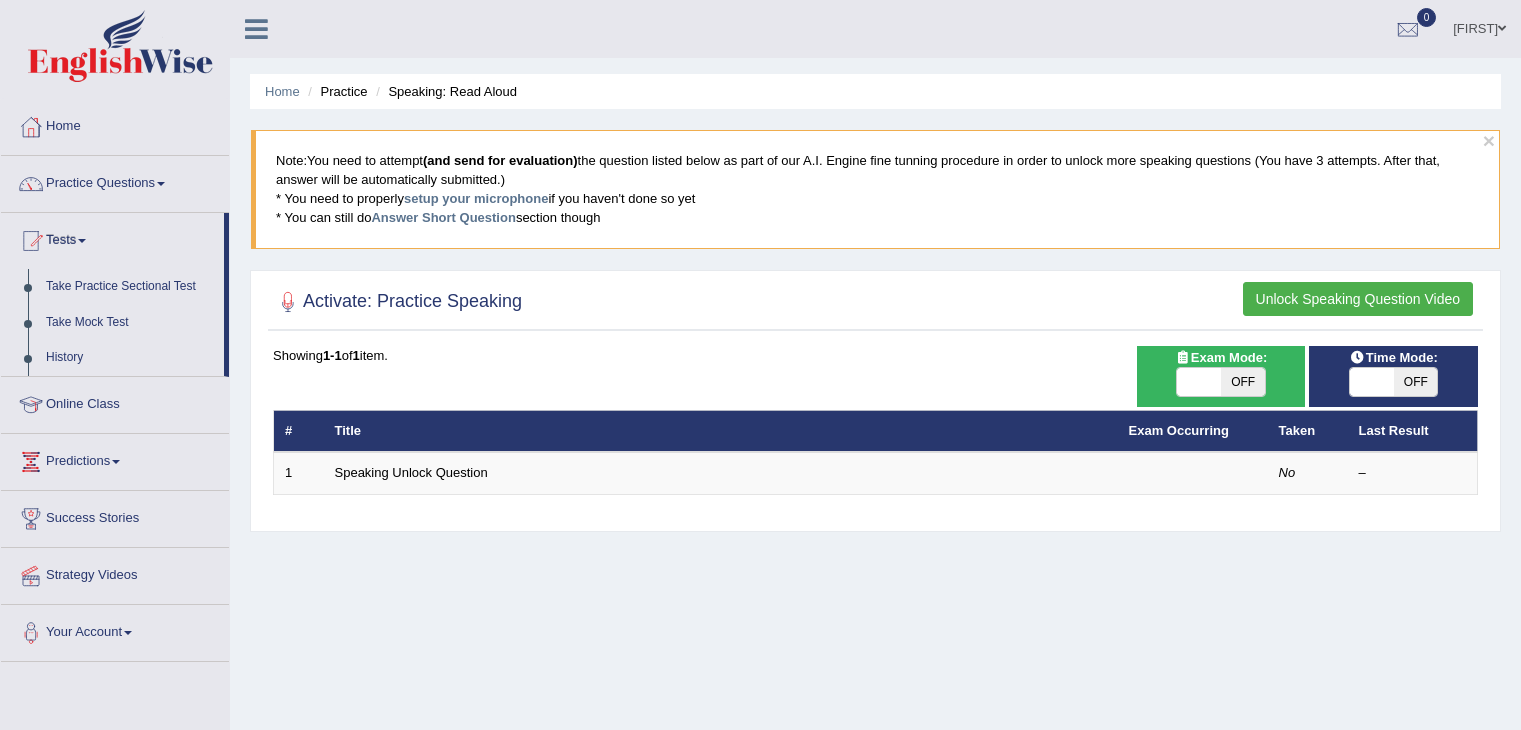 scroll, scrollTop: 0, scrollLeft: 0, axis: both 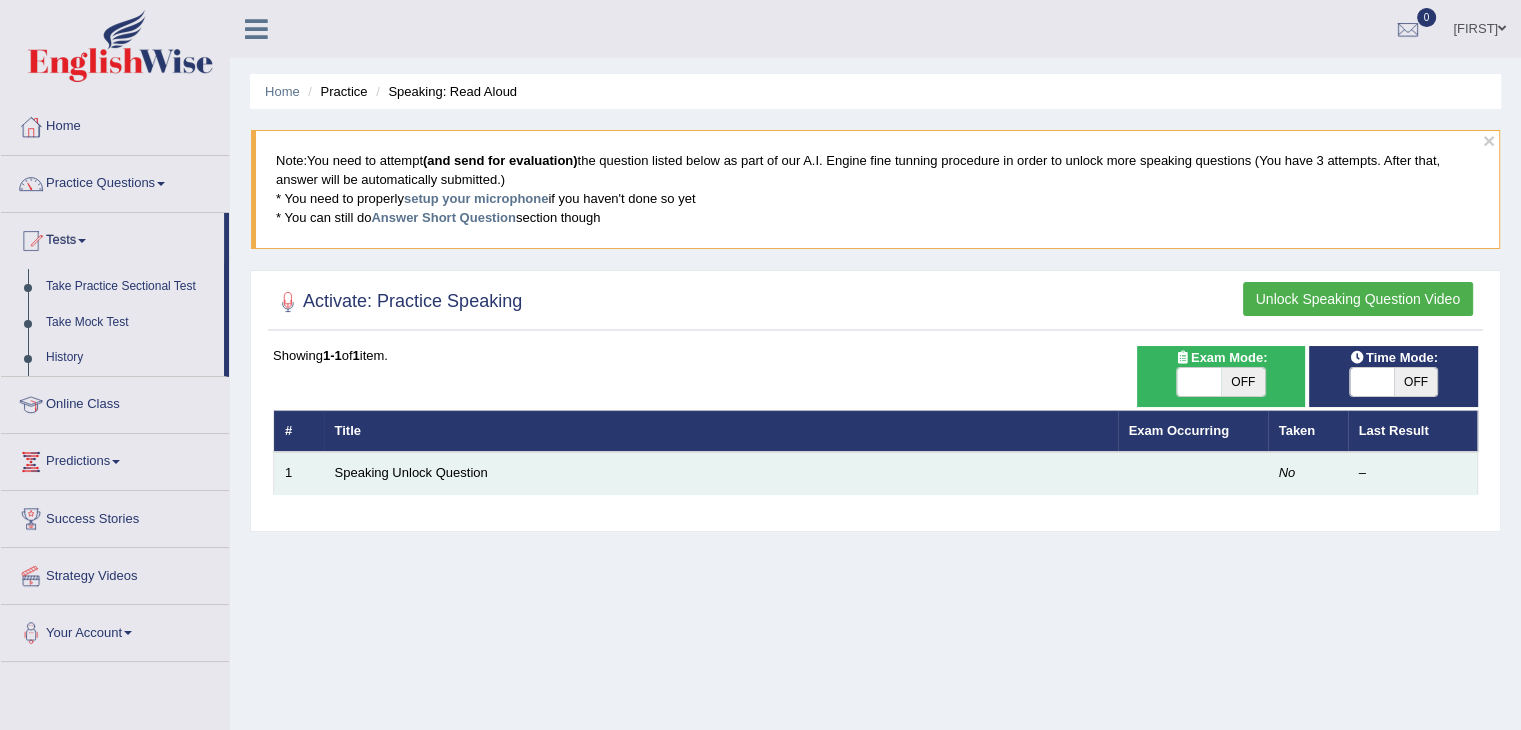 click on "–" at bounding box center [1413, 473] 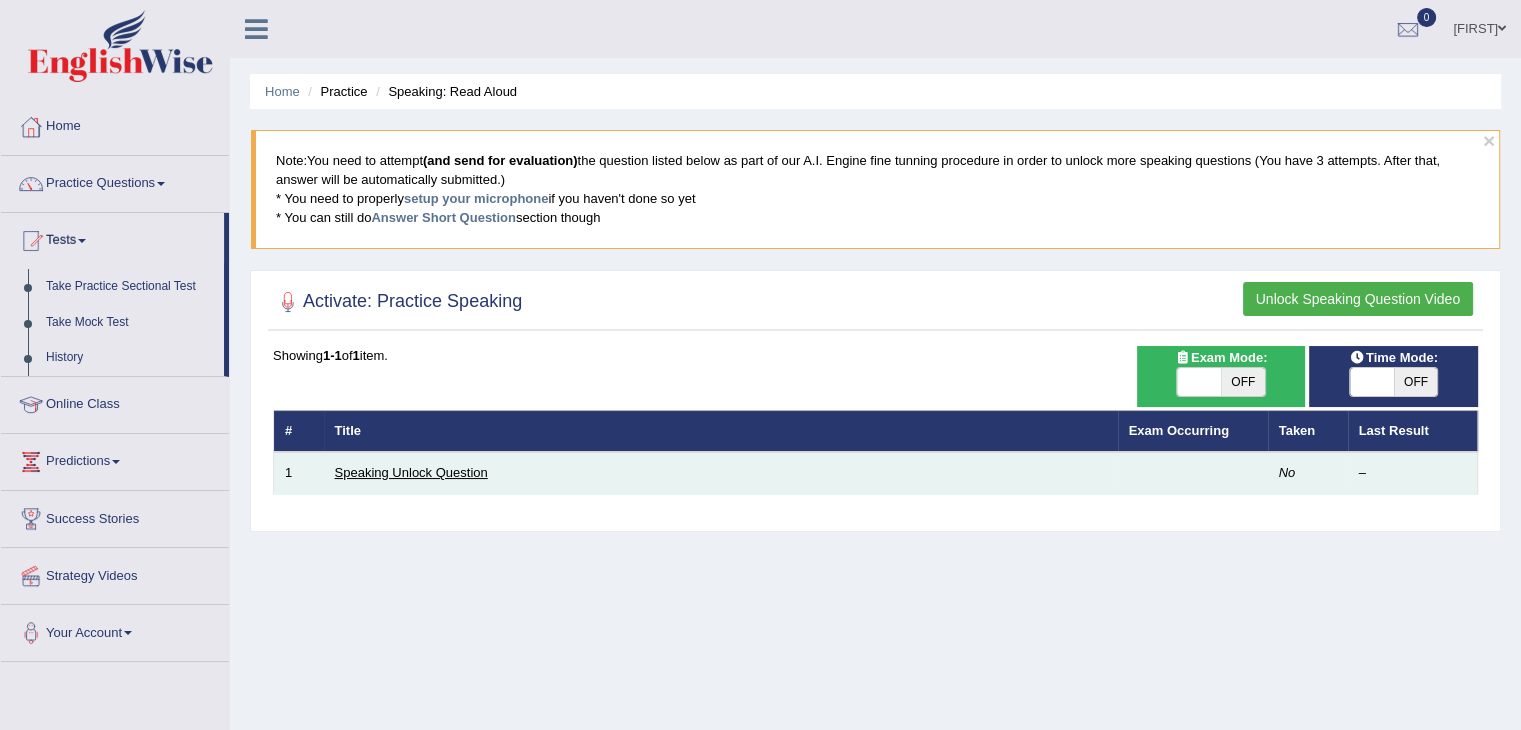 click on "Speaking Unlock Question" at bounding box center (411, 472) 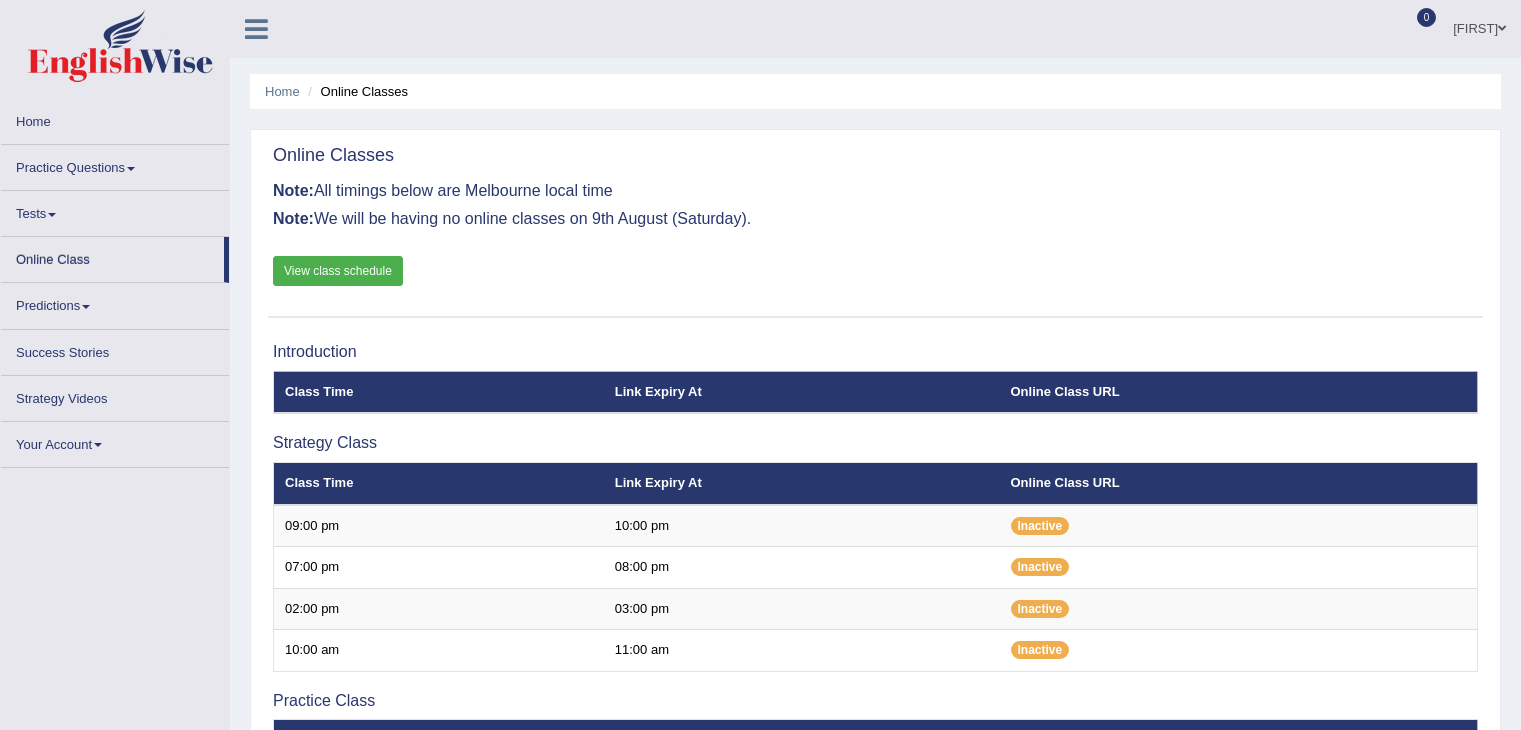 scroll, scrollTop: 0, scrollLeft: 0, axis: both 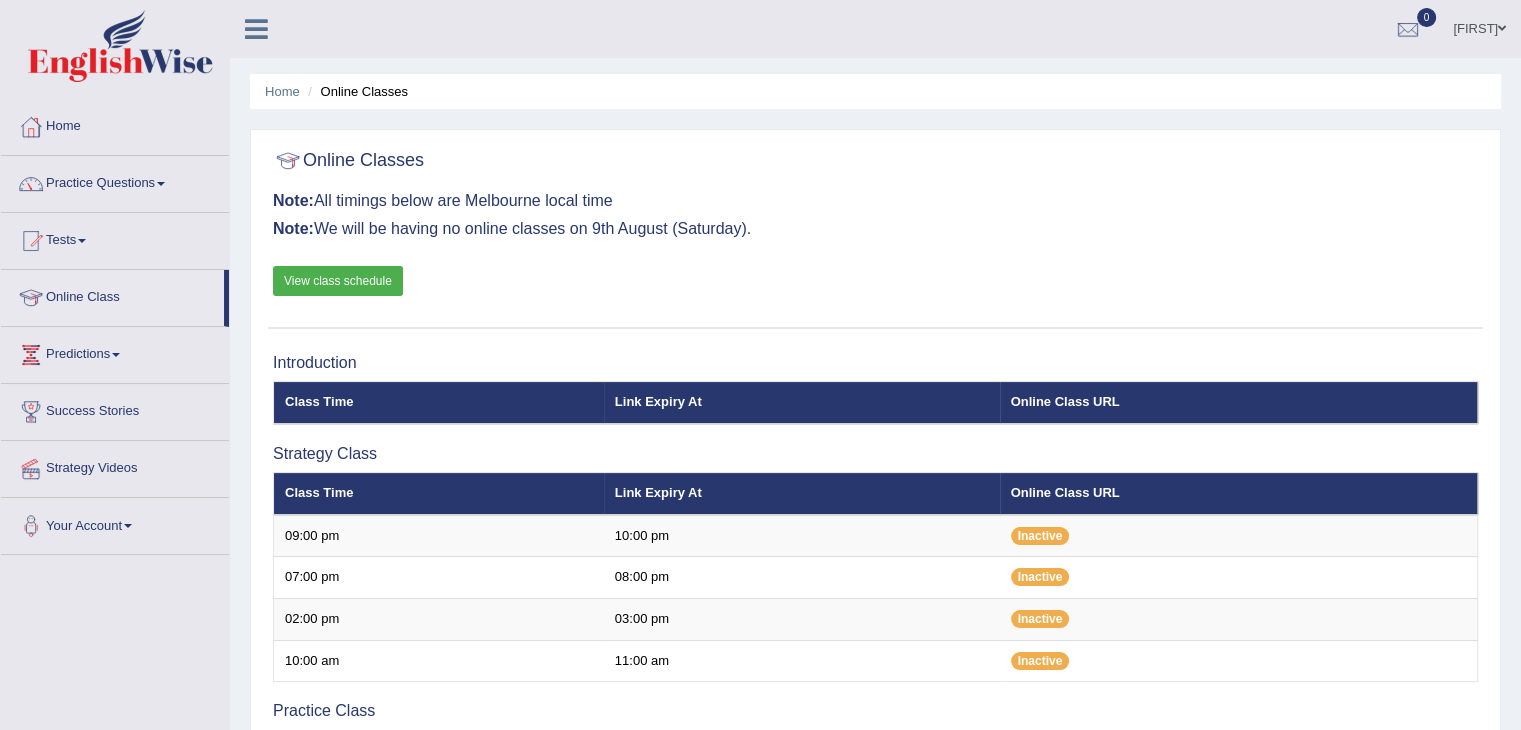 click on "Tests" at bounding box center (115, 238) 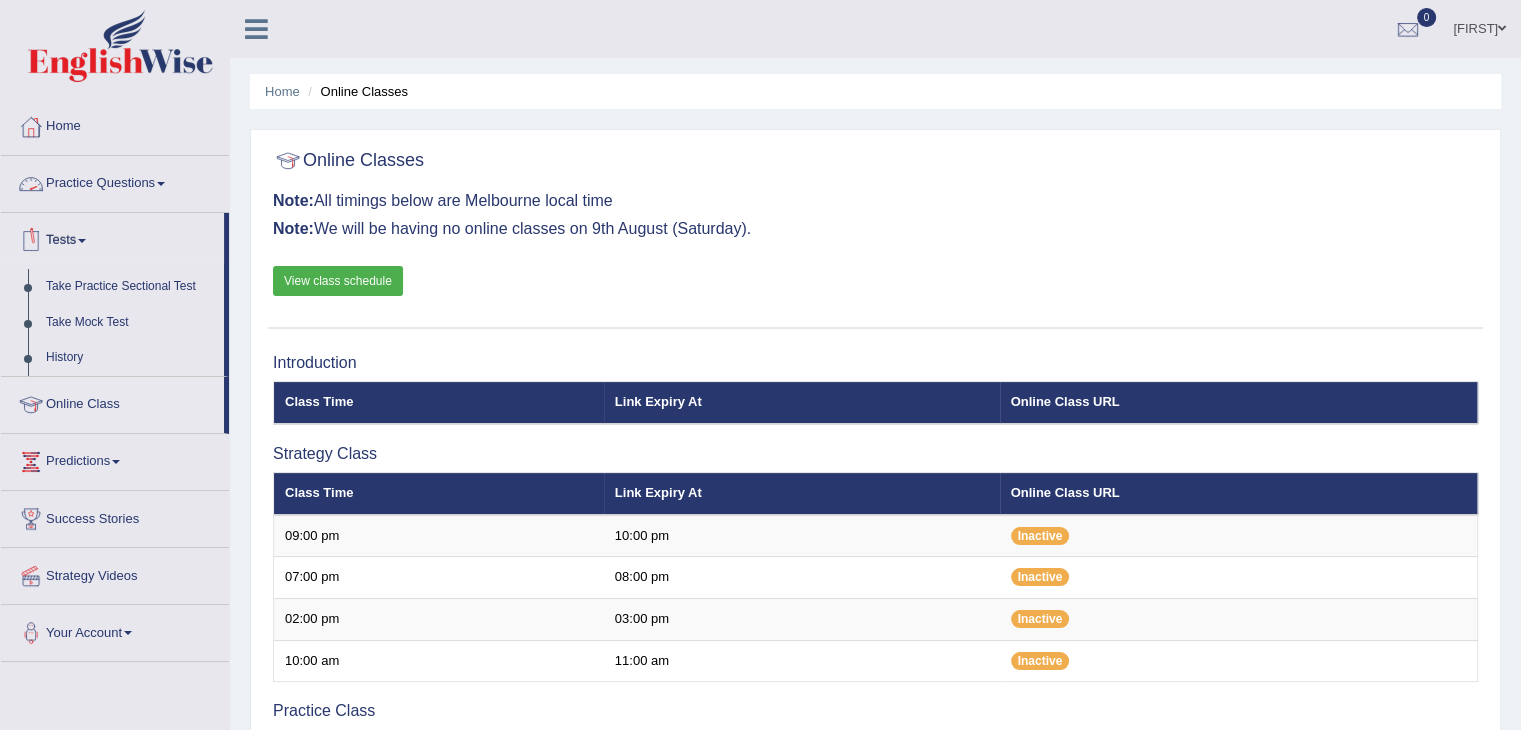 click on "Practice Questions" at bounding box center (115, 181) 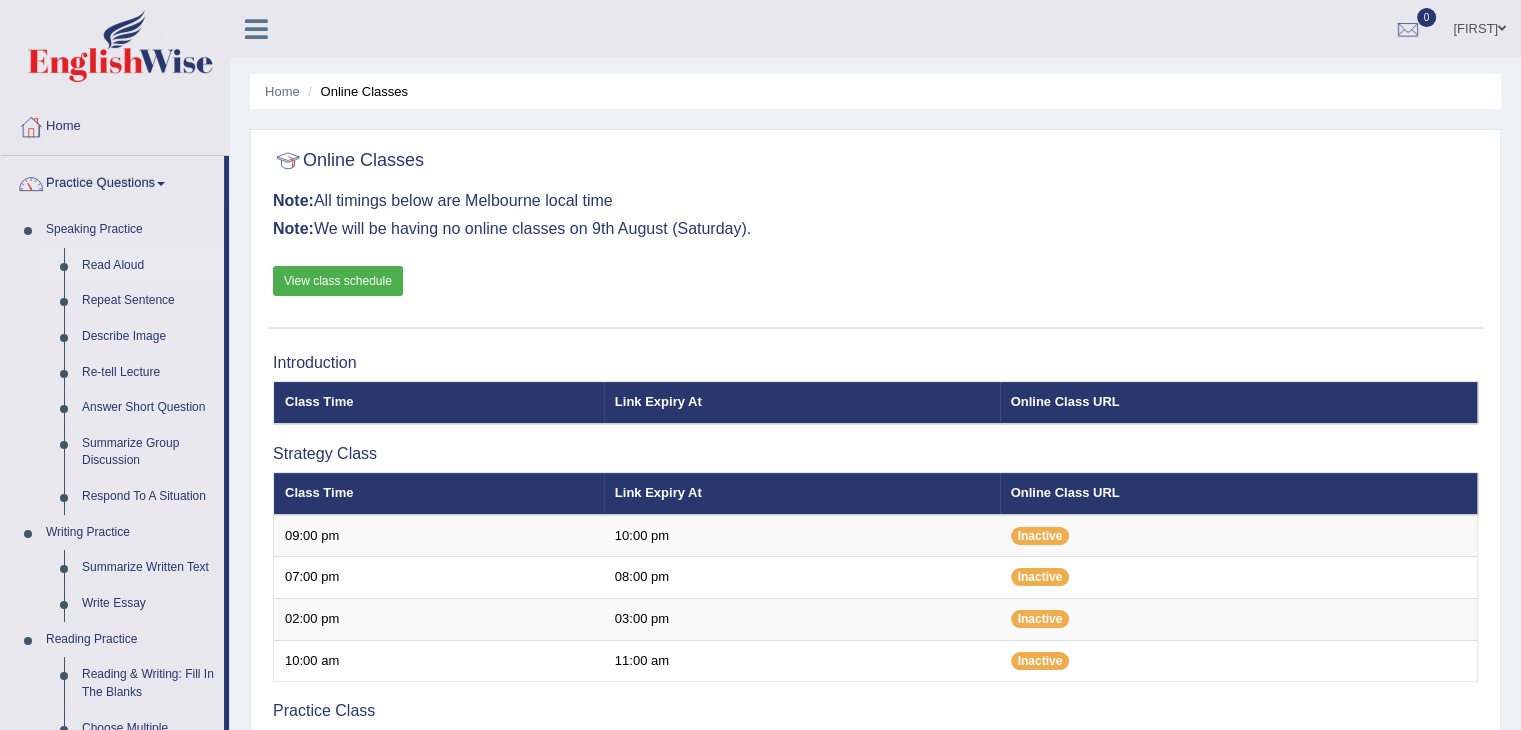 click on "Read Aloud" at bounding box center [148, 266] 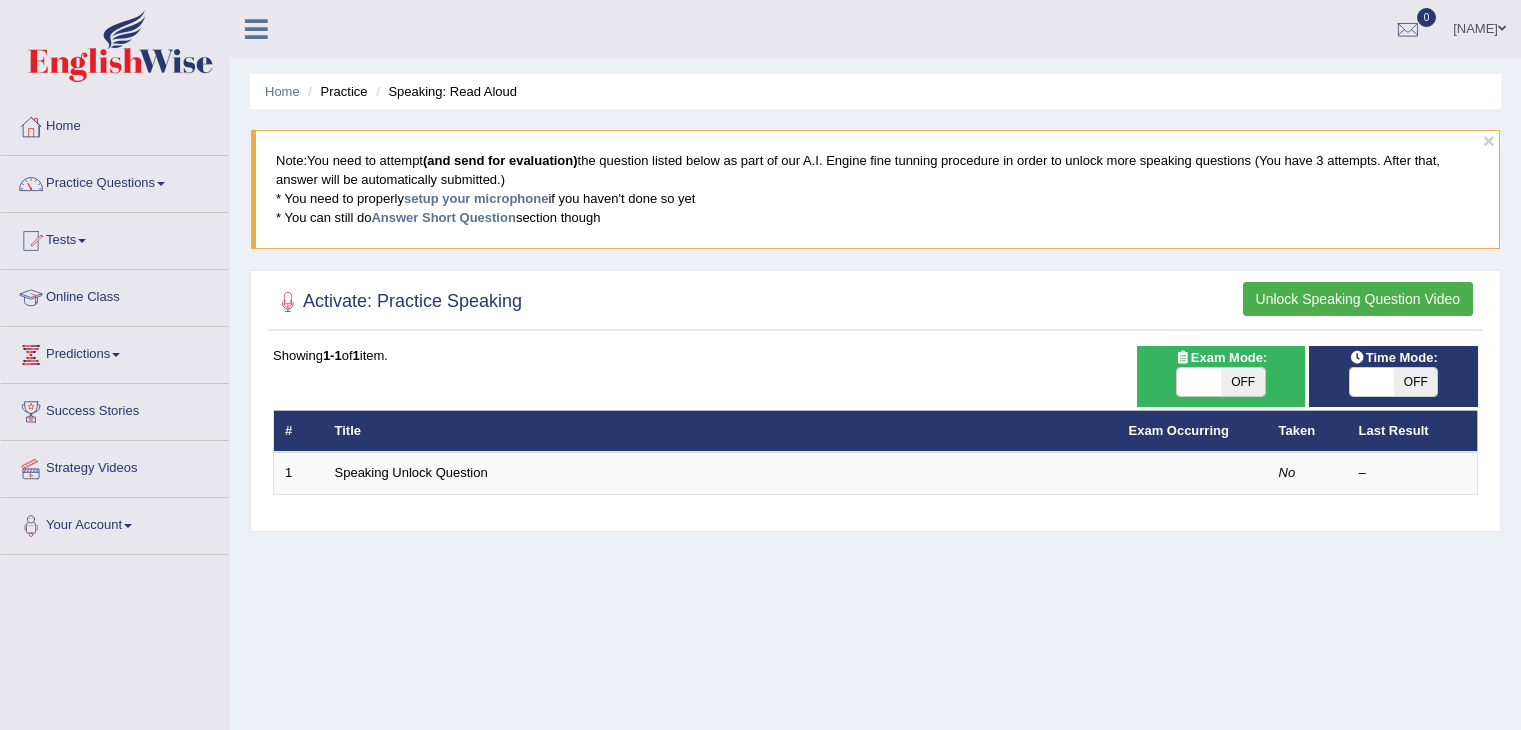 scroll, scrollTop: 0, scrollLeft: 0, axis: both 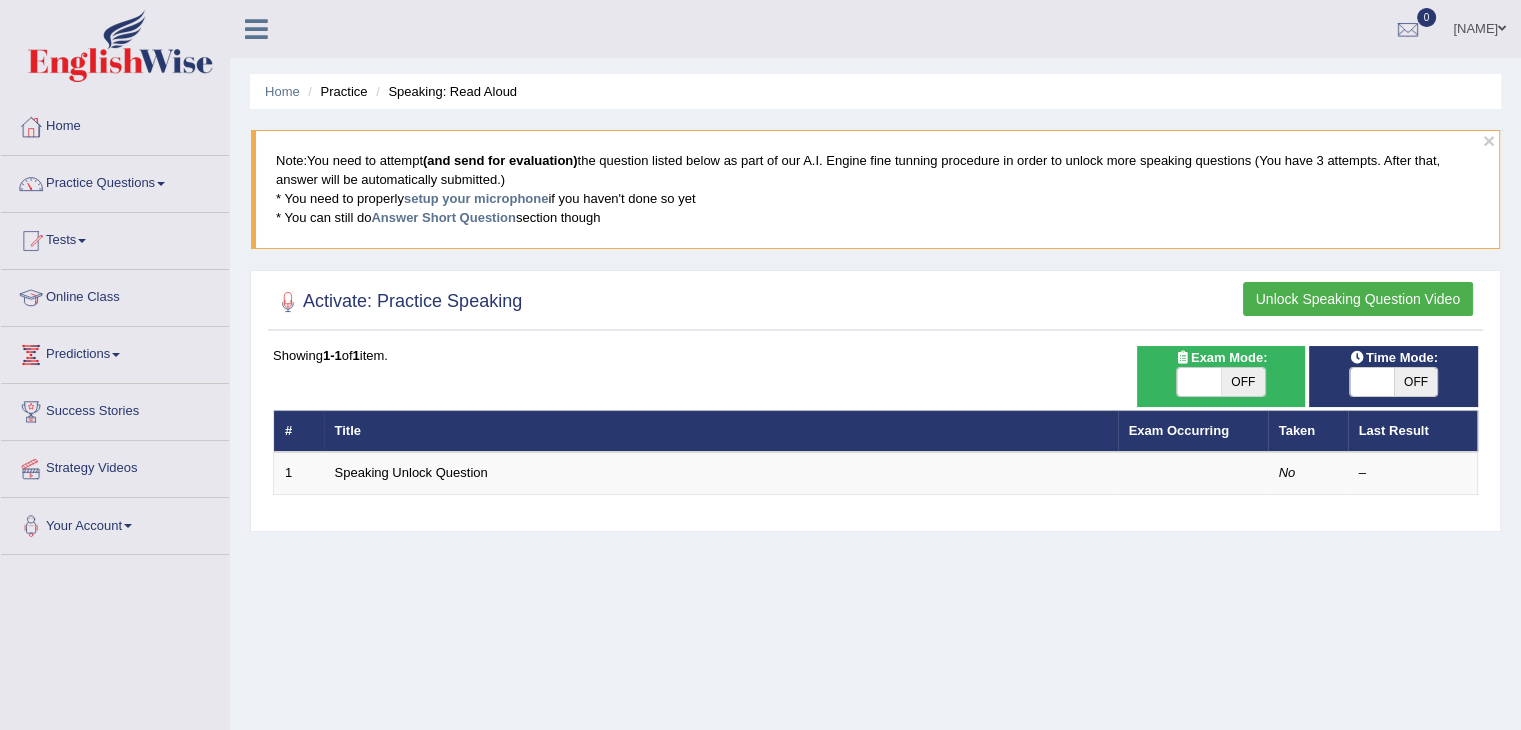 click on "Unlock Speaking Question Video" at bounding box center (1358, 299) 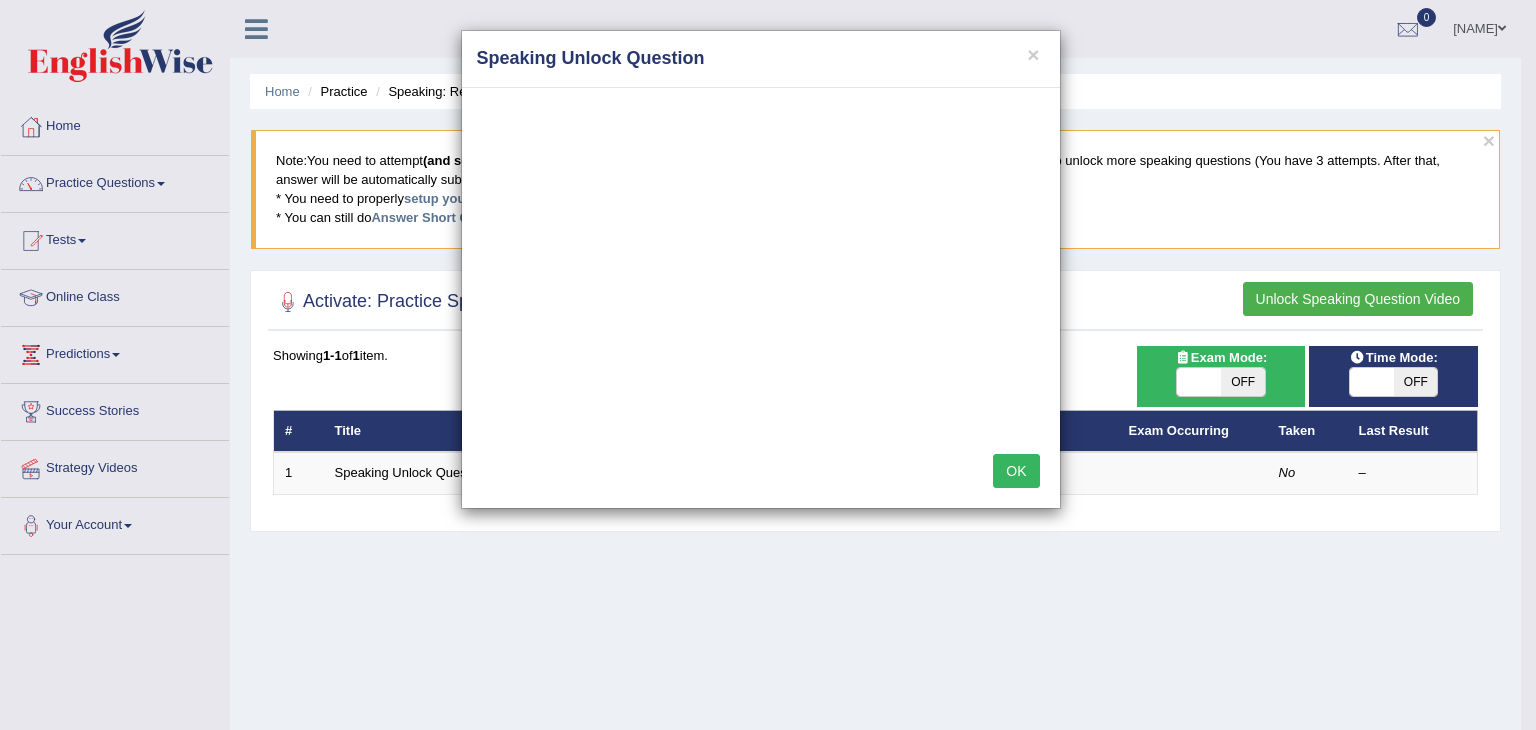 click on "× Speaking Unlock Question OK" at bounding box center [768, 365] 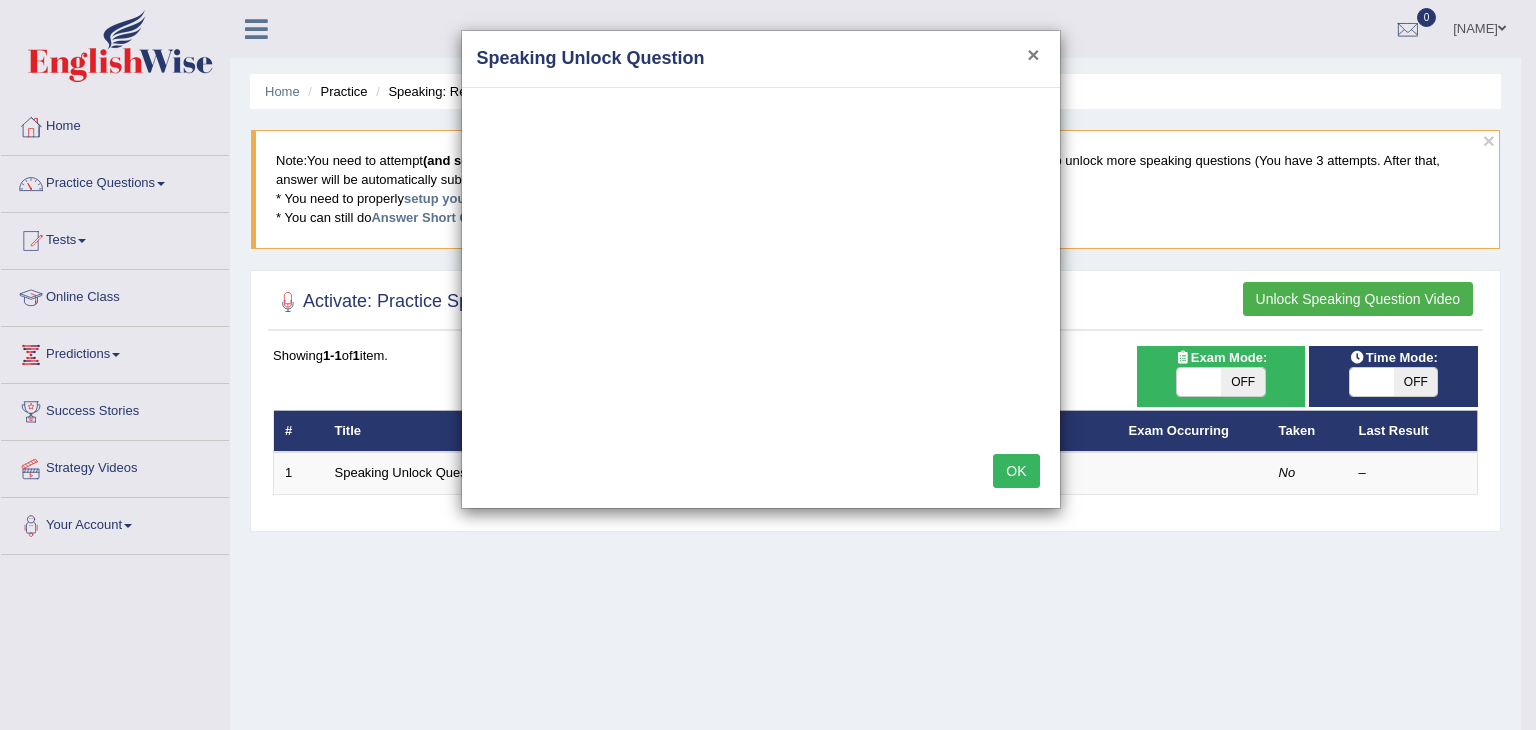 click on "×" at bounding box center [1033, 54] 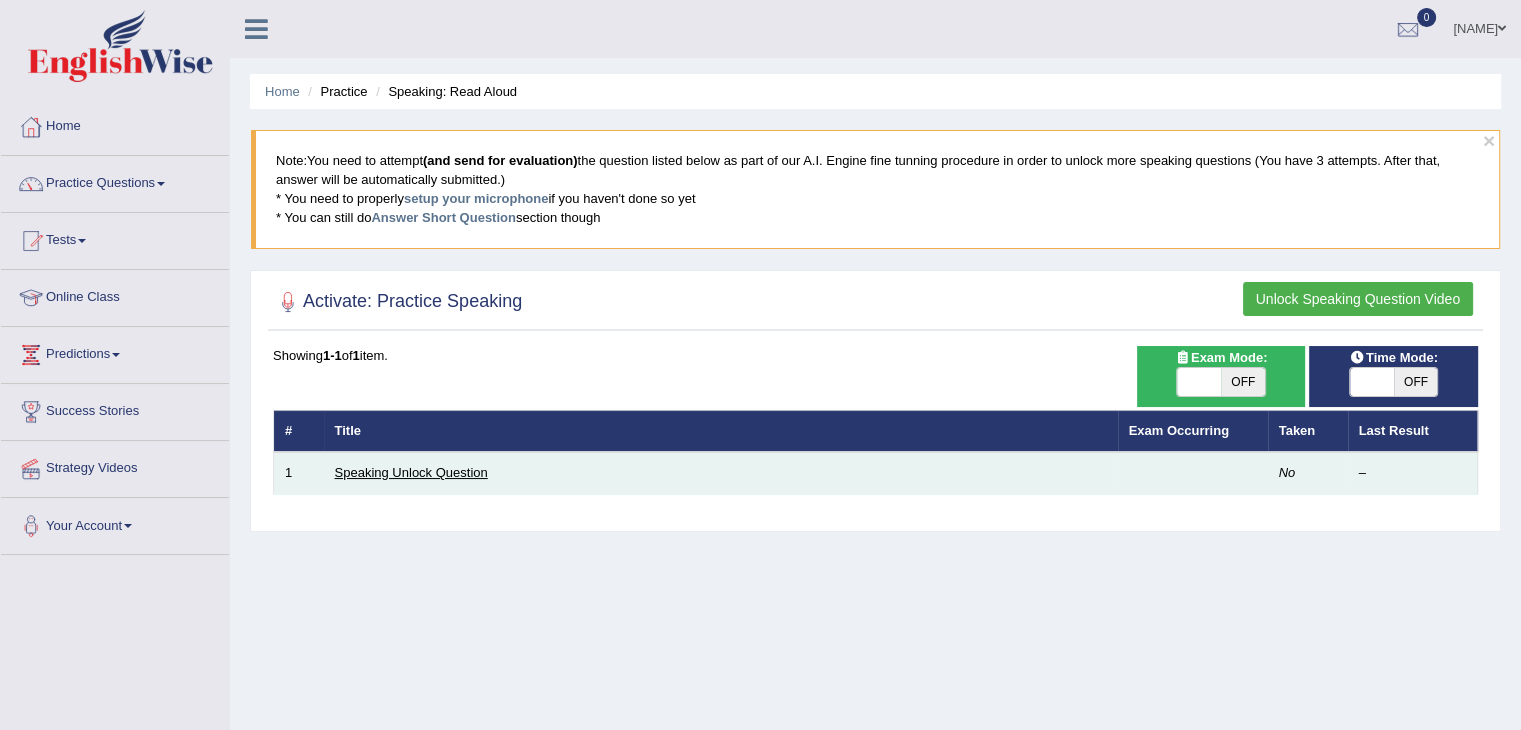 click on "Speaking Unlock Question" at bounding box center (411, 472) 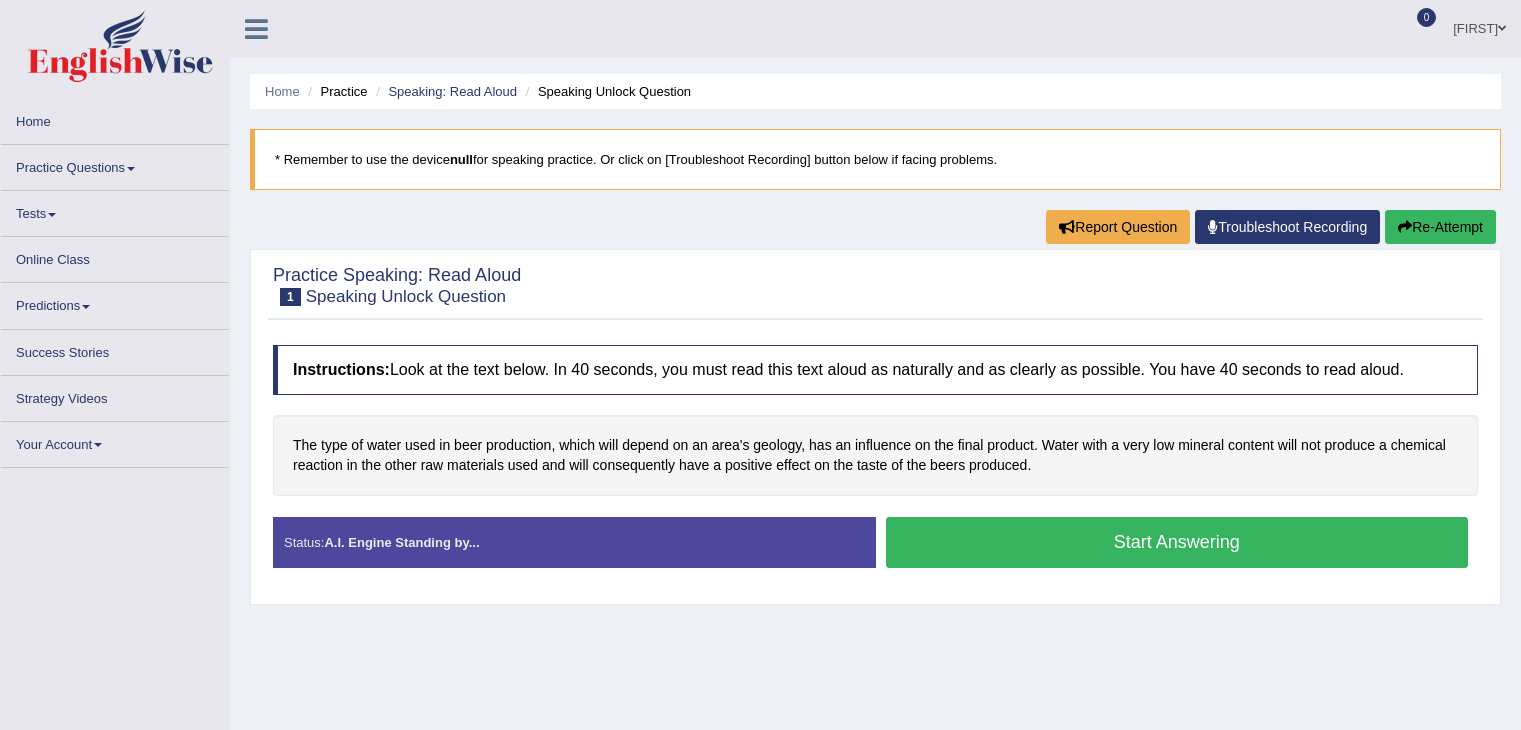 scroll, scrollTop: 0, scrollLeft: 0, axis: both 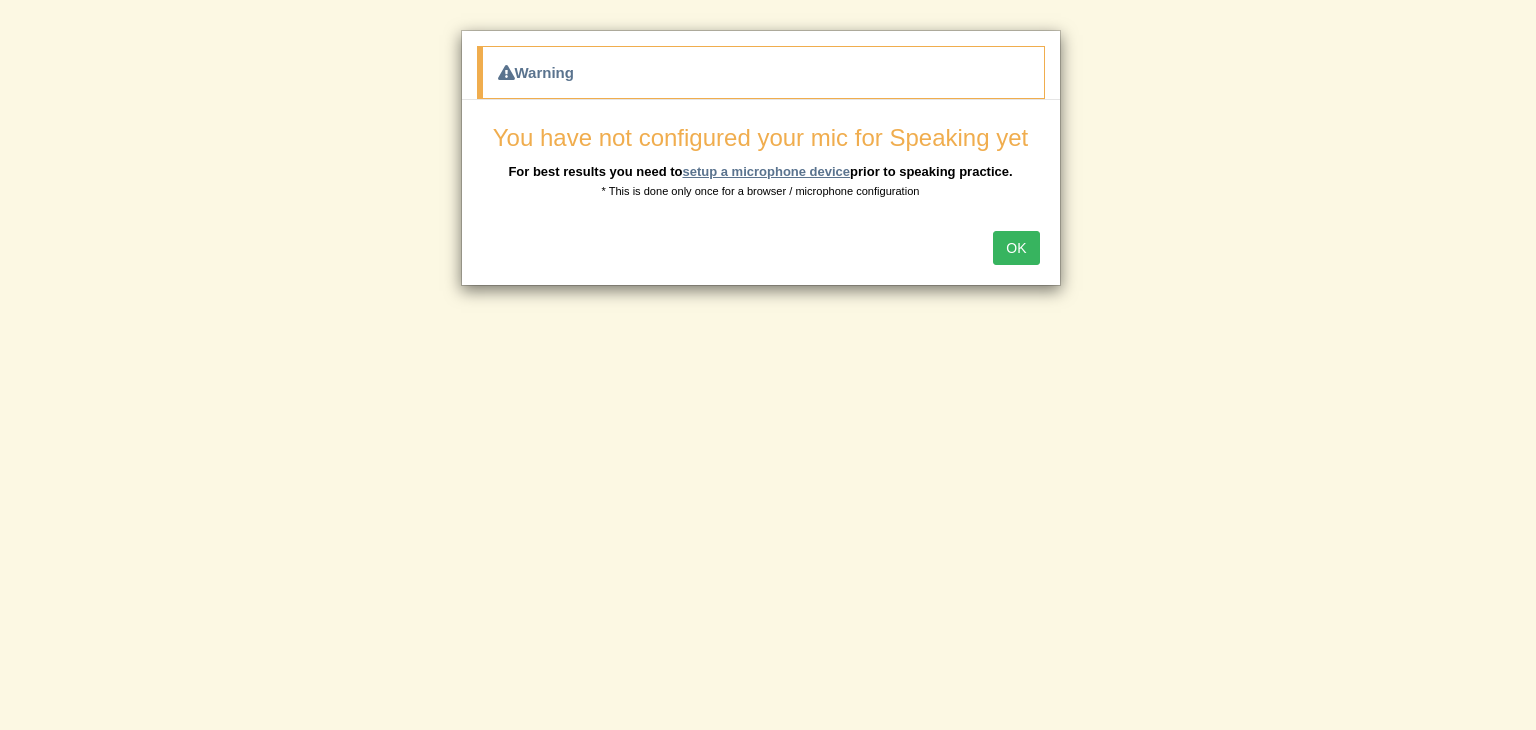 click on "setup a microphone device" at bounding box center (766, 171) 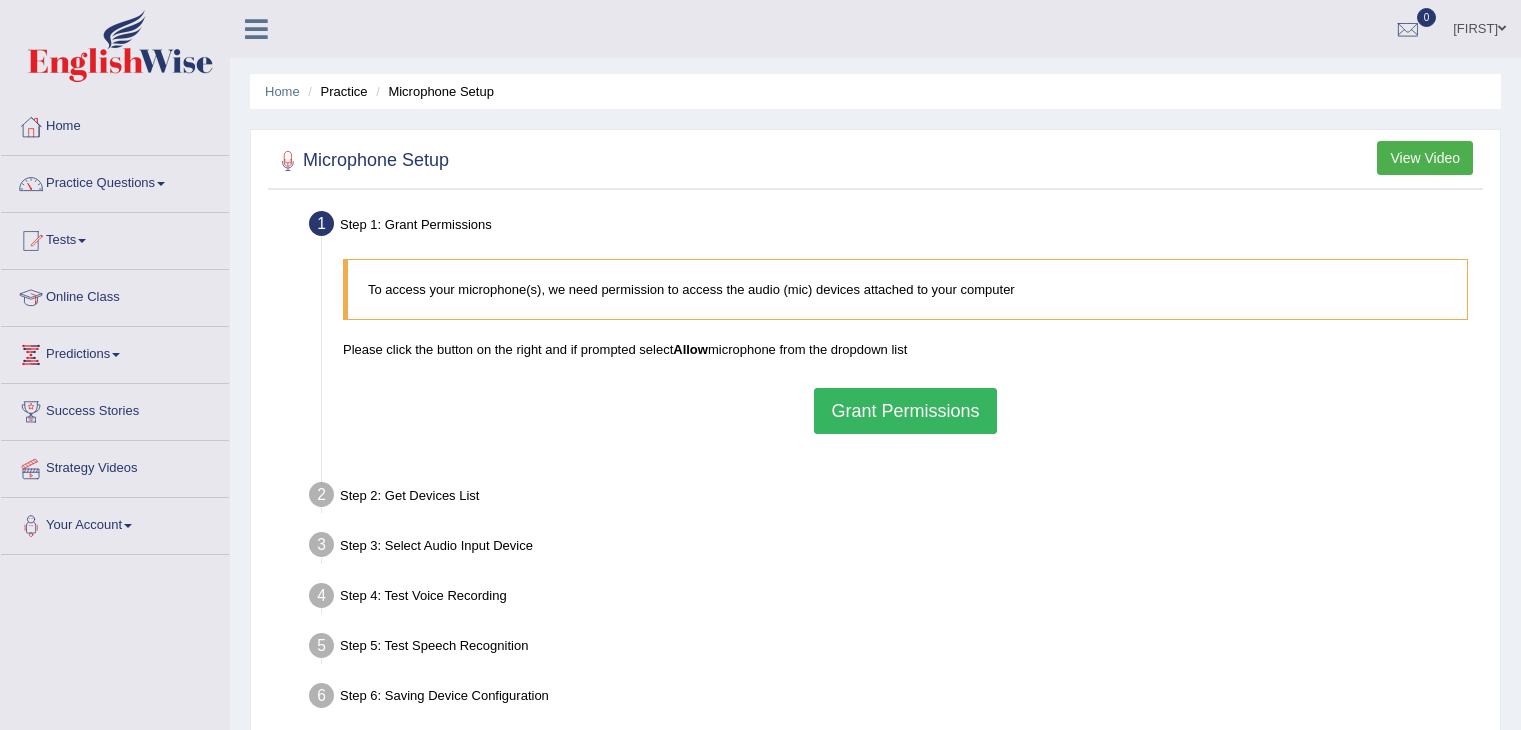 scroll, scrollTop: 0, scrollLeft: 0, axis: both 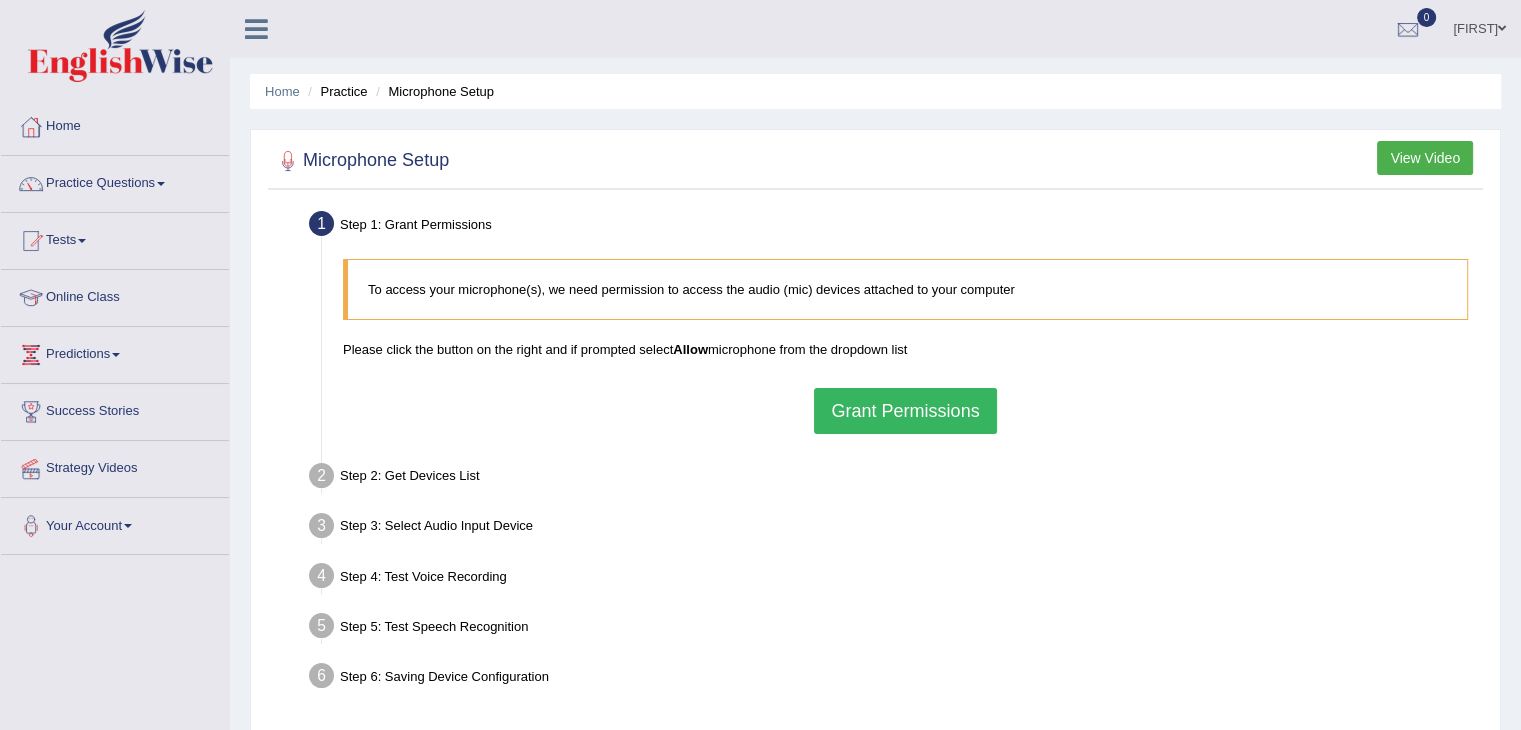 click on "Grant Permissions" at bounding box center (905, 411) 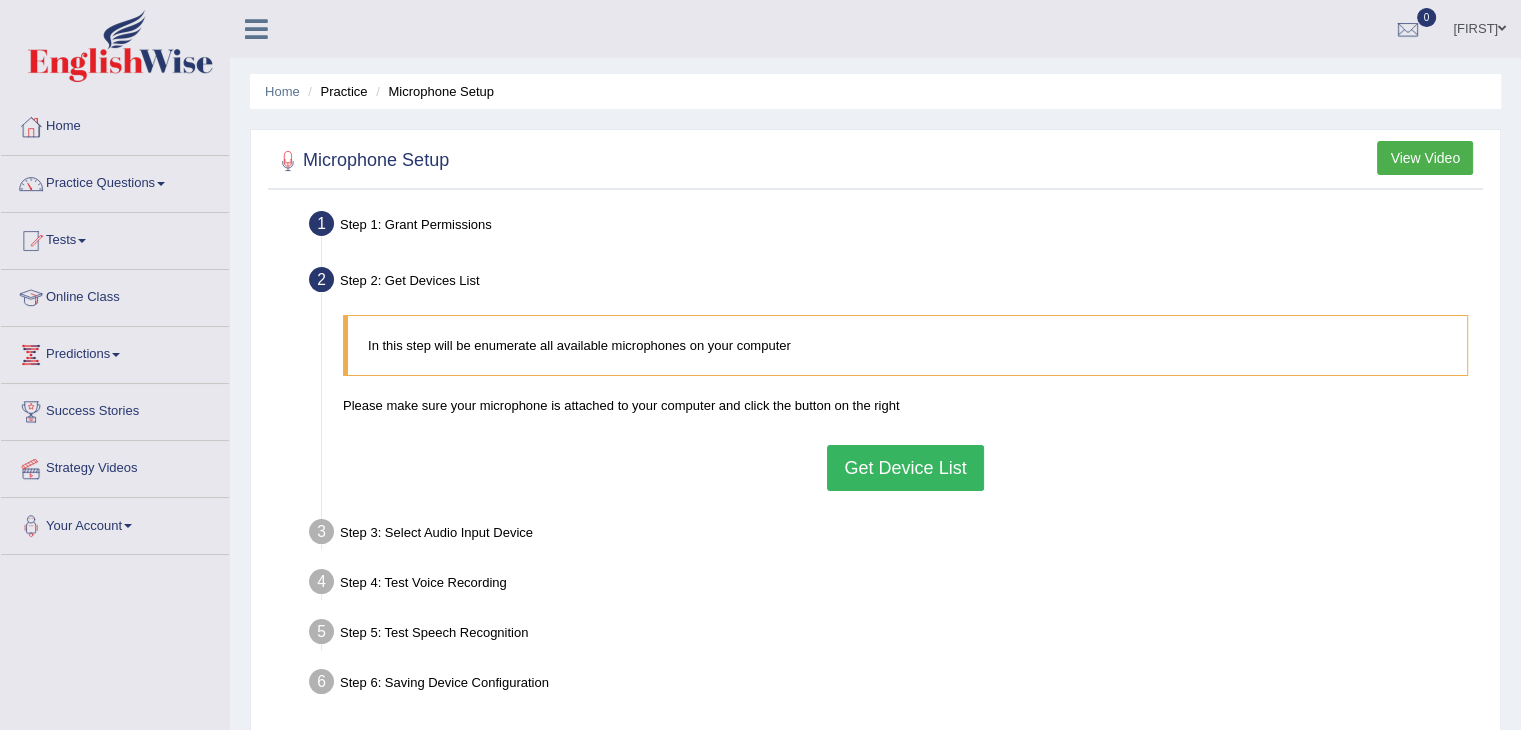 click on "Get Device List" at bounding box center [905, 468] 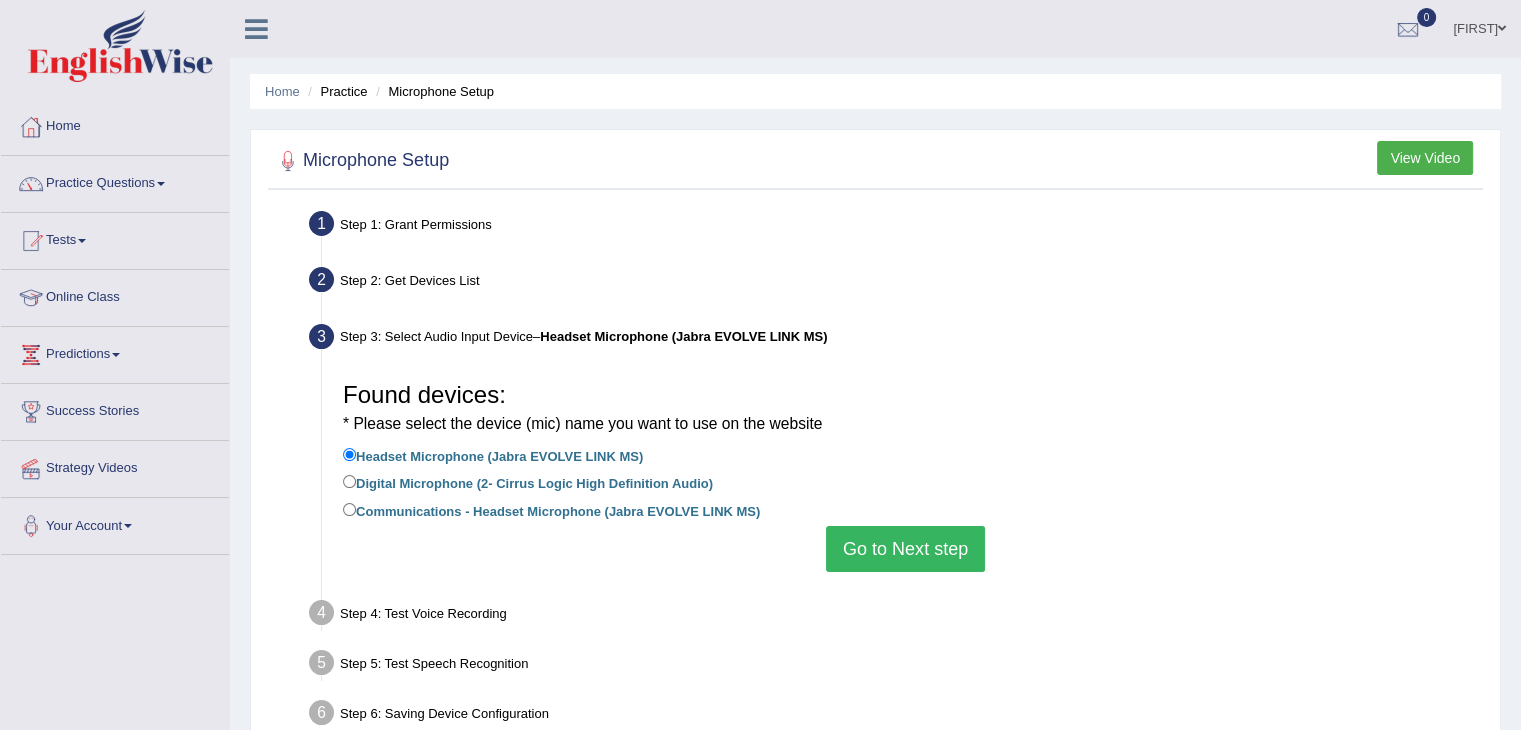 click on "Go to Next step" at bounding box center [905, 549] 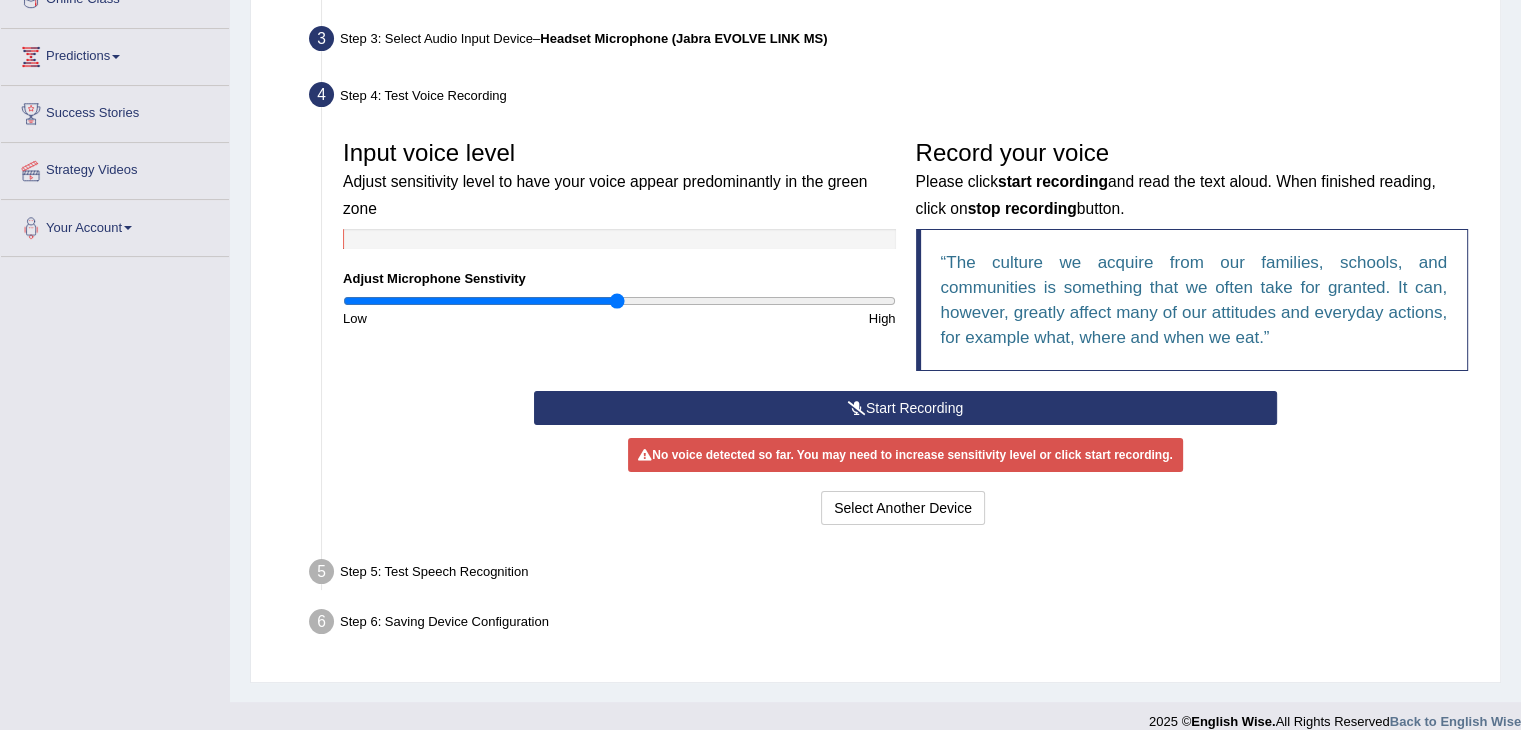 scroll, scrollTop: 320, scrollLeft: 0, axis: vertical 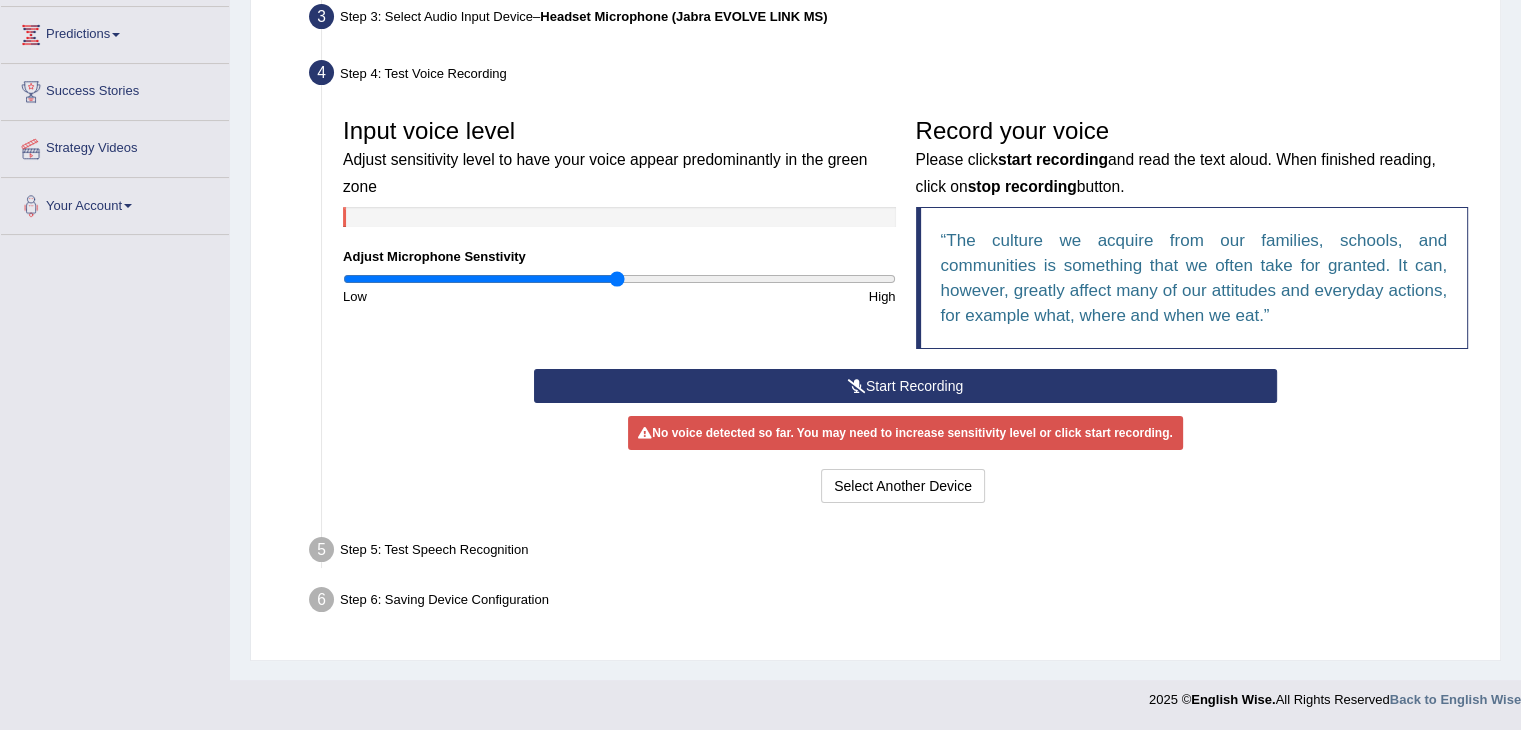 click on "Start Recording" at bounding box center (905, 386) 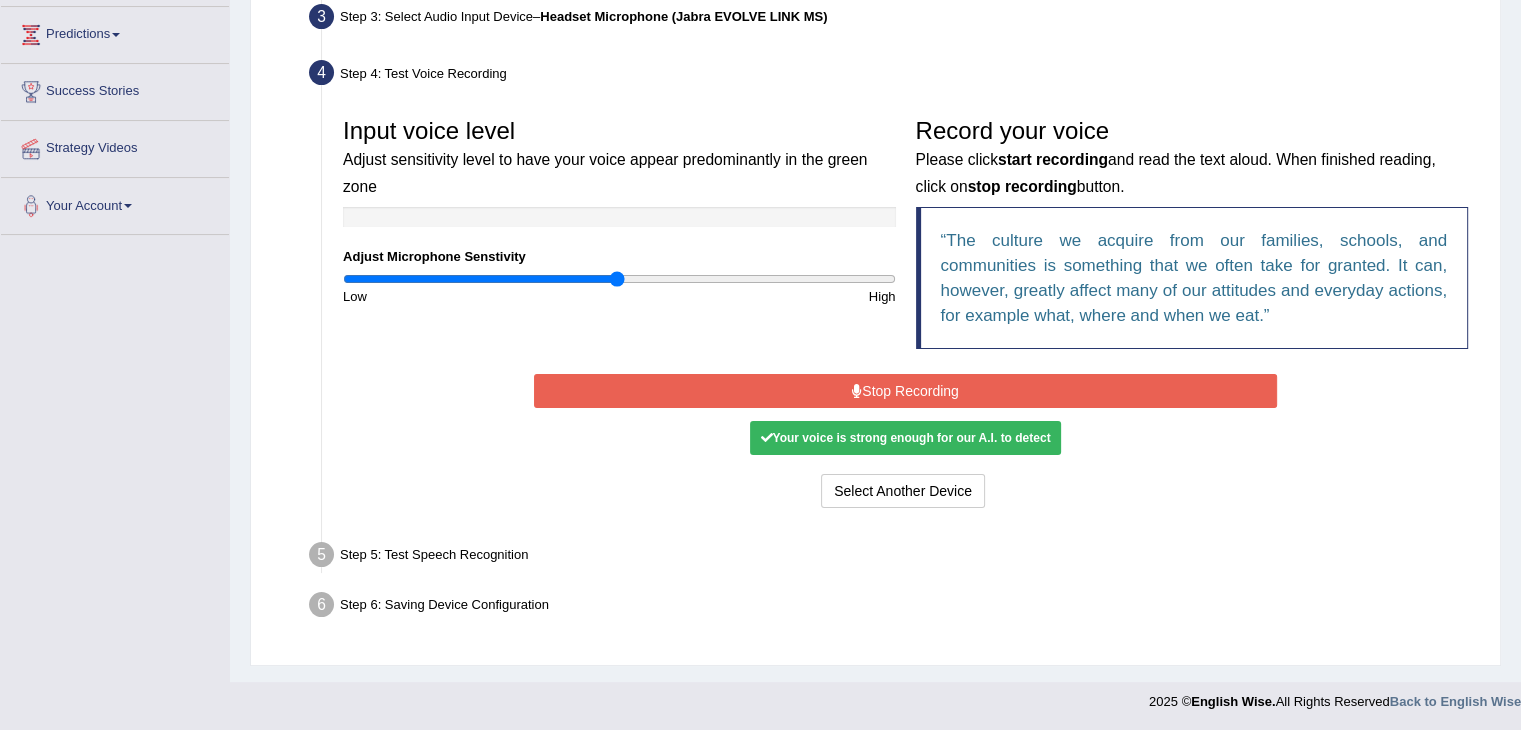 click on "Stop Recording" at bounding box center [905, 391] 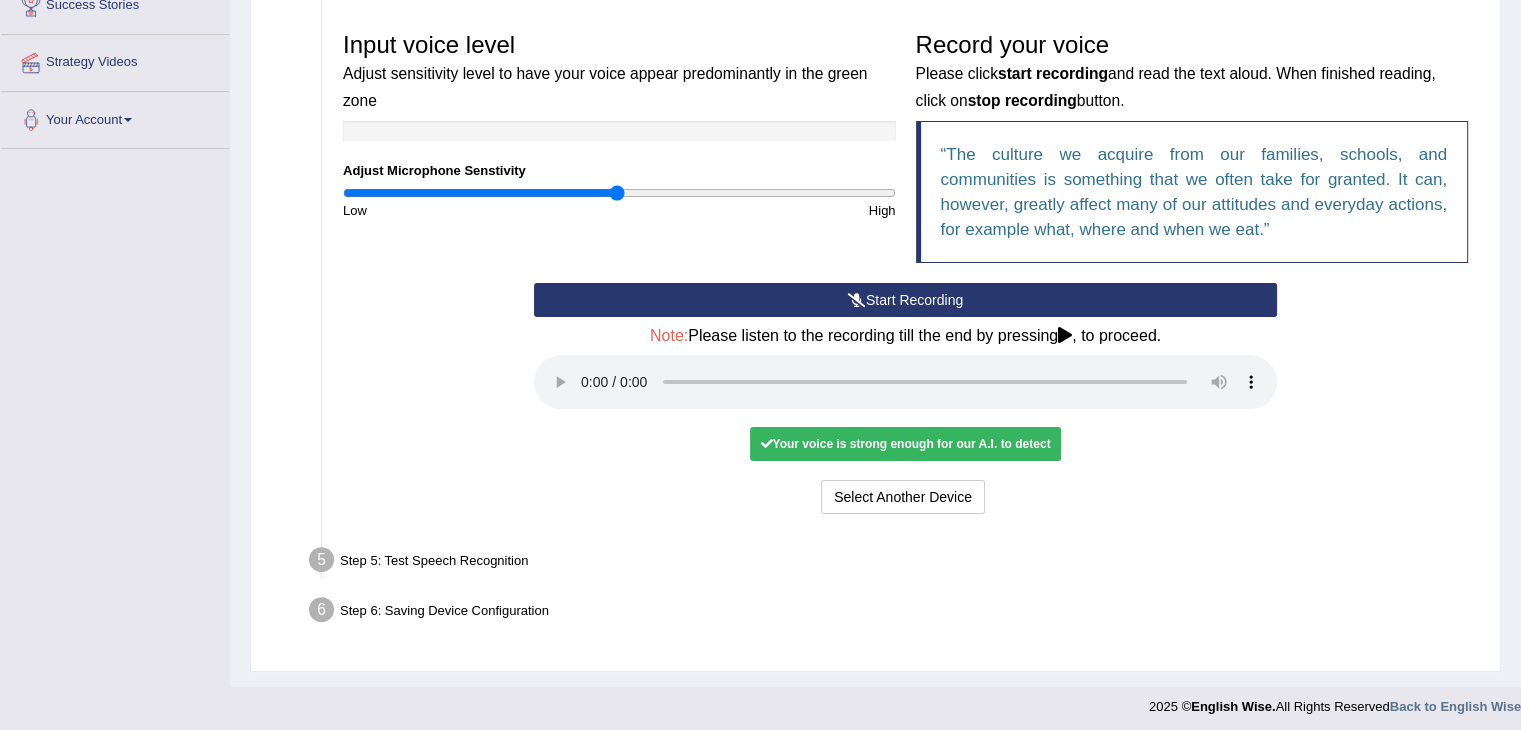 scroll, scrollTop: 412, scrollLeft: 0, axis: vertical 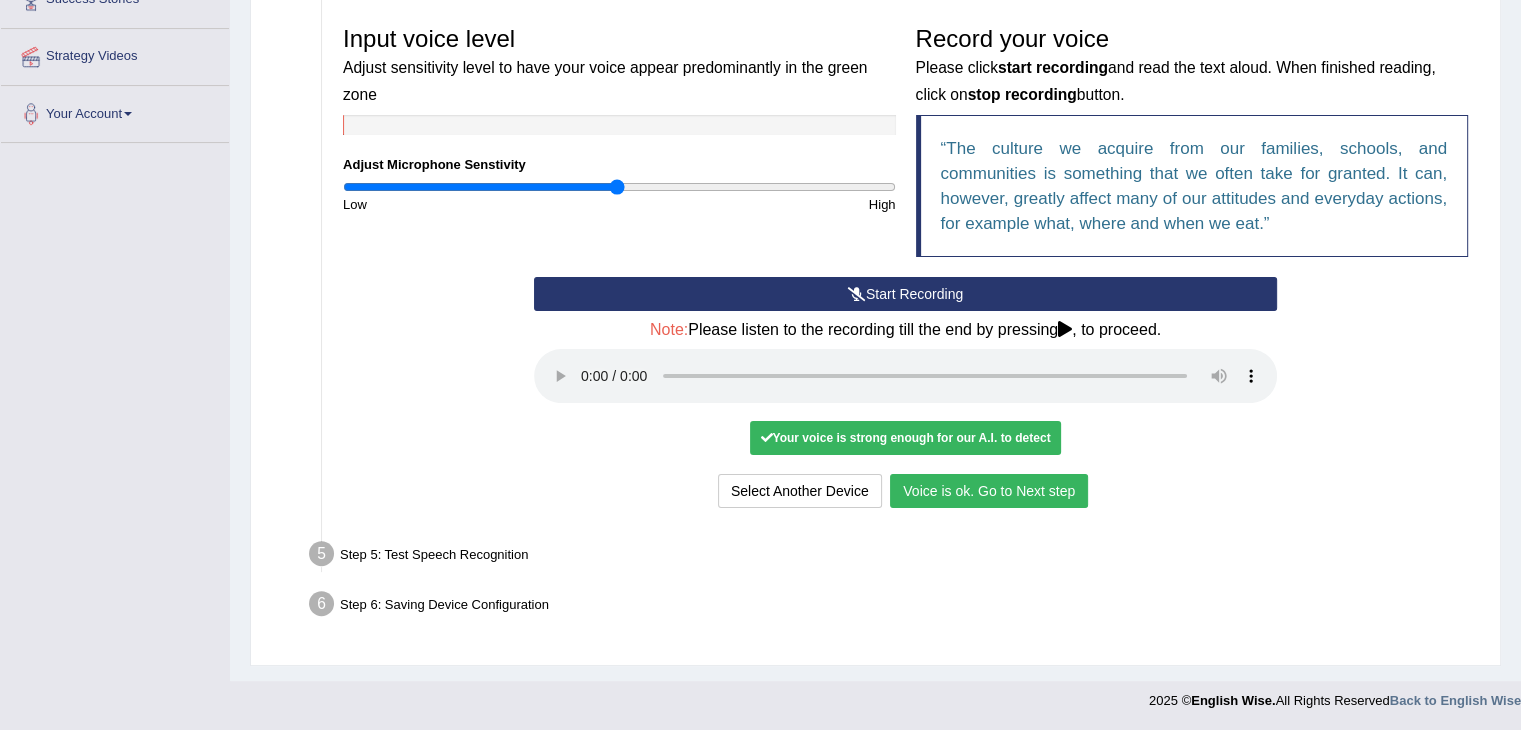 click on "Voice is ok. Go to Next step" at bounding box center [989, 491] 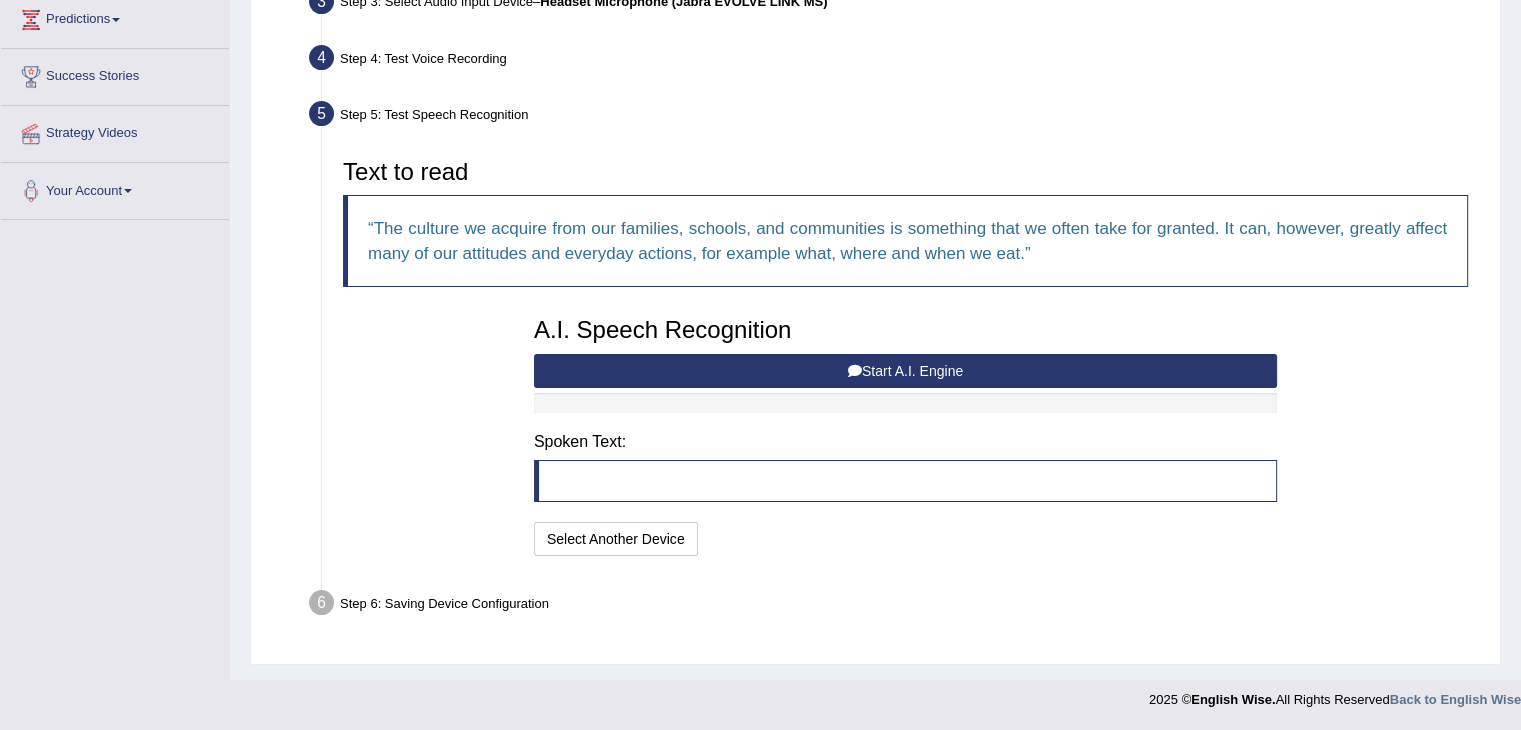 scroll, scrollTop: 333, scrollLeft: 0, axis: vertical 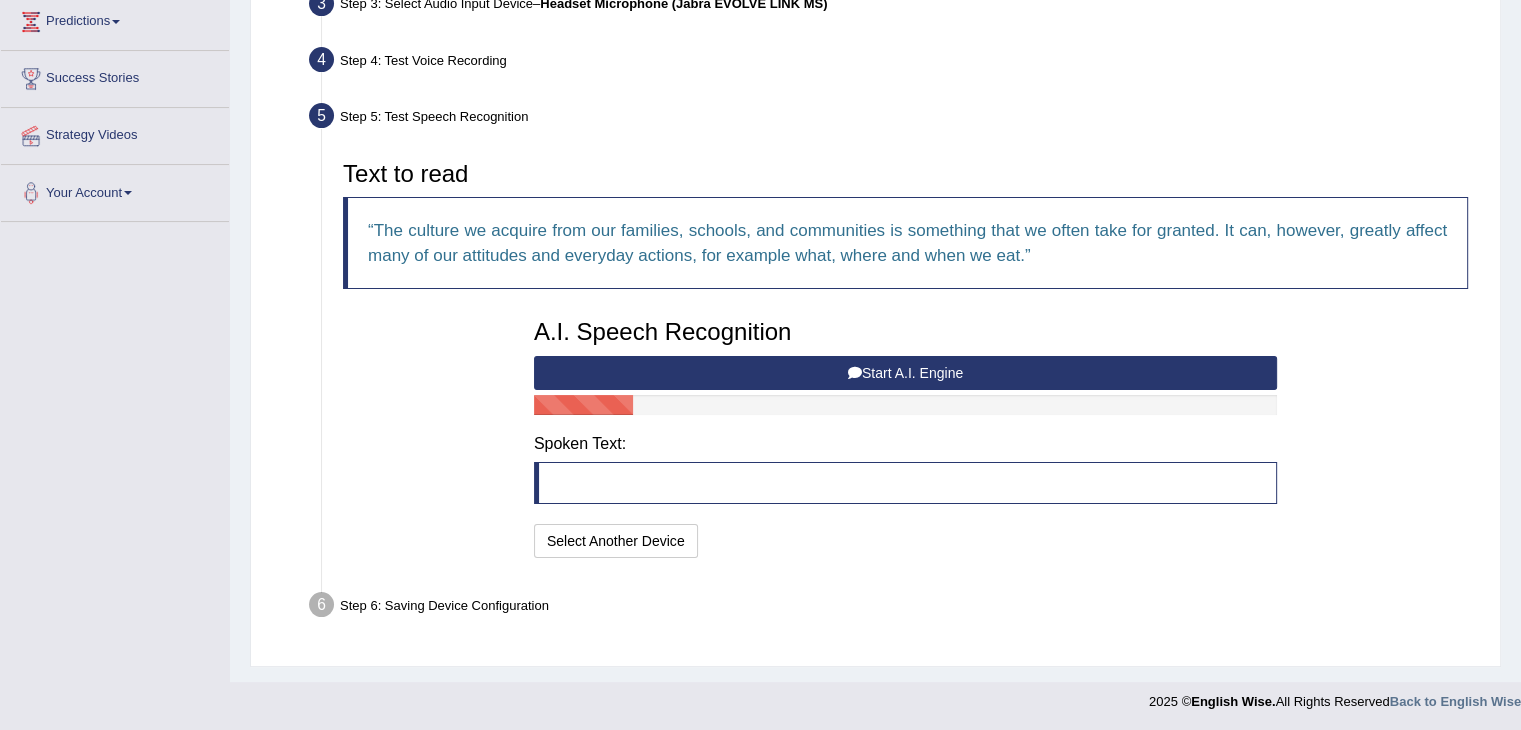 click on "Start A.I. Engine" at bounding box center [905, 373] 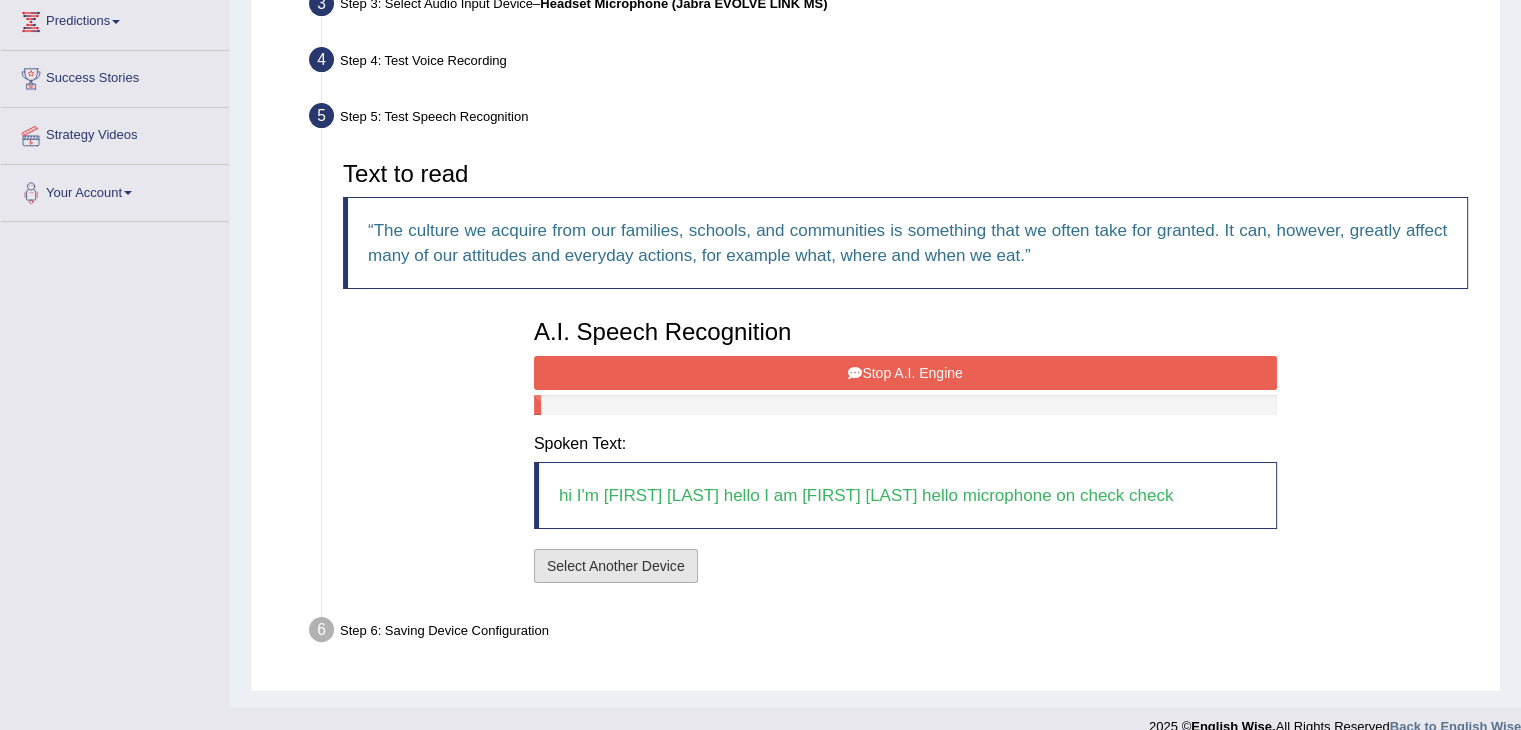 click on "Select Another Device" at bounding box center [616, 566] 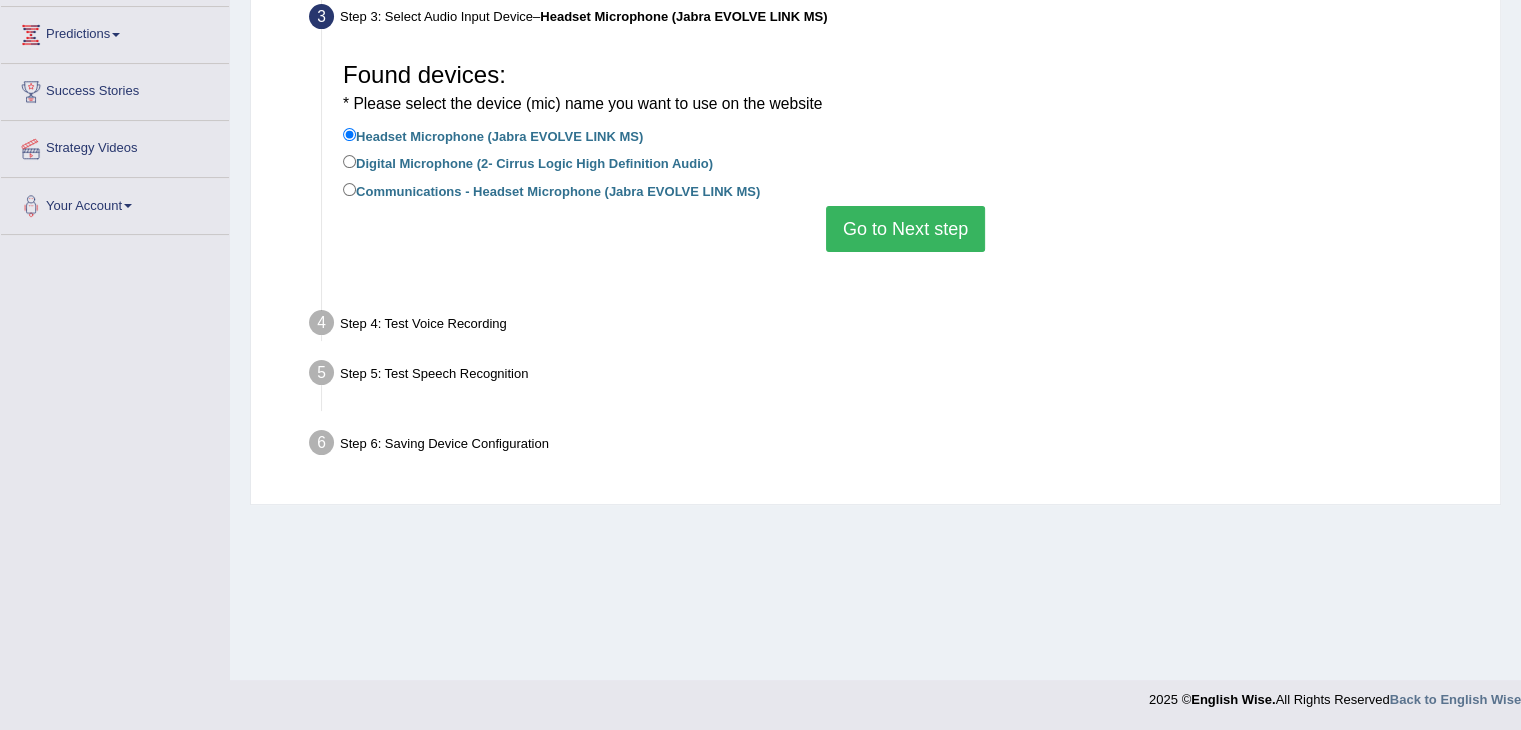 scroll, scrollTop: 320, scrollLeft: 0, axis: vertical 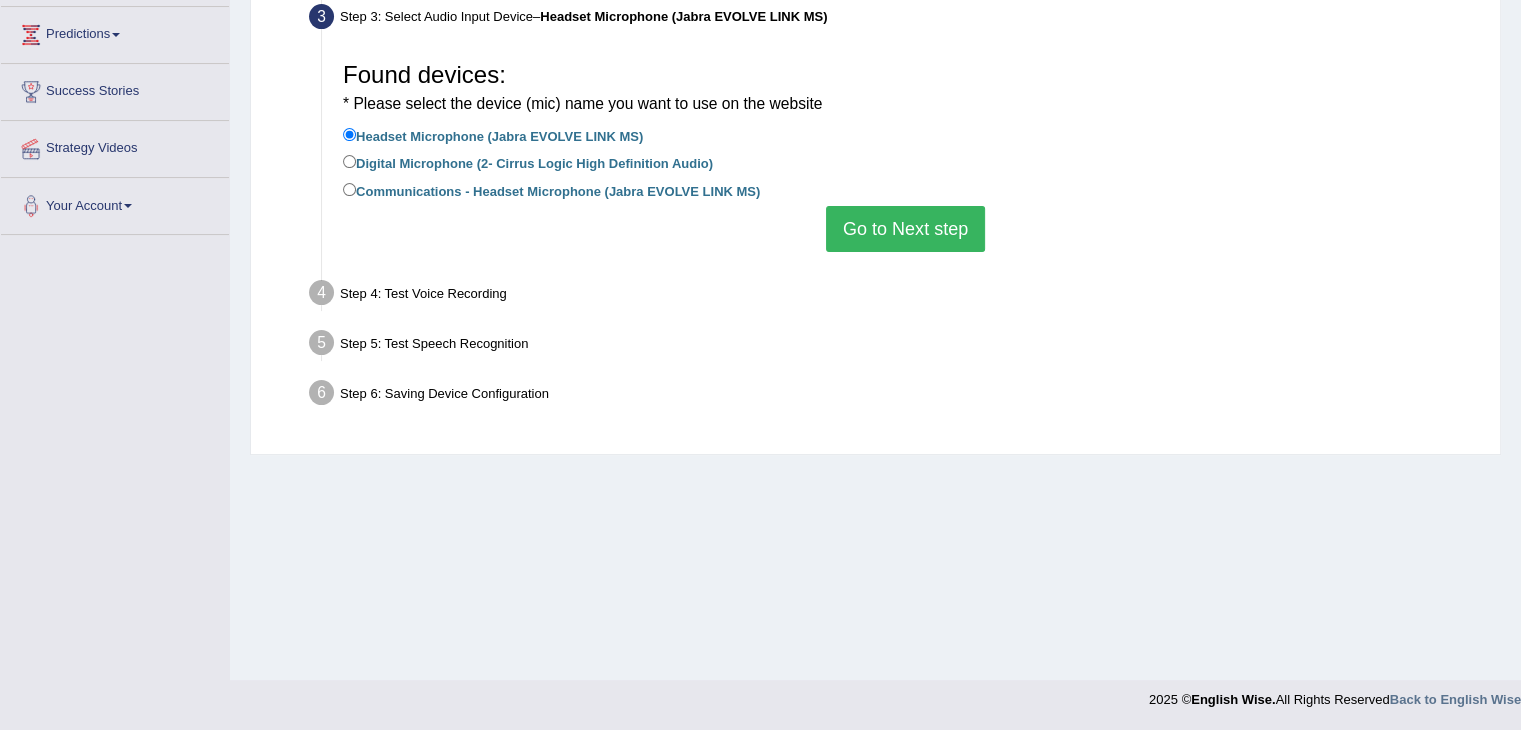 click on "Go to Next step" at bounding box center (905, 229) 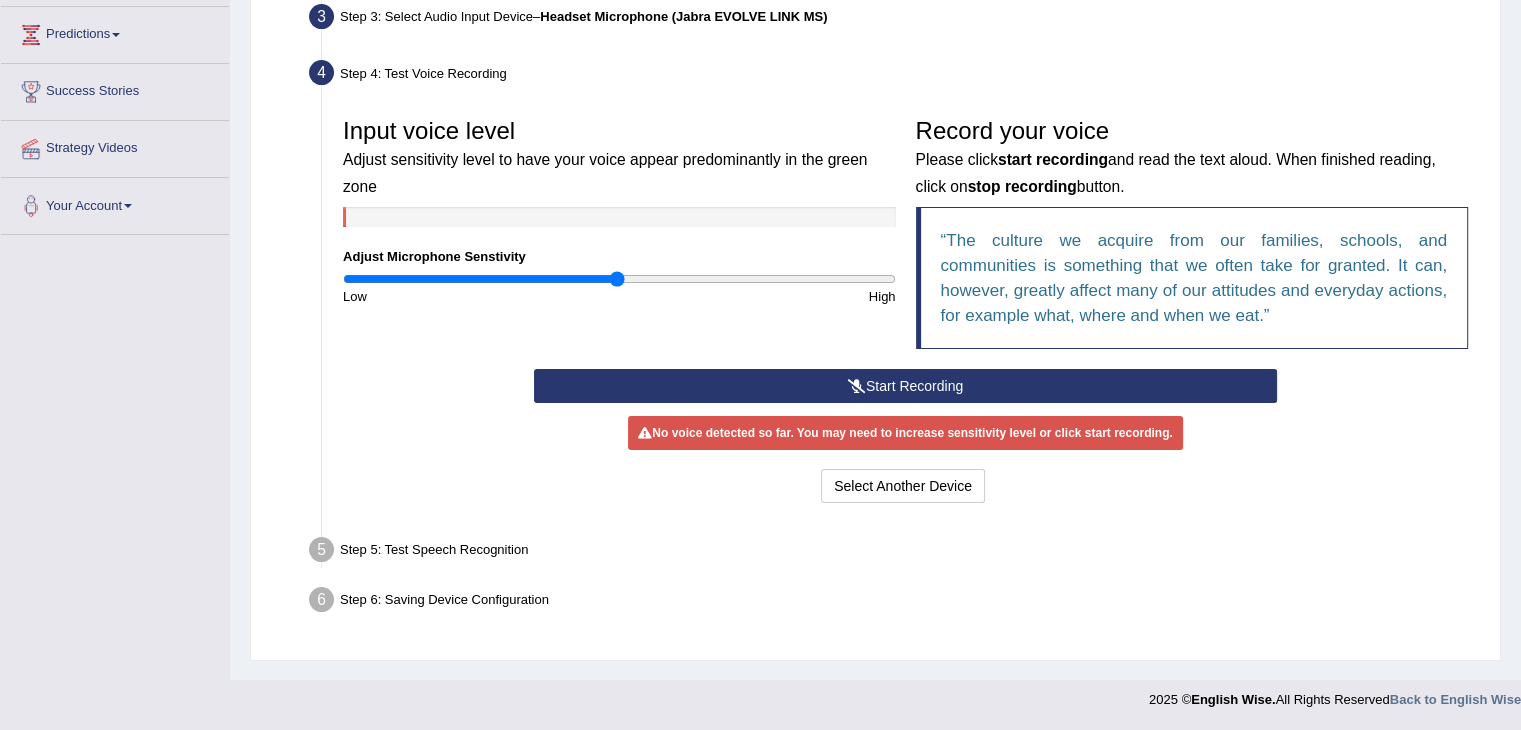 click on "Input voice level   Adjust sensitivity level to have your voice appear predominantly in the green zone     Adjust Microphone Senstivity     Low   High   Record your voice Please click  start recording  and read the text aloud. When finished reading, click on  stop recording  button.   The culture we acquire from our families, schools, and communities is something that we often take for granted. It can, however, greatly affect many of our attitudes and everyday actions, for example what, where and when we eat." at bounding box center (905, 238) 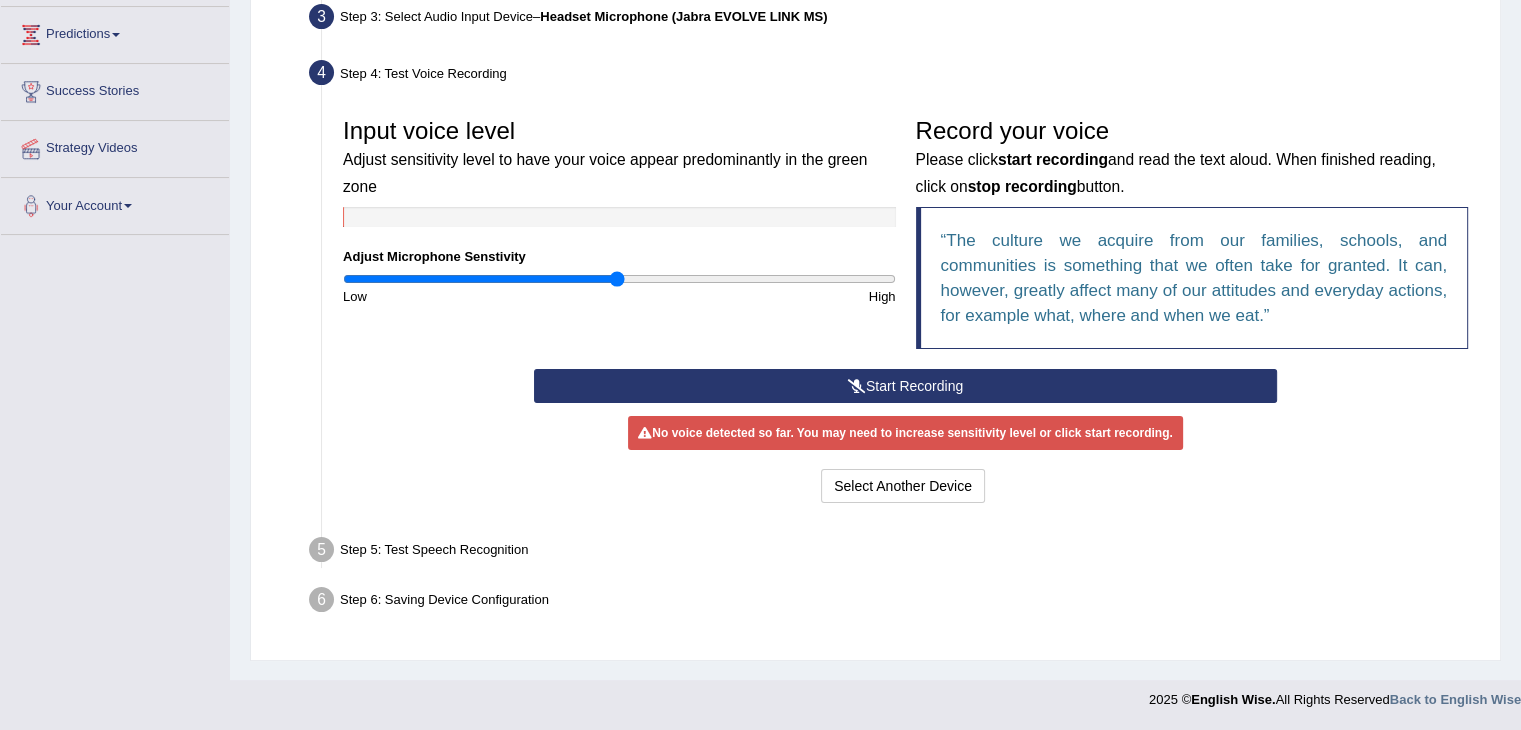 click on "Start Recording" at bounding box center [905, 386] 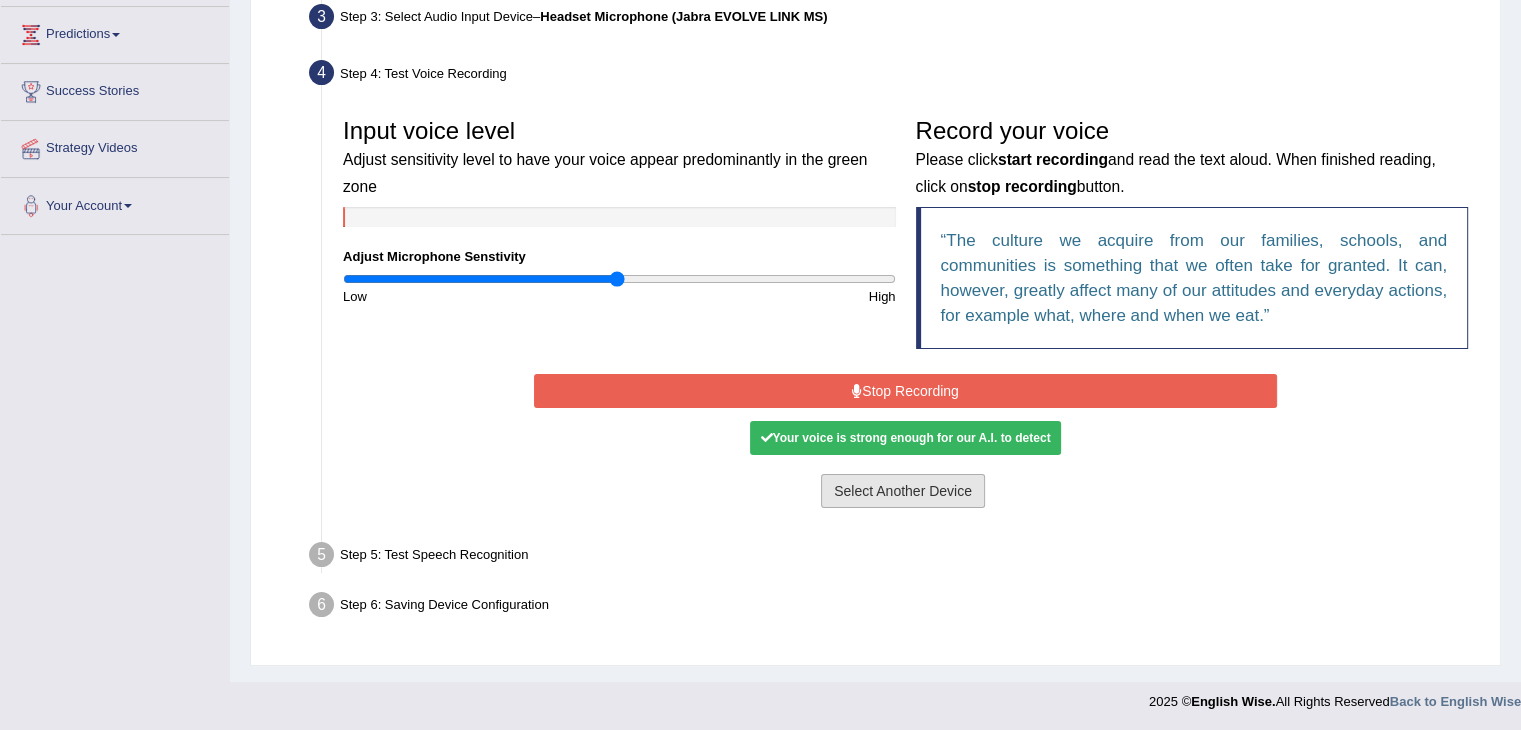 click on "Select Another Device" at bounding box center [903, 491] 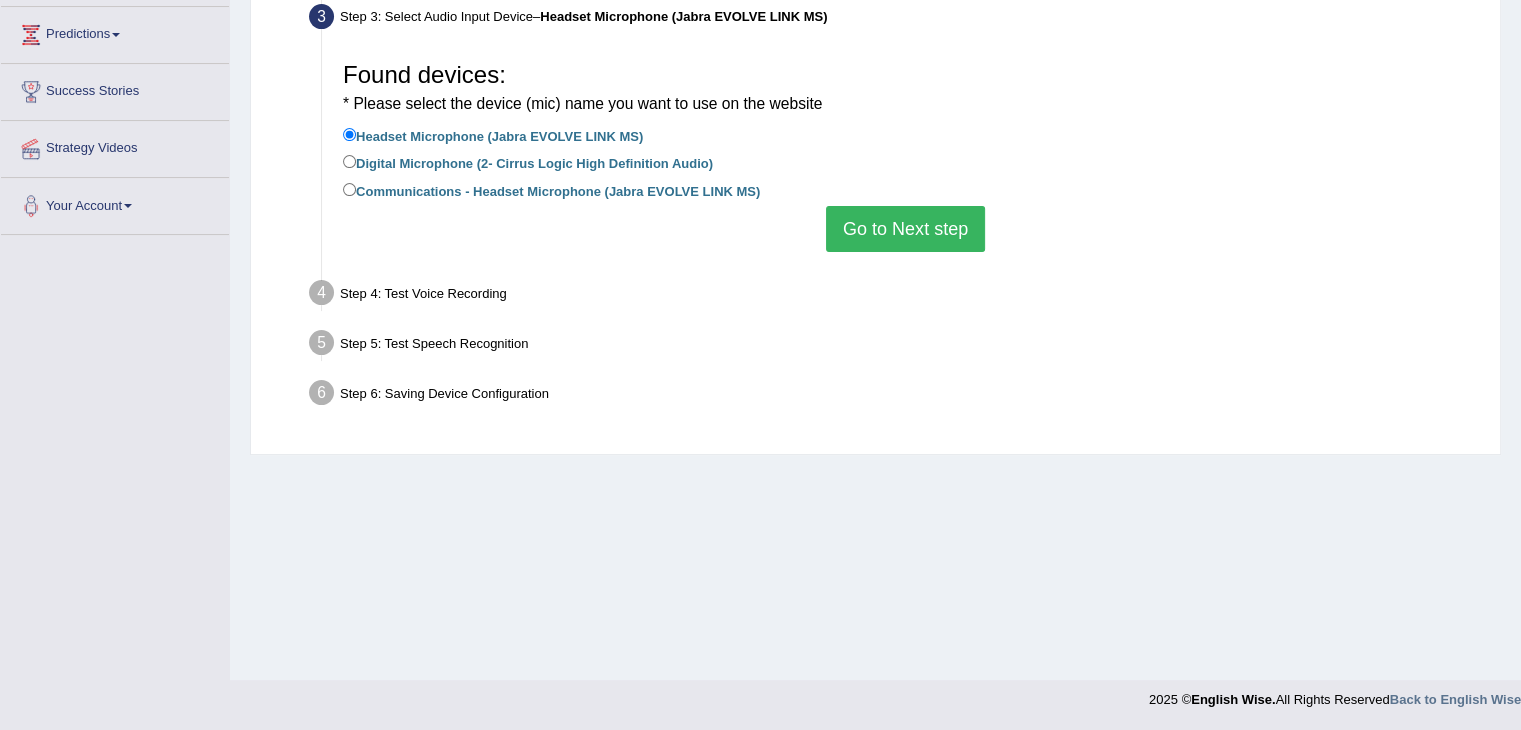 click on "Go to Next step" at bounding box center (905, 229) 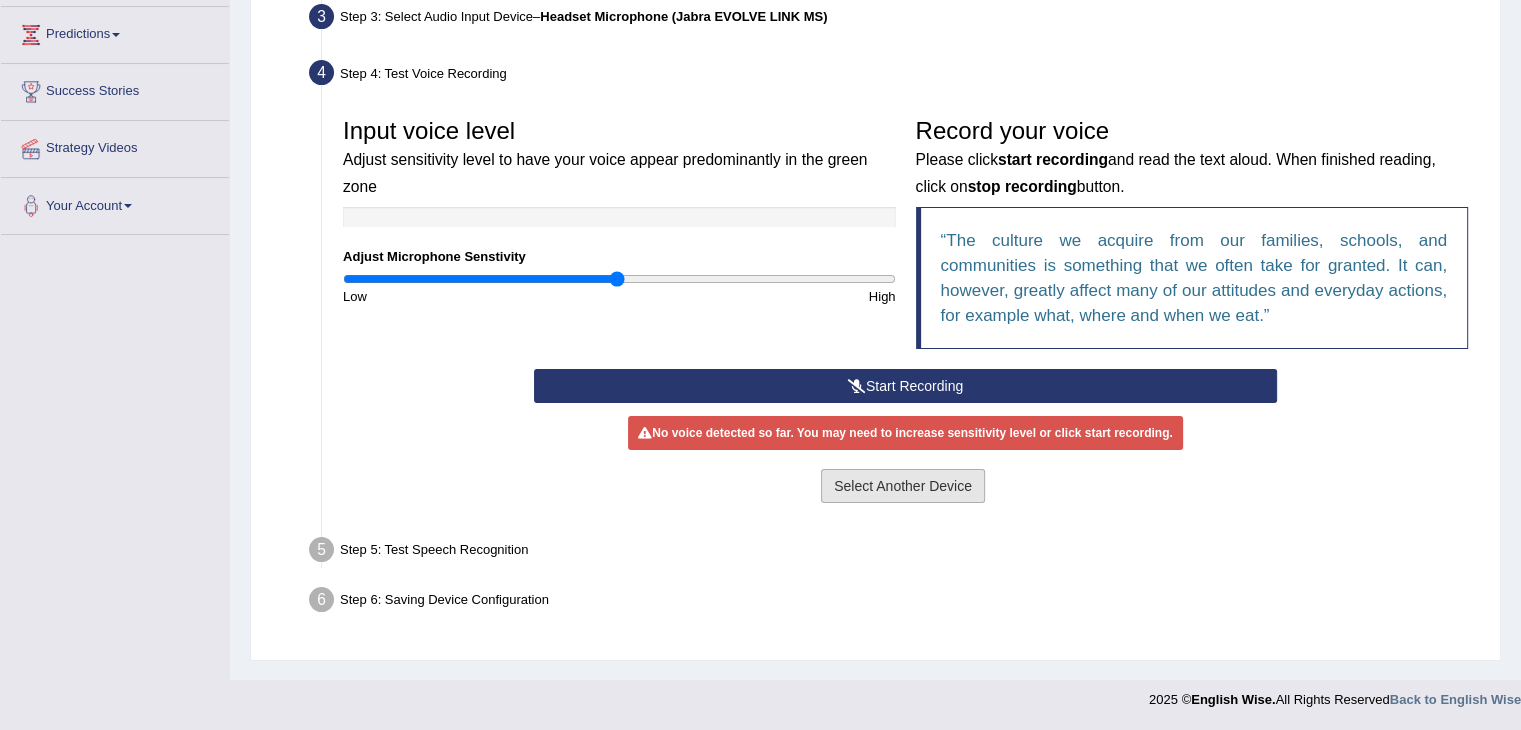 click on "Select Another Device" at bounding box center [903, 486] 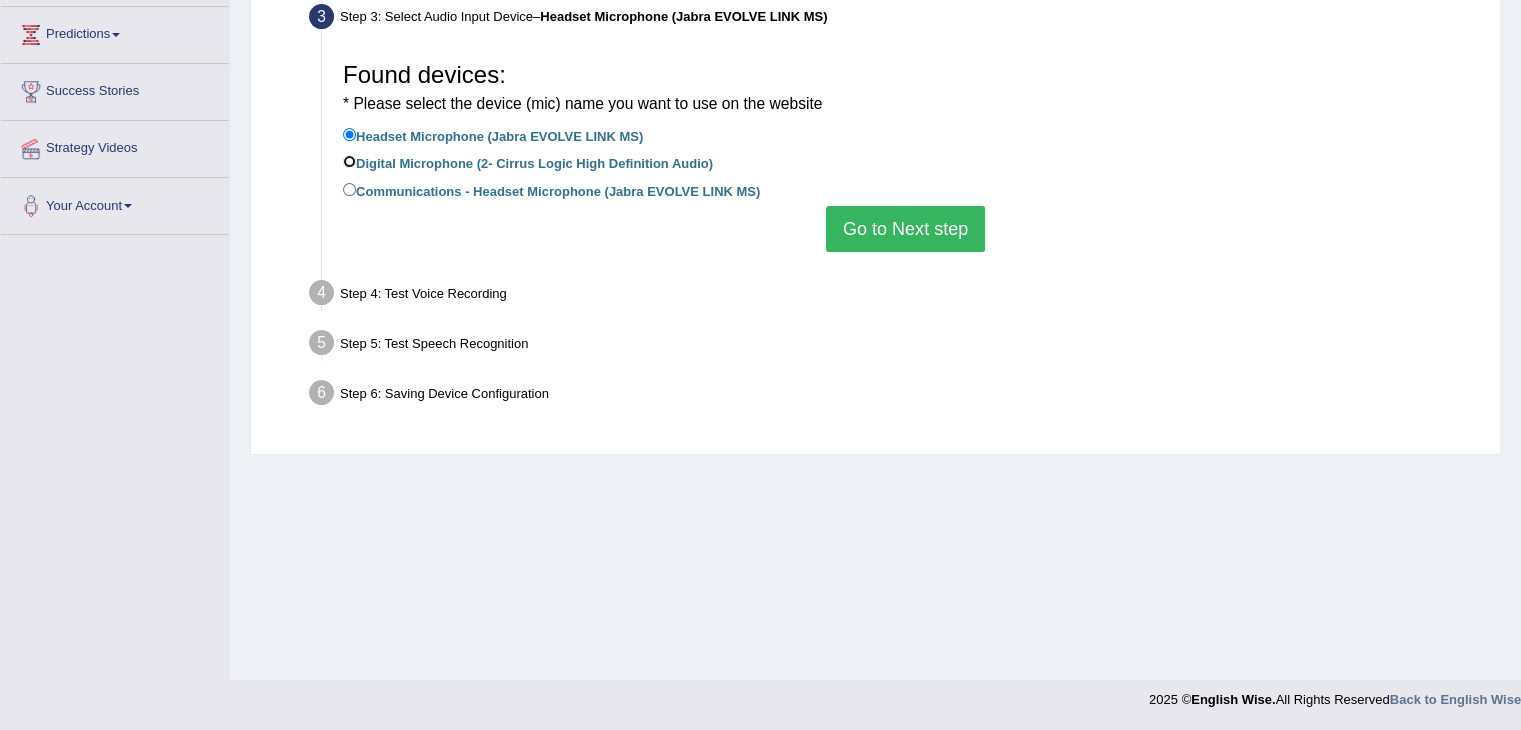 click on "Digital Microphone (2- Cirrus Logic High Definition Audio)" at bounding box center (349, 161) 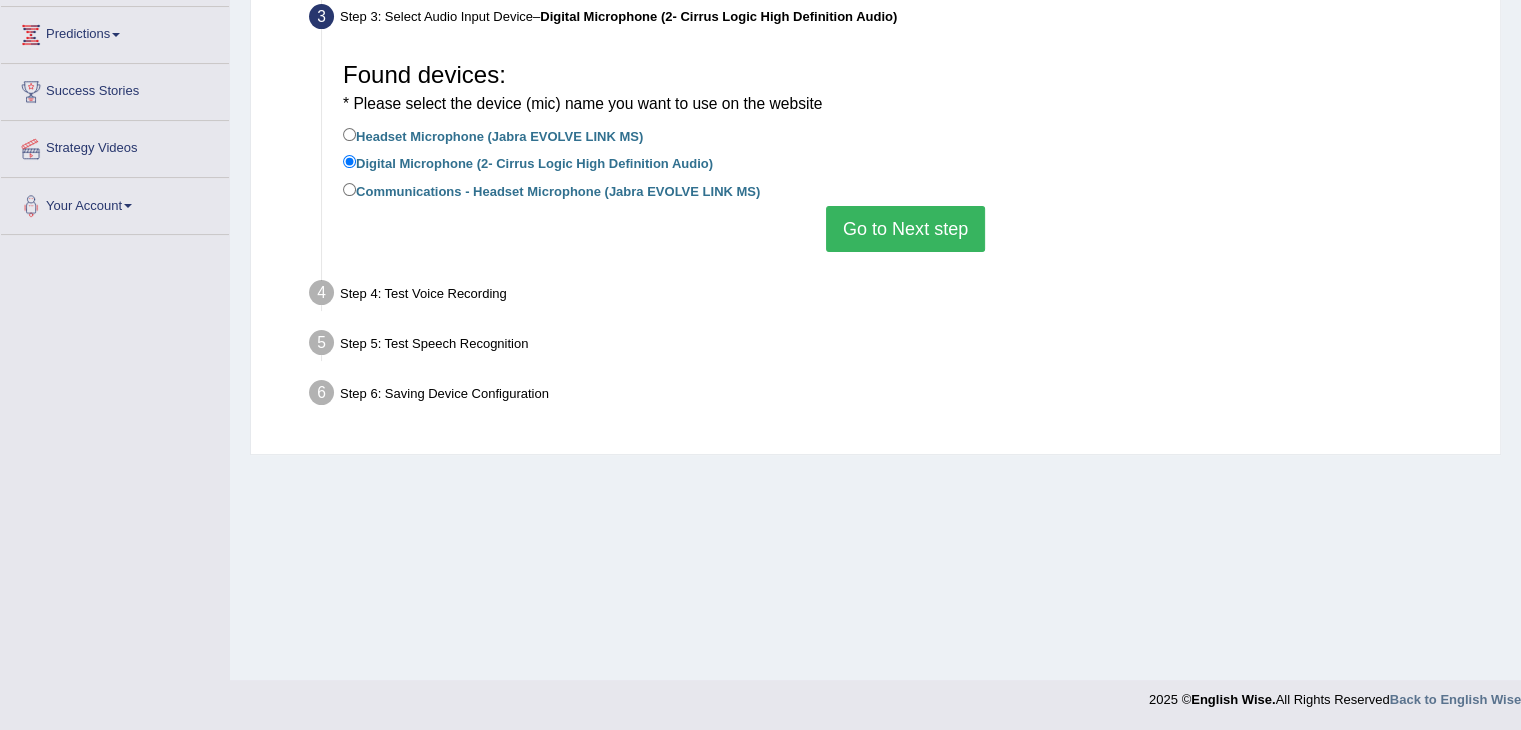 click on "Go to Next step" at bounding box center (905, 229) 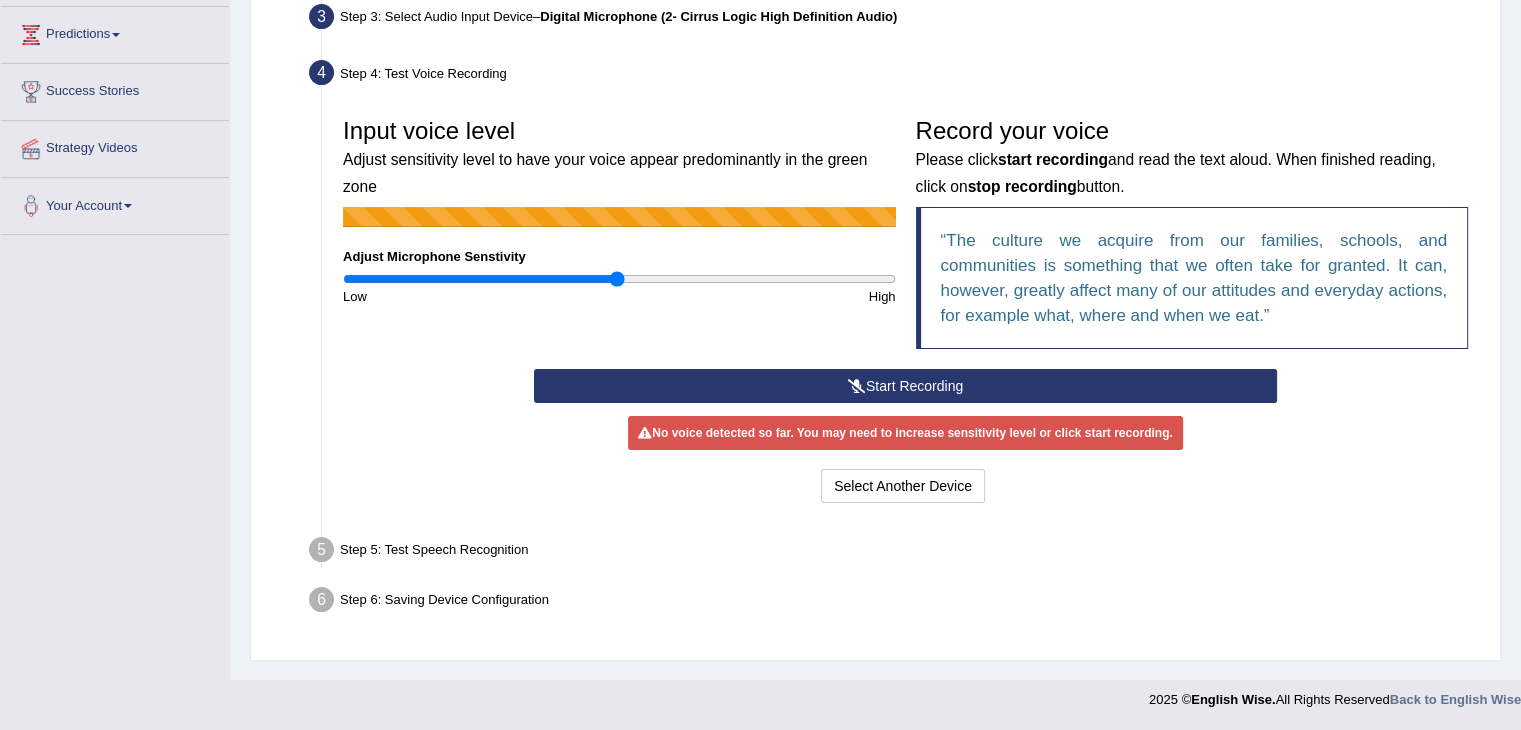 click on "Start Recording" at bounding box center (905, 386) 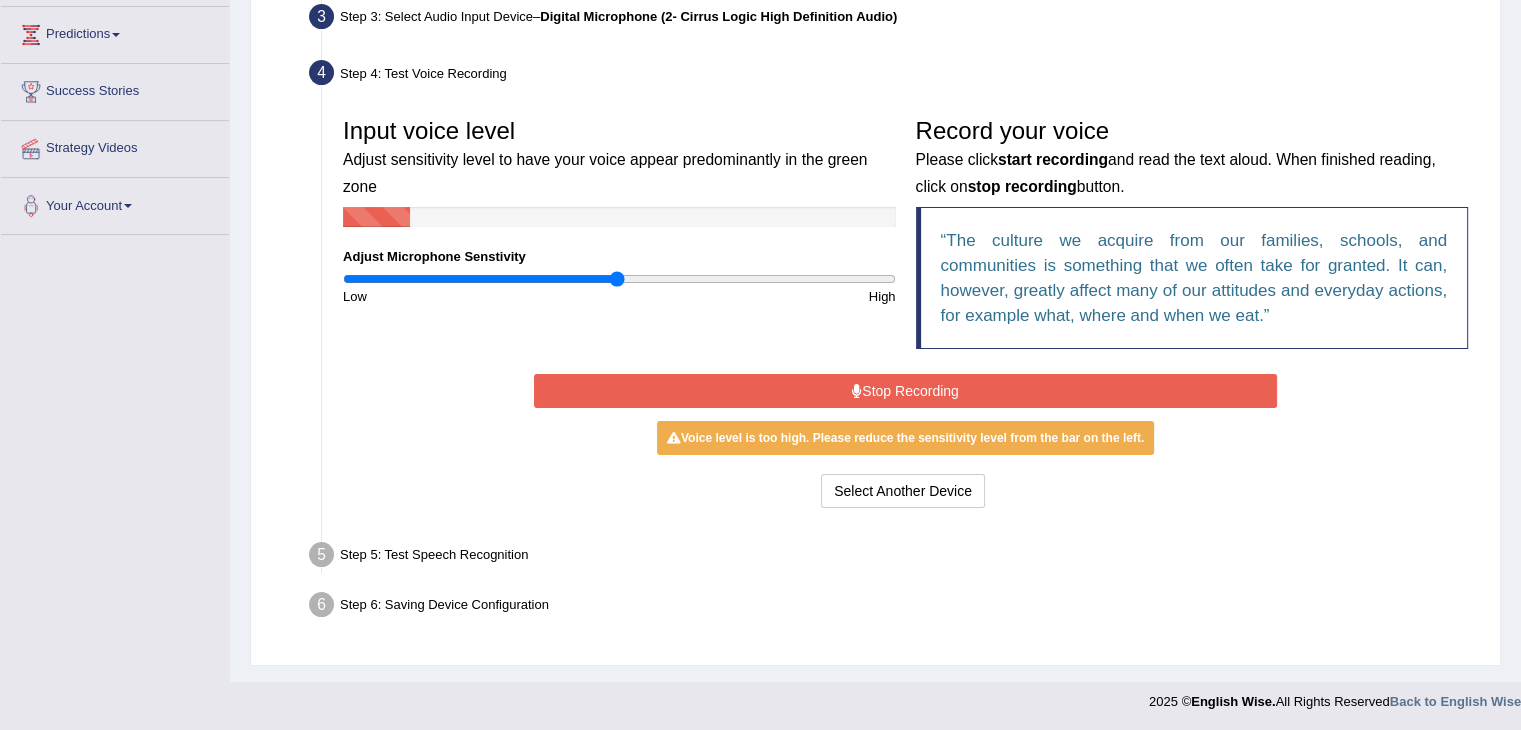 click on "Stop Recording" at bounding box center [905, 391] 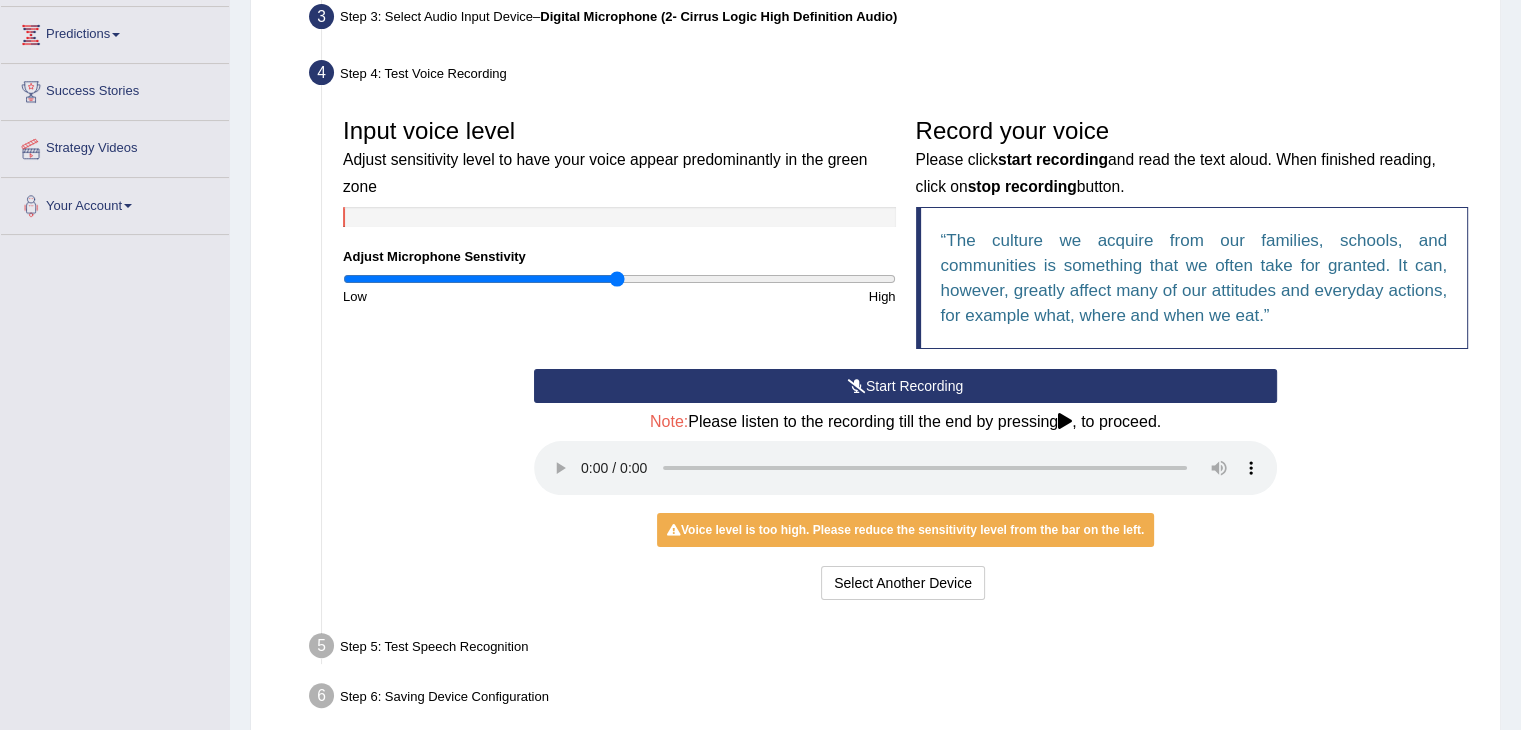 scroll, scrollTop: 412, scrollLeft: 0, axis: vertical 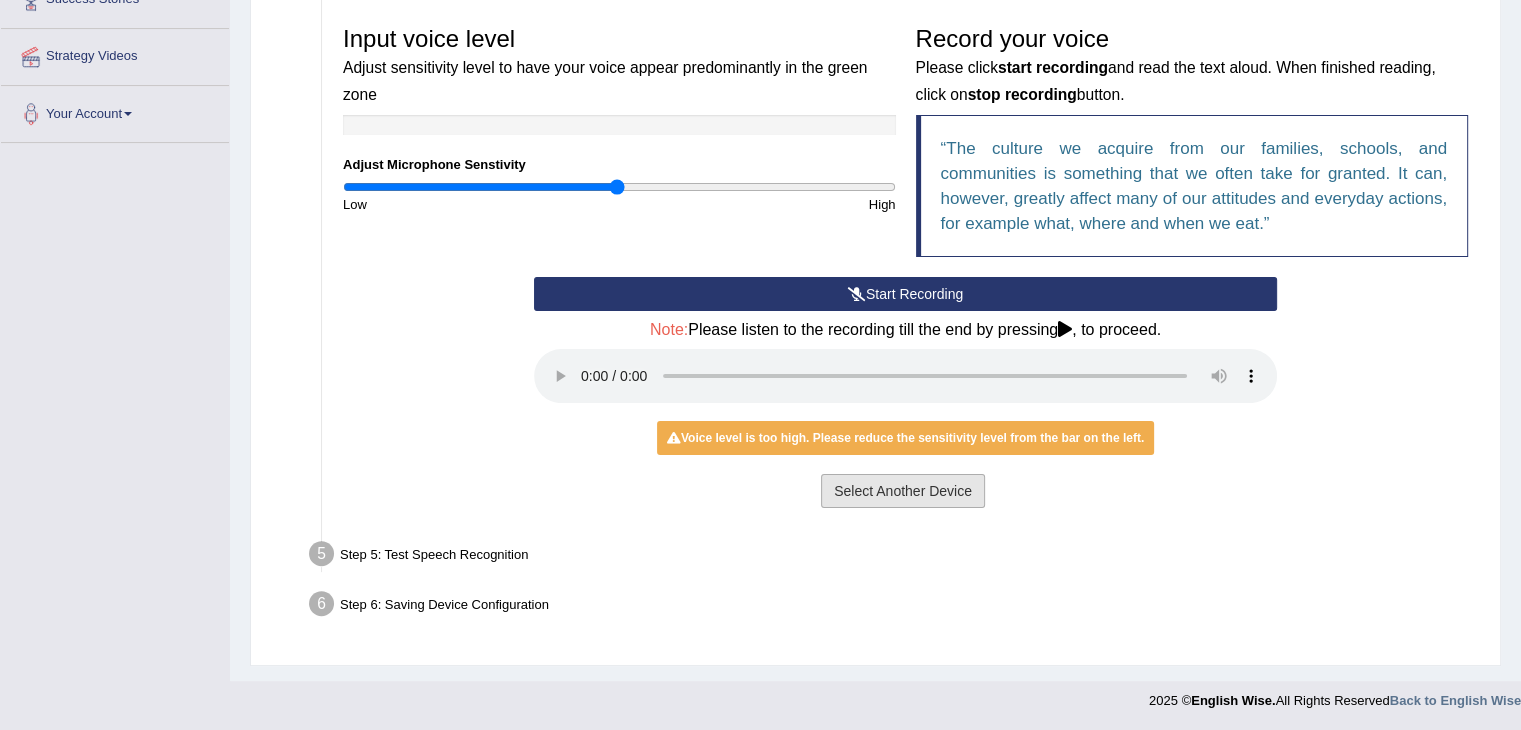 click on "Select Another Device" at bounding box center [903, 491] 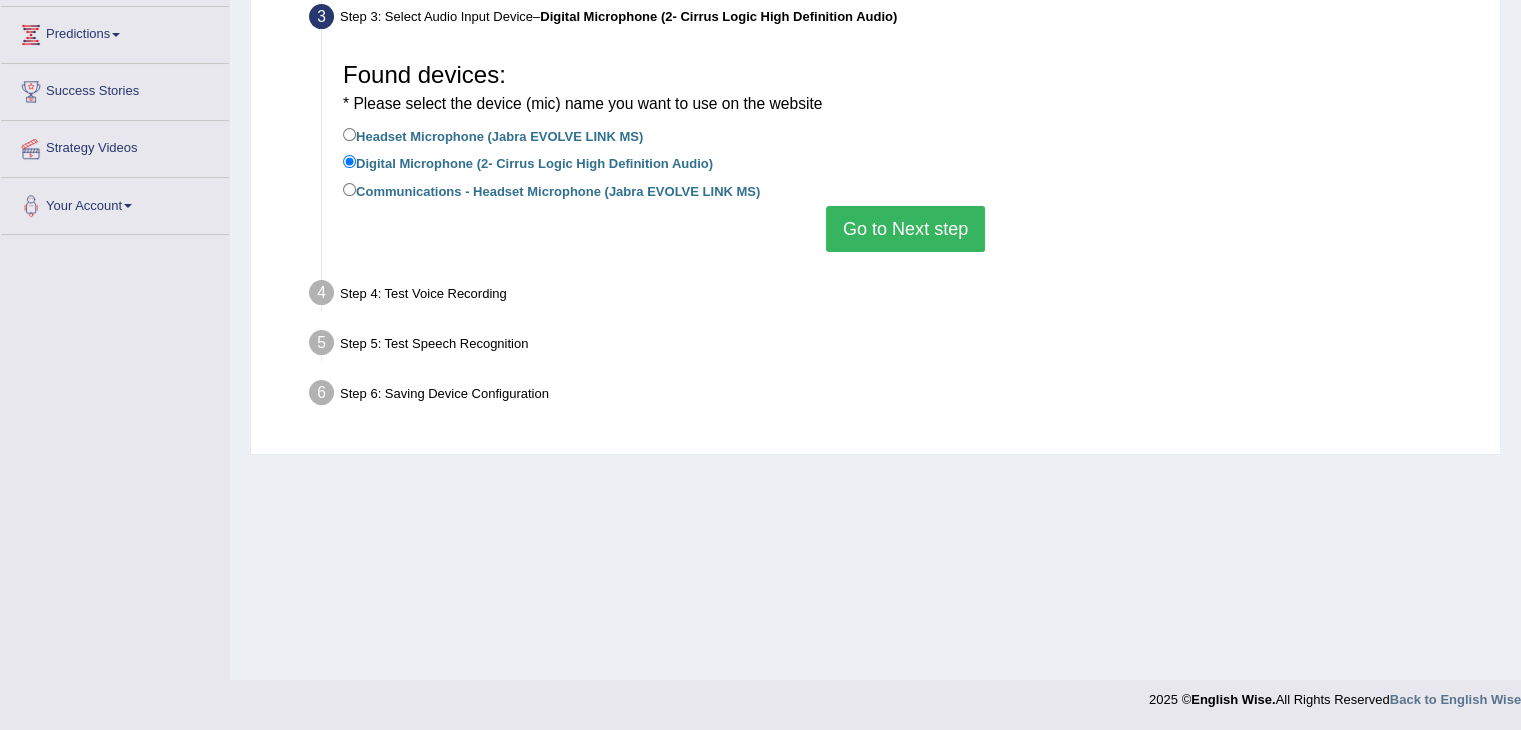click on "Headset Microphone (Jabra EVOLVE LINK MS)" at bounding box center [493, 135] 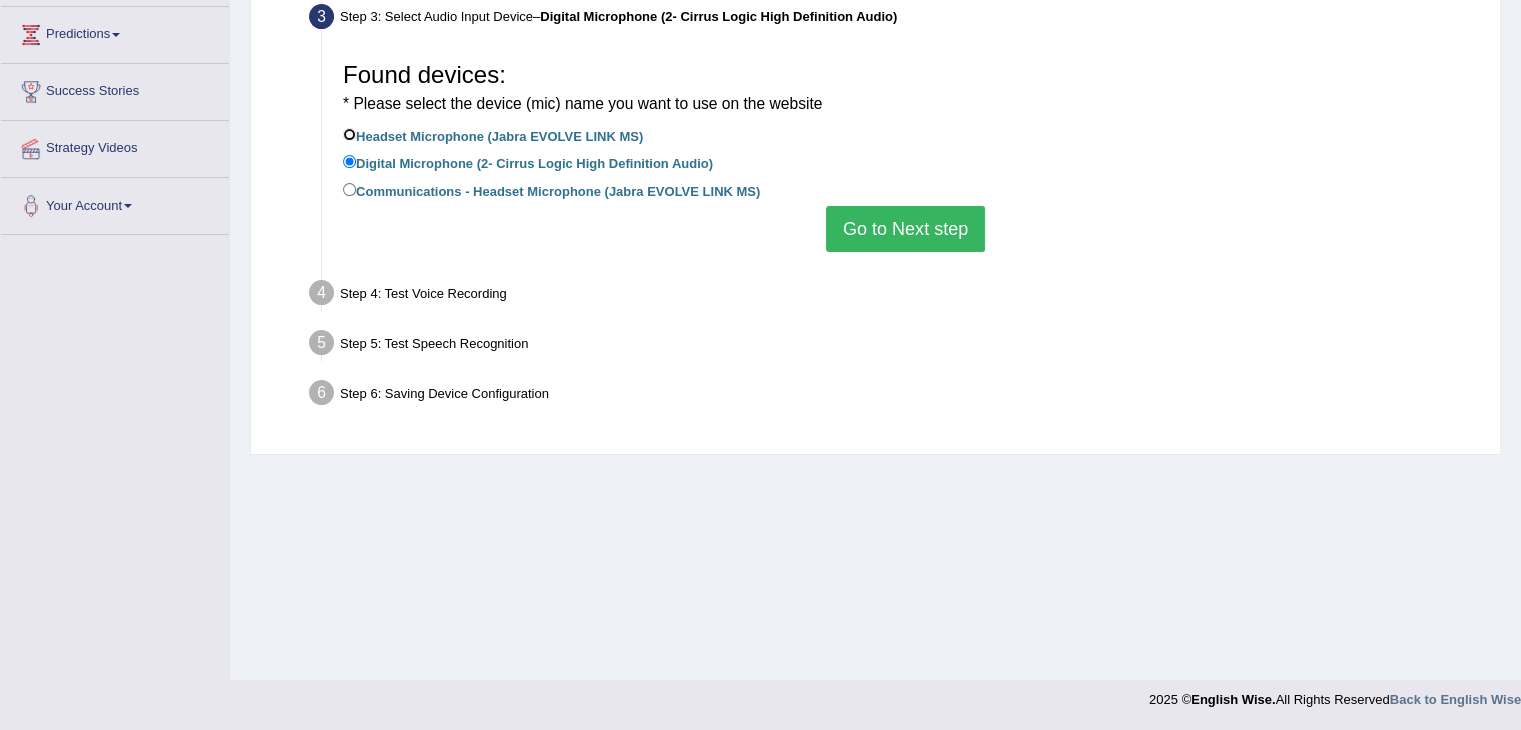 click on "Headset Microphone (Jabra EVOLVE LINK MS)" at bounding box center (349, 134) 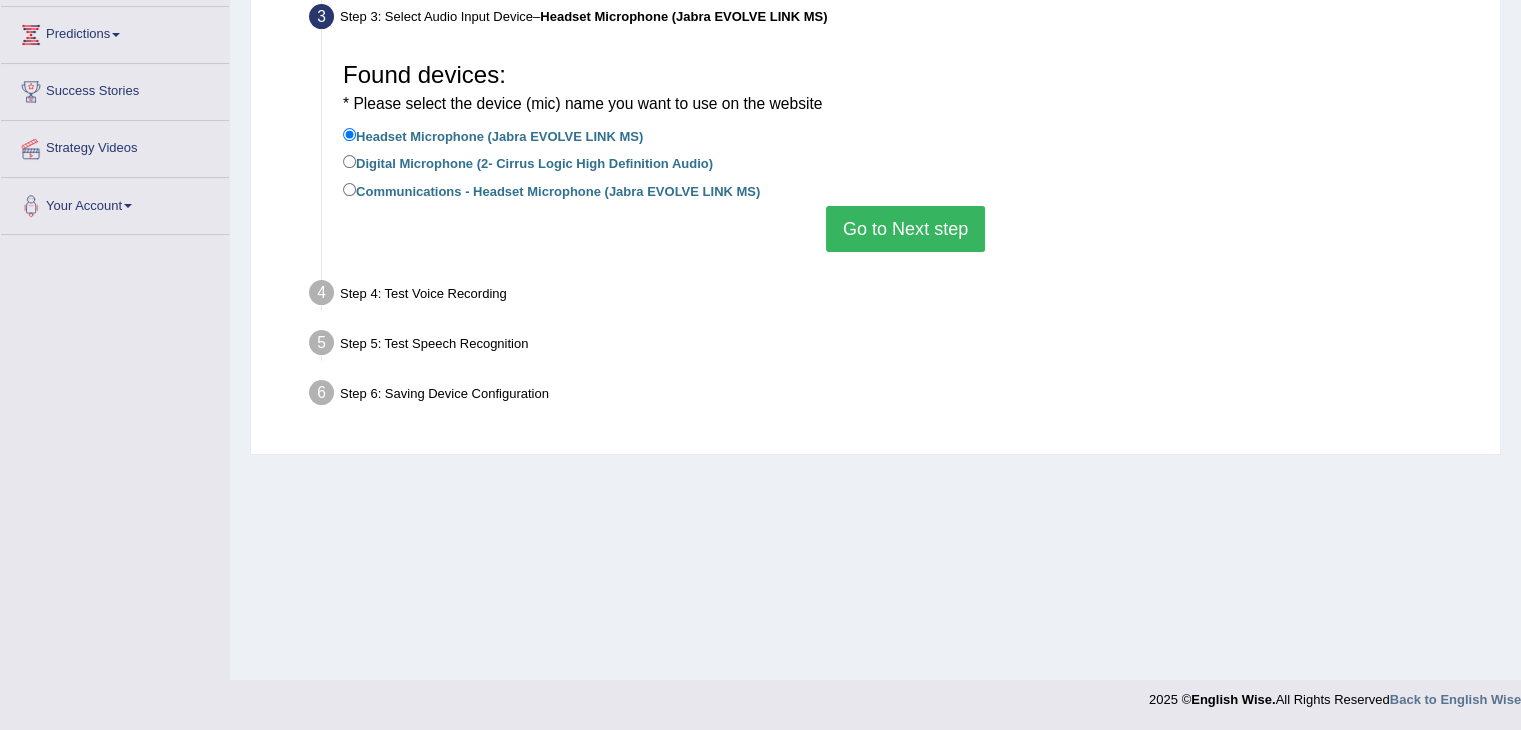 click on "Go to Next step" at bounding box center [905, 229] 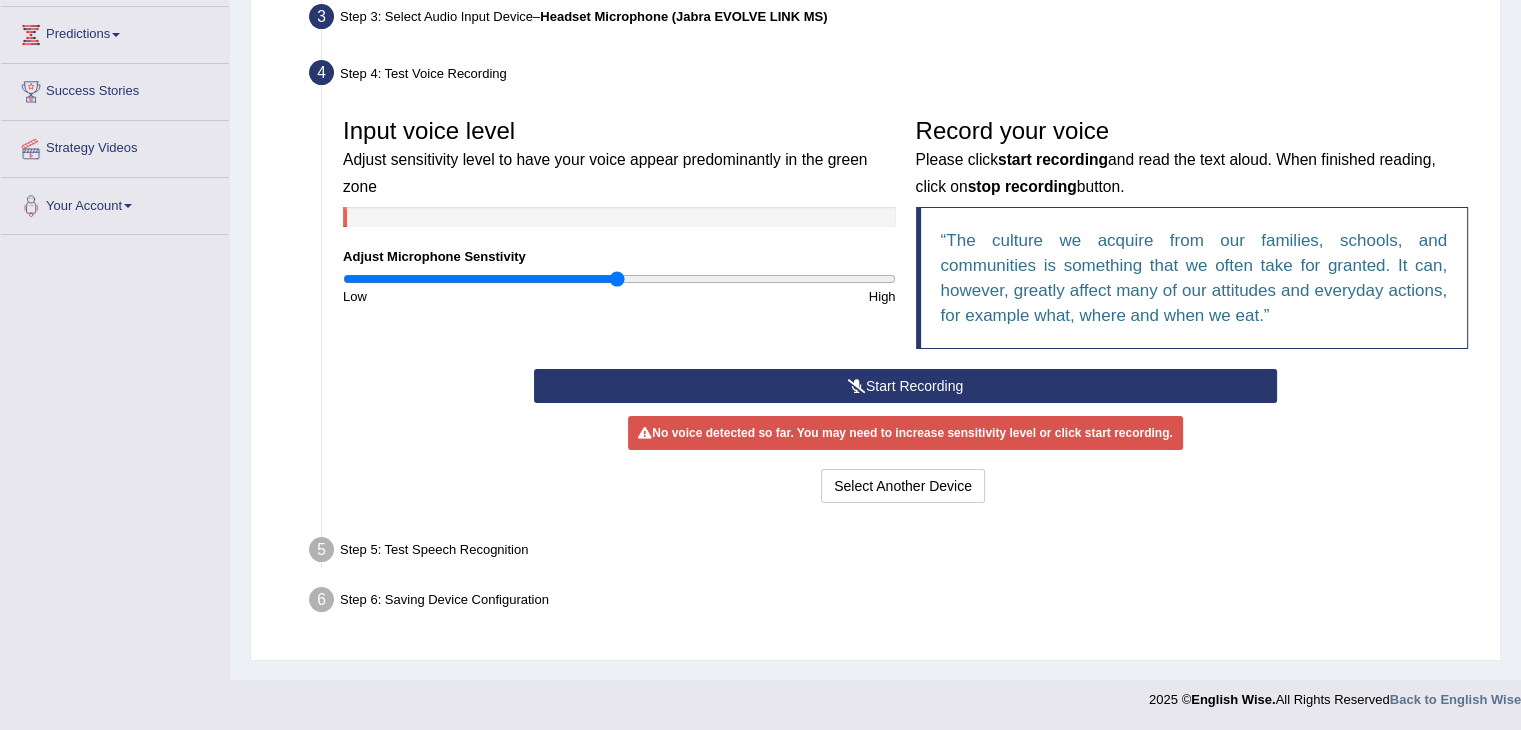 click on "Start Recording" at bounding box center (905, 386) 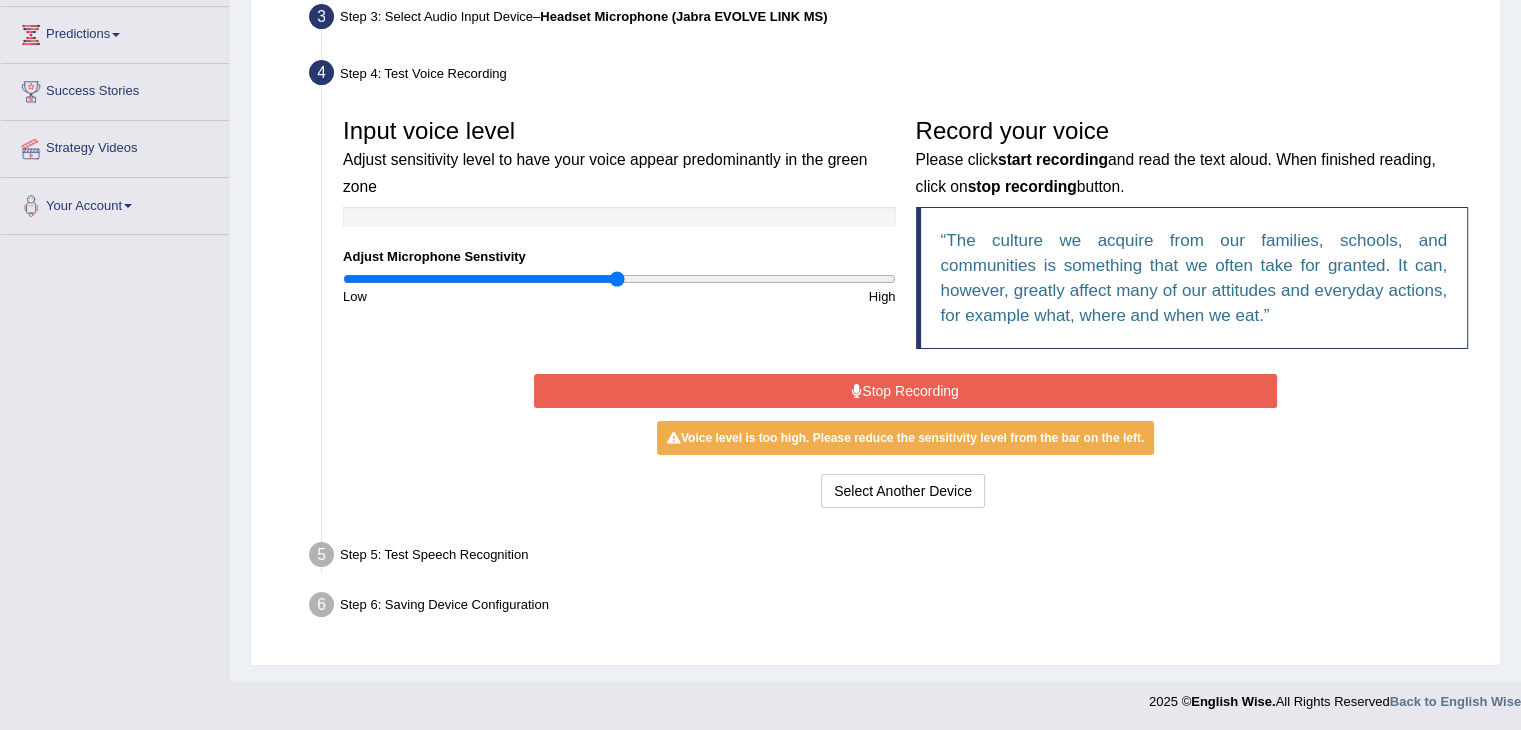 click on "Stop Recording" at bounding box center [905, 391] 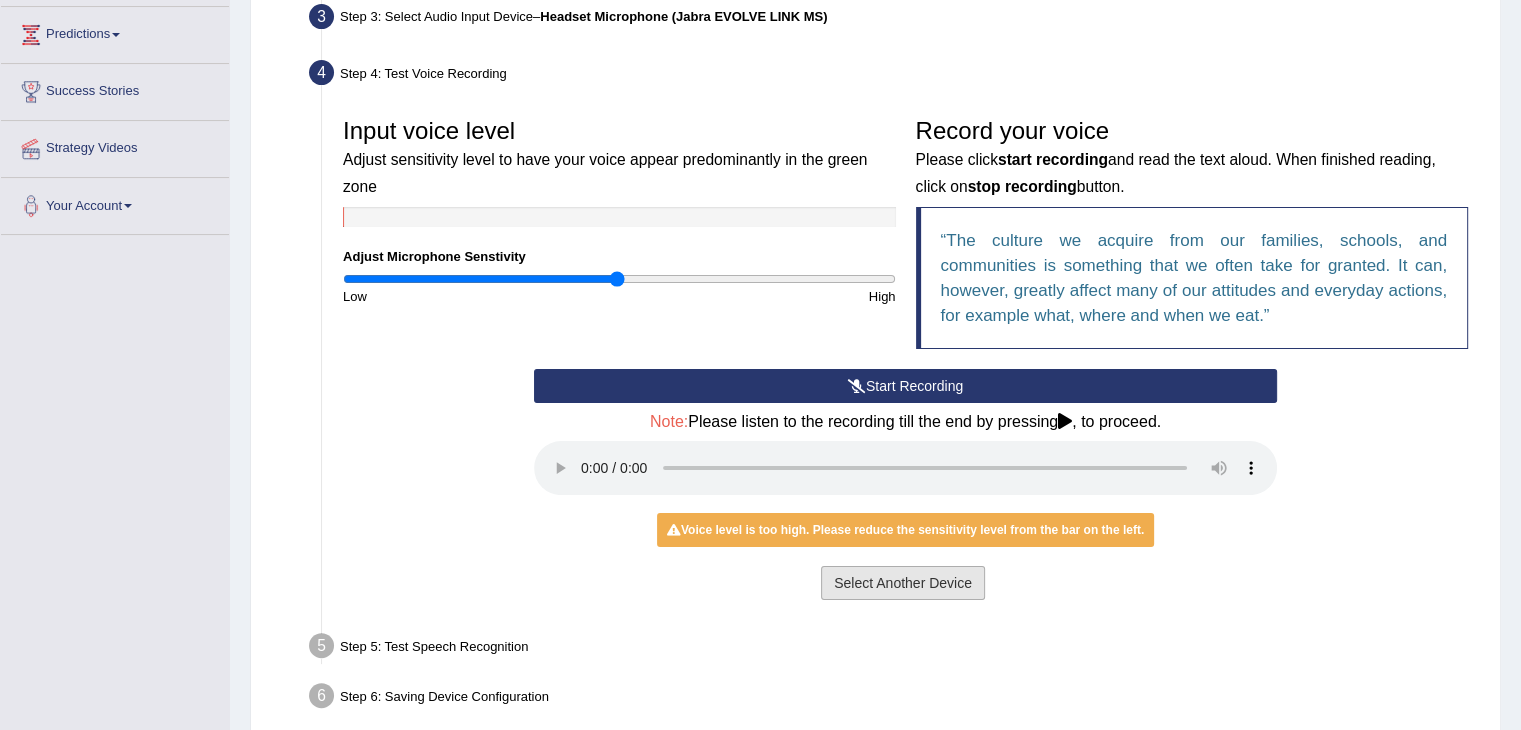 click on "Select Another Device" at bounding box center [903, 583] 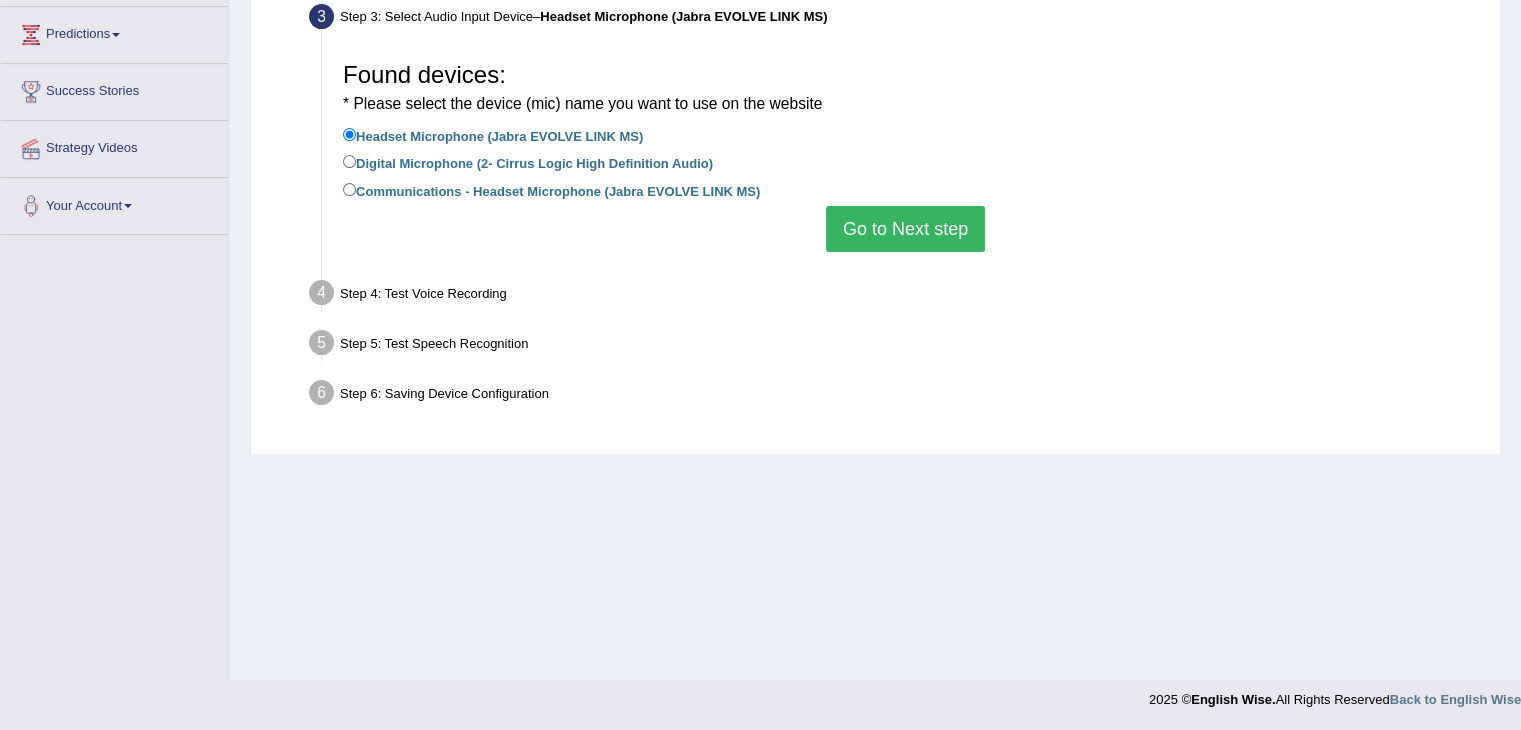 click on "Go to Next step" at bounding box center (905, 229) 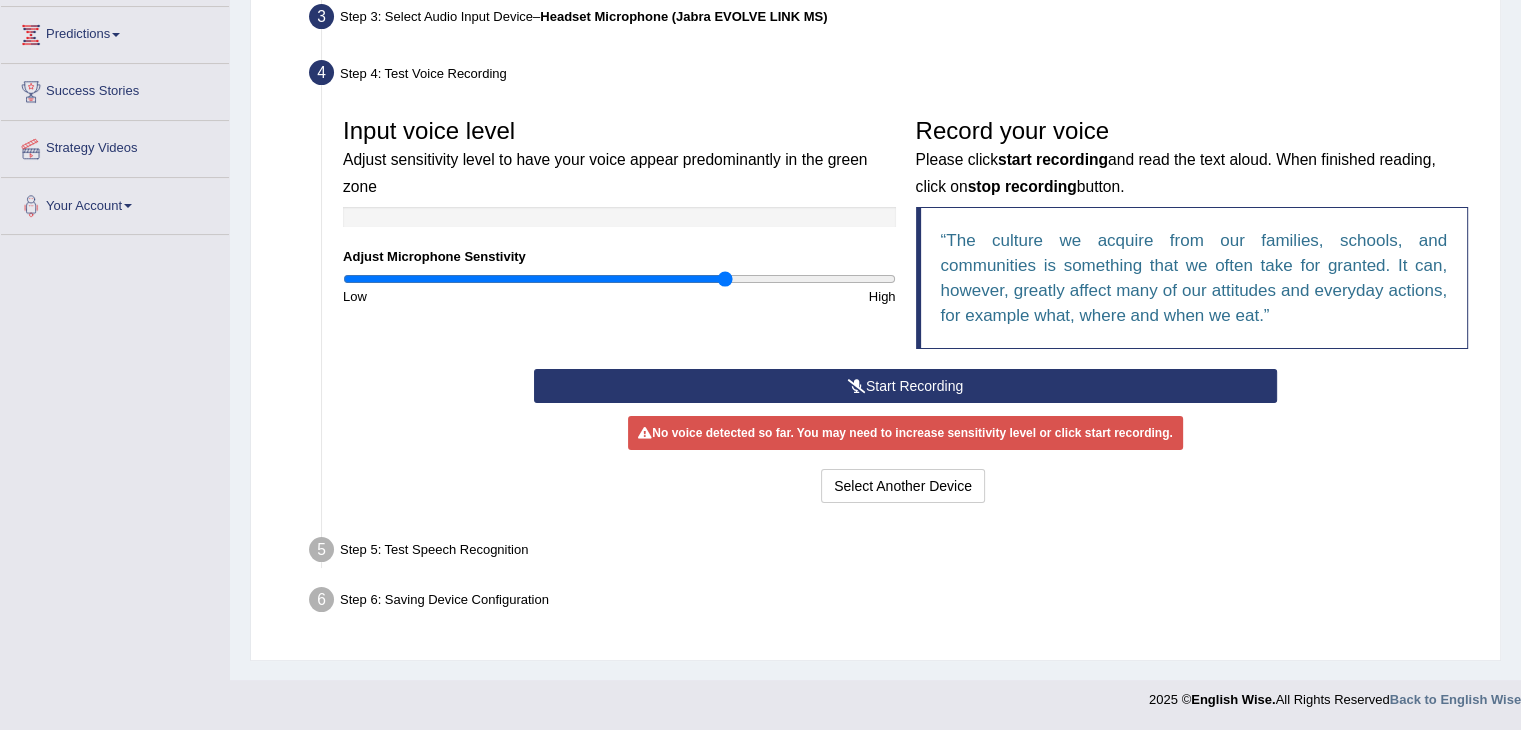 click at bounding box center (619, 279) 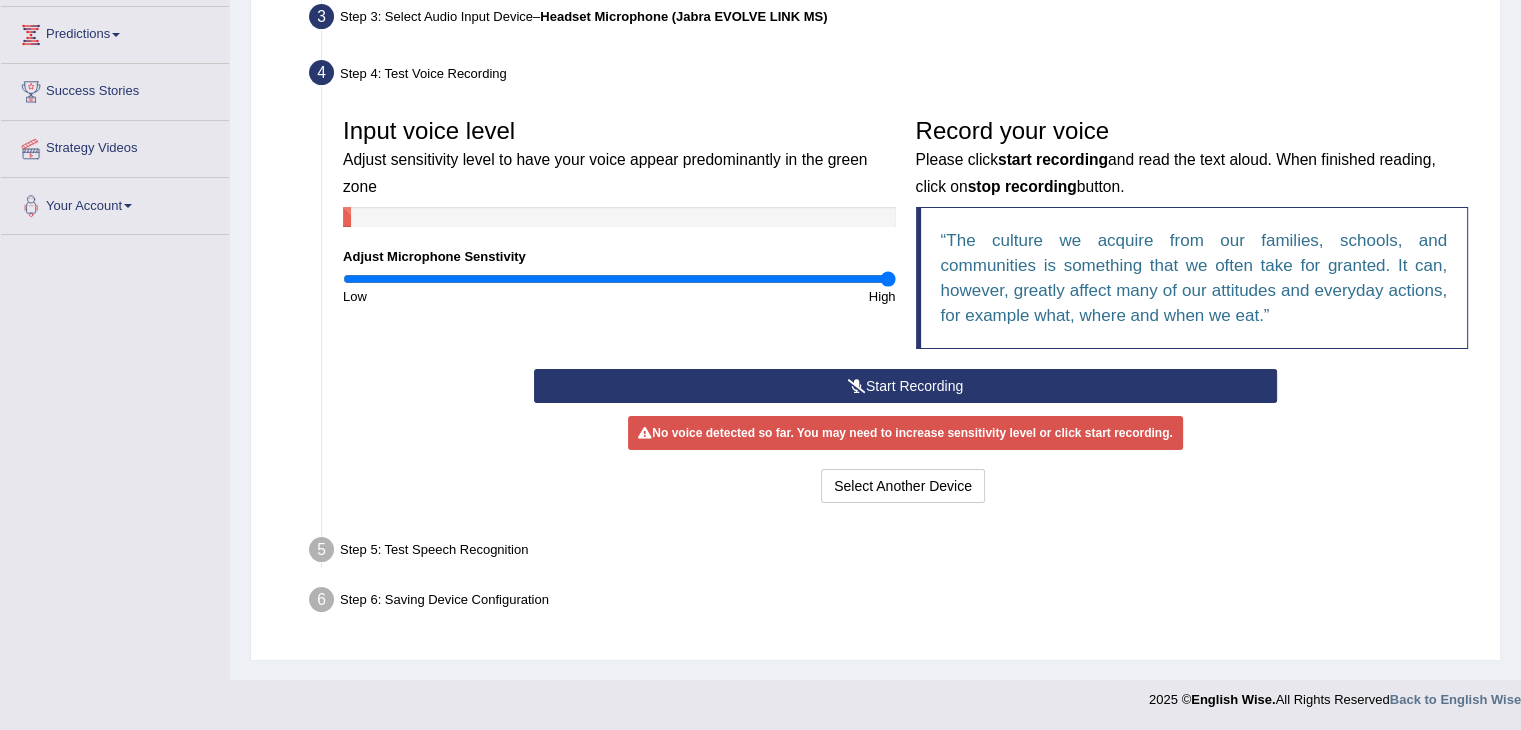 click at bounding box center (619, 279) 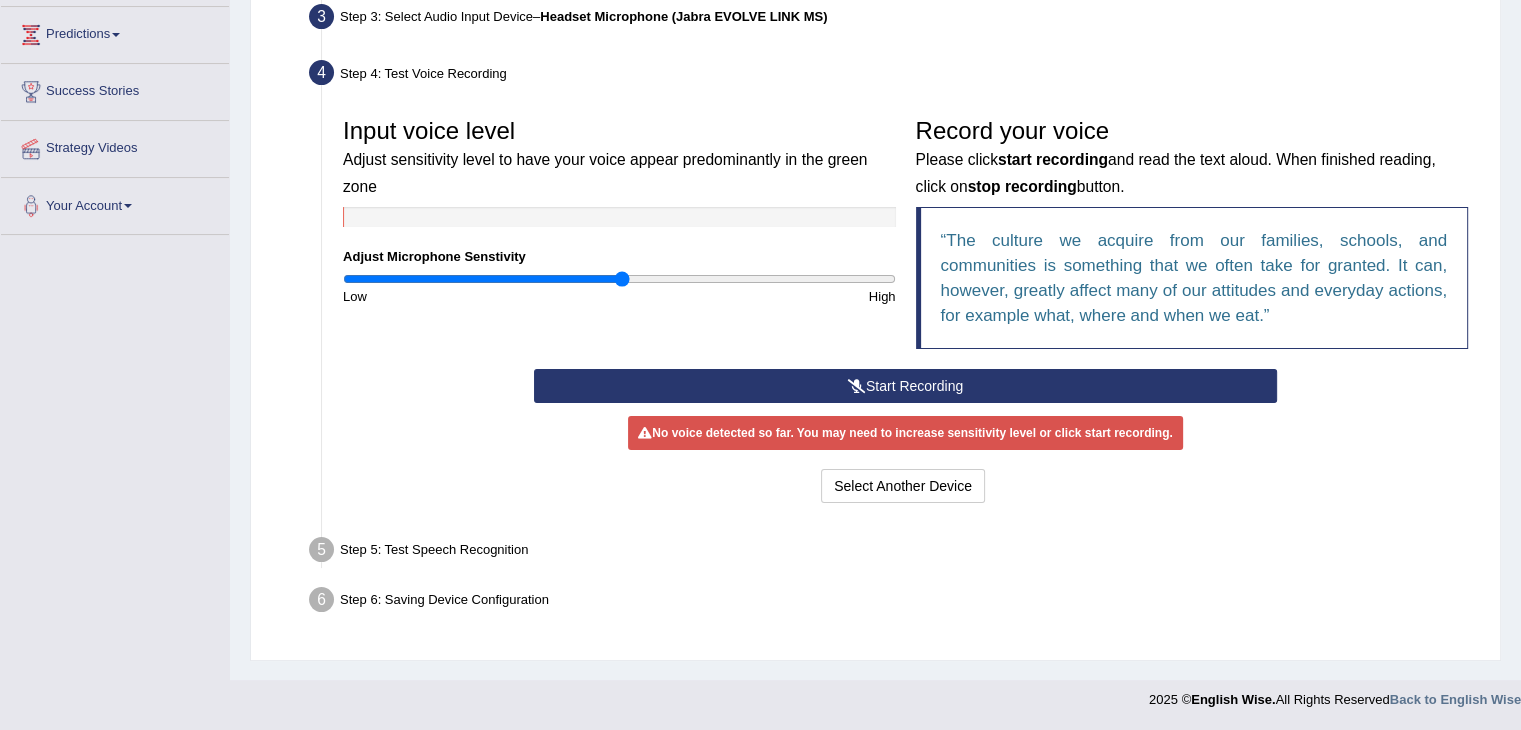 click at bounding box center [619, 279] 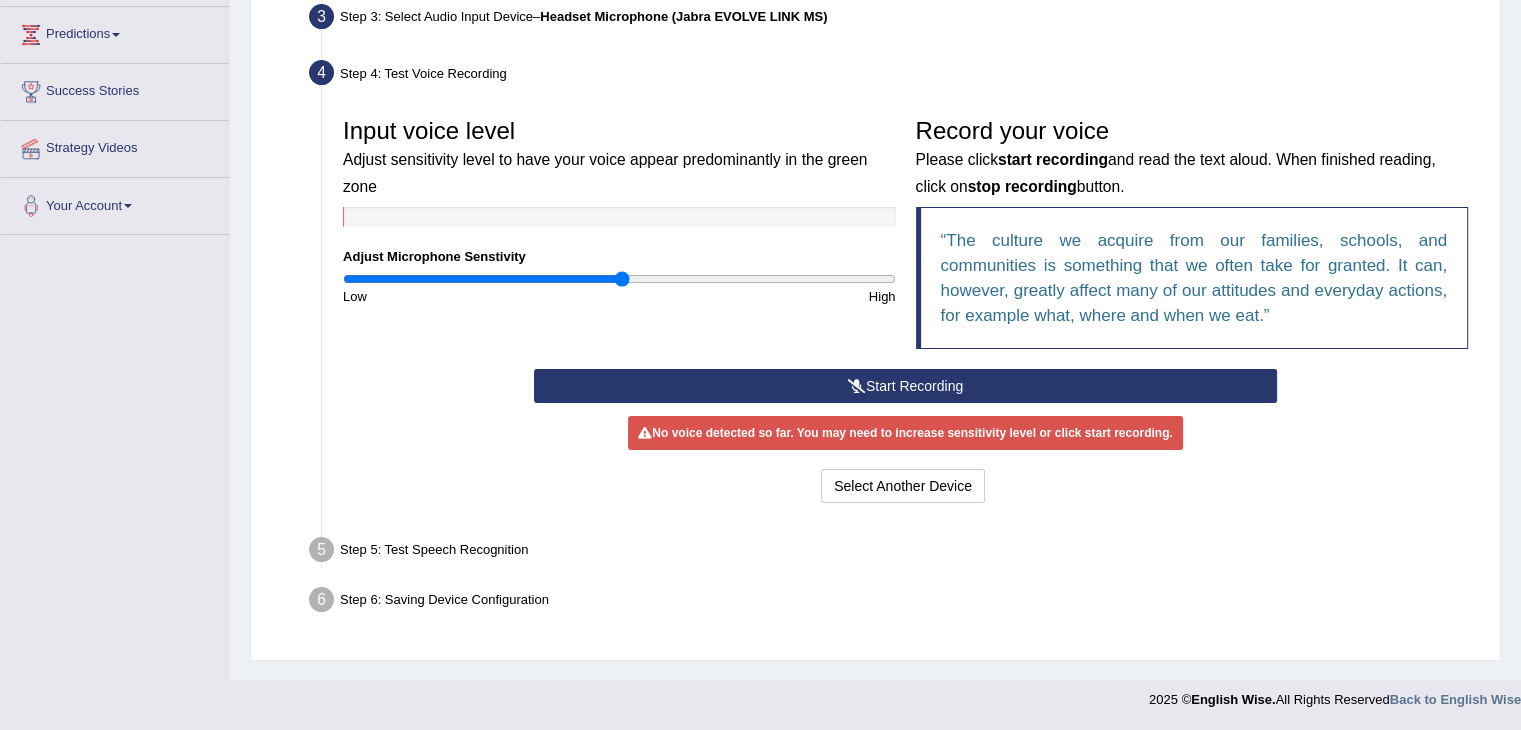click on "Start Recording" at bounding box center (905, 386) 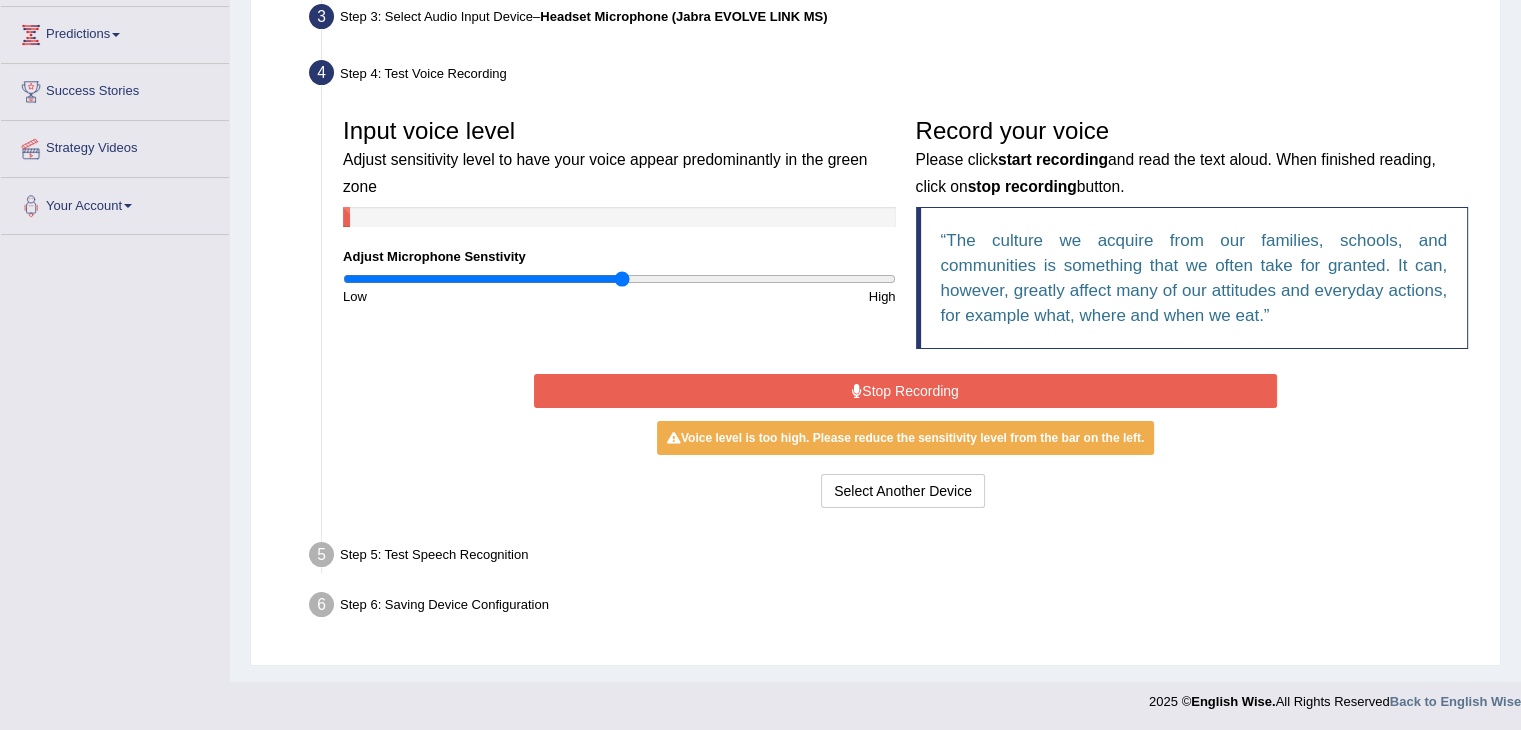 click on "Stop Recording" at bounding box center (905, 391) 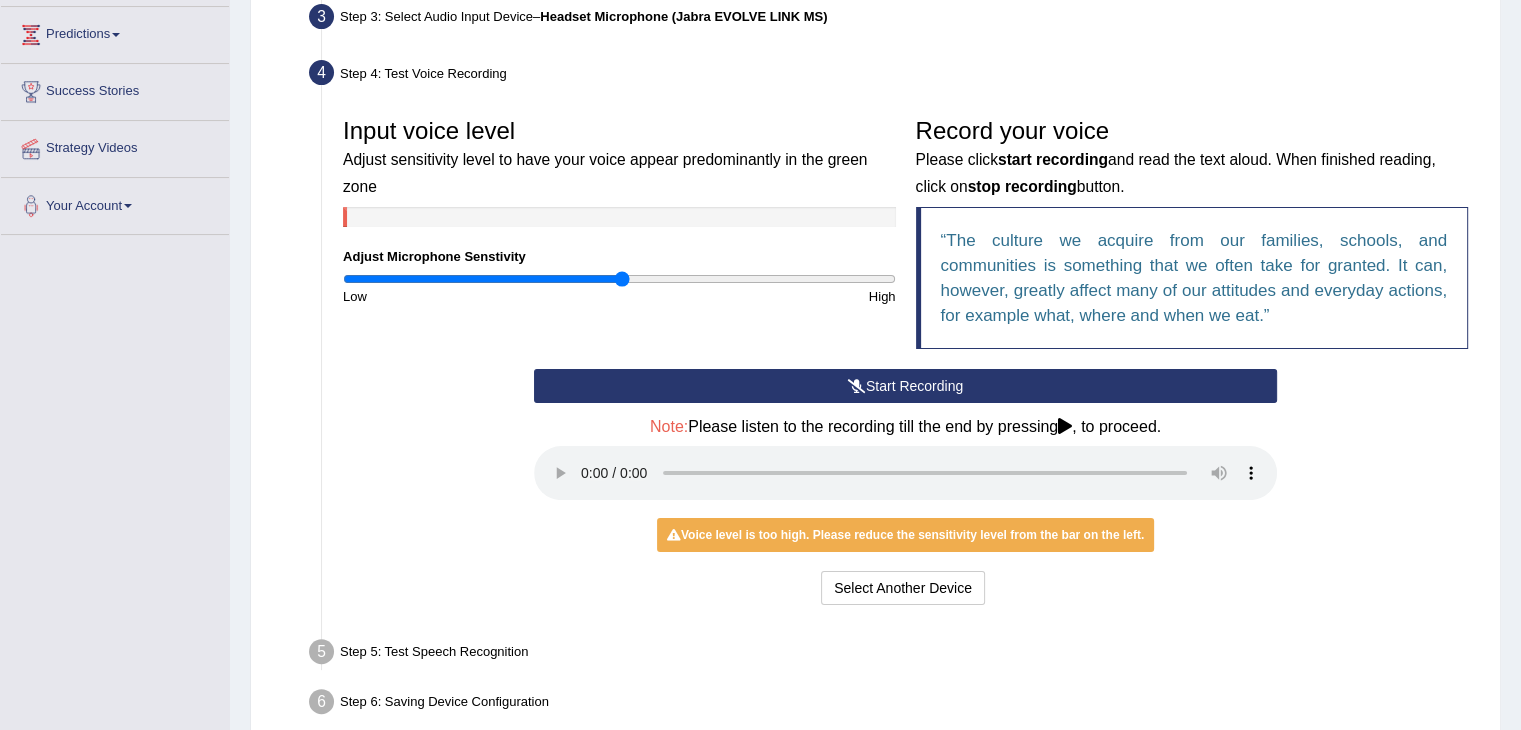 click on "Start Recording" at bounding box center [905, 386] 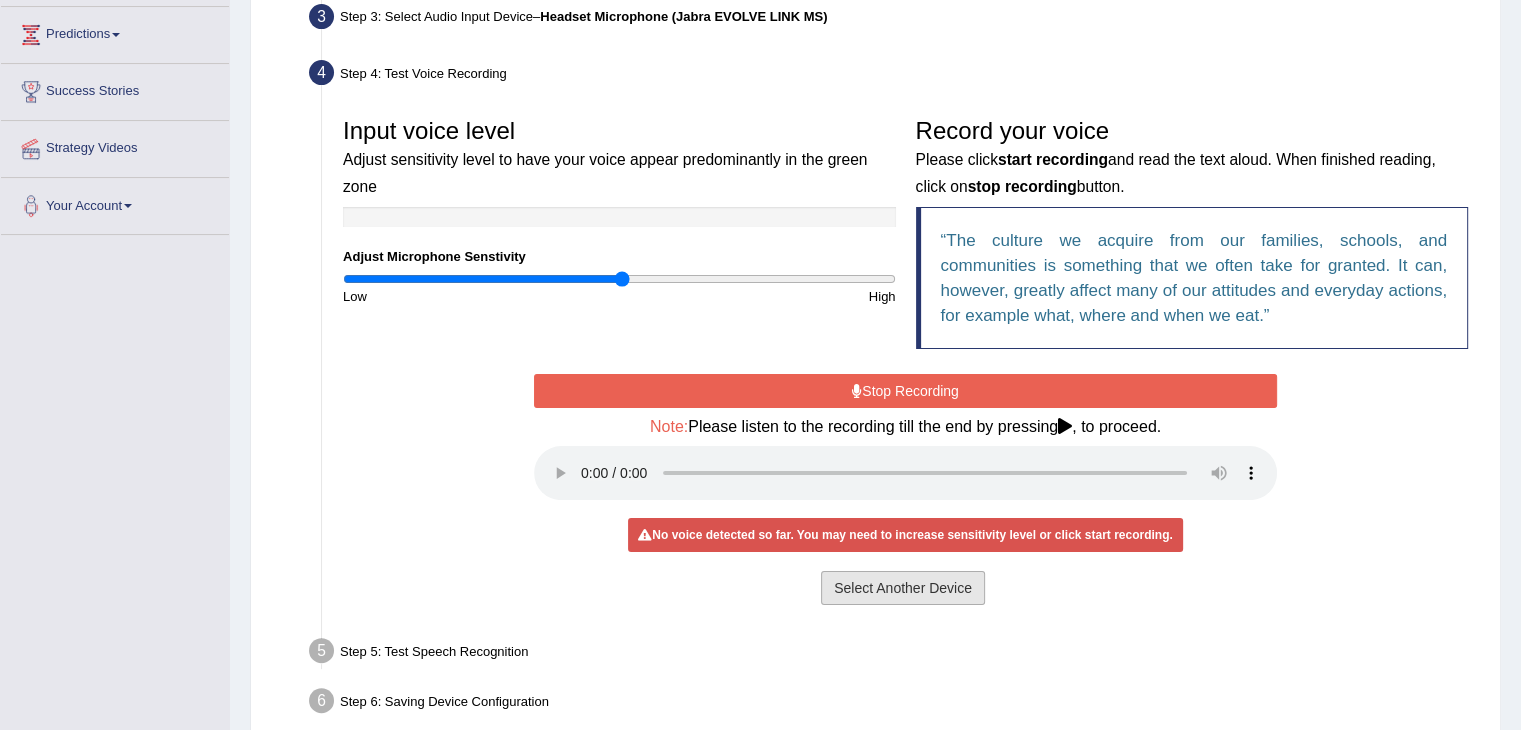 click on "Select Another Device" at bounding box center (903, 588) 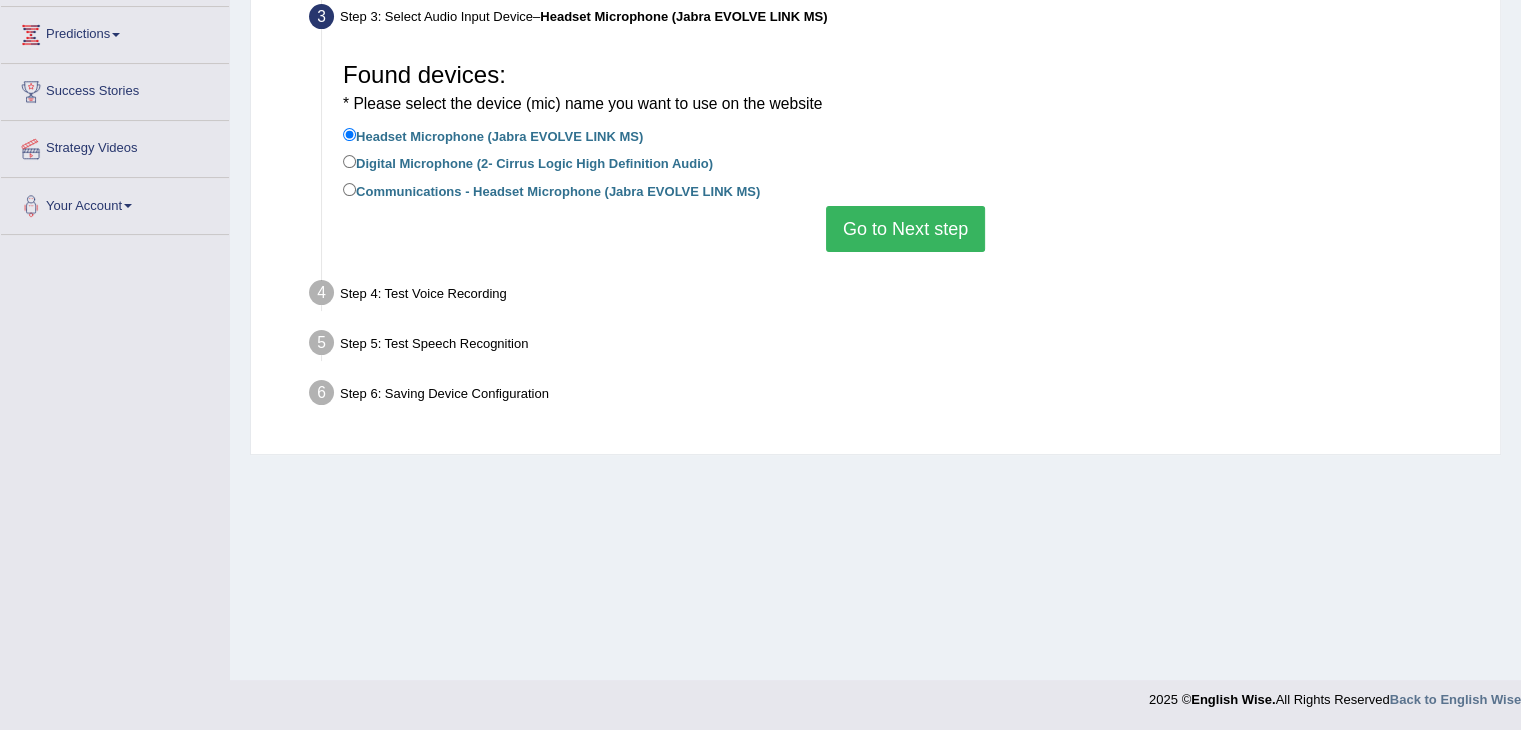 click on "Go to Next step" at bounding box center [905, 229] 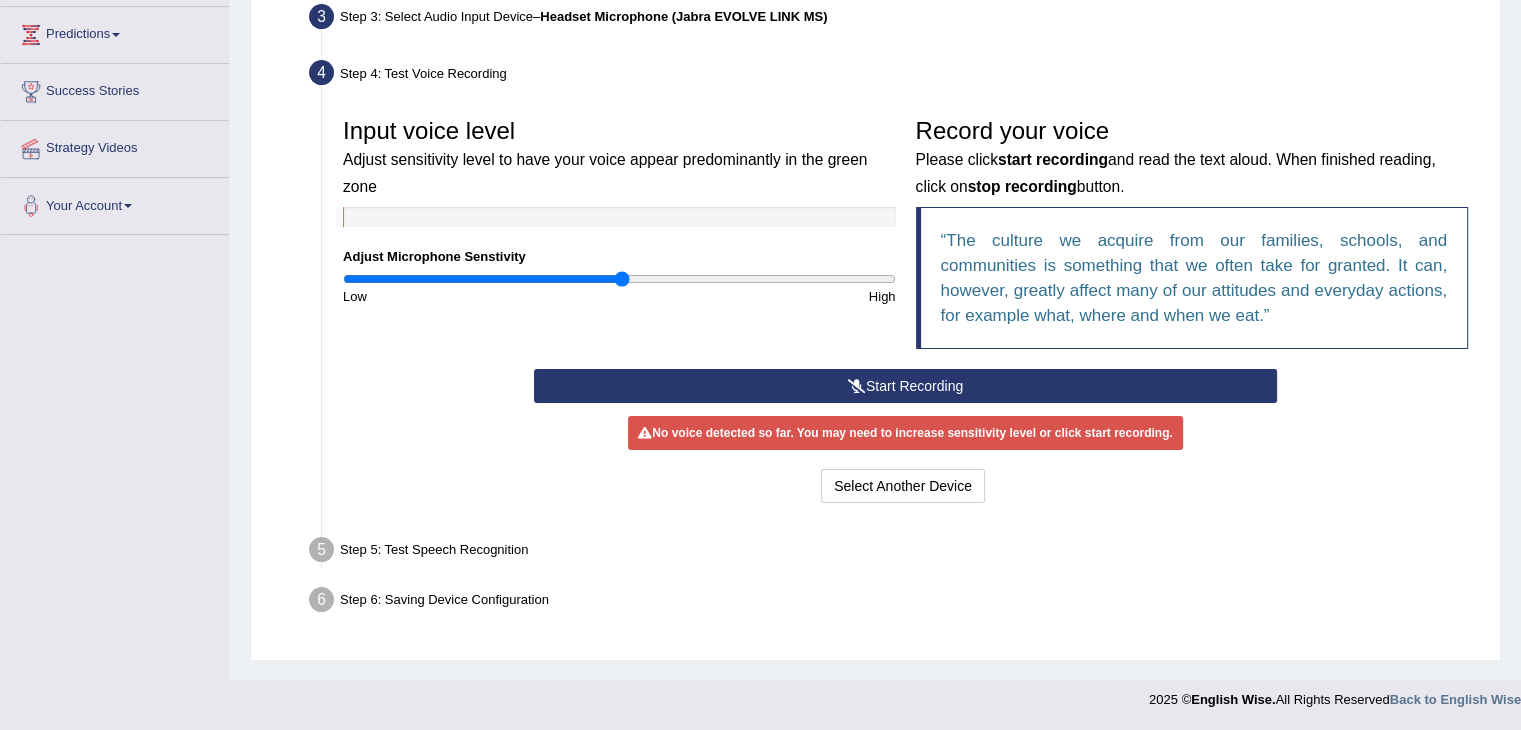 click on "Start Recording" at bounding box center [905, 386] 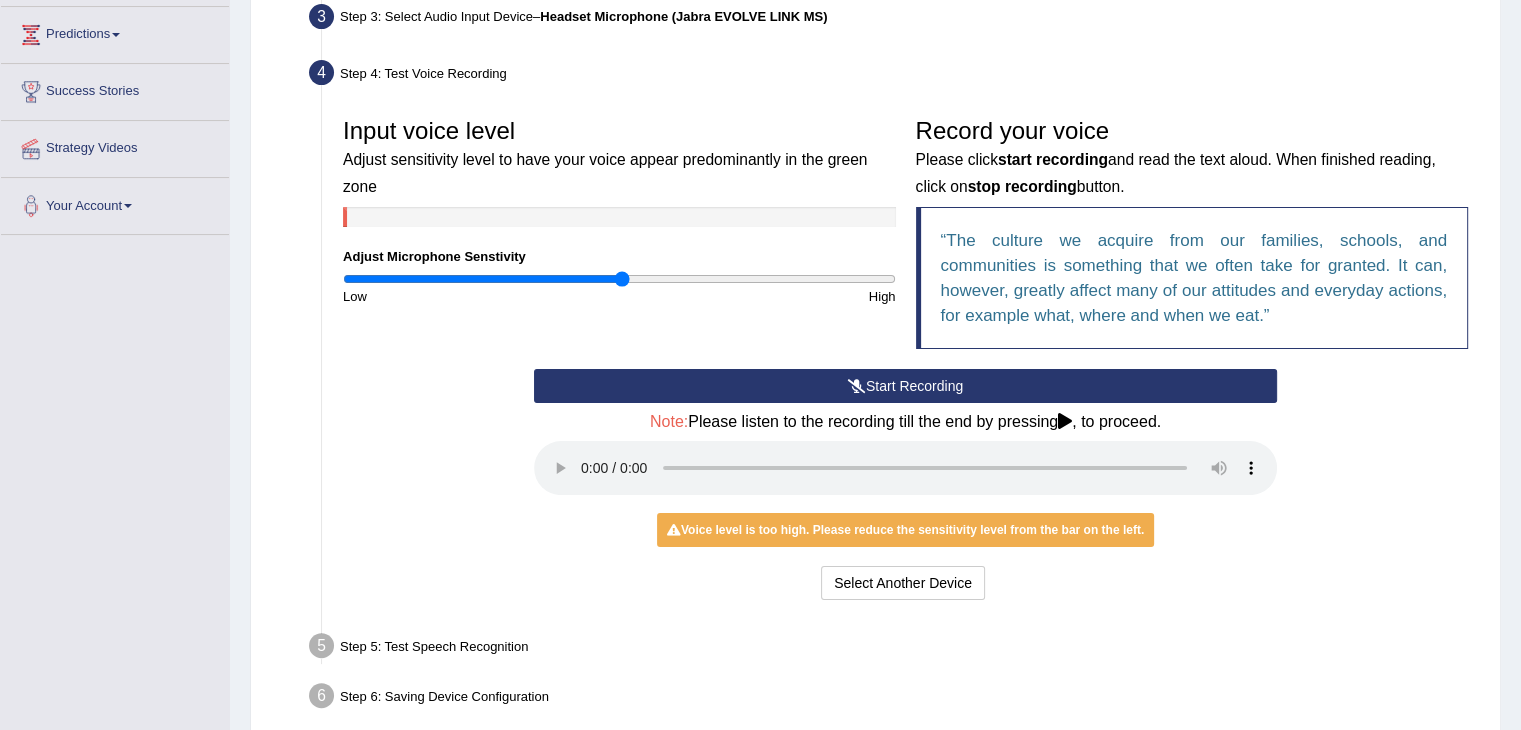 click on "Start Recording" at bounding box center (905, 386) 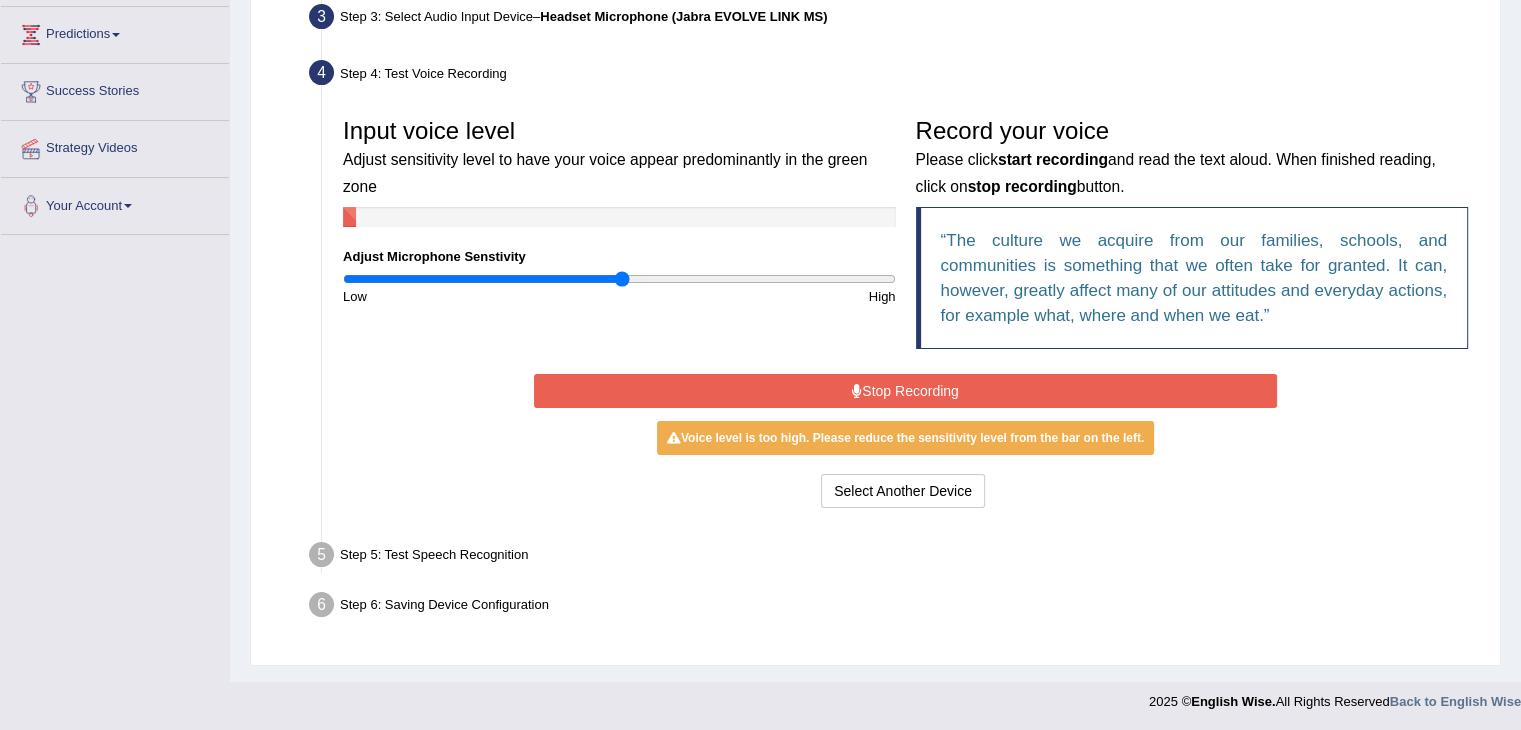 click on "Stop Recording" at bounding box center (905, 391) 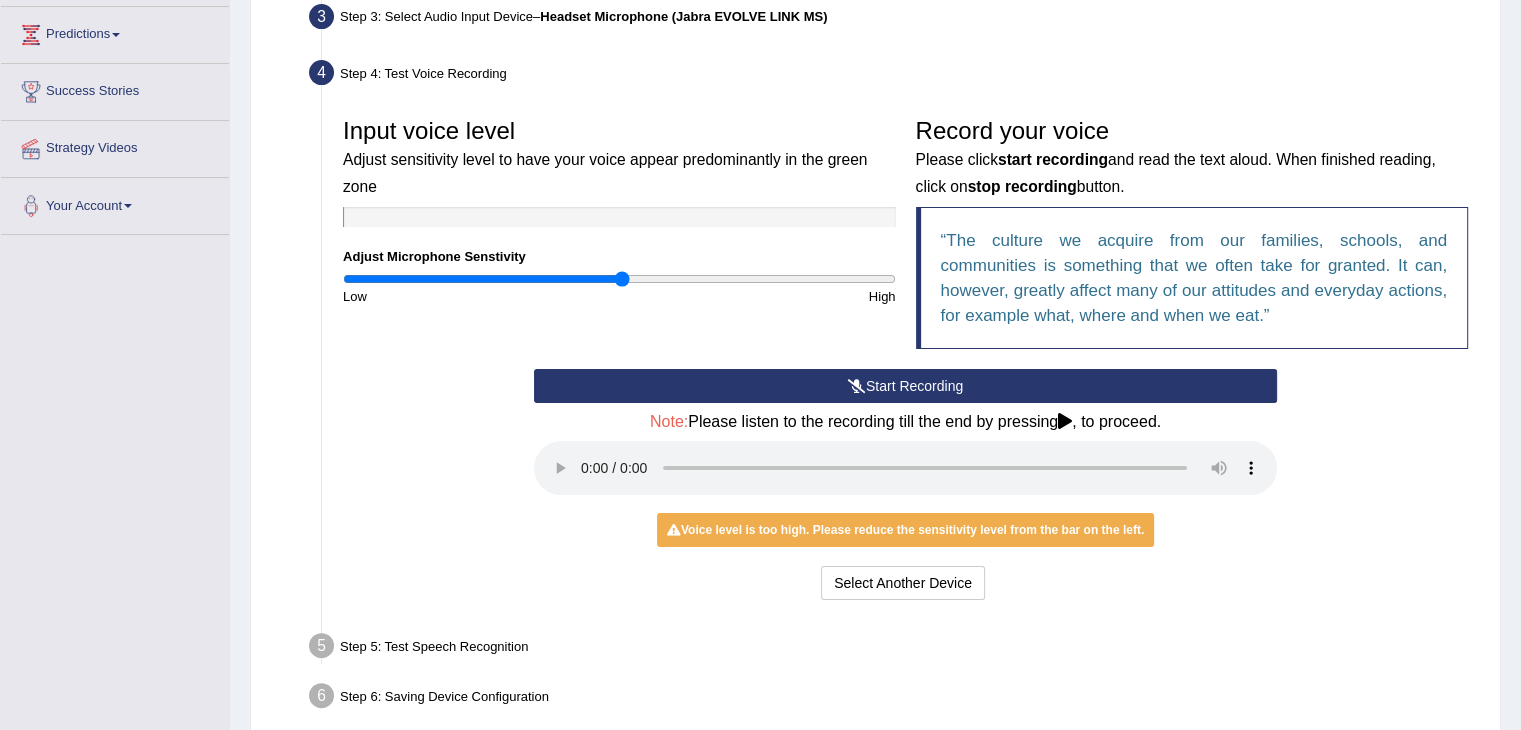 click on "Start Recording" at bounding box center [905, 386] 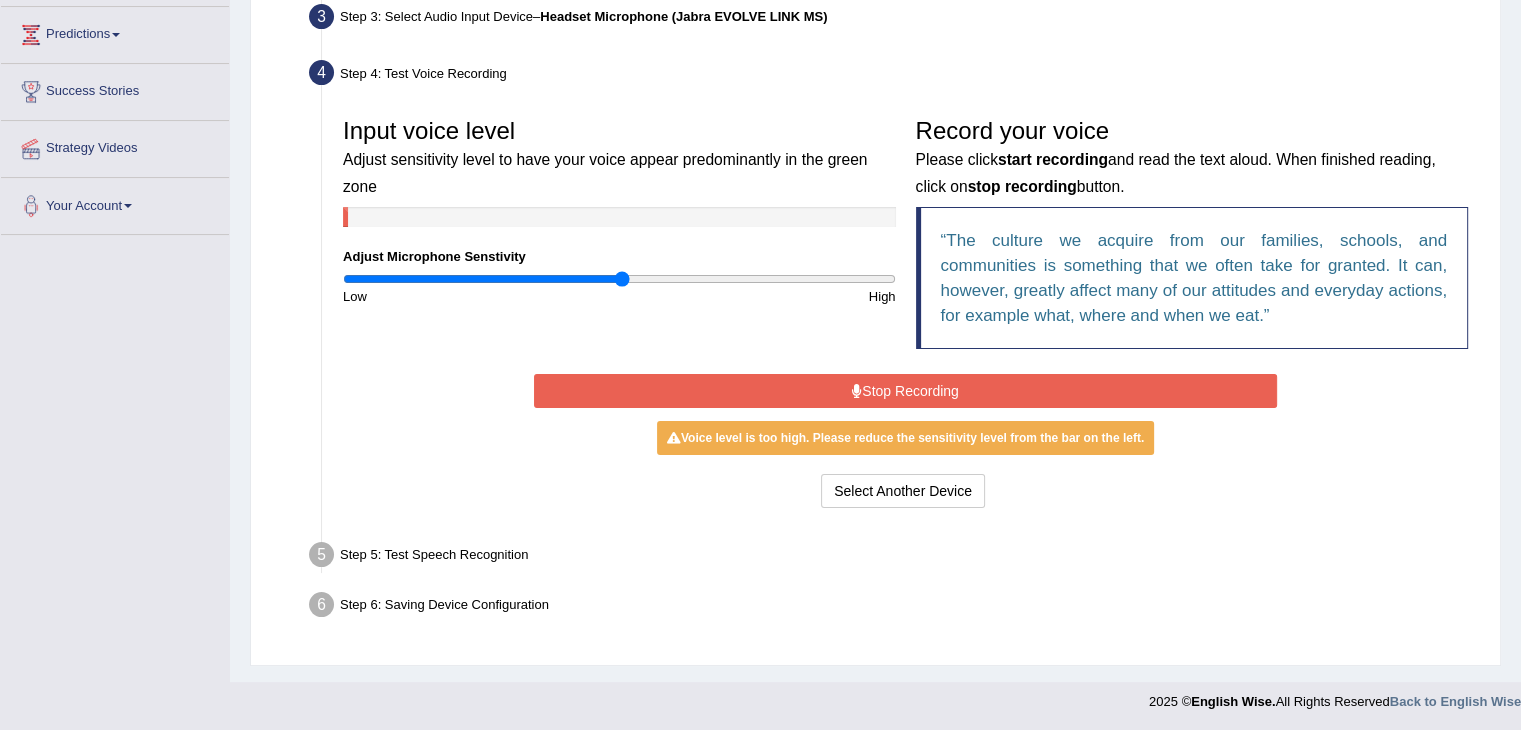 click on "Stop Recording" at bounding box center [905, 391] 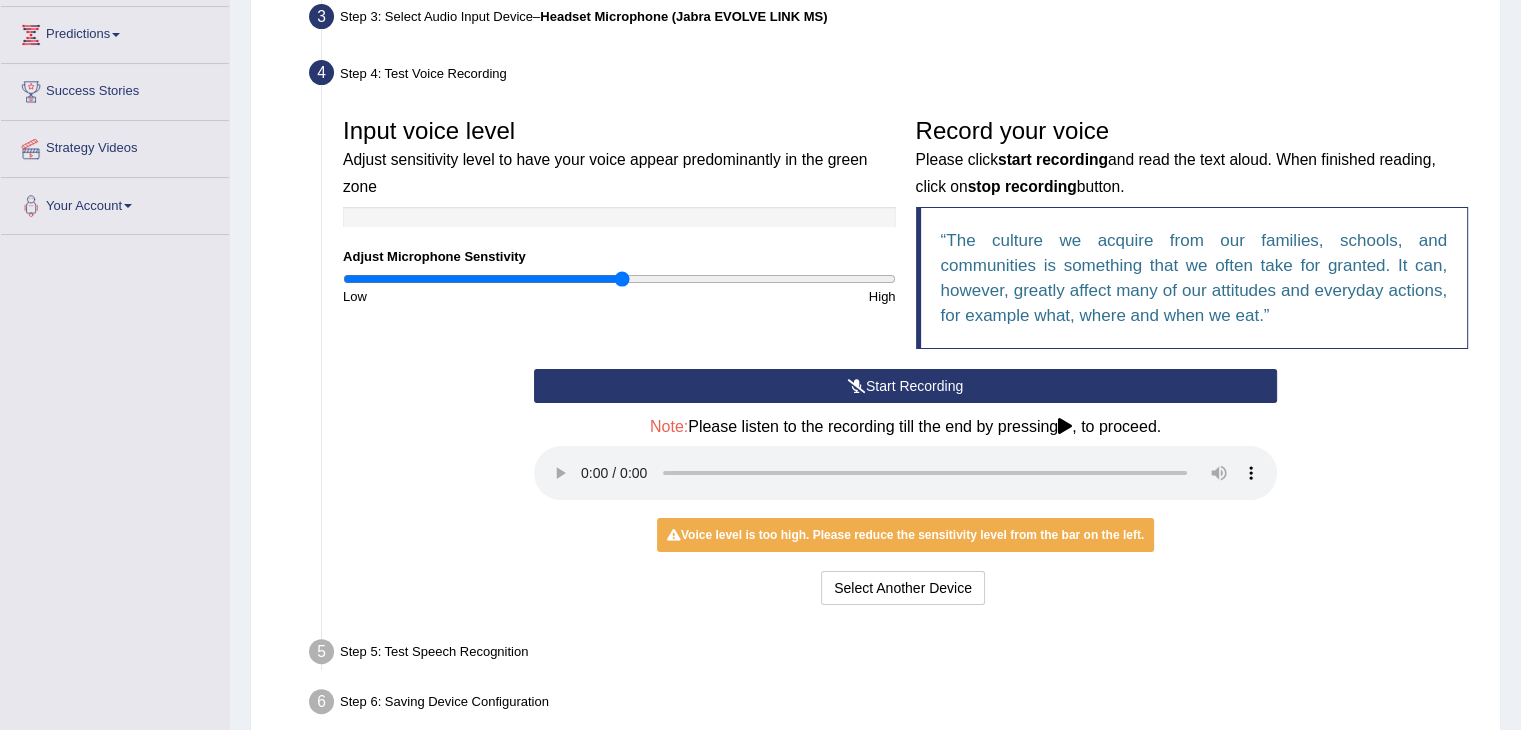 click on "Start Recording" at bounding box center (905, 386) 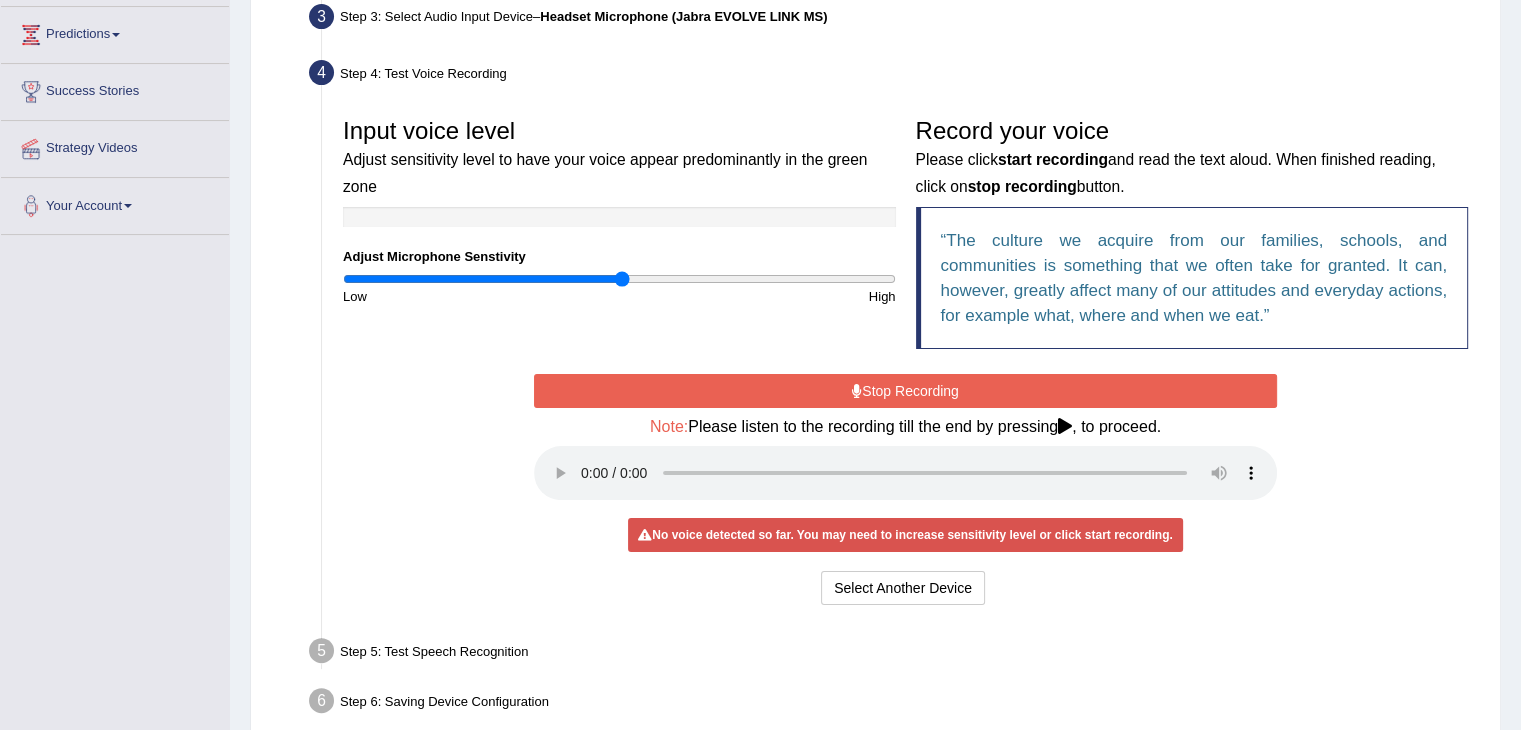 click at bounding box center (857, 391) 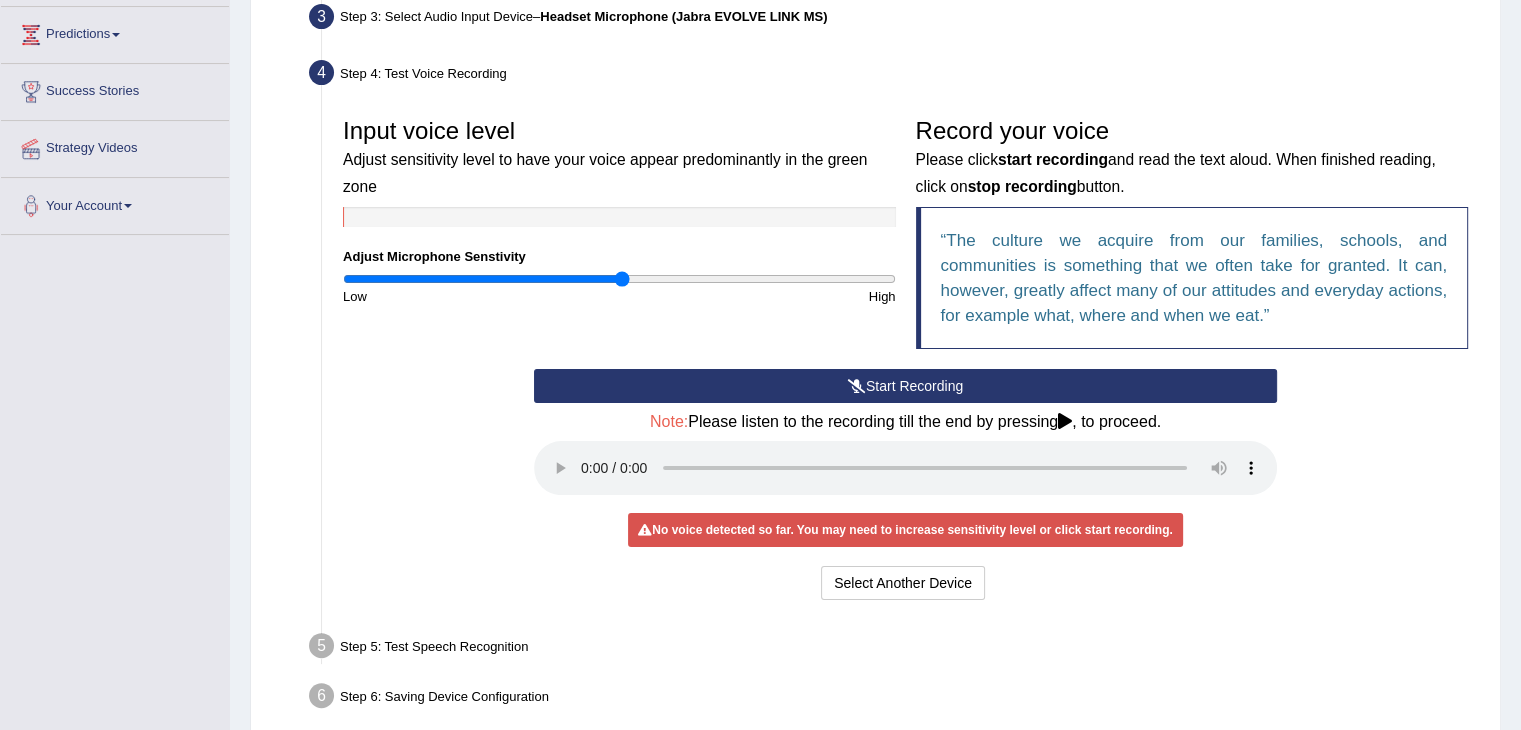click on "Start Recording" at bounding box center [905, 386] 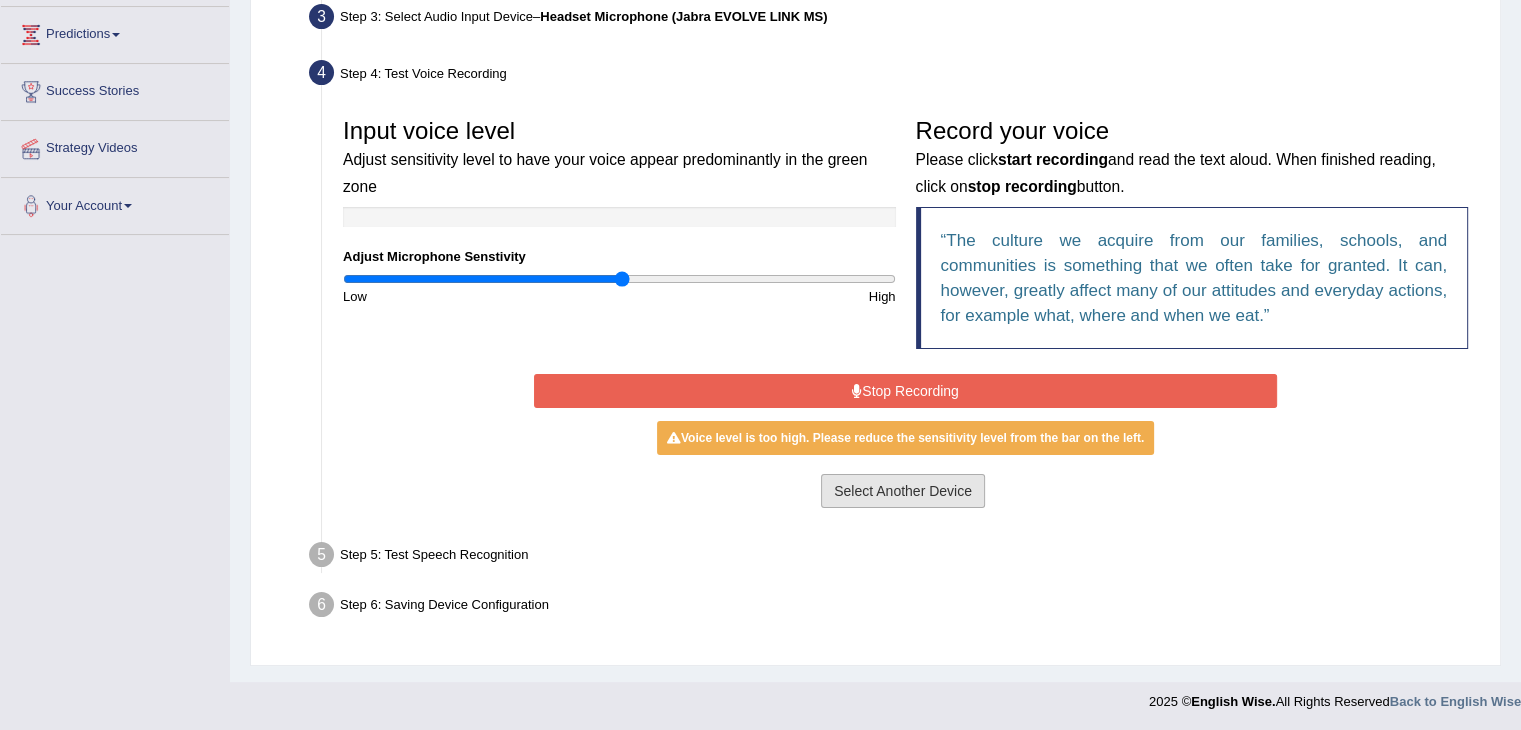 click on "Select Another Device" at bounding box center (903, 491) 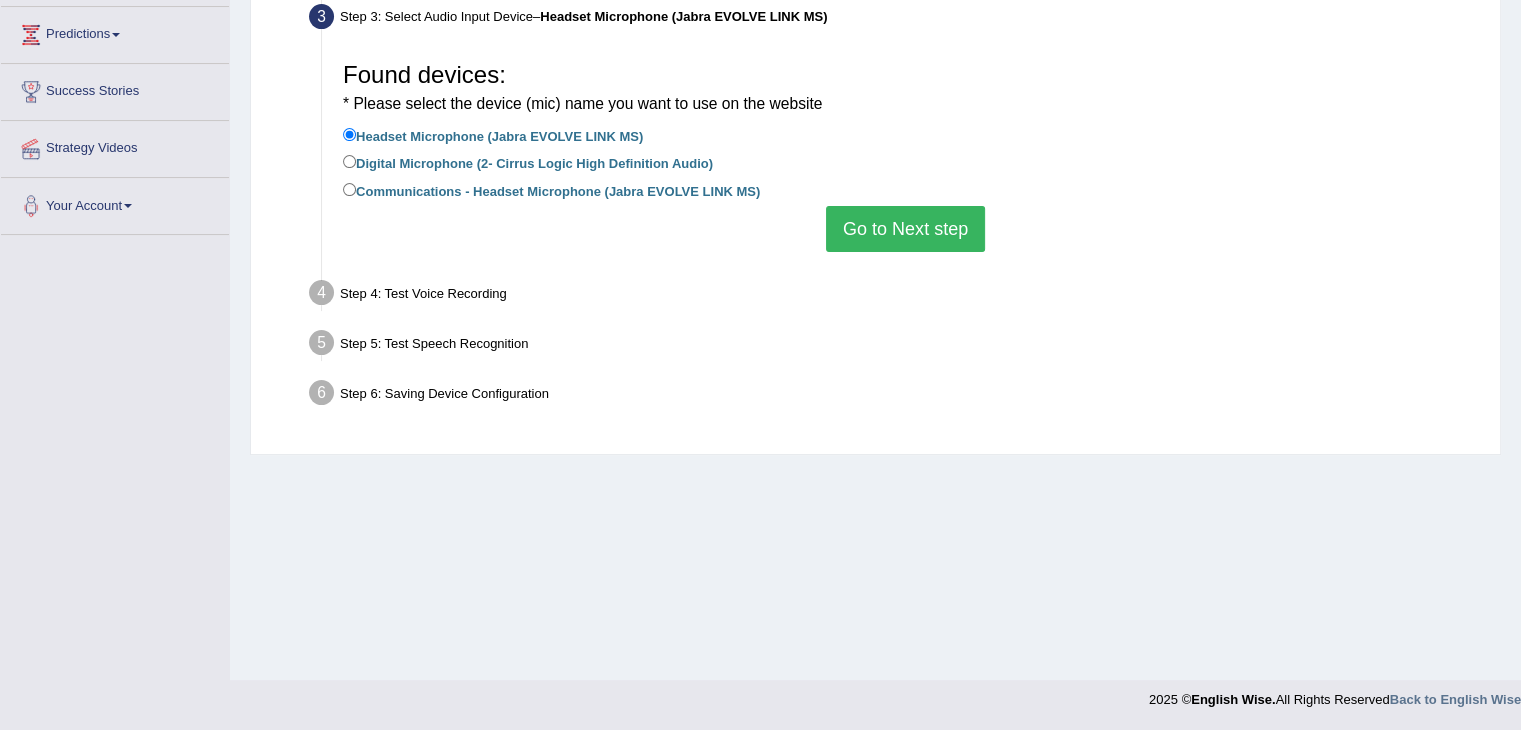 click on "Go to Next step" at bounding box center [905, 229] 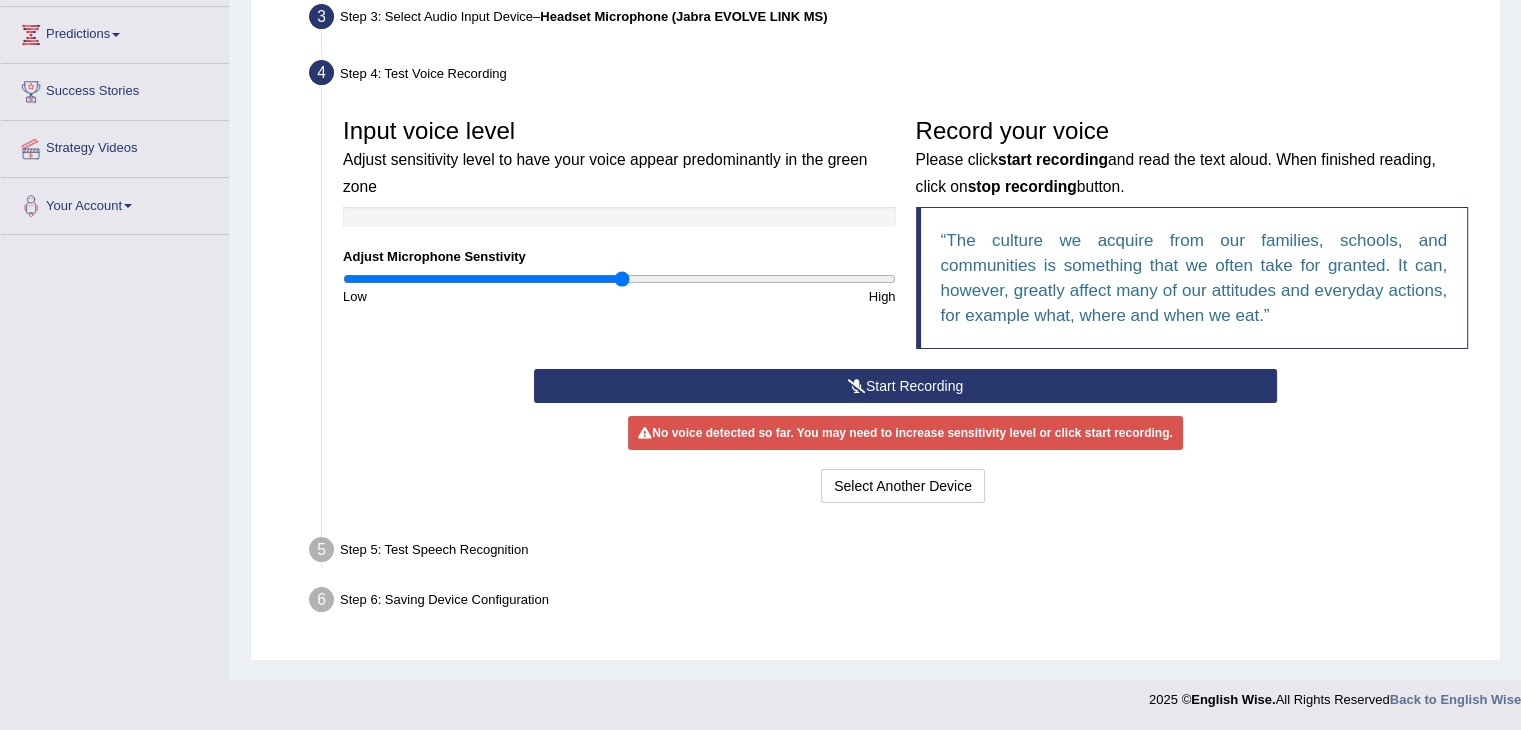 click on "Start Recording" at bounding box center (905, 386) 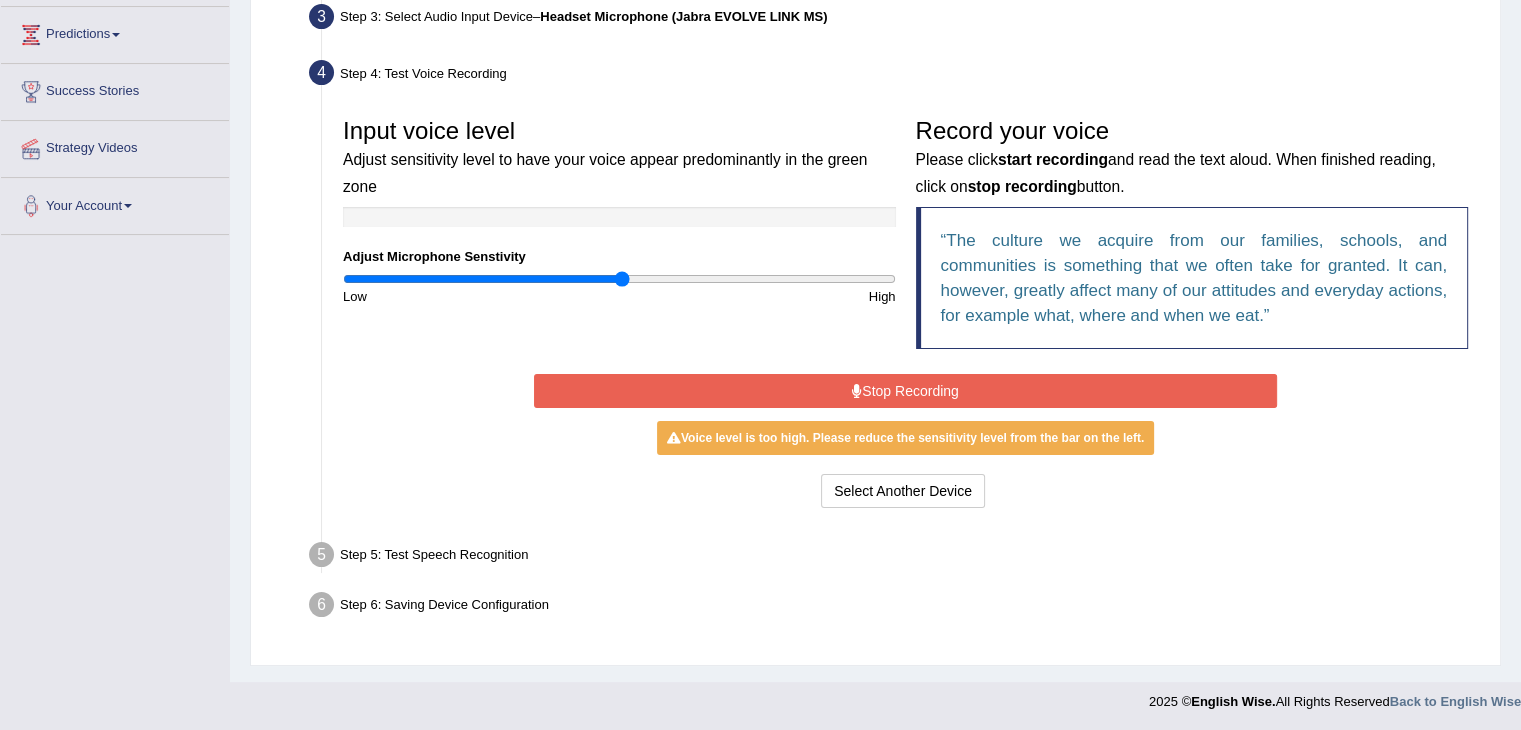 click on "Stop Recording" at bounding box center (905, 391) 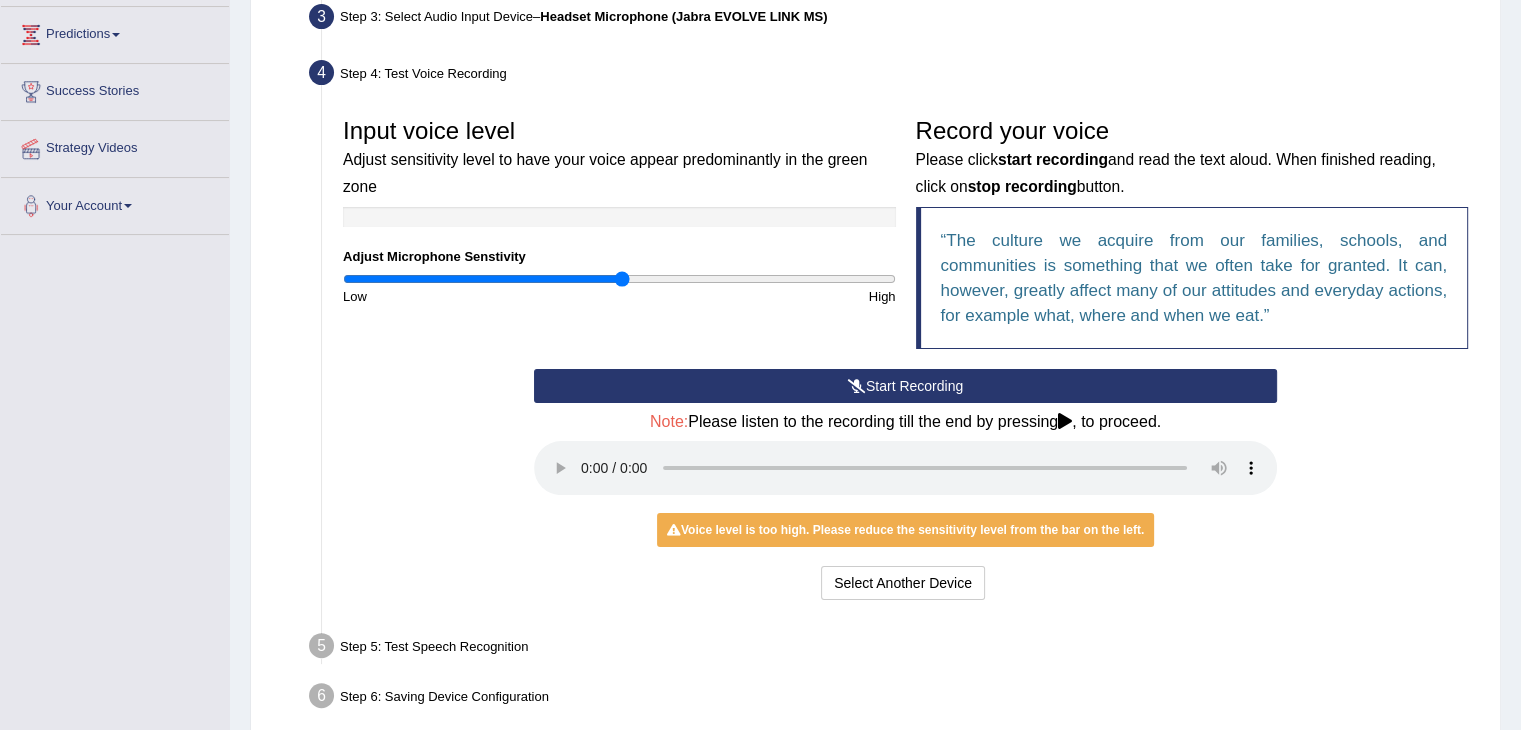 click on "Start Recording" at bounding box center [905, 386] 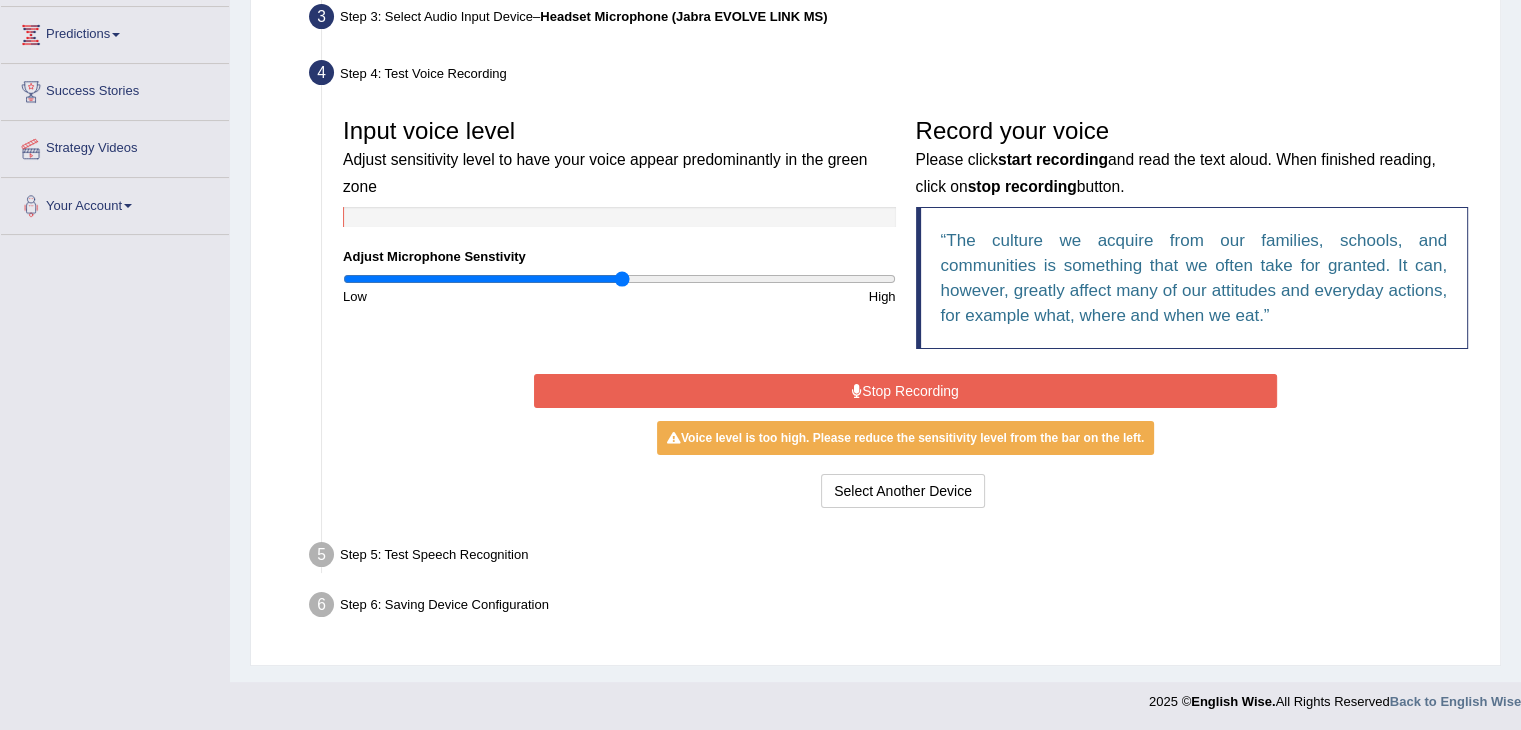 click on "Stop Recording" at bounding box center [905, 391] 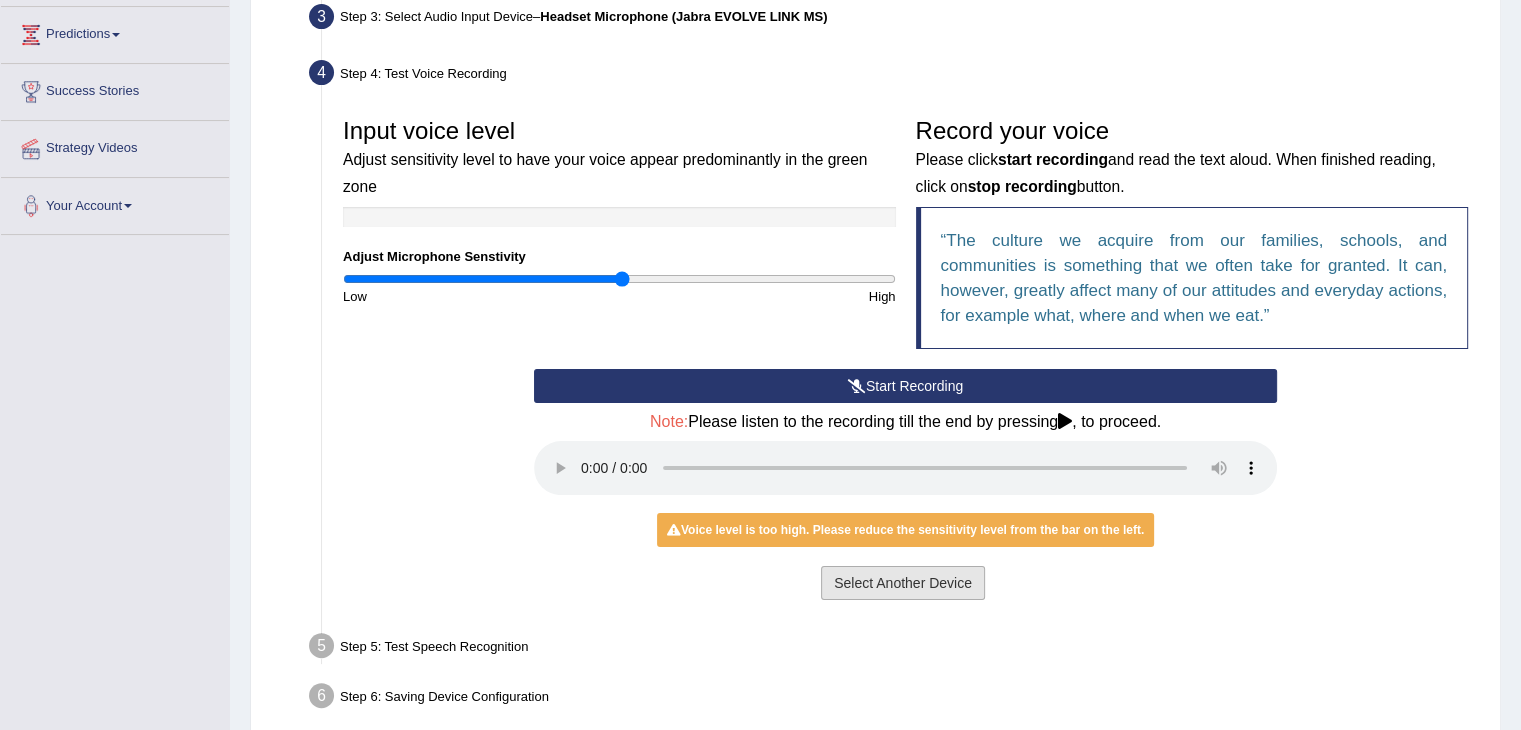click on "Select Another Device" at bounding box center [903, 583] 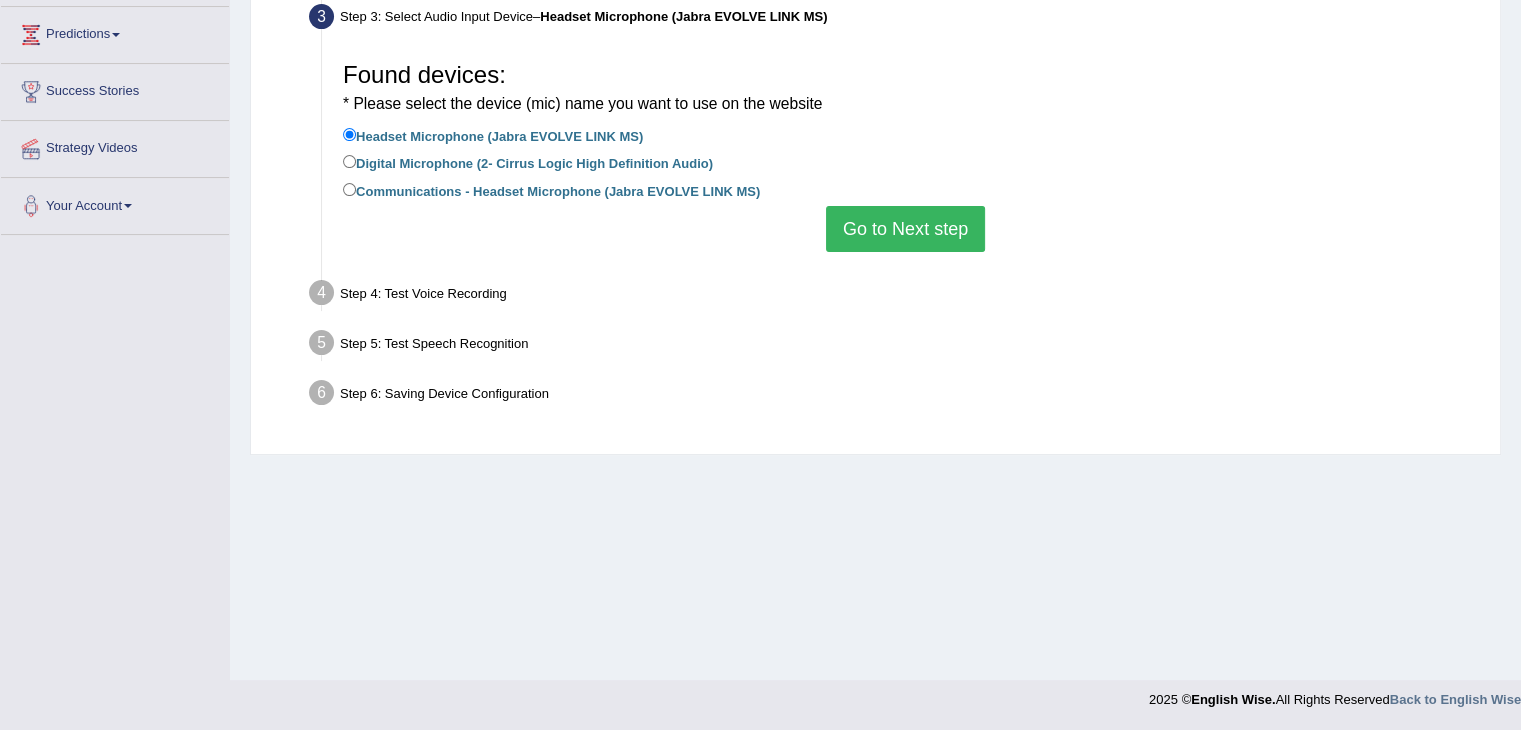 click on "Go to Next step" at bounding box center (905, 229) 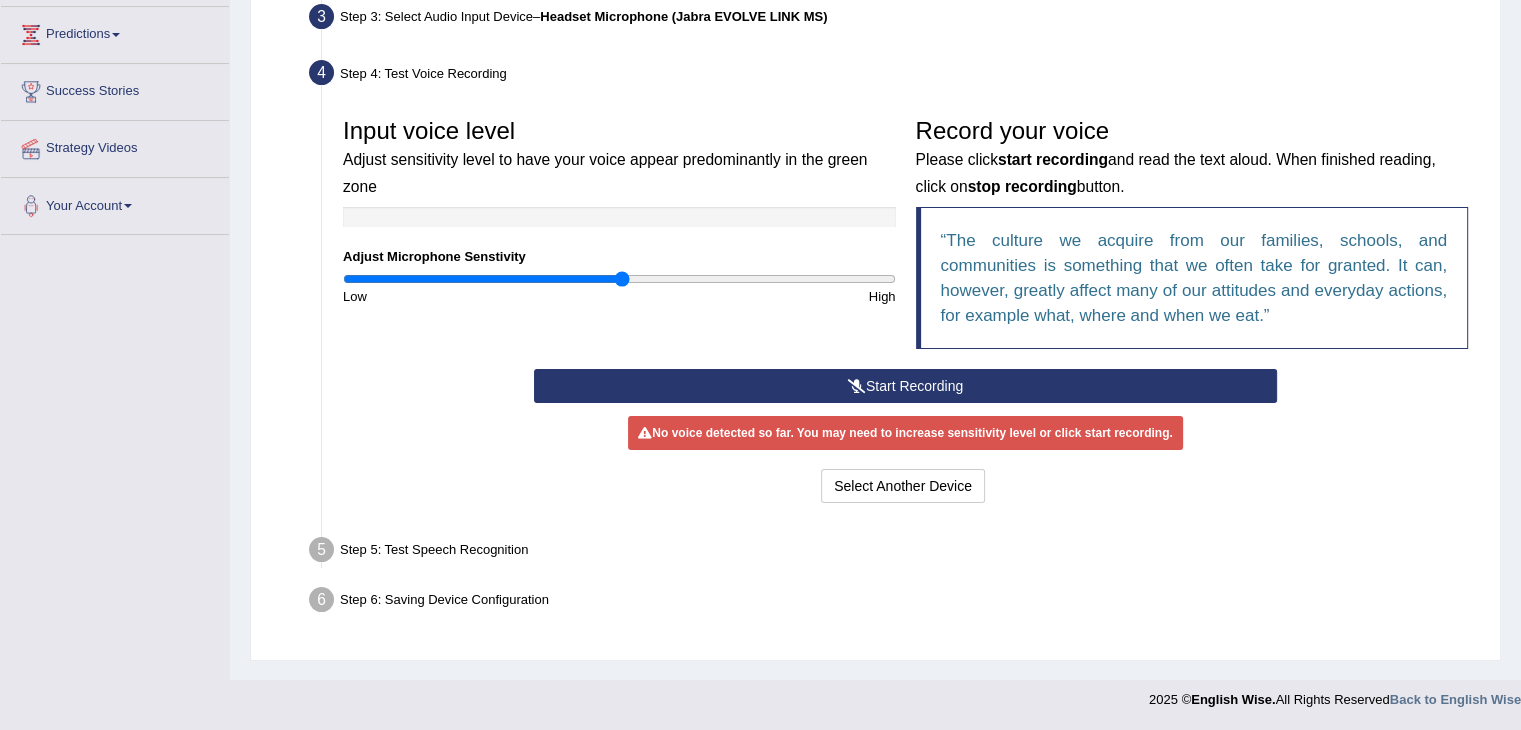 click on "Start Recording" at bounding box center [905, 386] 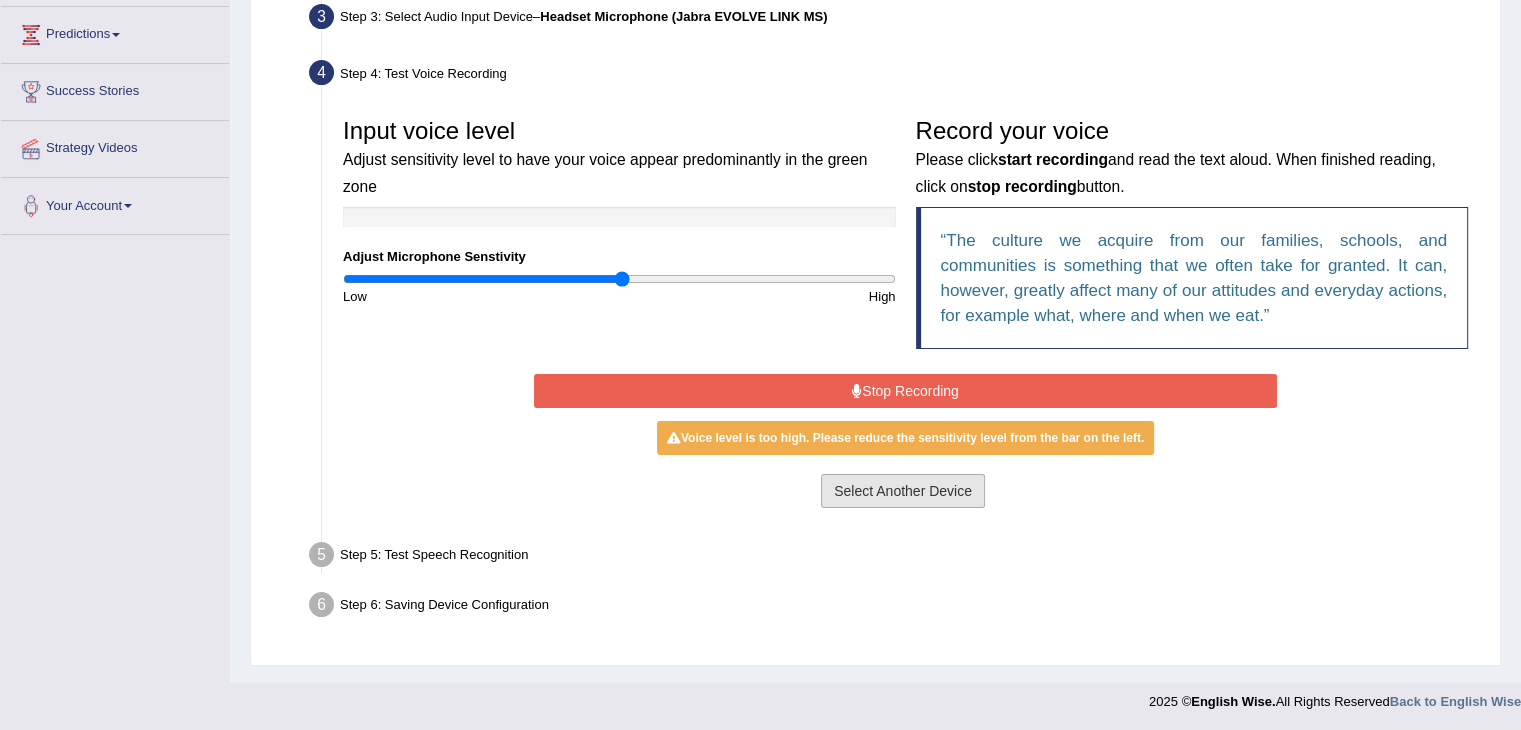 click on "Select Another Device" at bounding box center [903, 491] 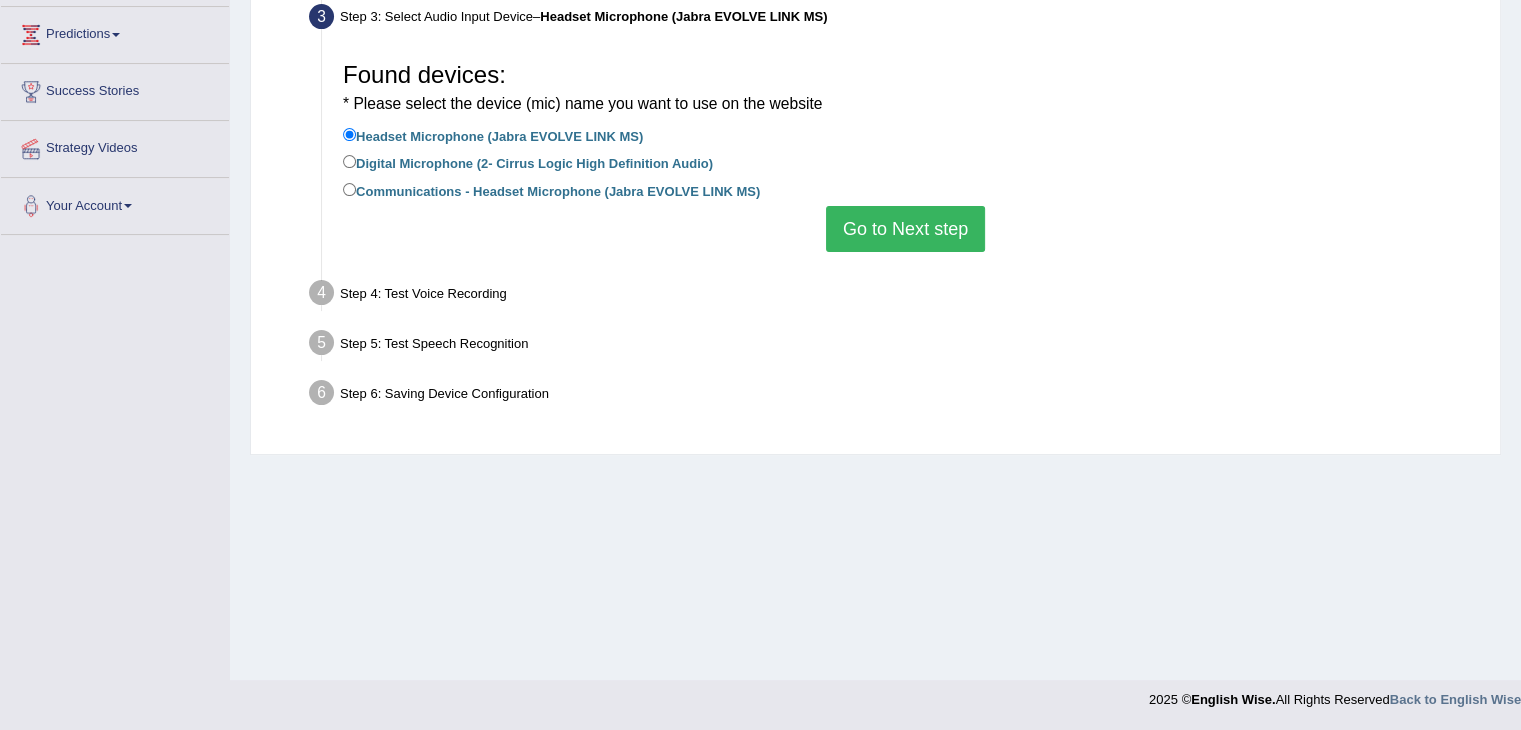 click on "Go to Next step" at bounding box center (905, 229) 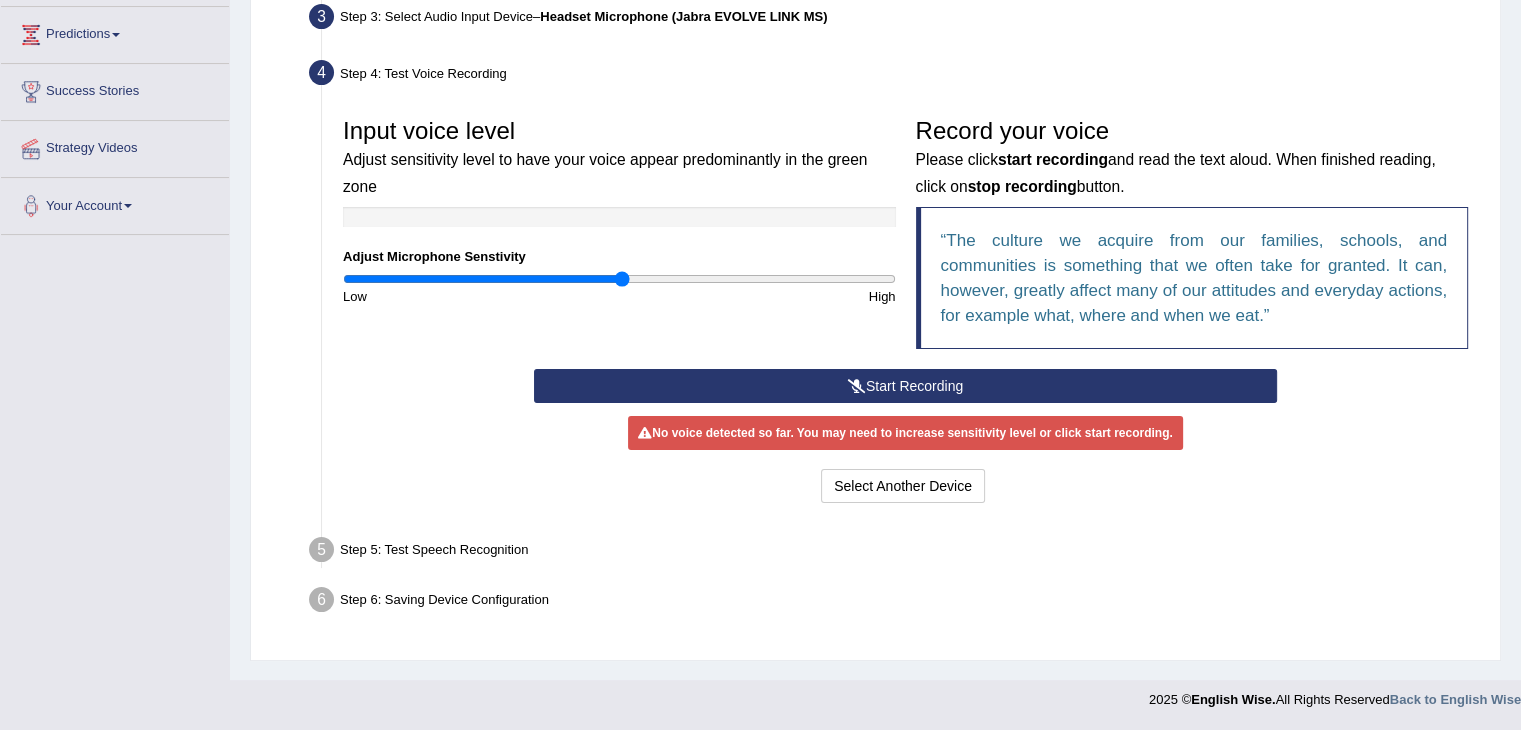 click on "Start Recording" at bounding box center (905, 386) 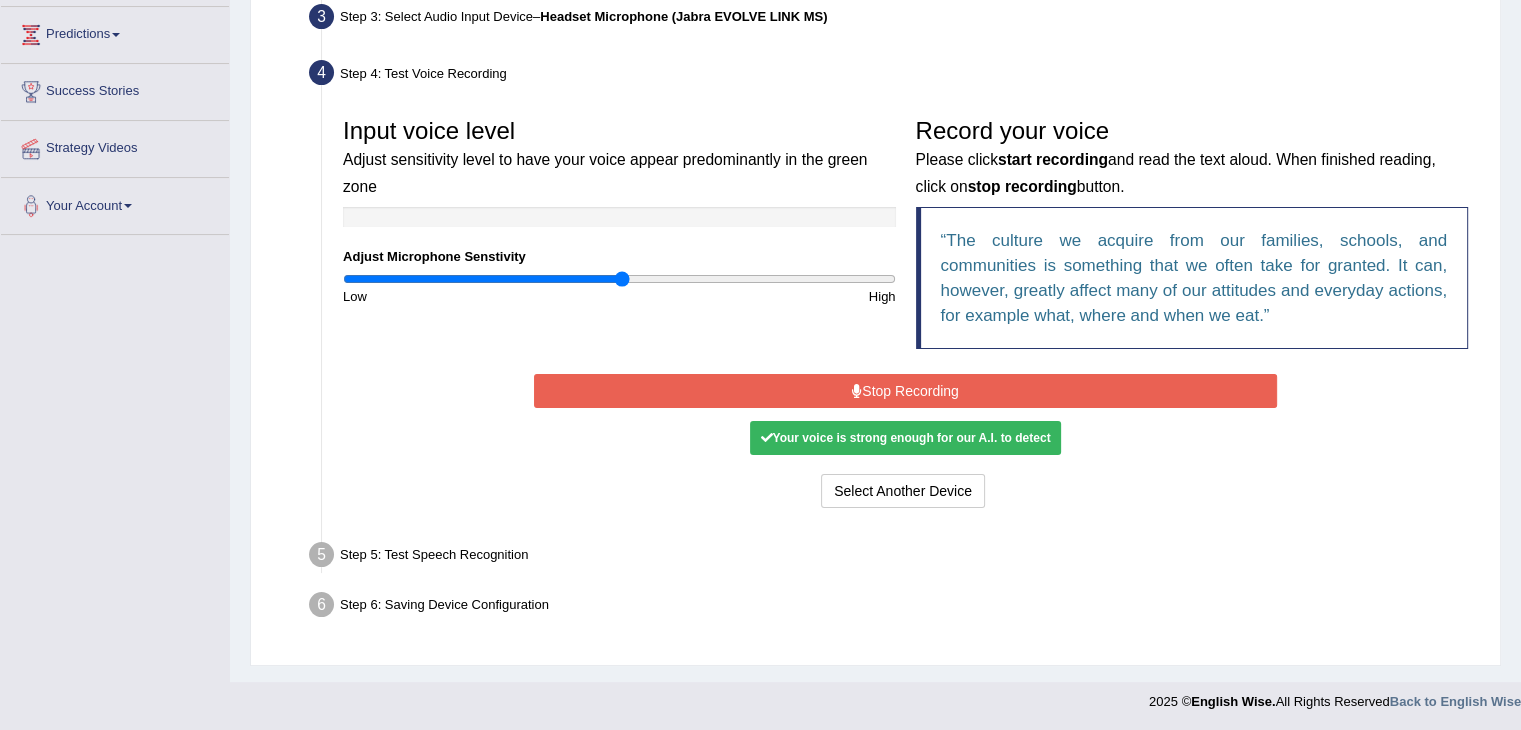 click on "Stop Recording" at bounding box center [905, 391] 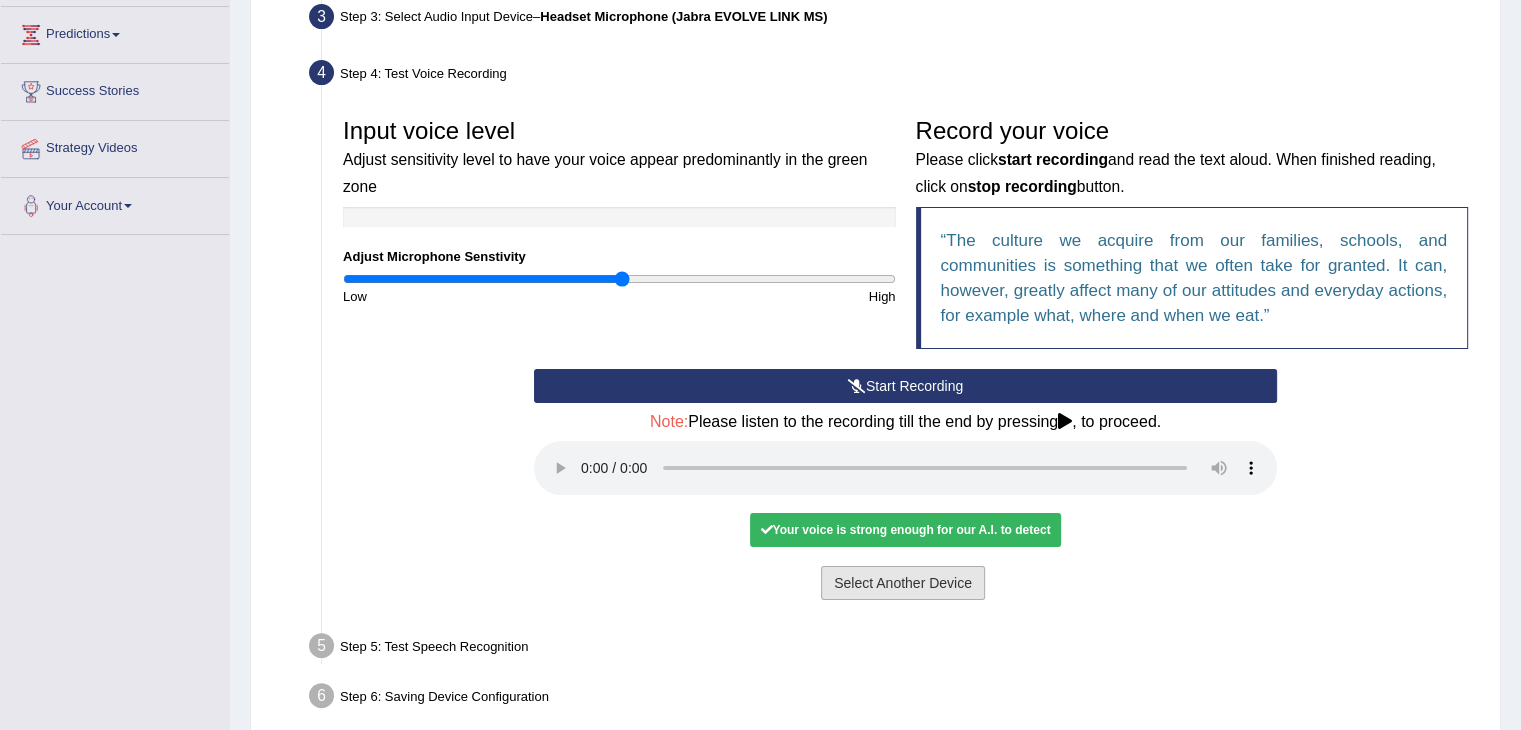 click on "Select Another Device" at bounding box center [903, 583] 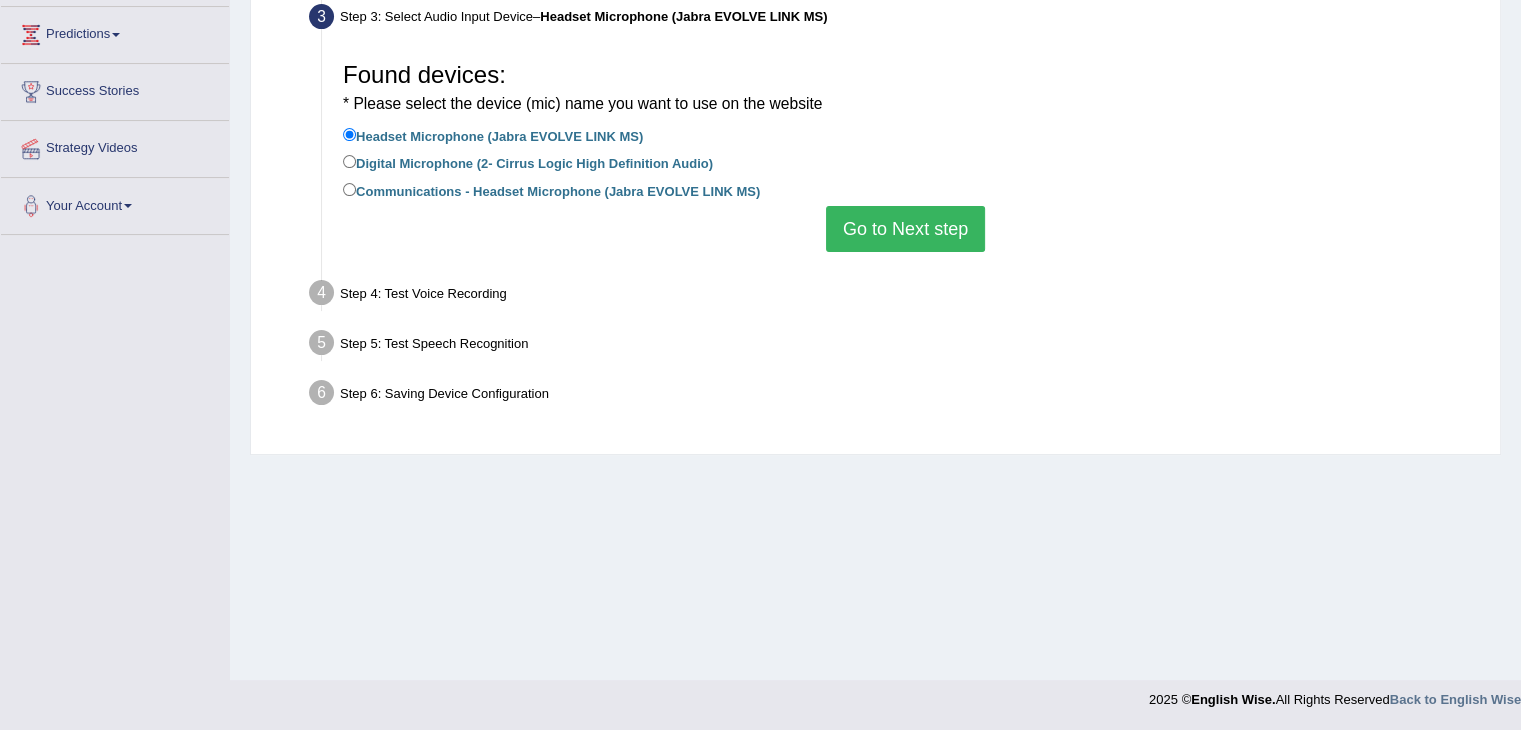 click on "Go to Next step" at bounding box center (905, 229) 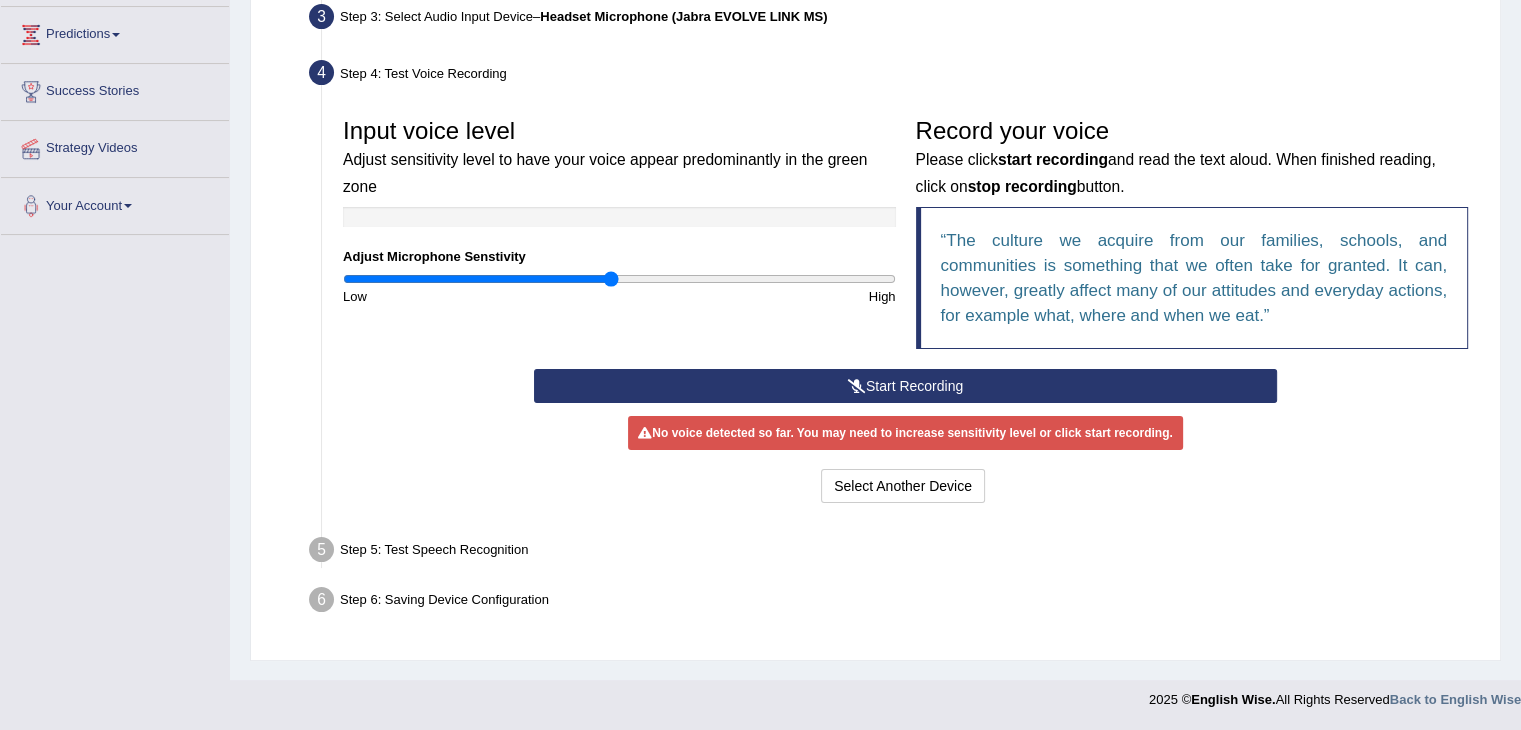 type on "0.98" 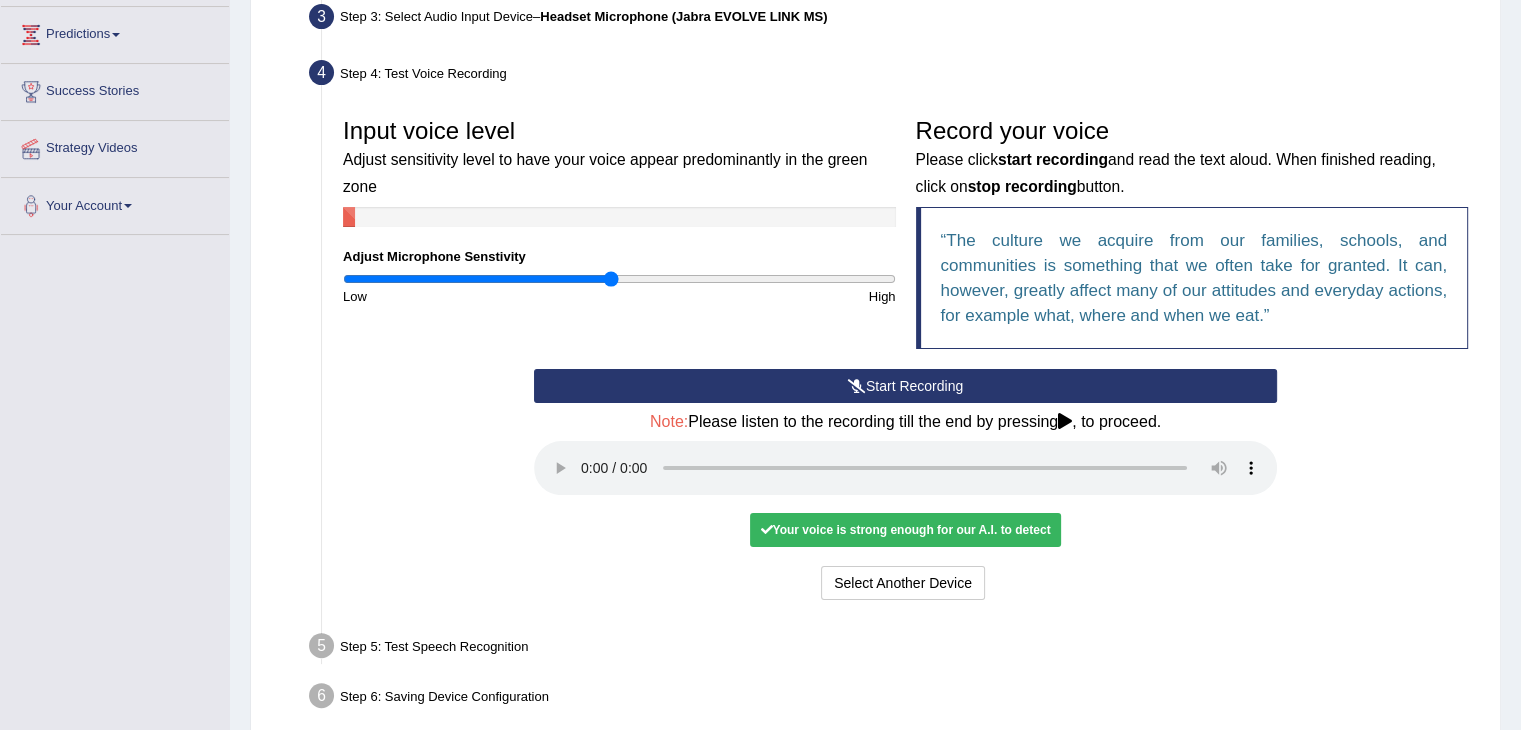 click on "Start Recording" at bounding box center (905, 386) 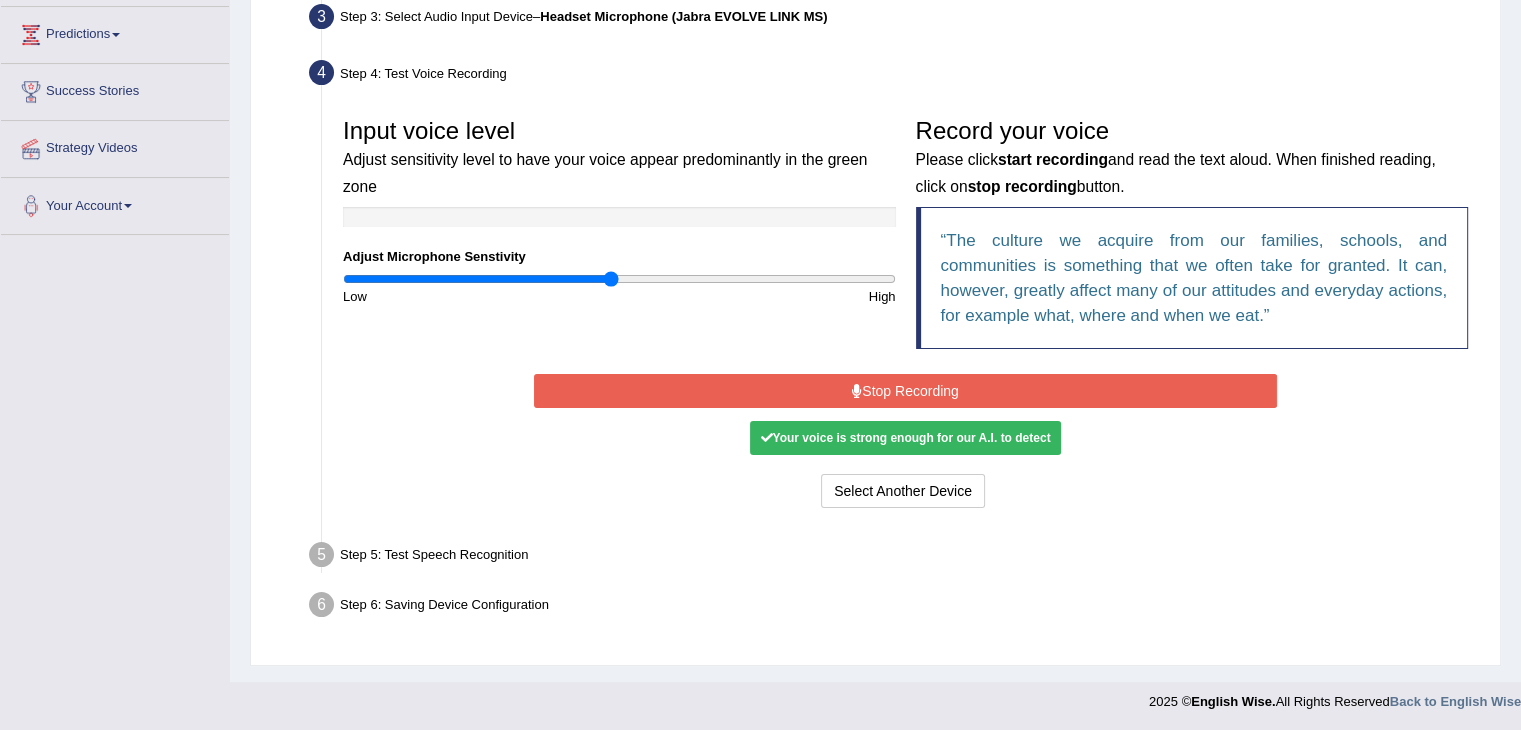click on "Stop Recording" at bounding box center [905, 391] 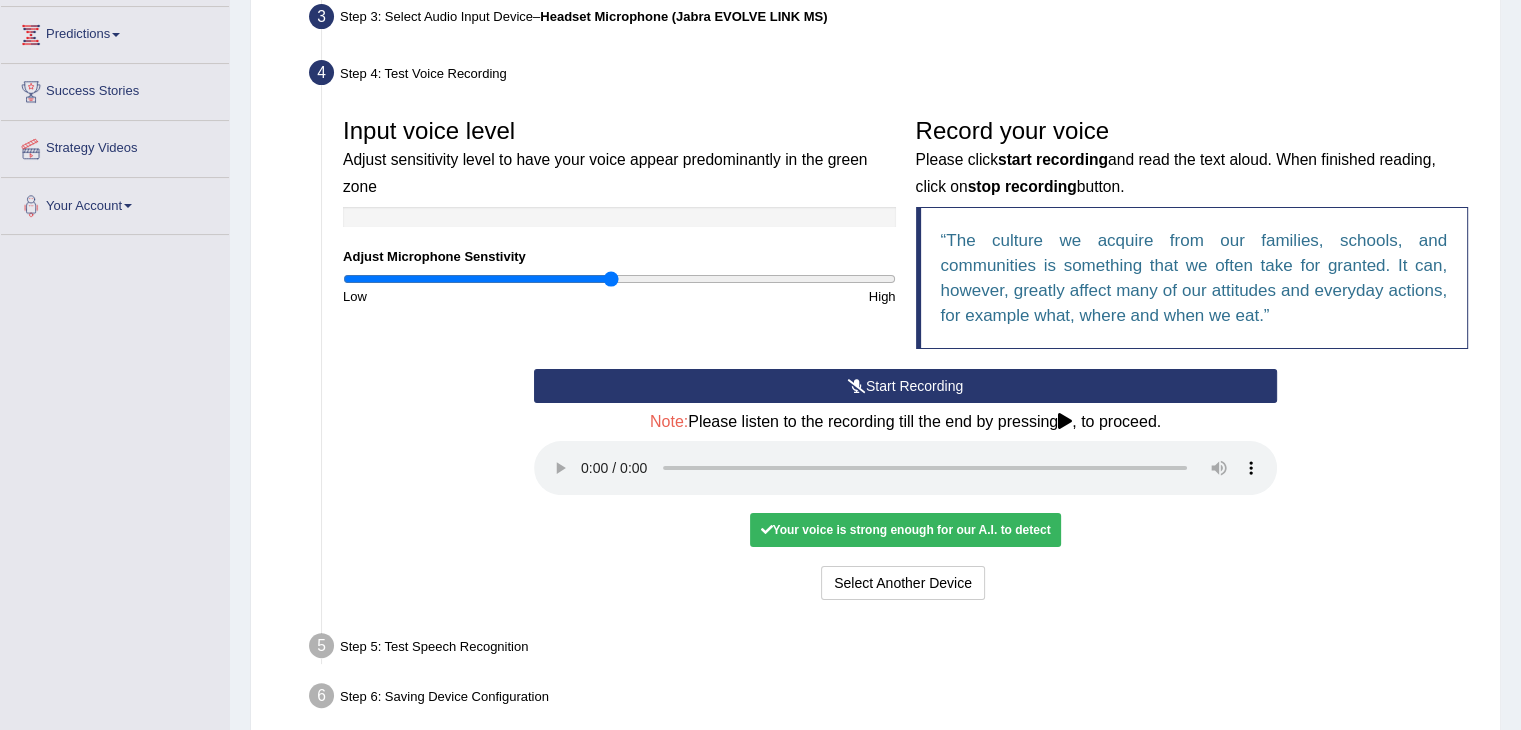 scroll, scrollTop: 412, scrollLeft: 0, axis: vertical 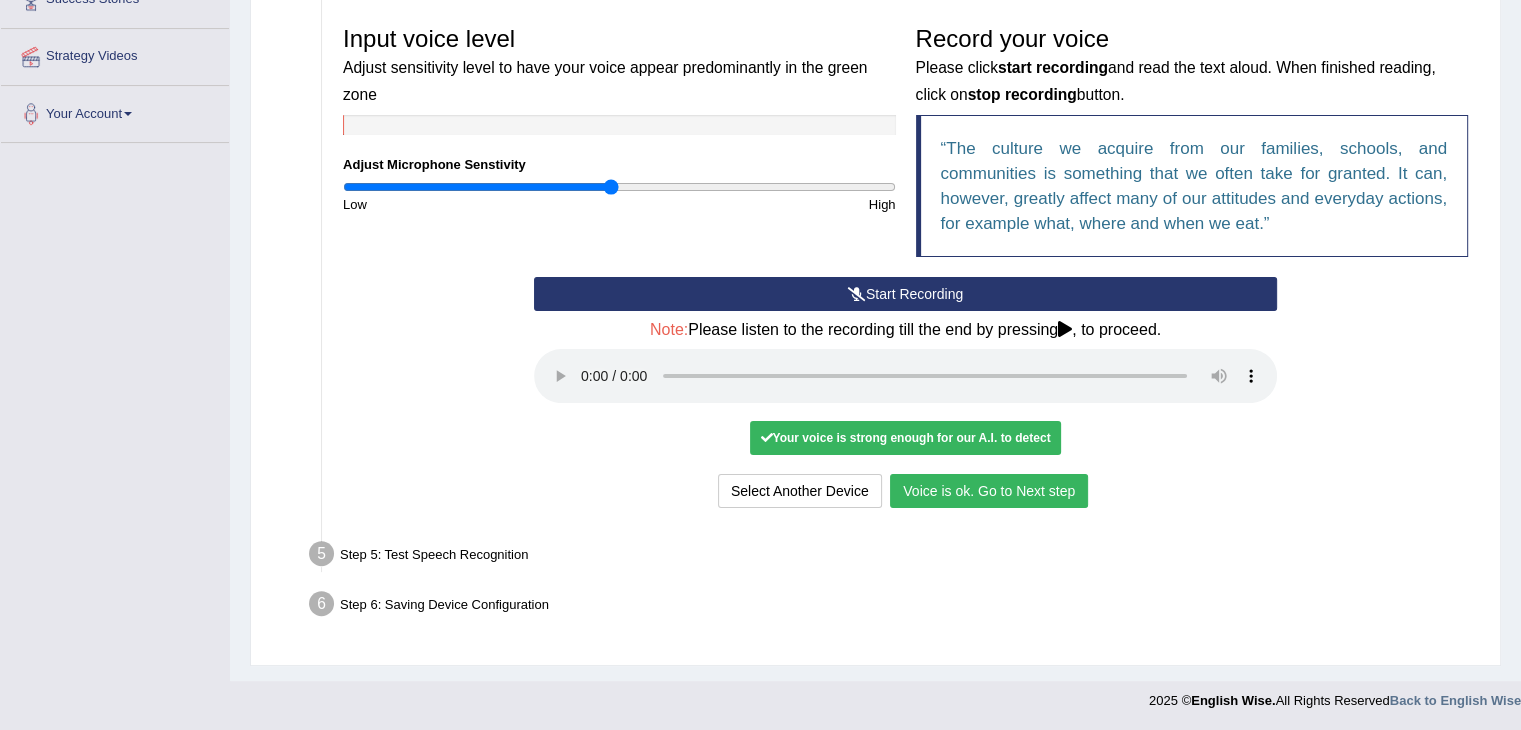 click on "Voice is ok. Go to Next step" at bounding box center [989, 491] 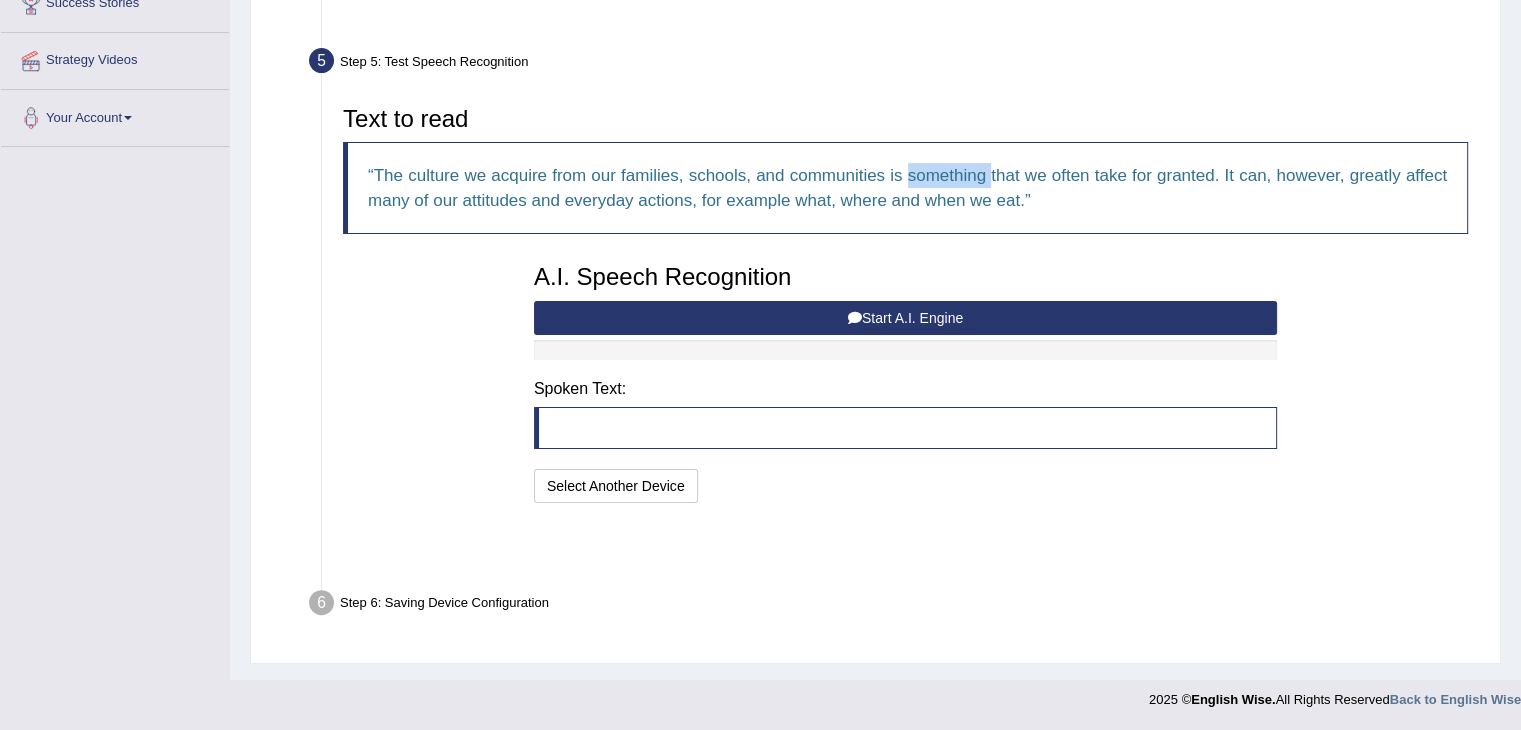 click on "Text to read   The culture we acquire from our families, schools, and communities is something that we often take for granted. It can, however, greatly affect many of our attitudes and everyday actions, for example what, where and when we eat.   A.I. Speech Recognition    Start A.I. Engine    Stop A.I. Engine     Note:  Please listen to the recording till the end by pressing  , to proceed.     Spoken Text:     I will practice without this feature   Select Another Device   Speech is ok. Go to Last step" at bounding box center (905, 302) 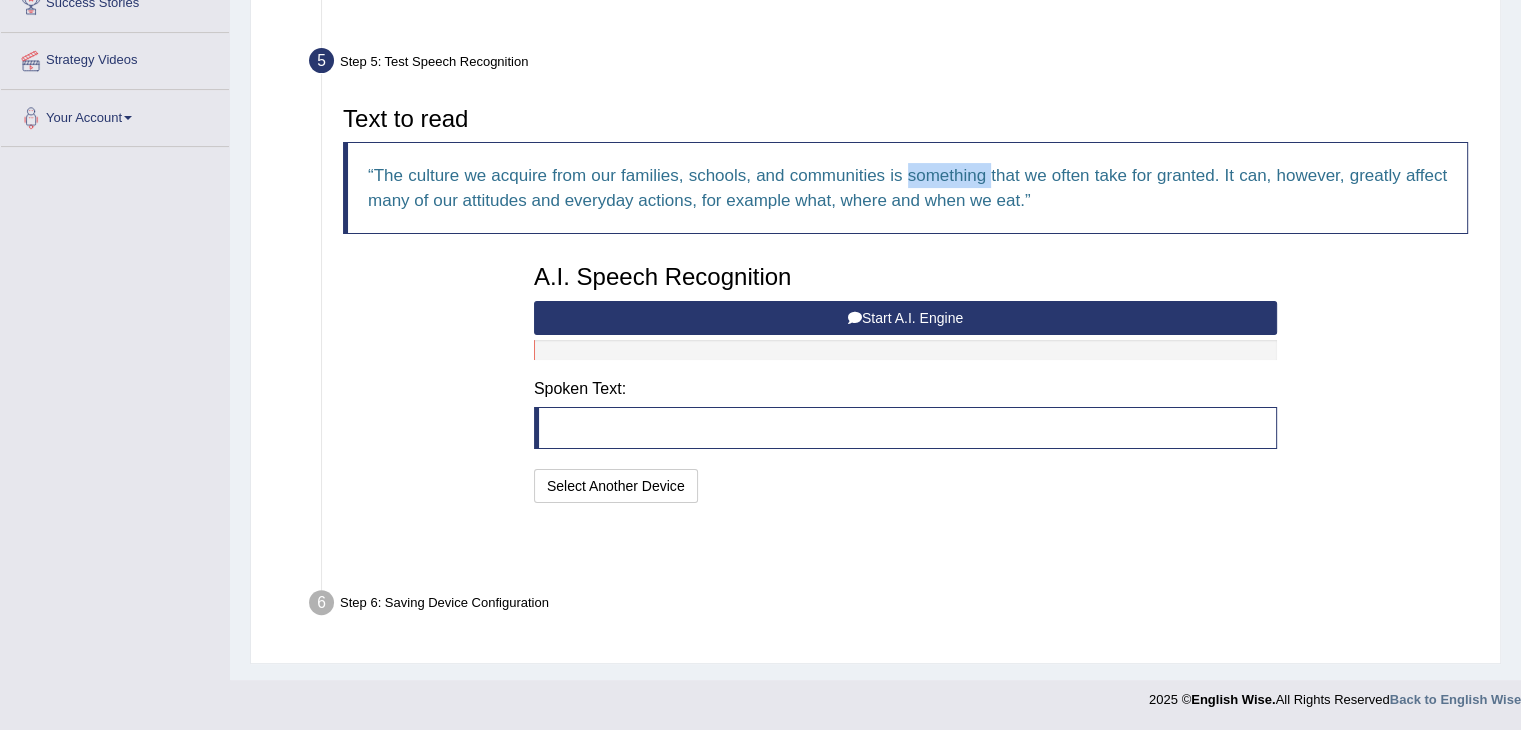 scroll, scrollTop: 333, scrollLeft: 0, axis: vertical 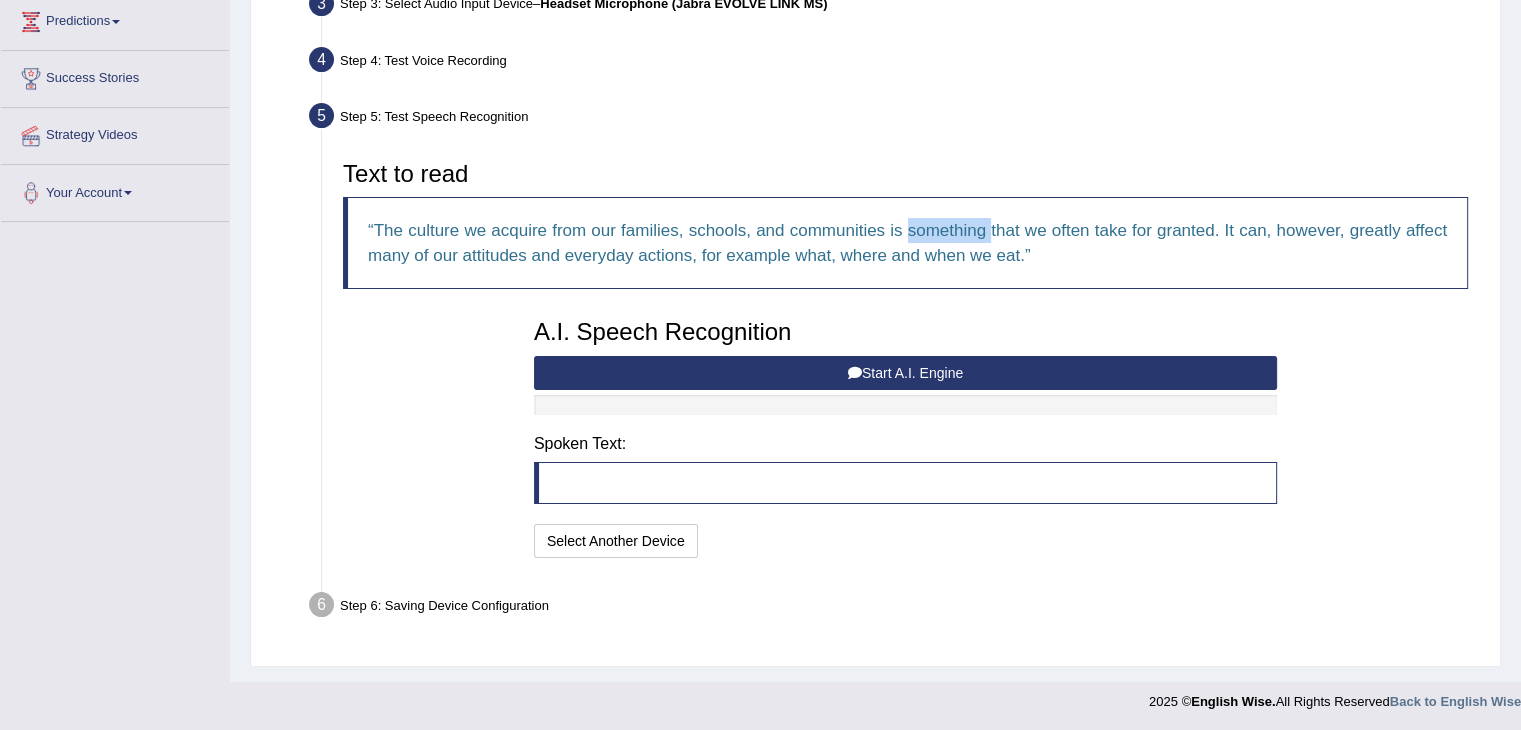 click on "Start A.I. Engine" at bounding box center (905, 373) 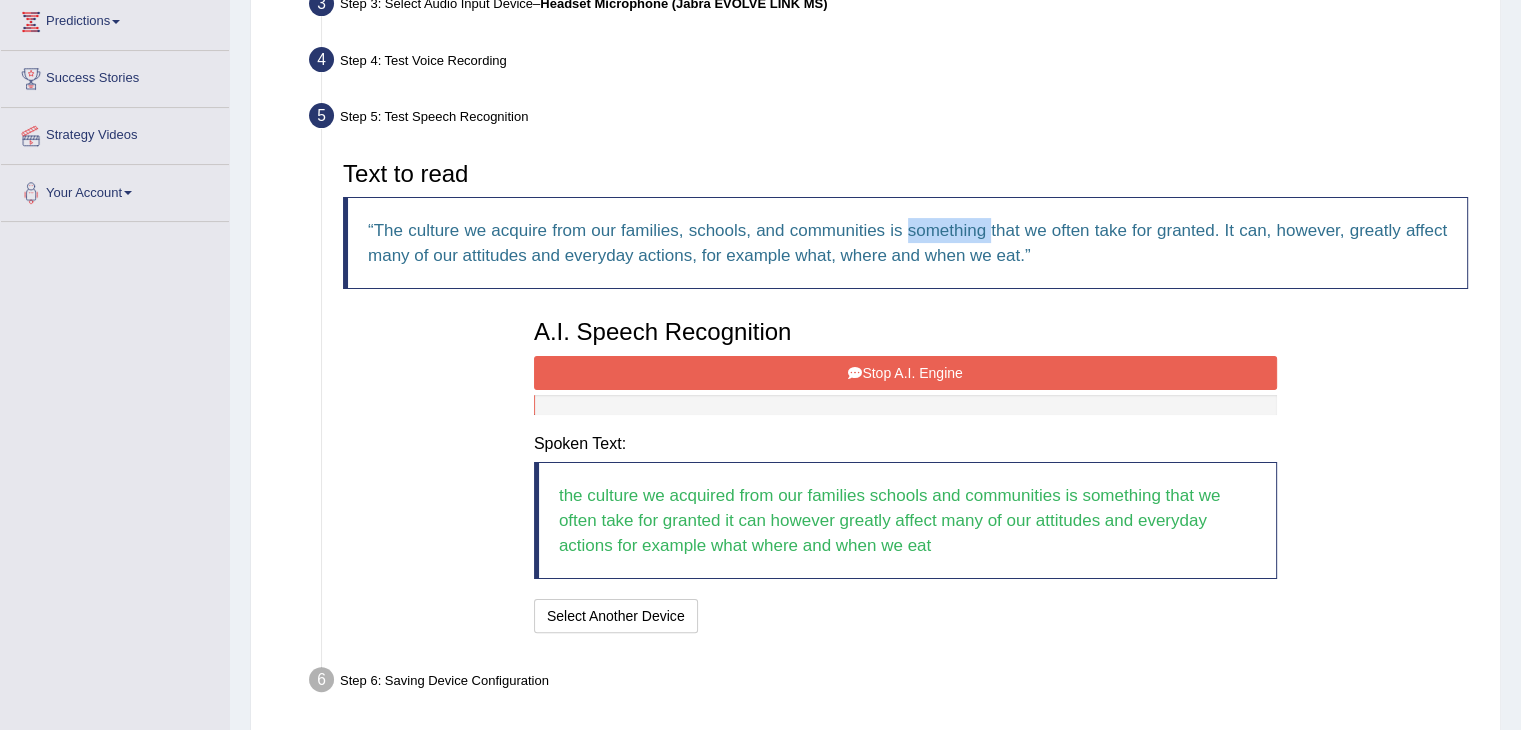 click at bounding box center [855, 373] 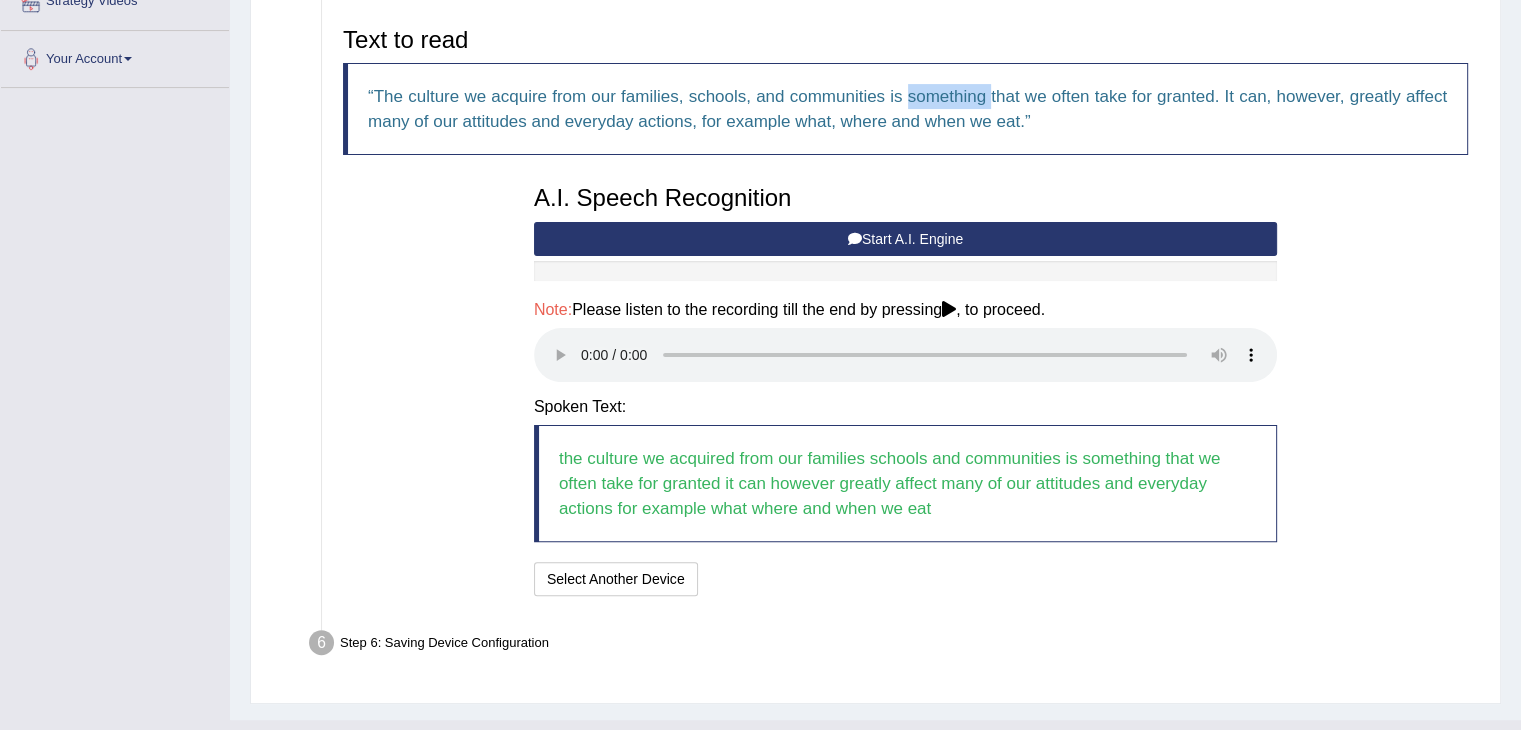 scroll, scrollTop: 505, scrollLeft: 0, axis: vertical 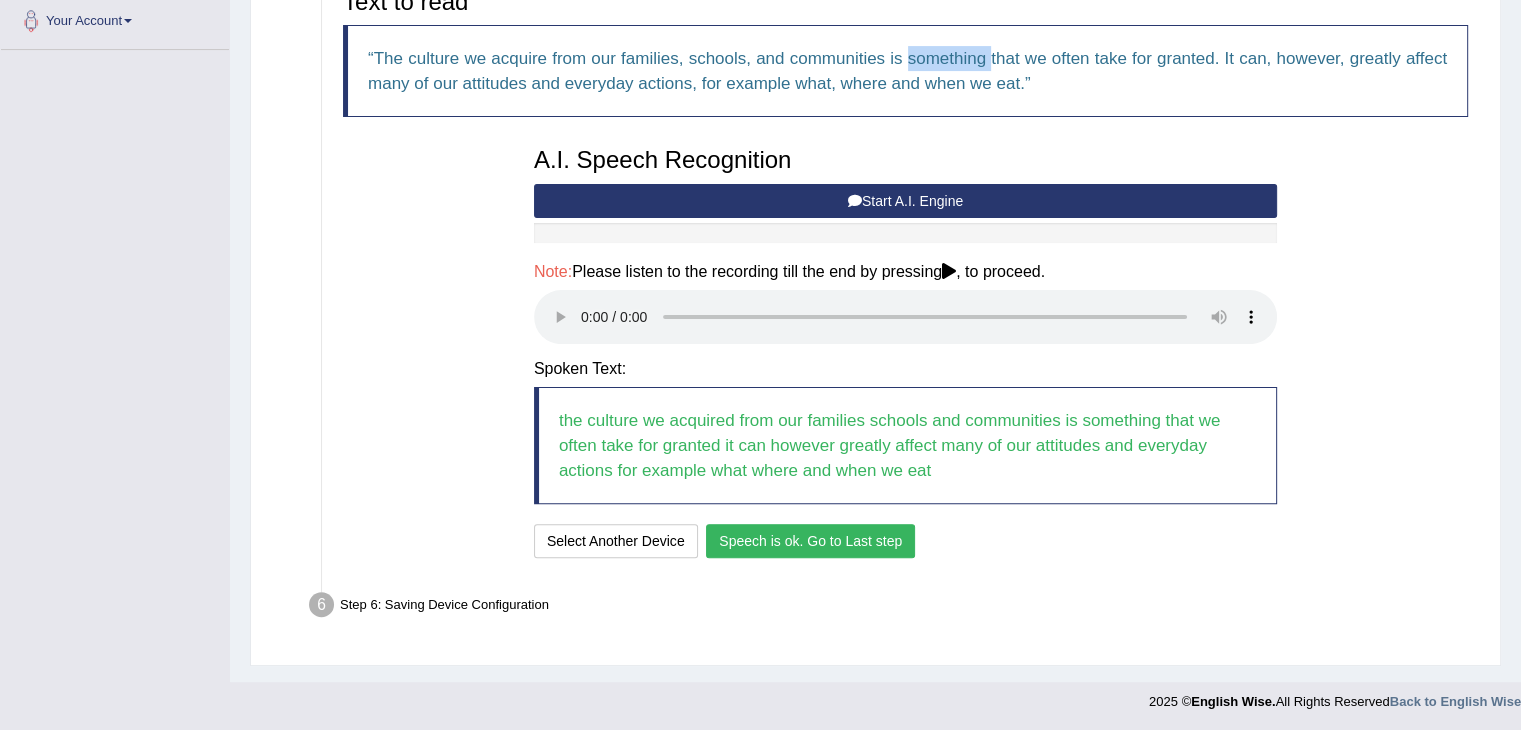 click on "Speech is ok. Go to Last step" at bounding box center (810, 541) 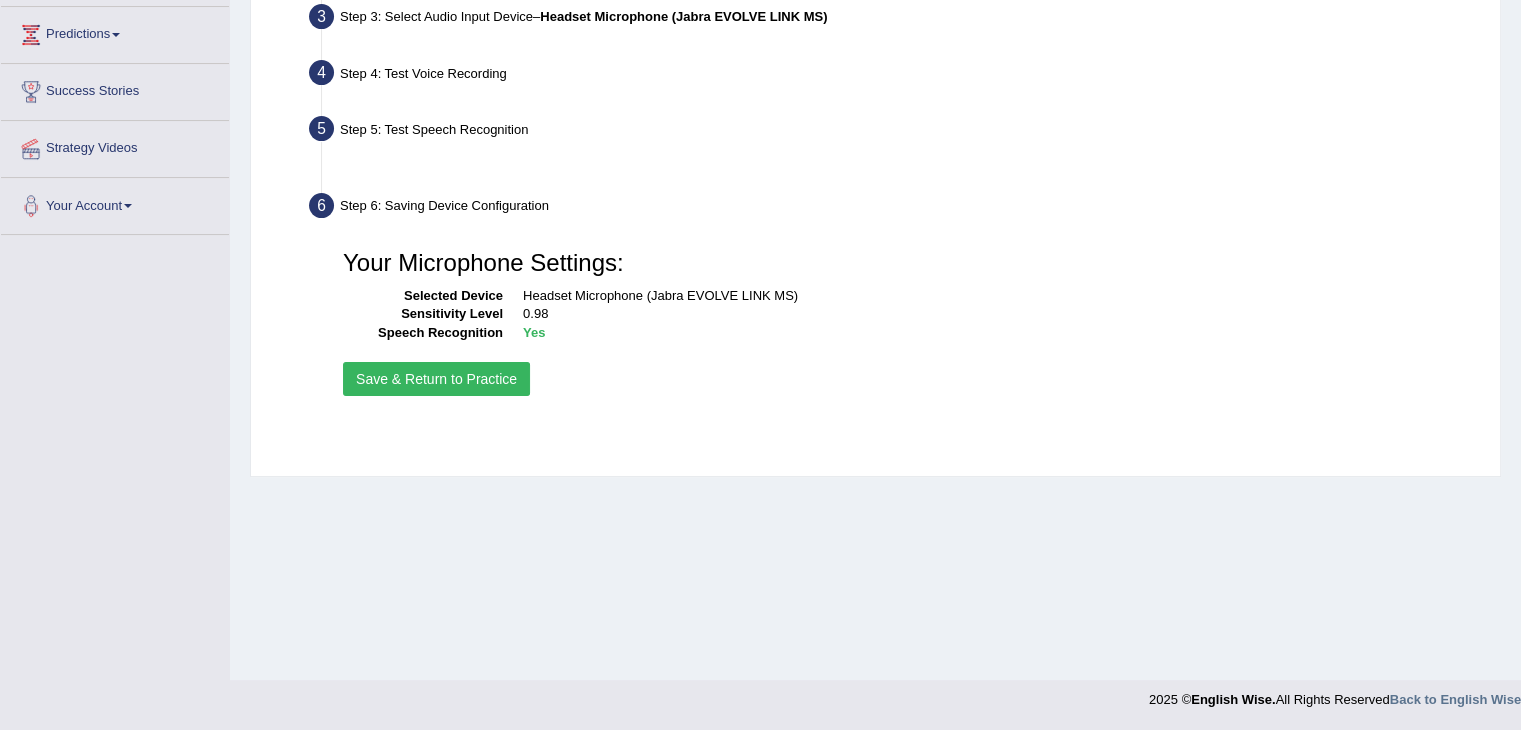 scroll, scrollTop: 320, scrollLeft: 0, axis: vertical 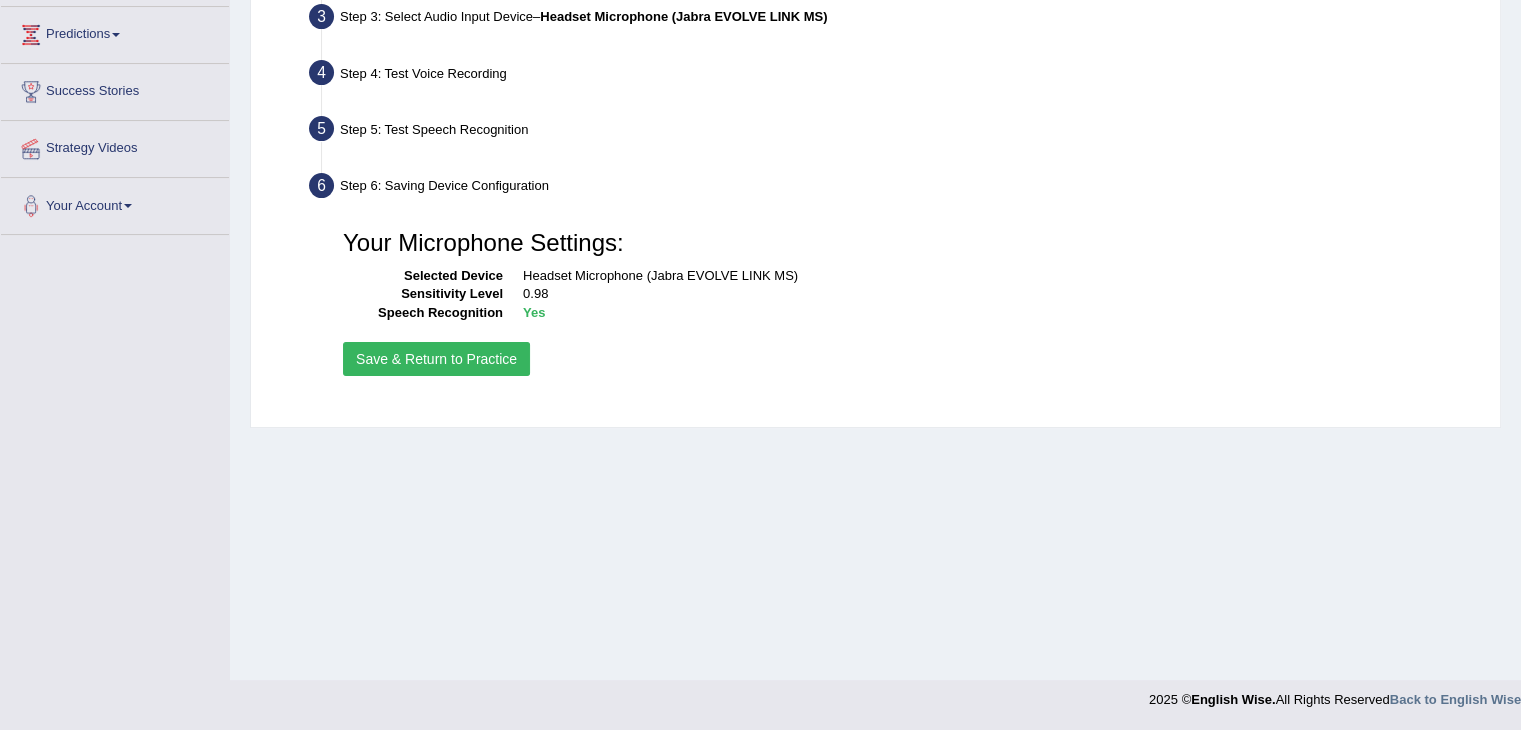 click on "Save & Return to Practice" at bounding box center [436, 359] 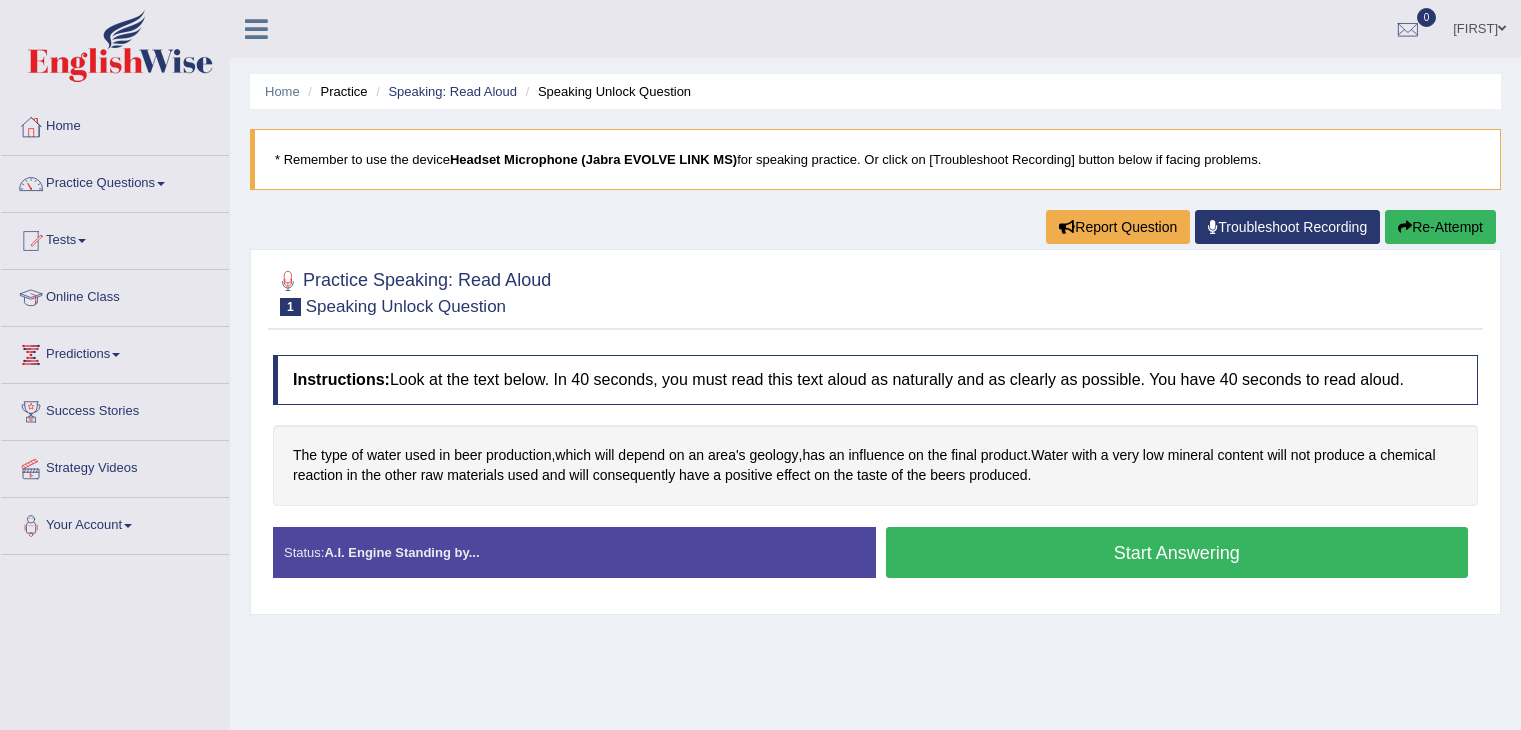 scroll, scrollTop: 0, scrollLeft: 0, axis: both 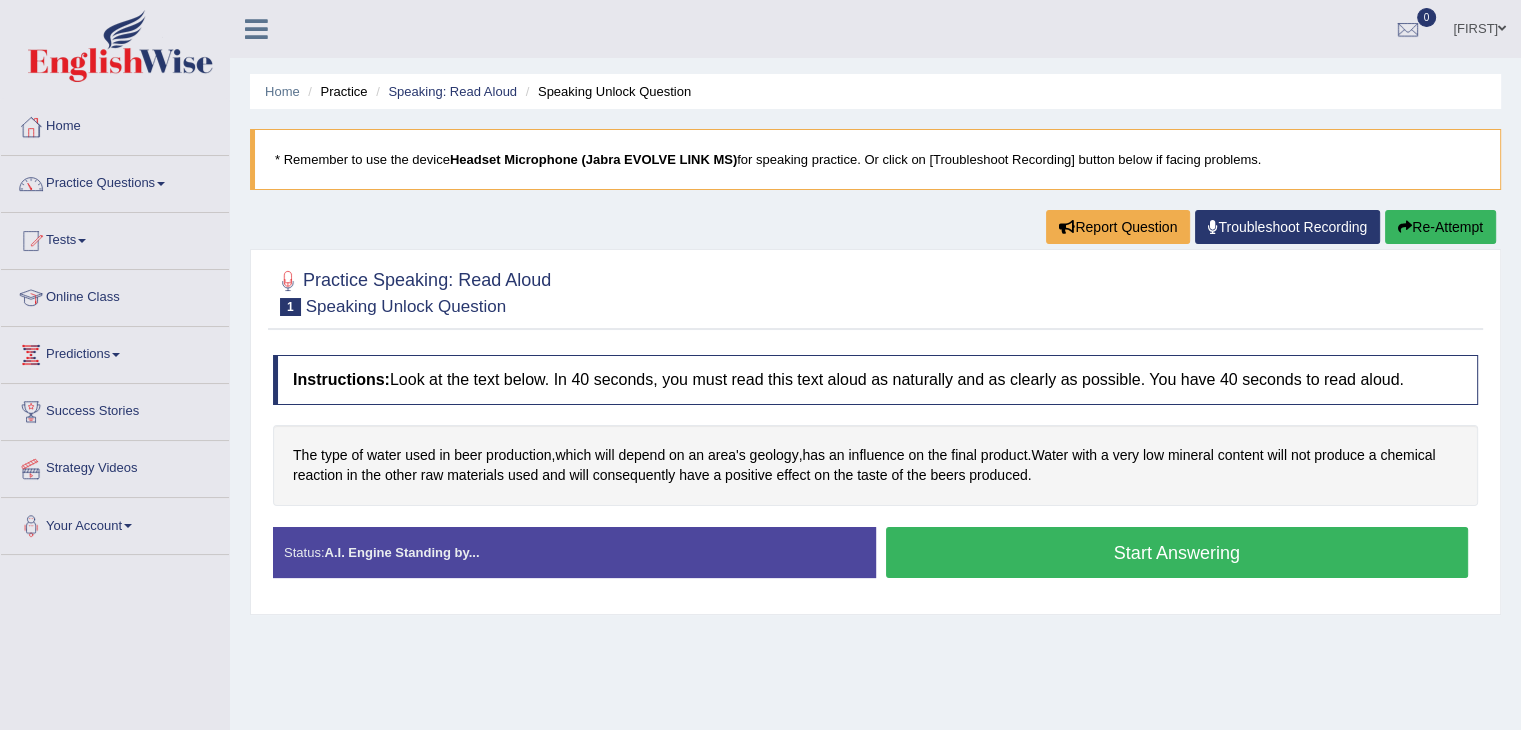 click on "Start Answering" at bounding box center [1177, 552] 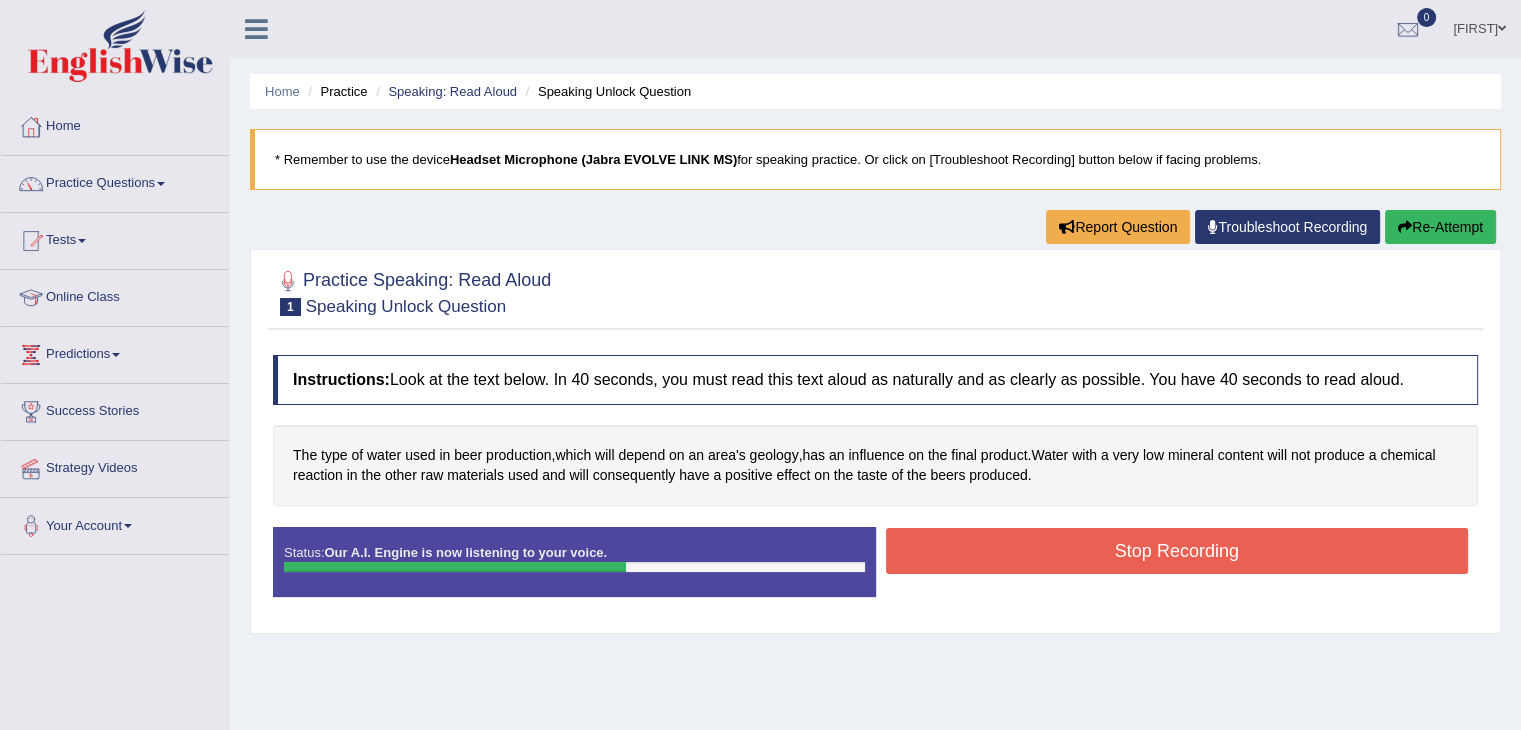 click on "Stop Recording" at bounding box center (1177, 551) 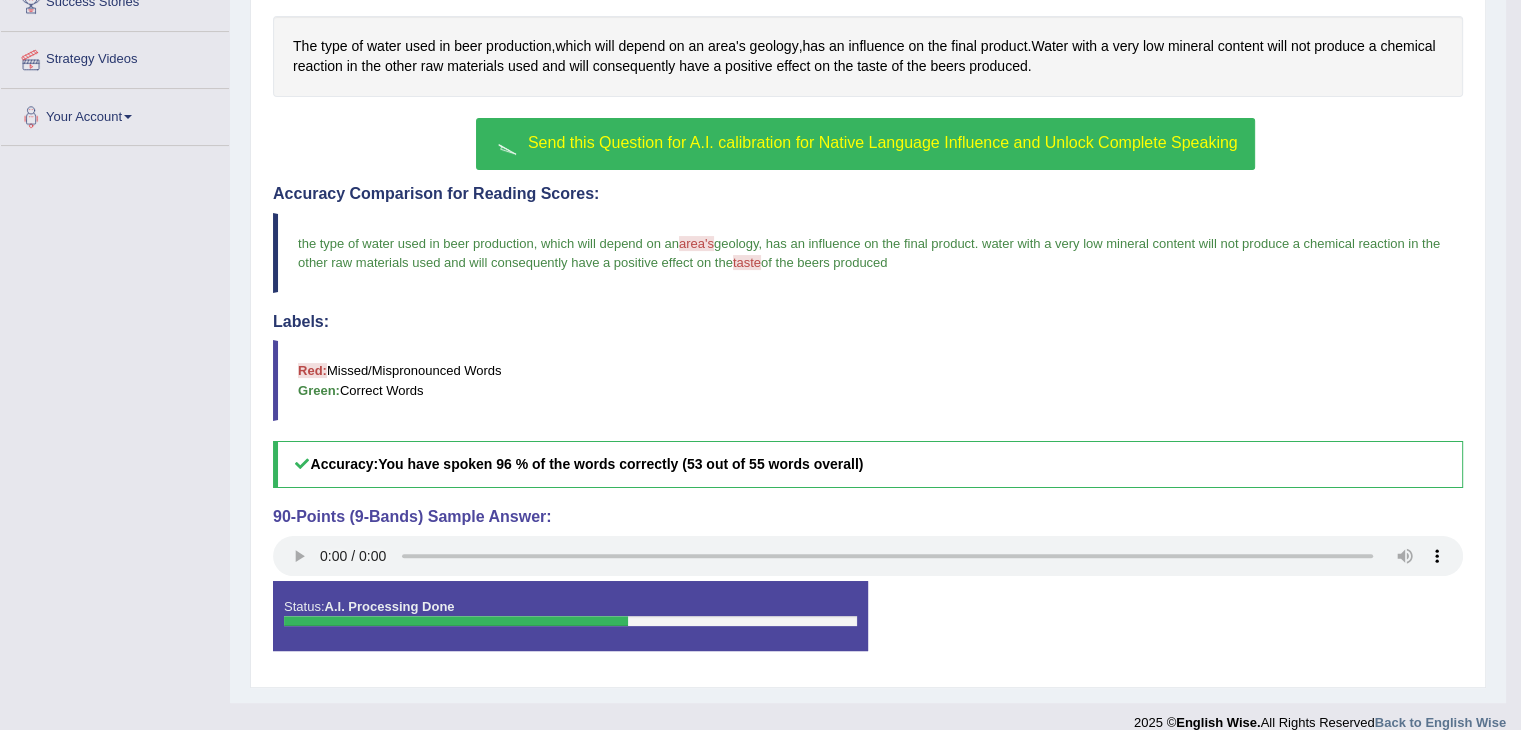 scroll, scrollTop: 428, scrollLeft: 0, axis: vertical 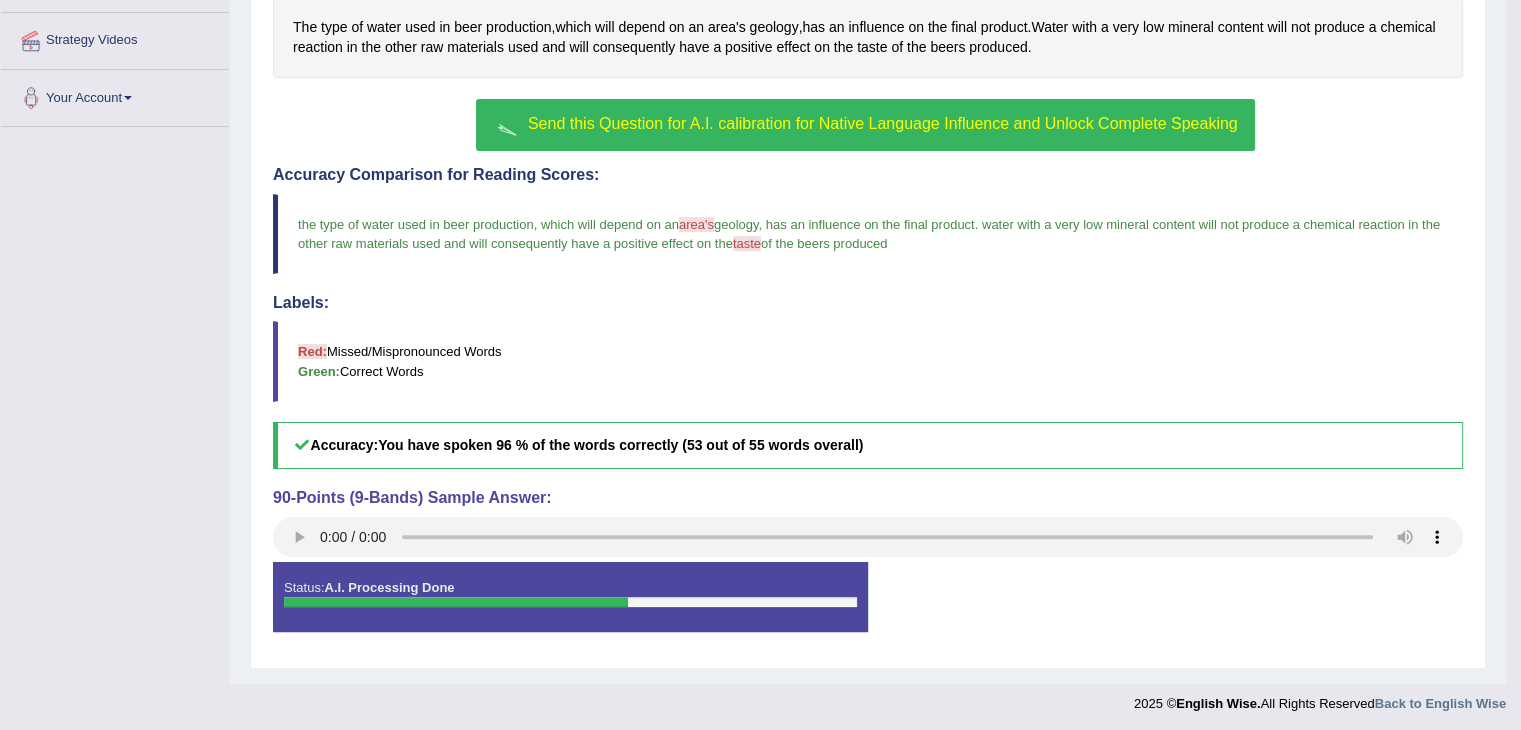 click on "Red:  Missed/Mispronounced Words
Green:  Correct Words" at bounding box center [868, 361] 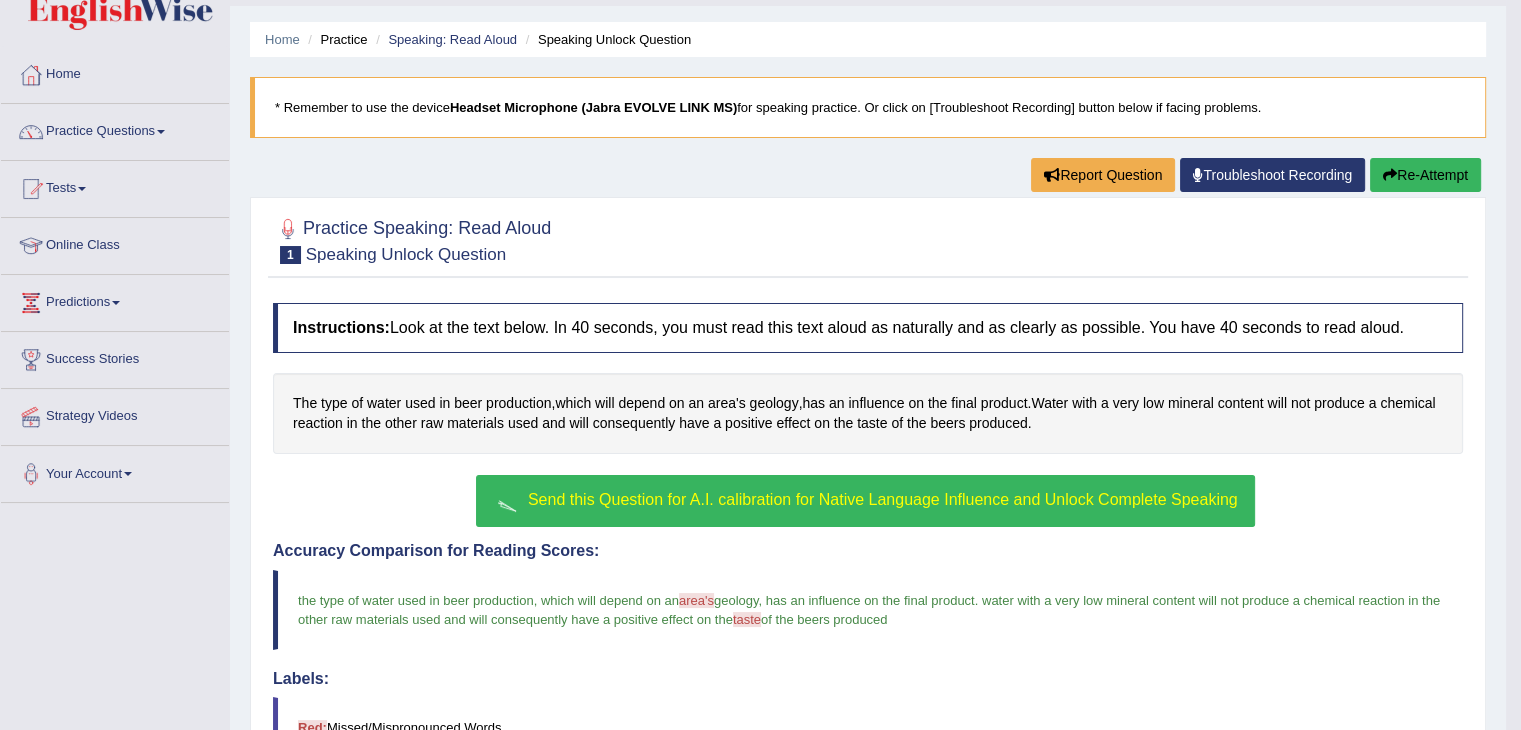 scroll, scrollTop: 0, scrollLeft: 0, axis: both 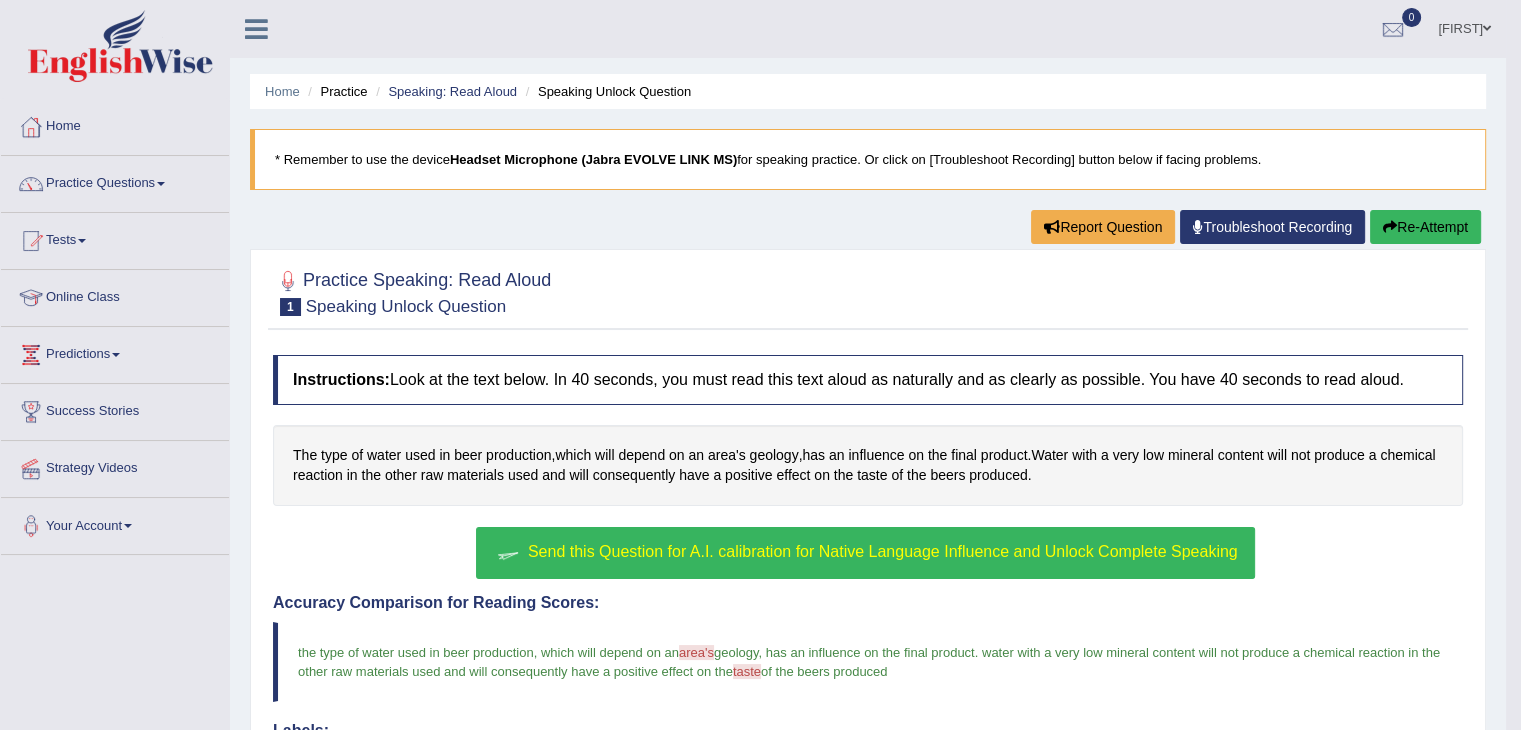 click on "Troubleshoot Recording" at bounding box center (1272, 227) 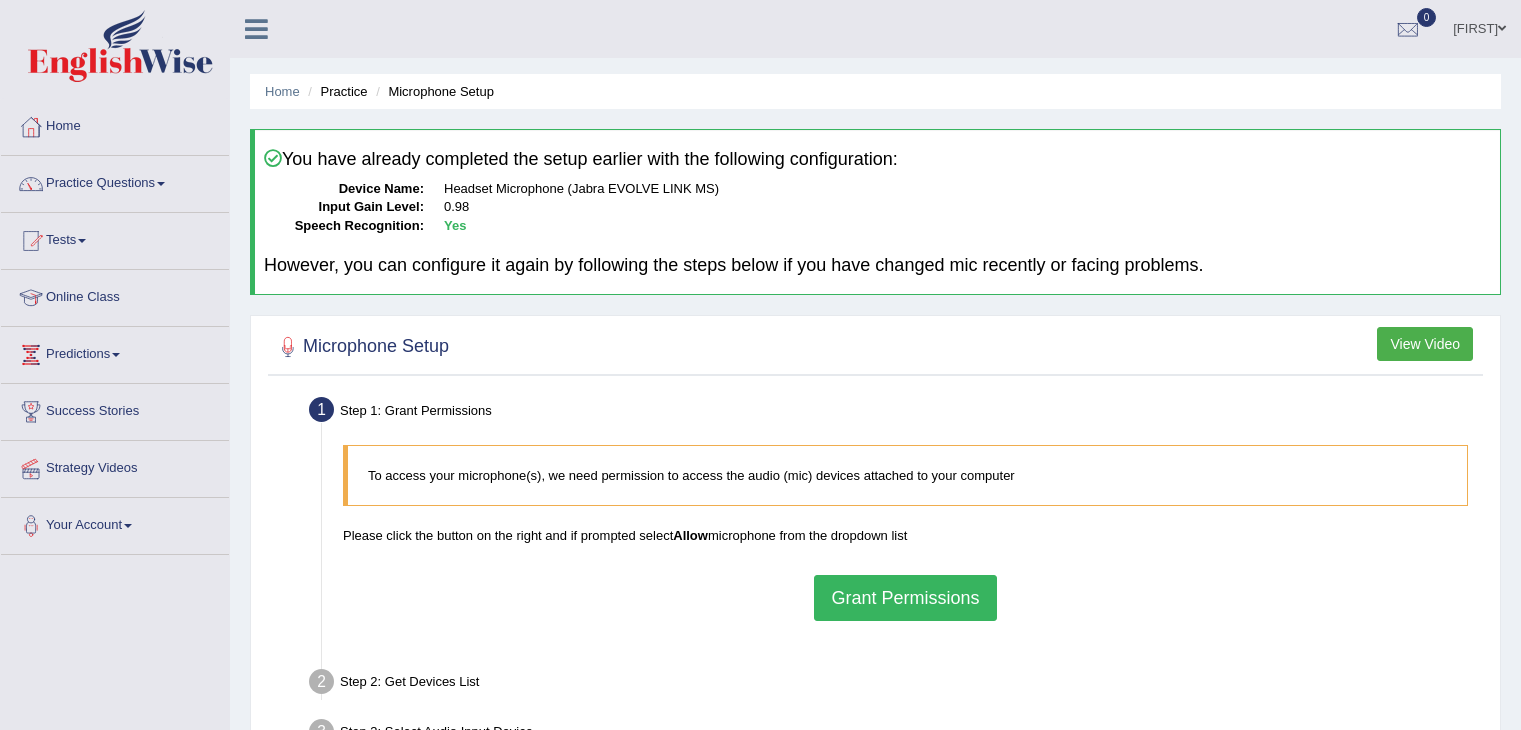 scroll, scrollTop: 0, scrollLeft: 0, axis: both 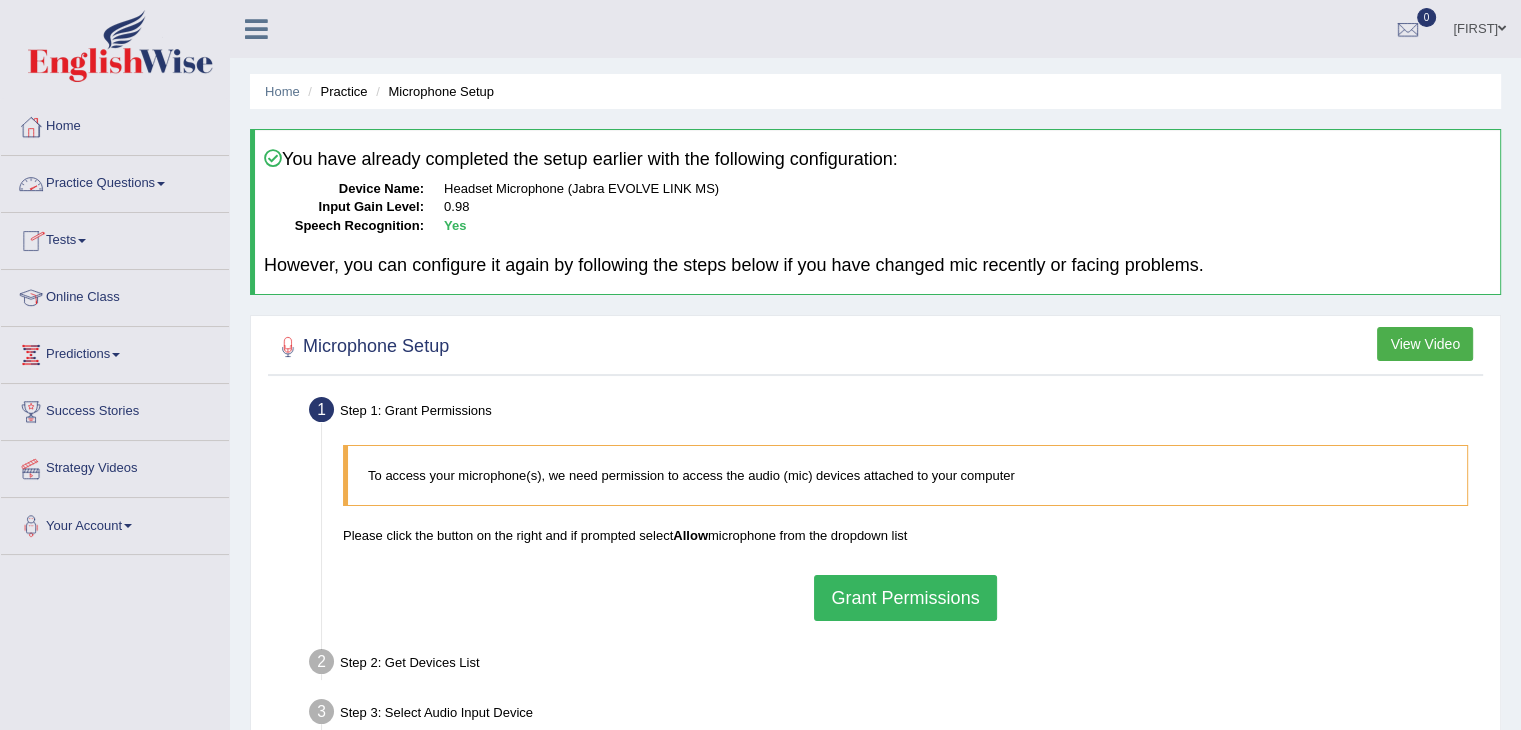 click on "Practice Questions" at bounding box center (115, 181) 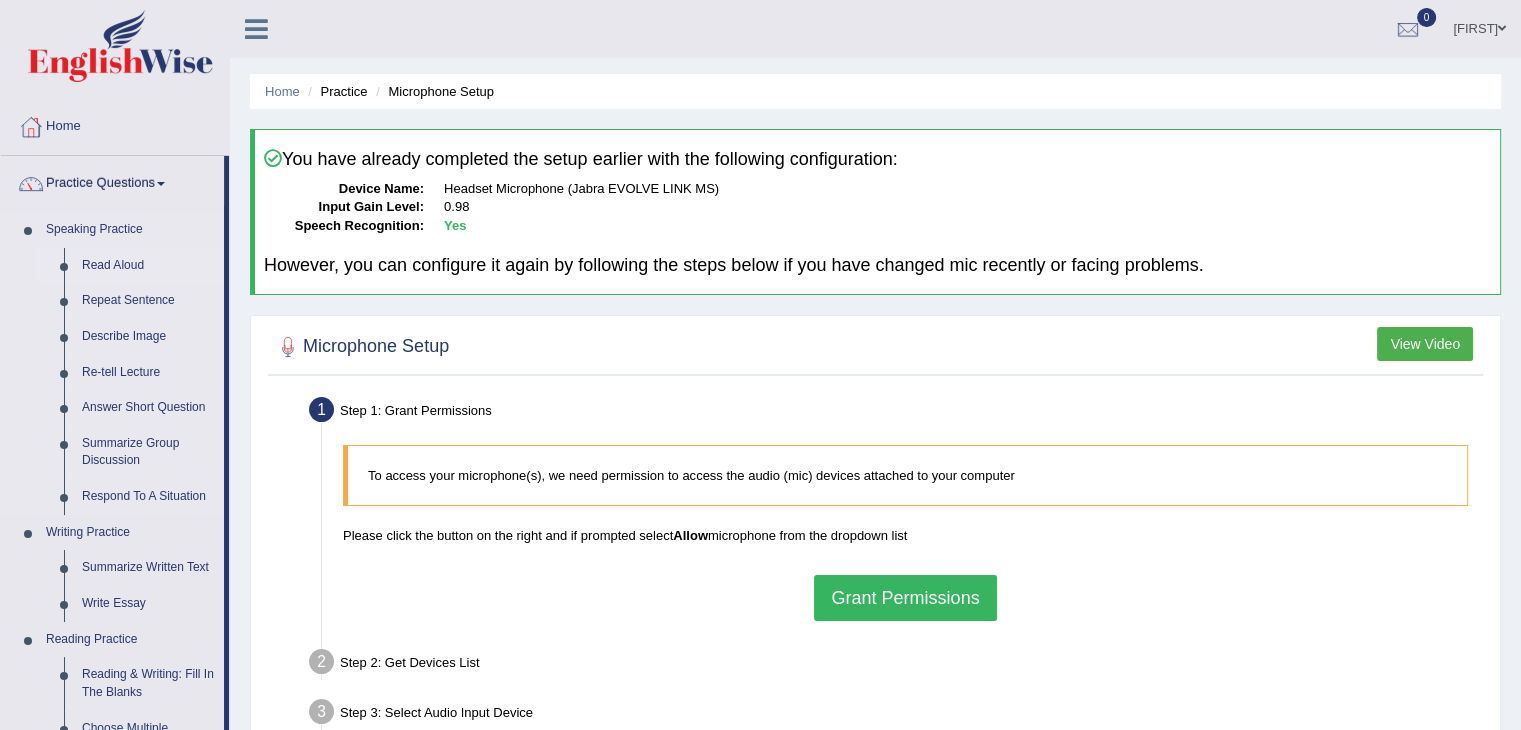 click on "Read Aloud" at bounding box center (148, 266) 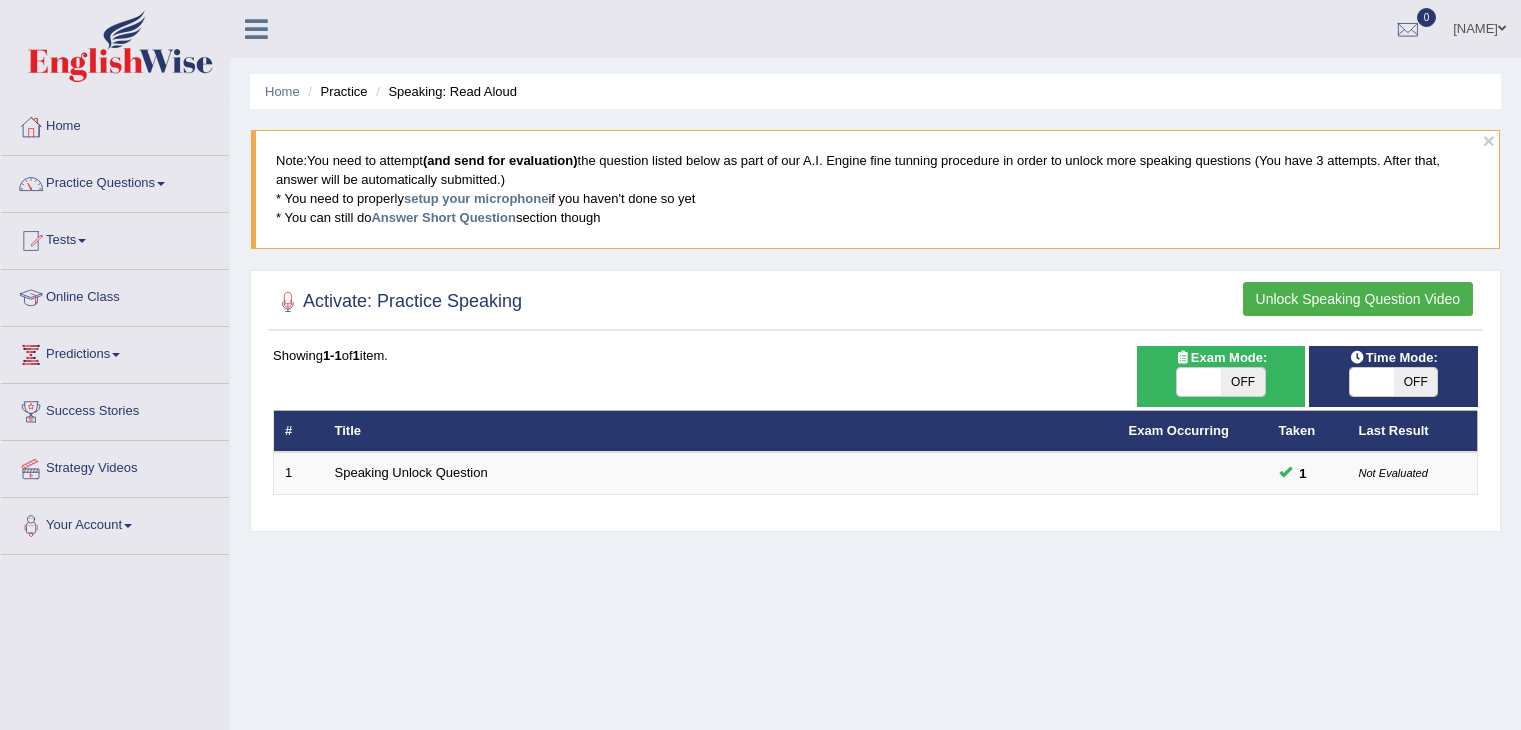 scroll, scrollTop: 0, scrollLeft: 0, axis: both 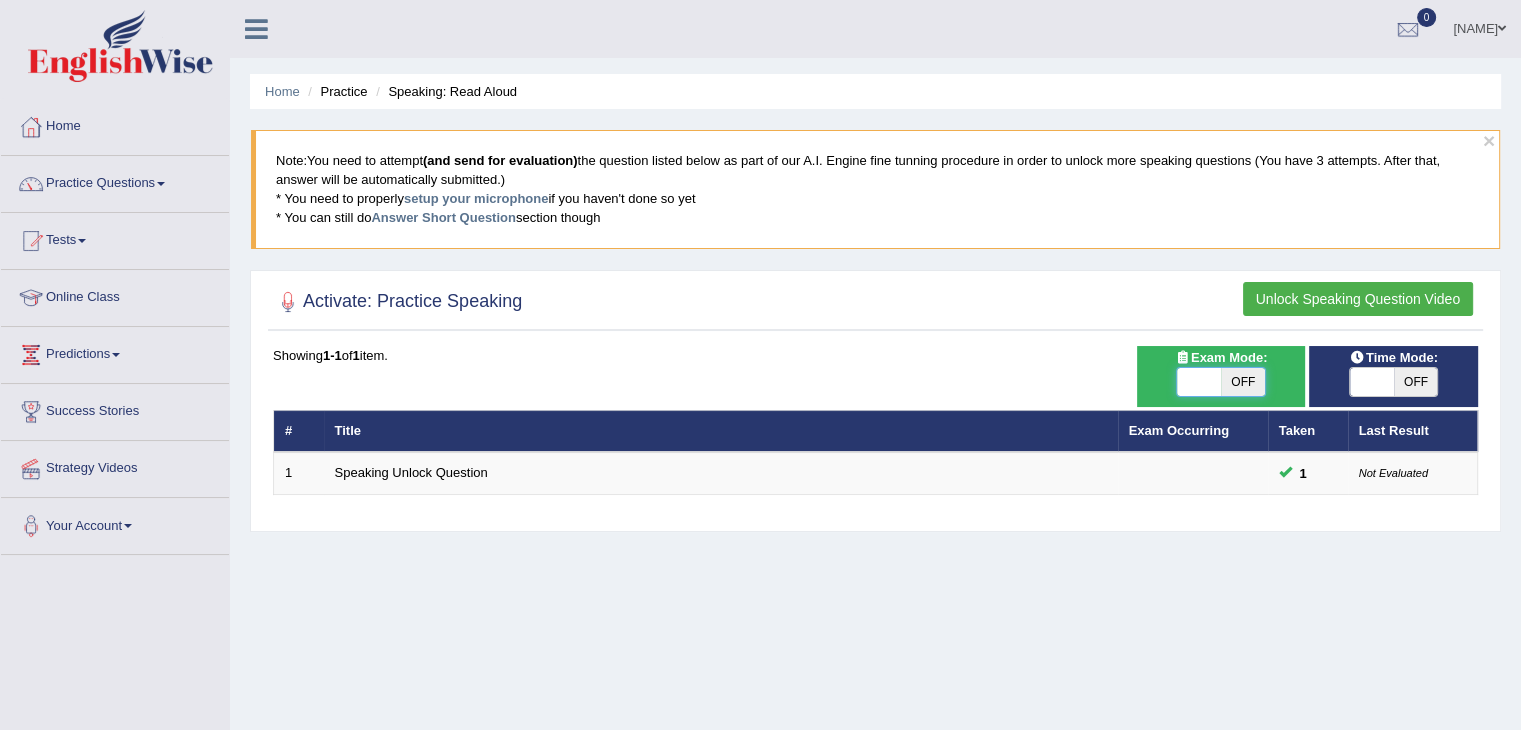 click at bounding box center [1199, 382] 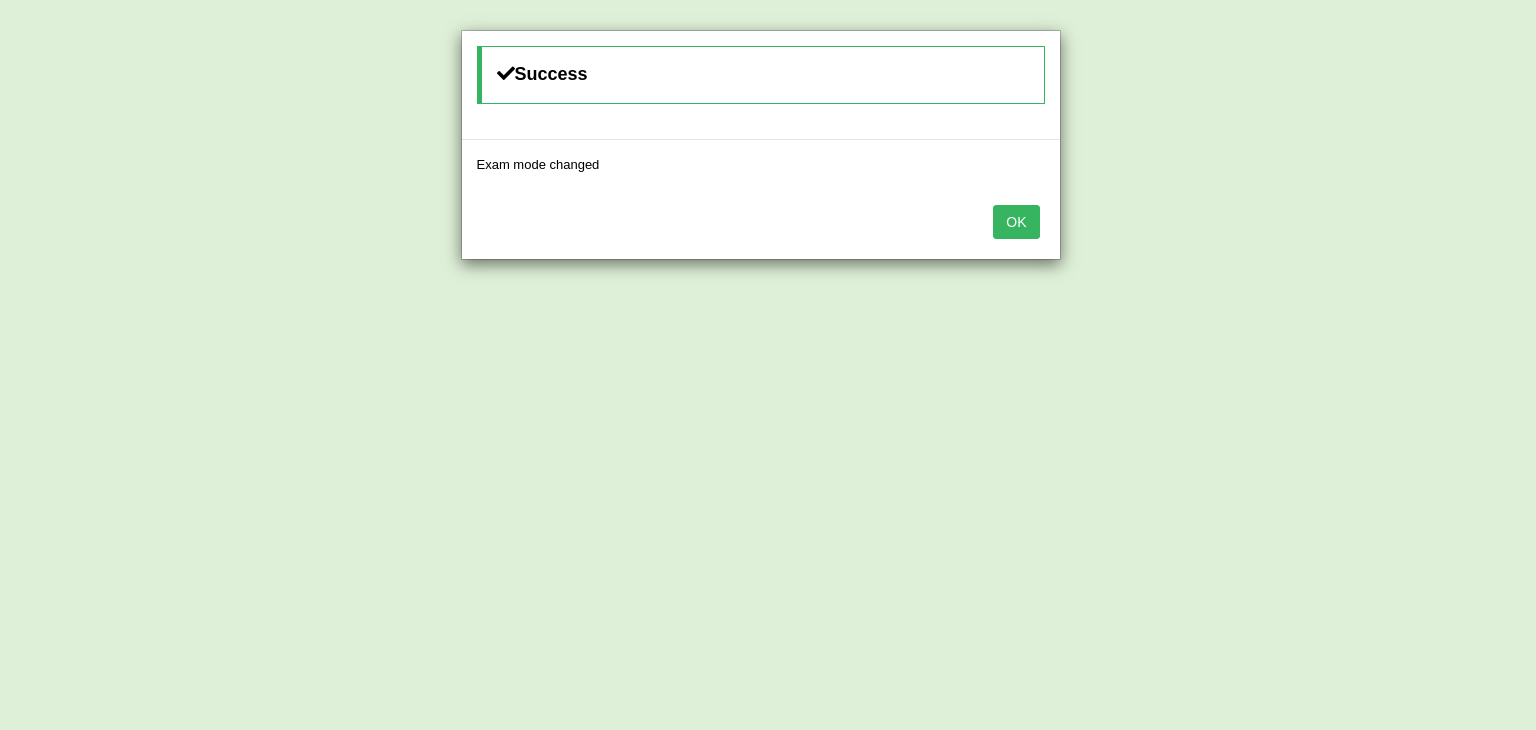 click on "OK" at bounding box center [1016, 222] 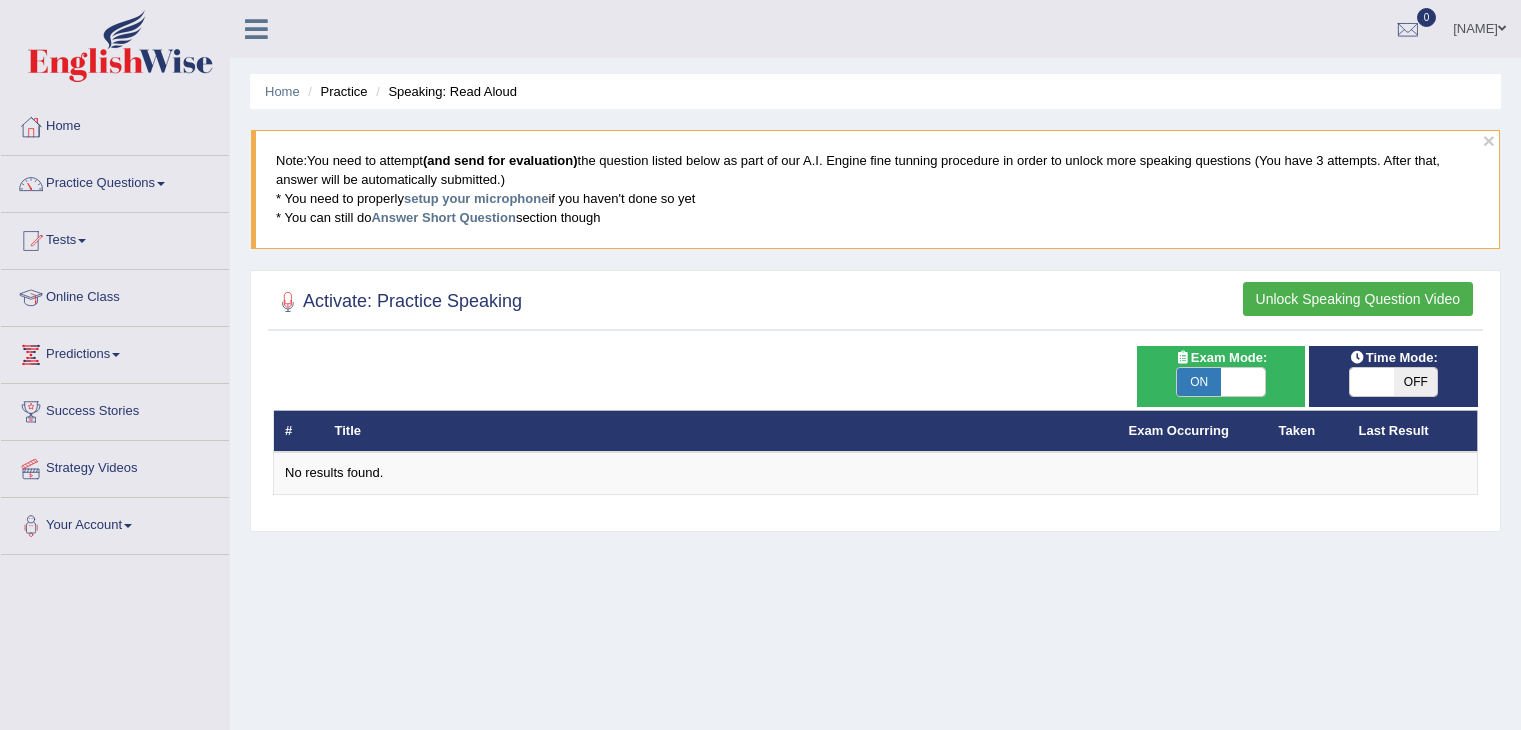 scroll, scrollTop: 0, scrollLeft: 0, axis: both 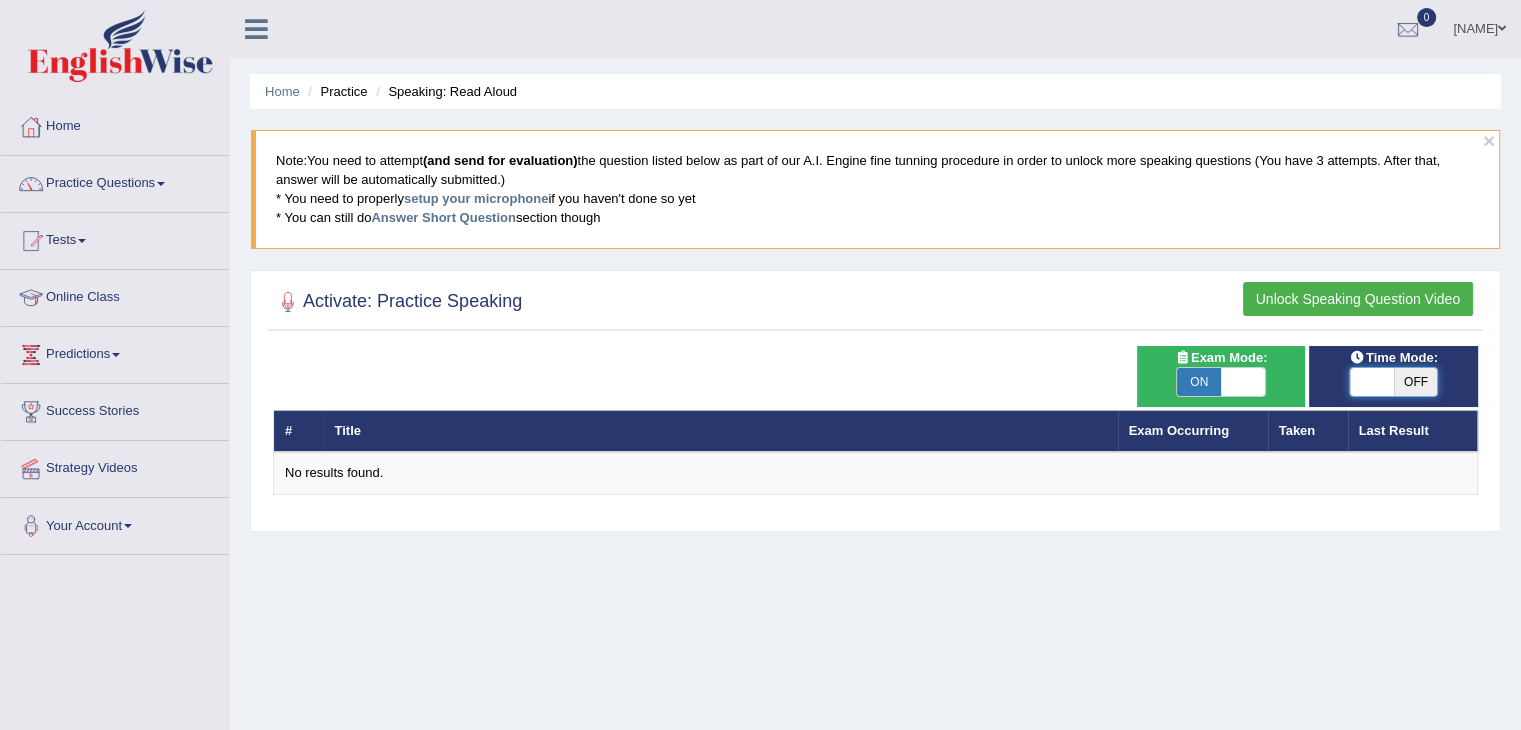 click at bounding box center (1372, 382) 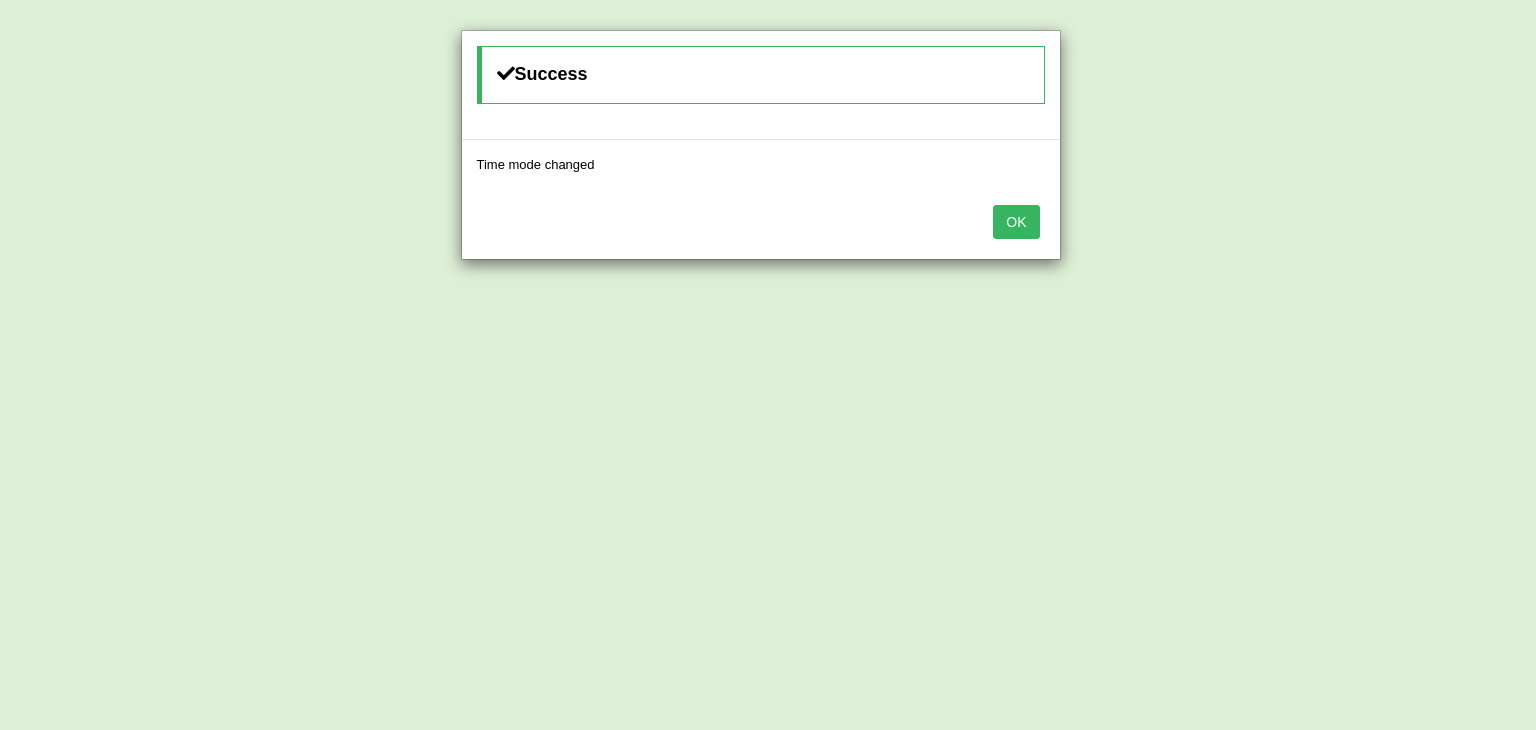 click on "OK" at bounding box center (1016, 222) 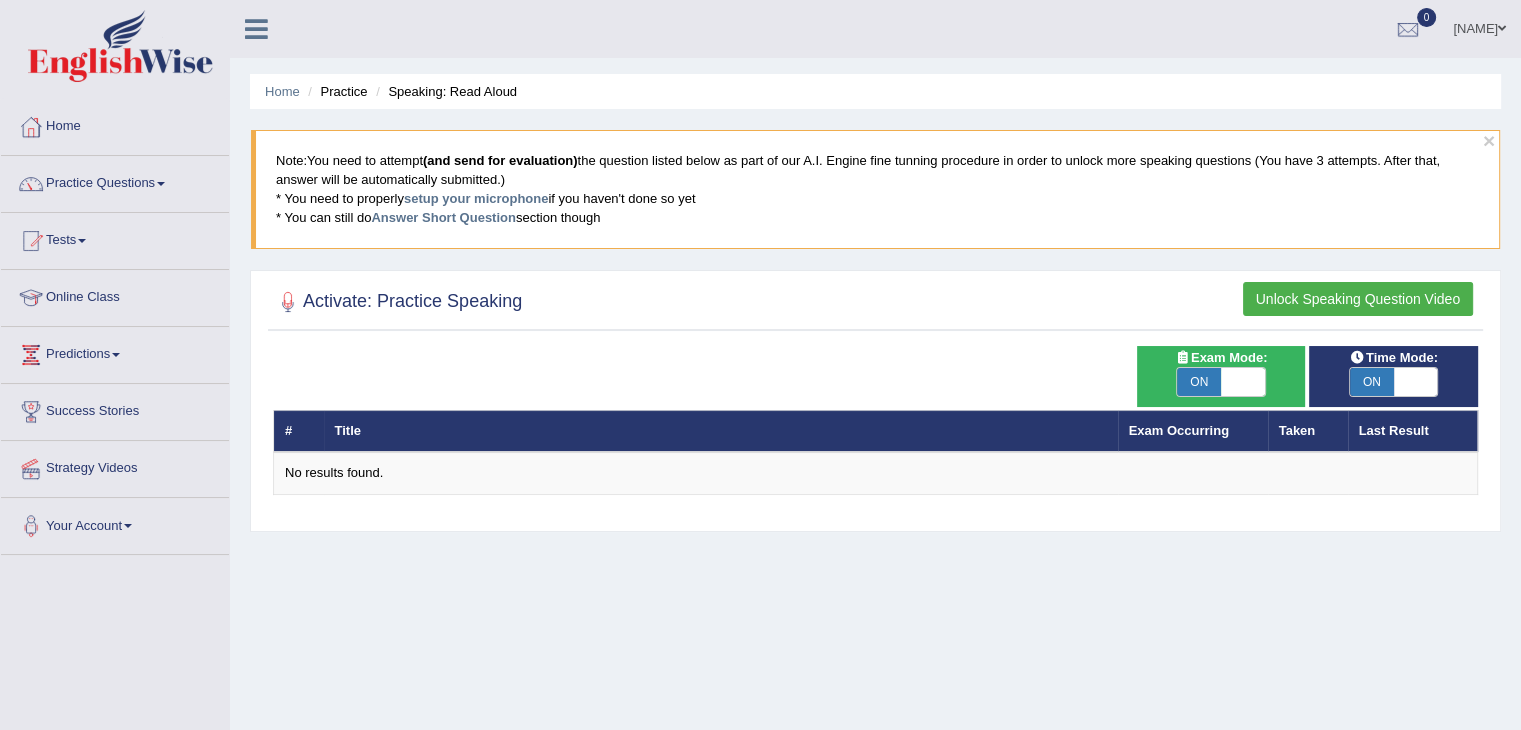 drag, startPoint x: 1384, startPoint y: 306, endPoint x: 794, endPoint y: 503, distance: 622.0201 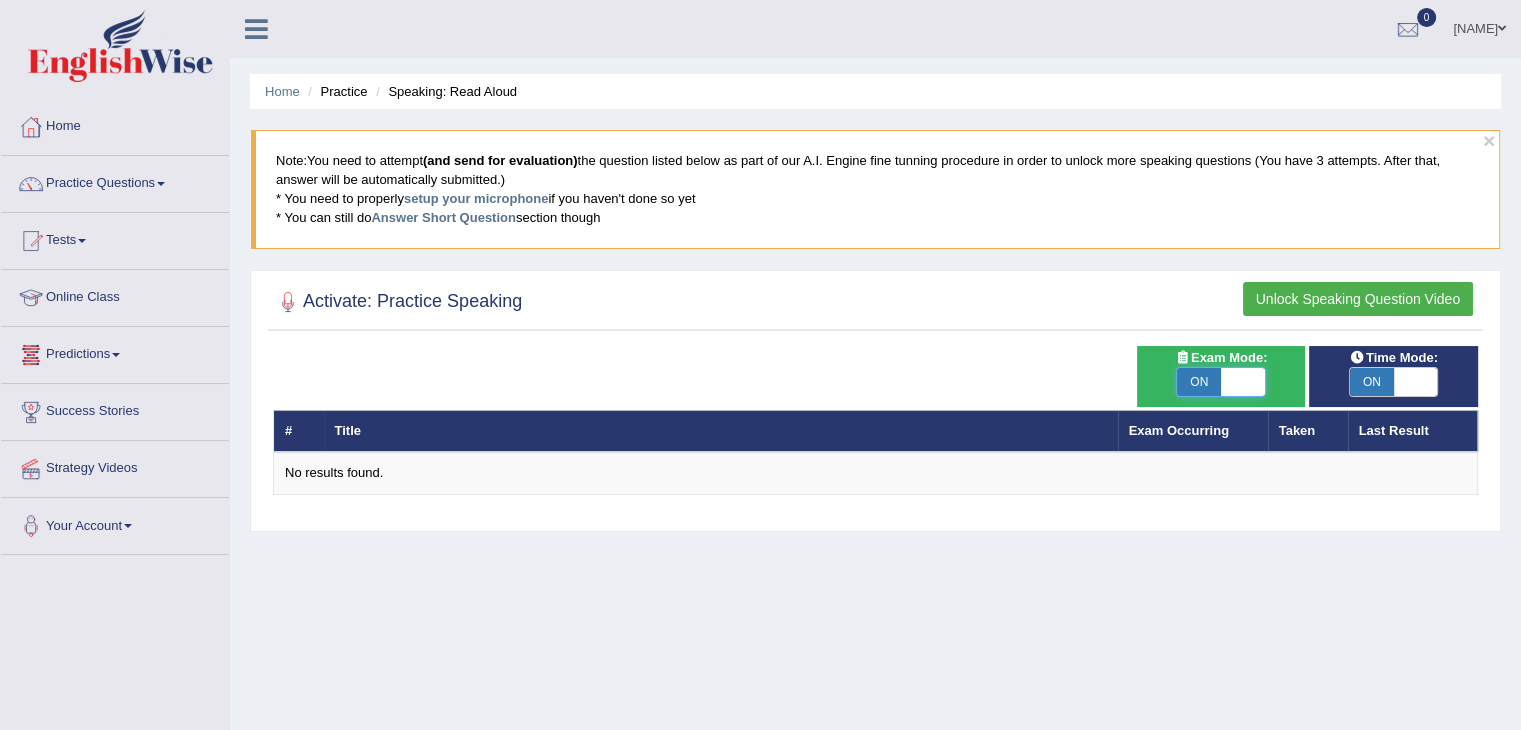 click at bounding box center [1243, 382] 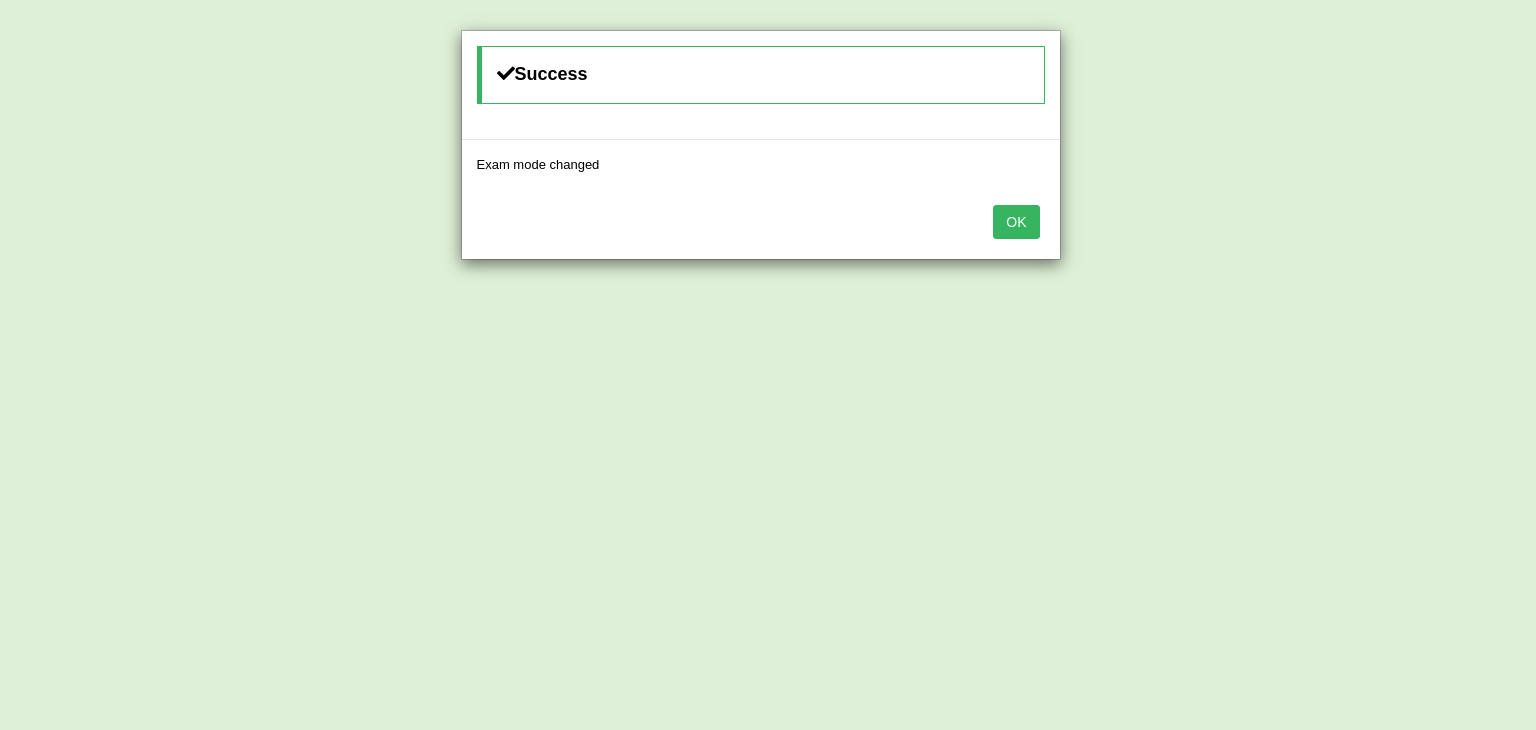 click on "OK" at bounding box center (1016, 222) 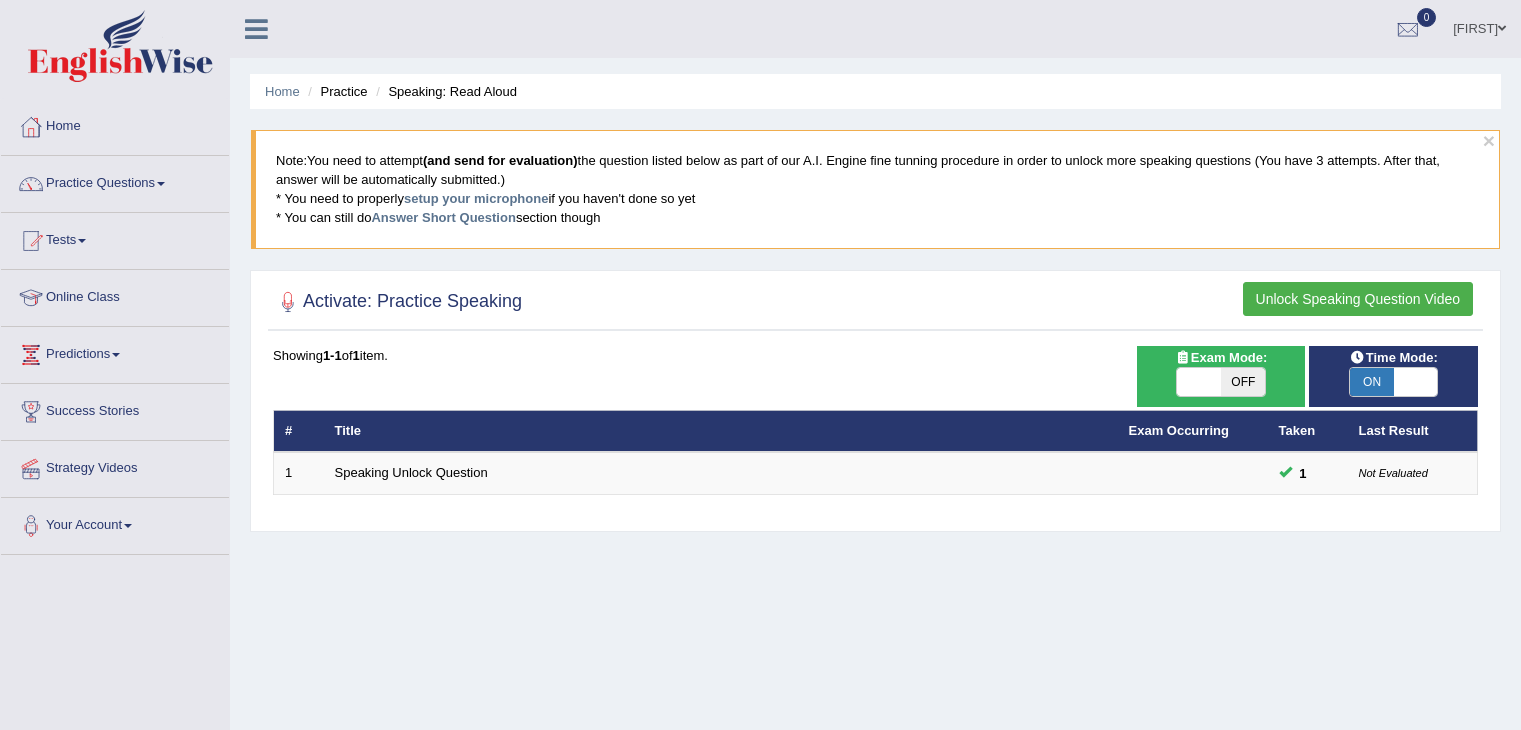 scroll, scrollTop: 0, scrollLeft: 0, axis: both 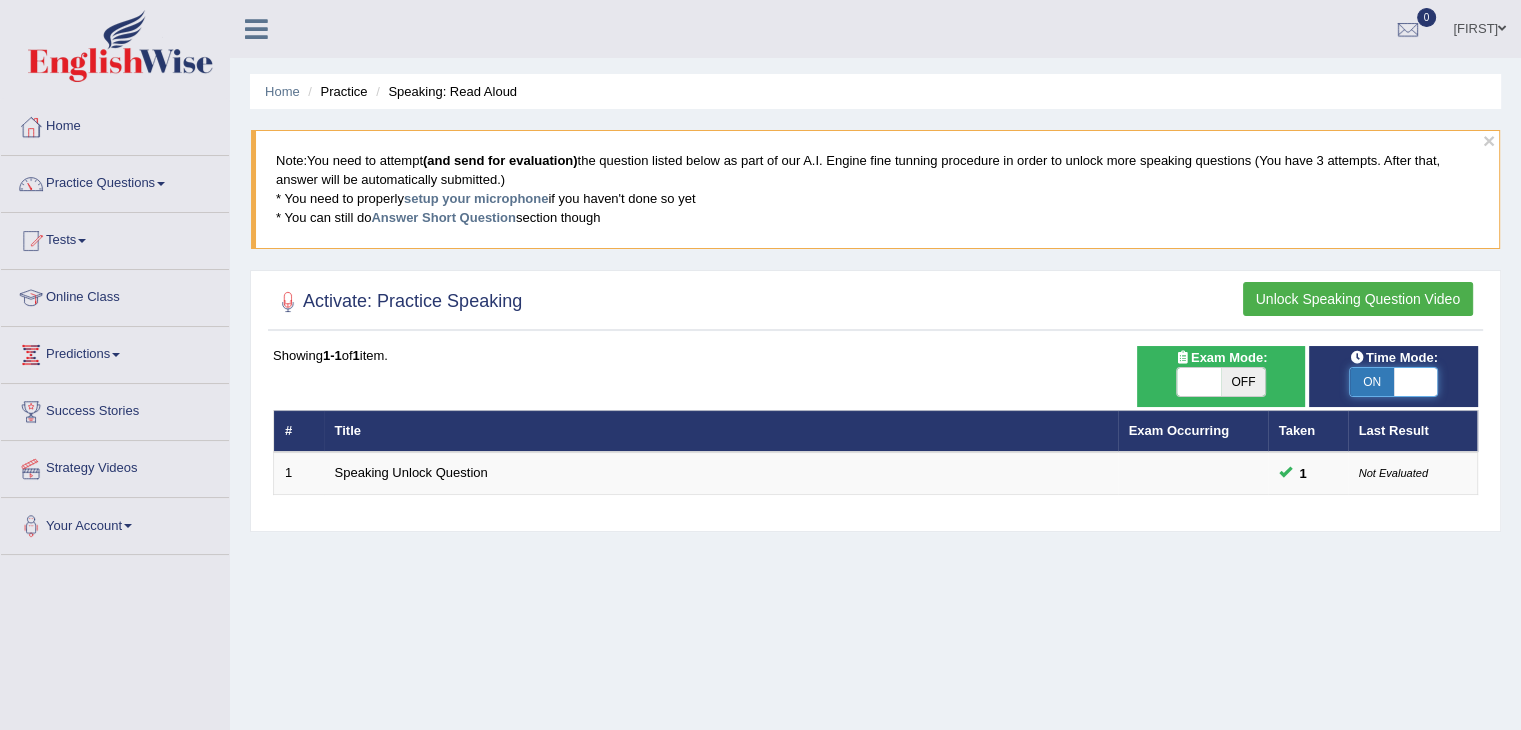 click at bounding box center [1416, 382] 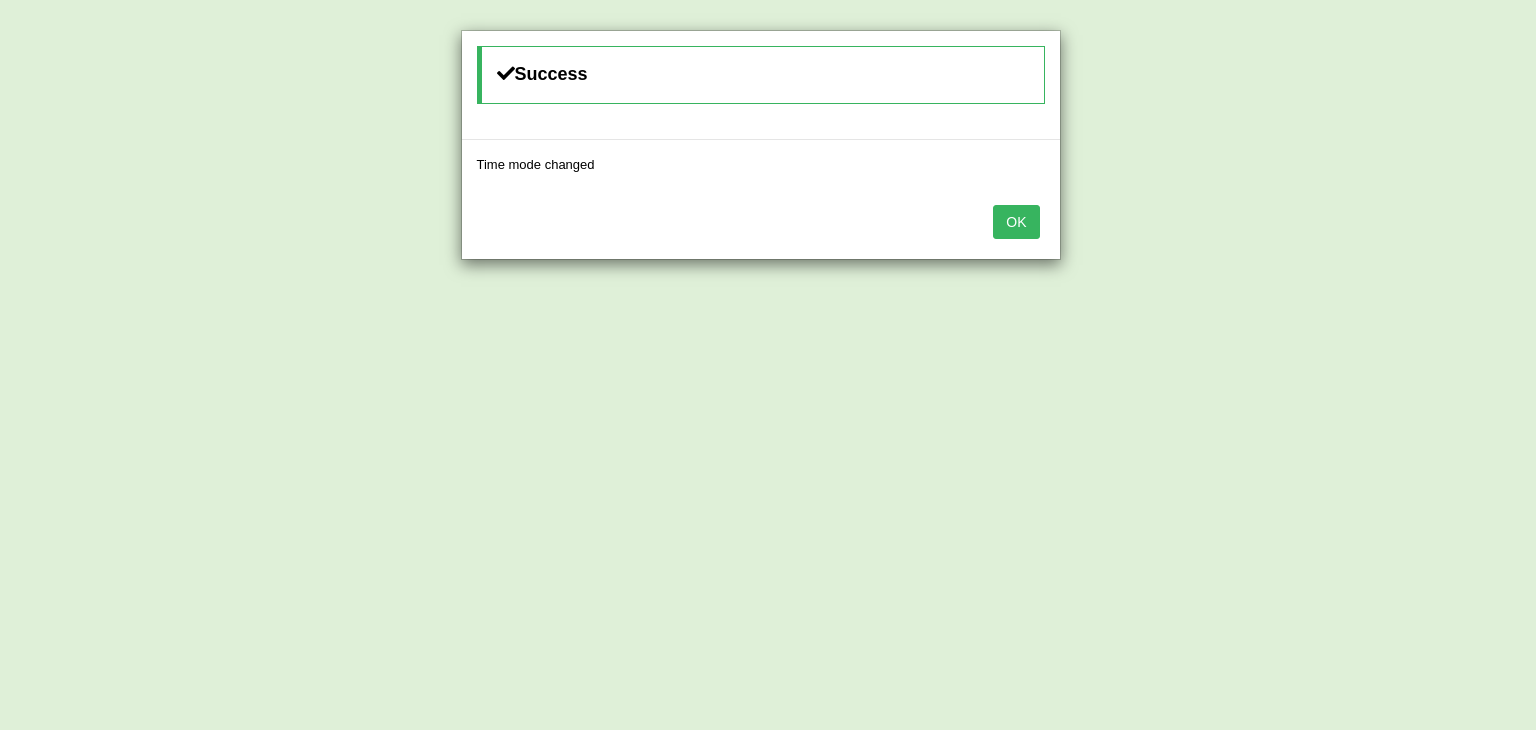 click on "OK" at bounding box center [1016, 222] 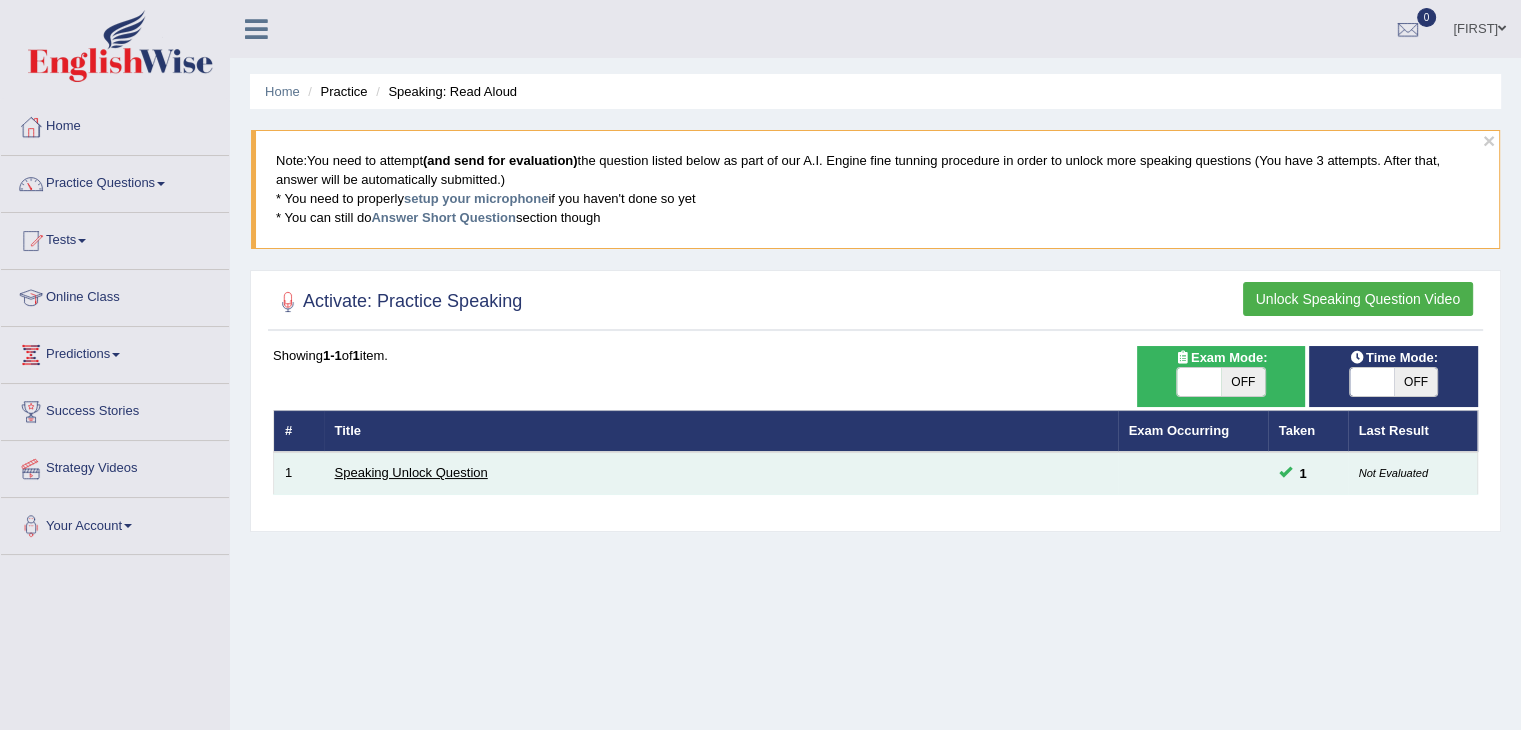 click on "Speaking Unlock Question" at bounding box center (411, 472) 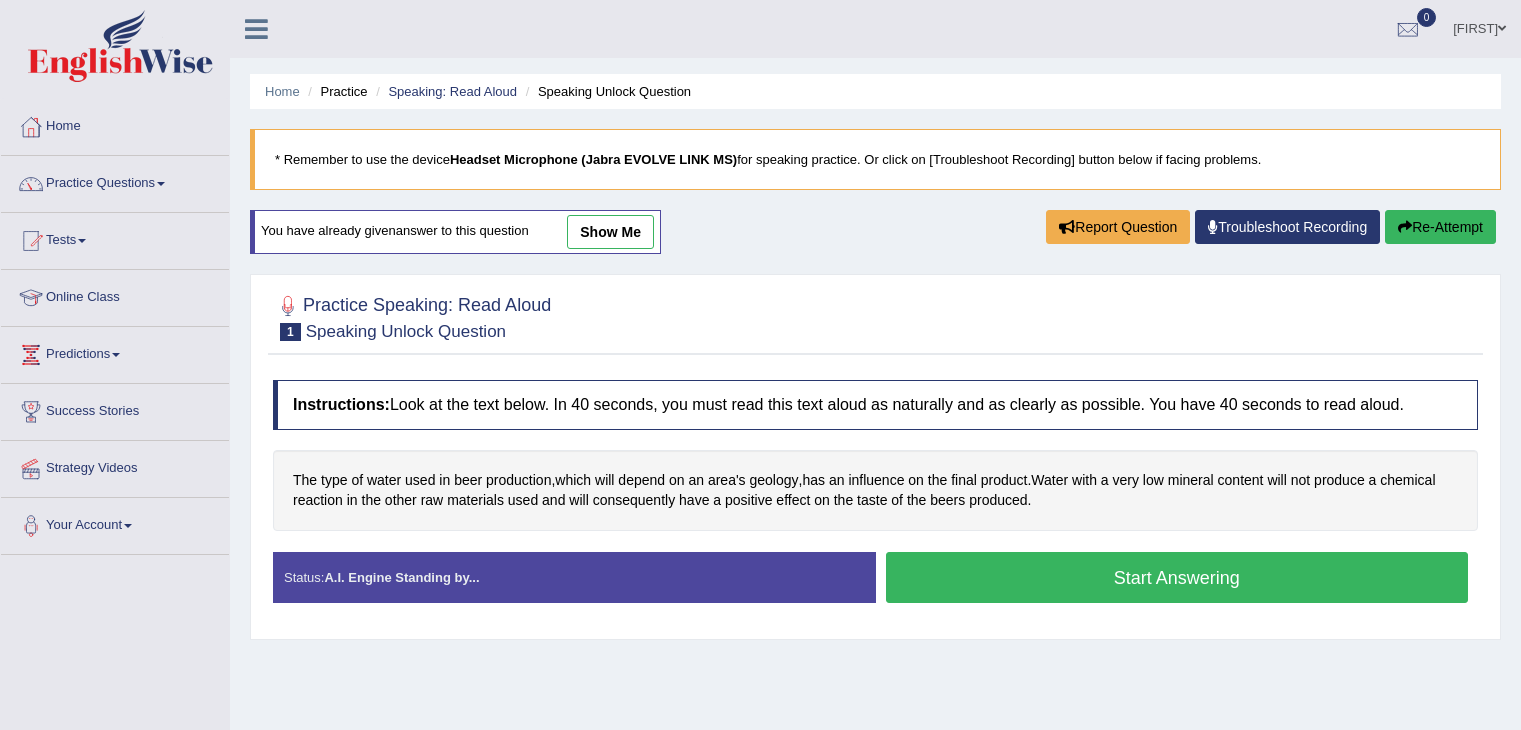 scroll, scrollTop: 0, scrollLeft: 0, axis: both 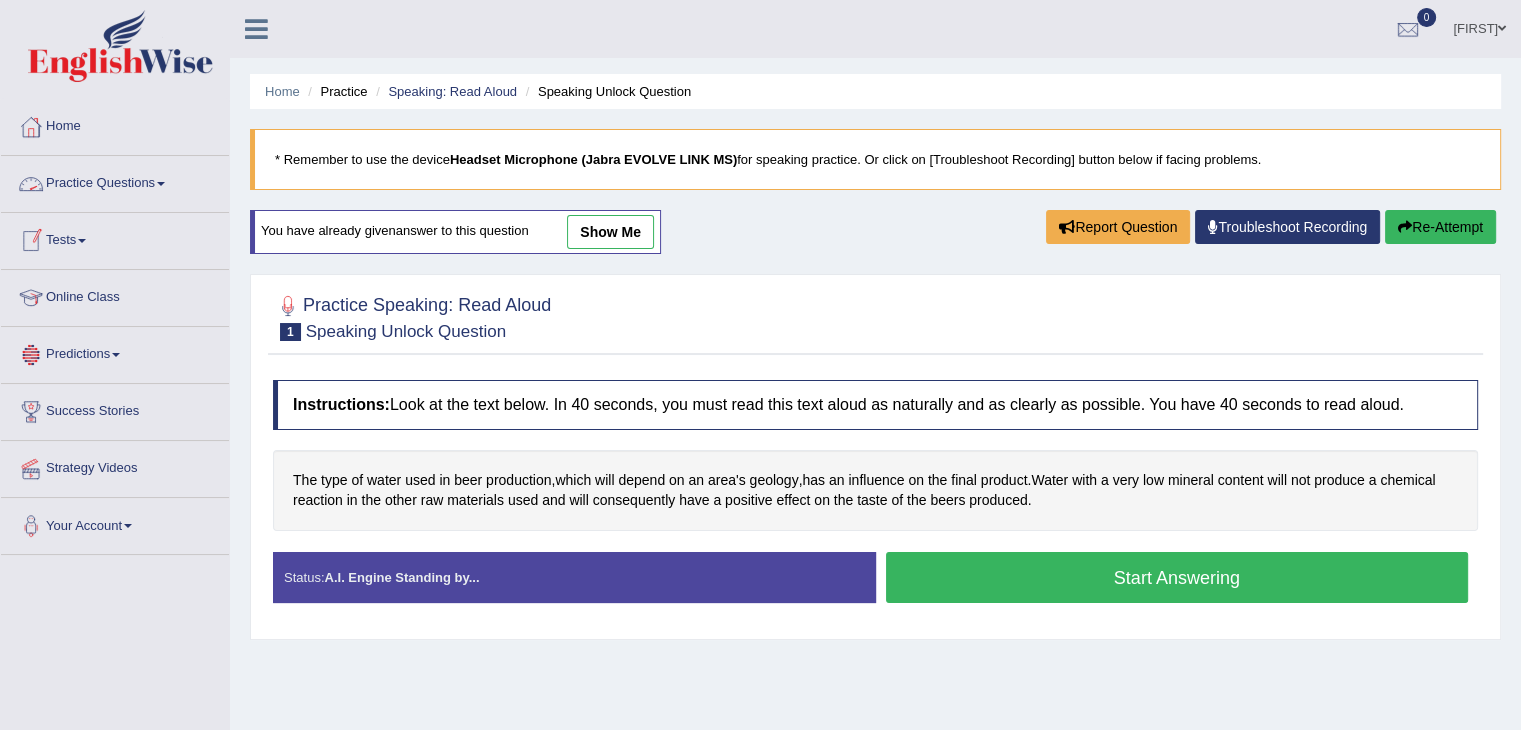 click on "Practice Questions" at bounding box center (115, 181) 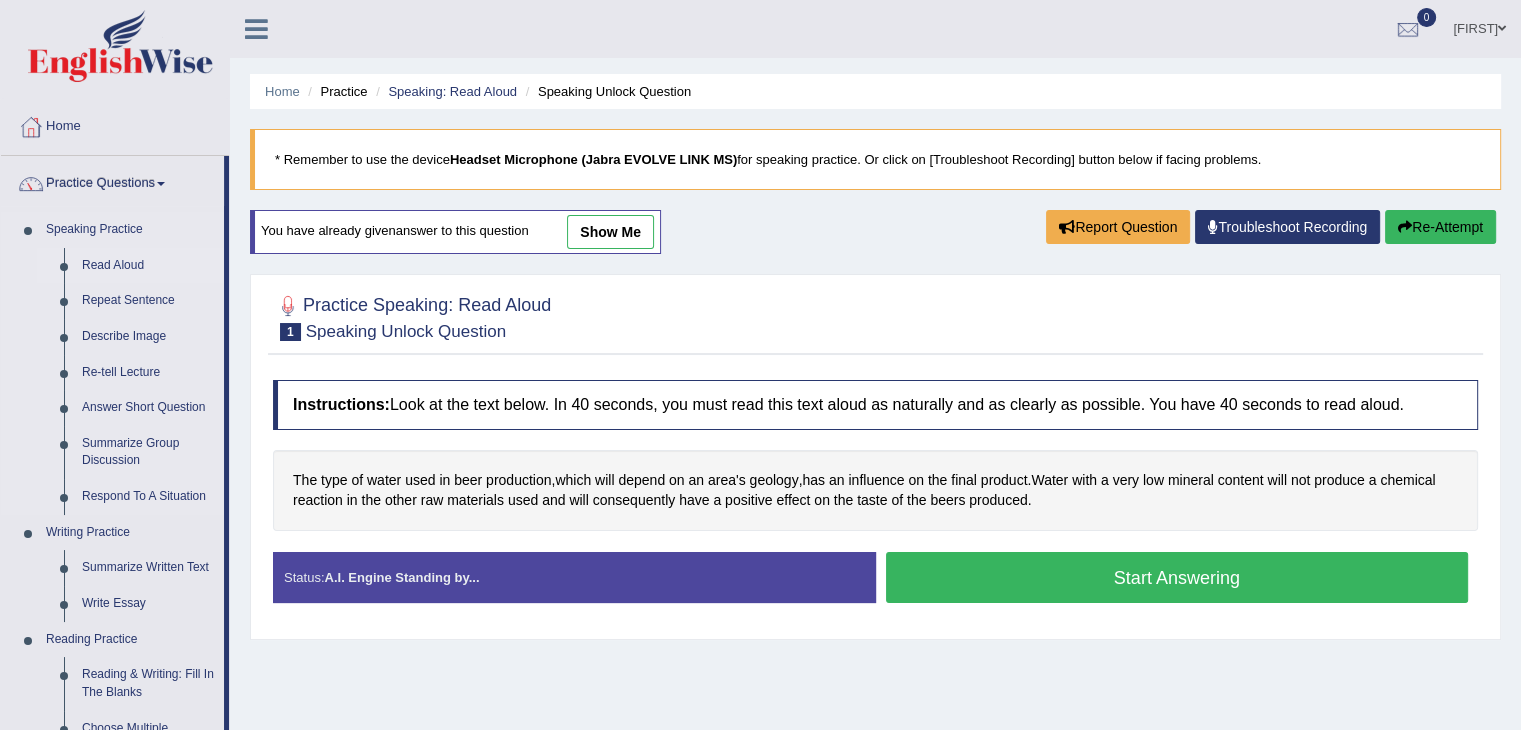 click on "Read Aloud" at bounding box center (148, 266) 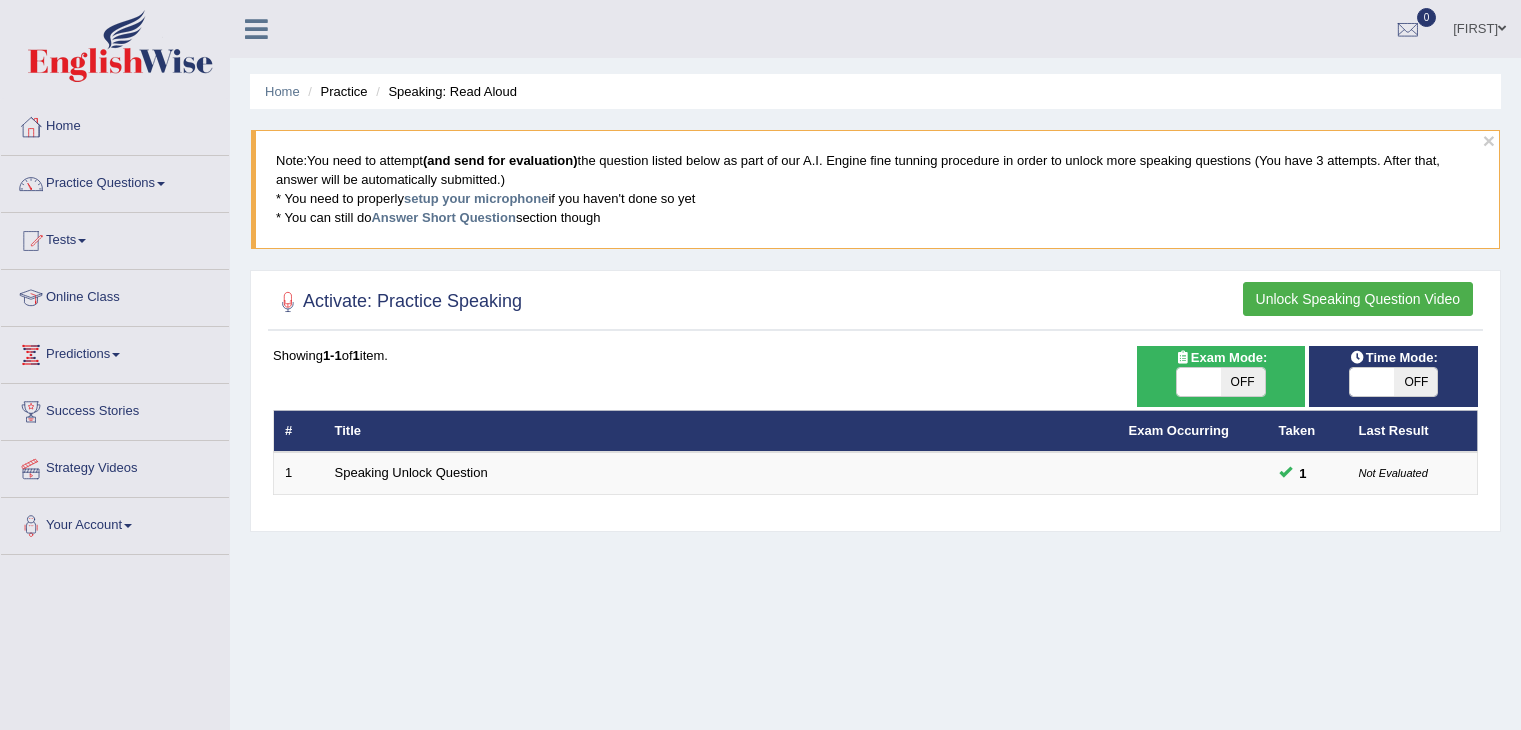 scroll, scrollTop: 0, scrollLeft: 0, axis: both 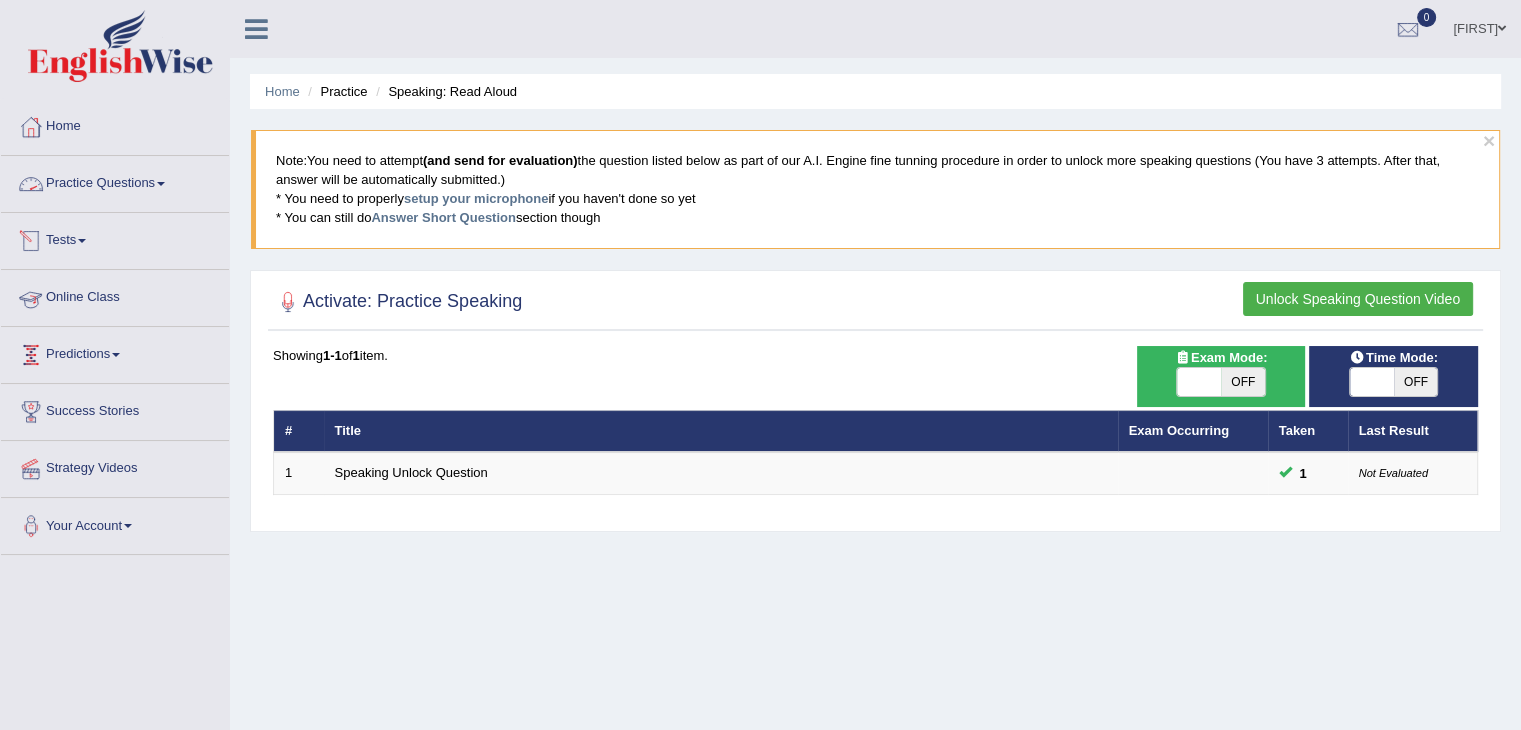 click on "Practice Questions" at bounding box center [115, 181] 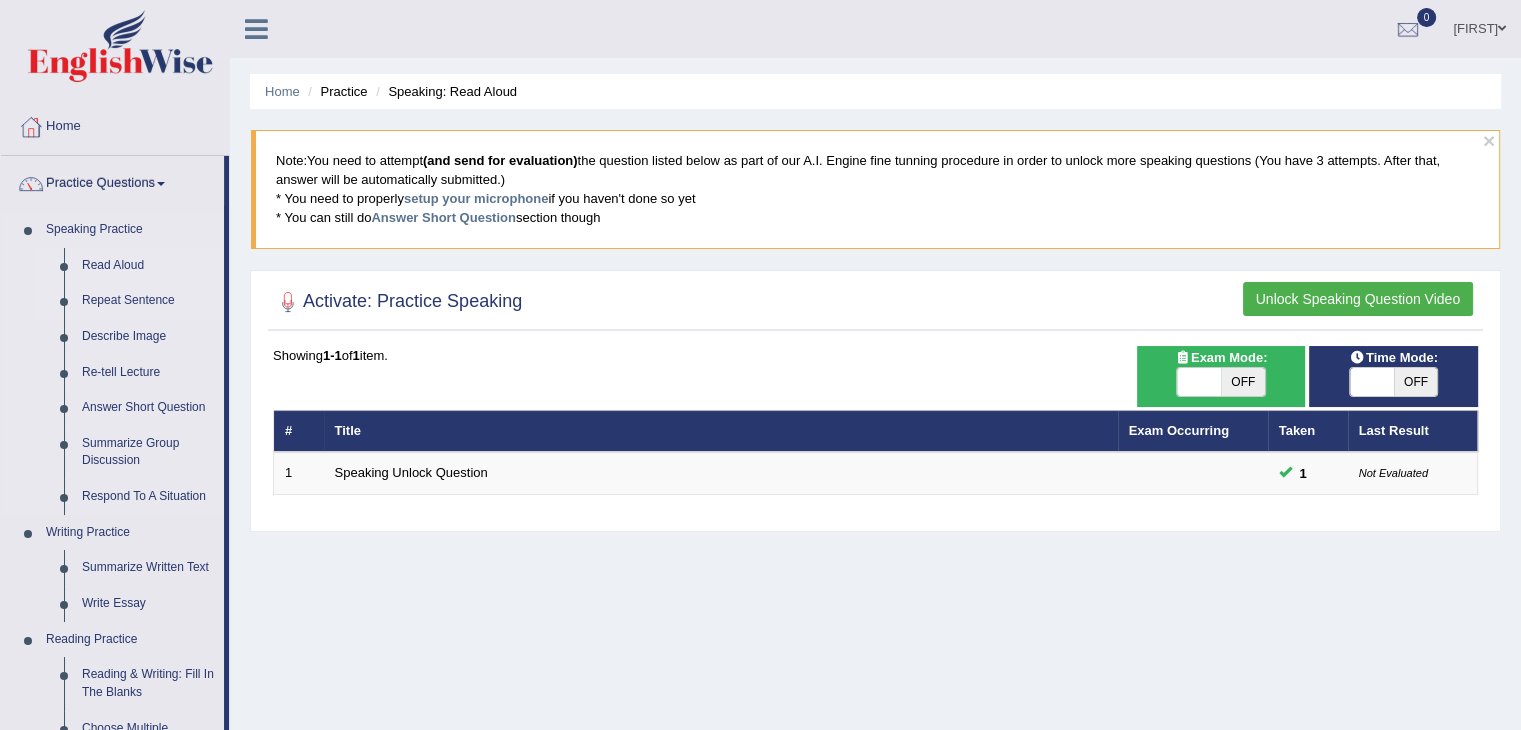 click on "Repeat Sentence" at bounding box center (148, 301) 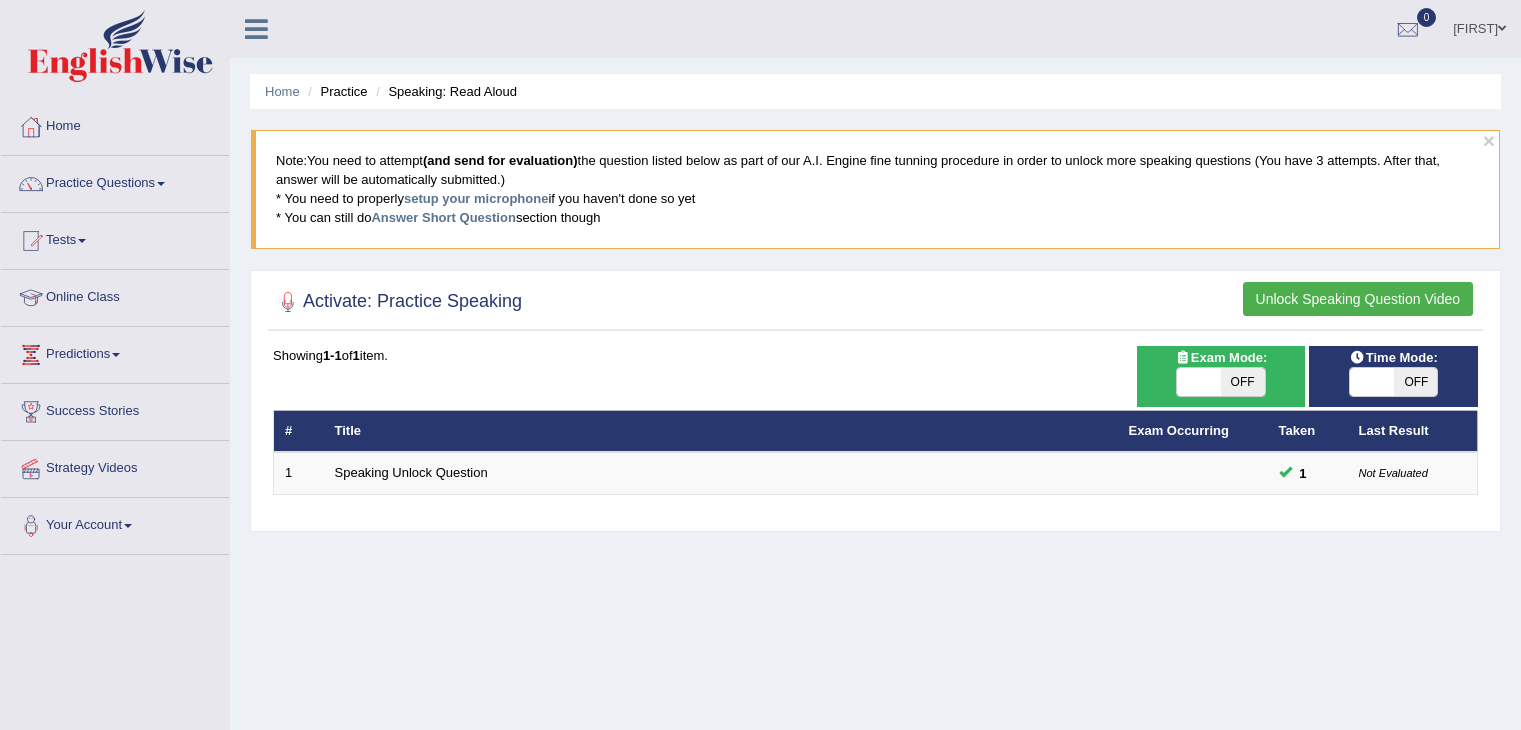 scroll, scrollTop: 0, scrollLeft: 0, axis: both 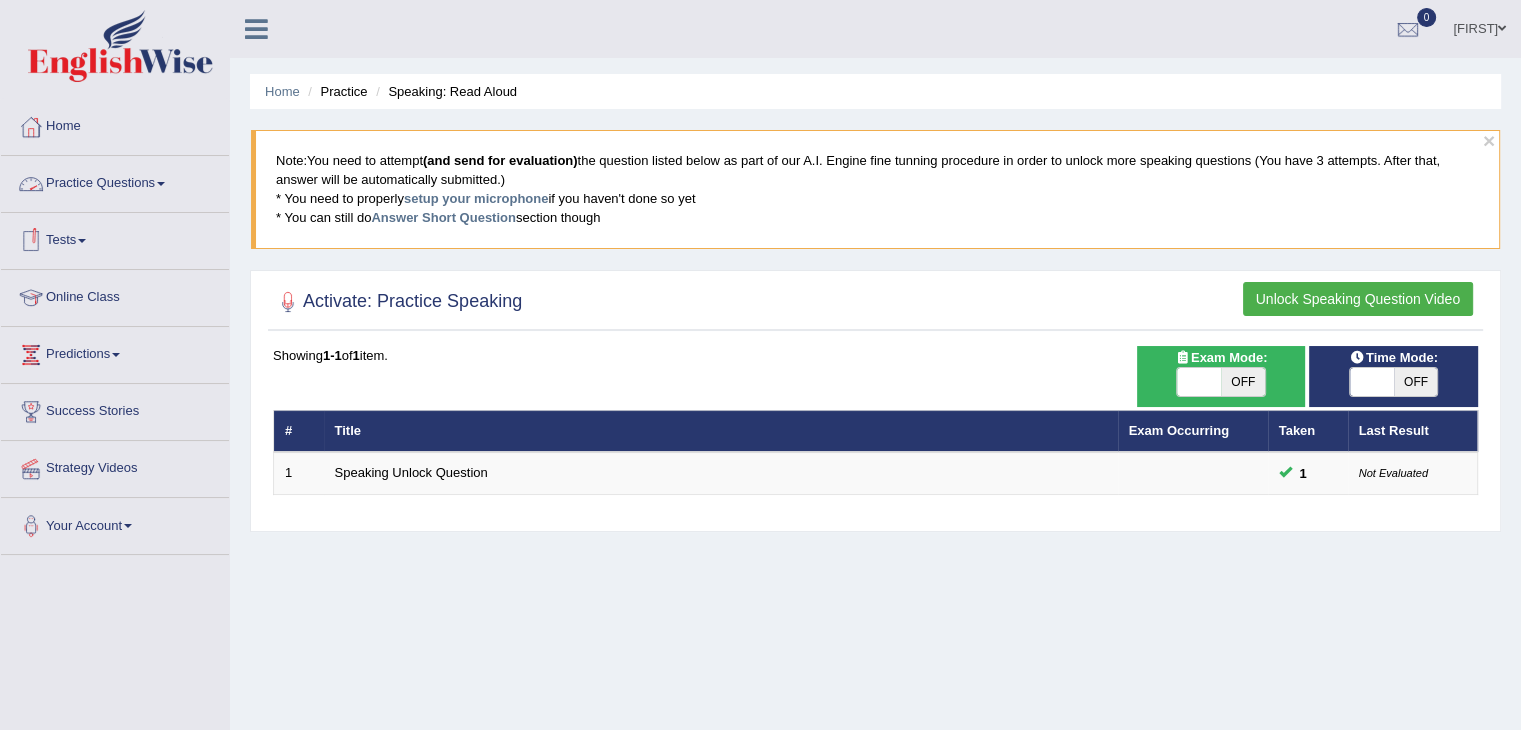 click on "Practice Questions" at bounding box center [115, 181] 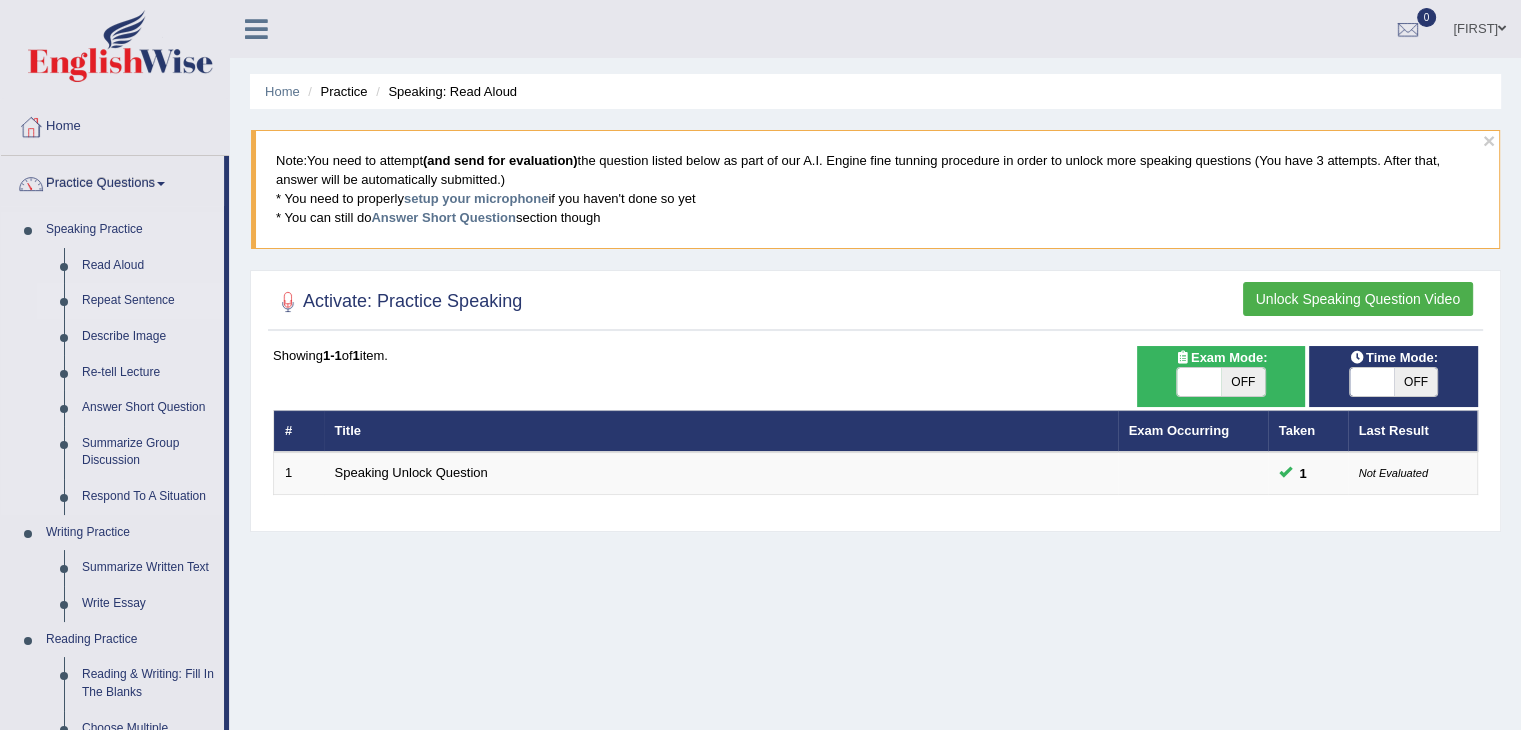 click on "Repeat Sentence" at bounding box center (148, 301) 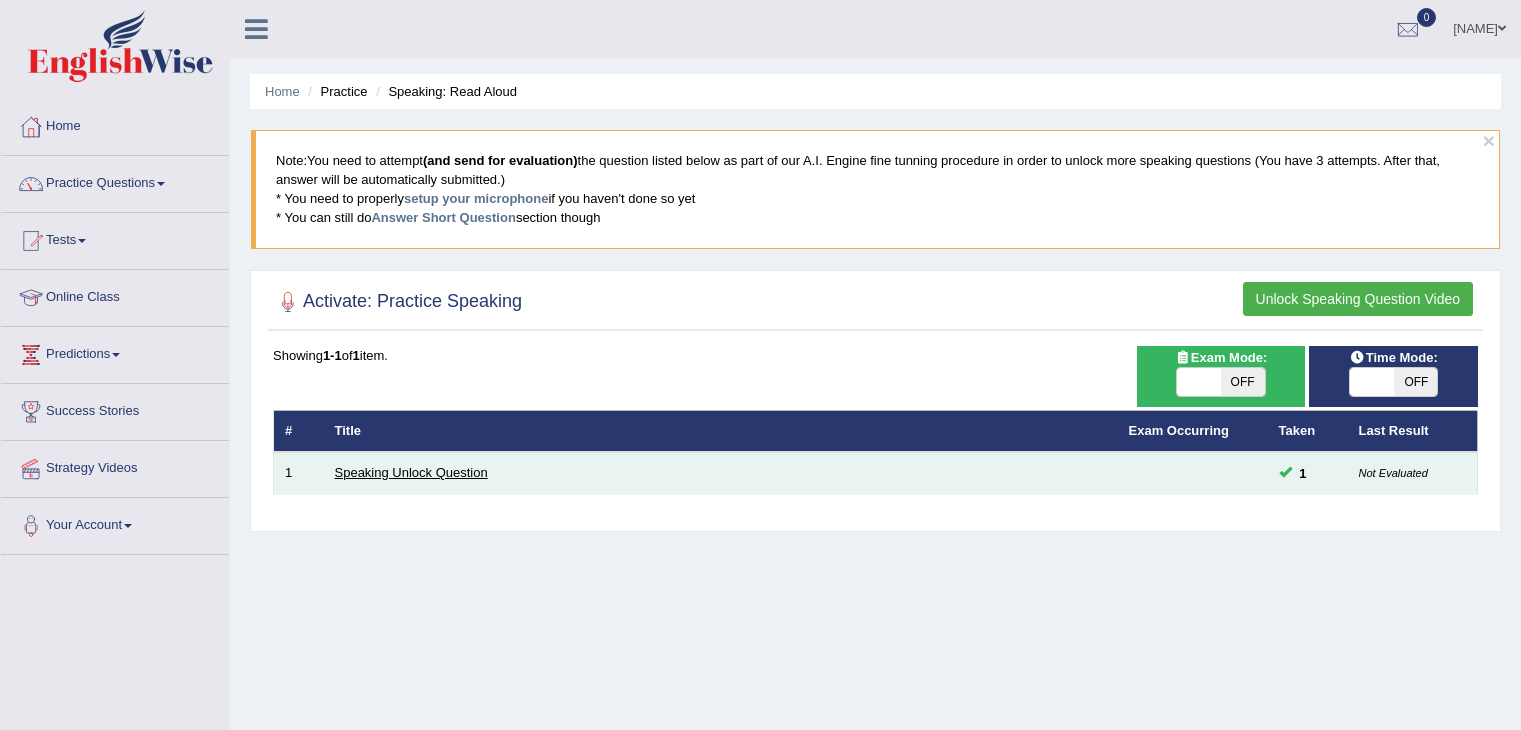 scroll, scrollTop: 0, scrollLeft: 0, axis: both 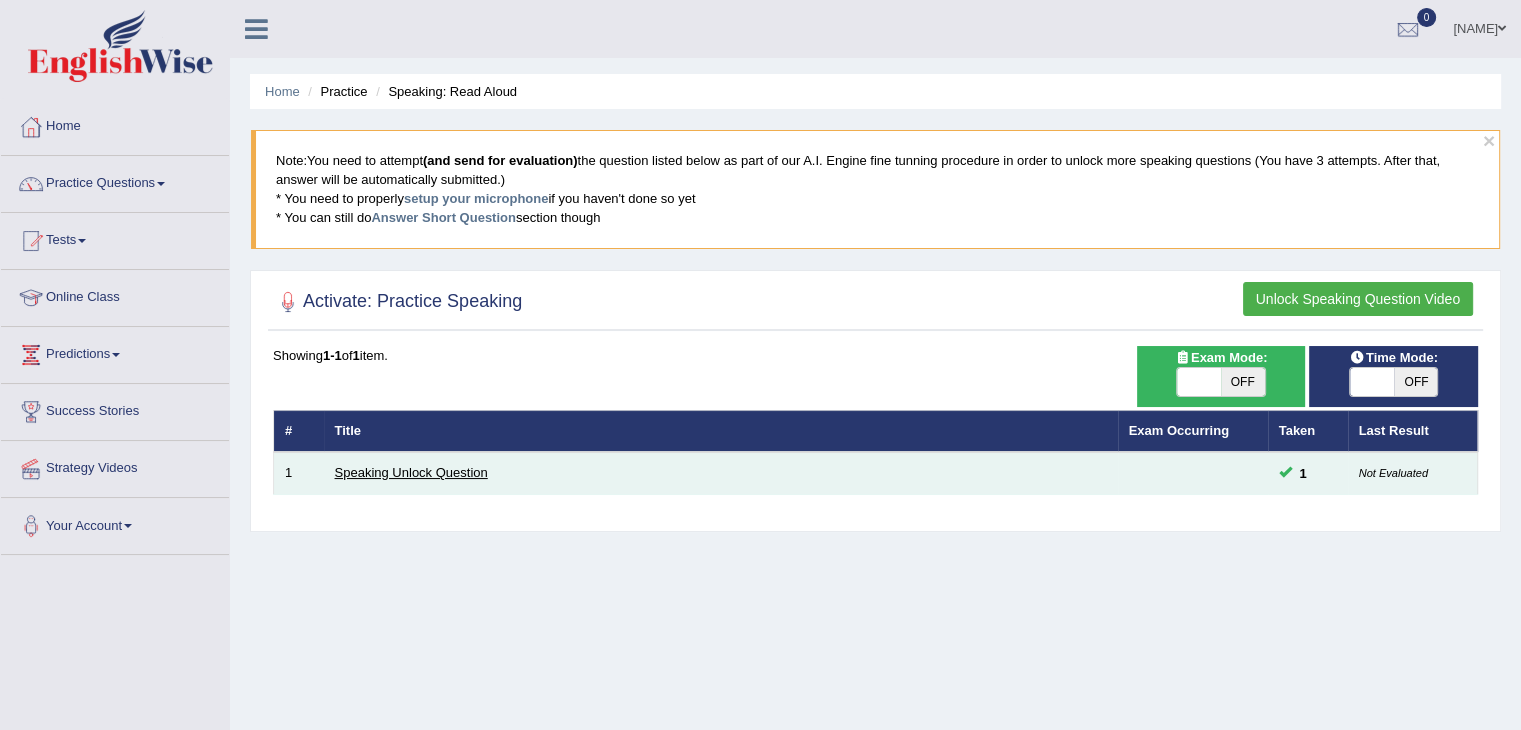 click on "Speaking Unlock Question" at bounding box center [411, 472] 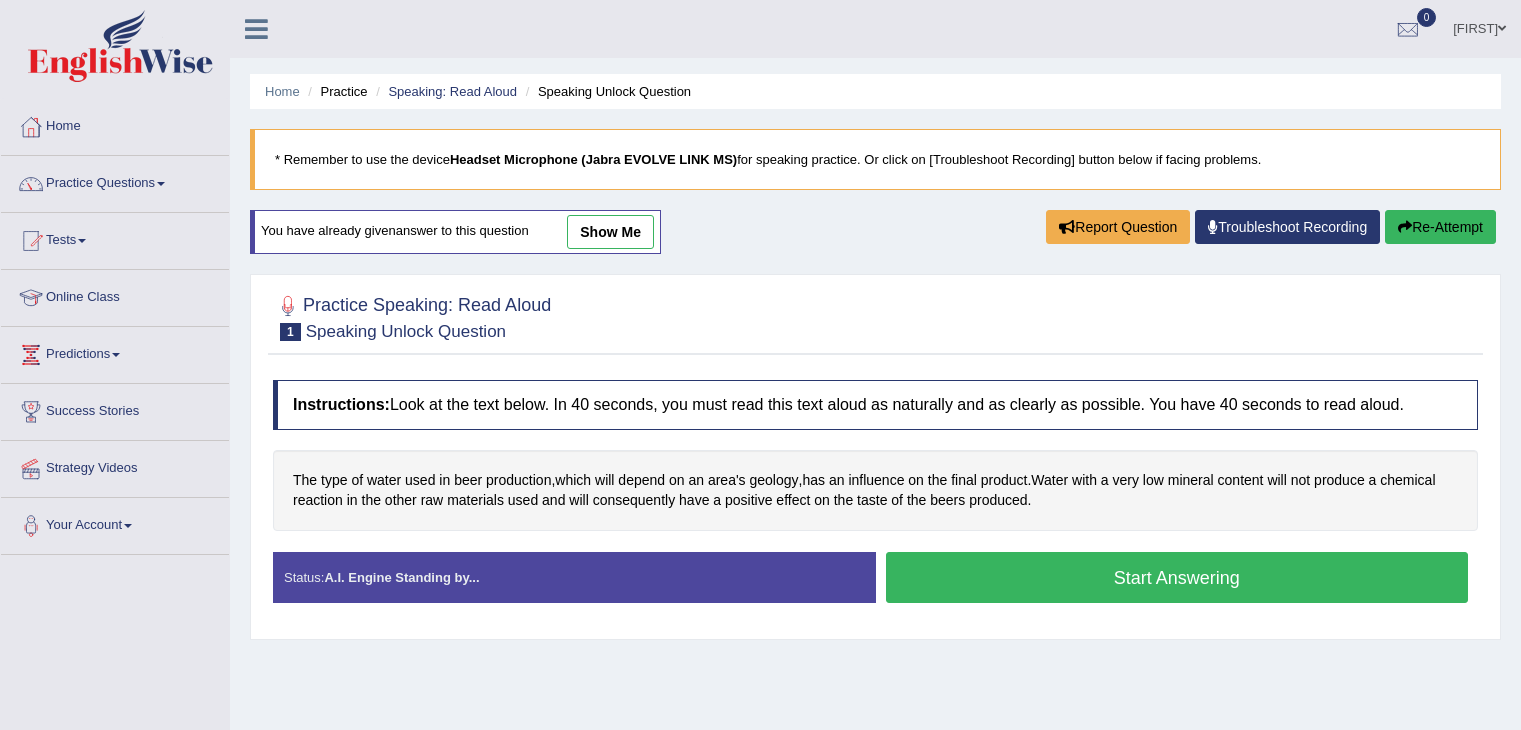 scroll, scrollTop: 0, scrollLeft: 0, axis: both 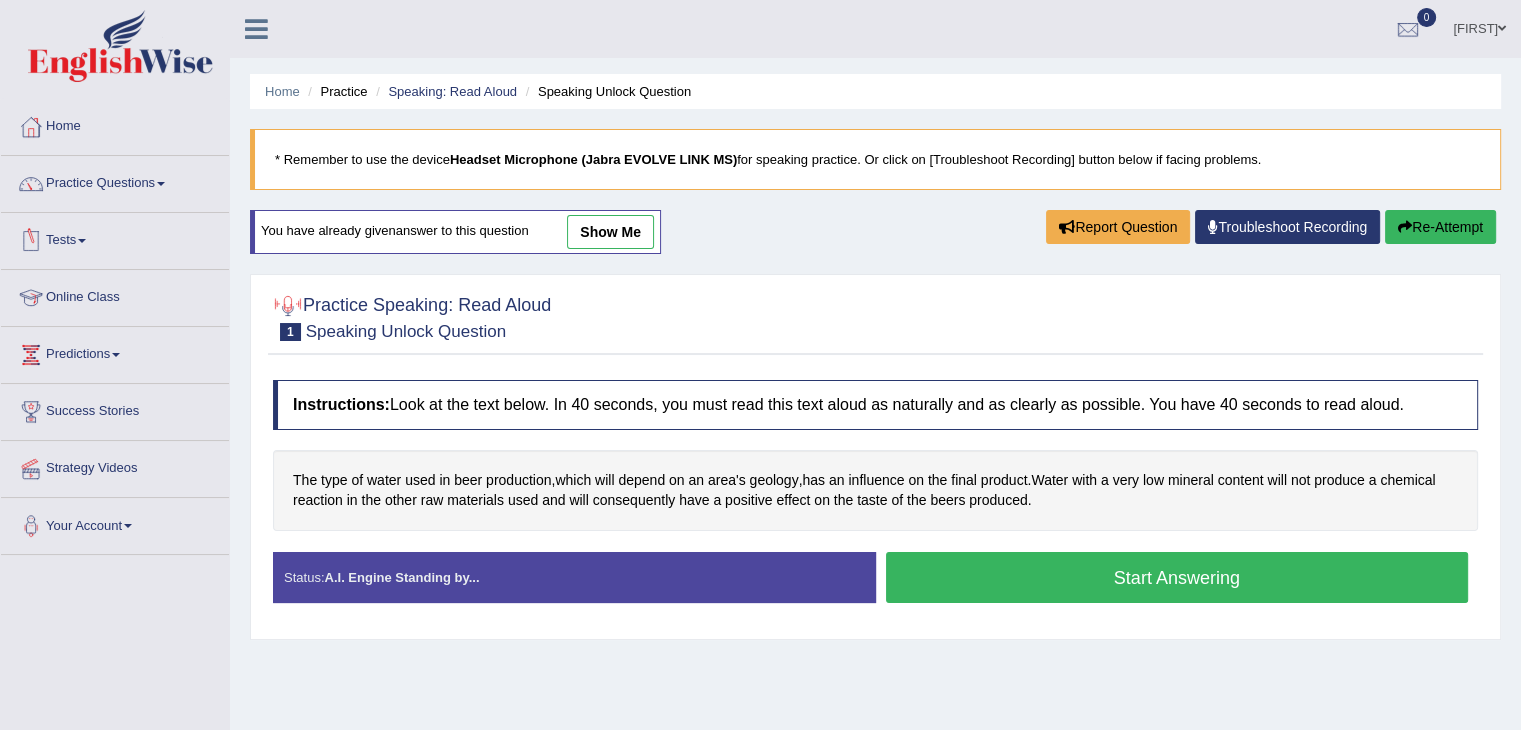click on "Tests" at bounding box center (115, 238) 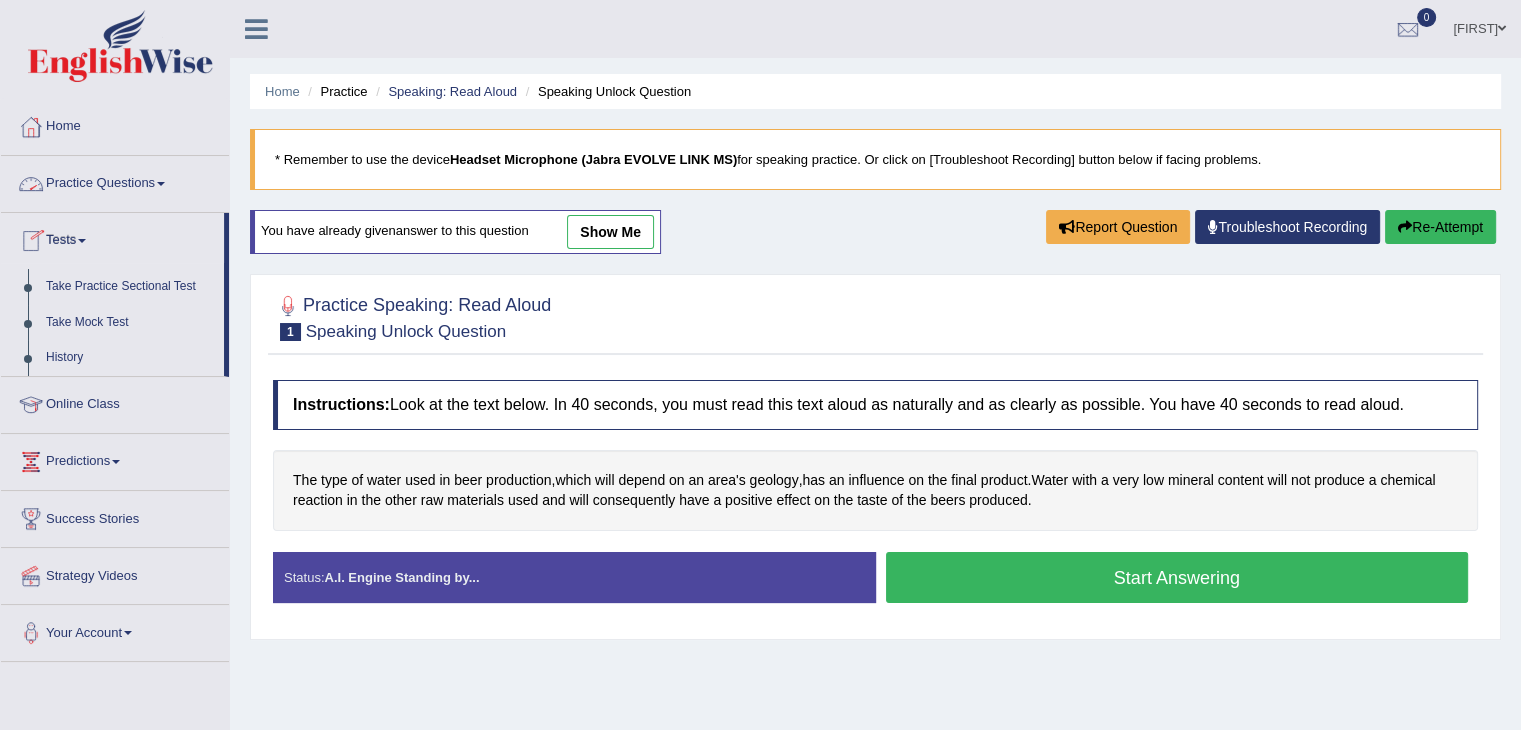 click on "Practice Questions" at bounding box center (115, 181) 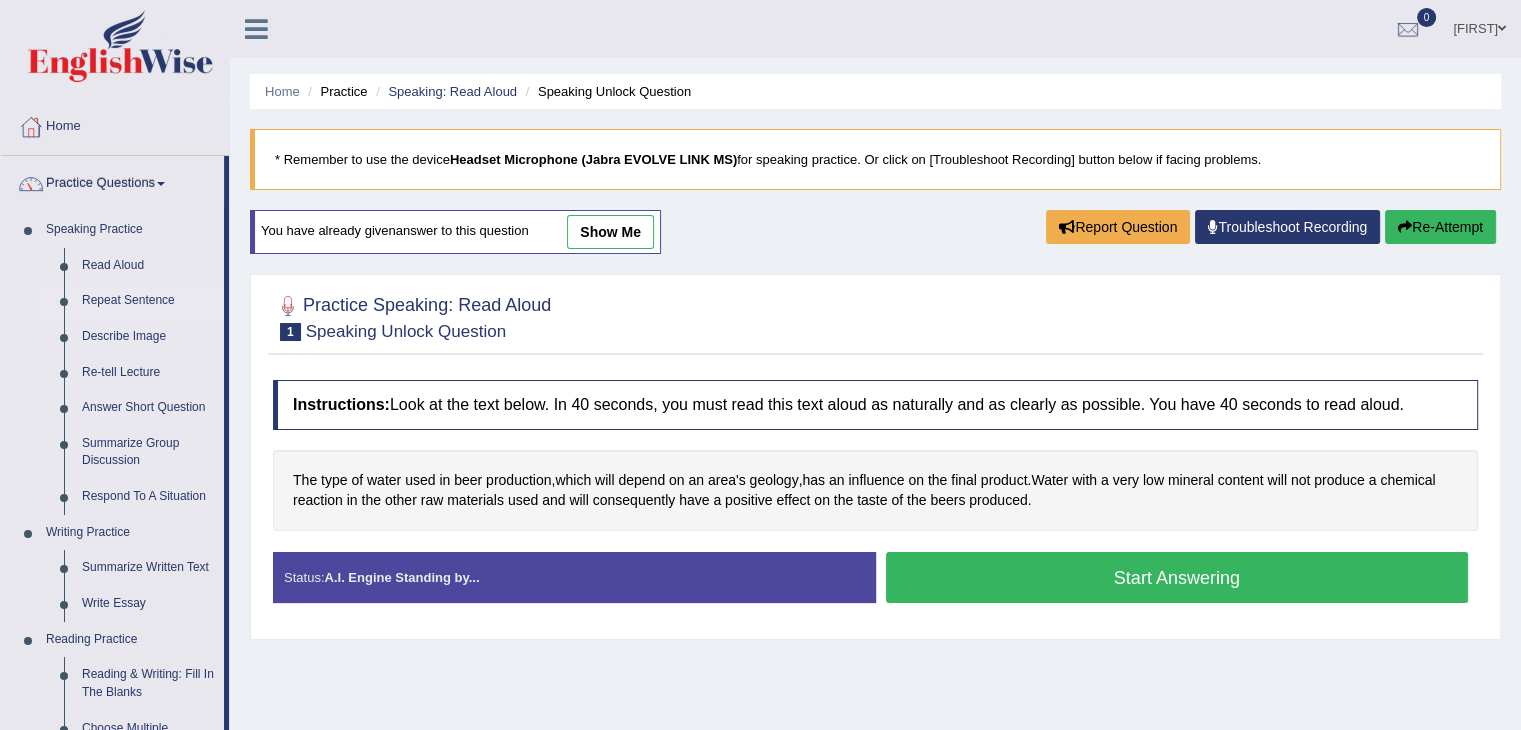 click on "Repeat Sentence" at bounding box center [148, 301] 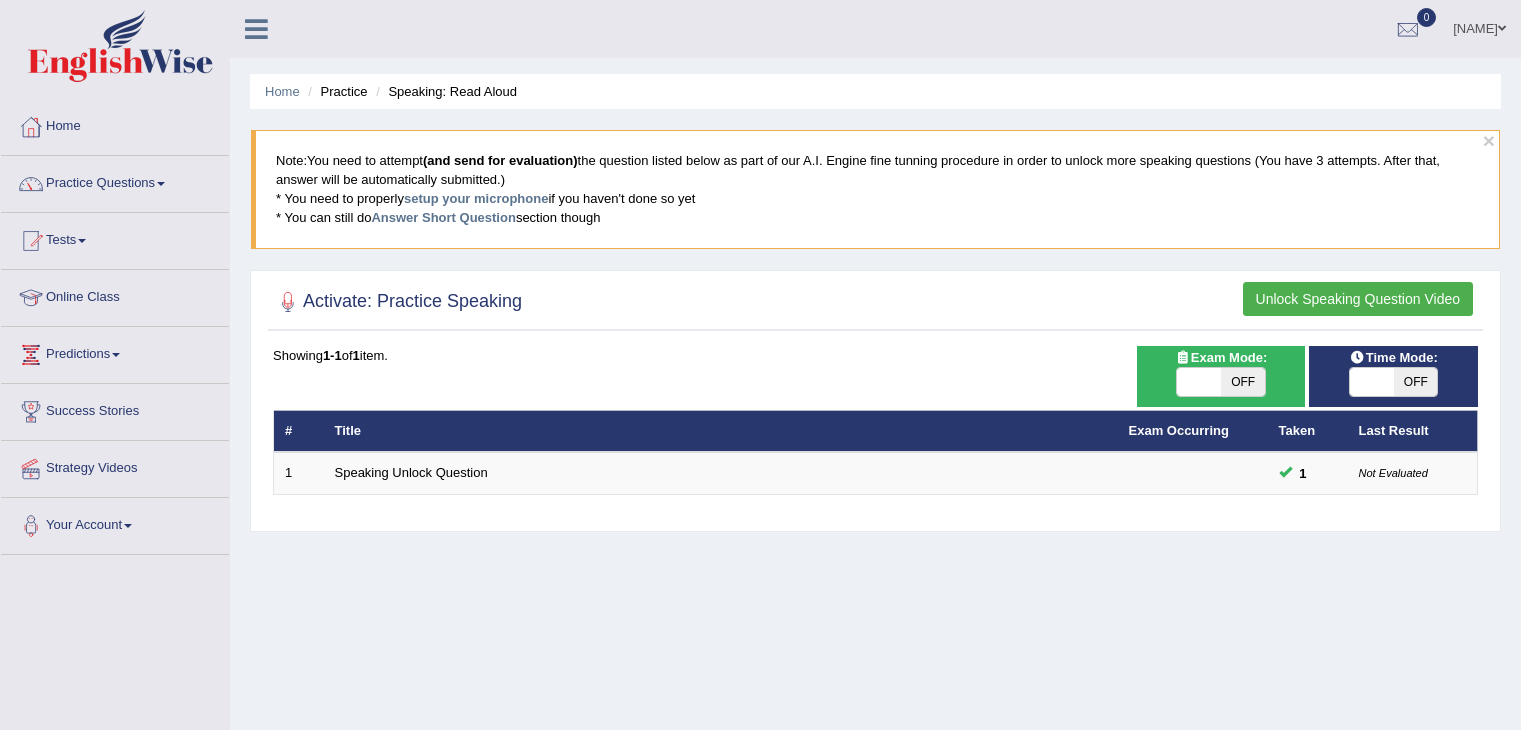 scroll, scrollTop: 0, scrollLeft: 0, axis: both 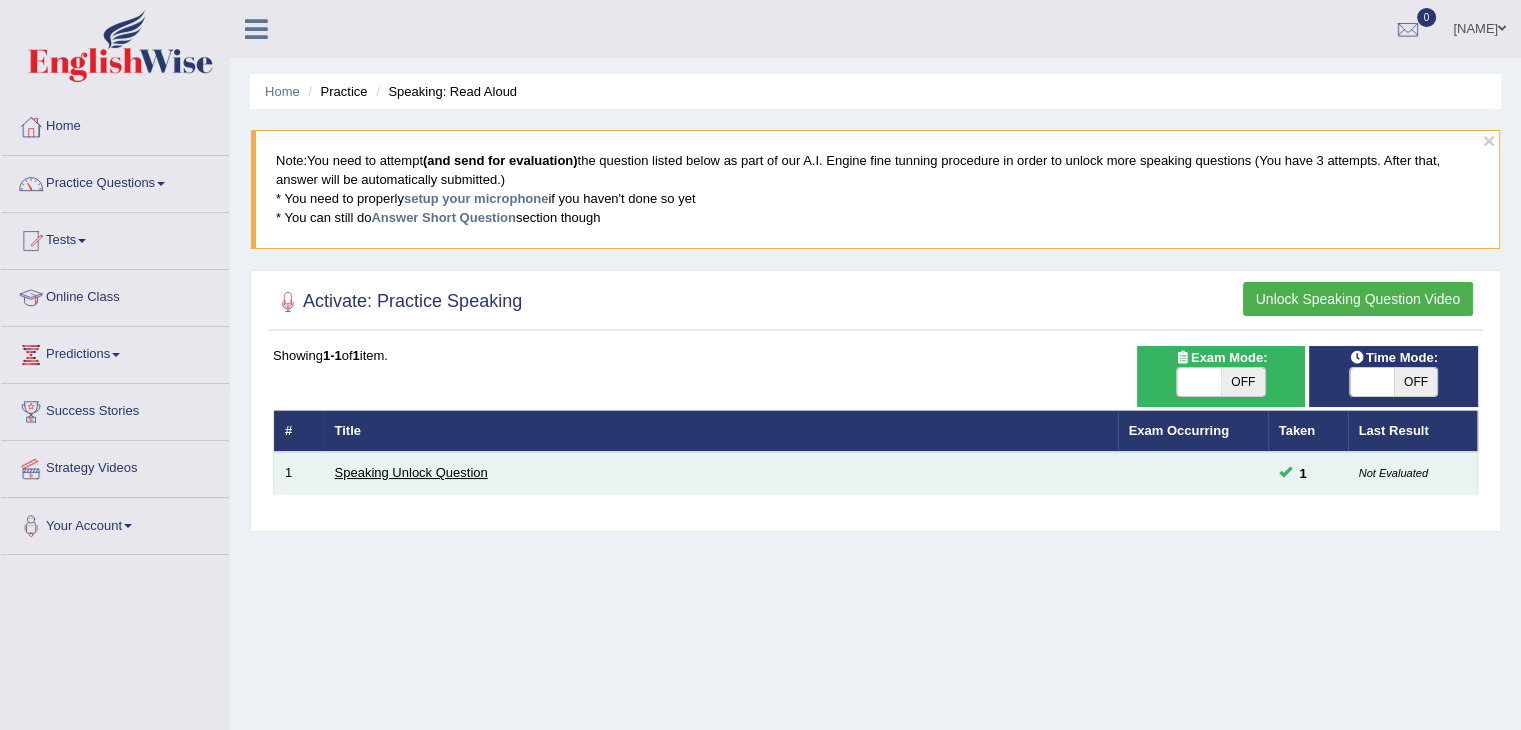 click on "Speaking Unlock Question" at bounding box center [411, 472] 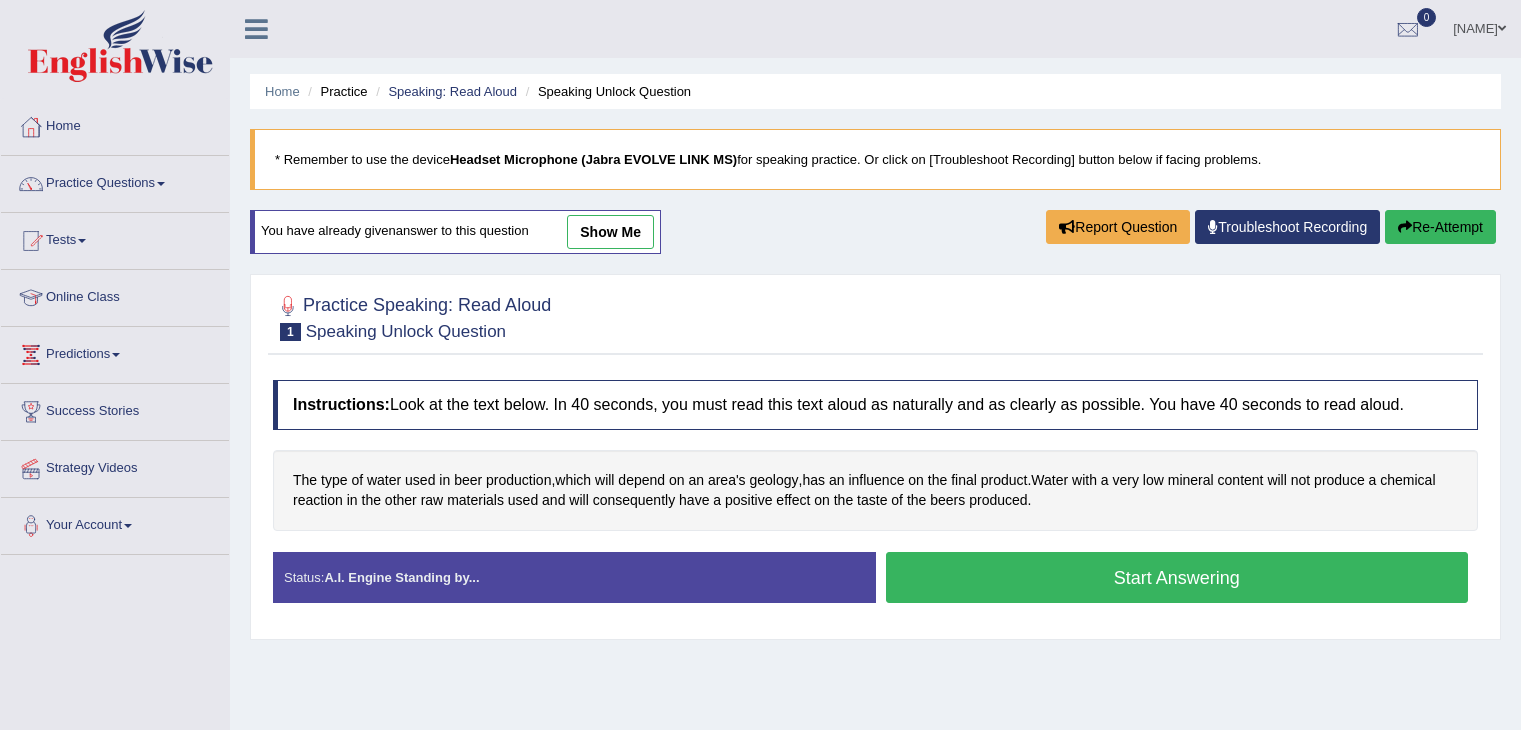 scroll, scrollTop: 0, scrollLeft: 0, axis: both 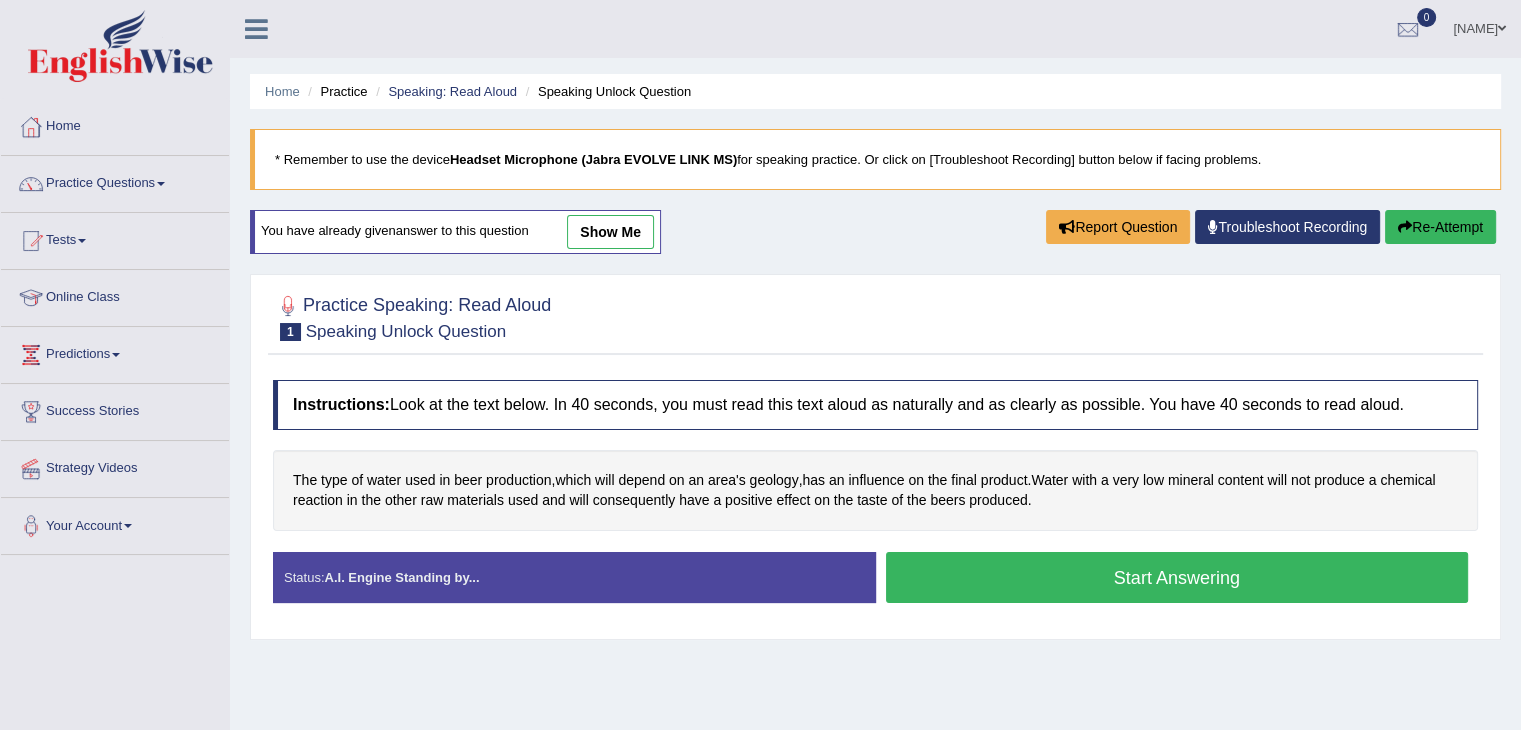 click on "Re-Attempt" at bounding box center (1440, 227) 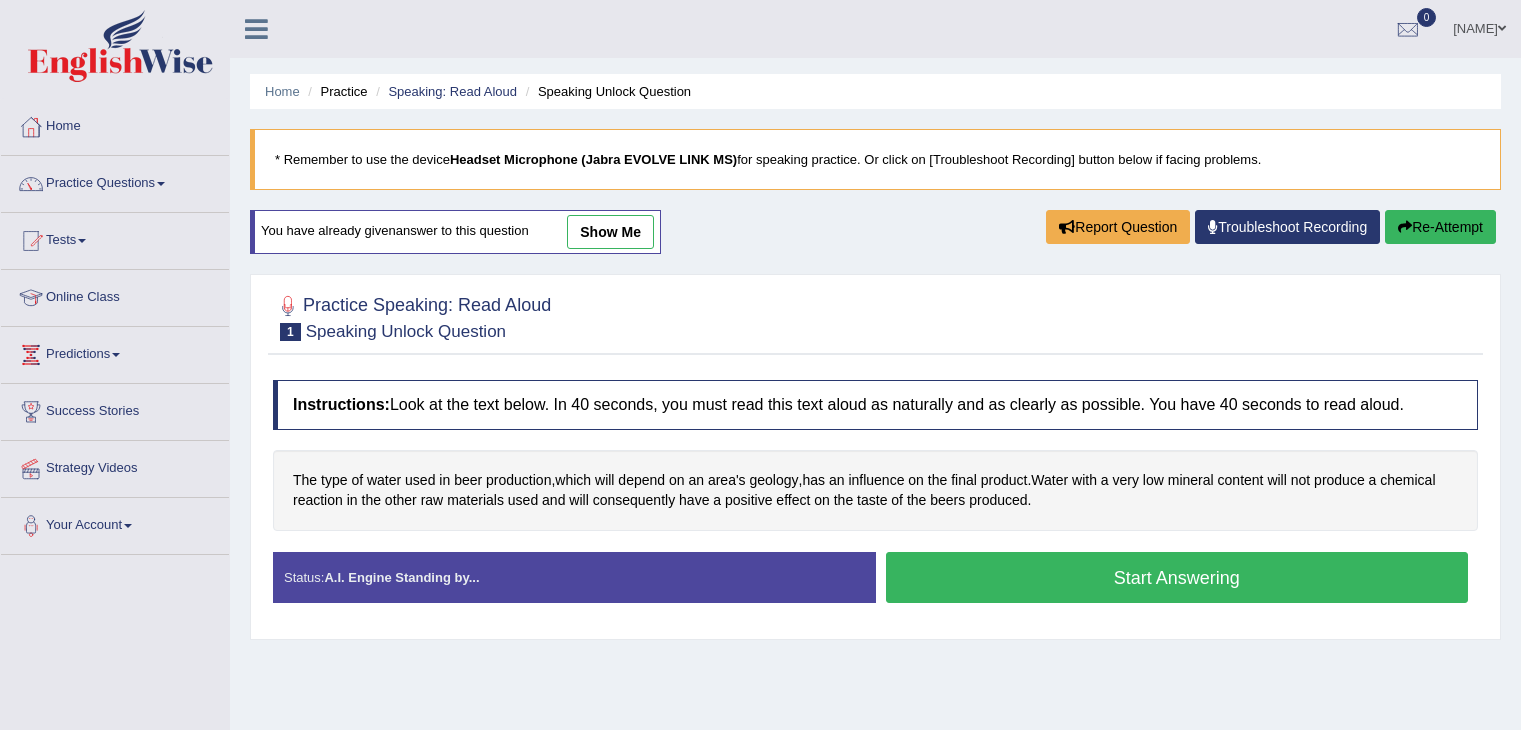 scroll, scrollTop: 0, scrollLeft: 0, axis: both 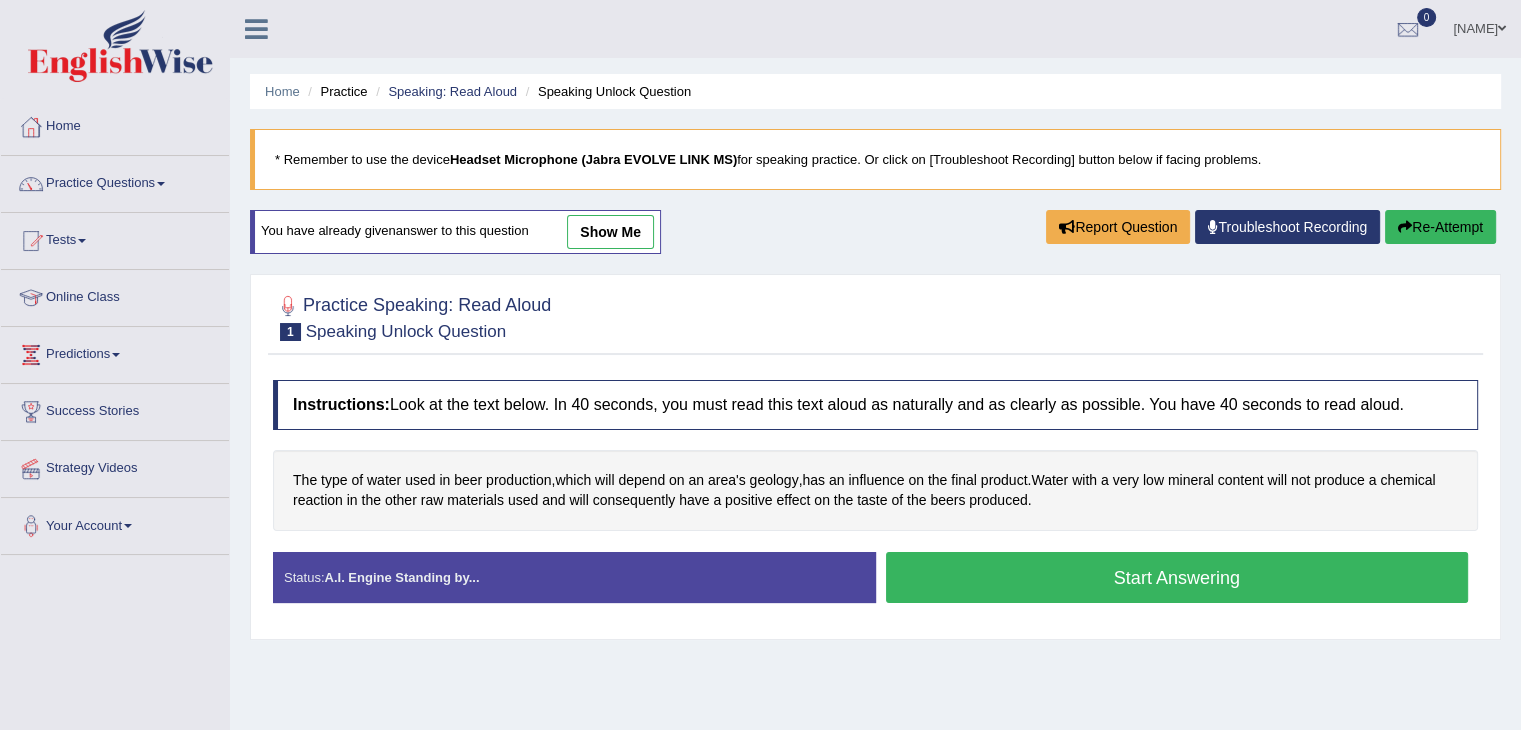 click on "Start Answering" at bounding box center [1177, 577] 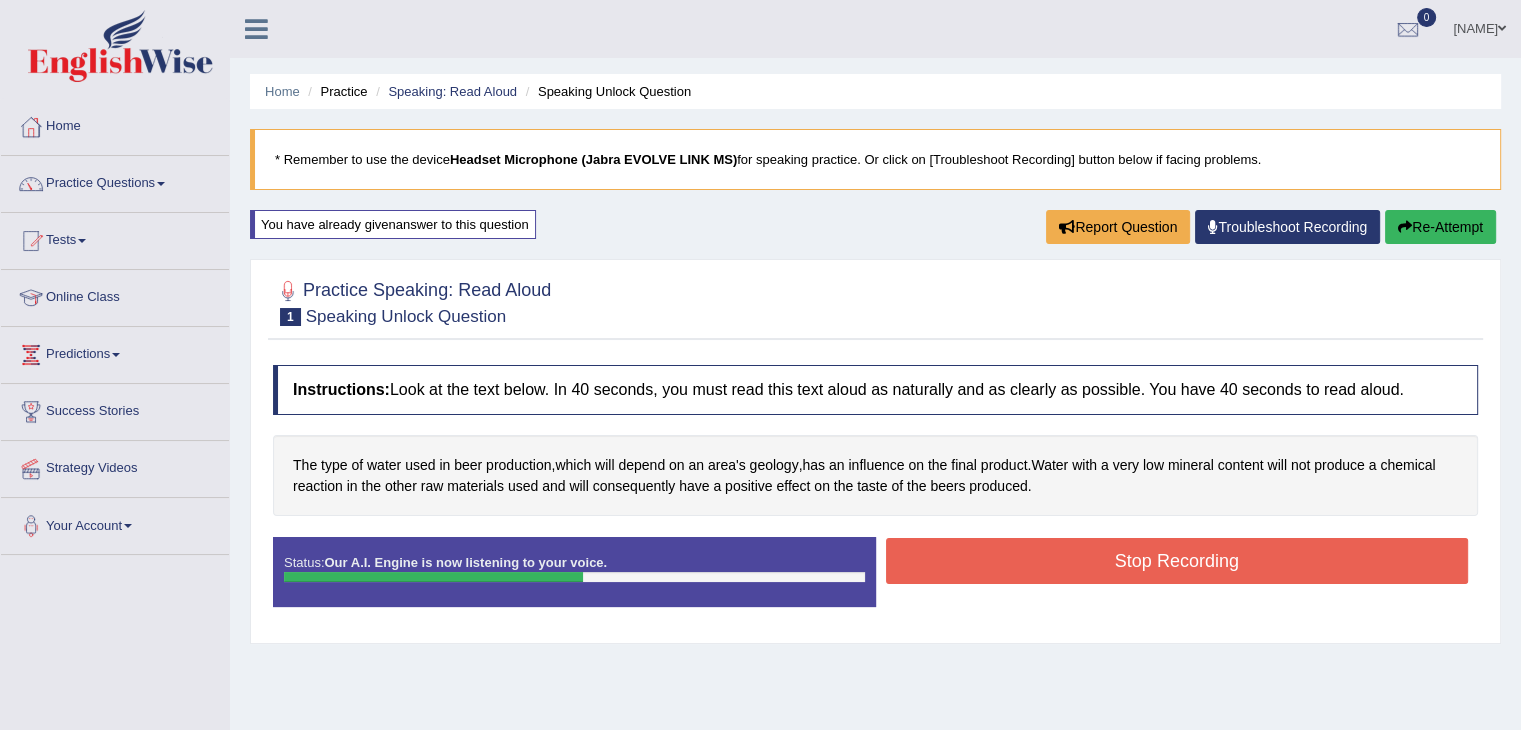 click on "Stop Recording" at bounding box center (1177, 561) 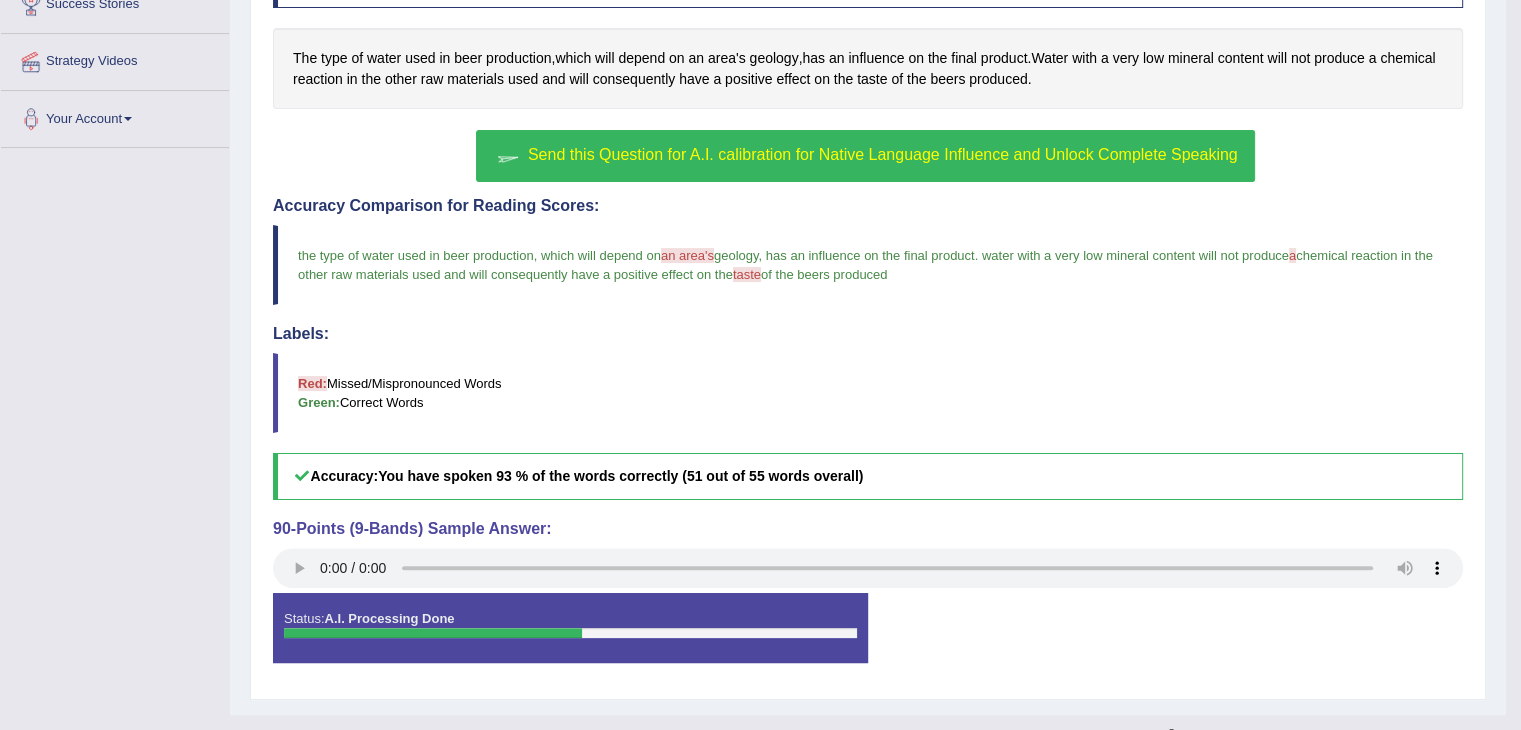 scroll, scrollTop: 438, scrollLeft: 0, axis: vertical 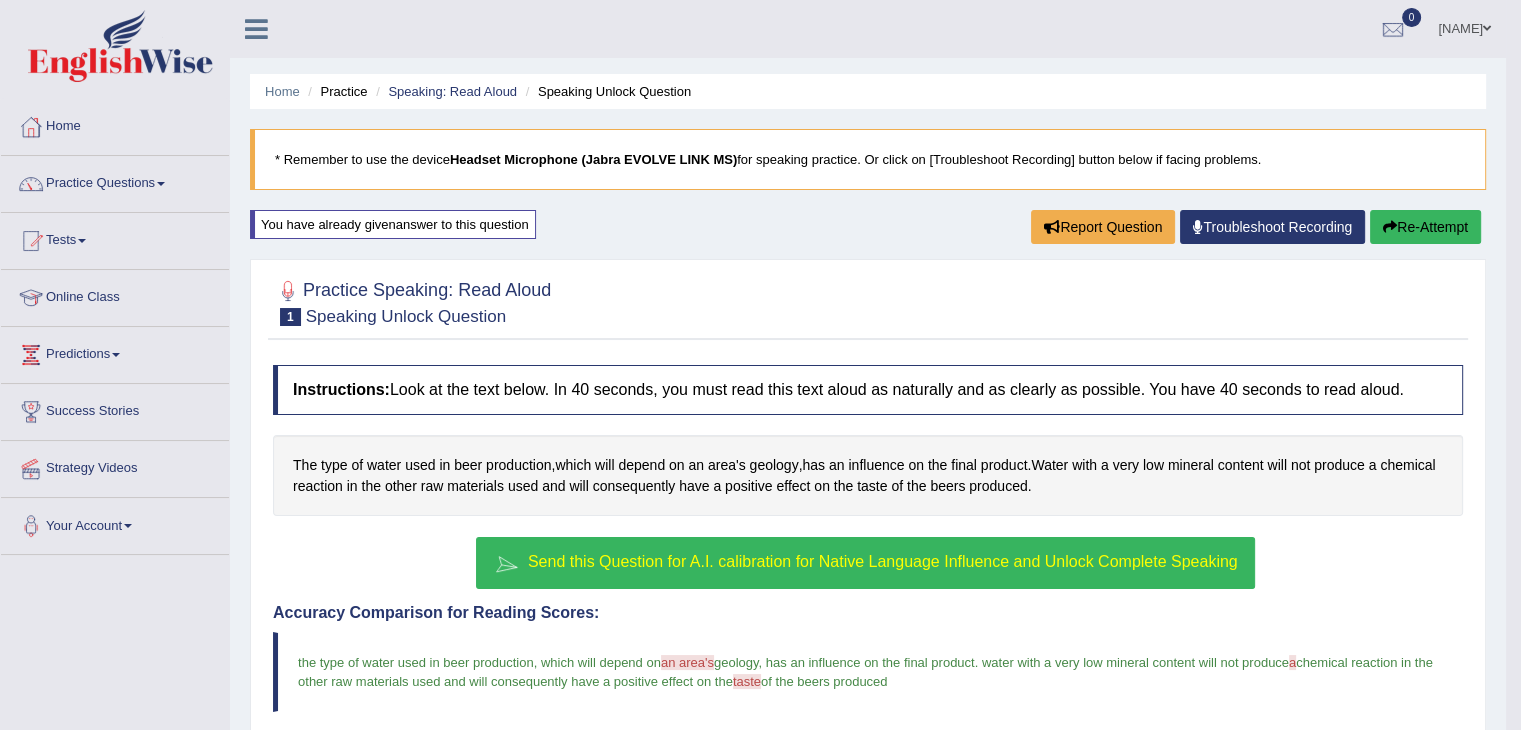click on "Re-Attempt" at bounding box center [1425, 227] 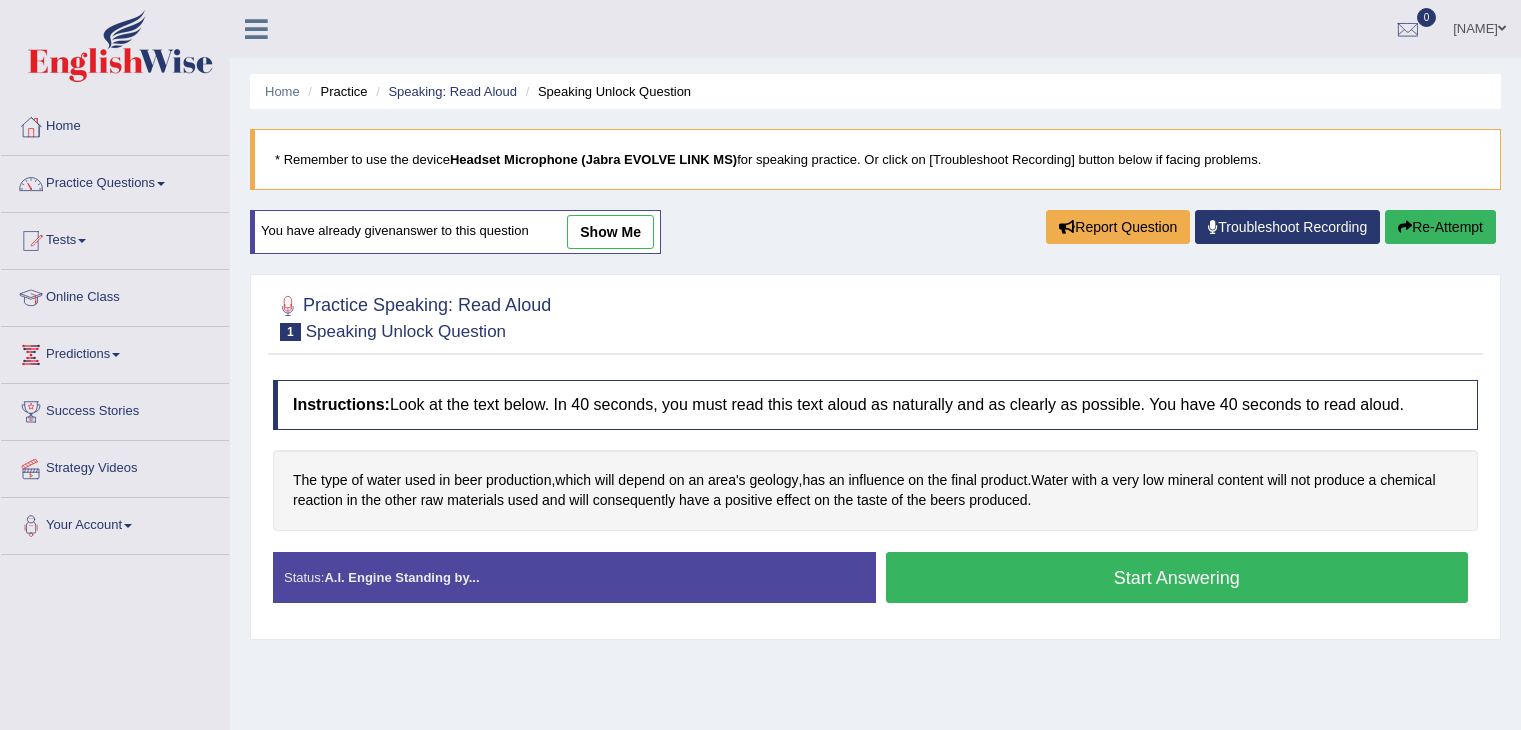 scroll, scrollTop: 0, scrollLeft: 0, axis: both 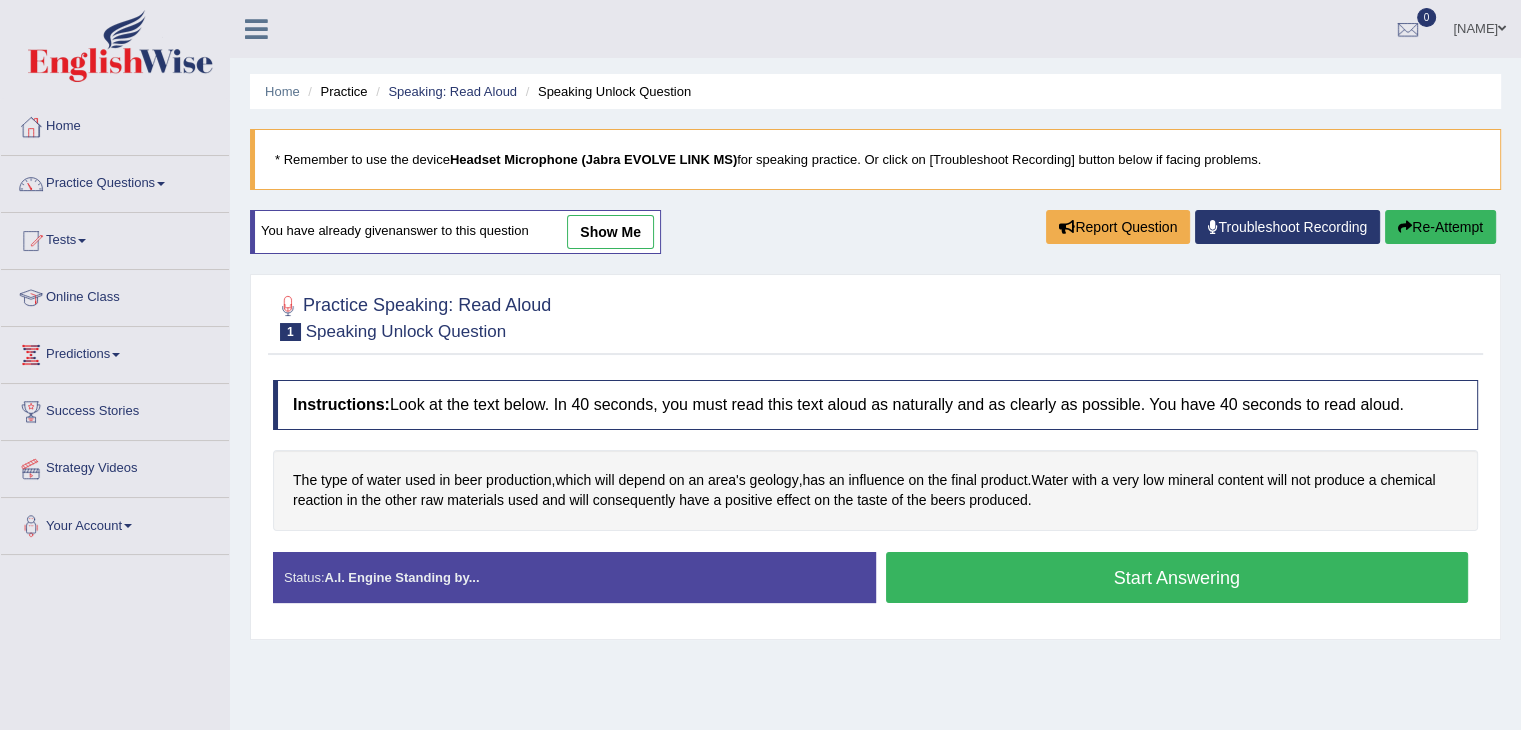 click on "Start Answering" at bounding box center (1177, 577) 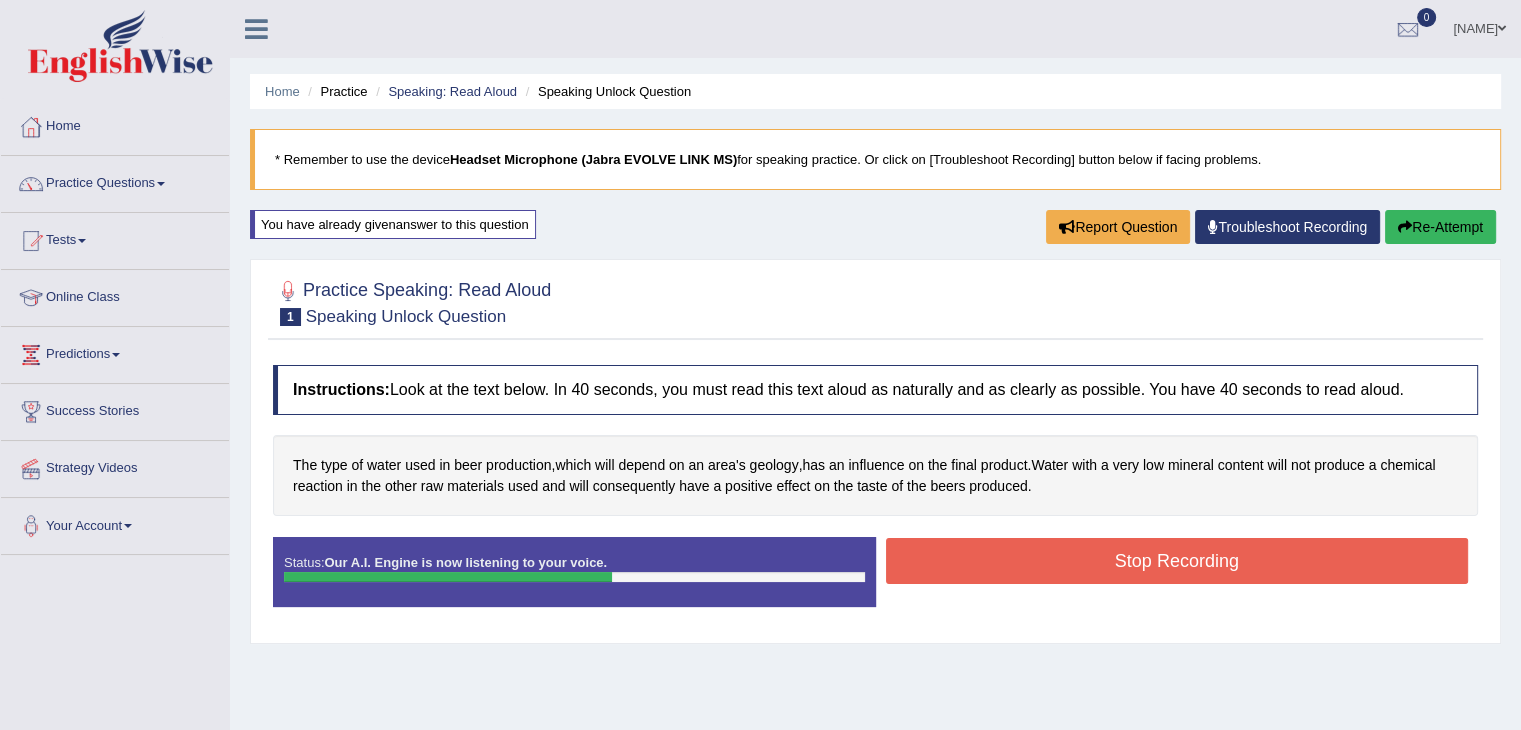 click on "Stop Recording" at bounding box center [1177, 561] 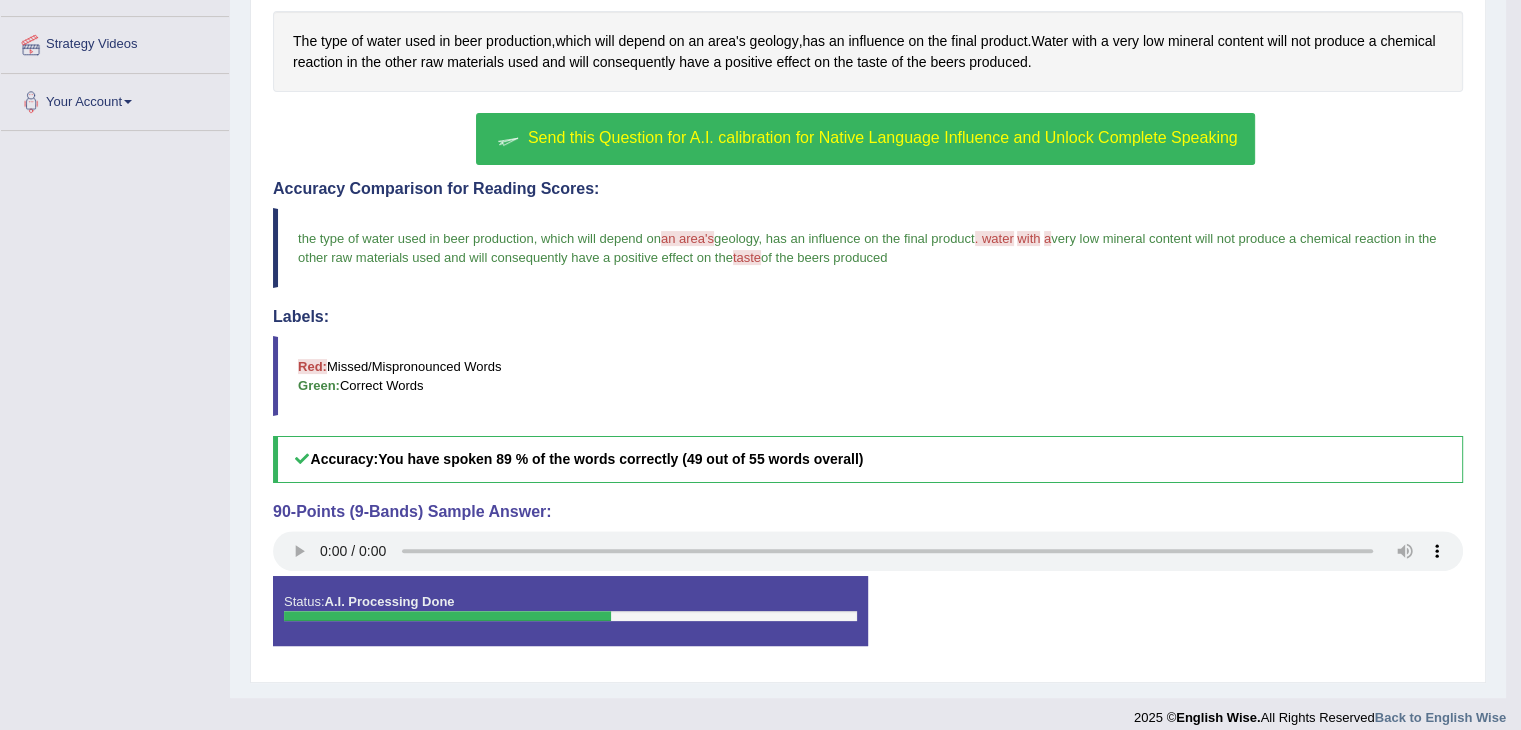 scroll, scrollTop: 438, scrollLeft: 0, axis: vertical 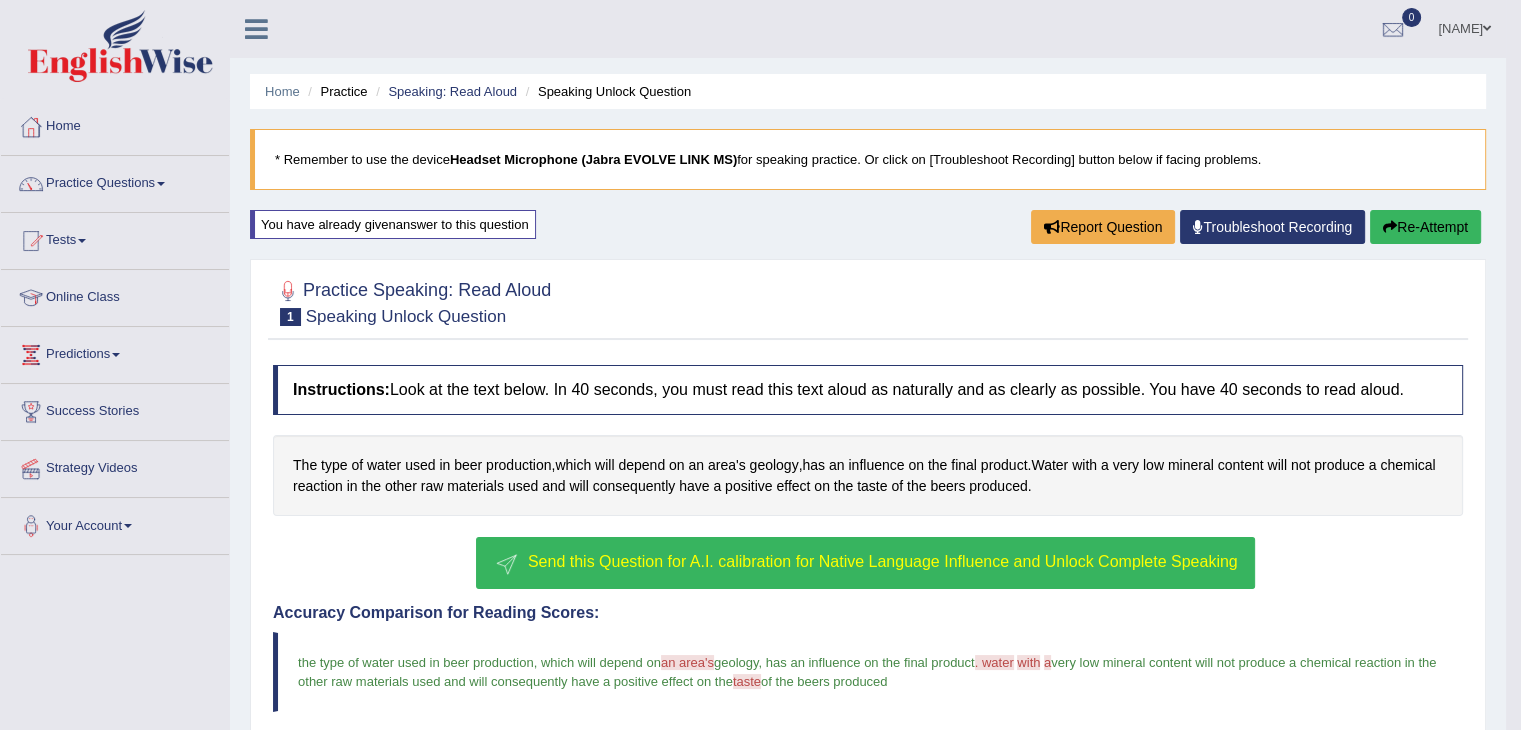 click on "Re-Attempt" at bounding box center [1425, 227] 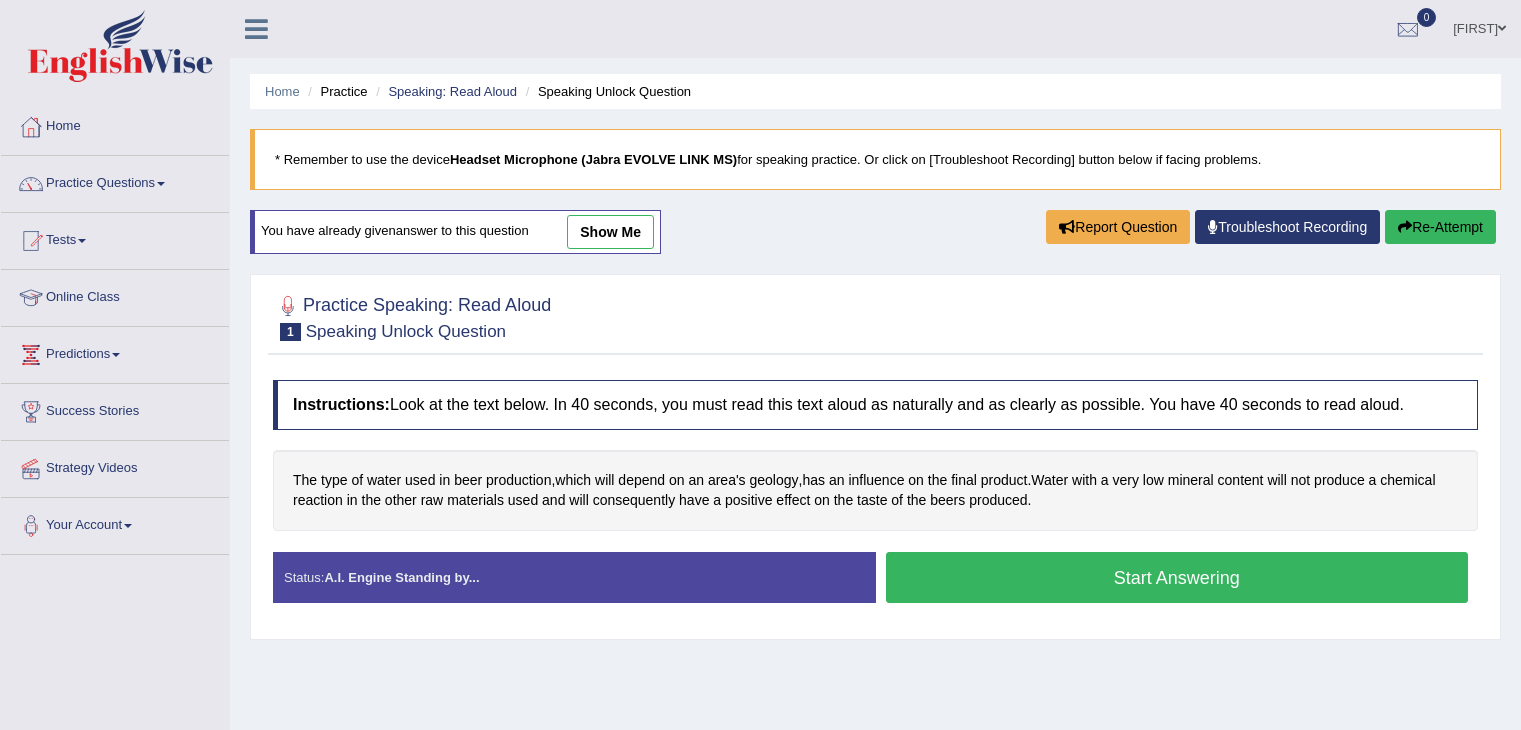 scroll, scrollTop: 0, scrollLeft: 0, axis: both 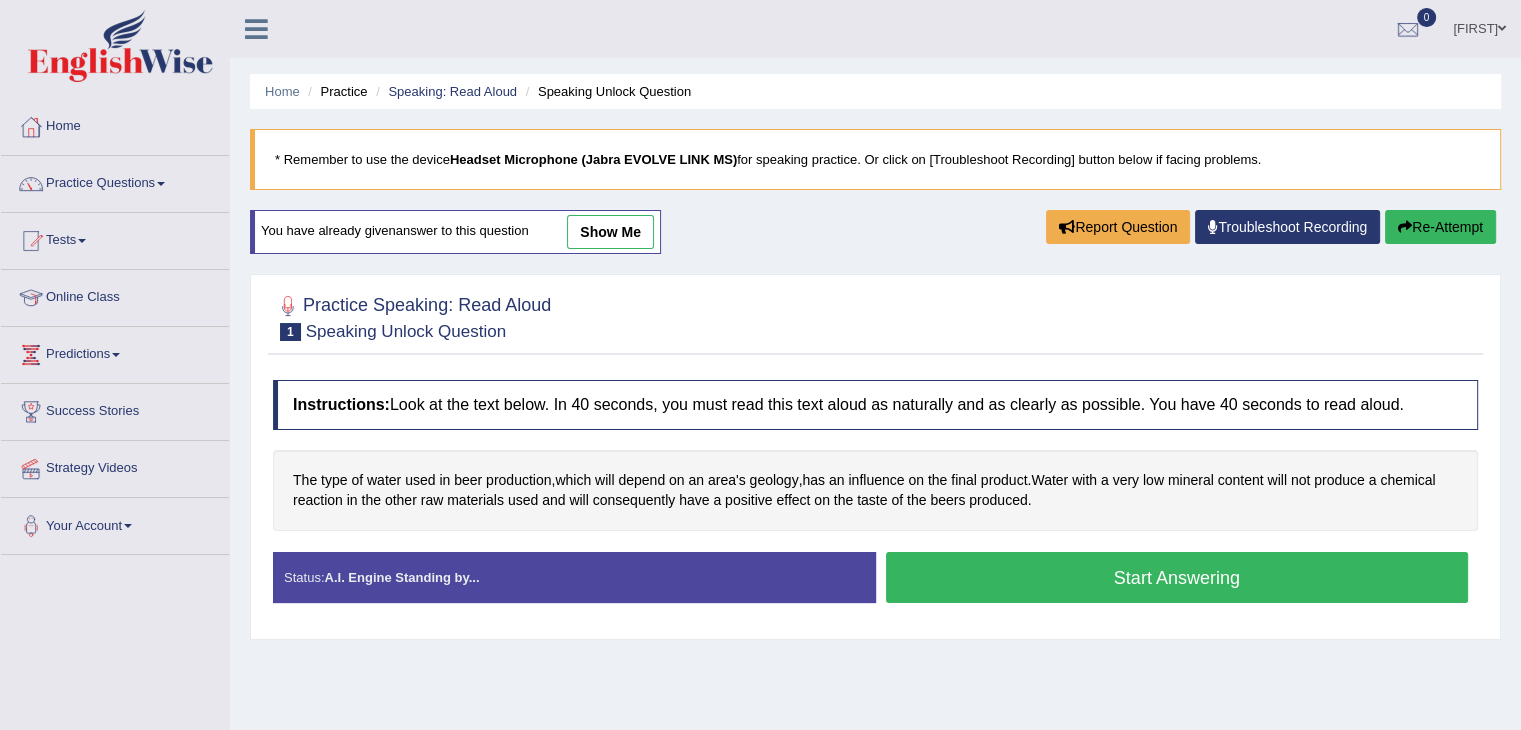 click on "Start Answering" at bounding box center (1177, 577) 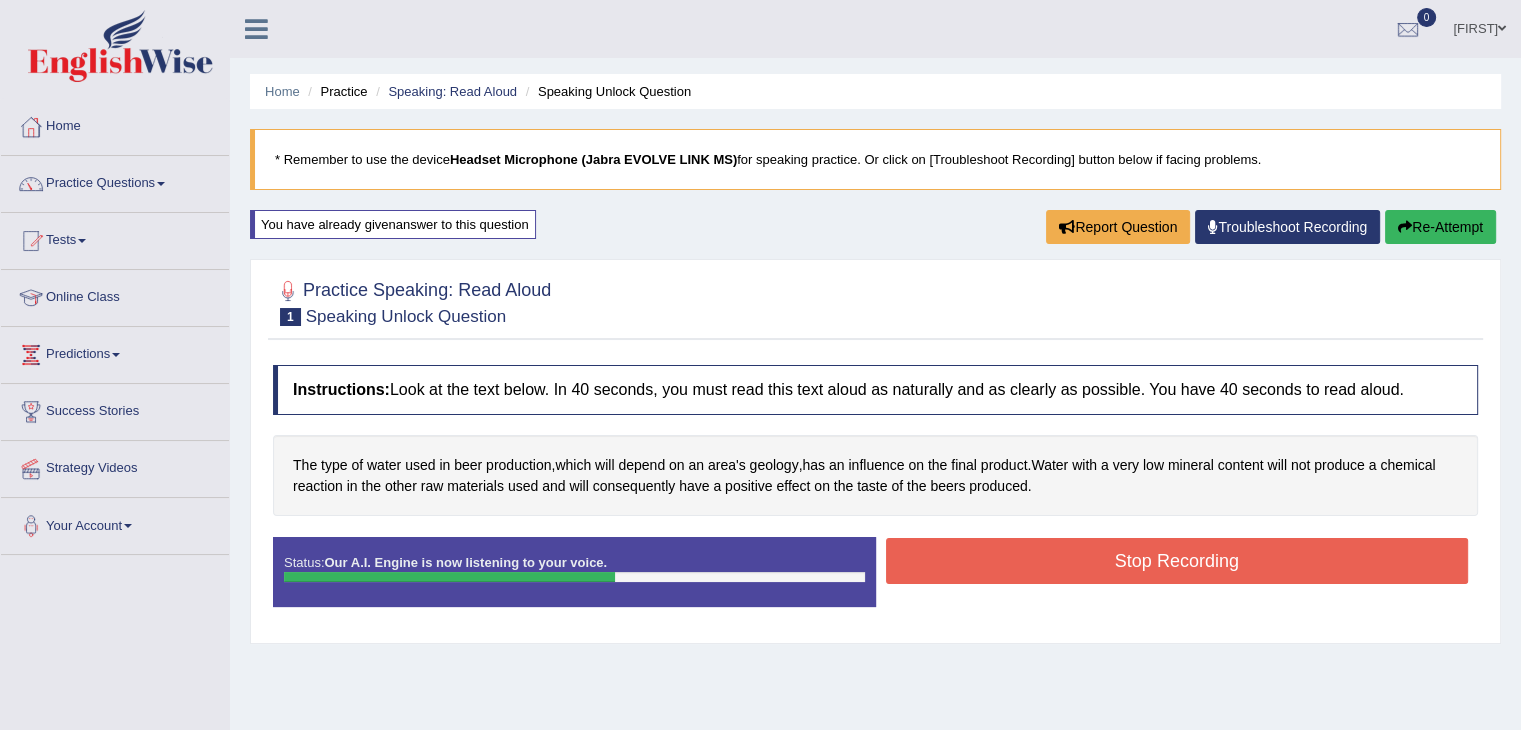 click on "Stop Recording" at bounding box center [1177, 561] 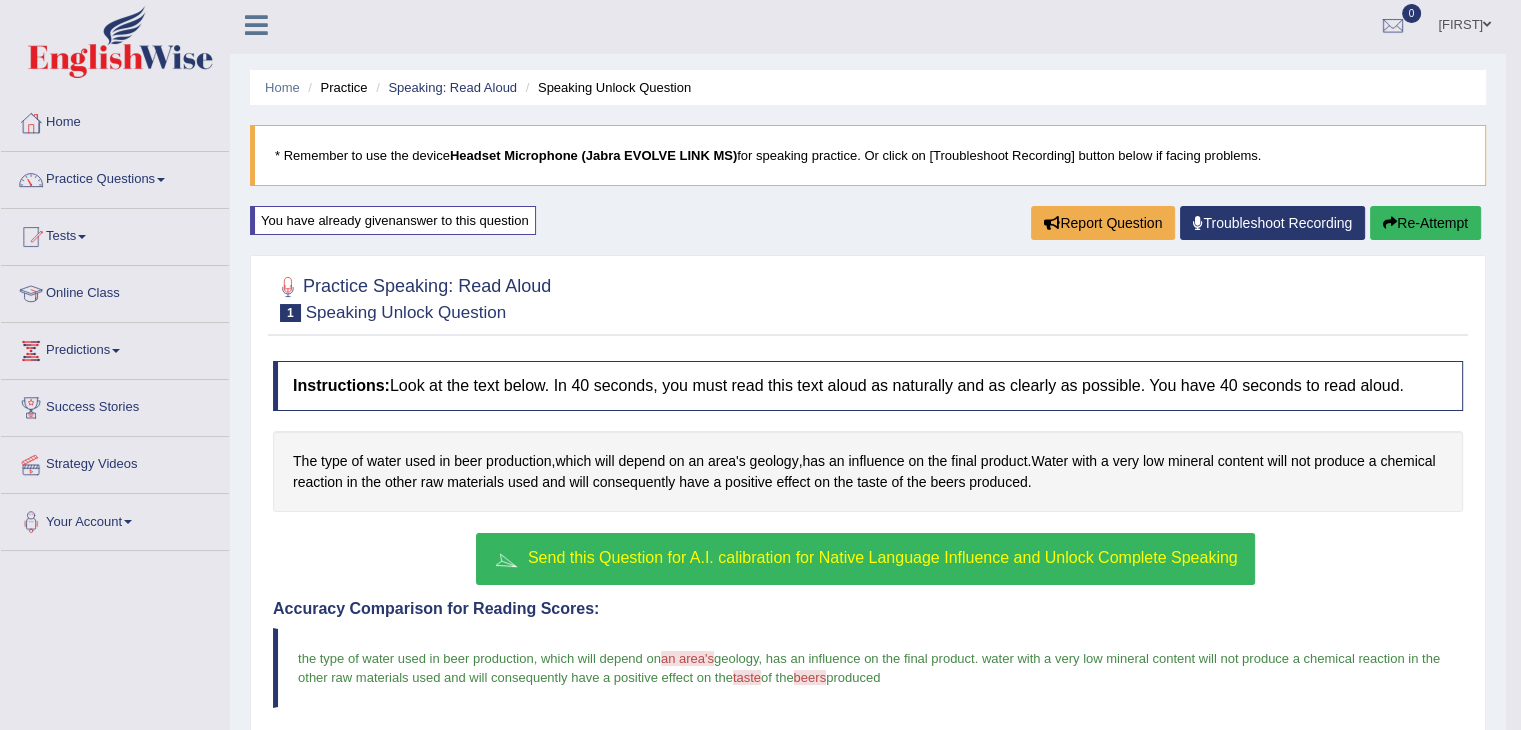 scroll, scrollTop: 0, scrollLeft: 0, axis: both 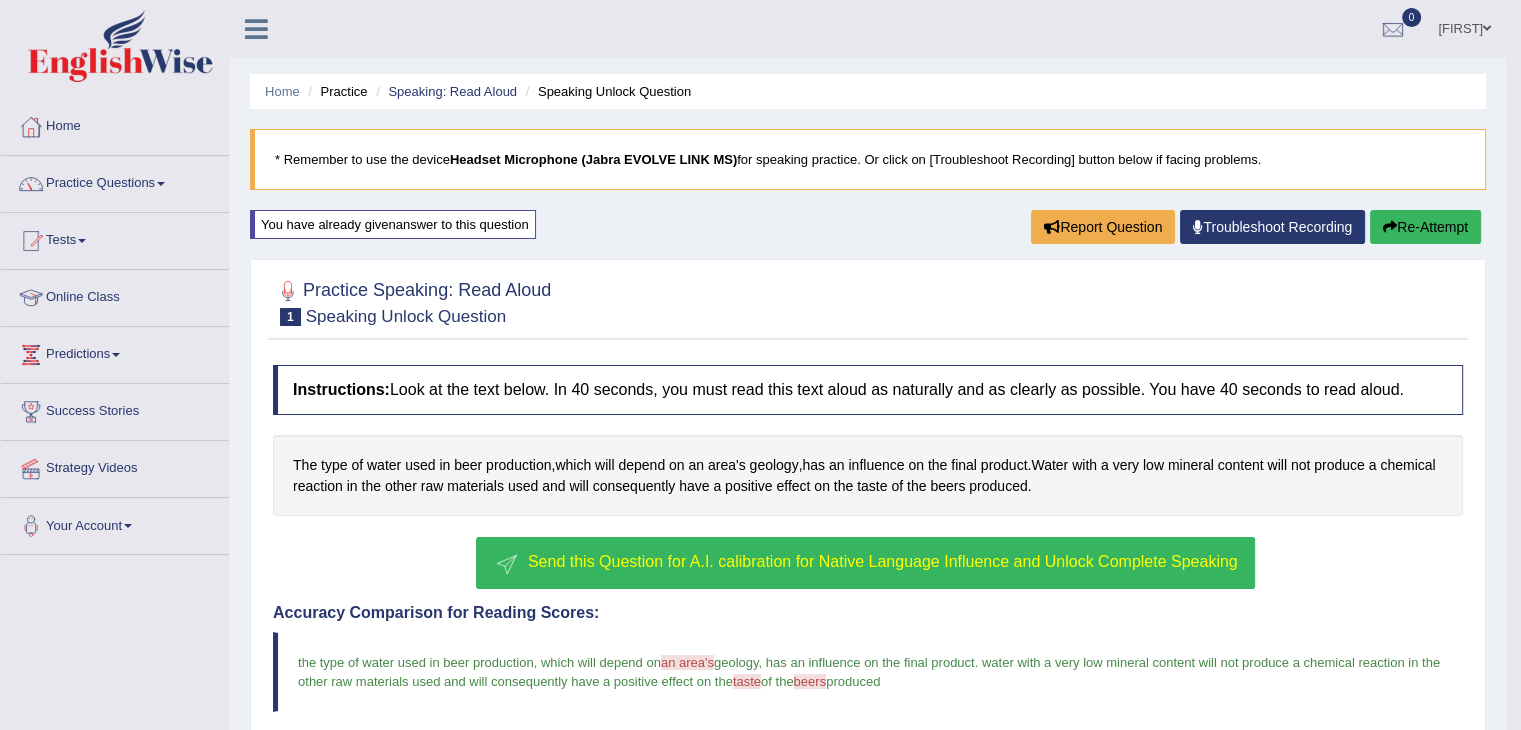 click on "Practice Questions" at bounding box center [115, 181] 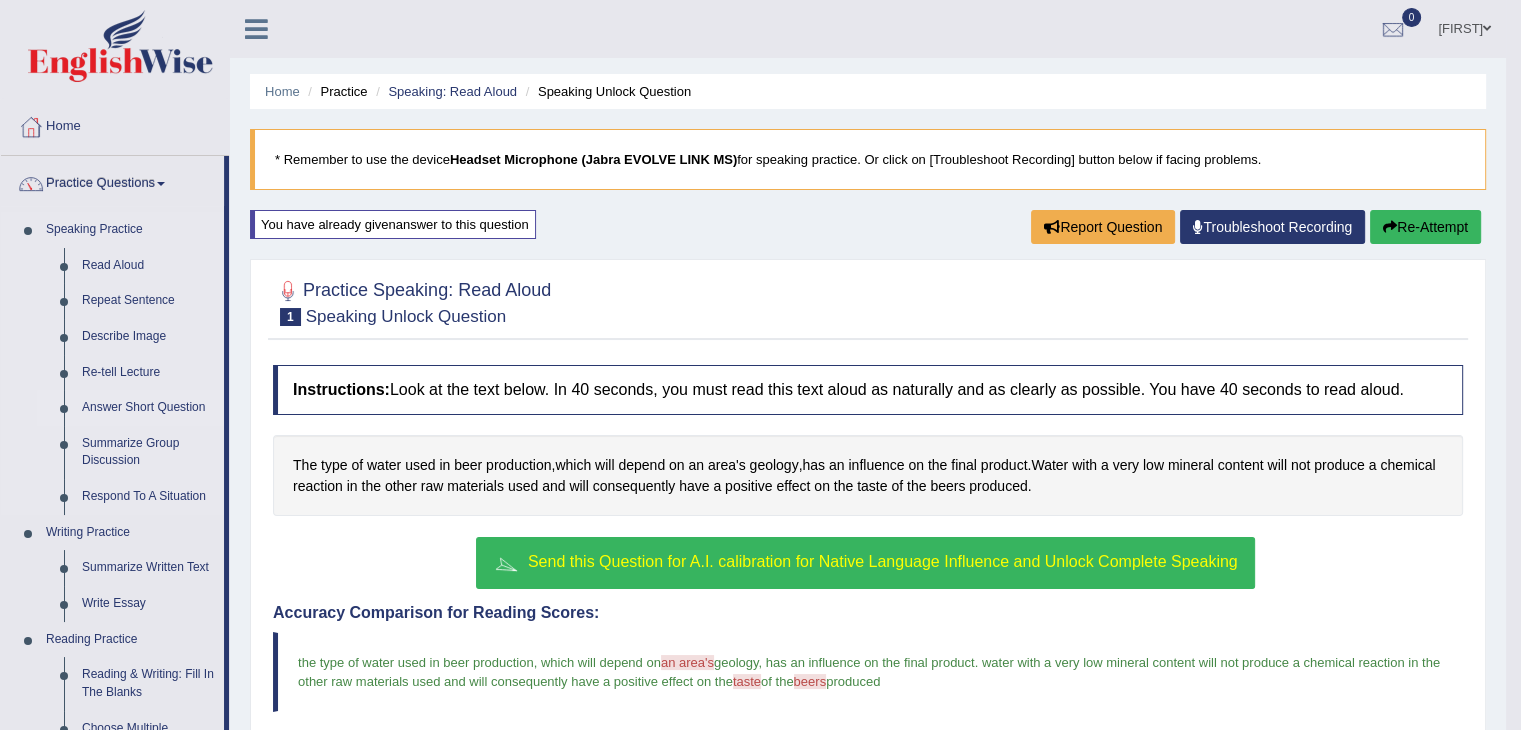 click on "Answer Short Question" at bounding box center [148, 408] 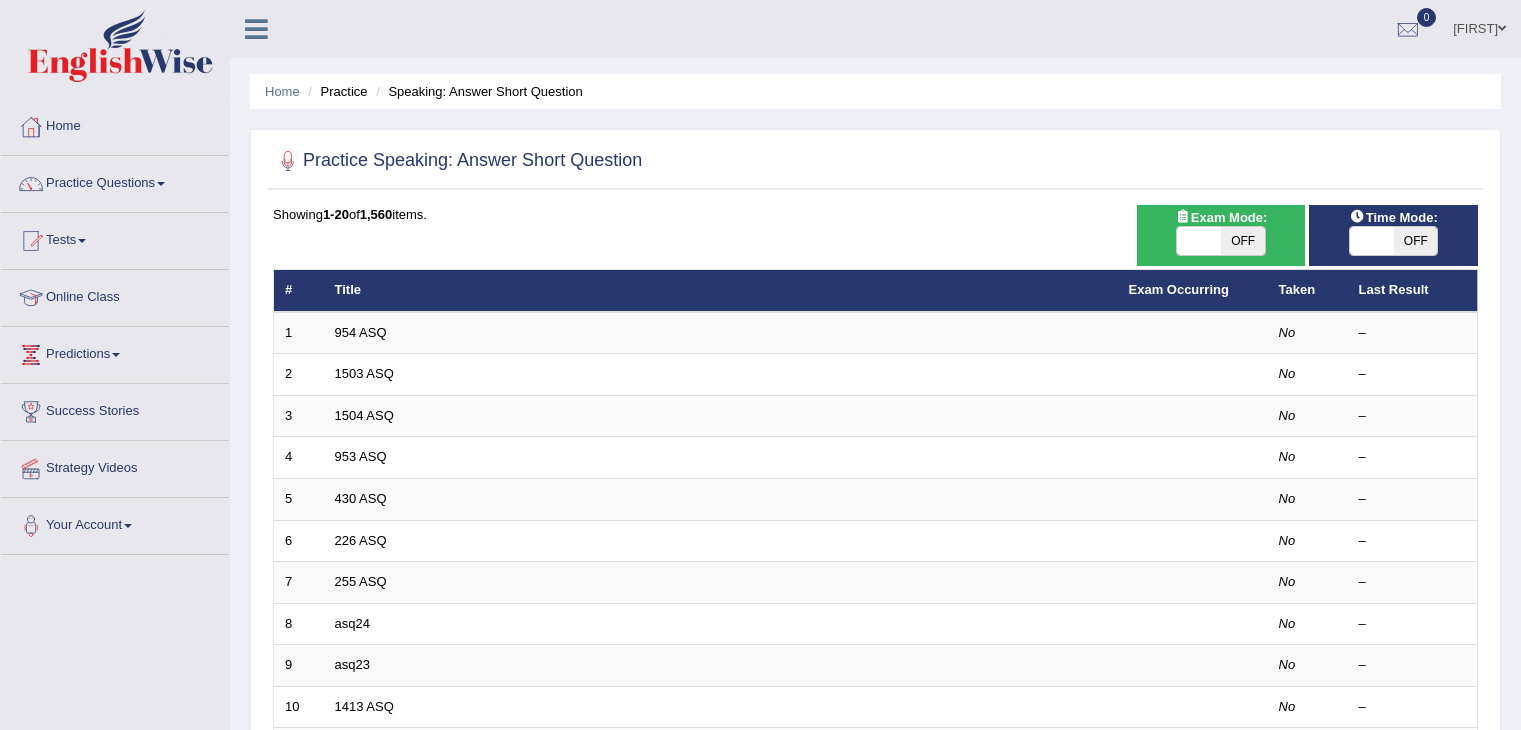 scroll, scrollTop: 0, scrollLeft: 0, axis: both 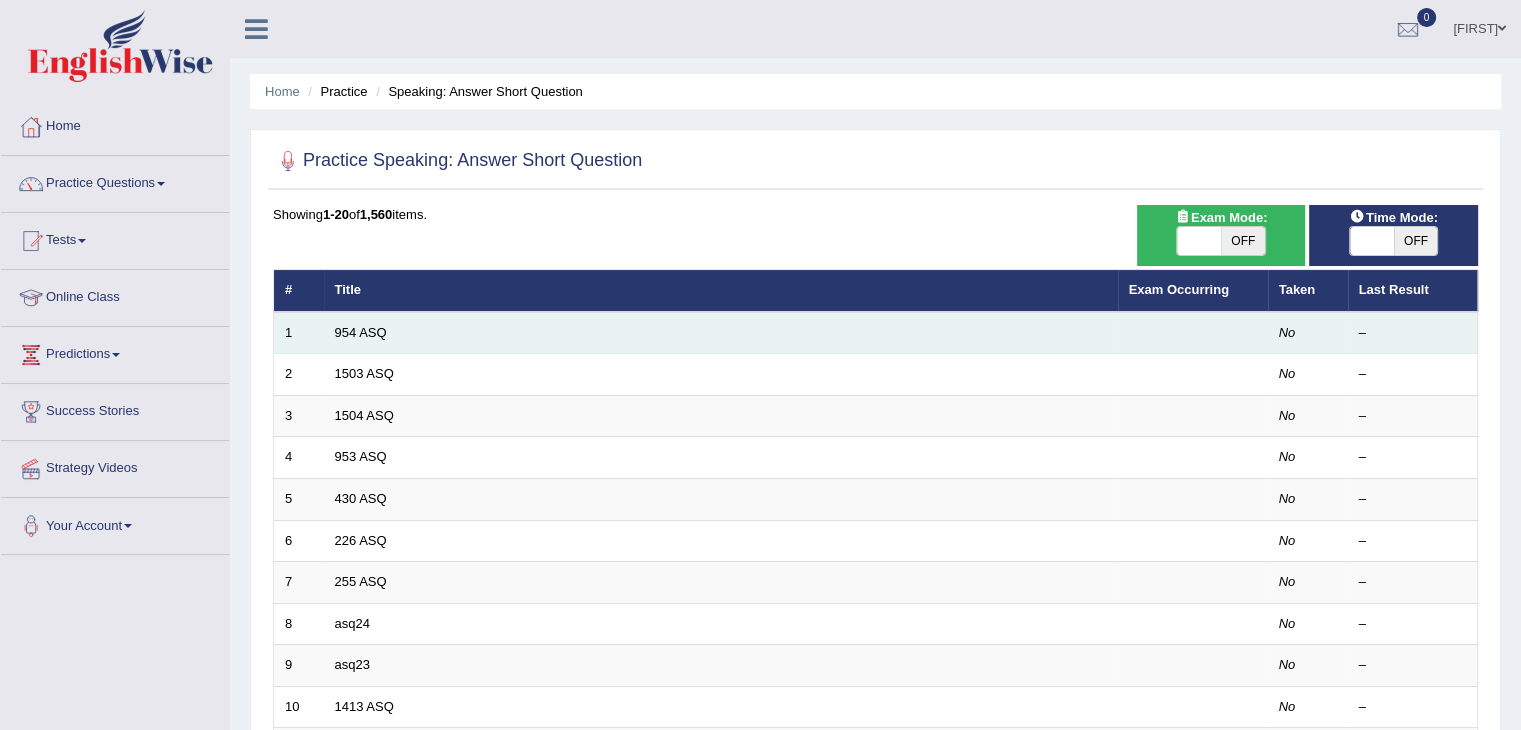 click on "954 ASQ" at bounding box center (721, 333) 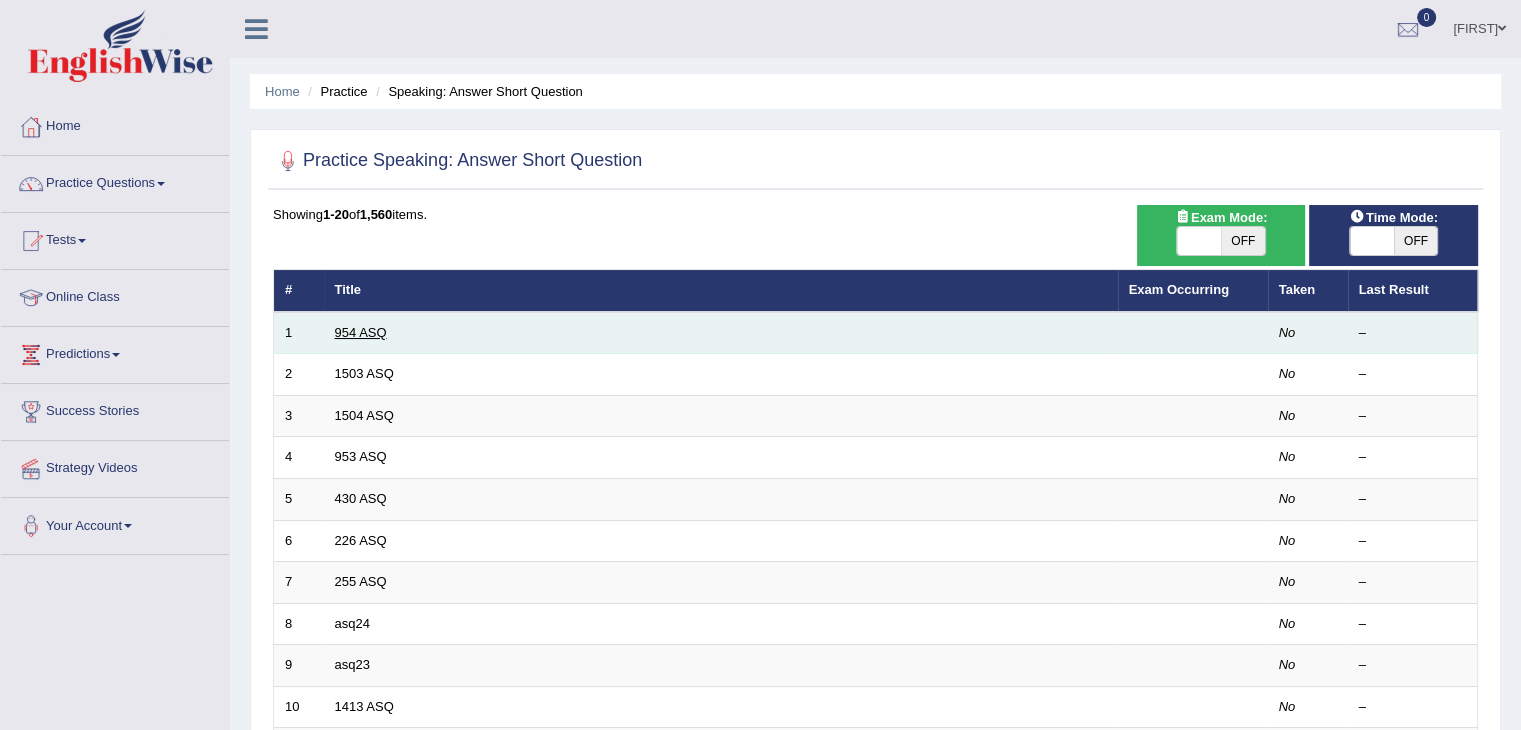 click on "954 ASQ" at bounding box center (361, 332) 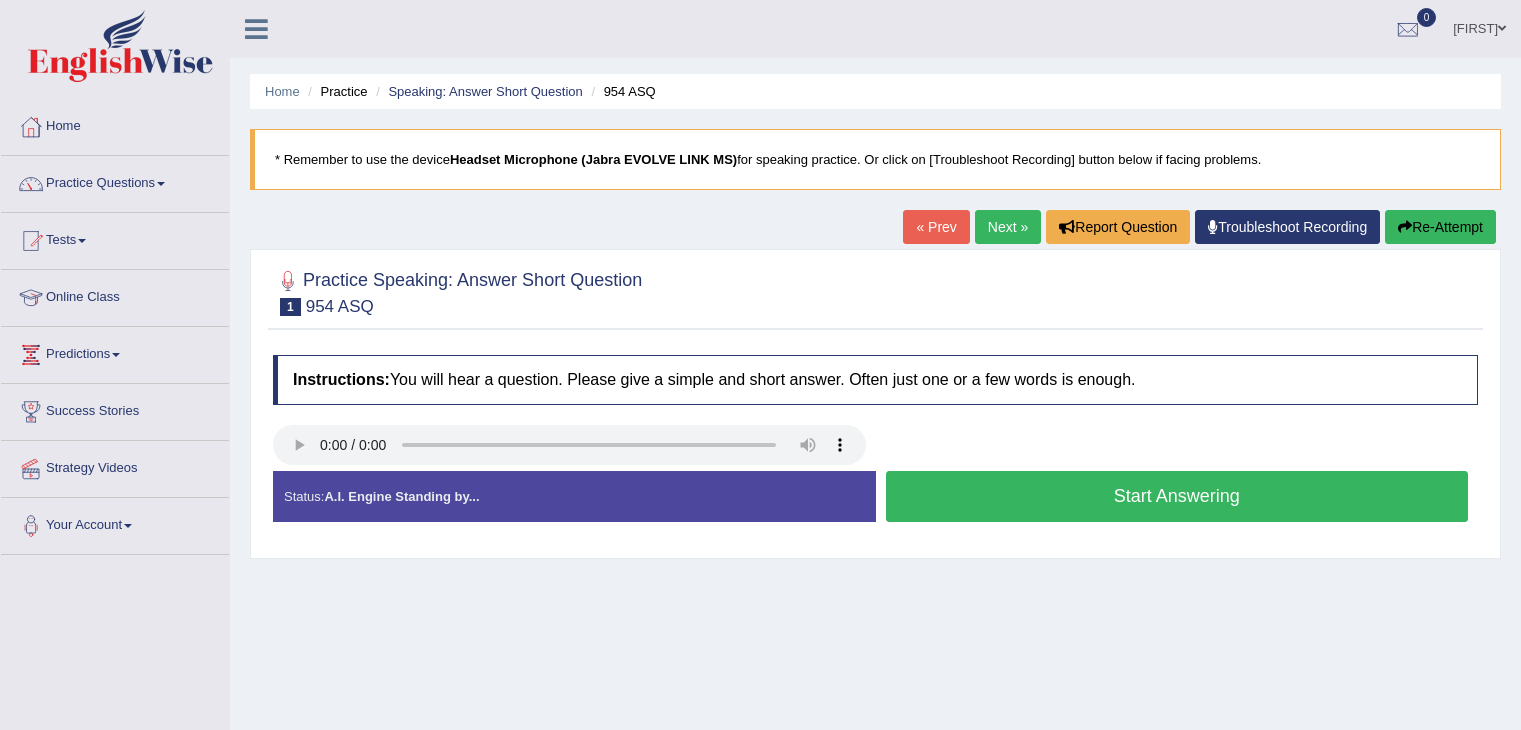 scroll, scrollTop: 0, scrollLeft: 0, axis: both 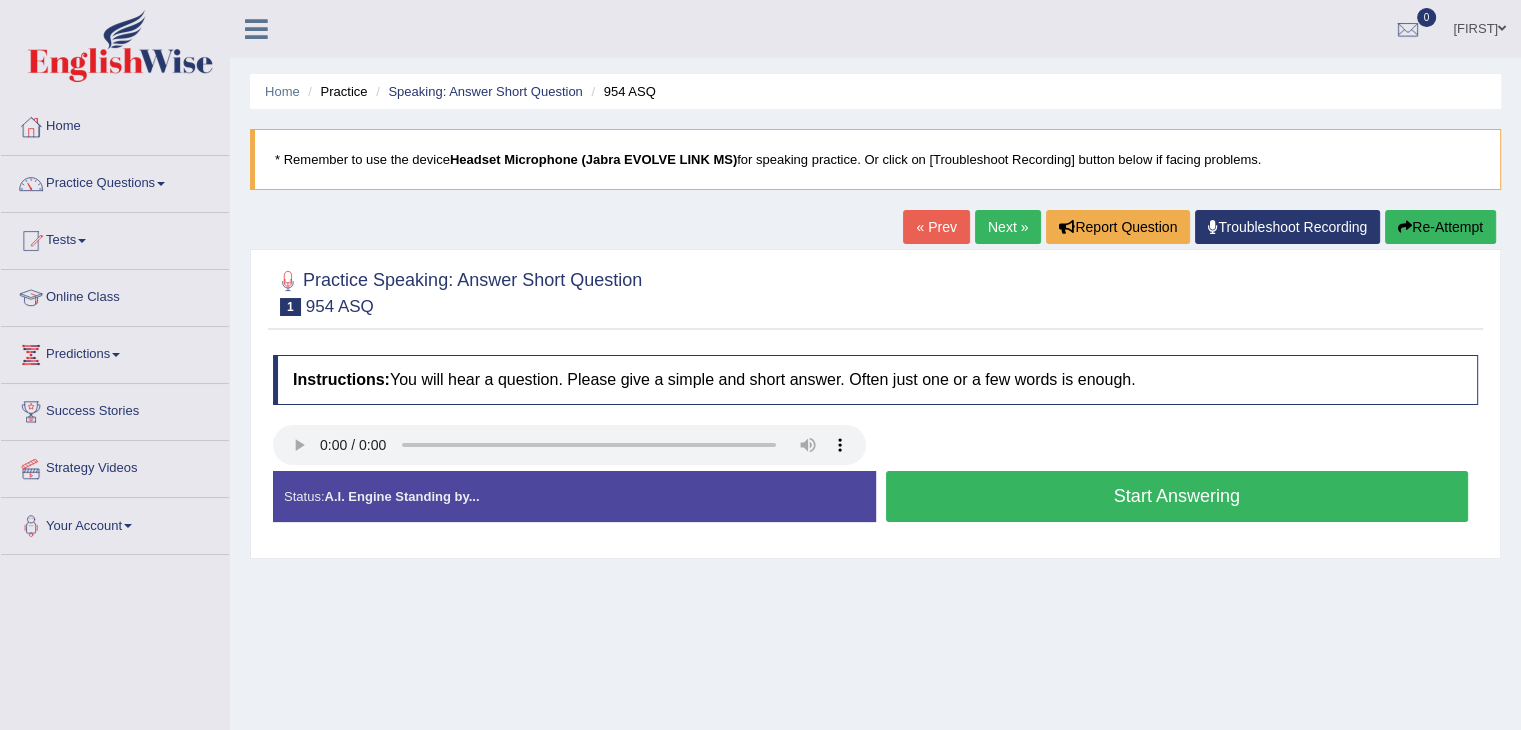 click on "Start Answering" at bounding box center [1177, 496] 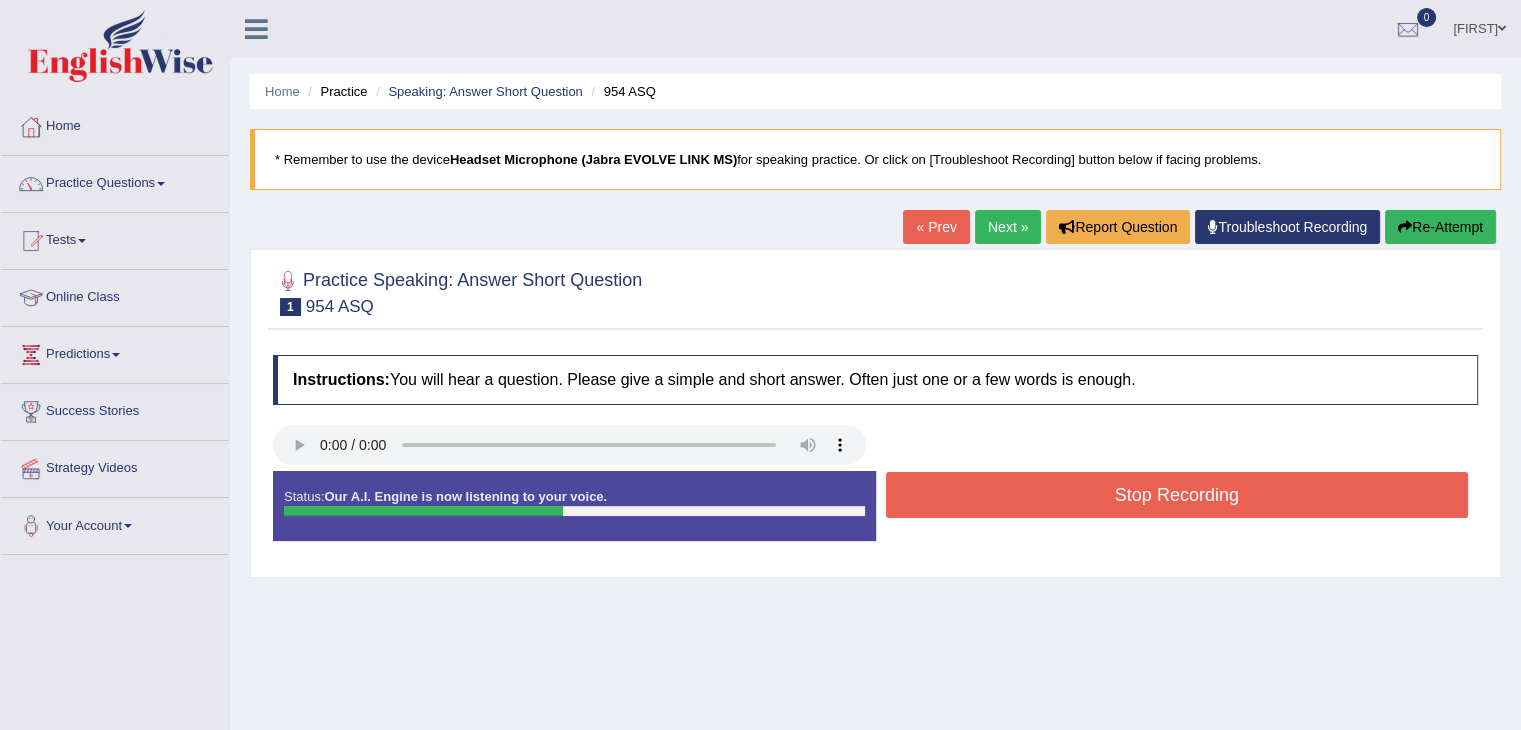click on "Stop Recording" at bounding box center (1177, 495) 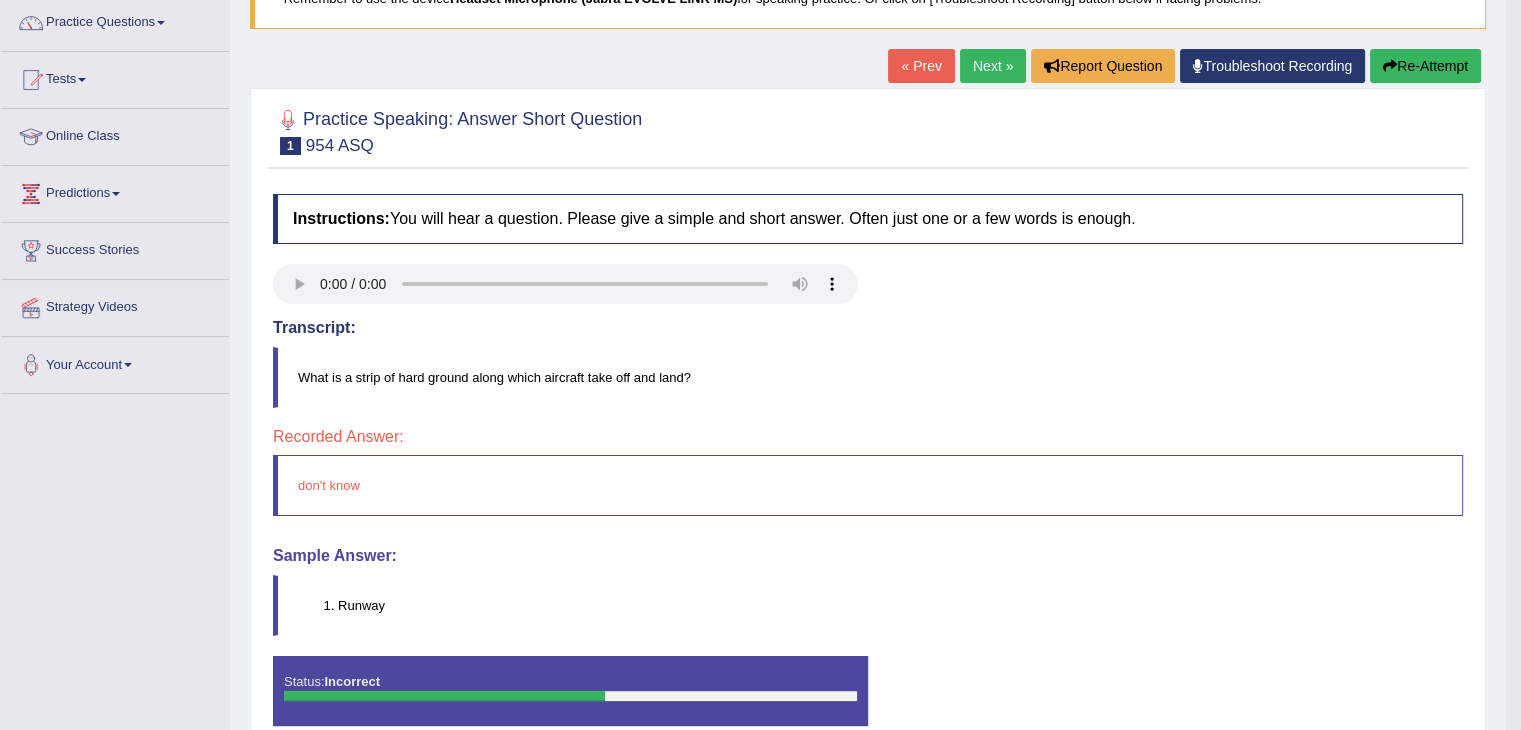 scroll, scrollTop: 168, scrollLeft: 0, axis: vertical 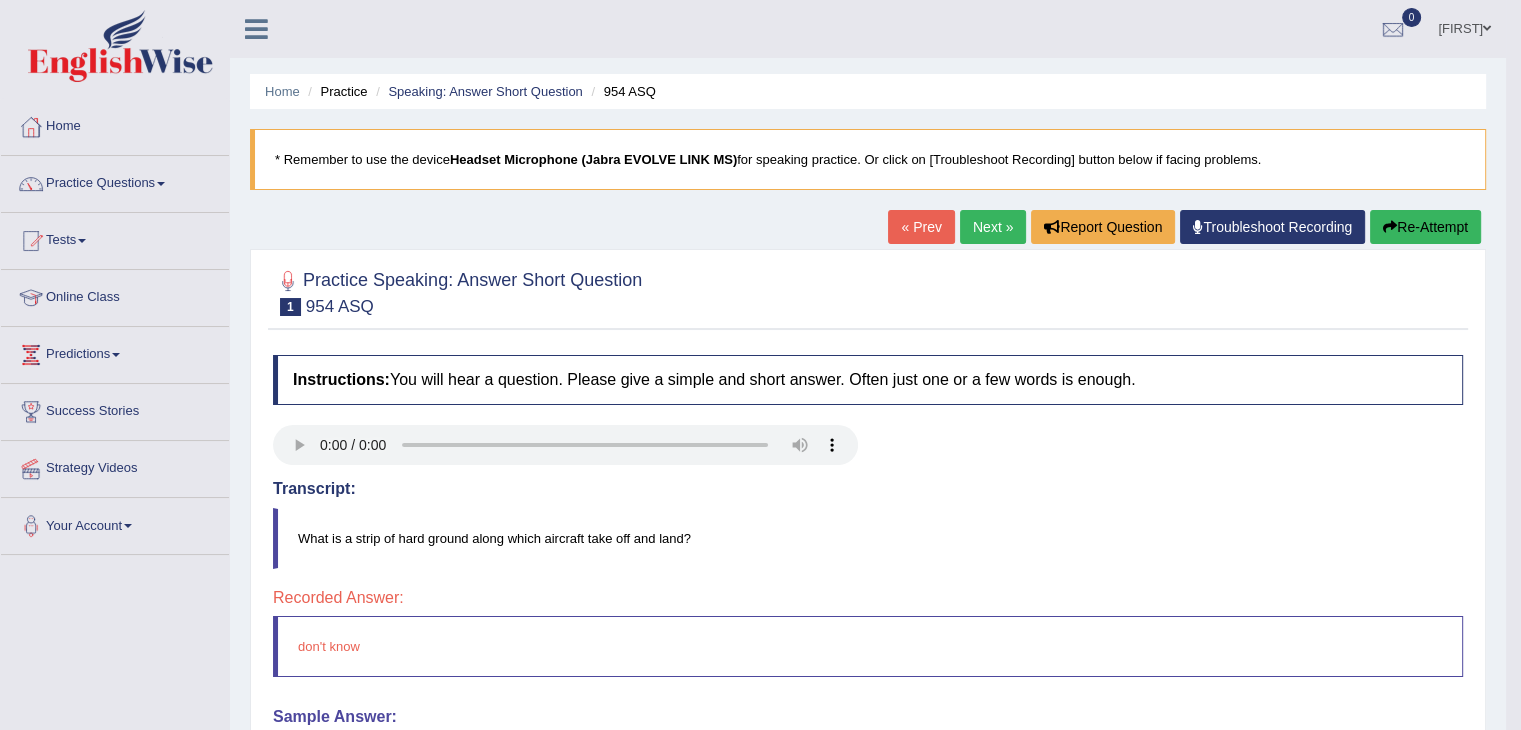 click on "Re-Attempt" at bounding box center [1425, 227] 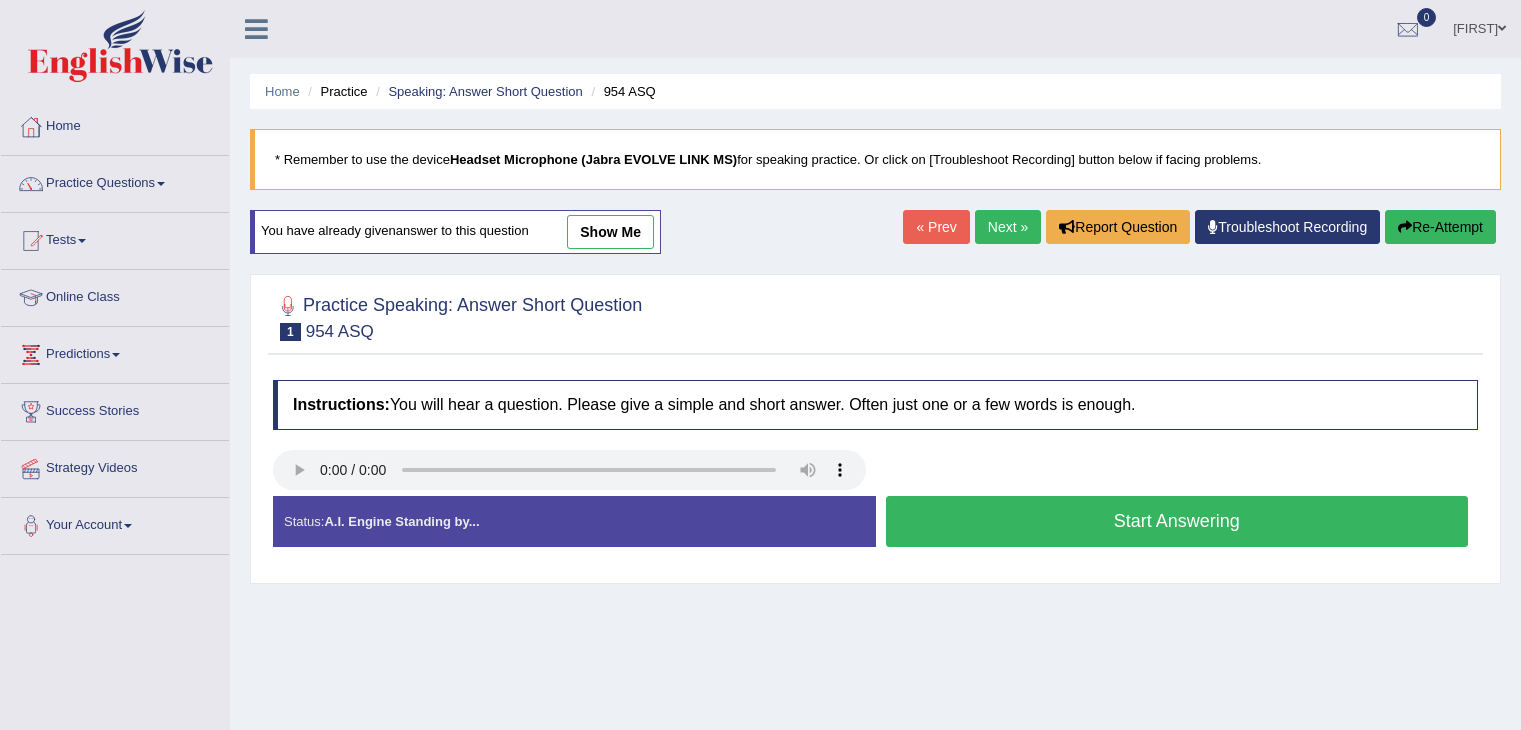 scroll, scrollTop: 0, scrollLeft: 0, axis: both 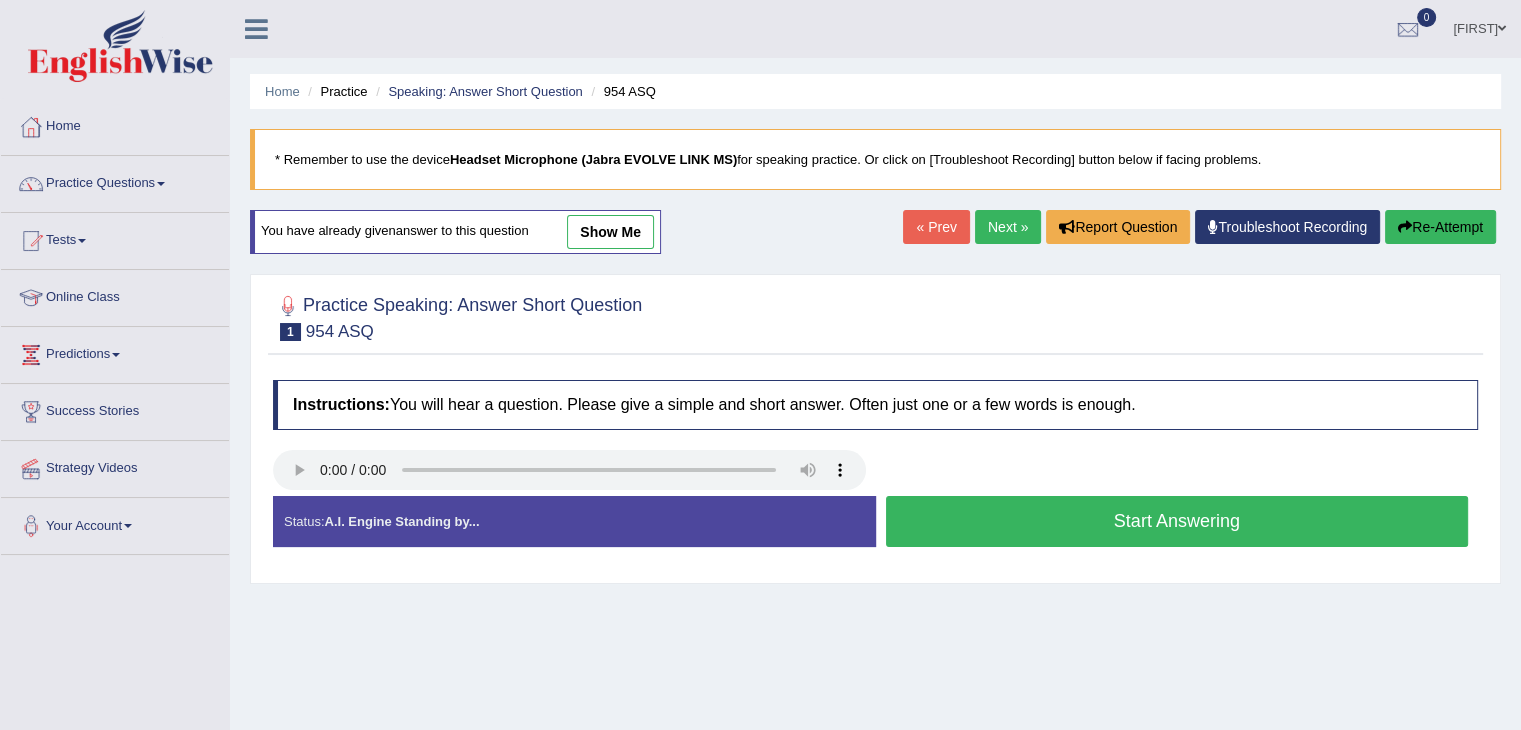click on "Start Answering" at bounding box center [1177, 521] 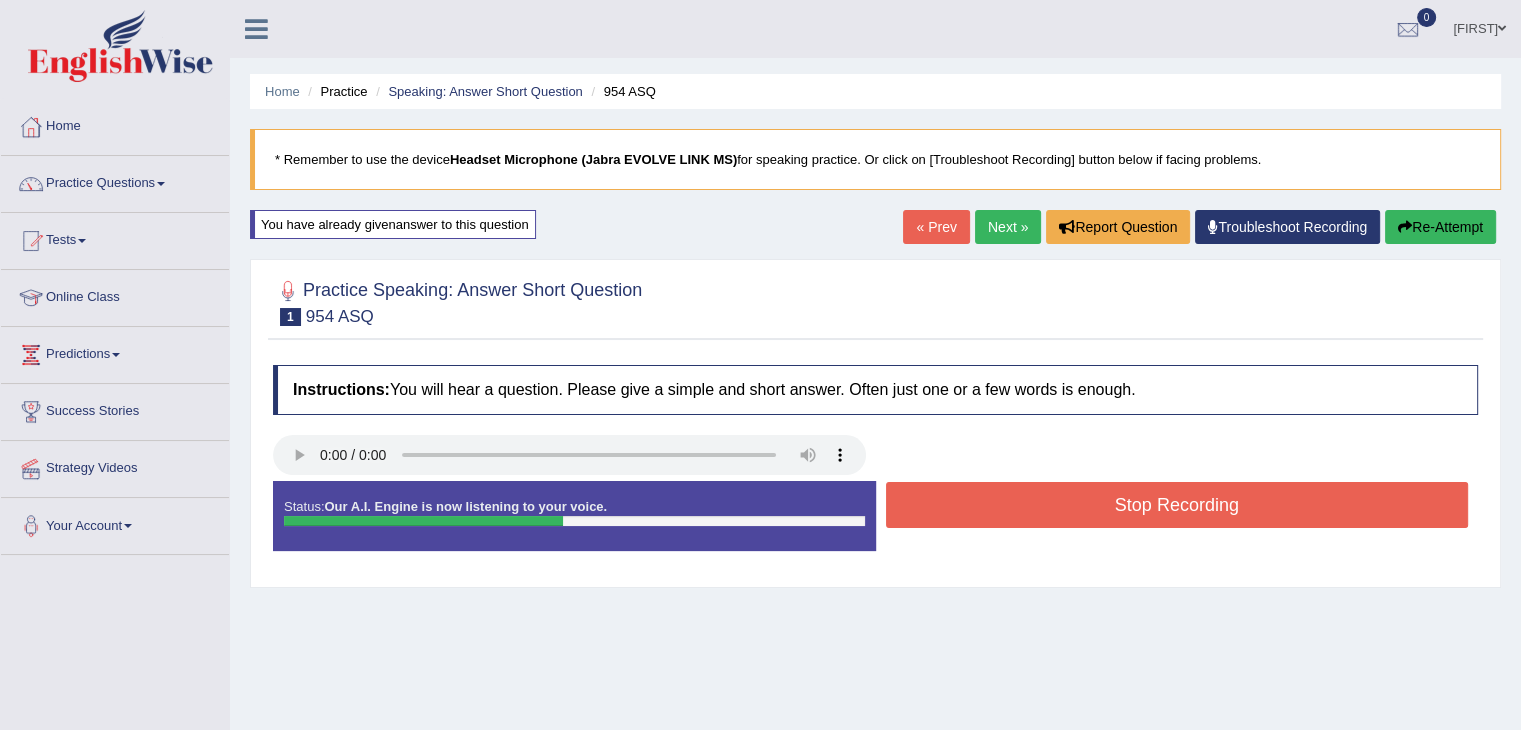 click on "Stop Recording" at bounding box center [1177, 505] 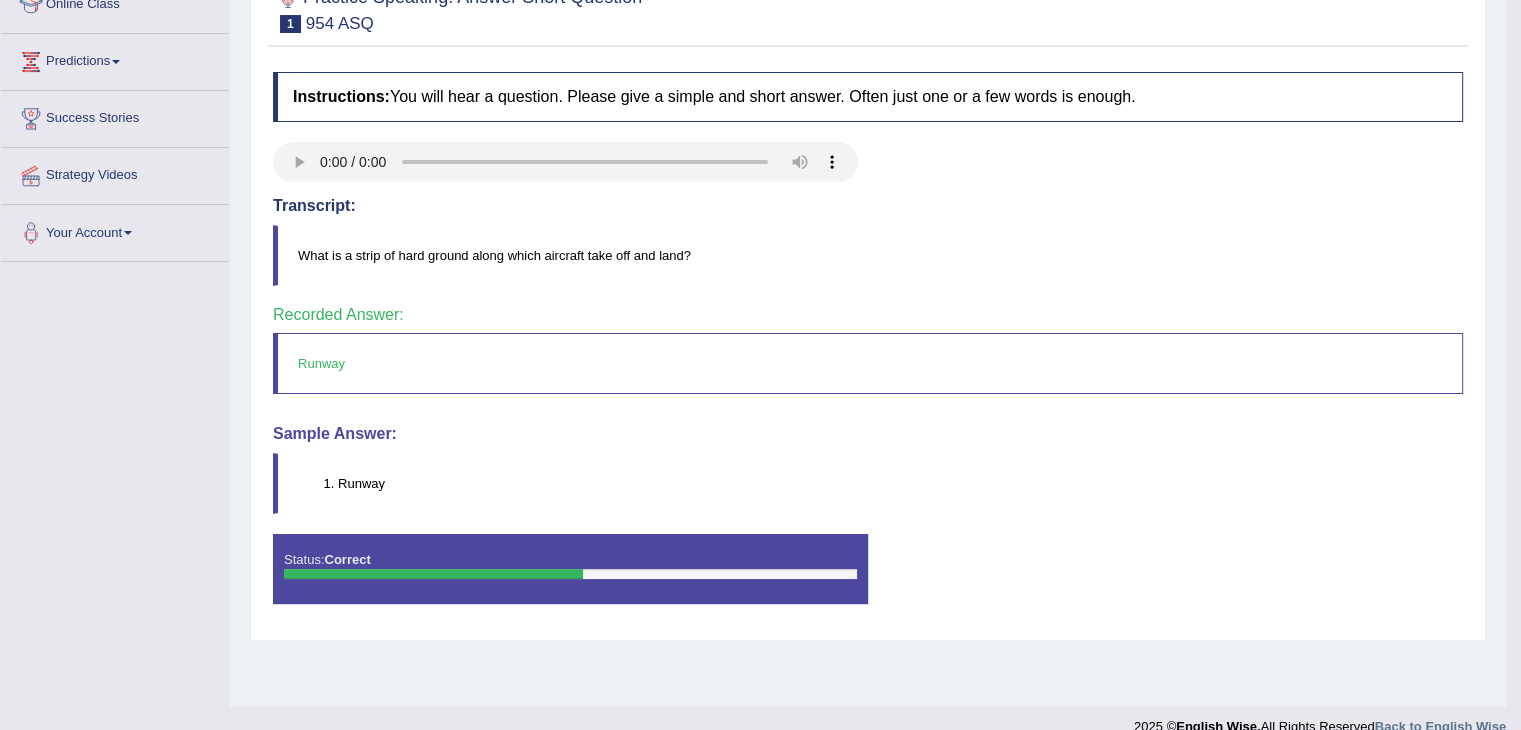 scroll, scrollTop: 320, scrollLeft: 0, axis: vertical 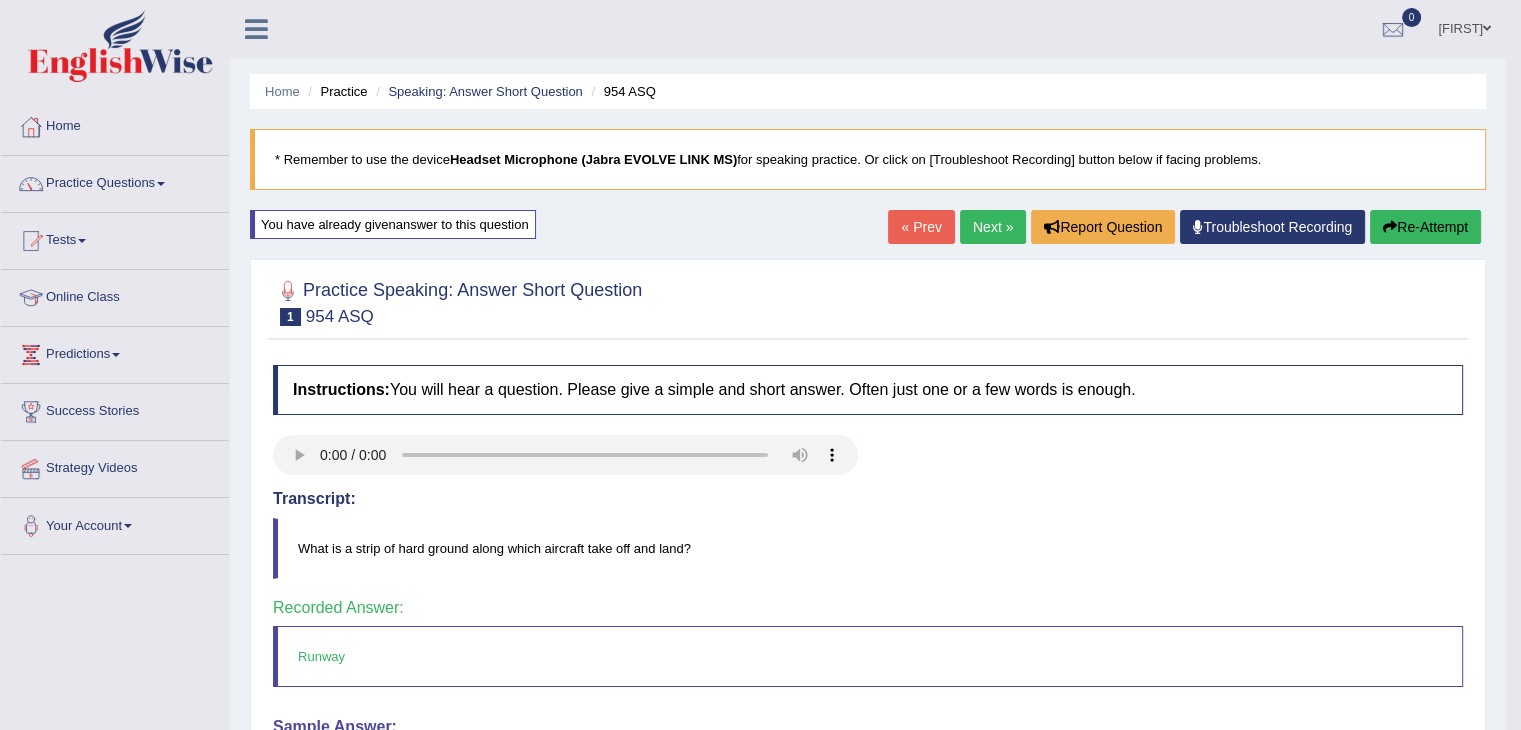 click on "Next »" at bounding box center [993, 227] 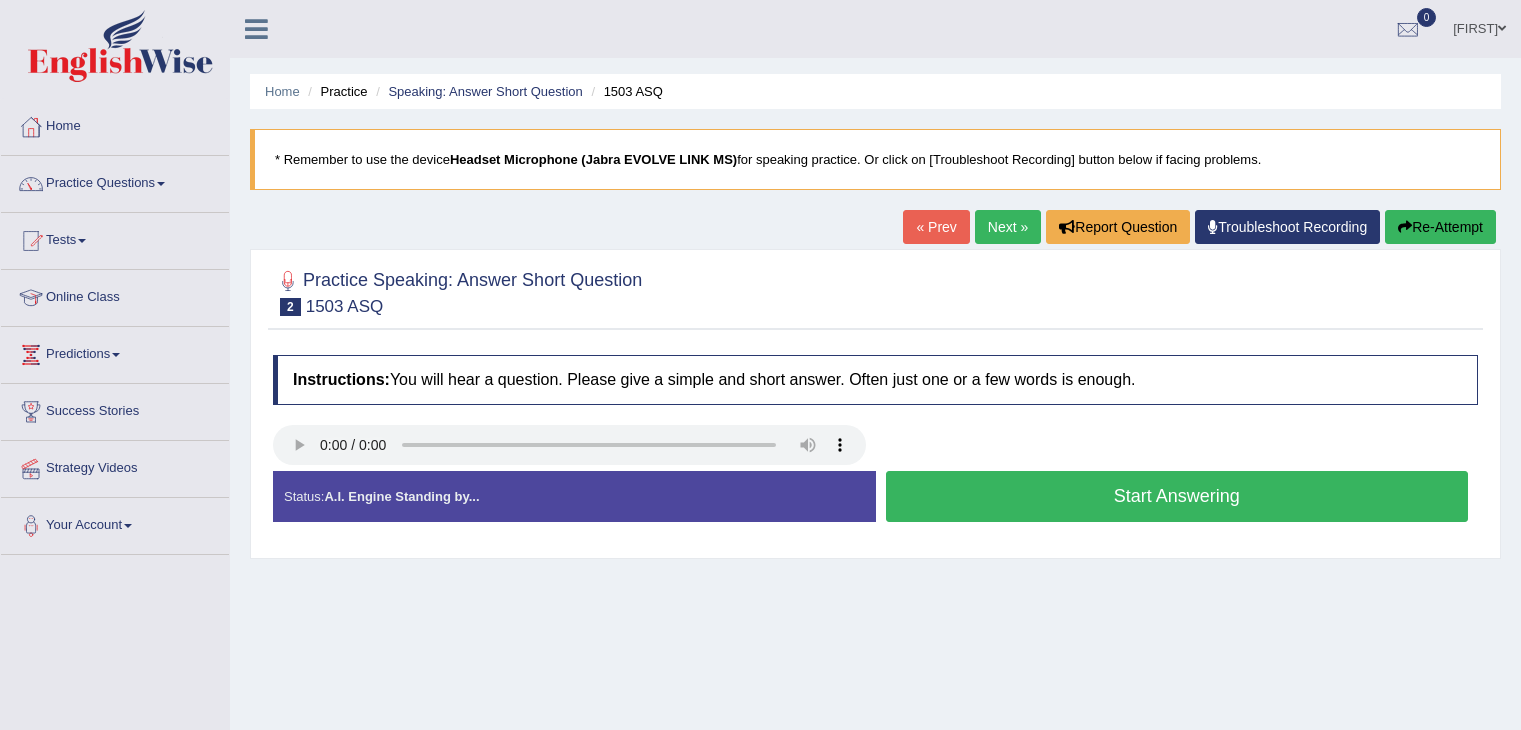 scroll, scrollTop: 0, scrollLeft: 0, axis: both 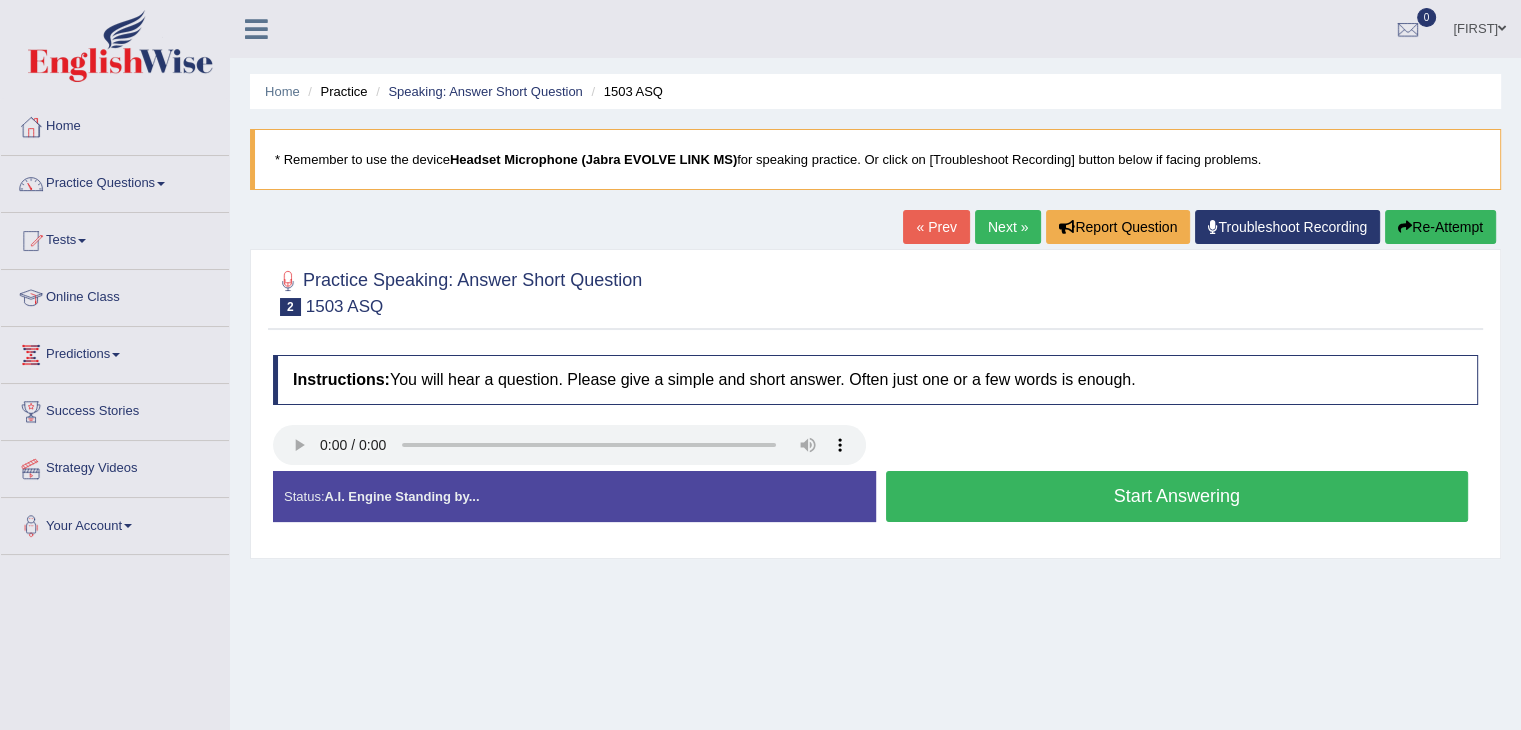 click on "Start Answering" at bounding box center (1177, 496) 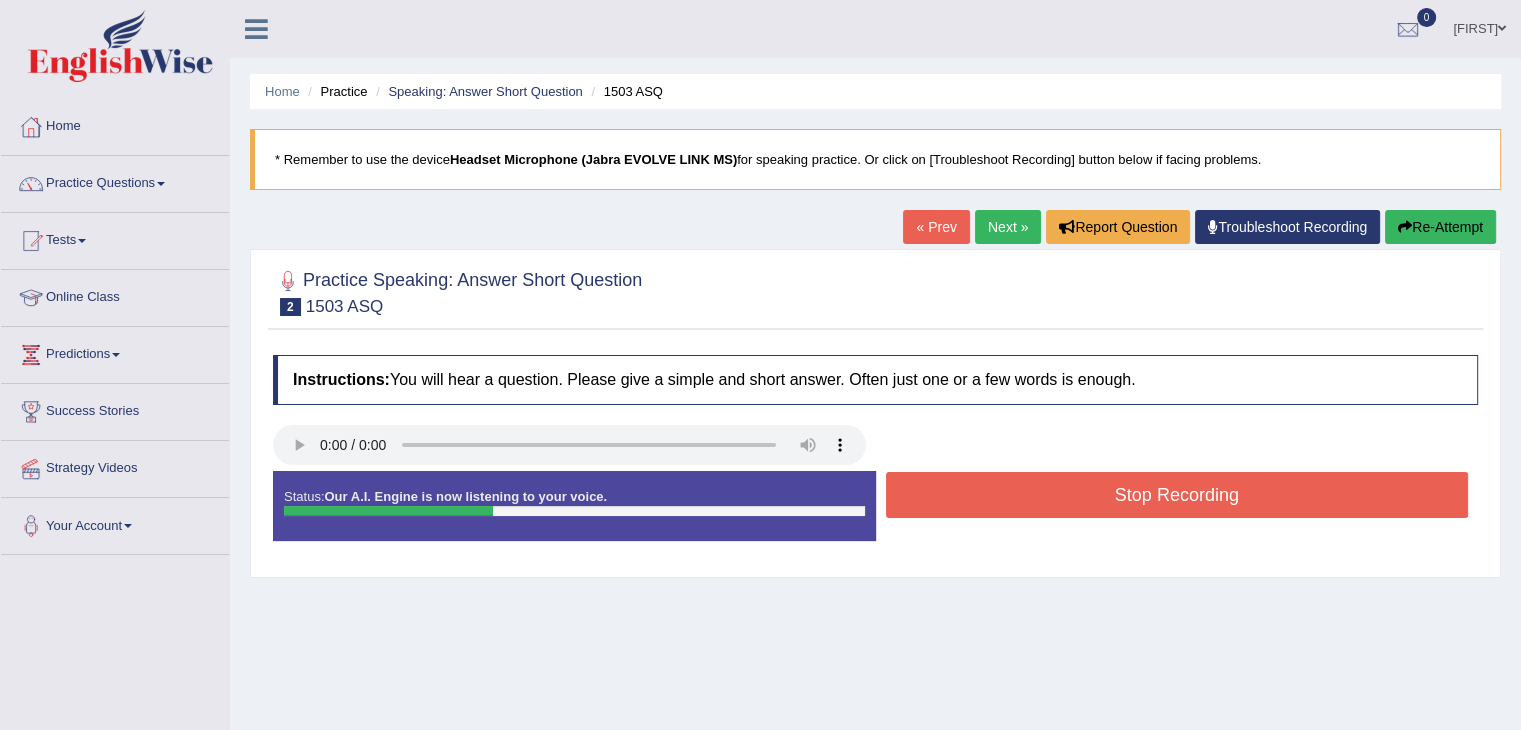 click on "Stop Recording" at bounding box center [1177, 495] 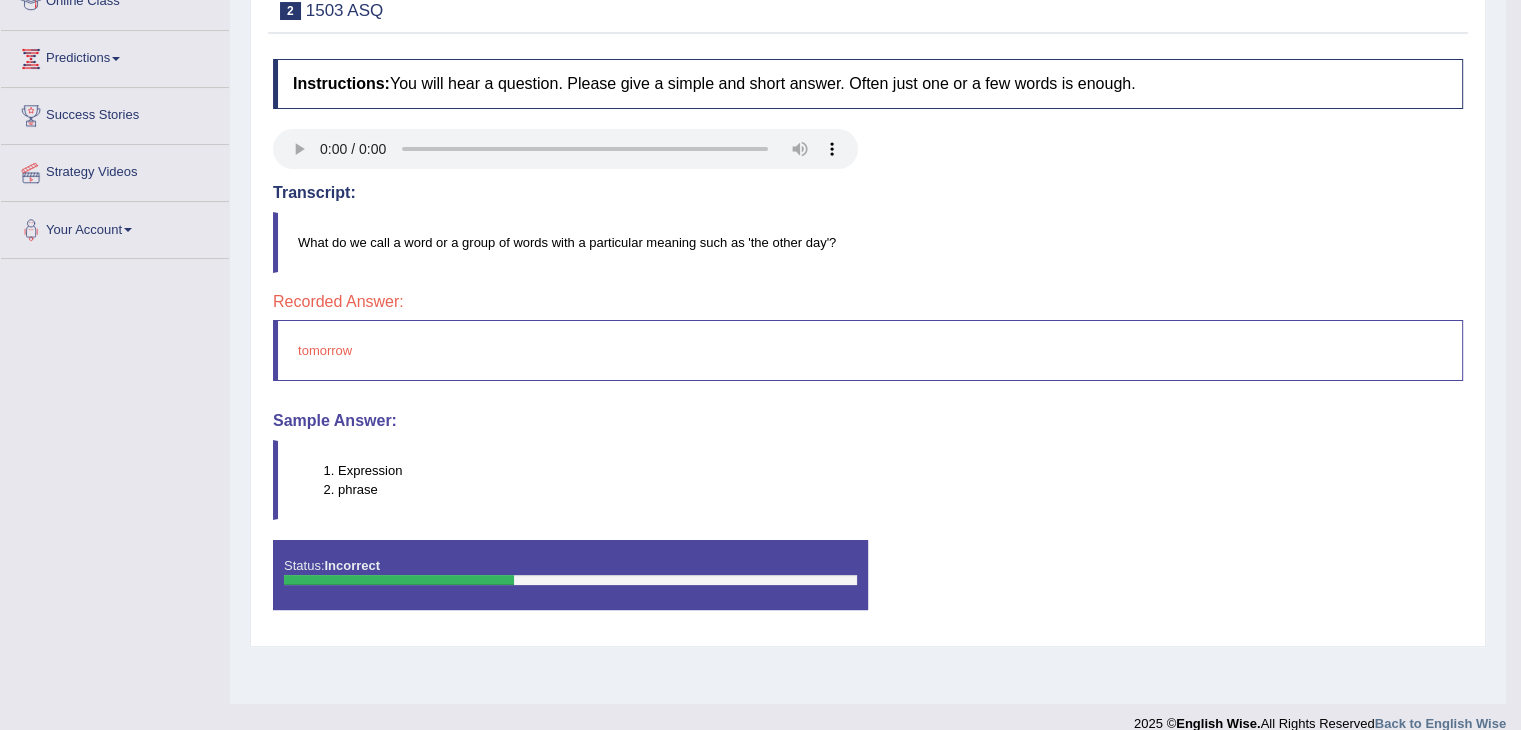 scroll, scrollTop: 296, scrollLeft: 0, axis: vertical 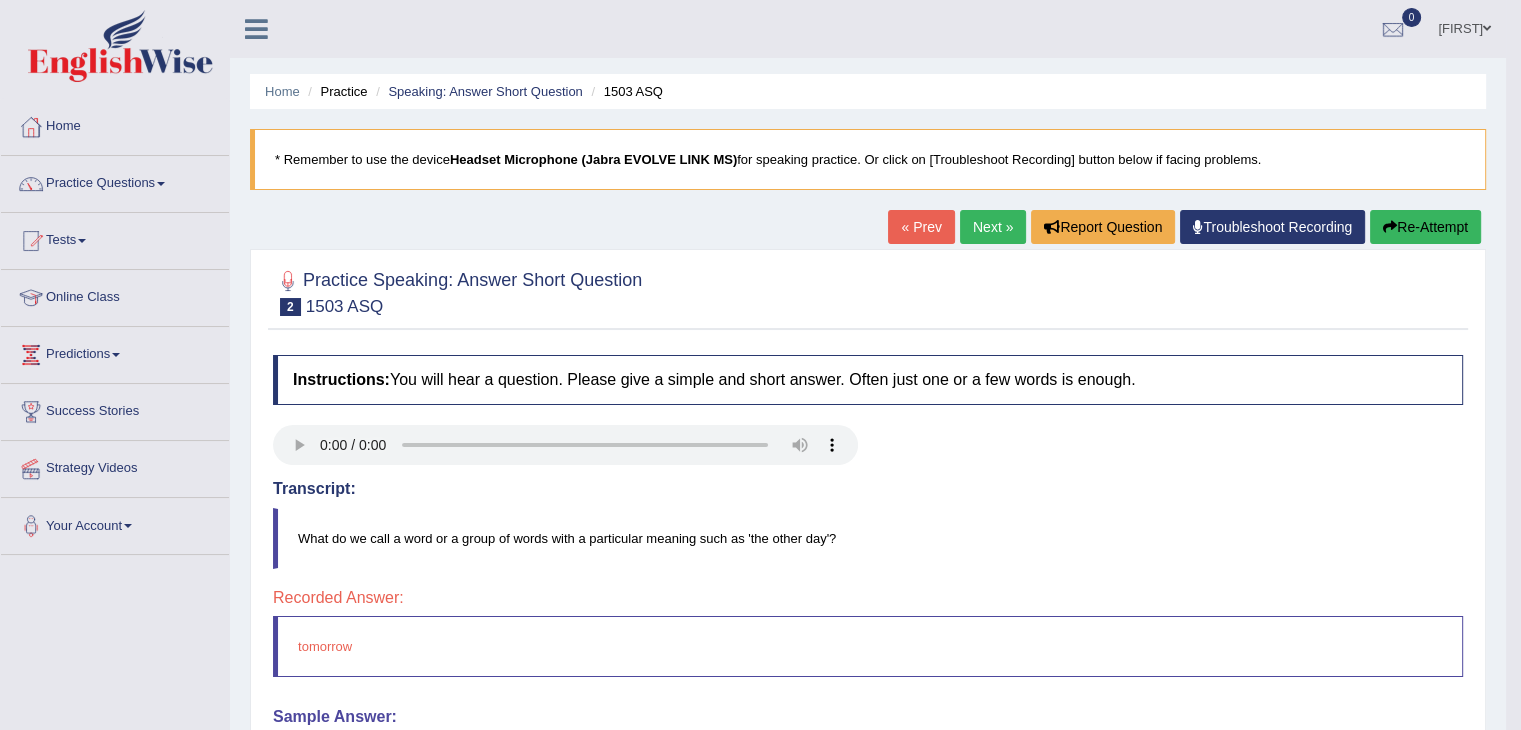 click on "Re-Attempt" at bounding box center (1425, 227) 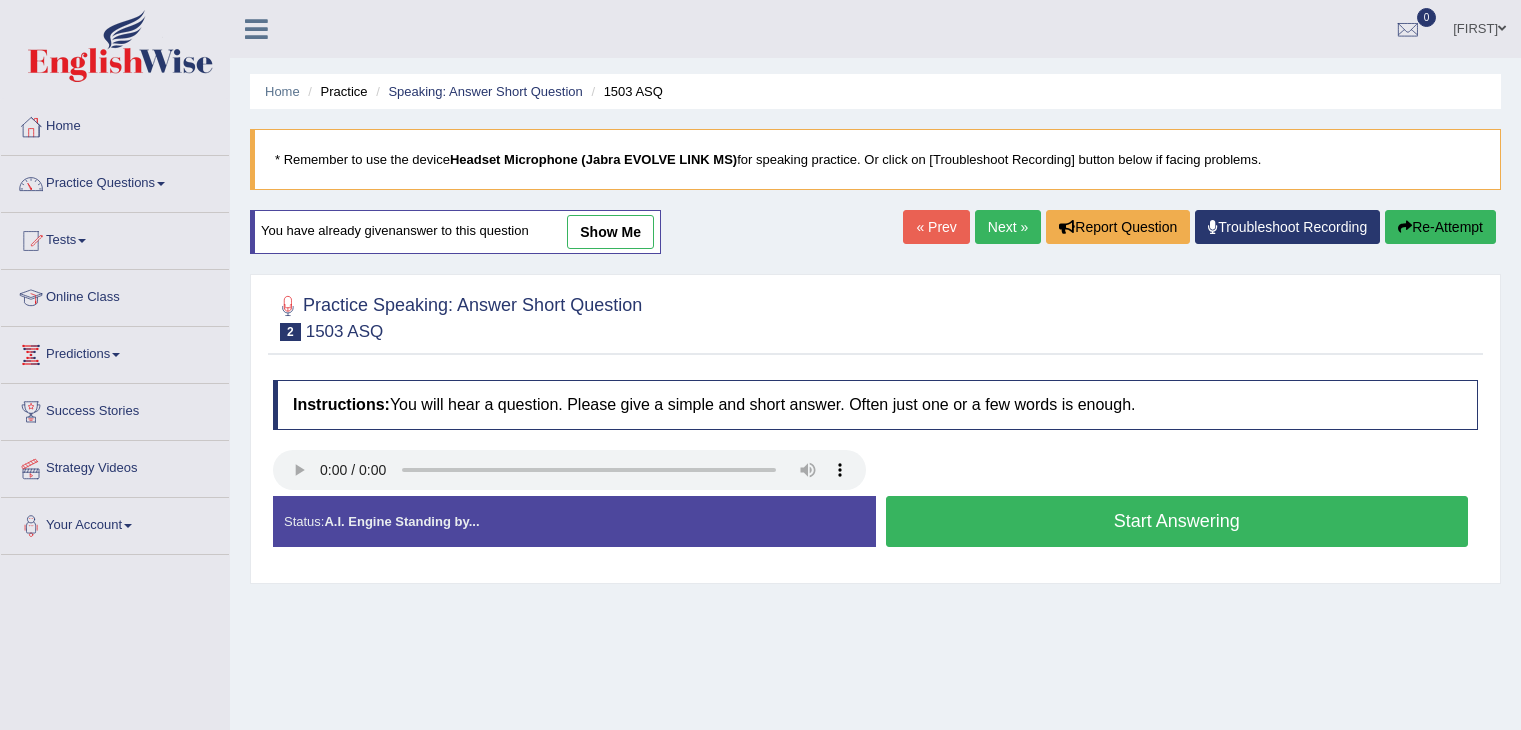 scroll, scrollTop: 0, scrollLeft: 0, axis: both 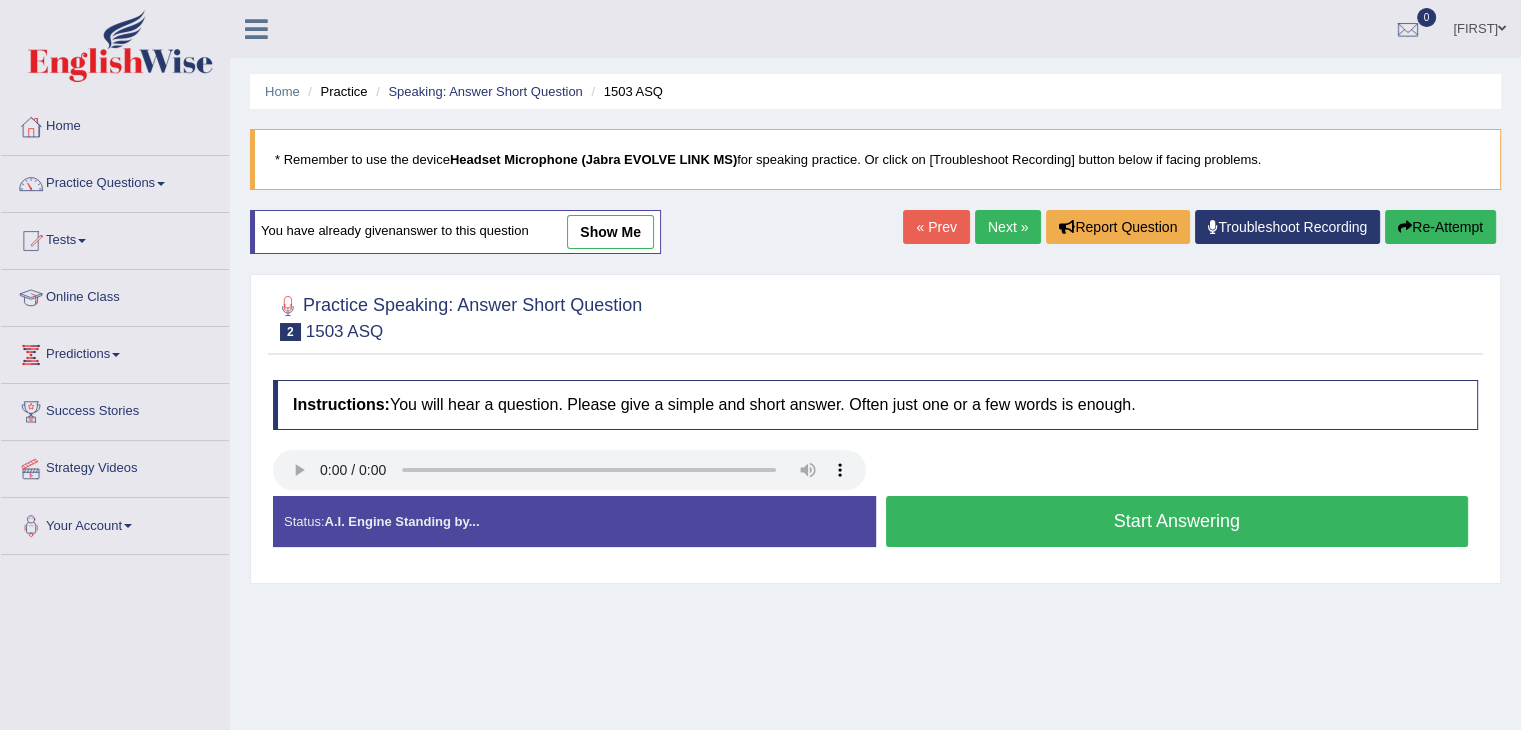 click on "Start Answering" at bounding box center (1177, 521) 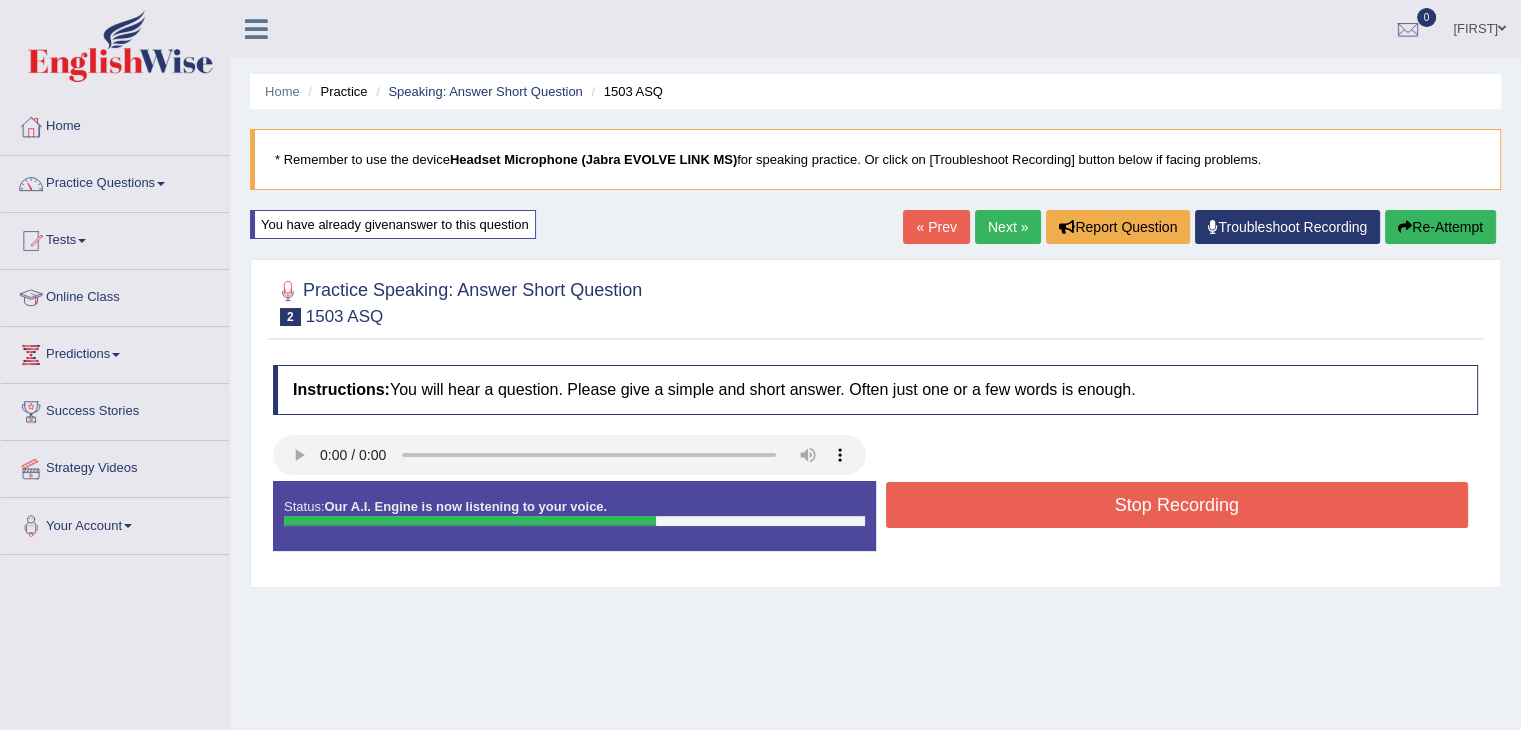 click on "Stop Recording" at bounding box center (1177, 505) 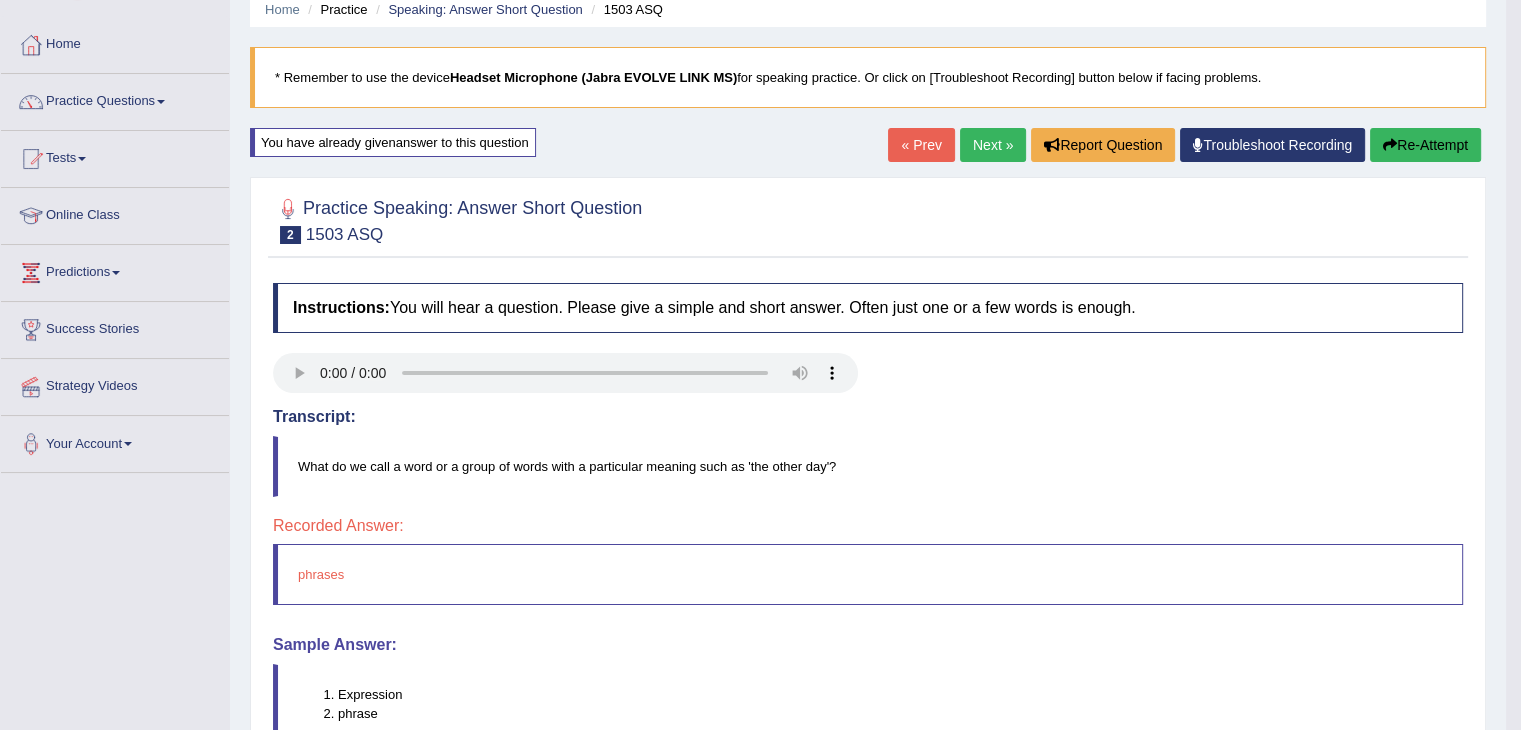 scroll, scrollTop: 0, scrollLeft: 0, axis: both 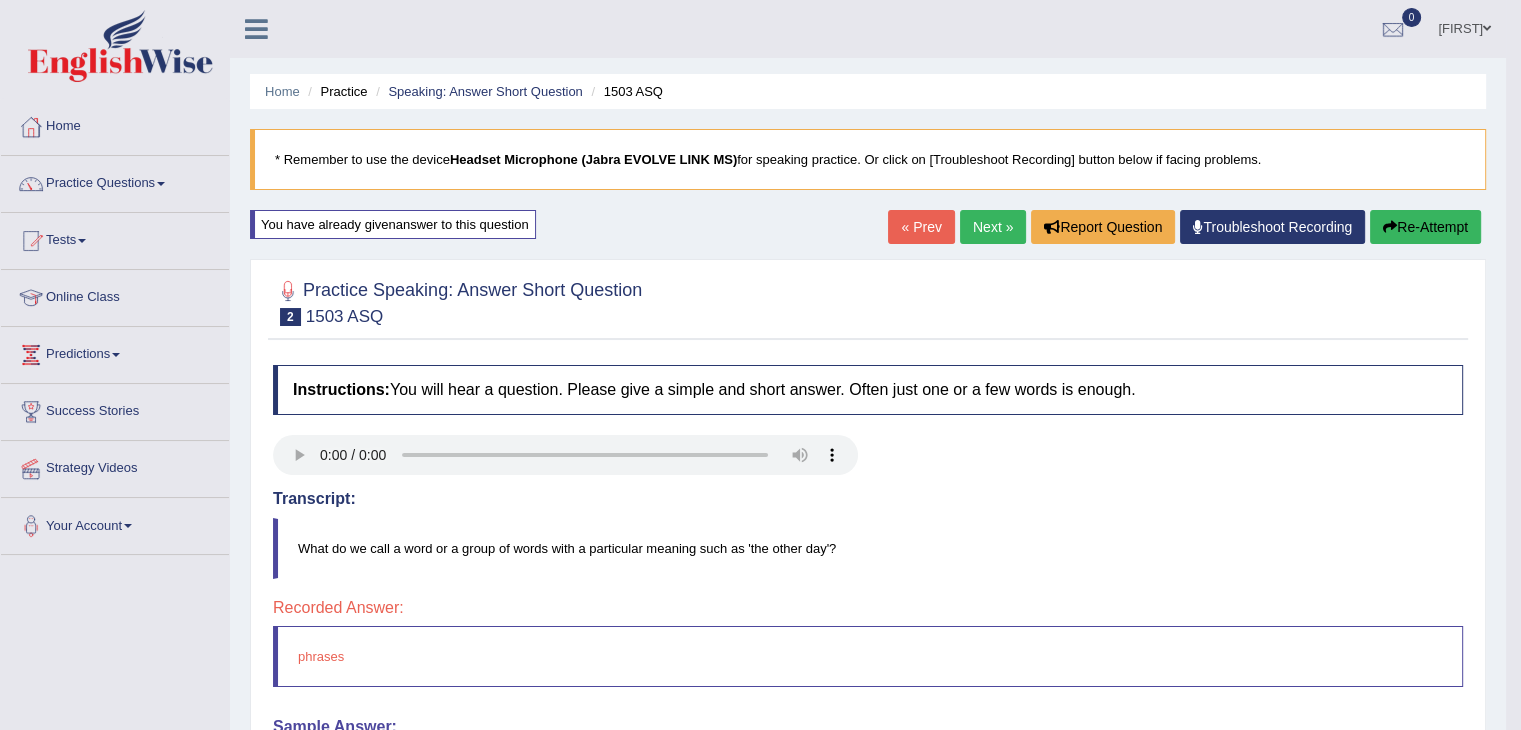 click on "Re-Attempt" at bounding box center [1425, 227] 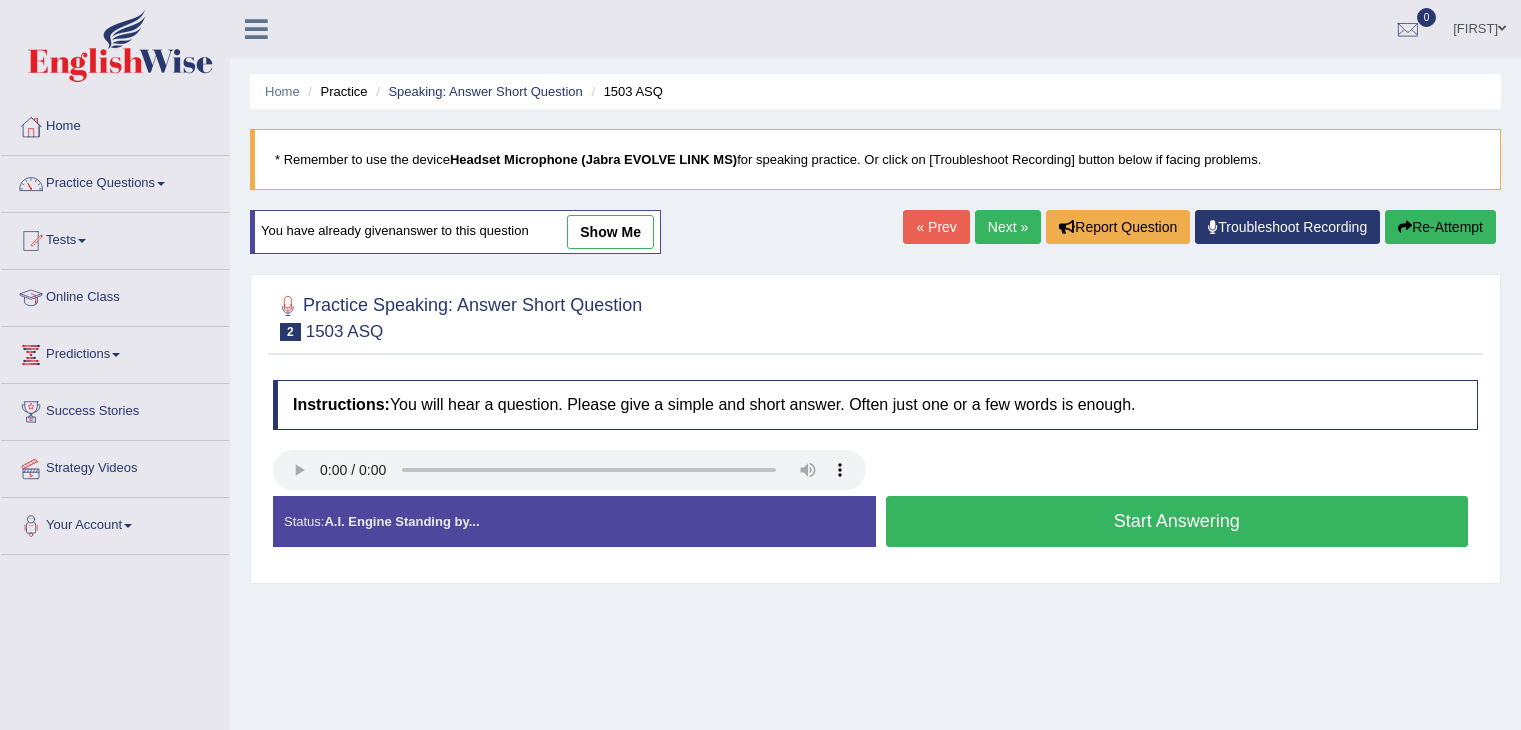 scroll, scrollTop: 0, scrollLeft: 0, axis: both 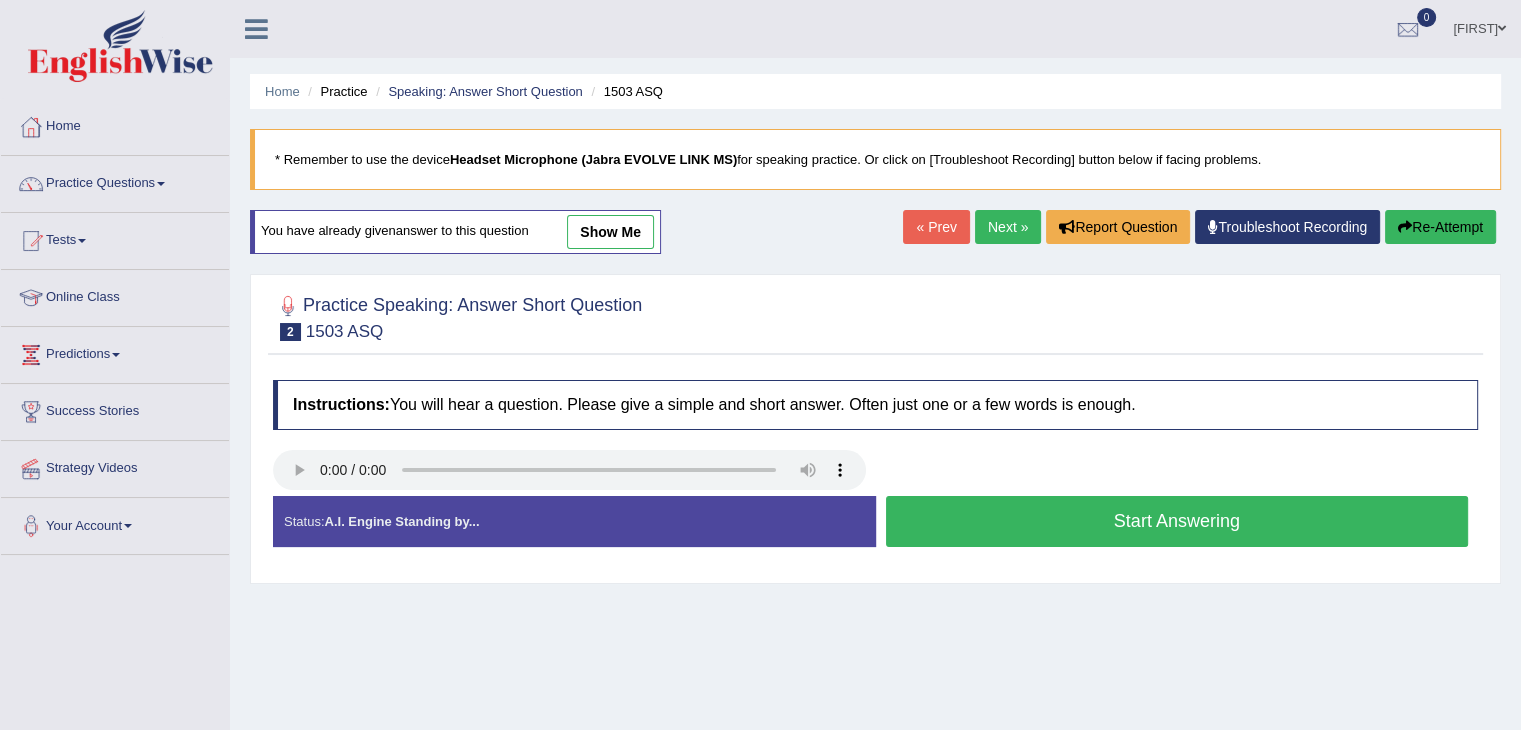 click at bounding box center (1405, 227) 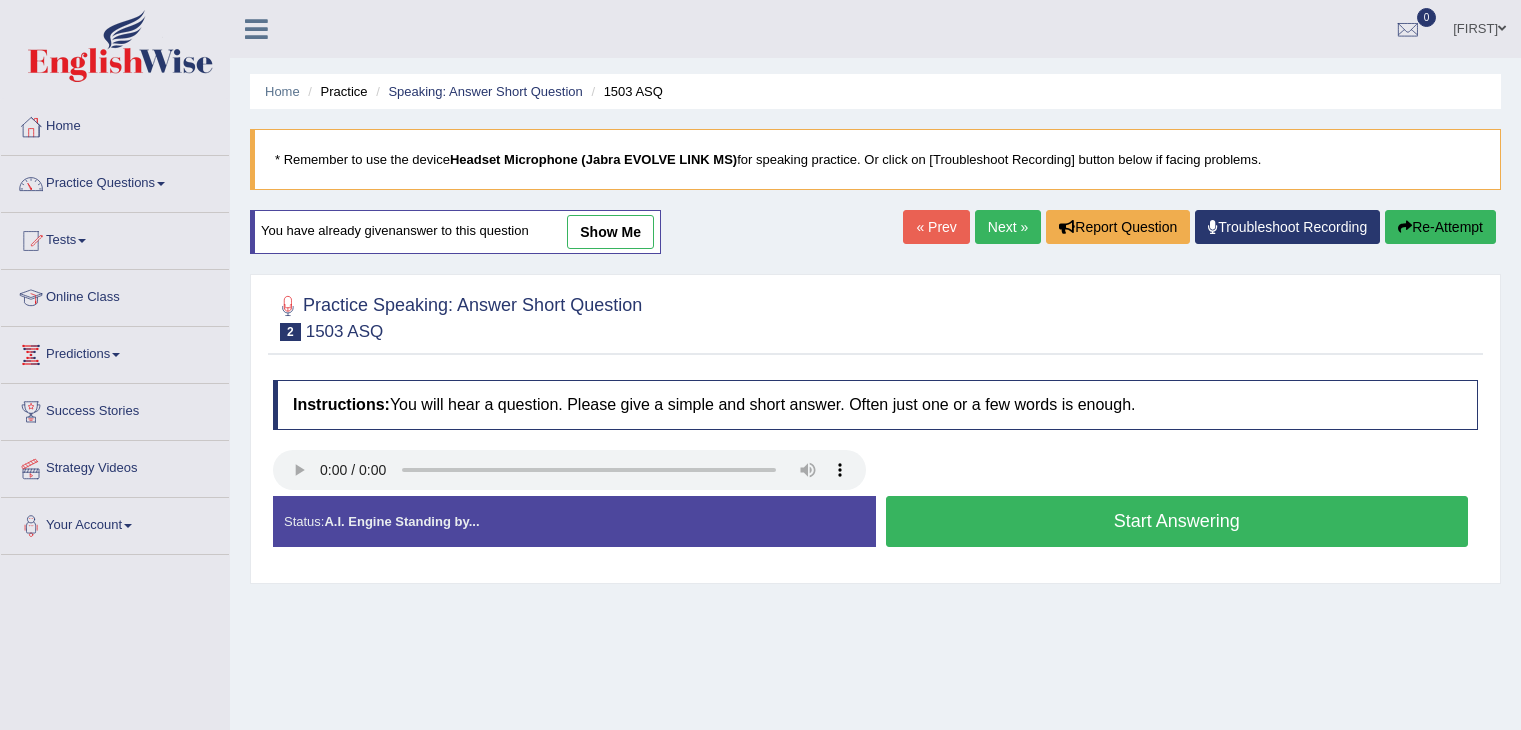 scroll, scrollTop: 0, scrollLeft: 0, axis: both 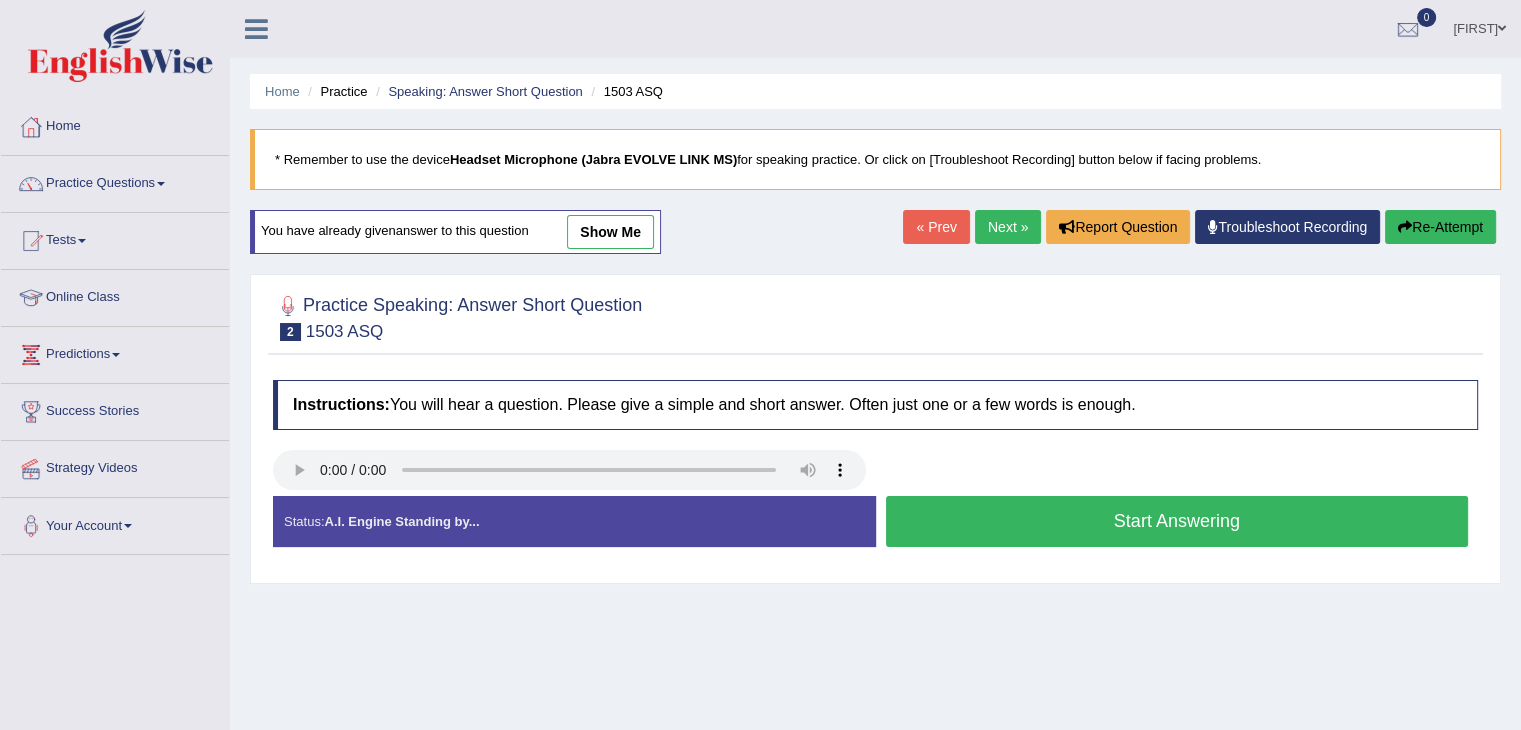 click on "Start Answering" at bounding box center (1177, 521) 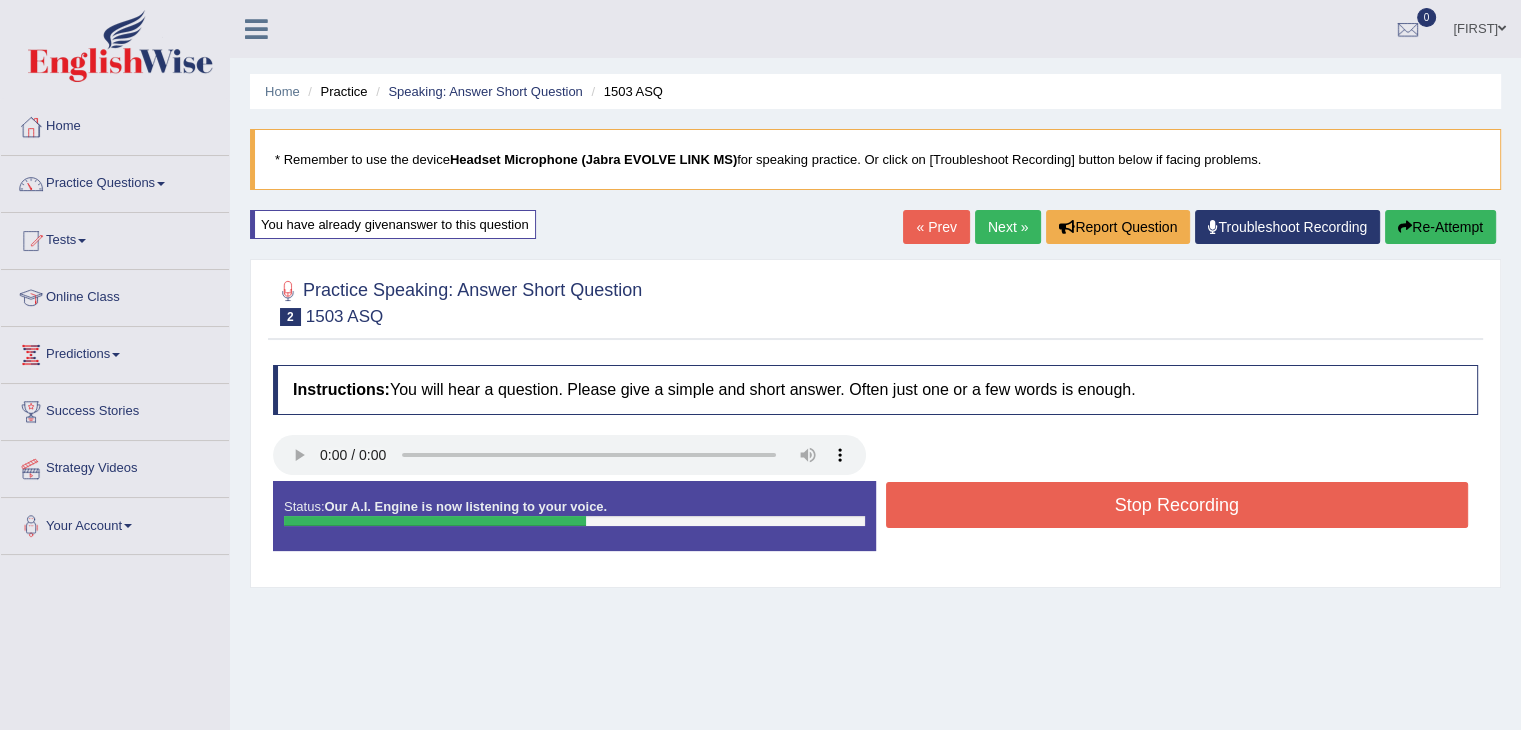 click on "Stop Recording" at bounding box center (1177, 505) 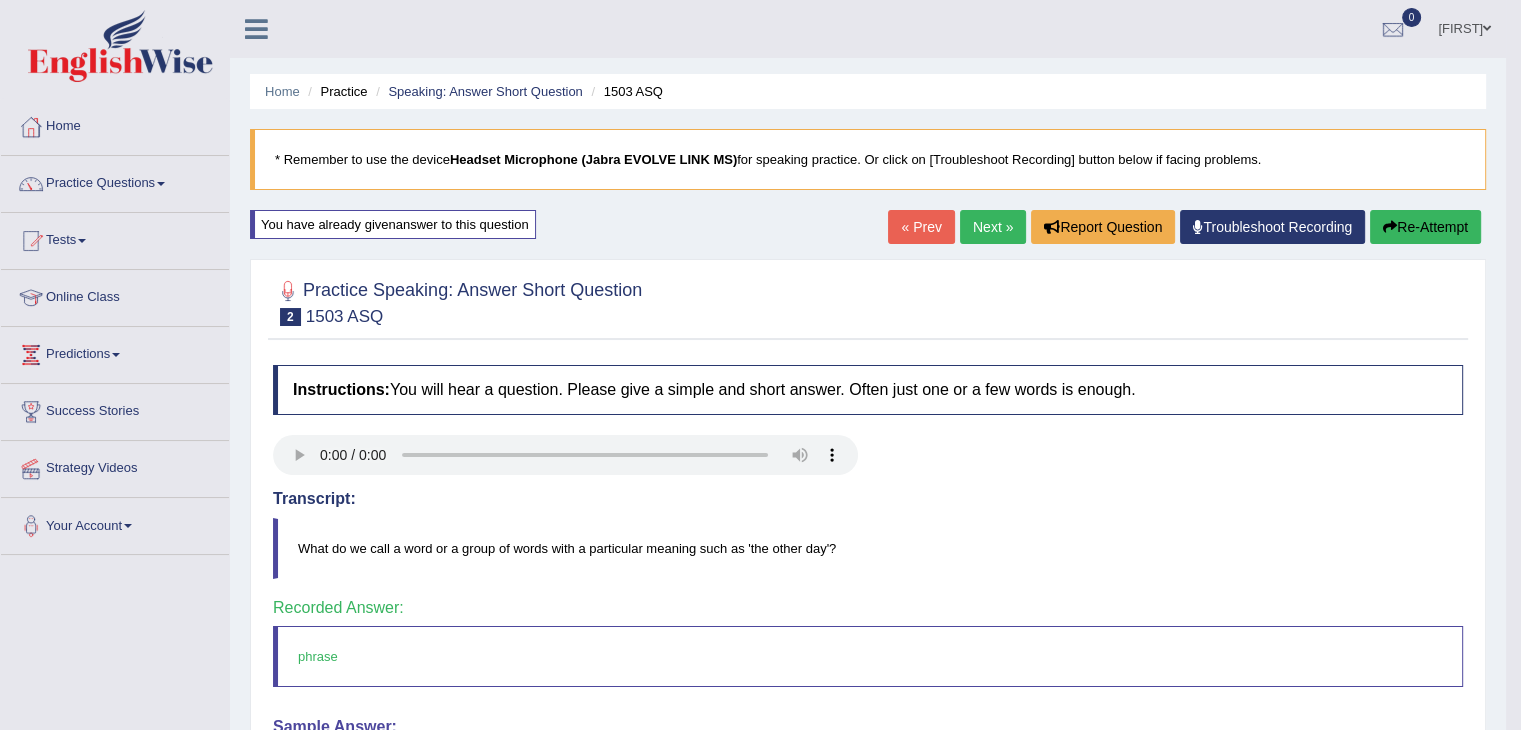 click on "Next »" at bounding box center [993, 227] 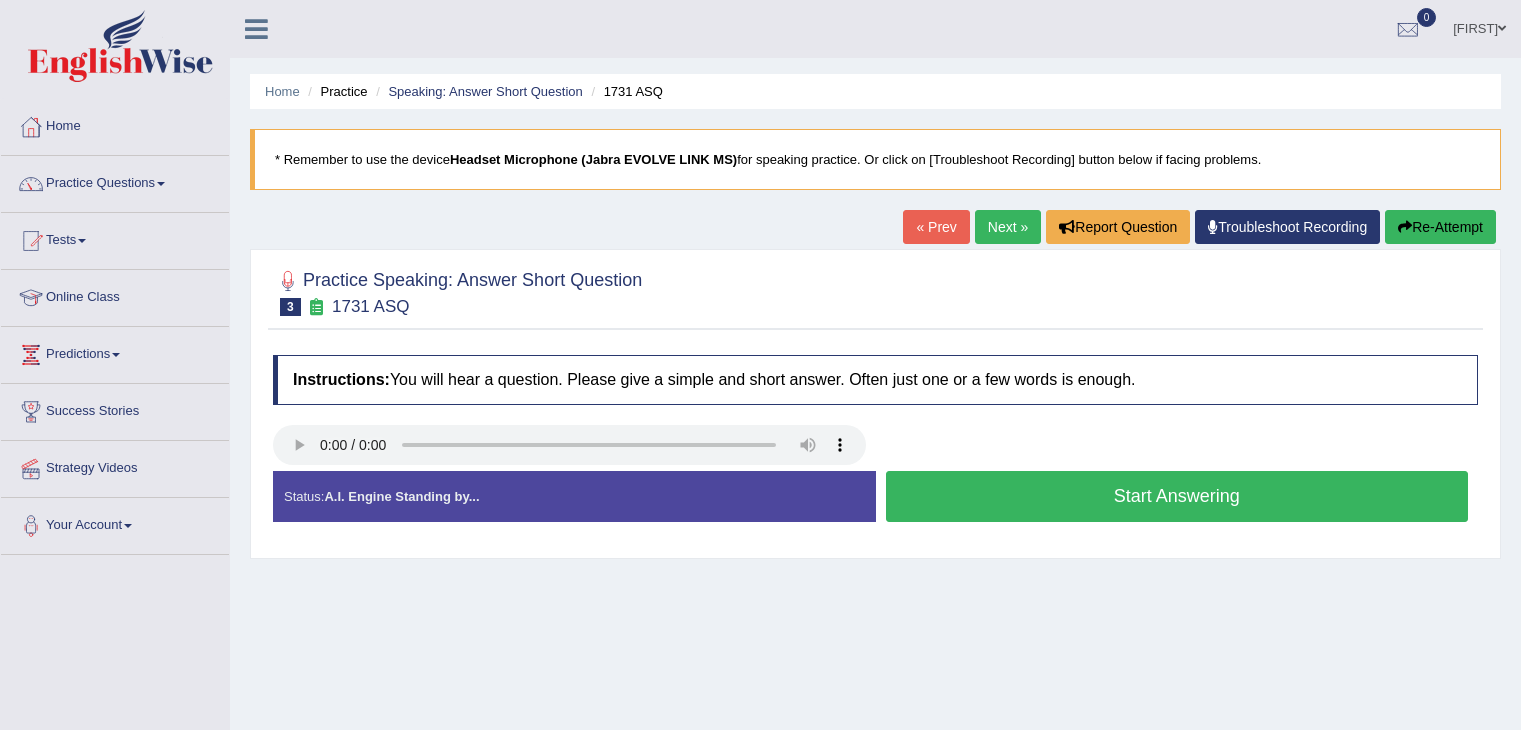 scroll, scrollTop: 0, scrollLeft: 0, axis: both 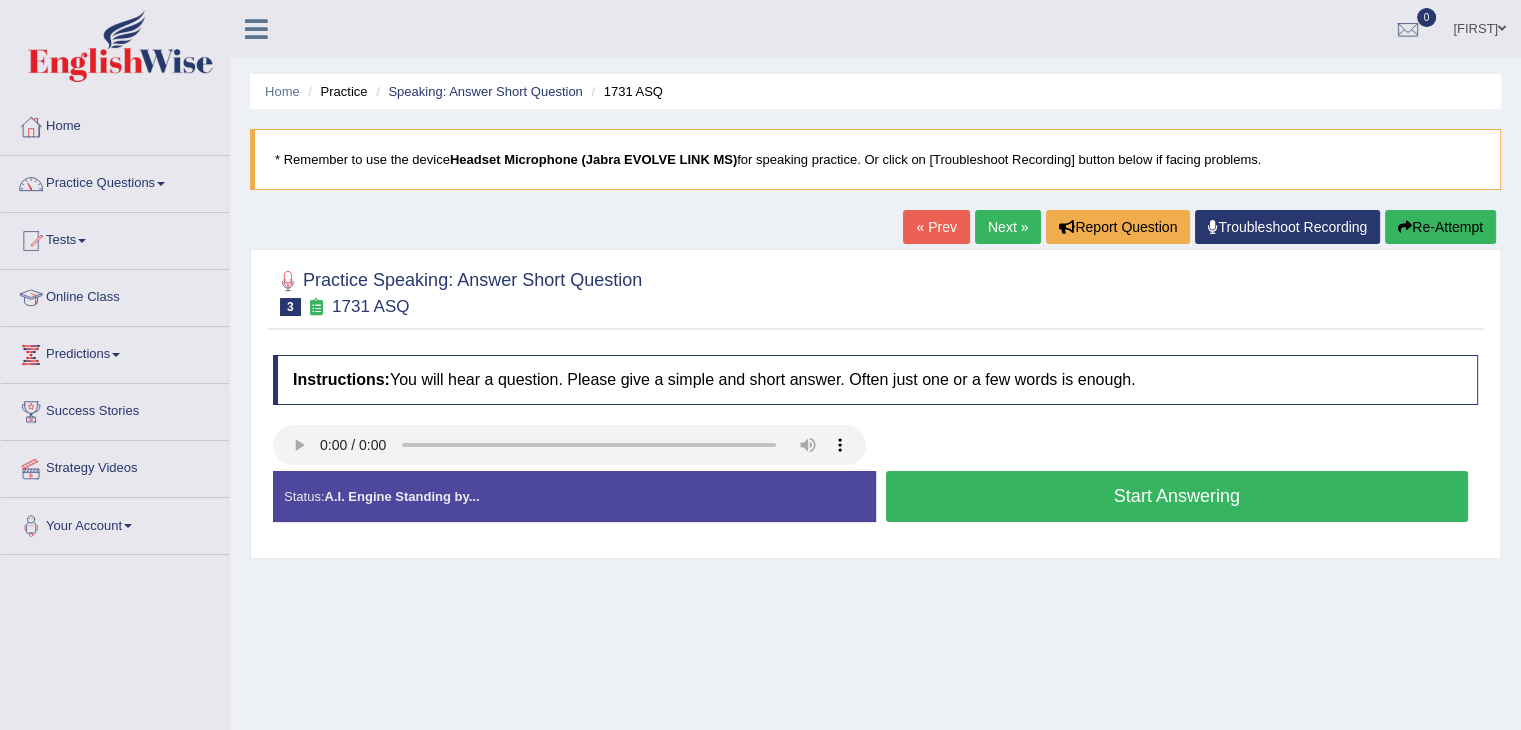 click on "Start Answering" at bounding box center (1177, 496) 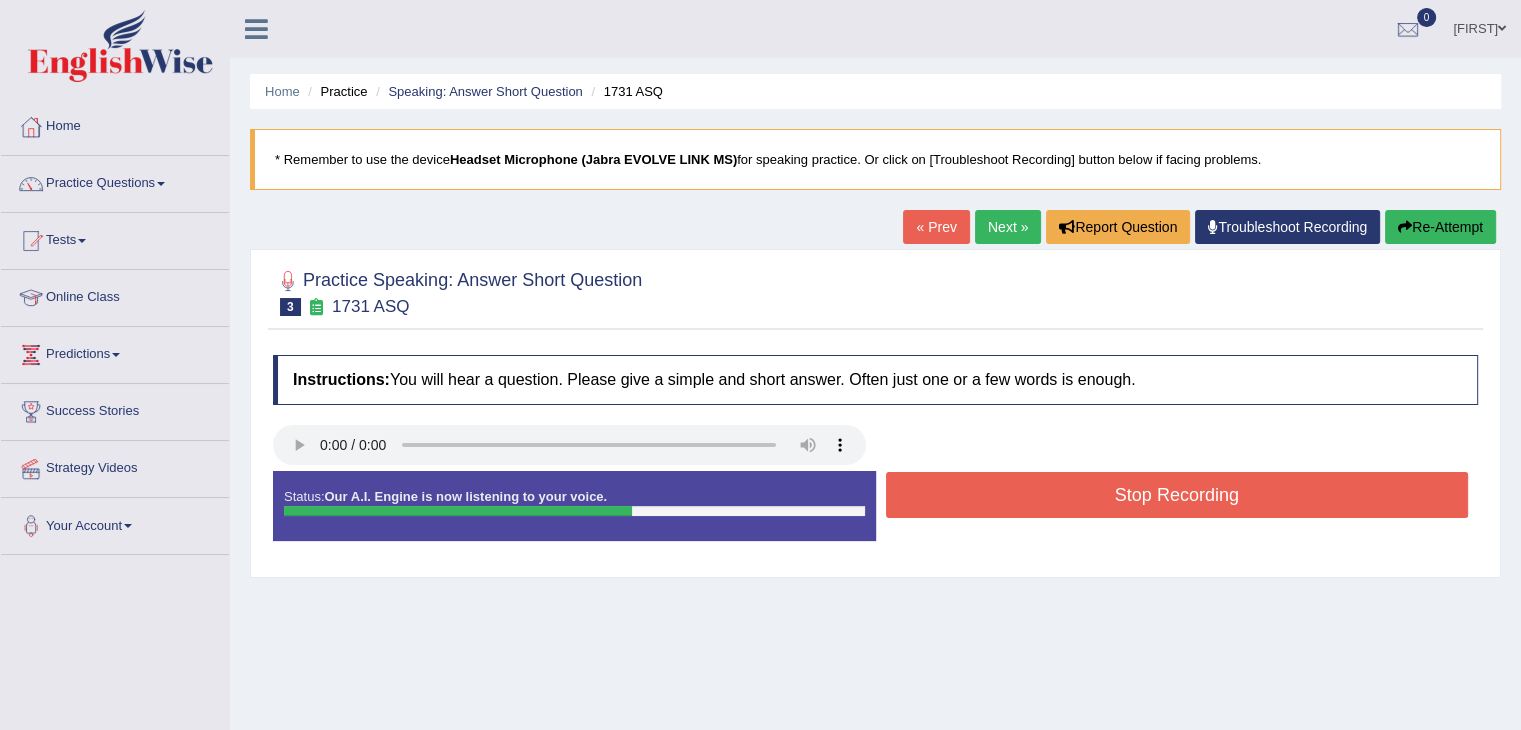 click on "Stop Recording" at bounding box center (1177, 495) 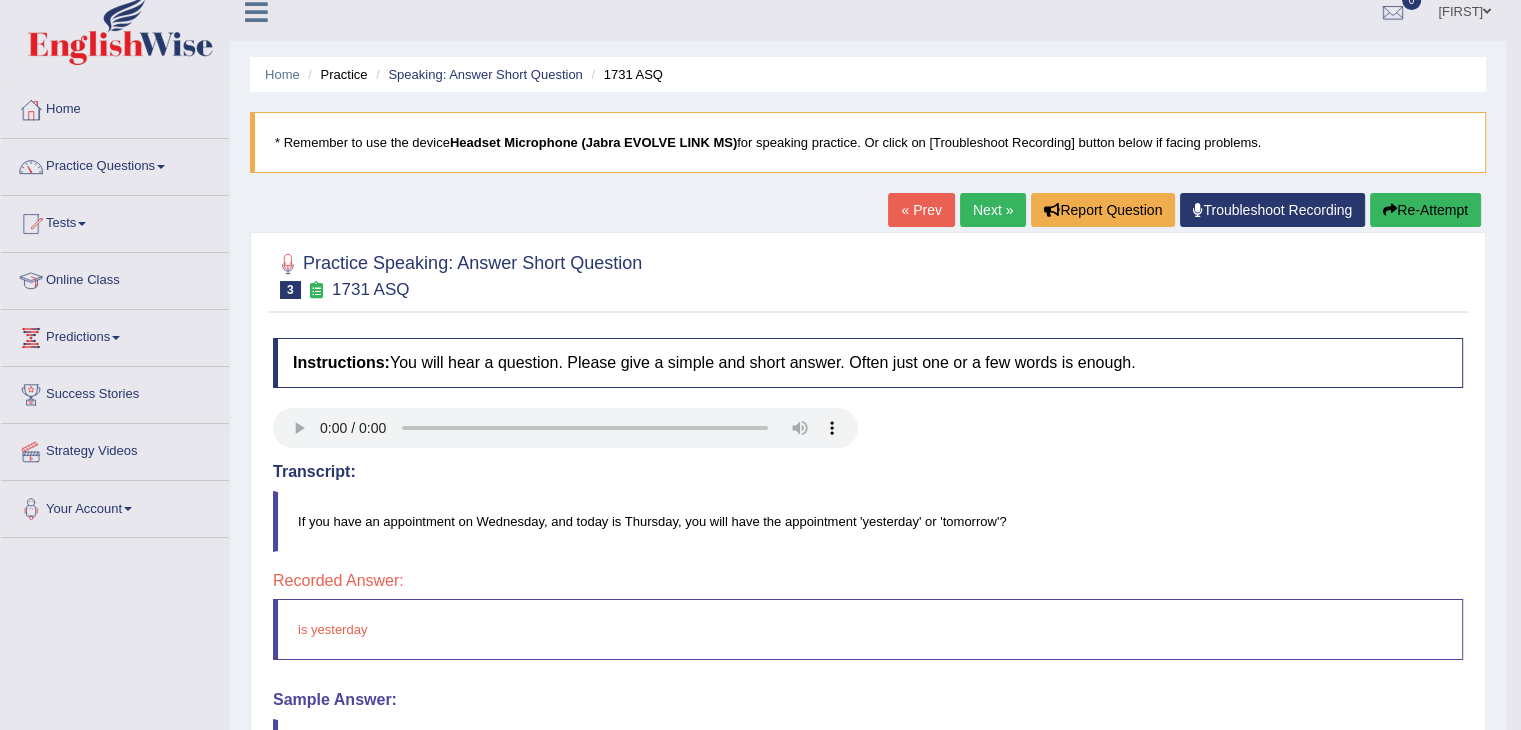 scroll, scrollTop: 16, scrollLeft: 0, axis: vertical 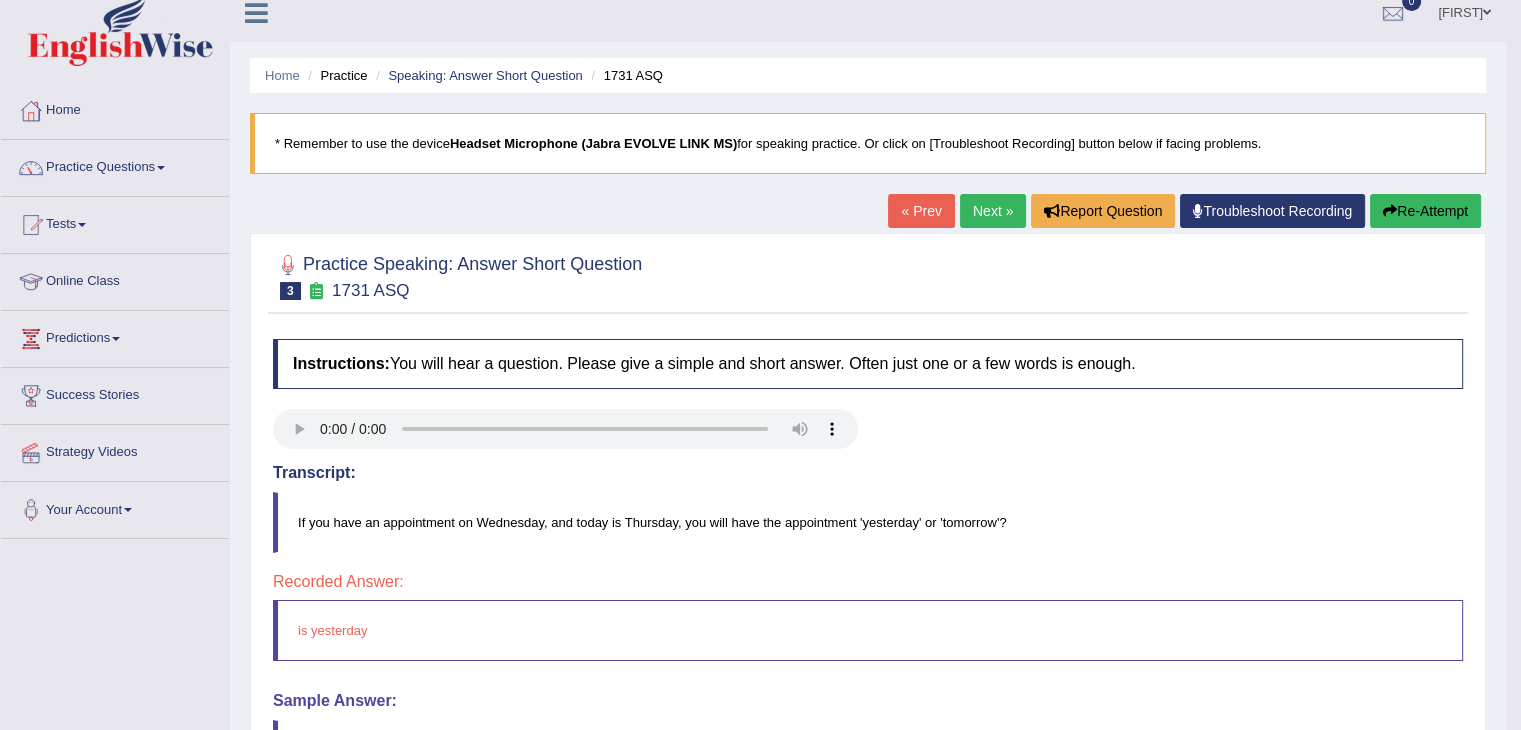 click on "Re-Attempt" at bounding box center [1425, 211] 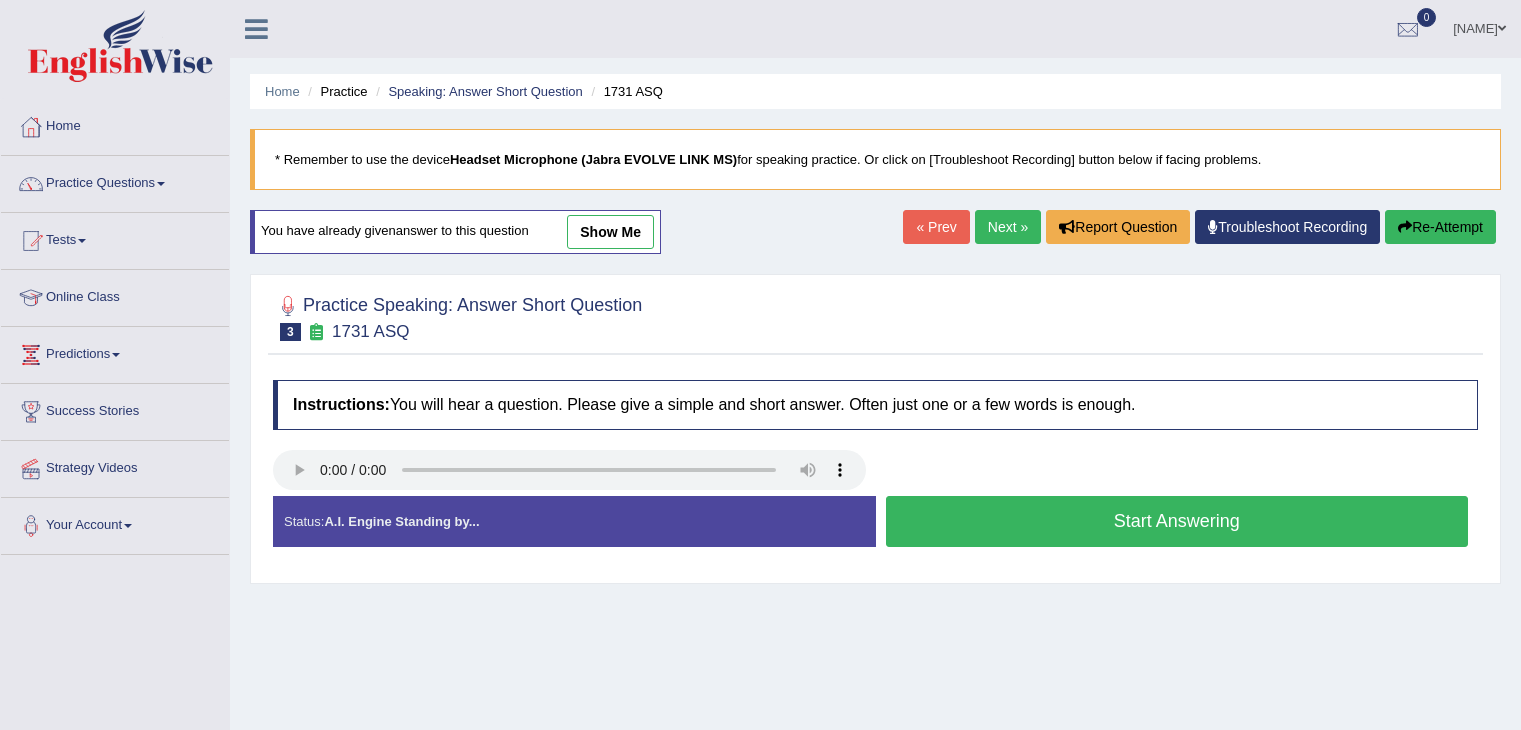 scroll, scrollTop: 16, scrollLeft: 0, axis: vertical 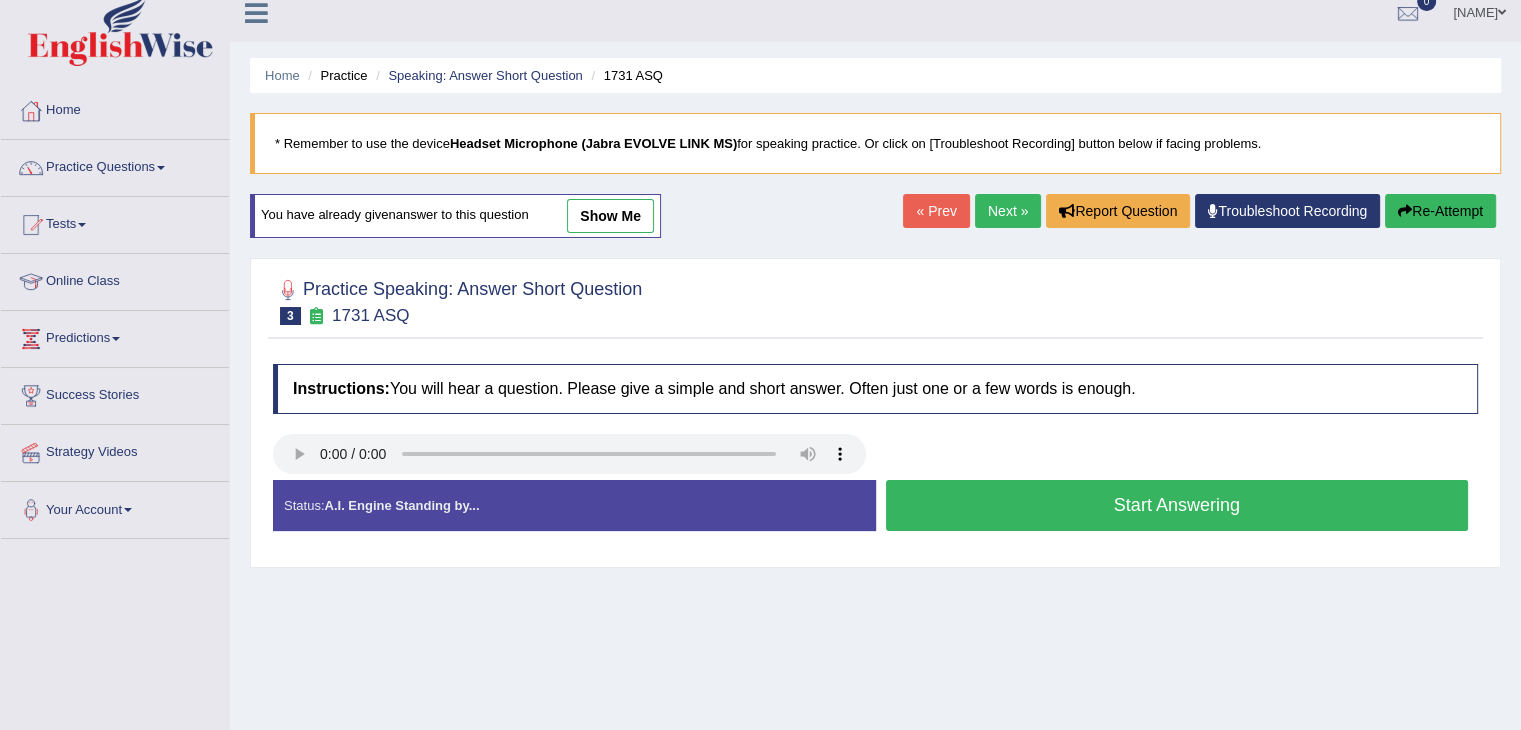 click on "Start Answering" at bounding box center [1177, 505] 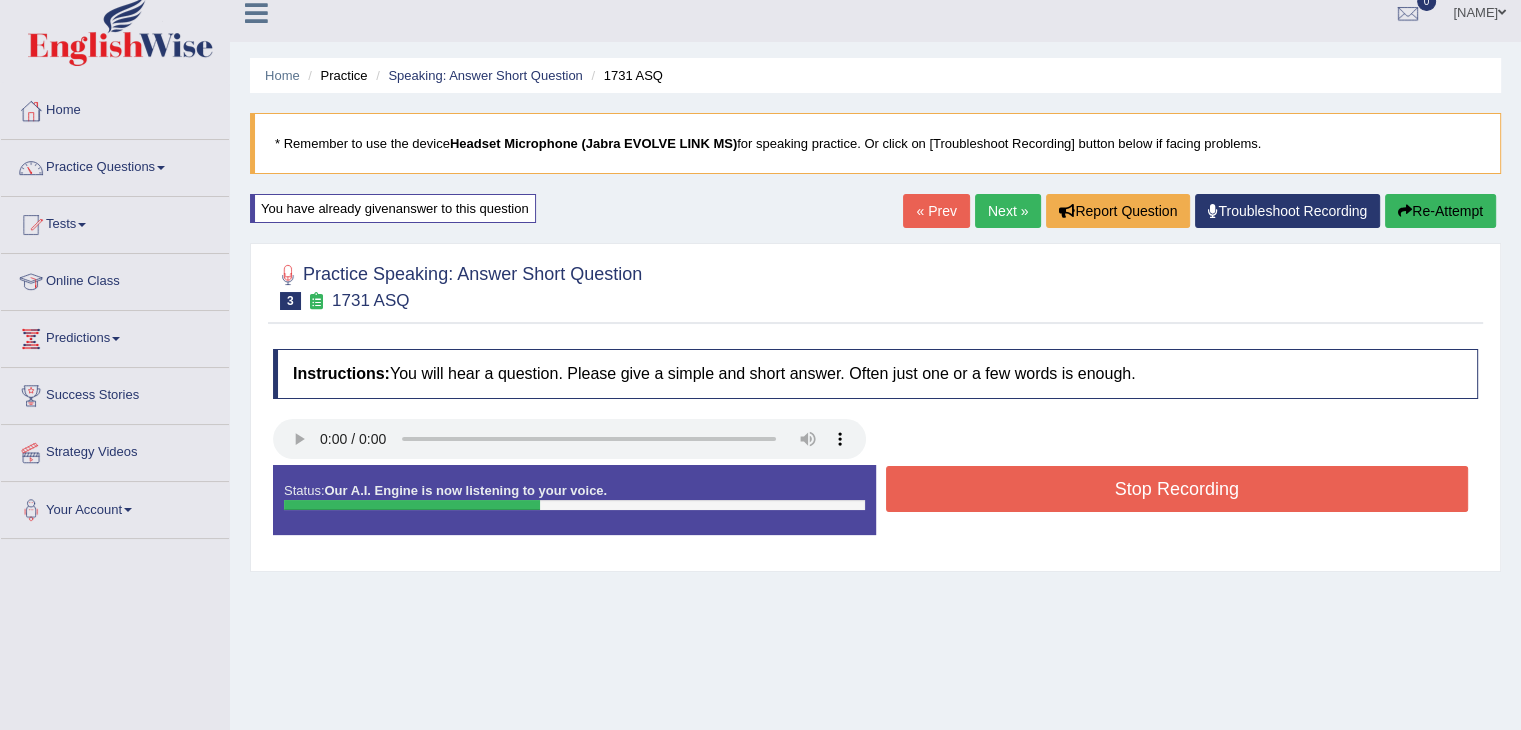 click on "Stop Recording" at bounding box center (1177, 489) 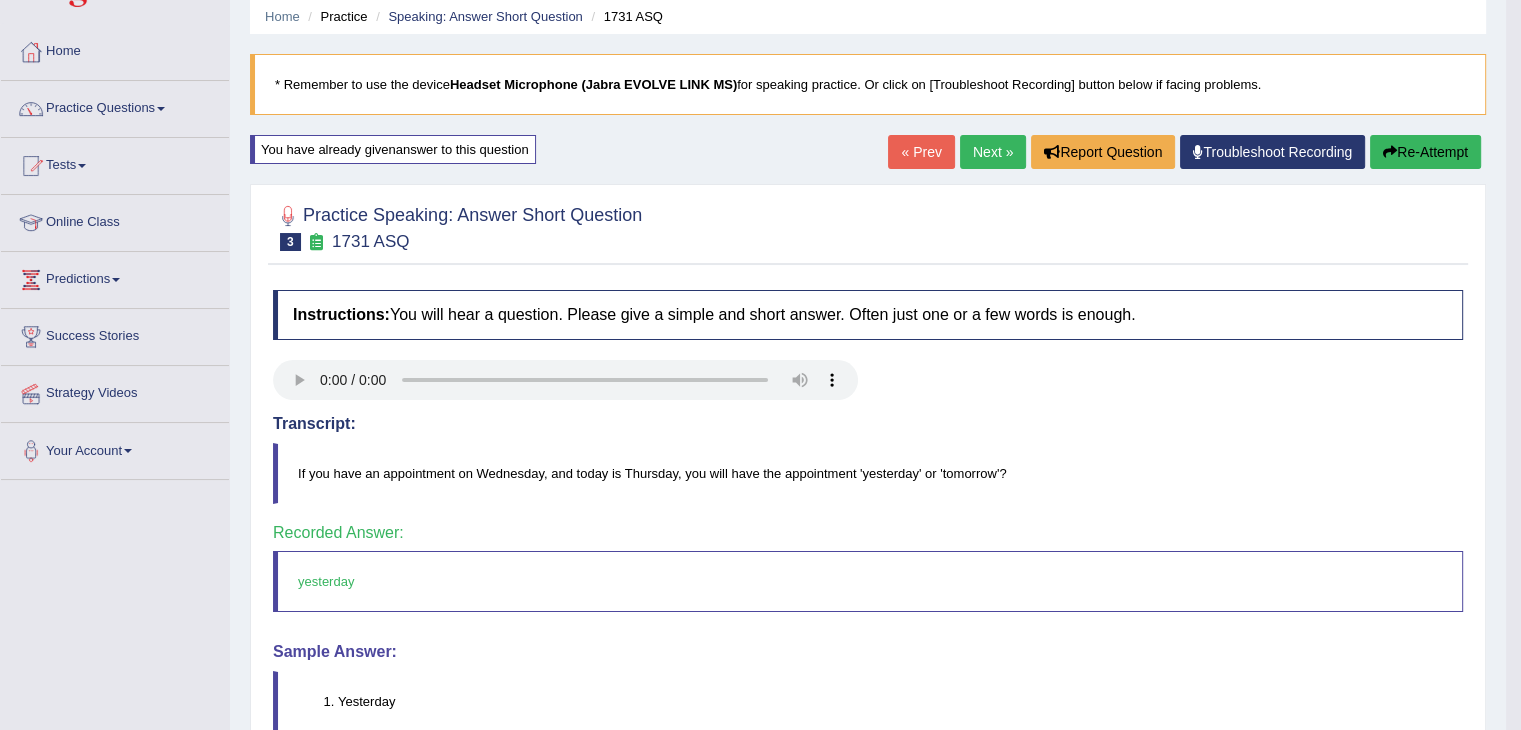 scroll, scrollTop: 61, scrollLeft: 0, axis: vertical 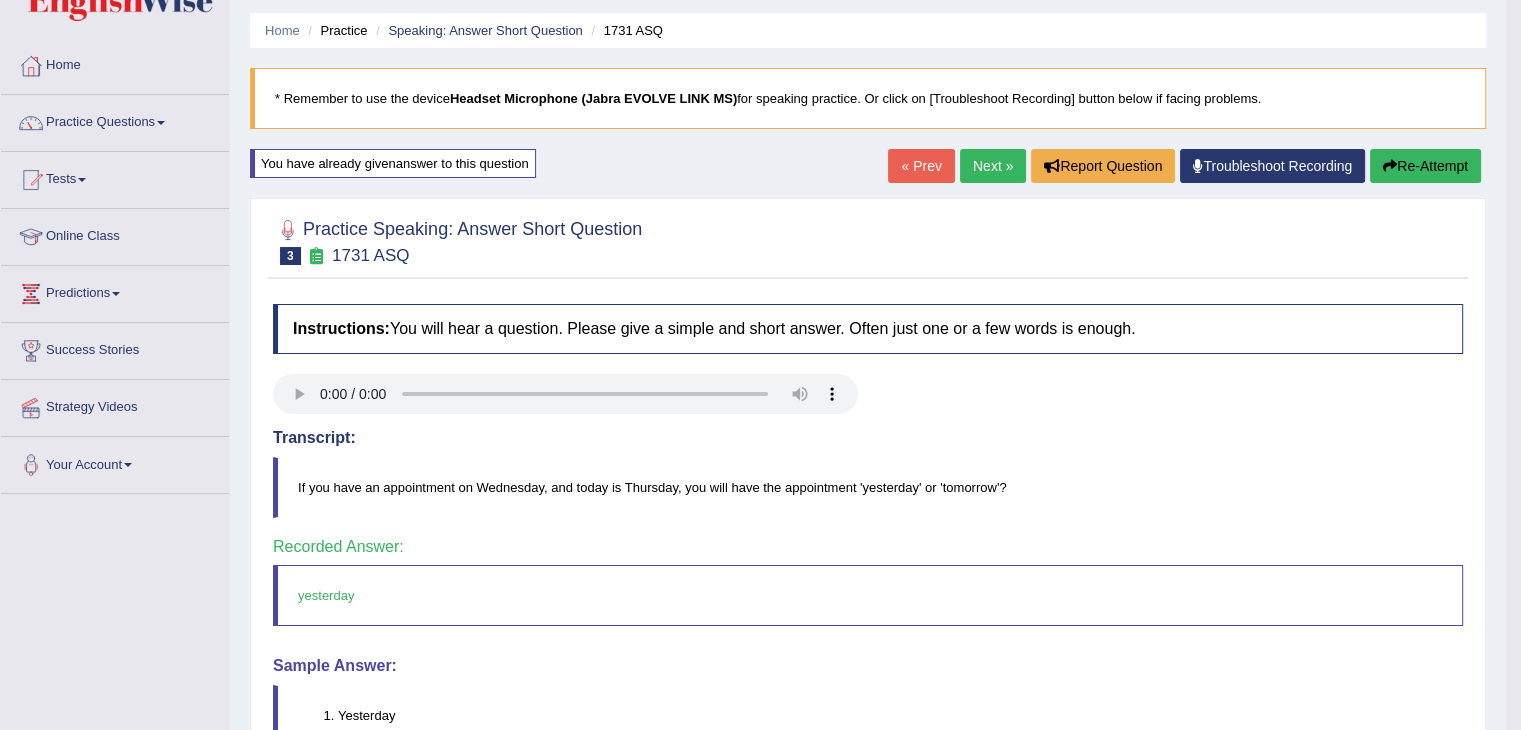 click on "Next »" at bounding box center (993, 166) 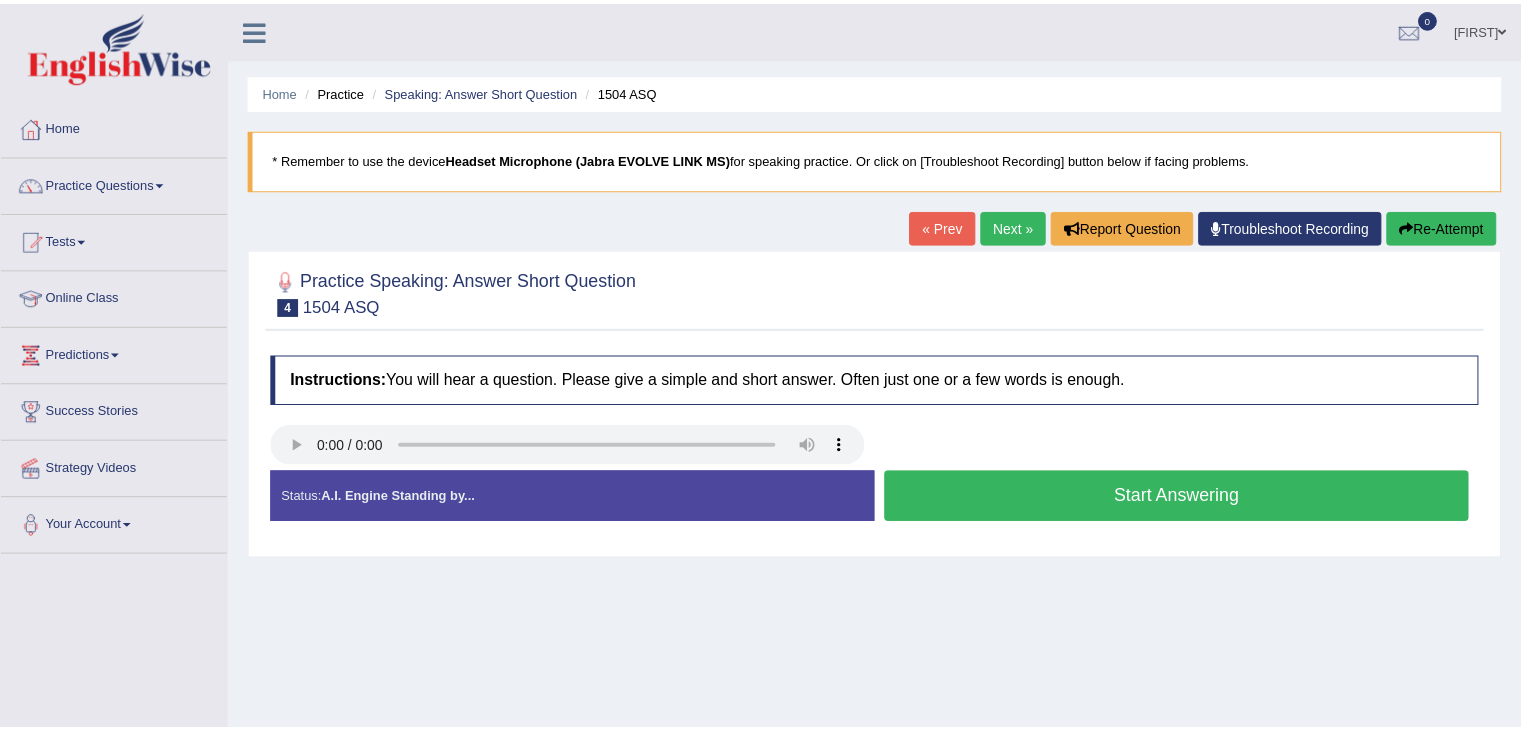 scroll, scrollTop: 0, scrollLeft: 0, axis: both 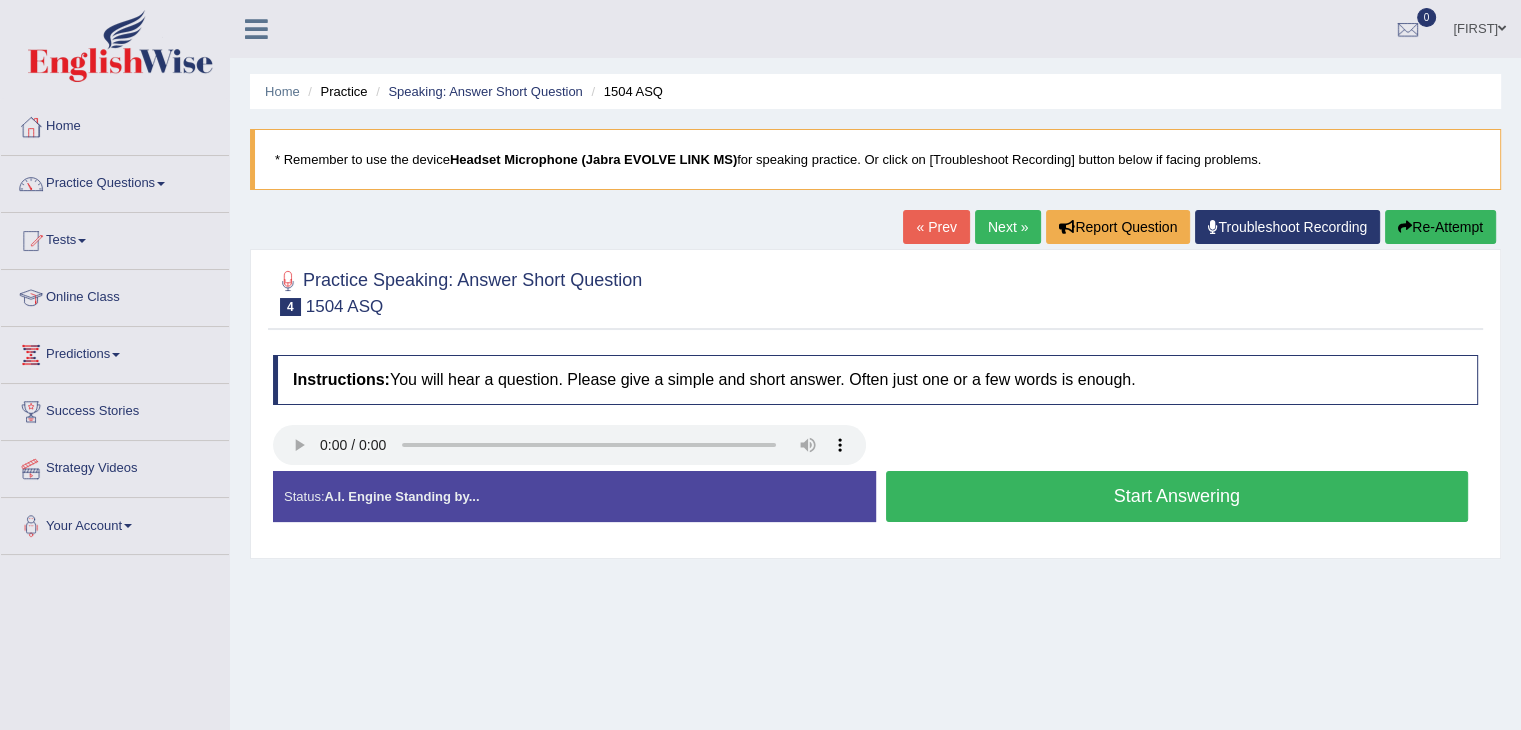 click on "Start Answering" at bounding box center [1177, 496] 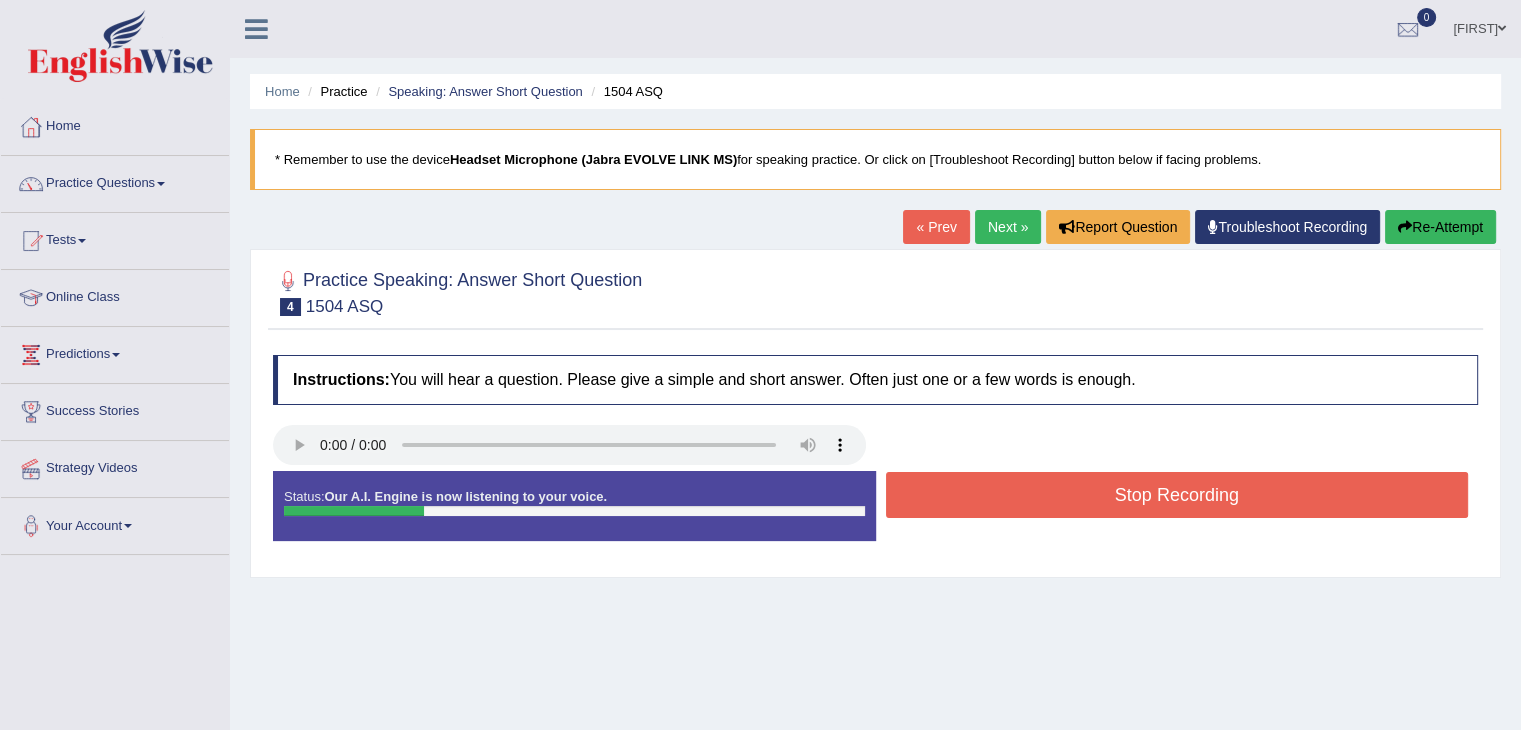 click on "Stop Recording" at bounding box center (1177, 495) 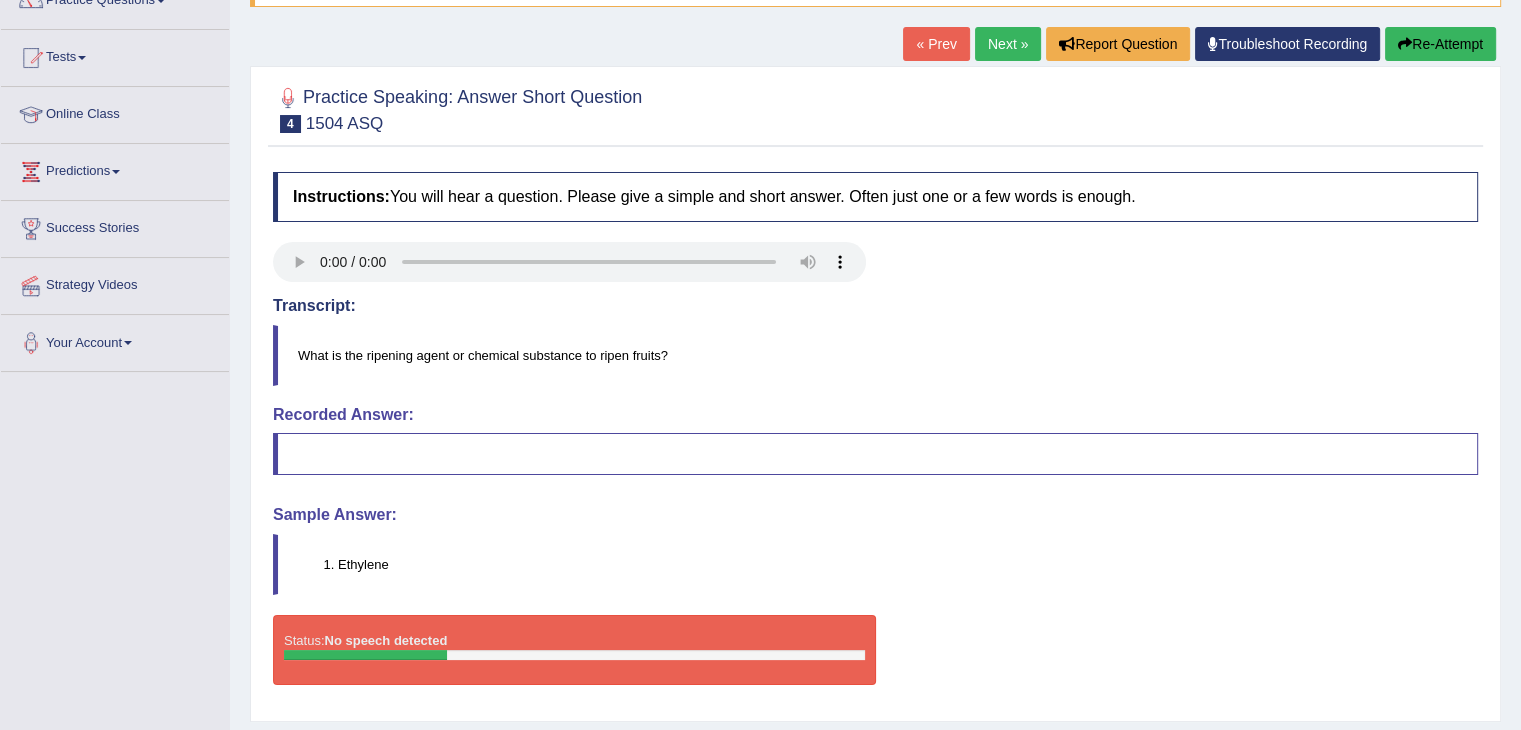 scroll, scrollTop: 192, scrollLeft: 0, axis: vertical 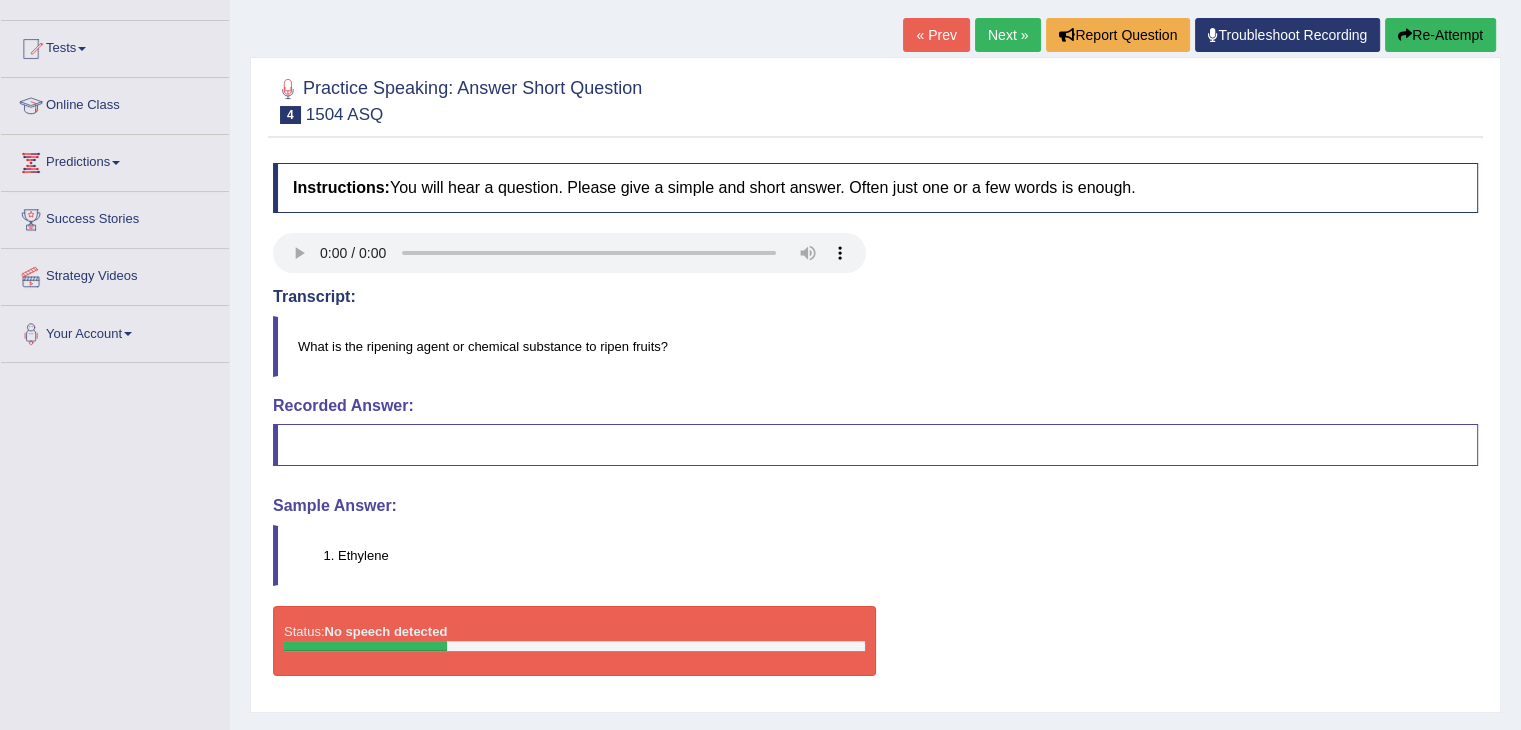 click on "Re-Attempt" at bounding box center (1440, 35) 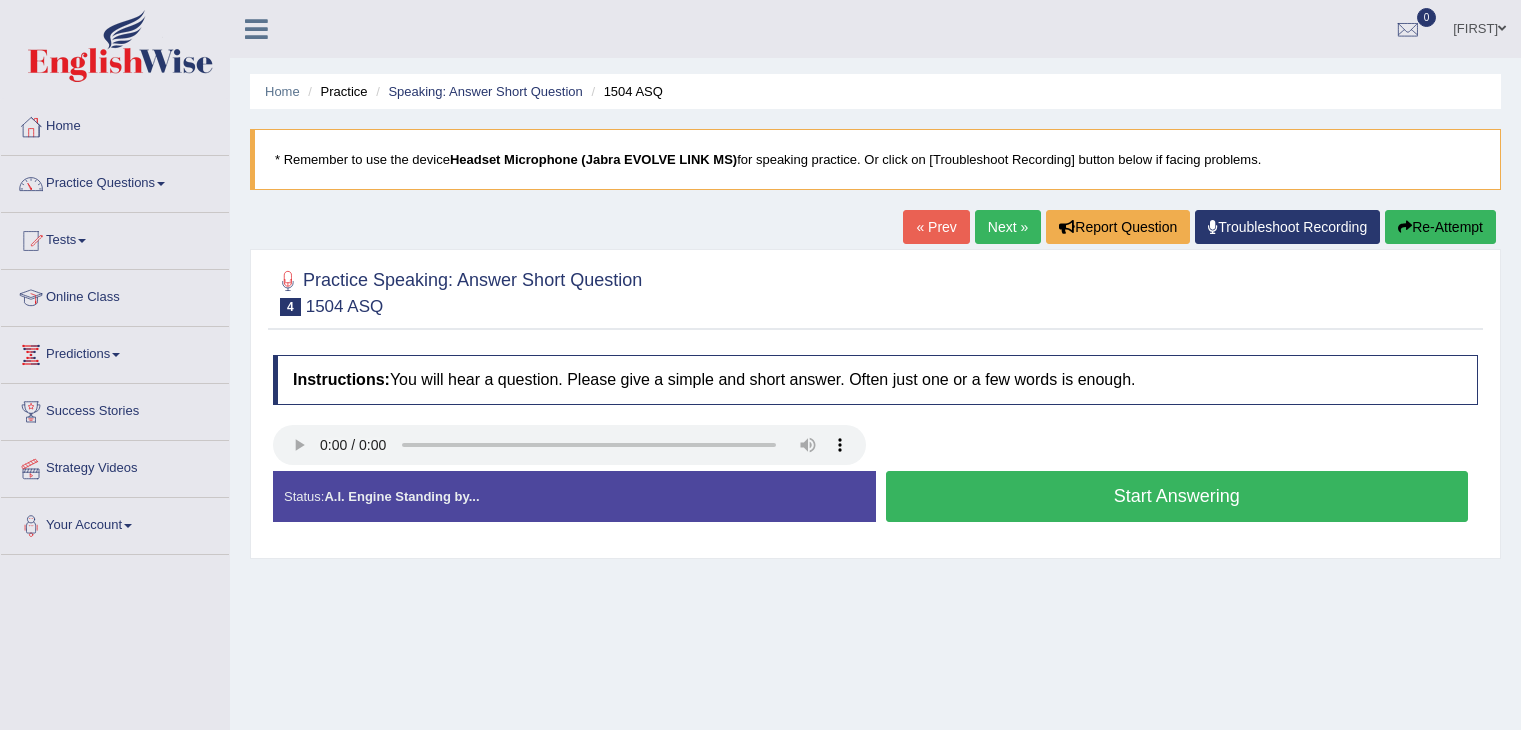 scroll, scrollTop: 218, scrollLeft: 0, axis: vertical 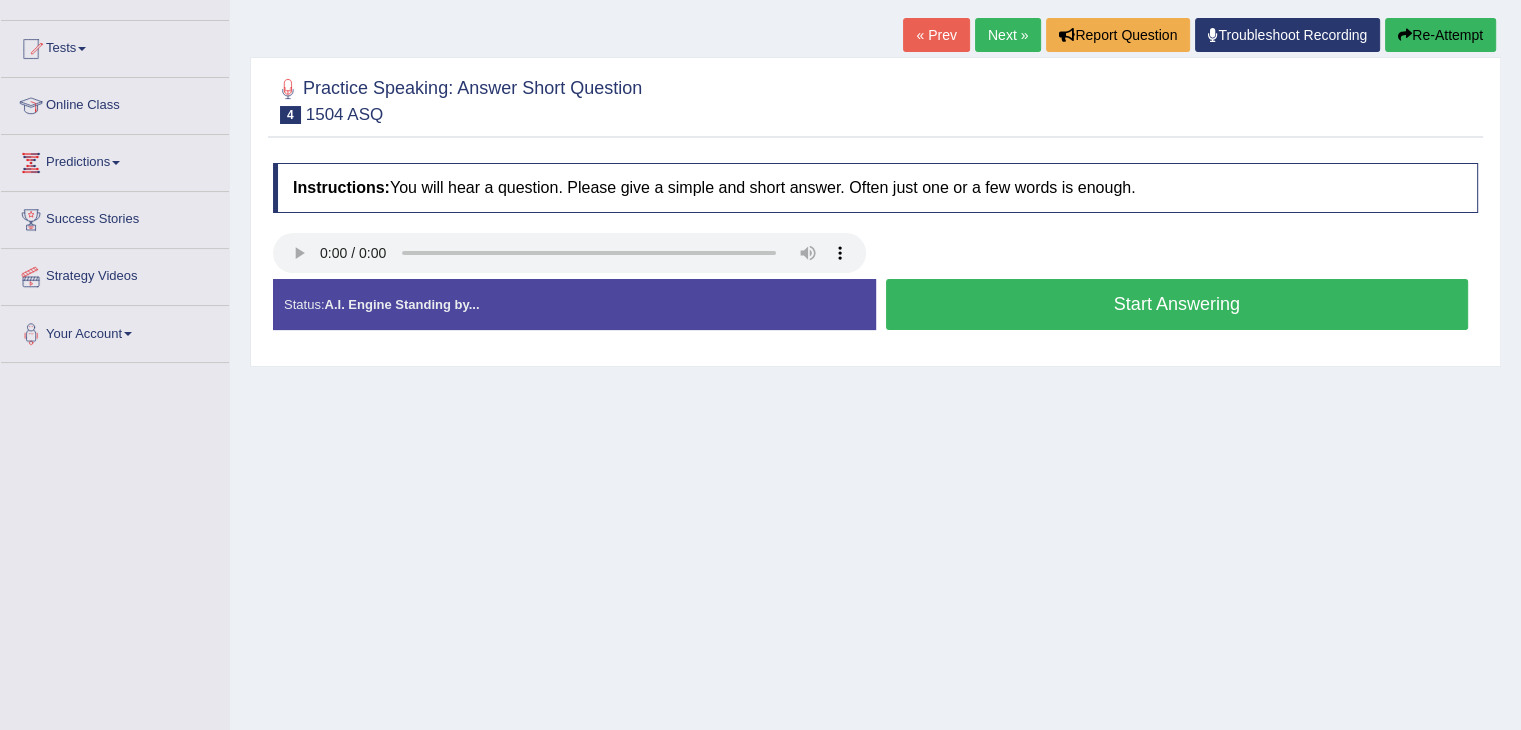 click on "Start Answering" at bounding box center (1177, 304) 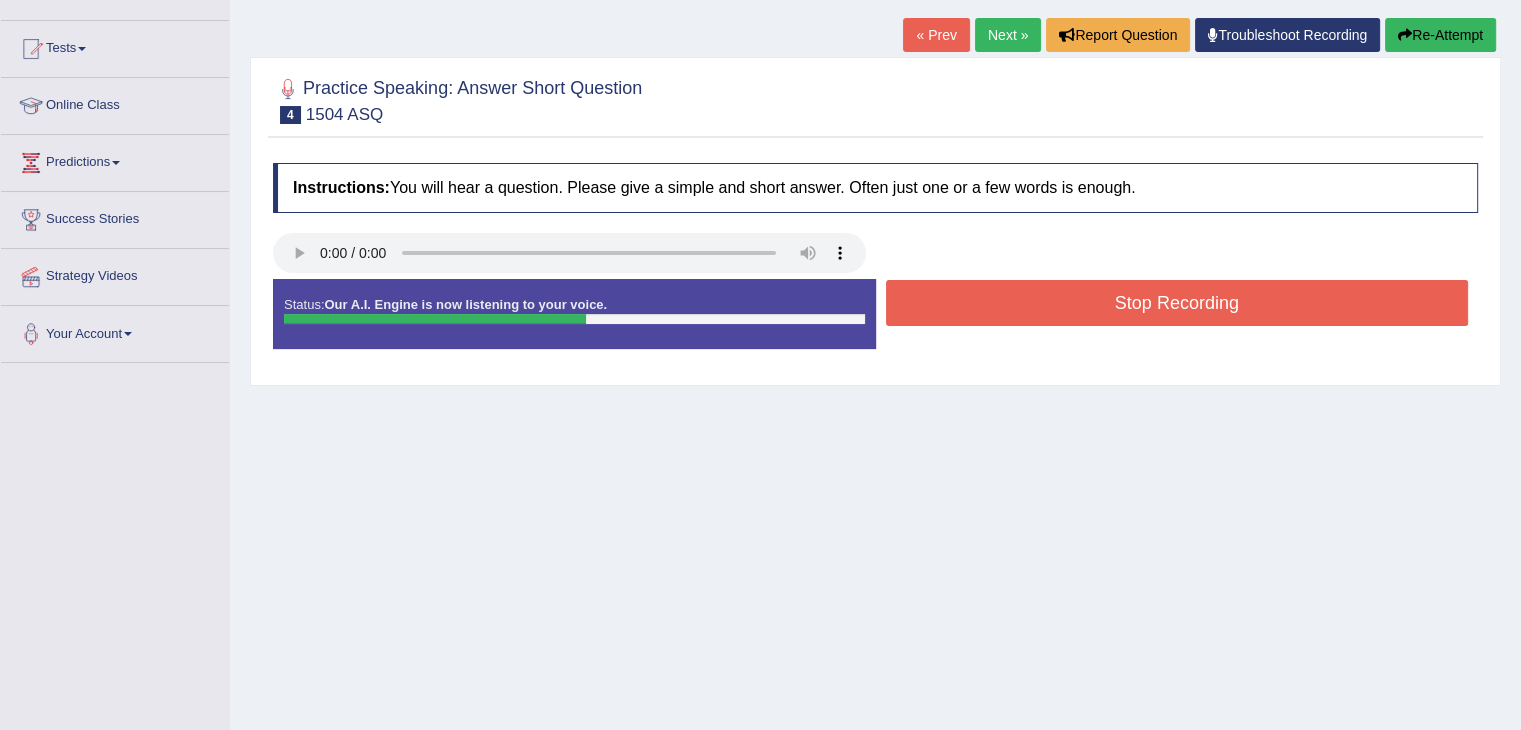 click on "Stop Recording" at bounding box center (1177, 303) 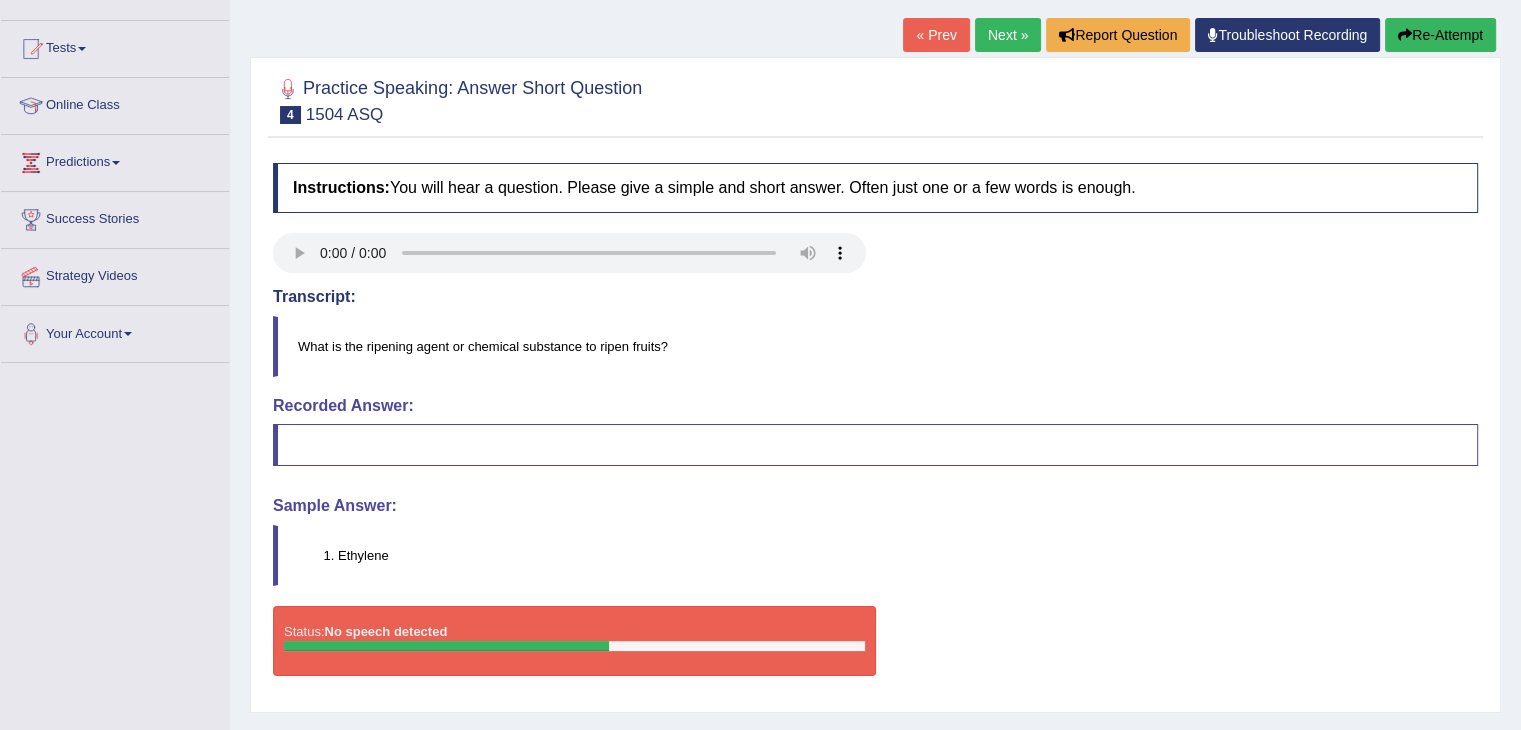 click on "Re-Attempt" at bounding box center (1440, 35) 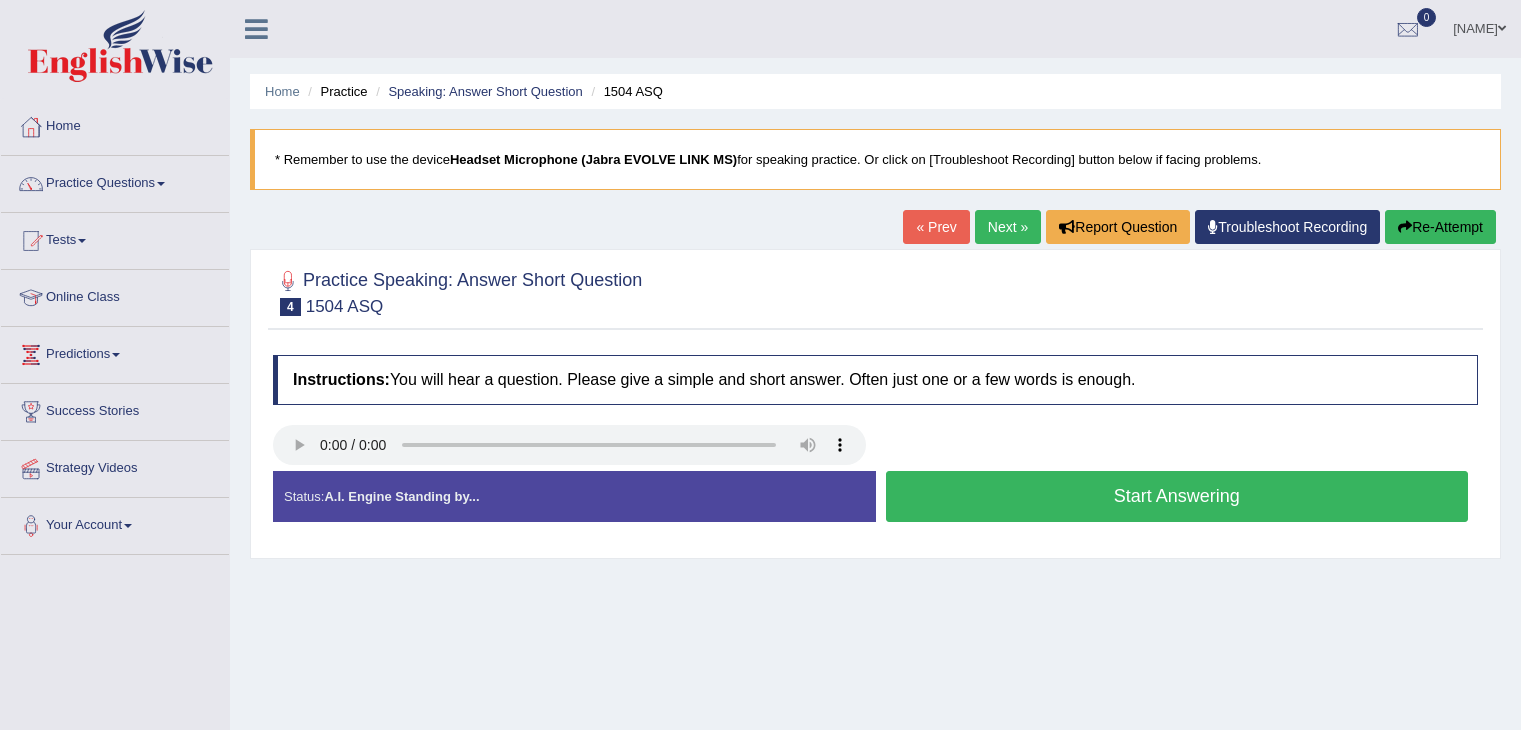scroll, scrollTop: 192, scrollLeft: 0, axis: vertical 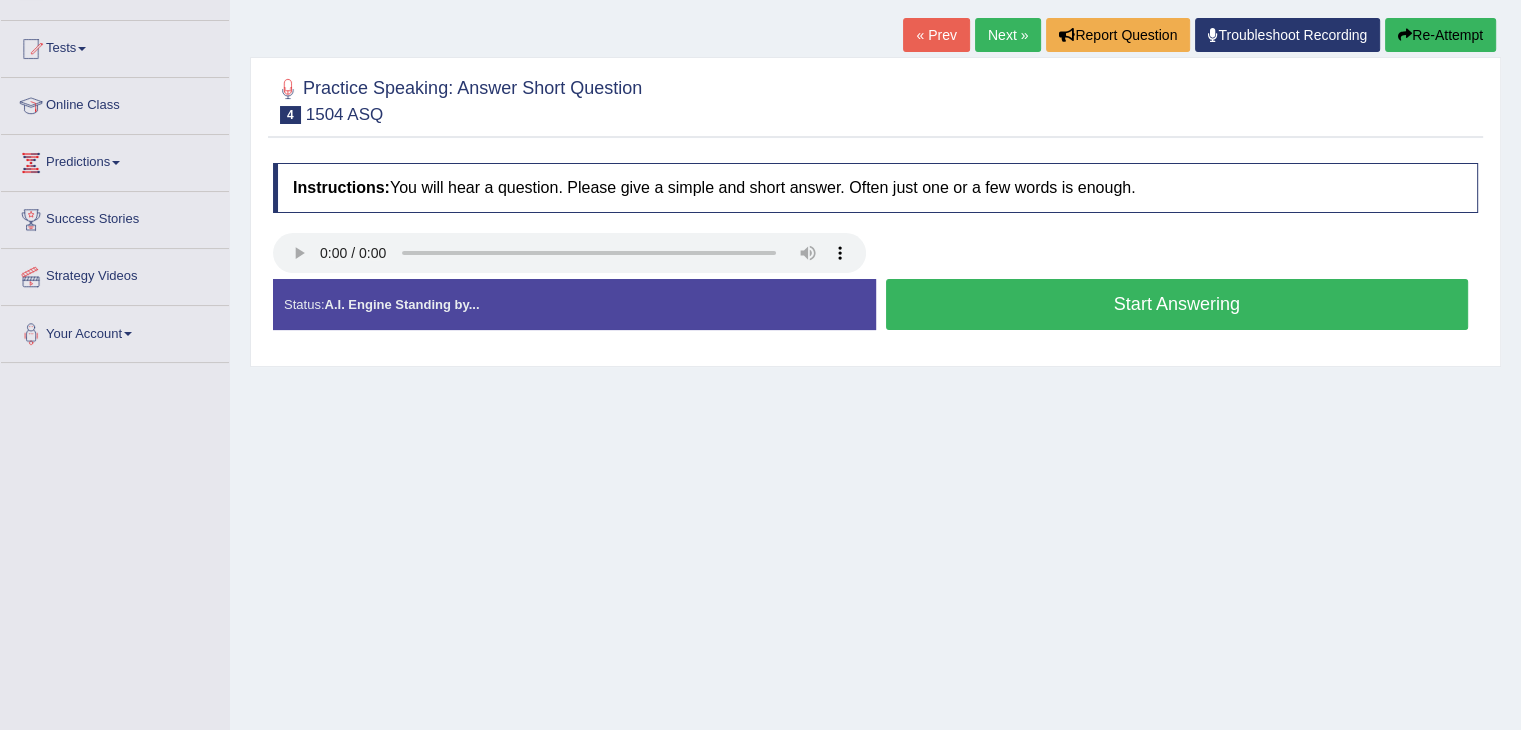 click on "Start Answering" at bounding box center [1177, 304] 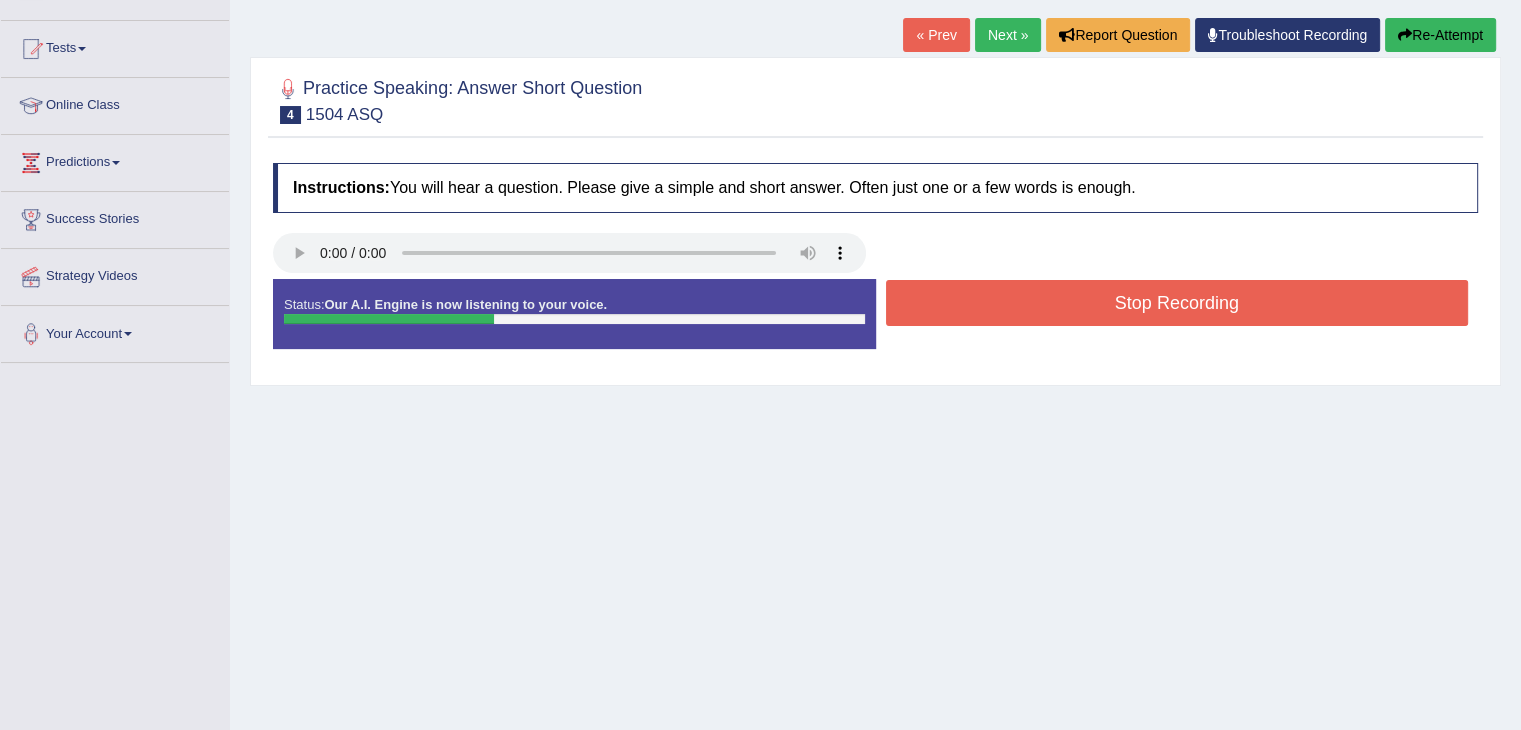 click on "Stop Recording" at bounding box center (1177, 303) 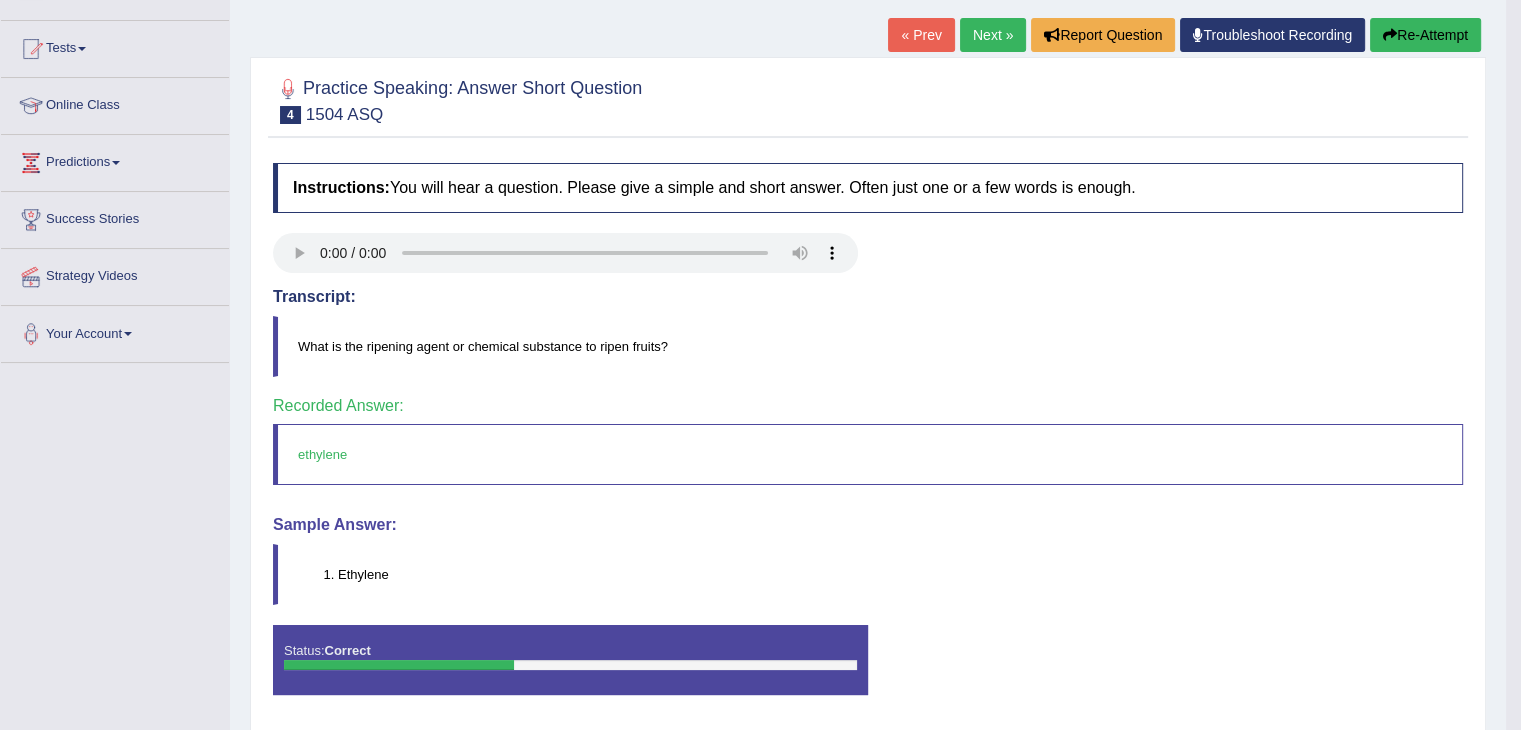 click on "Next »" at bounding box center [993, 35] 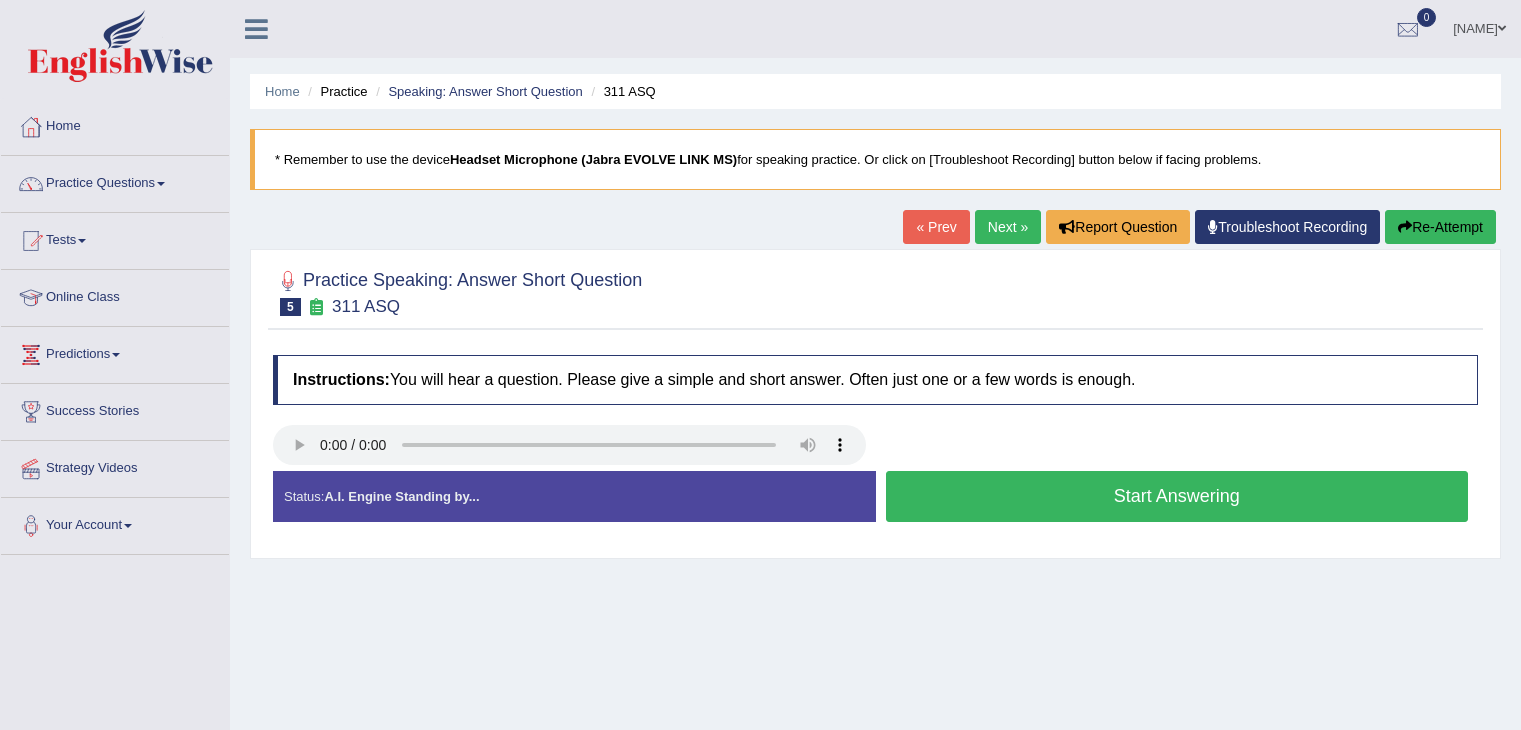 scroll, scrollTop: 0, scrollLeft: 0, axis: both 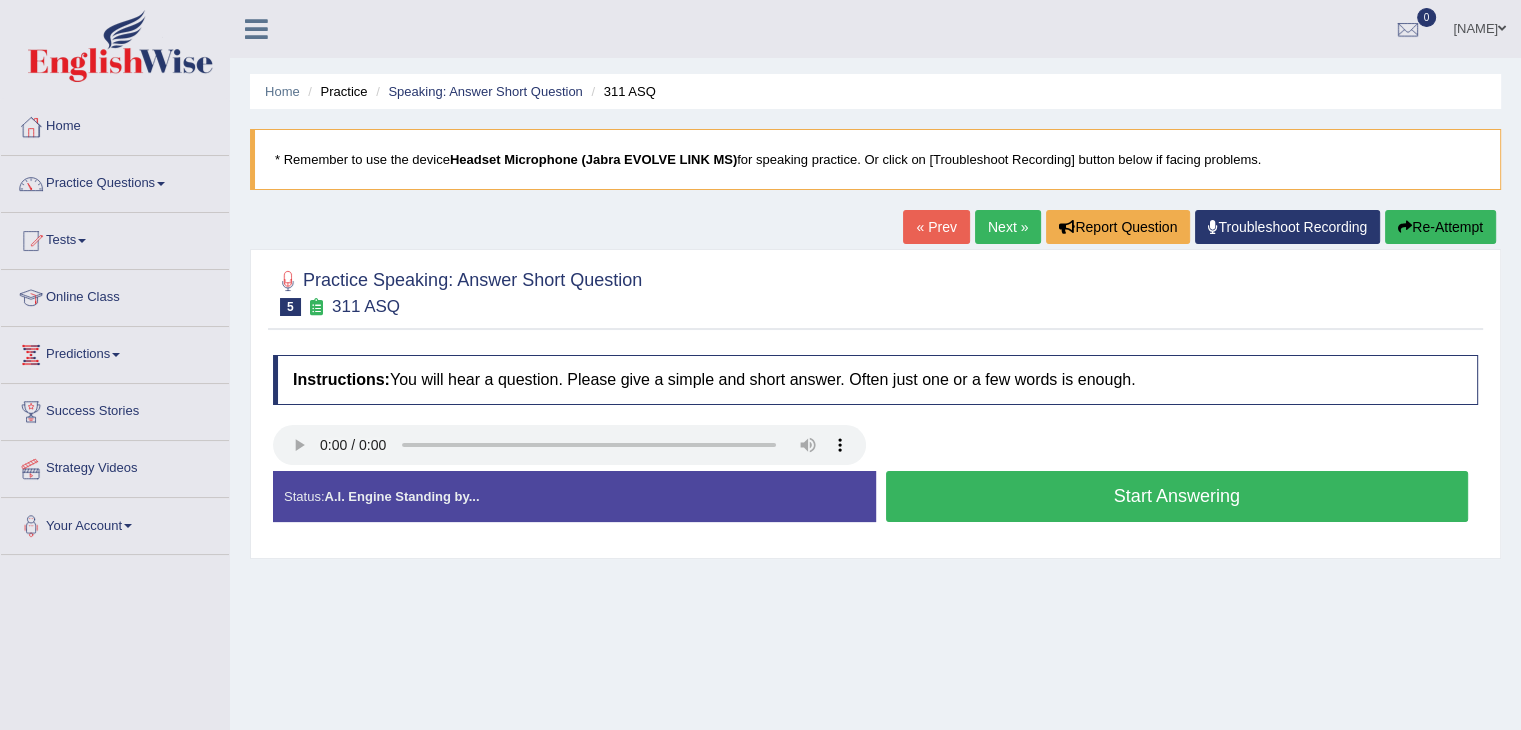 click on "Start Answering" at bounding box center [1177, 496] 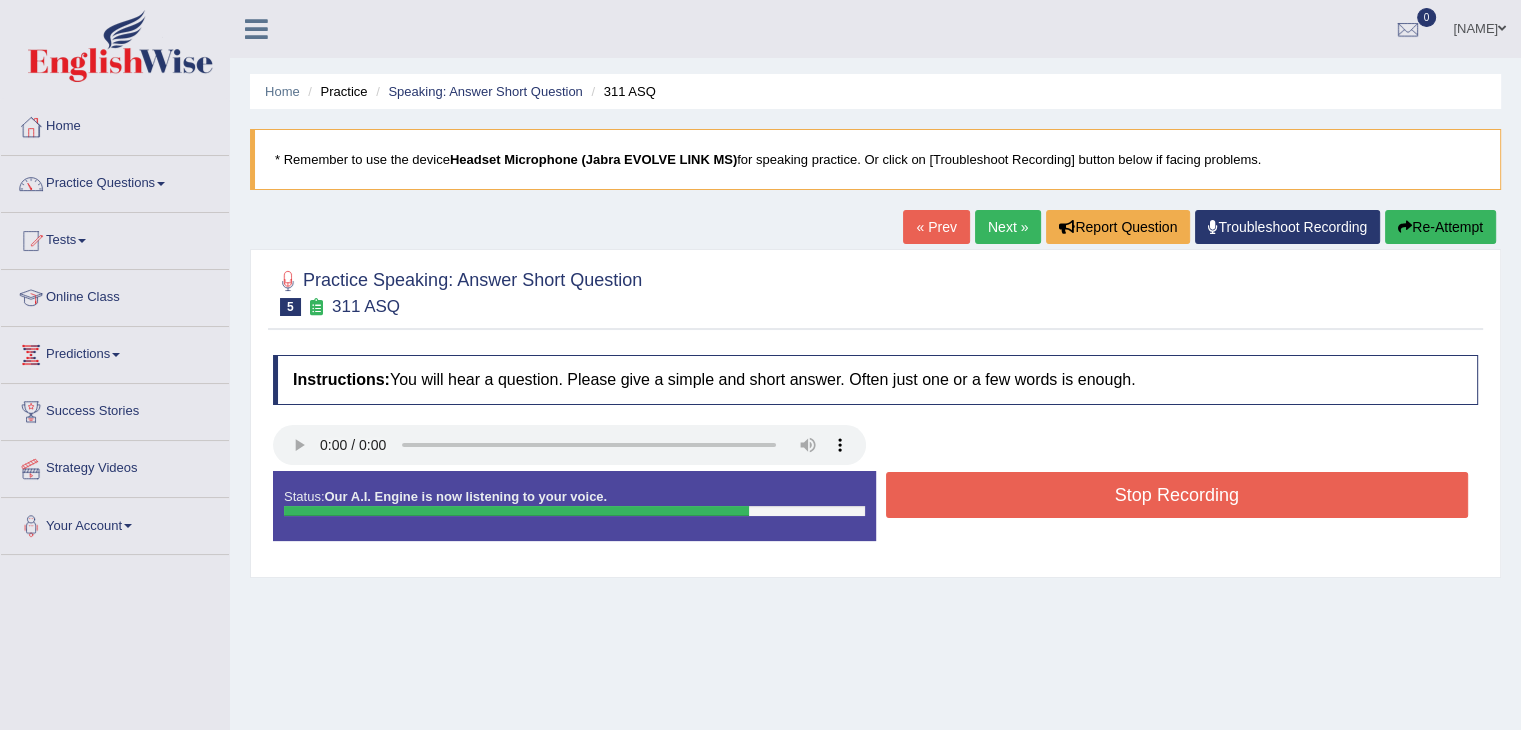 click on "Stop Recording" at bounding box center (1177, 495) 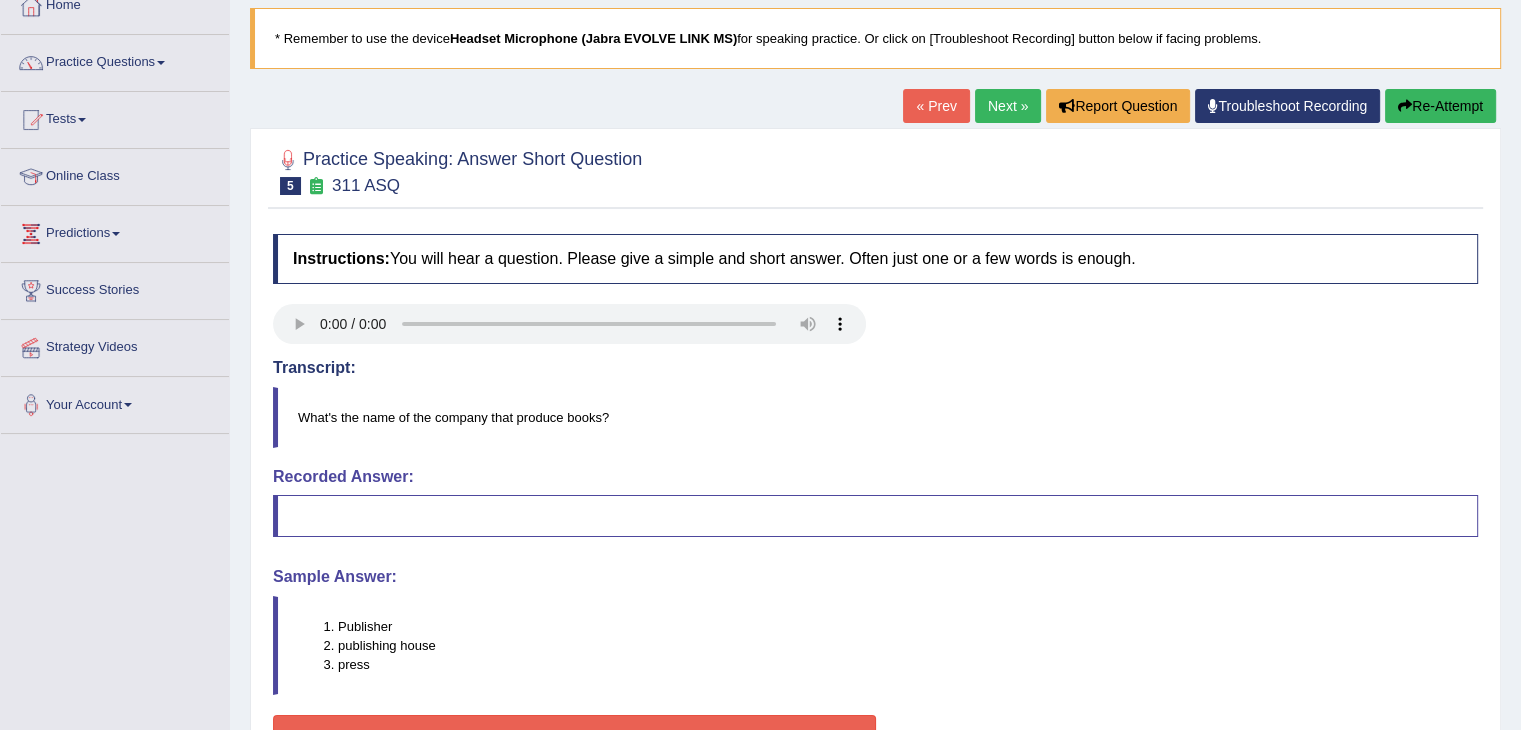 scroll, scrollTop: 120, scrollLeft: 0, axis: vertical 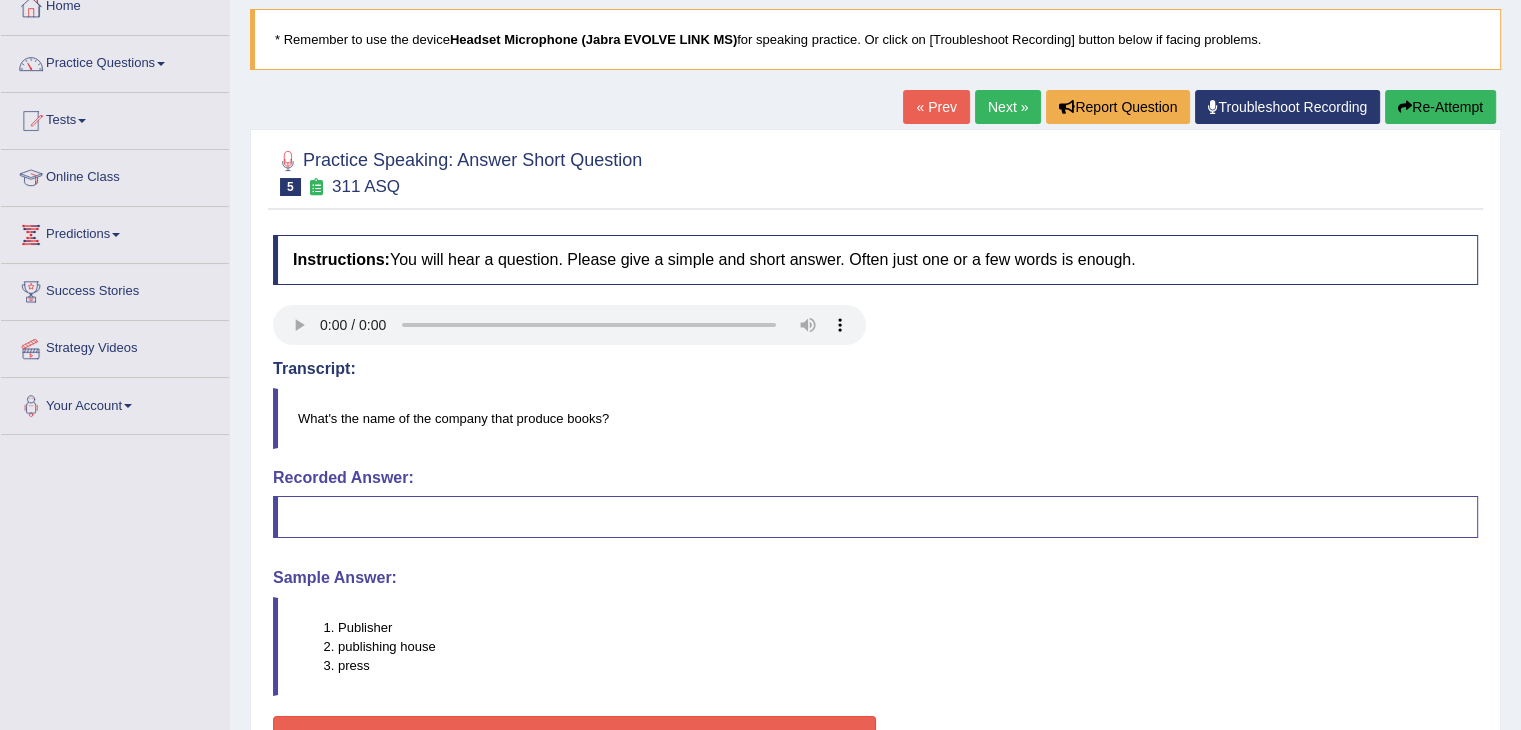 click on "Re-Attempt" at bounding box center [1440, 107] 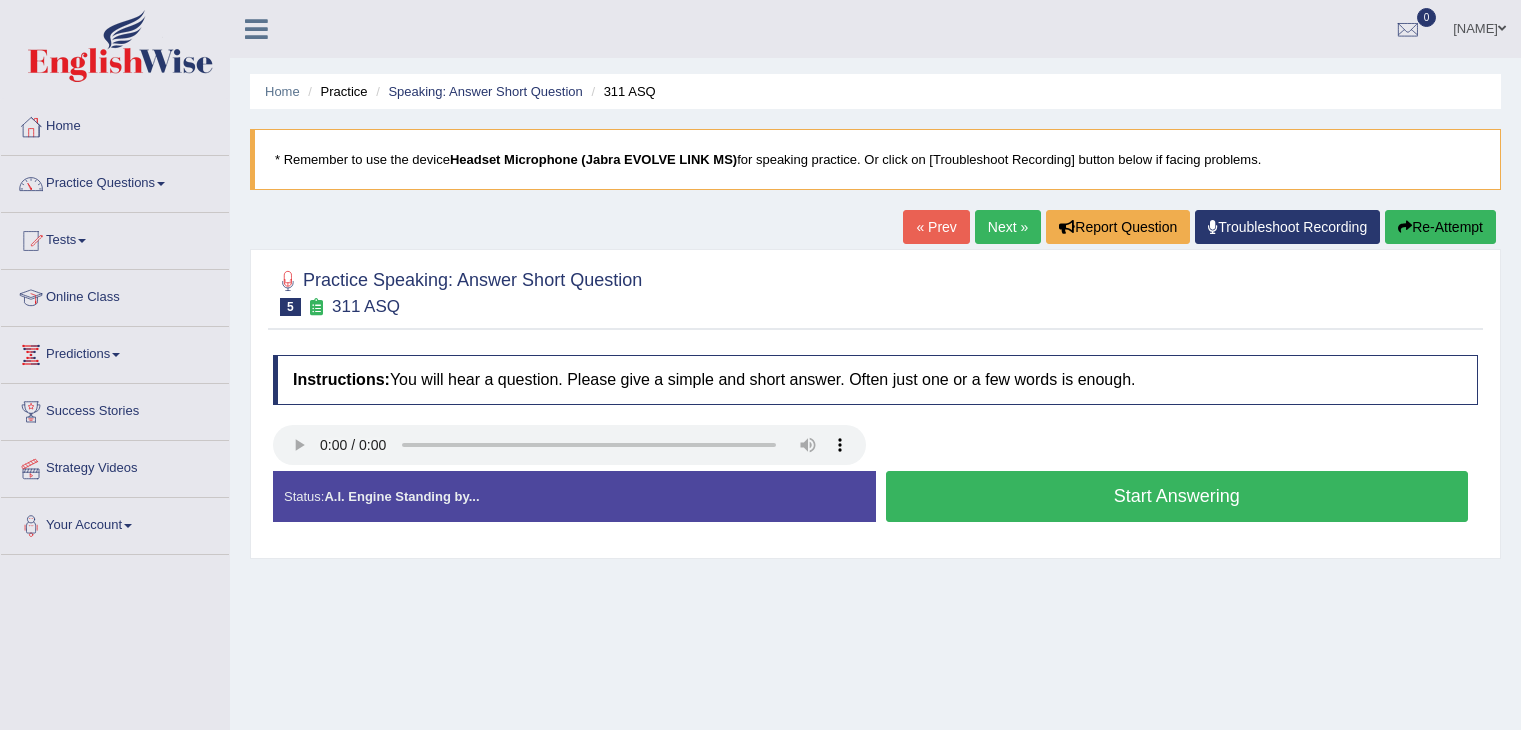 scroll, scrollTop: 120, scrollLeft: 0, axis: vertical 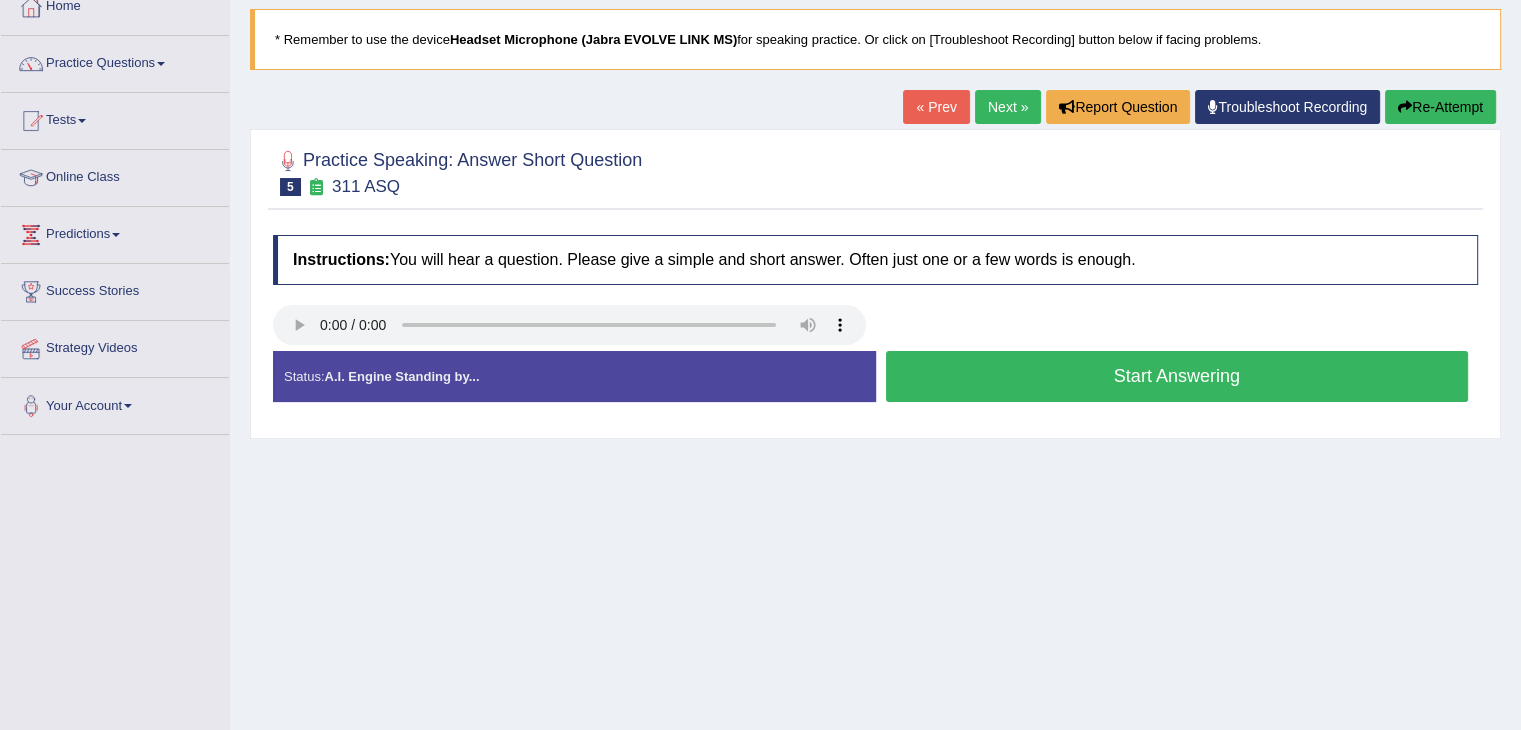 click on "Start Answering" at bounding box center [1177, 376] 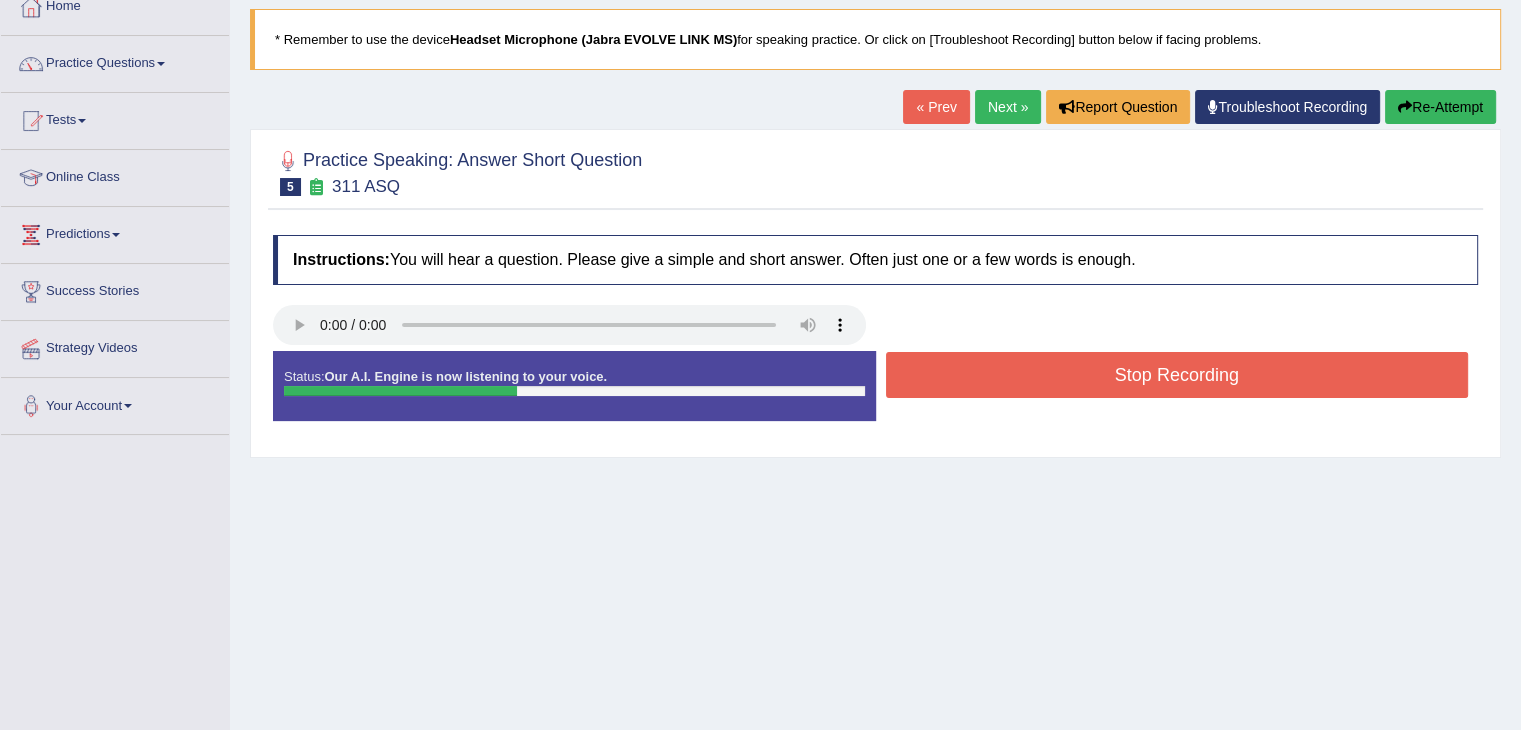click on "Stop Recording" at bounding box center [1177, 375] 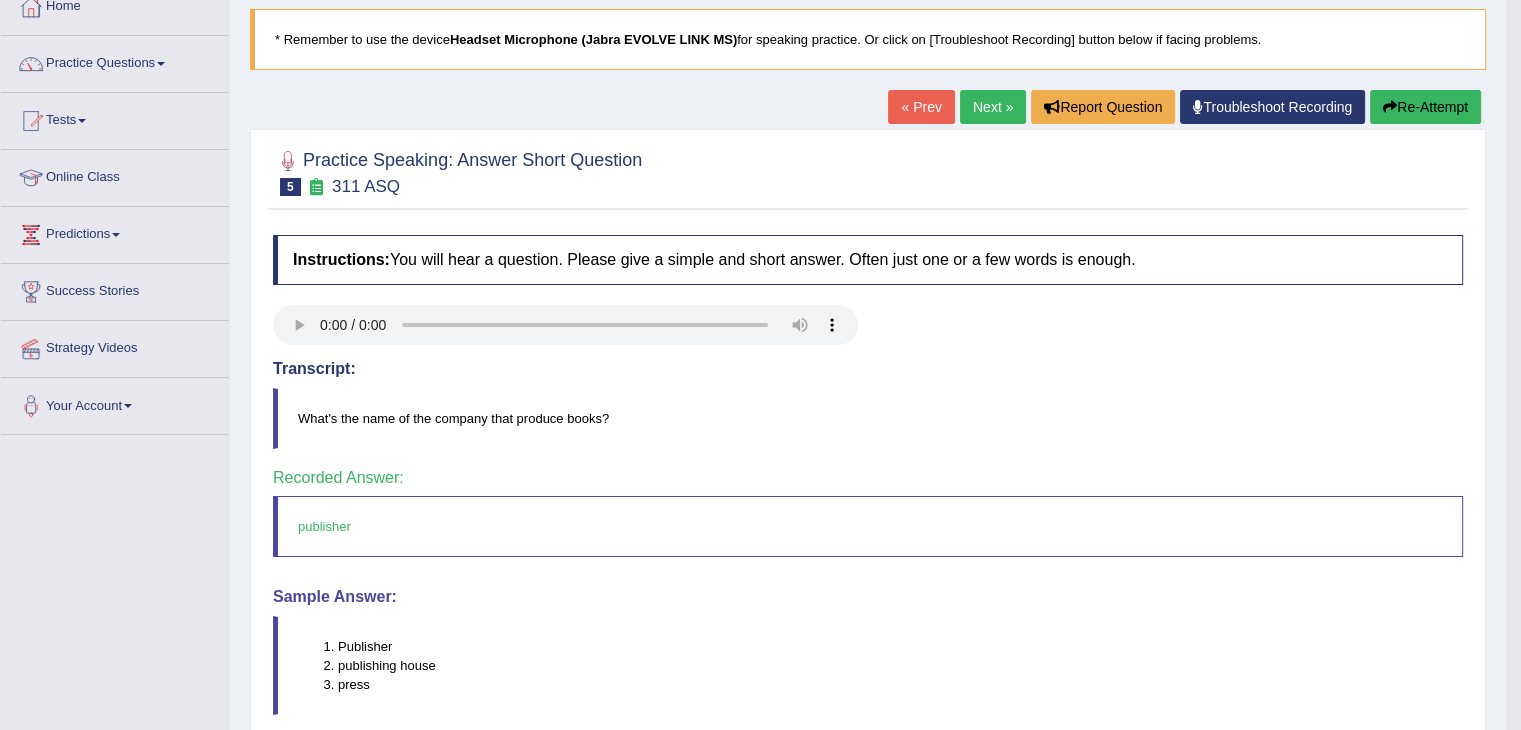 click on "Next »" at bounding box center [993, 107] 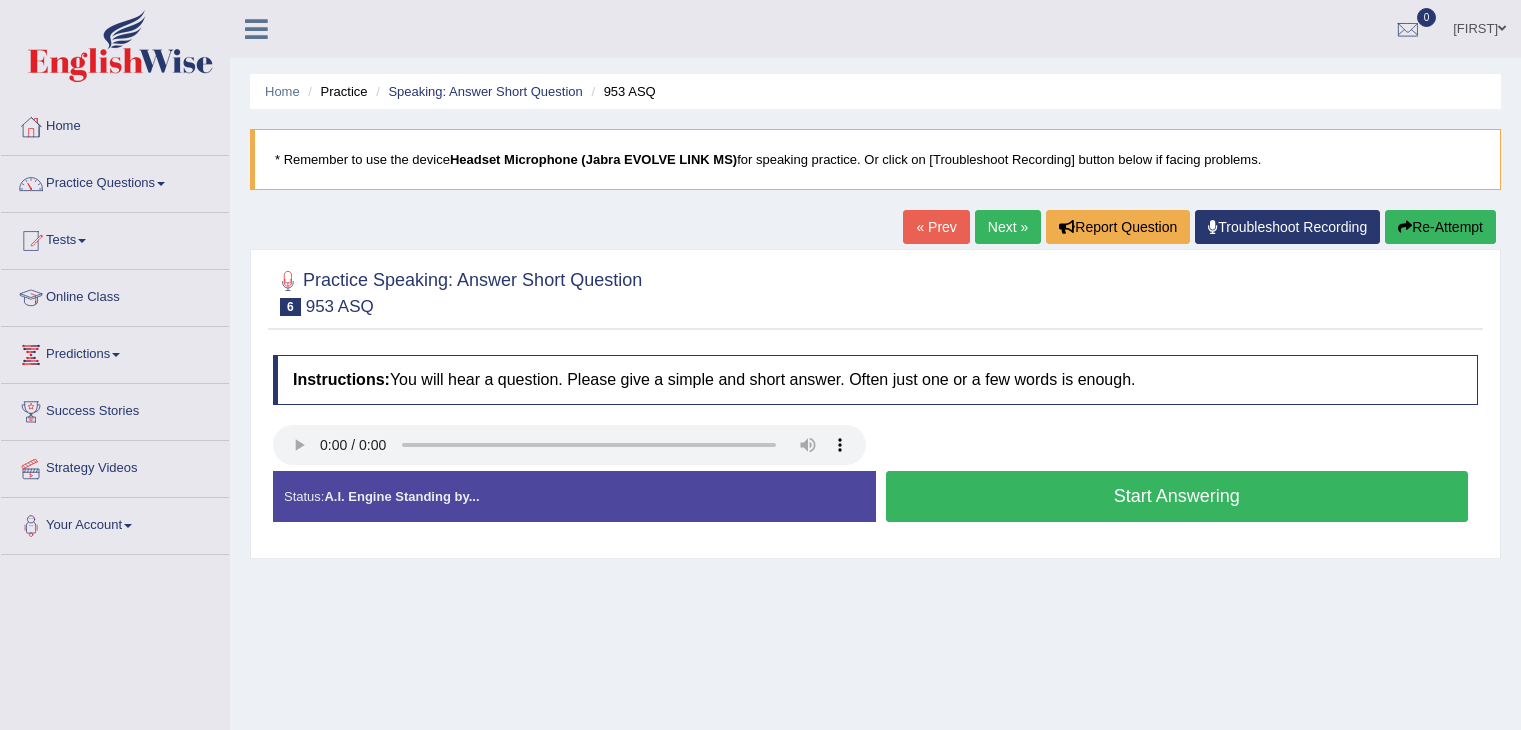 scroll, scrollTop: 0, scrollLeft: 0, axis: both 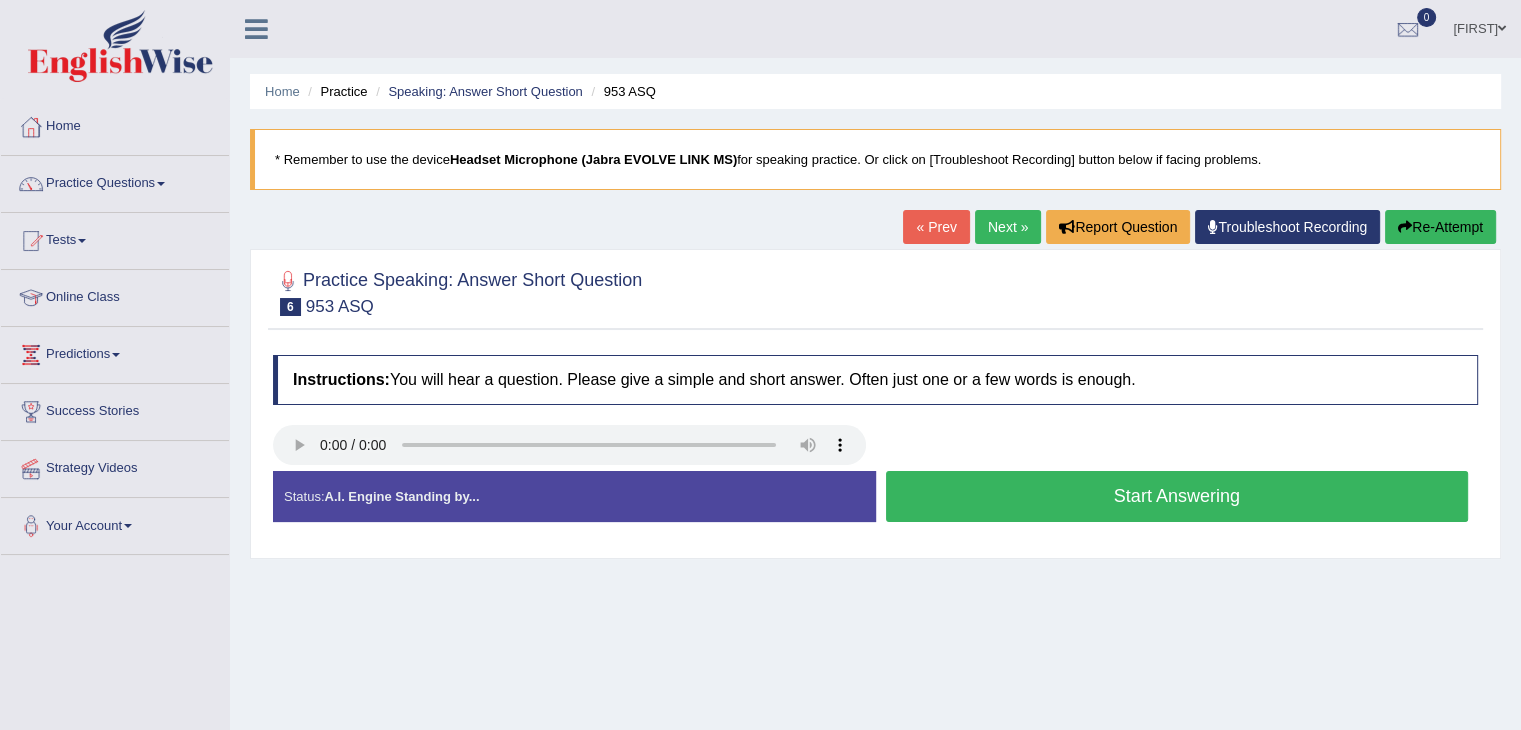 click on "Start Answering" at bounding box center (1177, 496) 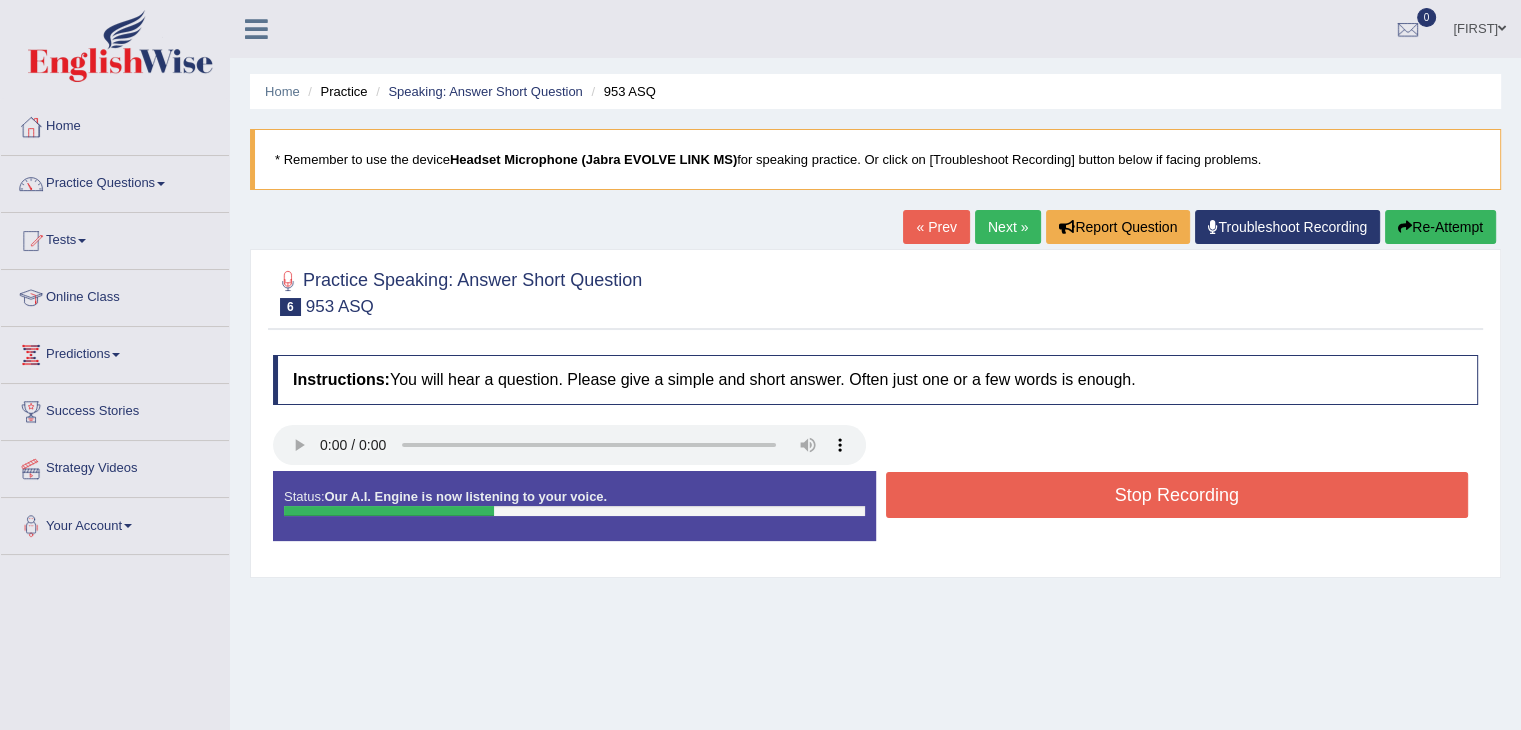 click on "Stop Recording" at bounding box center [1177, 495] 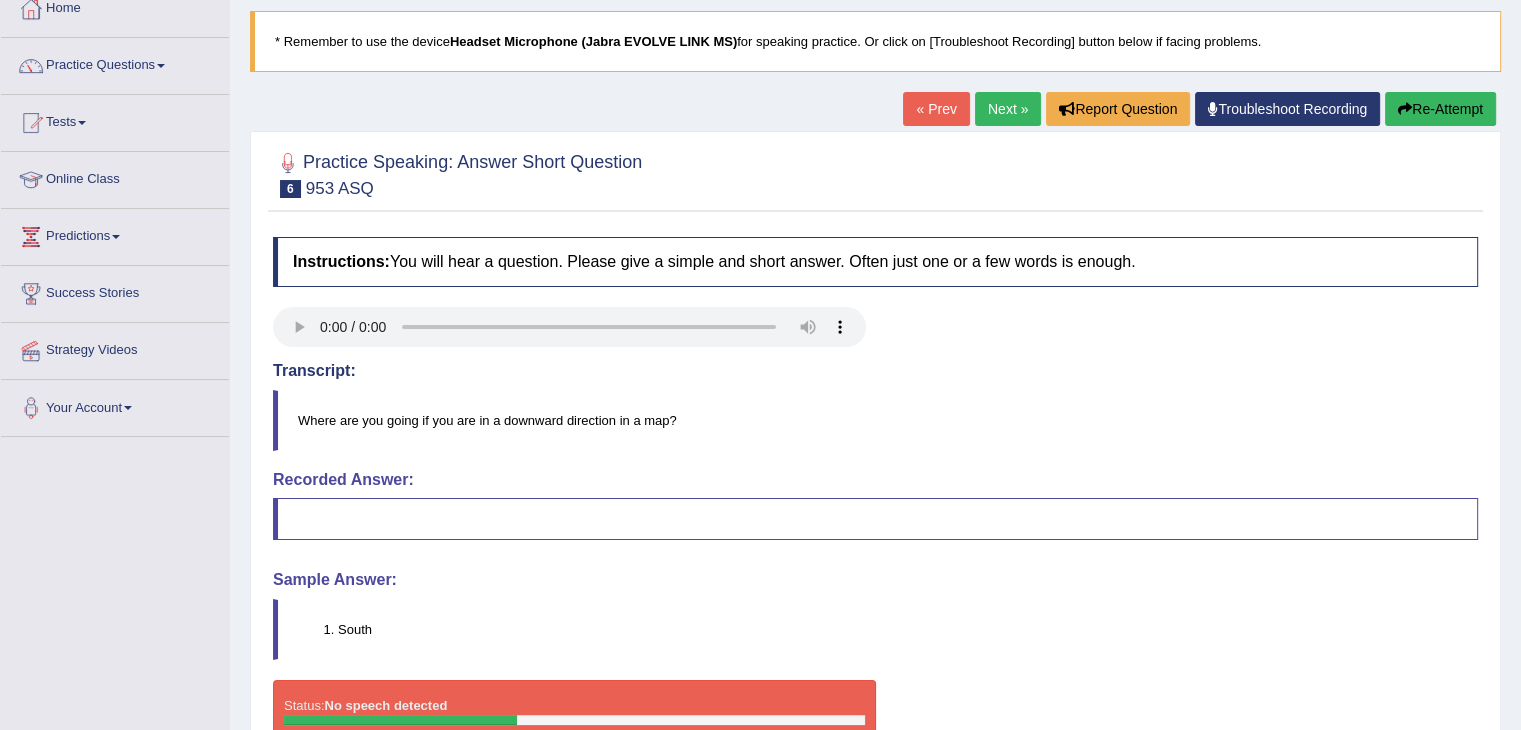 scroll, scrollTop: 120, scrollLeft: 0, axis: vertical 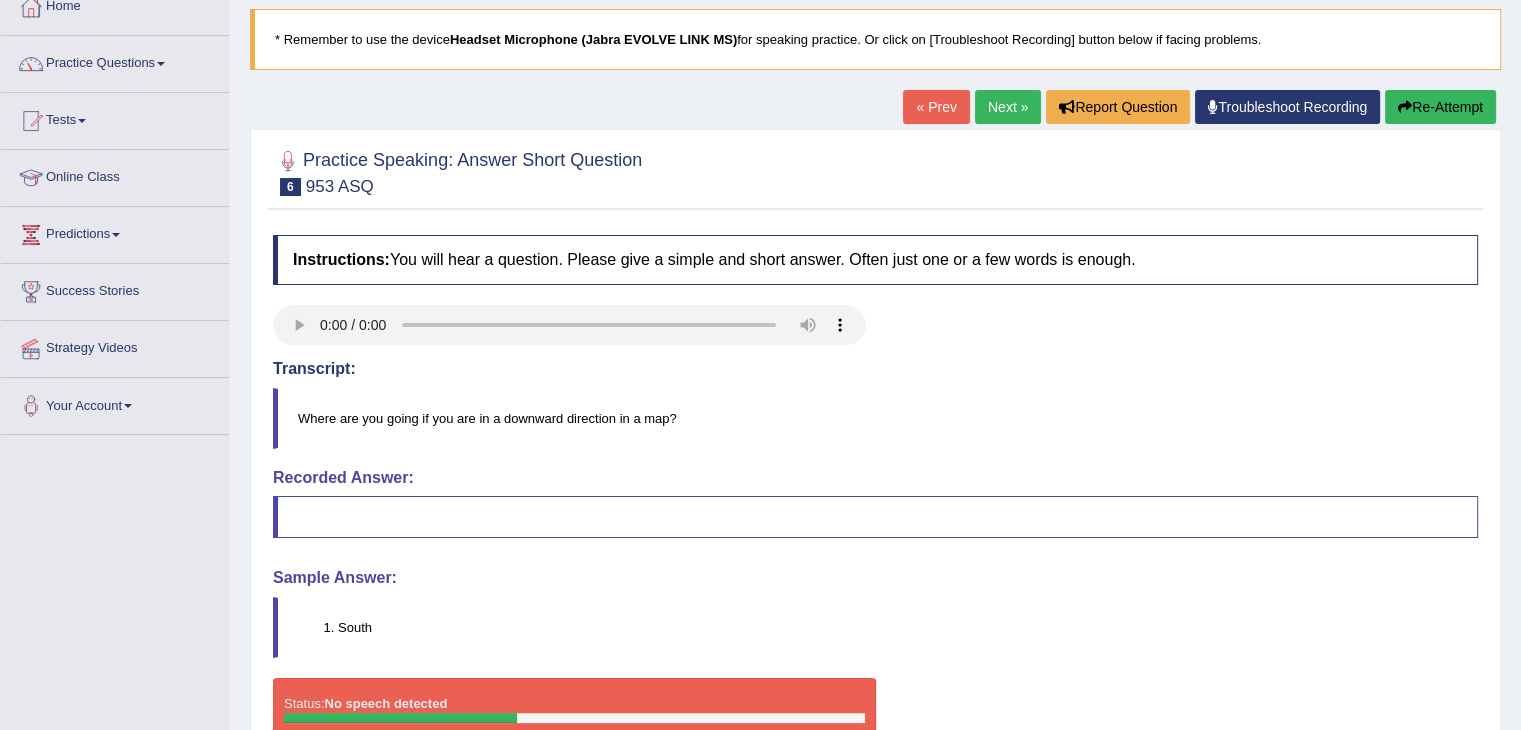 click on "Re-Attempt" at bounding box center (1440, 107) 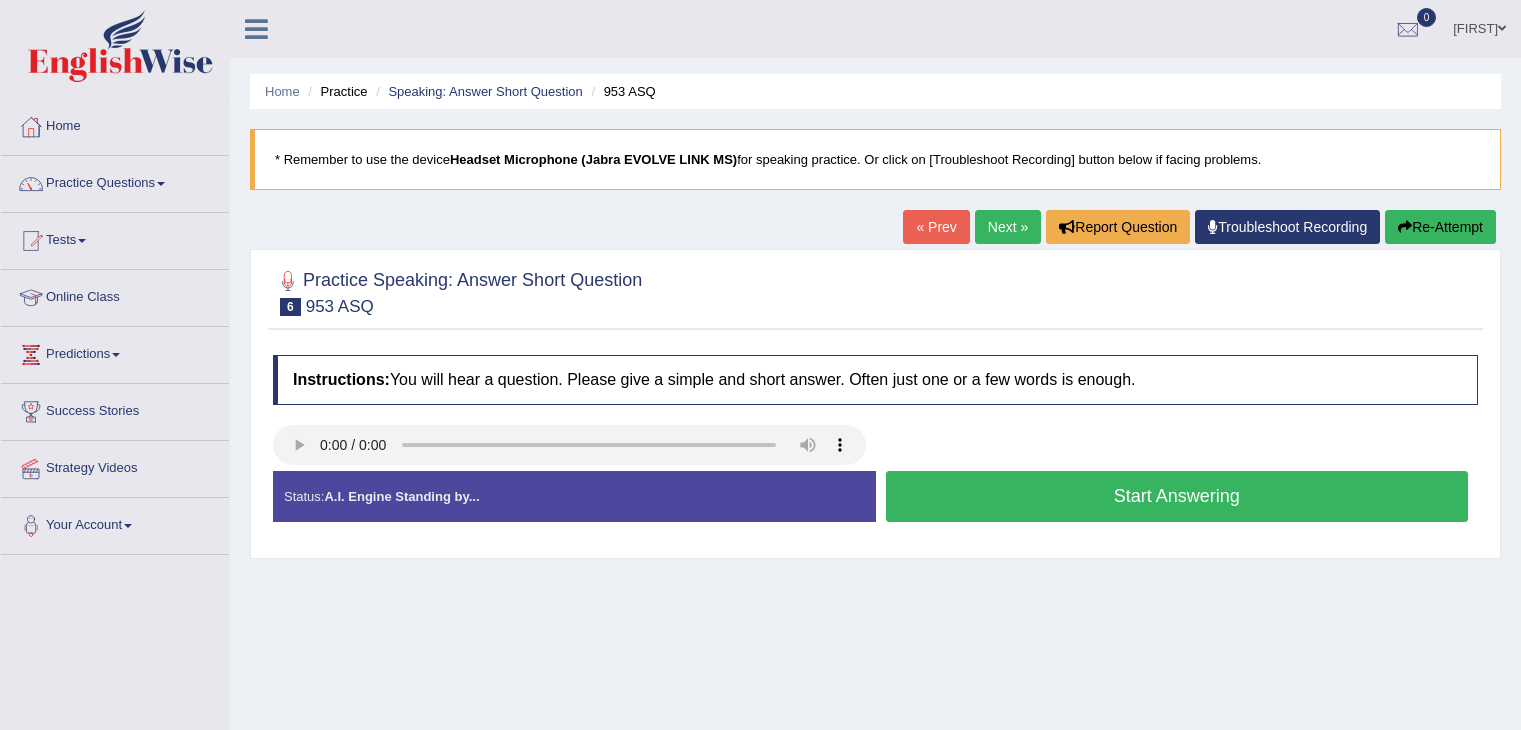scroll, scrollTop: 120, scrollLeft: 0, axis: vertical 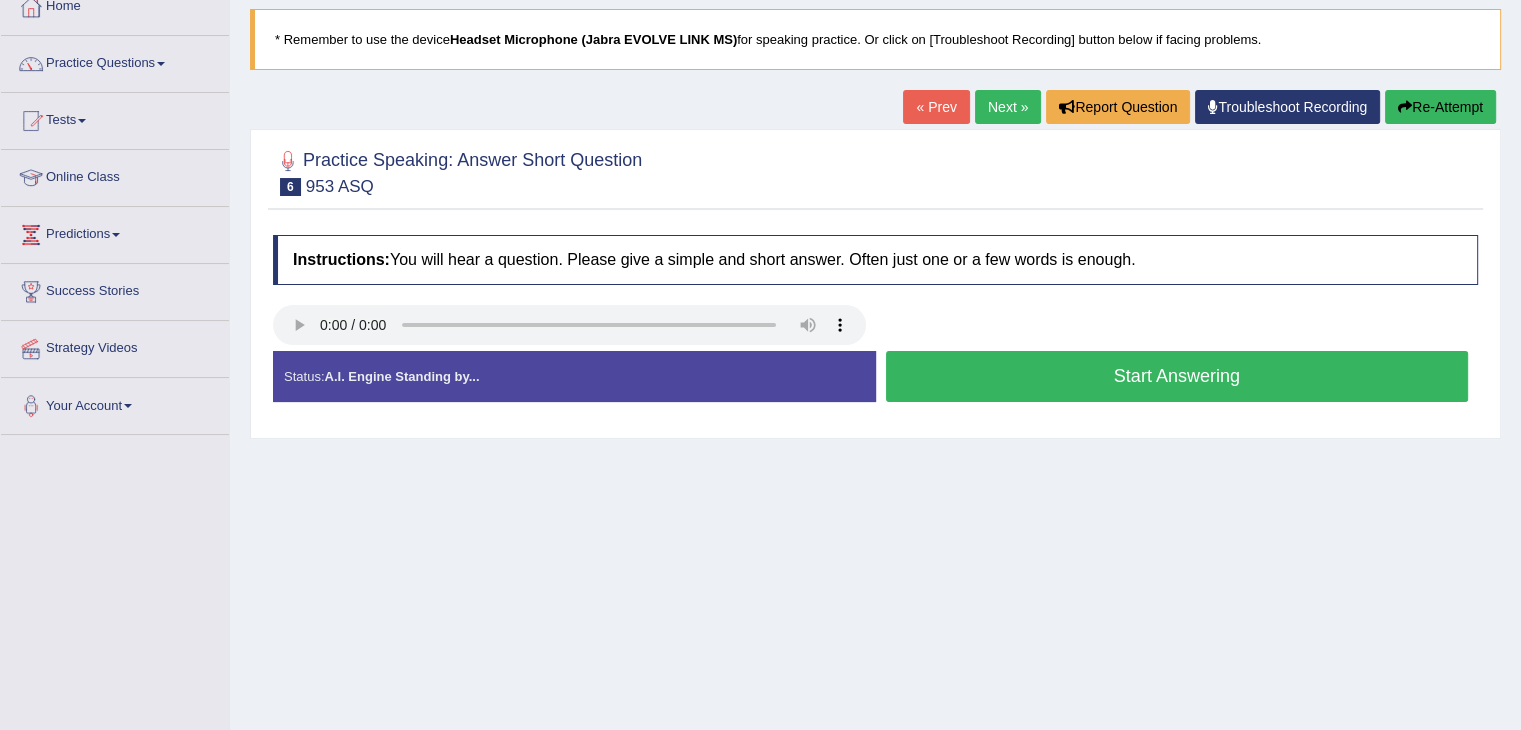 click on "Start Answering" at bounding box center (1177, 376) 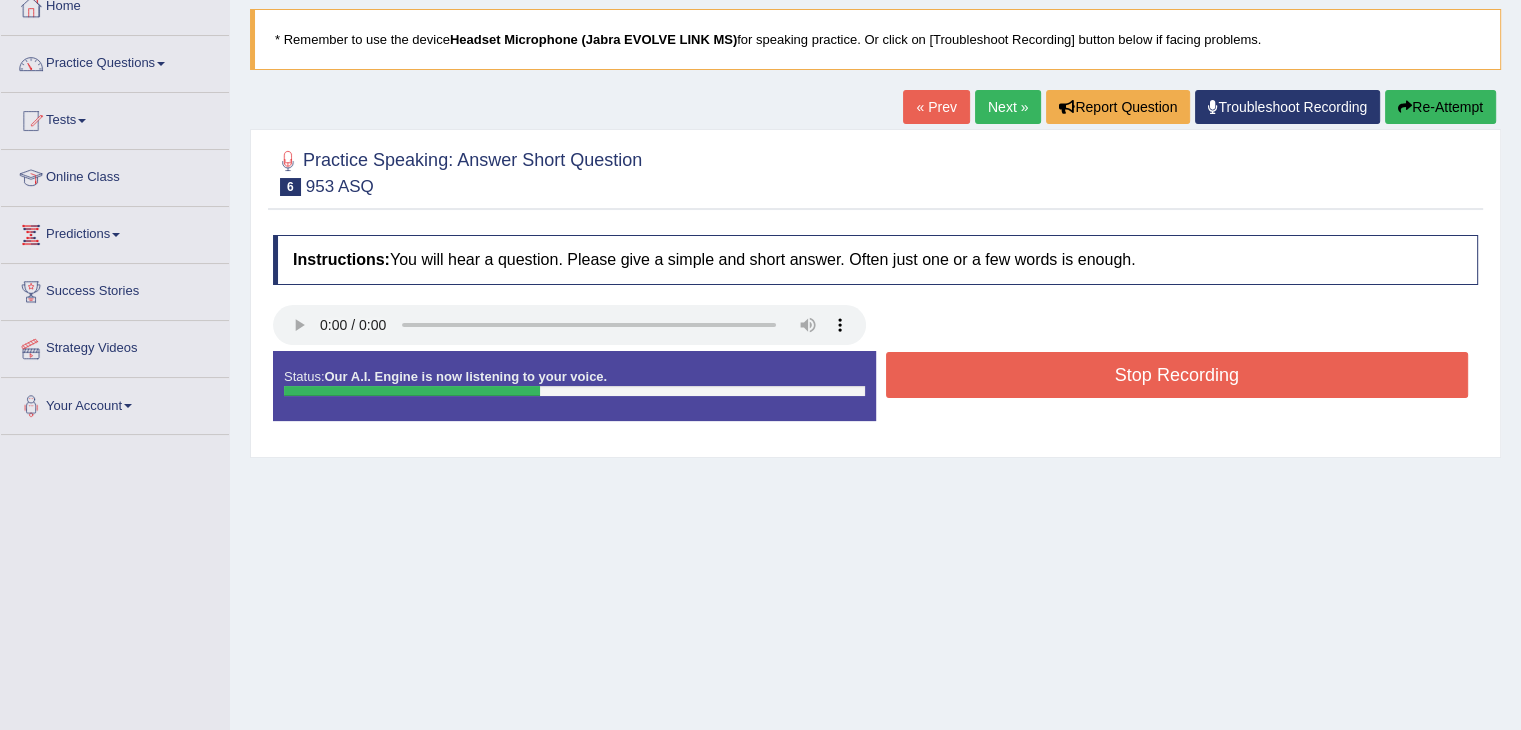 click on "Stop Recording" at bounding box center [1177, 375] 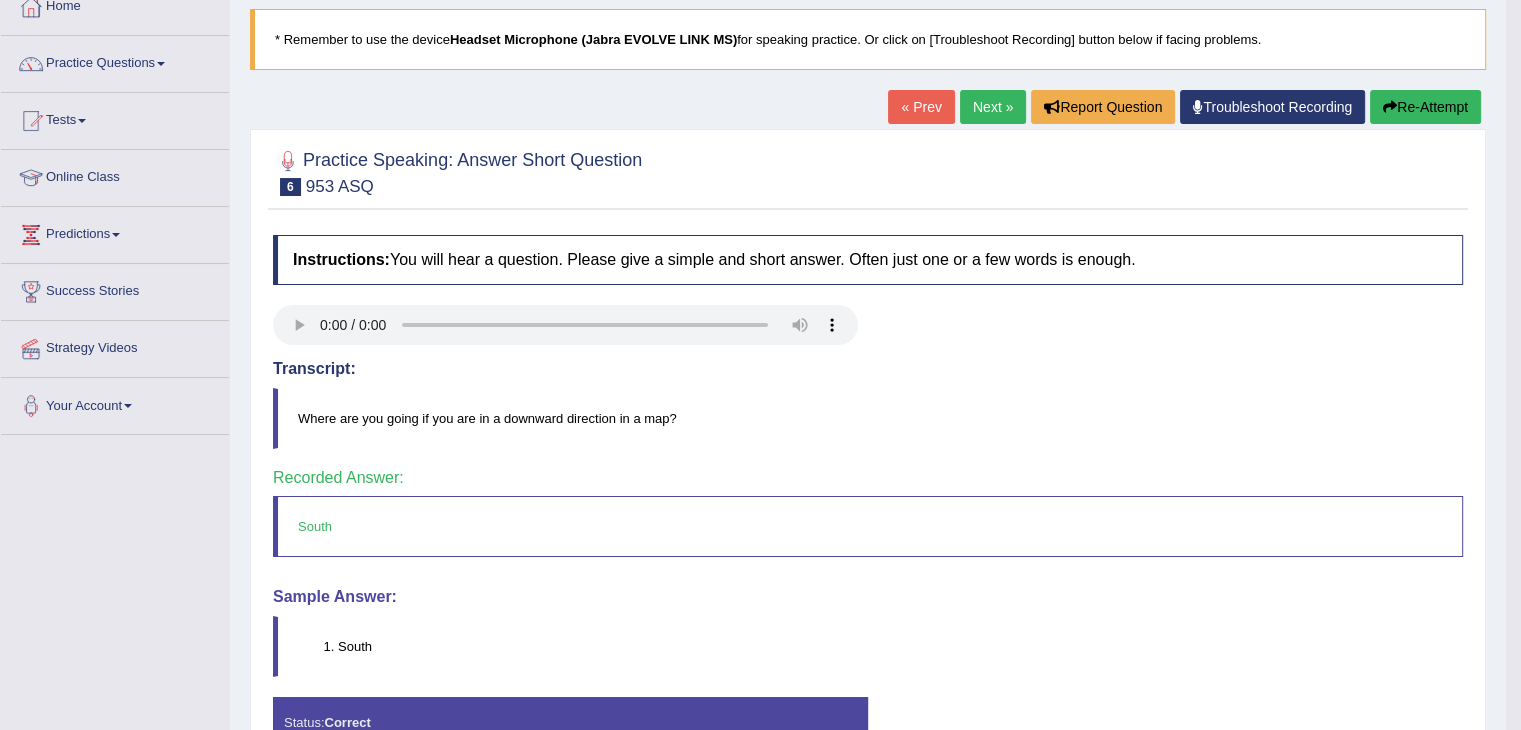 click on "Next »" at bounding box center [993, 107] 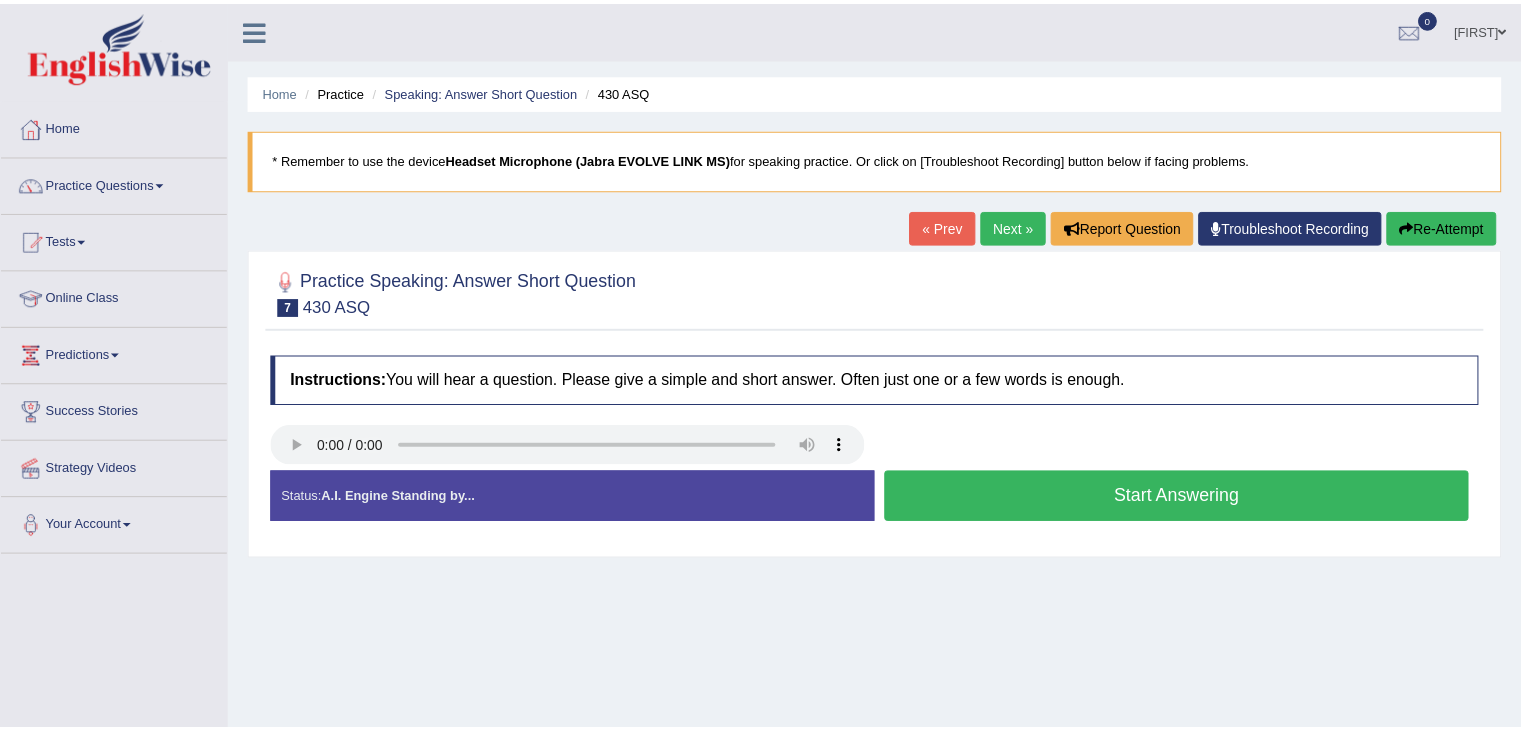 scroll, scrollTop: 0, scrollLeft: 0, axis: both 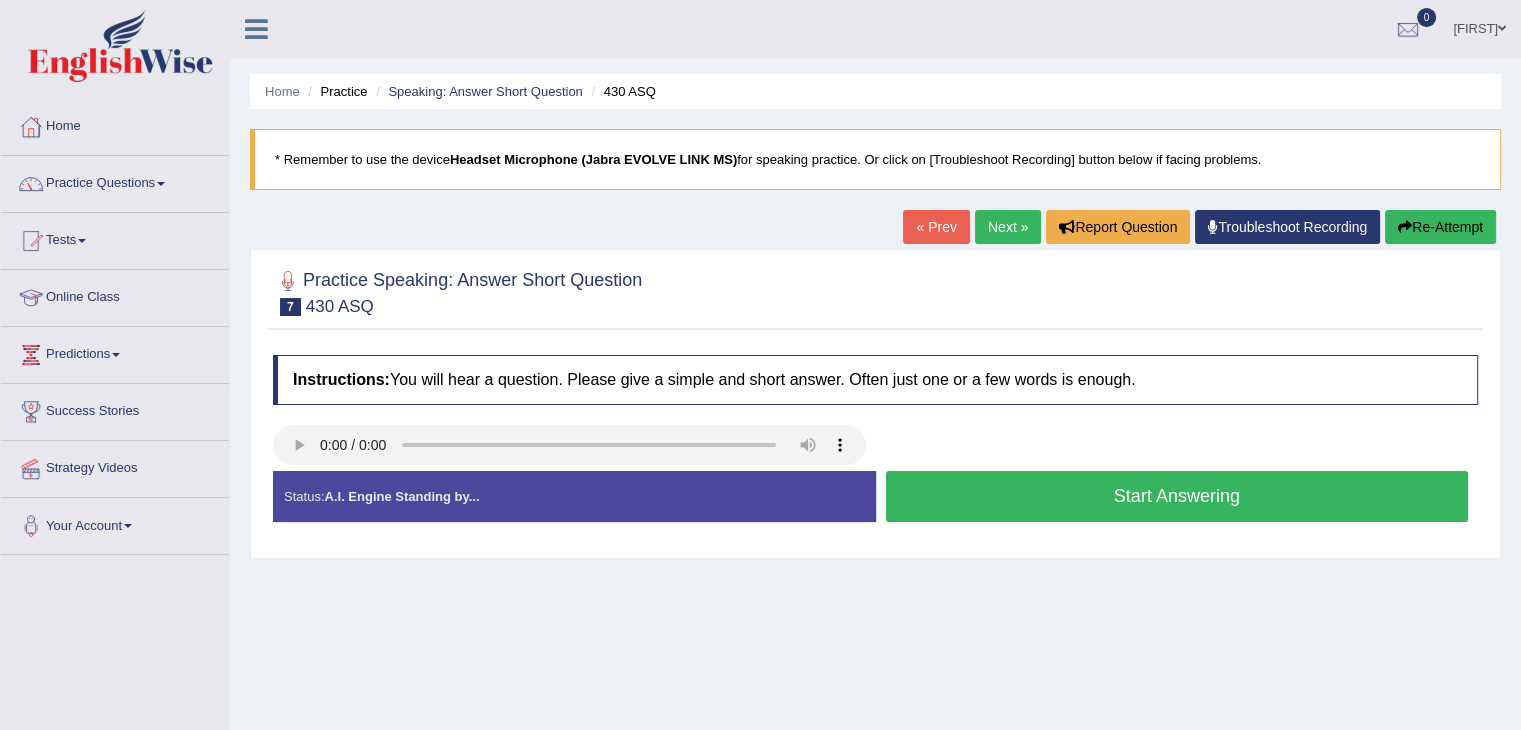 click on "Start Answering" at bounding box center (1177, 496) 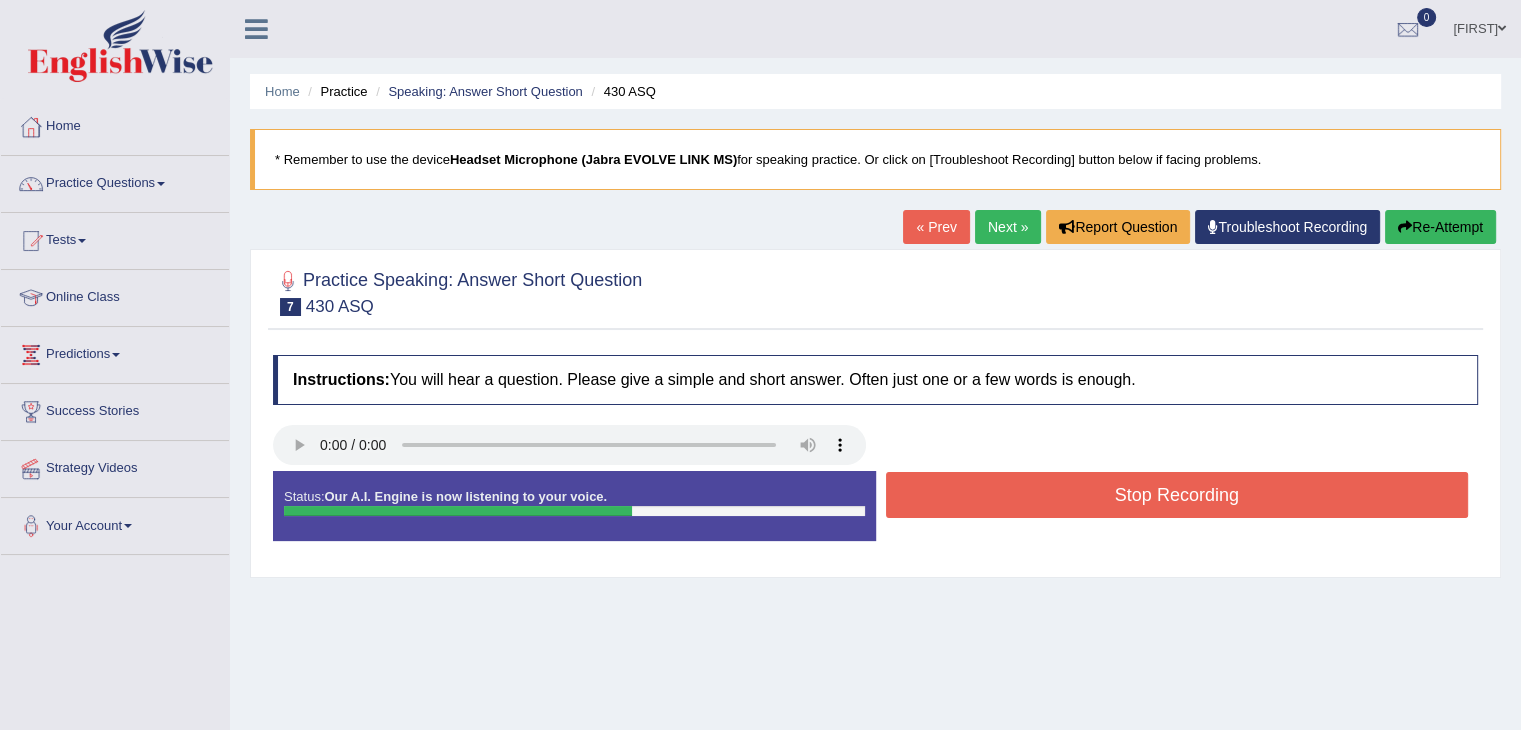 click on "Stop Recording" at bounding box center [1177, 495] 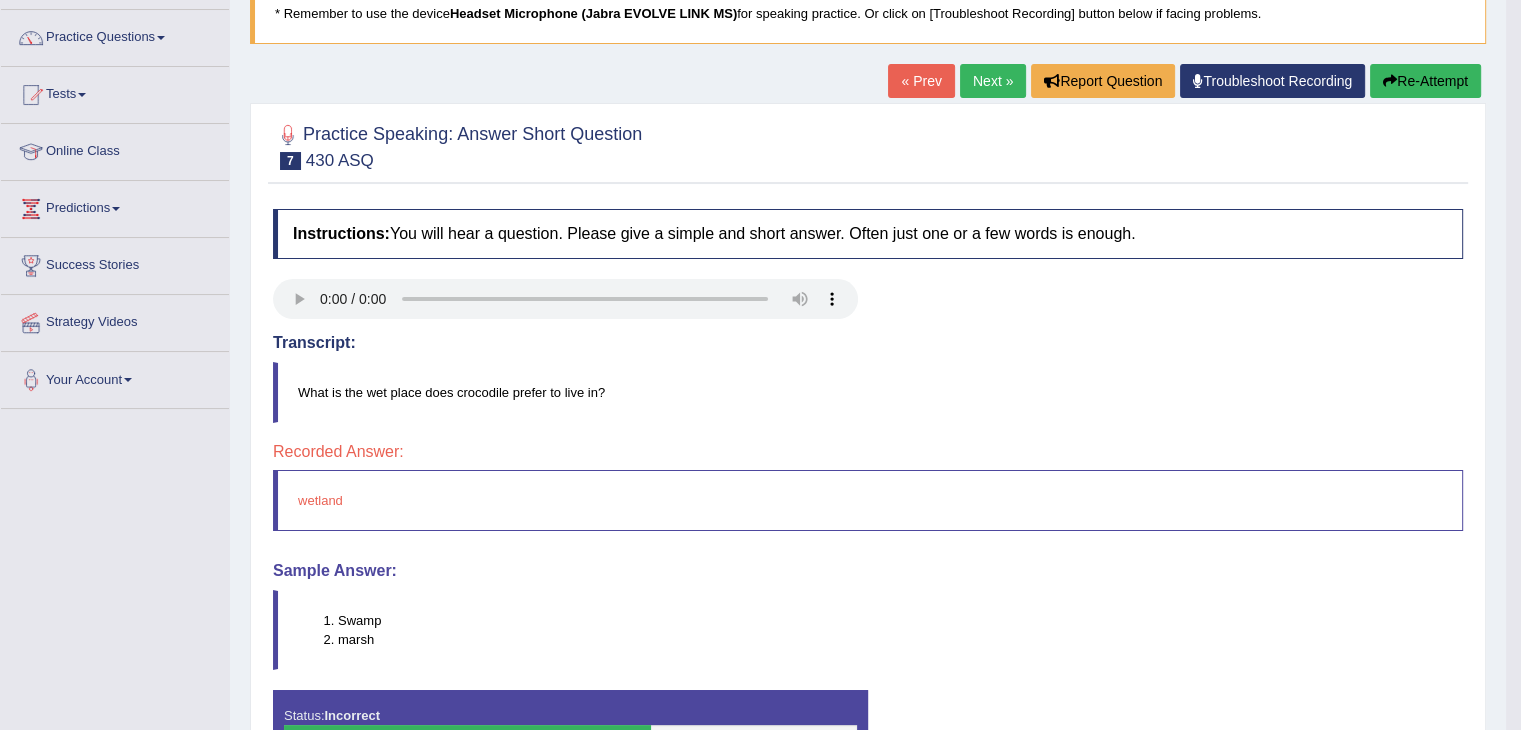 scroll, scrollTop: 150, scrollLeft: 0, axis: vertical 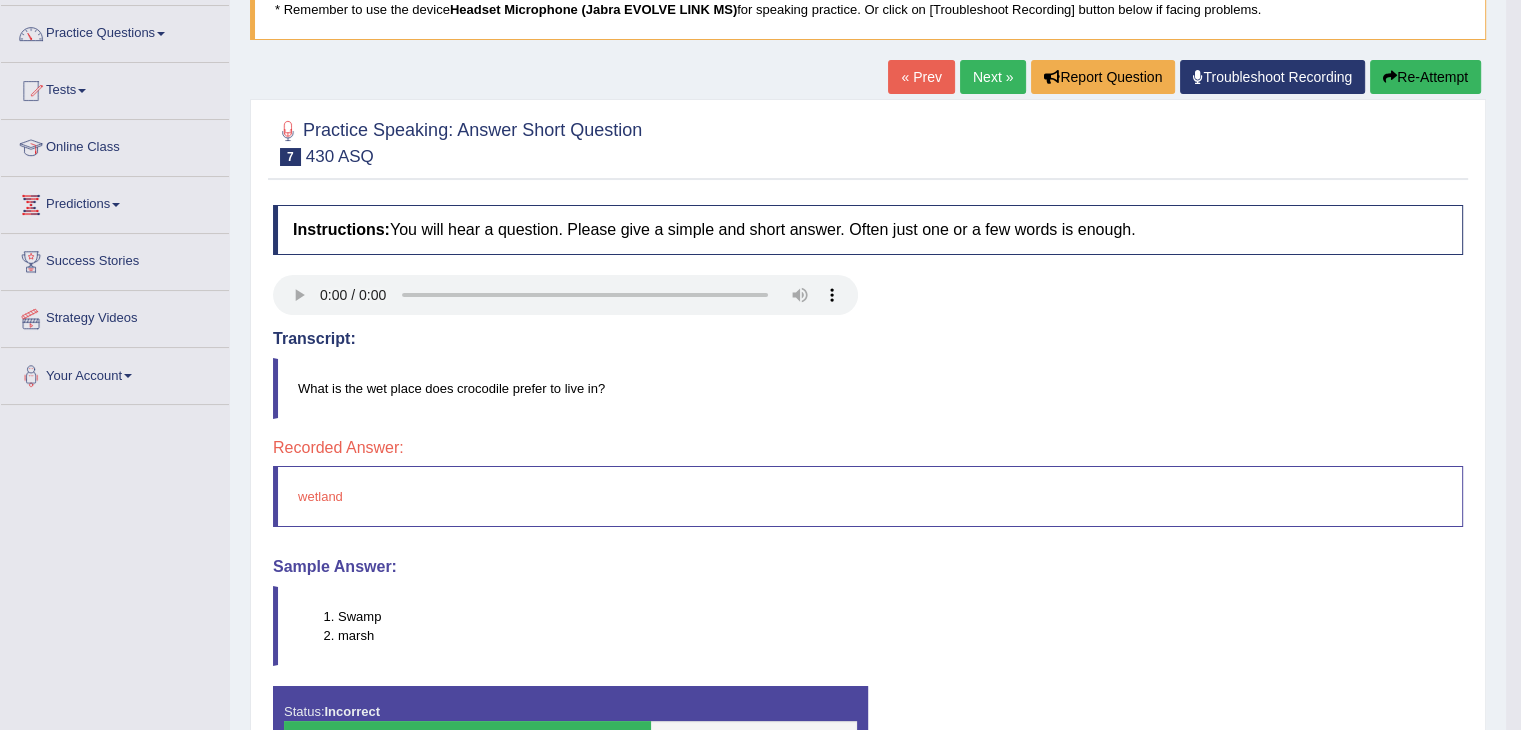 click on "Next »" at bounding box center (993, 77) 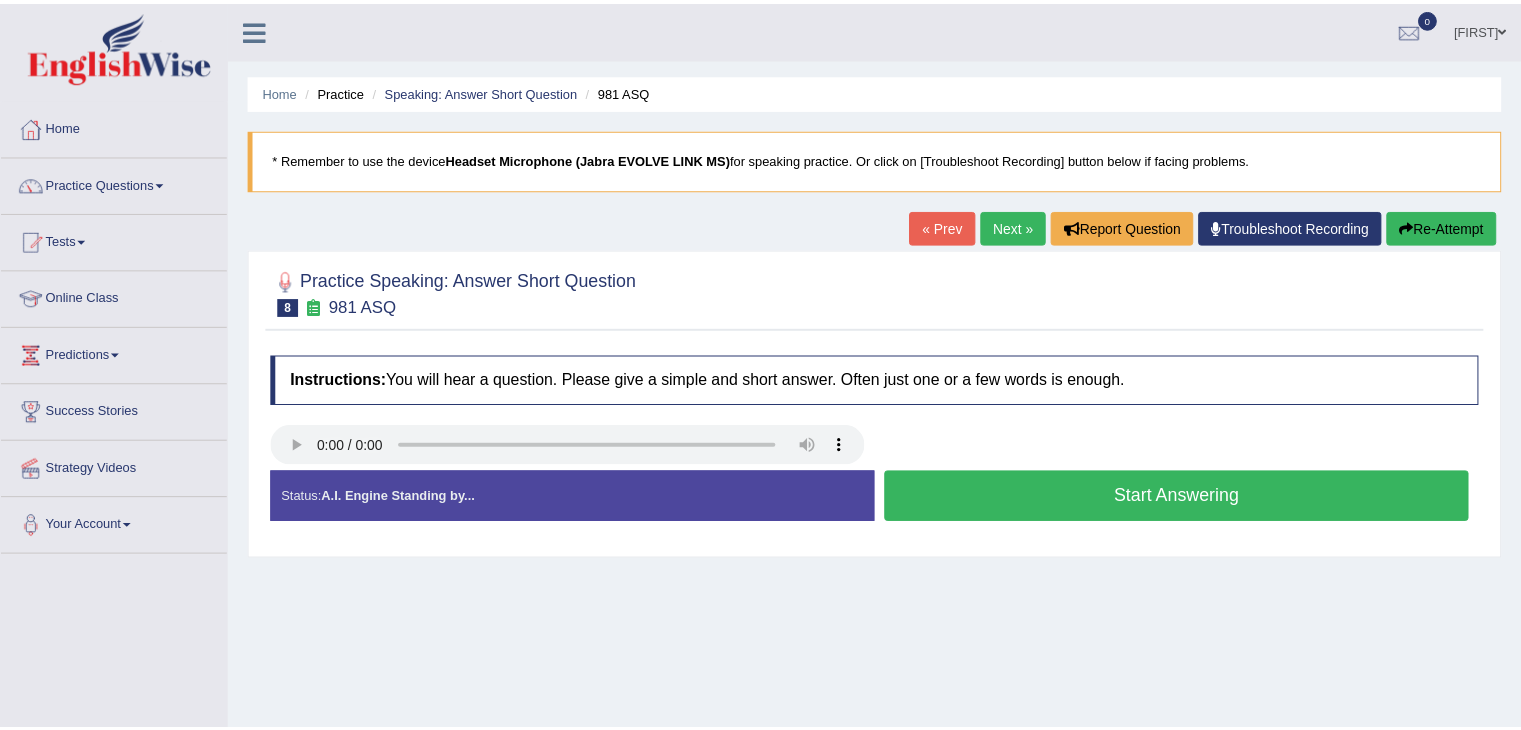 scroll, scrollTop: 0, scrollLeft: 0, axis: both 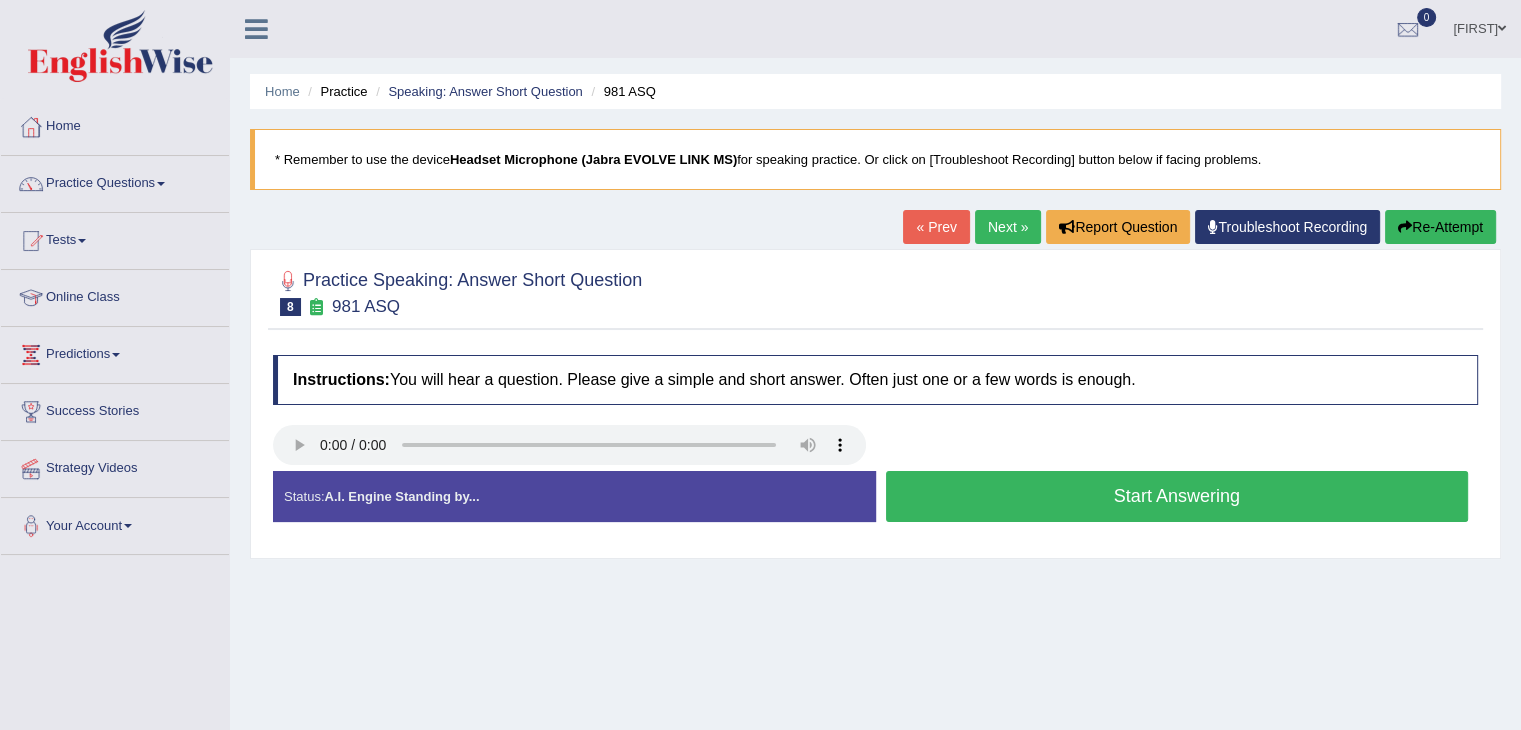 click on "Start Answering" at bounding box center (1177, 496) 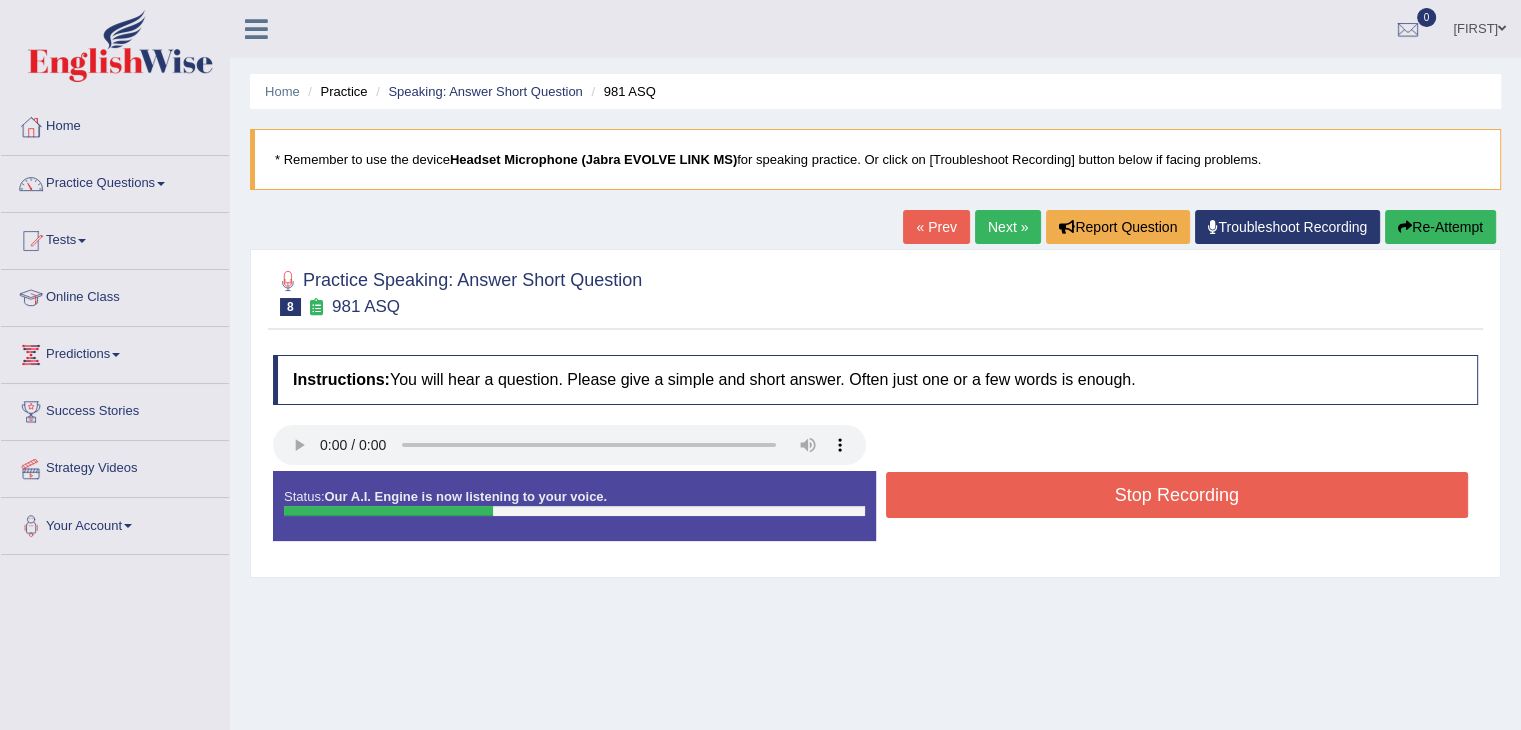 click on "Stop Recording" at bounding box center (1177, 495) 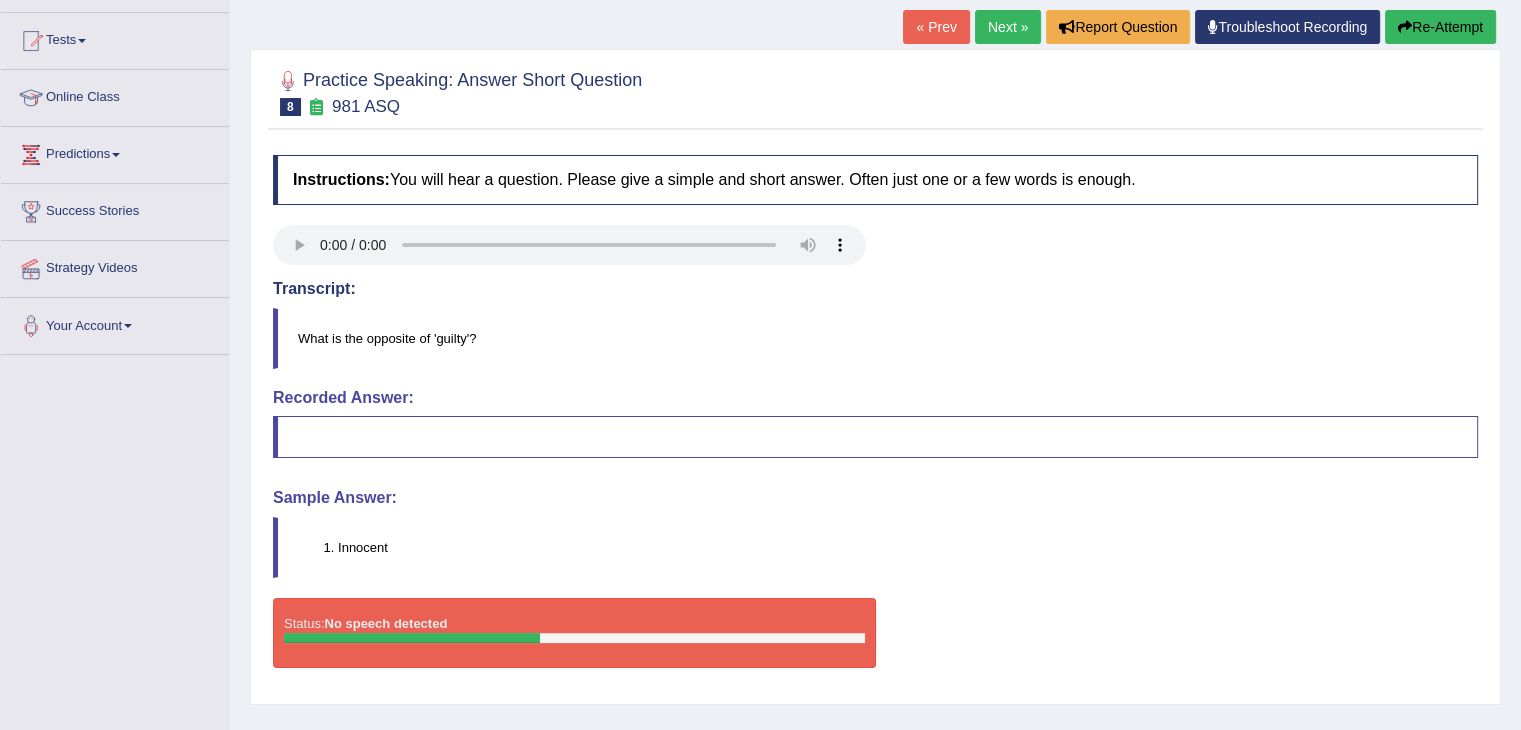 scroll, scrollTop: 160, scrollLeft: 0, axis: vertical 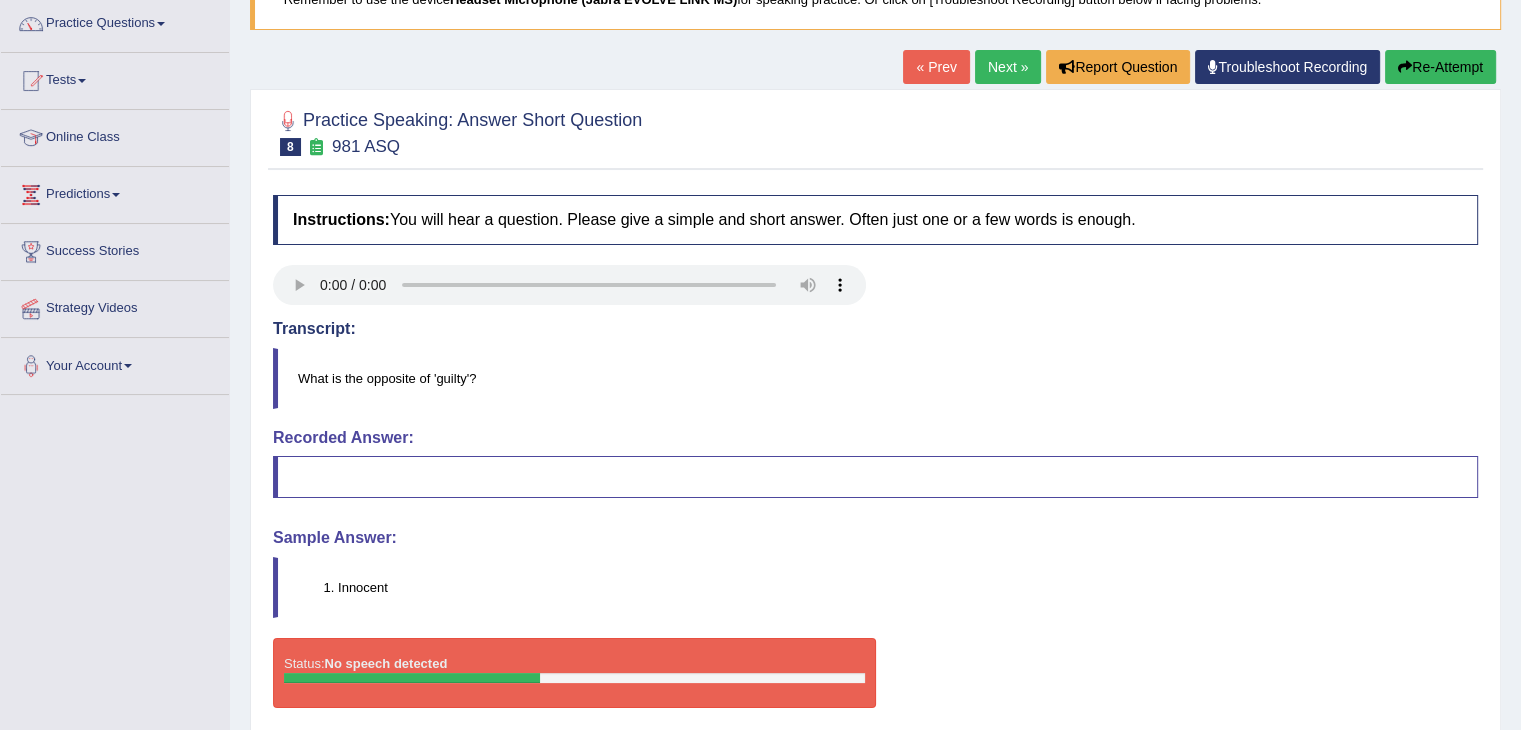 click on "Re-Attempt" at bounding box center [1440, 67] 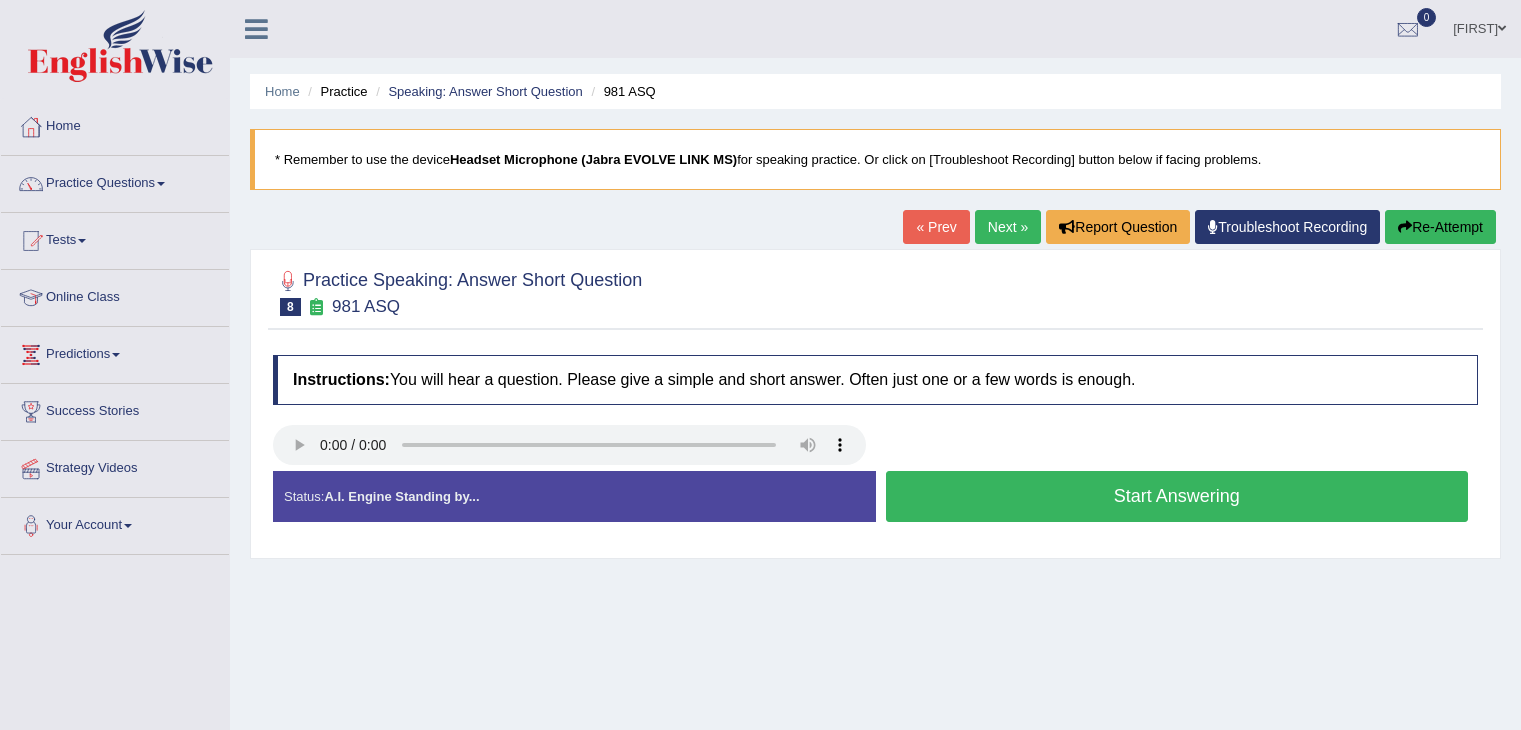 scroll, scrollTop: 166, scrollLeft: 0, axis: vertical 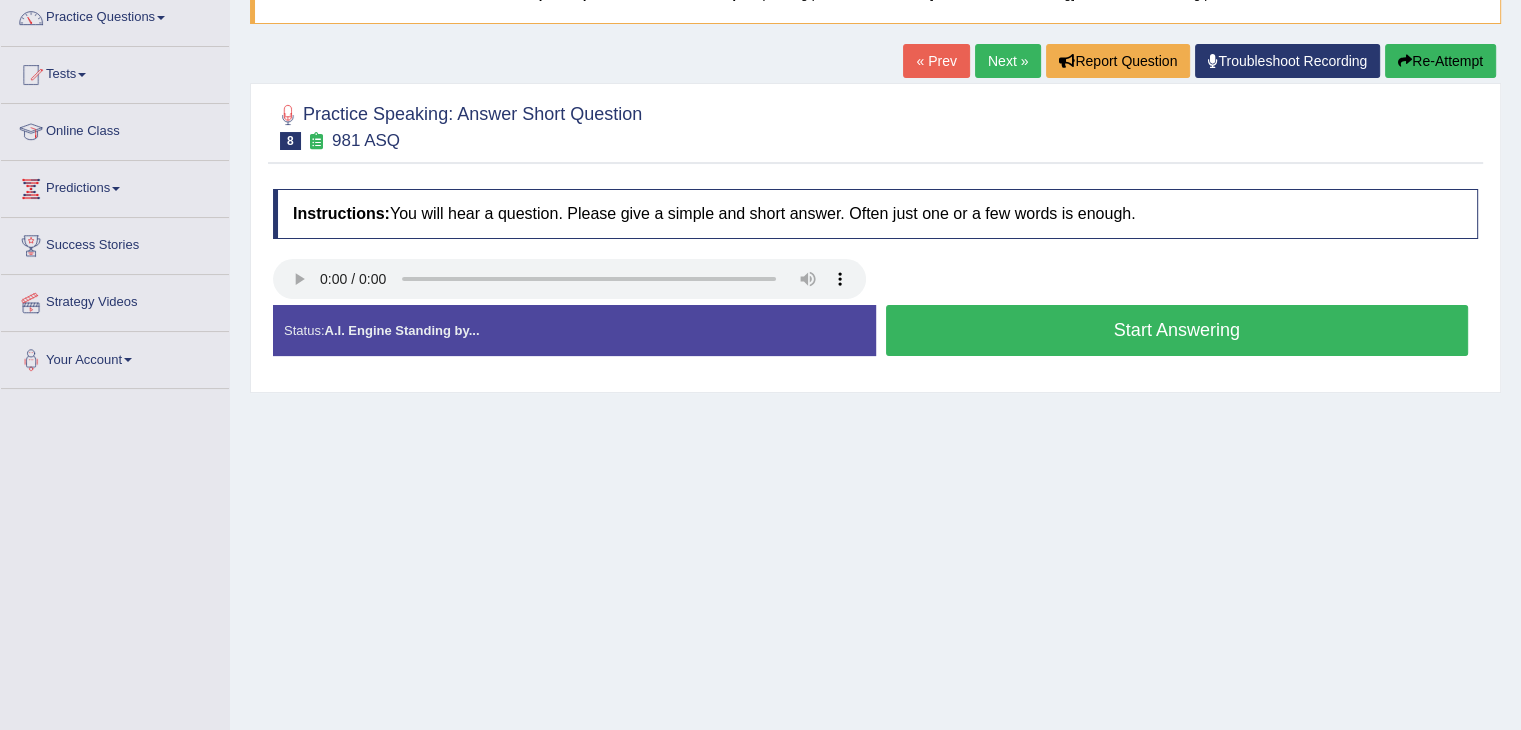 click on "Start Answering" at bounding box center (1177, 330) 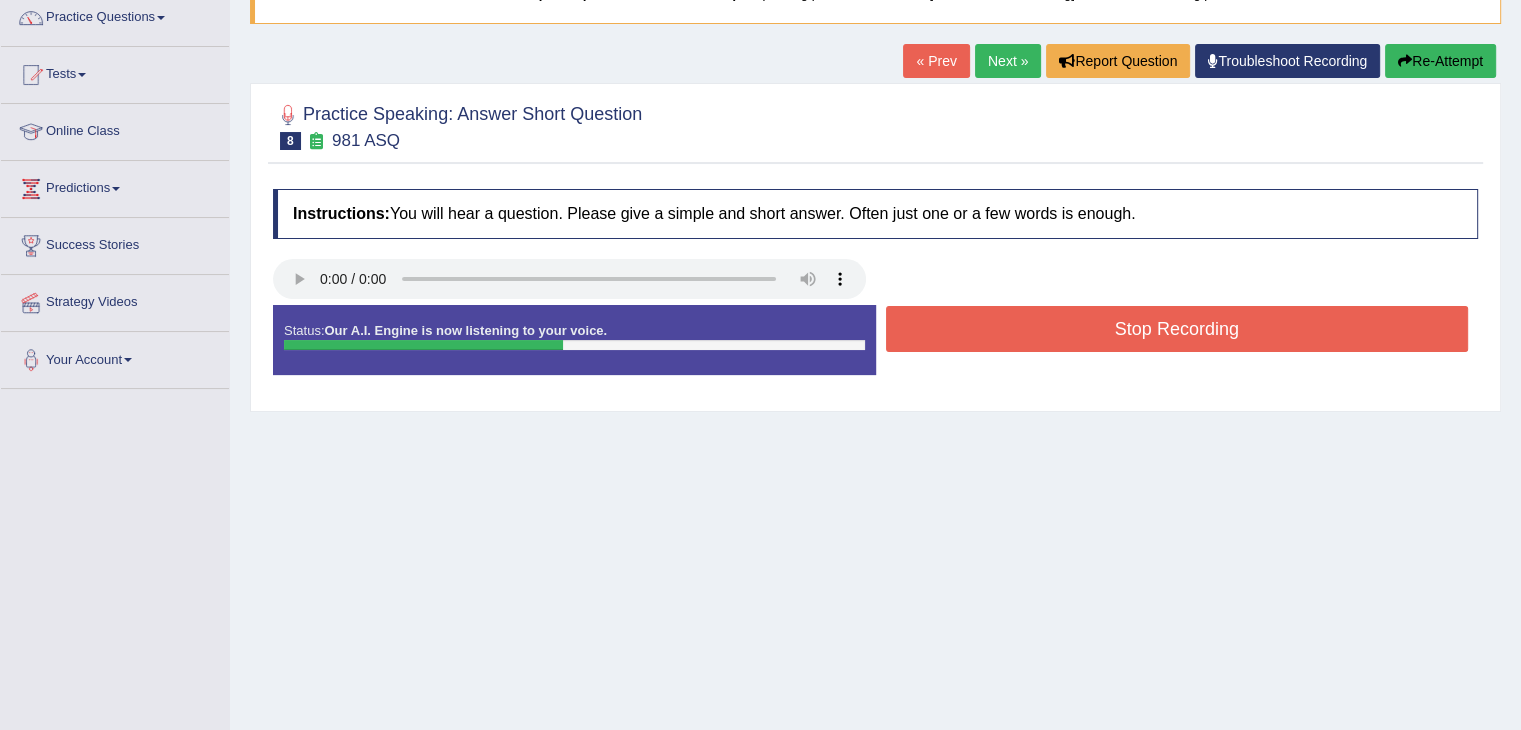 click on "Stop Recording" at bounding box center (1177, 329) 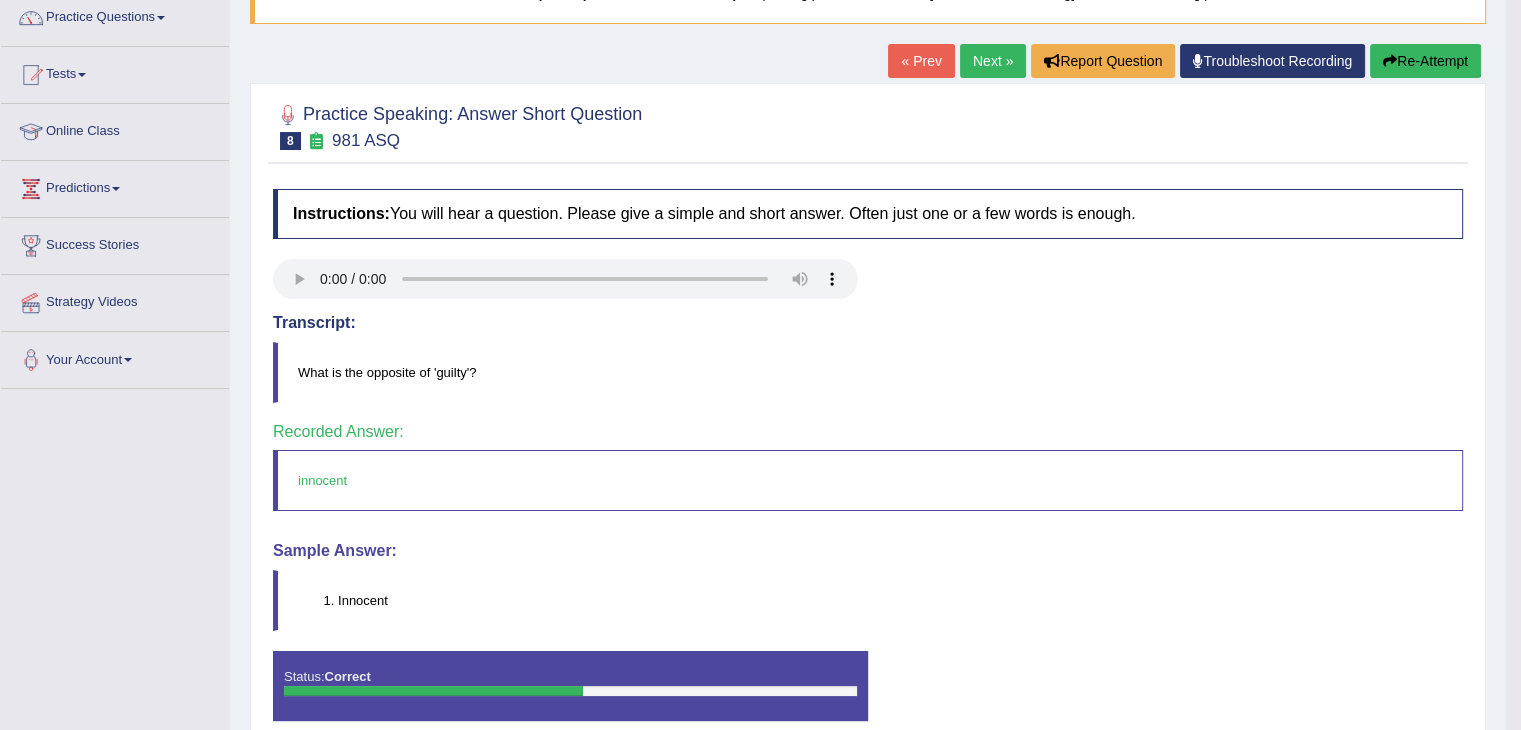 click on "Next »" at bounding box center [993, 61] 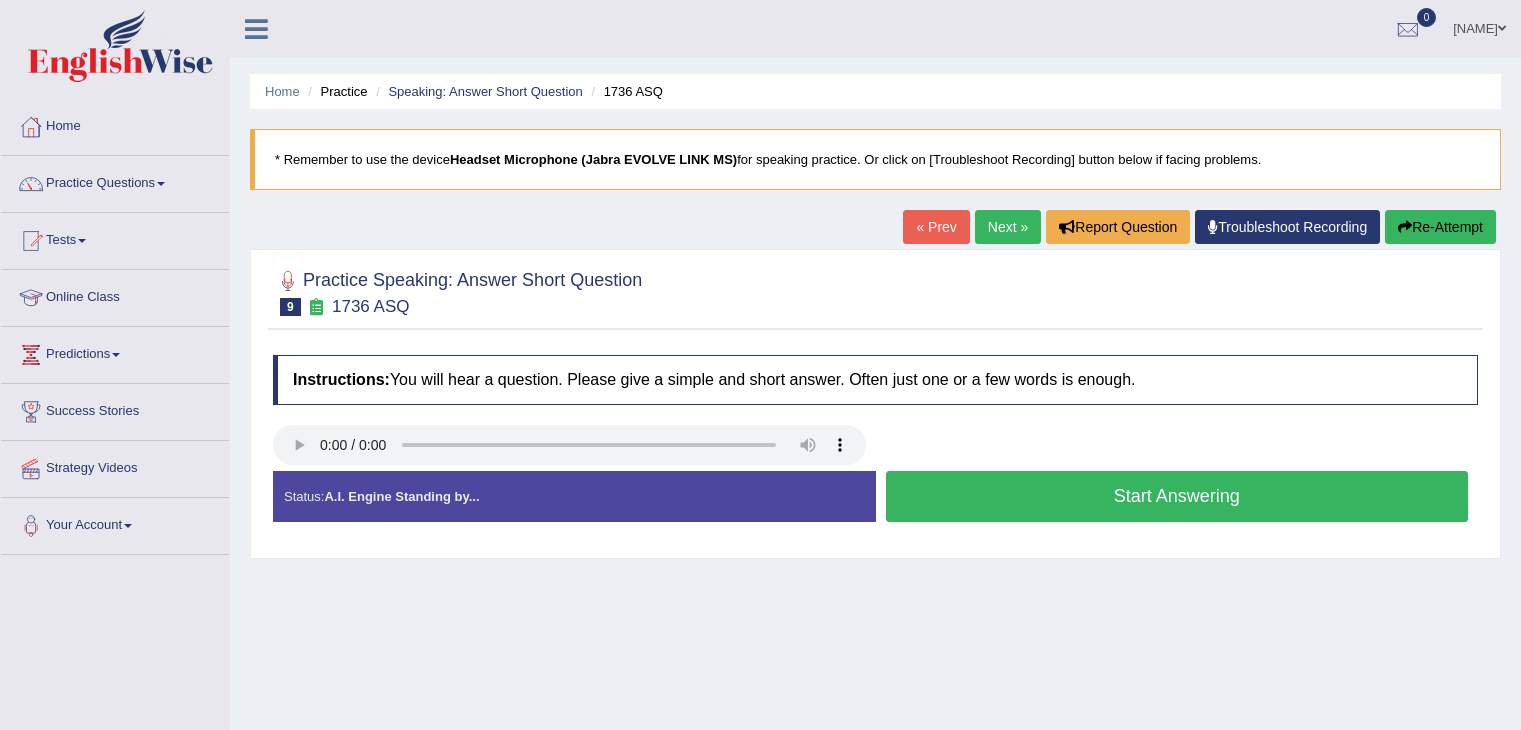 scroll, scrollTop: 0, scrollLeft: 0, axis: both 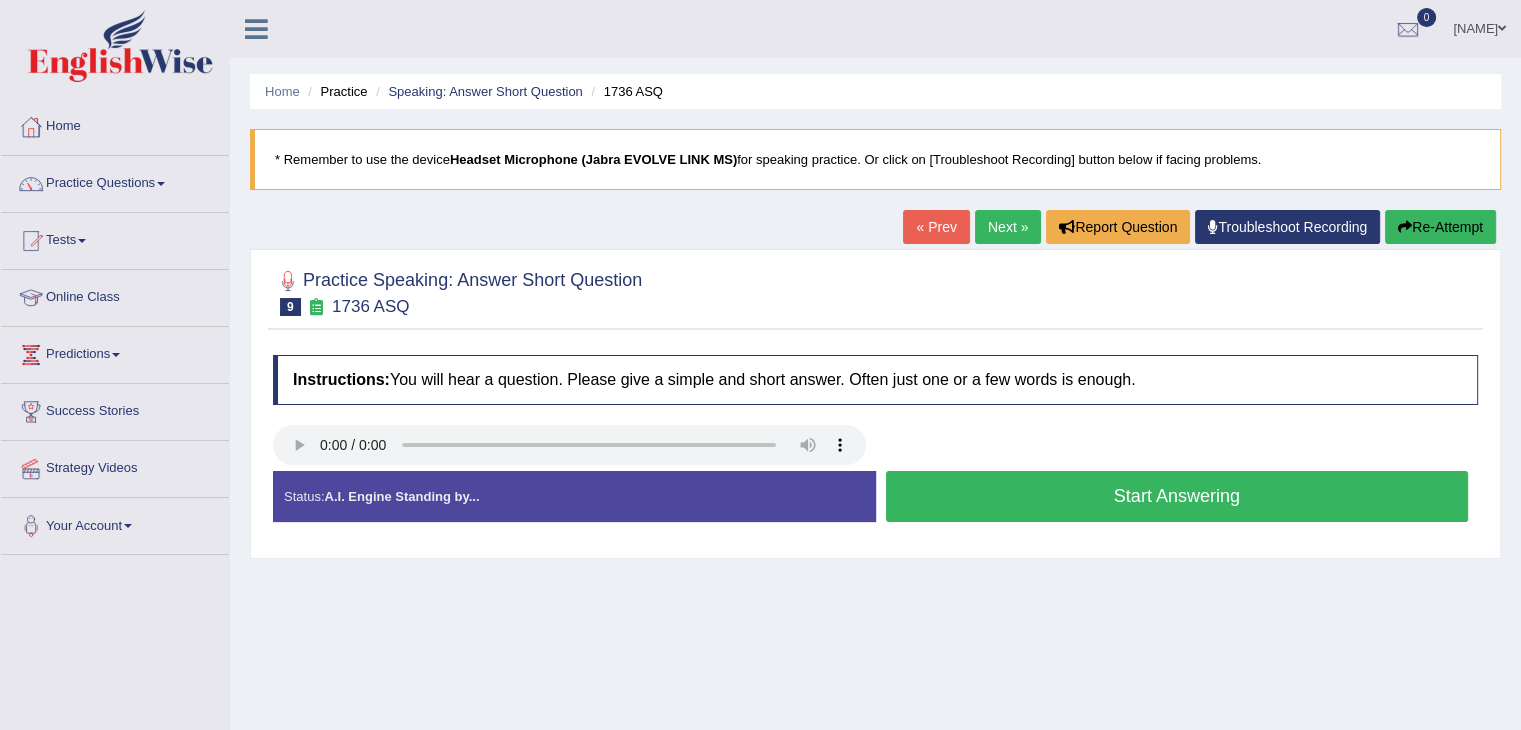 click on "Start Answering" at bounding box center [1177, 496] 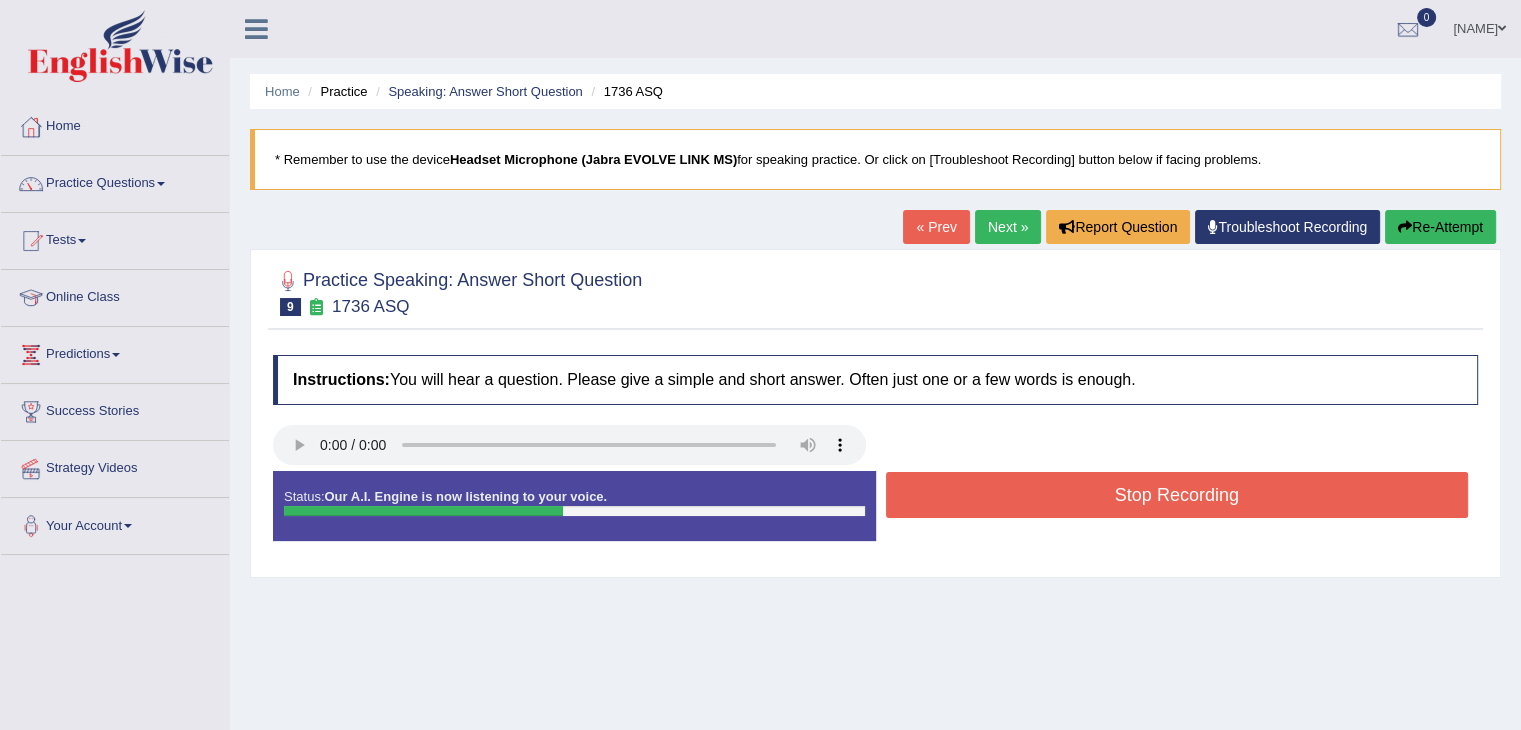 click on "Stop Recording" at bounding box center (1177, 495) 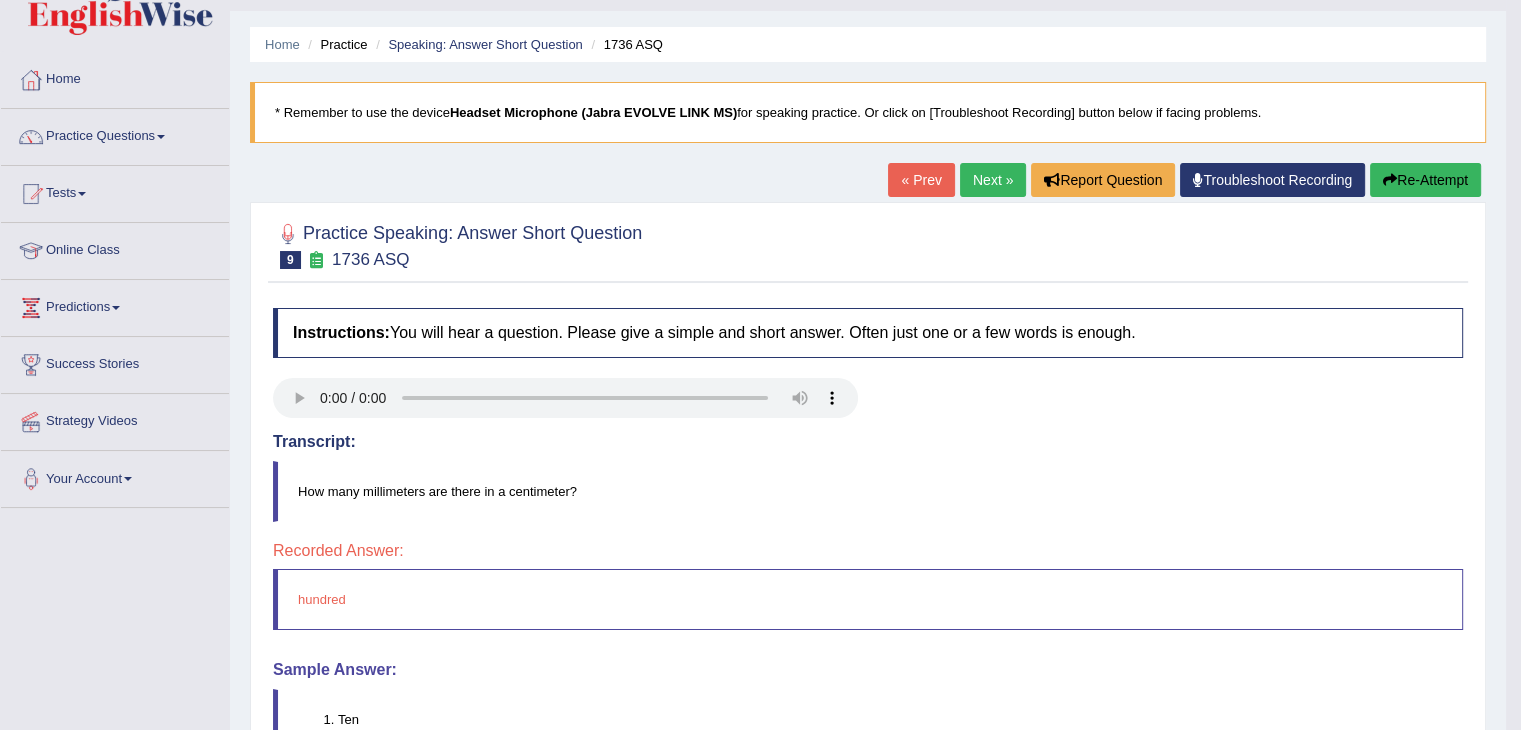 scroll, scrollTop: 0, scrollLeft: 0, axis: both 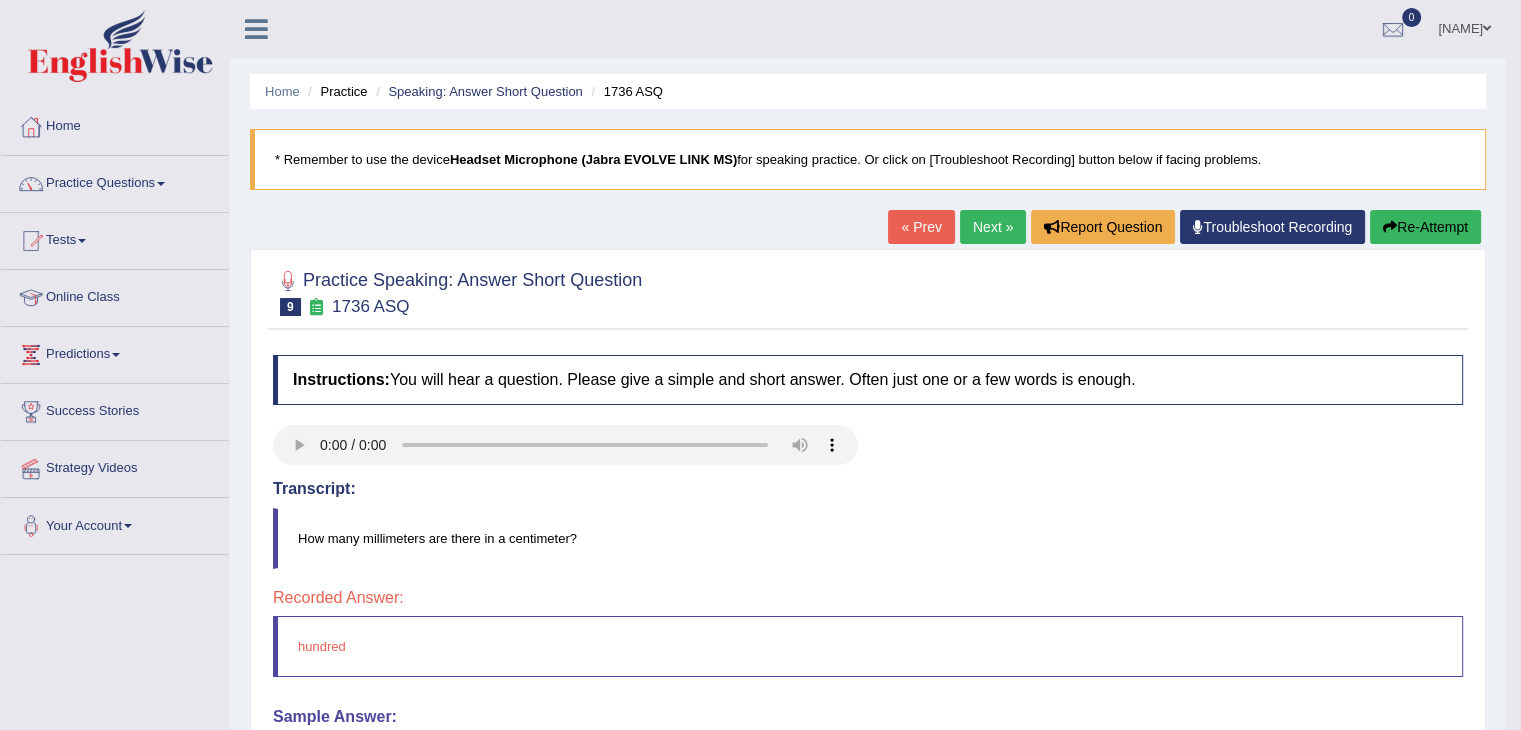 click on "Next »" at bounding box center (993, 227) 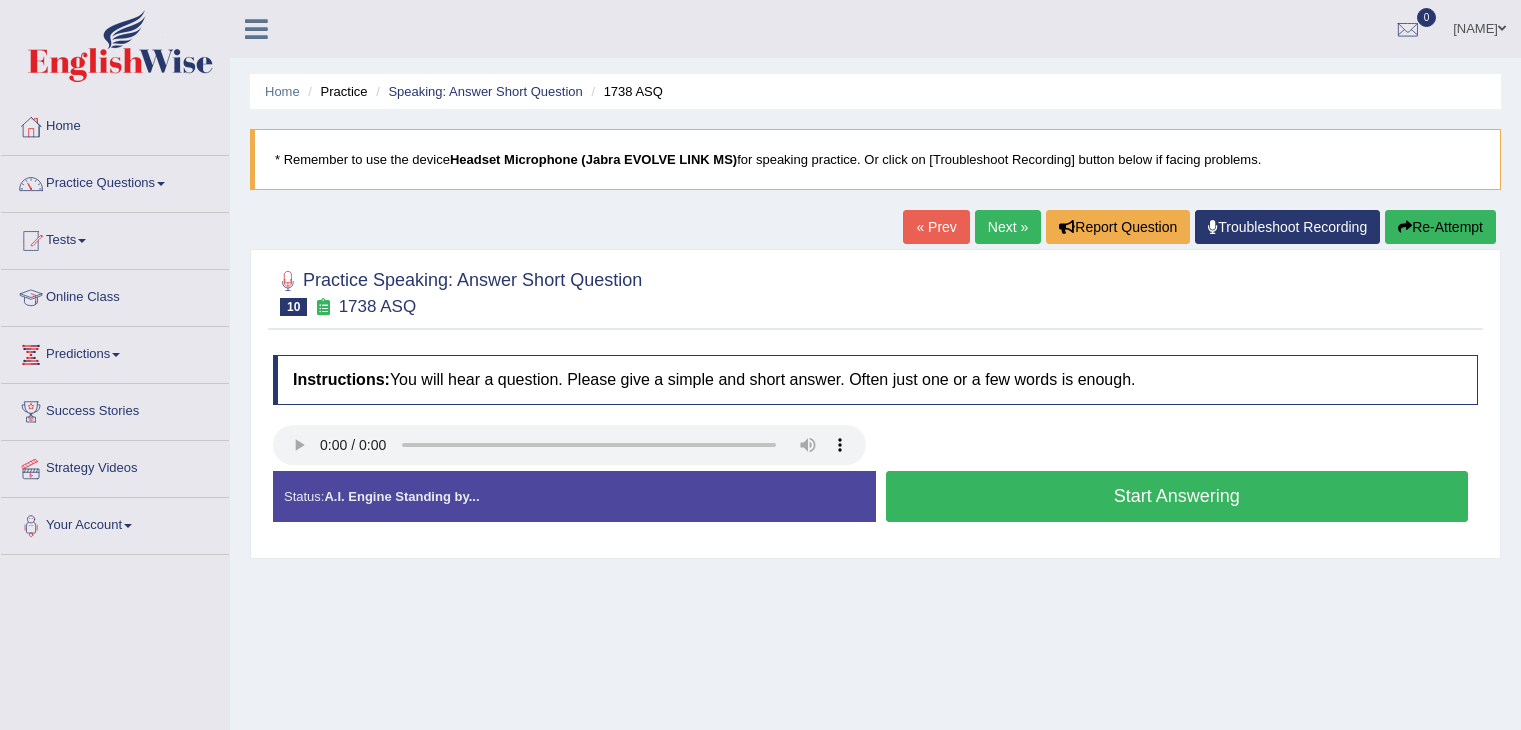 scroll, scrollTop: 0, scrollLeft: 0, axis: both 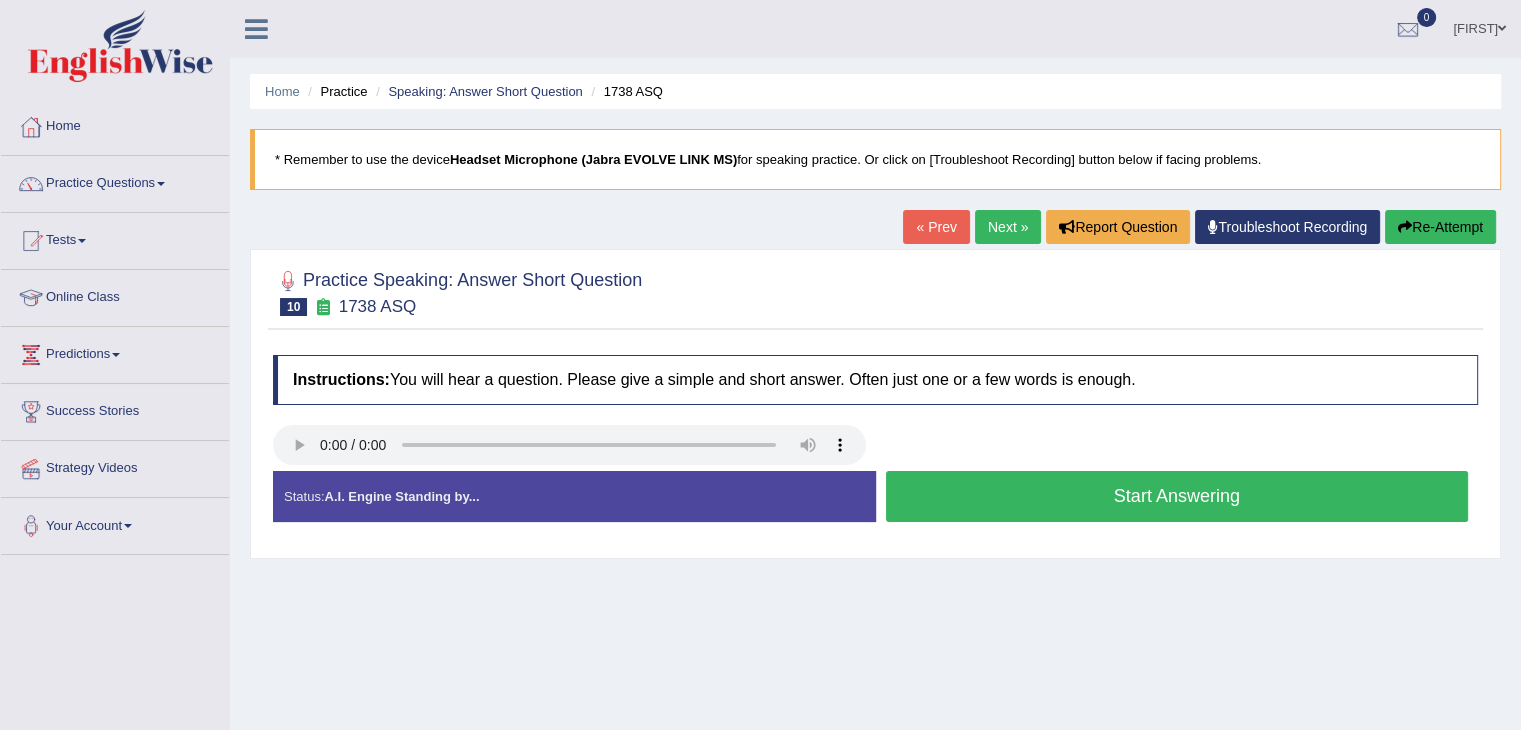 click on "Start Answering" 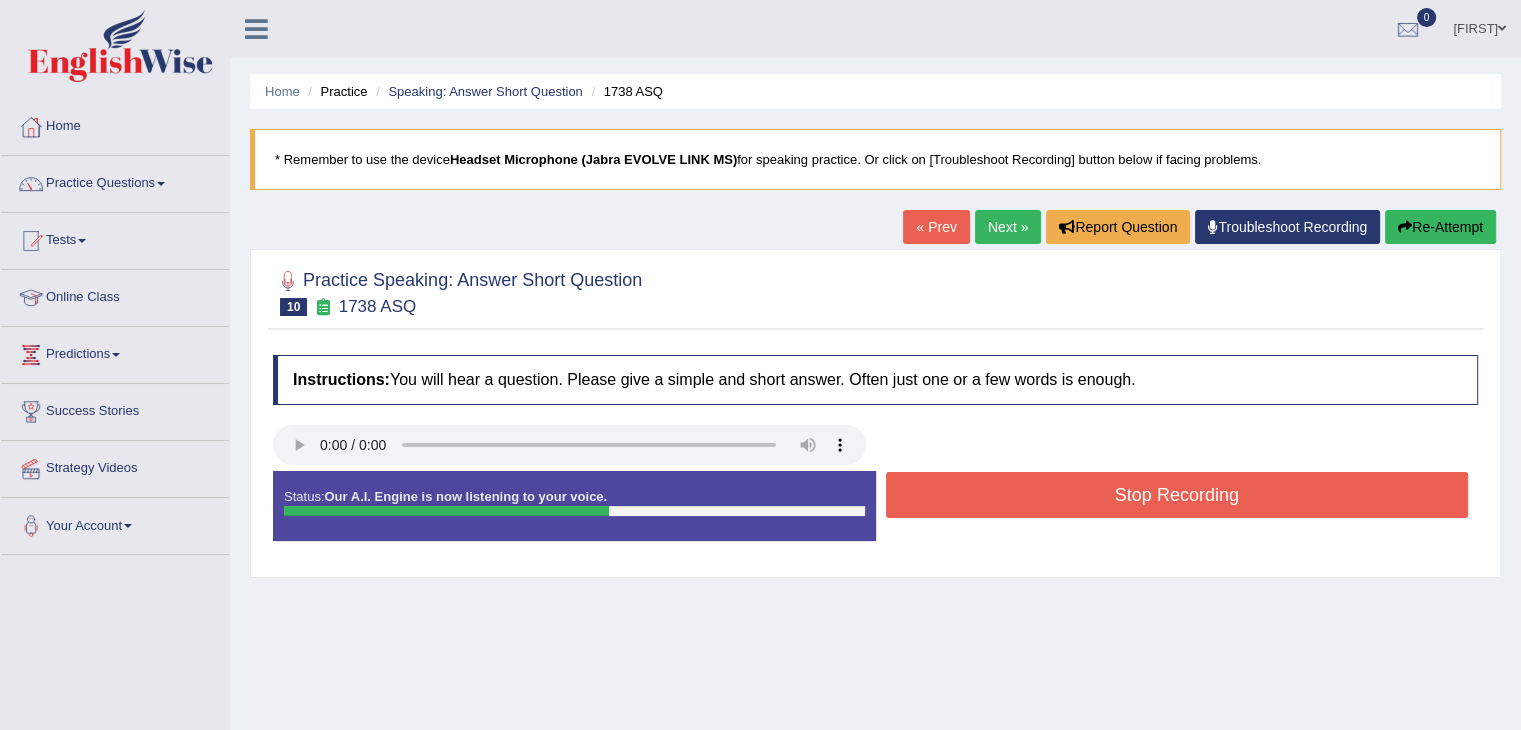click on "Stop Recording" 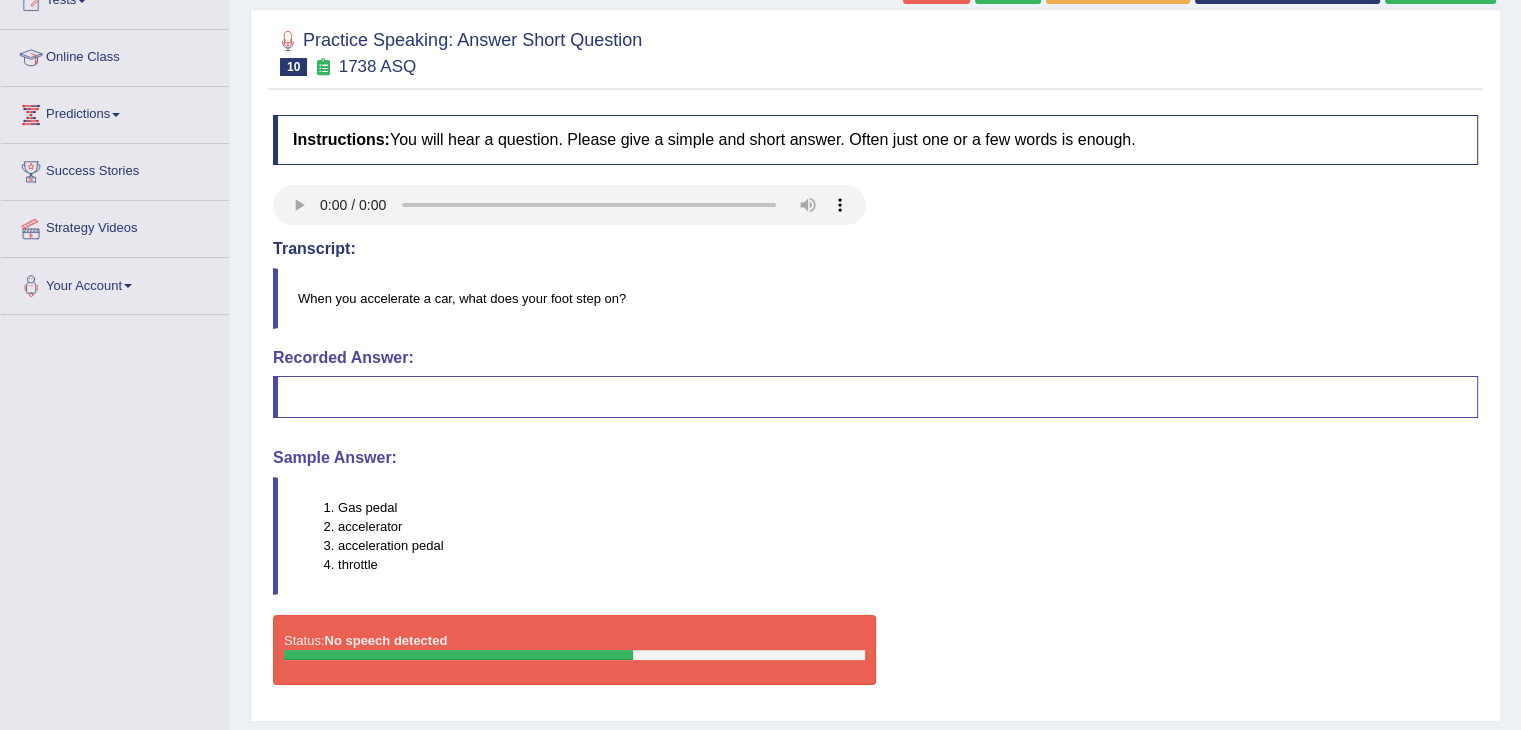 scroll, scrollTop: 200, scrollLeft: 0, axis: vertical 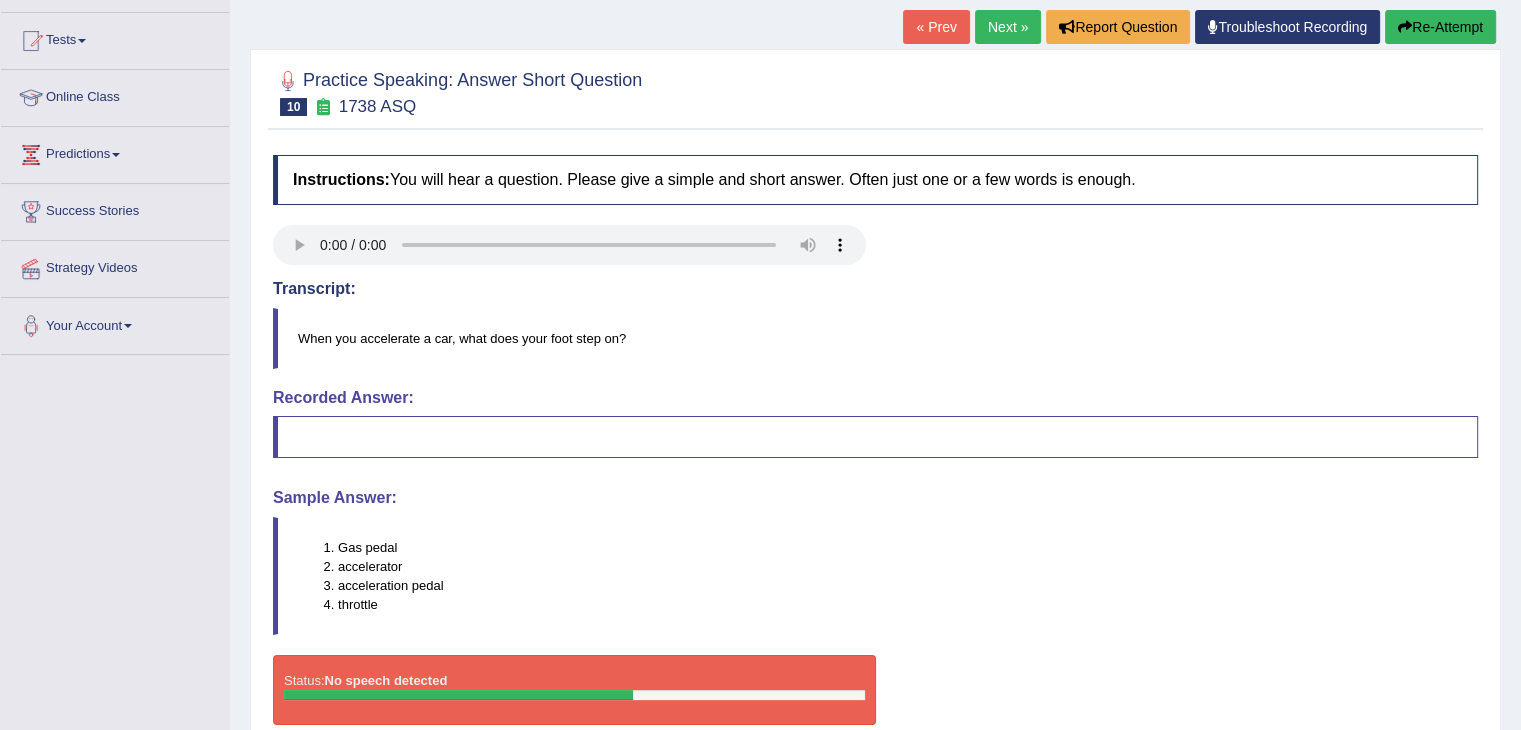click on "Re-Attempt" 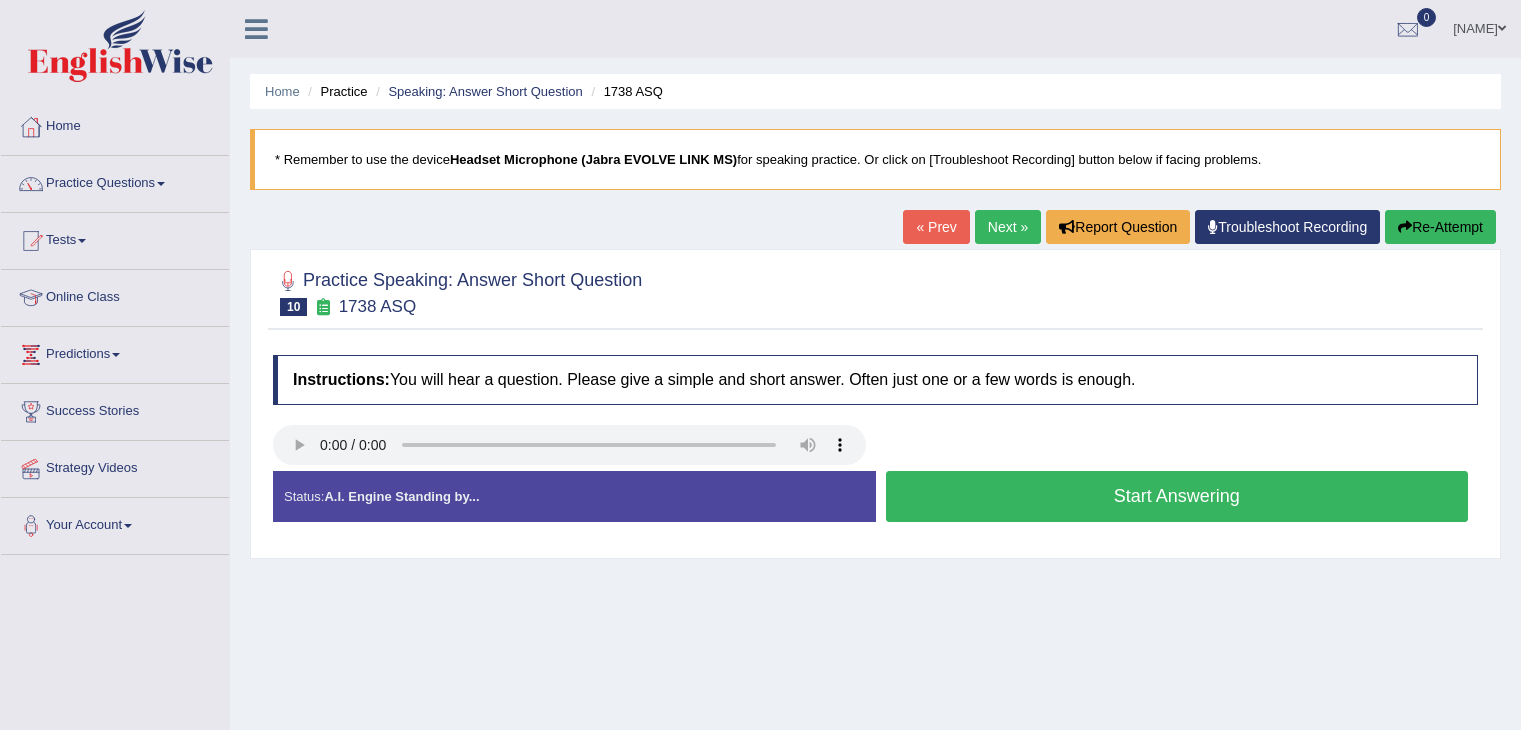 scroll, scrollTop: 200, scrollLeft: 0, axis: vertical 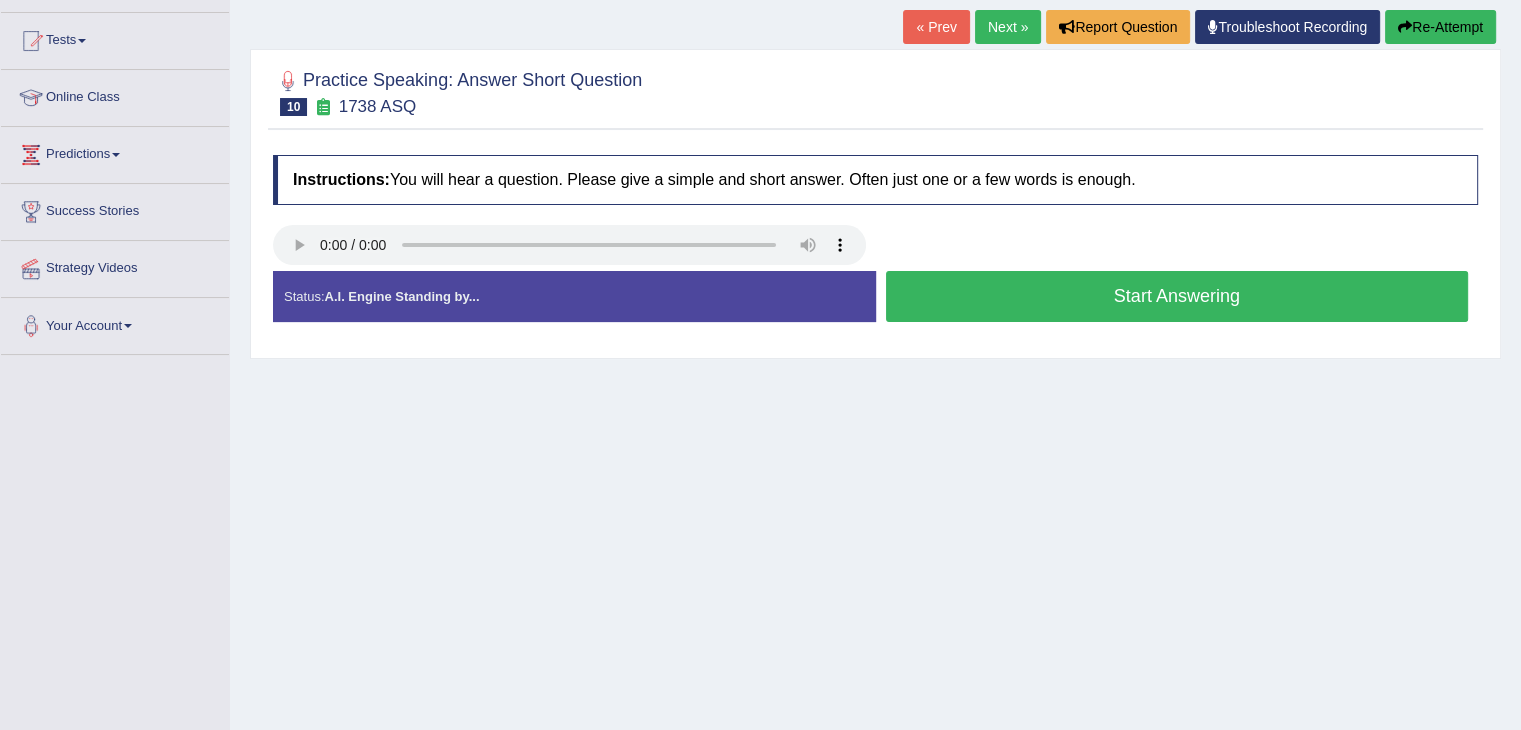 click on "Start Answering" at bounding box center [1177, 296] 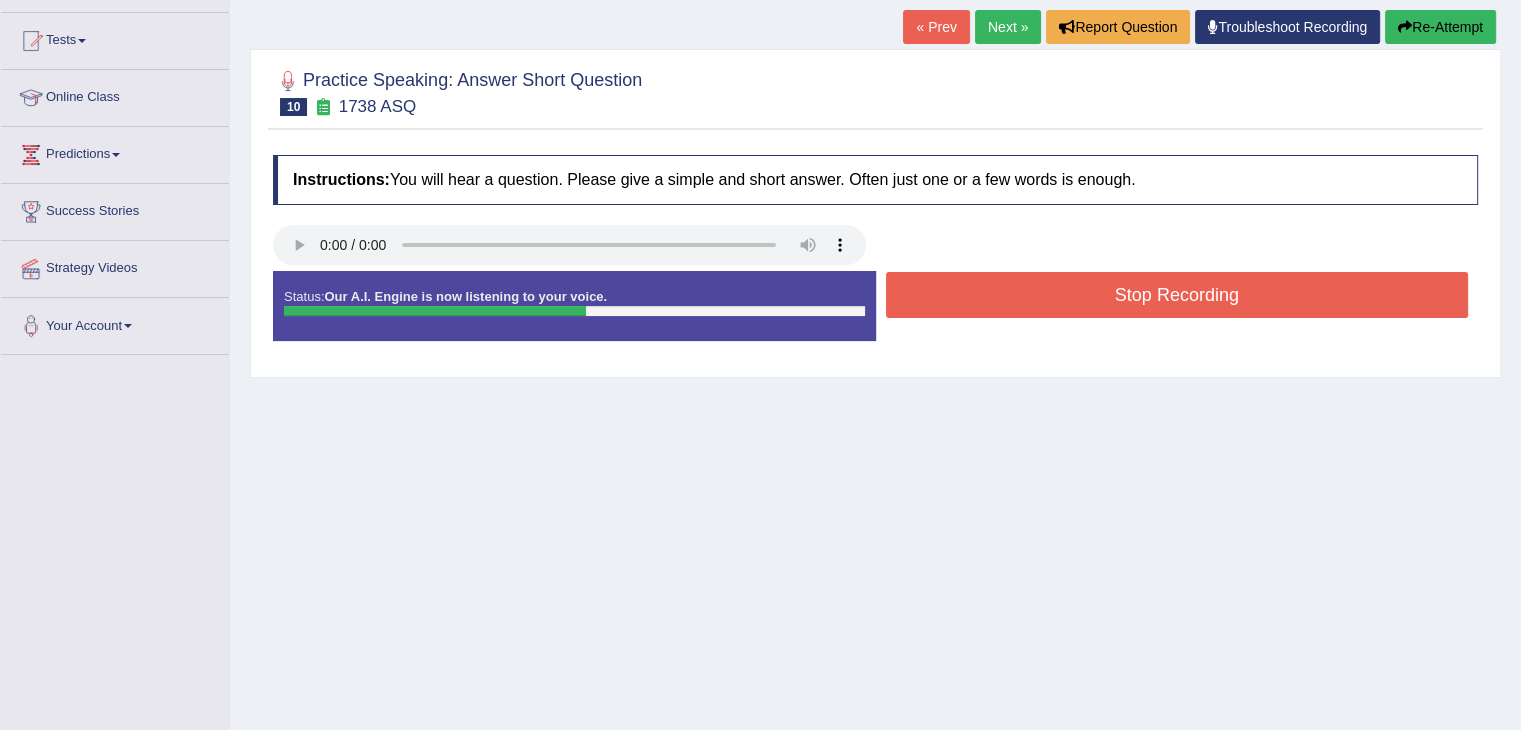 click on "Stop Recording" at bounding box center [1177, 295] 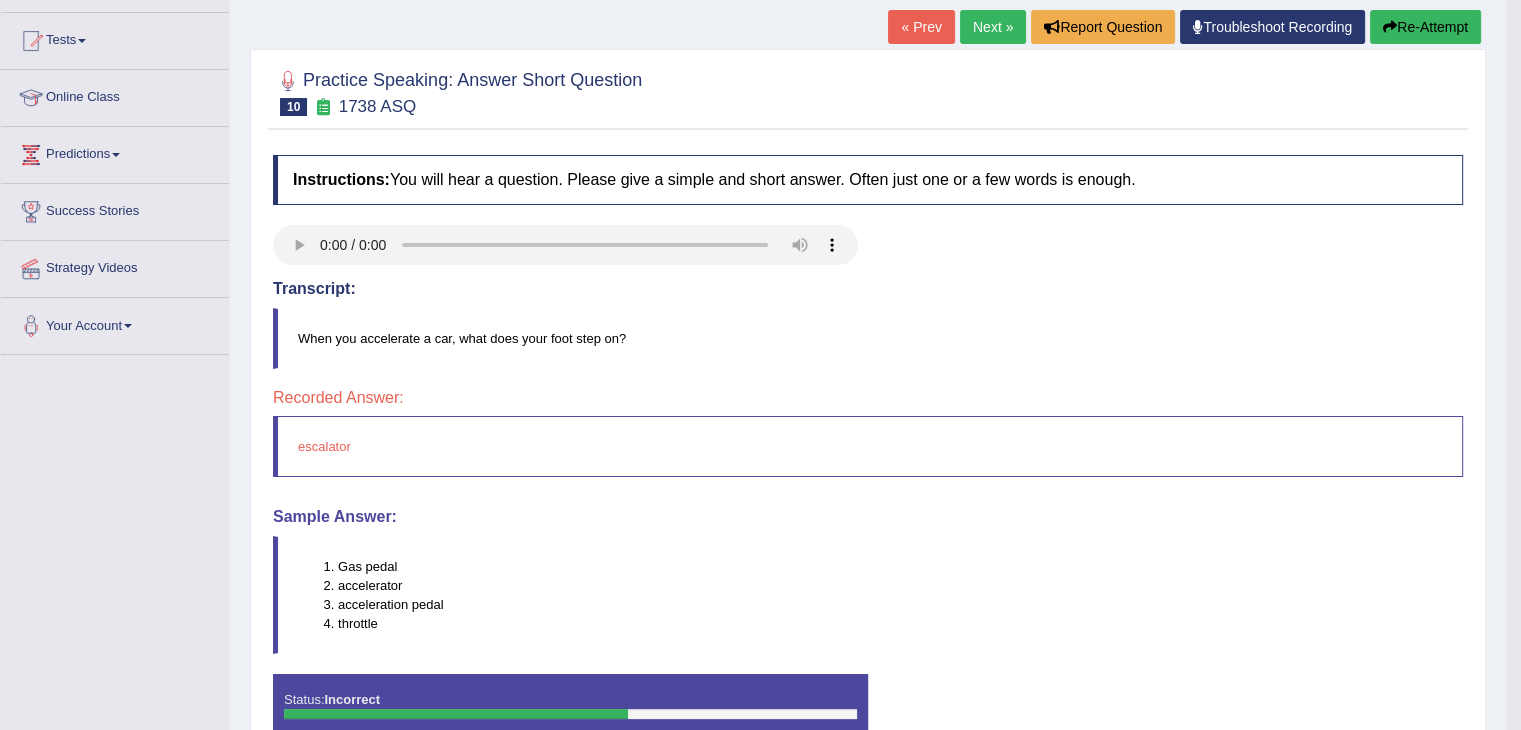 click on "Re-Attempt" at bounding box center (1425, 27) 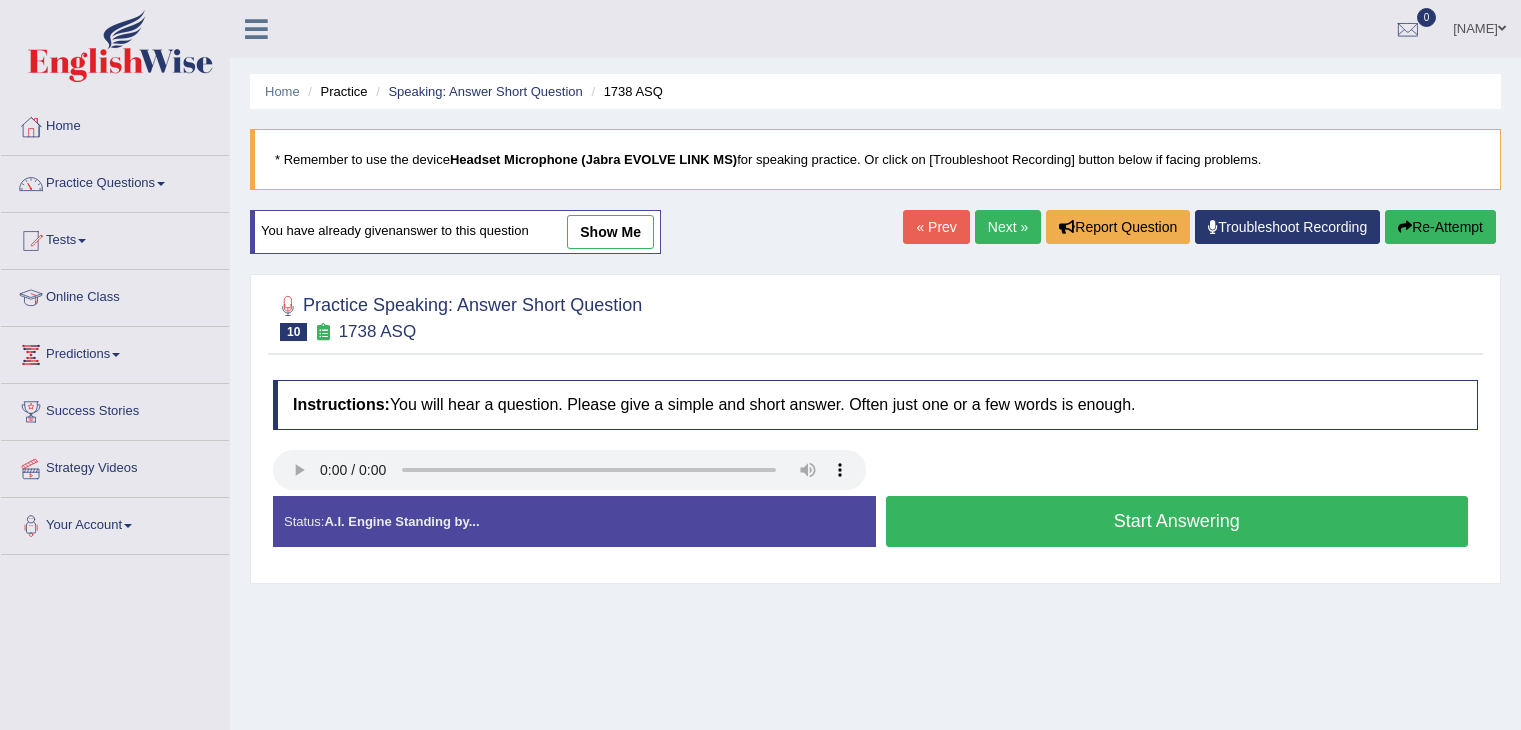 scroll, scrollTop: 200, scrollLeft: 0, axis: vertical 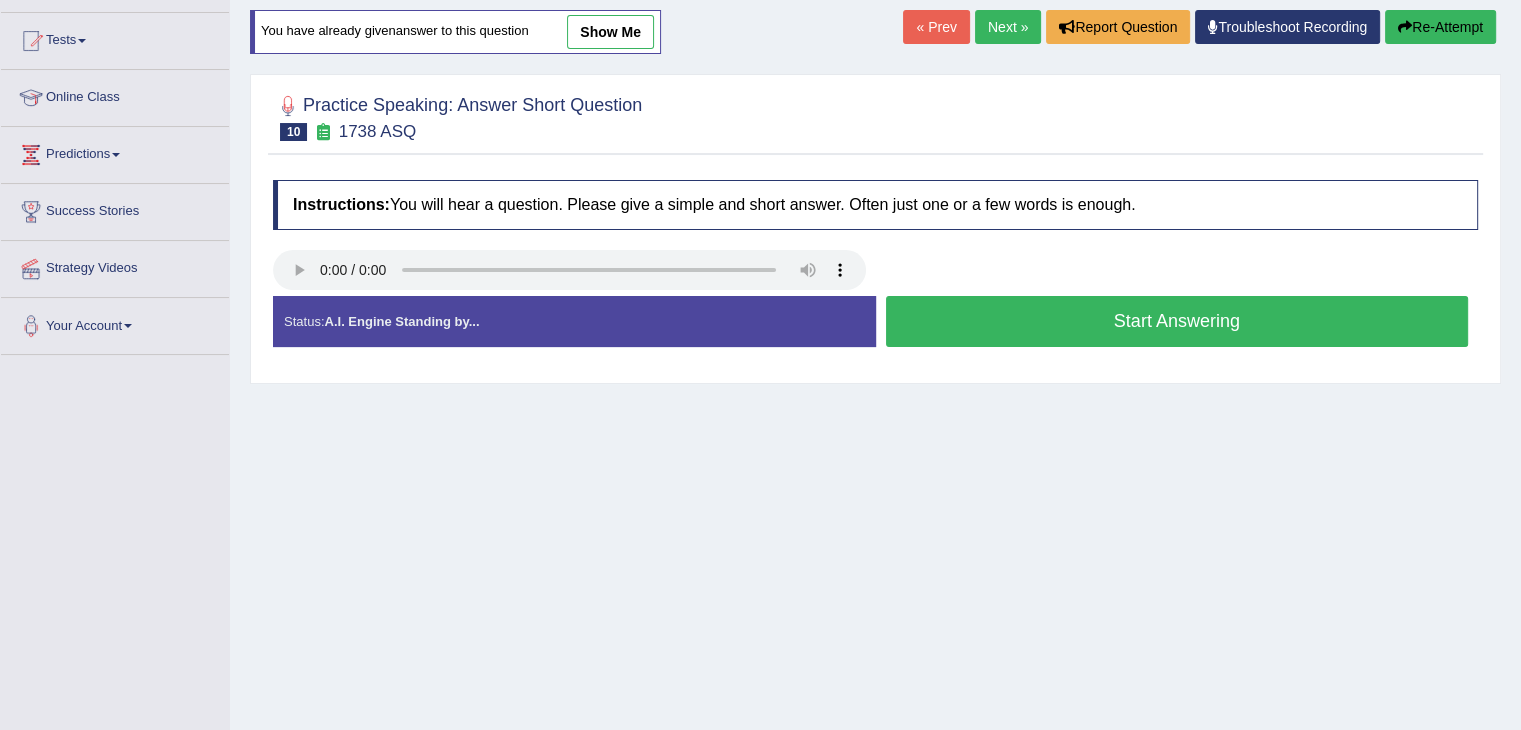 click on "Start Answering" at bounding box center [1177, 321] 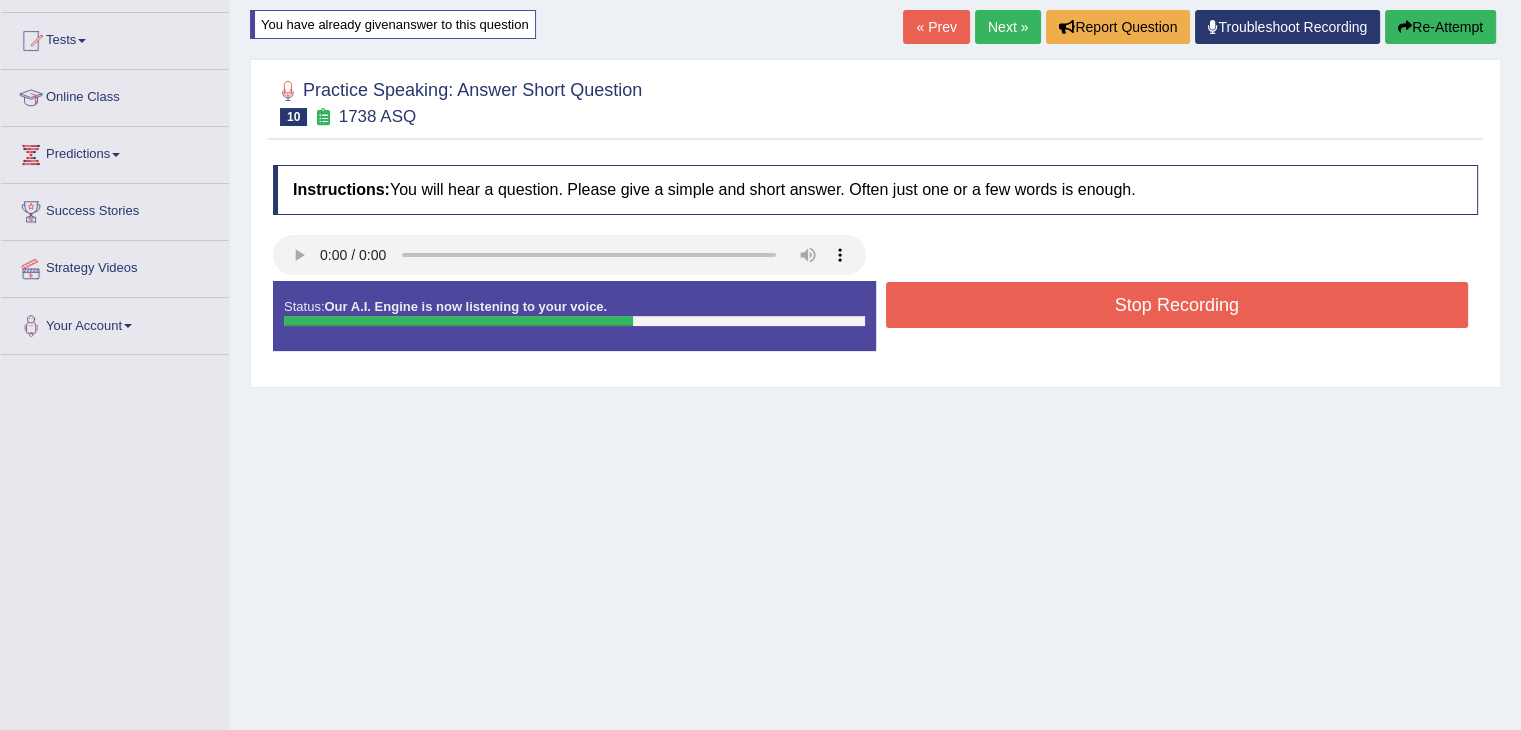 click on "Stop Recording" at bounding box center [1177, 305] 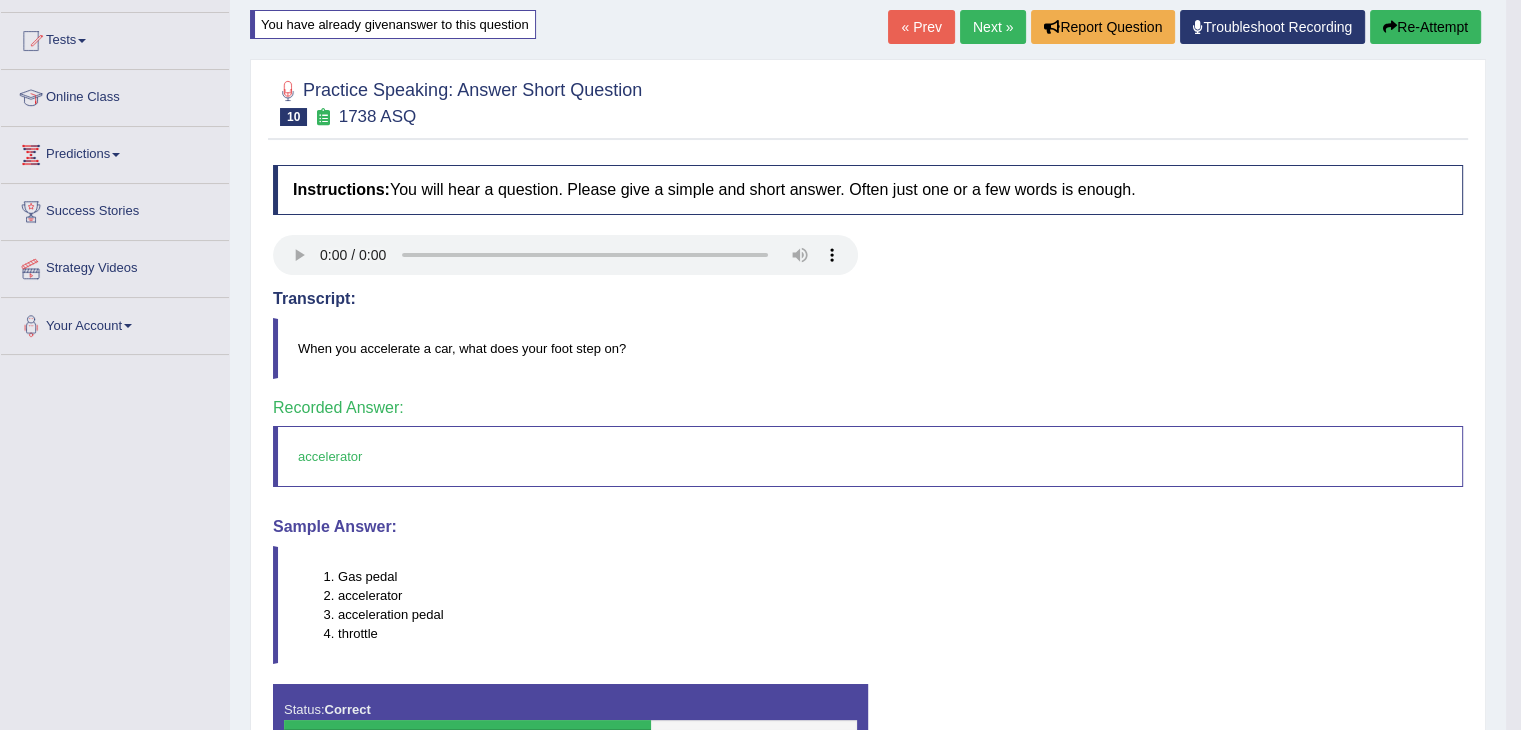 click on "Next »" at bounding box center (993, 27) 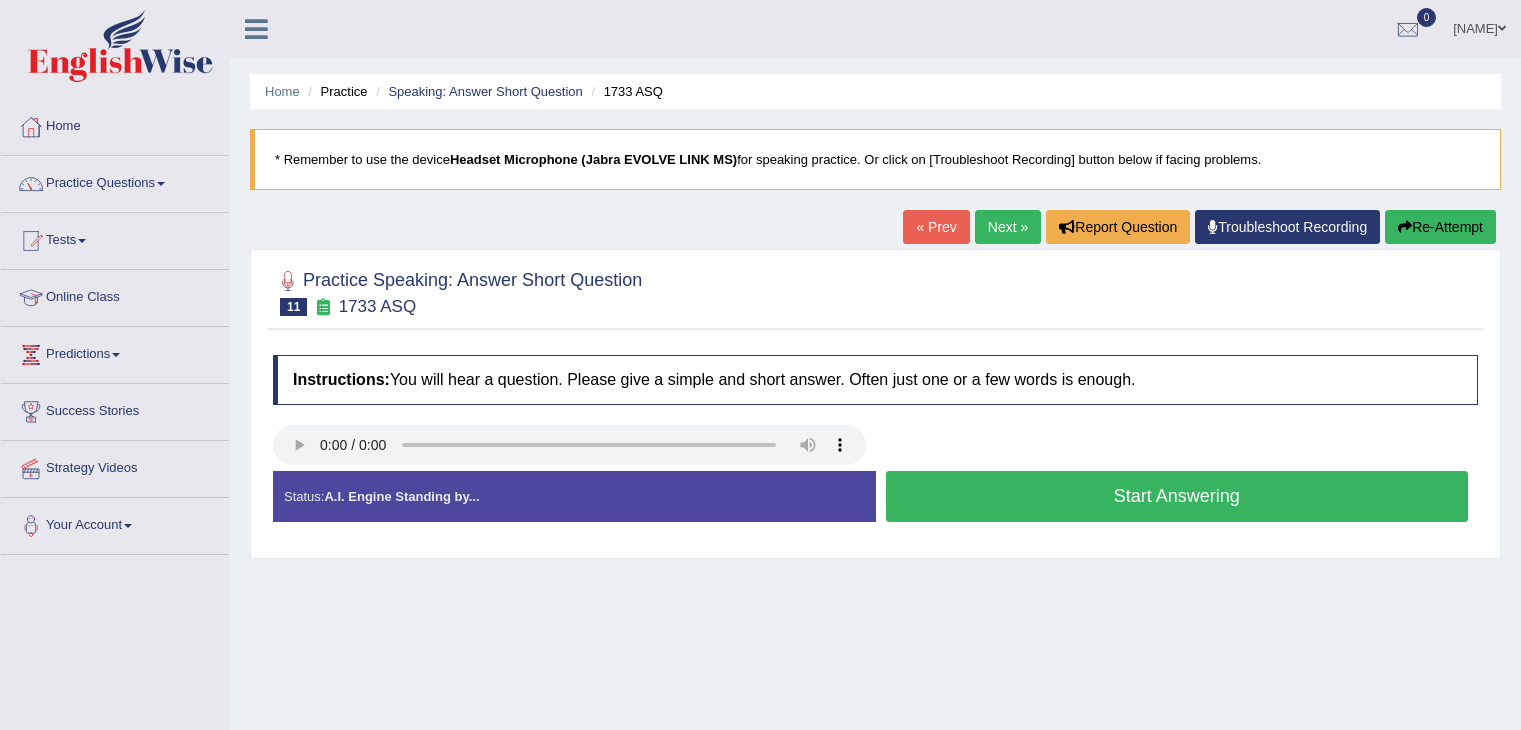 scroll, scrollTop: 0, scrollLeft: 0, axis: both 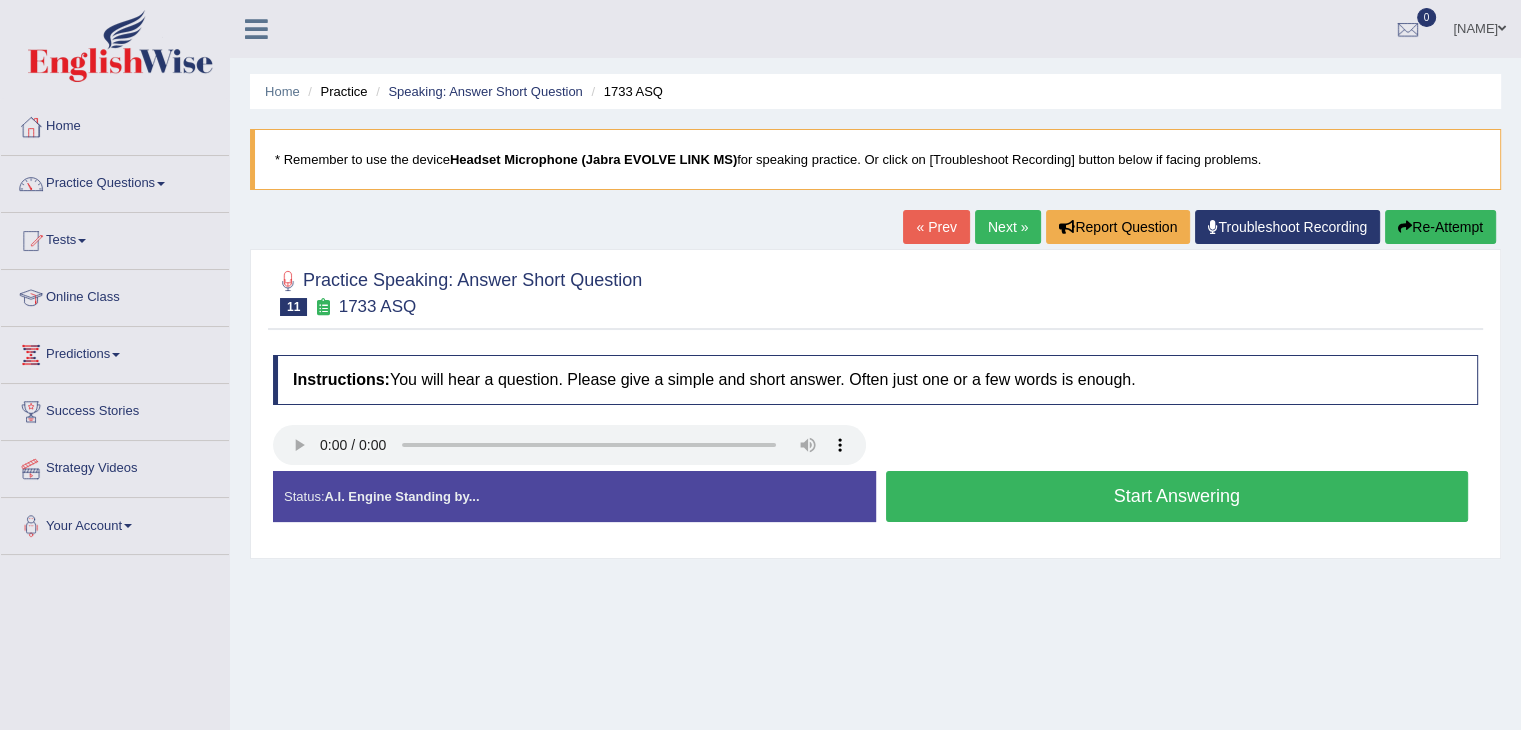 click on "Start Answering" at bounding box center (1177, 496) 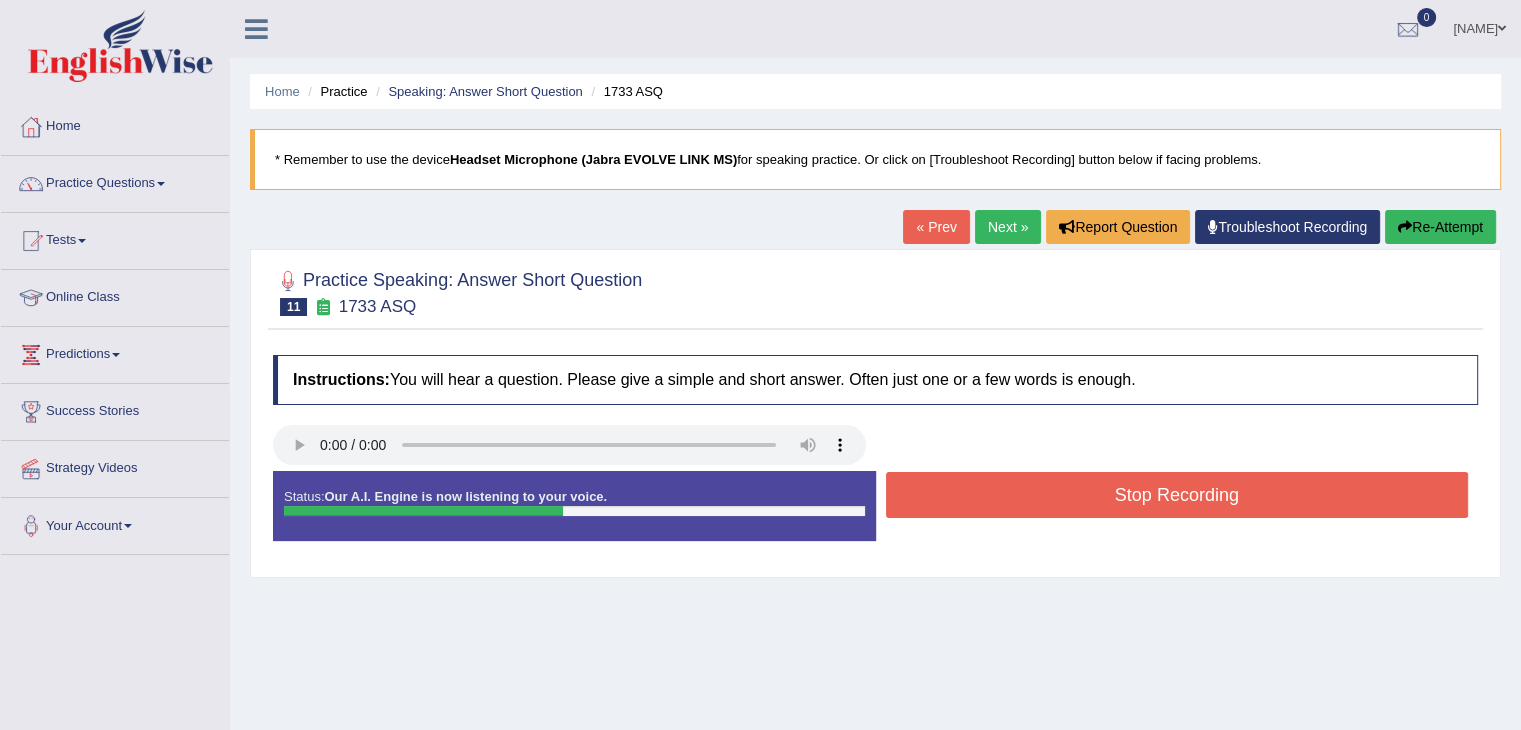 click on "Stop Recording" at bounding box center (1177, 495) 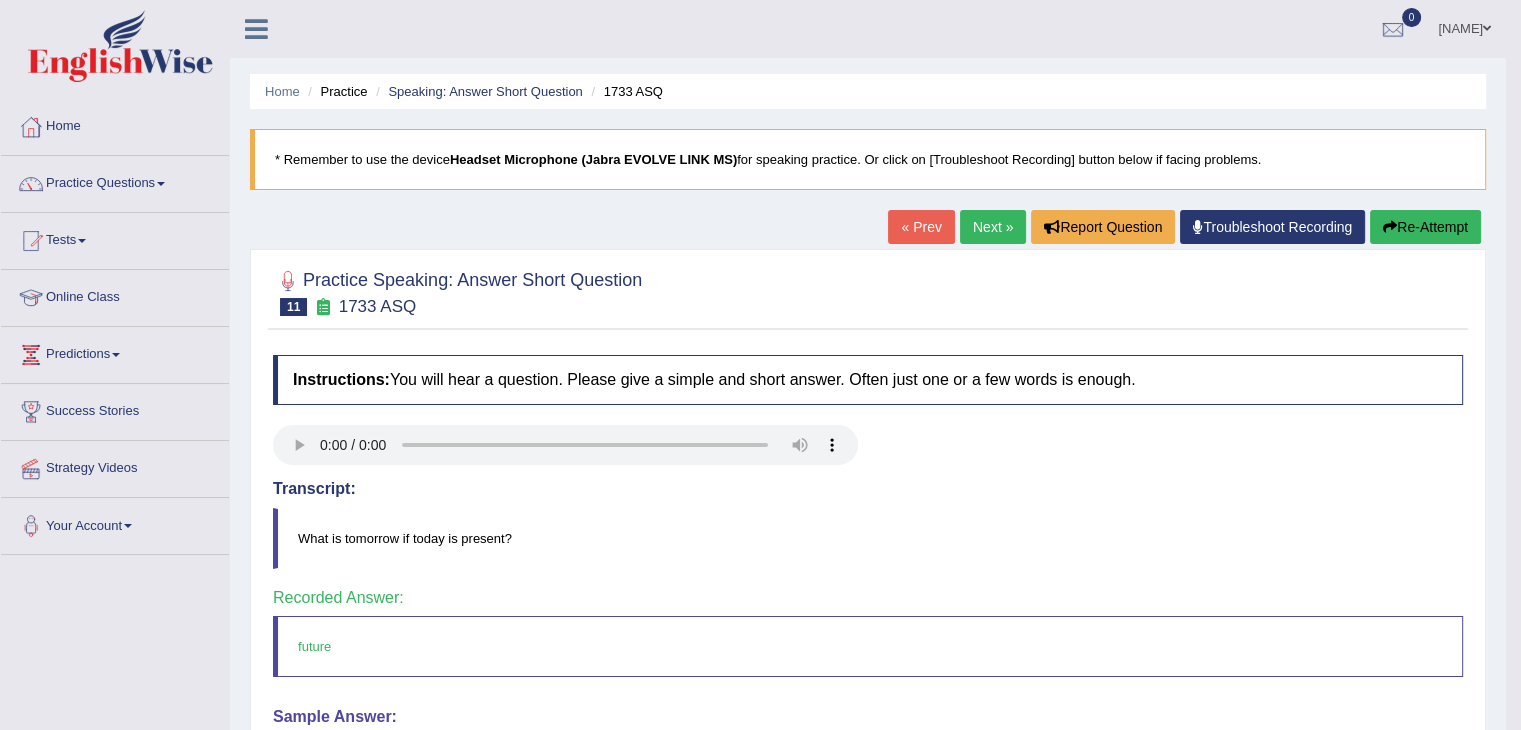 click on "Next »" at bounding box center [993, 227] 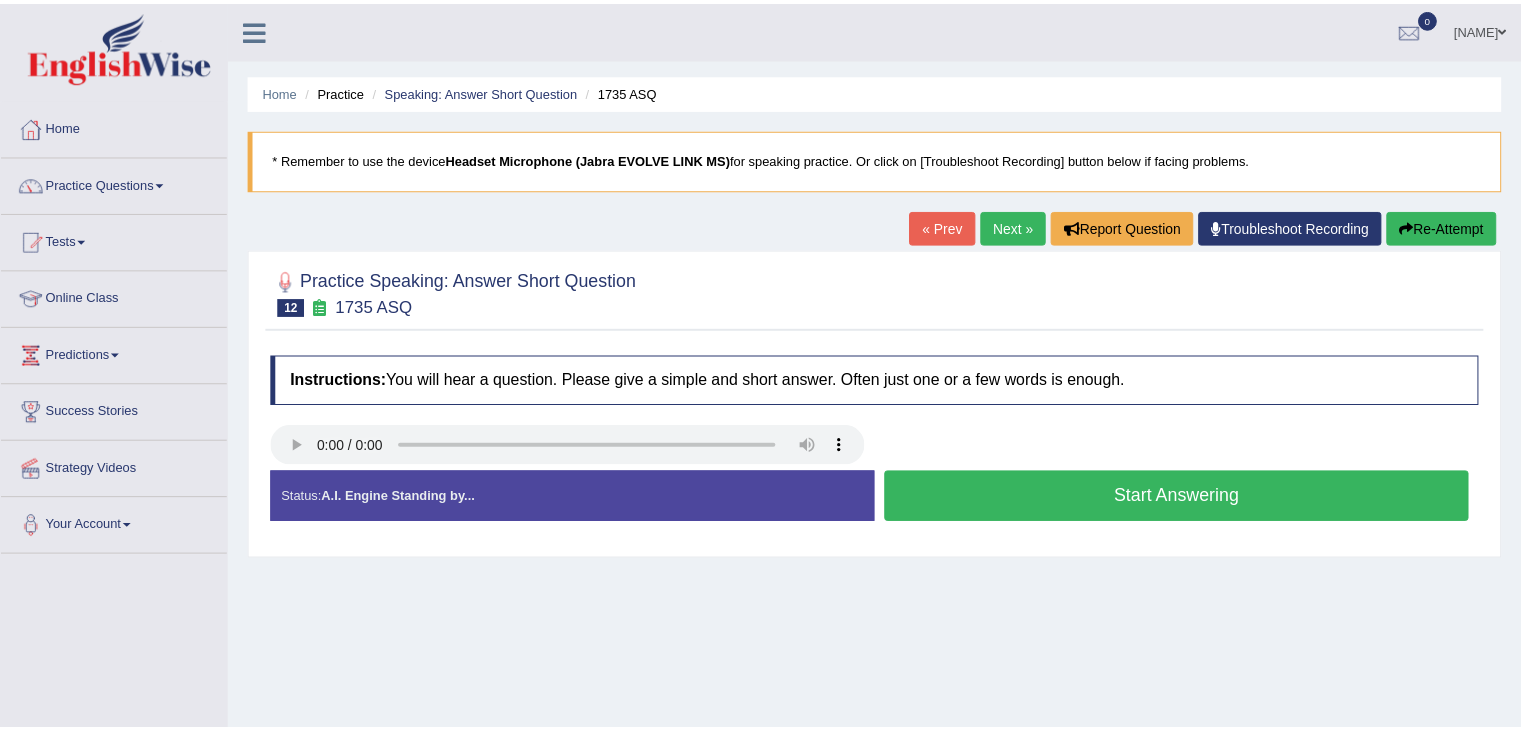 scroll, scrollTop: 0, scrollLeft: 0, axis: both 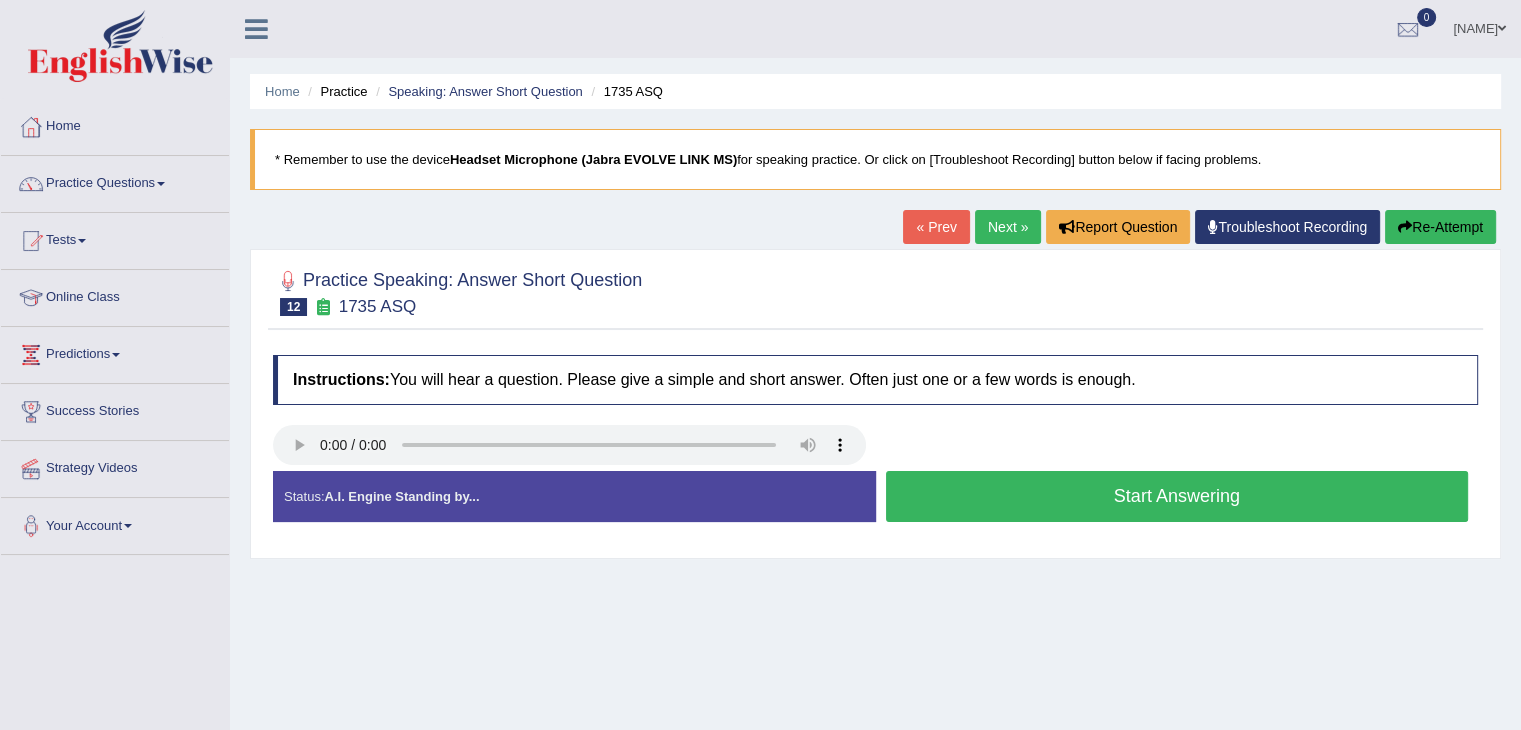 click on "Start Answering" at bounding box center [1177, 496] 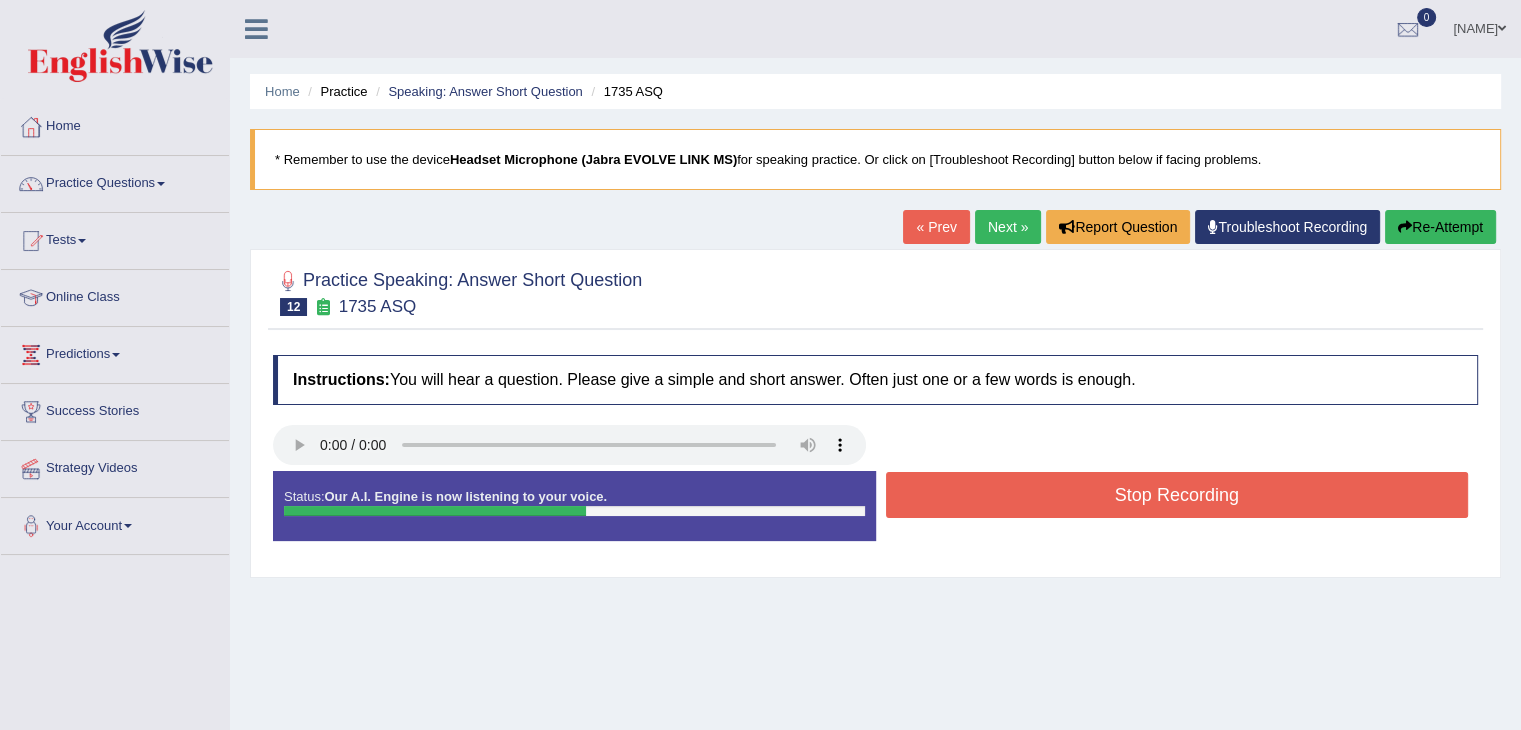 click on "Stop Recording" at bounding box center (1177, 495) 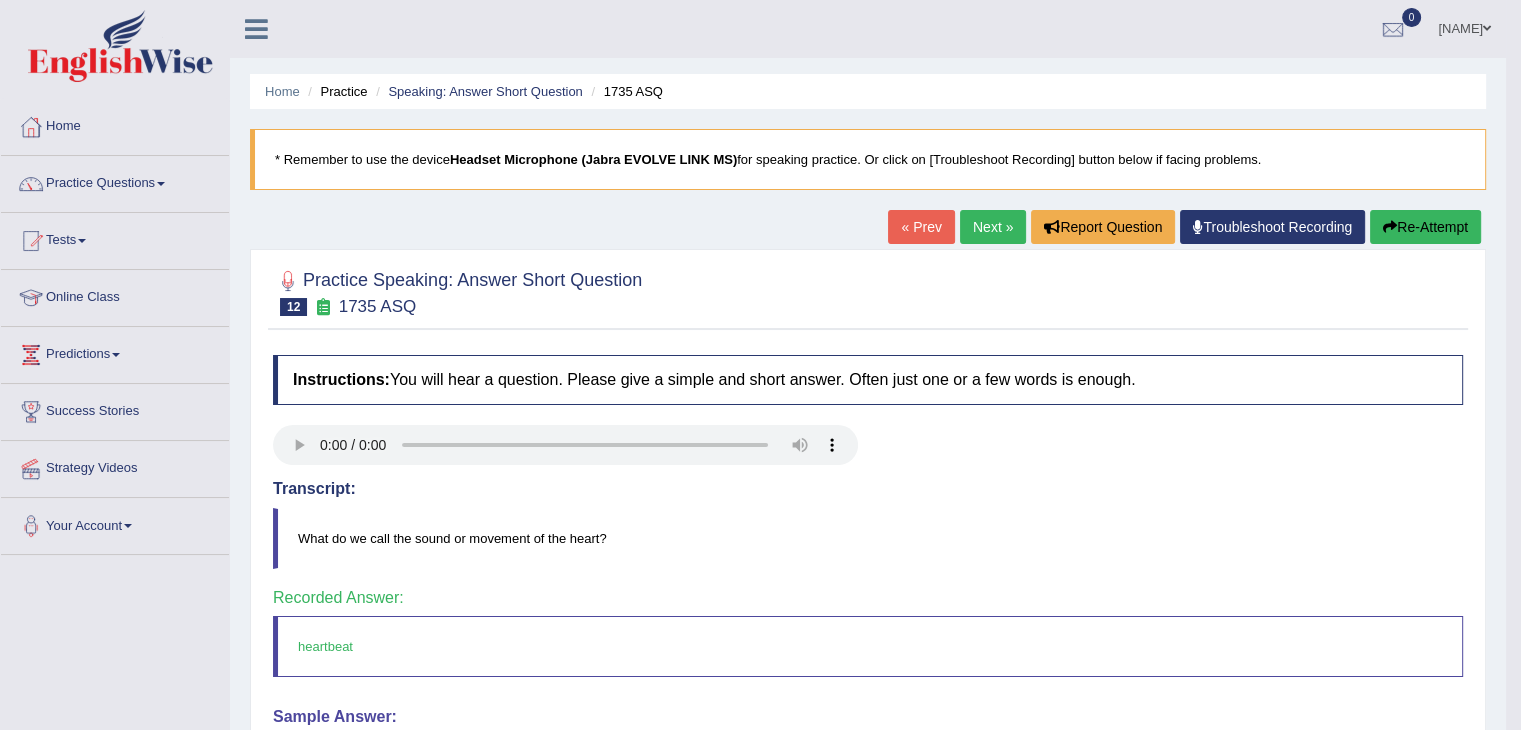 click on "Next »" at bounding box center [993, 227] 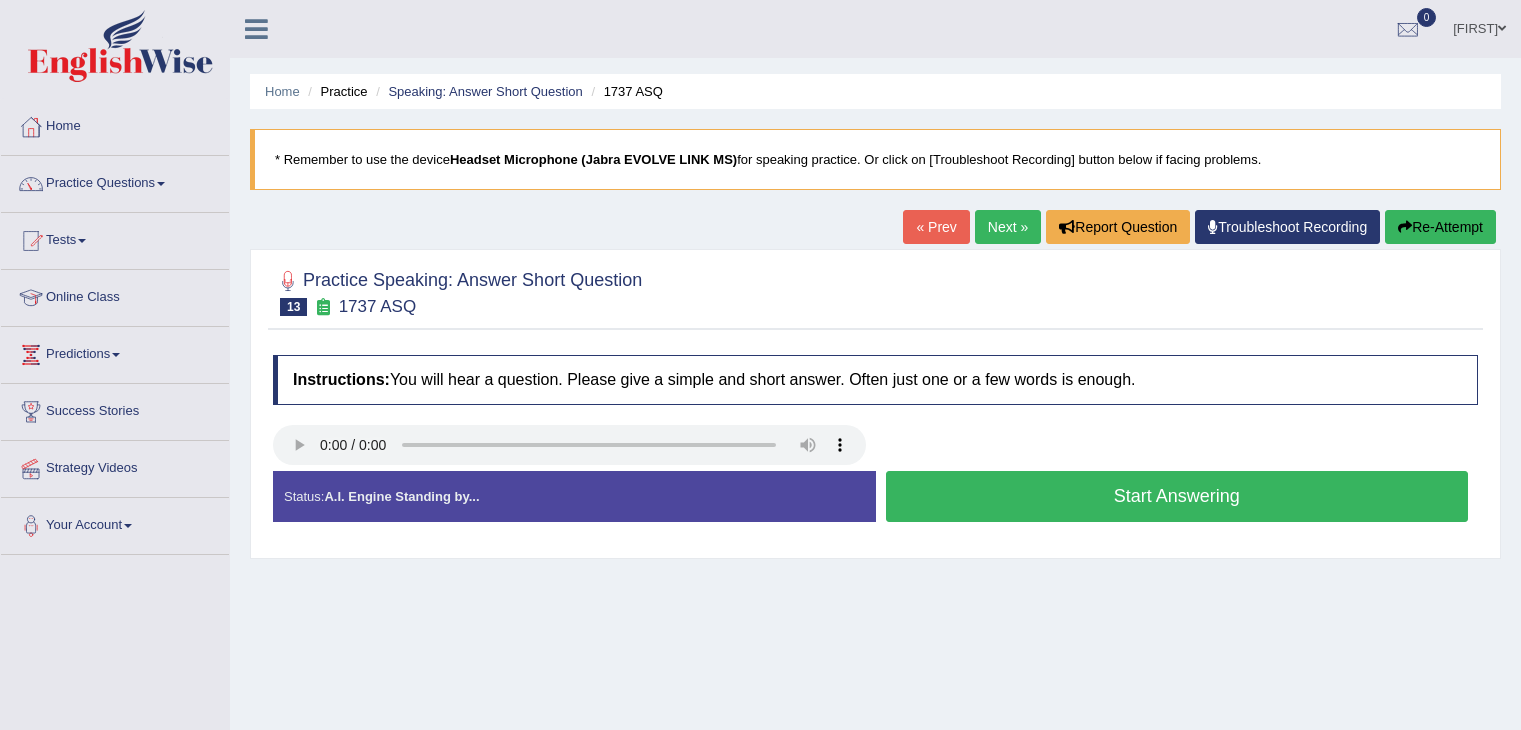 scroll, scrollTop: 0, scrollLeft: 0, axis: both 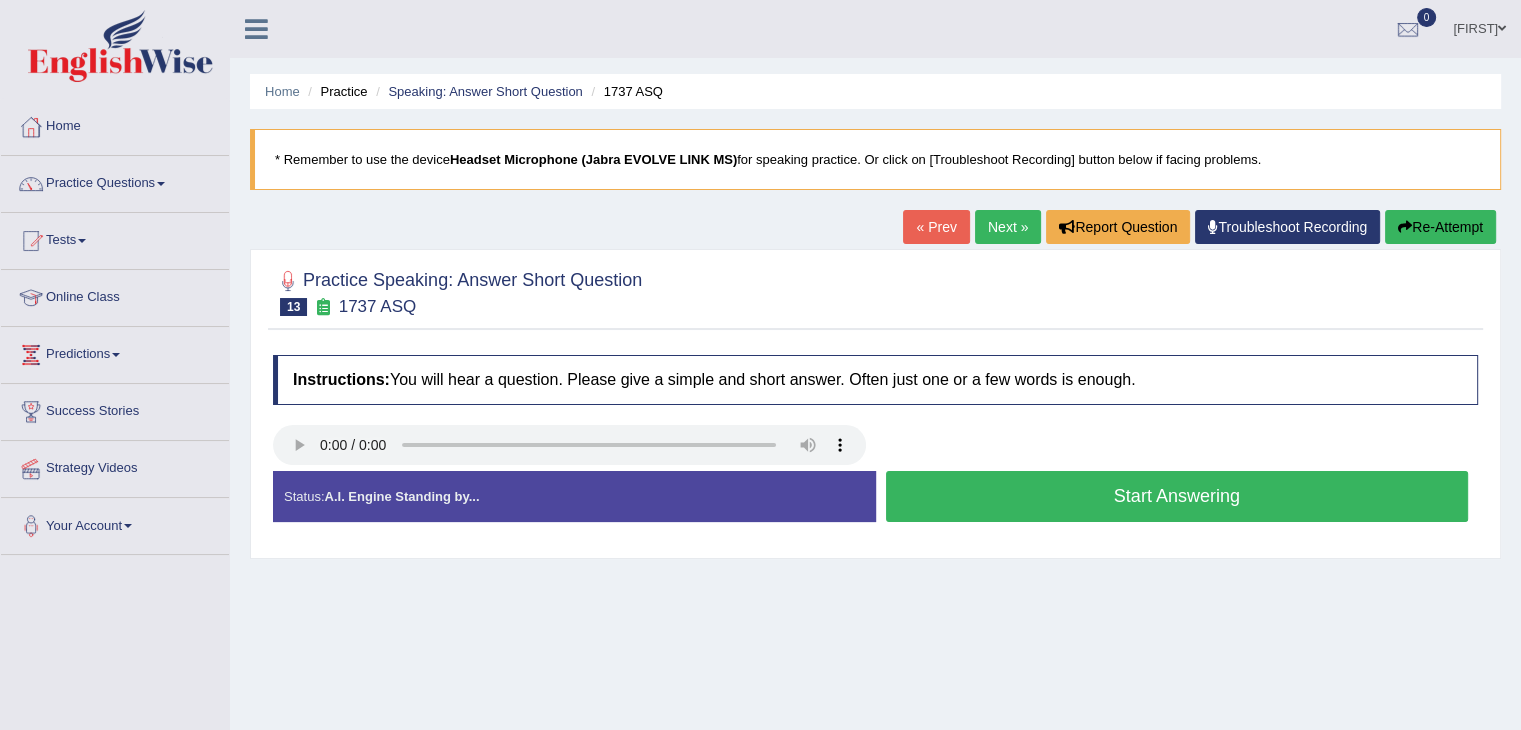 click on "Start Answering" at bounding box center [1177, 496] 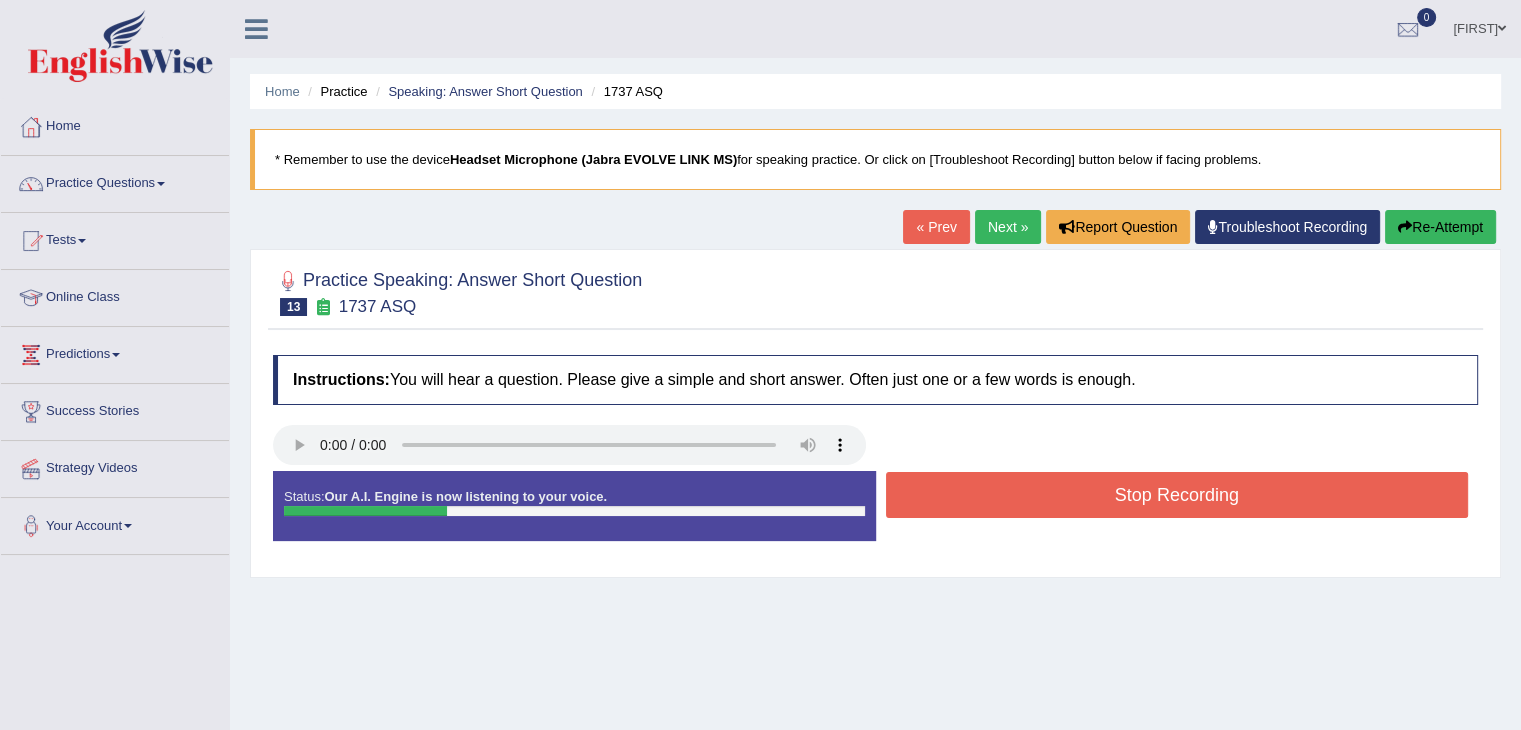 click on "Stop Recording" at bounding box center (1177, 495) 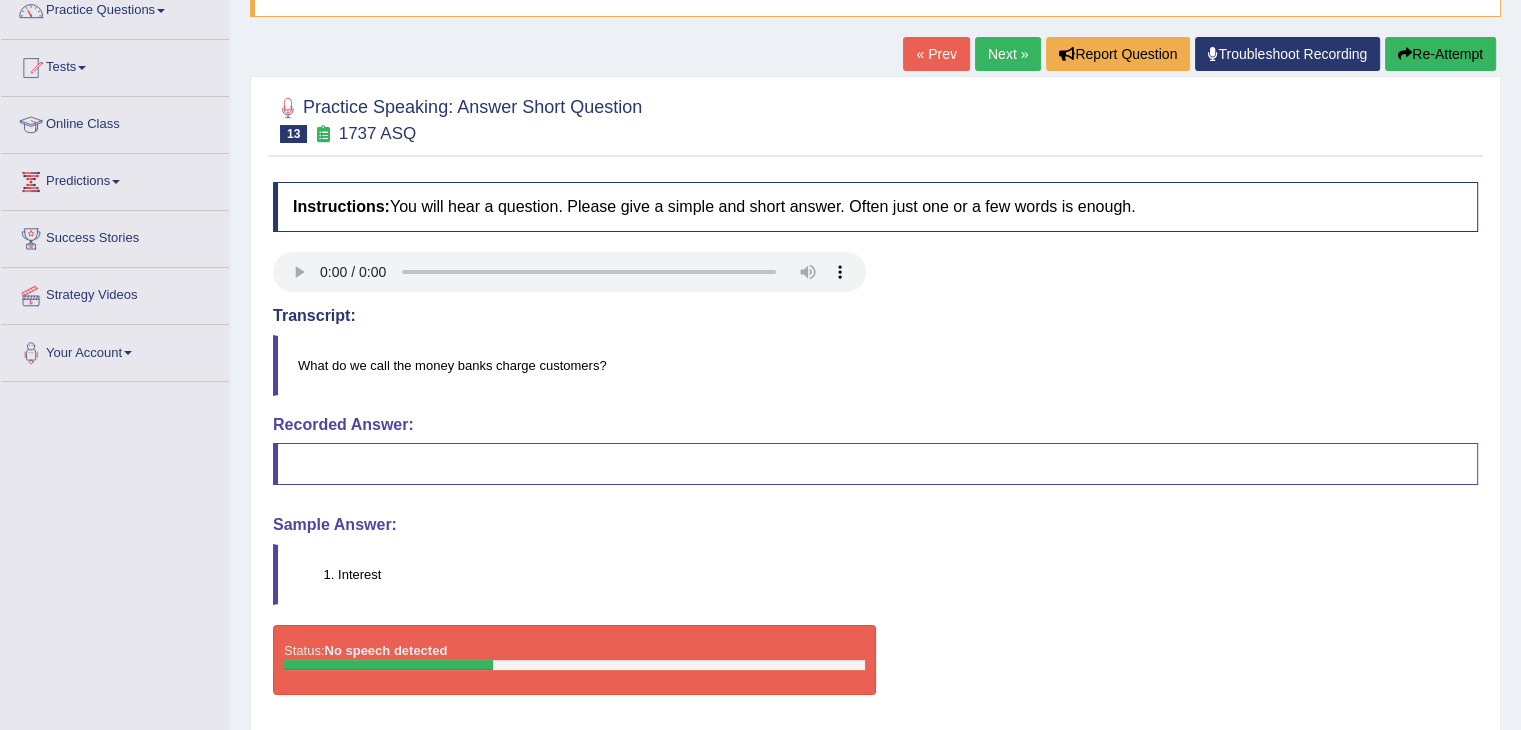 scroll, scrollTop: 160, scrollLeft: 0, axis: vertical 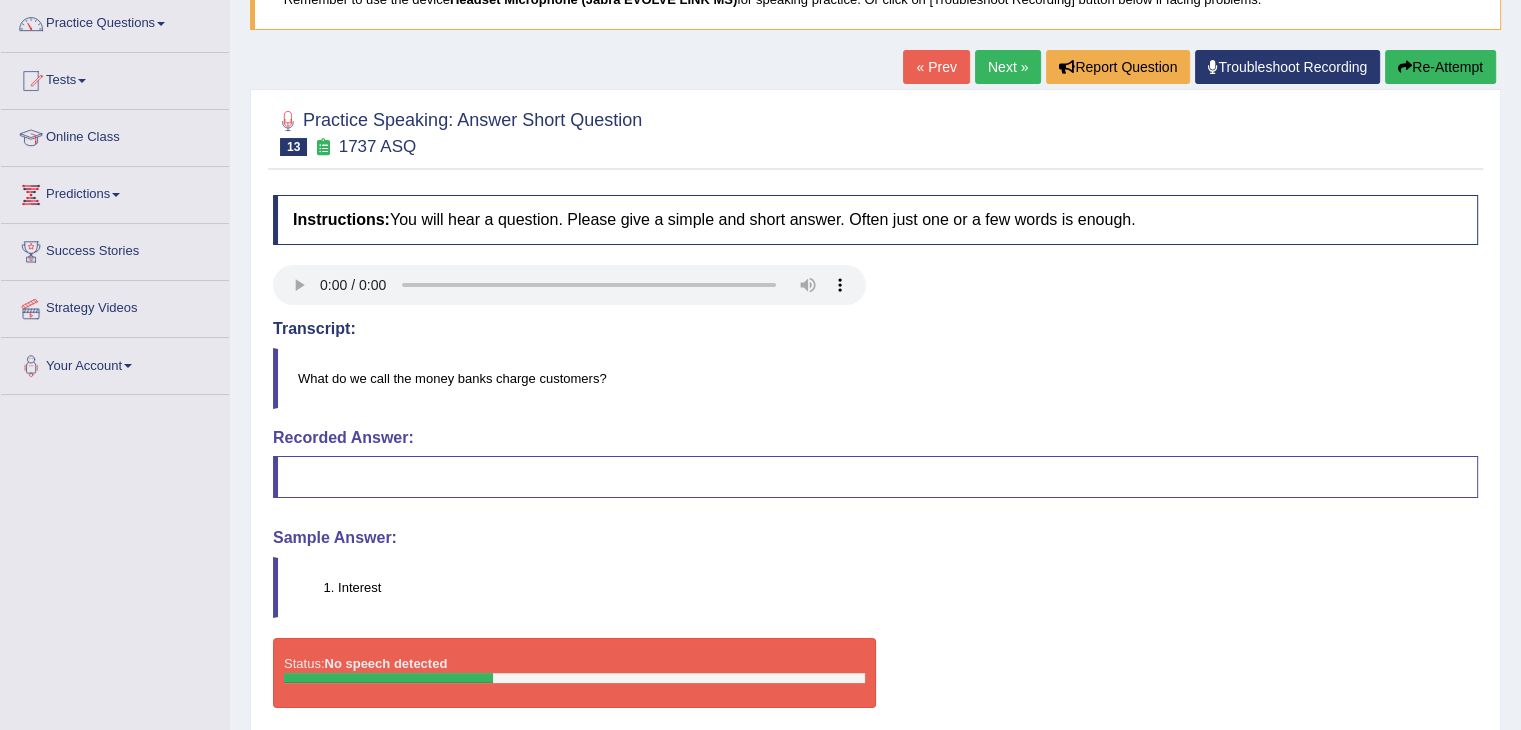 click on "Re-Attempt" at bounding box center (1440, 67) 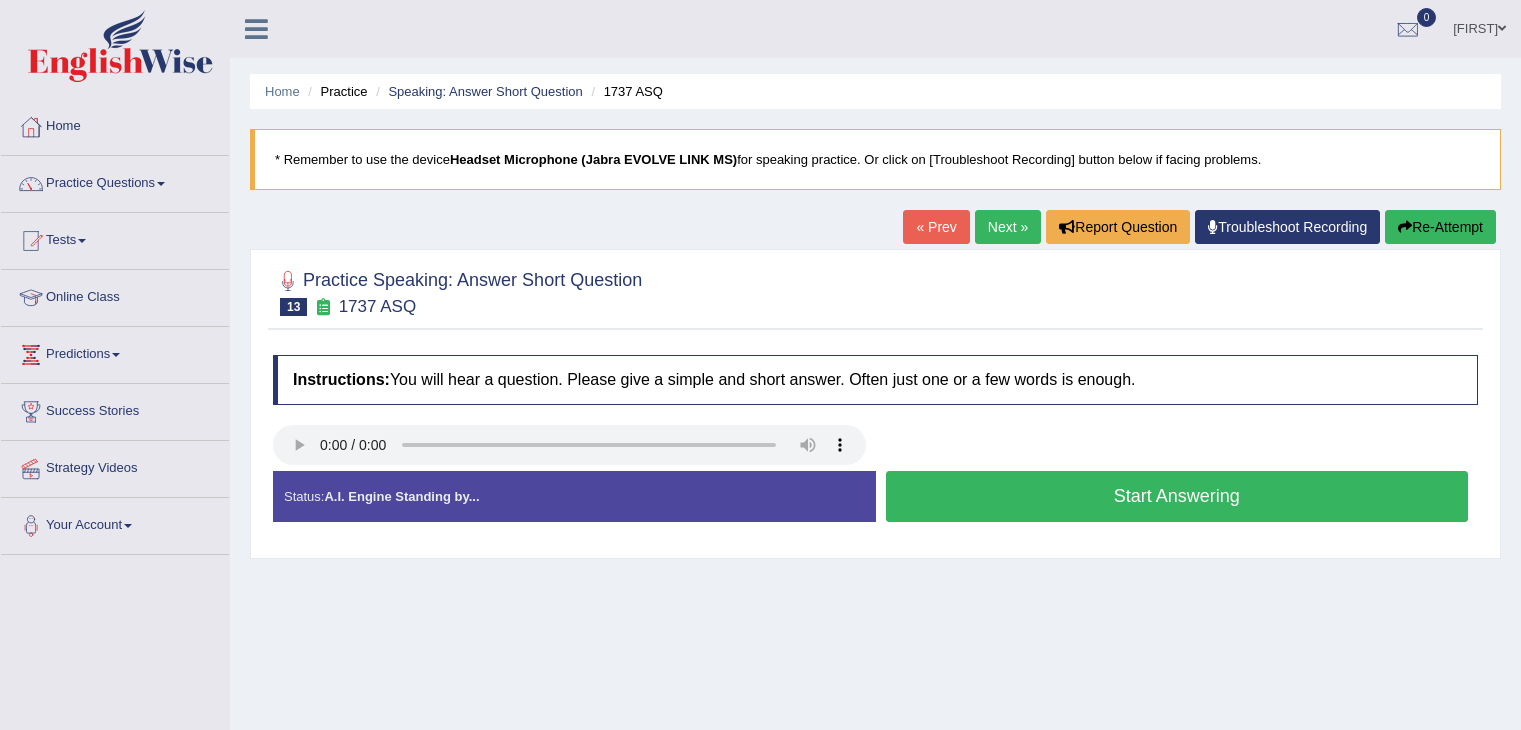 scroll, scrollTop: 166, scrollLeft: 0, axis: vertical 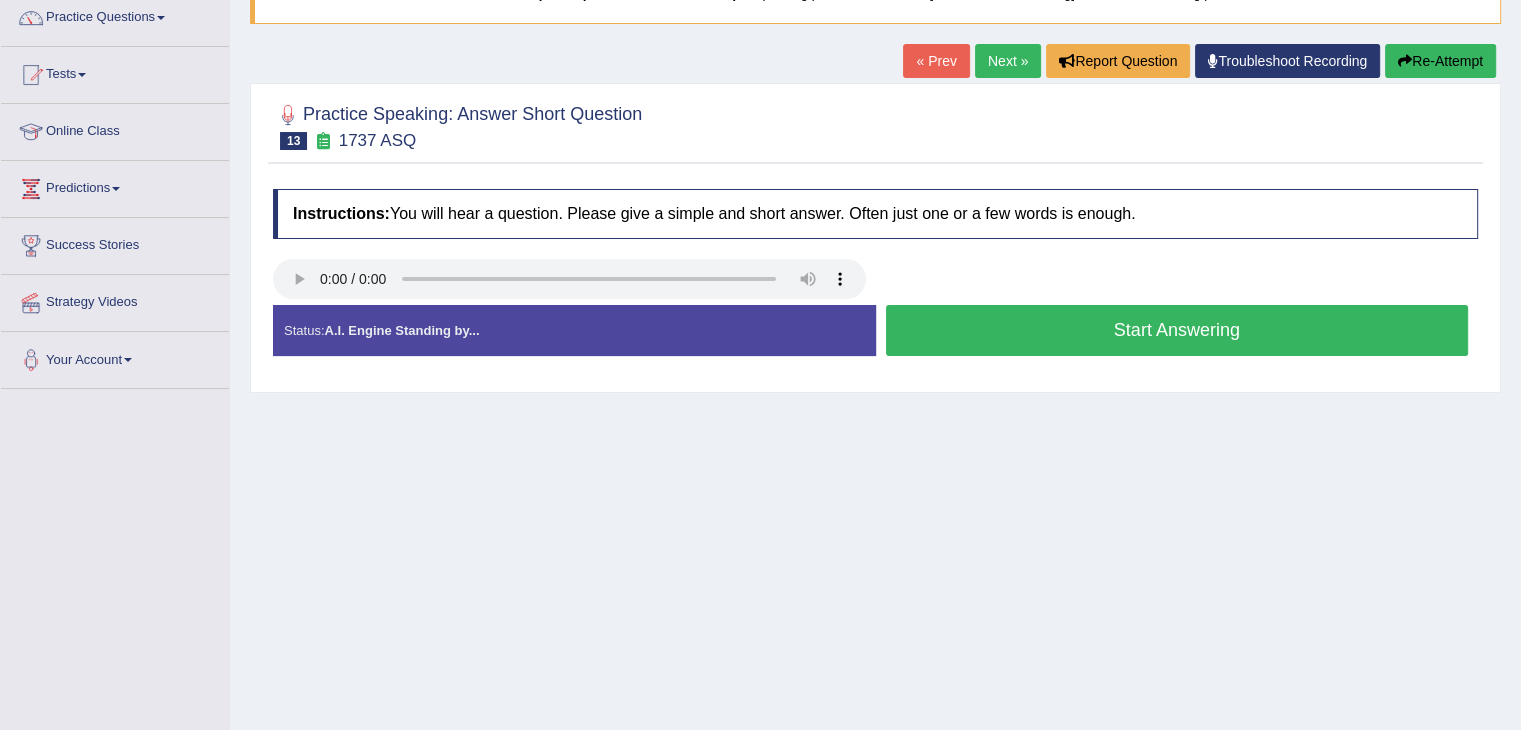 click on "Start Answering" at bounding box center (1177, 330) 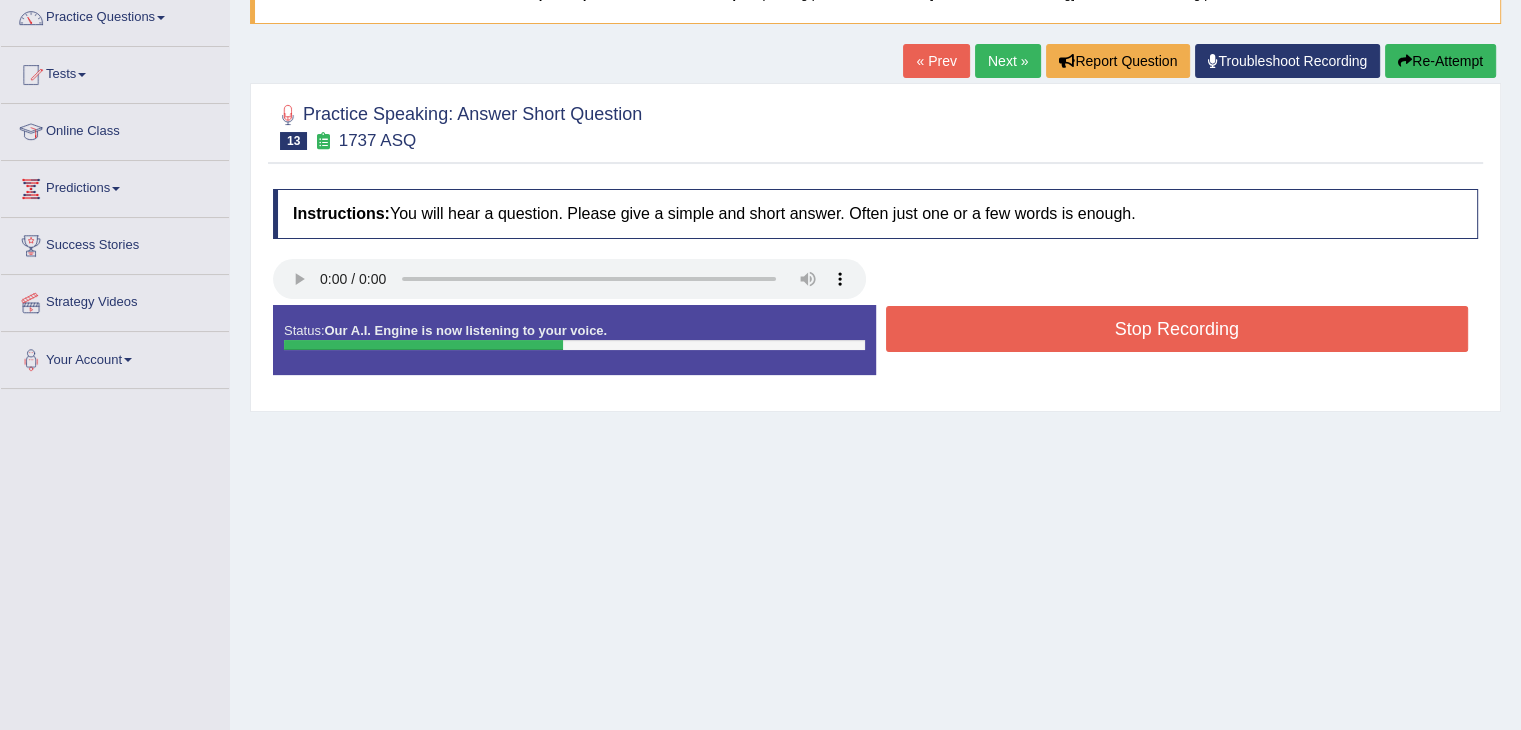 click on "Stop Recording" at bounding box center [1177, 329] 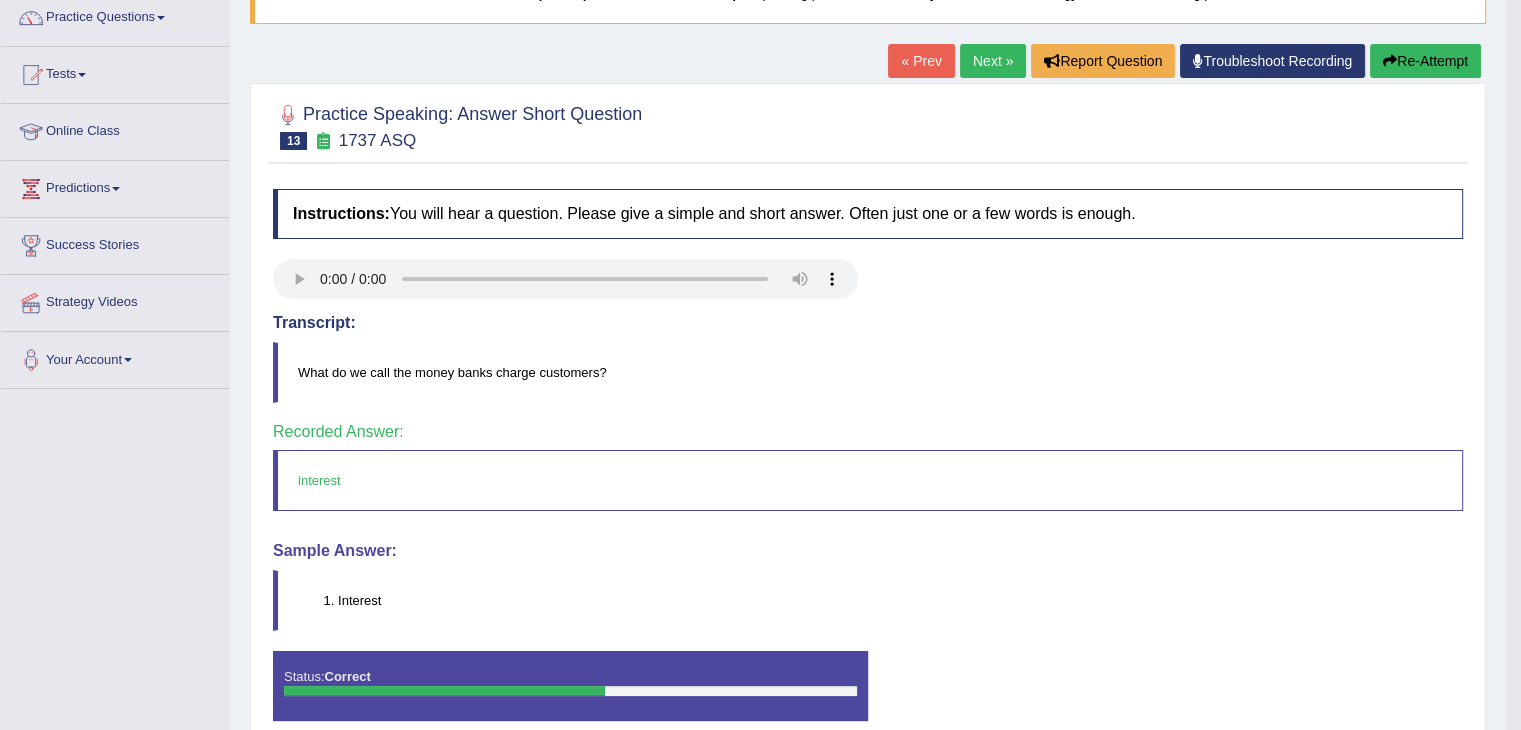 click on "Next »" at bounding box center [993, 61] 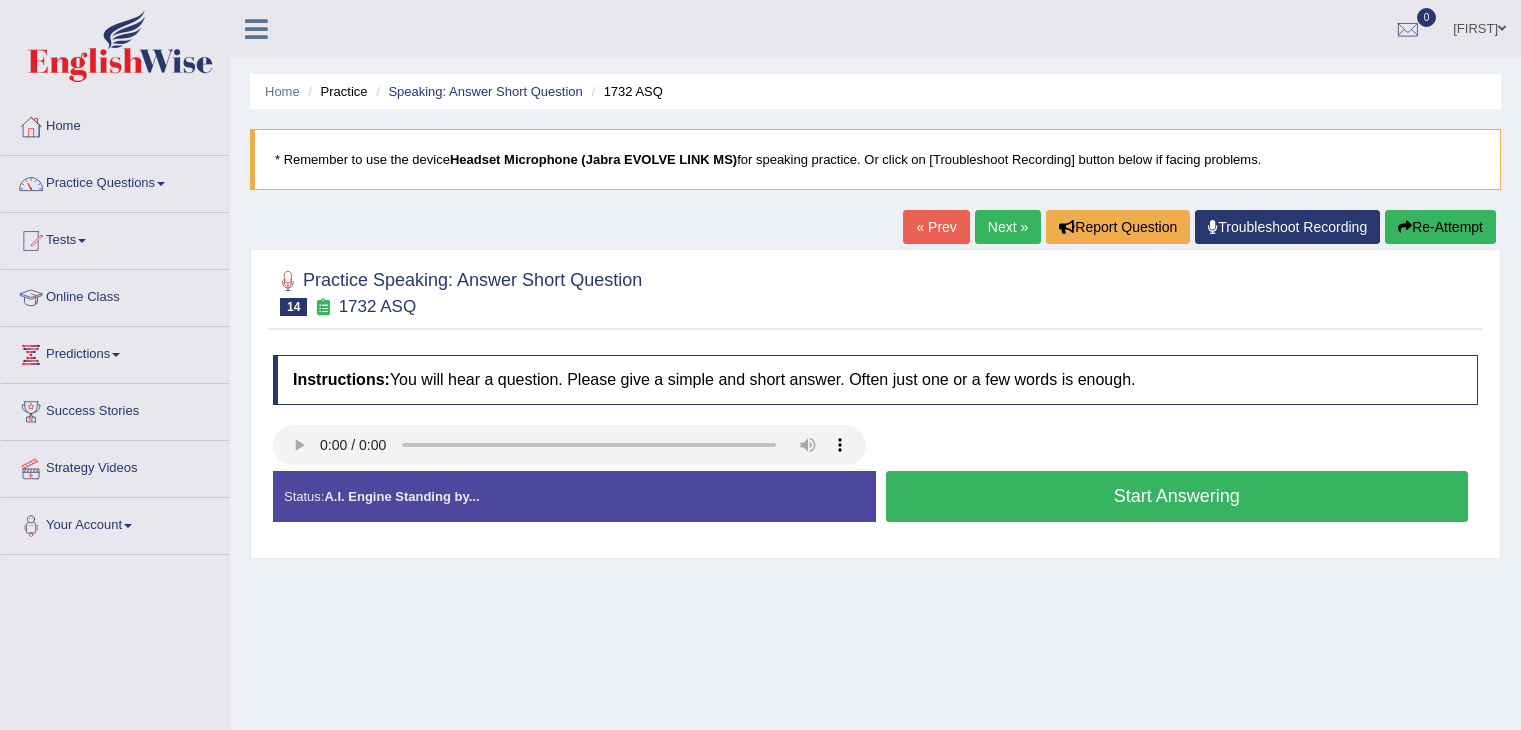 scroll, scrollTop: 0, scrollLeft: 0, axis: both 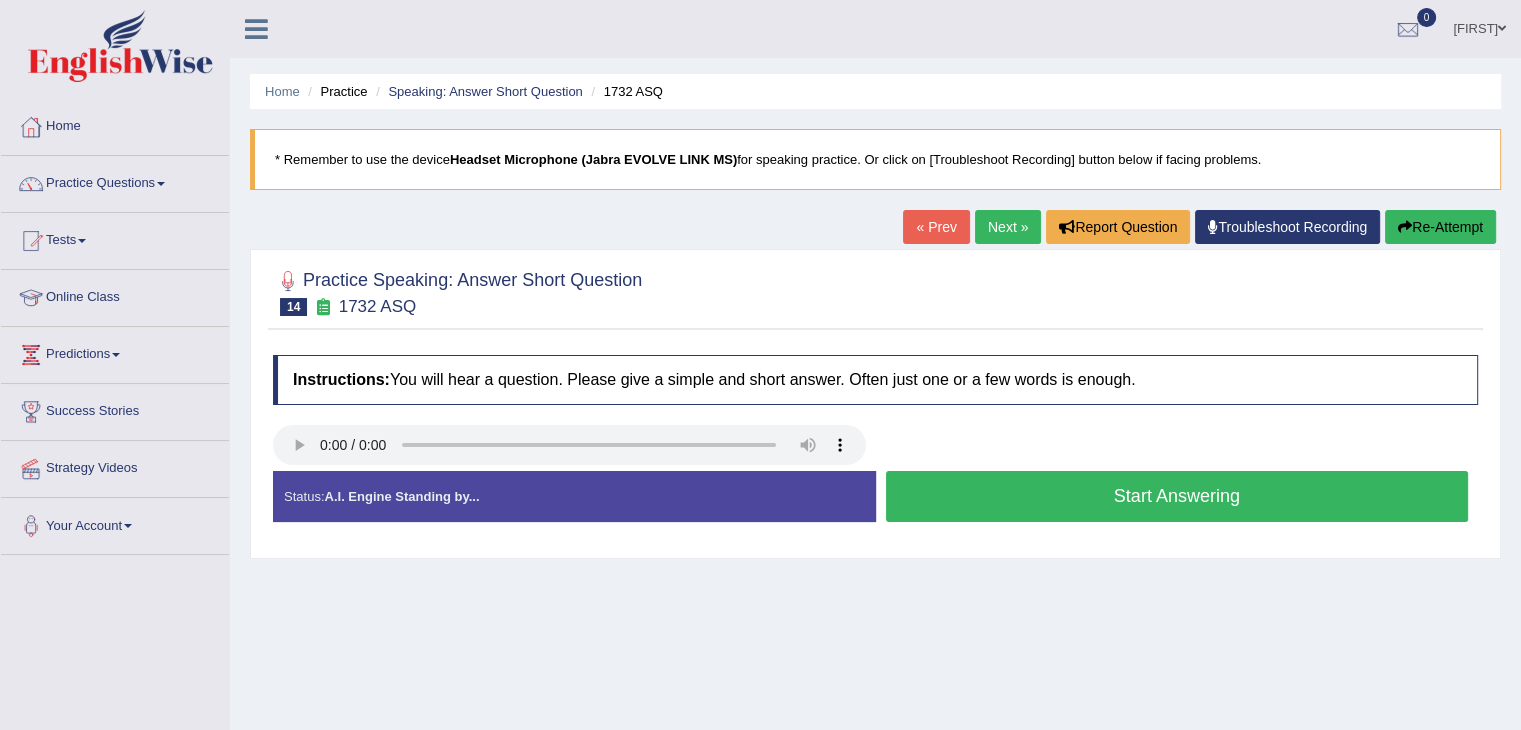 click on "Start Answering" at bounding box center [1177, 496] 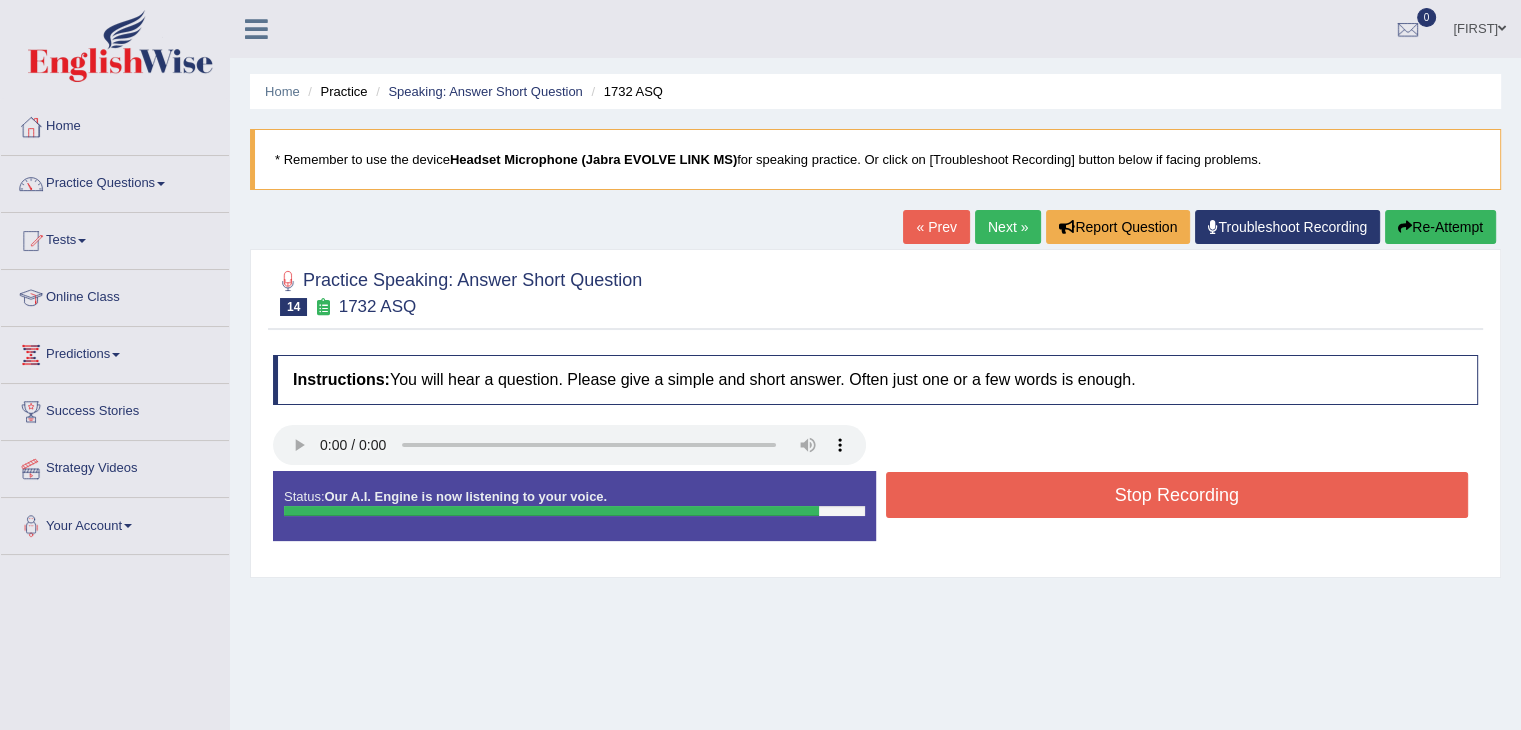 click on "Stop Recording" at bounding box center [1177, 495] 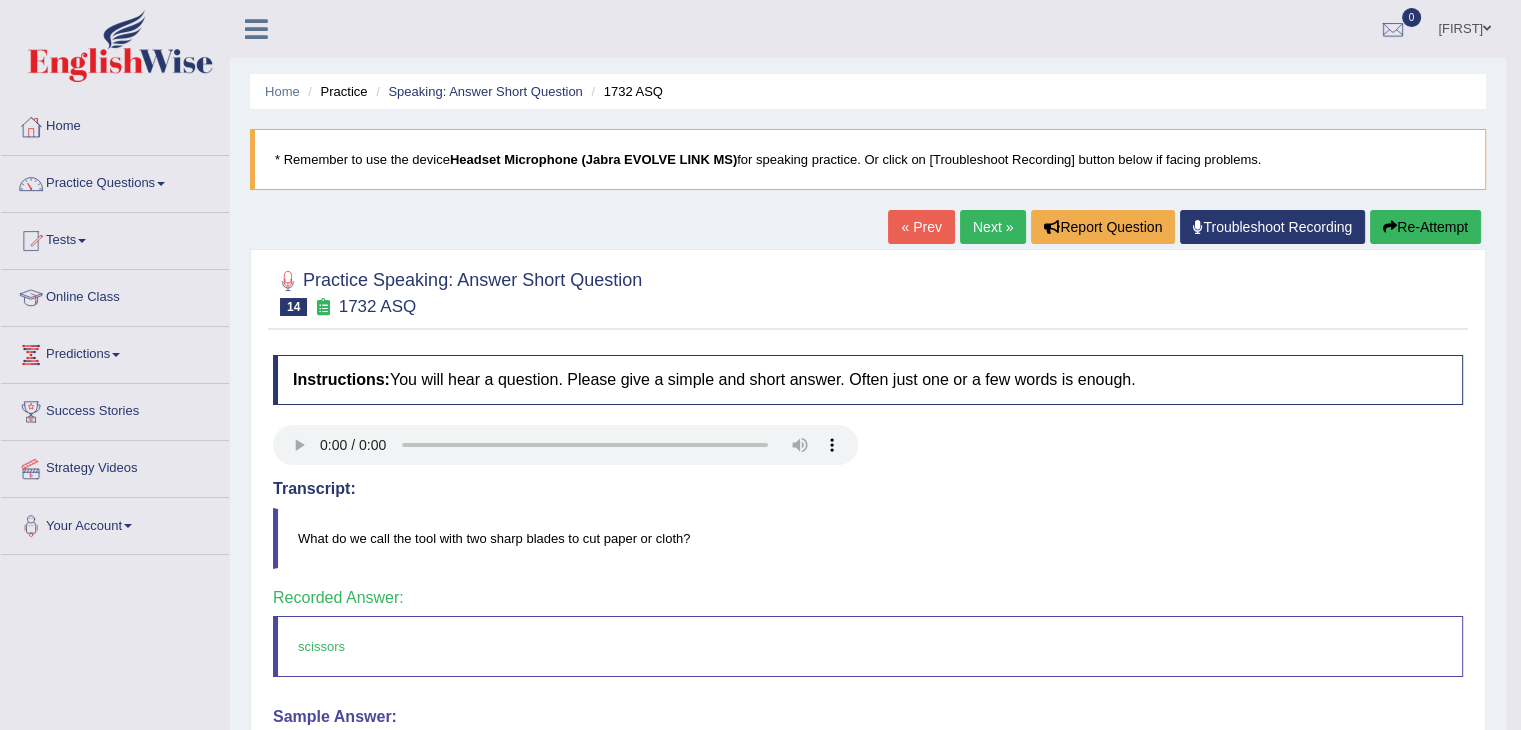 click on "Next »" at bounding box center (993, 227) 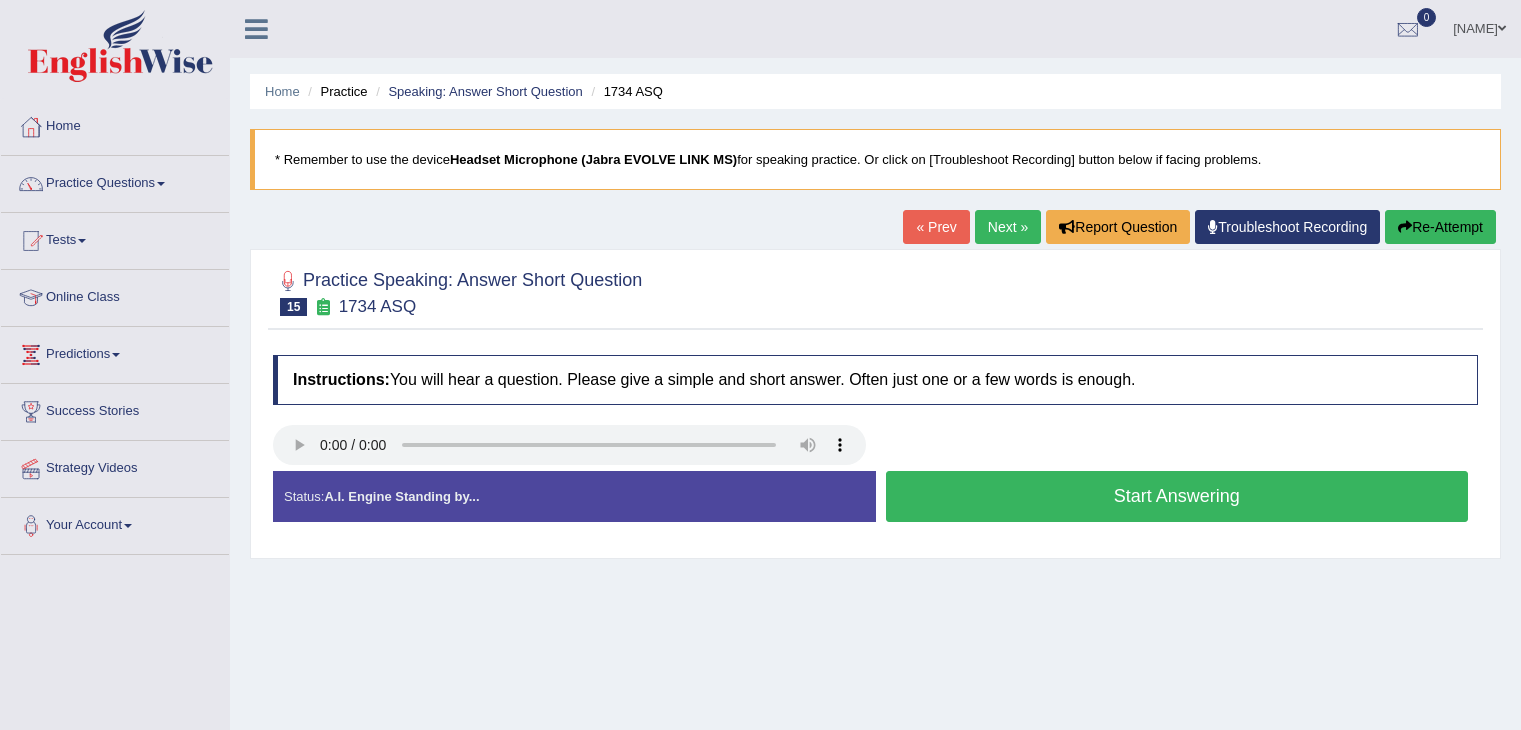 scroll, scrollTop: 0, scrollLeft: 0, axis: both 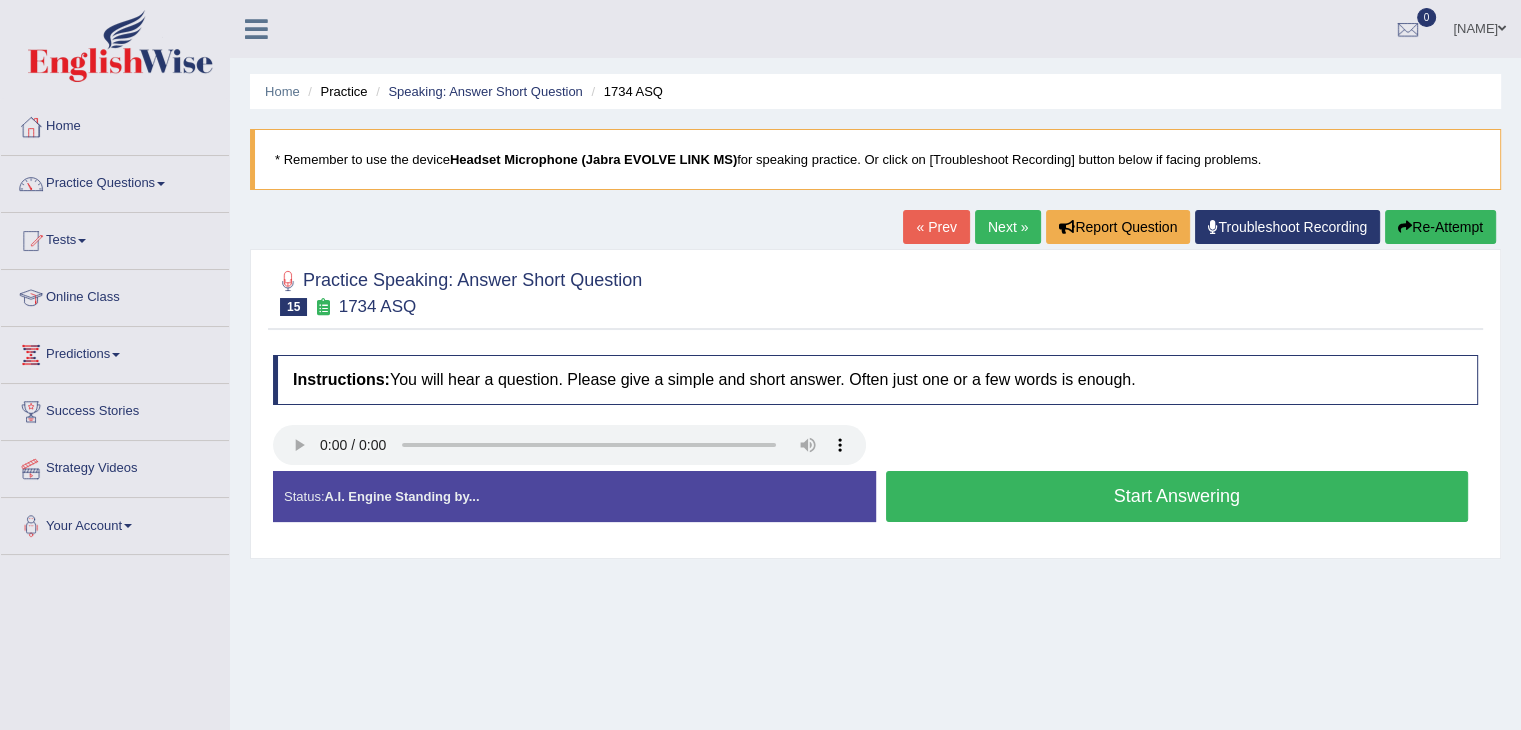 click on "Start Answering" at bounding box center (1177, 496) 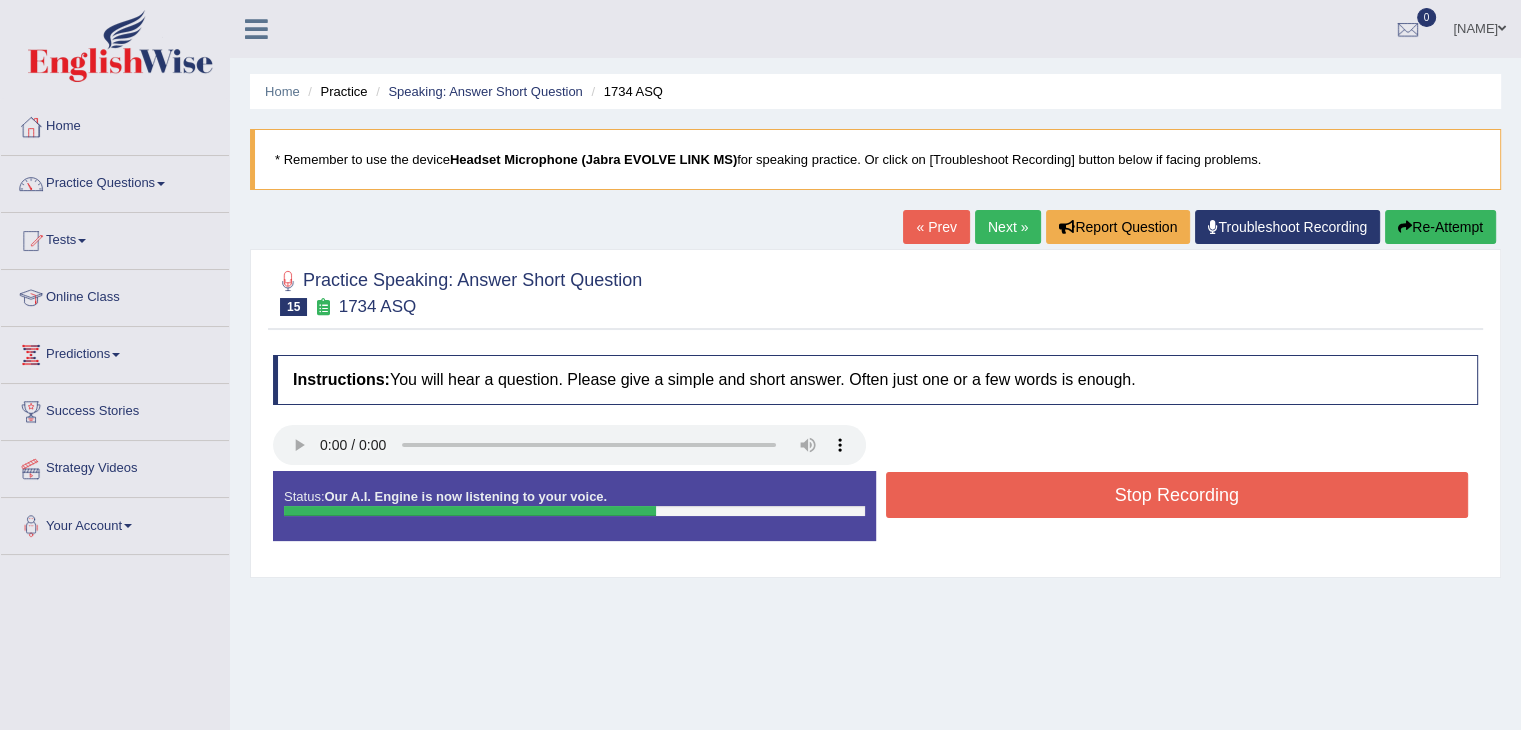 click on "Stop Recording" at bounding box center [1177, 495] 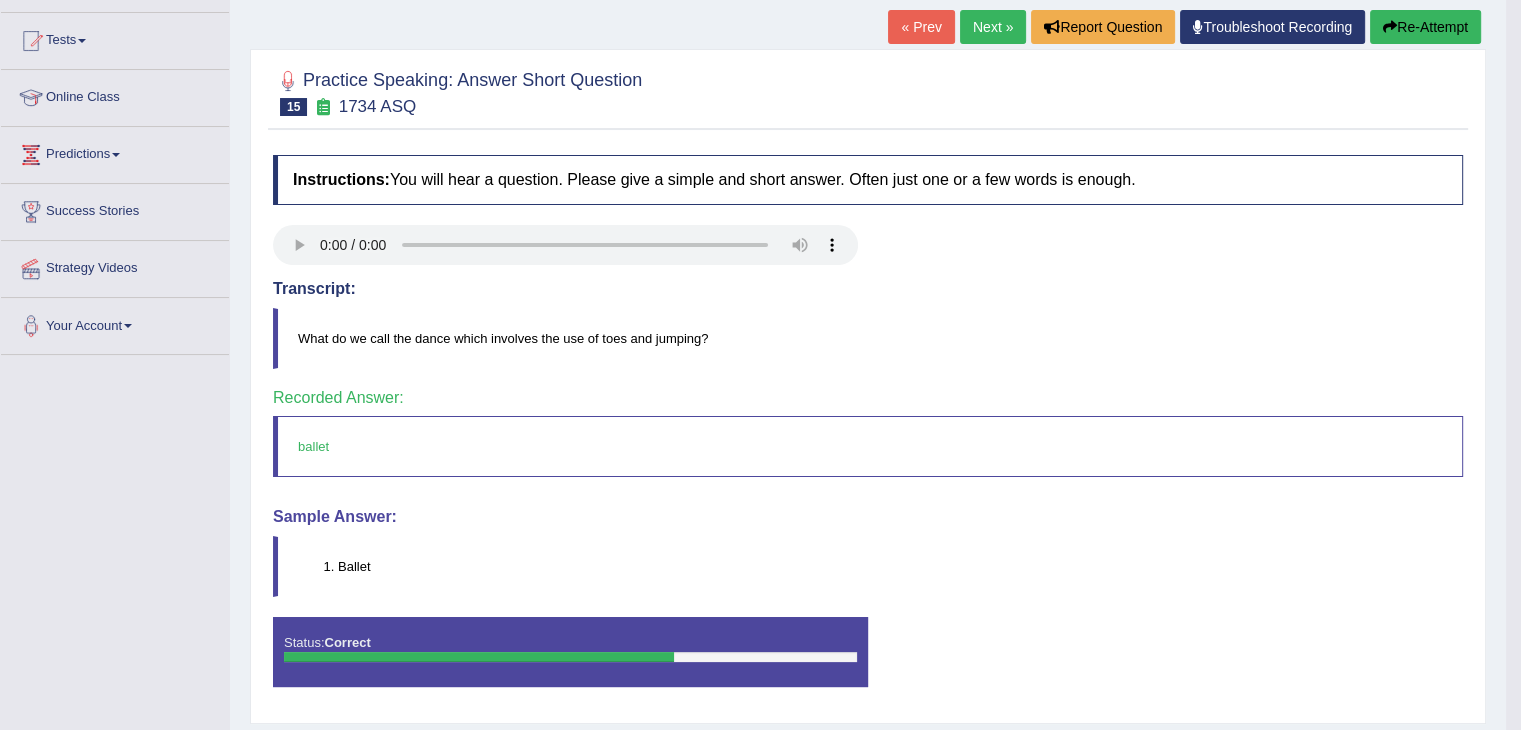 scroll, scrollTop: 160, scrollLeft: 0, axis: vertical 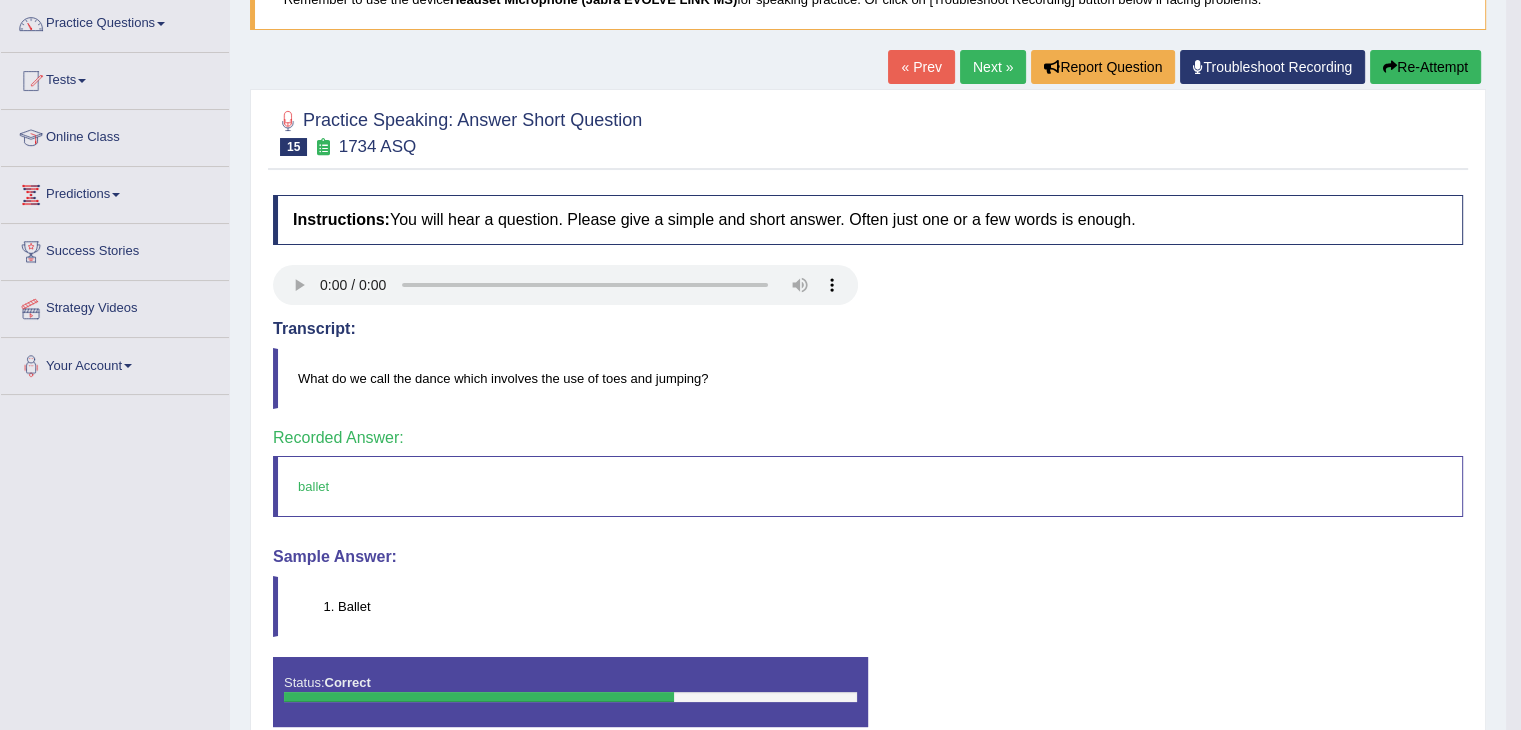 click on "Next »" at bounding box center [993, 67] 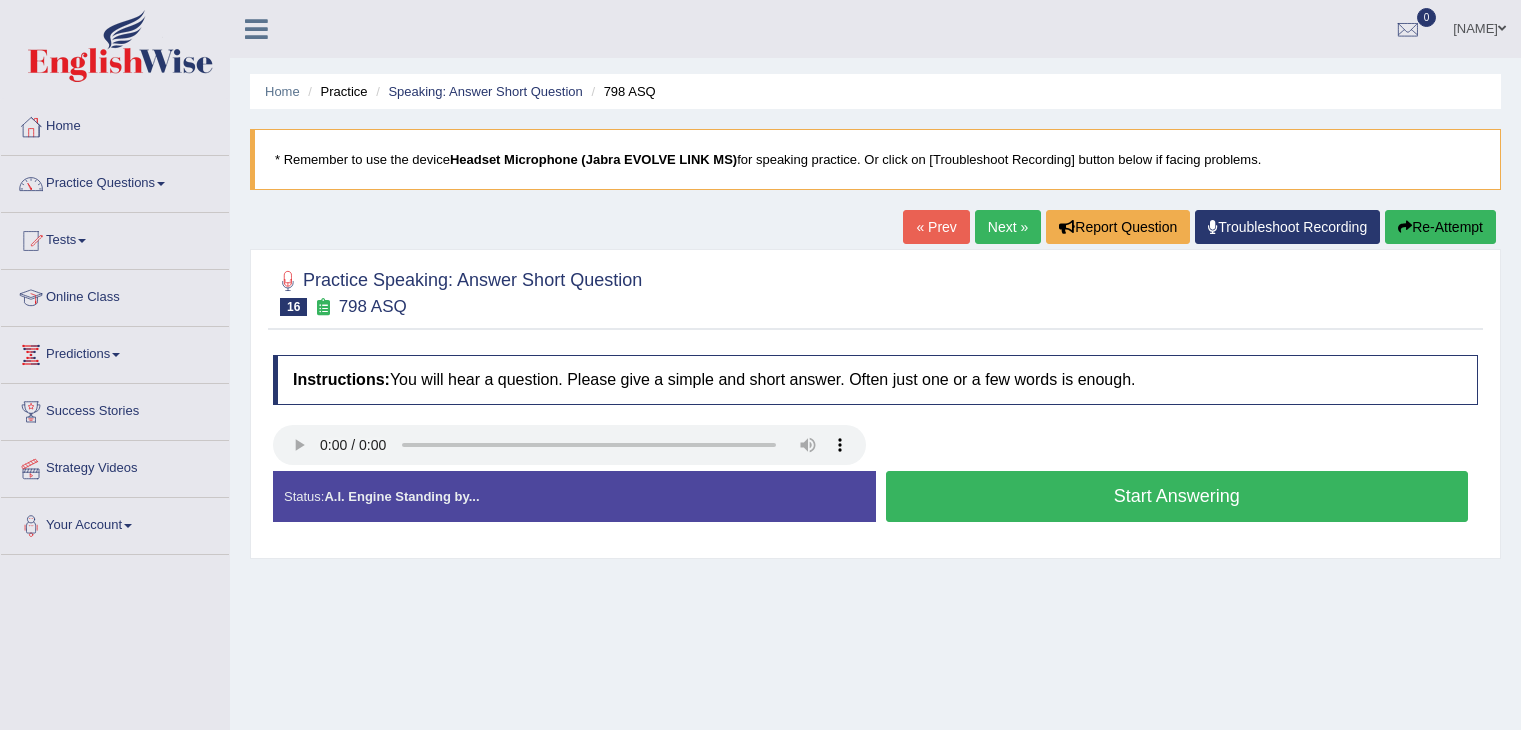 scroll, scrollTop: 0, scrollLeft: 0, axis: both 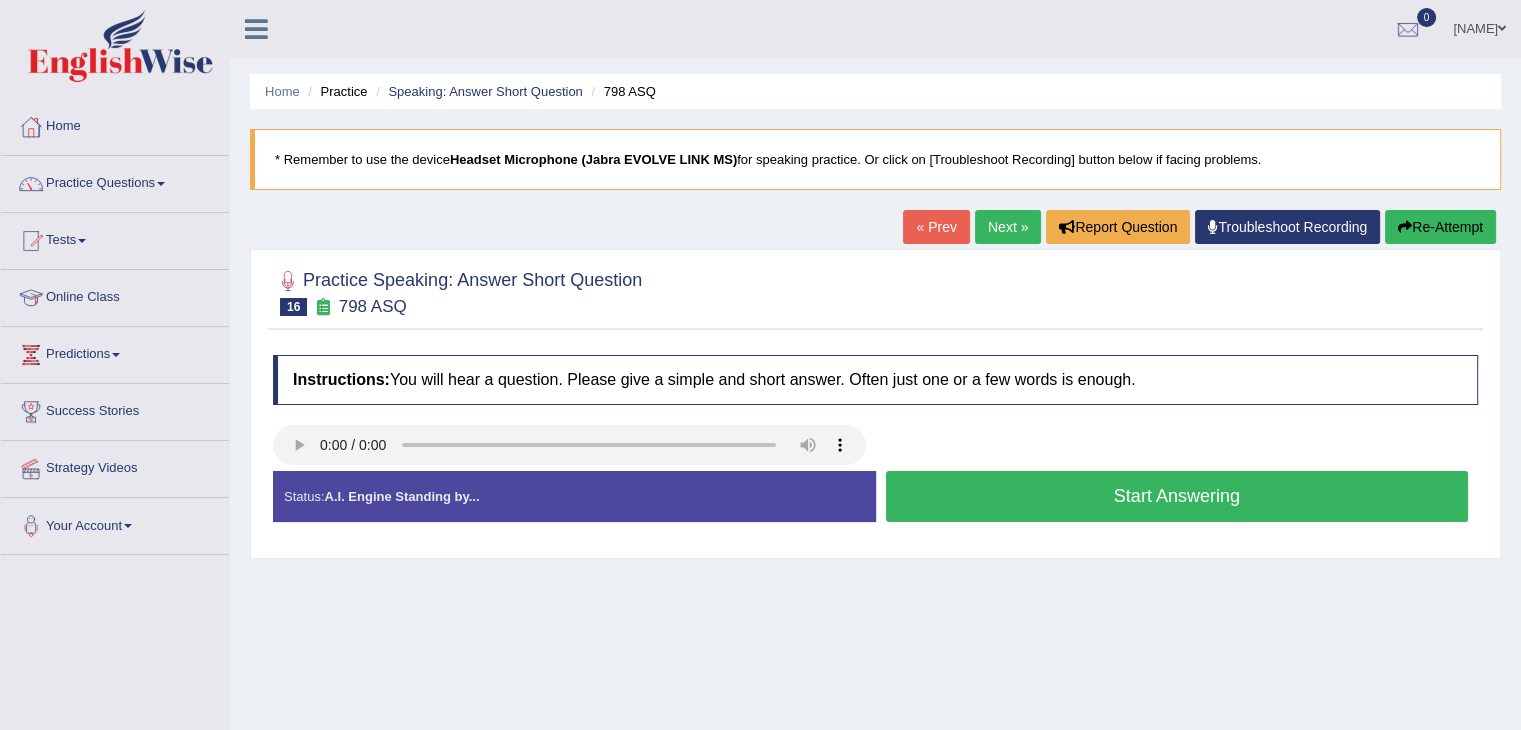 click on "Start Answering" at bounding box center (1177, 496) 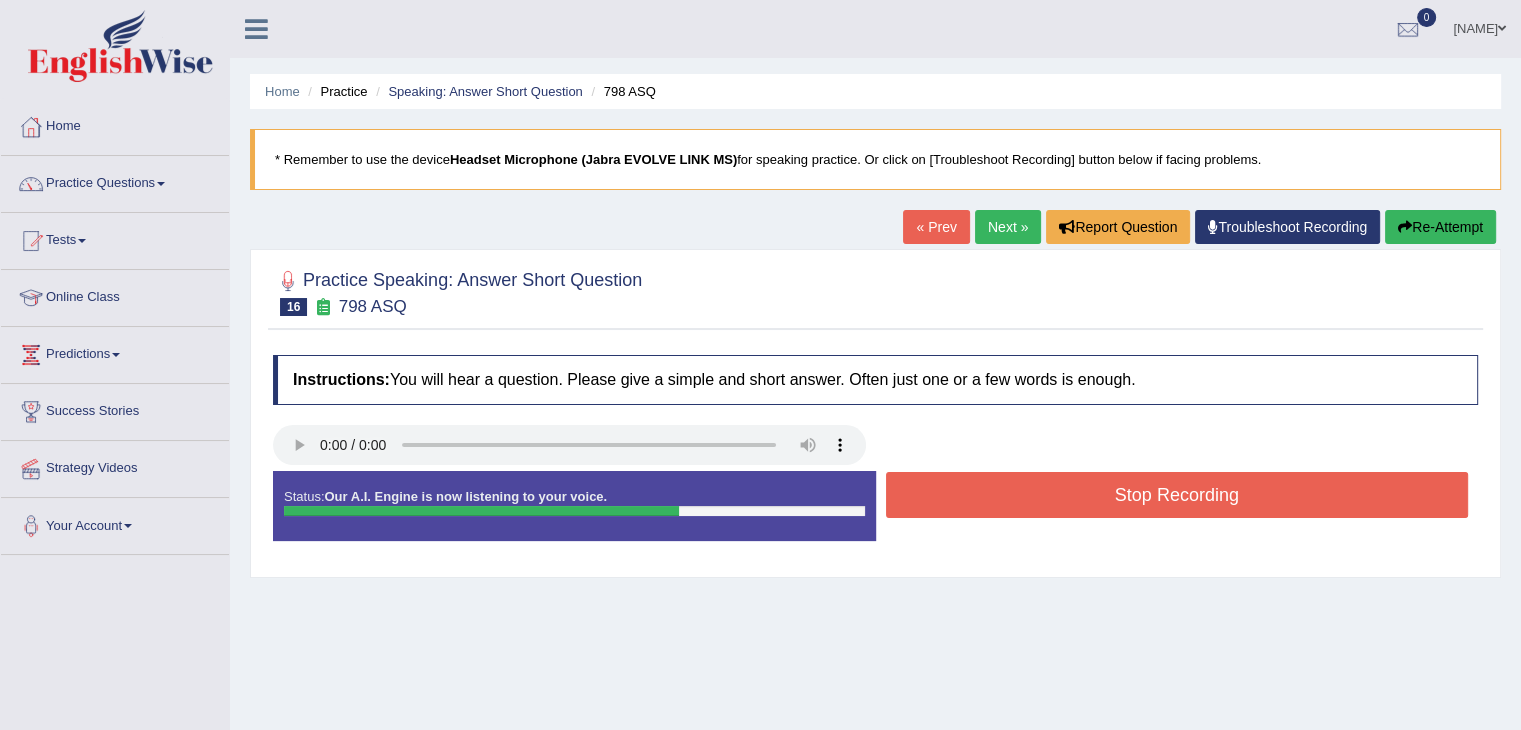 click on "Stop Recording" at bounding box center [1177, 495] 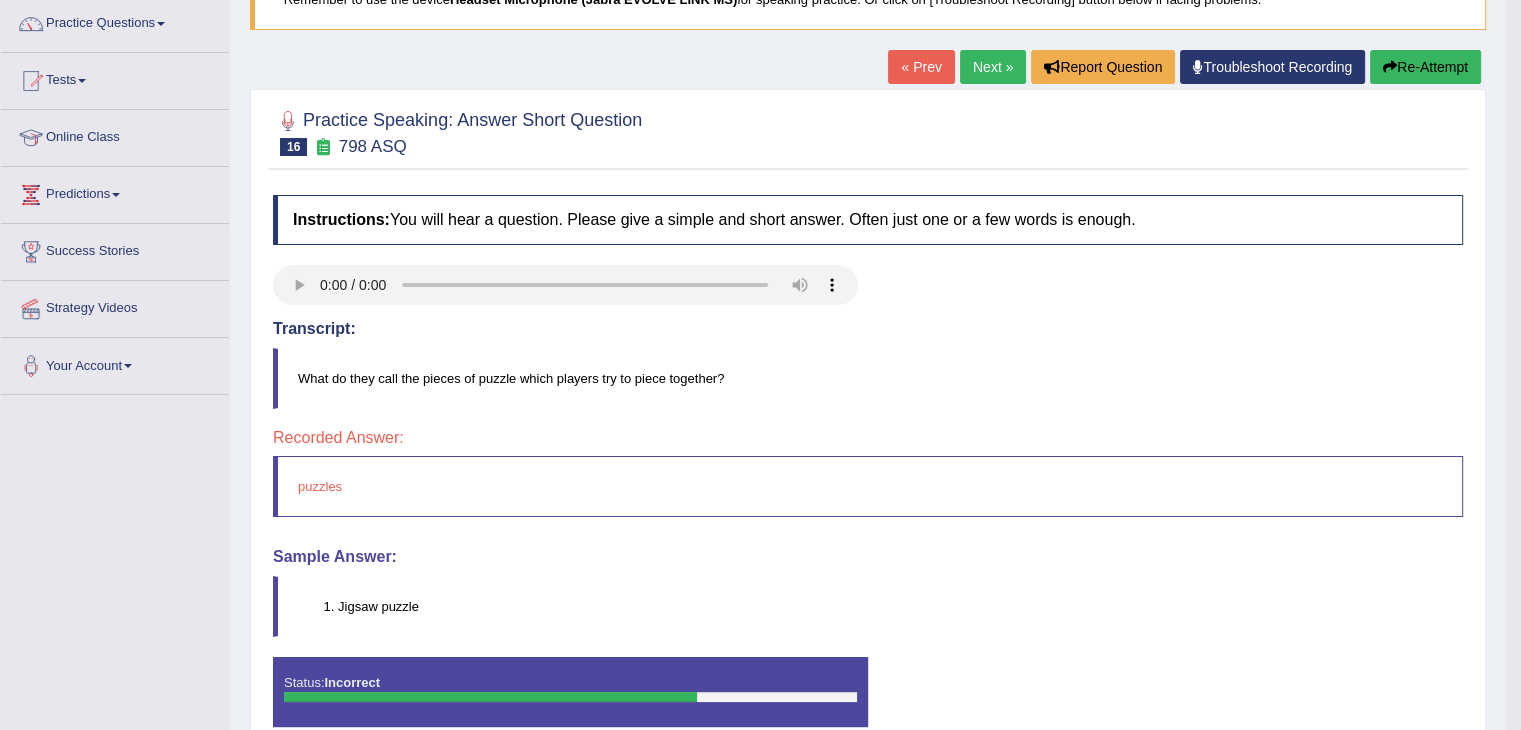 scroll, scrollTop: 200, scrollLeft: 0, axis: vertical 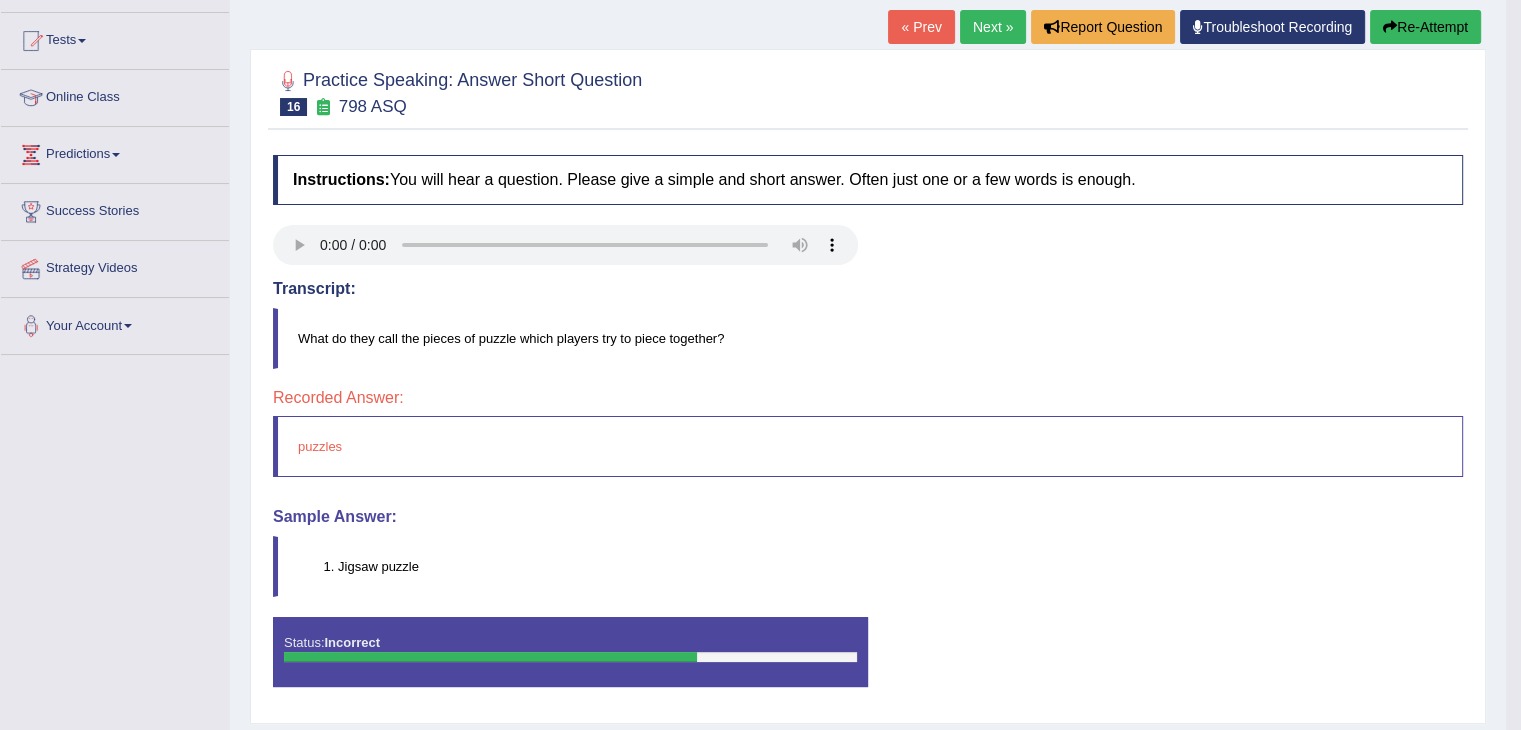 click on "Re-Attempt" at bounding box center [1425, 27] 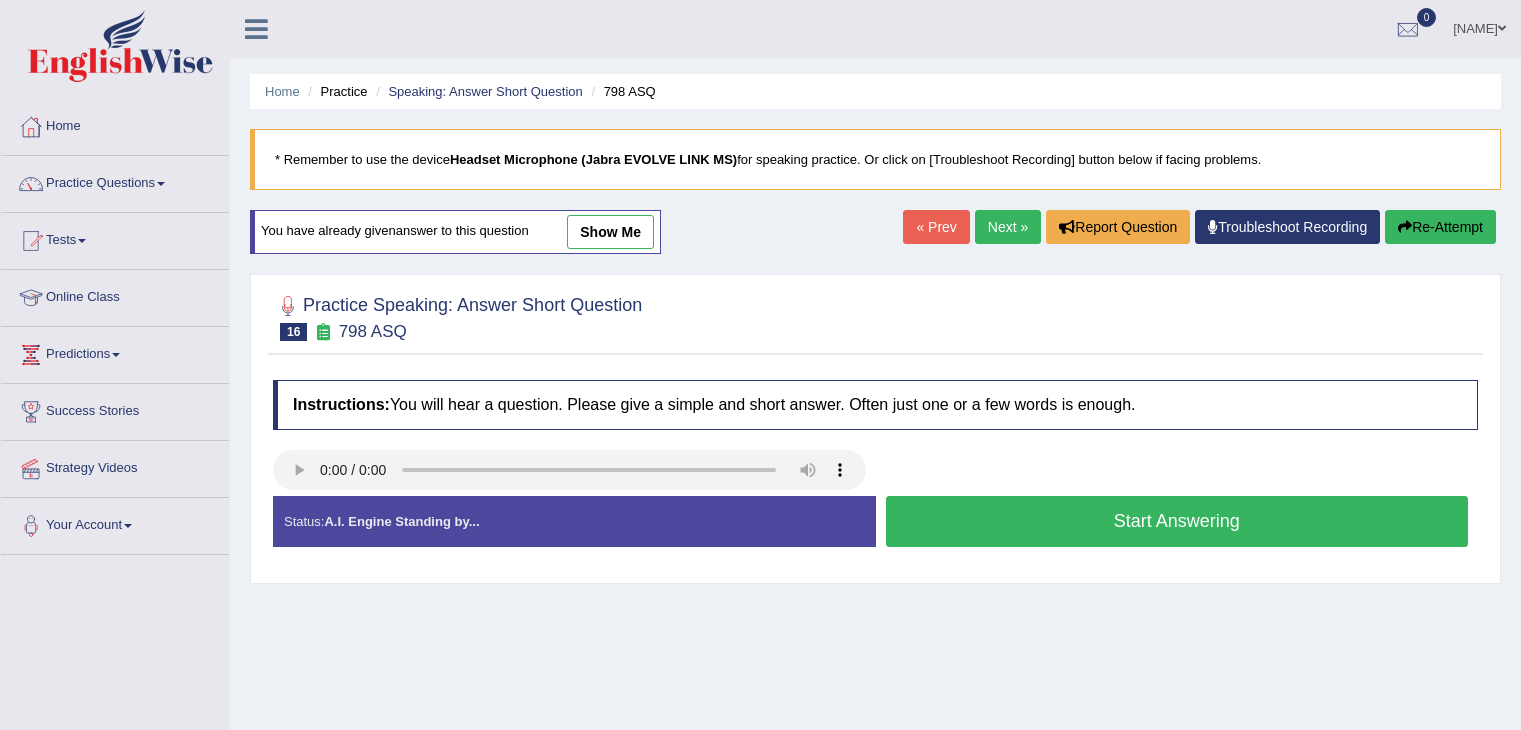 scroll, scrollTop: 200, scrollLeft: 0, axis: vertical 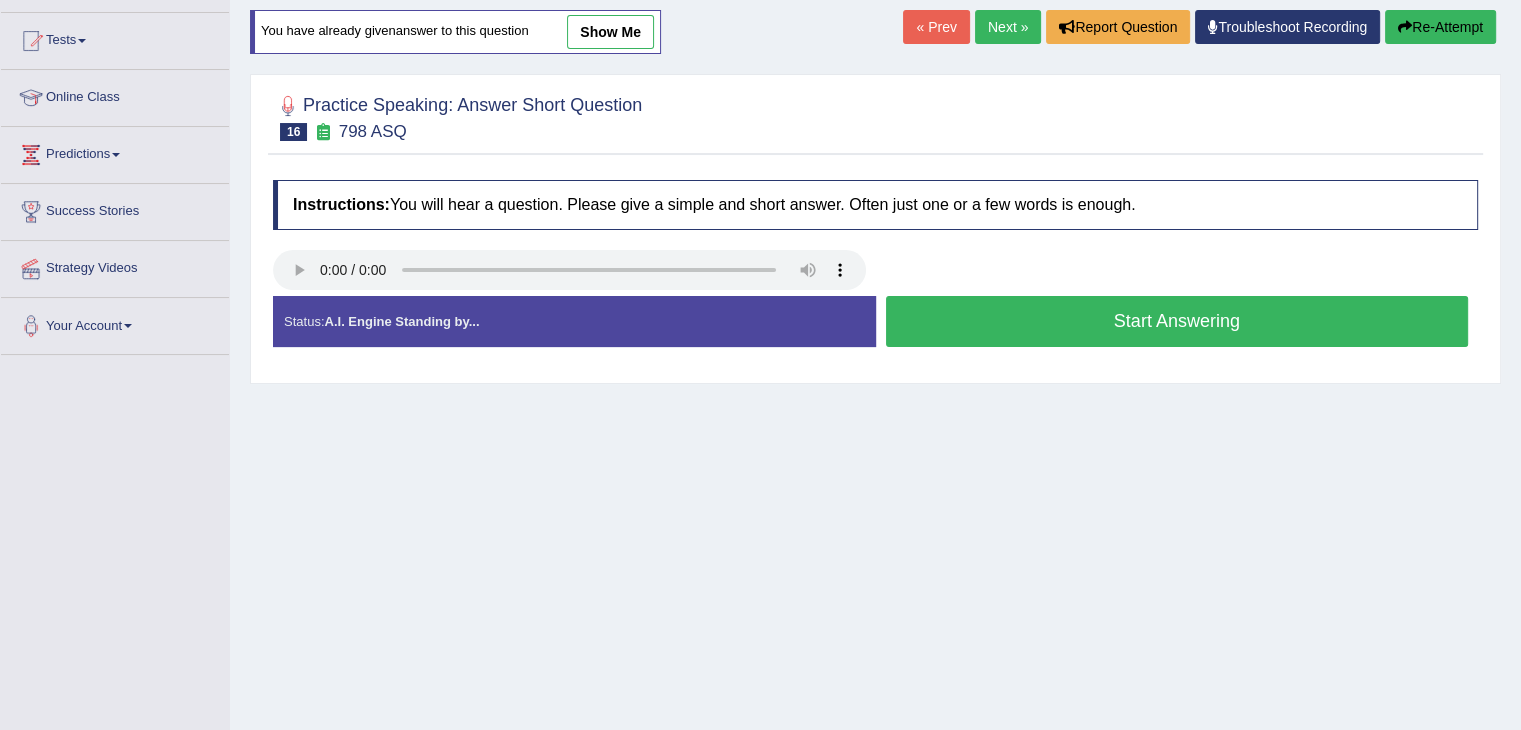 click on "Start Answering" at bounding box center (1177, 321) 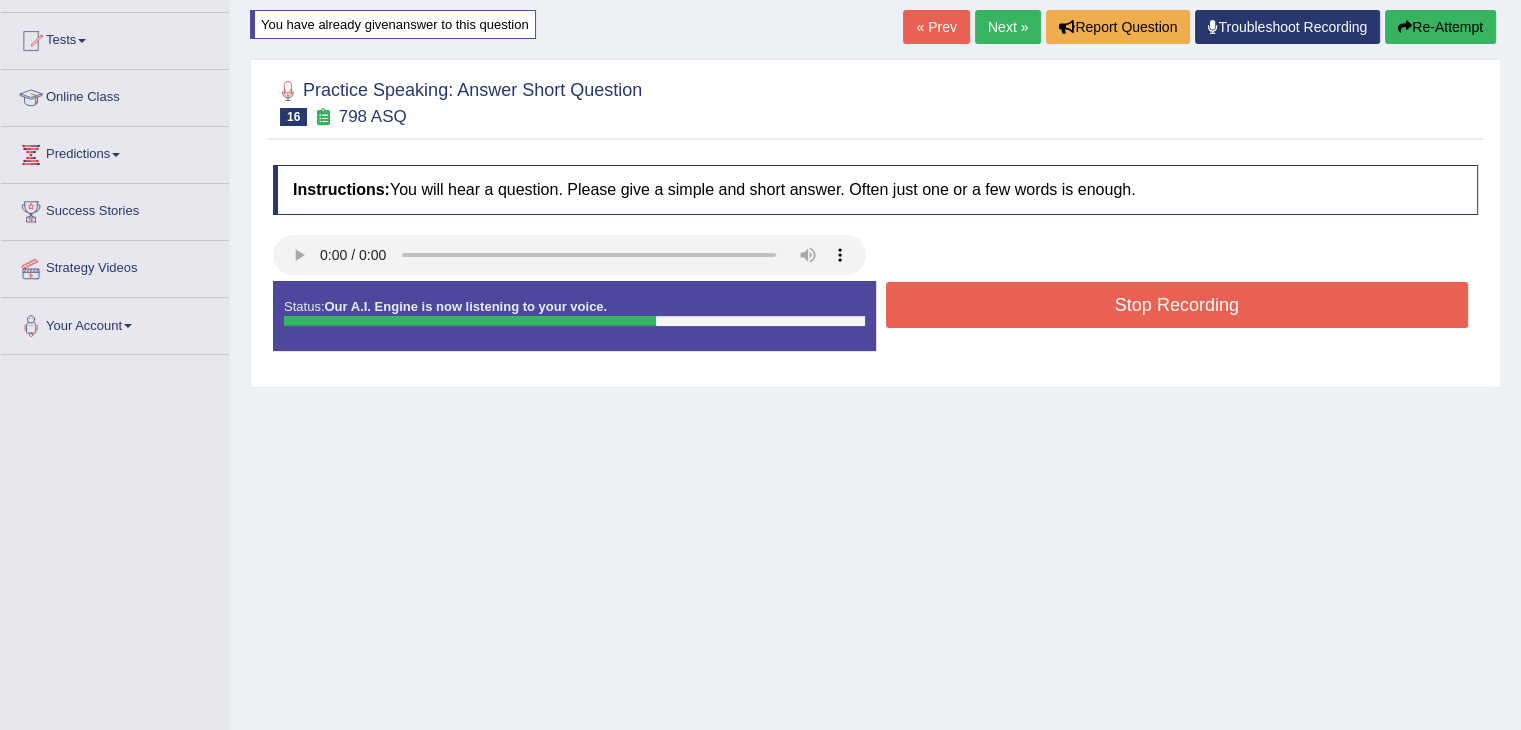 click on "Stop Recording" at bounding box center [1177, 305] 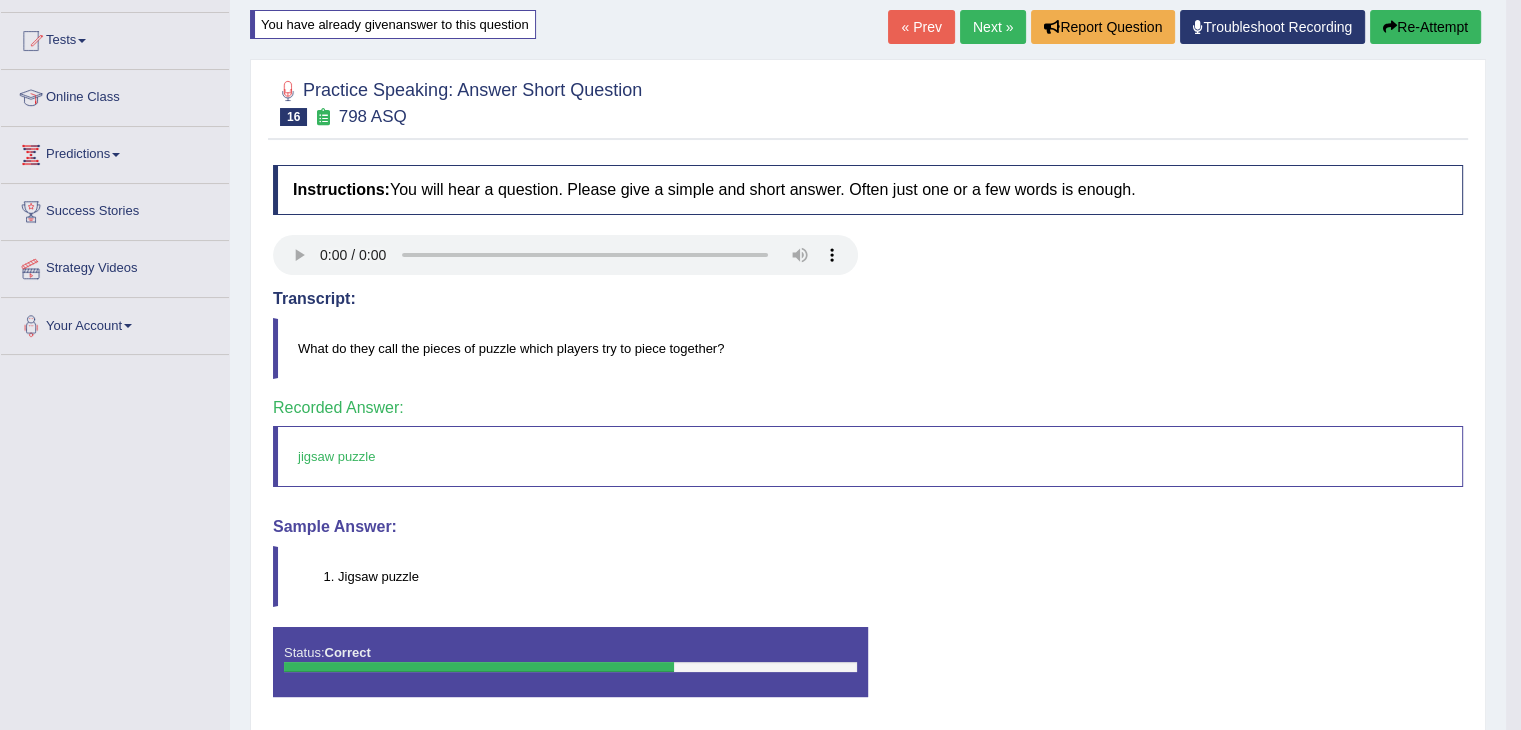 click on "Next »" at bounding box center (993, 27) 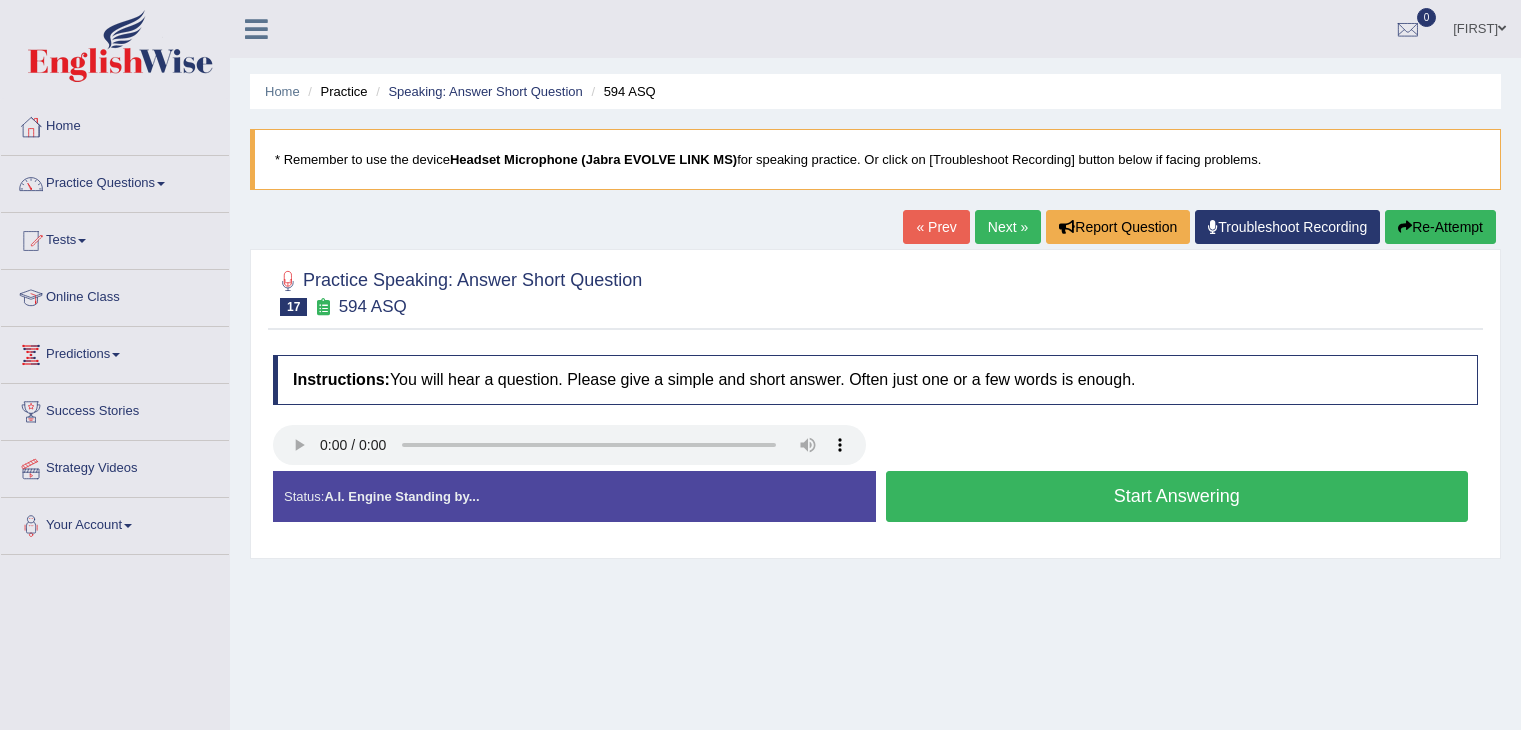 scroll, scrollTop: 0, scrollLeft: 0, axis: both 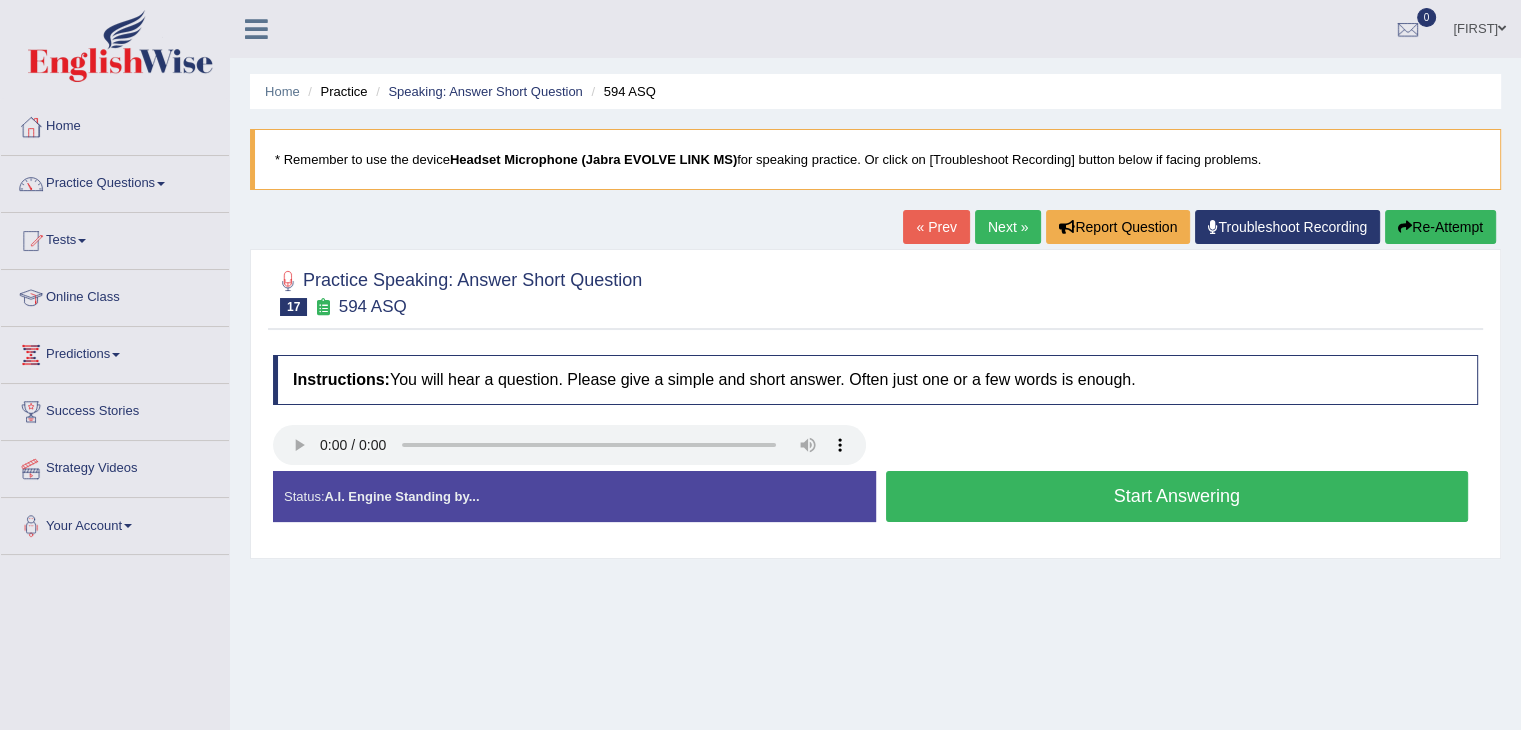 click on "Start Answering" at bounding box center [1177, 496] 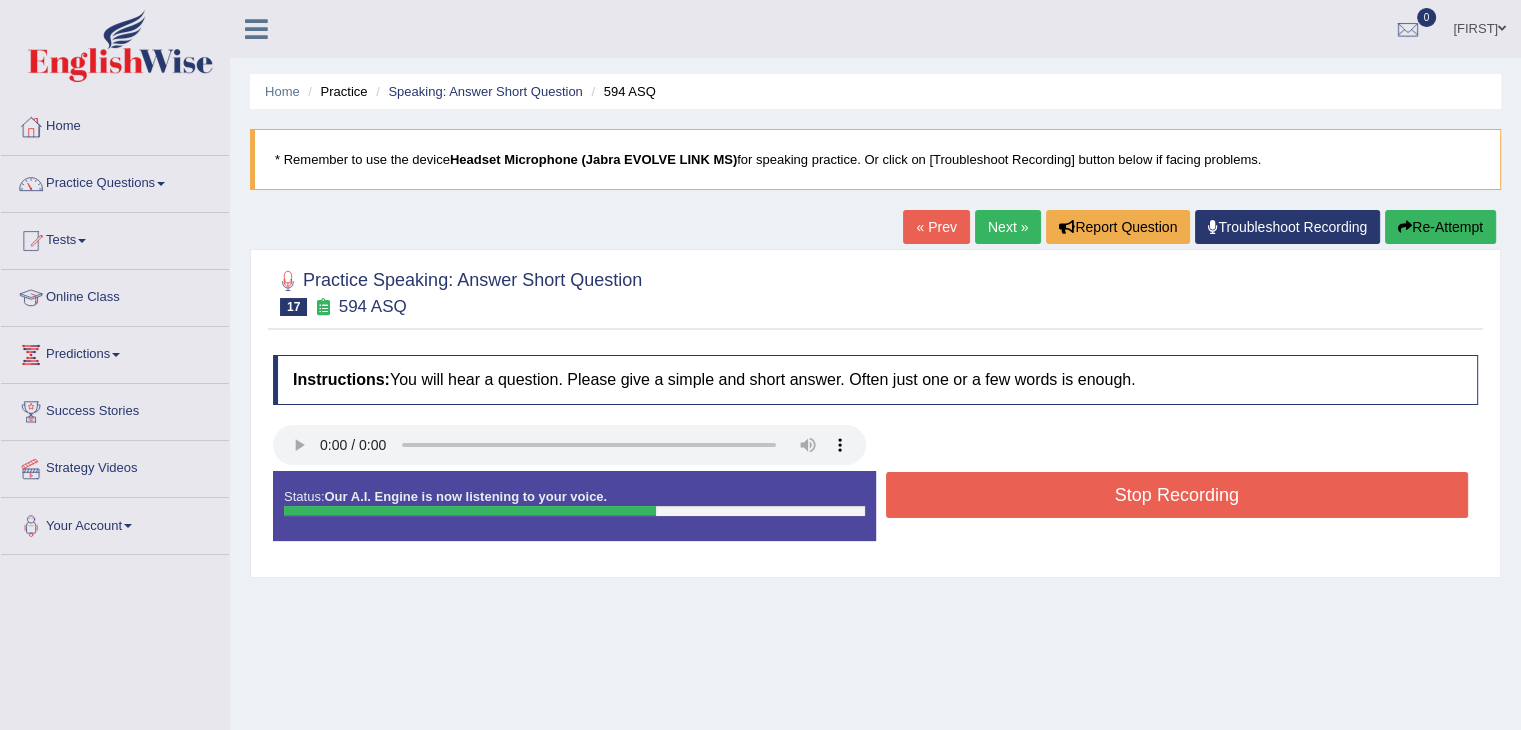 click on "Stop Recording" at bounding box center [1177, 495] 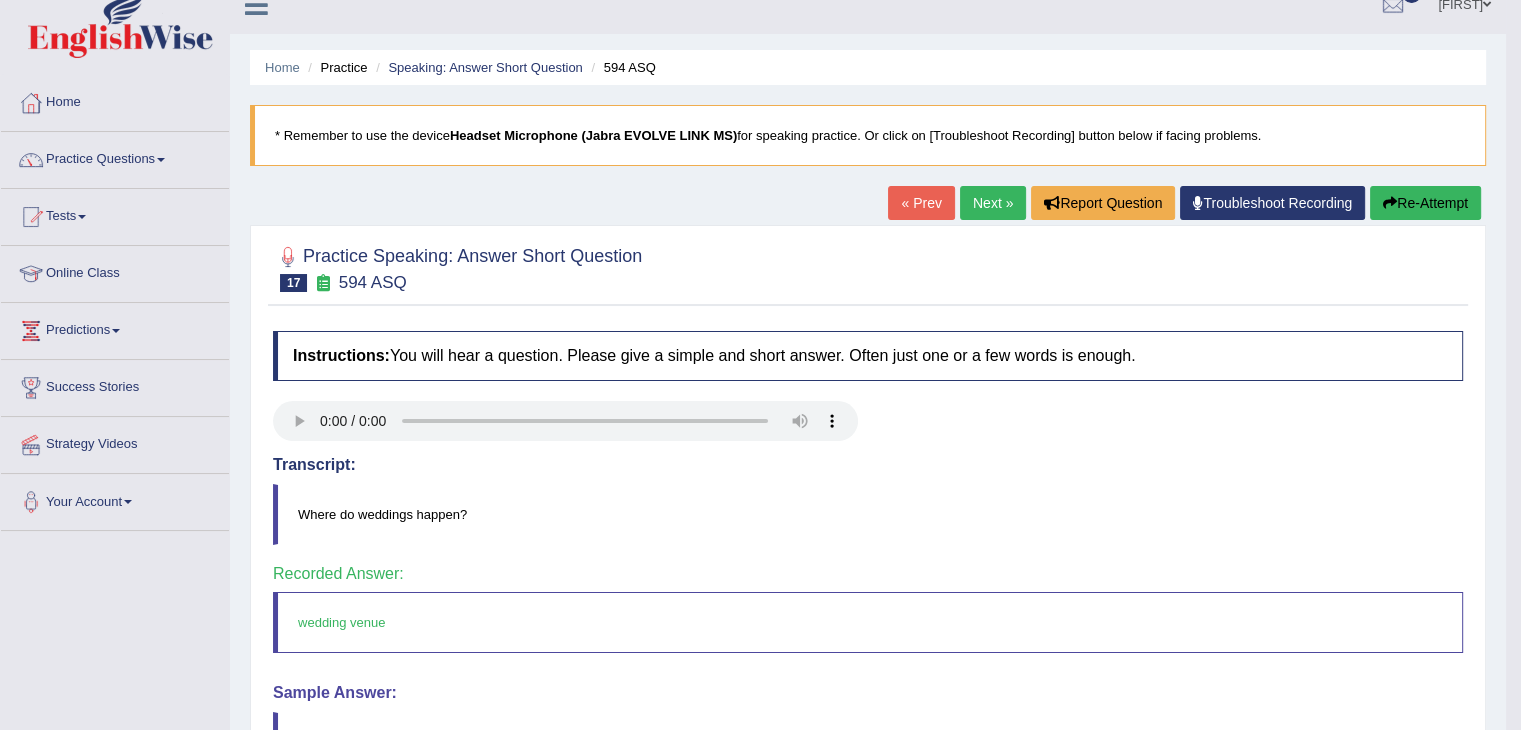 scroll, scrollTop: 0, scrollLeft: 0, axis: both 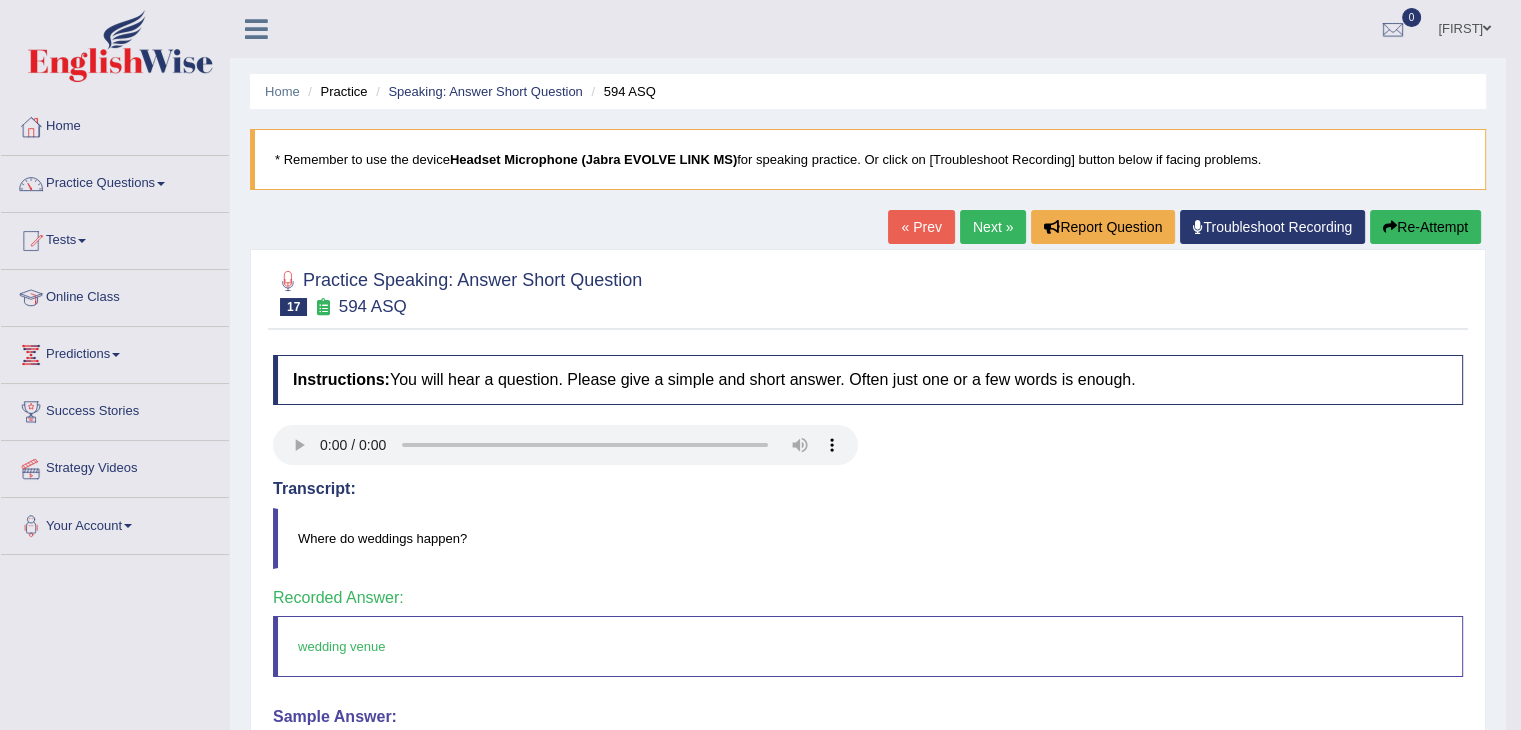 click on "Next »" at bounding box center (993, 227) 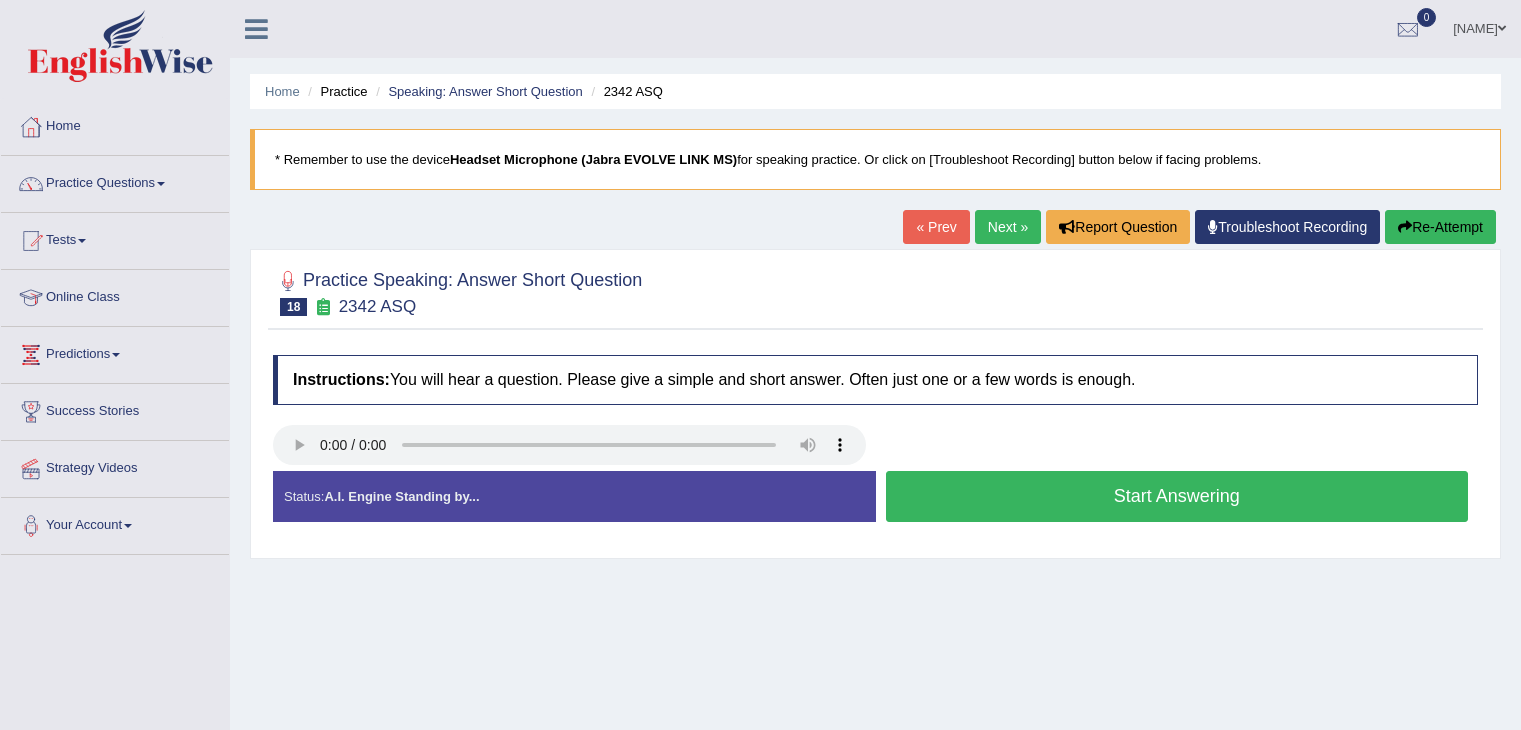 scroll, scrollTop: 0, scrollLeft: 0, axis: both 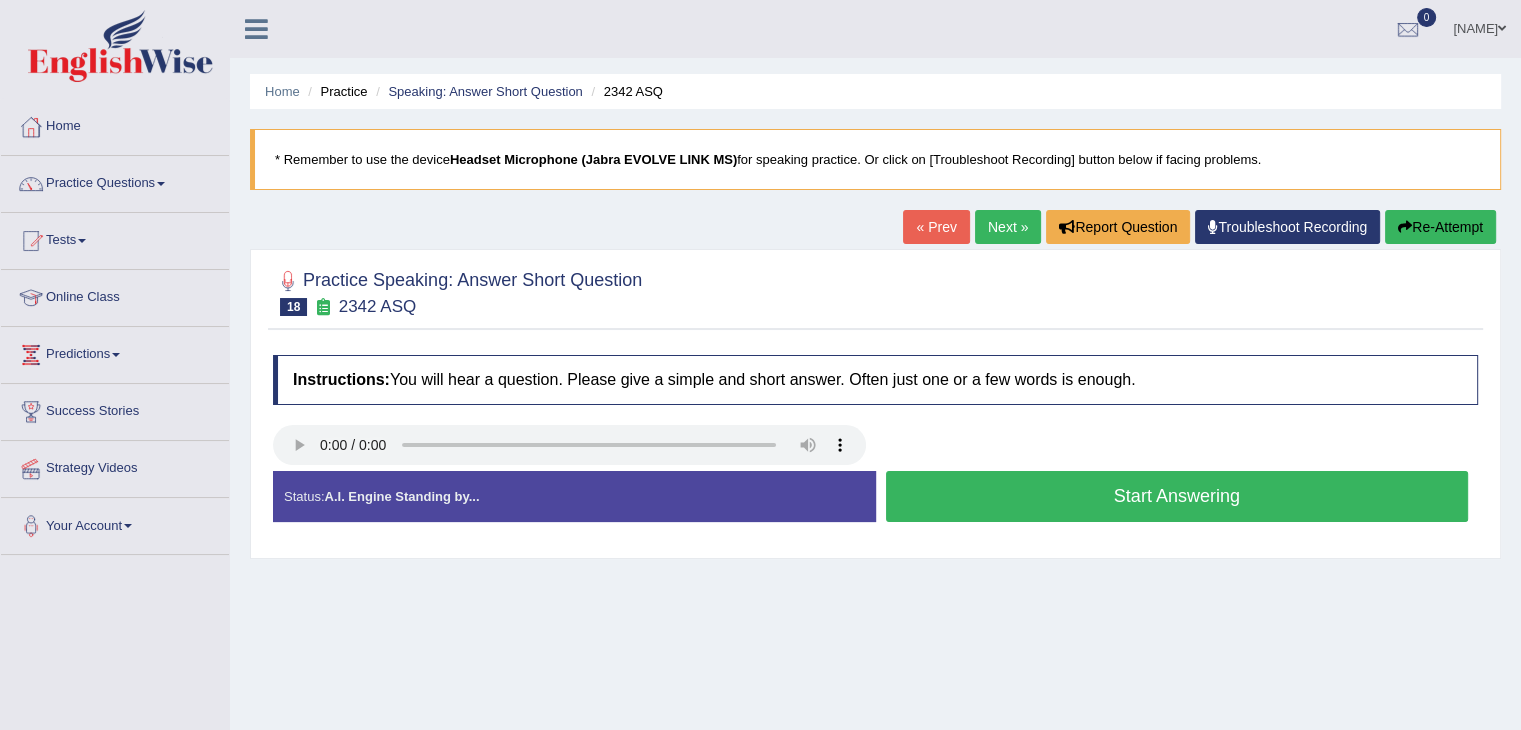 click on "Start Answering" at bounding box center [1177, 496] 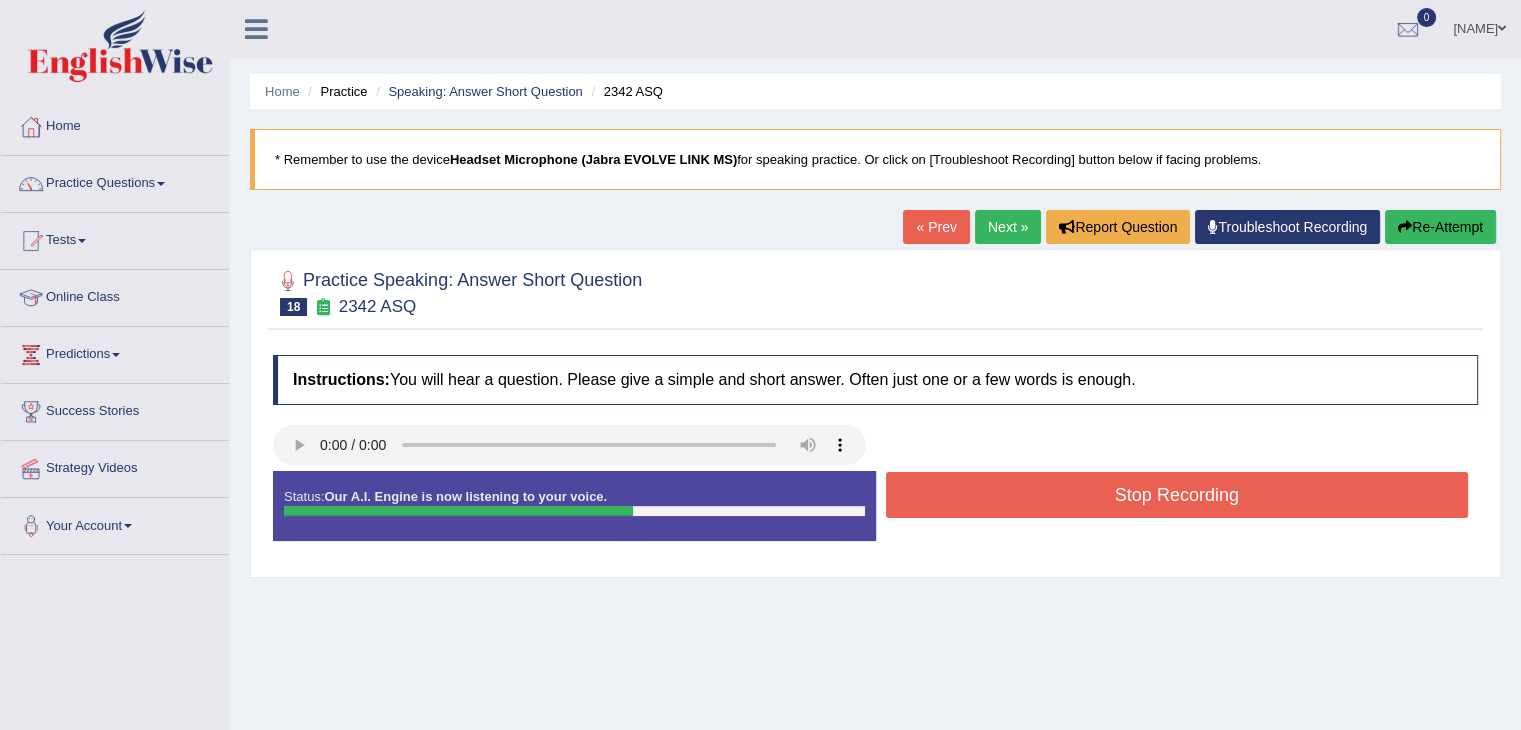 click on "Stop Recording" at bounding box center [1177, 495] 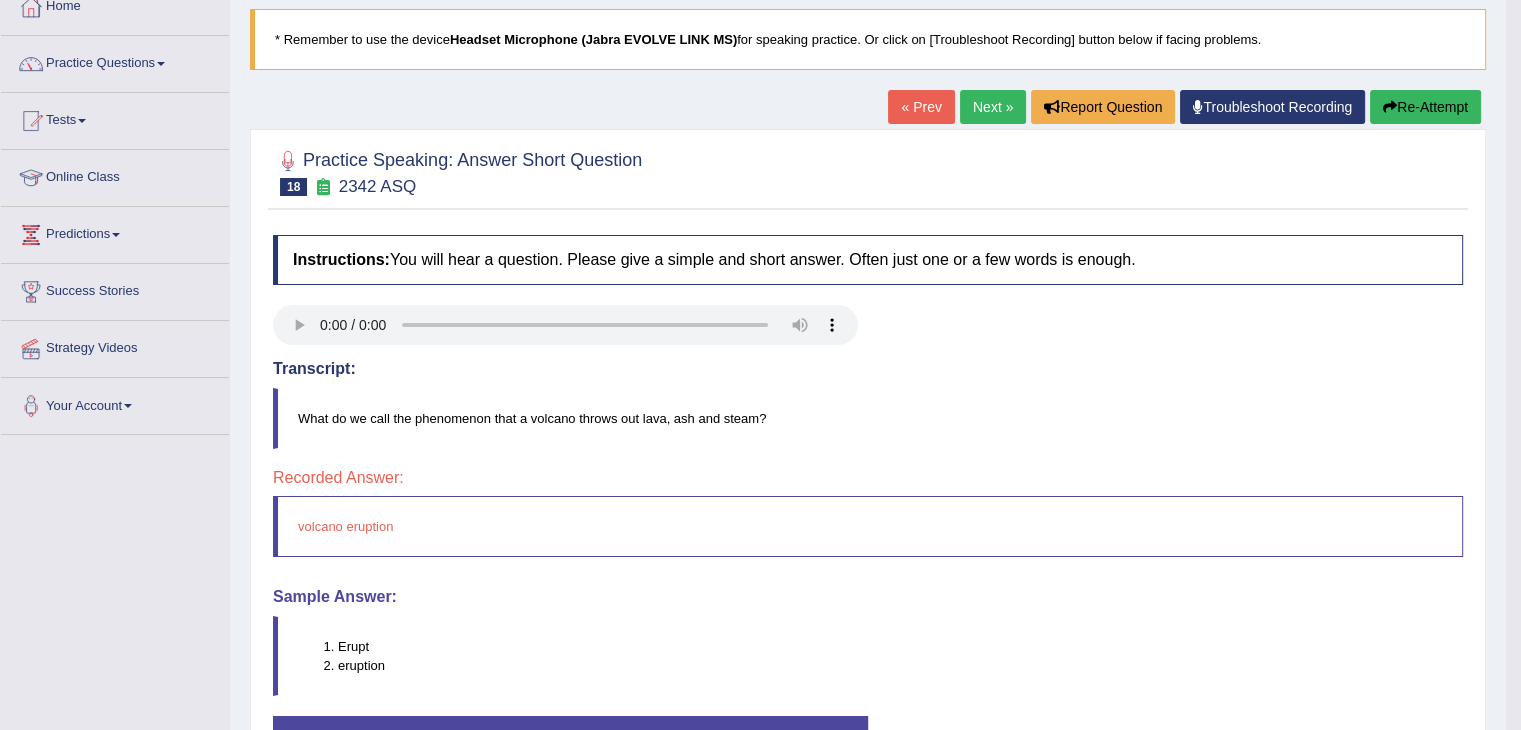 scroll, scrollTop: 80, scrollLeft: 0, axis: vertical 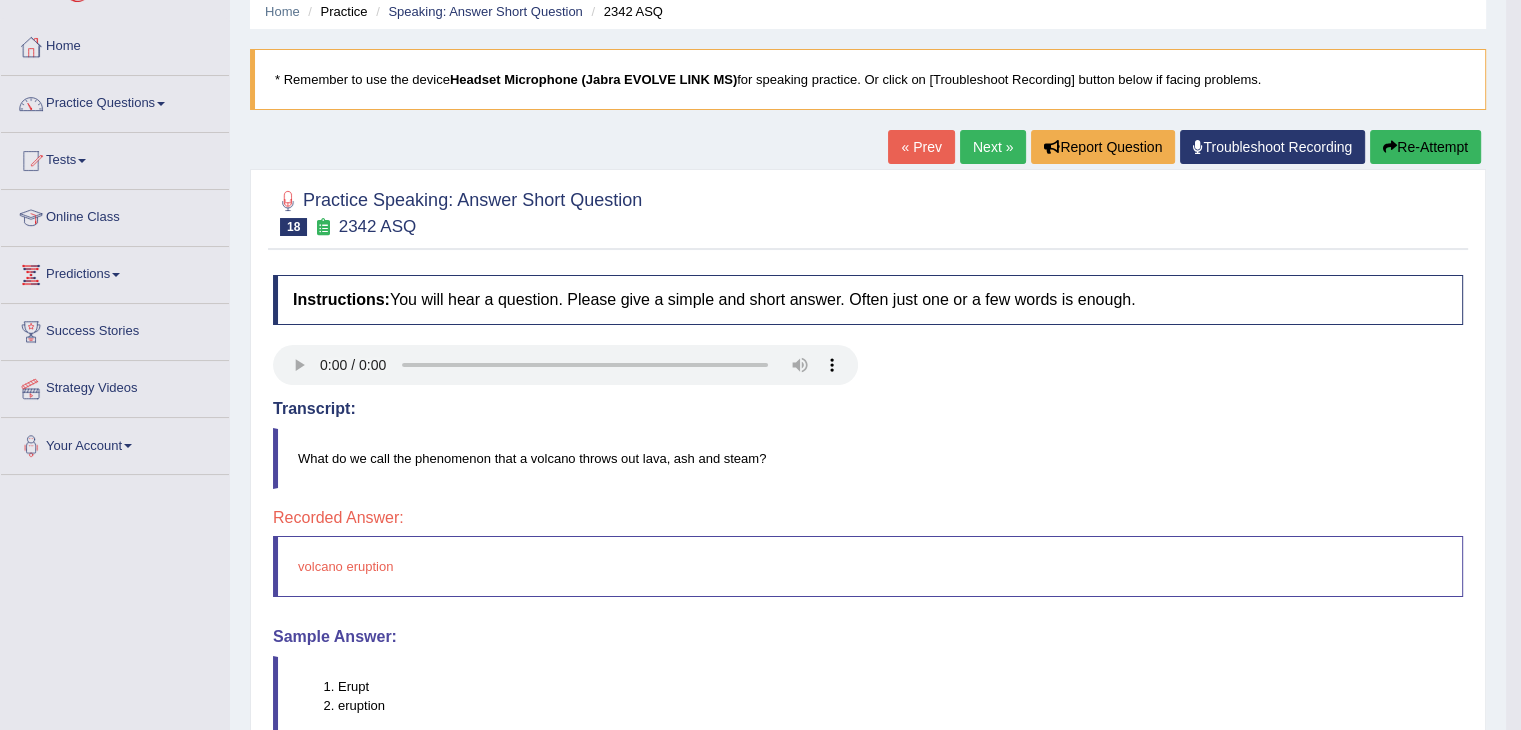 click on "Re-Attempt" at bounding box center [1425, 147] 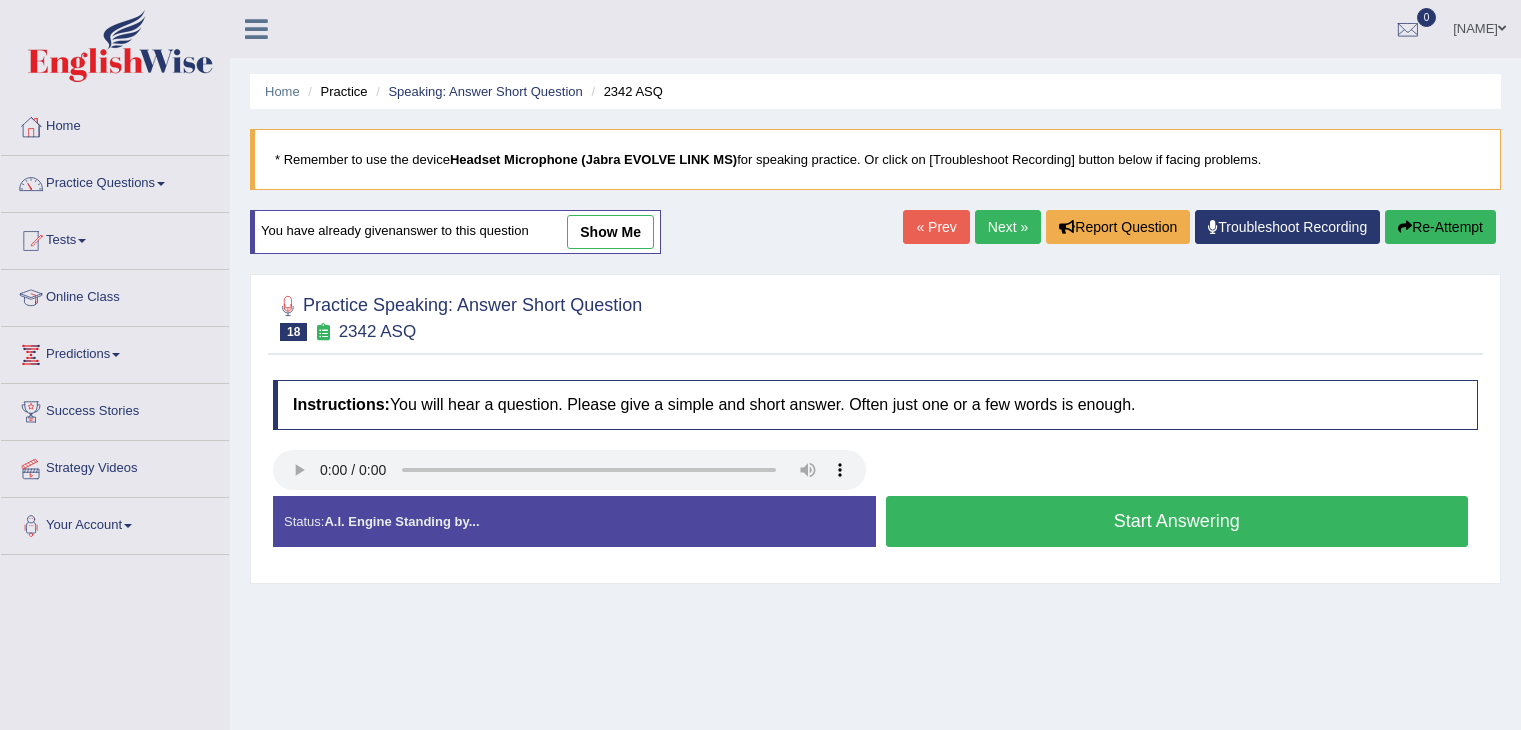 scroll, scrollTop: 80, scrollLeft: 0, axis: vertical 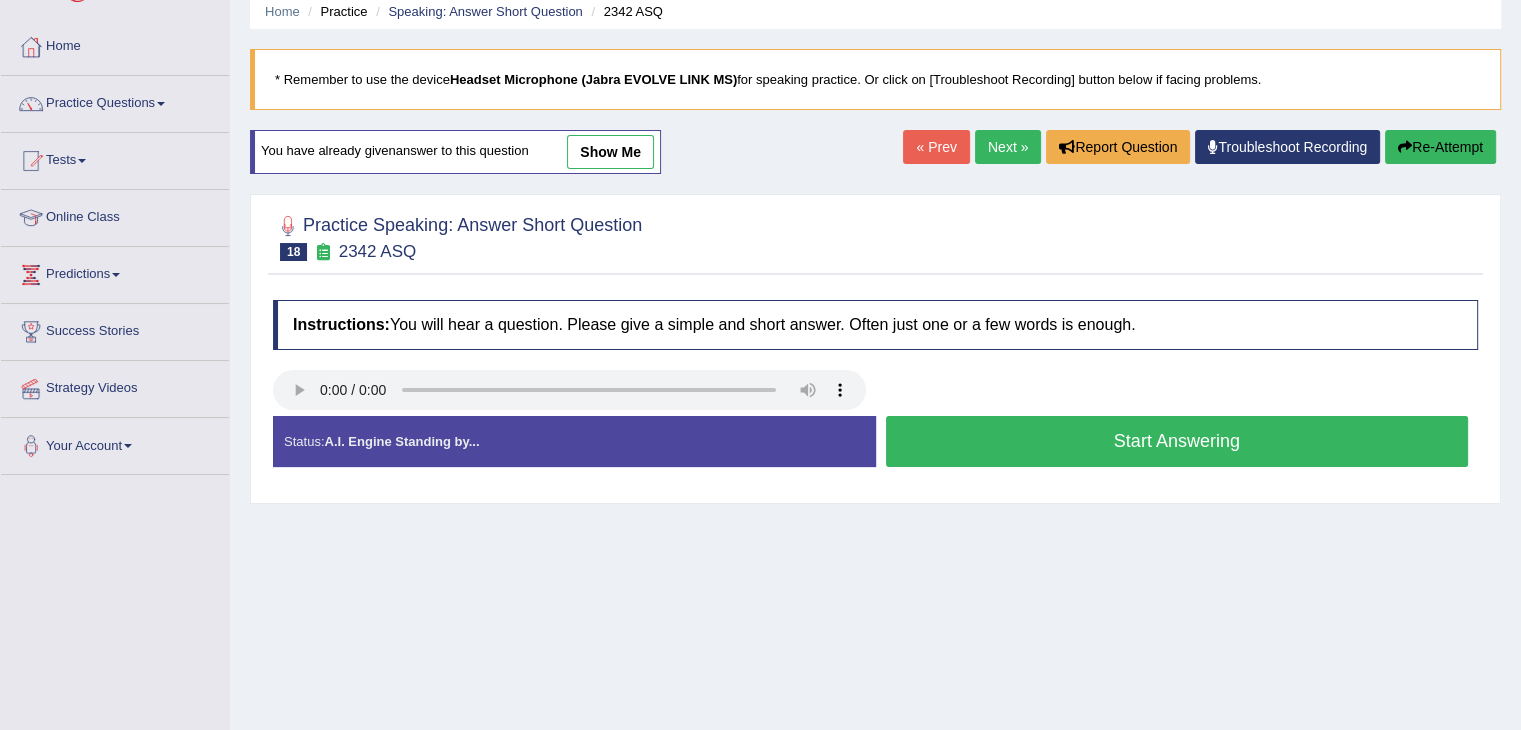 click on "Start Answering" at bounding box center (1177, 441) 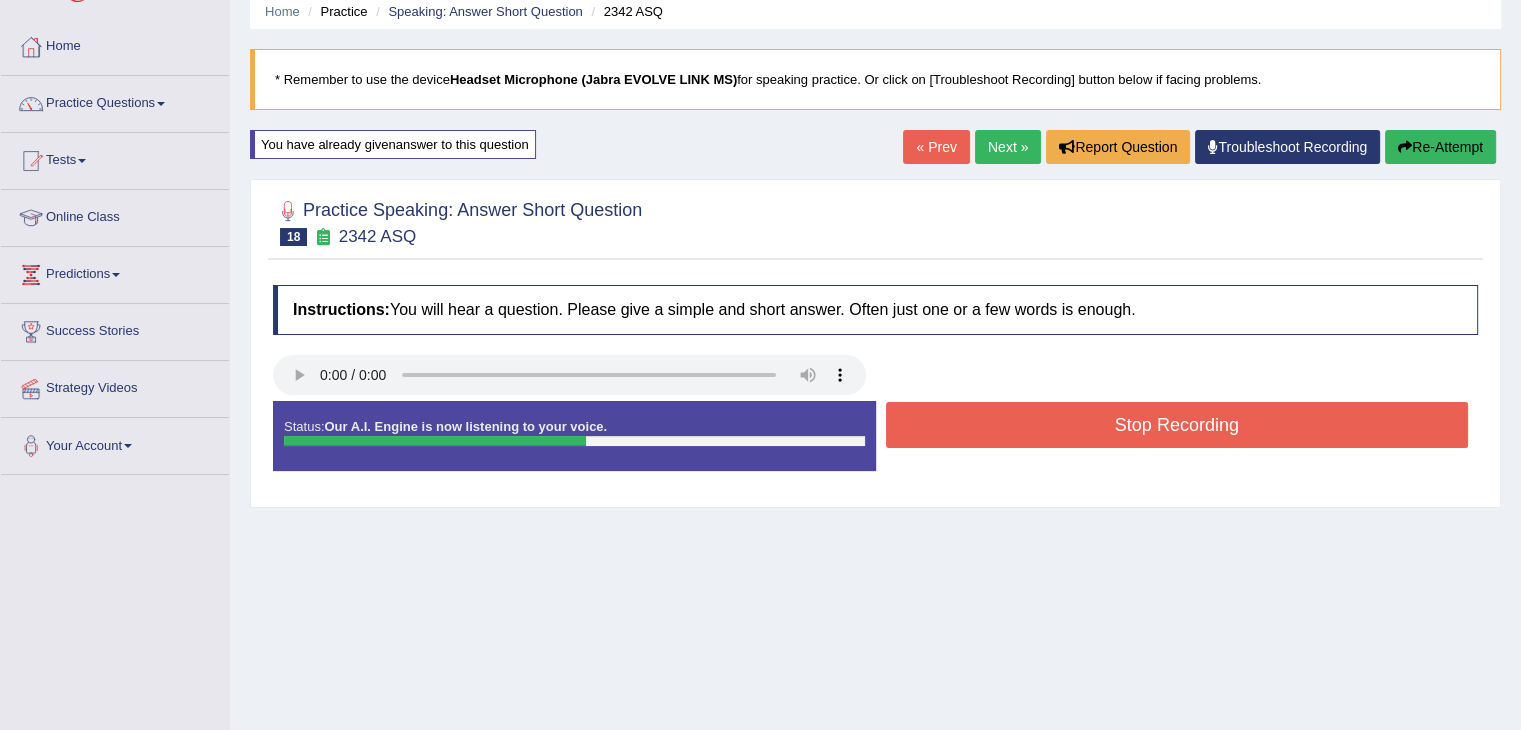 click on "Stop Recording" at bounding box center (1177, 425) 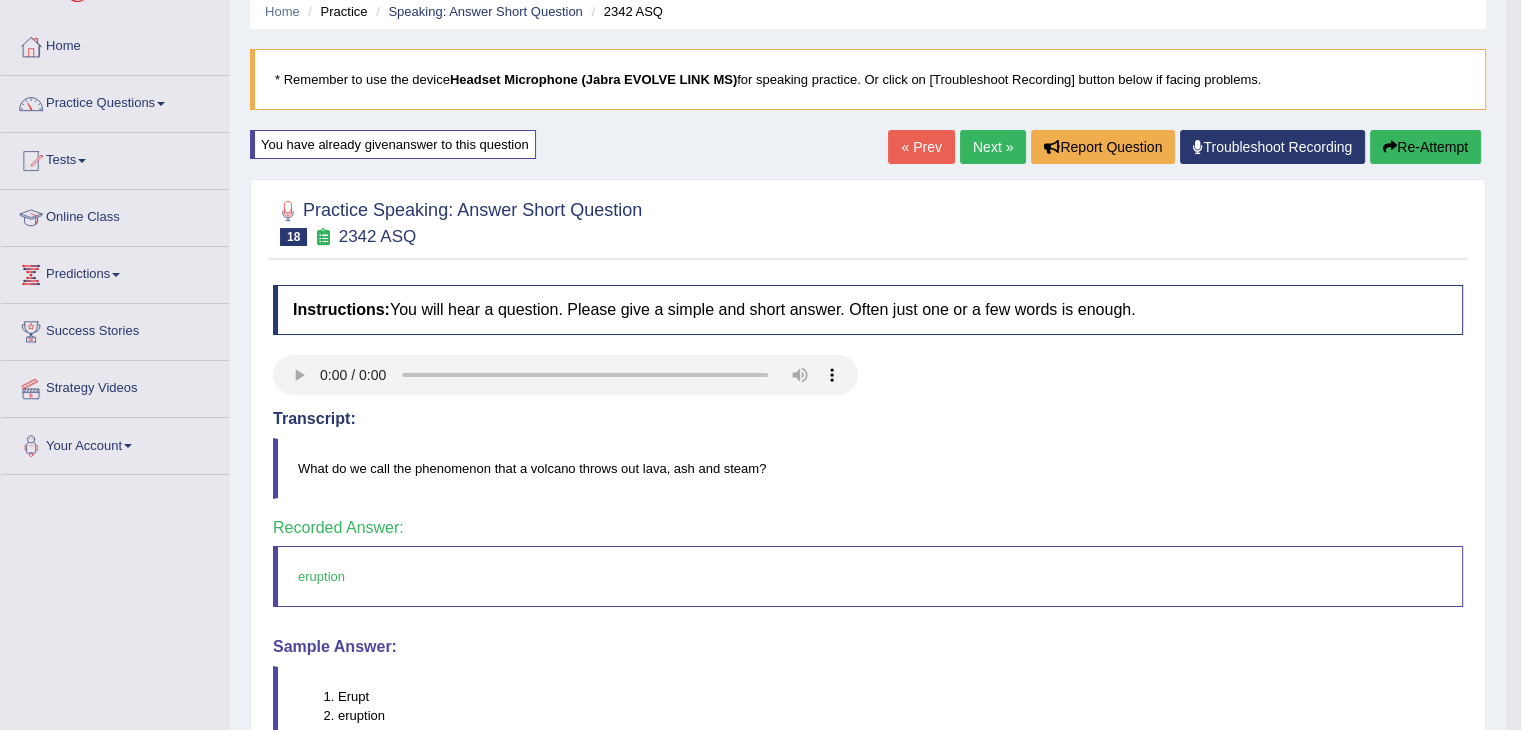 click on "Next »" at bounding box center [993, 147] 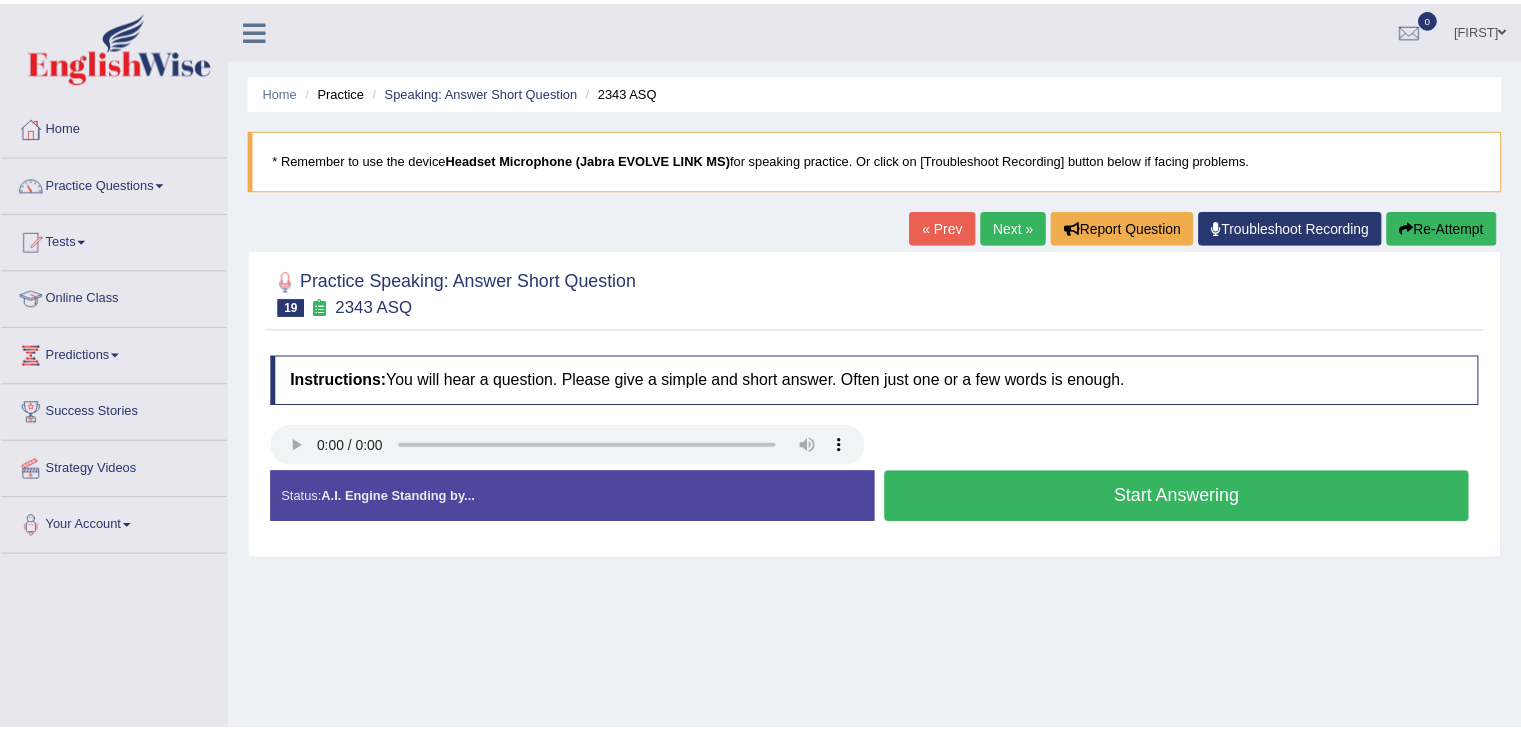 scroll, scrollTop: 0, scrollLeft: 0, axis: both 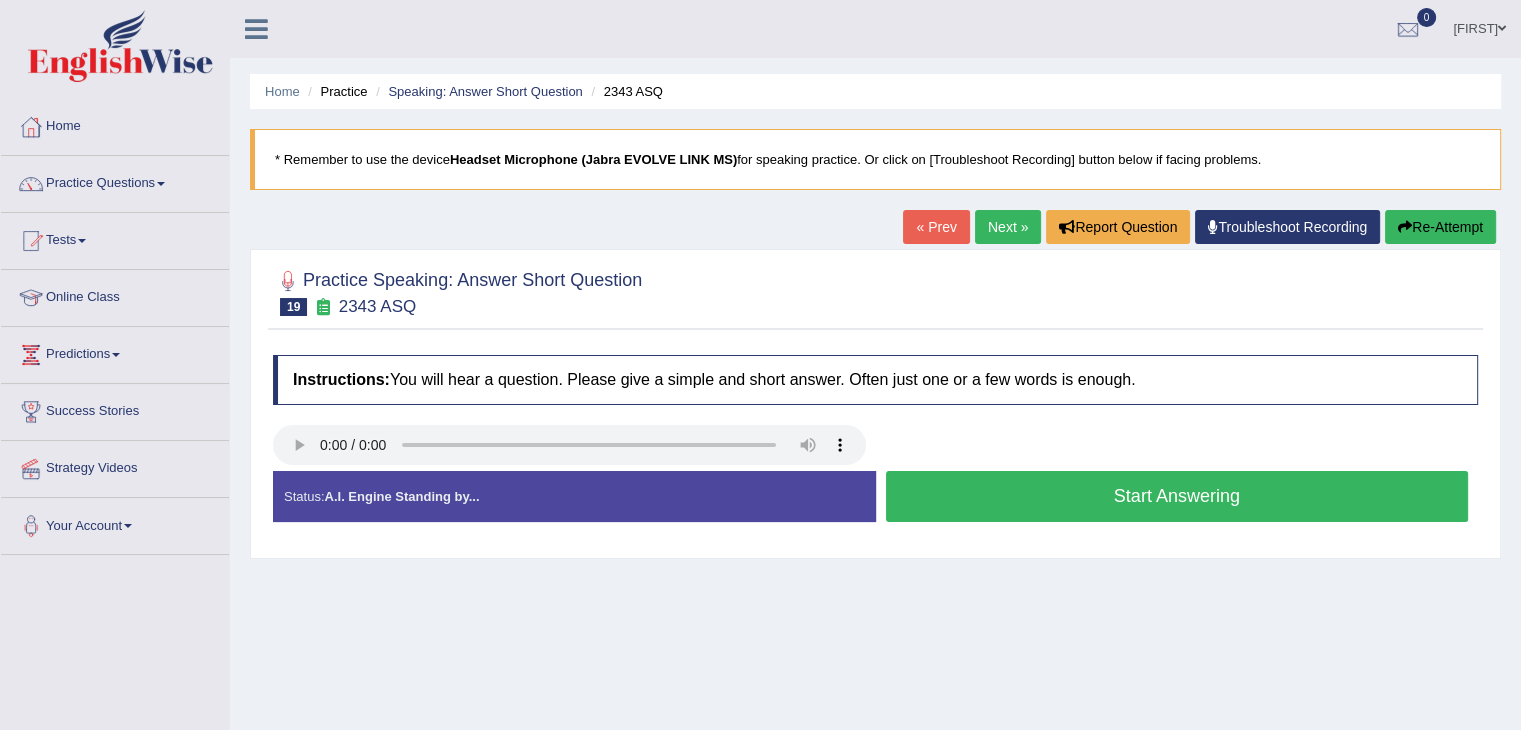 click on "Start Answering" at bounding box center [1177, 496] 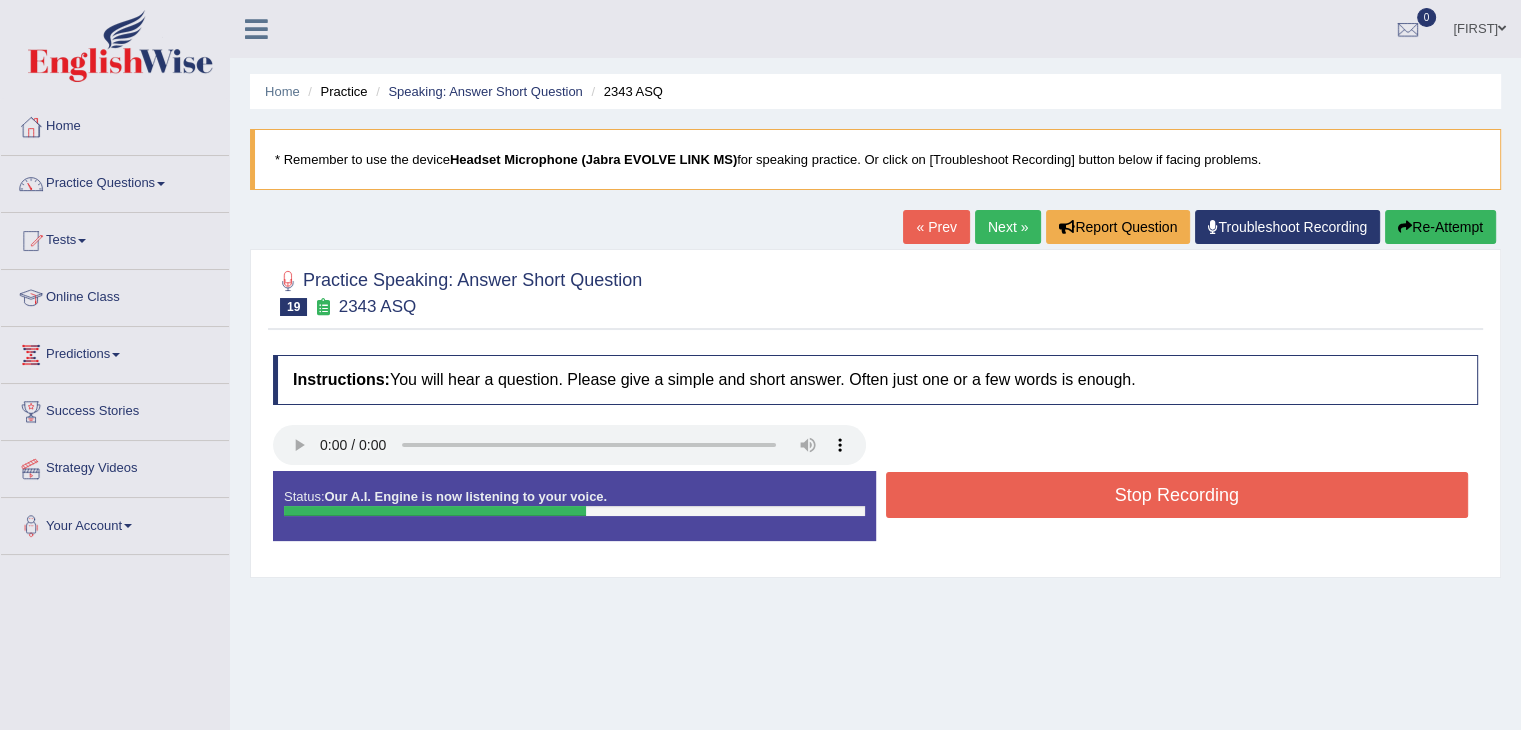 click on "Stop Recording" at bounding box center [1177, 495] 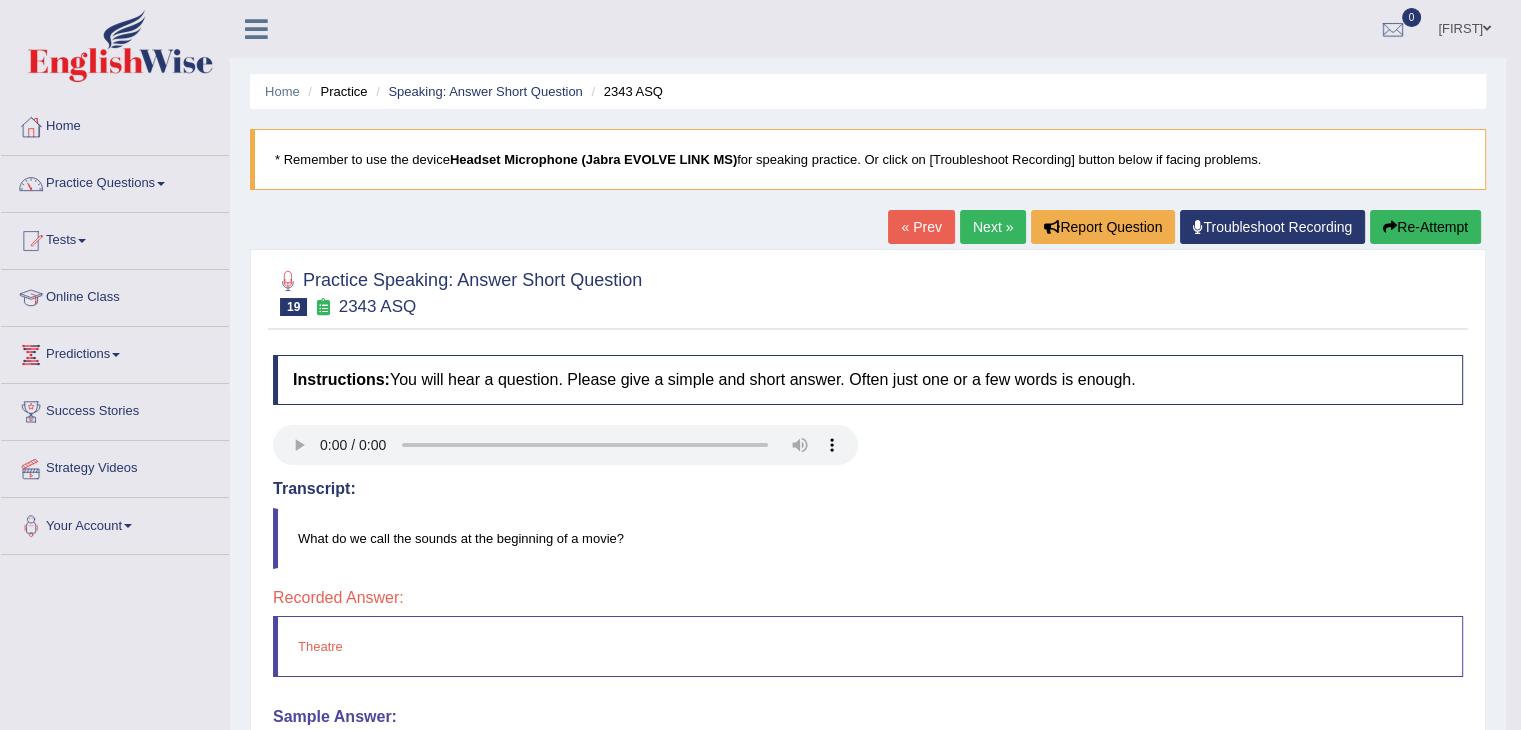 drag, startPoint x: 1520, startPoint y: 435, endPoint x: 1520, endPoint y: 537, distance: 102 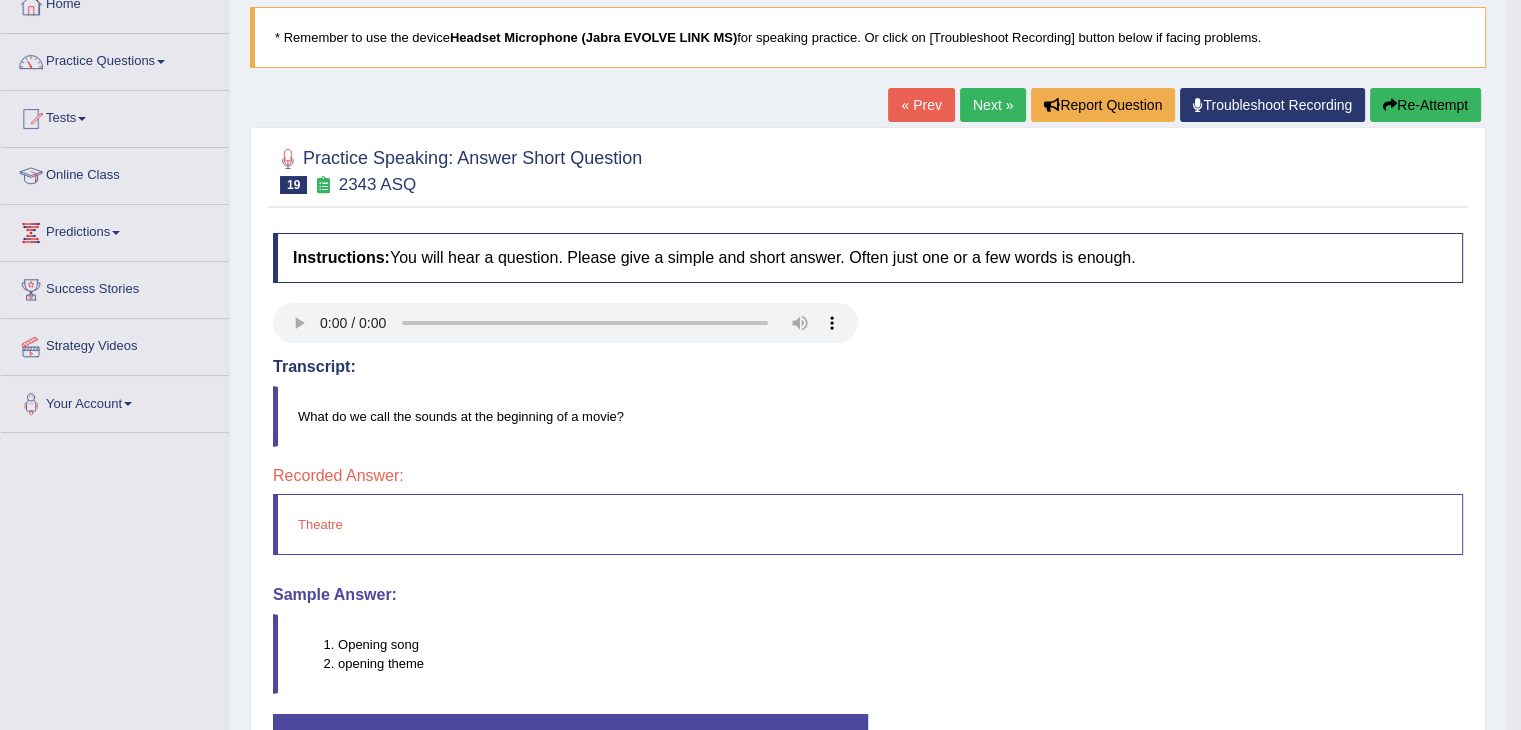 scroll, scrollTop: 128, scrollLeft: 0, axis: vertical 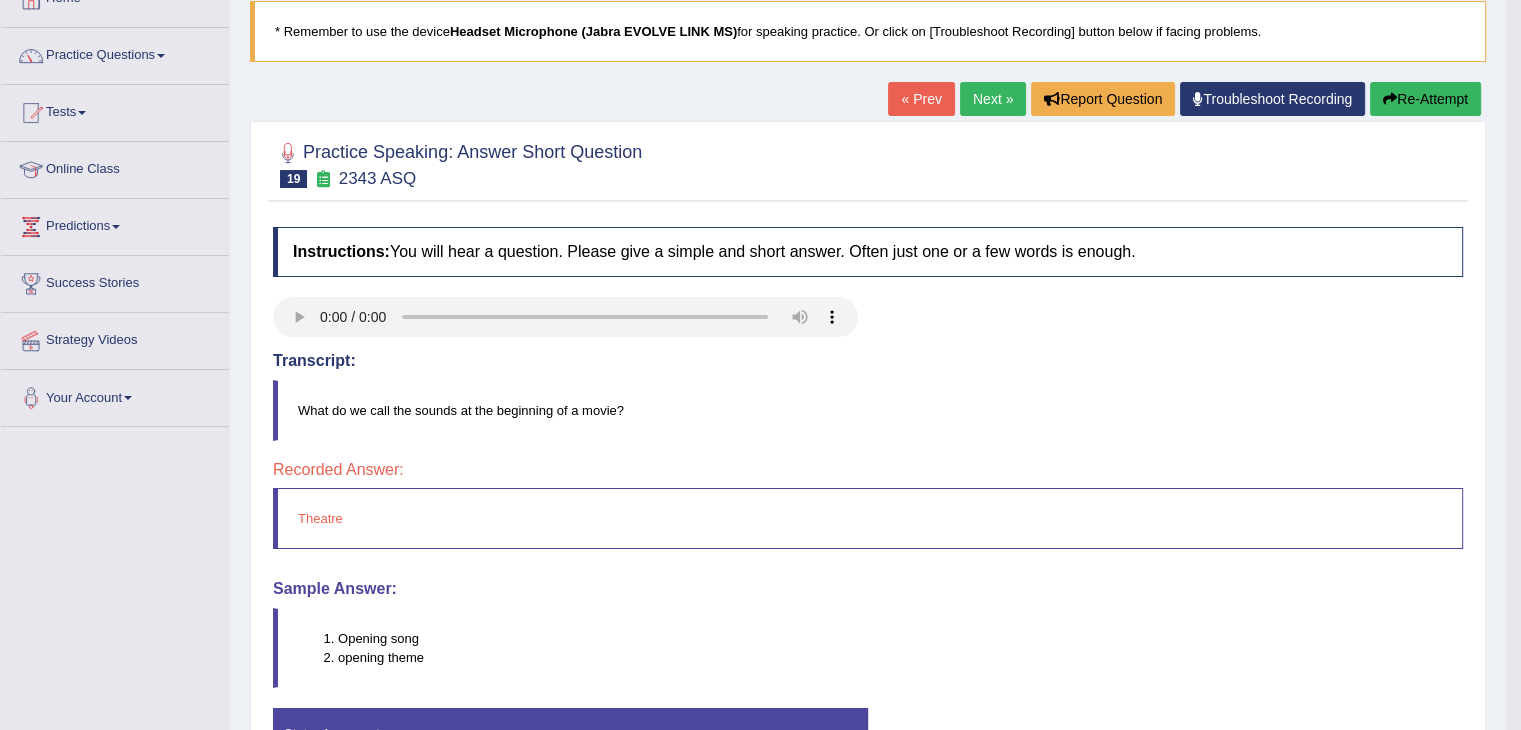 click on "Re-Attempt" at bounding box center (1425, 99) 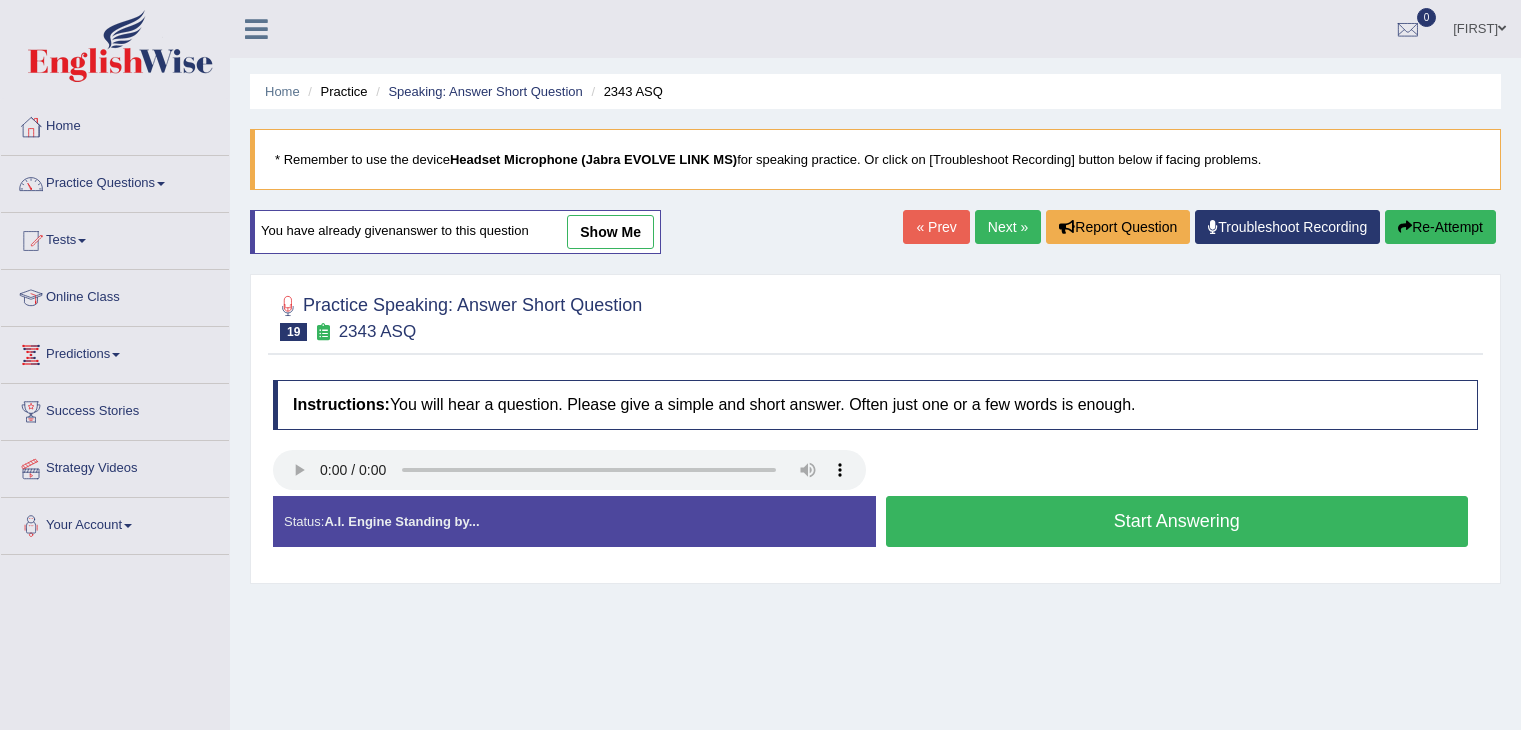 scroll, scrollTop: 128, scrollLeft: 0, axis: vertical 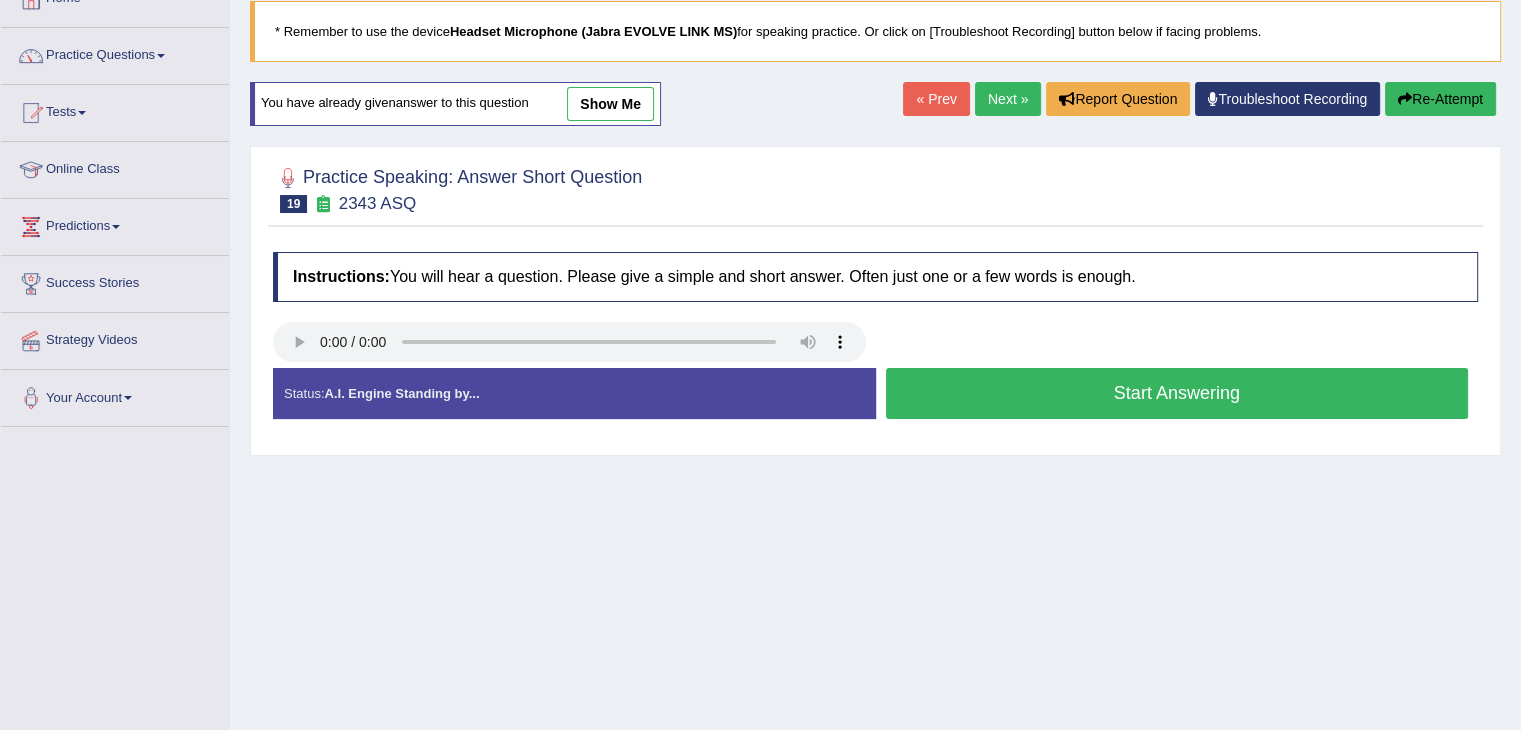 click on "Start Answering" at bounding box center [1177, 393] 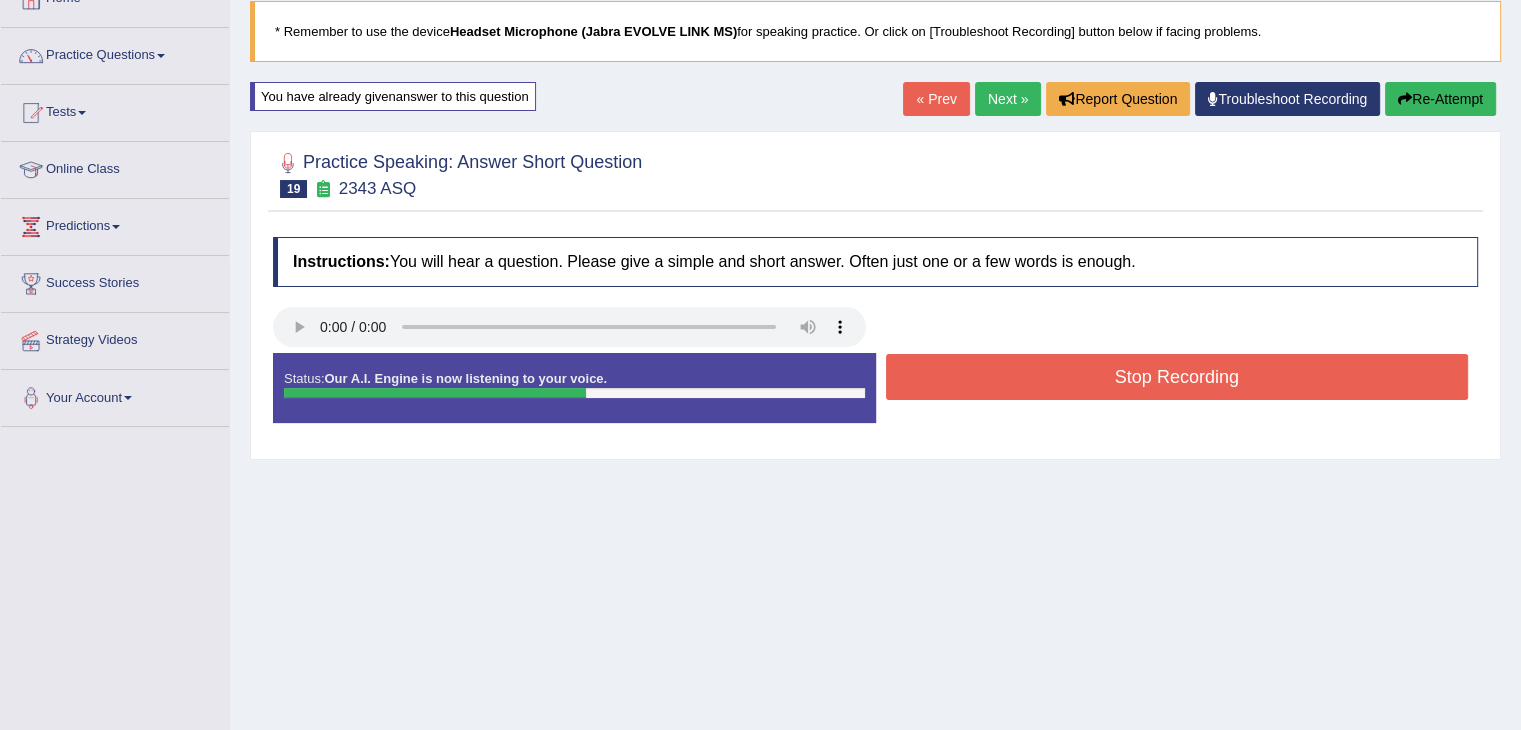 click on "Stop Recording" at bounding box center (1177, 377) 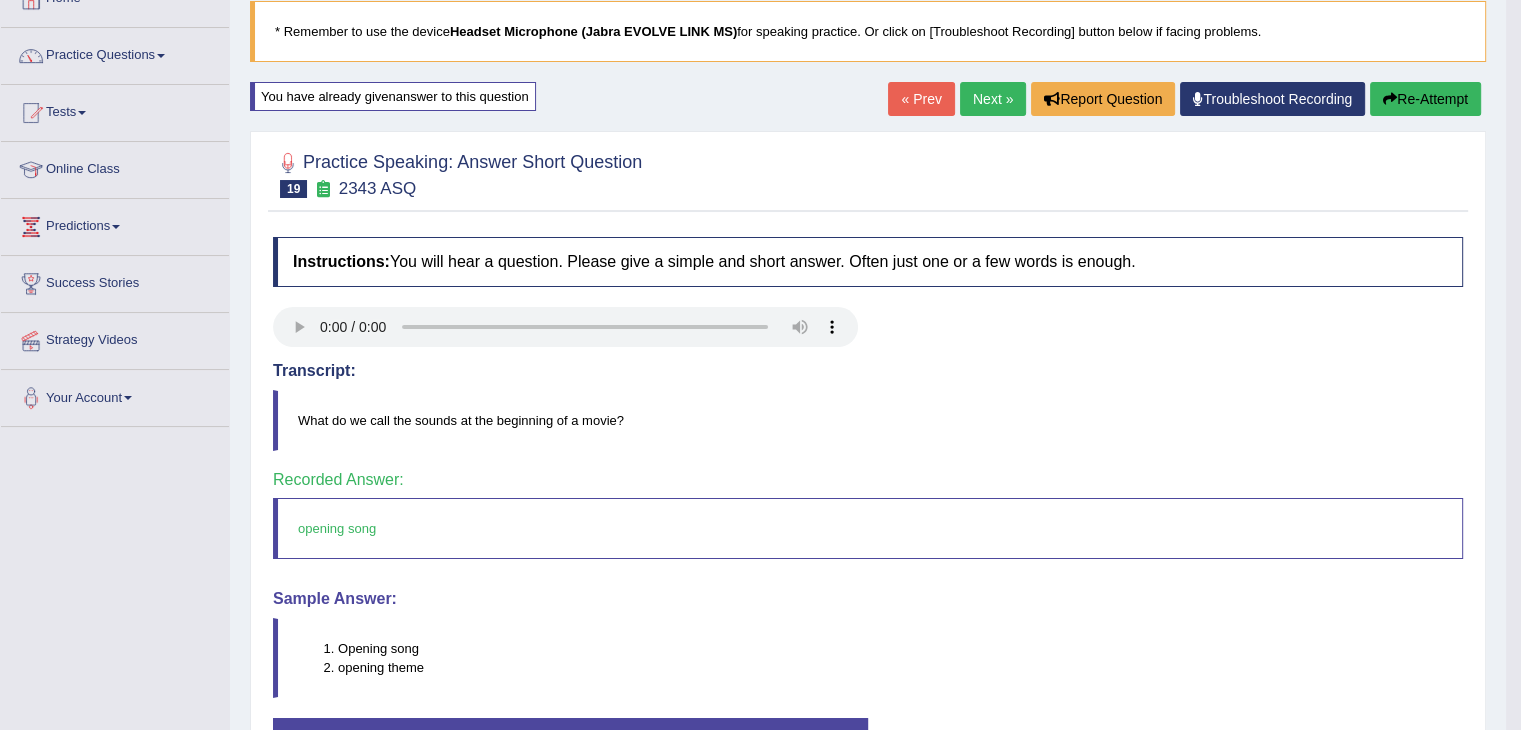 click on "Next »" at bounding box center [993, 99] 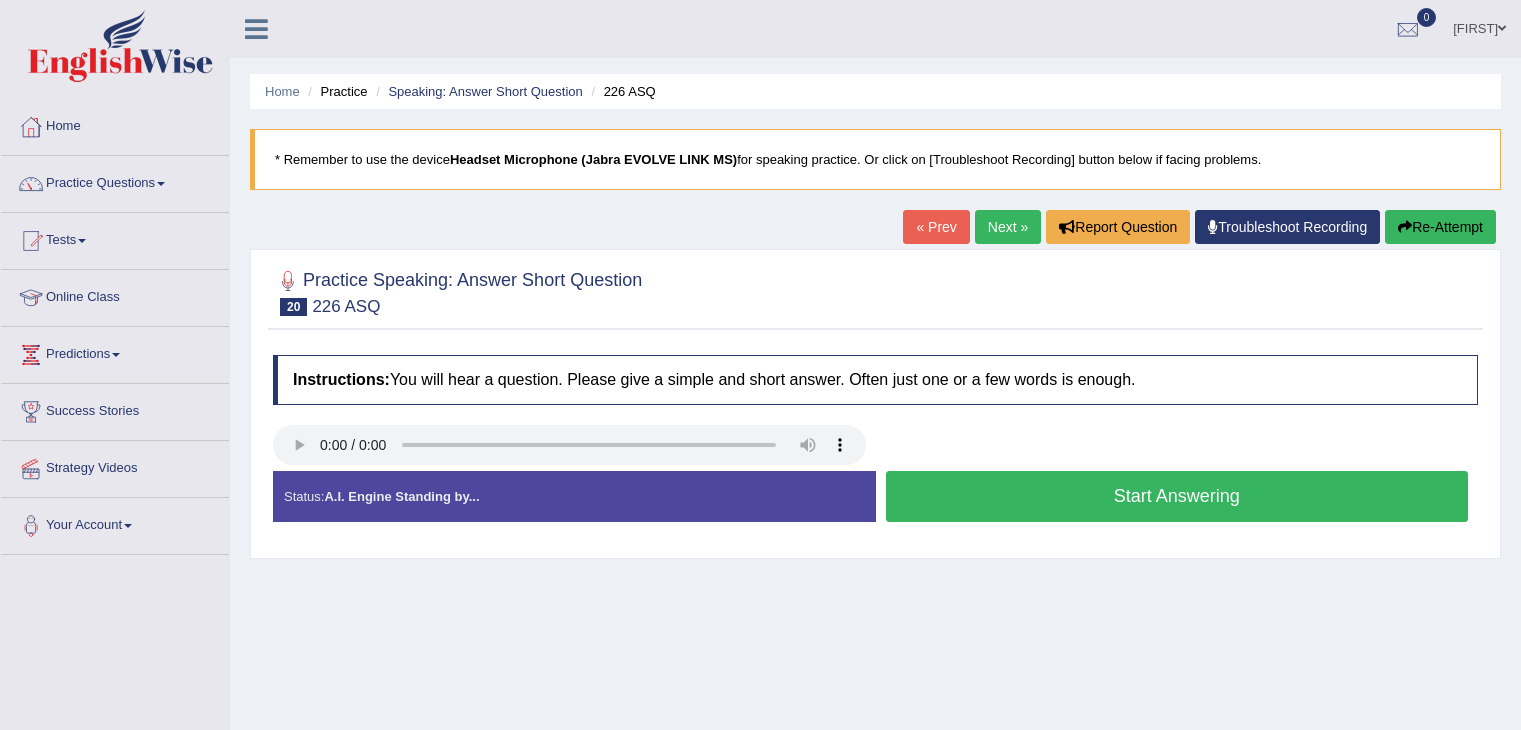 scroll, scrollTop: 0, scrollLeft: 0, axis: both 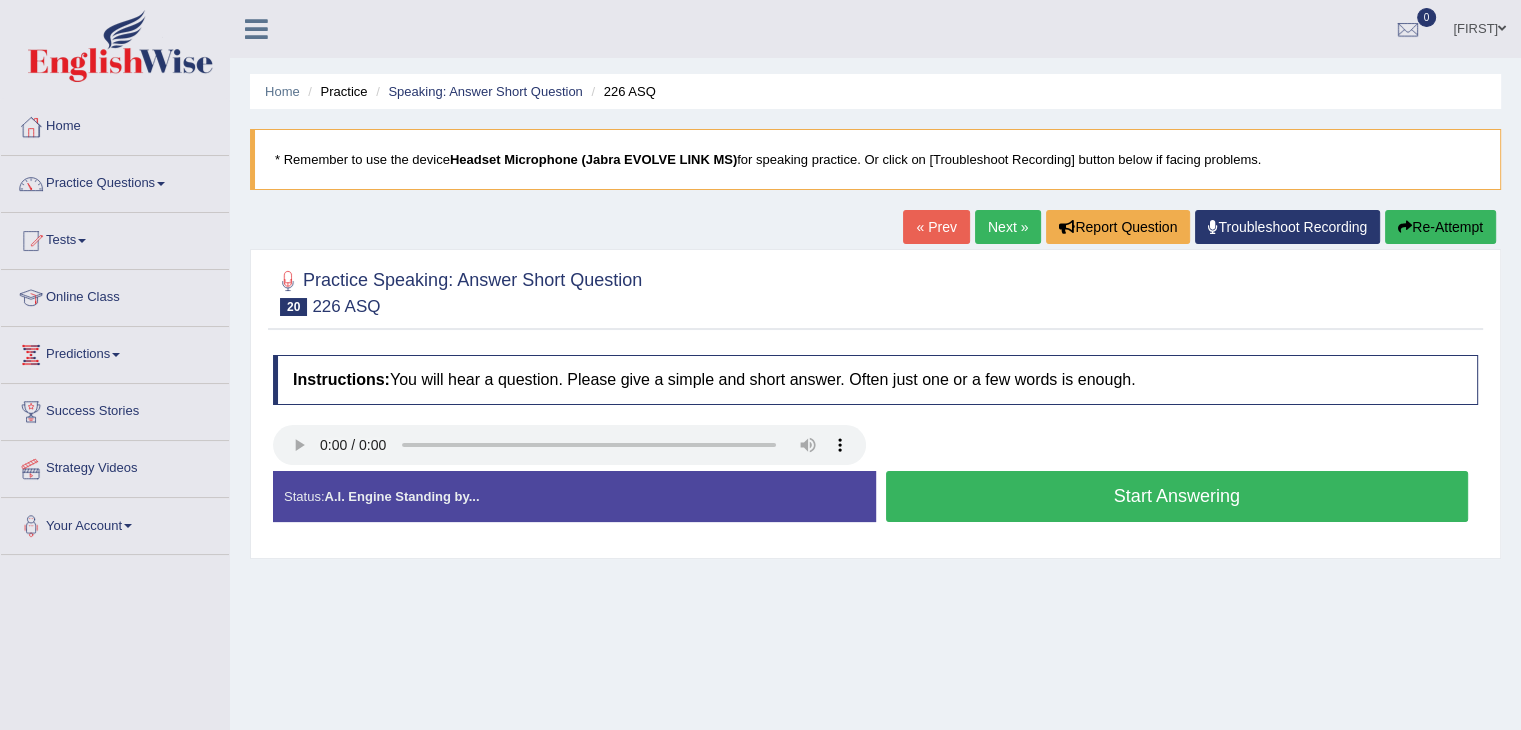 click on "Start Answering" at bounding box center (1177, 496) 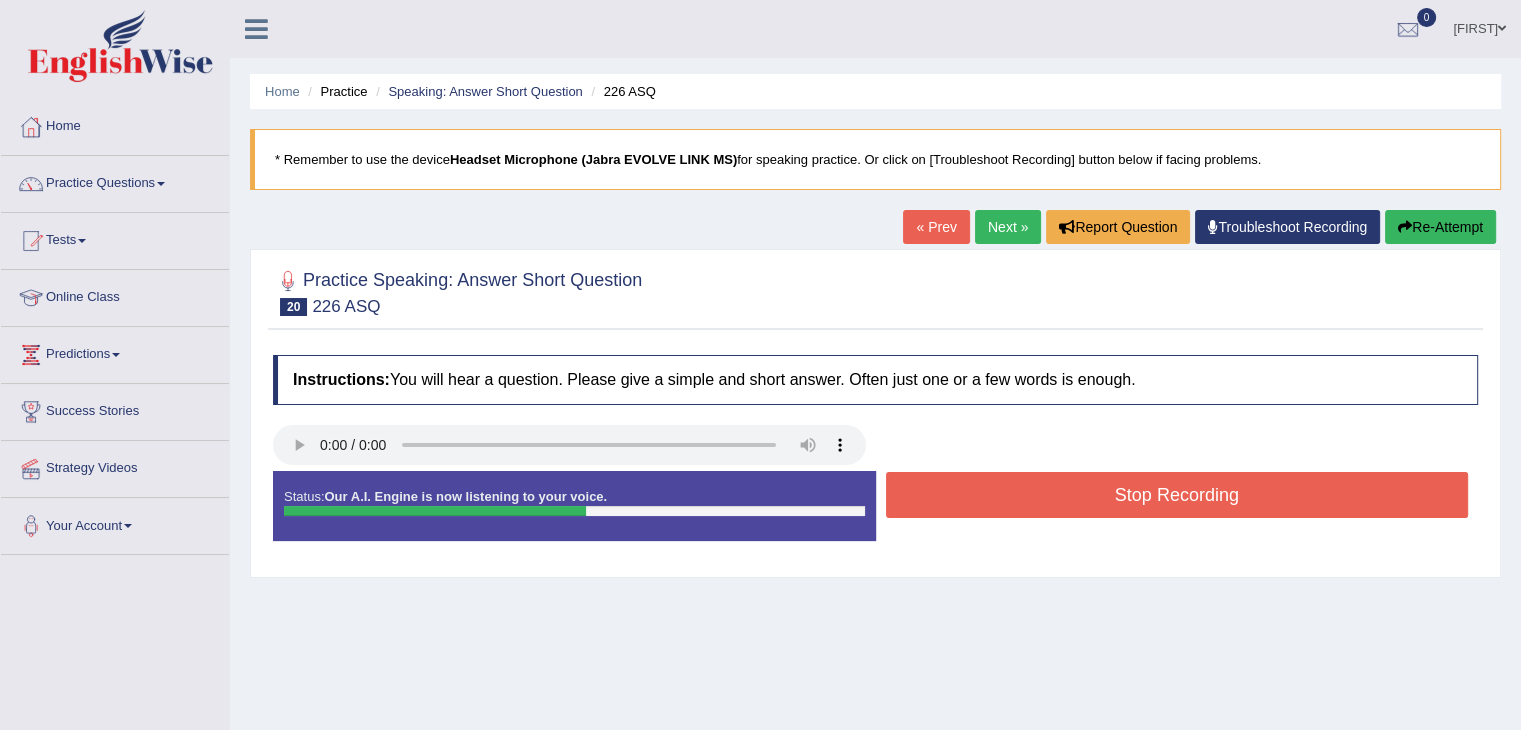 click on "Stop Recording" at bounding box center (1177, 495) 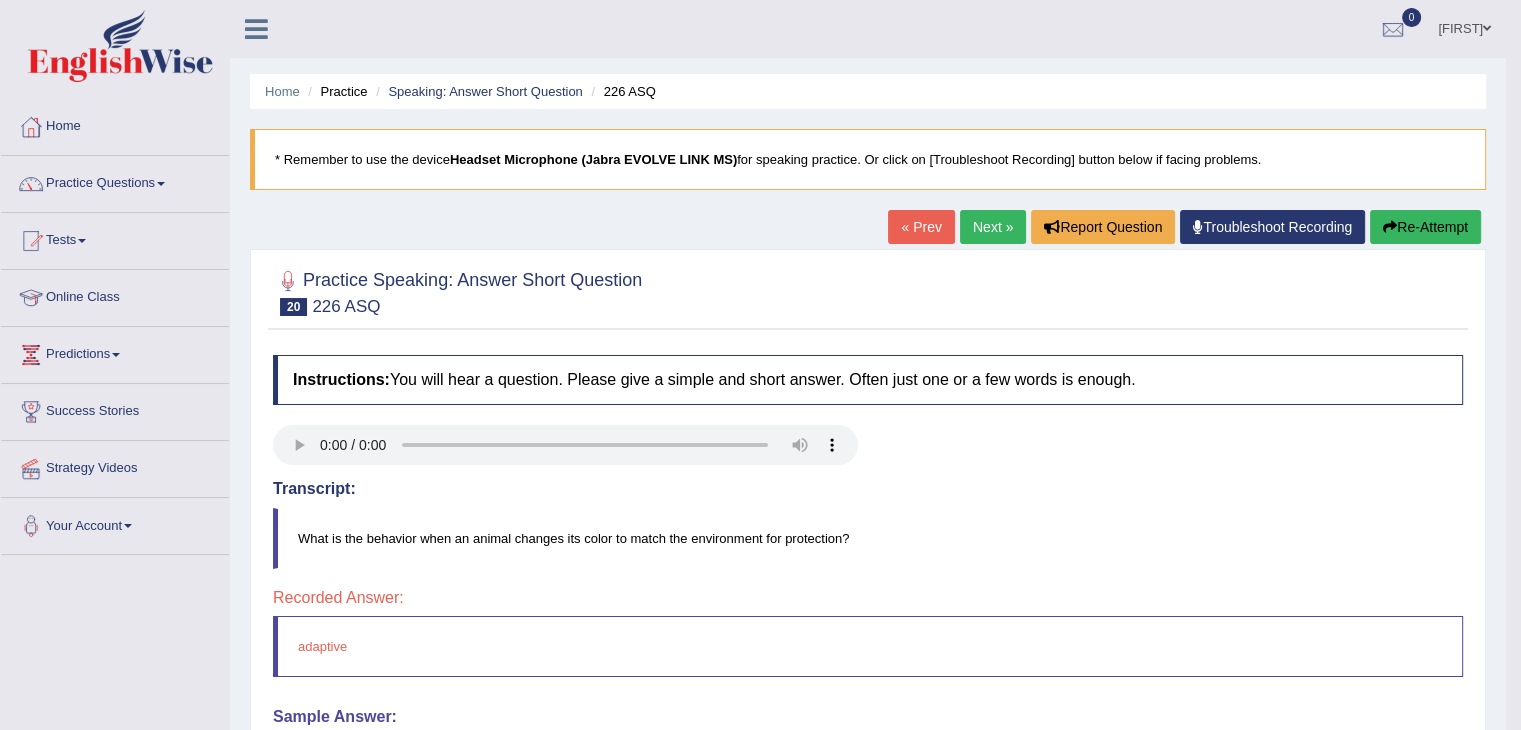 drag, startPoint x: 1519, startPoint y: 411, endPoint x: 1508, endPoint y: 543, distance: 132.45753 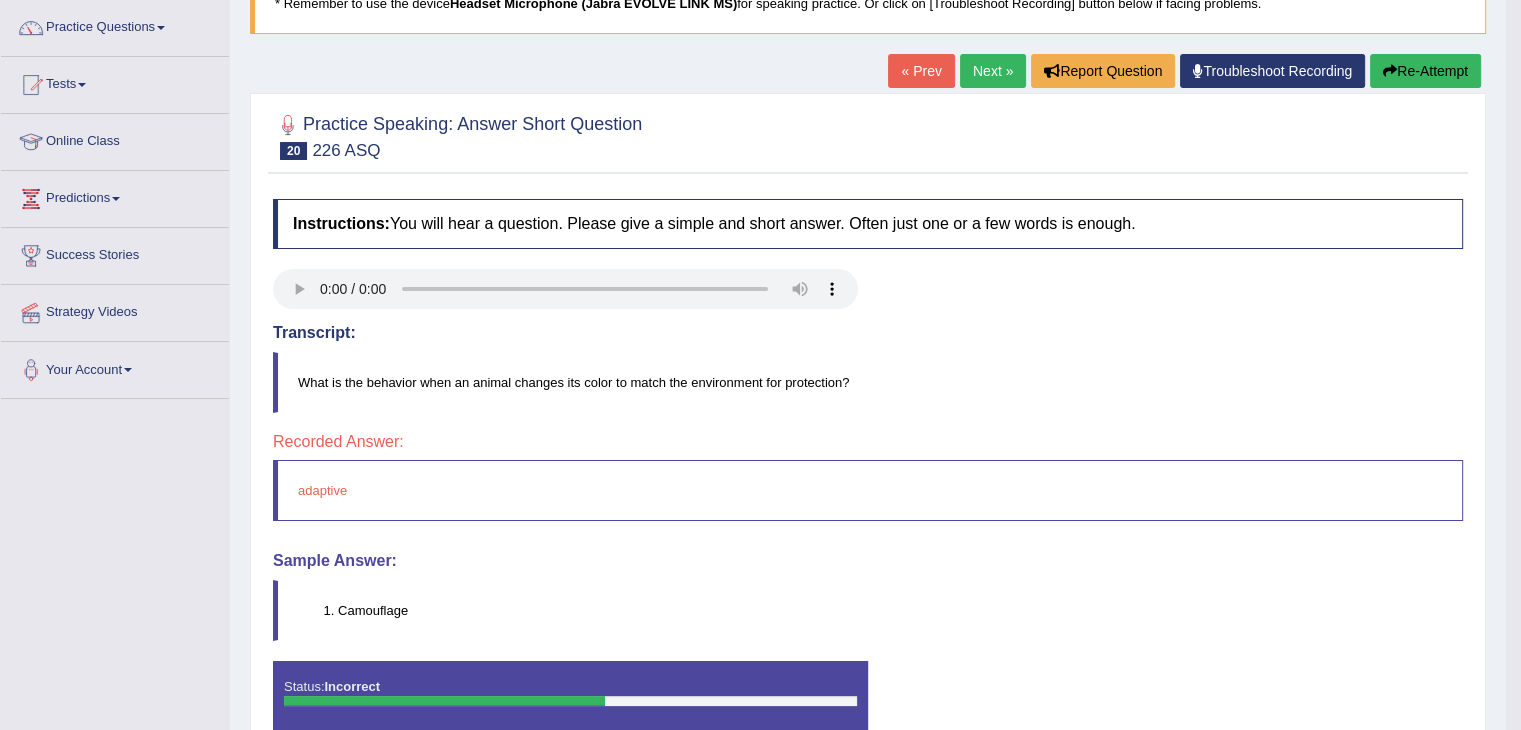 scroll, scrollTop: 157, scrollLeft: 0, axis: vertical 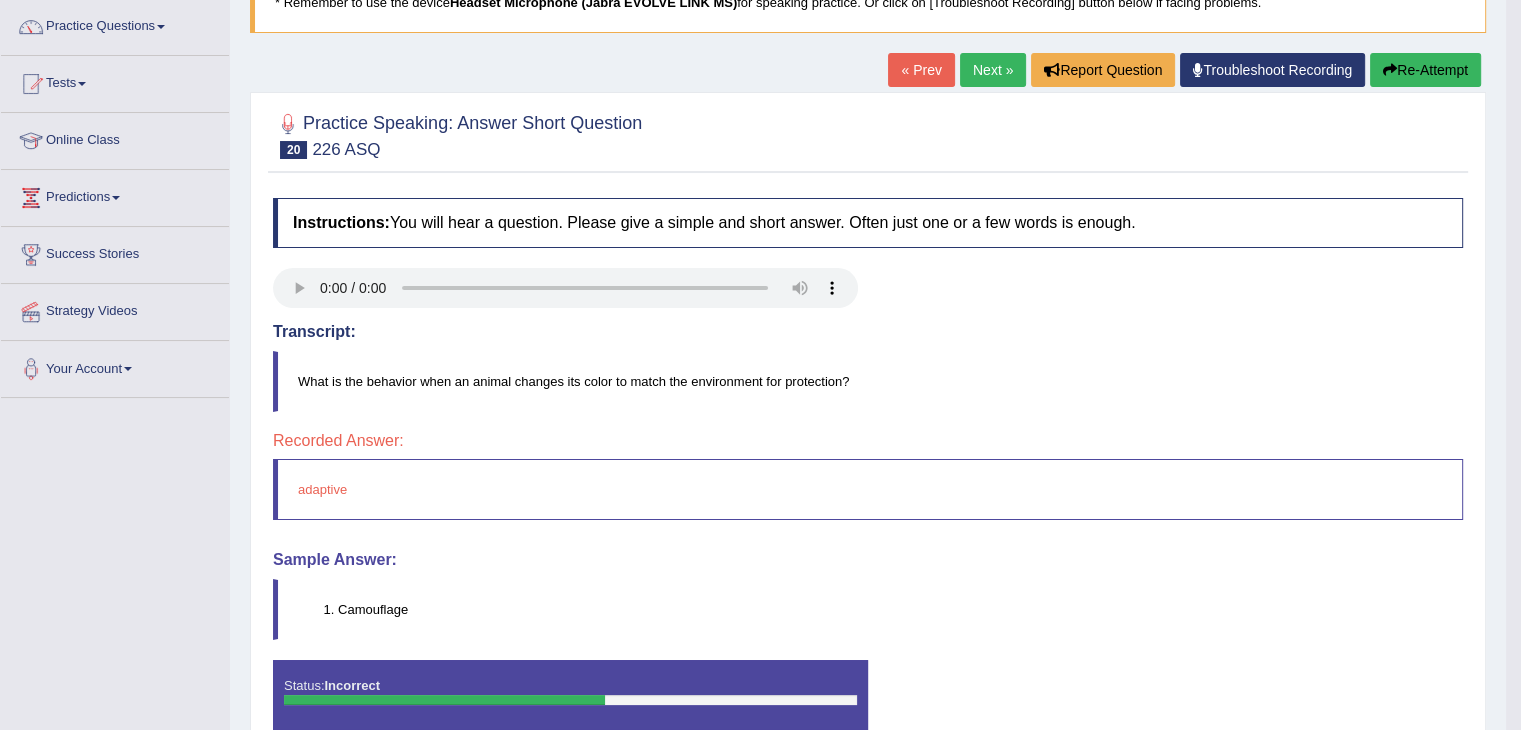 click on "Next »" at bounding box center [993, 70] 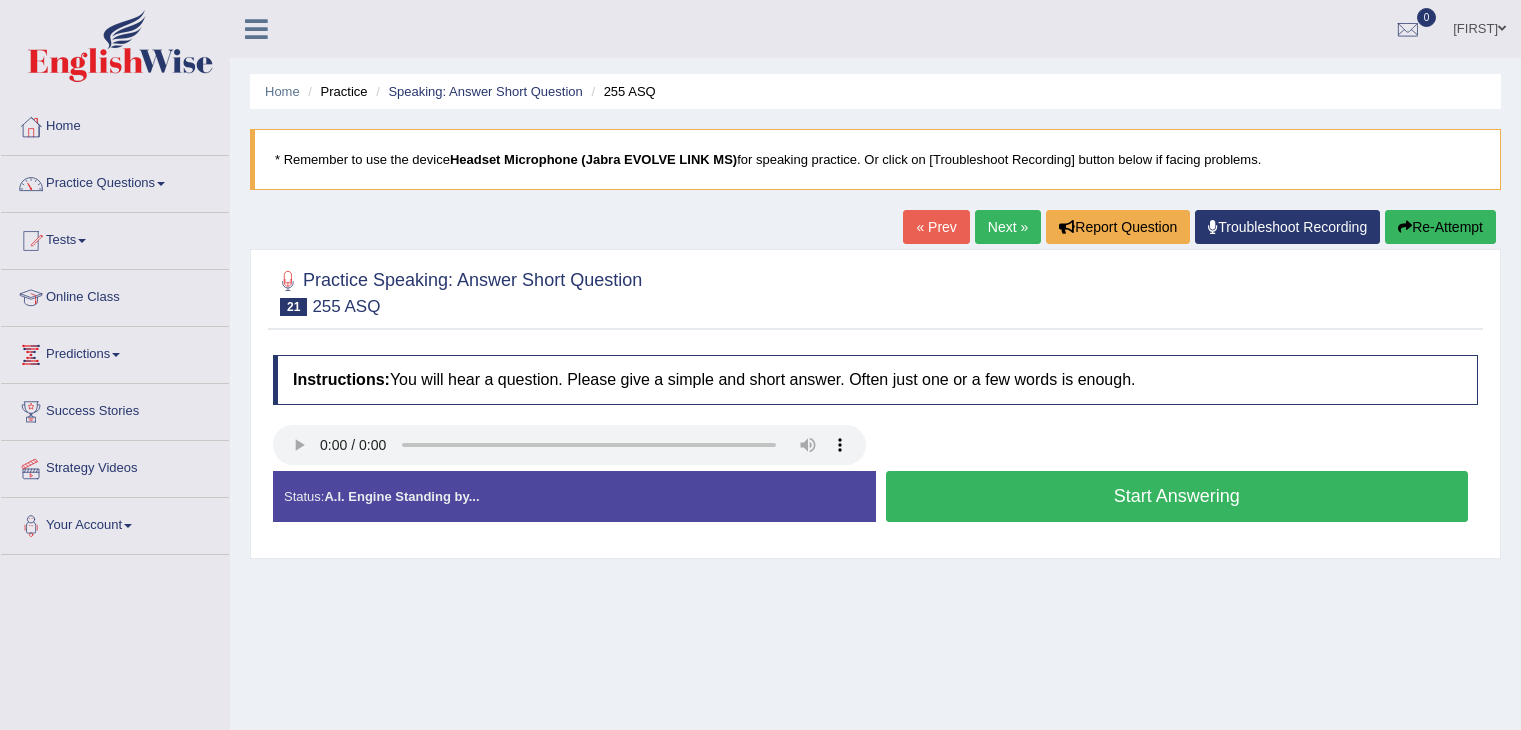 scroll, scrollTop: 0, scrollLeft: 0, axis: both 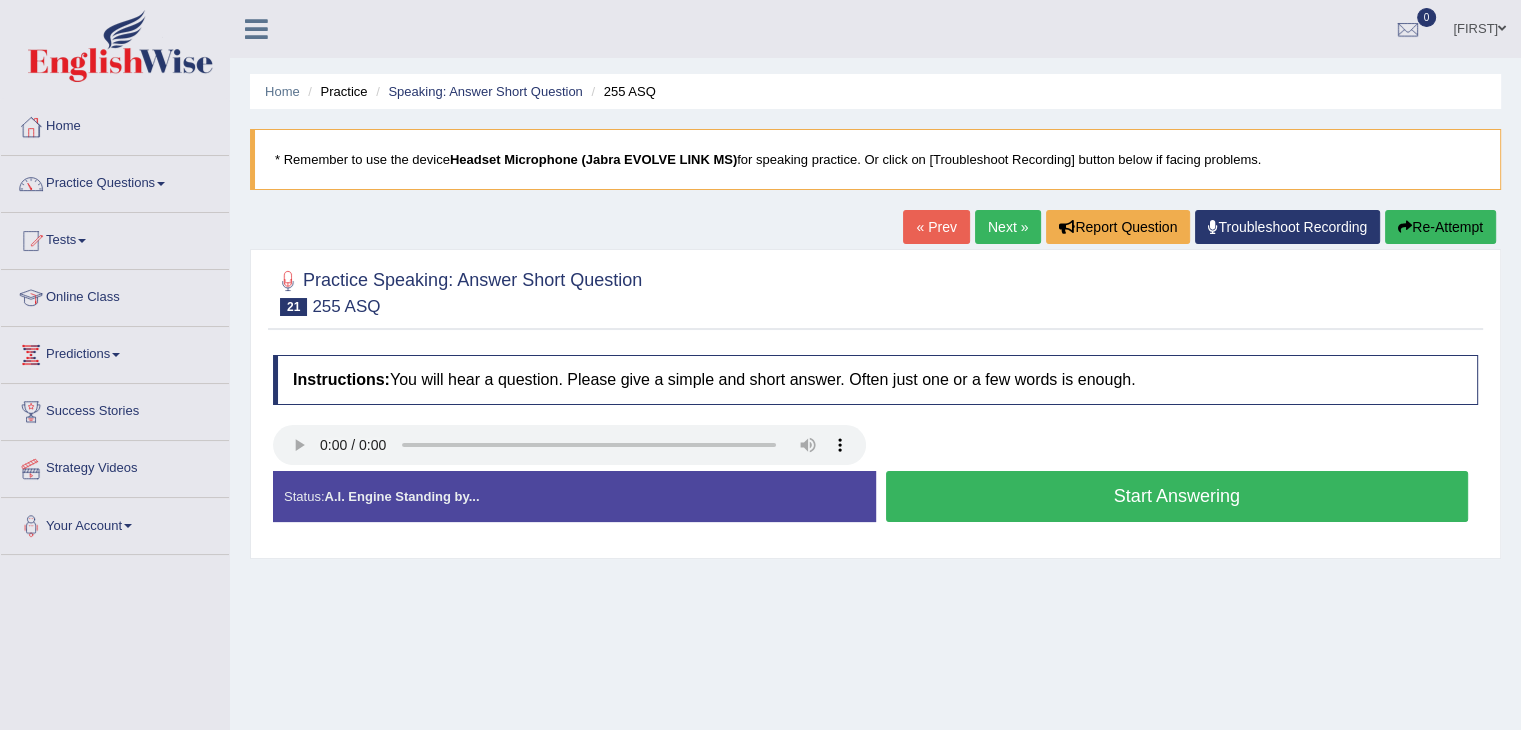 click on "Start Answering" at bounding box center [1177, 496] 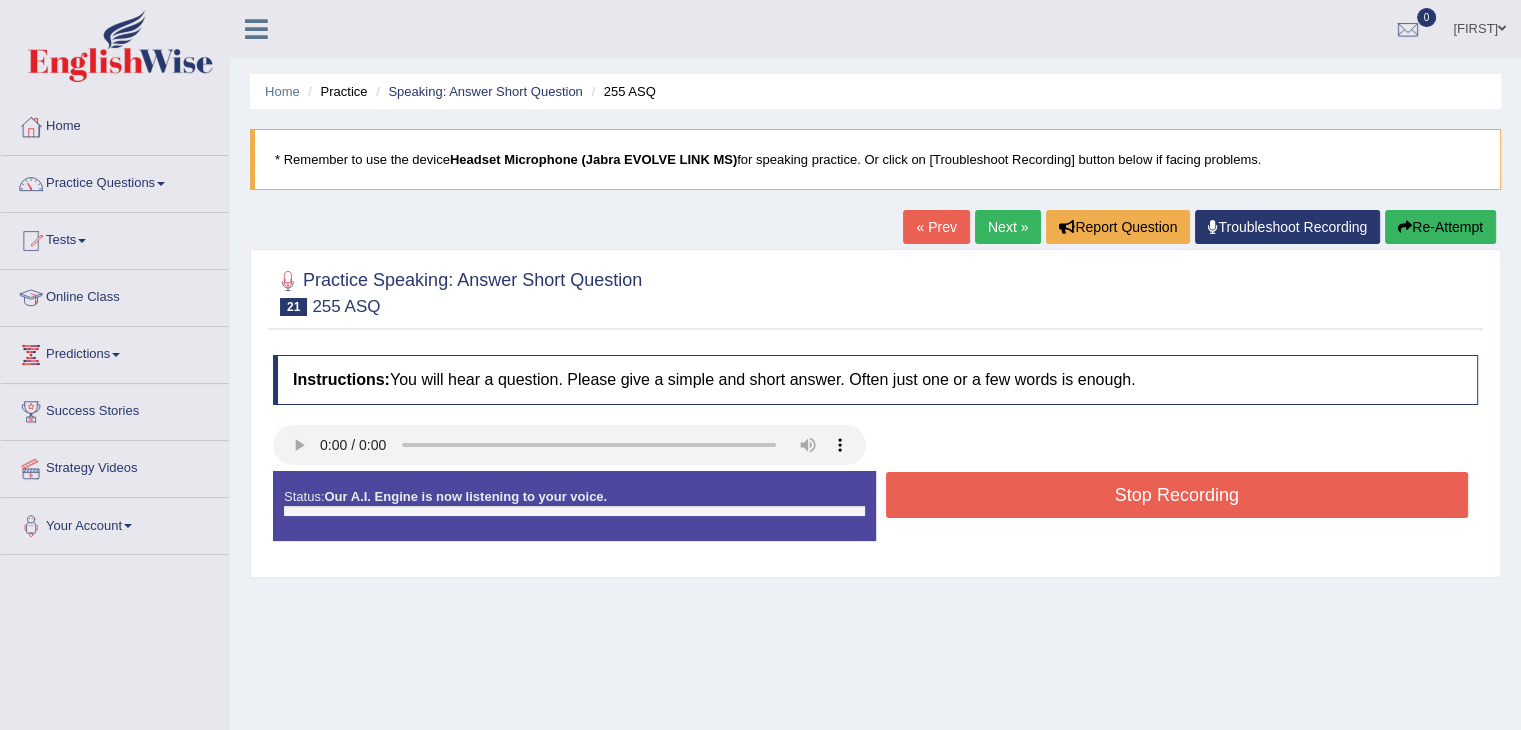 click on "Stop Recording" at bounding box center [1177, 495] 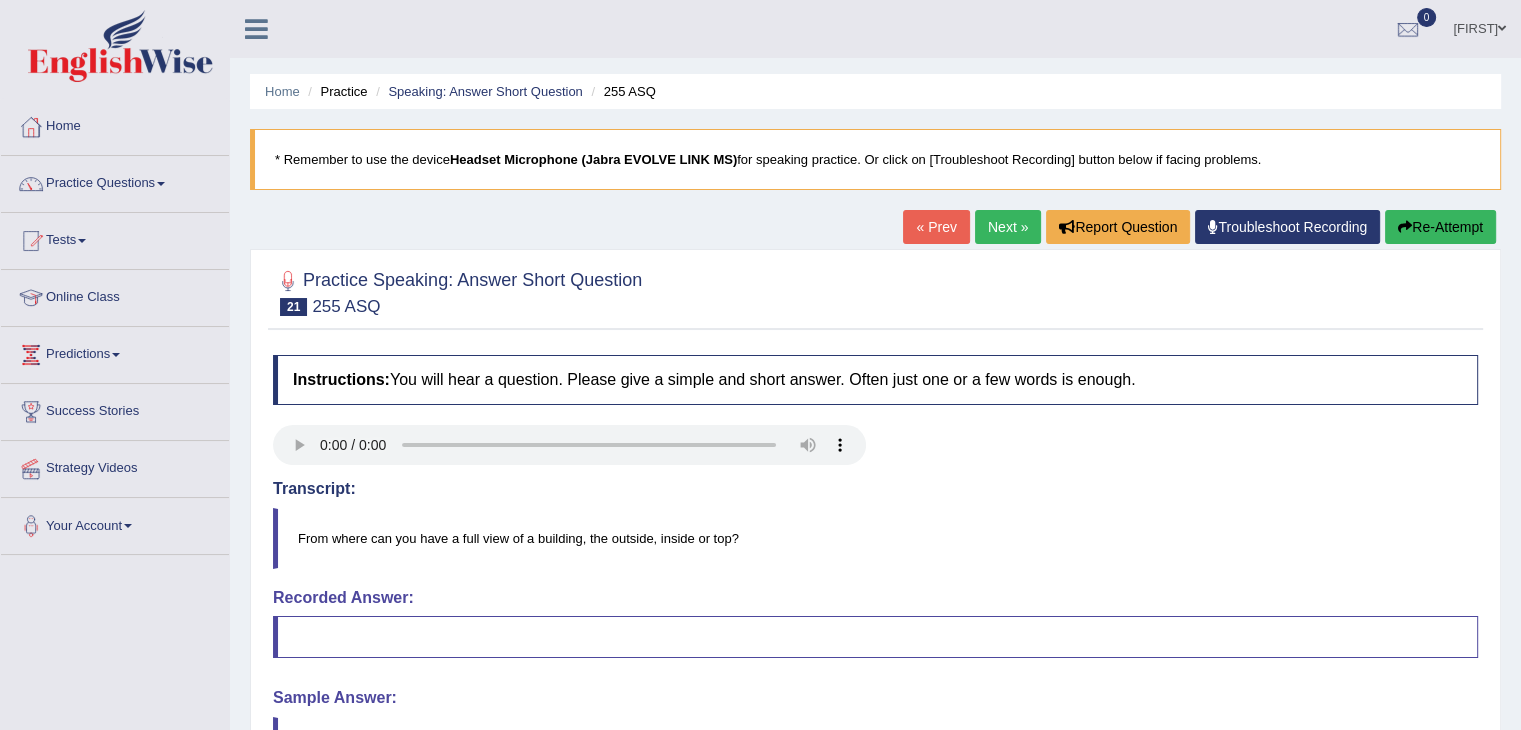 click on "Re-Attempt" at bounding box center (1440, 227) 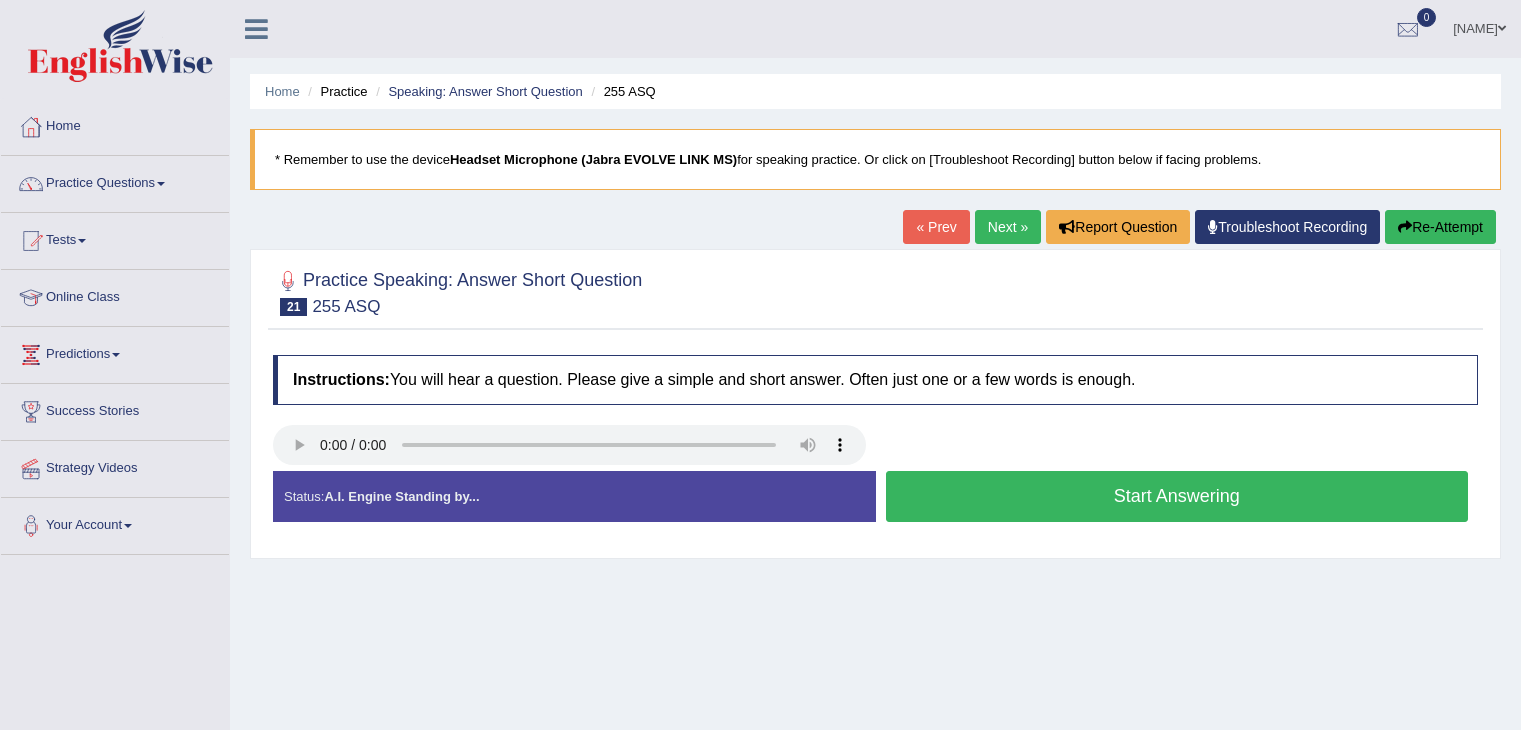 scroll, scrollTop: 0, scrollLeft: 0, axis: both 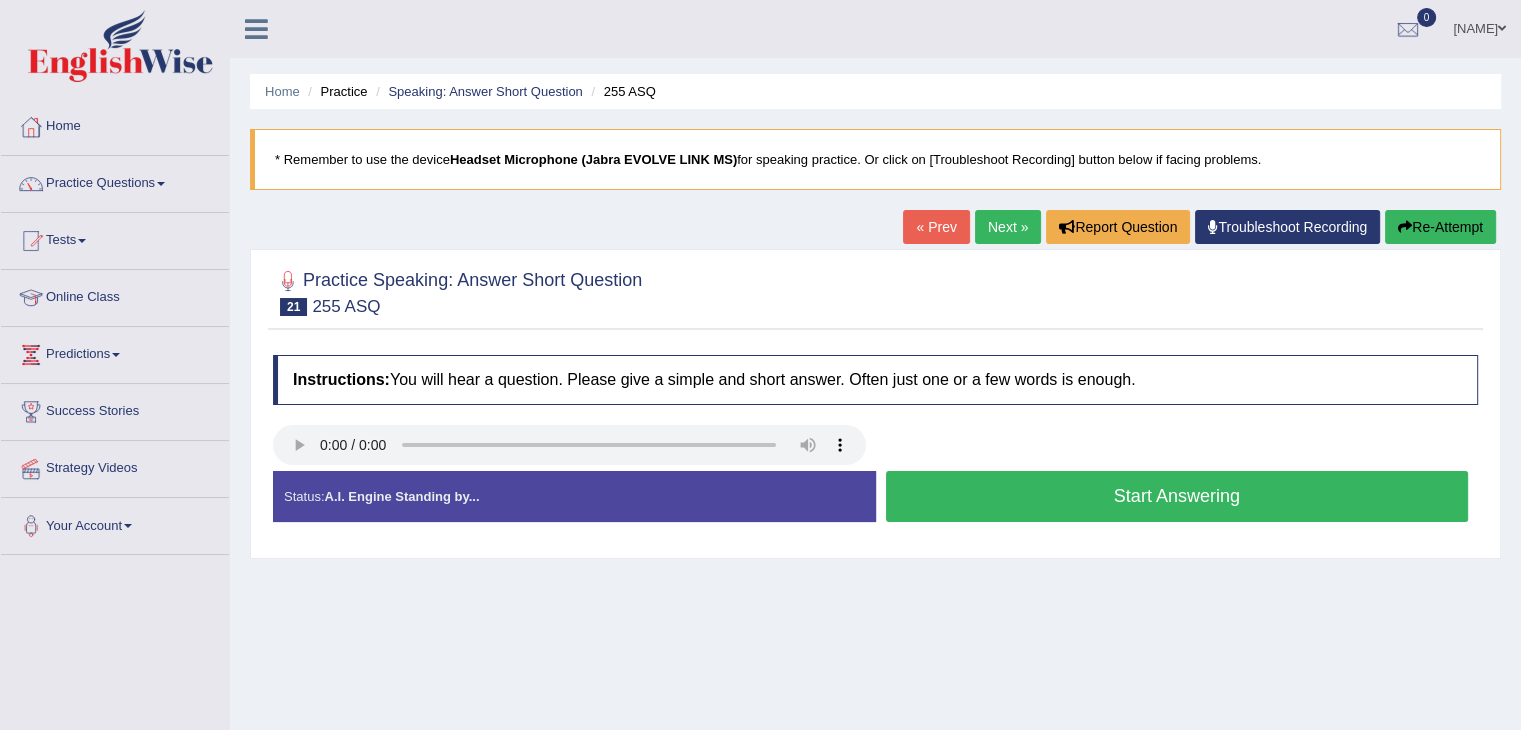 click on "Start Answering" at bounding box center [1177, 496] 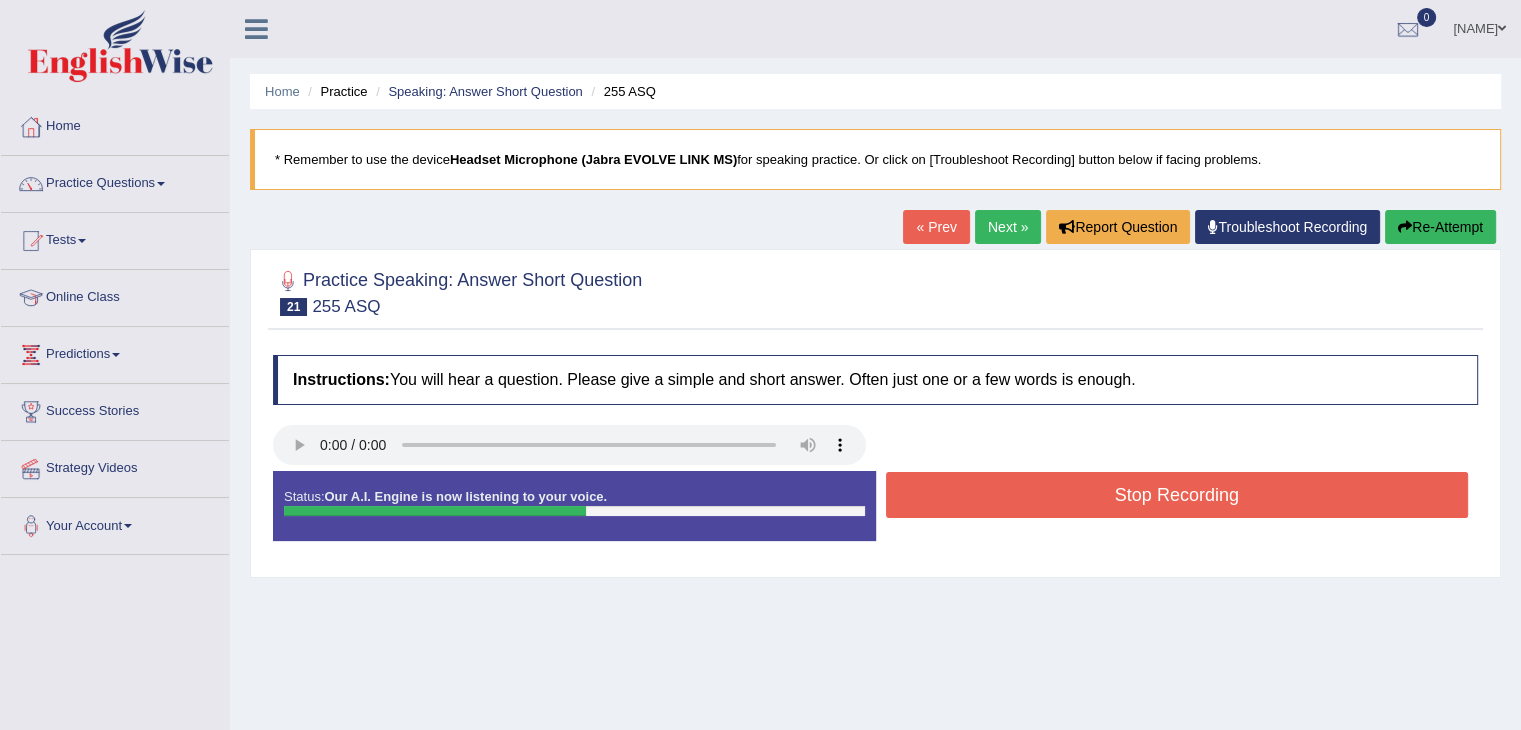 click on "Stop Recording" at bounding box center [1177, 495] 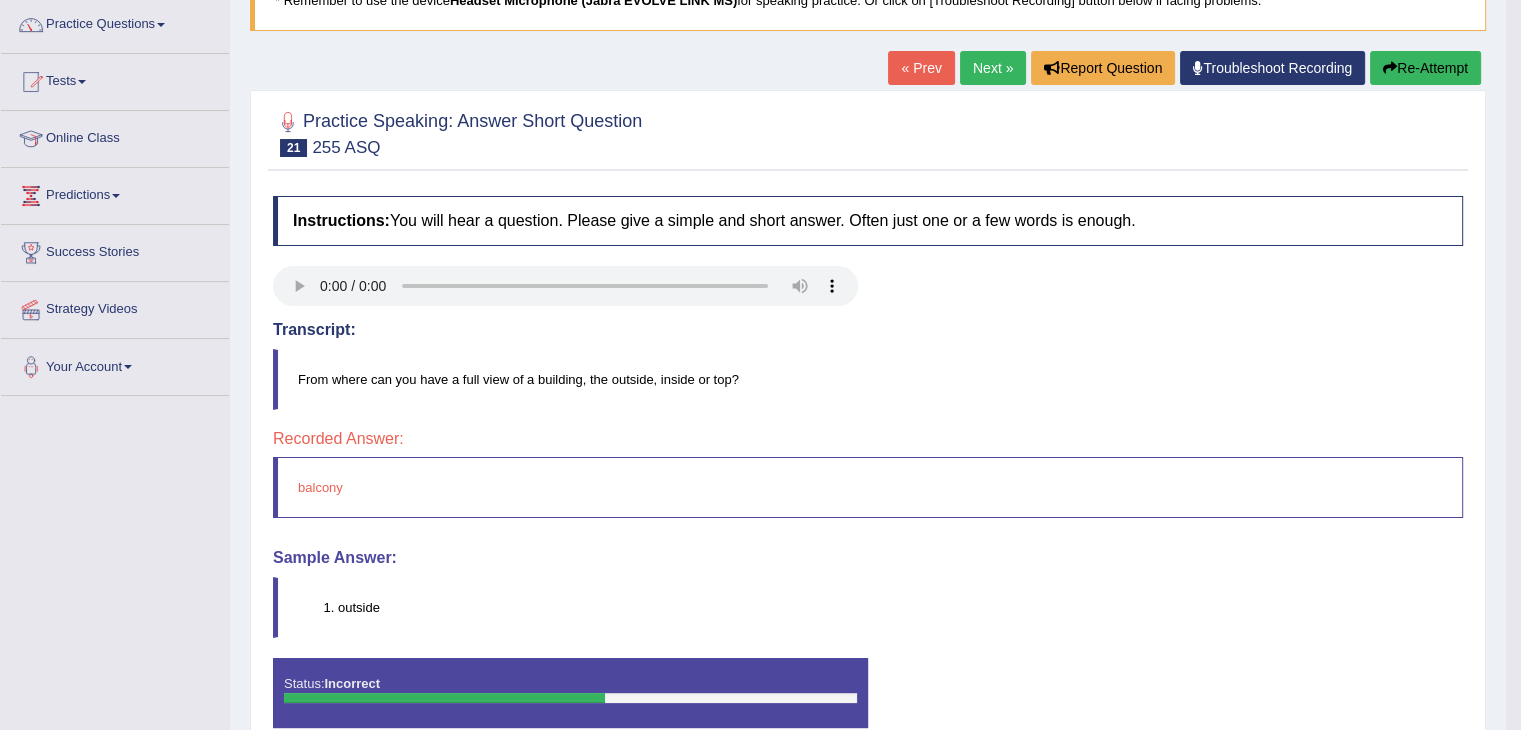 scroll, scrollTop: 0, scrollLeft: 0, axis: both 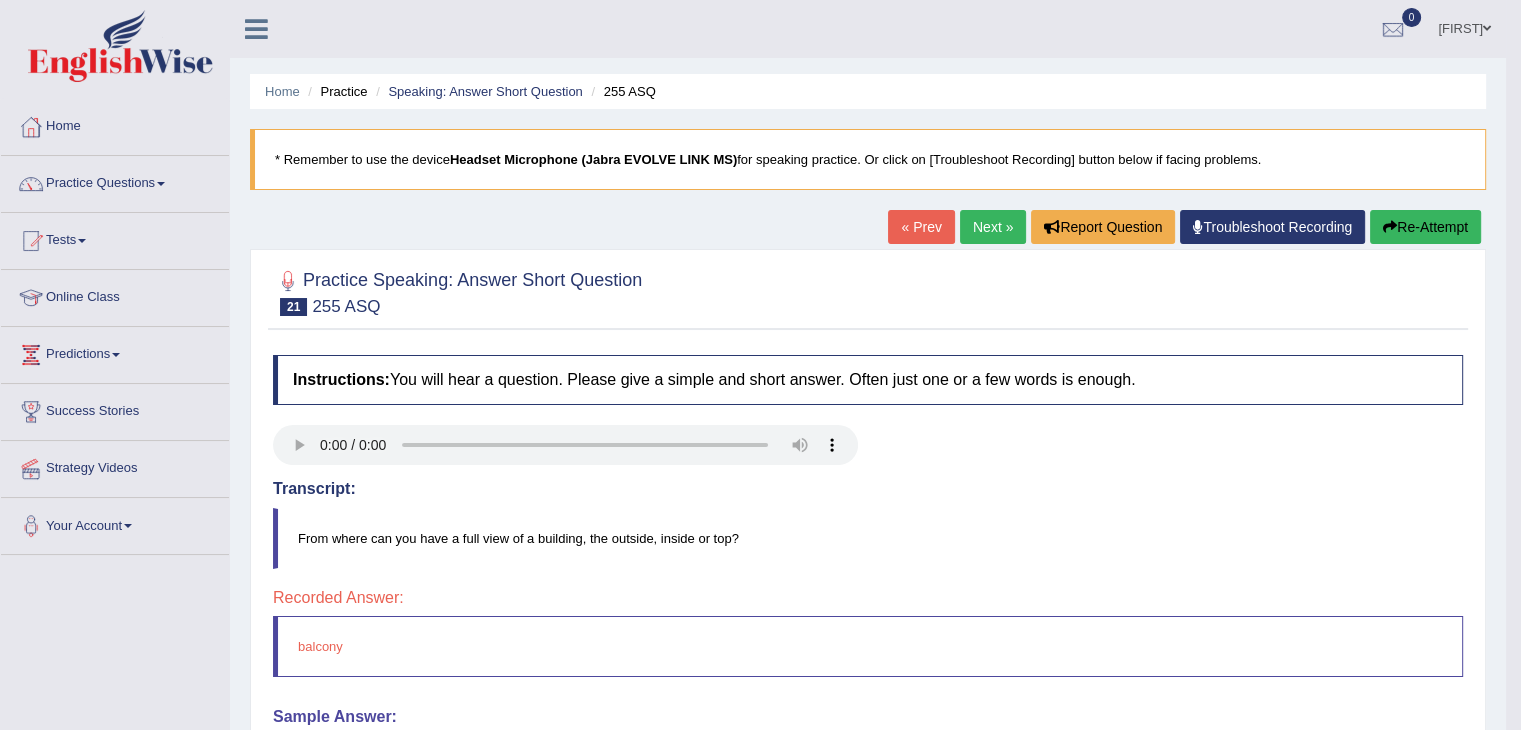 click on "Next »" 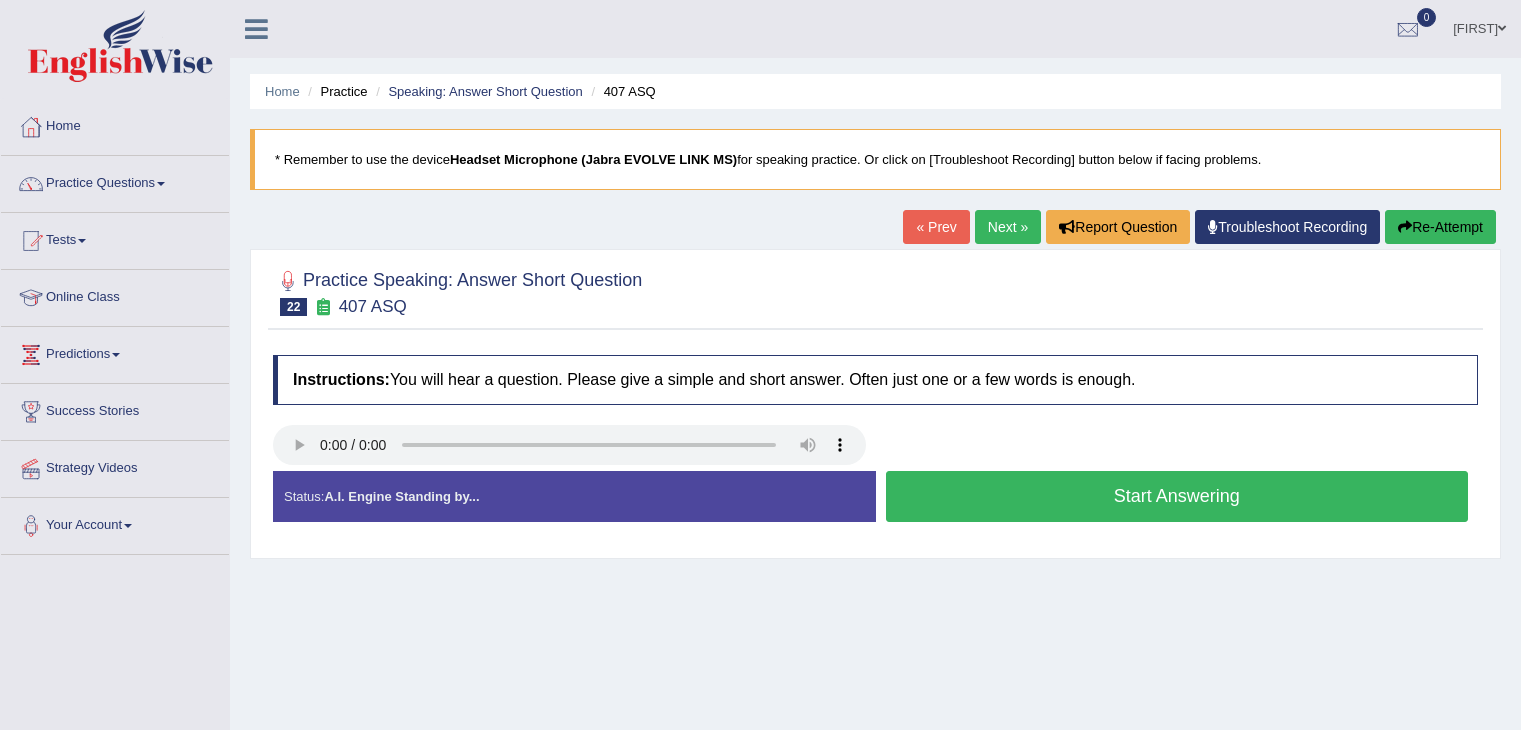 scroll, scrollTop: 0, scrollLeft: 0, axis: both 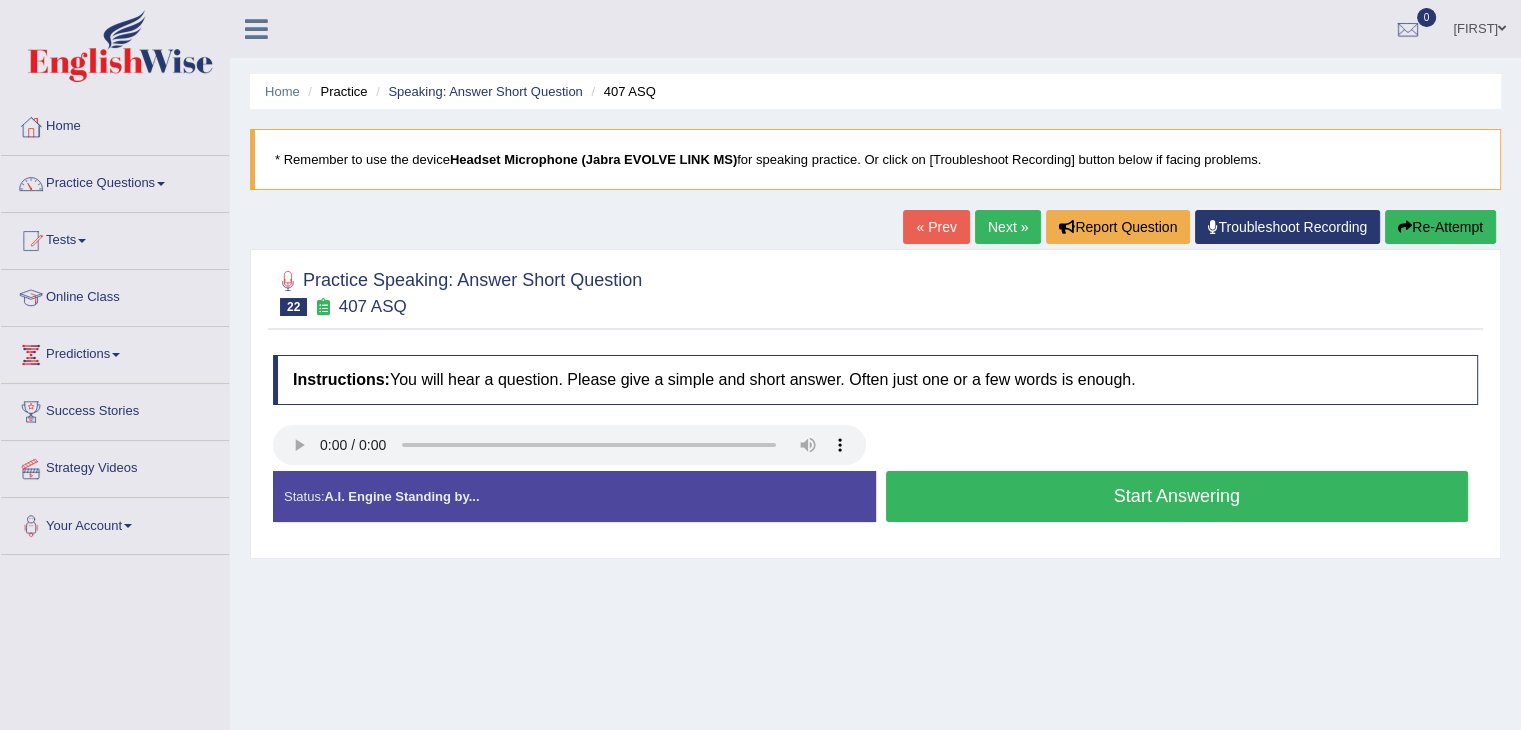 click on "Start Answering" at bounding box center [1177, 496] 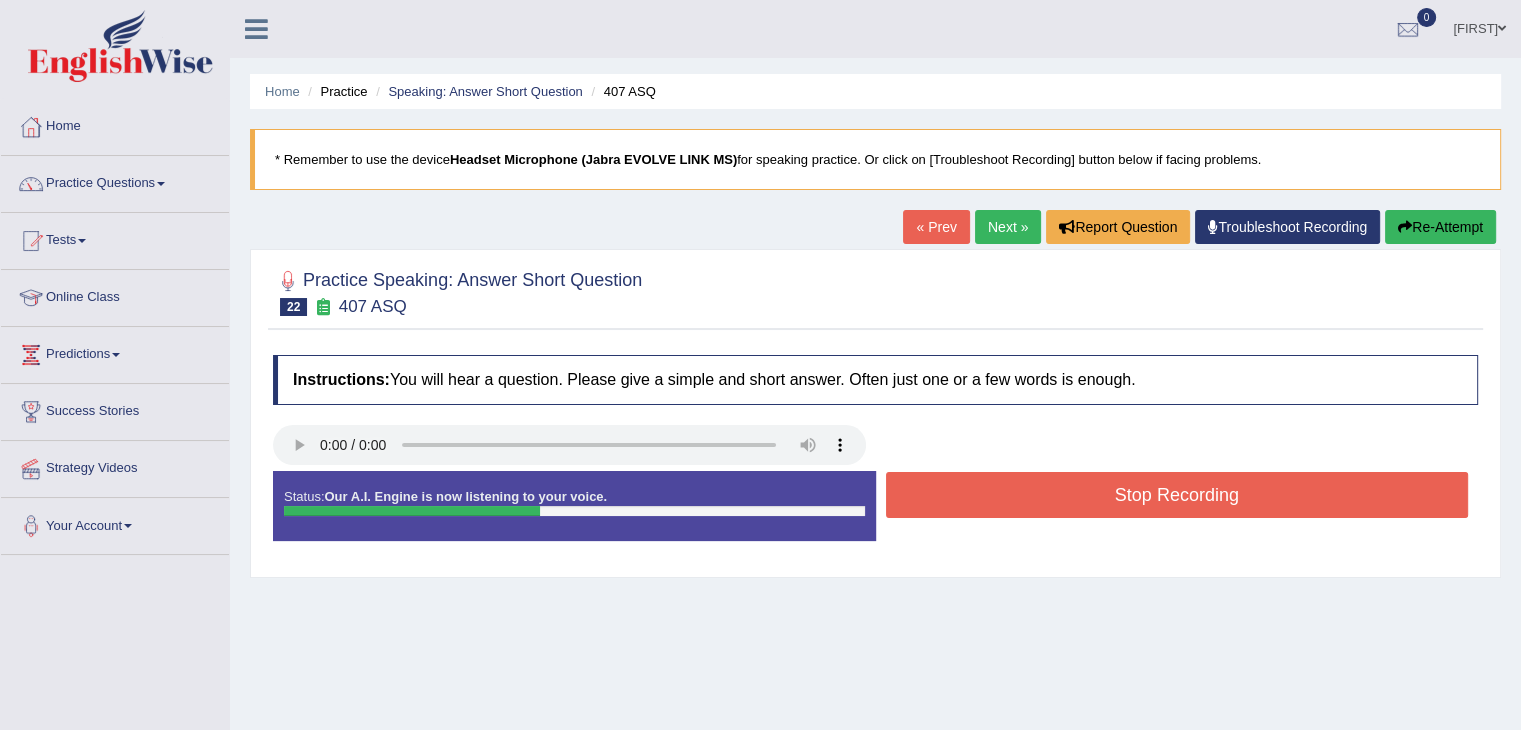 click on "Stop Recording" at bounding box center [1177, 495] 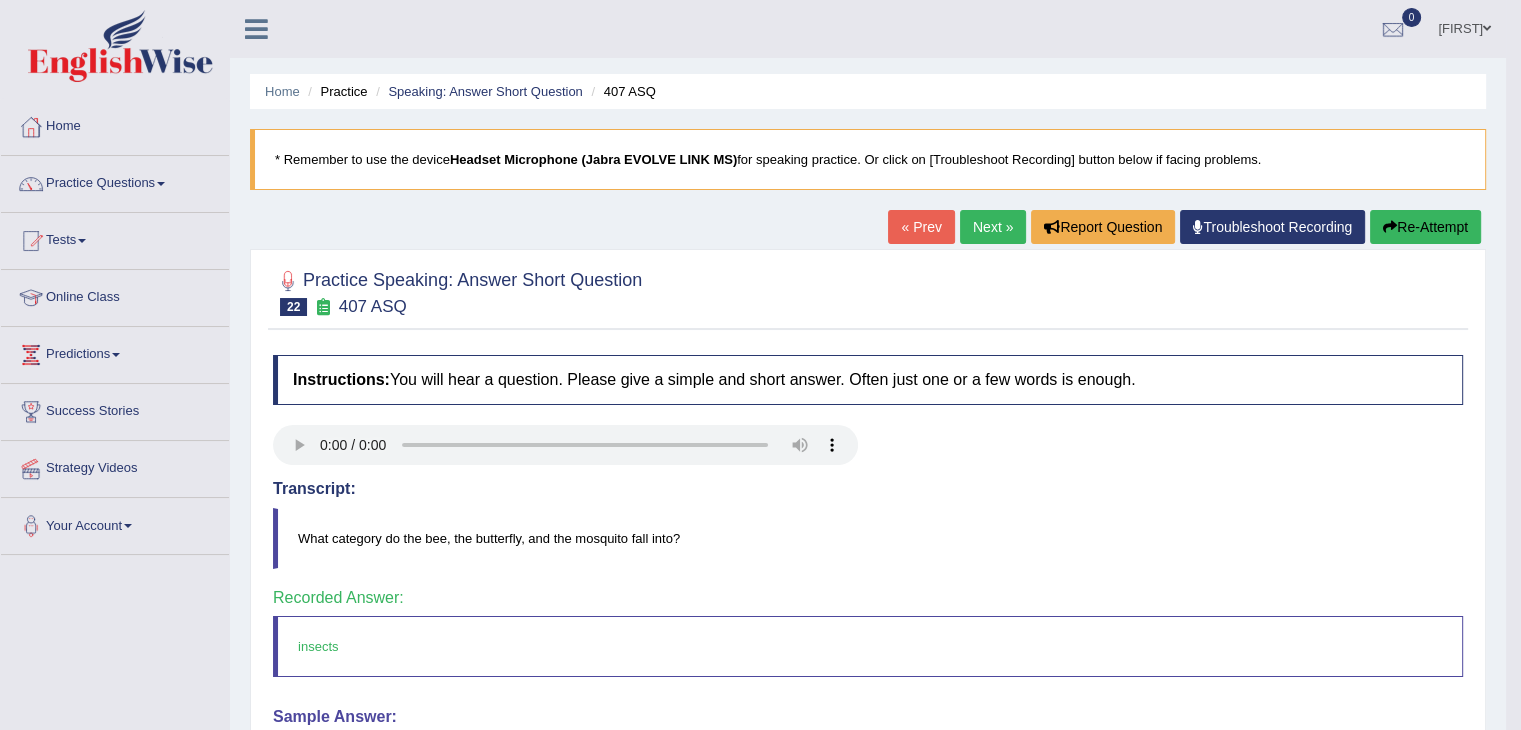 click on "Next »" at bounding box center (993, 227) 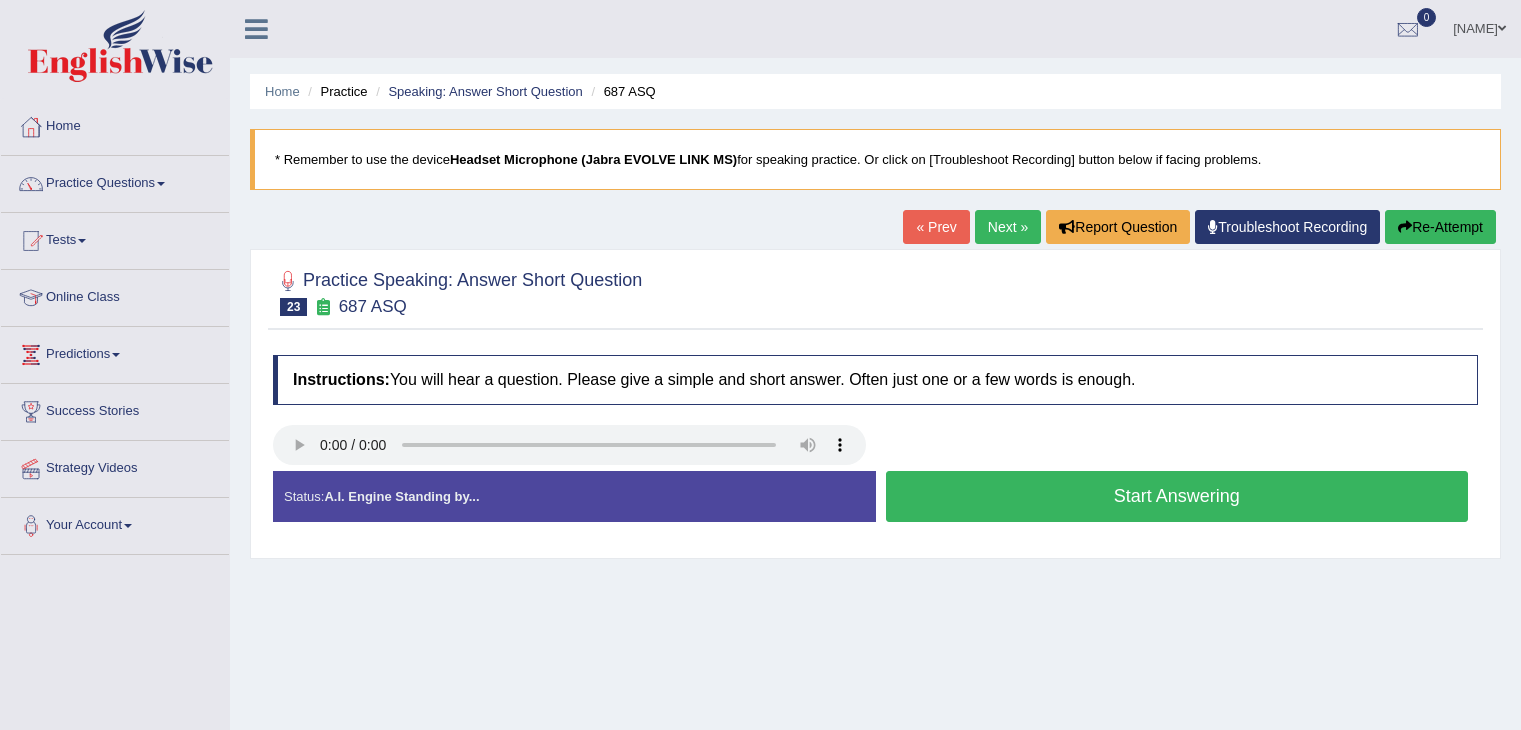 scroll, scrollTop: 0, scrollLeft: 0, axis: both 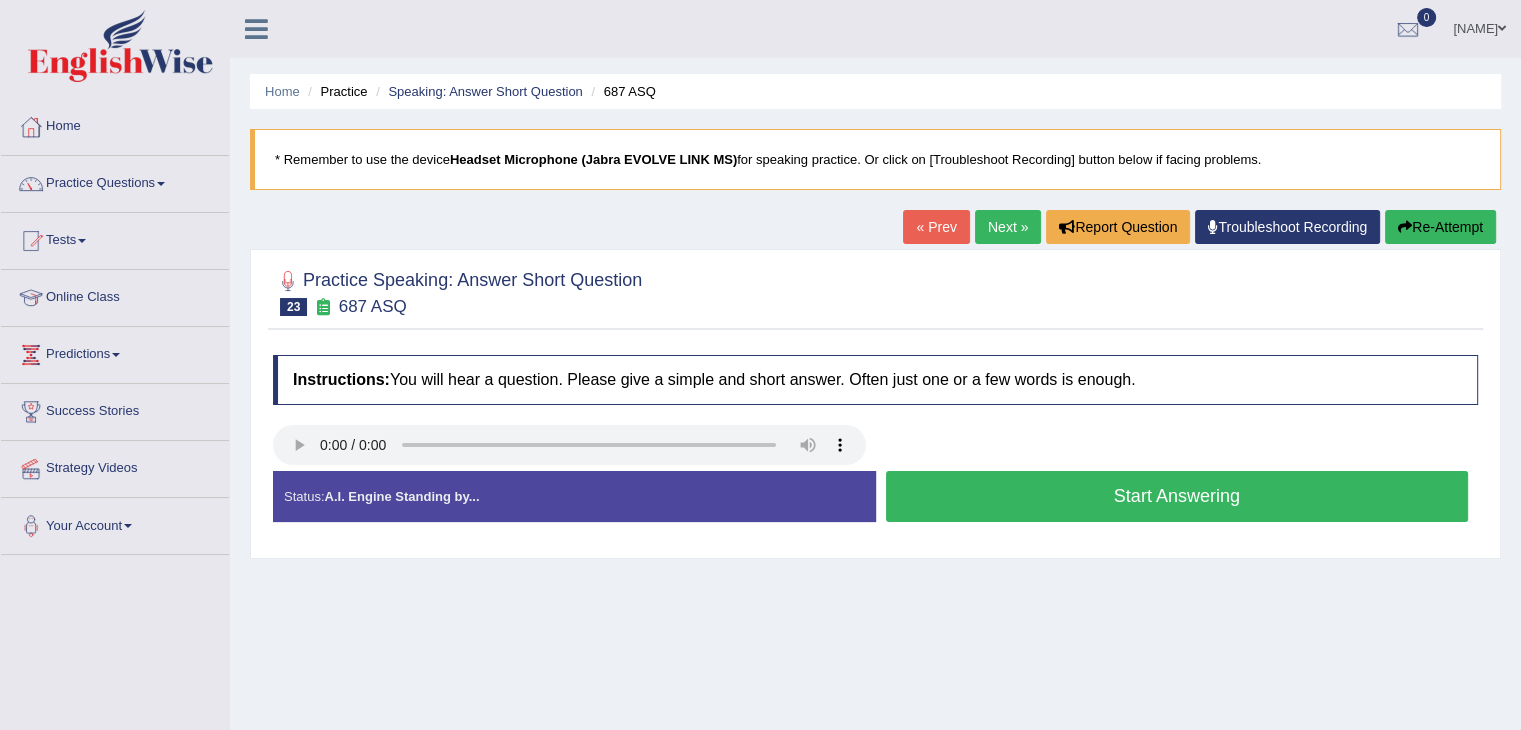 click on "Start Answering" at bounding box center (1177, 496) 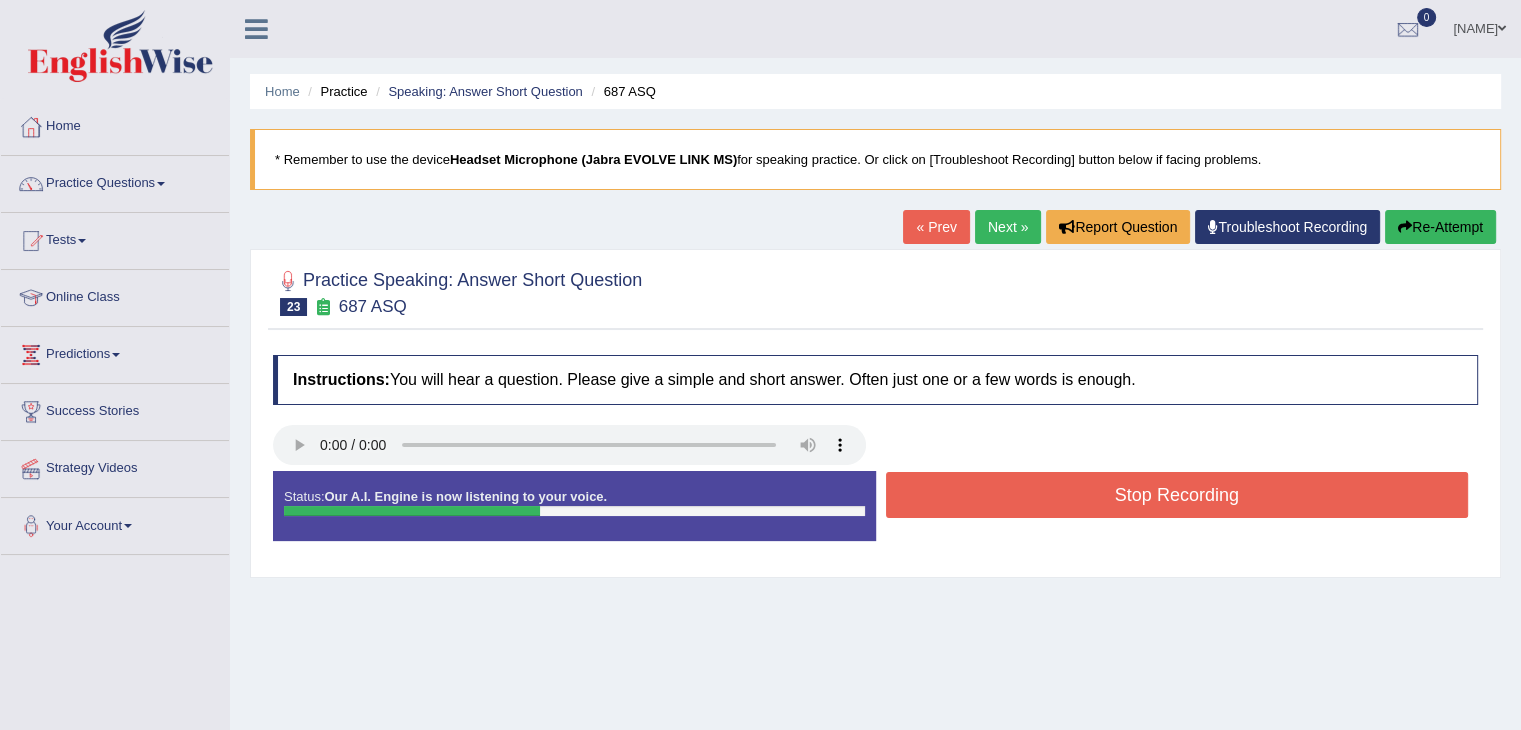 click on "Stop Recording" at bounding box center [1177, 495] 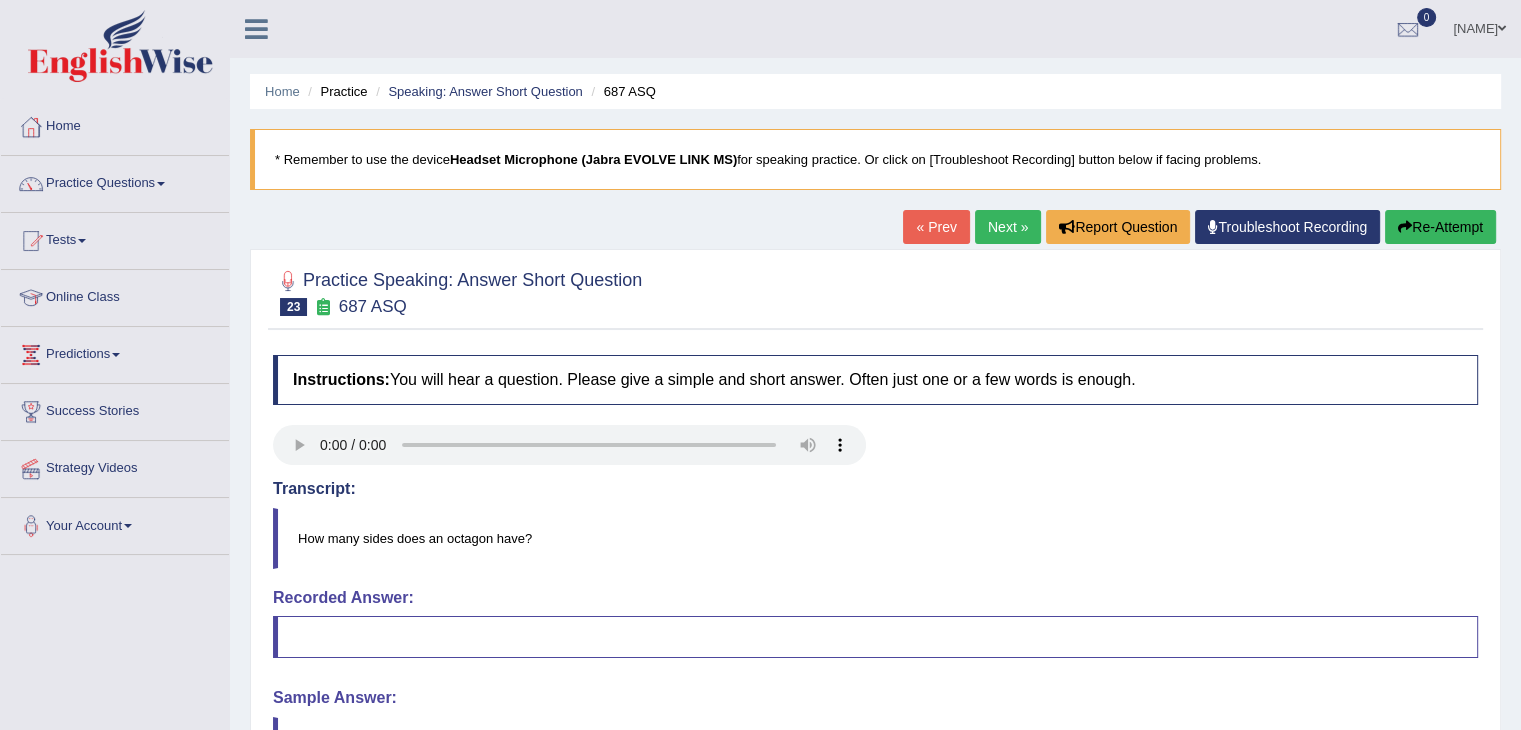 click on "Re-Attempt" at bounding box center (1440, 227) 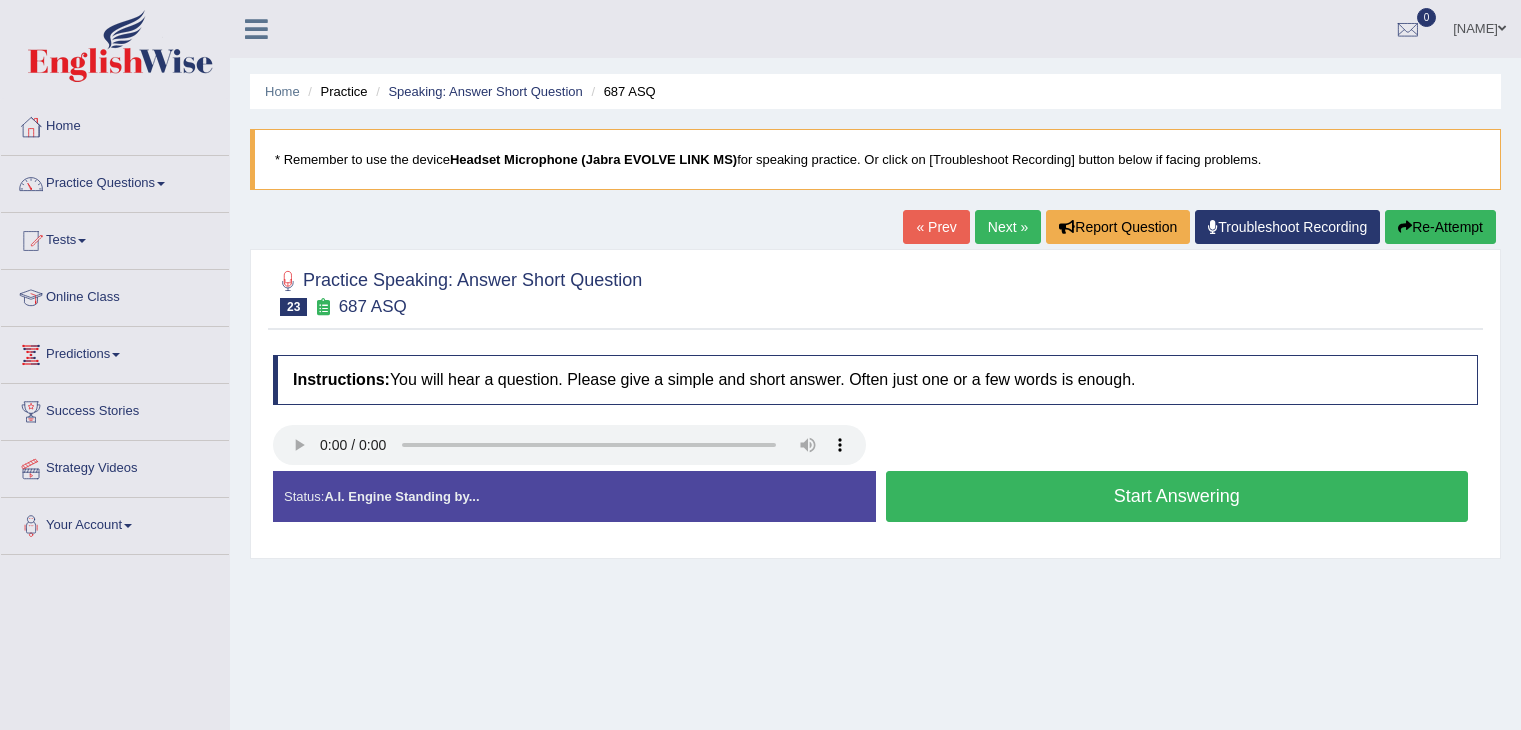 scroll, scrollTop: 0, scrollLeft: 0, axis: both 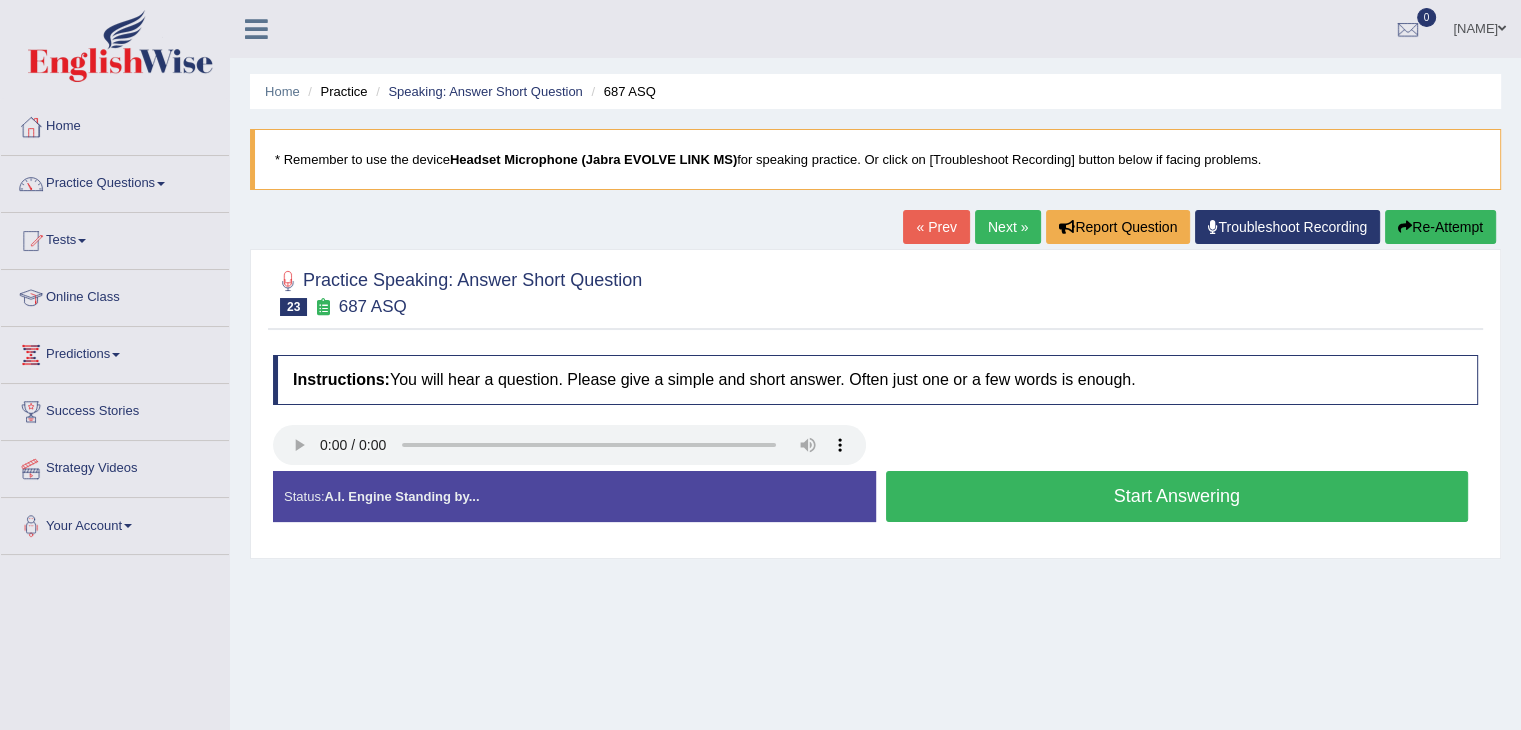 click on "Start Answering" at bounding box center (1177, 496) 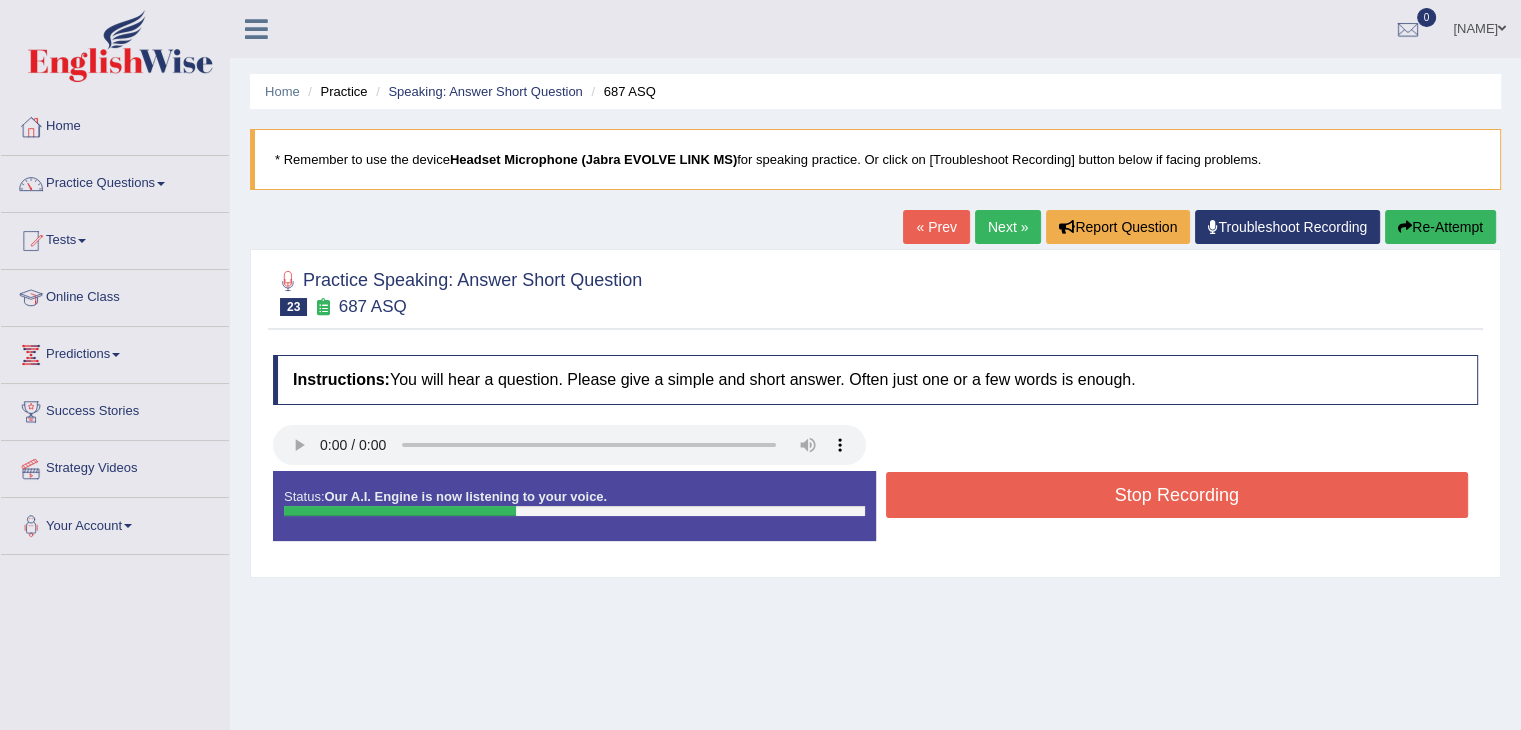 click on "Stop Recording" at bounding box center (1177, 495) 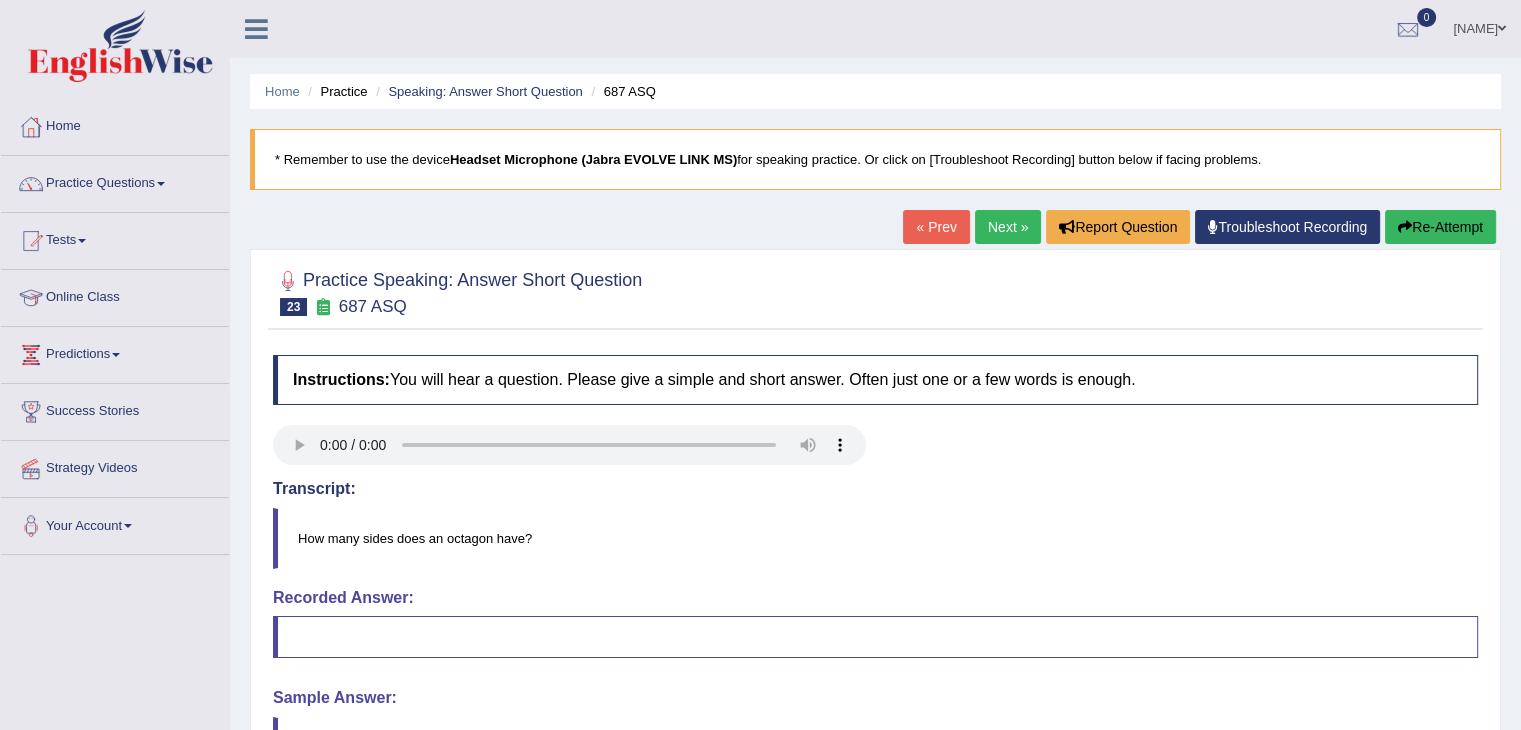 click on "Re-Attempt" at bounding box center [1440, 227] 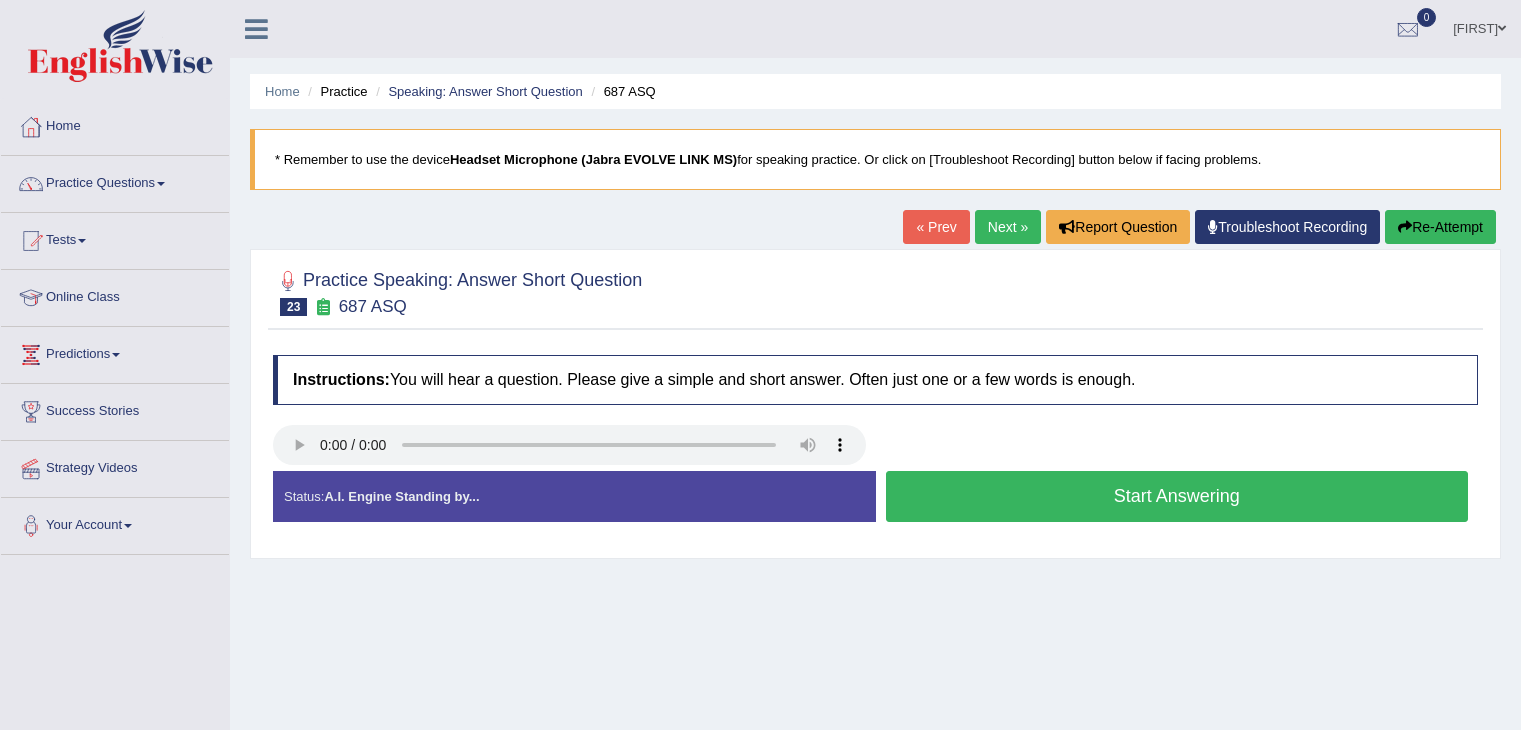 scroll, scrollTop: 0, scrollLeft: 0, axis: both 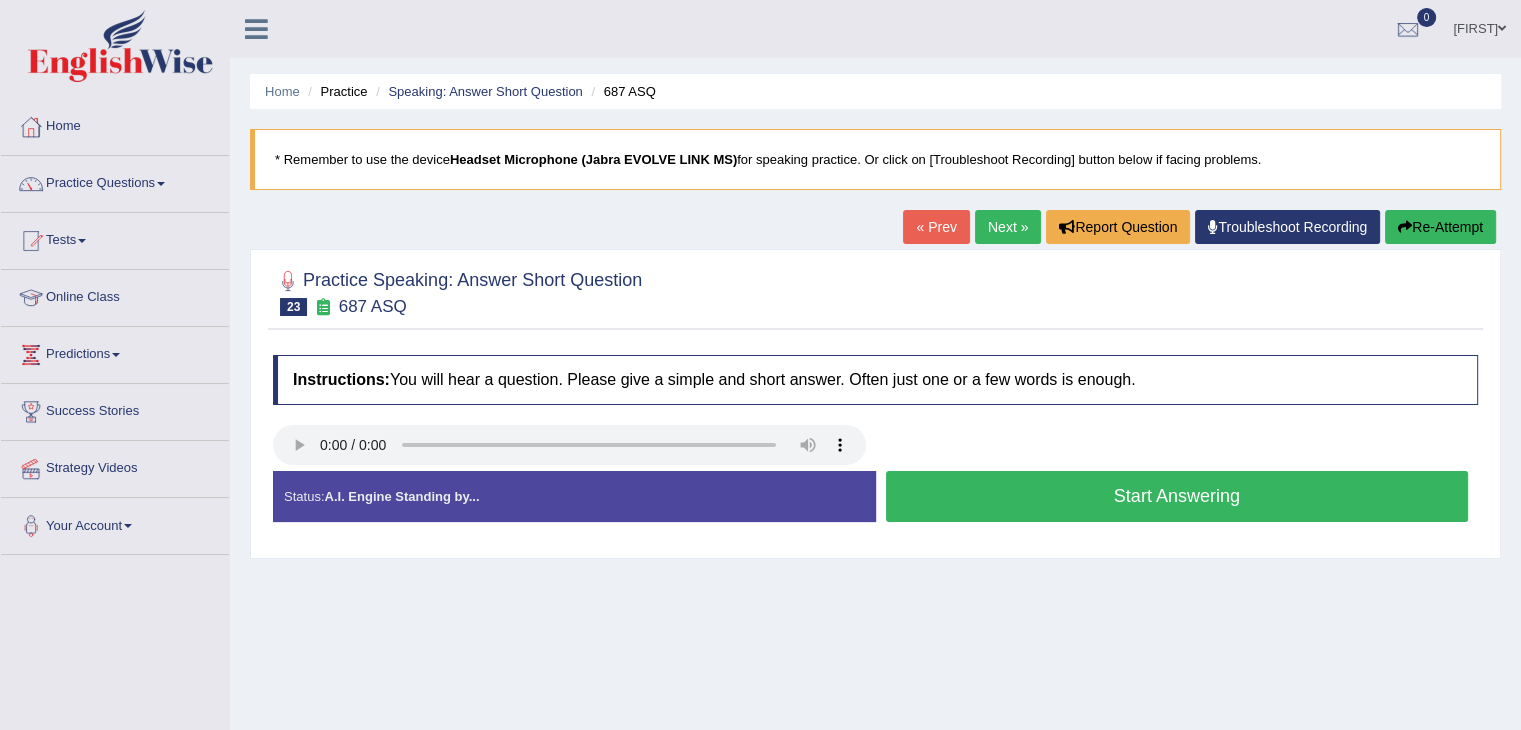 click on "Start Answering" at bounding box center (1177, 496) 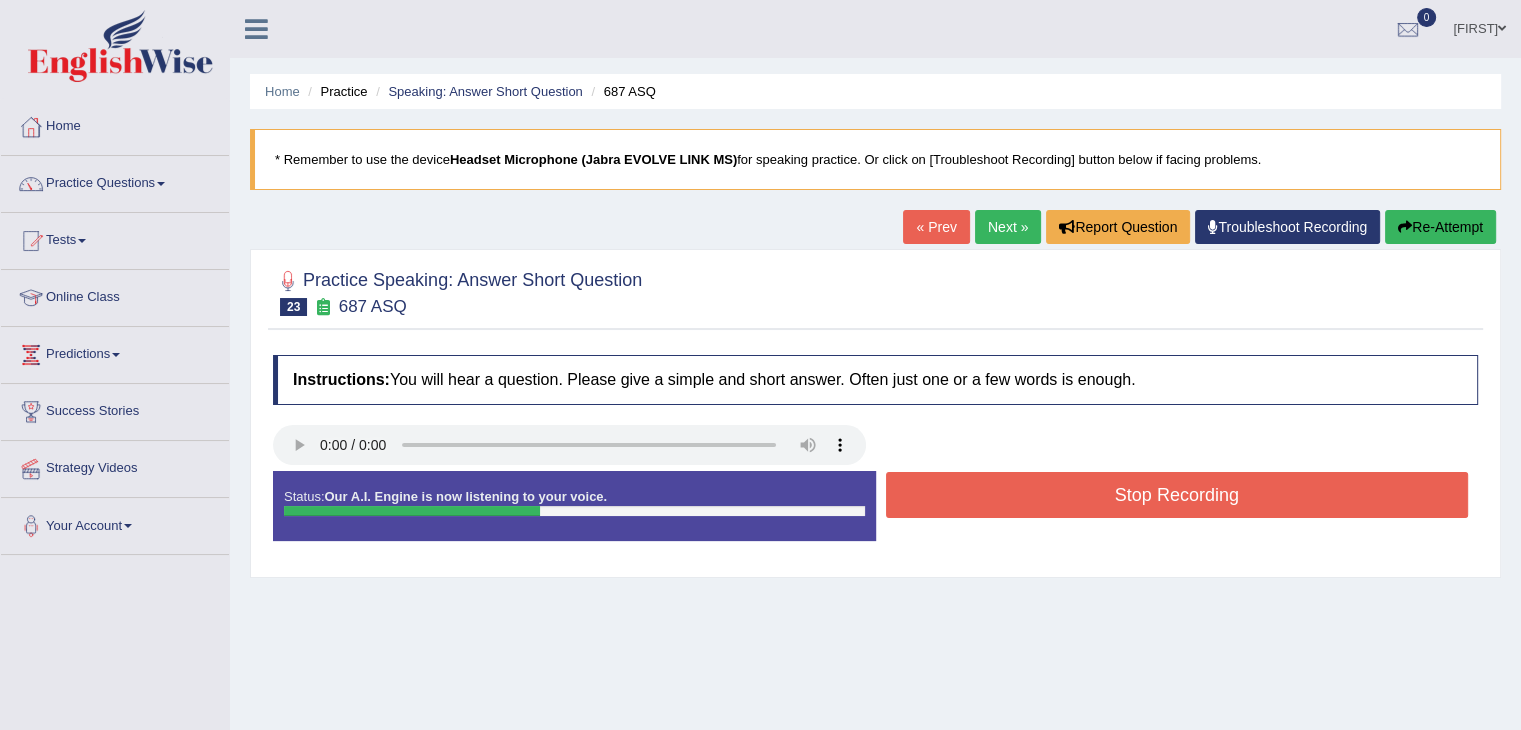 click on "Stop Recording" at bounding box center (1177, 495) 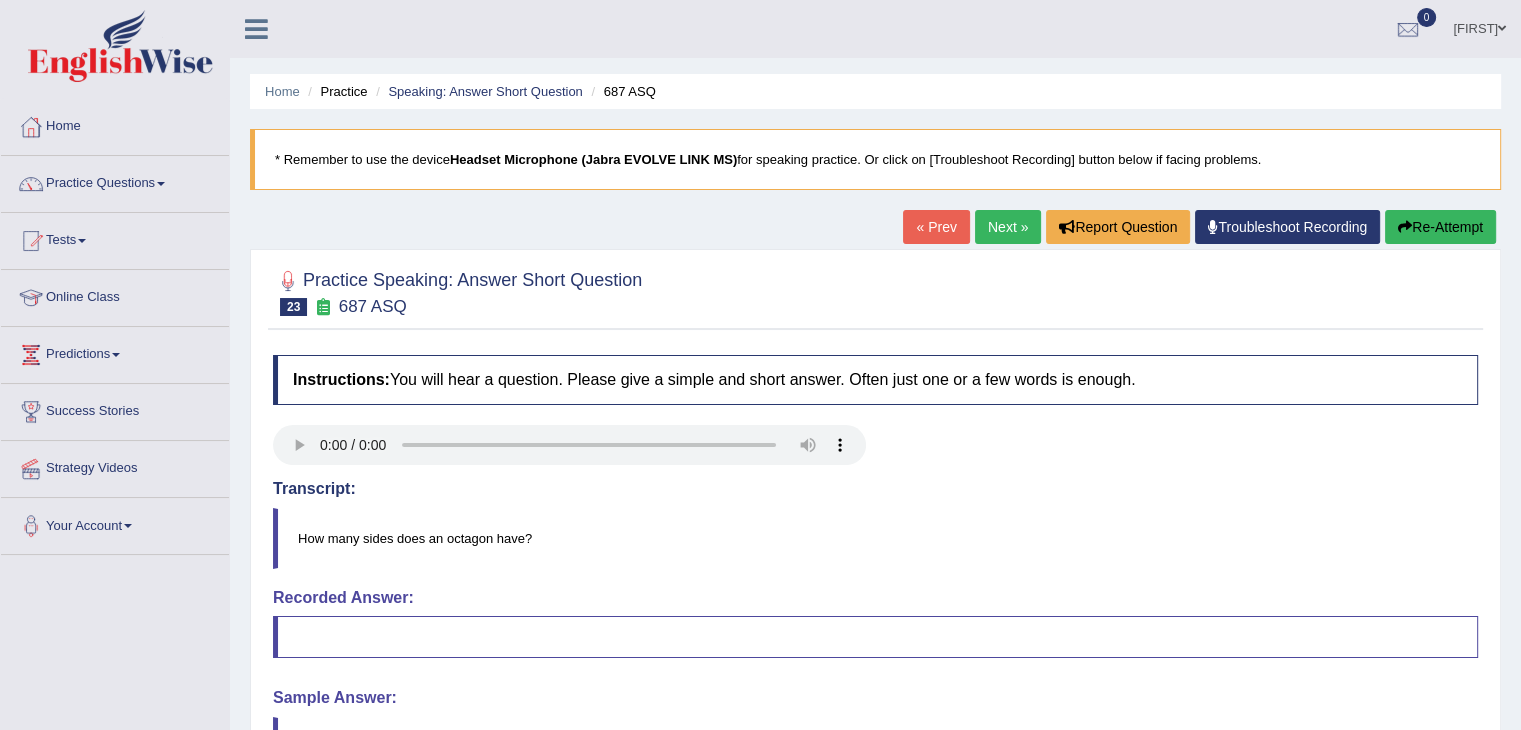 scroll, scrollTop: 0, scrollLeft: 0, axis: both 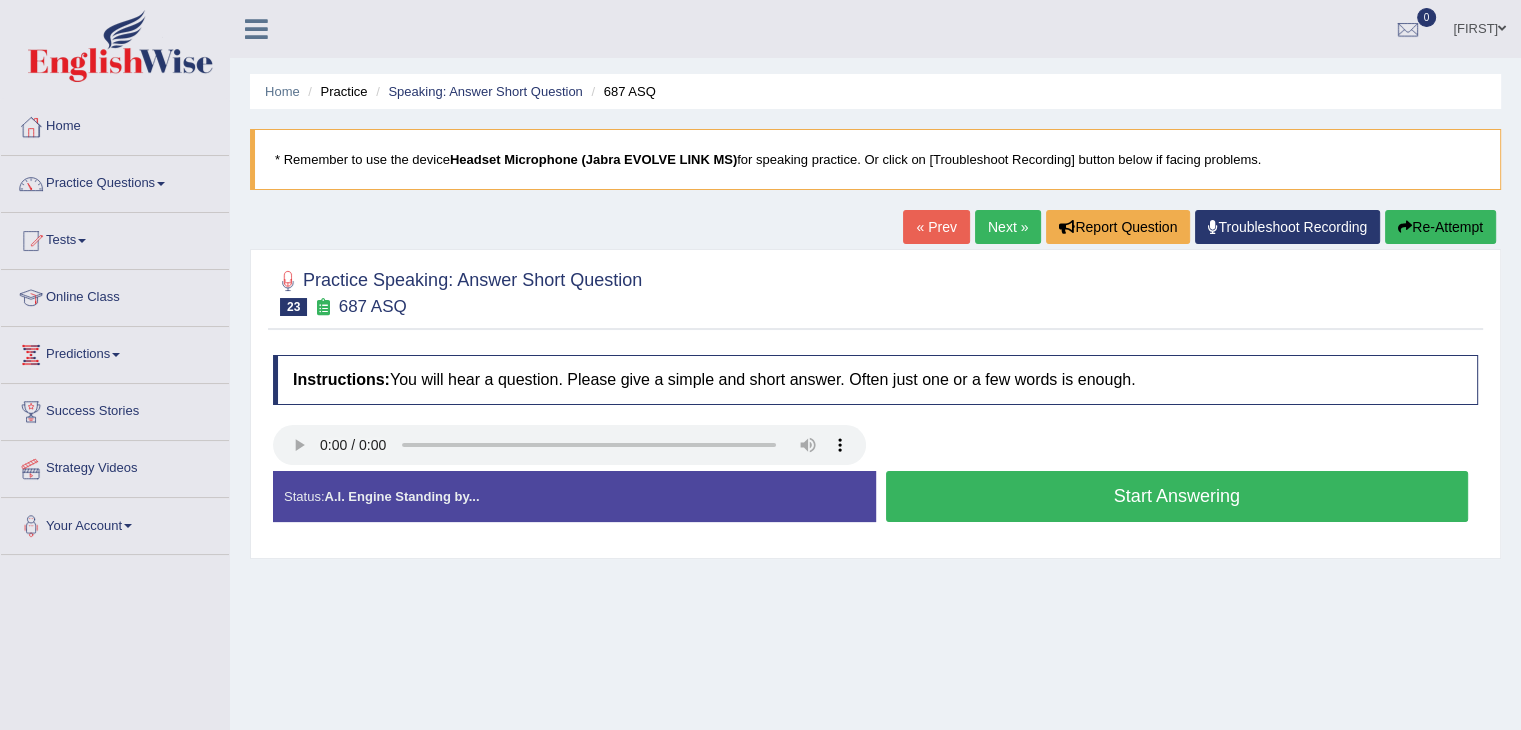 click on "Start Answering" at bounding box center [1177, 496] 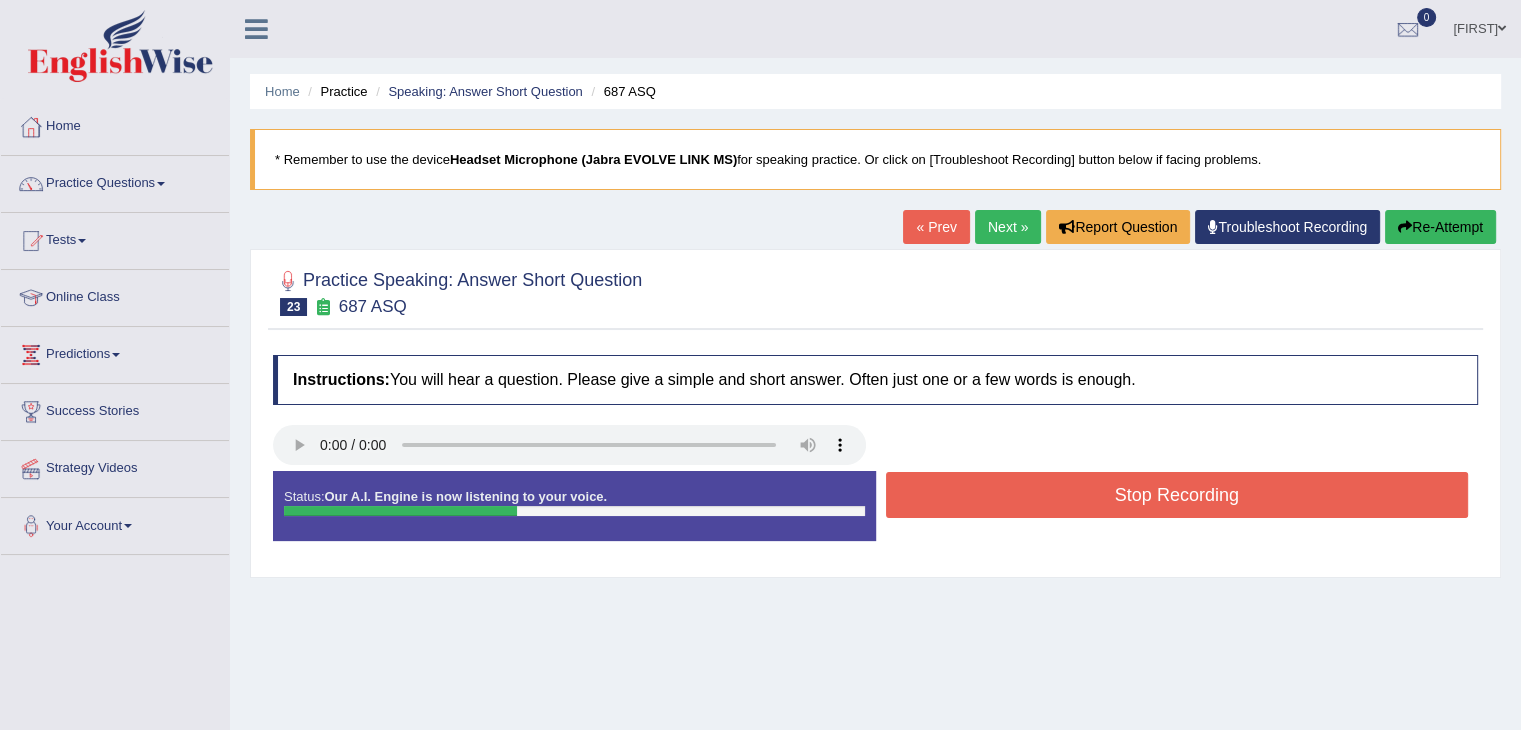 click on "Stop Recording" at bounding box center [1177, 495] 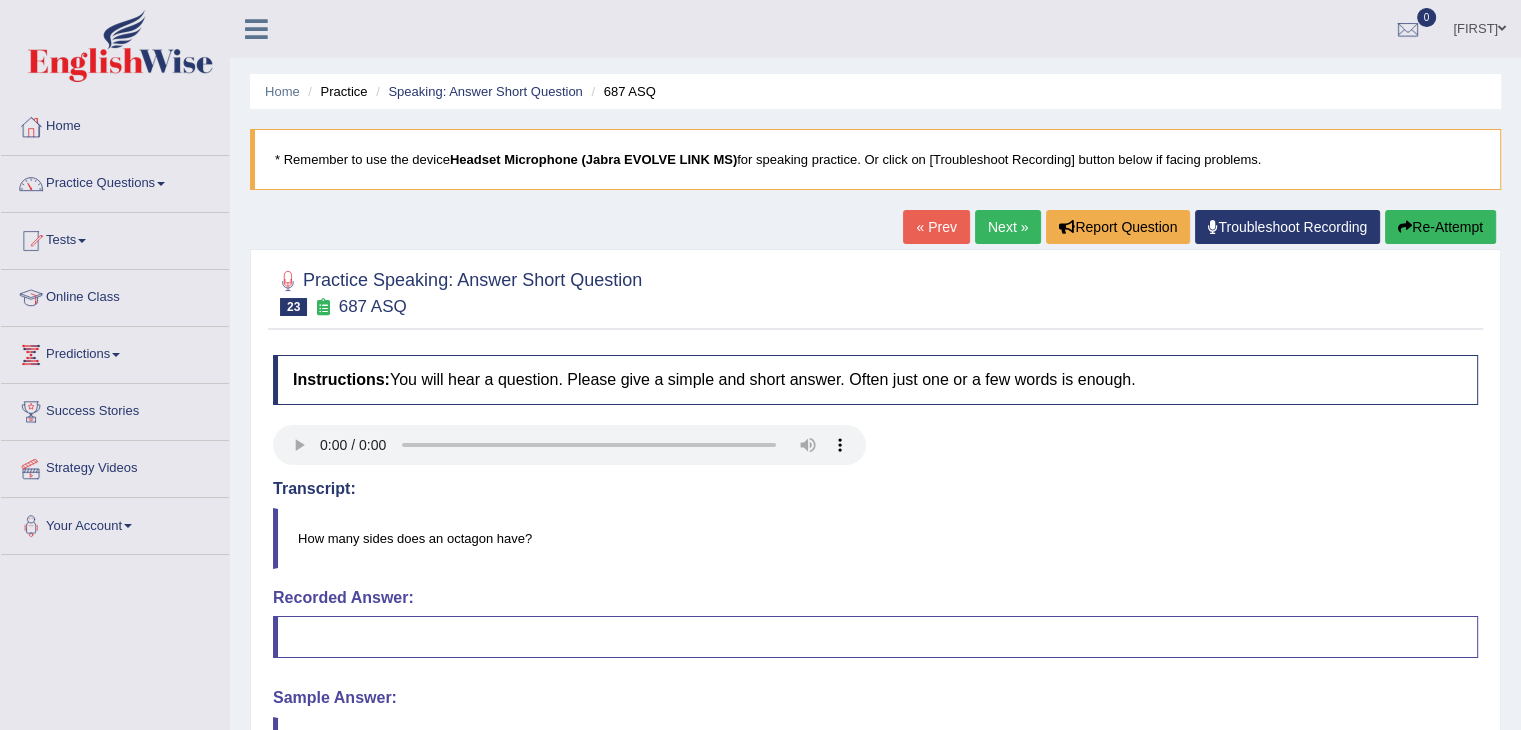 click on "Re-Attempt" at bounding box center [1440, 227] 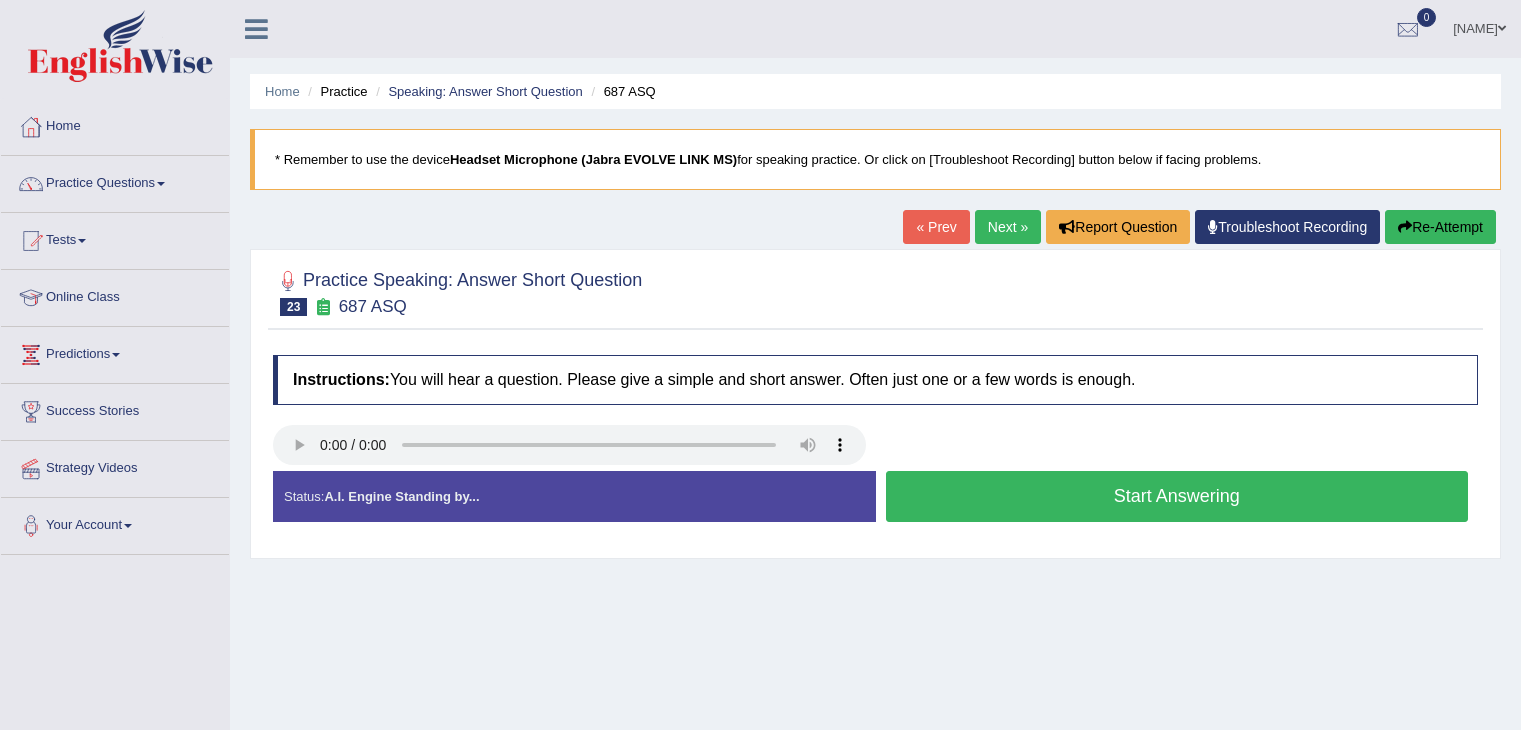 scroll, scrollTop: 0, scrollLeft: 0, axis: both 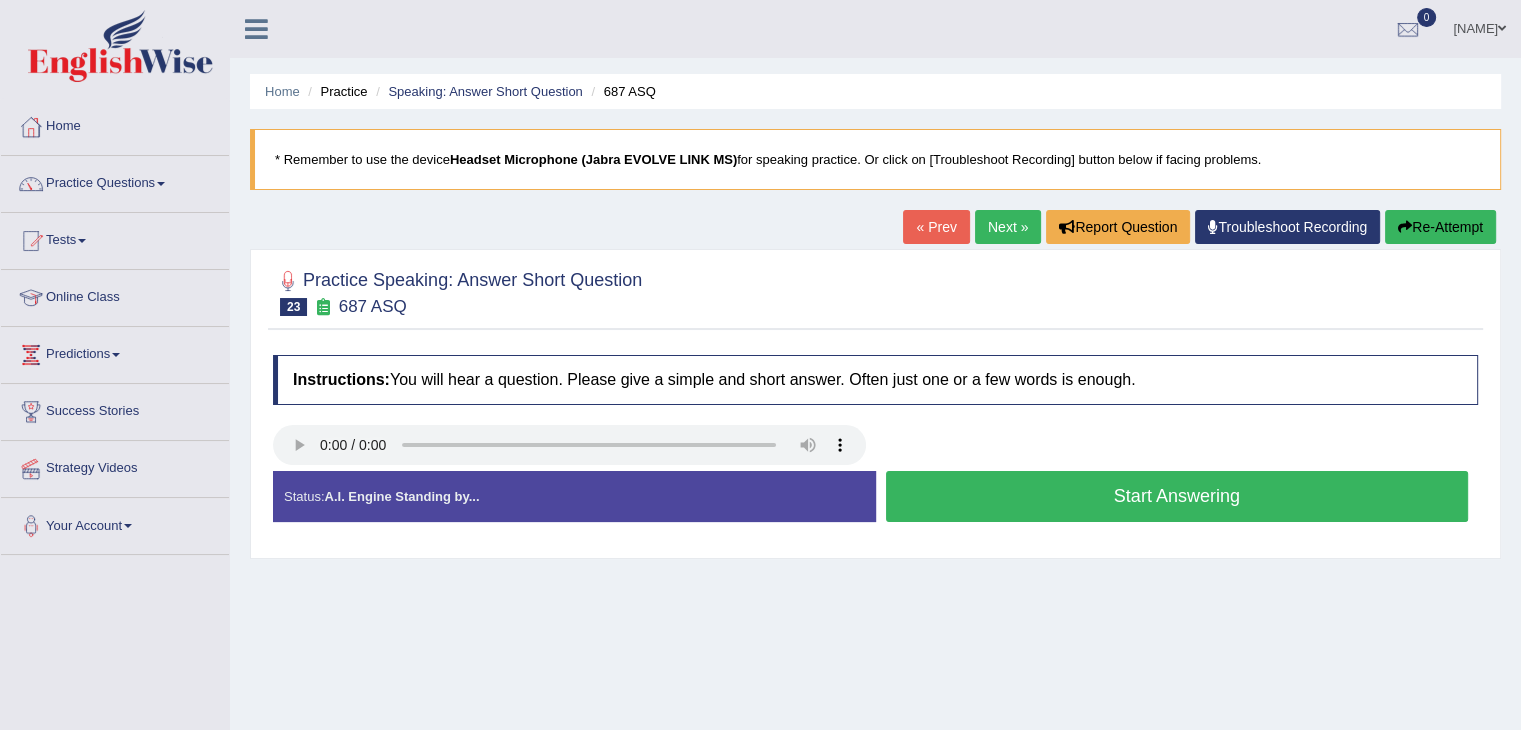 click on "Start Answering" at bounding box center (1177, 496) 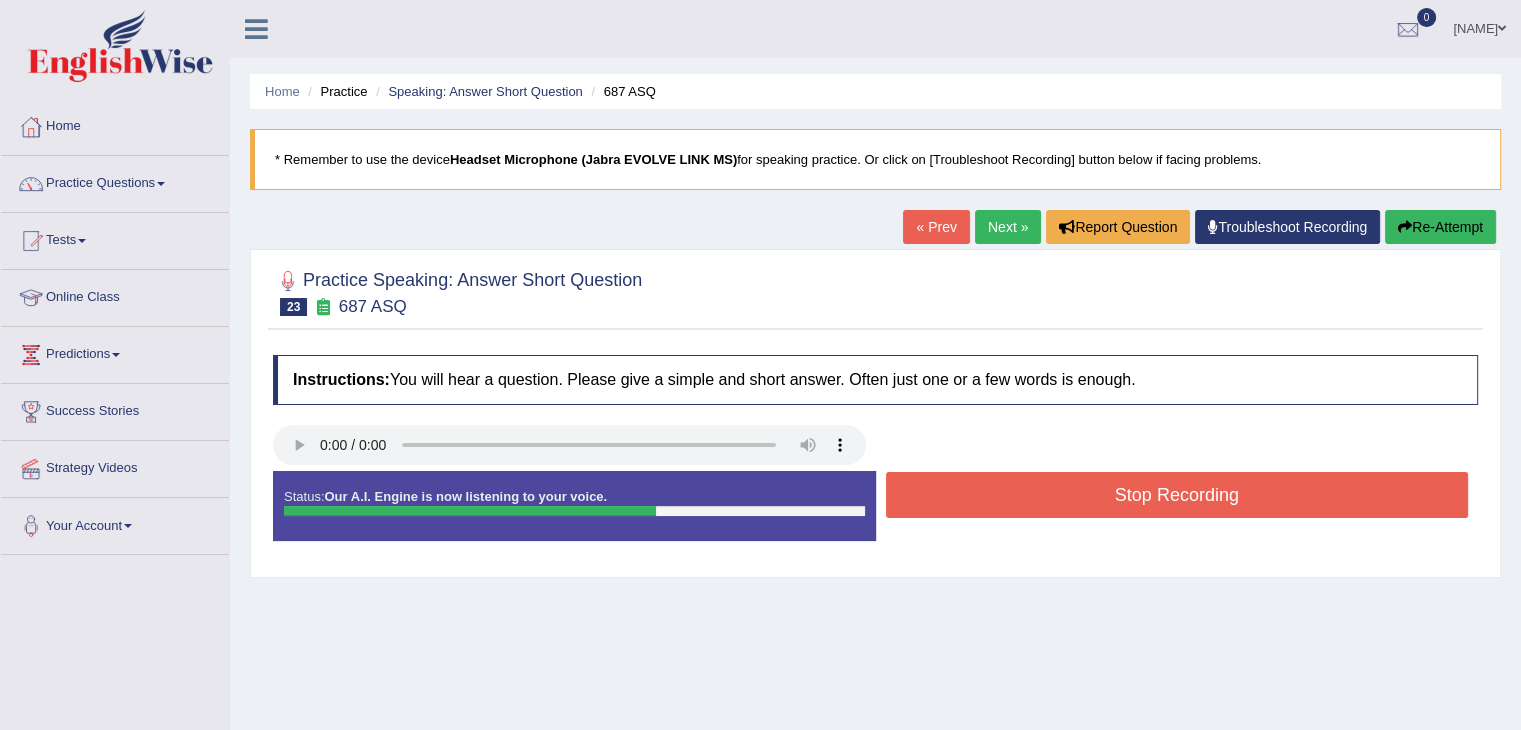 click on "Stop Recording" at bounding box center (1177, 495) 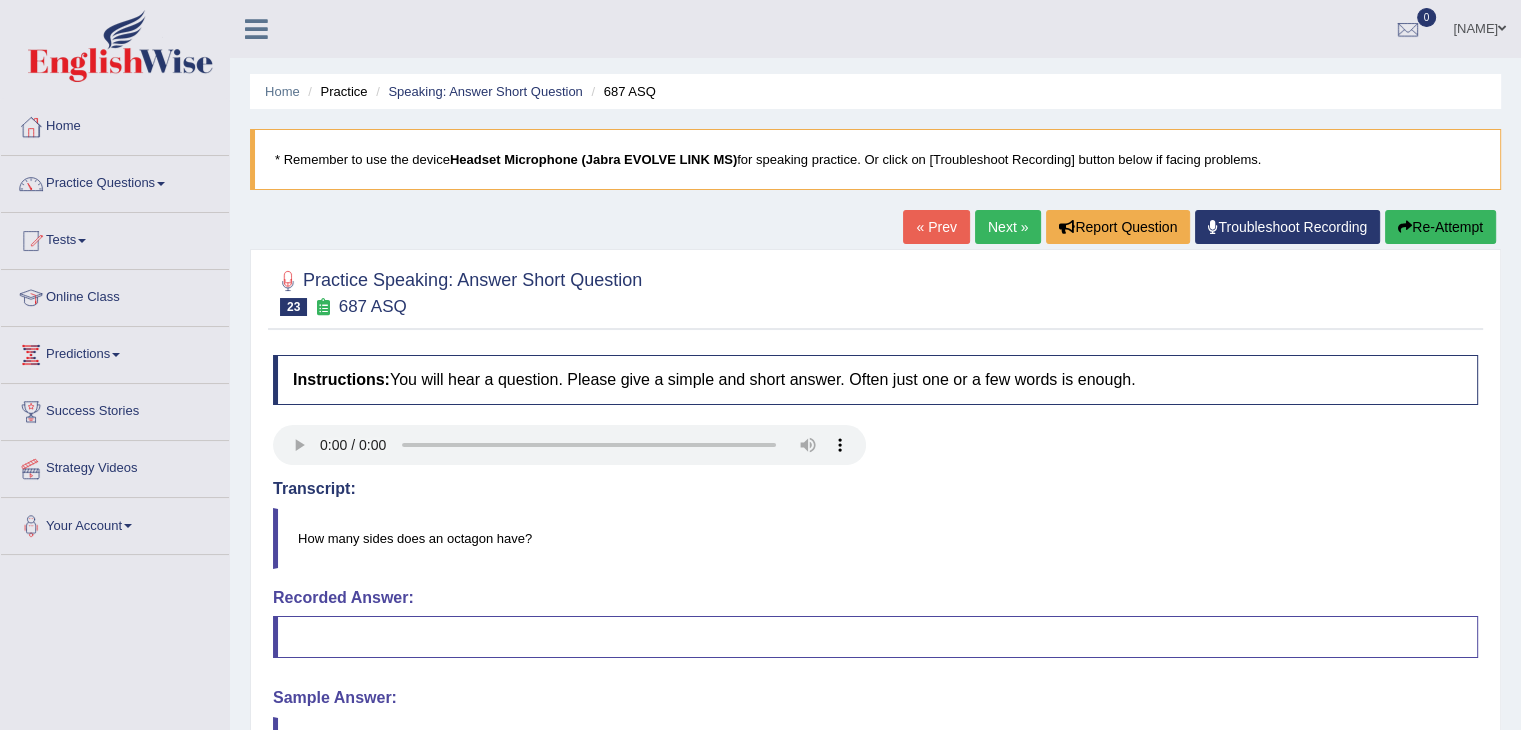 click on "Next »" at bounding box center (1008, 227) 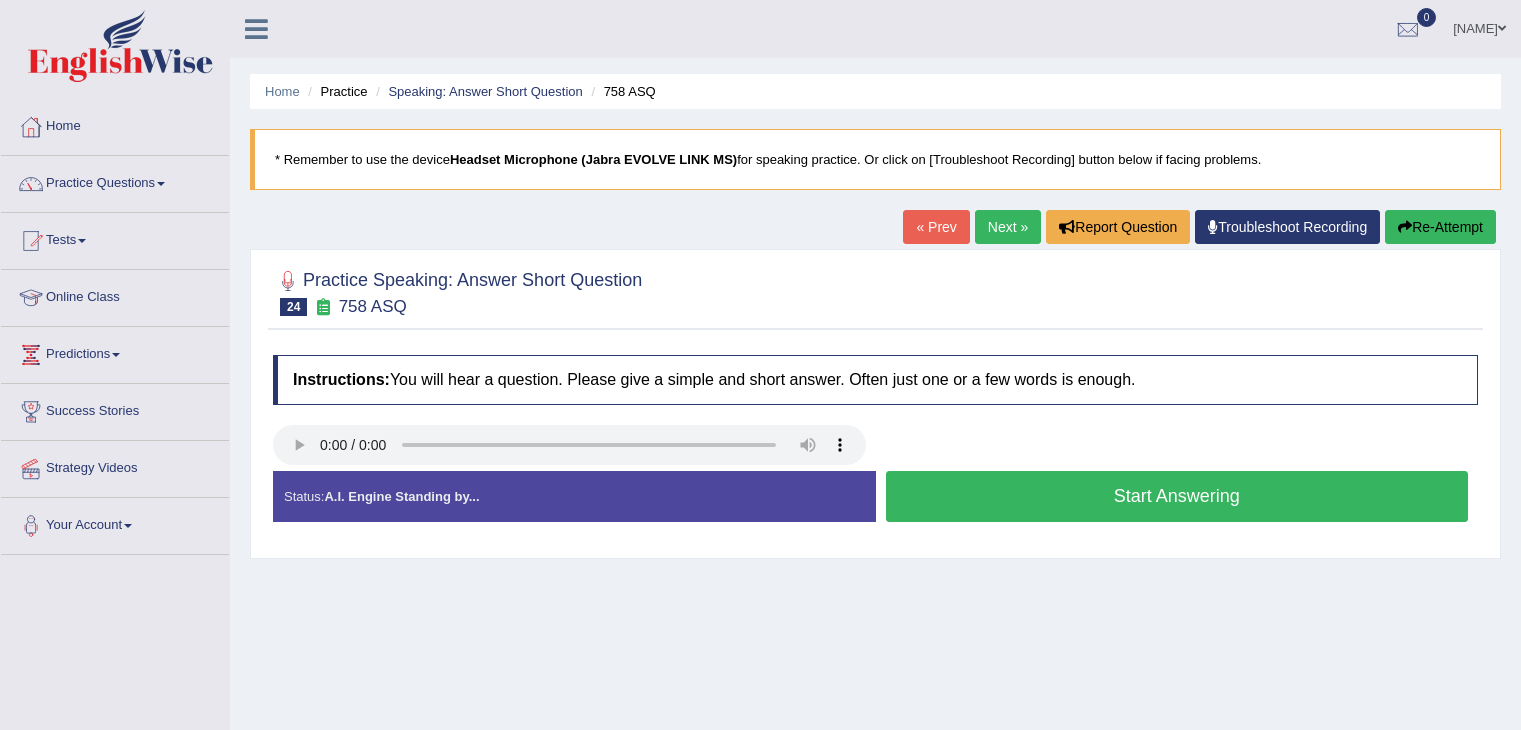 scroll, scrollTop: 0, scrollLeft: 0, axis: both 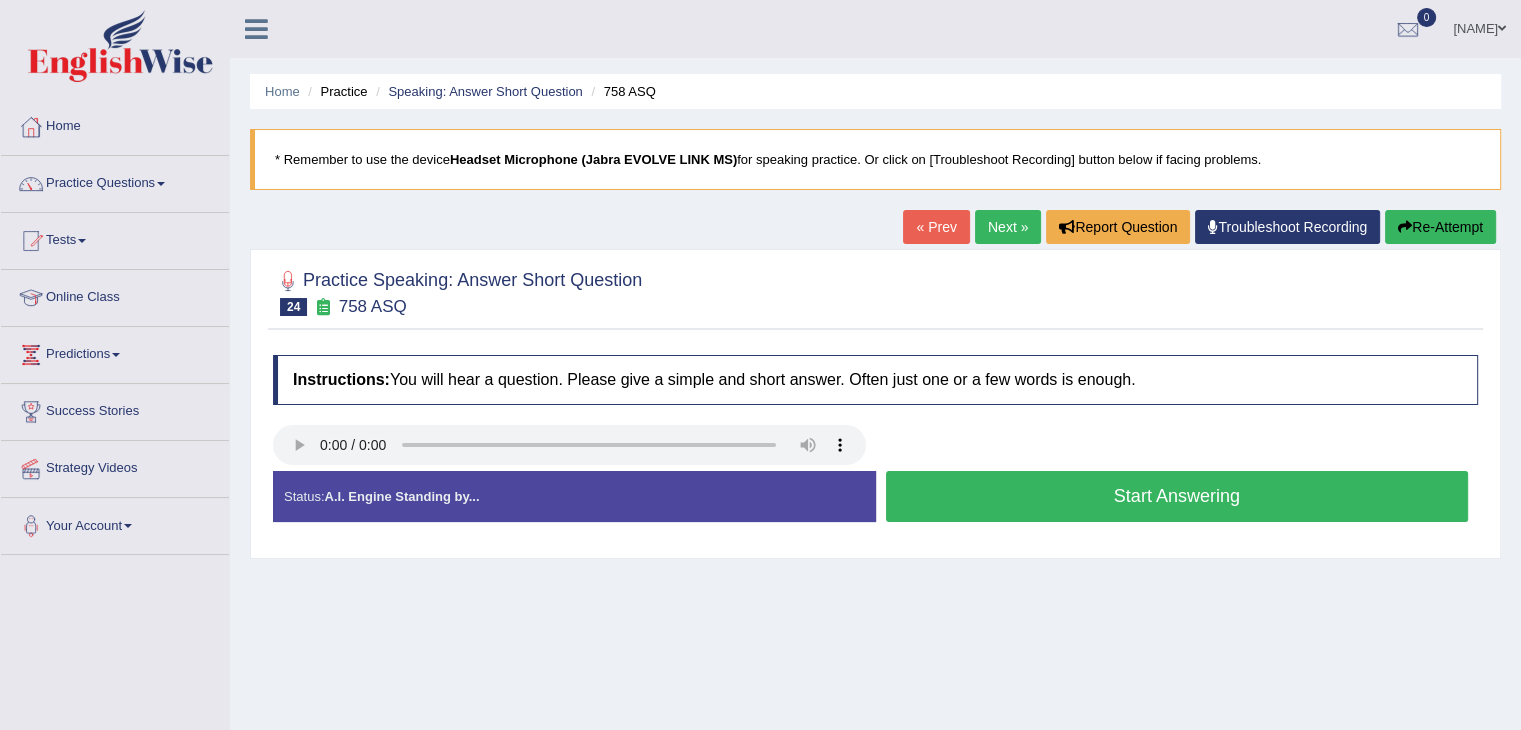 click on "Start Answering" at bounding box center (1177, 496) 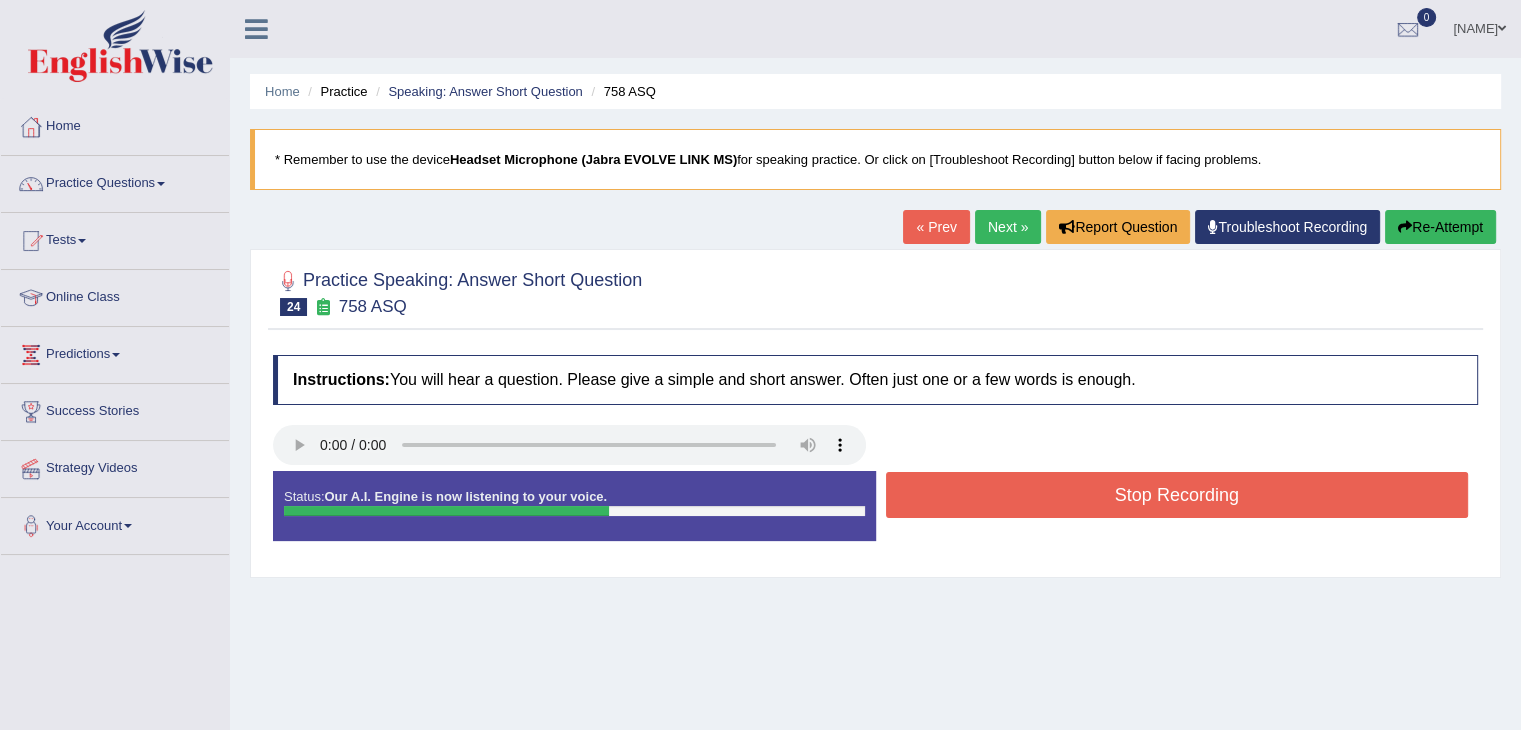 click on "Stop Recording" at bounding box center [1177, 495] 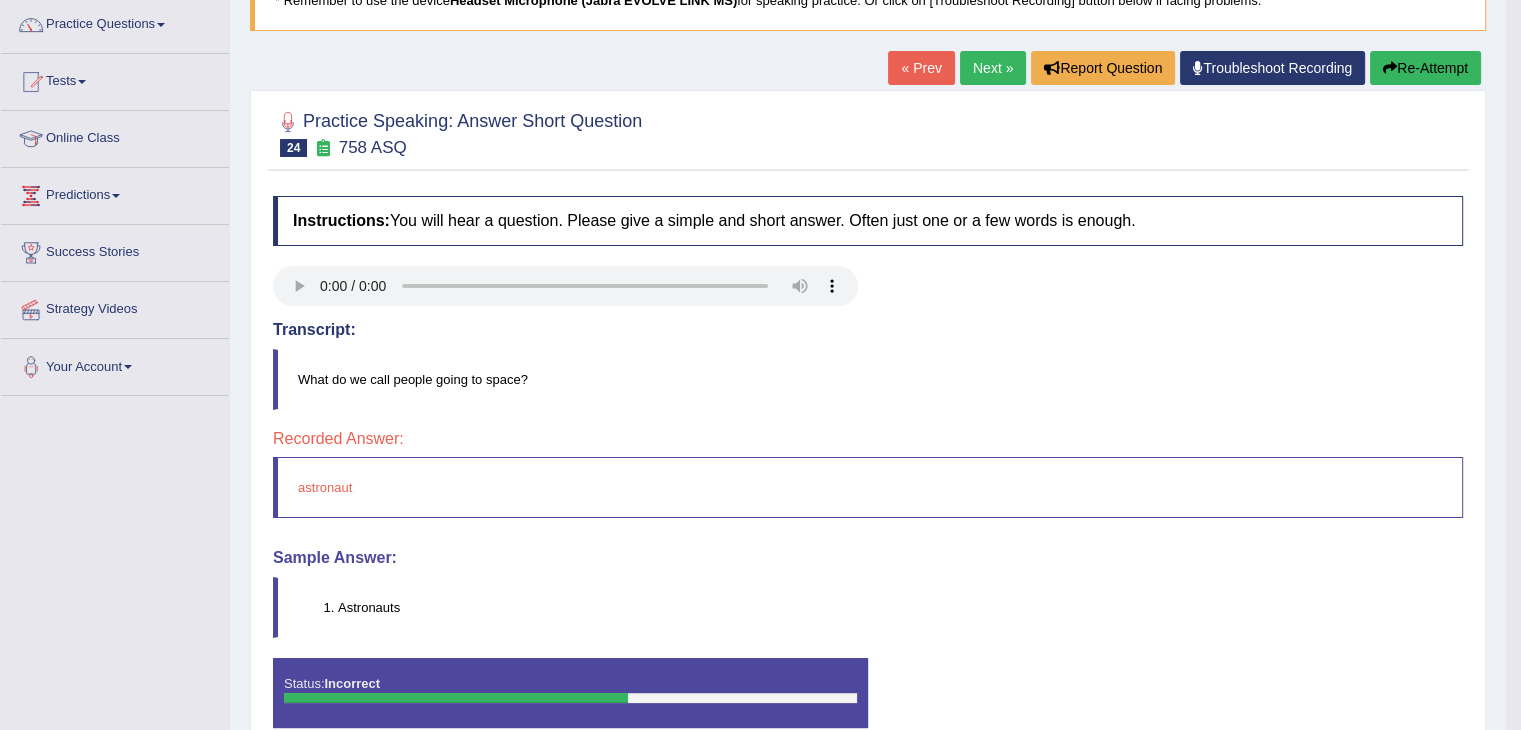 scroll, scrollTop: 0, scrollLeft: 0, axis: both 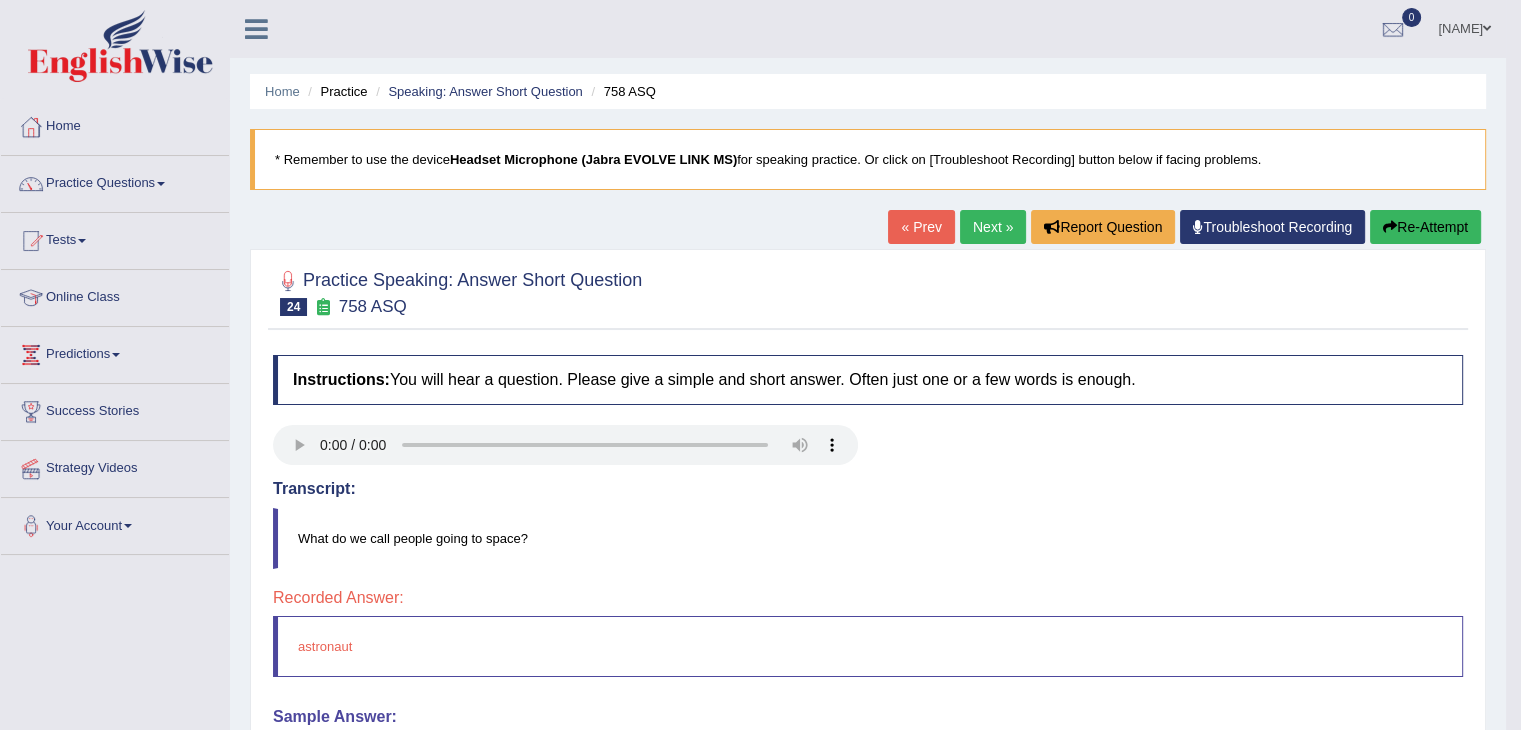 click on "Next »" at bounding box center (993, 227) 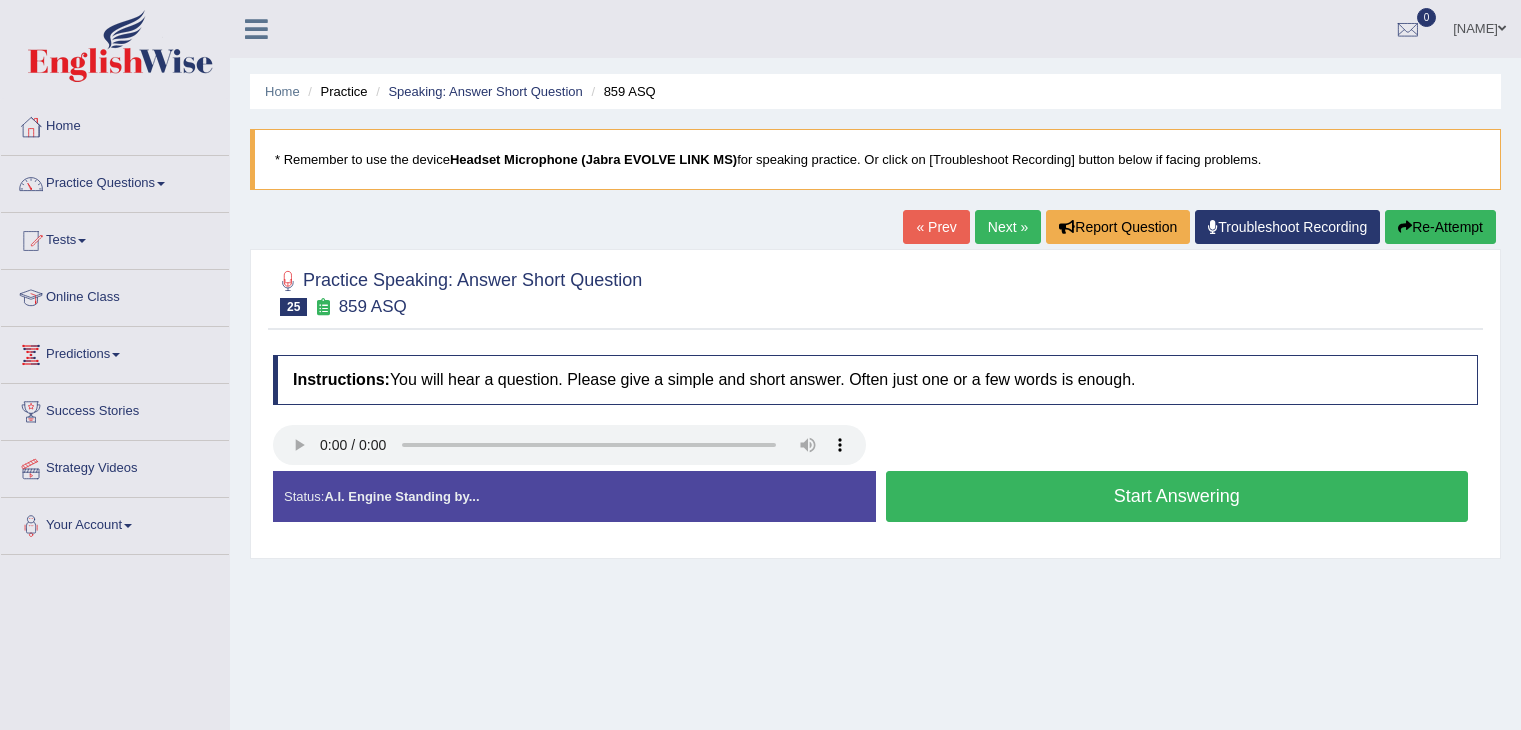 scroll, scrollTop: 0, scrollLeft: 0, axis: both 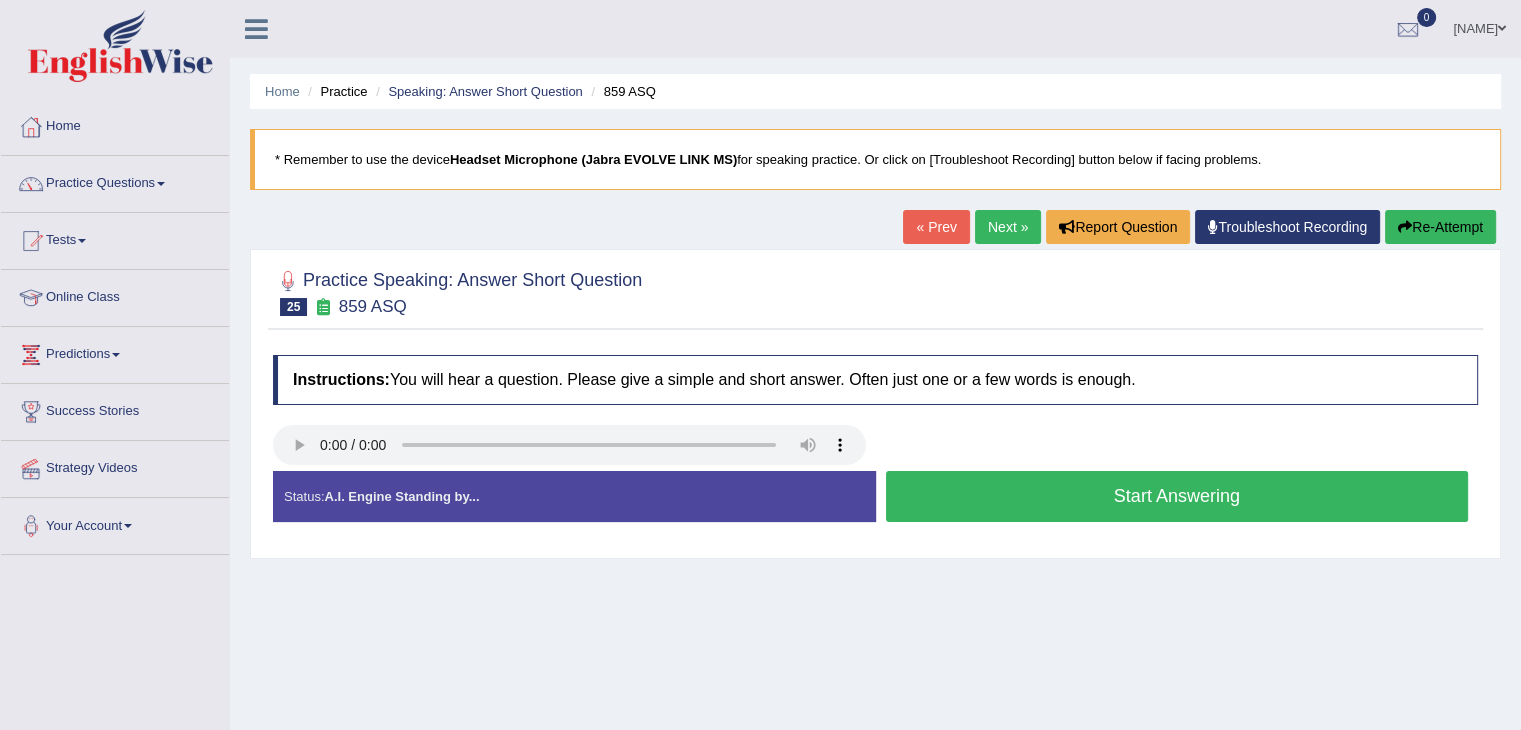click on "Start Answering" at bounding box center [1177, 496] 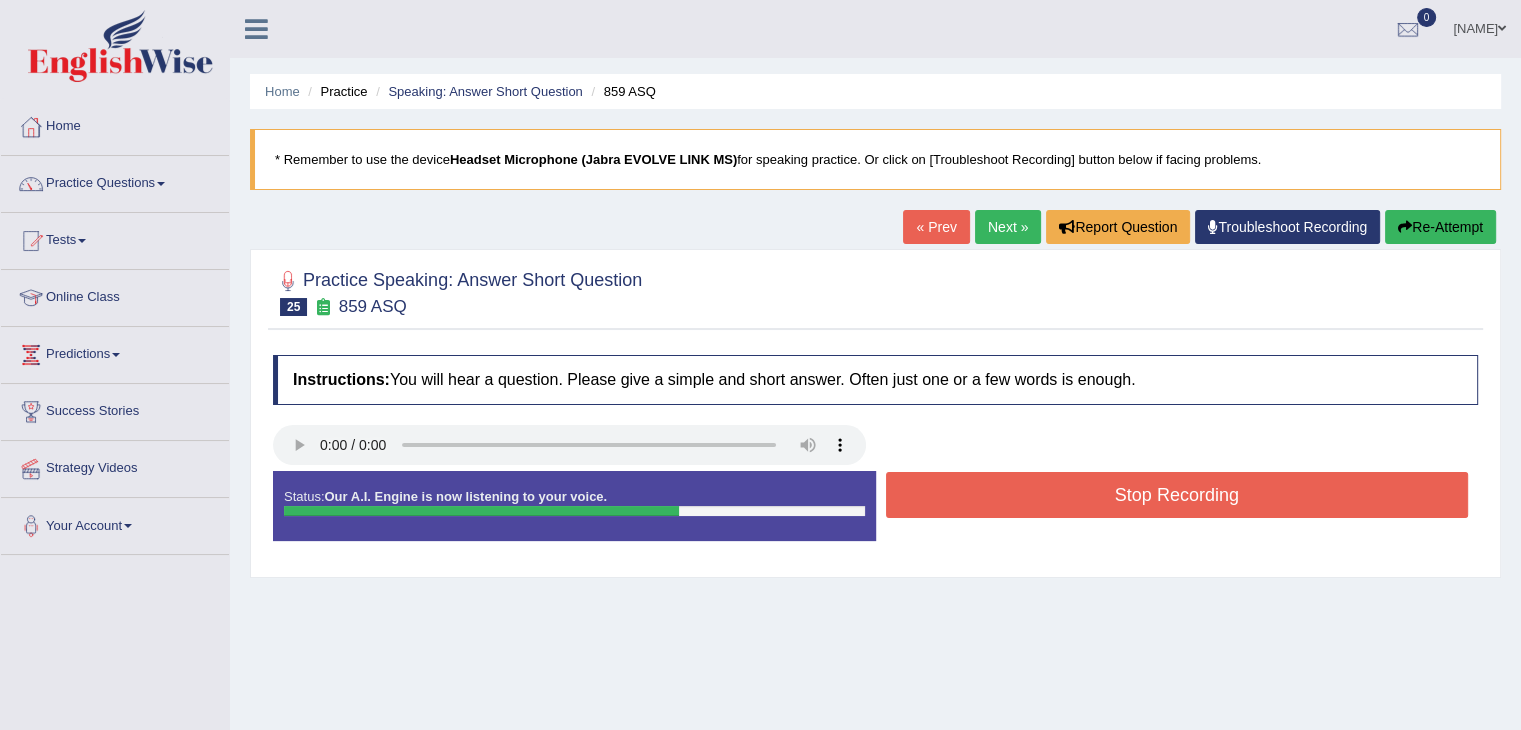 click on "Stop Recording" at bounding box center (1177, 495) 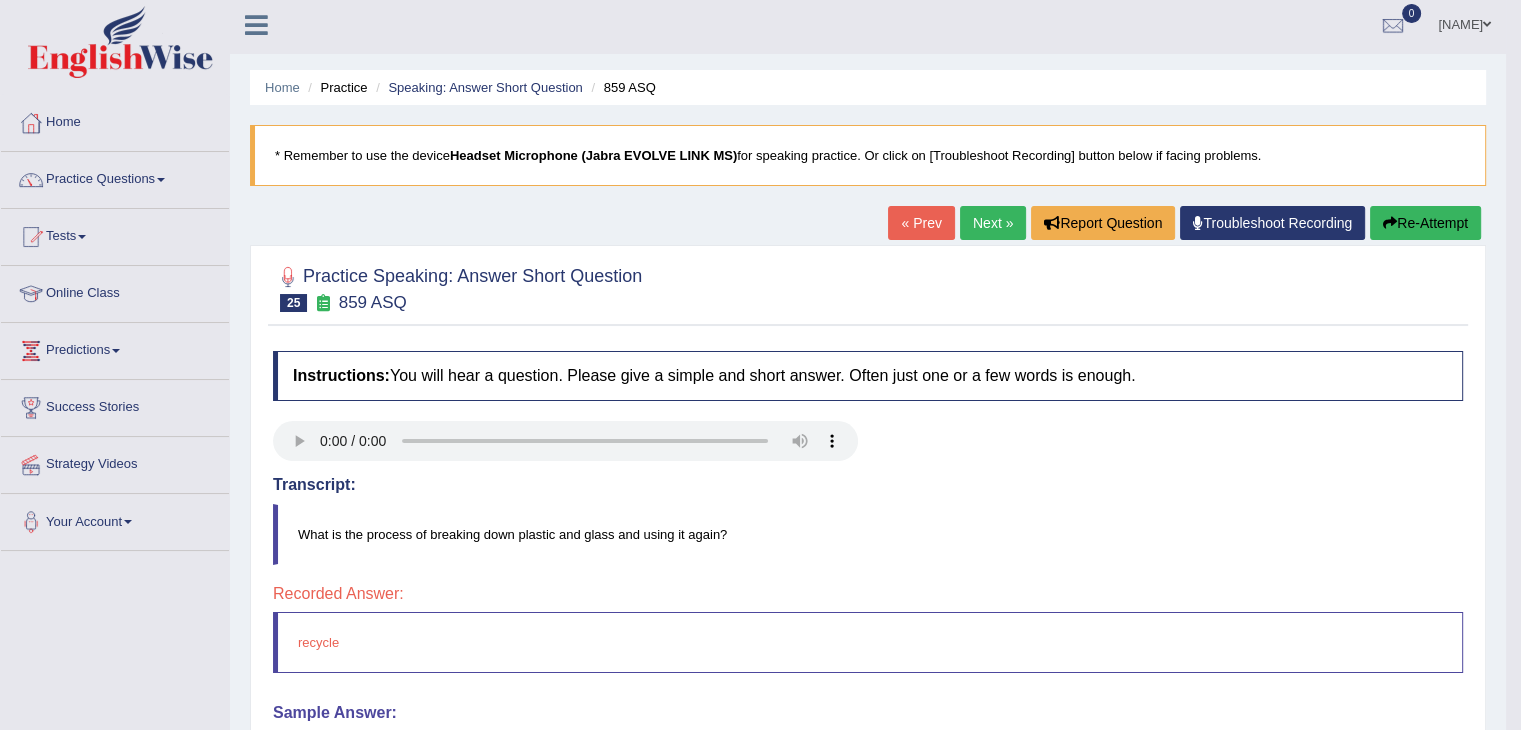scroll, scrollTop: 0, scrollLeft: 0, axis: both 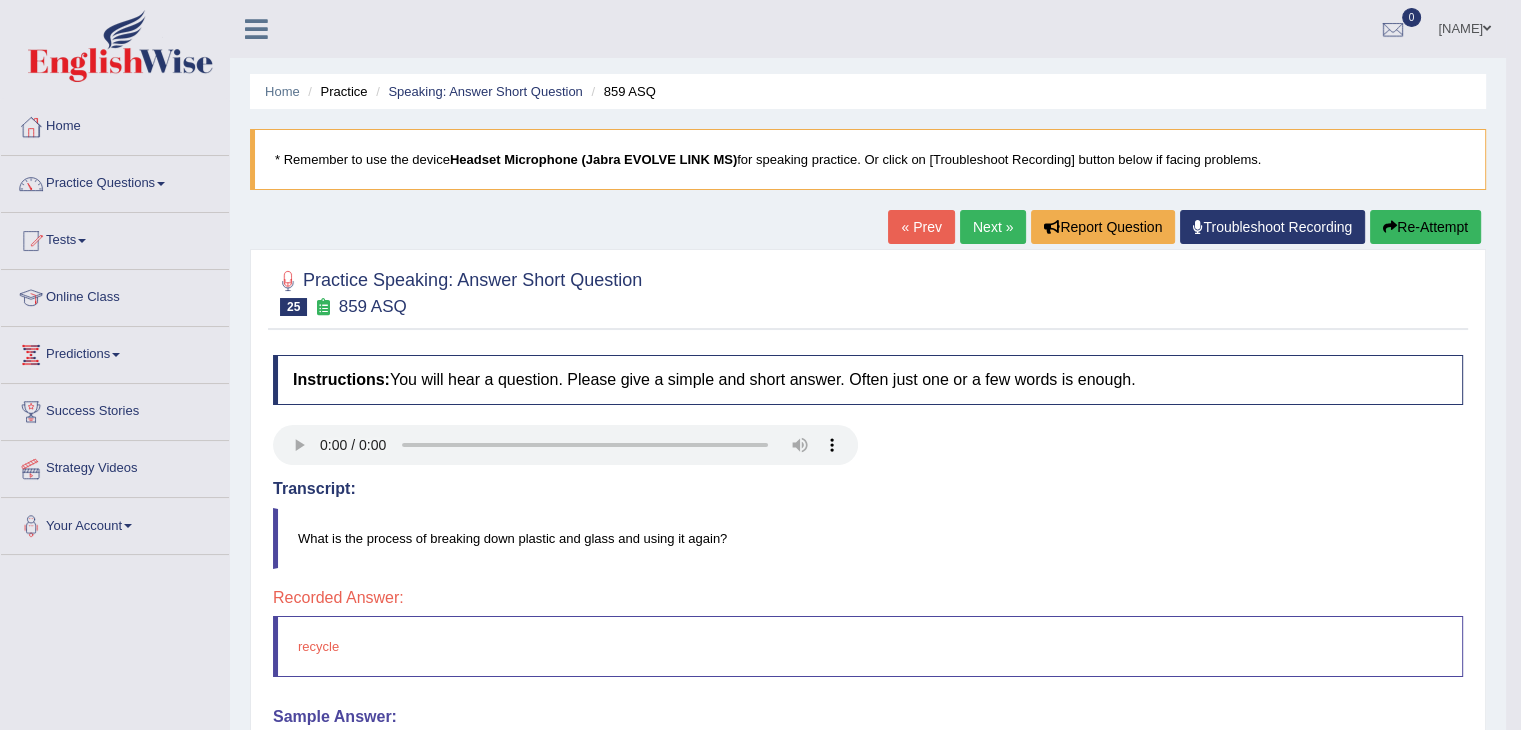 click on "Next »" at bounding box center (993, 227) 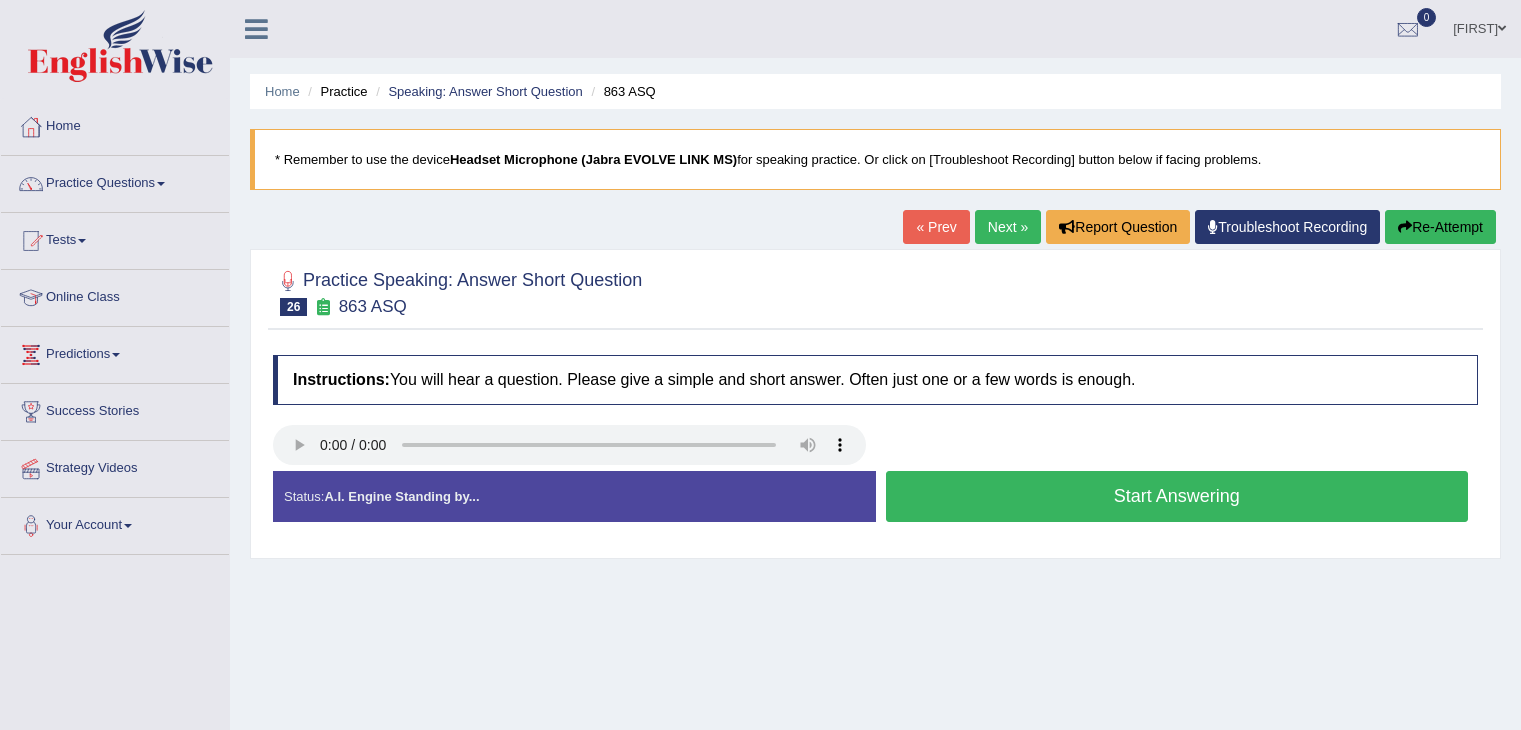 scroll, scrollTop: 0, scrollLeft: 0, axis: both 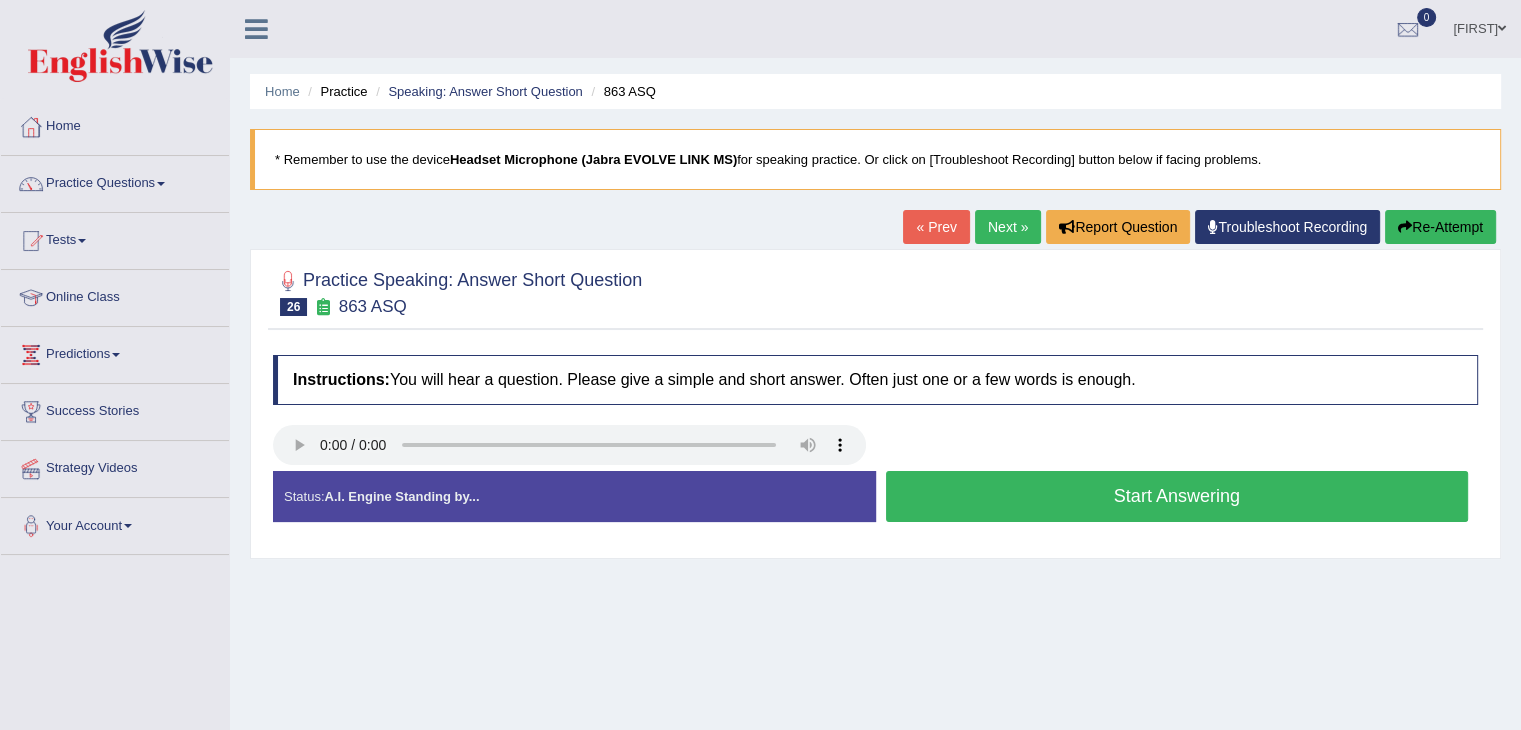 click on "Start Answering" at bounding box center (1177, 496) 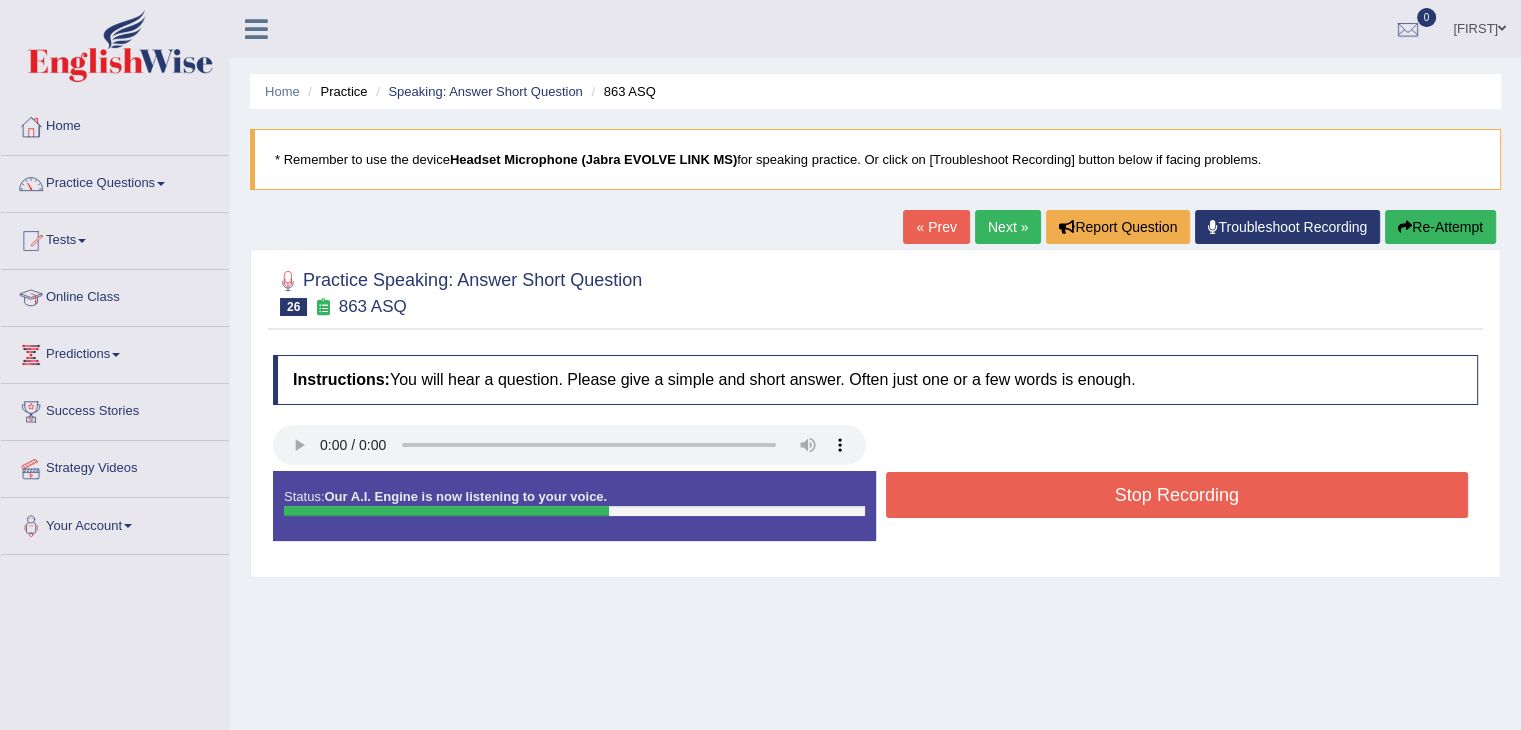 click on "Stop Recording" at bounding box center [1177, 495] 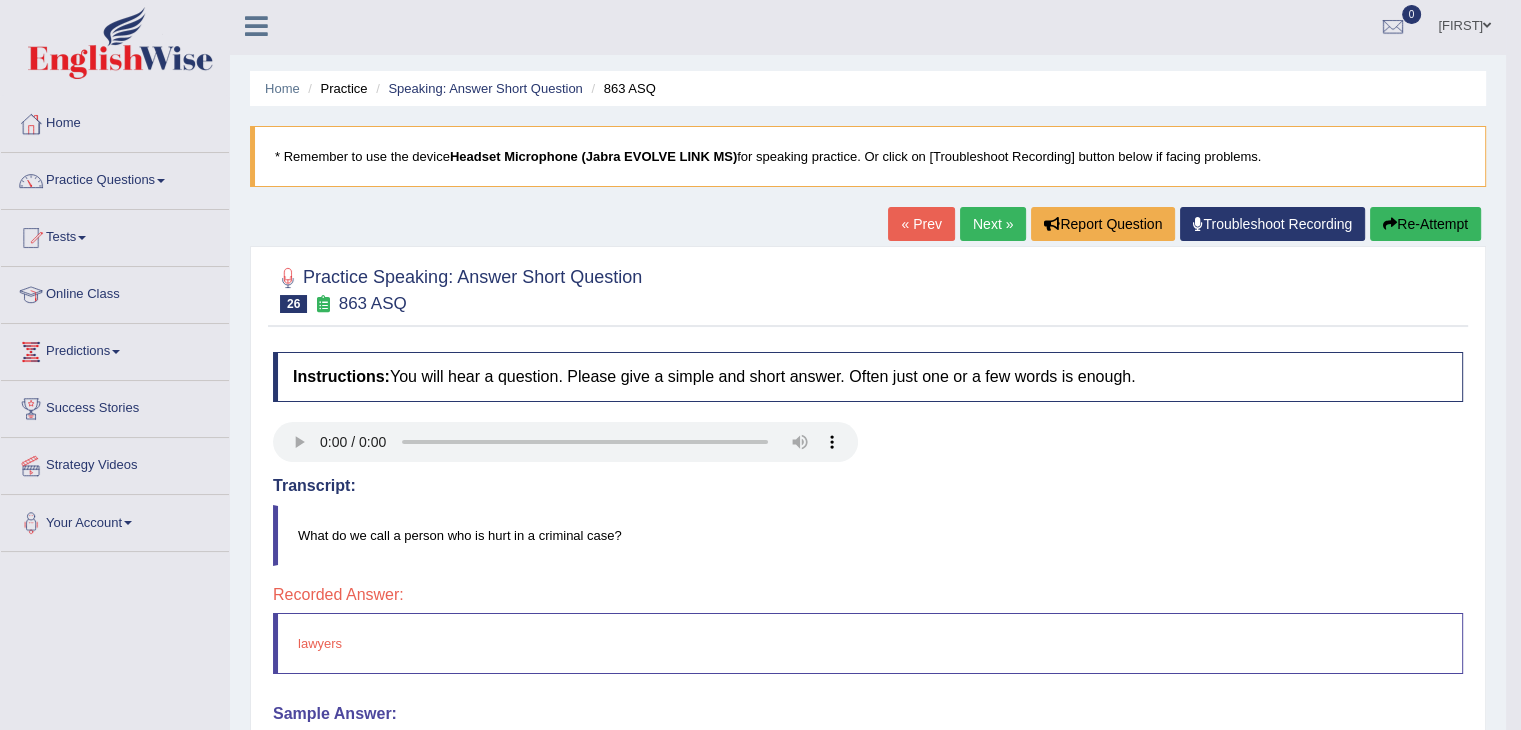 scroll, scrollTop: 0, scrollLeft: 0, axis: both 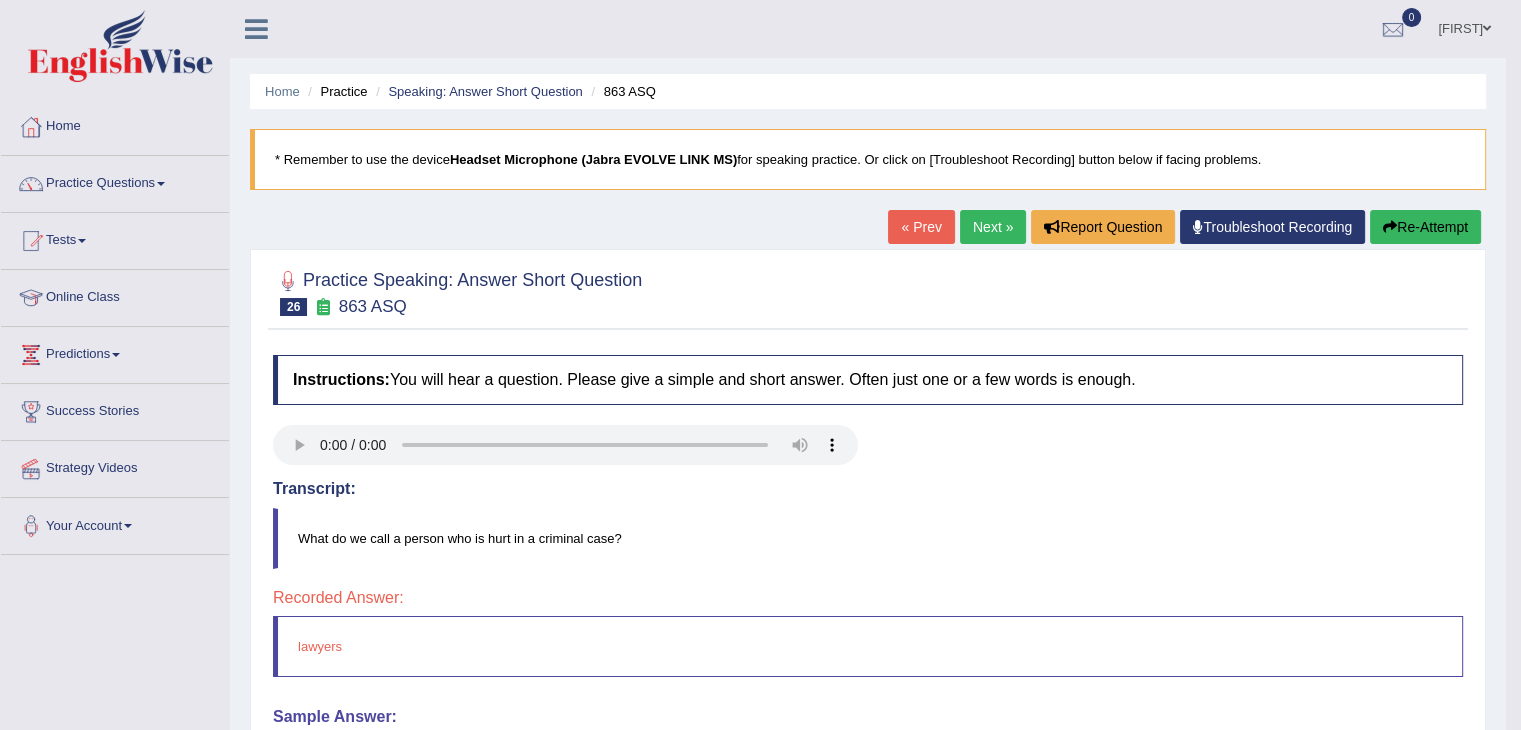 click on "Next »" at bounding box center (993, 227) 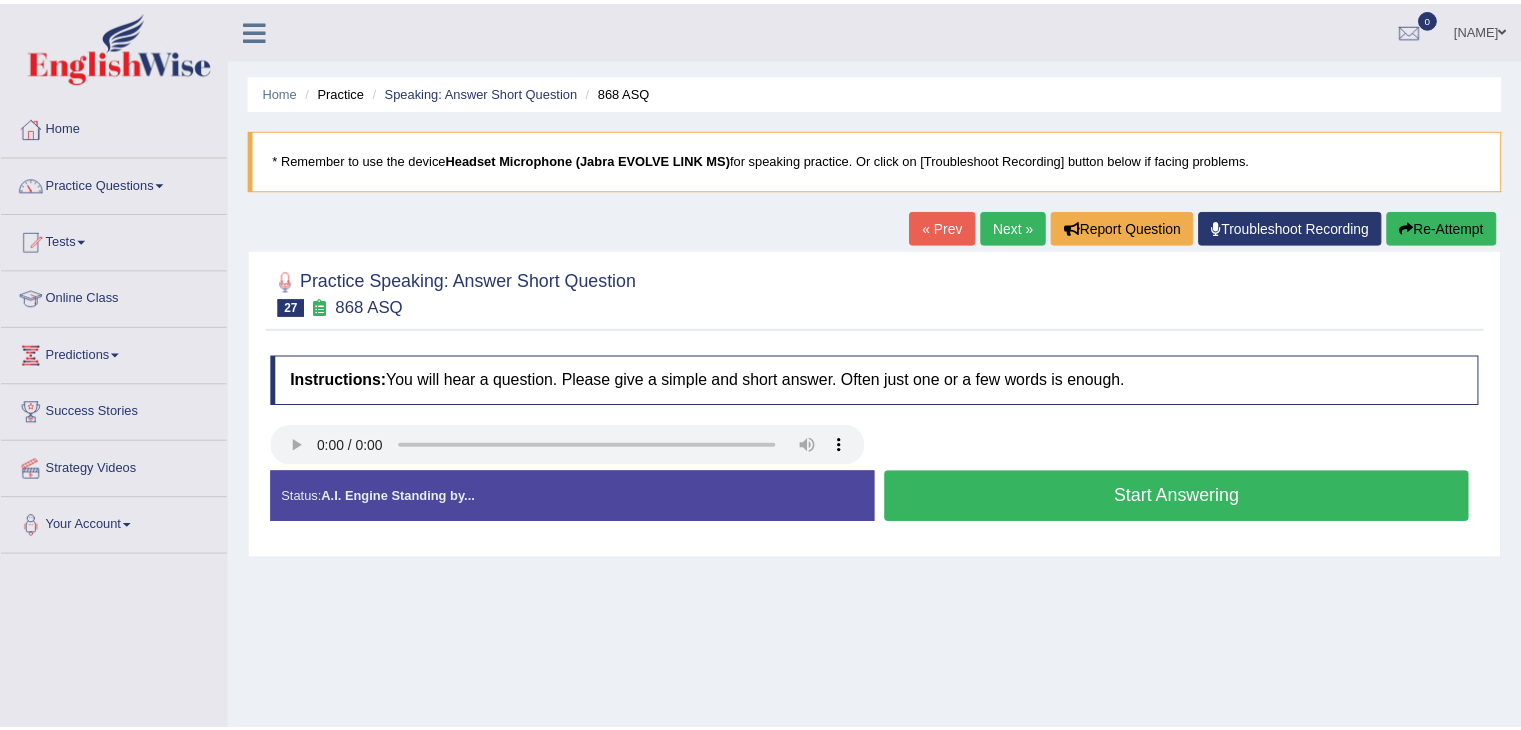 scroll, scrollTop: 0, scrollLeft: 0, axis: both 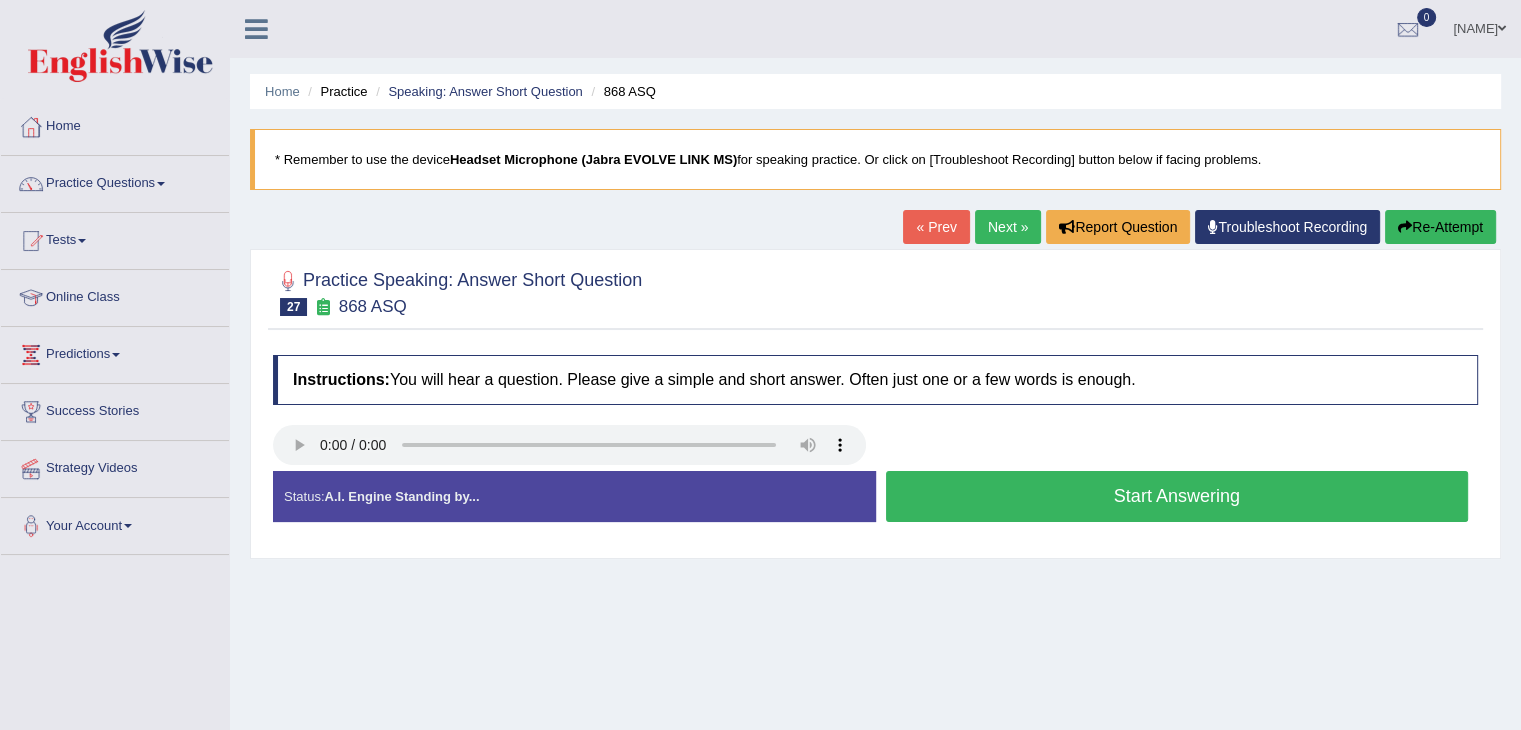 click on "Start Answering" at bounding box center (1177, 496) 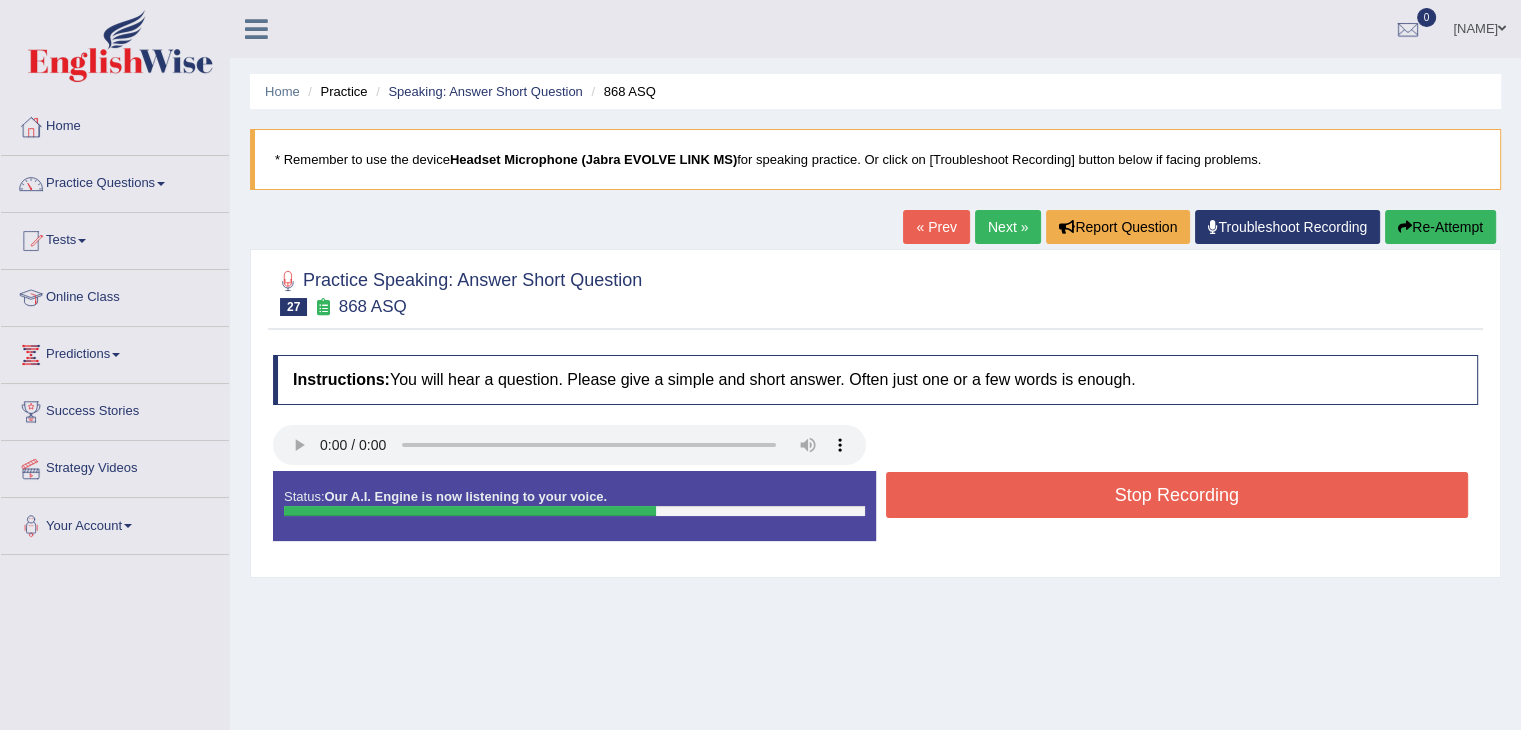 click on "Stop Recording" at bounding box center [1177, 495] 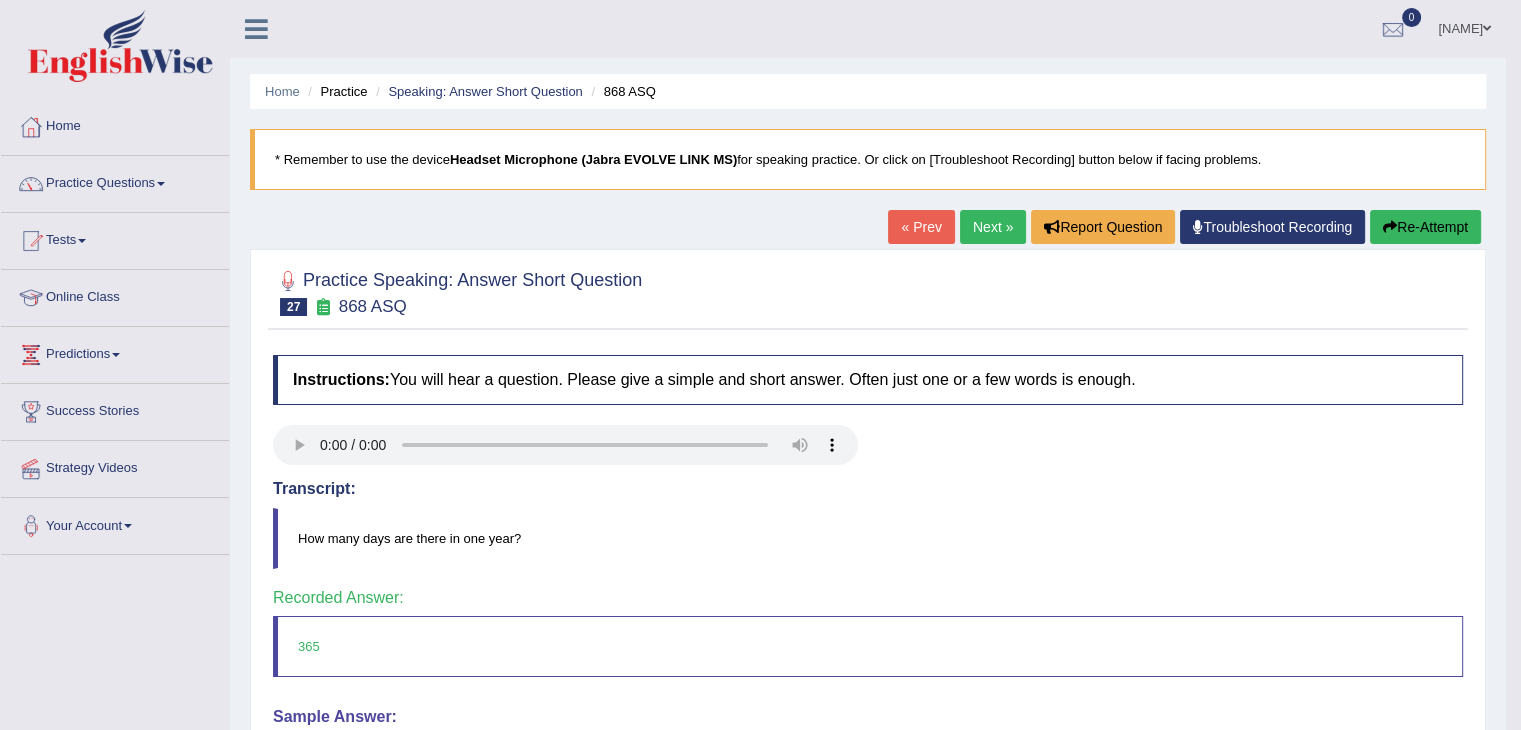 click on "Next »" at bounding box center (993, 227) 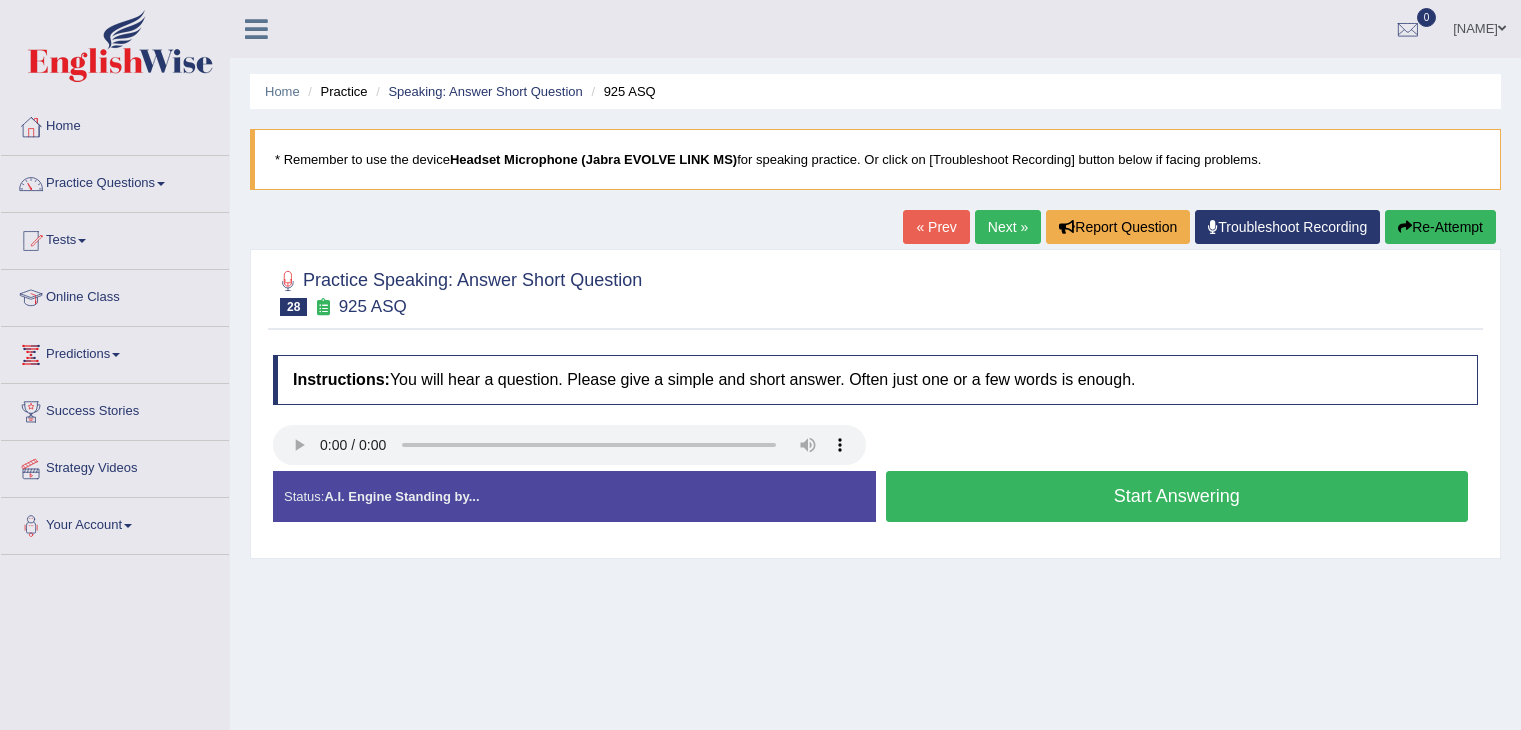 scroll, scrollTop: 0, scrollLeft: 0, axis: both 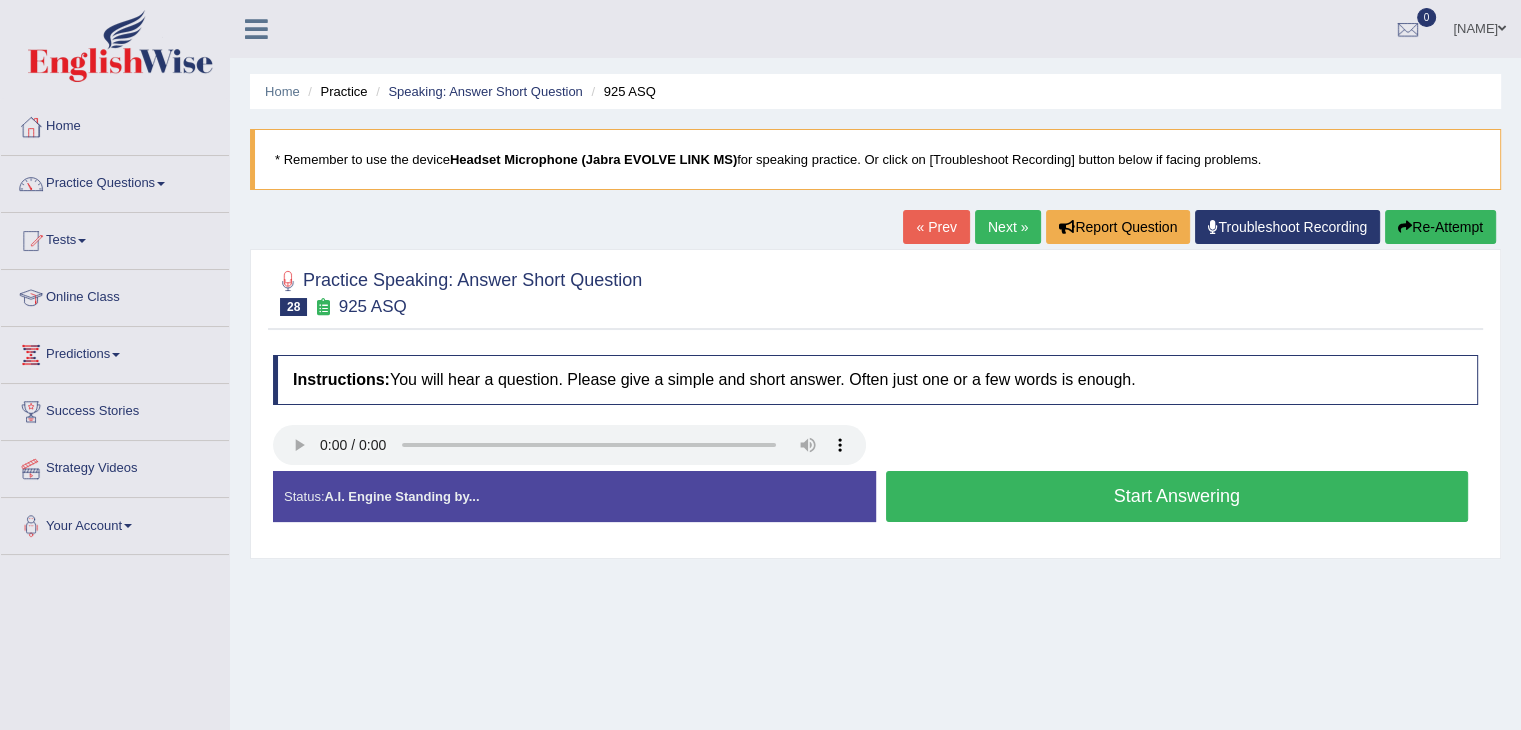 click on "Start Answering" at bounding box center (1177, 496) 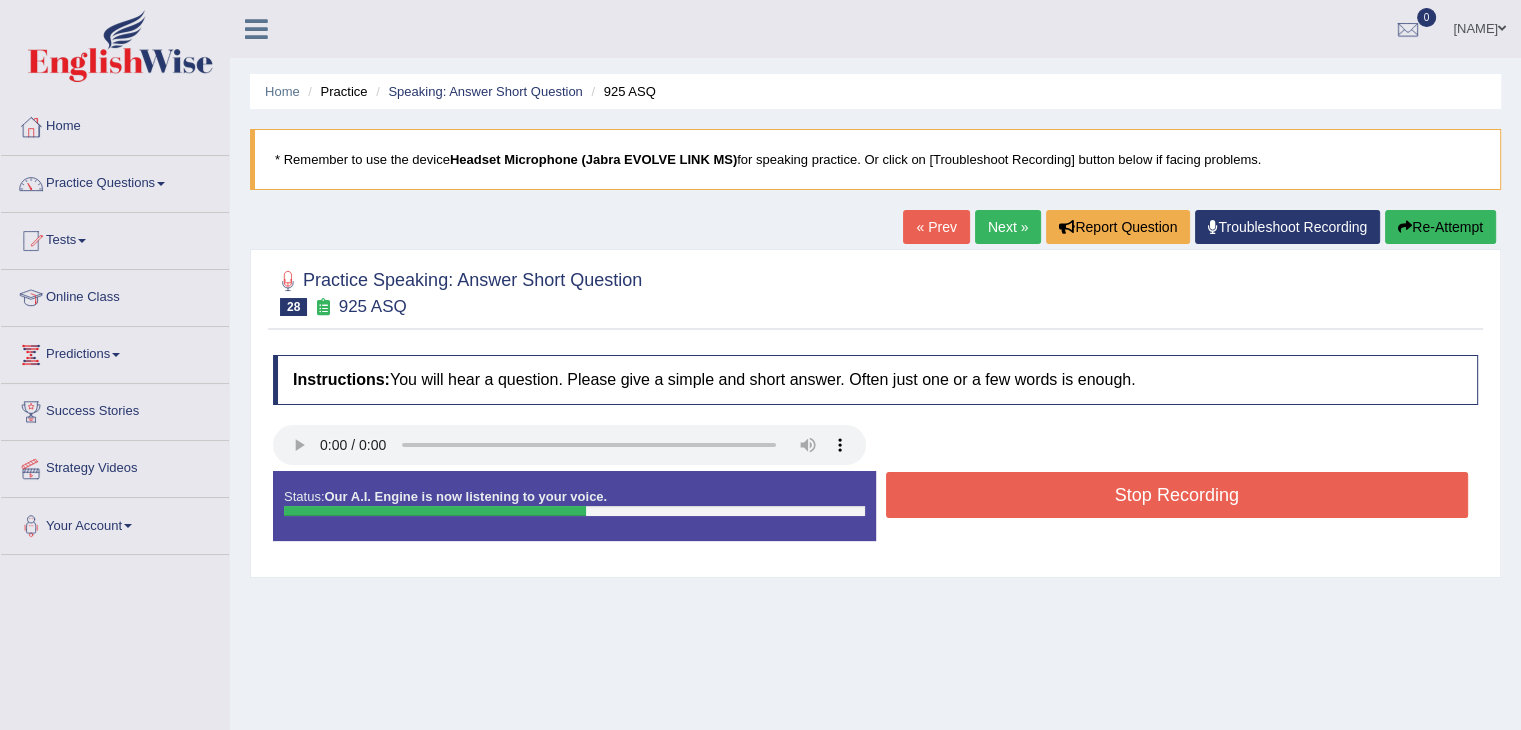 click on "Stop Recording" at bounding box center [1177, 495] 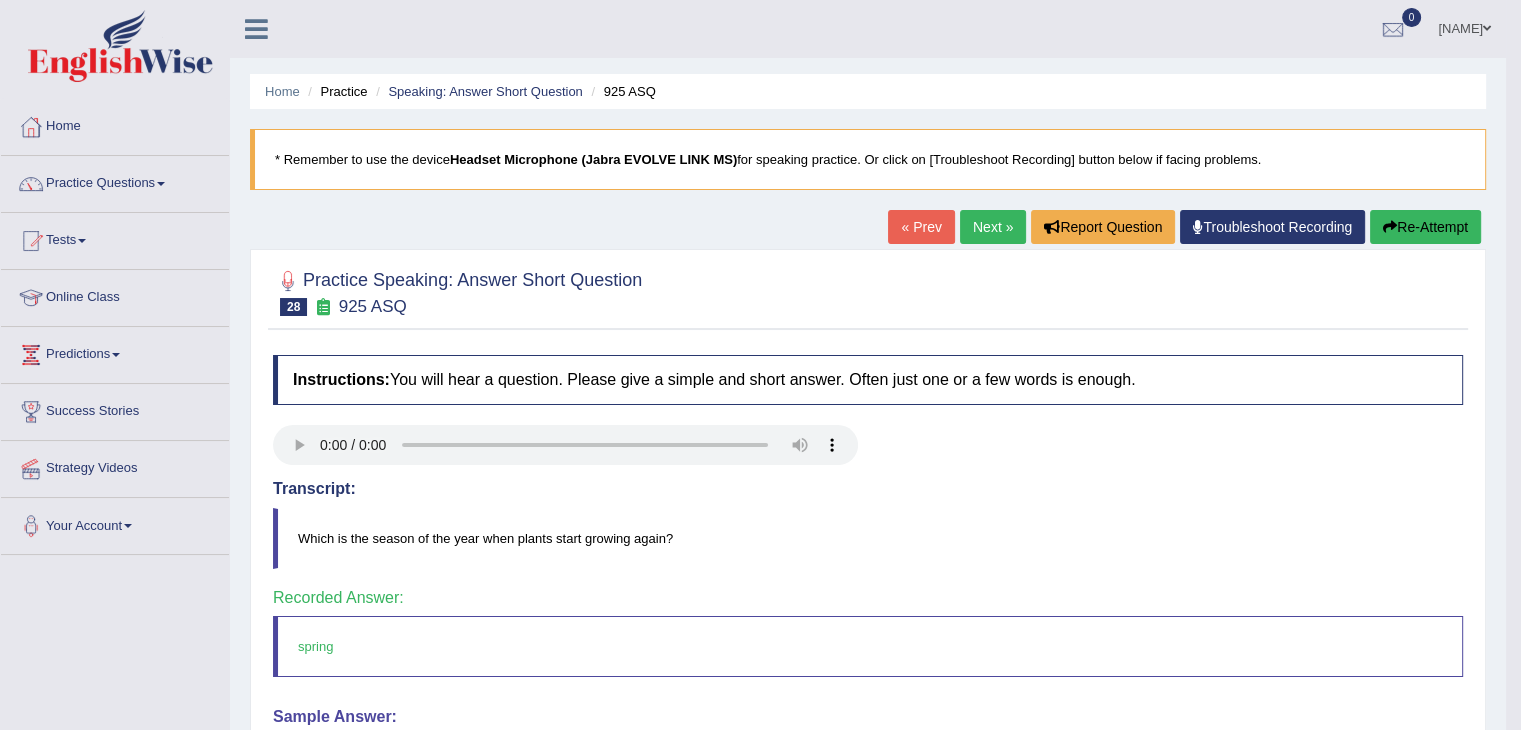 click on "Next »" at bounding box center [993, 227] 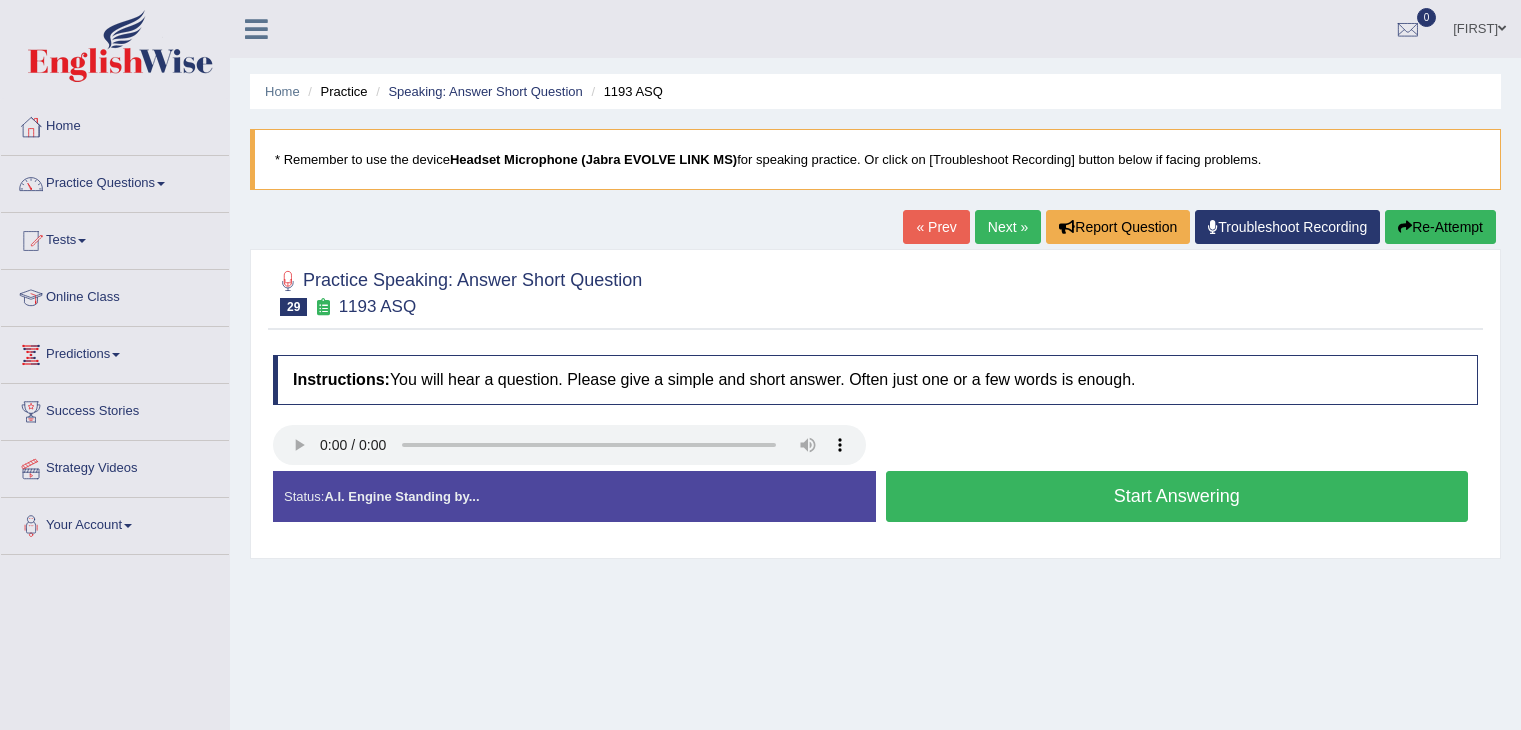 scroll, scrollTop: 0, scrollLeft: 0, axis: both 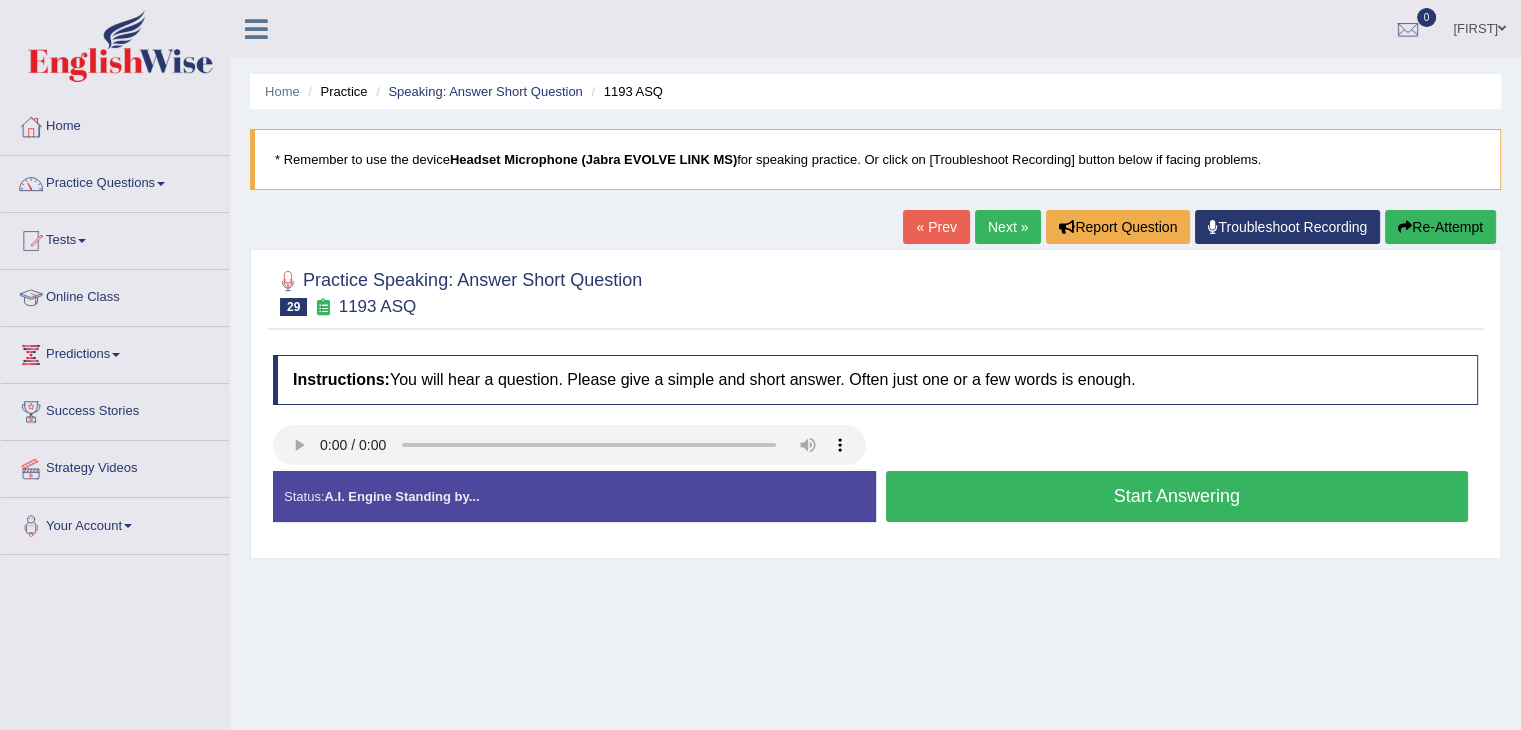 click on "Start Answering" at bounding box center (1177, 496) 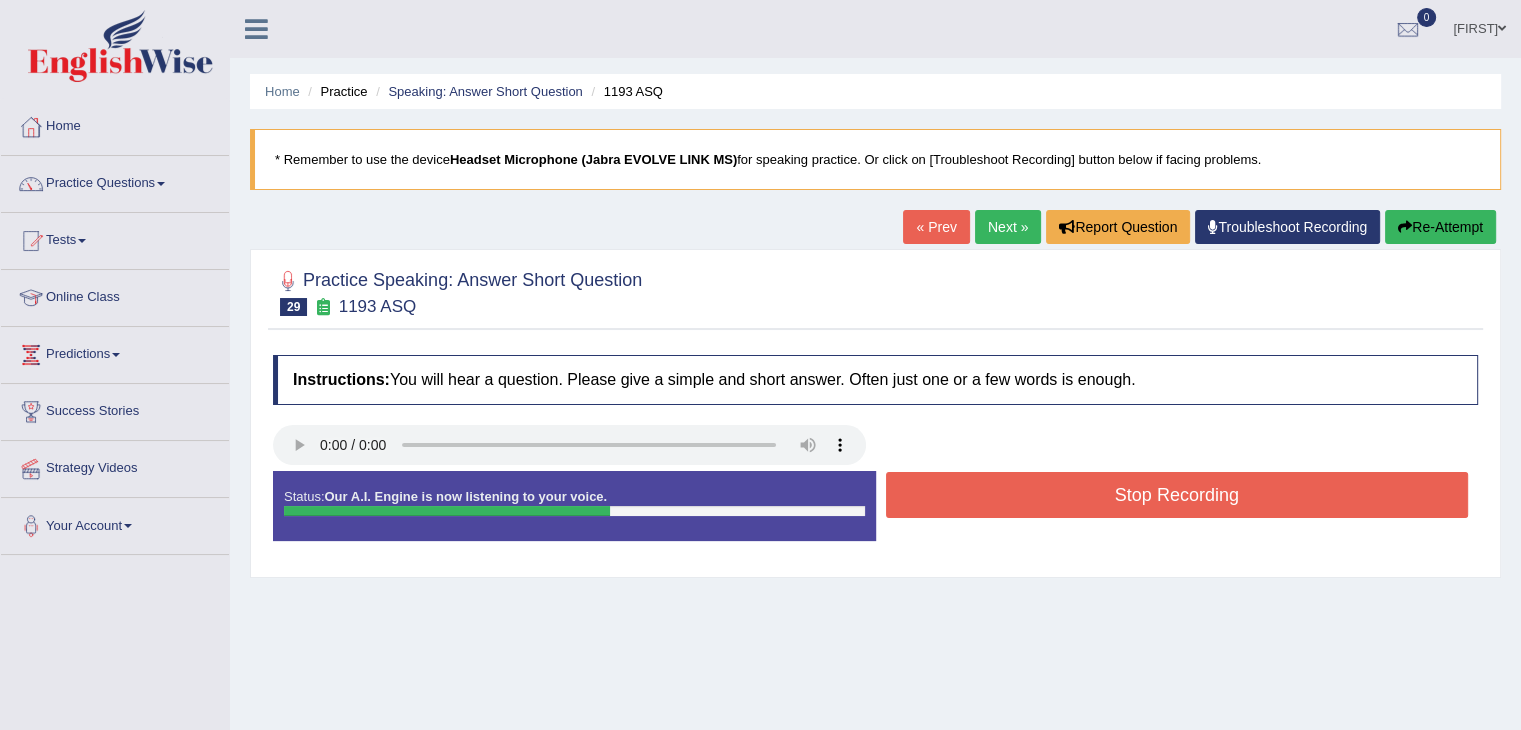 click on "Stop Recording" at bounding box center [1177, 495] 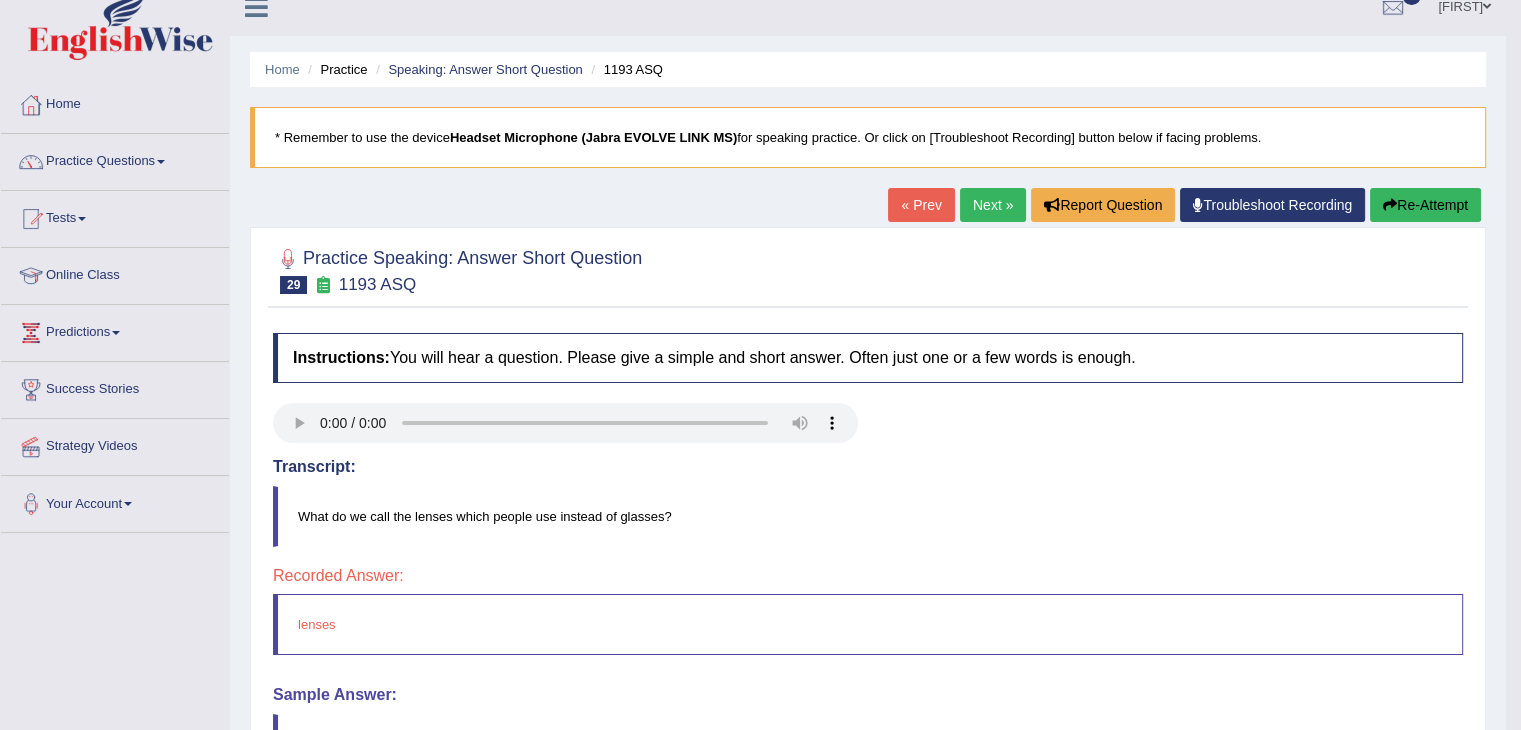 scroll, scrollTop: 0, scrollLeft: 0, axis: both 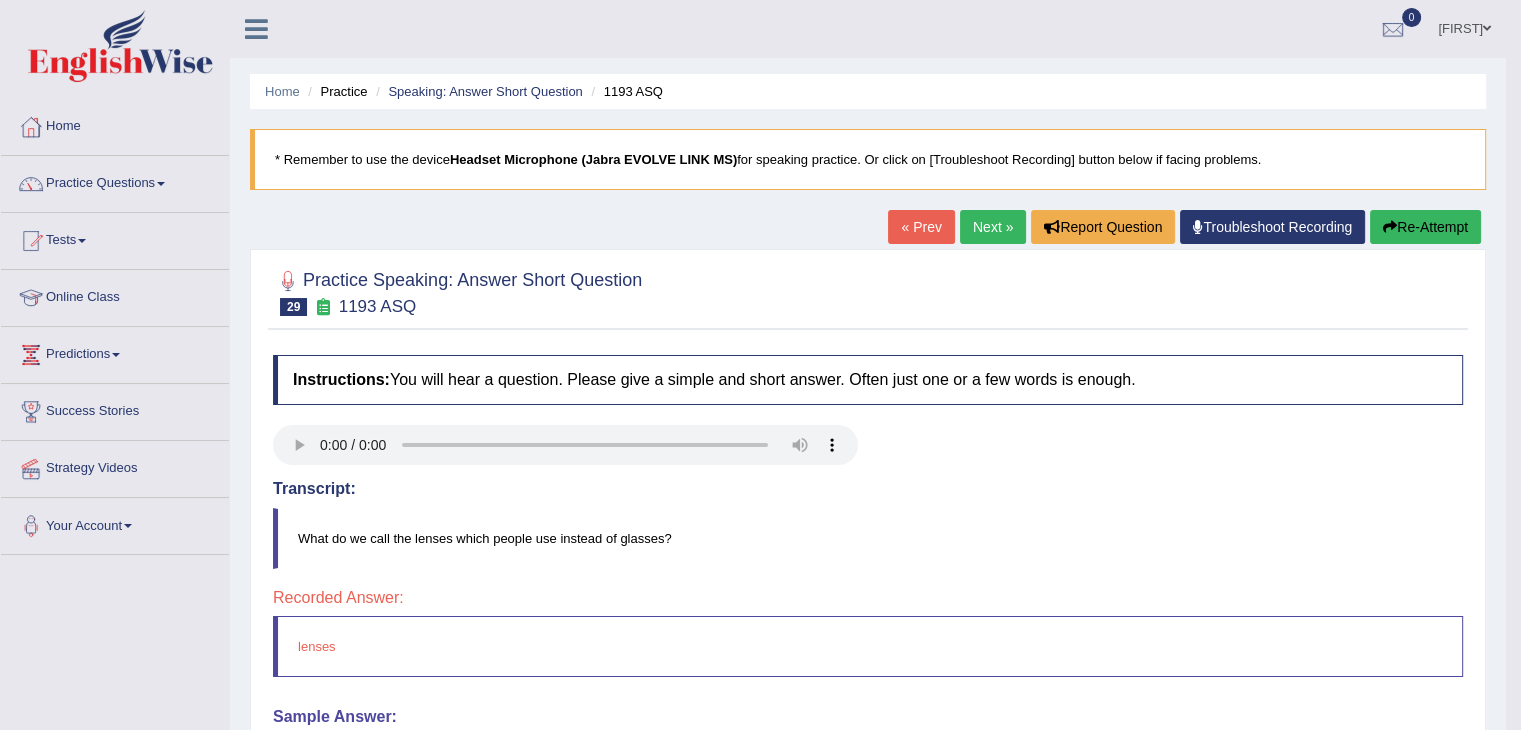 click on "Next »" at bounding box center (993, 227) 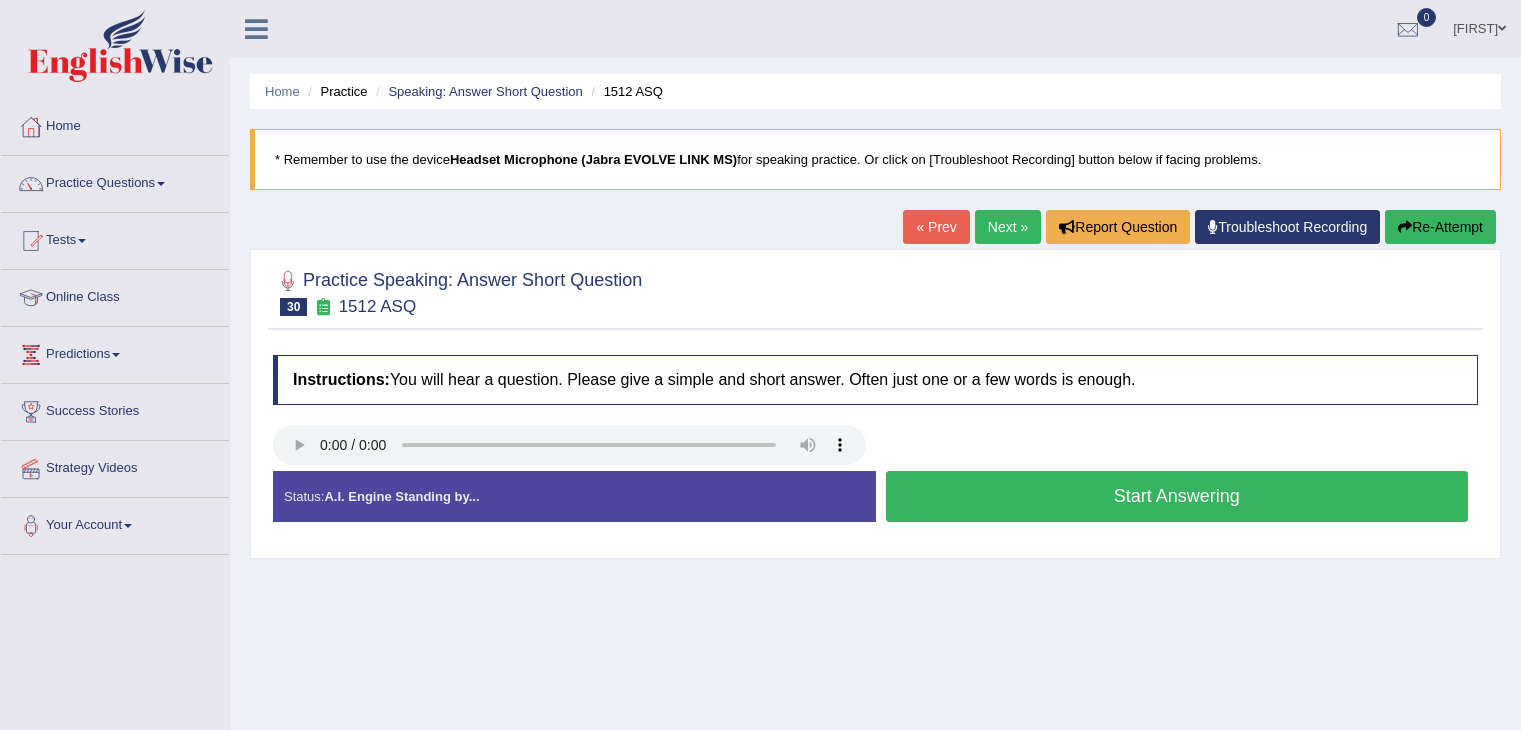 scroll, scrollTop: 0, scrollLeft: 0, axis: both 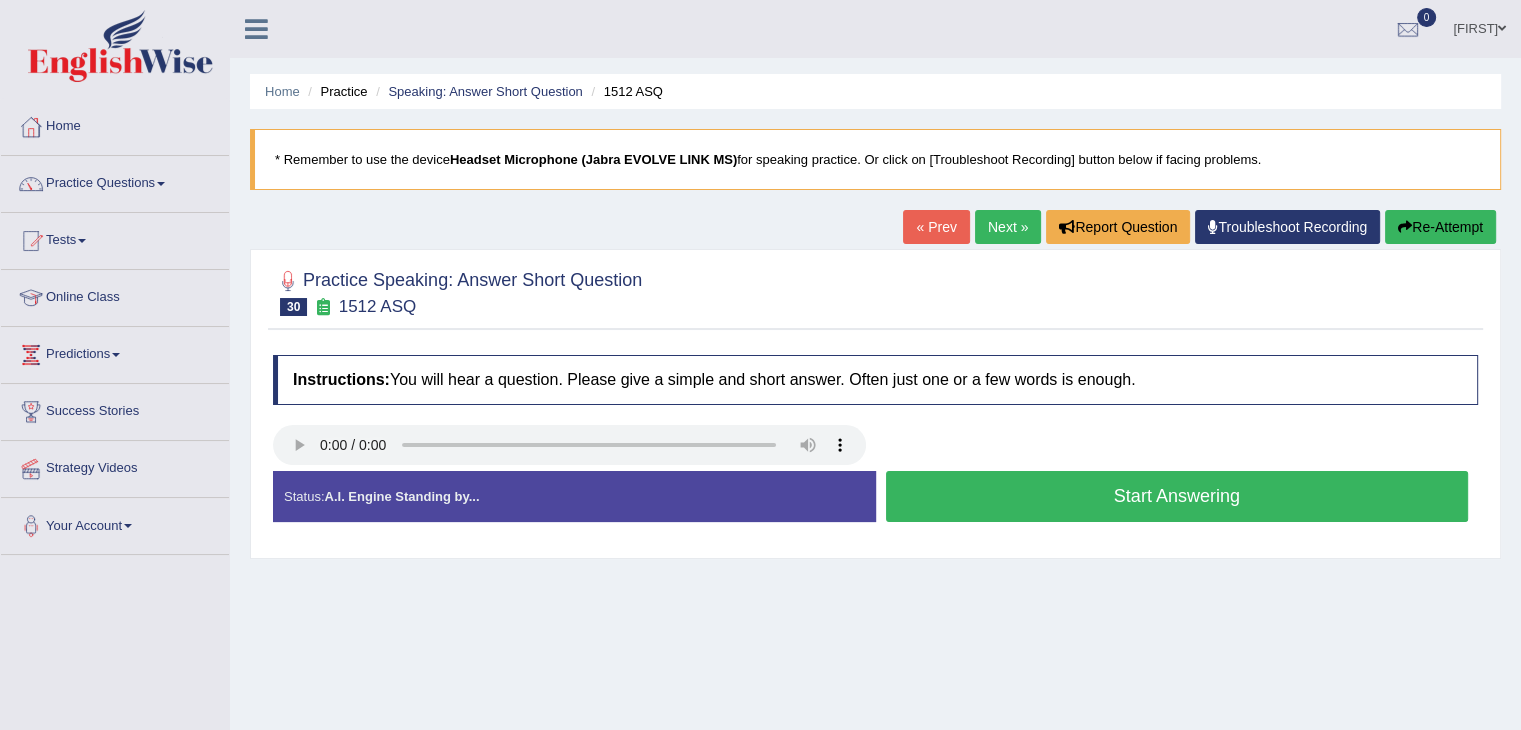 click on "Start Answering" at bounding box center (1177, 496) 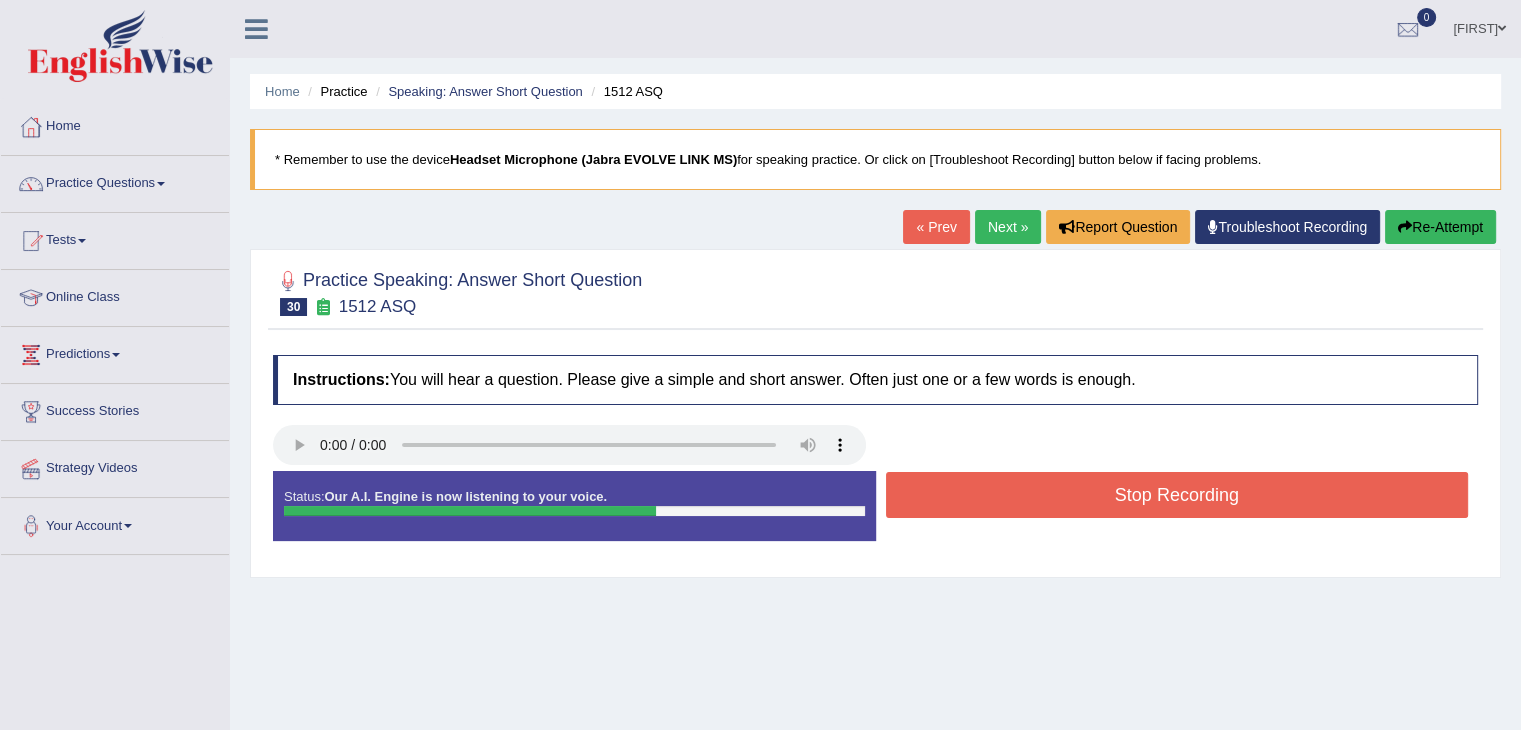 click on "Stop Recording" at bounding box center [1177, 495] 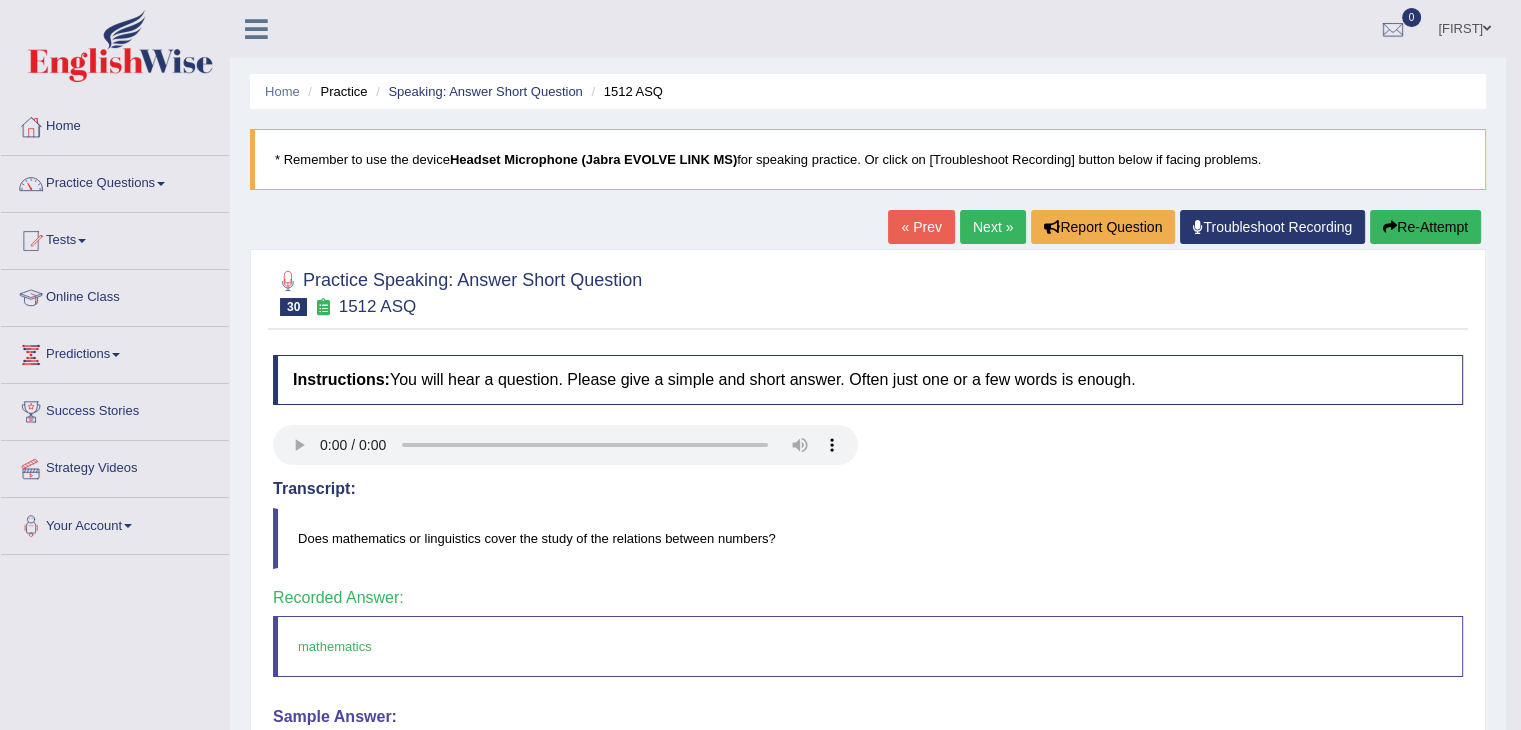 click on "Next »" at bounding box center (993, 227) 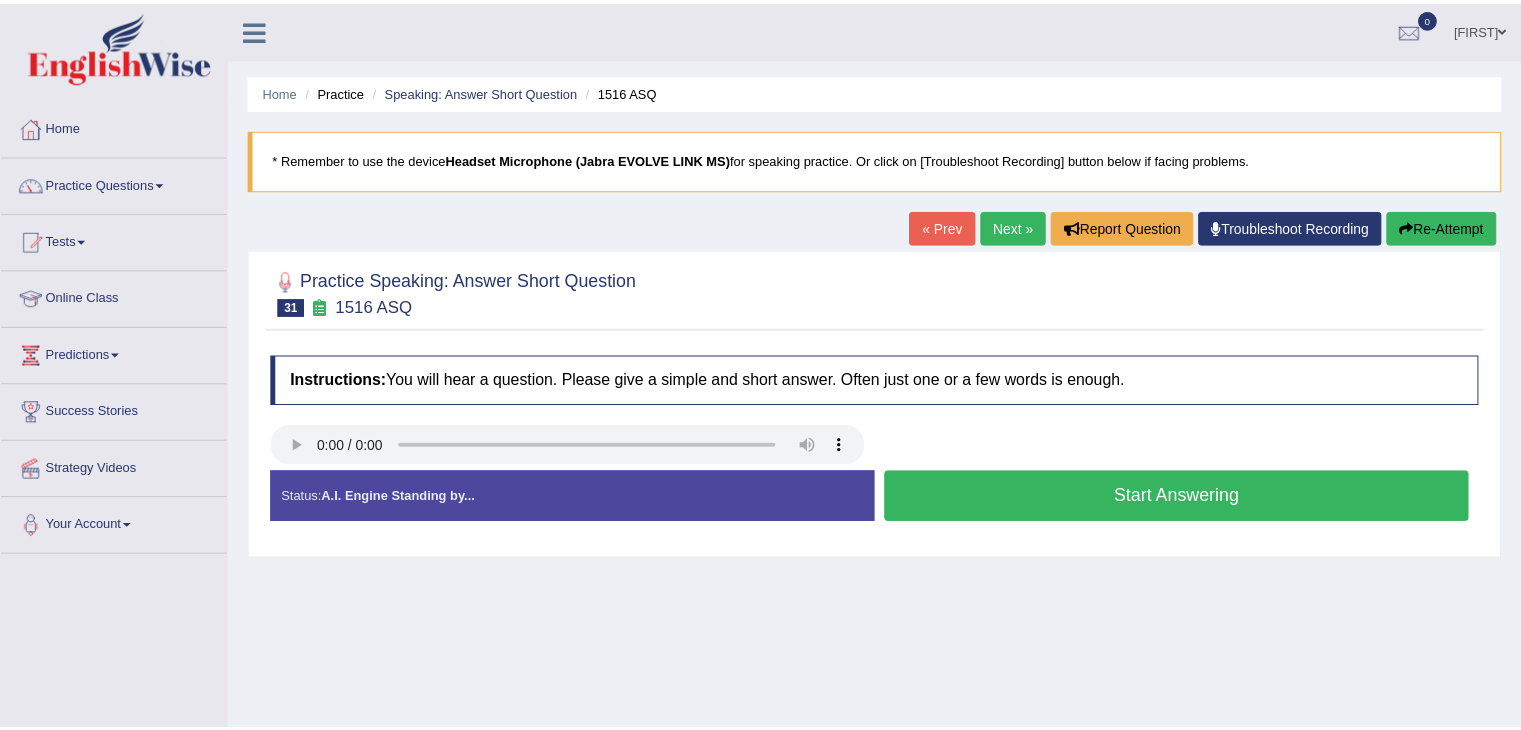 scroll, scrollTop: 0, scrollLeft: 0, axis: both 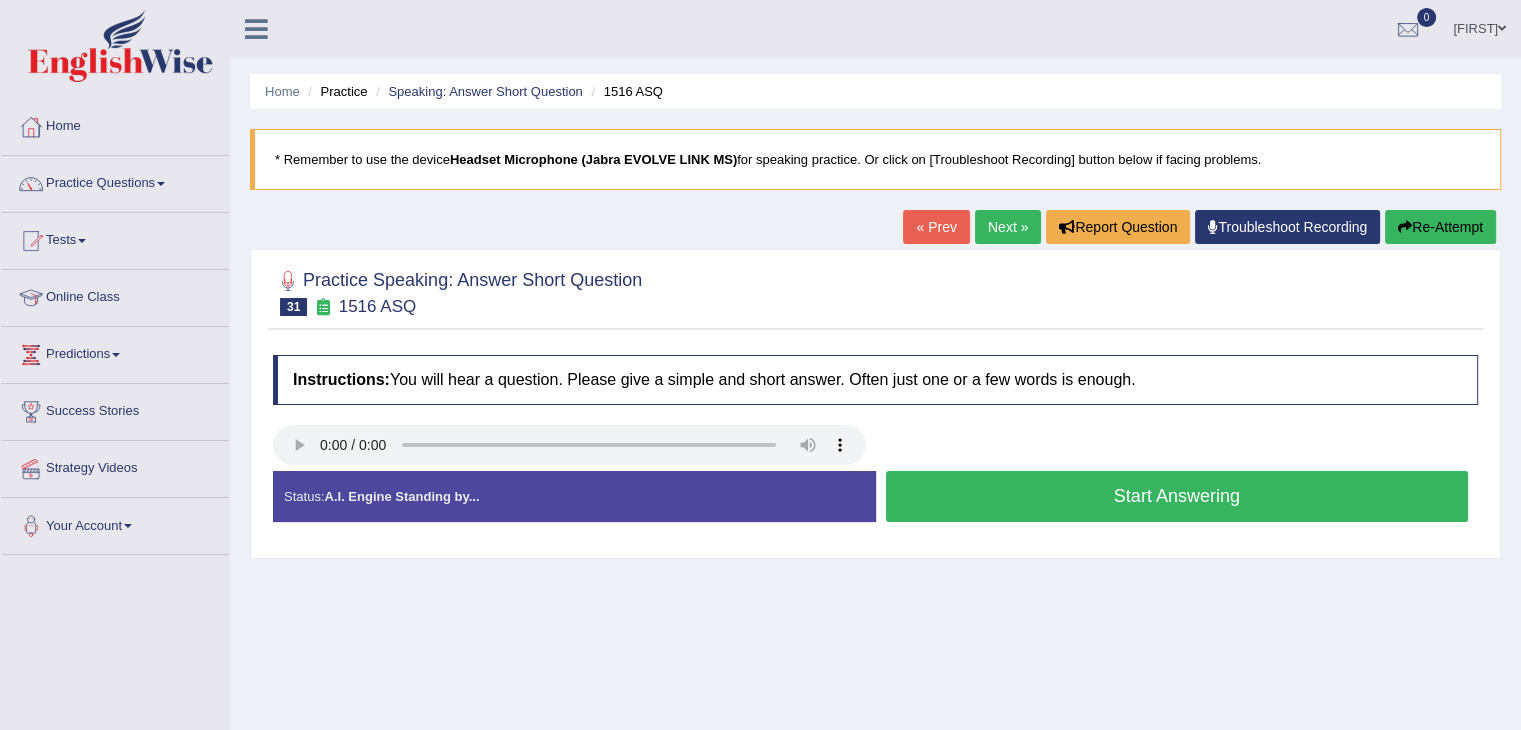 click on "Start Answering" at bounding box center (1177, 496) 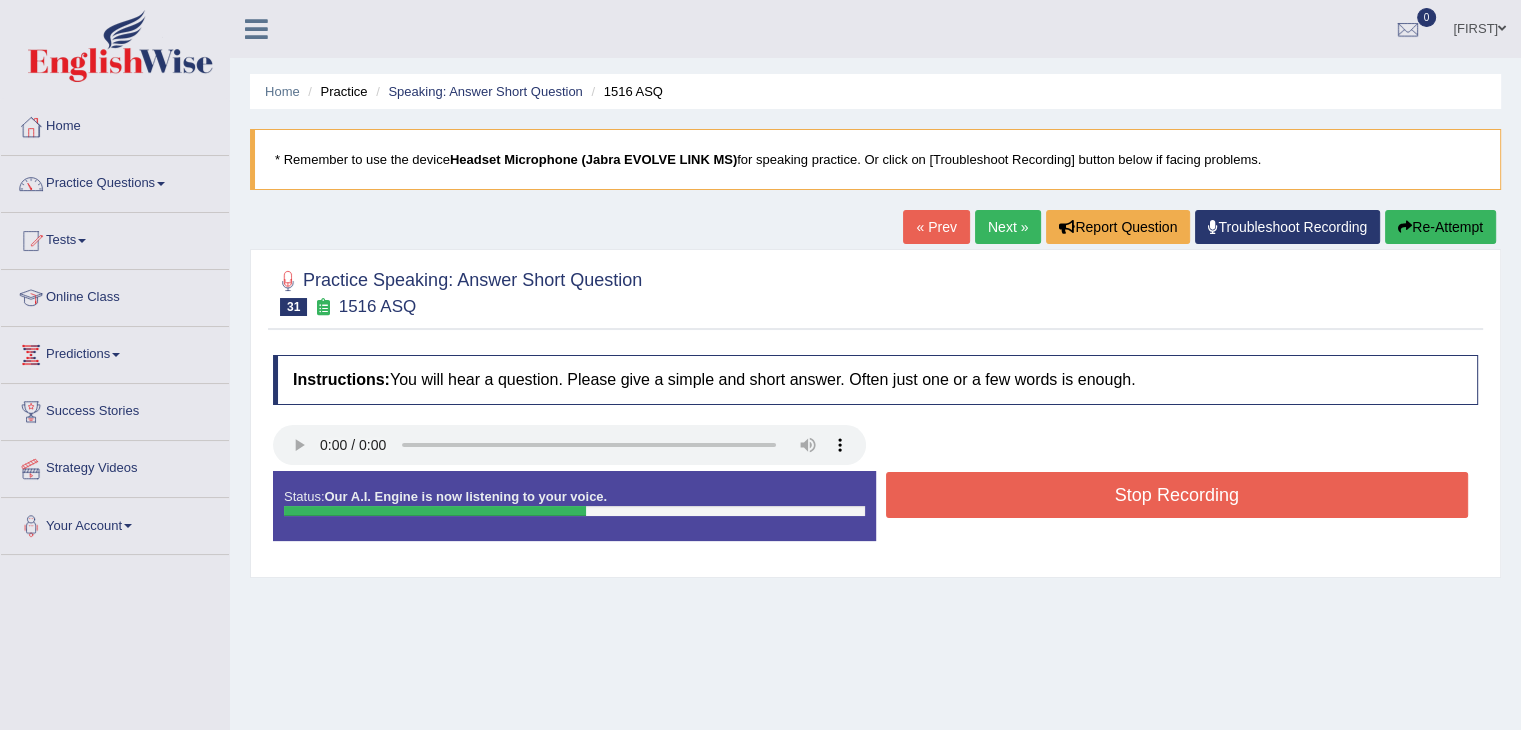 click on "Stop Recording" at bounding box center (1177, 495) 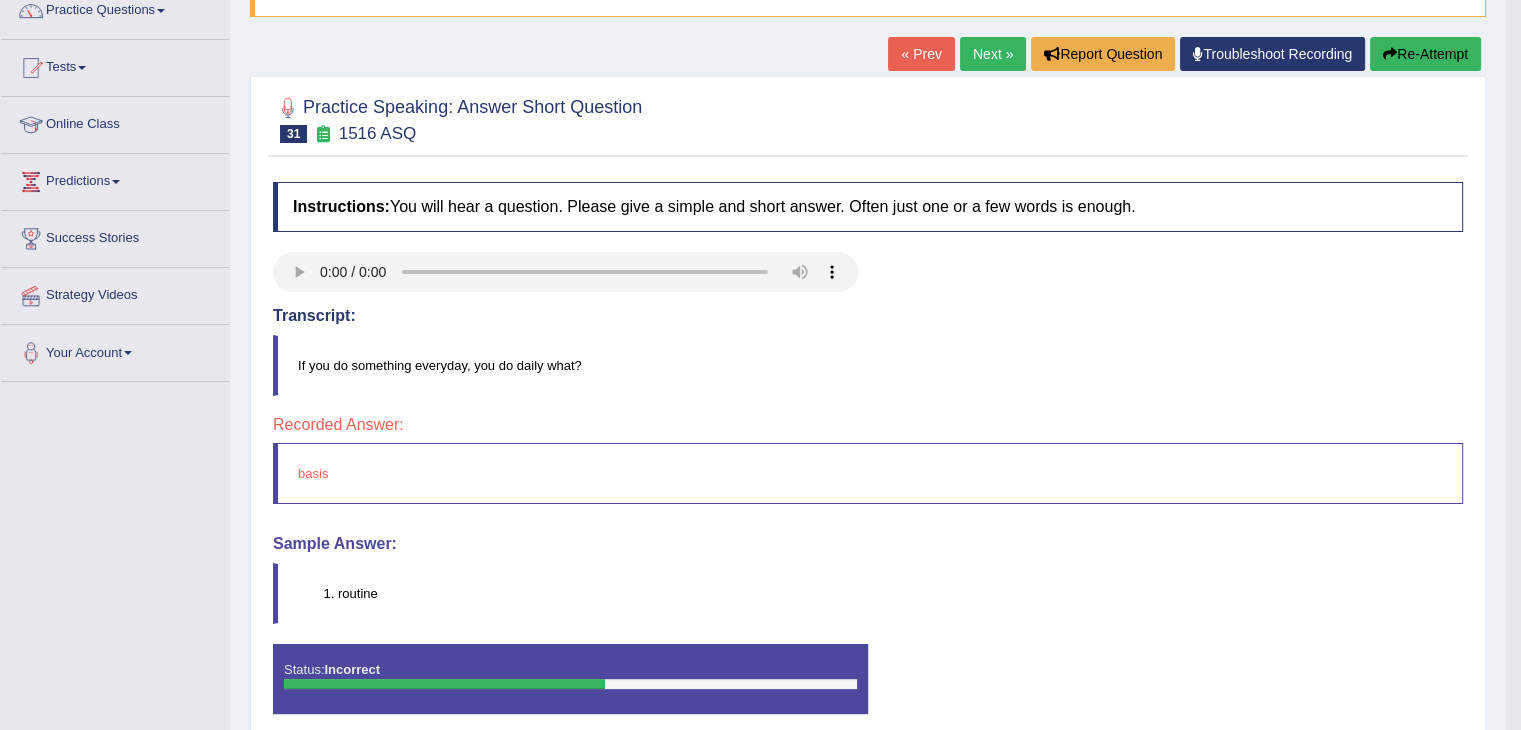 scroll, scrollTop: 160, scrollLeft: 0, axis: vertical 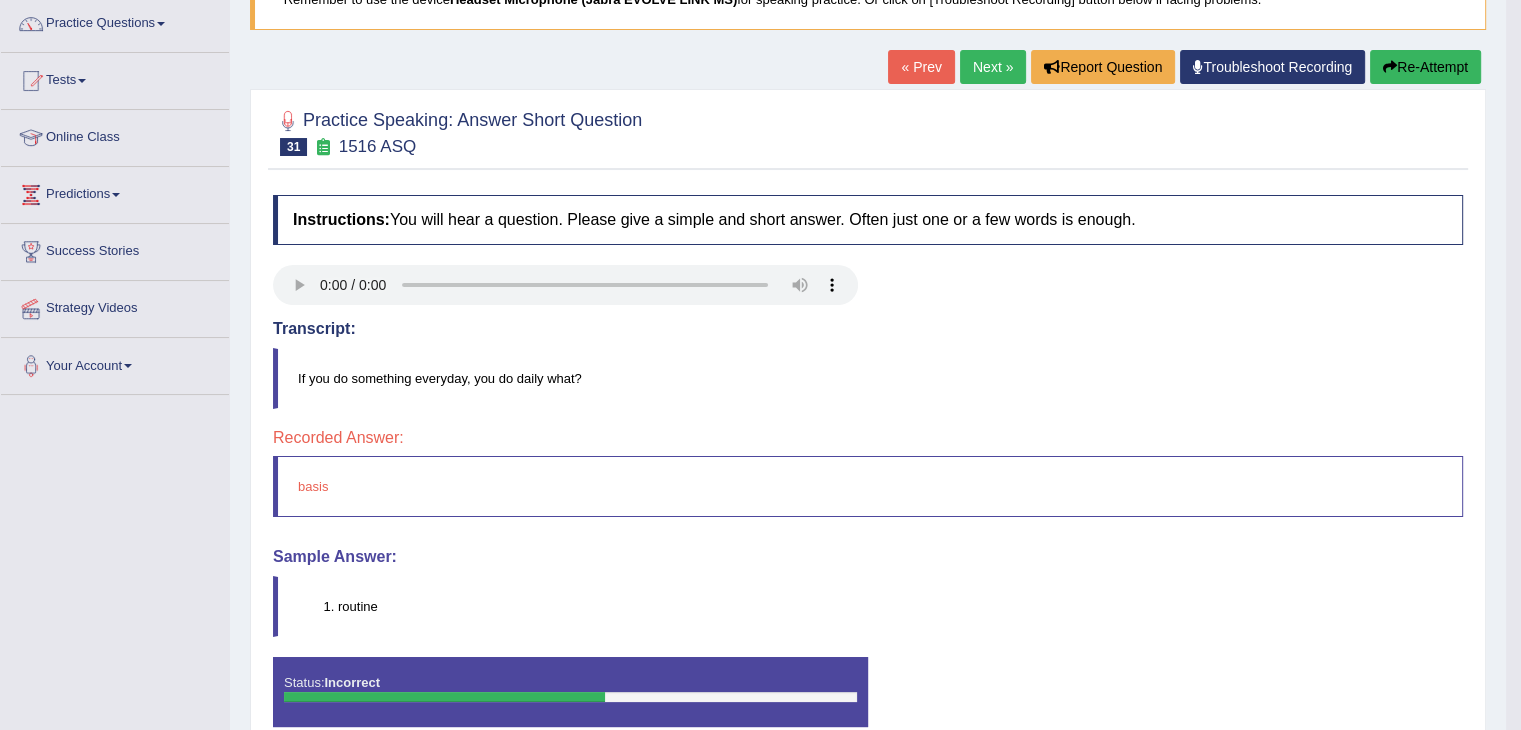 click on "Next »" at bounding box center [993, 67] 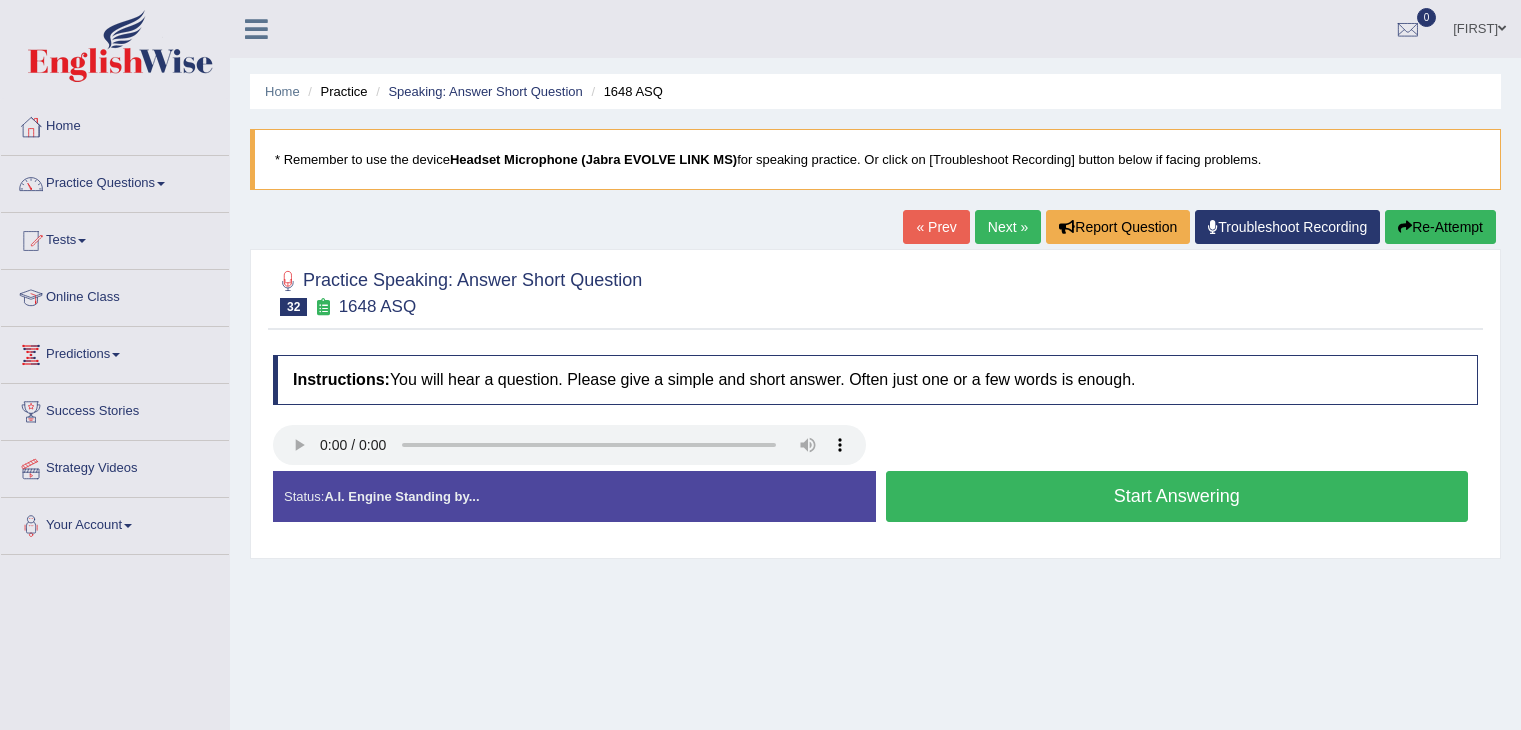 scroll, scrollTop: 0, scrollLeft: 0, axis: both 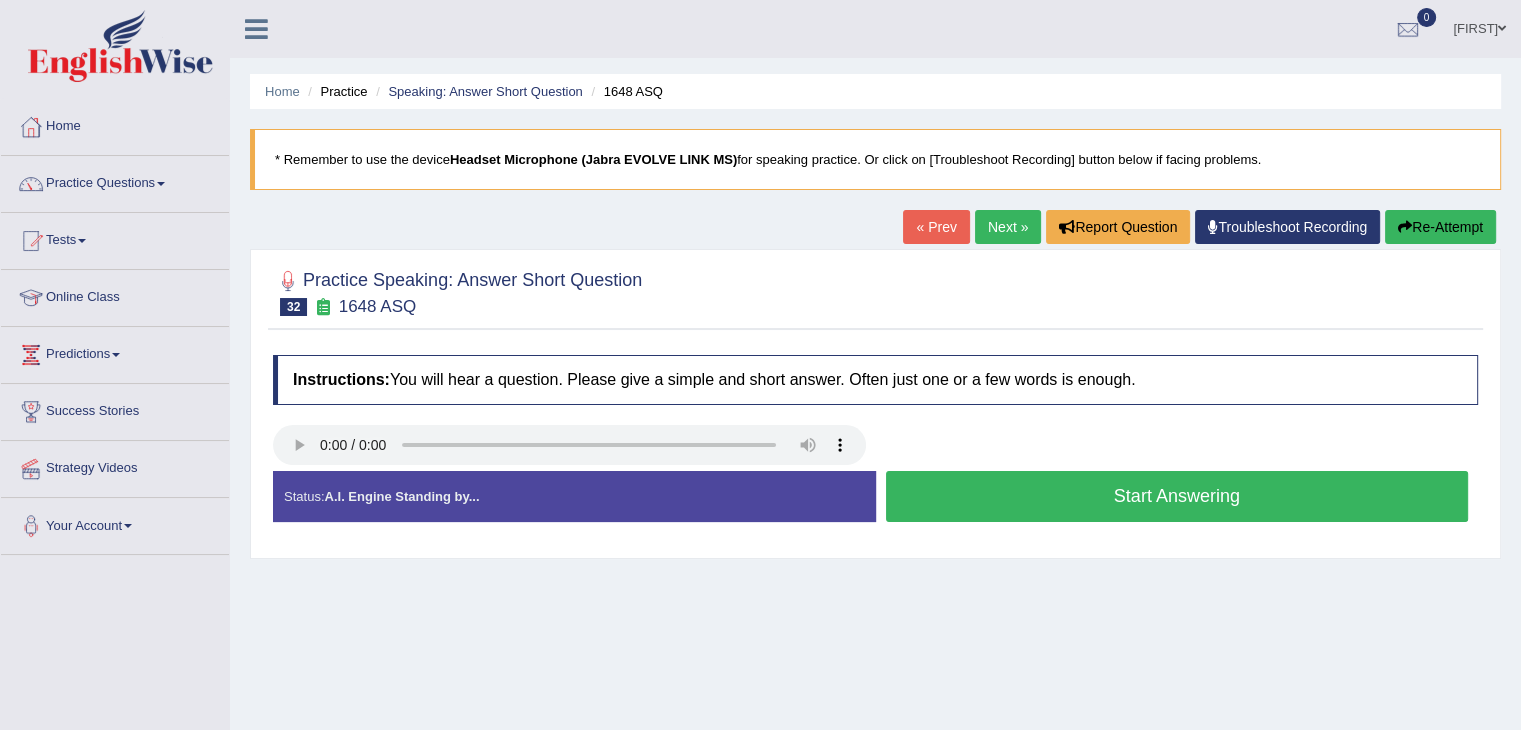 click on "Start Answering" at bounding box center (1177, 496) 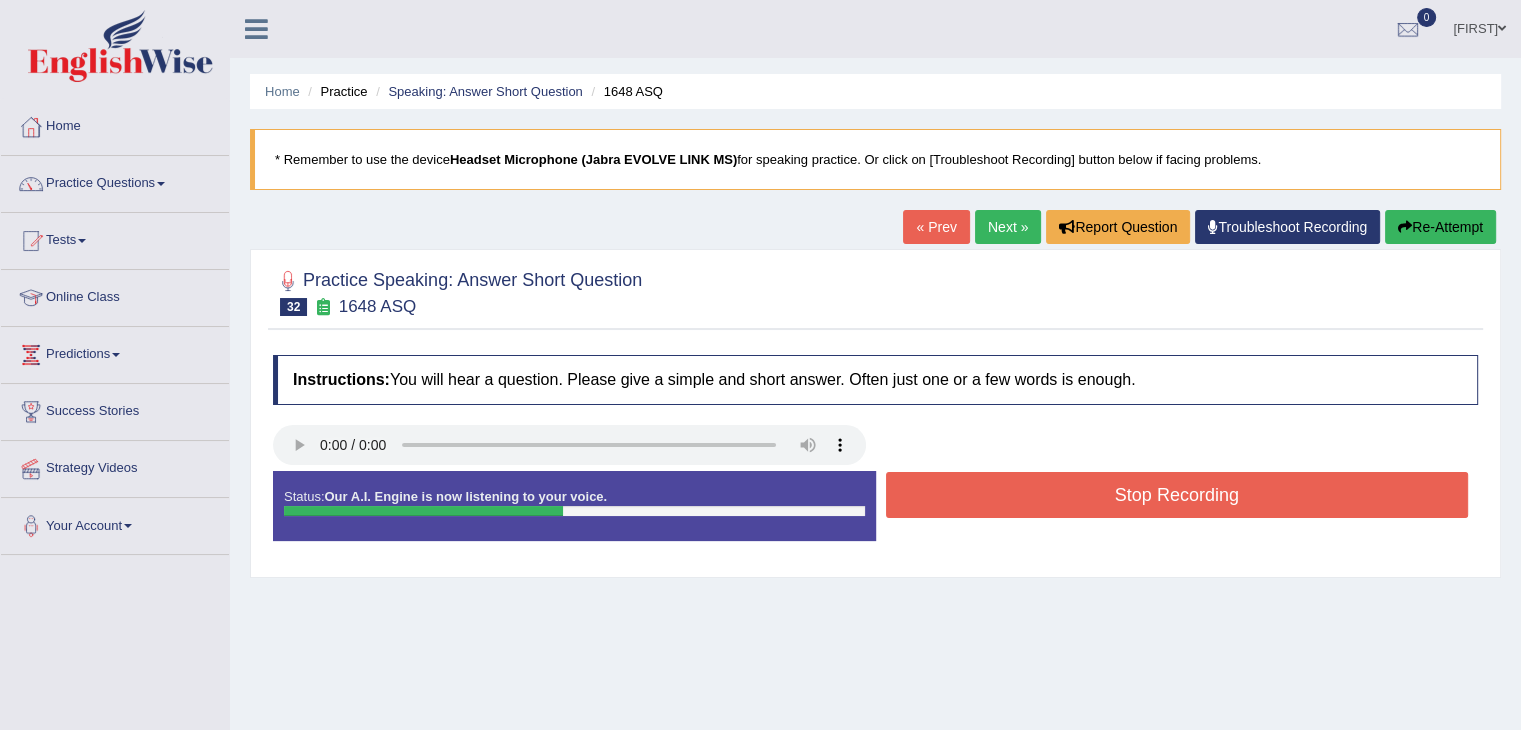 click on "Stop Recording" at bounding box center (1177, 495) 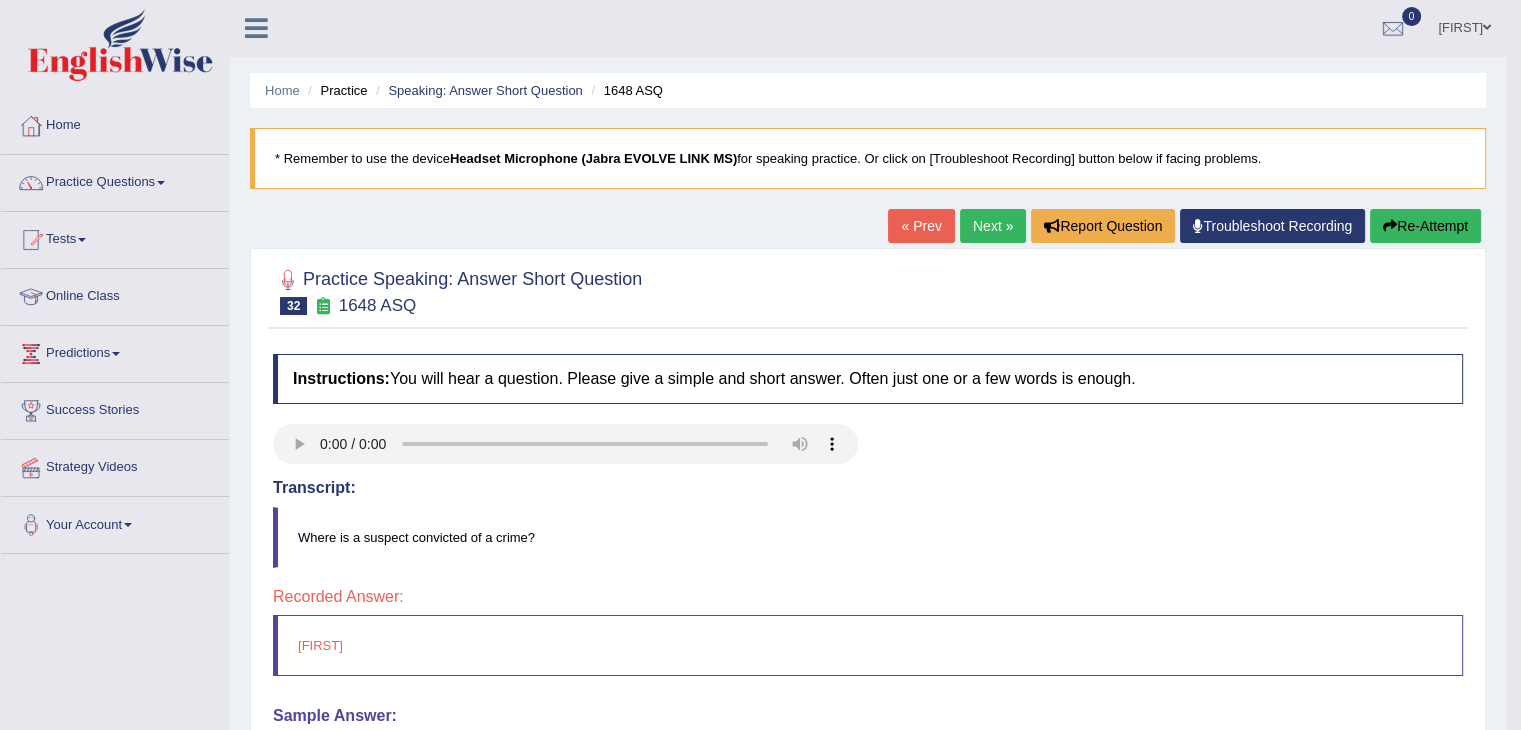 scroll, scrollTop: 0, scrollLeft: 0, axis: both 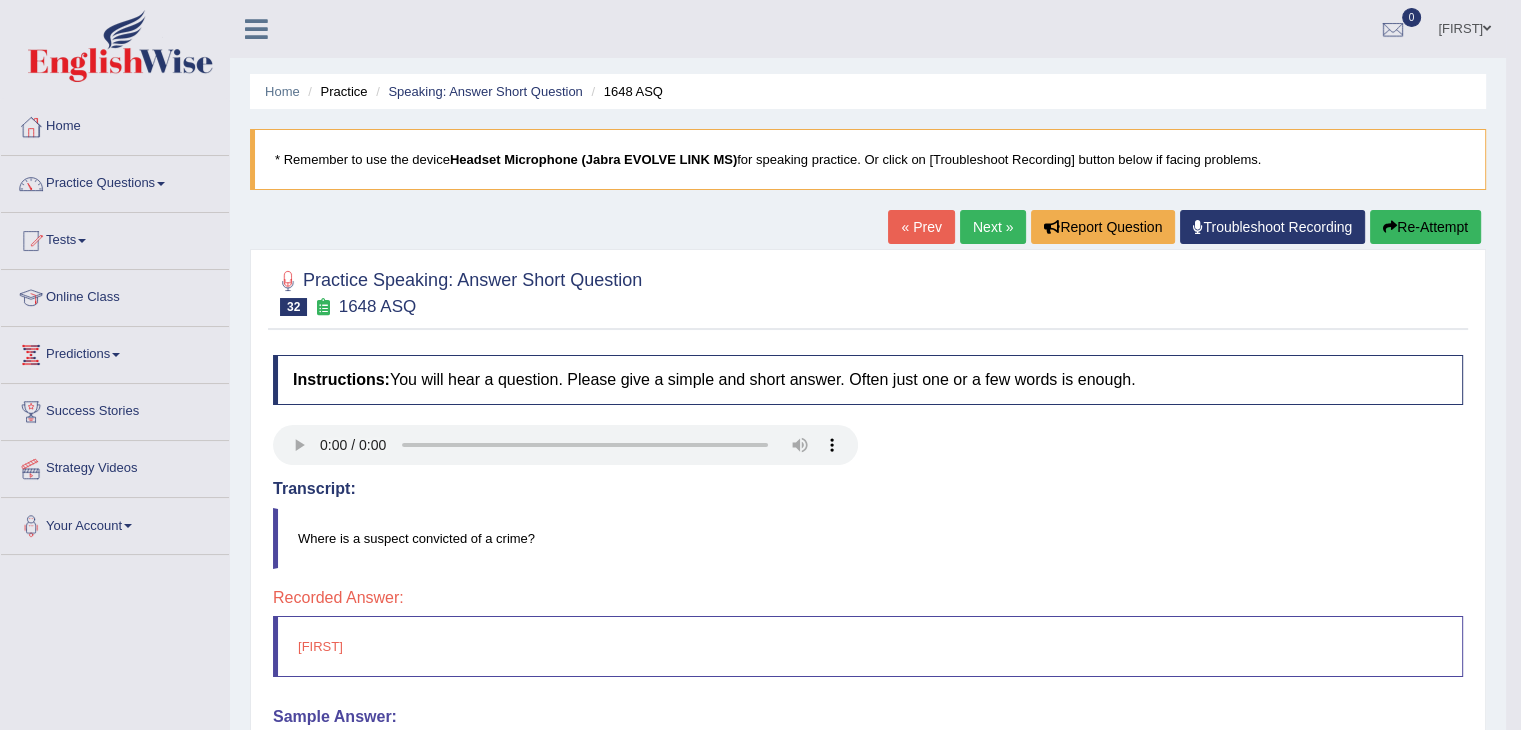 click on "Next »" at bounding box center [993, 227] 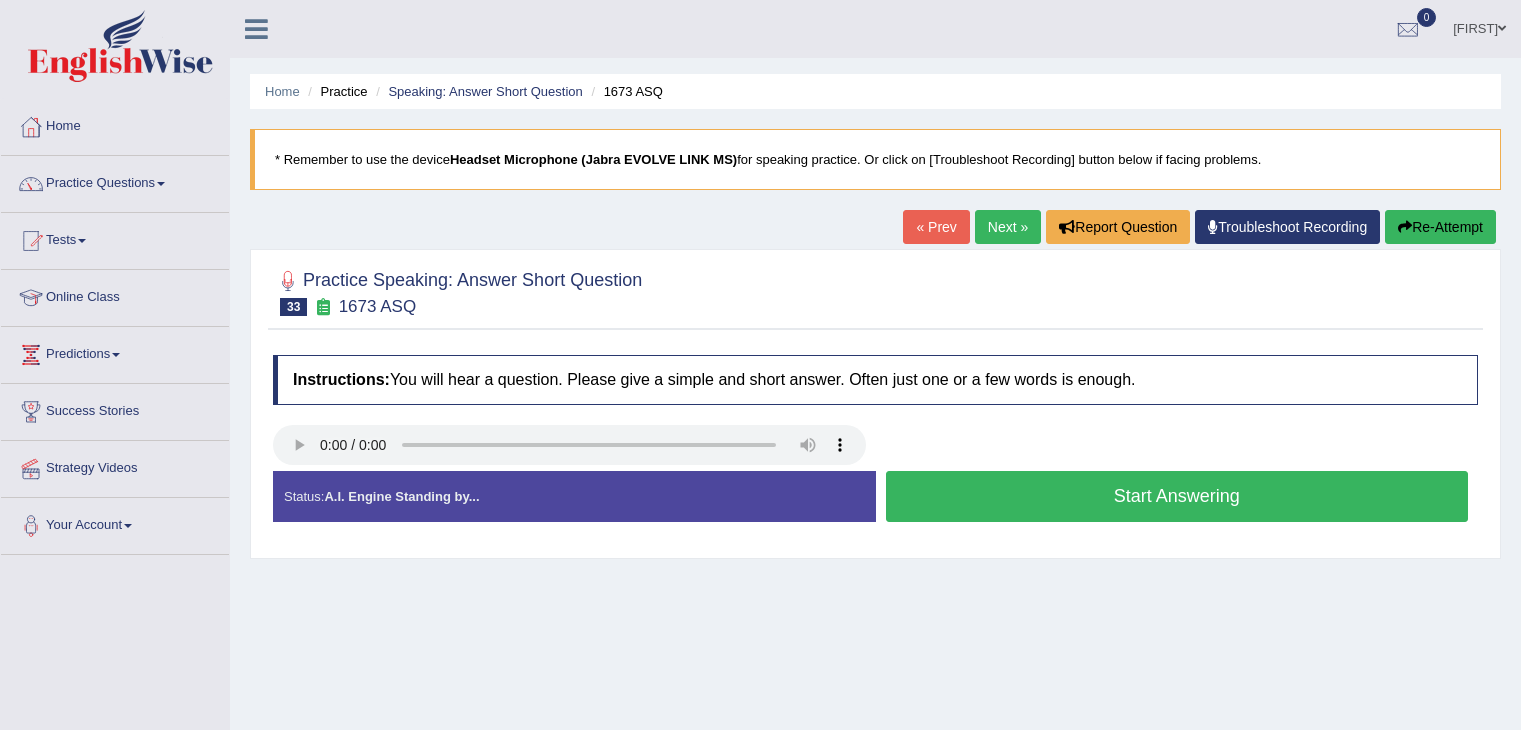 scroll, scrollTop: 0, scrollLeft: 0, axis: both 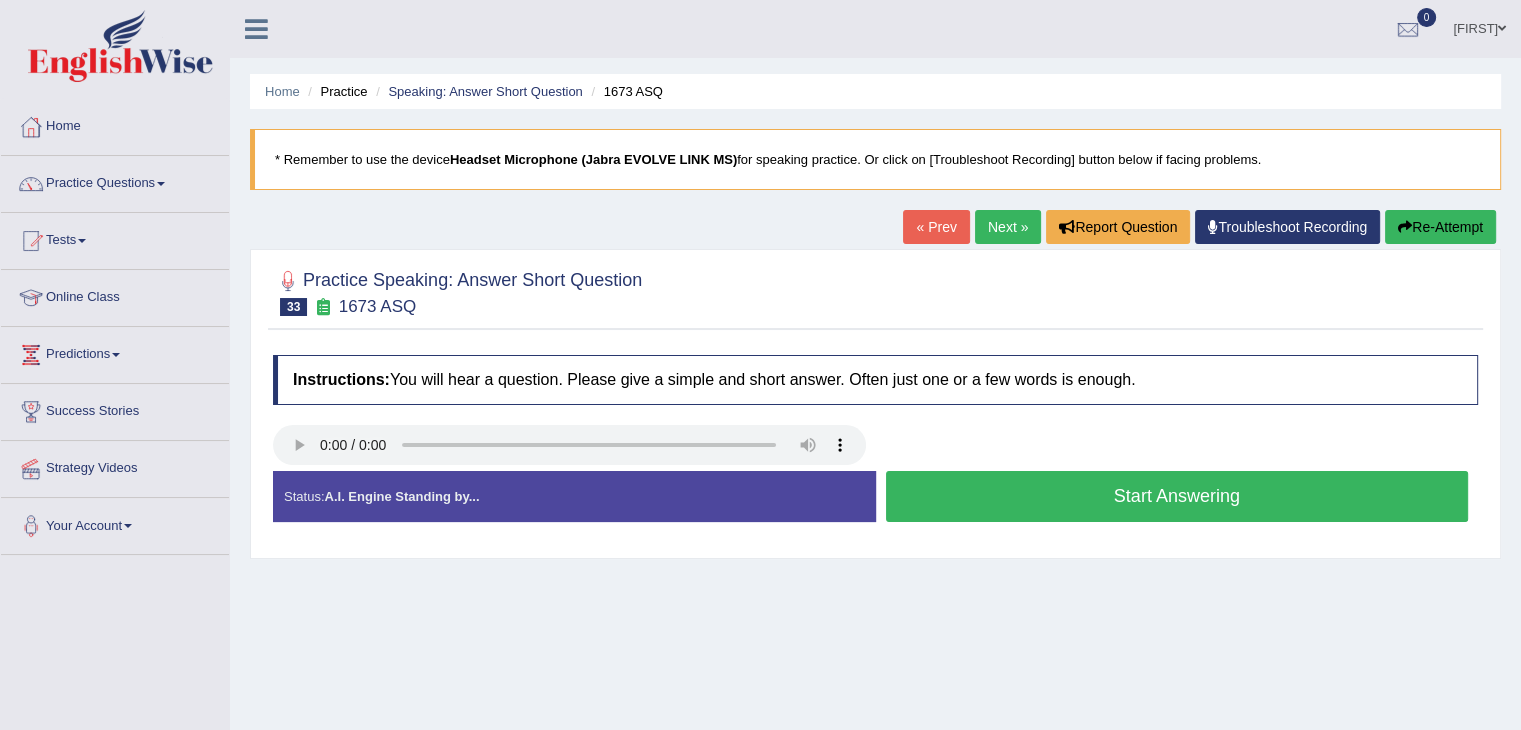 click on "Start Answering" at bounding box center (1177, 496) 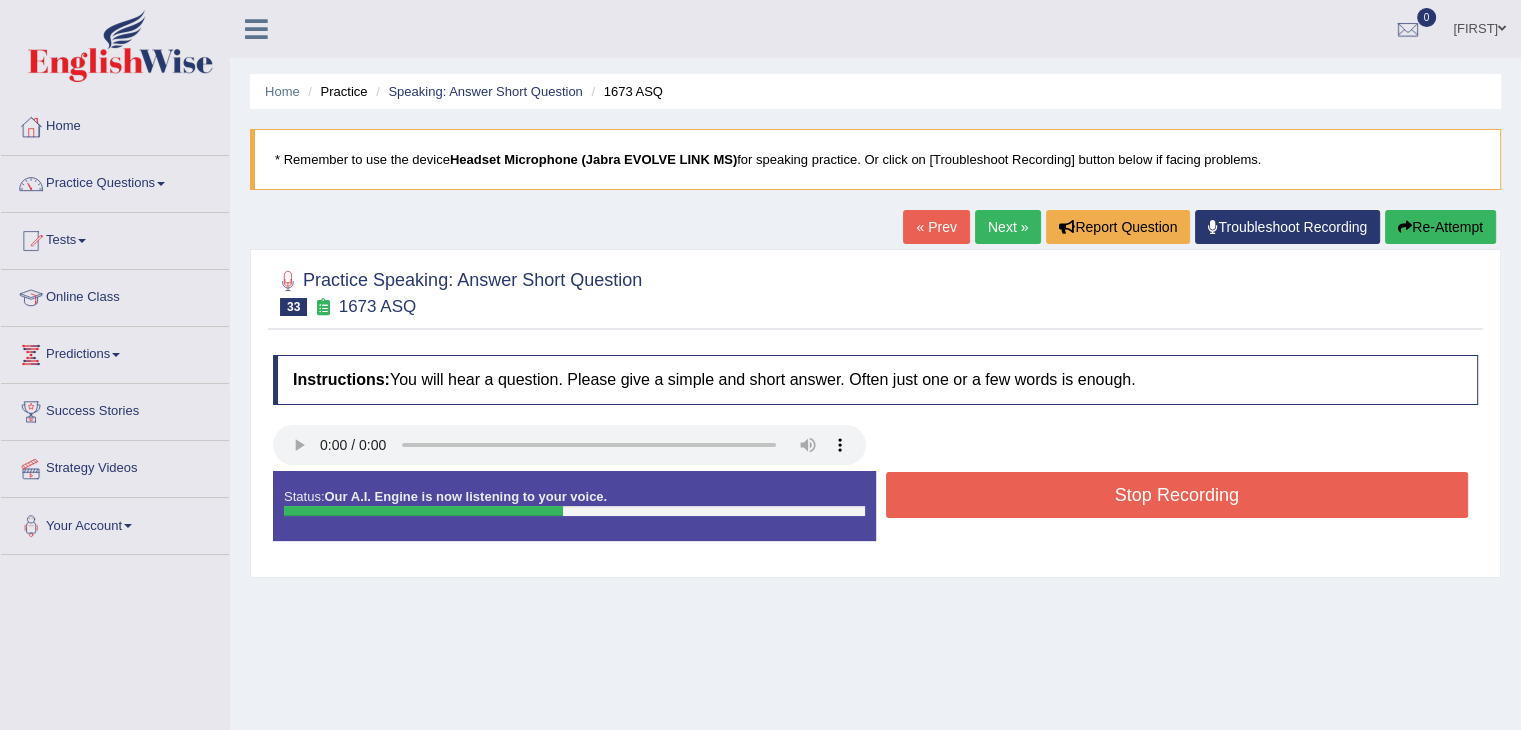 click on "Stop Recording" at bounding box center [1177, 495] 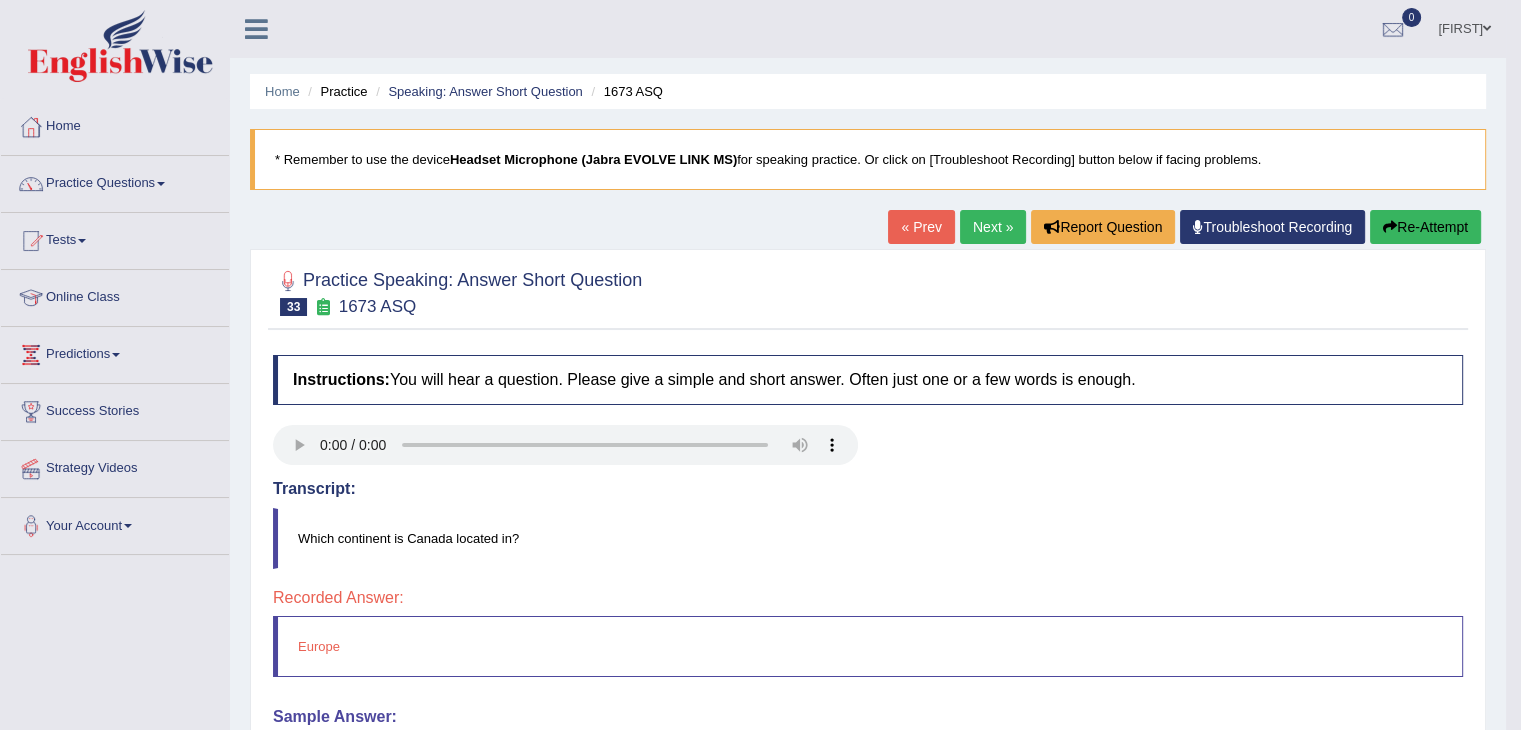 scroll, scrollTop: 0, scrollLeft: 0, axis: both 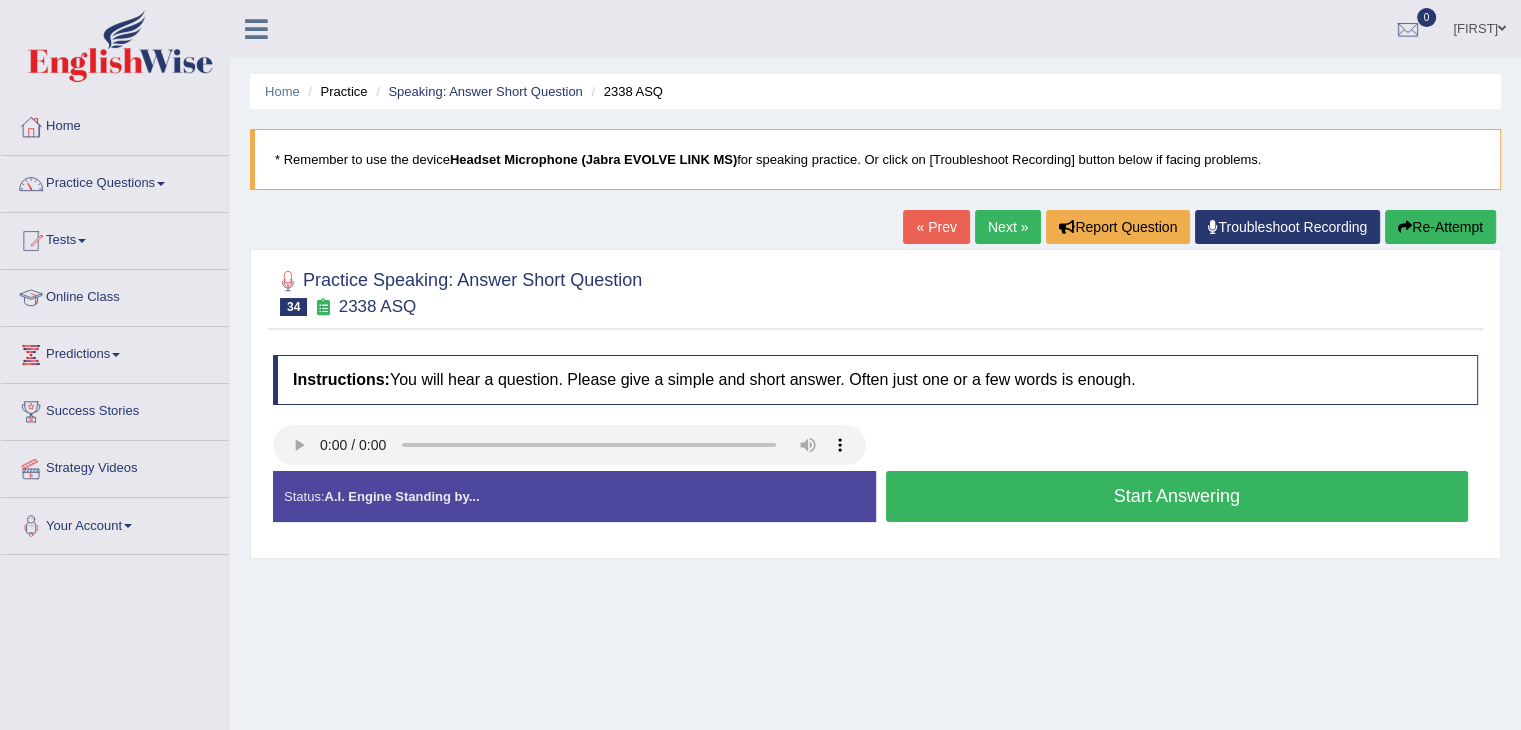 click on "Start Answering" at bounding box center [1177, 496] 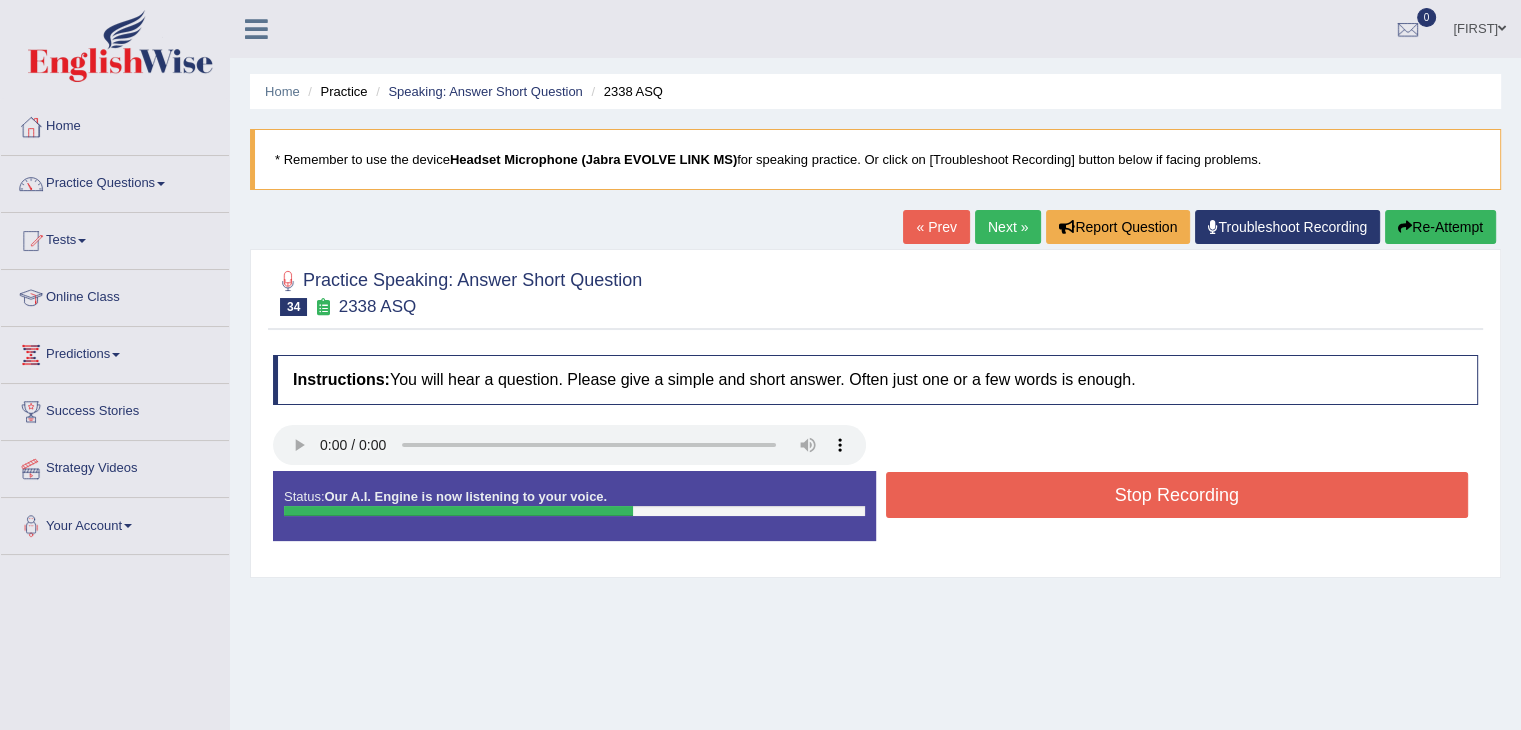 click on "Stop Recording" at bounding box center (1177, 495) 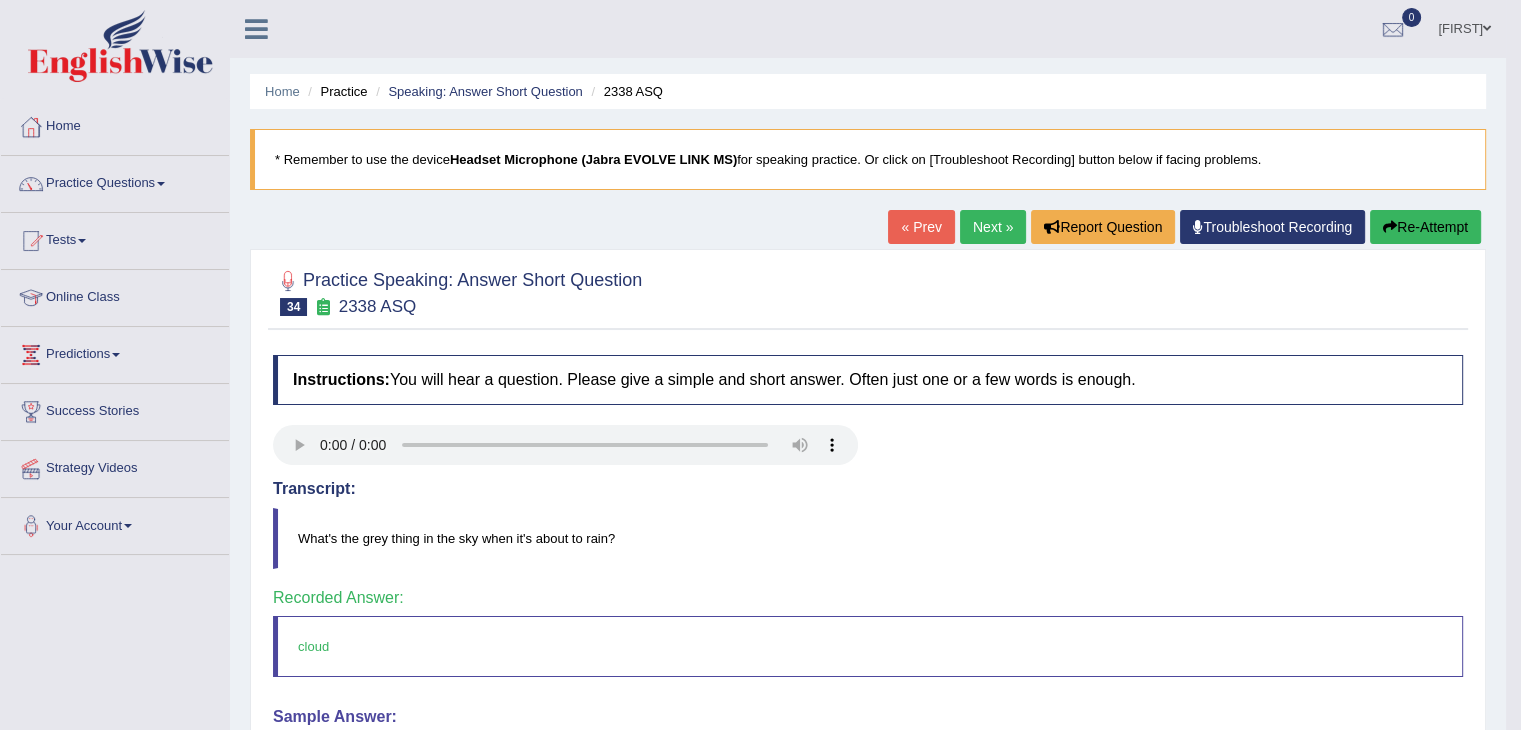 click on "Next »" at bounding box center (993, 227) 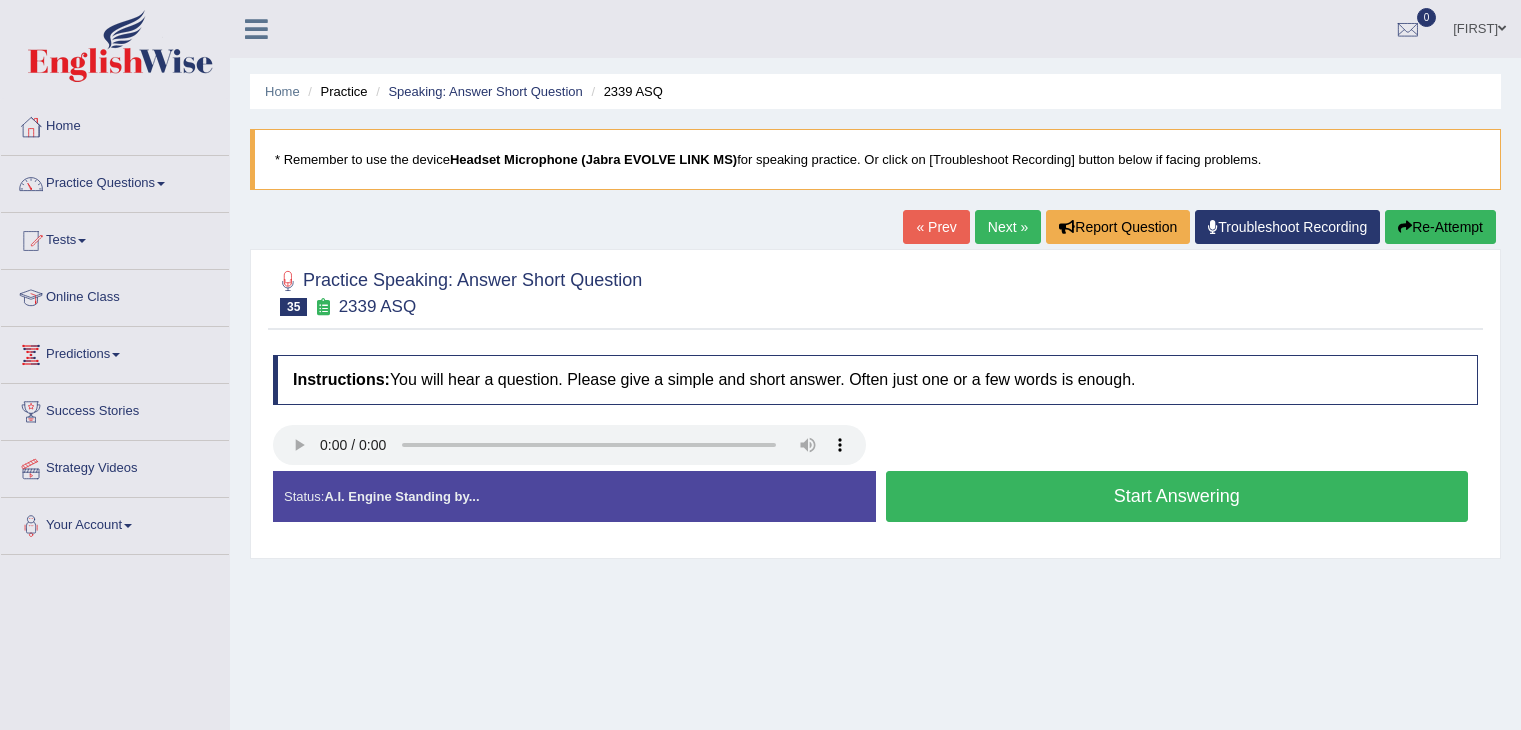 scroll, scrollTop: 0, scrollLeft: 0, axis: both 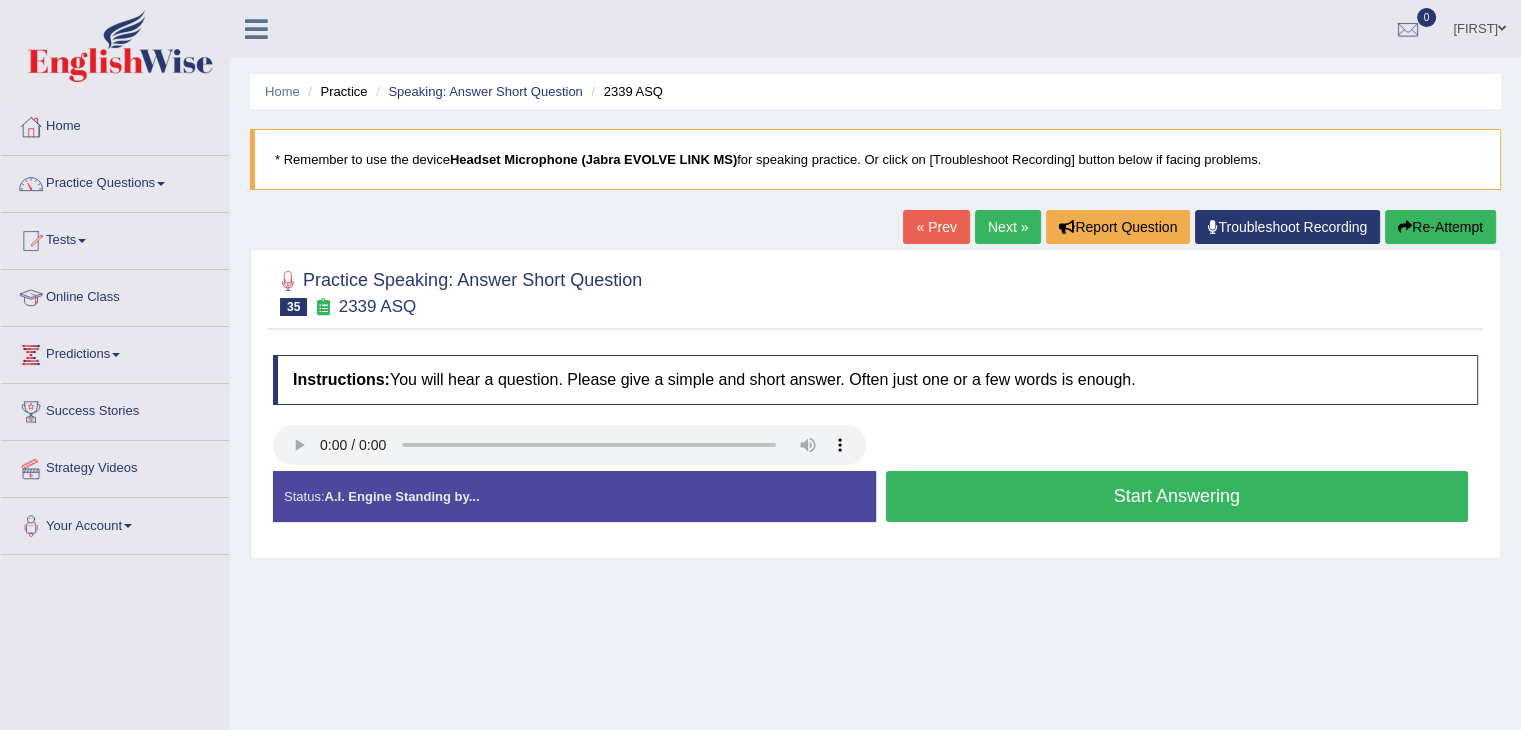 click on "Start Answering" at bounding box center [1177, 496] 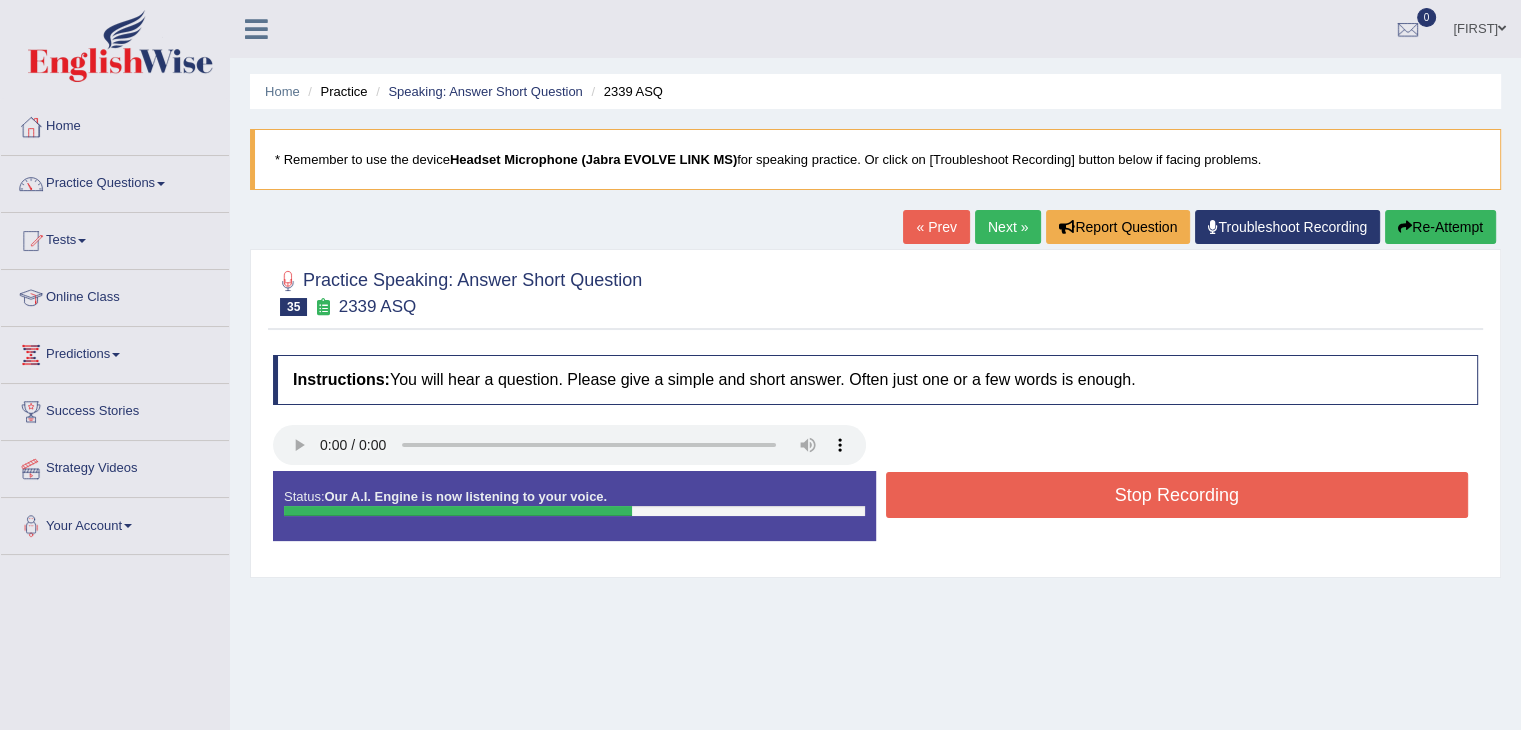 click on "Stop Recording" at bounding box center (1177, 495) 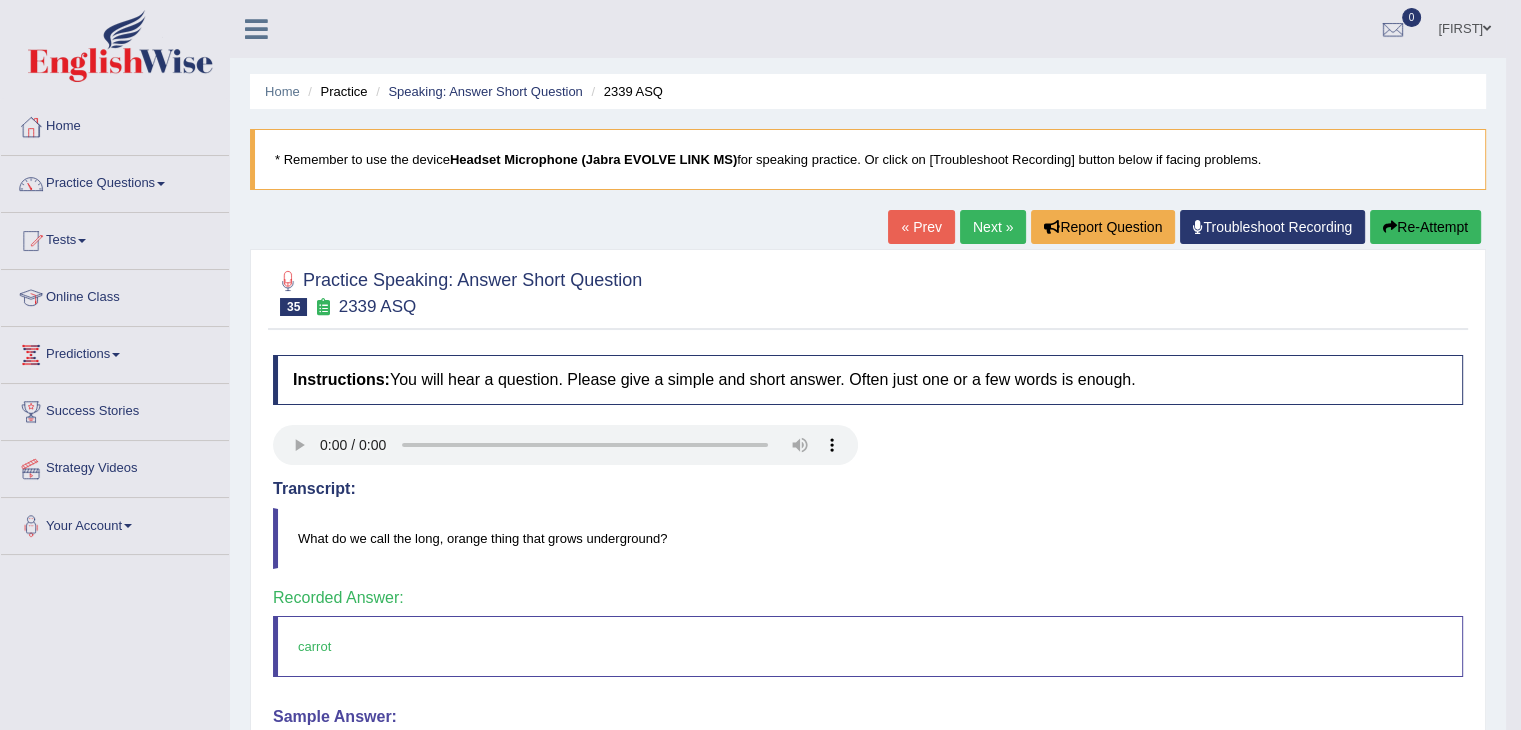 click on "Next »" at bounding box center [993, 227] 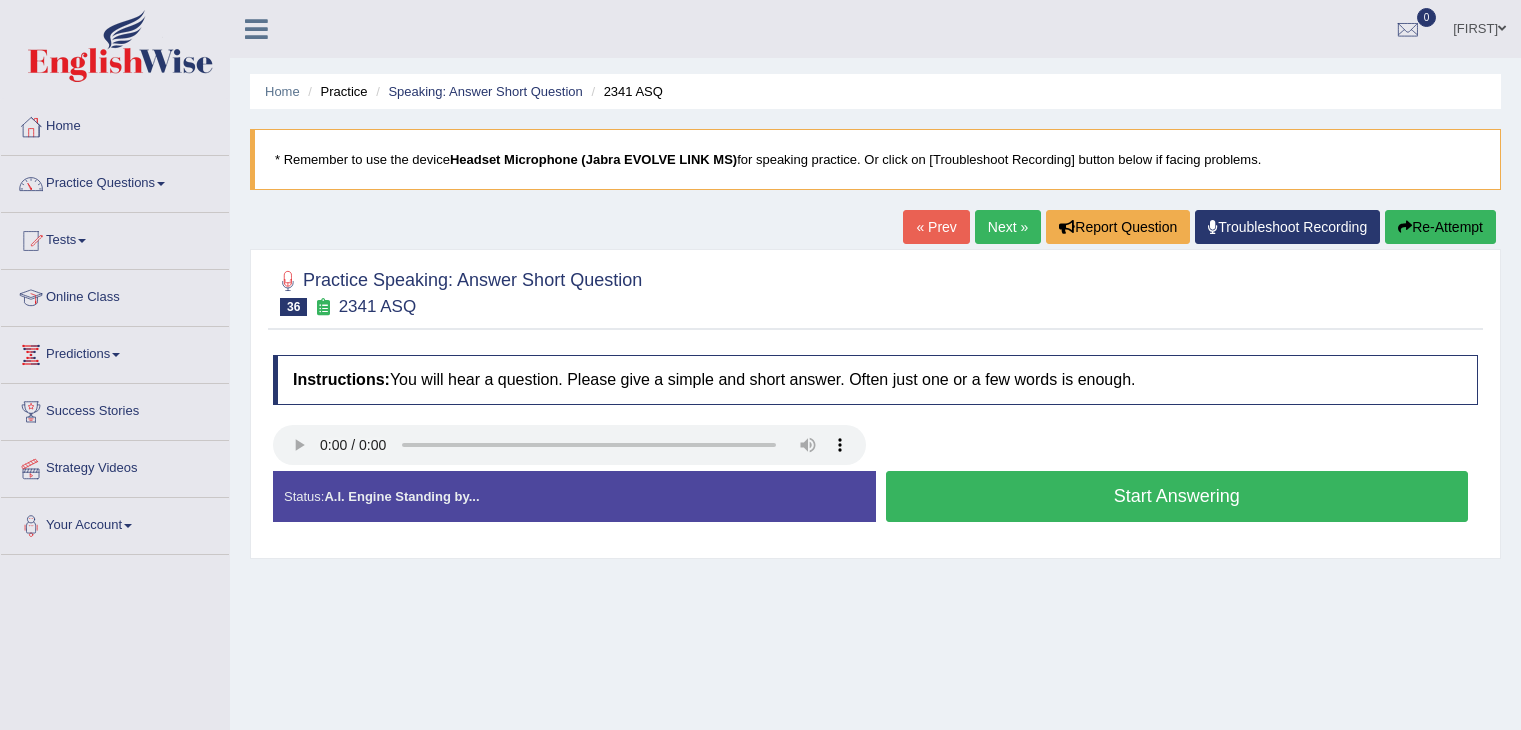 scroll, scrollTop: 0, scrollLeft: 0, axis: both 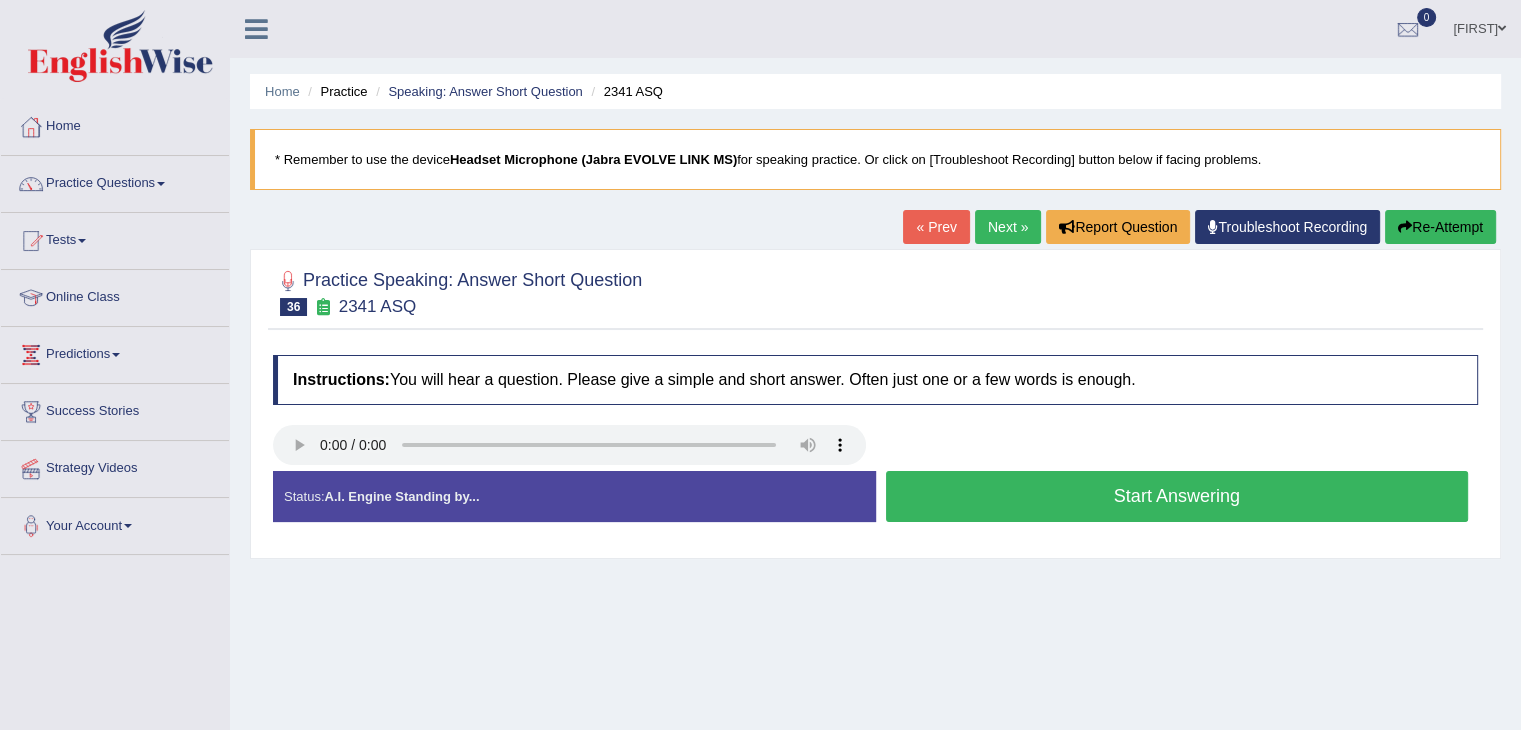 click on "Start Answering" at bounding box center [1177, 496] 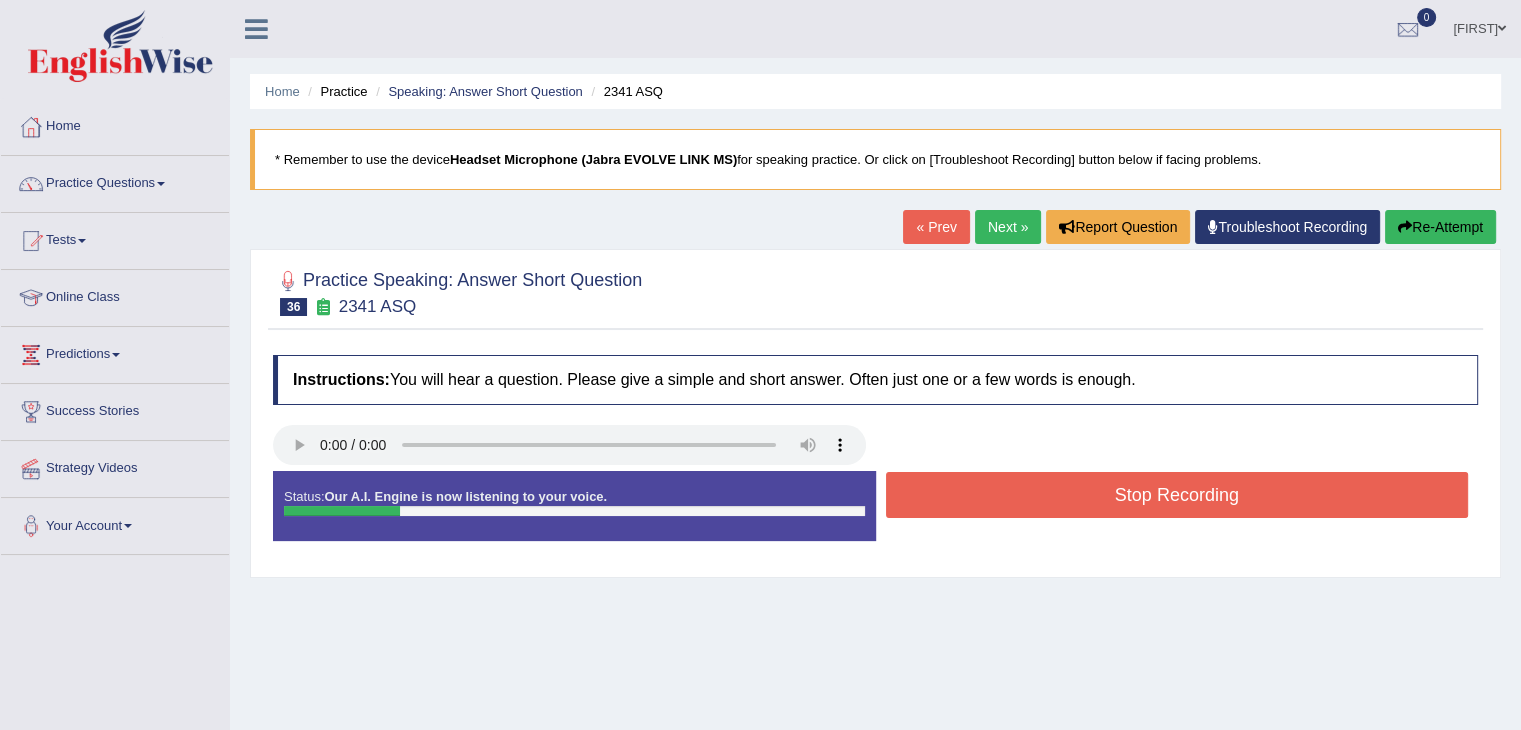 click on "Stop Recording" at bounding box center [1177, 495] 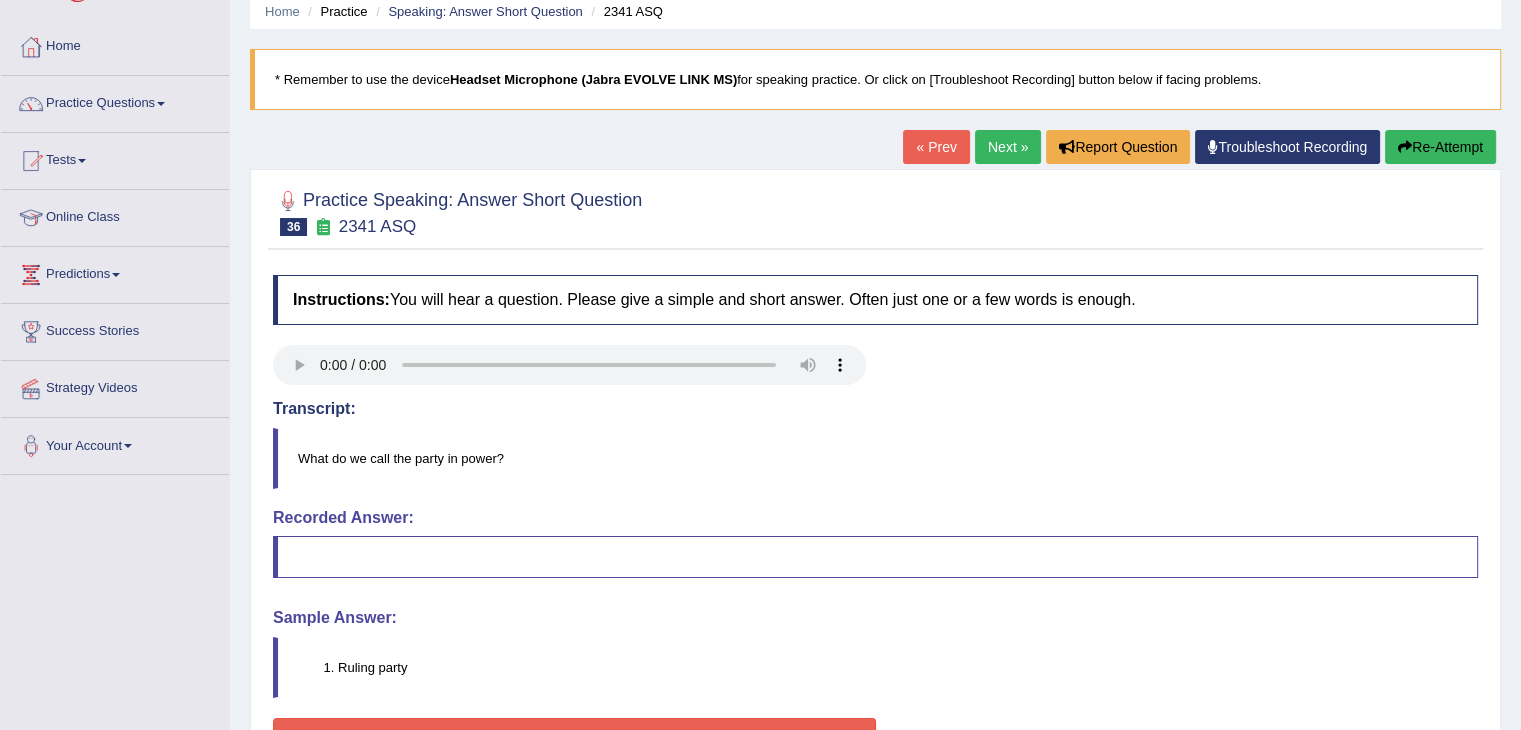 scroll, scrollTop: 0, scrollLeft: 0, axis: both 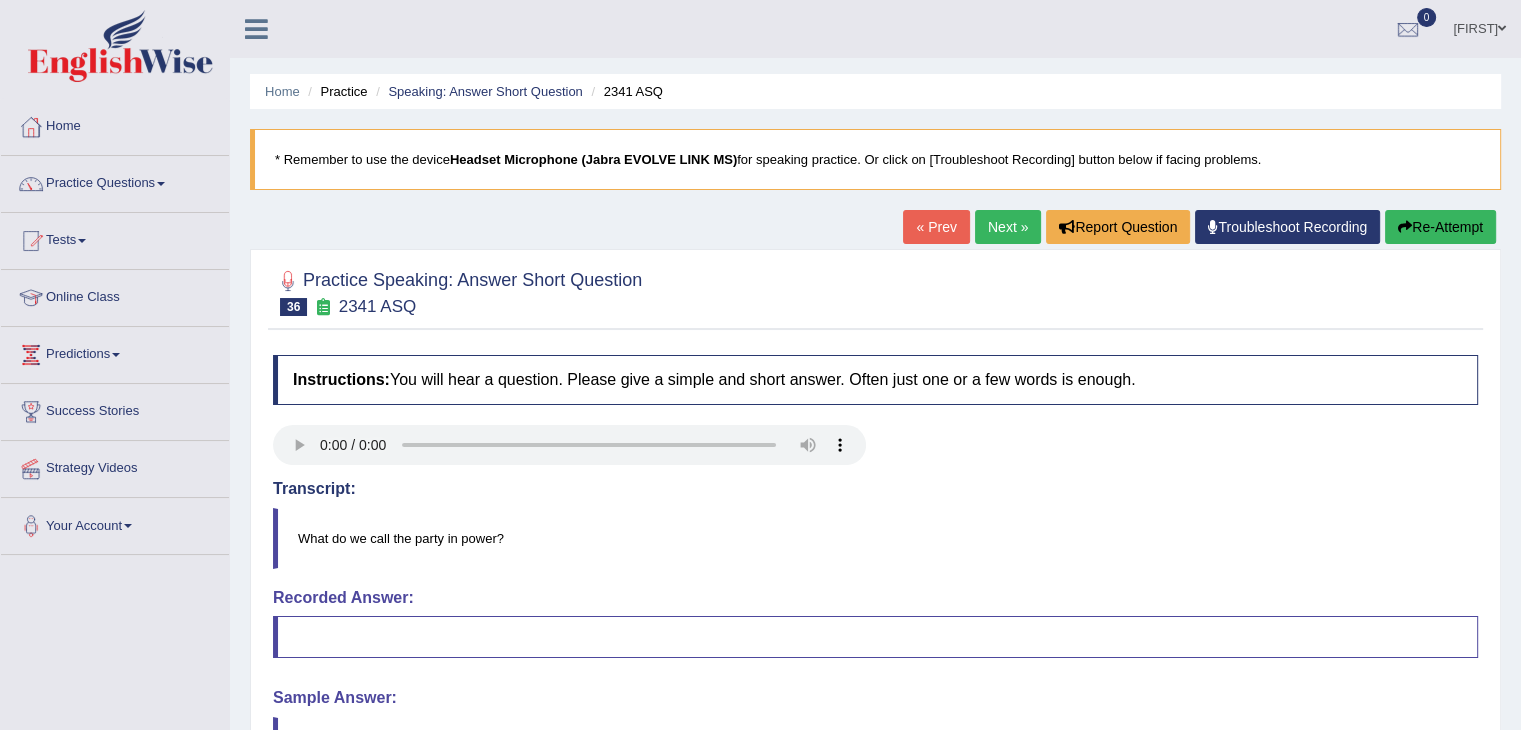 click at bounding box center [1405, 227] 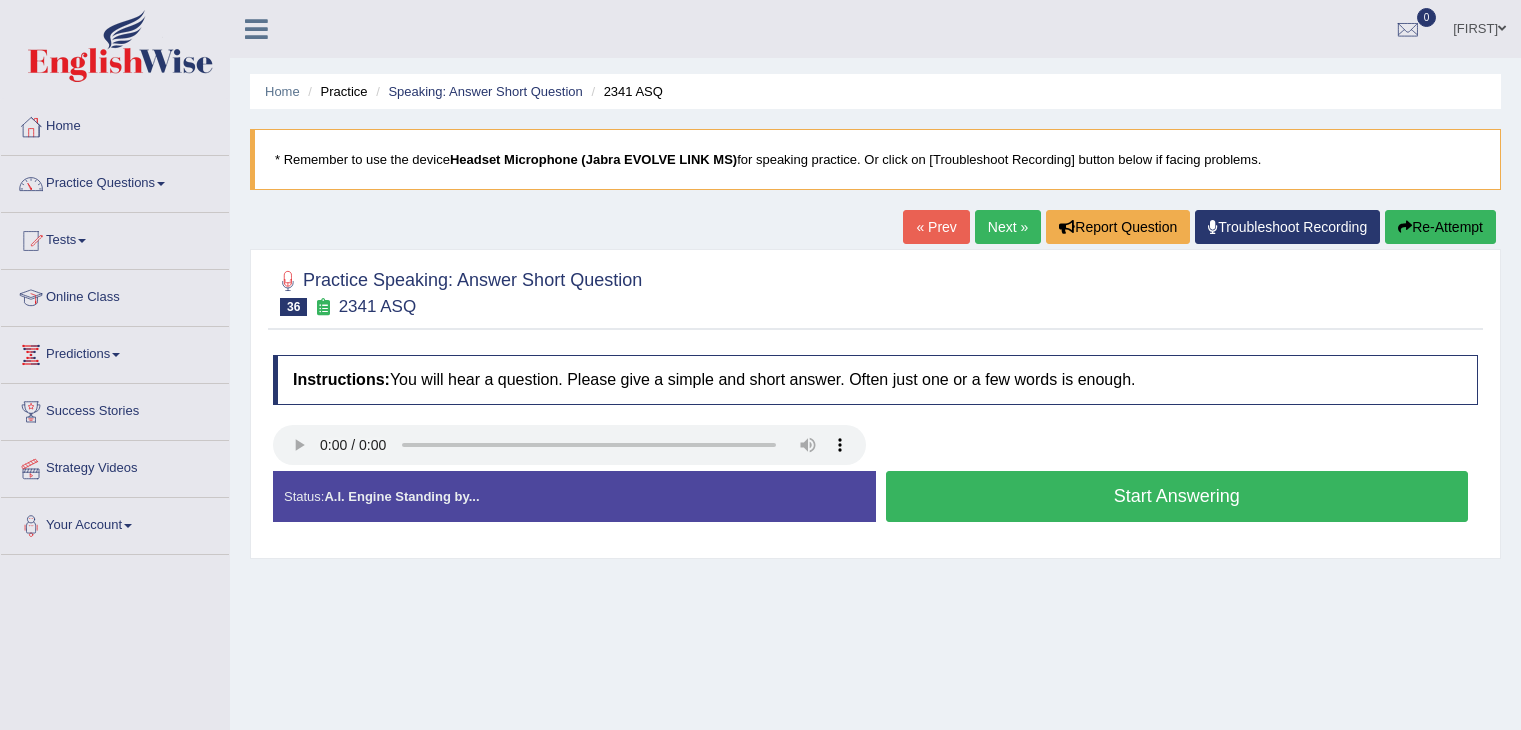 scroll, scrollTop: 0, scrollLeft: 0, axis: both 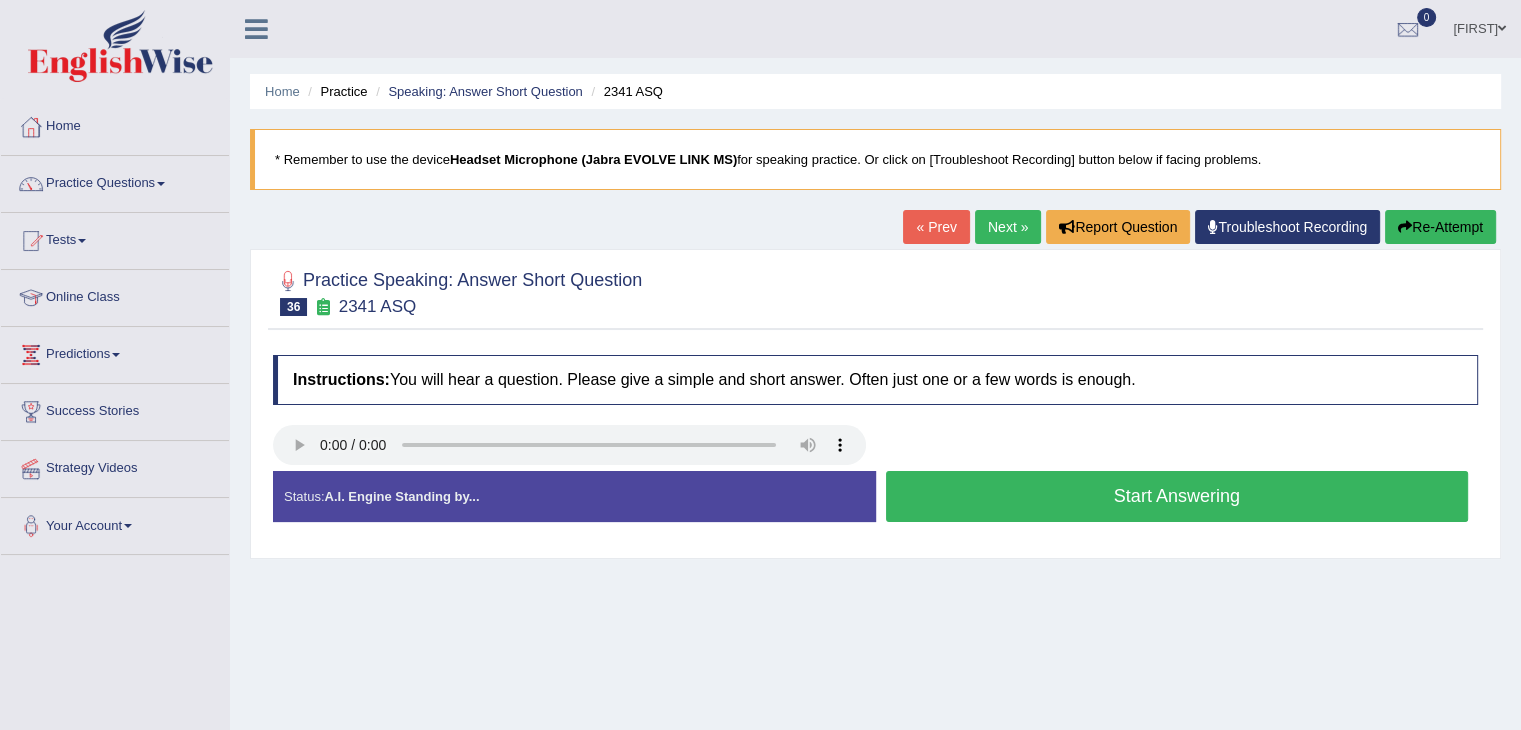 click on "Start Answering" at bounding box center [1177, 496] 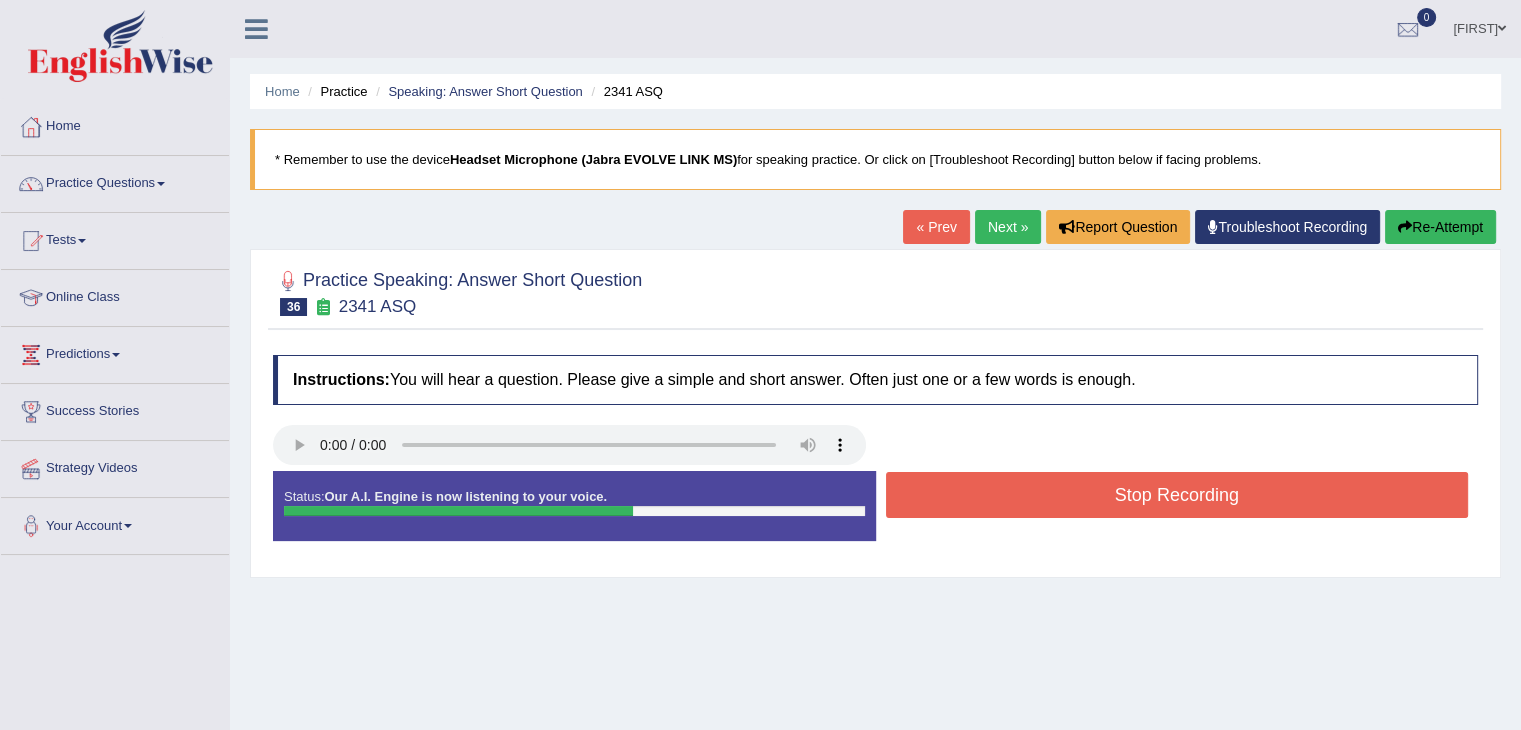 click on "Stop Recording" at bounding box center [1177, 495] 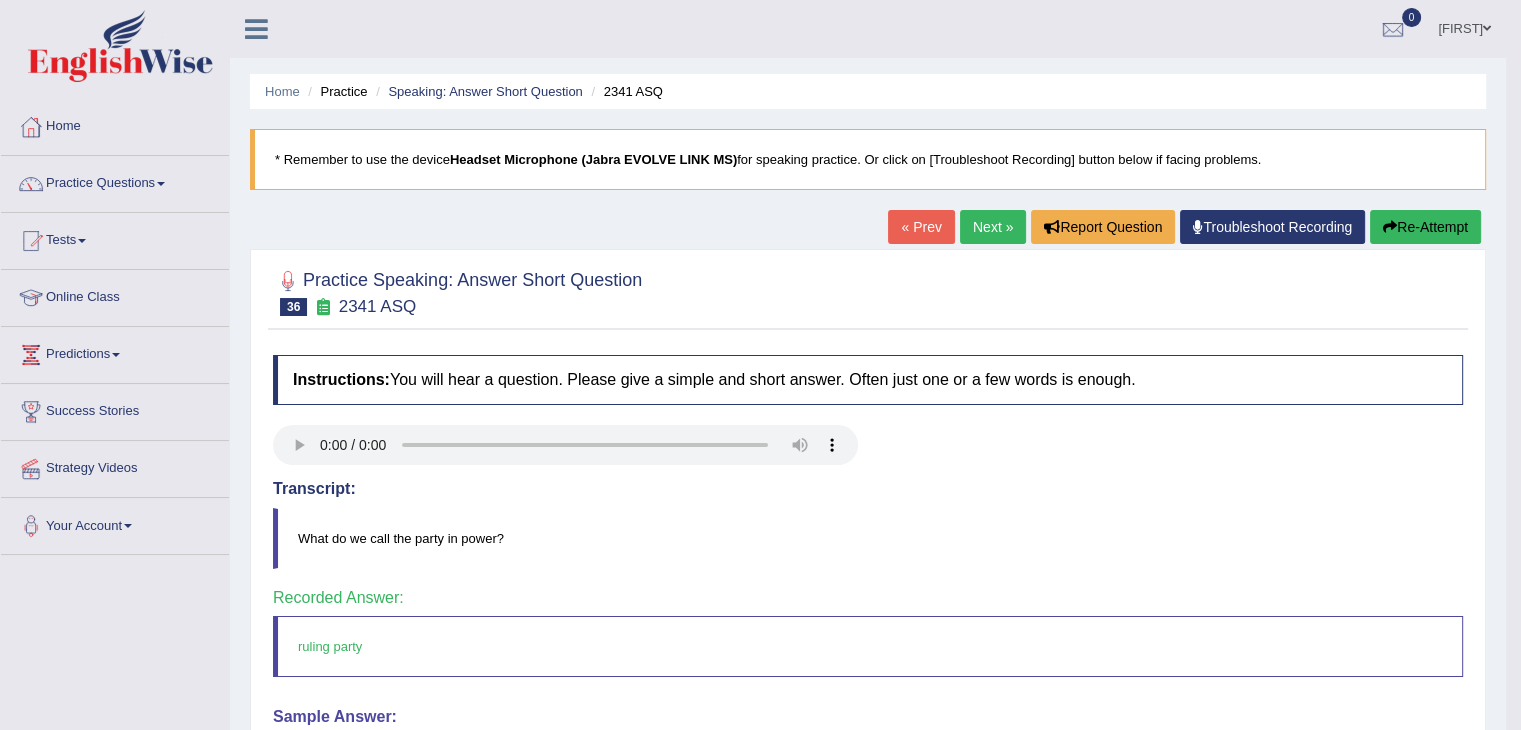 click on "Next »" at bounding box center (993, 227) 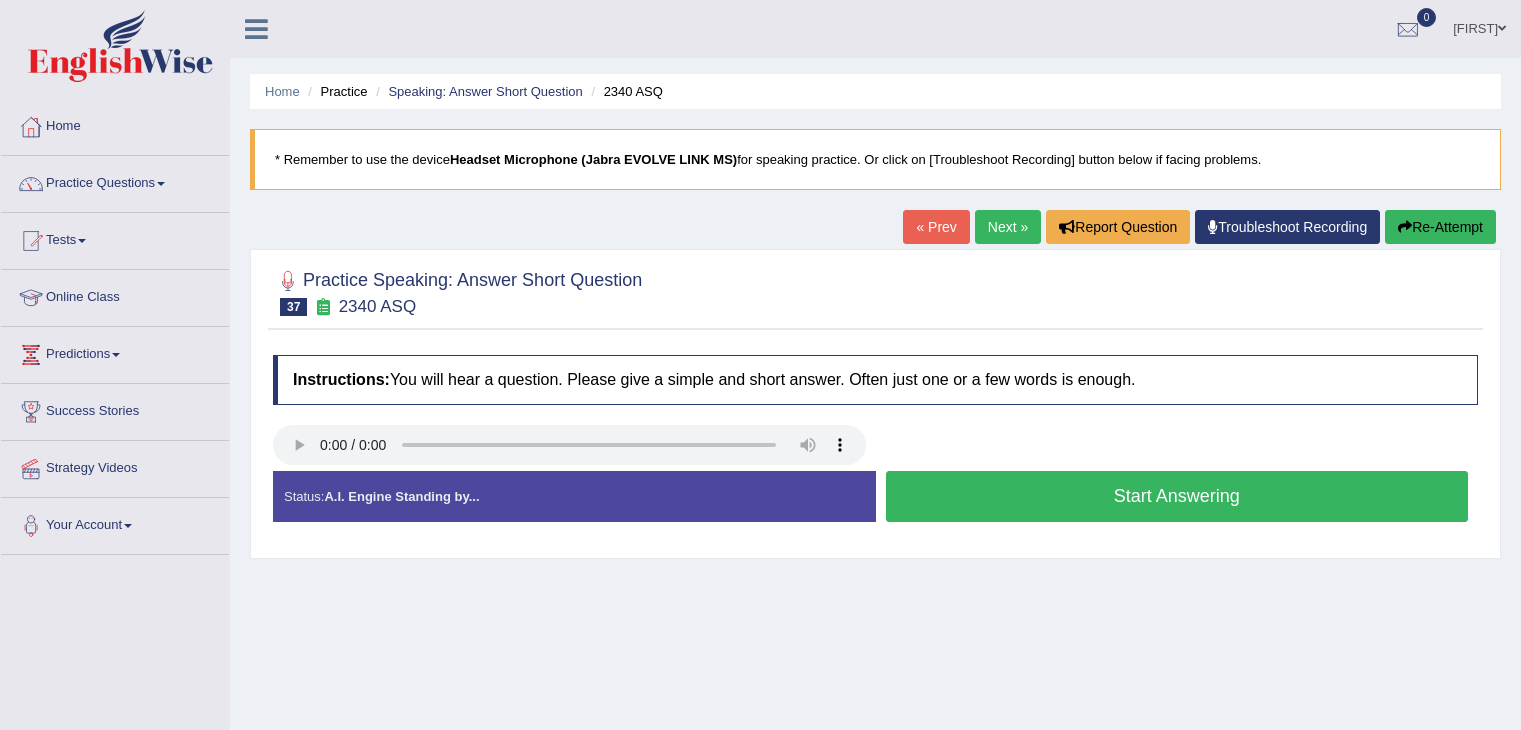 scroll, scrollTop: 0, scrollLeft: 0, axis: both 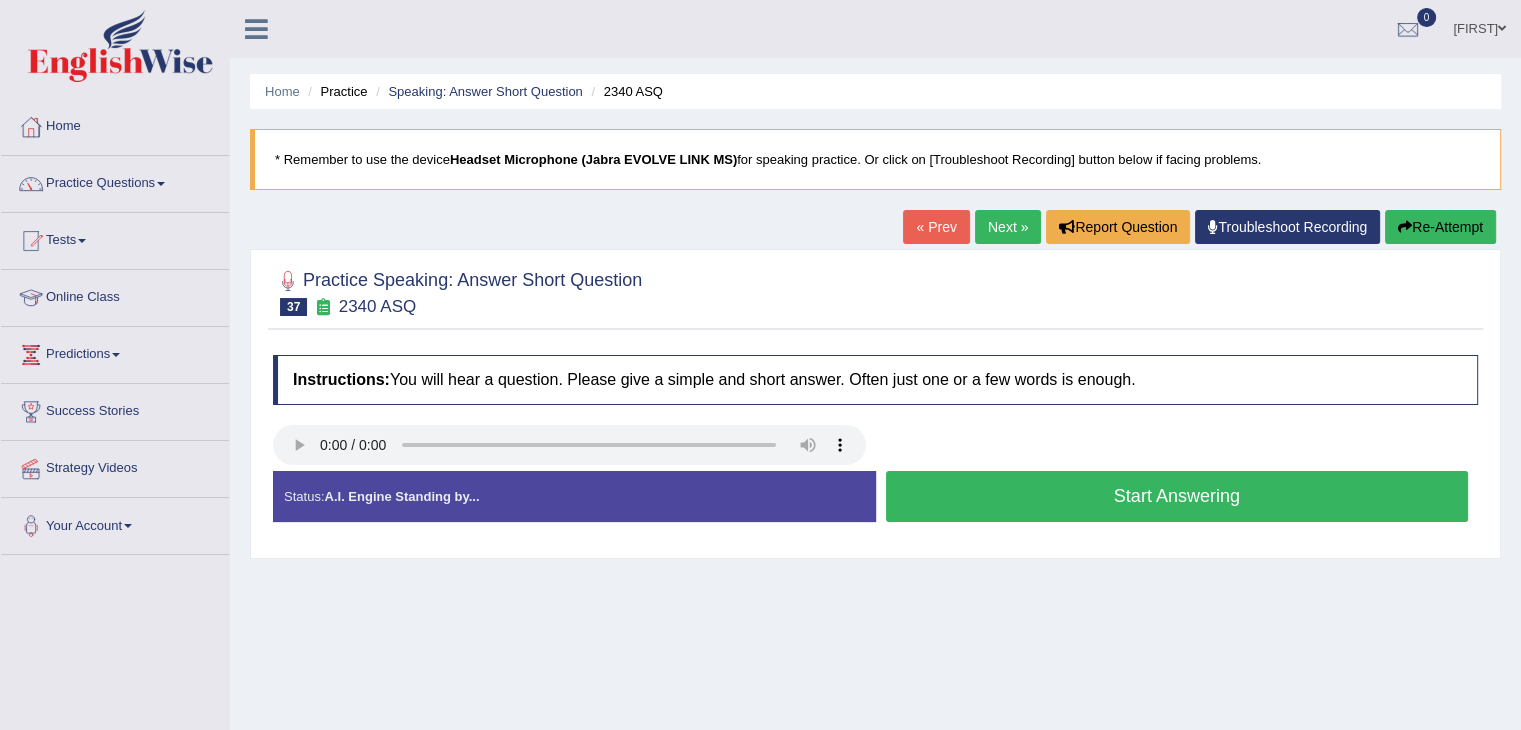 click on "Start Answering" at bounding box center (1177, 496) 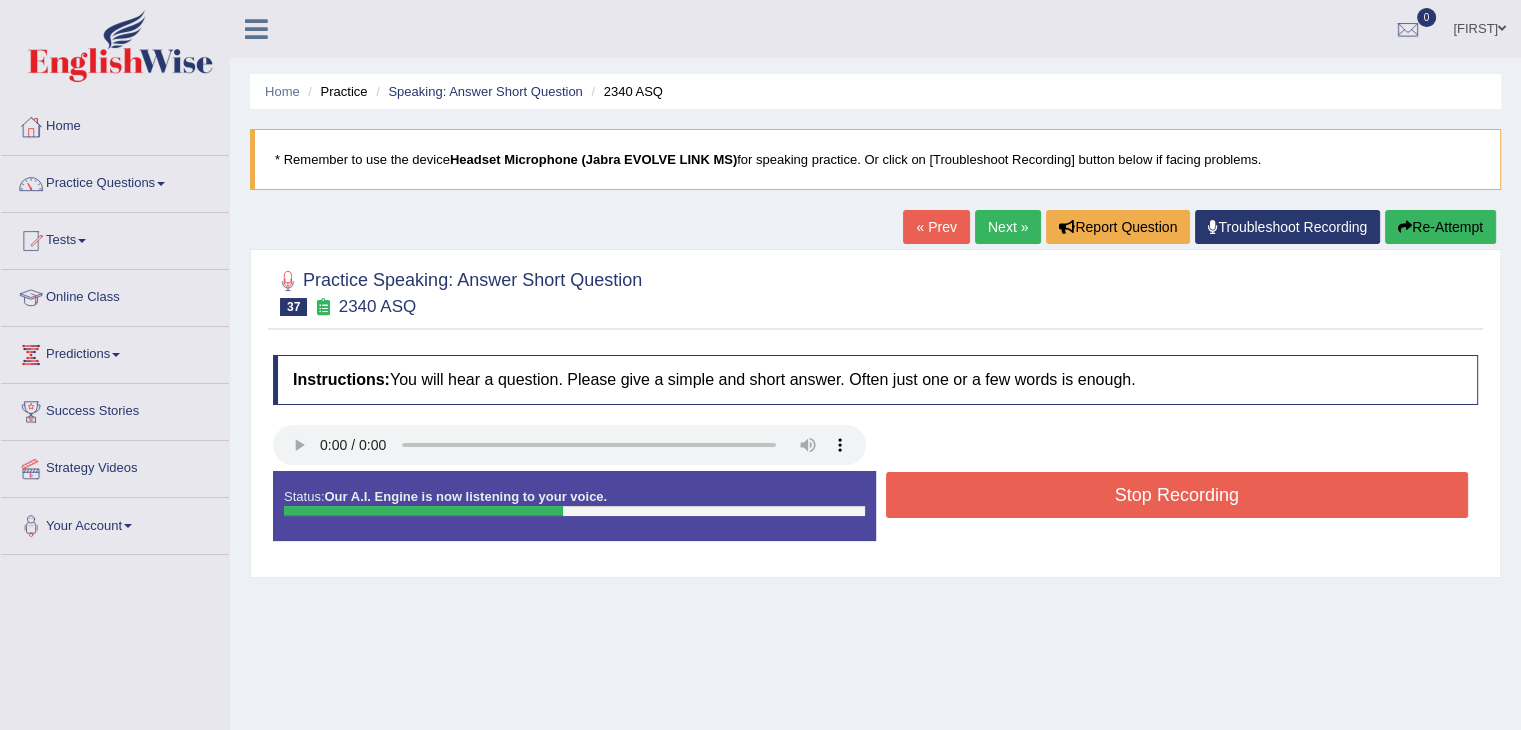 click on "Stop Recording" at bounding box center [1177, 495] 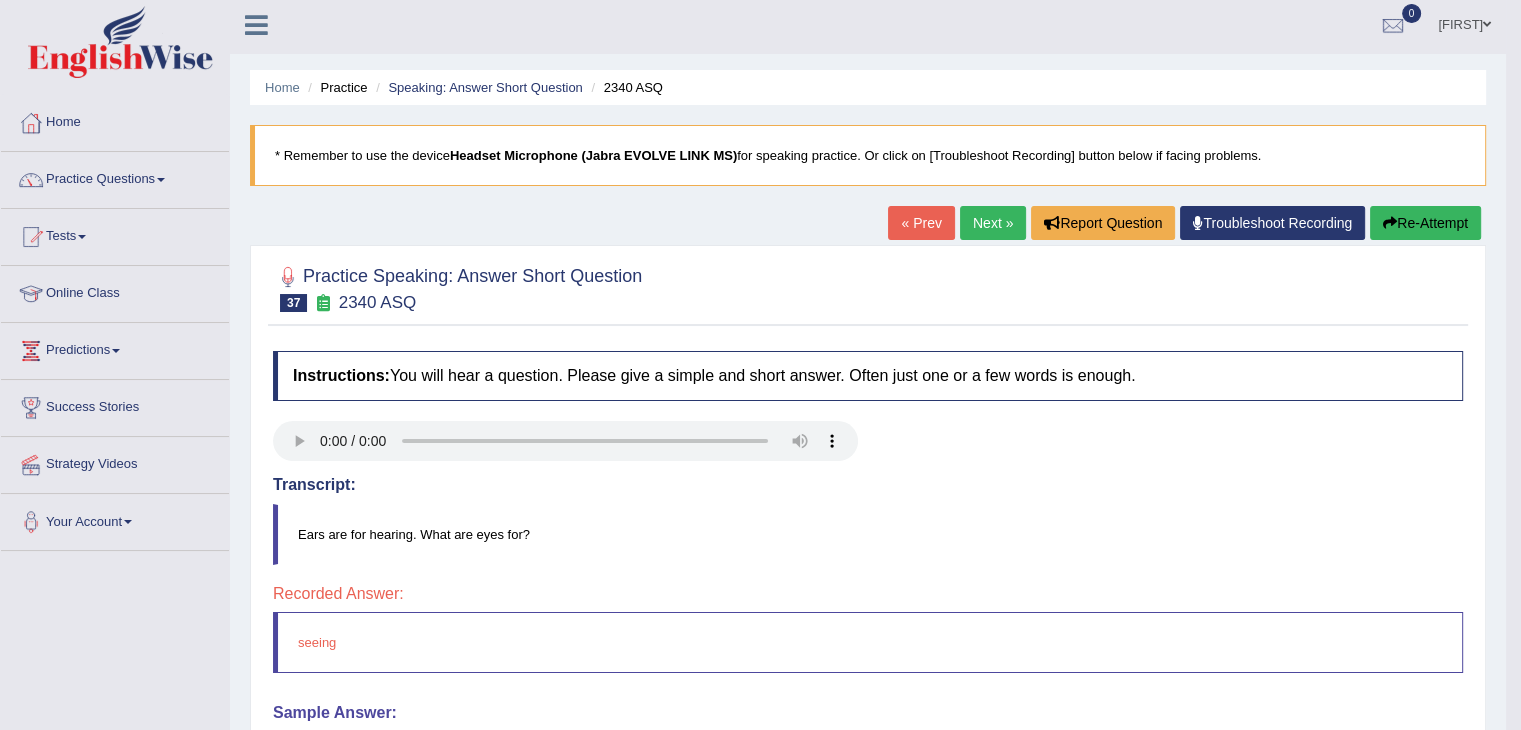 scroll, scrollTop: 0, scrollLeft: 0, axis: both 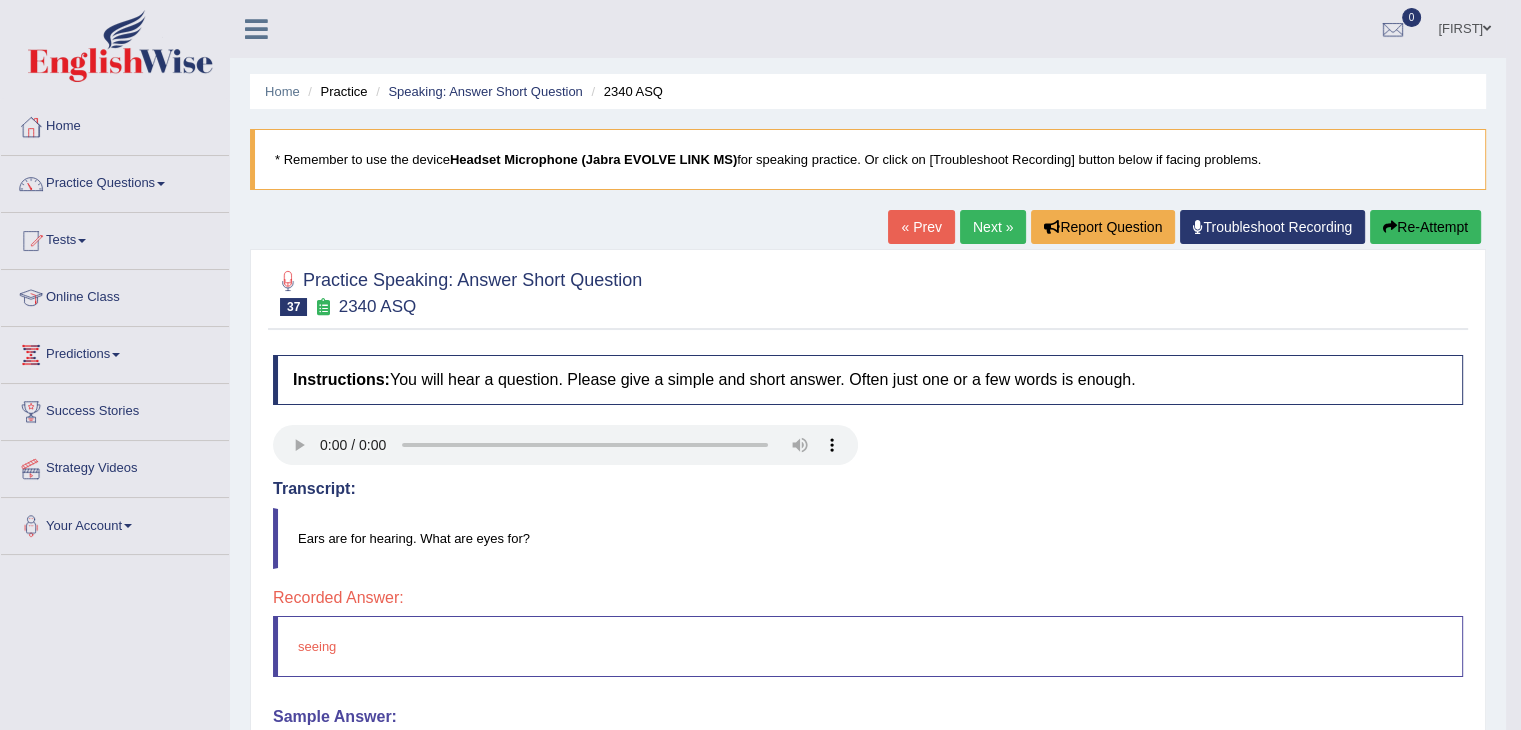 click on "Next »" at bounding box center (993, 227) 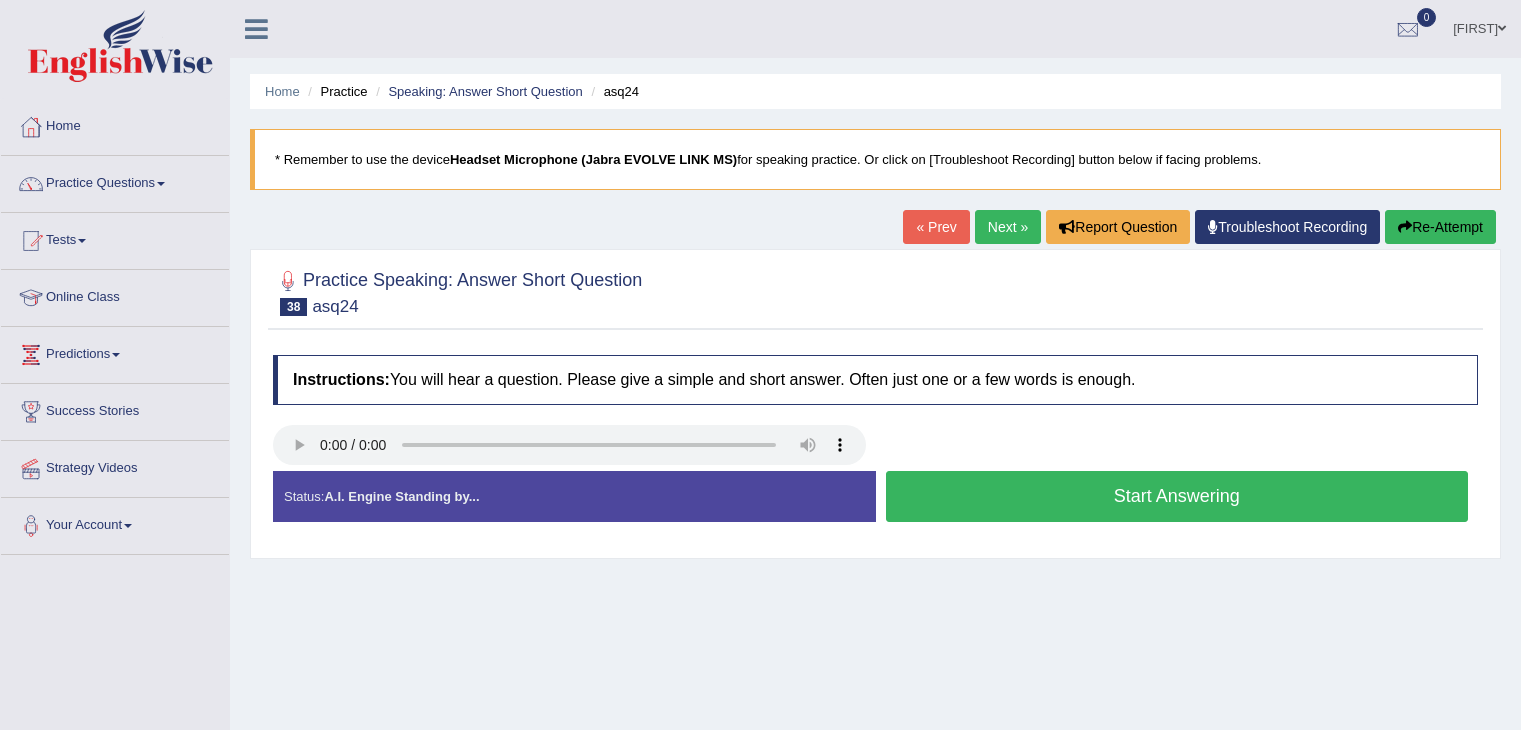 scroll, scrollTop: 0, scrollLeft: 0, axis: both 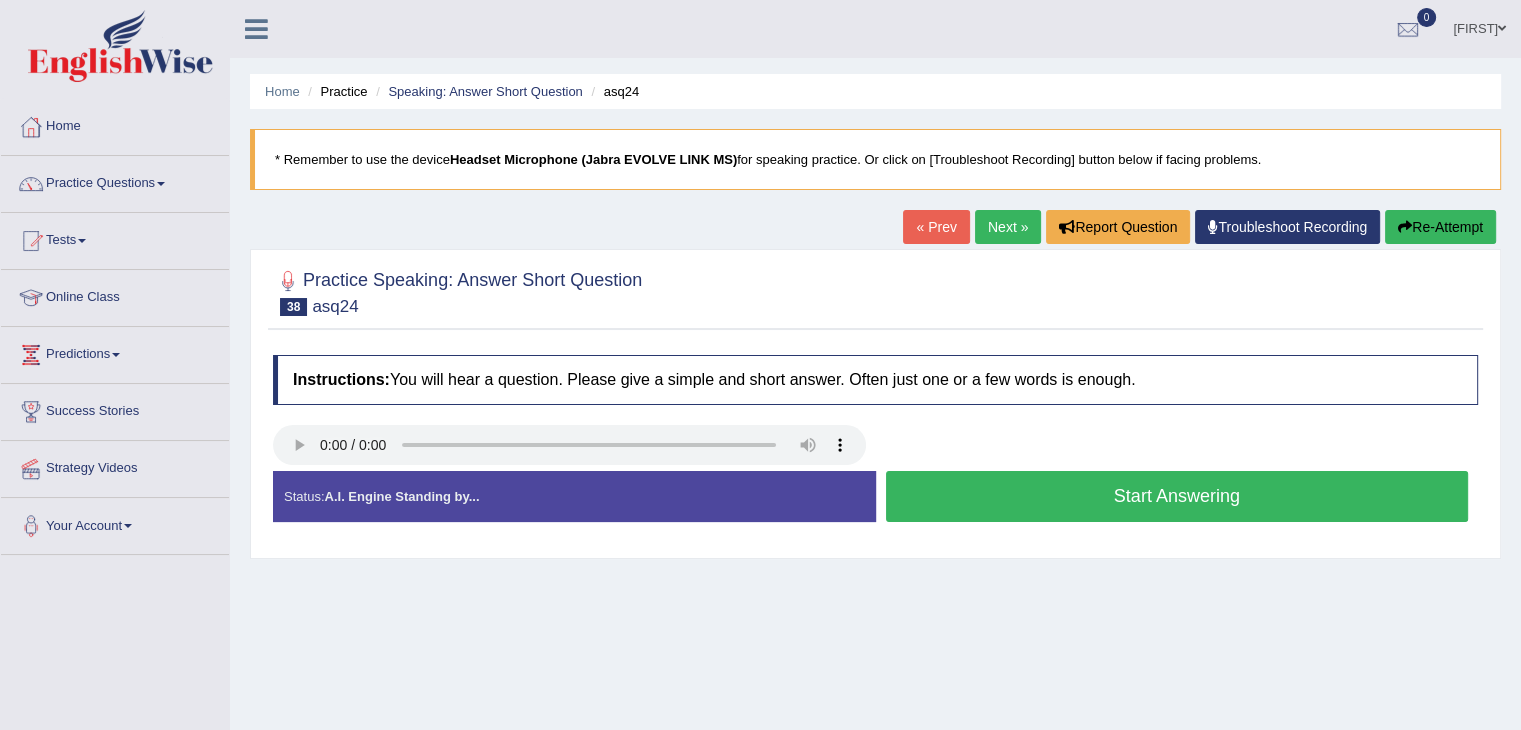 click on "Start Answering" at bounding box center [1177, 496] 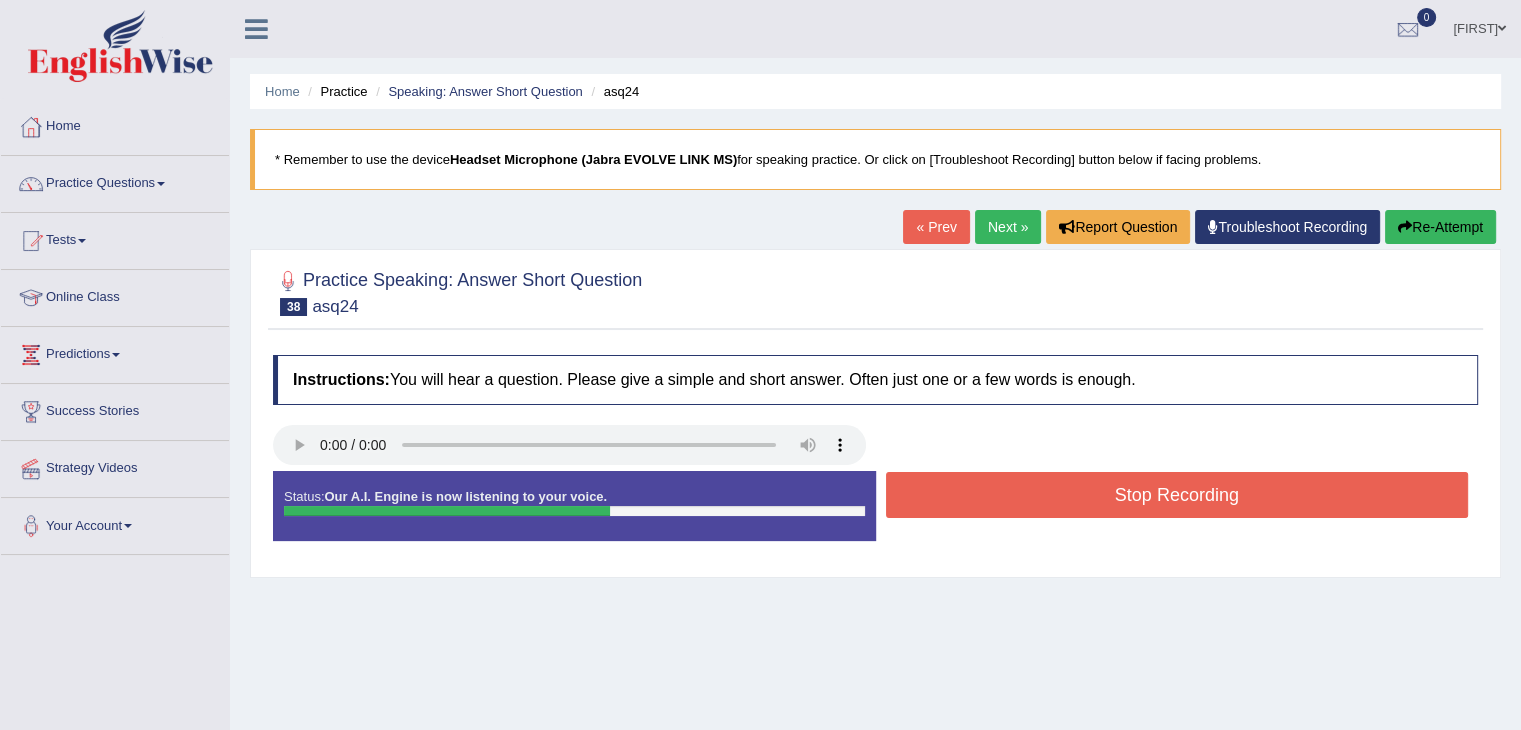 click on "Stop Recording" at bounding box center [1177, 495] 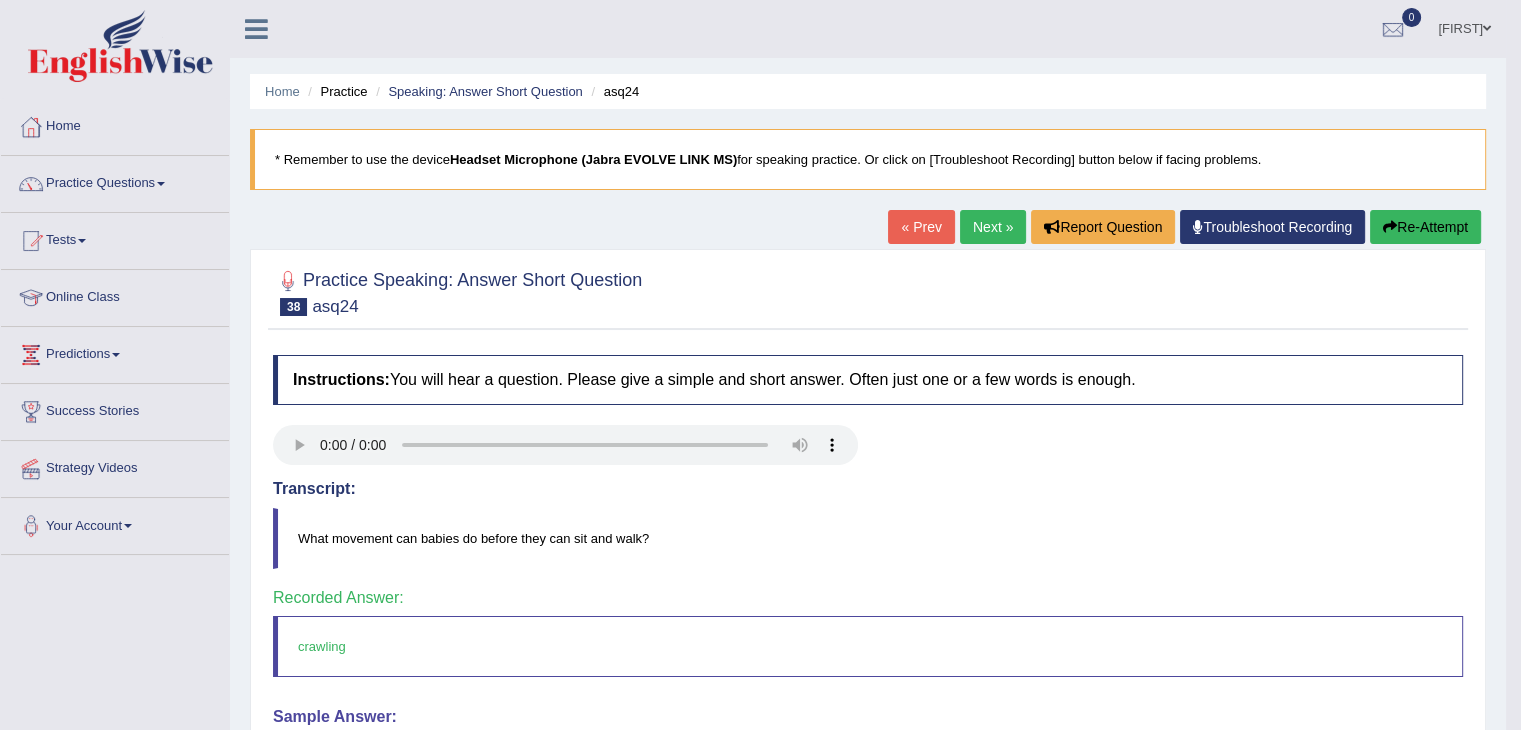 click on "Next »" at bounding box center [993, 227] 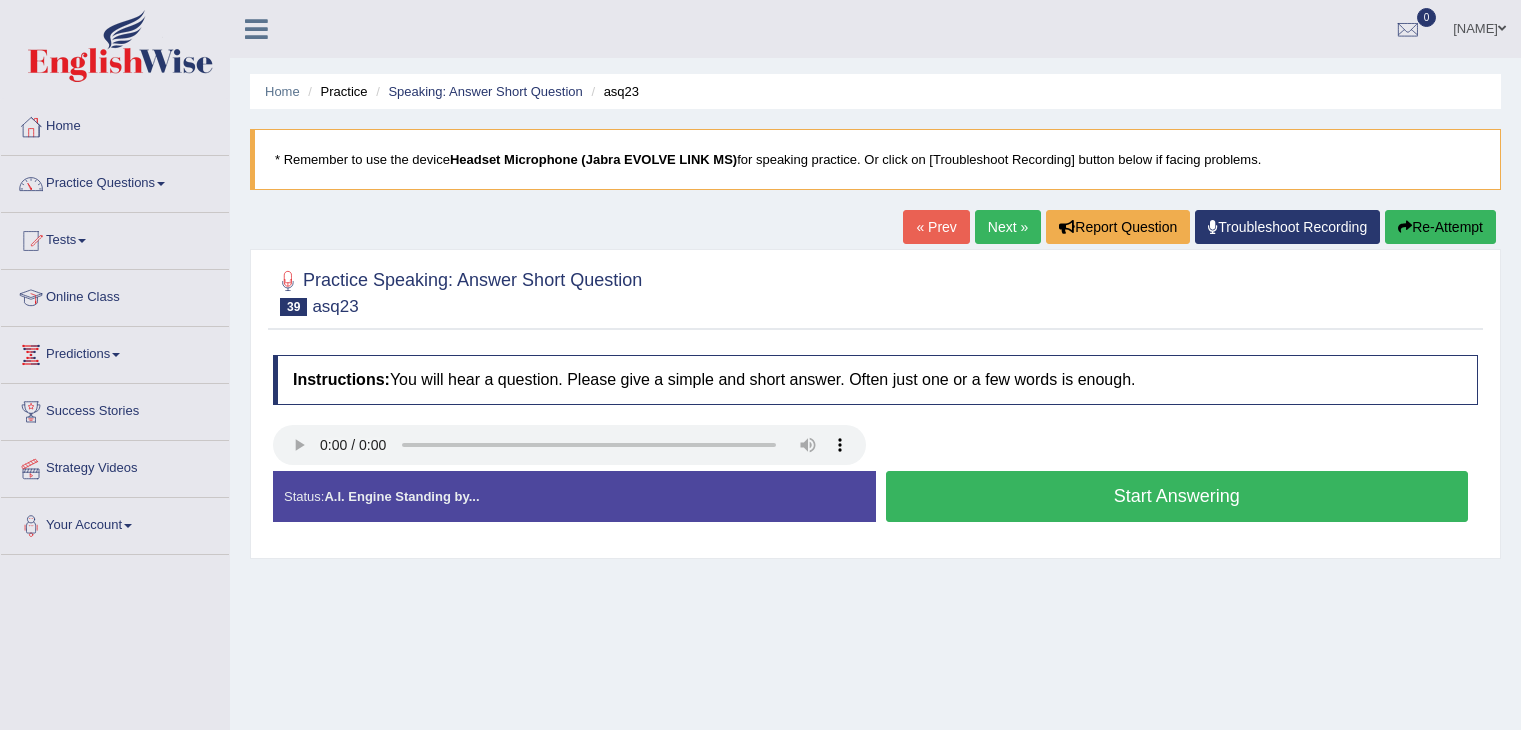 scroll, scrollTop: 0, scrollLeft: 0, axis: both 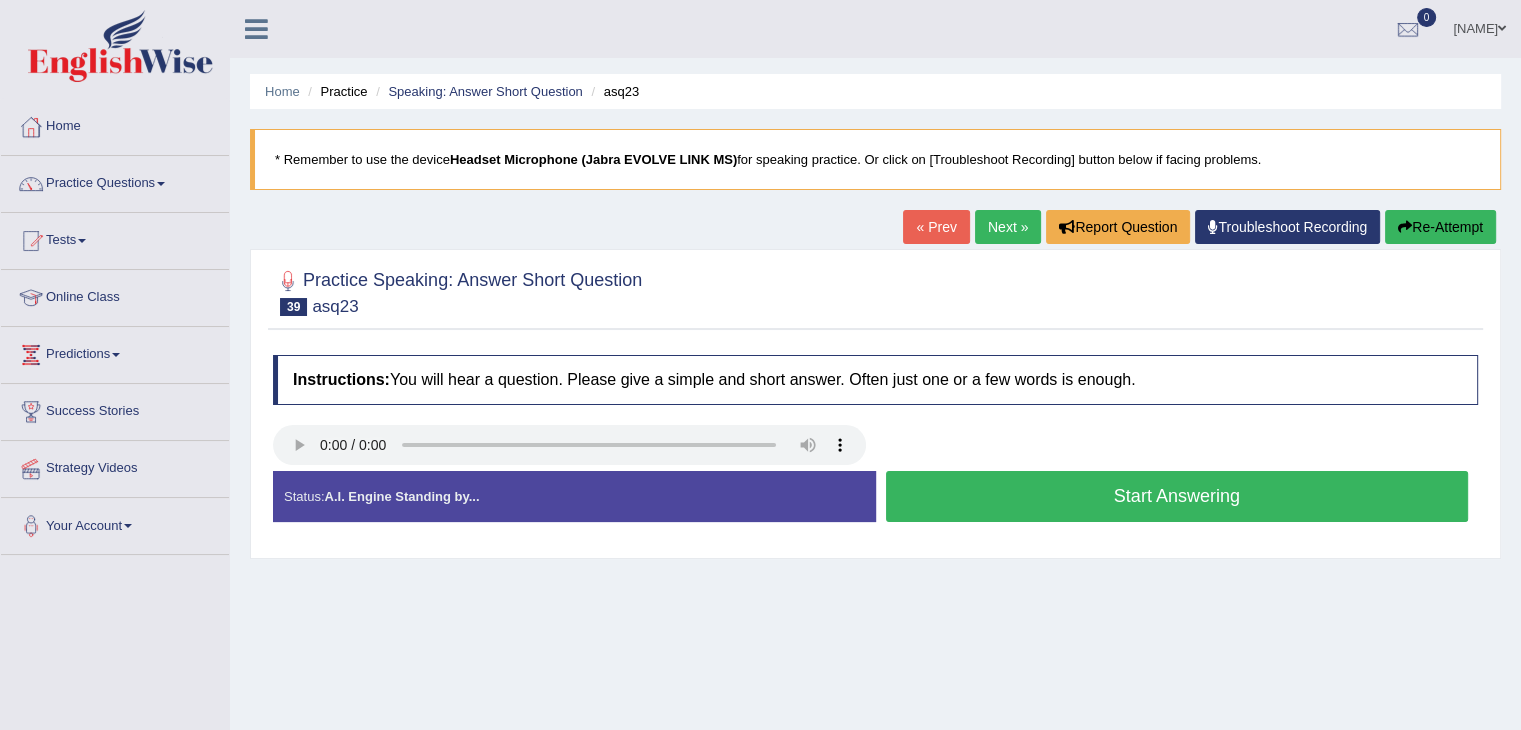 click on "Start Answering" at bounding box center (1177, 496) 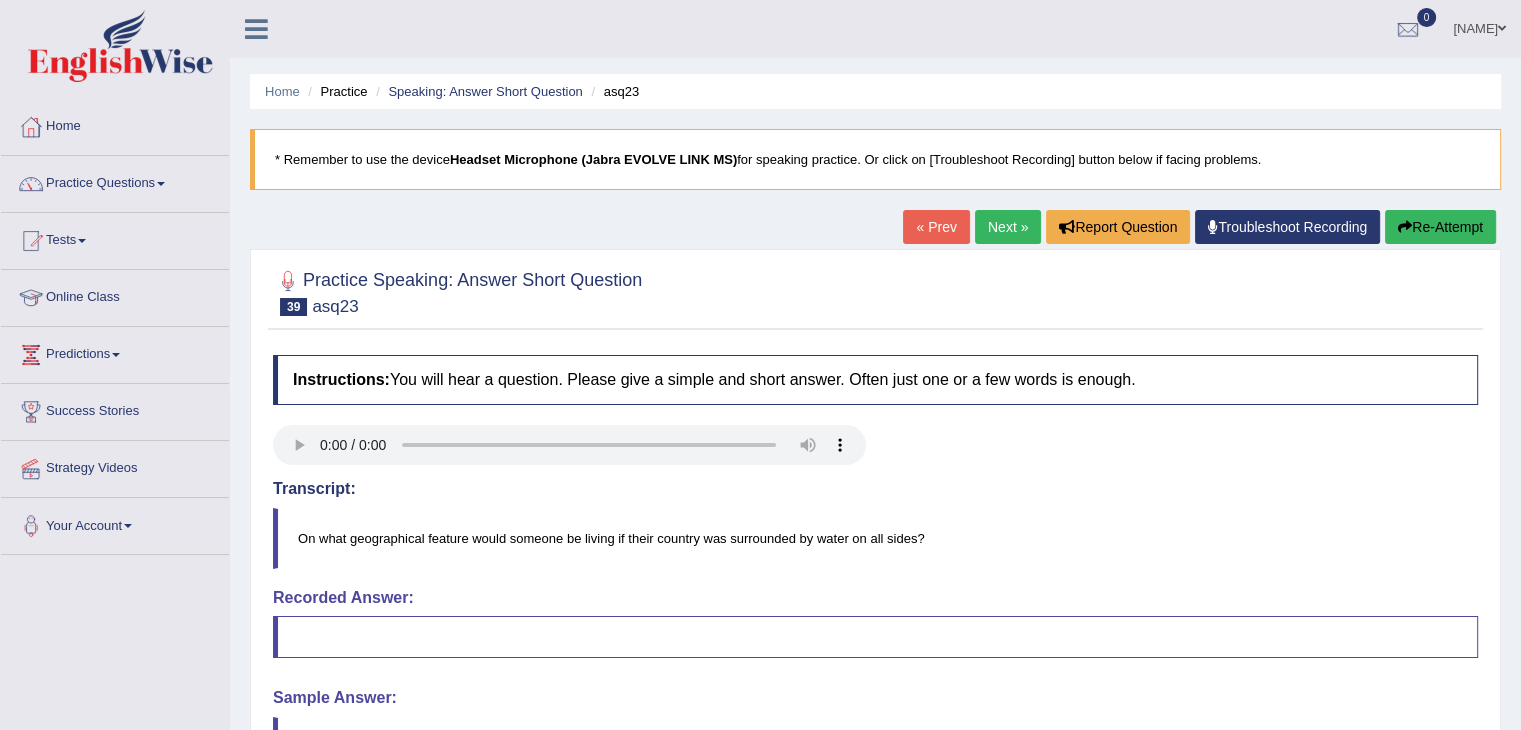 click on "Re-Attempt" at bounding box center (1440, 227) 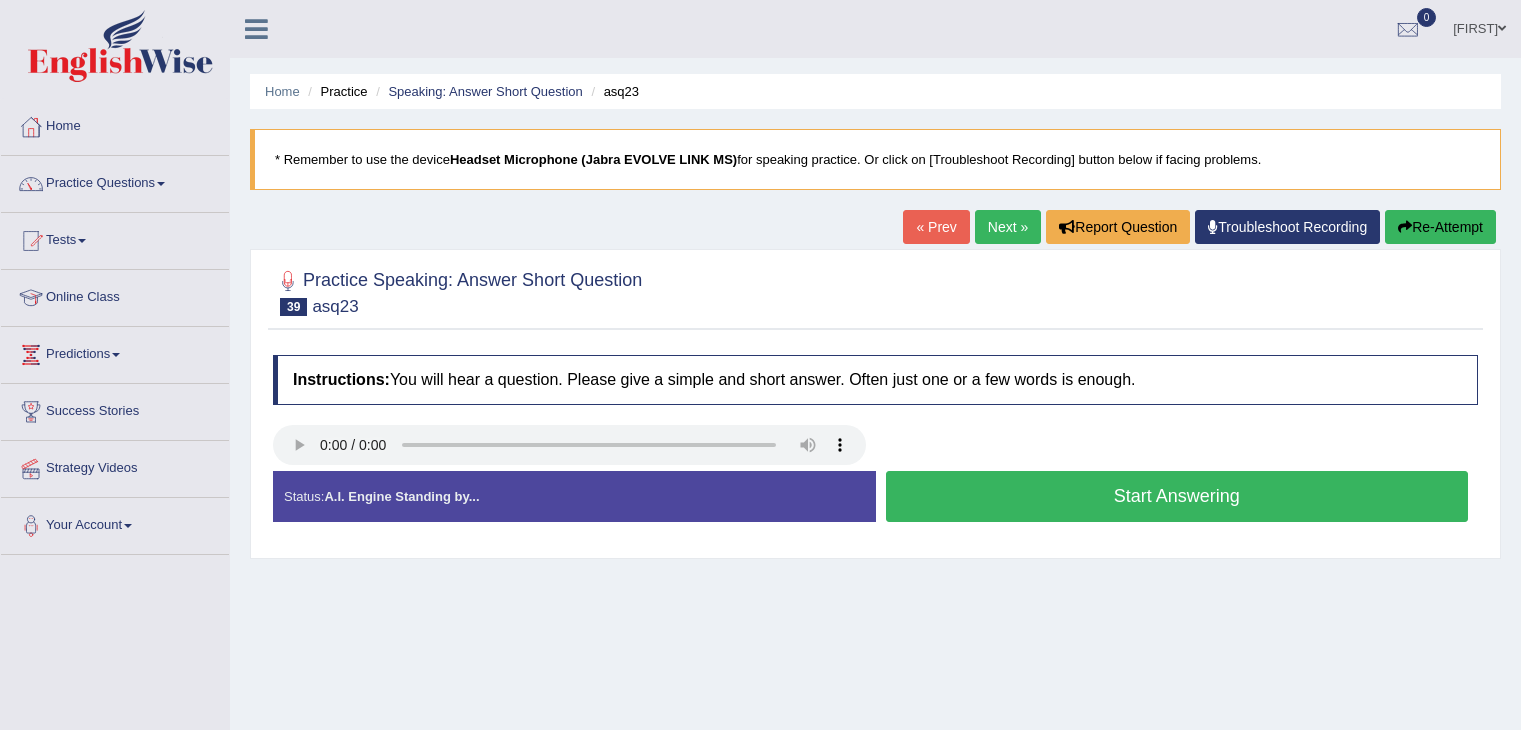 scroll, scrollTop: 0, scrollLeft: 0, axis: both 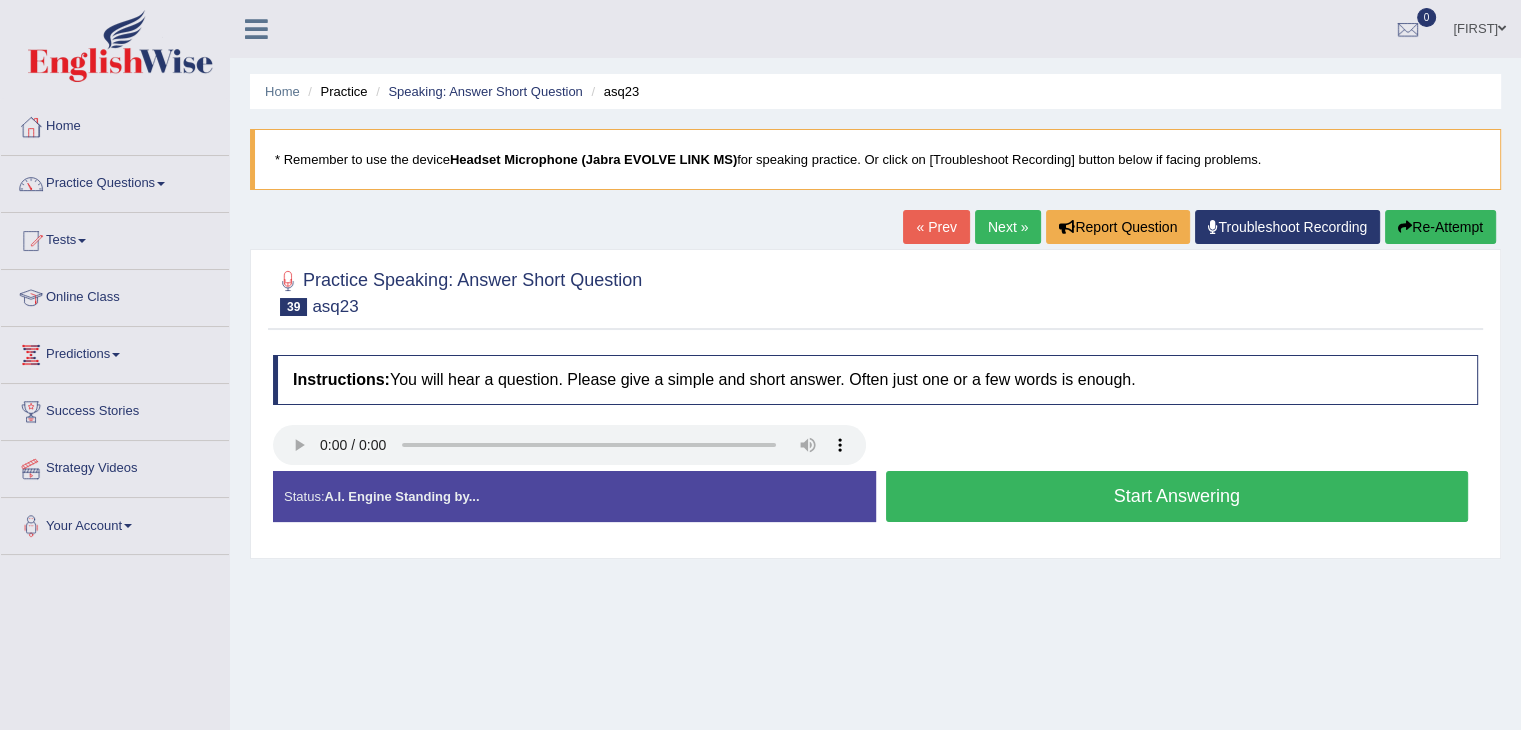 click on "Start Answering" at bounding box center (1177, 496) 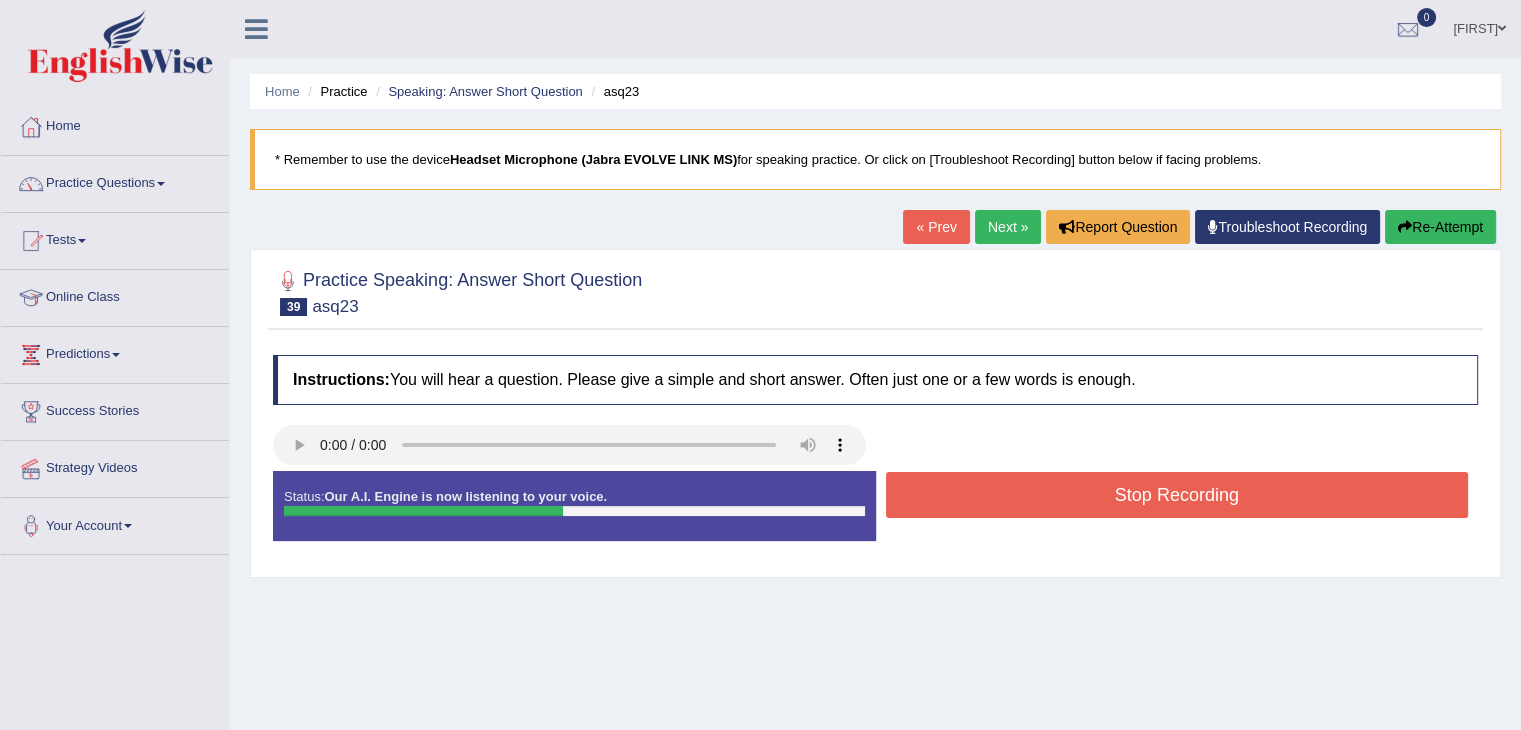 click on "Stop Recording" at bounding box center (1177, 495) 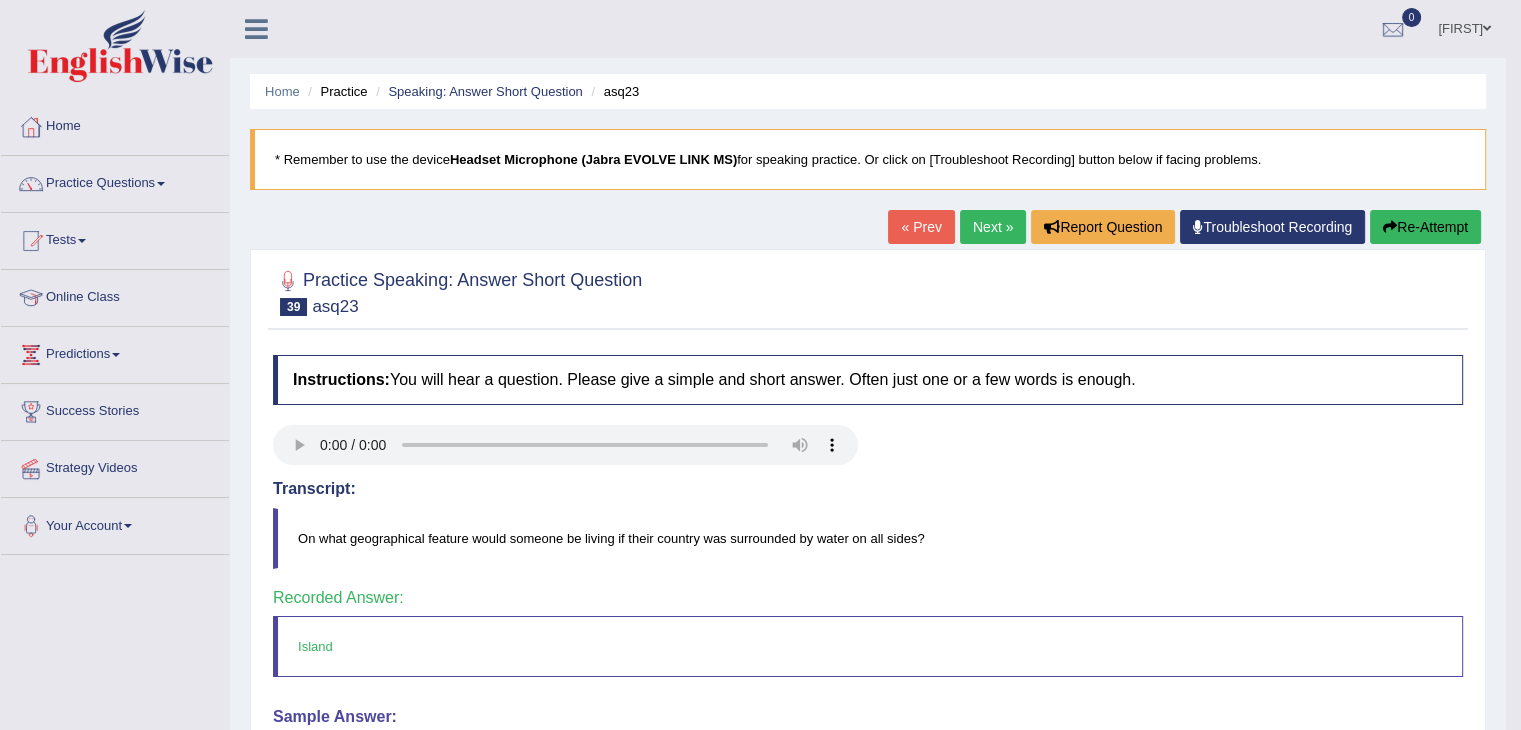 click on "Next »" at bounding box center (993, 227) 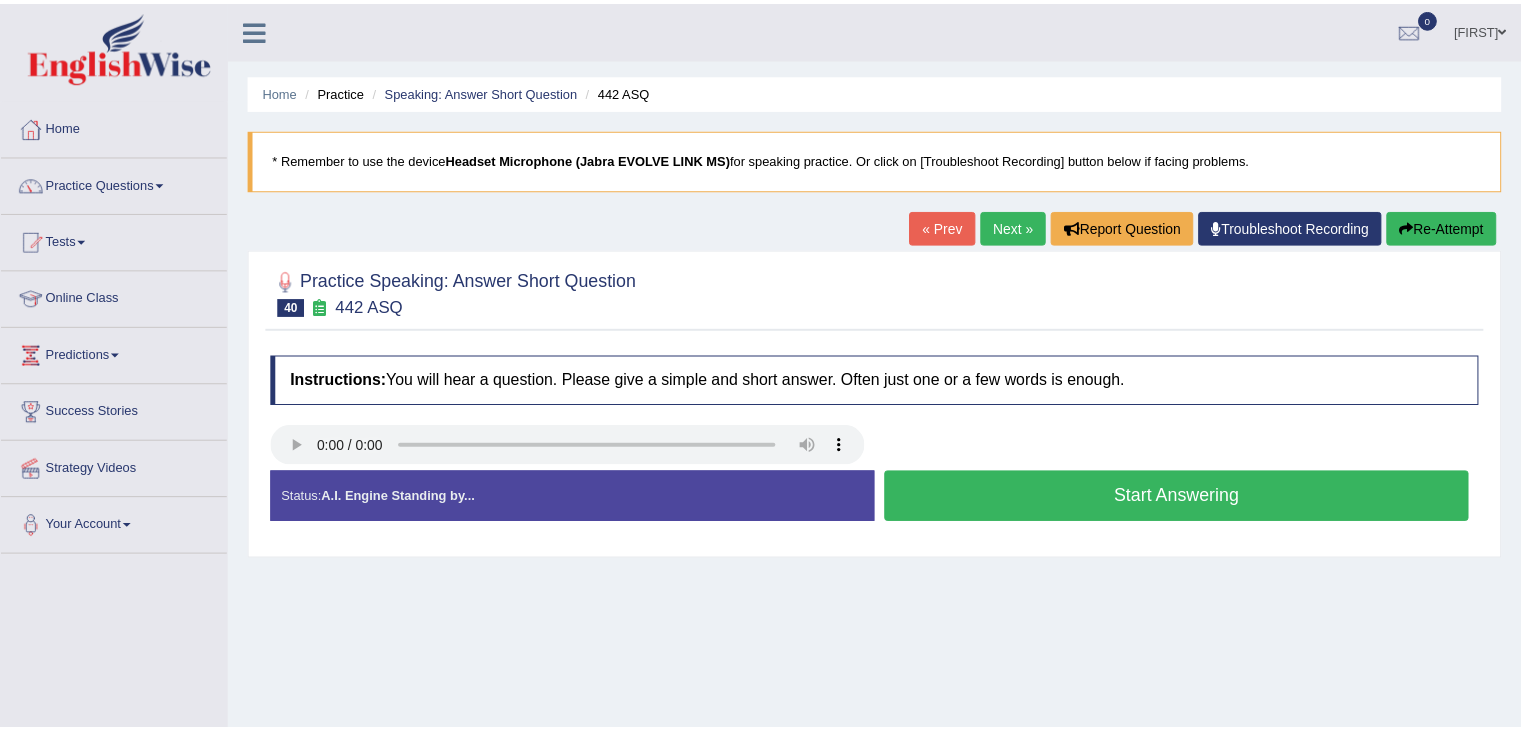 scroll, scrollTop: 0, scrollLeft: 0, axis: both 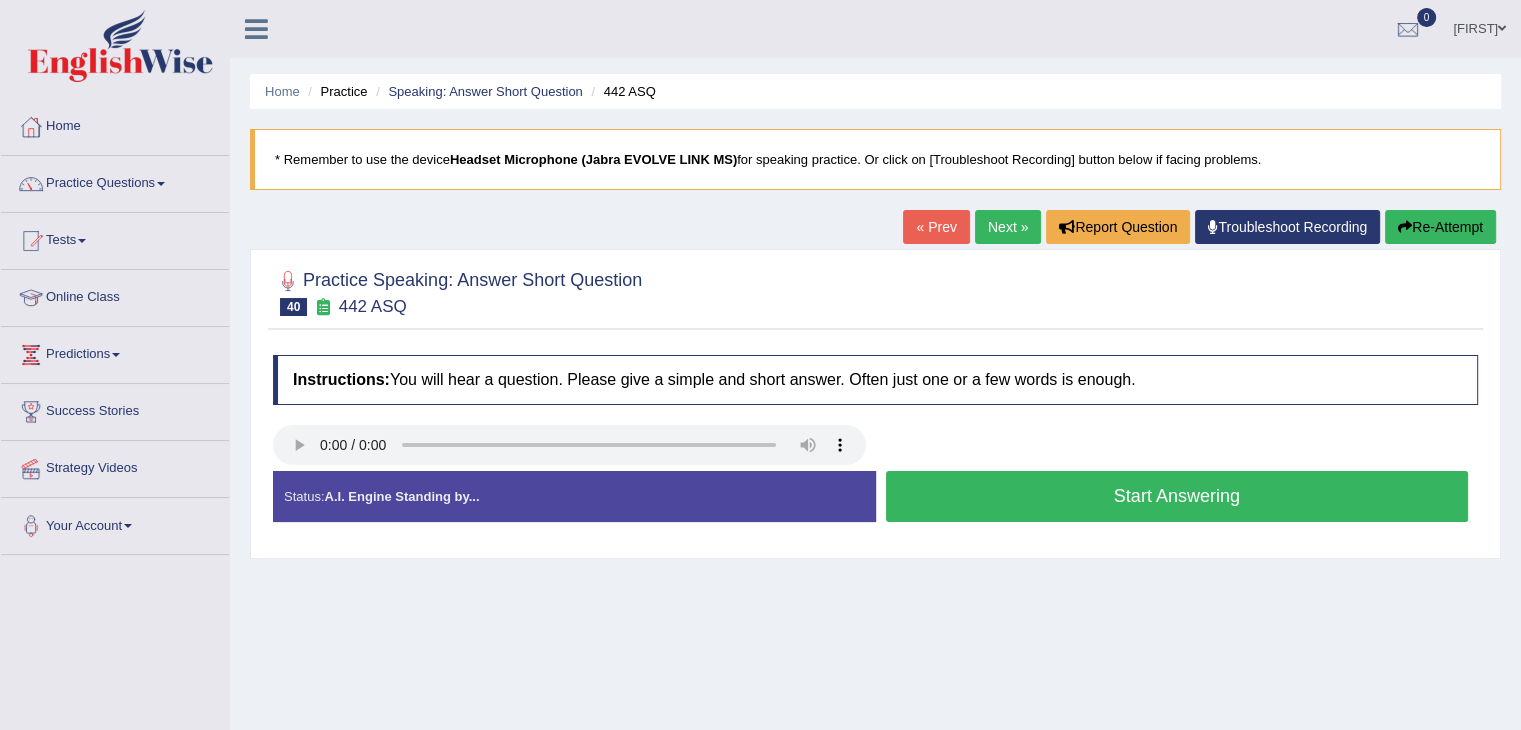 click on "Start Answering" at bounding box center (1177, 496) 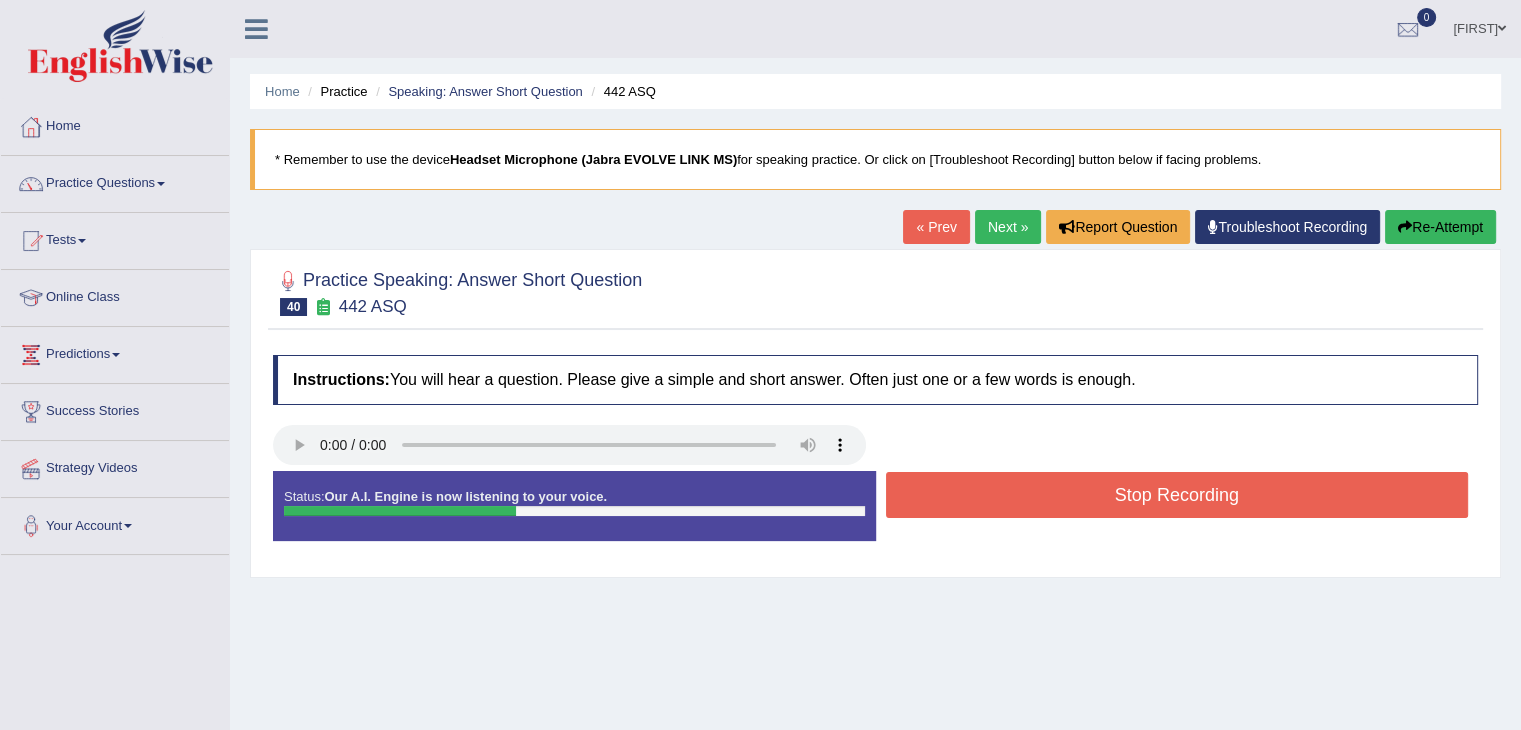 click on "Stop Recording" at bounding box center (1177, 495) 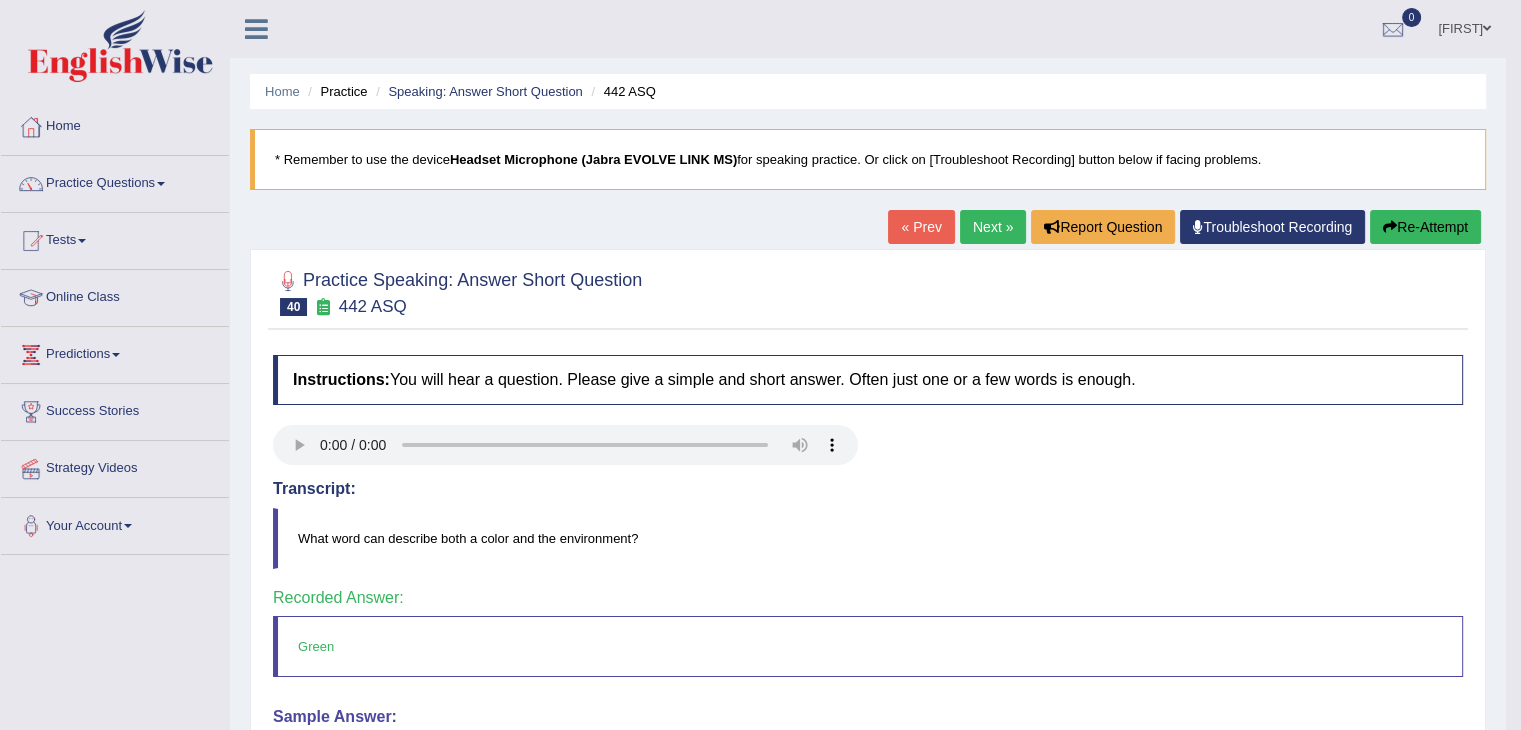 click on "Next »" at bounding box center (993, 227) 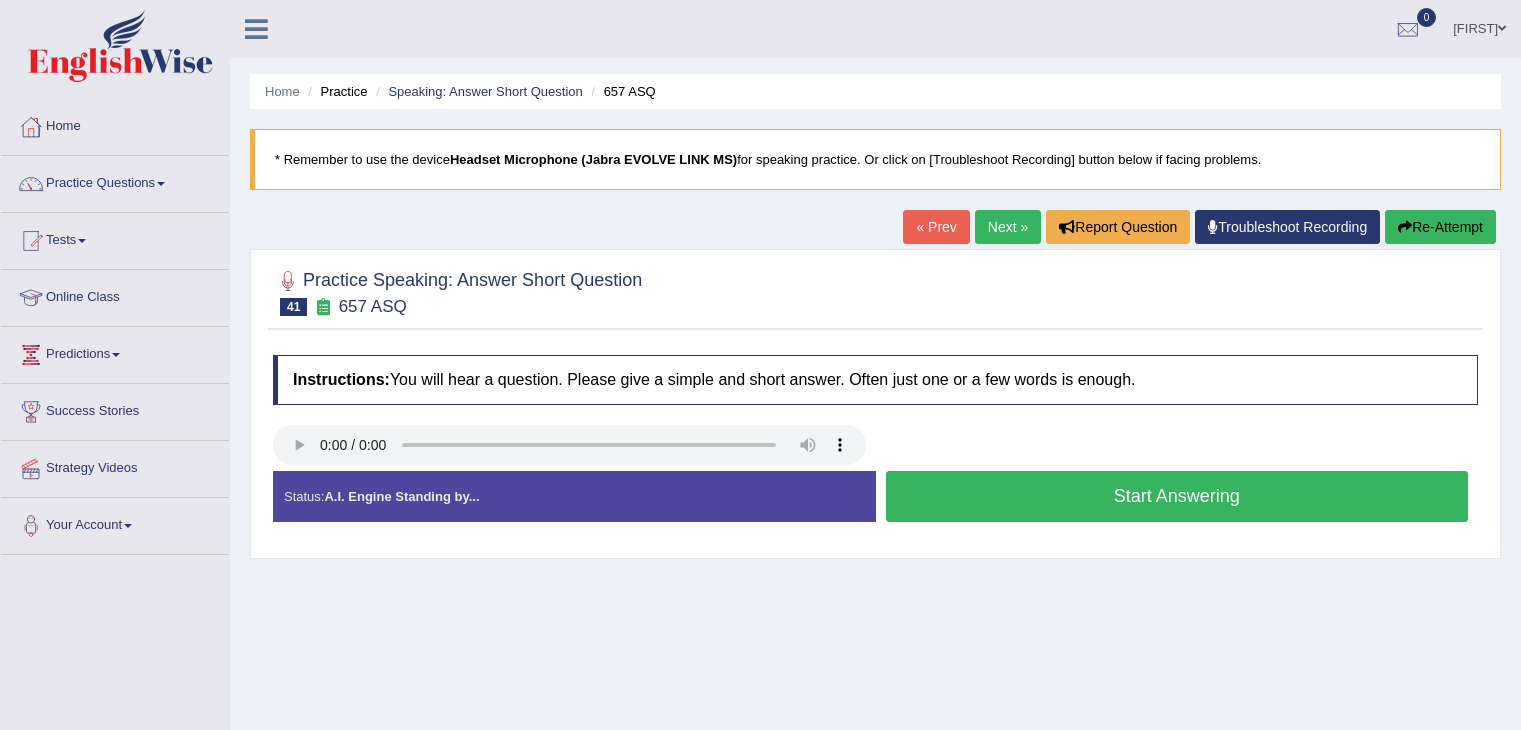 scroll, scrollTop: 0, scrollLeft: 0, axis: both 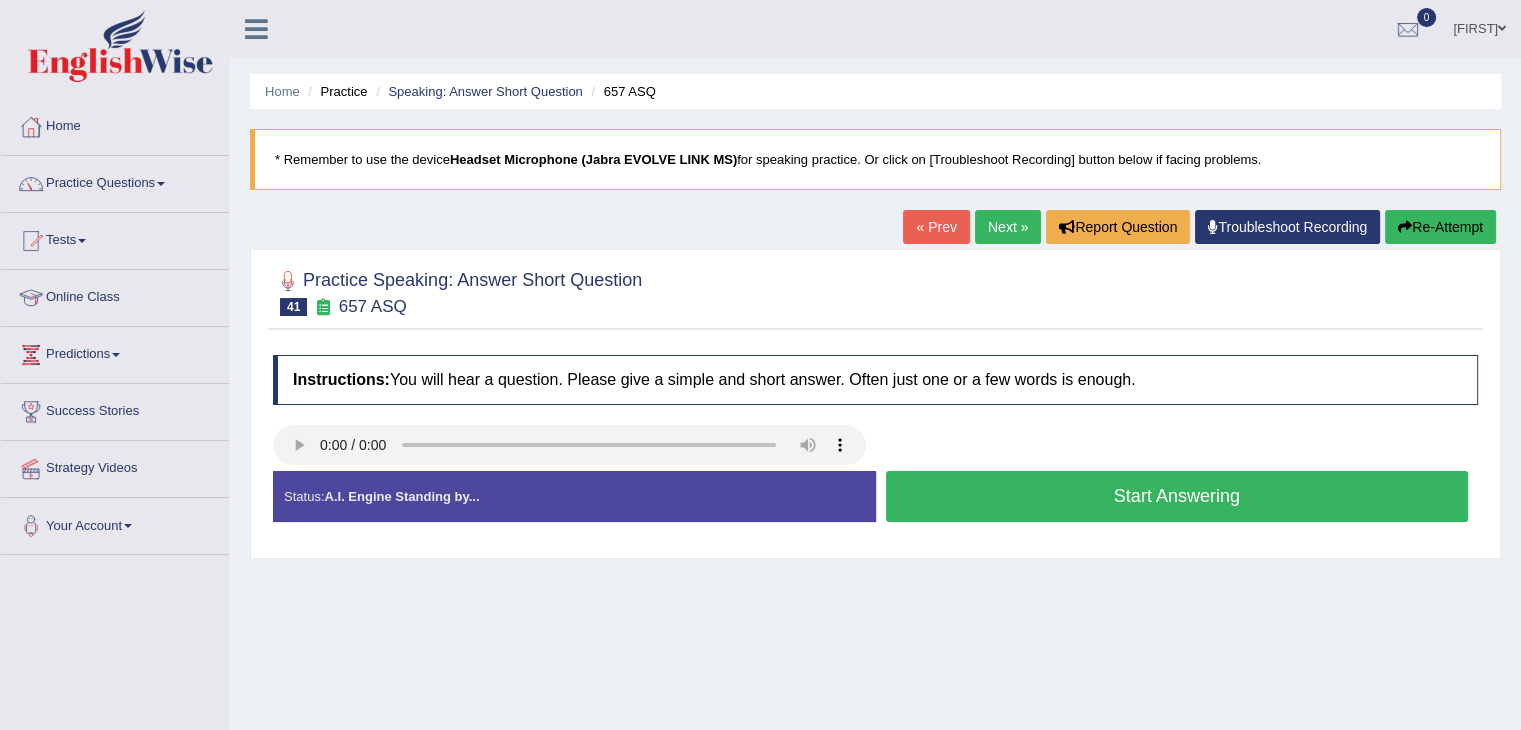 click on "Start Answering" at bounding box center [1177, 496] 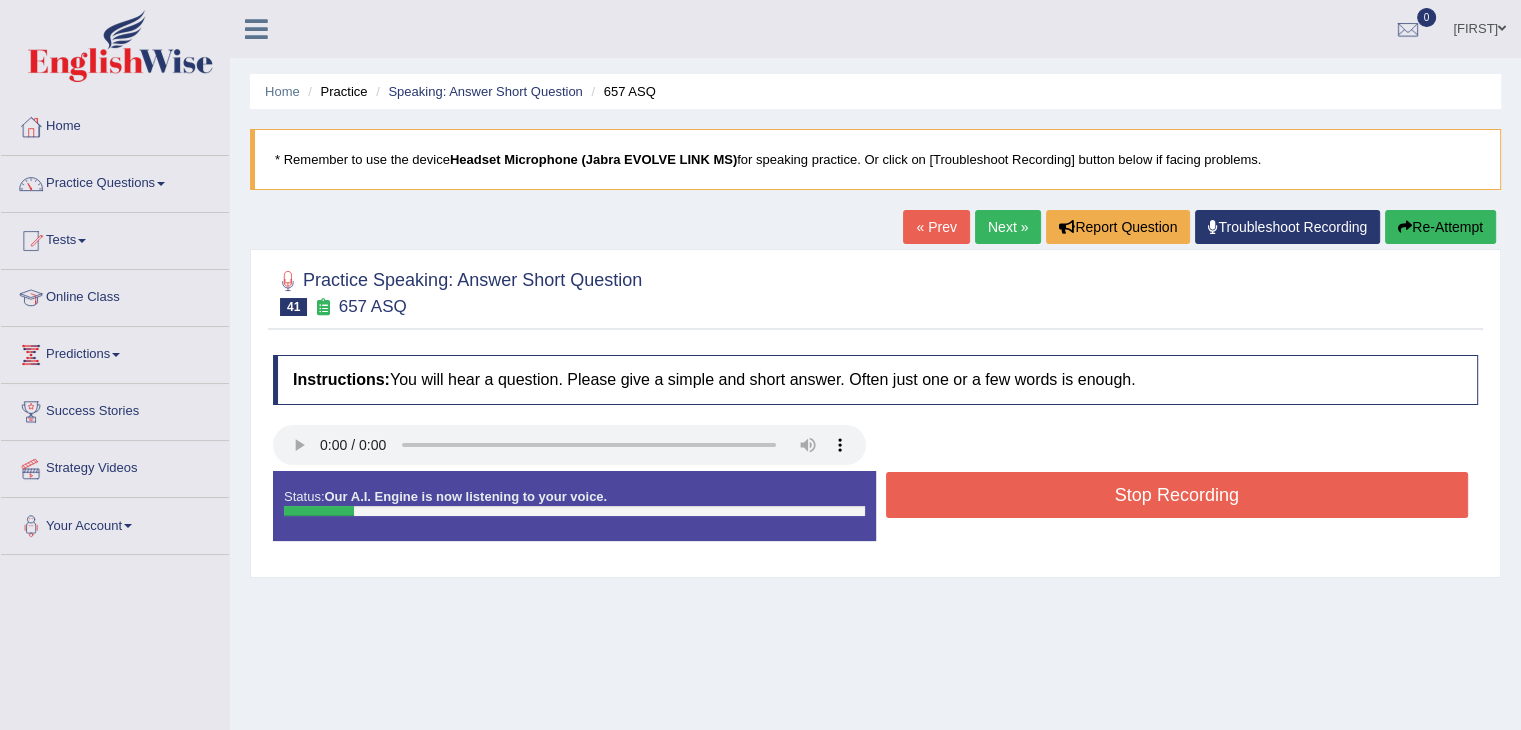 click on "Stop Recording" at bounding box center (1177, 495) 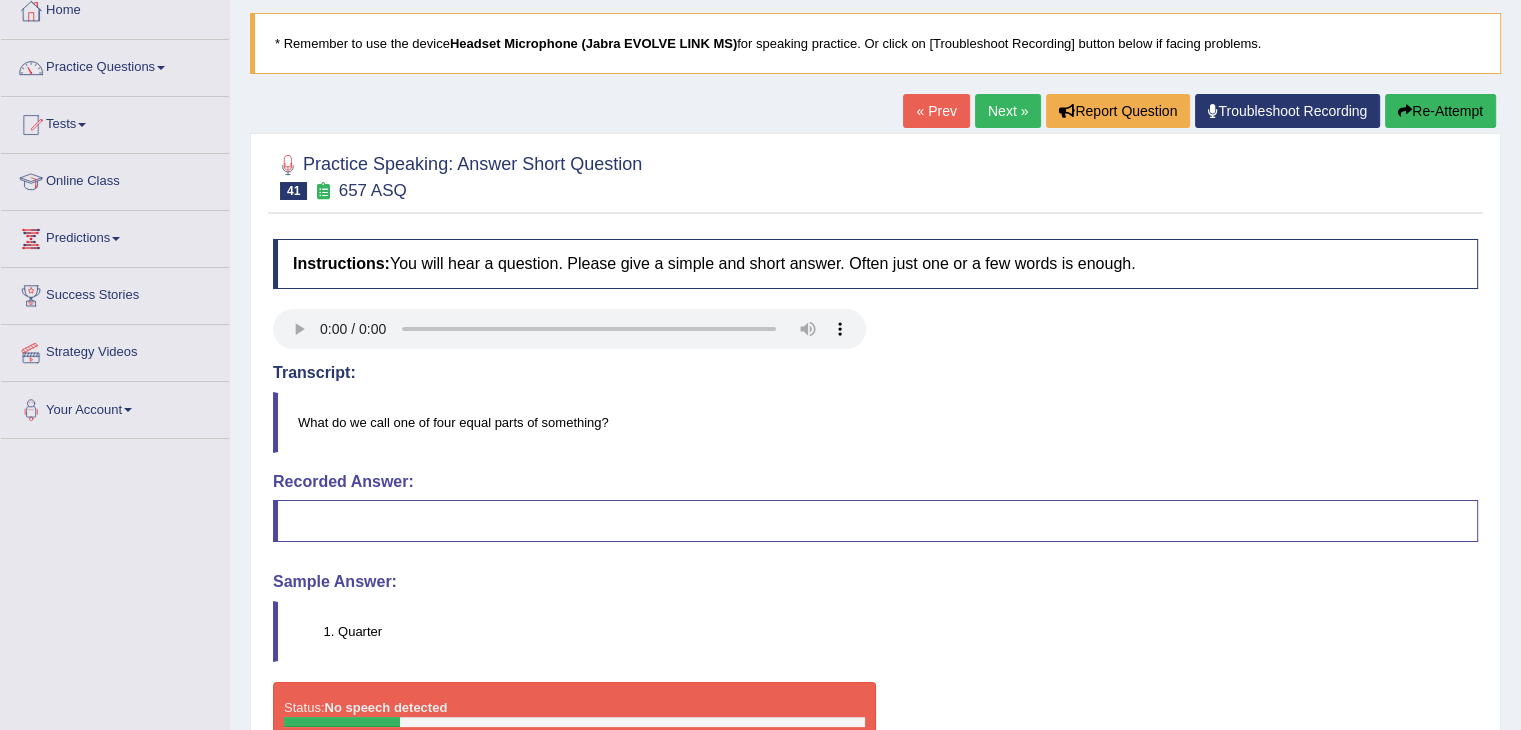 scroll, scrollTop: 0, scrollLeft: 0, axis: both 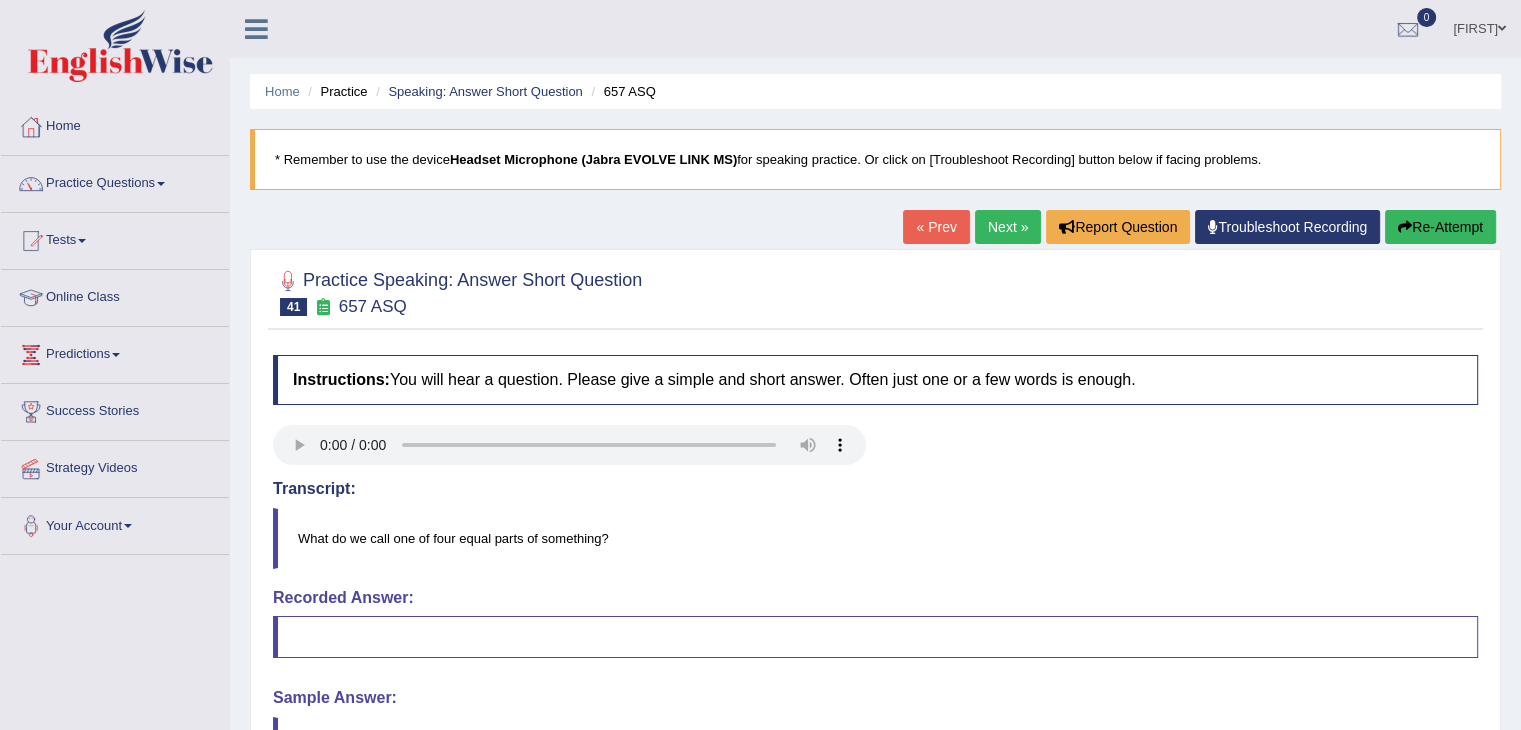 click at bounding box center [1405, 227] 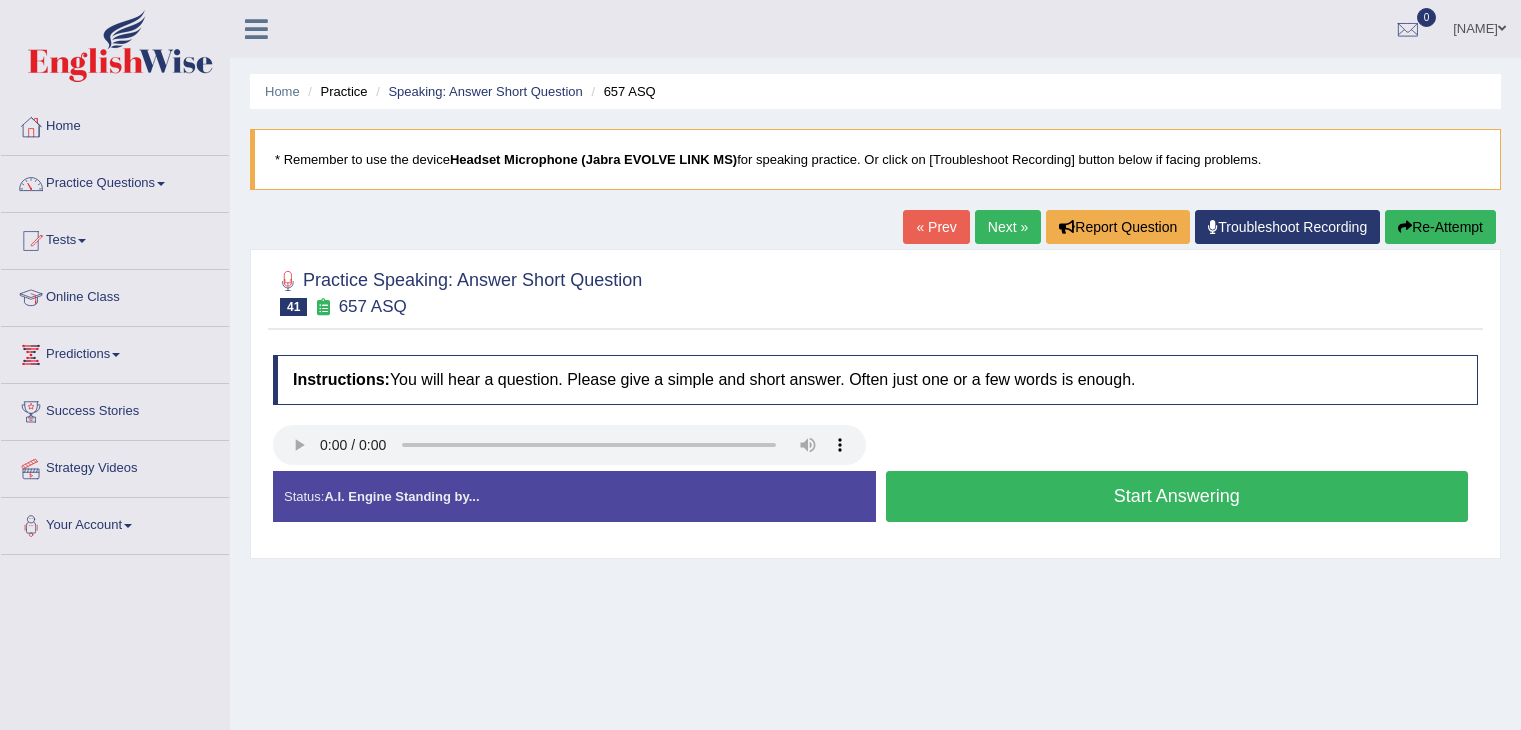 scroll, scrollTop: 0, scrollLeft: 0, axis: both 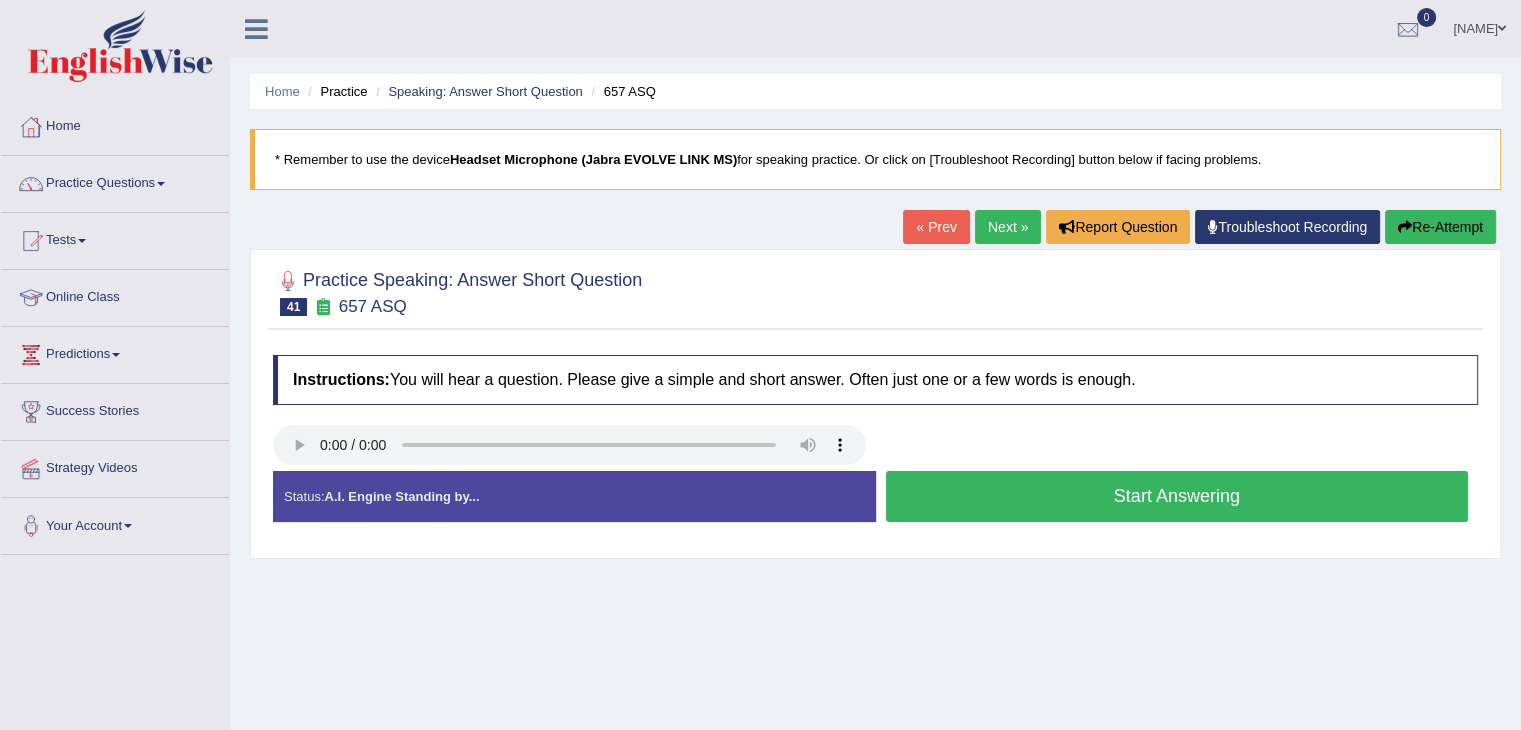 click on "Start Answering" at bounding box center (1177, 496) 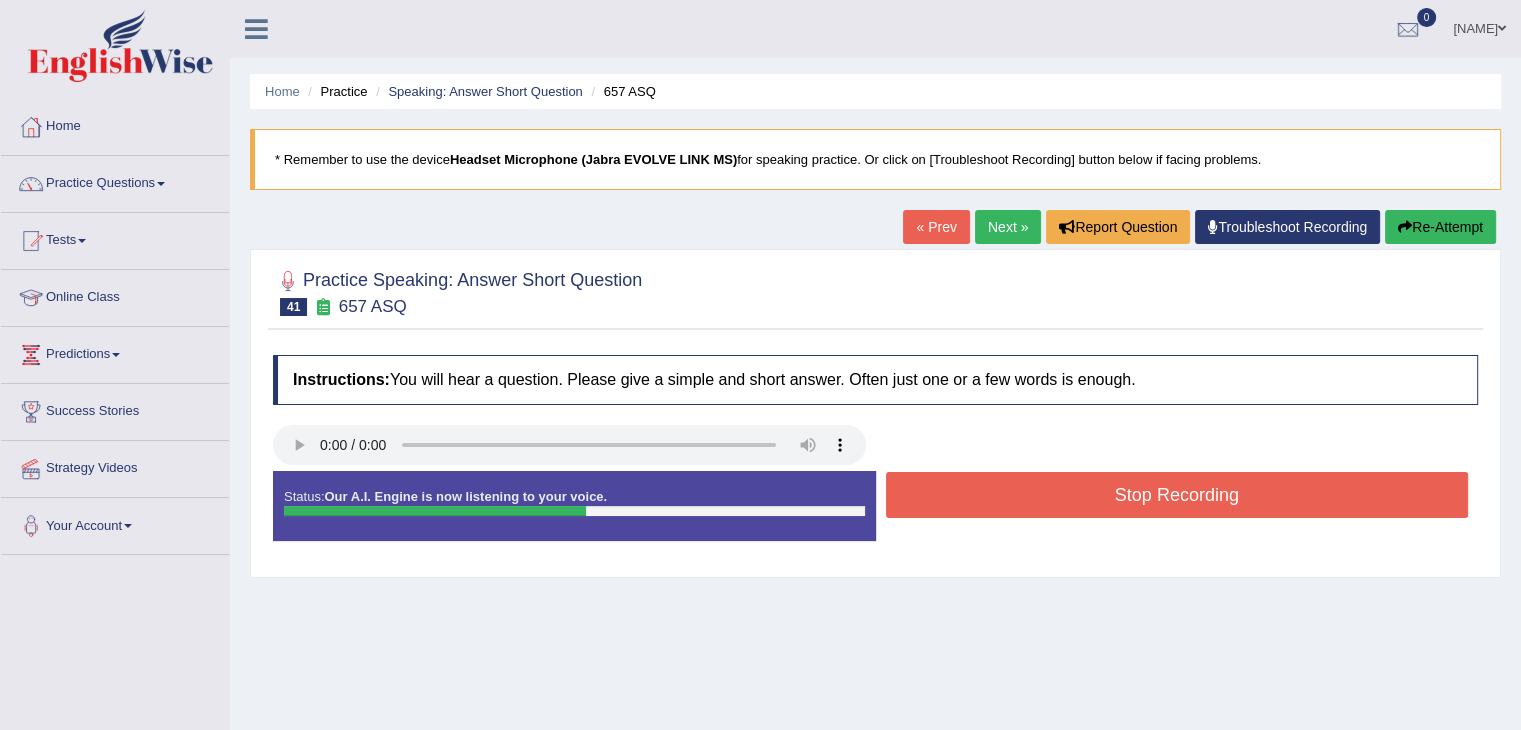 click on "Stop Recording" at bounding box center (1177, 495) 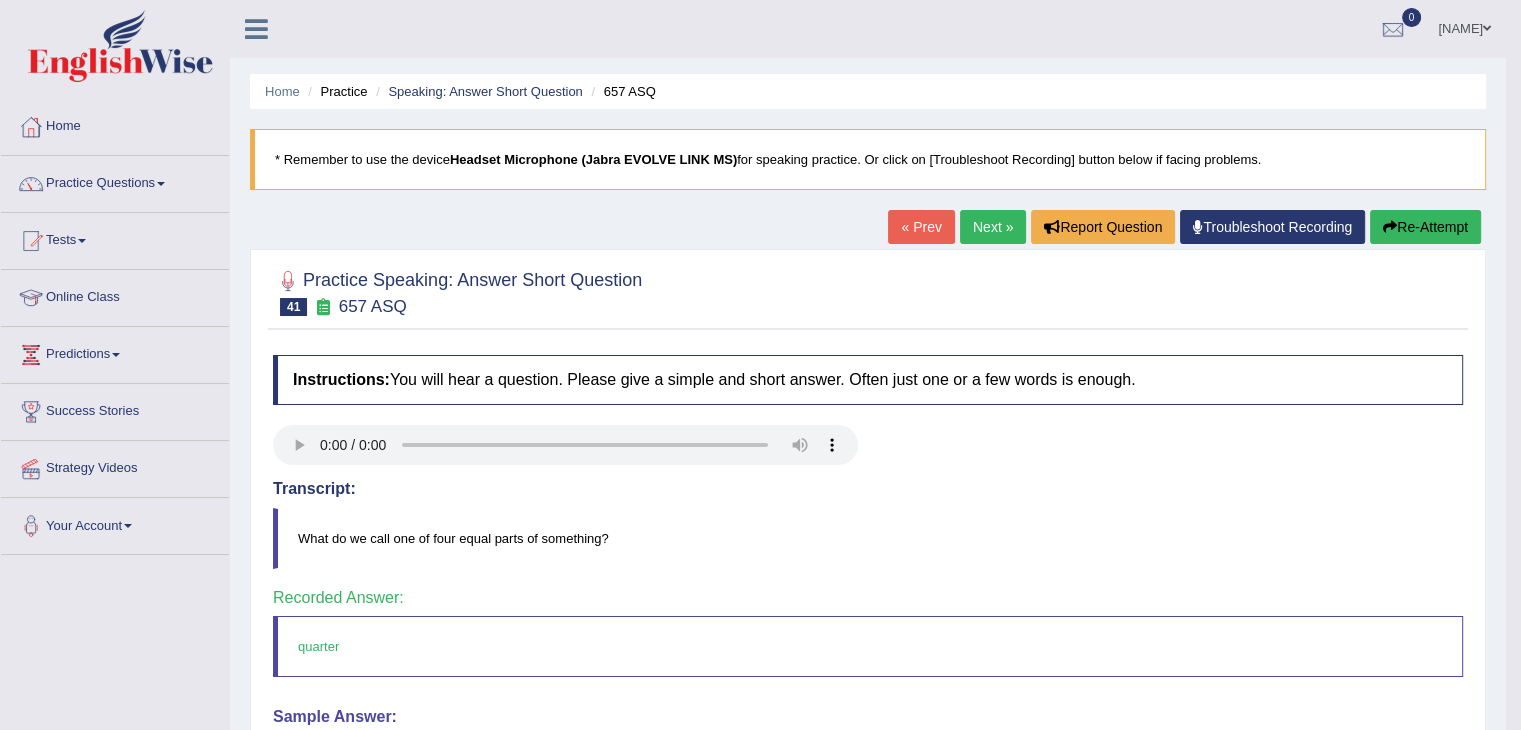 click on "Next »" at bounding box center (993, 227) 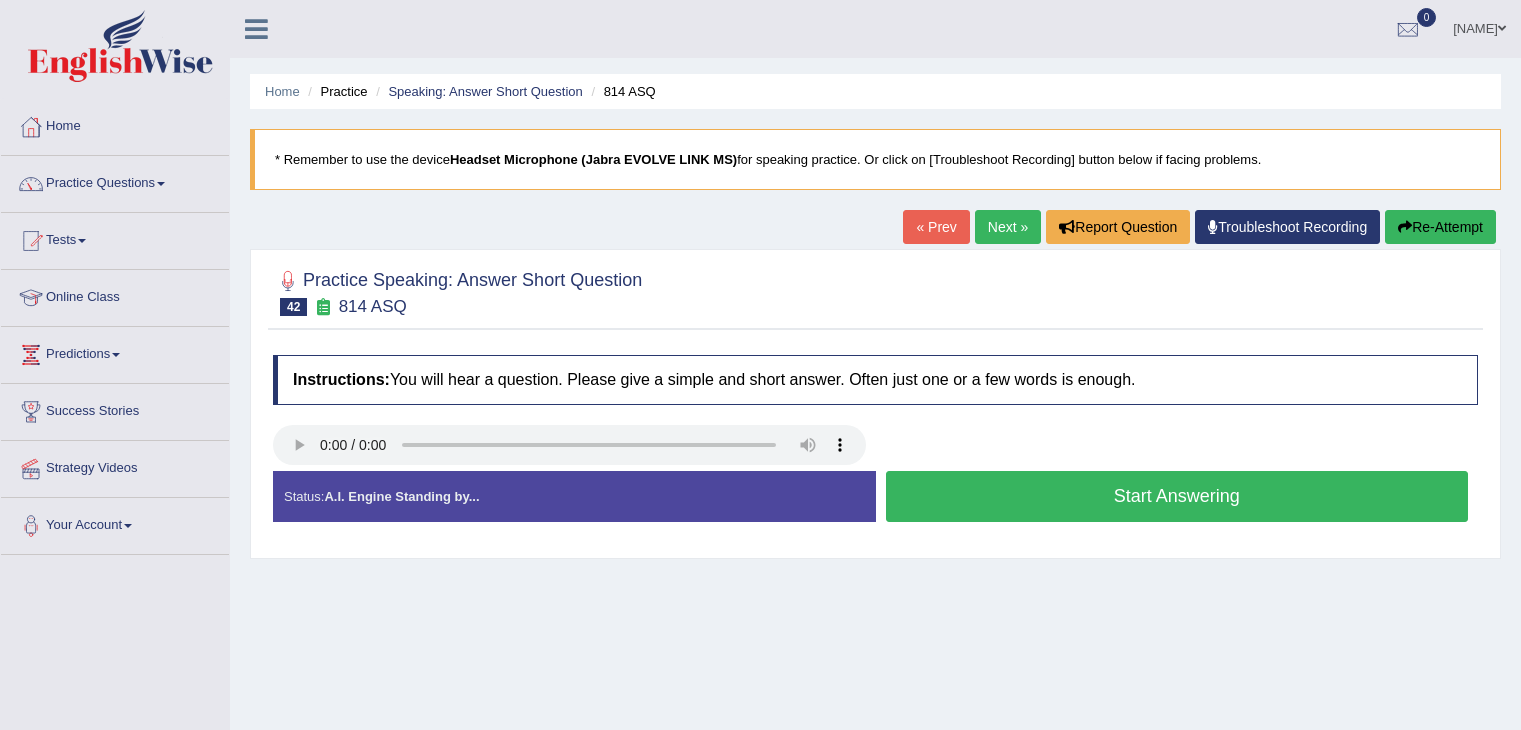 scroll, scrollTop: 0, scrollLeft: 0, axis: both 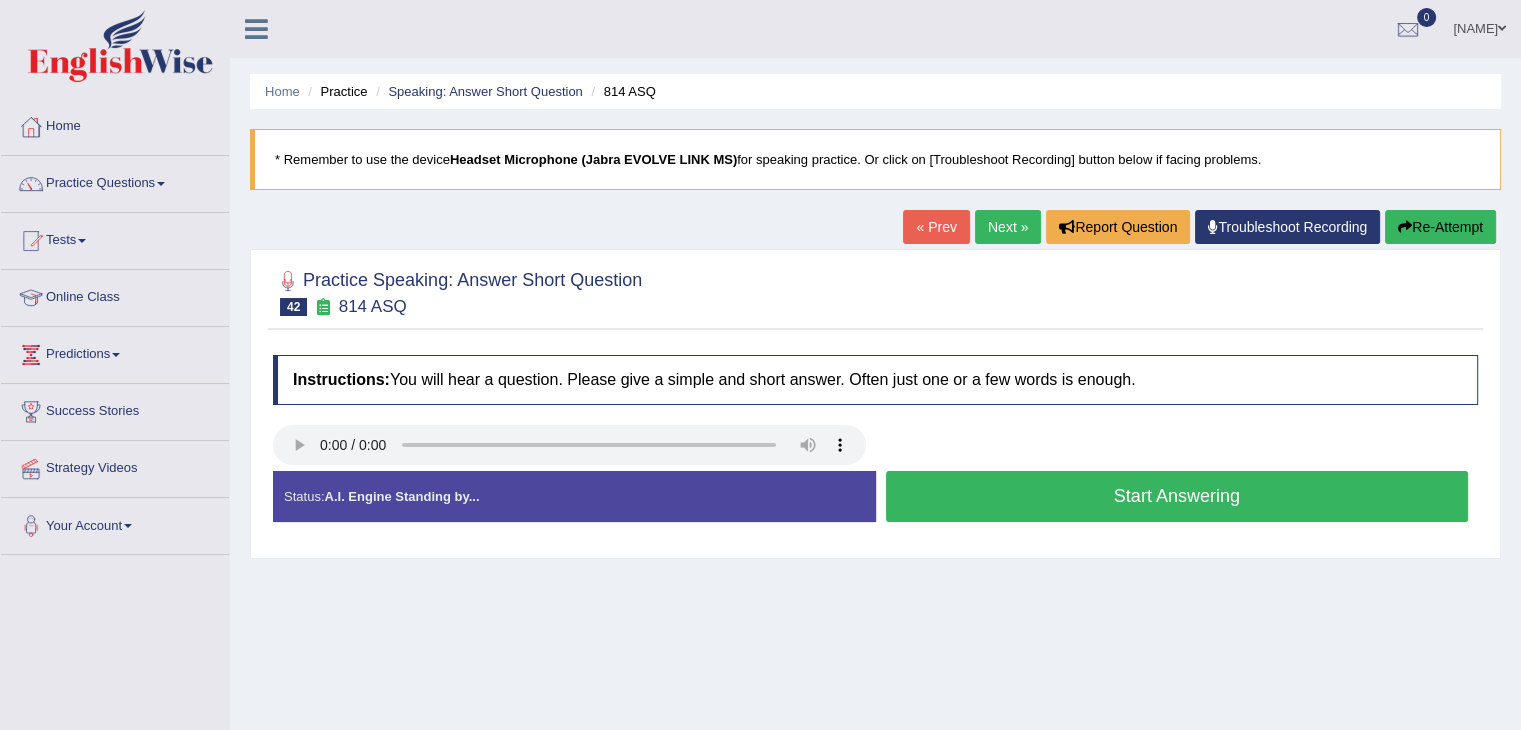 click on "Start Answering" at bounding box center [1177, 496] 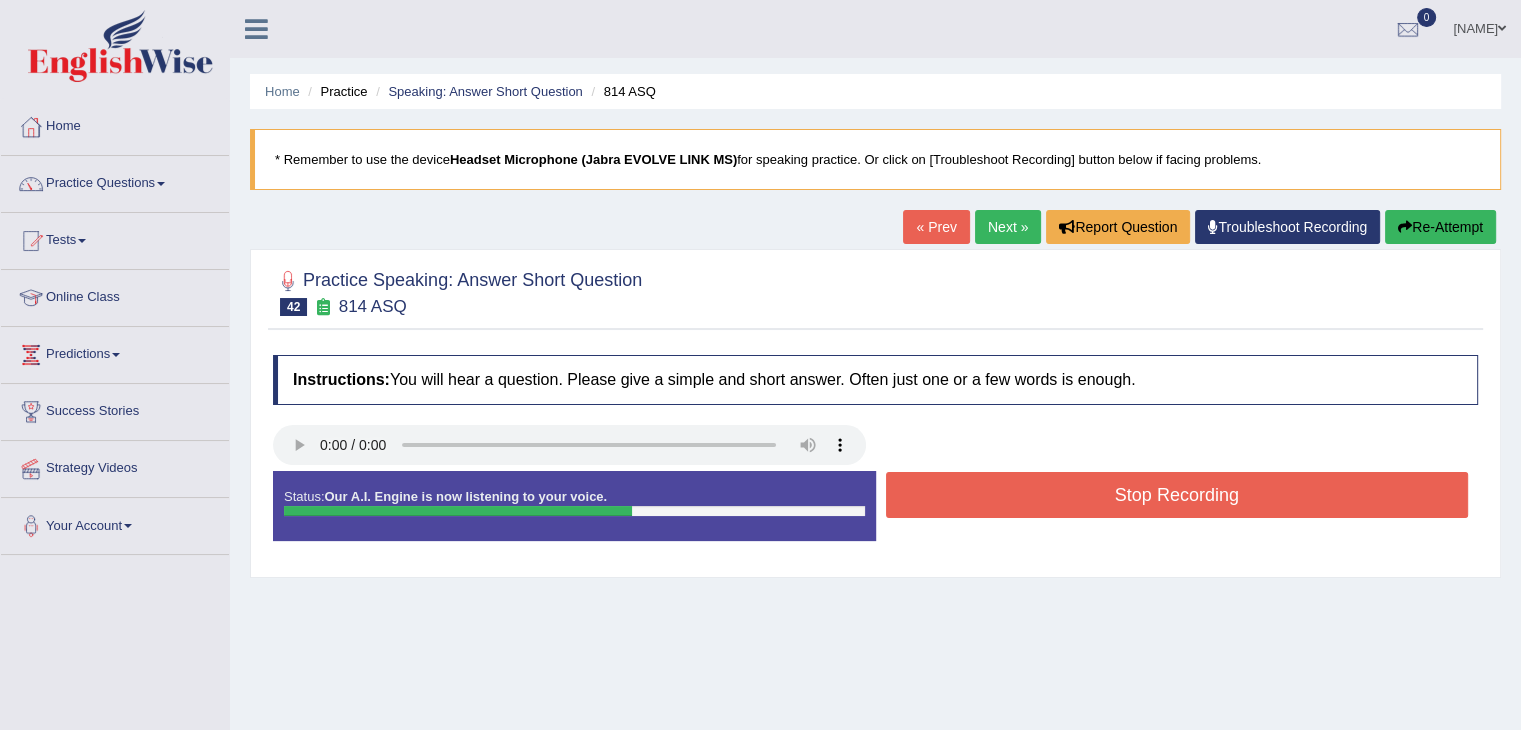 click on "Stop Recording" at bounding box center [1177, 495] 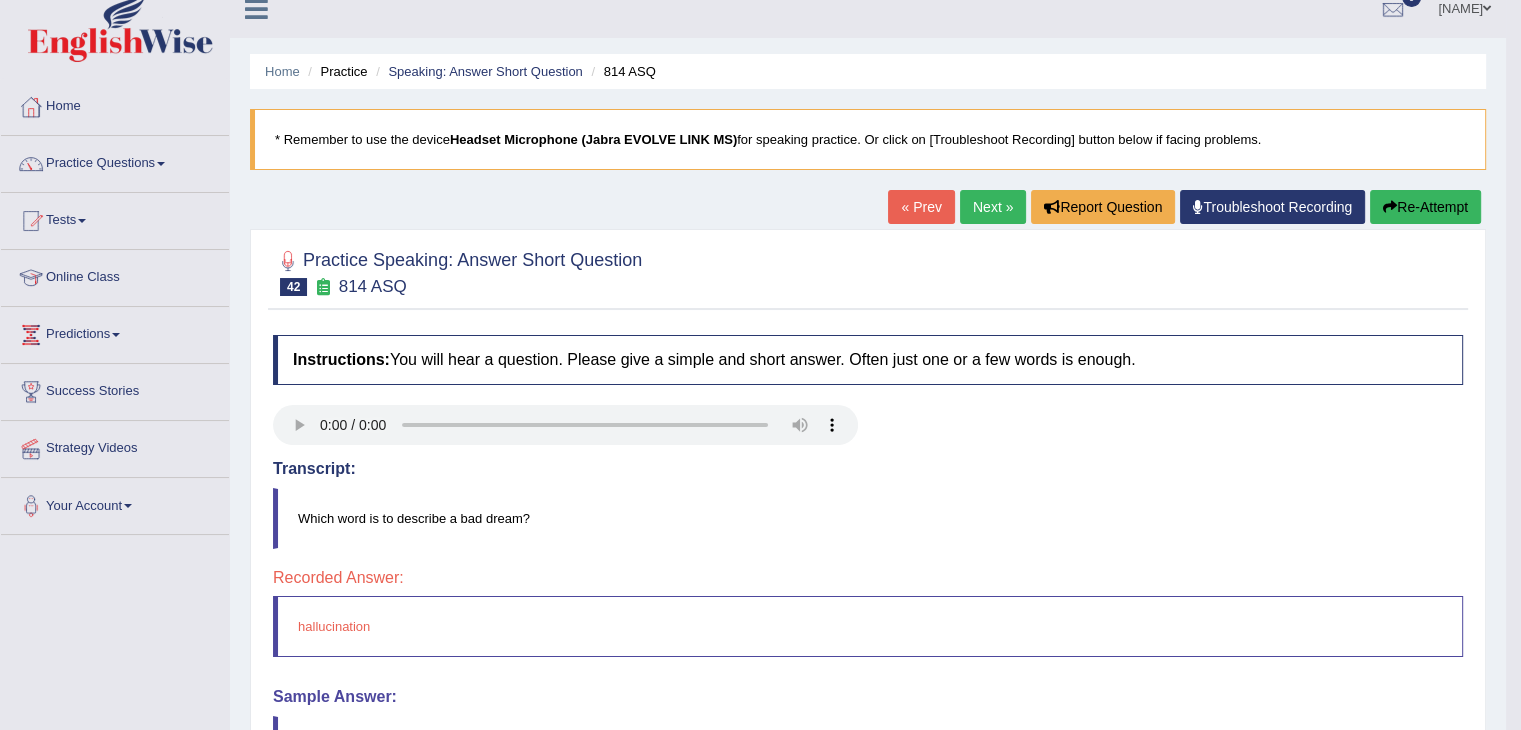 scroll, scrollTop: 0, scrollLeft: 0, axis: both 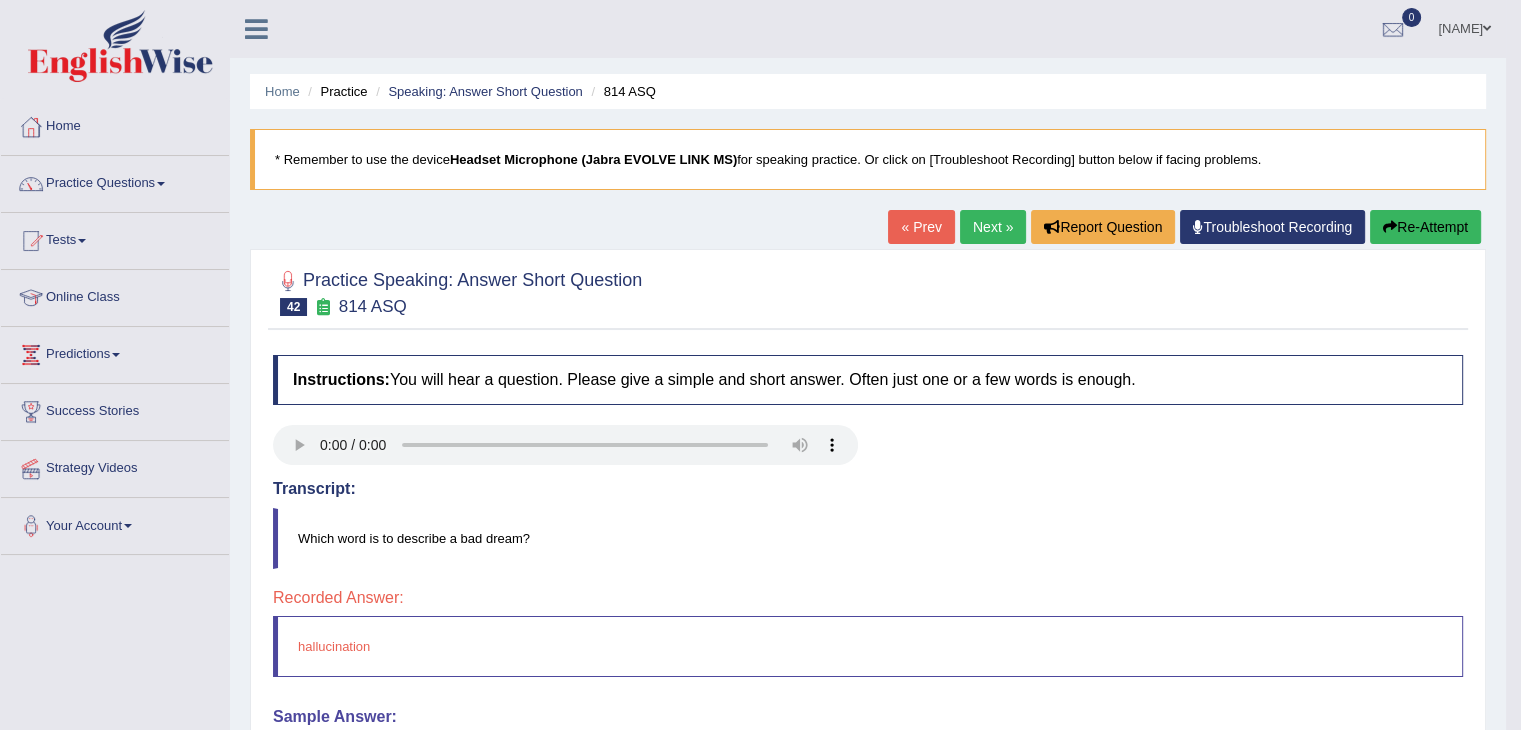 click on "Next »" at bounding box center [993, 227] 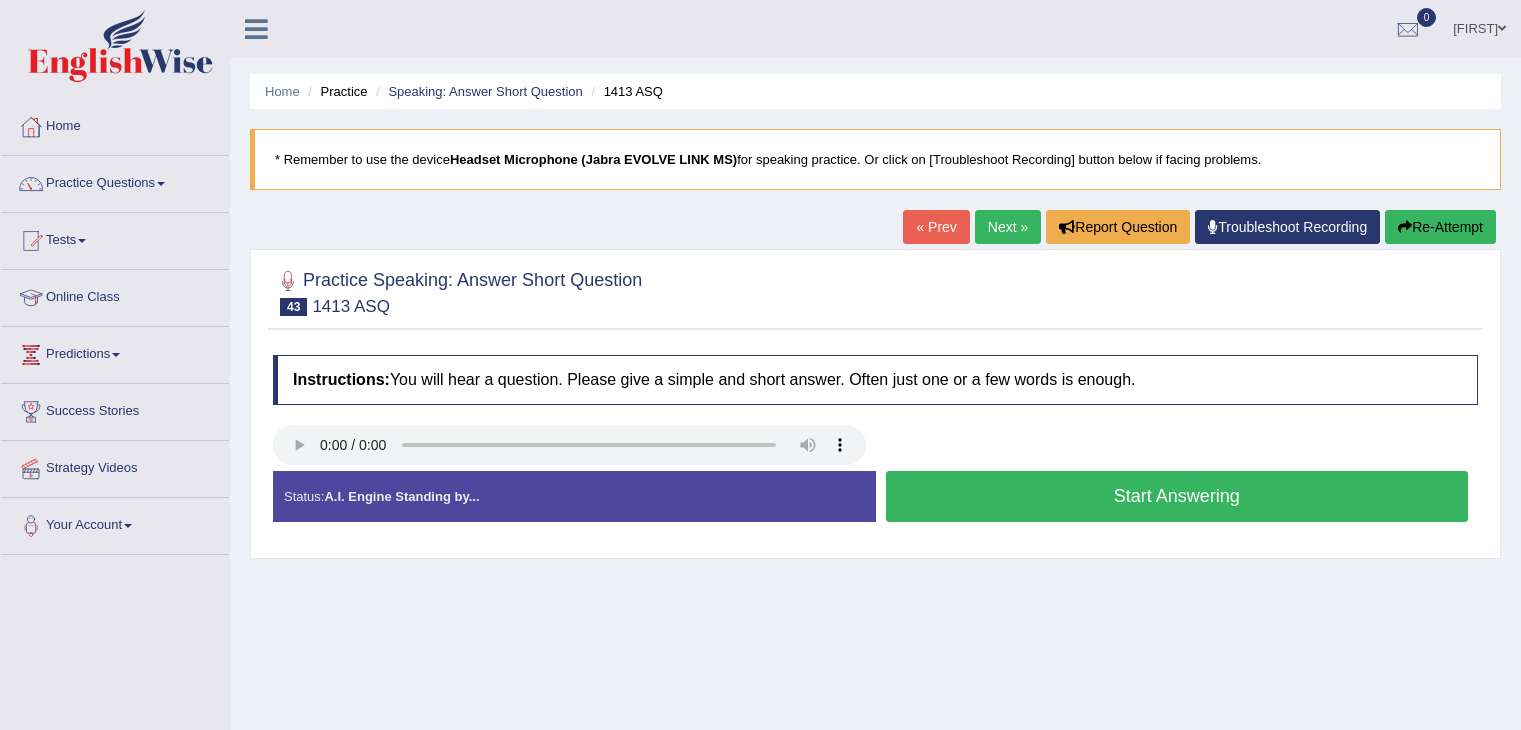 scroll, scrollTop: 0, scrollLeft: 0, axis: both 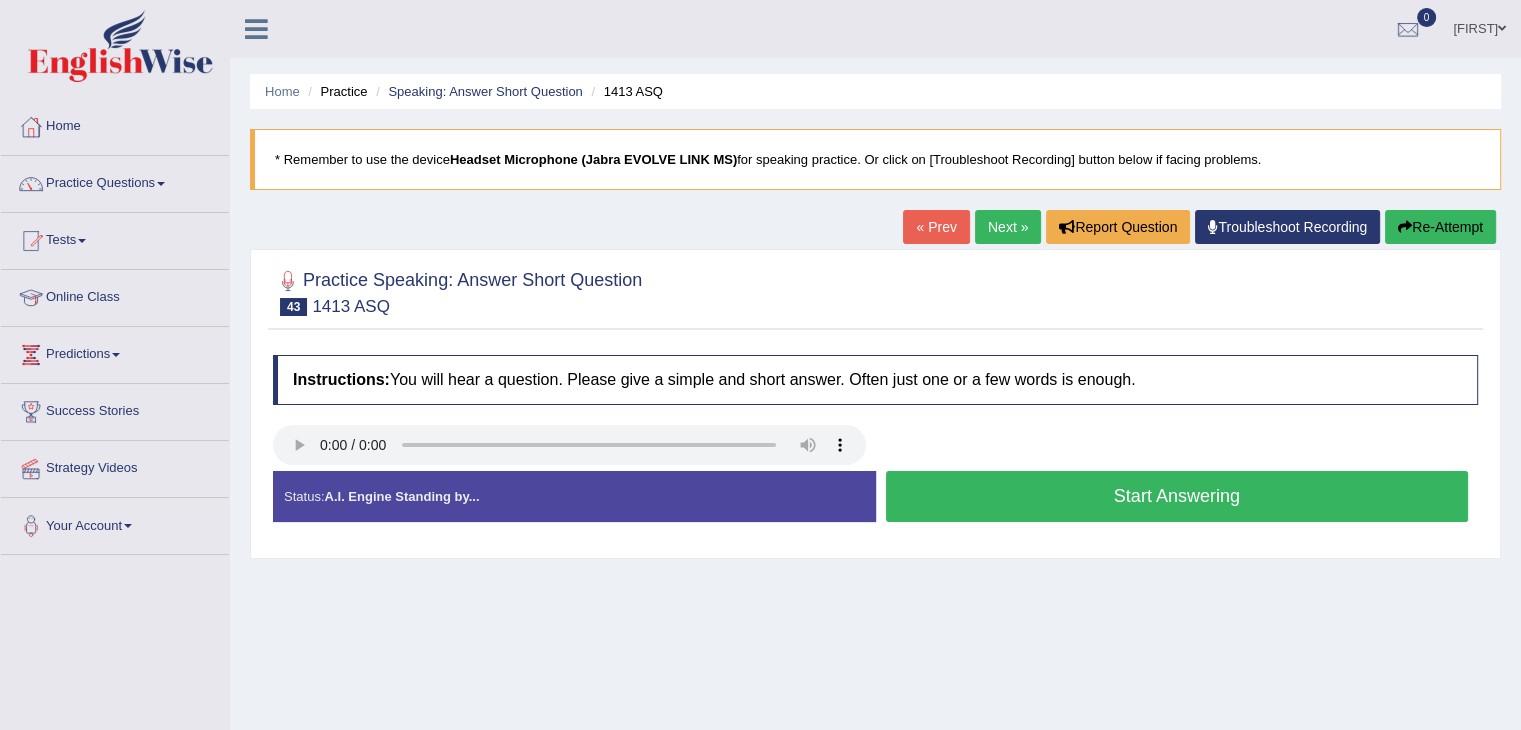 click on "Start Answering" at bounding box center [1177, 496] 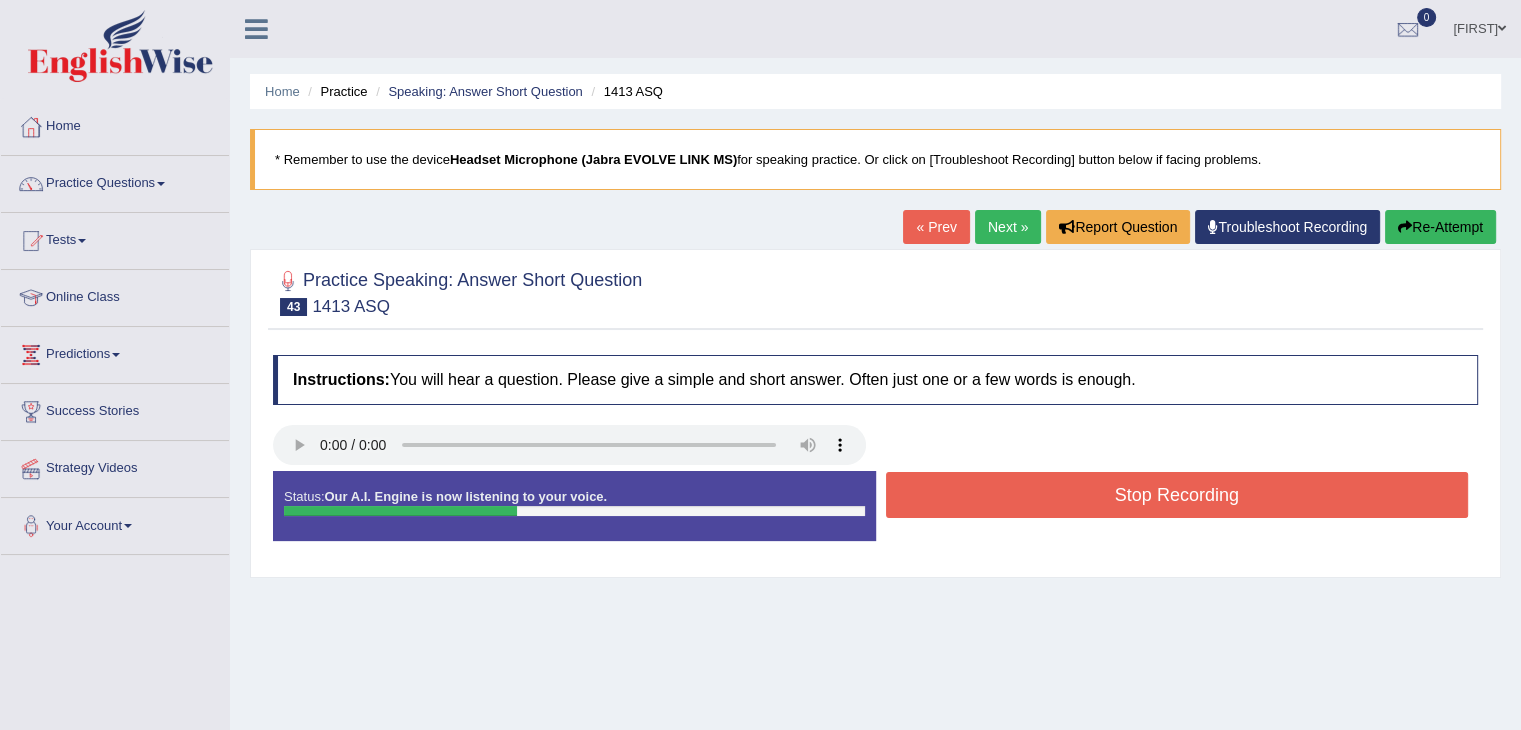 click on "Stop Recording" at bounding box center (1177, 495) 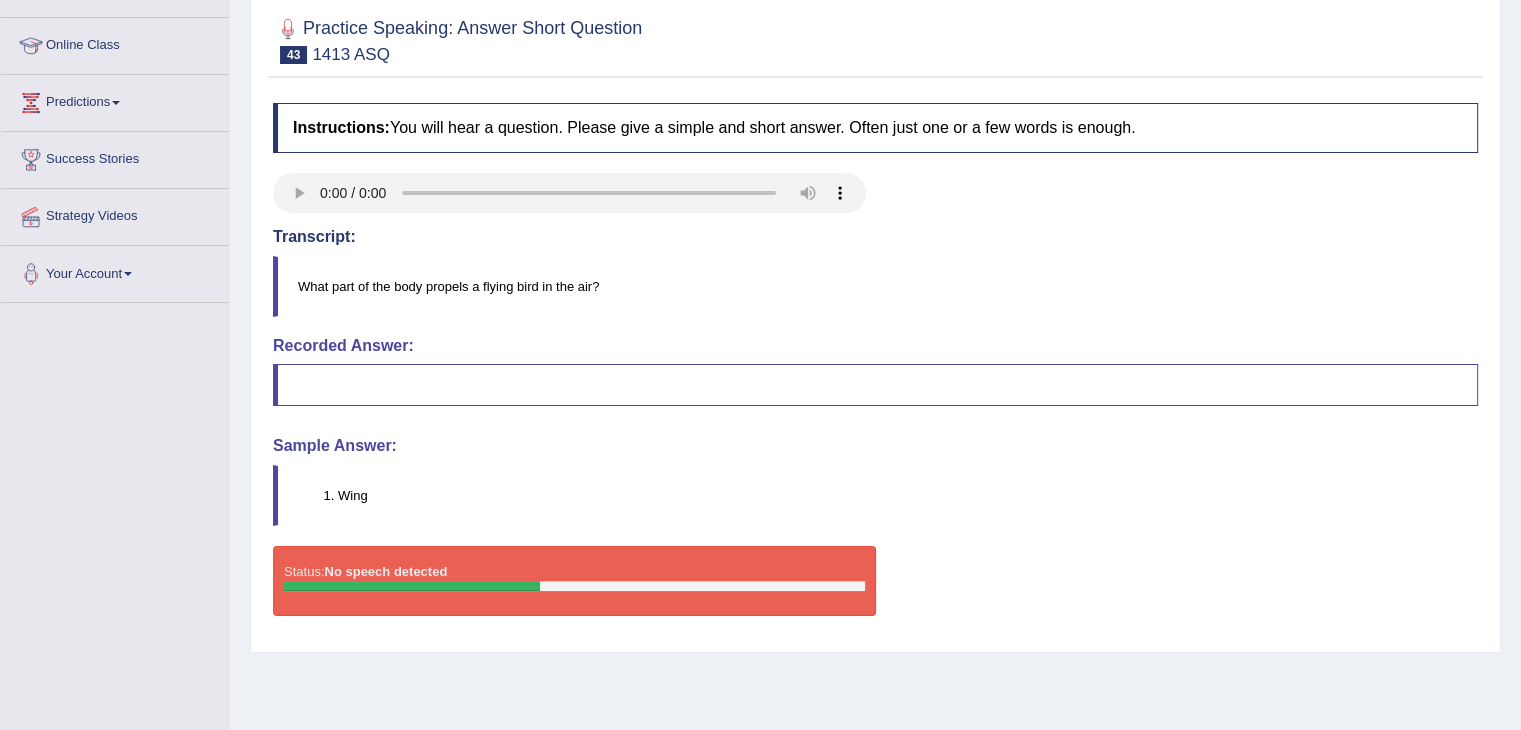 scroll, scrollTop: 240, scrollLeft: 0, axis: vertical 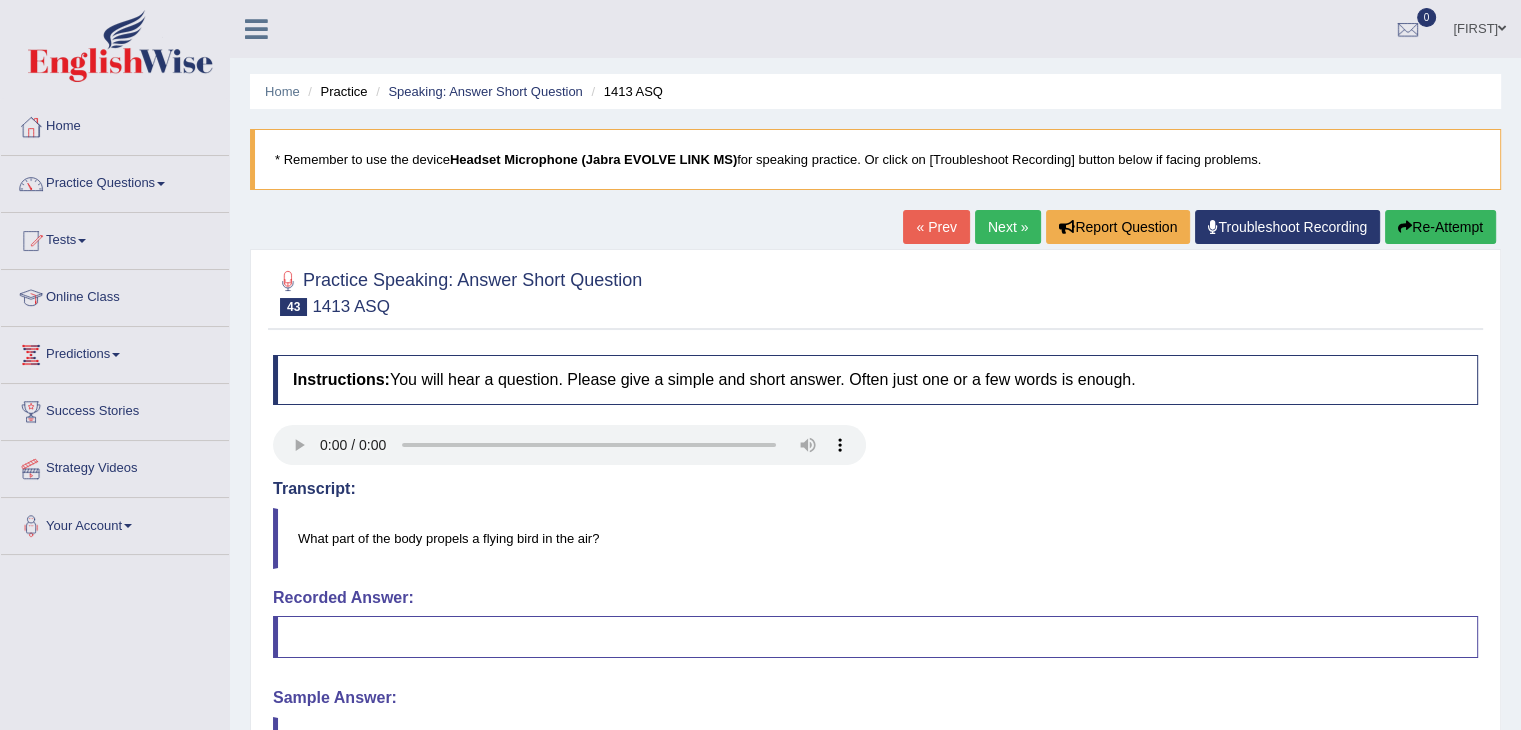 click on "Next »" at bounding box center [1008, 227] 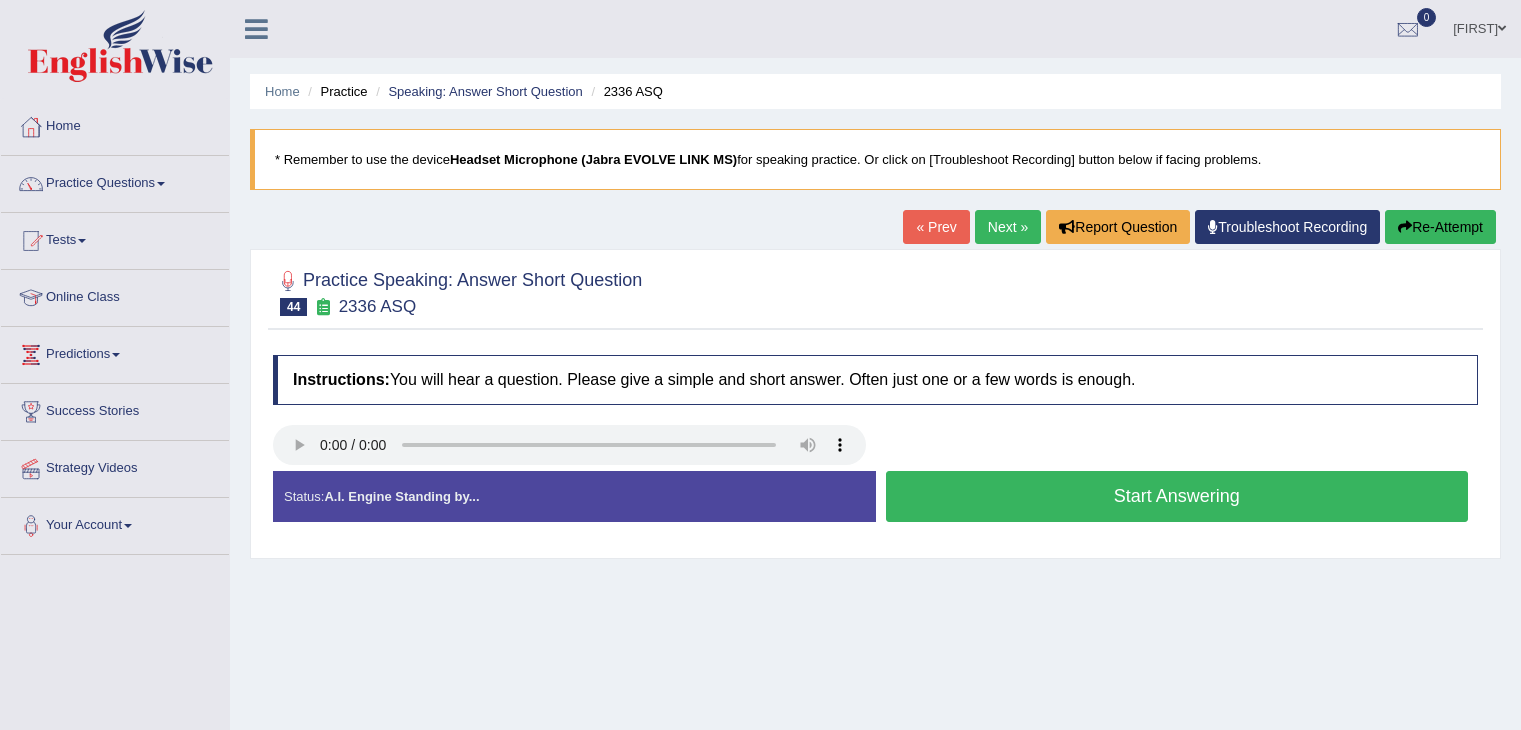 scroll, scrollTop: 0, scrollLeft: 0, axis: both 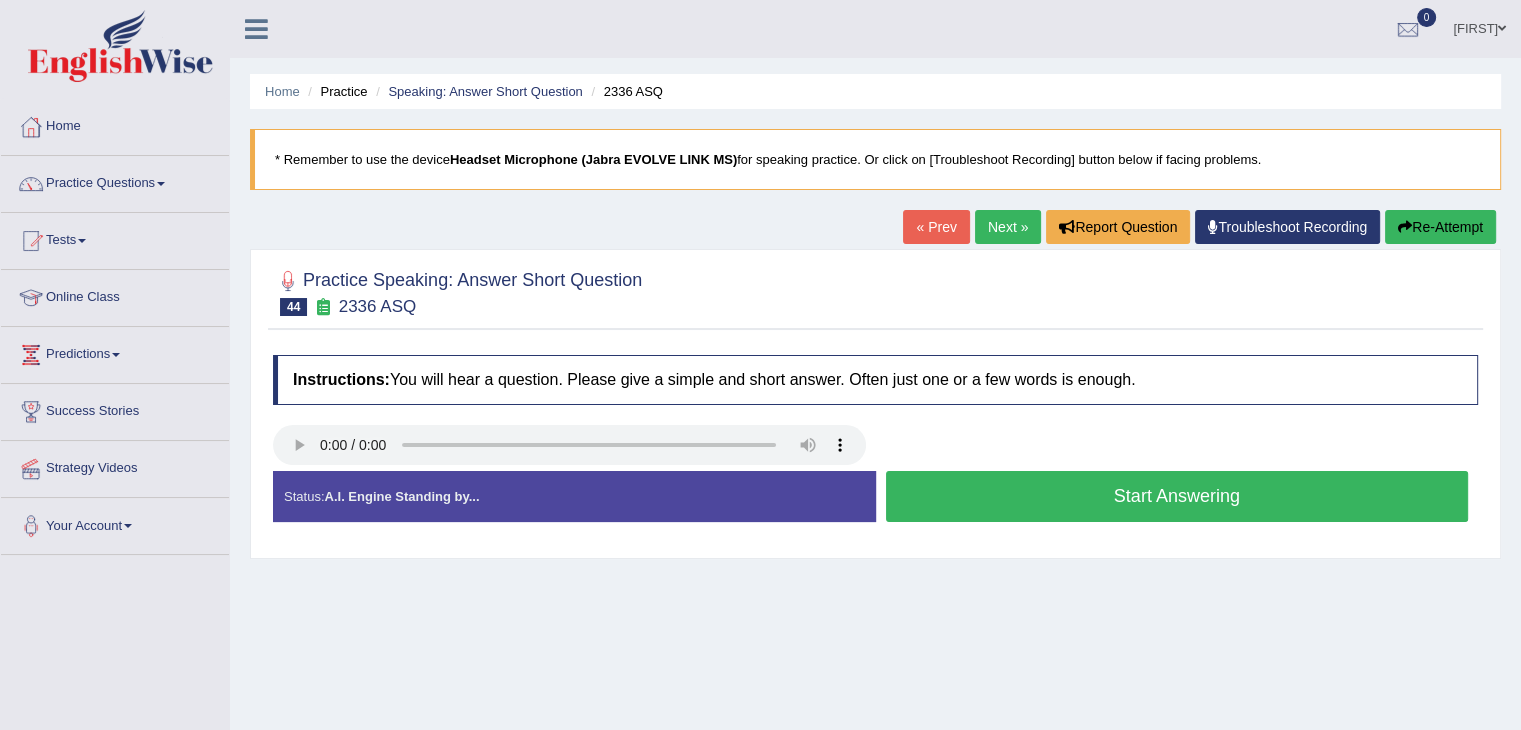 click on "Start Answering" at bounding box center [1177, 496] 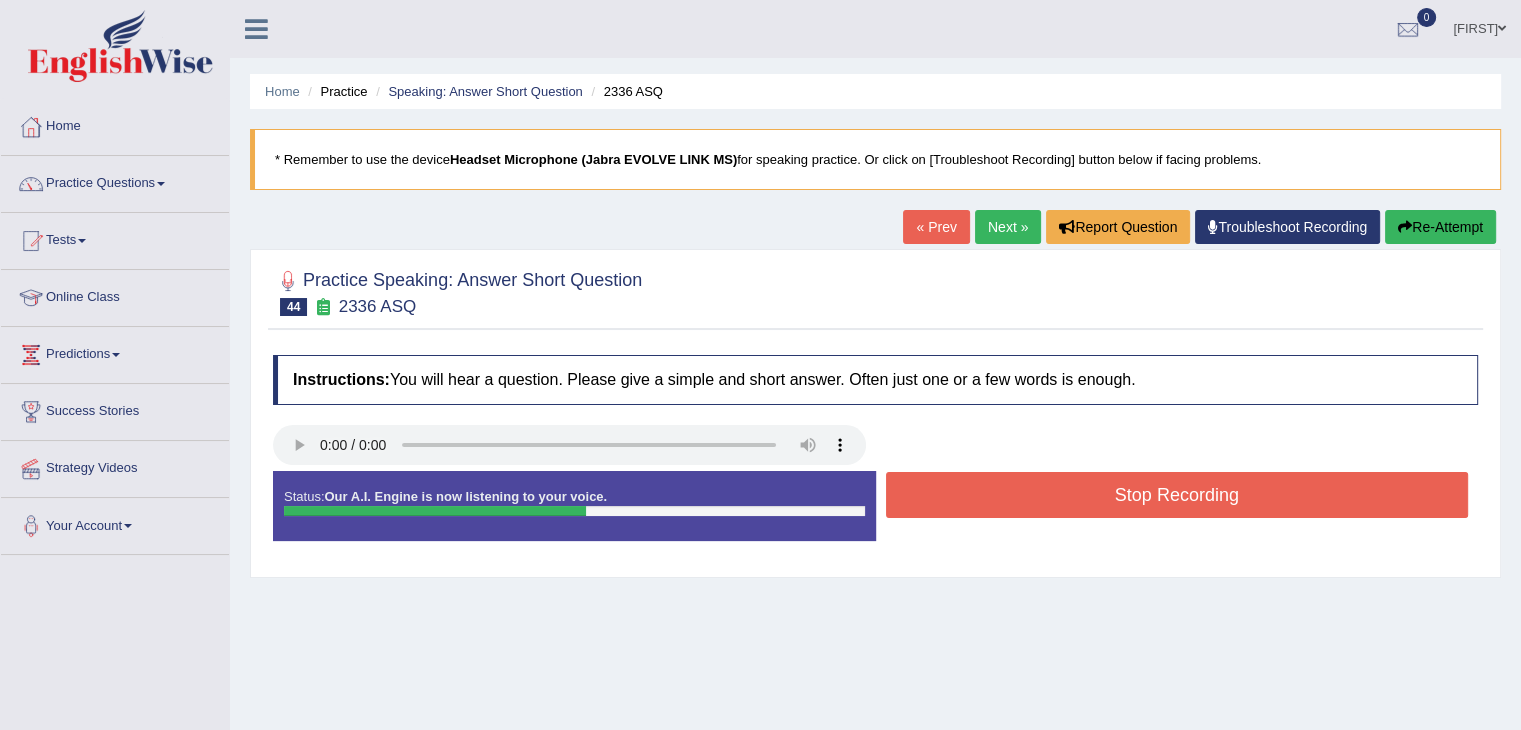 click on "Stop Recording" at bounding box center [1177, 495] 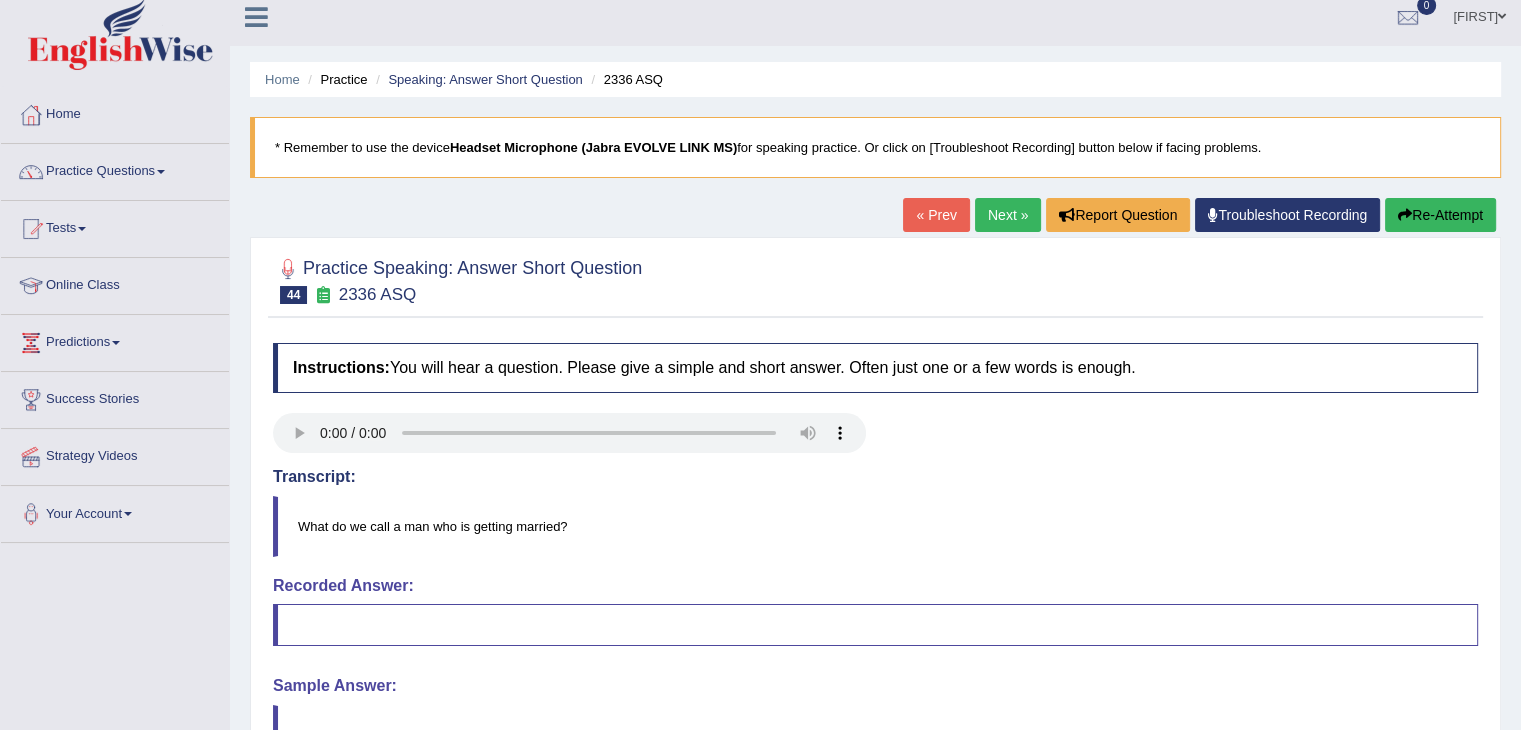 scroll, scrollTop: 0, scrollLeft: 0, axis: both 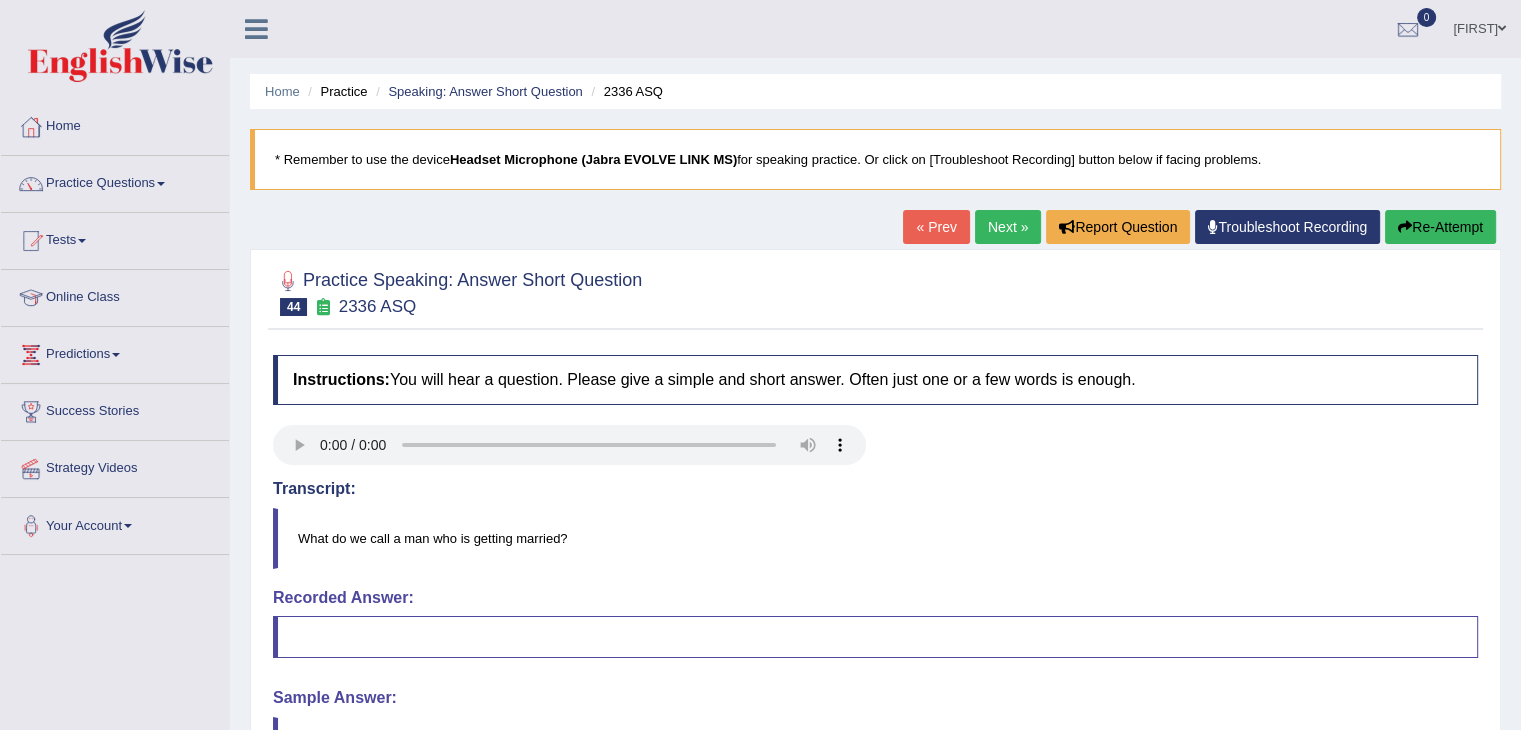 click on "Re-Attempt" at bounding box center (1440, 227) 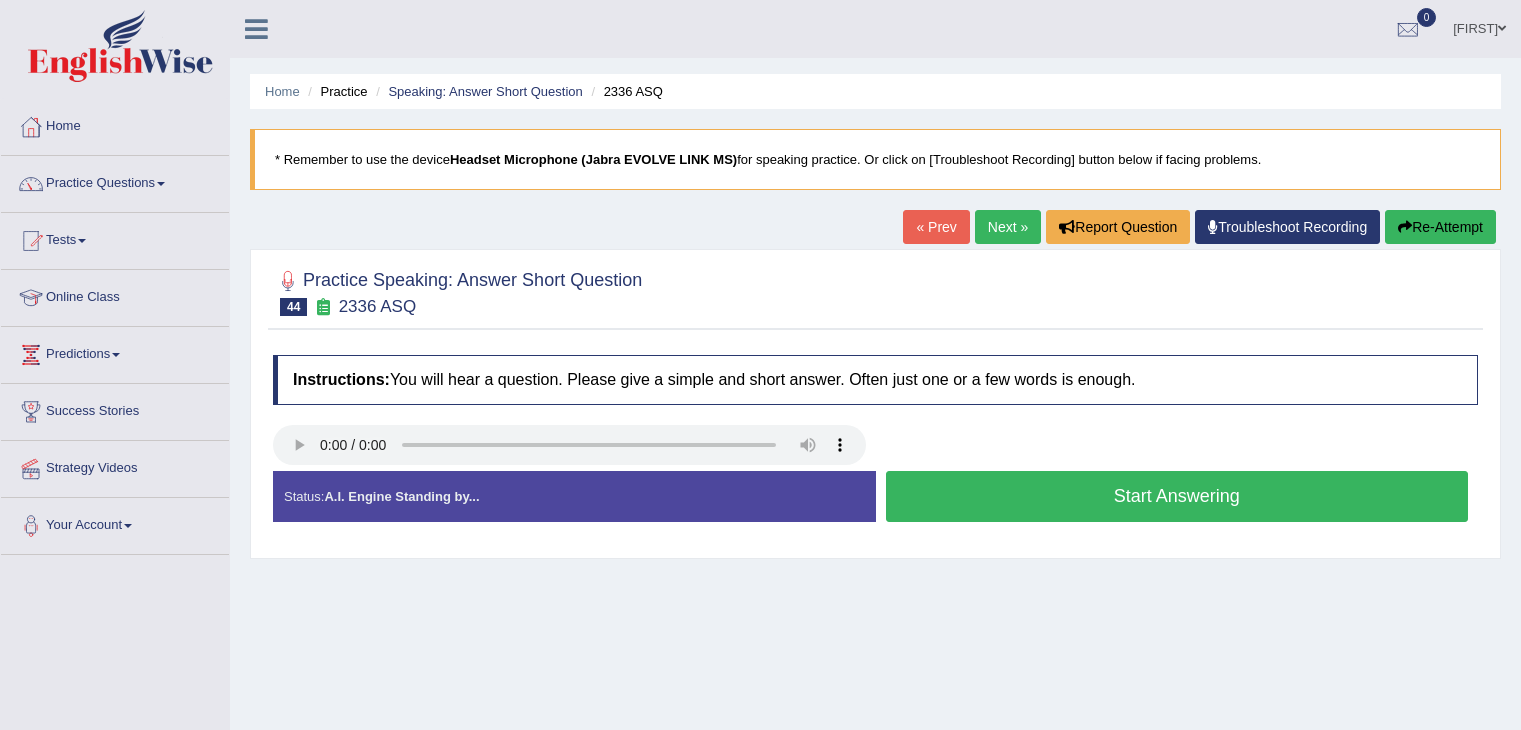 scroll, scrollTop: 0, scrollLeft: 0, axis: both 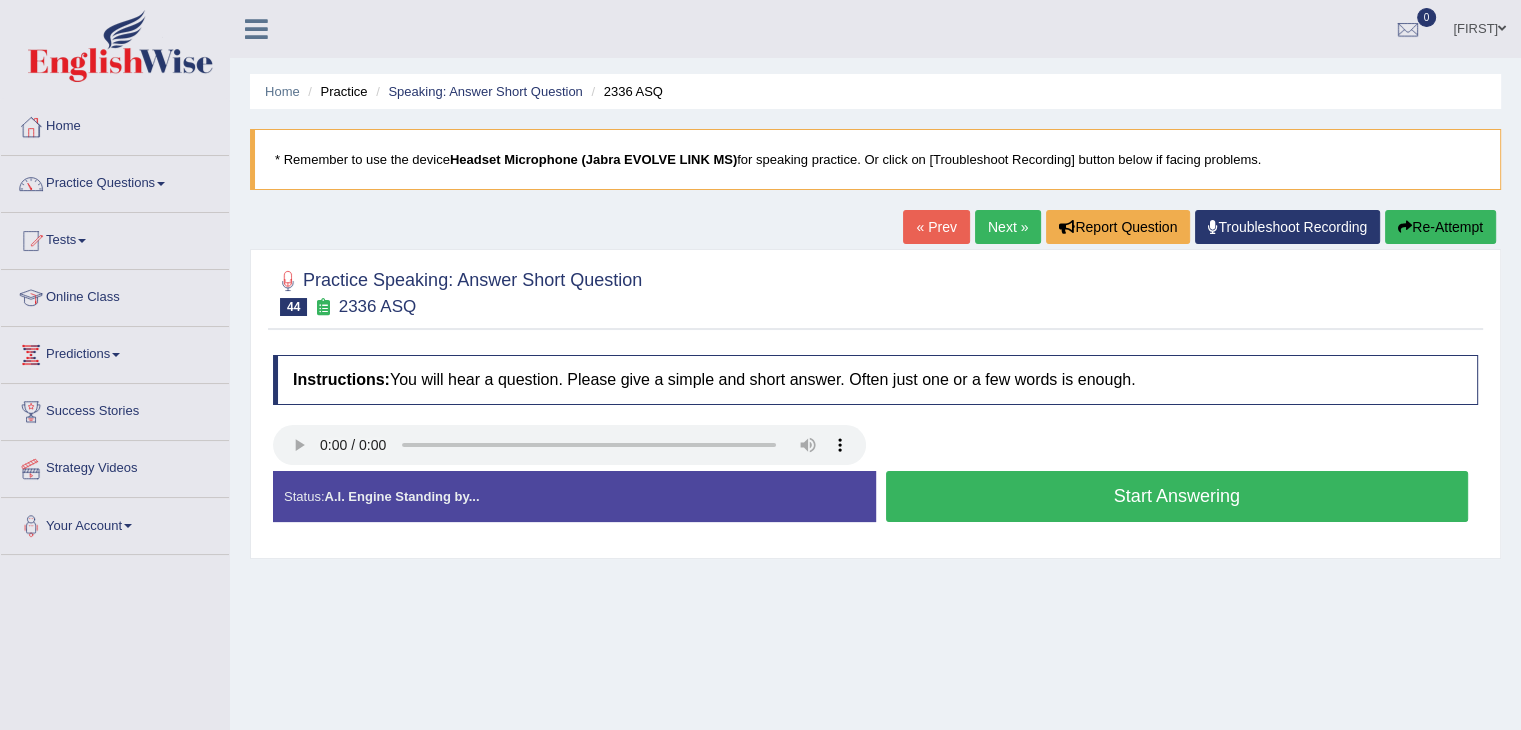 click on "Start Answering" at bounding box center [1177, 496] 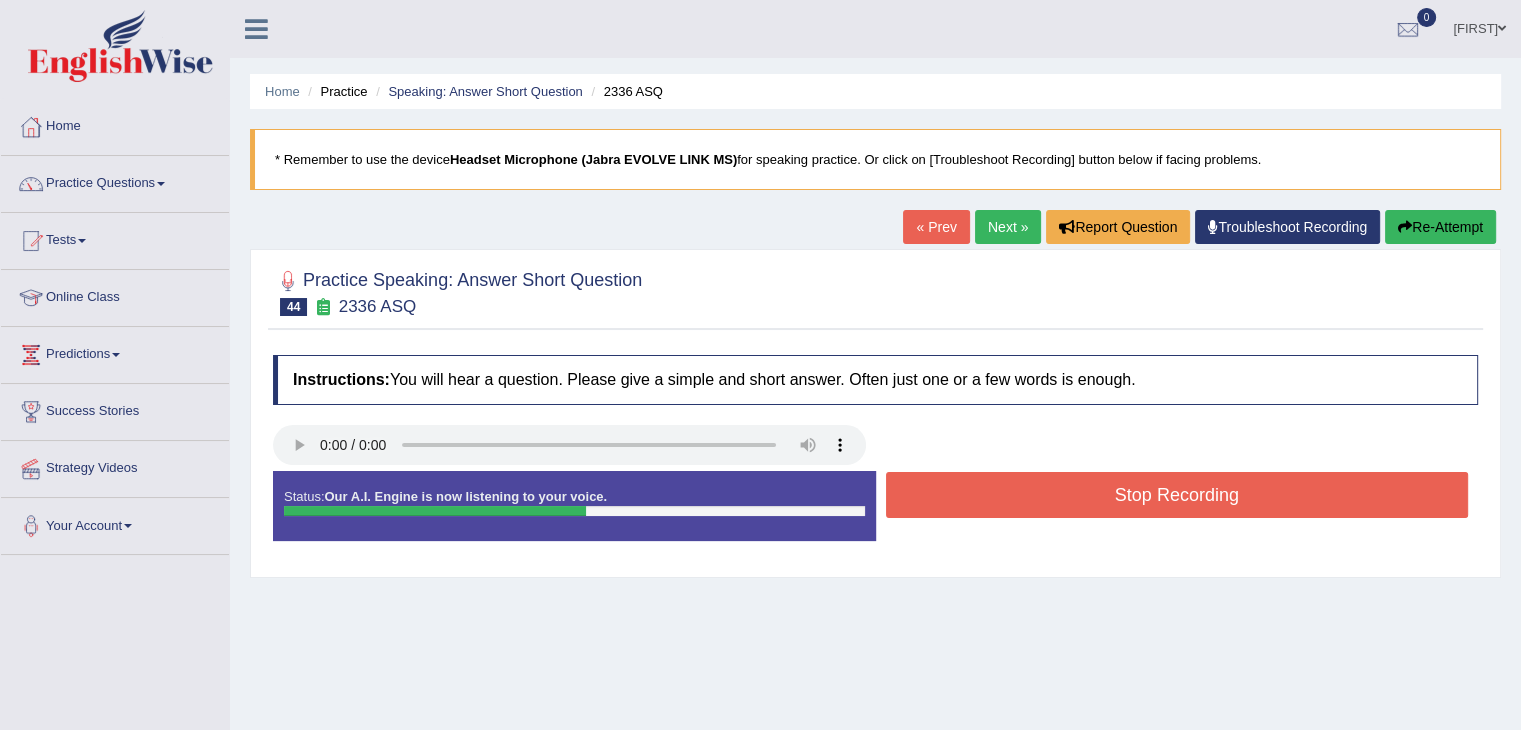 click on "Stop Recording" at bounding box center (1177, 495) 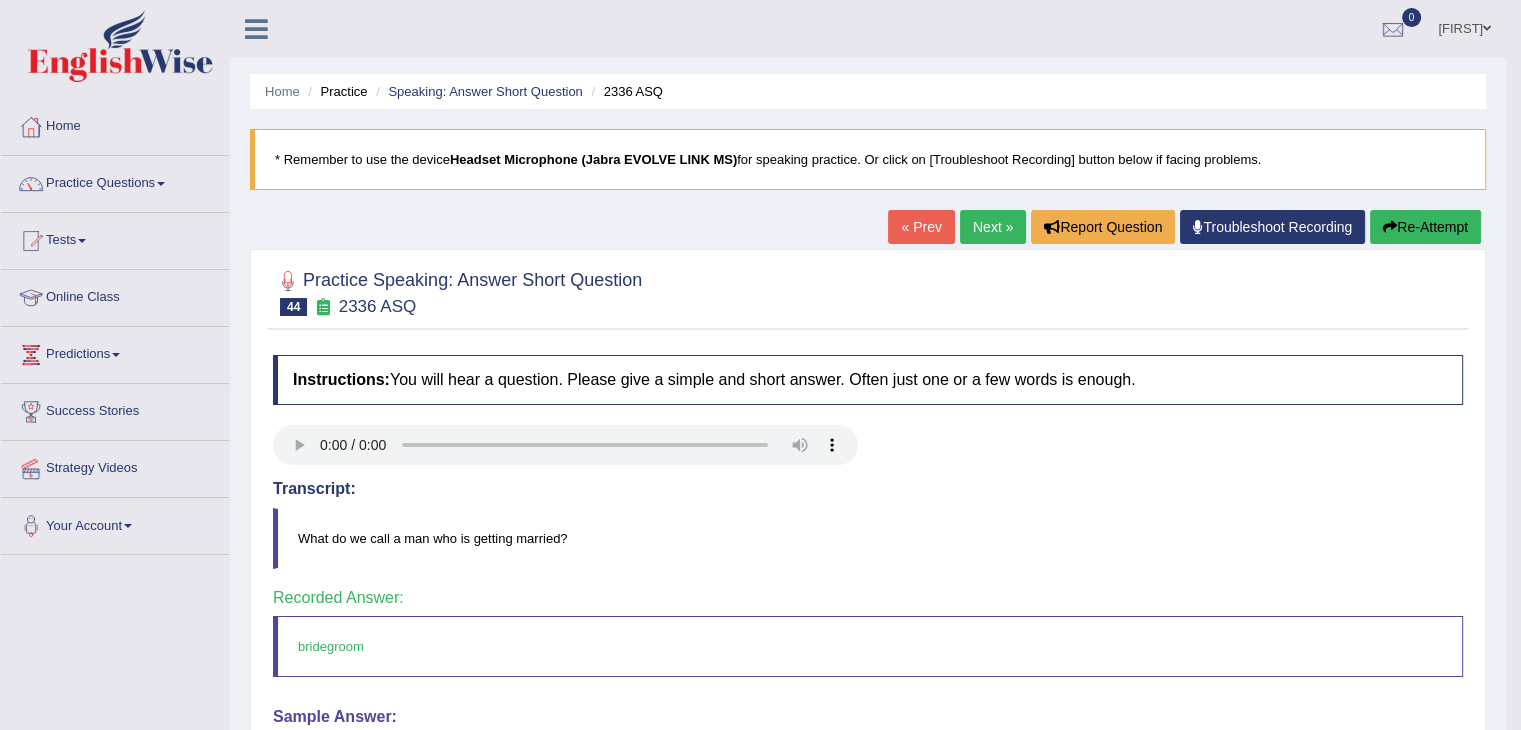 click on "Next »" at bounding box center (993, 227) 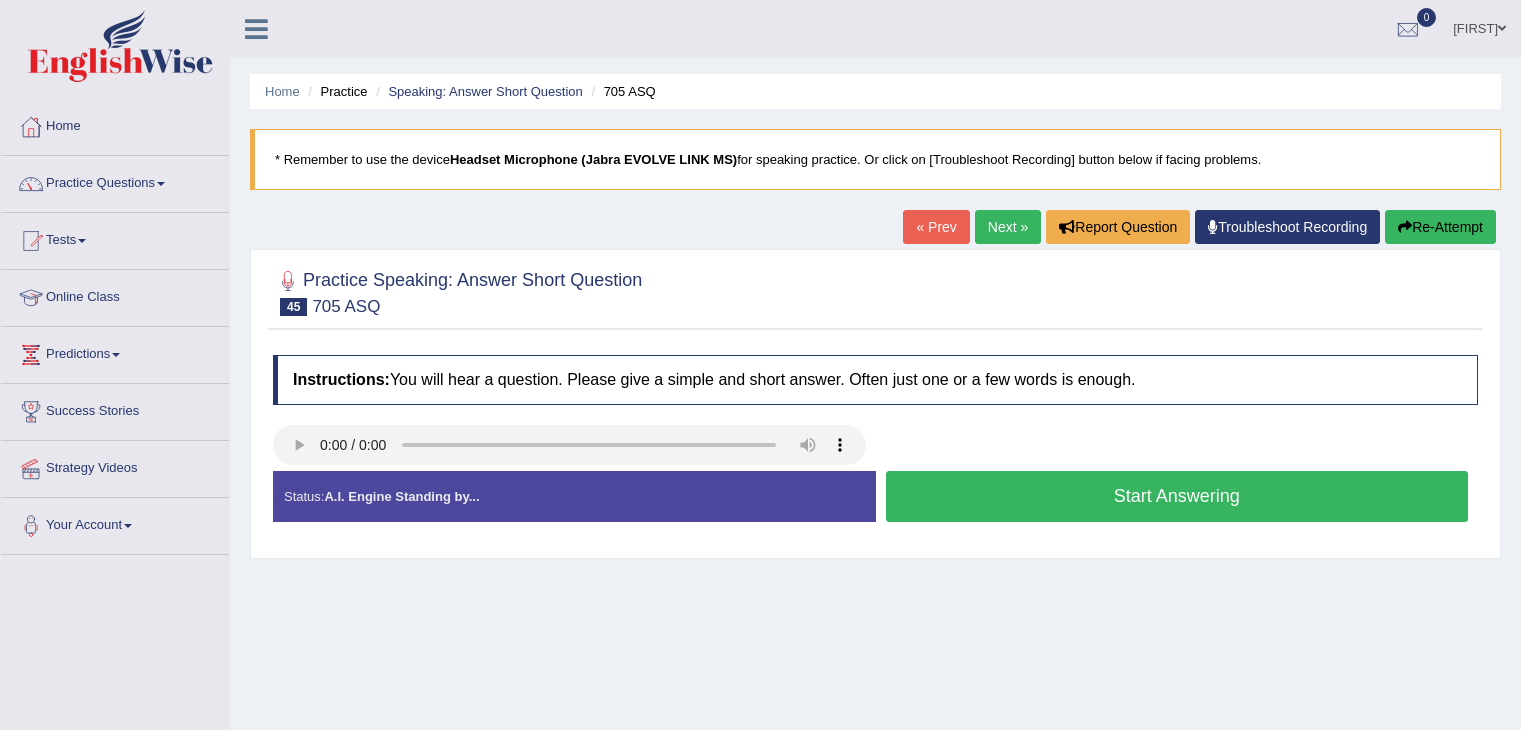 scroll, scrollTop: 0, scrollLeft: 0, axis: both 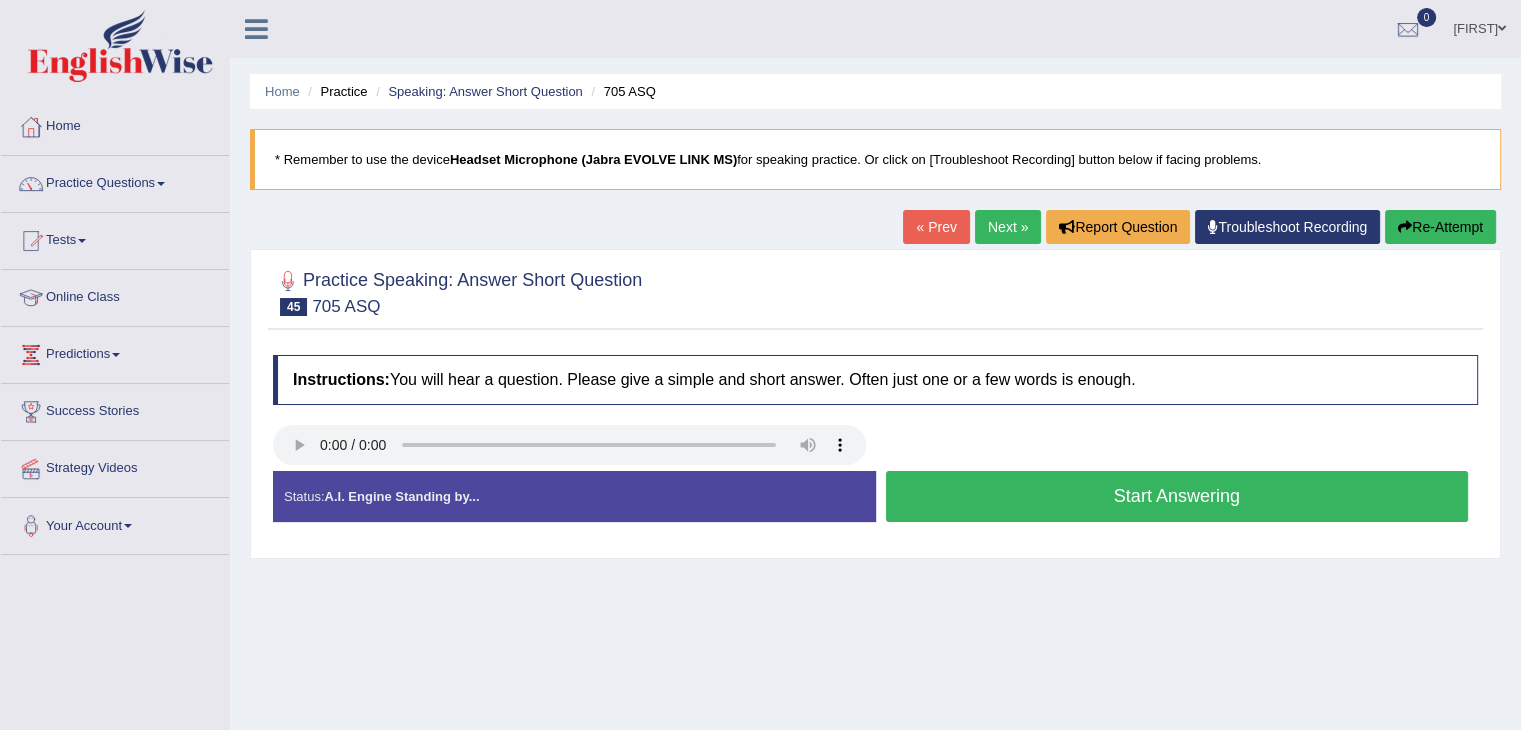 click on "Start Answering" at bounding box center [1177, 496] 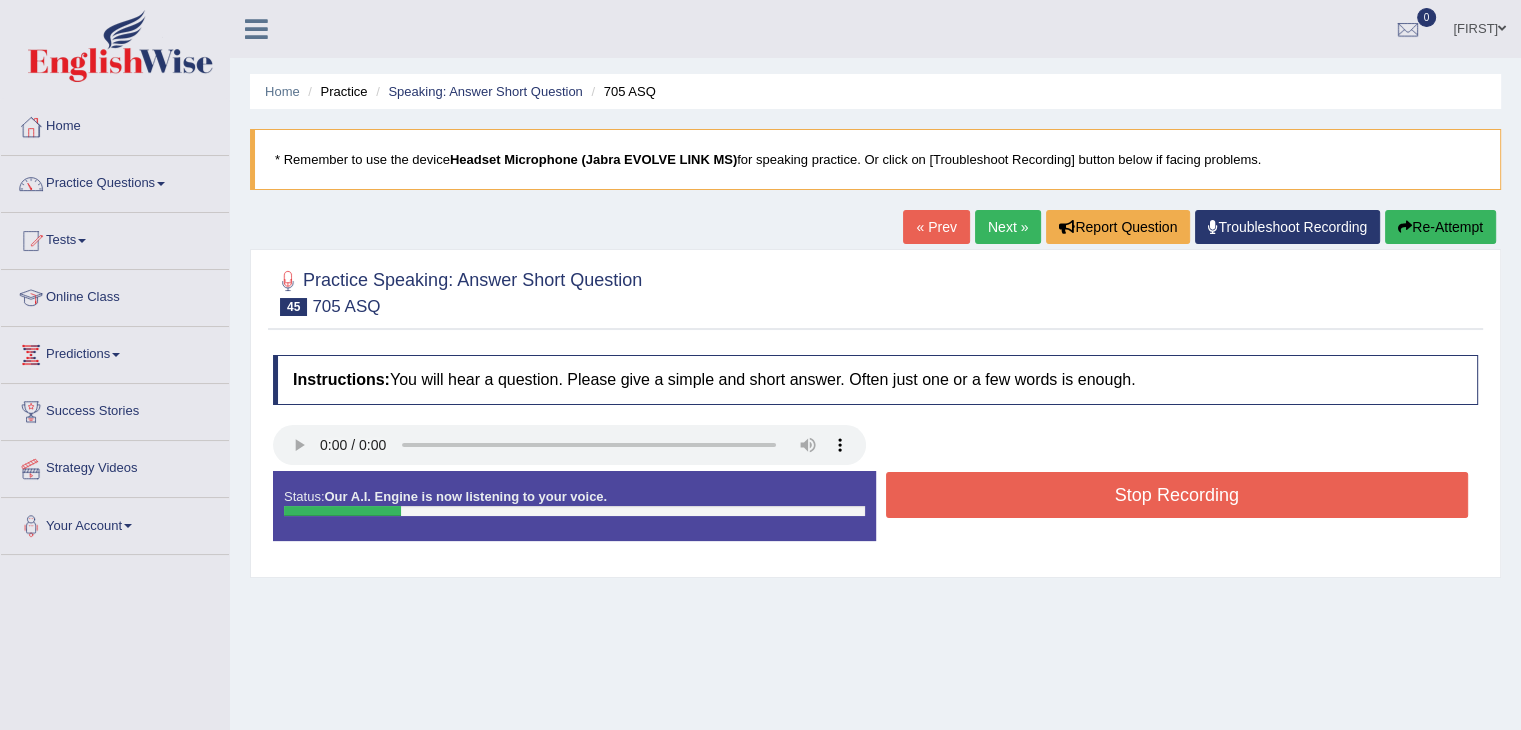click on "Stop Recording" at bounding box center [1177, 495] 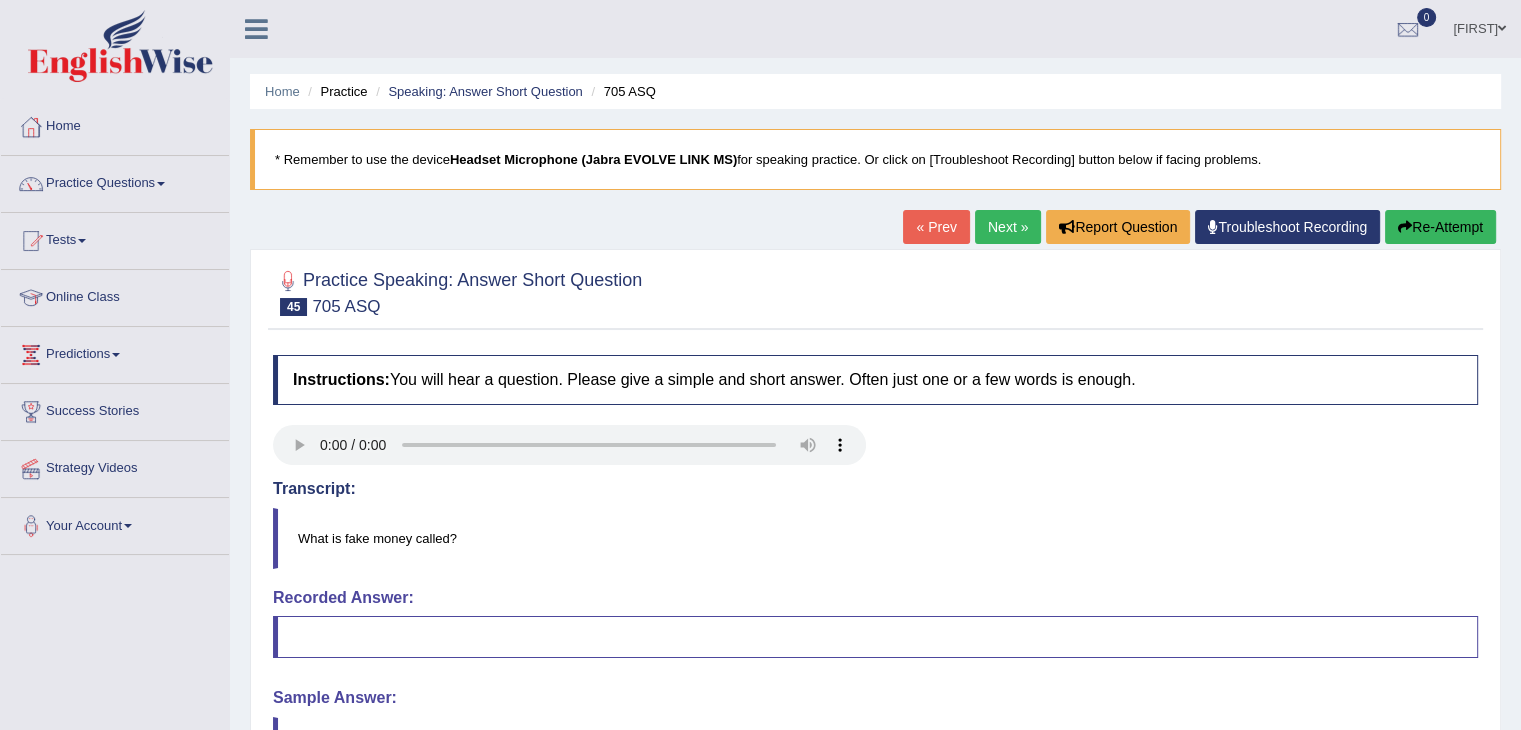 scroll, scrollTop: 0, scrollLeft: 0, axis: both 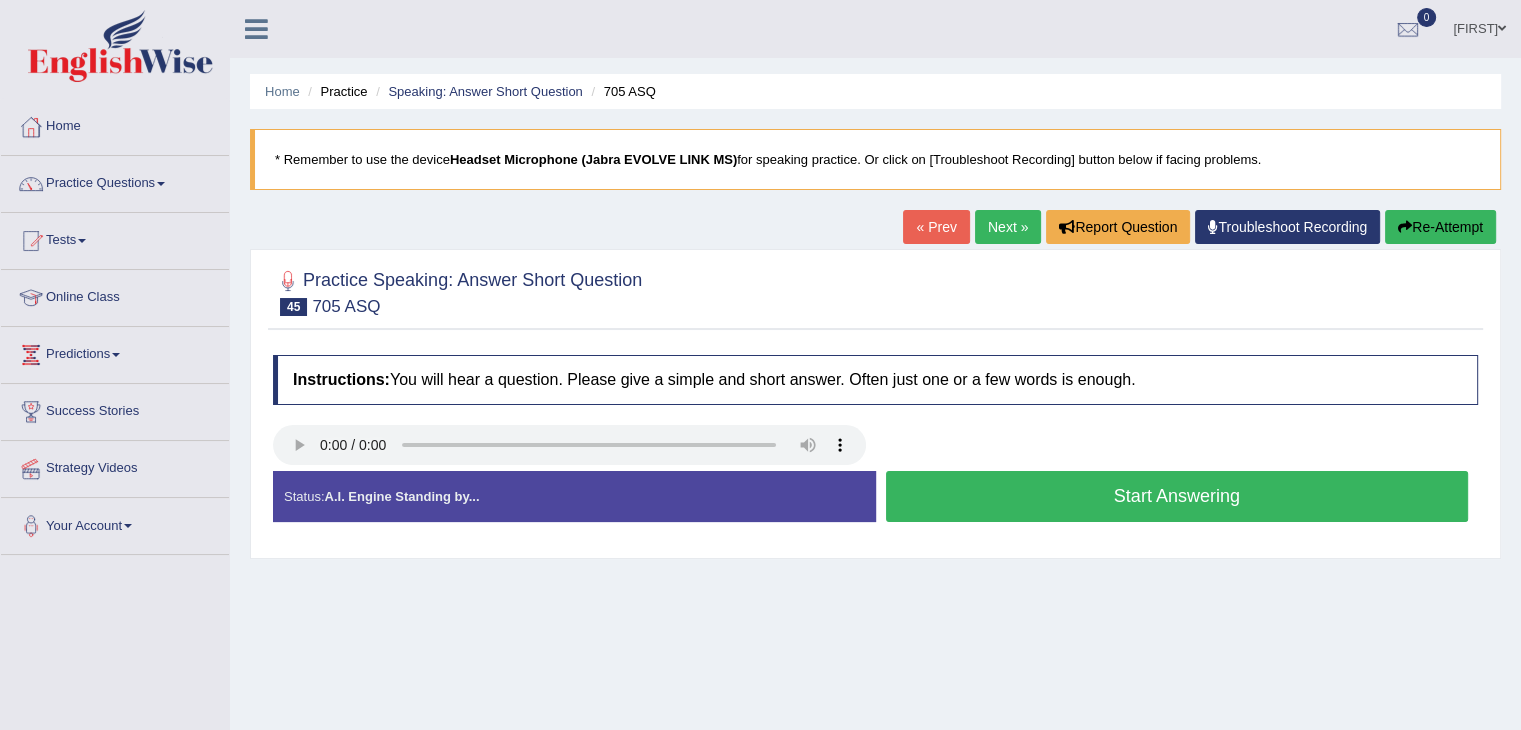 click on "Start Answering" at bounding box center (1177, 496) 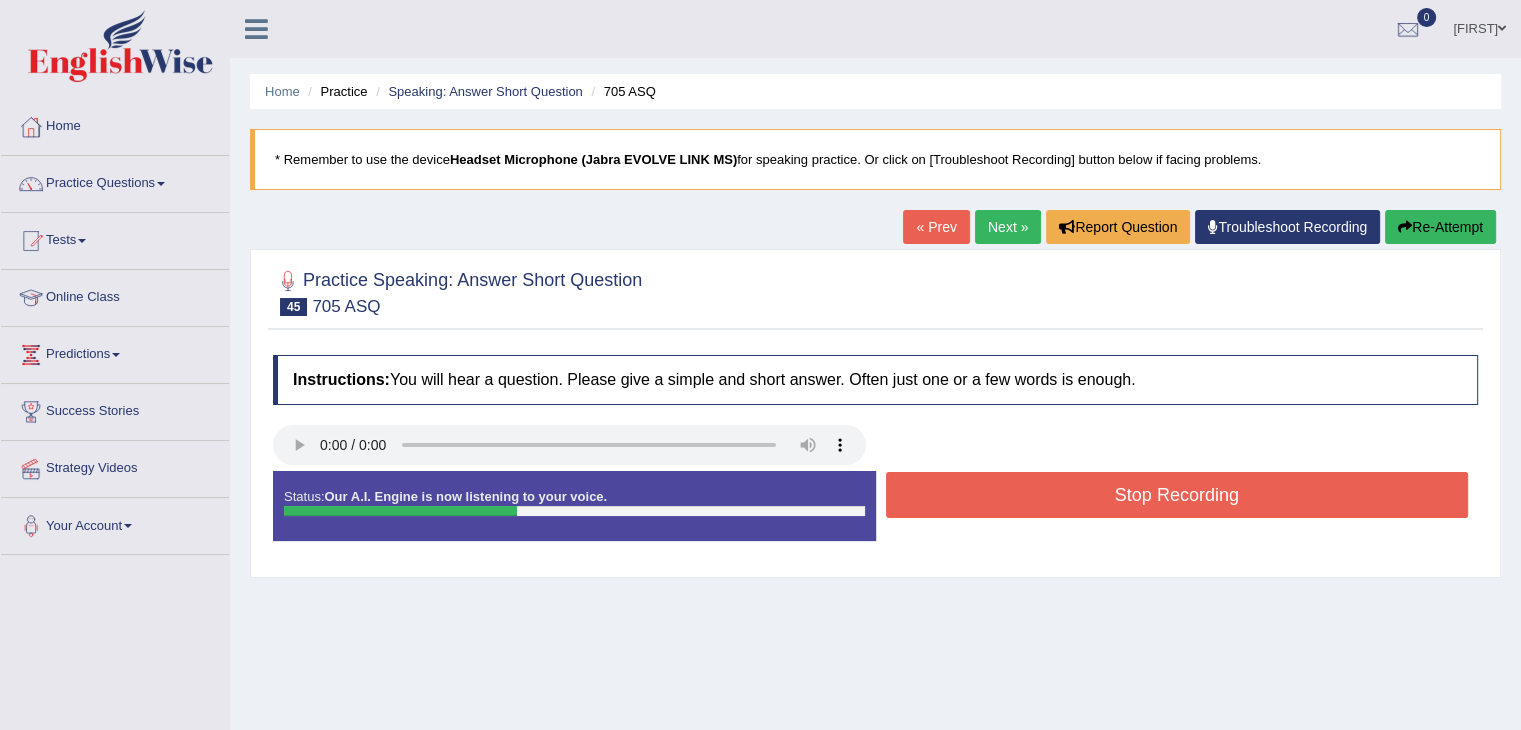 click on "Stop Recording" at bounding box center [1177, 495] 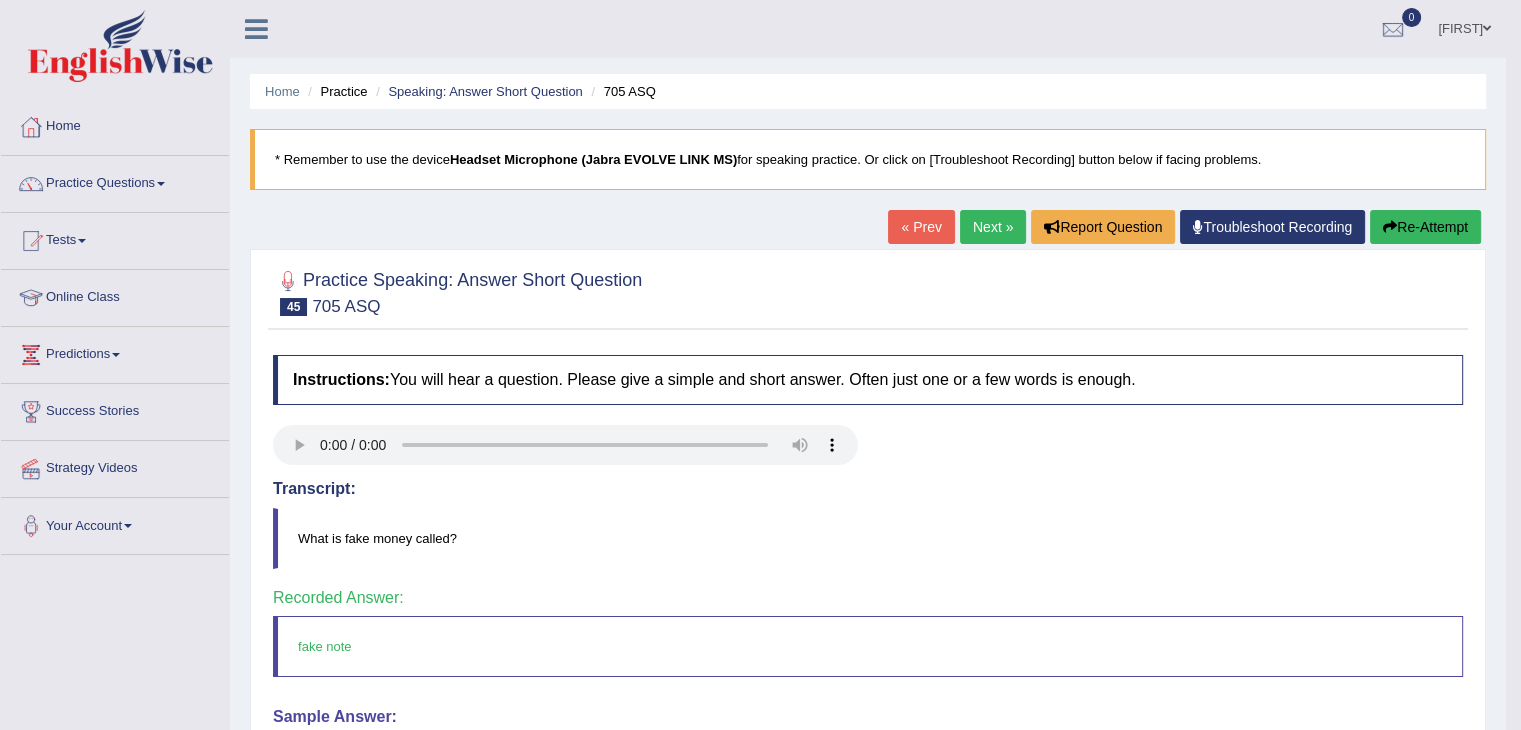click on "Next »" at bounding box center [993, 227] 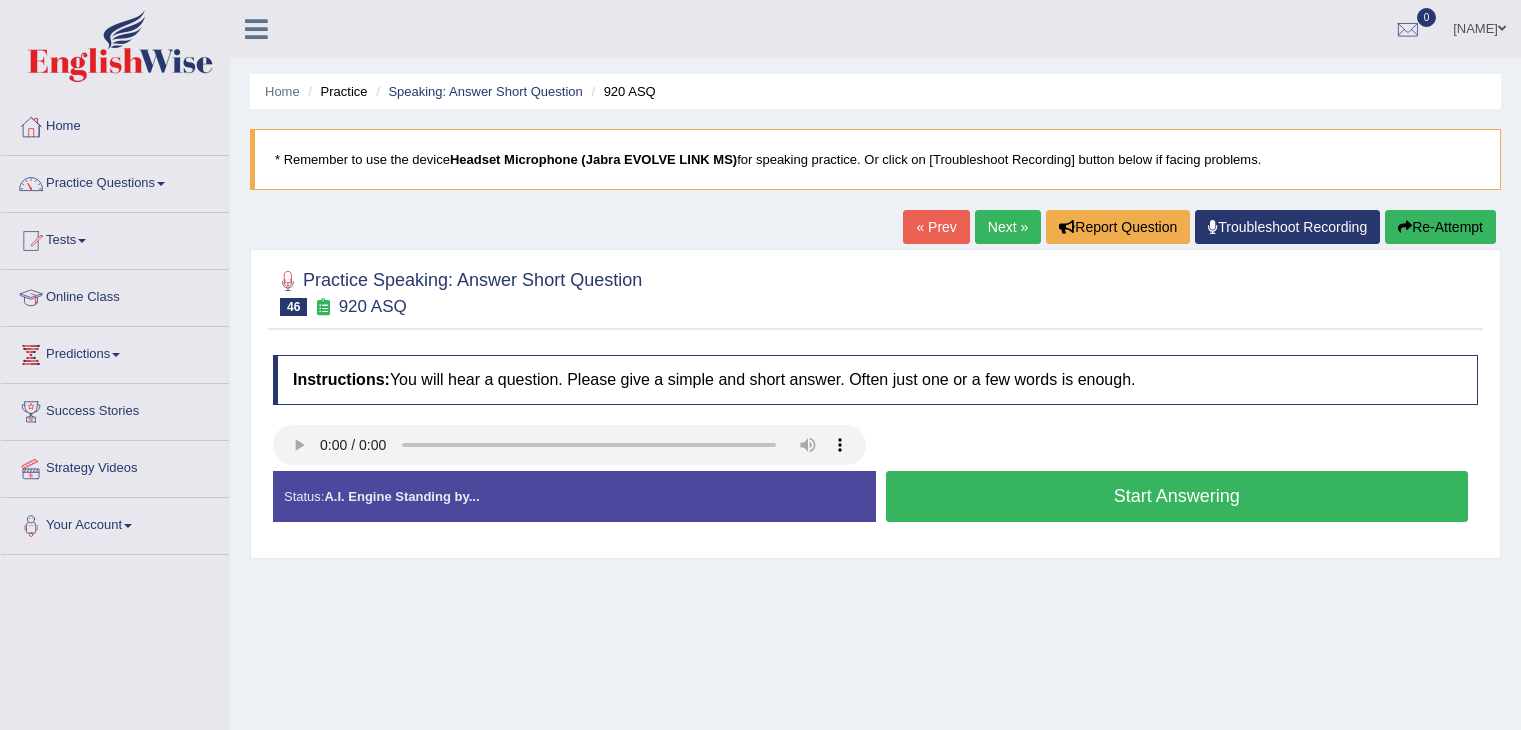 scroll, scrollTop: 0, scrollLeft: 0, axis: both 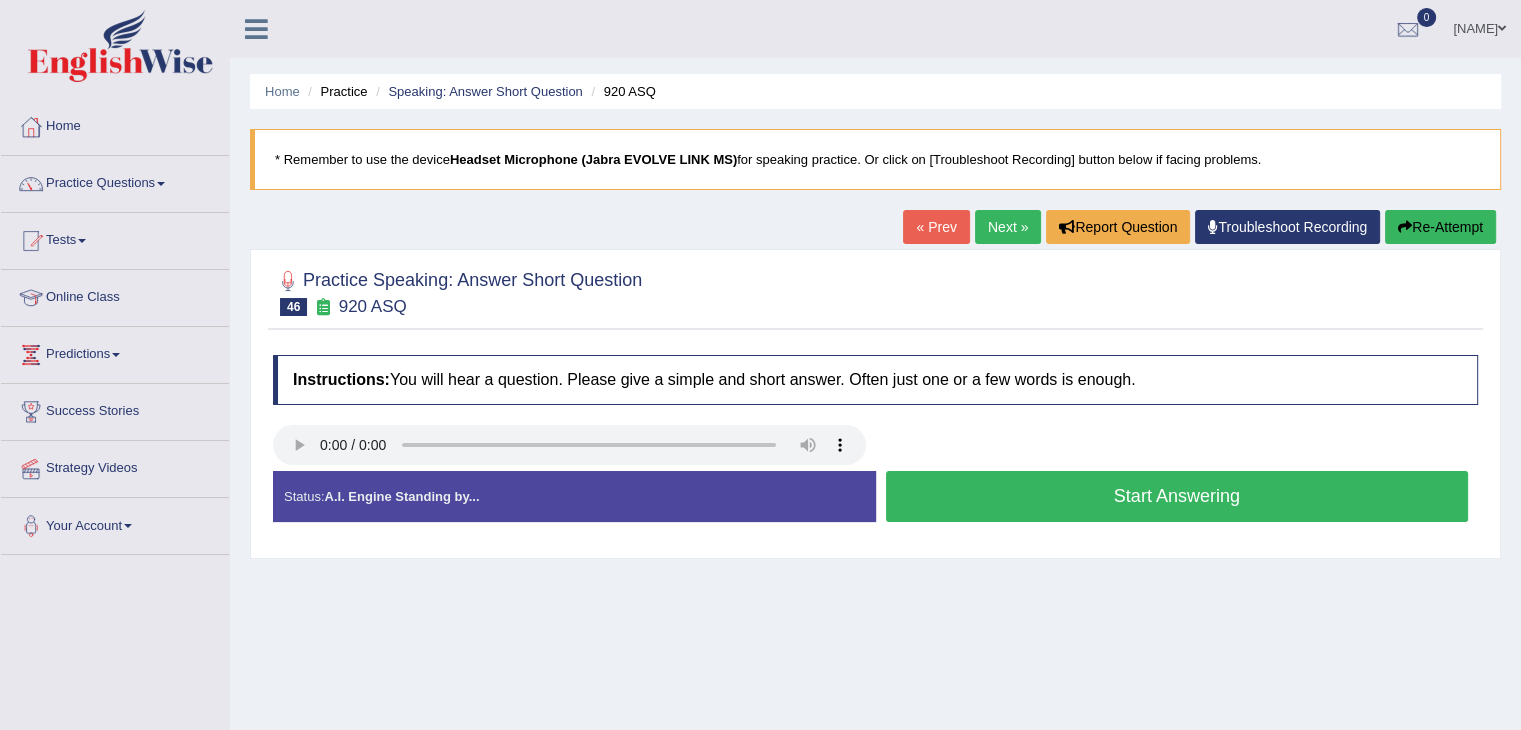 click on "Start Answering" at bounding box center (1177, 496) 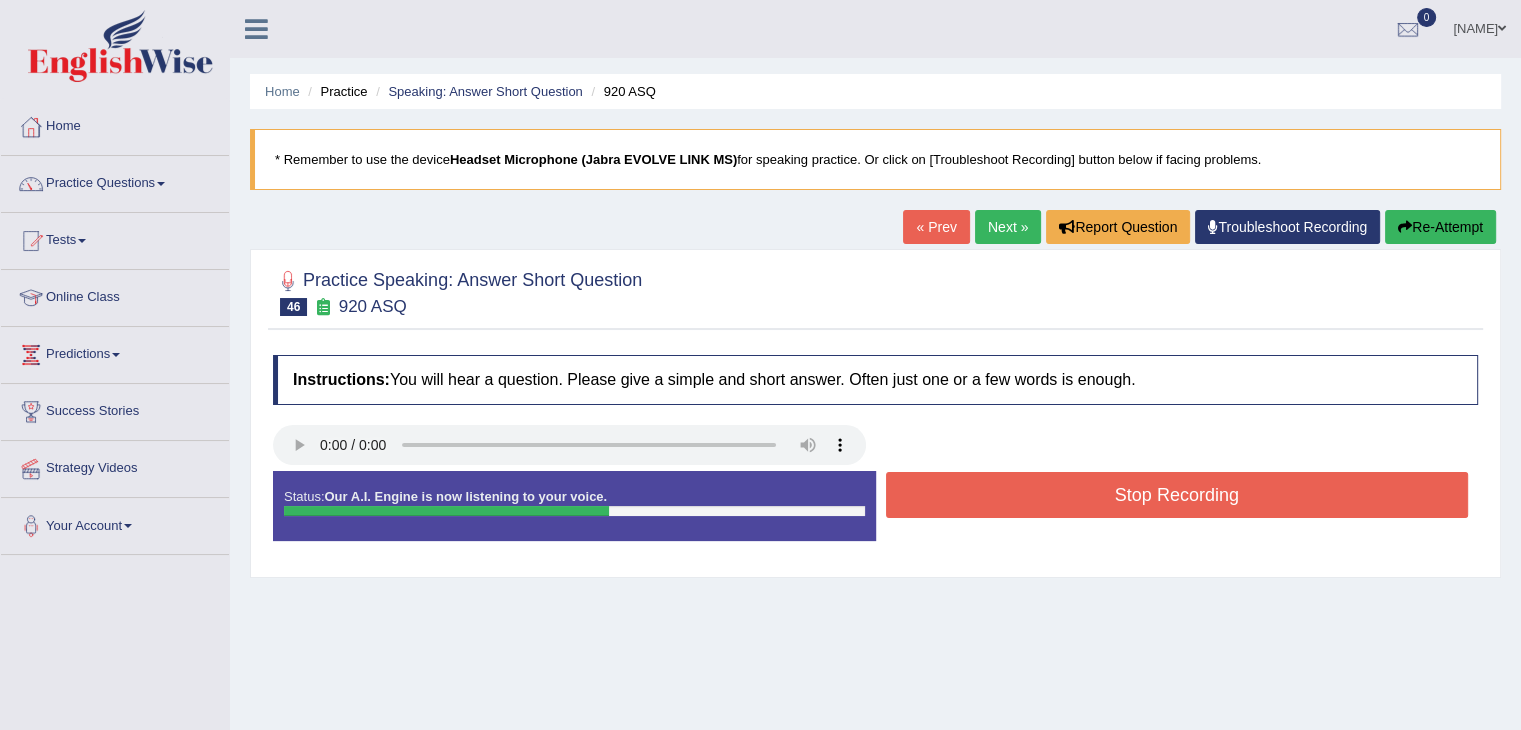click on "Stop Recording" at bounding box center (1177, 495) 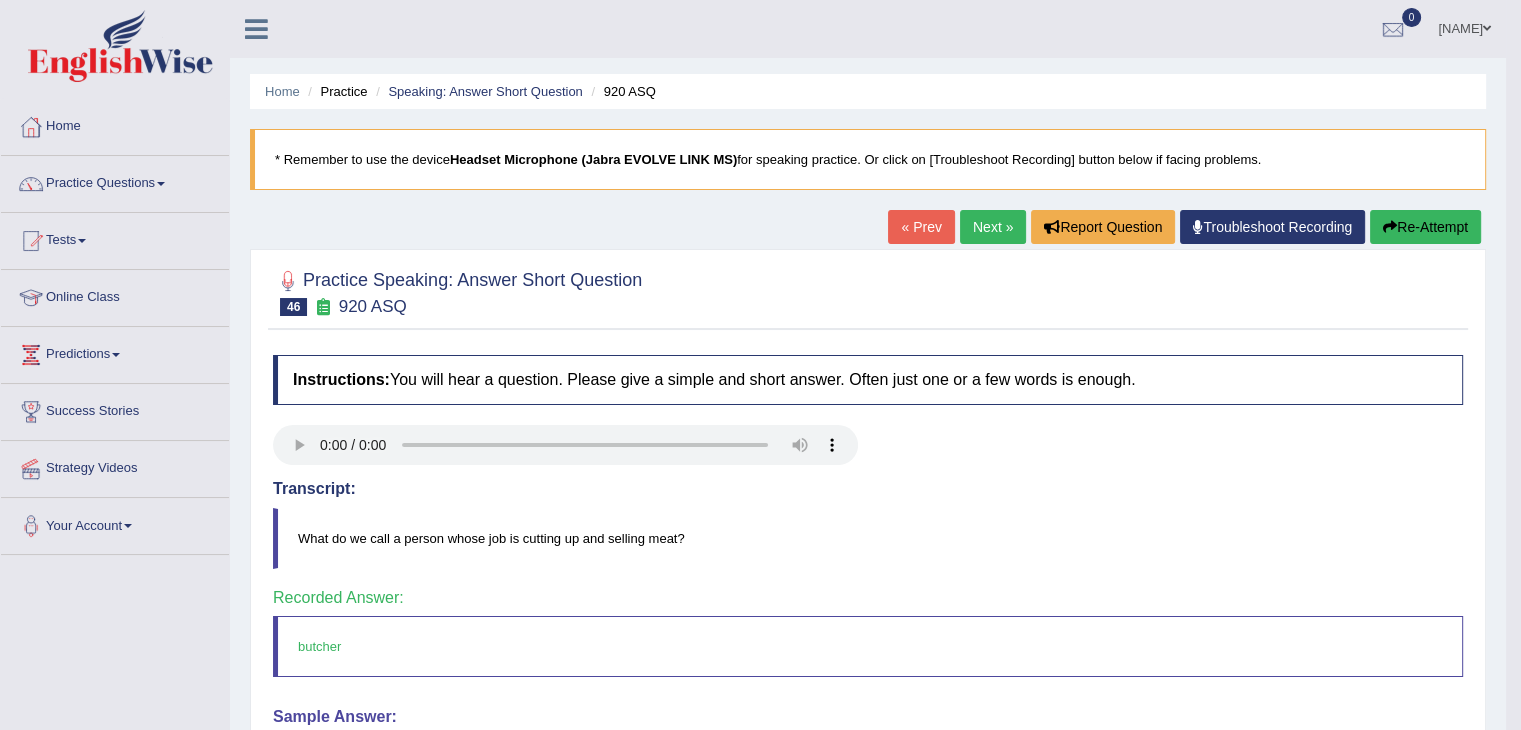 click on "Next »" at bounding box center (993, 227) 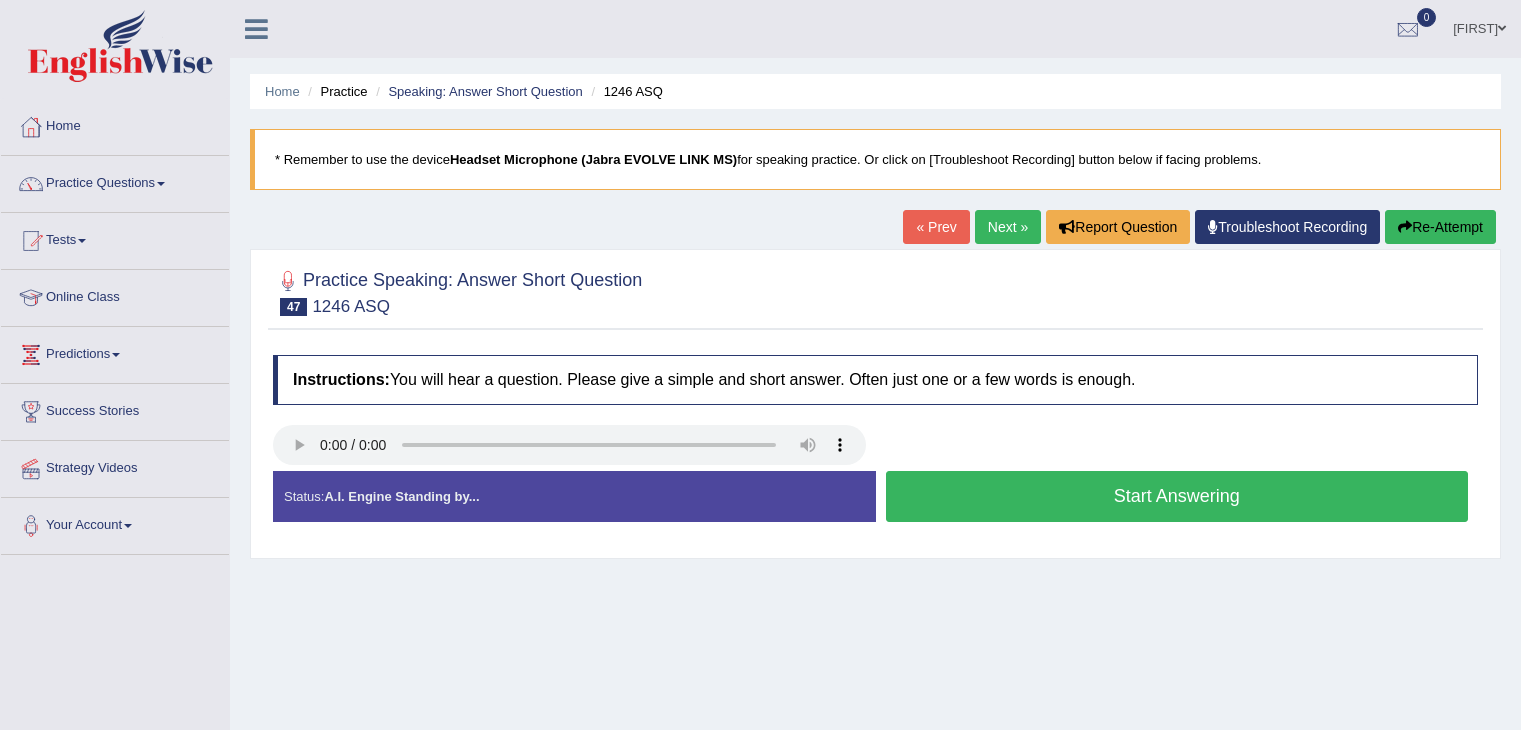 scroll, scrollTop: 0, scrollLeft: 0, axis: both 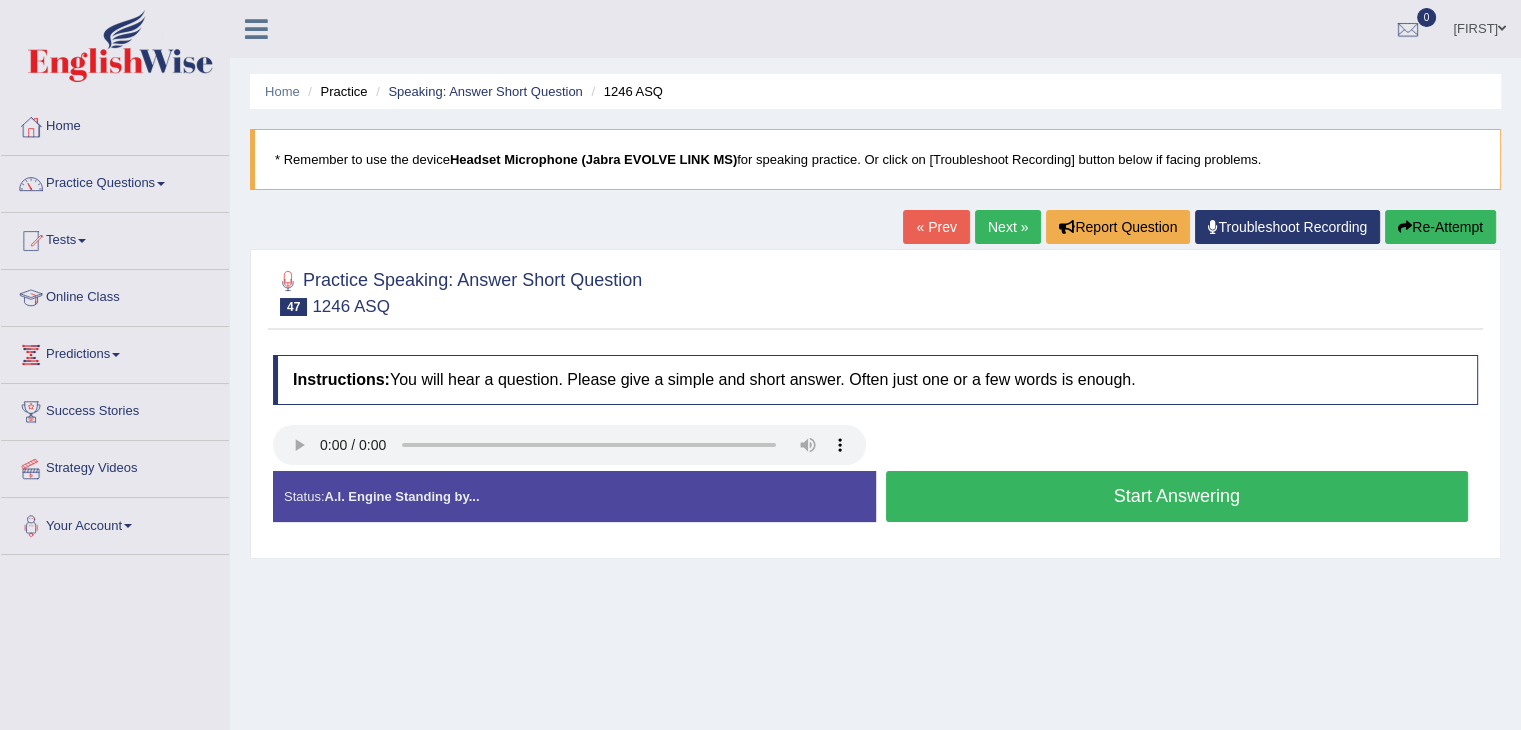 click on "Start Answering" at bounding box center (1177, 496) 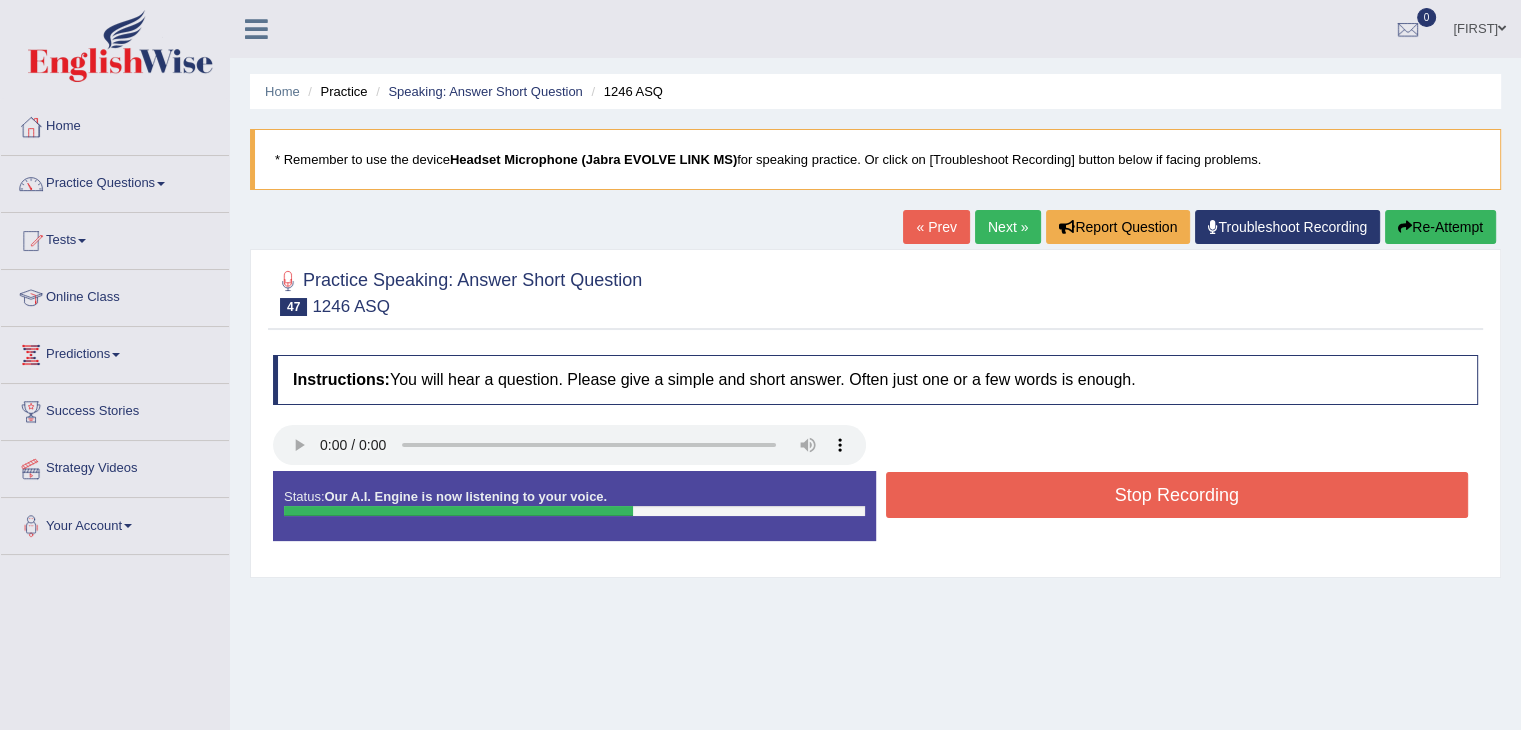 click on "Stop Recording" at bounding box center [1177, 495] 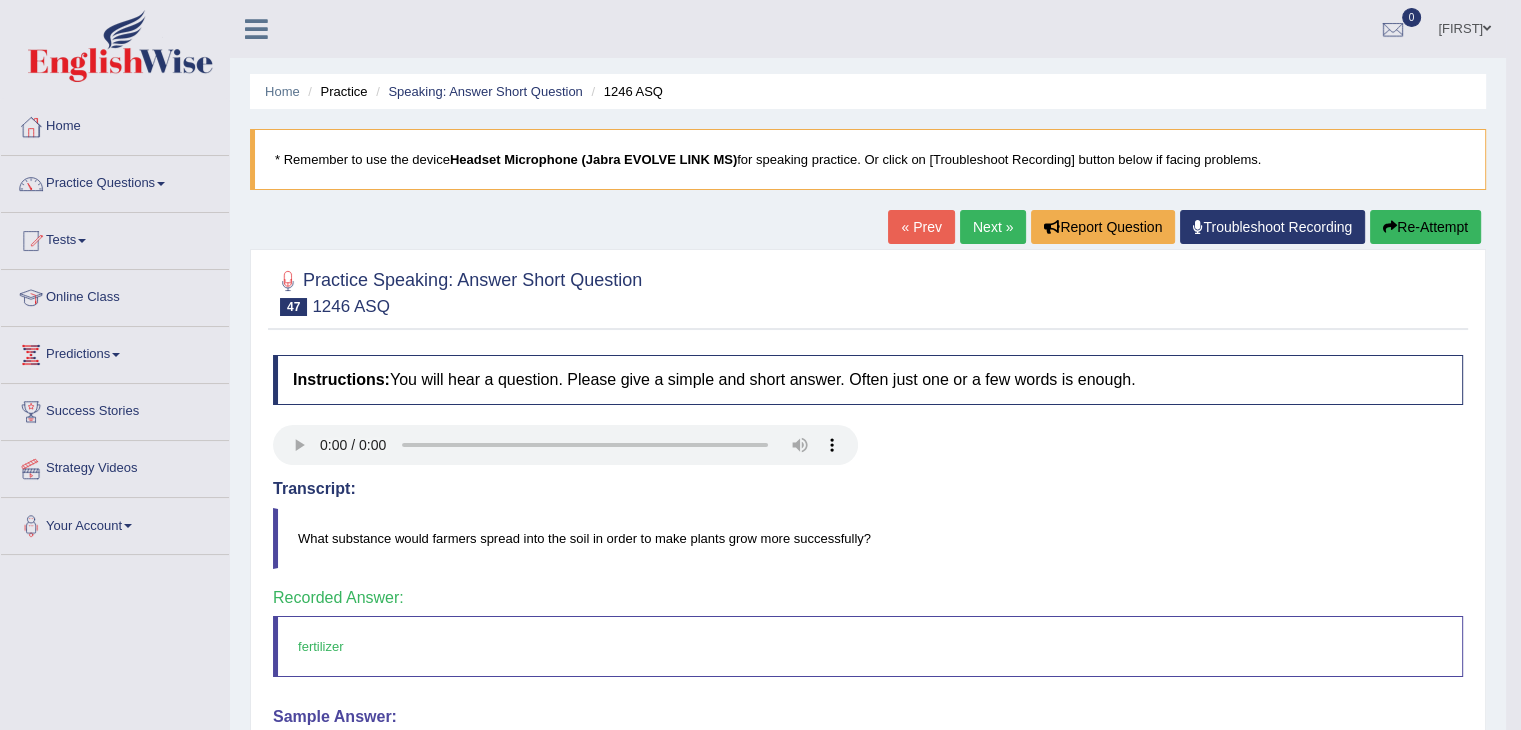 click on "Next »" at bounding box center (993, 227) 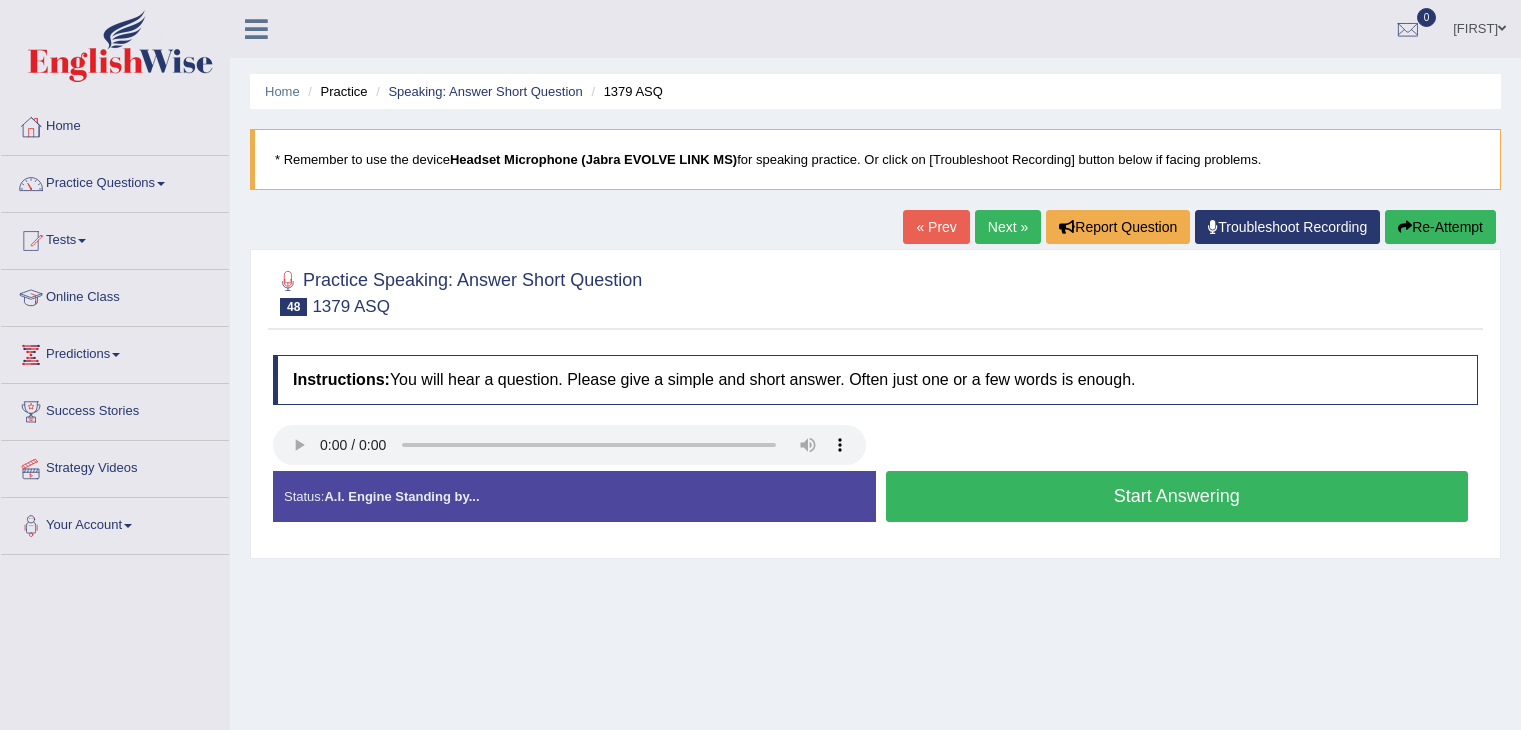 scroll, scrollTop: 0, scrollLeft: 0, axis: both 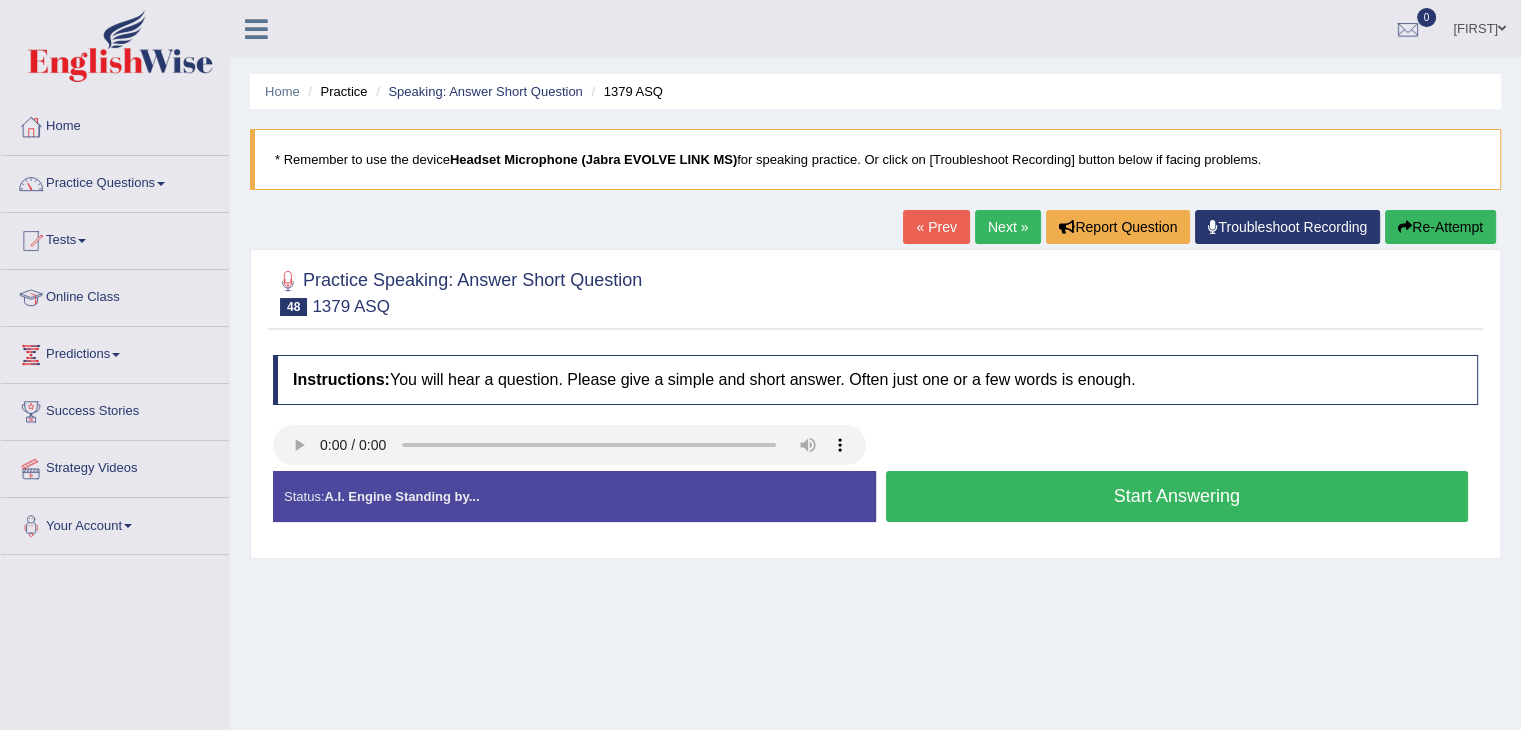 click on "Start Answering" at bounding box center (1177, 496) 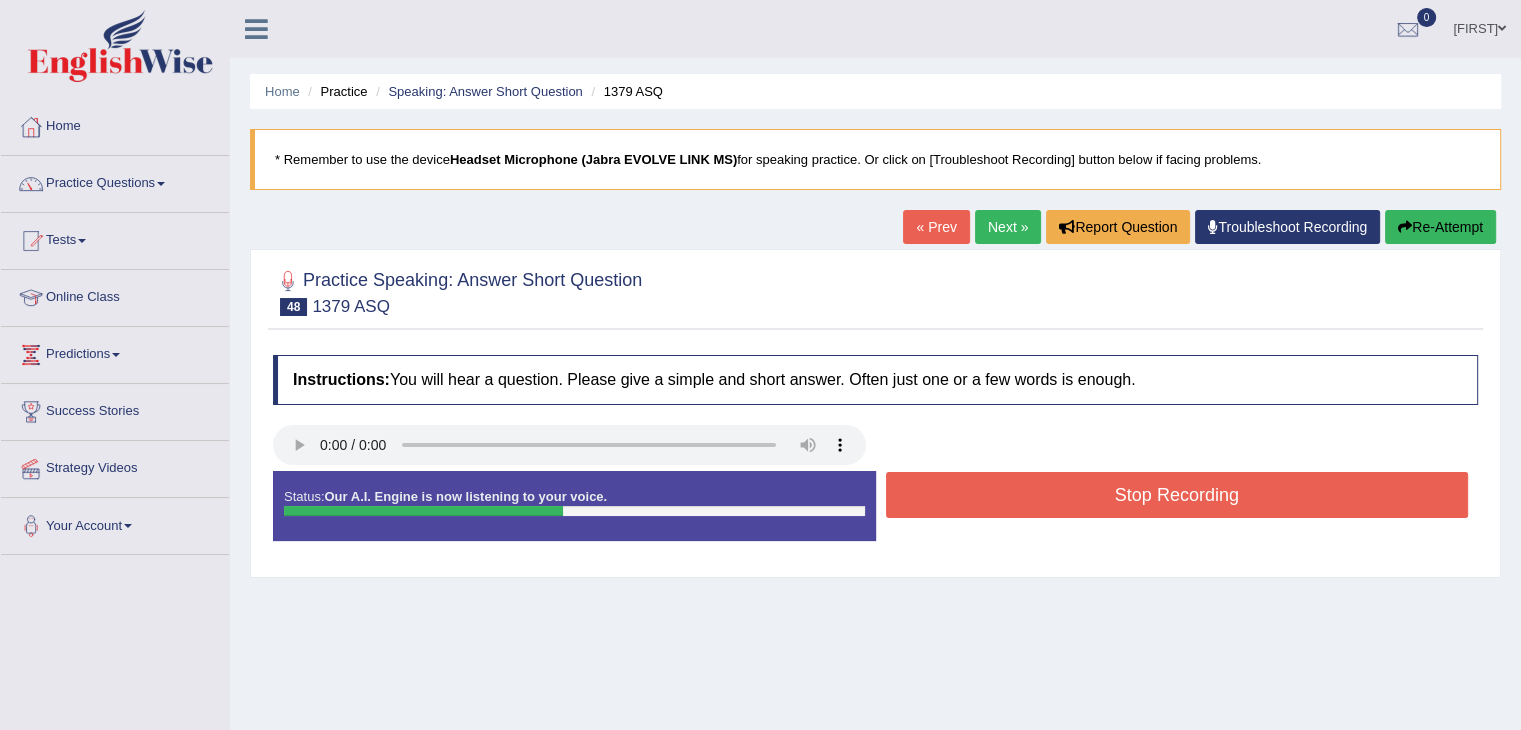 click on "Stop Recording" at bounding box center (1177, 495) 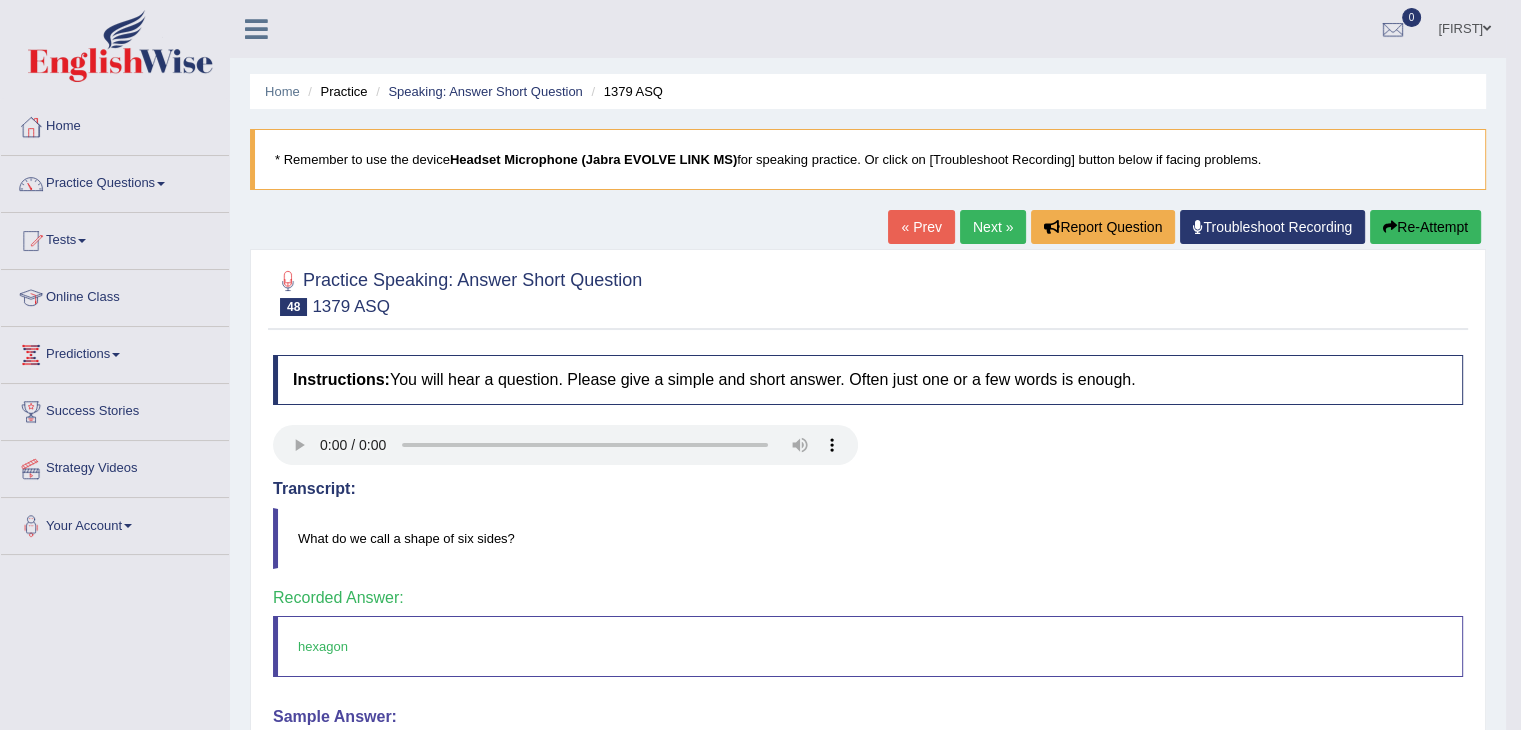 click on "Next »" at bounding box center (993, 227) 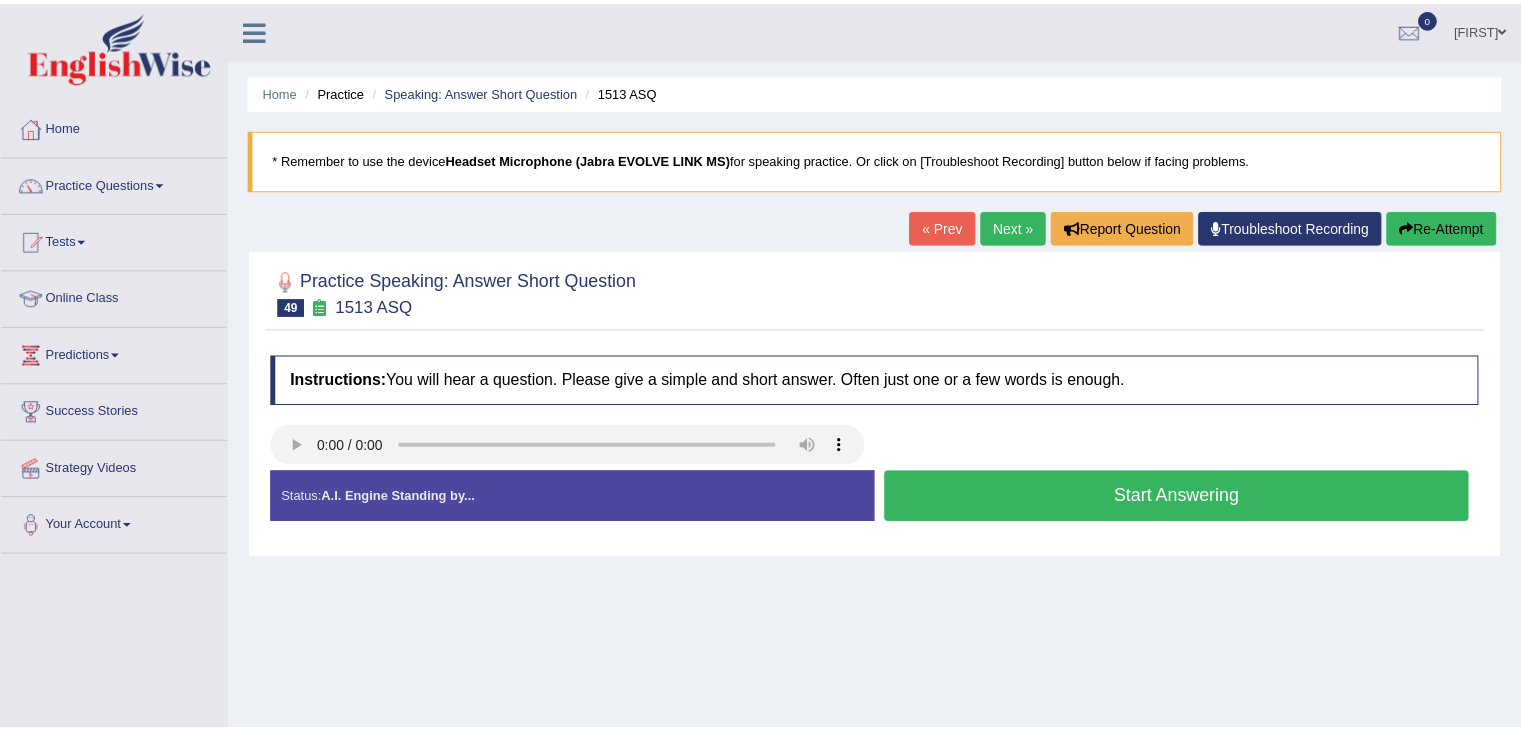 scroll, scrollTop: 0, scrollLeft: 0, axis: both 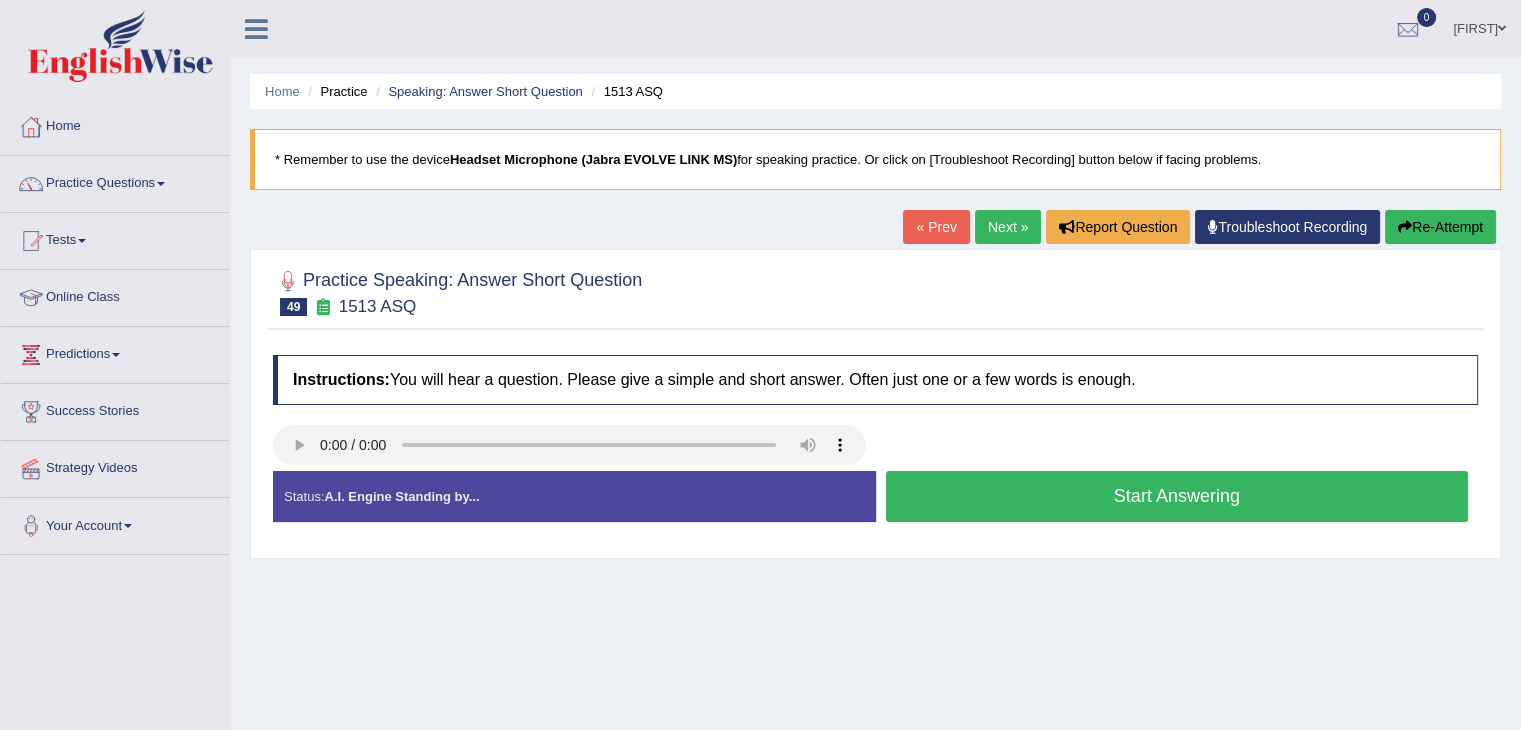 click on "Start Answering" at bounding box center (1177, 499) 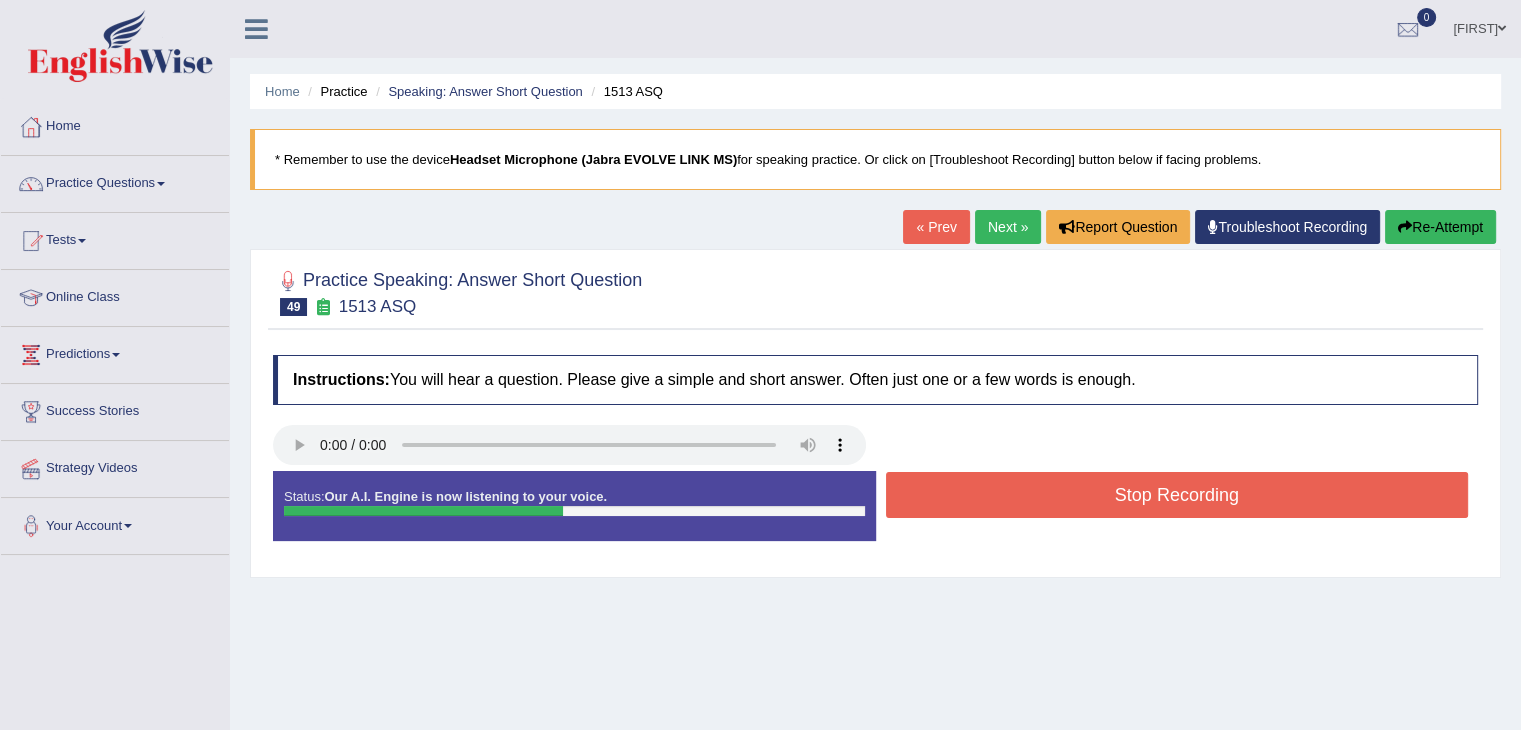 click on "Stop Recording" at bounding box center [1177, 495] 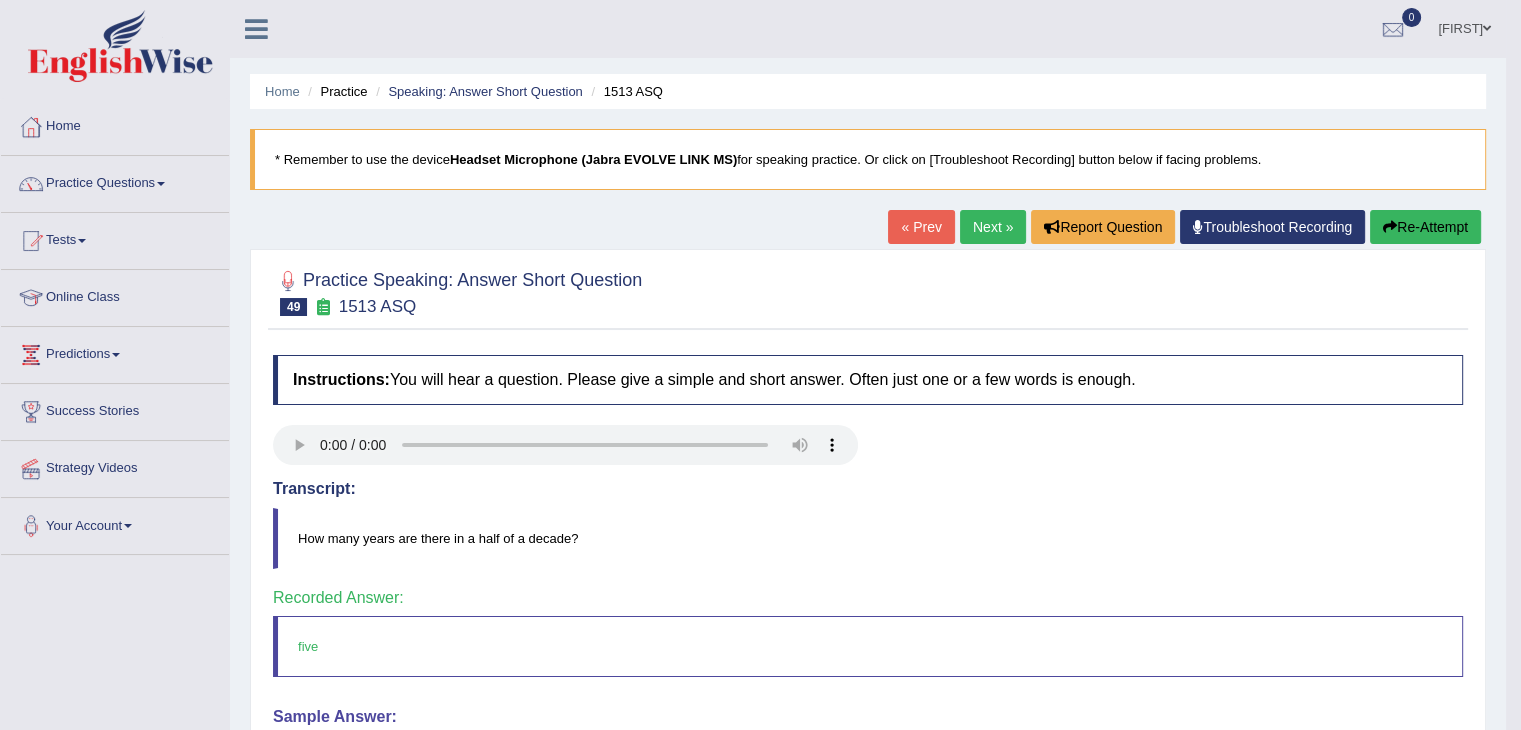click on "Next »" at bounding box center [993, 227] 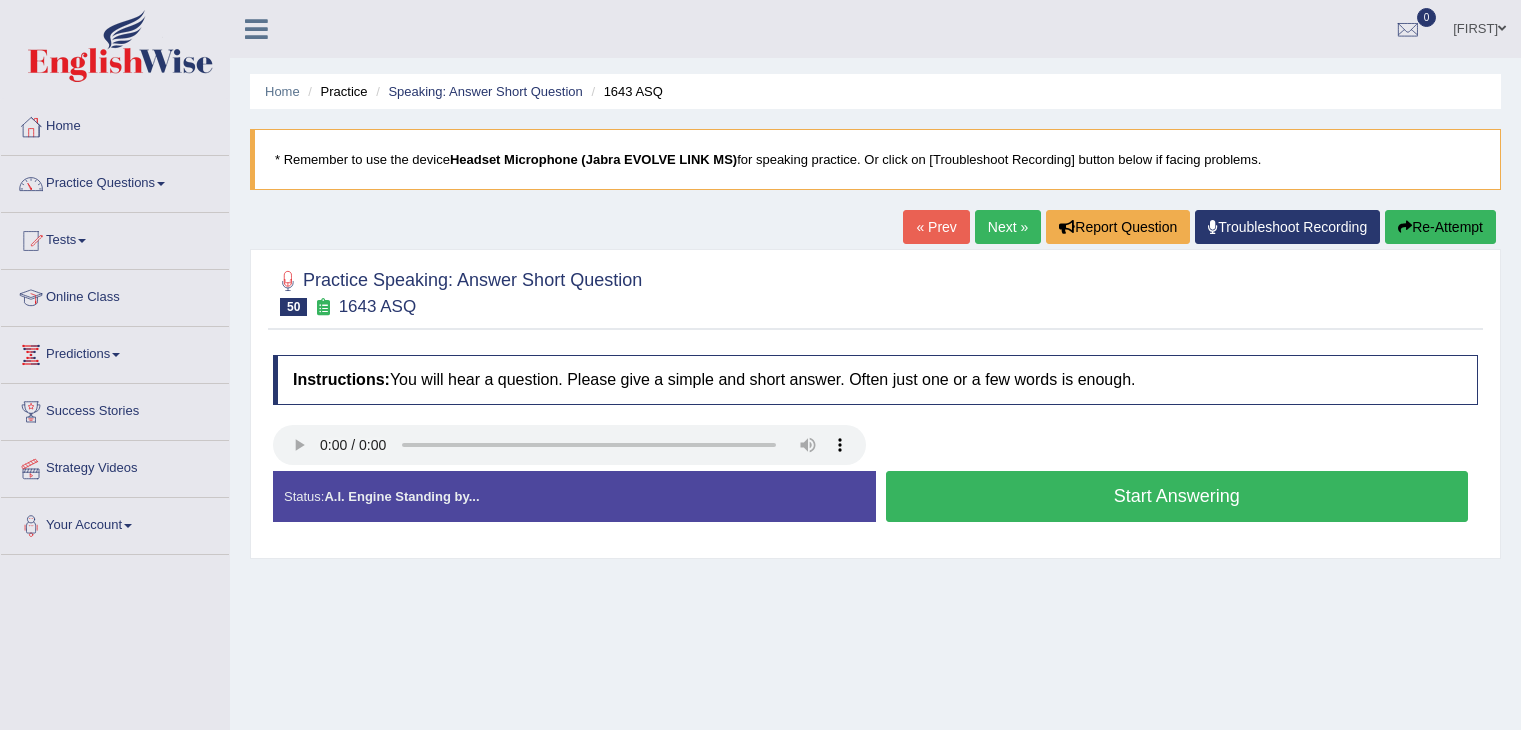 scroll, scrollTop: 0, scrollLeft: 0, axis: both 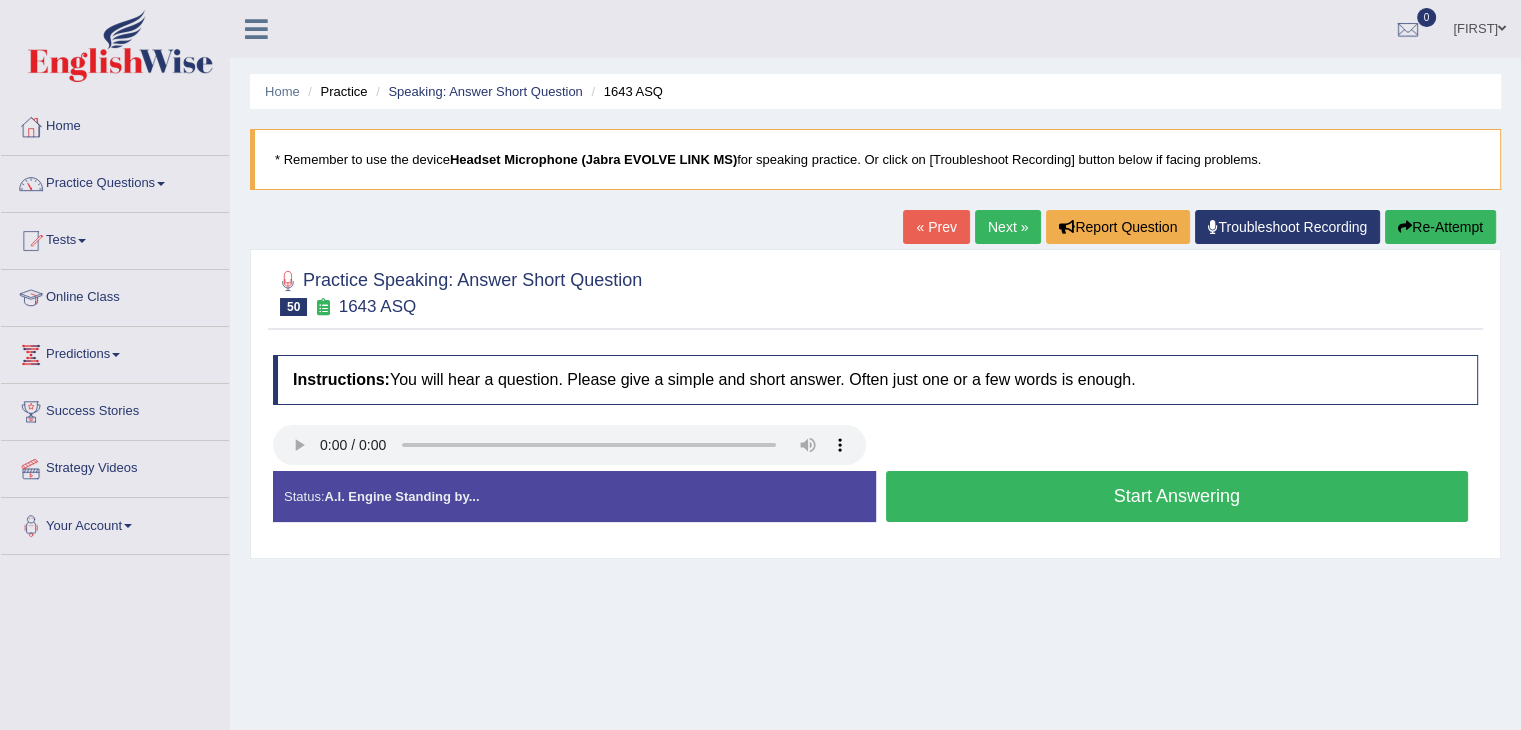 click on "Start Answering" at bounding box center [1177, 496] 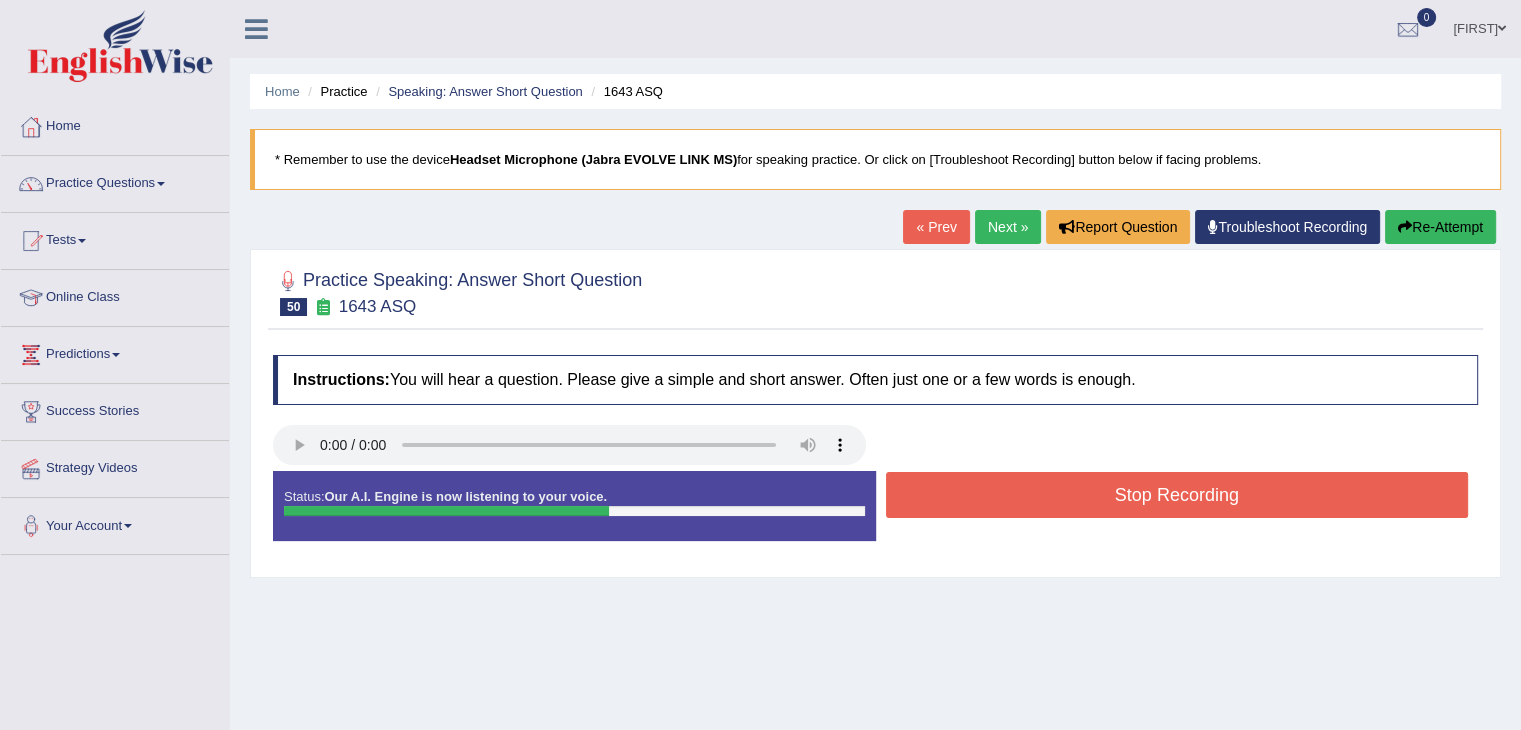 click on "Stop Recording" at bounding box center [1177, 495] 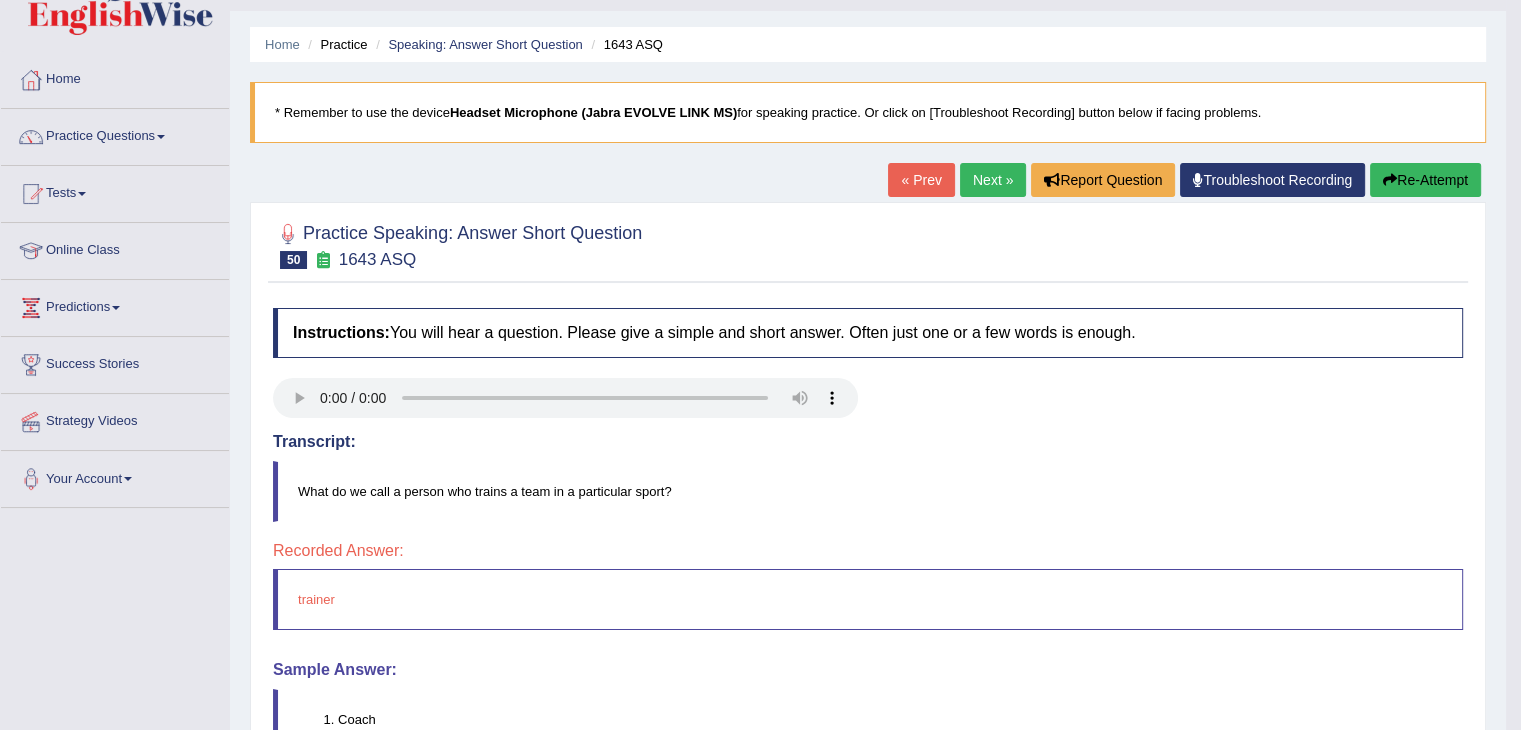 scroll, scrollTop: 0, scrollLeft: 0, axis: both 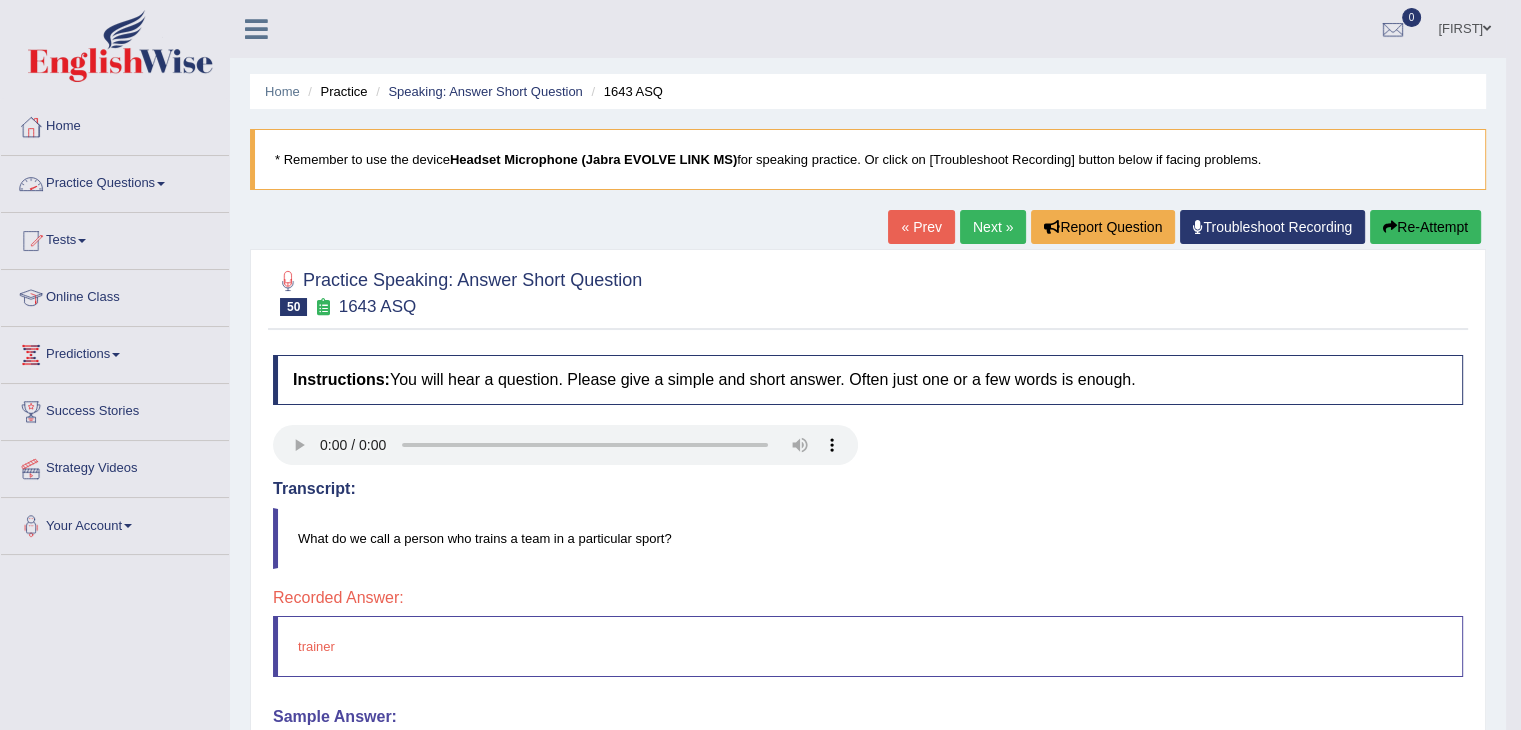click on "Practice Questions" at bounding box center [115, 181] 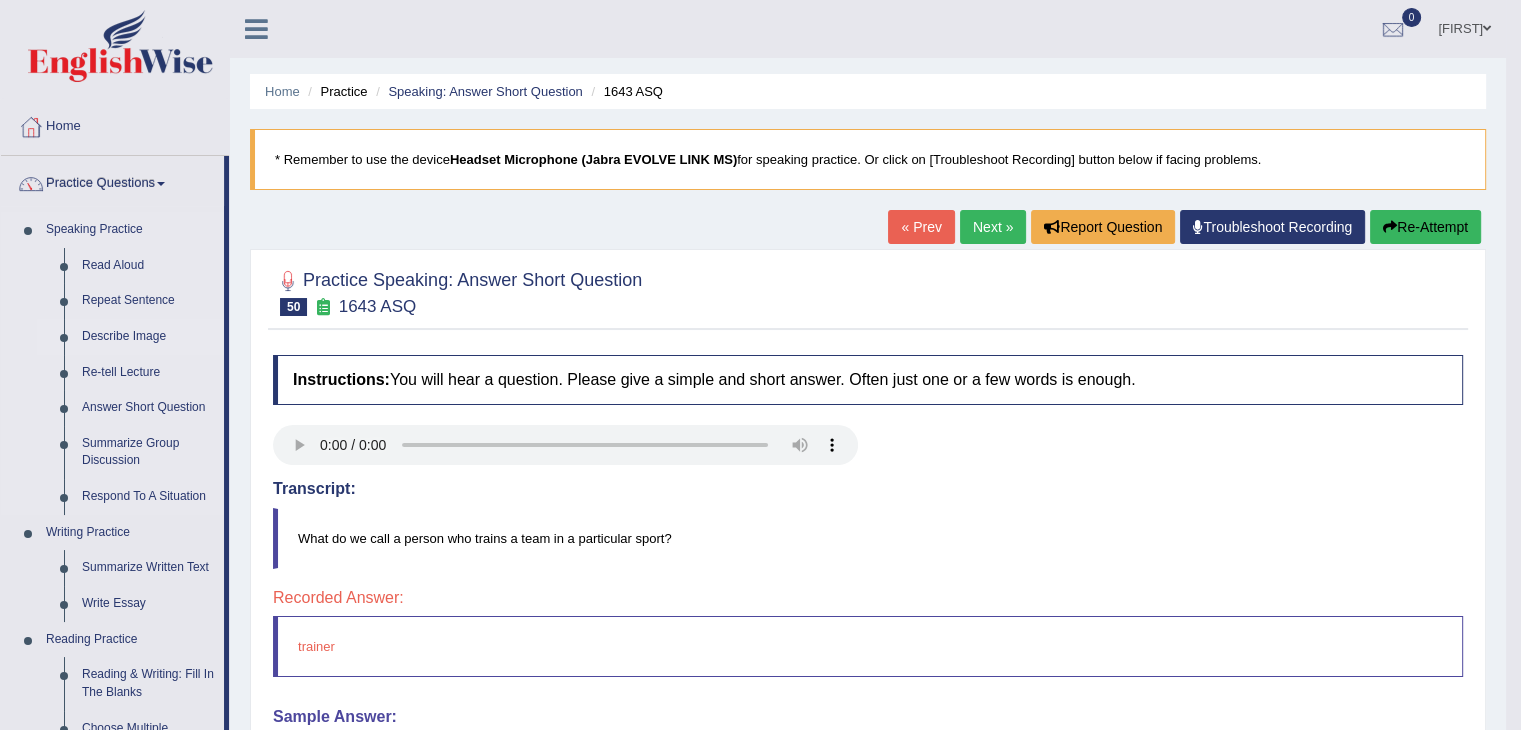 click on "Describe Image" at bounding box center (148, 337) 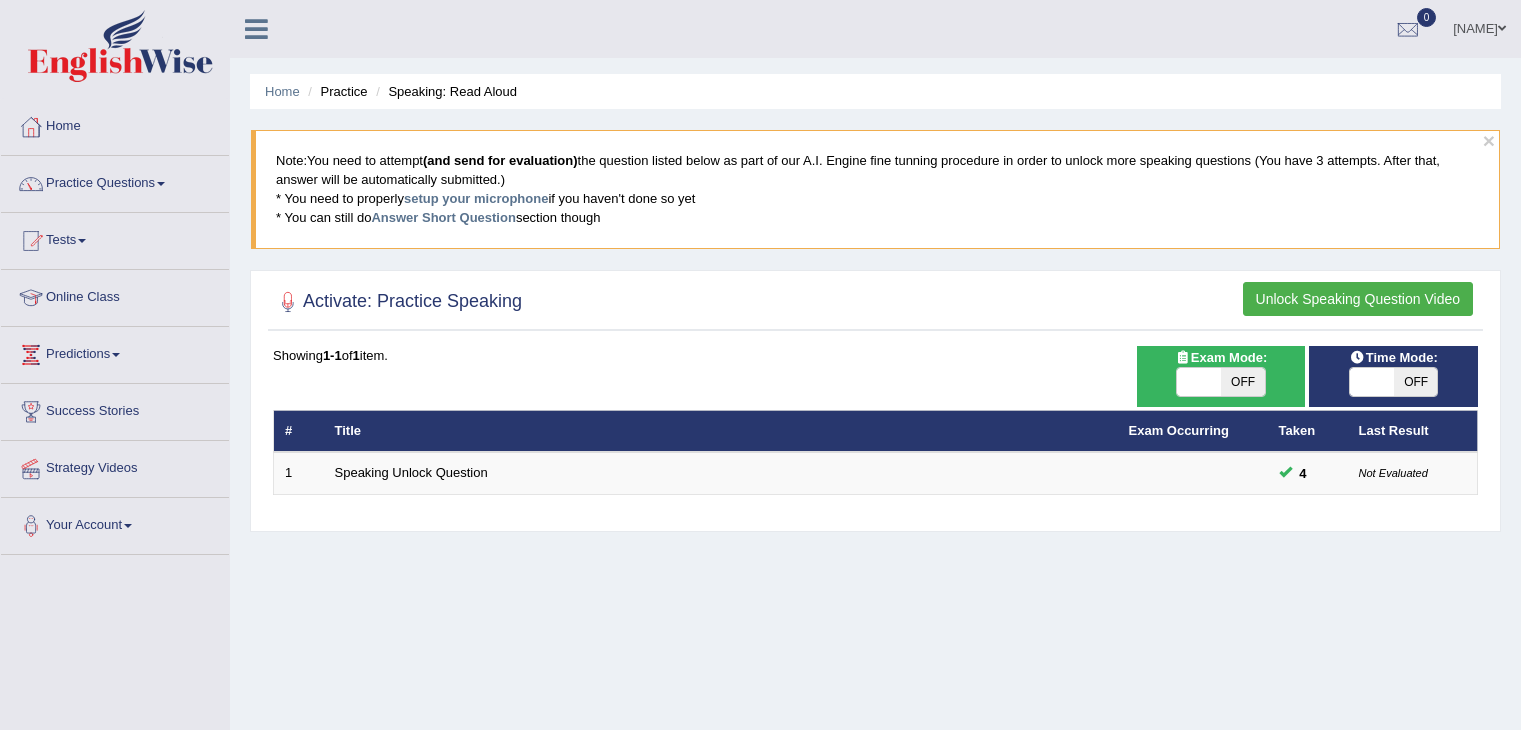 scroll, scrollTop: 0, scrollLeft: 0, axis: both 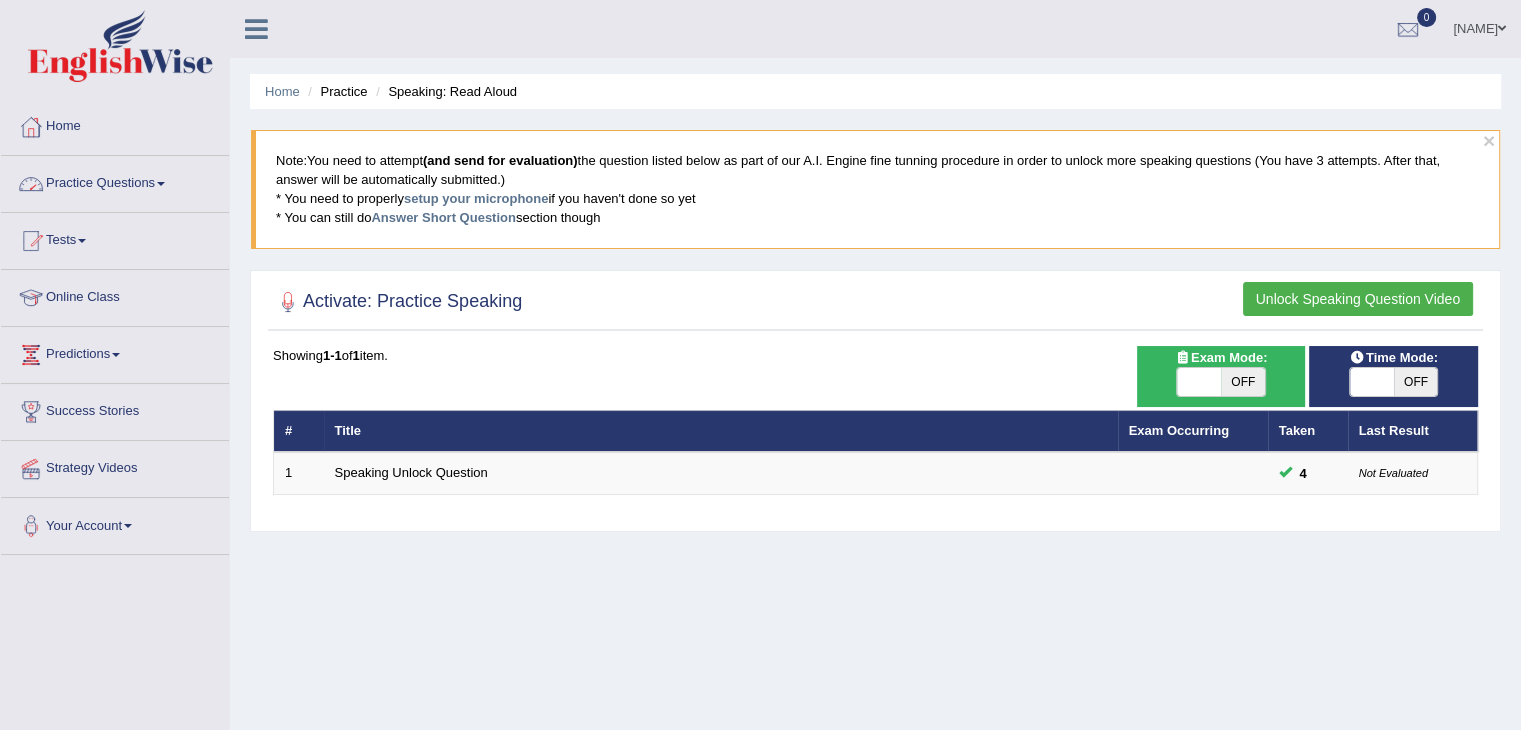 click on "Practice Questions" at bounding box center [115, 181] 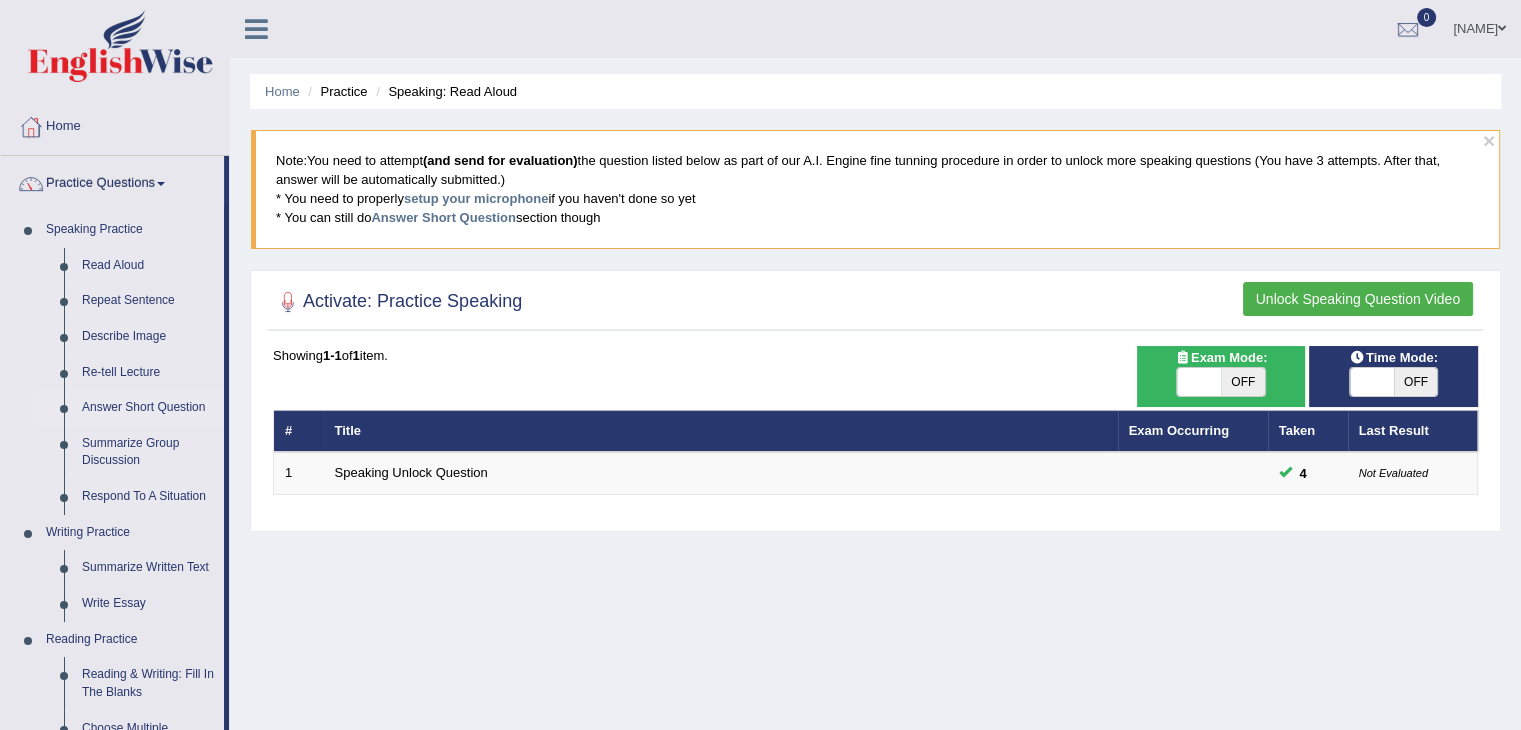 click on "Answer Short Question" at bounding box center (148, 408) 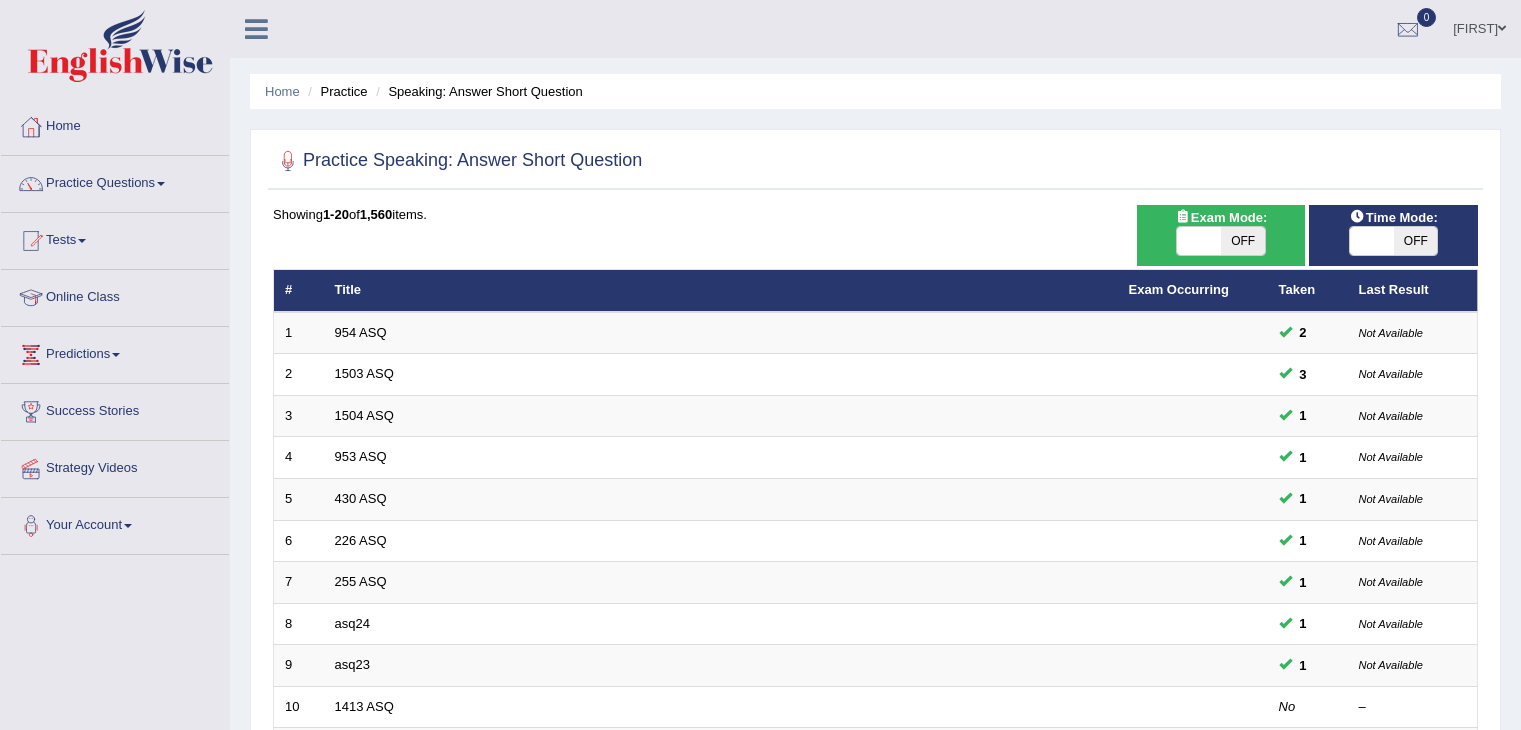 scroll, scrollTop: 0, scrollLeft: 0, axis: both 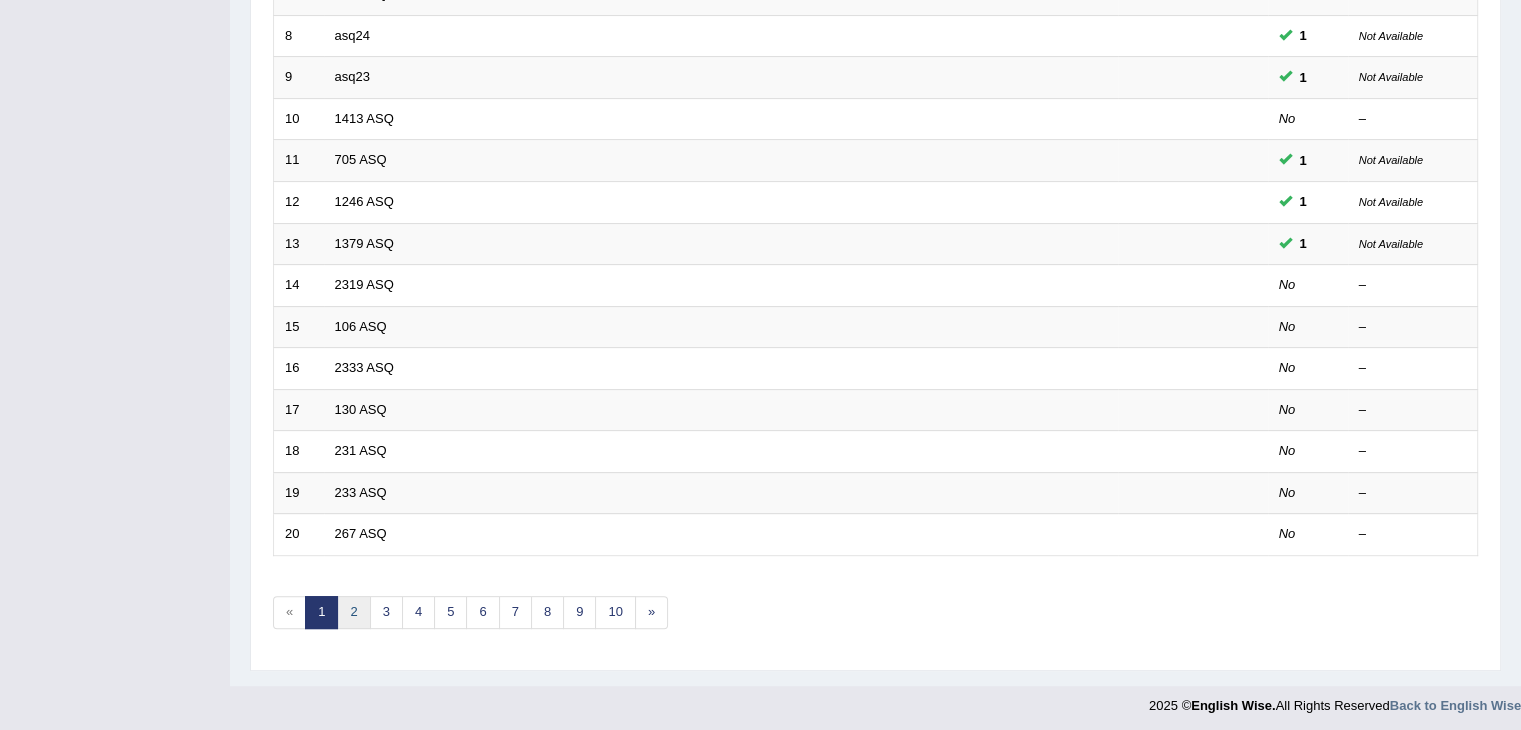 click on "2" at bounding box center (353, 612) 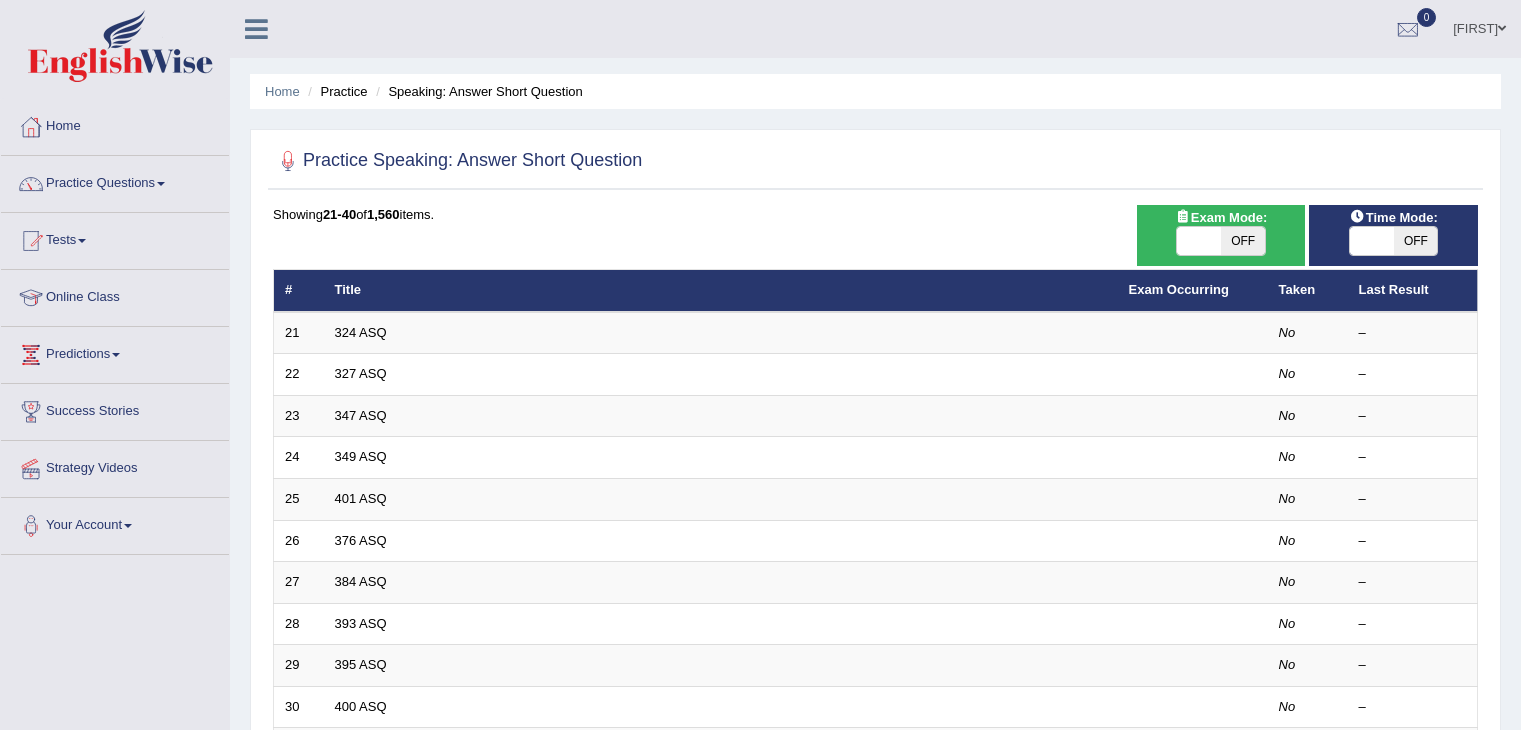 scroll, scrollTop: 0, scrollLeft: 0, axis: both 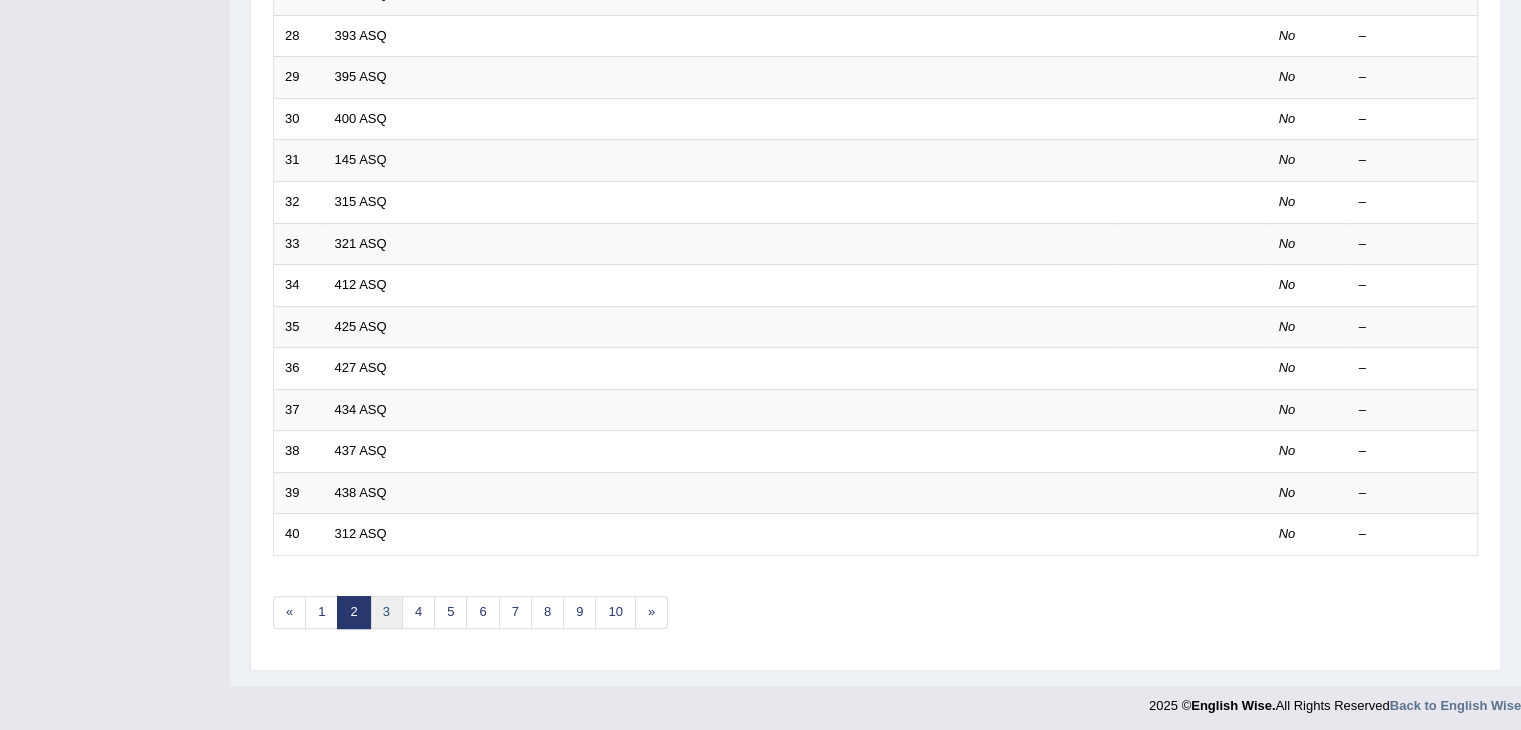 click on "3" at bounding box center (386, 612) 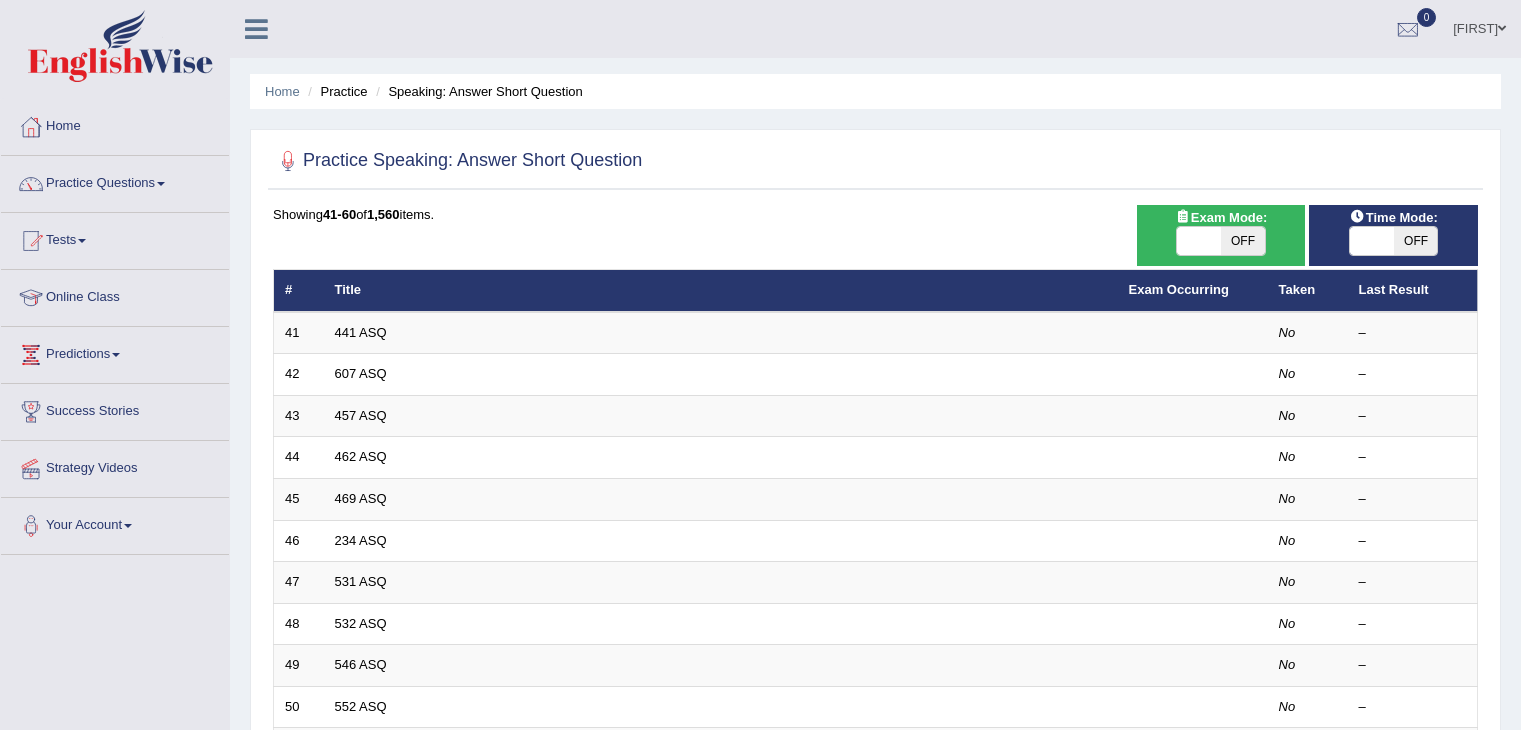 scroll, scrollTop: 0, scrollLeft: 0, axis: both 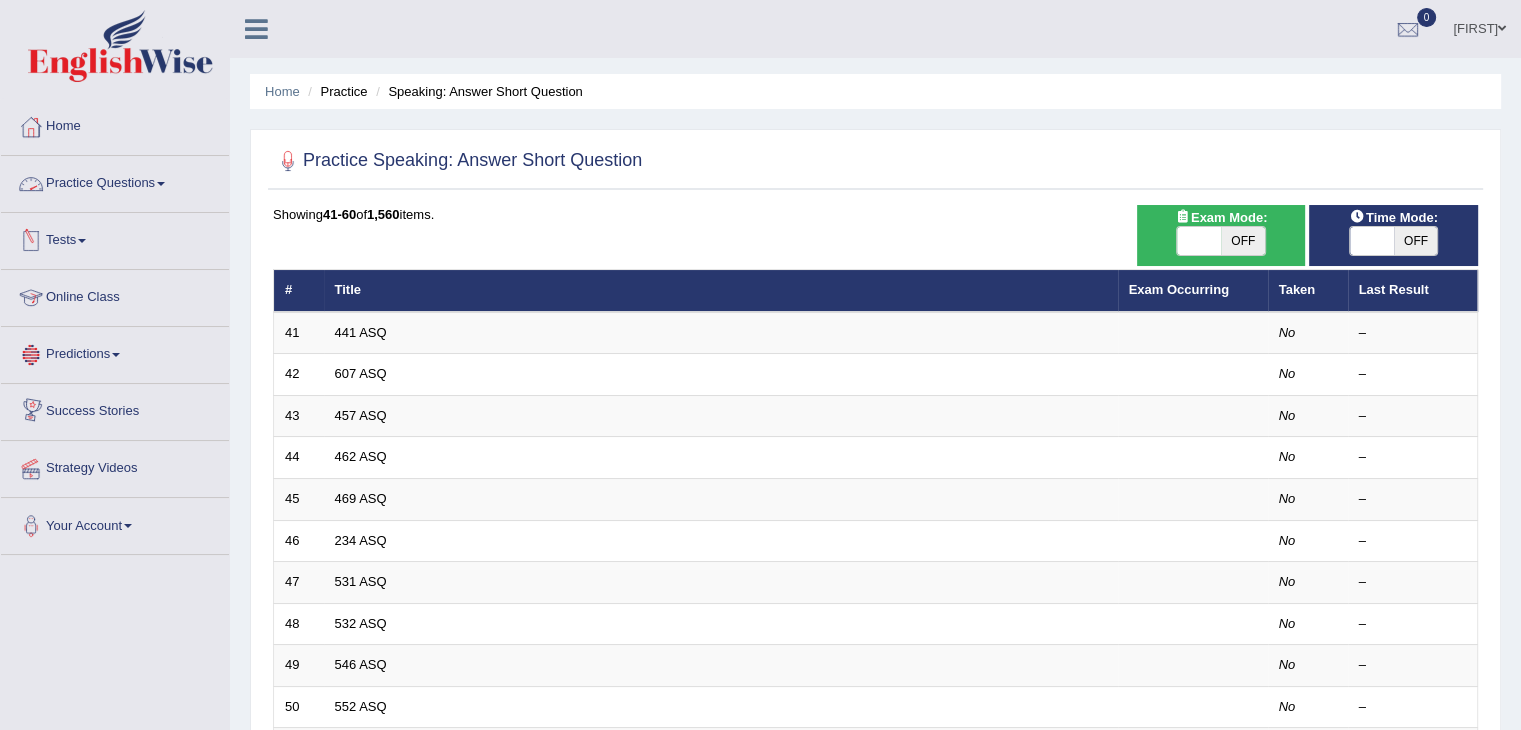 click on "Practice Questions" at bounding box center (115, 181) 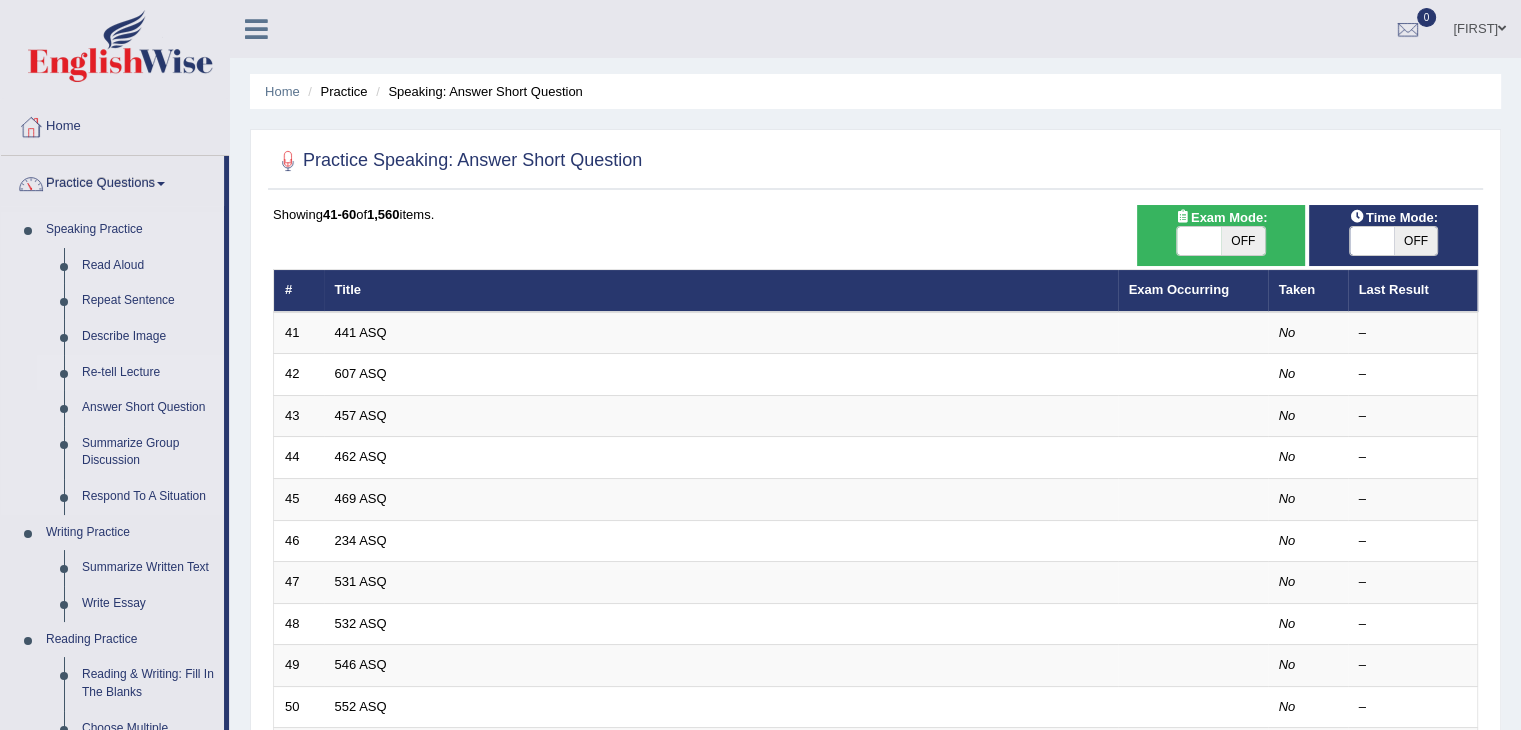 click on "Re-tell Lecture" at bounding box center (148, 373) 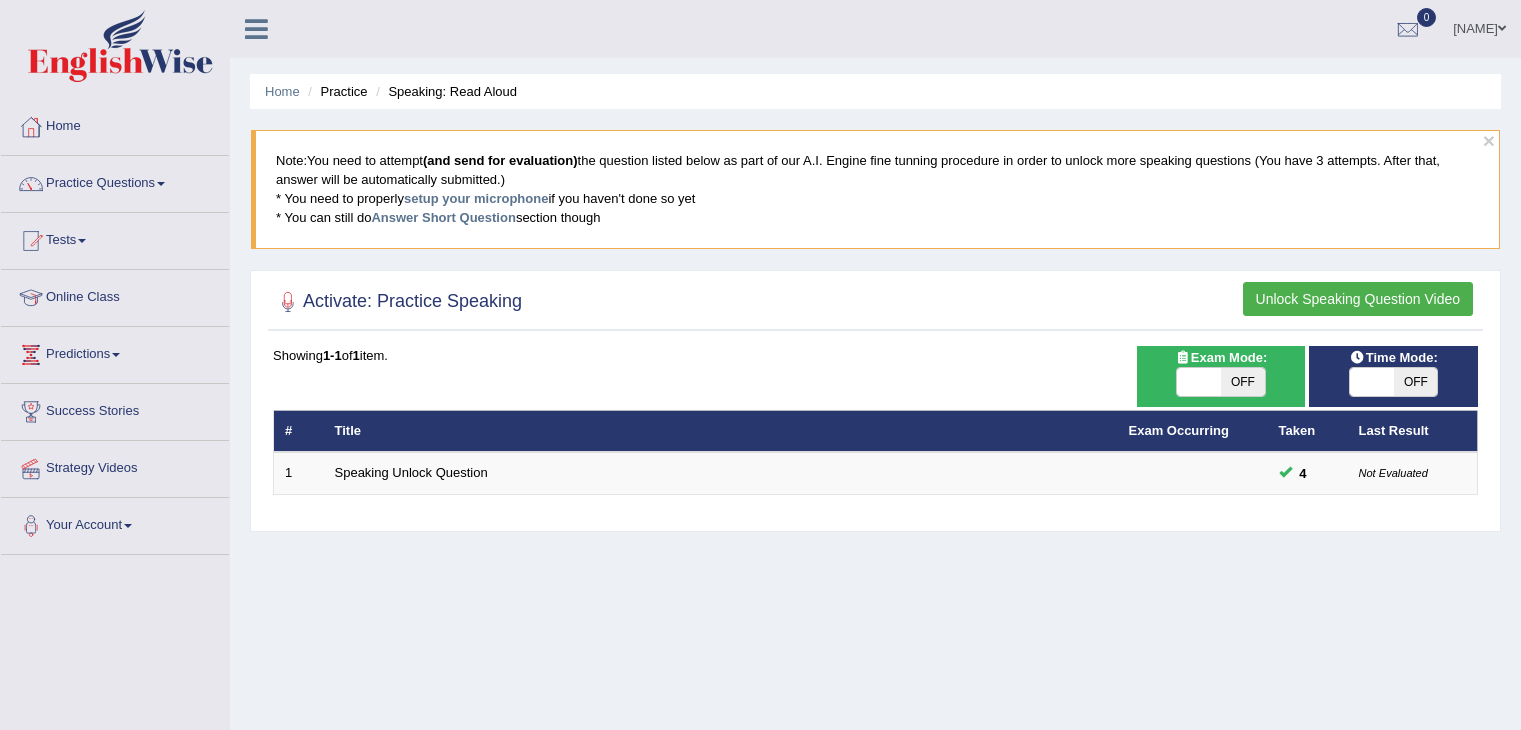 scroll, scrollTop: 0, scrollLeft: 0, axis: both 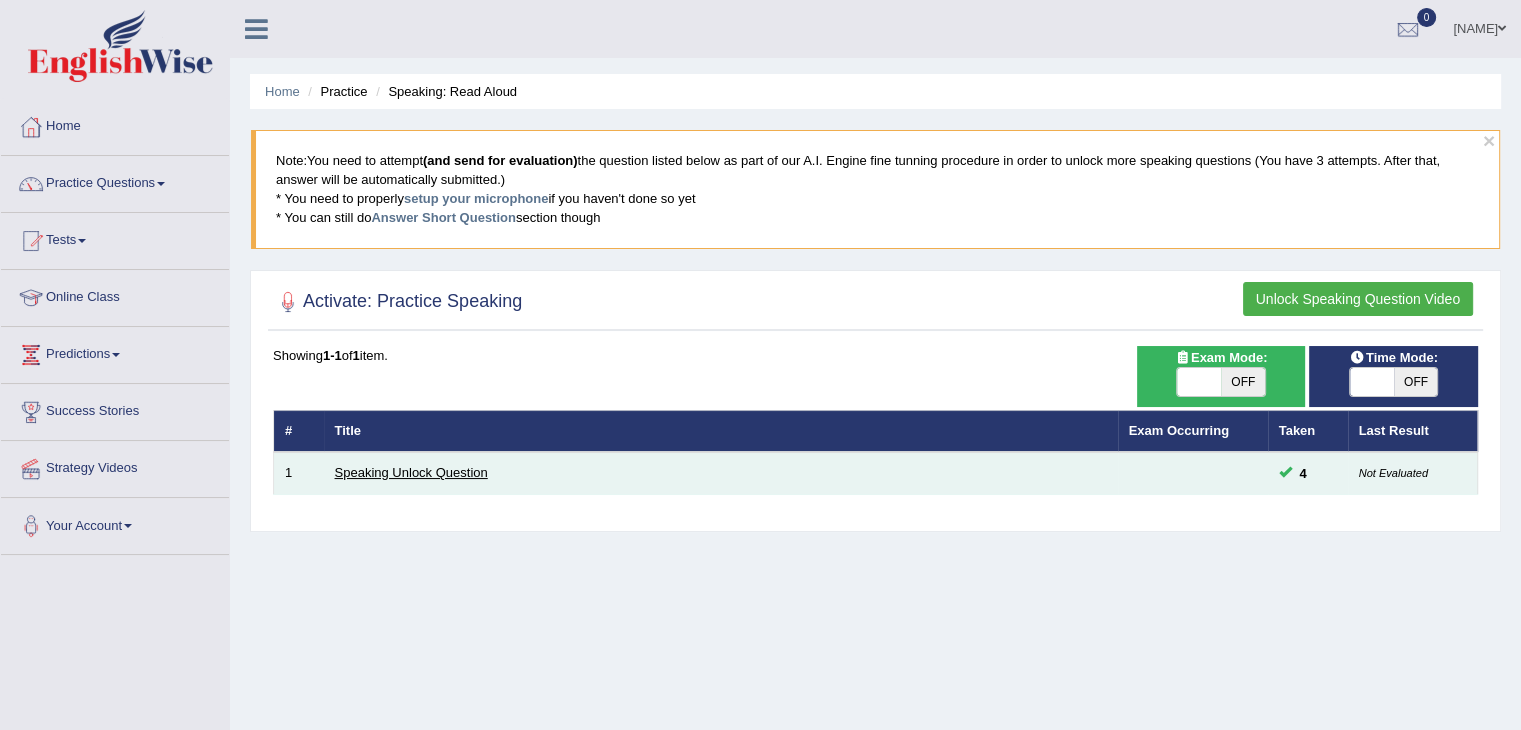 click on "Speaking Unlock Question" at bounding box center [411, 472] 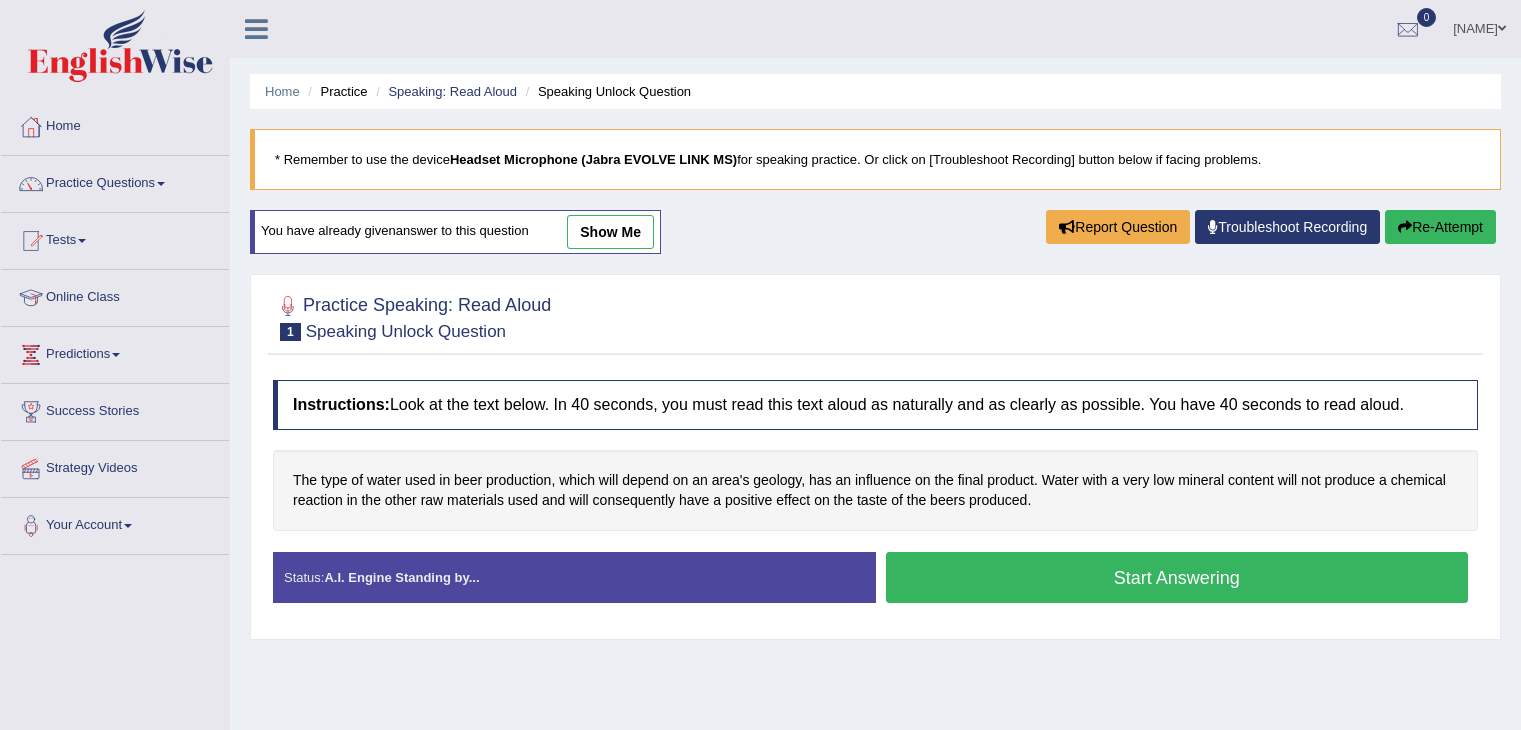 scroll, scrollTop: 0, scrollLeft: 0, axis: both 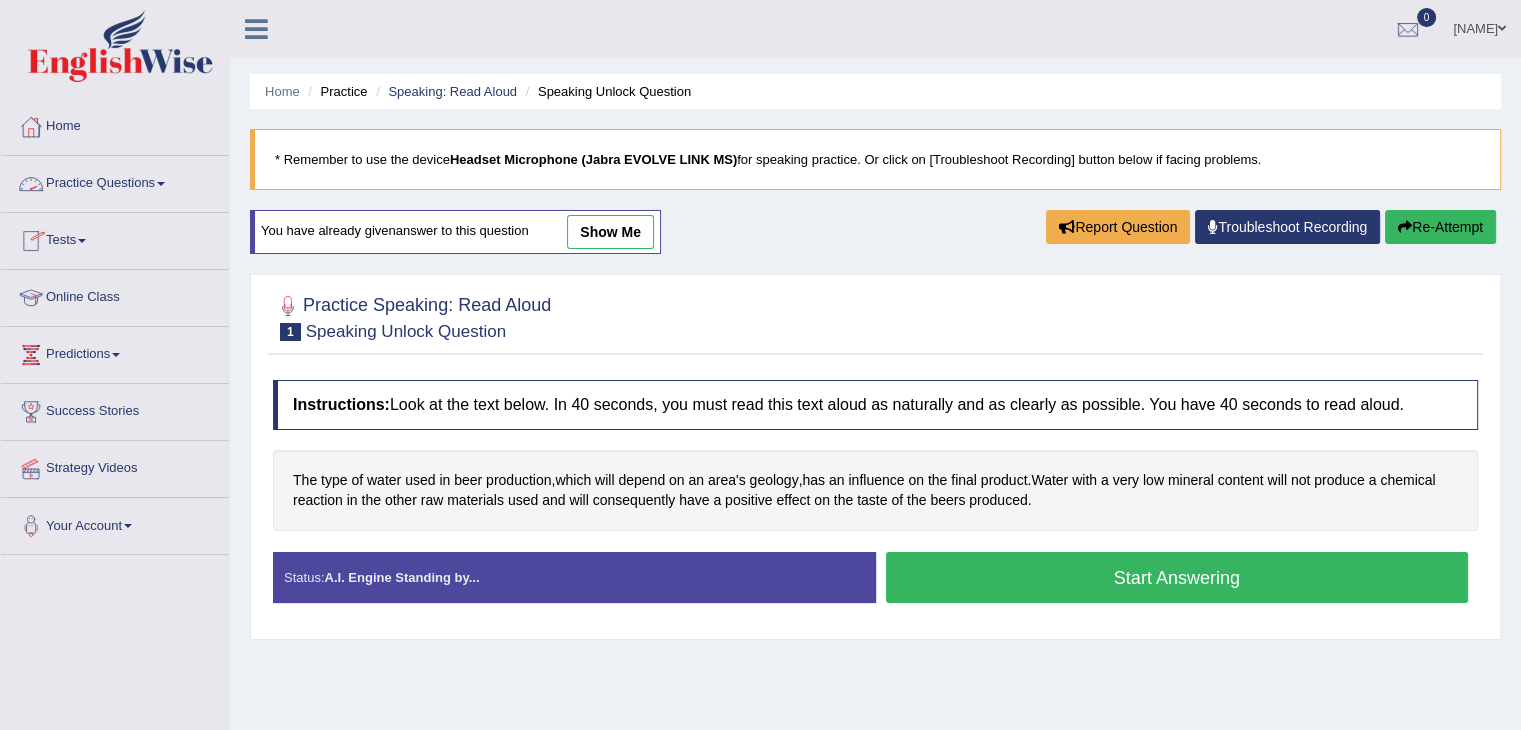 click on "Practice Questions" at bounding box center (115, 181) 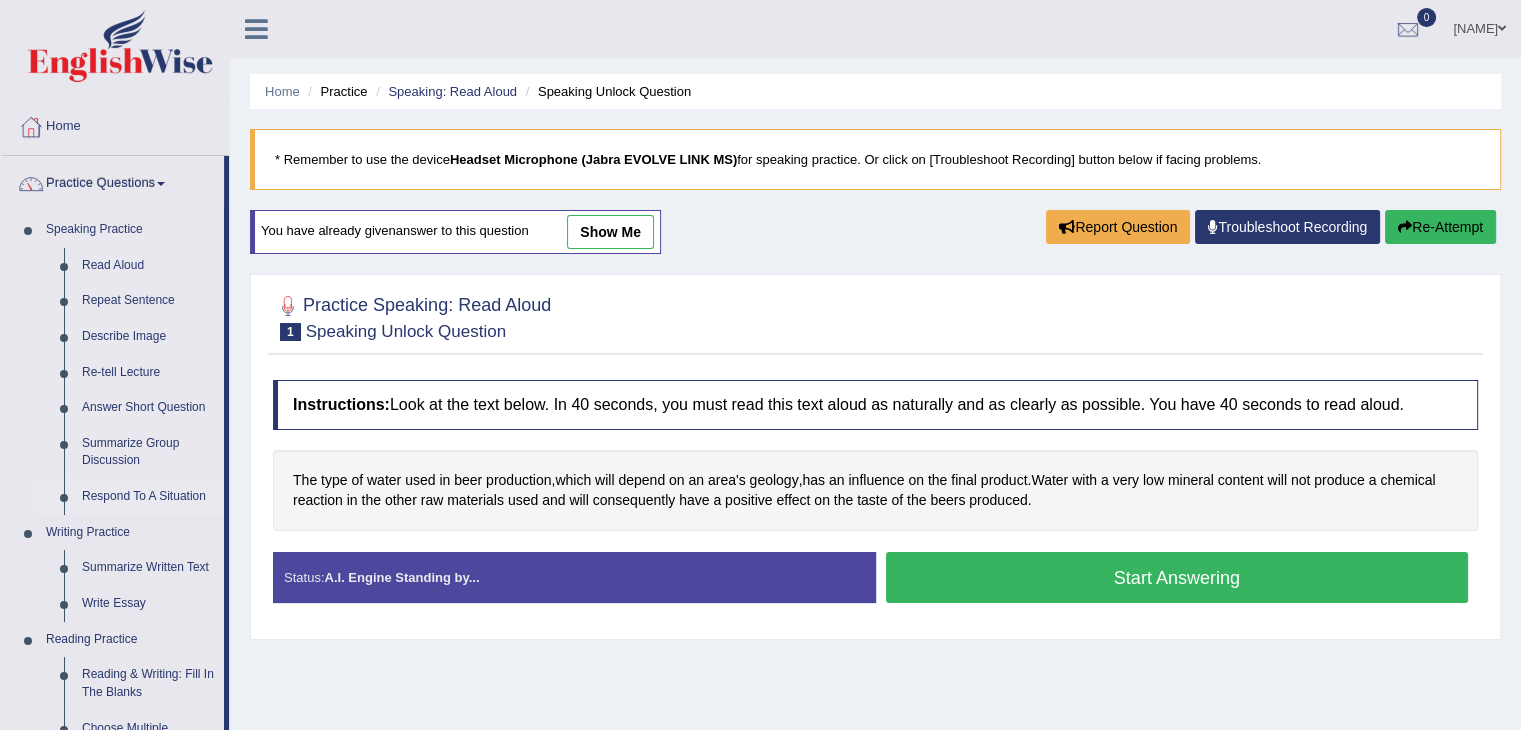 click on "Respond To A Situation" at bounding box center [148, 497] 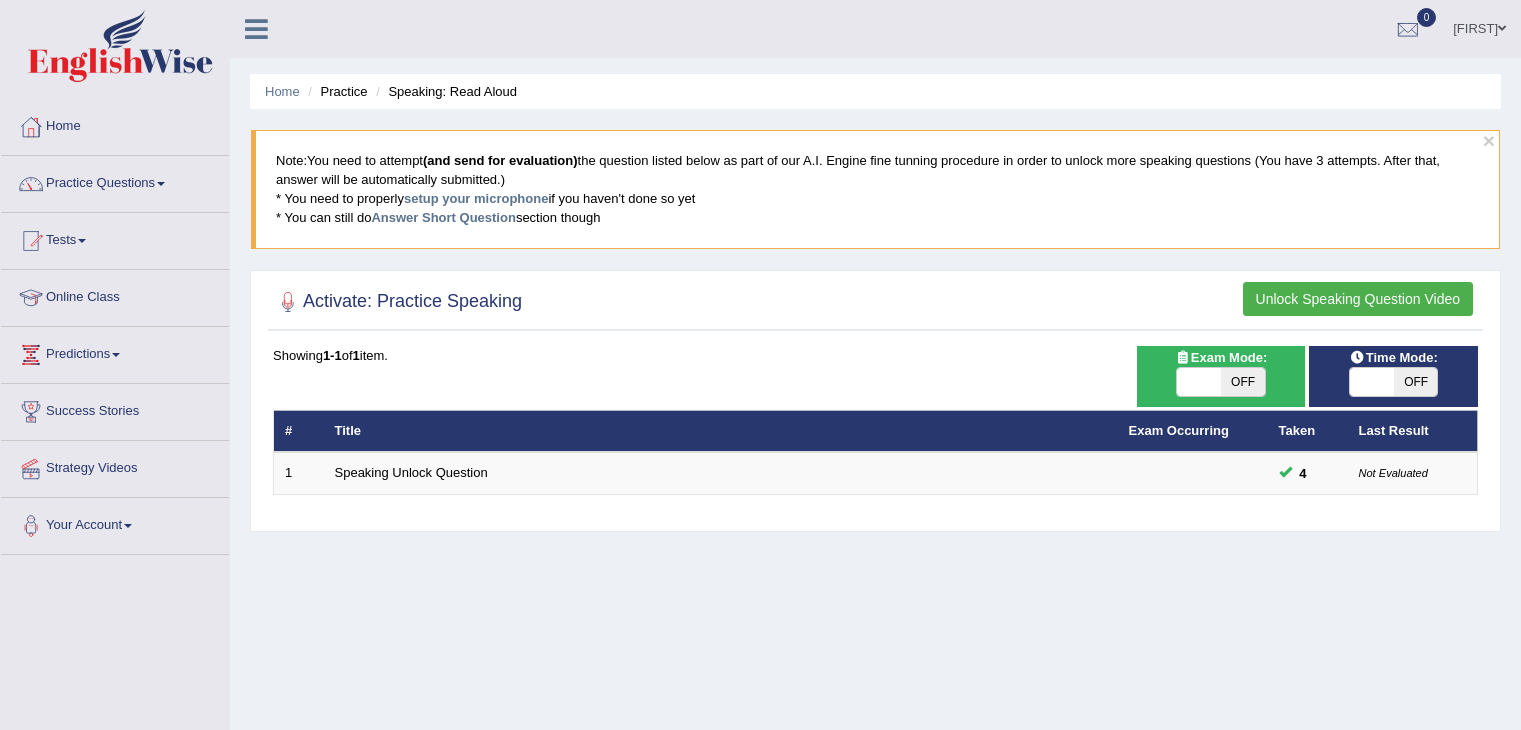 scroll, scrollTop: 0, scrollLeft: 0, axis: both 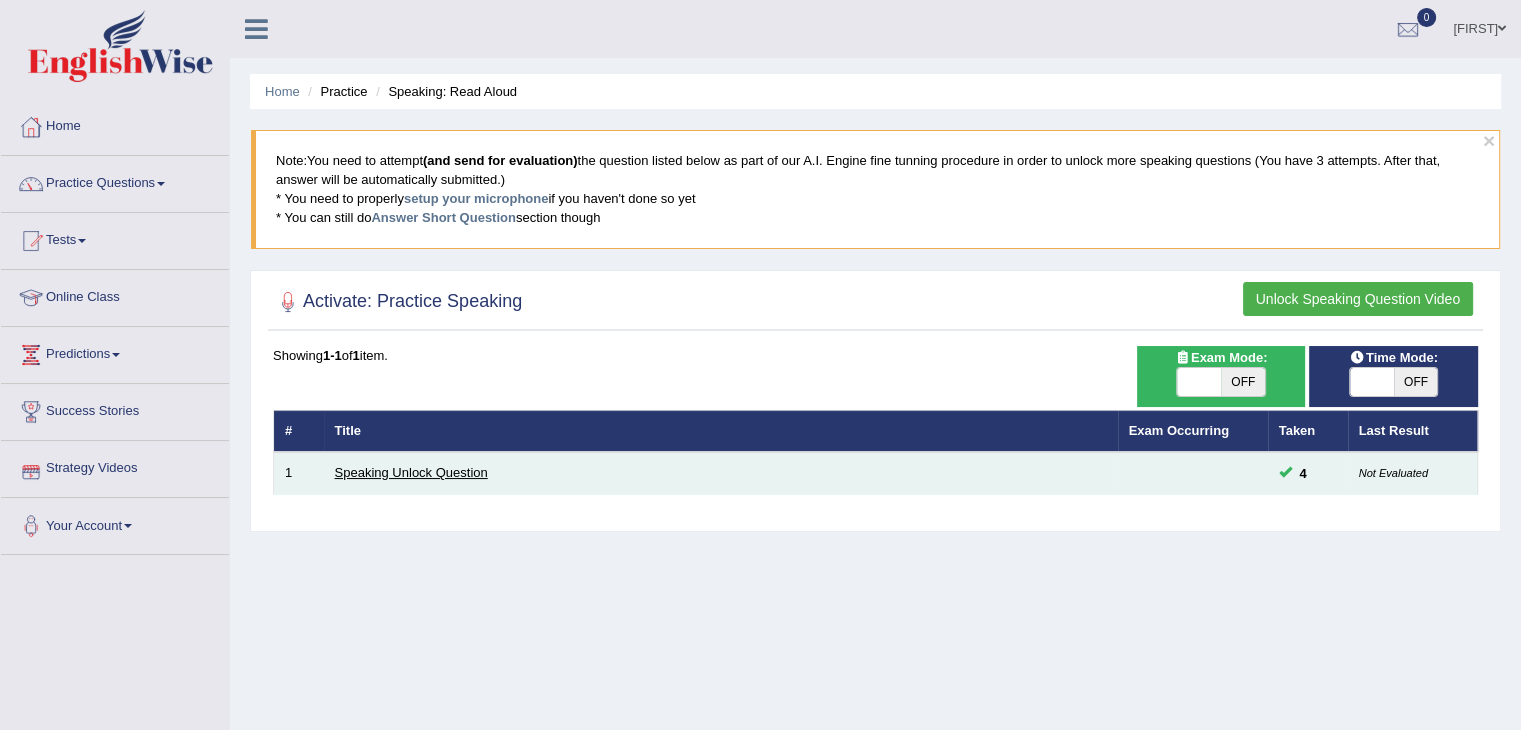 click on "Speaking Unlock Question" at bounding box center [411, 472] 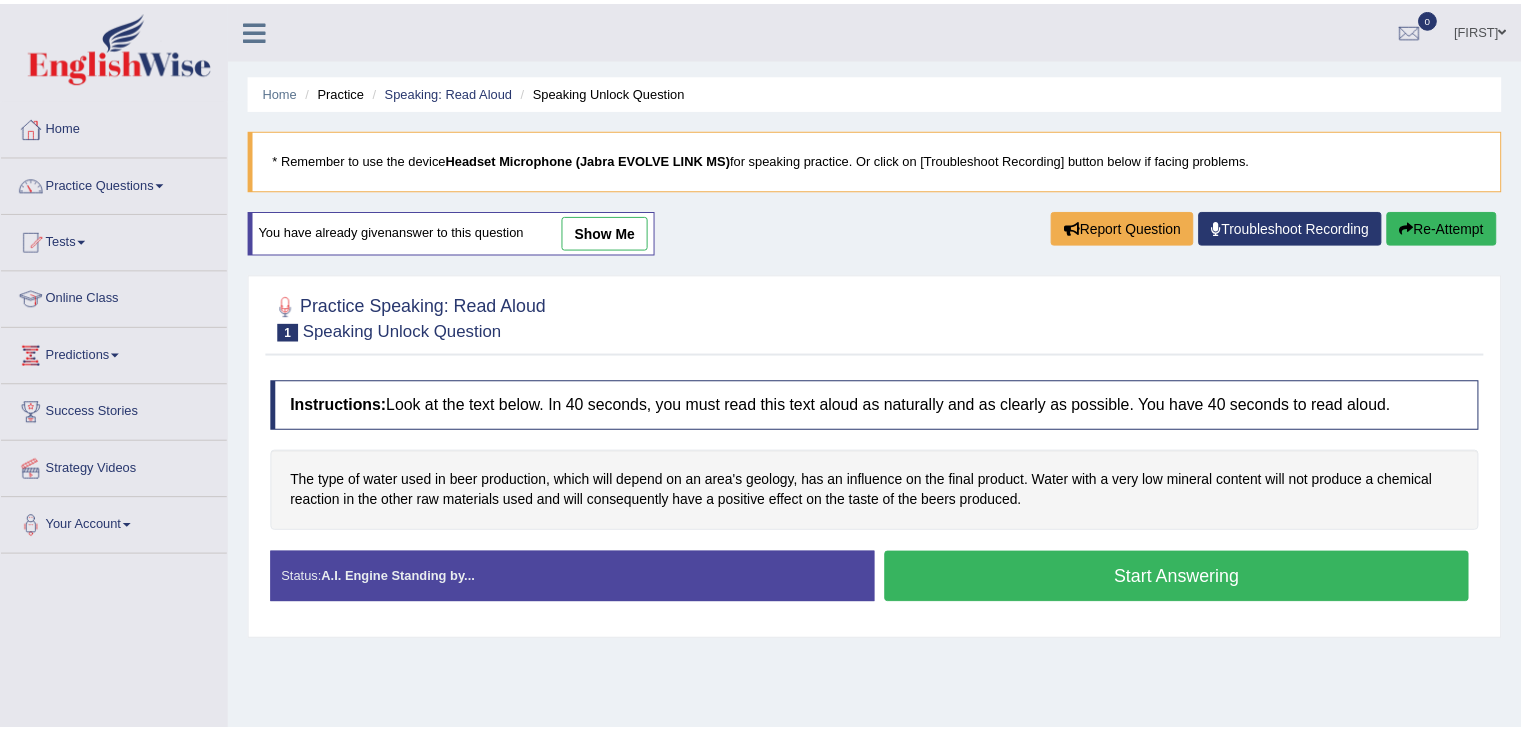 scroll, scrollTop: 0, scrollLeft: 0, axis: both 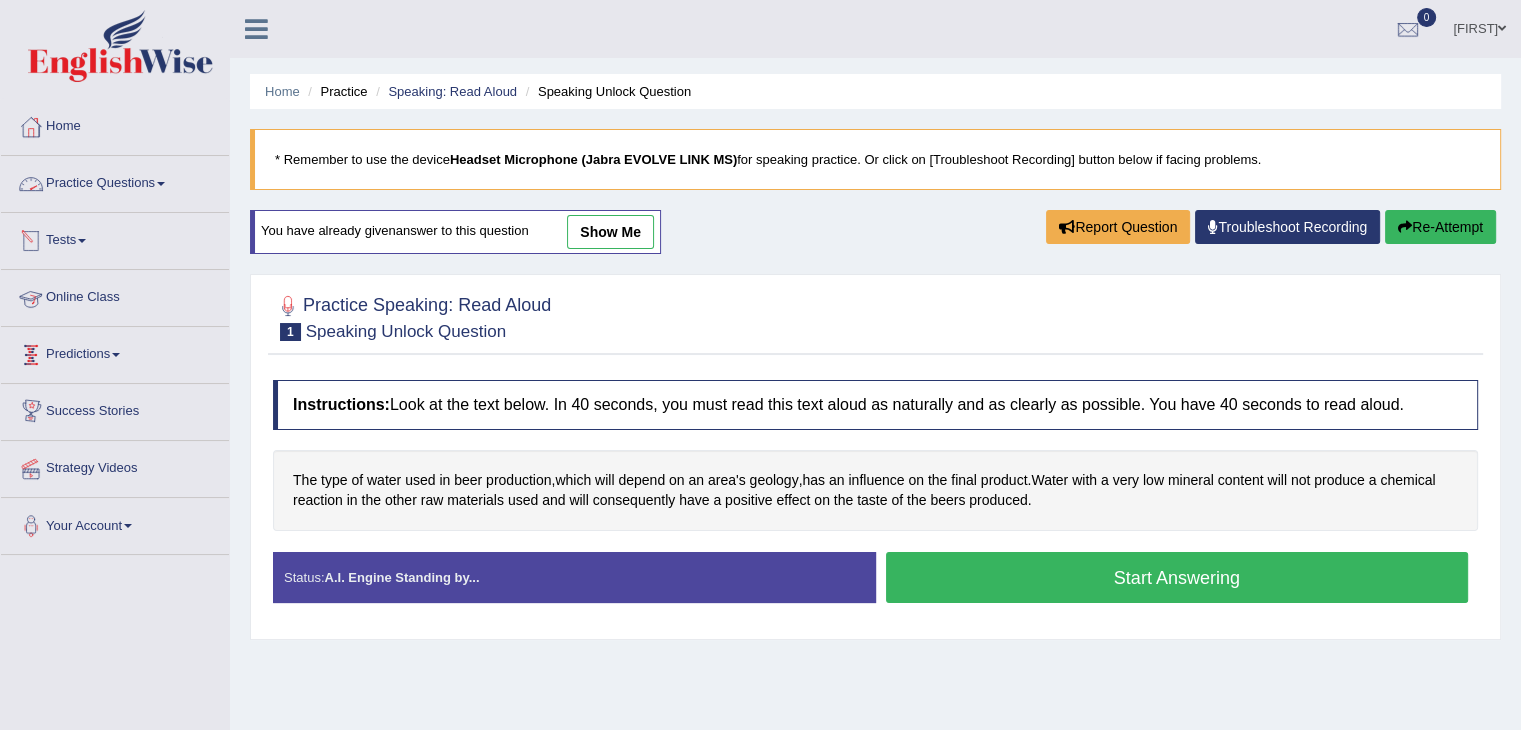 click on "Practice Questions" at bounding box center [115, 181] 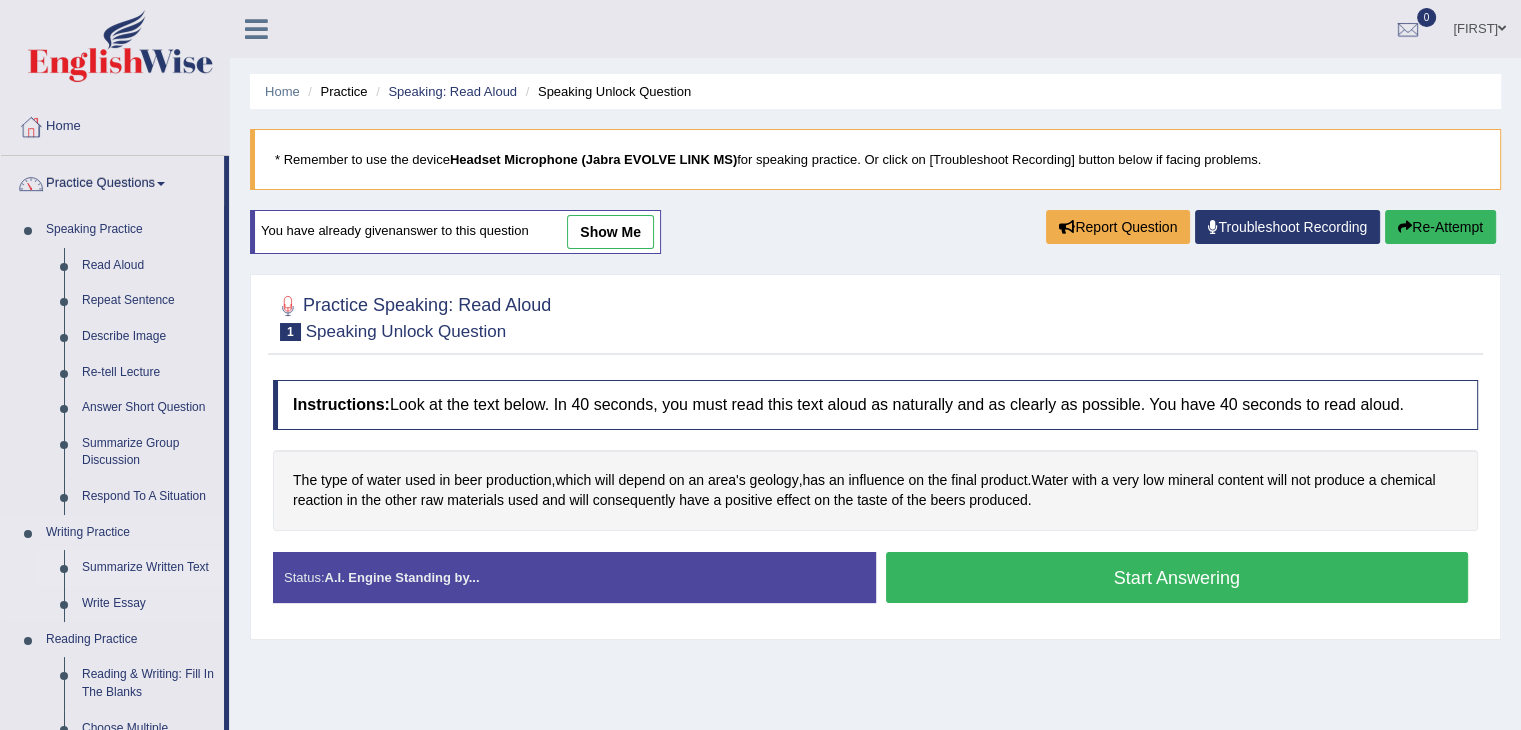 click on "Summarize Written Text" at bounding box center [148, 568] 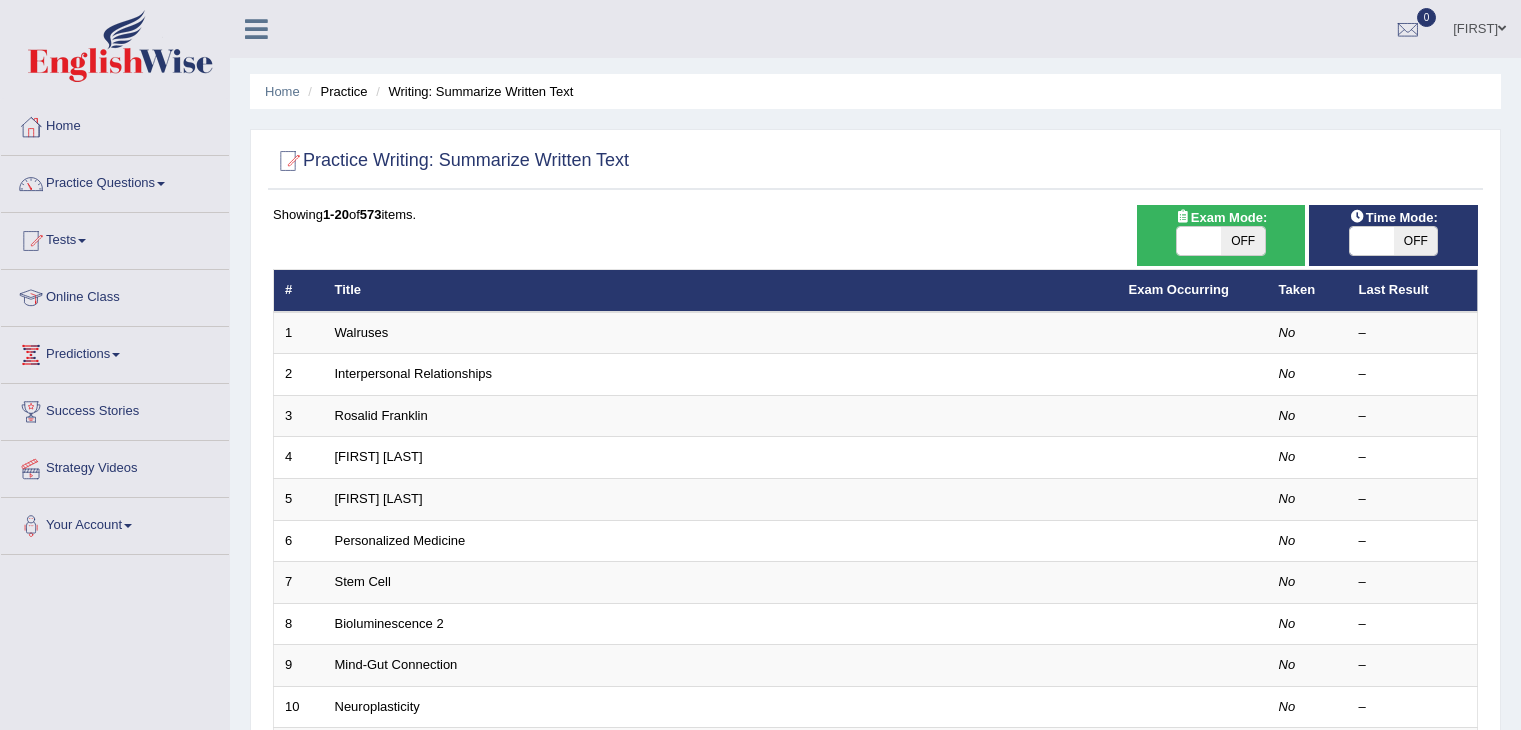 scroll, scrollTop: 0, scrollLeft: 0, axis: both 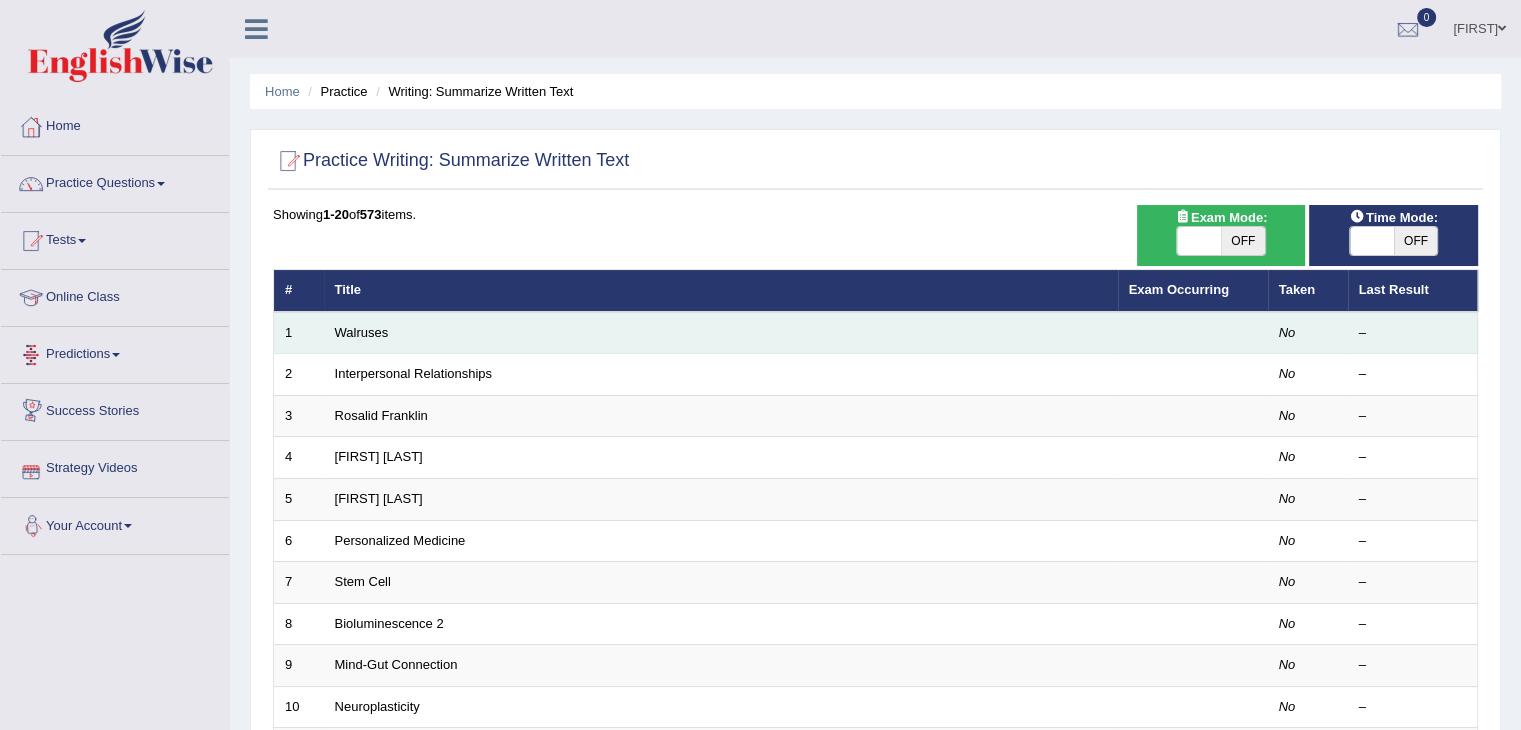 click on "Walruses" at bounding box center [721, 333] 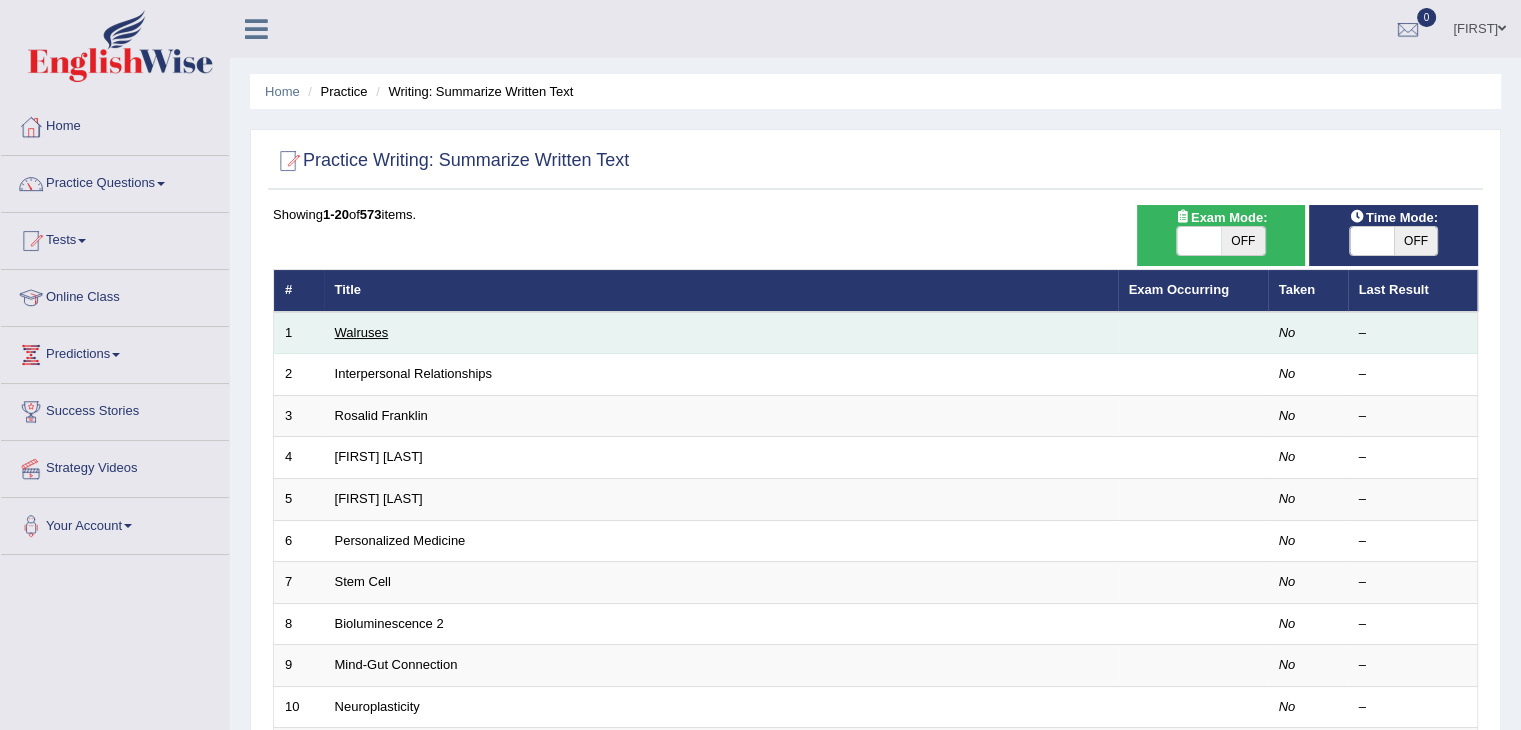 click on "Walruses" at bounding box center (362, 332) 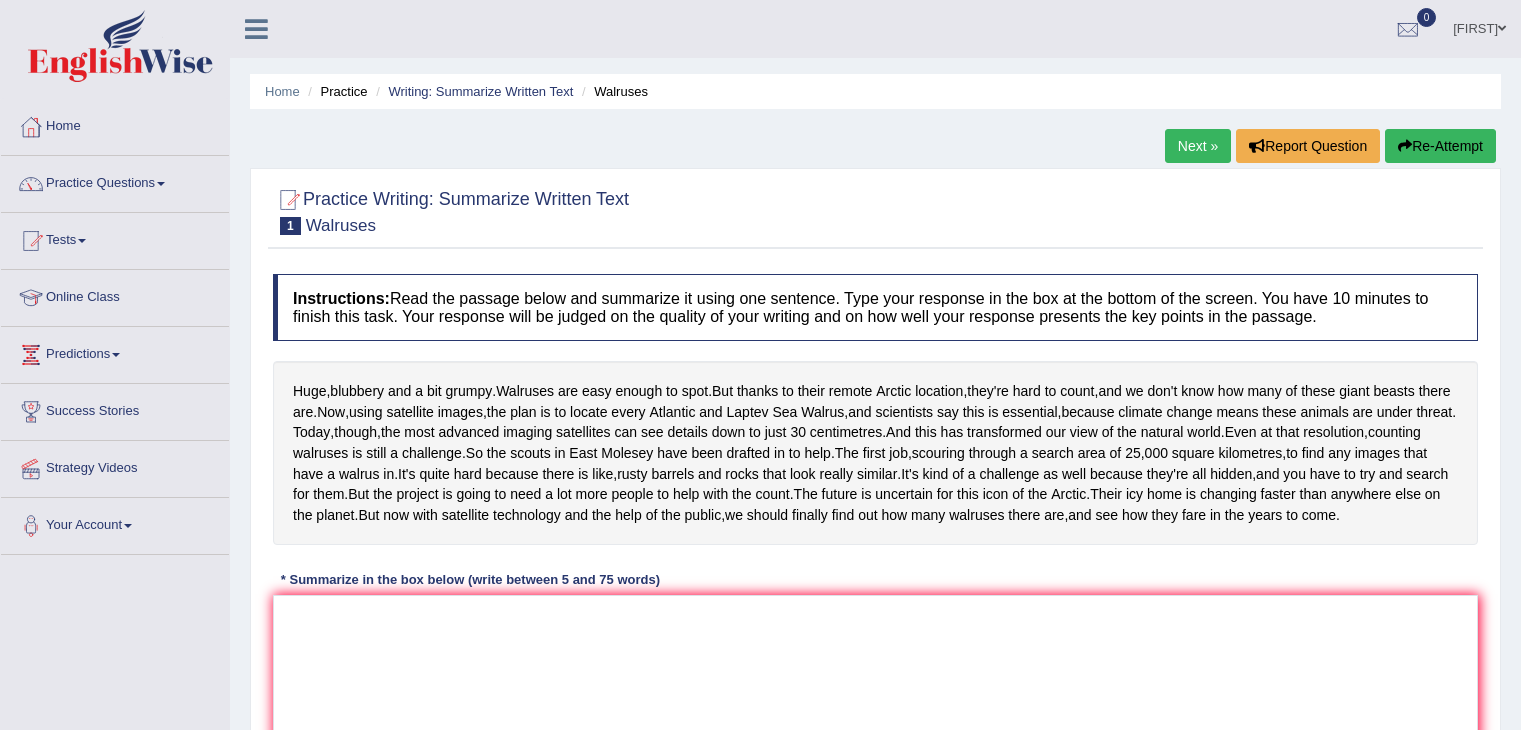 scroll, scrollTop: 0, scrollLeft: 0, axis: both 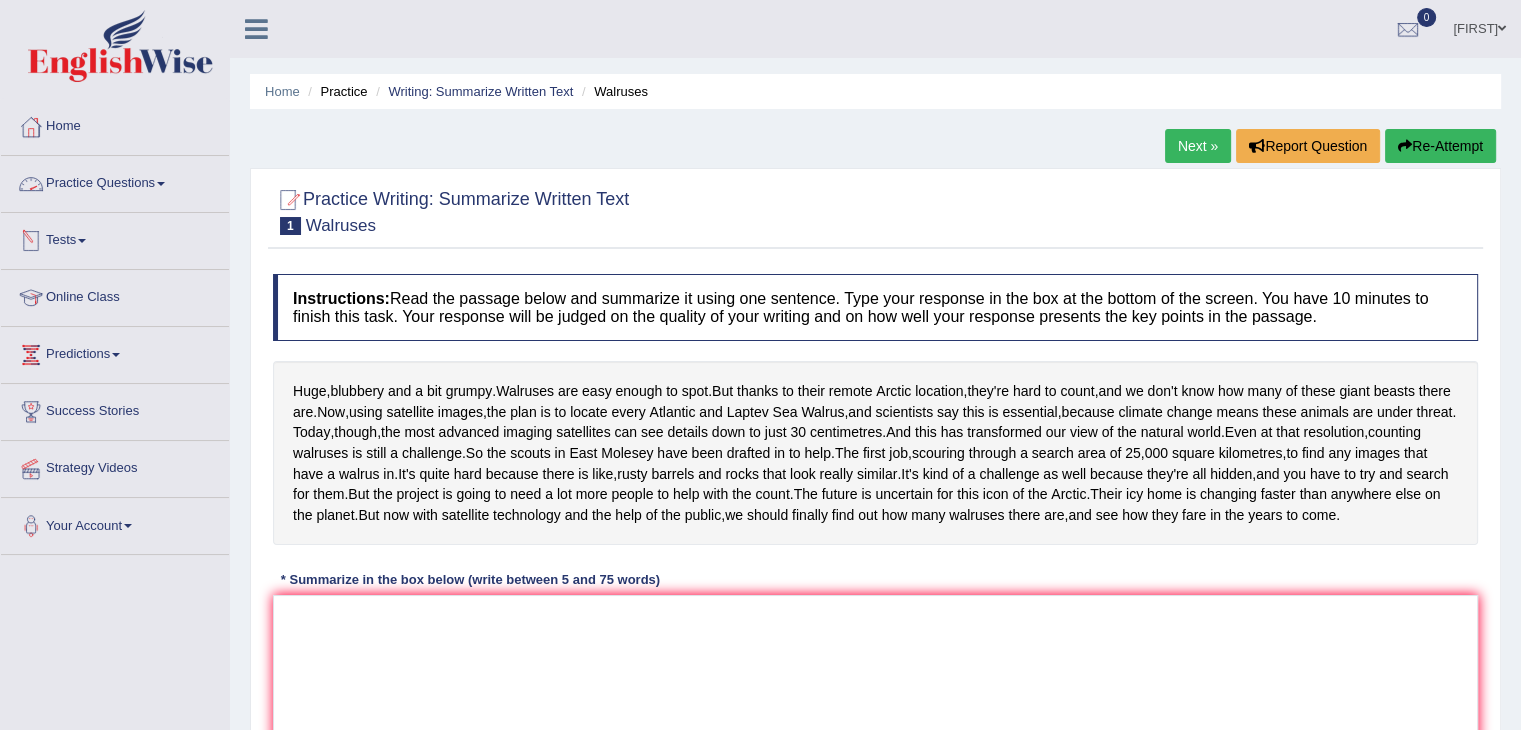 click on "Practice Questions" at bounding box center (115, 181) 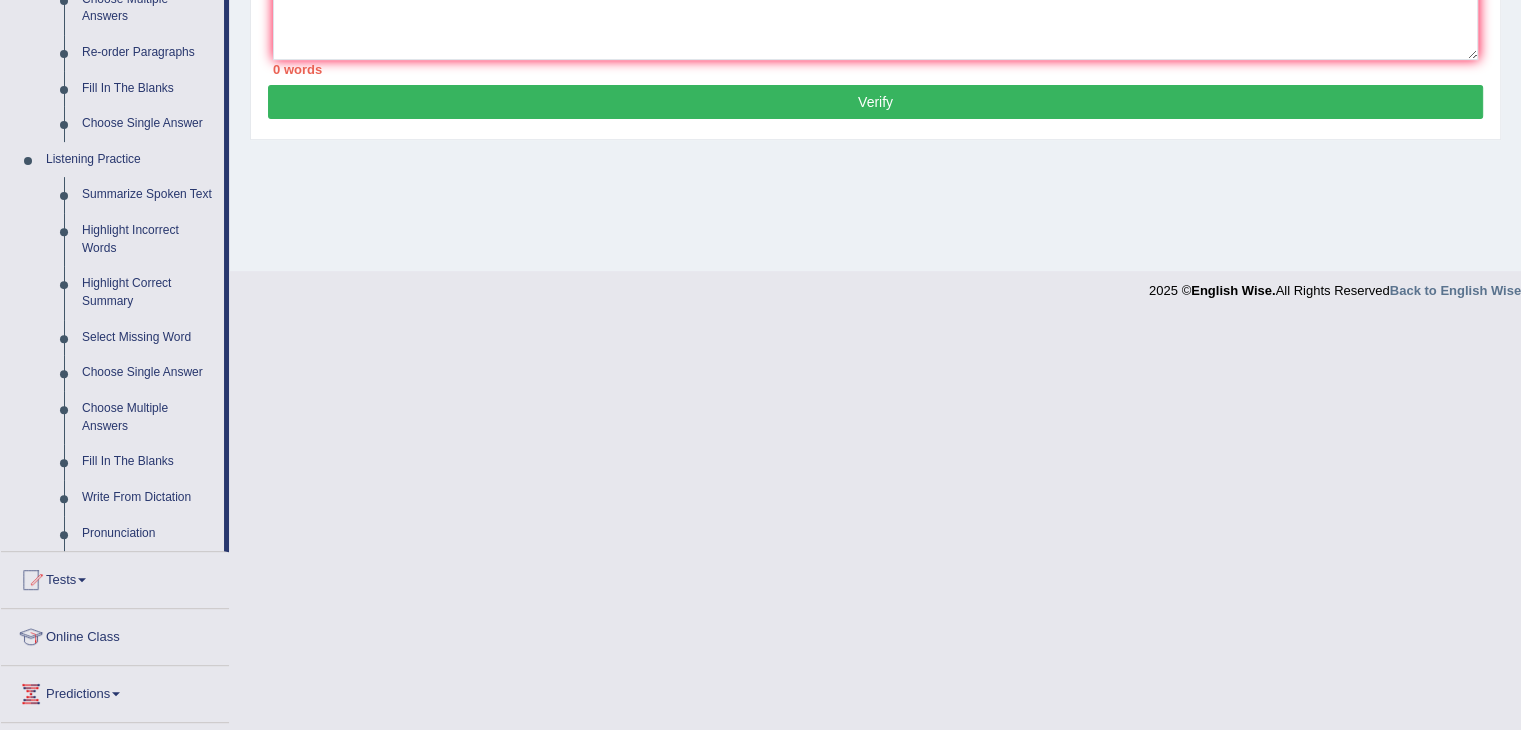 scroll, scrollTop: 731, scrollLeft: 0, axis: vertical 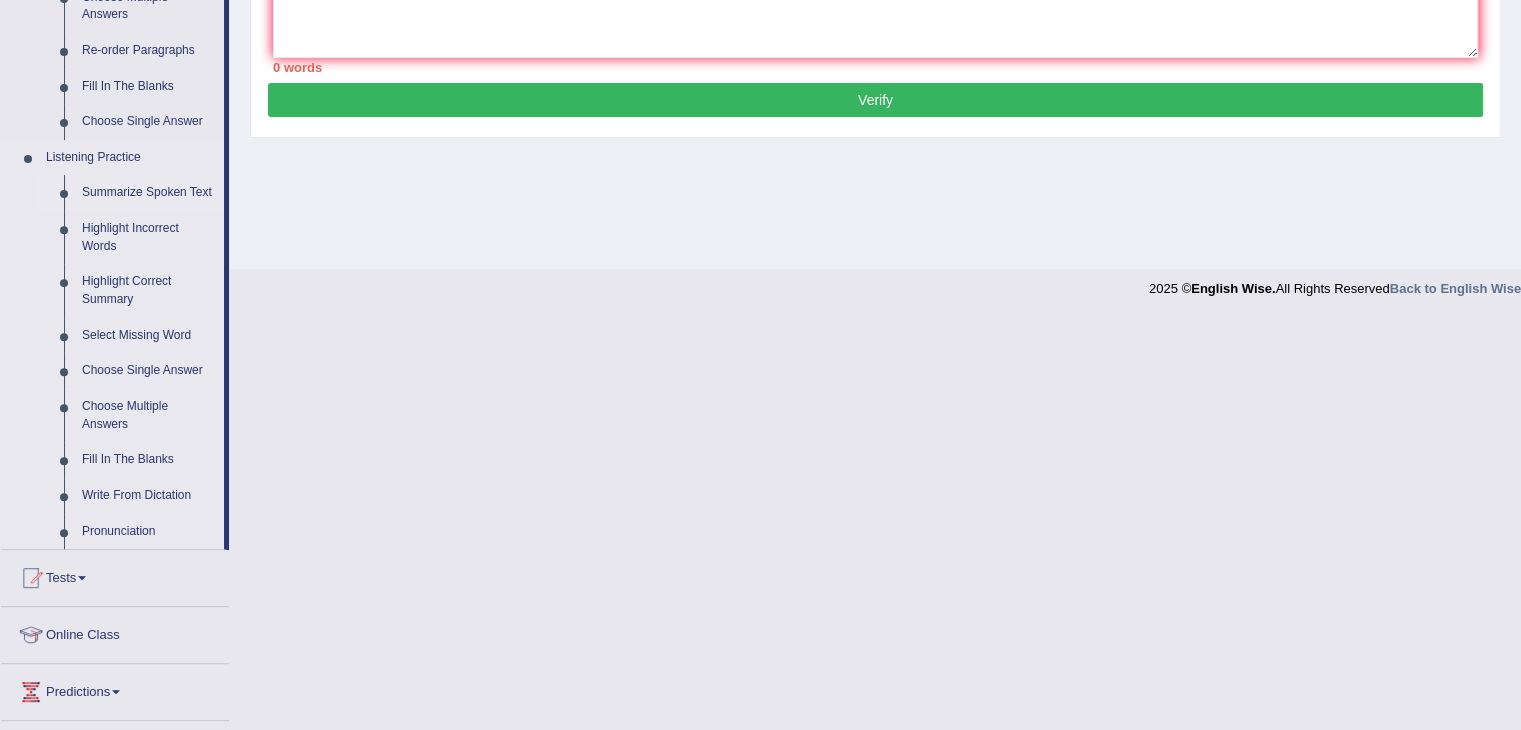 click on "Summarize Spoken Text" at bounding box center (148, 193) 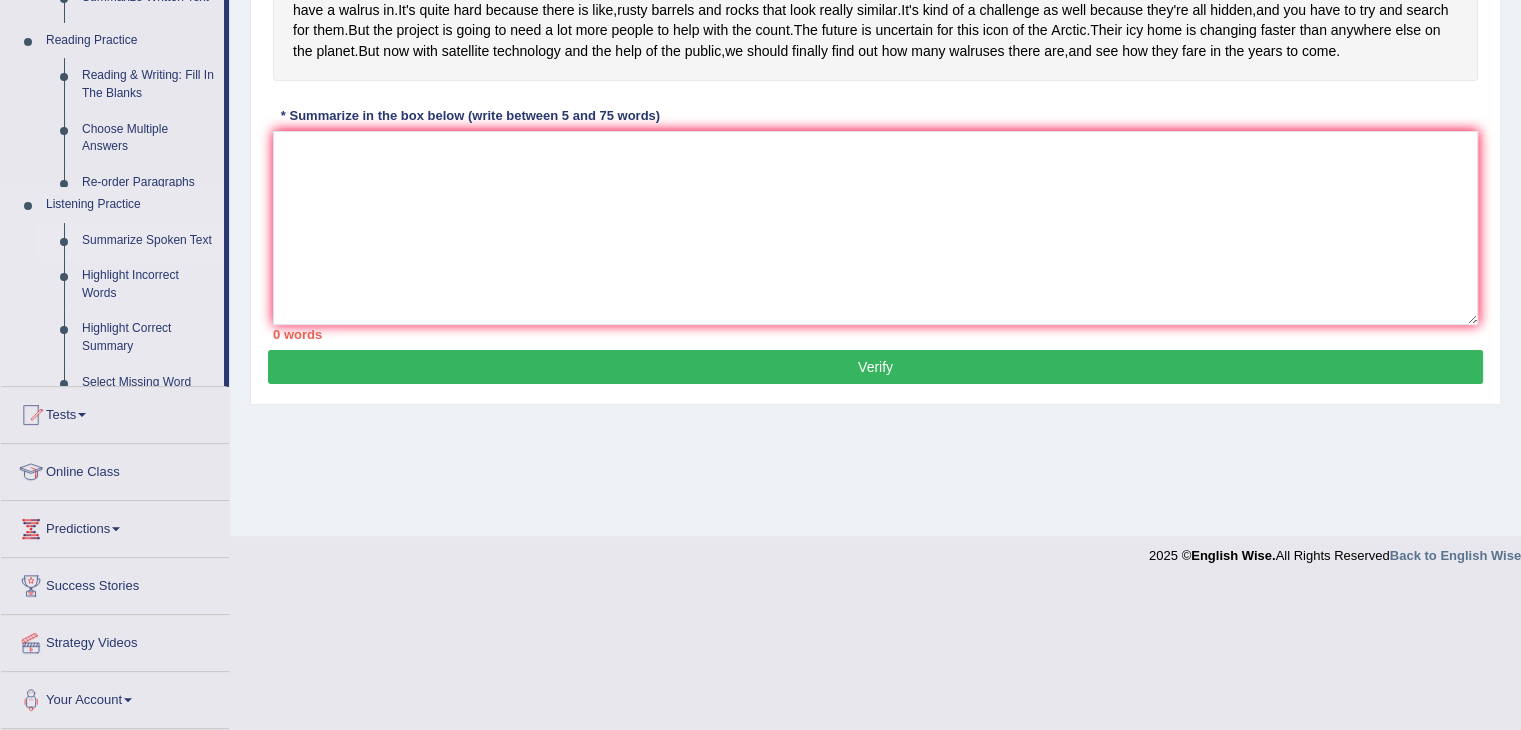 scroll, scrollTop: 320, scrollLeft: 0, axis: vertical 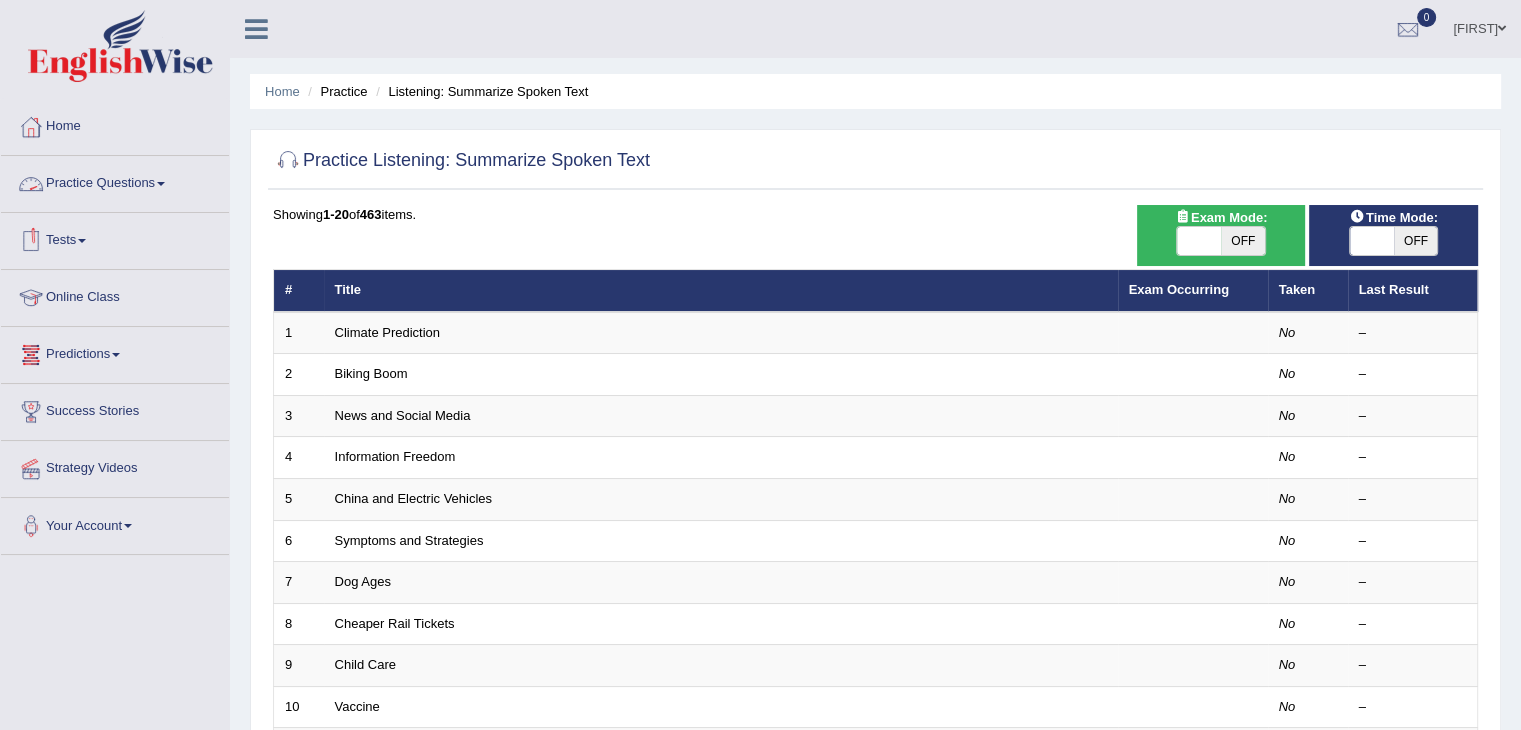 click on "Practice Questions" at bounding box center [115, 181] 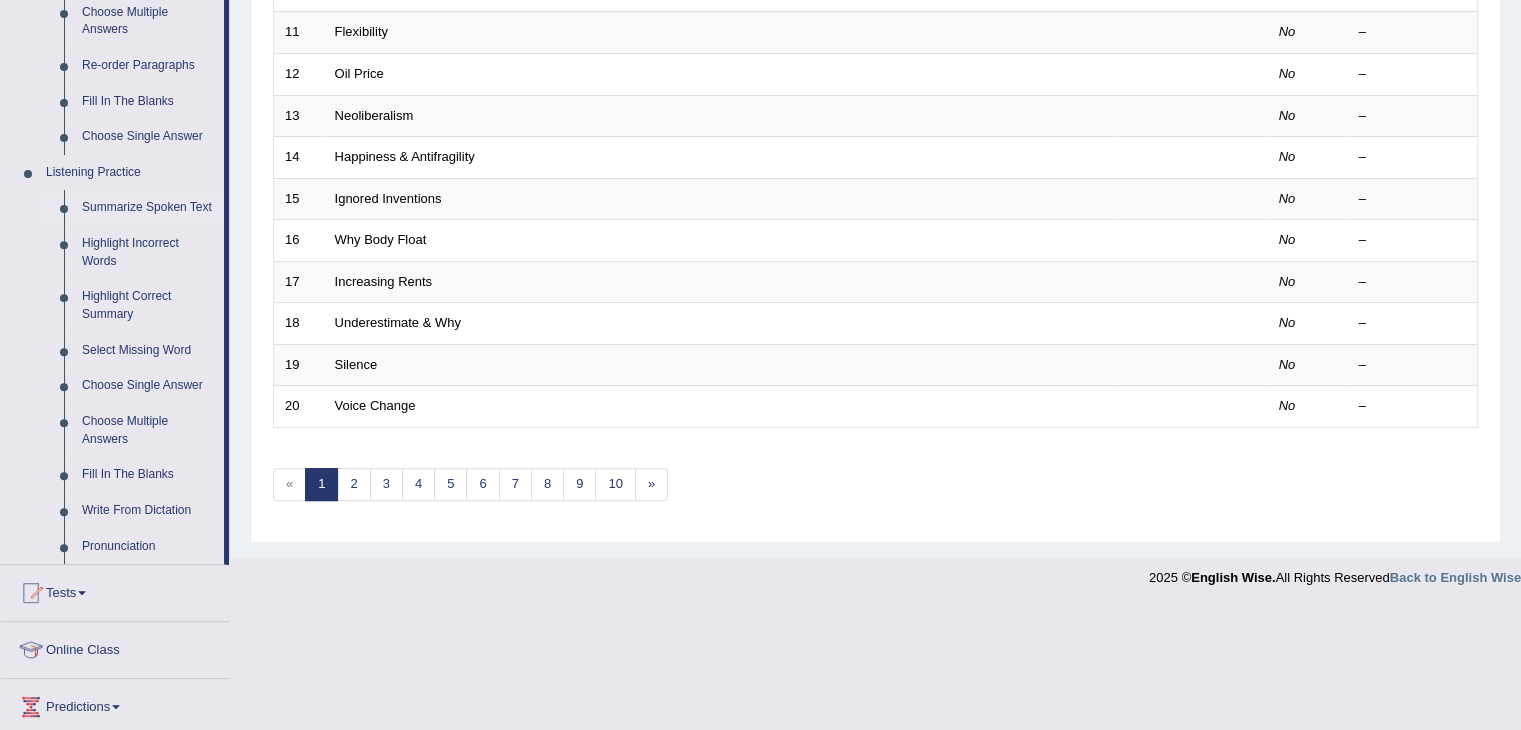 scroll, scrollTop: 712, scrollLeft: 0, axis: vertical 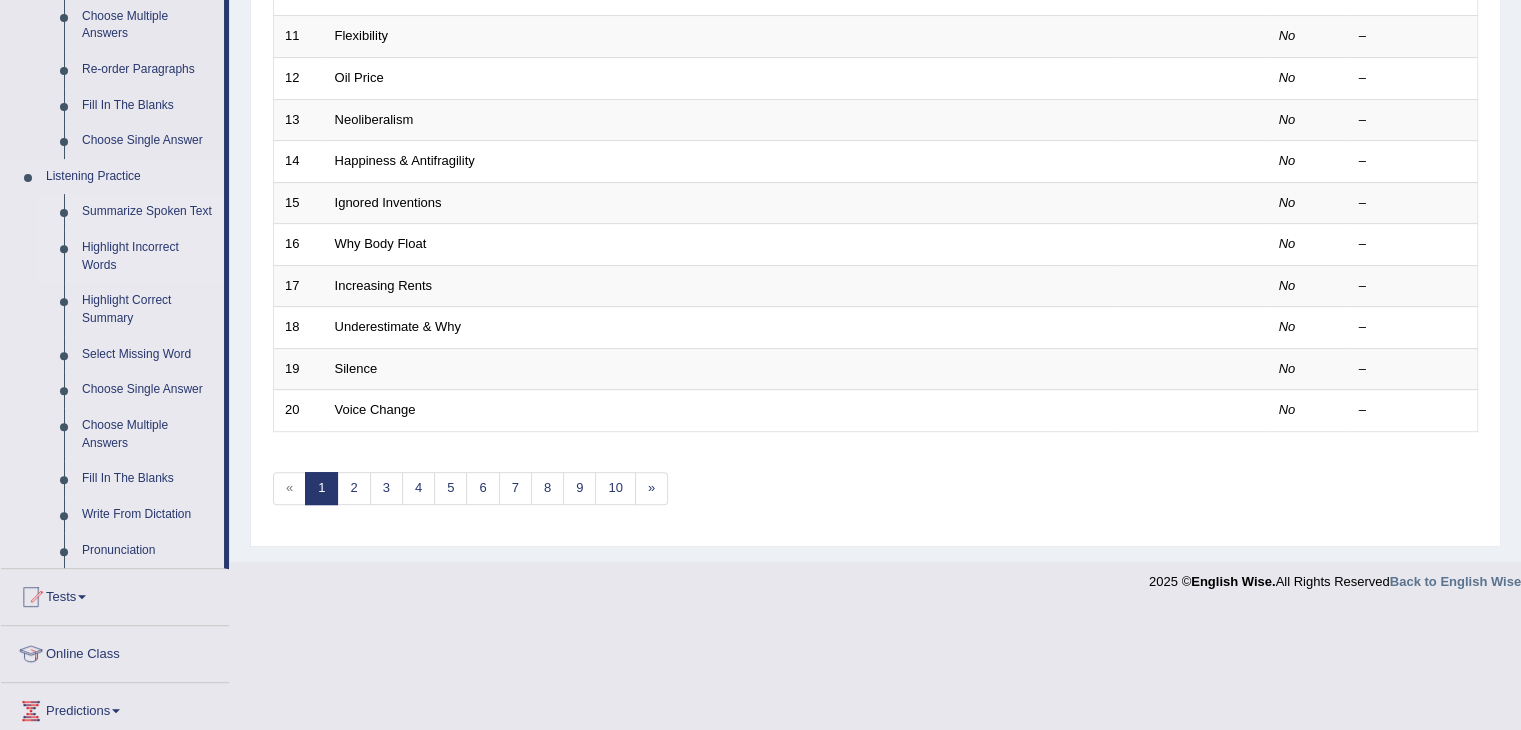 click on "Highlight Incorrect Words" at bounding box center (148, 256) 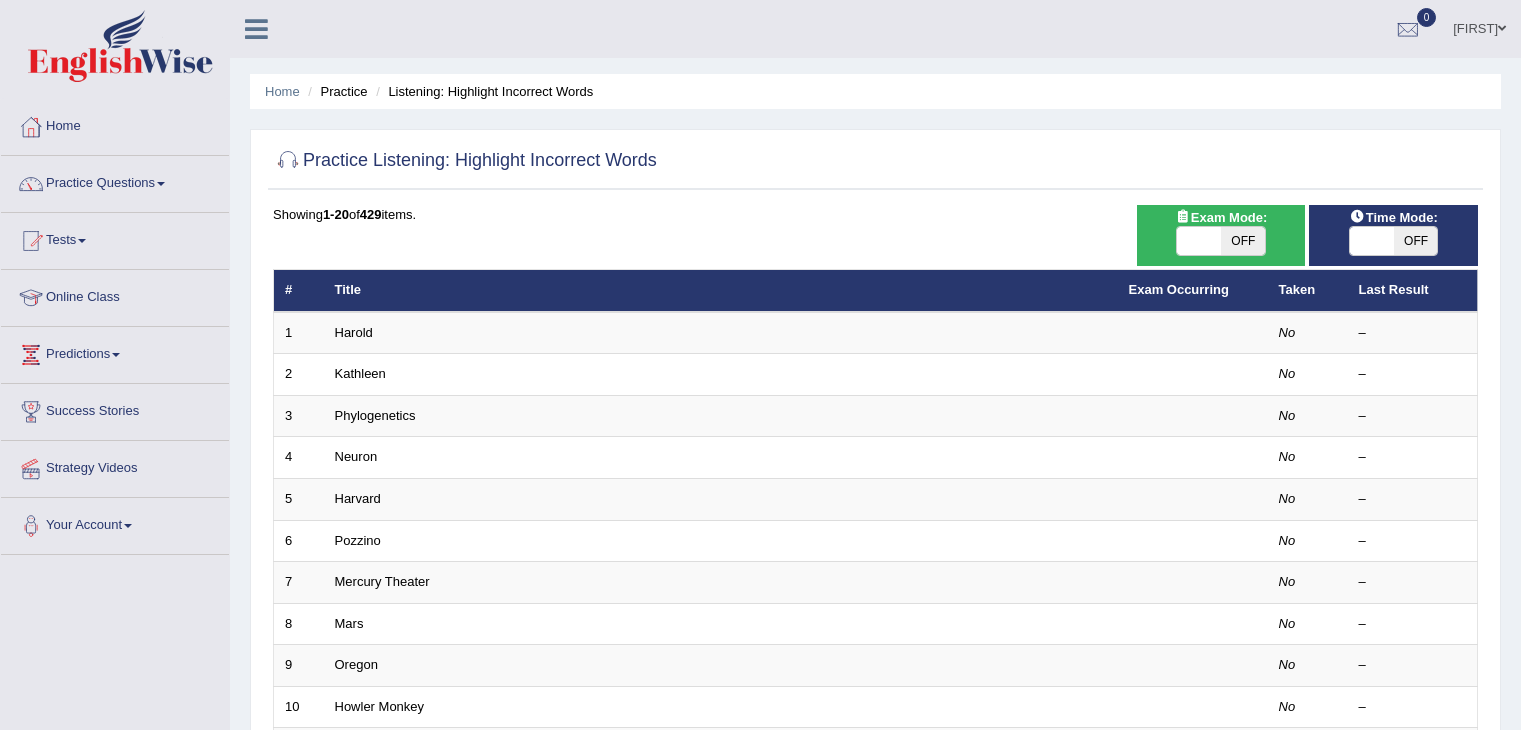scroll, scrollTop: 0, scrollLeft: 0, axis: both 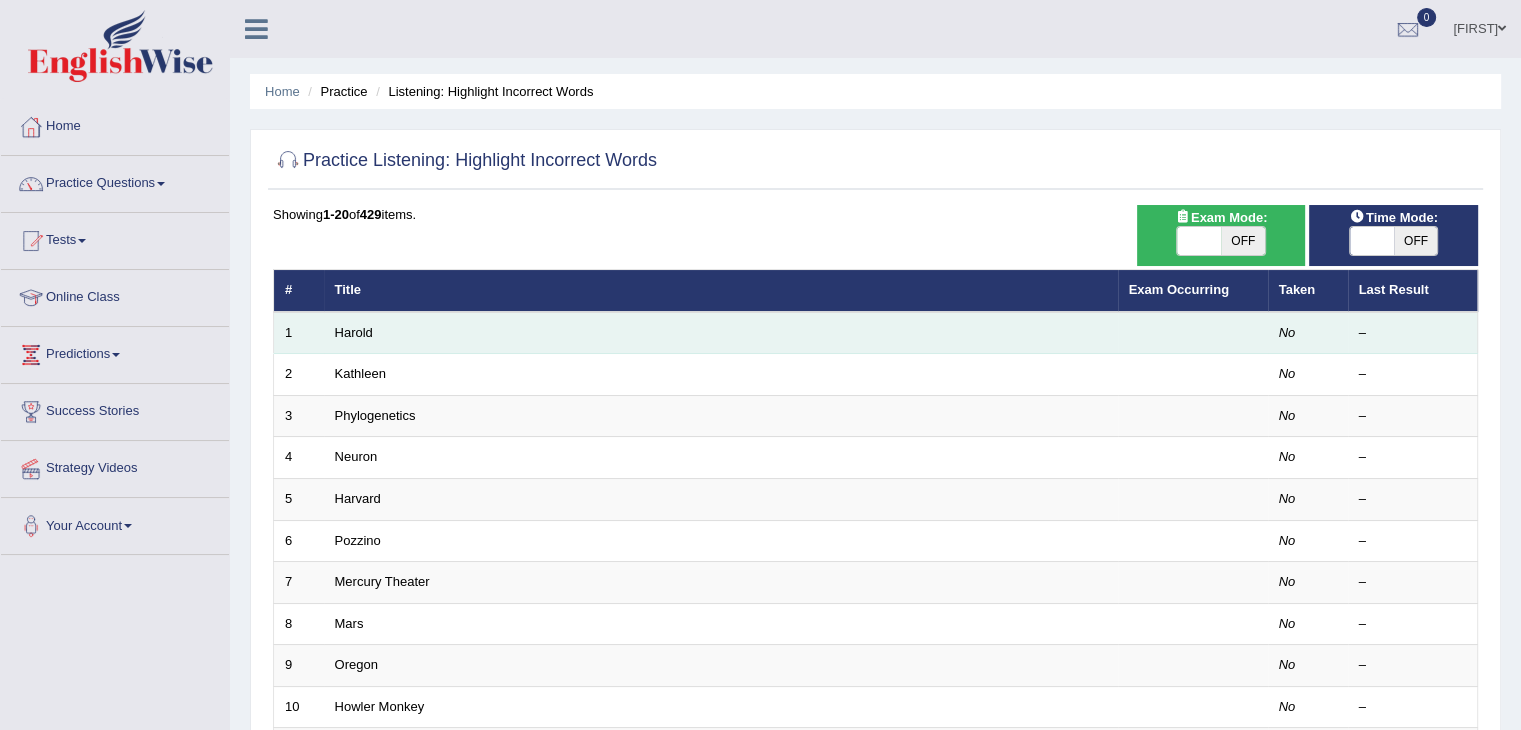 click on "Harold" at bounding box center (721, 333) 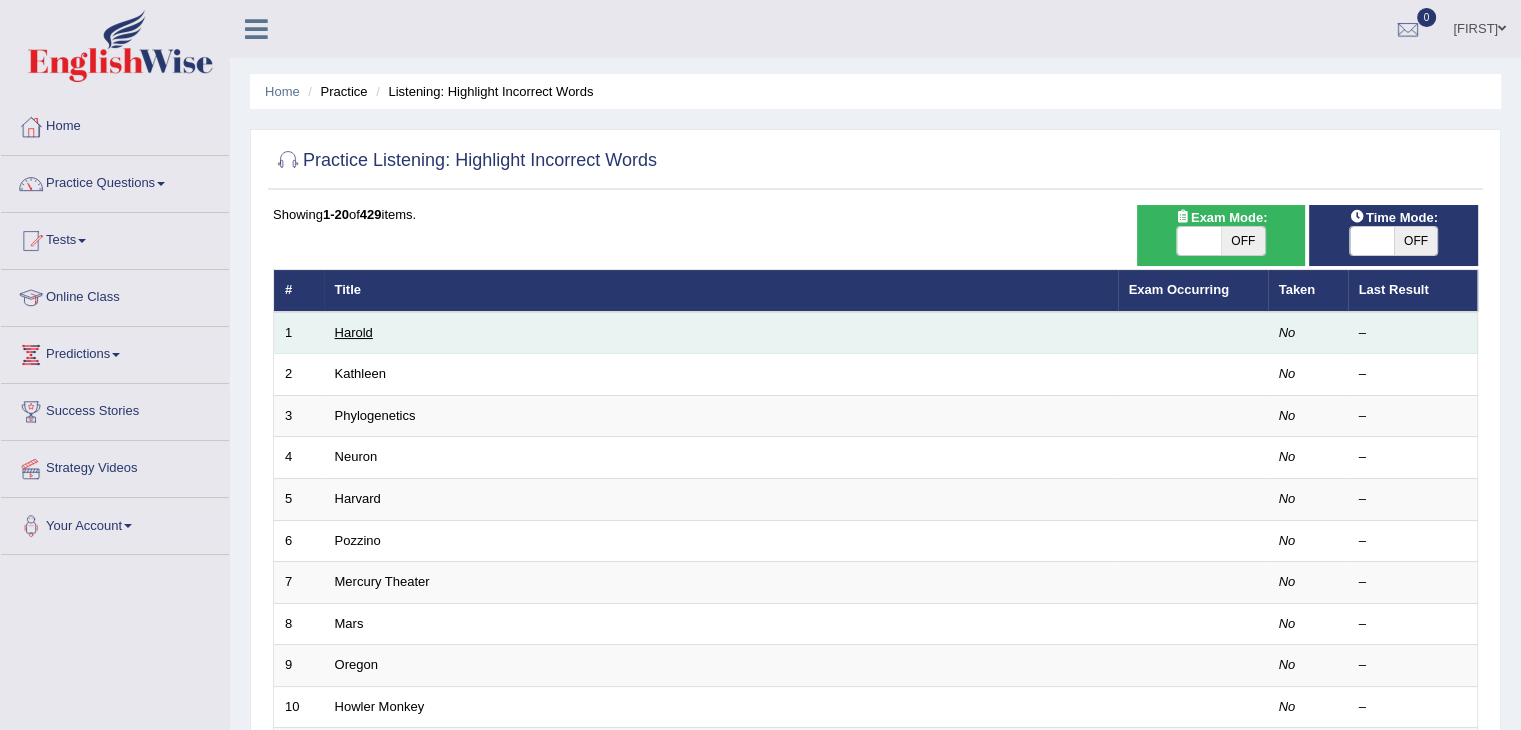 click on "Harold" at bounding box center (354, 332) 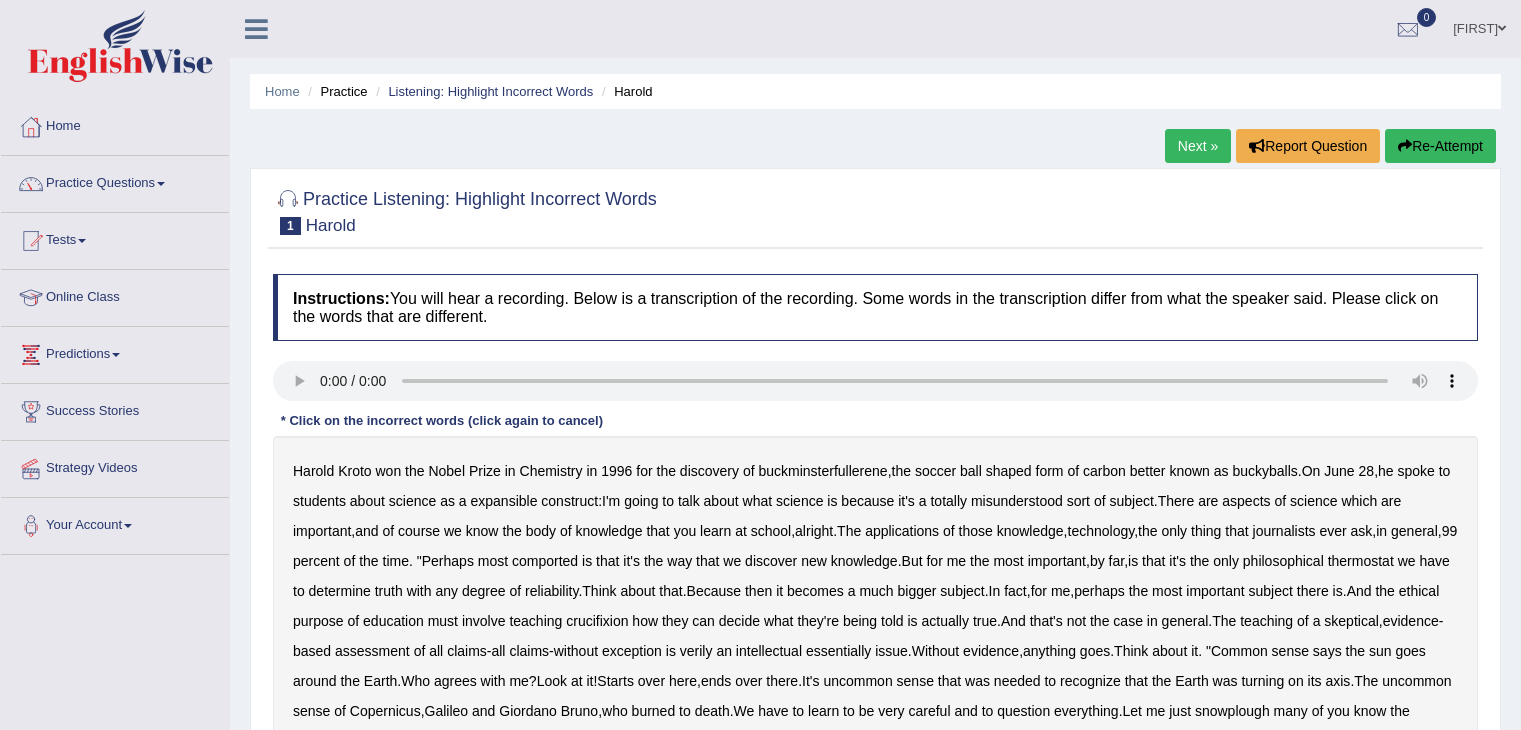 scroll, scrollTop: 0, scrollLeft: 0, axis: both 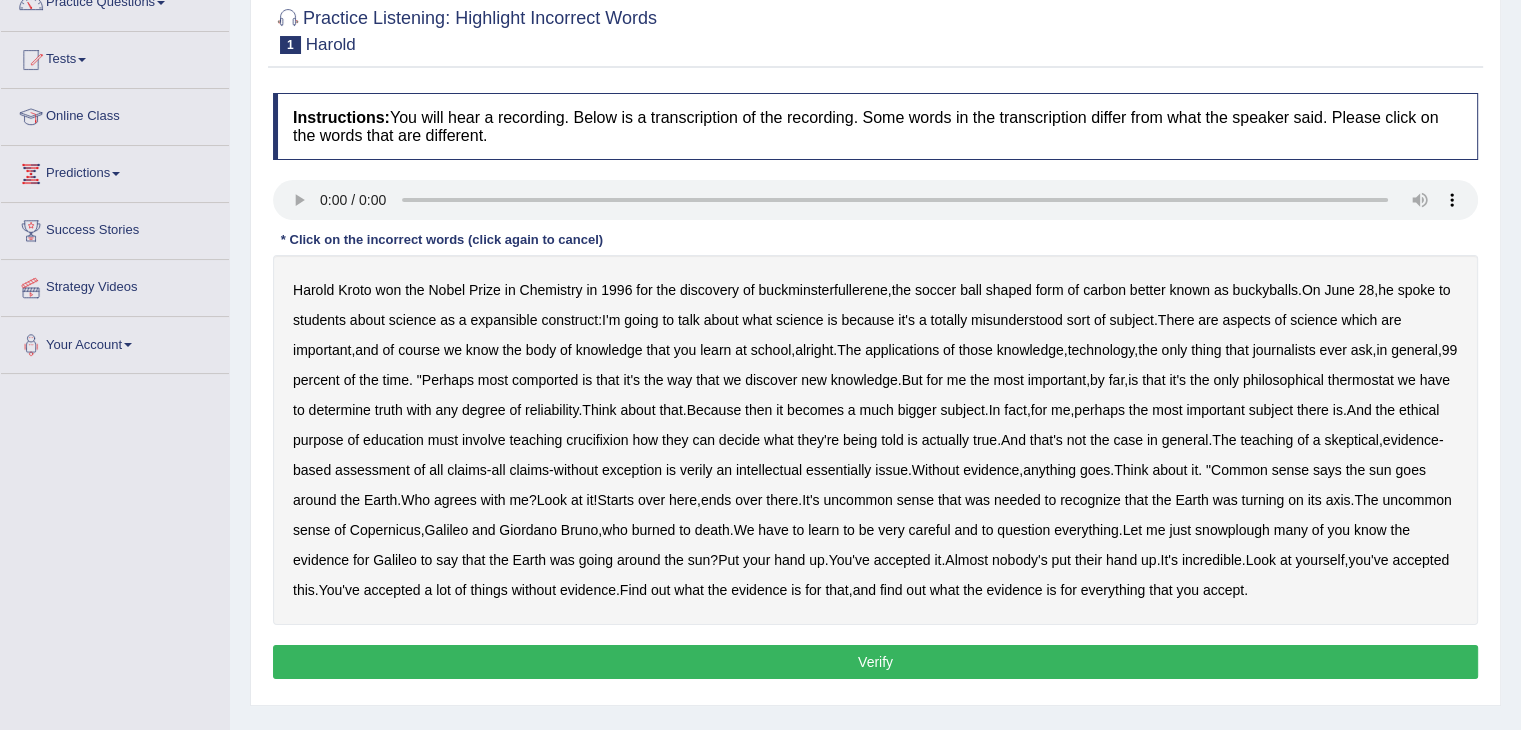 type 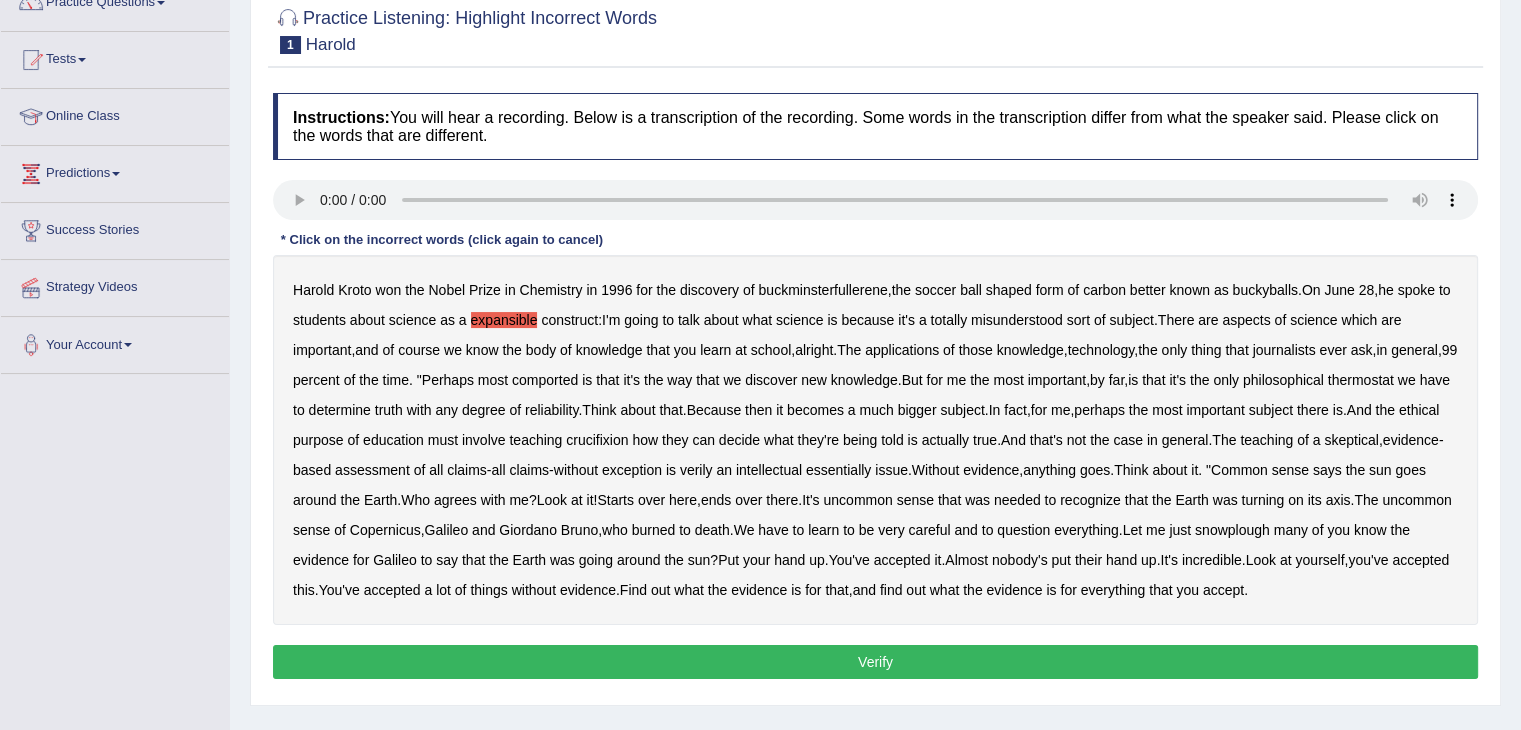 click on "comported" at bounding box center (545, 380) 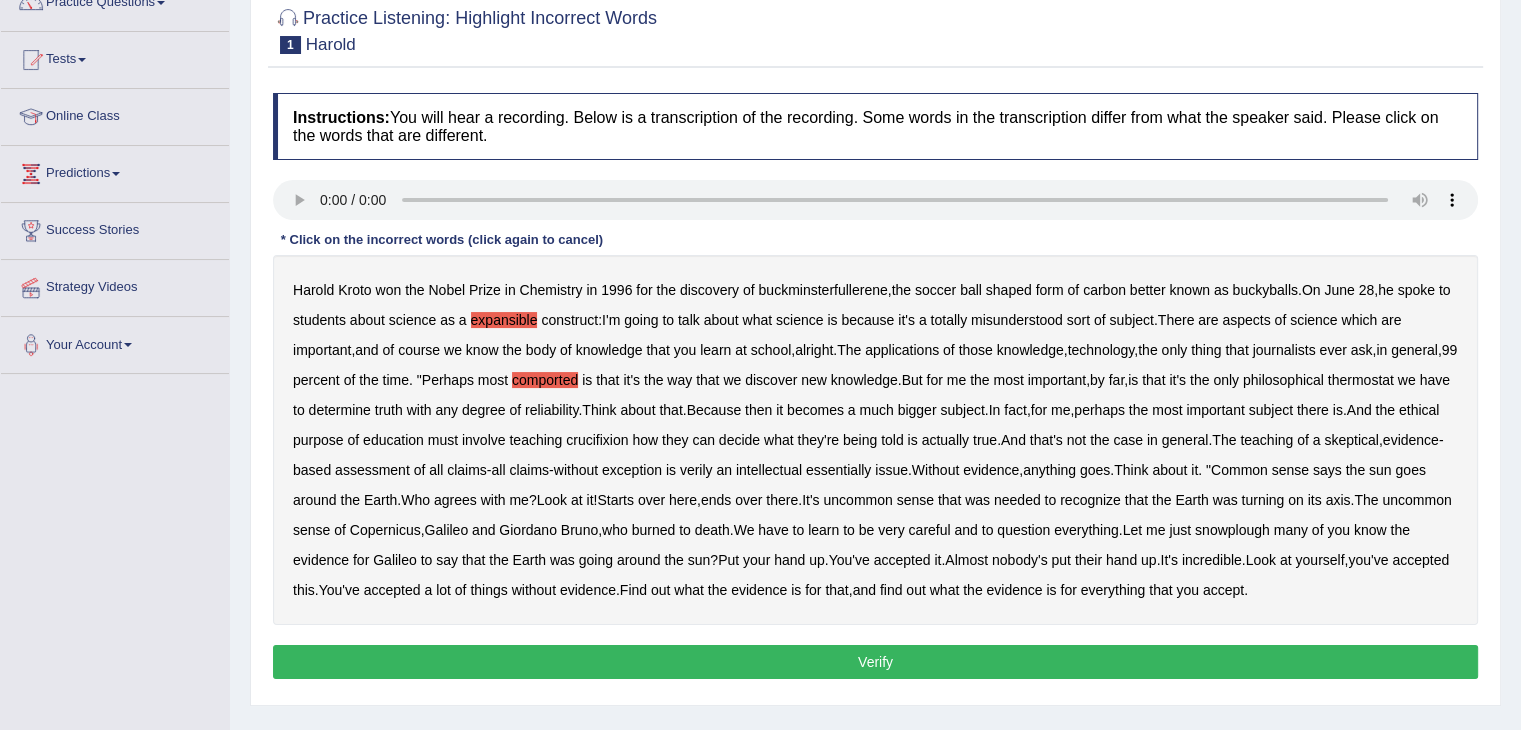 click on "thermostat" at bounding box center [1361, 380] 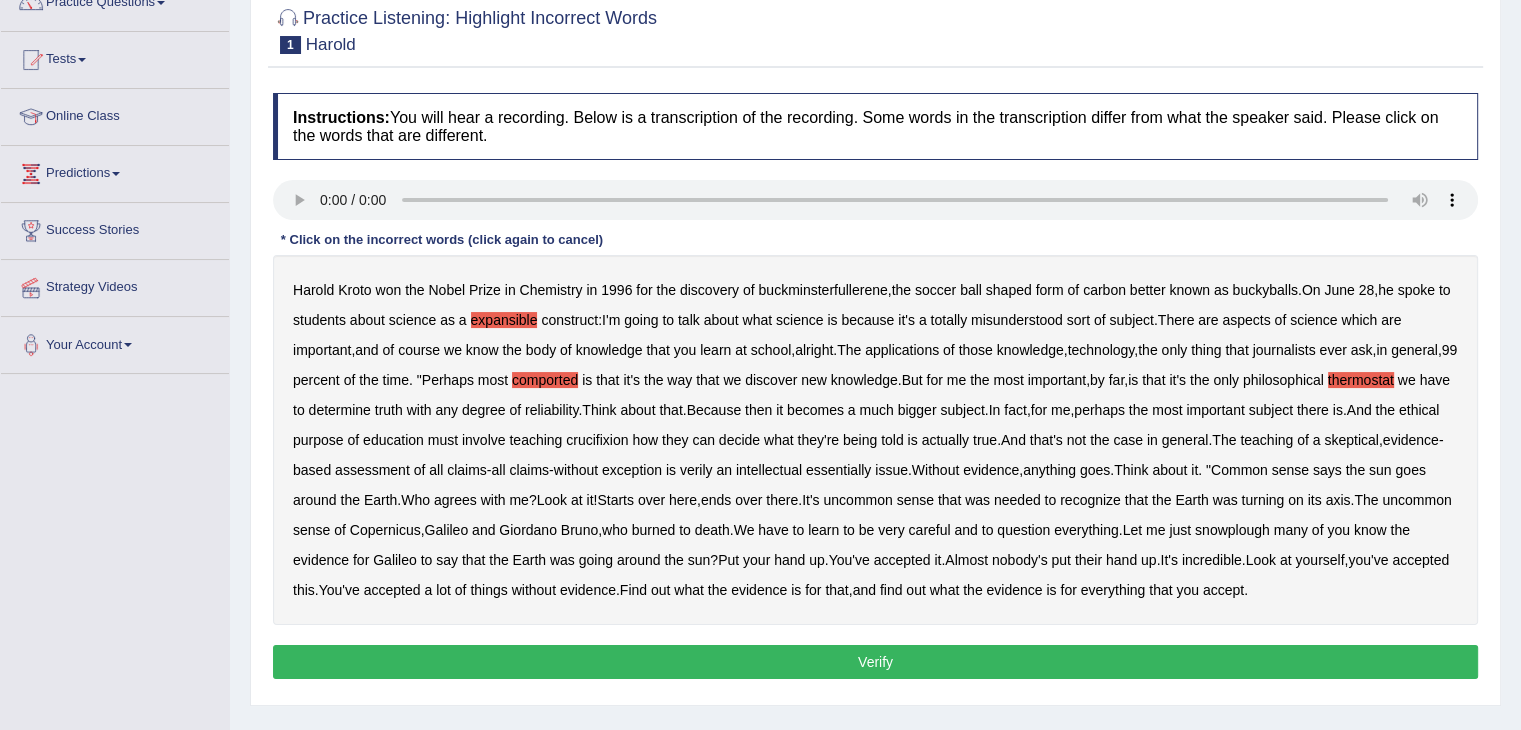 click on "becomes" at bounding box center (815, 410) 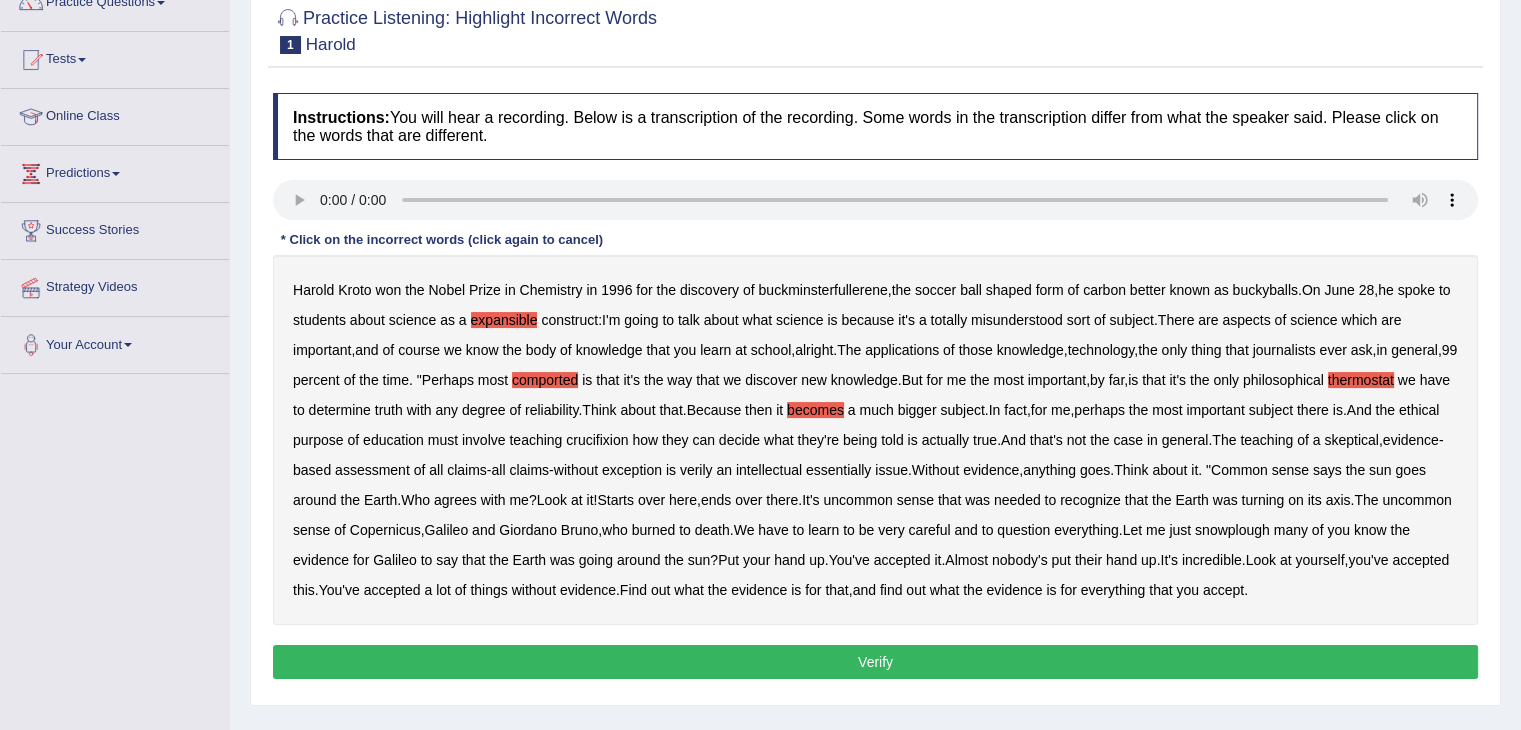 click on "crucifixion" at bounding box center [597, 440] 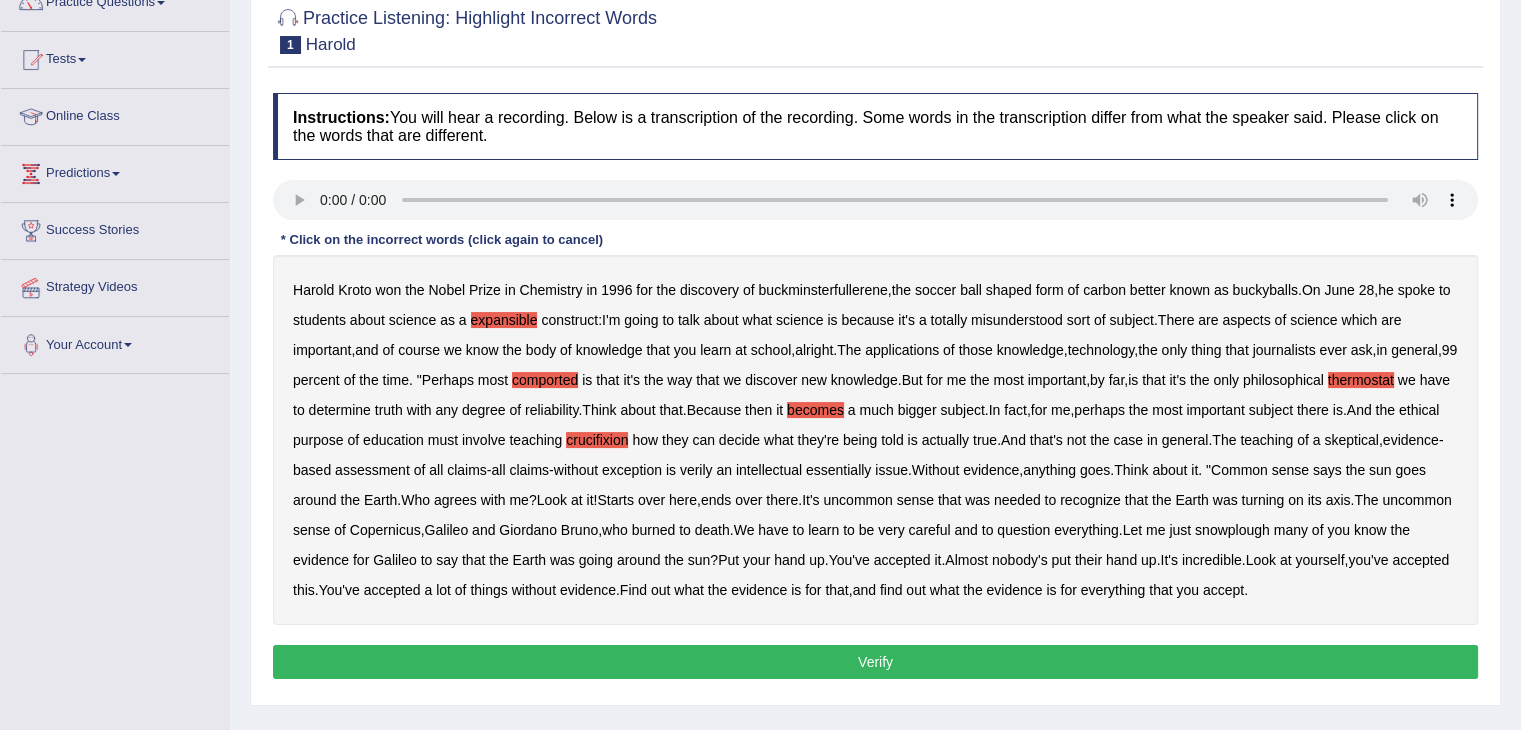 click on "becomes" at bounding box center (815, 410) 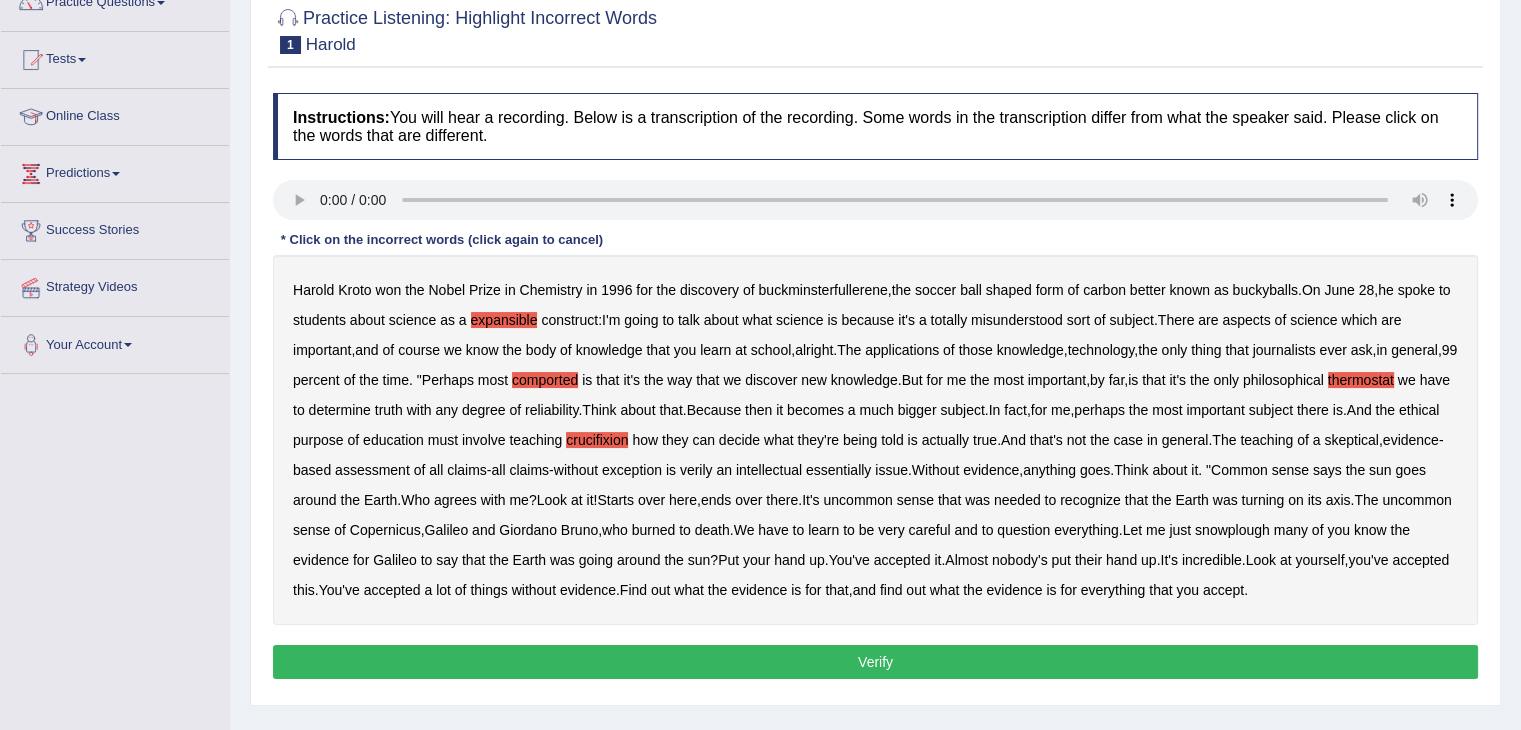 click on "verily" at bounding box center [696, 470] 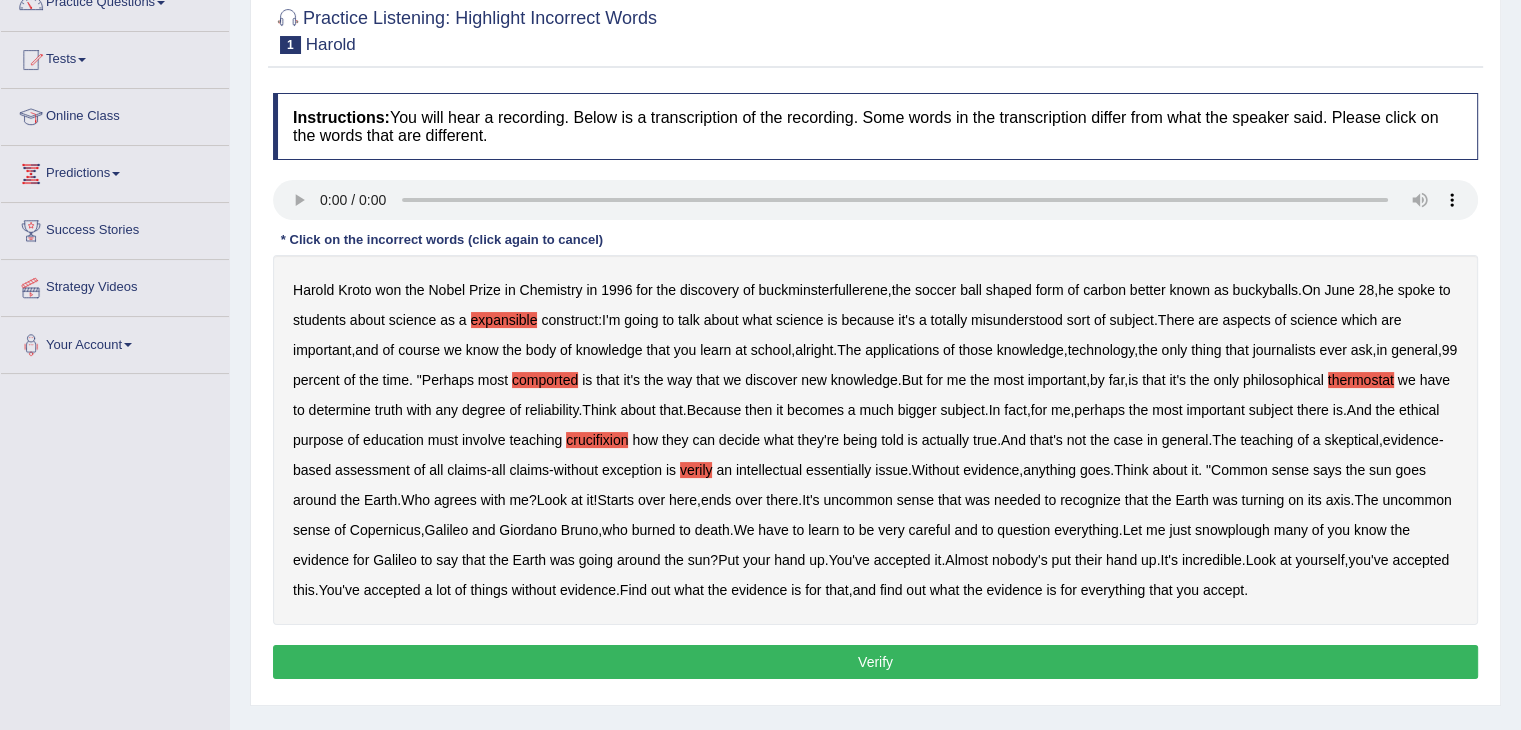 click on "essentially" at bounding box center [838, 470] 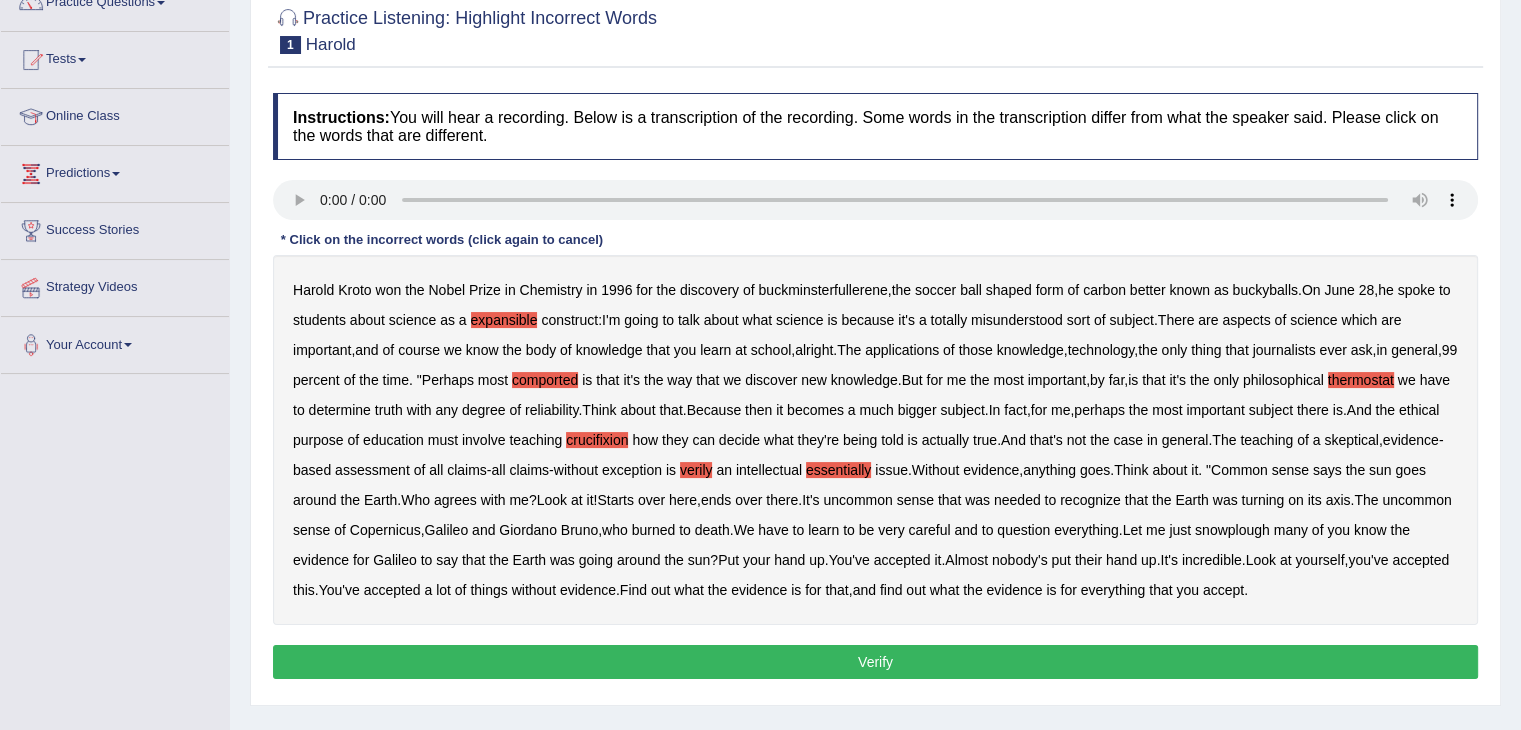 click on "snowplough" at bounding box center (1232, 530) 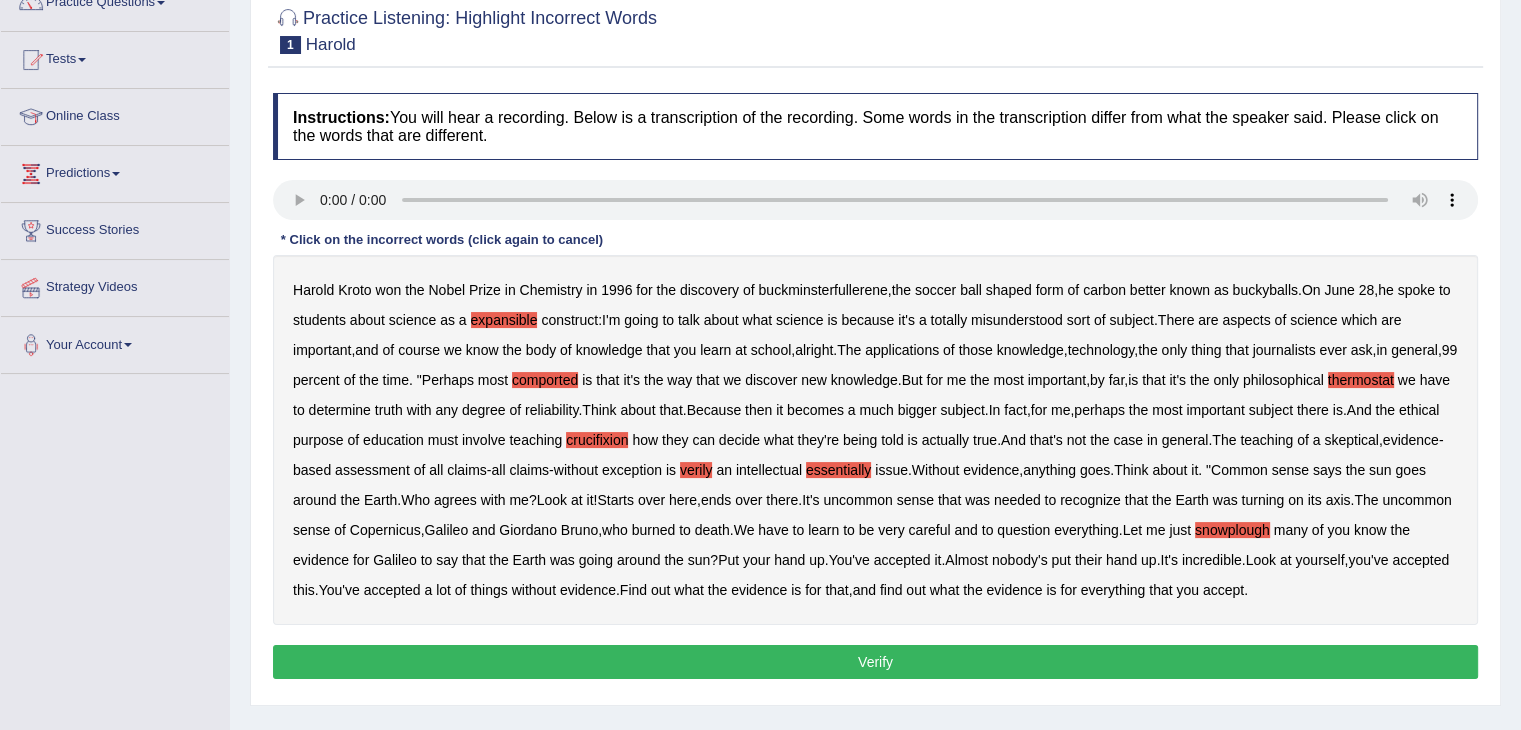 click on "Verify" at bounding box center (875, 662) 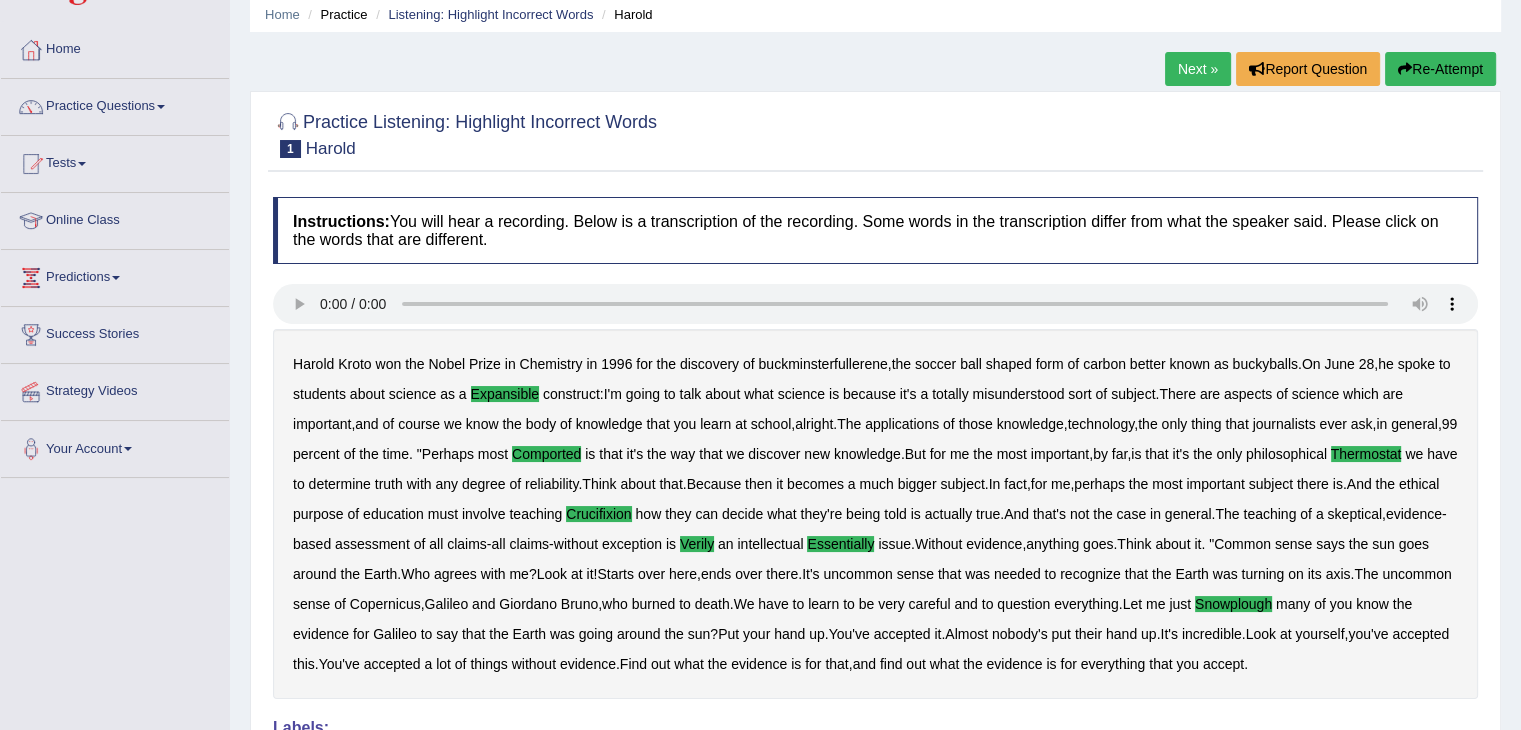 scroll, scrollTop: 0, scrollLeft: 0, axis: both 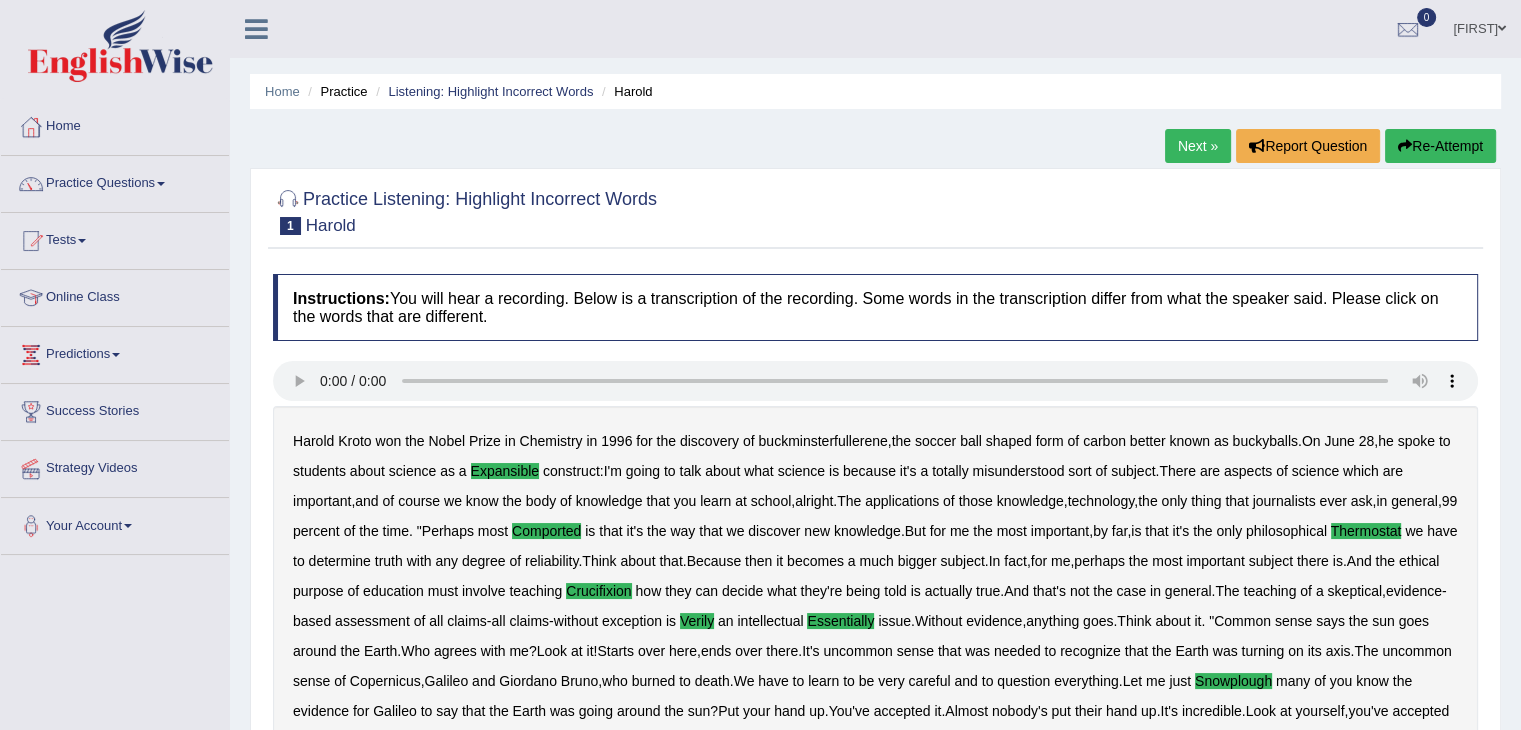 click on "Next »" at bounding box center (1198, 146) 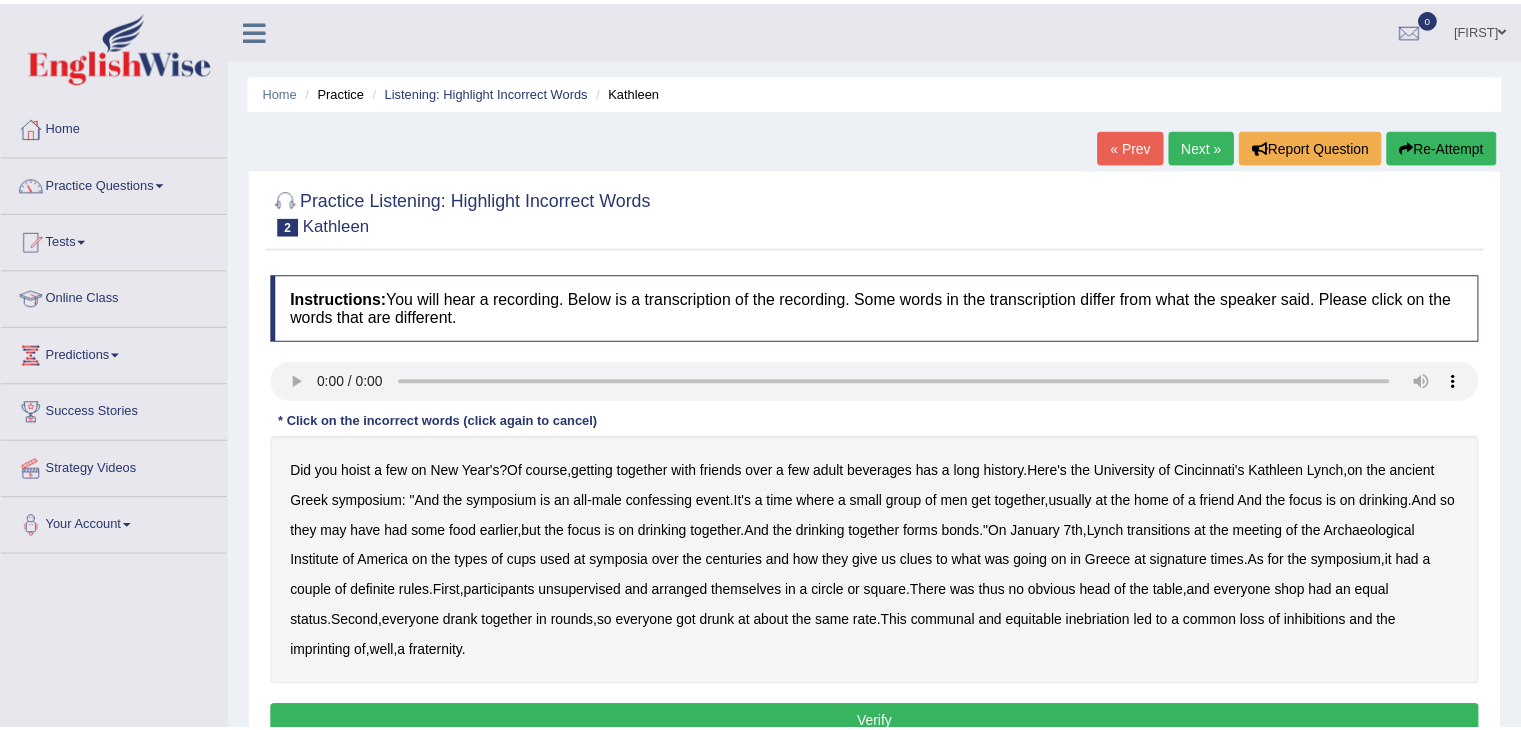 scroll, scrollTop: 0, scrollLeft: 0, axis: both 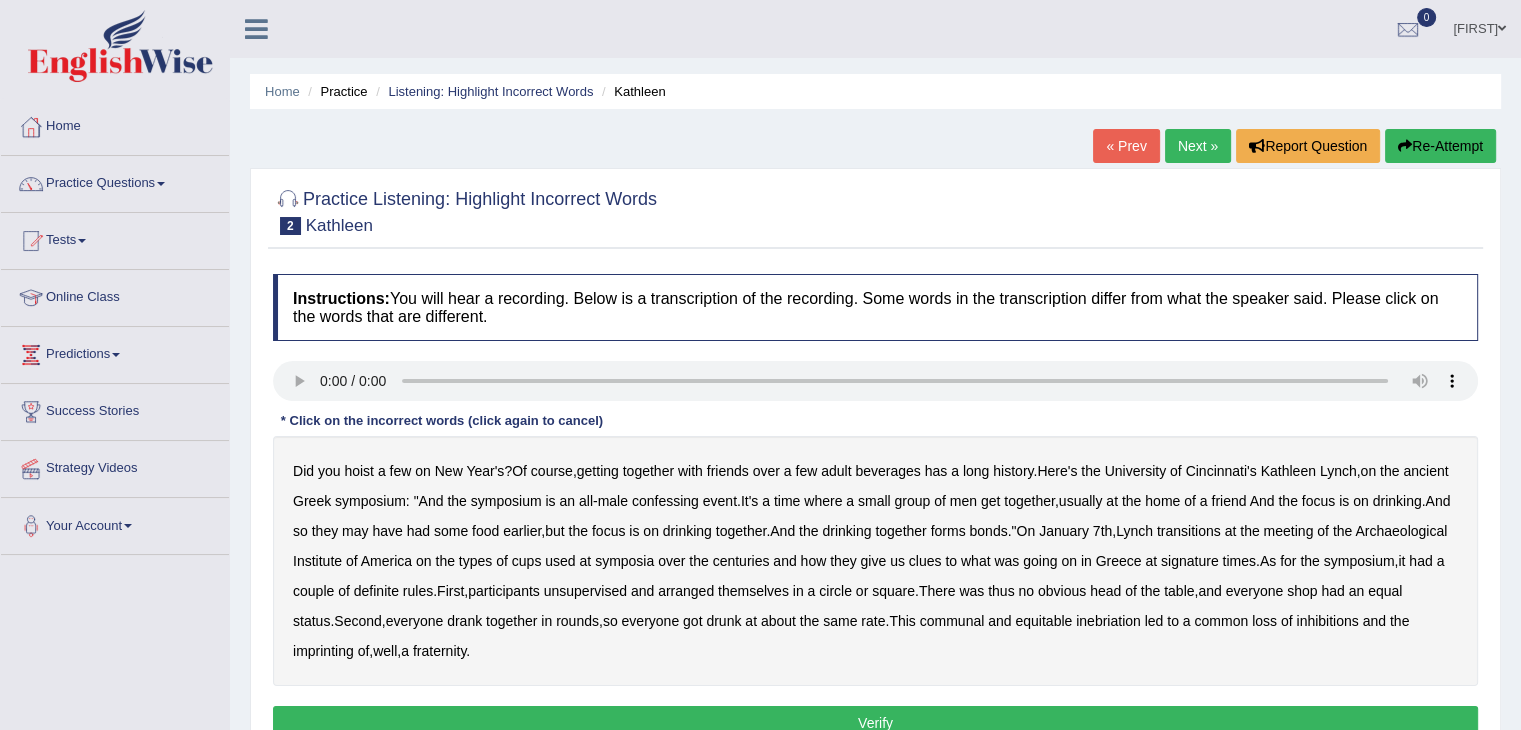 click on "confessing" at bounding box center (665, 501) 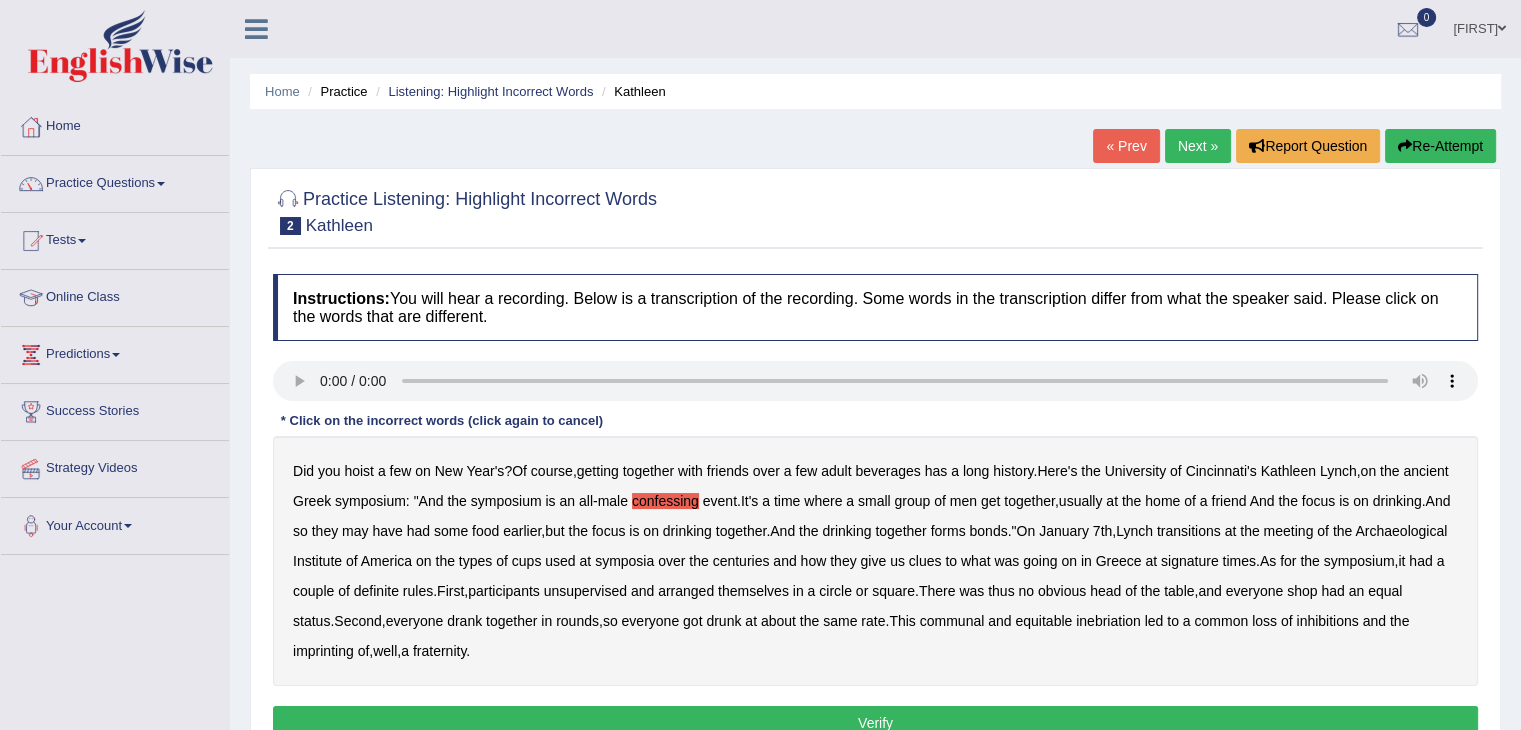 click on "transitions" at bounding box center (1189, 531) 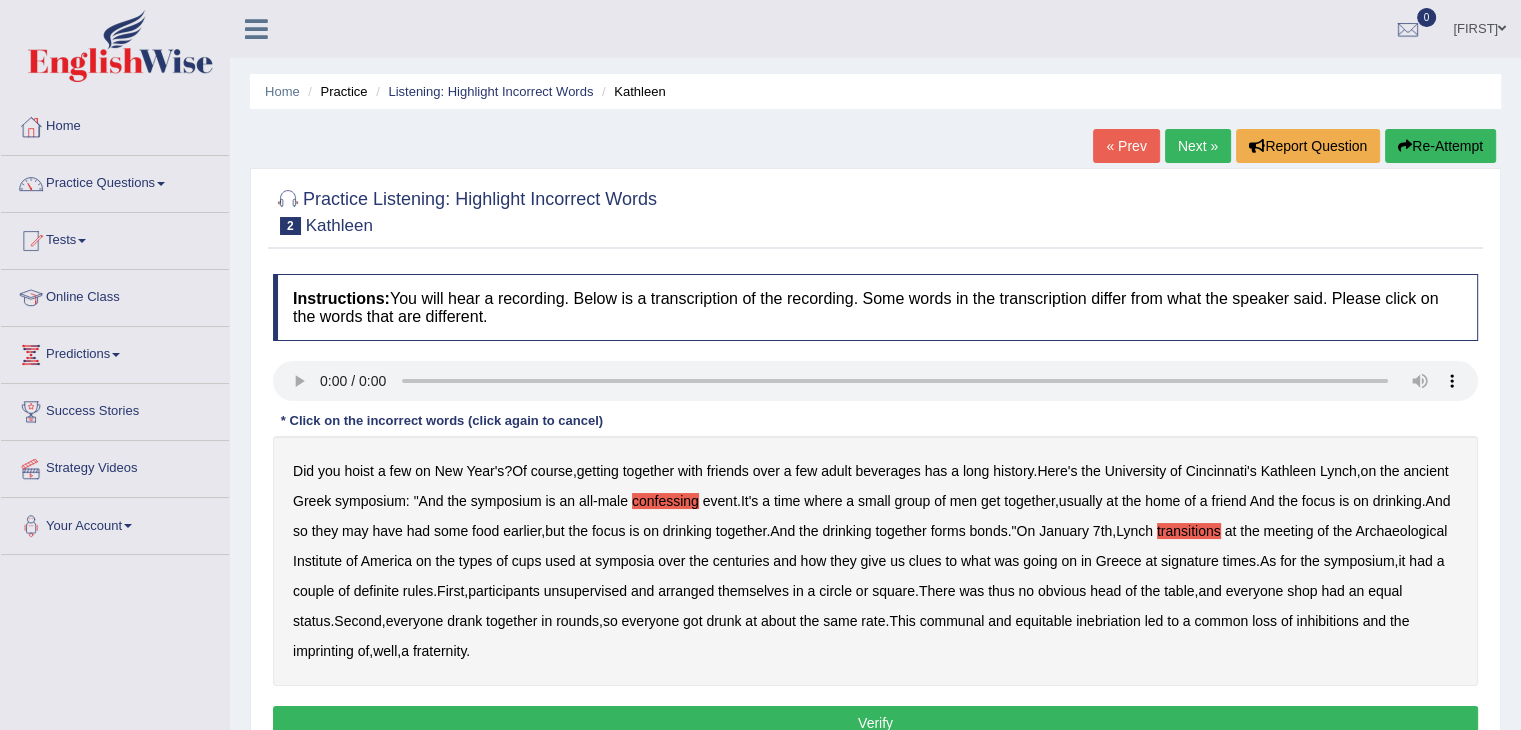 click on "signature" at bounding box center (1190, 561) 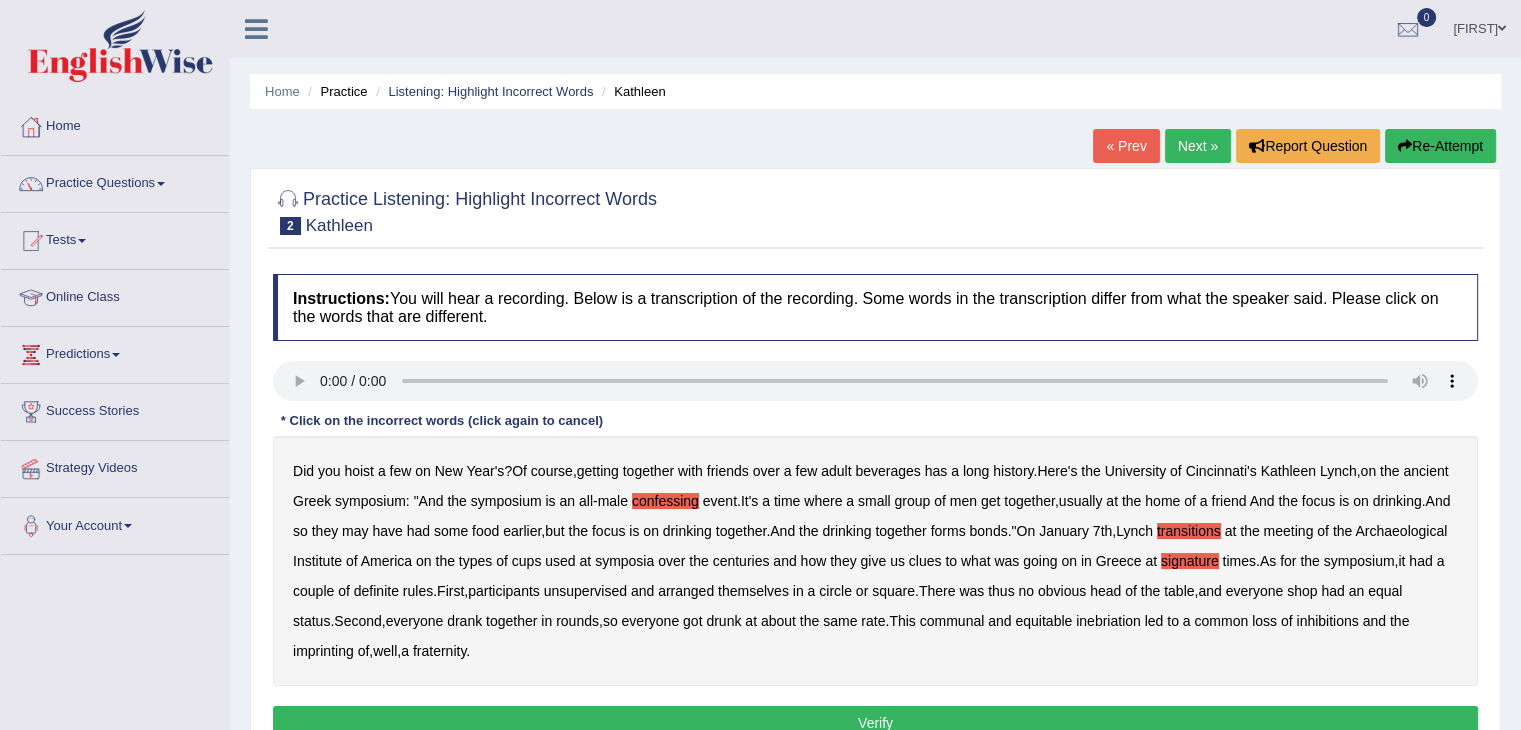 click on "unsupervised" at bounding box center (585, 591) 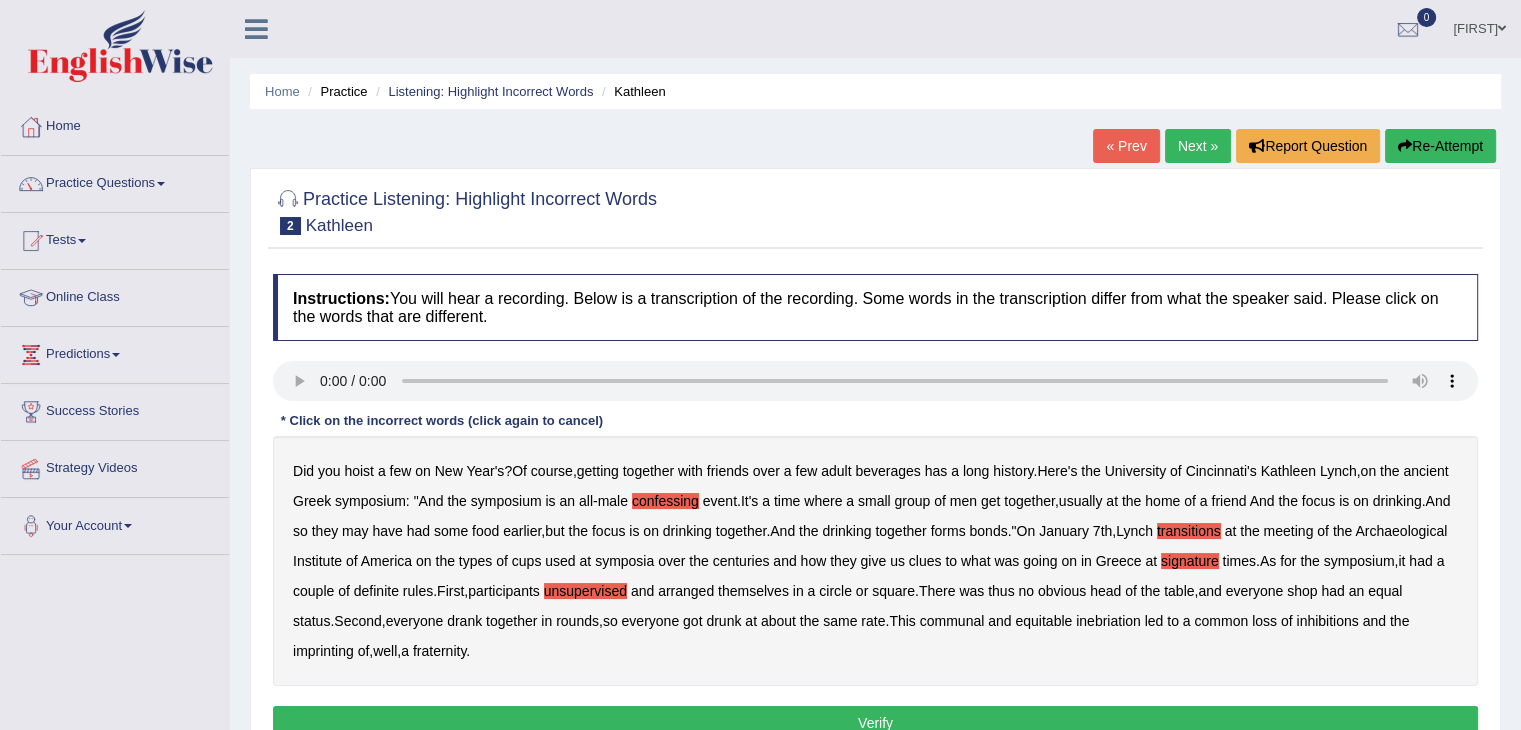 click on "shop" at bounding box center [1302, 591] 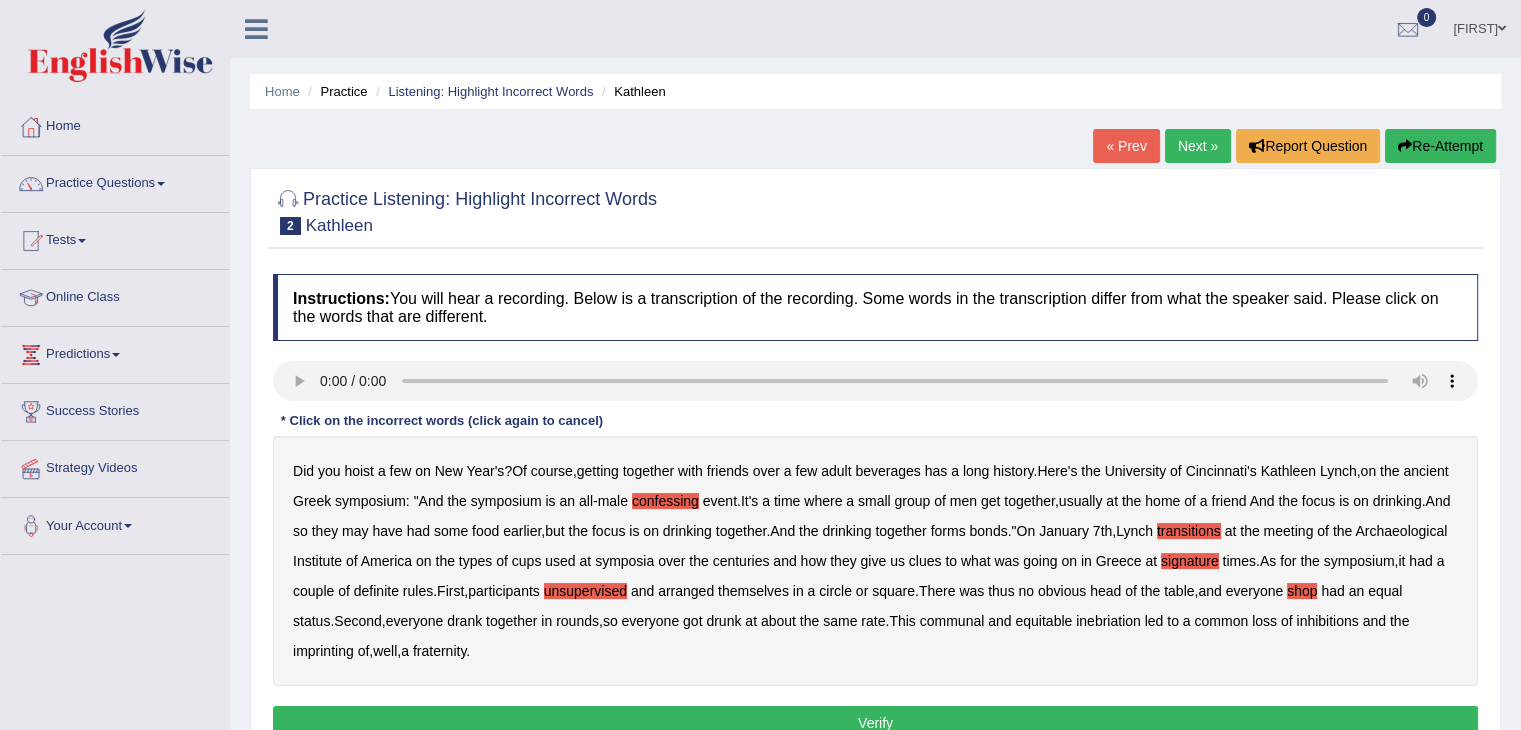 click on "imprinting" at bounding box center (323, 651) 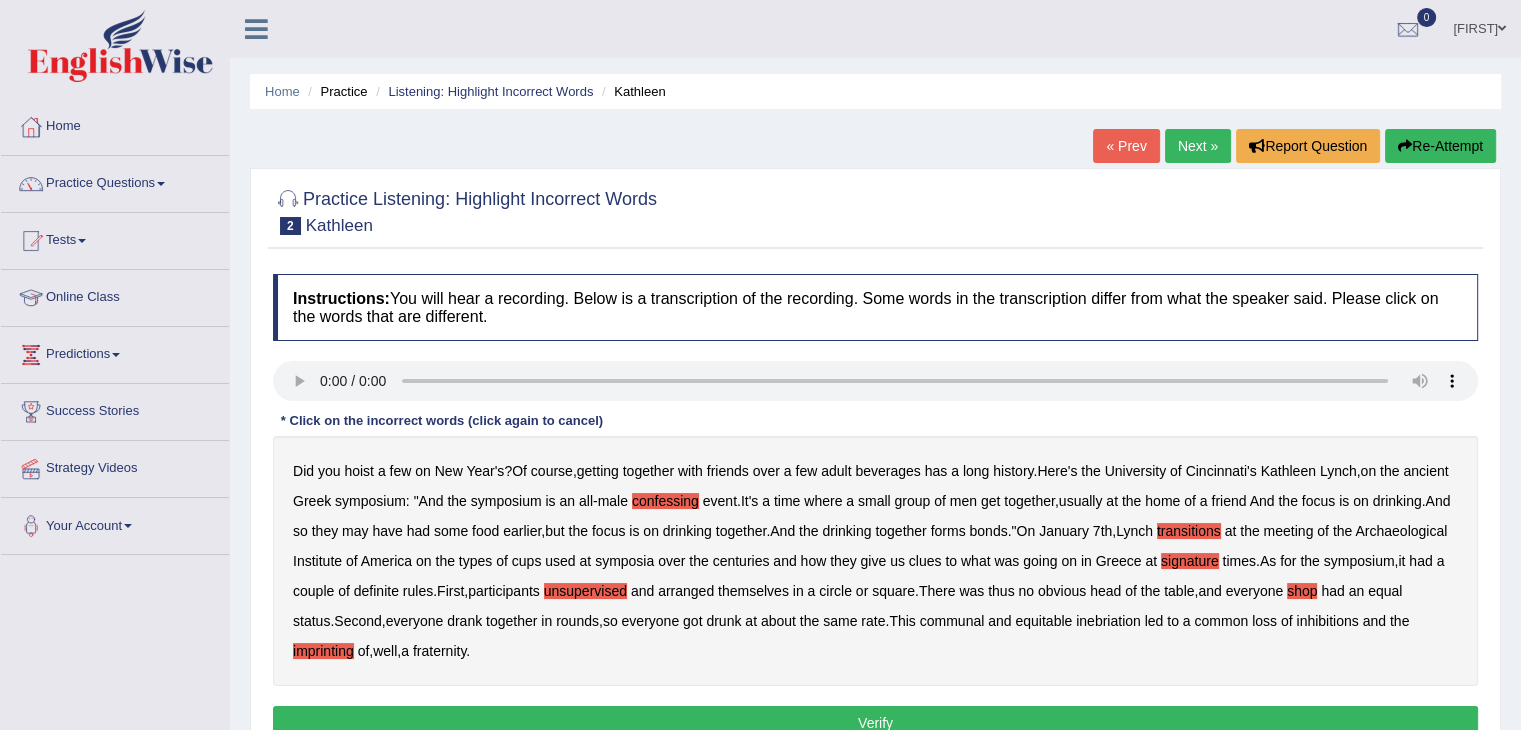 click on "Verify" at bounding box center (875, 723) 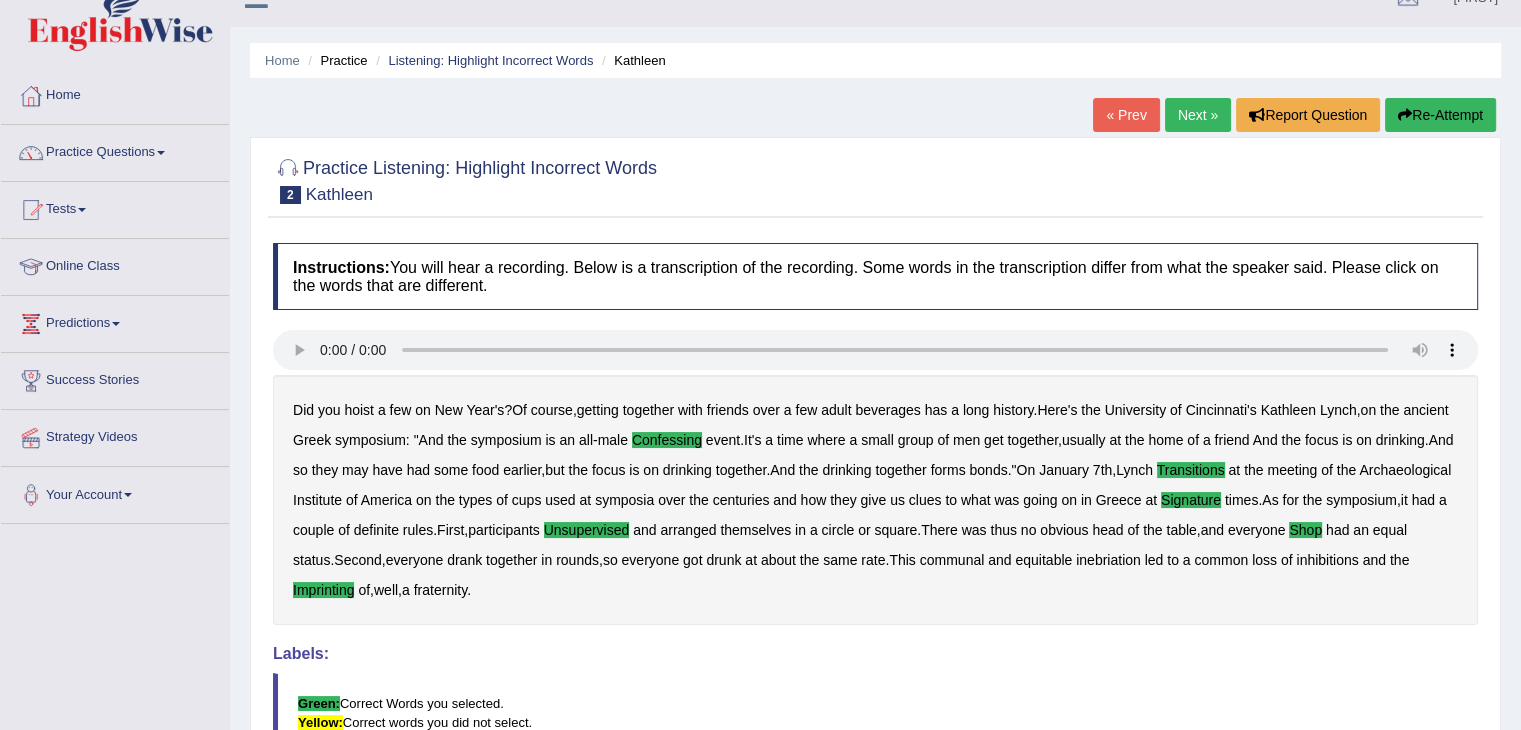 scroll, scrollTop: 0, scrollLeft: 0, axis: both 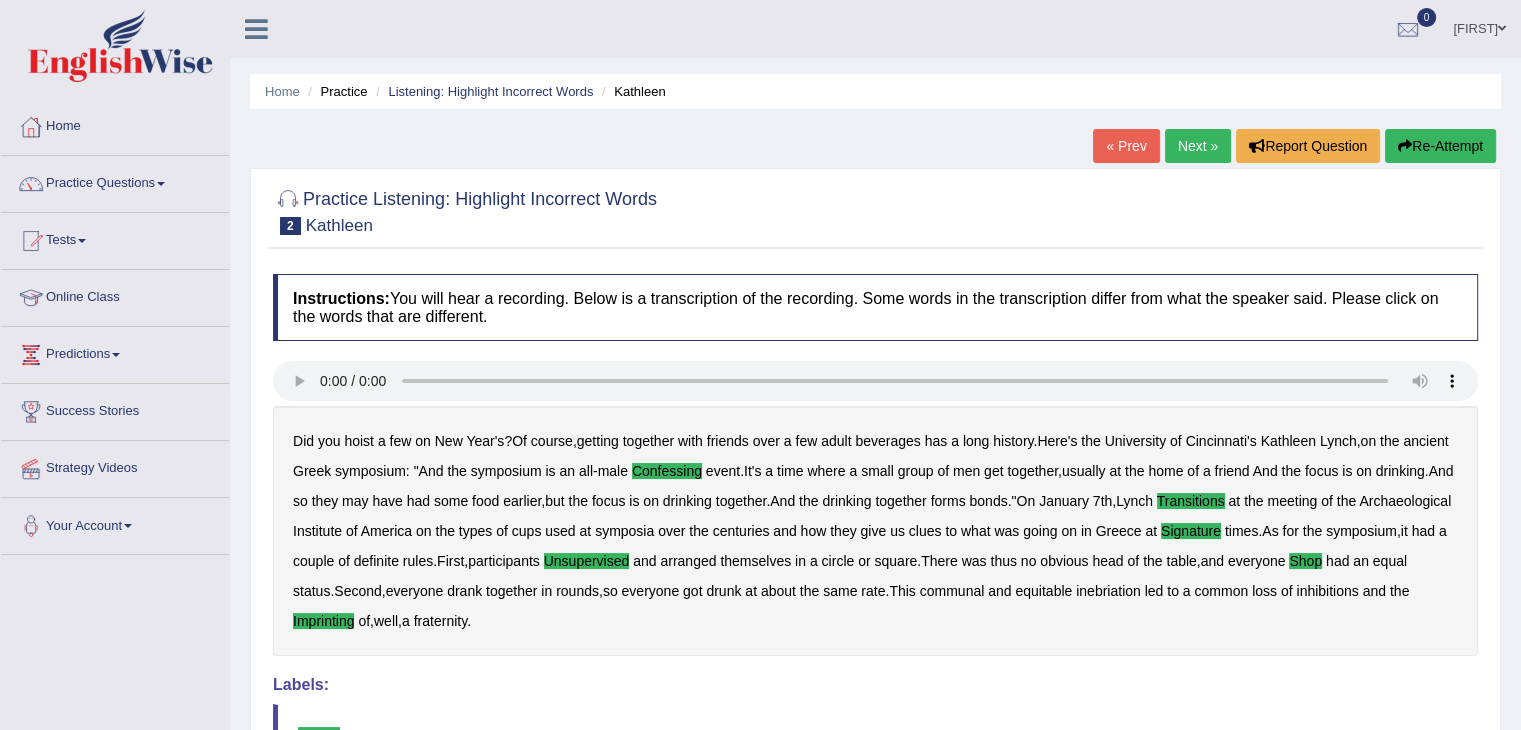 click on "Next »" at bounding box center (1198, 146) 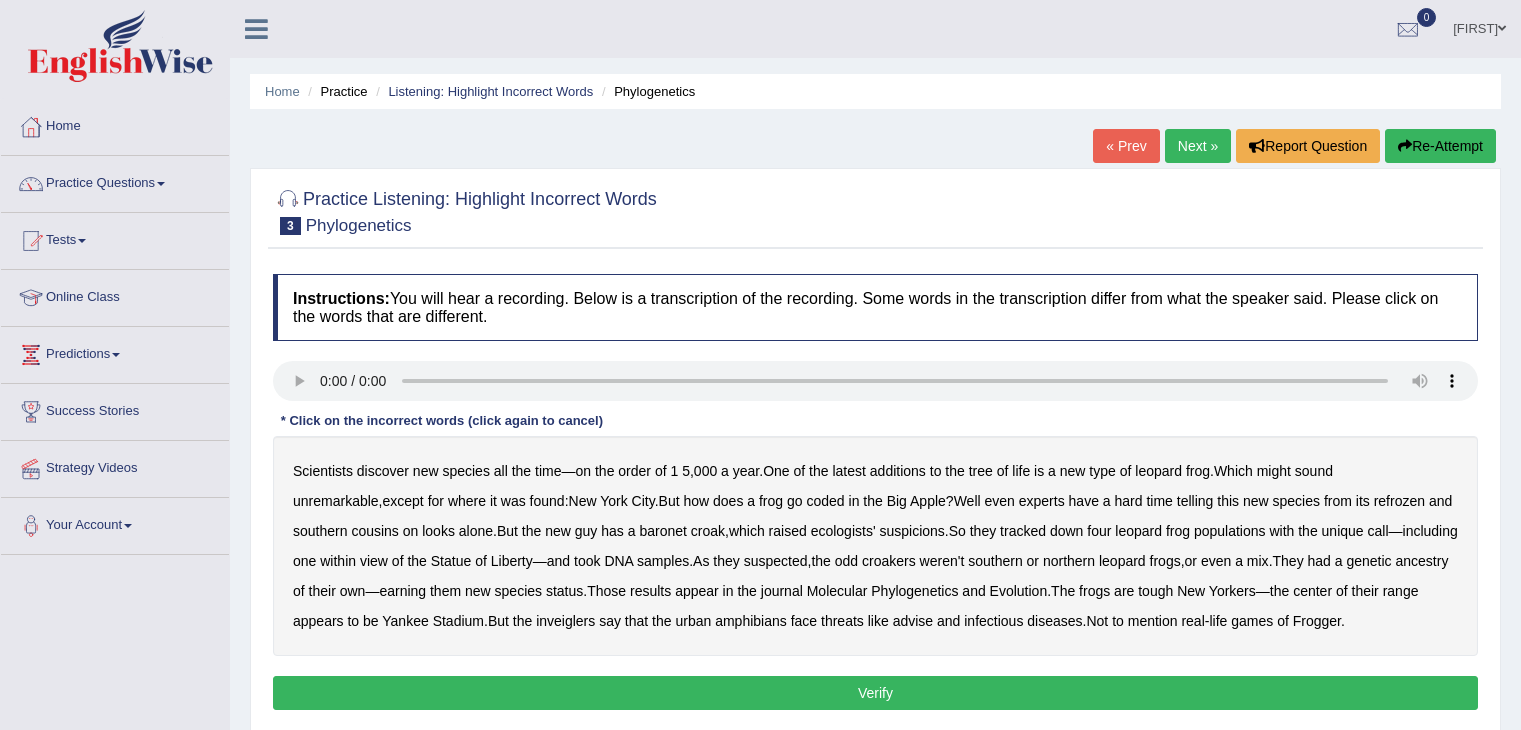scroll, scrollTop: 0, scrollLeft: 0, axis: both 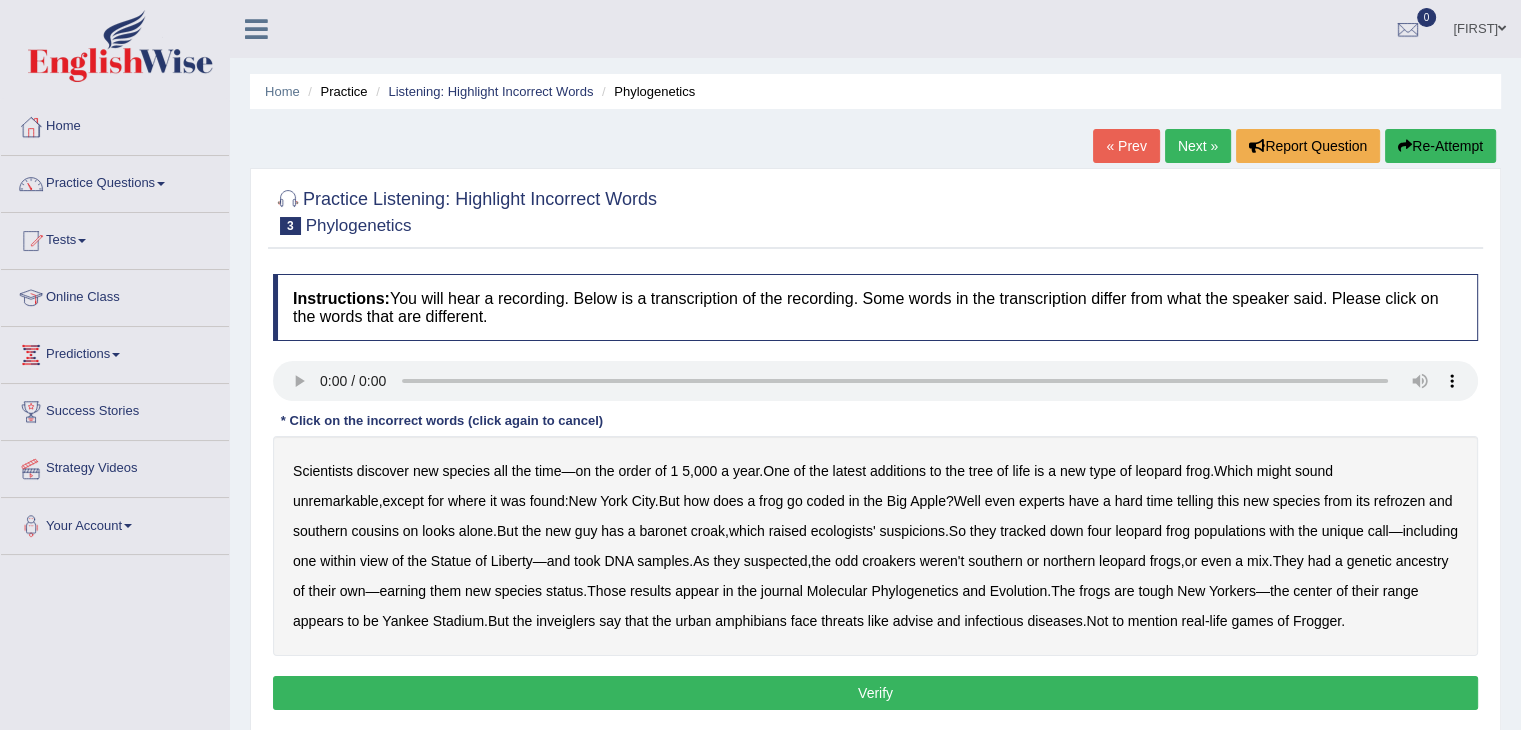click on "coded" at bounding box center (825, 501) 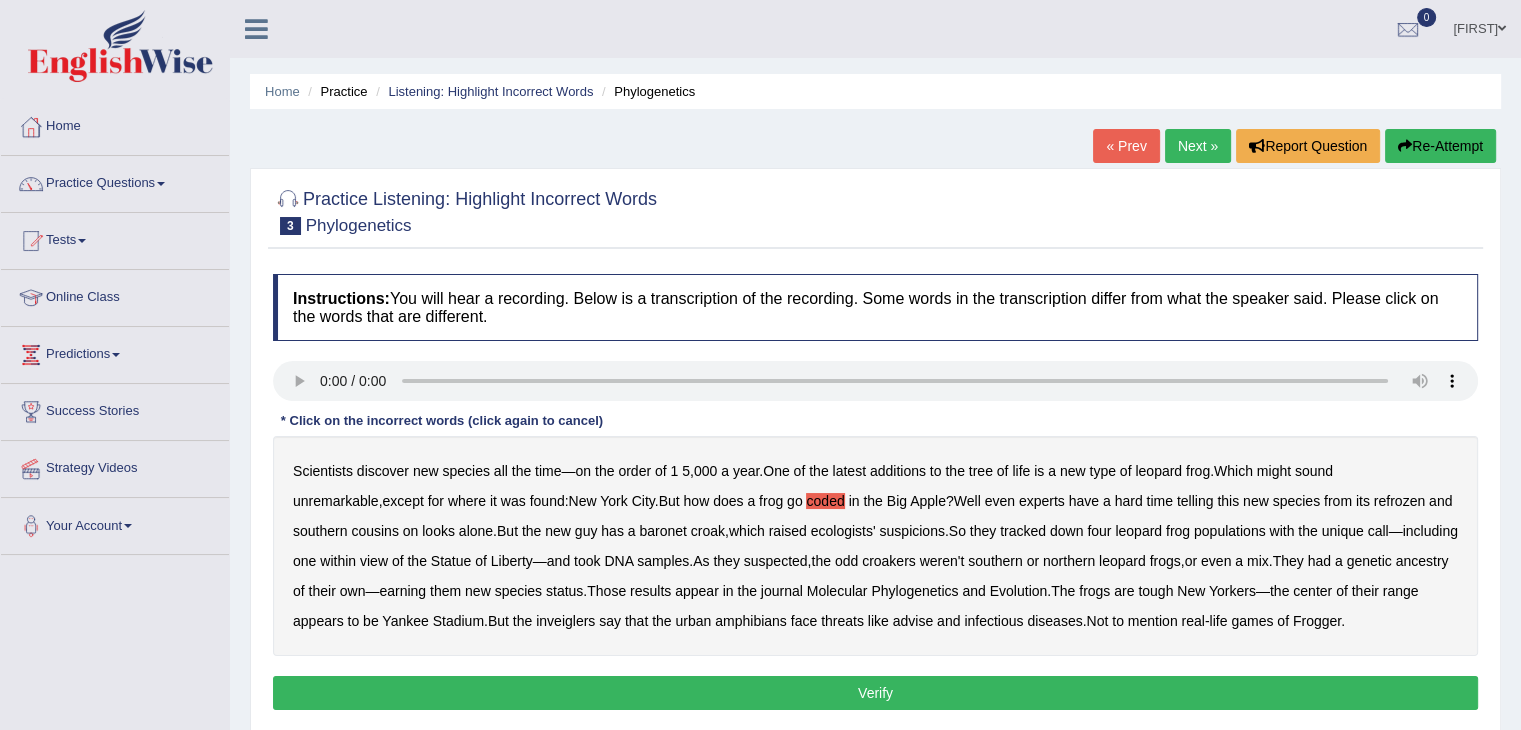 click on "refrozen" at bounding box center (1399, 501) 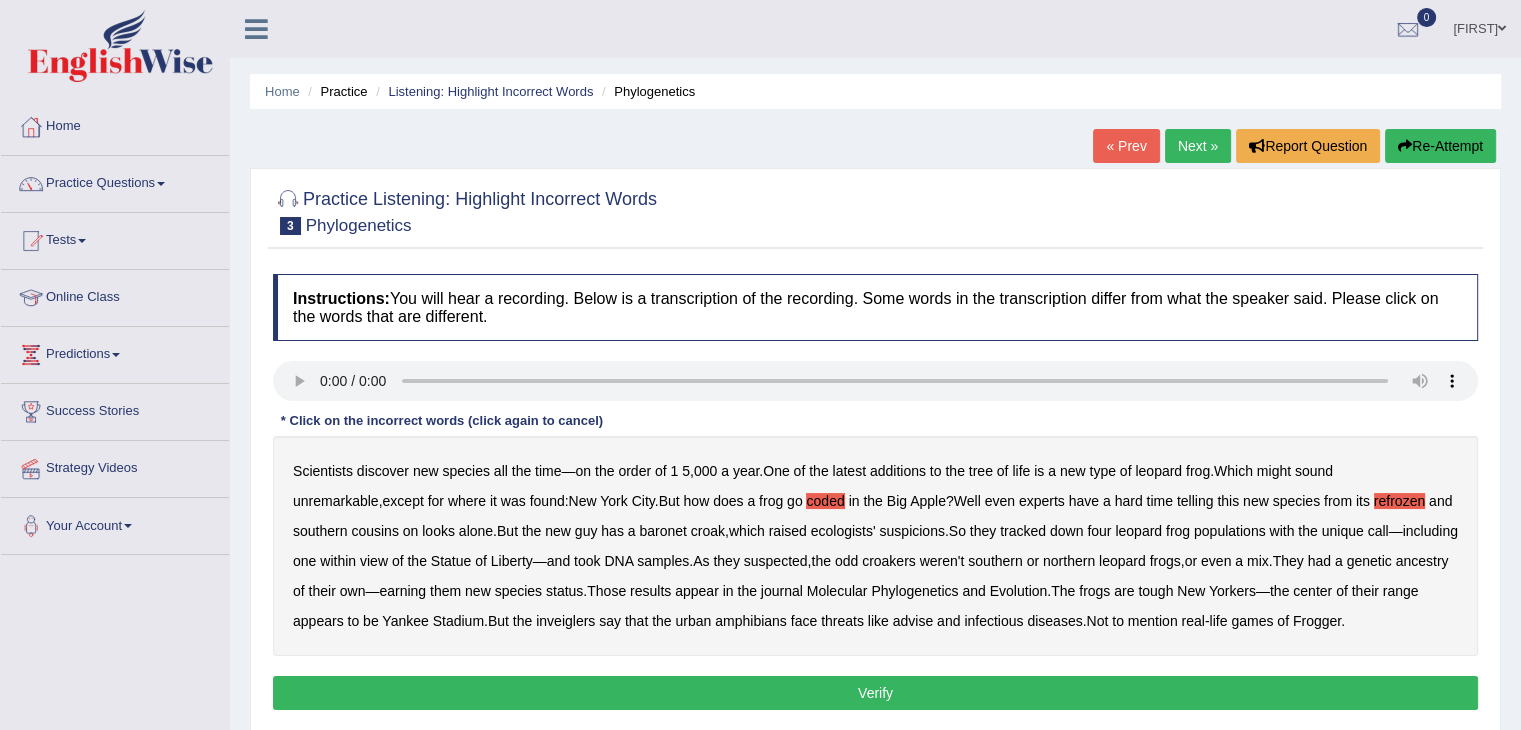 click on "baronet" at bounding box center [662, 531] 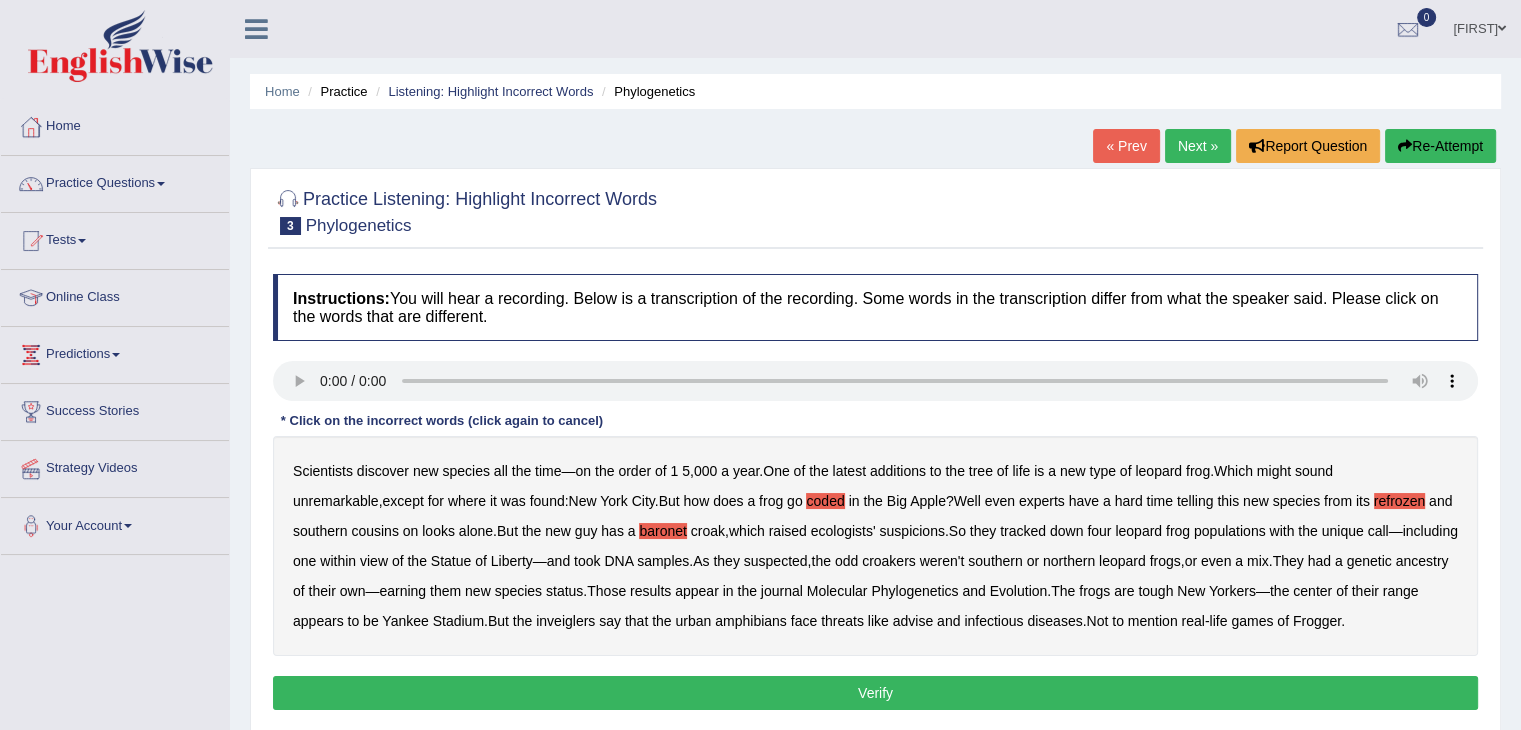 click on "inveiglers" at bounding box center (565, 621) 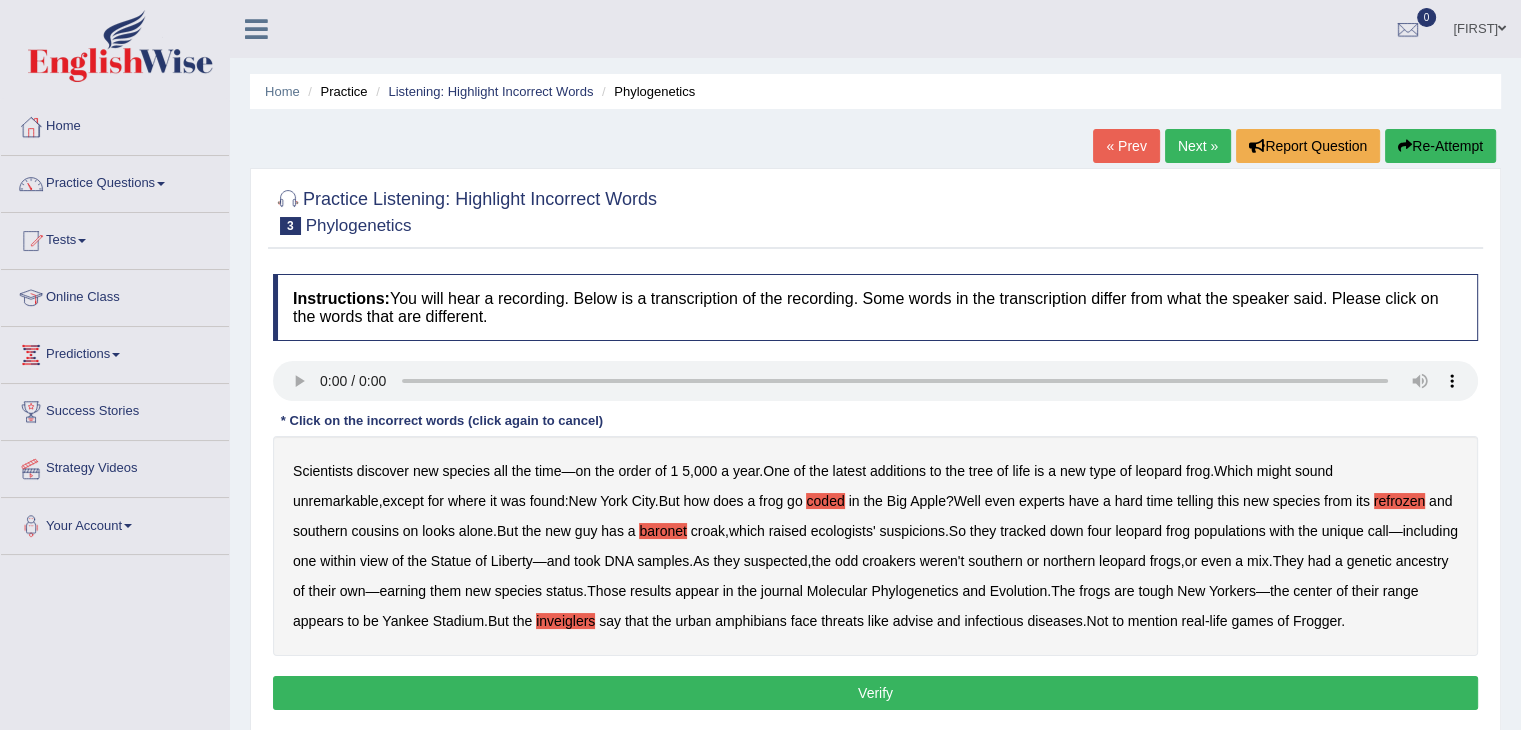 click on "advise" at bounding box center [913, 621] 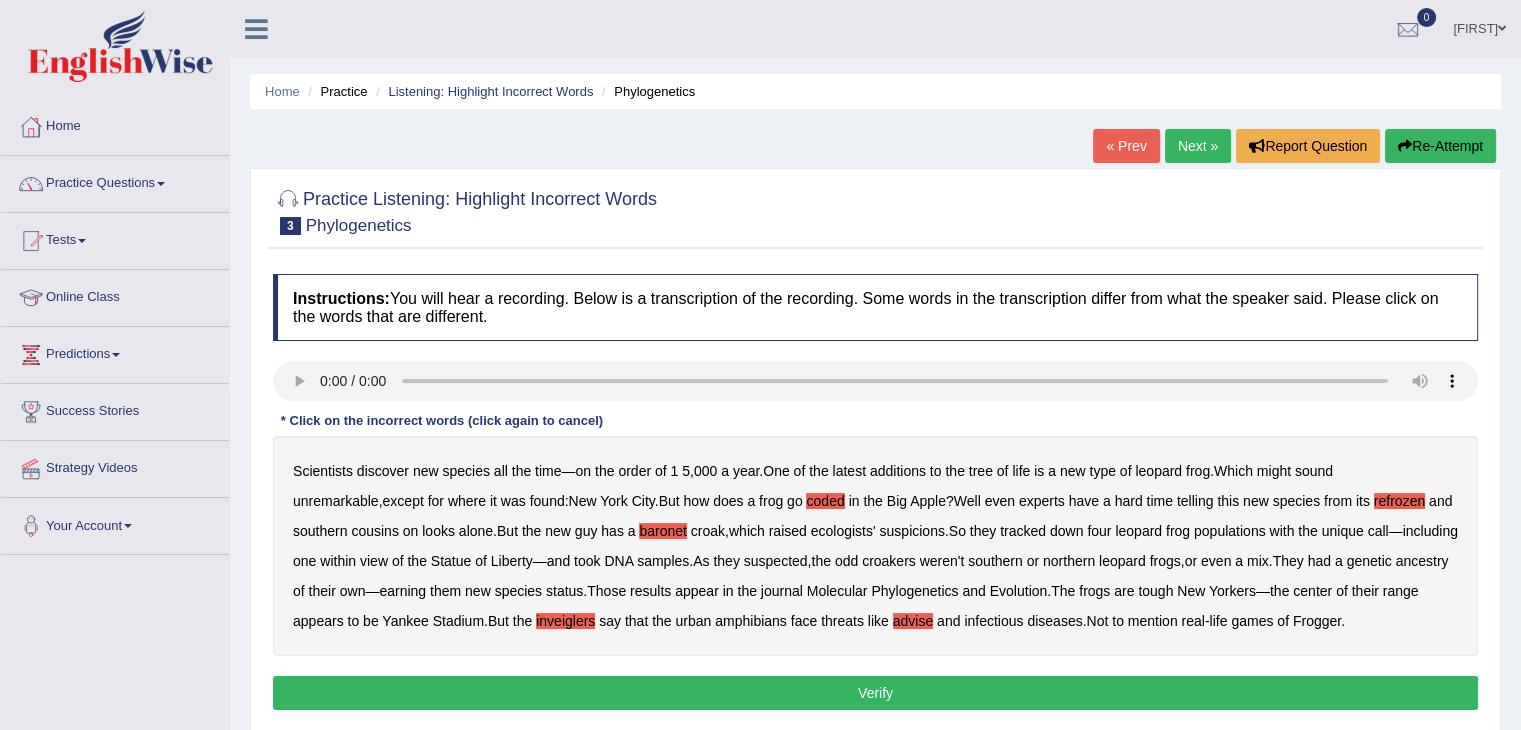 click on "cousins" at bounding box center (374, 531) 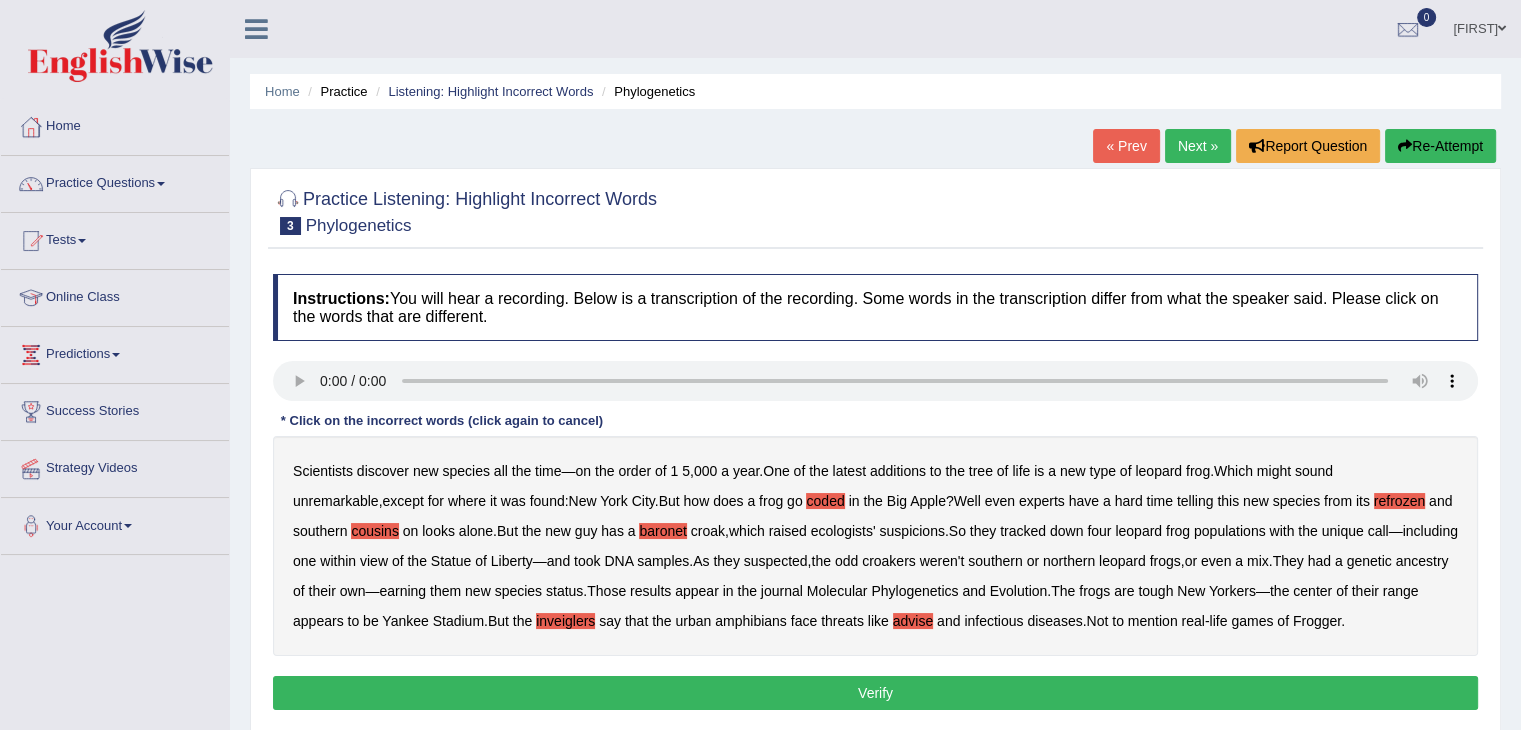 click on "Verify" at bounding box center [875, 693] 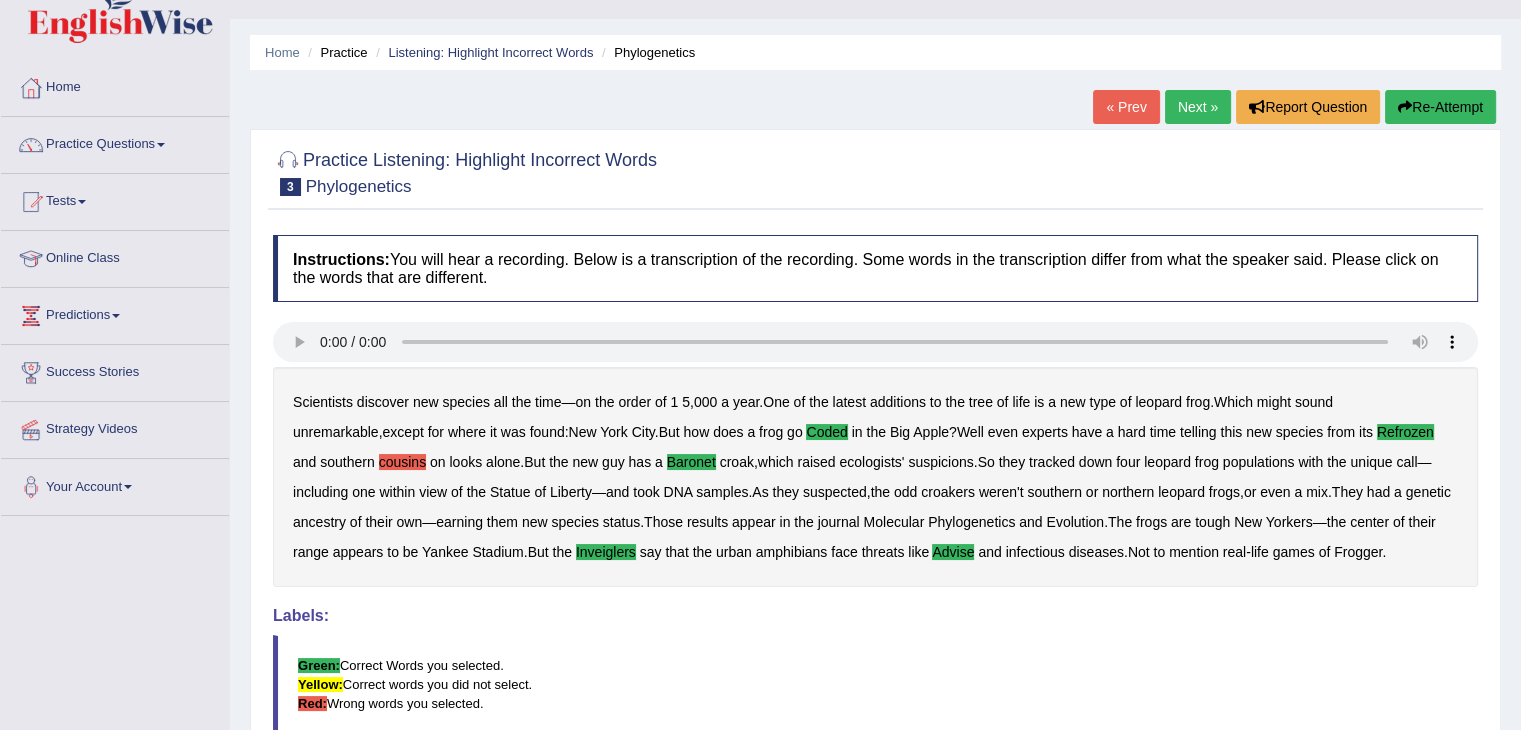 scroll, scrollTop: 0, scrollLeft: 0, axis: both 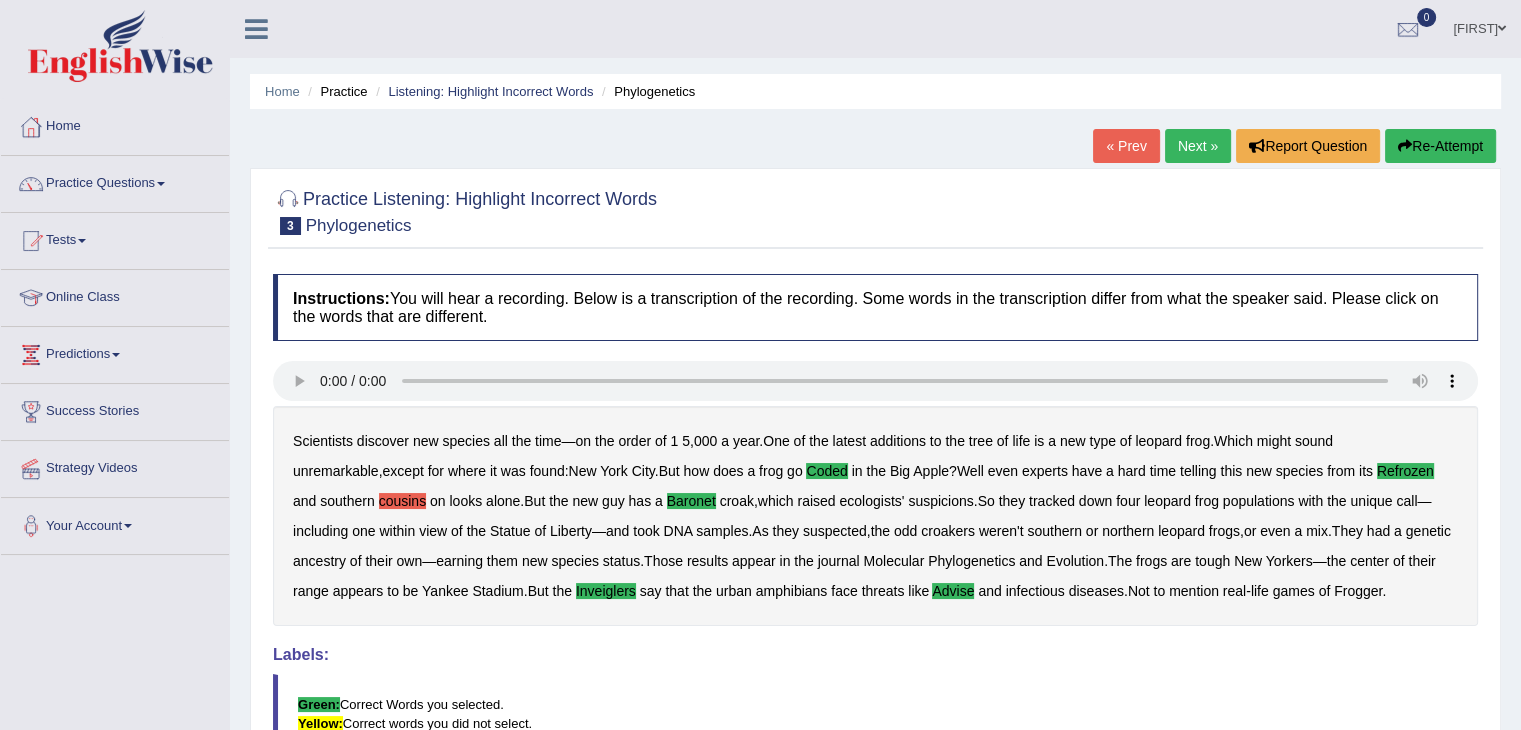 click on "Next »" at bounding box center (1198, 146) 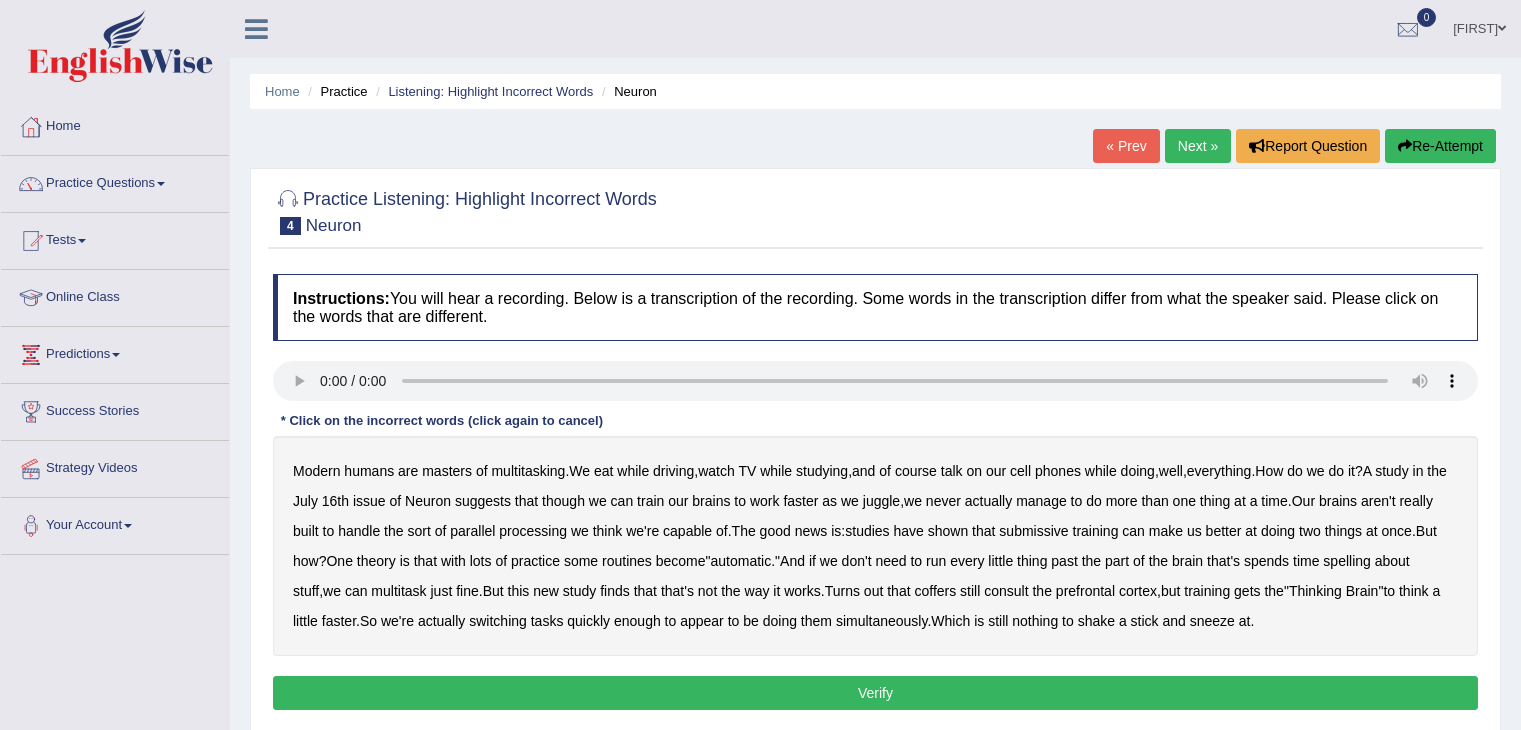 scroll, scrollTop: 0, scrollLeft: 0, axis: both 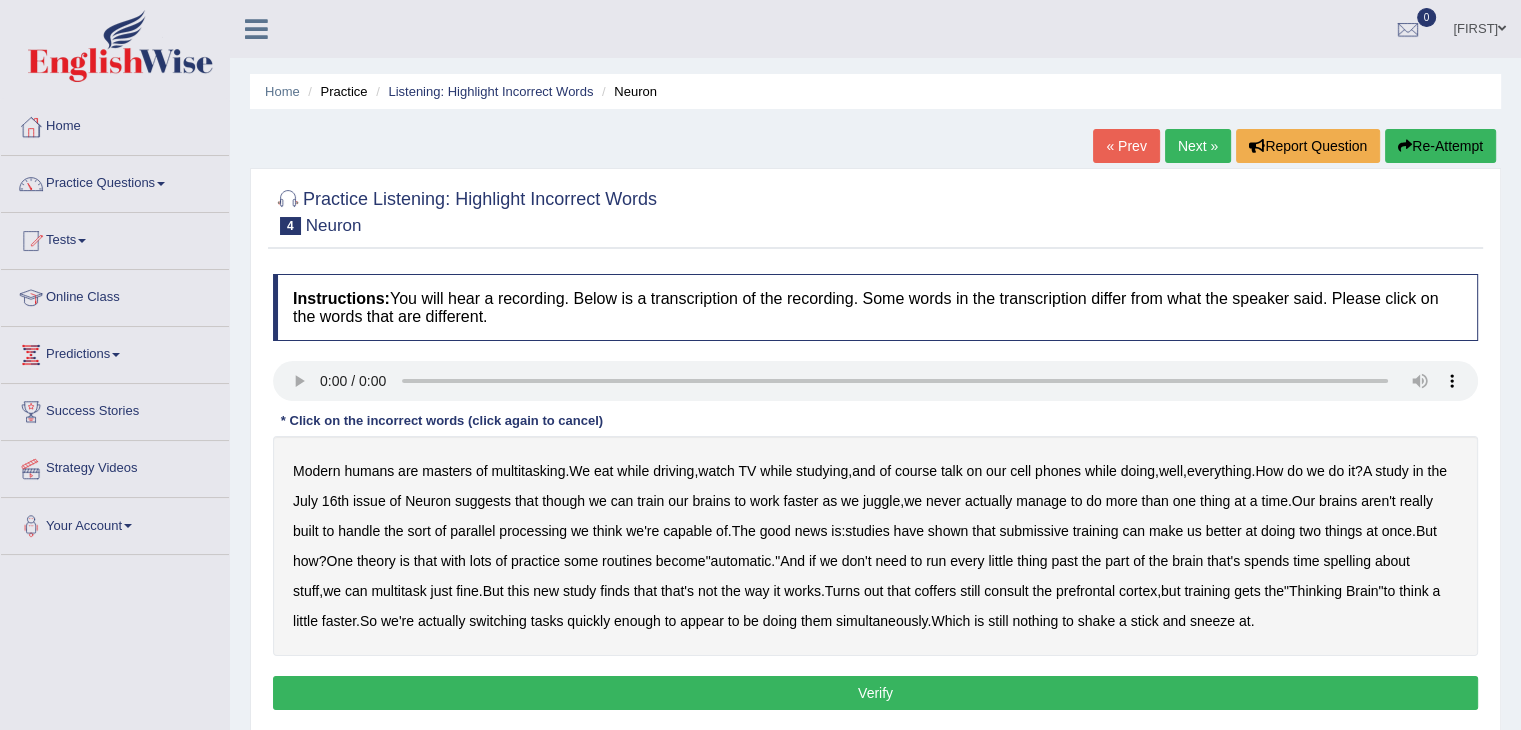 click on "course" at bounding box center (916, 471) 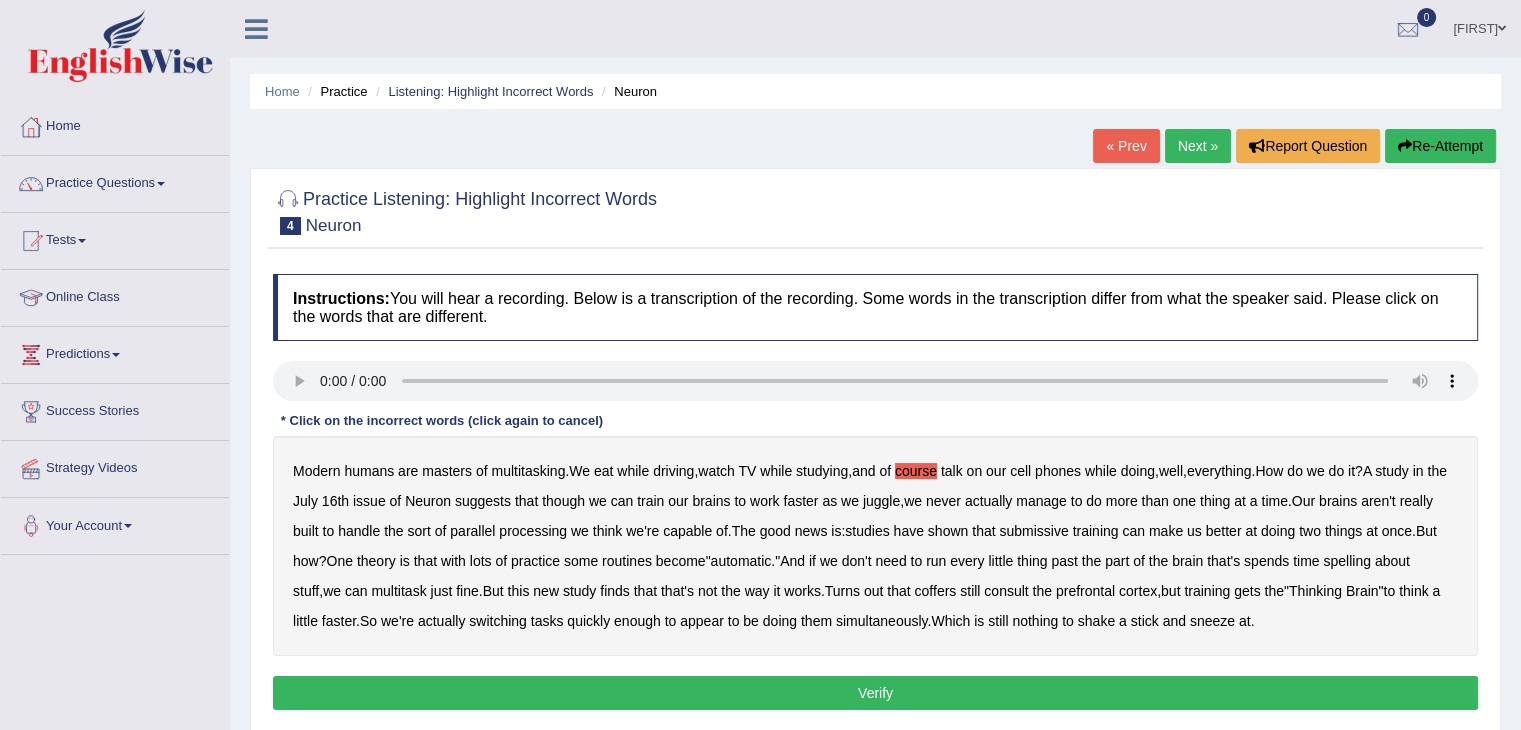 click on "course" at bounding box center [916, 471] 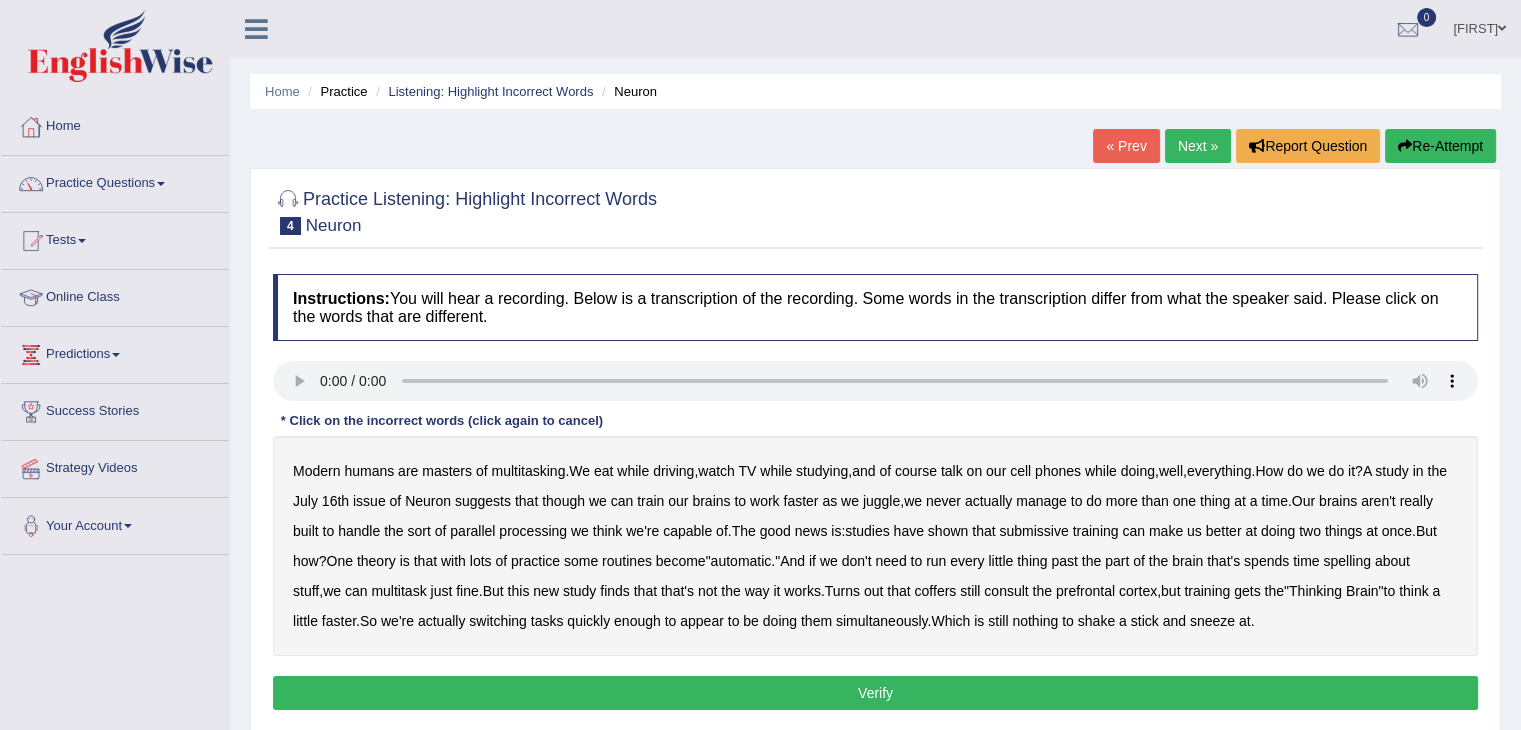 click on "though" at bounding box center (563, 501) 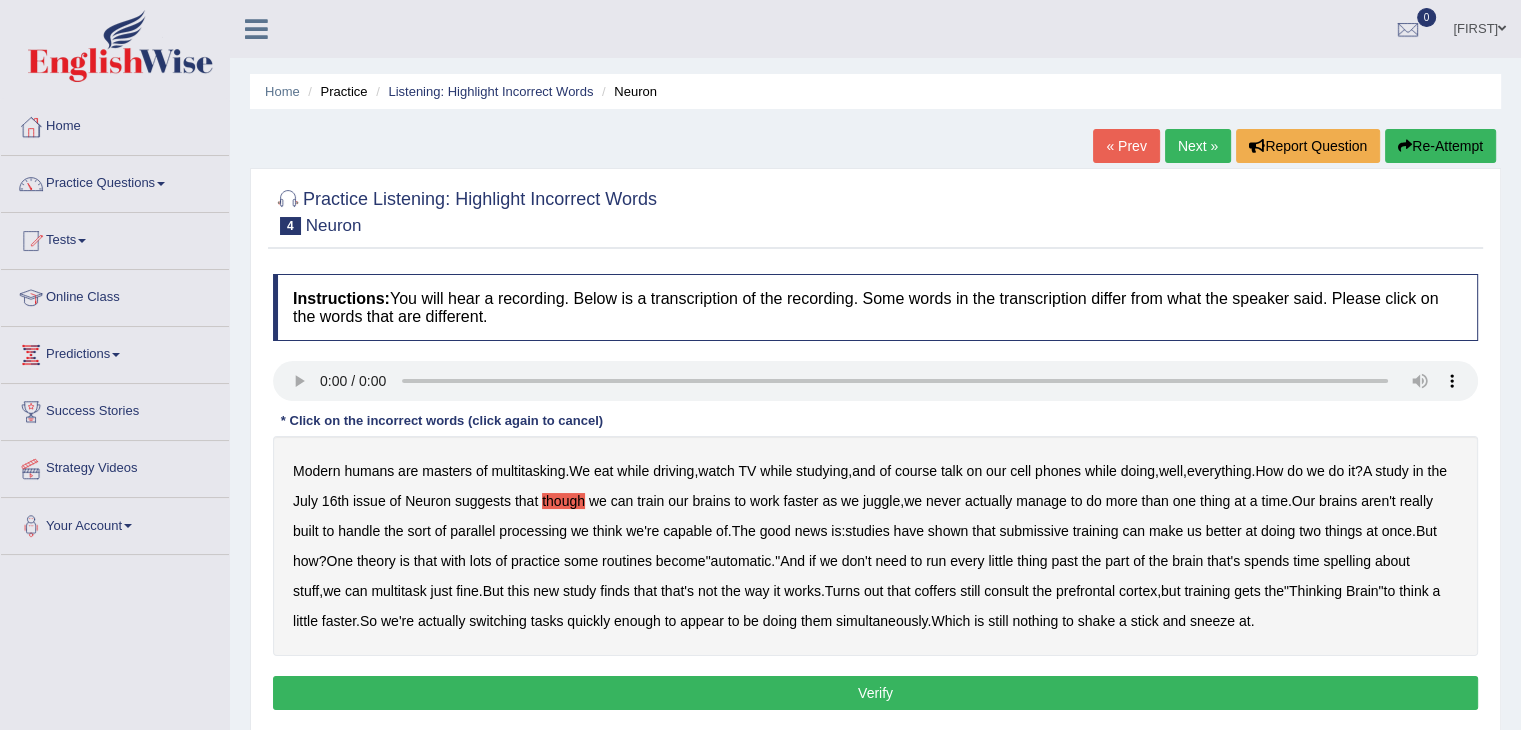 click on "though" at bounding box center (563, 501) 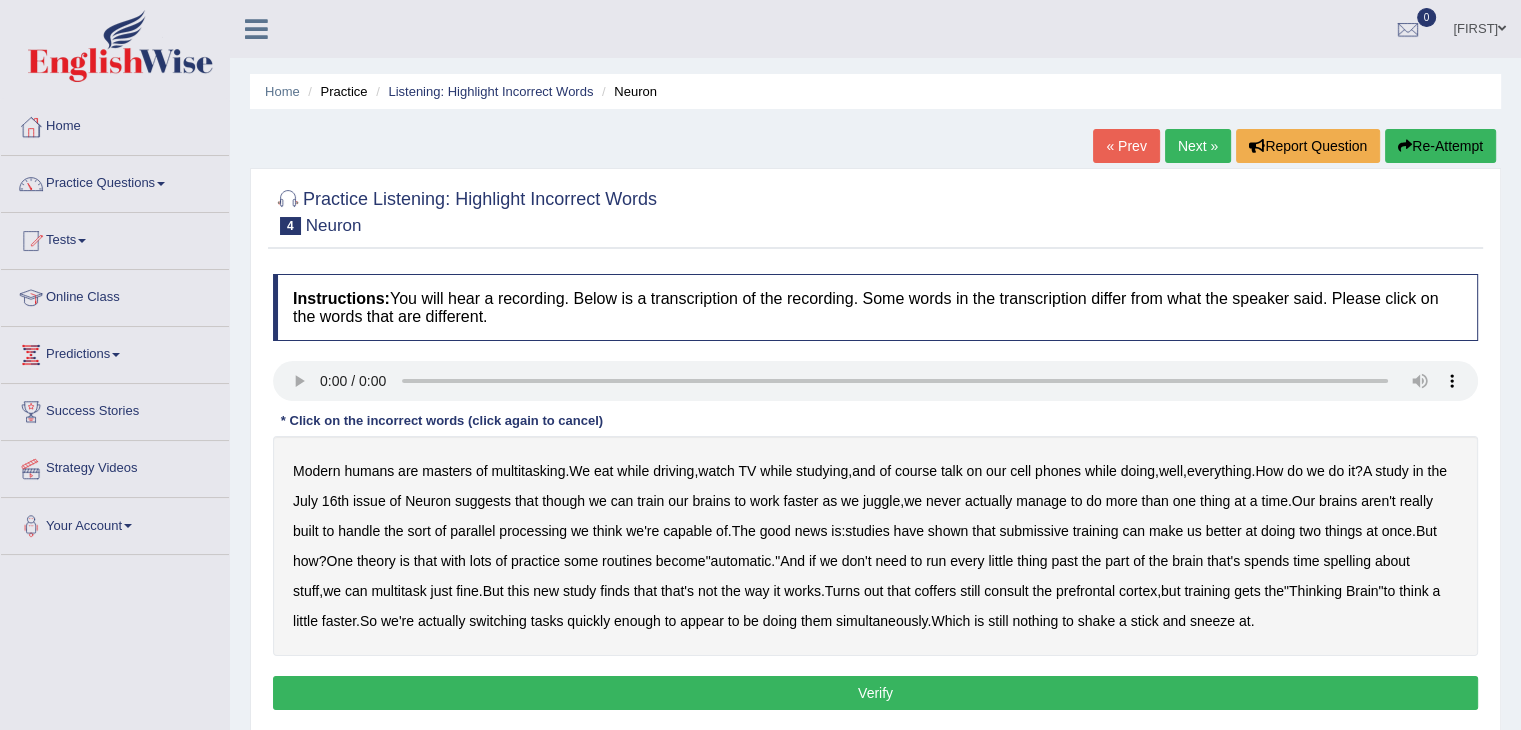 click on "though" at bounding box center (563, 501) 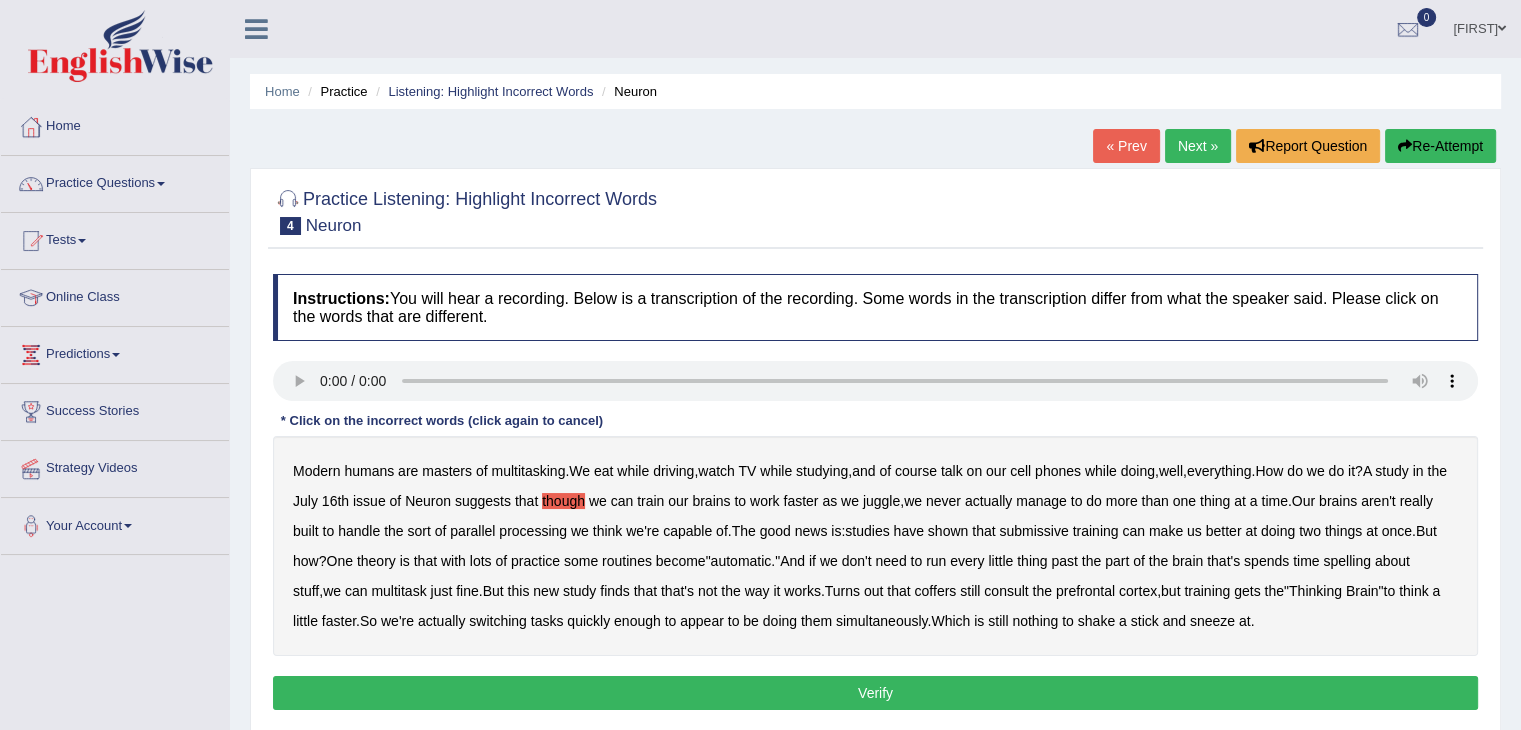 click on "submissive" at bounding box center [1033, 531] 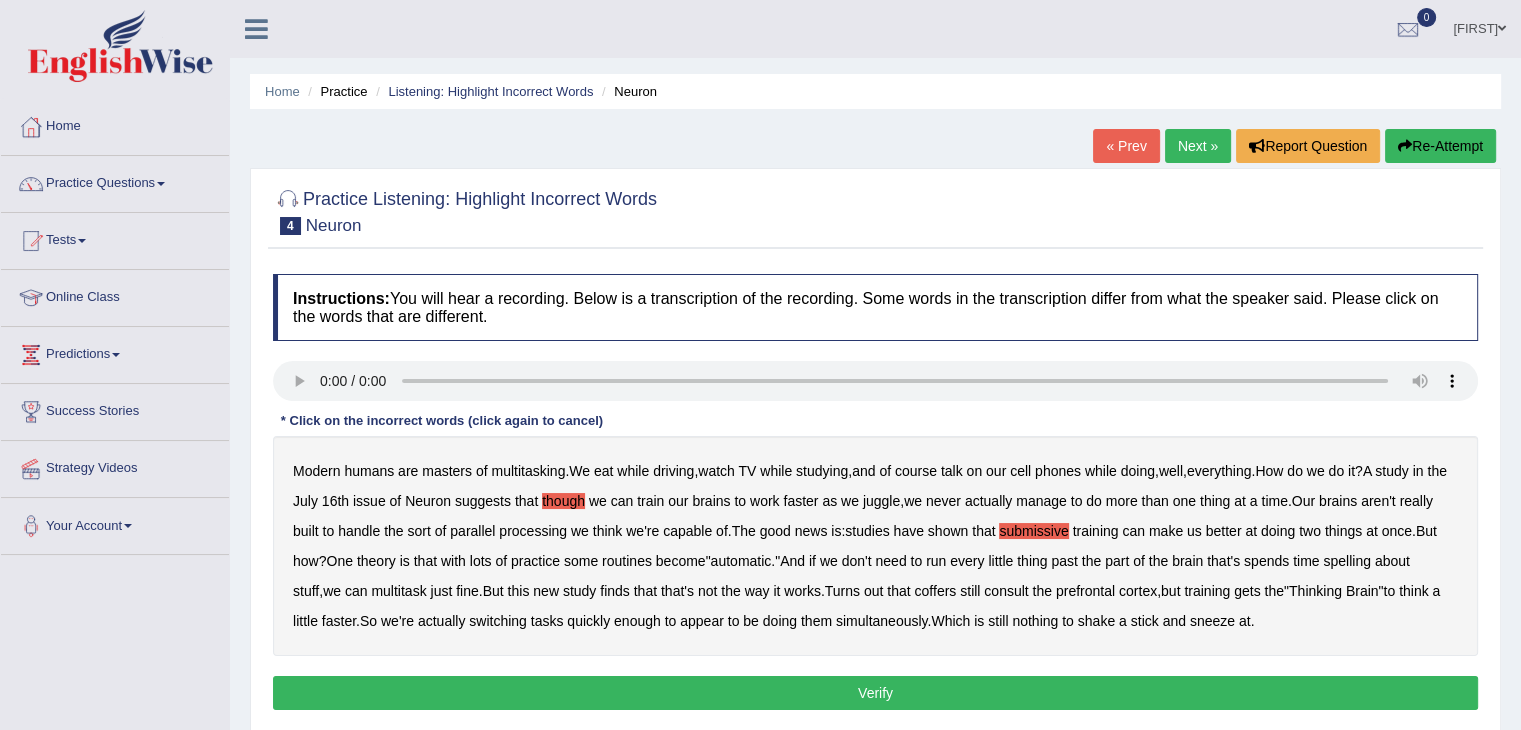 click on "spelling" at bounding box center [1346, 561] 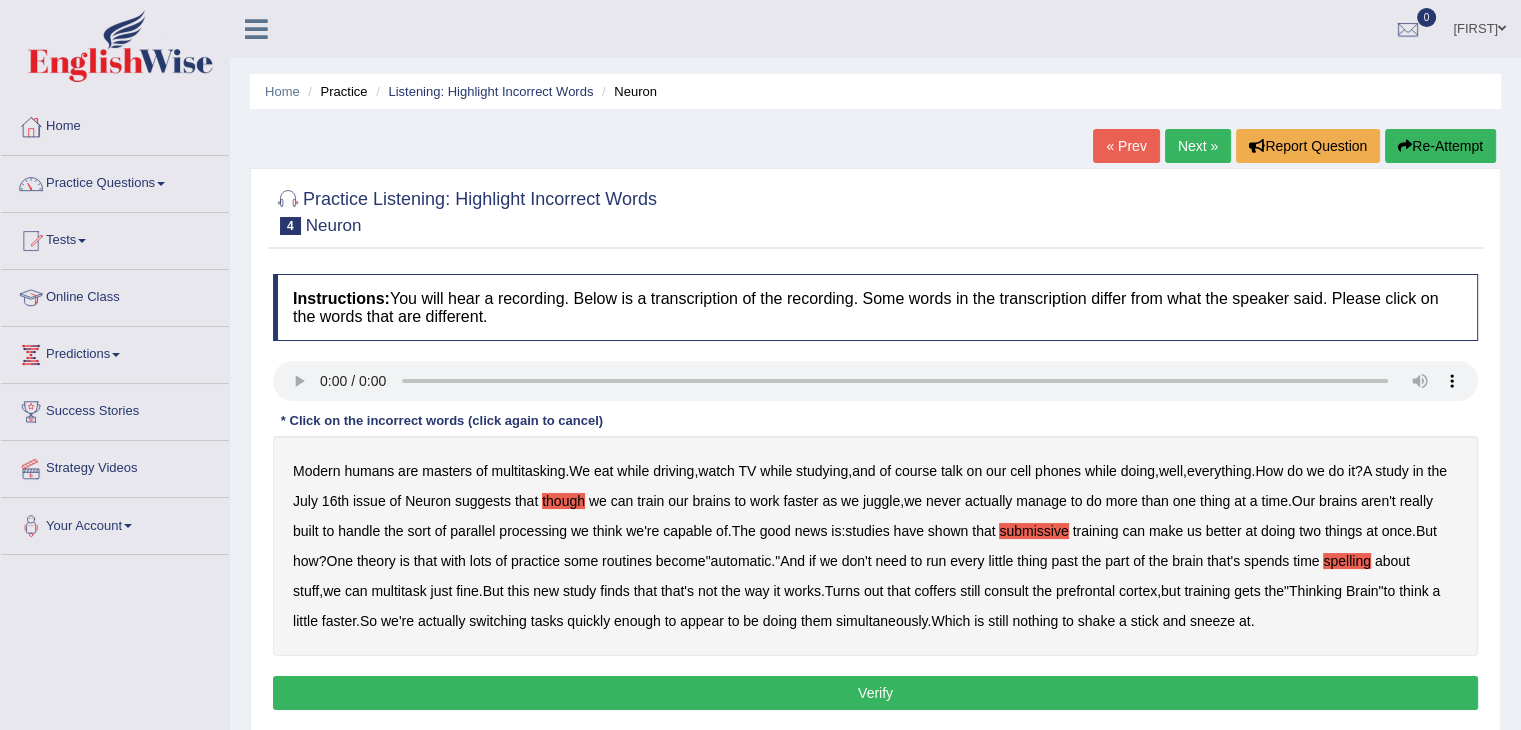 click on "coffers" at bounding box center [935, 591] 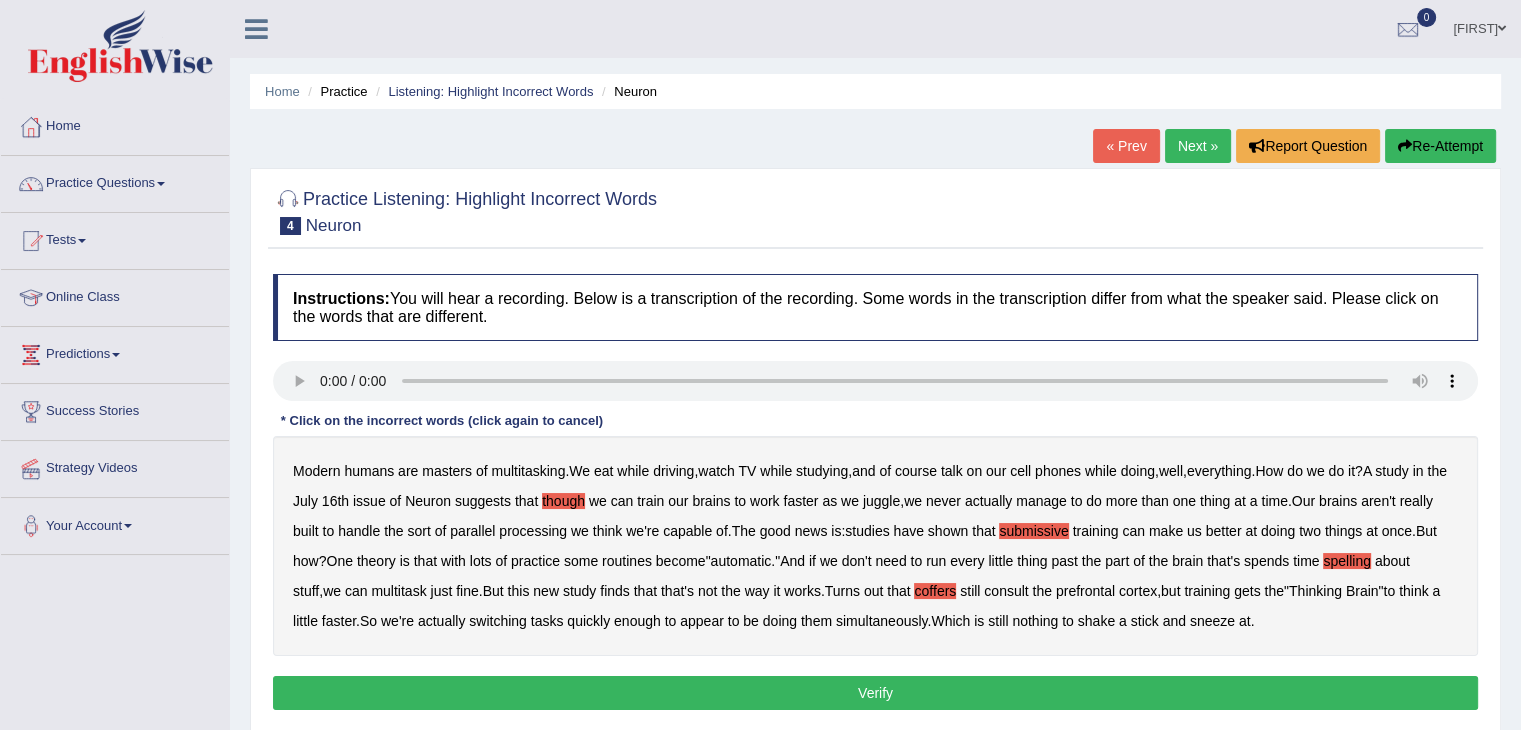click on "though" at bounding box center [563, 501] 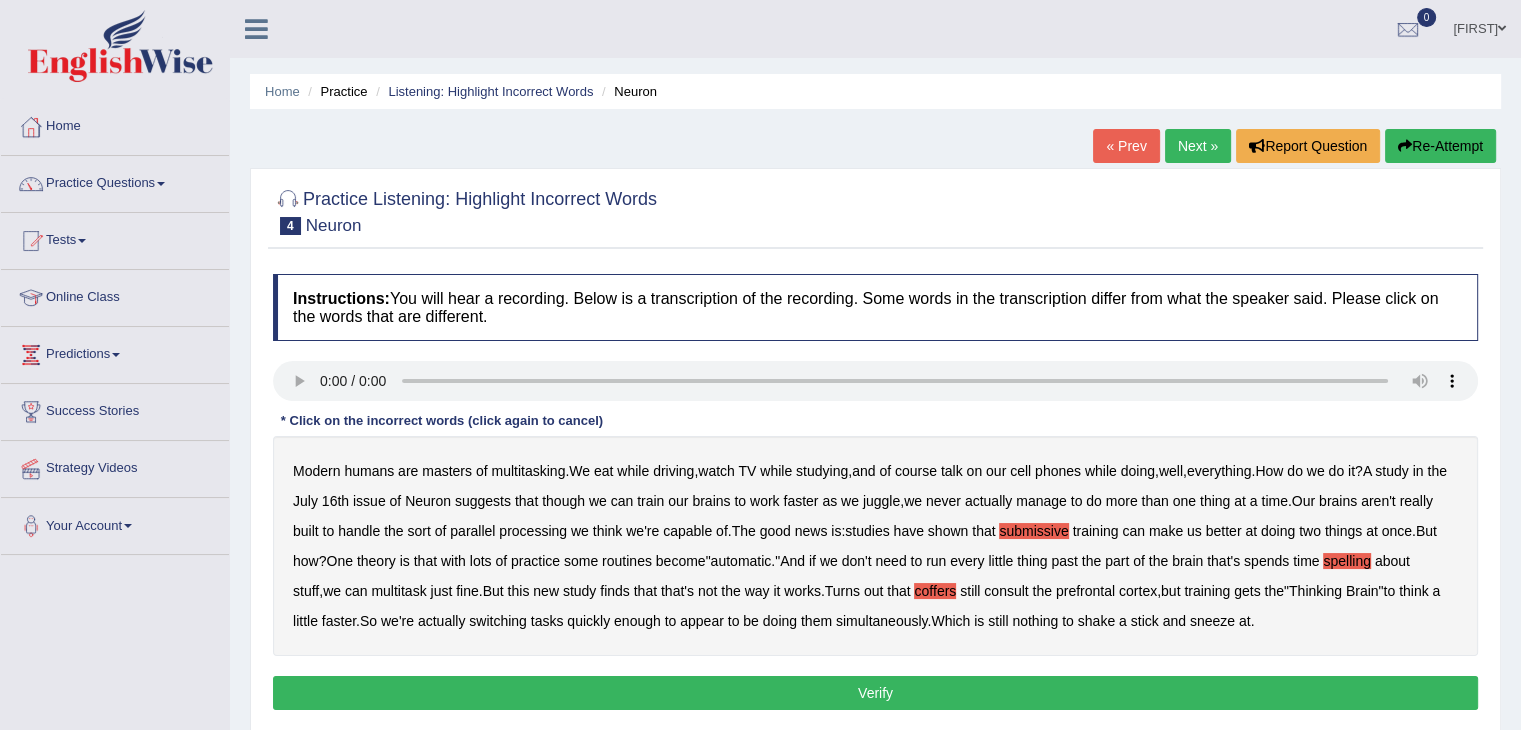 type 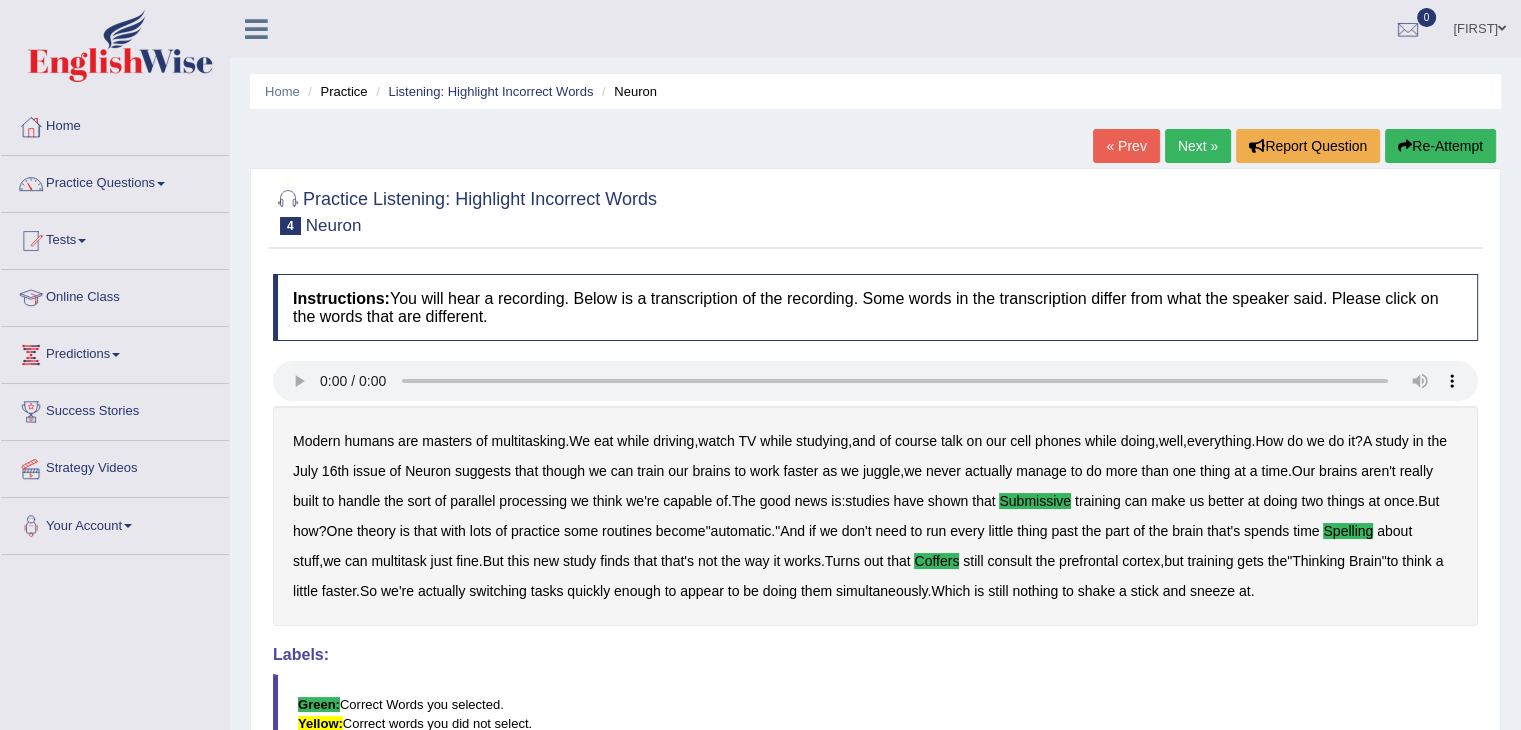 click on "Next »" at bounding box center (1198, 146) 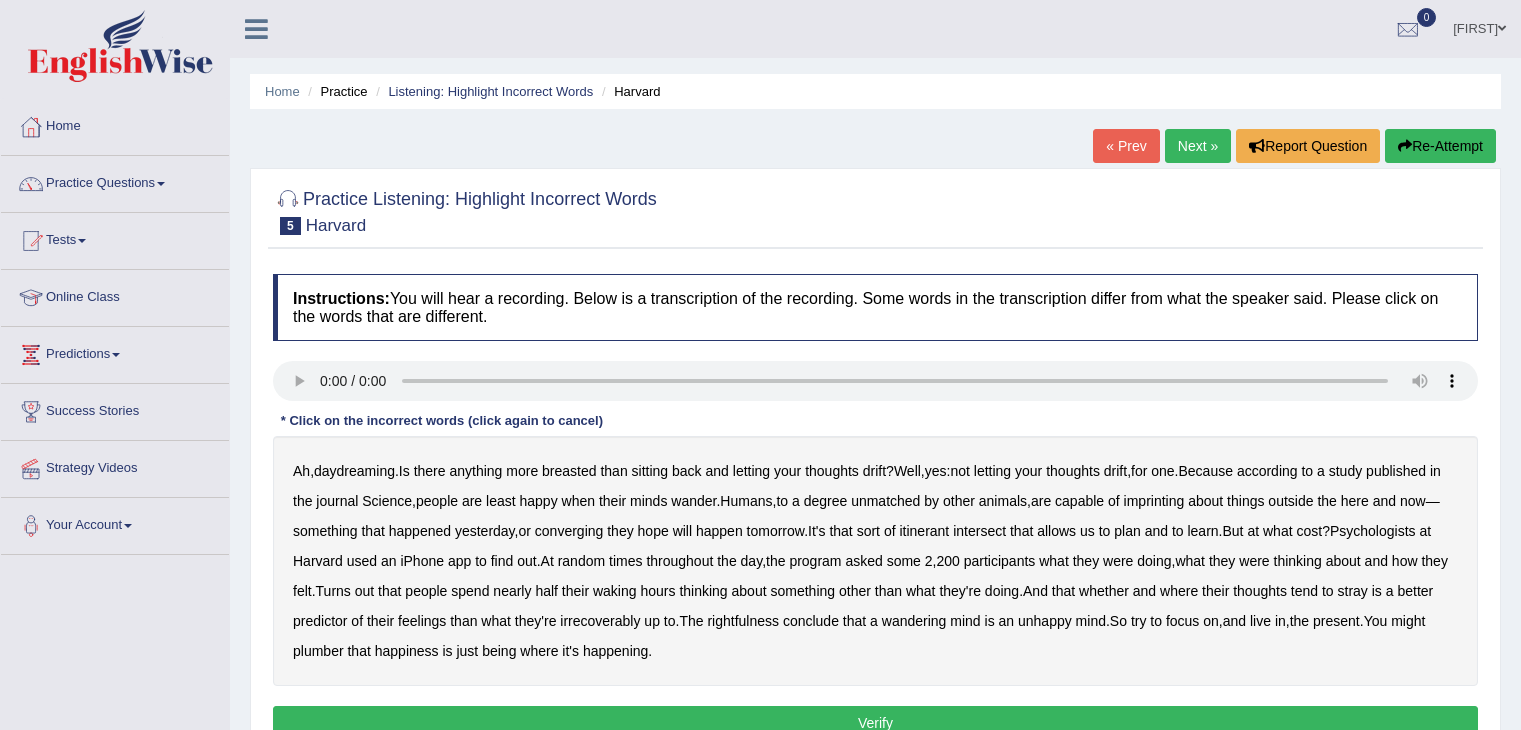 scroll, scrollTop: 0, scrollLeft: 0, axis: both 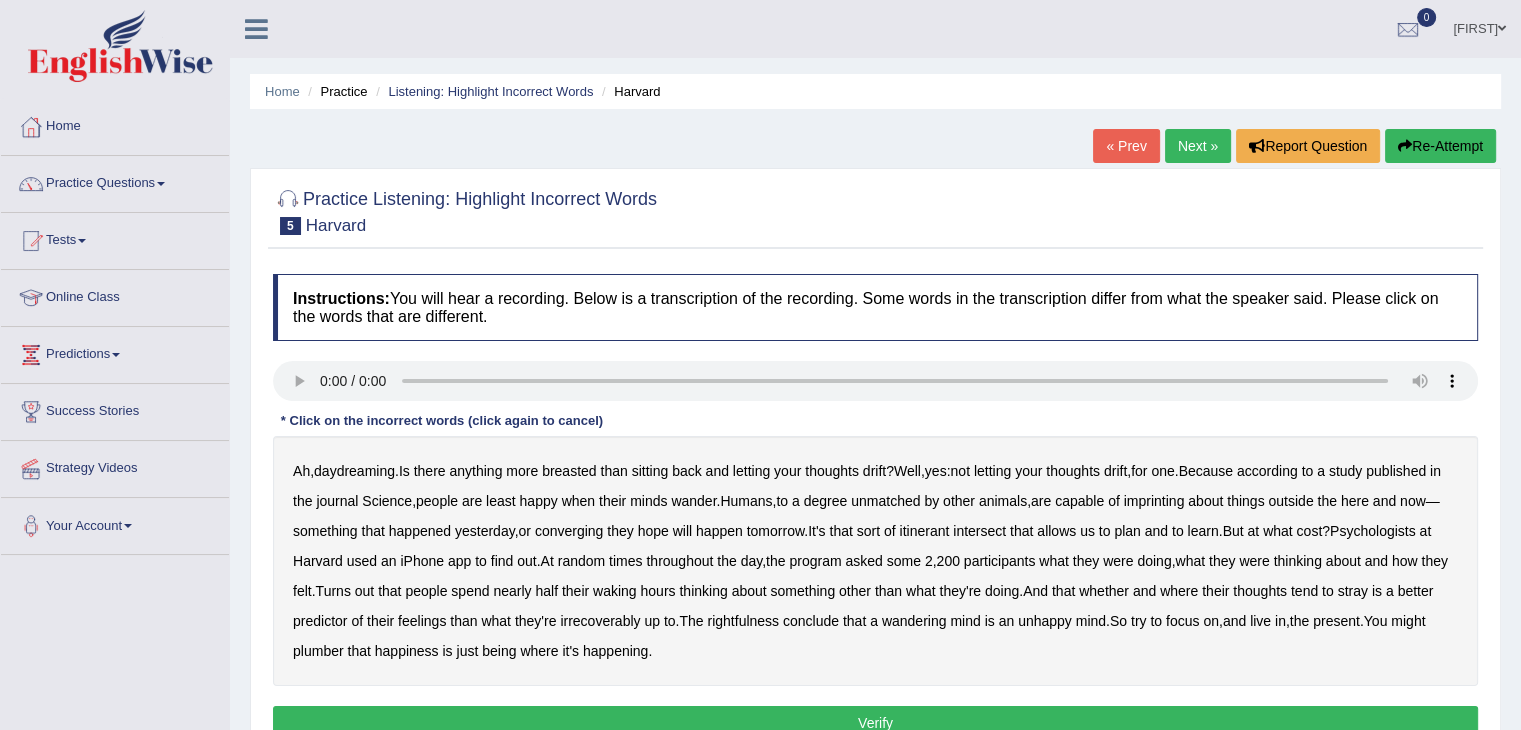 click on "breasted" at bounding box center (569, 471) 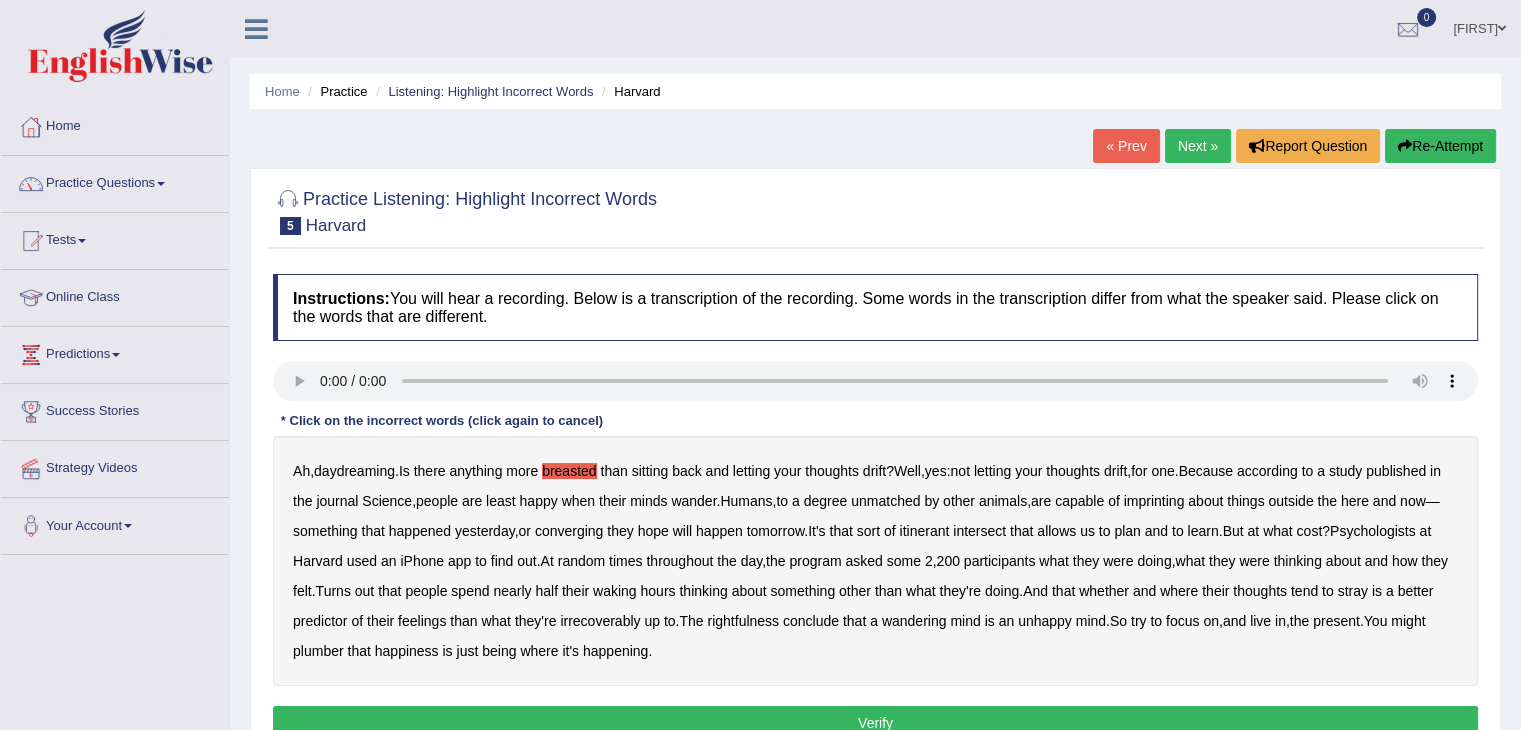 click on "imprinting" at bounding box center (1154, 501) 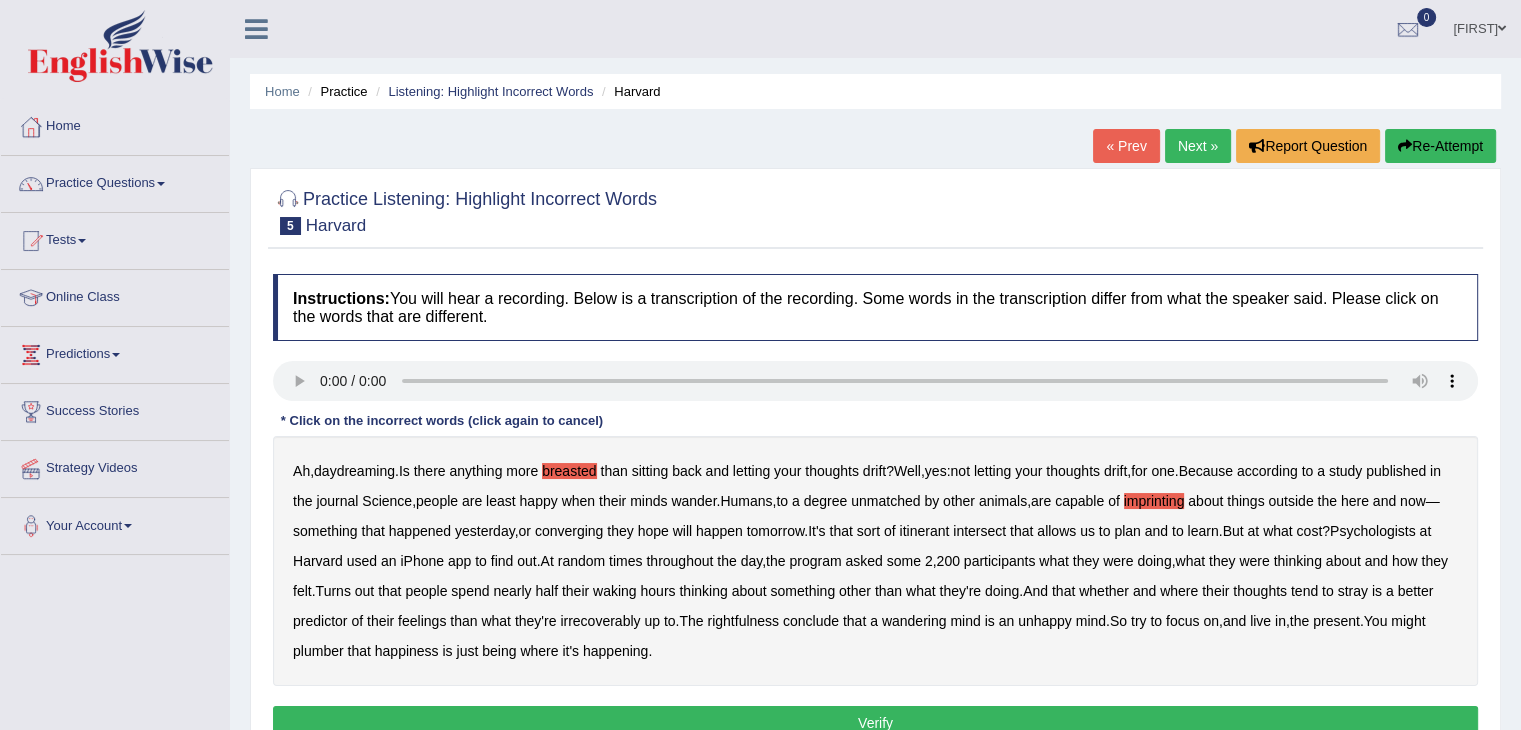 click on "converging" at bounding box center [569, 531] 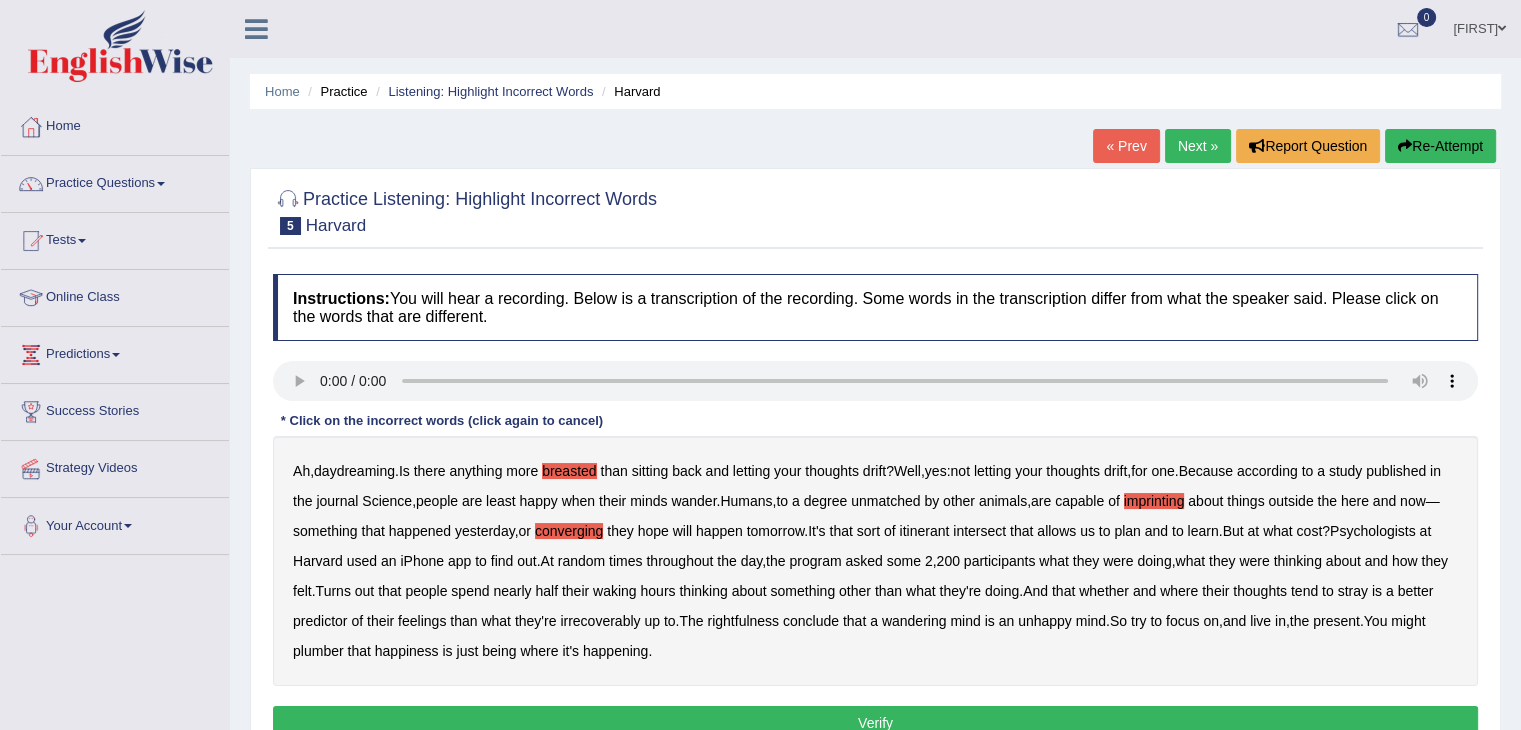 click on "Ah ,  daydreaming .  Is   there   anything   more   breasted   than   sitting   back   and   letting   your   thoughts   drift ?  Well ,  yes :  not   letting   your   thoughts   drift ,  for   one .  Because   according   to   a   study   published   in   the   journal   Science ,  people   are   least   happy   when   their   minds   wander .  Humans ,  to   a   degree   unmatched   by   other   animals ,  are   capable   of   imprinting   about   things   outside   the   here   and   now — something   that   happened   yesterday ,  or   converging   they   hope   will   happen   tomorrow .  It's   that   sort   of   itinerant   intersect   that   allows   us   to   plan   and   to   learn .  But   at   what   cost ?  Psychologists   at   Harvard   used   an   iPhone   app   to   find   out .  At   random   times   throughout   the   day ,  the   program   asked   some   2 , 200   participants   what   they   were   doing ,  what   they   were   thinking   about   and   how   they   felt .  Turns   out" at bounding box center (875, 561) 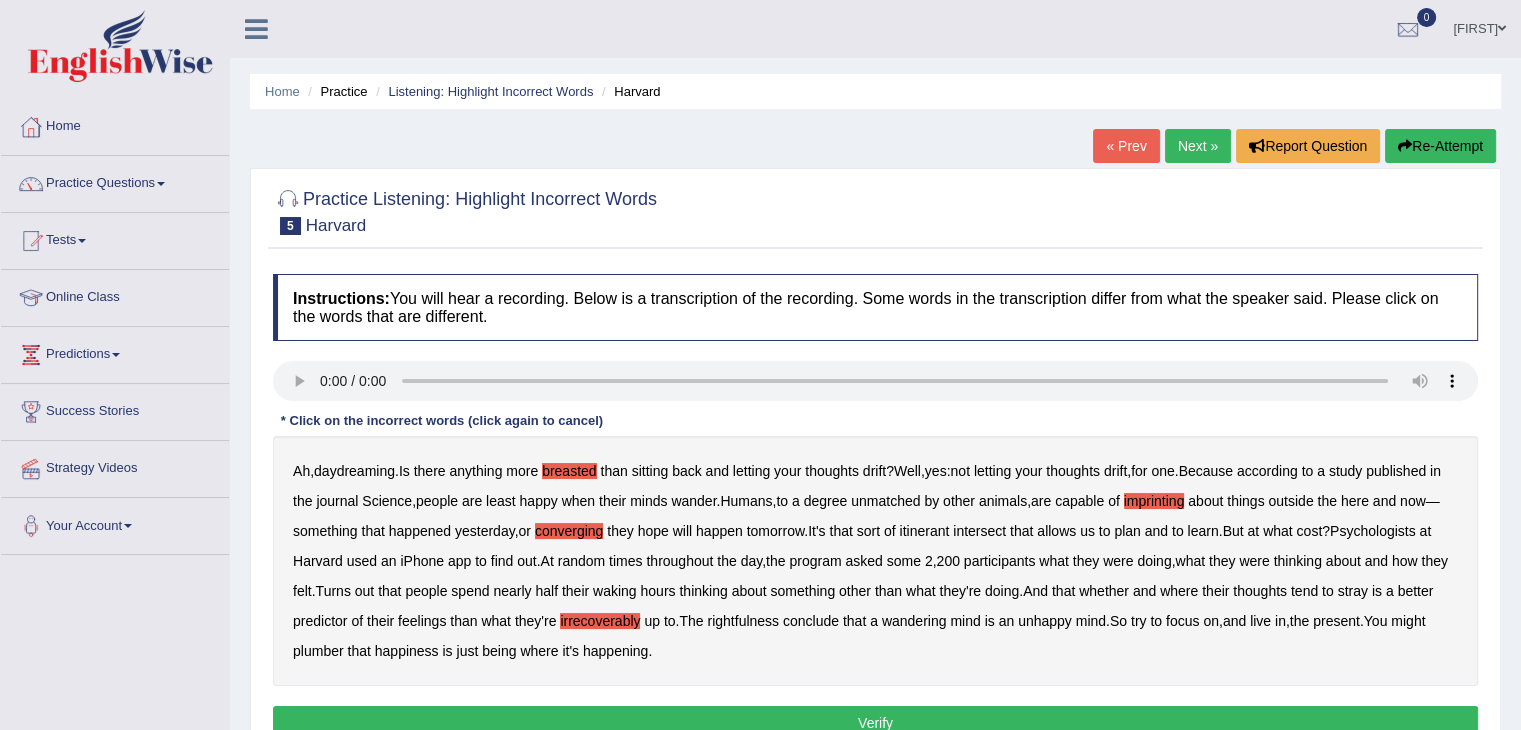 click on "rightfulness" at bounding box center [743, 621] 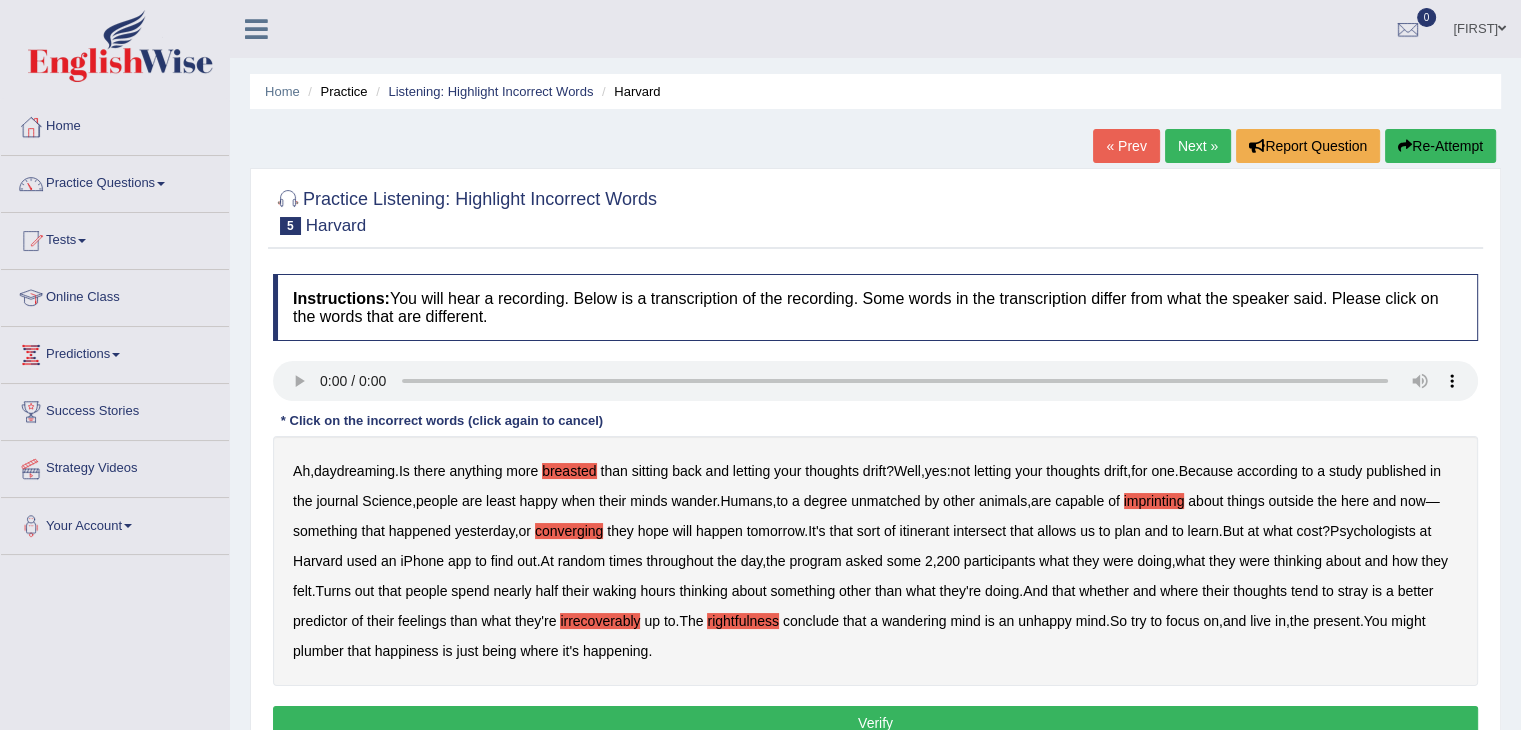 click on "Ah ,  daydreaming .  Is   there   anything   more   breasted   than   sitting   back   and   letting   your   thoughts   drift ?  Well ,  yes :  not   letting   your   thoughts   drift ,  for   one .  Because   according   to   a   study   published   in   the   journal   Science ,  people   are   least   happy   when   their   minds   wander .  Humans ,  to   a   degree   unmatched   by   other   animals ,  are   capable   of   imprinting   about   things   outside   the   here   and   now — something   that   happened   yesterday ,  or   converging   they   hope   will   happen   tomorrow .  It's   that   sort   of   itinerant   intersect   that   allows   us   to   plan   and   to   learn .  But   at   what   cost ?  Psychologists   at   Harvard   used   an   iPhone   app   to   find   out .  At   random   times   throughout   the   day ,  the   program   asked   some   2 , 200   participants   what   they   were   doing ,  what   they   were   thinking   about   and   how   they   felt .  Turns   out" at bounding box center (875, 561) 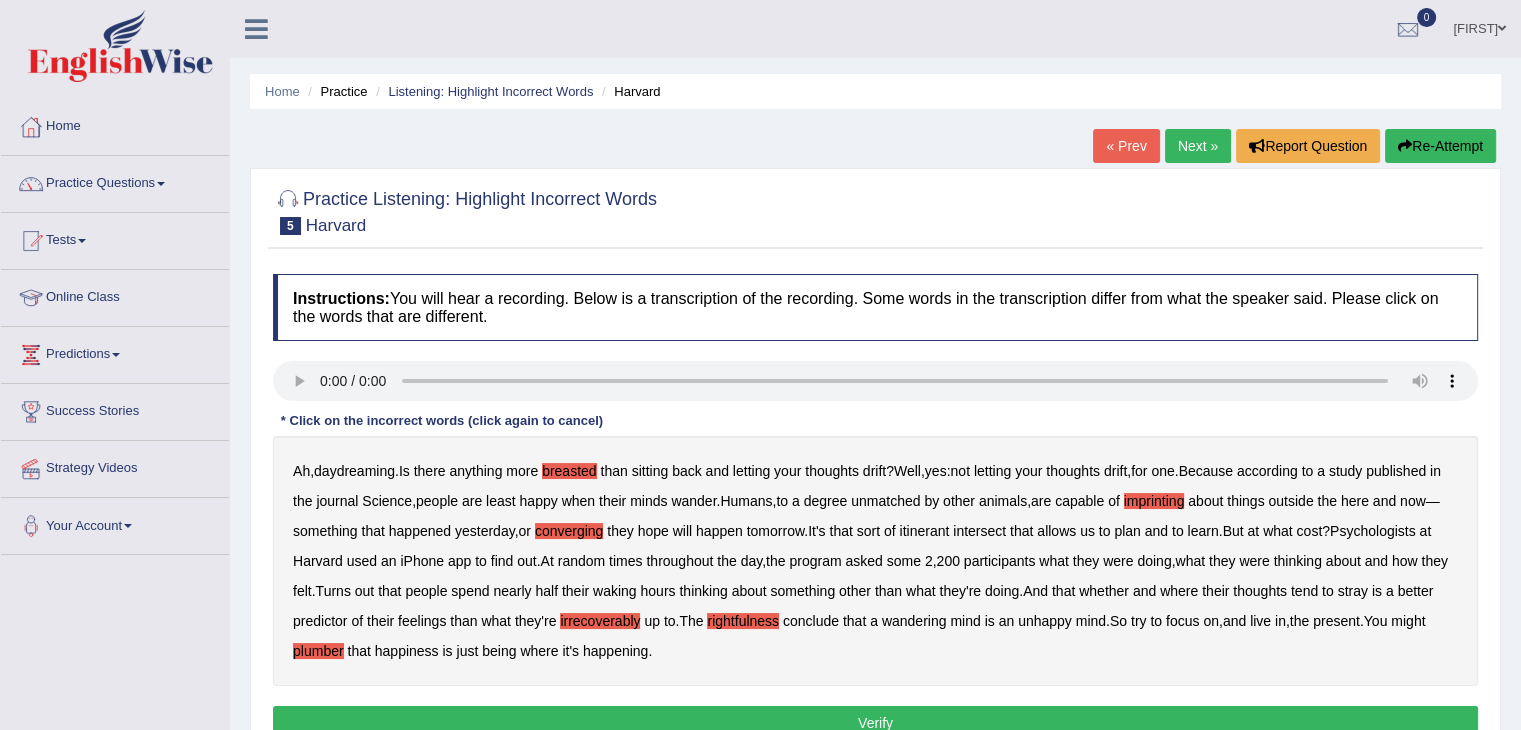 click on "Verify" at bounding box center [875, 723] 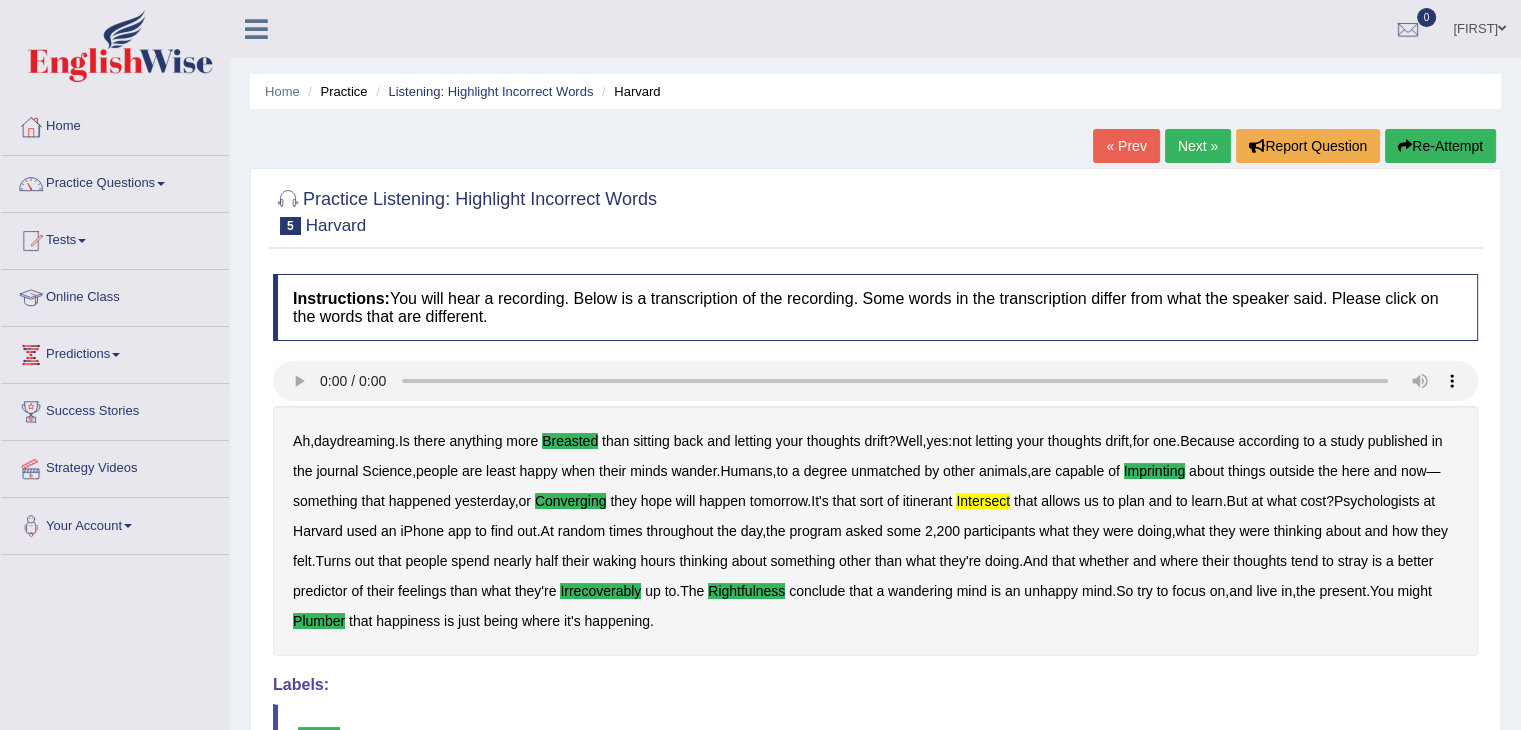 click on "Next »" at bounding box center [1198, 146] 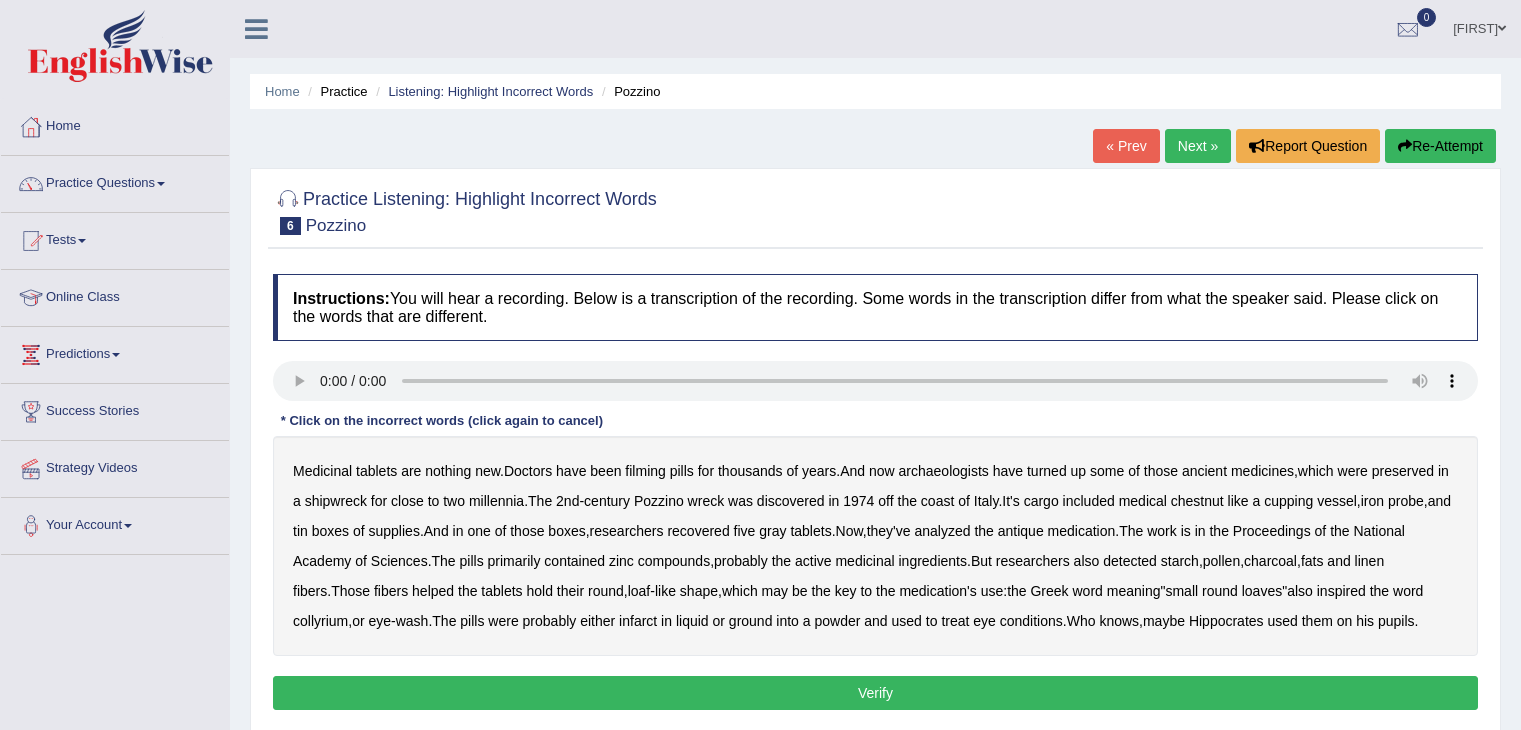 scroll, scrollTop: 0, scrollLeft: 0, axis: both 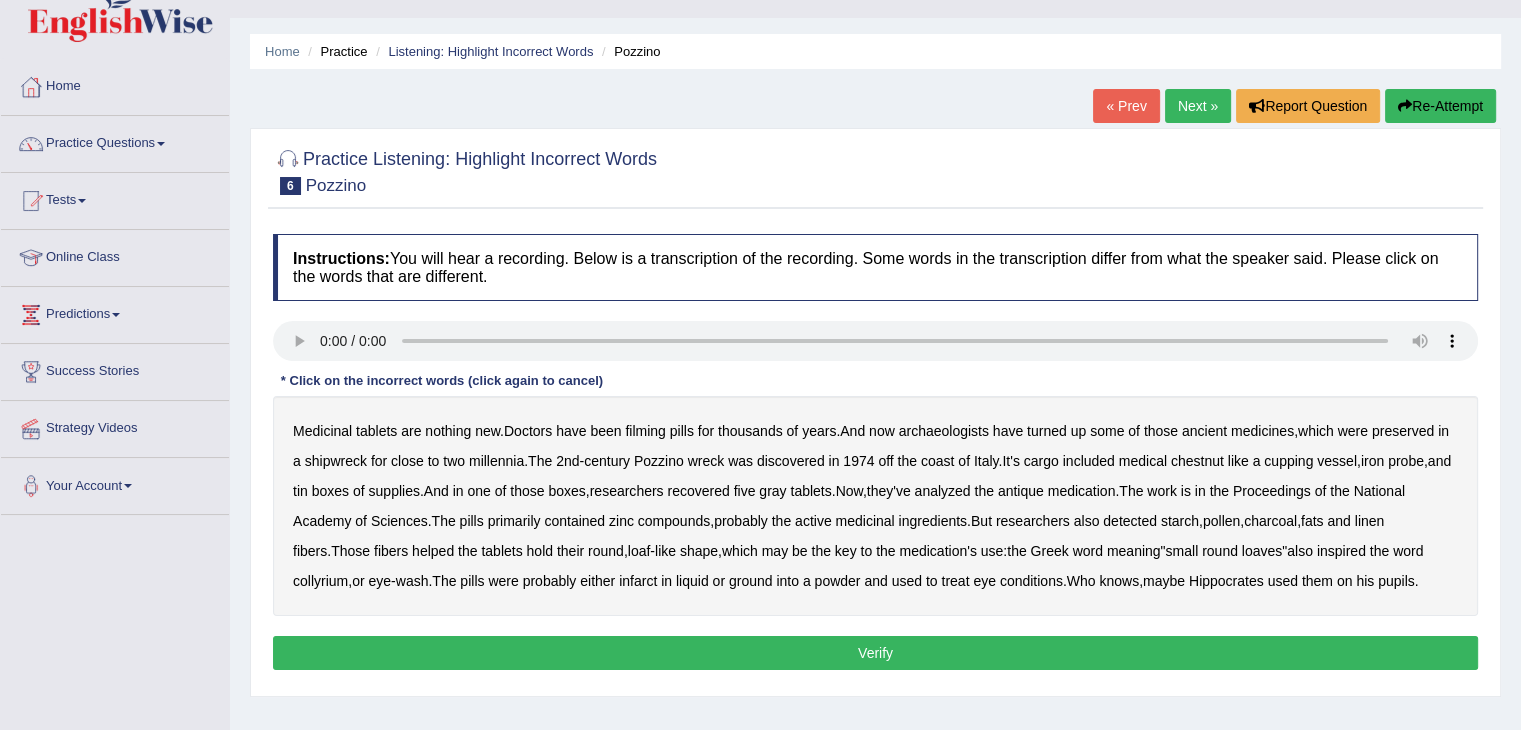 click on "filming" at bounding box center (645, 431) 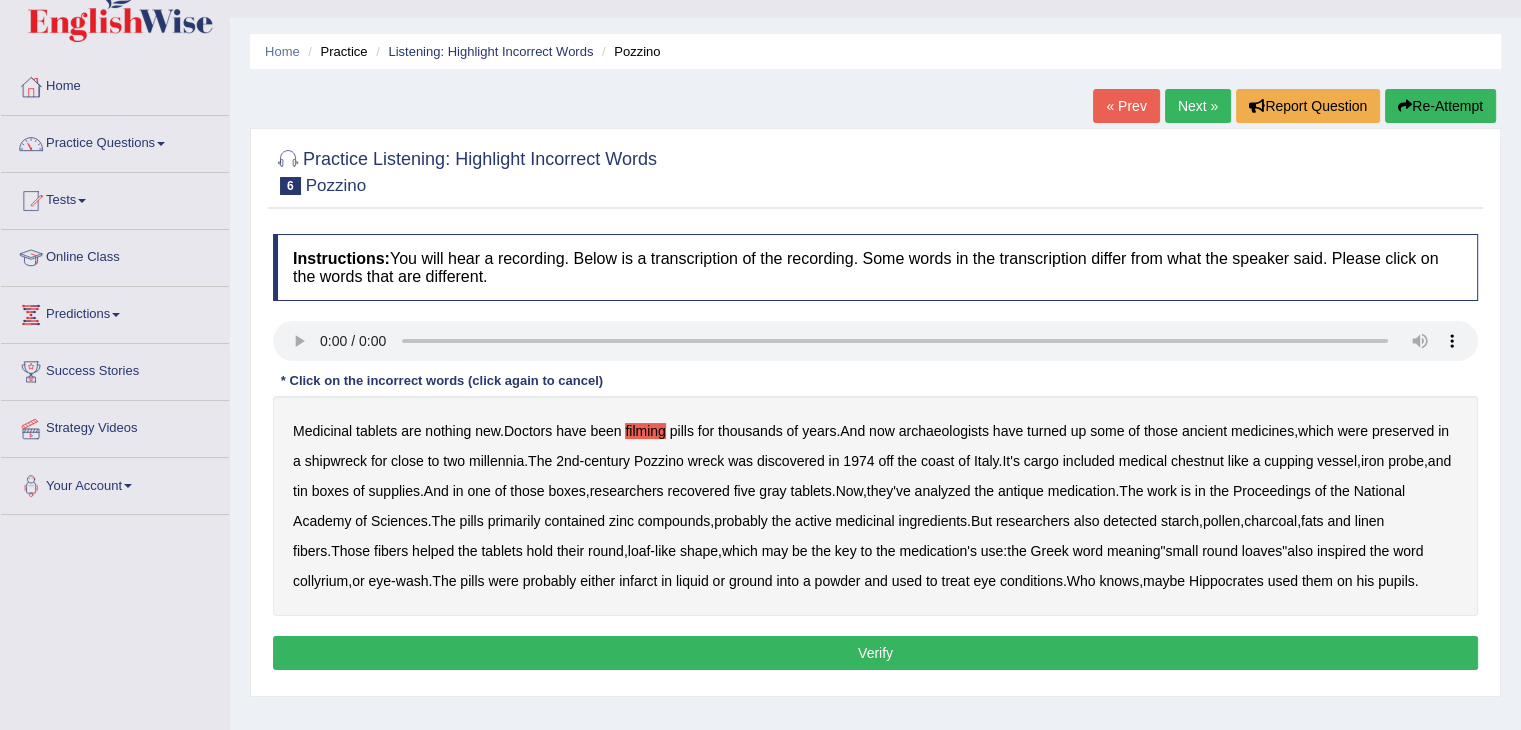 click on "chestnut" at bounding box center [1197, 461] 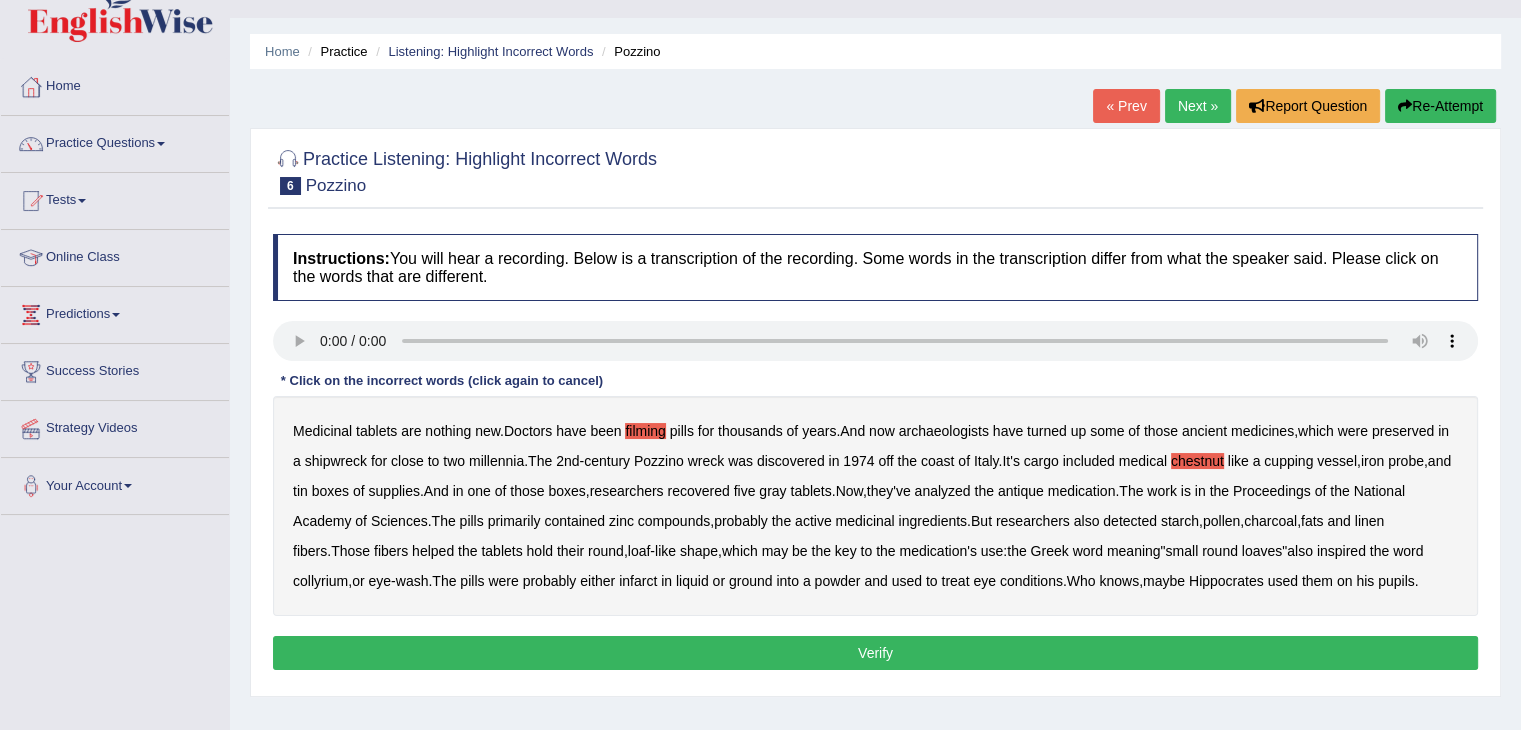 click on "Medicinal   tablets   are   nothing   new .  Doctors   have   been   filming   pills   for   thousands   of   years .  And   now   archaeologists   have   turned   up   some   of   those   ancient   medicines ,  which   were   preserved   in   a   shipwreck   for   close   to   two   millennia .  The   2nd - century   Pozzino   wreck   was   discovered   in   1974   off   the   coast   of   Italy .  It's   cargo   included   medical   chestnut   like   a   cupping   vessel ,  iron   probe ,  and   tin   boxes   of   supplies .  And   in   one   of   those   boxes ,  researchers   recovered   five   gray   tablets .  Now ,  they've   analyzed   the   antique   medication .  The   work   is   in   the   Proceedings   of   the   National   Academy   of   Sciences .  The   pills   primarily   contained   zinc   compounds ,  probably   the   active   medicinal   ingredients .  But   researchers   also   detected   starch ,  pollen ,  charcoal ,  fats   and   linen   fibers .  Those   fibers   helped   the     hold" at bounding box center (875, 506) 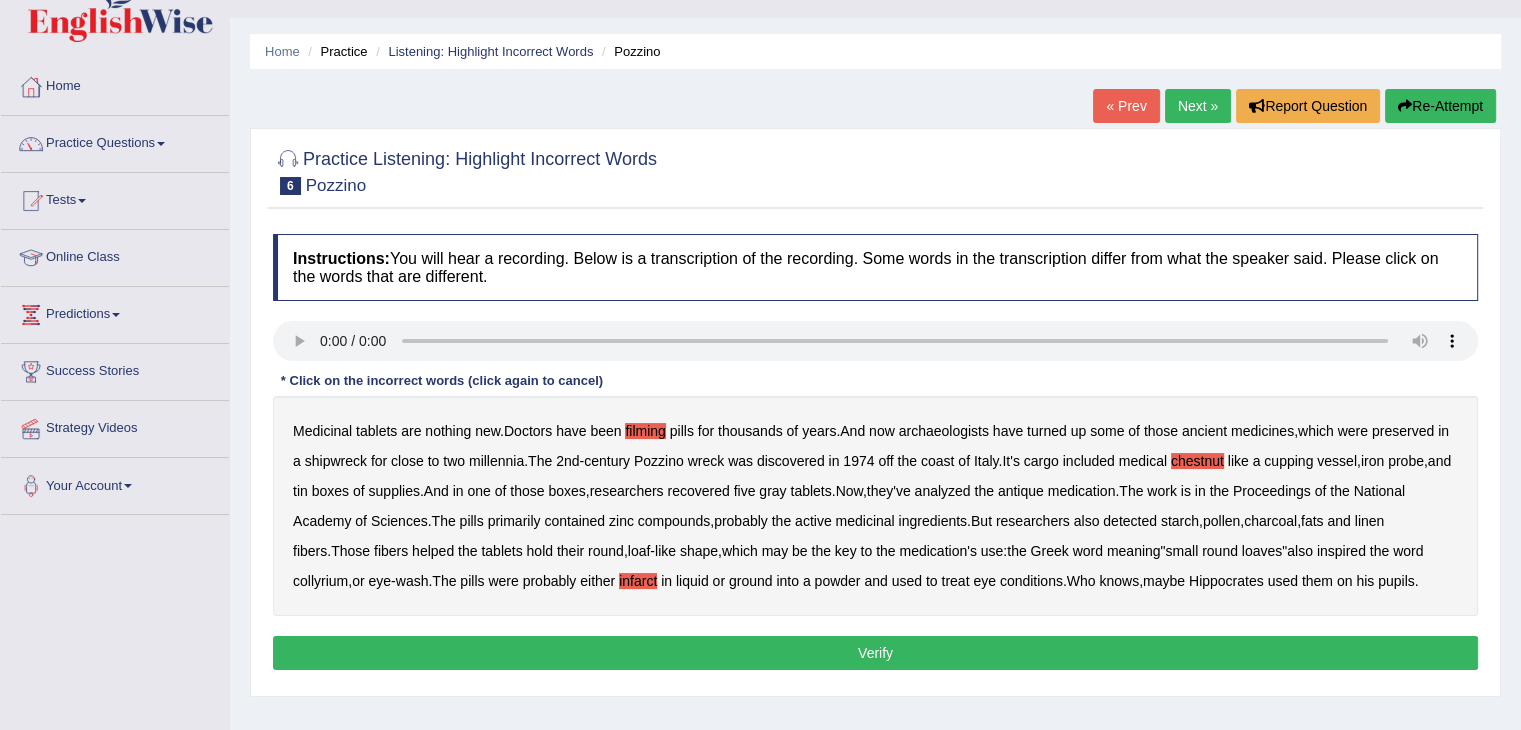 click on "Verify" at bounding box center [875, 653] 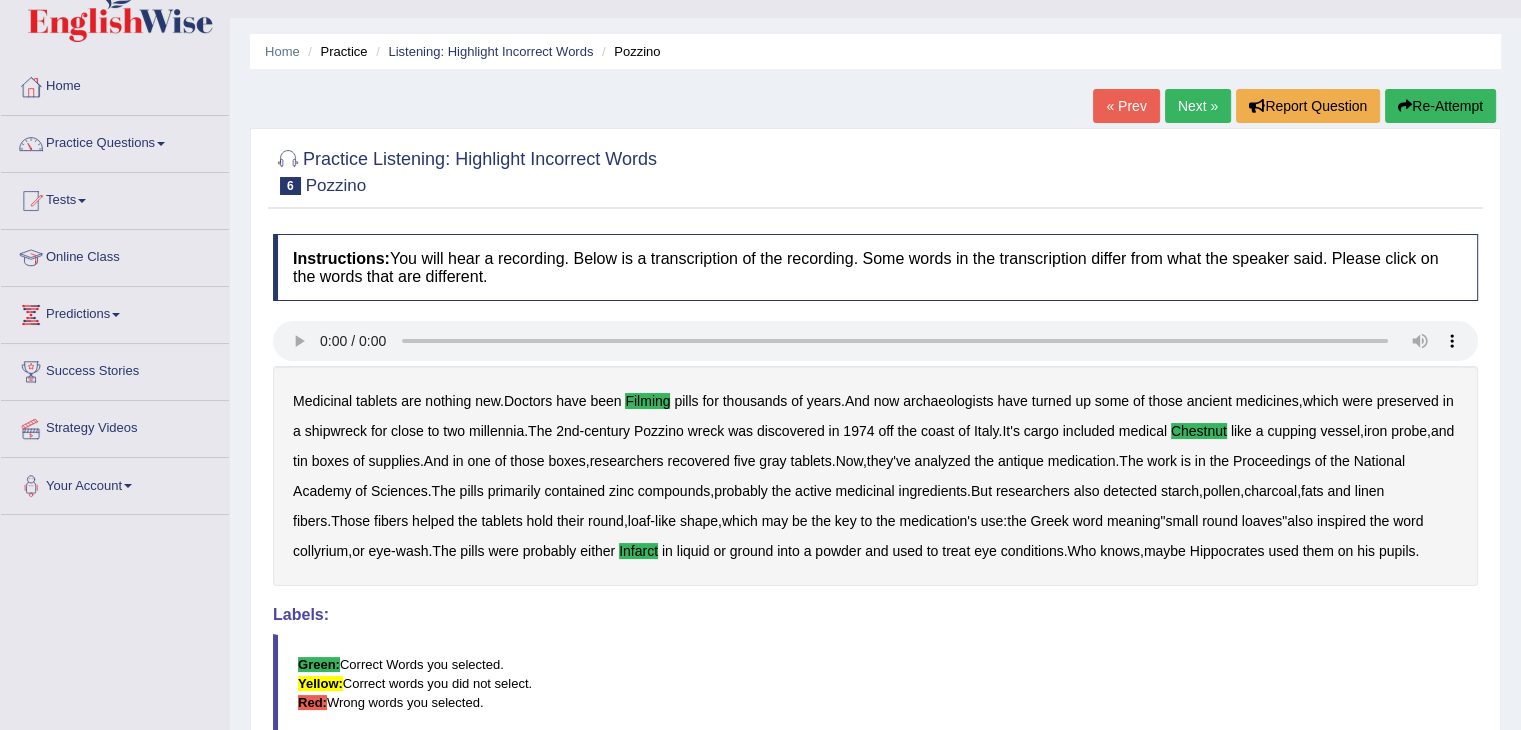 click on "Next »" at bounding box center [1198, 106] 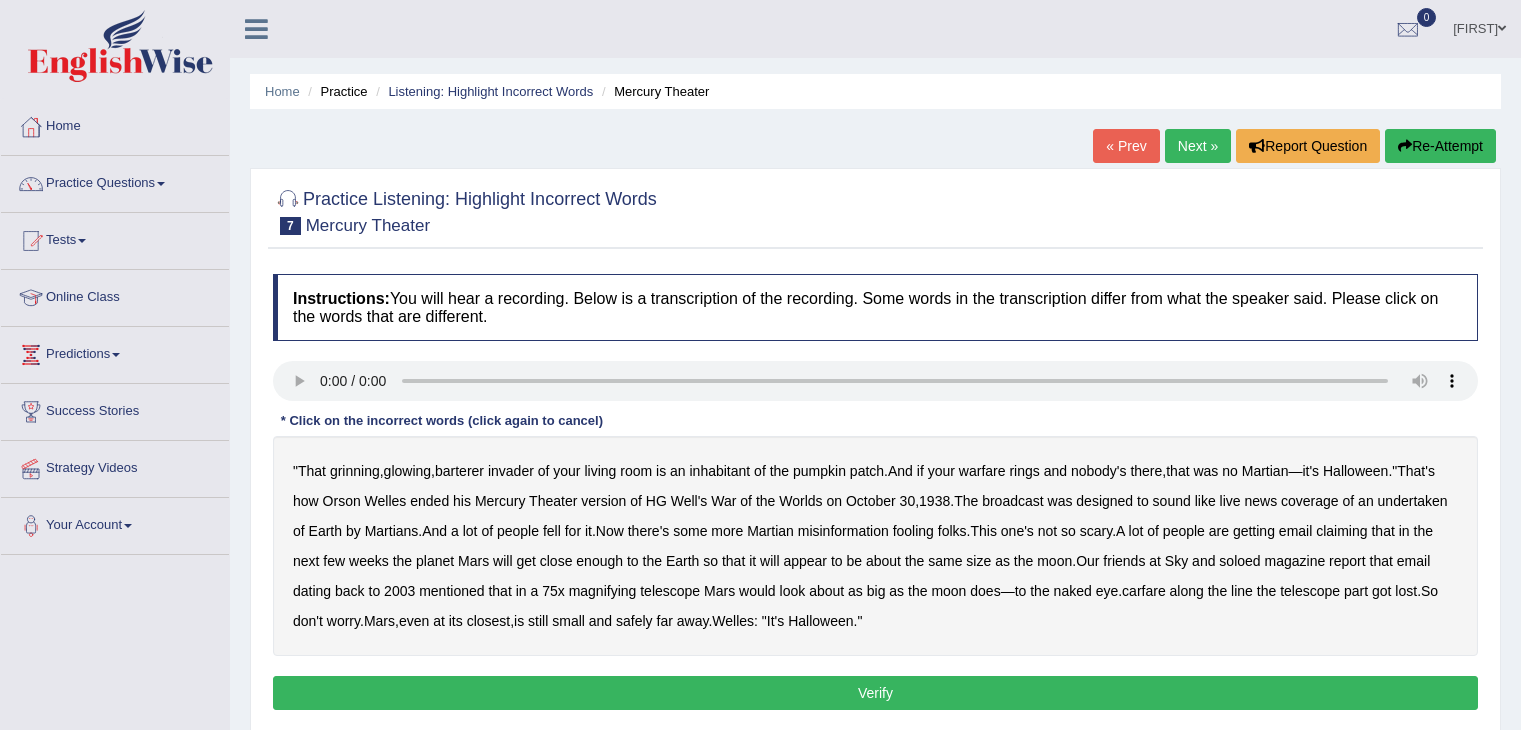 scroll, scrollTop: 0, scrollLeft: 0, axis: both 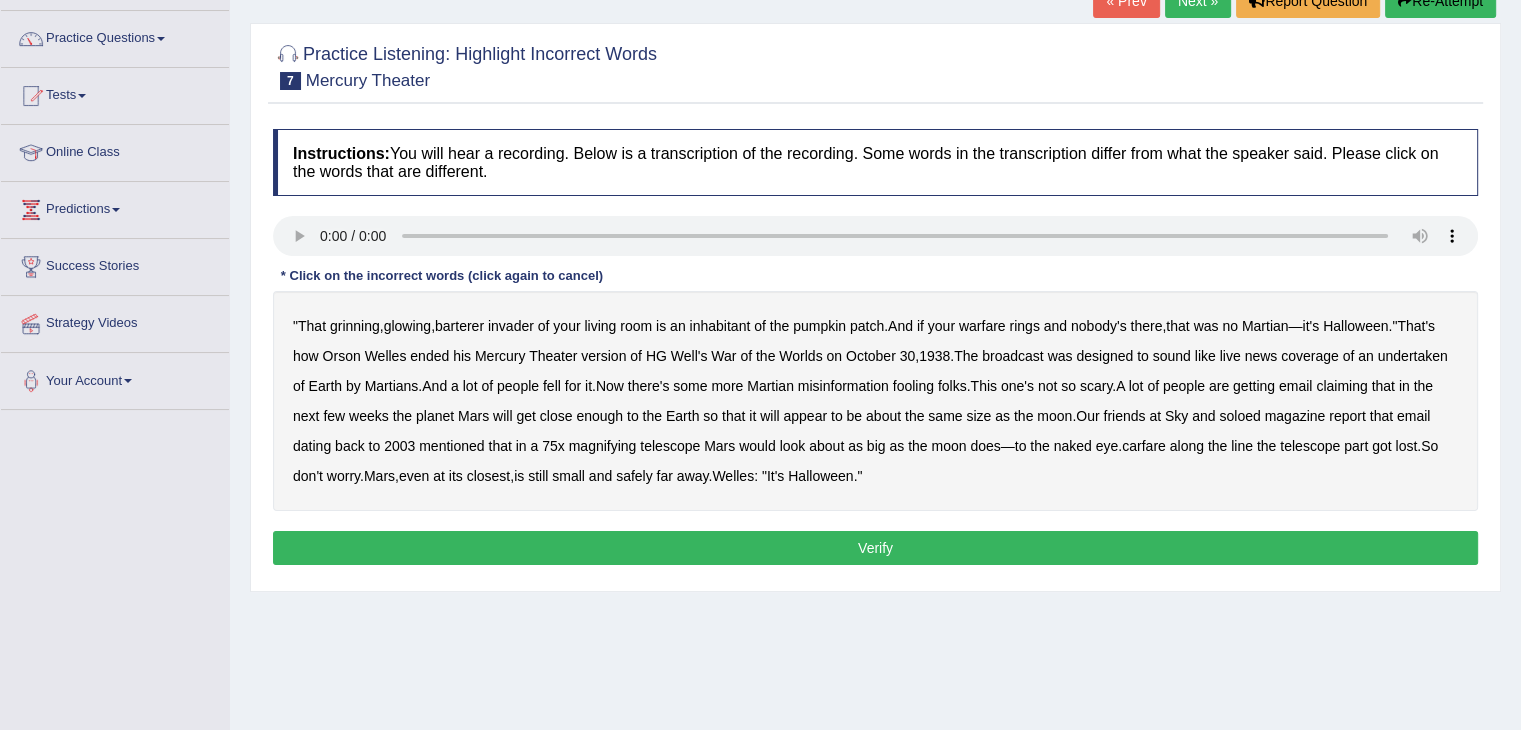 type 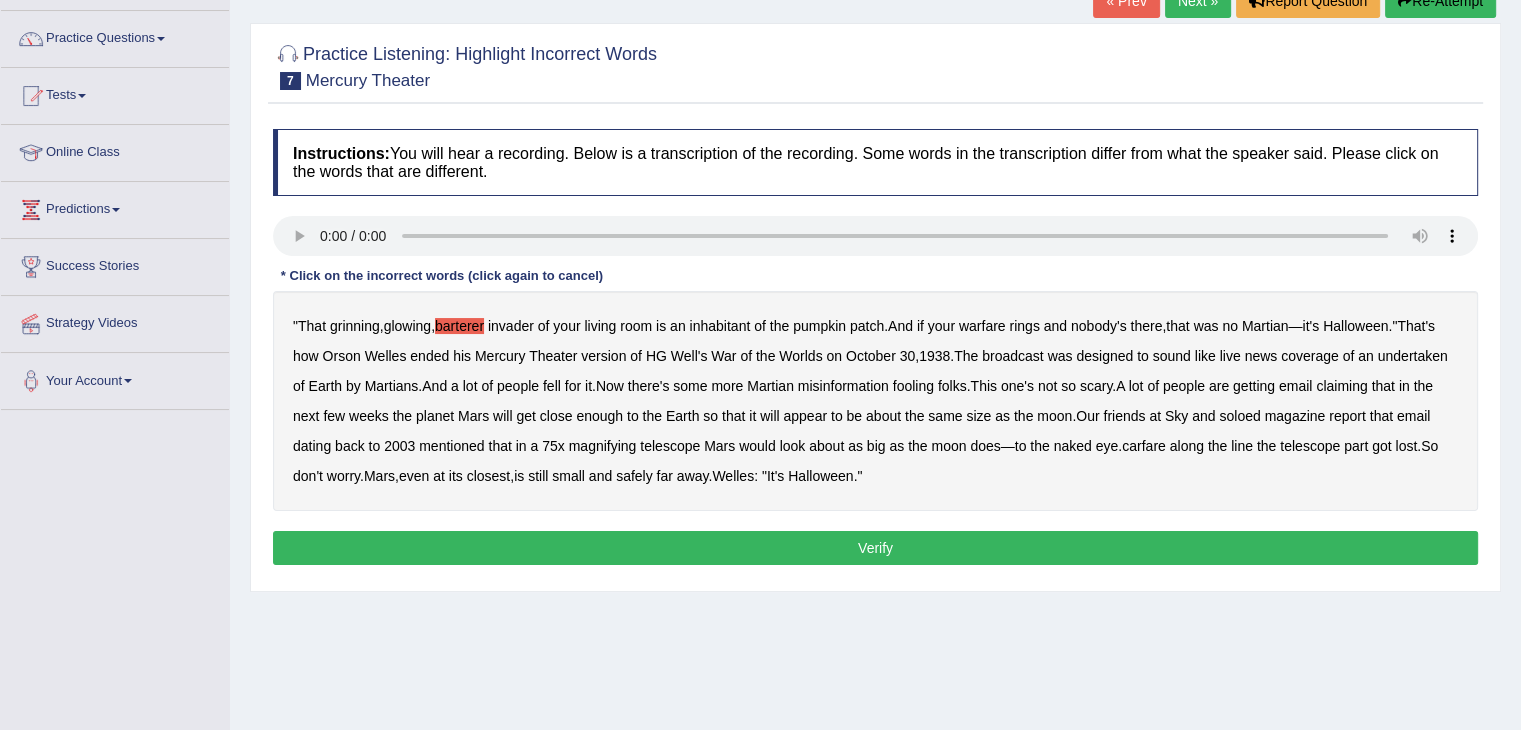 click on "warfare" at bounding box center [982, 326] 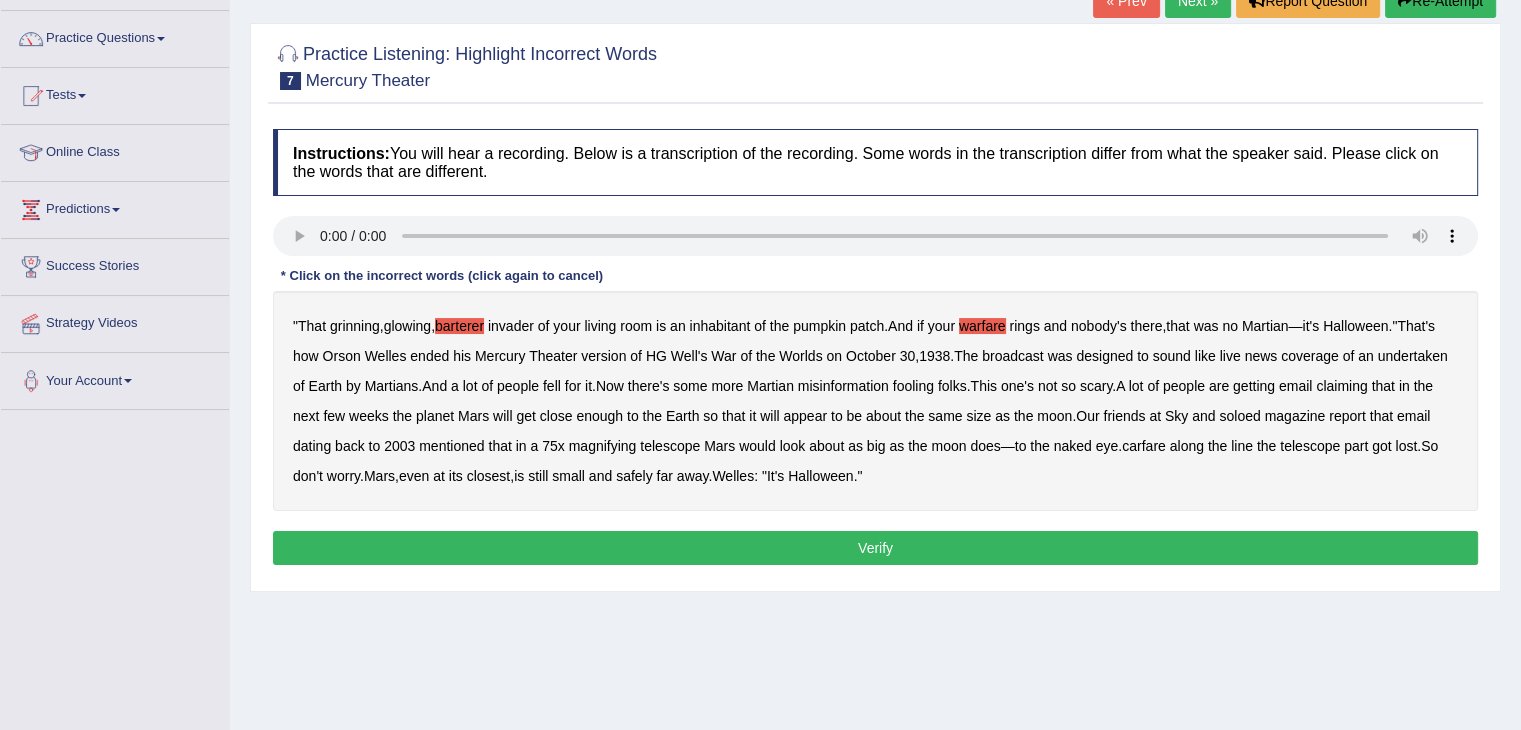 click on "undertaken" at bounding box center [1413, 356] 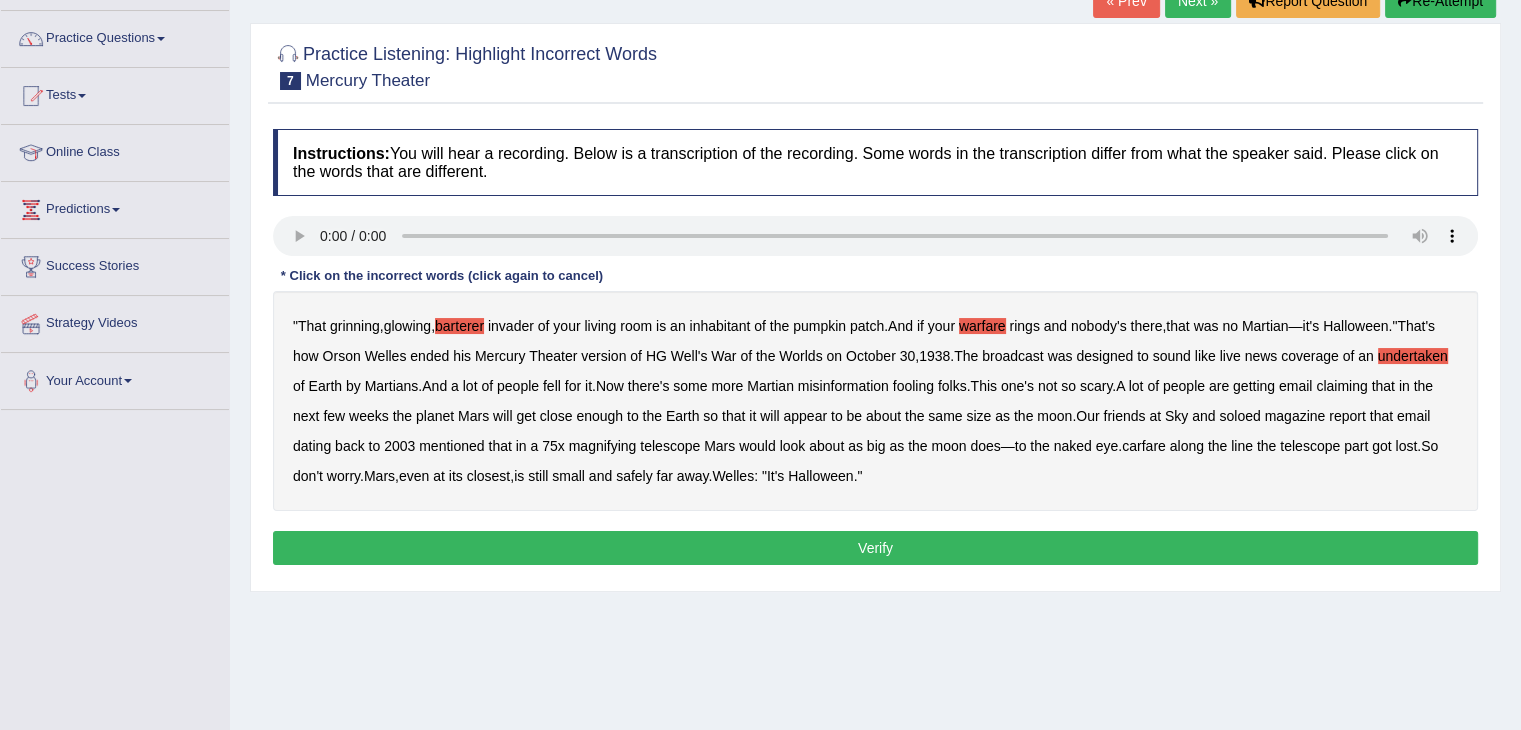 click on "soloed" at bounding box center [1239, 416] 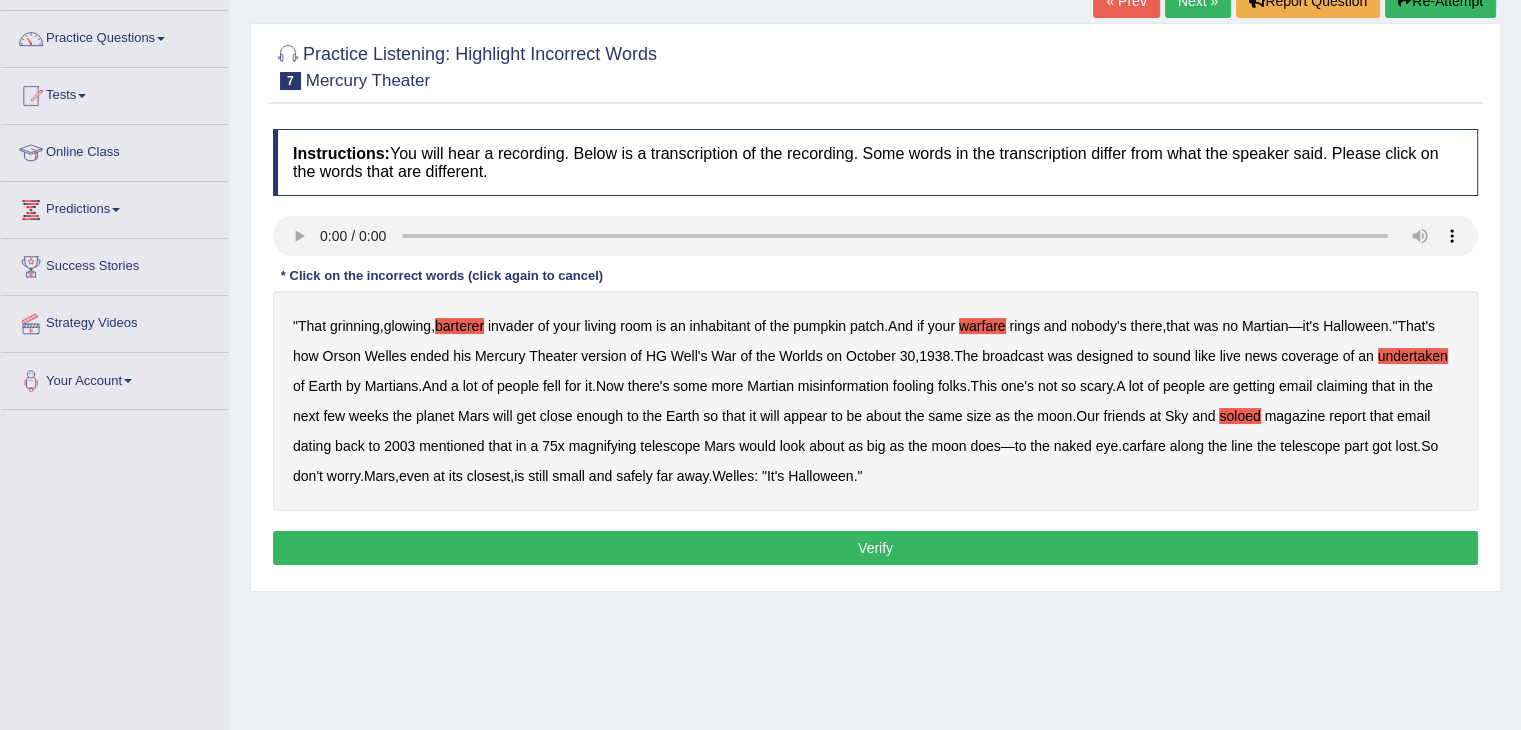 click on "carfare" at bounding box center [1144, 446] 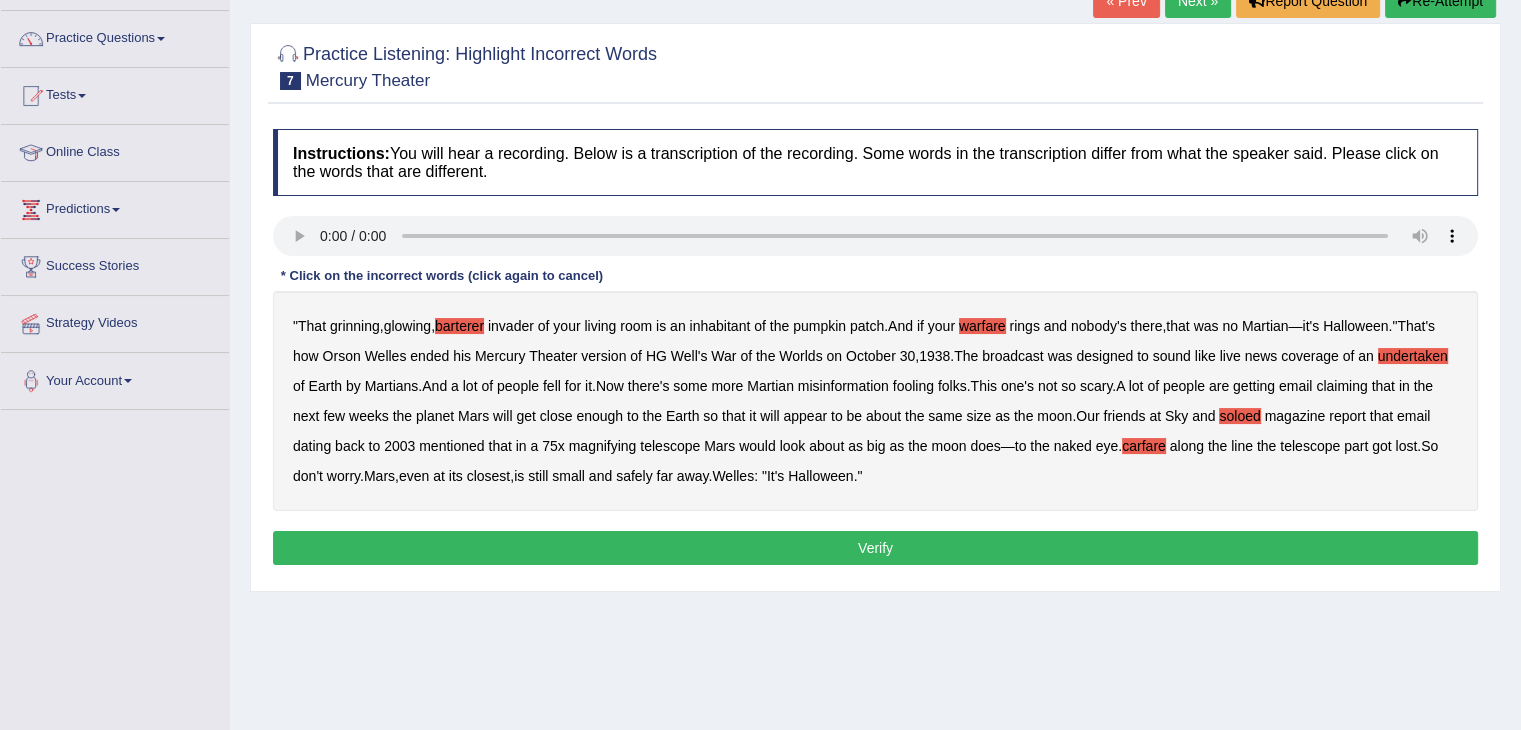 click on "Verify" at bounding box center (875, 548) 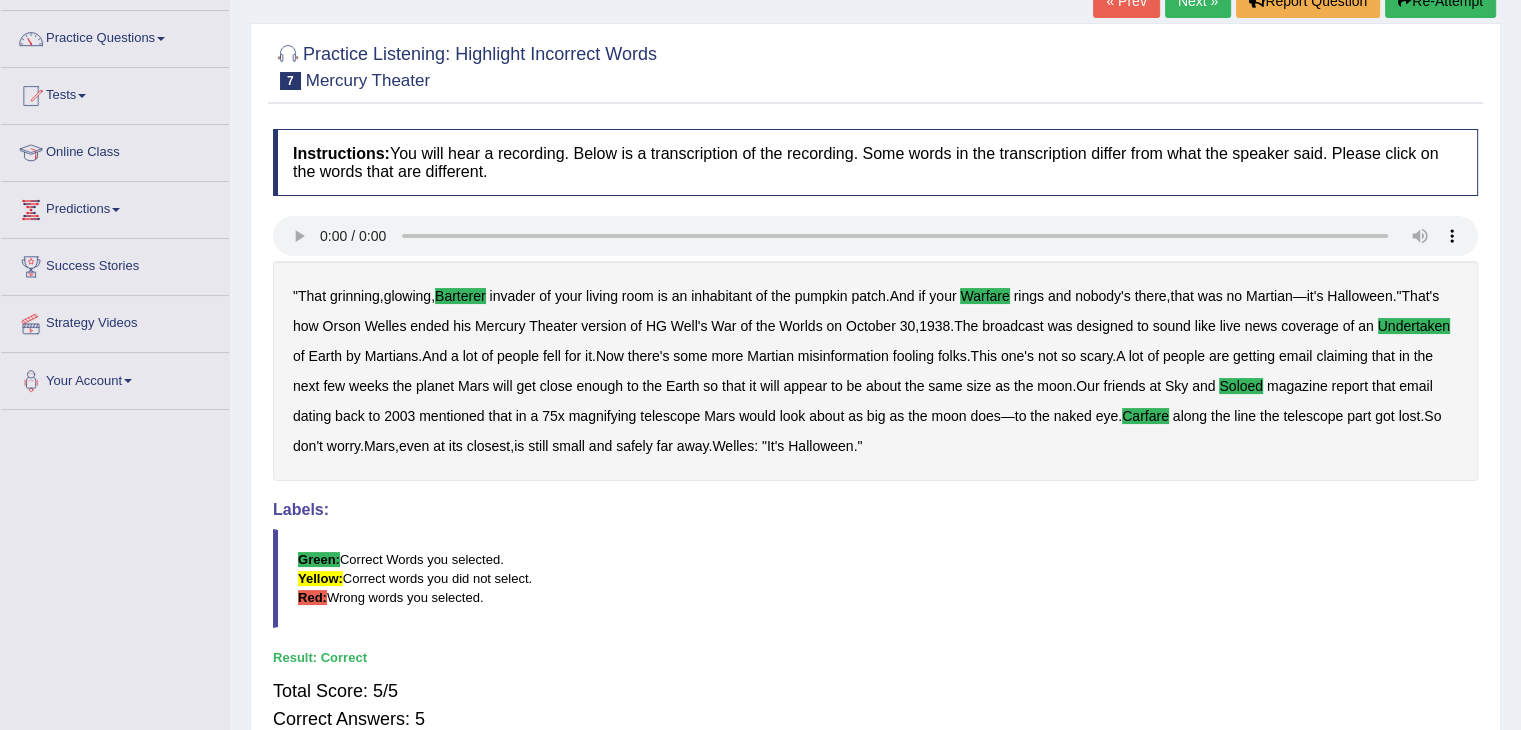 click on "Next »" at bounding box center [1198, 1] 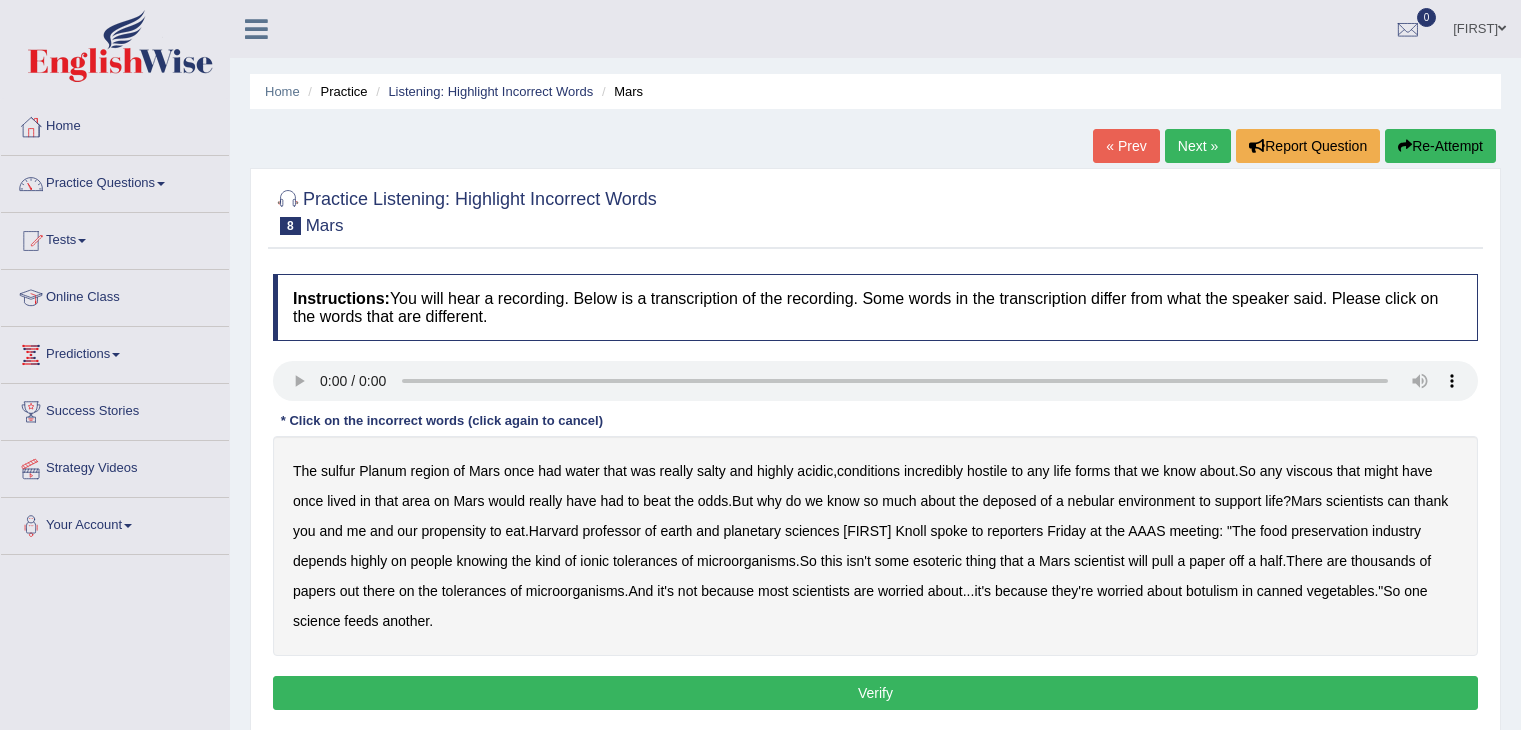 scroll, scrollTop: 0, scrollLeft: 0, axis: both 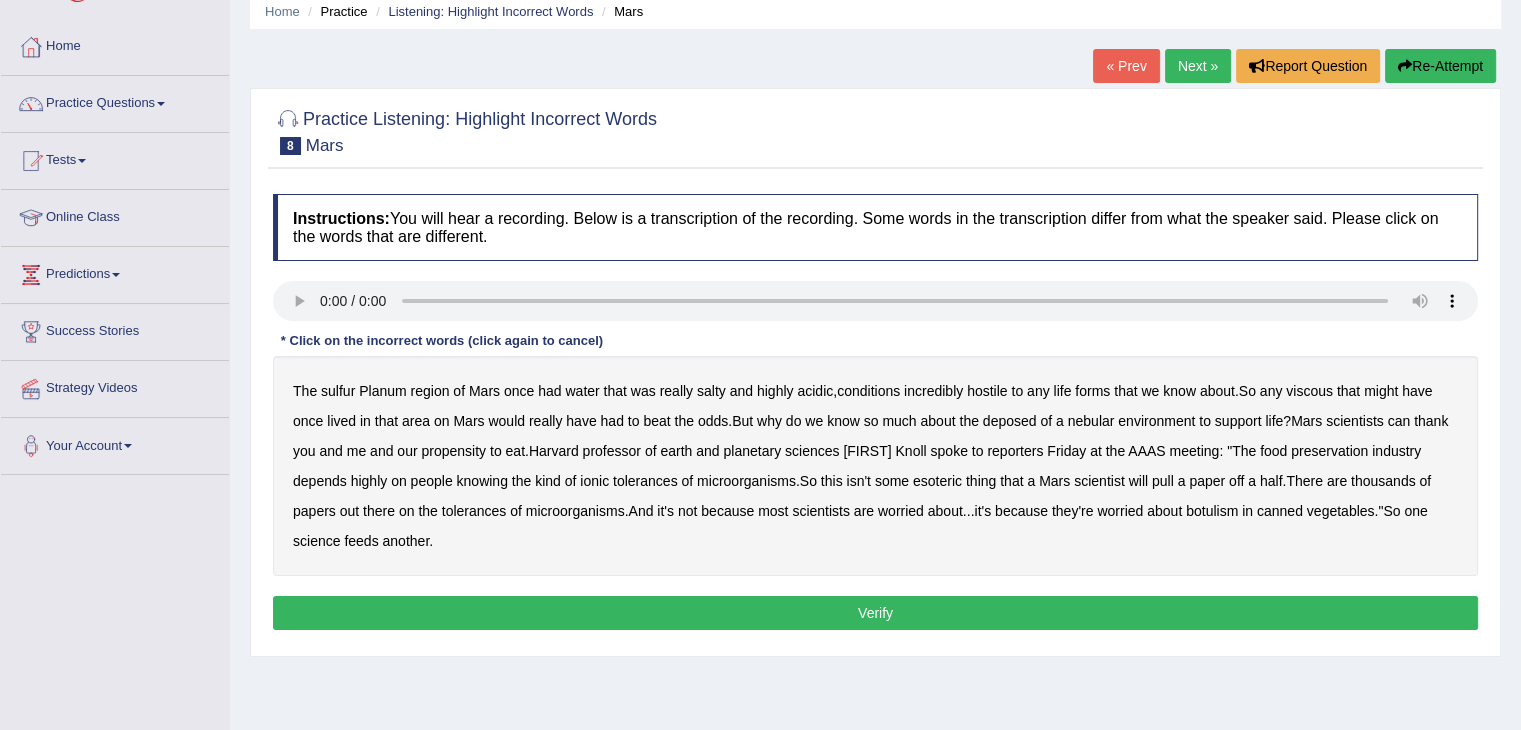 type 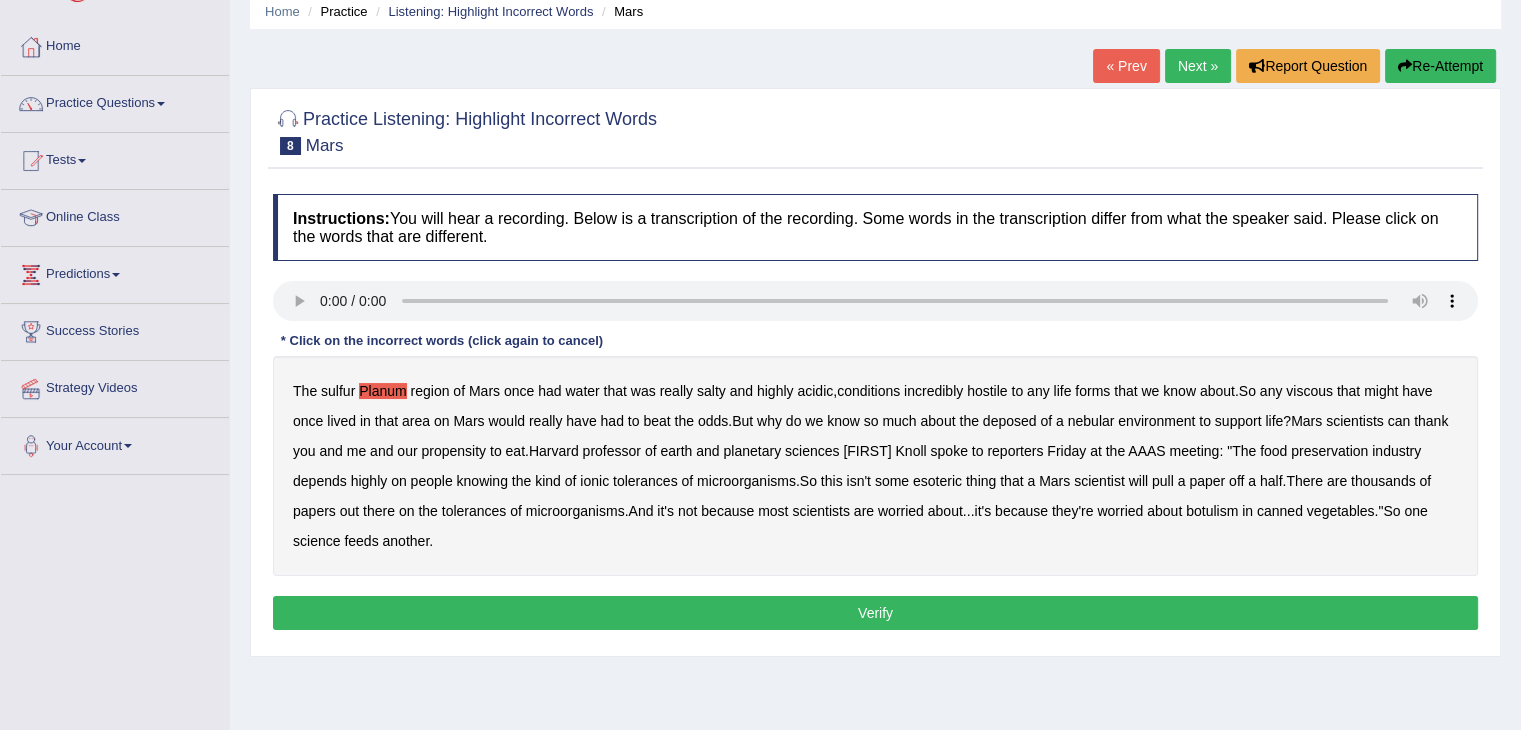 click on "viscous" at bounding box center (1309, 391) 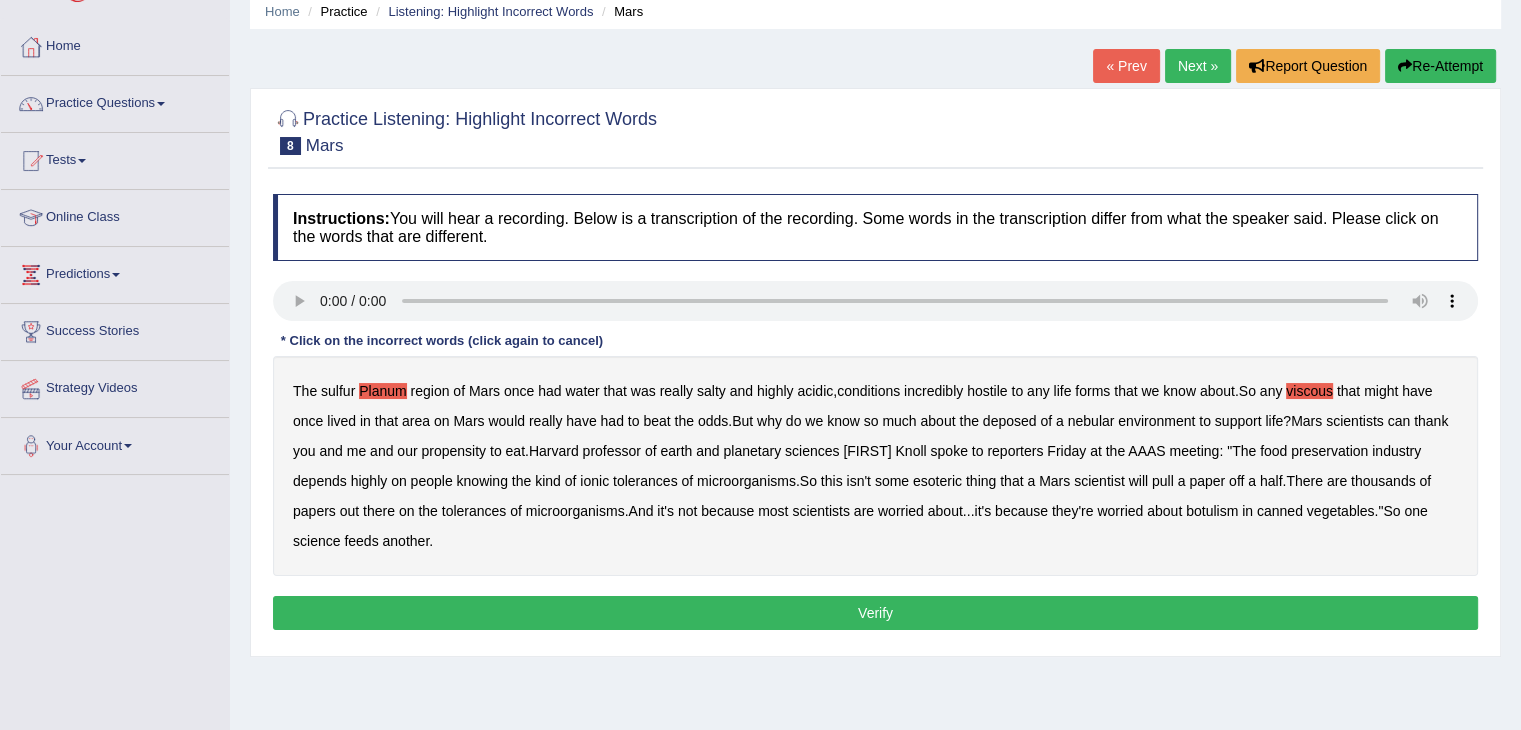 click on "The   sulfur   Planum   region   of   Mars   once   had   water   that   was   really   salty   and   highly   acidic ,  conditions   incredibly   hostile   to   any   life   forms   that   we   know   about .  So   any   viscous   that   might   have   once   lived   in   that   area   on   Mars   would   really   have   had   to   beat   the   odds .  But   why   do   we   know   so   much   about   the   deposed   of   a   nebular   environment   to   support   life ?  Mars   scientists   can   thank   you   and   me   and   our   propensity   to   eat .  Harvard   professor   of   earth   and   planetary   sciences   Andrew   Knoll   spoke   to   reporters   Friday   at   the   AAAS   meeting : " The   food   preservation   industry   depends   highly   on   people   knowing   the   kind   of   ionic   tolerances   of   microorganisms .  So   this   isn't   some   esoteric   thing   that   a   Mars   scientist   will   pull   a   paper   off   a   half  .  There   are   thousands   of   papers   out" at bounding box center (875, 466) 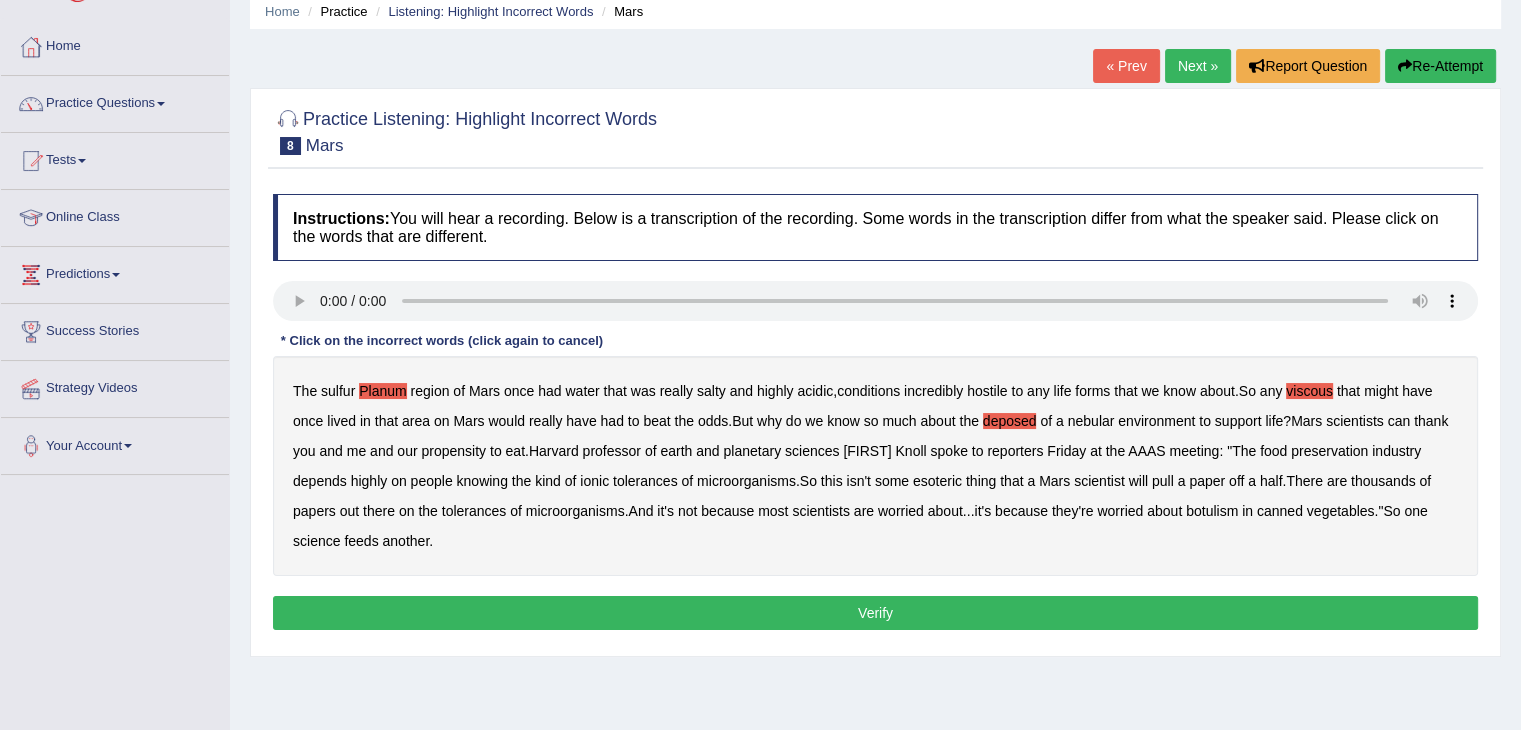 click on "nebular" at bounding box center [1091, 421] 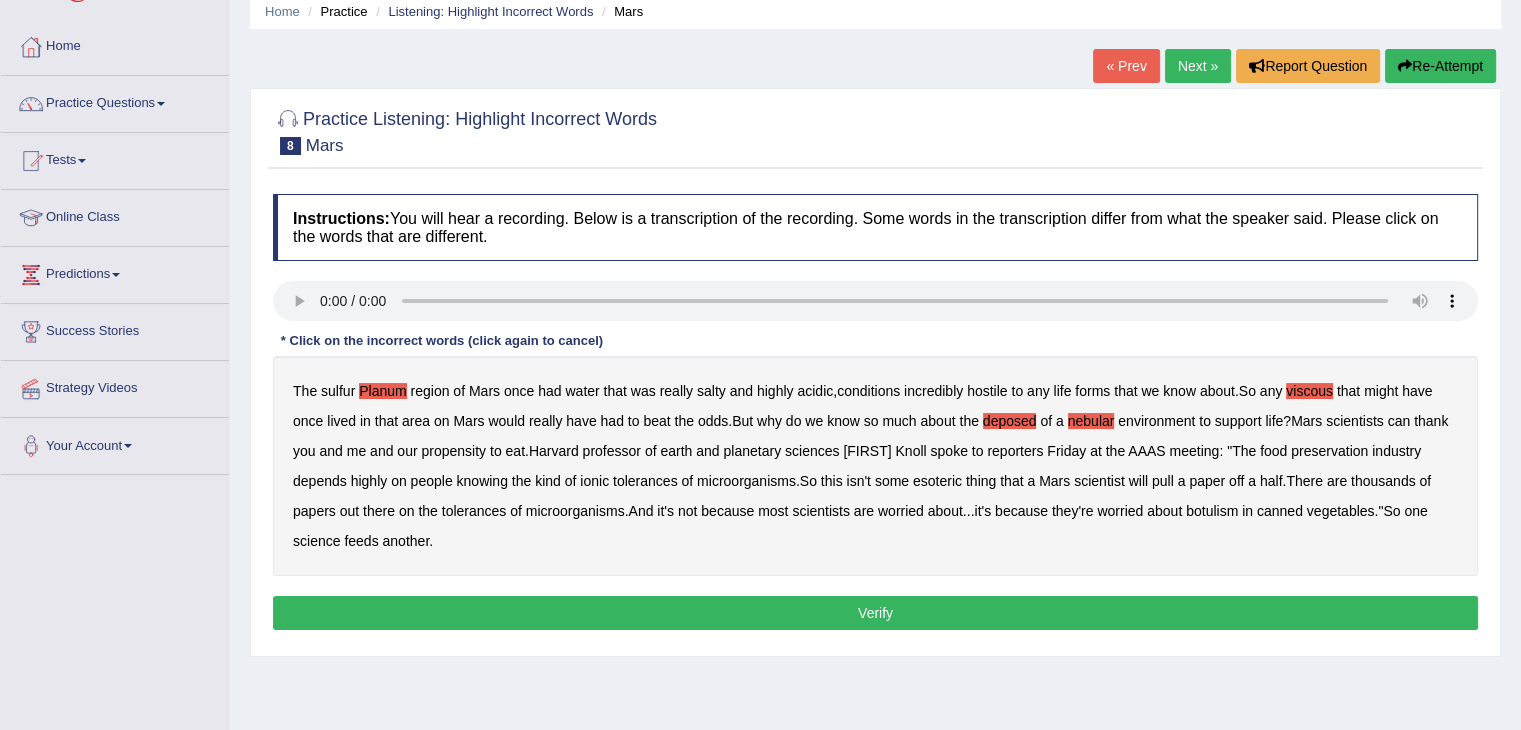 click on "the" at bounding box center (521, 481) 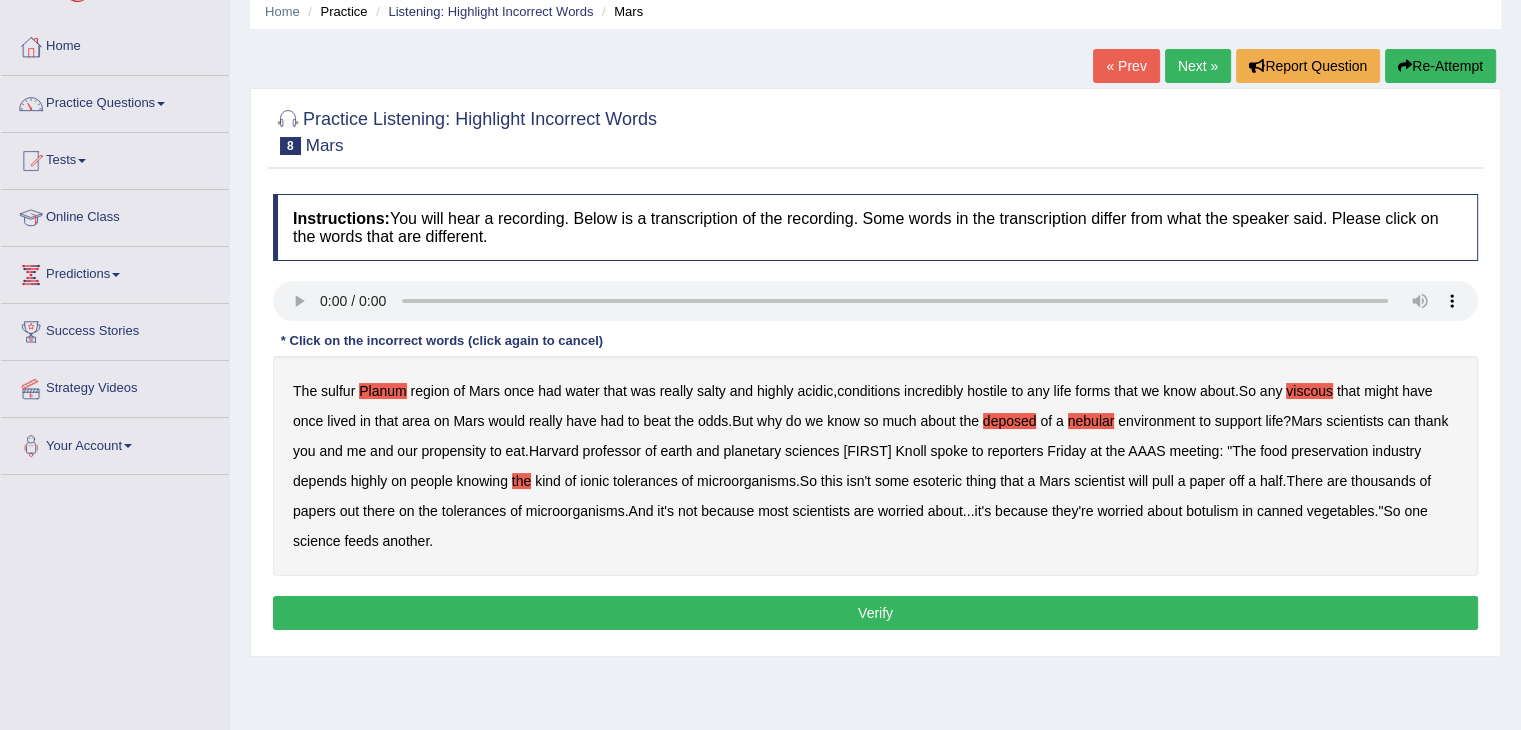 click on "Verify" at bounding box center [875, 613] 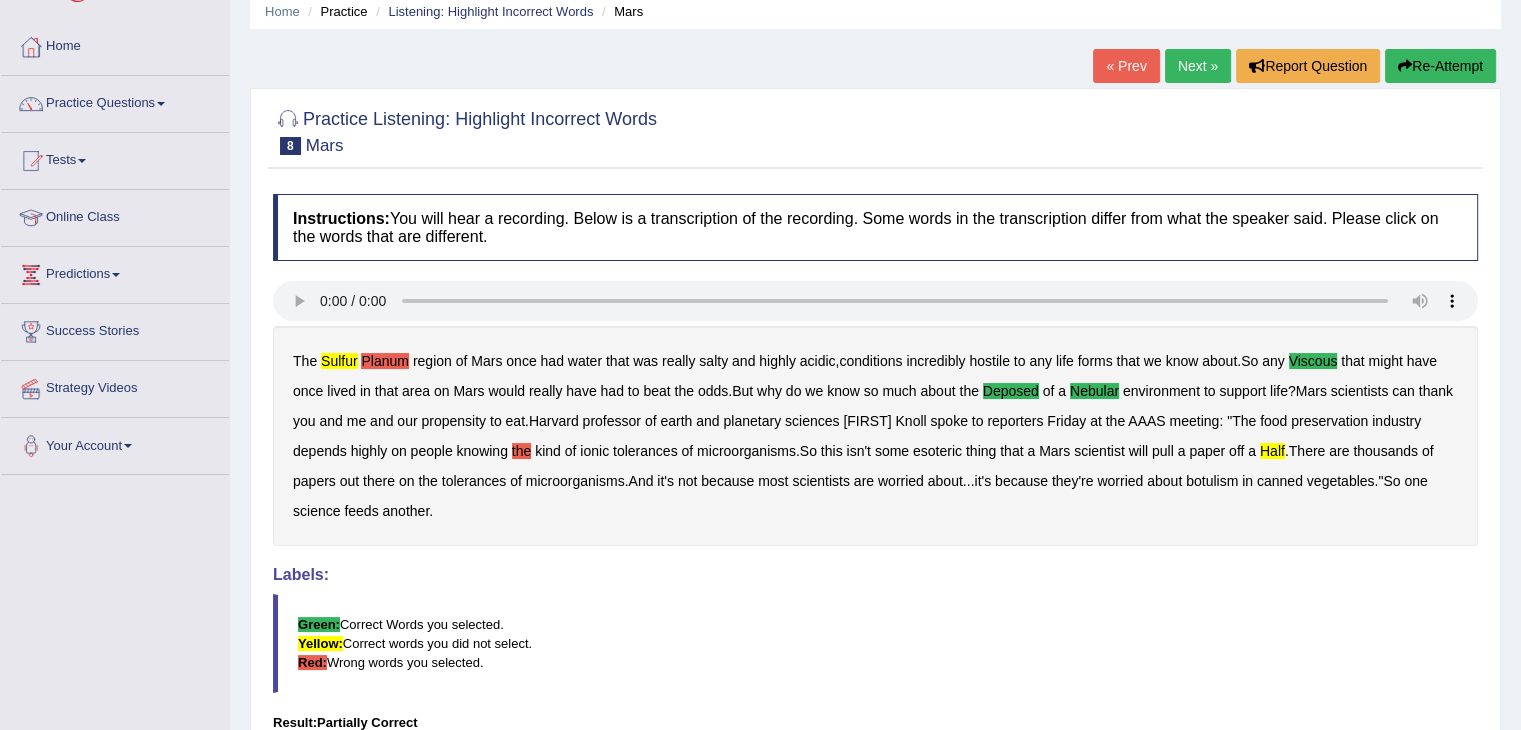 click on "Next »" at bounding box center [1198, 66] 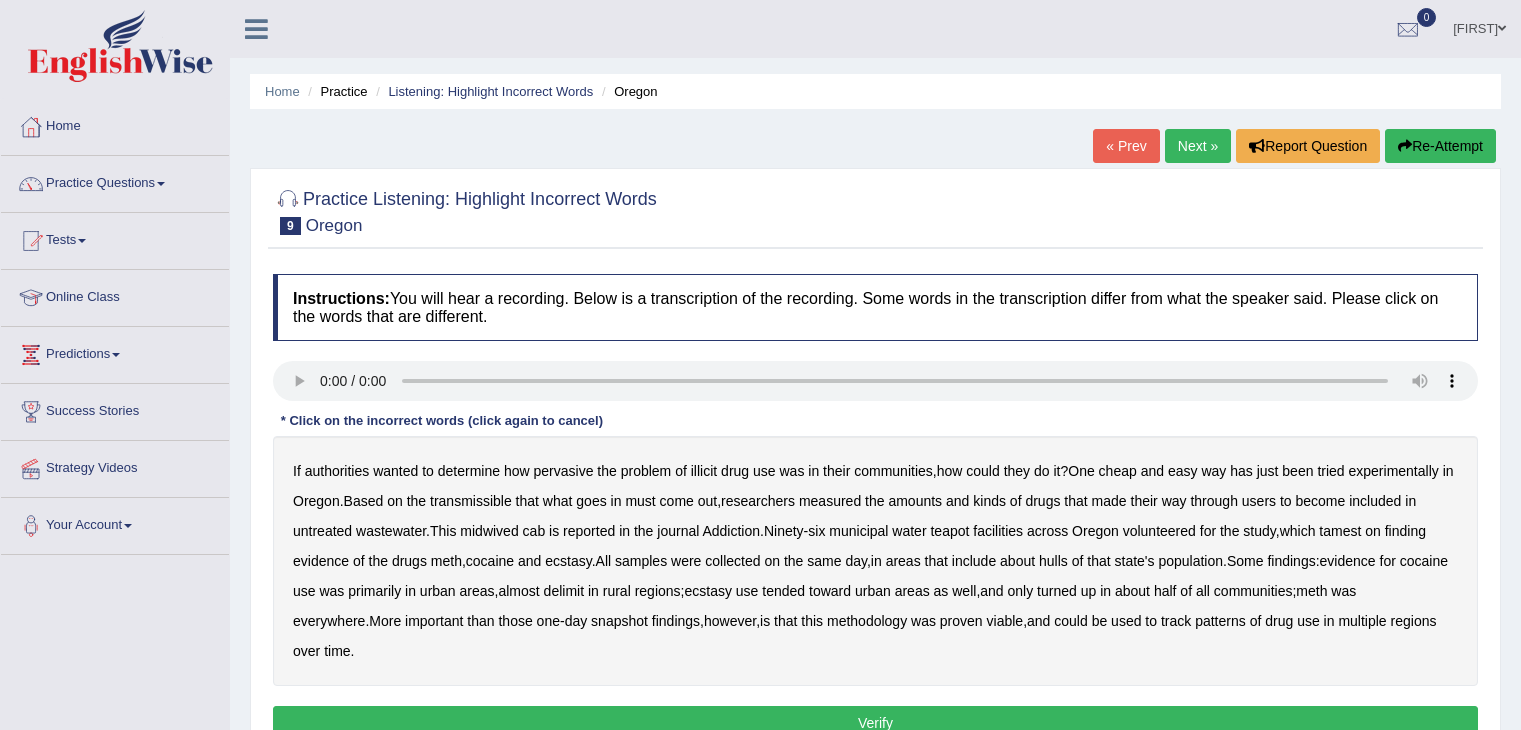 scroll, scrollTop: 0, scrollLeft: 0, axis: both 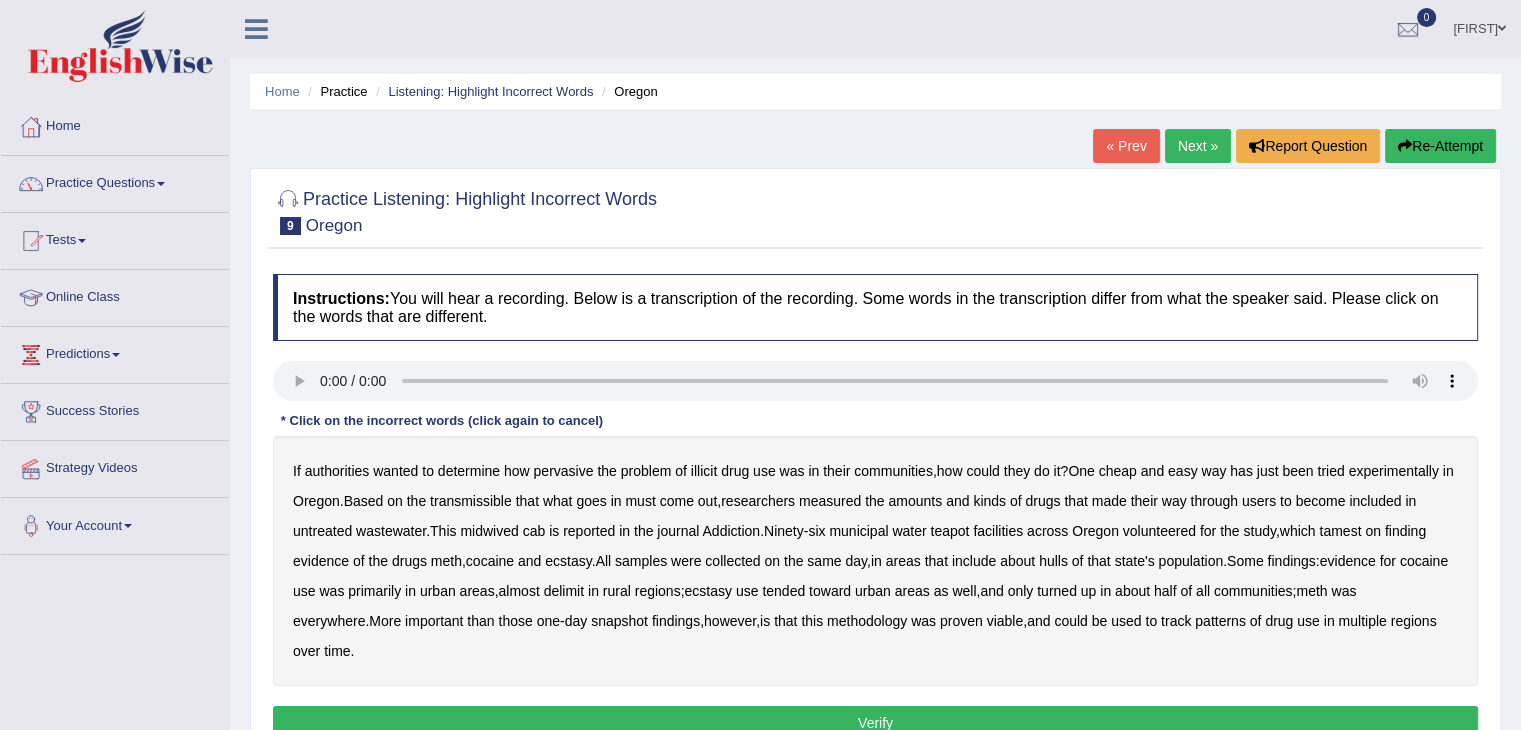 click on "transmissible" at bounding box center [471, 501] 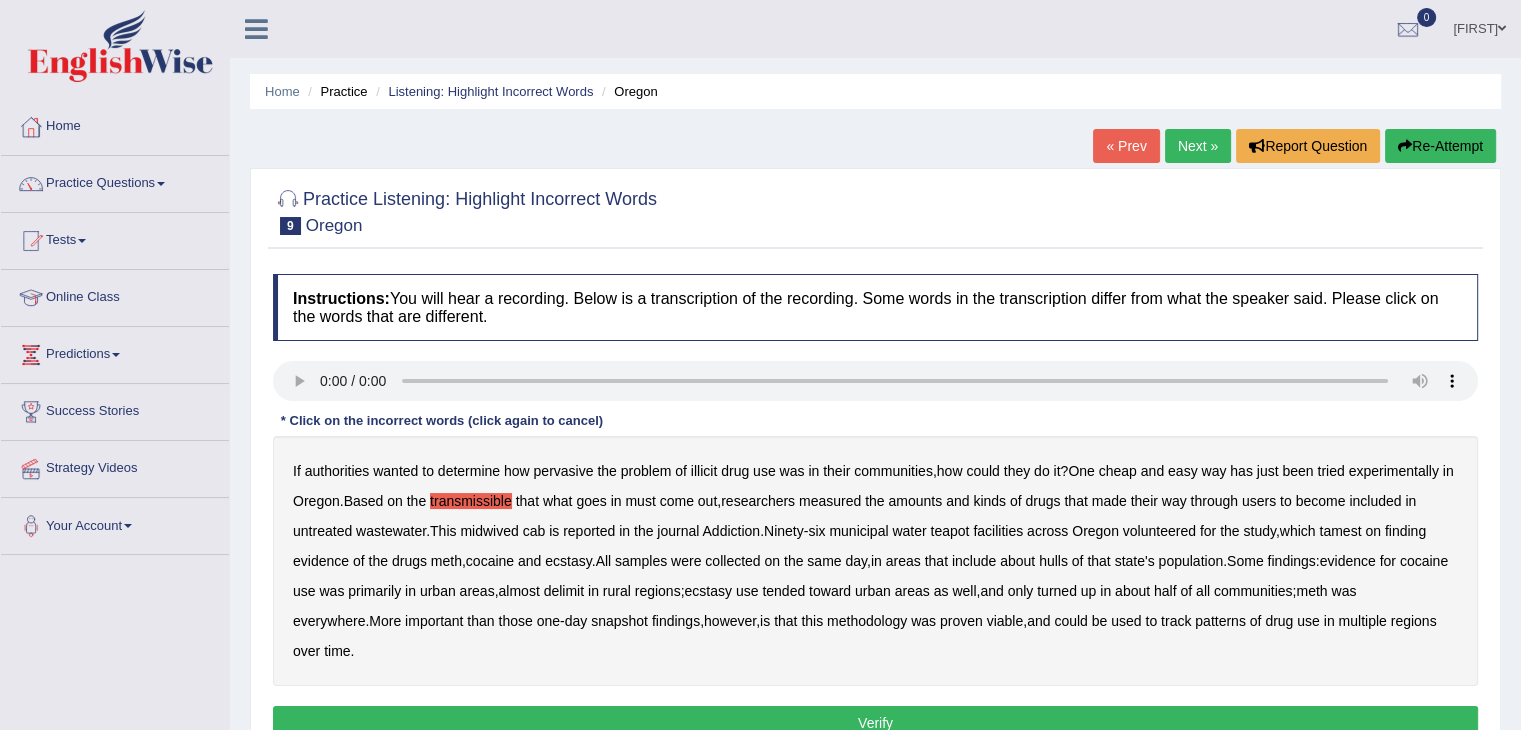 click on "midwived" at bounding box center (489, 531) 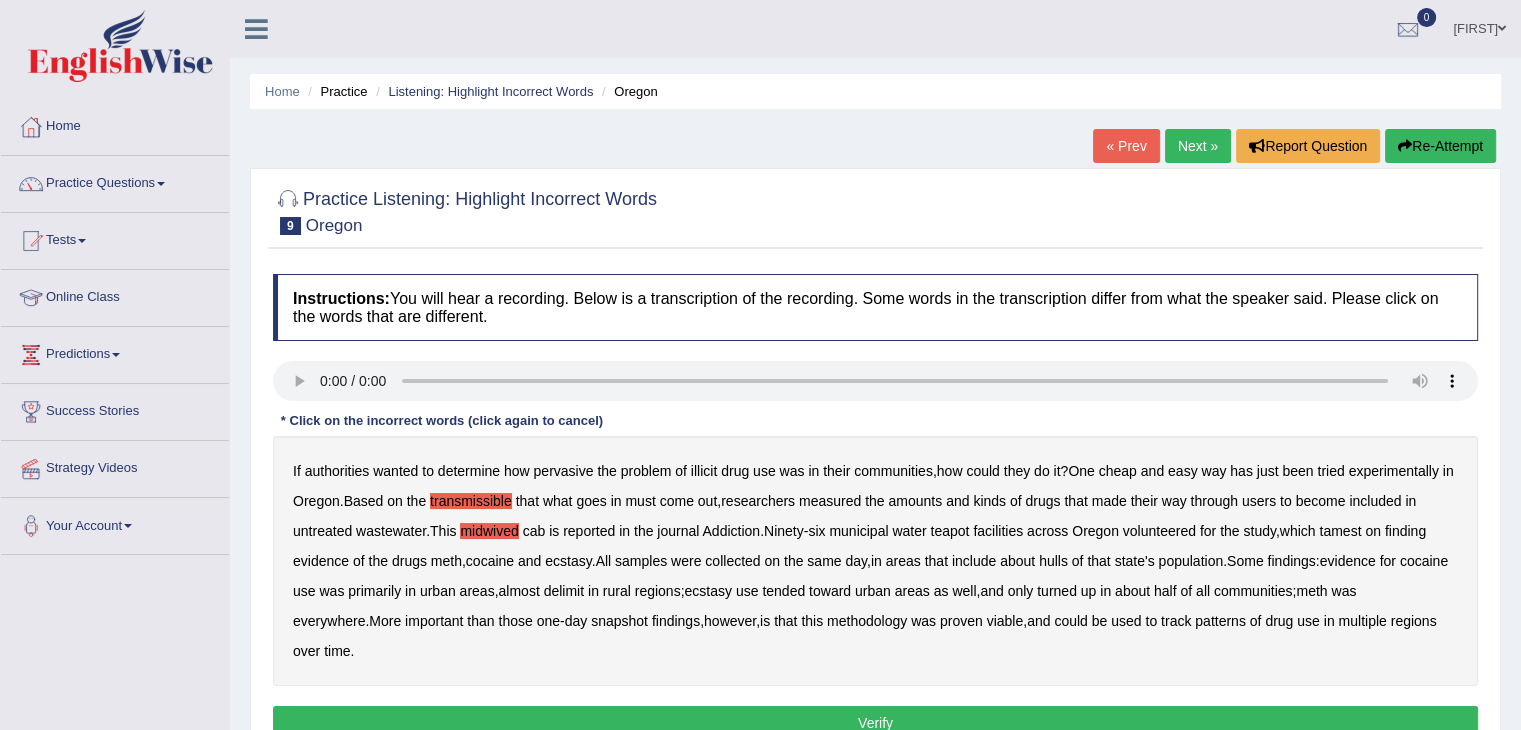 click on "tamest" at bounding box center [1340, 531] 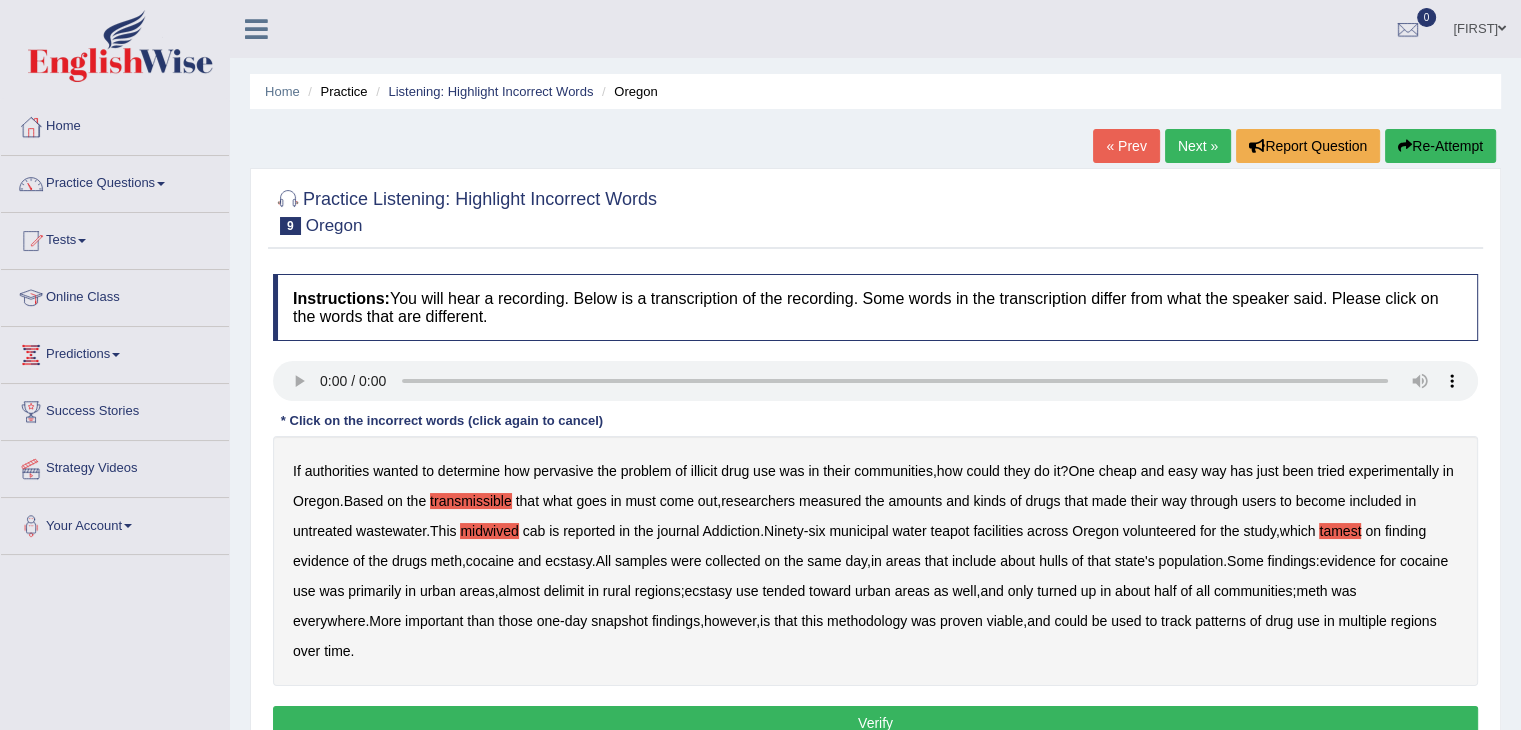 click on "of" at bounding box center (1078, 561) 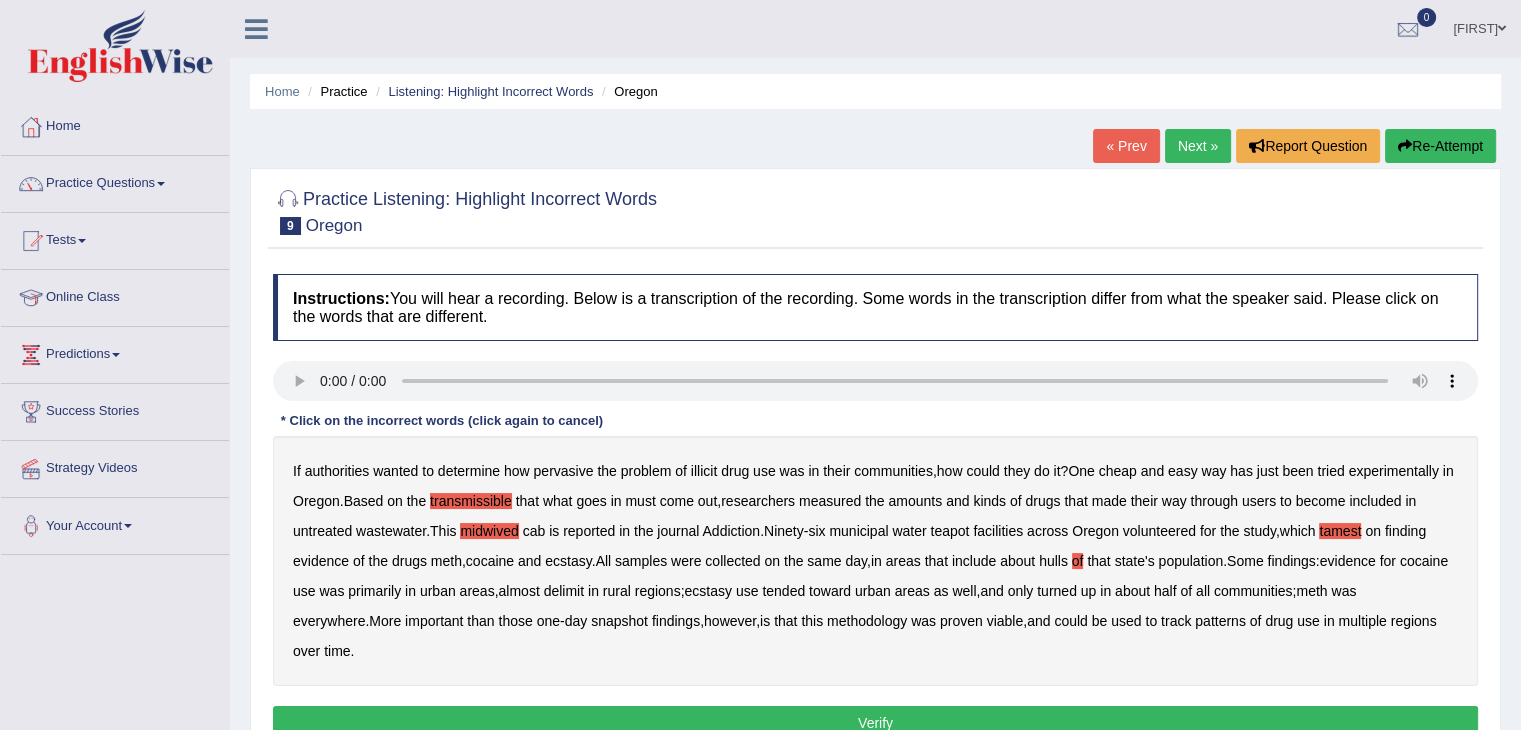 click on "hulls" at bounding box center [1053, 561] 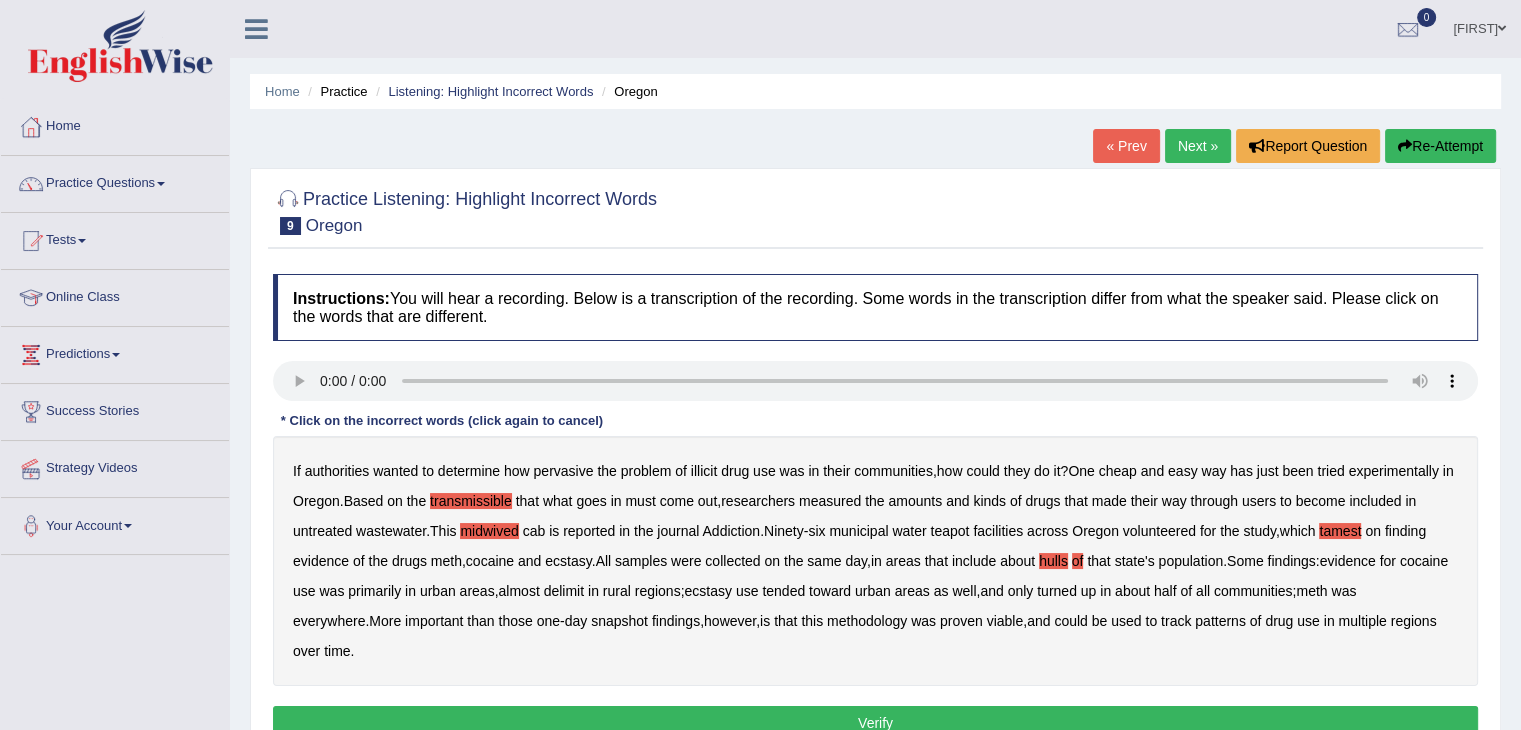 click on "hulls" at bounding box center [1053, 561] 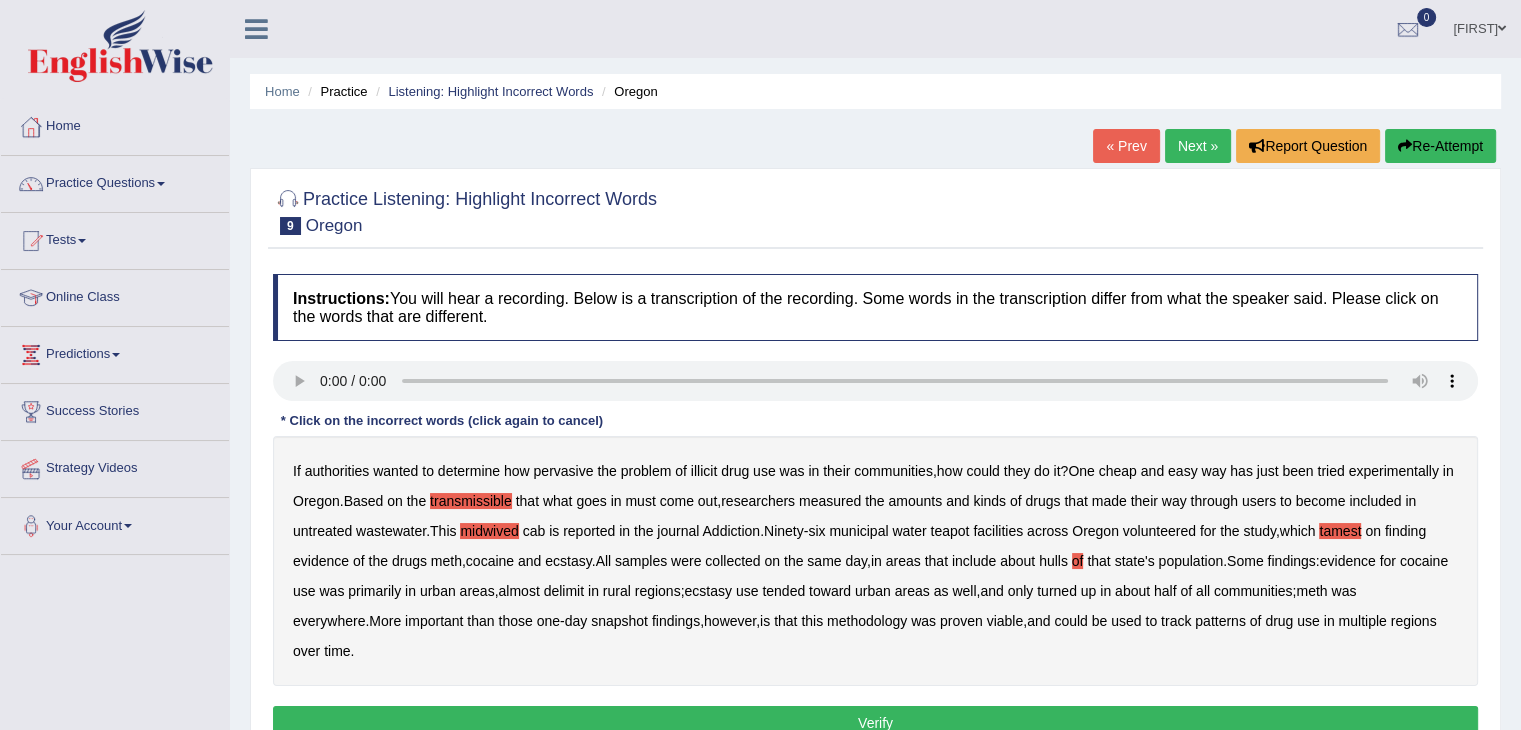 click on "hulls" at bounding box center [1053, 561] 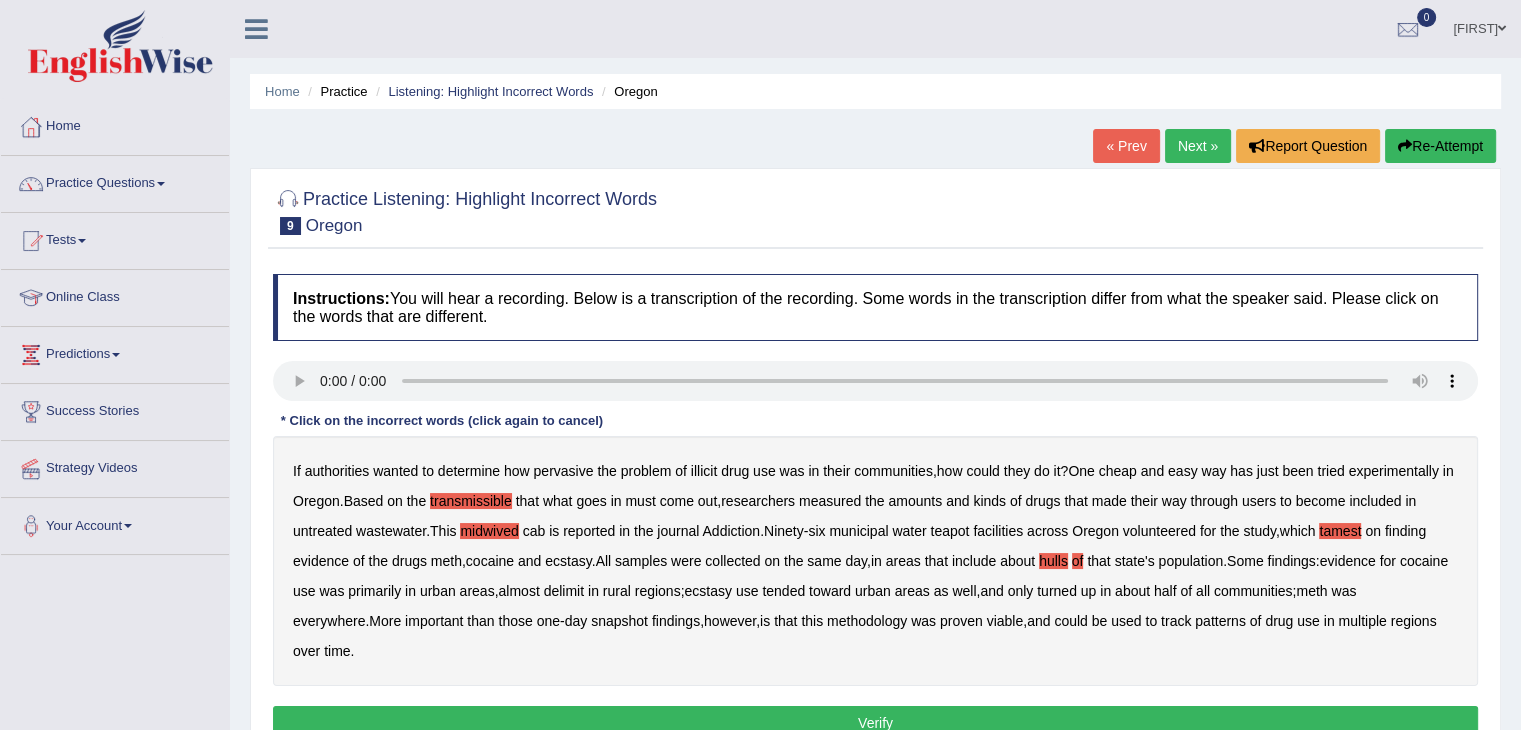 click on "If   authorities   wanted   to   determine   how   pervasive   the   problem   of   illicit   drug   use   was   in   their   communities ,  how   could   they   do   it ?  One   cheap   and   easy   way   has   just   been   tried   experimentally   in   Oregon .  Based   on   the   transmissible   that   what   goes   in   must   come   out ,  researchers   measured   the   amounts   and   kinds   of   drugs   that   made   their   way   through   users   to   become   included   in   untreated   wastewater .  This   midwived   cab   is   reported   in   the   journal   Addiction .  Ninety - six   municipal   water   teapot   facilities   across   Oregon   volunteered   for   the   study ,  which   tamest   on   finding   evidence   of   the   drugs   meth ,  cocaine   and   ecstasy .  All   samples   were   collected   on   the   same   day ,  in   areas   that   include   about   hulls   of   that   state's   population .  Some   findings :  evidence   for   cocaine   use   was   primarily   in   urban" at bounding box center [875, 561] 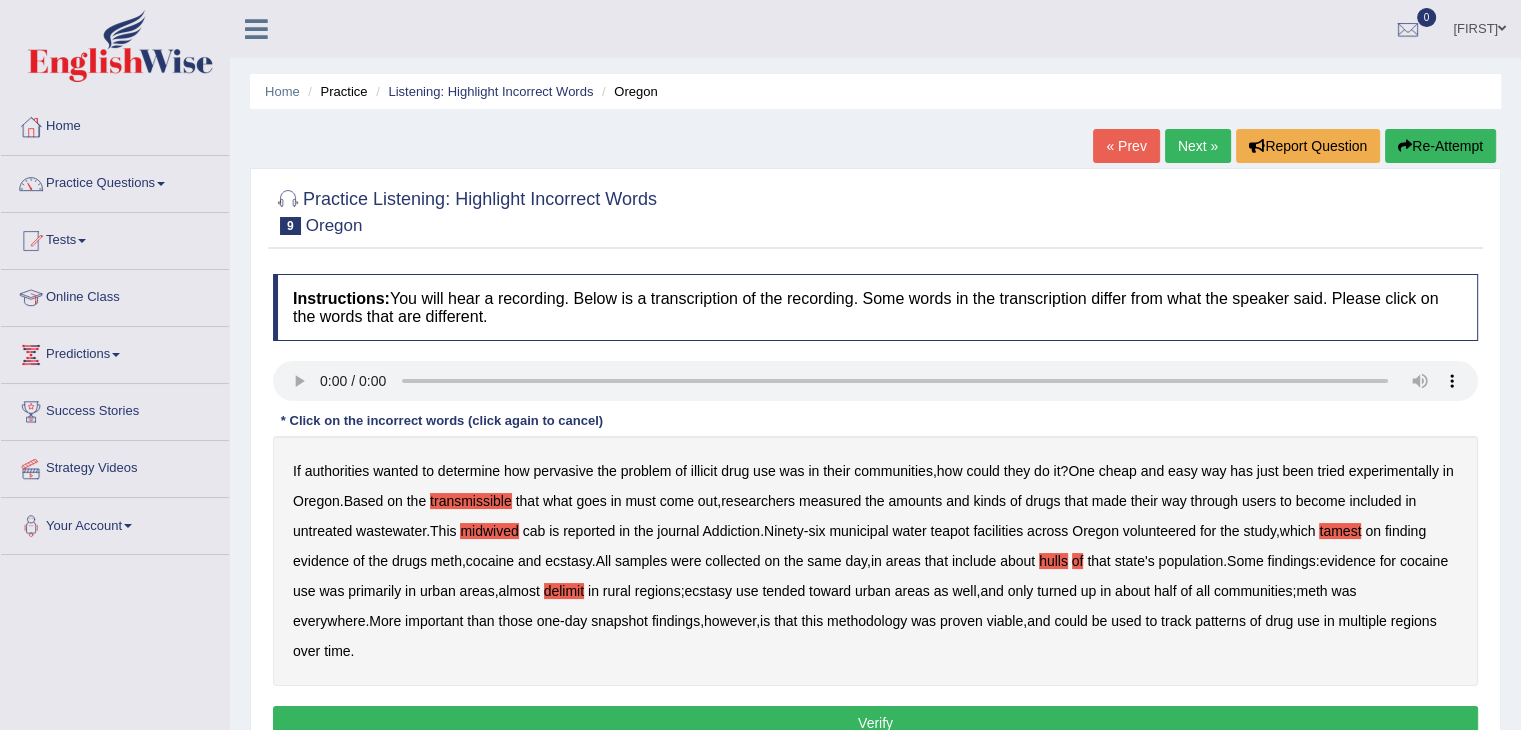 click on "of" at bounding box center (1078, 561) 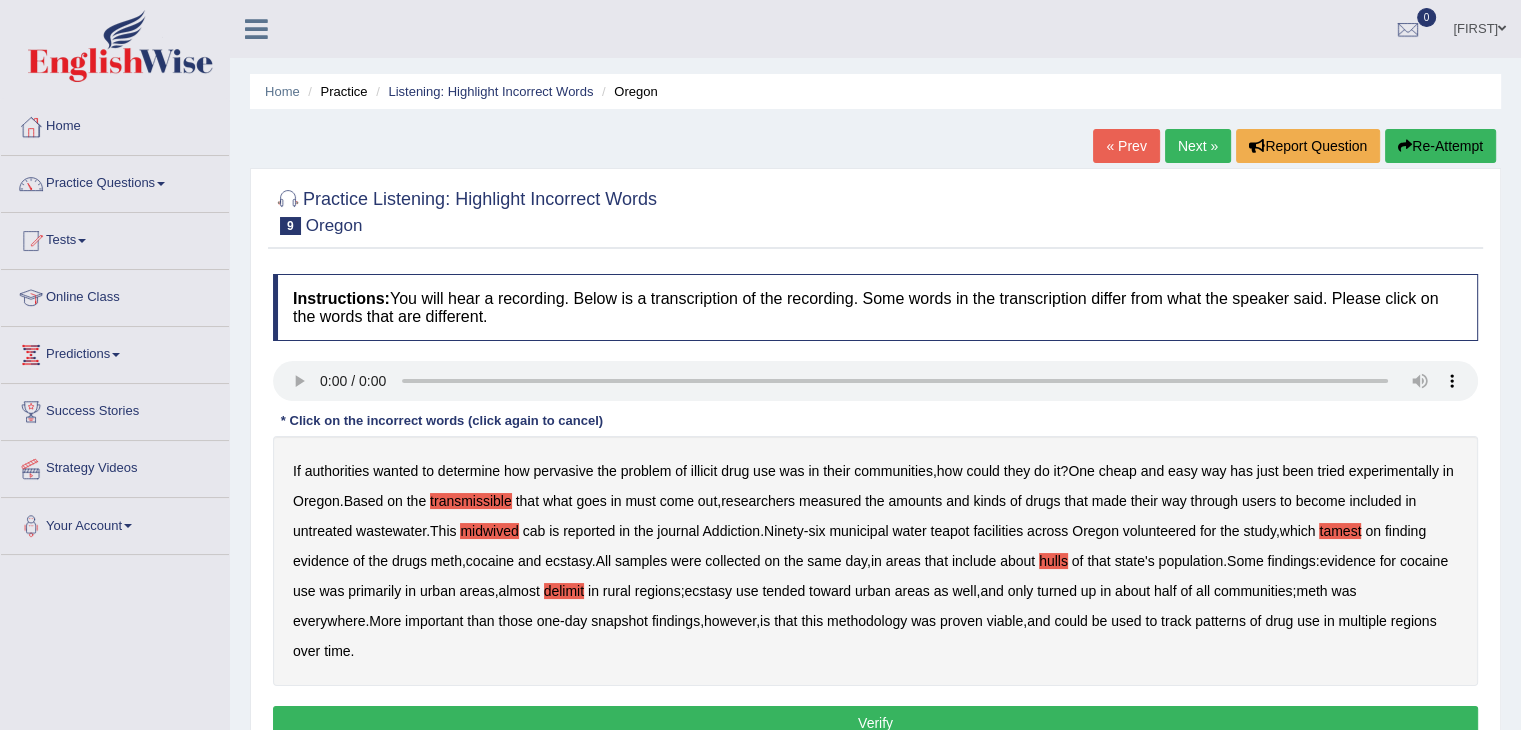 click on "Verify" at bounding box center (875, 723) 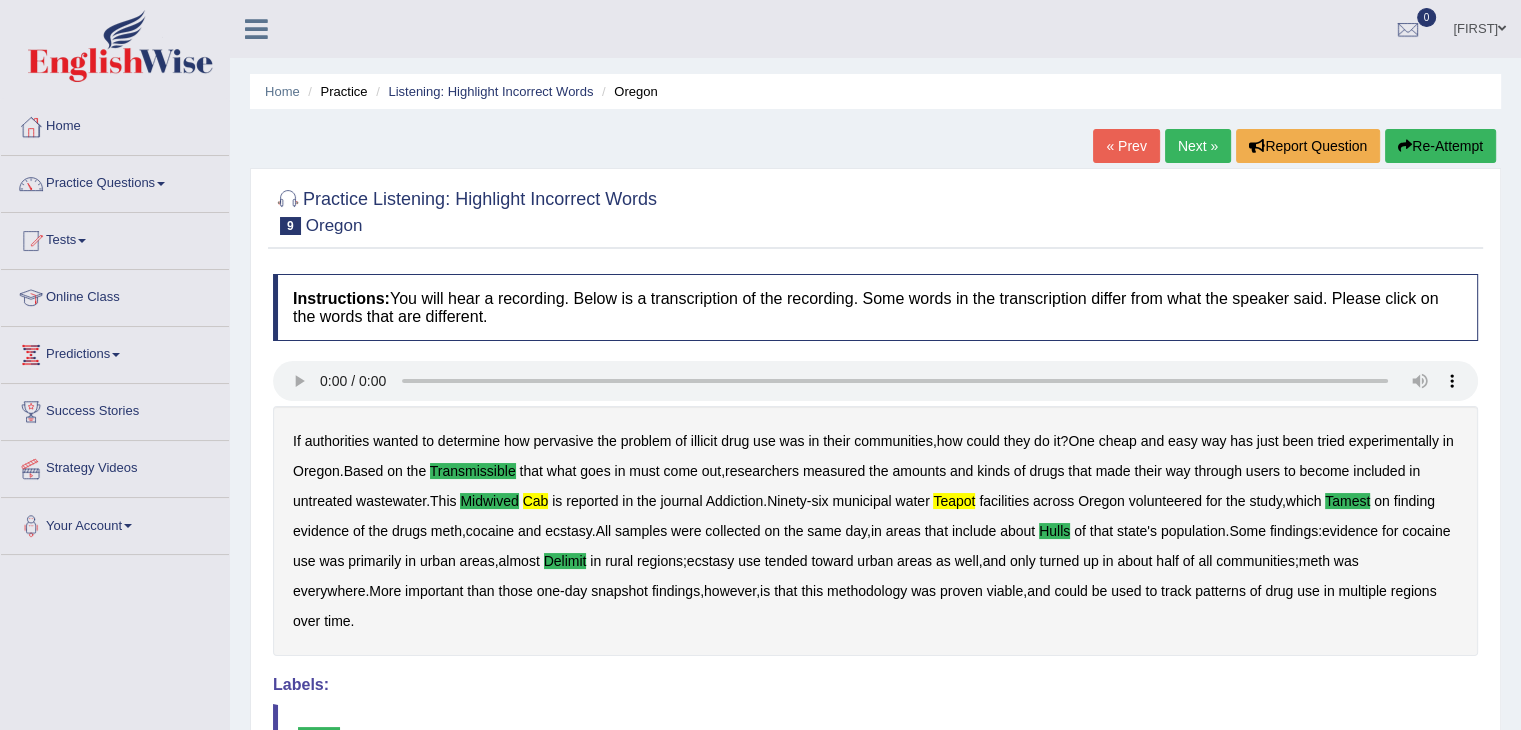 click on "Next »" at bounding box center [1198, 146] 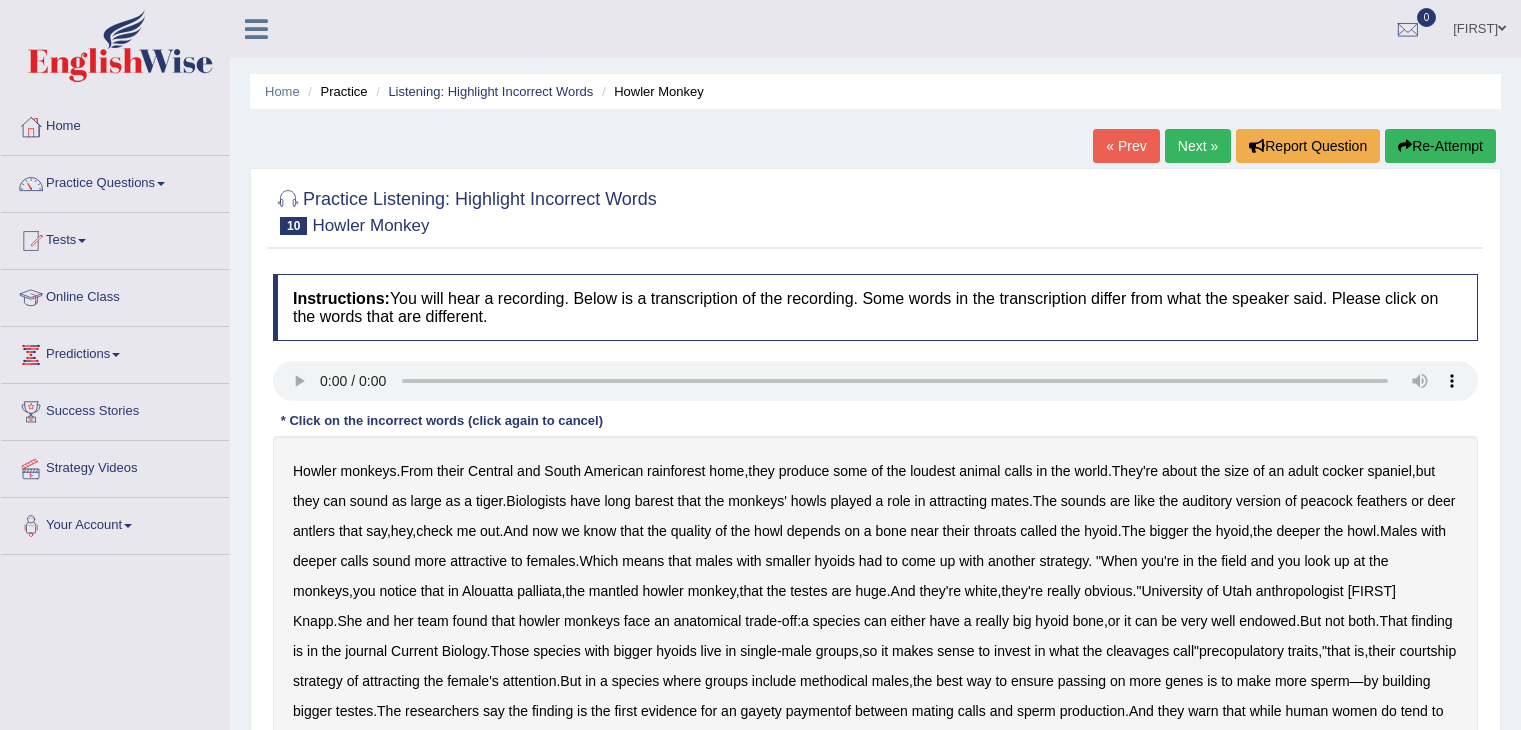 scroll, scrollTop: 0, scrollLeft: 0, axis: both 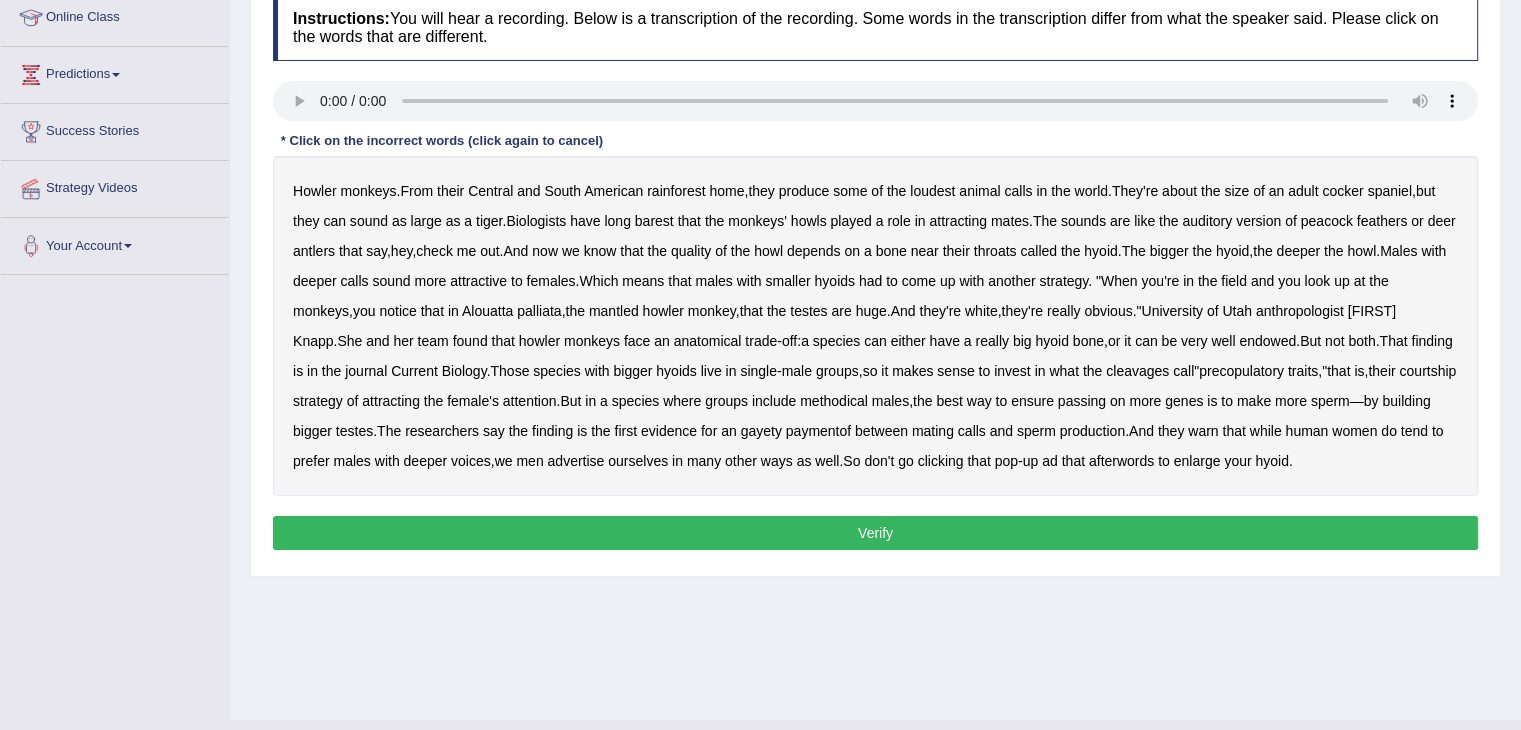 click on "barest" at bounding box center [654, 221] 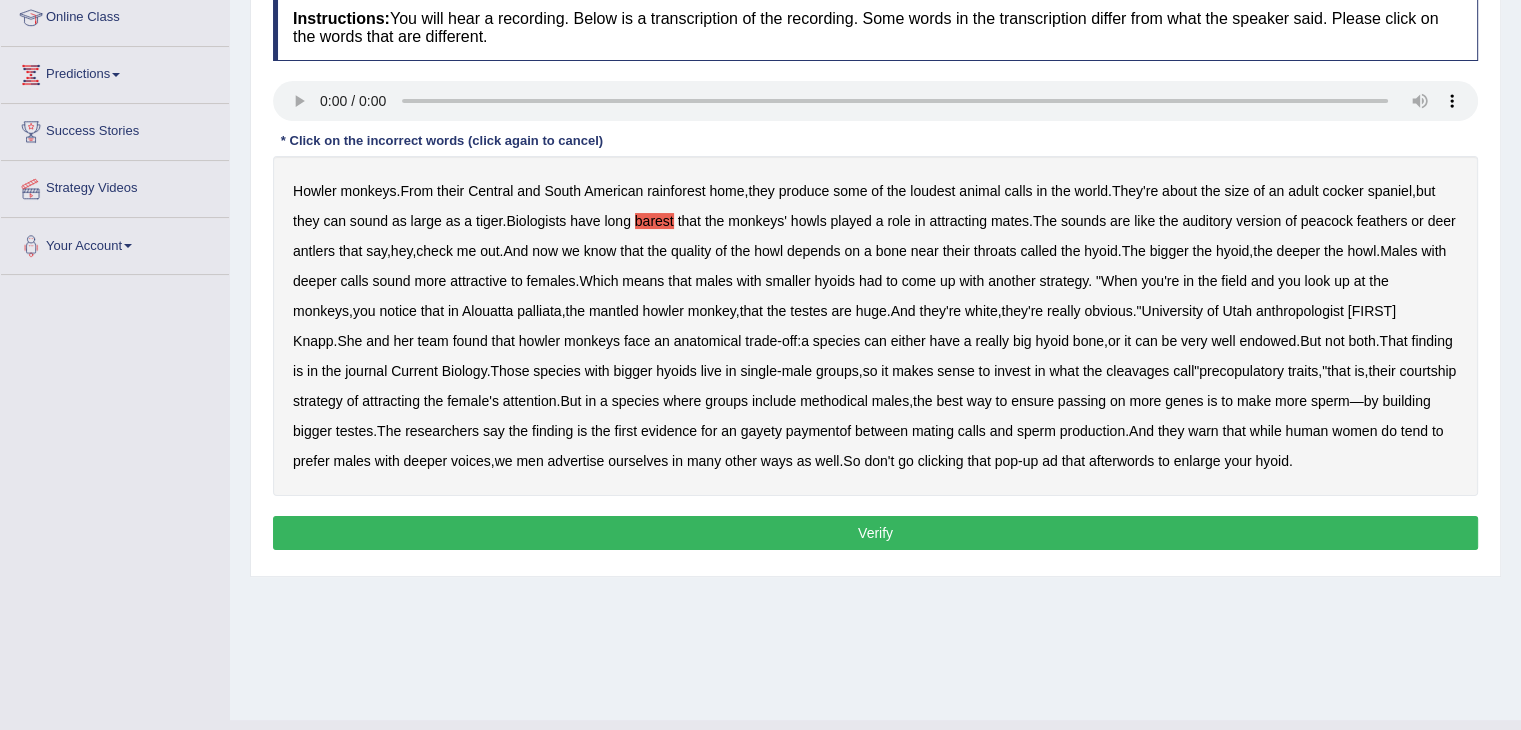 click on "cleavages" at bounding box center [1137, 371] 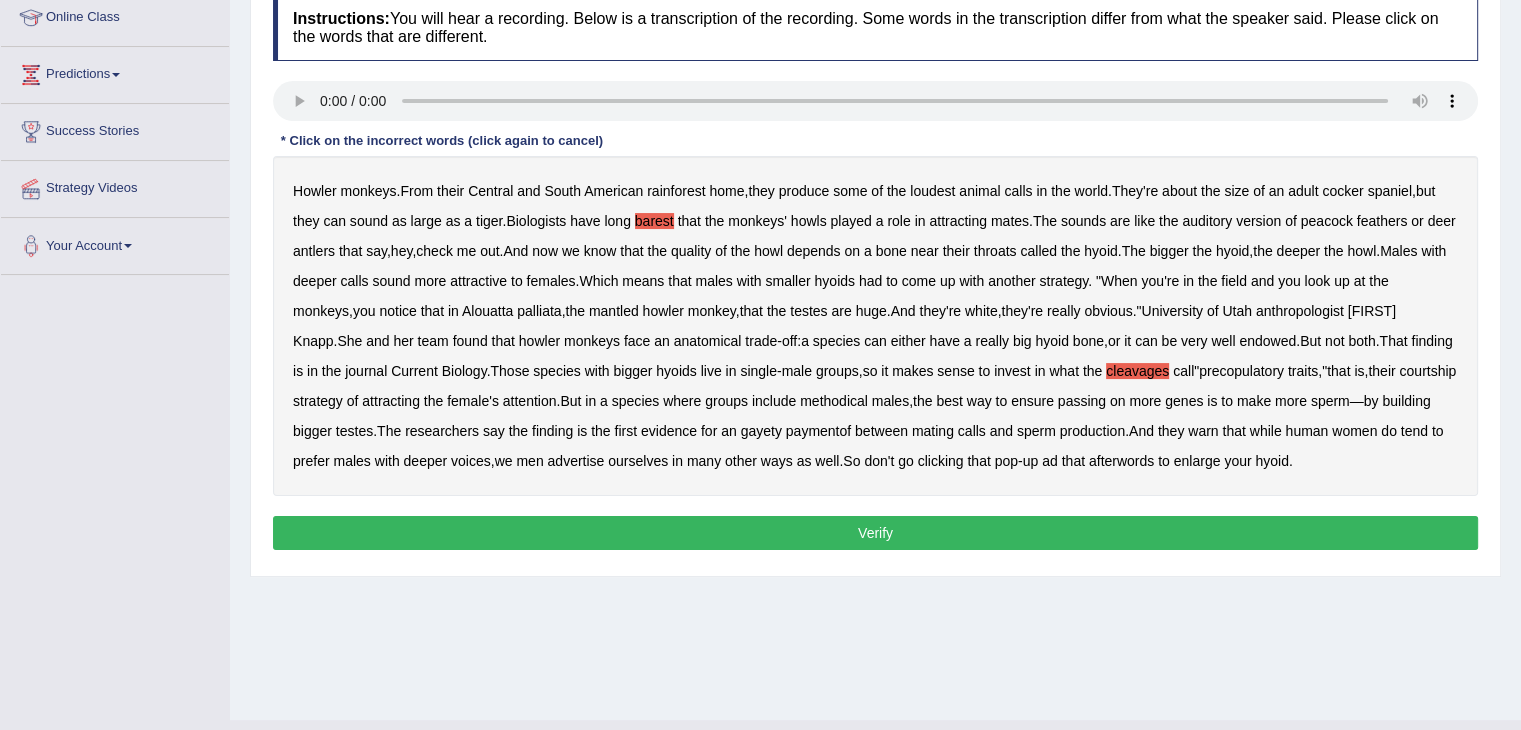 click on "methodical" at bounding box center (834, 401) 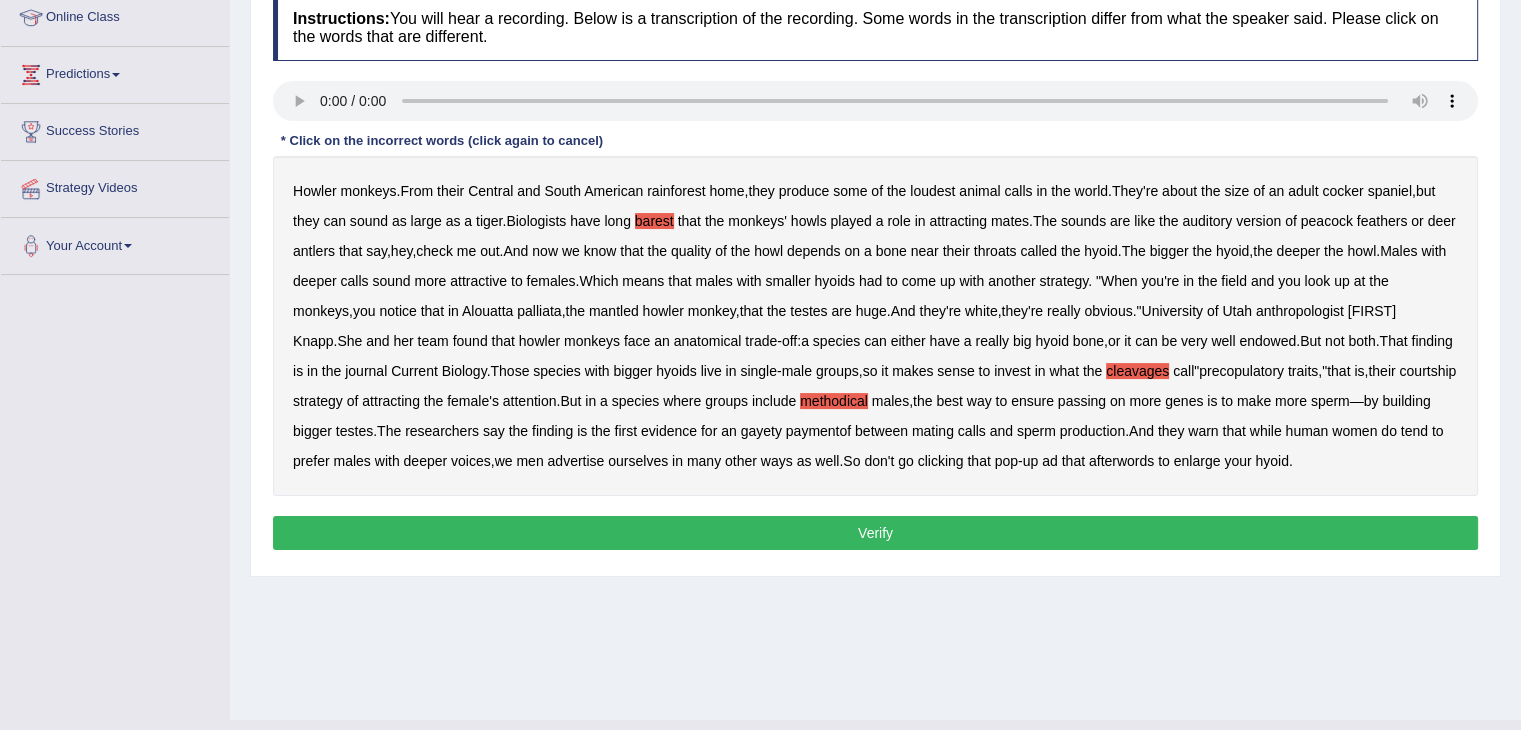 click on "gayety" at bounding box center [761, 431] 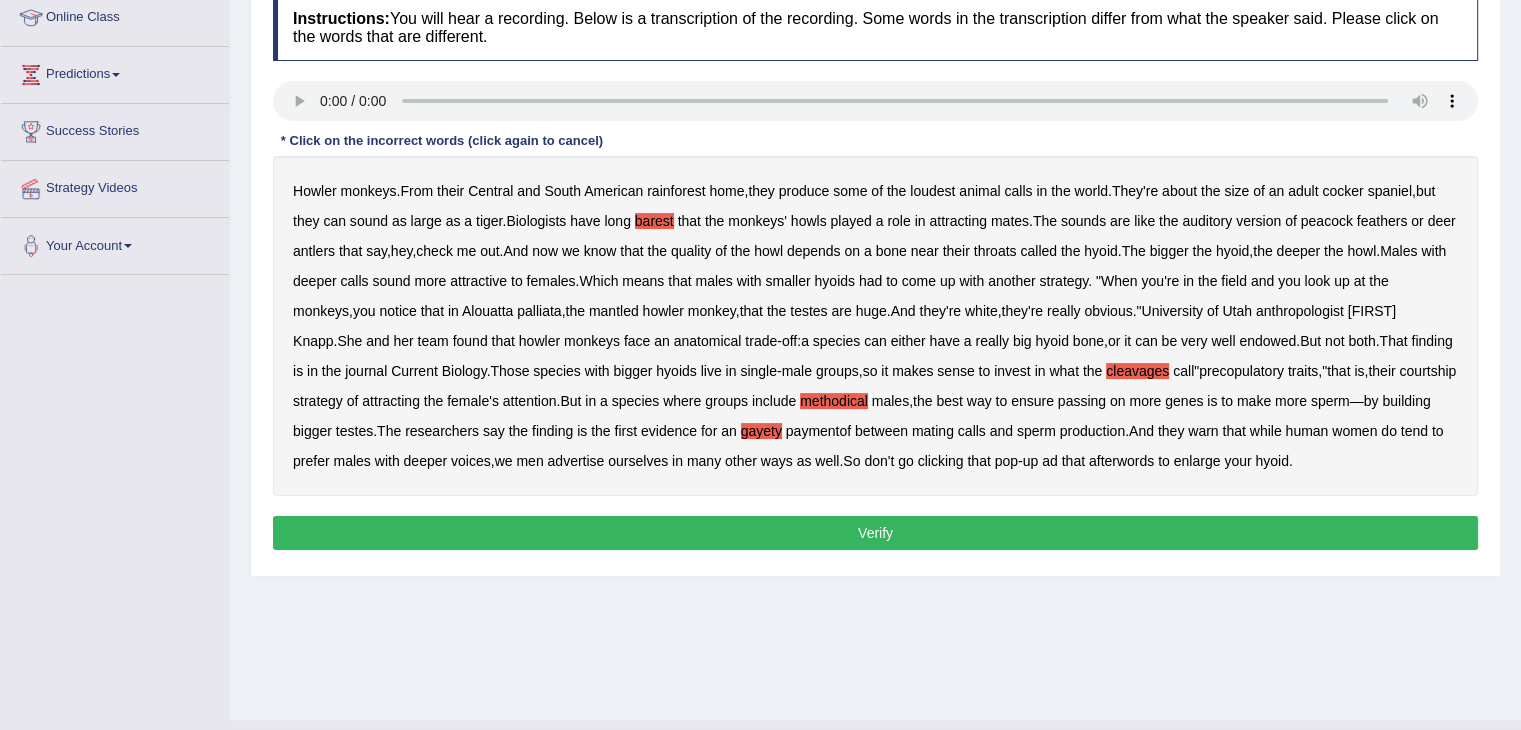 click on "paymentof" at bounding box center [818, 431] 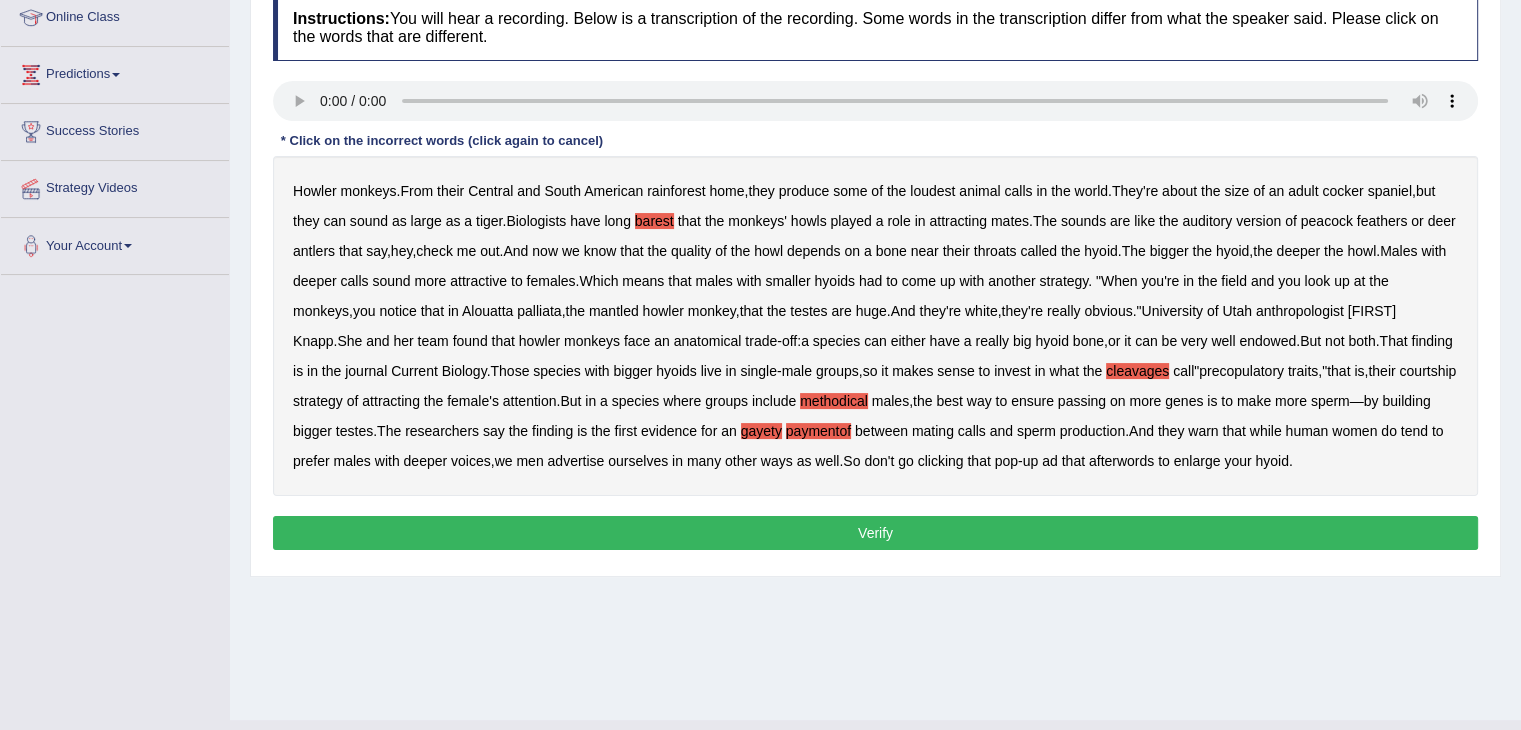 click on "Verify" at bounding box center [875, 533] 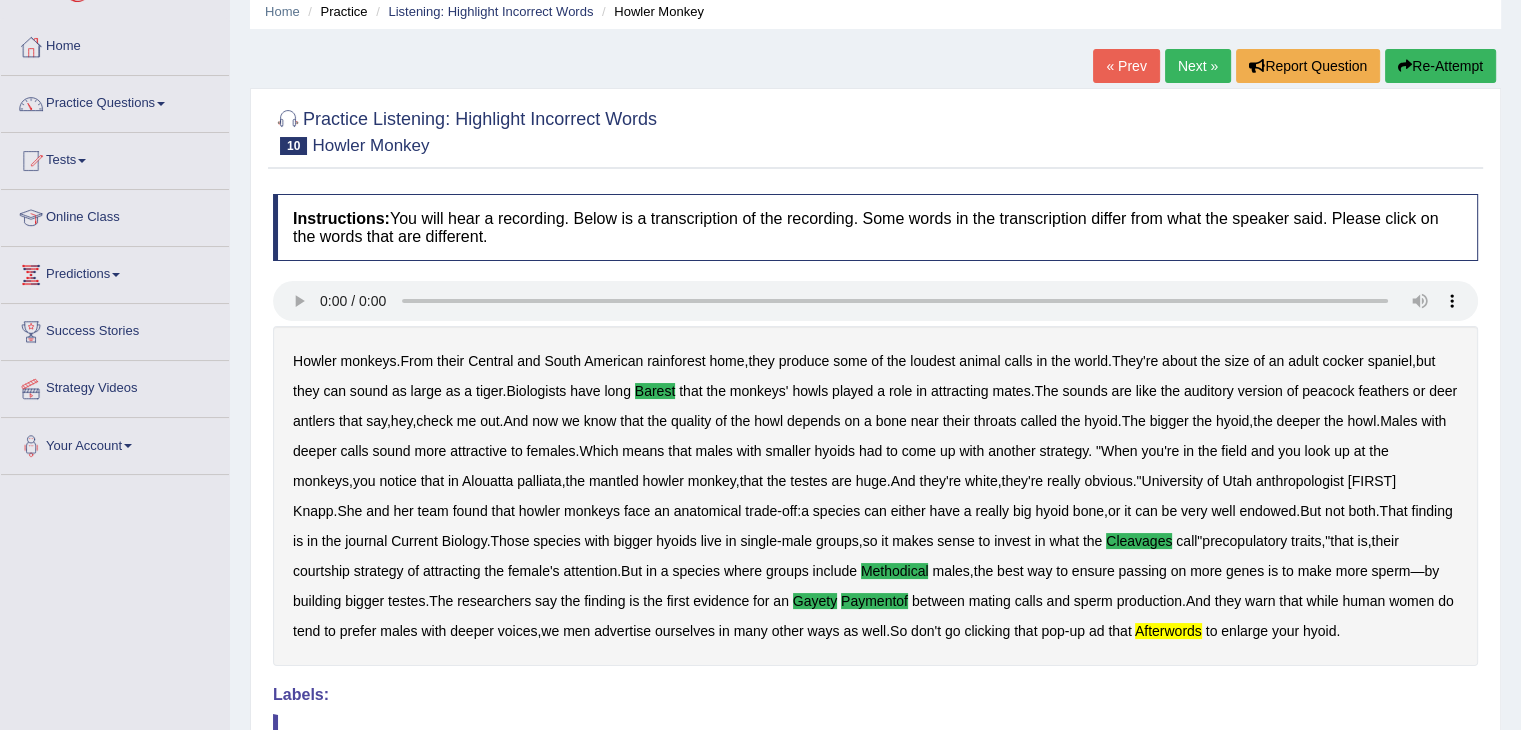 scroll, scrollTop: 80, scrollLeft: 0, axis: vertical 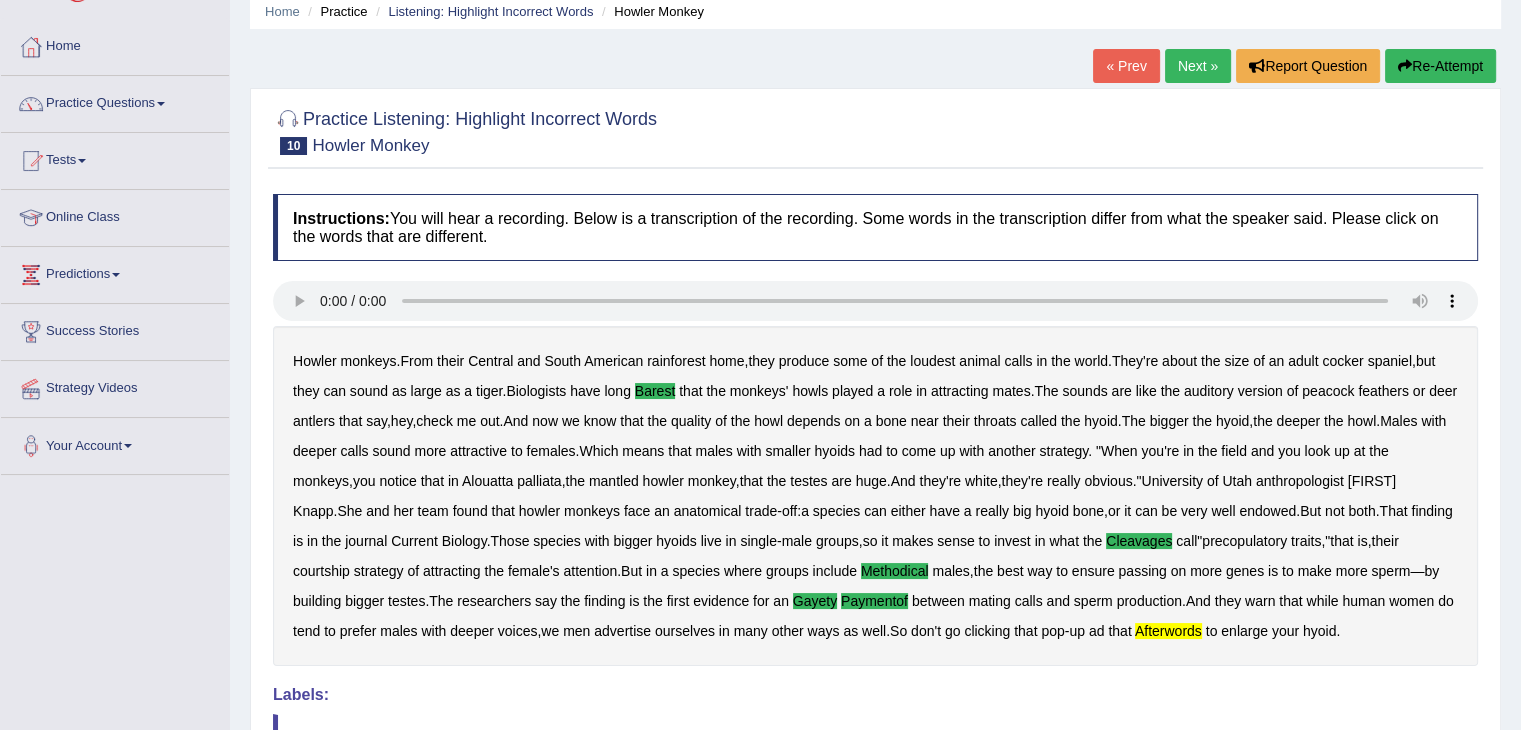 click on "Next »" at bounding box center [1198, 66] 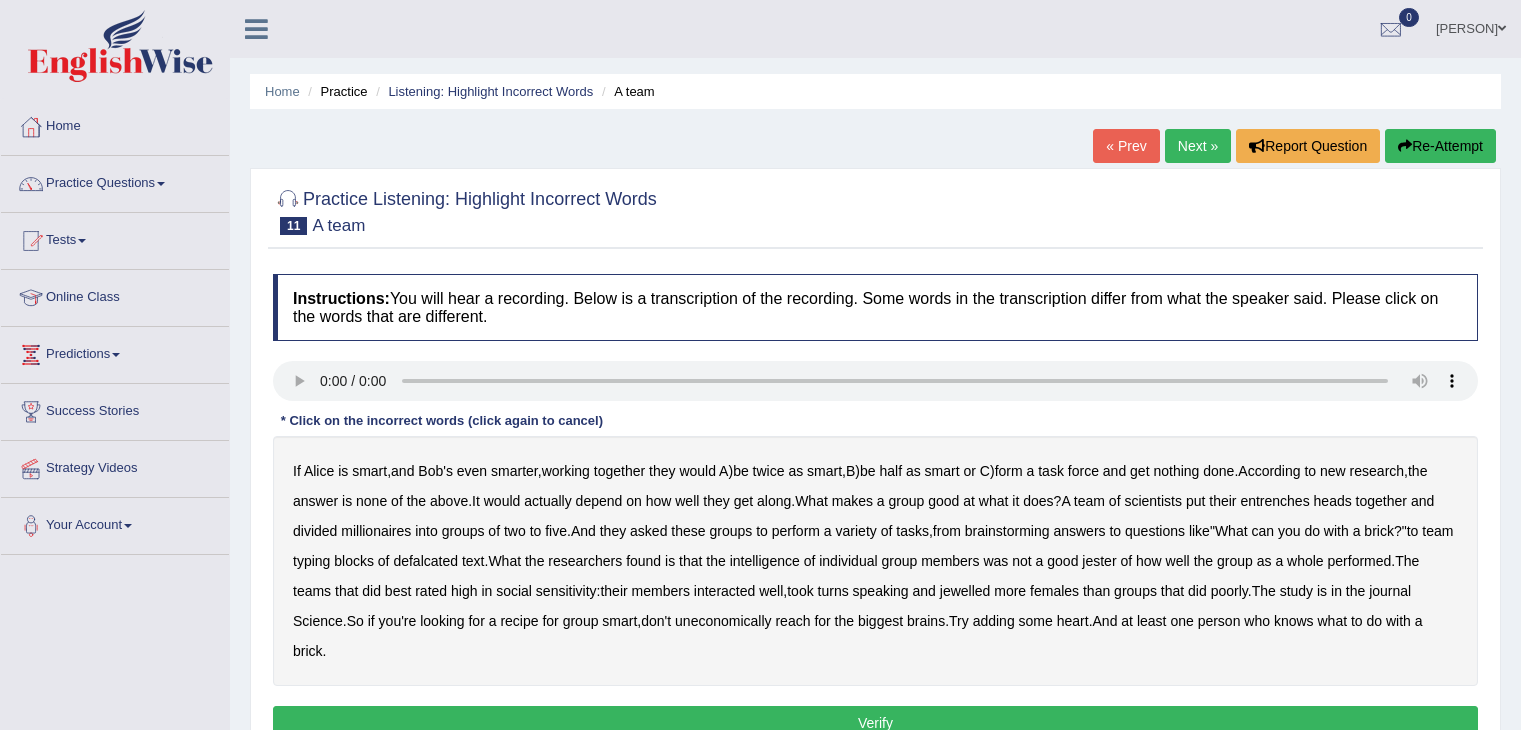 scroll, scrollTop: 0, scrollLeft: 0, axis: both 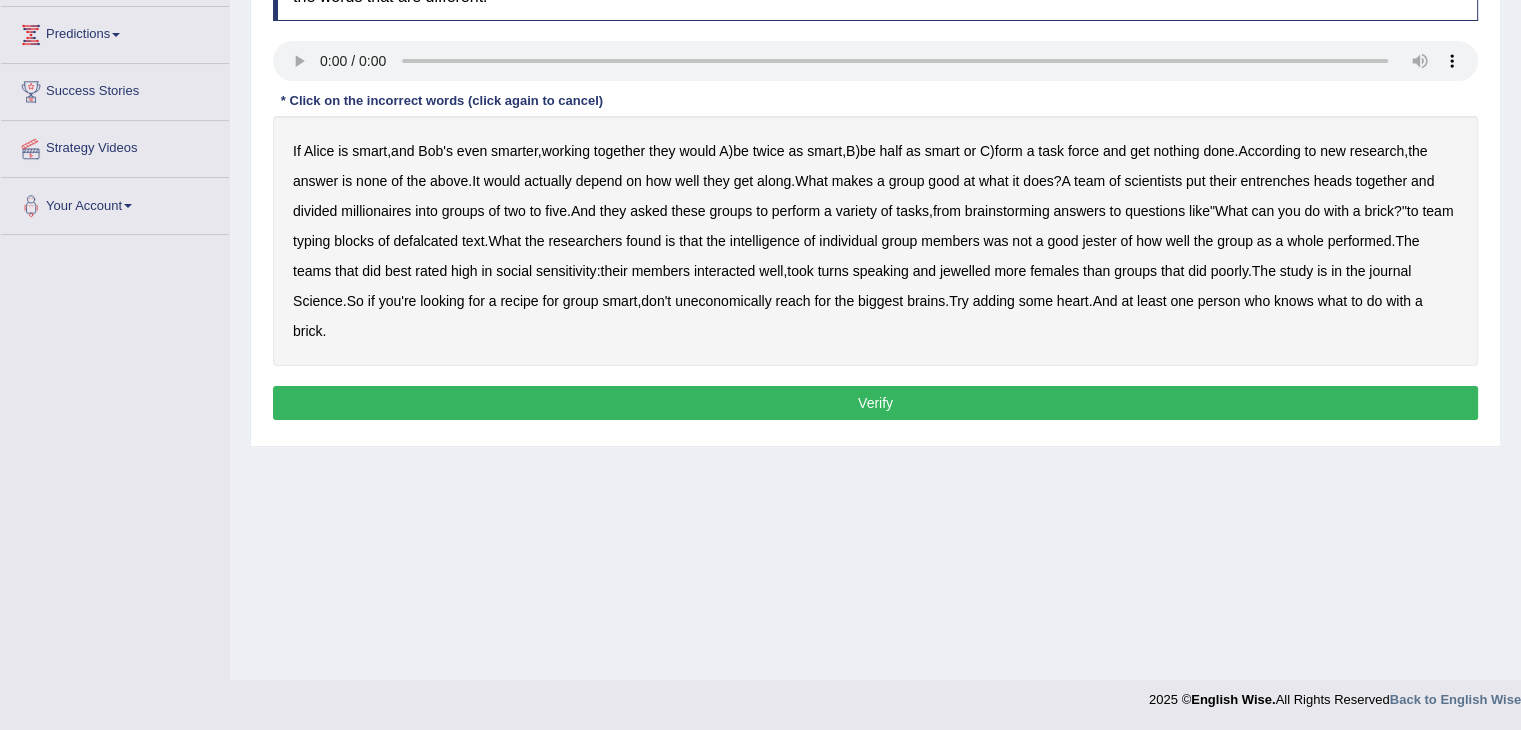 click on "entrenches" at bounding box center (1274, 181) 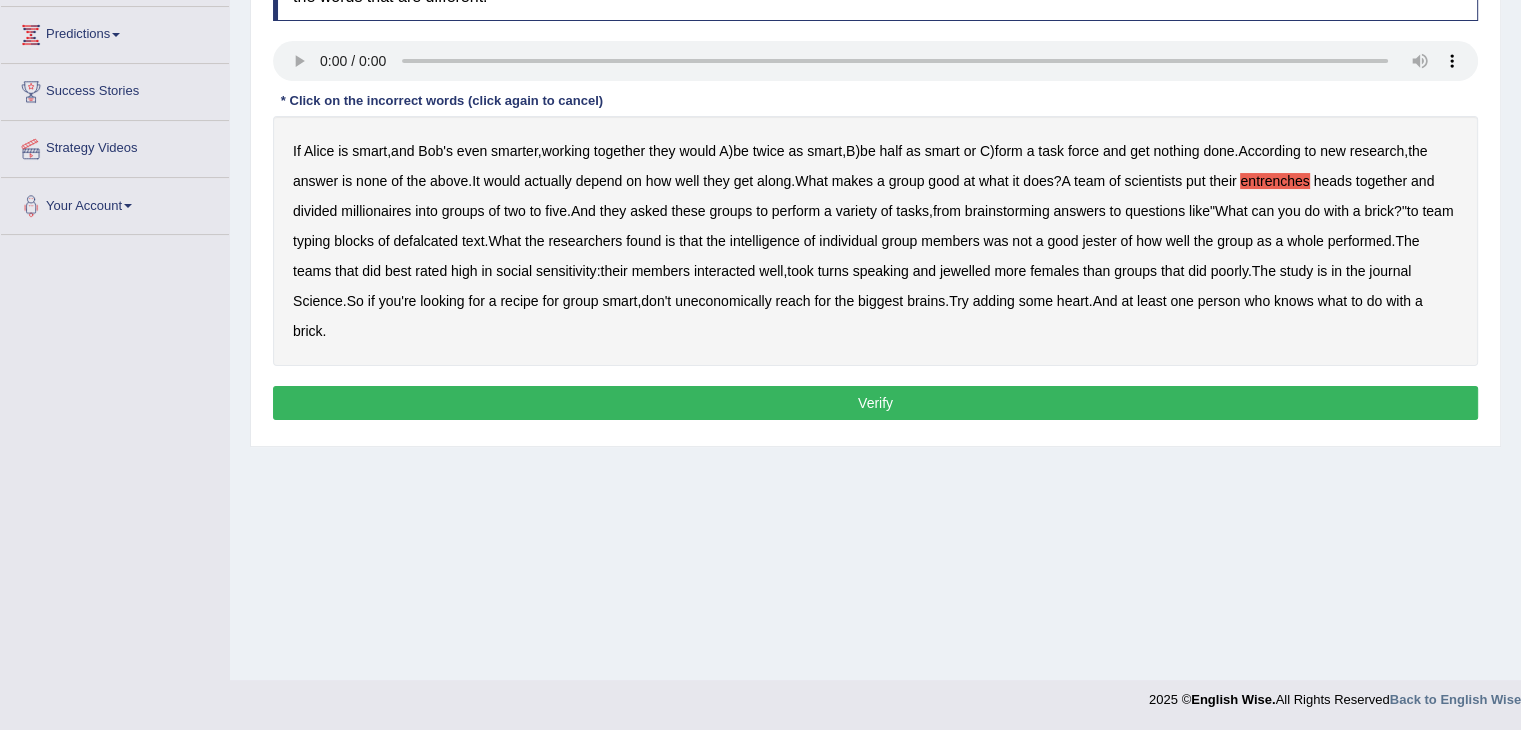 click on "If   Alice   is   smart ,  and   Bob's   even   smarter ,  working   together   they   would   A )  be   twice   as   smart ,  B )  be   half   as   smart   or   C )  form   a   task   force   and   get   nothing   done .  According   to   new   research ,  the   answer   is   none   of   the   above .  It   would   actually   depend   on   how   well   they   get   along .  What   makes   a   group   good   at   what   it   does ?  A   team   of   scientists   put   their   entrenches   heads   together   and   divided   millionaires   into   groups   of   two   to   five .  And   they   asked   these   groups   to   perform   a   variety   of   tasks ,  from   brainstorming   answers   to   questions   like  " What   can   you   do   with   a   brick ?"  to   team   typing   blocks   of   defalcated   text .  What   the   researchers   found   is   that   the   intelligence   of   individual   group   members   was   not   a   good   jester   of   how   well   the   group   as   a   whole   performed .  The" at bounding box center (875, 241) 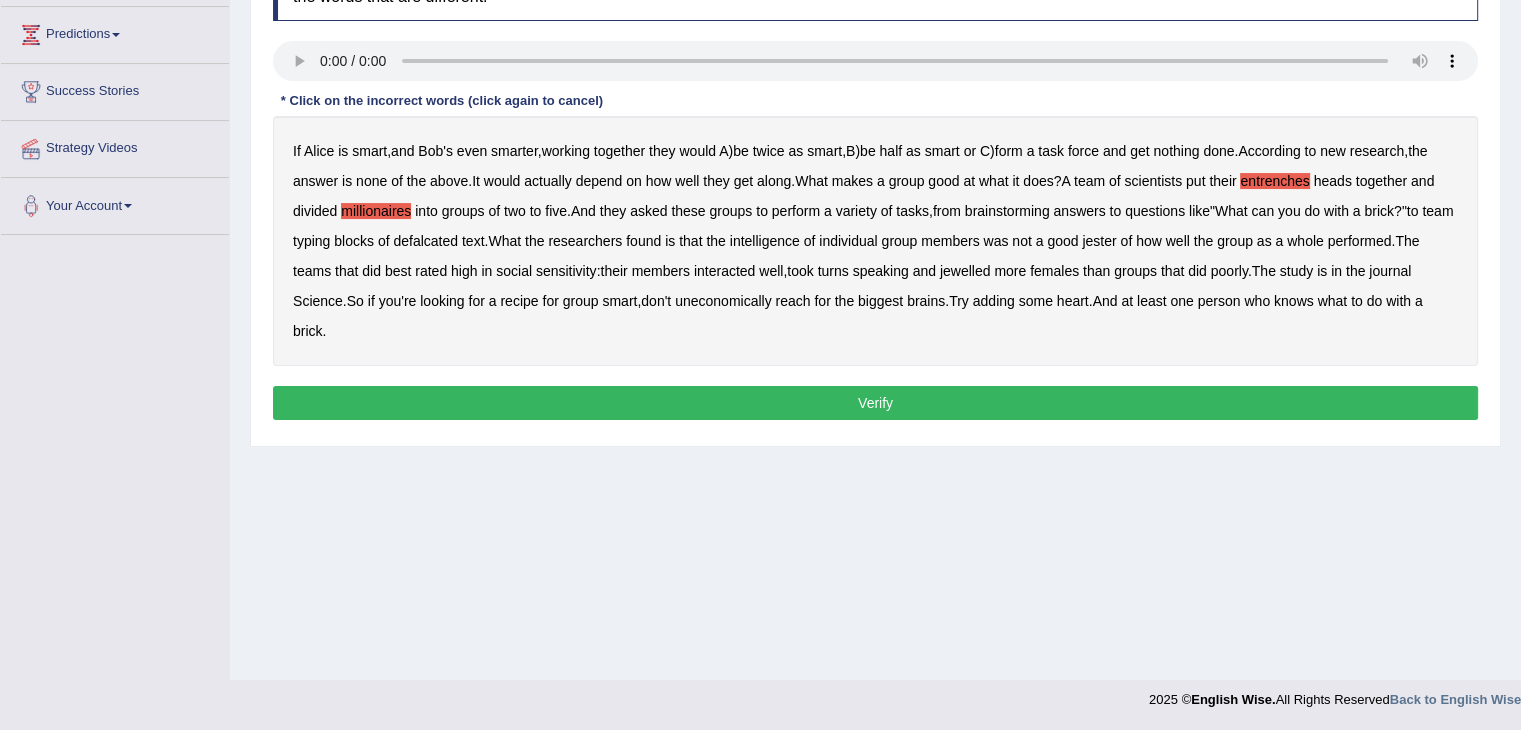 click on "defalcated" at bounding box center (425, 241) 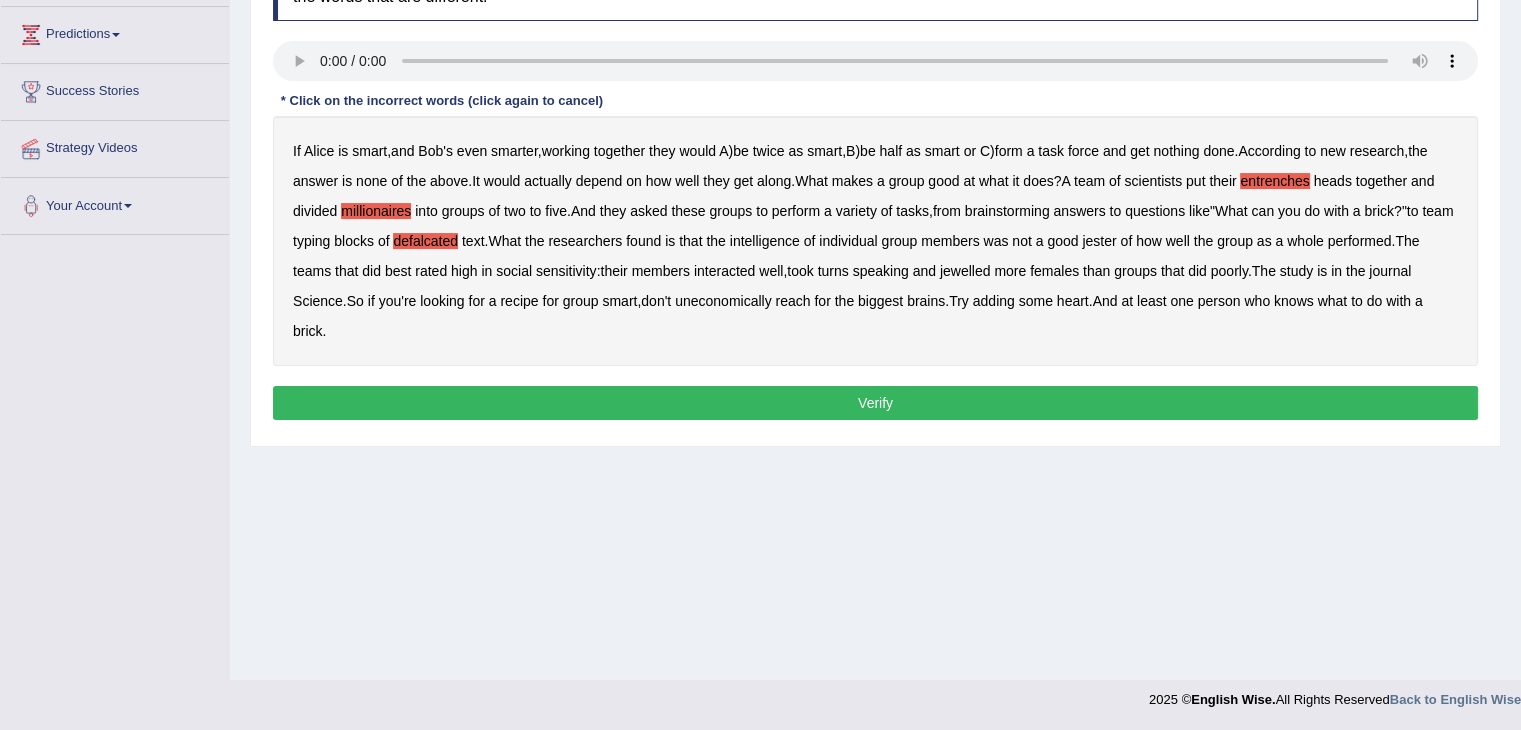 click on "jester" at bounding box center [1099, 241] 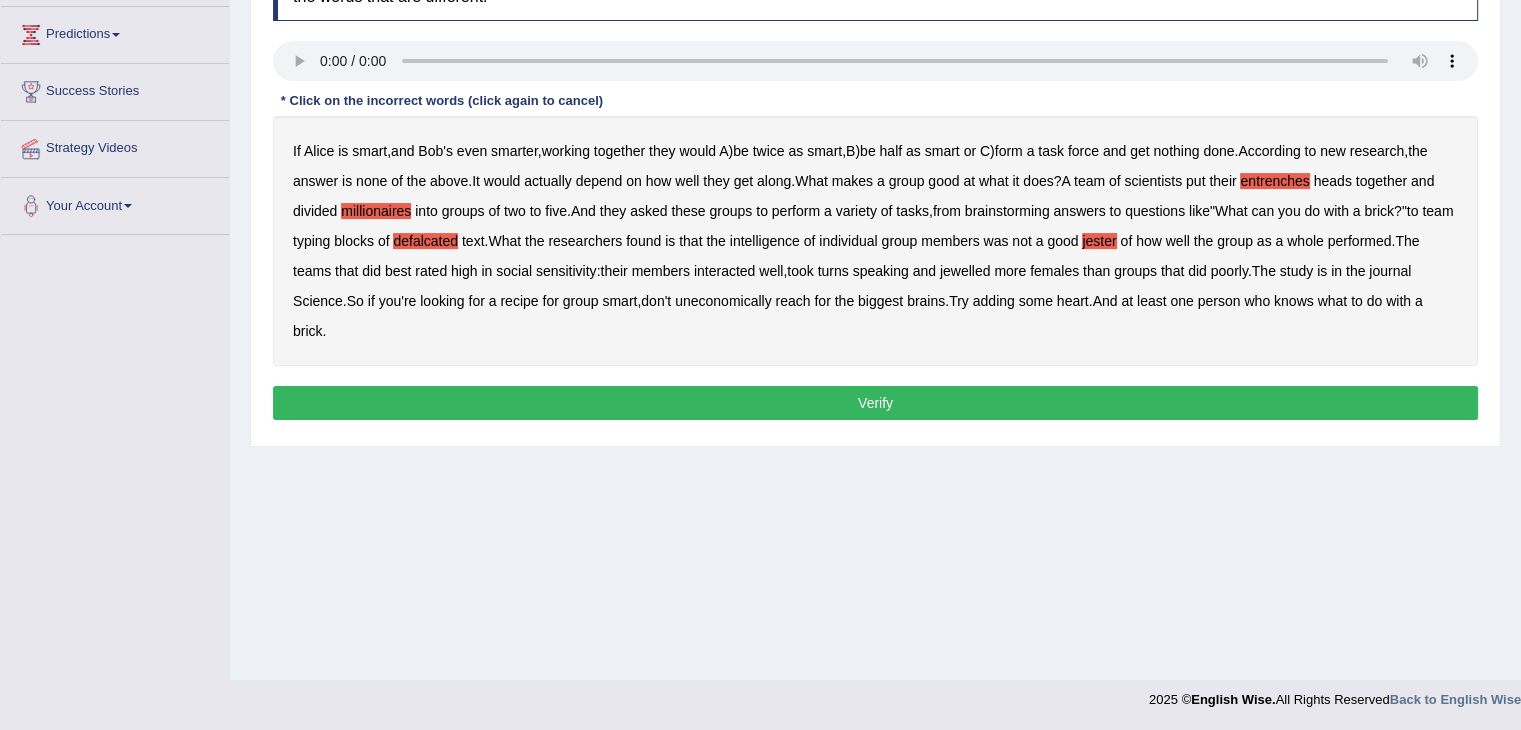 click on "jewelled" at bounding box center [965, 271] 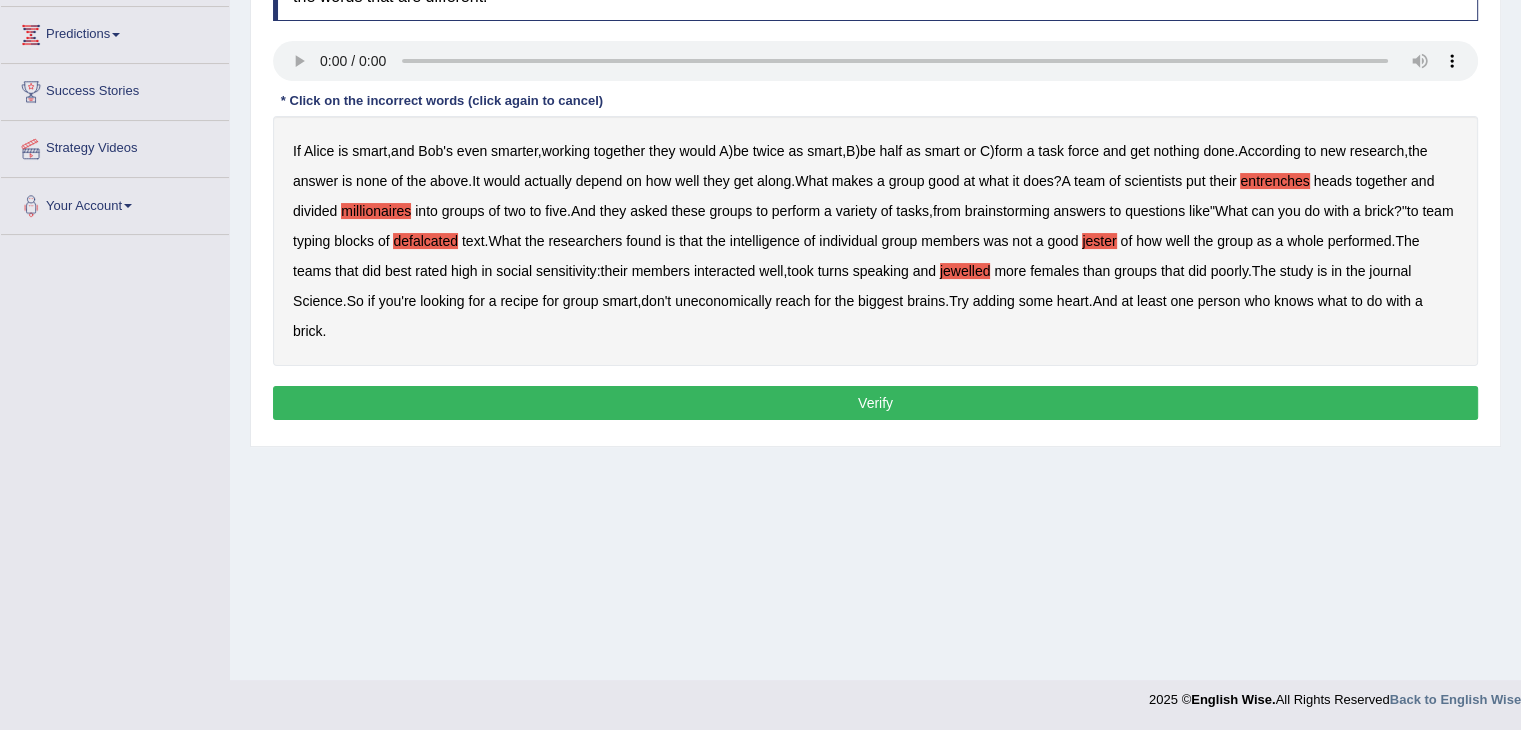 click on "Verify" at bounding box center [875, 403] 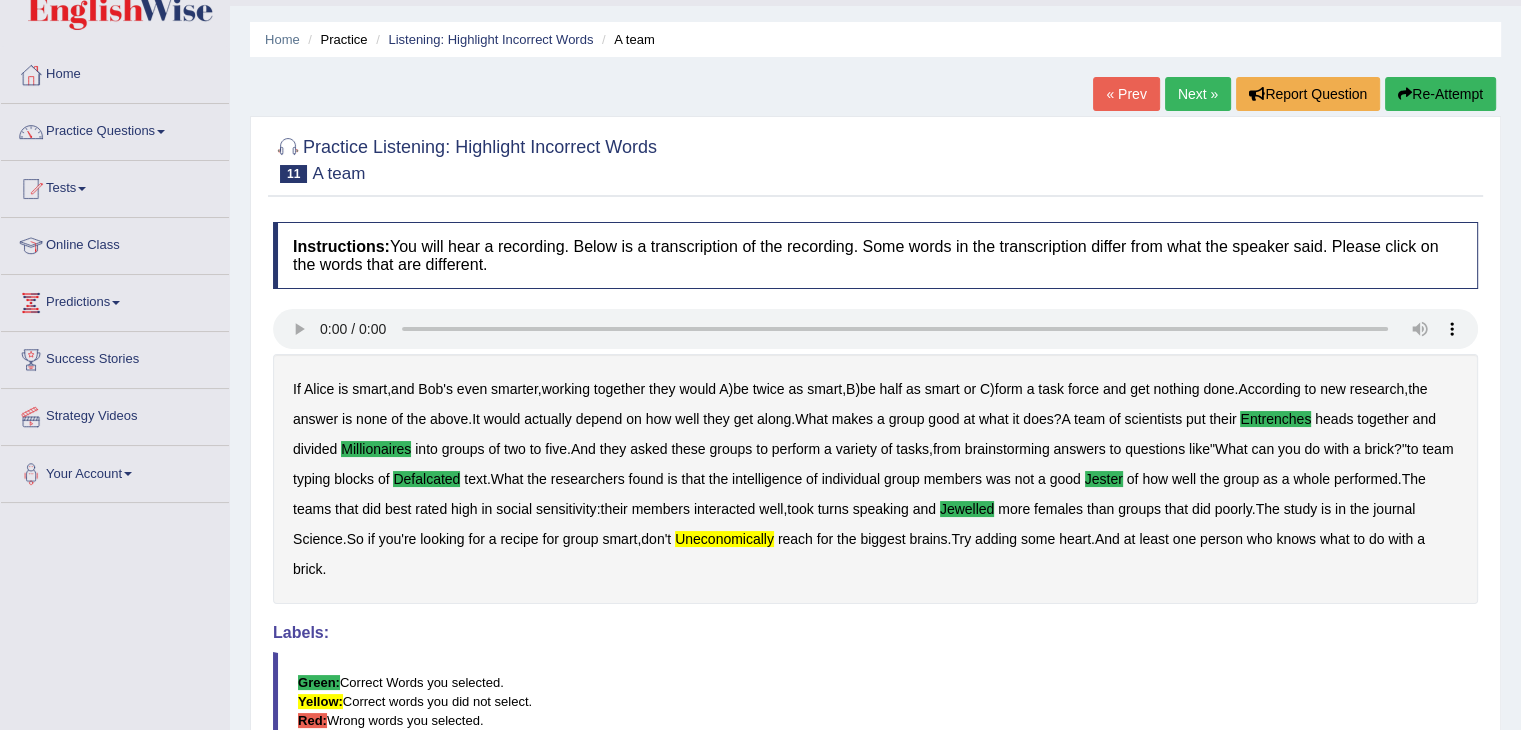 scroll, scrollTop: 0, scrollLeft: 0, axis: both 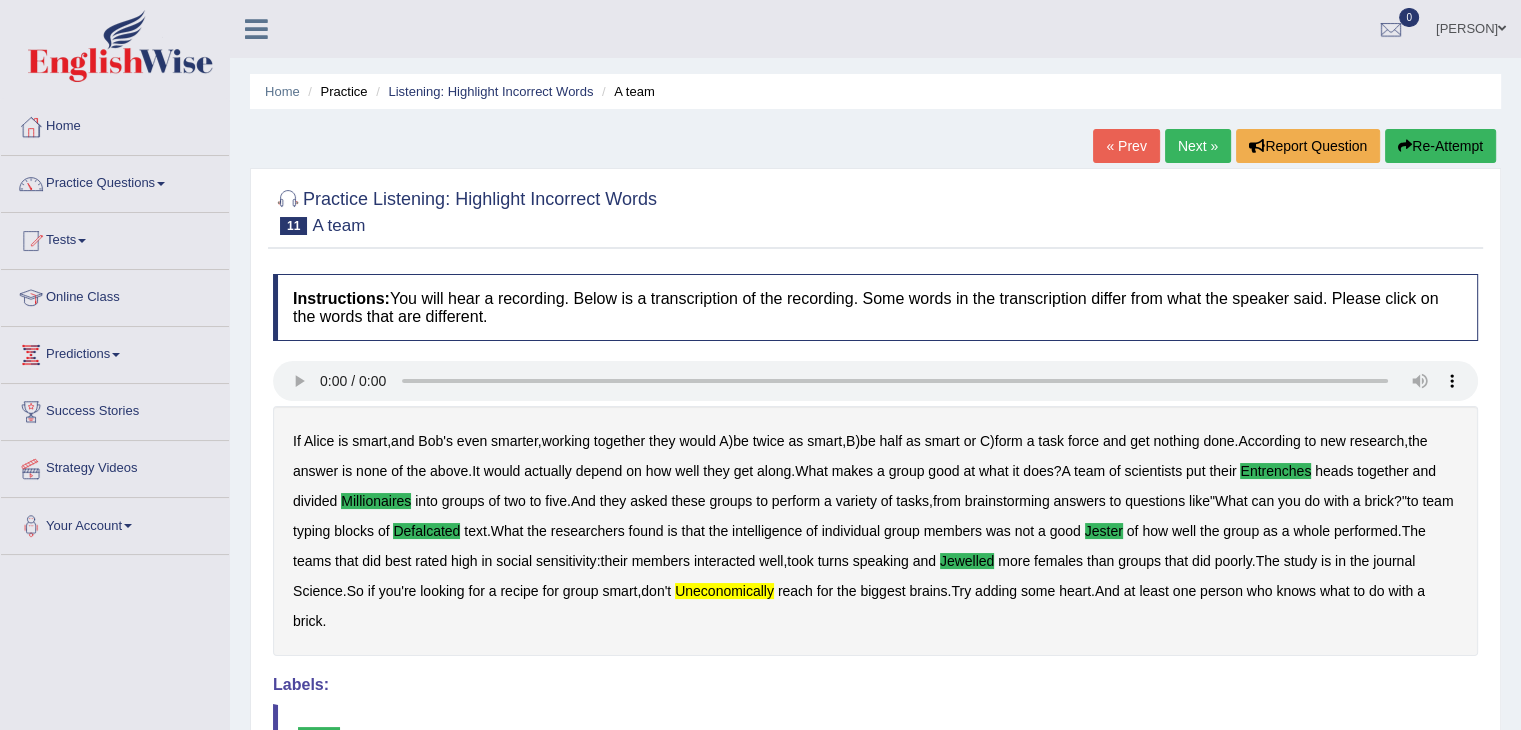 click on "Next »" at bounding box center (1198, 146) 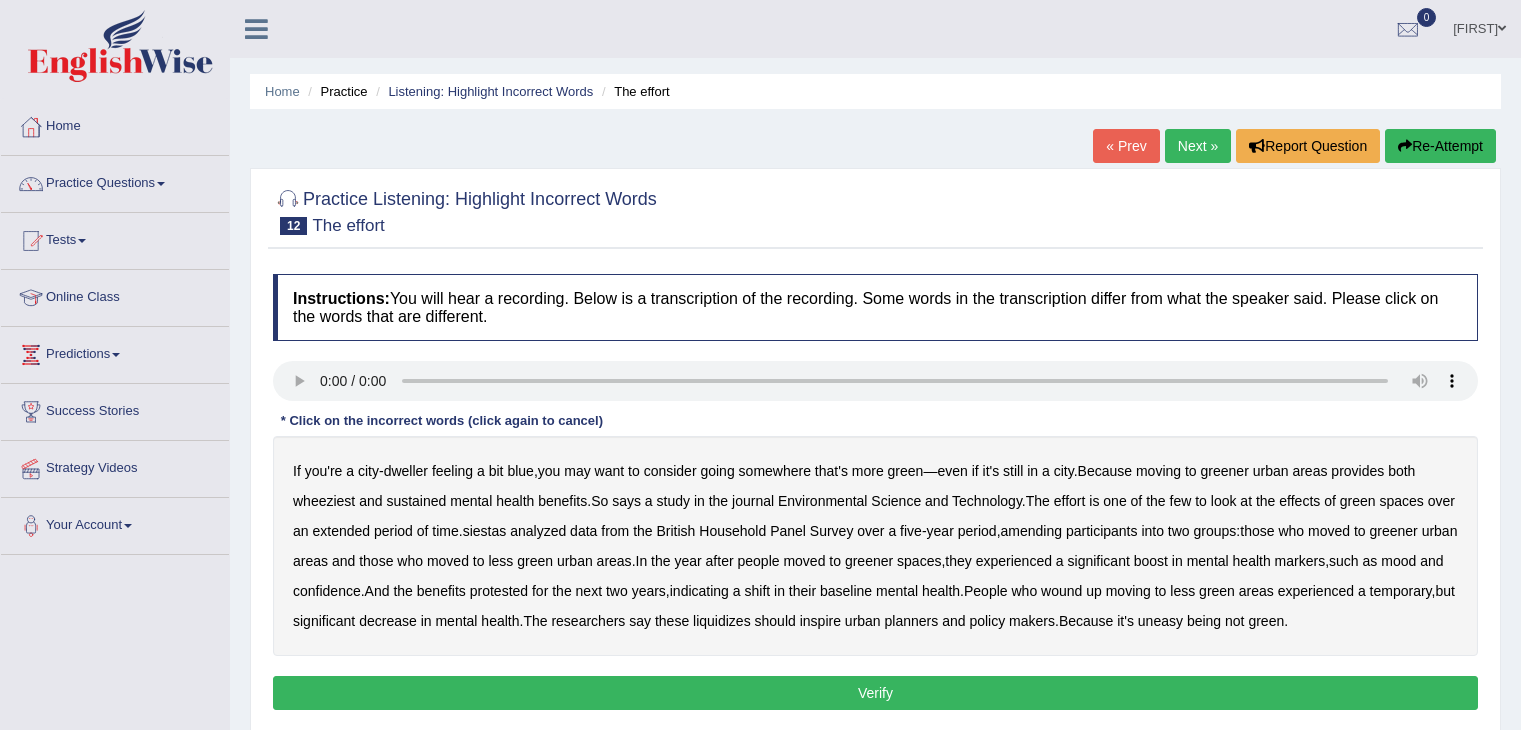 scroll, scrollTop: 0, scrollLeft: 0, axis: both 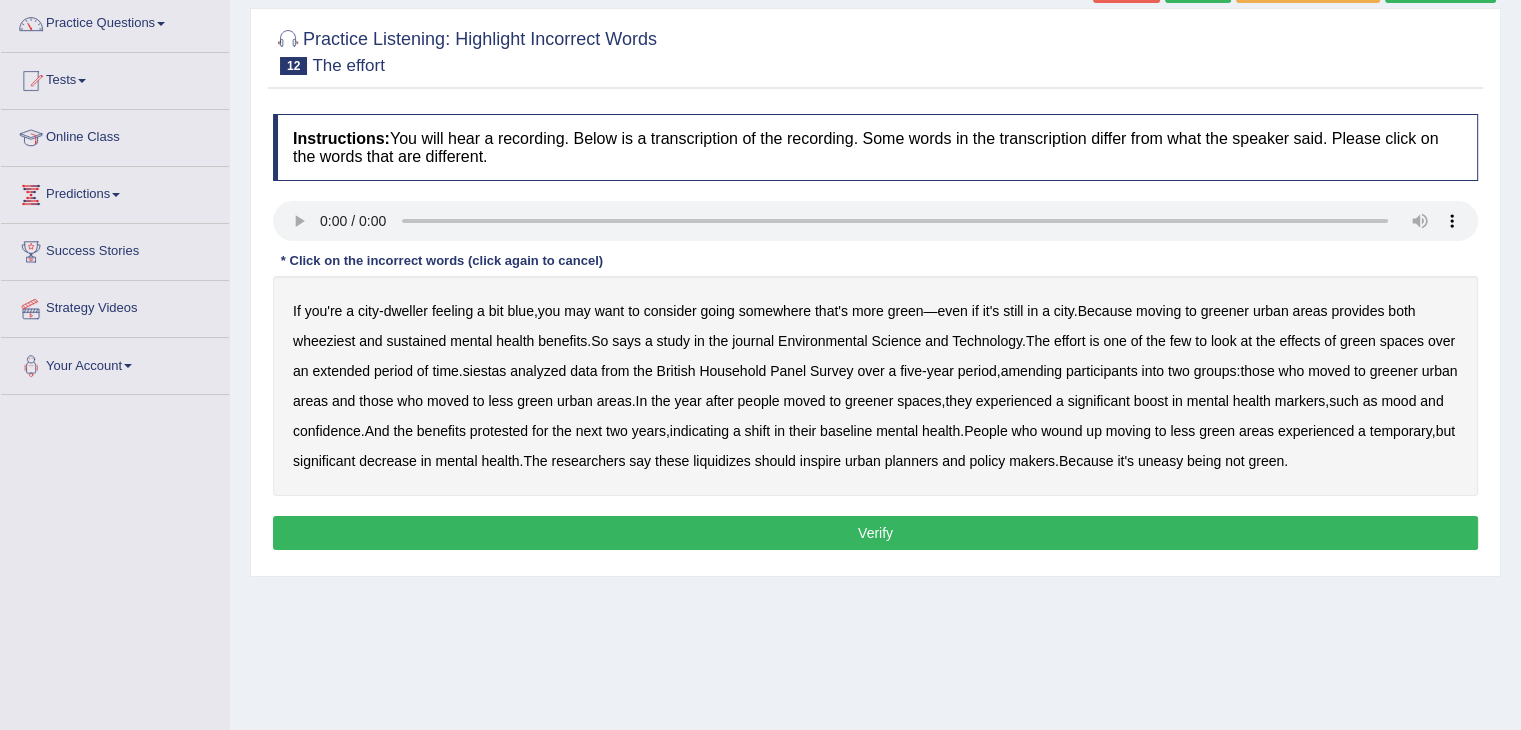 click on "Instructions:  You will hear a recording. Below is a transcription of the recording. Some words in the transcription differ from what the speaker said. Please click on the words that are different.
Transcript: * Click on the incorrect words (click again to cancel) If   you're   a   city - dweller   feeling   a   bit   blue ,  you   may   want   to   consider   going   somewhere   that's   more   green — even   if   it's   still   in   a   city .  Because   moving   to   greener   urban   areas   provides   both   wheeziest   and   sustained   mental   health   benefits .  So   says   a   study   in   the   journal   Environmental   Science   and   Technology .  The   effort   is   one   of   the   few   to   look   at   the   effects   of   green   spaces   over   an   extended   period   of   time .  siestas   analyzed   data   from   the   British   Household   Panel   Survey   over   a   five - year   period ,  amending   participants   into   two   groups :  those   who   moved   to" at bounding box center [875, 335] 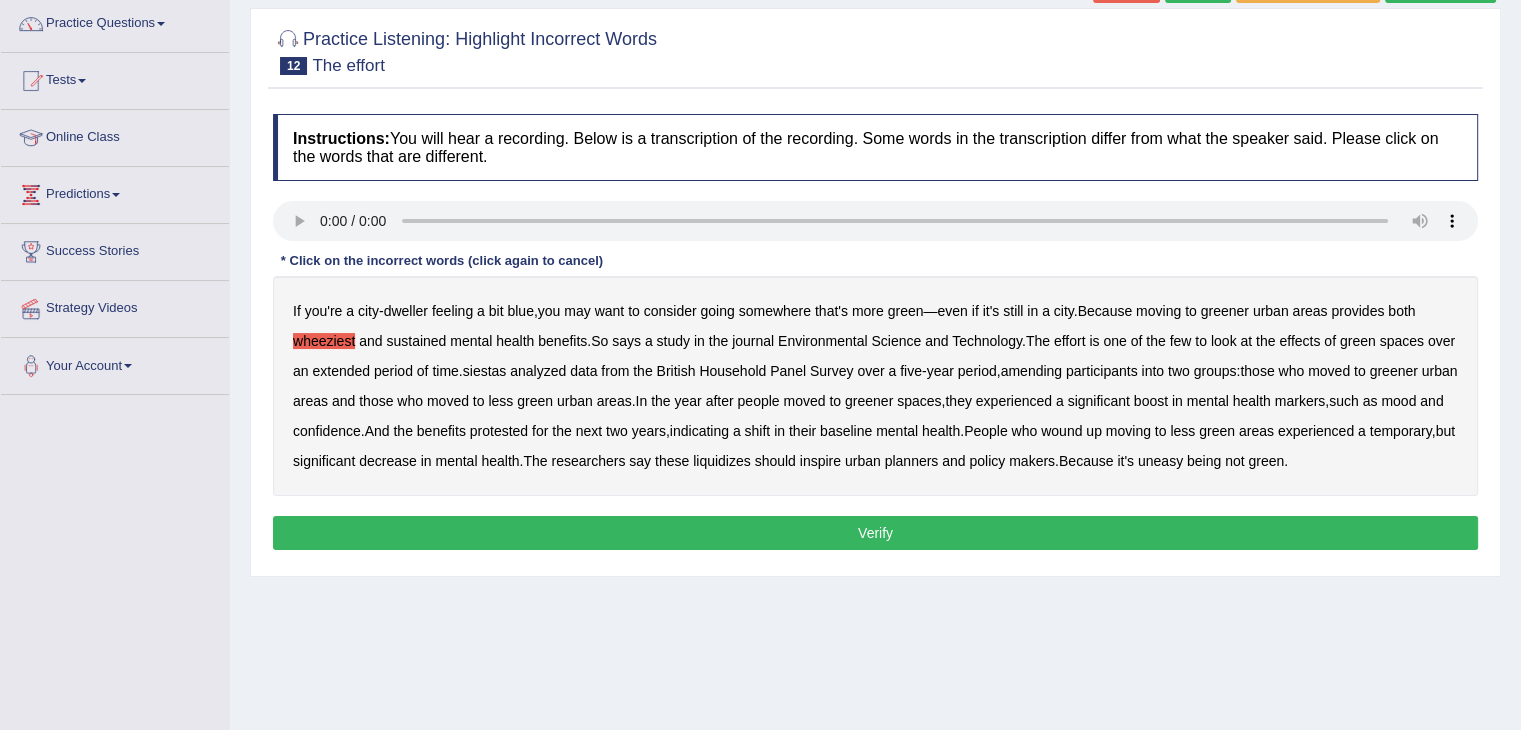 click on "siestas" at bounding box center [485, 371] 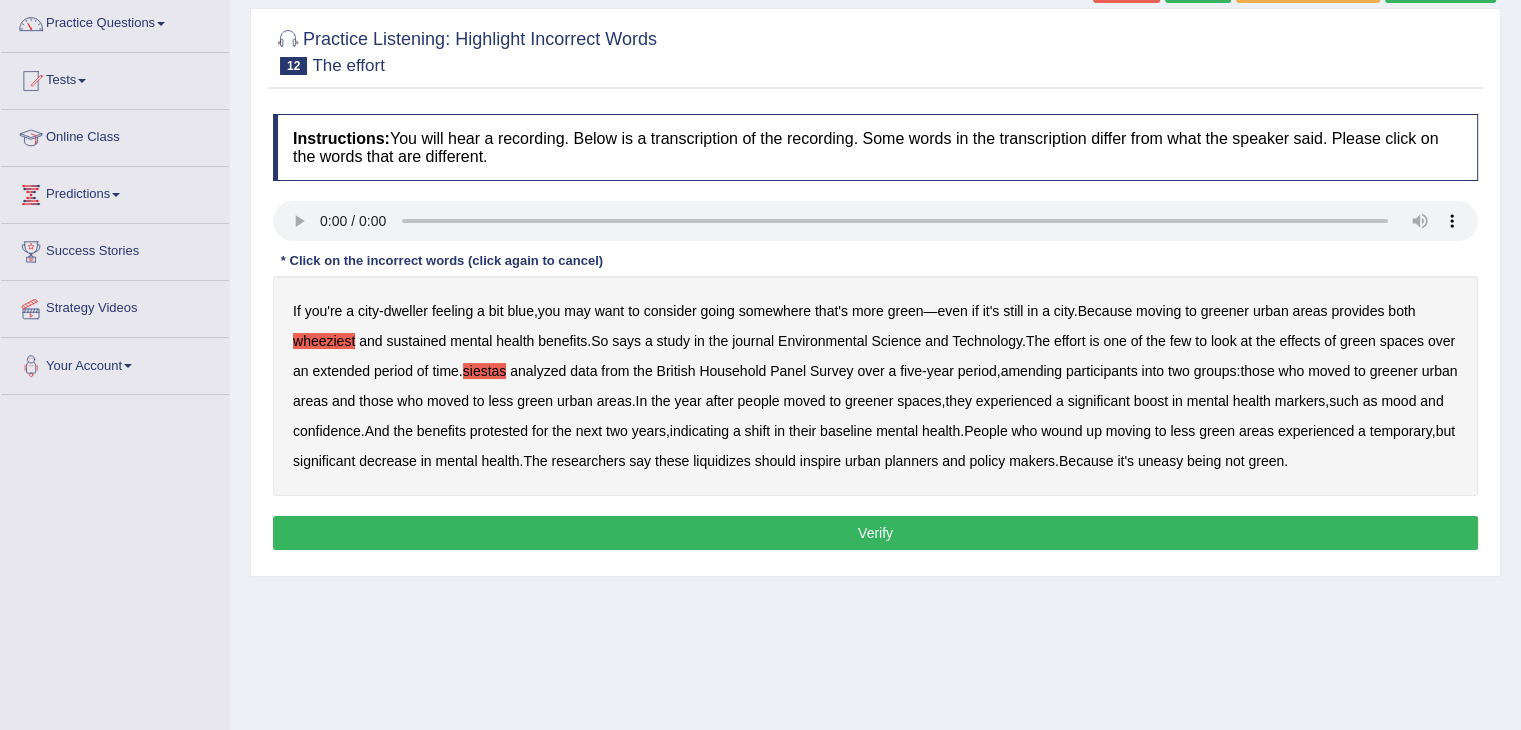 click on "amending" at bounding box center (1032, 371) 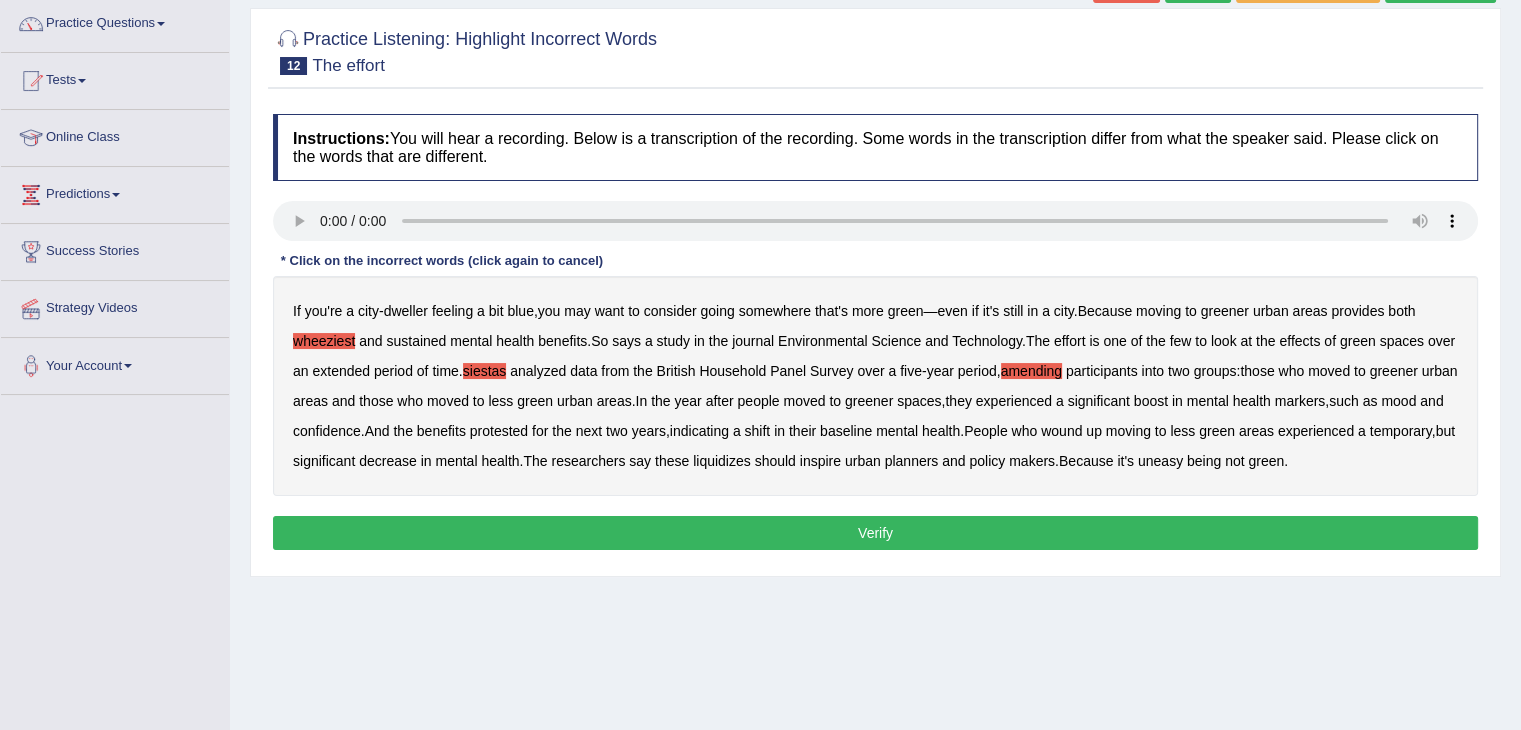 click on "liquidizes" at bounding box center [722, 461] 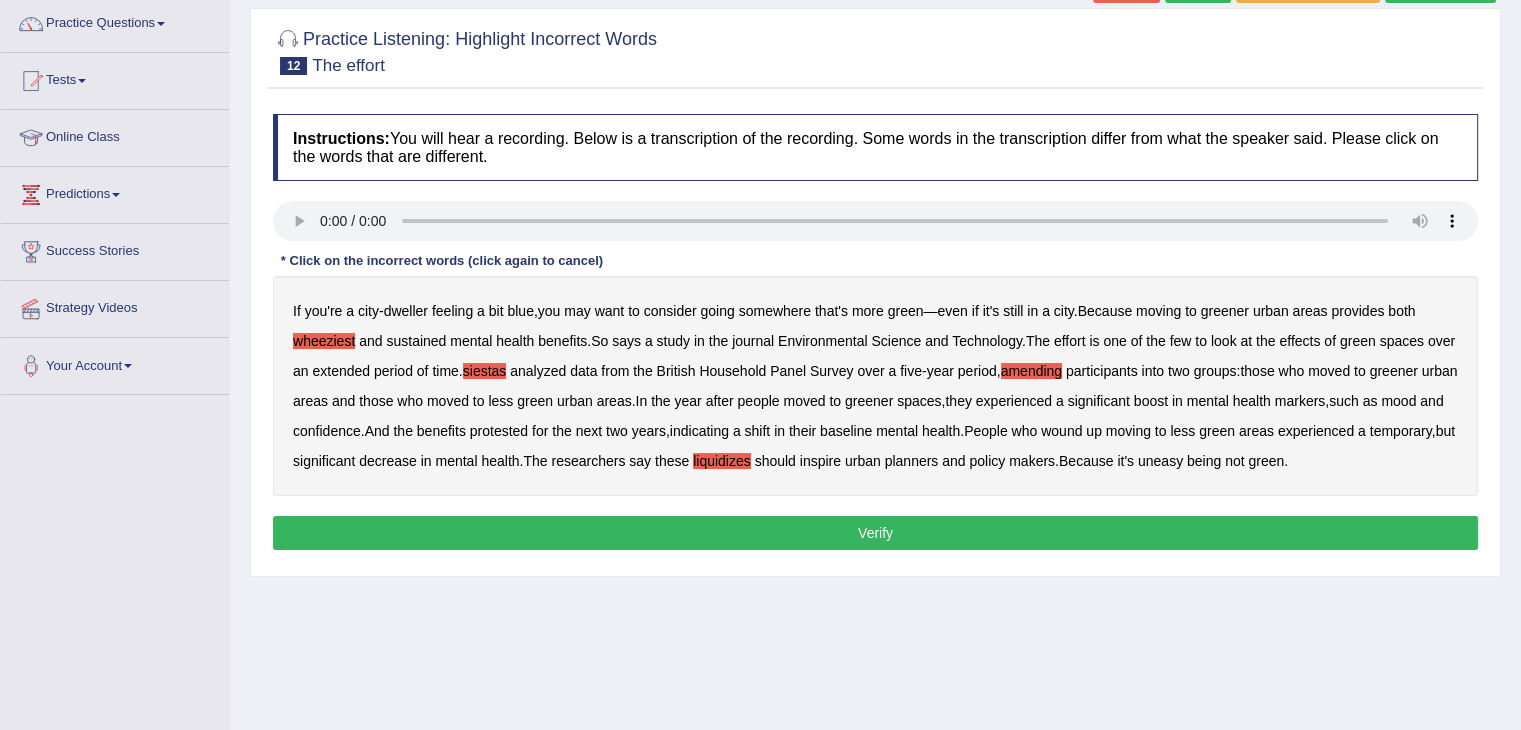 click on "Verify" at bounding box center [875, 533] 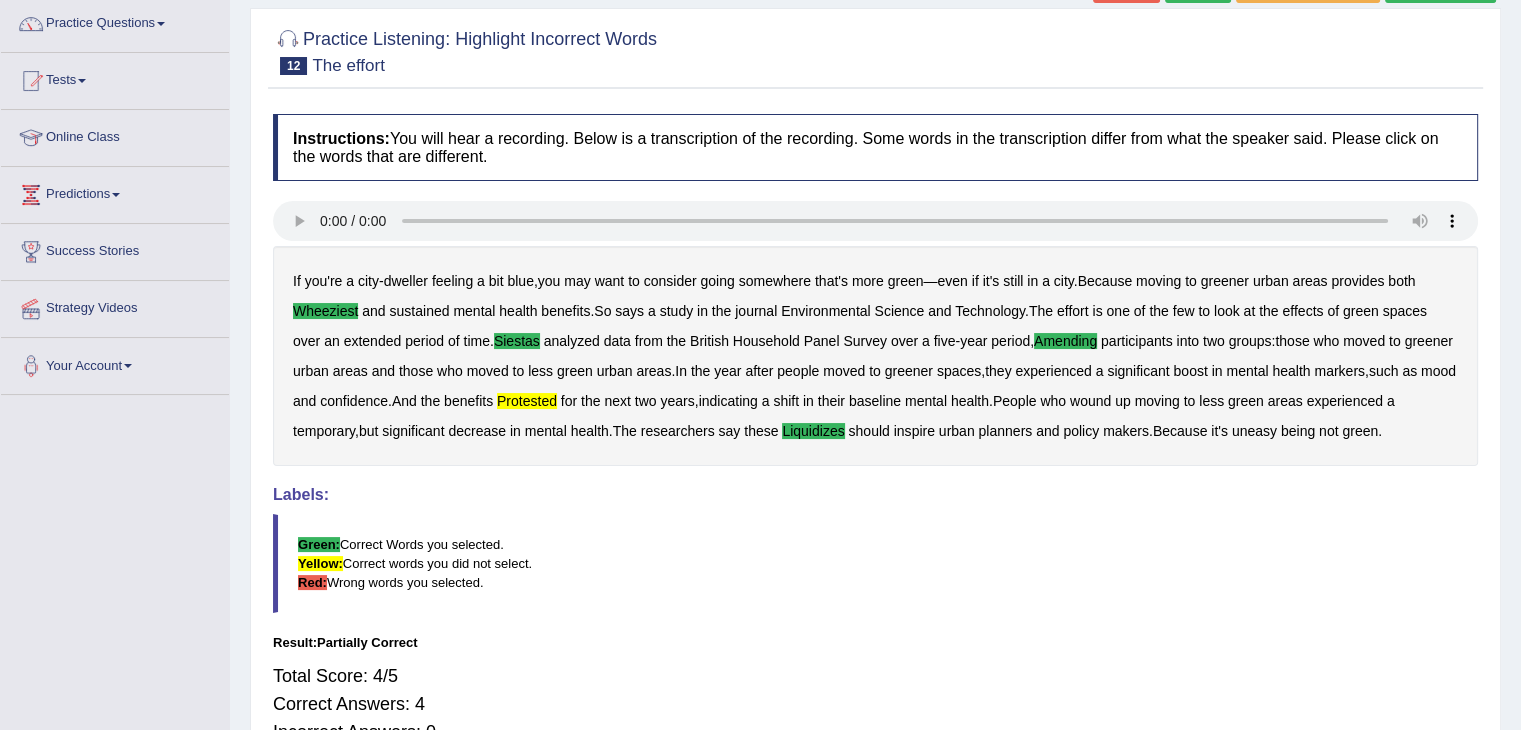 type 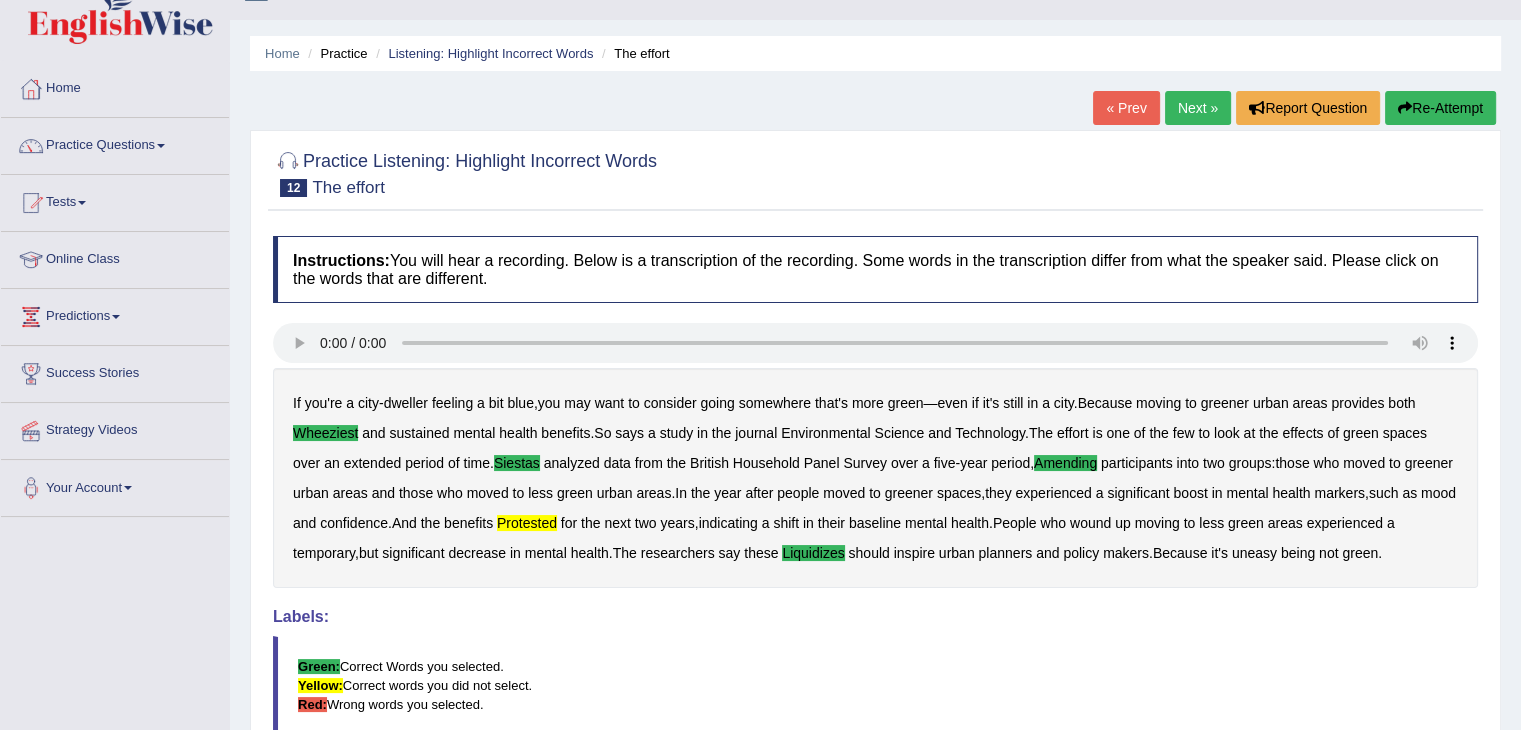 scroll, scrollTop: 34, scrollLeft: 0, axis: vertical 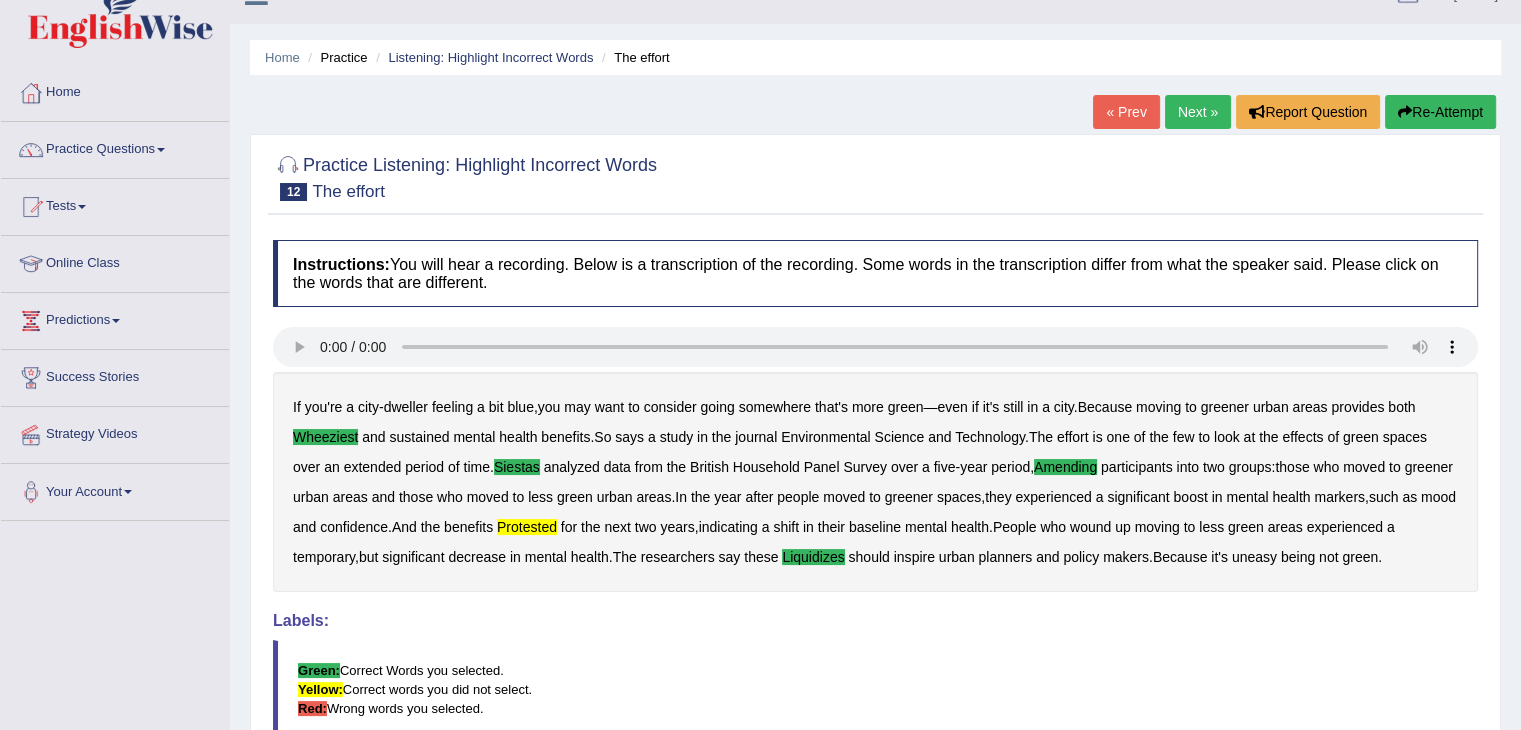 click on "Next »" at bounding box center [1198, 112] 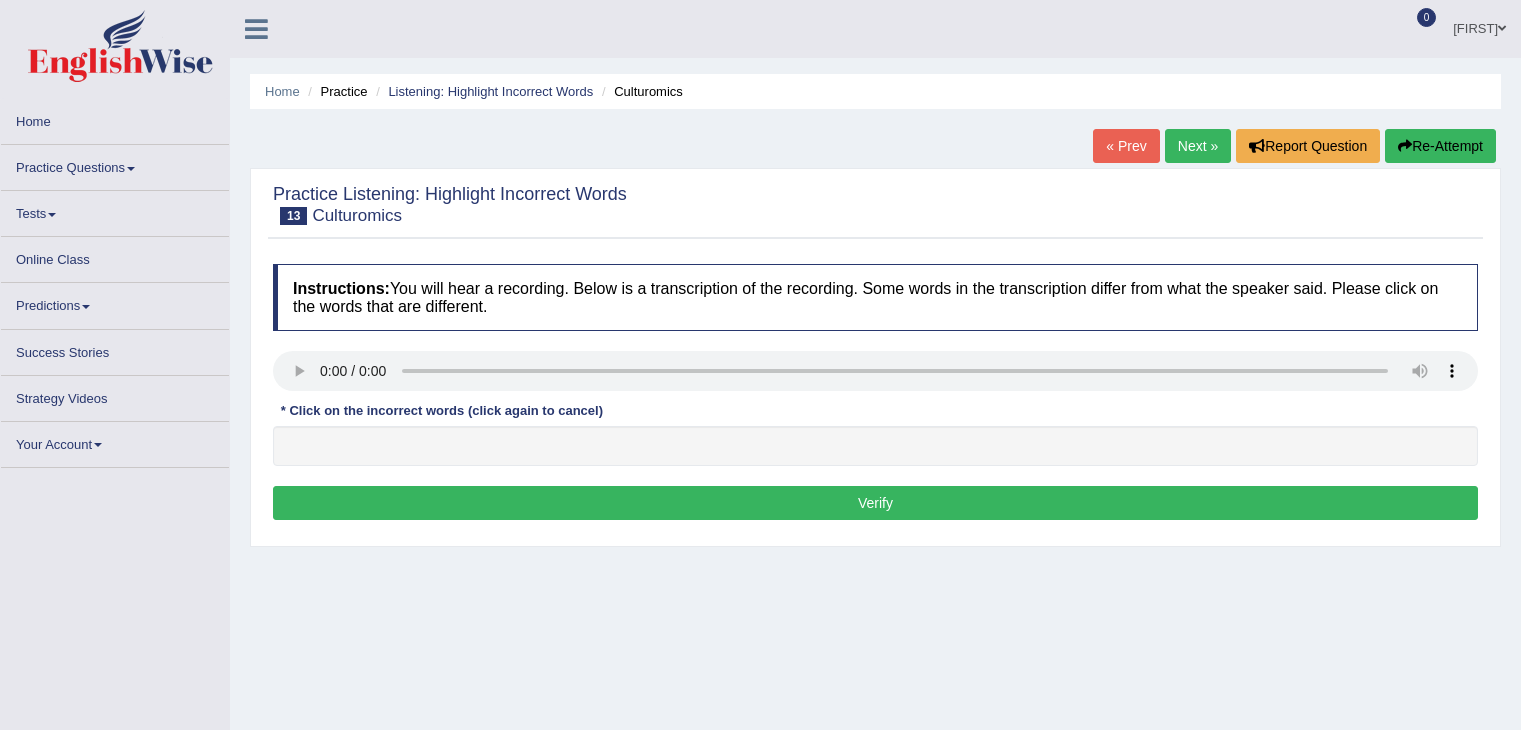 scroll, scrollTop: 0, scrollLeft: 0, axis: both 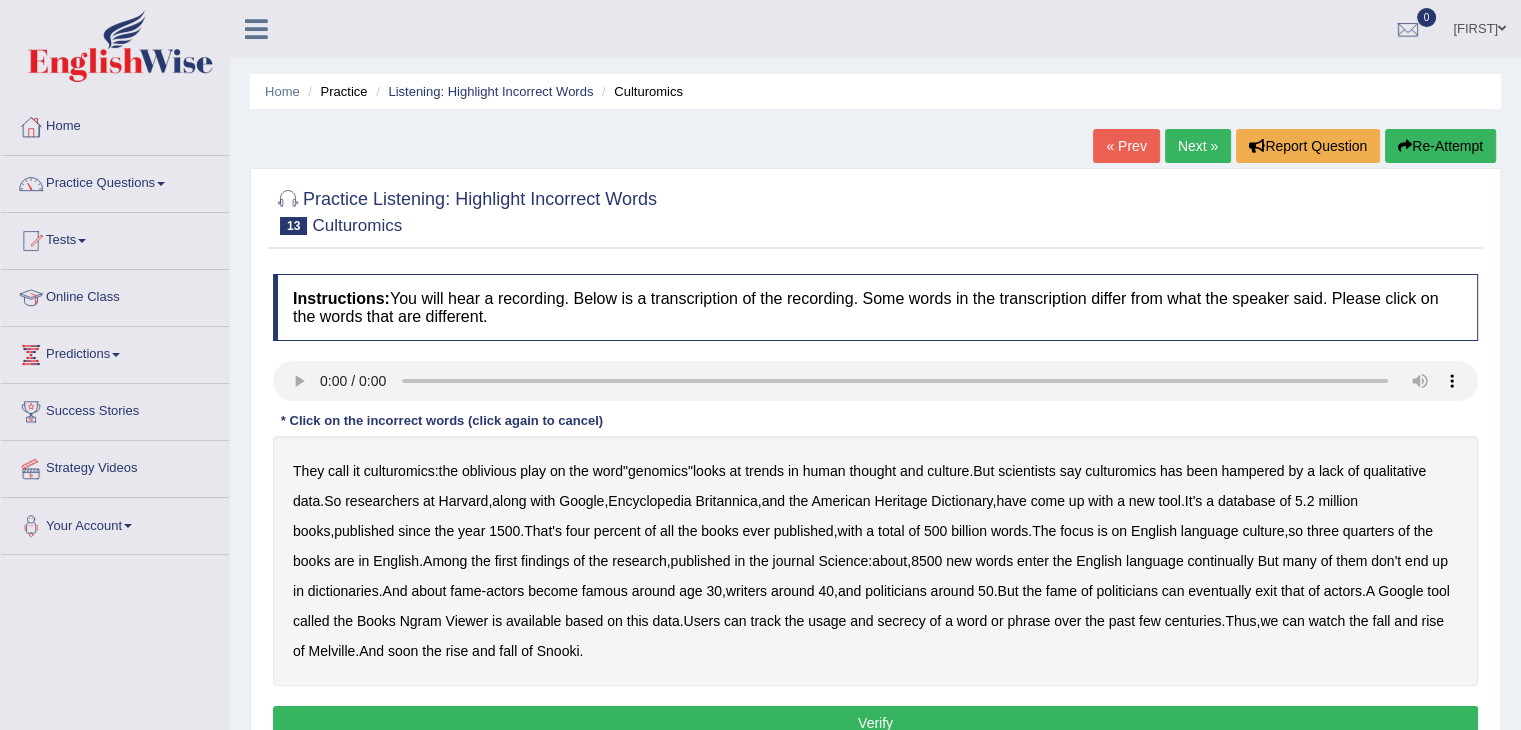 type 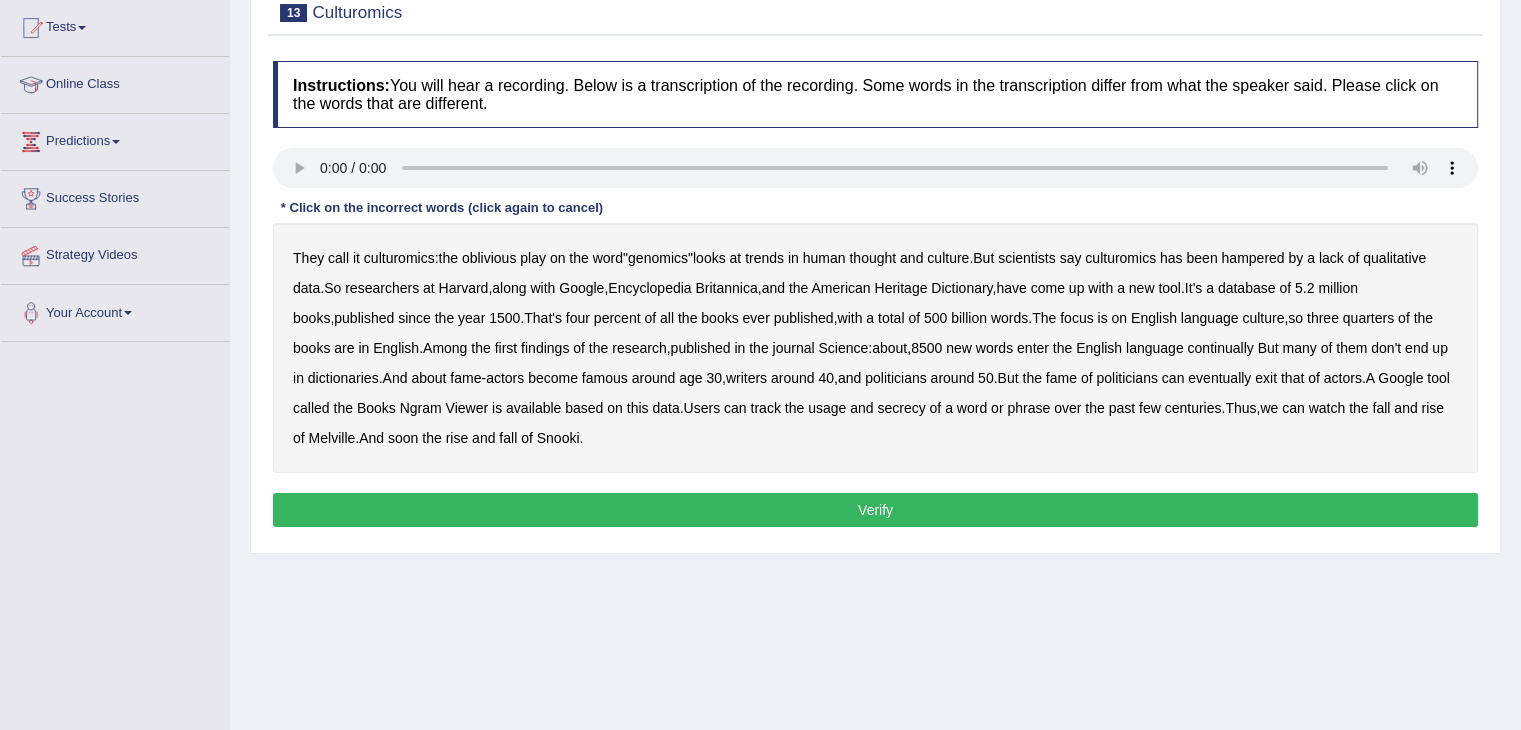 scroll, scrollTop: 225, scrollLeft: 0, axis: vertical 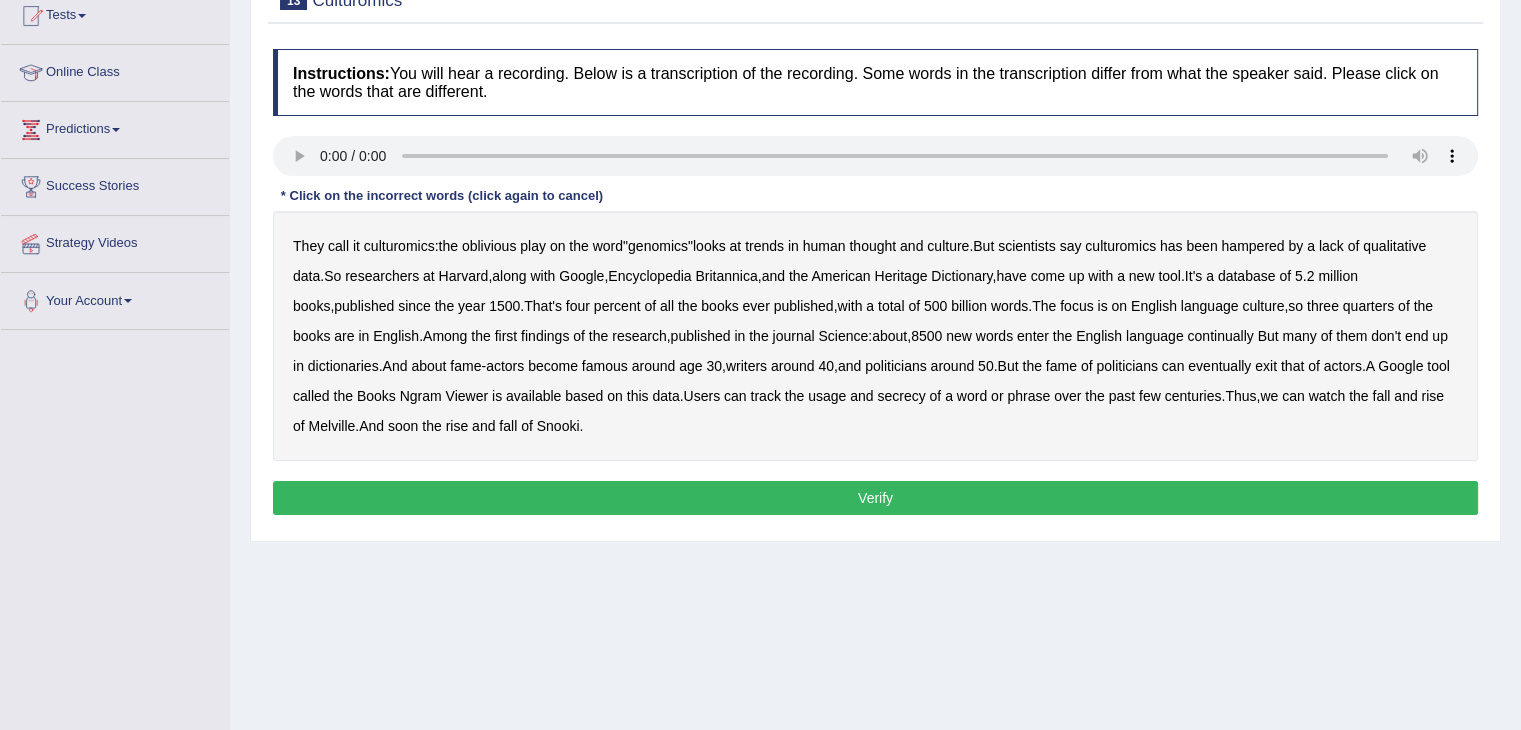 click on "qualitative" at bounding box center (1394, 246) 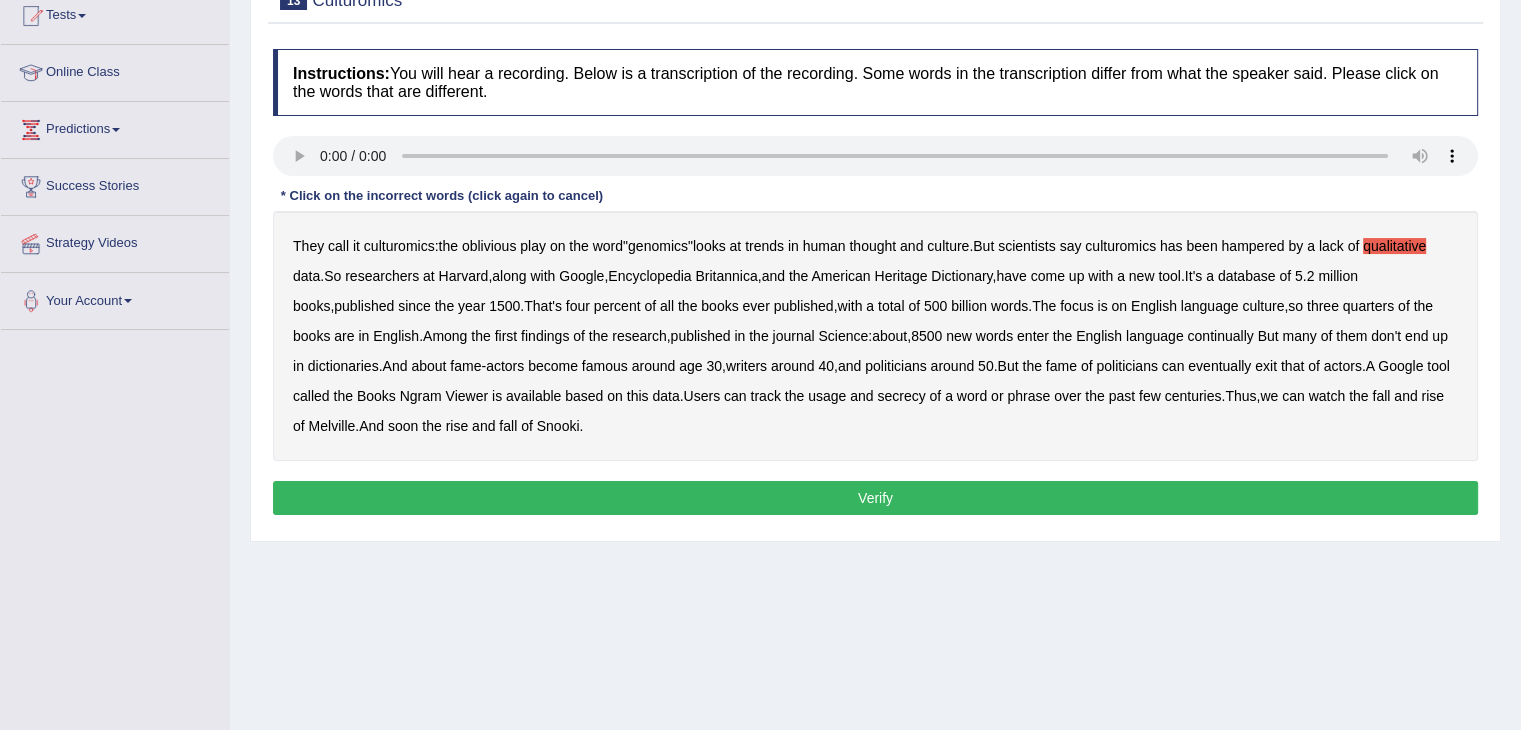 click on "continually" at bounding box center (1220, 336) 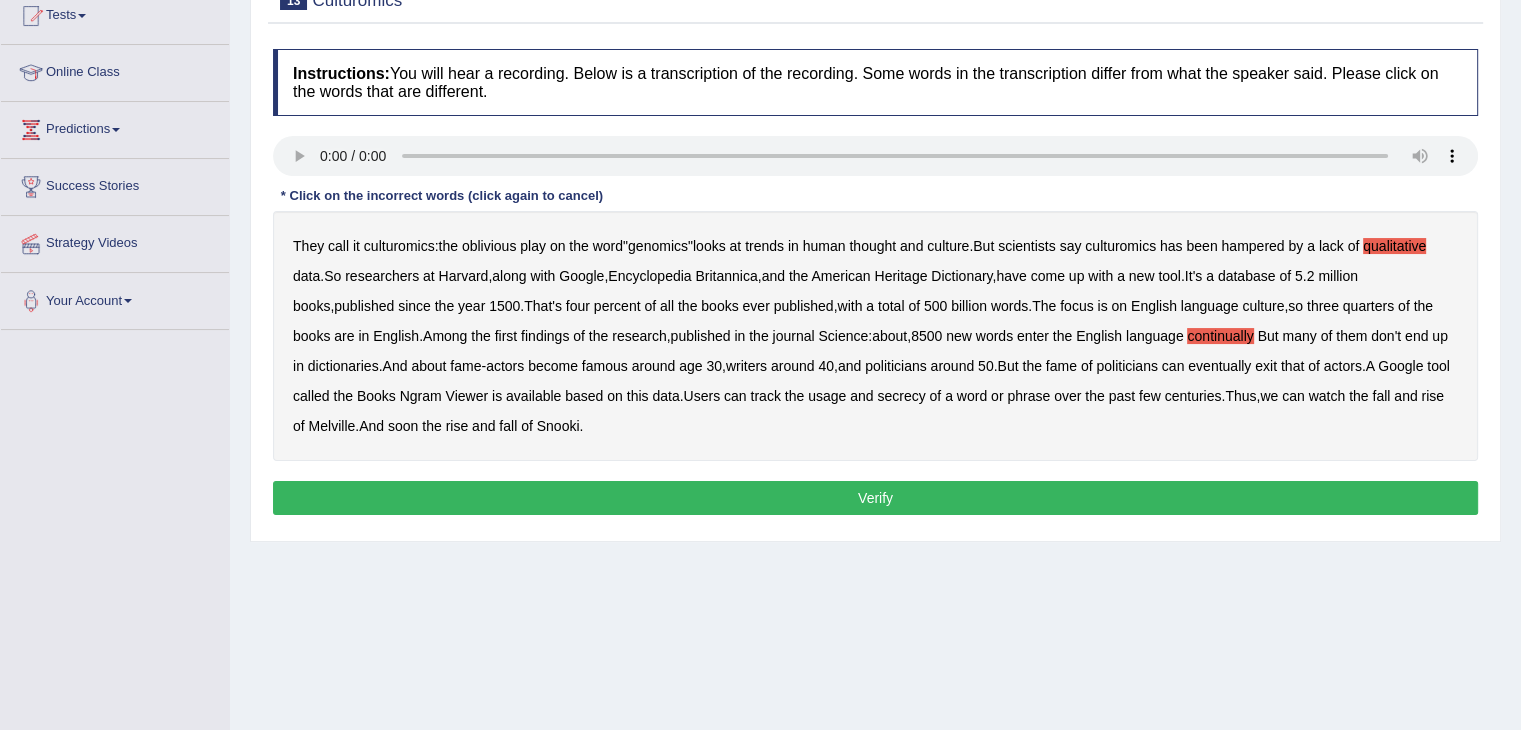 click on "secrecy" at bounding box center [901, 396] 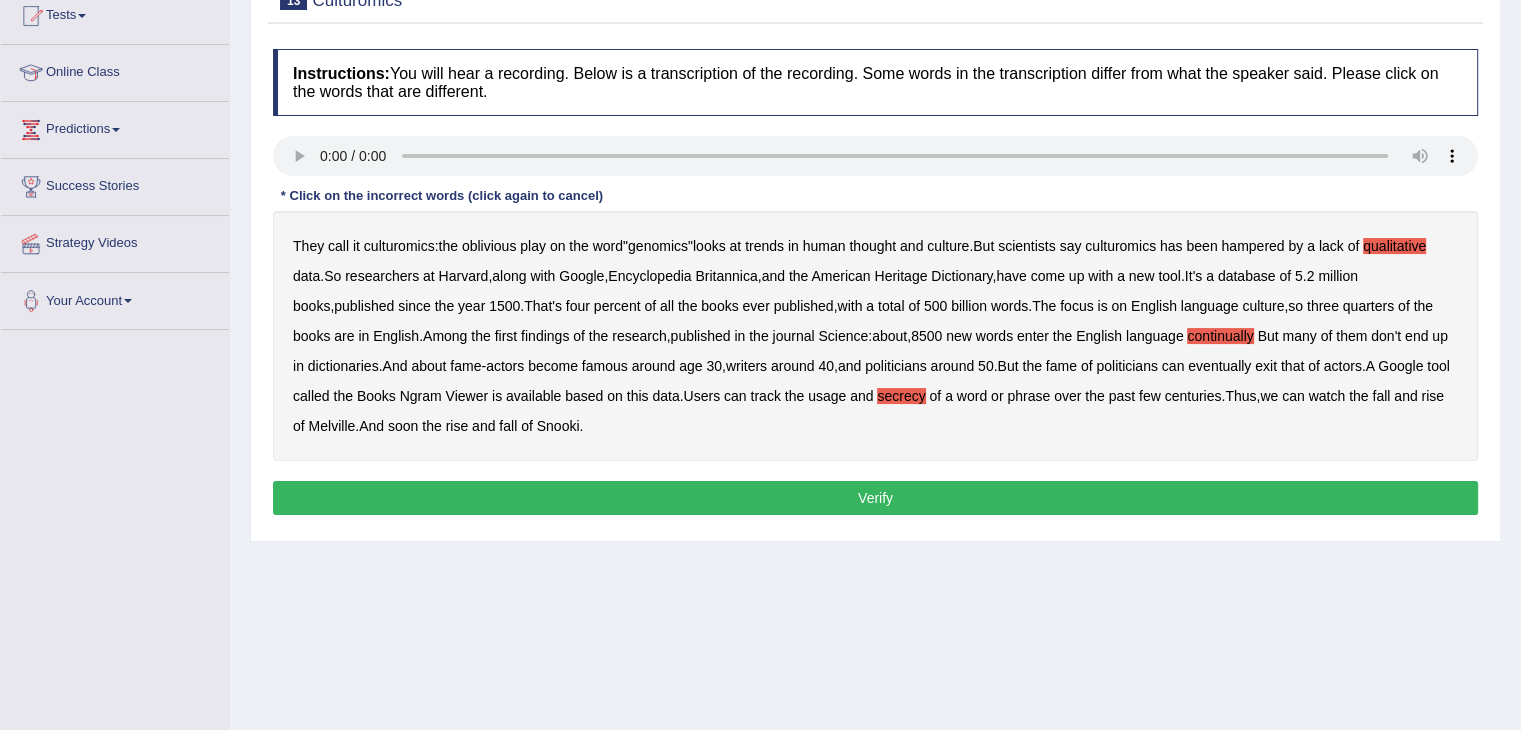 click on "Verify" at bounding box center (875, 498) 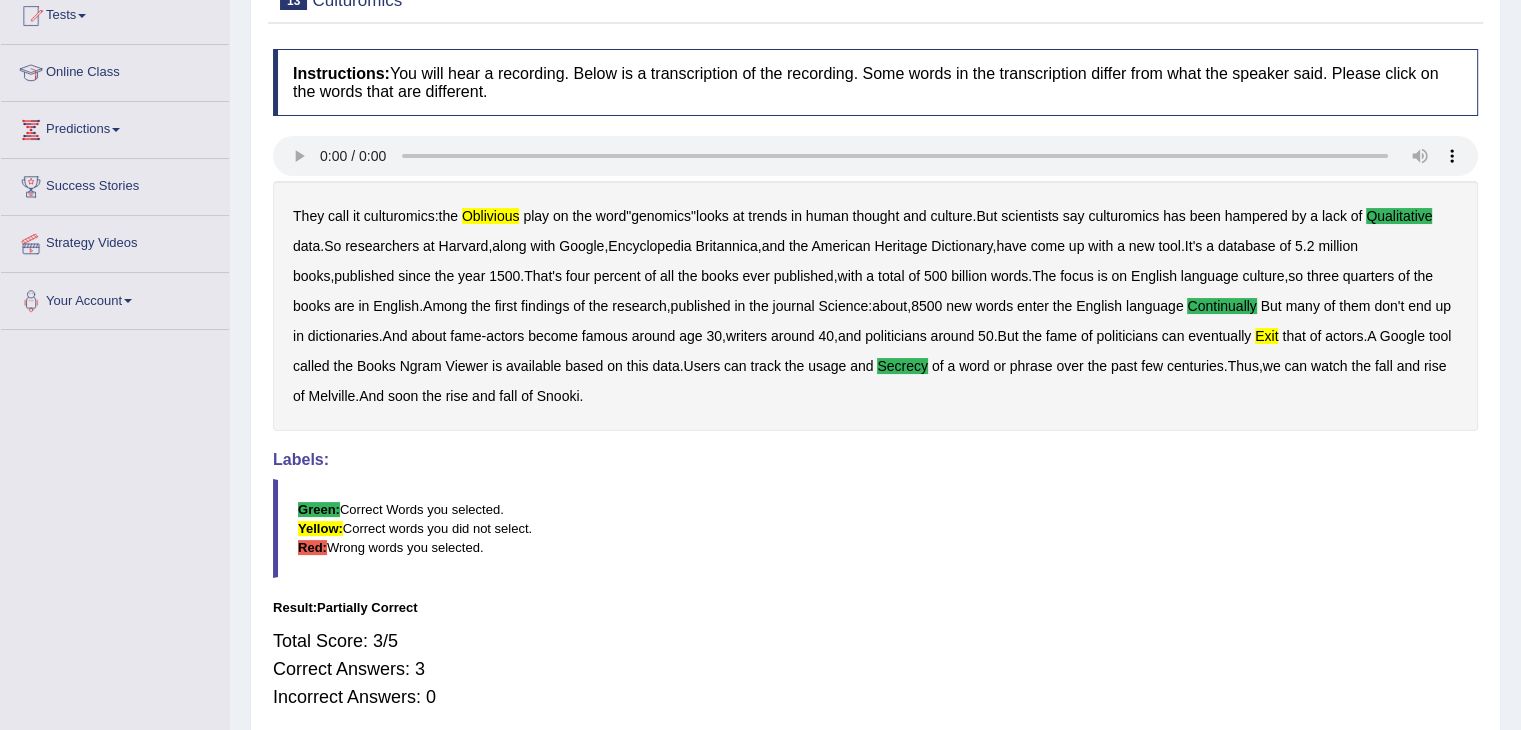 click on "Instructions:  You will hear a recording. Below is a transcription of the recording. Some words in the transcription differ from what the speaker said. Please click on the words that are different.
Transcript: * Click on the incorrect words (click again to cancel) They   call   it   culturomics :  the   oblivious   play   on   the   word  " genomics "  looks   at   trends   in   human   thought   and   culture .  But   scientists   say   culturomics   has   been   hampered   by   a   lack   of   qualitative   data .  So   researchers   at   Harvard ,  along   with   Google ,  Encyclopedia   Britannica ,  and   the   American   Heritage   Dictionary ,  have   come   up   with   a   new   tool .  It's   a   database   of   5 . 2   million   books ,  published   since   the   year   1500 .  That's   four   percent   of   all   the   books   ever   published ,  with   a   total   of   500   billion   words .  The   focus   is   on   English   language   culture ,  so   three   quarters   of   the" at bounding box center (875, 388) 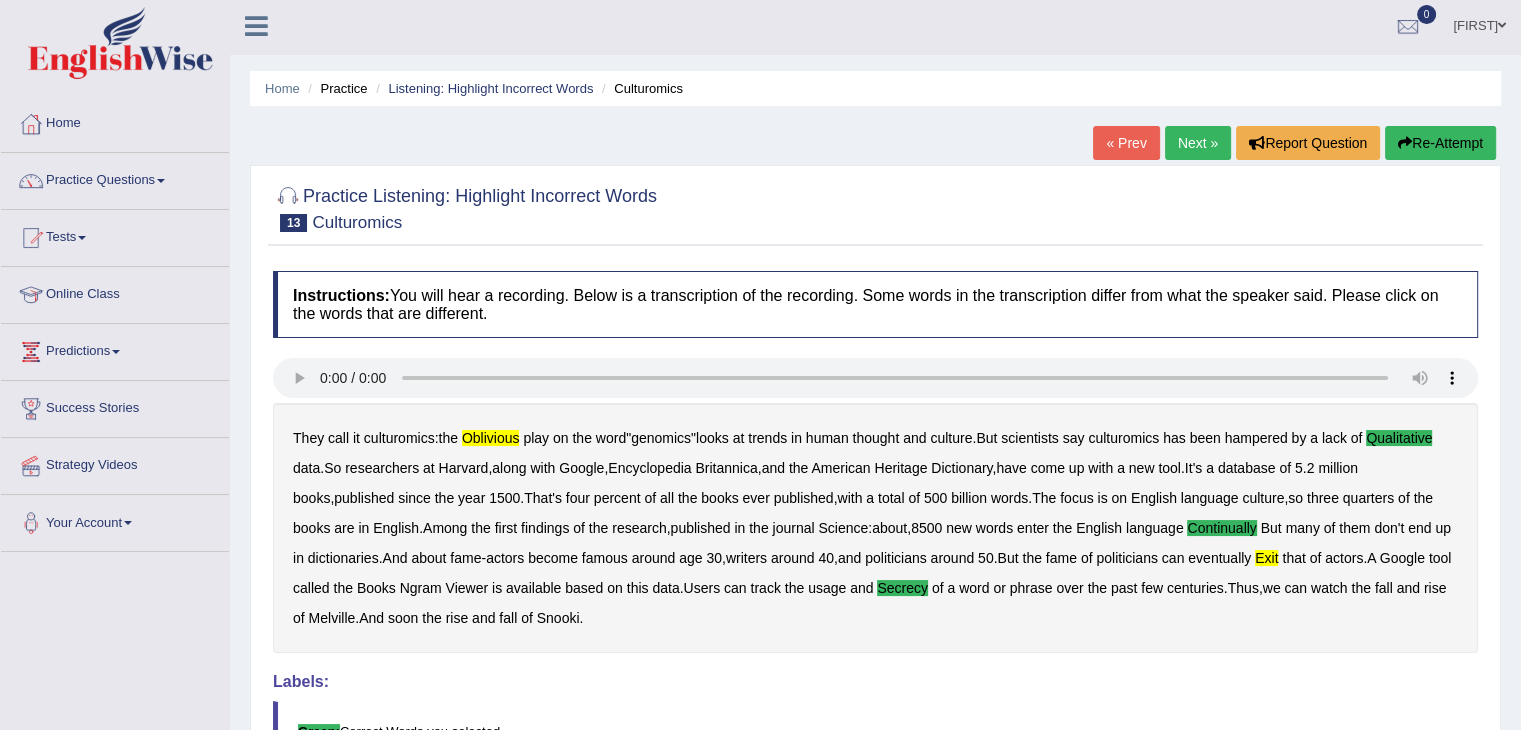 scroll, scrollTop: 0, scrollLeft: 0, axis: both 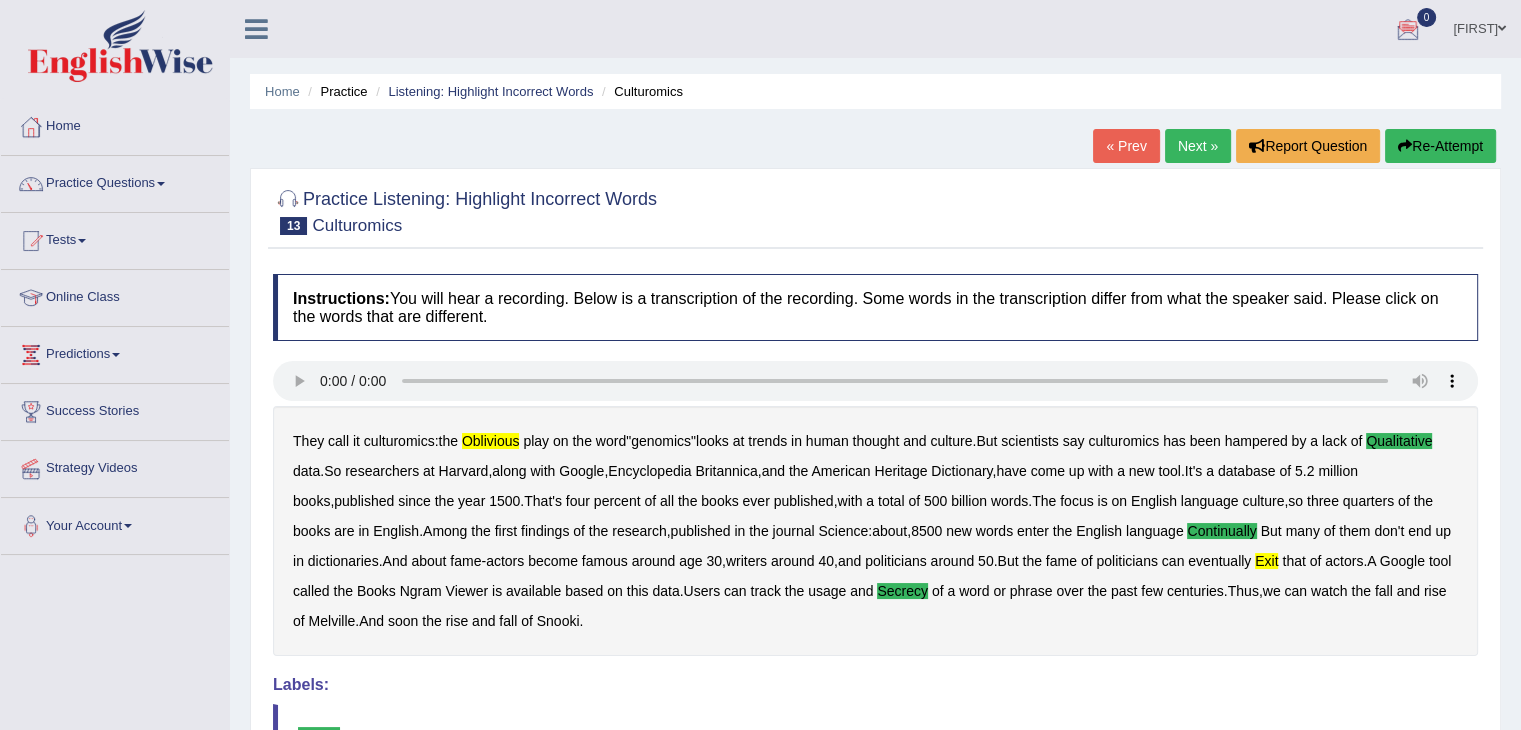 click on "Next »" at bounding box center [1198, 146] 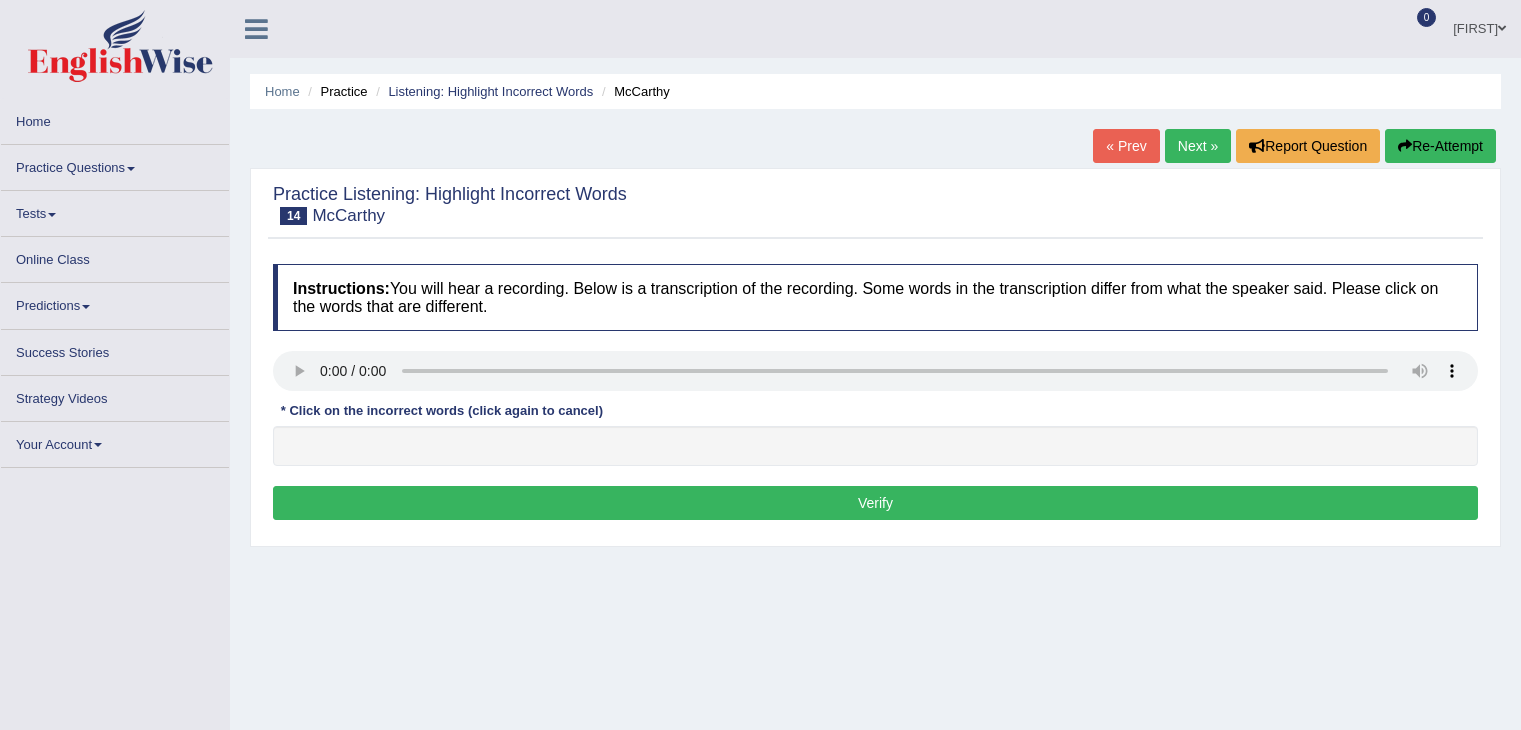 scroll, scrollTop: 0, scrollLeft: 0, axis: both 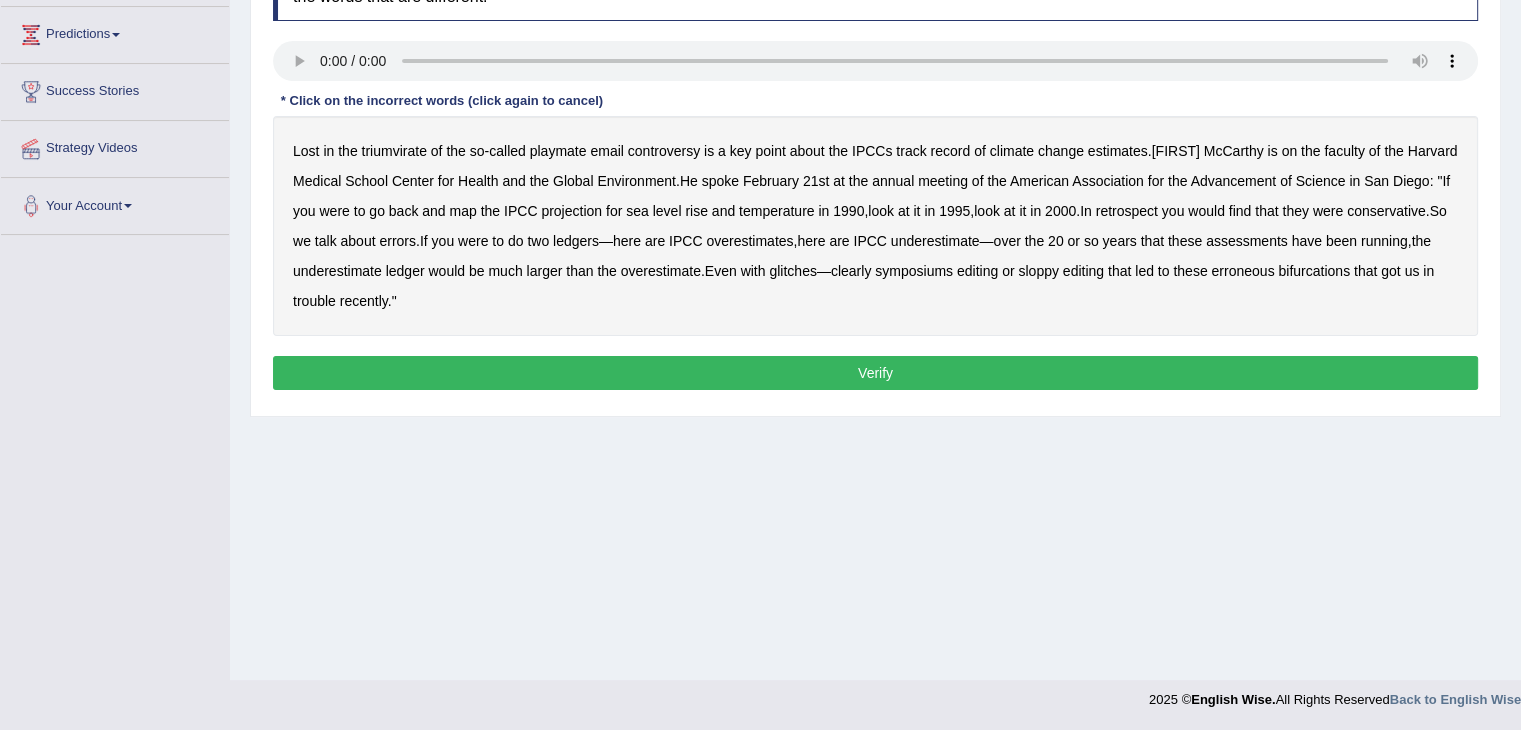 type 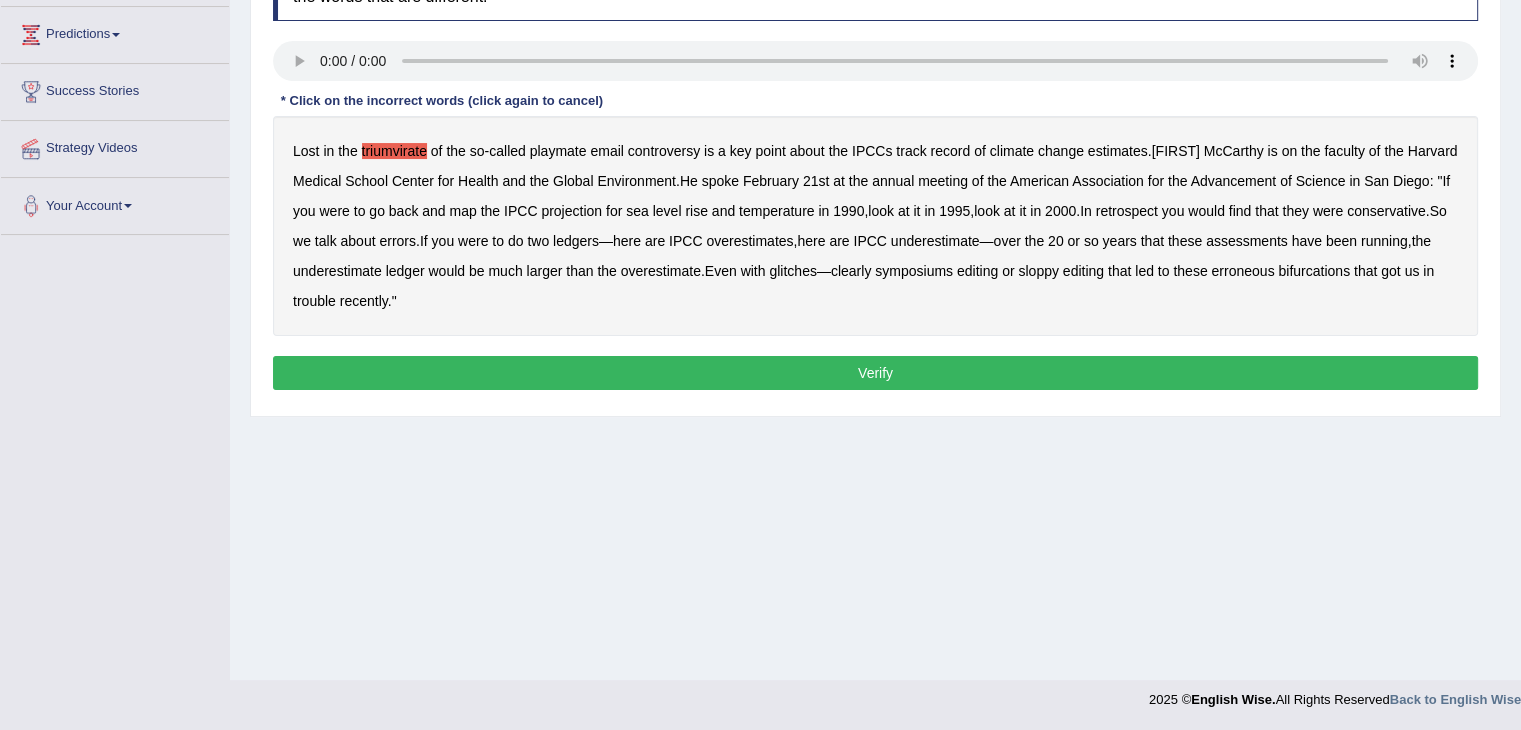 click on "symposiums" at bounding box center (914, 271) 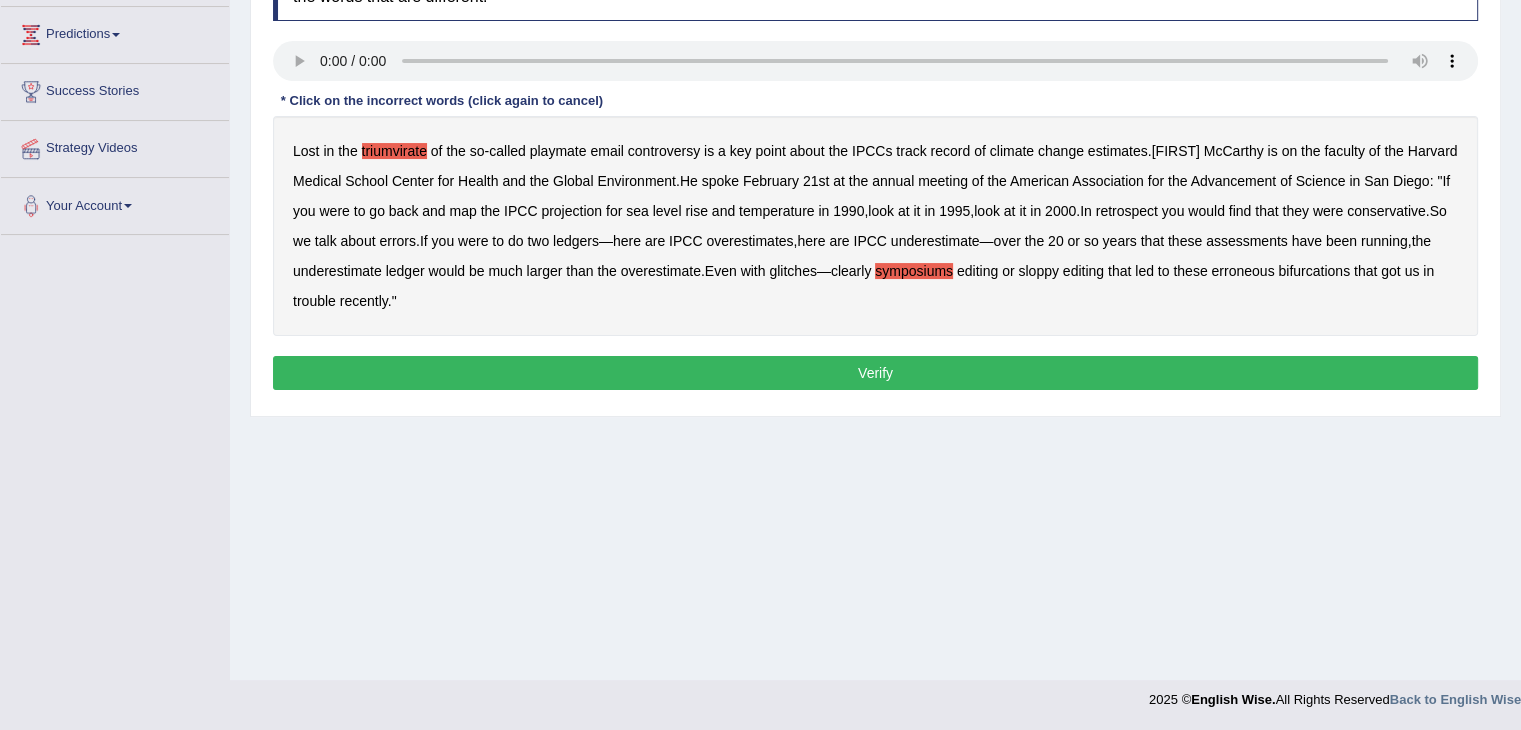 click on "Verify" at bounding box center [875, 373] 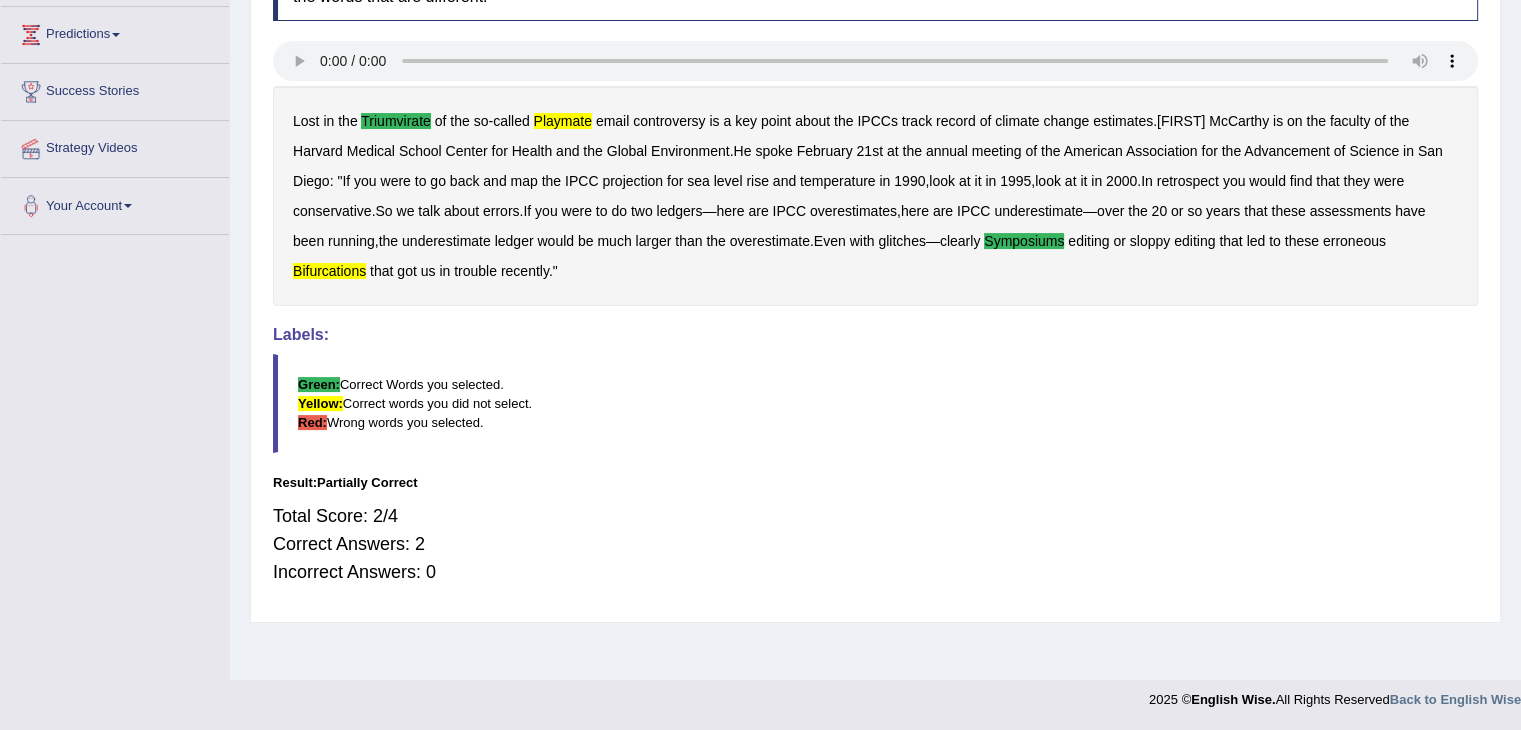 drag, startPoint x: 1116, startPoint y: 361, endPoint x: 1137, endPoint y: 97, distance: 264.83392 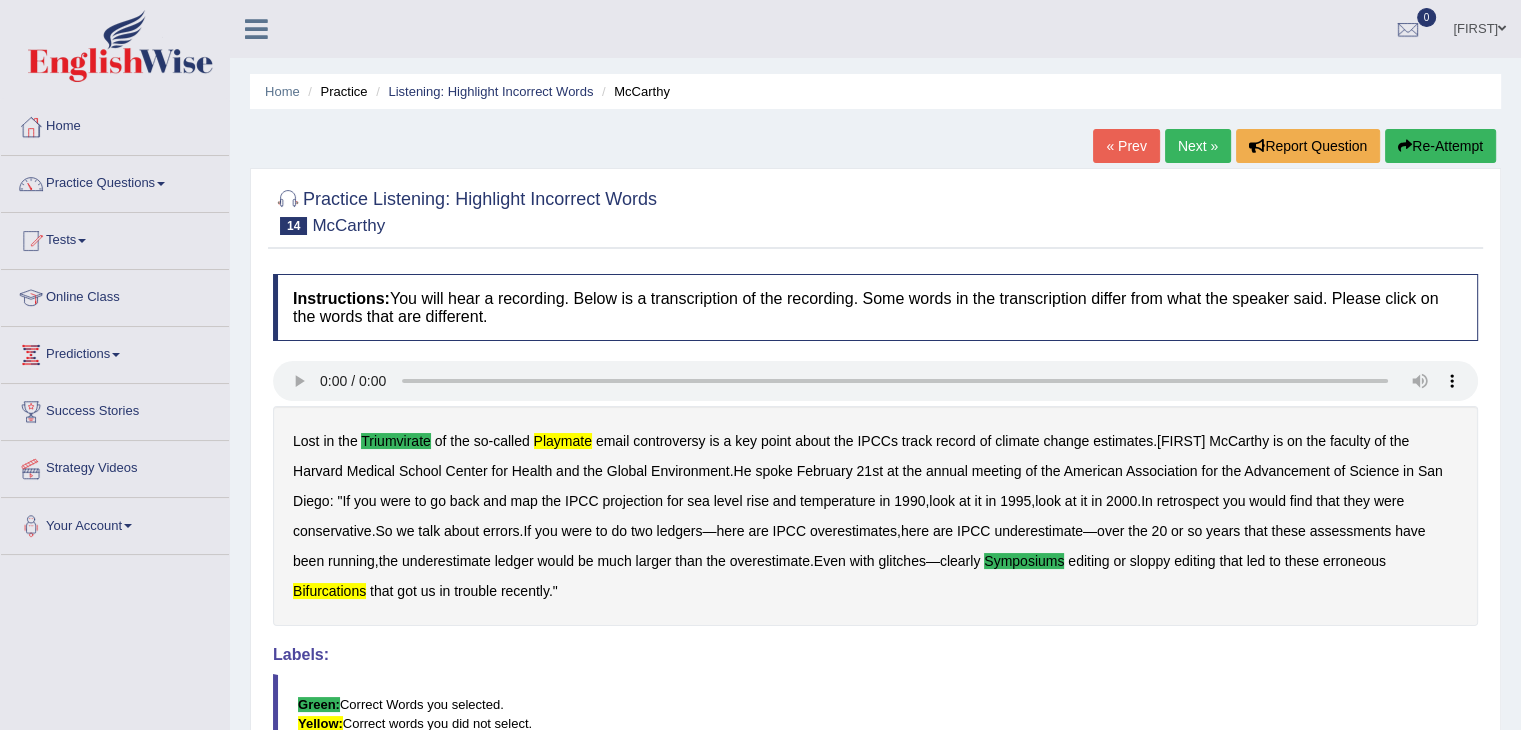click on "Next »" at bounding box center (1198, 146) 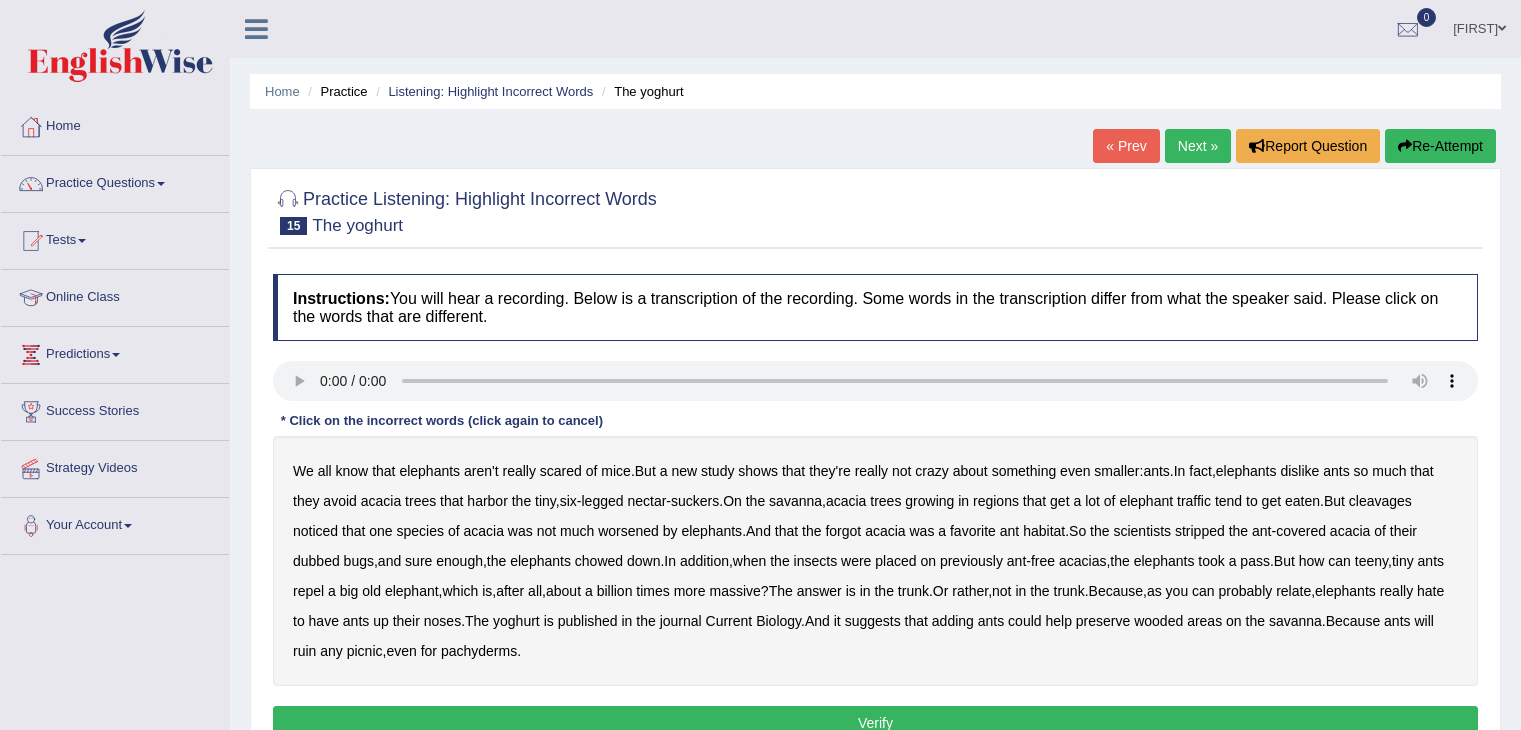 scroll, scrollTop: 0, scrollLeft: 0, axis: both 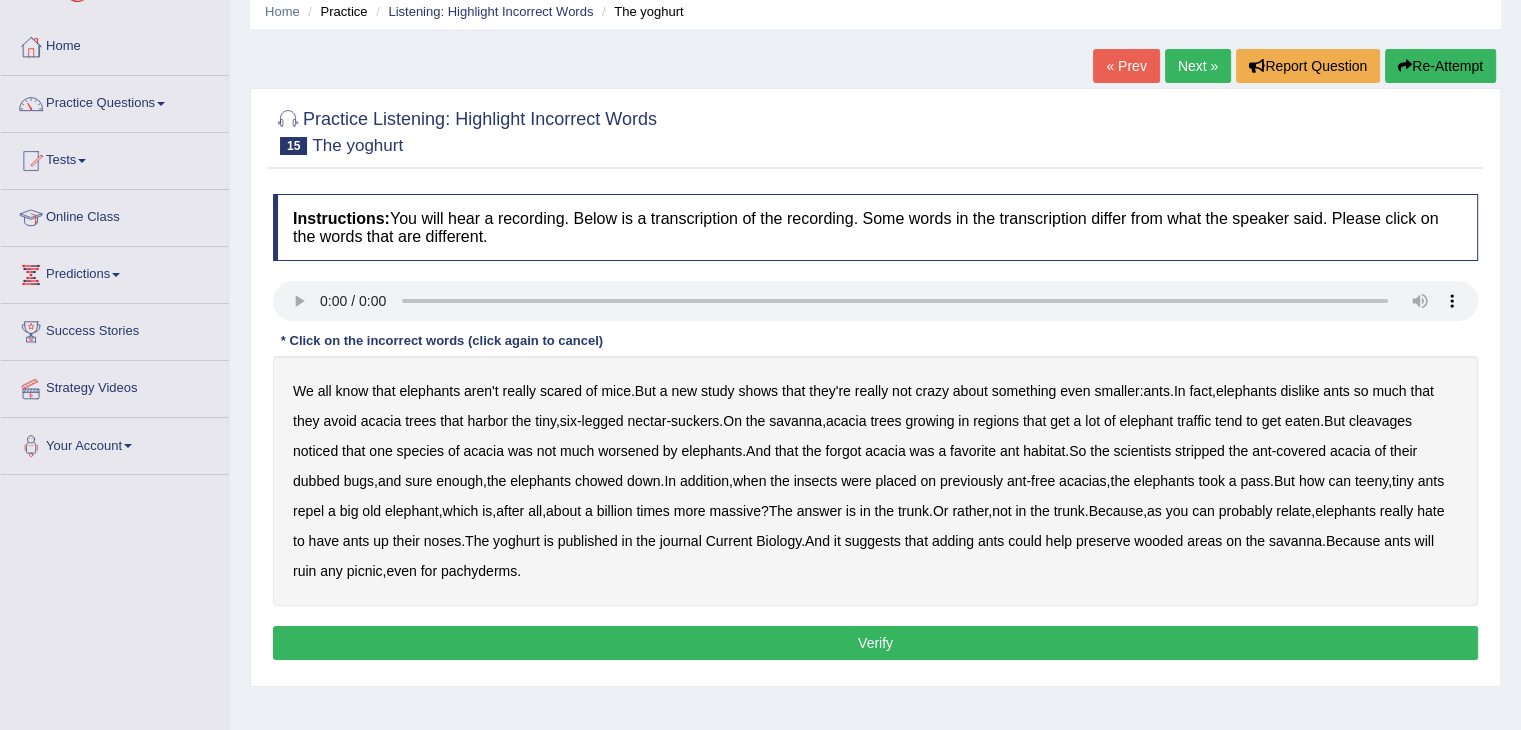 click on "We   all   know   that   elephants   aren't   really   scared   of   mice .  But   a   new   study   shows   that   they're   really   not   crazy   about   something   even   smaller :  ants .  In   fact ,  elephants   dislike   ants   so   much   that   they   avoid   acacia   trees   that   harbor   the   tiny ,  six - legged   nectar - suckers .  On   the   savanna ,  acacia   trees   growing   in   regions   that   get   a   lot   of   elephant   traffic   tend   to   get   eaten .  But   cleavages   noticed   that   one   species   of   acacia   was   not   much   worsened   by   elephants .  And   that   the   forgot   acacia   was   a   favorite   ant   habitat .  So   the   scientists   stripped   the   ant - covered   acacia   of   their   dubbed   bugs ,  and   sure   enough ,  the   elephants   chowed   down .  In   addition ,  when   the   insects   were   placed   on   previously   ant - free   acacias ,  the   elephants   took   a   pass .  But   how   can   teeny ,  tiny   ants   repel   a" at bounding box center (875, 481) 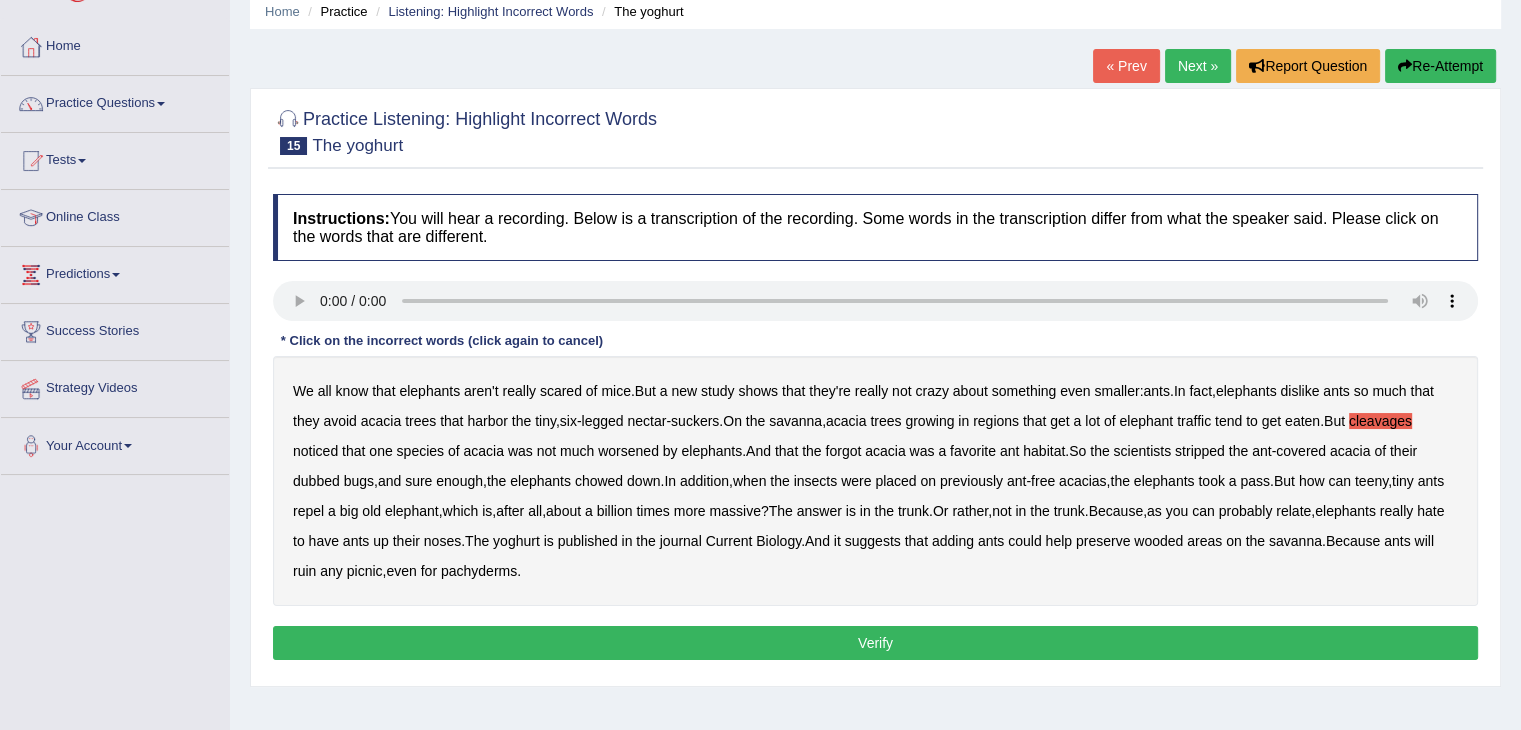 click on "worsened" at bounding box center [628, 451] 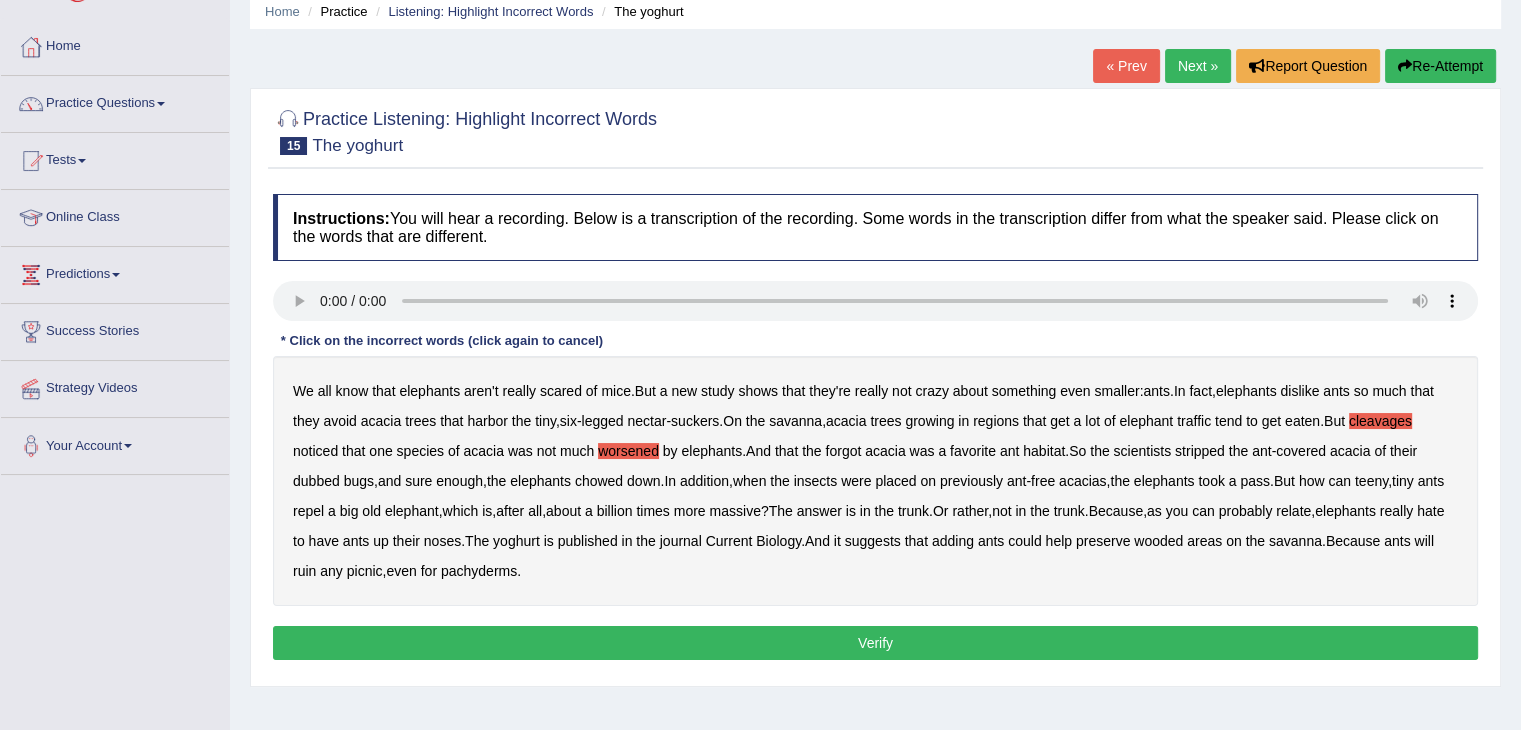 click on "dubbed" at bounding box center [316, 481] 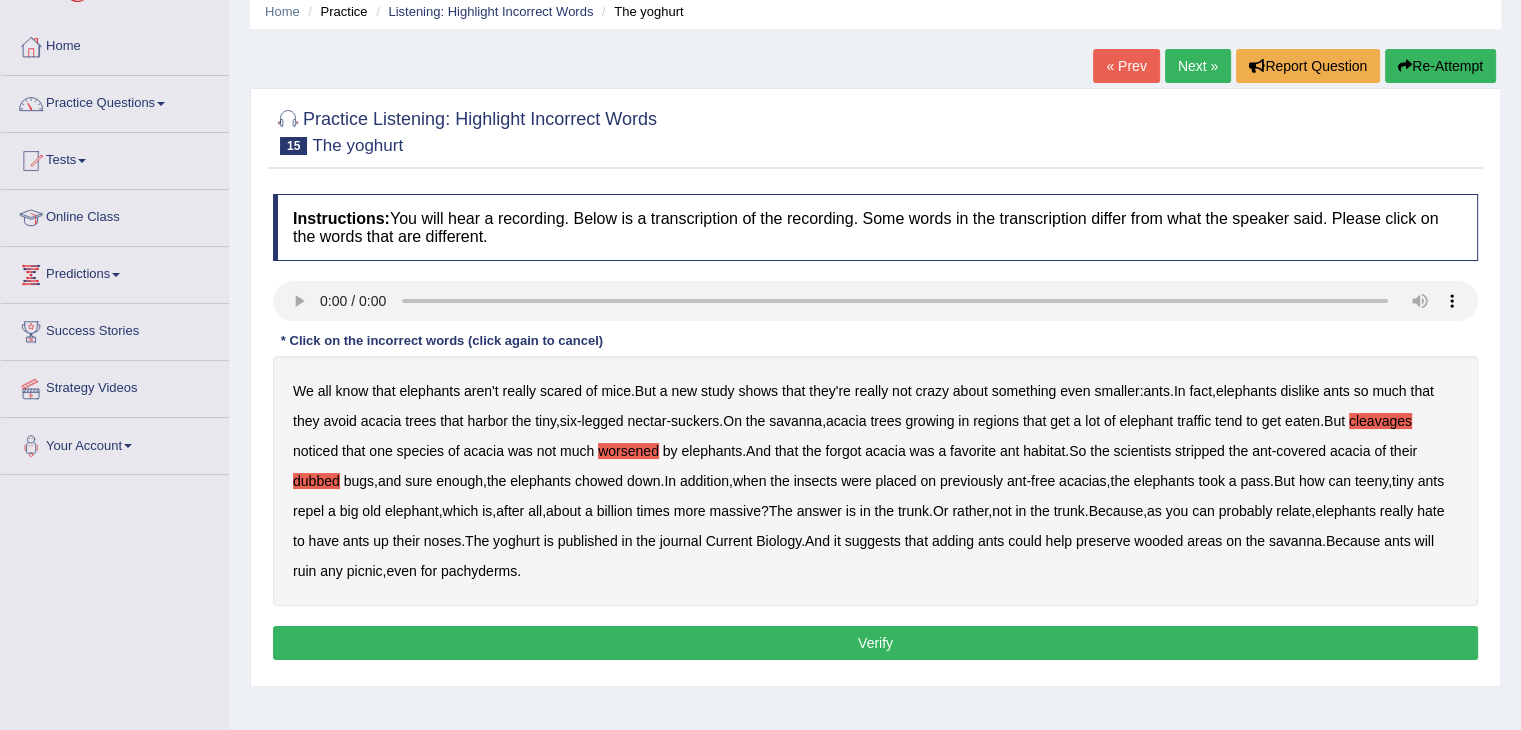 click on "forgot" at bounding box center (843, 451) 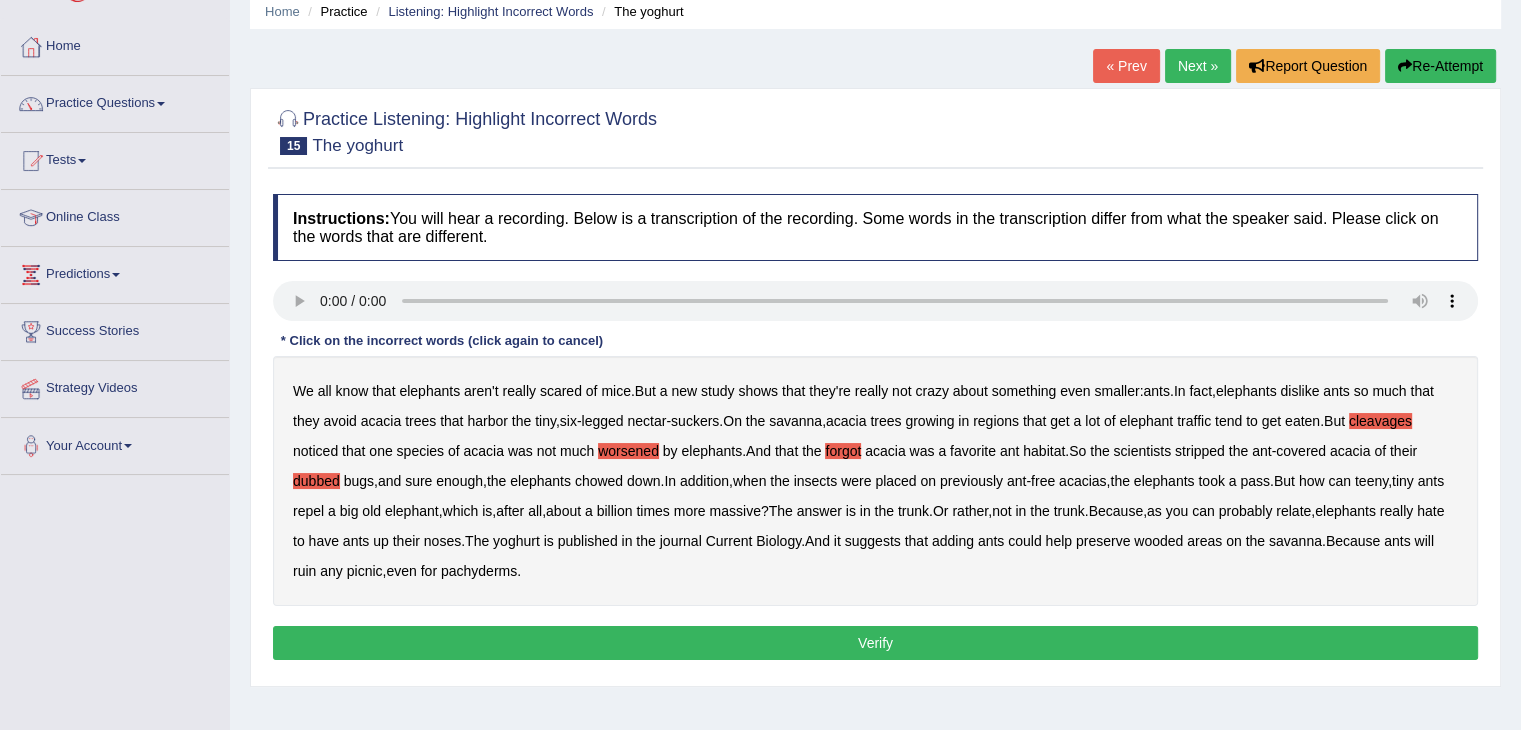 click on "yoghurt" at bounding box center [516, 541] 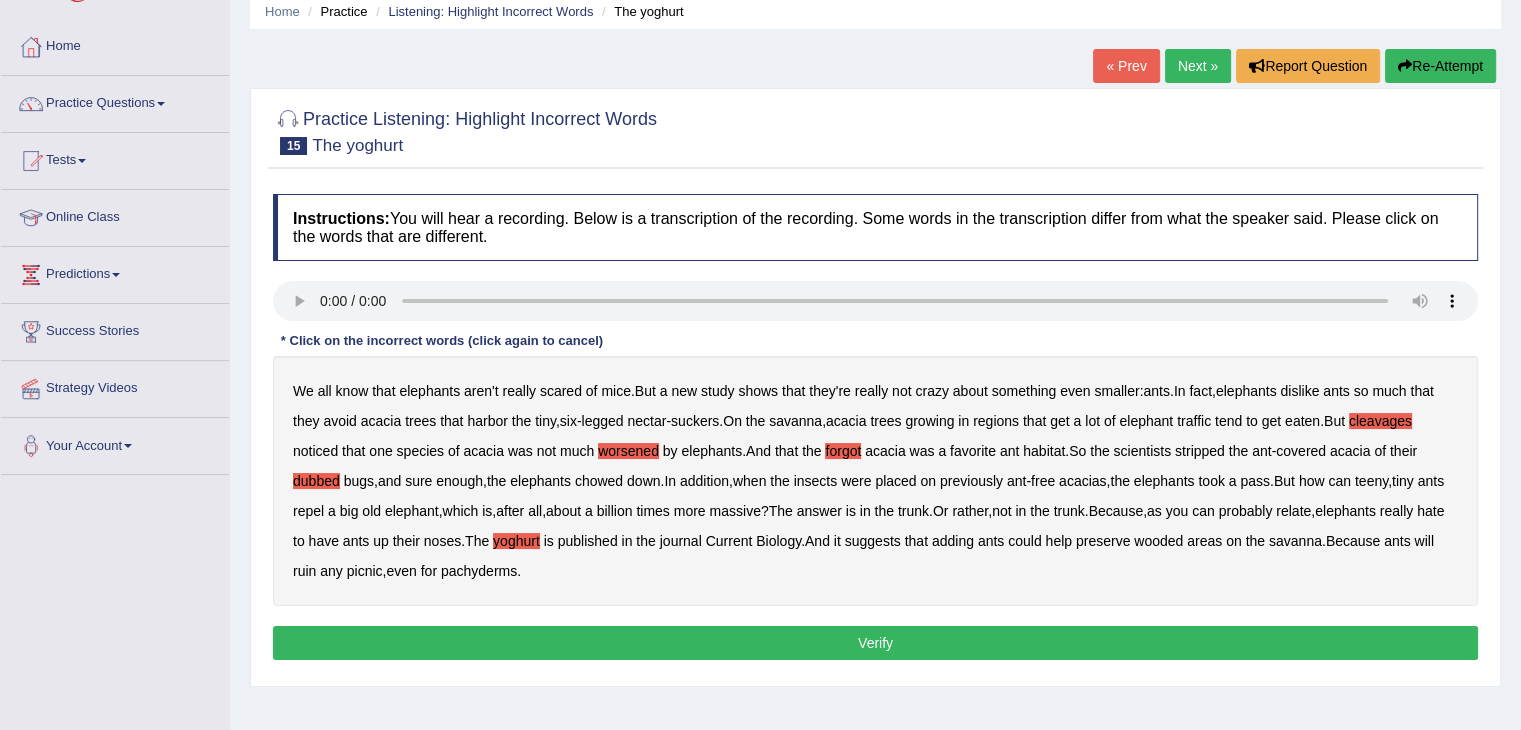 click on "Verify" at bounding box center (875, 643) 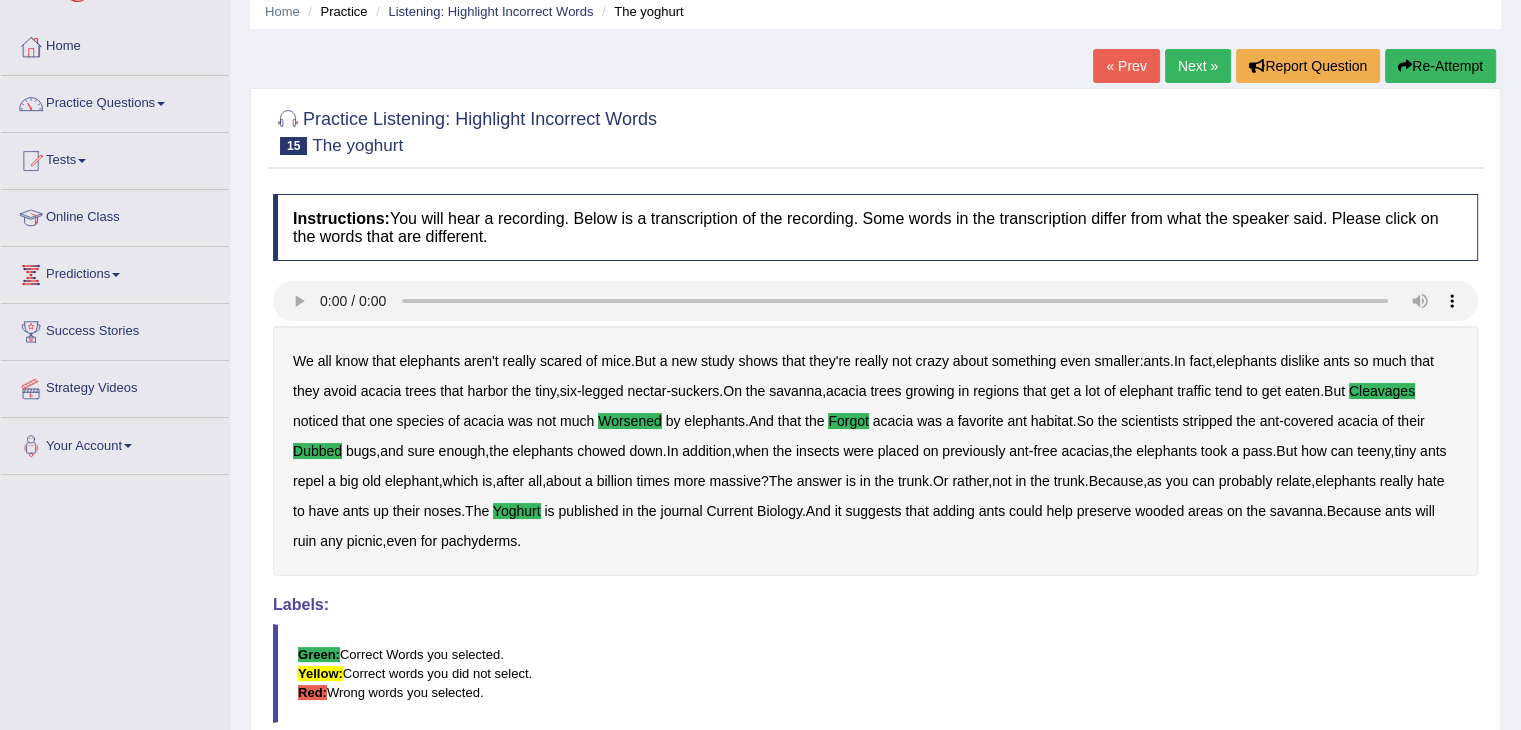 click on "Next »" at bounding box center (1198, 66) 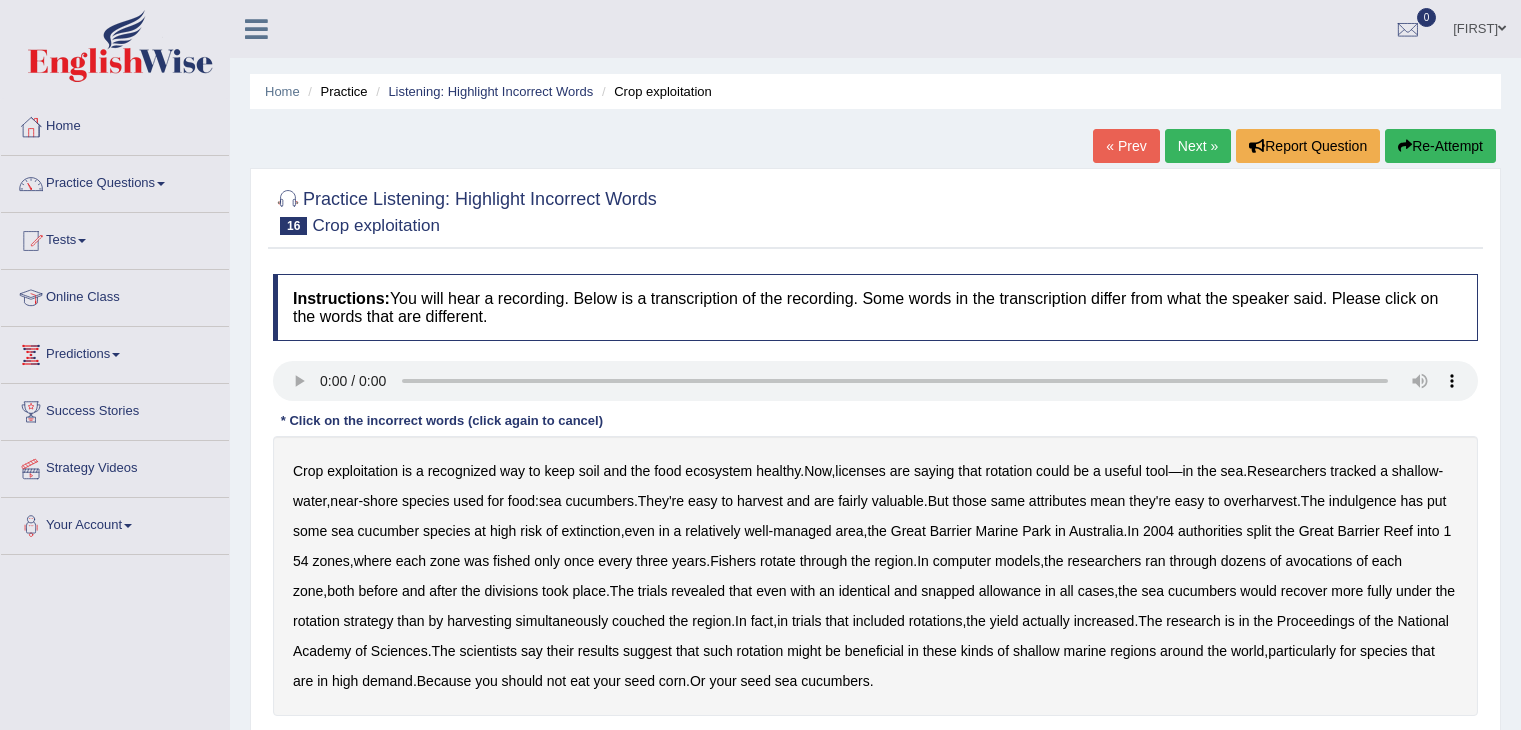scroll, scrollTop: 0, scrollLeft: 0, axis: both 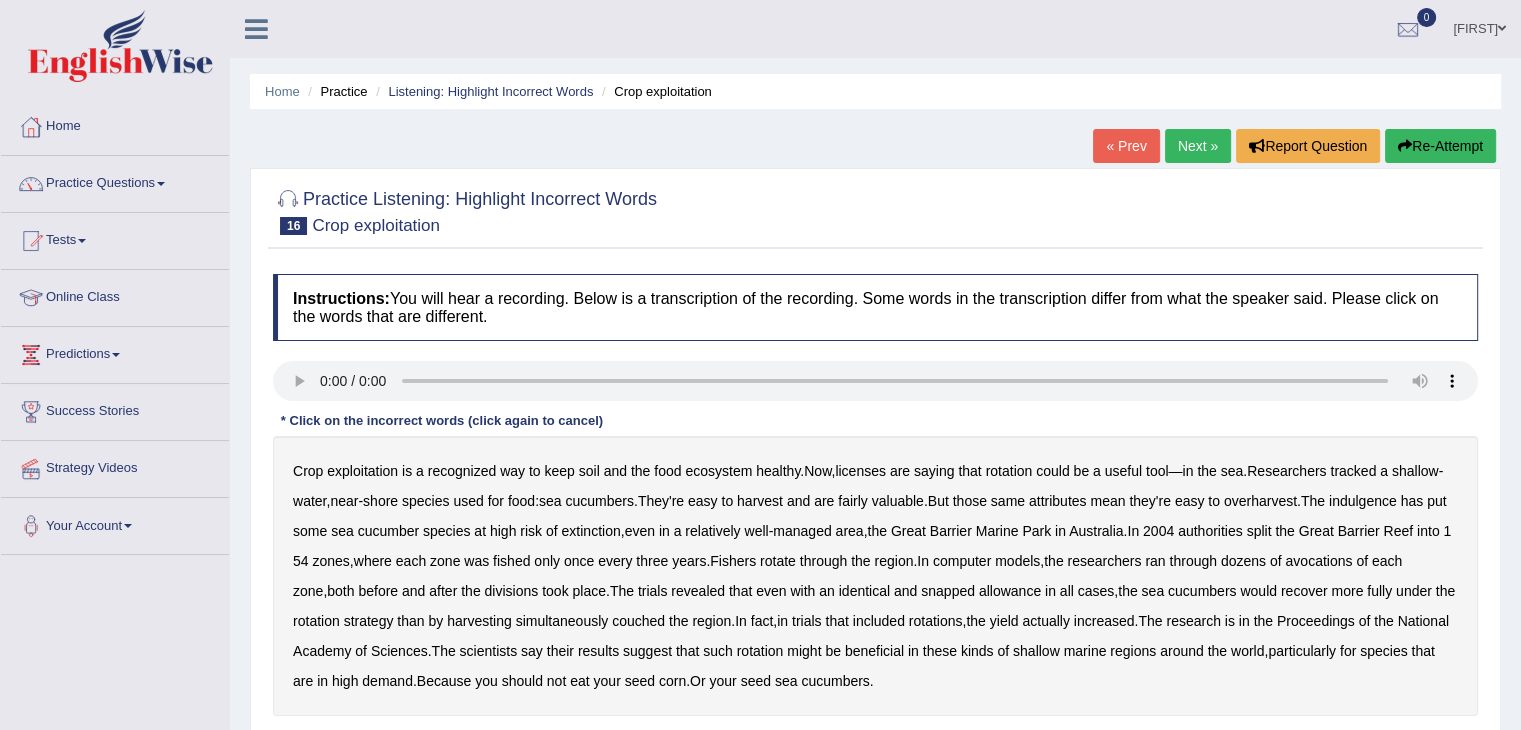 click on "licenses" at bounding box center [860, 471] 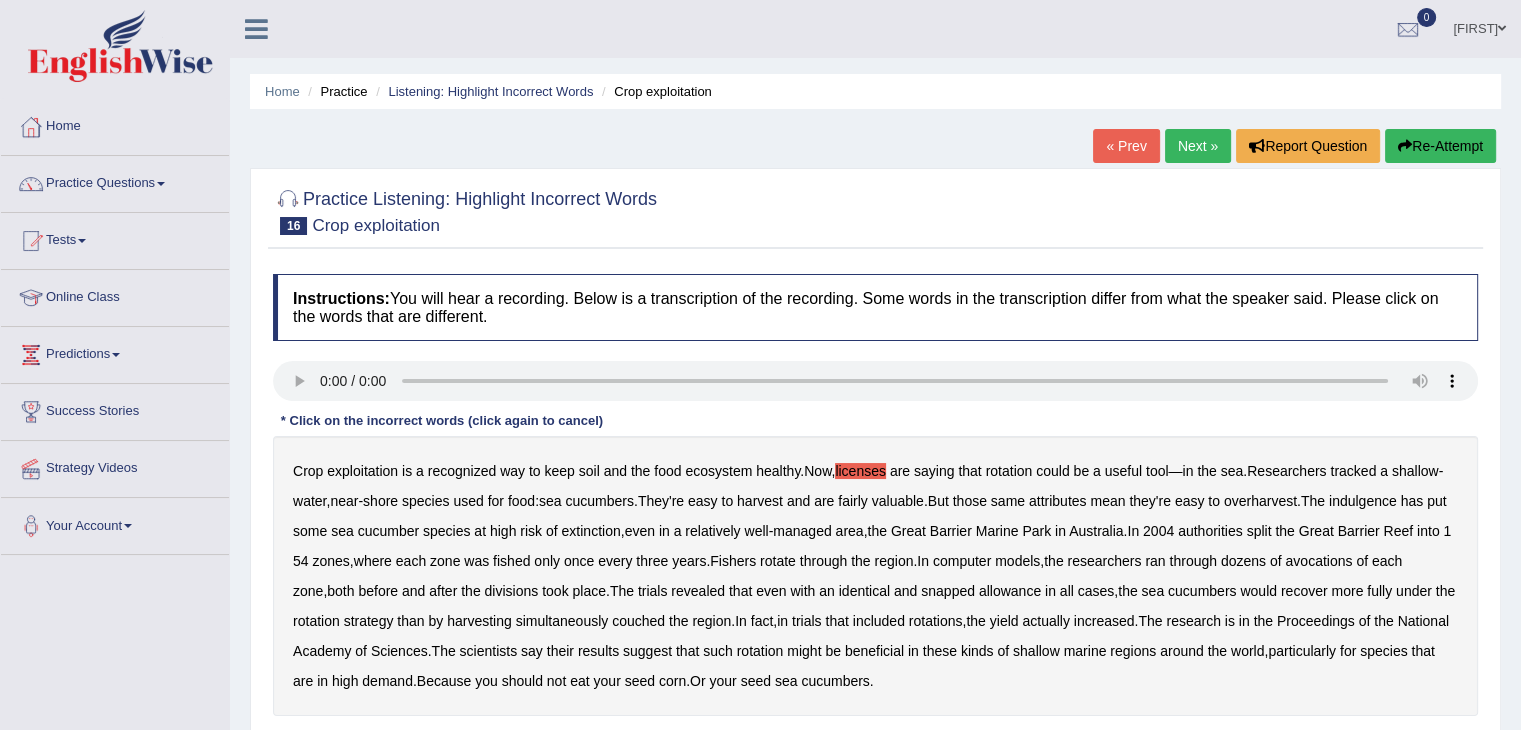 click on "indulgence" at bounding box center [1363, 501] 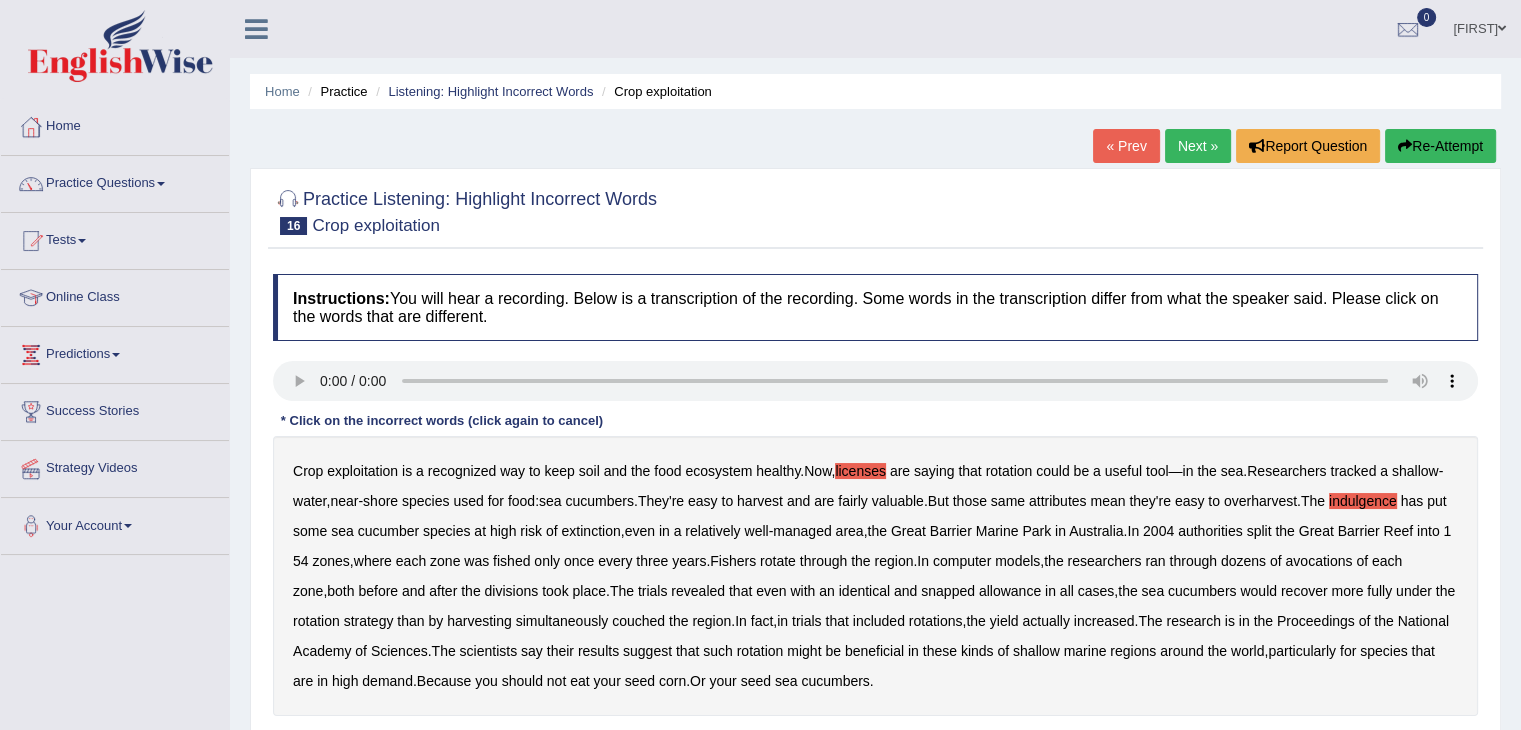 click on "fished" at bounding box center [511, 561] 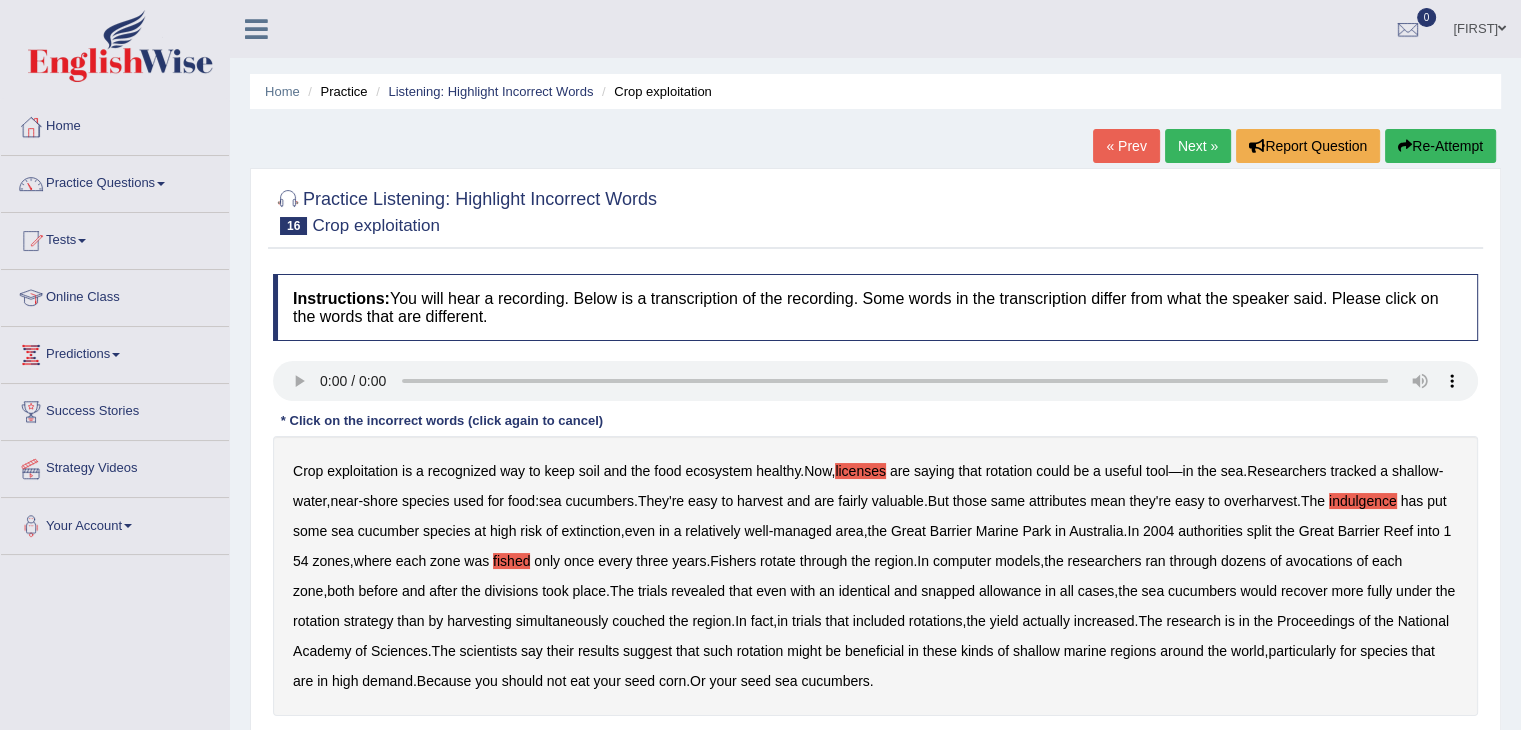 click on "fished" at bounding box center (511, 561) 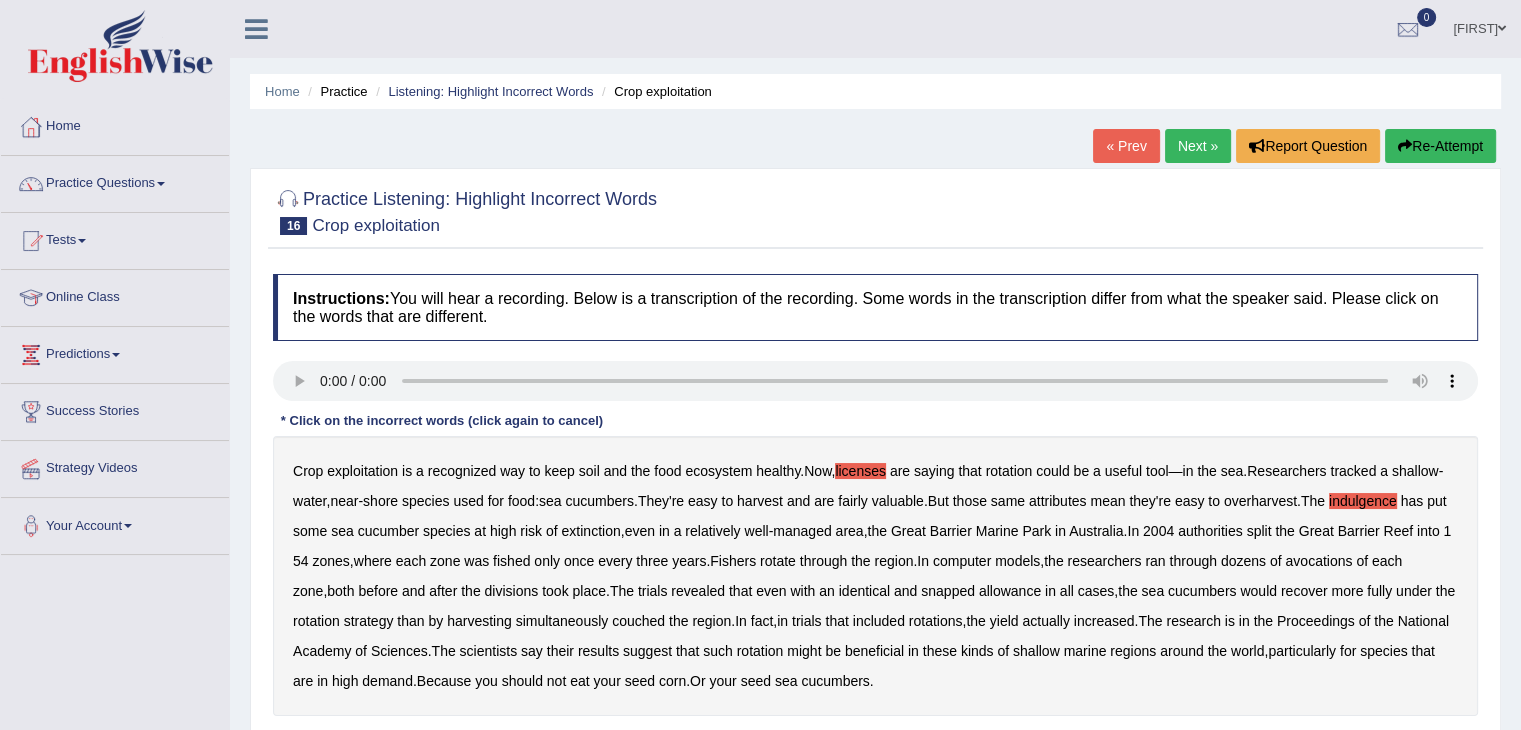 drag, startPoint x: 1377, startPoint y: 567, endPoint x: 1368, endPoint y: 553, distance: 16.643316 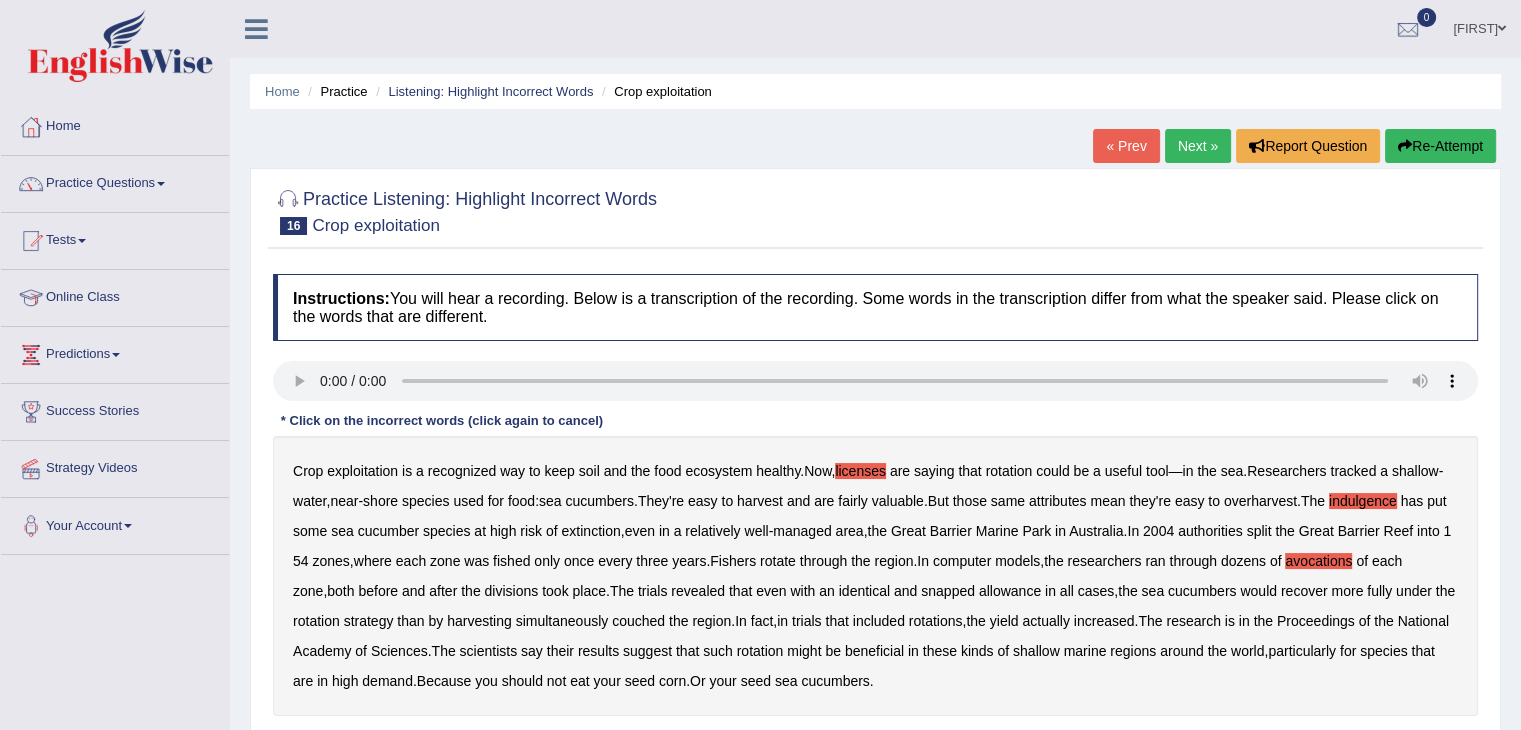 click on "snapped" at bounding box center (948, 591) 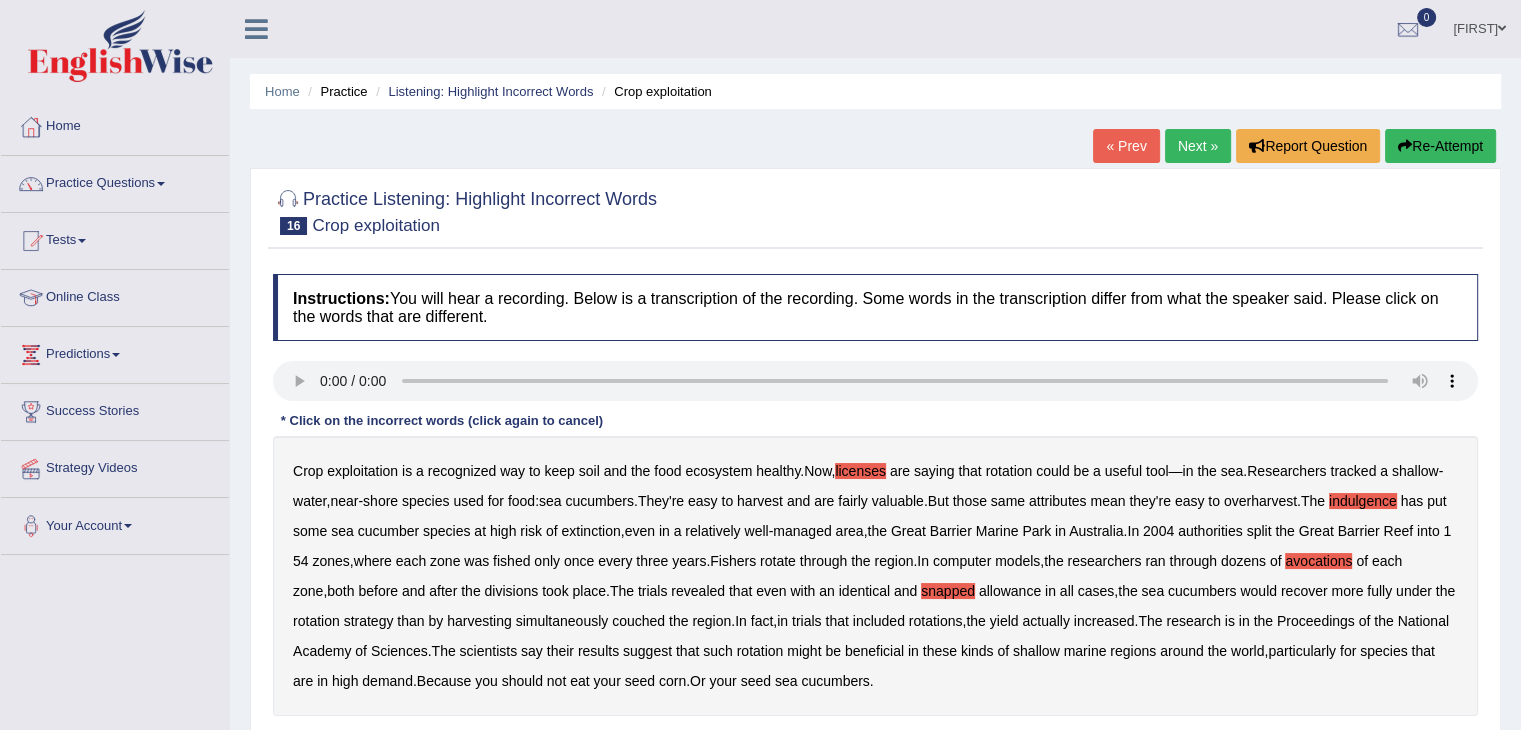 click on "couched" at bounding box center (638, 621) 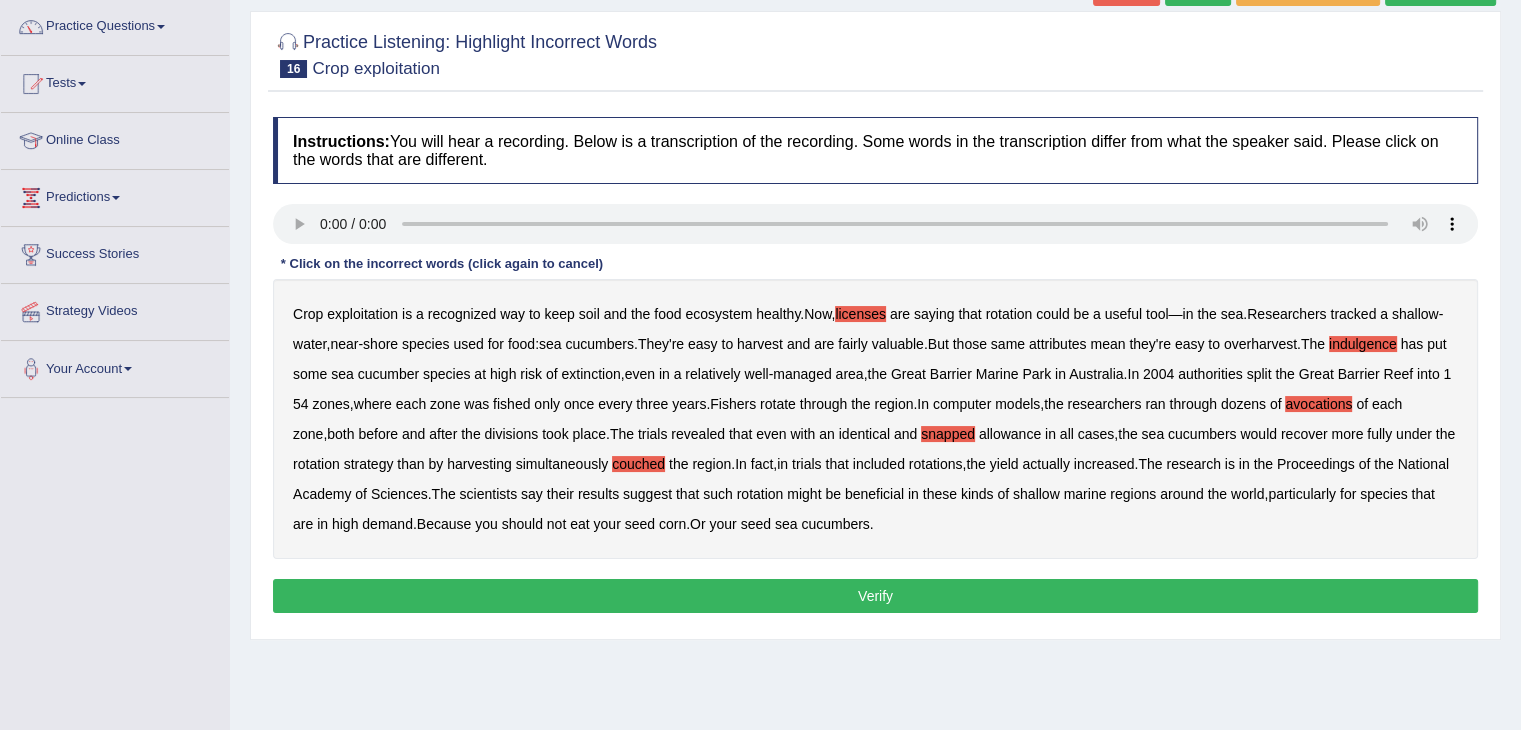scroll, scrollTop: 320, scrollLeft: 0, axis: vertical 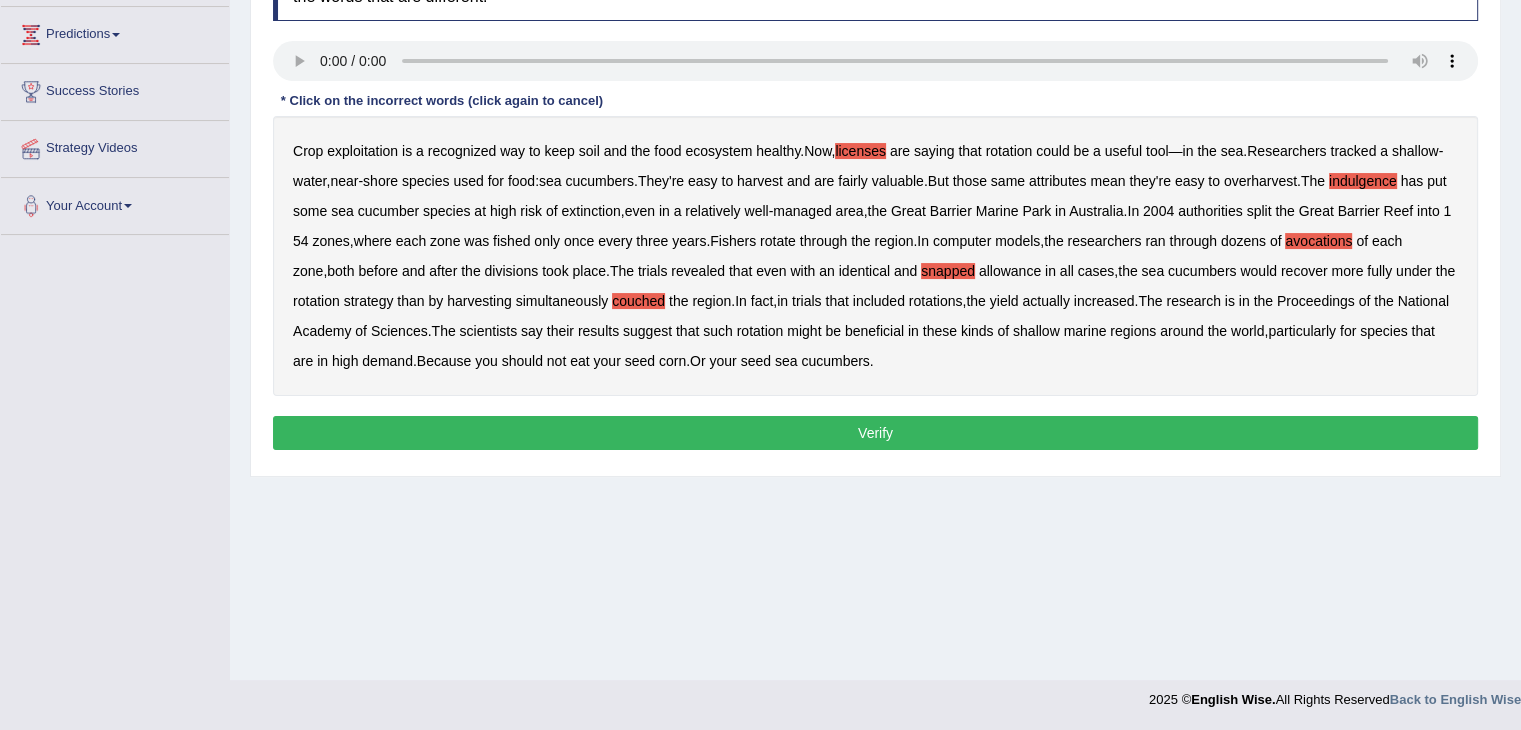 click on "Verify" at bounding box center [875, 433] 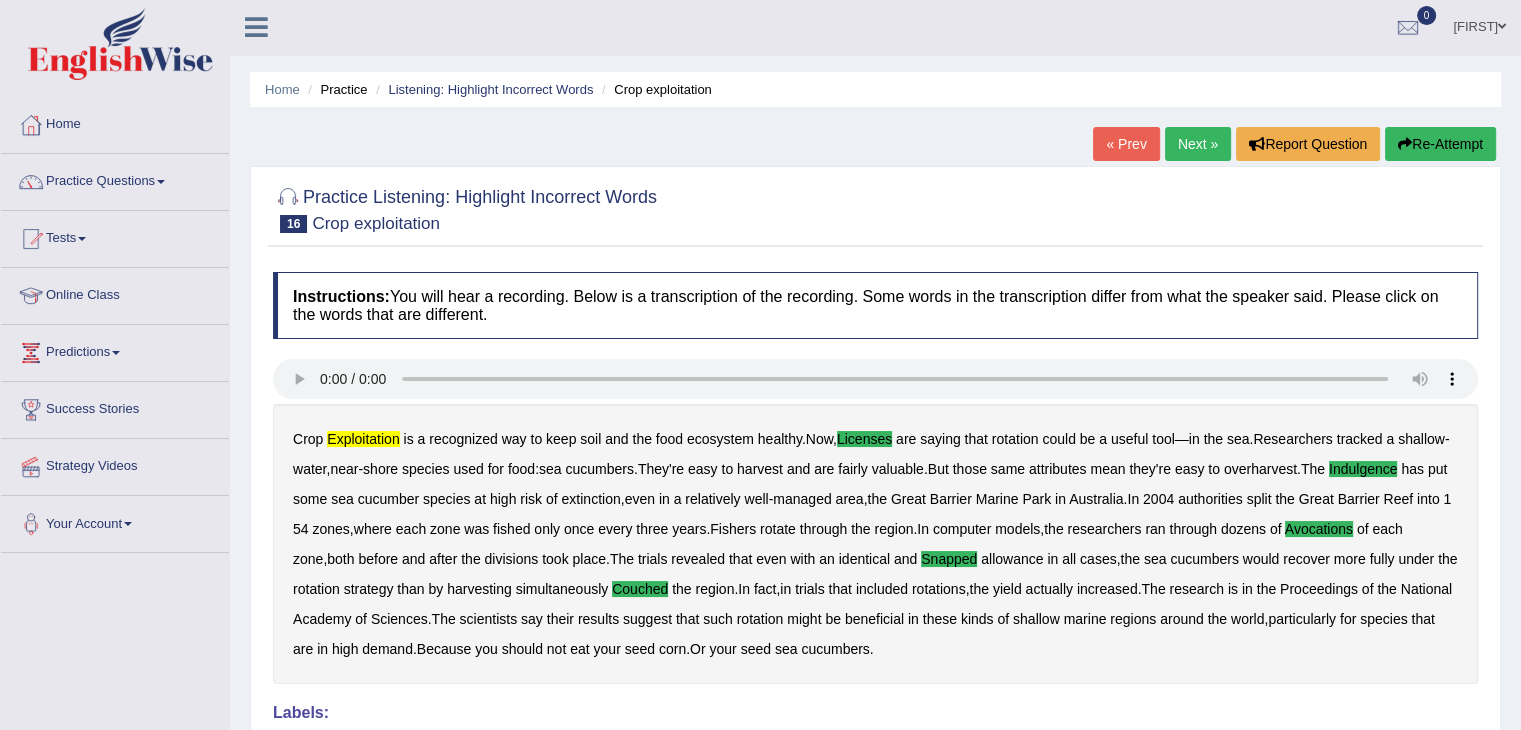 scroll, scrollTop: 0, scrollLeft: 0, axis: both 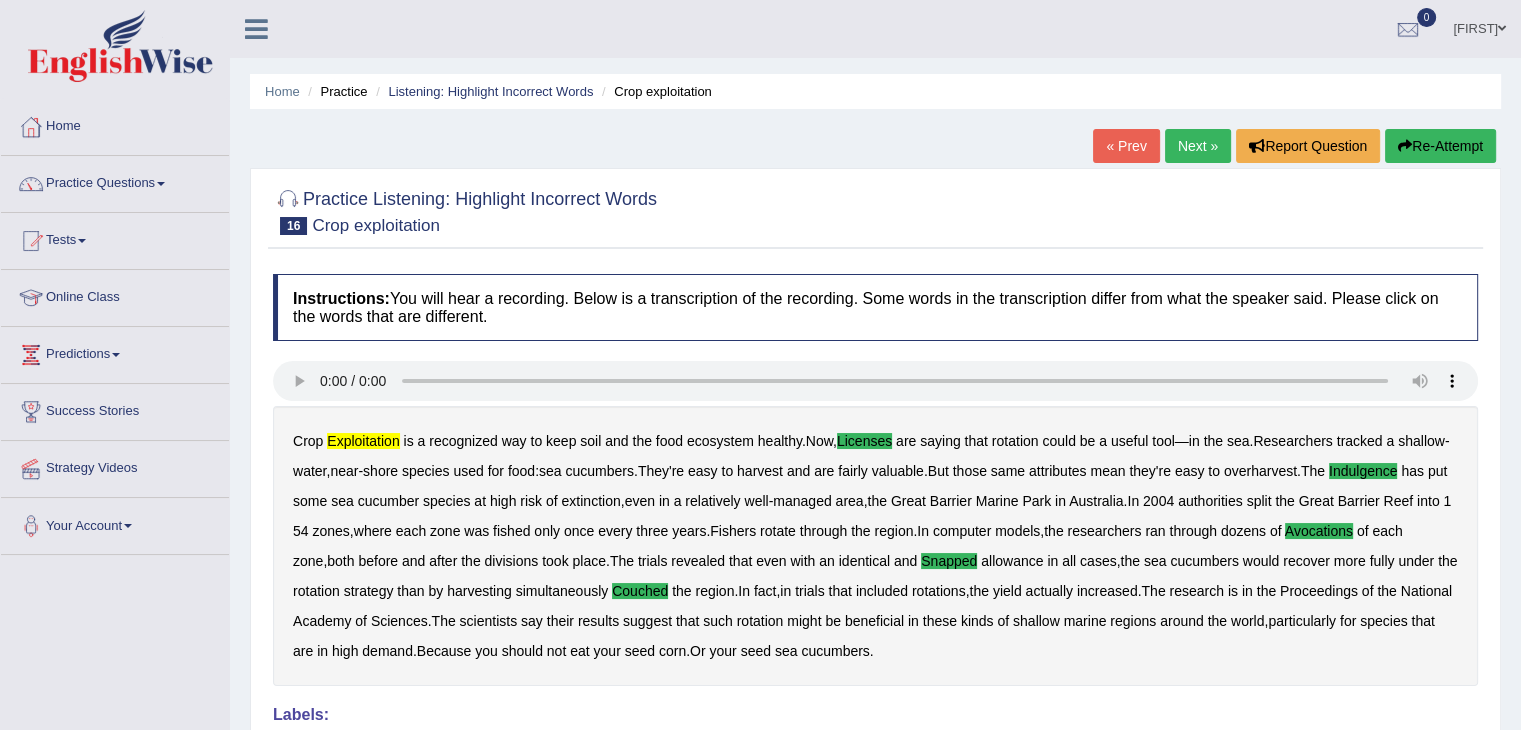 click on "Next »" at bounding box center (1198, 146) 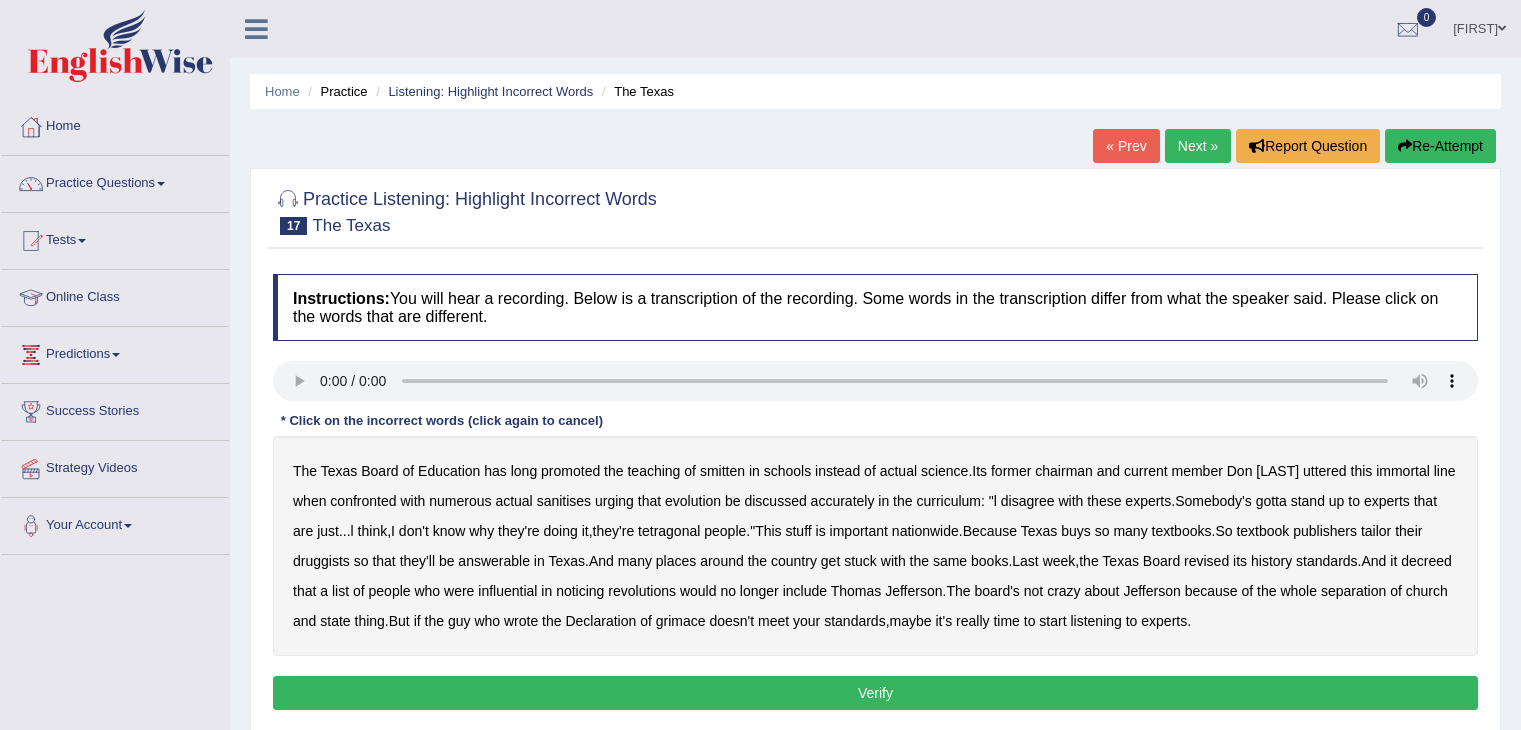 scroll, scrollTop: 0, scrollLeft: 0, axis: both 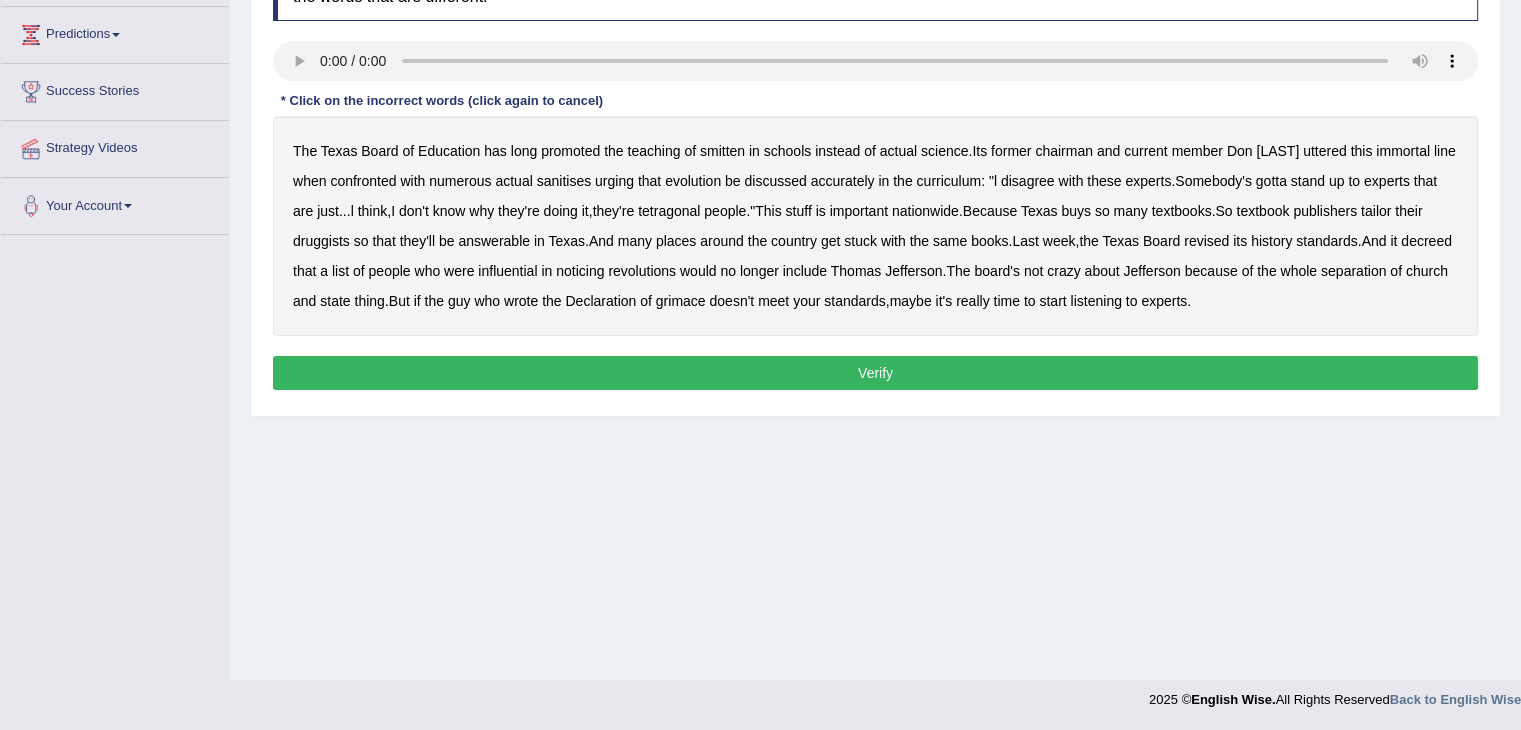 click on "smitten" at bounding box center [722, 151] 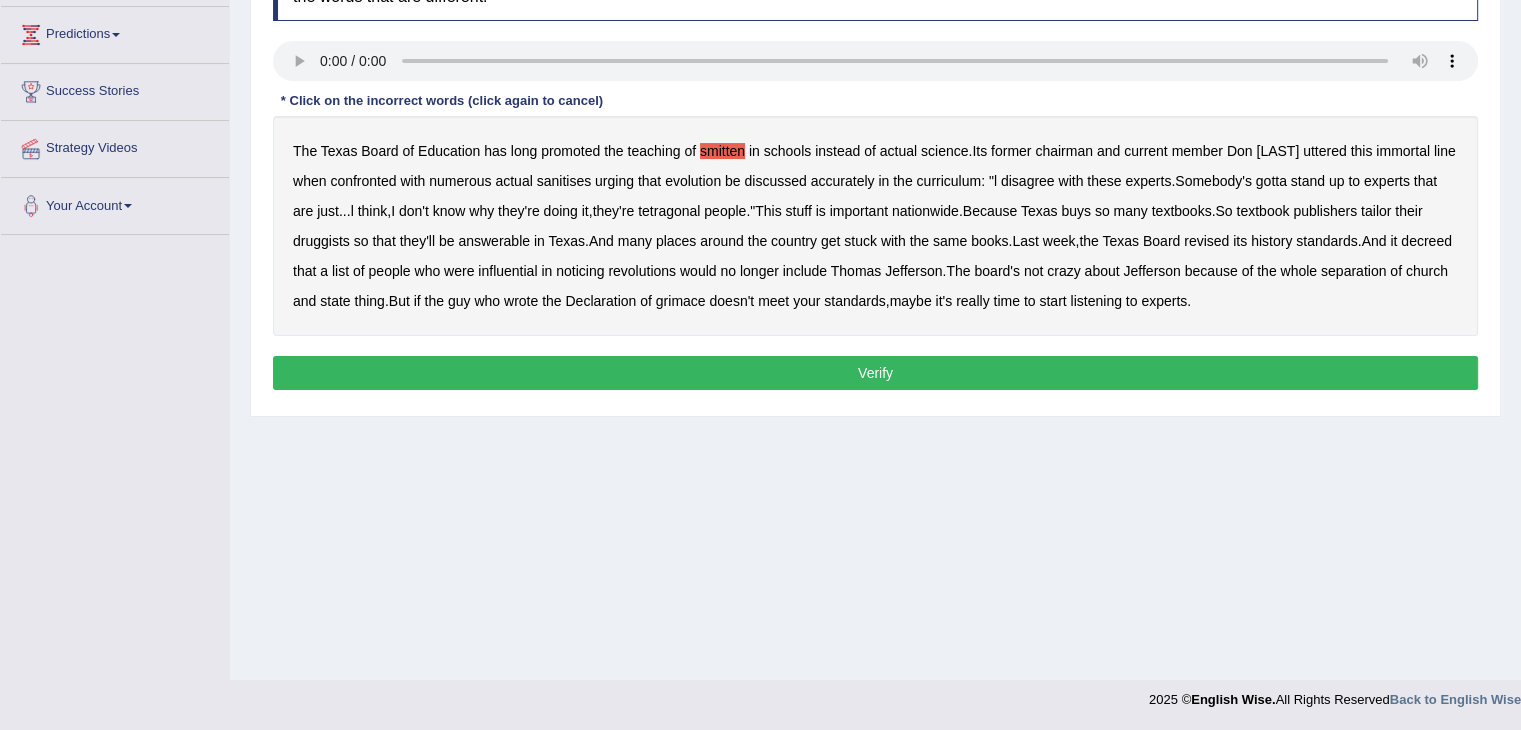 click on "sanitises" at bounding box center [564, 181] 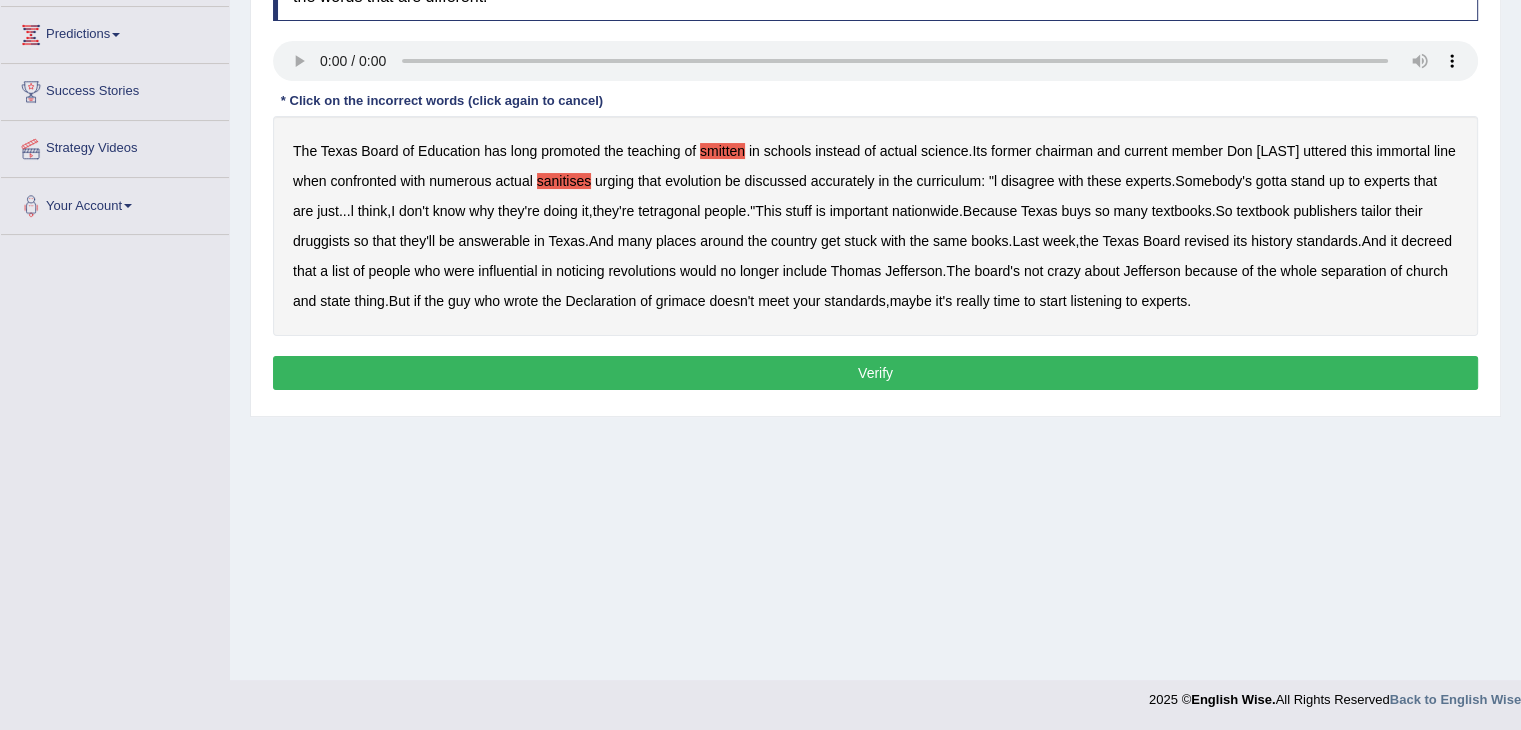 click on "tetragonal" at bounding box center [669, 211] 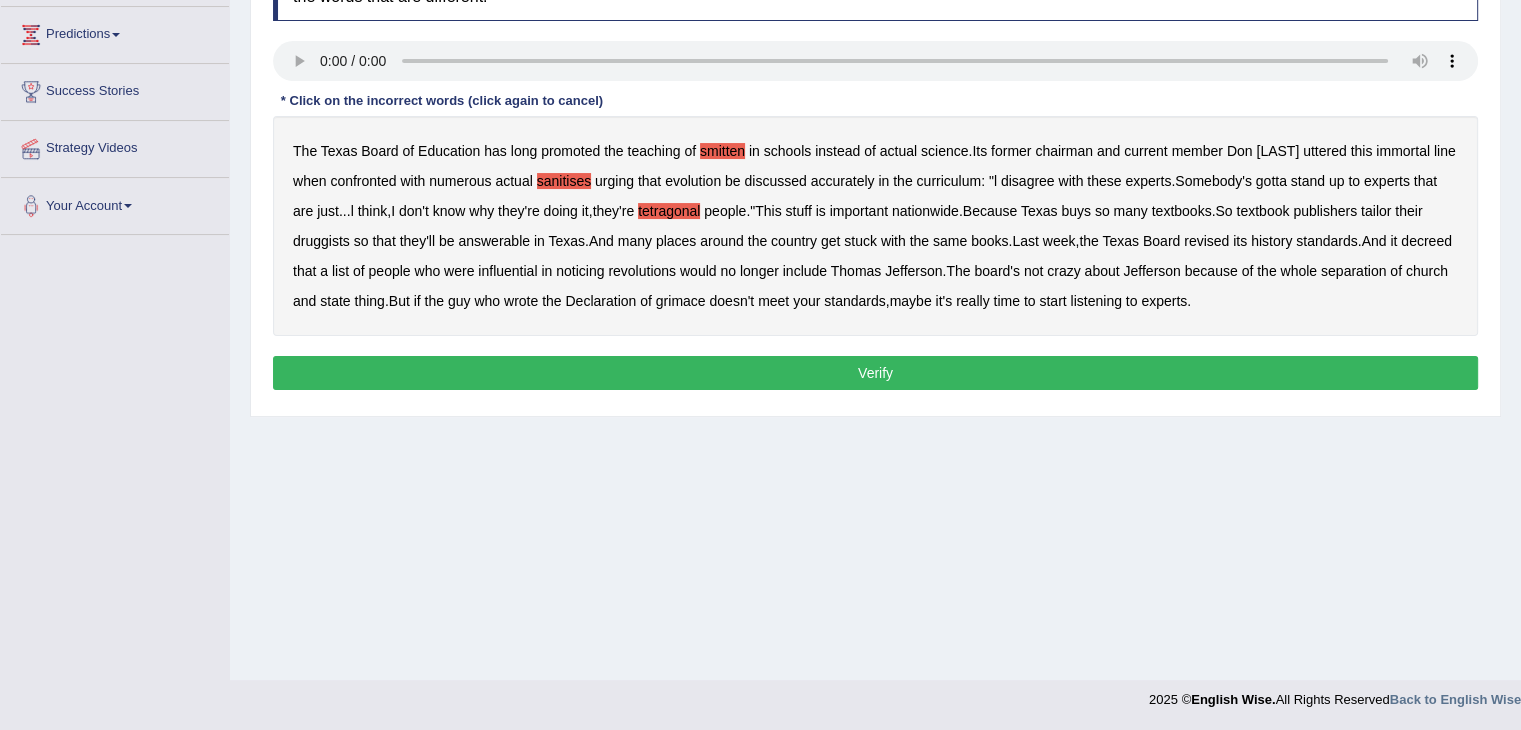 click on "druggists" at bounding box center [321, 241] 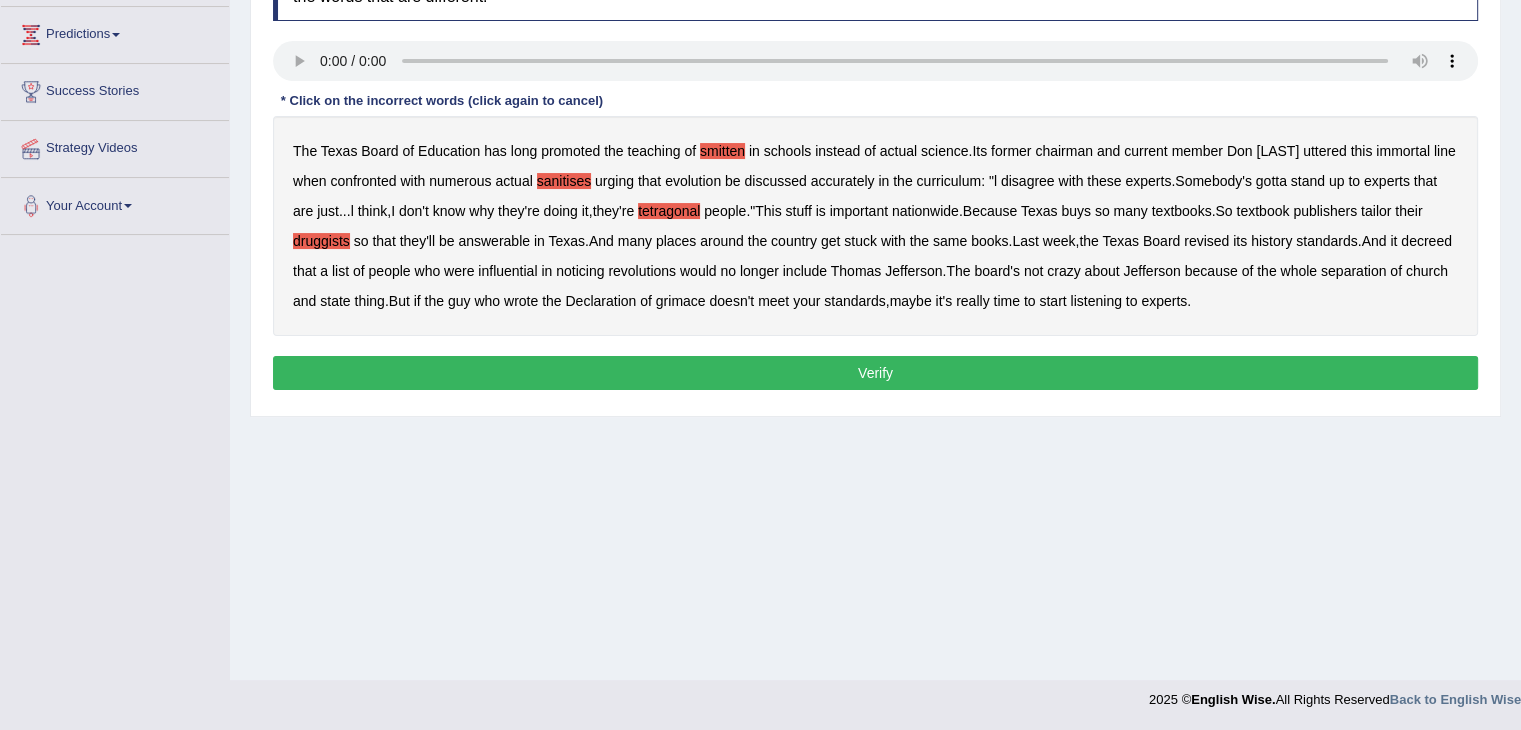 click on "answerable" at bounding box center [494, 241] 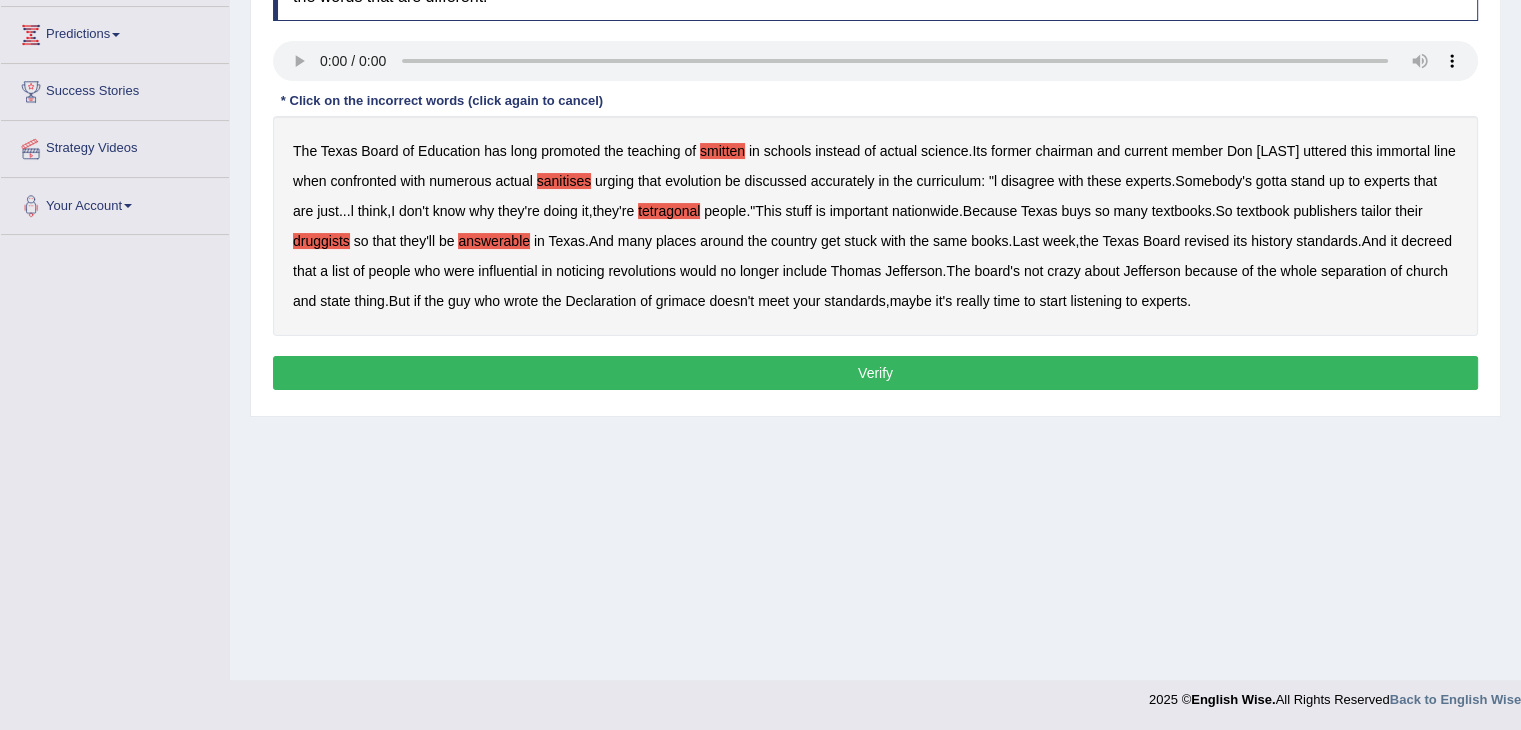 click on "noticing" at bounding box center [580, 271] 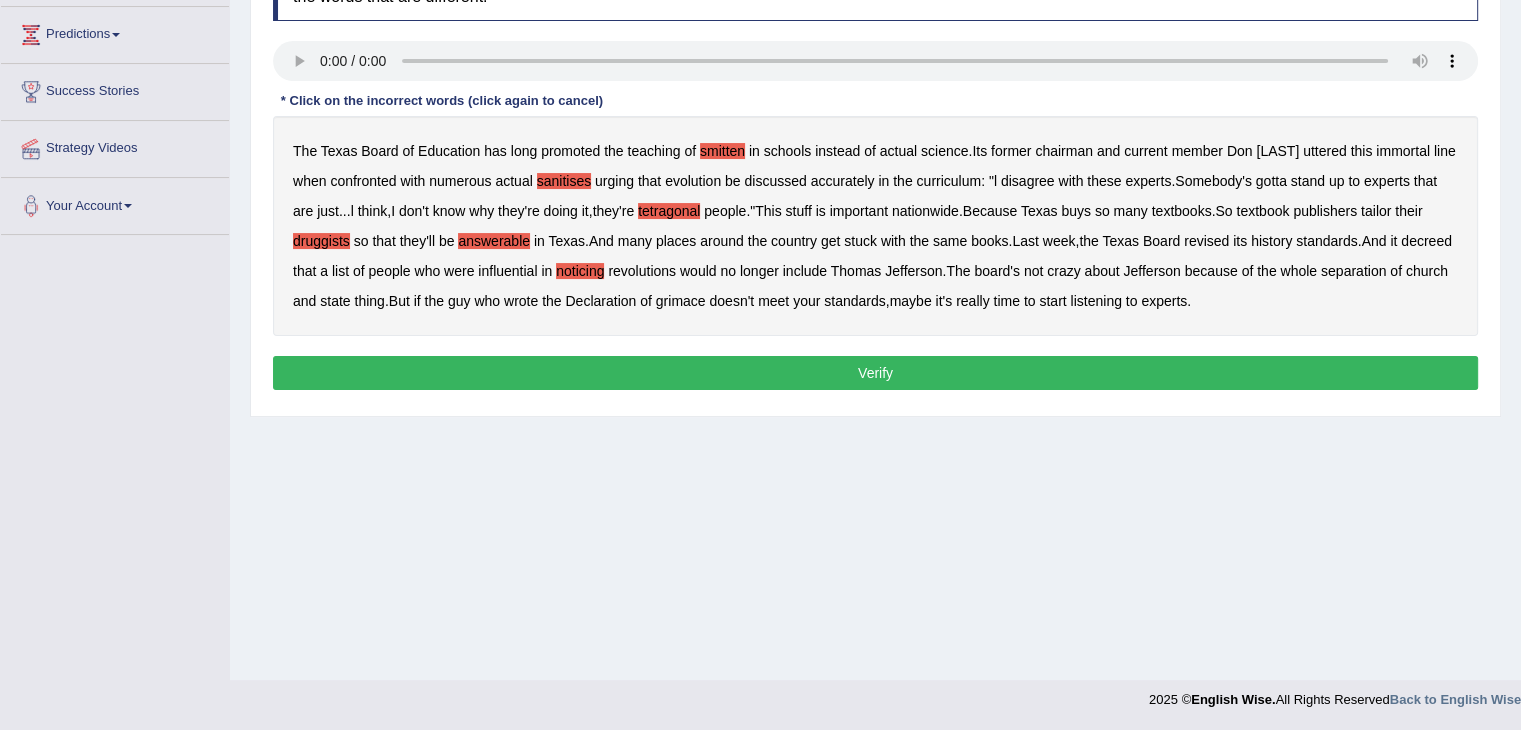 click on "grimace" at bounding box center (681, 301) 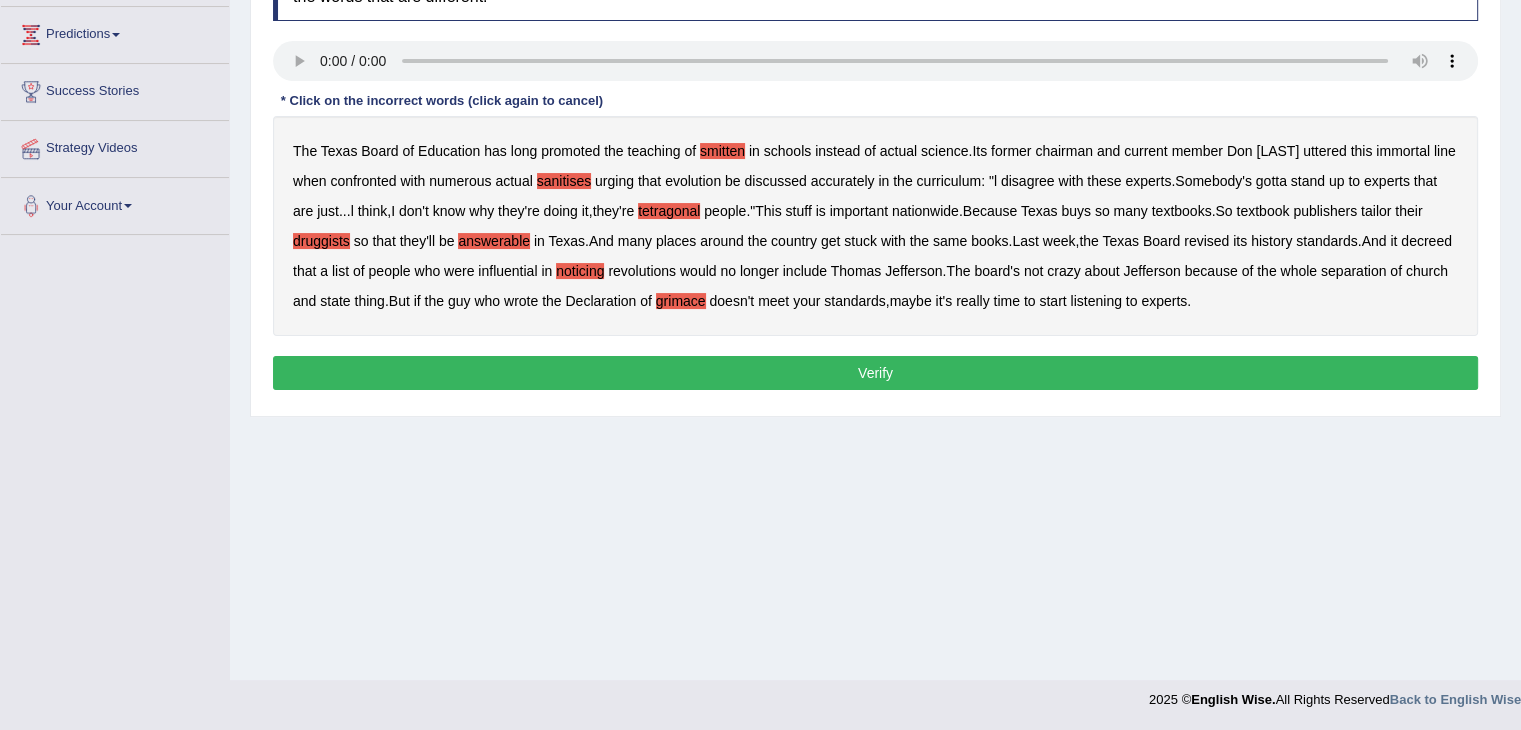 click on "Verify" at bounding box center (875, 373) 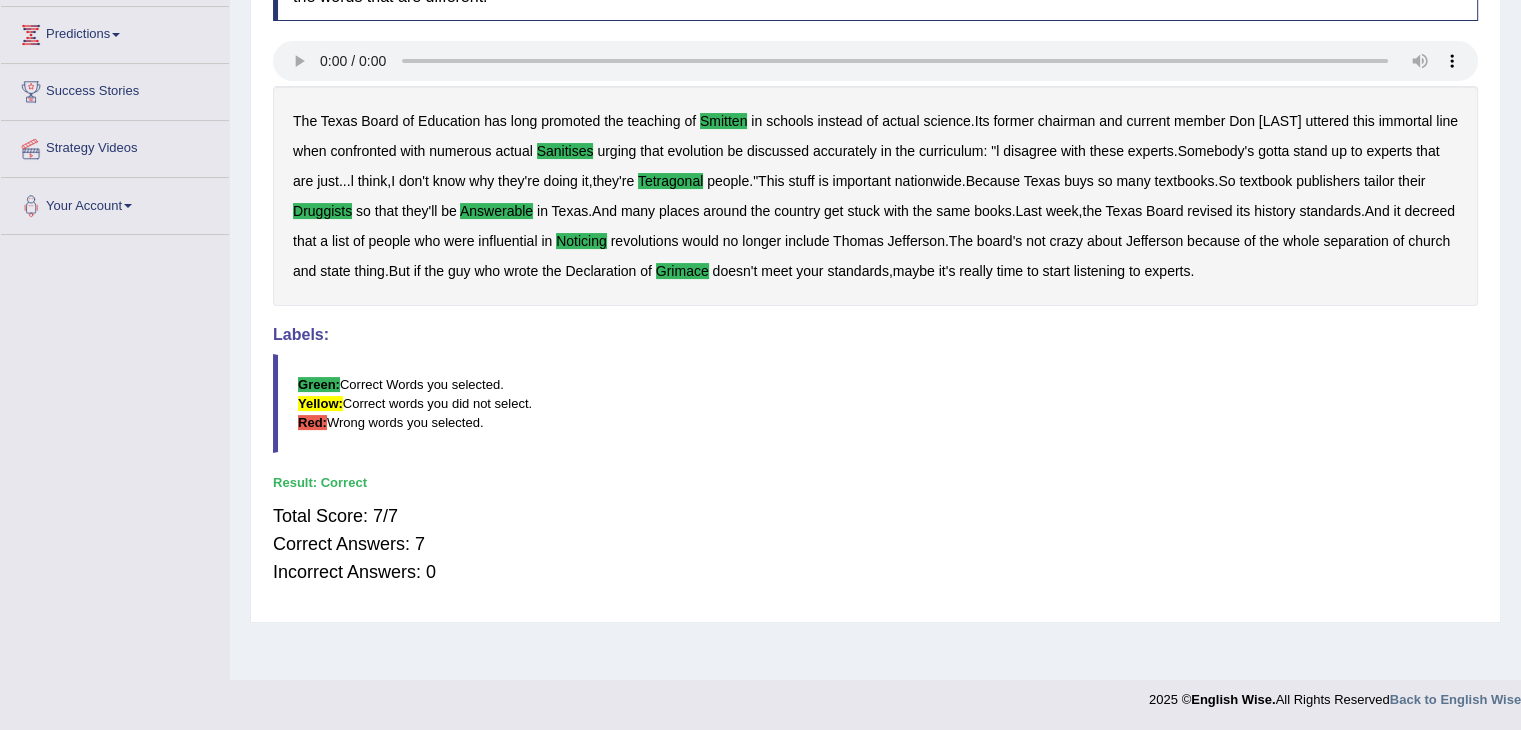 drag, startPoint x: 1364, startPoint y: 540, endPoint x: 1385, endPoint y: 239, distance: 301.73166 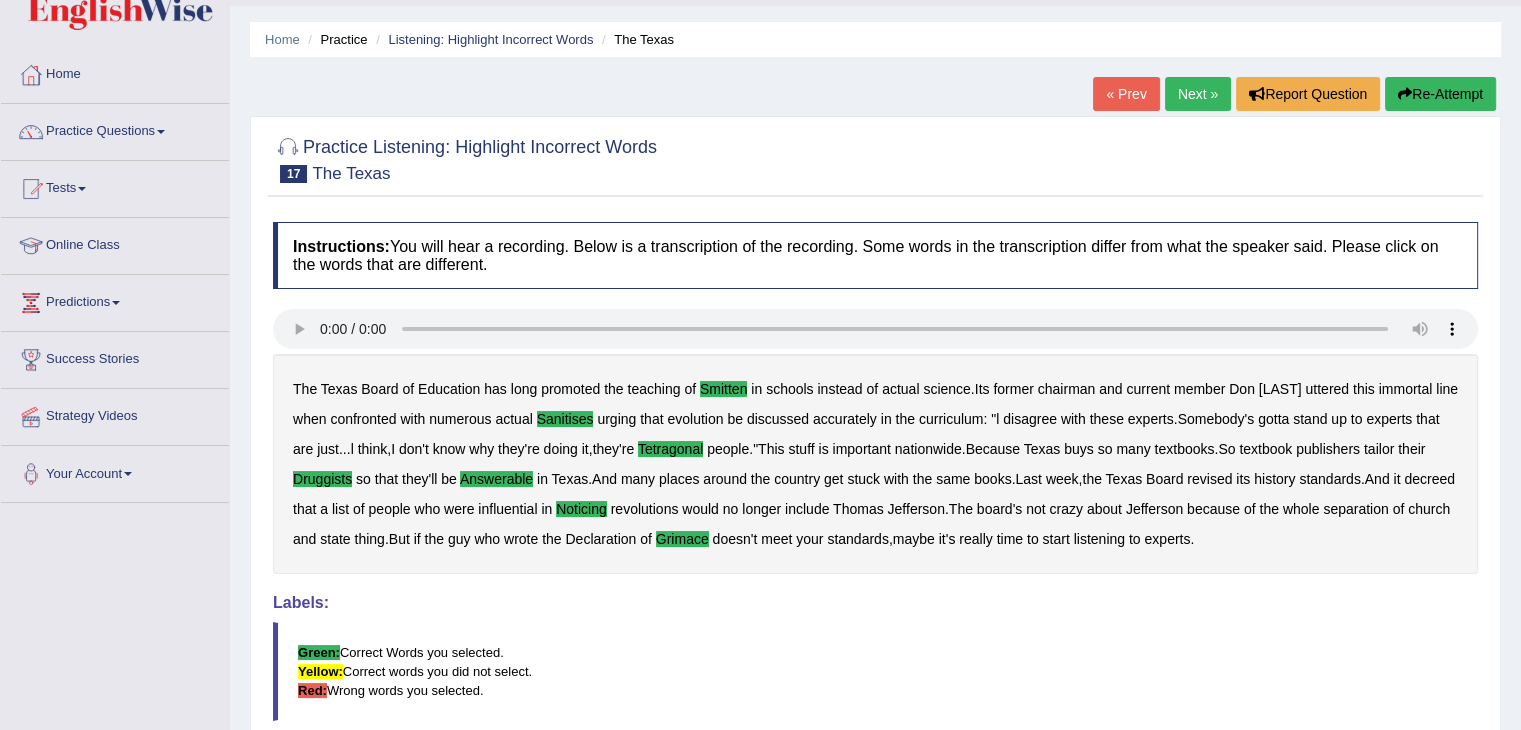 scroll, scrollTop: 0, scrollLeft: 0, axis: both 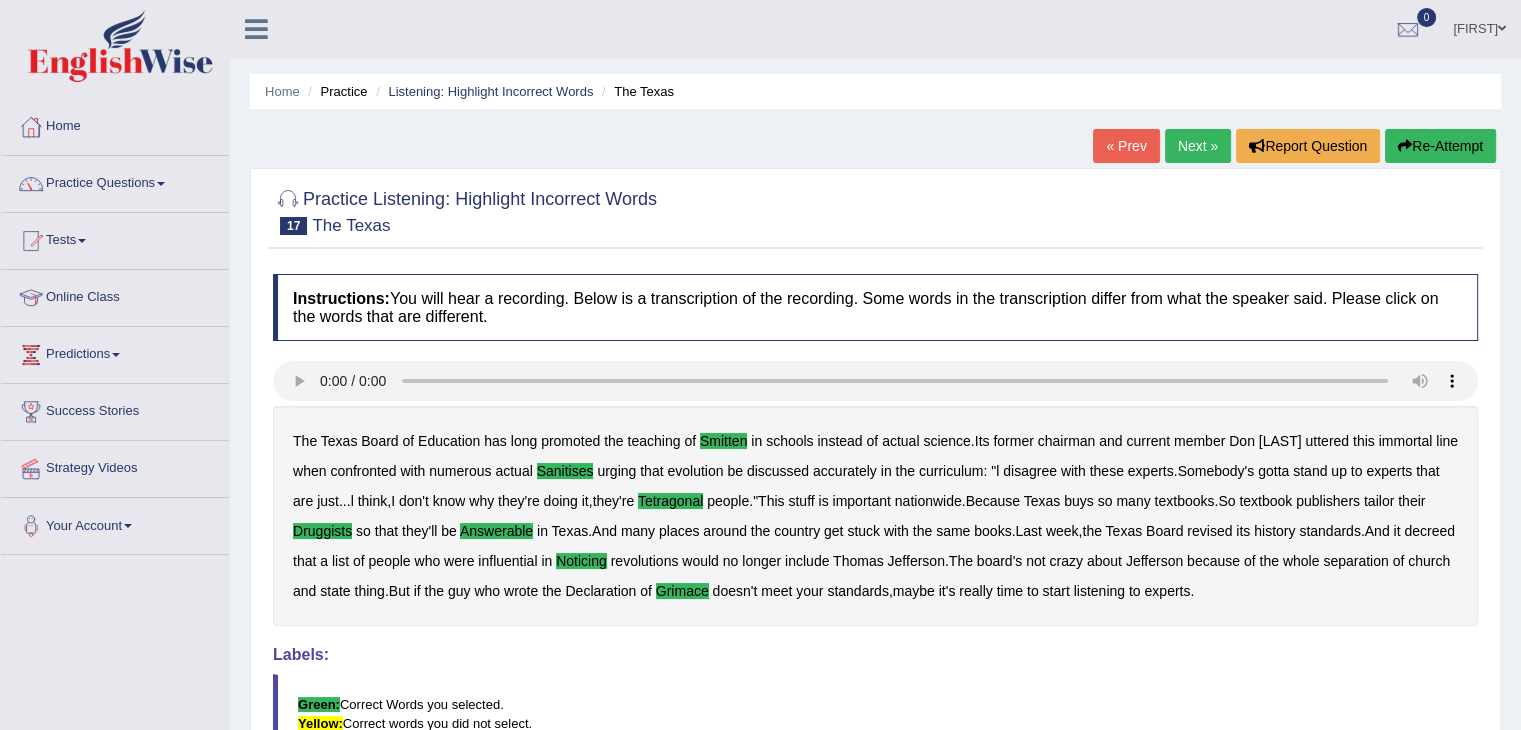 click on "Next »" at bounding box center (1198, 146) 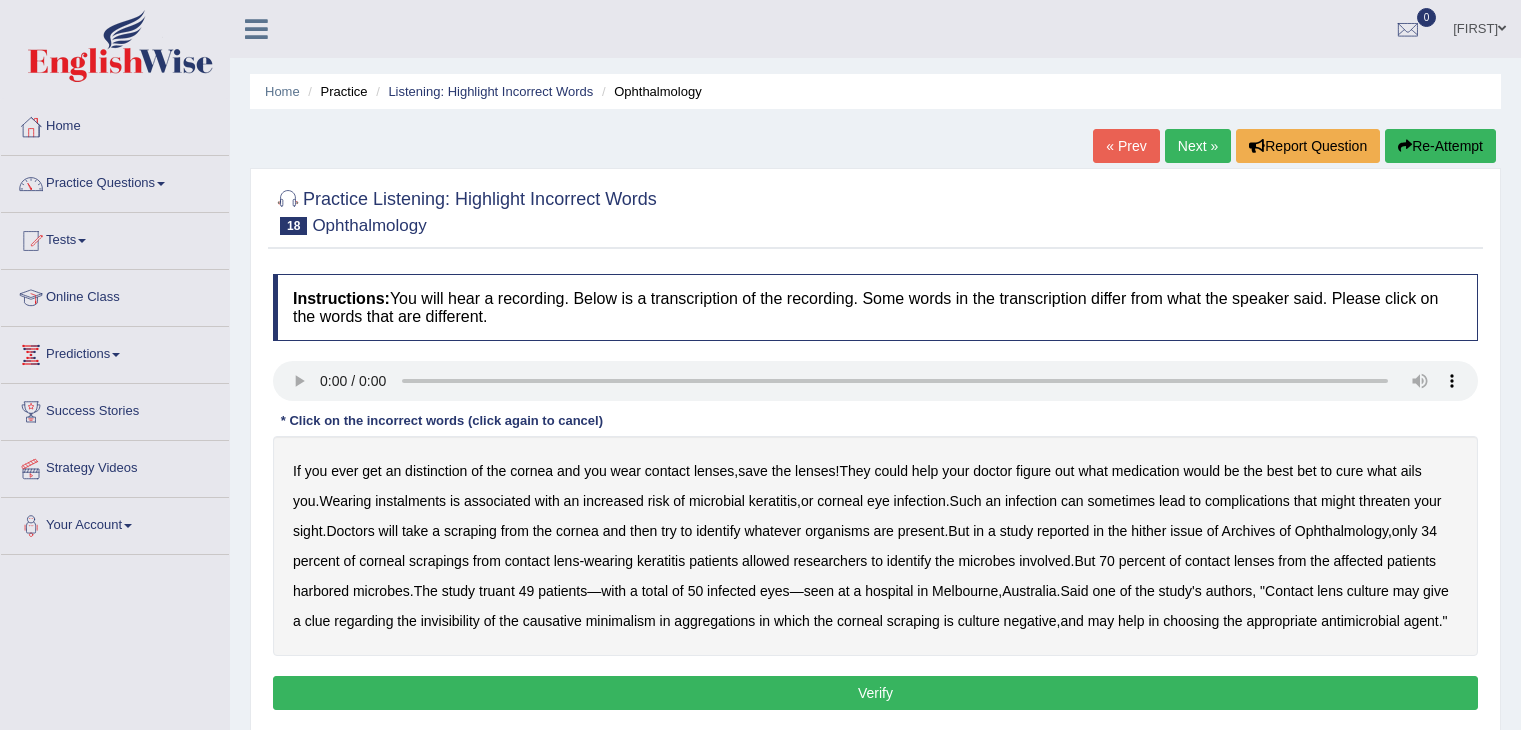 scroll, scrollTop: 0, scrollLeft: 0, axis: both 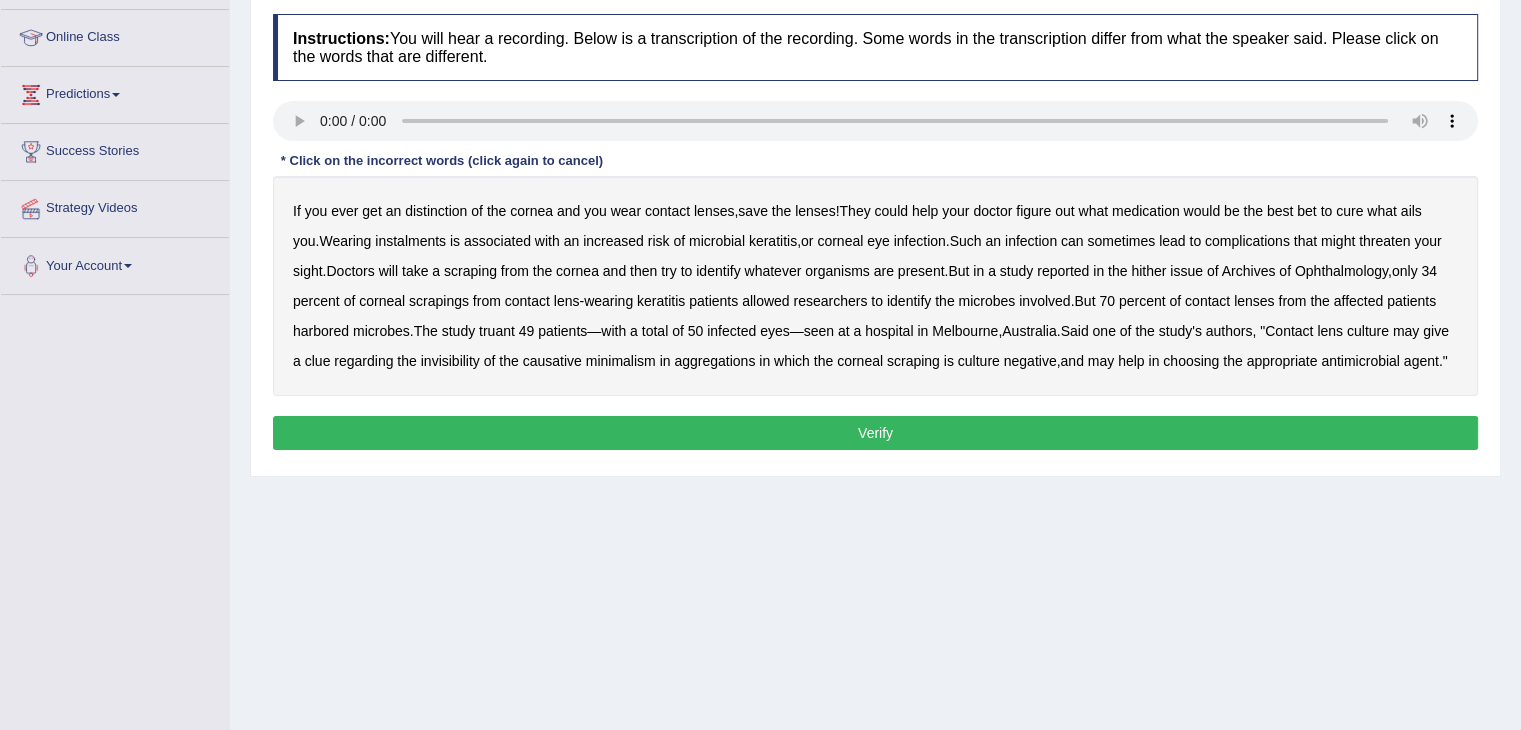 click on "distinction" at bounding box center [436, 211] 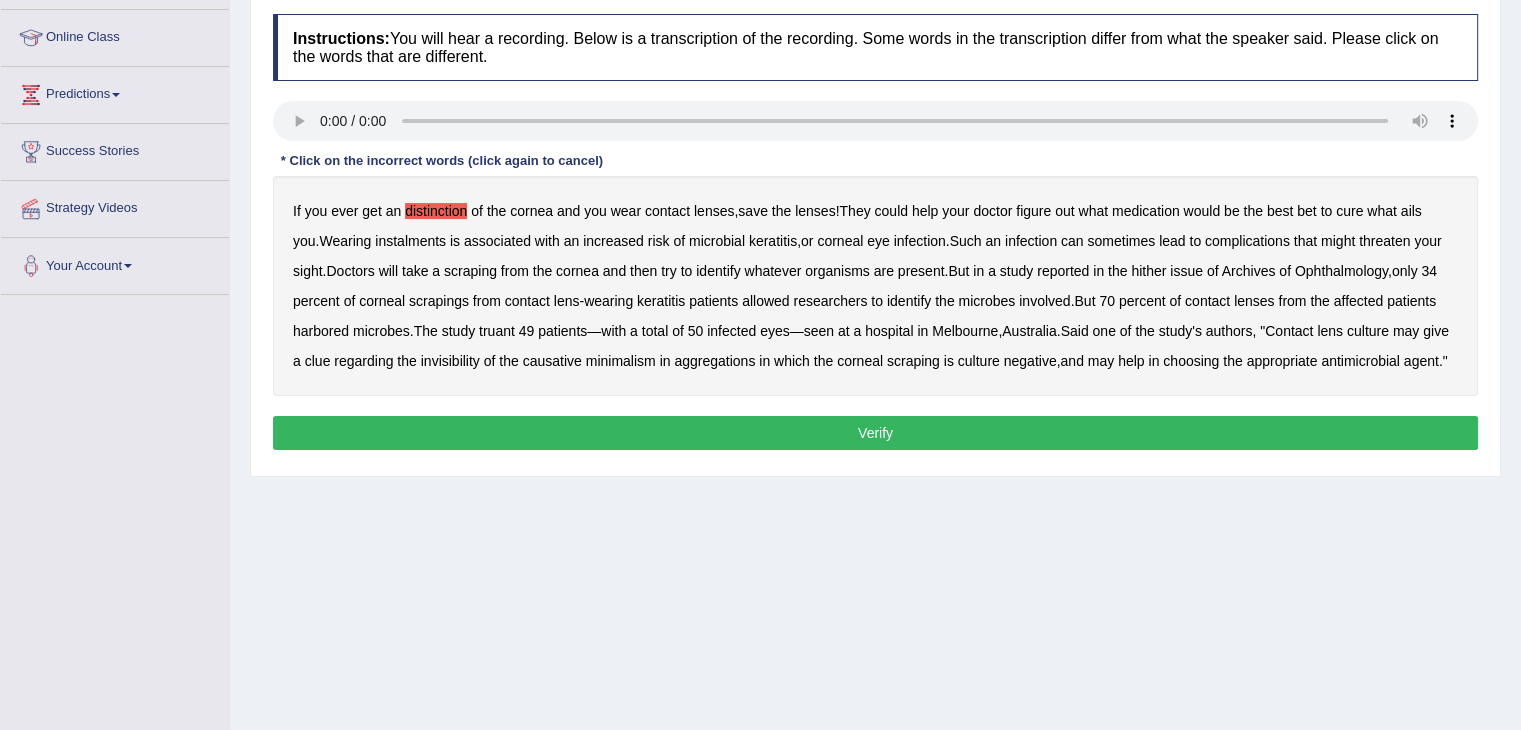 click on "If   you   ever   get   an   distinction   of   the   cornea   and   you   wear   contact   lenses ,  save   the   lenses !  They   could   help   your   doctor   figure   out   what   medication   would   be   the   best   bet   to   cure   what   ails   you .  Wearing   instalments   is   associated   with   an   increased   risk   of   microbial   keratitis ,  or   corneal   eye   infection .  Such   an   infection   can   sometimes   lead   to   complications   that   might   threaten   your   sight .  Doctors   will   take   a   scraping   from   the   cornea   and   then   try   to   identify   whatever   organisms   are   present .  But   in   a   study   reported   in   the   hither   issue   of   Archives   of   Ophthalmology ,  only   34   percent   of   corneal   scrapings   from   contact   lens - wearing   keratitis   patients   allowed   researchers   to   identify   the   microbes   involved .  But   70   percent   of   contact   lenses   from   the   affected   patients   harbored   microbes" at bounding box center [875, 286] 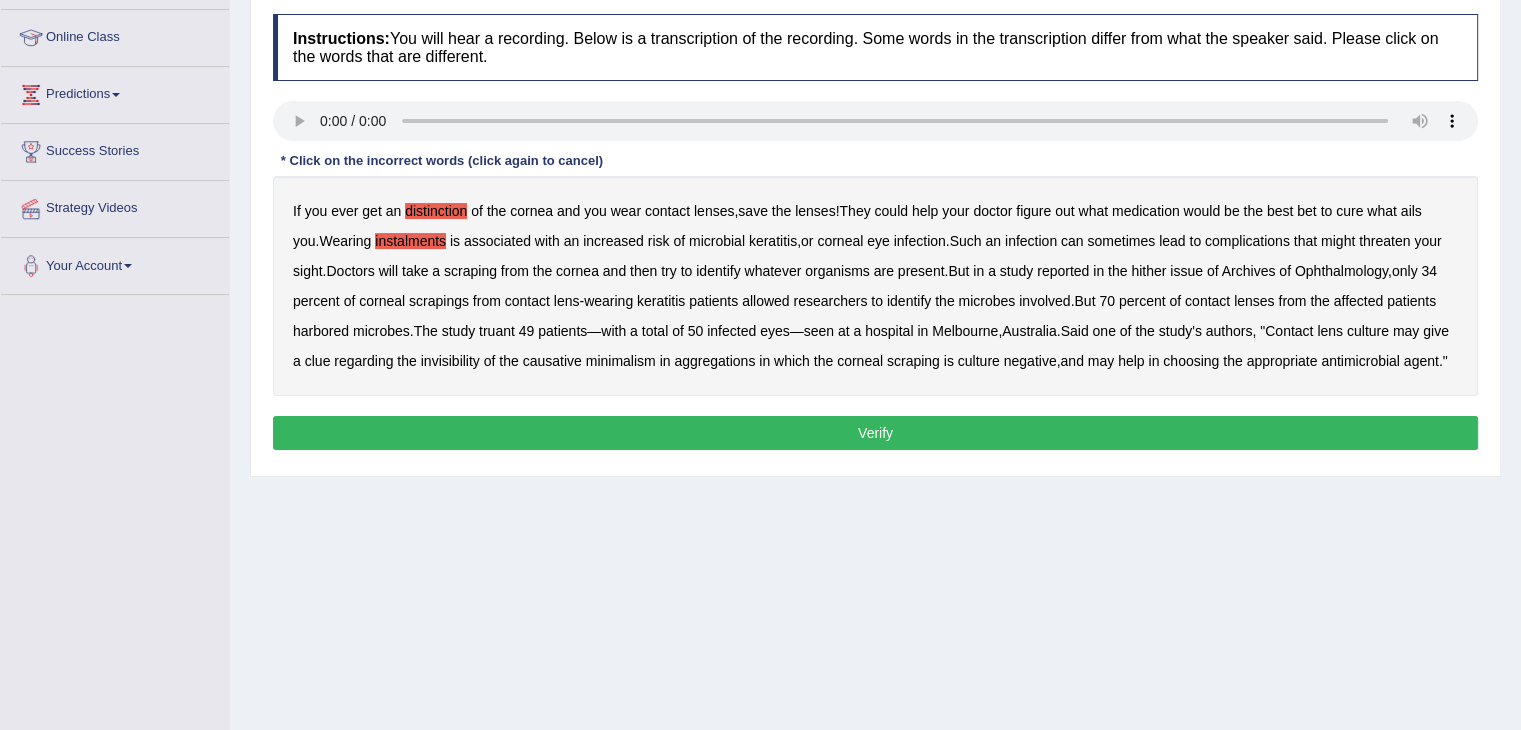 click on "eye" at bounding box center (878, 241) 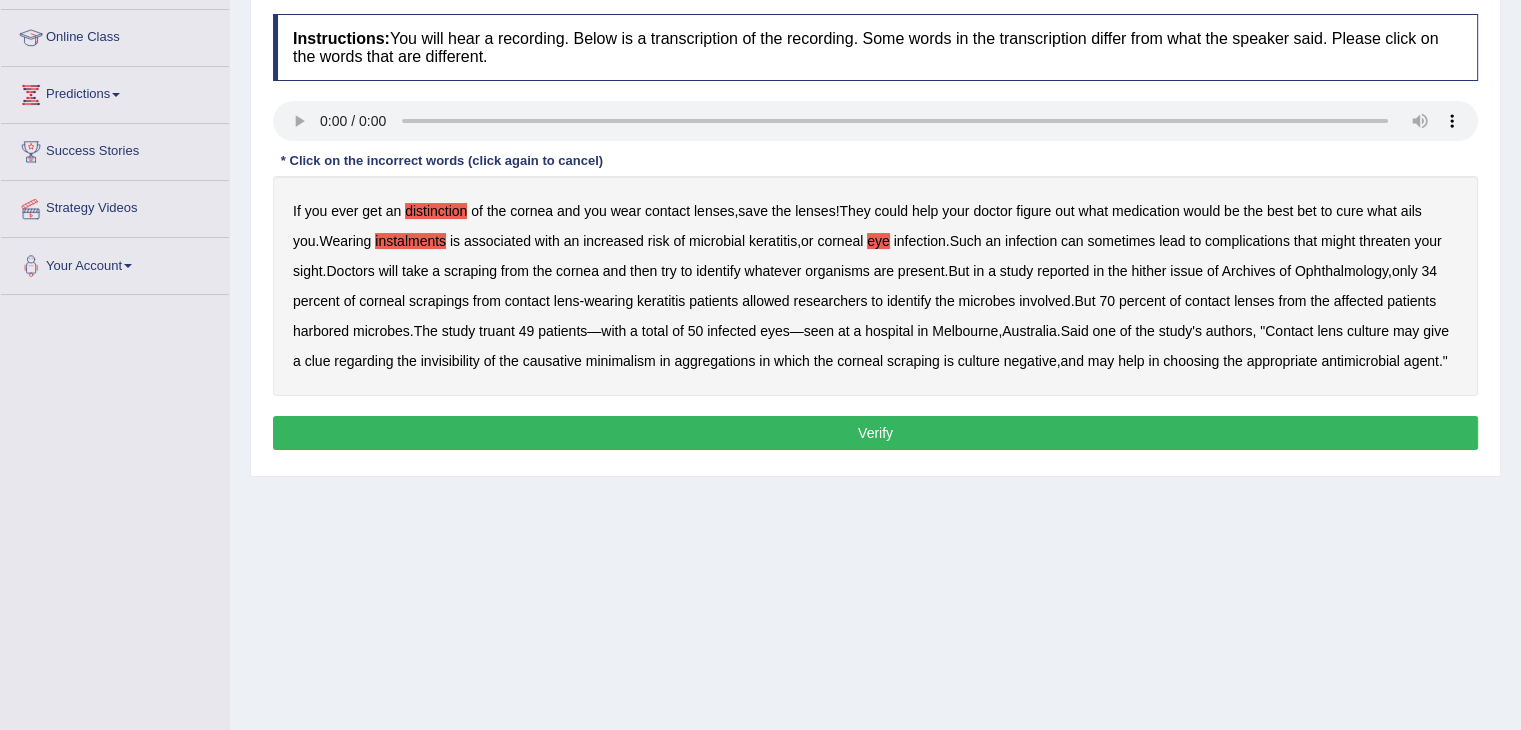 click on "If   you   ever   get   an   distinction   of   the   cornea   and   you   wear   contact   lenses ,  save   the   lenses !  They   could   help   your   doctor   figure   out   what   medication   would   be   the   best   bet   to   cure   what   ails   you .  Wearing   instalments   is   associated   with   an   increased   risk   of   microbial   keratitis ,  or   corneal   eye   infection .  Such   an   infection   can   sometimes   lead   to   complications   that   might   threaten   your   sight .  Doctors   will   take   a   scraping   from   the   cornea   and   then   try   to   identify   whatever   organisms   are   present .  But   in   a   study   reported   in   the   hither   issue   of   Archives   of   Ophthalmology ,  only   34   percent   of   corneal   scrapings   from   contact   lens - wearing   keratitis   patients   allowed   researchers   to   identify   the   microbes   involved .  But   70   percent   of   contact   lenses   from   the   affected   patients   harbored   microbes" at bounding box center (875, 286) 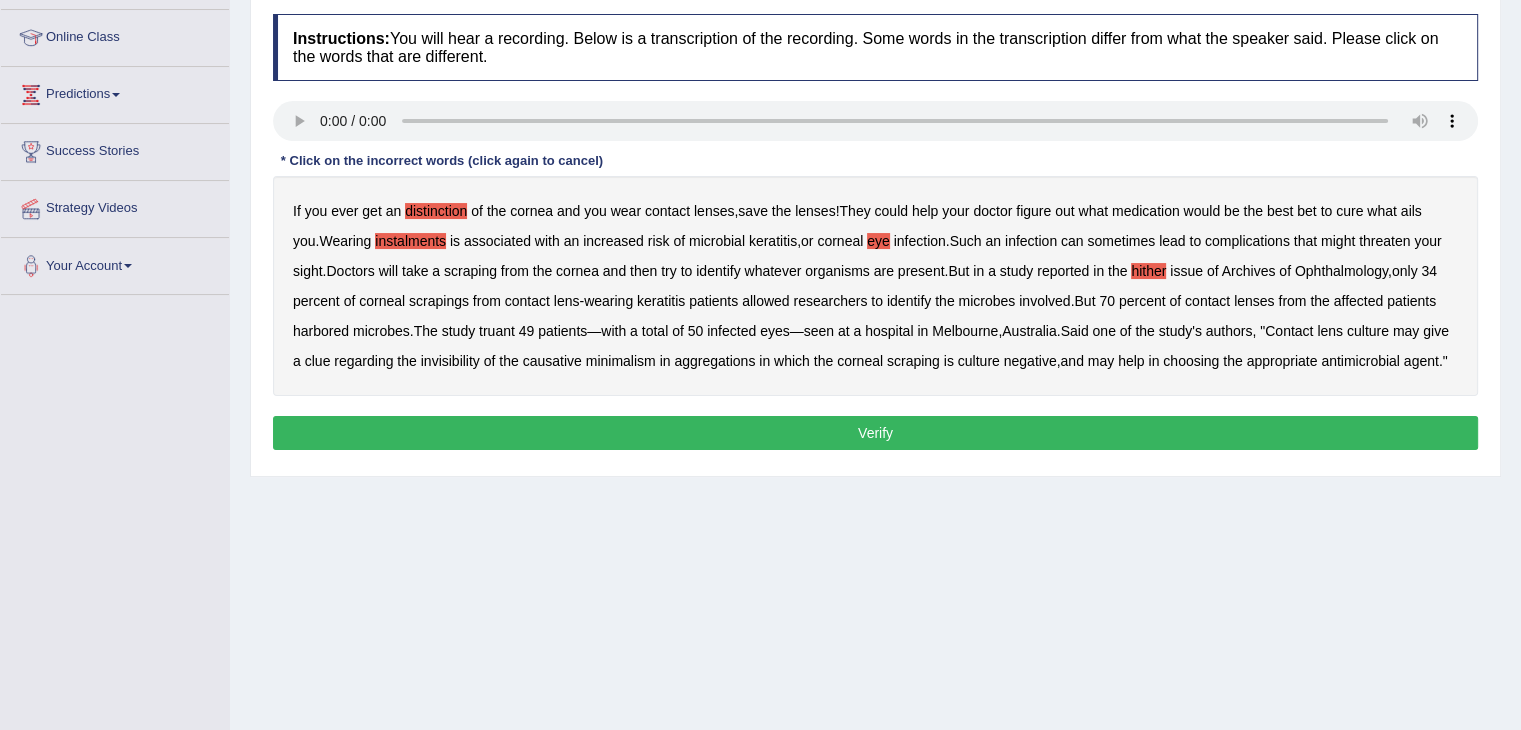 click on "truant" at bounding box center [497, 331] 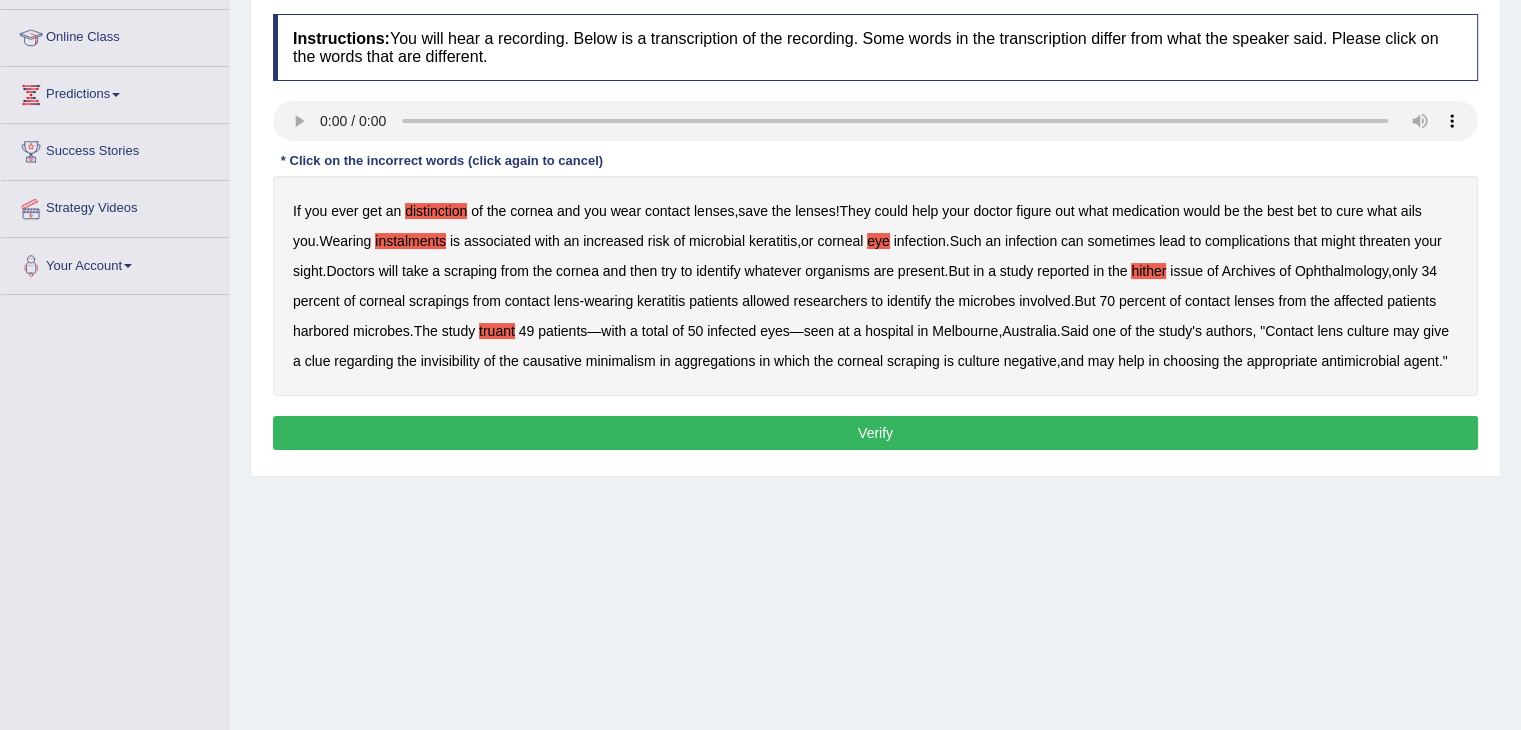 click on "invisibility" at bounding box center [450, 361] 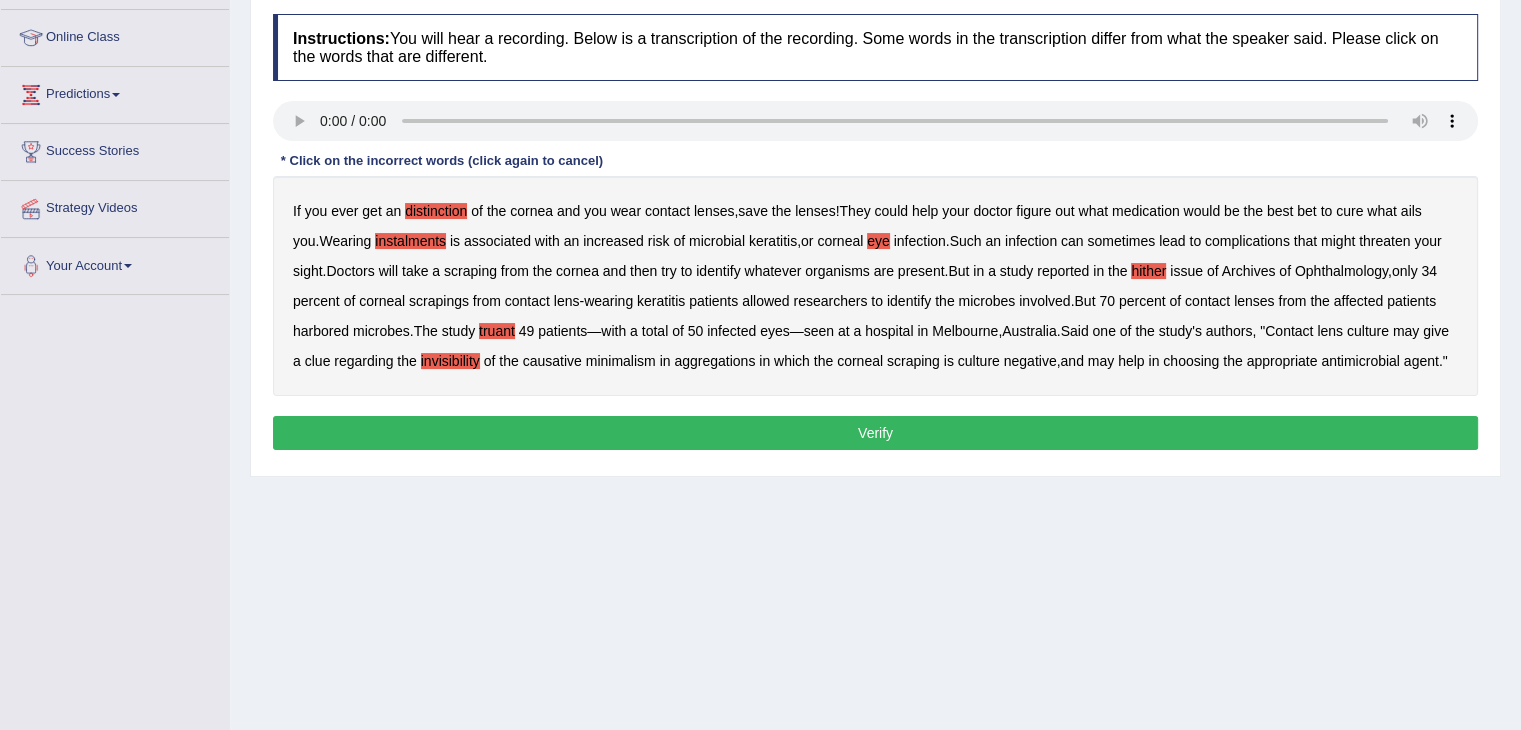 click on "aggregations" at bounding box center [714, 361] 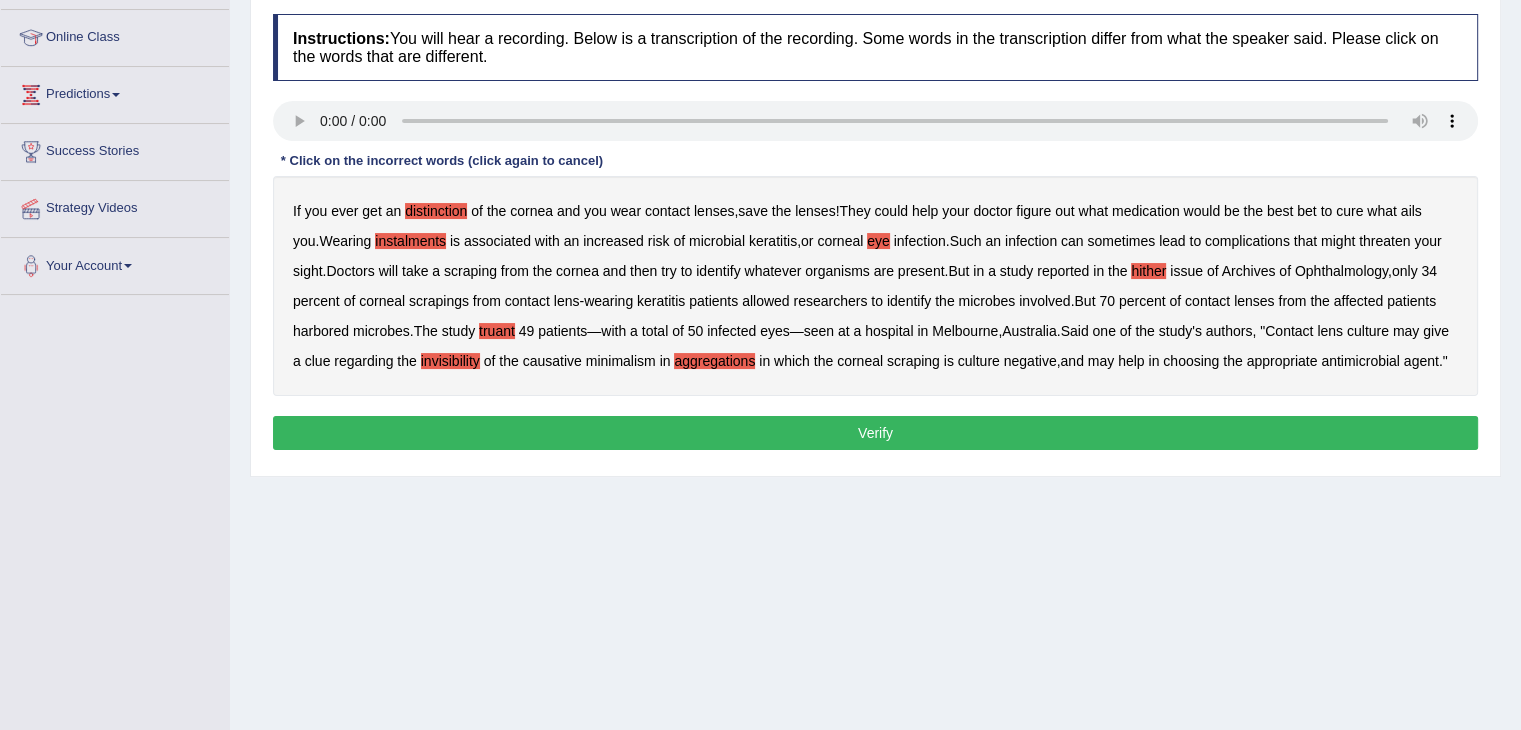click on "Verify" at bounding box center [875, 433] 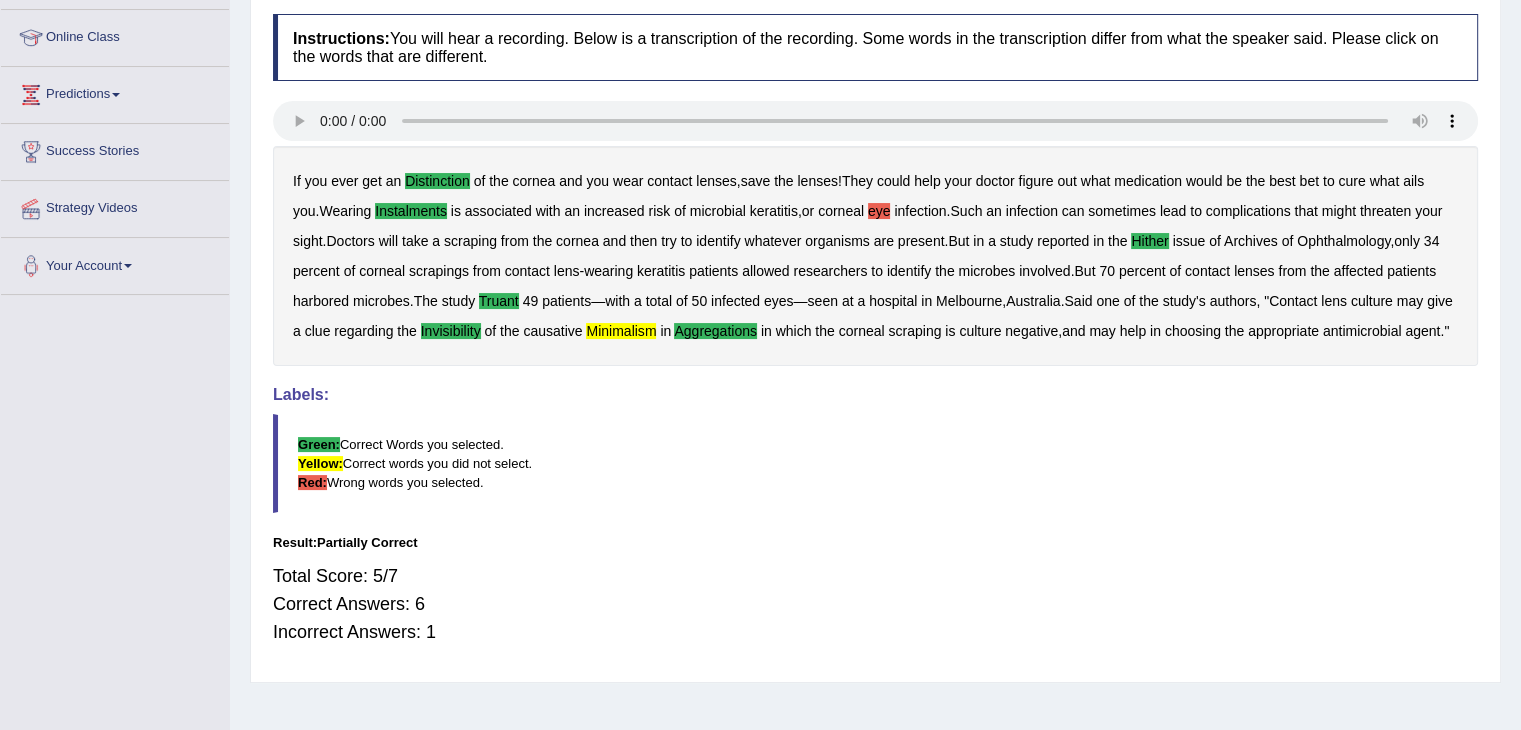 scroll, scrollTop: 0, scrollLeft: 0, axis: both 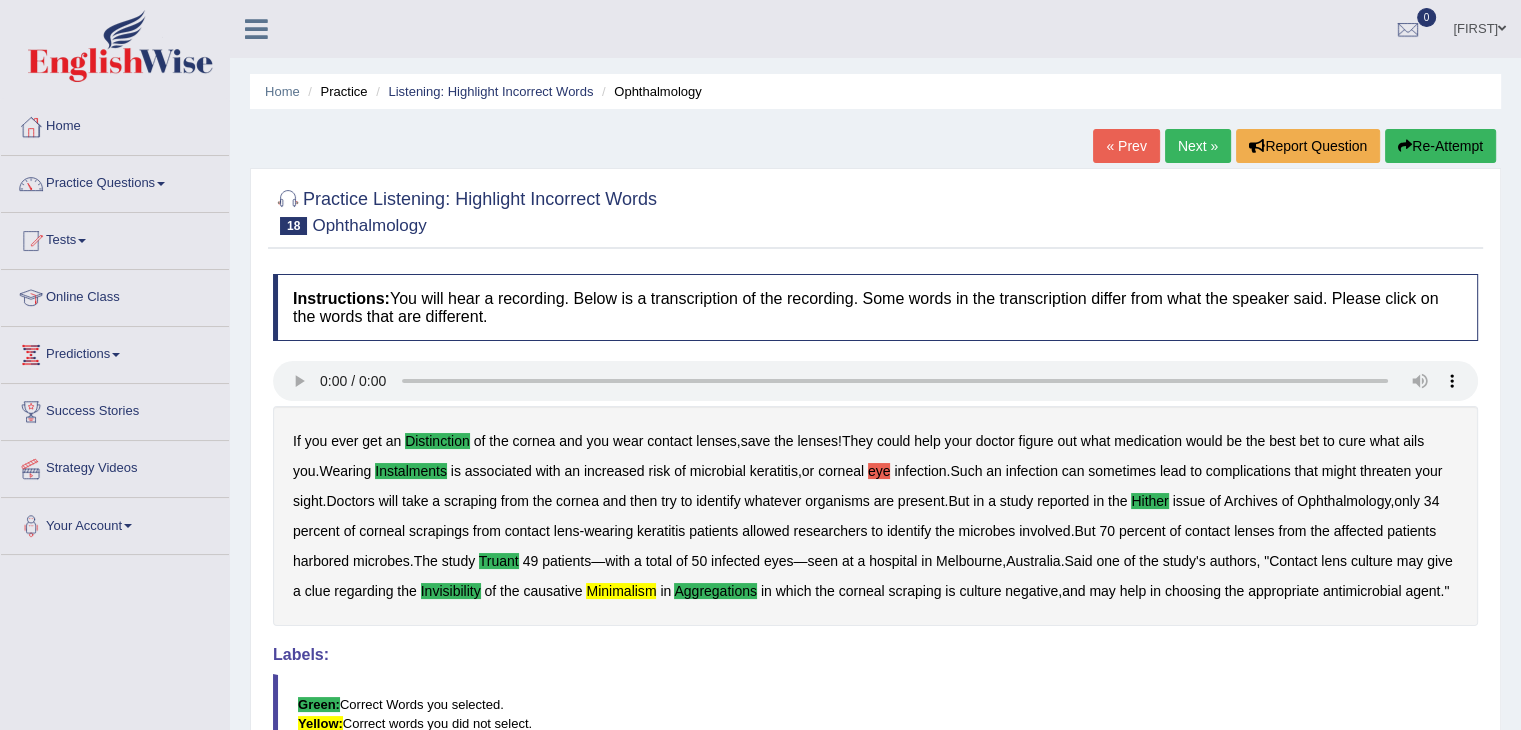 click on "Next »" at bounding box center (1198, 146) 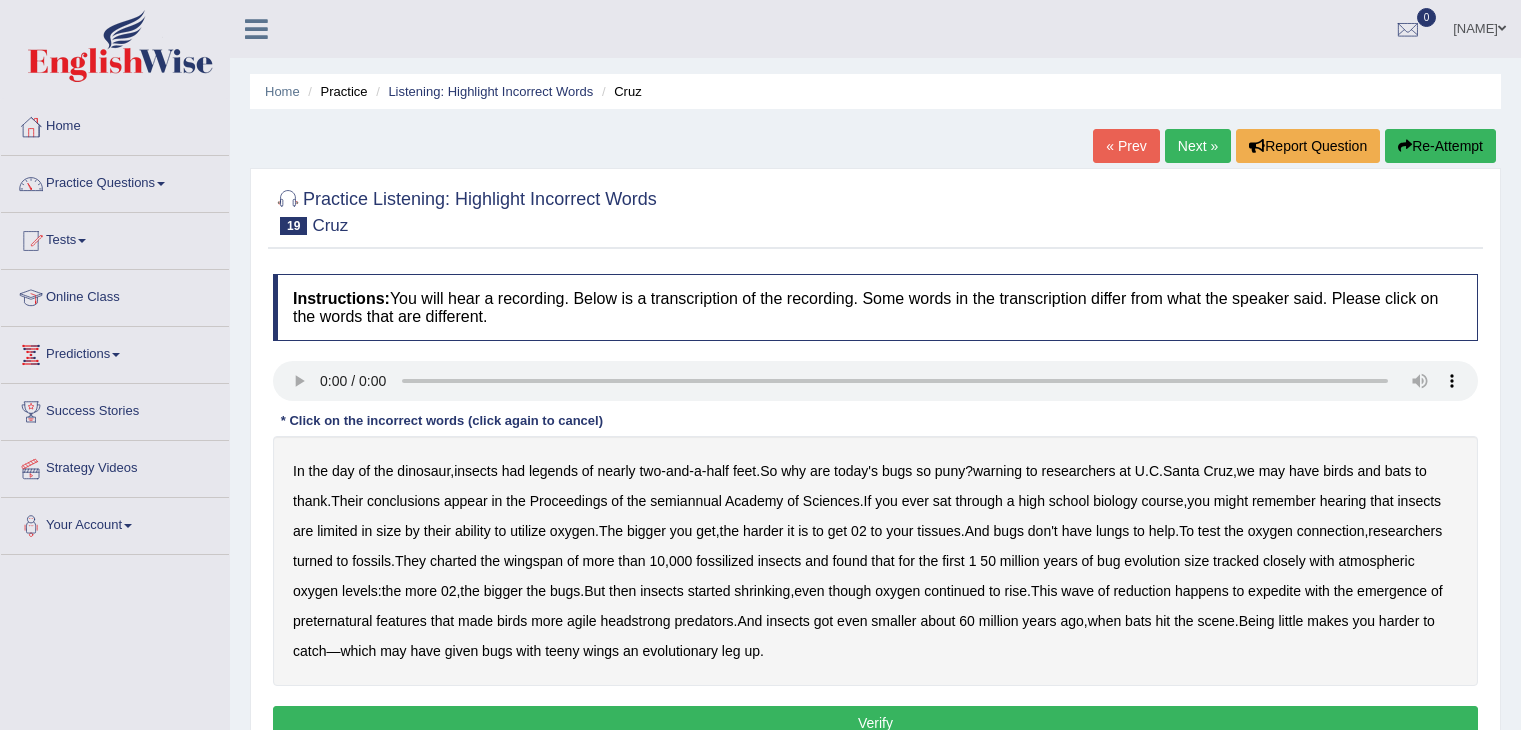 scroll, scrollTop: 0, scrollLeft: 0, axis: both 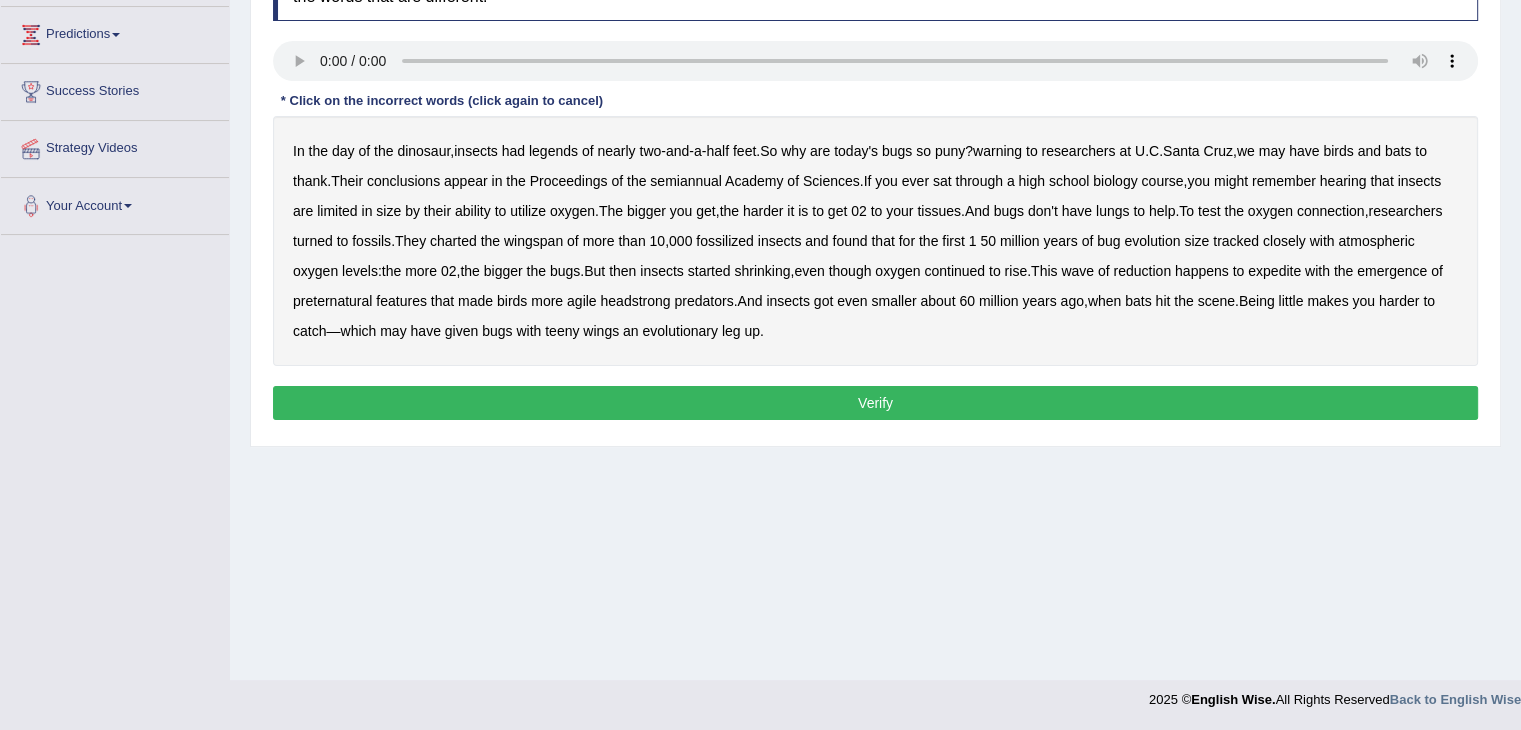 type 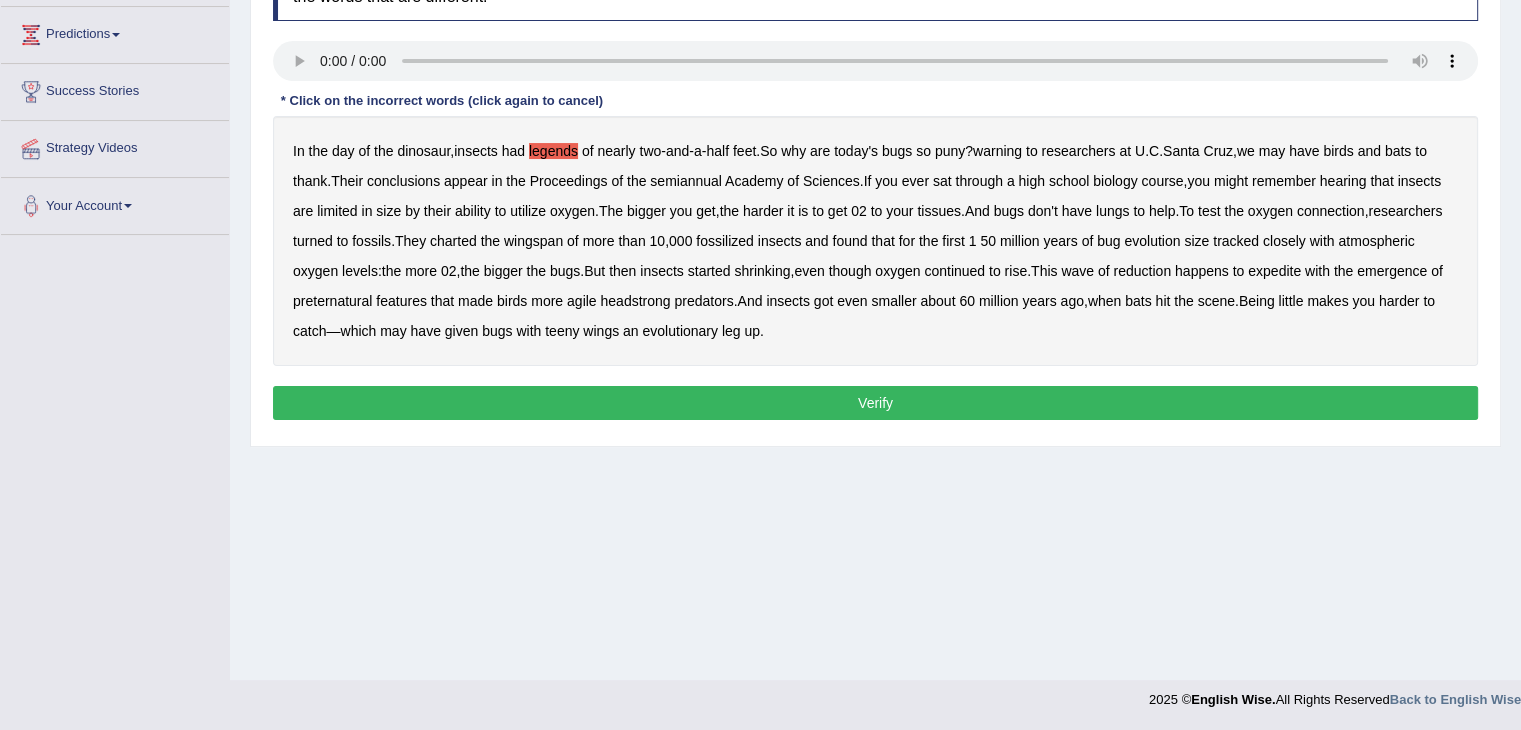 click on "In   the   day   of   the   dinosaur ,  insects   had   legends   of   nearly   two - and - a - half   feet .  So   why   are   today's   bugs   so   puny ?  warning   to   researchers   at   U . C .  [CITY],  we   may   have   birds   and   bats   to   thank .  Their   conclusions   appear   in   the   Proceedings   of   the   semiannual   Academy   of   Sciences .  If   you   ever   sat   through   a   high   school   biology   course ,  you   might   remember   hearing   that   insects   are   limited   in   size   by   their   ability   to   utilize   oxygen .  The   bigger   you   get ,  the   harder   it   is   to   get   02   to   your   tissues .  And   bugs   don't   have   lungs   to   help .  To   test   the   oxygen   connection ,  researchers   turned   to   fossils .  They   charted   the   wingspan   of   more   than   10 , 000   fossilized   insects   and   found   that   for   the   first   1   50   million   years   of   bug   evolution   size   tracked   closely   with   atmospheric" at bounding box center (875, 241) 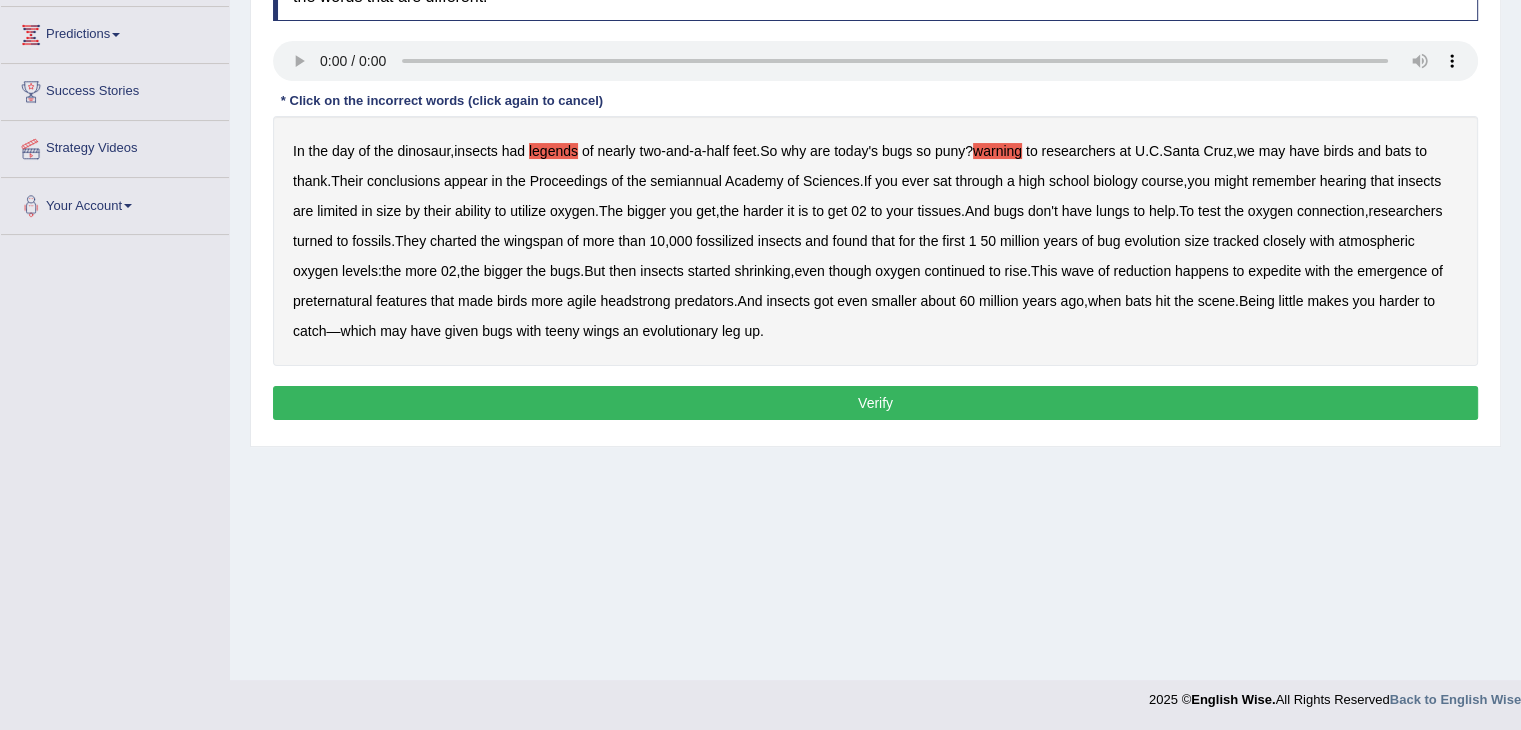 click on "semiannual" at bounding box center (686, 181) 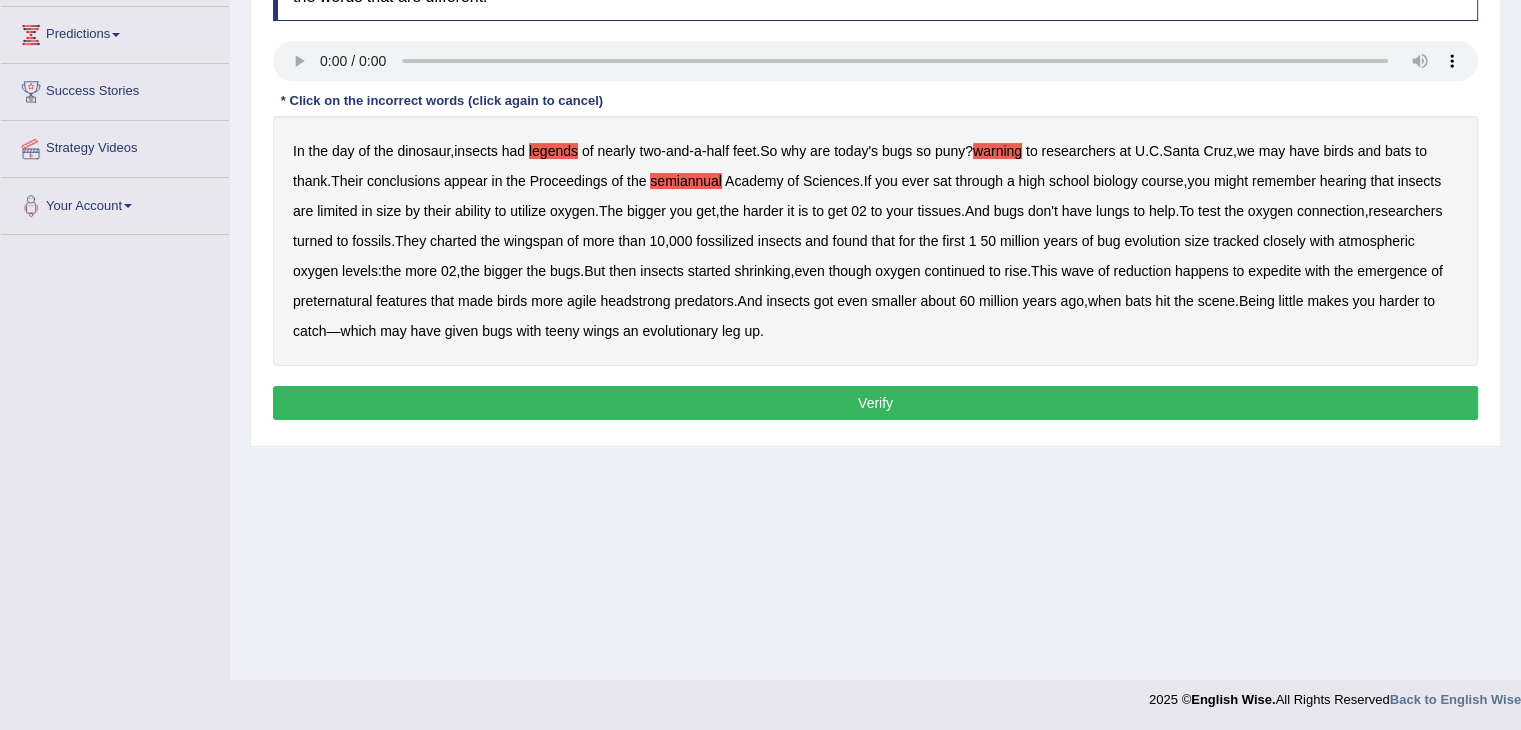 click on "expedite" at bounding box center (1274, 271) 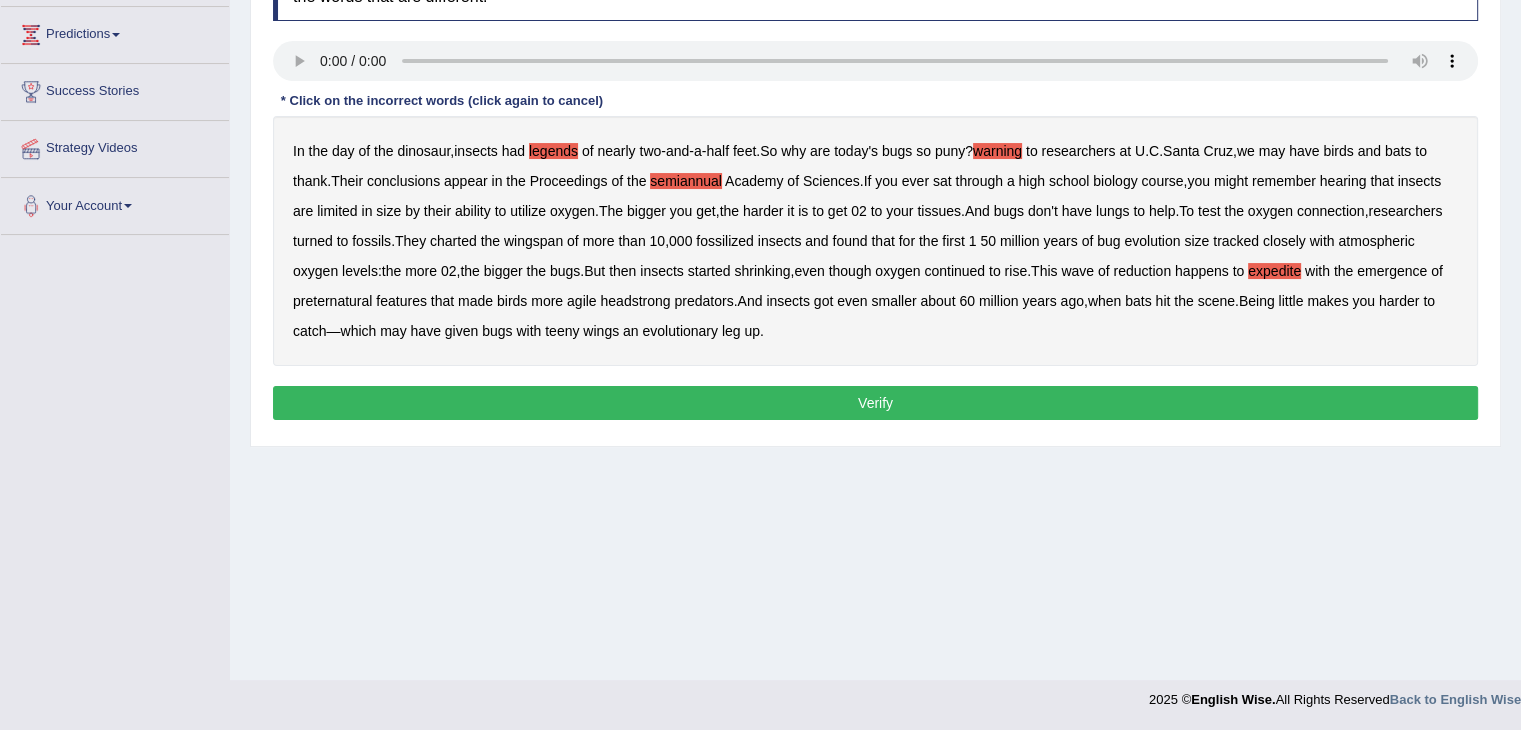 click on "preternatural" at bounding box center [332, 301] 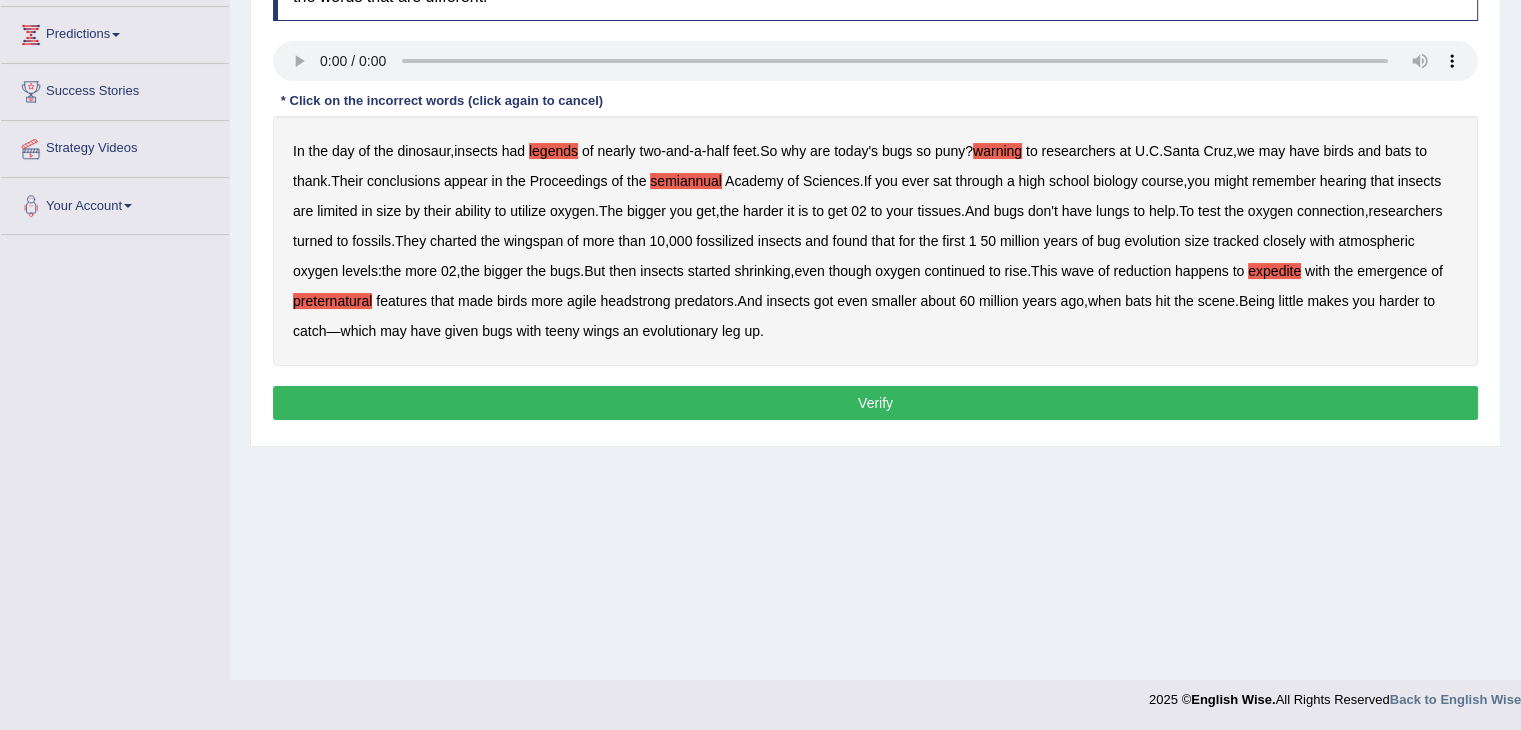 click on "headstrong" at bounding box center [635, 301] 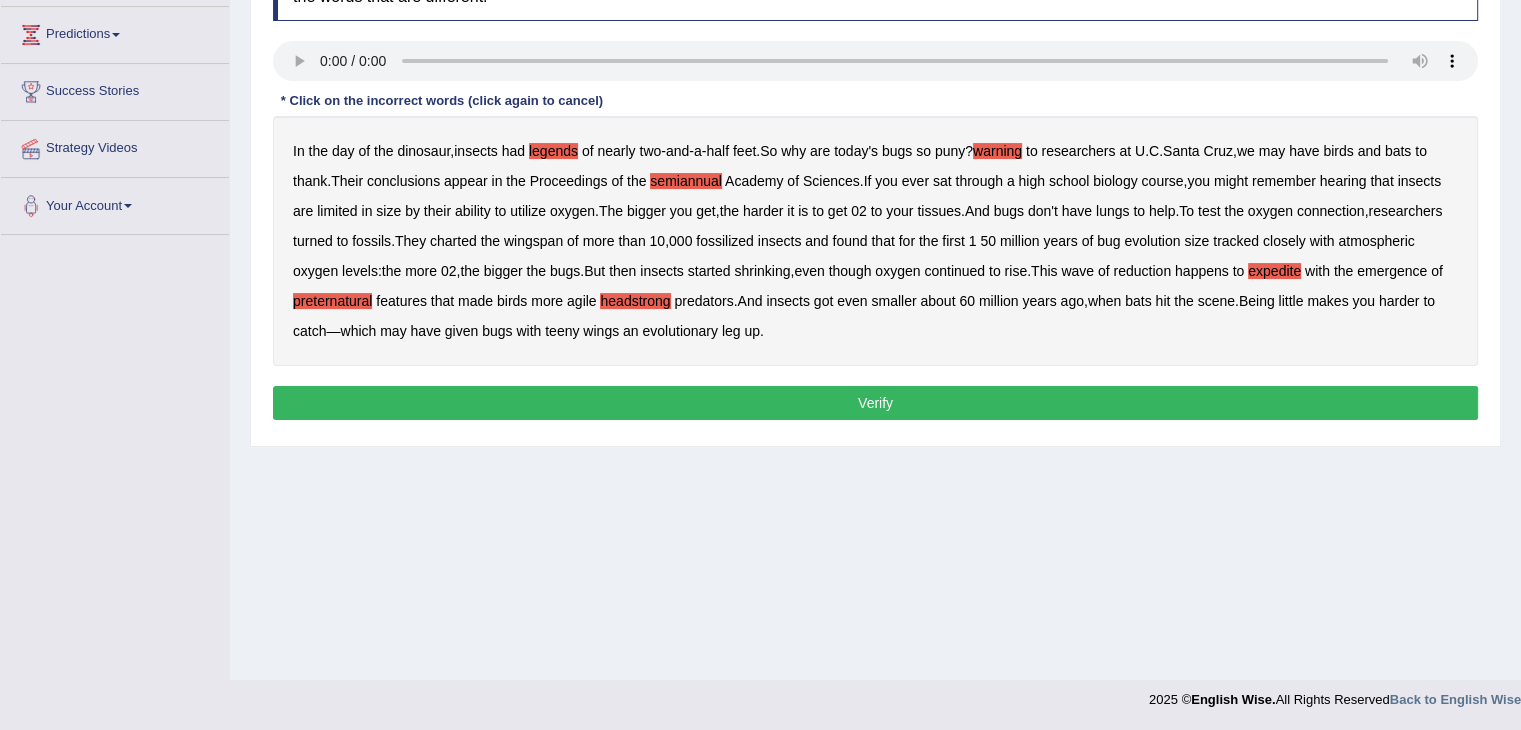 click on "Verify" at bounding box center (875, 403) 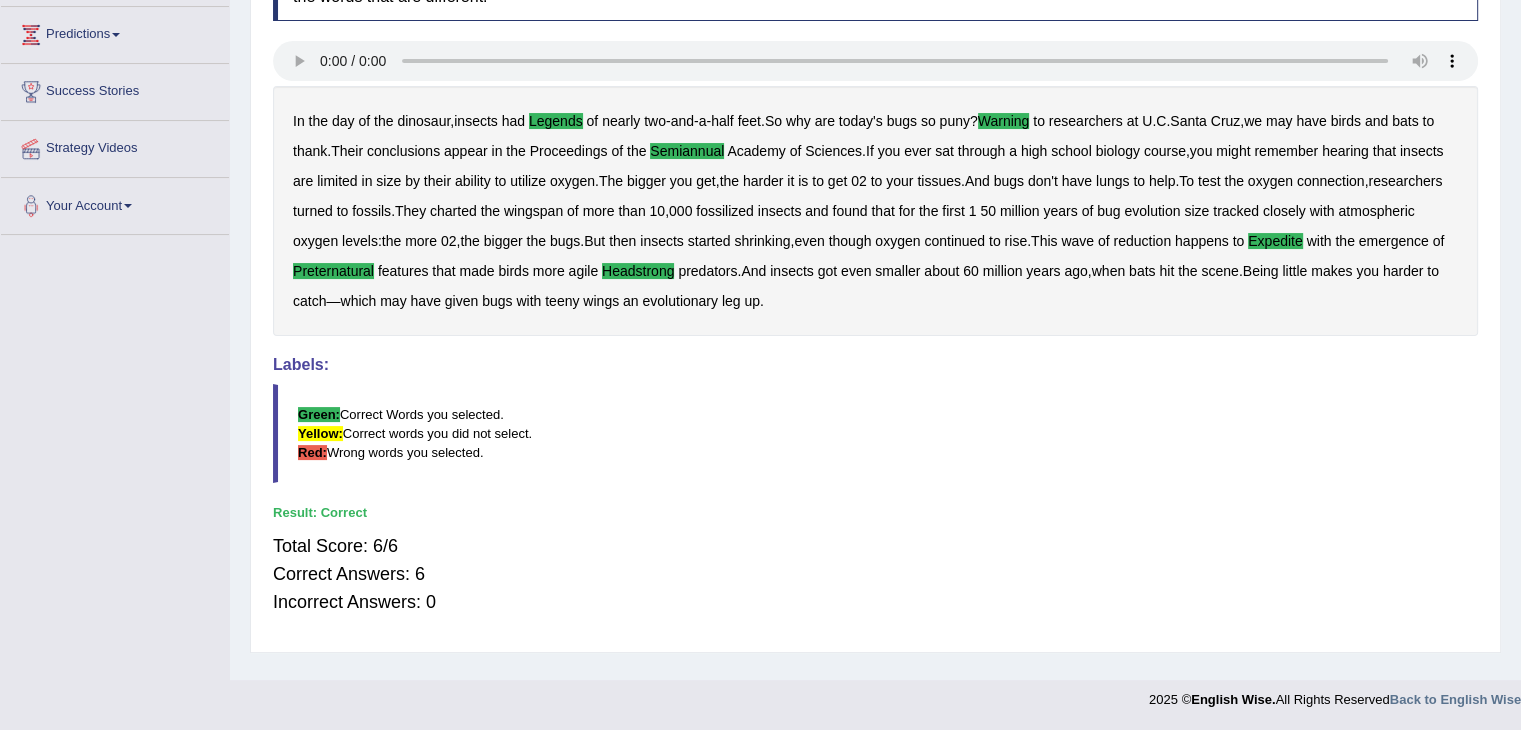 drag, startPoint x: 830, startPoint y: 397, endPoint x: 808, endPoint y: 351, distance: 50.990196 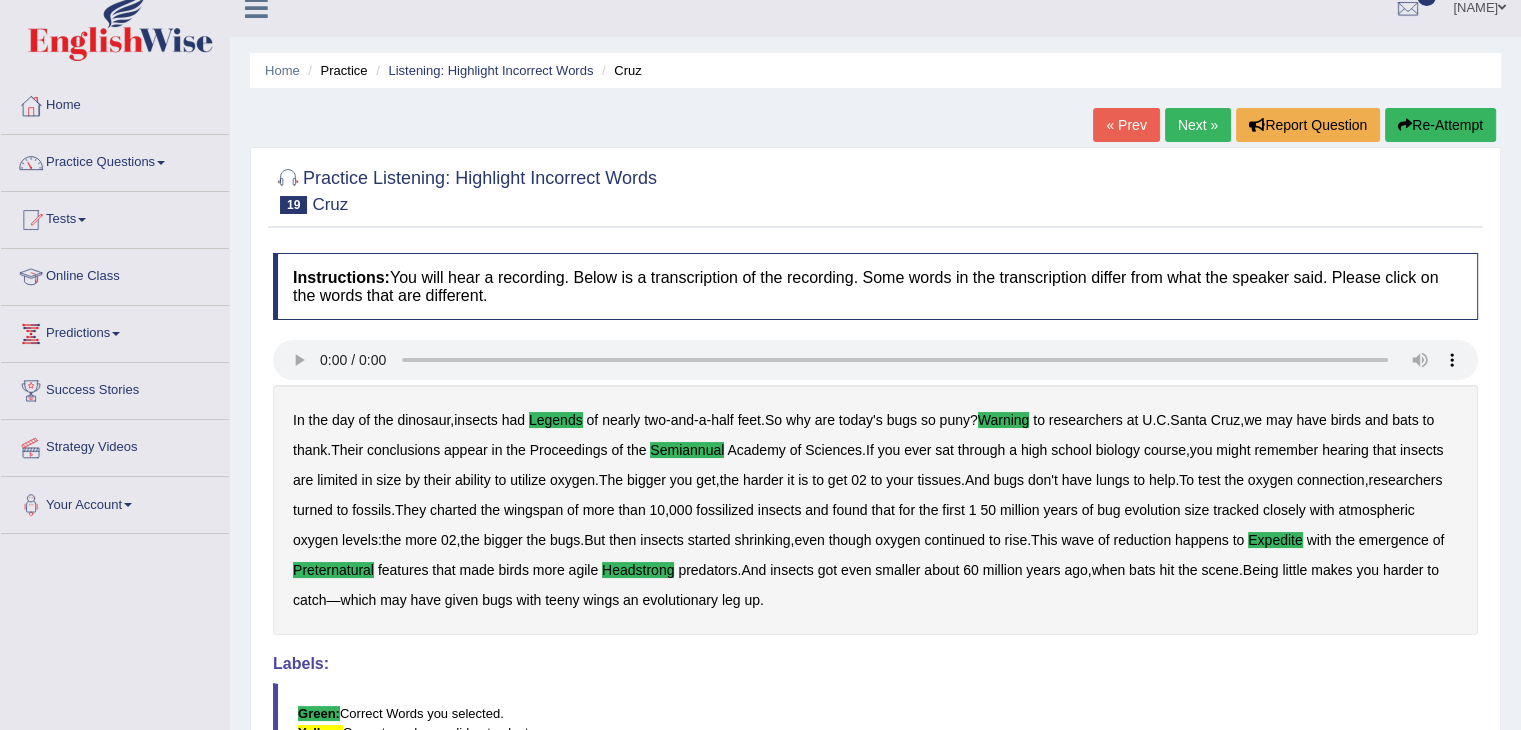 scroll, scrollTop: 0, scrollLeft: 0, axis: both 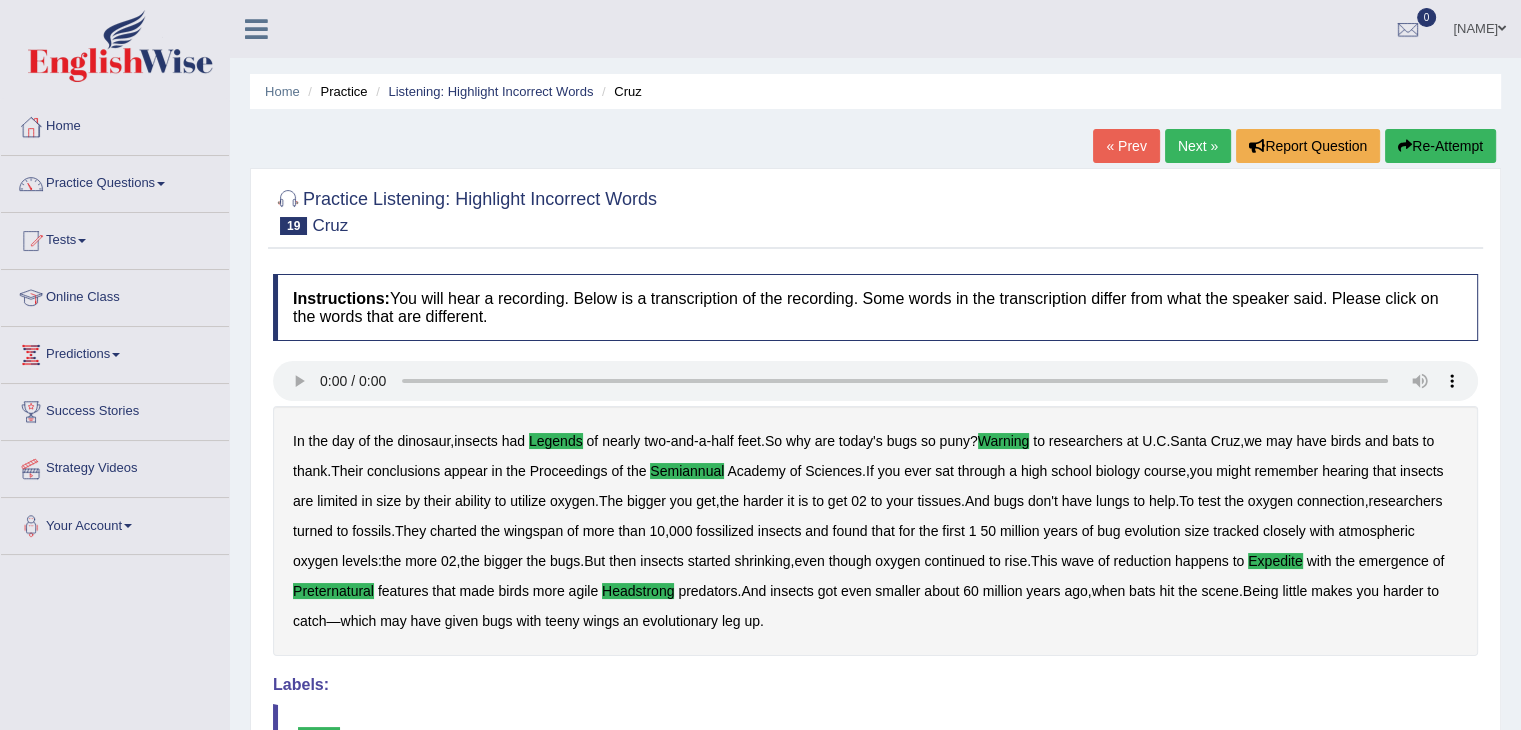 click on "Next »" at bounding box center [1198, 146] 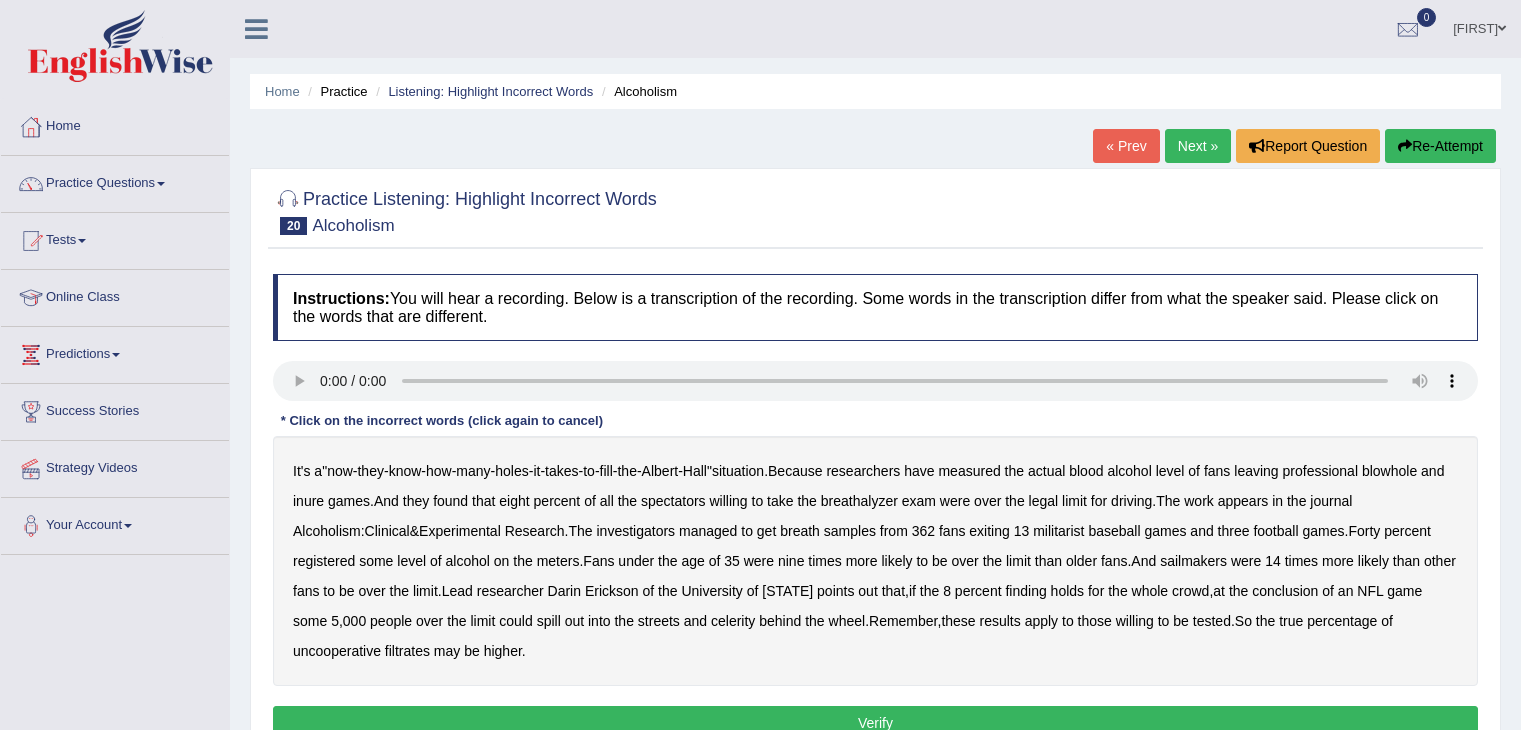 scroll, scrollTop: 0, scrollLeft: 0, axis: both 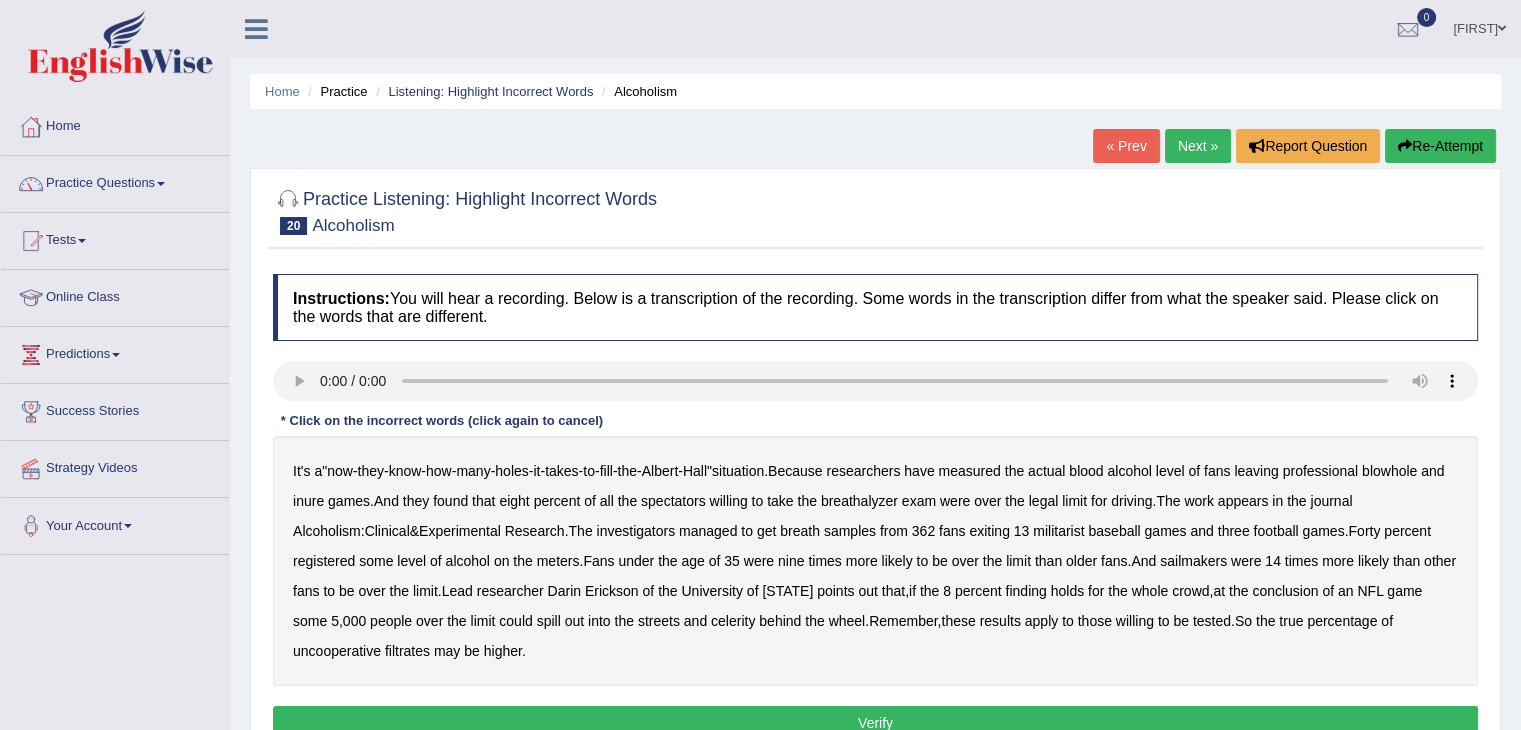 click on "Next »" at bounding box center [1198, 146] 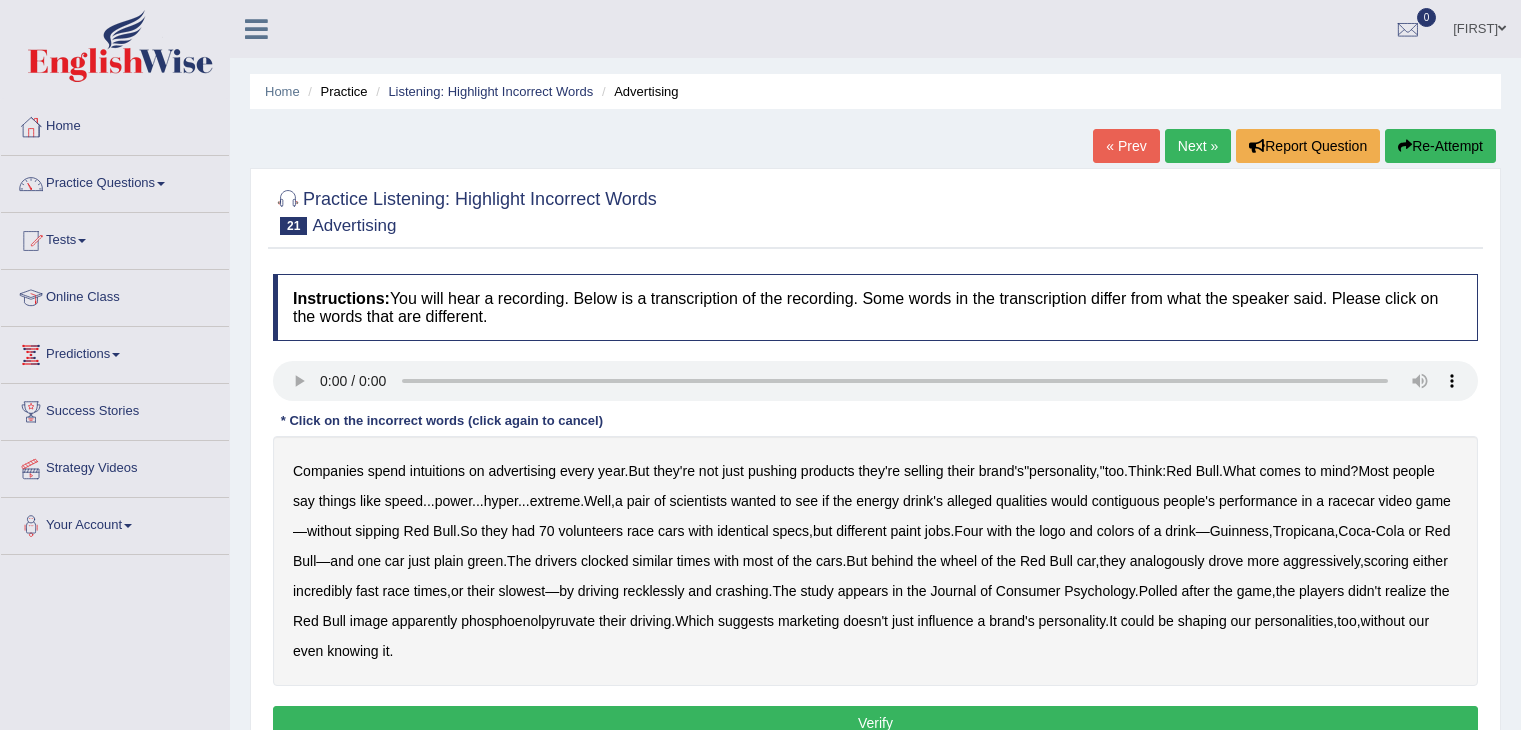 scroll, scrollTop: 0, scrollLeft: 0, axis: both 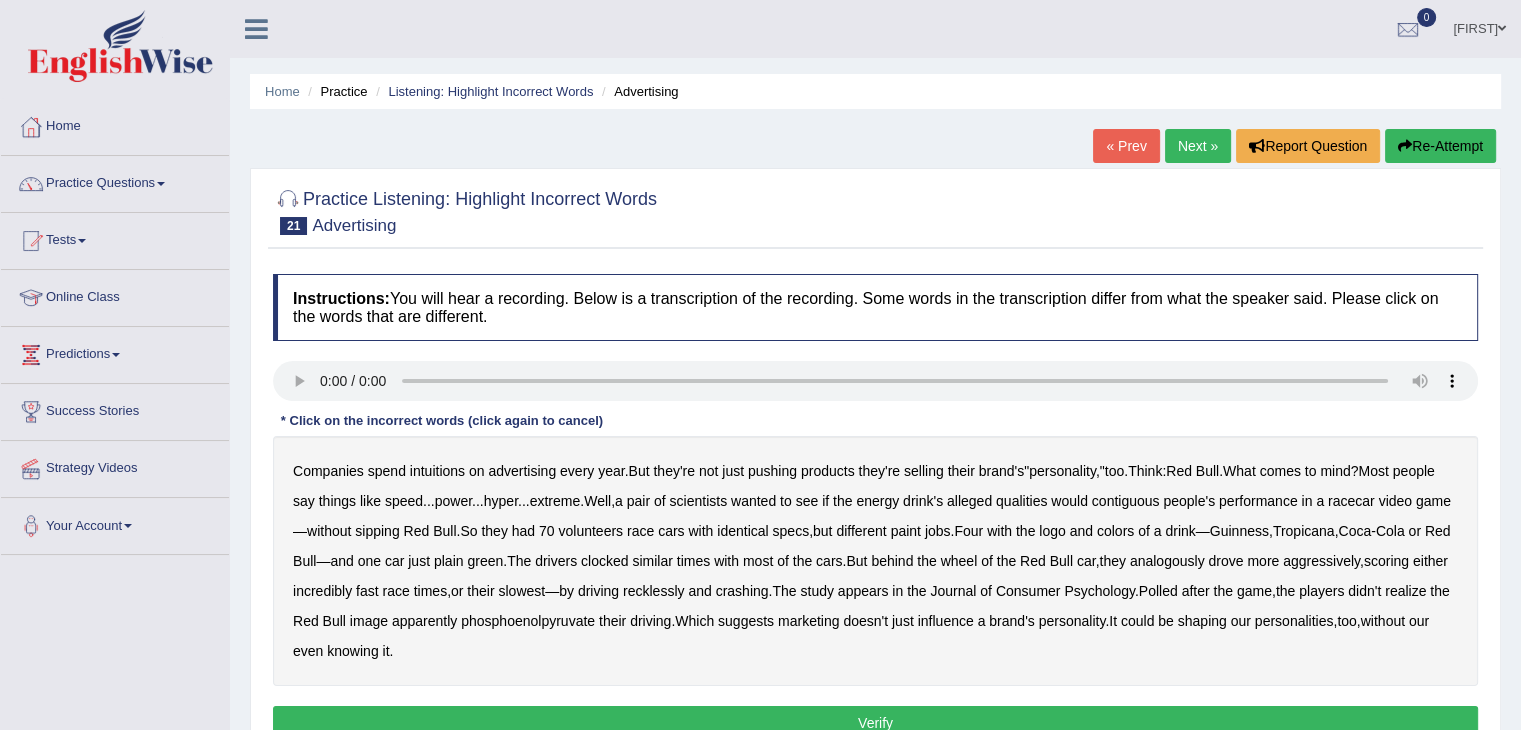 click on "« Prev" at bounding box center (1126, 146) 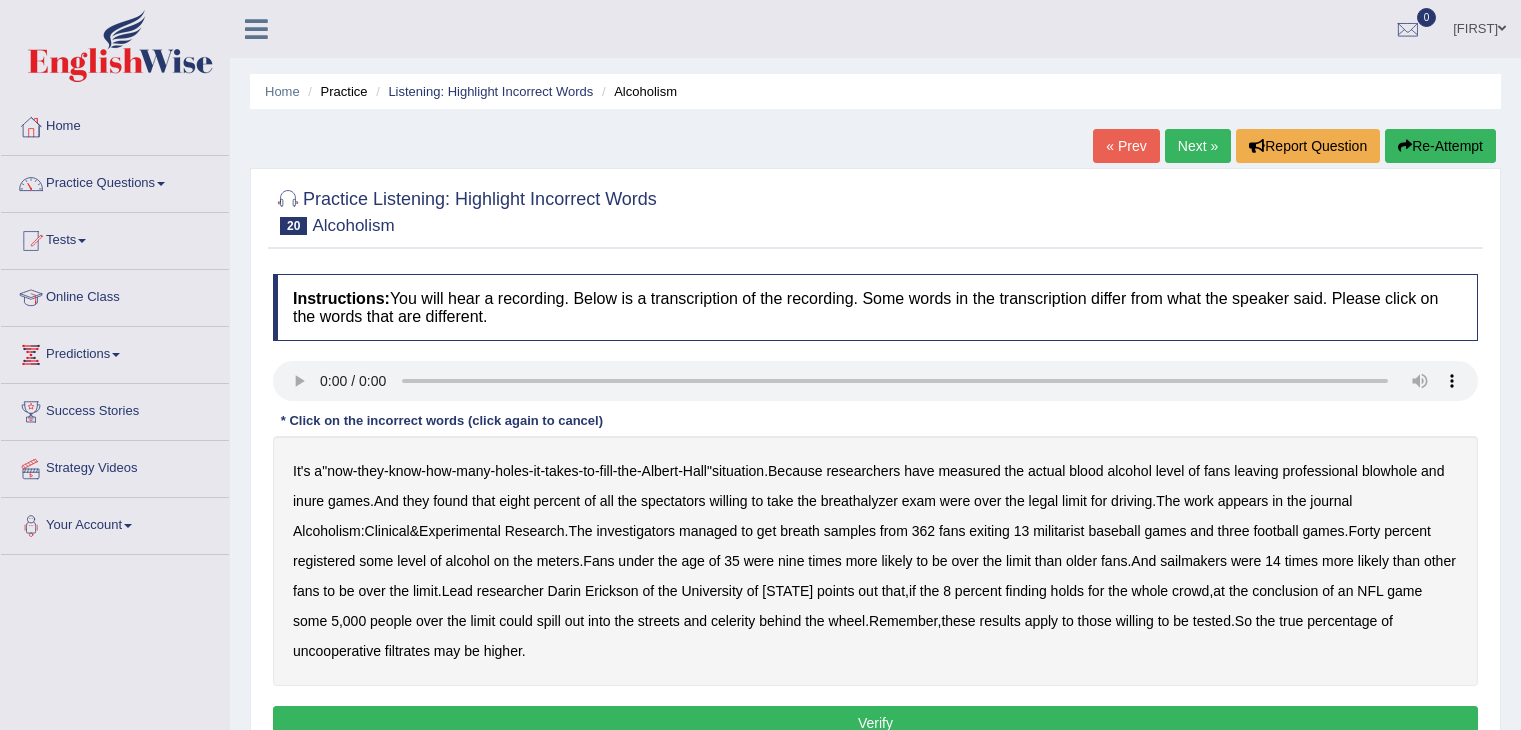 scroll, scrollTop: 0, scrollLeft: 0, axis: both 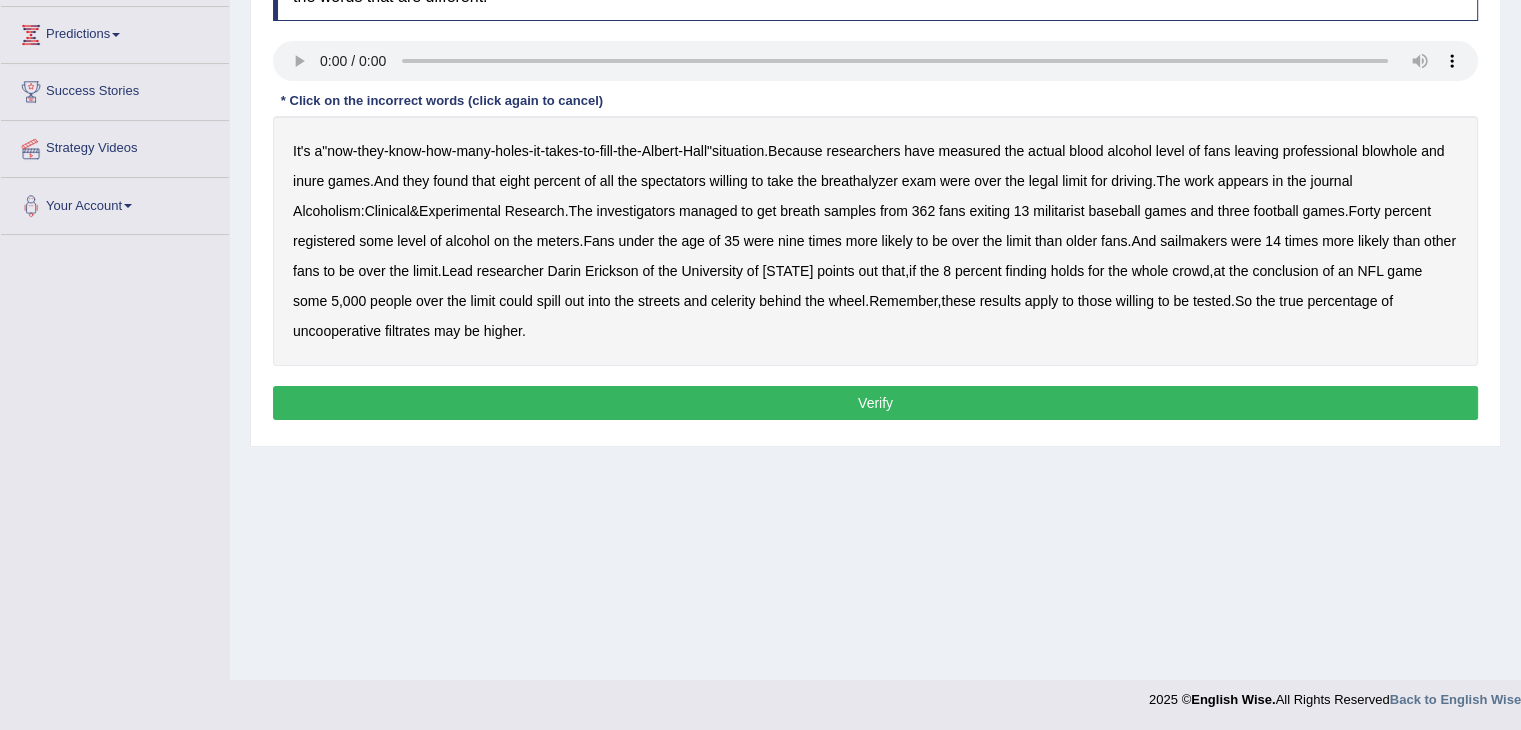 click on "blowhole" at bounding box center [1389, 151] 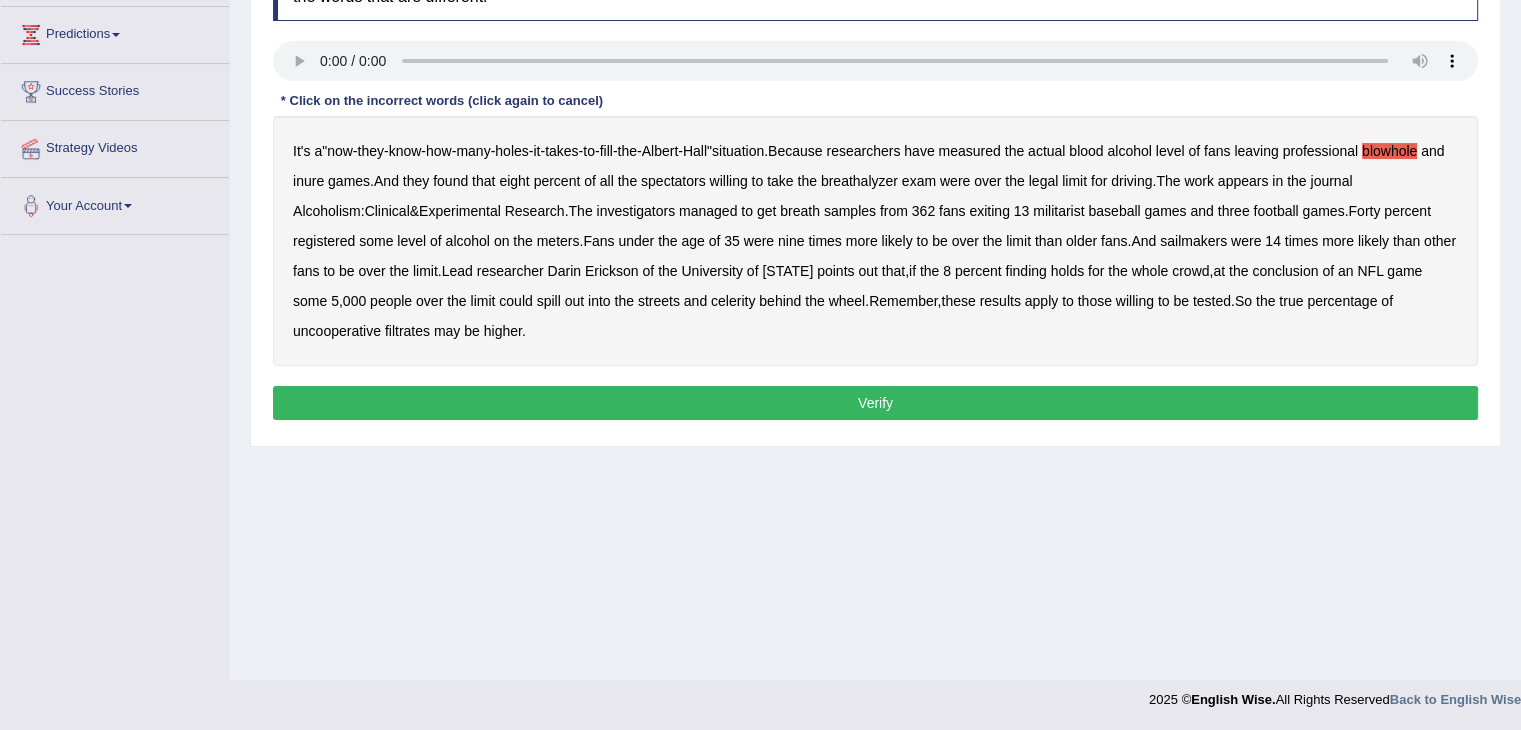 click on "militarist" at bounding box center (1058, 211) 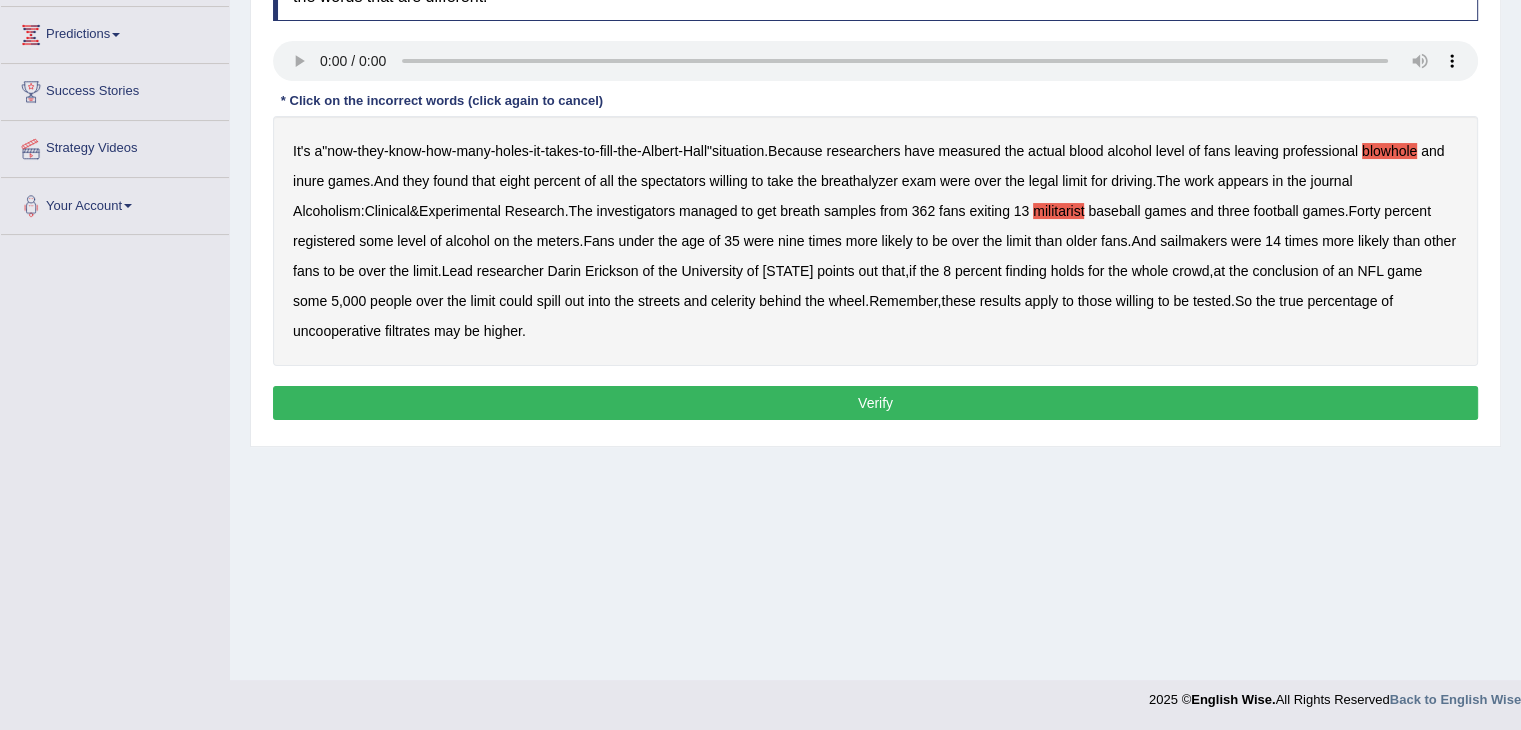click on "sailmakers" at bounding box center (1193, 241) 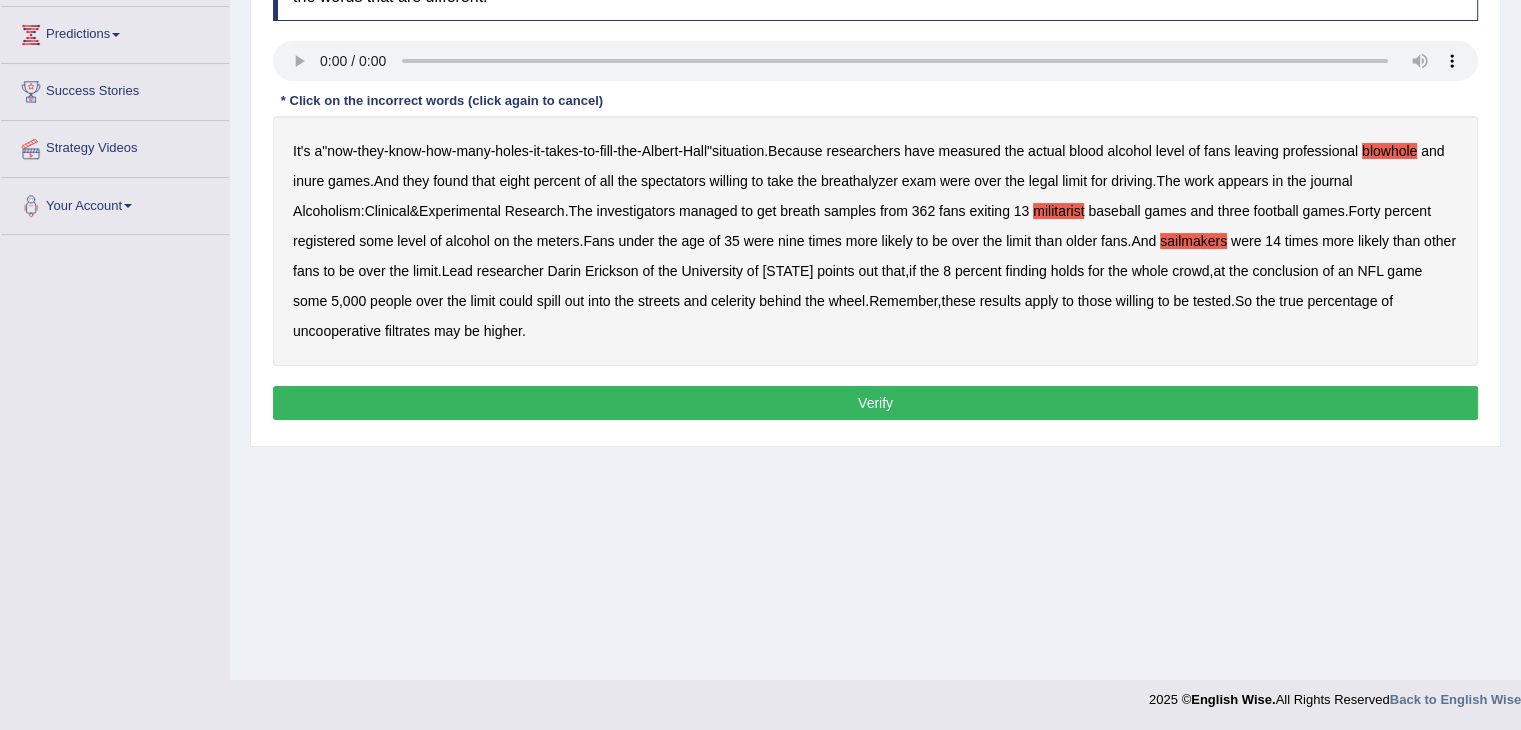 click on "celerity" at bounding box center (733, 301) 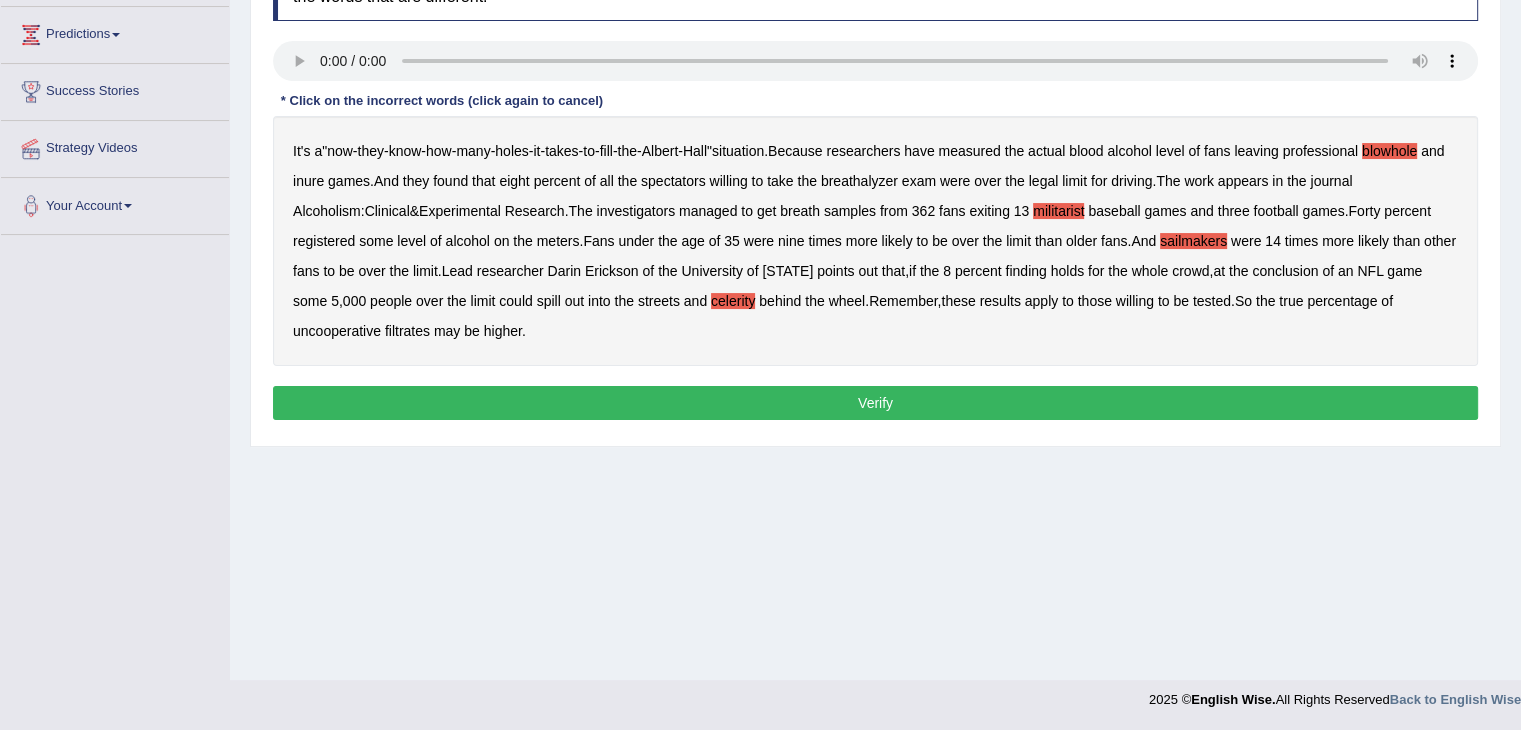 click on "true" at bounding box center [1291, 301] 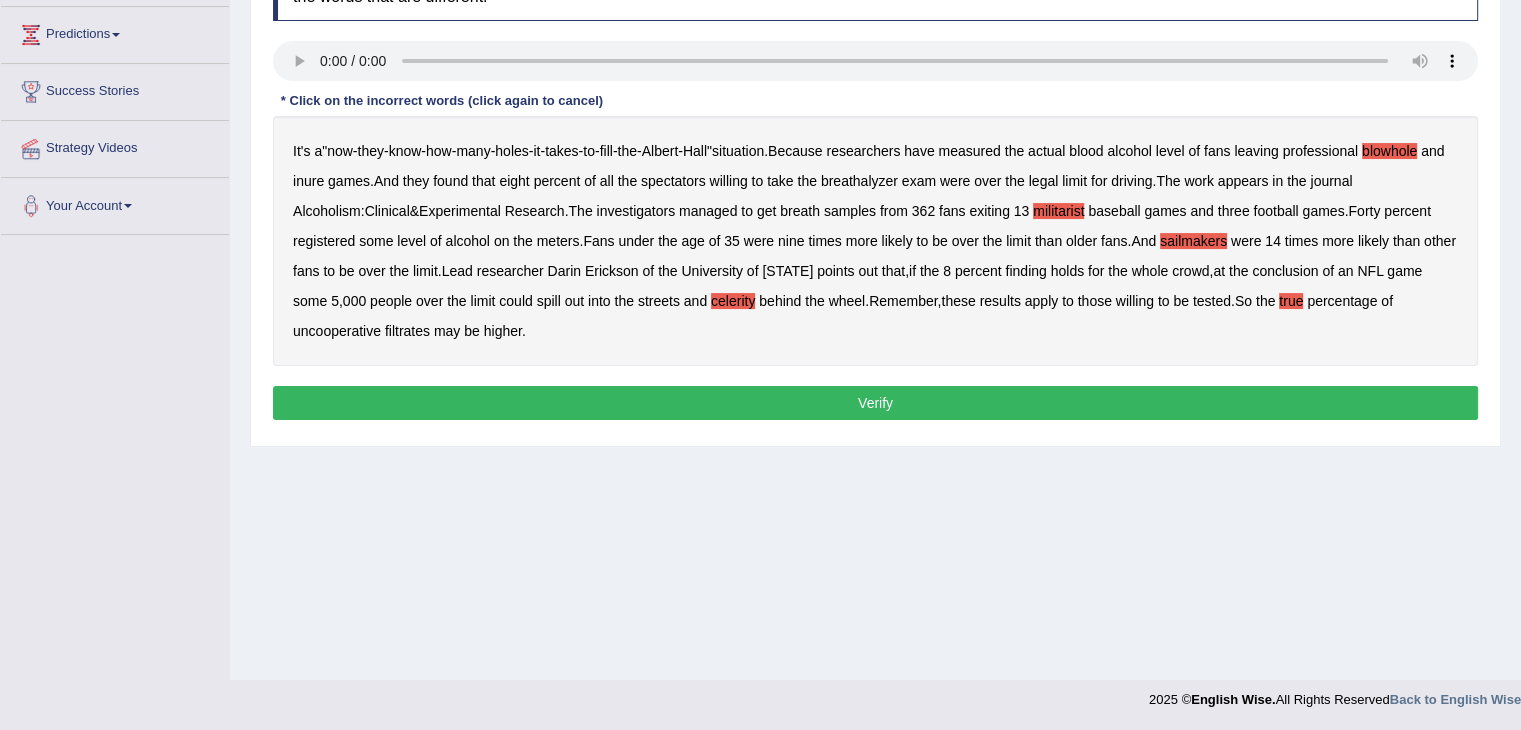 click on "Verify" at bounding box center (875, 403) 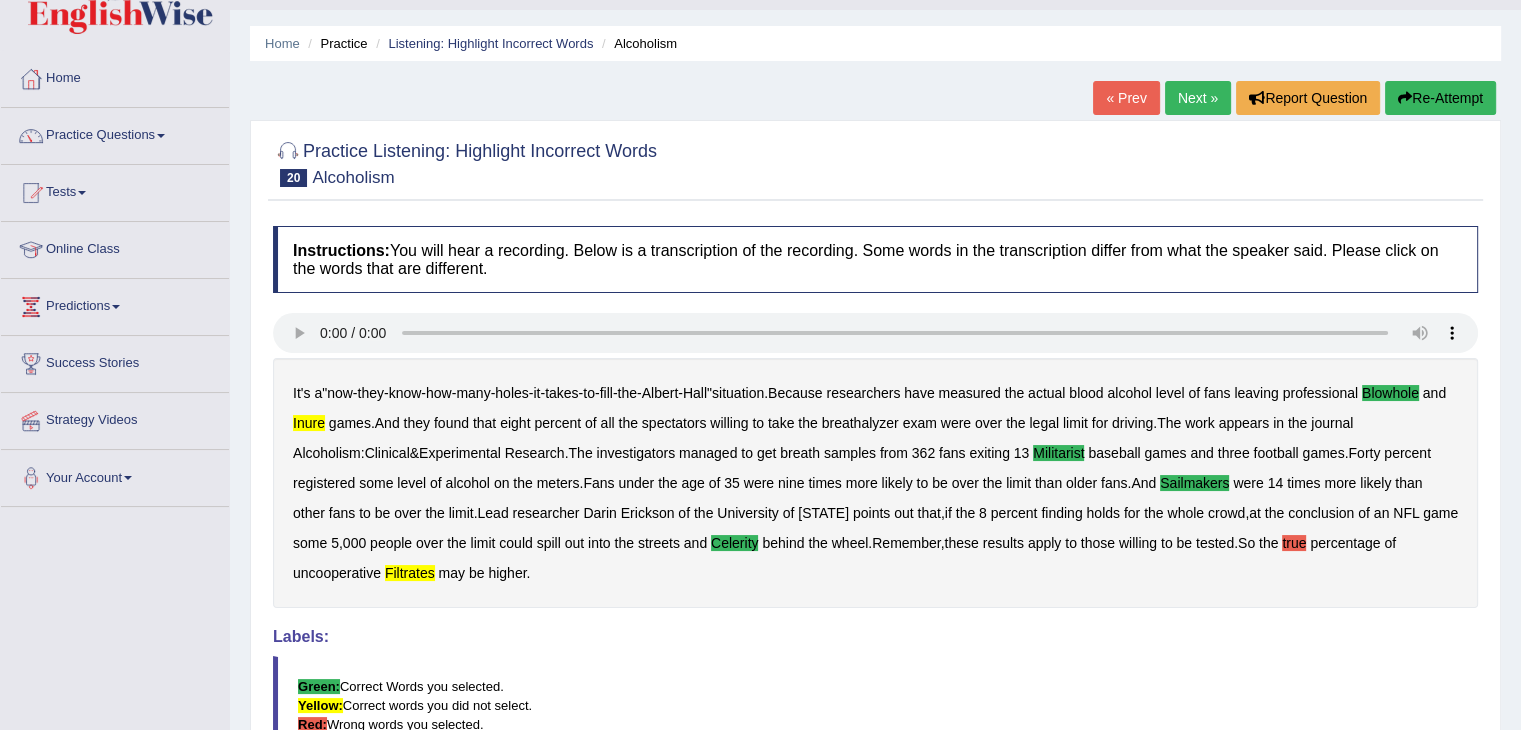 scroll, scrollTop: 38, scrollLeft: 0, axis: vertical 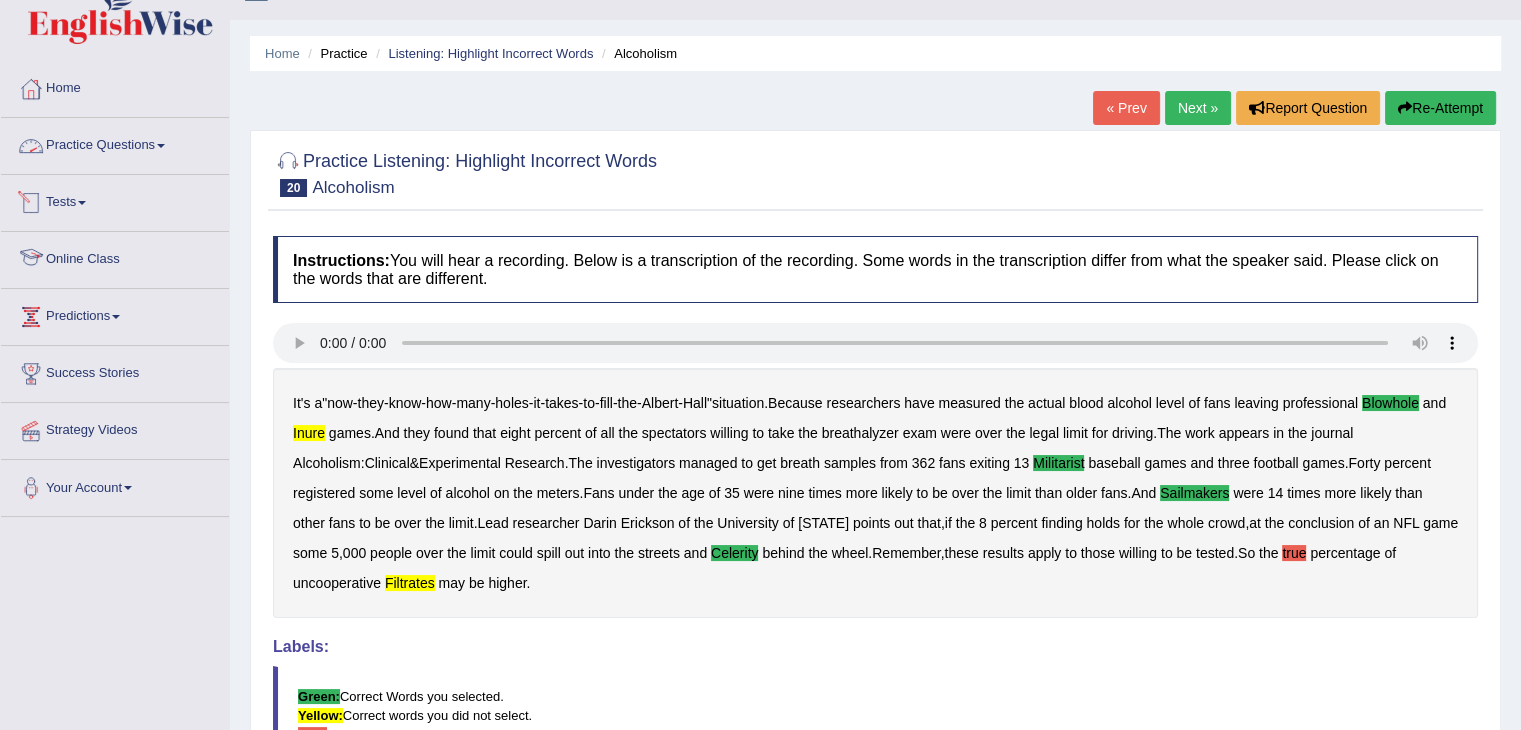 click on "Practice Questions" at bounding box center (115, 143) 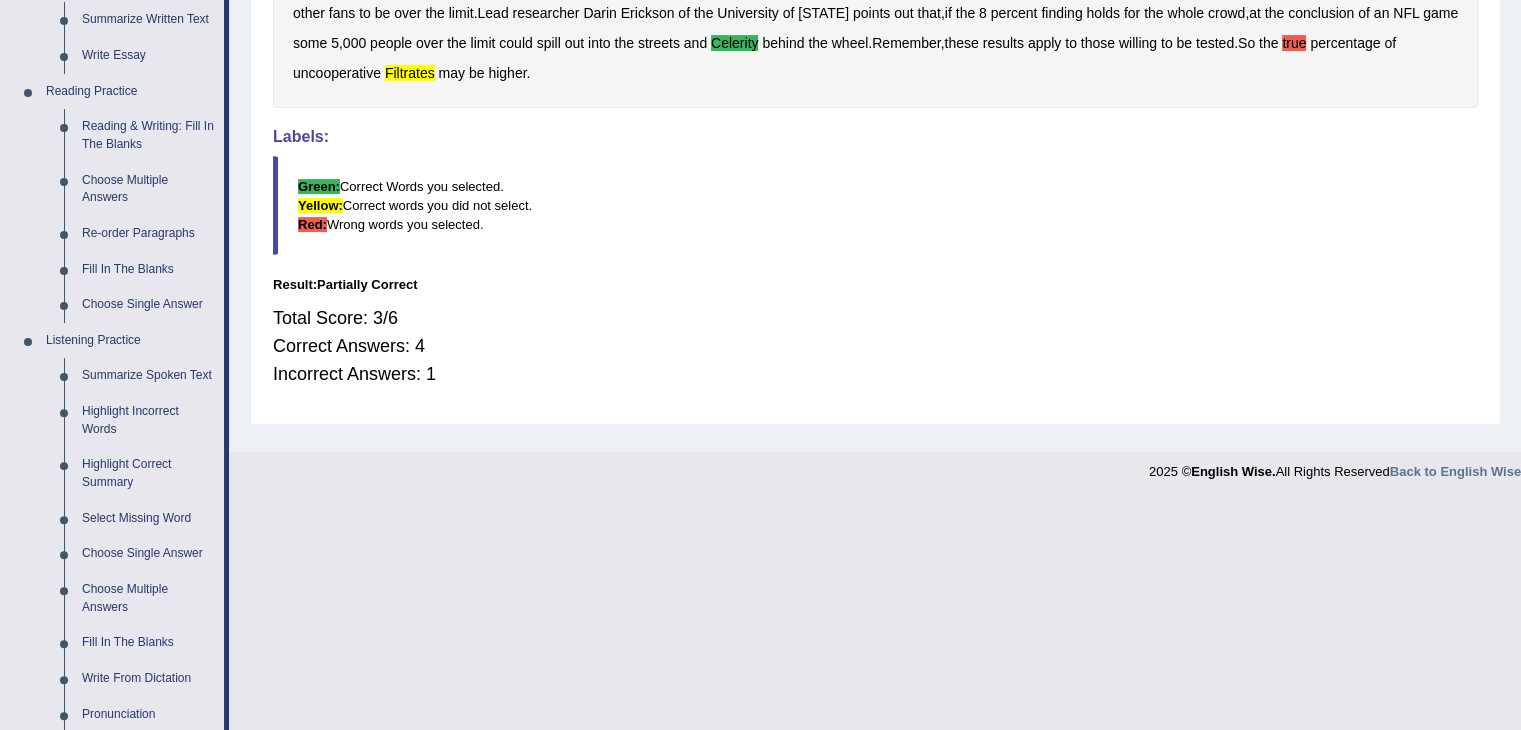 scroll, scrollTop: 684, scrollLeft: 0, axis: vertical 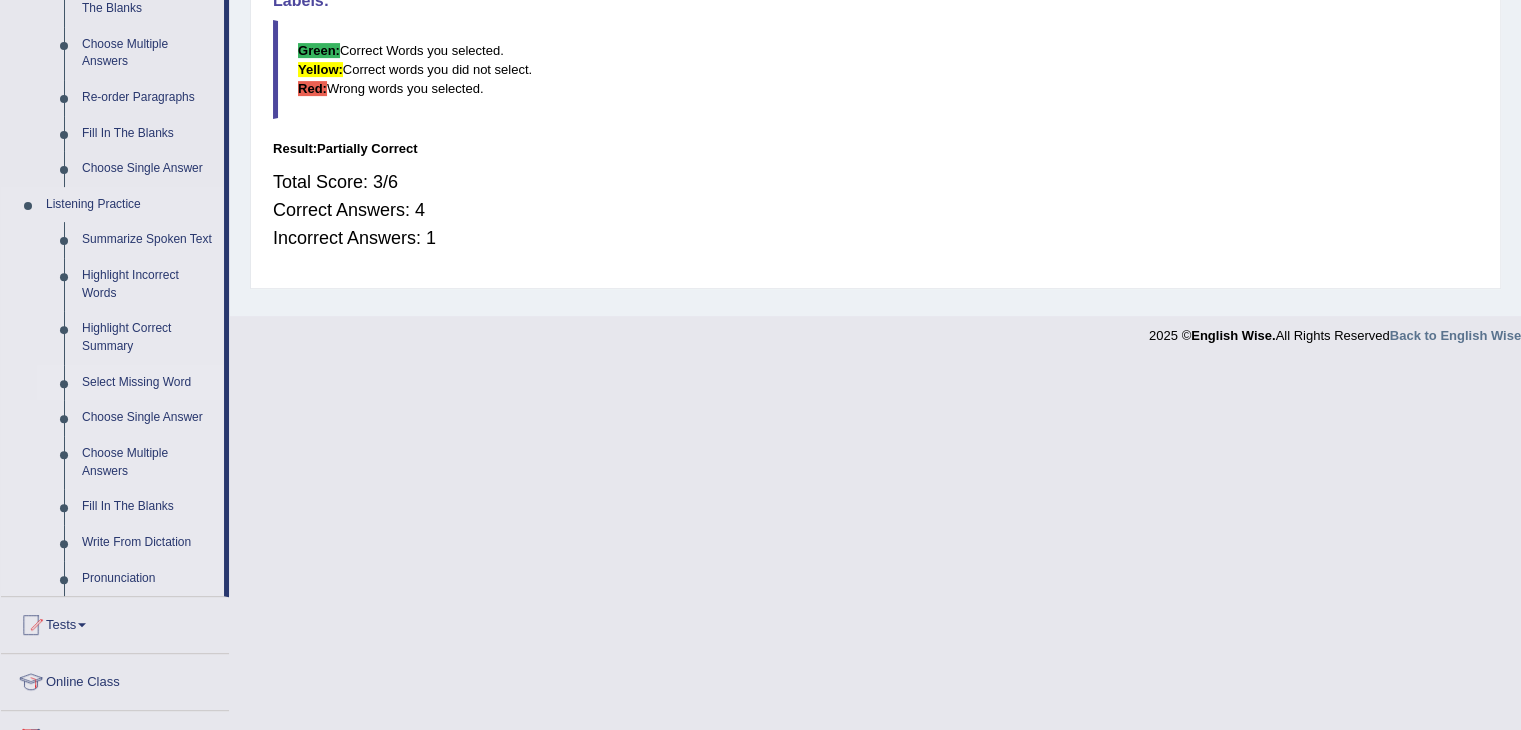 click on "Select Missing Word" at bounding box center (148, 383) 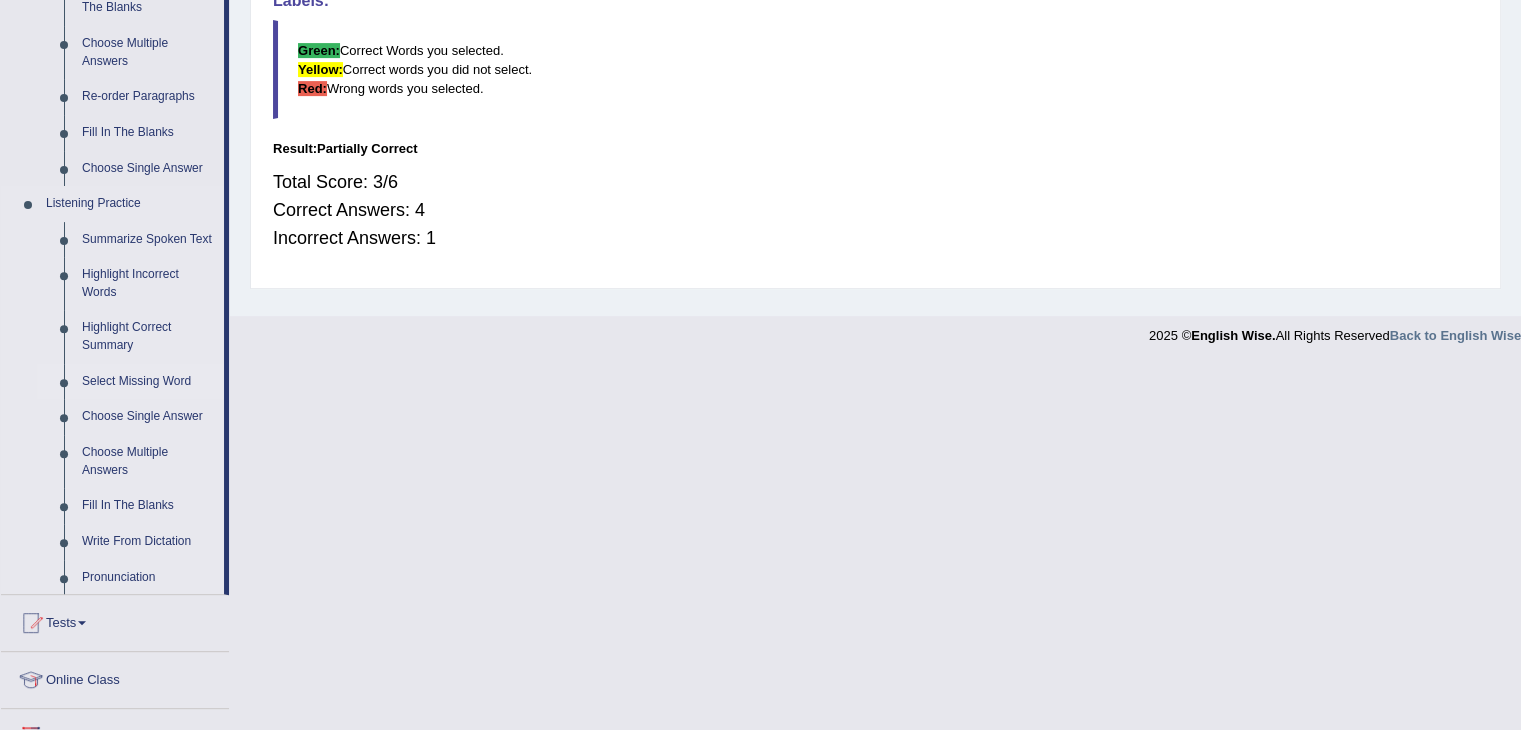 scroll, scrollTop: 320, scrollLeft: 0, axis: vertical 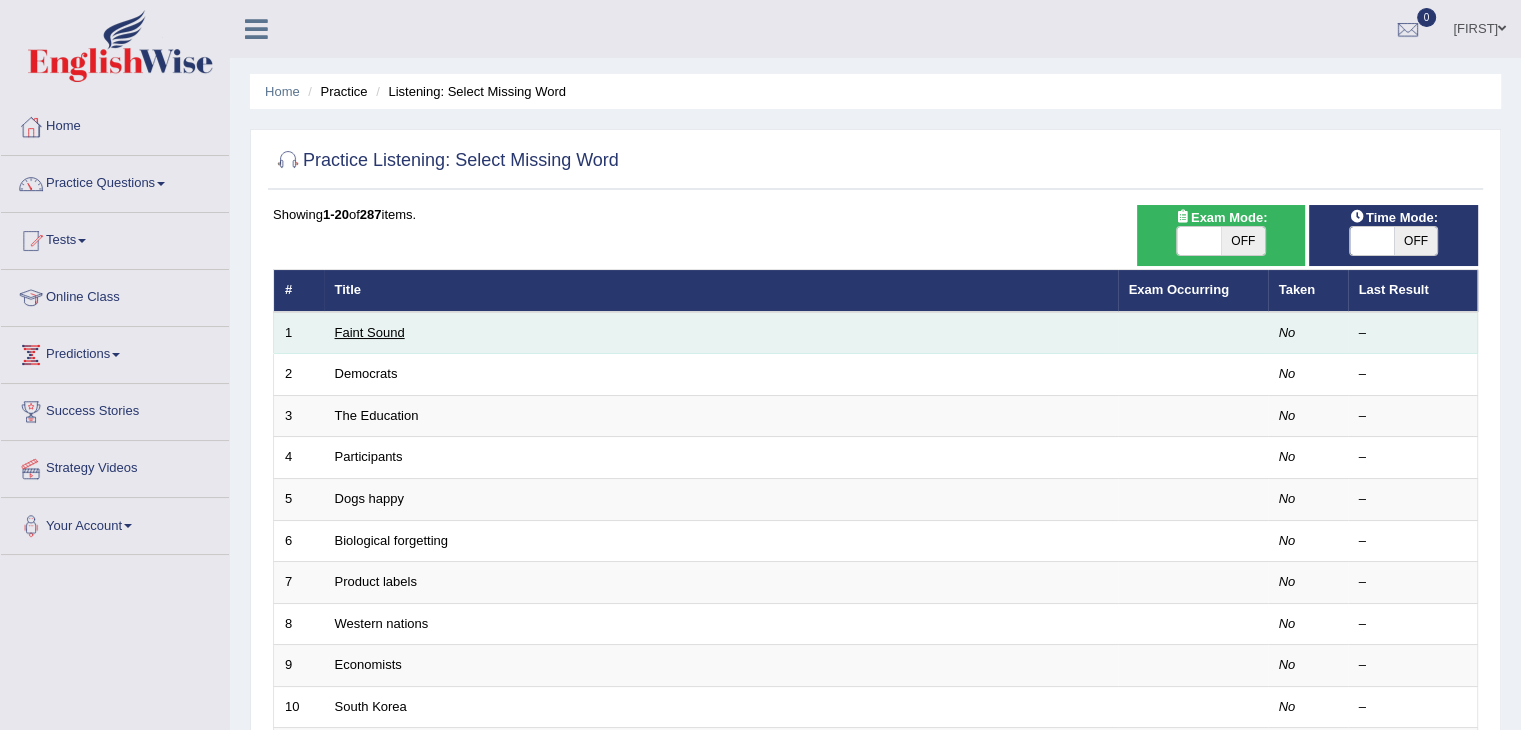 click on "Faint Sound" at bounding box center (370, 332) 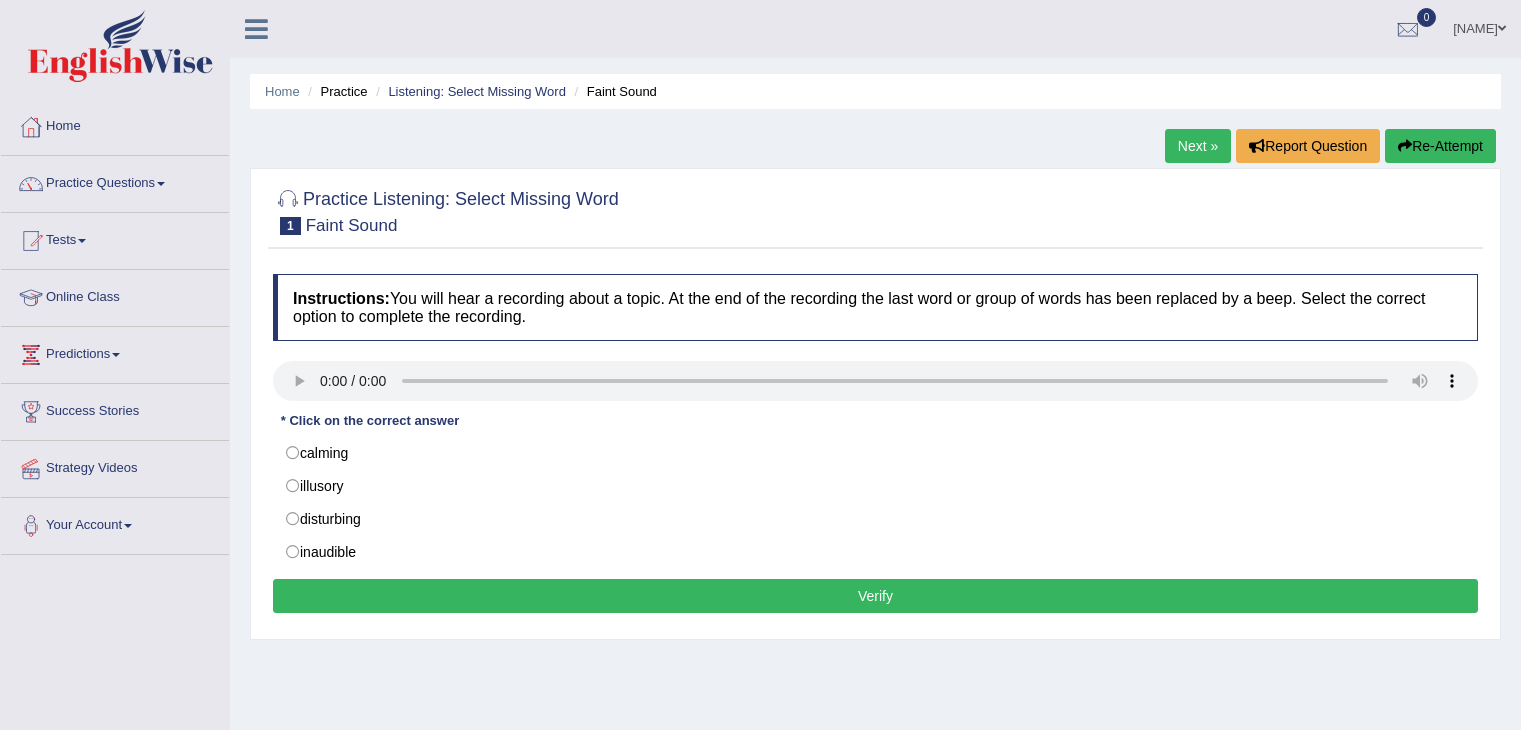 scroll, scrollTop: 0, scrollLeft: 0, axis: both 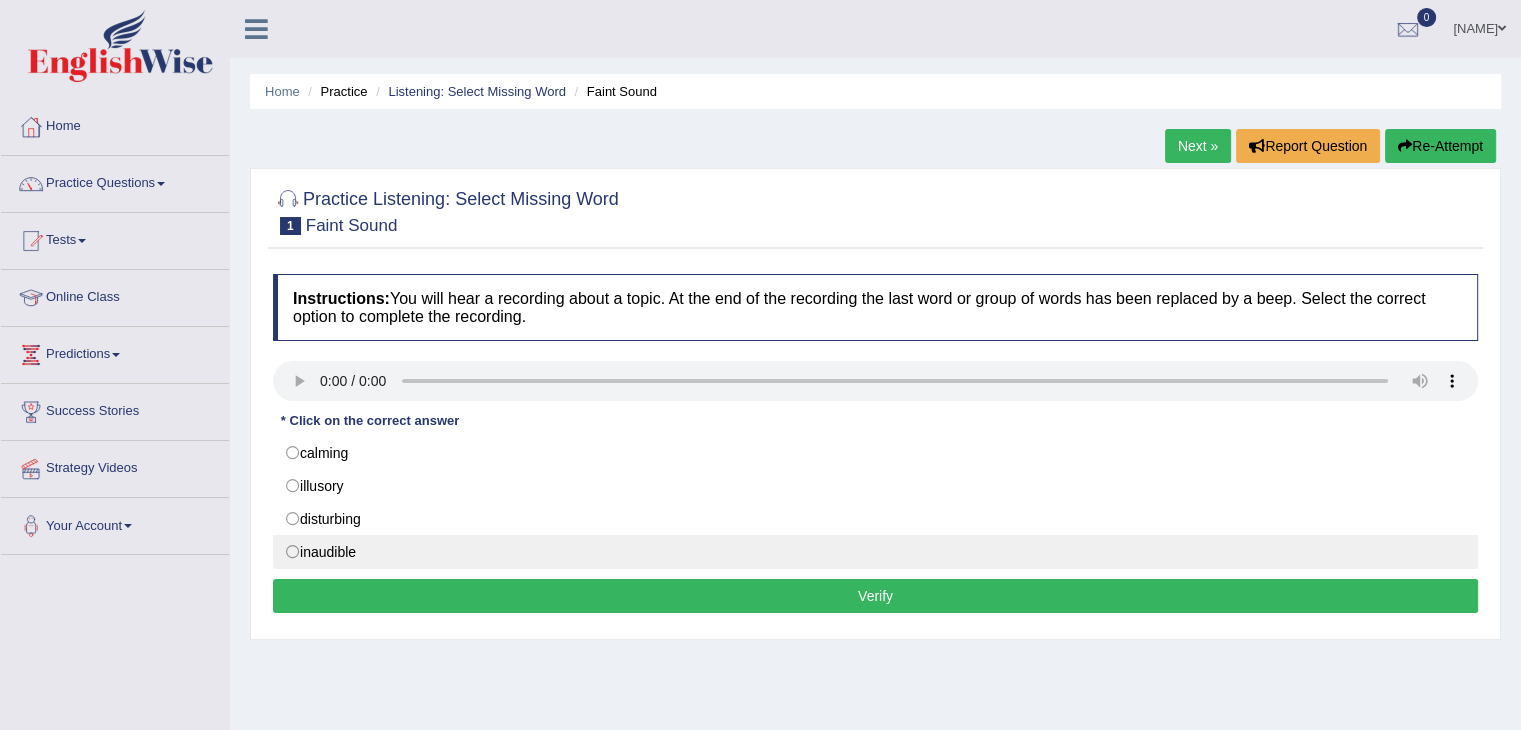 click on "inaudible" at bounding box center (875, 552) 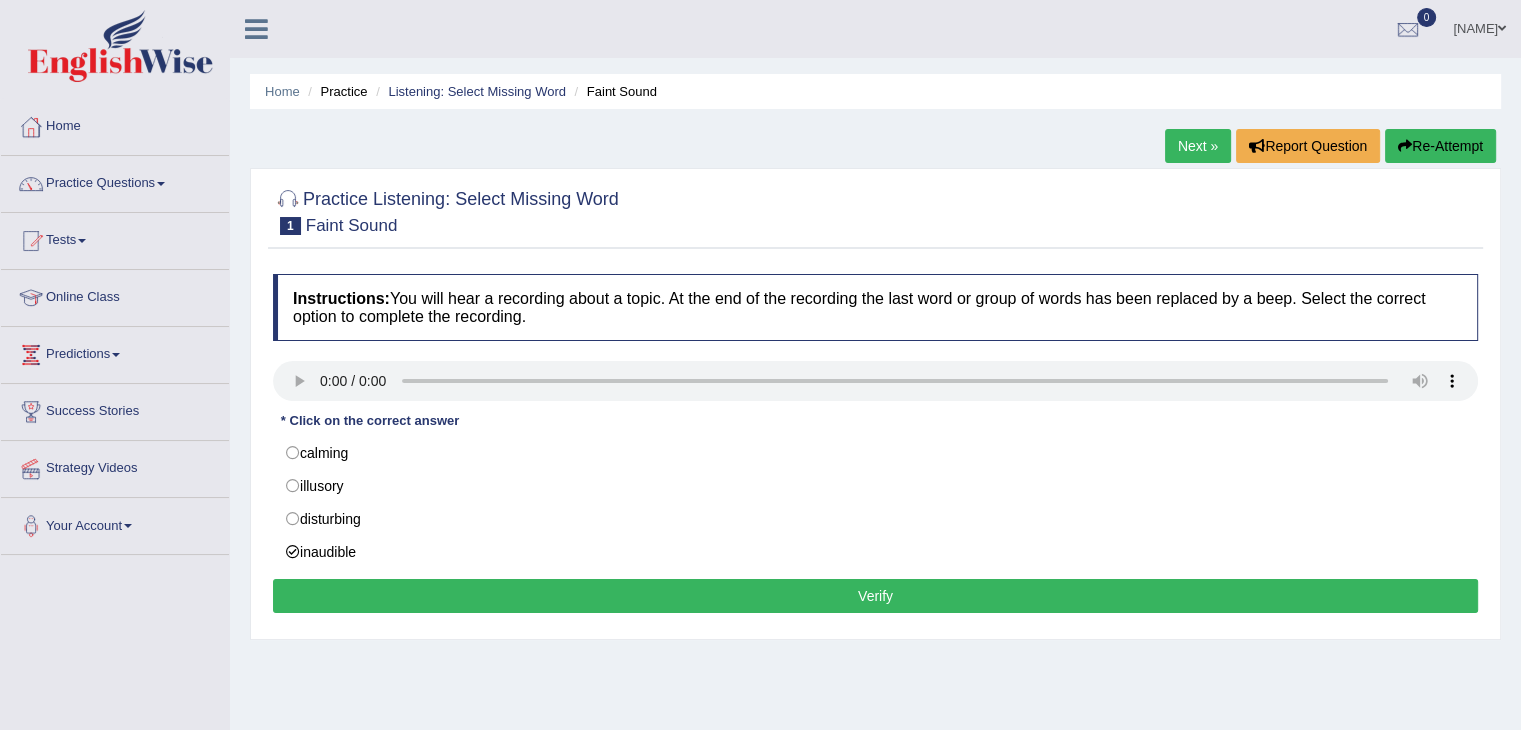 click on "Verify" at bounding box center [875, 596] 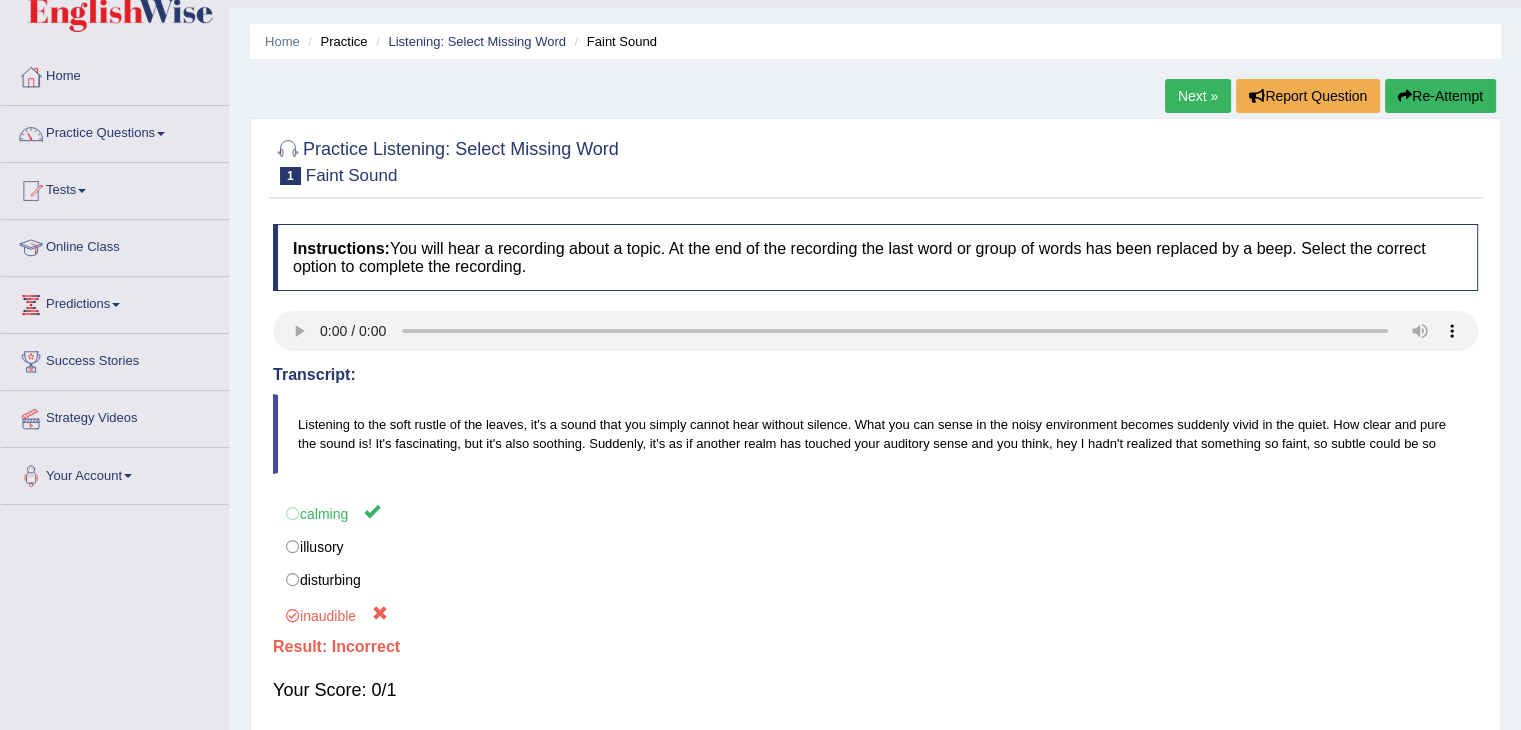 scroll, scrollTop: 0, scrollLeft: 0, axis: both 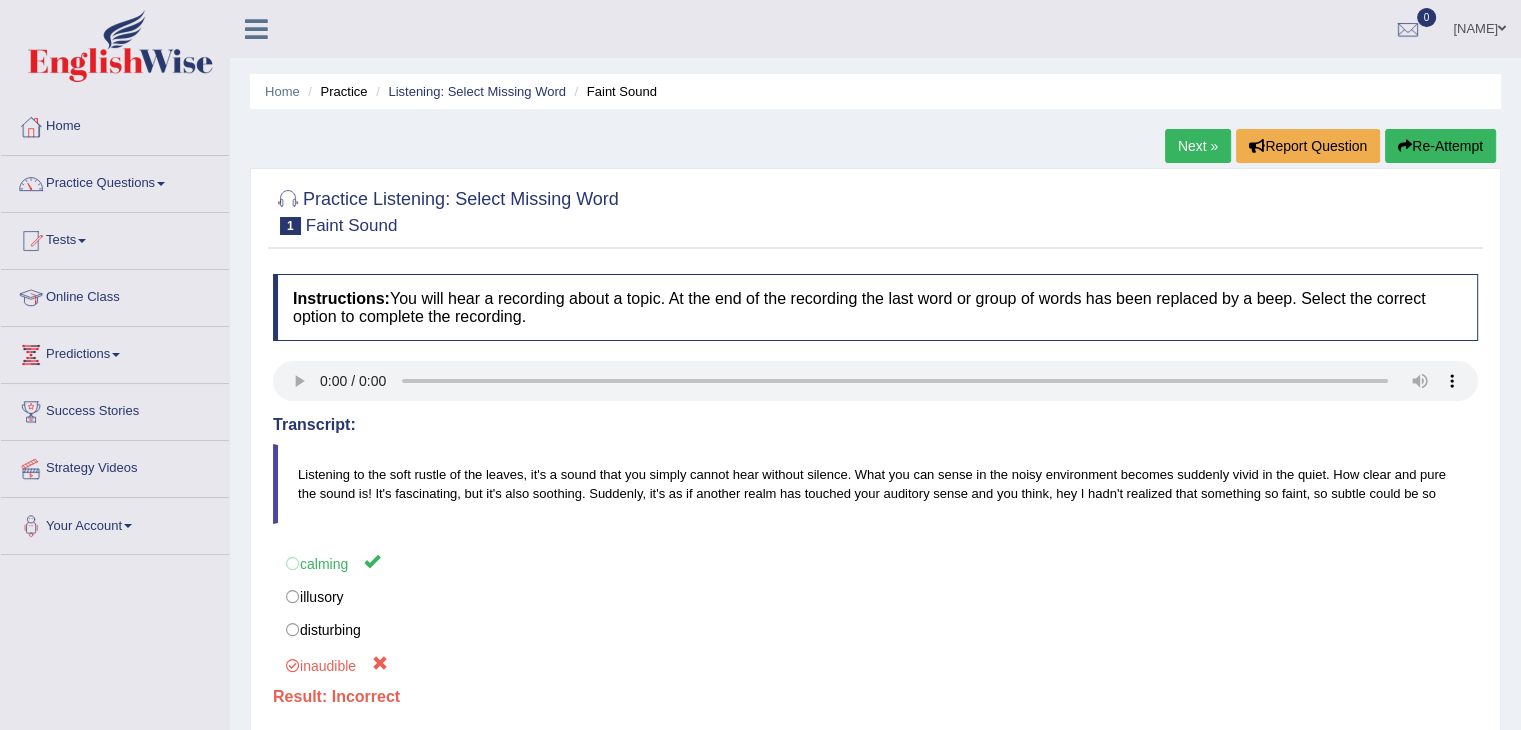 click on "Next »" at bounding box center [1198, 146] 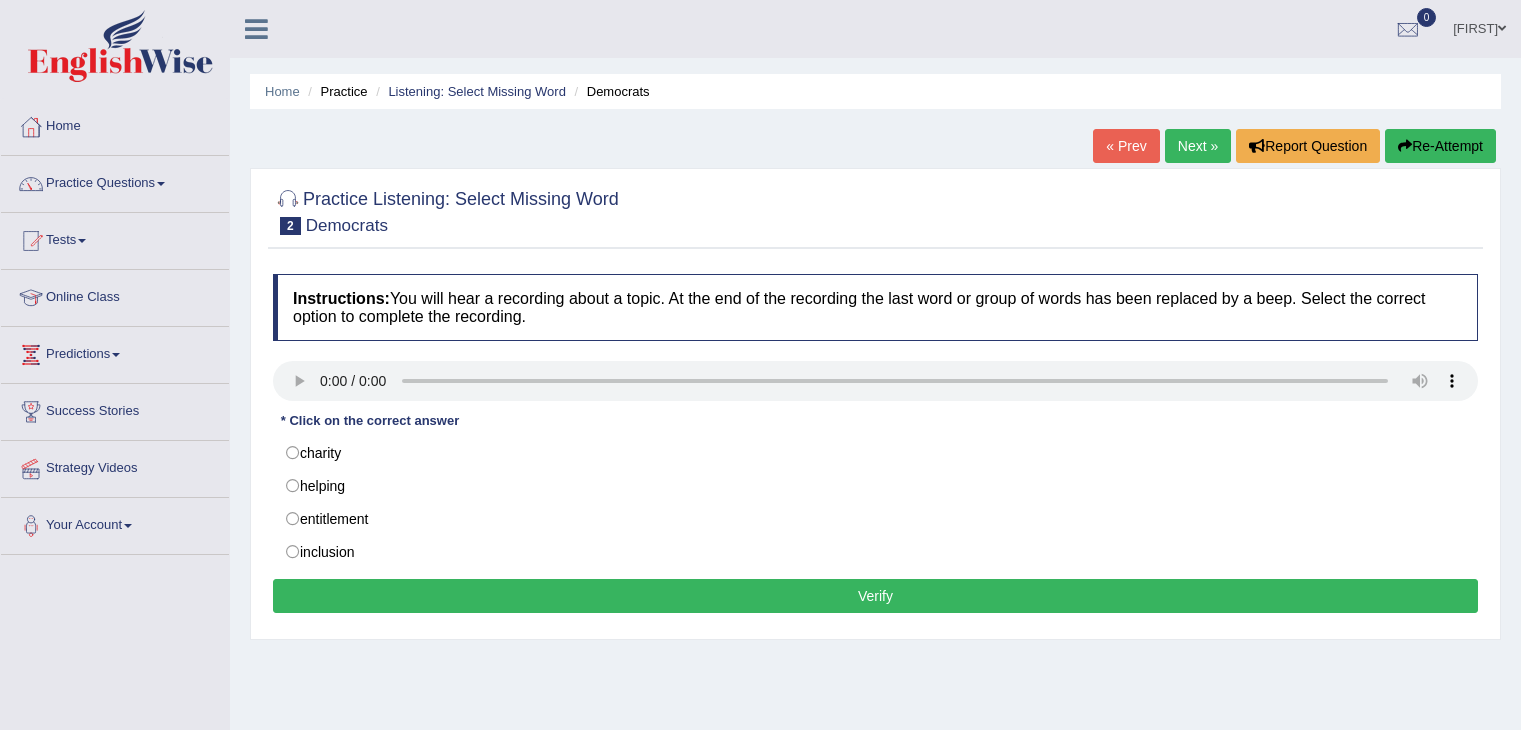 scroll, scrollTop: 0, scrollLeft: 0, axis: both 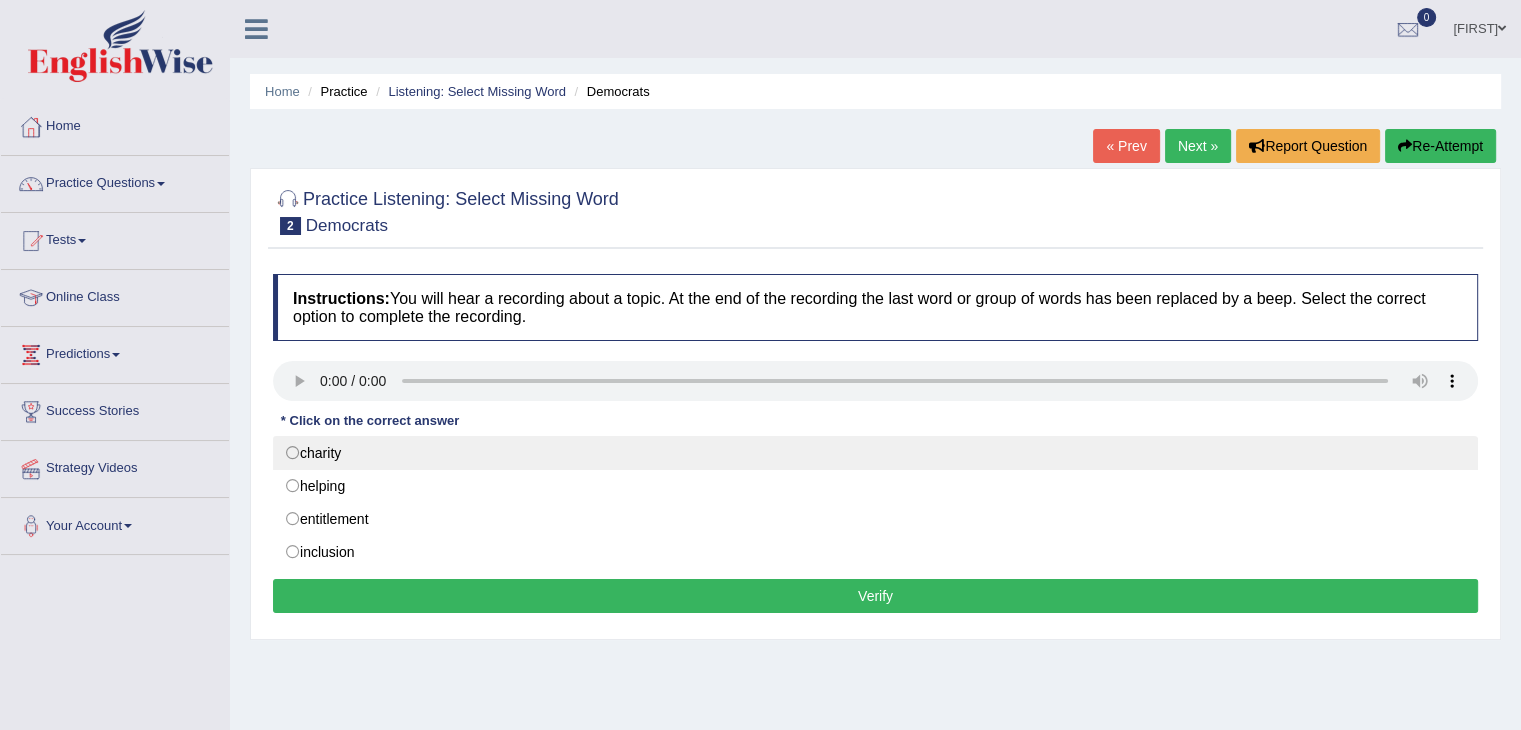 click on "charity" at bounding box center (875, 453) 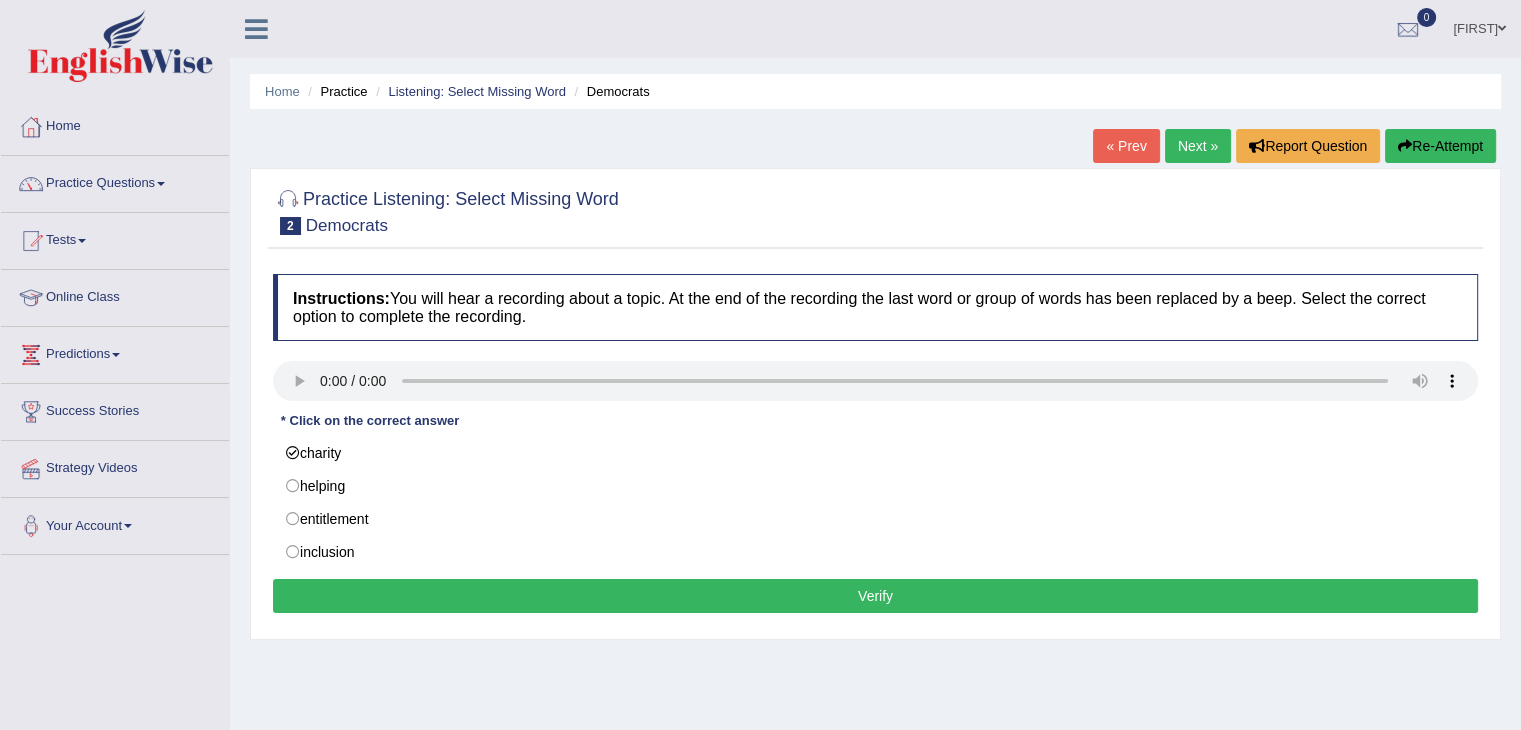 click on "Verify" at bounding box center (875, 596) 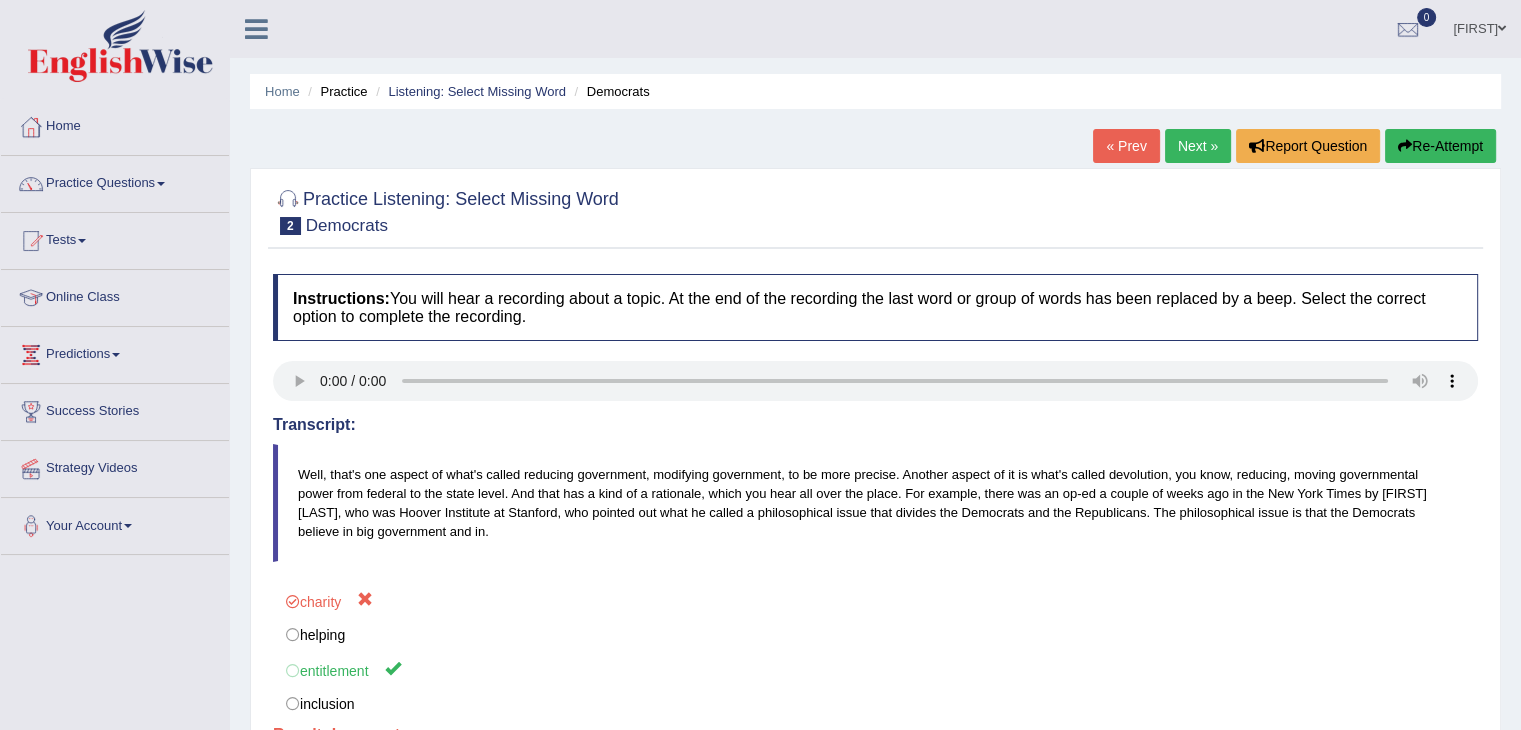 click on "Next »" at bounding box center [1198, 146] 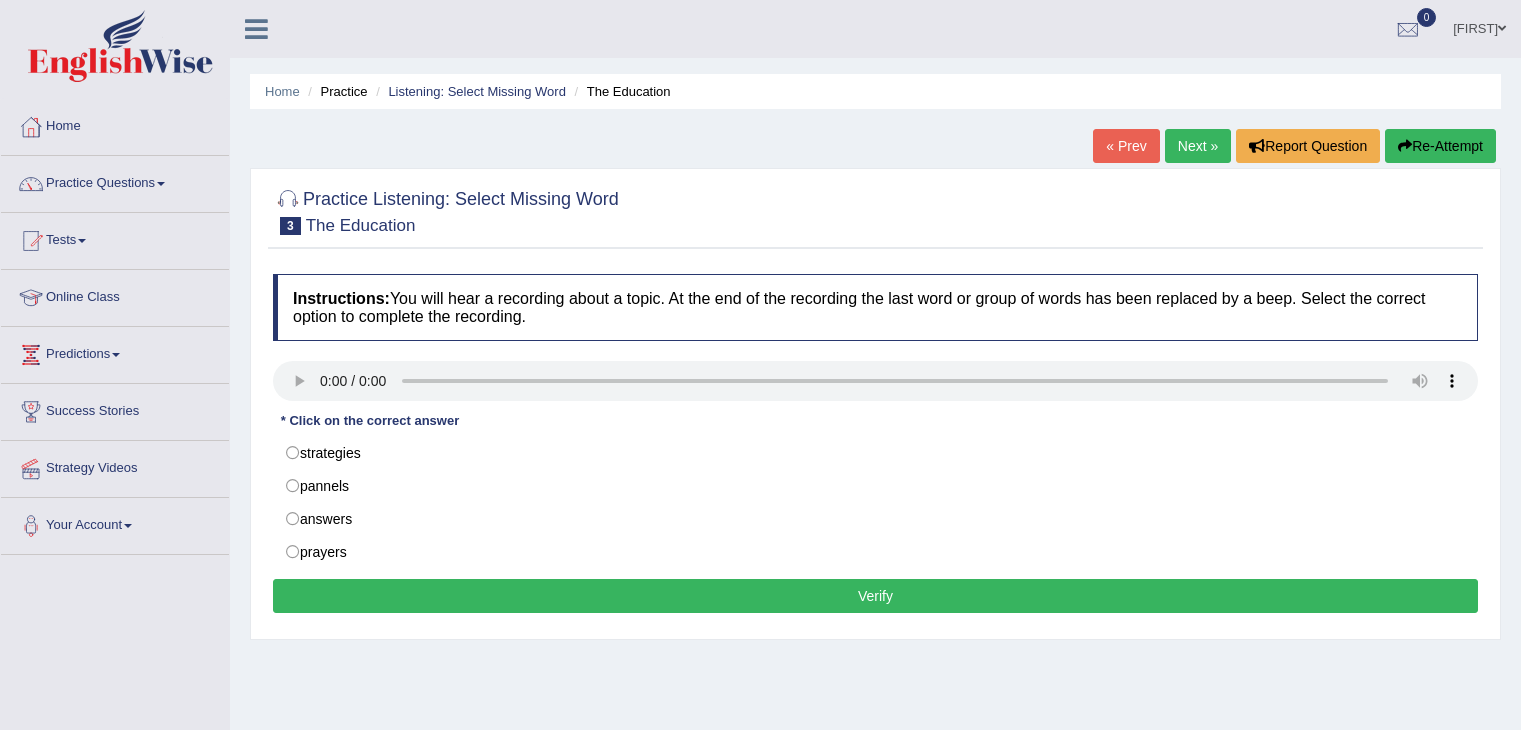 scroll, scrollTop: 0, scrollLeft: 0, axis: both 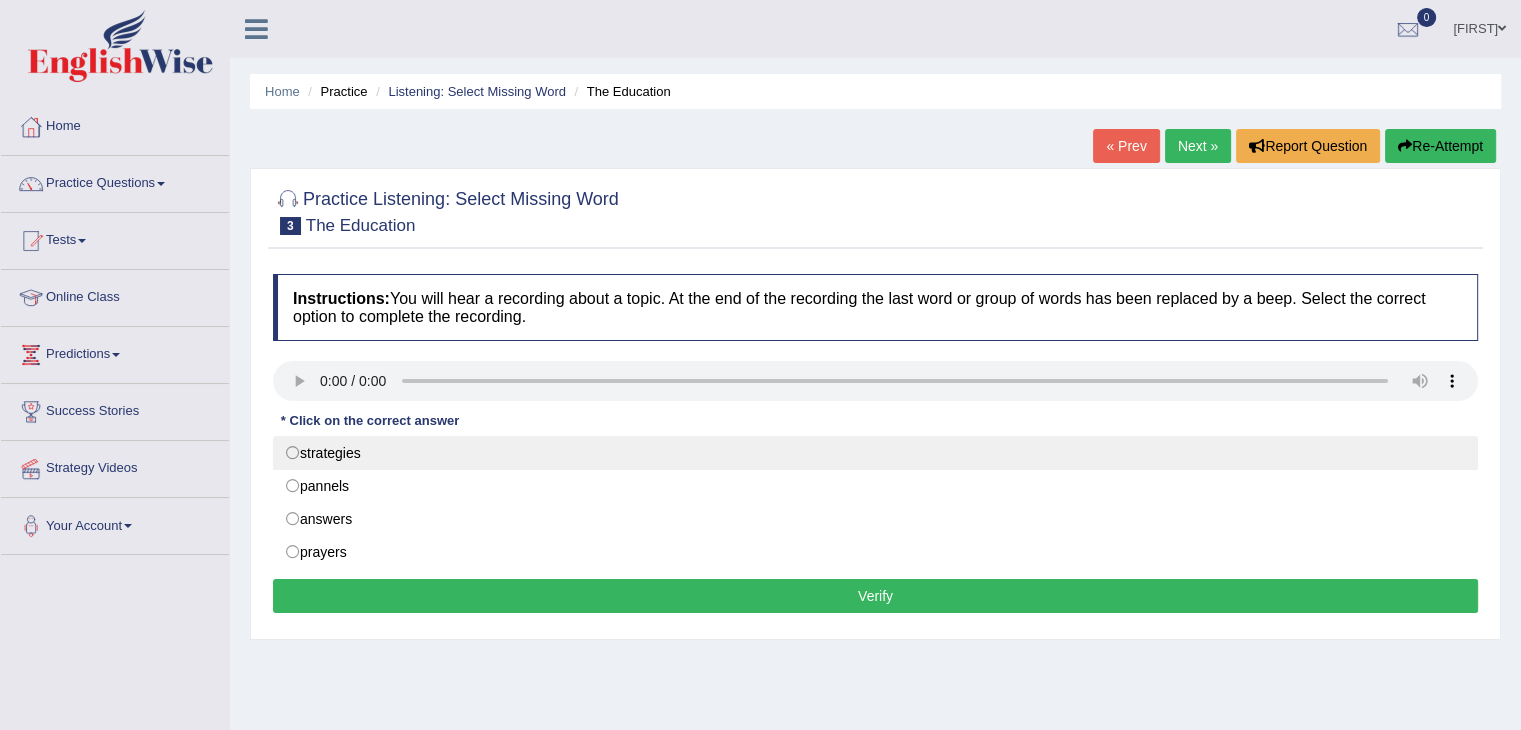 click on "strategies" at bounding box center [875, 453] 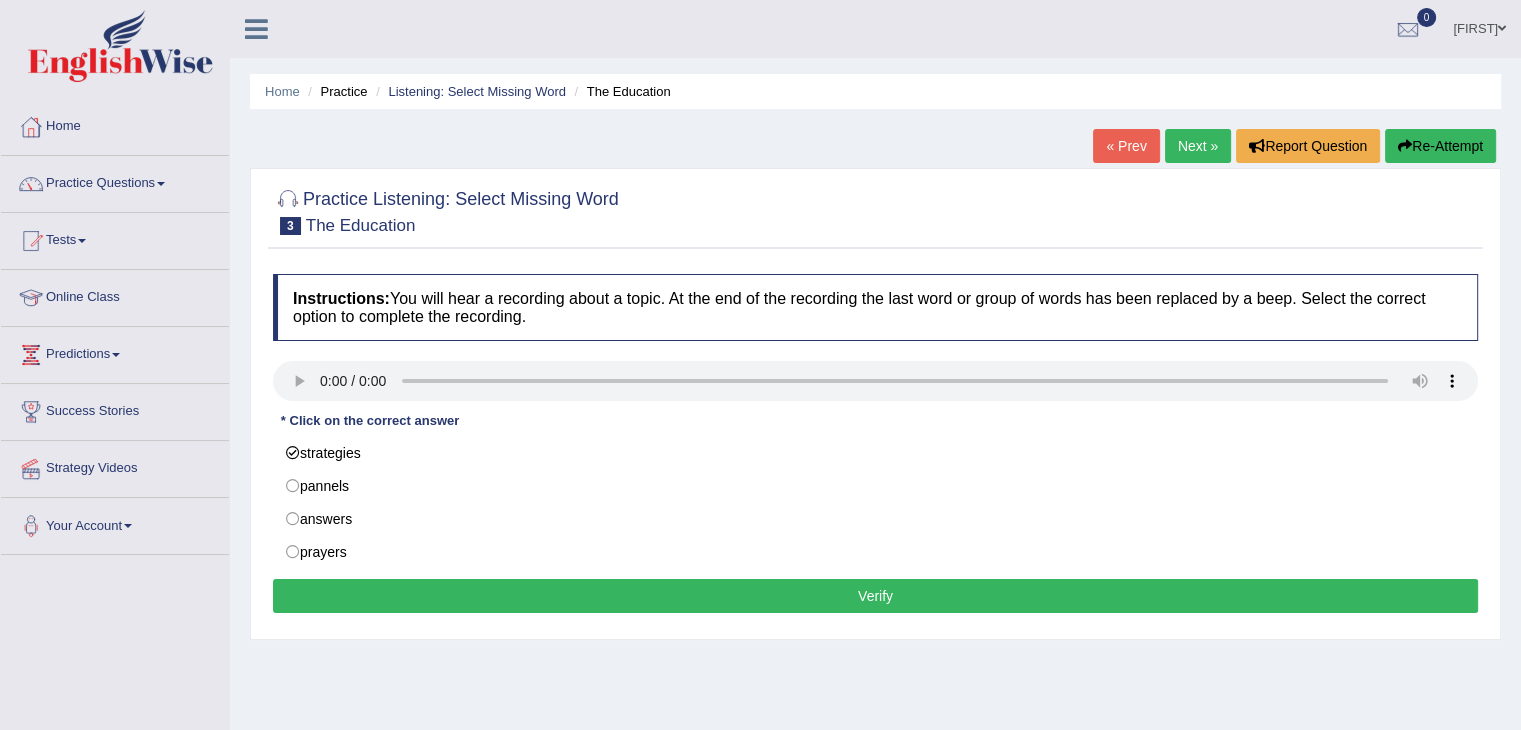 click on "Verify" at bounding box center [875, 596] 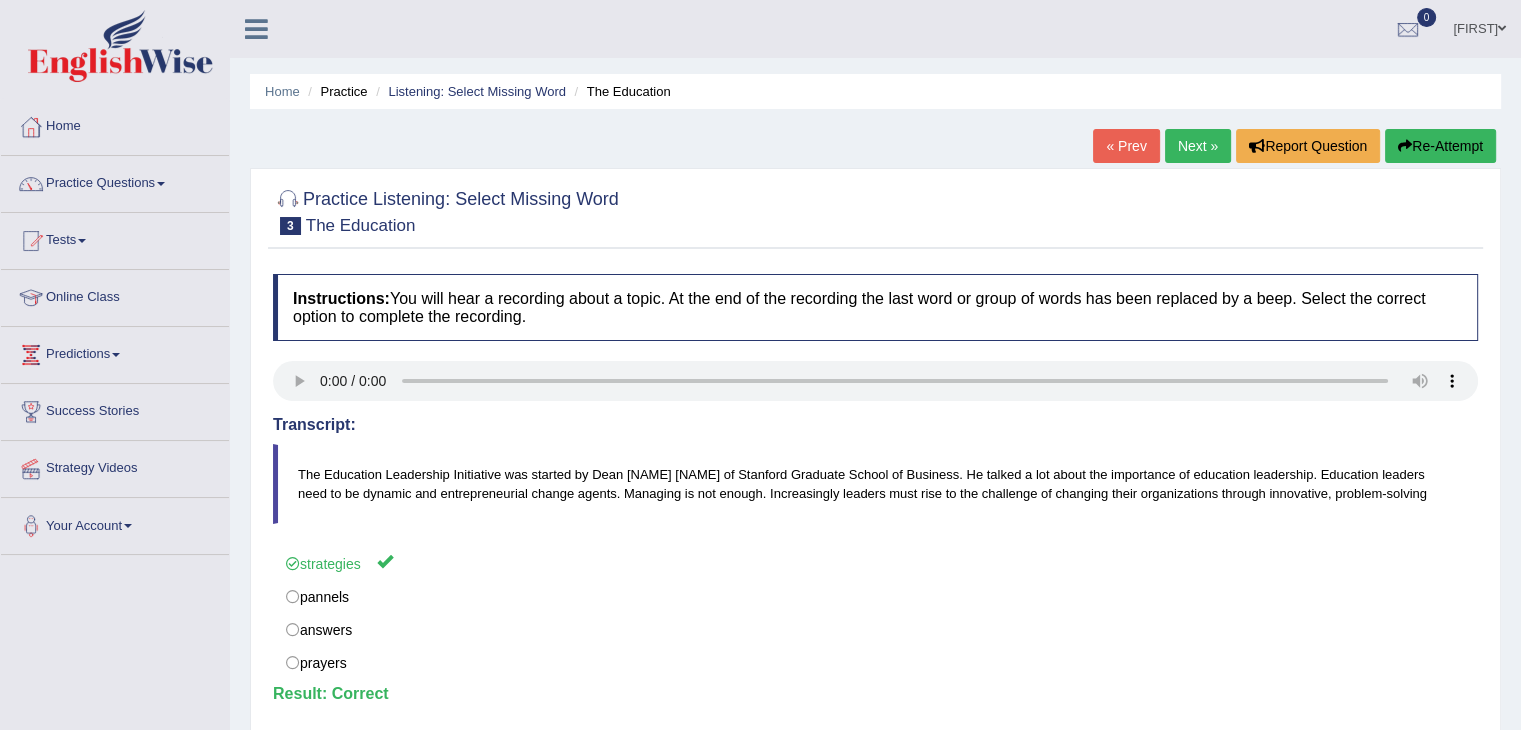 click on "Next »" at bounding box center [1198, 146] 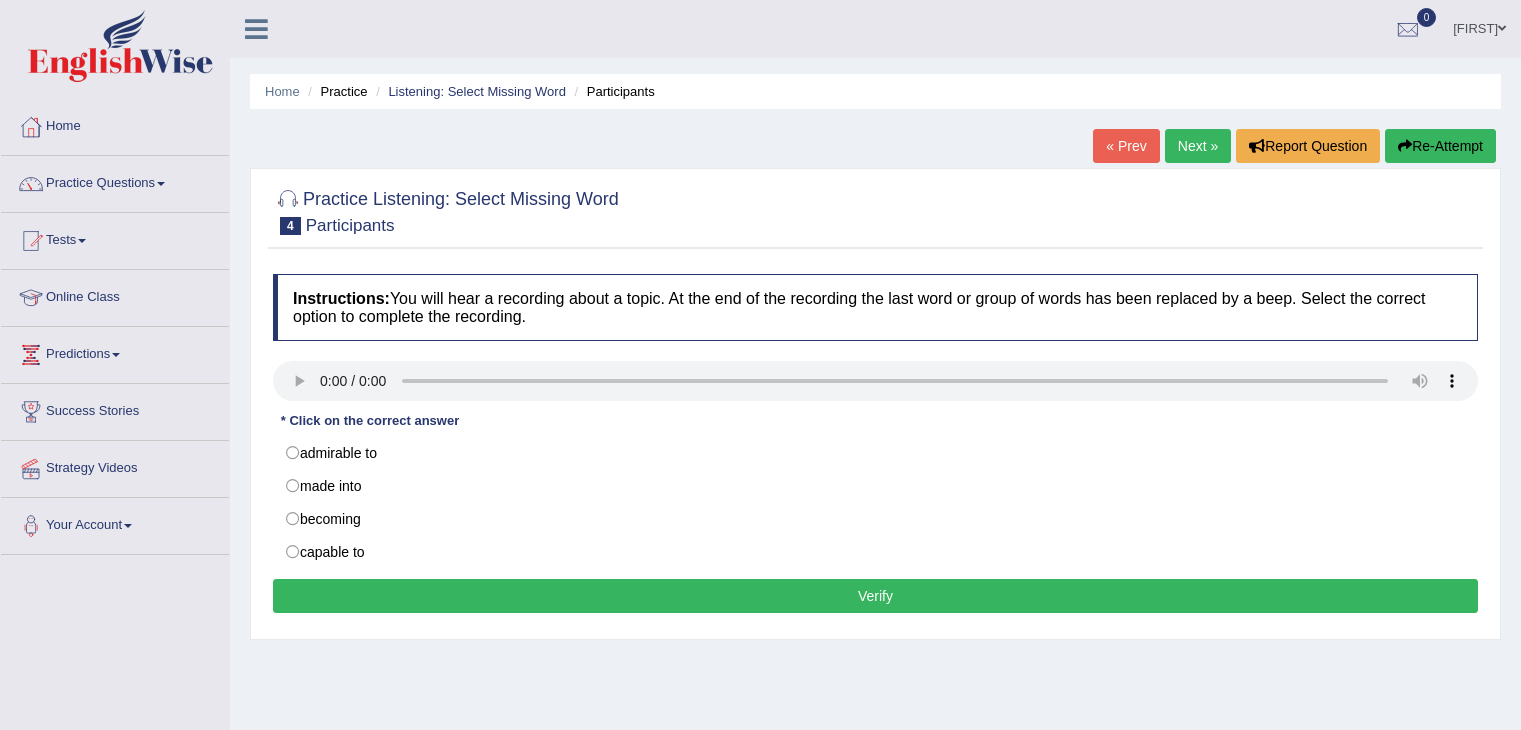 scroll, scrollTop: 0, scrollLeft: 0, axis: both 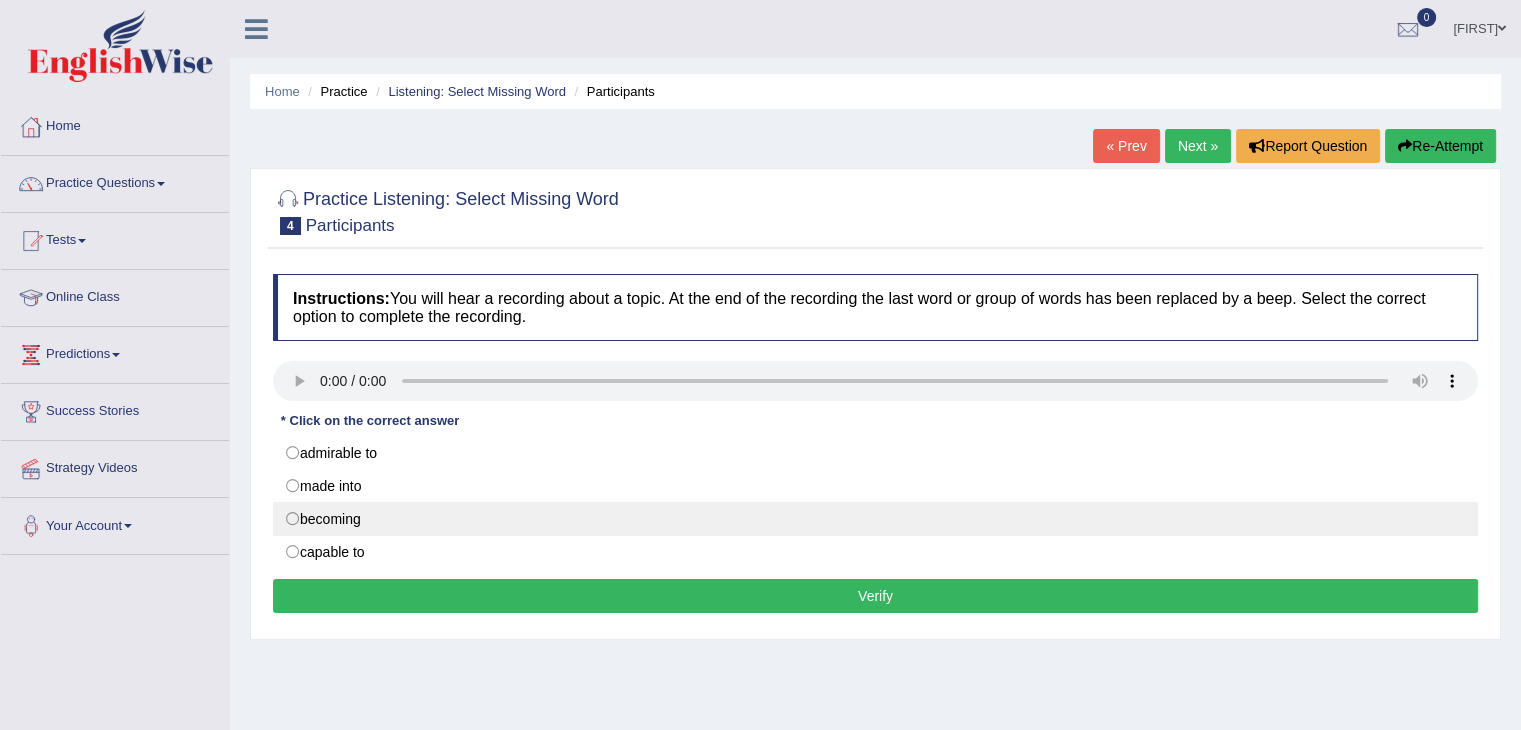 click on "becoming" at bounding box center [875, 519] 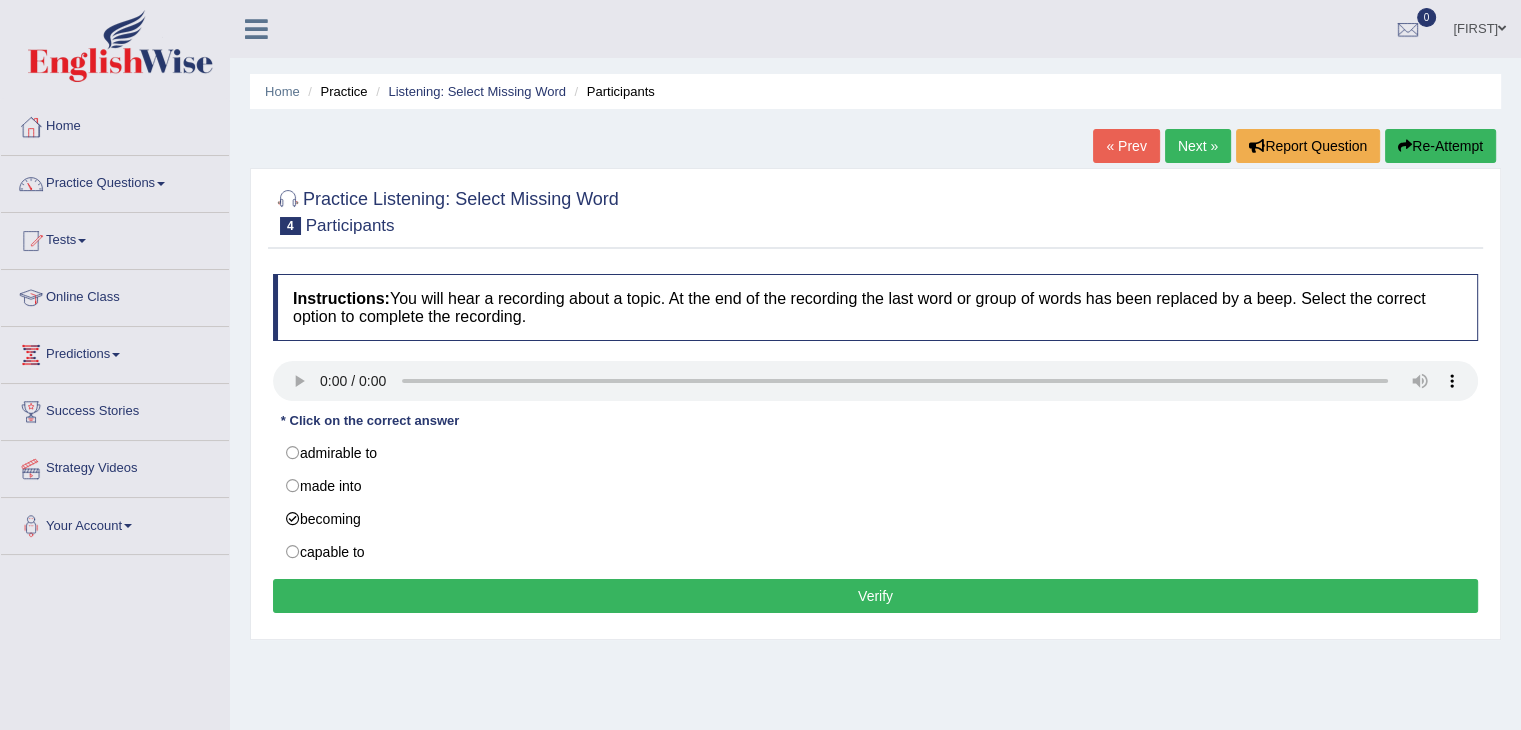 click on "Verify" at bounding box center (875, 596) 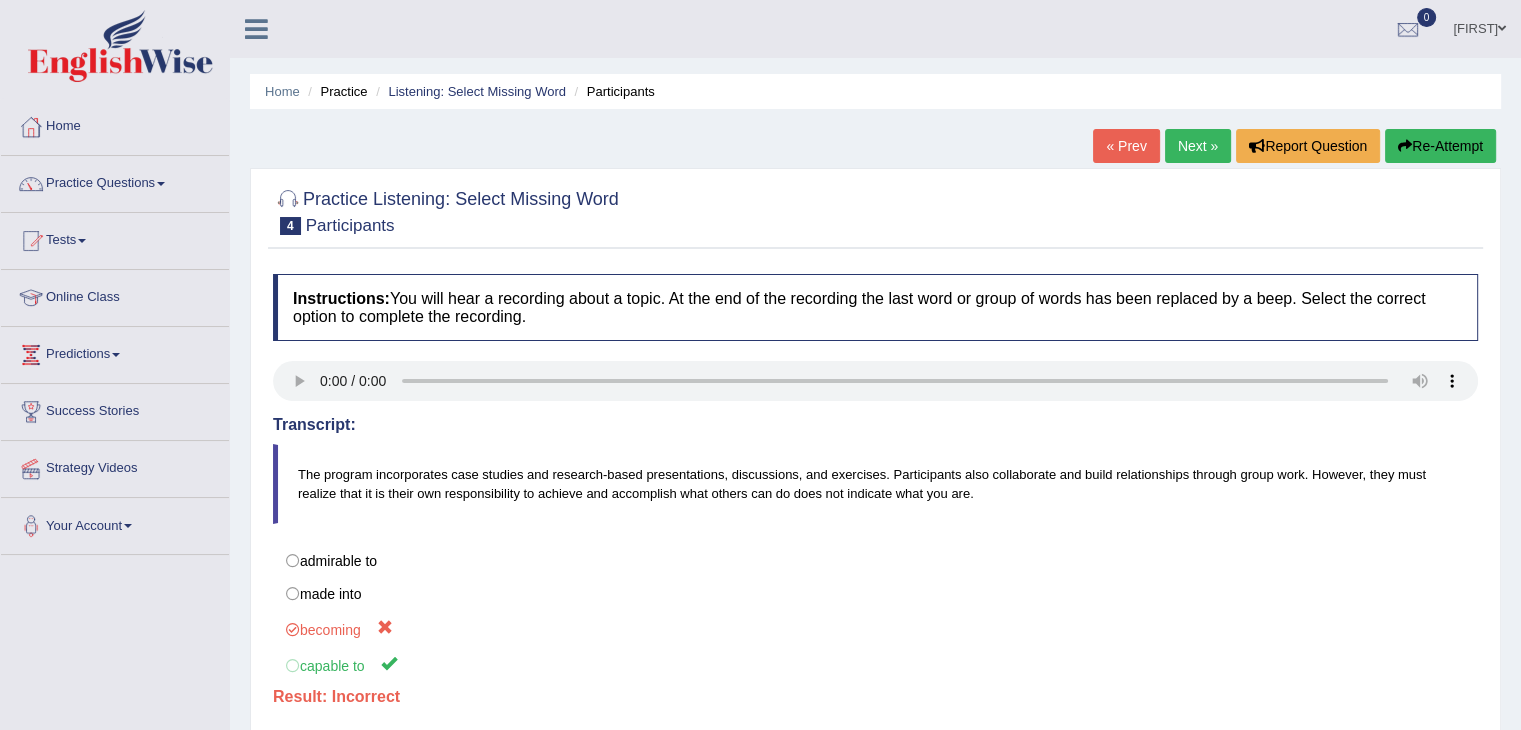click on "Next »" at bounding box center (1198, 146) 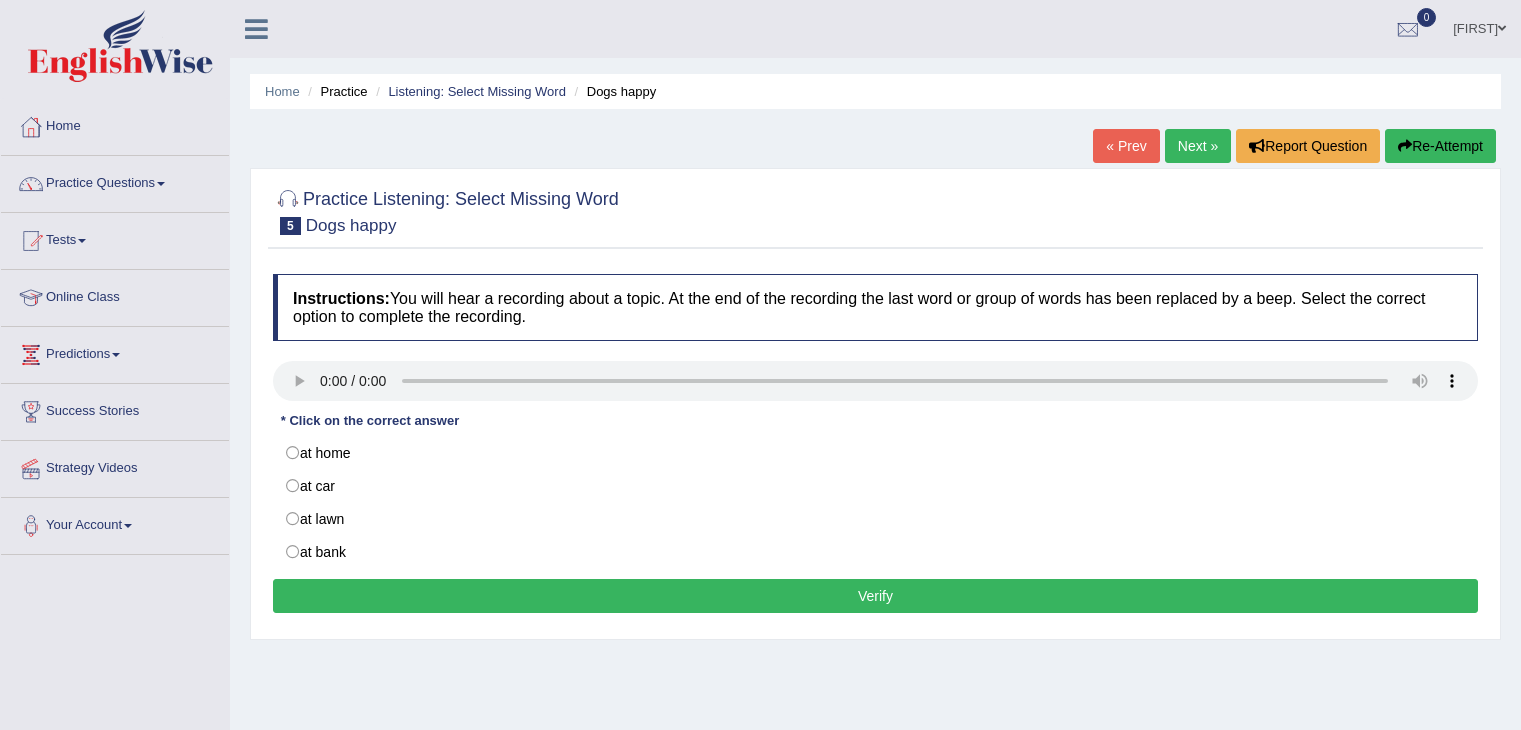 scroll, scrollTop: 0, scrollLeft: 0, axis: both 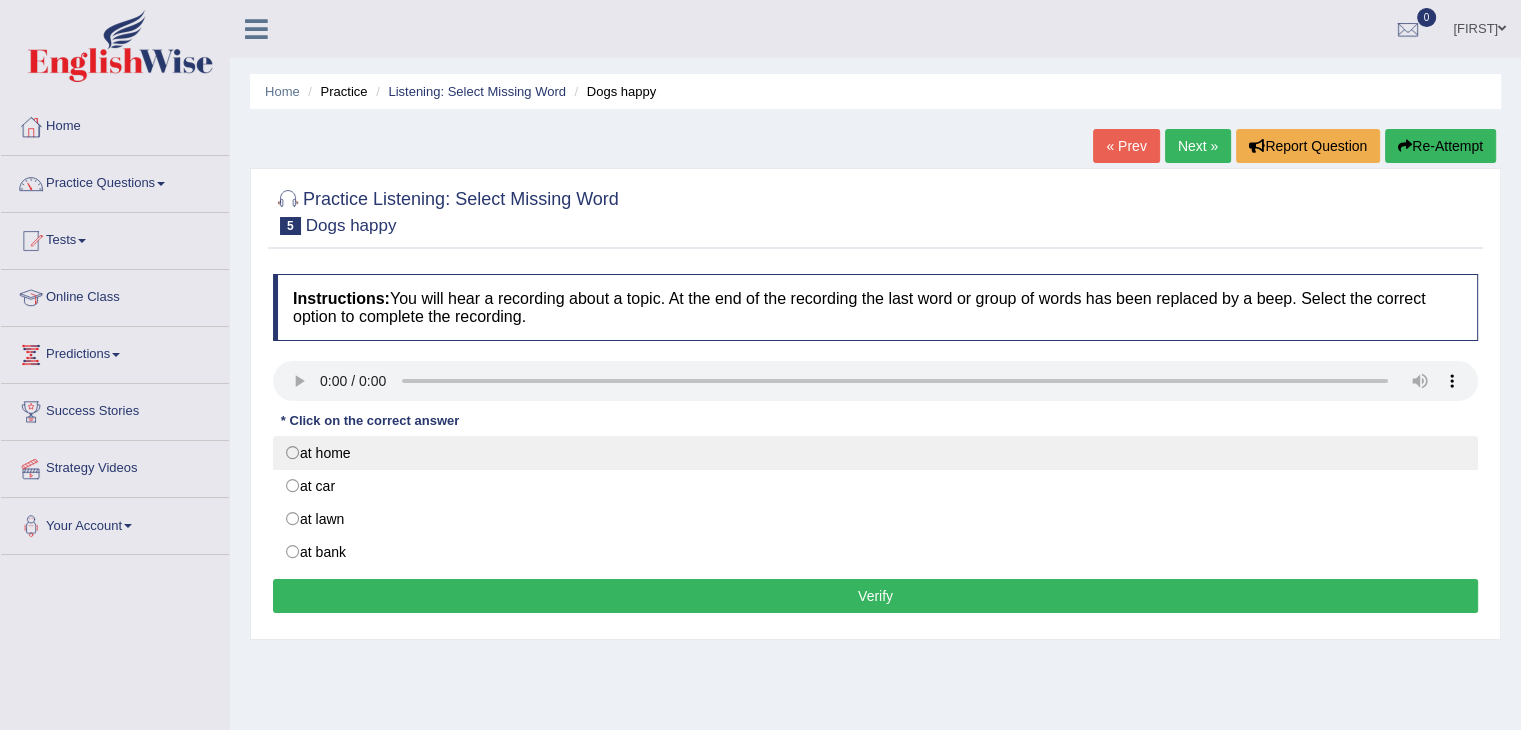 click on "at home" at bounding box center [875, 453] 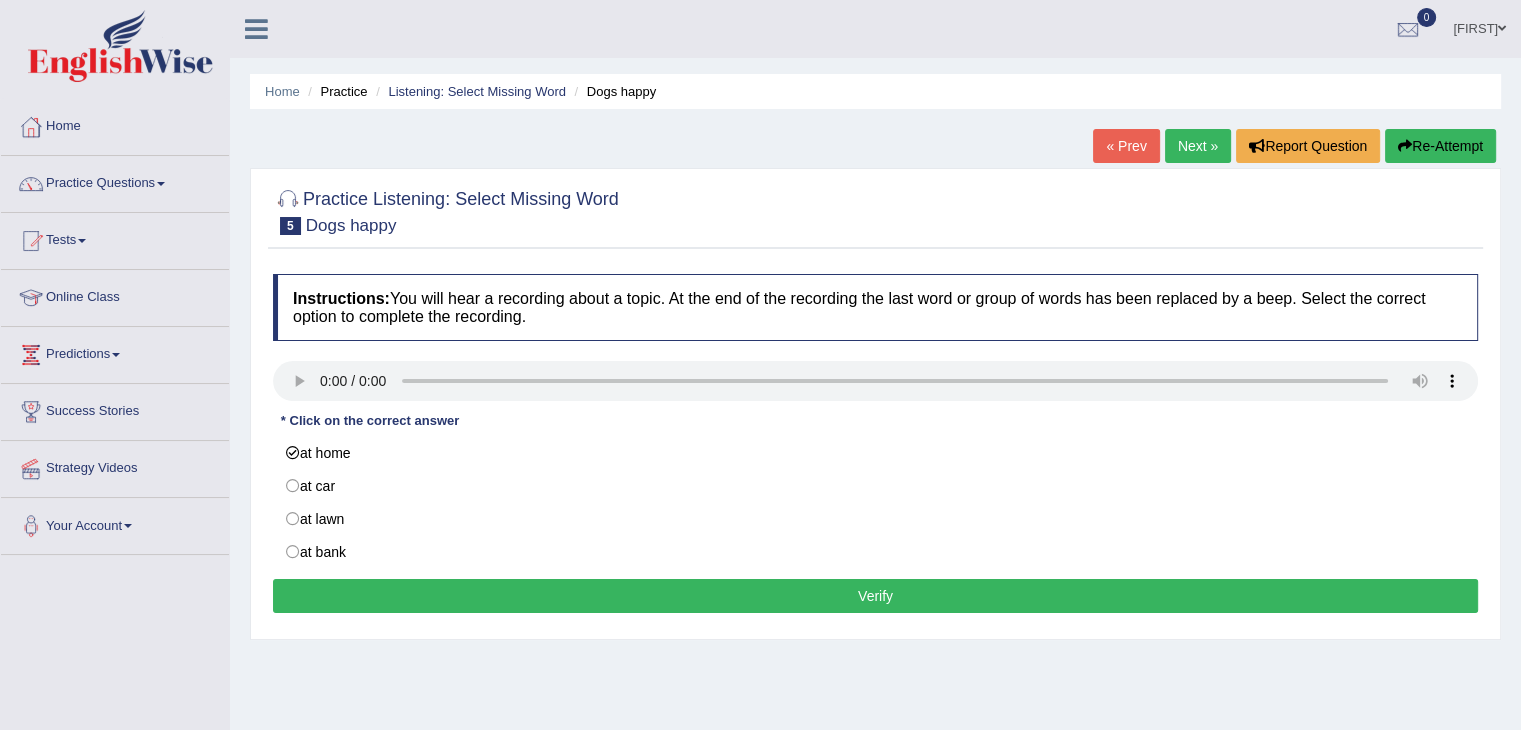 click on "Verify" at bounding box center [875, 596] 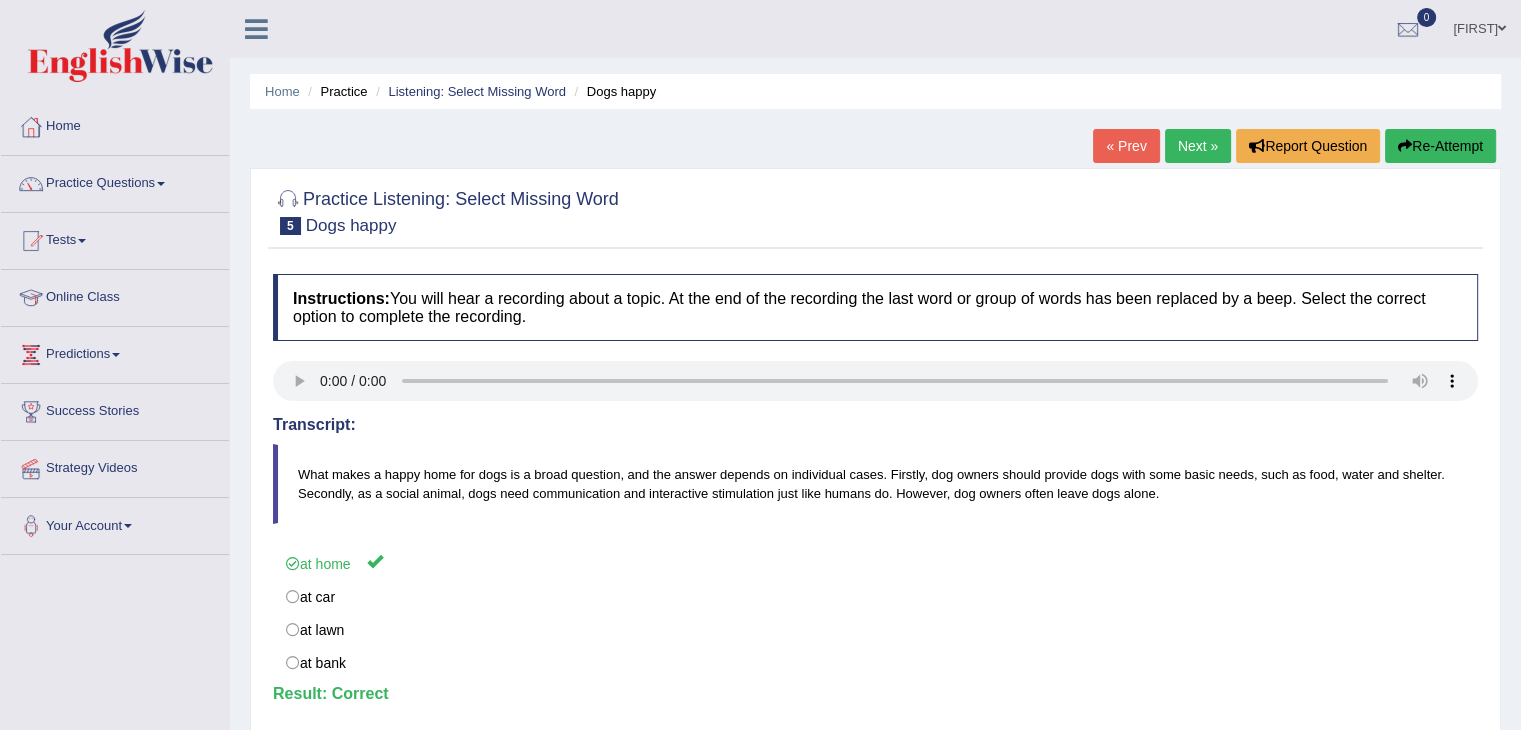 click on "Next »" at bounding box center [1198, 146] 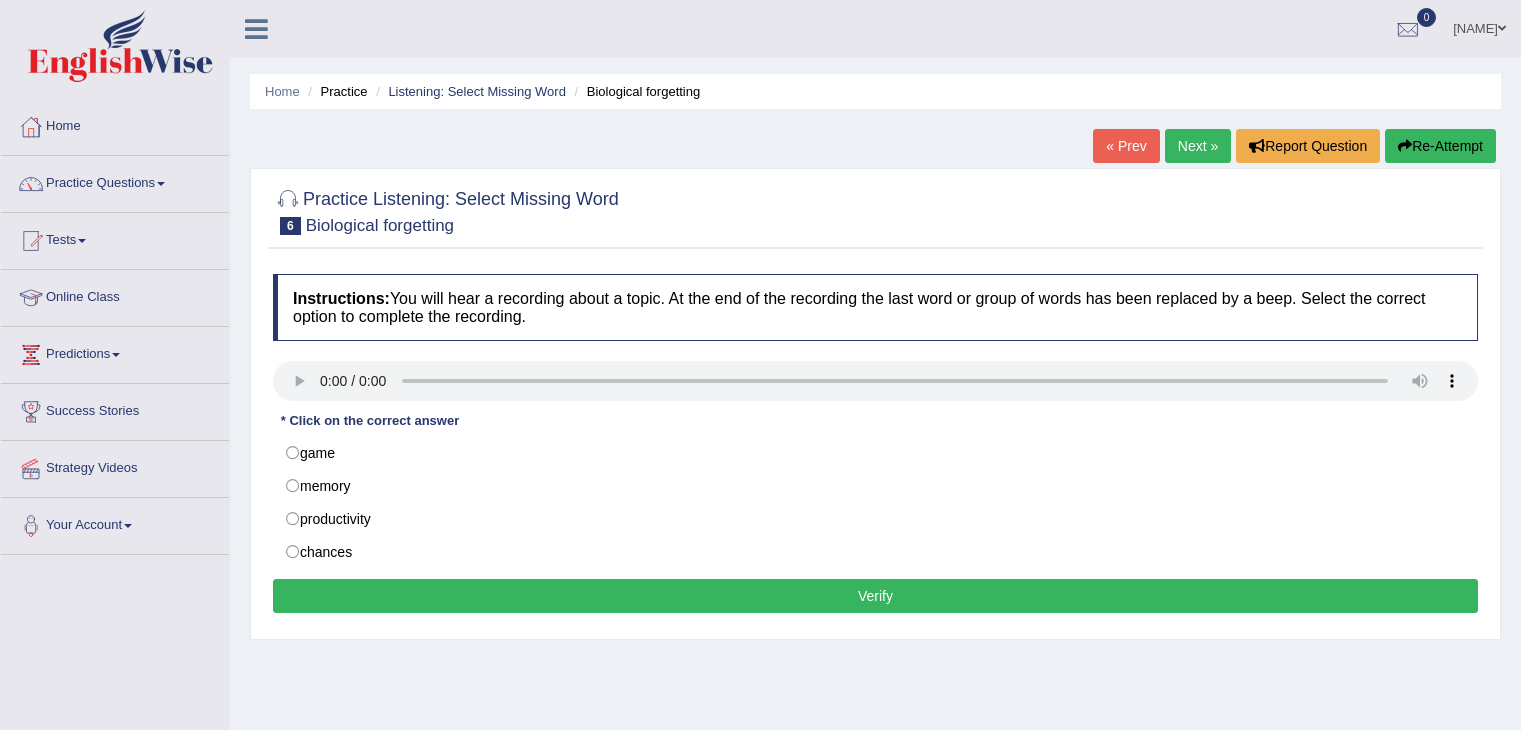 scroll, scrollTop: 0, scrollLeft: 0, axis: both 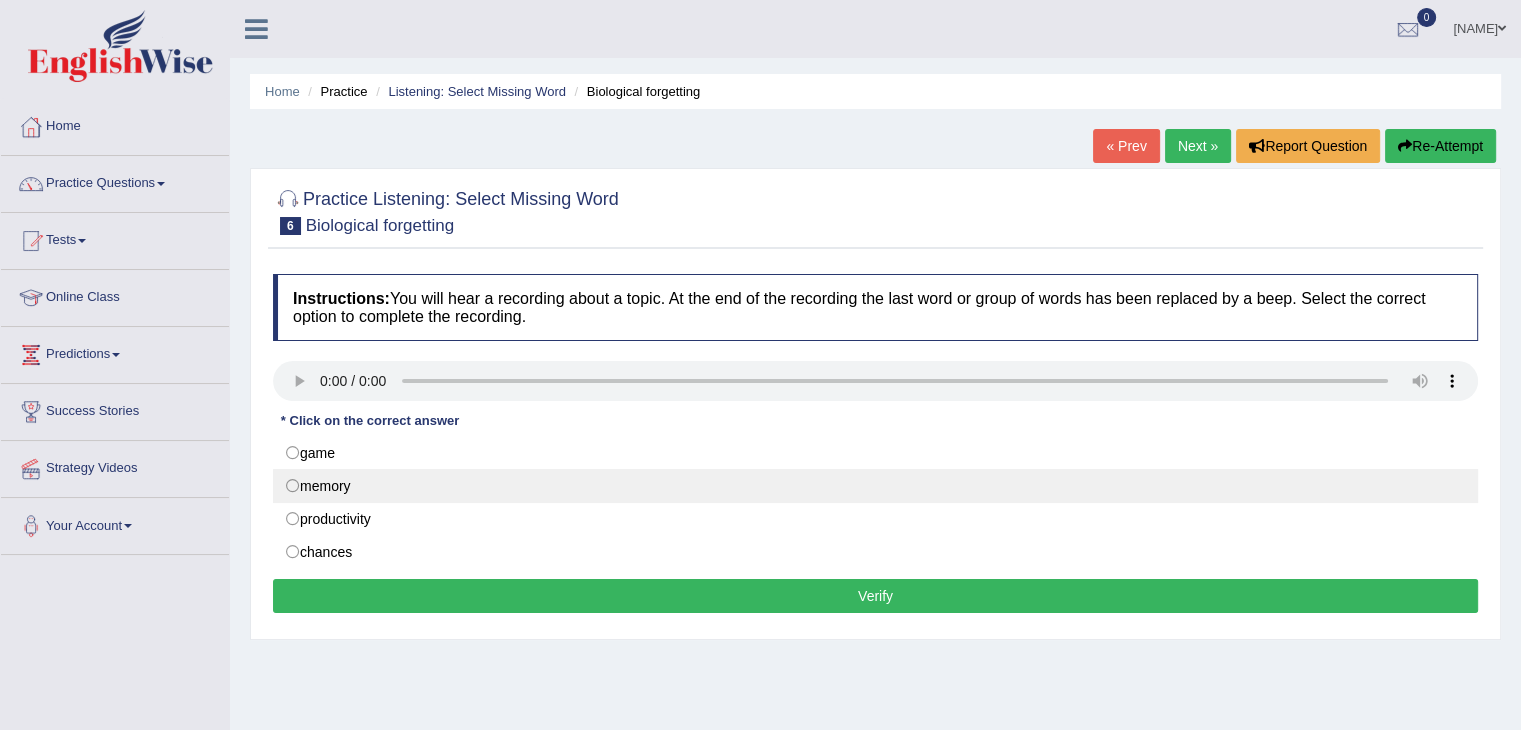 click on "memory" at bounding box center (875, 486) 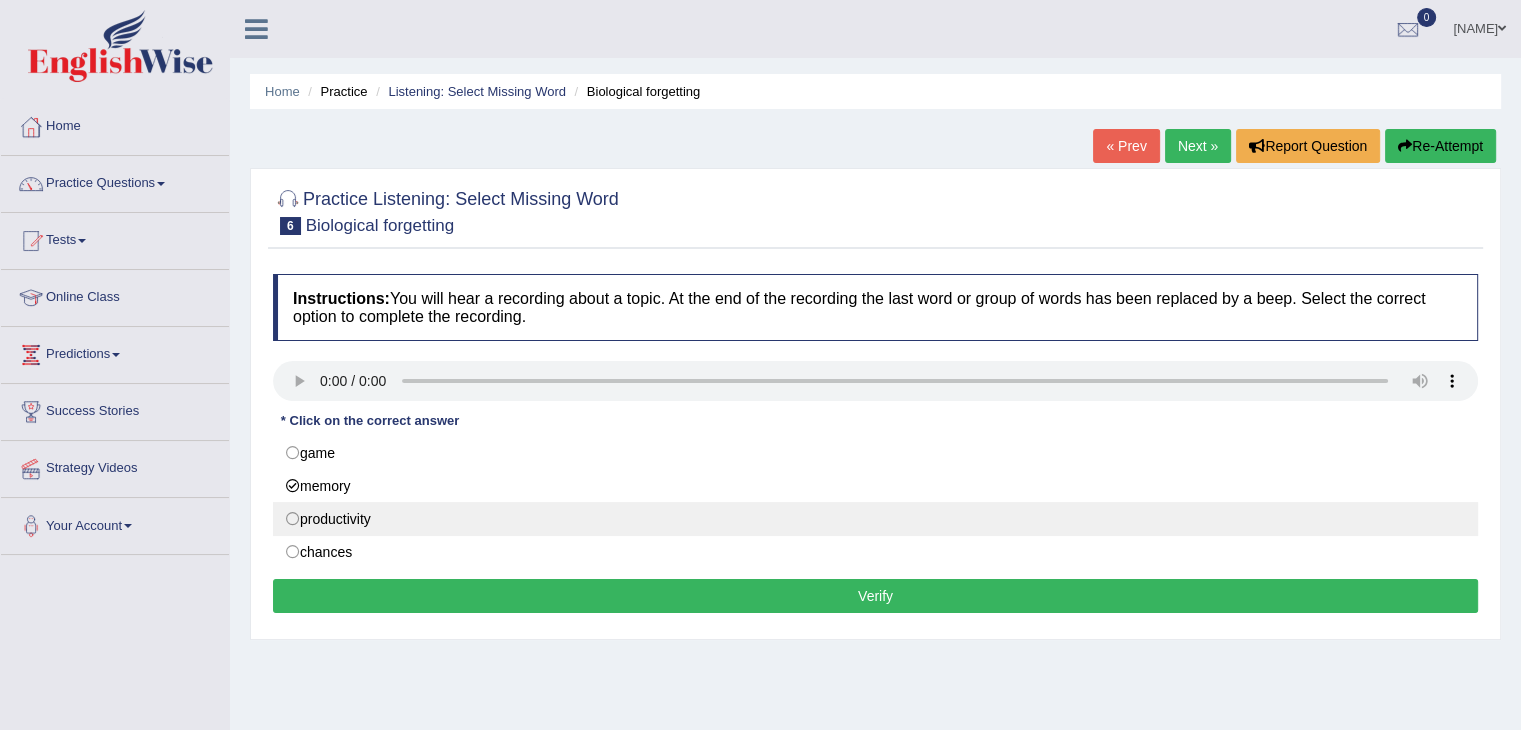 click on "productivity" at bounding box center [875, 519] 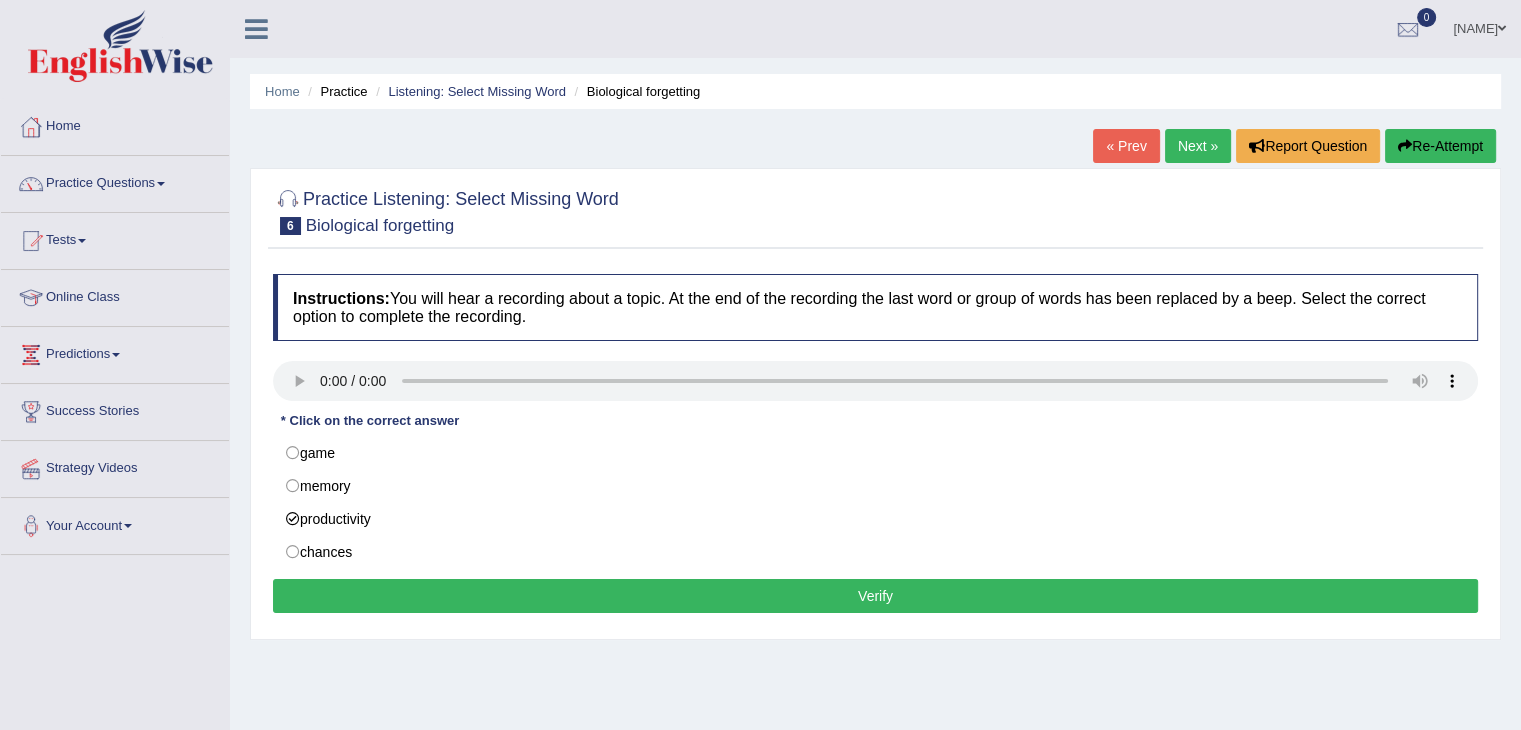 click on "Verify" at bounding box center [875, 596] 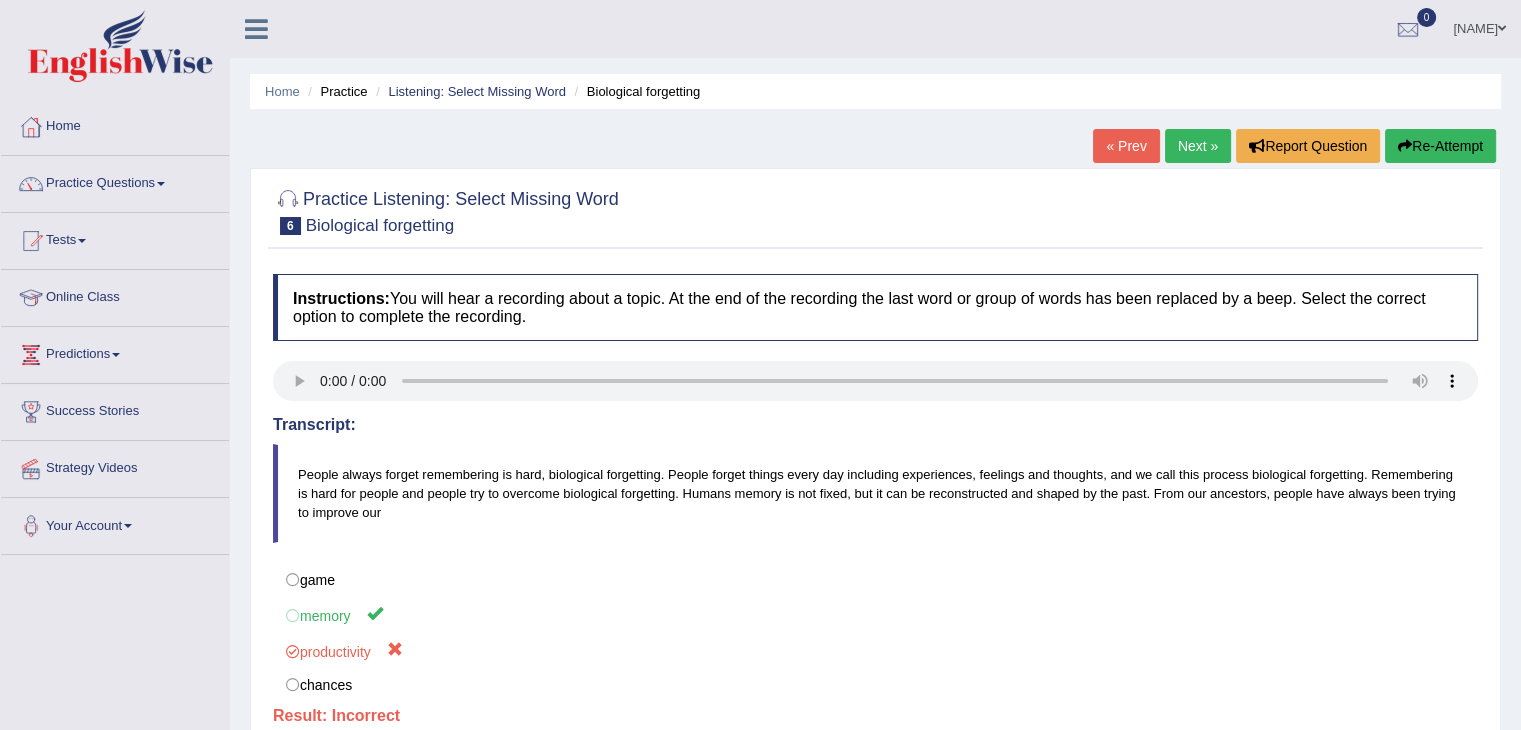 click on "Next »" at bounding box center [1198, 146] 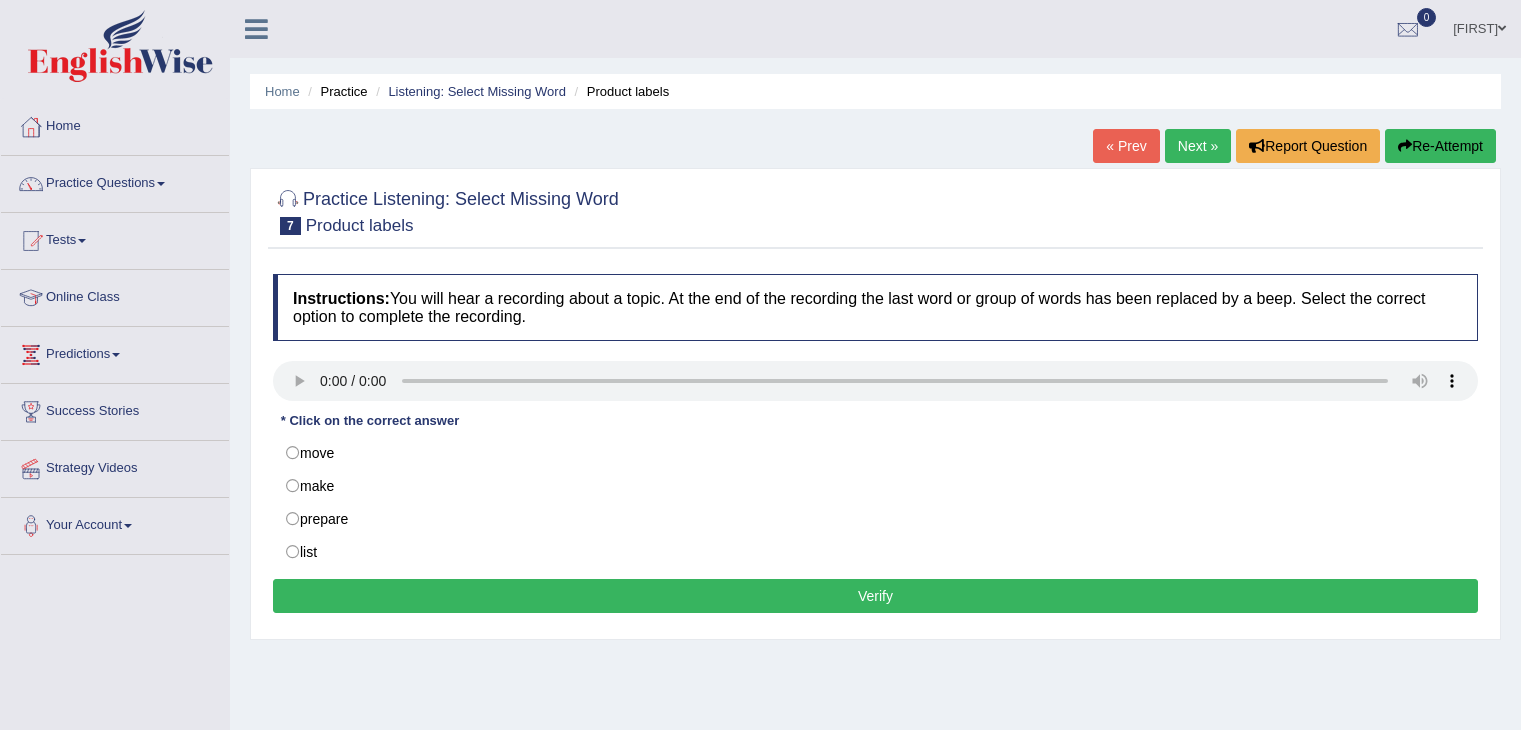 scroll, scrollTop: 0, scrollLeft: 0, axis: both 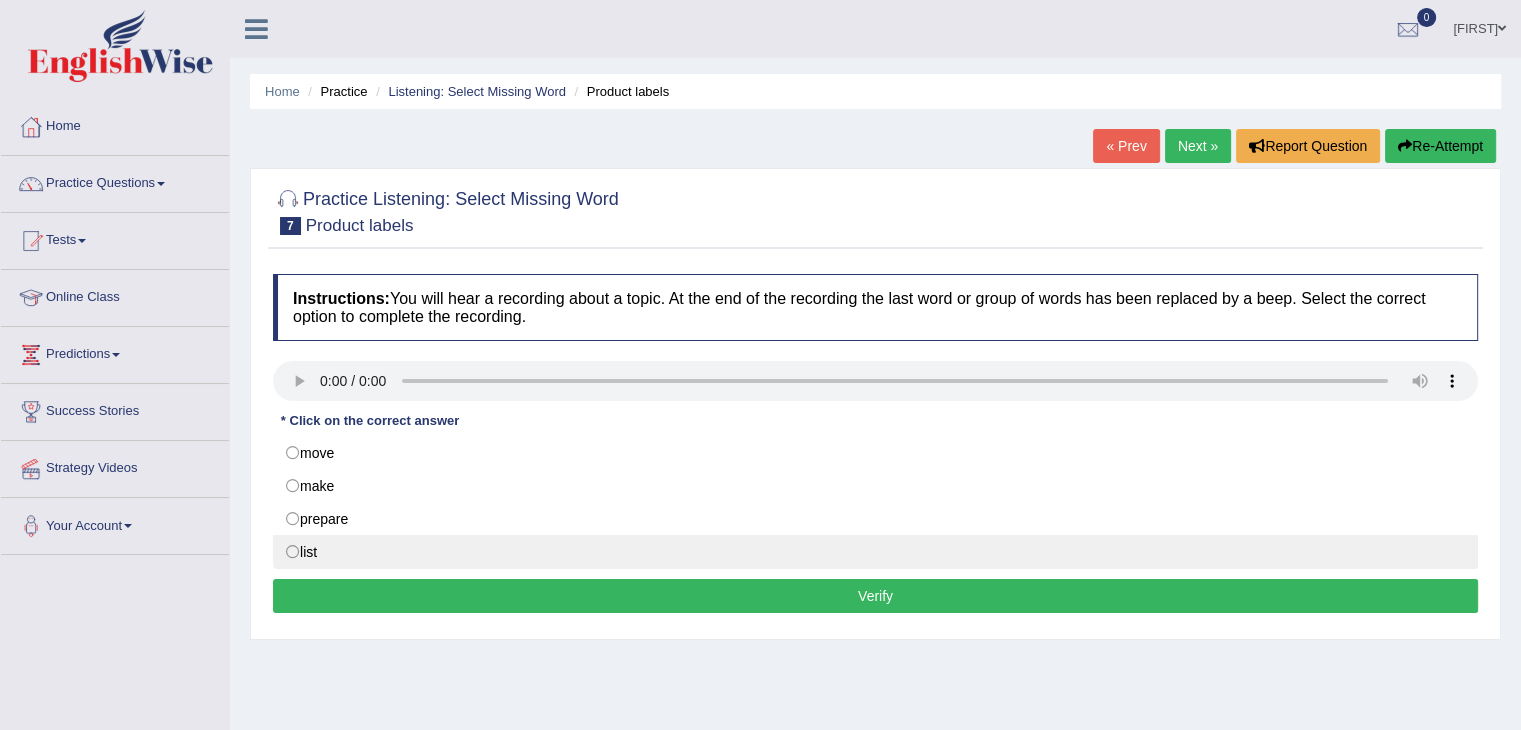 click on "list" at bounding box center (875, 552) 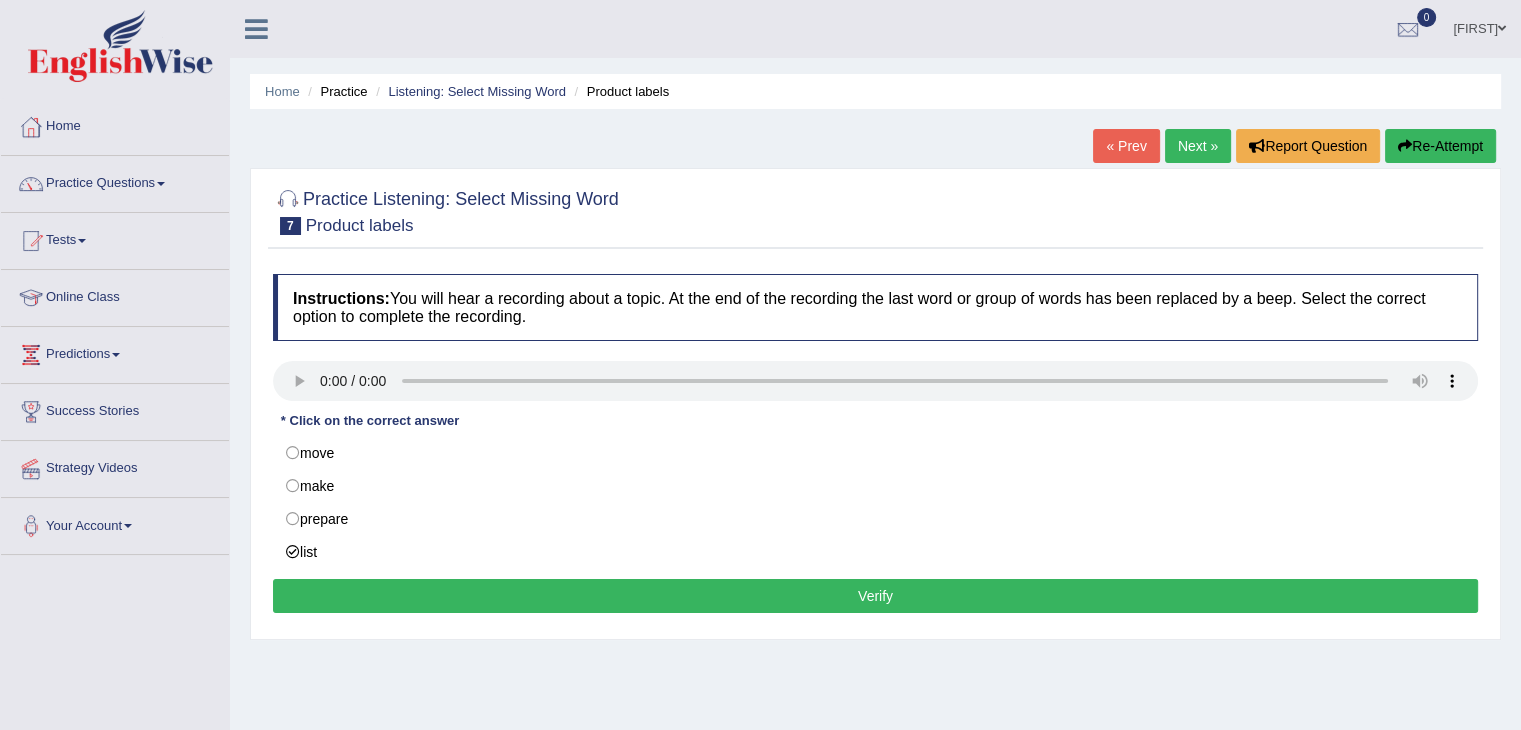 click on "Verify" at bounding box center [875, 596] 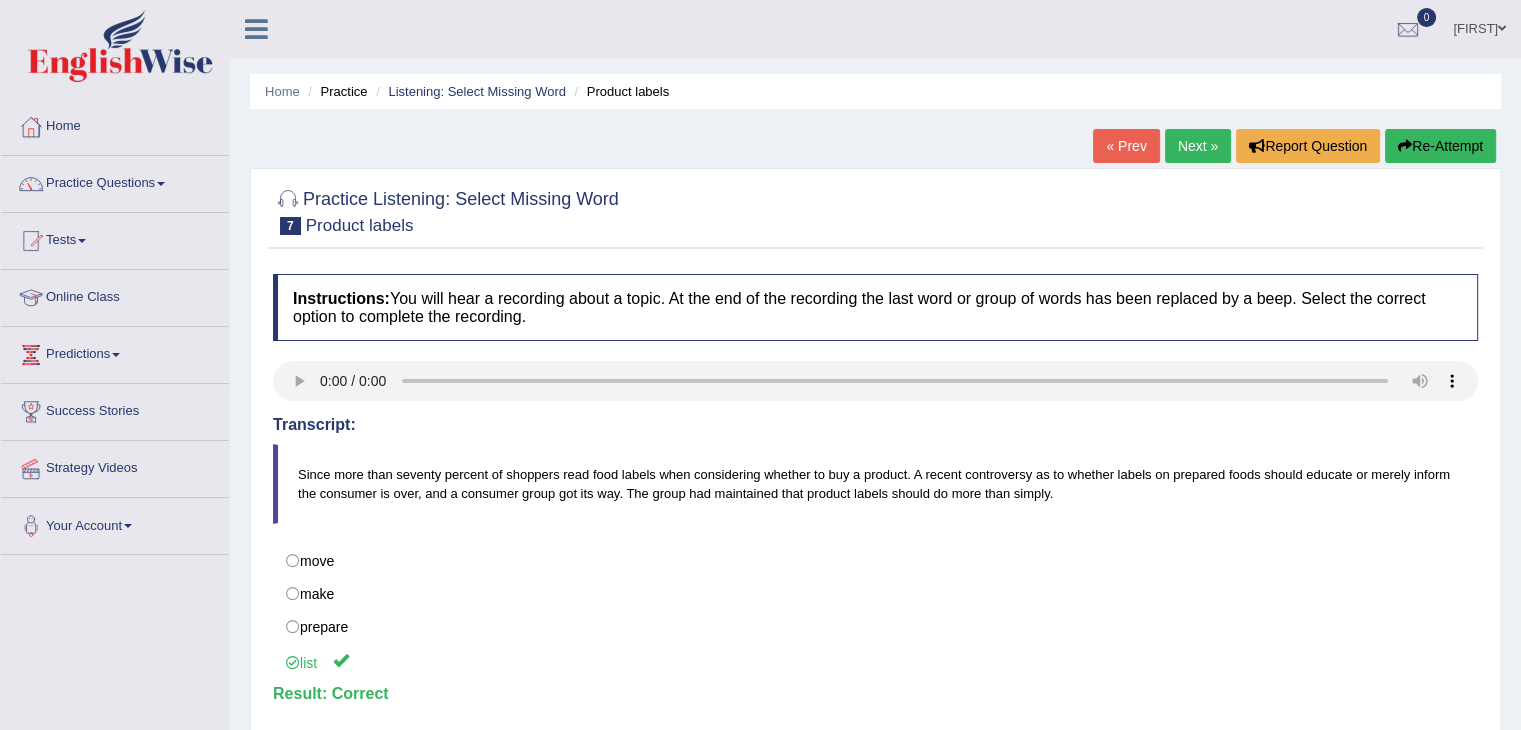 click on "Next »" at bounding box center [1198, 146] 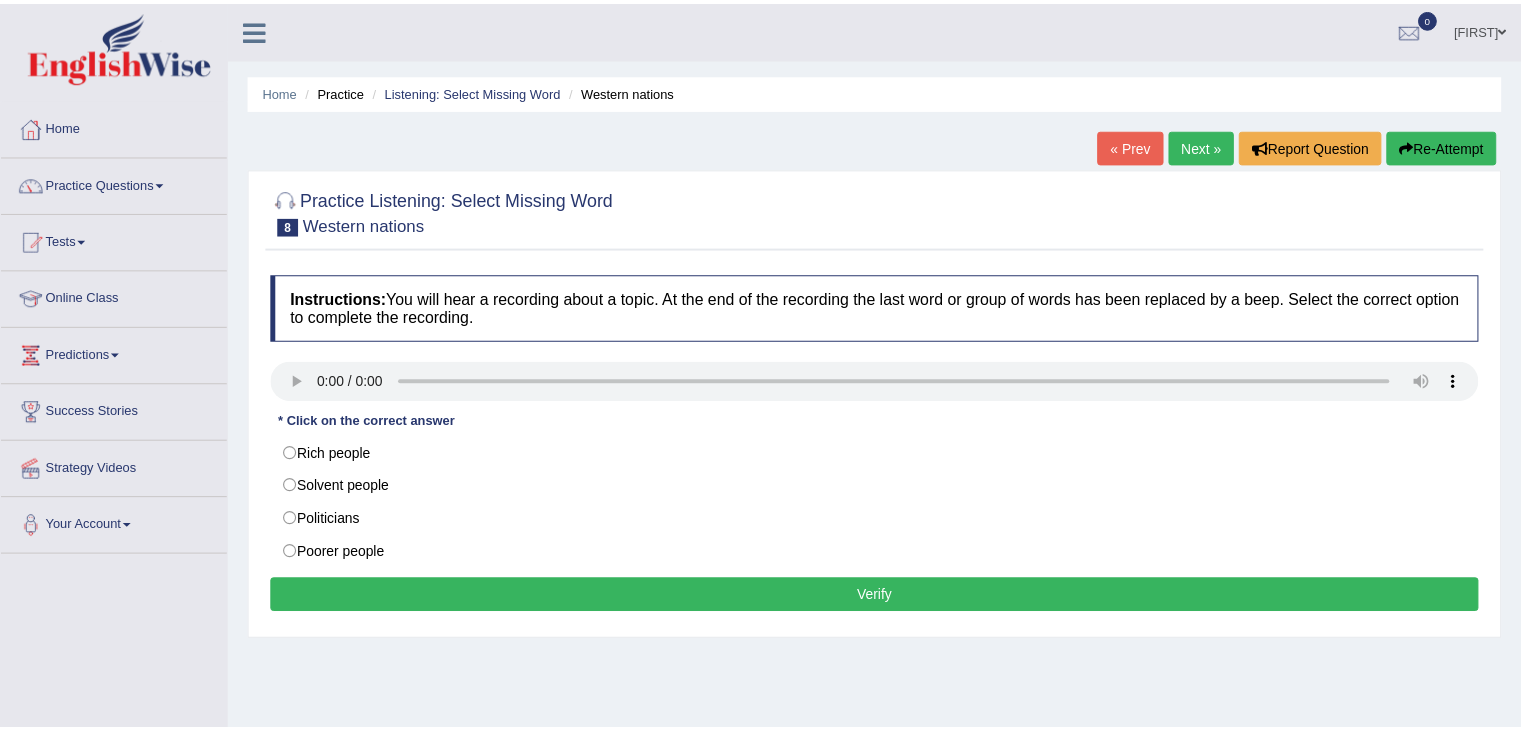 scroll, scrollTop: 0, scrollLeft: 0, axis: both 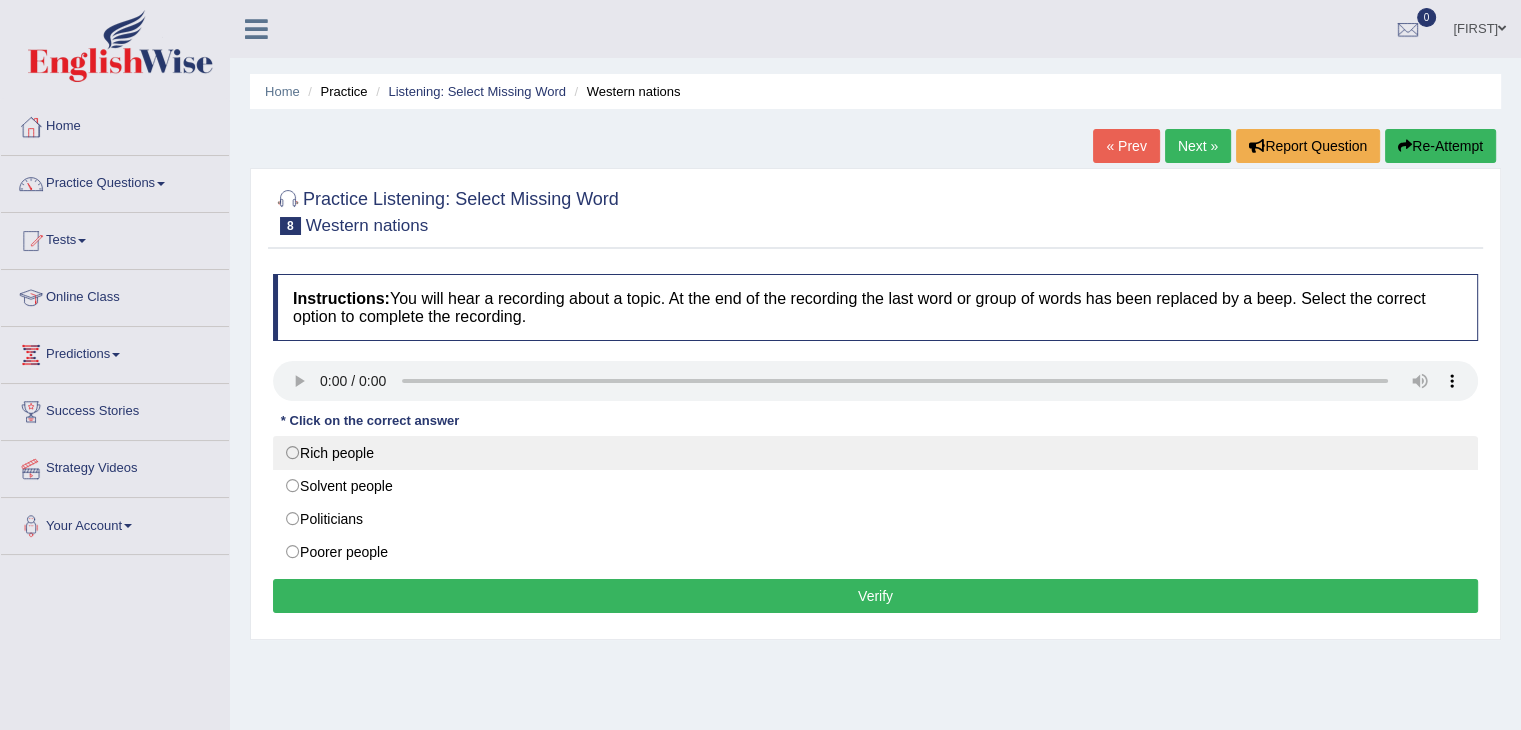 click on "Rich  people" at bounding box center [875, 453] 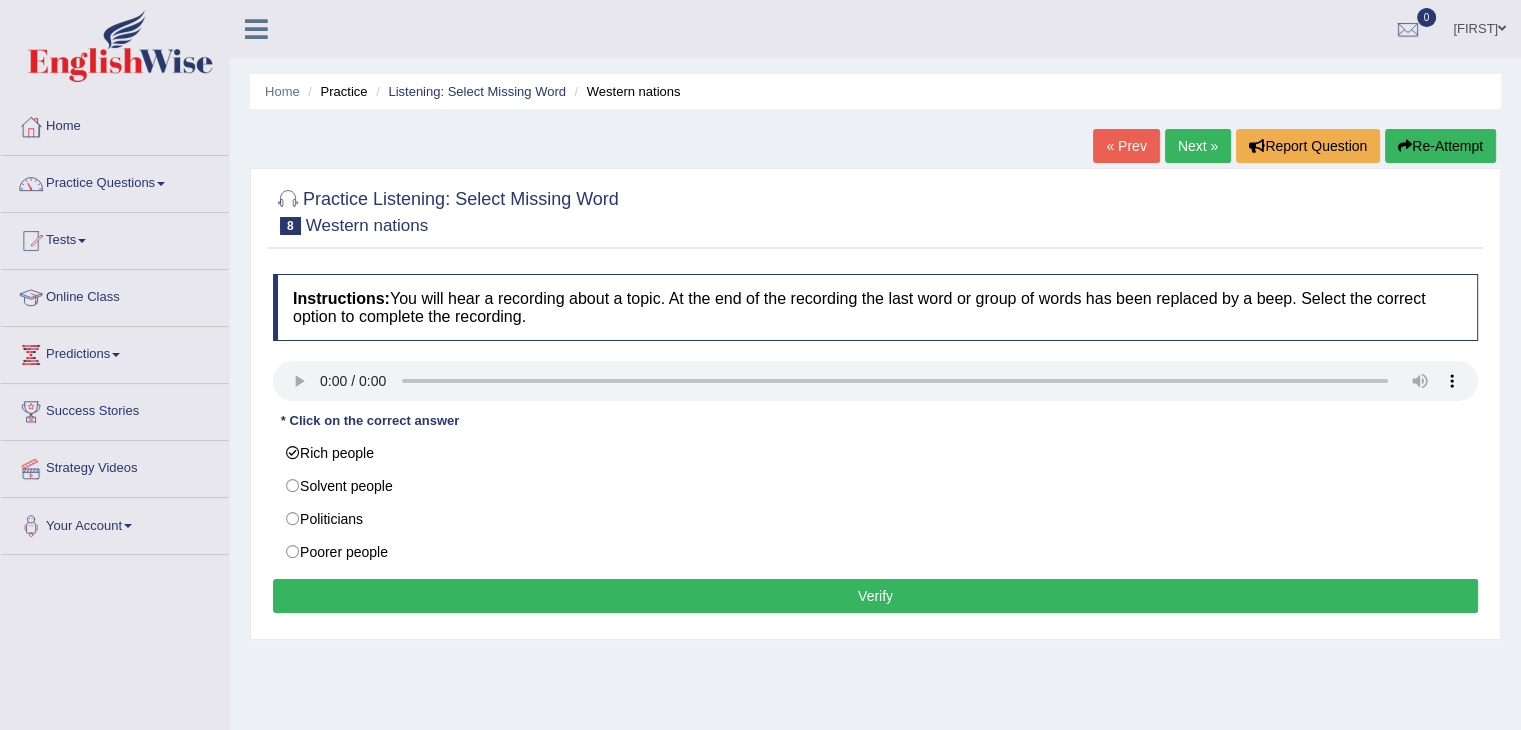 click on "Verify" at bounding box center [875, 596] 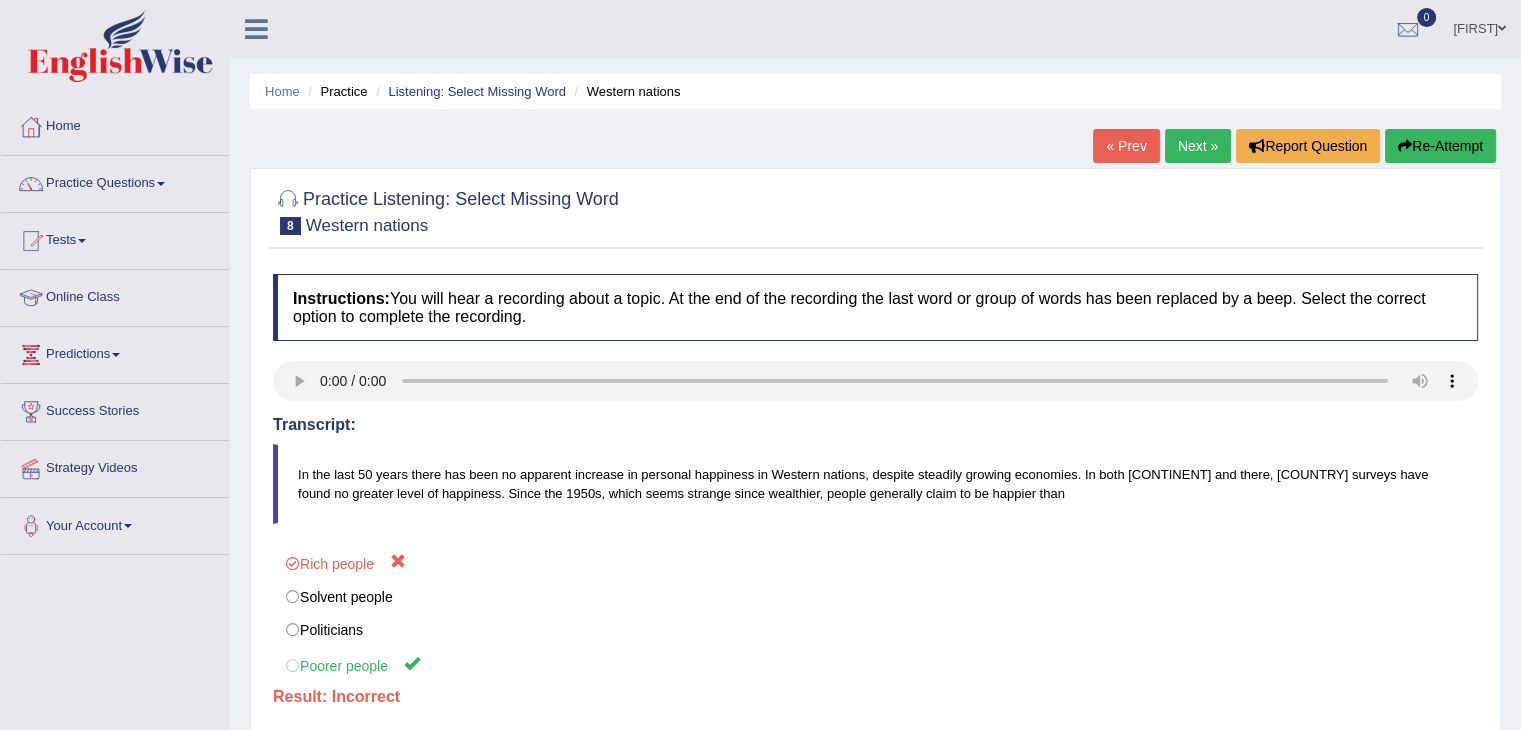 click on "Next »" at bounding box center (1198, 146) 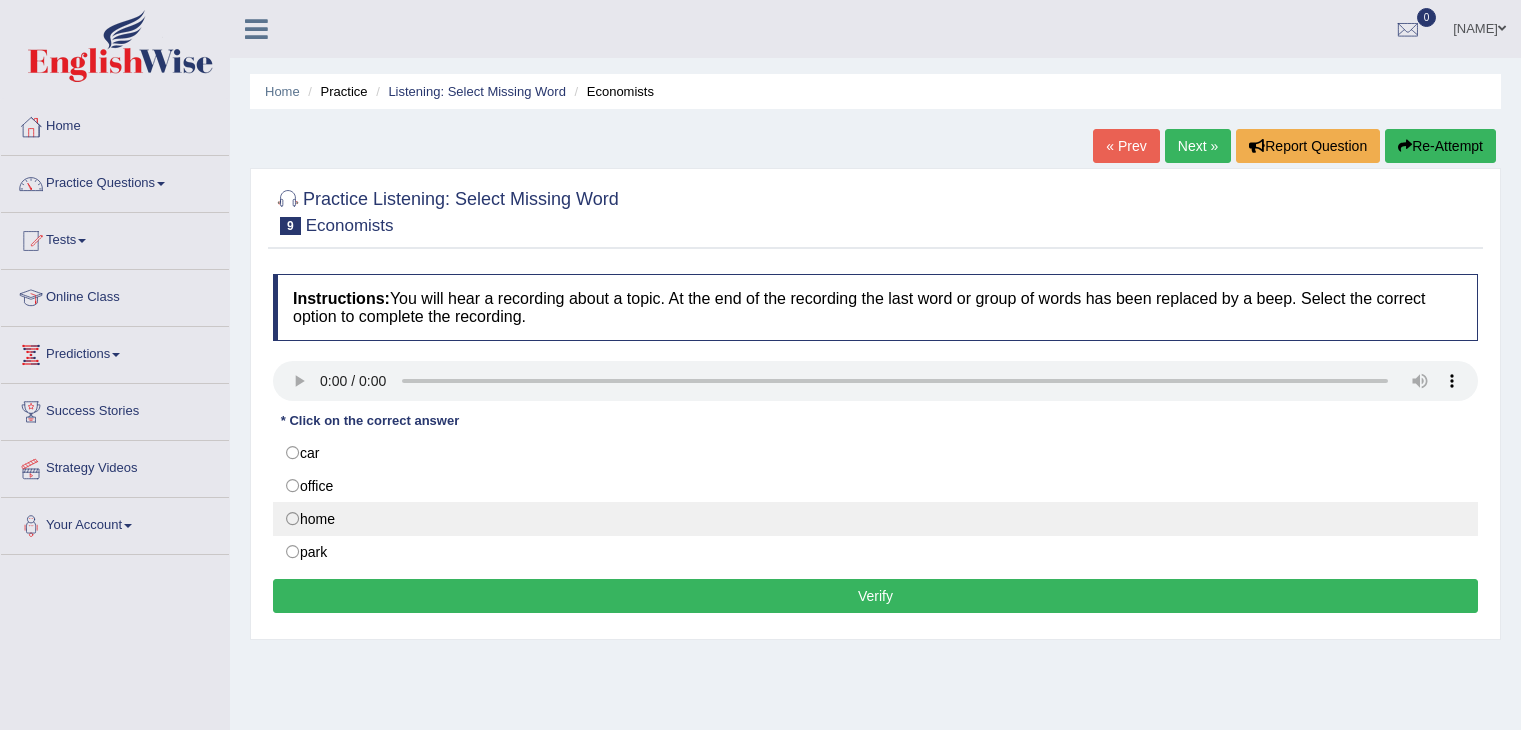 scroll, scrollTop: 0, scrollLeft: 0, axis: both 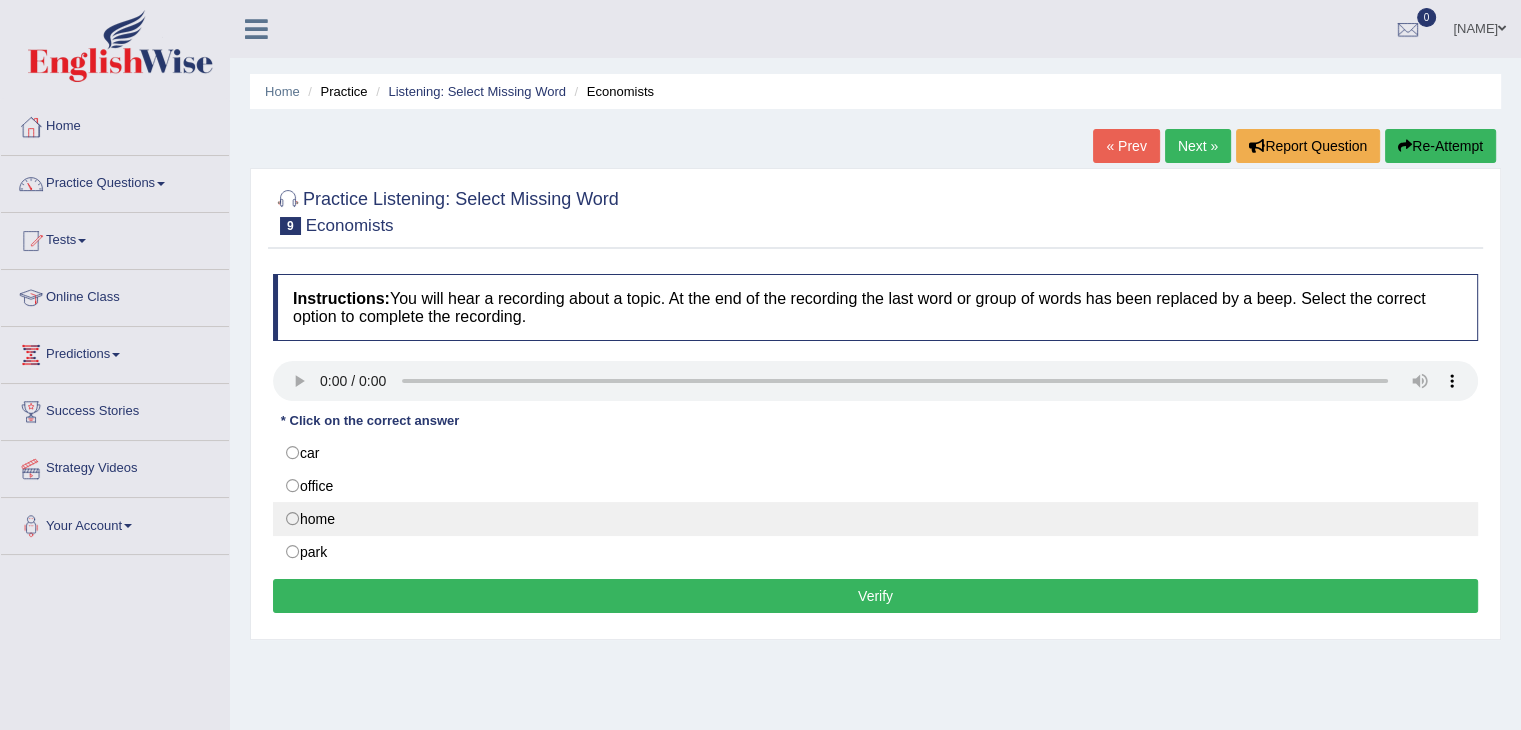 click on "home" at bounding box center (875, 519) 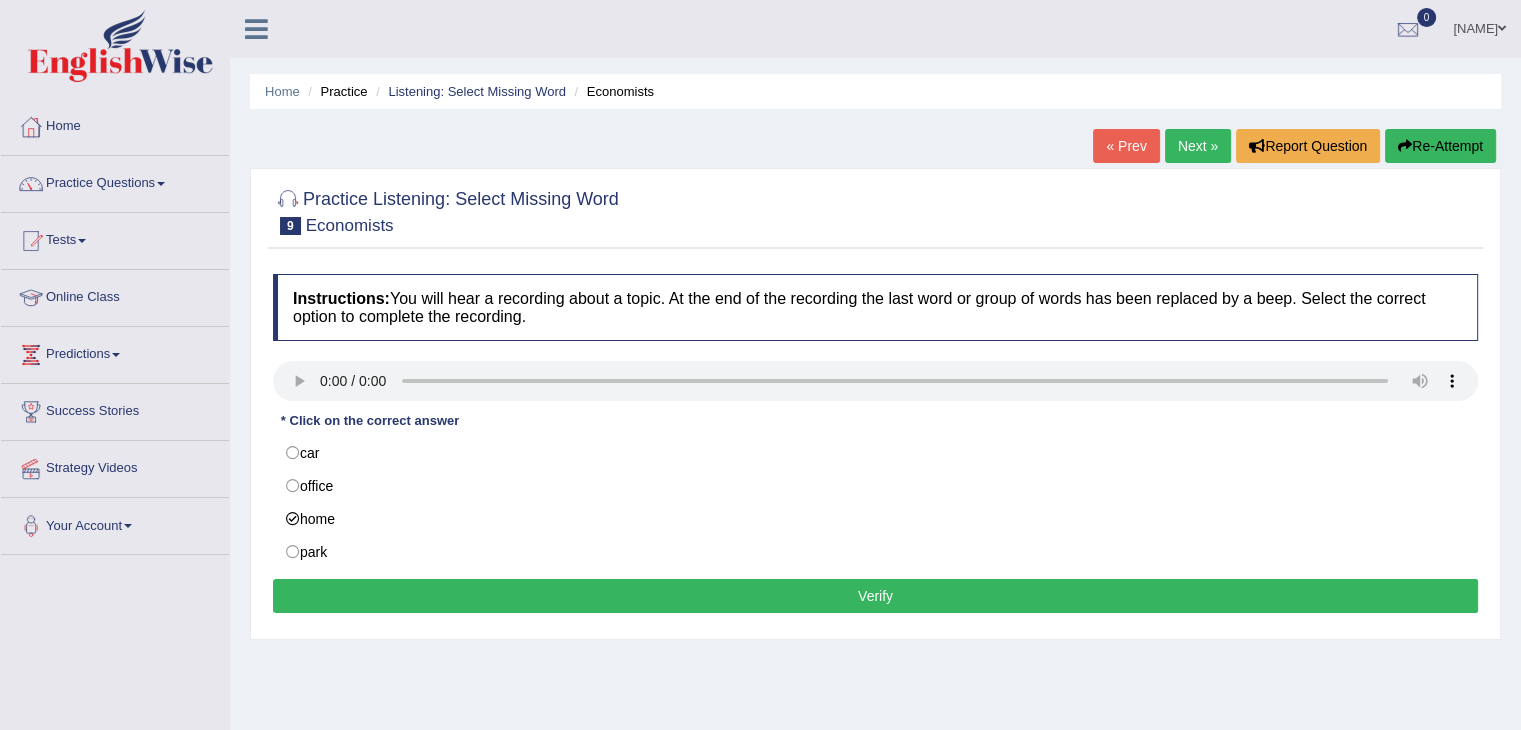 click on "Verify" at bounding box center [875, 596] 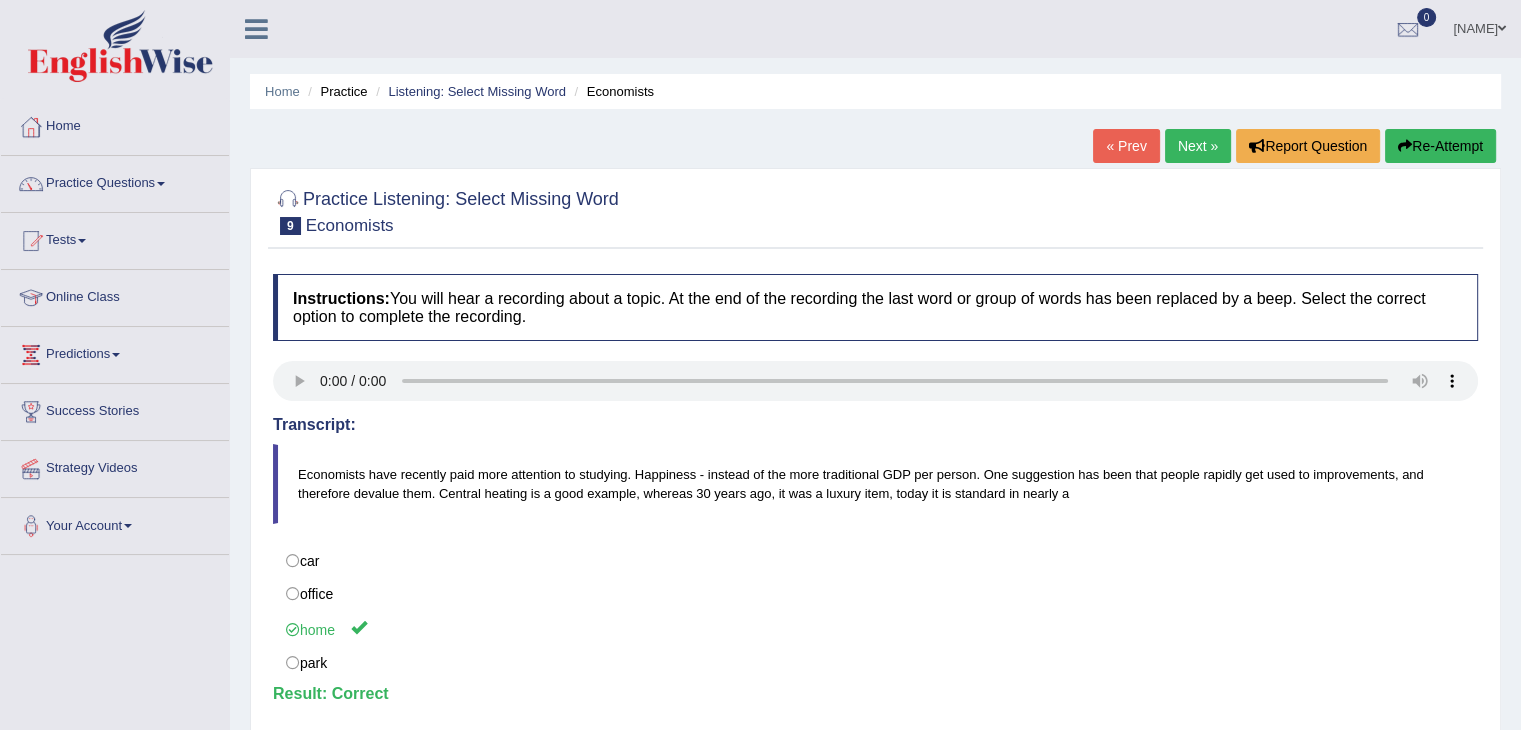 click on "Next »" at bounding box center [1198, 146] 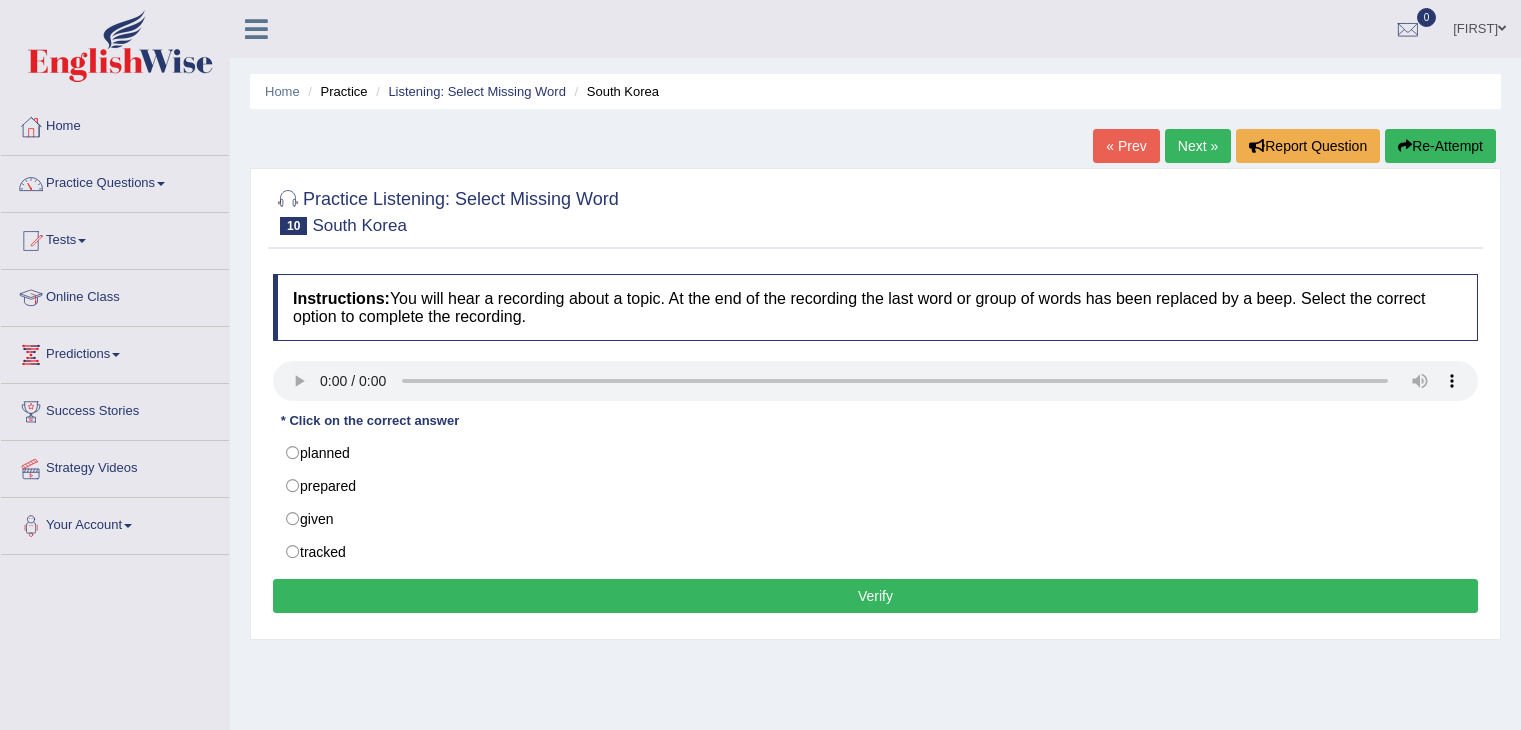 scroll, scrollTop: 0, scrollLeft: 0, axis: both 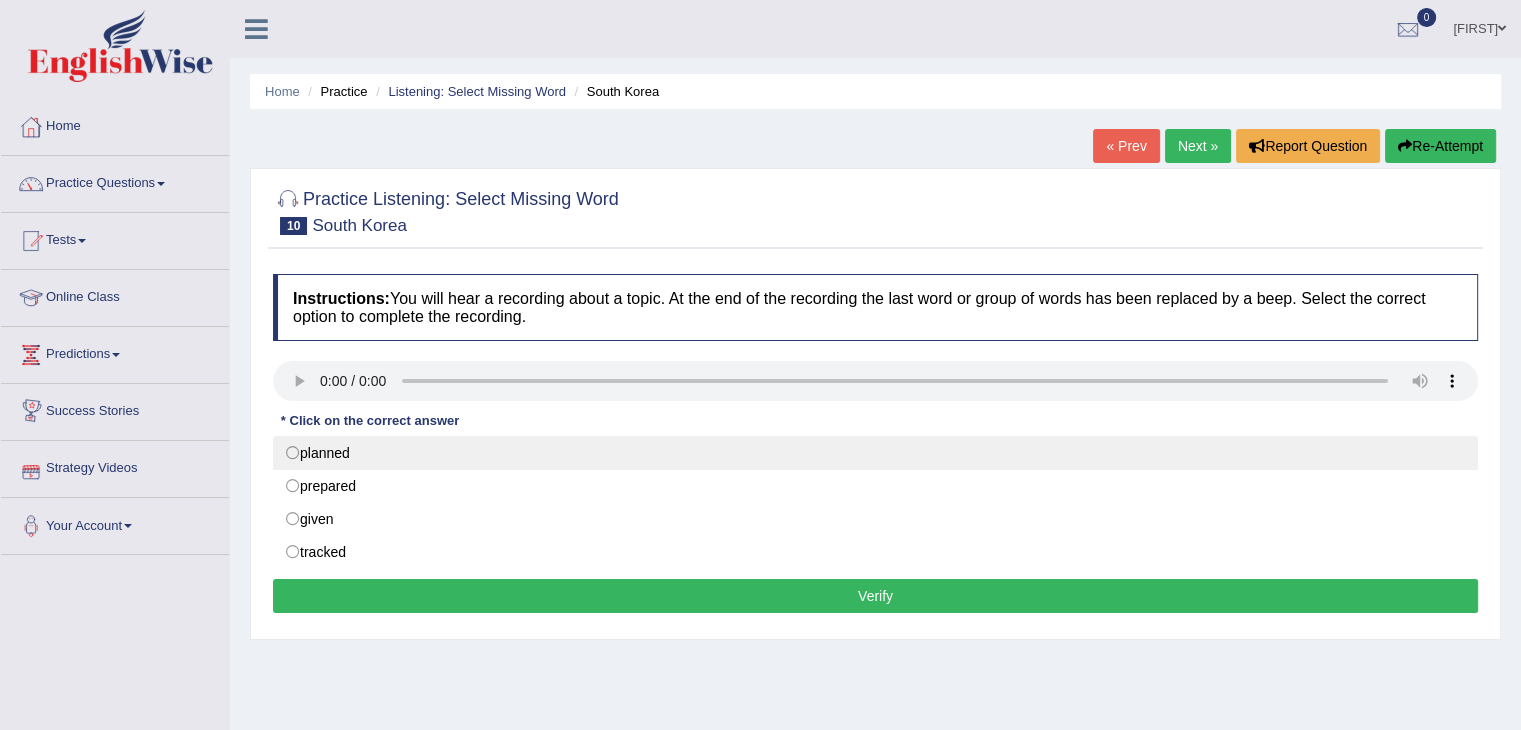 click on "planned" at bounding box center [875, 453] 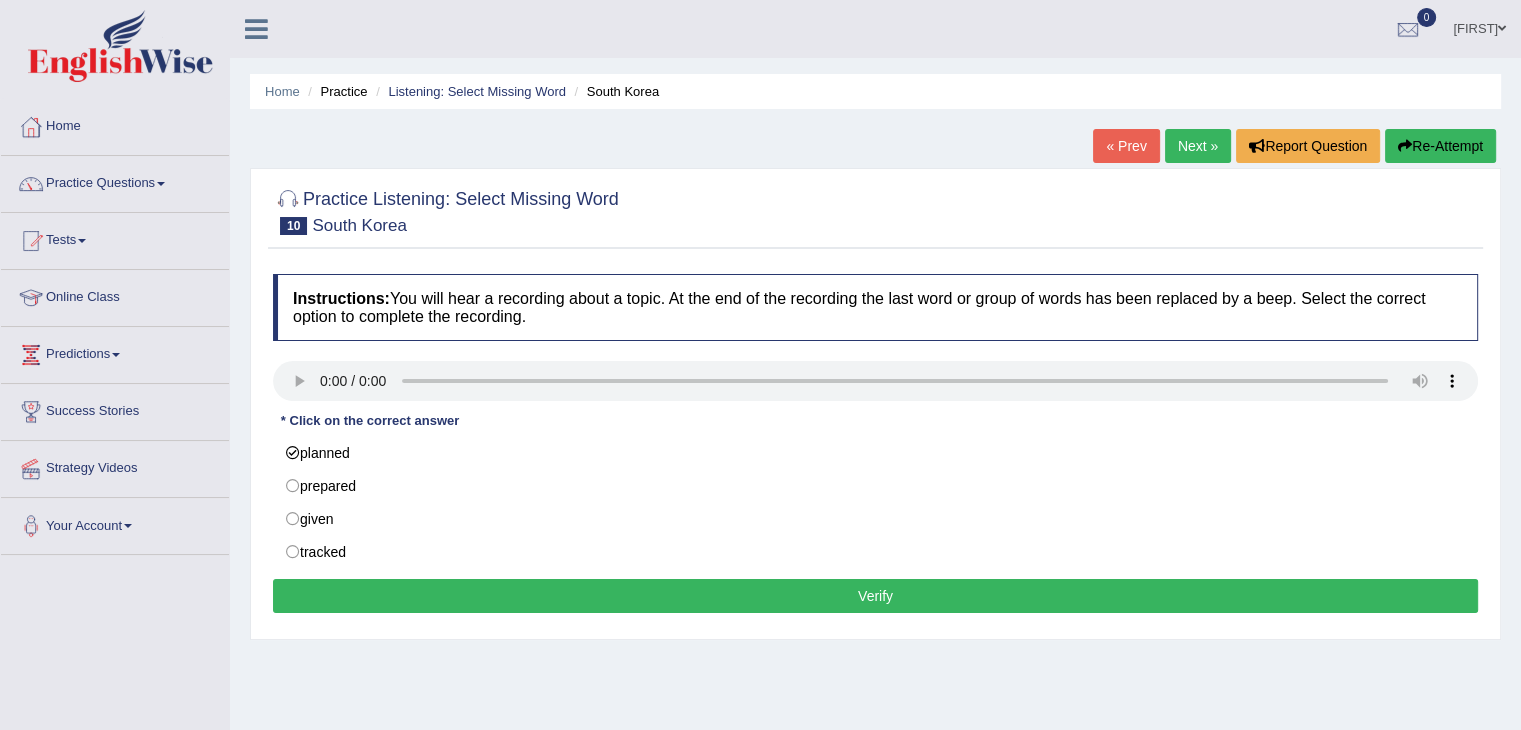 click on "Verify" at bounding box center [875, 596] 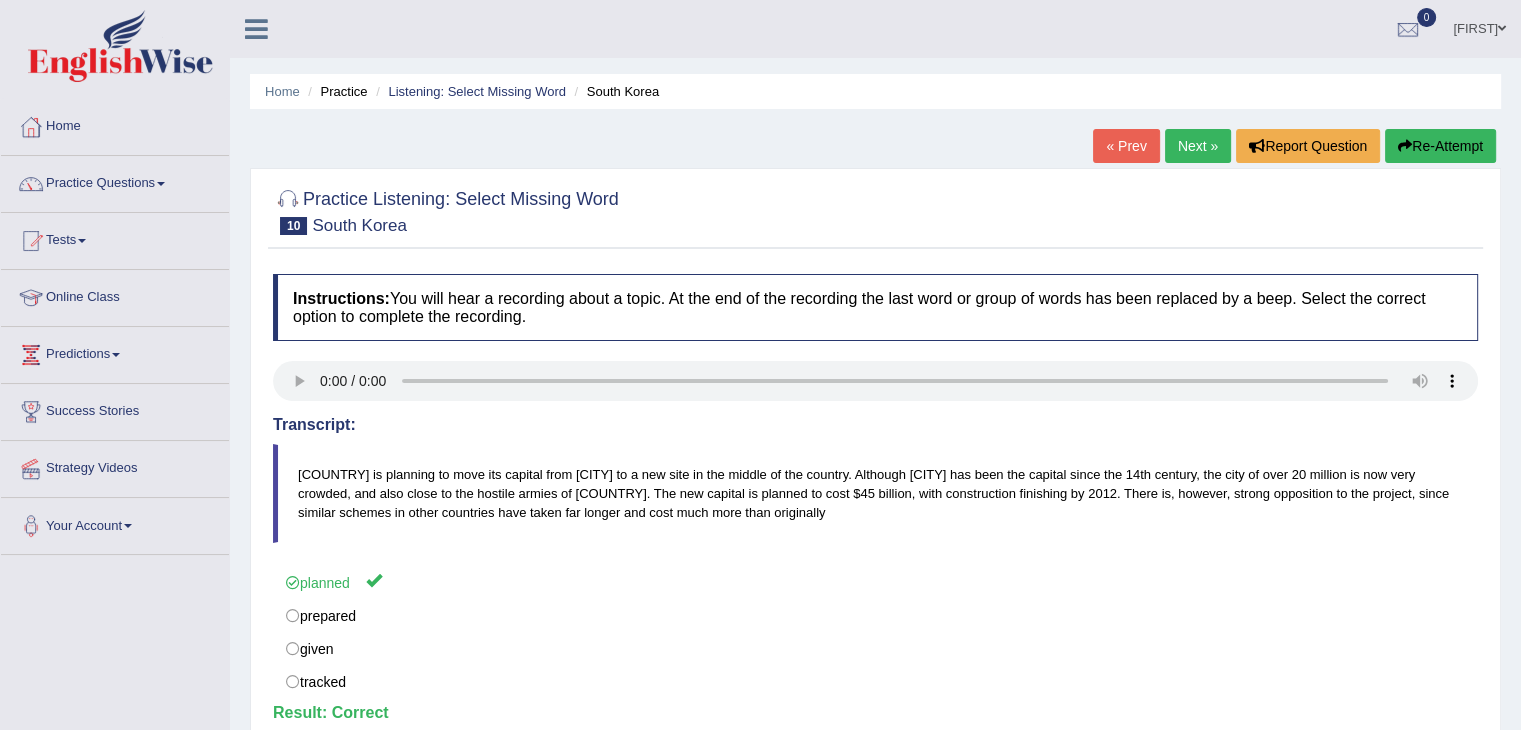click on "Next »" at bounding box center [1198, 146] 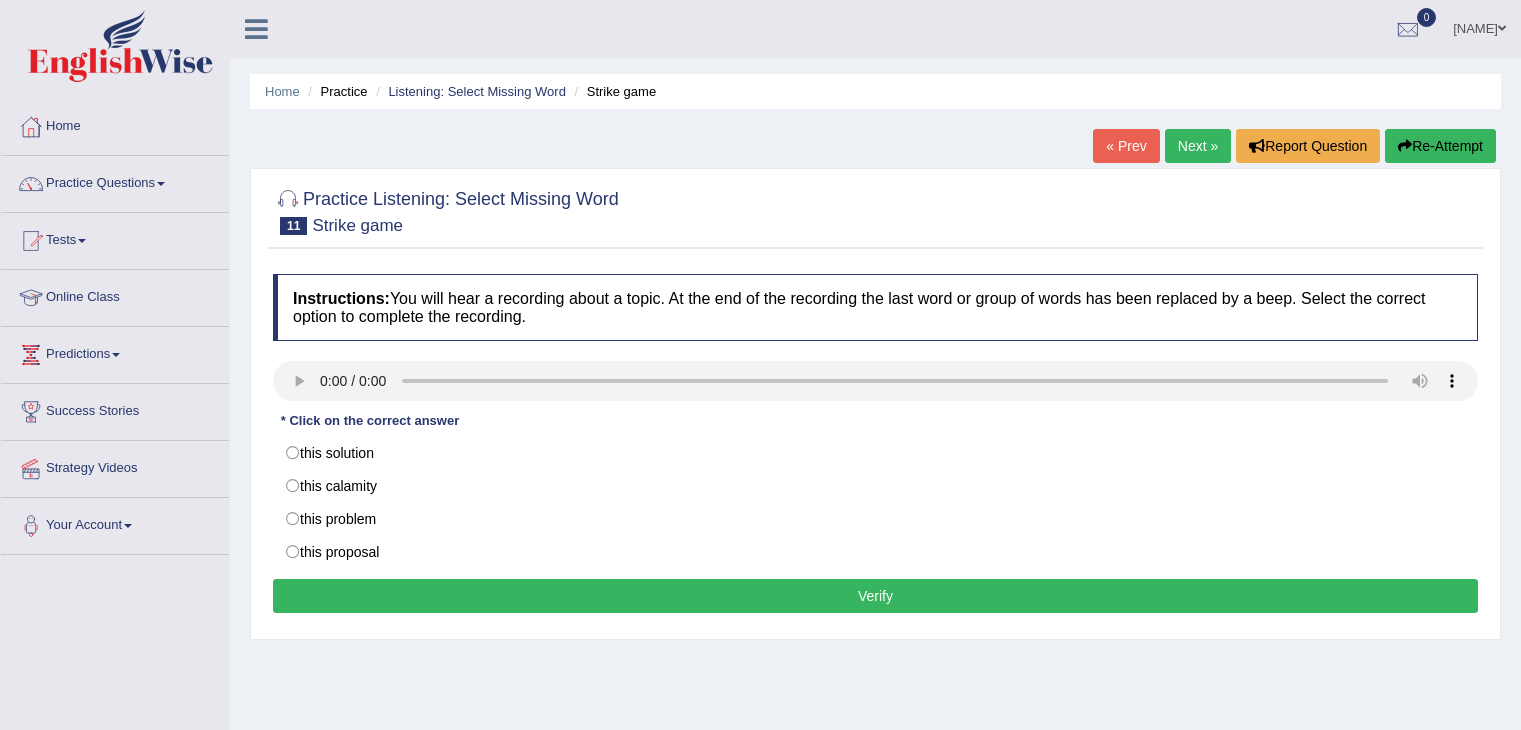 scroll, scrollTop: 0, scrollLeft: 0, axis: both 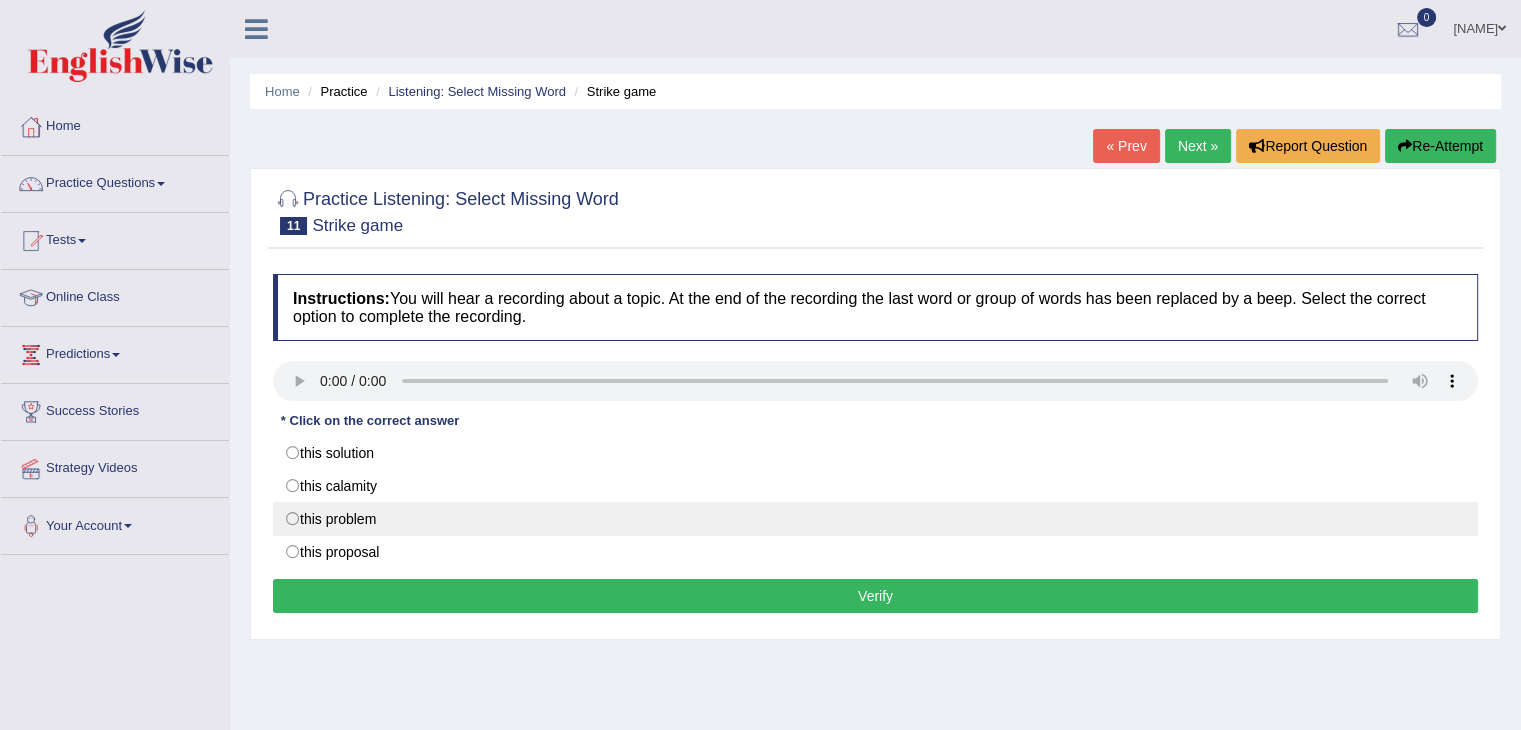 click on "this  problem" at bounding box center (875, 519) 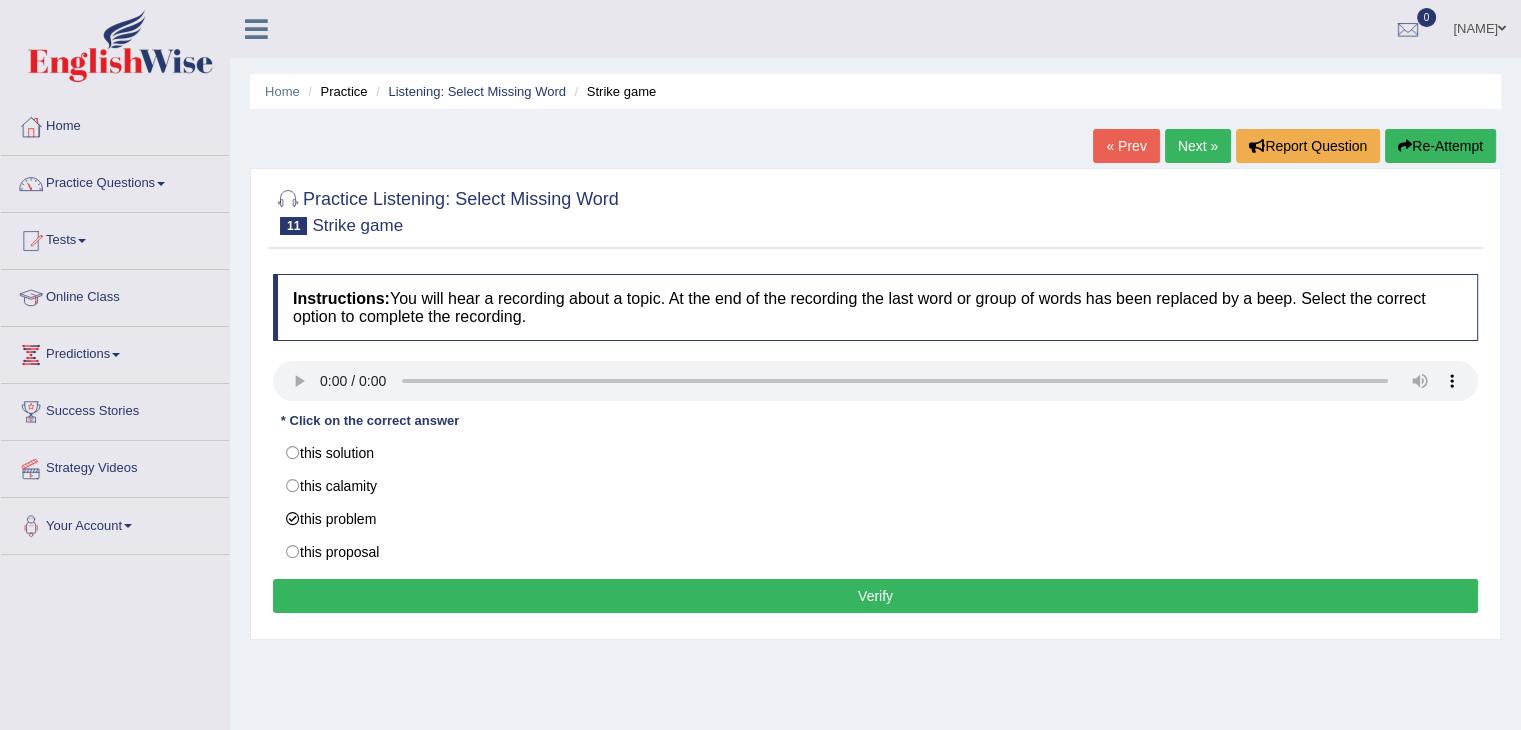 click on "Verify" at bounding box center (875, 596) 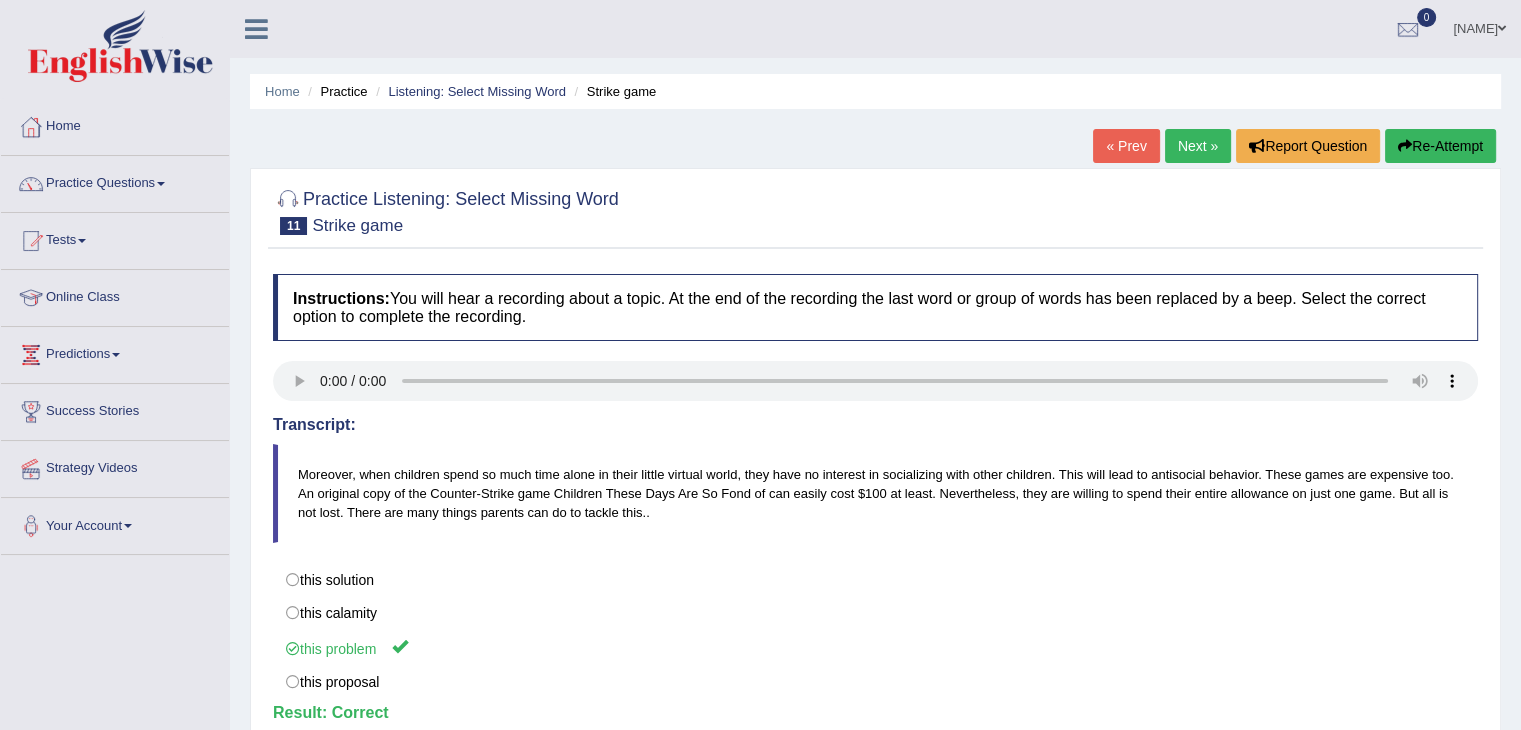 click on "Next »" at bounding box center [1198, 146] 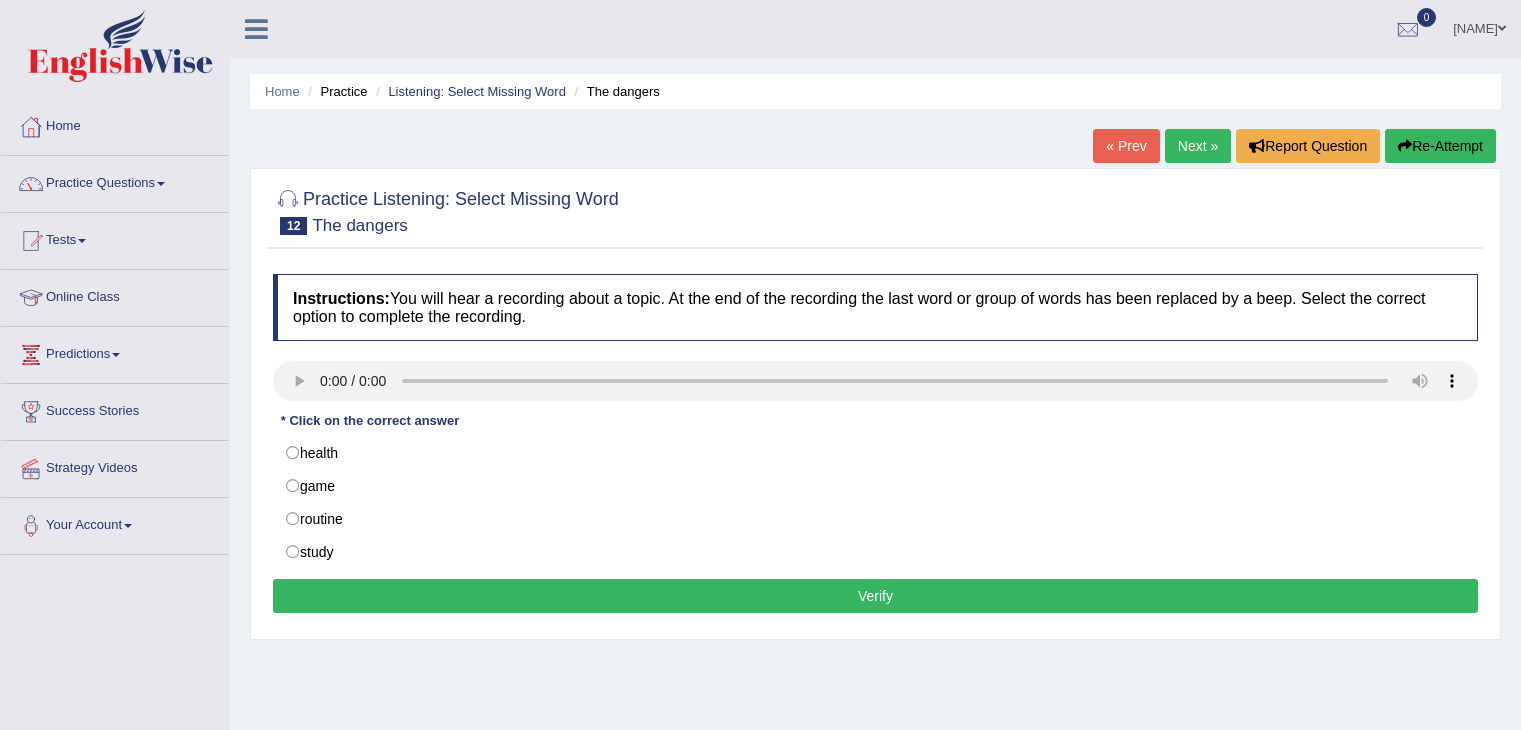 scroll, scrollTop: 0, scrollLeft: 0, axis: both 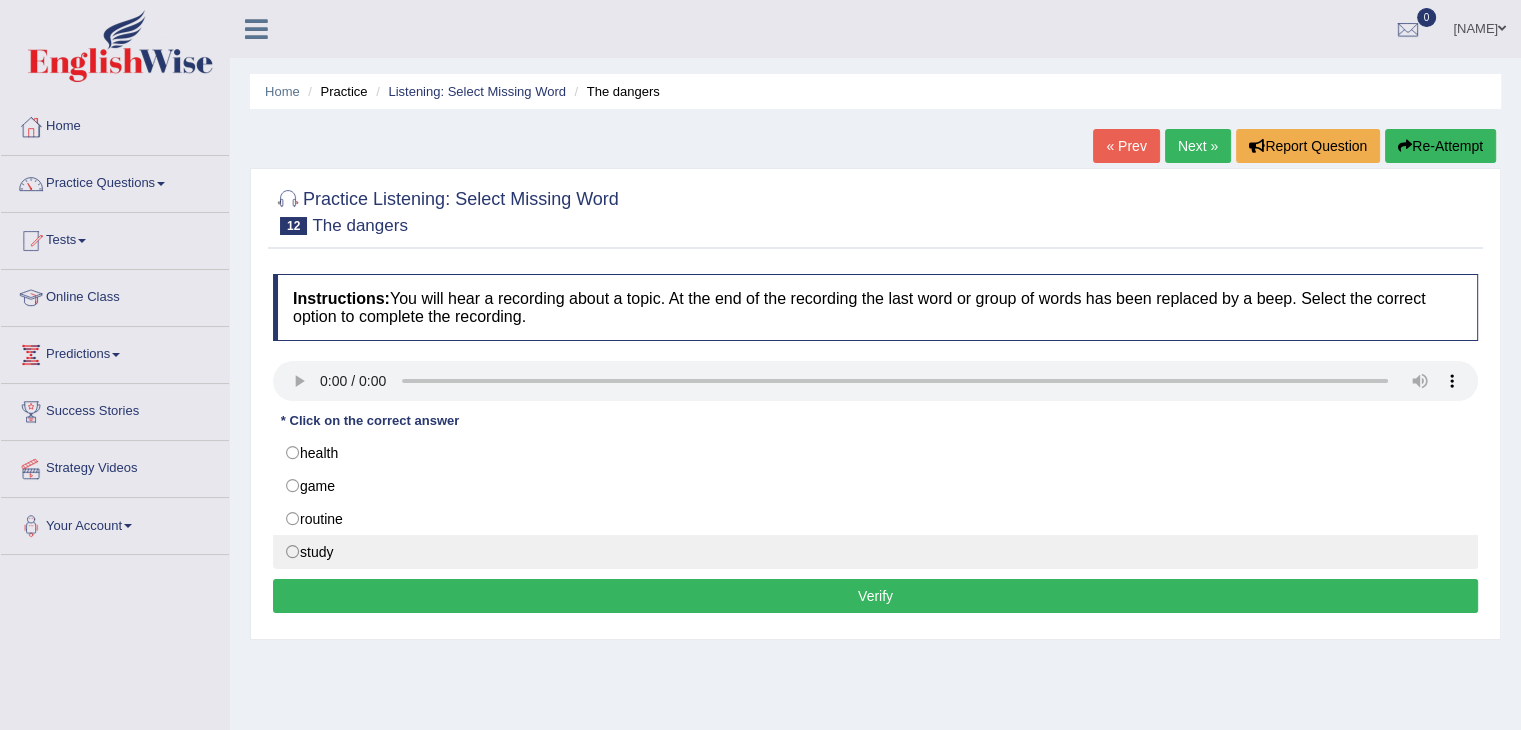 click on "study" at bounding box center (875, 552) 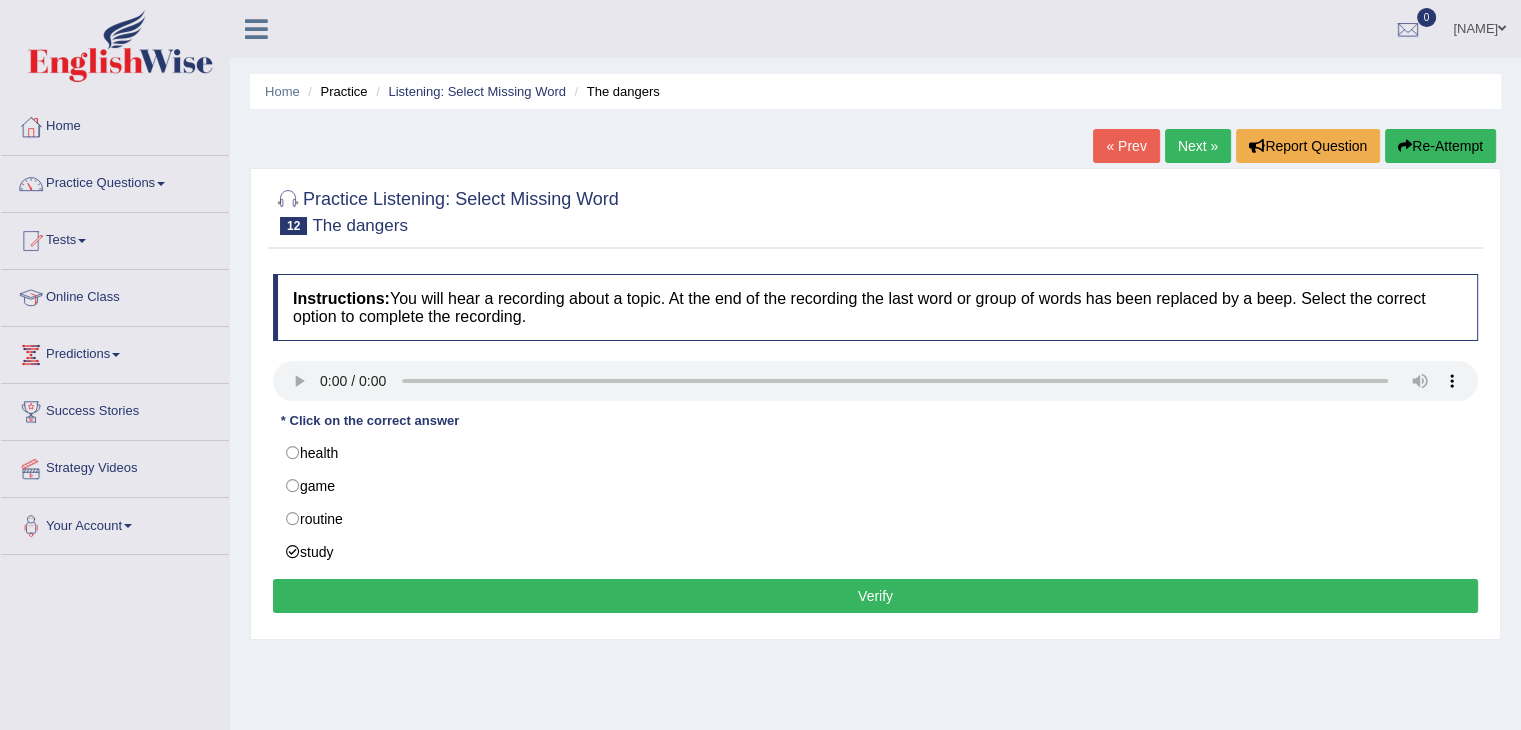 click on "Verify" at bounding box center [875, 596] 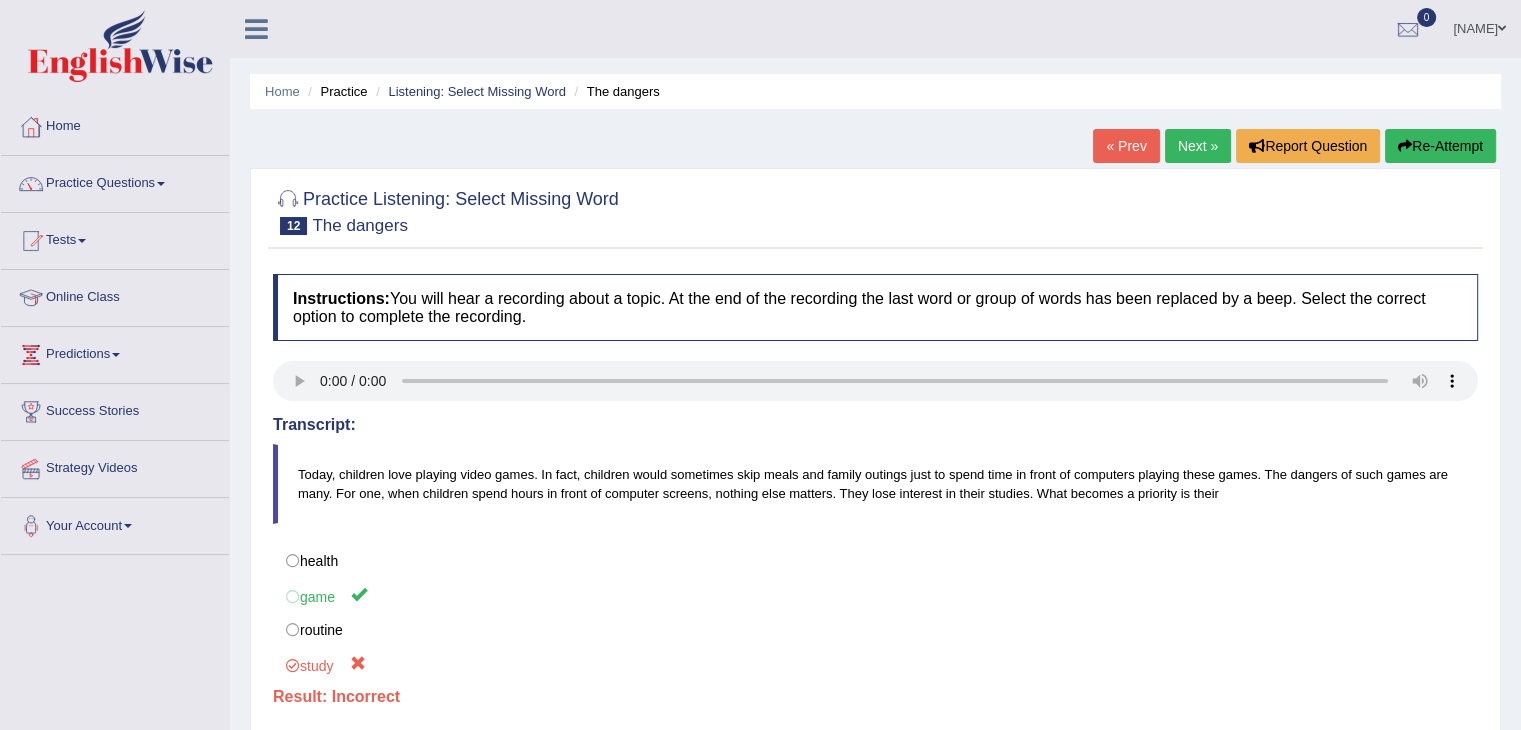 click on "Next »" at bounding box center [1198, 146] 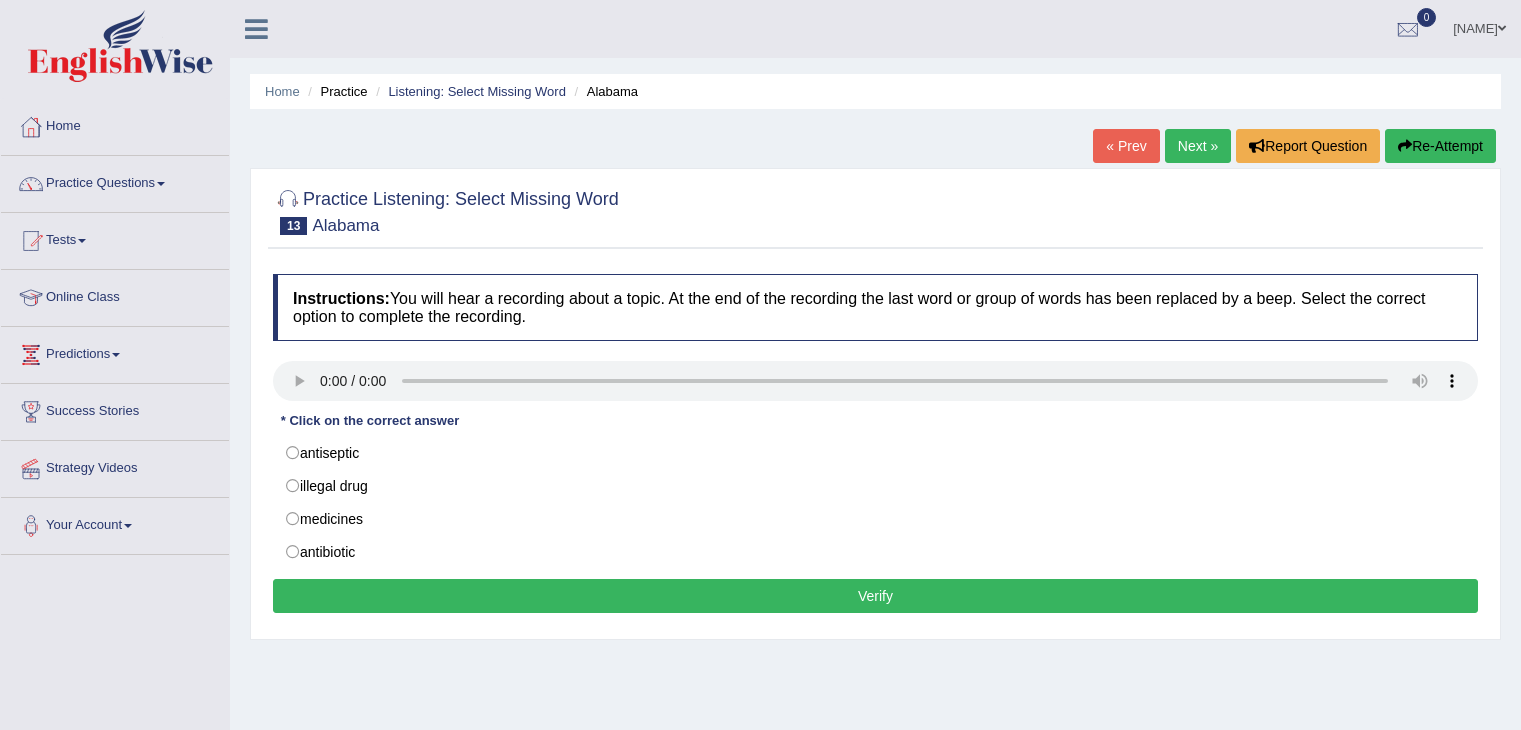 scroll, scrollTop: 0, scrollLeft: 0, axis: both 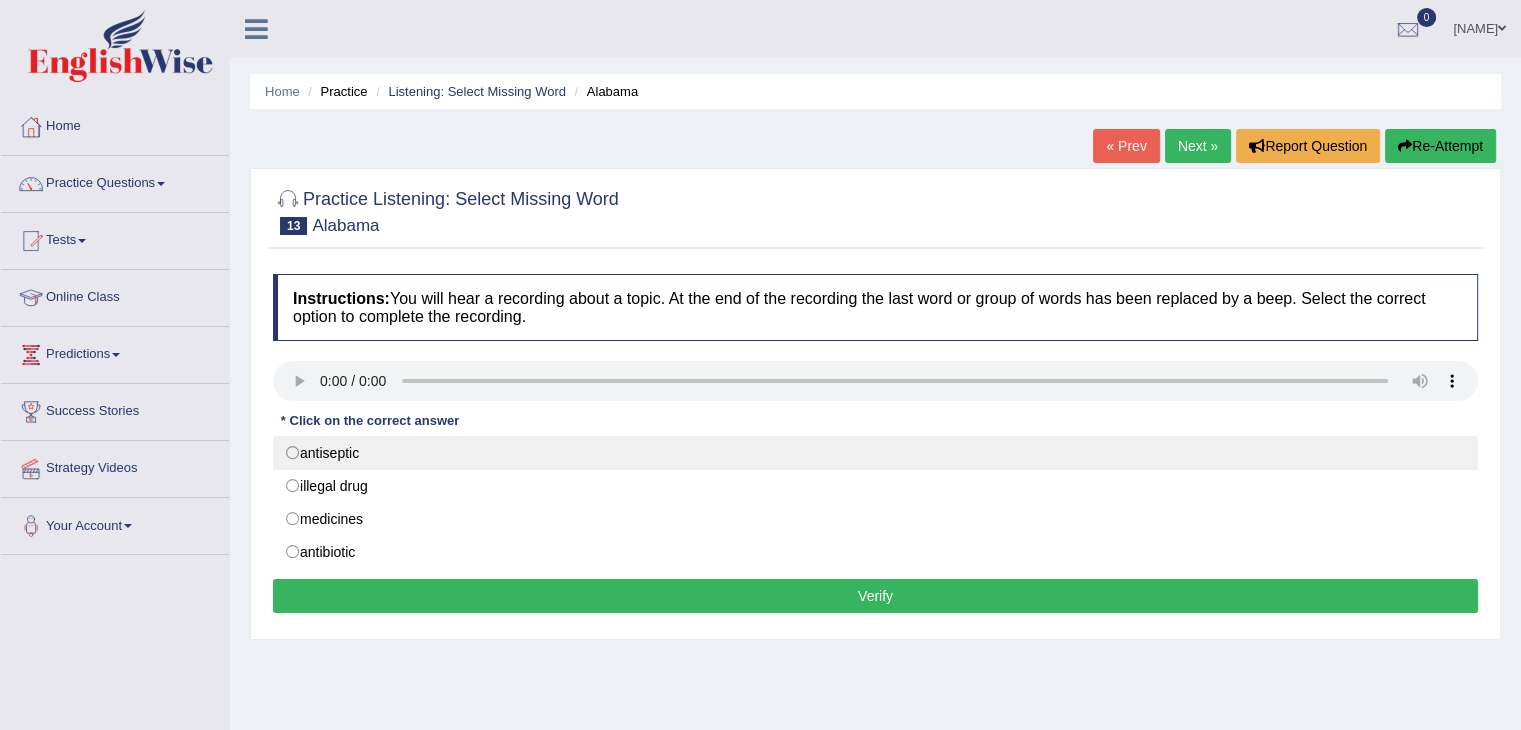 click on "antiseptic" at bounding box center (875, 453) 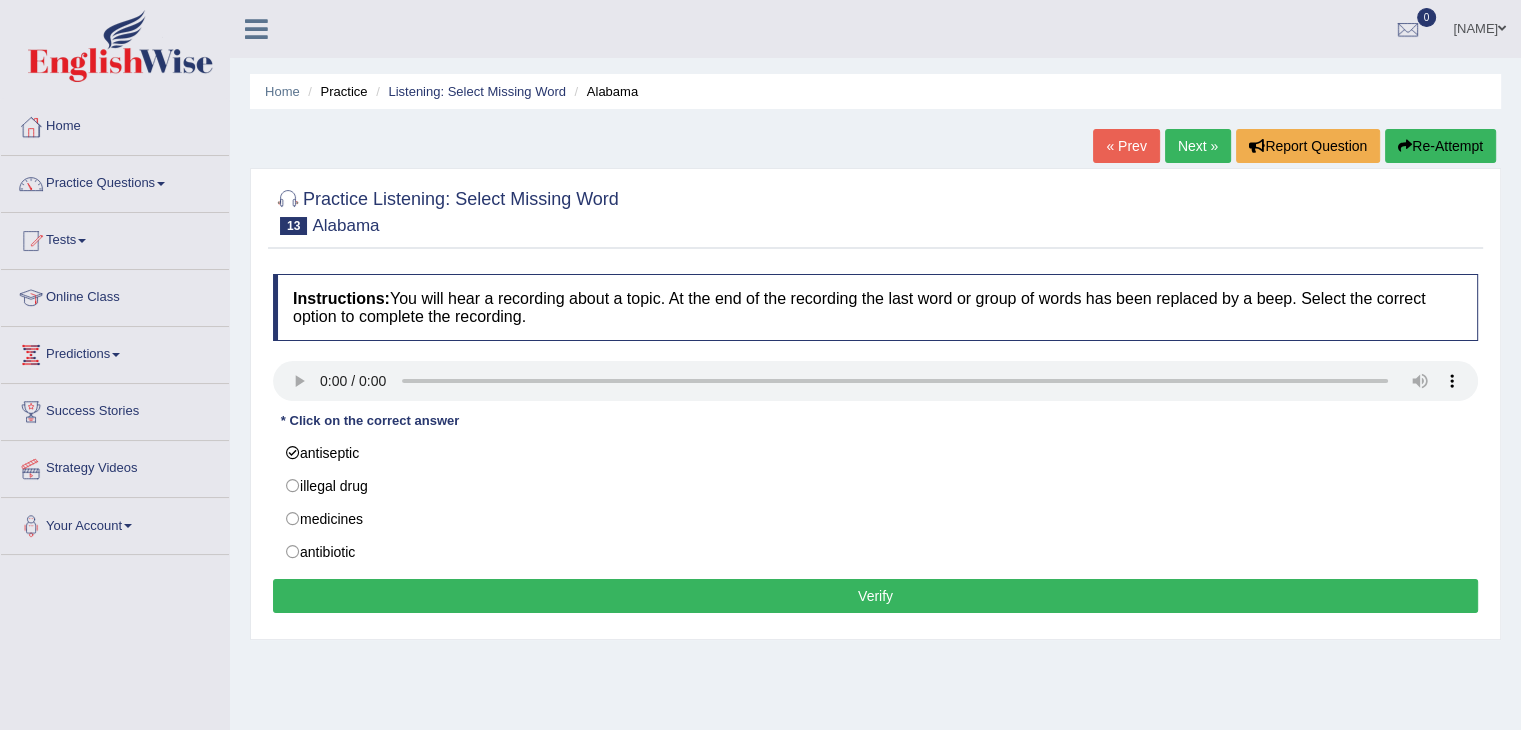 click on "Verify" at bounding box center (875, 596) 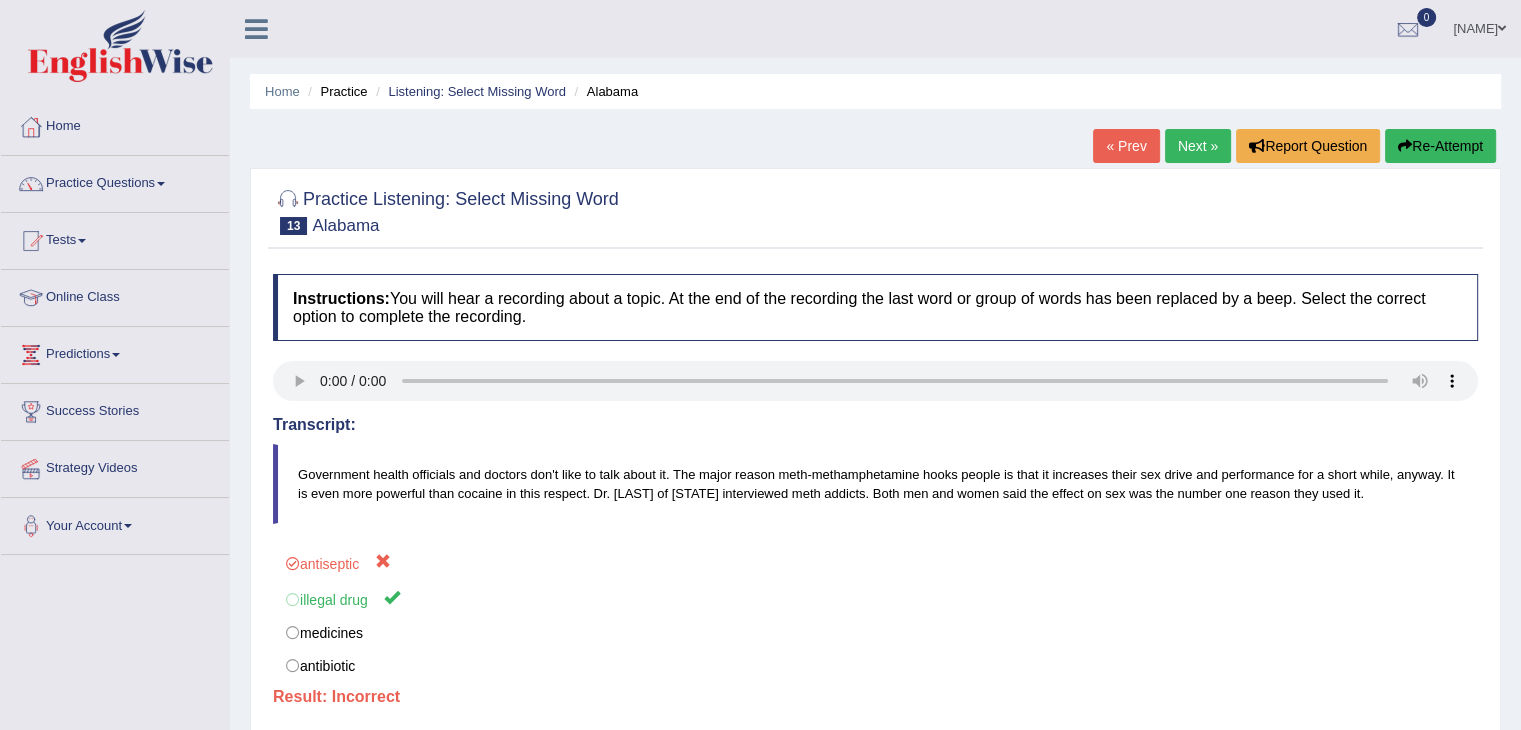 click on "Next »" at bounding box center [1198, 146] 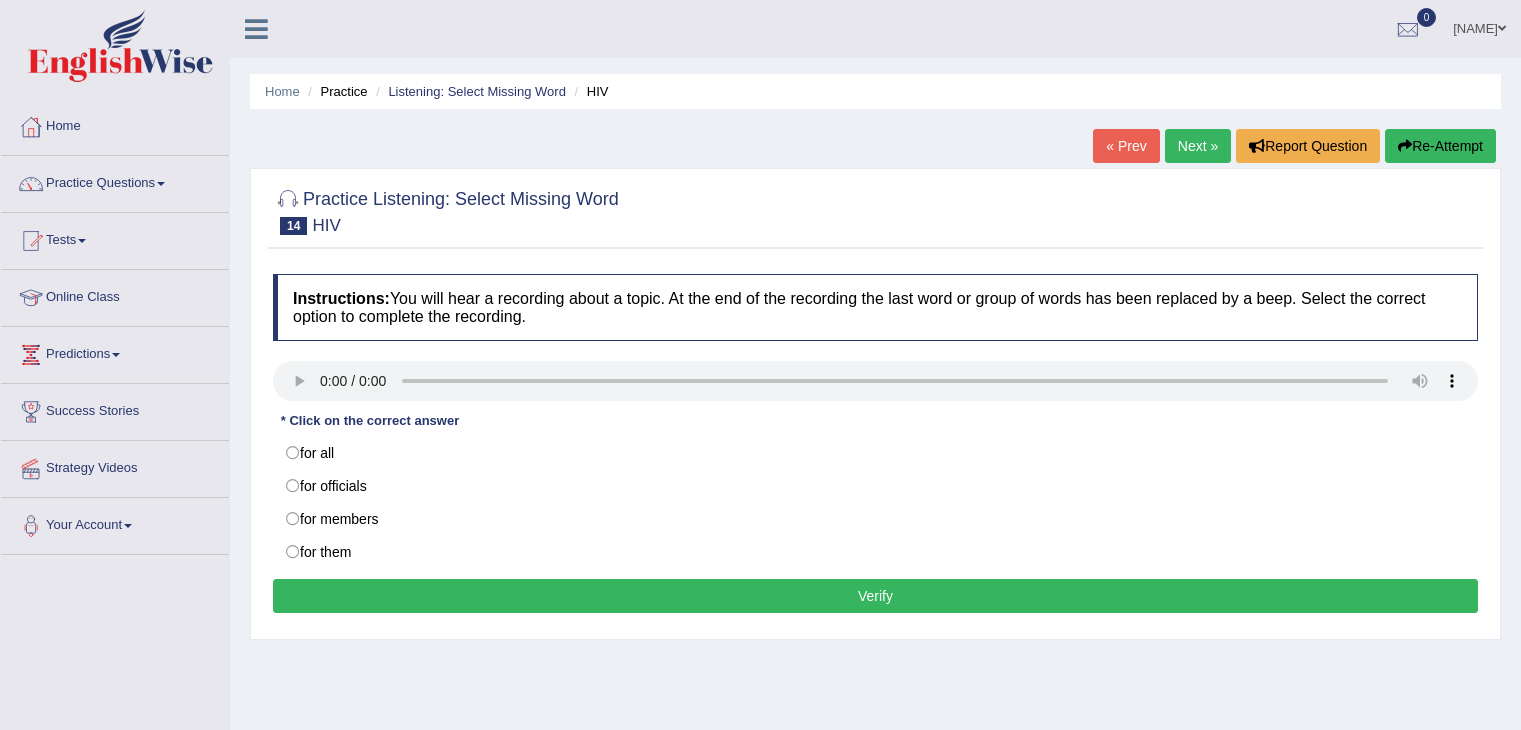 scroll, scrollTop: 0, scrollLeft: 0, axis: both 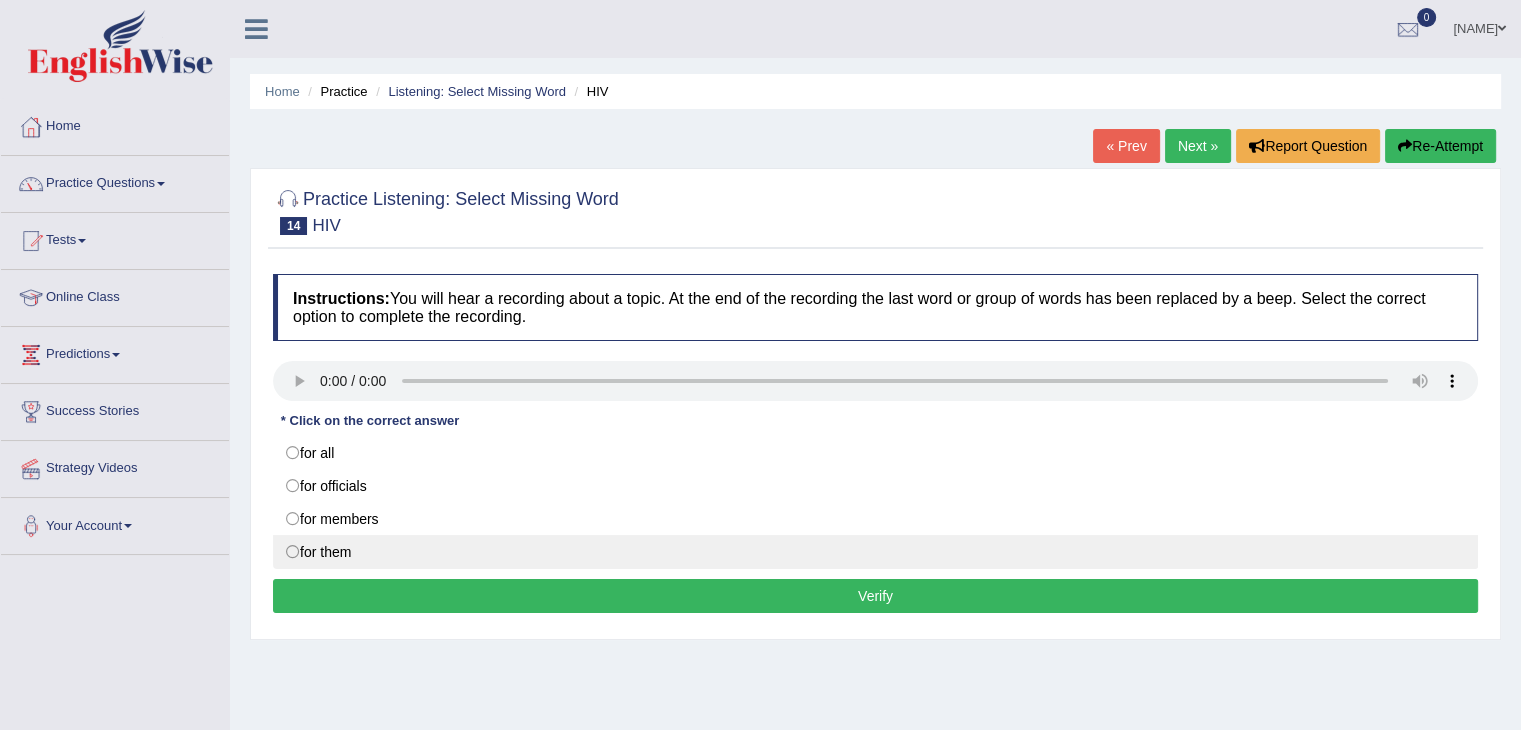click on "for them" at bounding box center [875, 552] 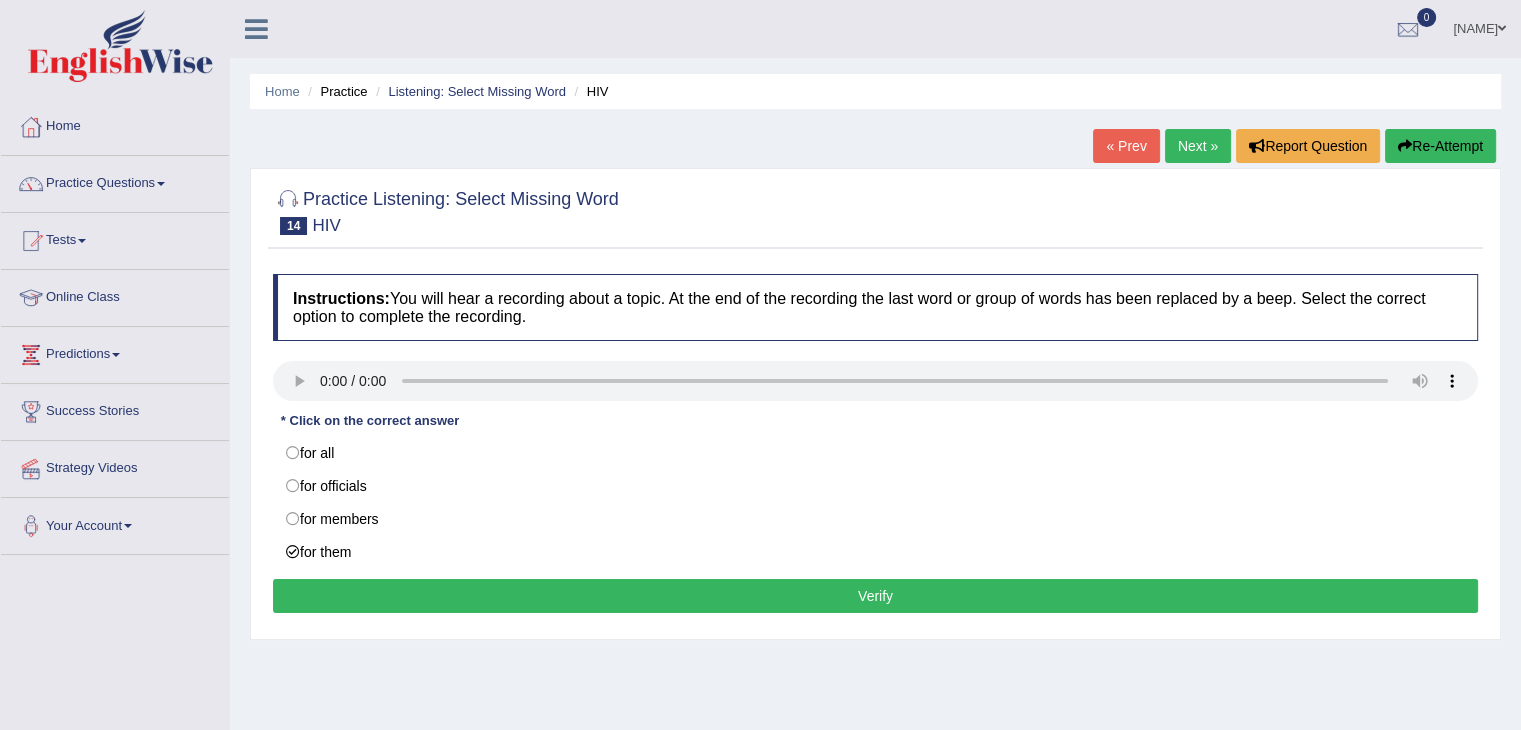 click on "Verify" at bounding box center [875, 596] 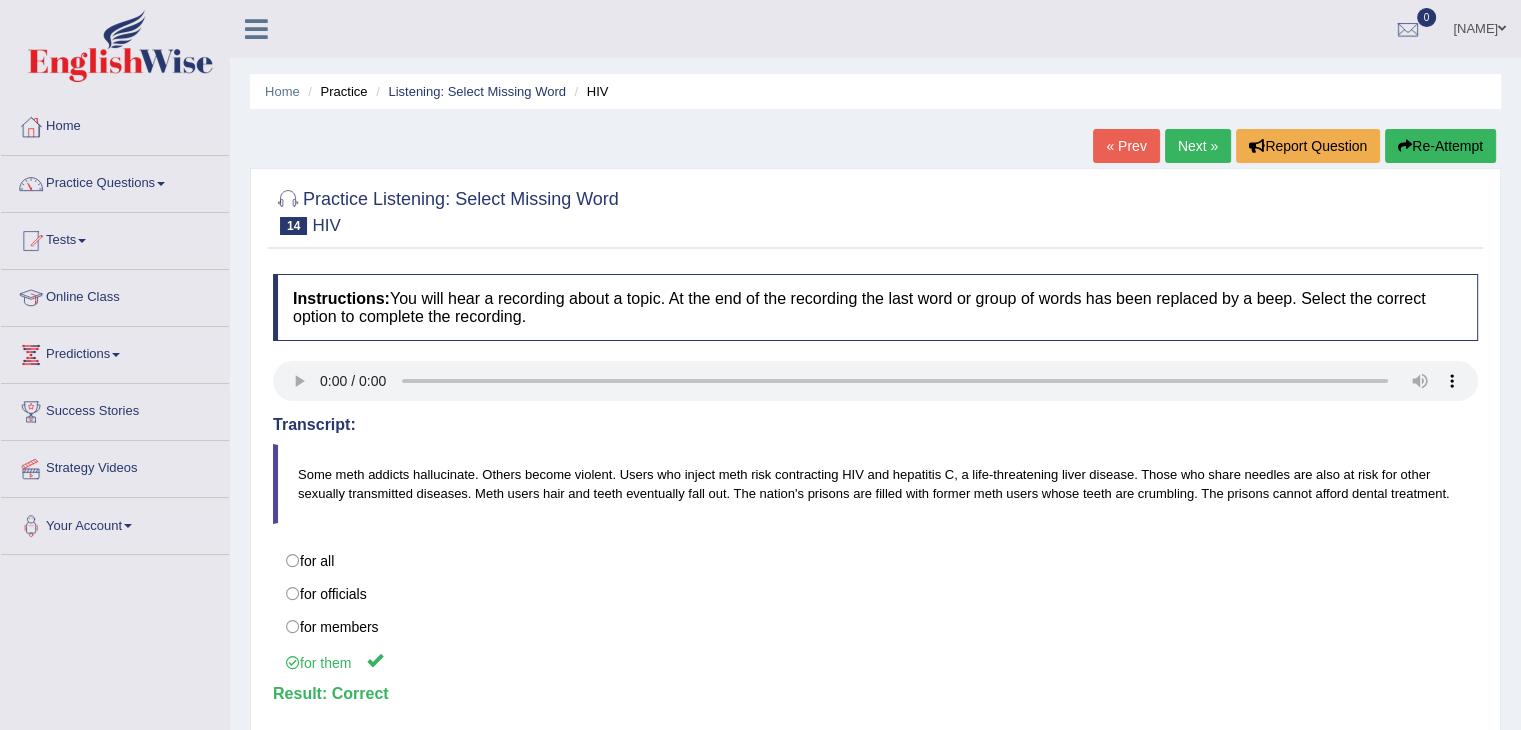 click on "Next »" at bounding box center (1198, 146) 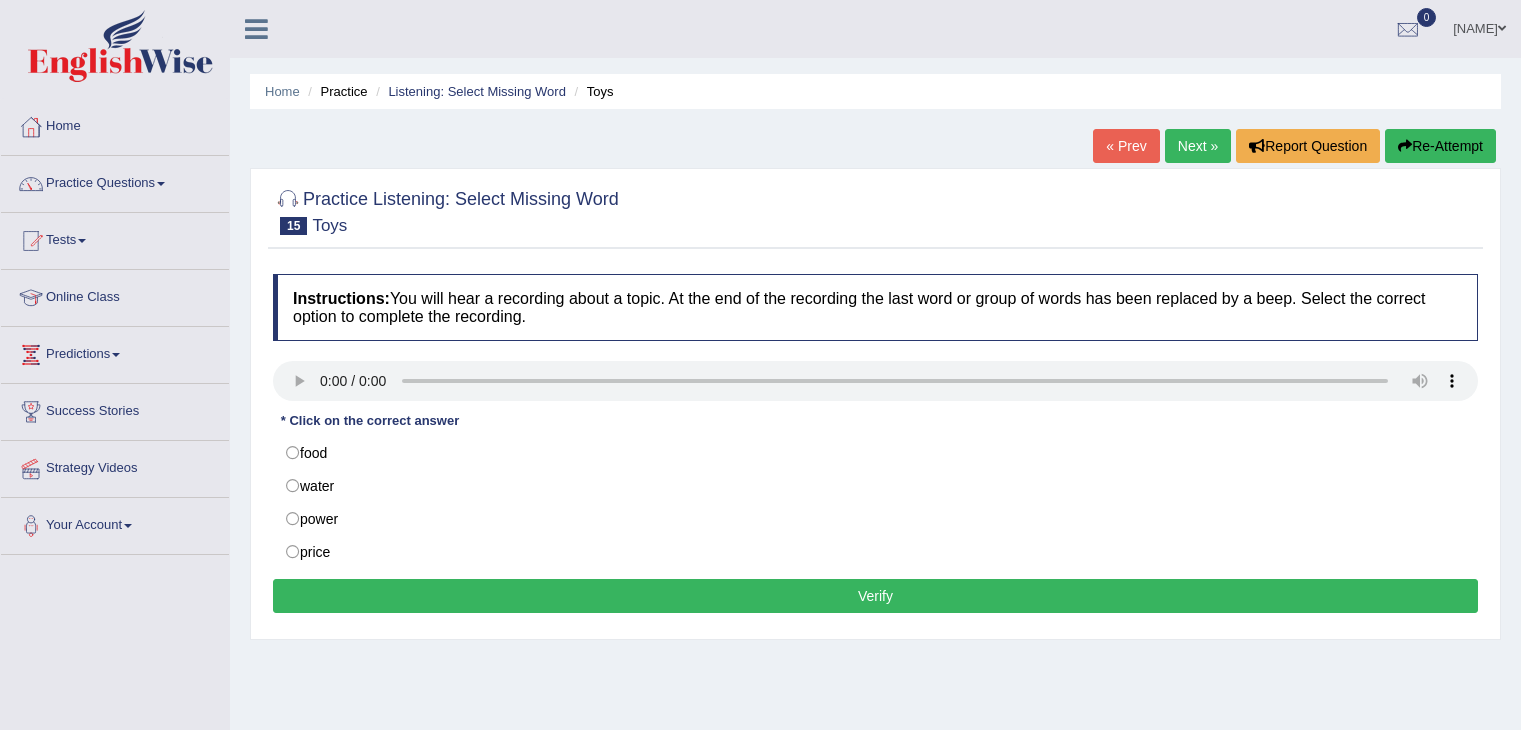 scroll, scrollTop: 0, scrollLeft: 0, axis: both 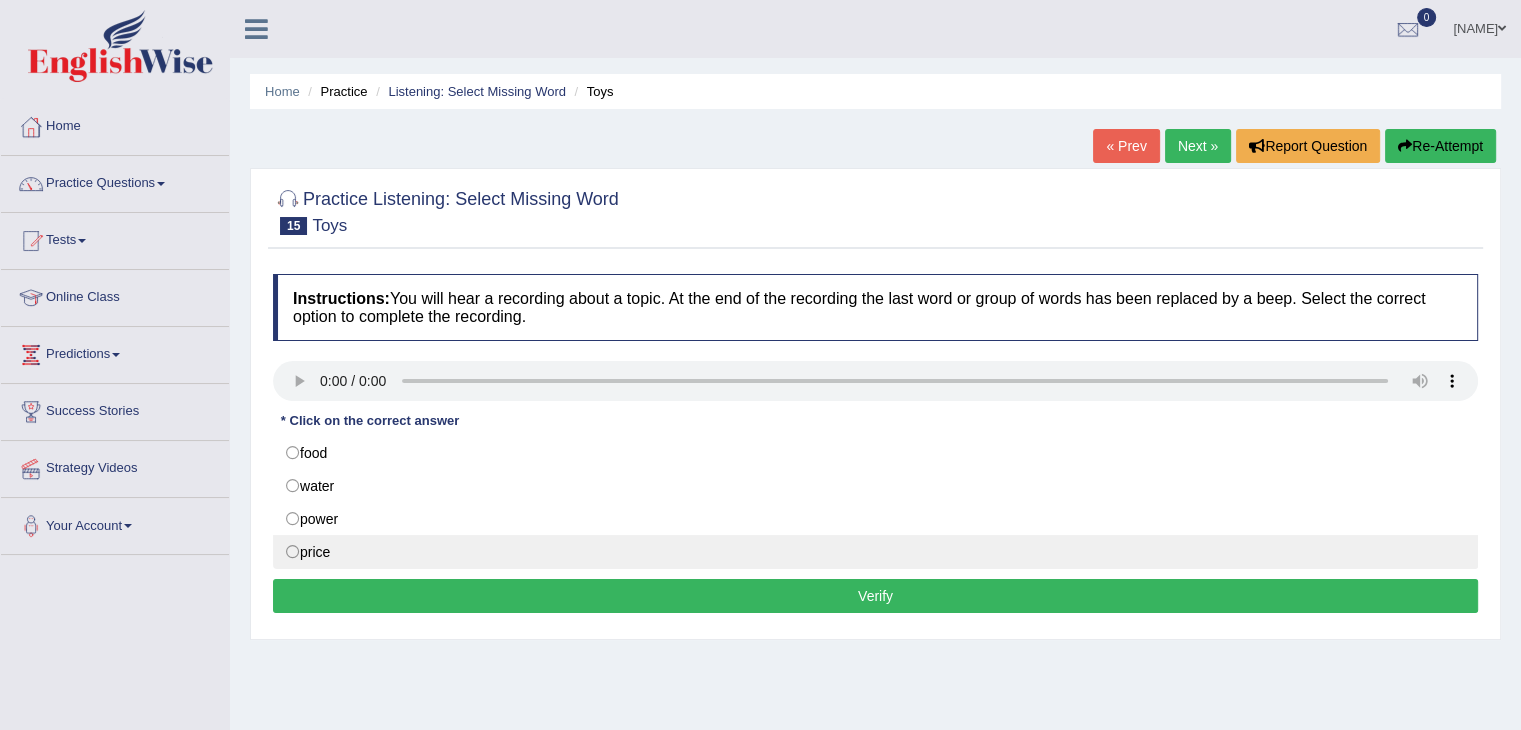 click on "price" at bounding box center [875, 552] 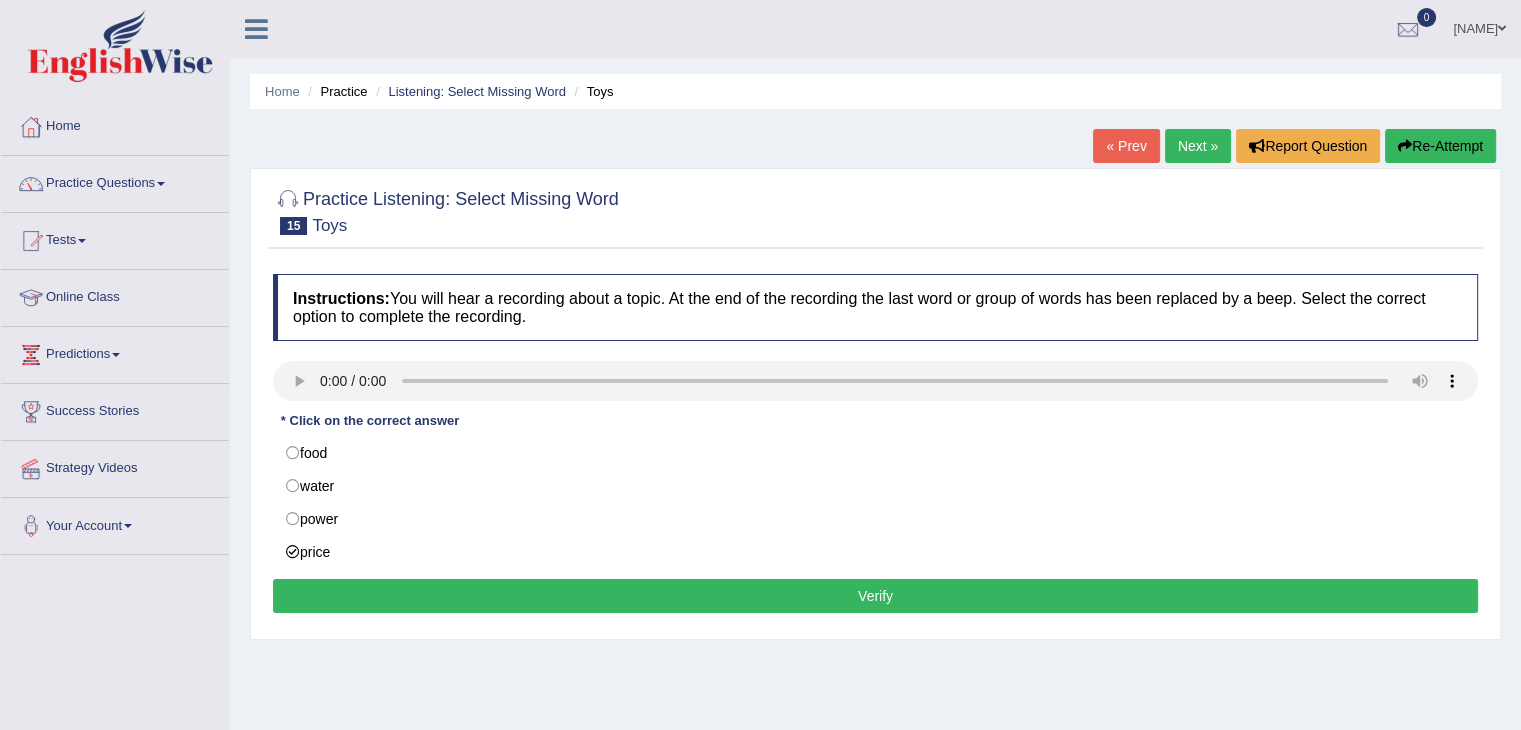click on "Verify" at bounding box center [875, 596] 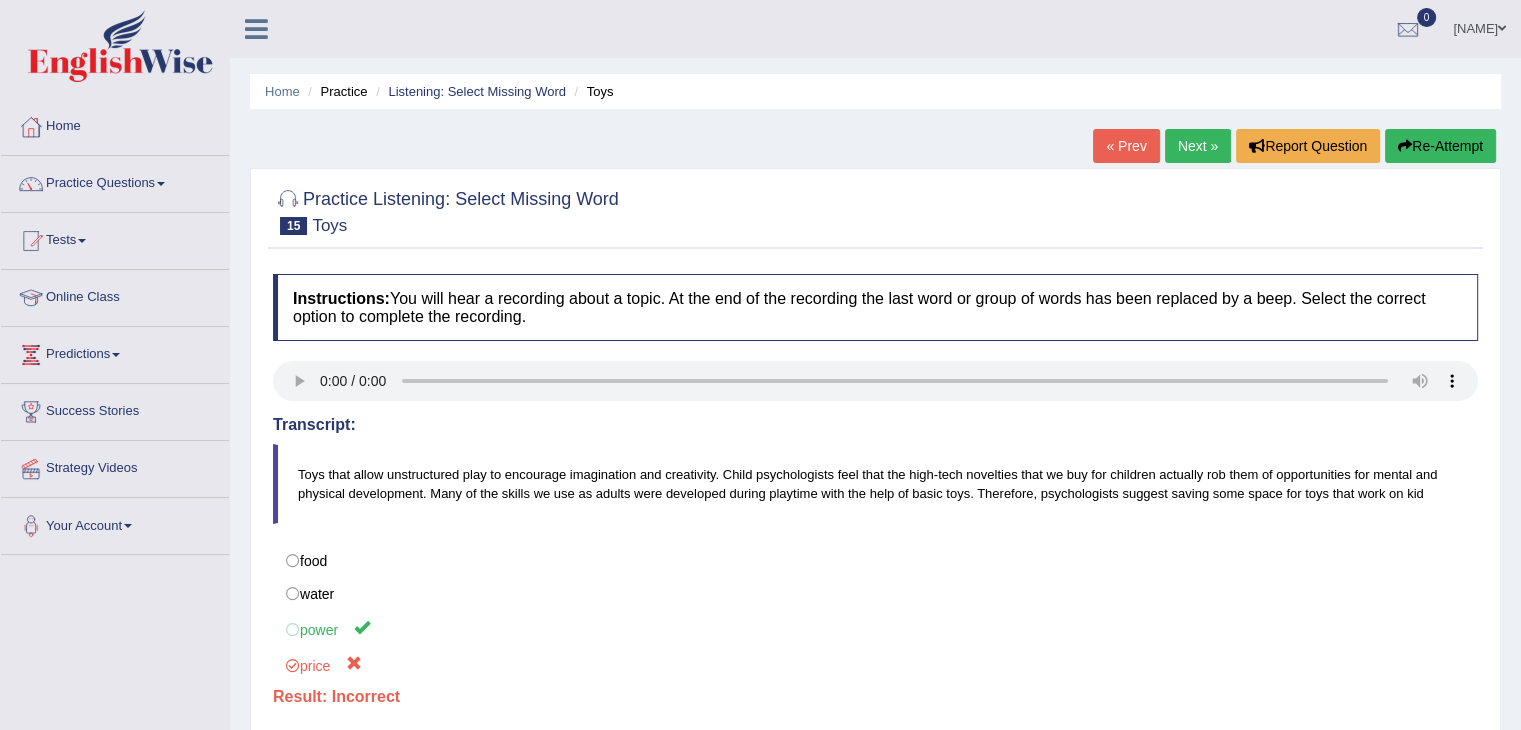 click on "Next »" at bounding box center [1198, 146] 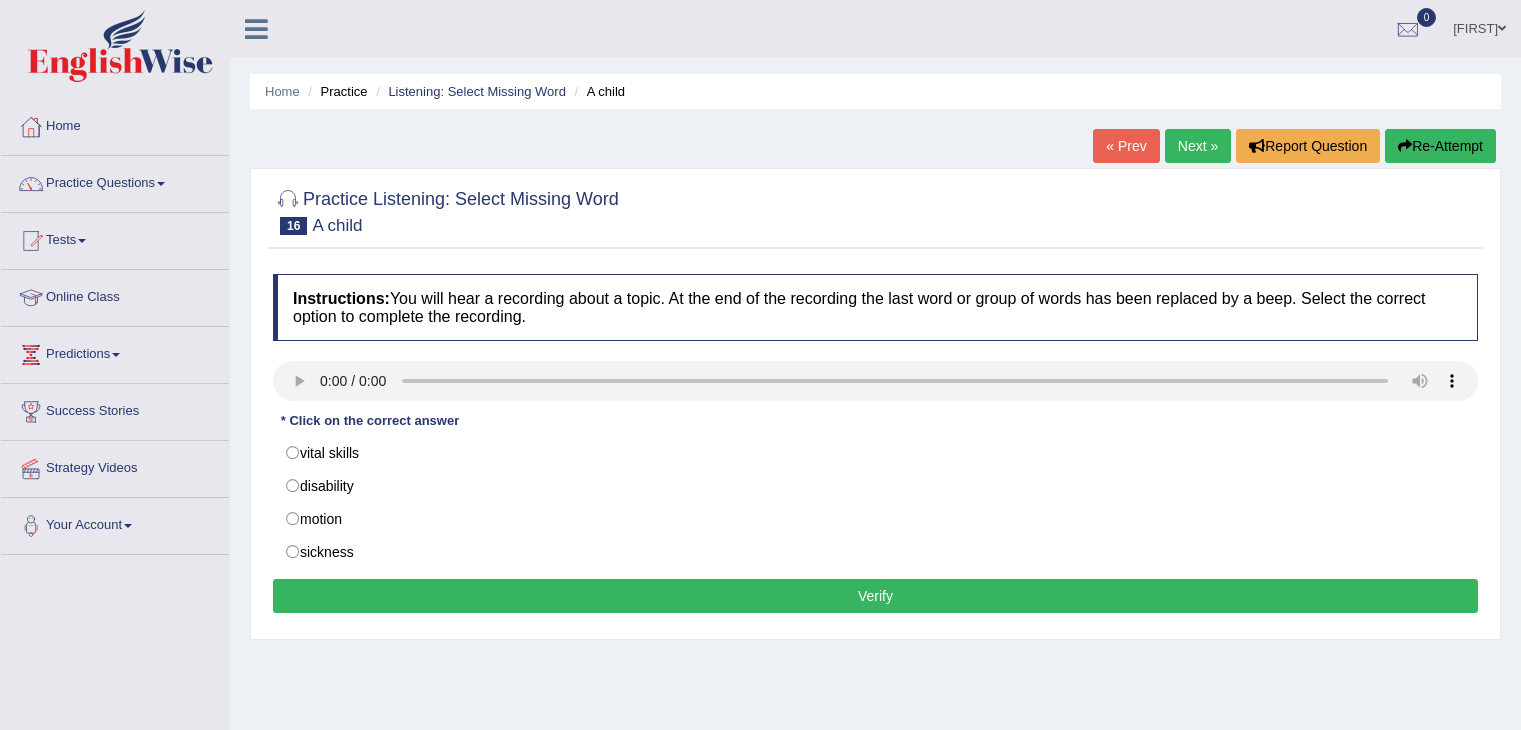 scroll, scrollTop: 0, scrollLeft: 0, axis: both 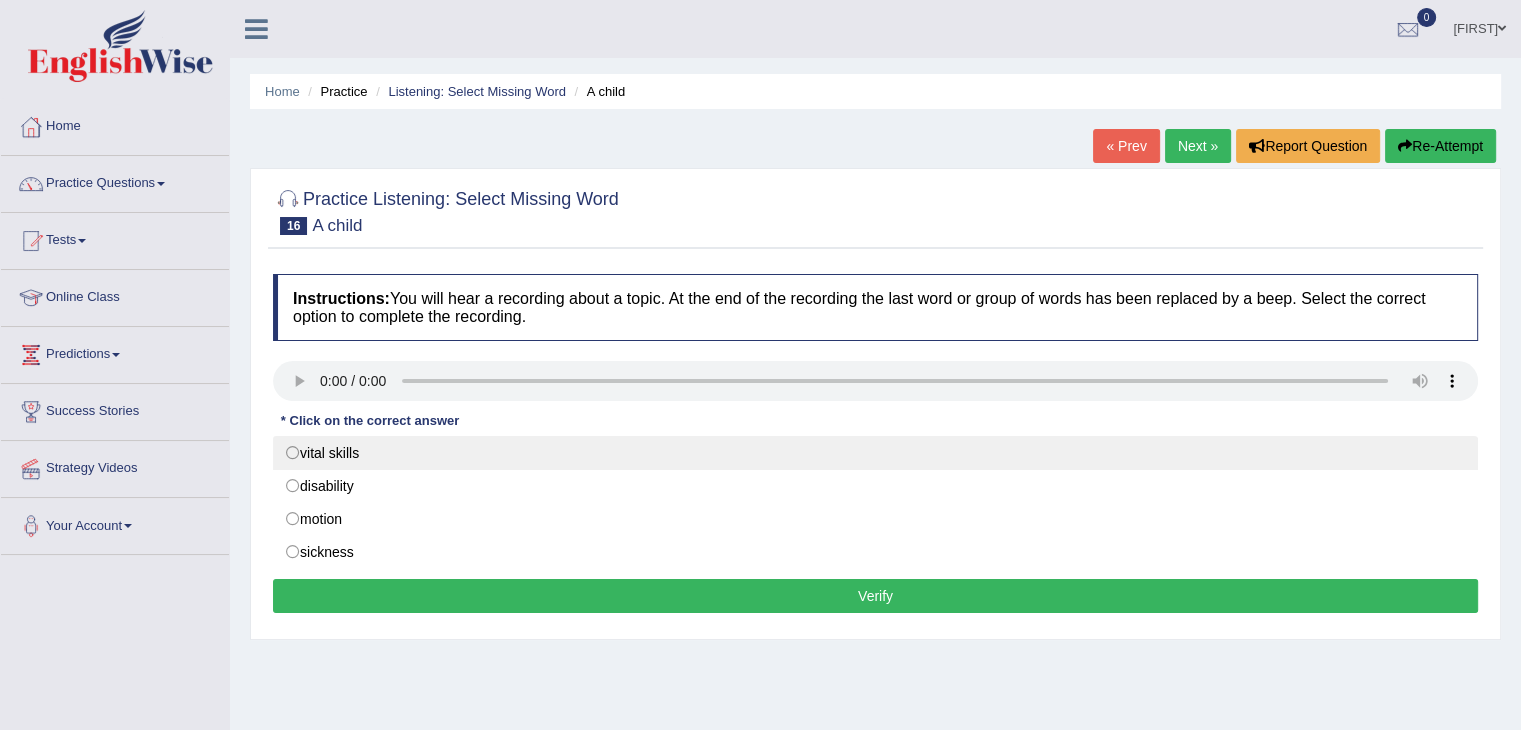 click on "vital  skills" at bounding box center (875, 453) 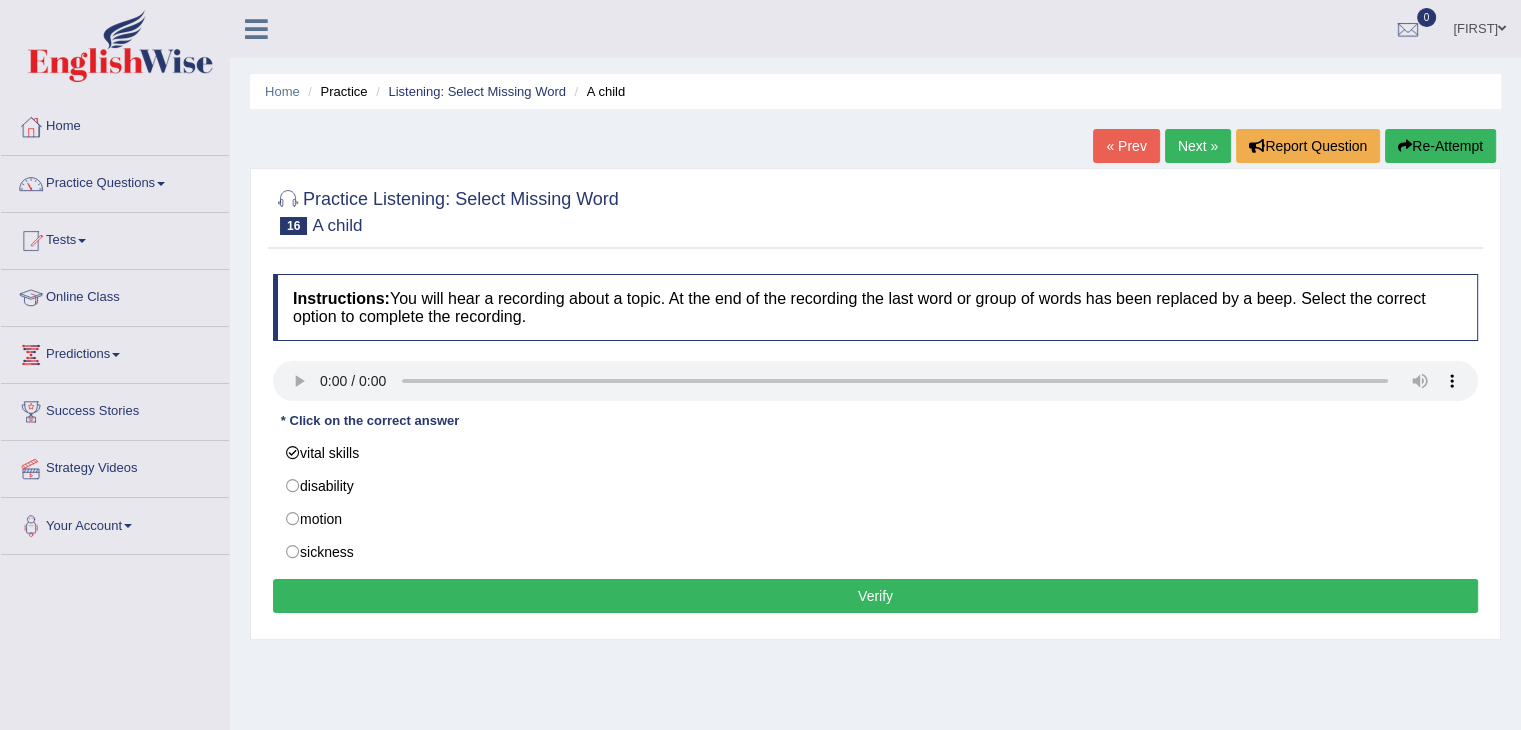 click on "Verify" at bounding box center (875, 596) 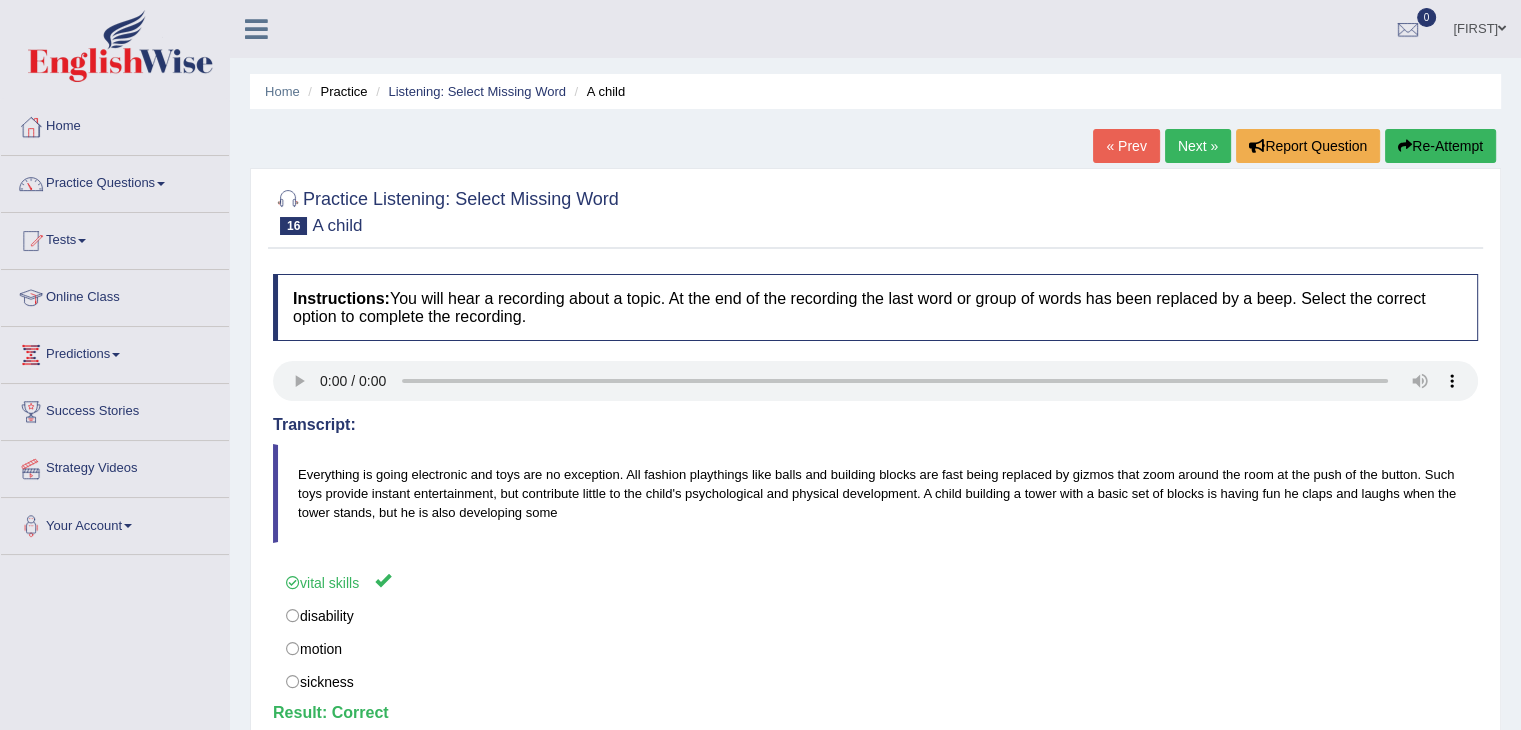 click on "Next »" at bounding box center (1198, 146) 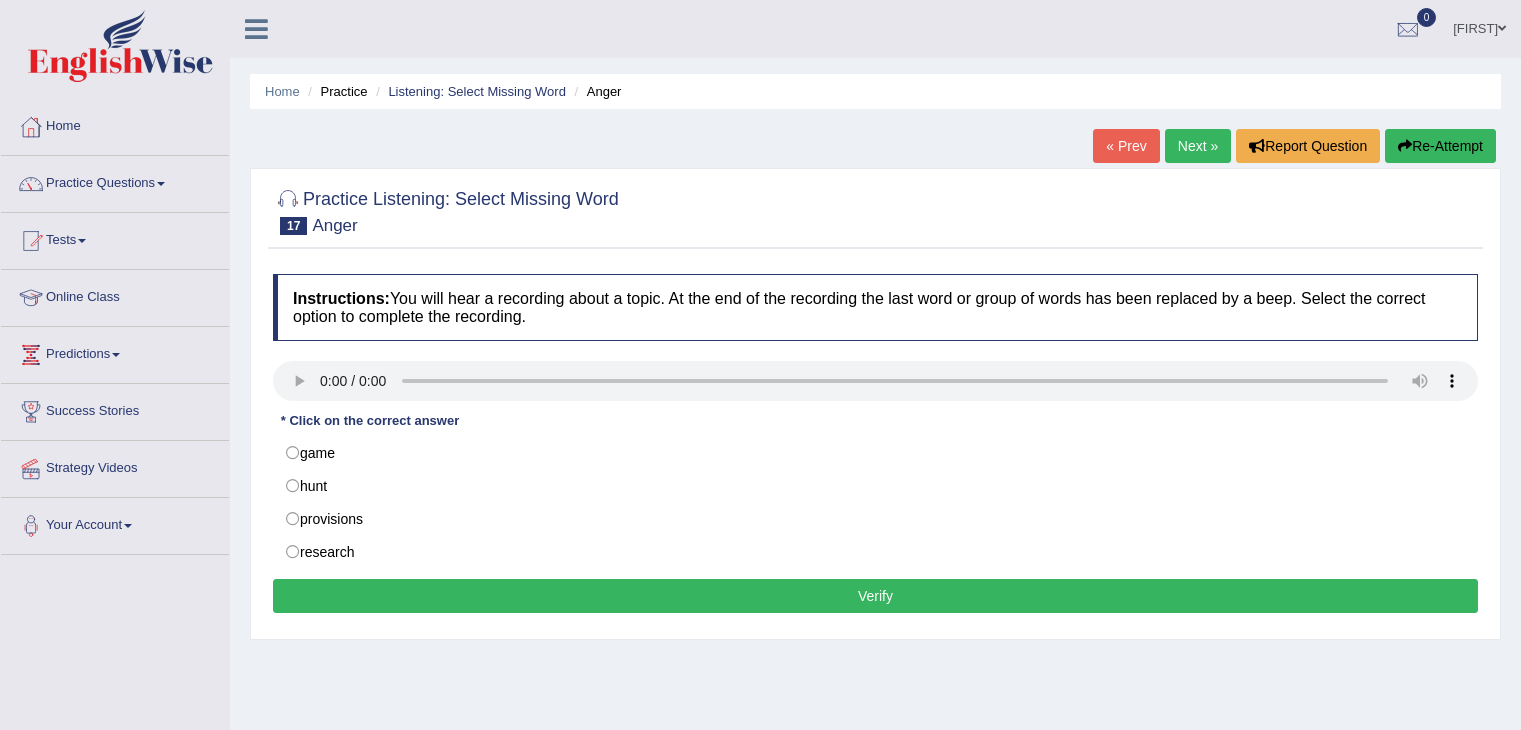 scroll, scrollTop: 0, scrollLeft: 0, axis: both 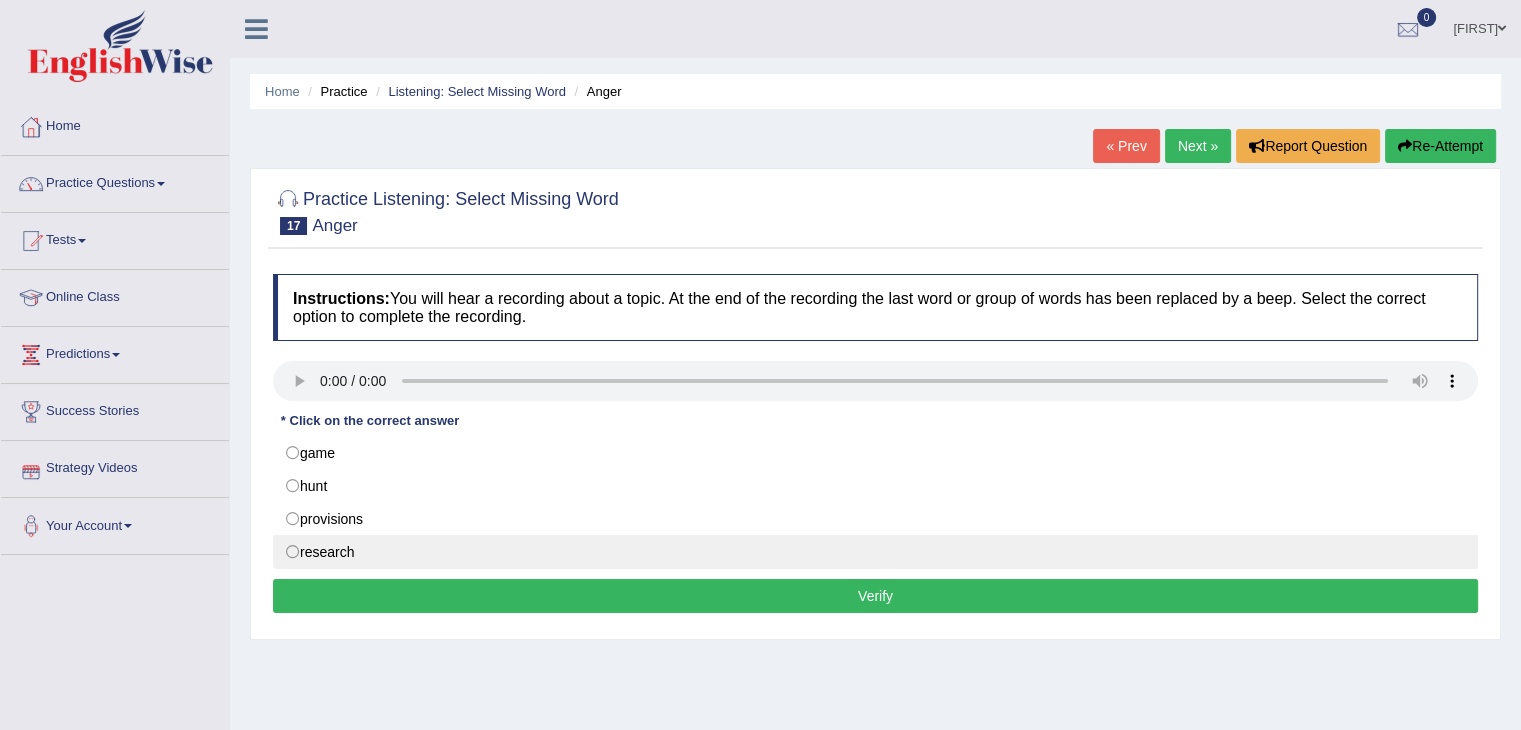 click on "research" at bounding box center [875, 552] 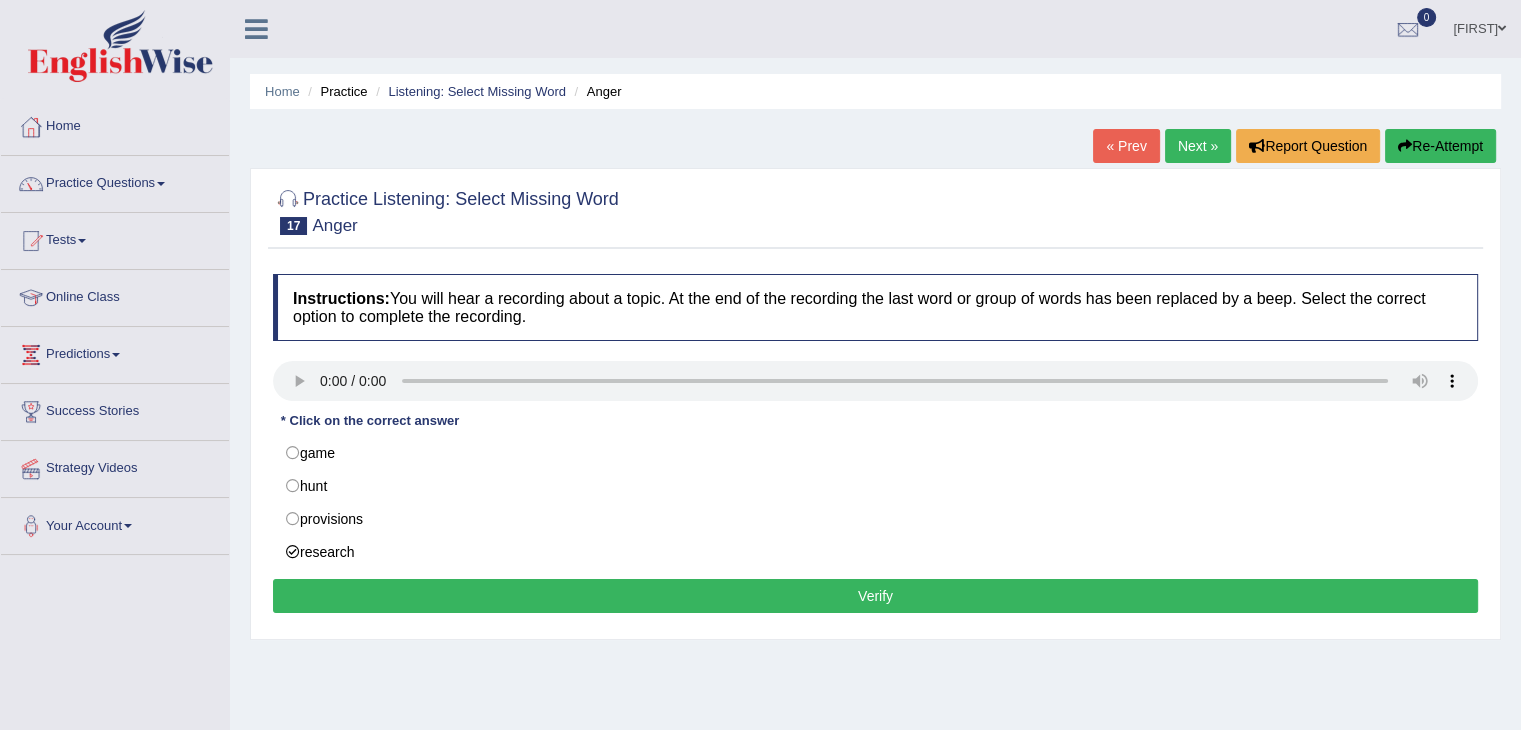 click on "Verify" at bounding box center (875, 596) 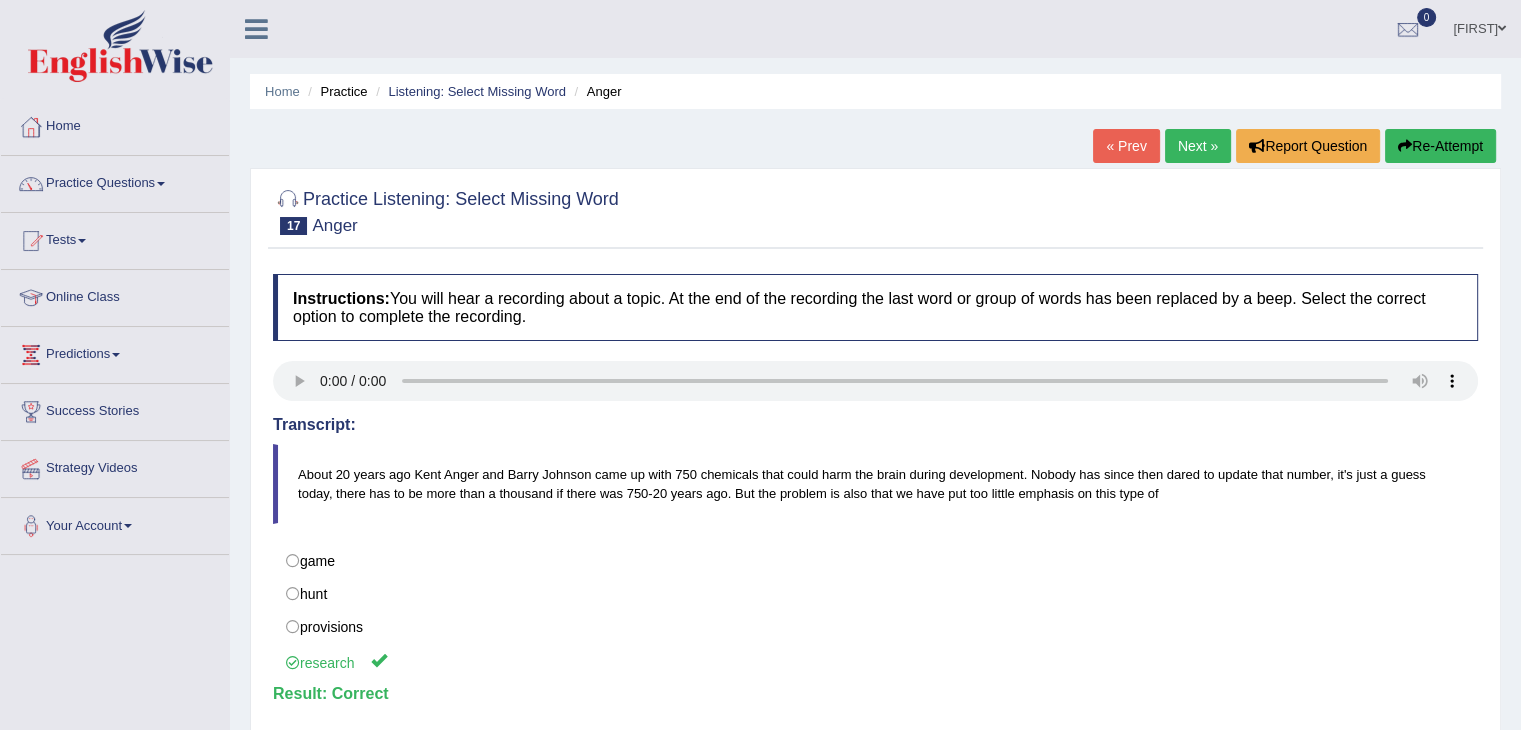click on "Next »" at bounding box center [1198, 146] 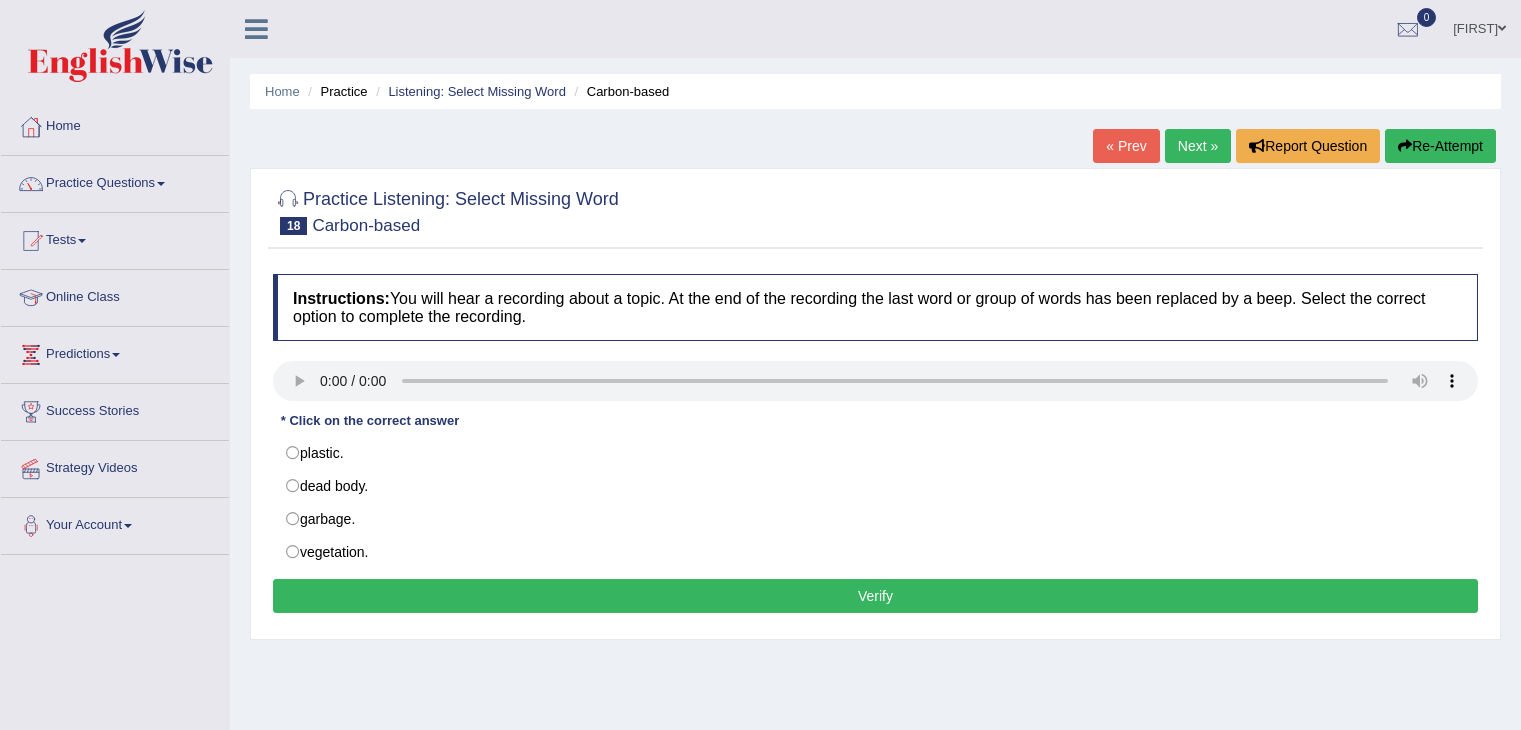scroll, scrollTop: 0, scrollLeft: 0, axis: both 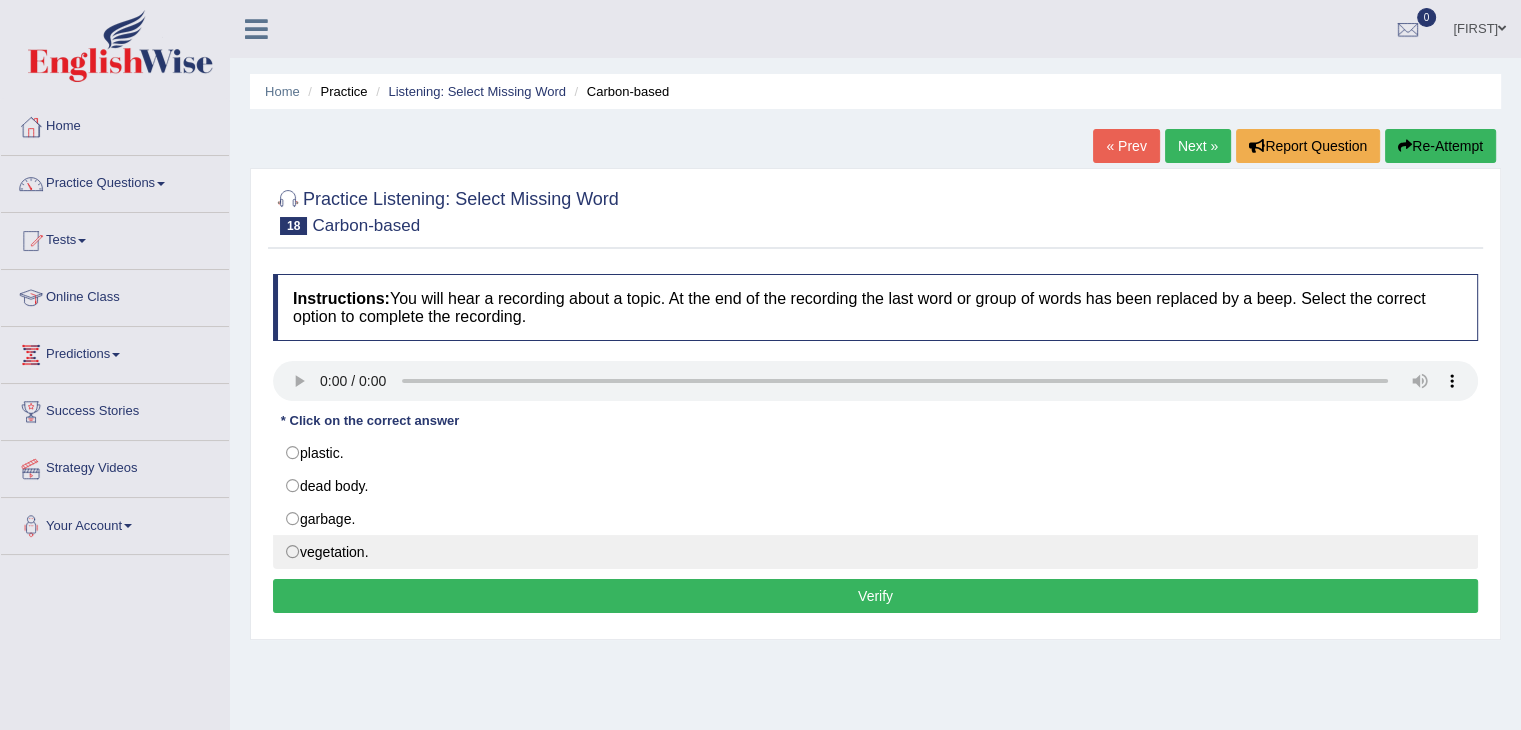 click on "vegetation." at bounding box center (875, 552) 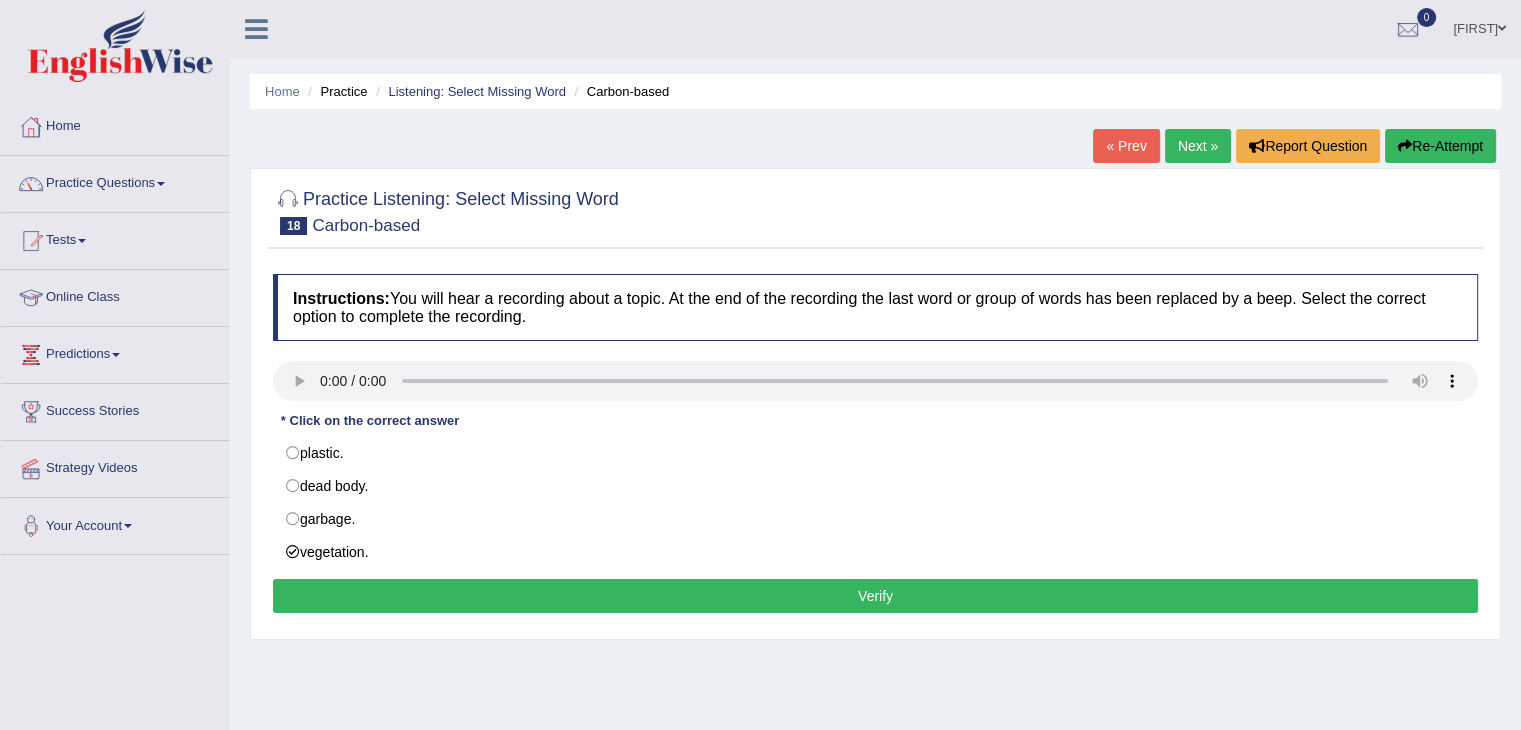 click on "Verify" at bounding box center [875, 596] 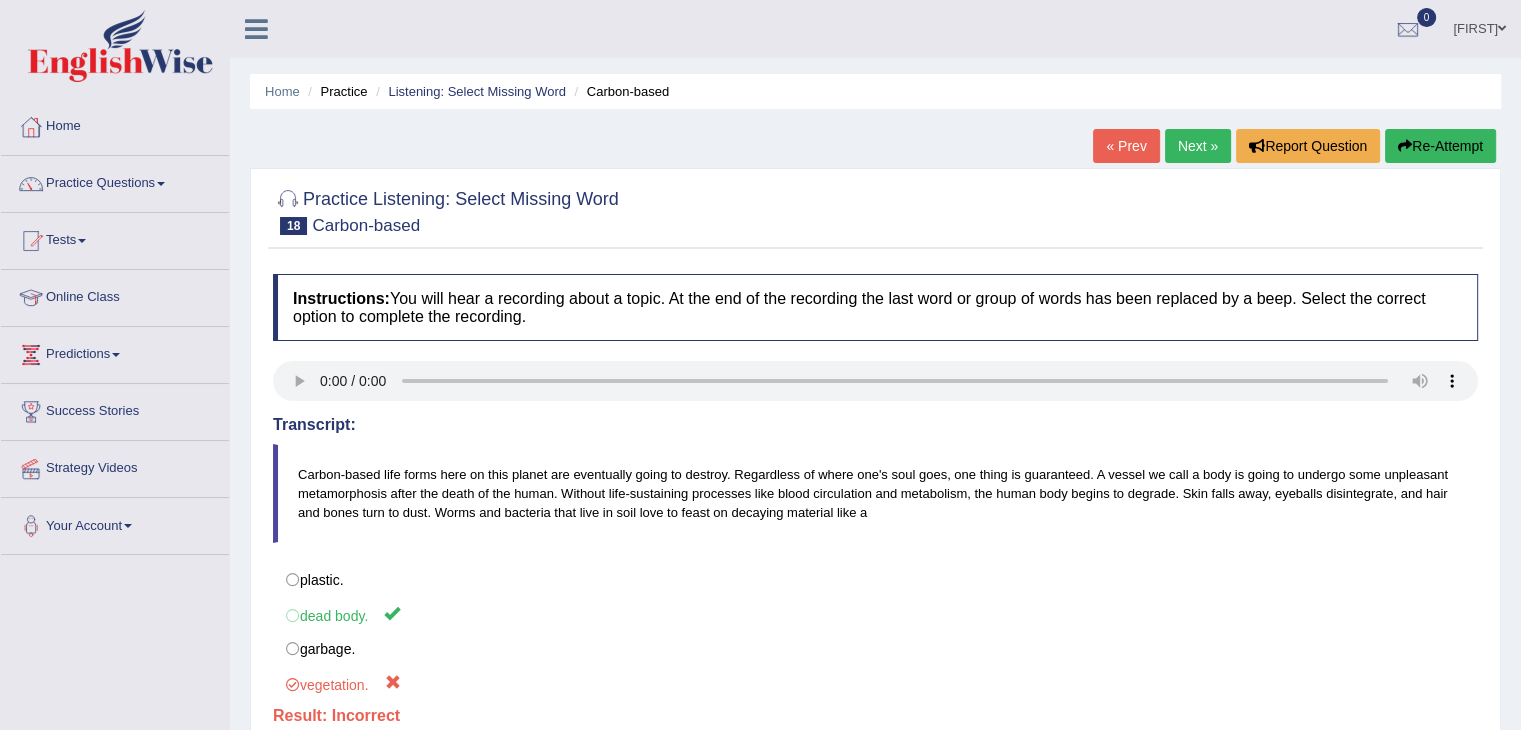 click on "Next »" at bounding box center [1198, 146] 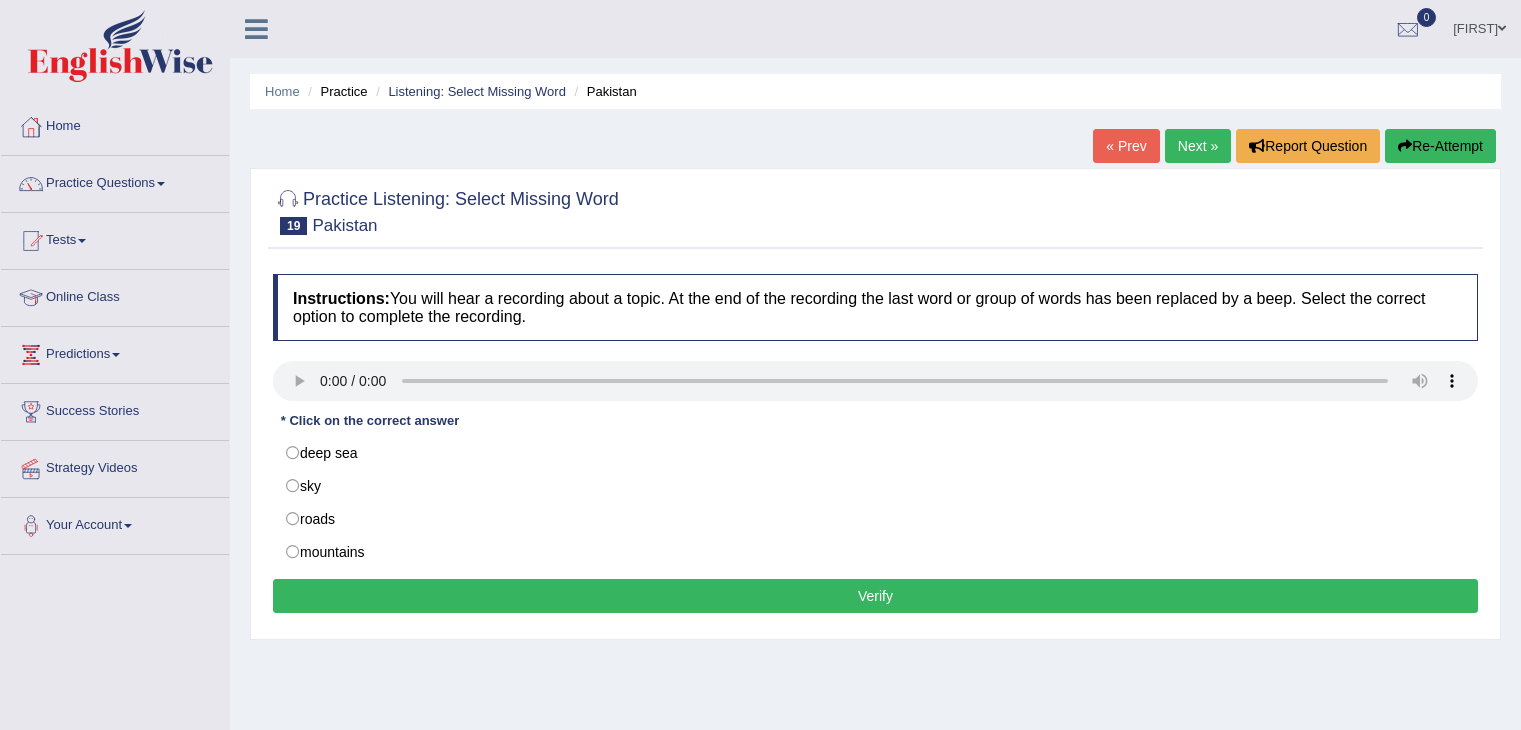 scroll, scrollTop: 0, scrollLeft: 0, axis: both 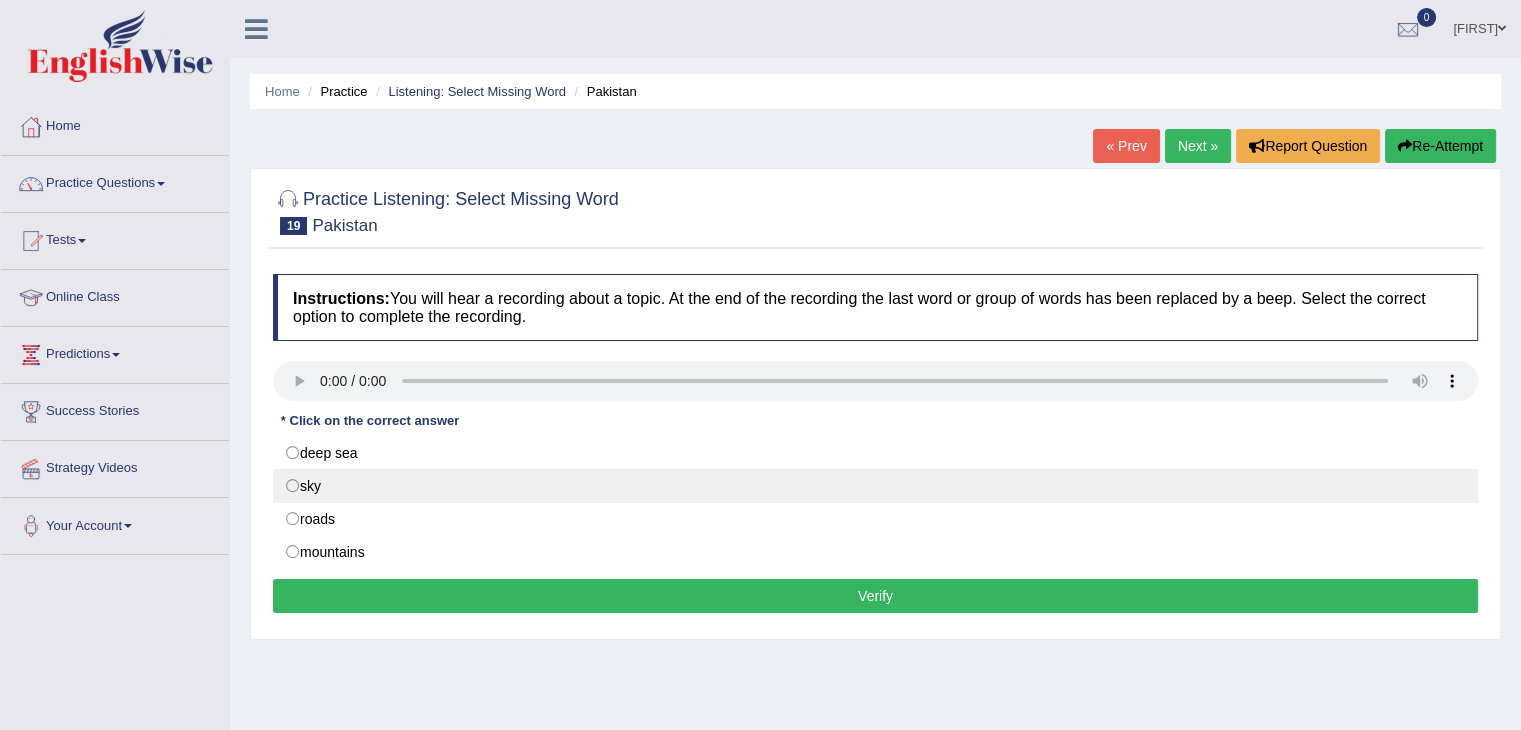 click on "sky" at bounding box center [875, 486] 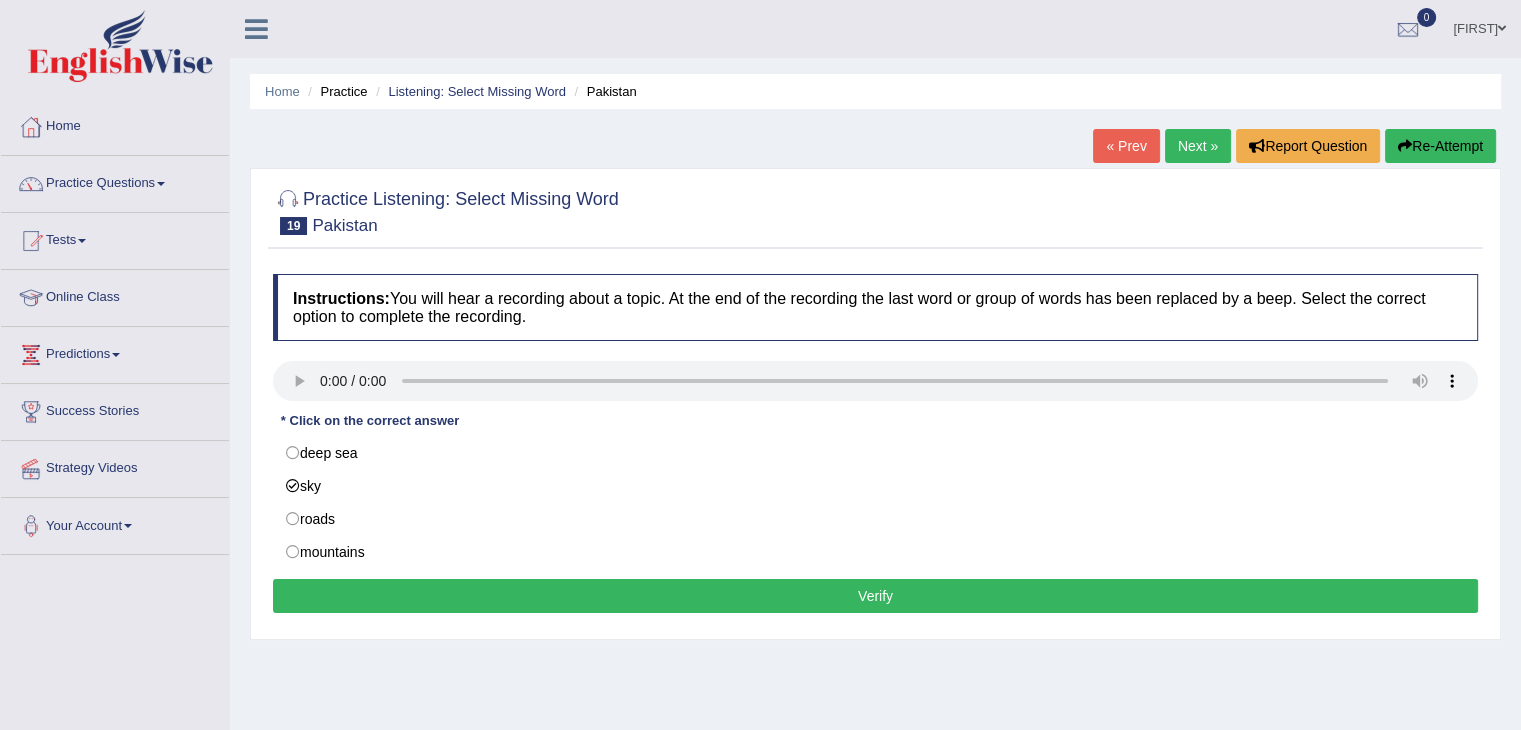 click on "Verify" at bounding box center (875, 596) 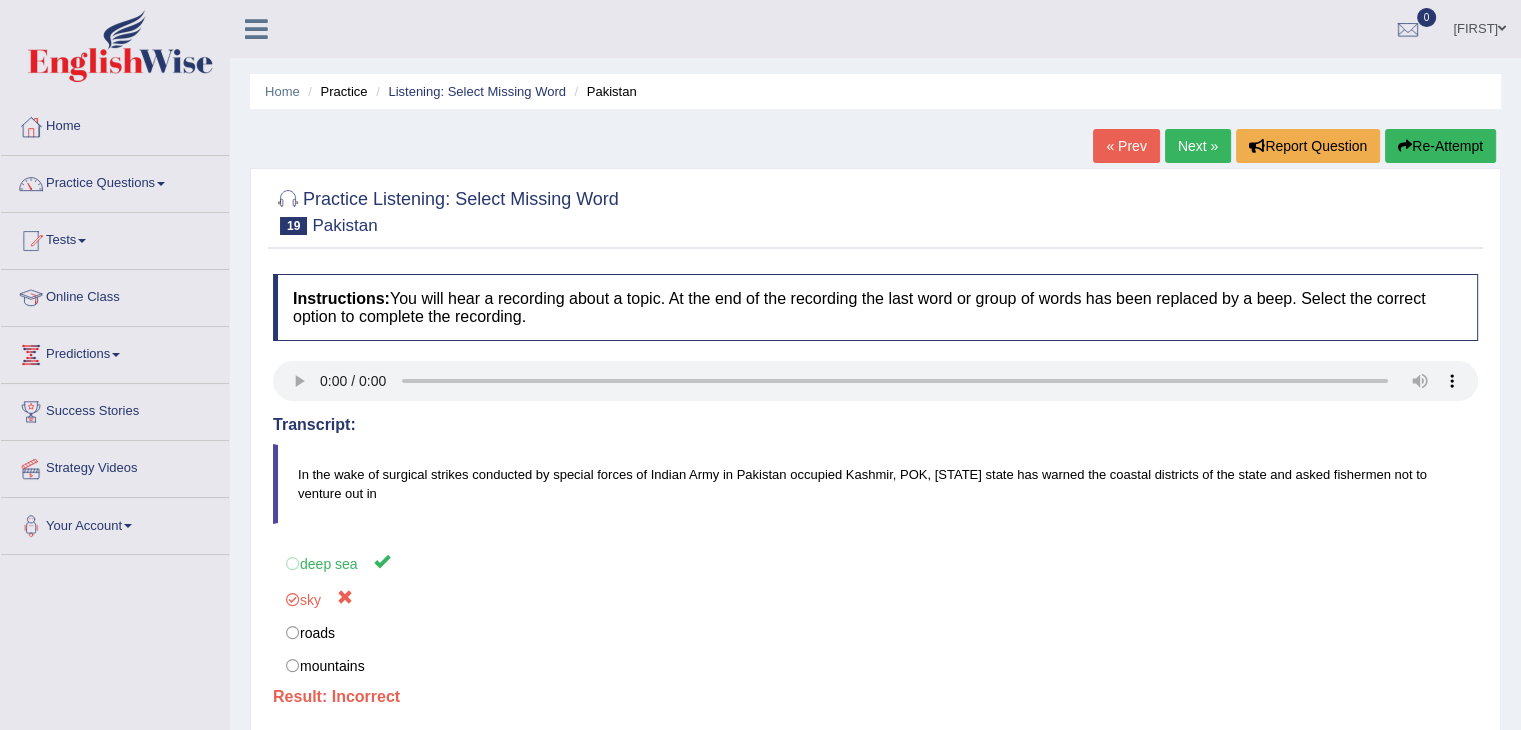 click on "Home
Practice
Listening: Select Missing Word
Pakistan
« Prev Next »  Report Question  Re-Attempt
Practice Listening: Select Missing Word
19
Pakistan
Instructions:  You will hear a recording about a topic. At the end of the recording the last word or group of words has been replaced by a beep. Select the correct option to complete the recording.
Transcript: In the wake of surgical strikes conducted by special forces of Indian Army in Pakistan occupied Kashmir, POK, Gujarat state has warned the coastal districts of the state and asked fishermen not to venture out in * Click on the correct answer  deep  sea  sky  roads  mountains Result:  Your Score: 0/1 Verify" at bounding box center (875, 500) 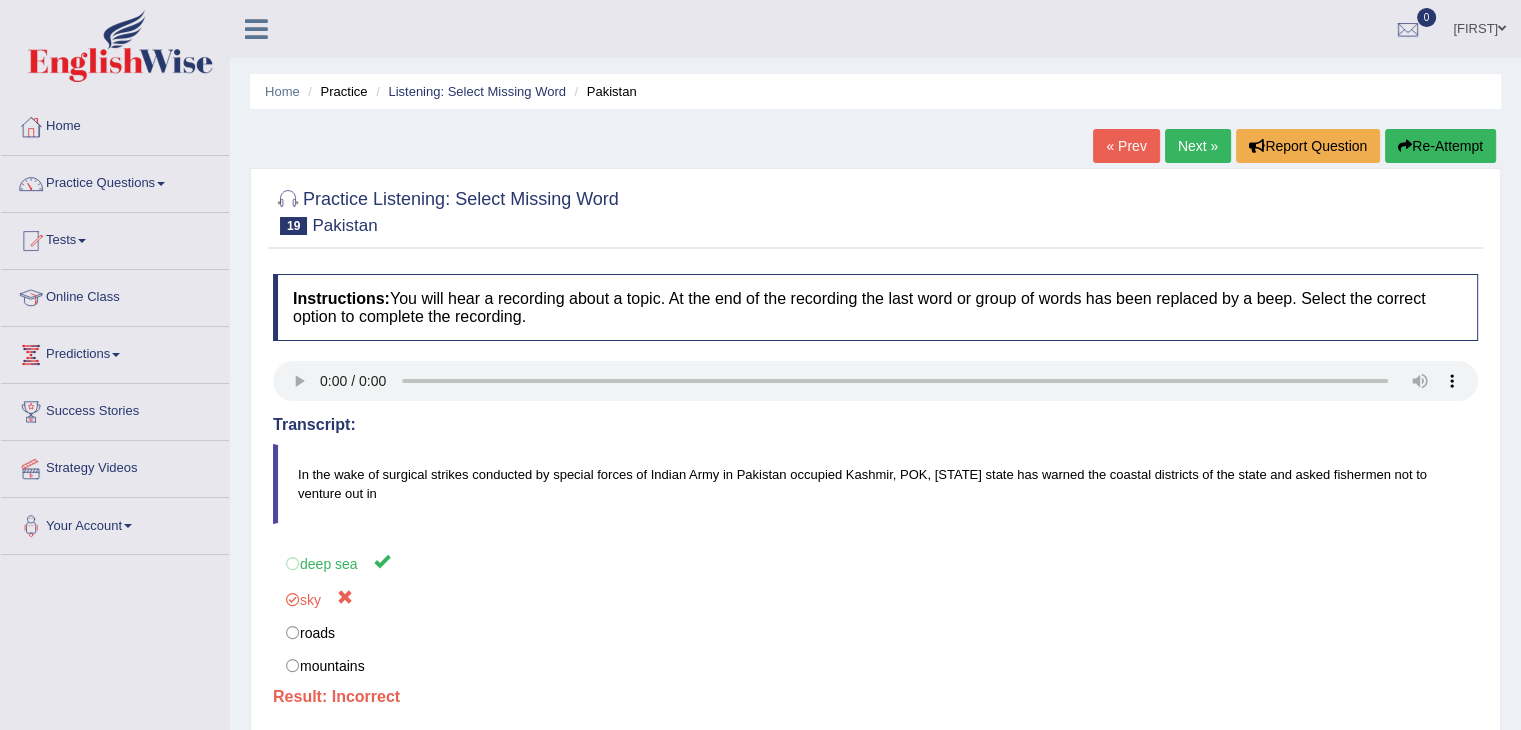 click on "Next »" at bounding box center (1198, 146) 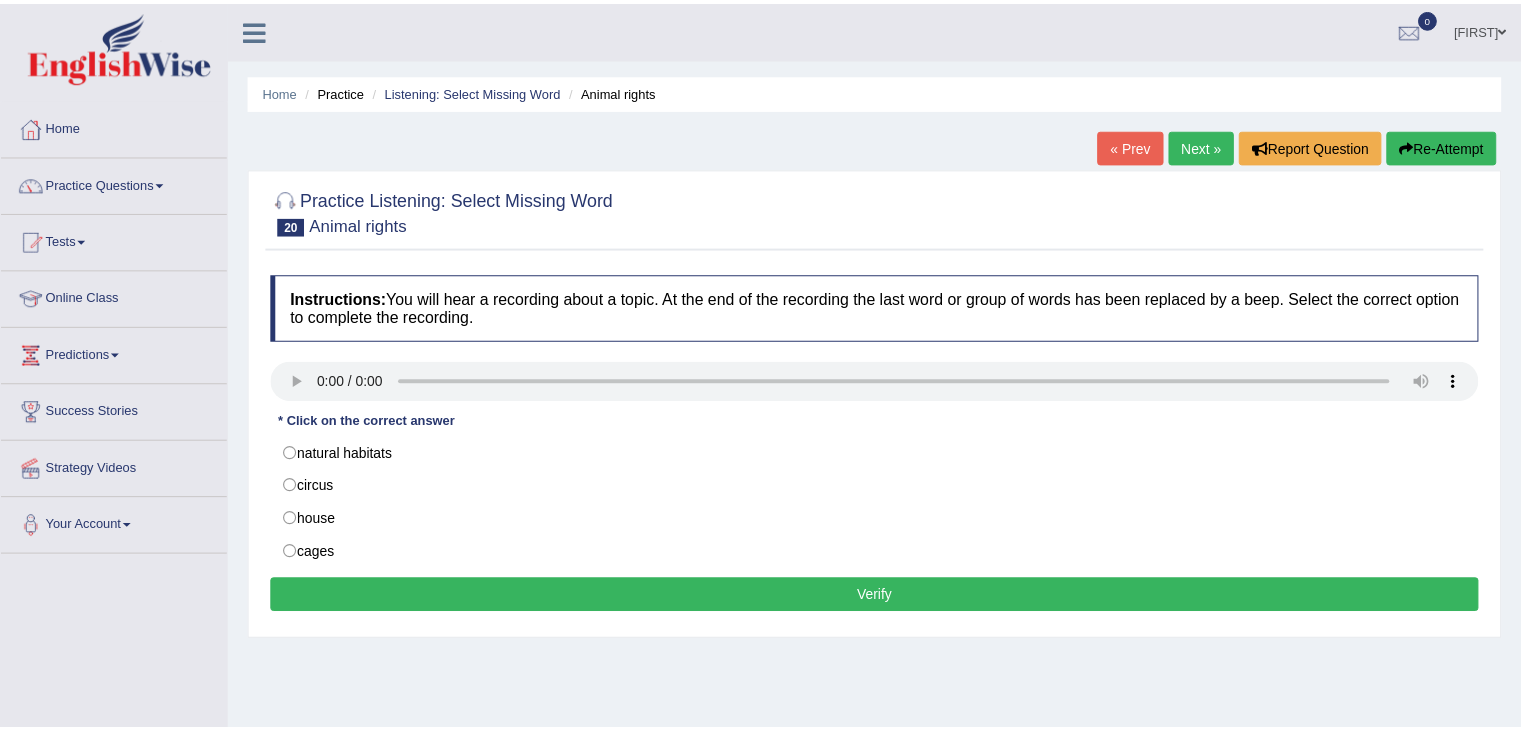 scroll, scrollTop: 0, scrollLeft: 0, axis: both 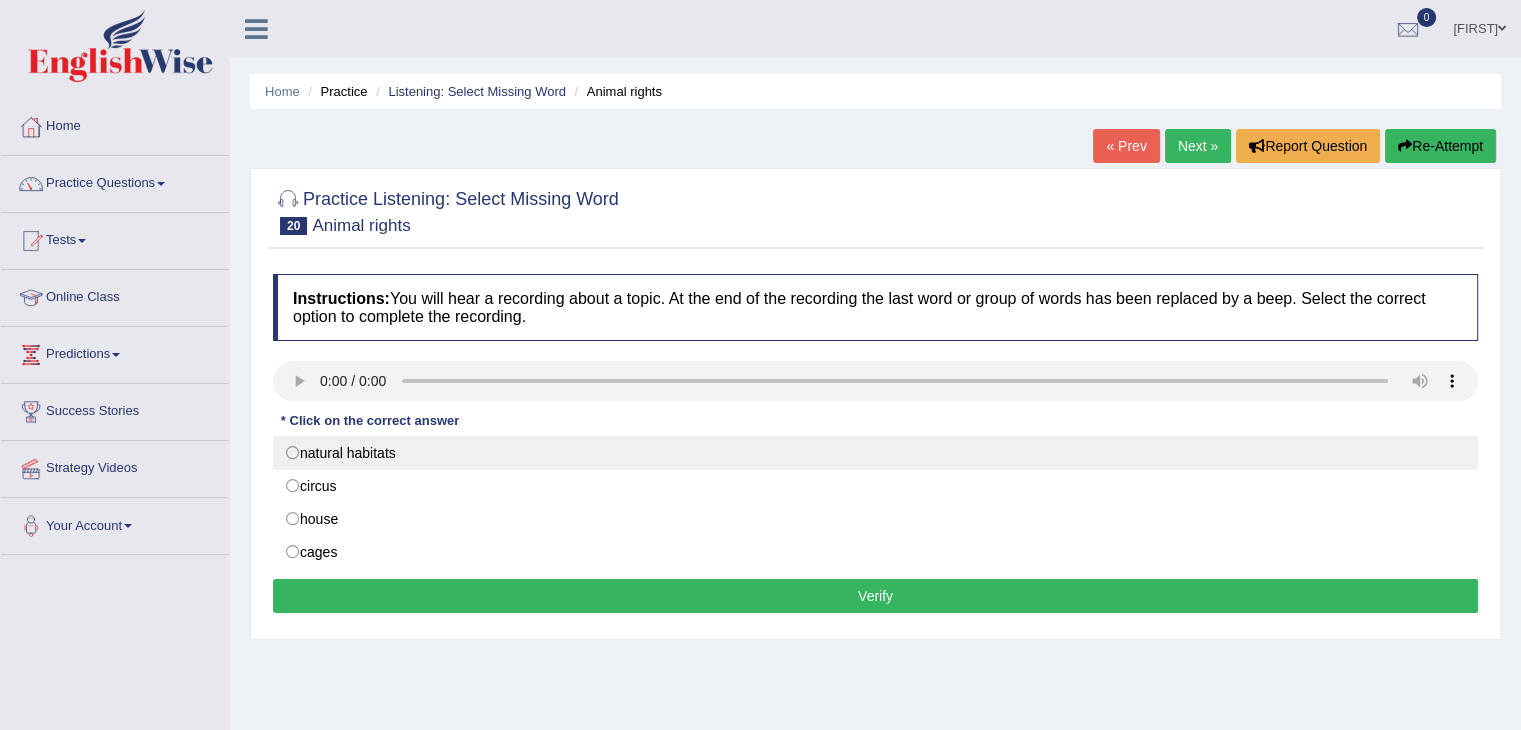 click on "natural  habitats" at bounding box center (875, 453) 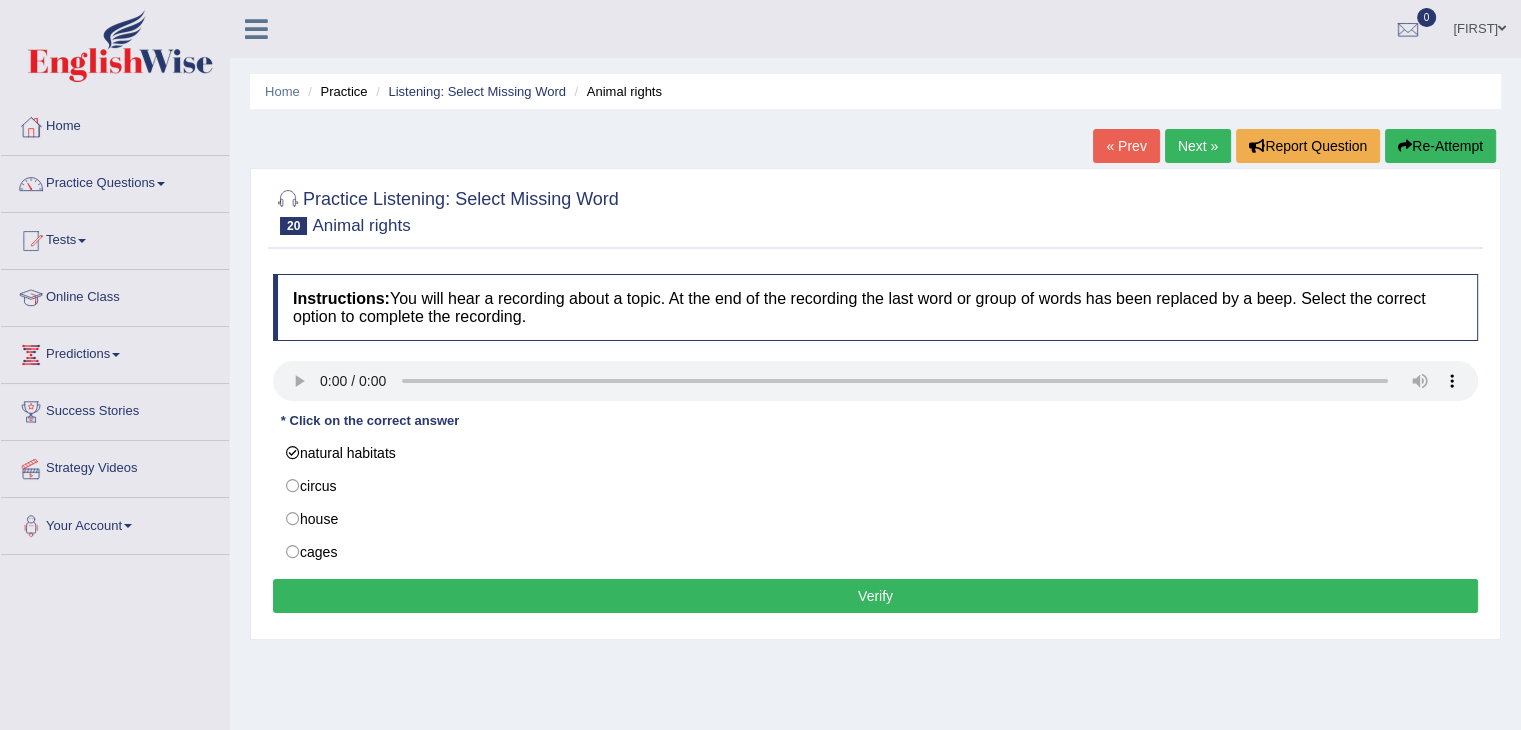 click on "Verify" at bounding box center (875, 596) 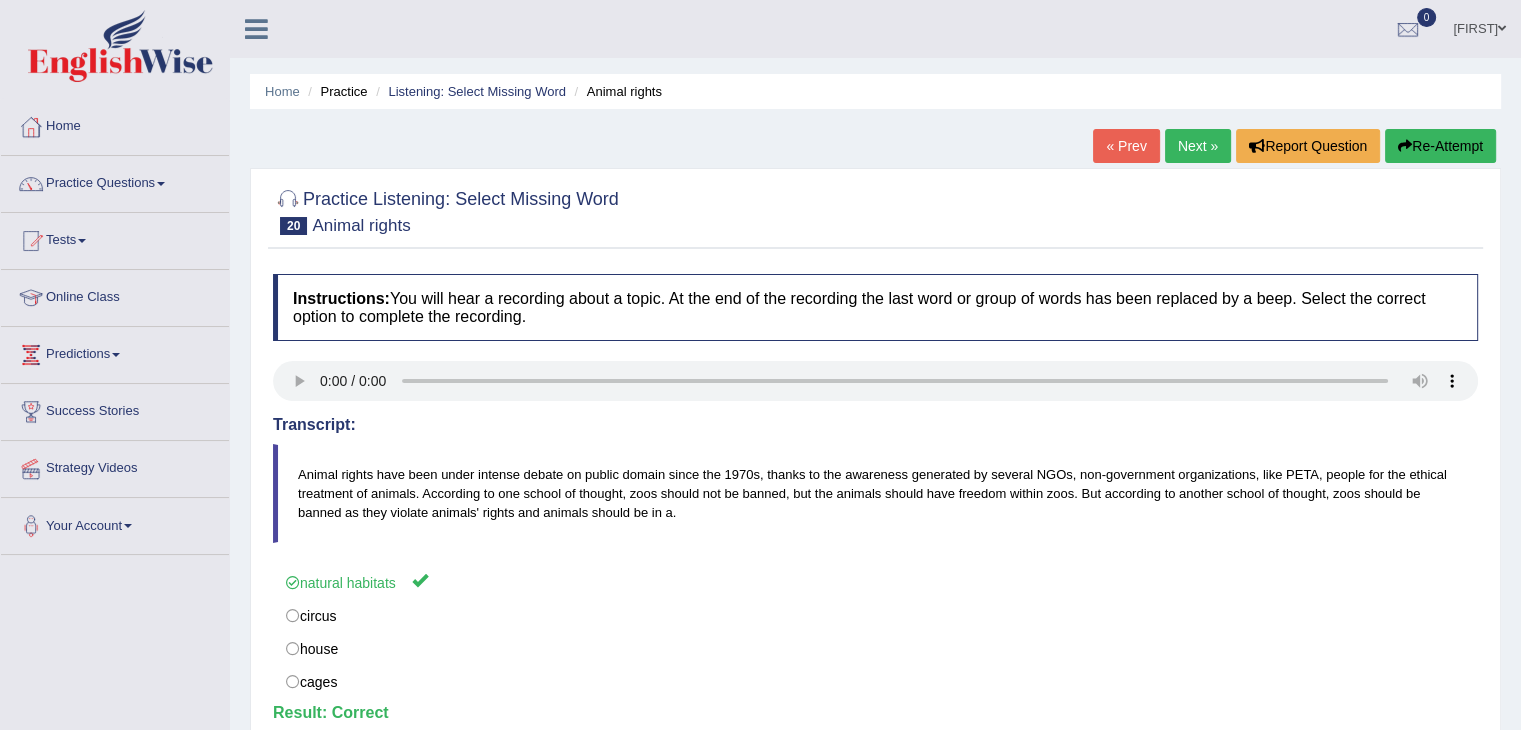 click on "Next »" at bounding box center [1198, 146] 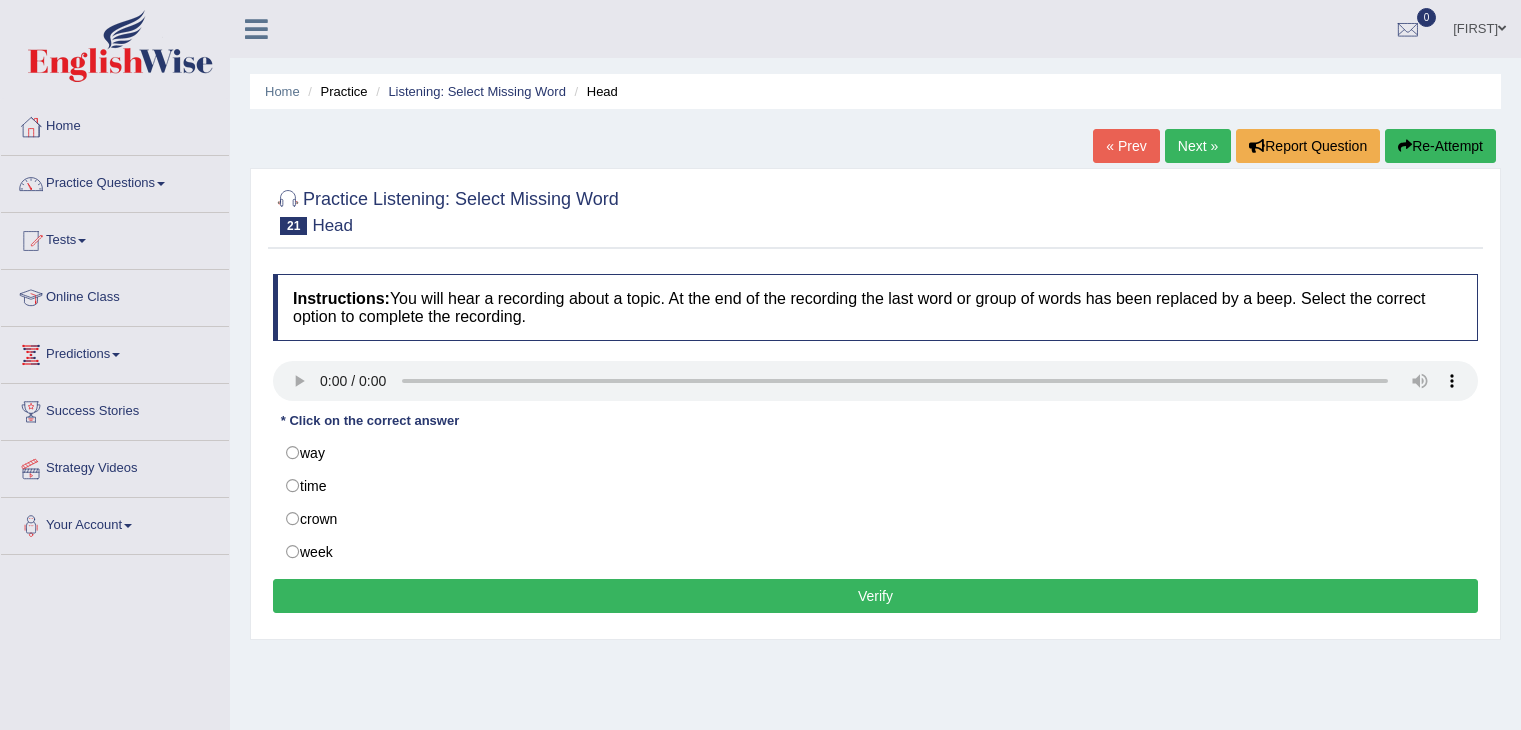 scroll, scrollTop: 0, scrollLeft: 0, axis: both 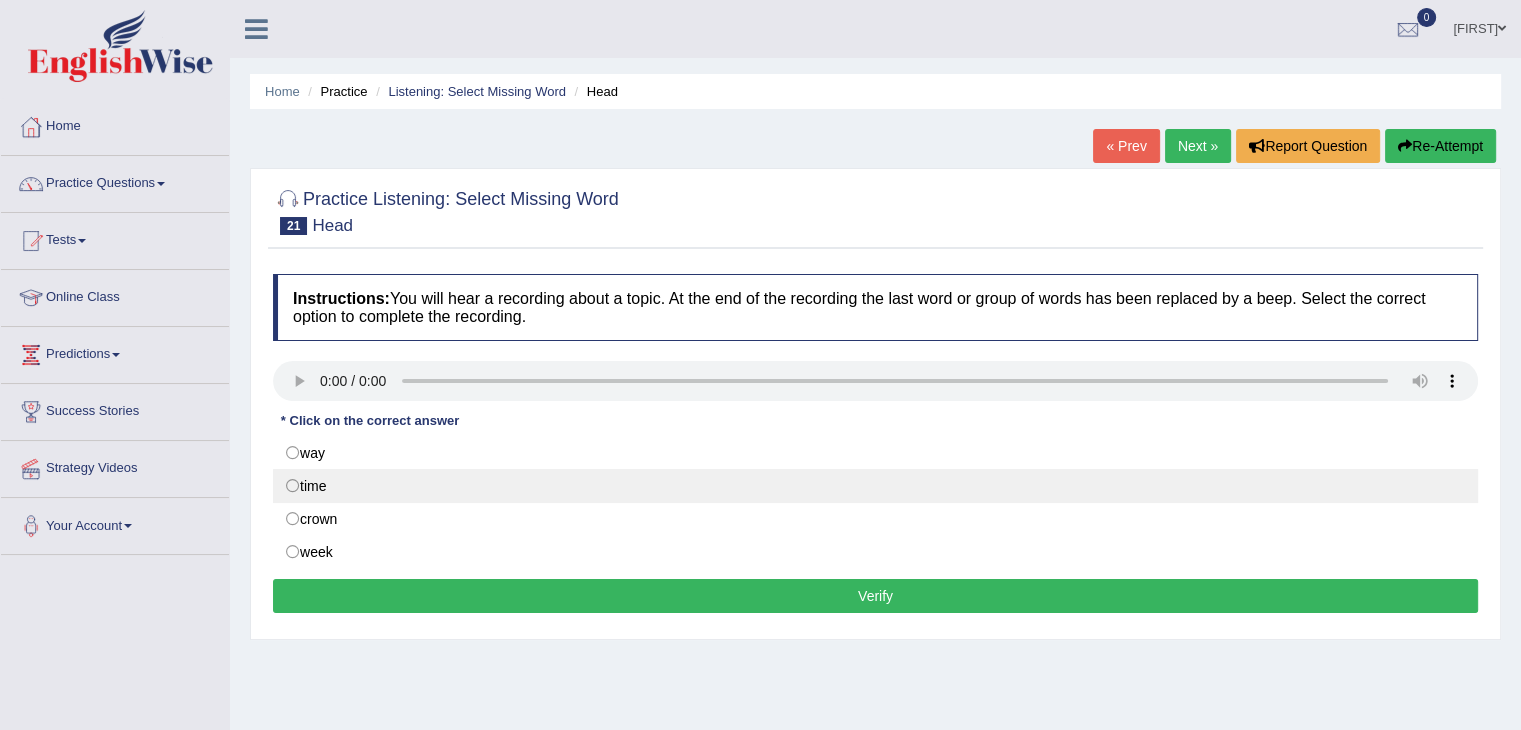 click on "time" at bounding box center [875, 486] 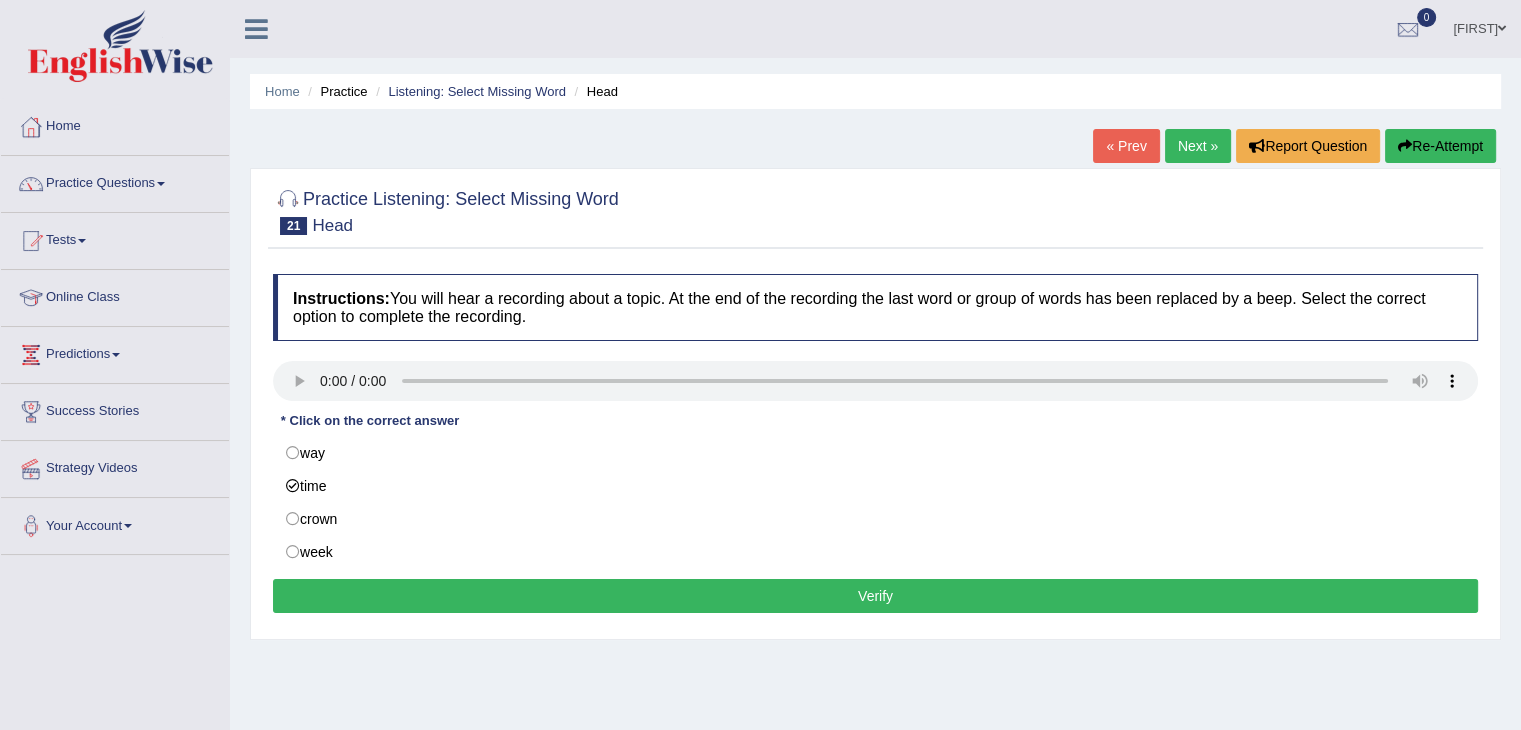 click on "Verify" at bounding box center [875, 596] 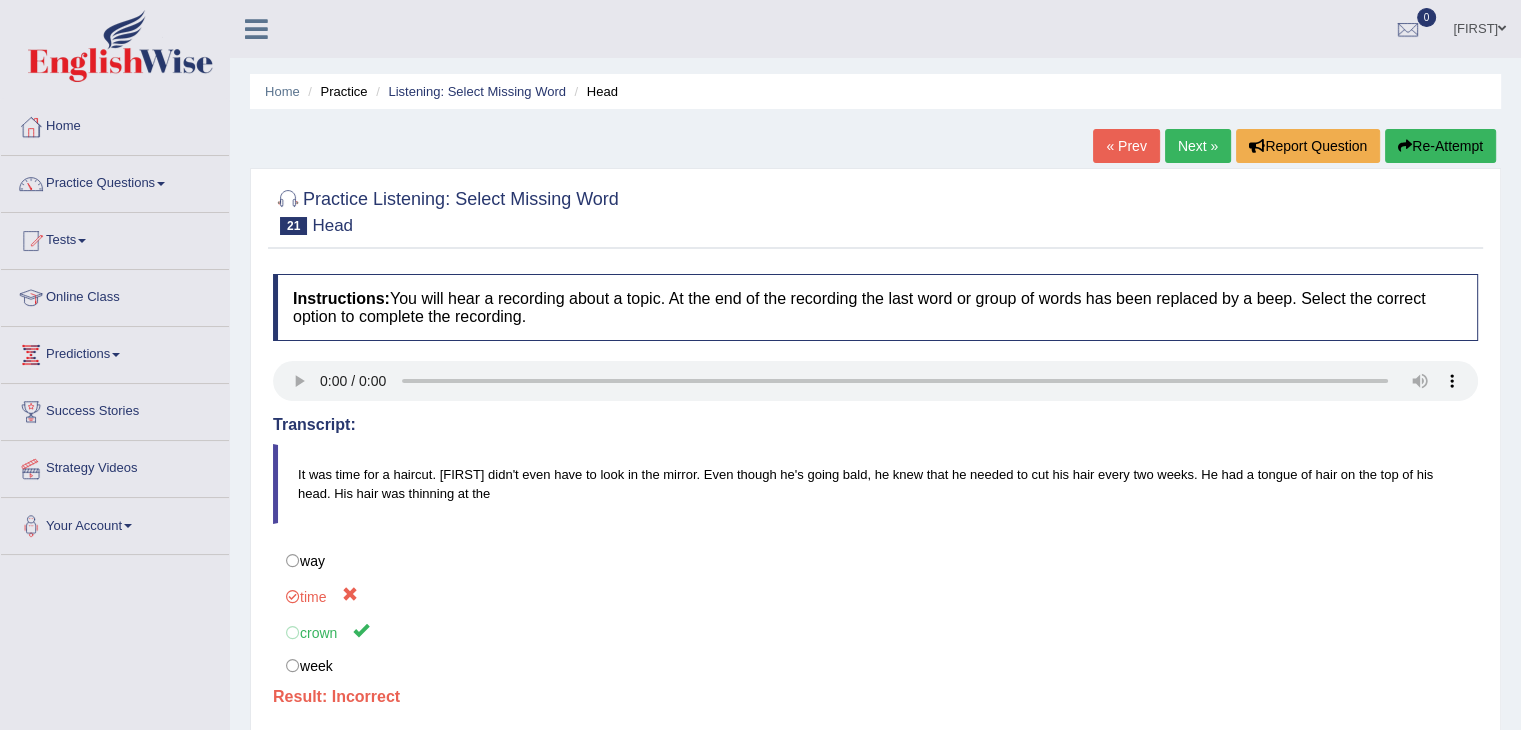 click on "« Prev Next »  Report Question  Re-Attempt" at bounding box center [1297, 148] 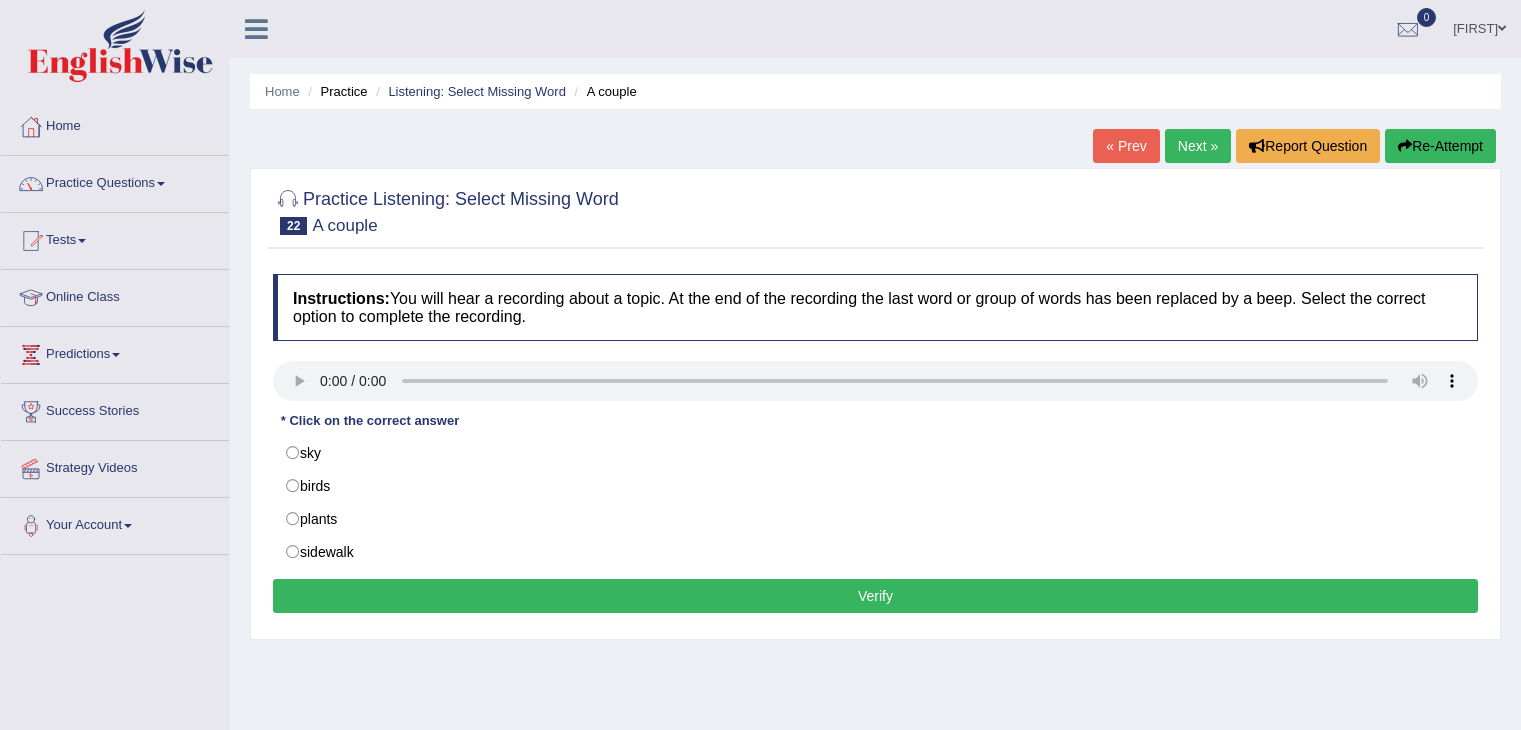 scroll, scrollTop: 0, scrollLeft: 0, axis: both 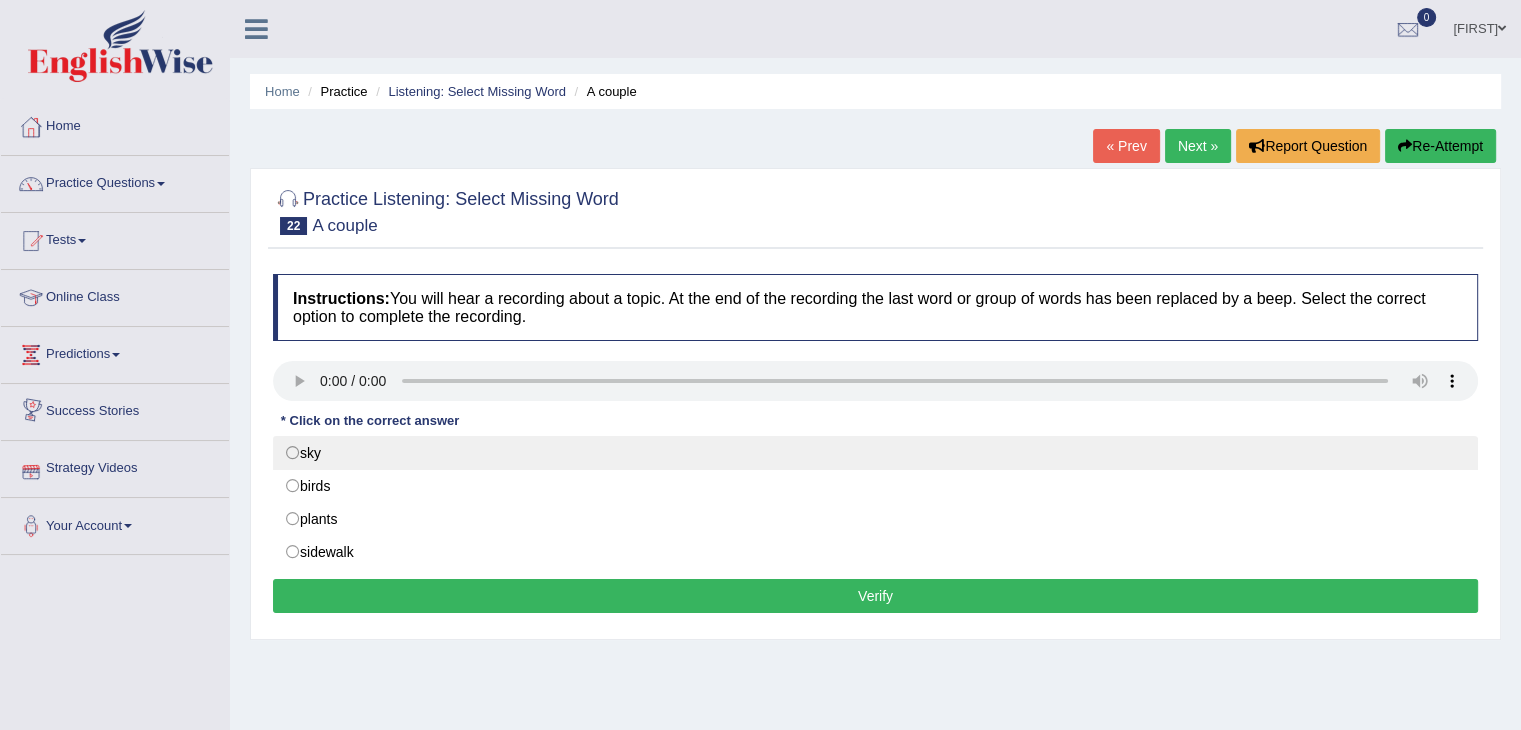 click on "sky" at bounding box center [875, 453] 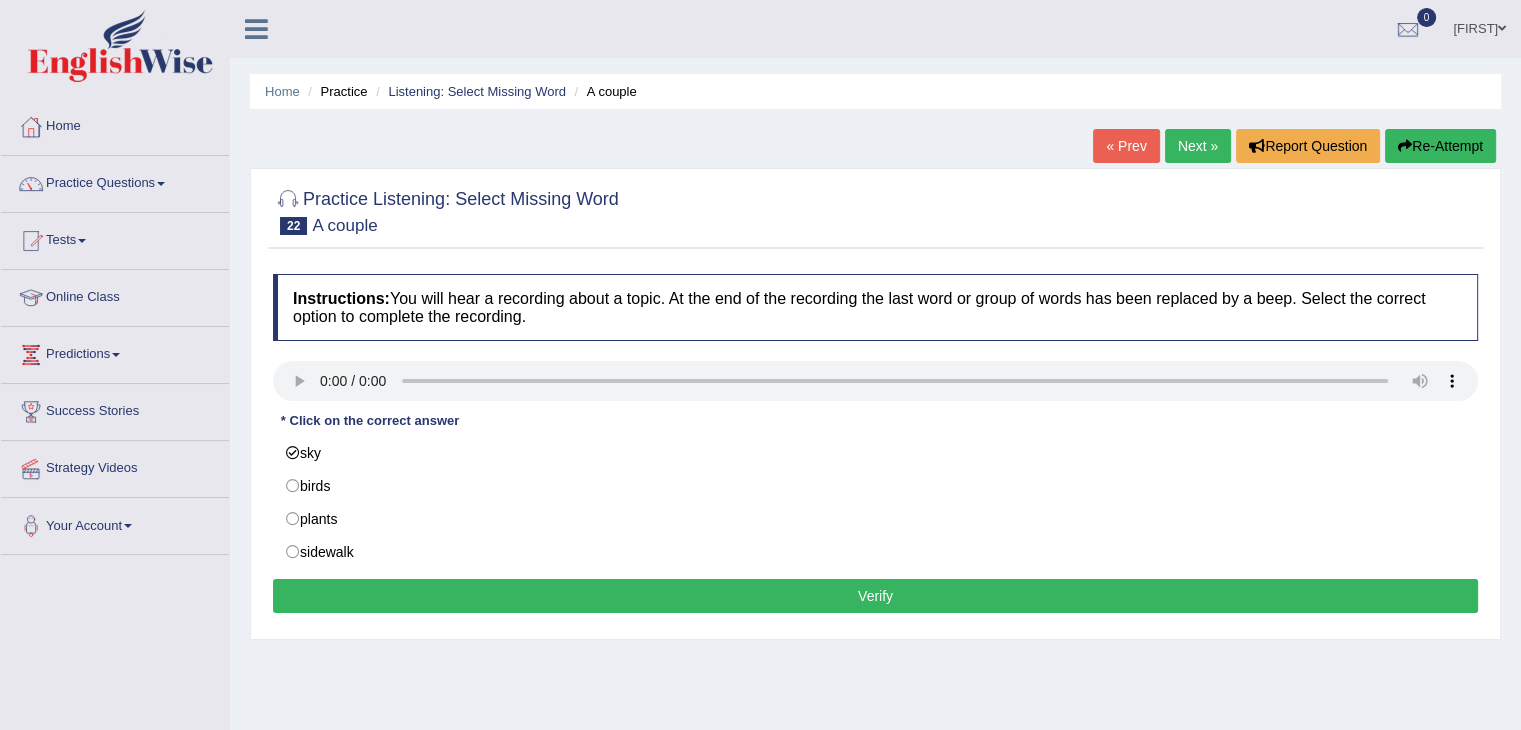 click on "Verify" at bounding box center (875, 596) 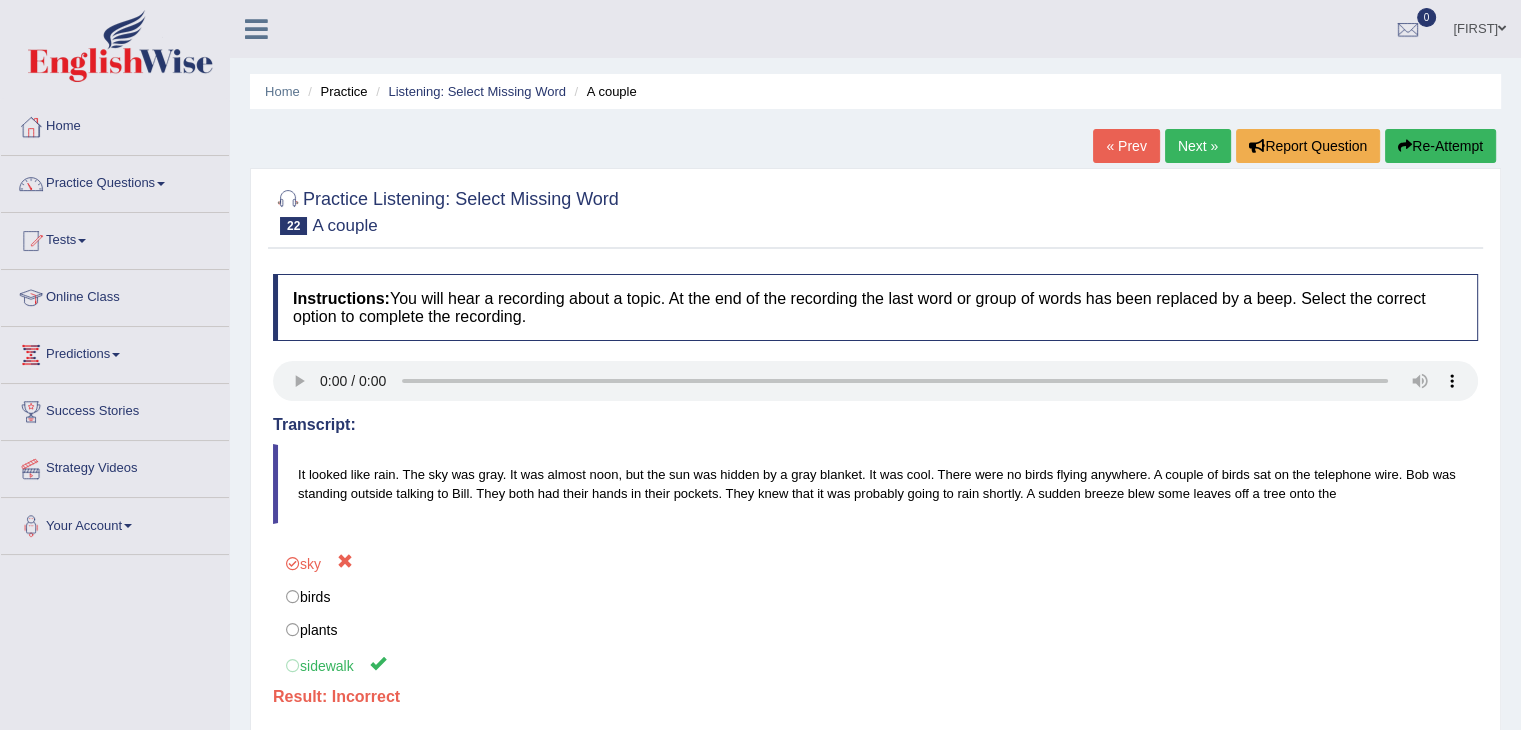 click on "Next »" at bounding box center [1198, 146] 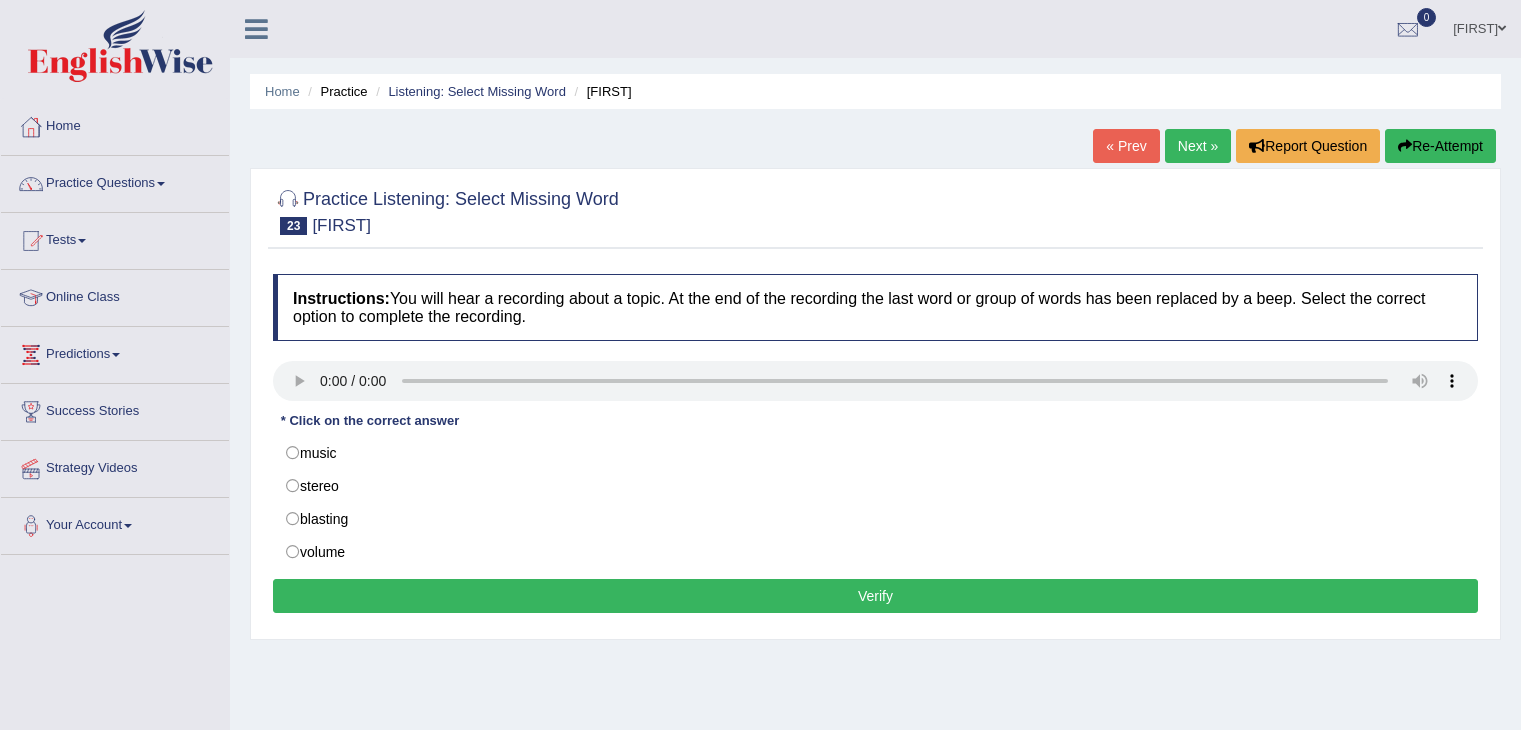 scroll, scrollTop: 0, scrollLeft: 0, axis: both 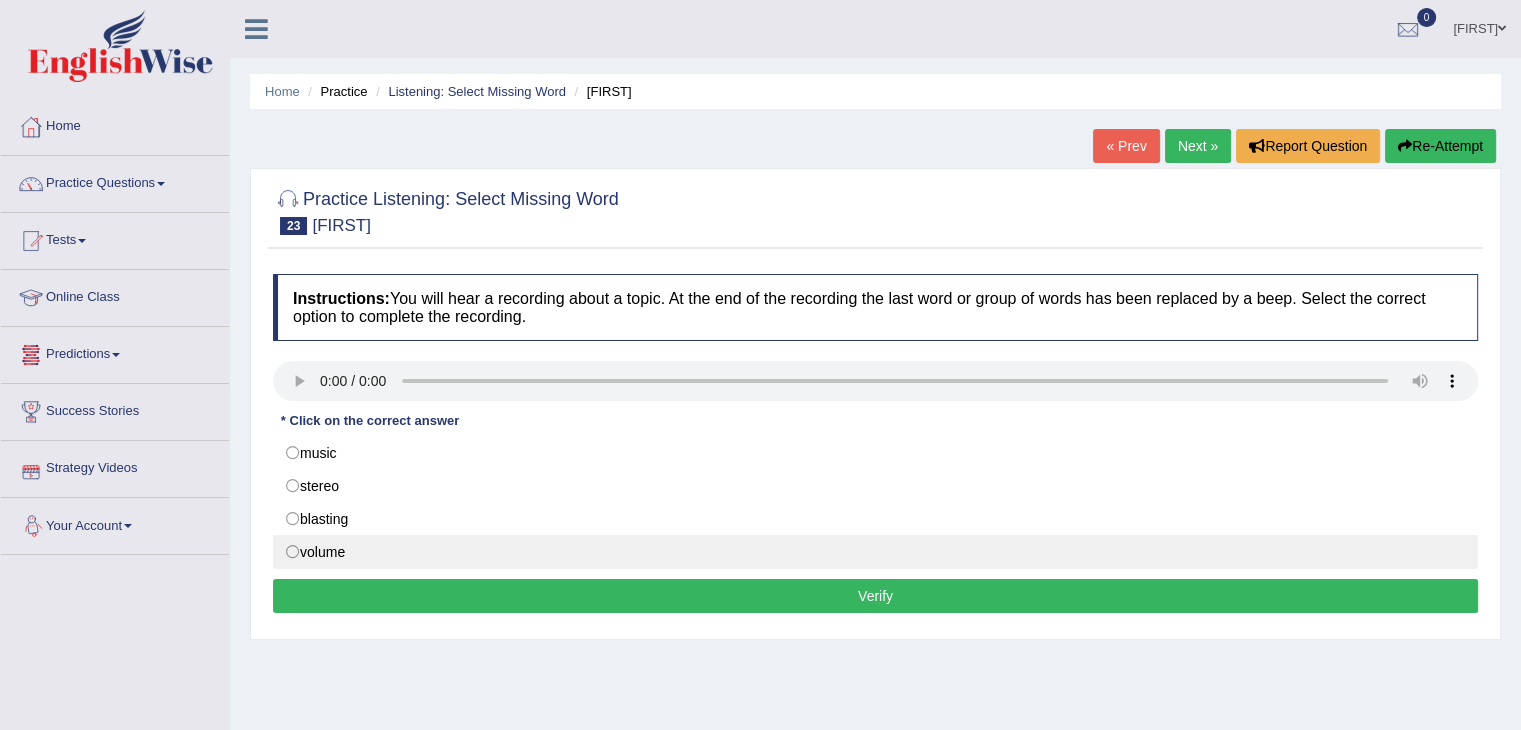 click on "volume" at bounding box center [875, 552] 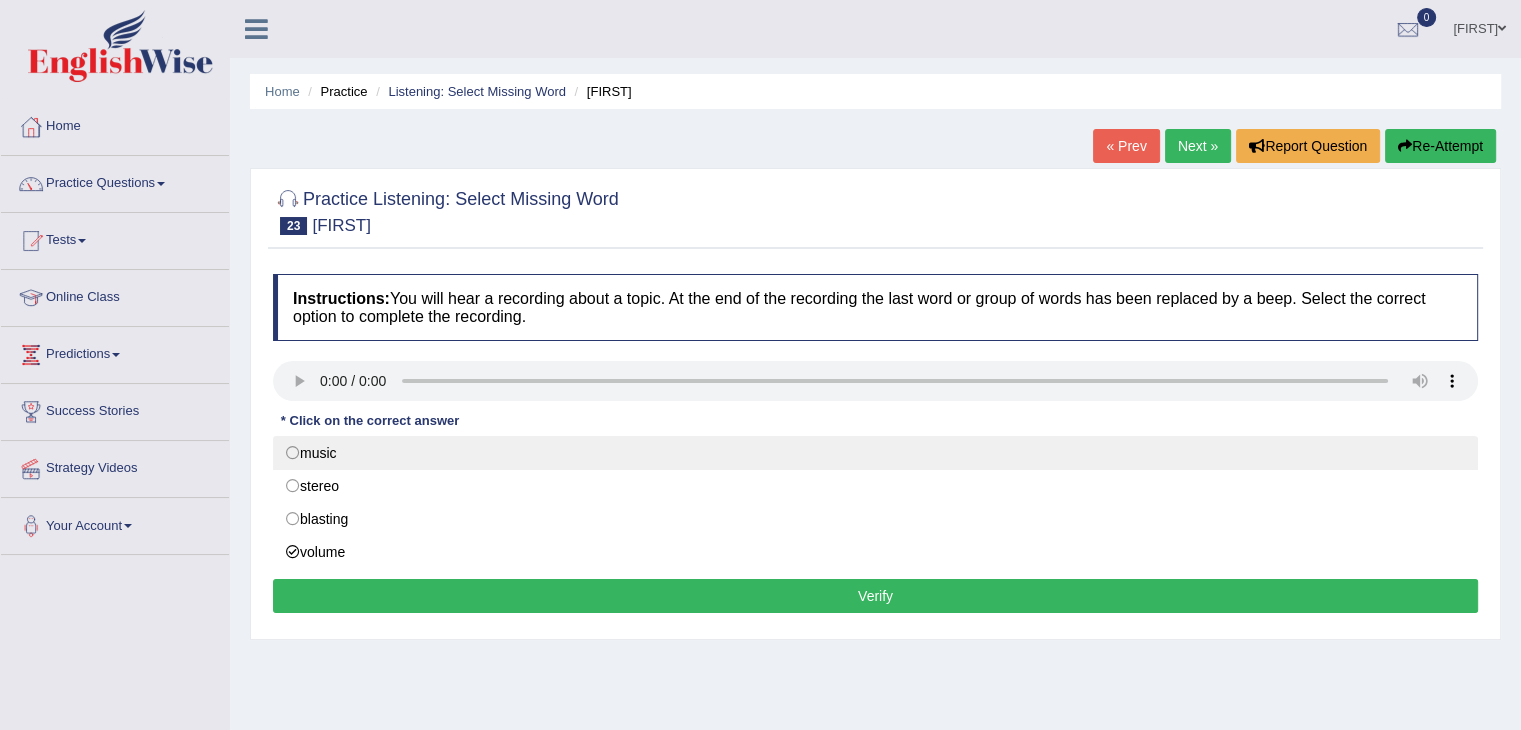 click on "music" at bounding box center (875, 453) 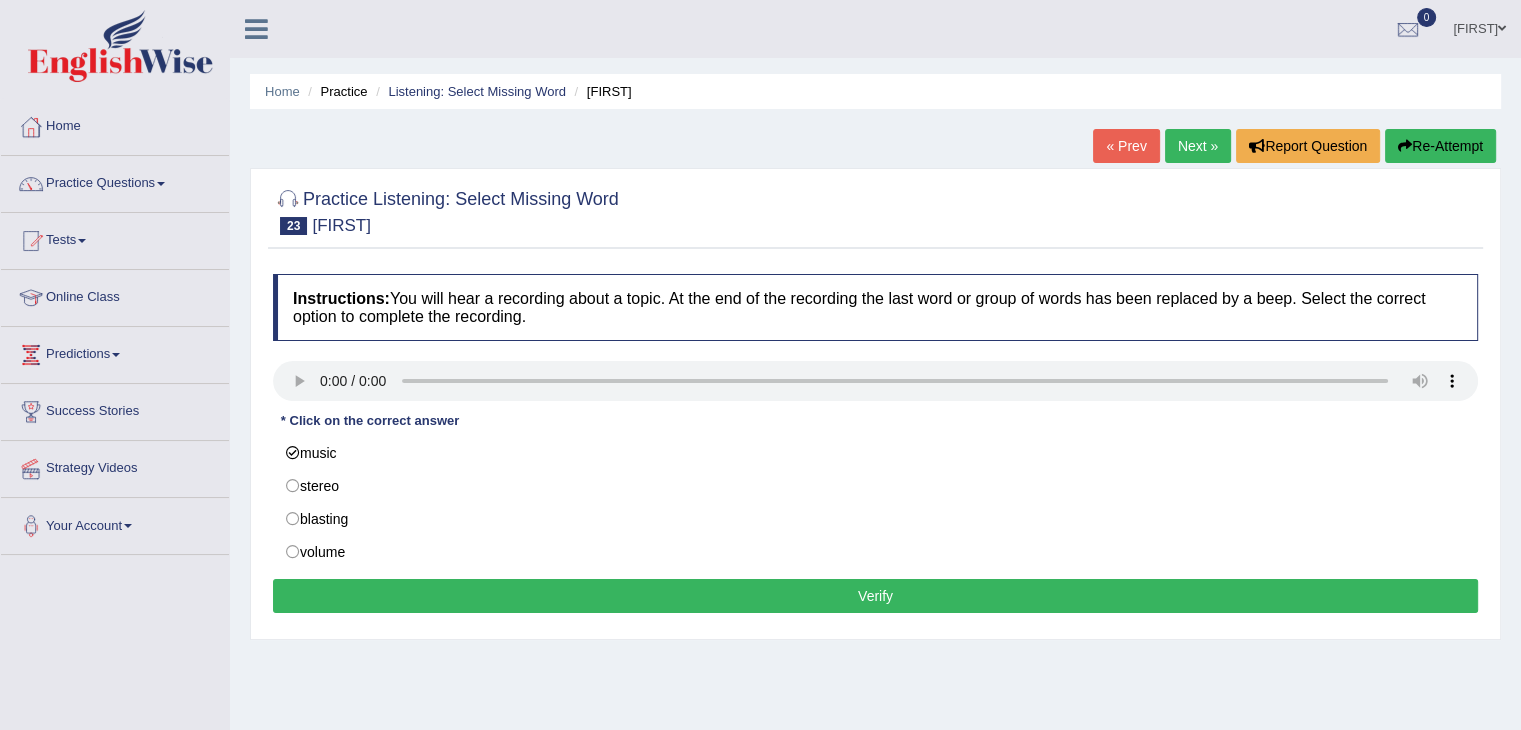 click on "Verify" at bounding box center (875, 596) 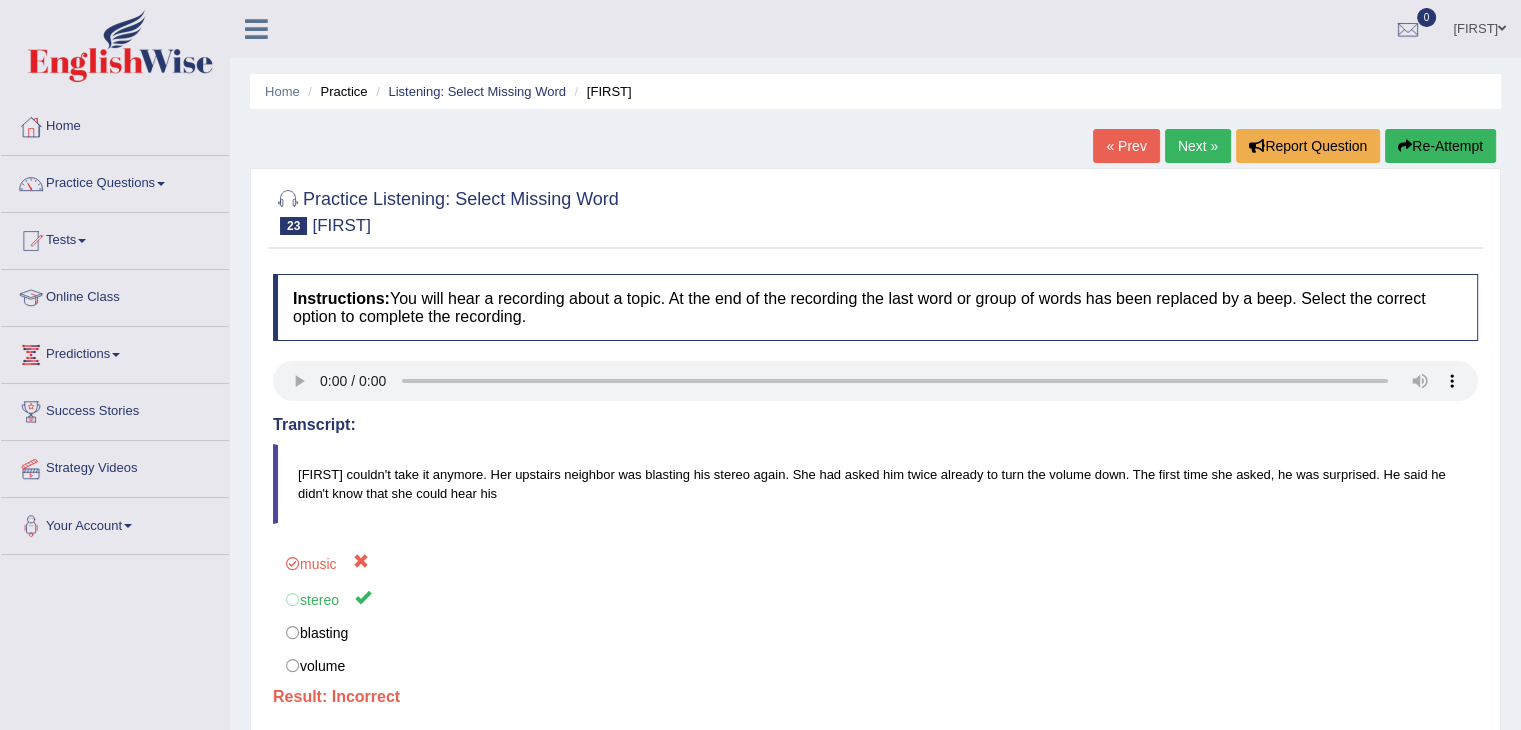 click on "Next »" at bounding box center (1198, 146) 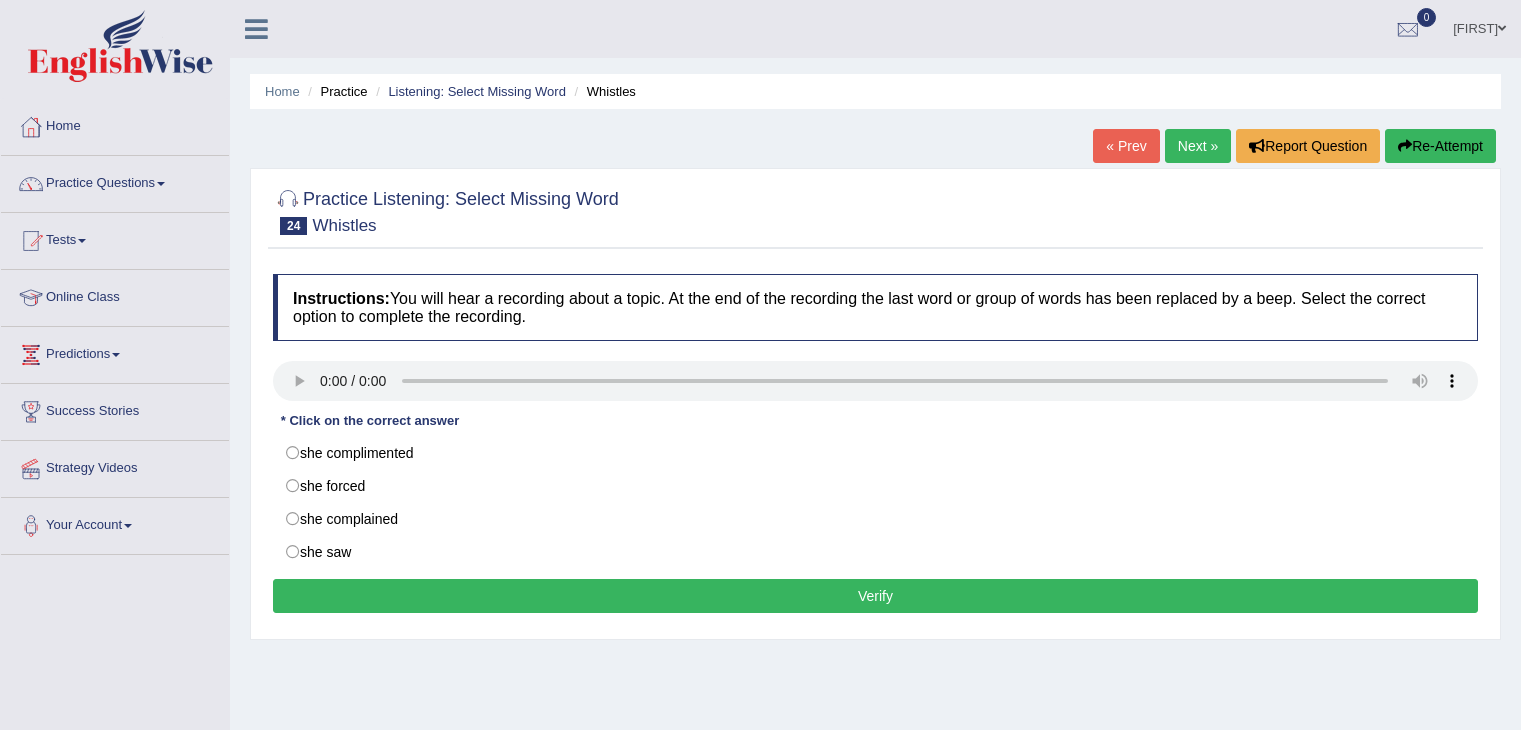 scroll, scrollTop: 0, scrollLeft: 0, axis: both 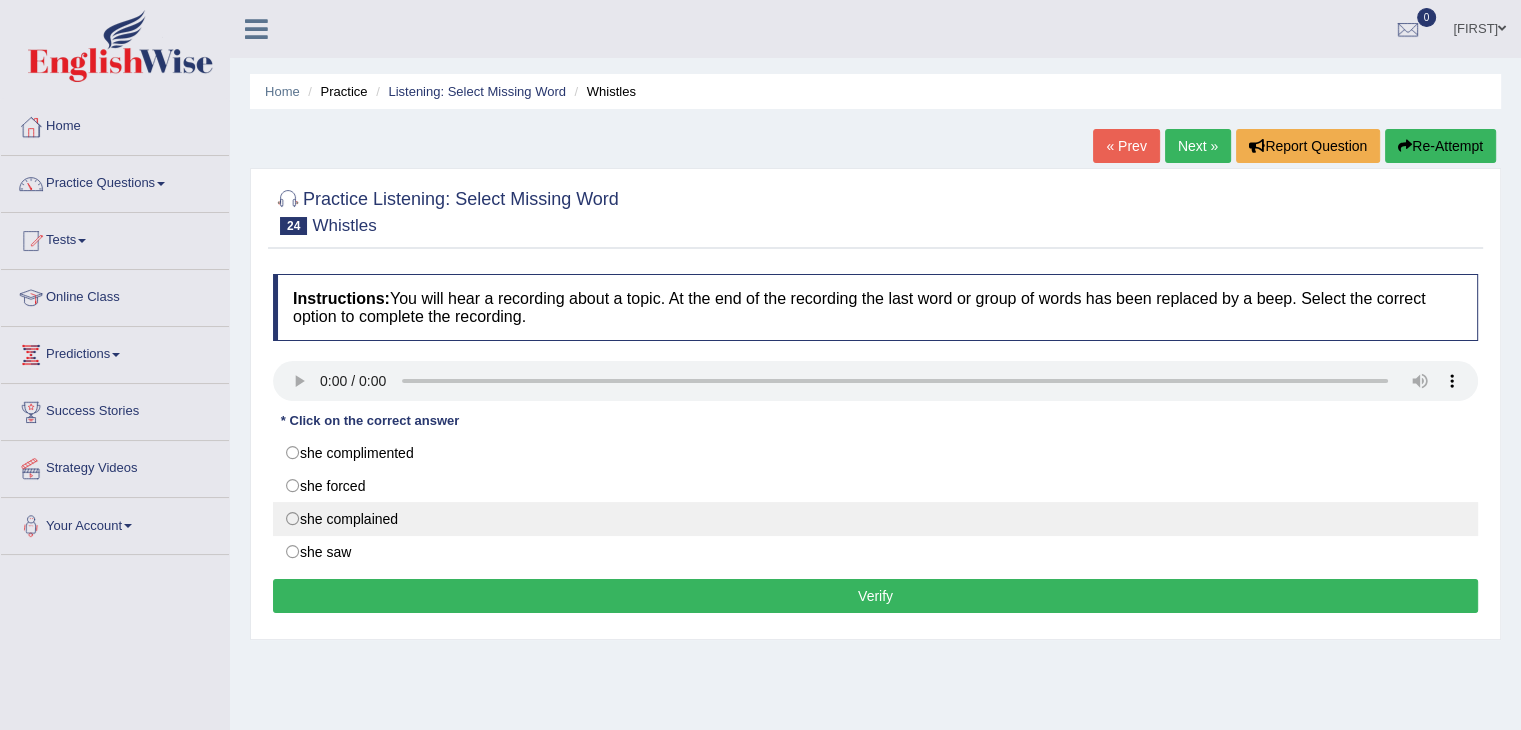 click on "she  complained" at bounding box center [875, 519] 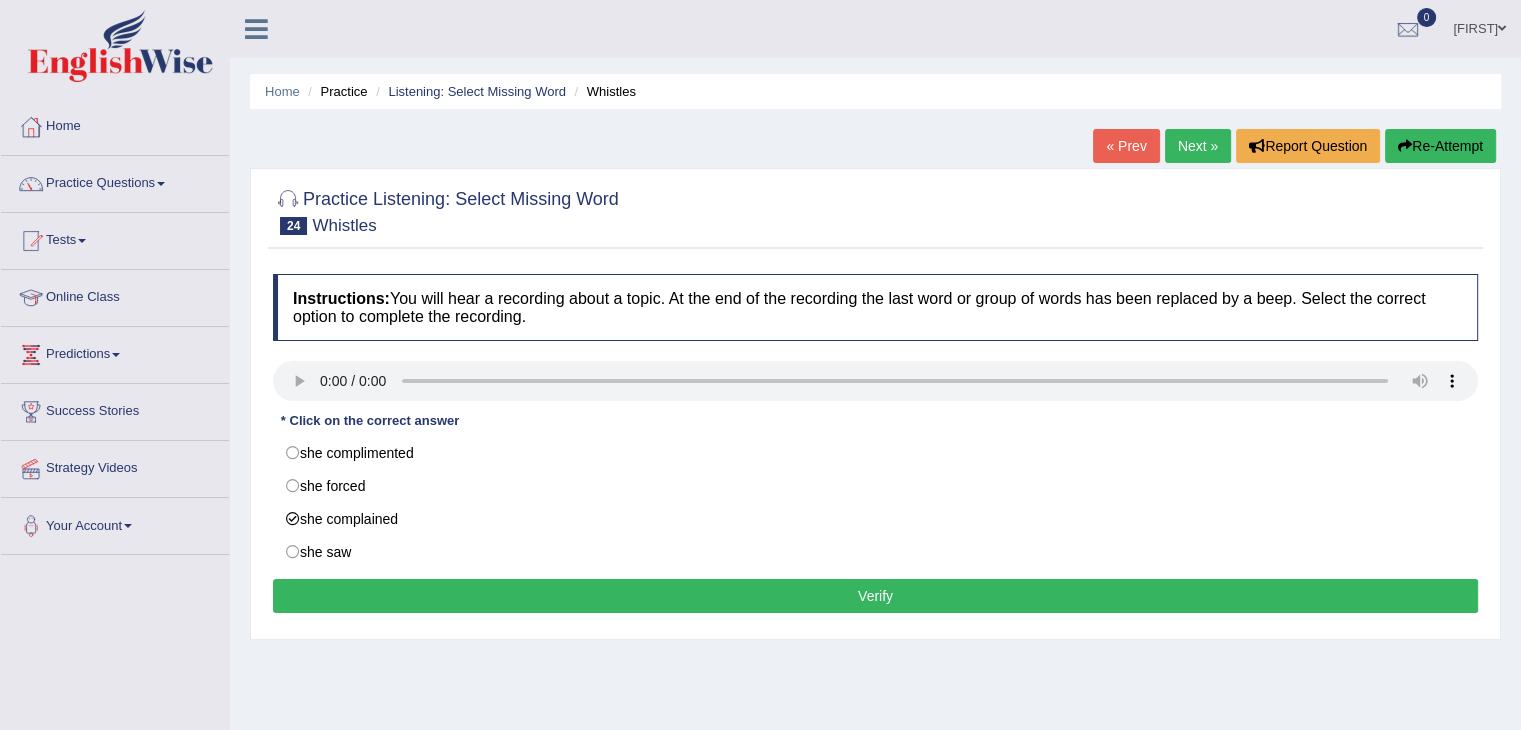 click on "Verify" at bounding box center (875, 596) 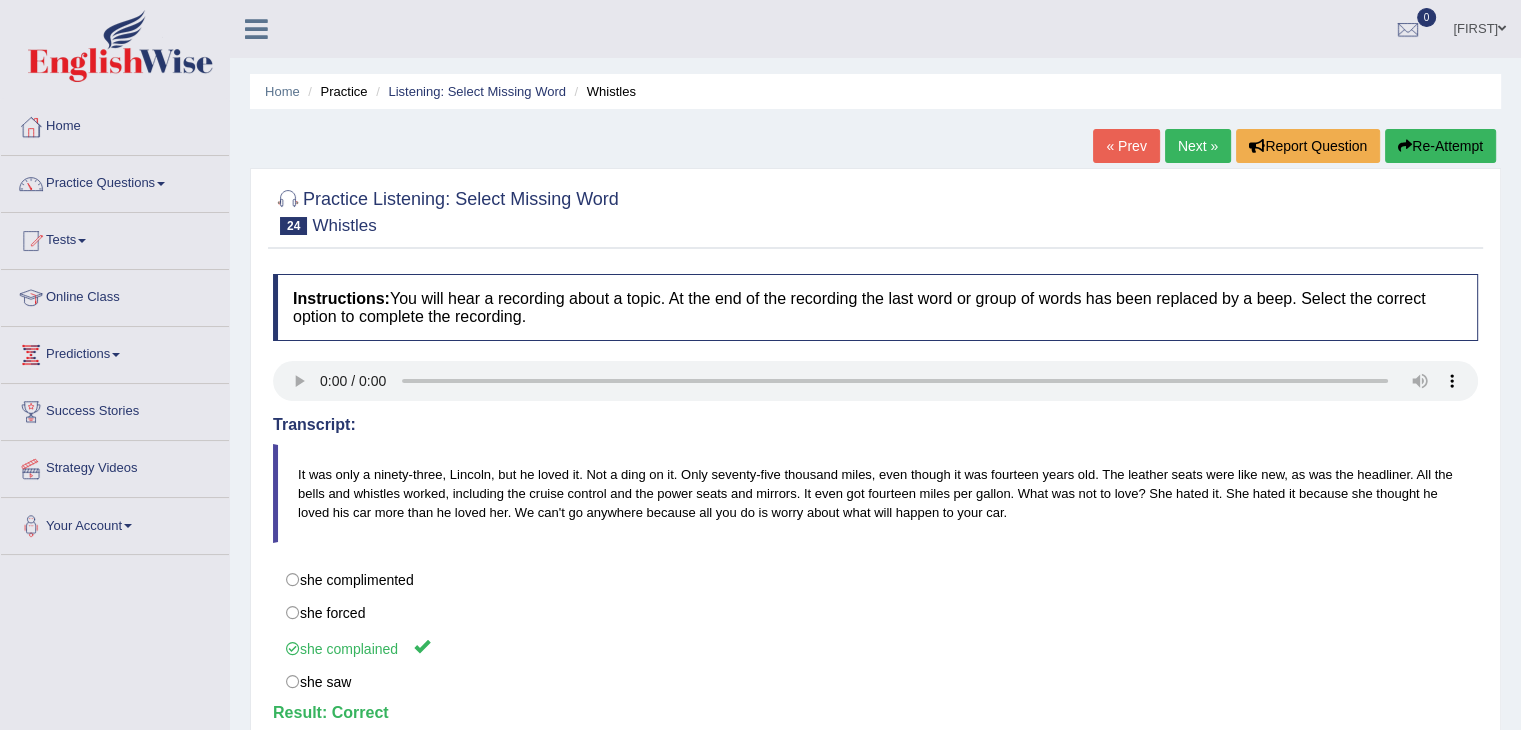 click on "Next »" at bounding box center (1198, 146) 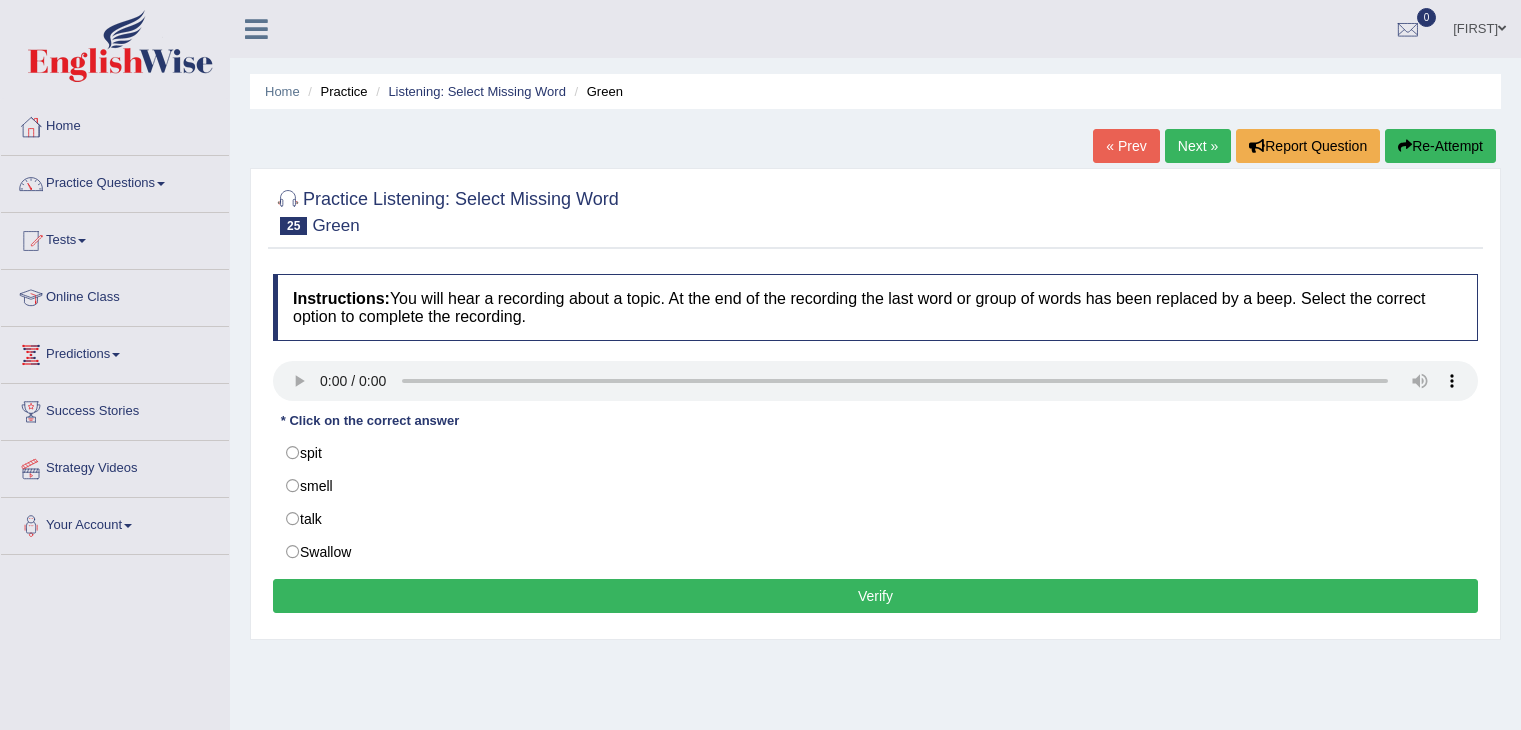 scroll, scrollTop: 0, scrollLeft: 0, axis: both 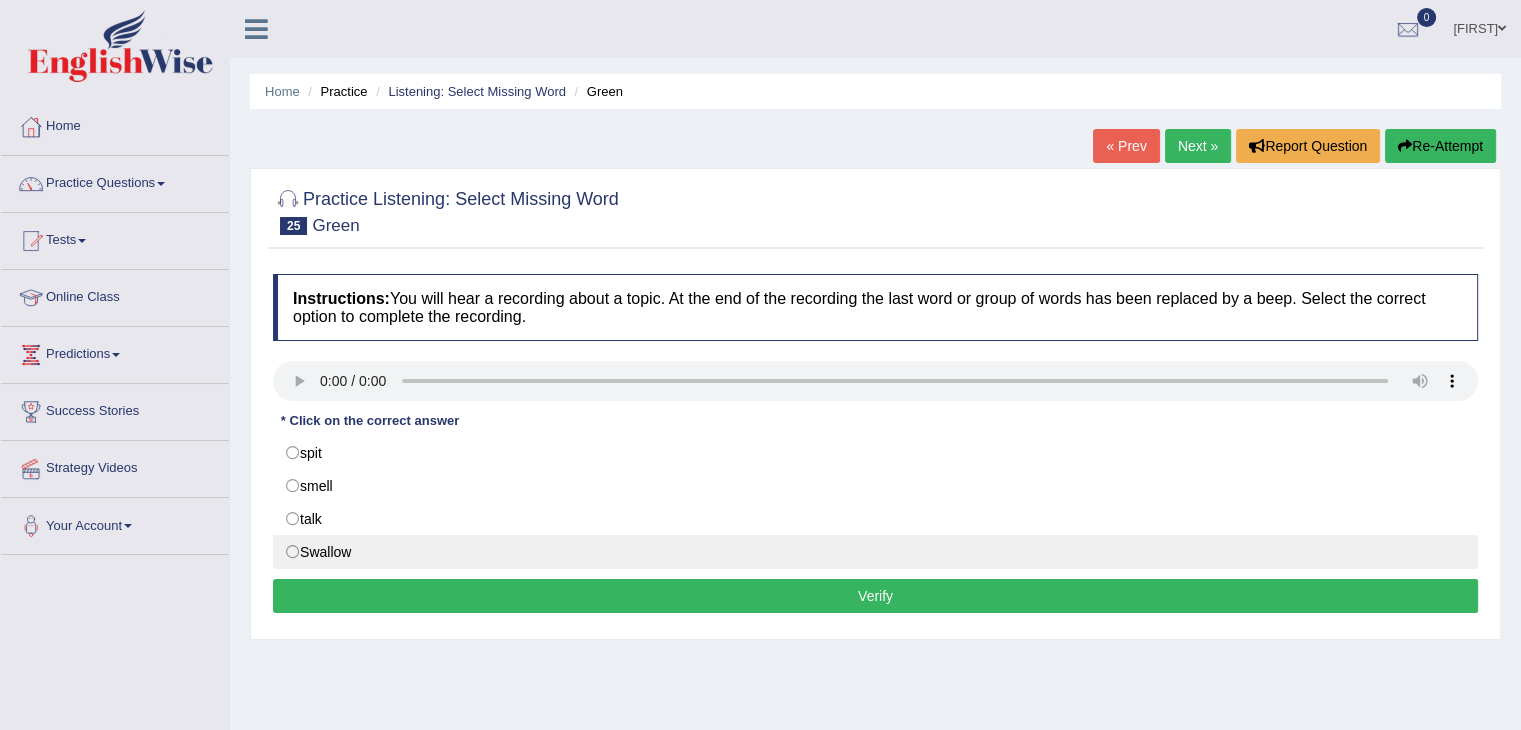 click on "Swallow" at bounding box center (875, 552) 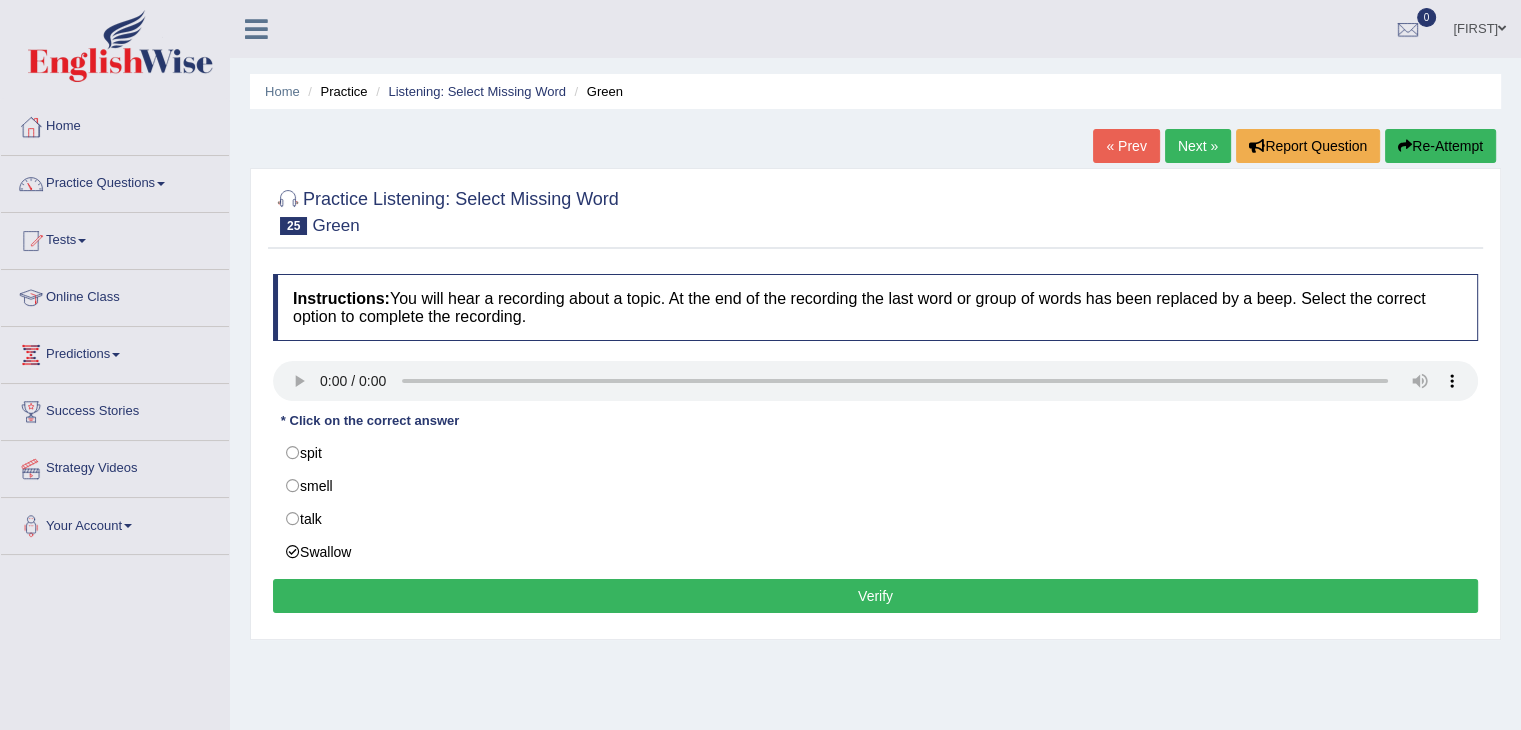 click on "Verify" at bounding box center (875, 596) 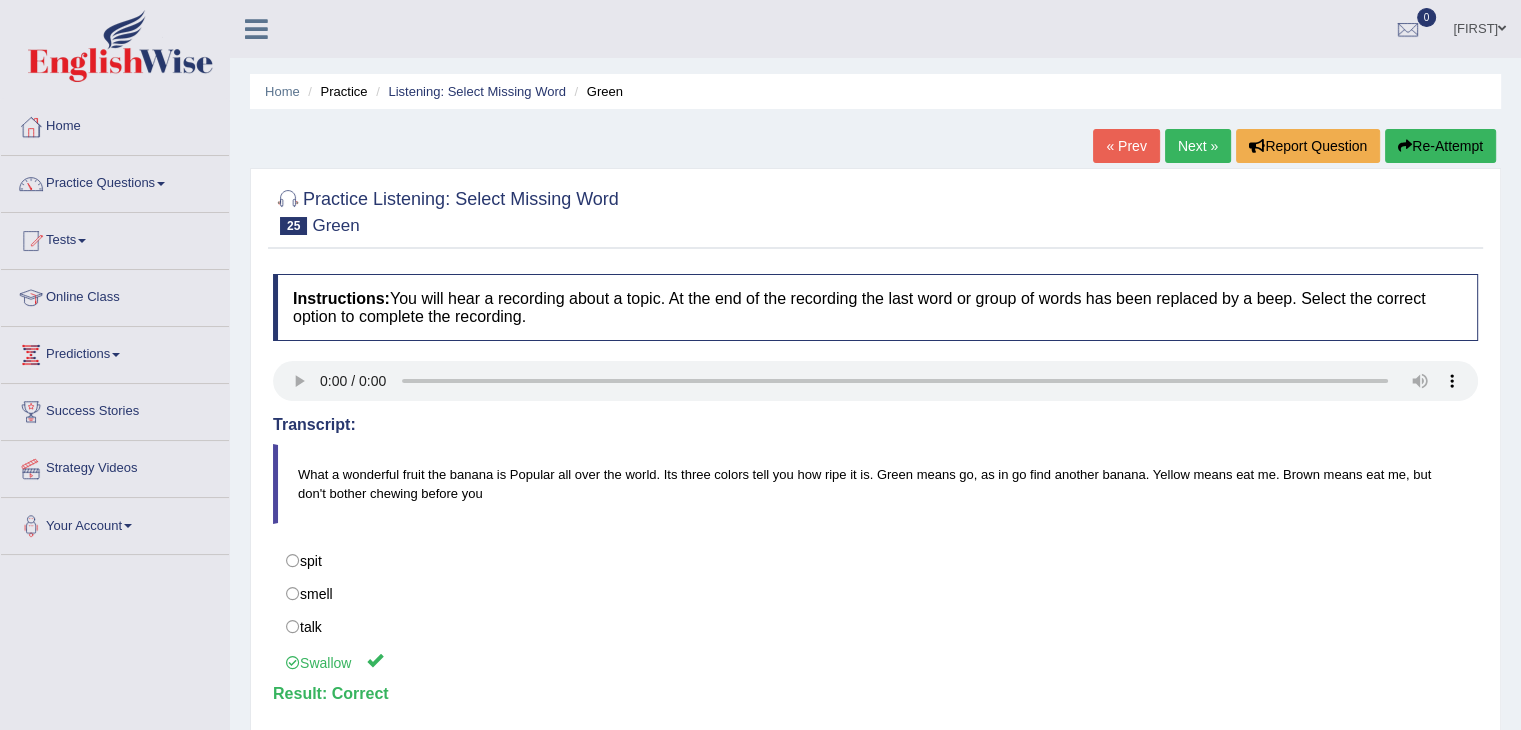 click on "Next »" at bounding box center (1198, 146) 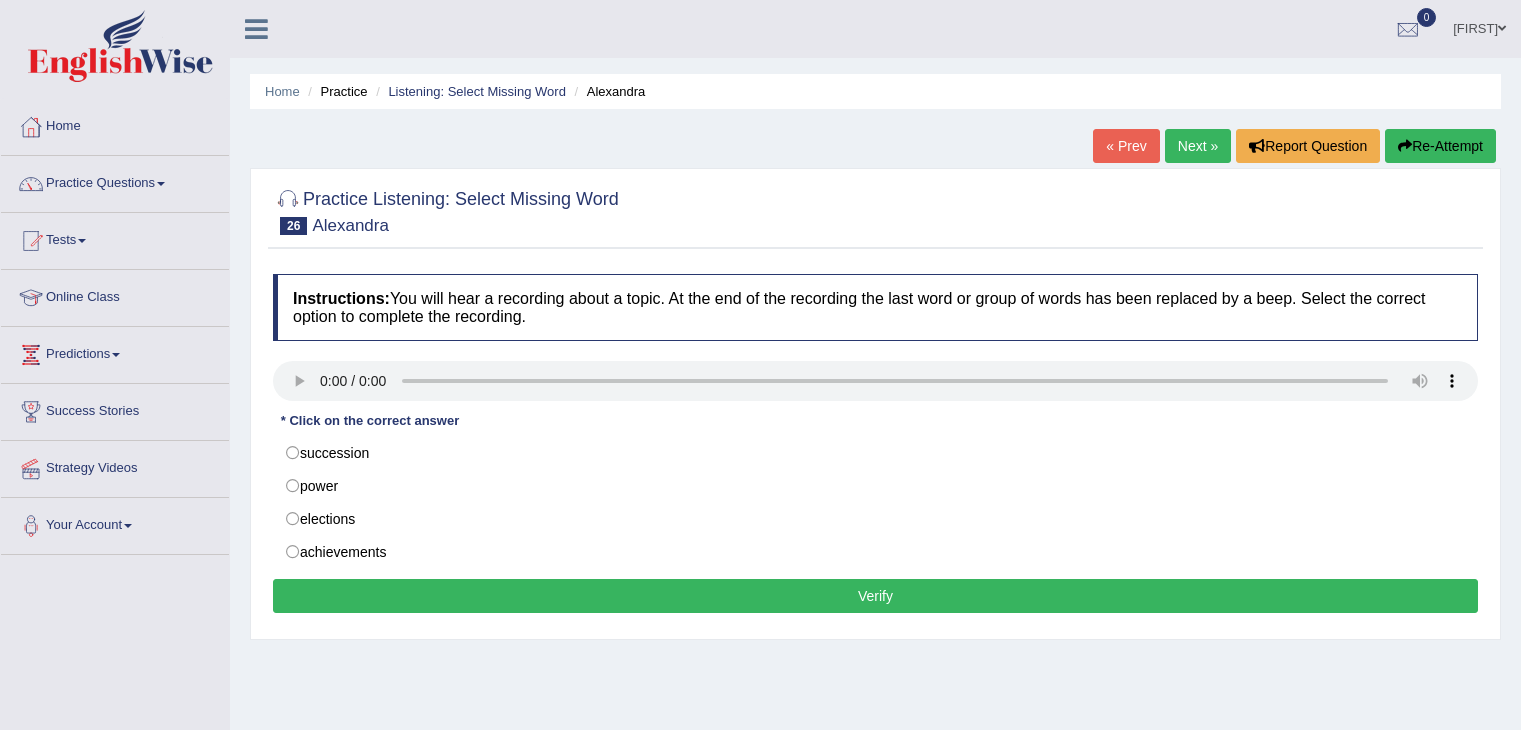 scroll, scrollTop: 0, scrollLeft: 0, axis: both 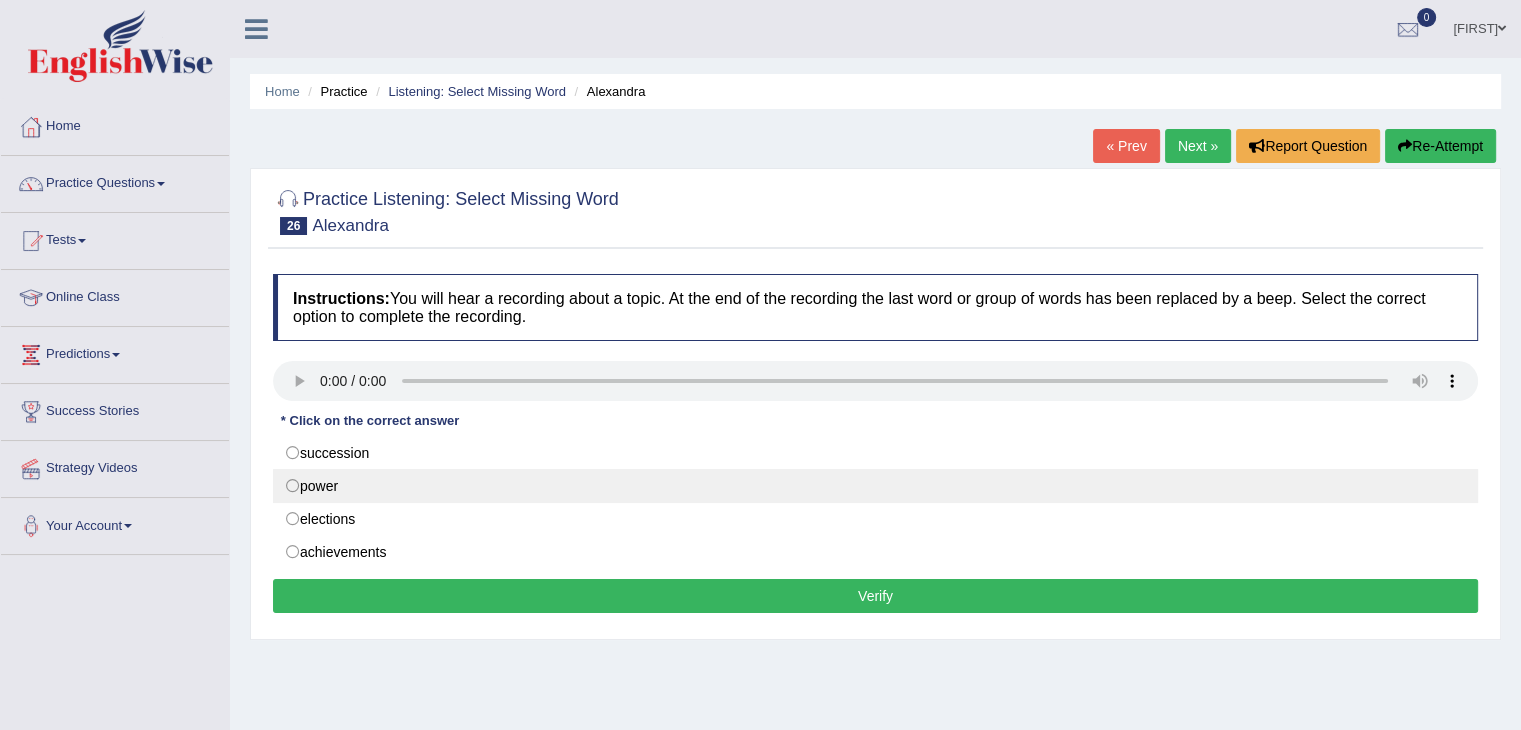 click on "power" at bounding box center (875, 486) 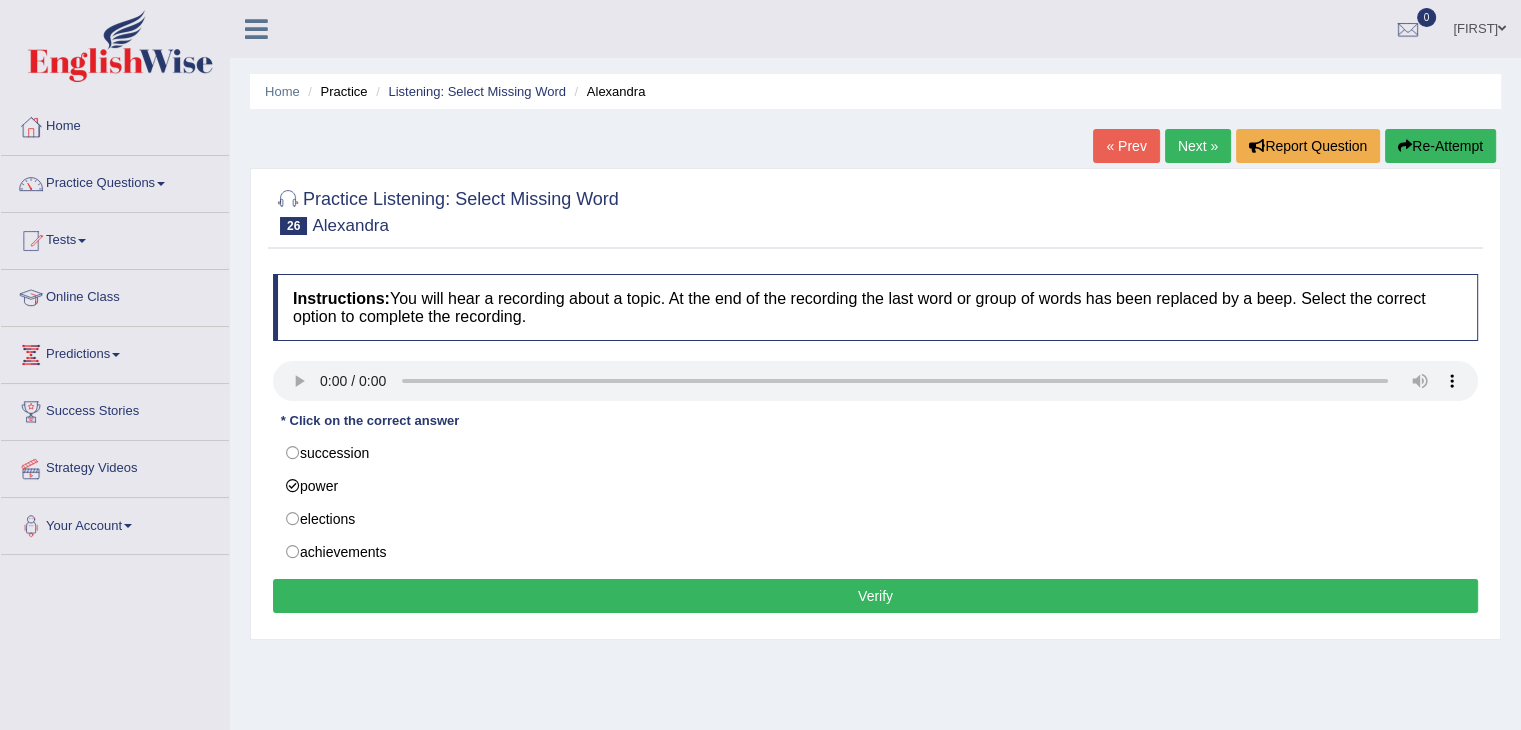 click on "Verify" at bounding box center (875, 596) 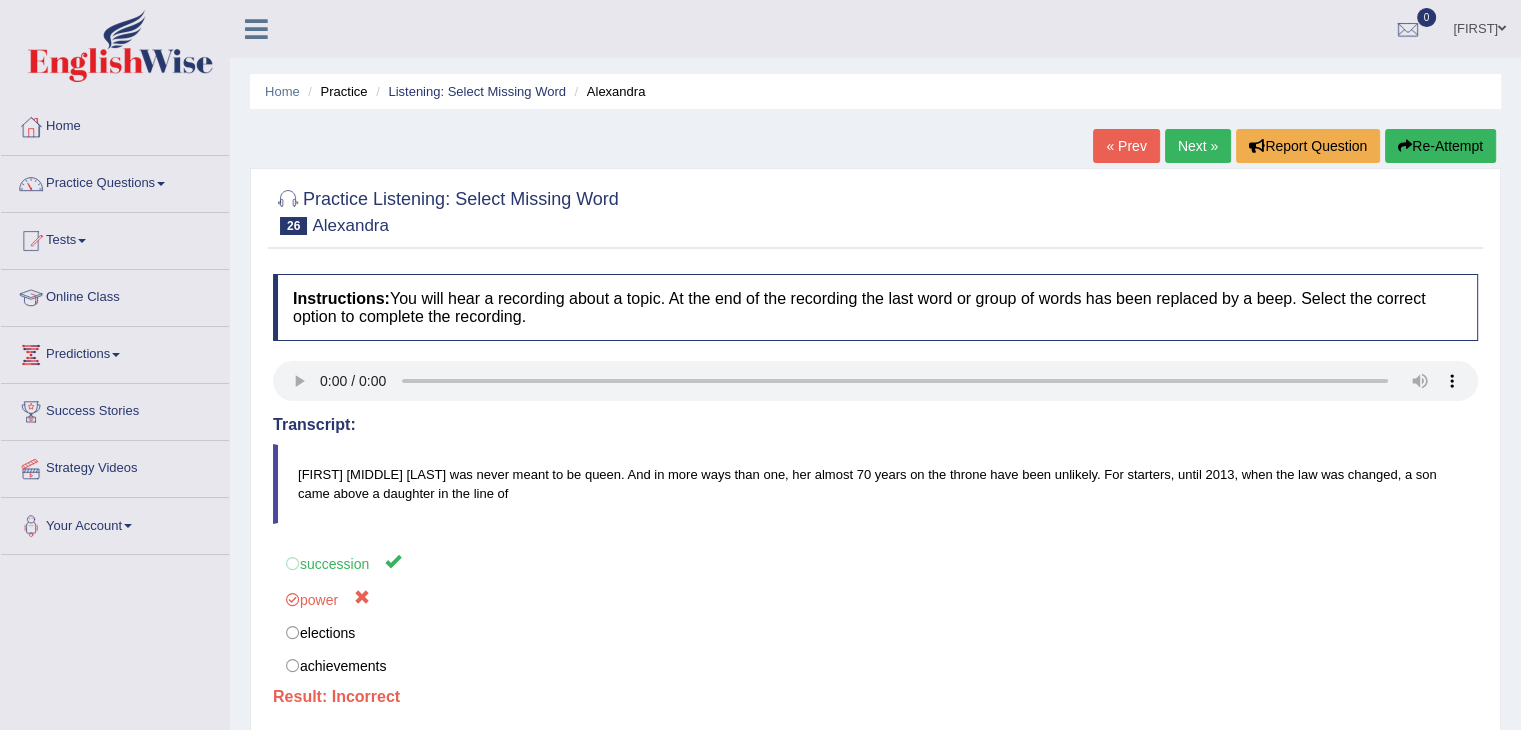 click on "Next »" at bounding box center (1198, 146) 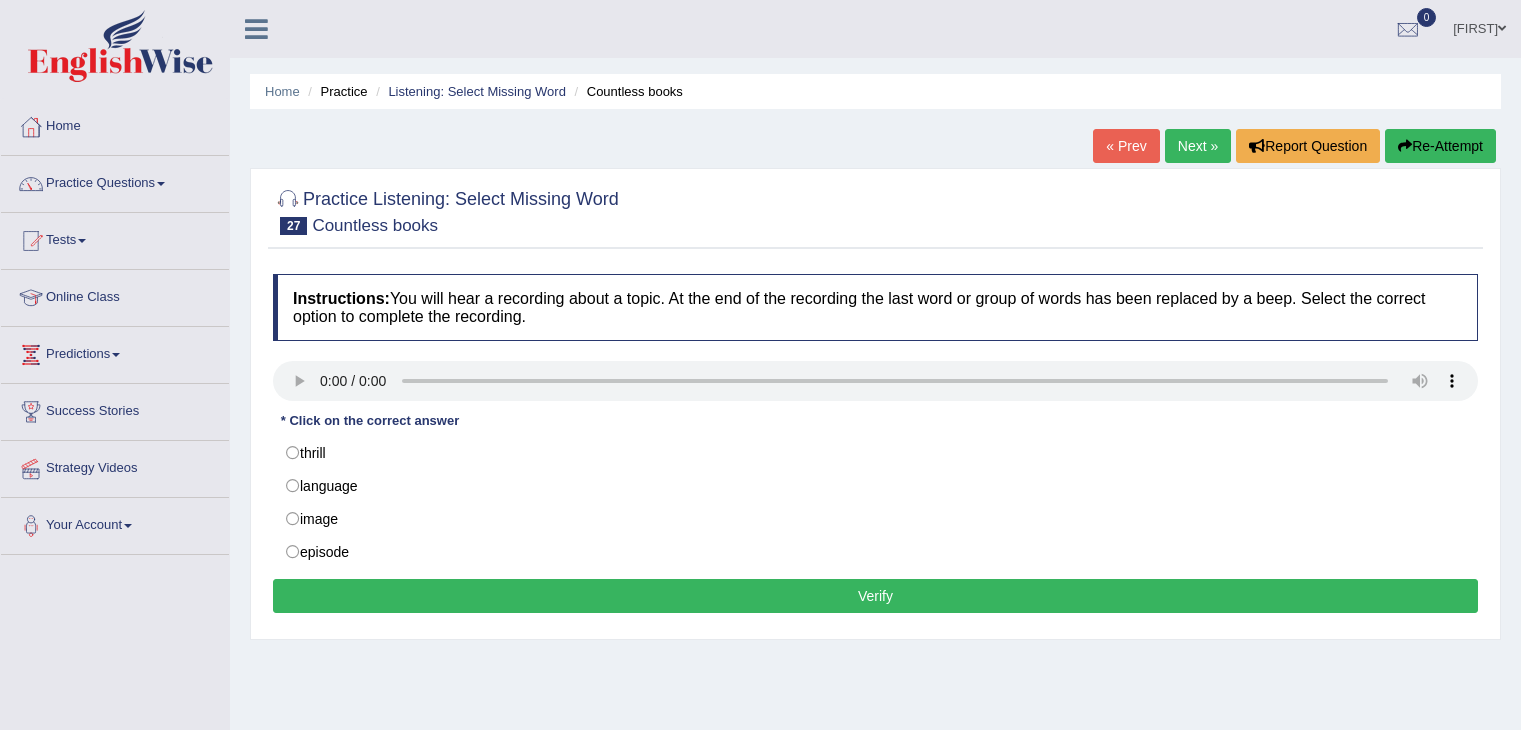 scroll, scrollTop: 0, scrollLeft: 0, axis: both 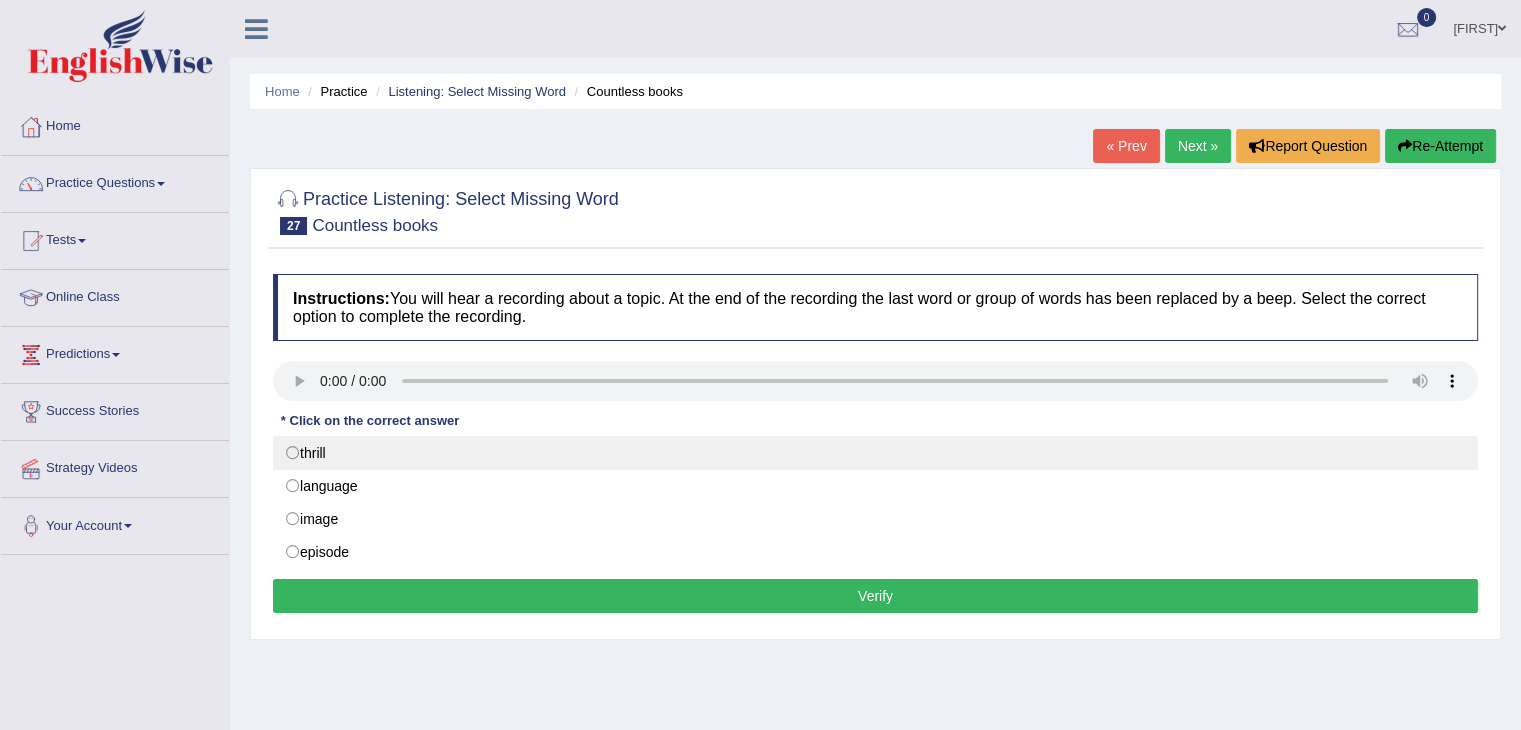 click on "thrill" at bounding box center [875, 453] 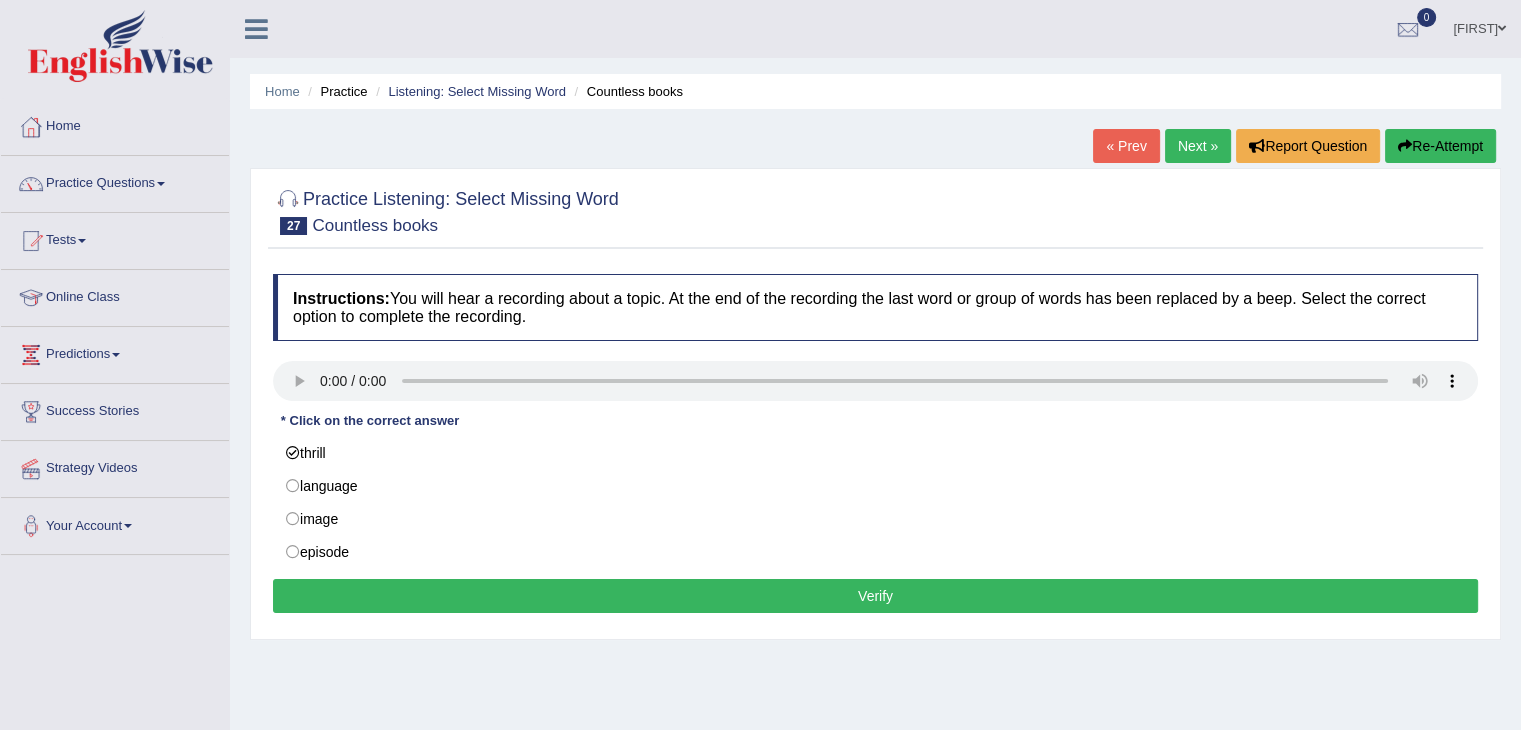 click on "Verify" at bounding box center (875, 596) 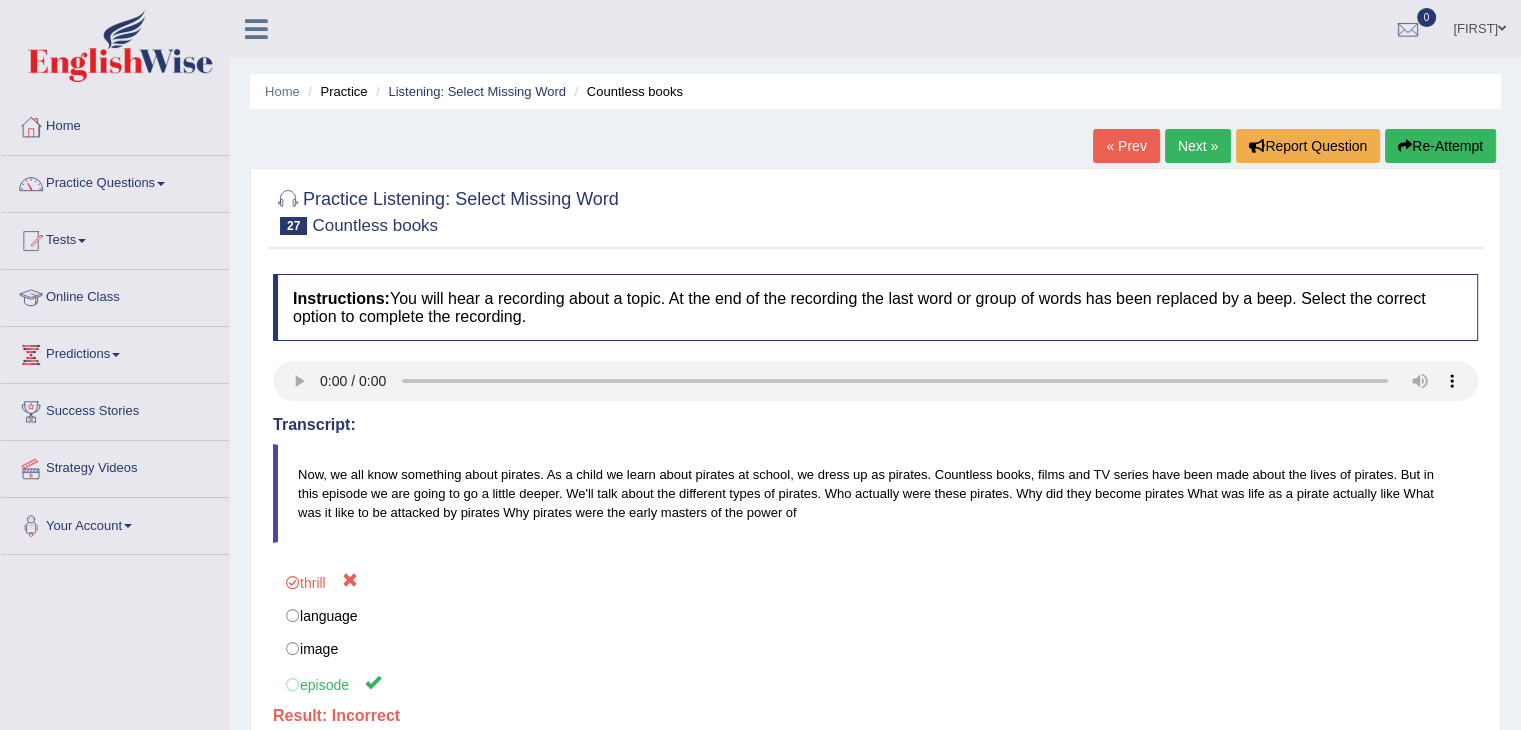 click on "Next »" at bounding box center (1198, 146) 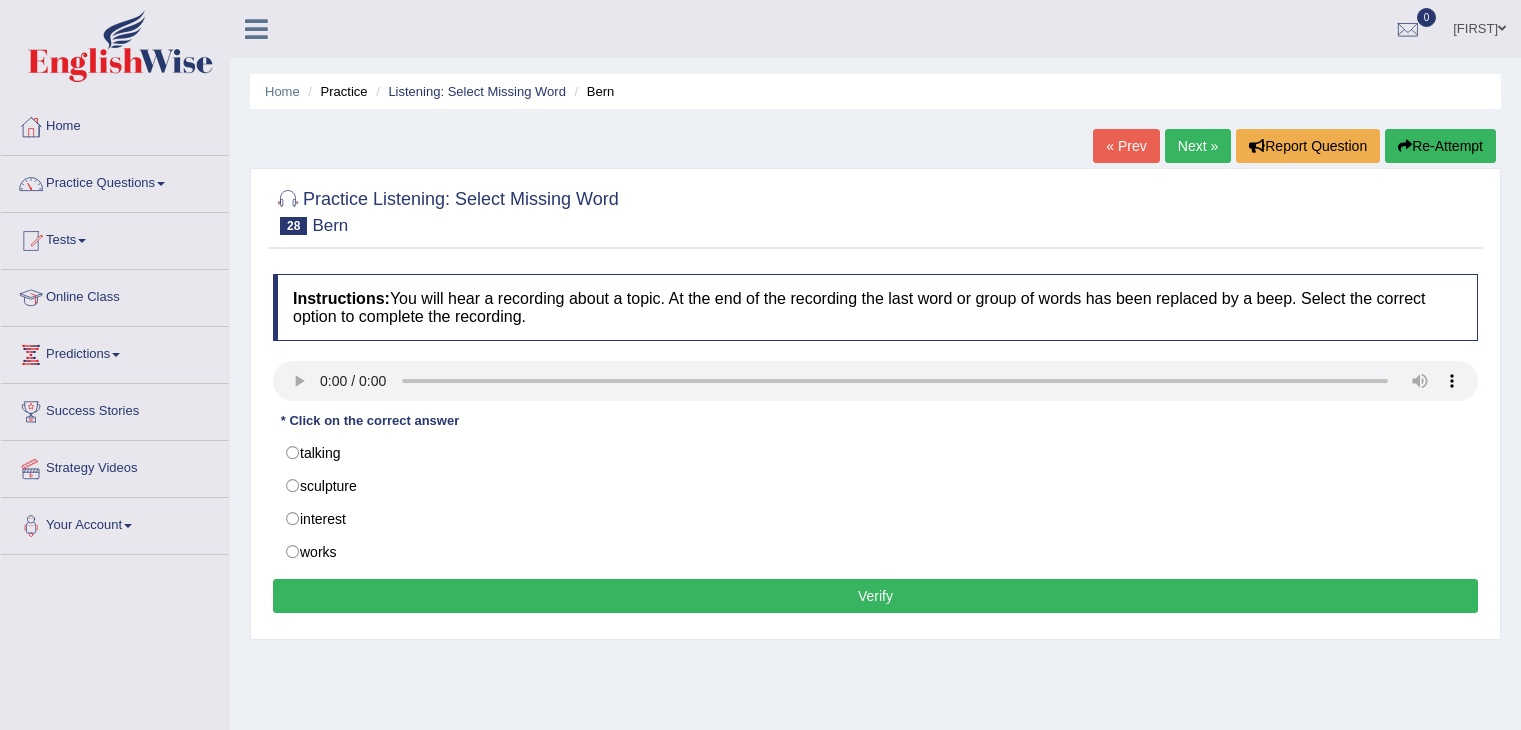 scroll, scrollTop: 0, scrollLeft: 0, axis: both 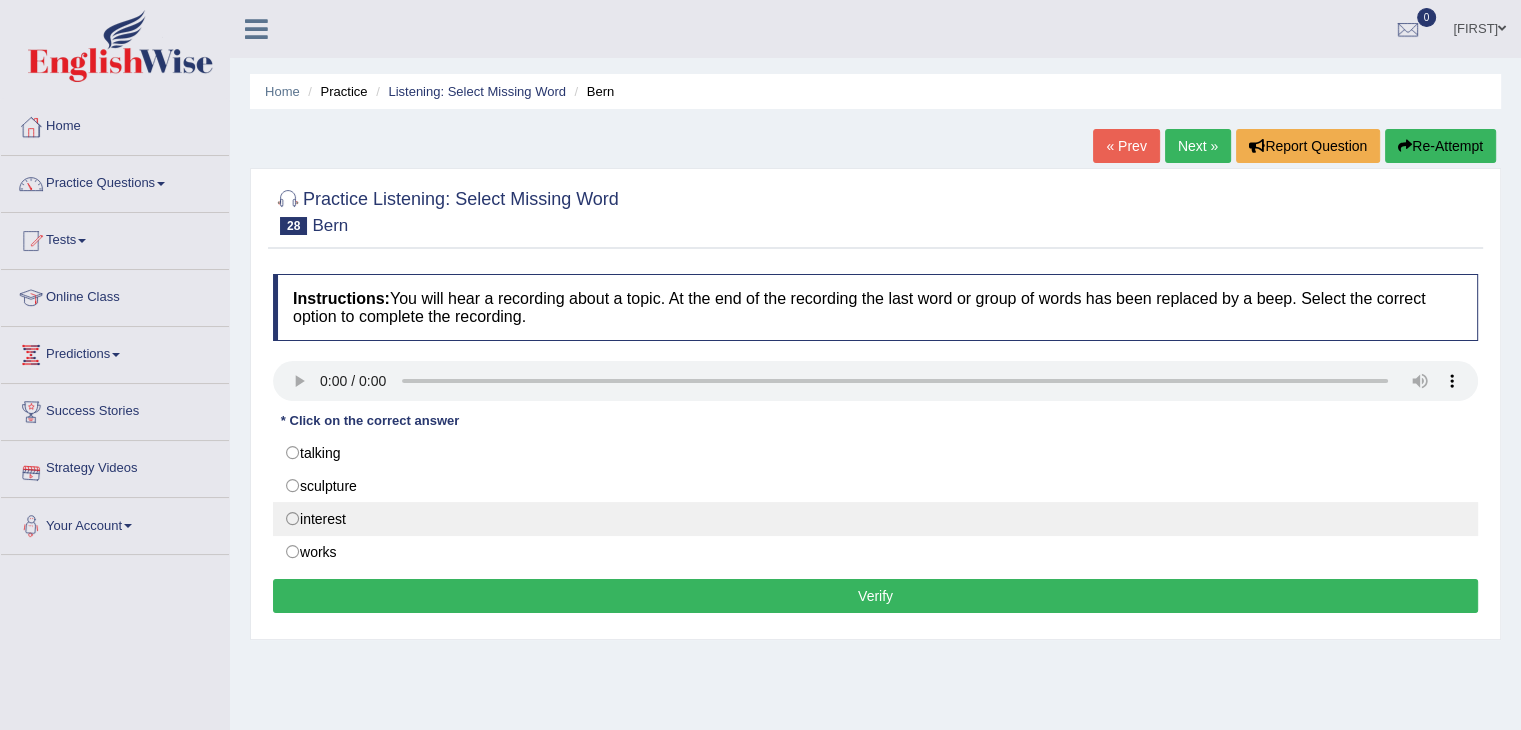 click on "interest" at bounding box center [875, 519] 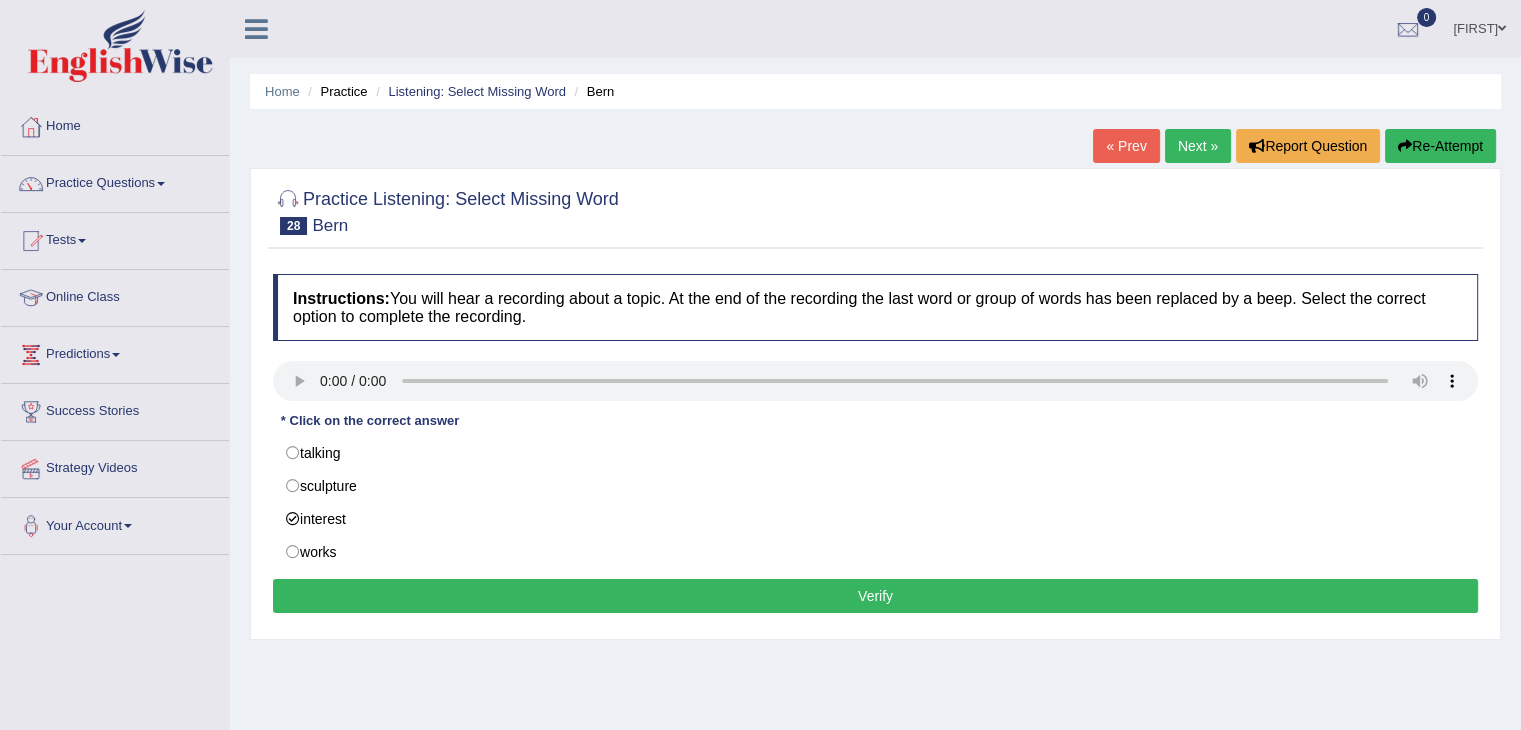 click on "Verify" at bounding box center [875, 596] 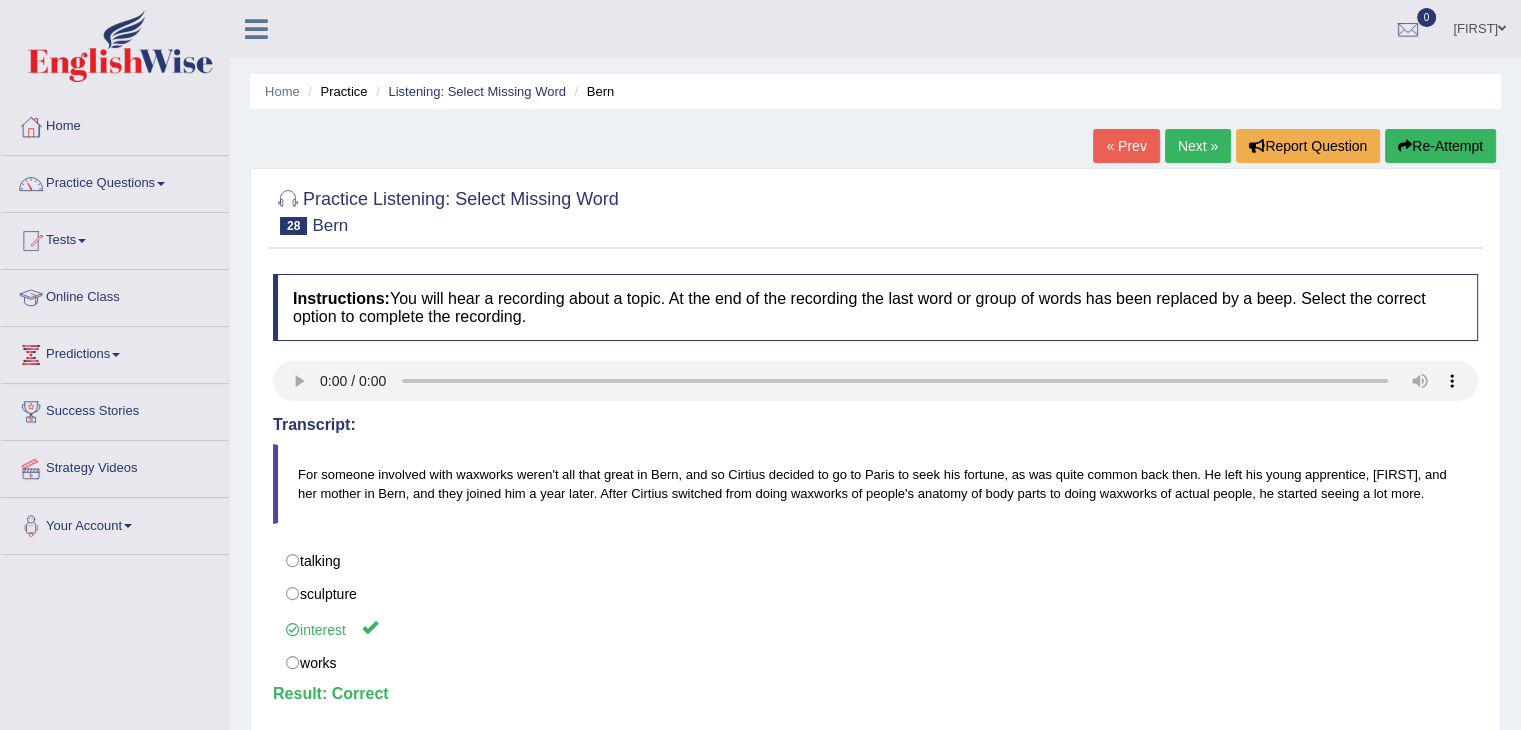 click on "Next »" at bounding box center [1198, 146] 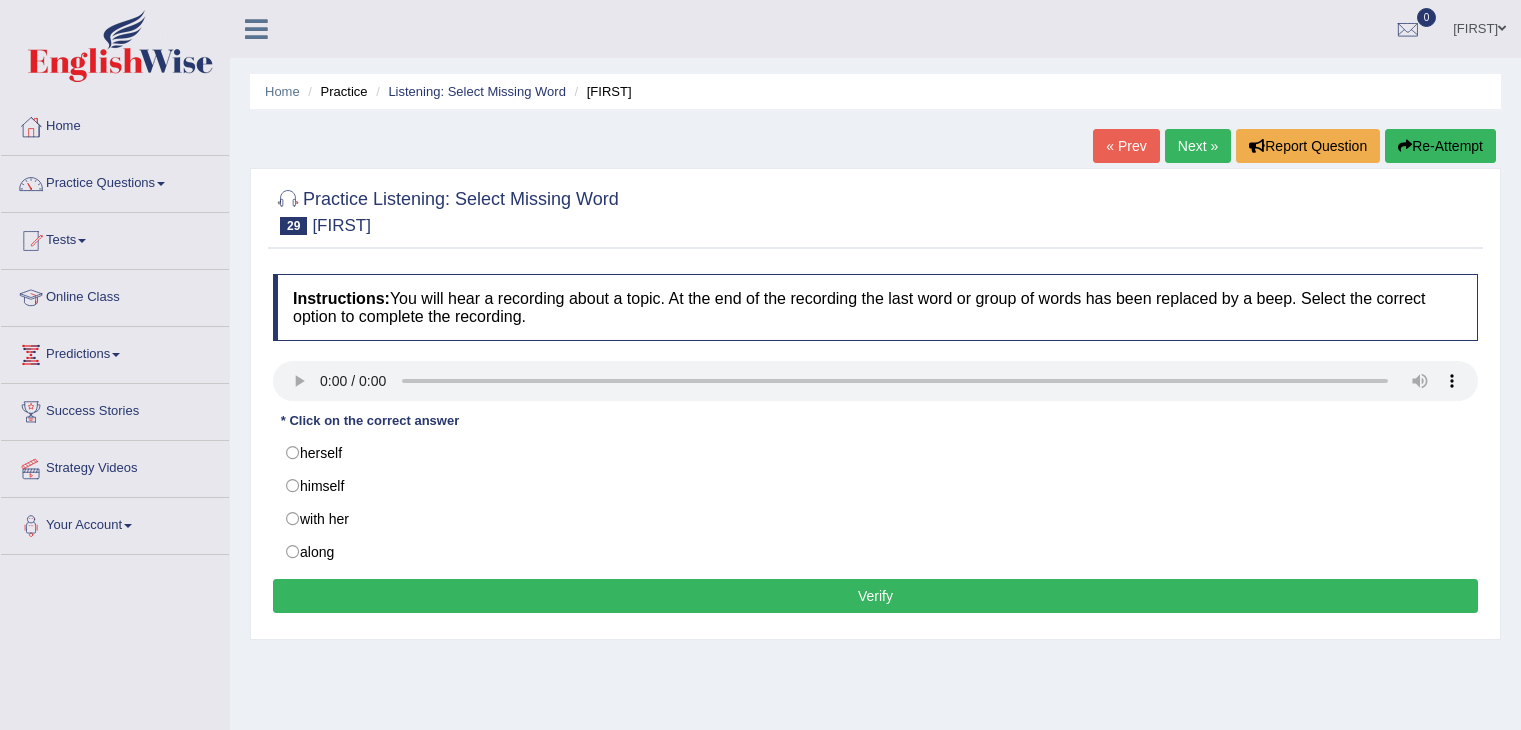 scroll, scrollTop: 0, scrollLeft: 0, axis: both 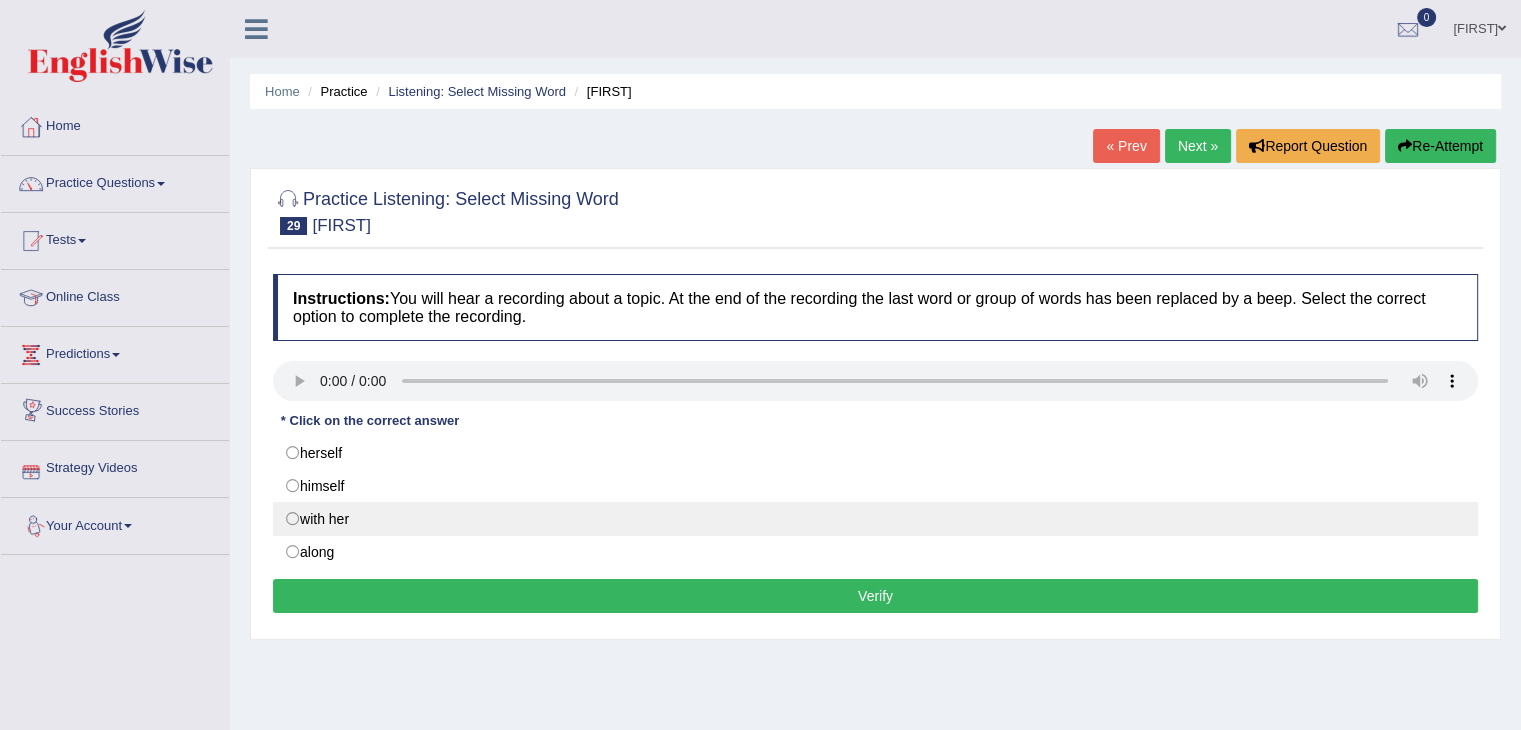 click on "with her" at bounding box center (875, 519) 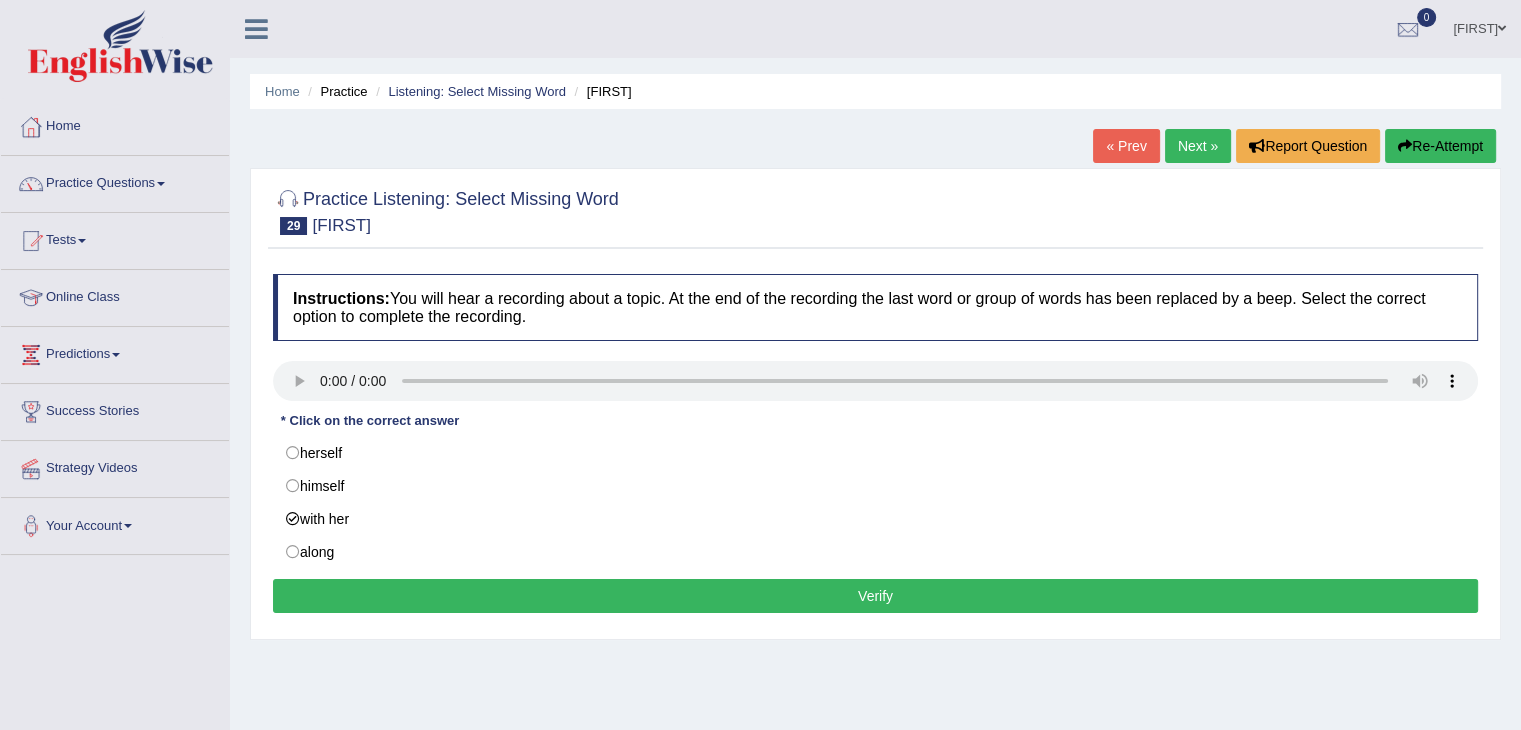 click on "Verify" at bounding box center (875, 596) 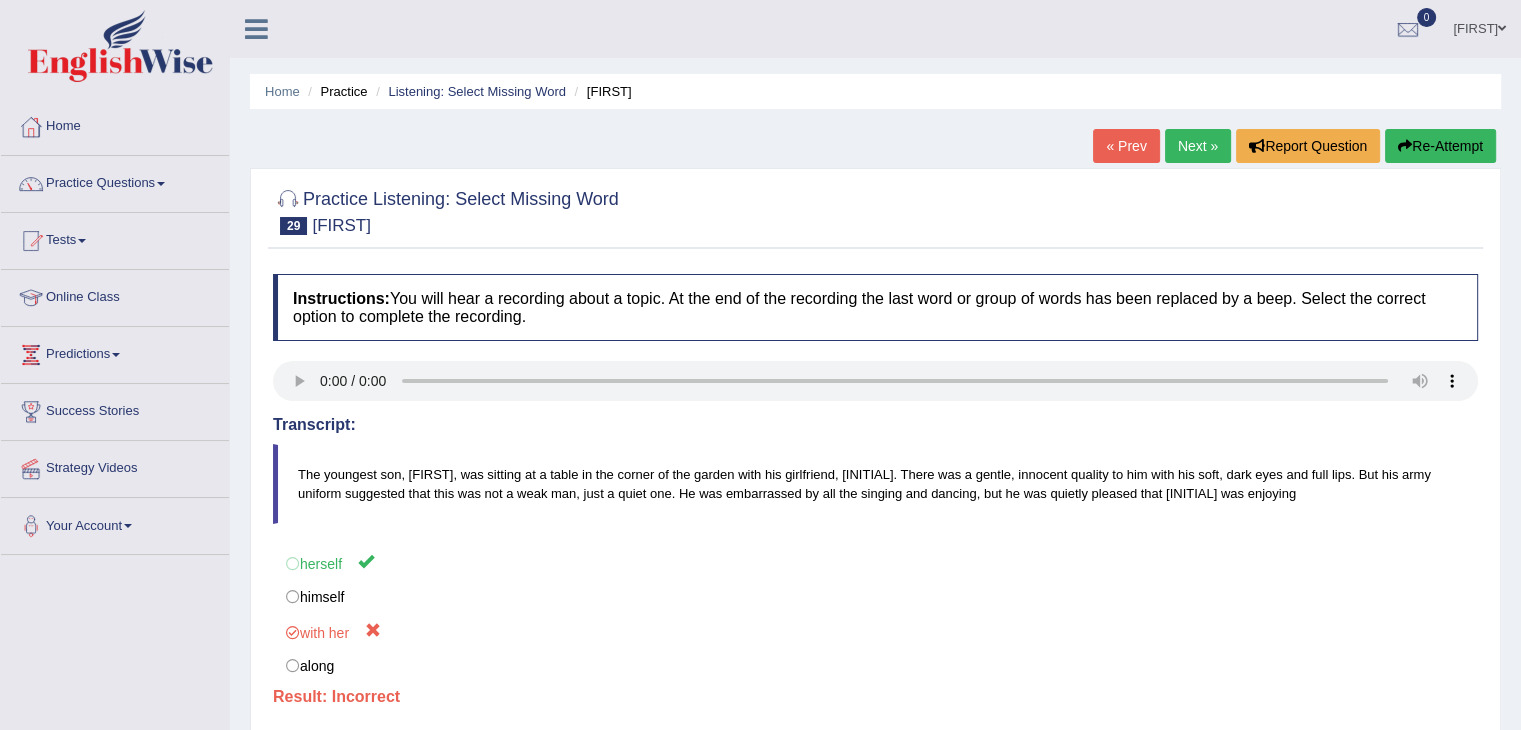 click on "Next »" at bounding box center [1198, 146] 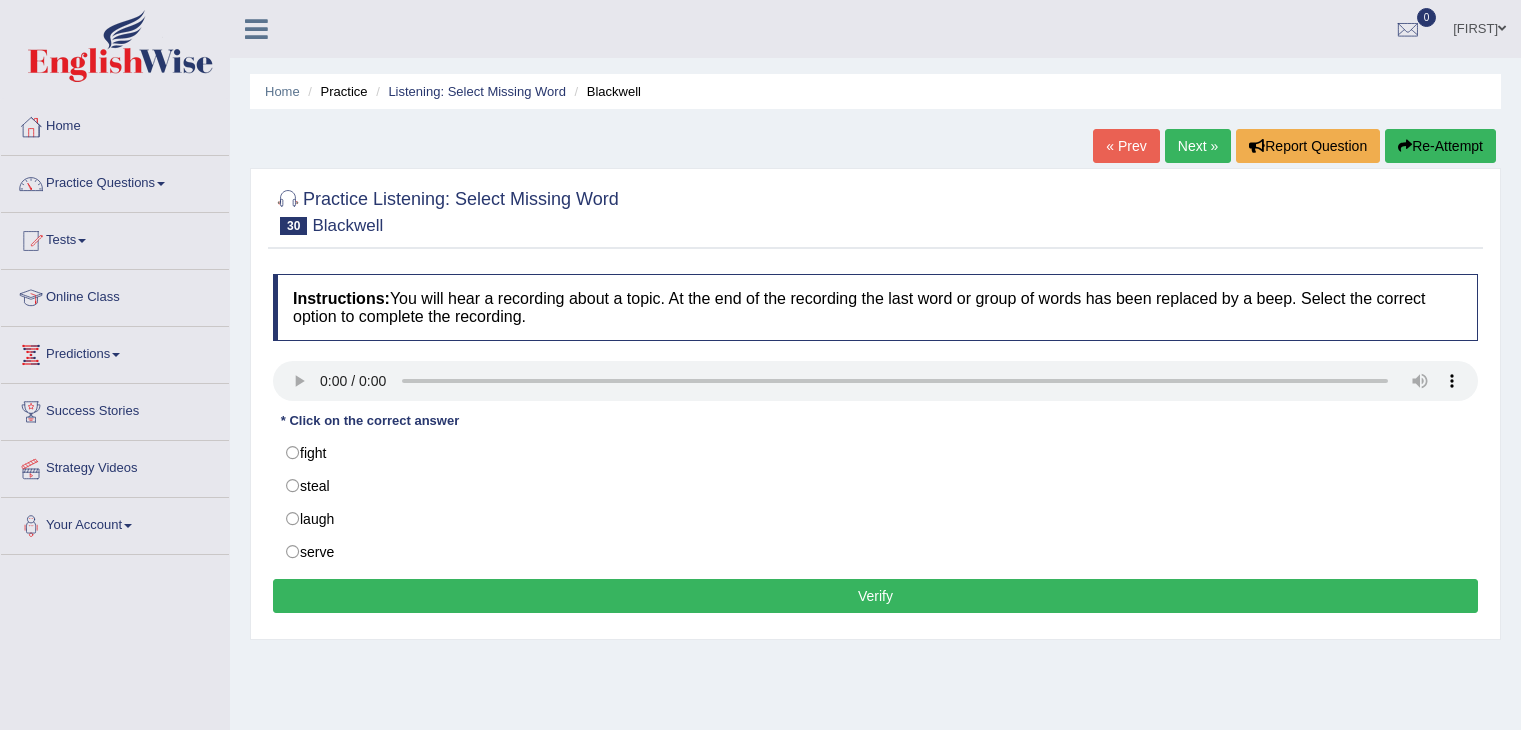 scroll, scrollTop: 0, scrollLeft: 0, axis: both 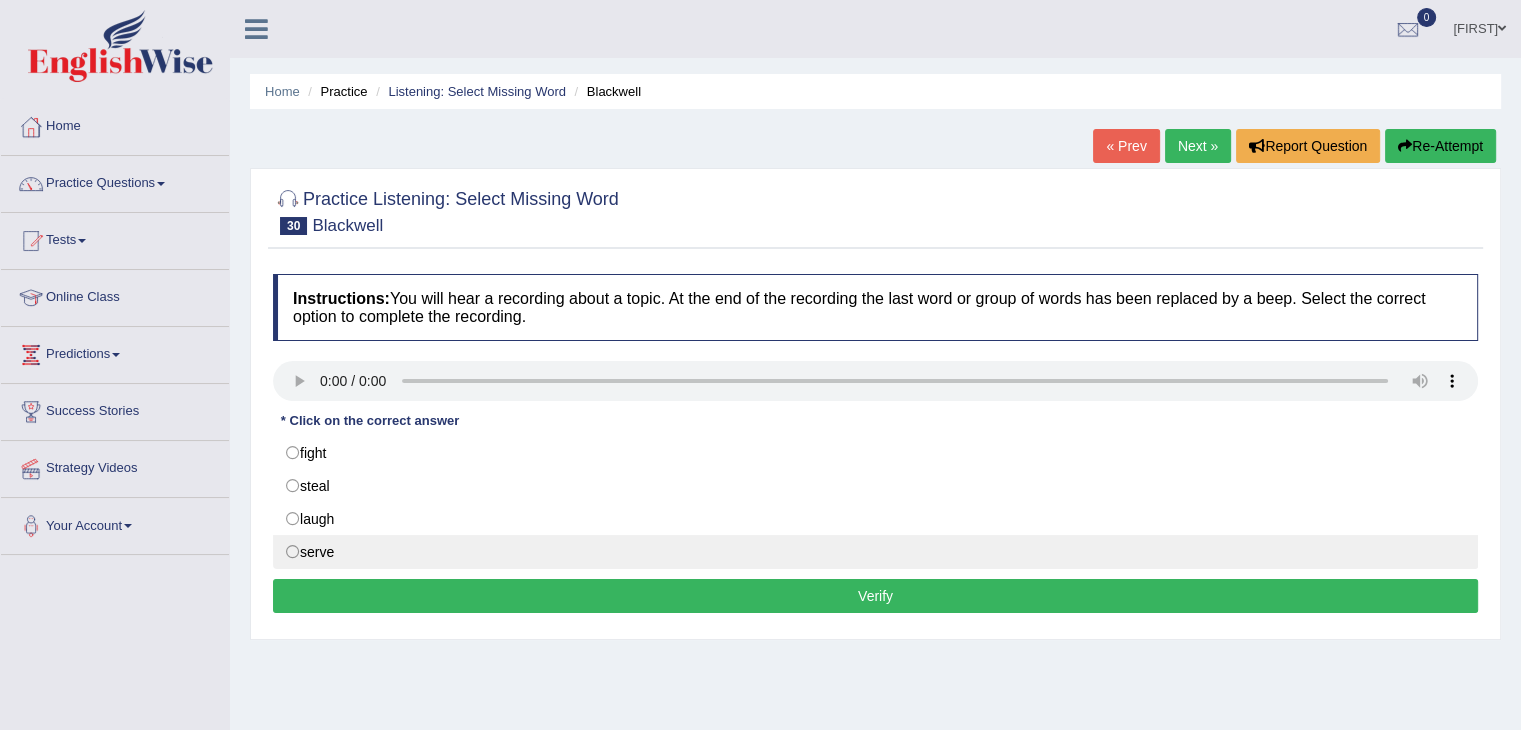 click on "serve" at bounding box center [875, 552] 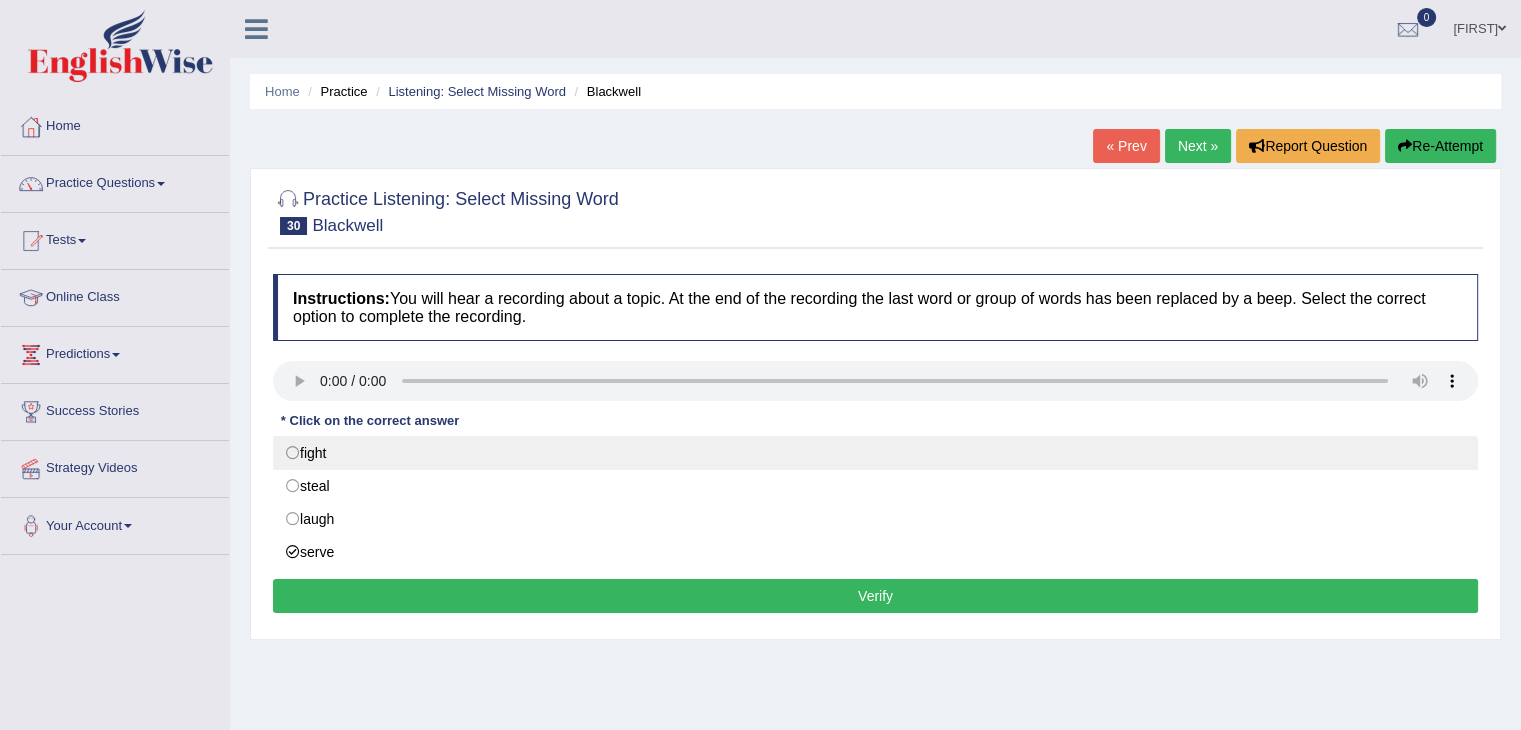 click on "fight" at bounding box center (875, 453) 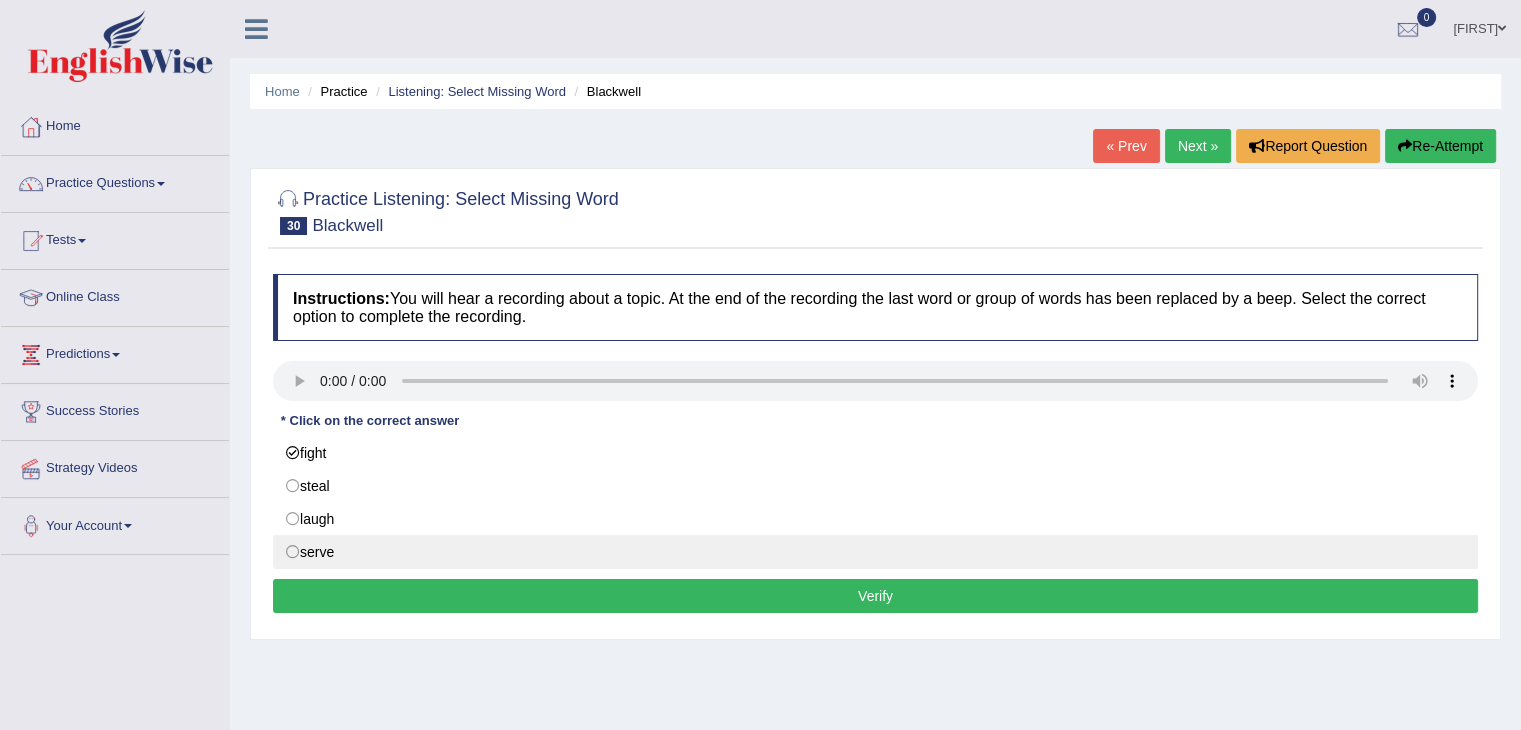 click on "serve" at bounding box center (875, 552) 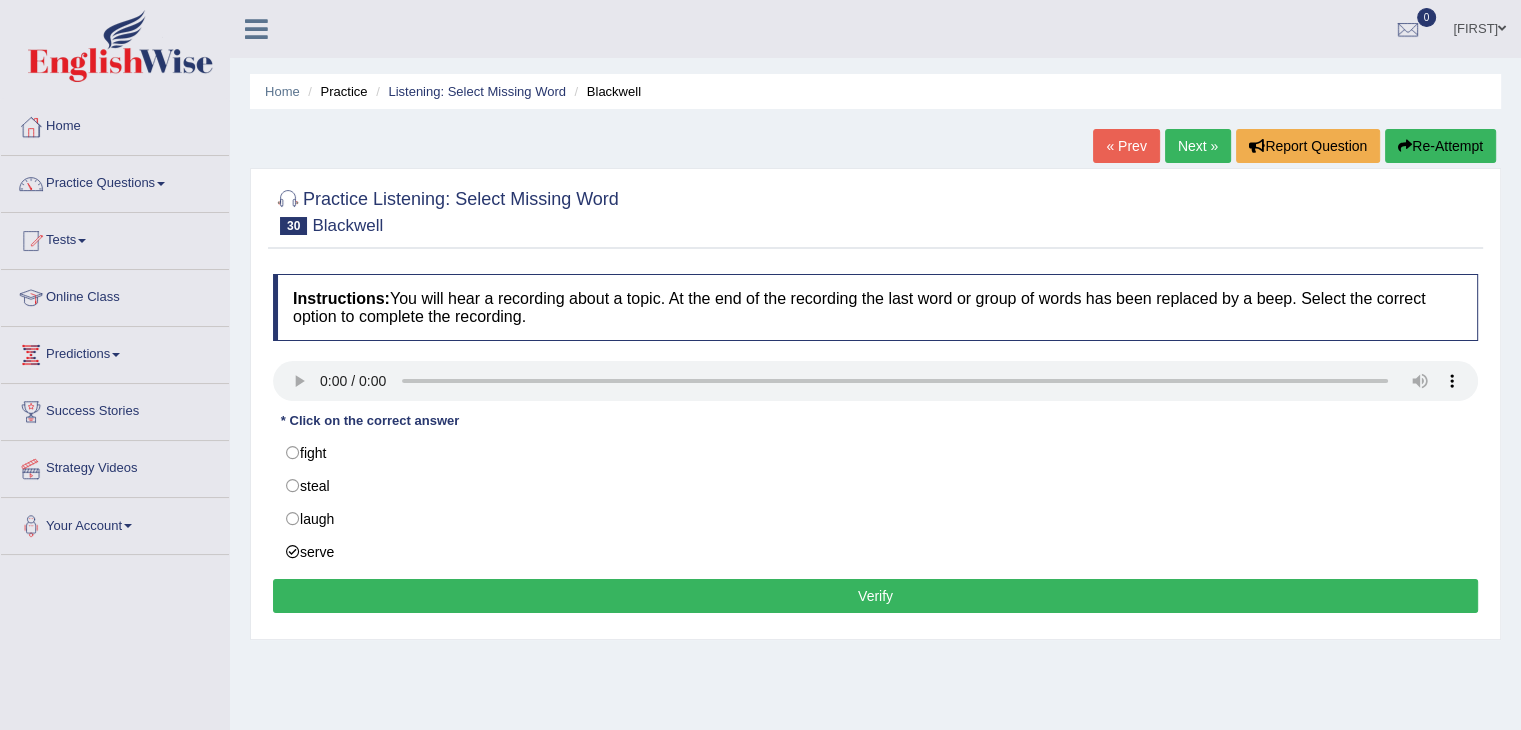 click on "Verify" at bounding box center [875, 596] 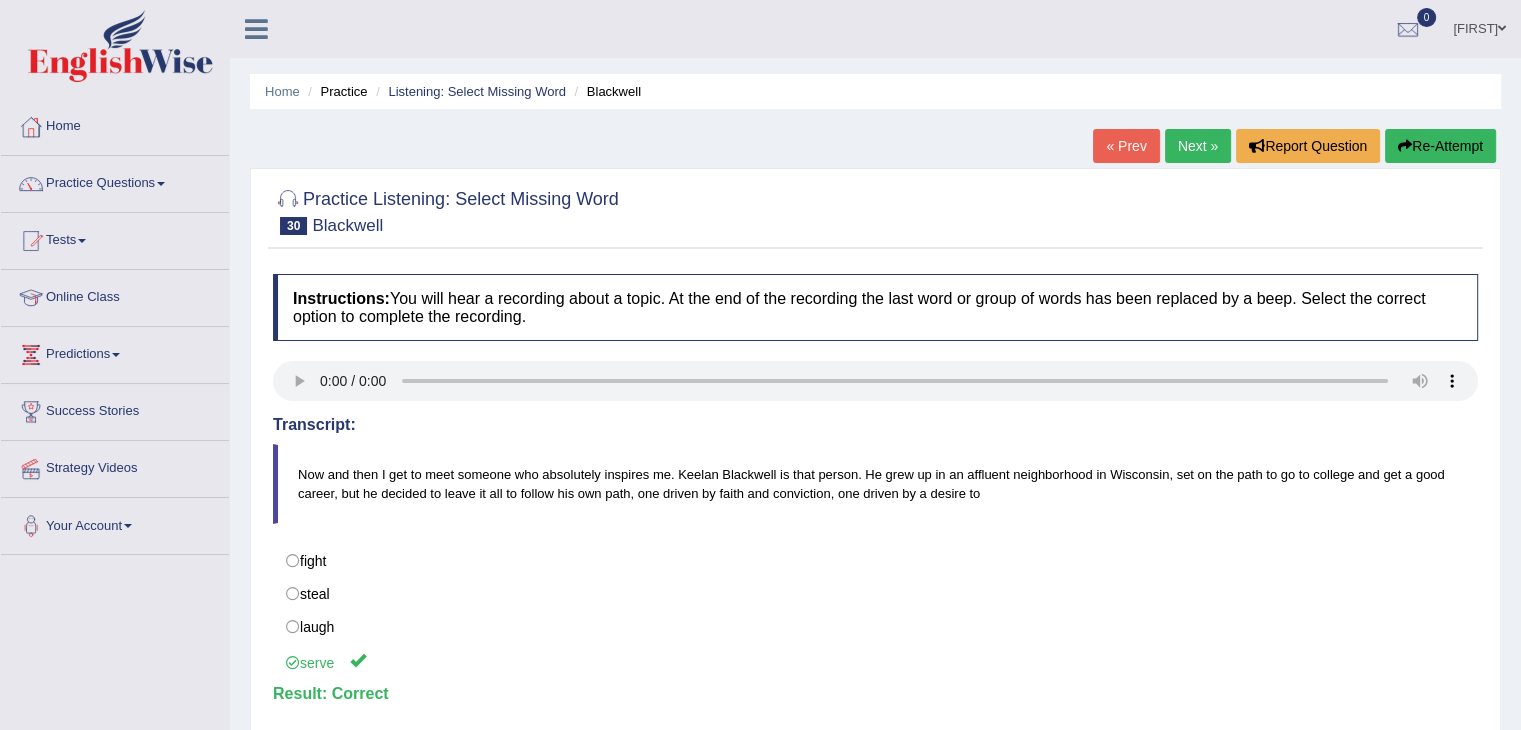 click on "Next »" at bounding box center (1198, 146) 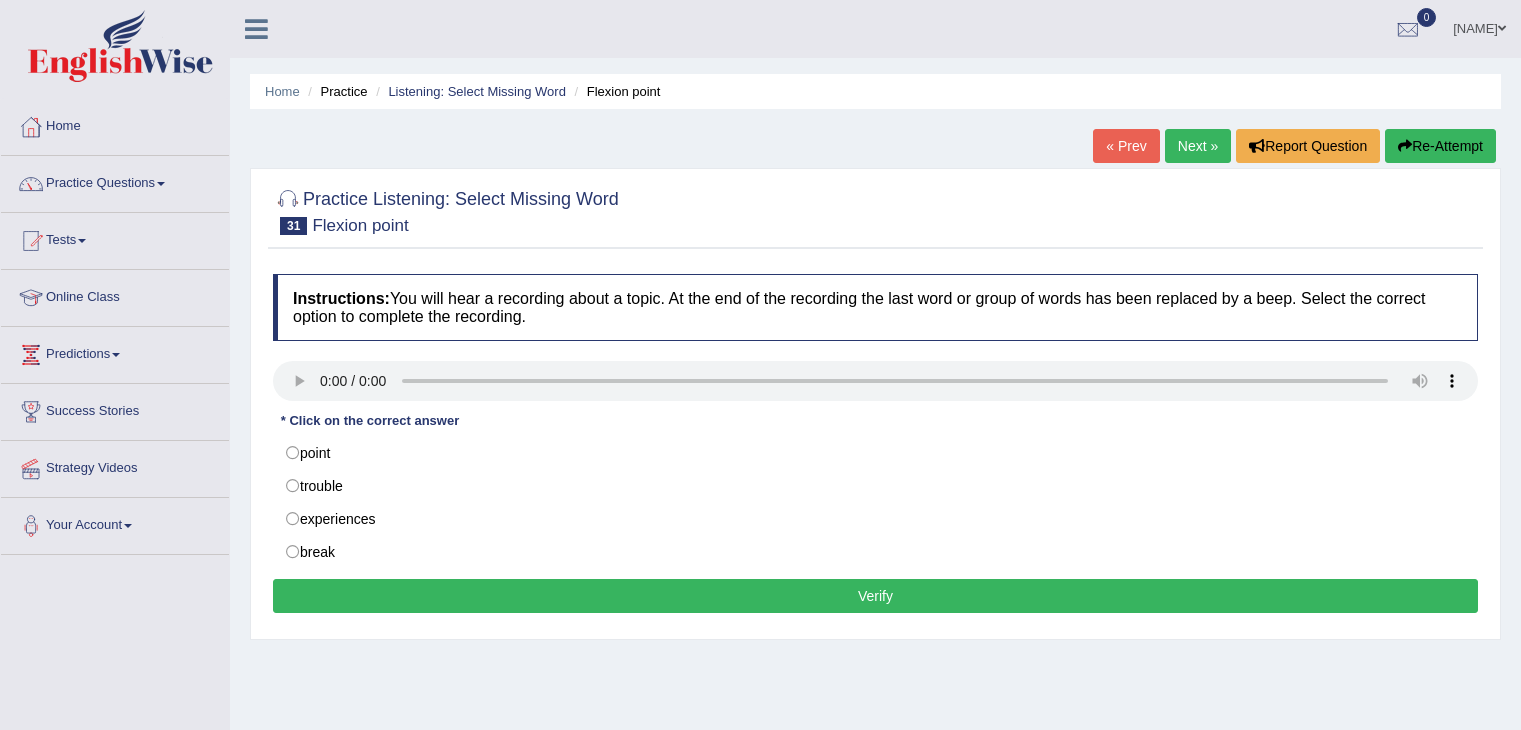 scroll, scrollTop: 0, scrollLeft: 0, axis: both 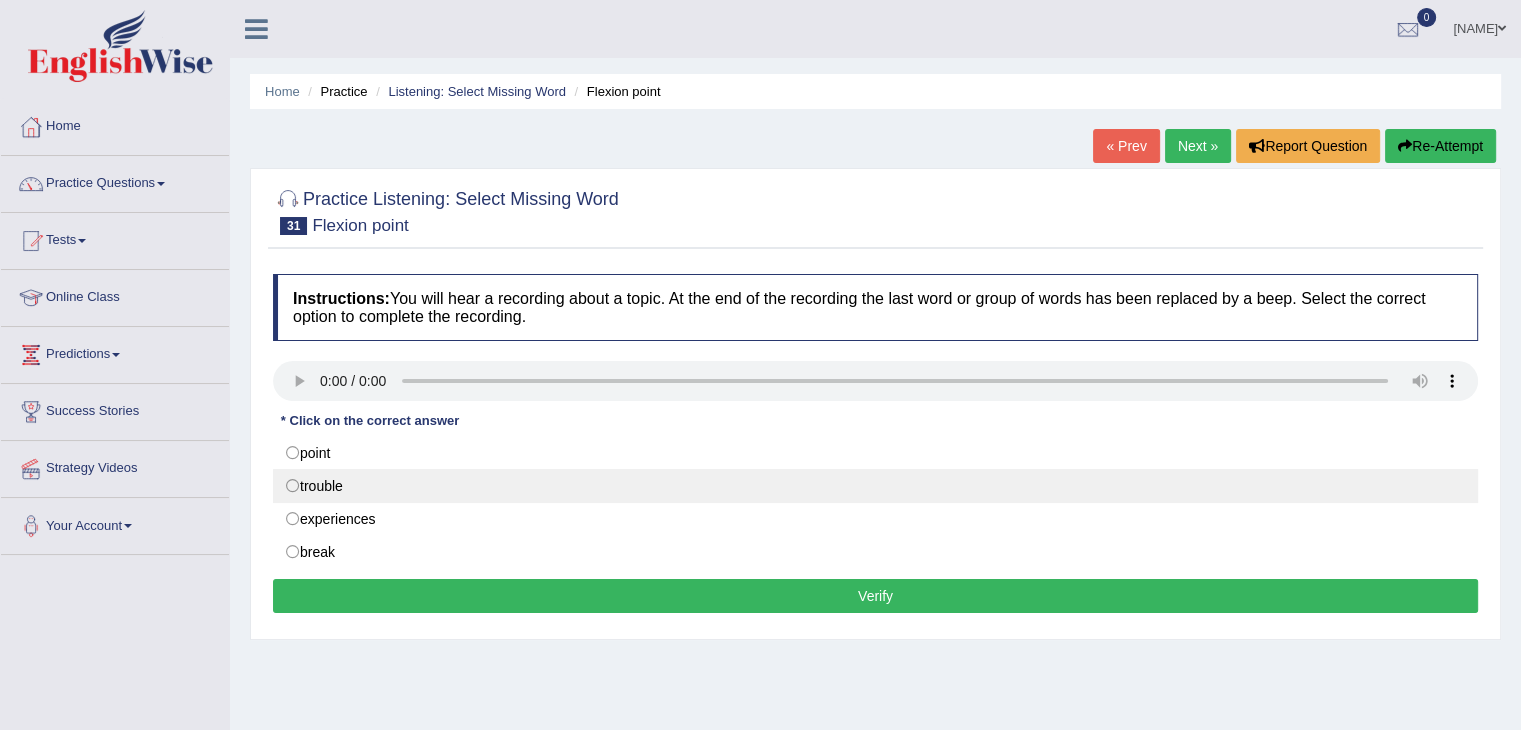 click on "trouble" at bounding box center (875, 486) 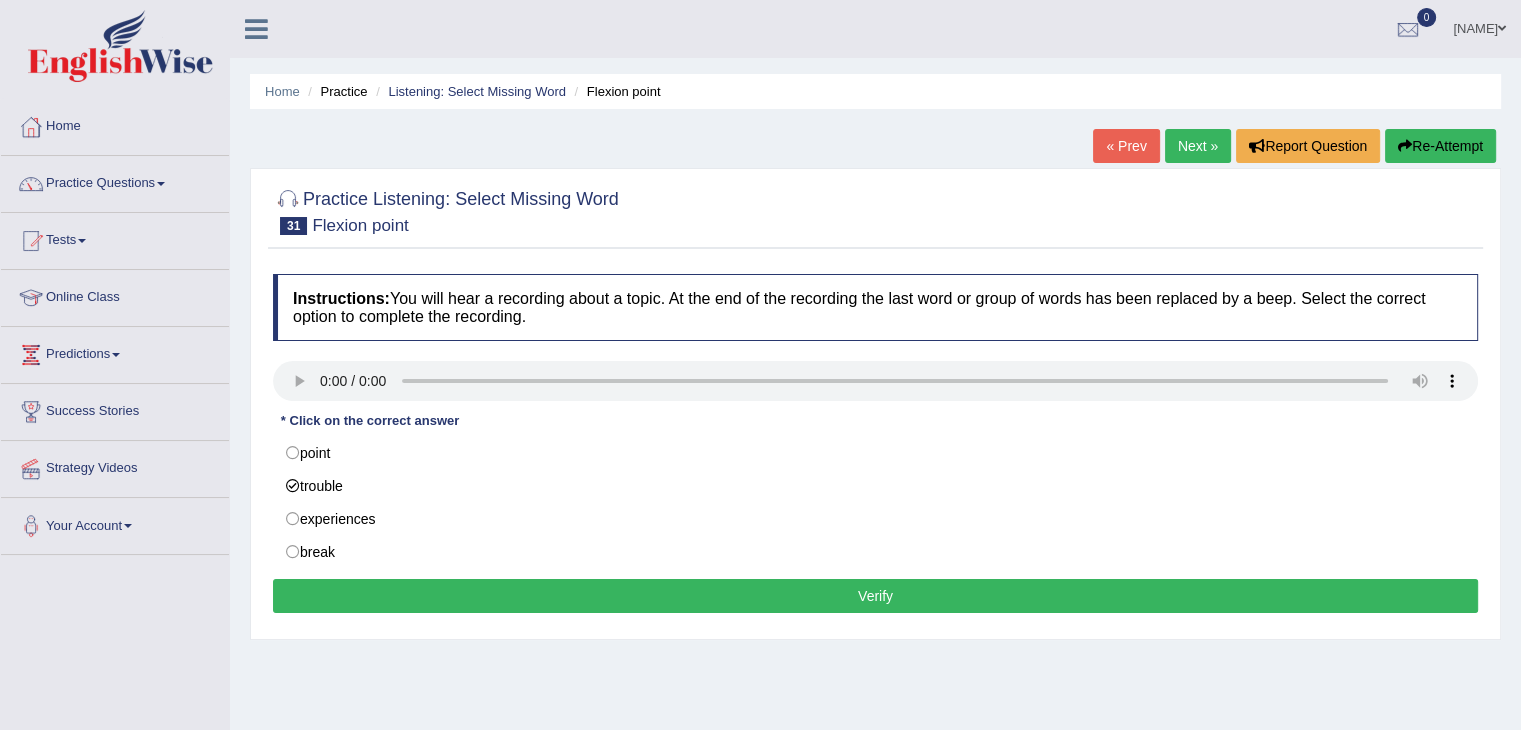 click on "Verify" at bounding box center (875, 596) 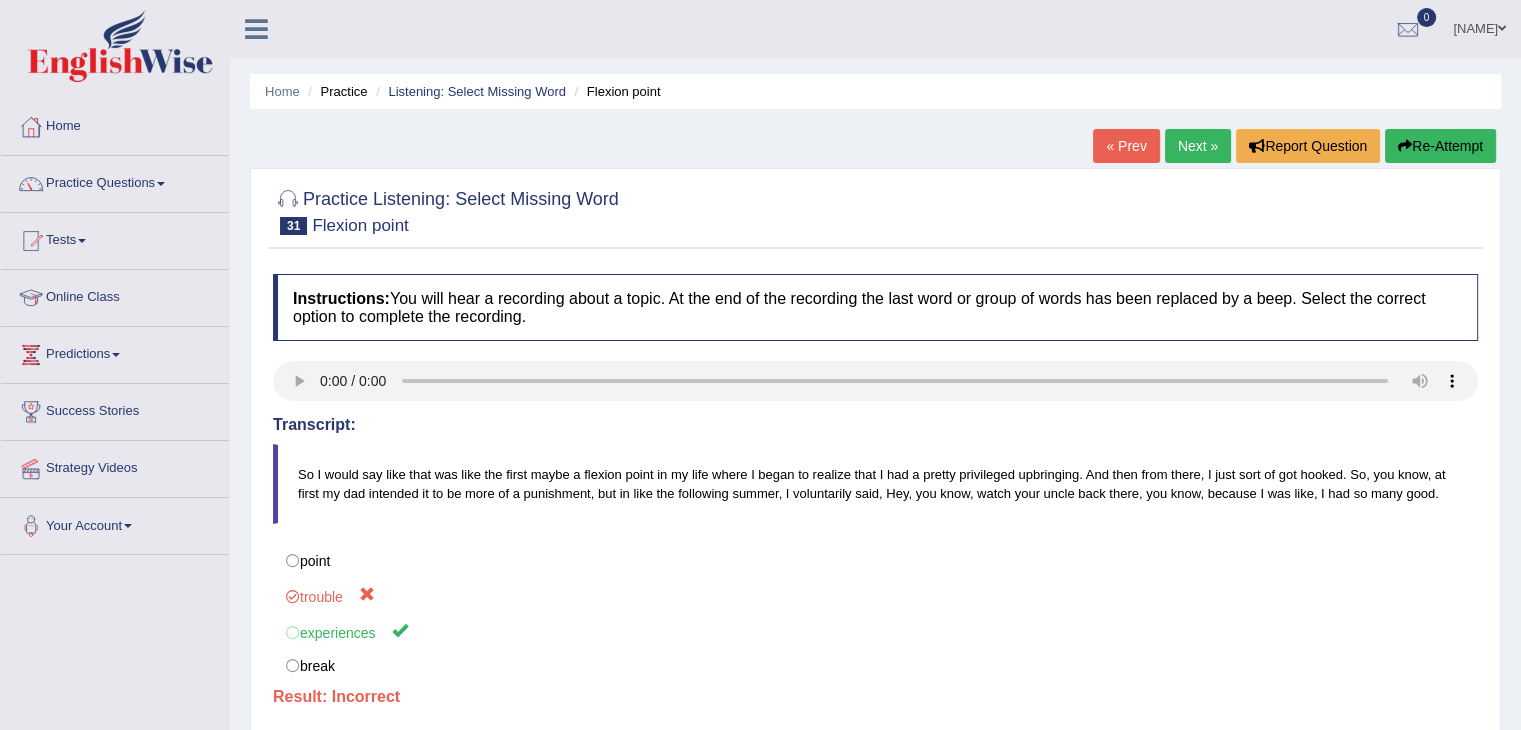 click on "Next »" at bounding box center (1198, 146) 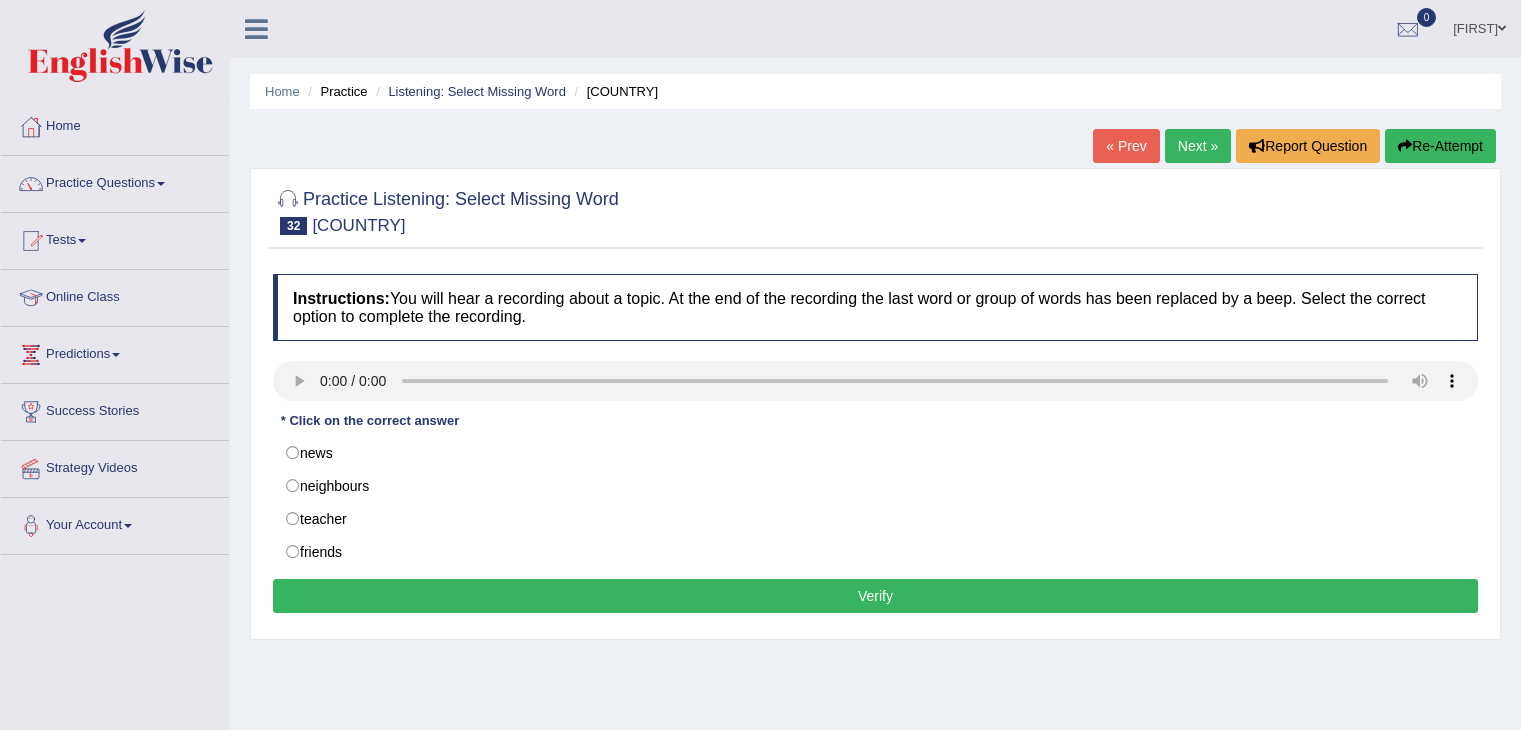 scroll, scrollTop: 0, scrollLeft: 0, axis: both 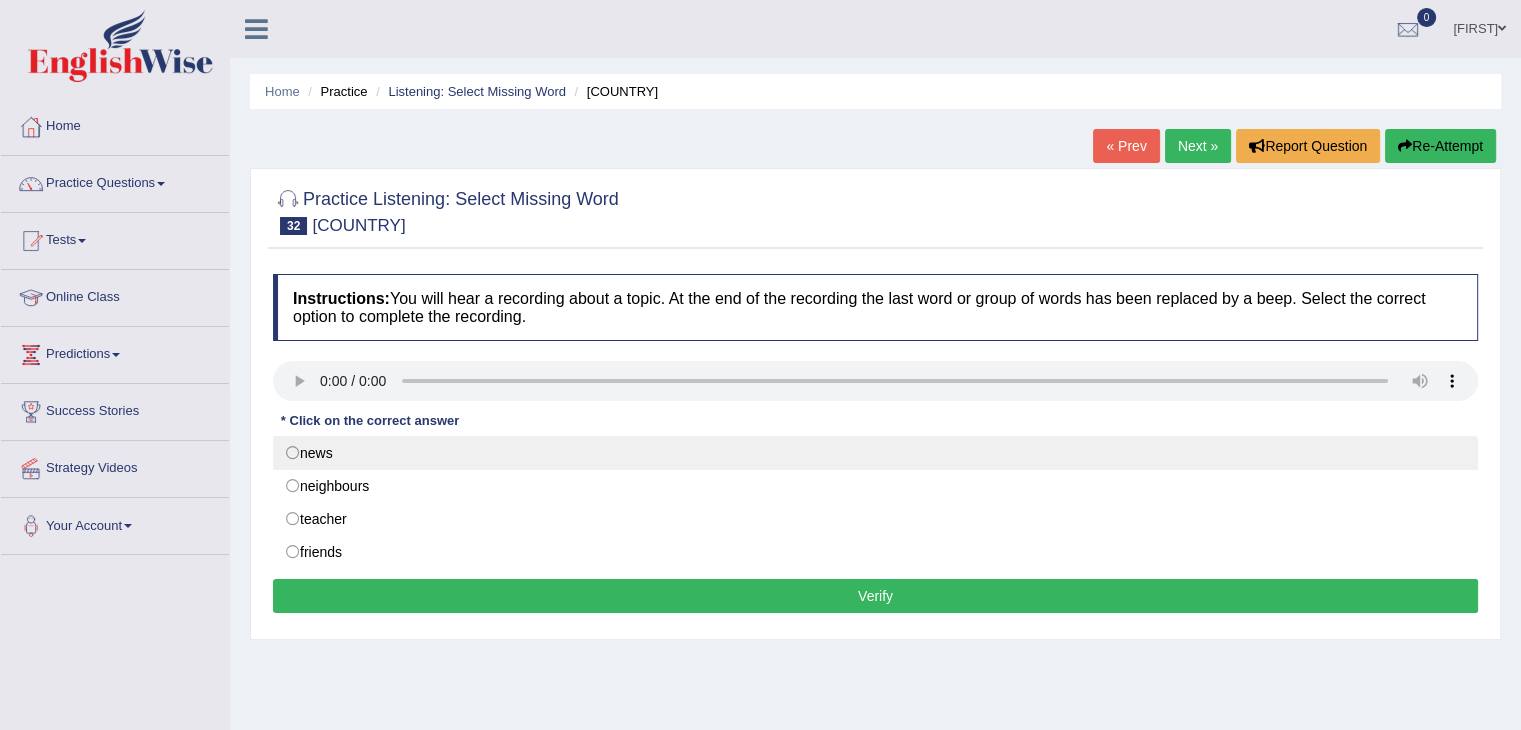 click on "news" at bounding box center (875, 453) 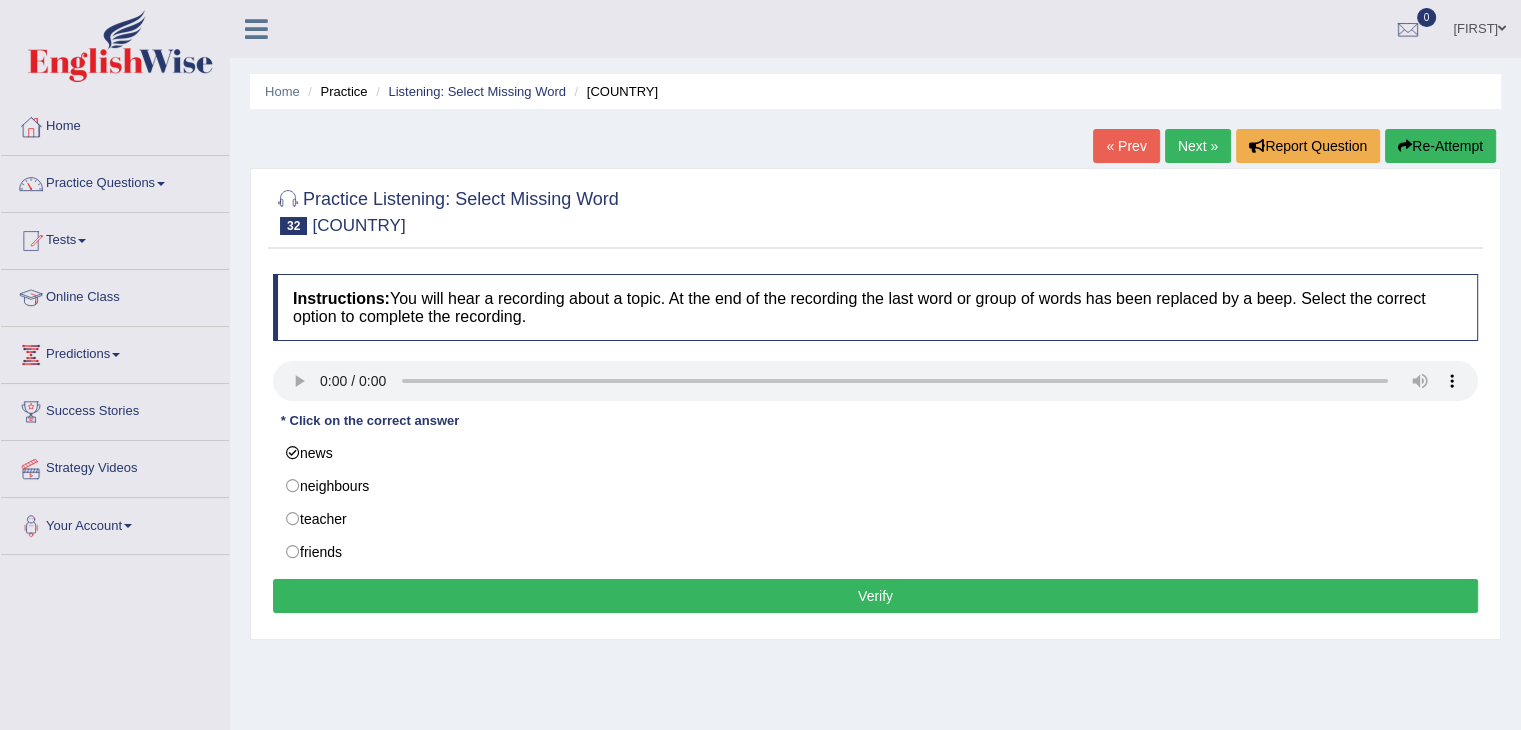 click on "Verify" at bounding box center (875, 596) 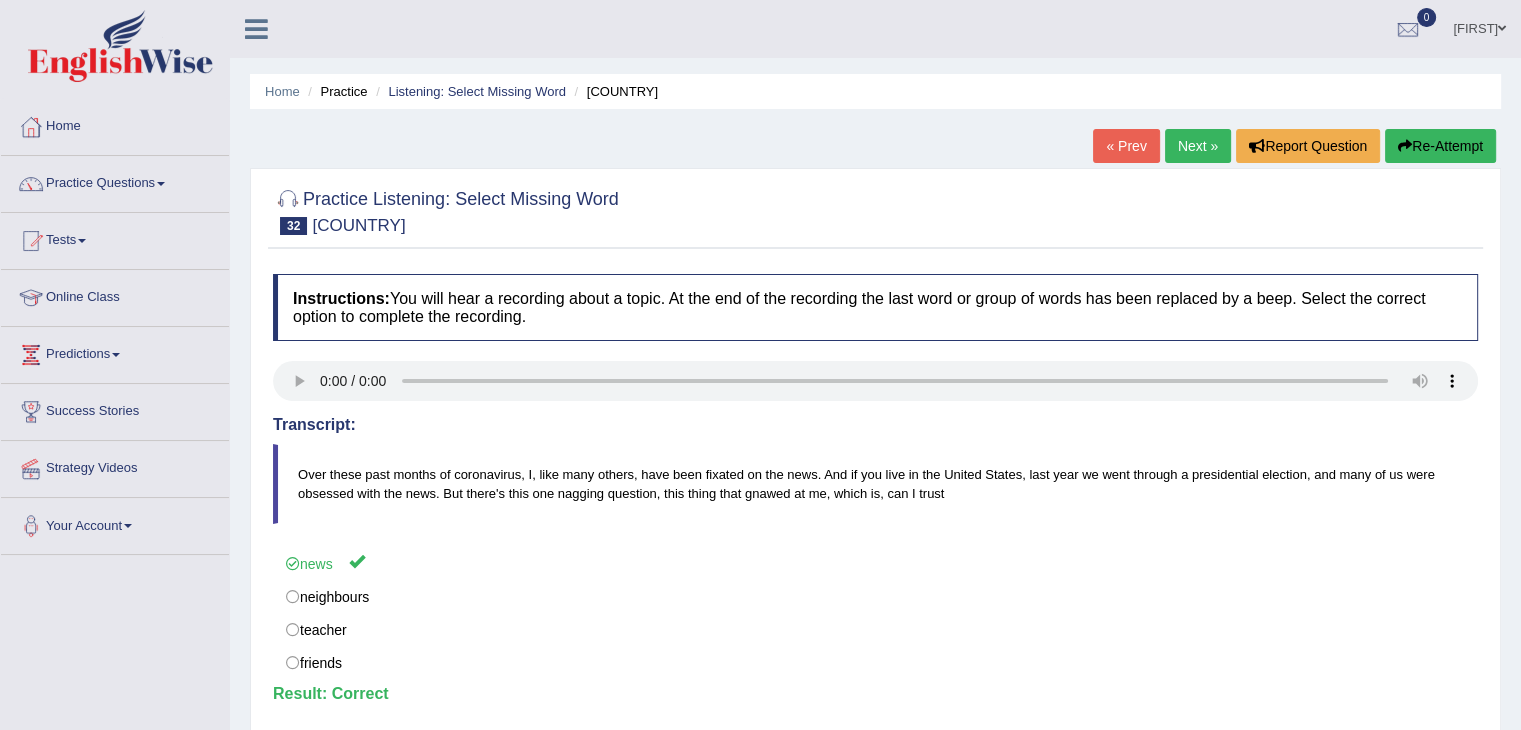 drag, startPoint x: 541, startPoint y: 593, endPoint x: 560, endPoint y: 499, distance: 95.90099 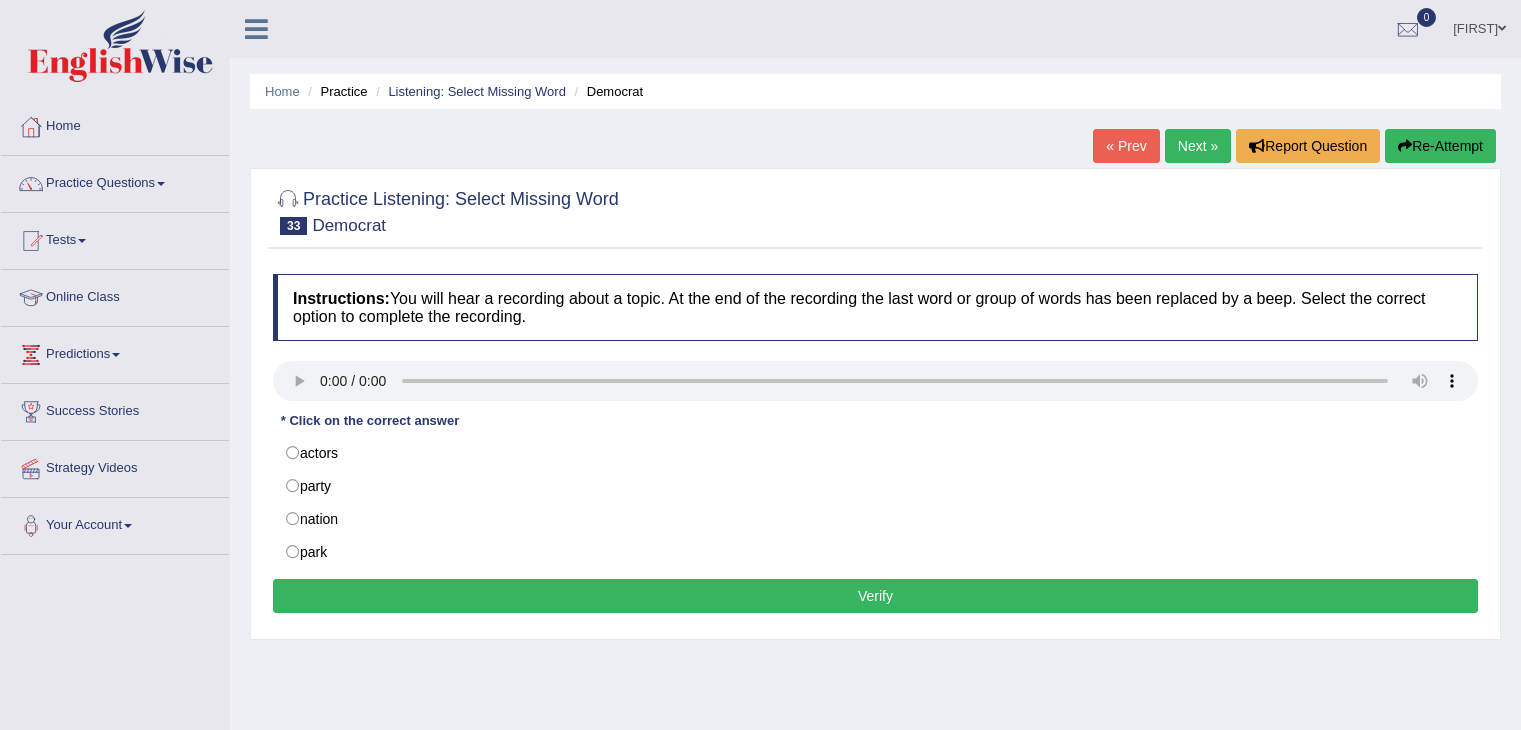 scroll, scrollTop: 0, scrollLeft: 0, axis: both 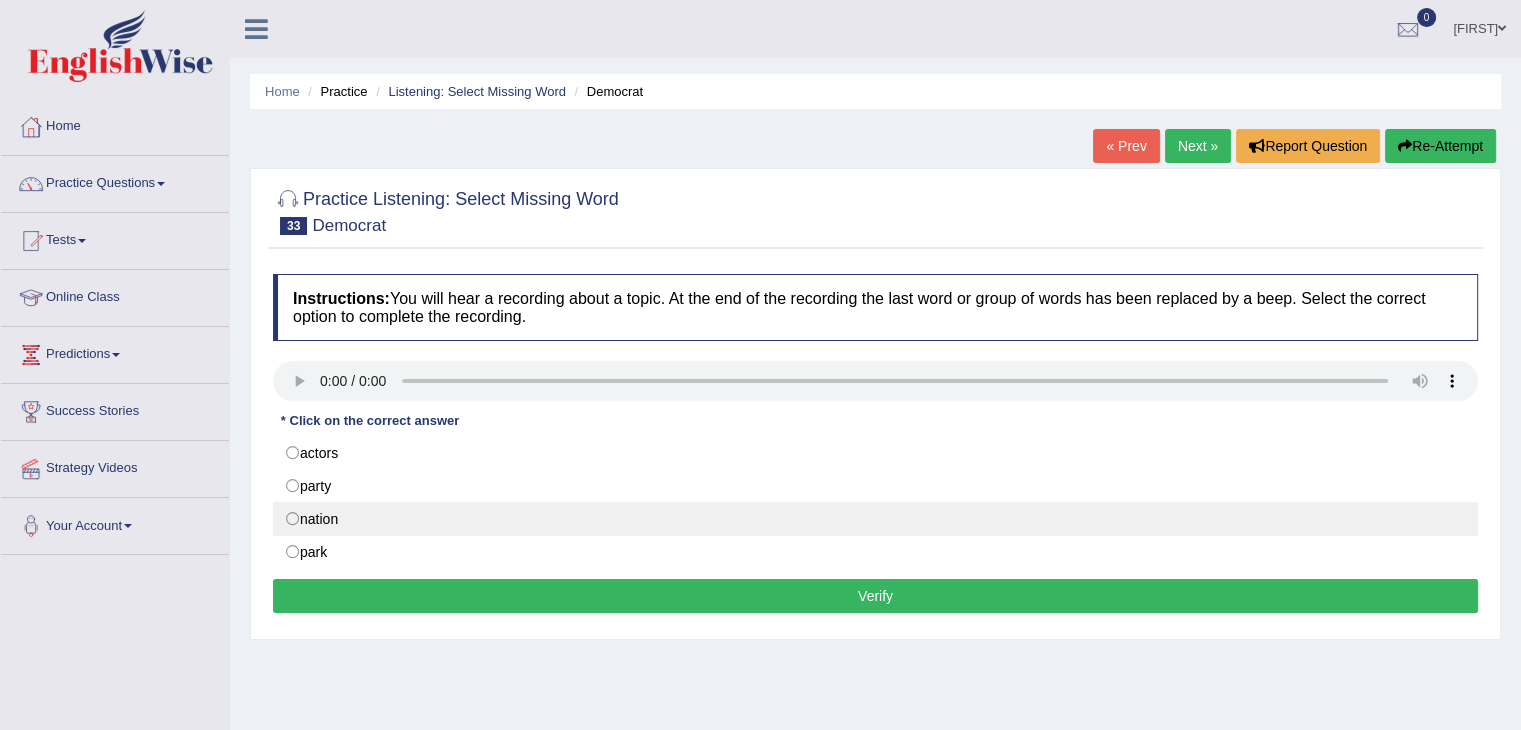click on "nation" at bounding box center [875, 519] 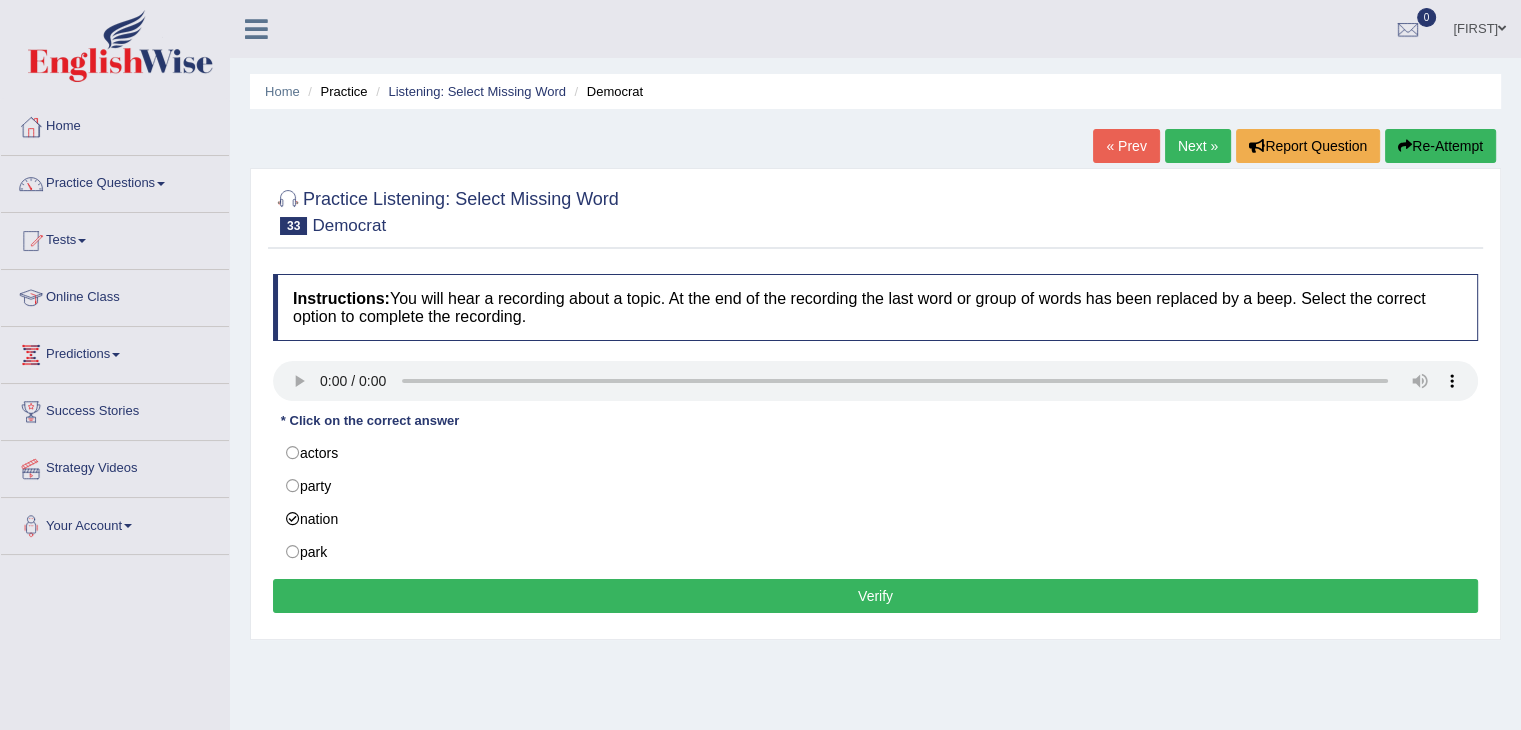 click on "Verify" at bounding box center (875, 596) 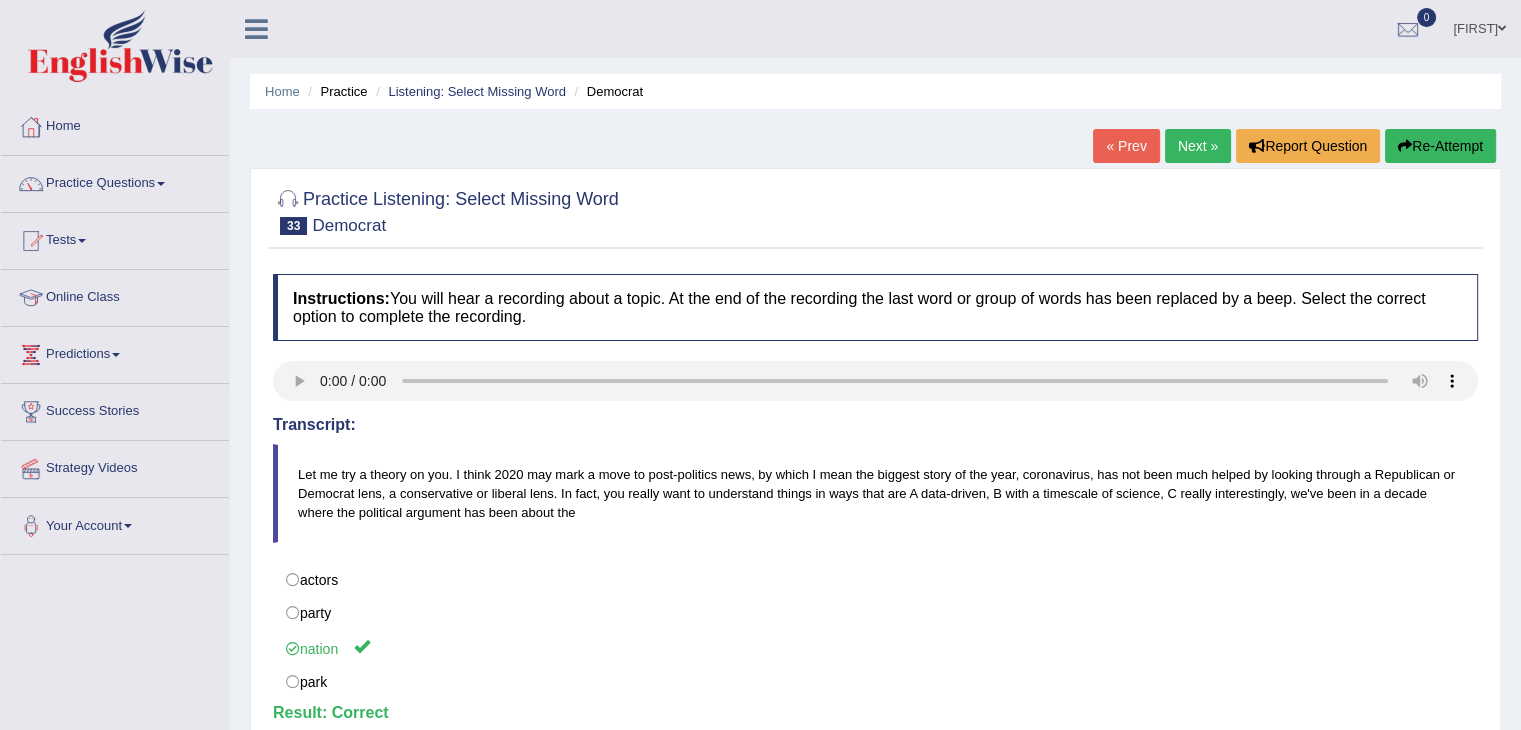 click on "Next »" at bounding box center (1198, 146) 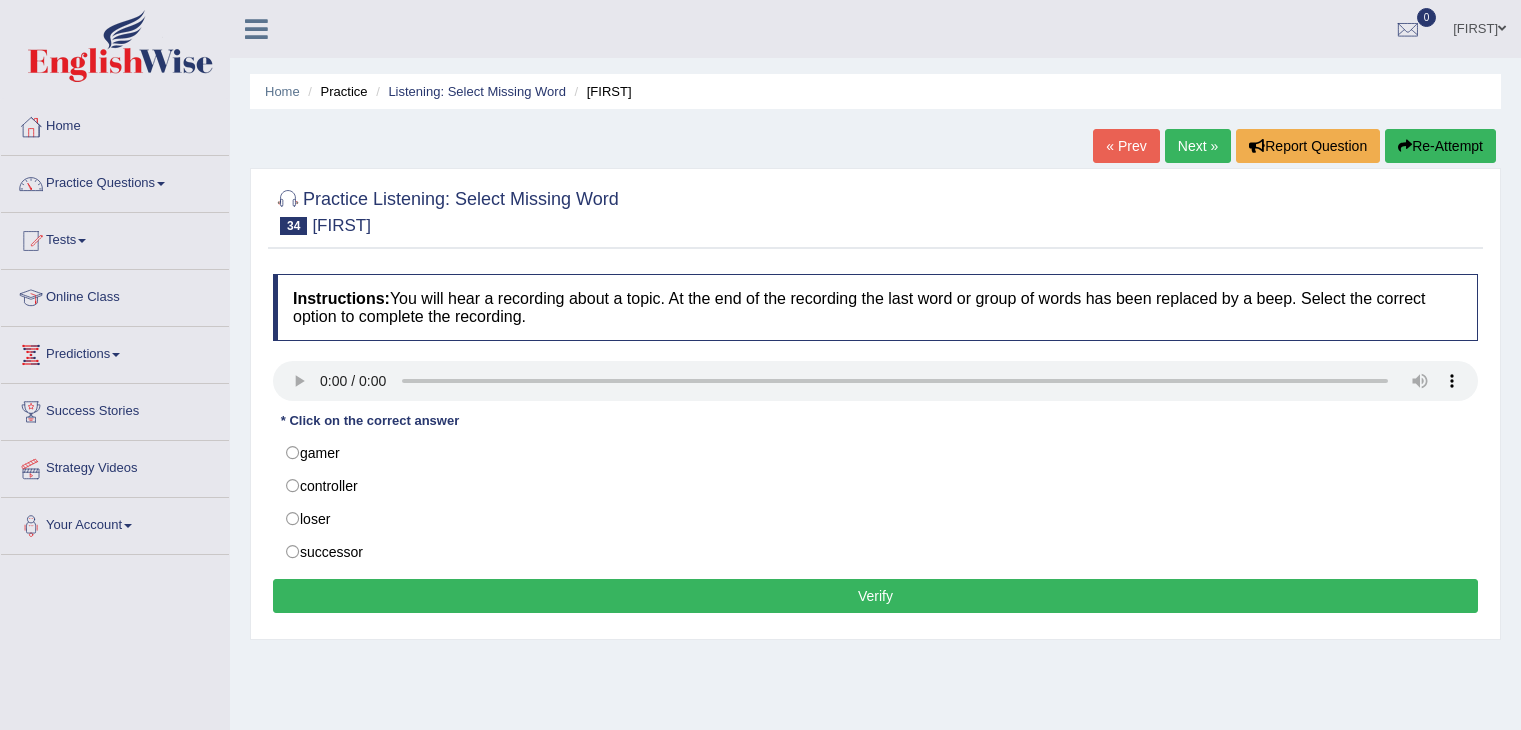 scroll, scrollTop: 0, scrollLeft: 0, axis: both 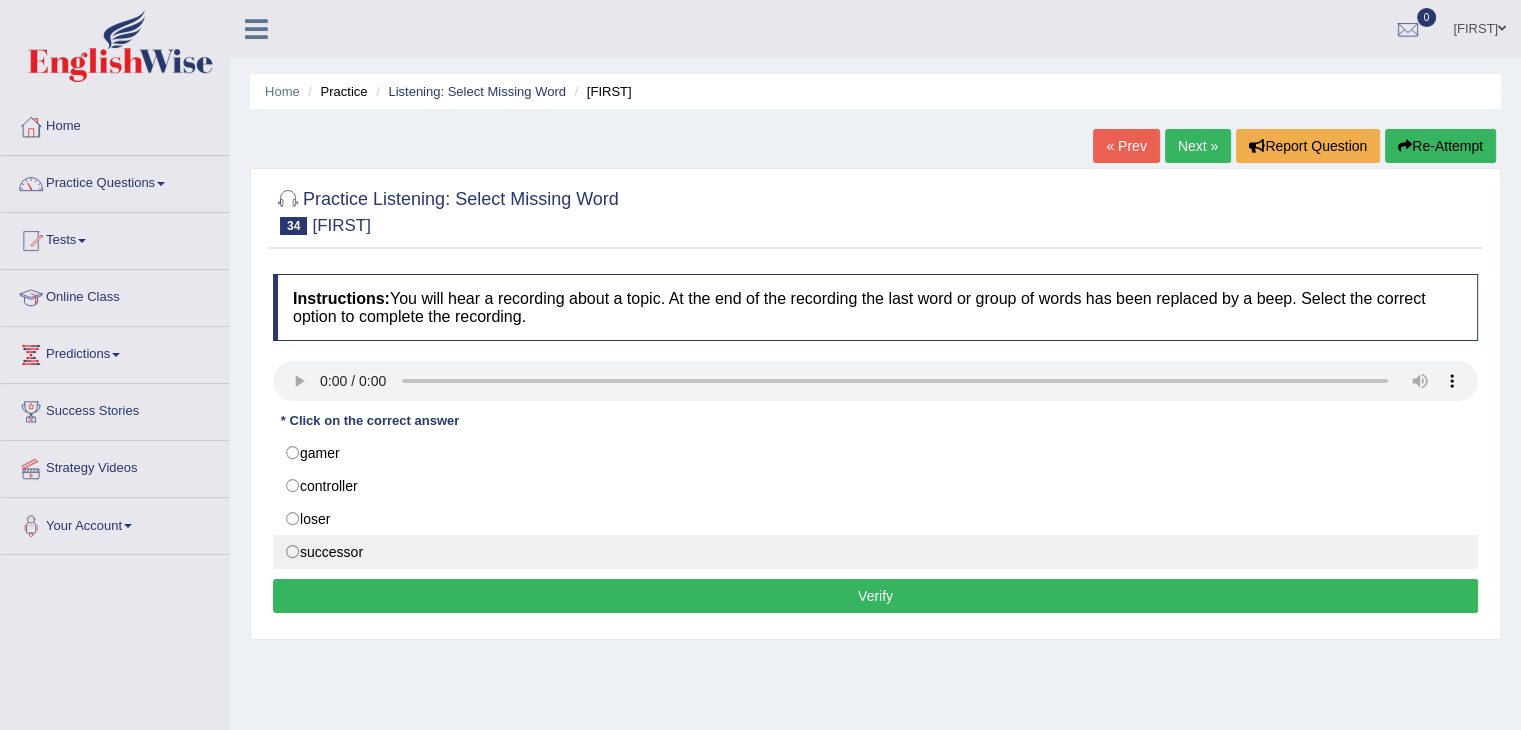 click on "successor" at bounding box center (875, 552) 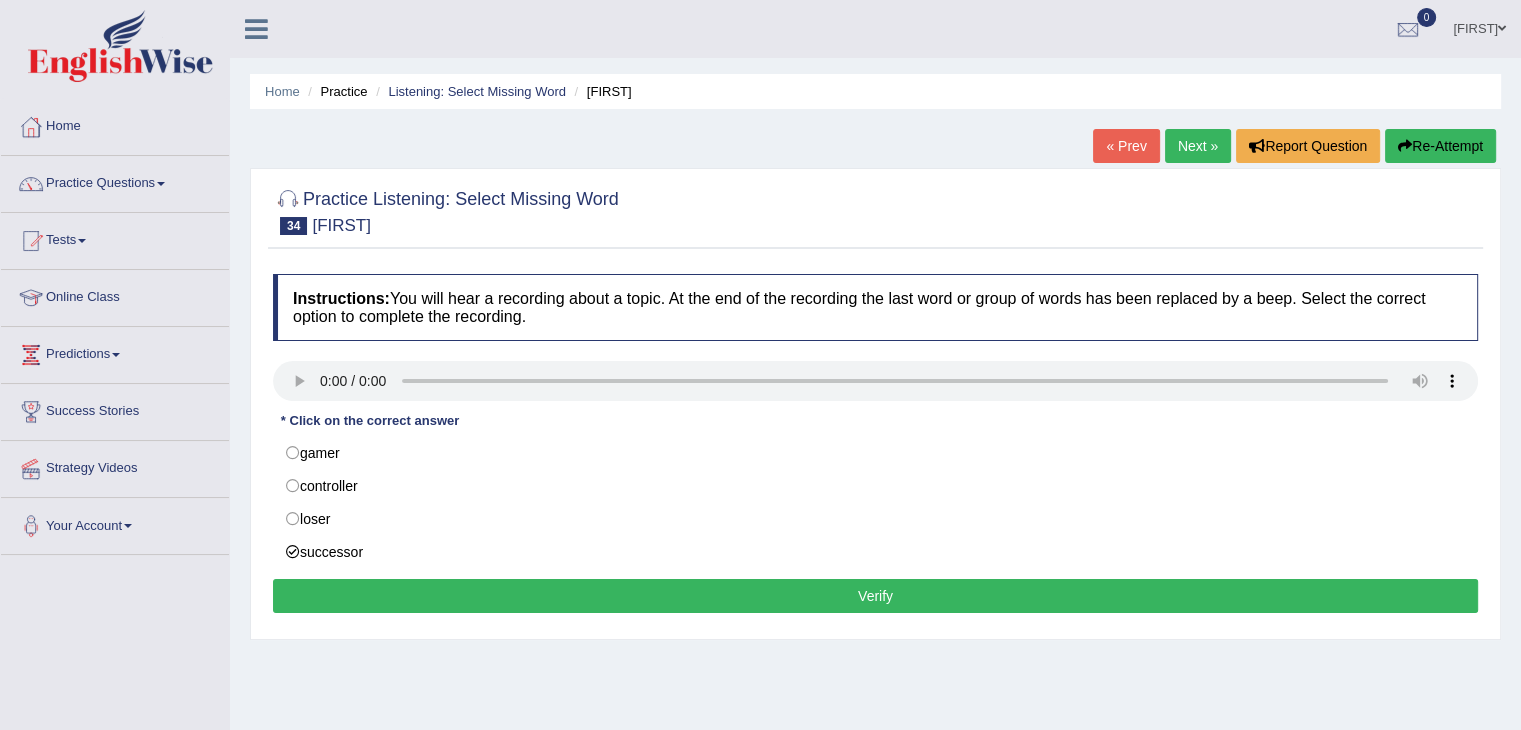 click on "Verify" at bounding box center (875, 596) 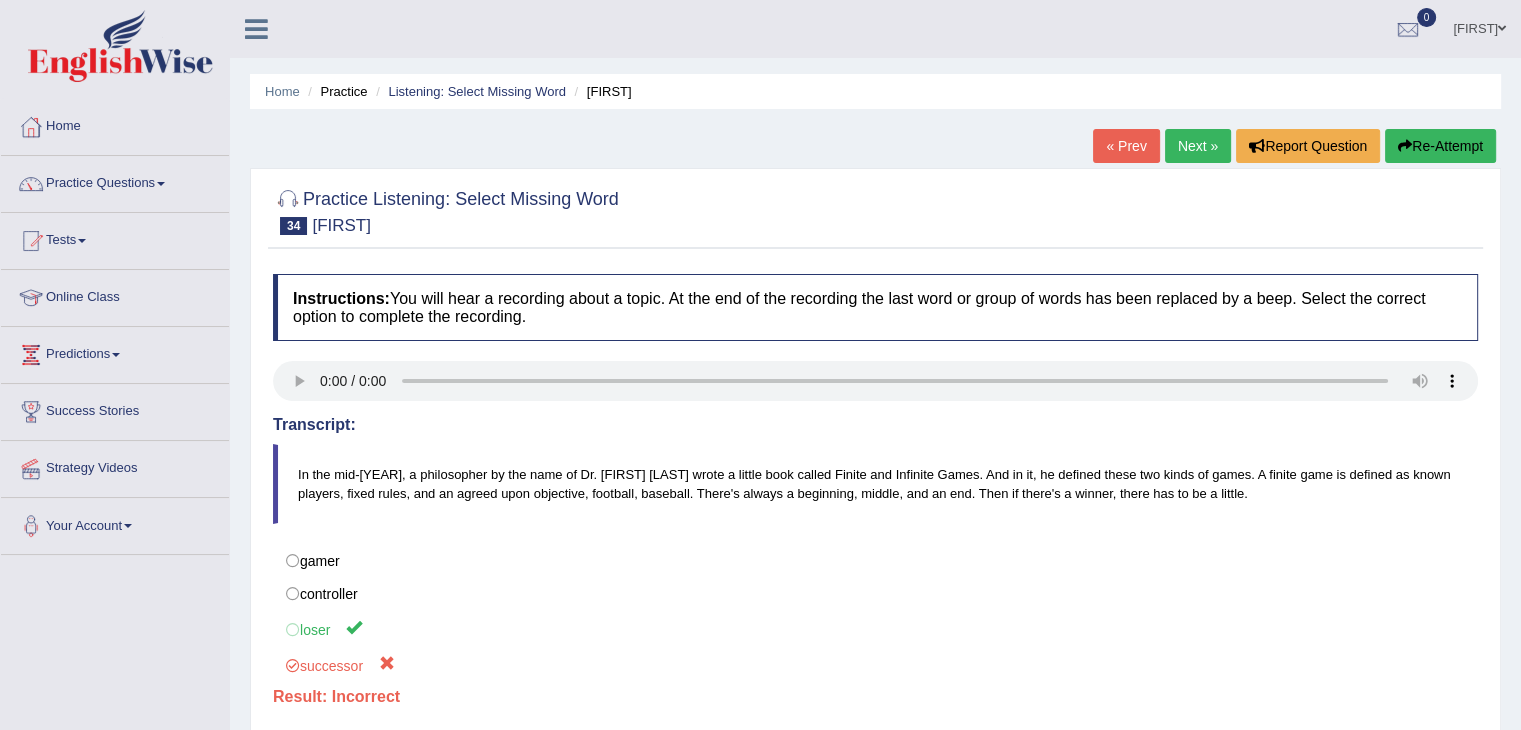 click on "Next »" at bounding box center (1198, 146) 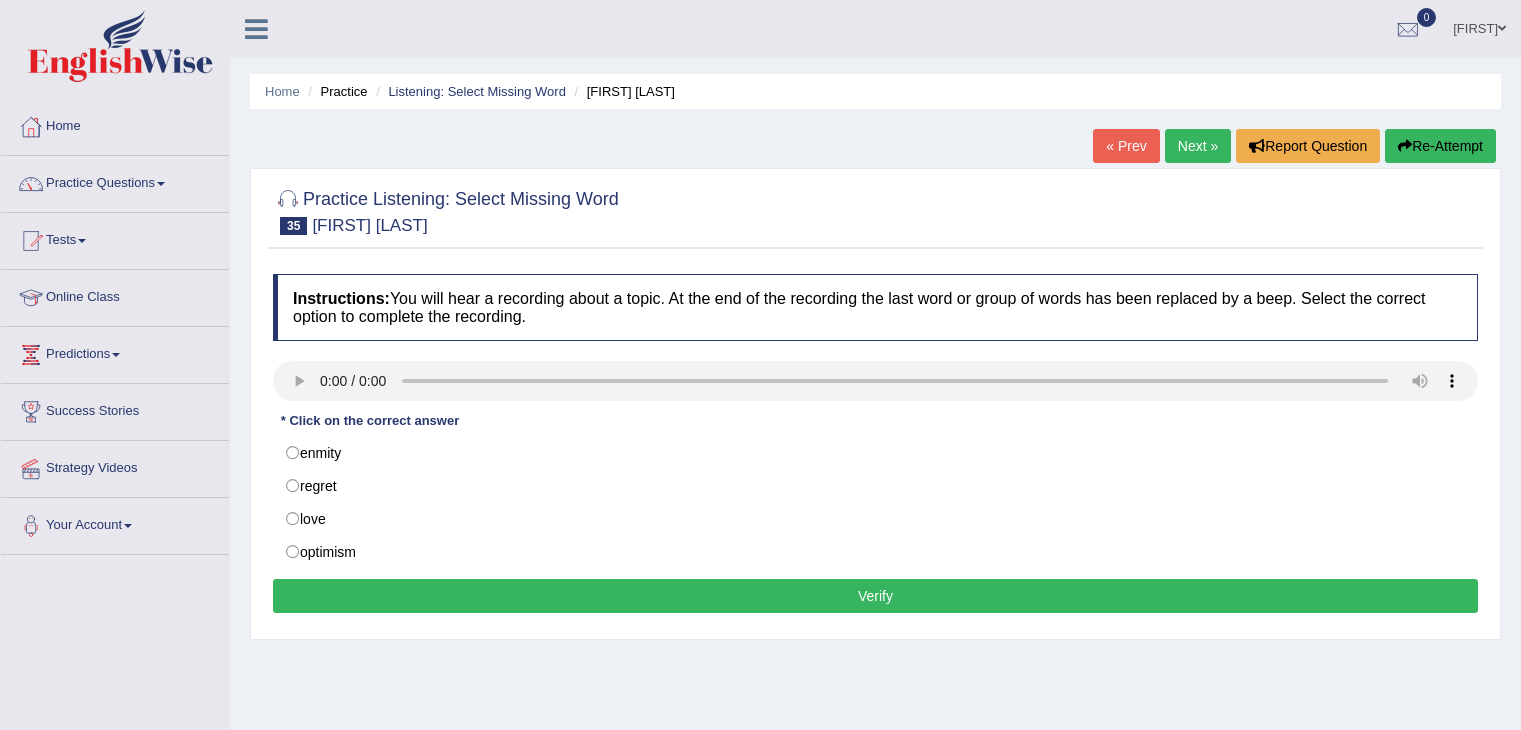 scroll, scrollTop: 0, scrollLeft: 0, axis: both 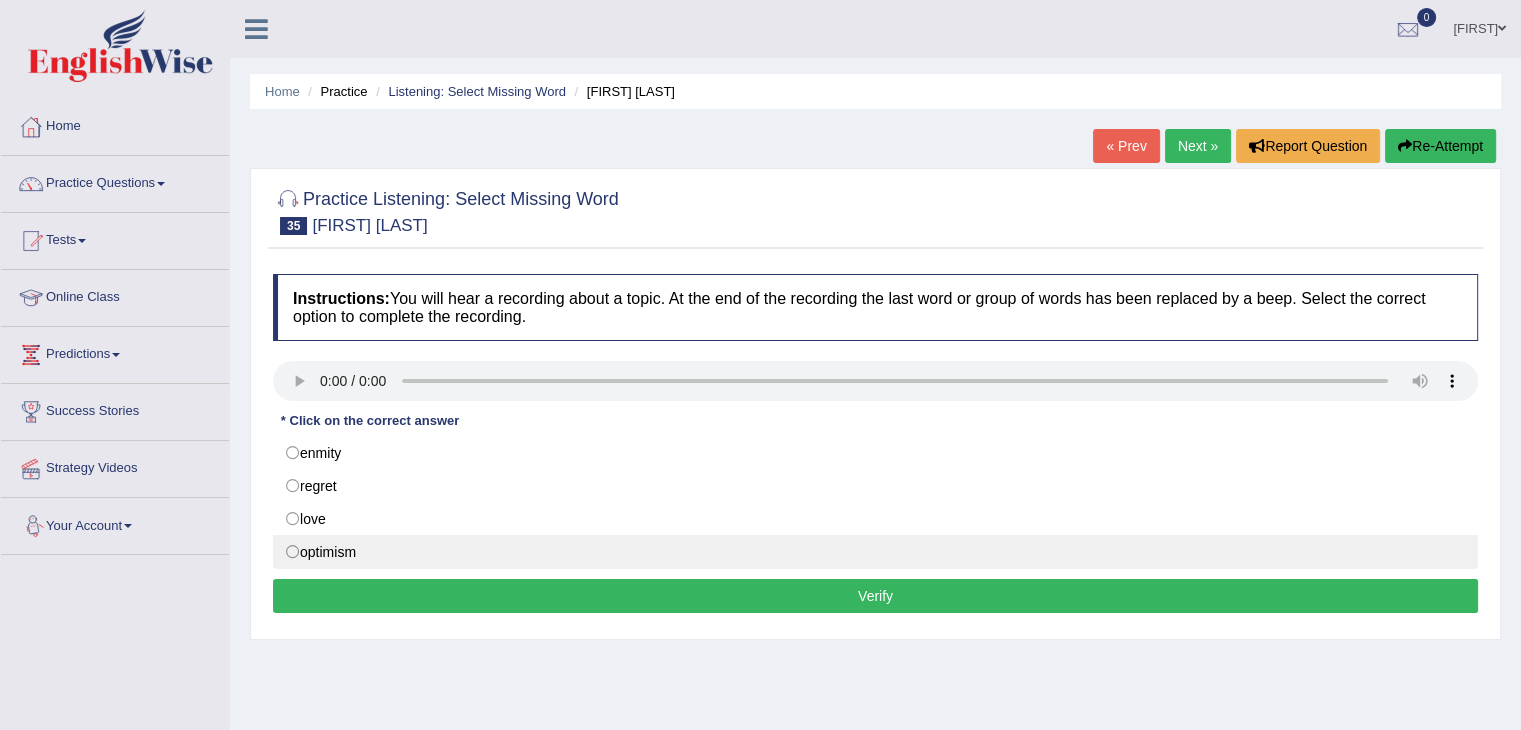 click on "optimism" at bounding box center (875, 552) 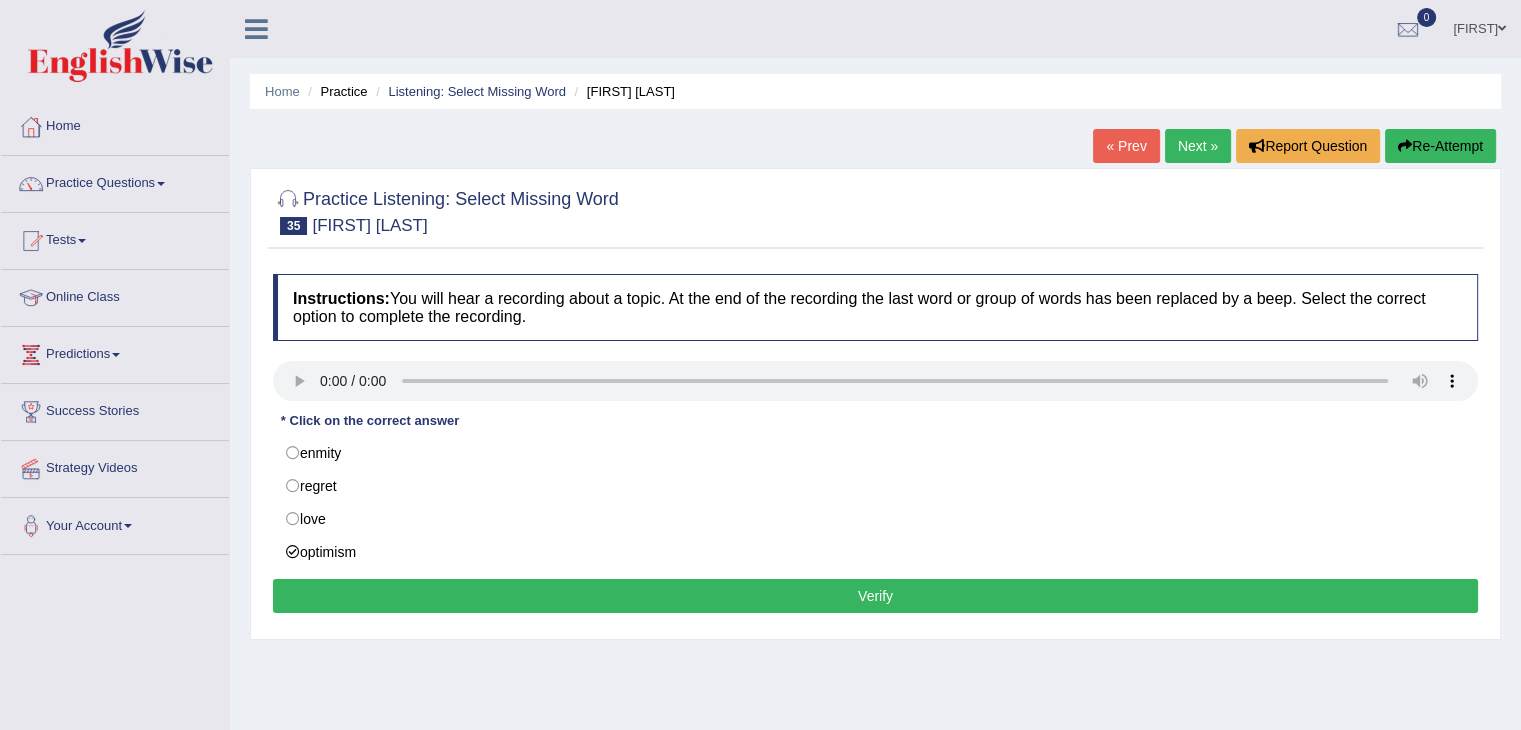 click on "Verify" at bounding box center (875, 596) 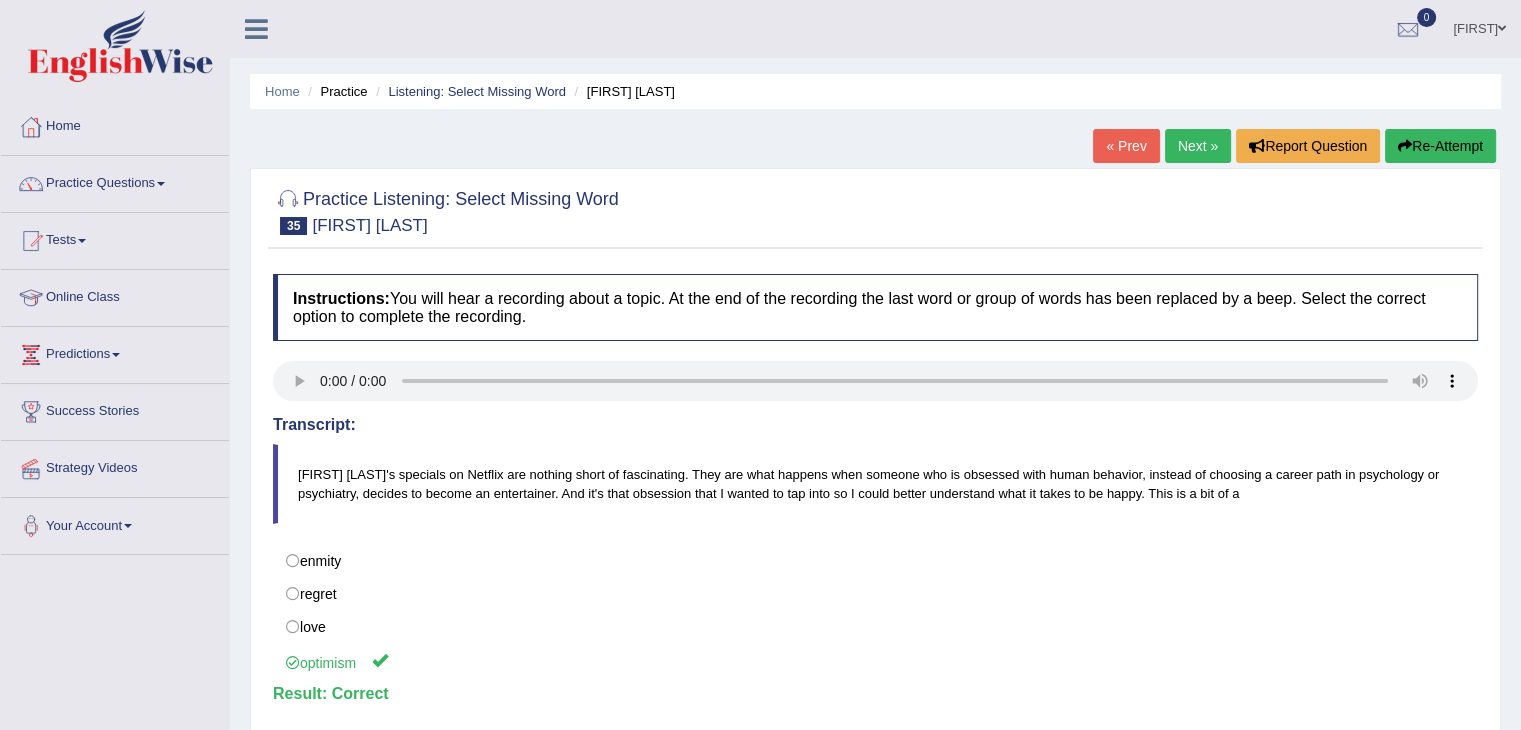 click on "Next »" at bounding box center (1198, 146) 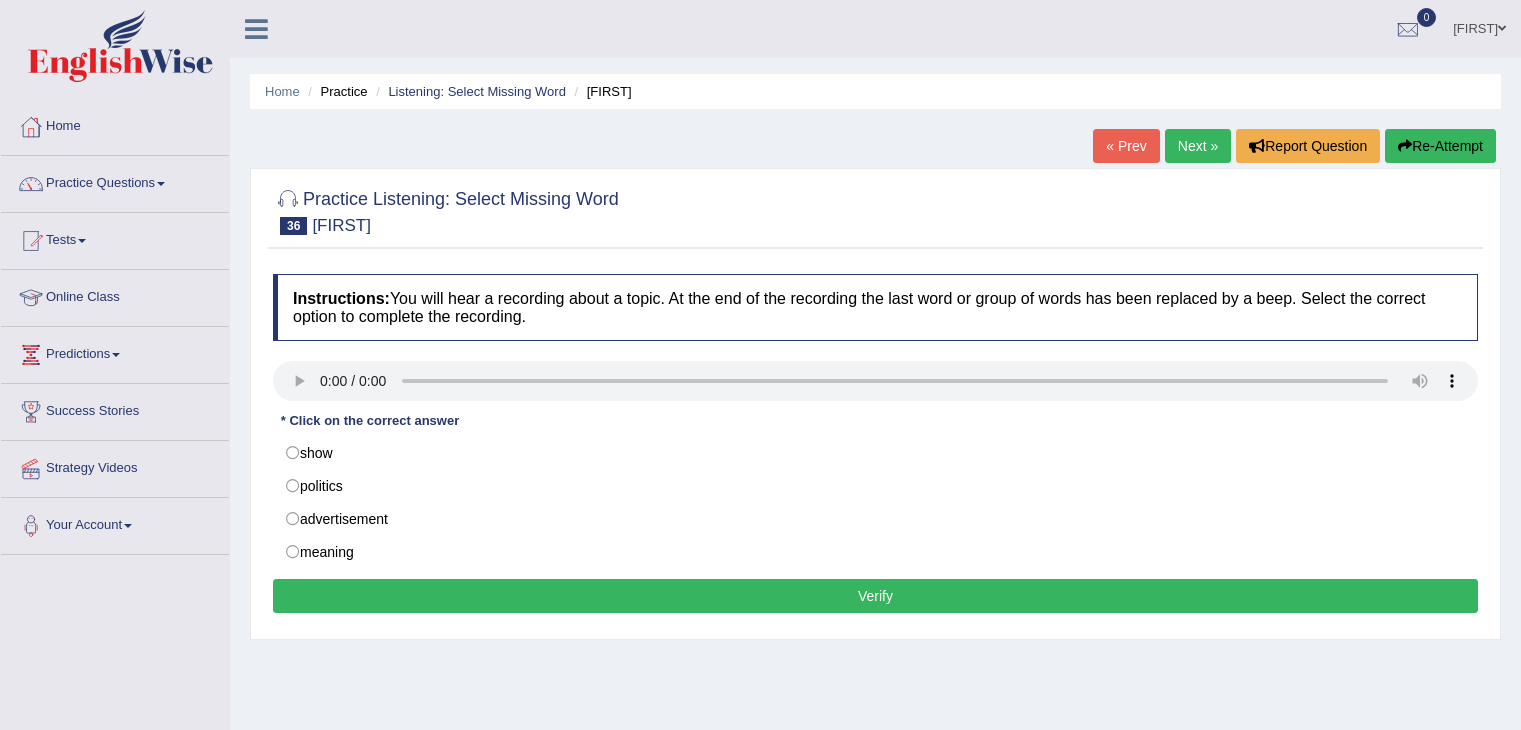scroll, scrollTop: 0, scrollLeft: 0, axis: both 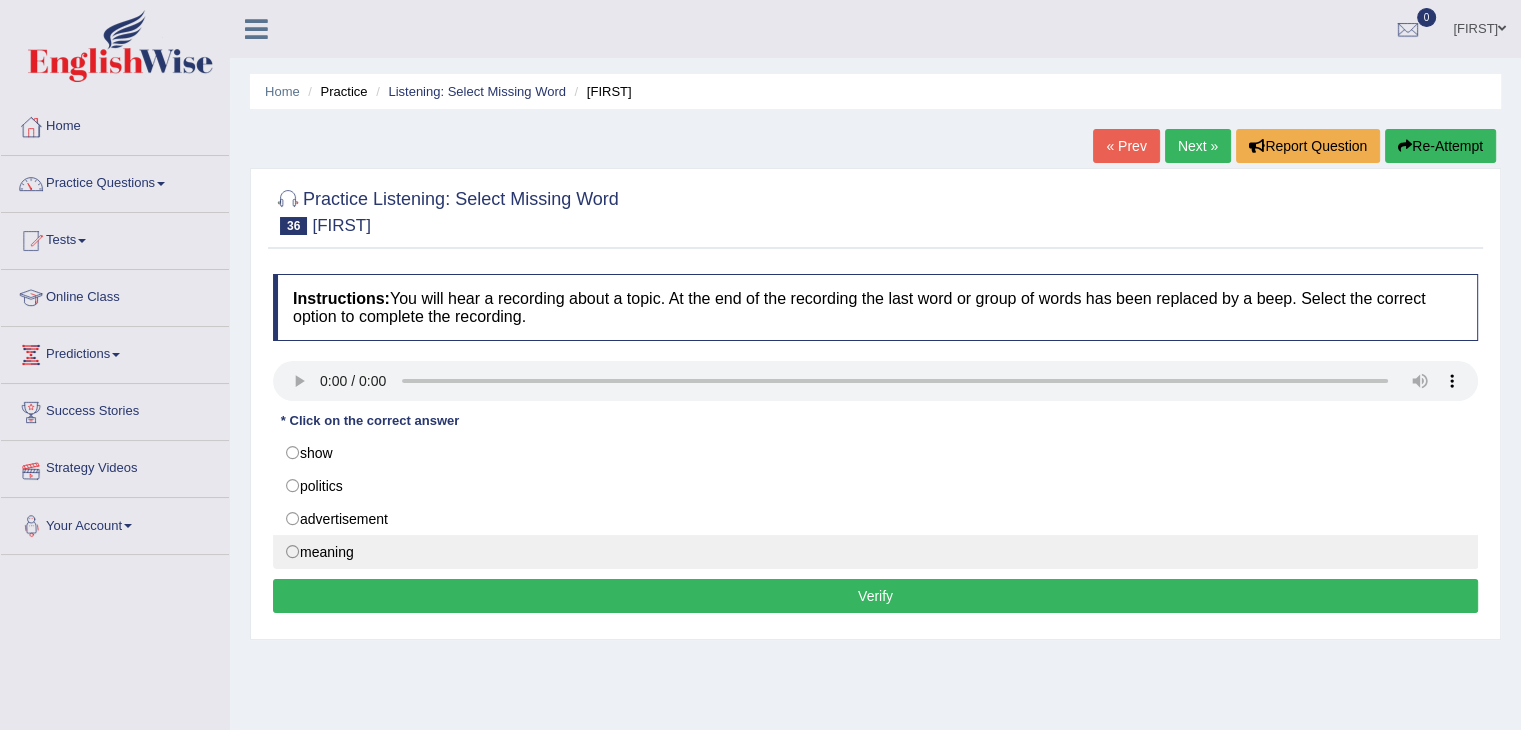 click on "meaning" at bounding box center (875, 552) 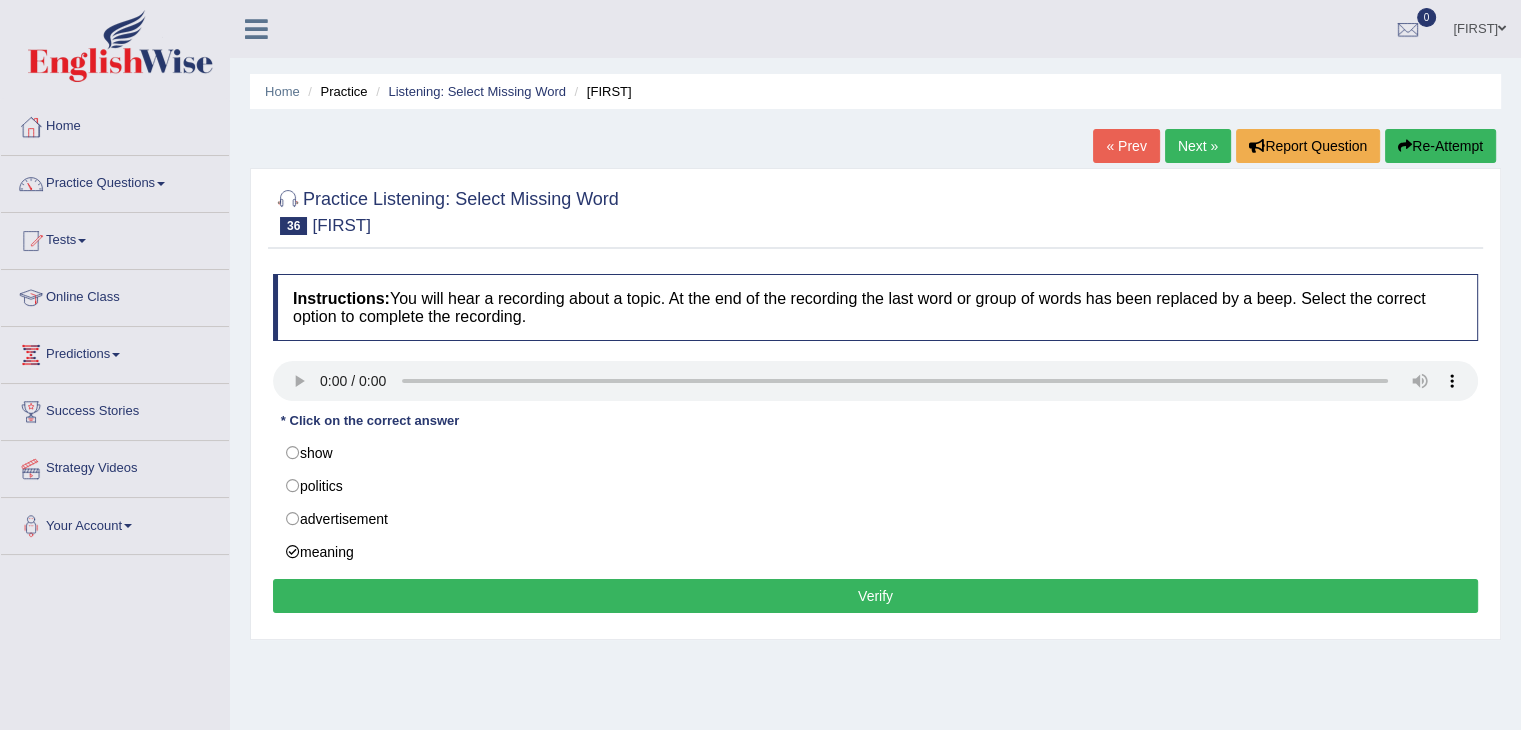 click on "Verify" at bounding box center [875, 596] 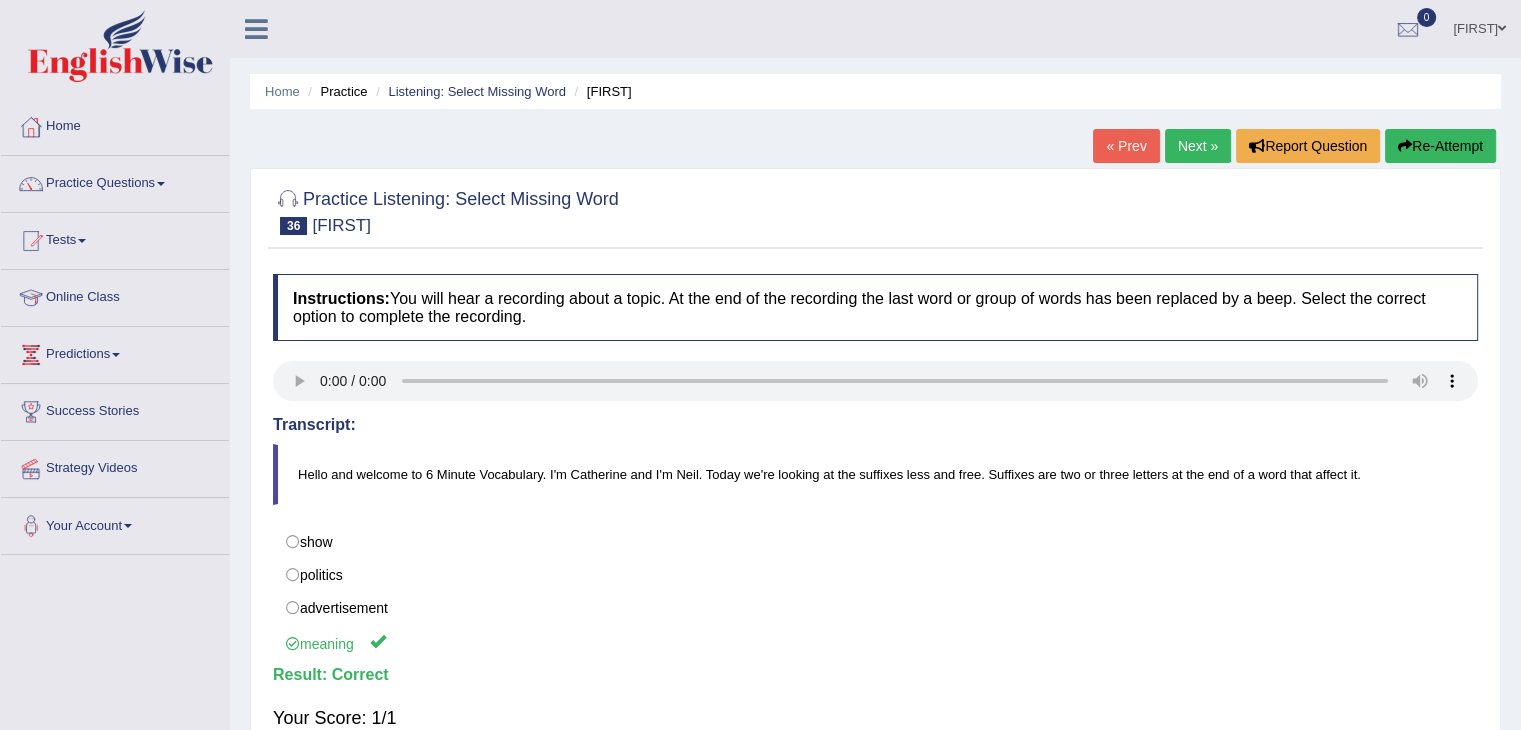 click on "Next »" at bounding box center [1198, 146] 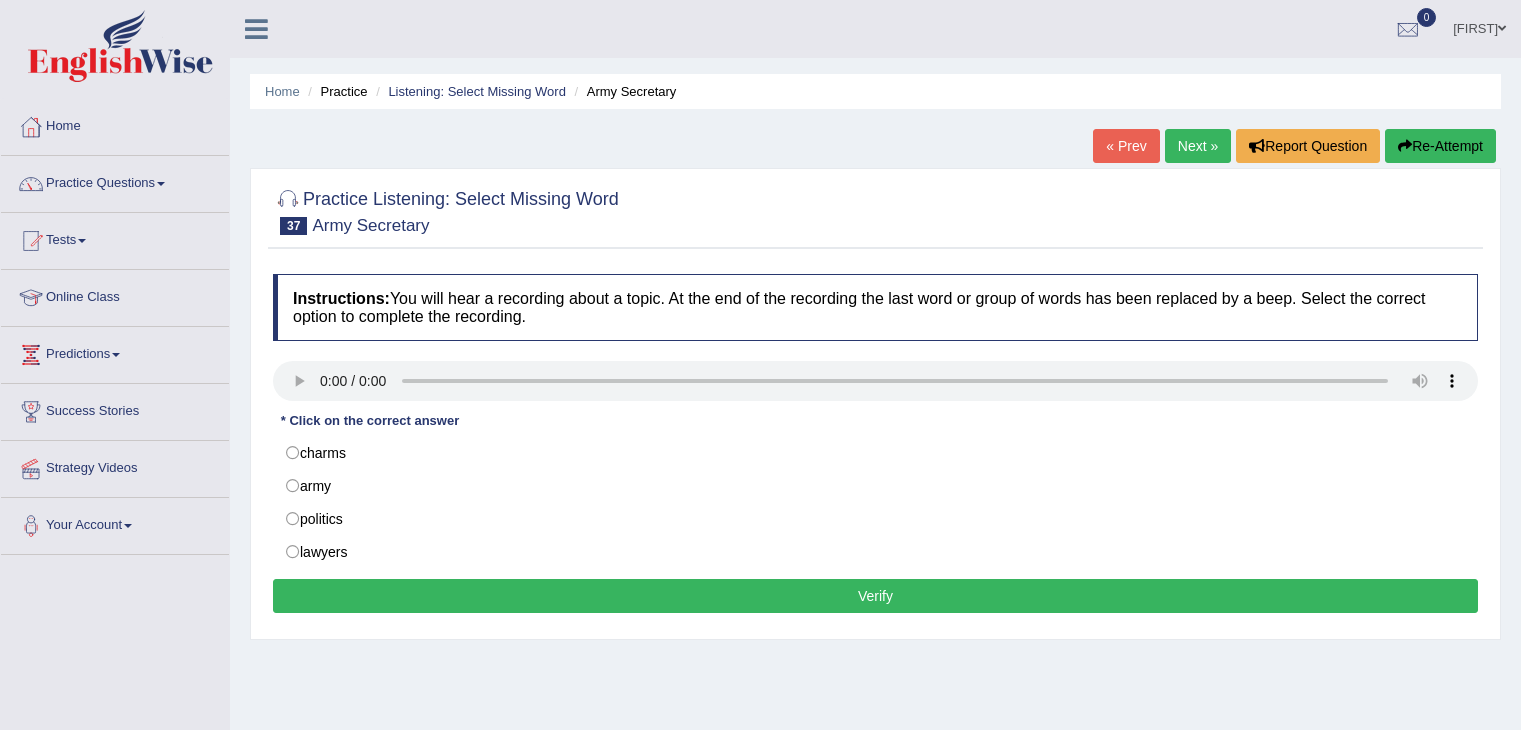 scroll, scrollTop: 0, scrollLeft: 0, axis: both 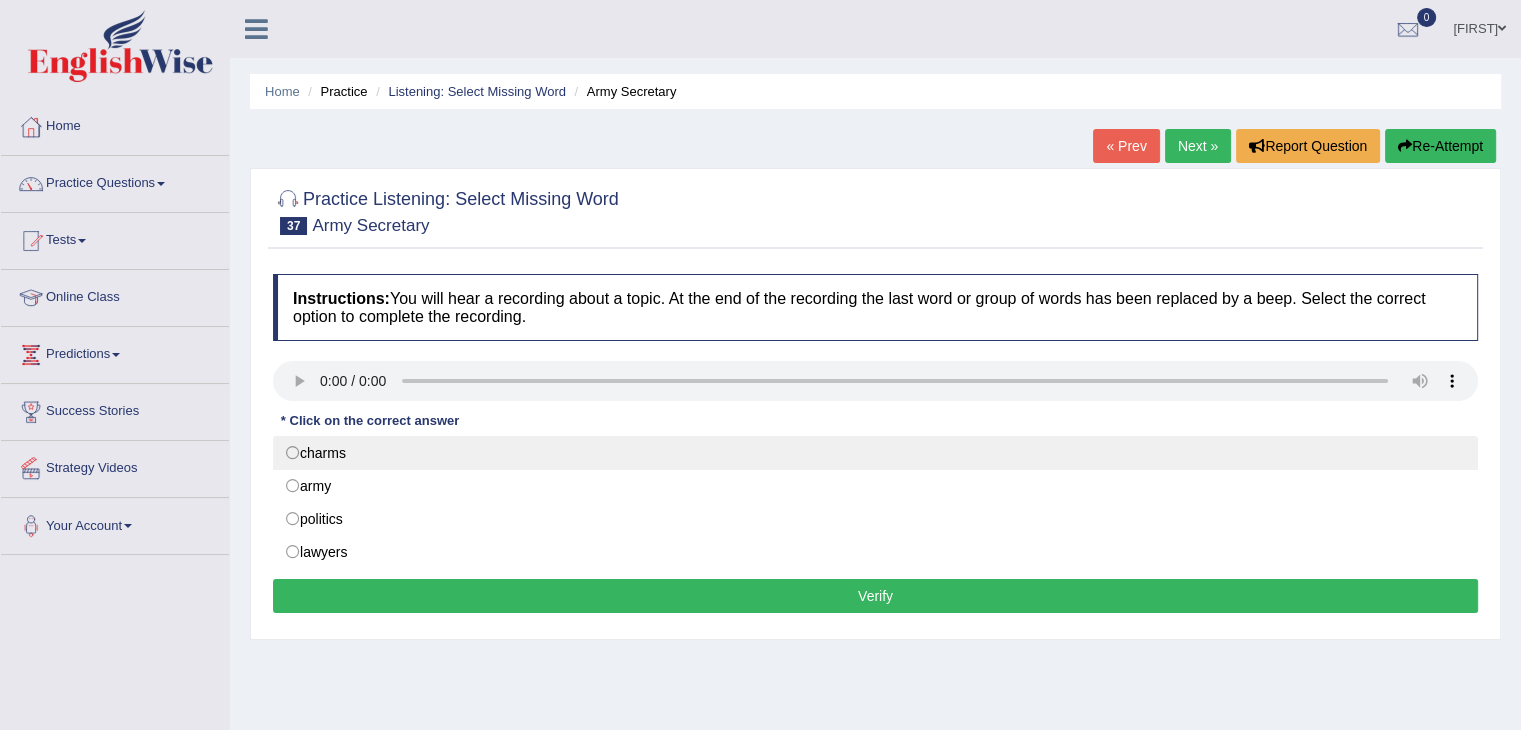 click on "charms" at bounding box center (875, 453) 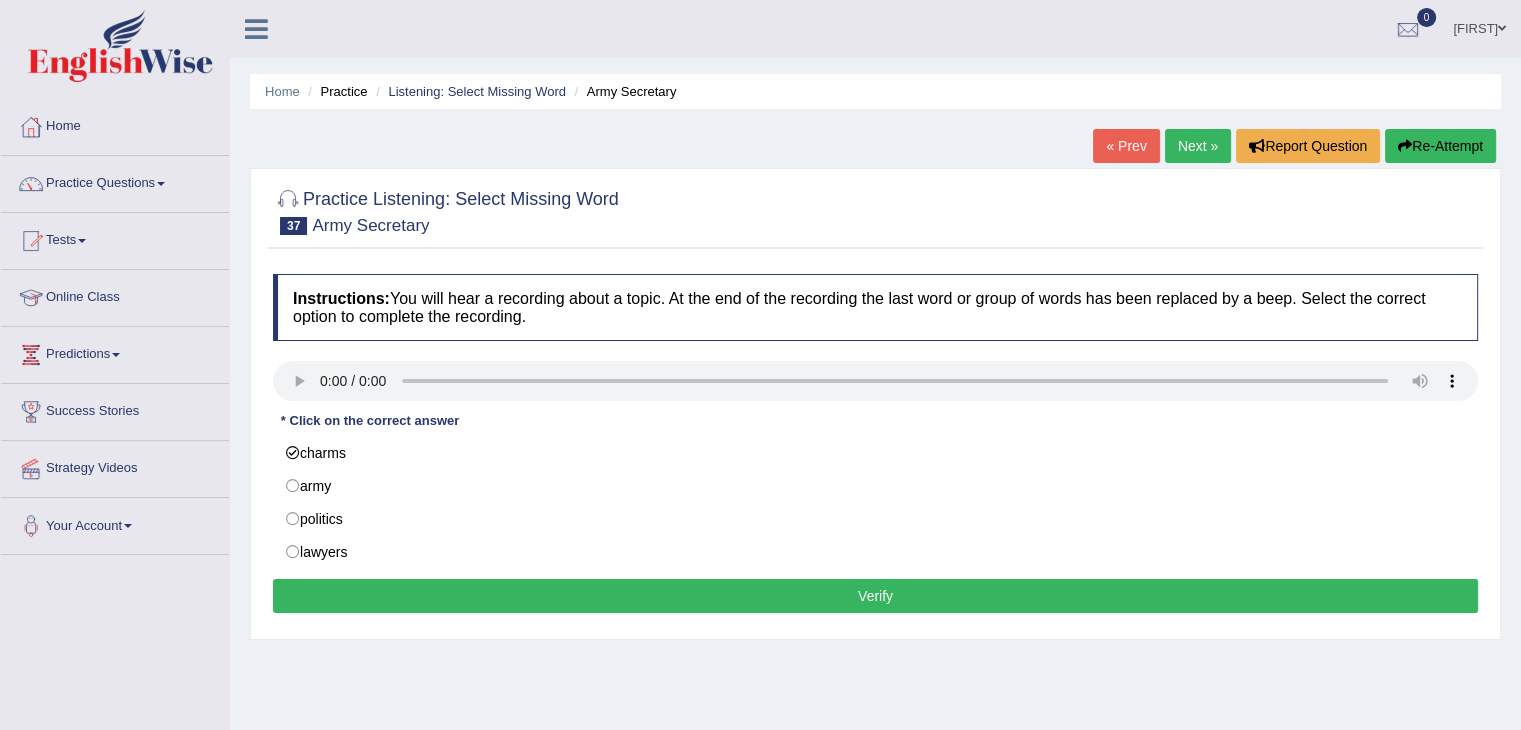 click on "Verify" at bounding box center (875, 596) 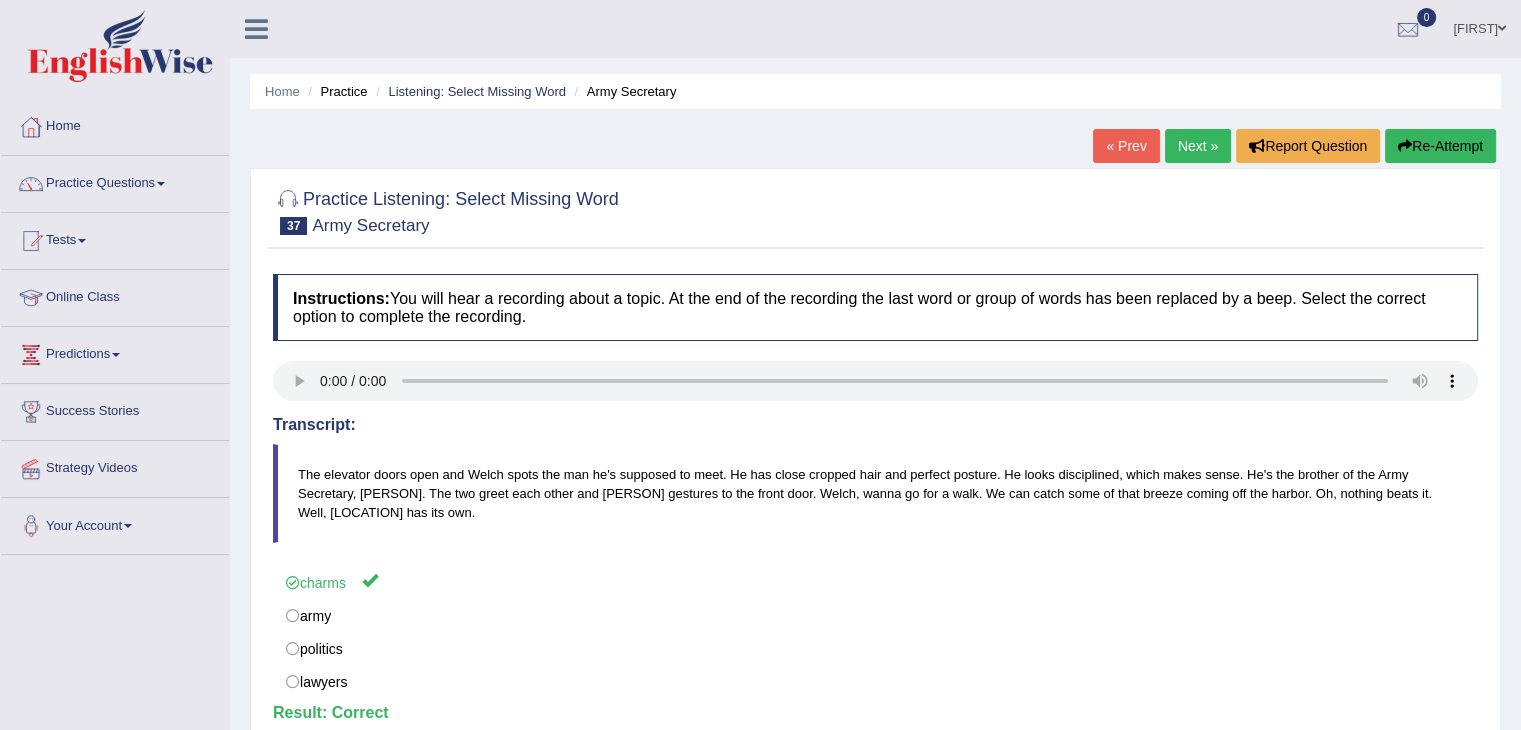 click on "Next »" at bounding box center [1198, 146] 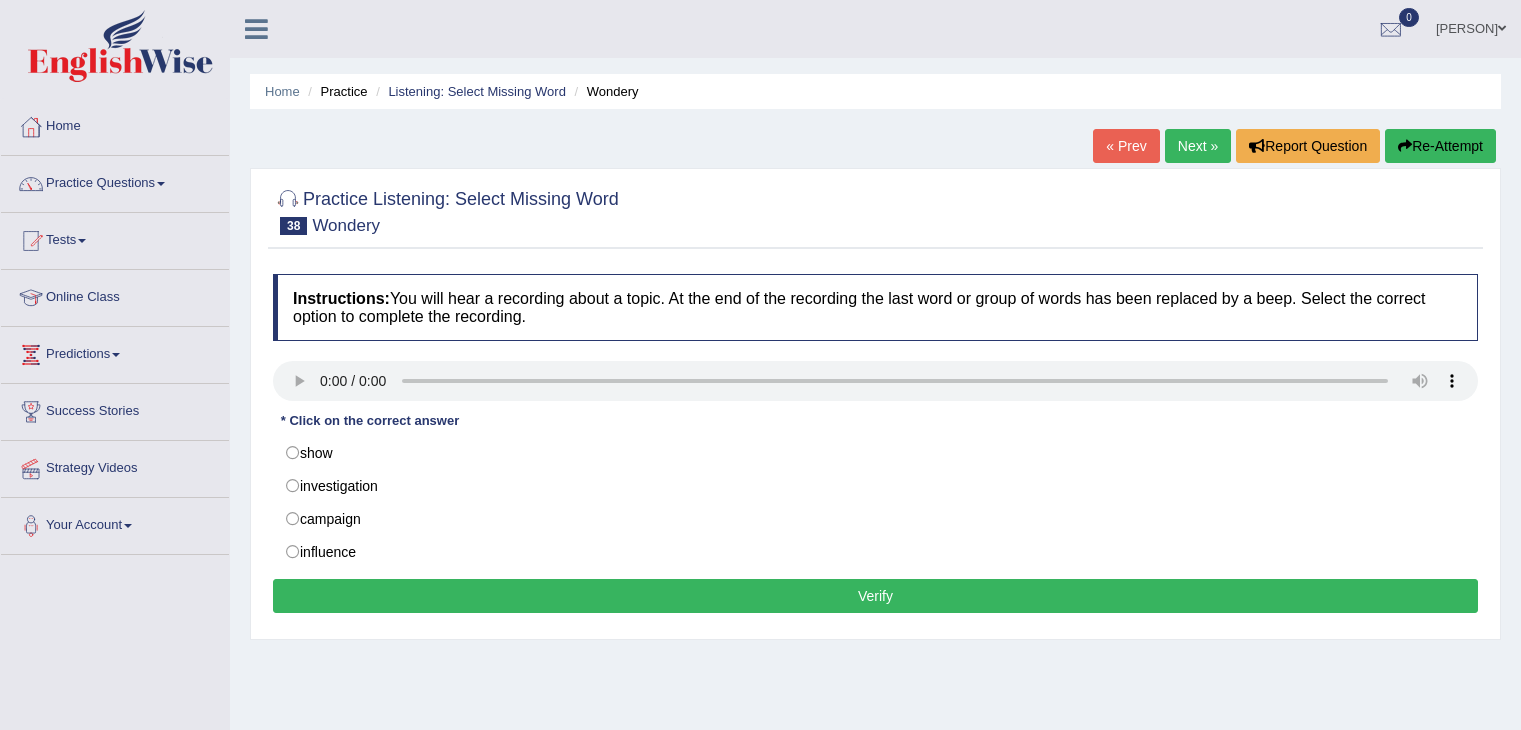 scroll, scrollTop: 0, scrollLeft: 0, axis: both 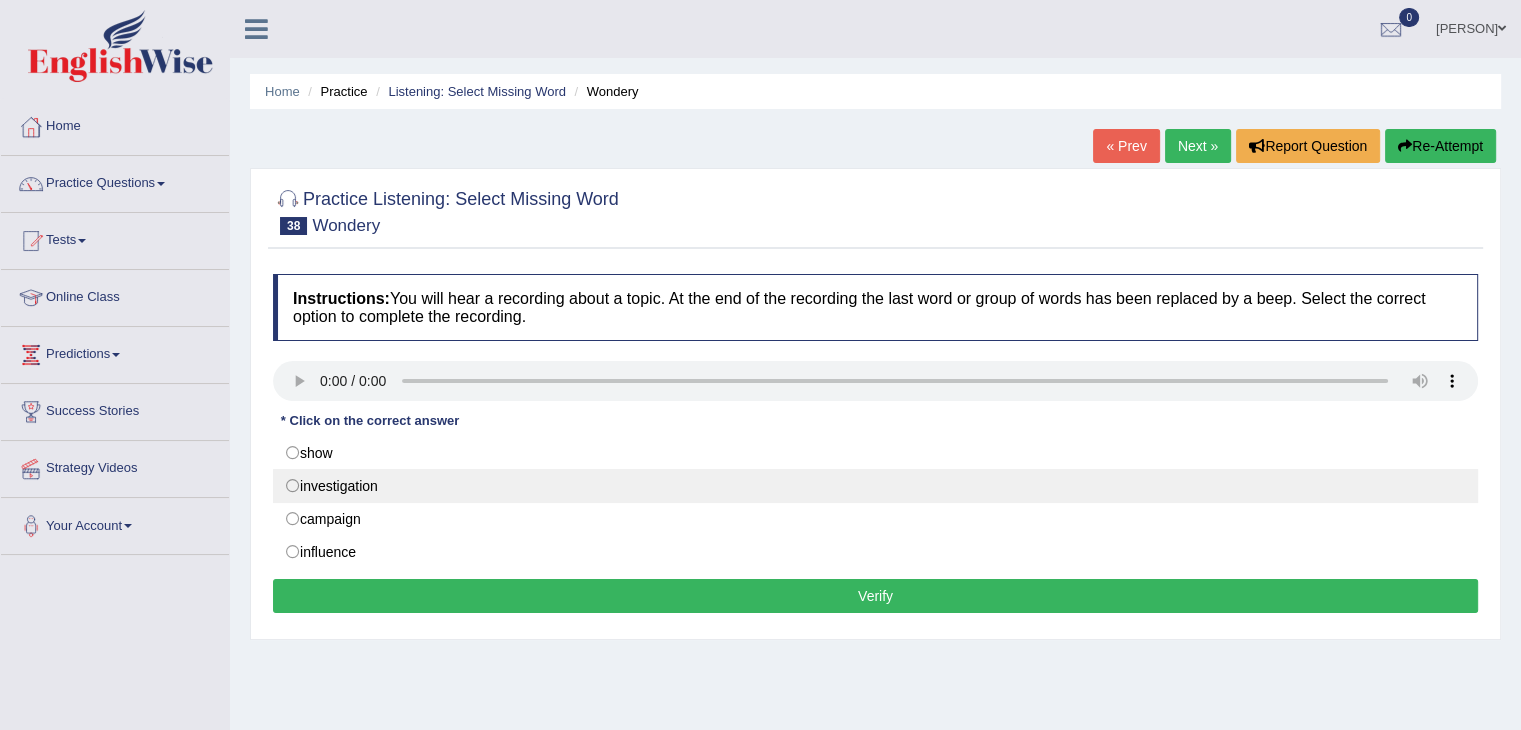 click on "investigation" at bounding box center [875, 486] 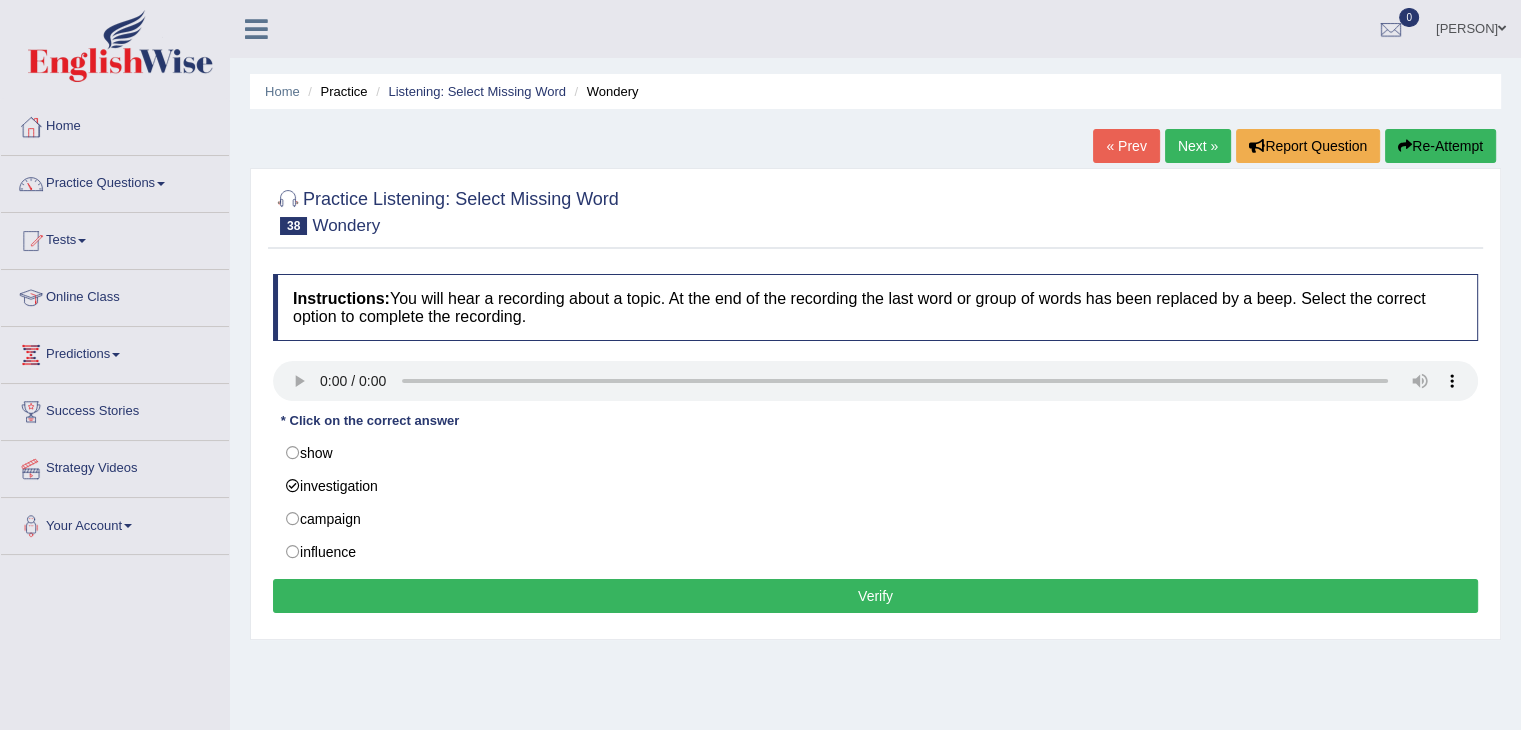 click on "Verify" at bounding box center (875, 596) 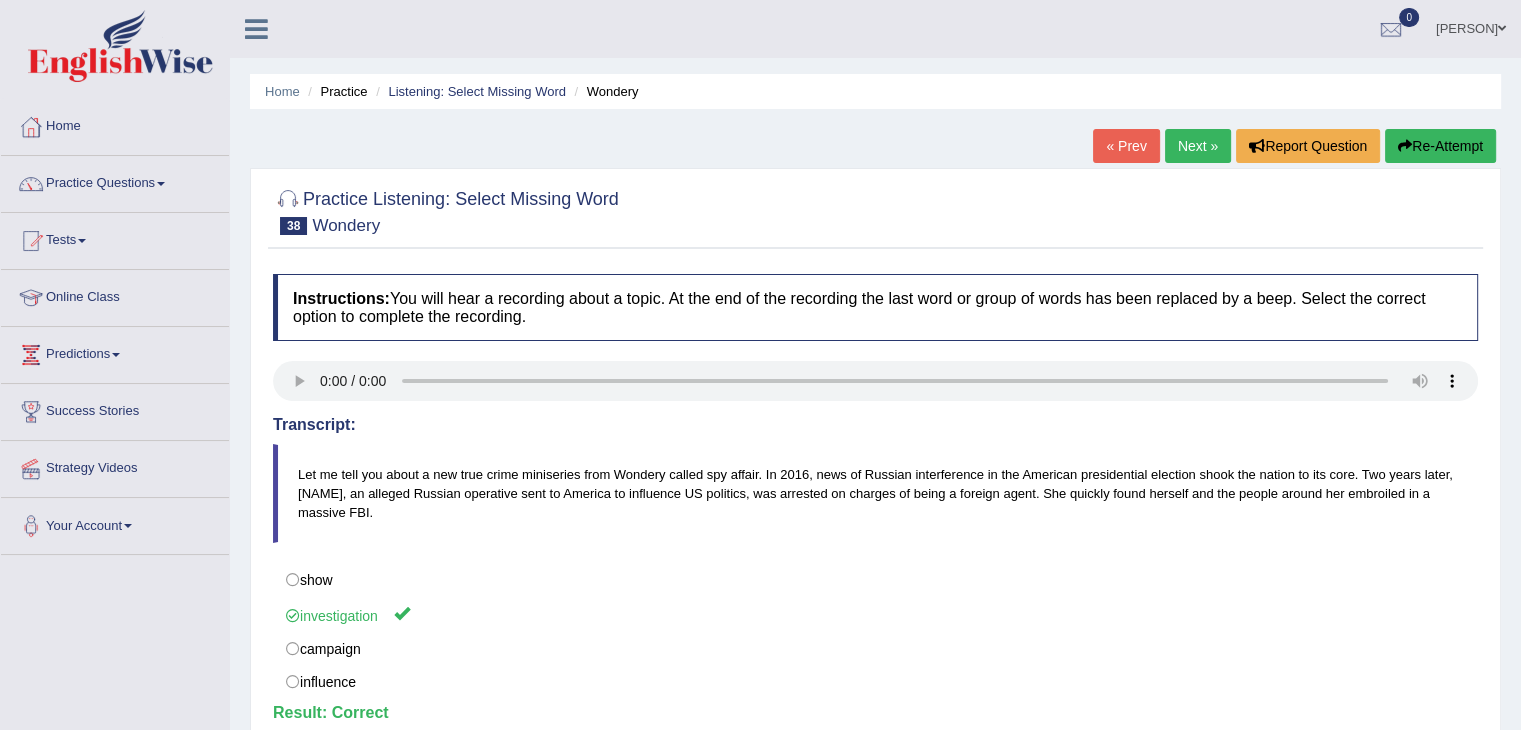 click on "Next »" at bounding box center [1198, 146] 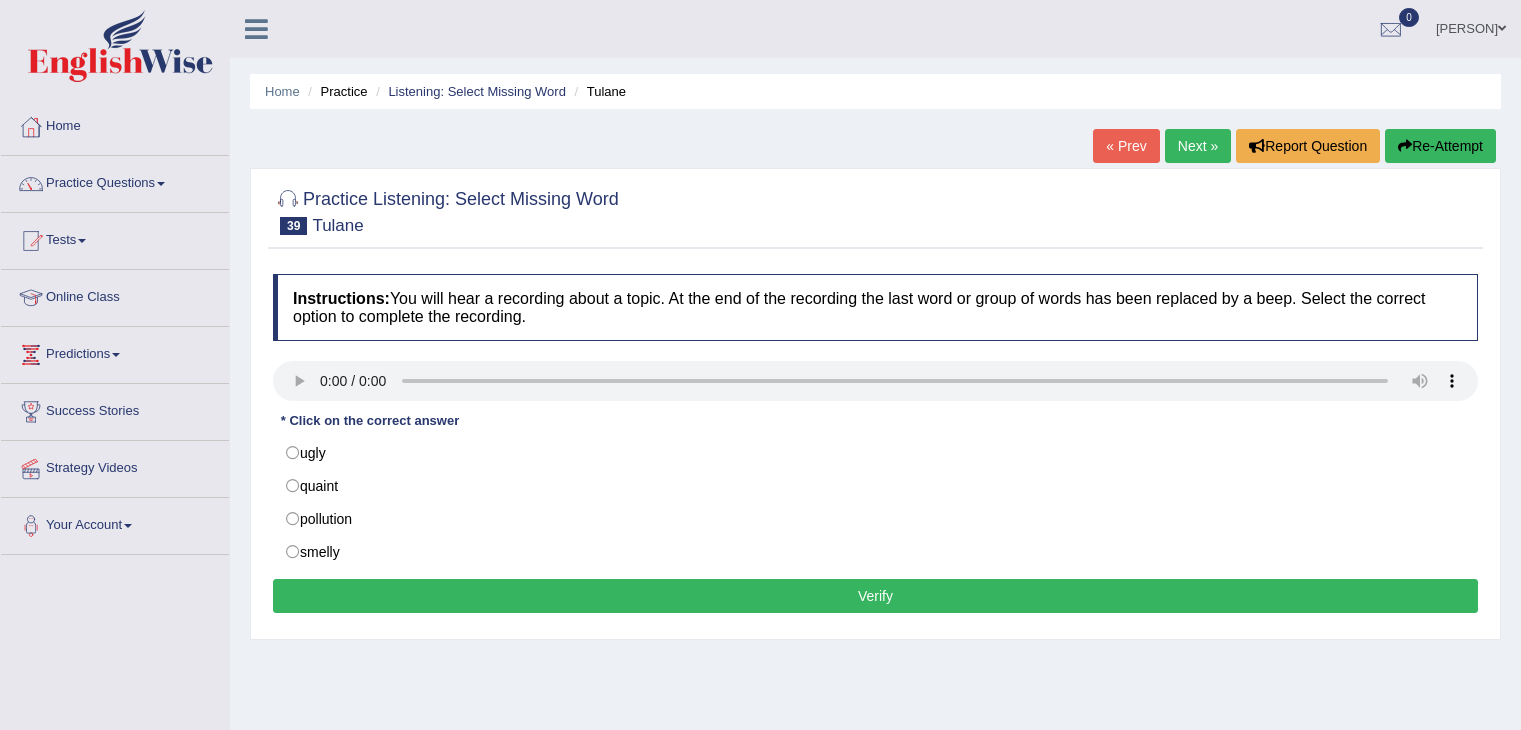 scroll, scrollTop: 0, scrollLeft: 0, axis: both 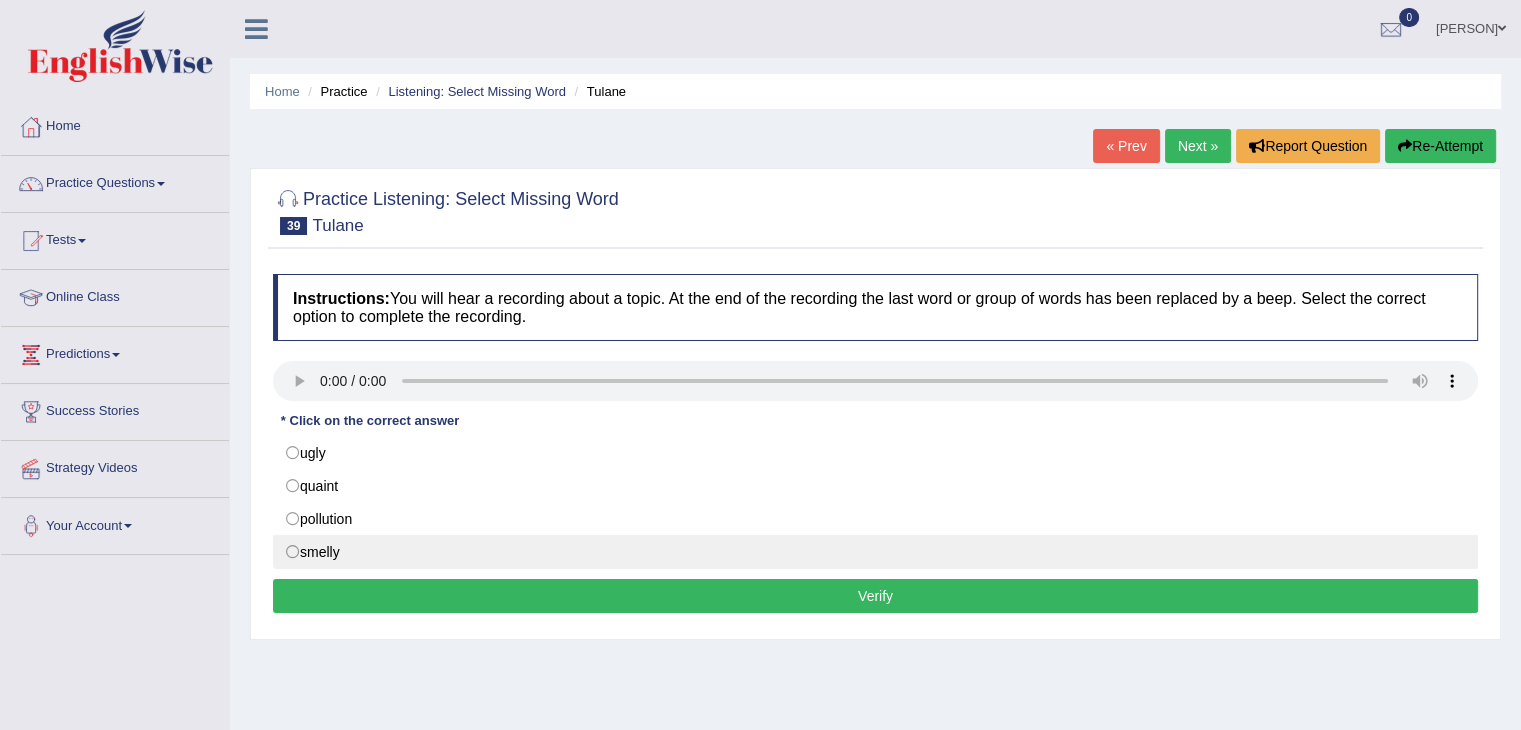 click on "smelly" at bounding box center [875, 552] 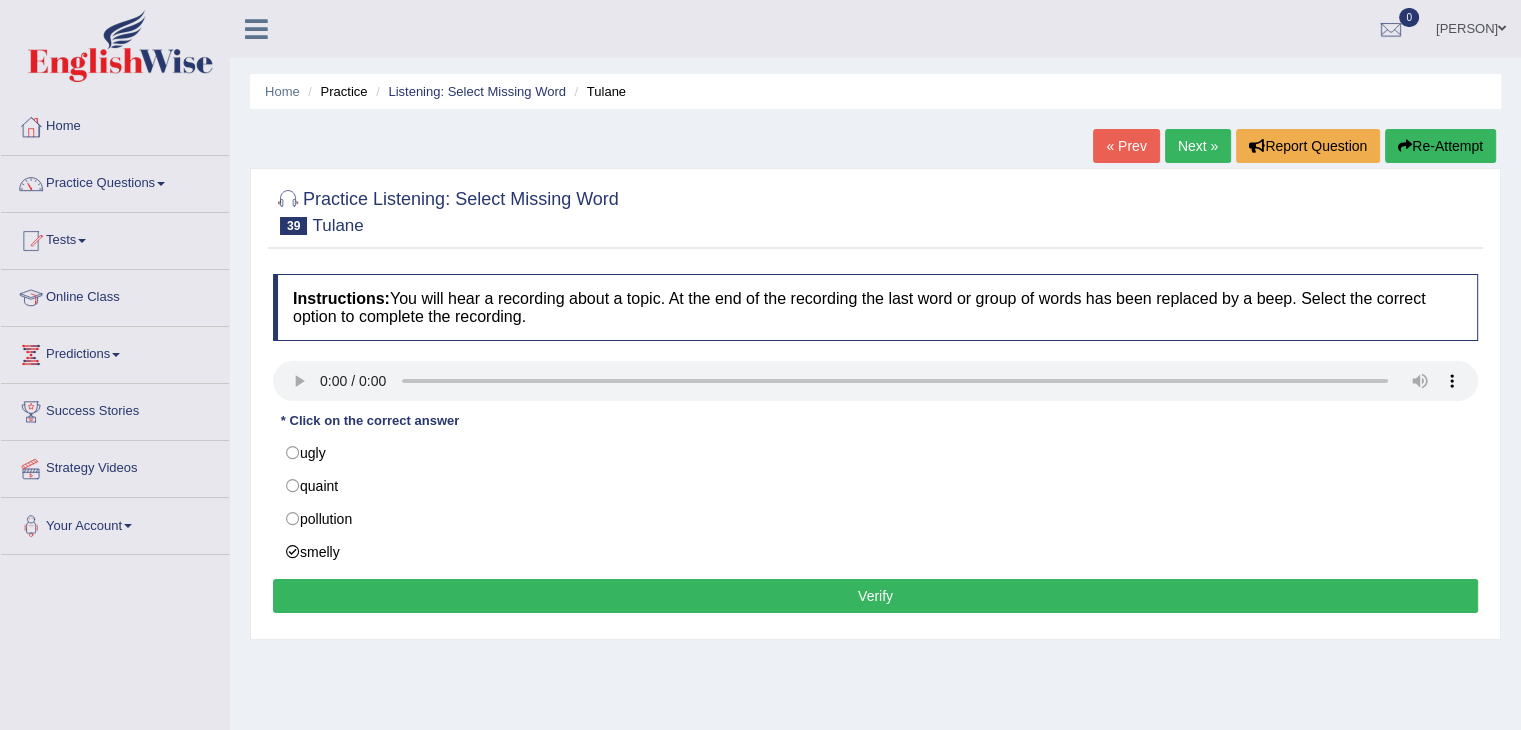 click on "Verify" at bounding box center [875, 596] 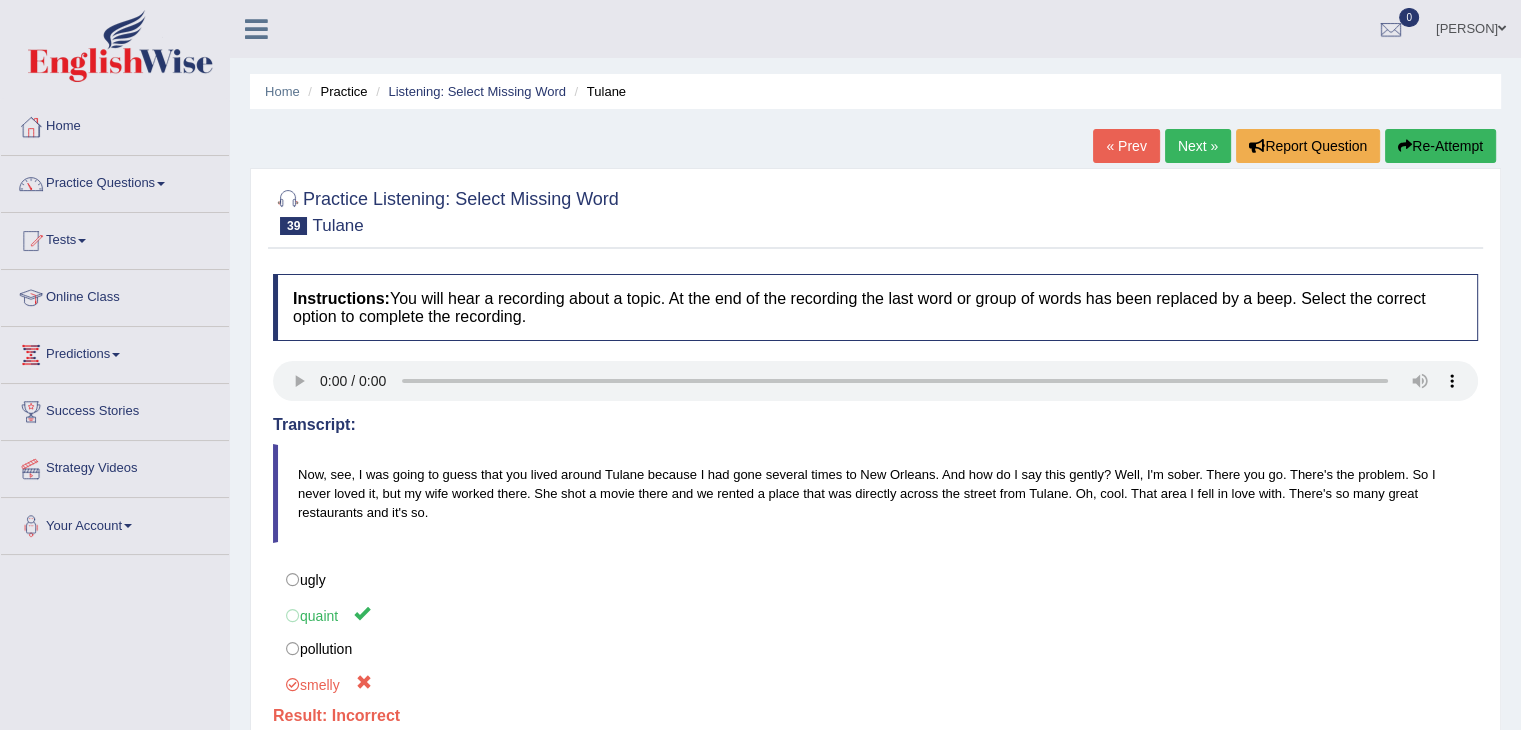 click on "Next »" at bounding box center [1198, 146] 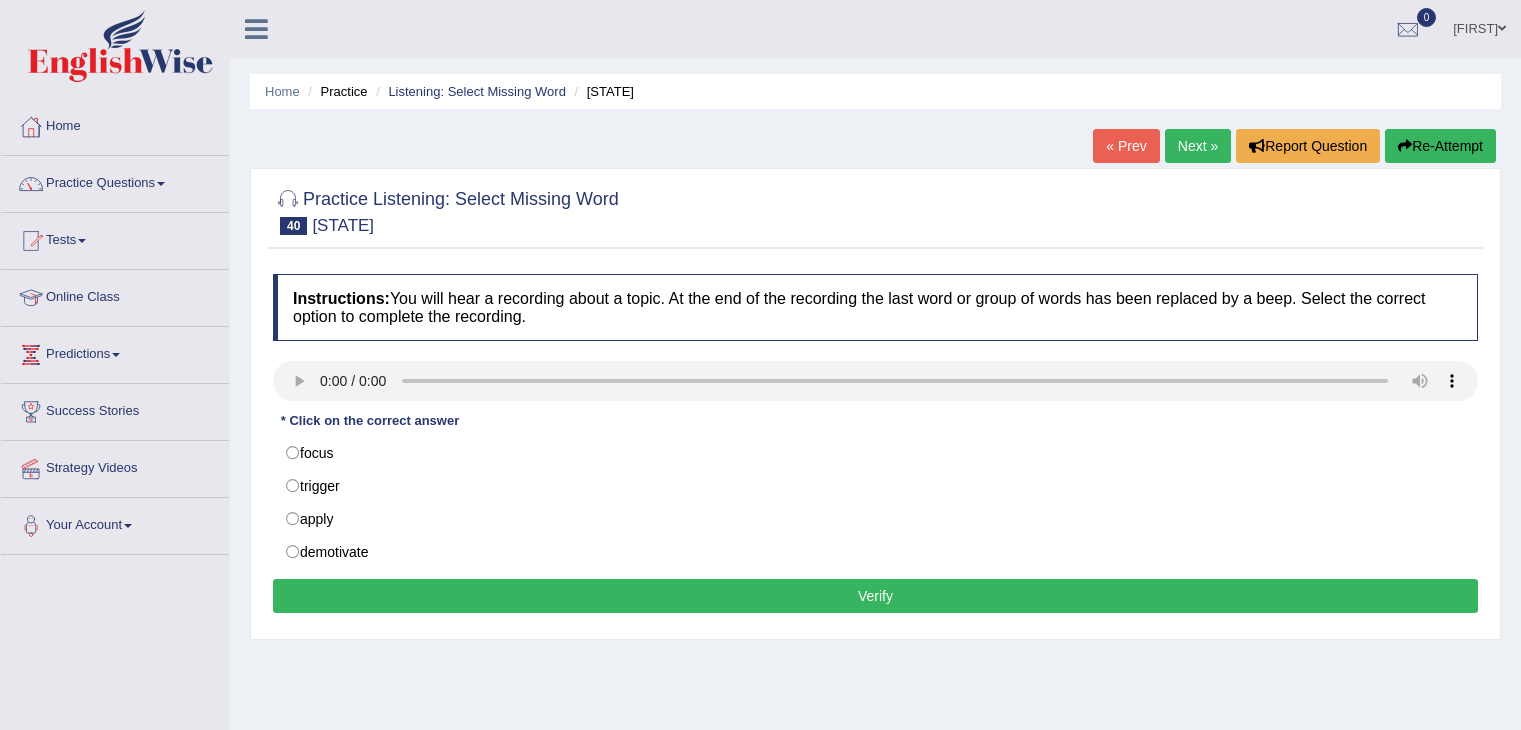 scroll, scrollTop: 0, scrollLeft: 0, axis: both 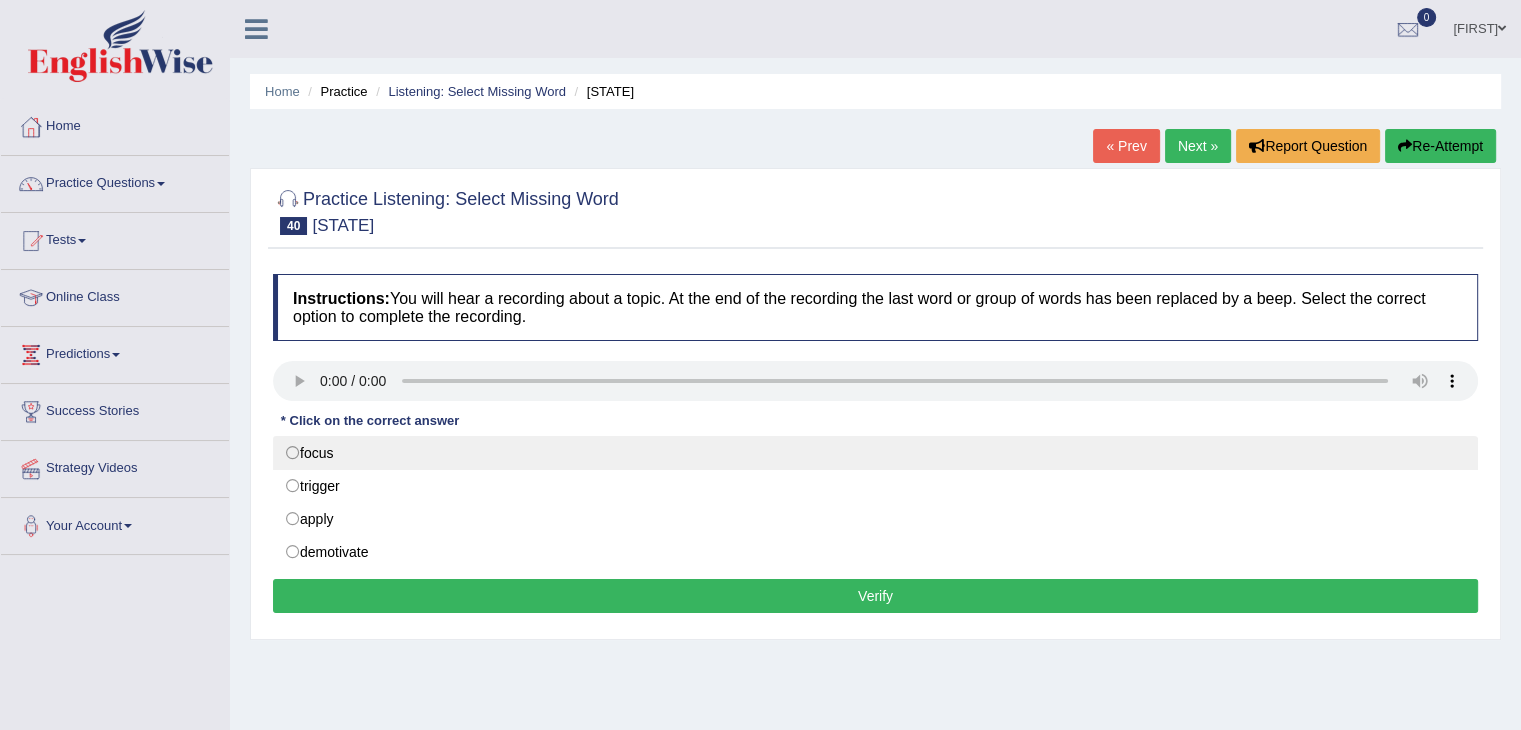 click on "focus" at bounding box center [875, 453] 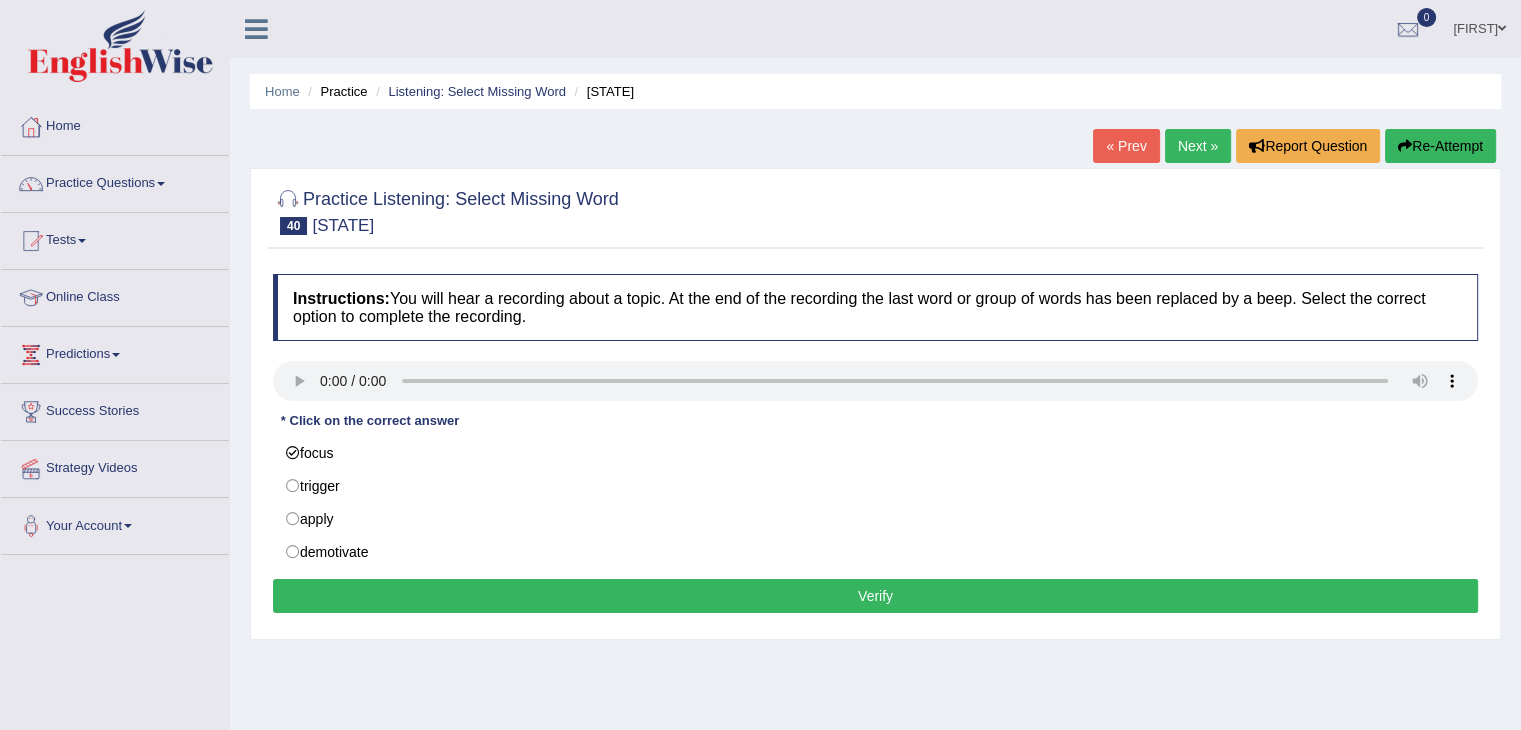 click on "Verify" at bounding box center [875, 596] 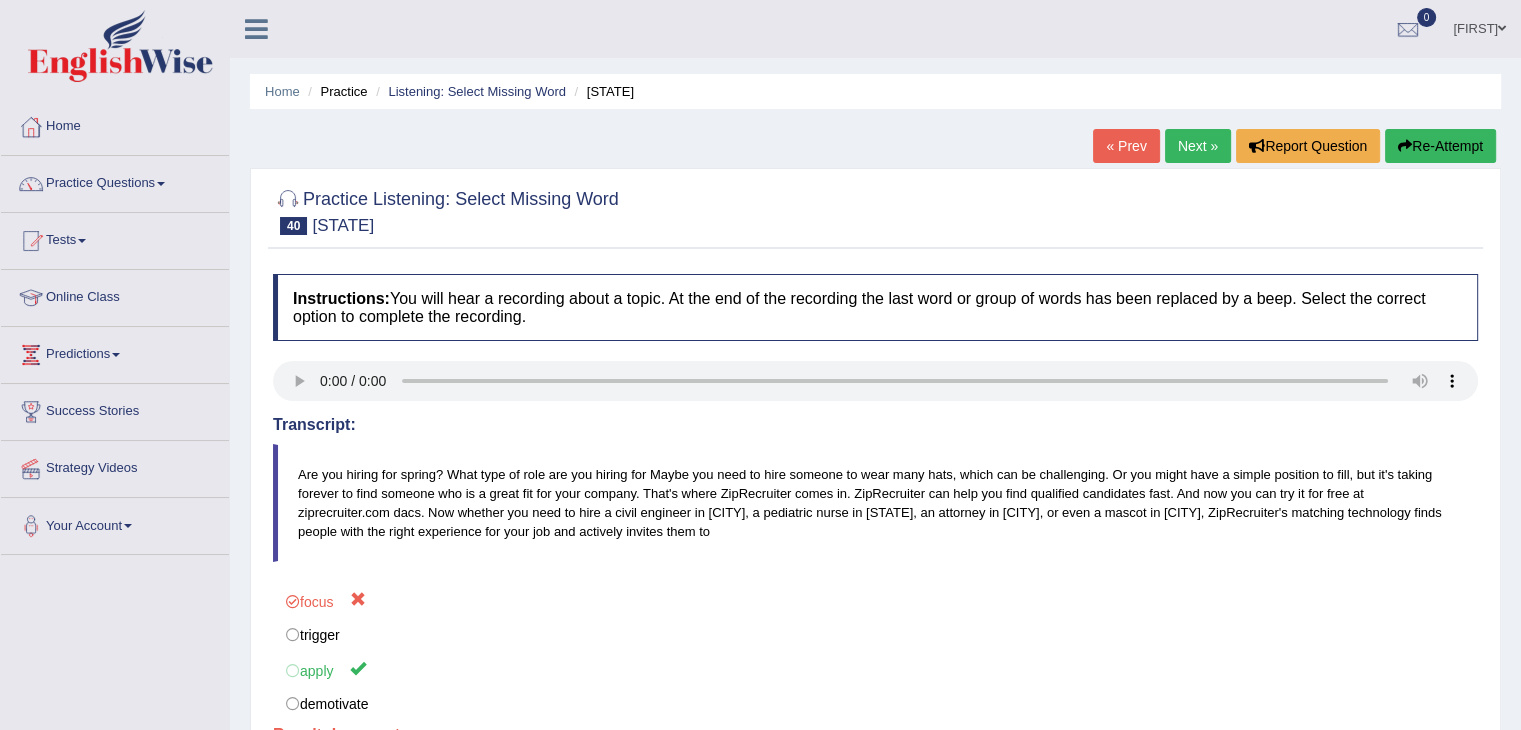 click on "Next »" at bounding box center (1198, 146) 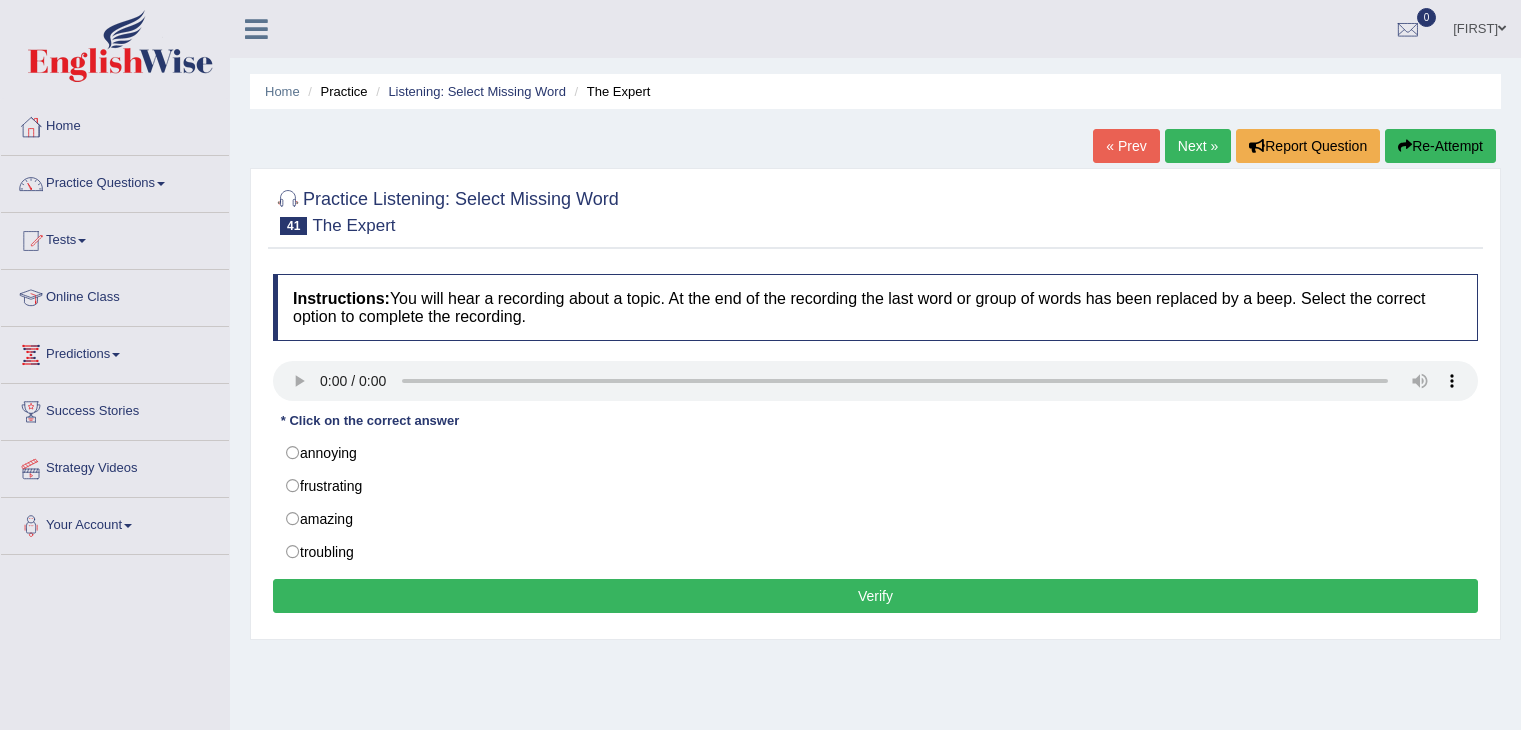 scroll, scrollTop: 0, scrollLeft: 0, axis: both 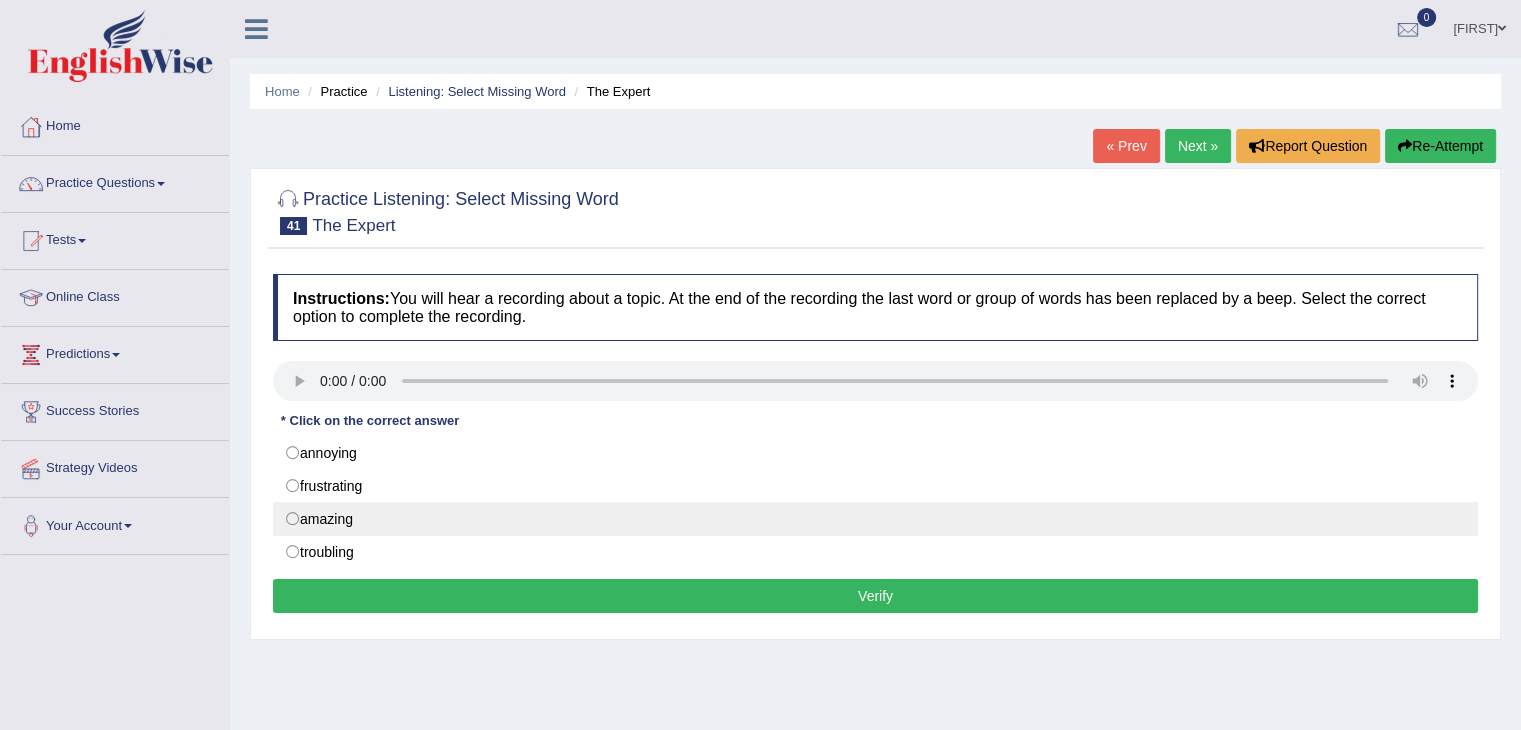 click on "amazing" at bounding box center [875, 519] 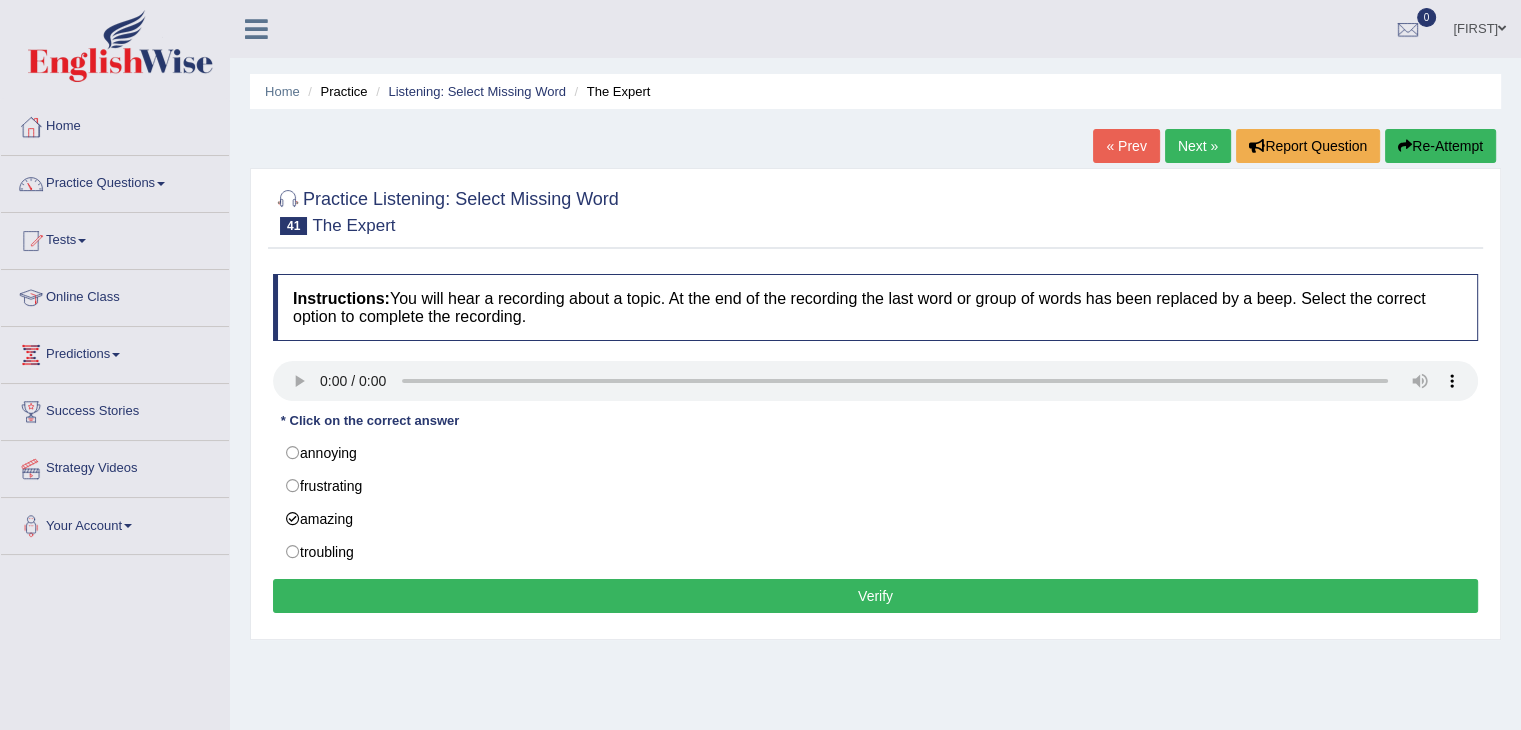 click on "Verify" at bounding box center (875, 596) 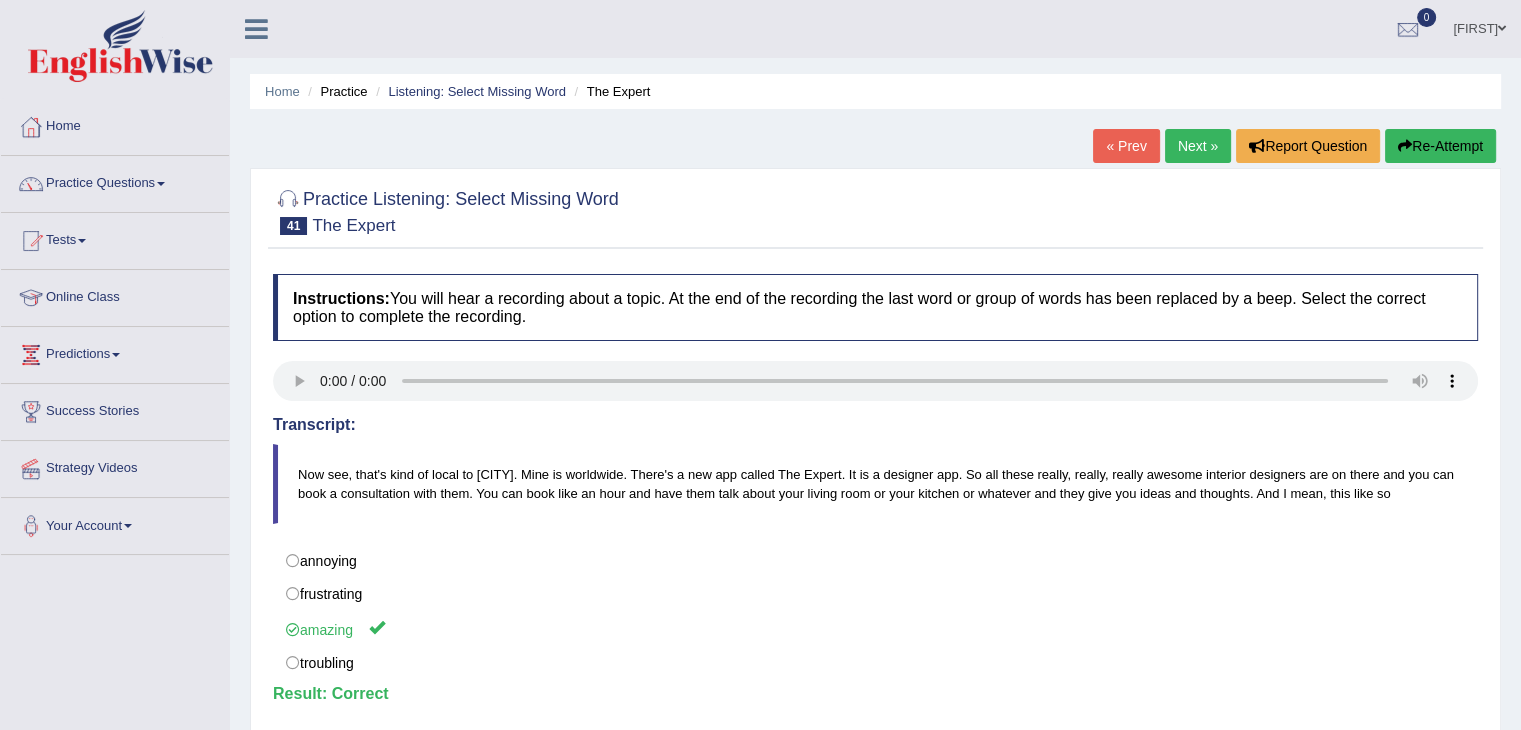 click on "Next »" at bounding box center [1198, 146] 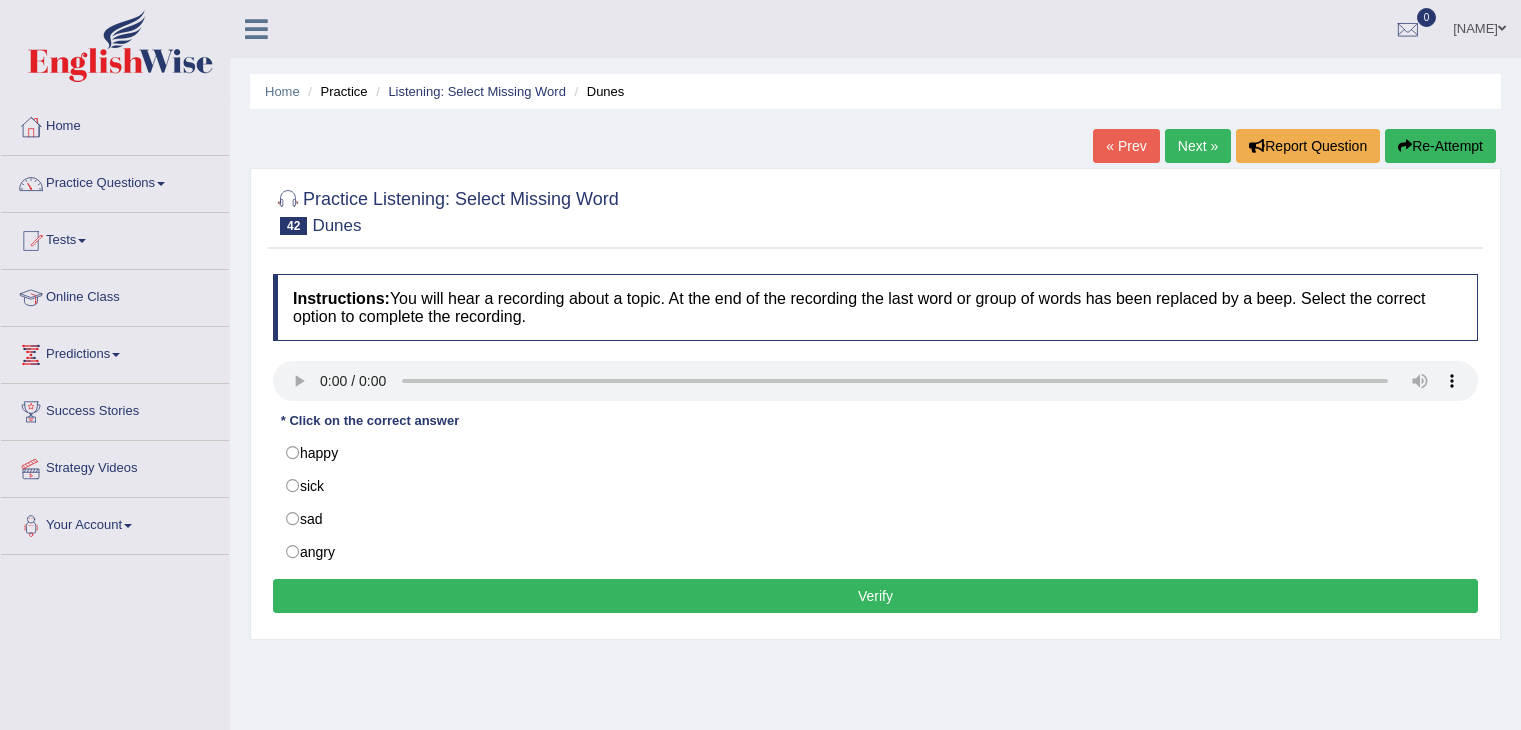 scroll, scrollTop: 0, scrollLeft: 0, axis: both 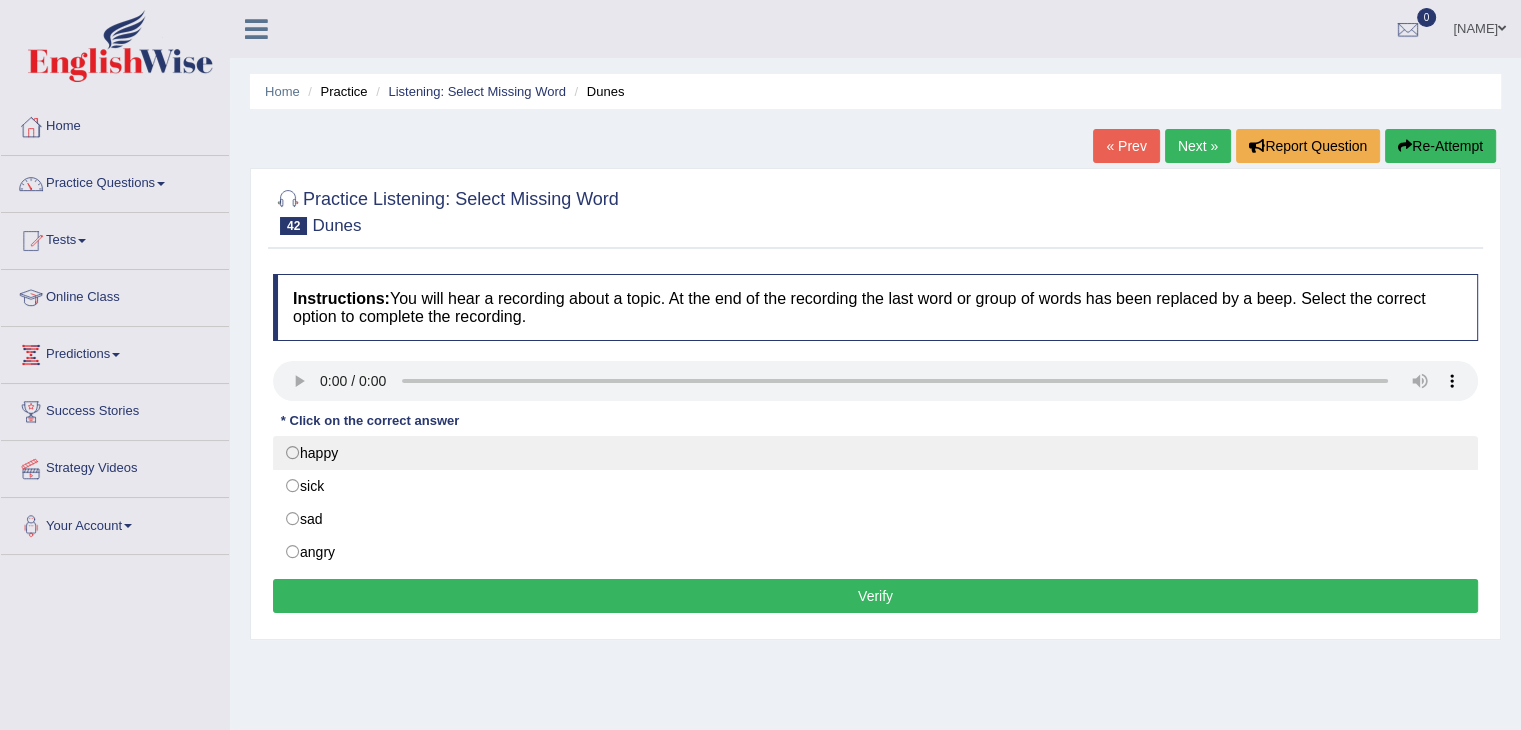 click on "happy" at bounding box center [875, 453] 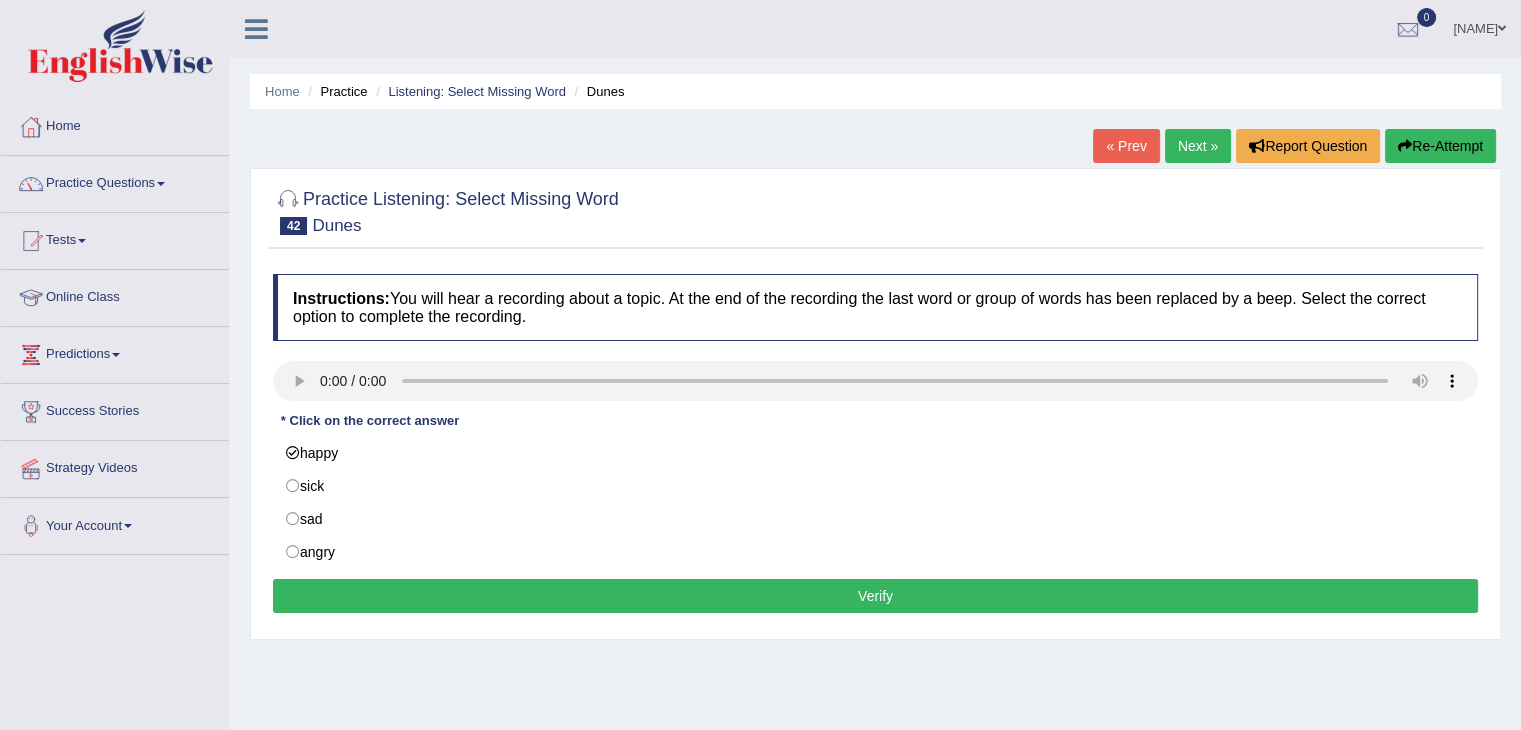 click on "Verify" at bounding box center (875, 596) 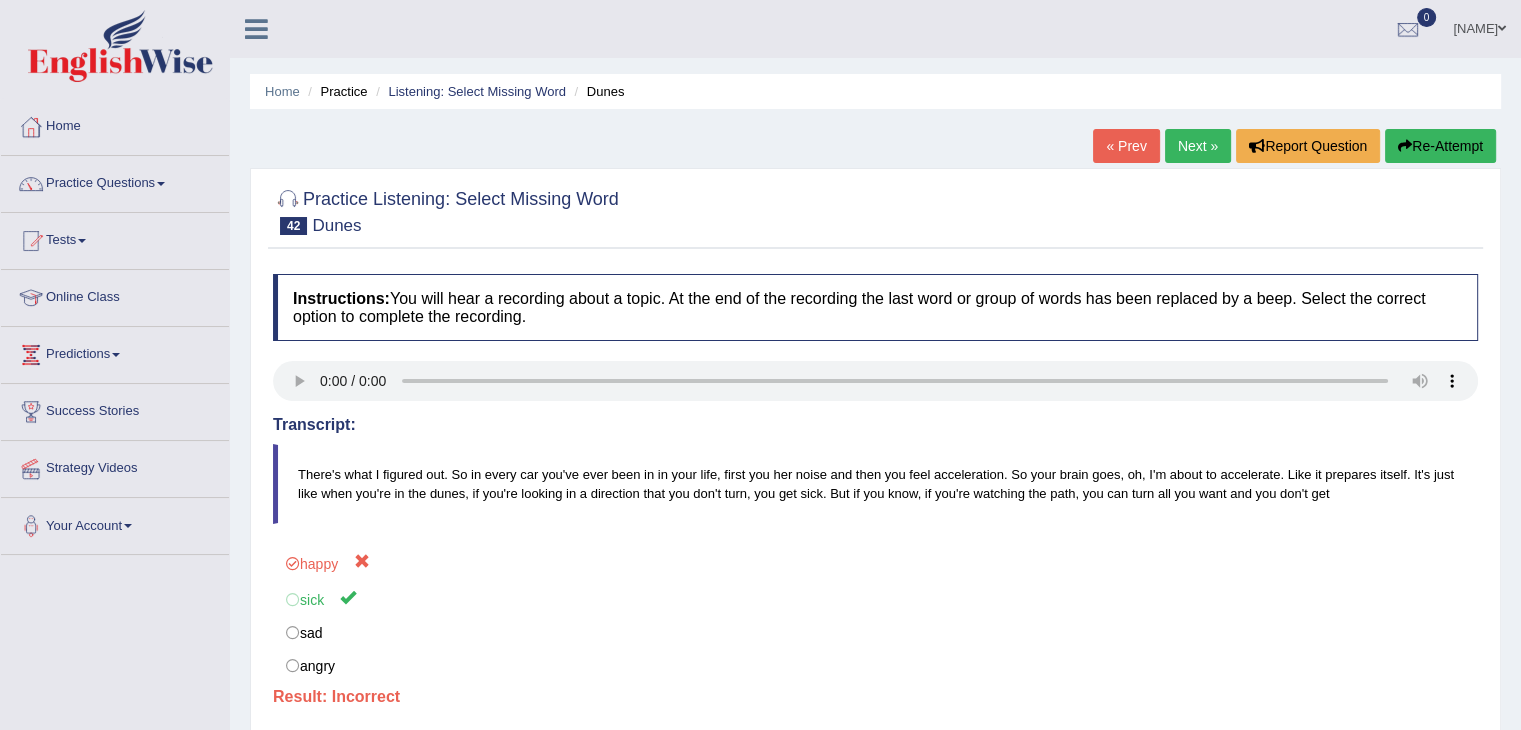 drag, startPoint x: 1172, startPoint y: 178, endPoint x: 1174, endPoint y: 157, distance: 21.095022 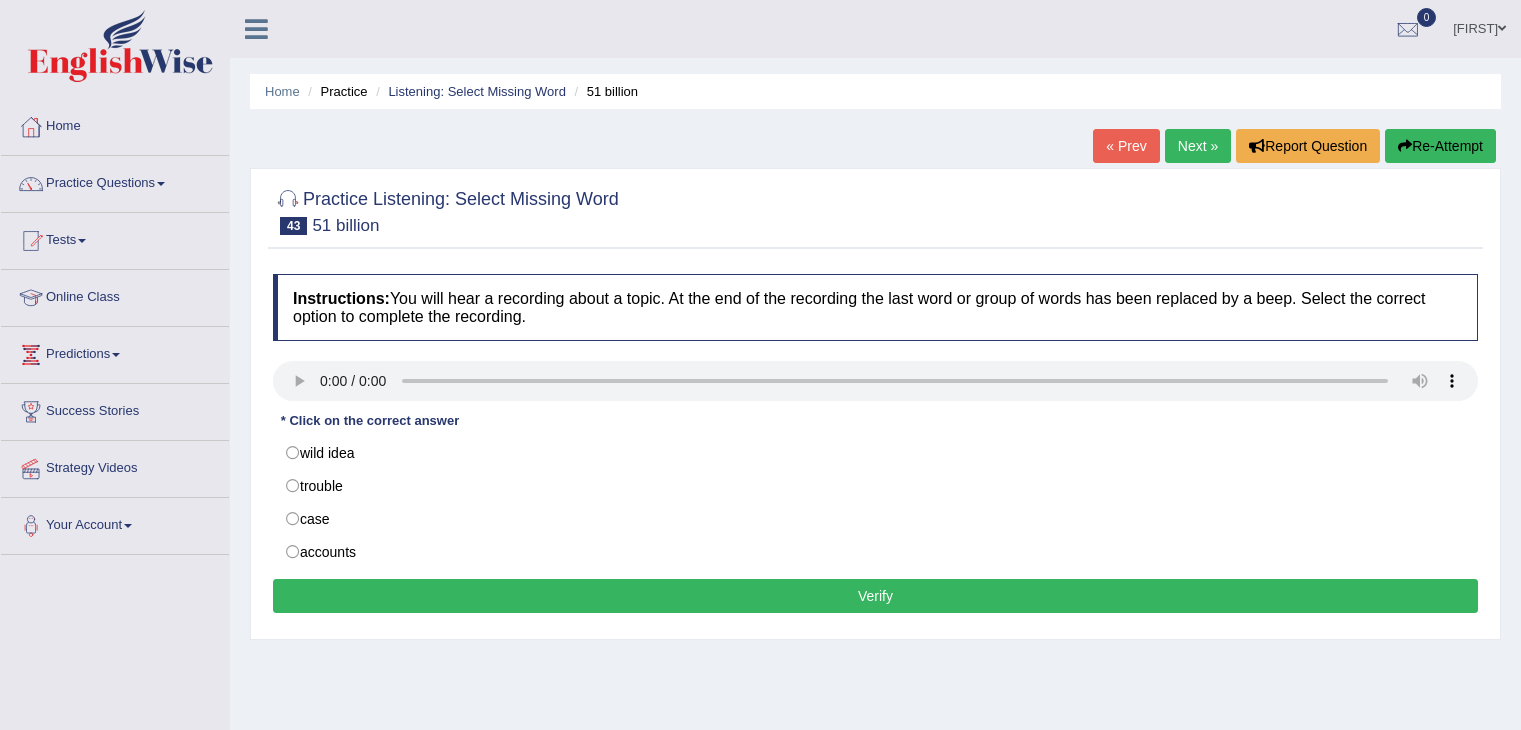 scroll, scrollTop: 0, scrollLeft: 0, axis: both 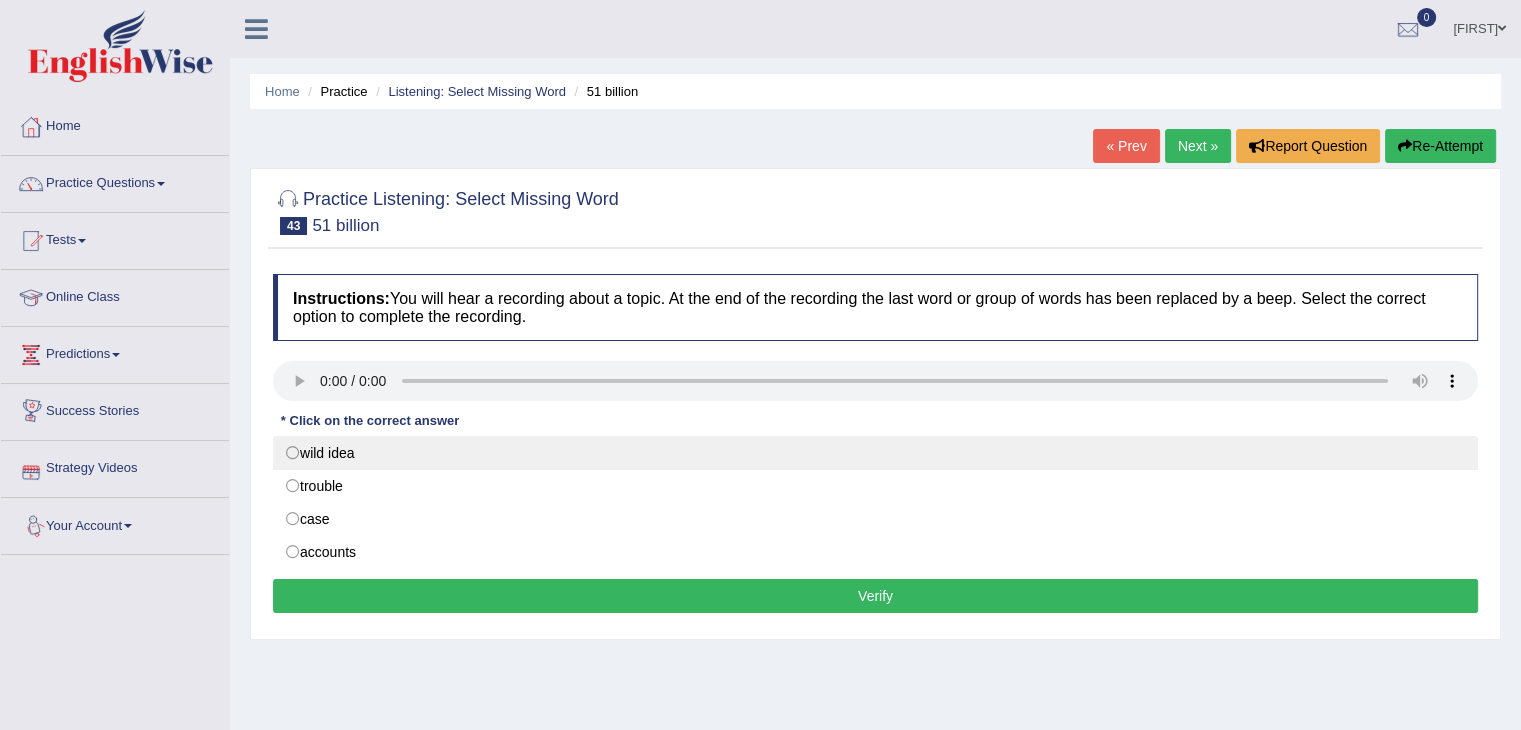 click on "wild idea" at bounding box center (875, 453) 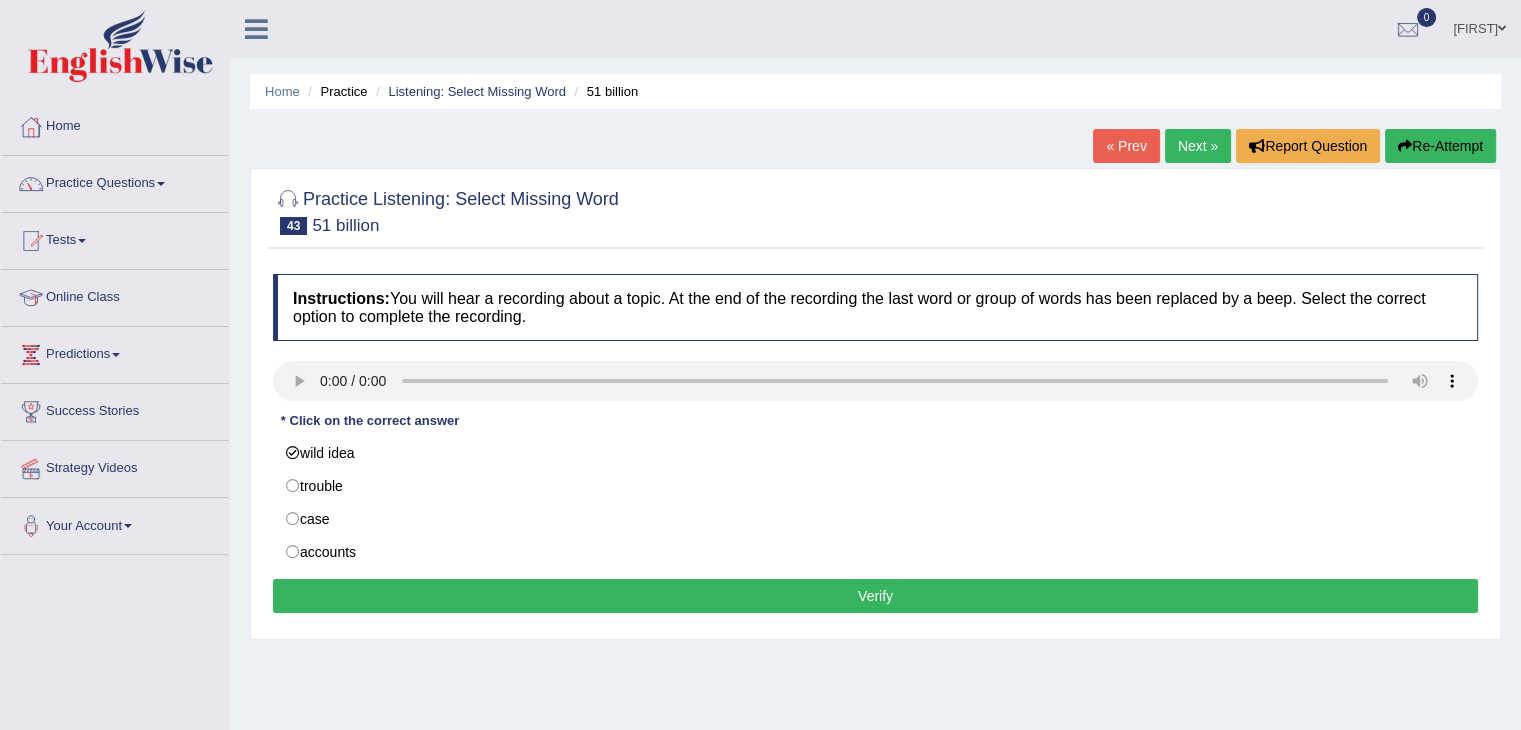 click on "Verify" at bounding box center (875, 596) 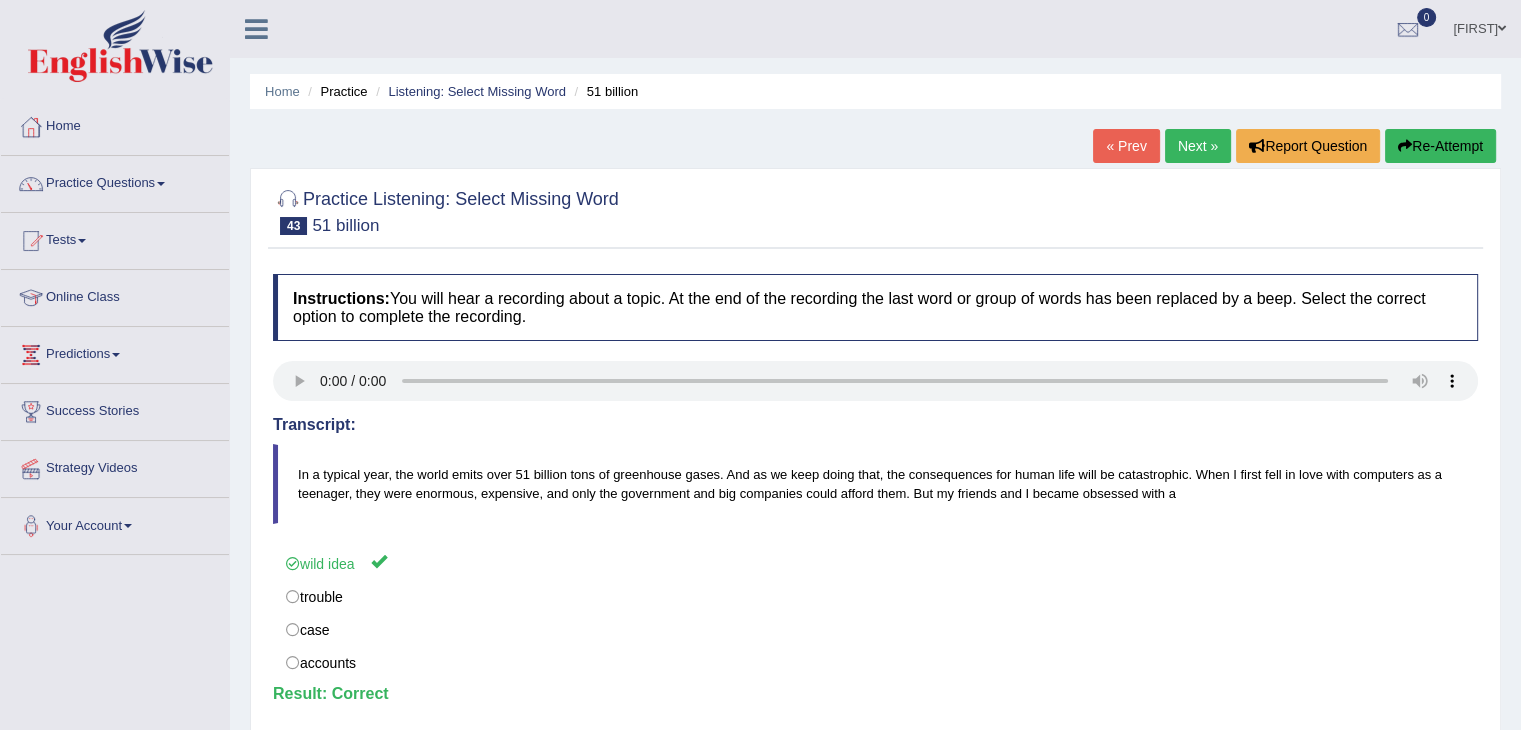 click on "Next »" at bounding box center (1198, 146) 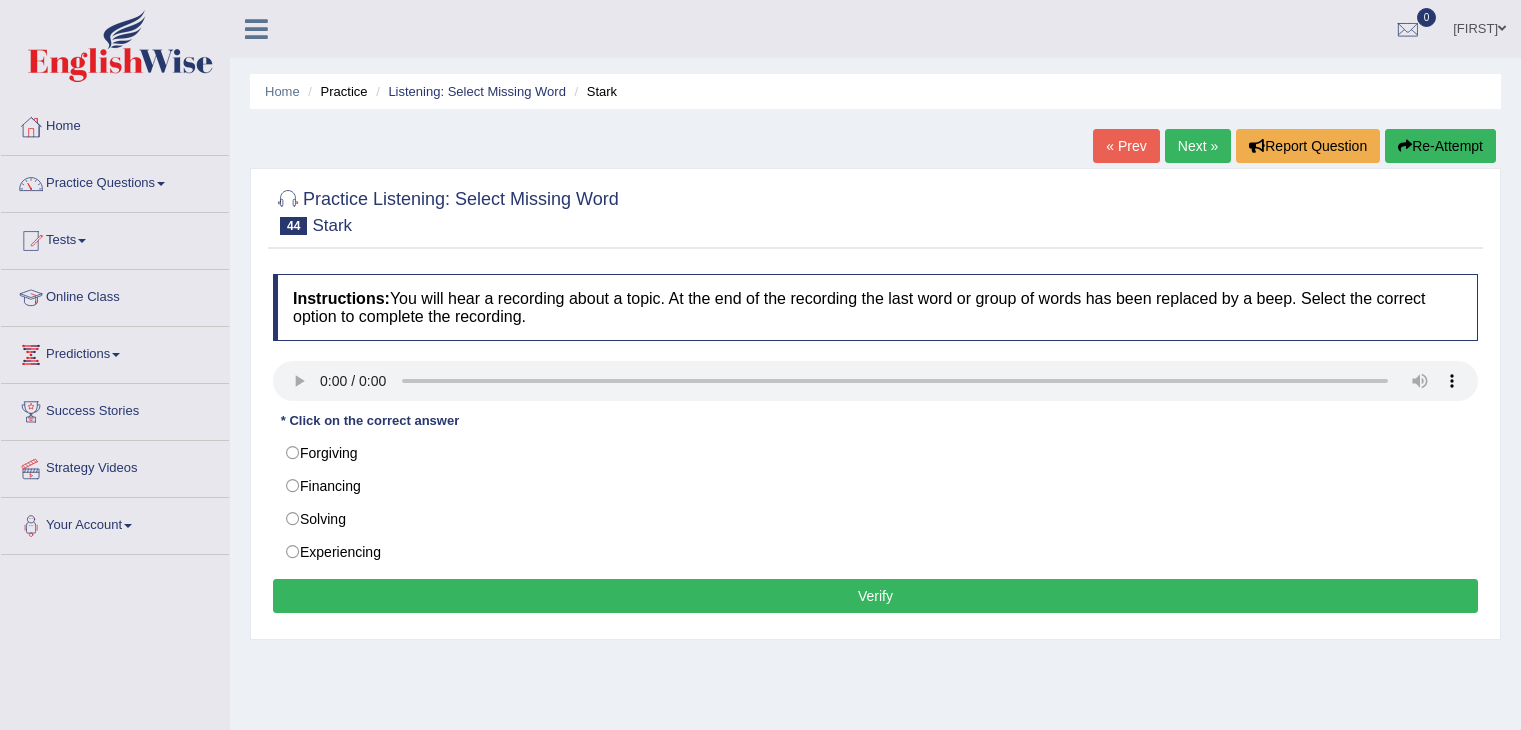 scroll, scrollTop: 0, scrollLeft: 0, axis: both 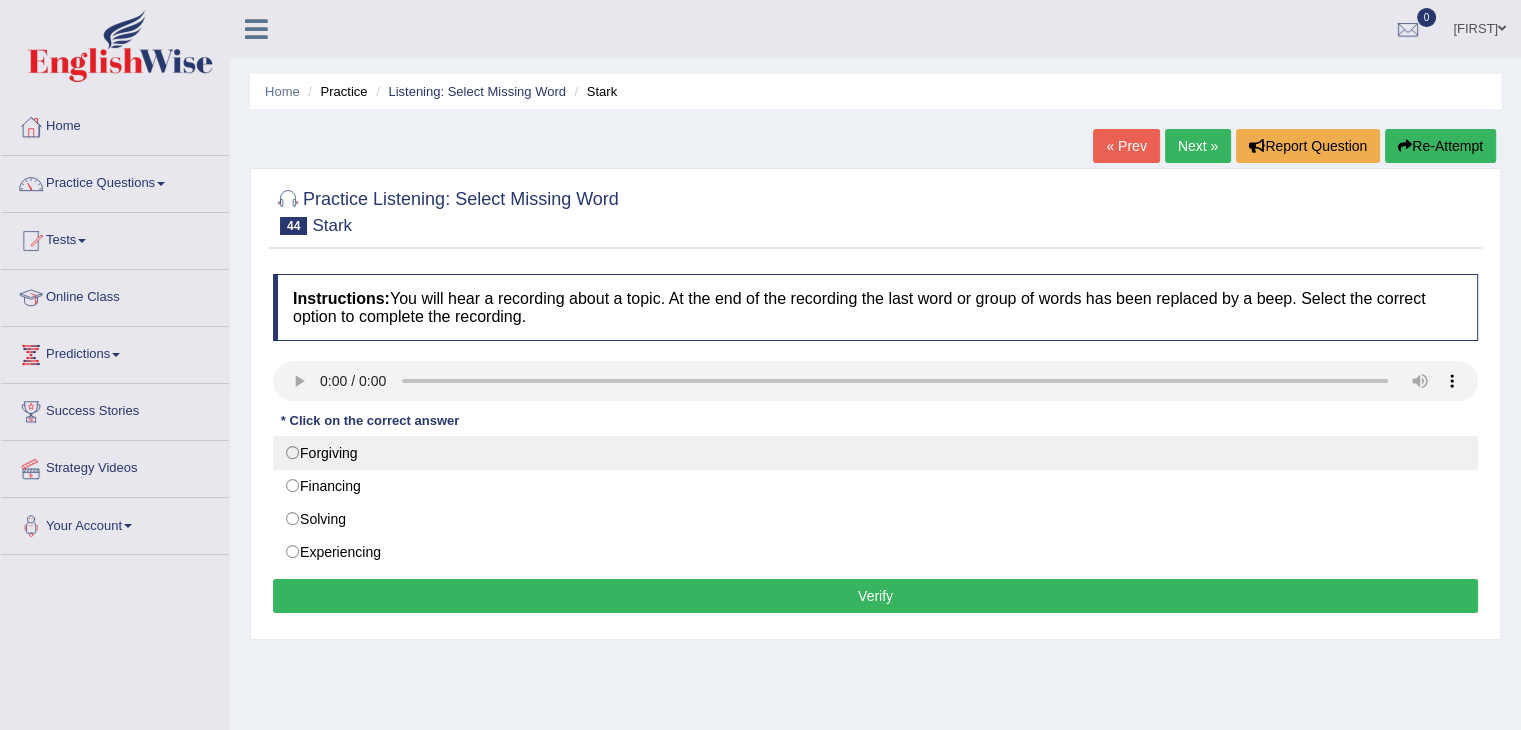 click on "Forgiving" at bounding box center [875, 453] 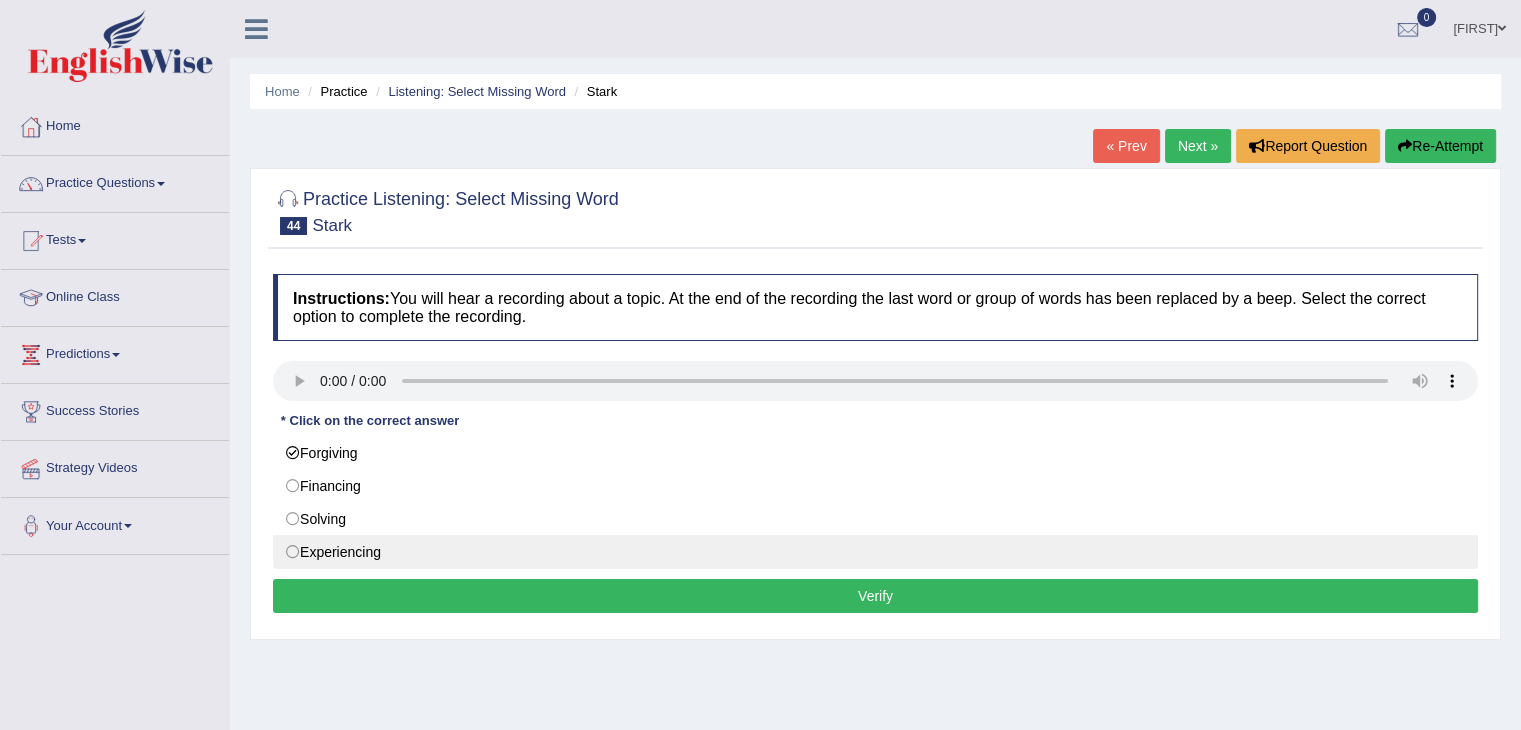 click on "Experiencing" at bounding box center (875, 552) 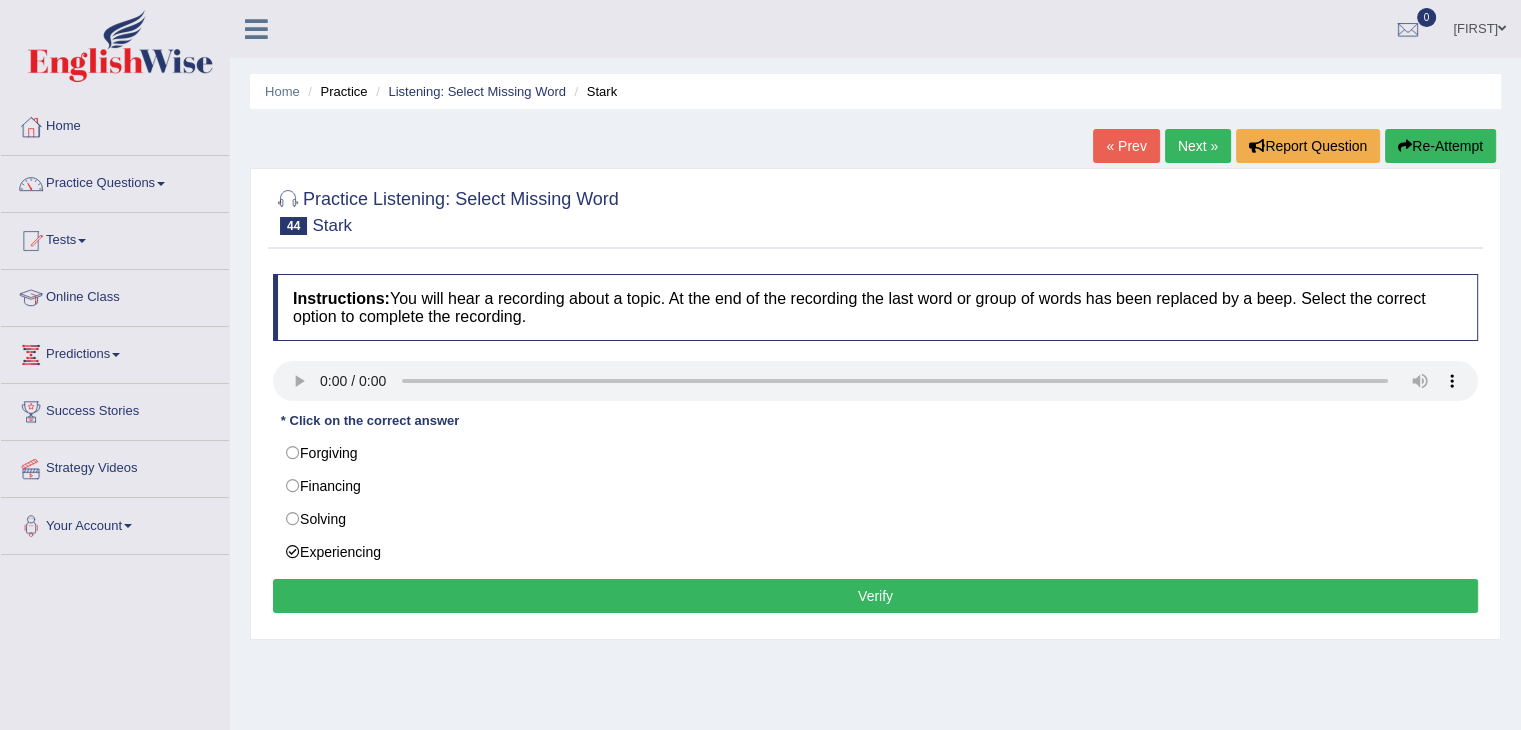 click on "Verify" at bounding box center (875, 596) 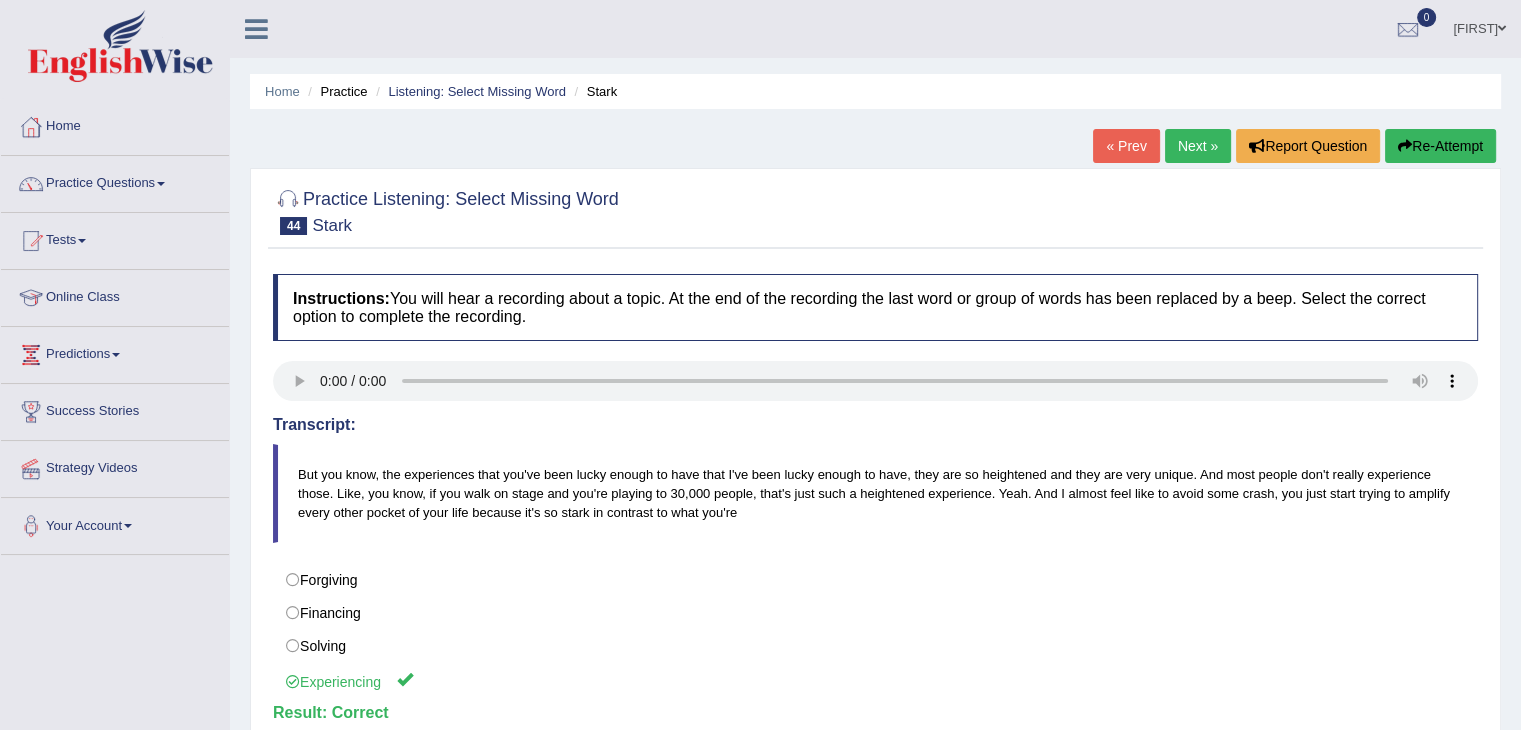 click on "Next »" at bounding box center [1198, 146] 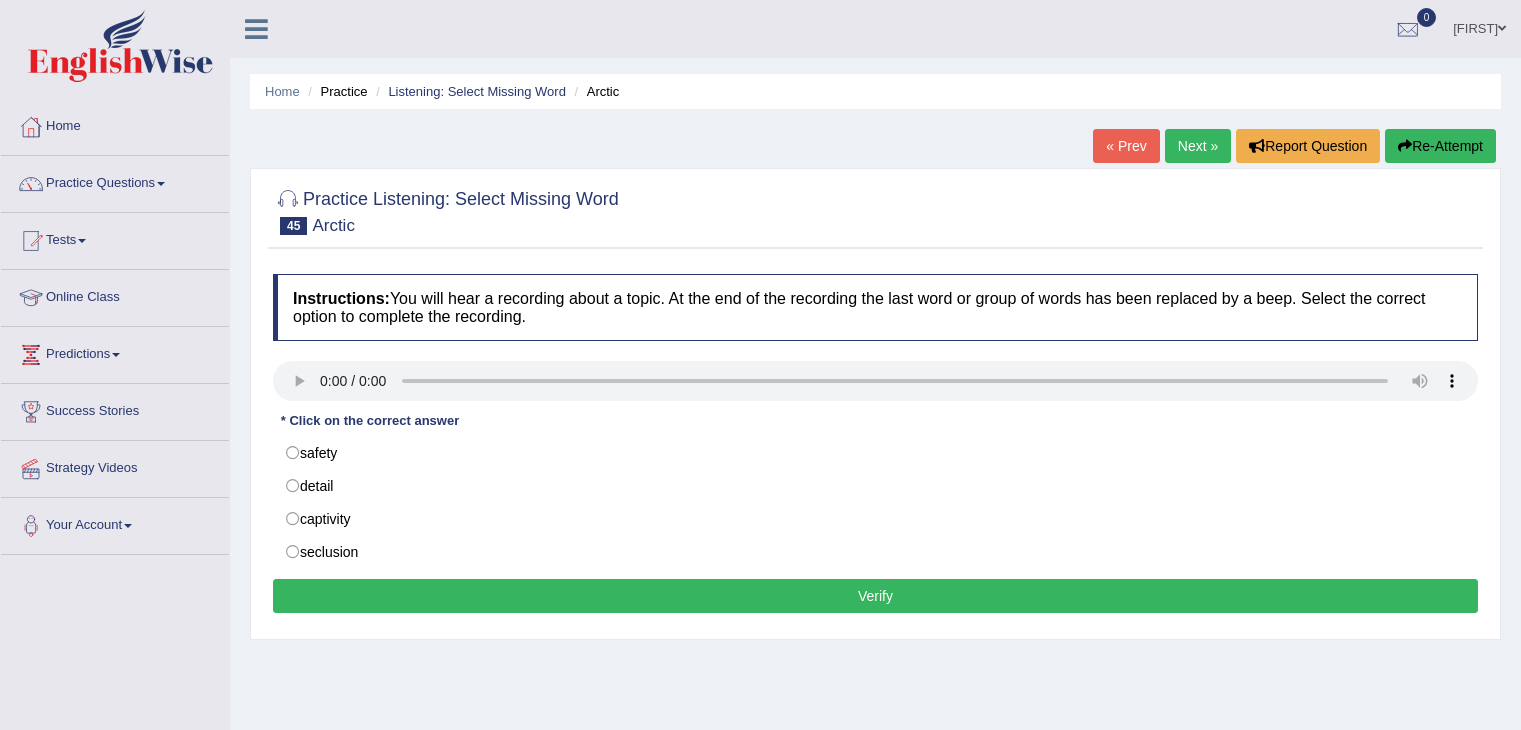 scroll, scrollTop: 0, scrollLeft: 0, axis: both 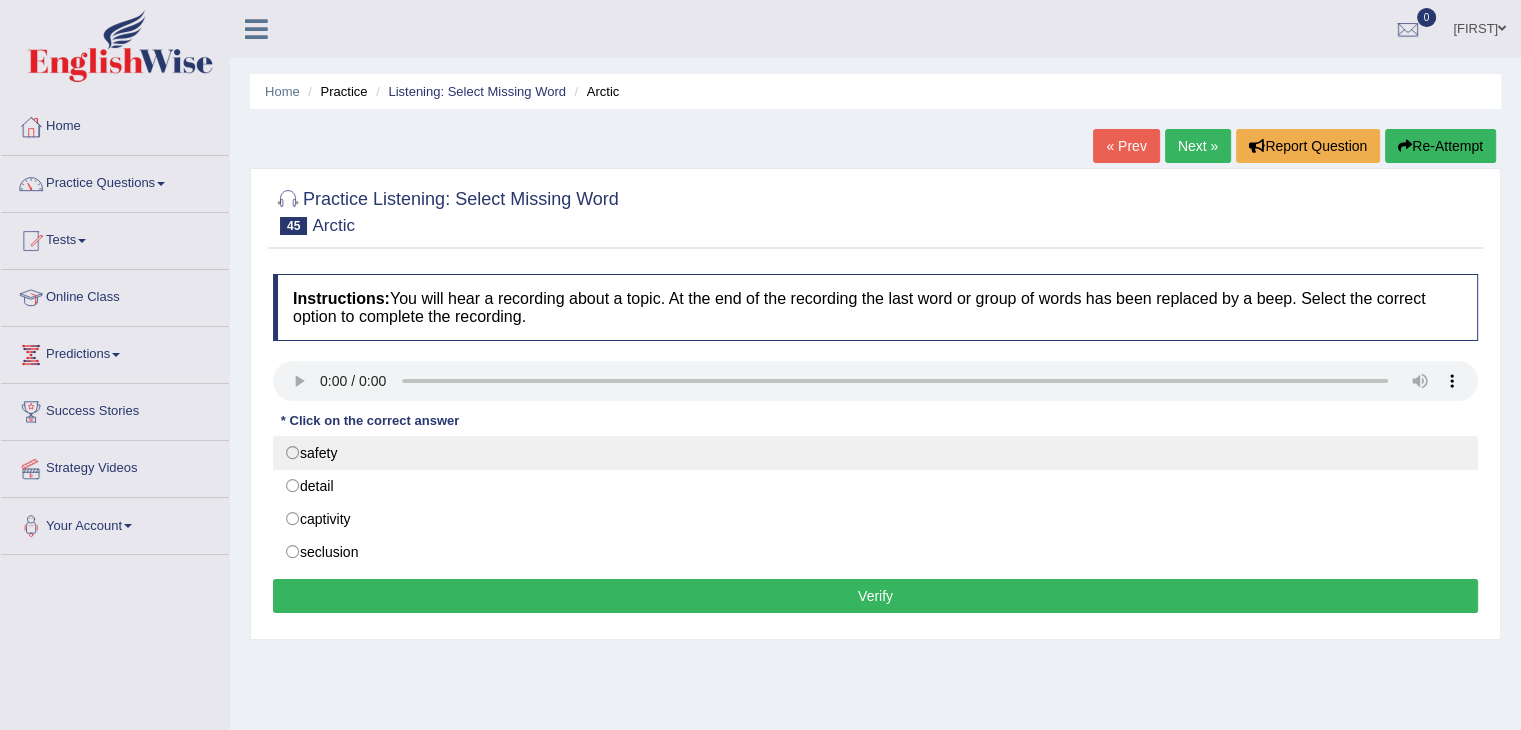 click on "safety" at bounding box center (875, 453) 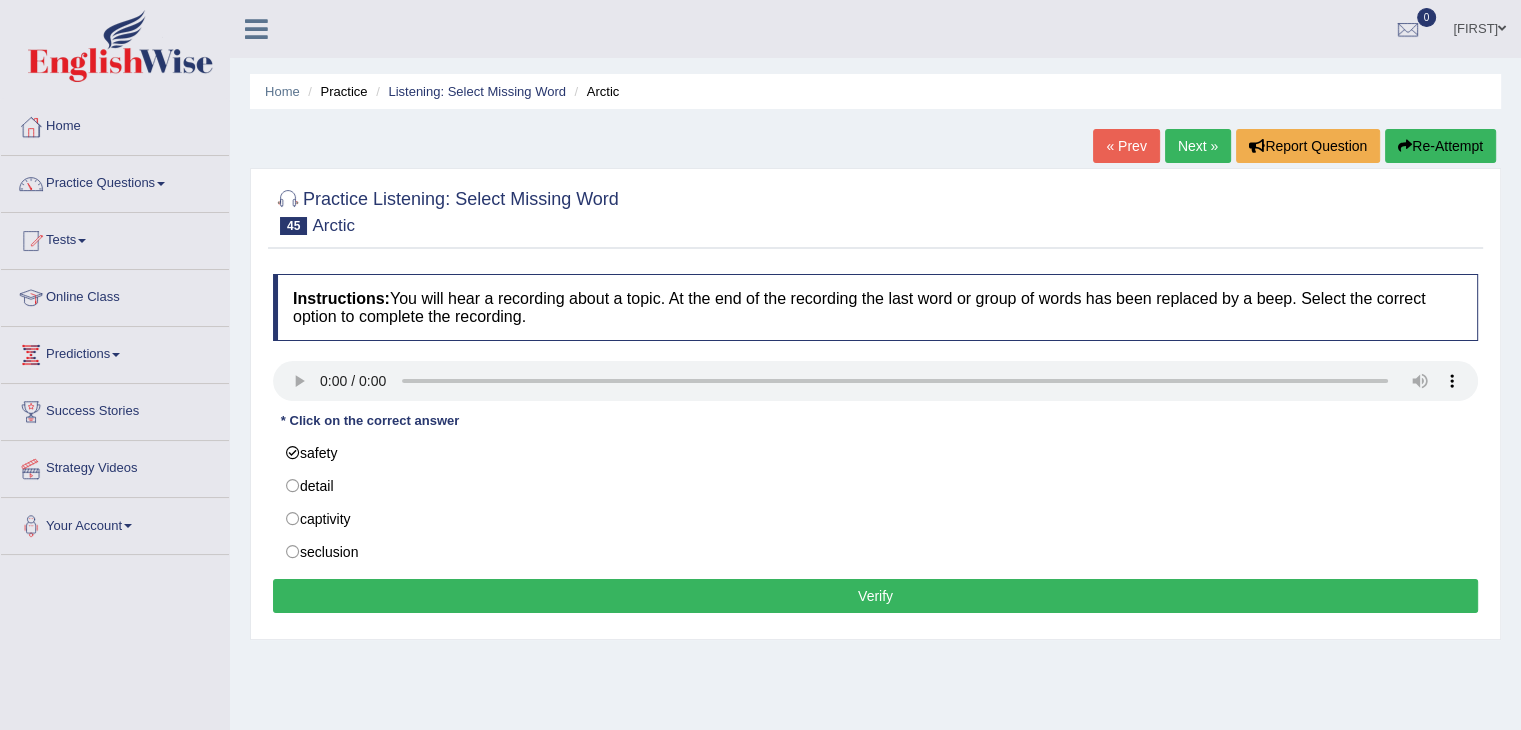 click on "Verify" at bounding box center [875, 596] 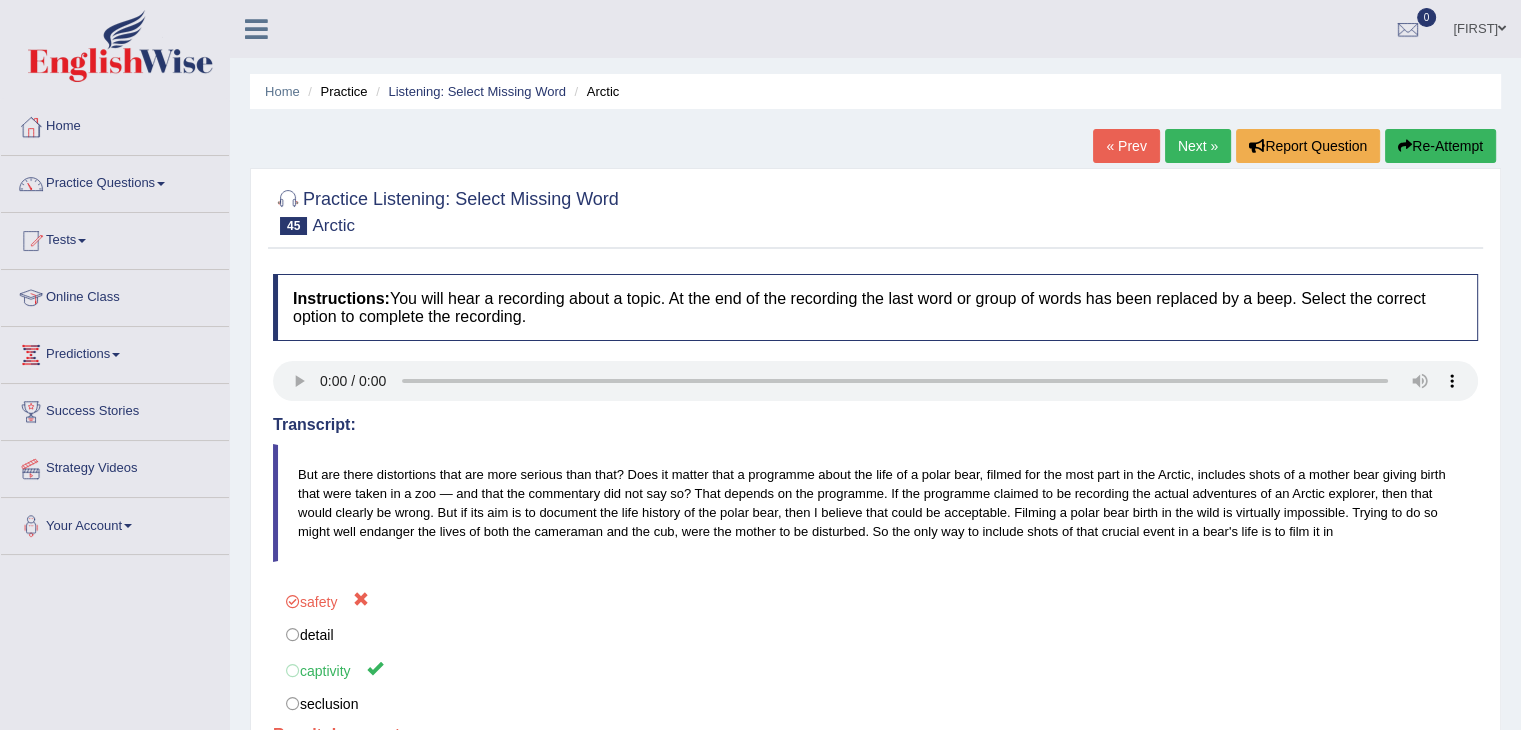 click on "Next »" at bounding box center (1198, 146) 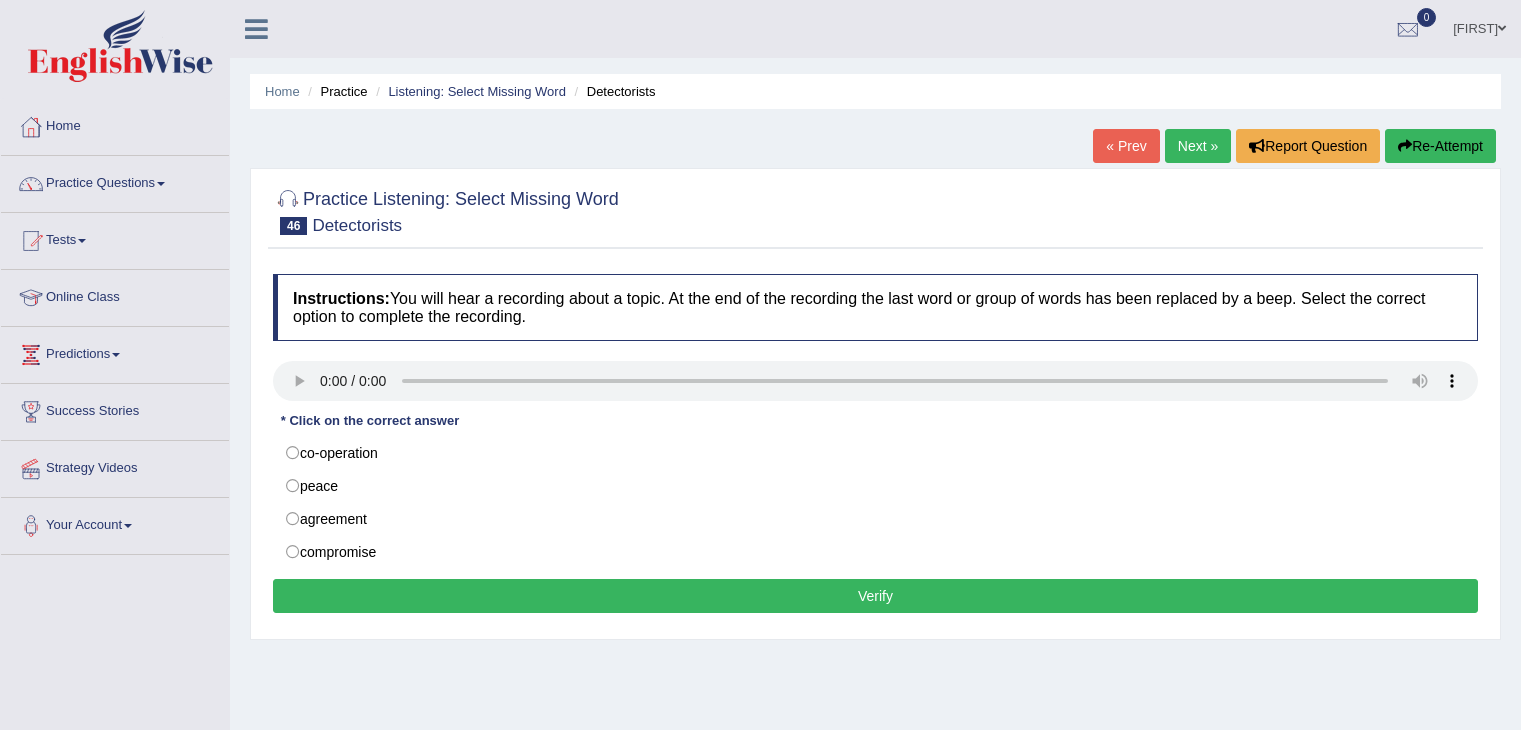 scroll, scrollTop: 0, scrollLeft: 0, axis: both 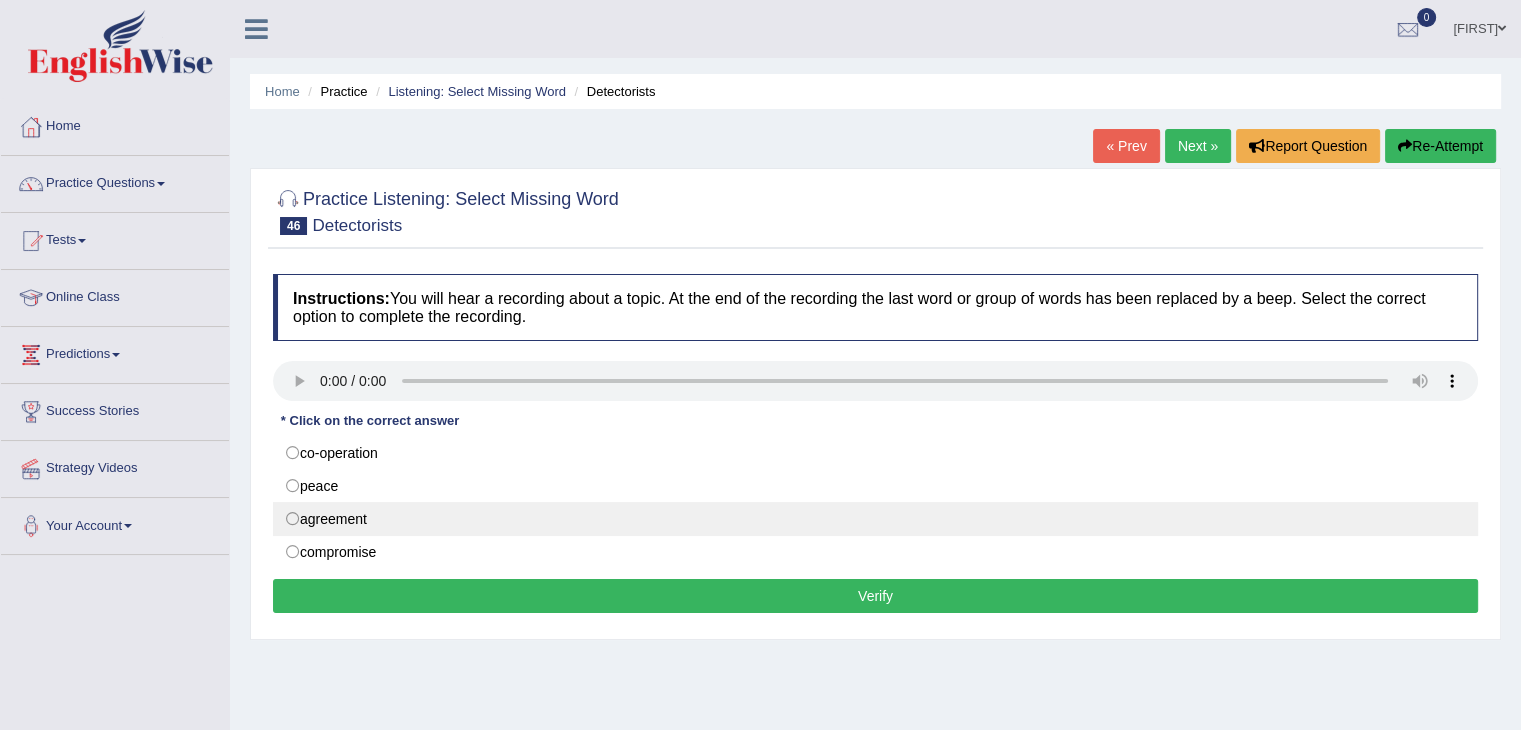 click on "agreement" at bounding box center [875, 519] 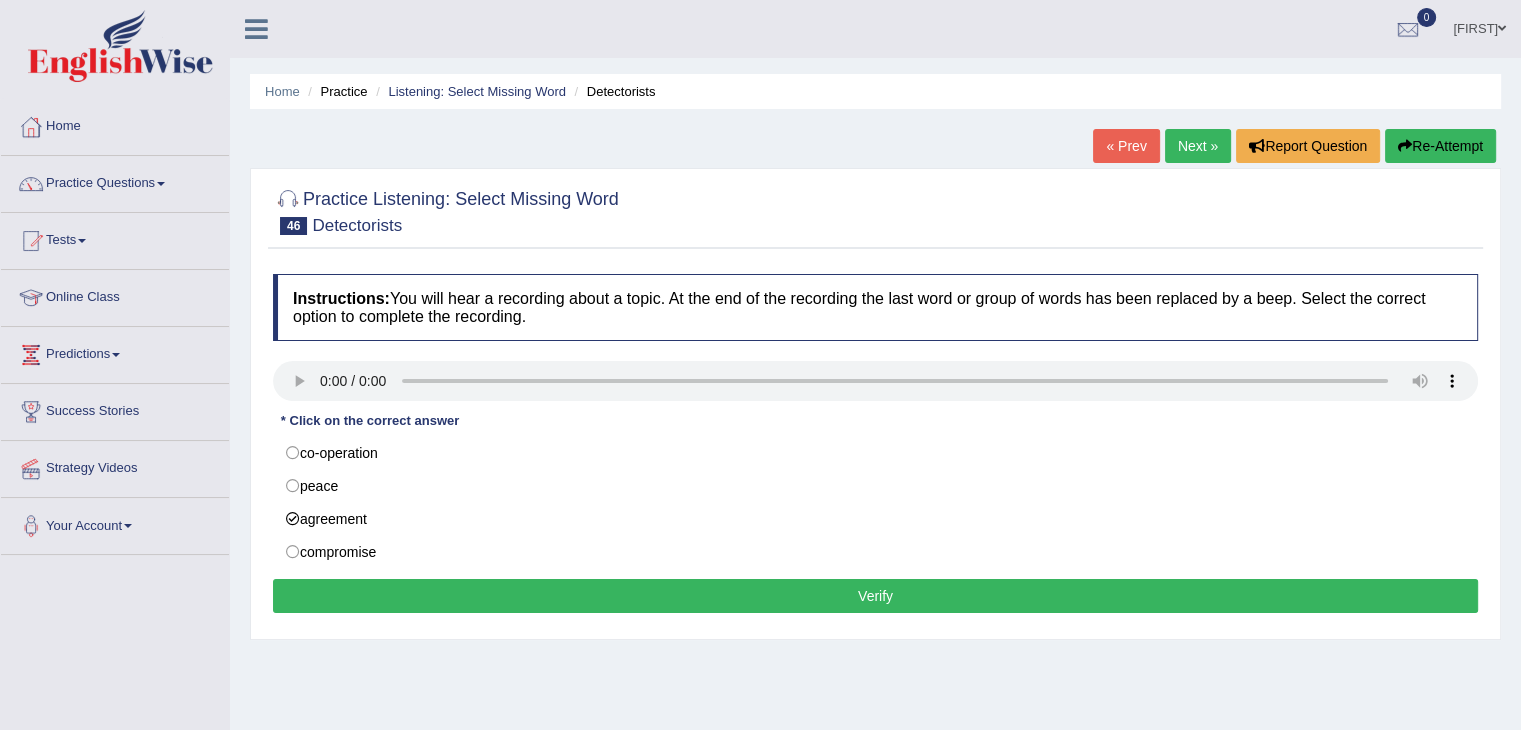 click on "Verify" at bounding box center (875, 596) 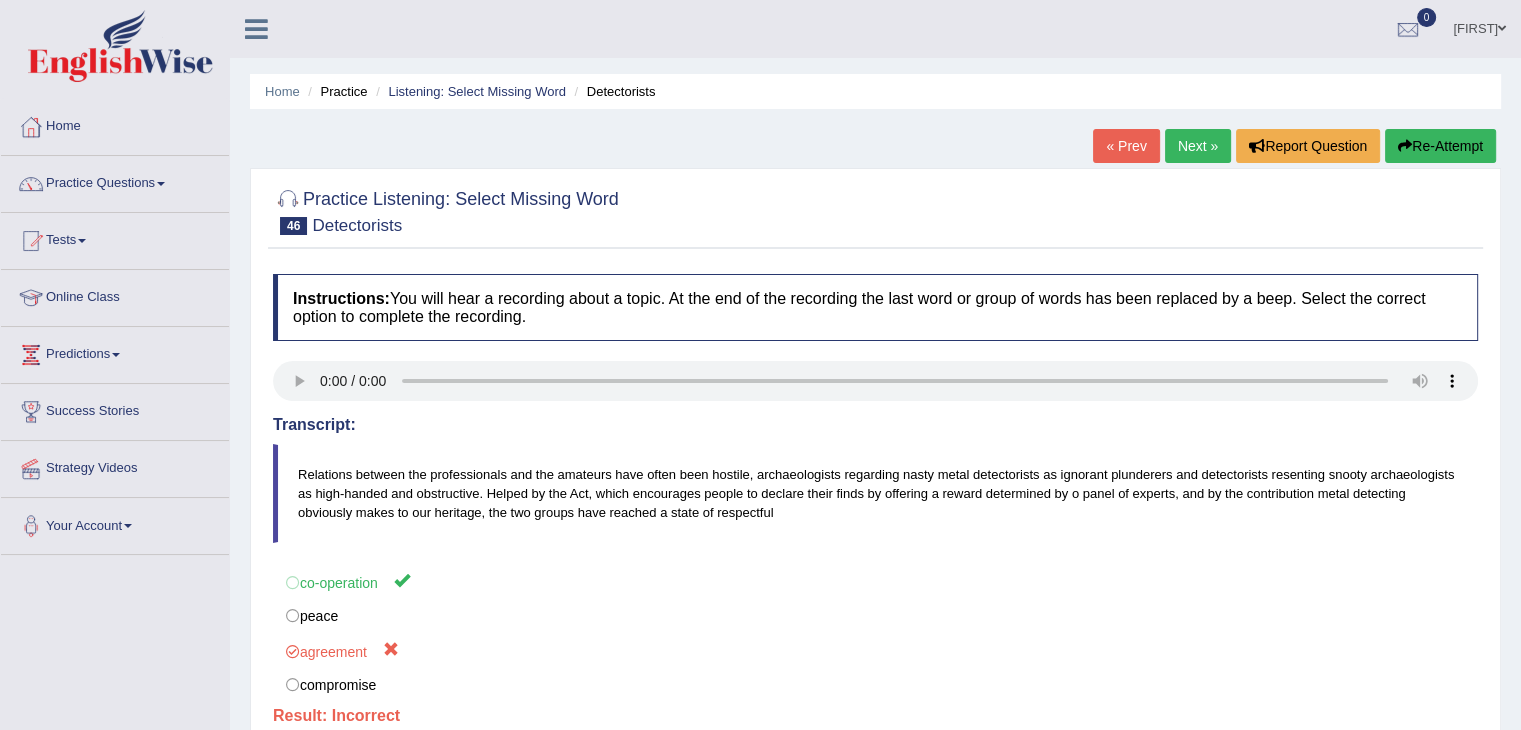 click on "Next »" at bounding box center [1198, 146] 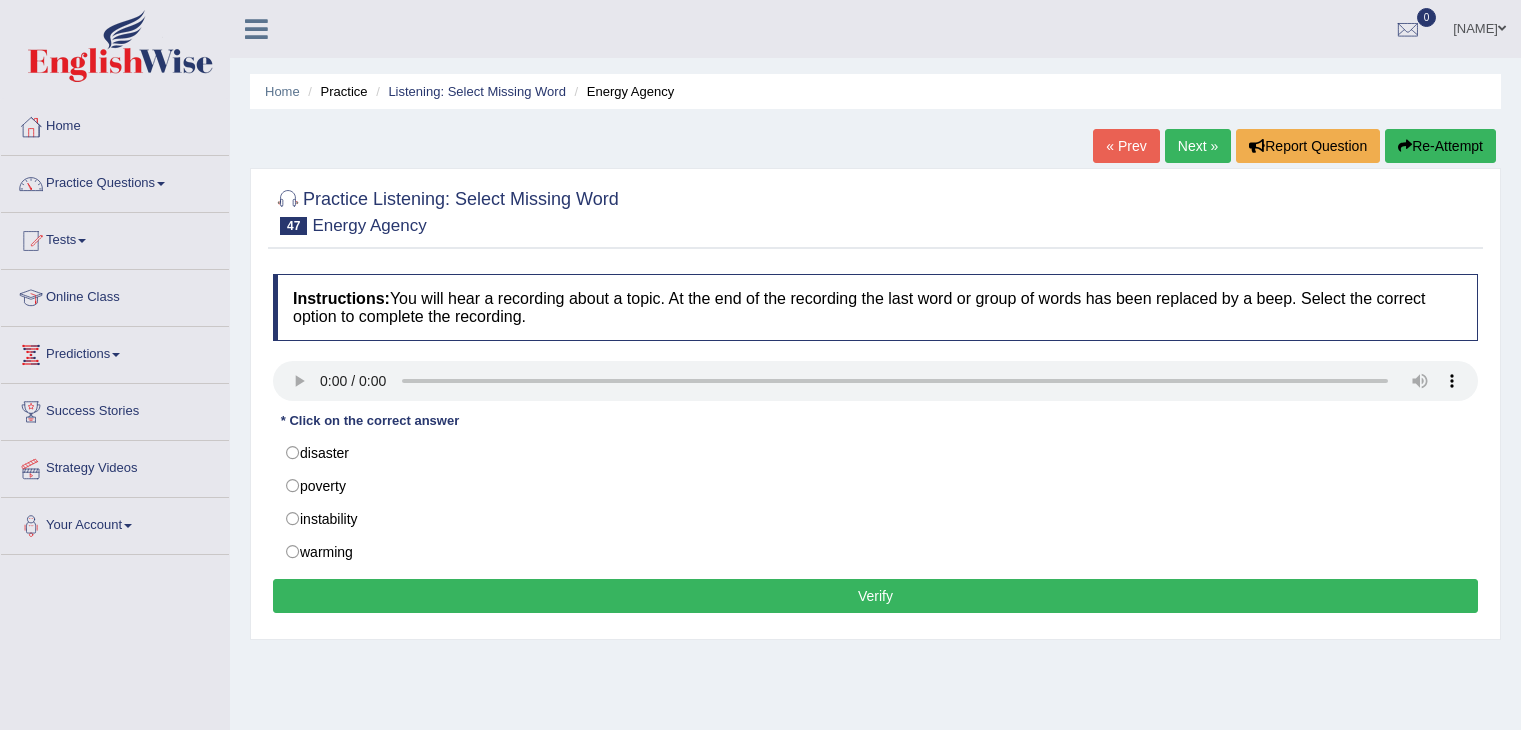 scroll, scrollTop: 0, scrollLeft: 0, axis: both 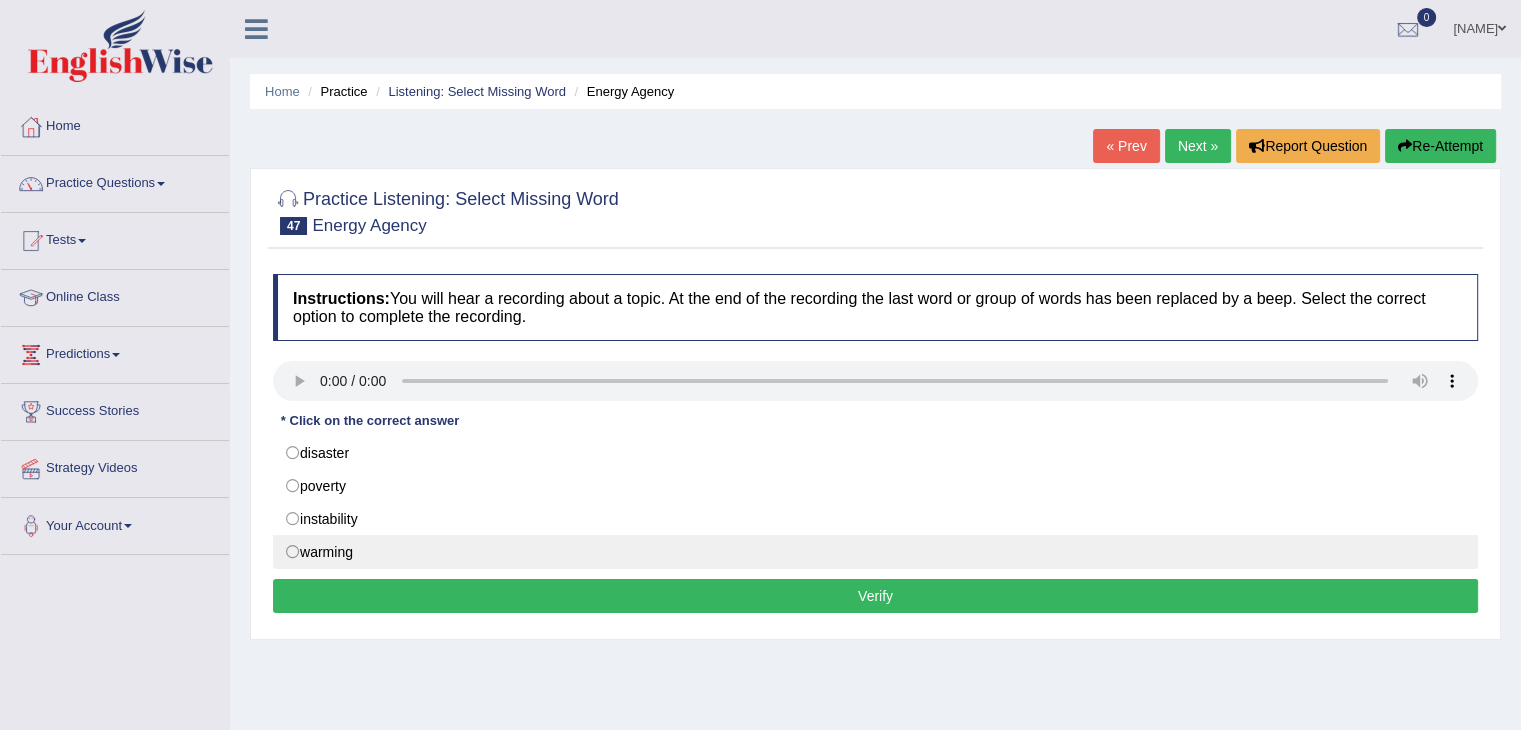 click on "warming" at bounding box center (875, 552) 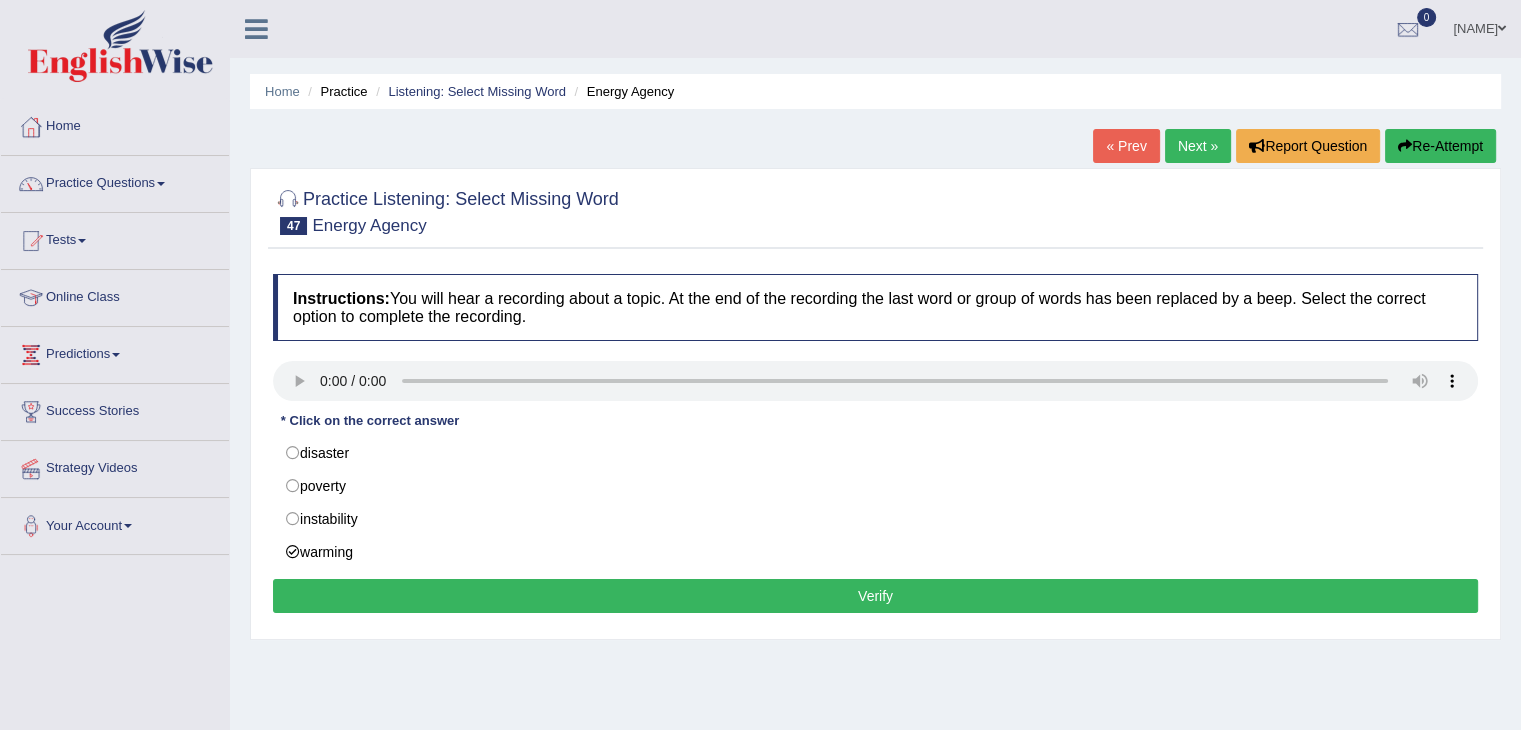click on "Verify" at bounding box center (875, 596) 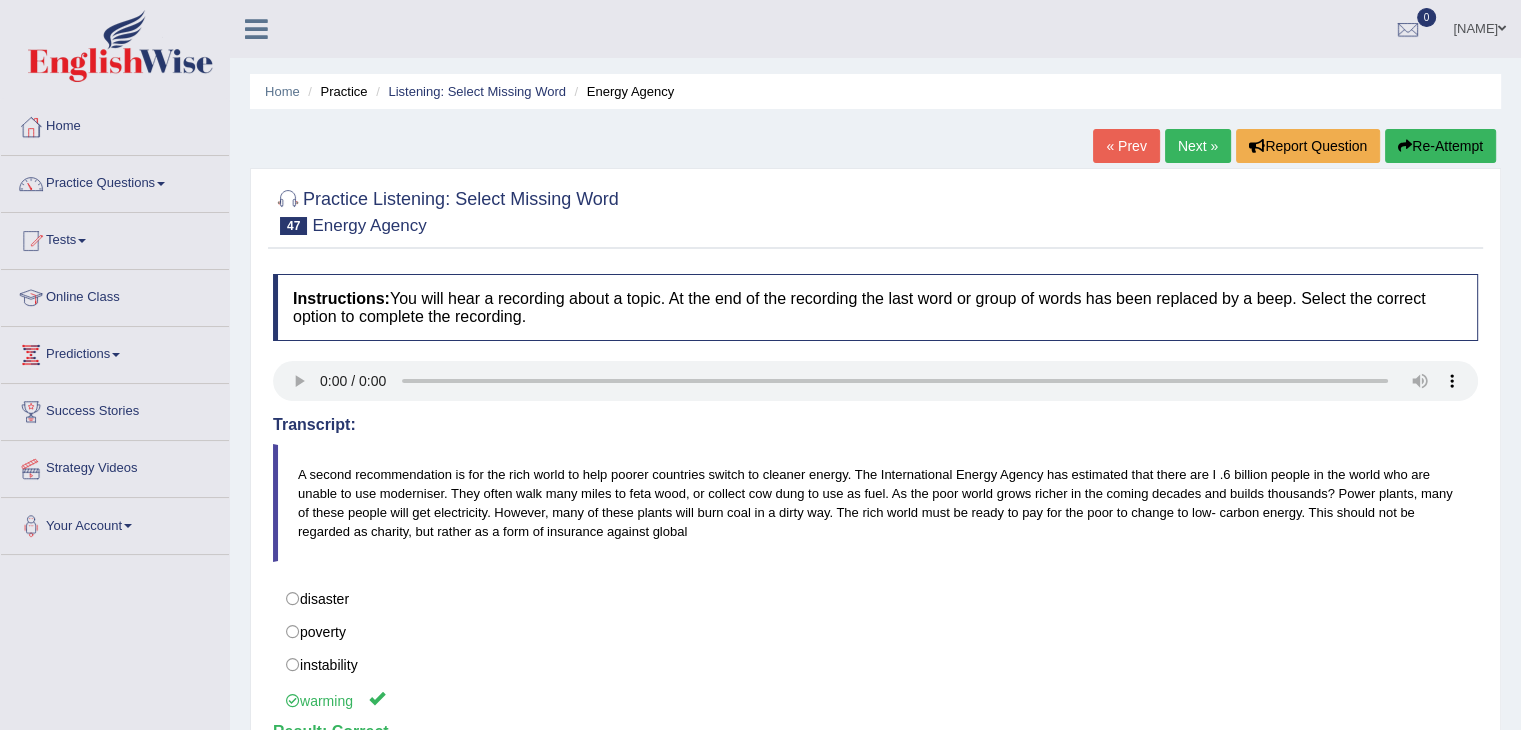 click on "Next »" at bounding box center [1198, 146] 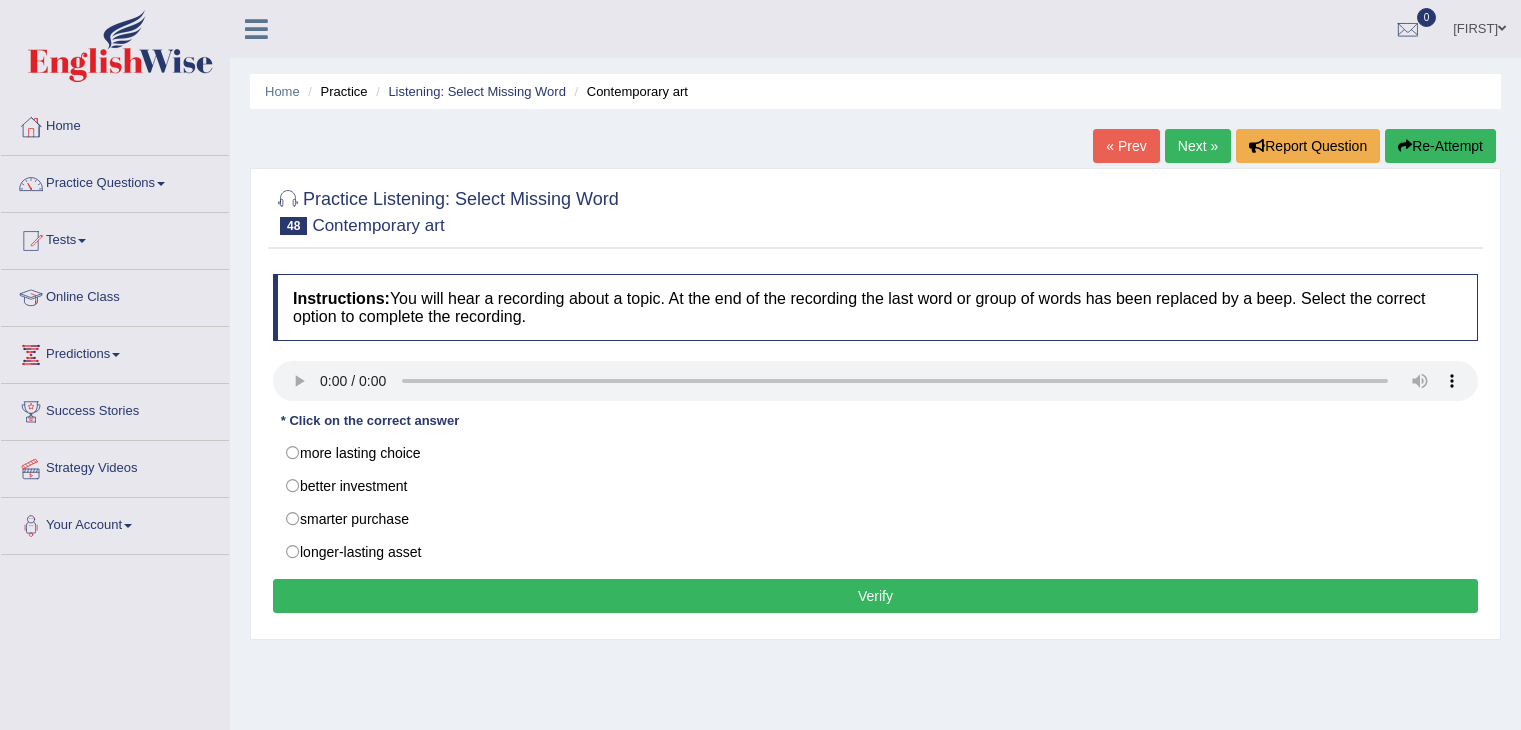scroll, scrollTop: 0, scrollLeft: 0, axis: both 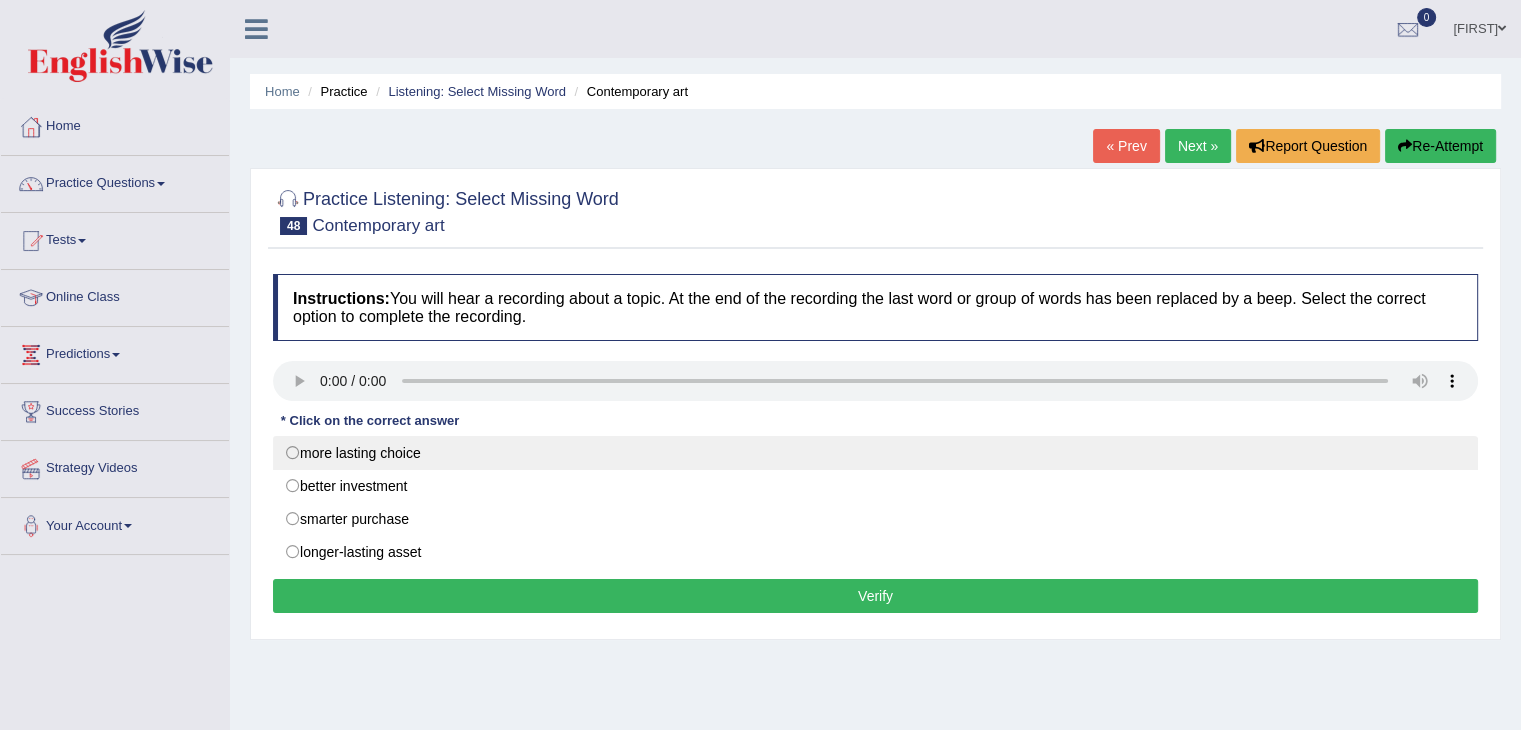 click on "more lasting choice" at bounding box center (875, 453) 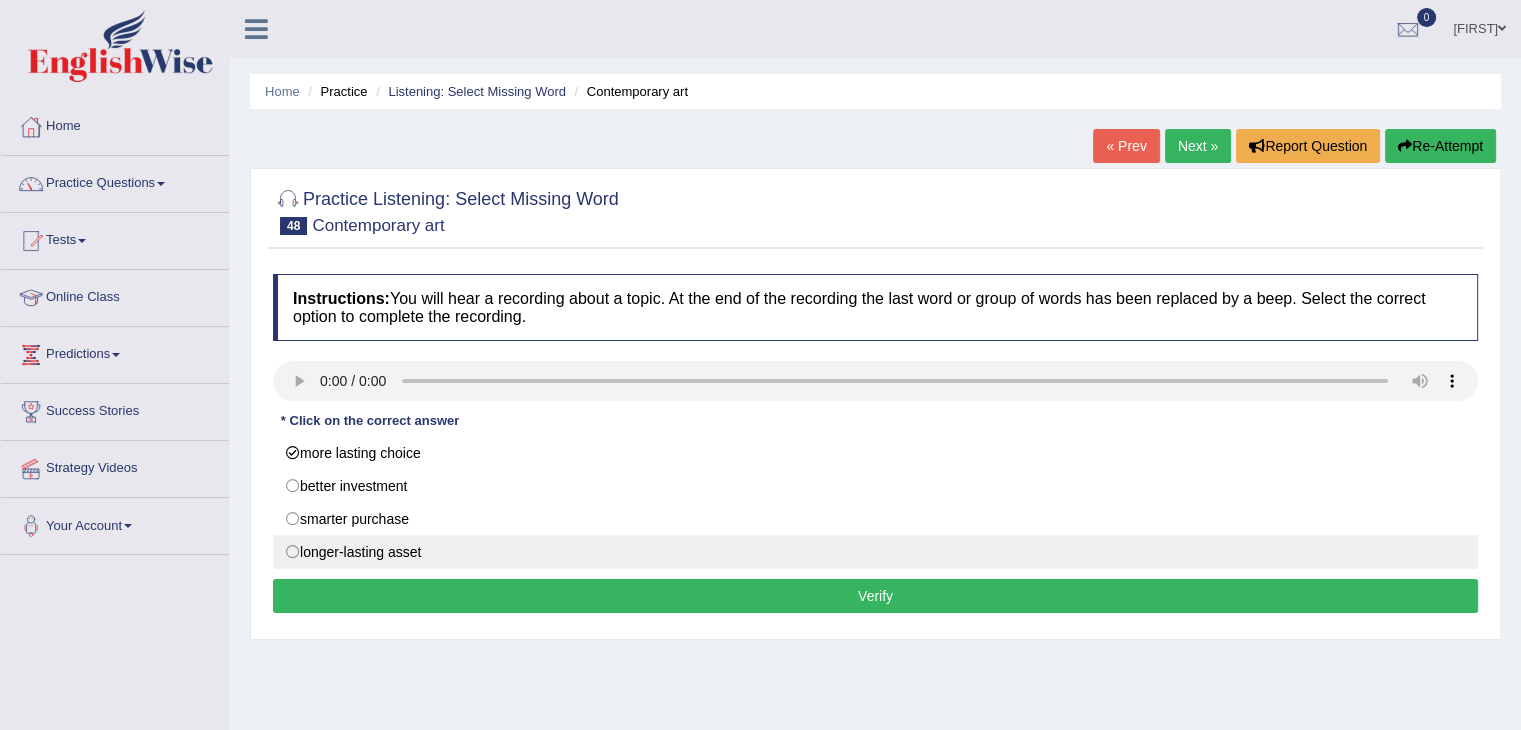 click on "longer-lasting asset" at bounding box center (875, 552) 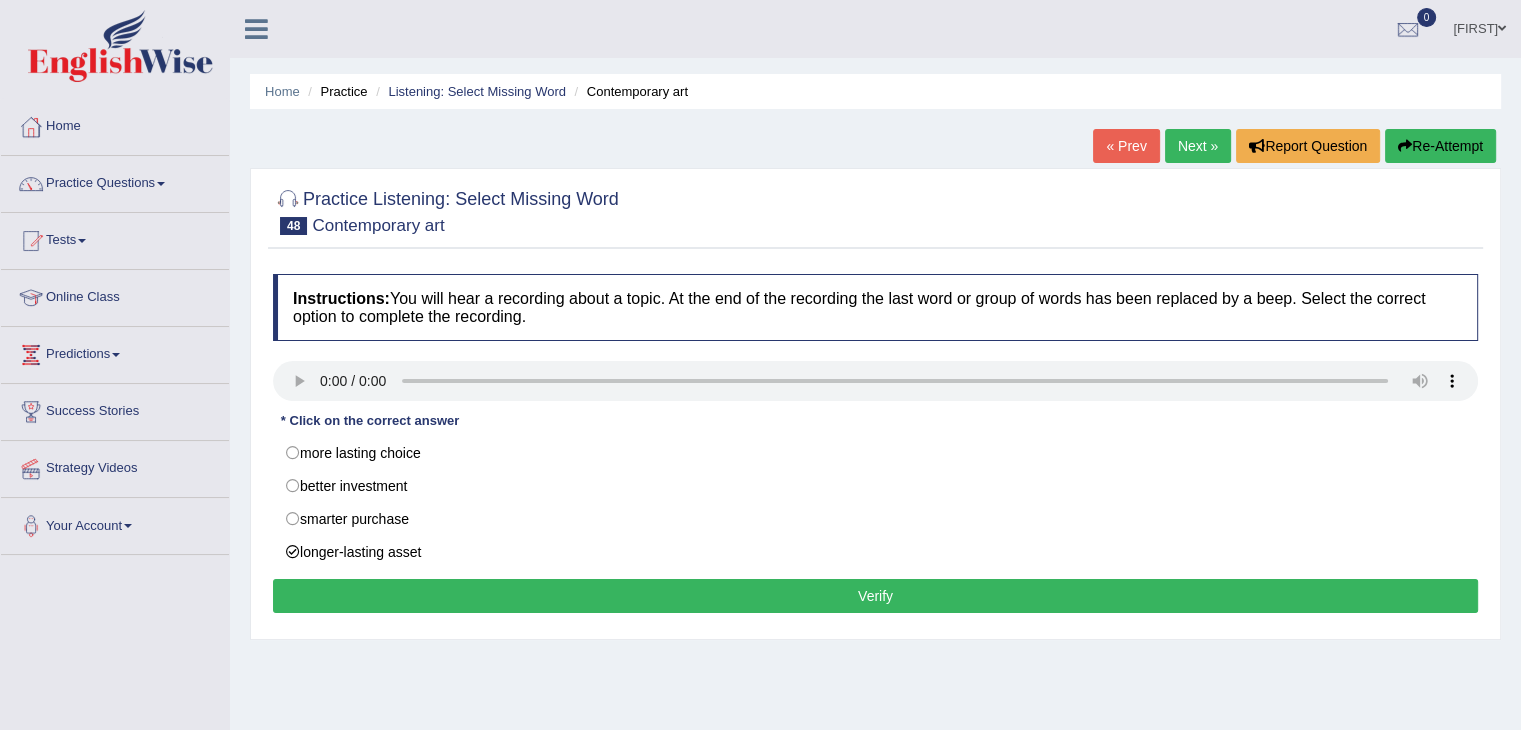 click on "Verify" at bounding box center [875, 596] 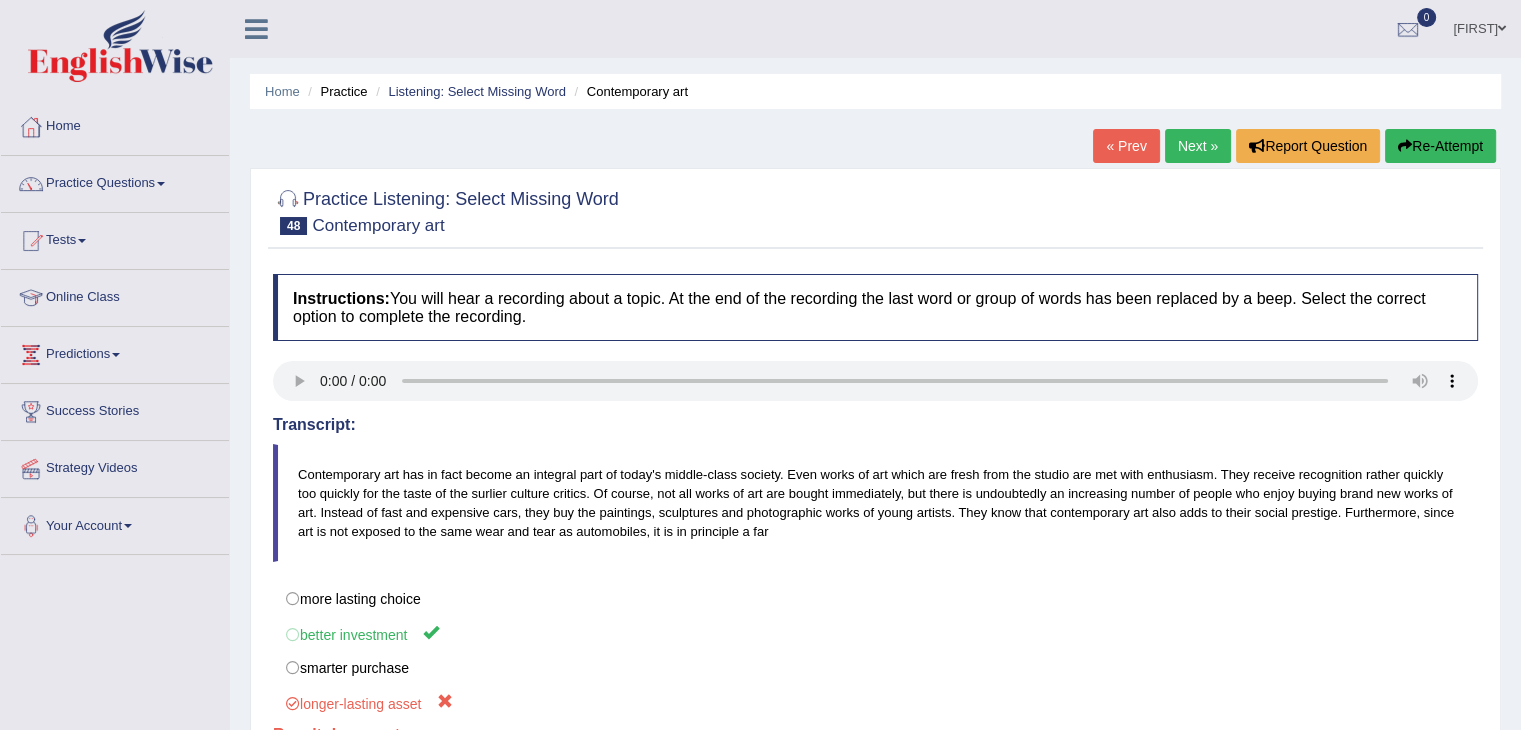 click on "Next »" at bounding box center [1198, 146] 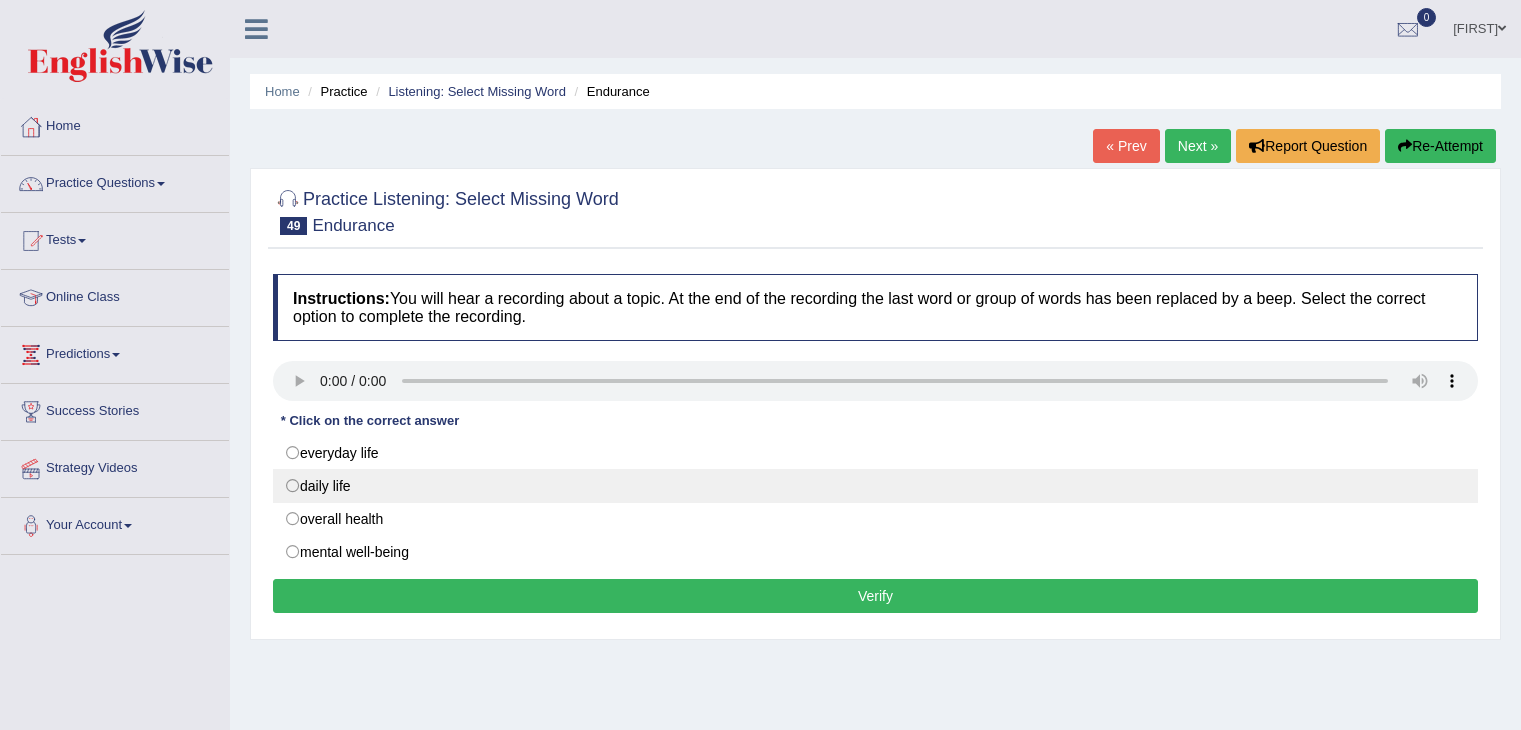 scroll, scrollTop: 0, scrollLeft: 0, axis: both 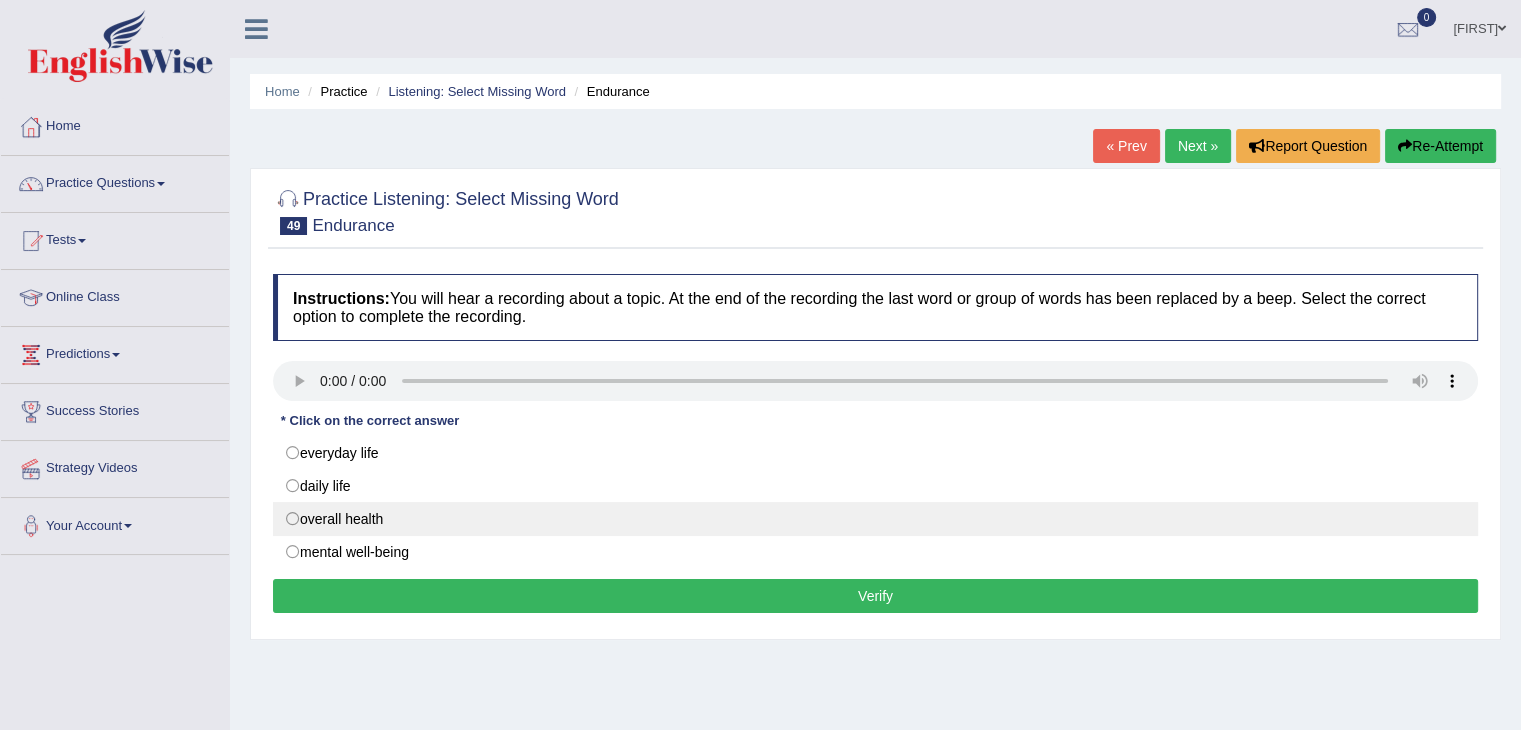 click on "overall health" at bounding box center [875, 519] 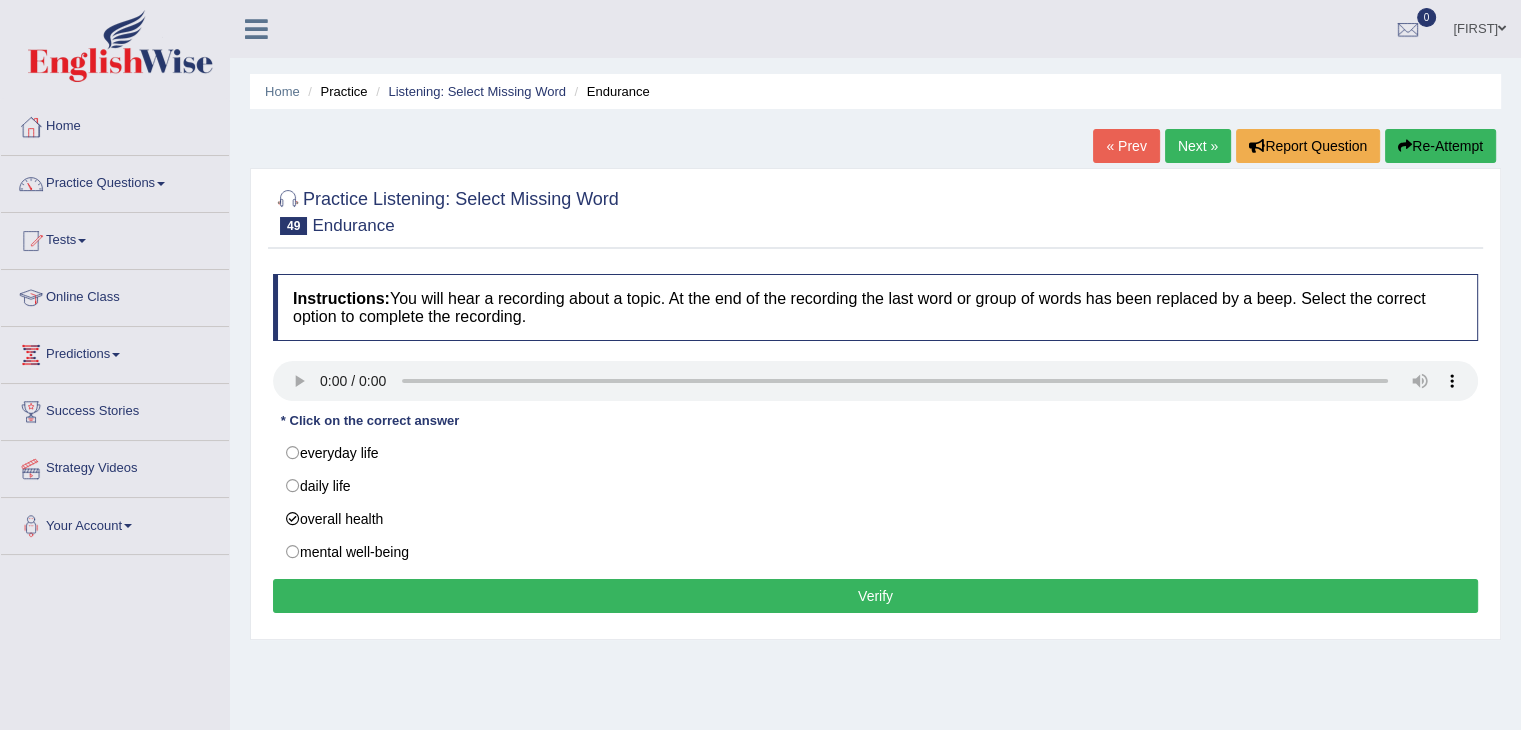 click on "Verify" at bounding box center [875, 596] 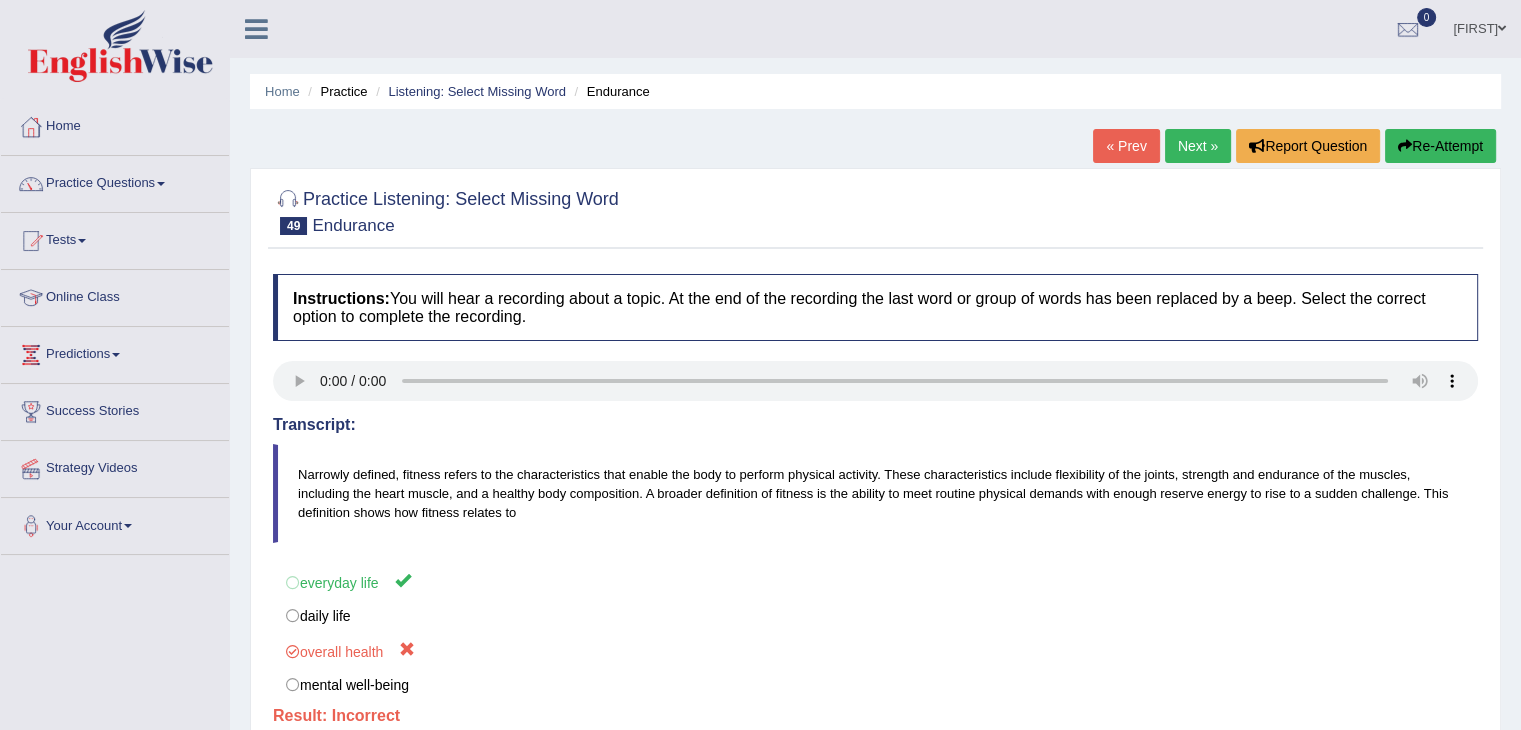 click on "Next »" at bounding box center [1198, 146] 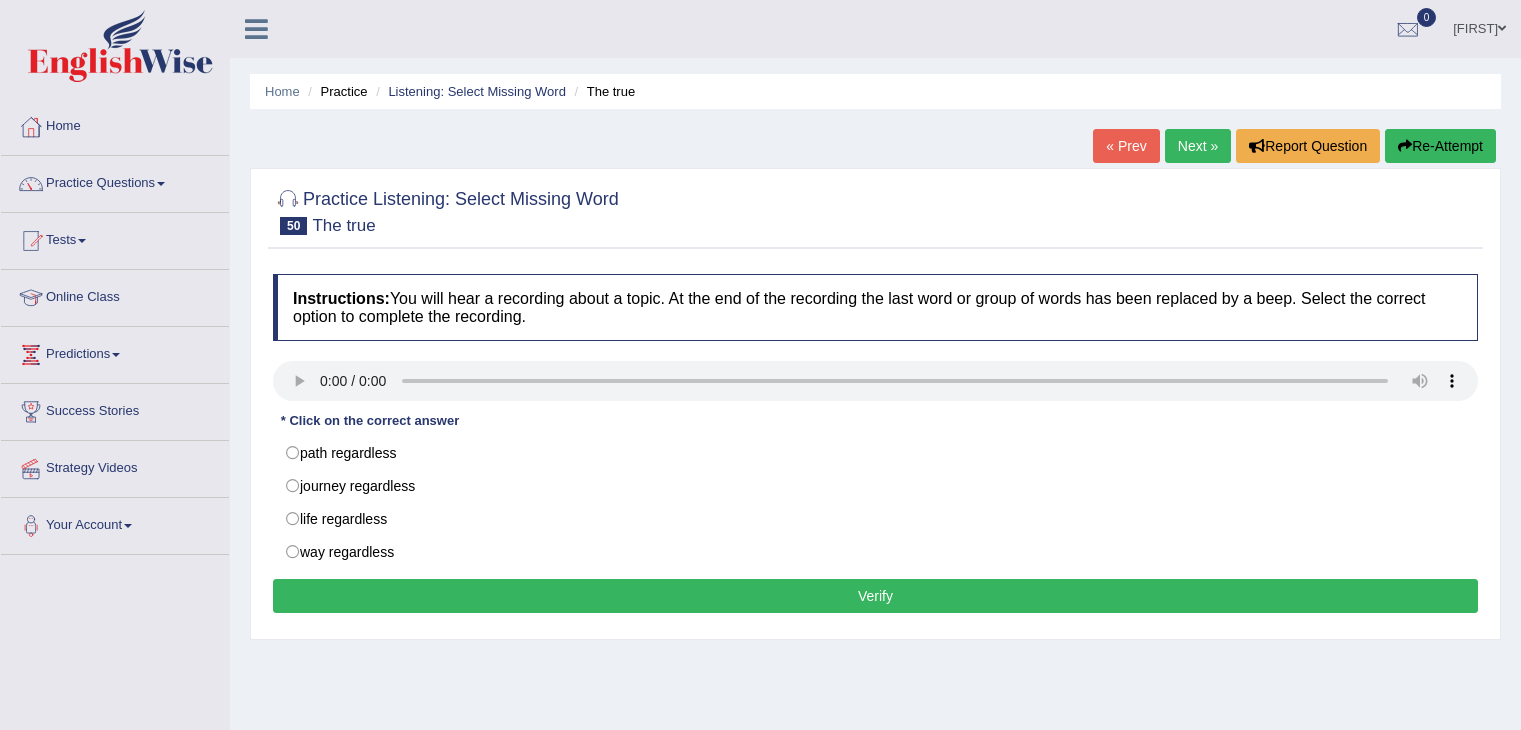 scroll, scrollTop: 0, scrollLeft: 0, axis: both 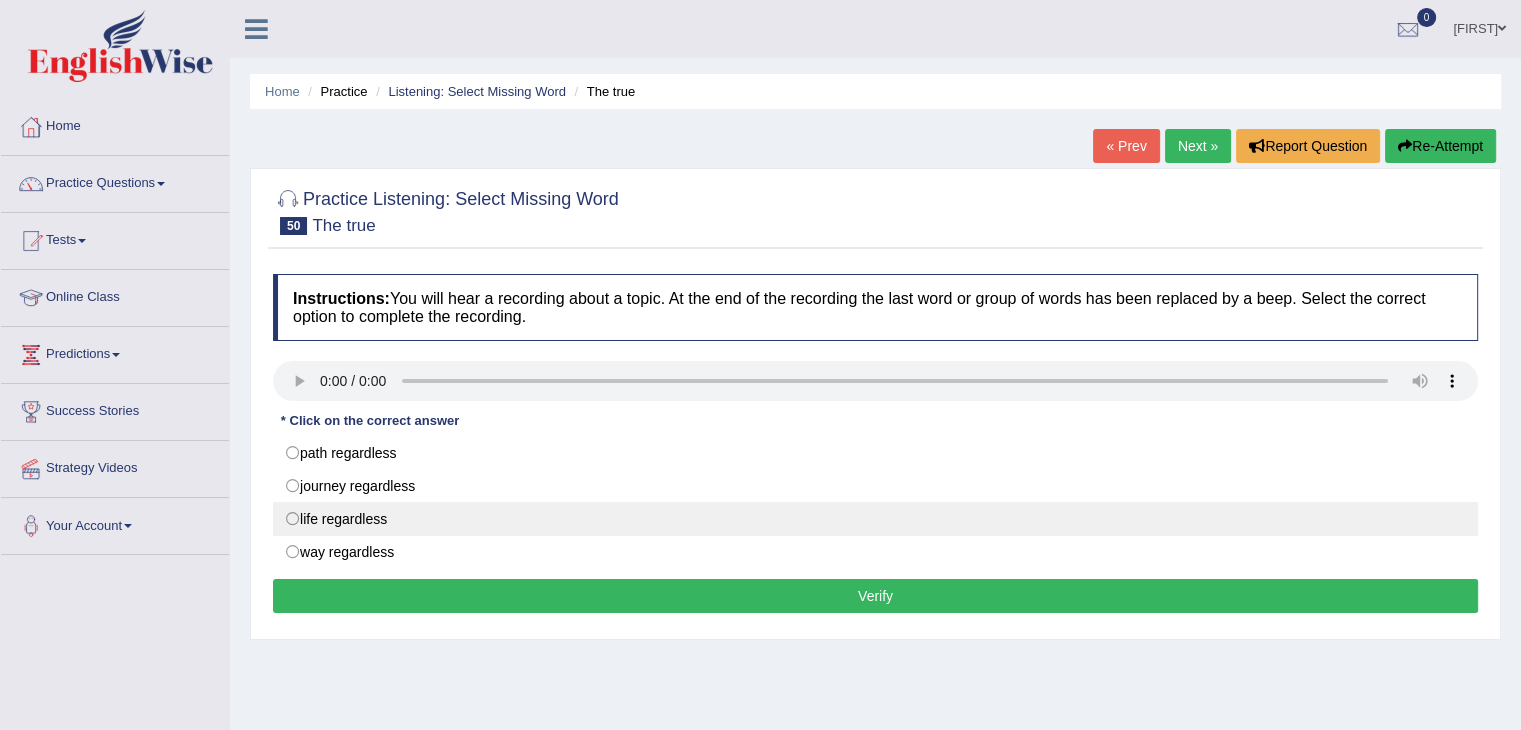 click on "life regardless" at bounding box center (875, 519) 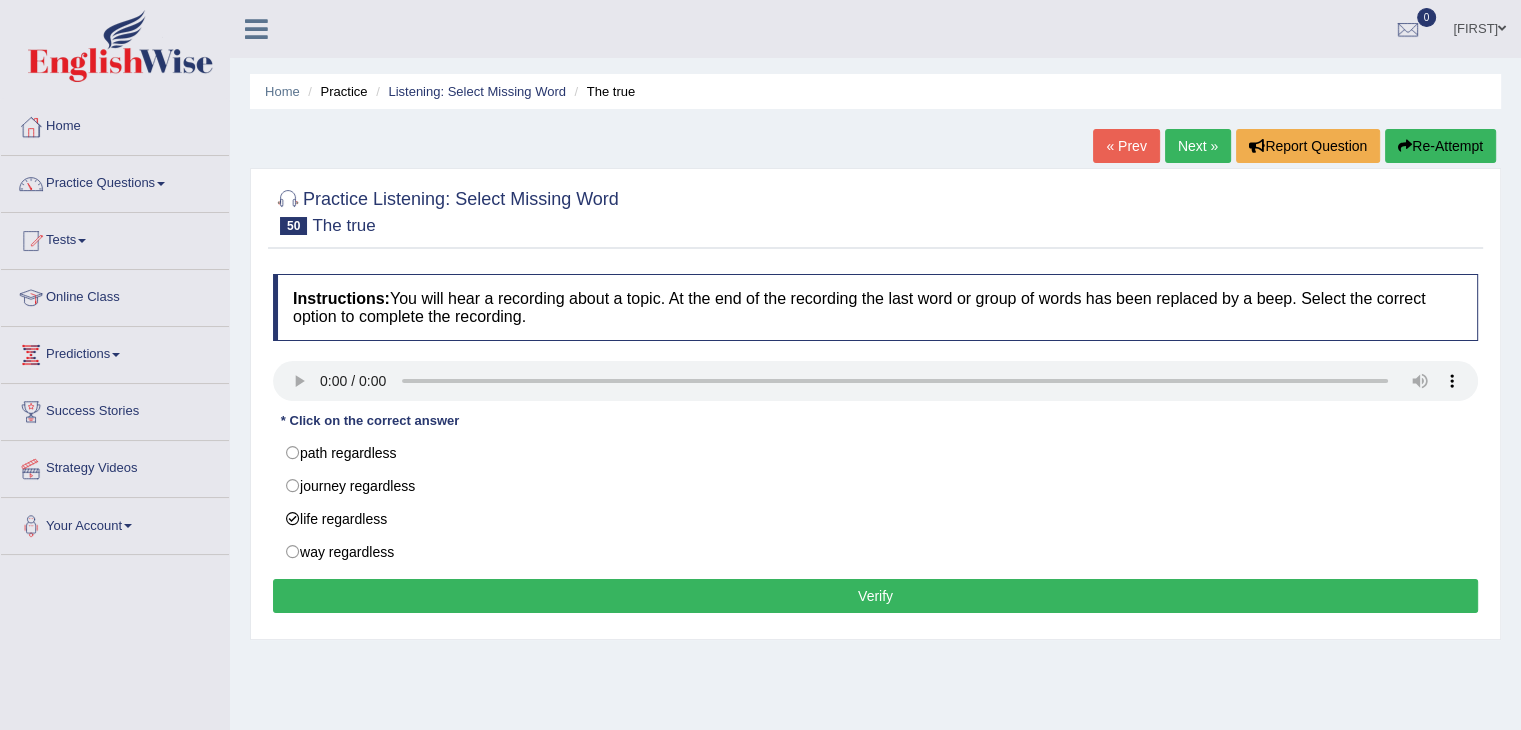 click on "Verify" at bounding box center (875, 596) 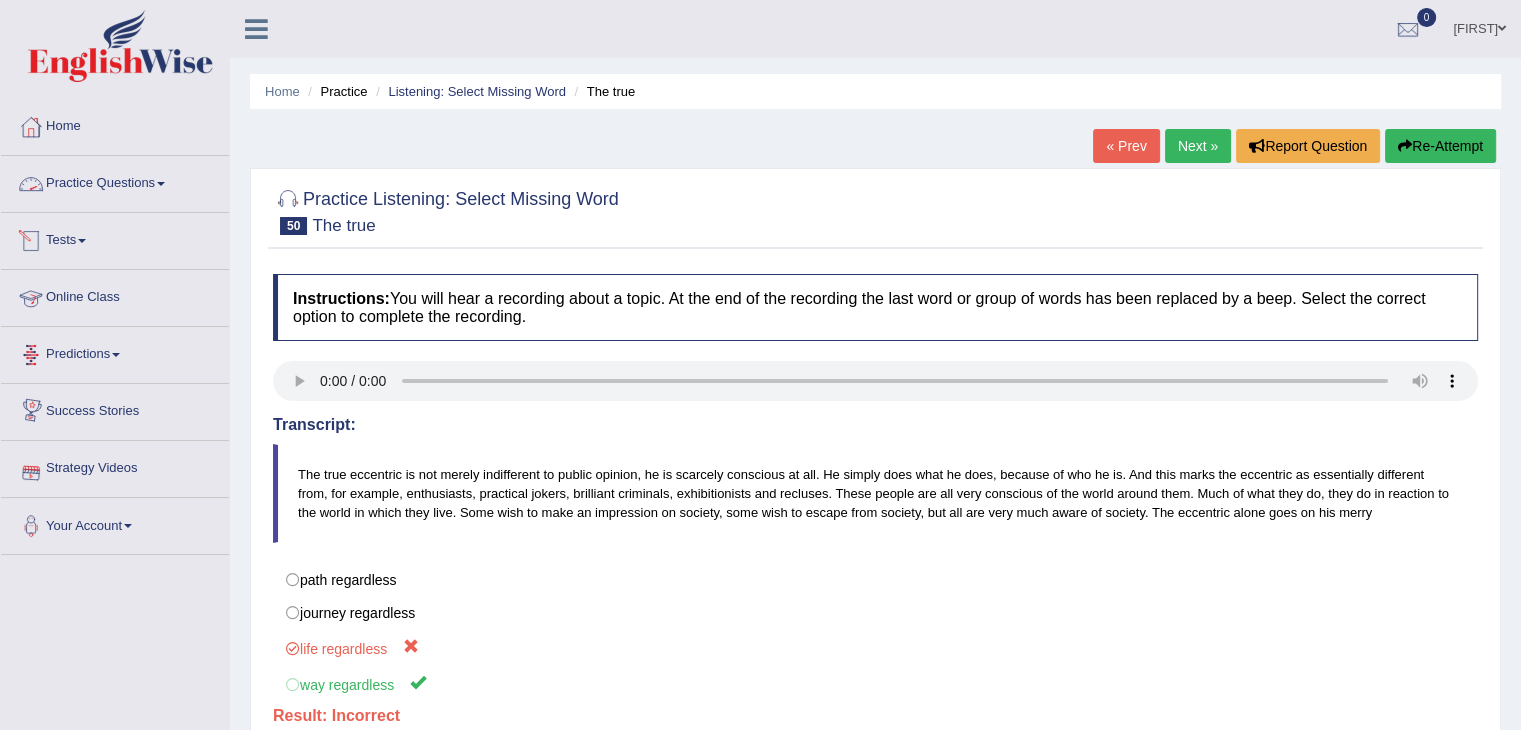 click on "Practice Questions" at bounding box center [115, 181] 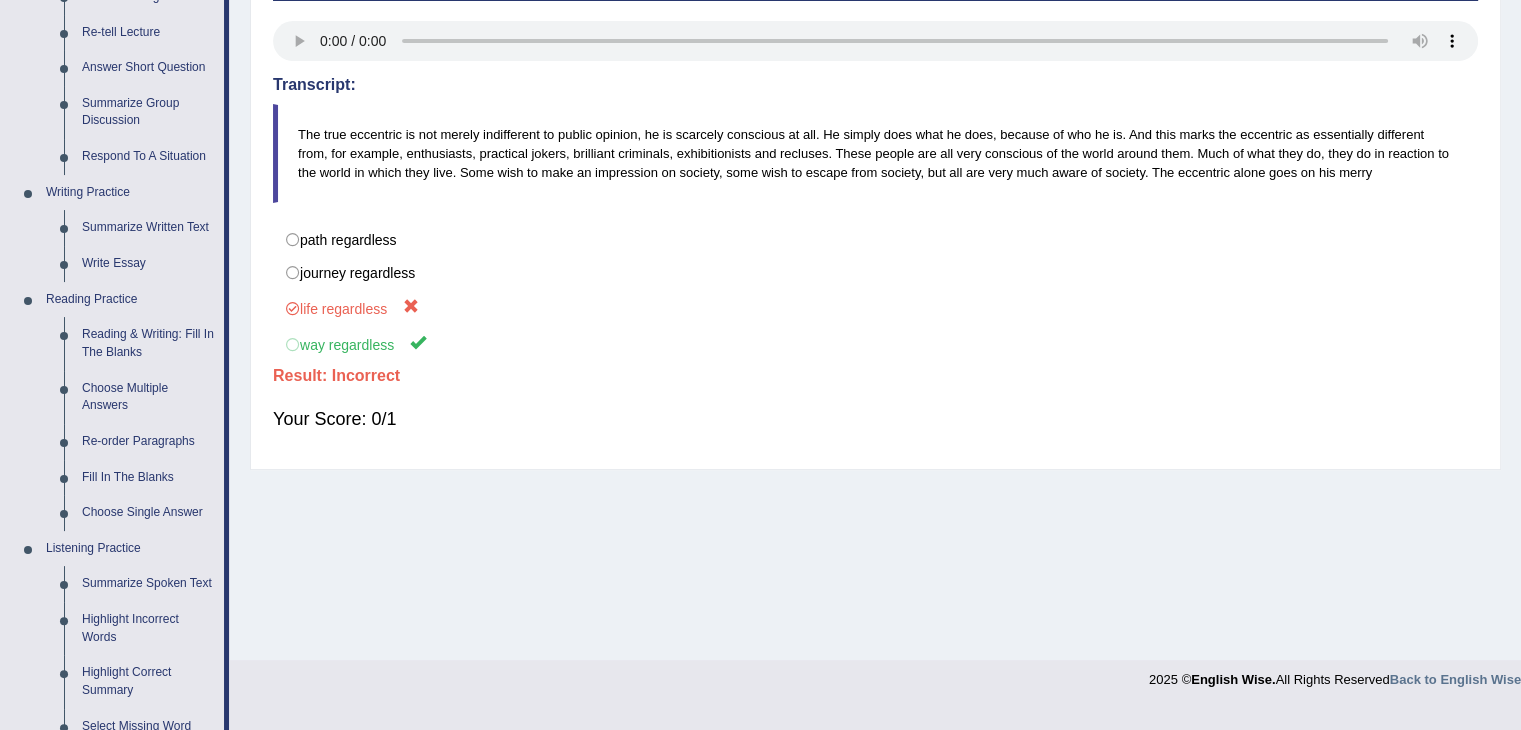 scroll, scrollTop: 392, scrollLeft: 0, axis: vertical 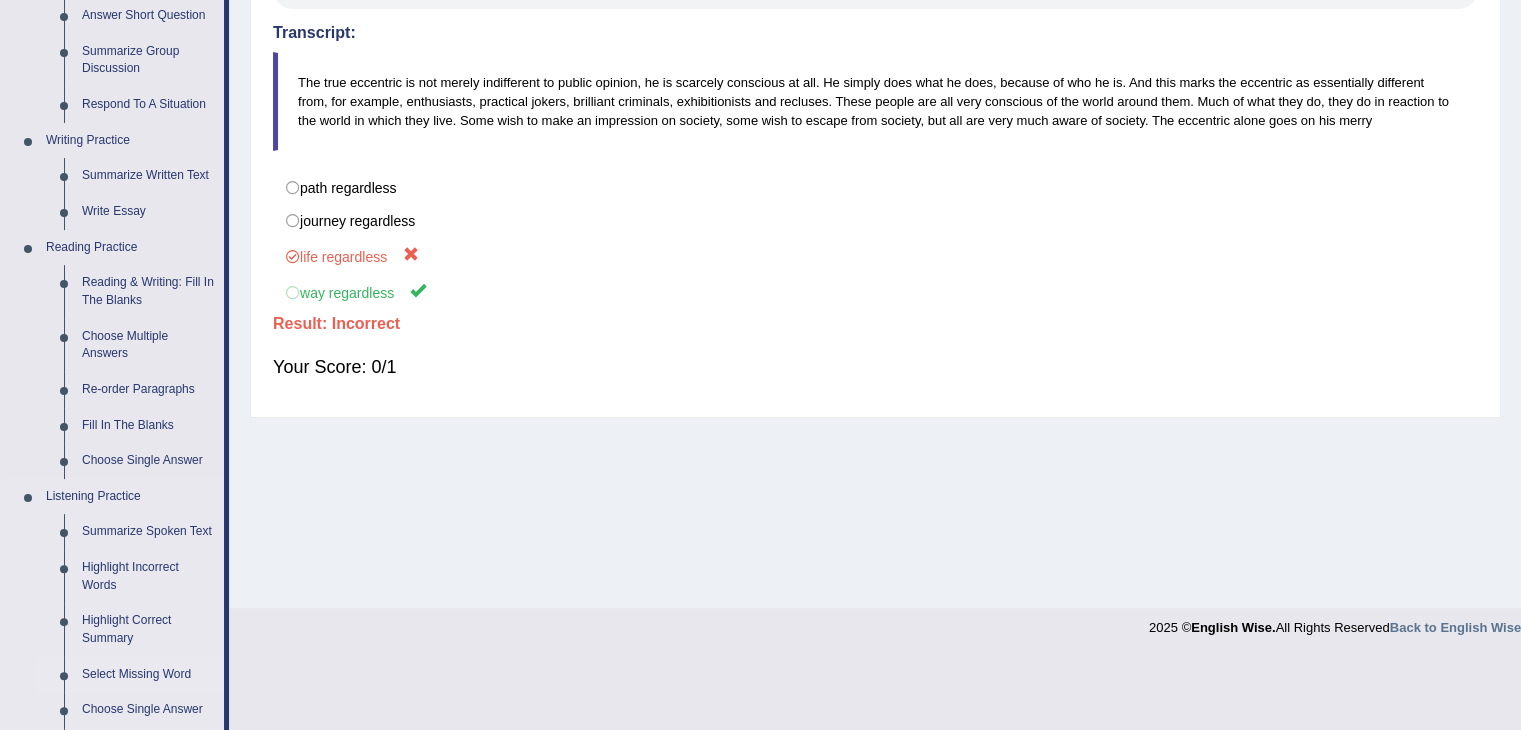 click on "Select Missing Word" at bounding box center (148, 675) 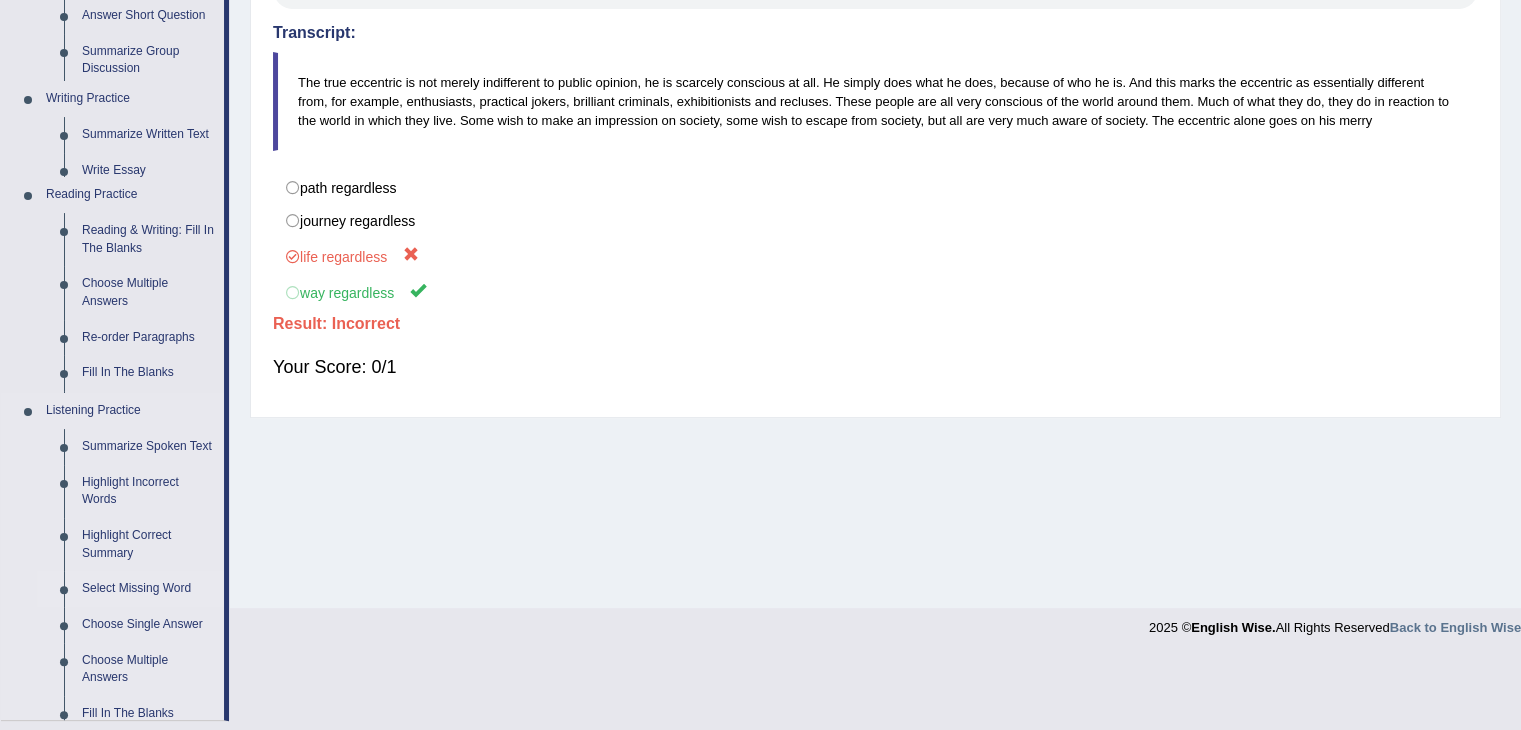 scroll, scrollTop: 320, scrollLeft: 0, axis: vertical 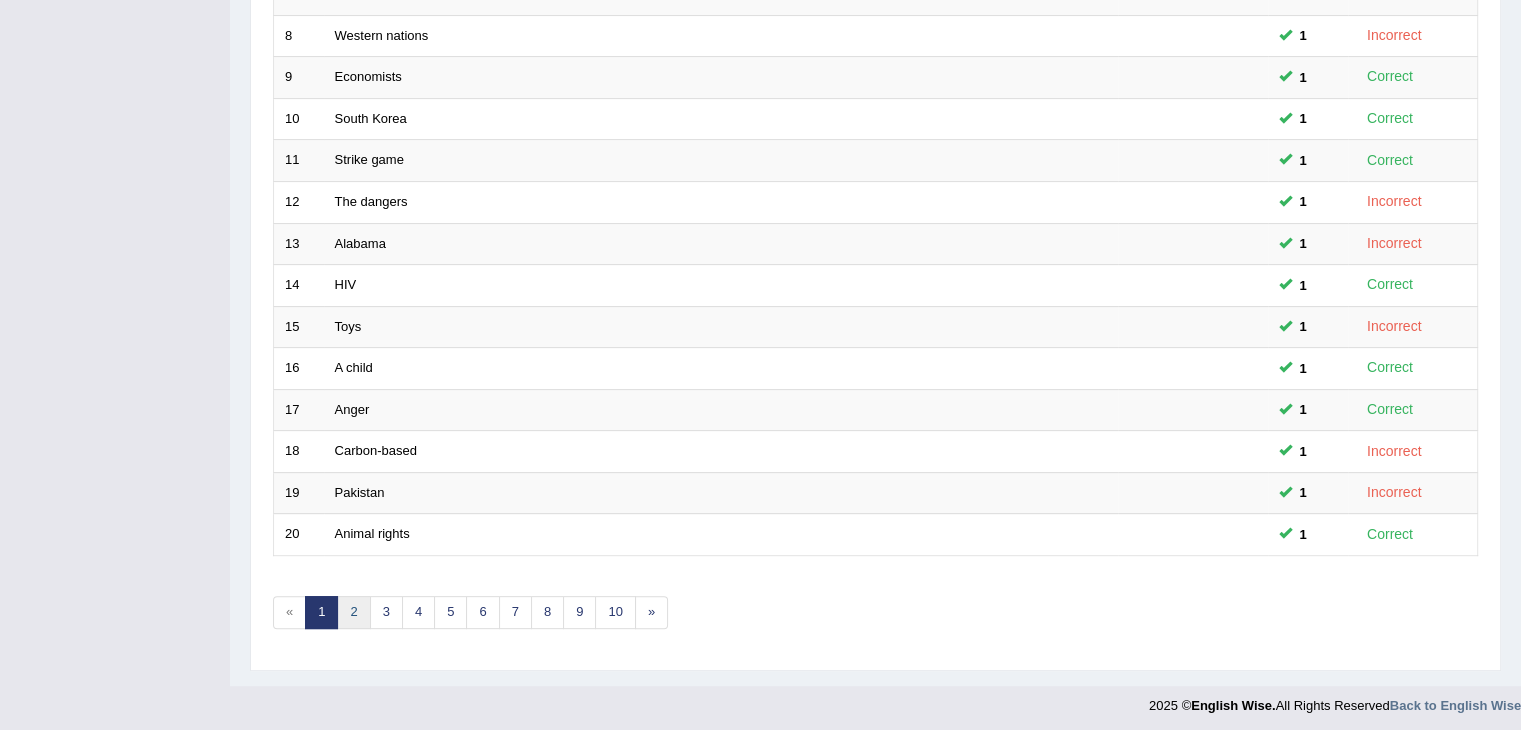 click on "2" at bounding box center [353, 612] 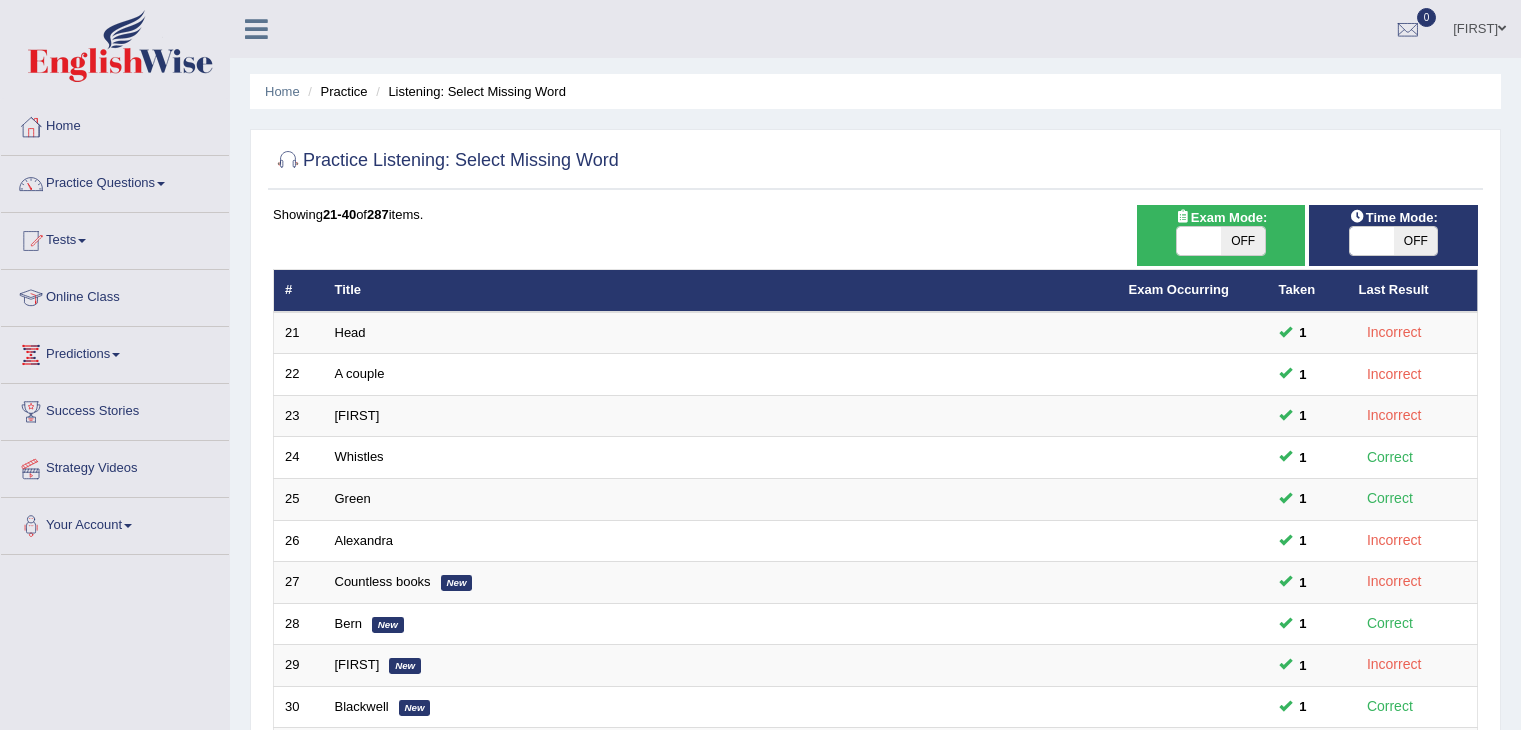scroll, scrollTop: 0, scrollLeft: 0, axis: both 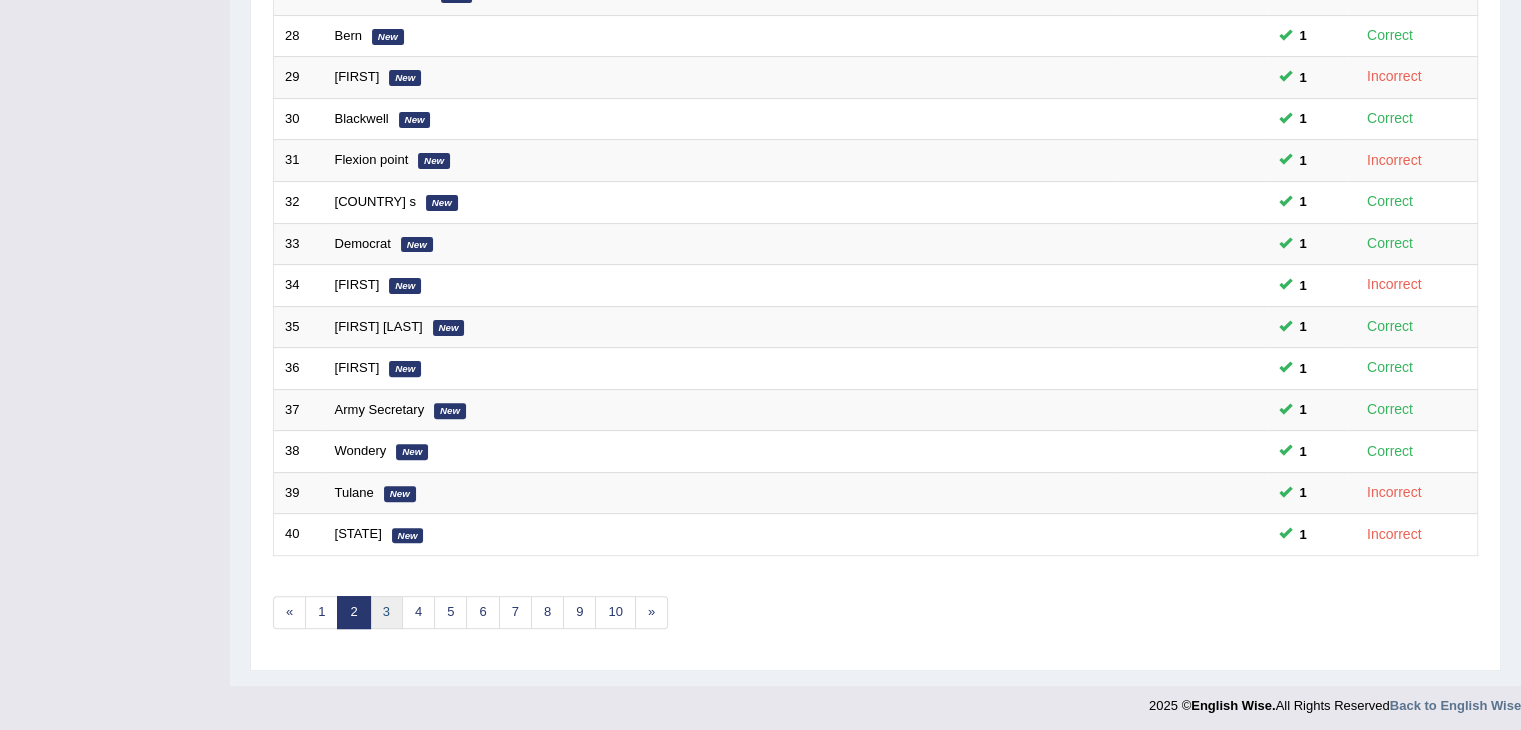 click on "3" at bounding box center (386, 612) 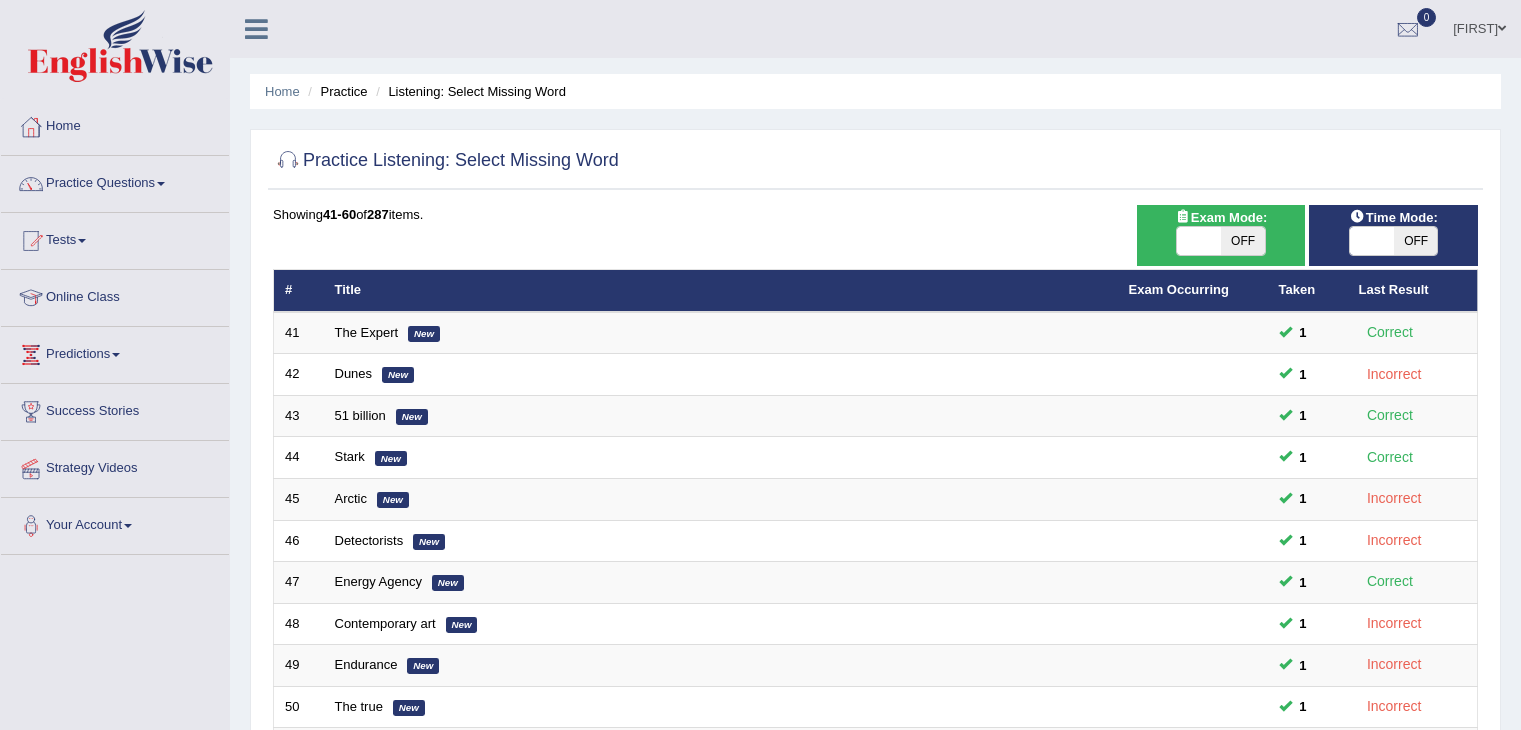 scroll, scrollTop: 0, scrollLeft: 0, axis: both 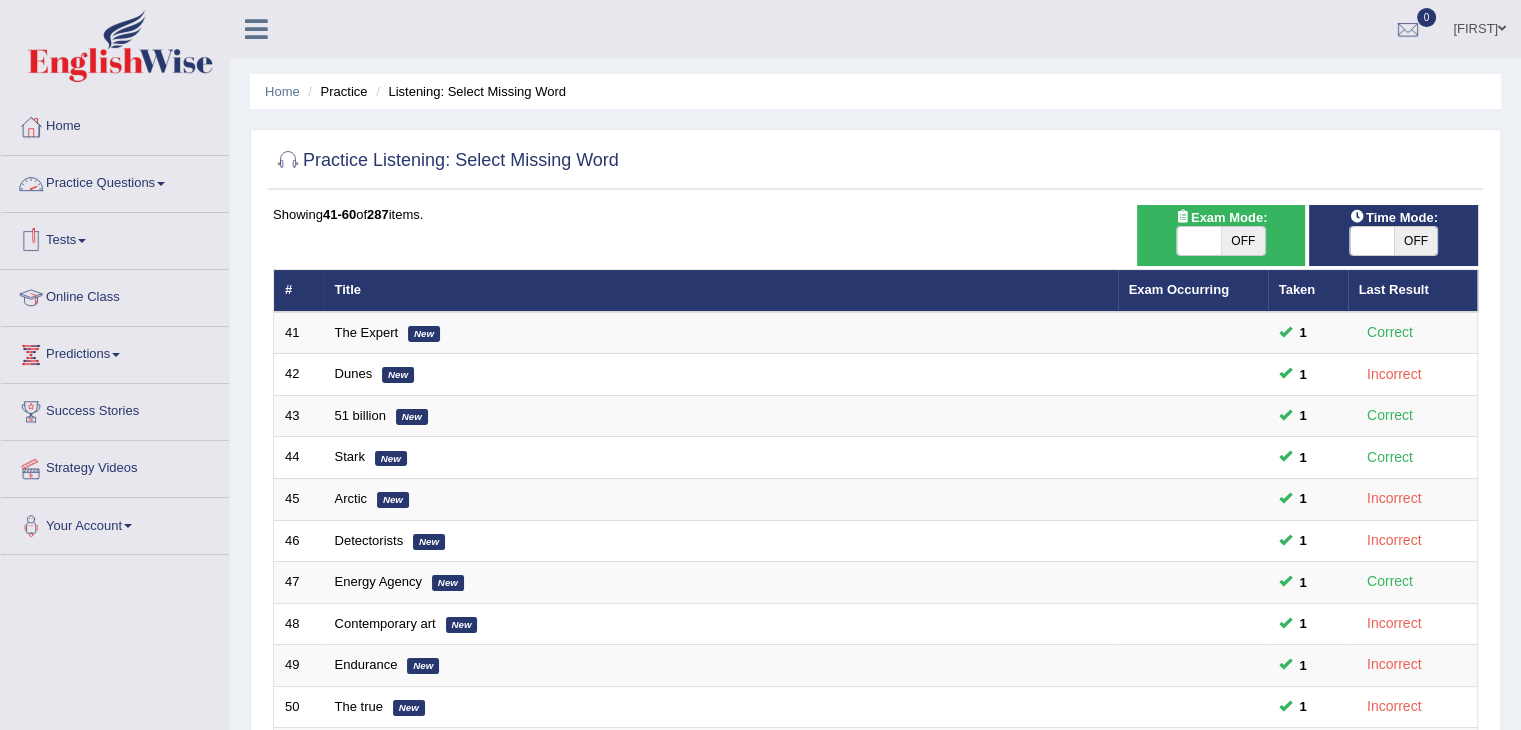 click on "Practice Questions" at bounding box center (115, 181) 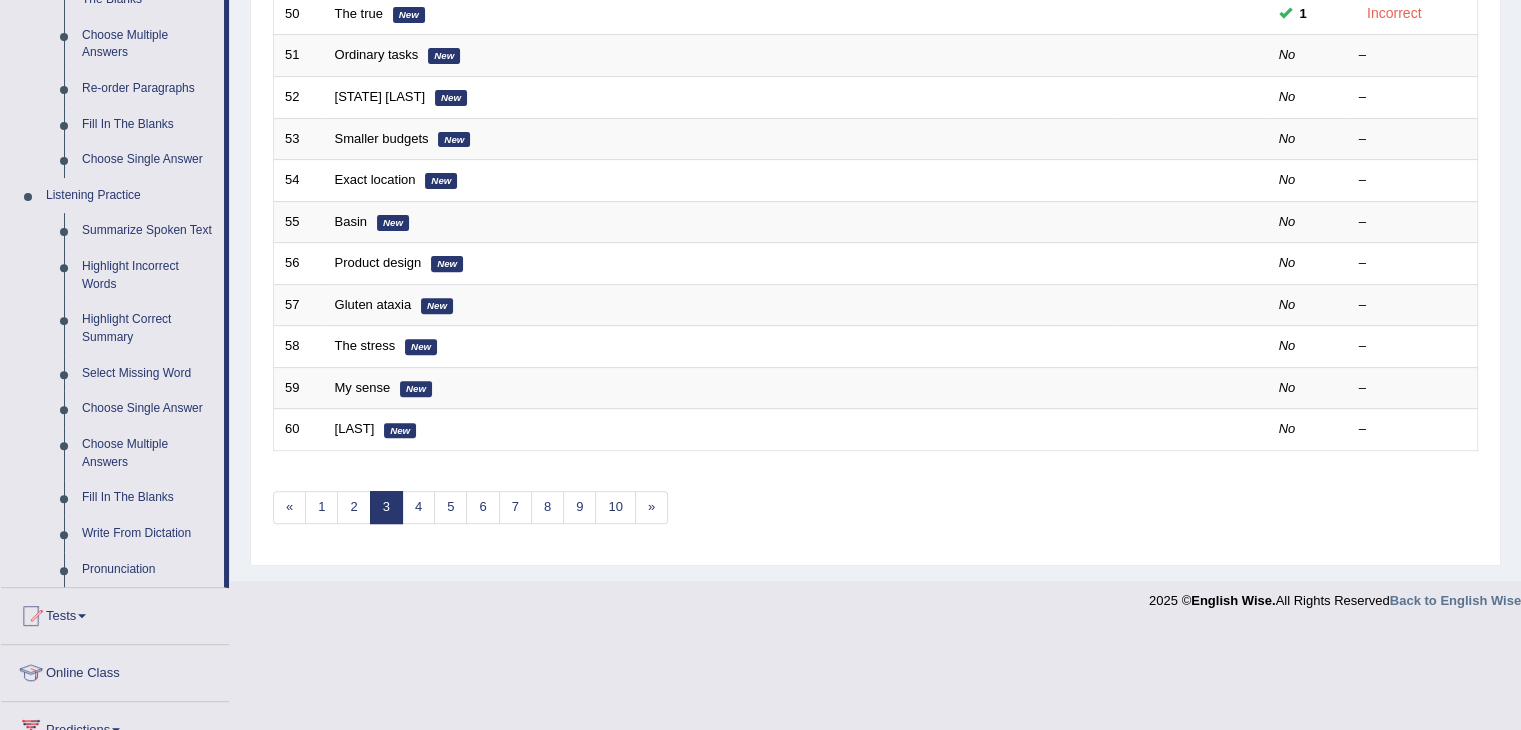 scroll, scrollTop: 696, scrollLeft: 0, axis: vertical 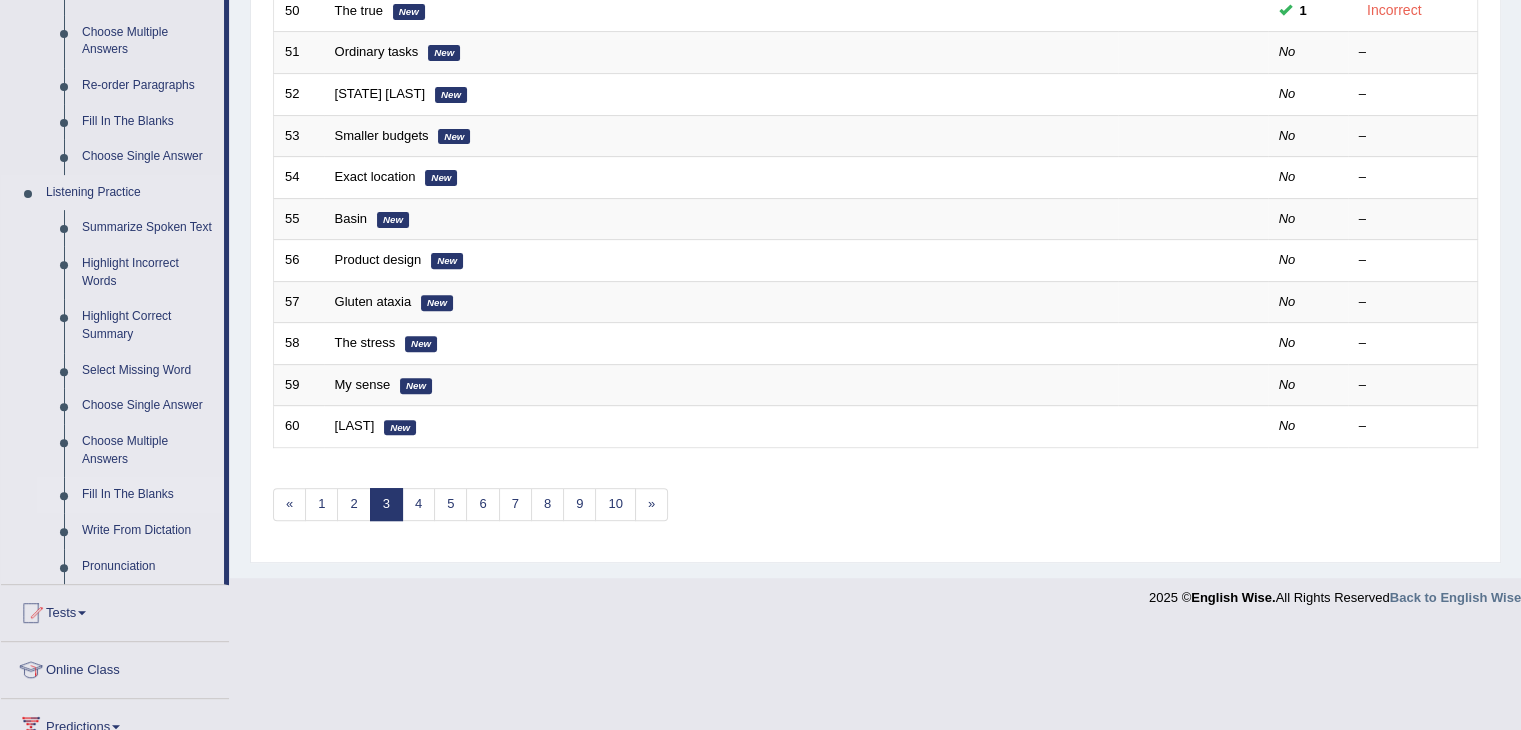 click on "Fill In The Blanks" at bounding box center [148, 495] 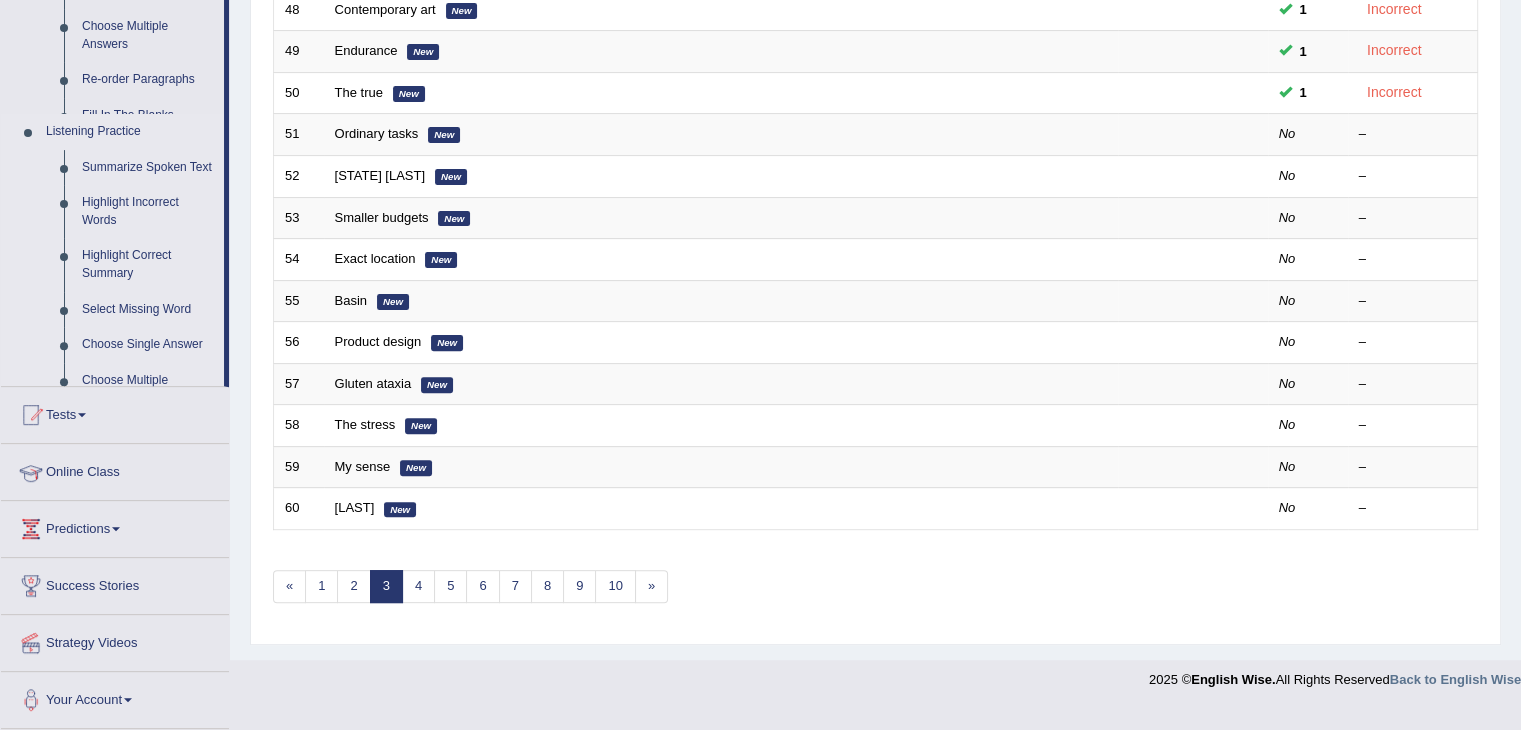 scroll, scrollTop: 588, scrollLeft: 0, axis: vertical 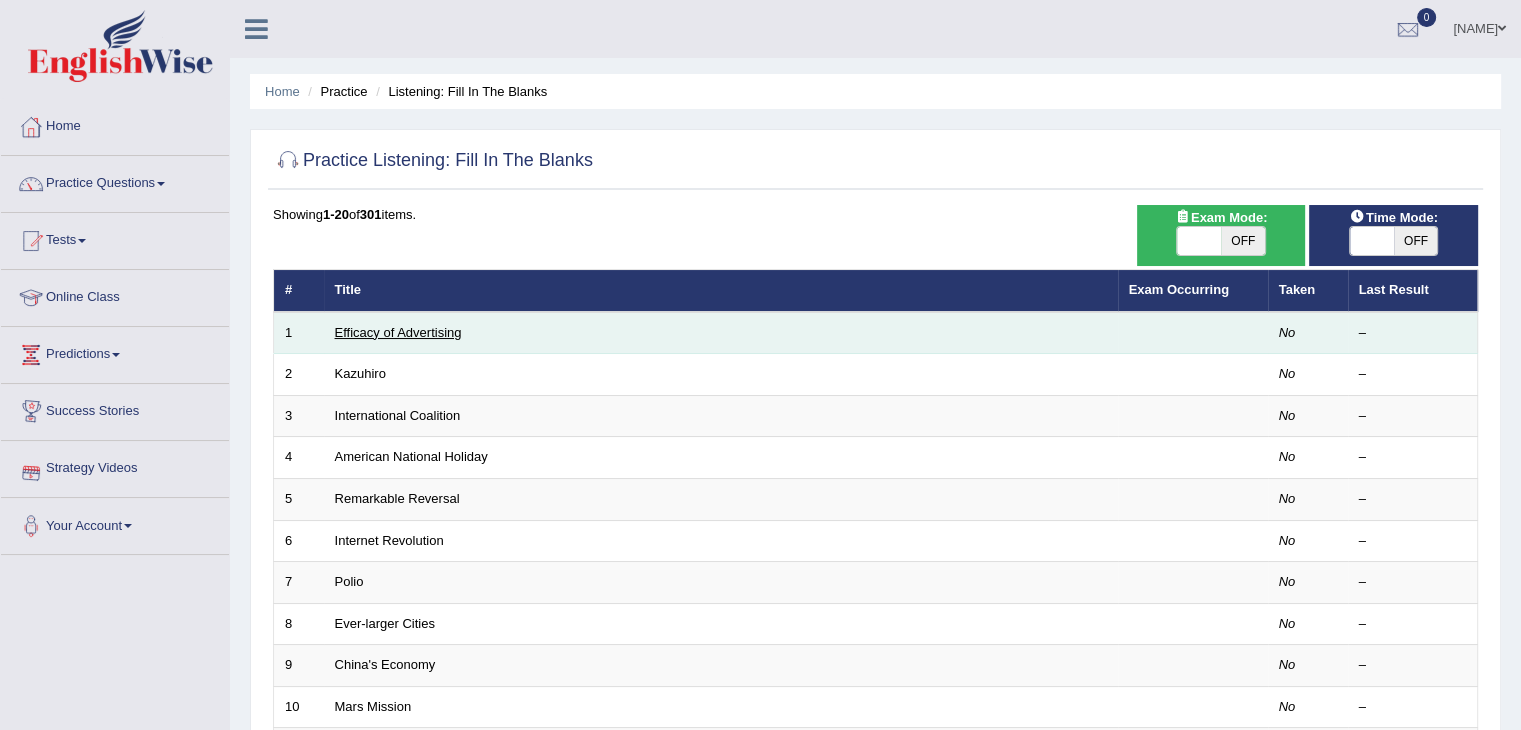 click on "Efficacy of Advertising" at bounding box center [398, 332] 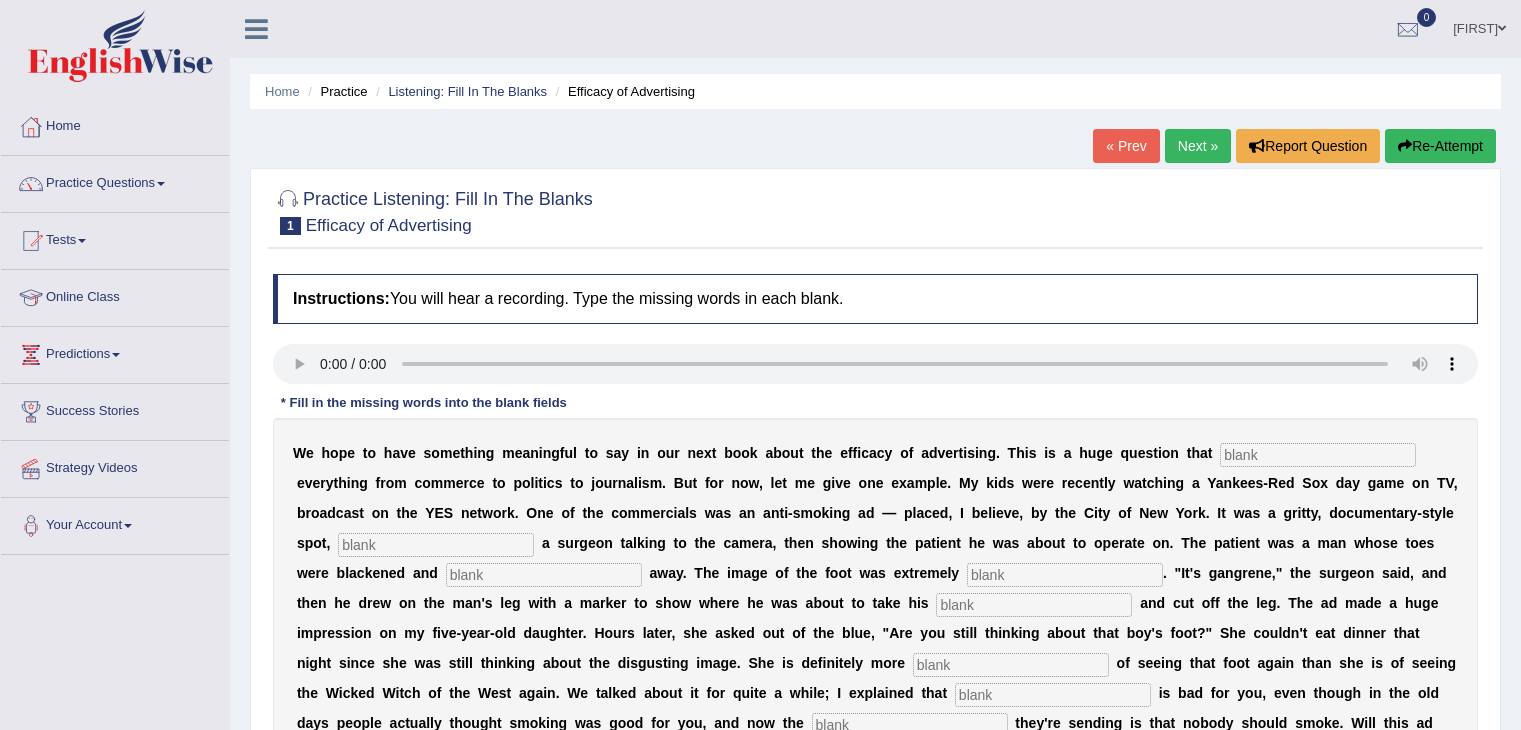 scroll, scrollTop: 0, scrollLeft: 0, axis: both 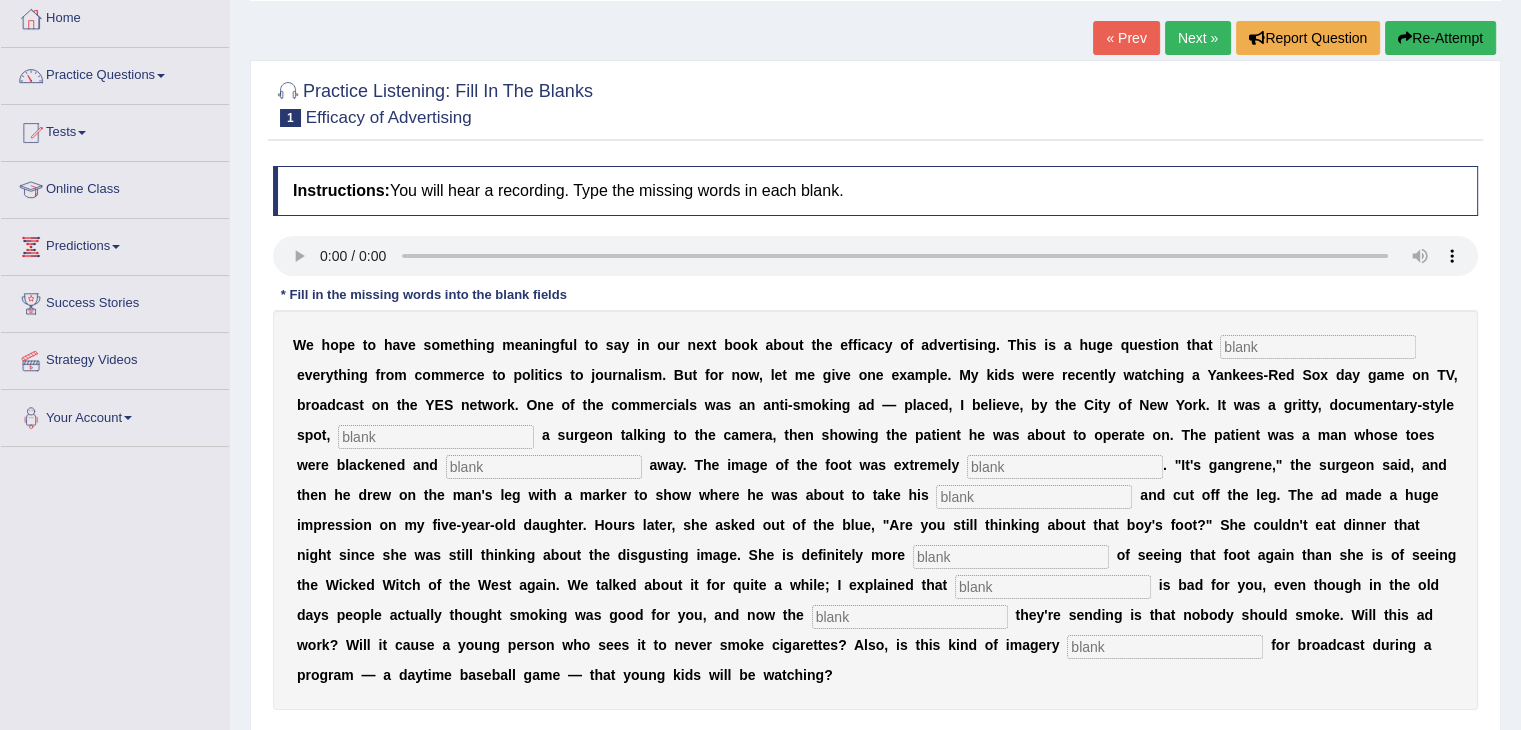 click at bounding box center [1318, 347] 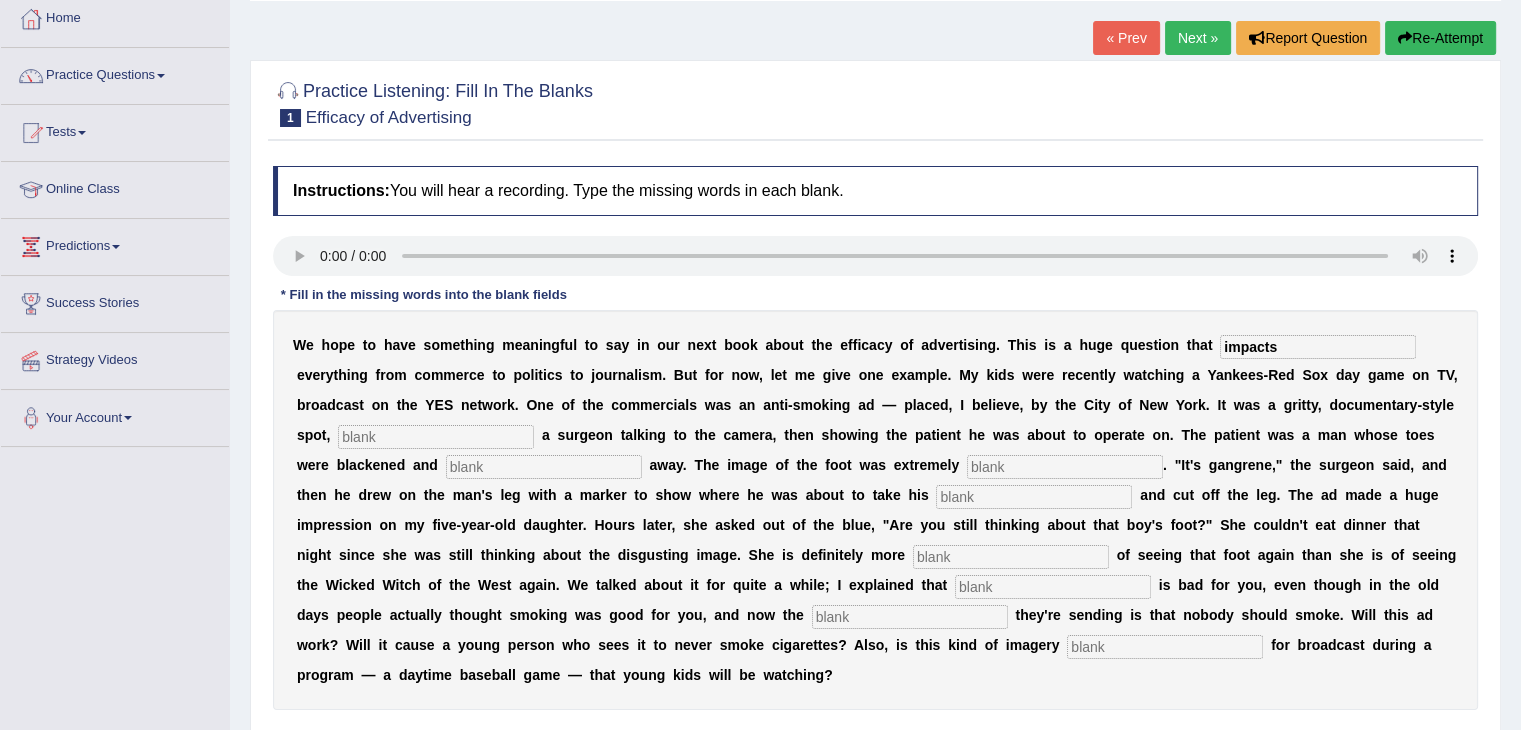 type on "impacts" 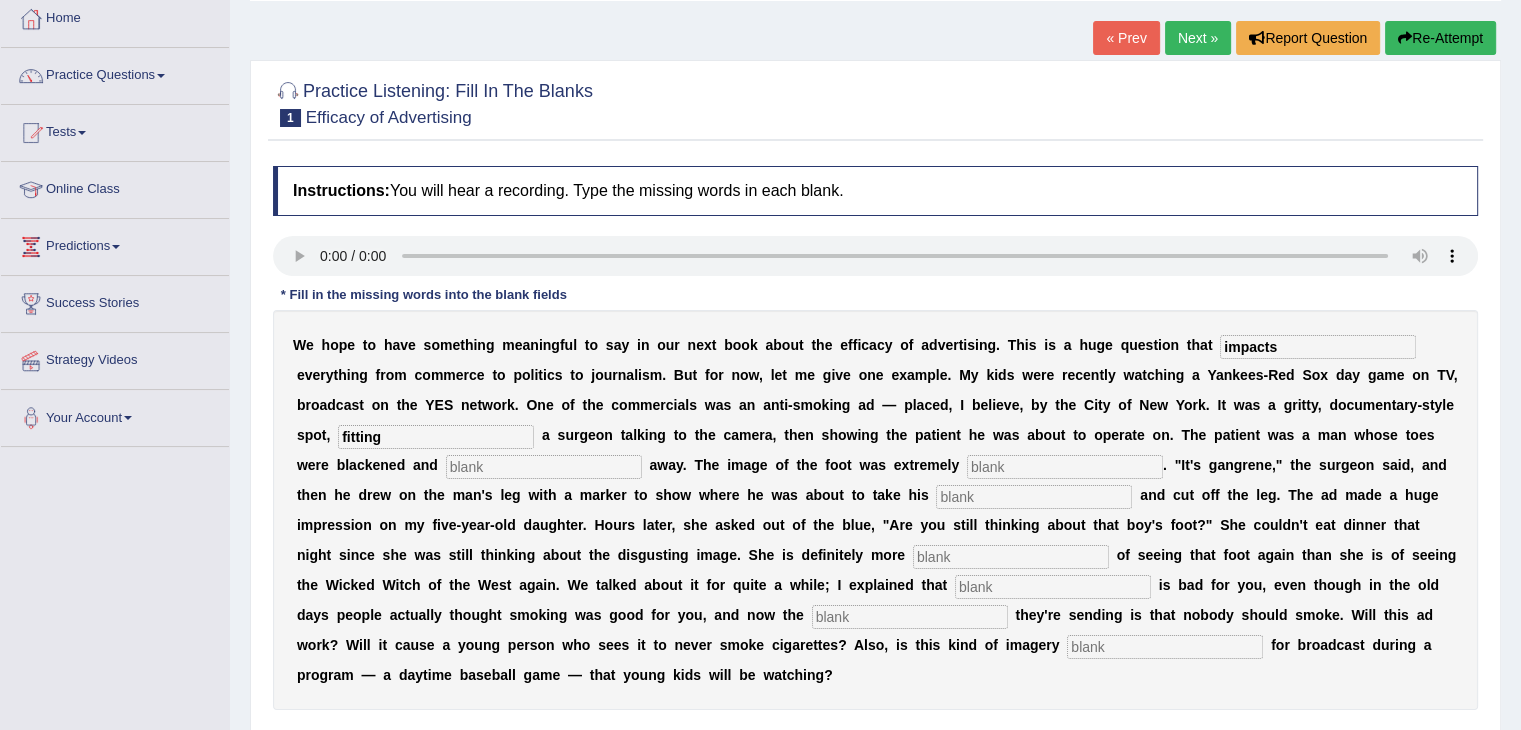 type on "fitting" 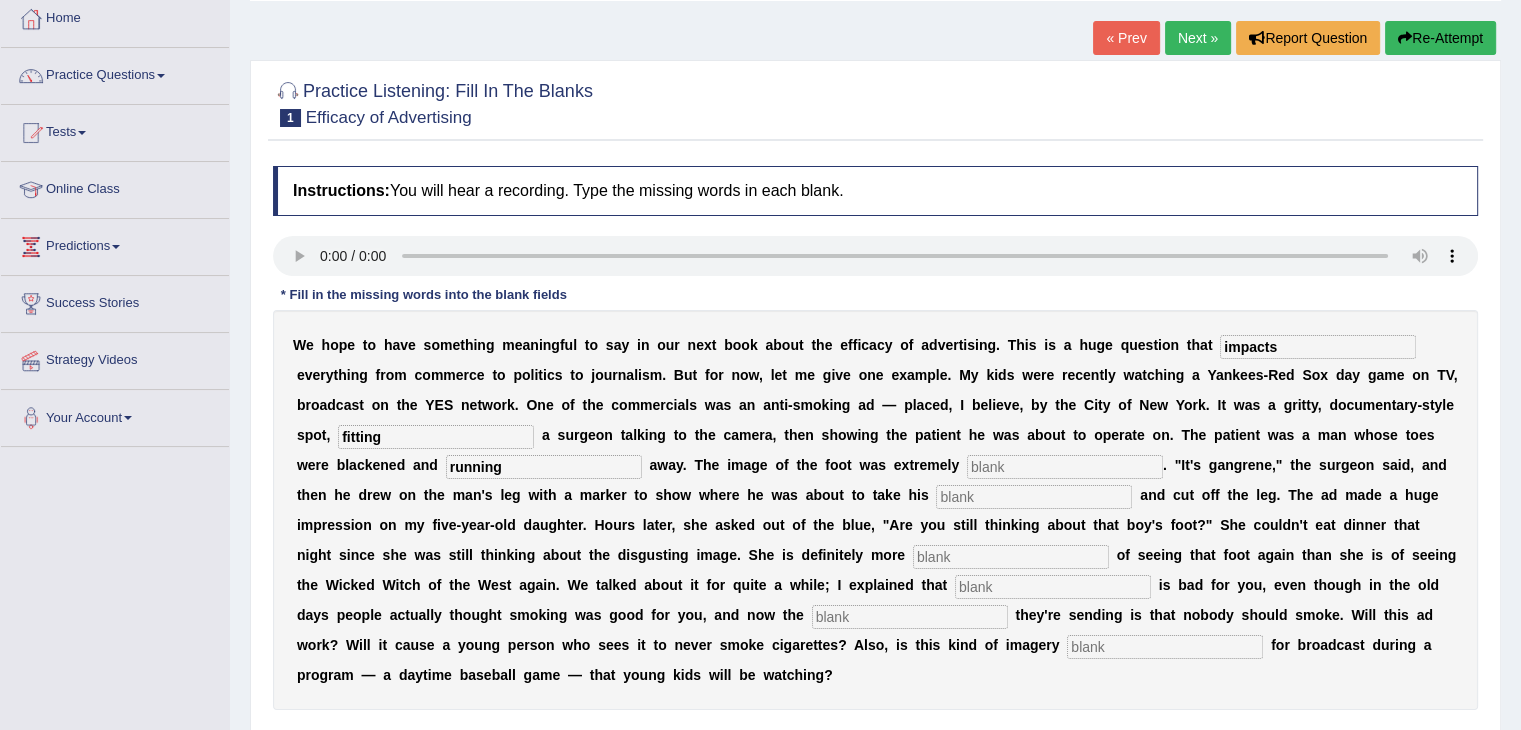 type on "running" 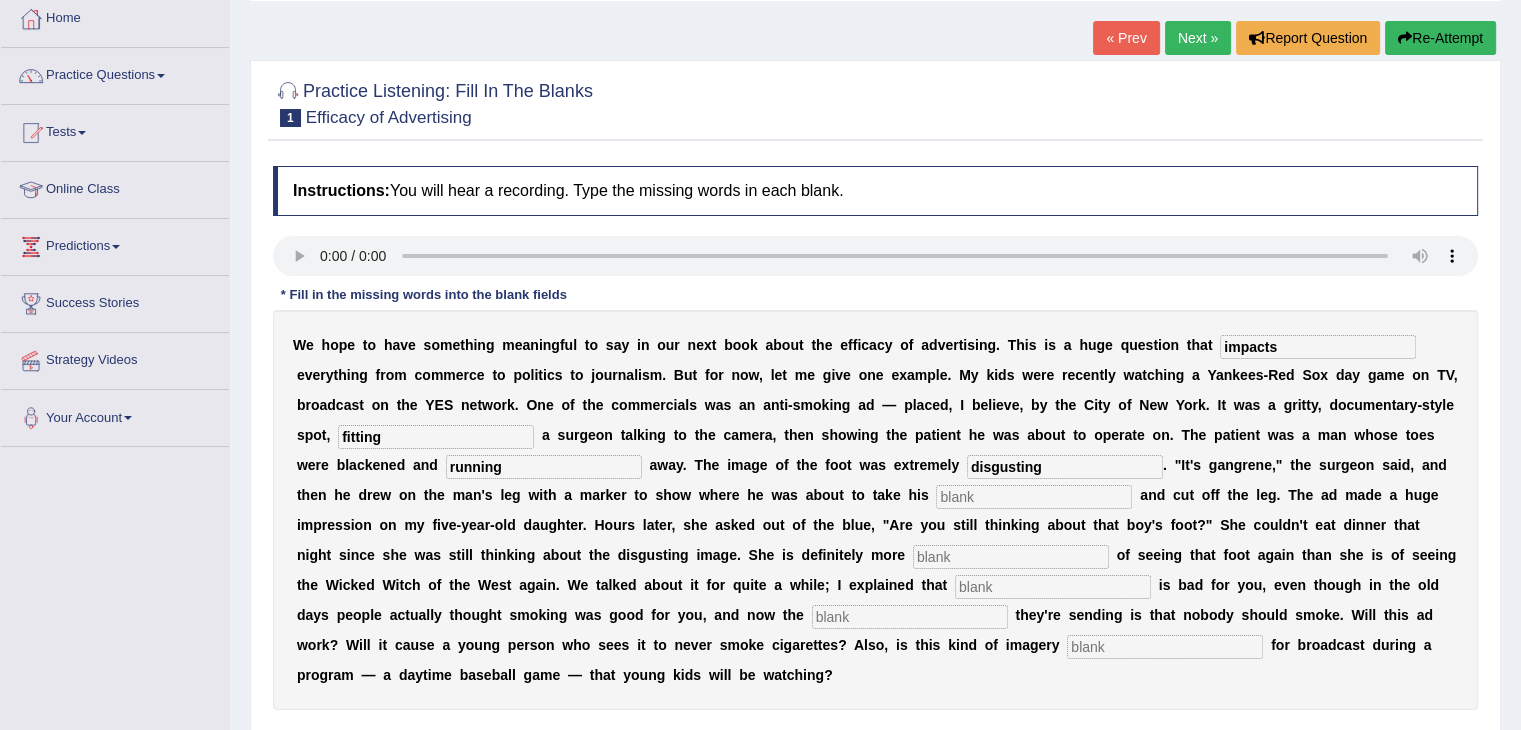 type on "disgusting" 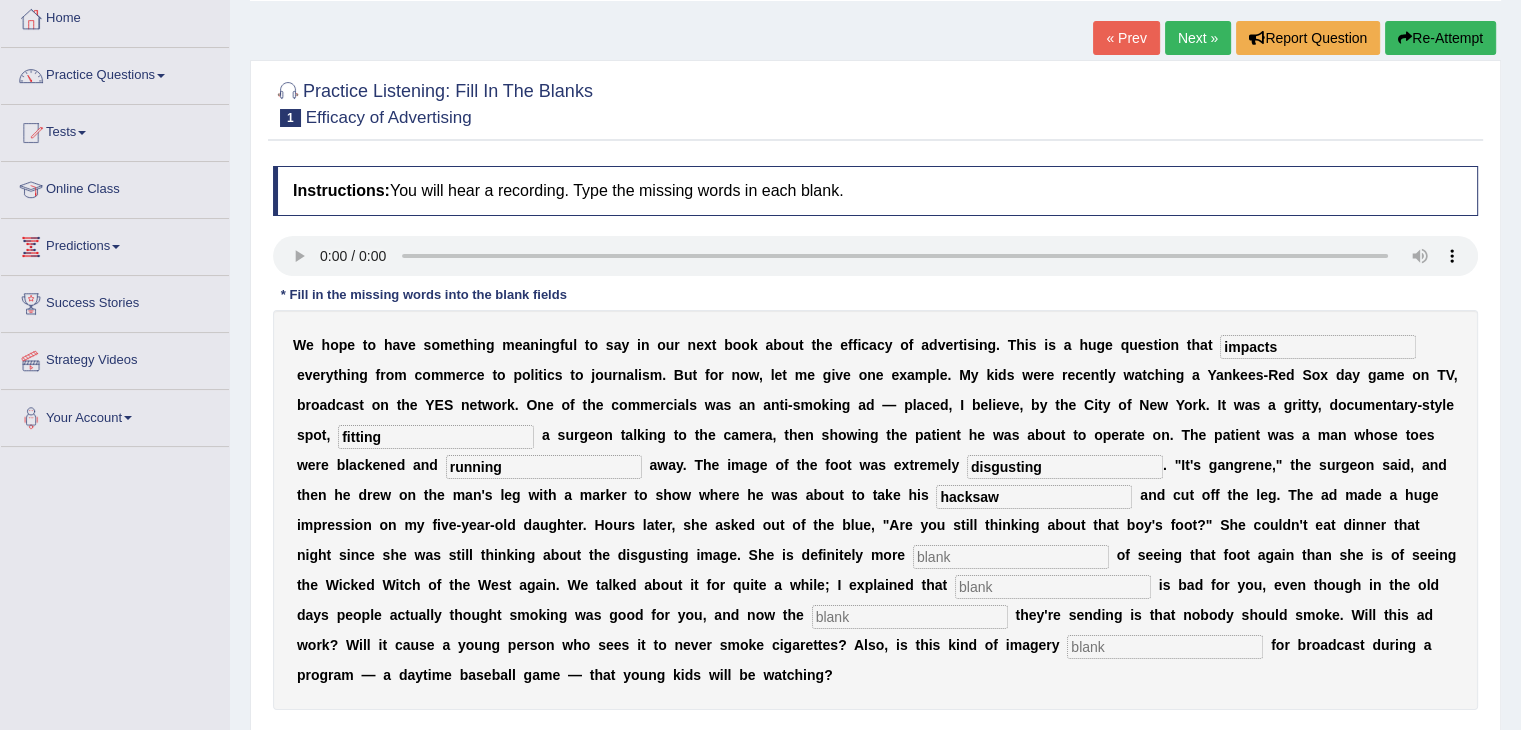 type on "hacksaw" 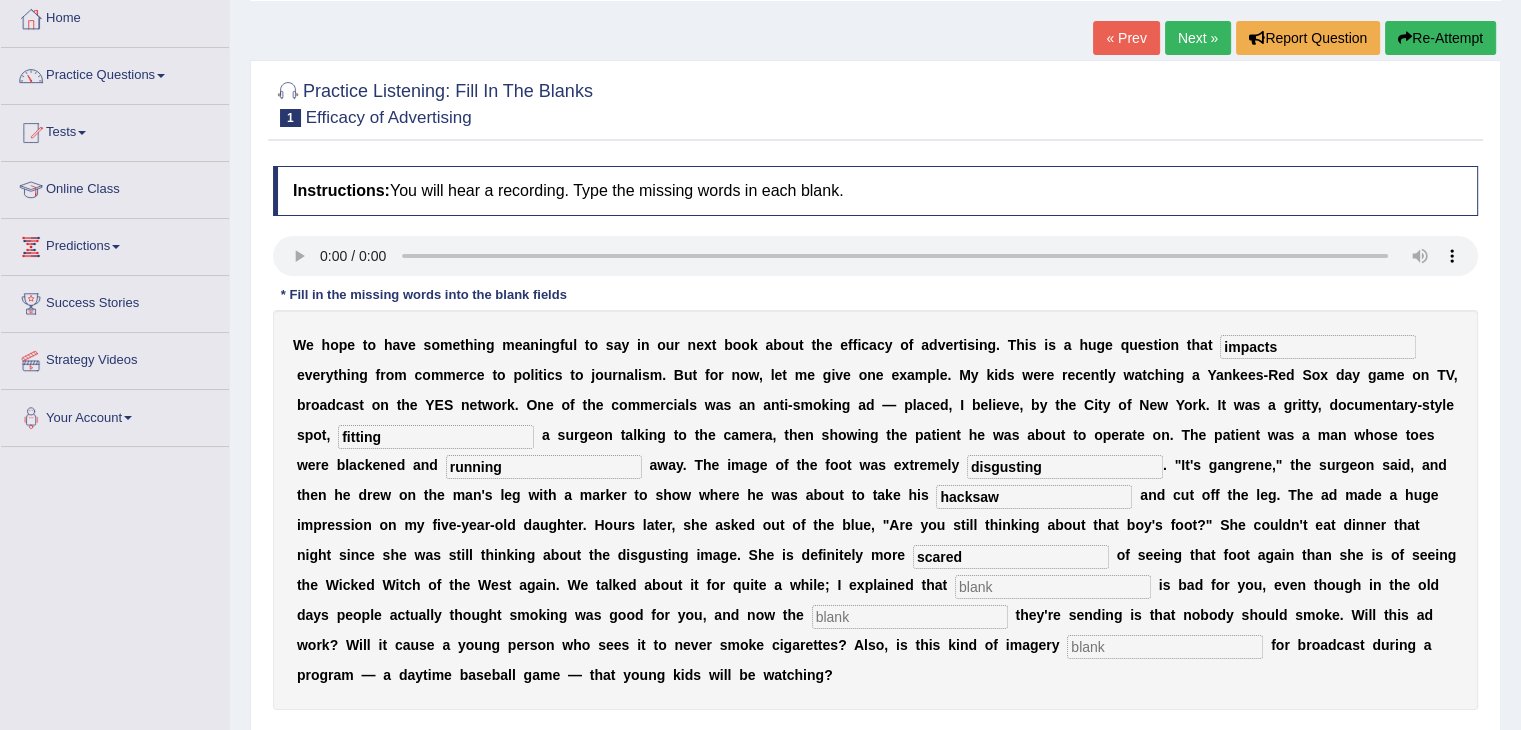 type on "scared" 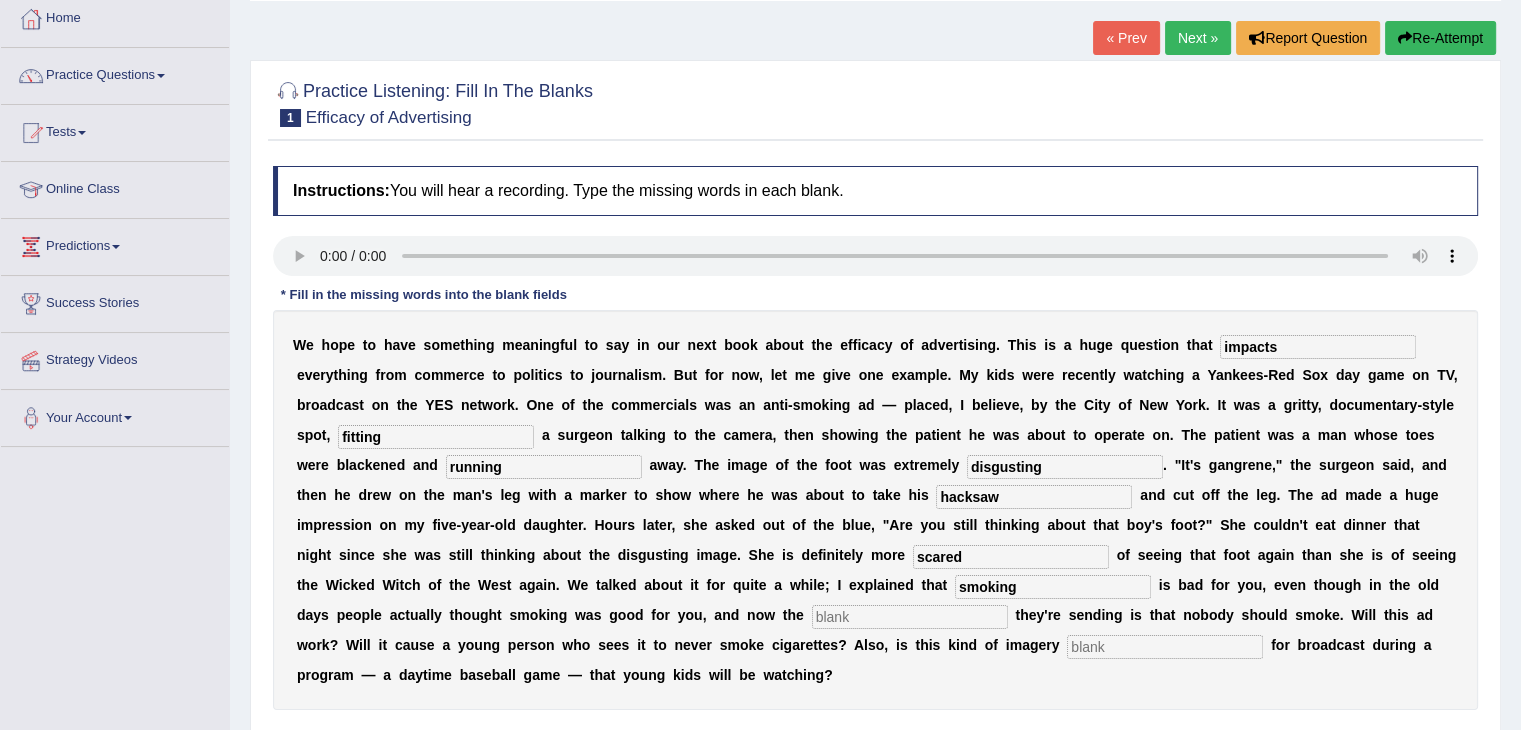 type on "smoking" 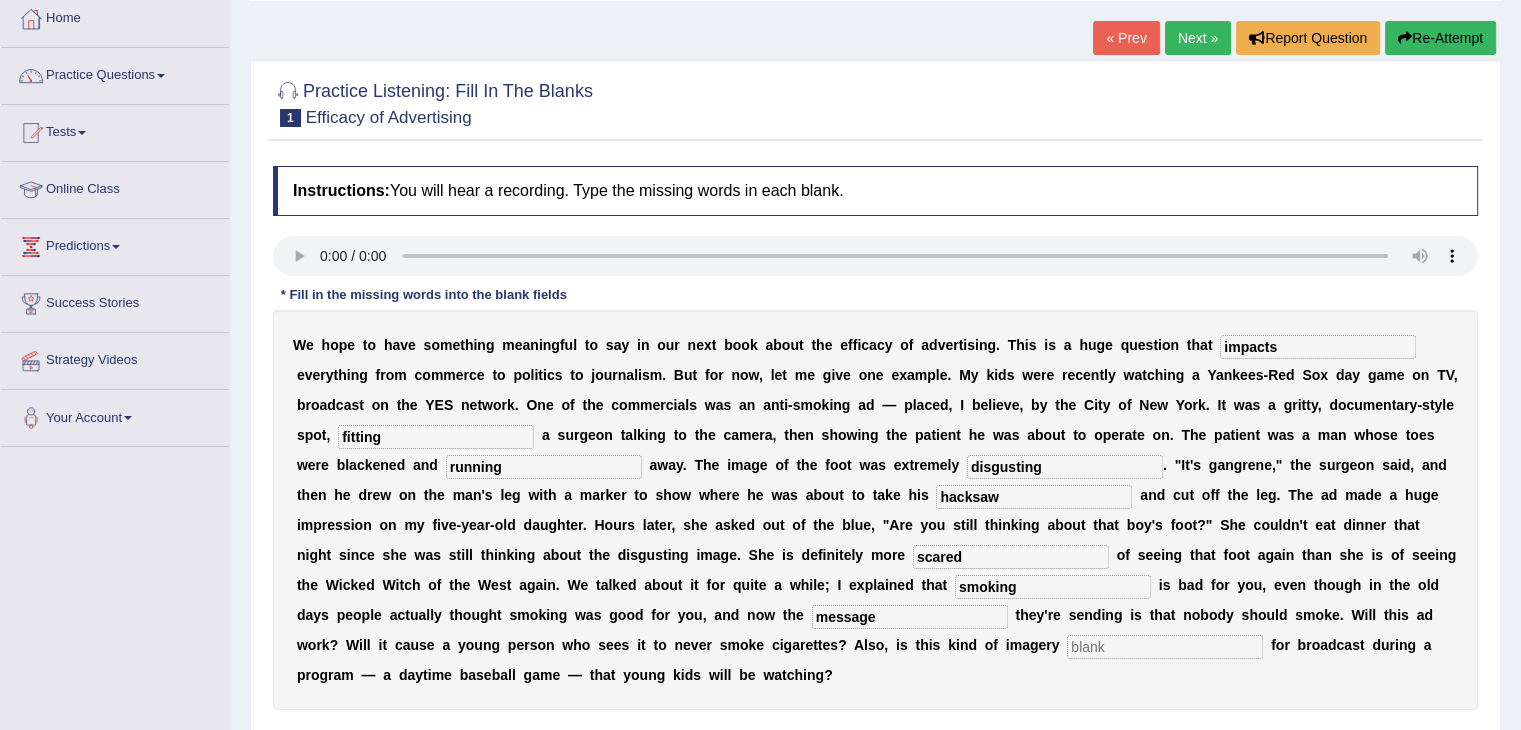 type on "message" 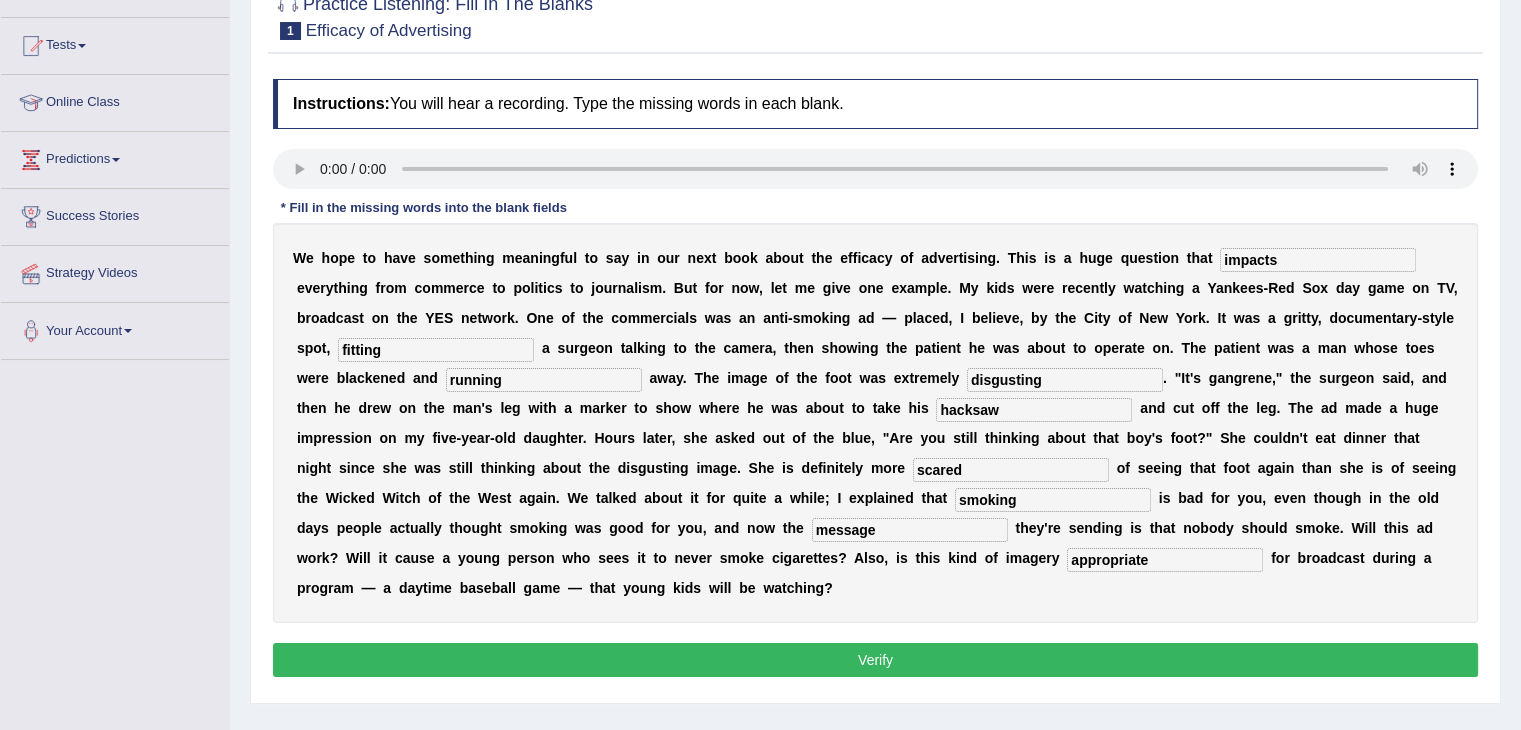 scroll, scrollTop: 200, scrollLeft: 0, axis: vertical 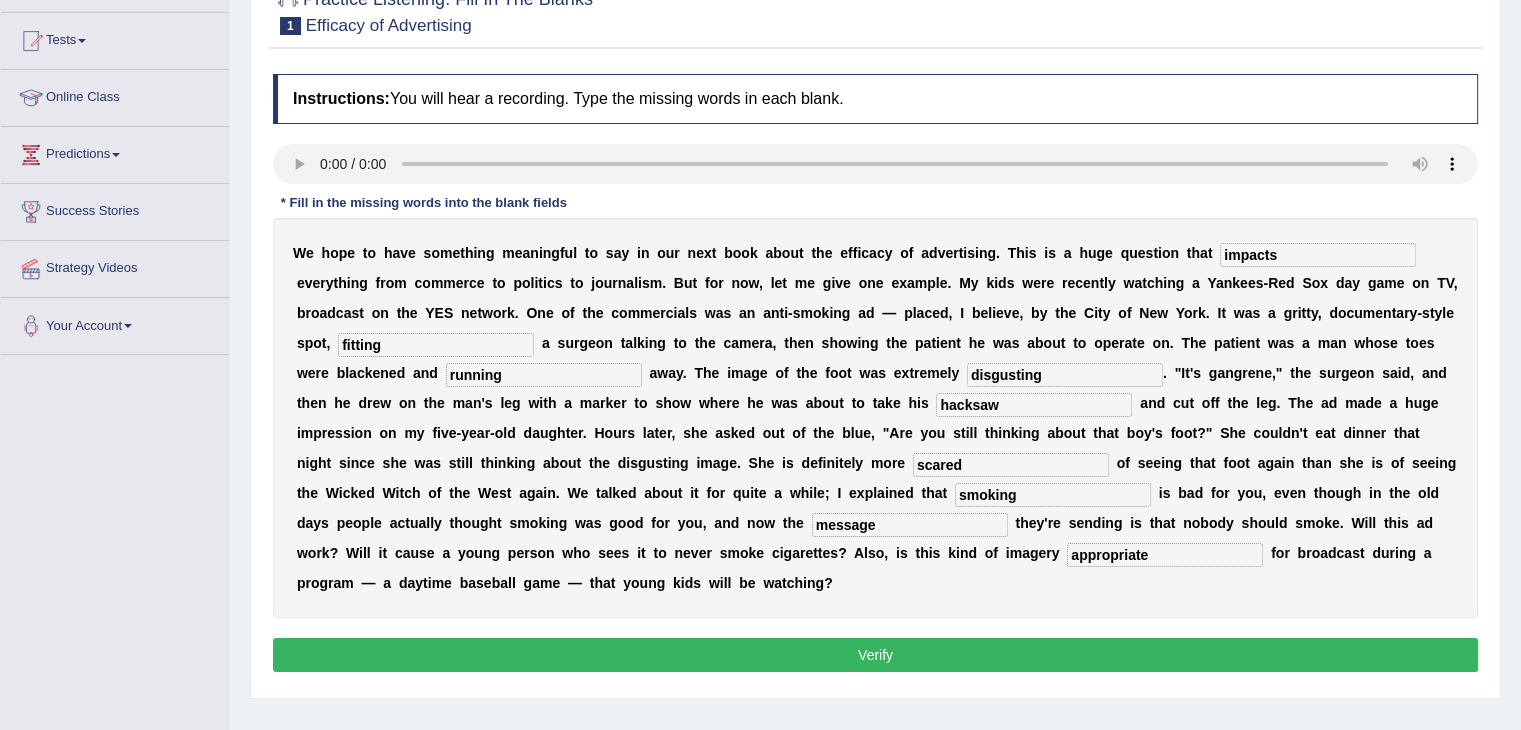 type on "appropriate" 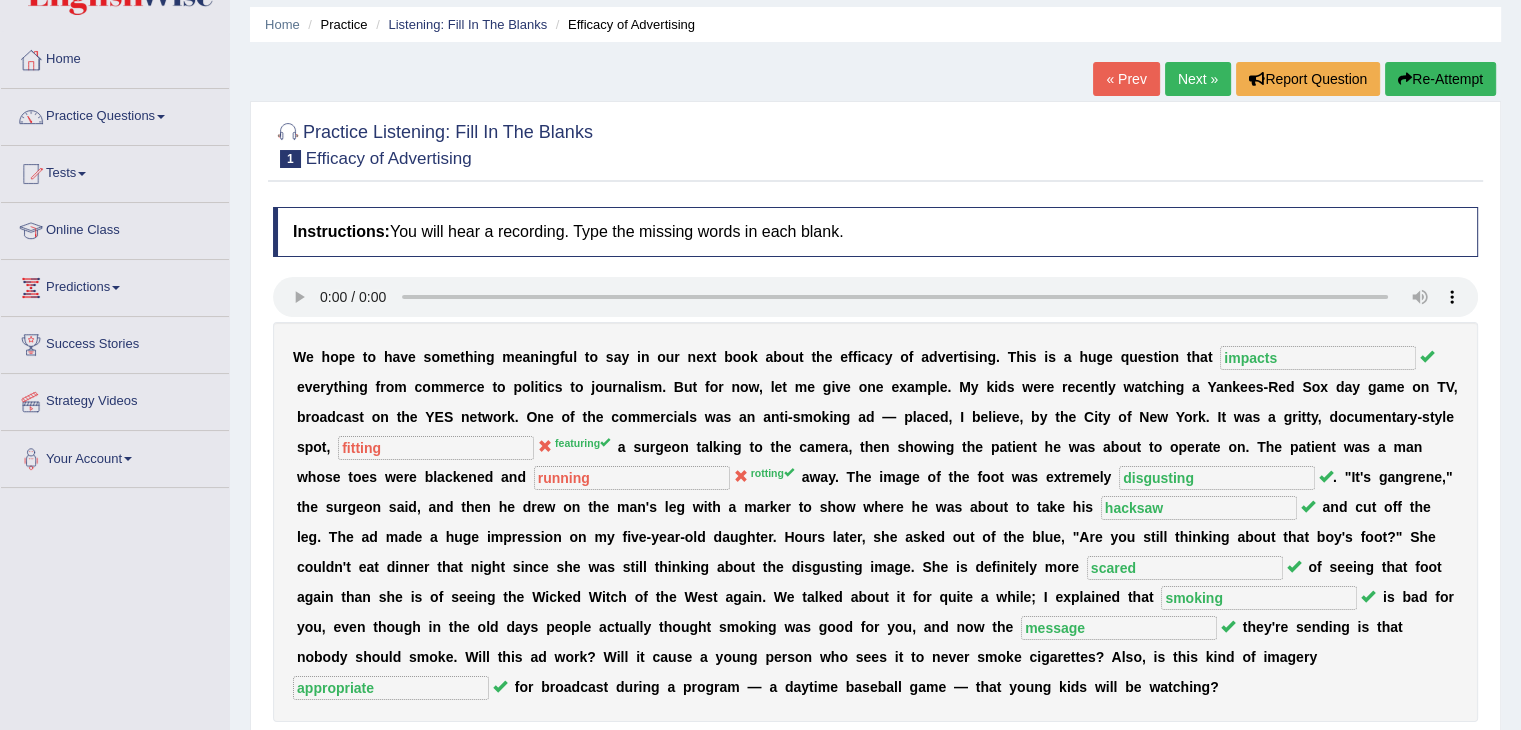 scroll, scrollTop: 0, scrollLeft: 0, axis: both 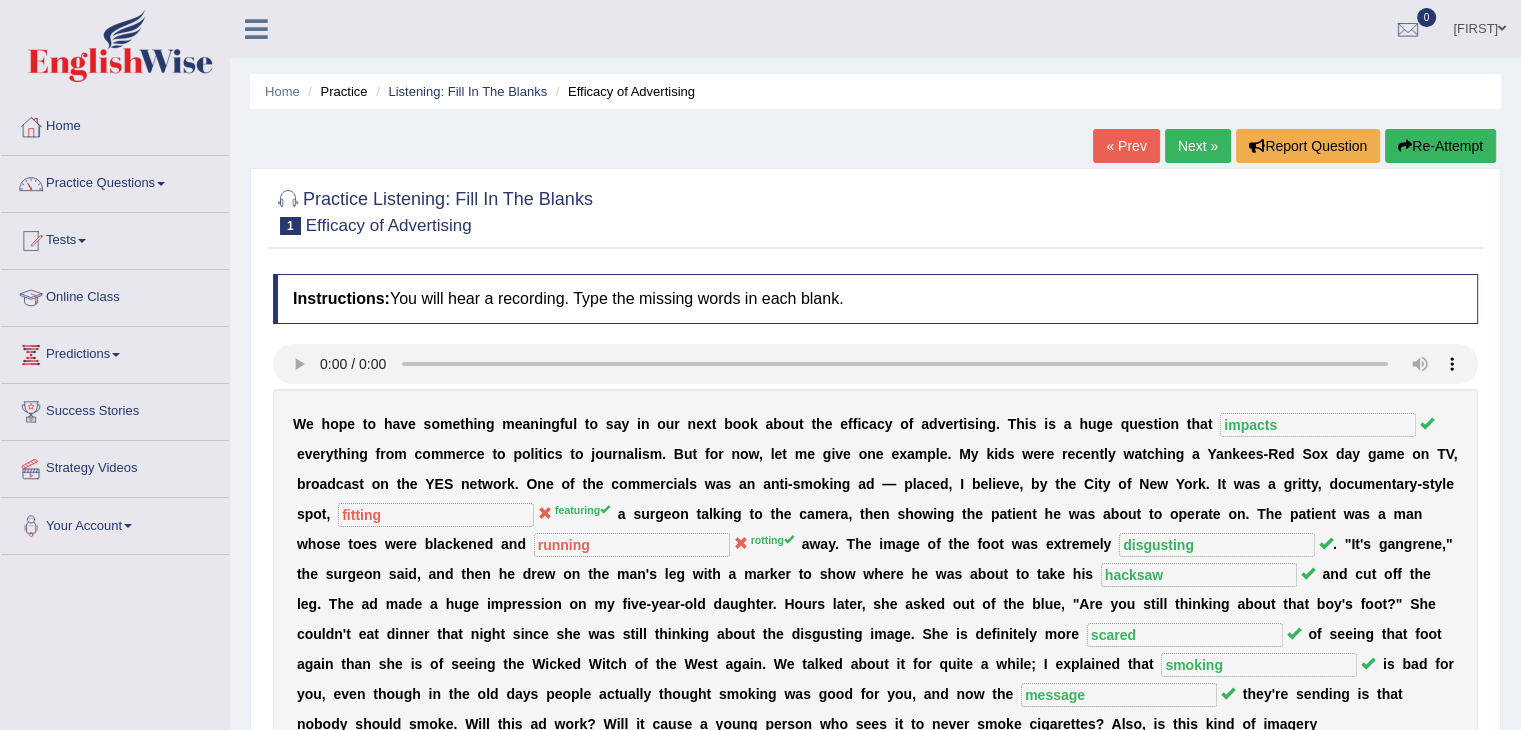 click on "Next »" at bounding box center [1198, 146] 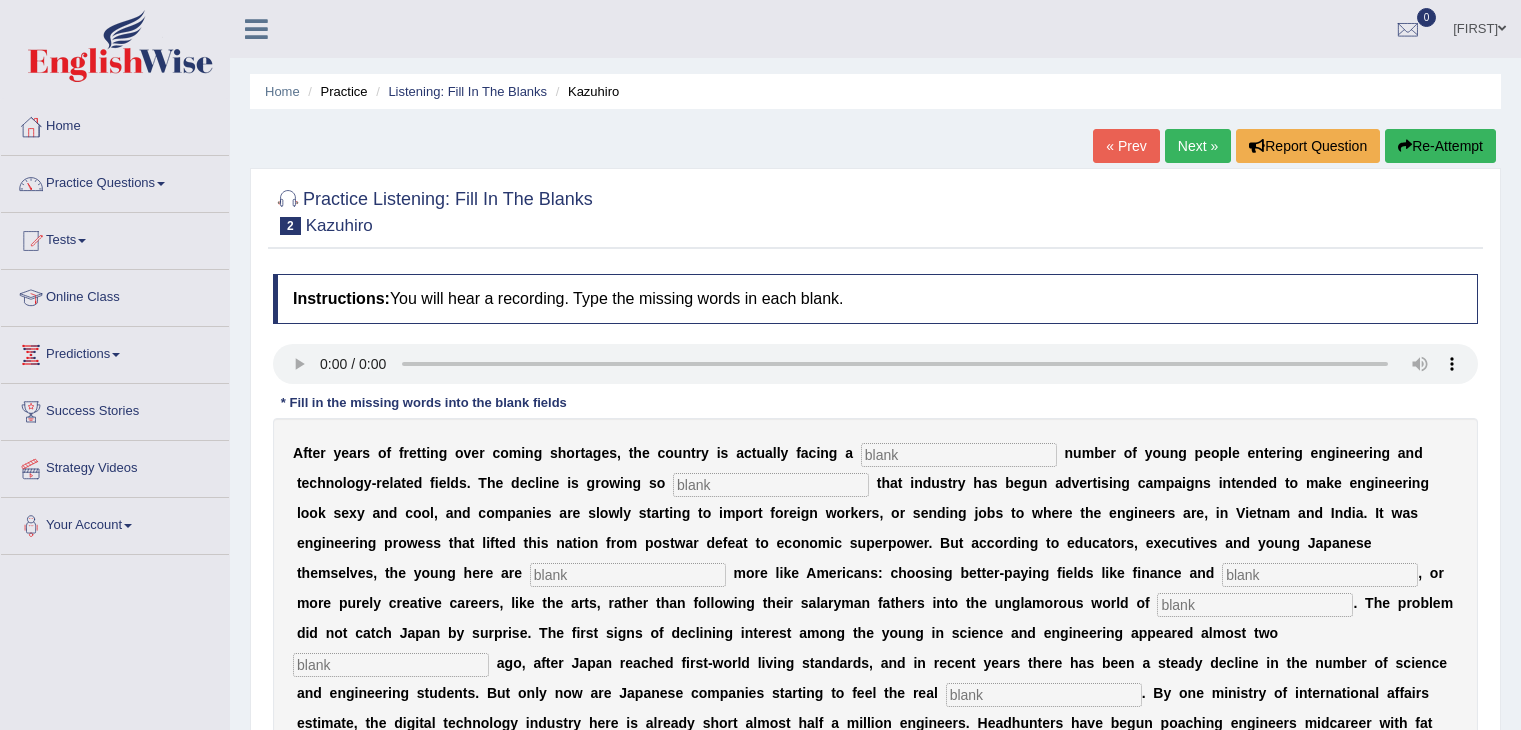 scroll, scrollTop: 0, scrollLeft: 0, axis: both 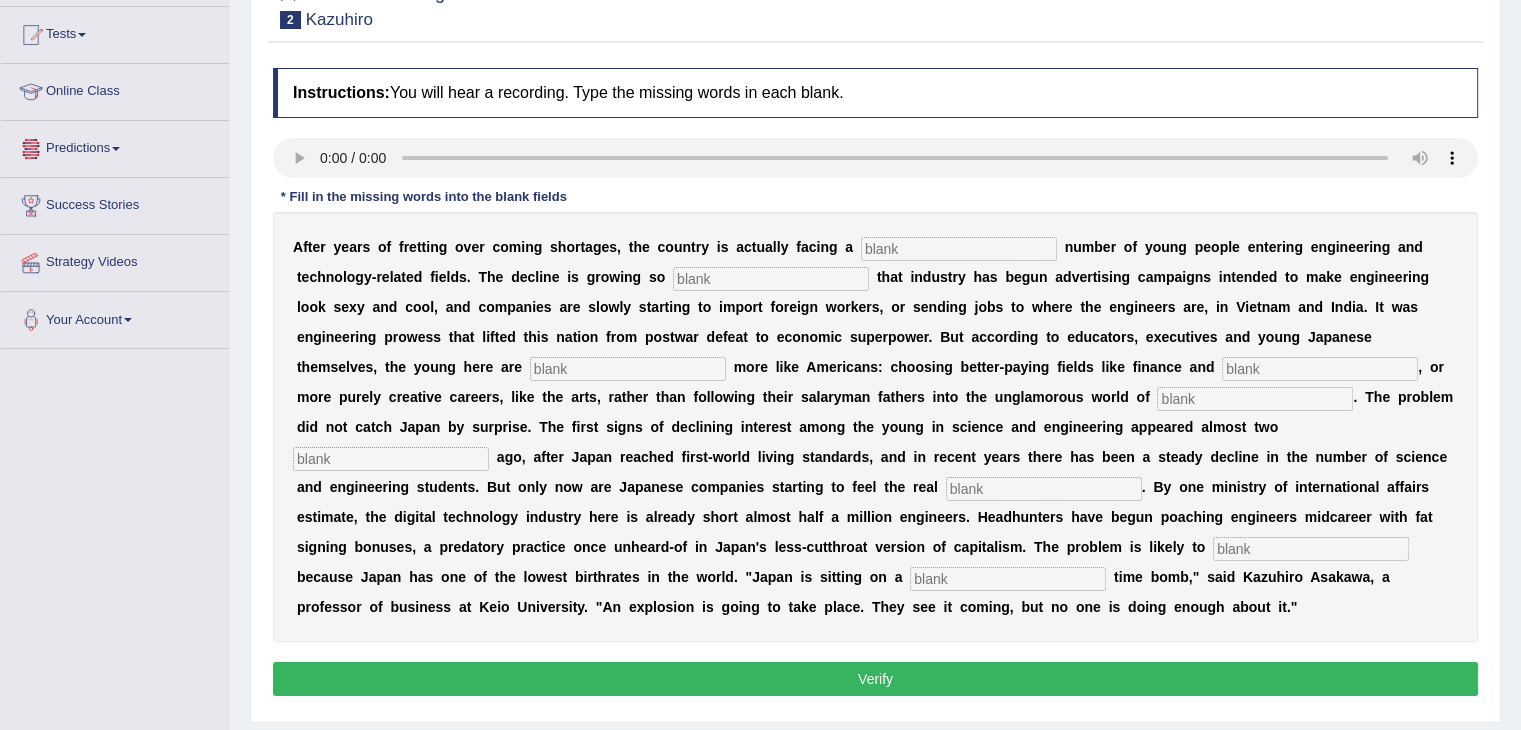 click at bounding box center [959, 249] 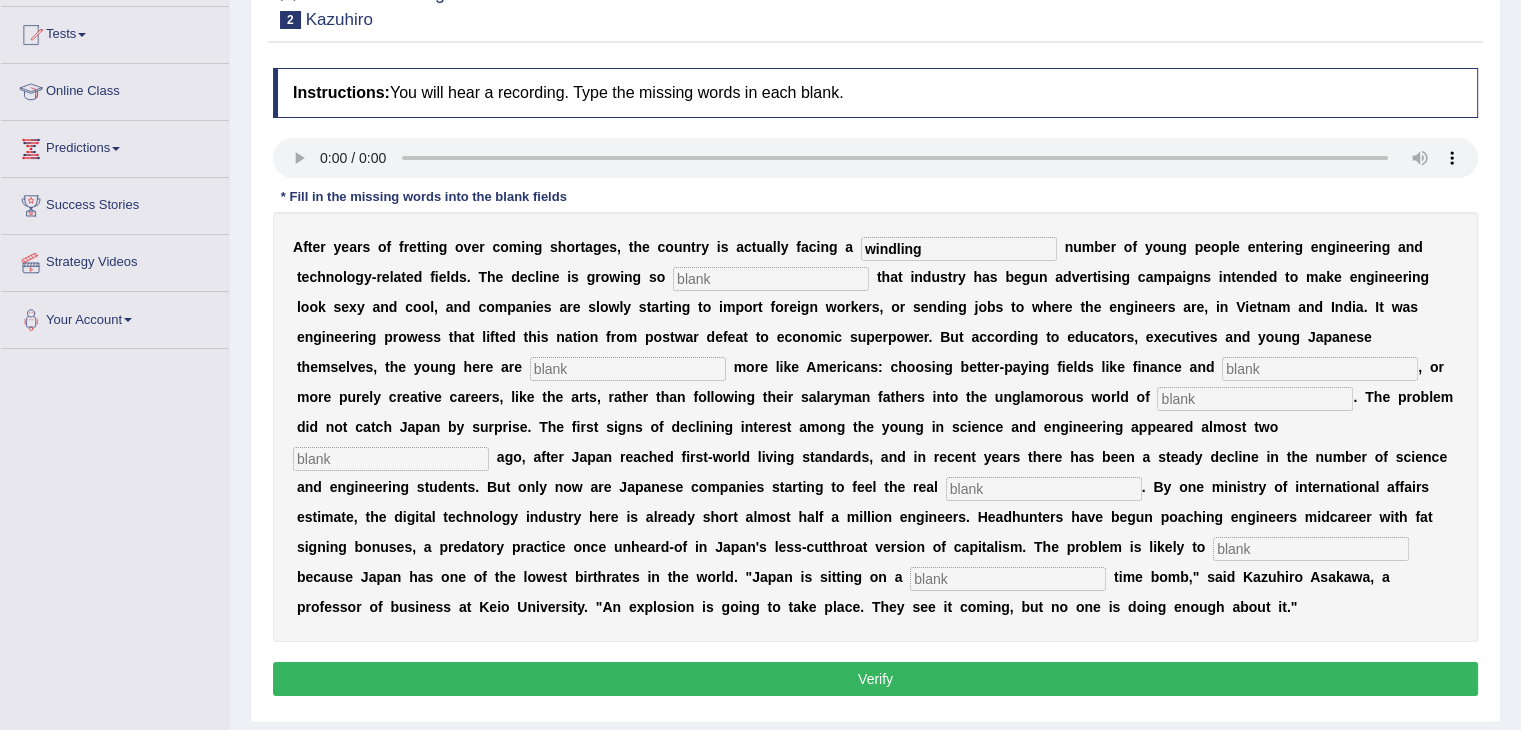 type on "windling" 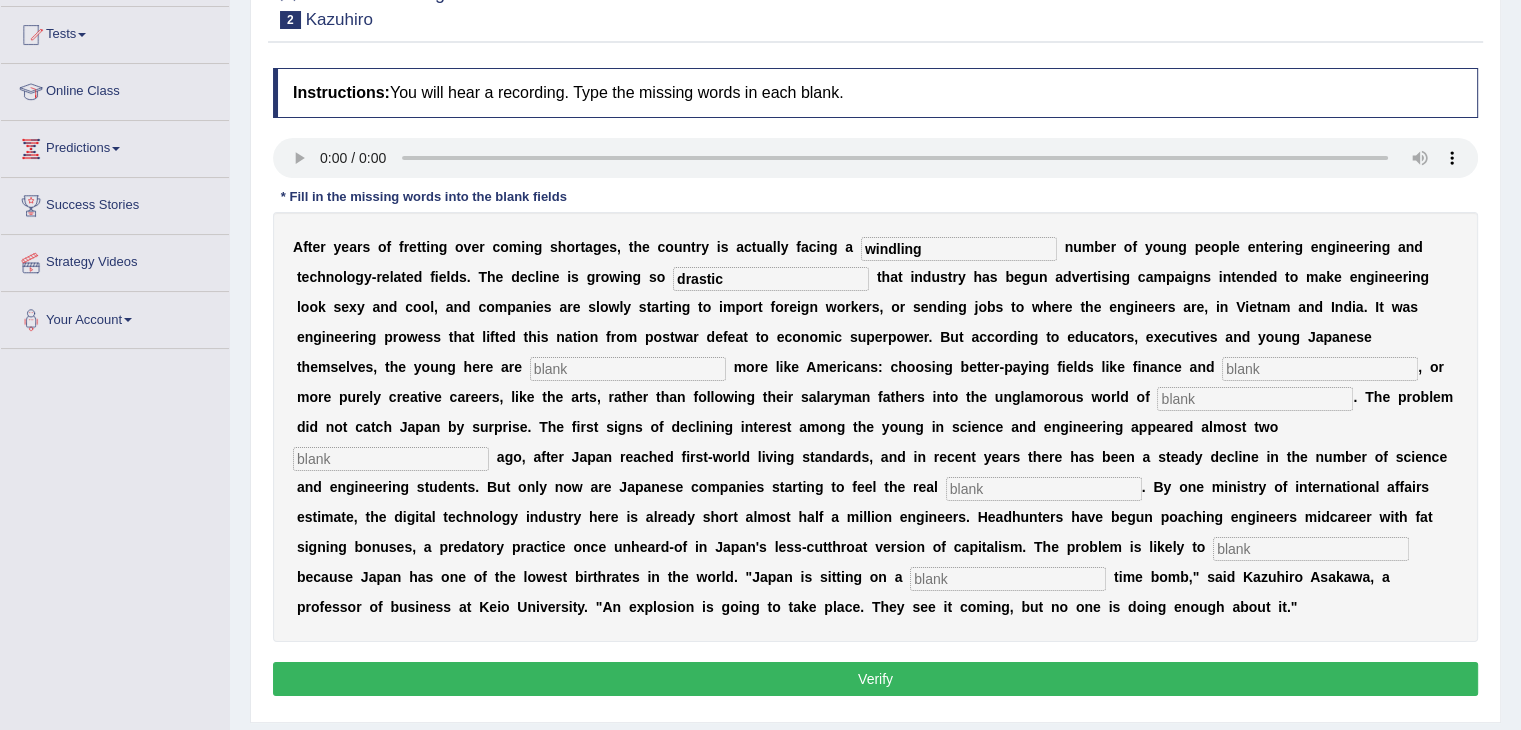 type on "drastic" 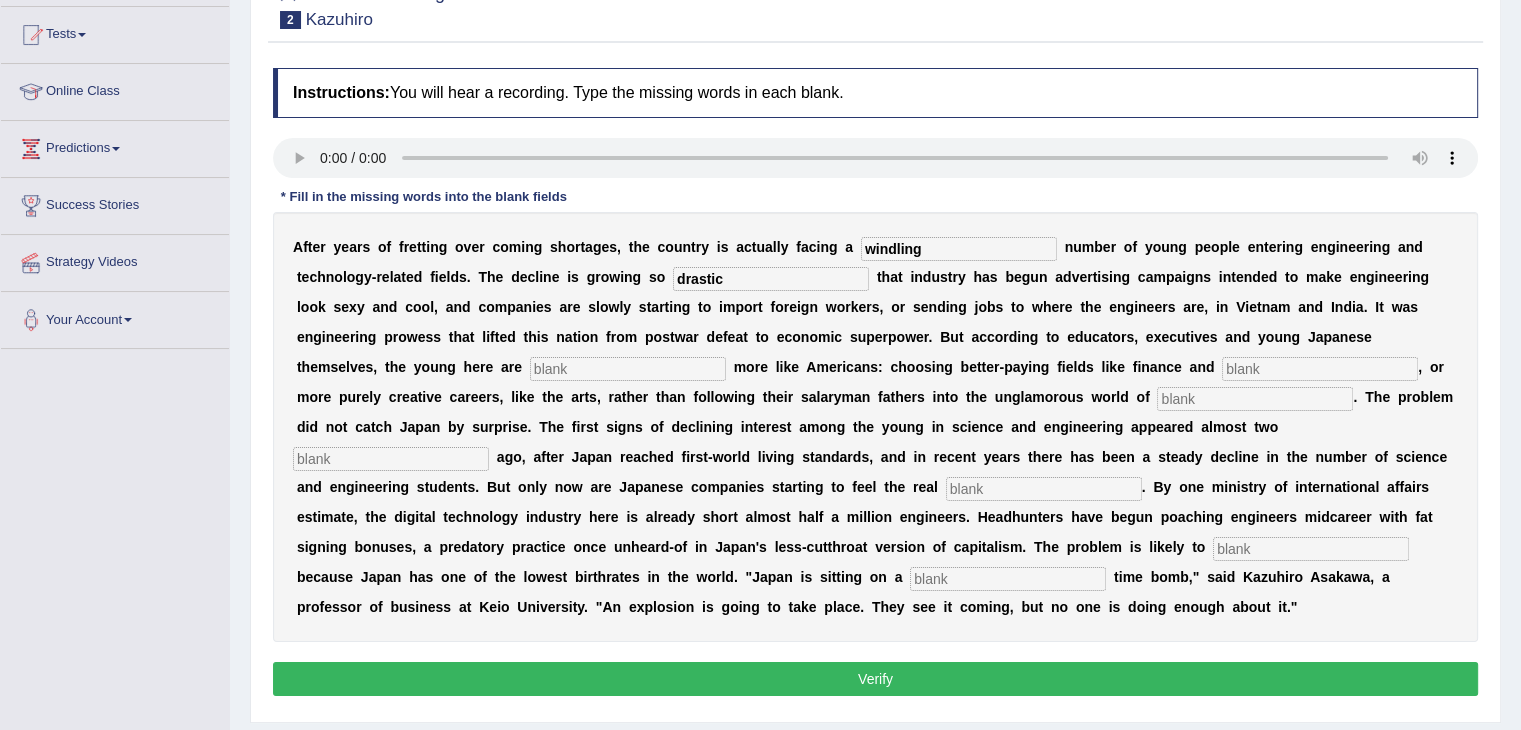 click at bounding box center [628, 369] 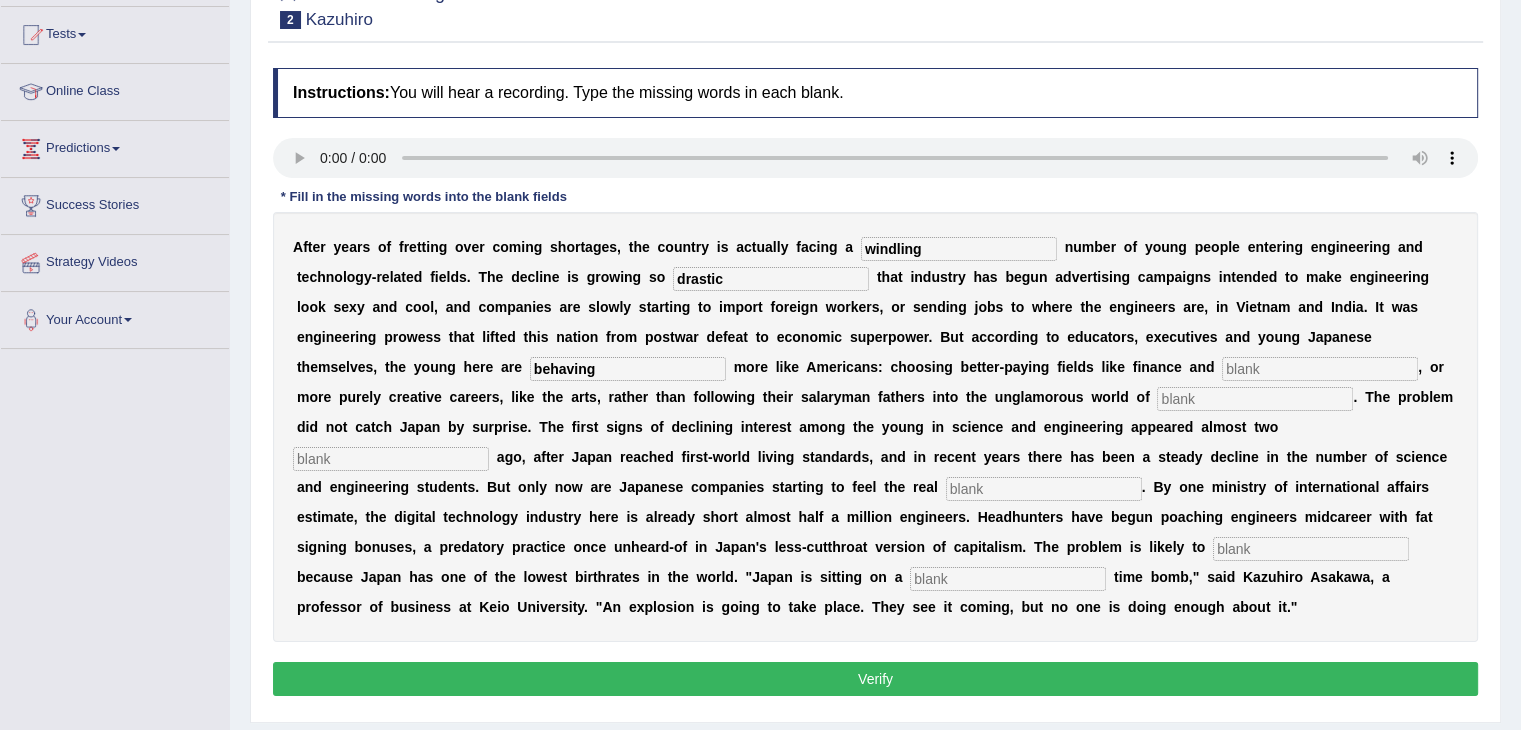 type on "behaving" 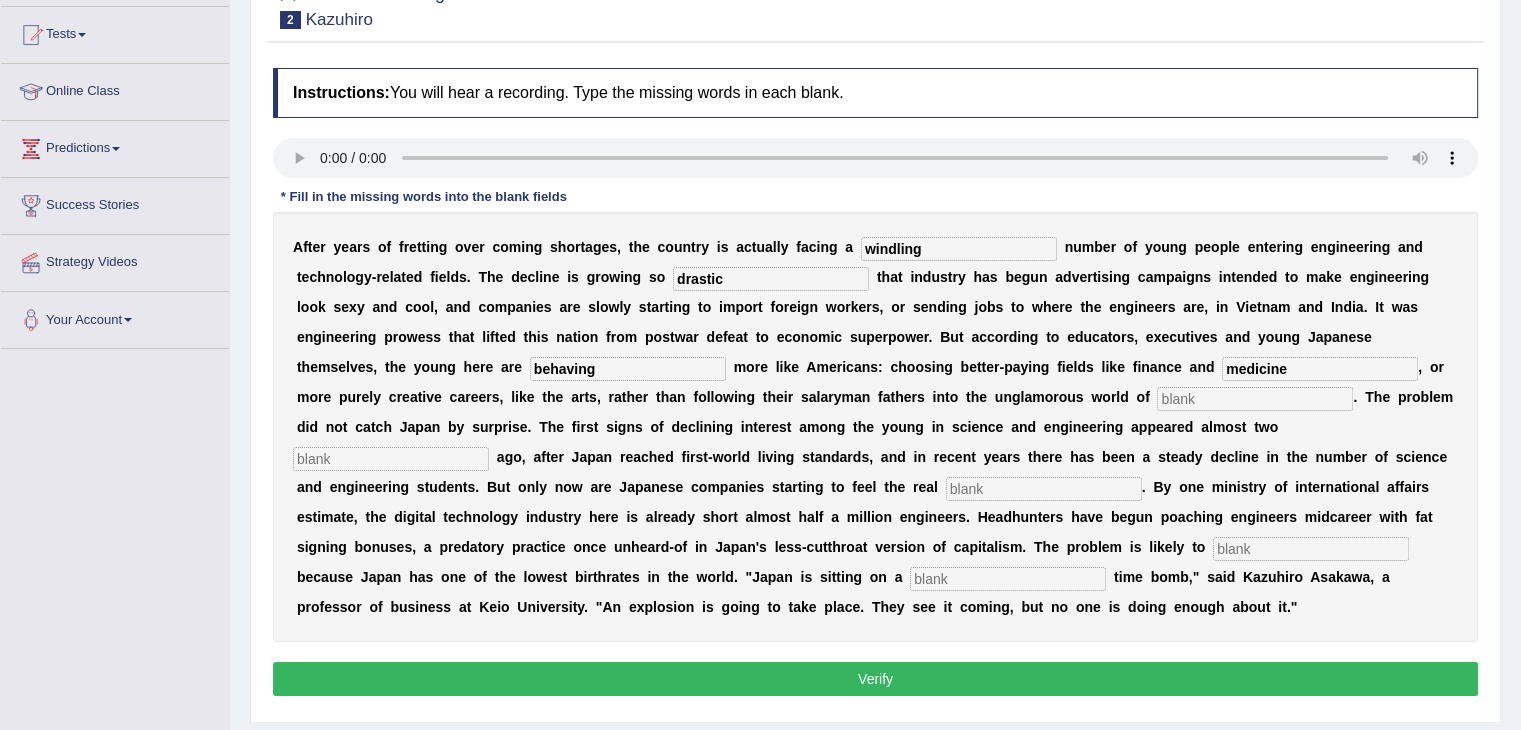 type on "medicine" 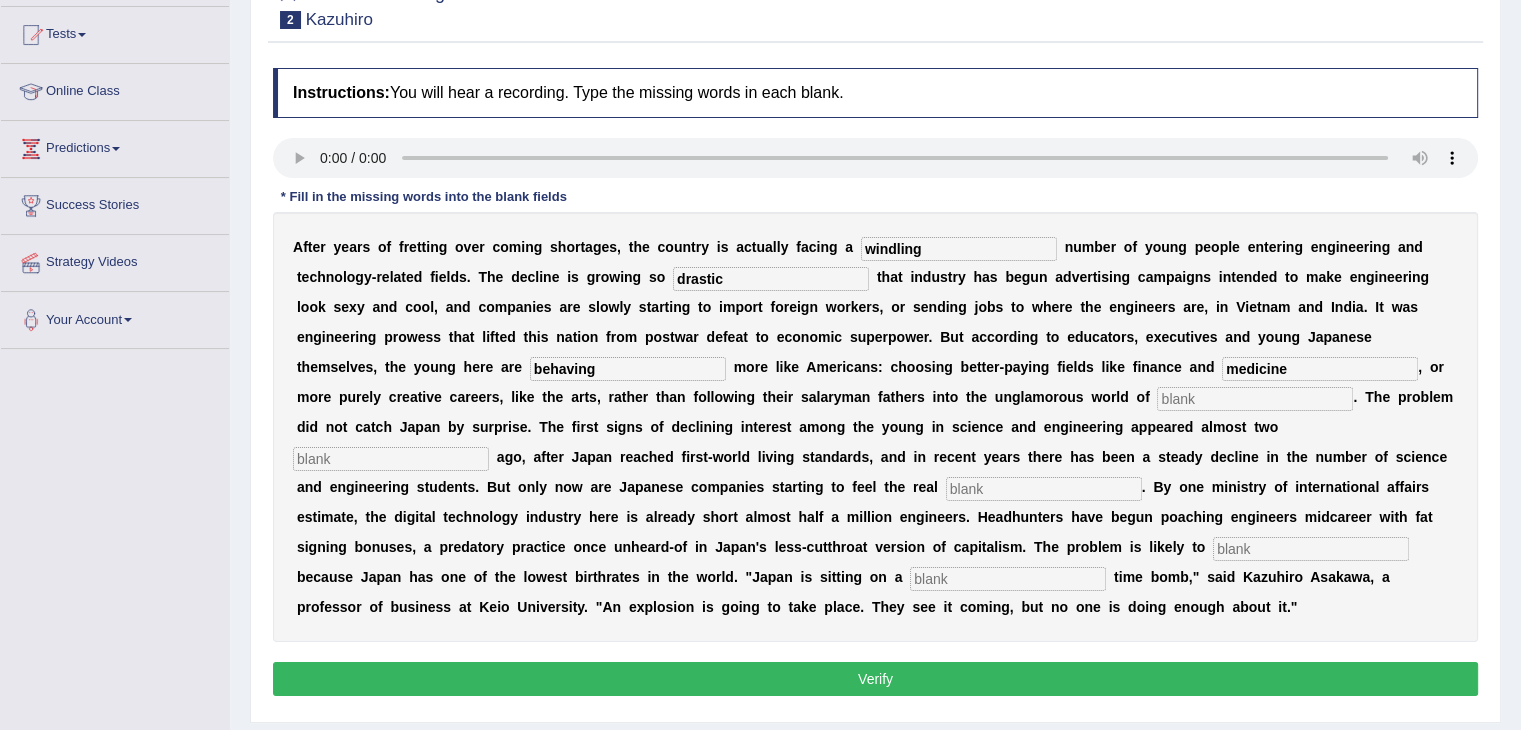 click at bounding box center [1255, 399] 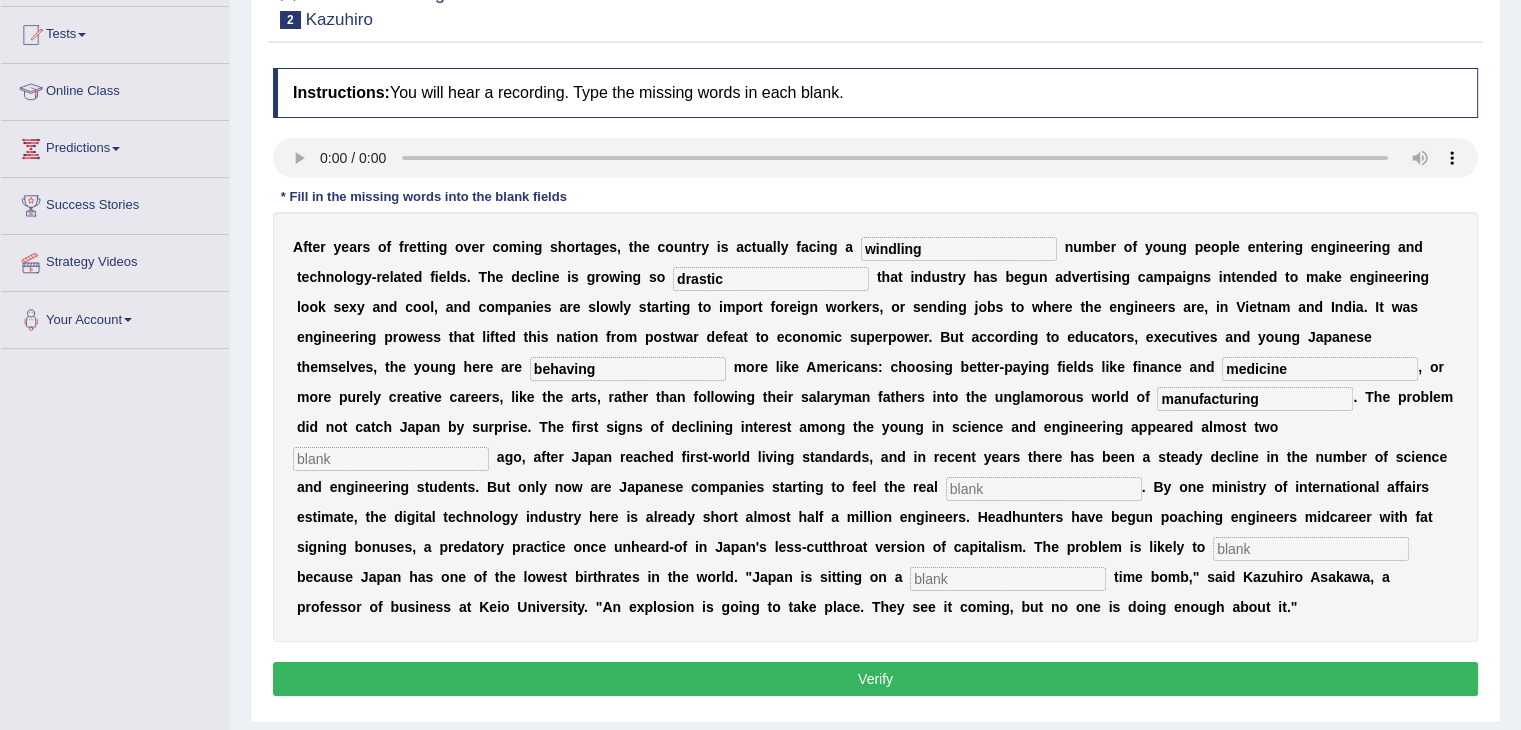 type on "manufacturing" 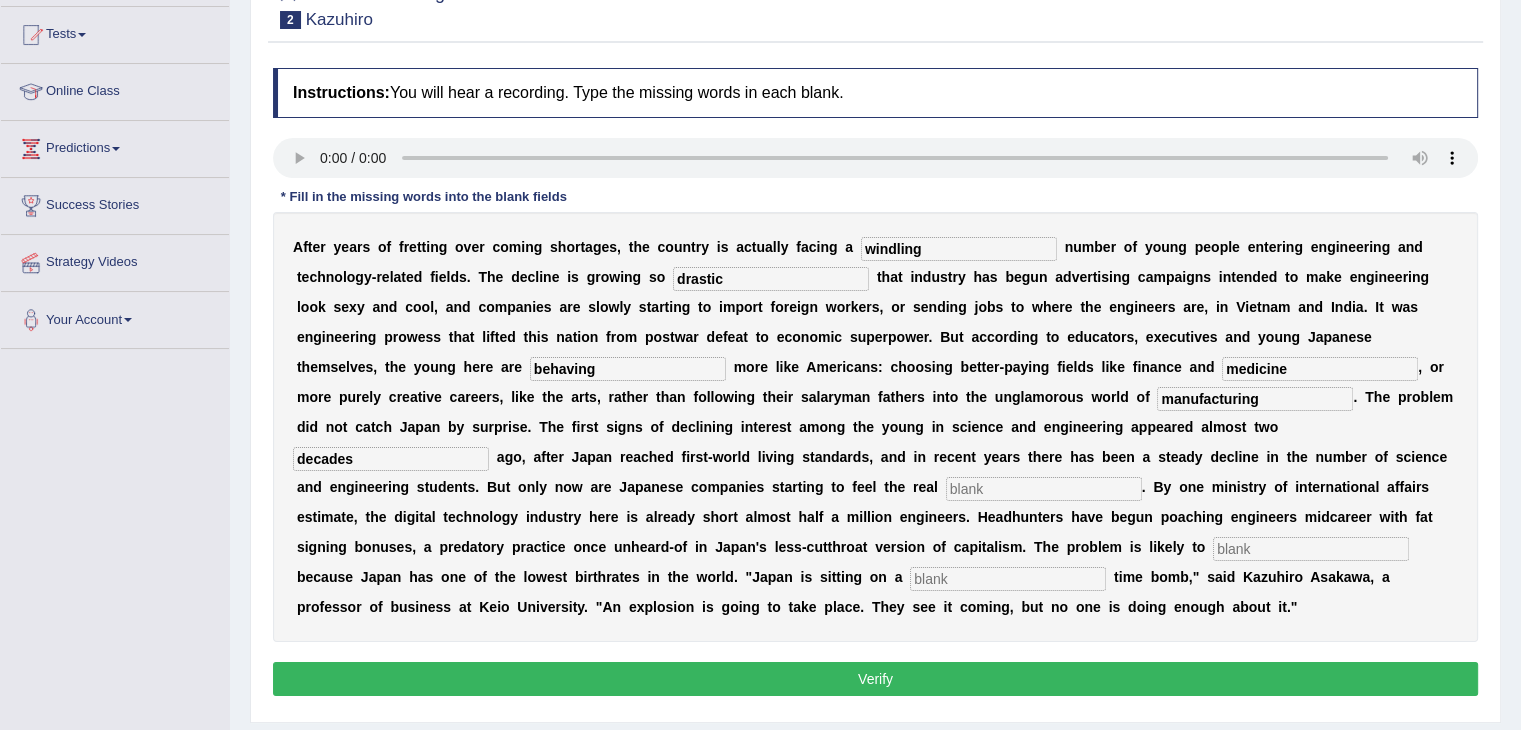 type on "decades" 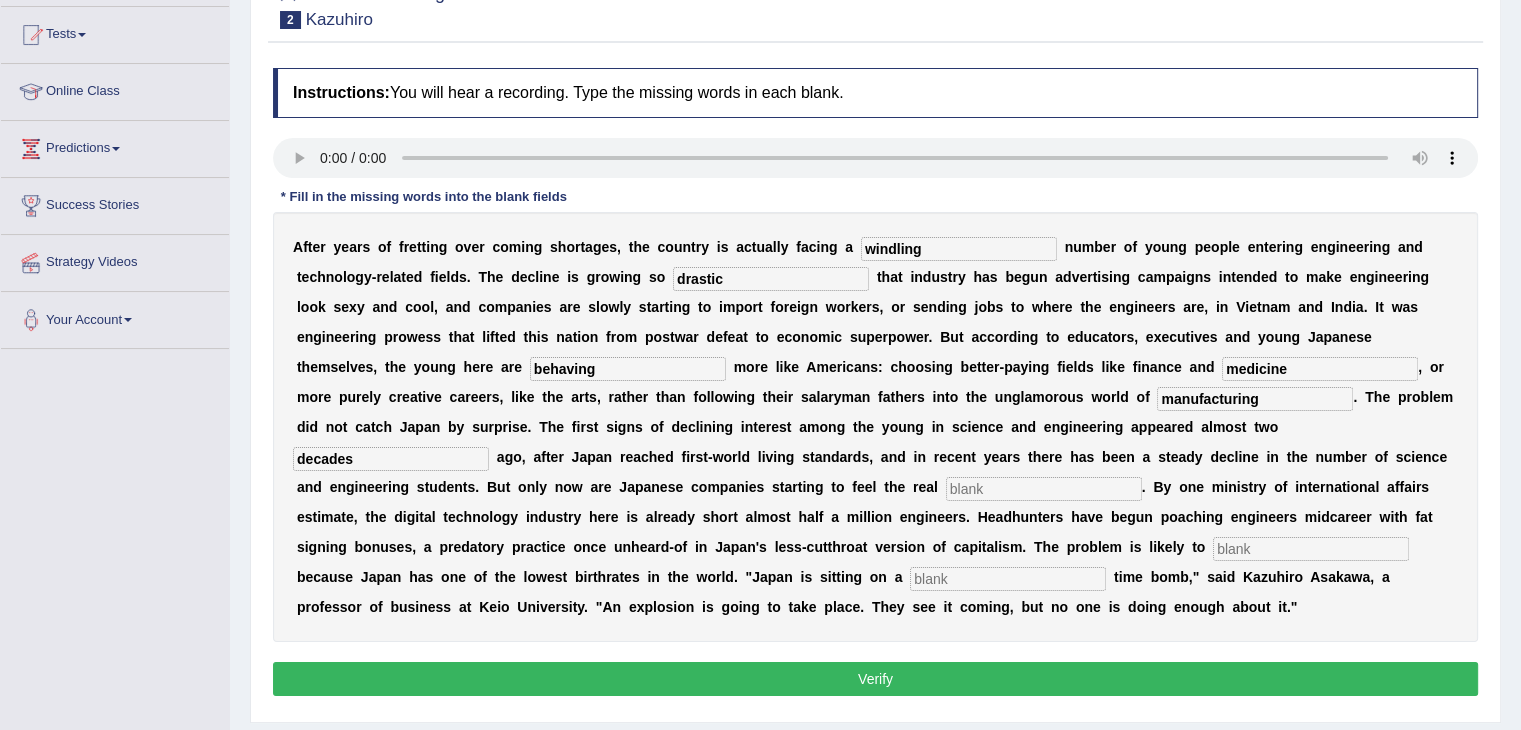click at bounding box center [1311, 549] 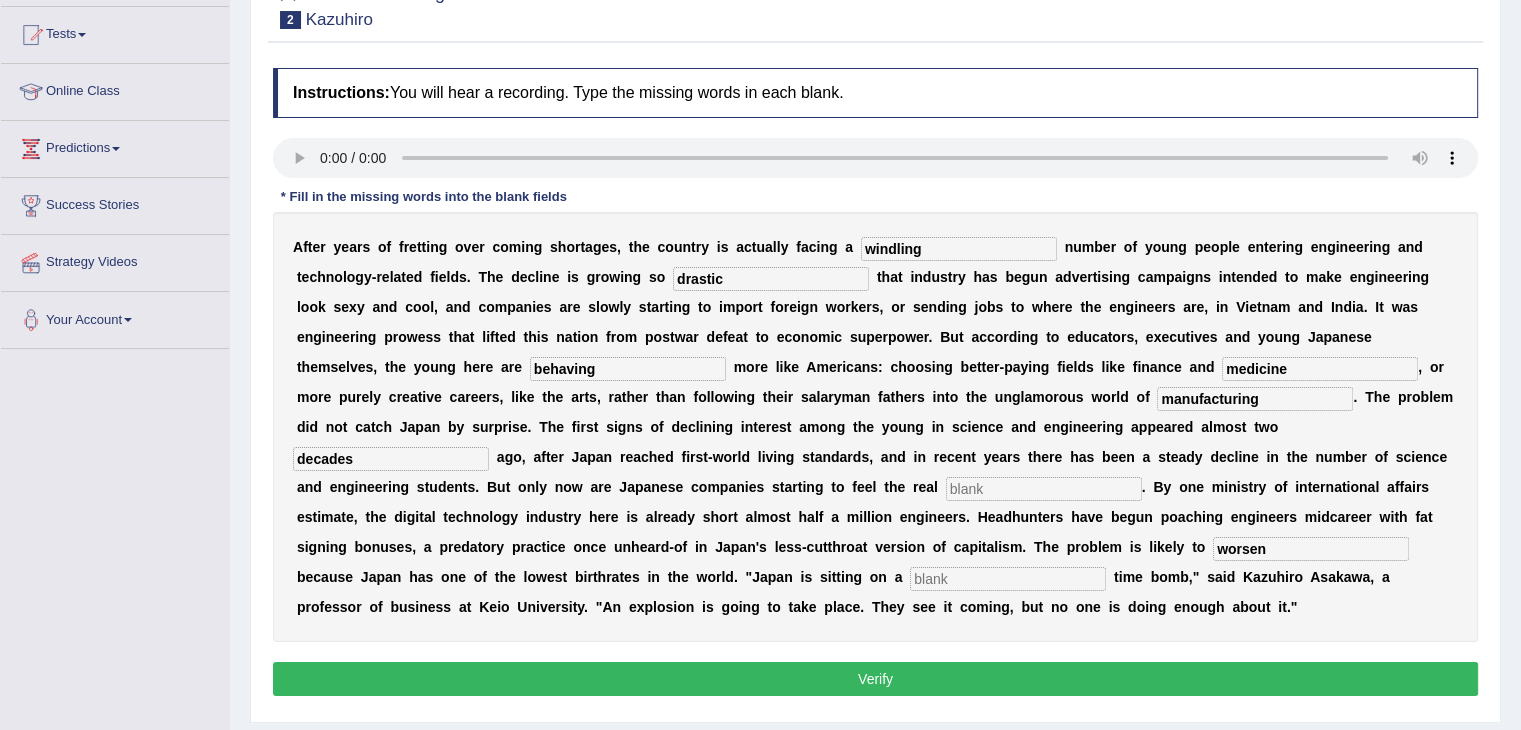 type on "worsen" 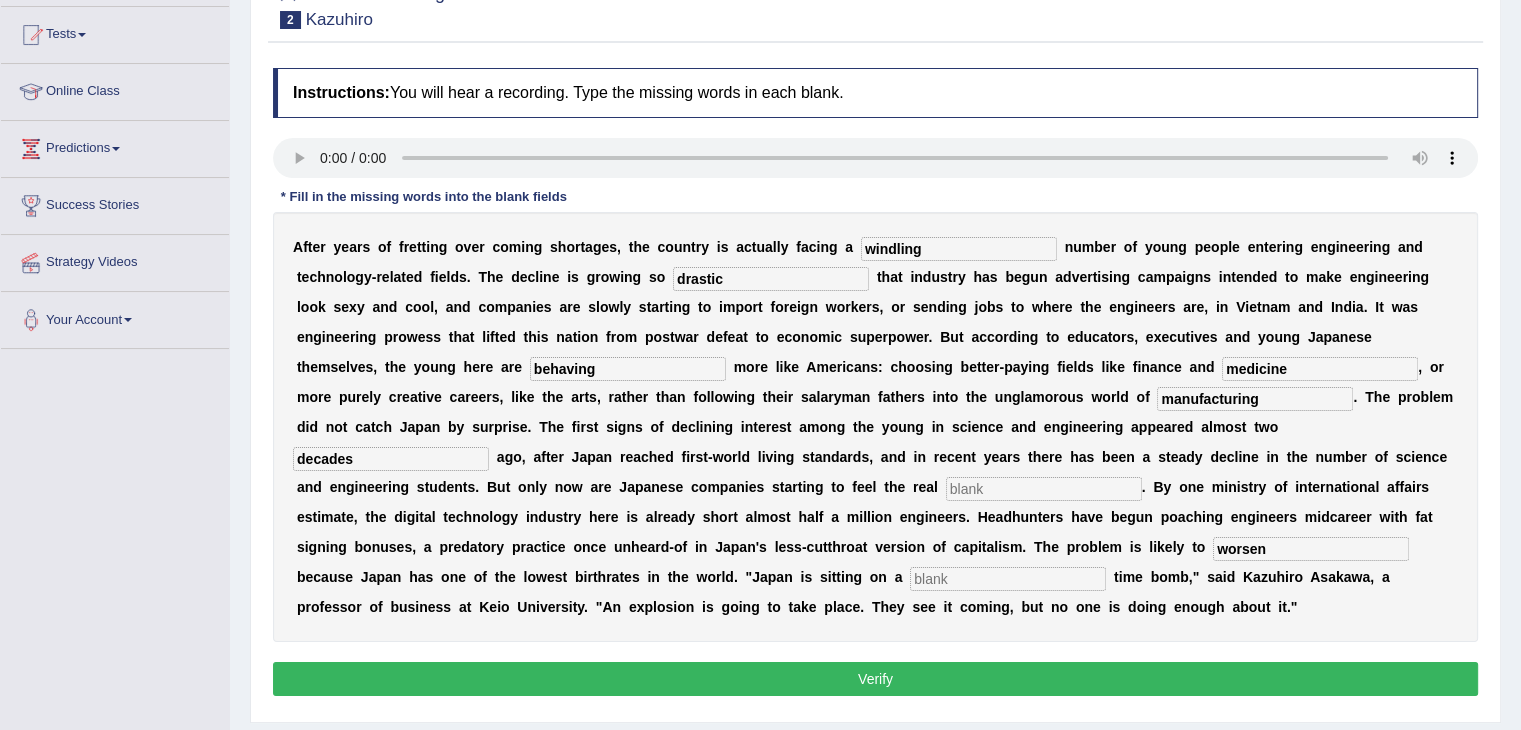 click on "A f t e r    y e a r s    o f    f r e t t i n g    o v e r    c o m i n g    s h o r t a g e s ,    t h e    c o u n t r y    i s    a c t u a l l y    f a c i n g    a    windling    n u m b e r    o f    y o u n g    p e o p l e    e n t e r i n g    e n g i n e e r i n g    a n d    t e c h n o l o g y - r e l a t e d    f i e l d s .    T h e    d e c l i n e    i s    g r o w i n g    s o    drastic    t h a t    i n d u s t r y    h a s    b e g u n    a d v e r t i s i n g    c a m p a i g n s    i n t e n d e d    t o    m a k e    e n g i n e e r i n g    l o o k    s e x y    a n d    c o o l ,    a n d    c o m p a n i e s    a r e    s l o w l y    s t a r t i n g    t o    i m p o r t    f o r e i g n    w o r k e r s ,    o r    s e n d i n g    j o b s    t o    w h e r e    t h e    e n g i n e e r s    a r e ,    i n    V i e t n a m    a n d    I n d i a .    I t    w a s    e n g i n e e r i n g    p r o w e s s    t h a t" at bounding box center (875, 427) 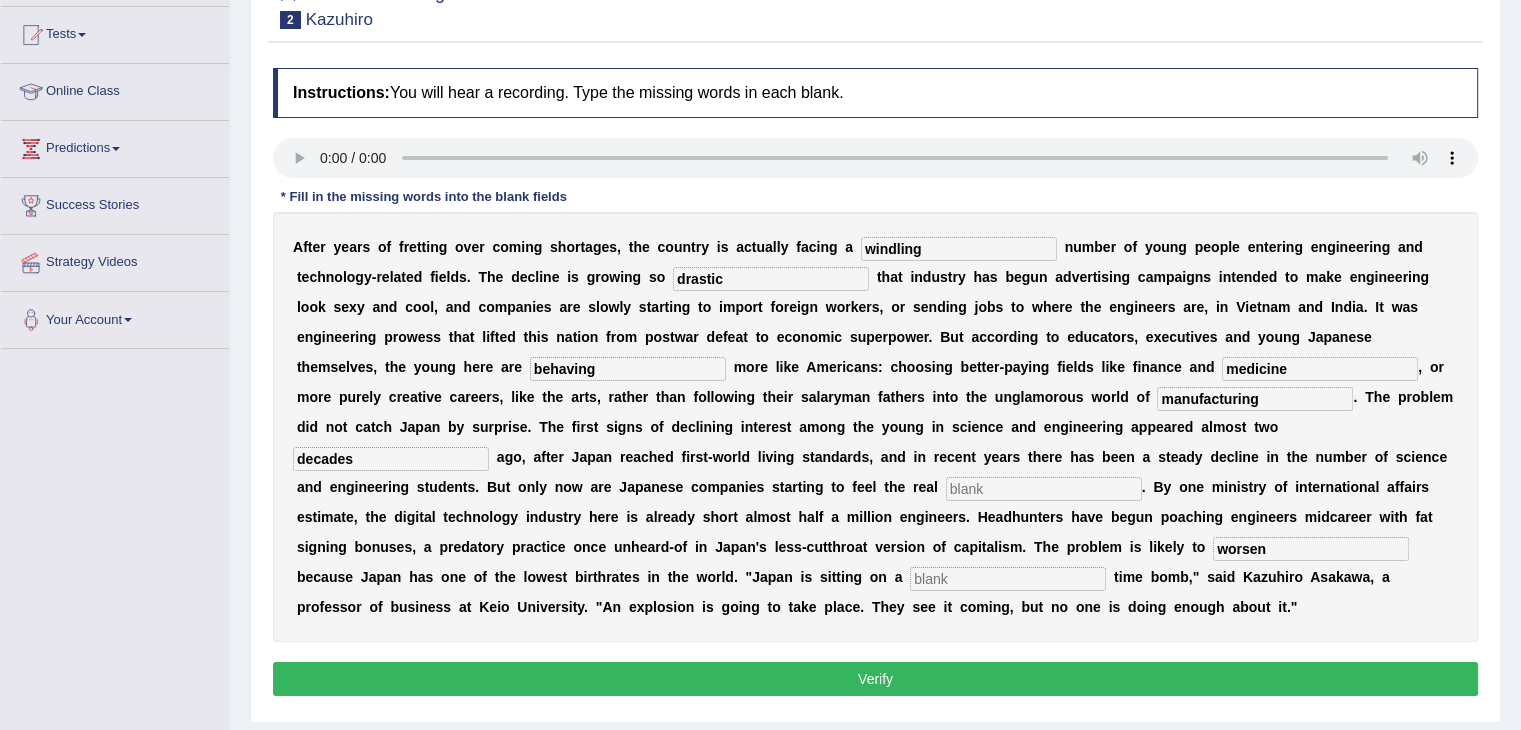 click at bounding box center [1008, 579] 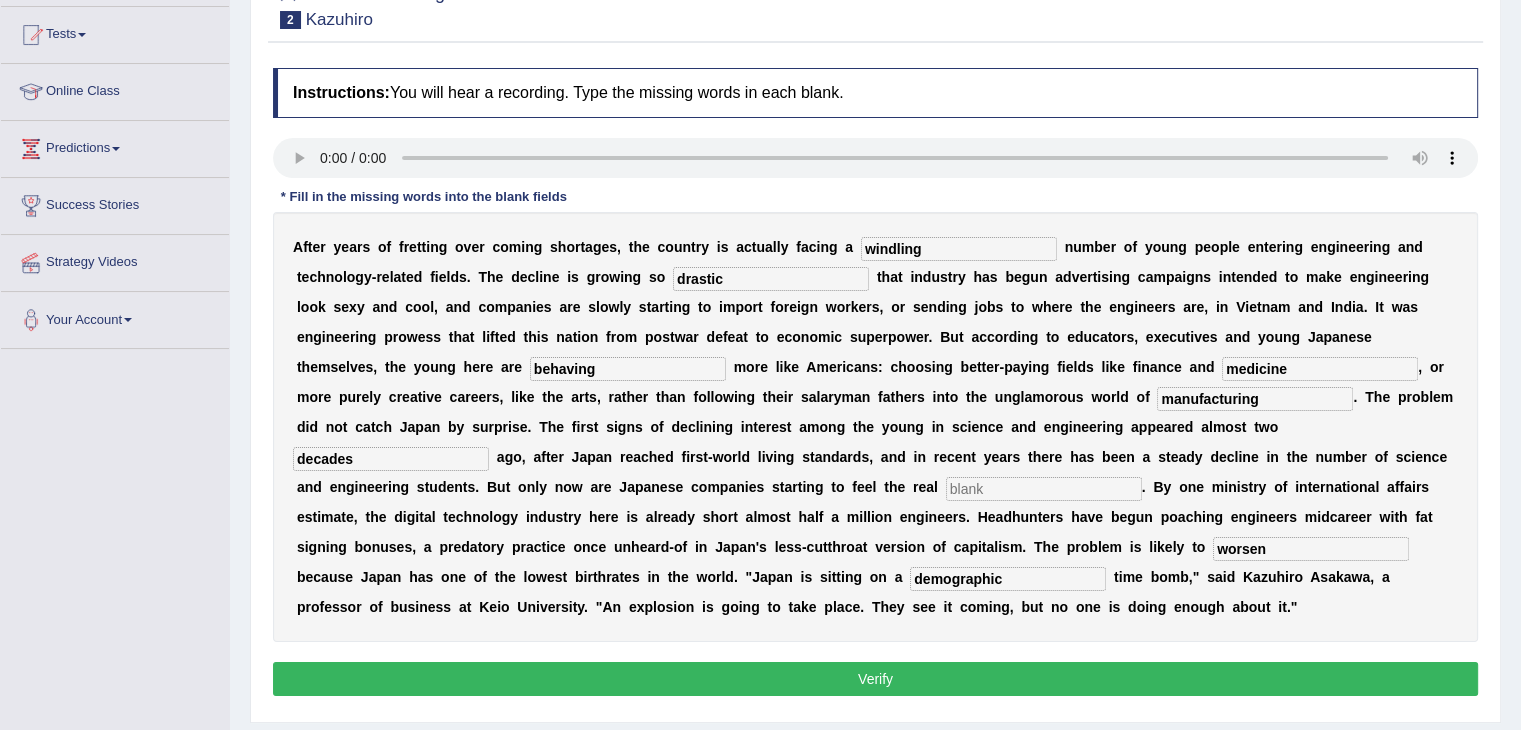 type on "demographic" 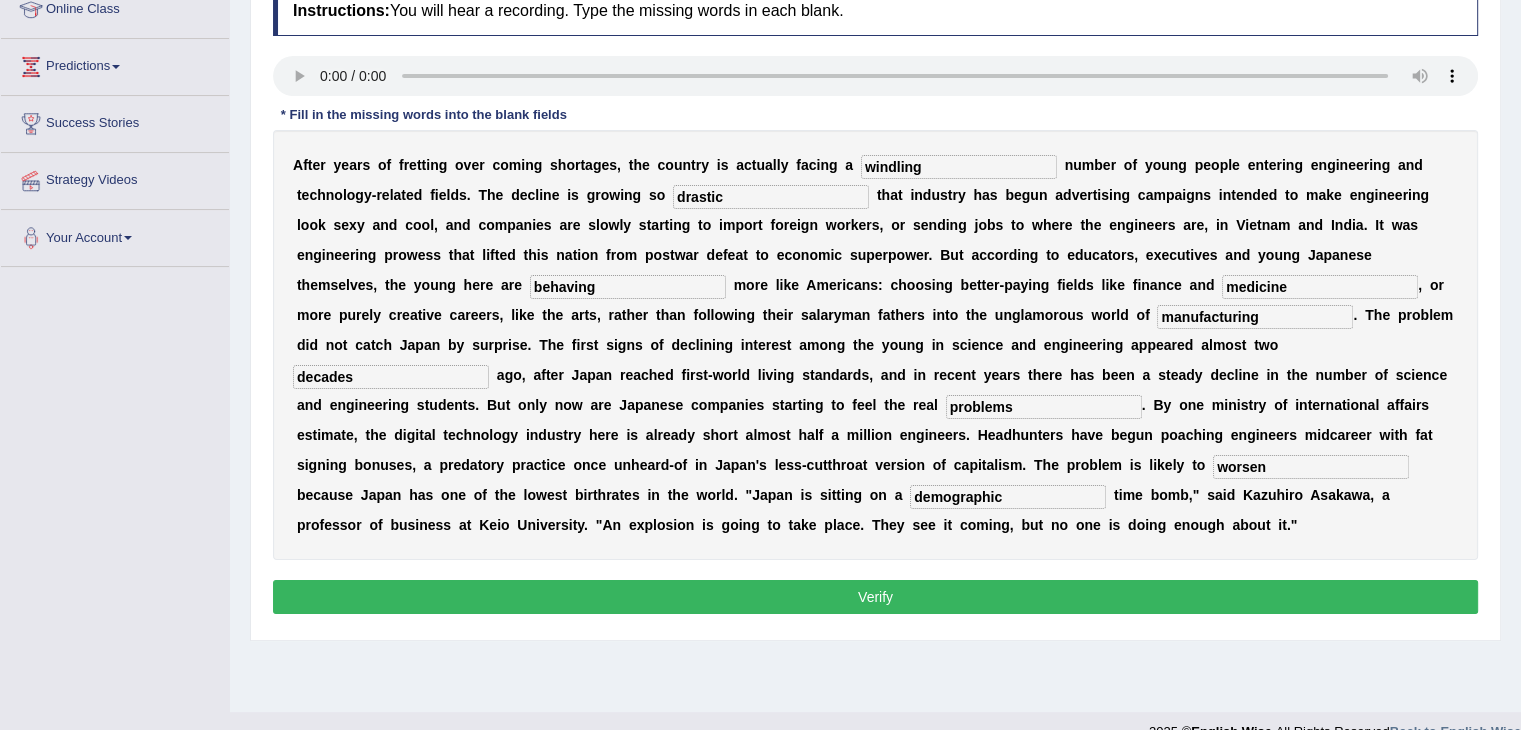 scroll, scrollTop: 284, scrollLeft: 0, axis: vertical 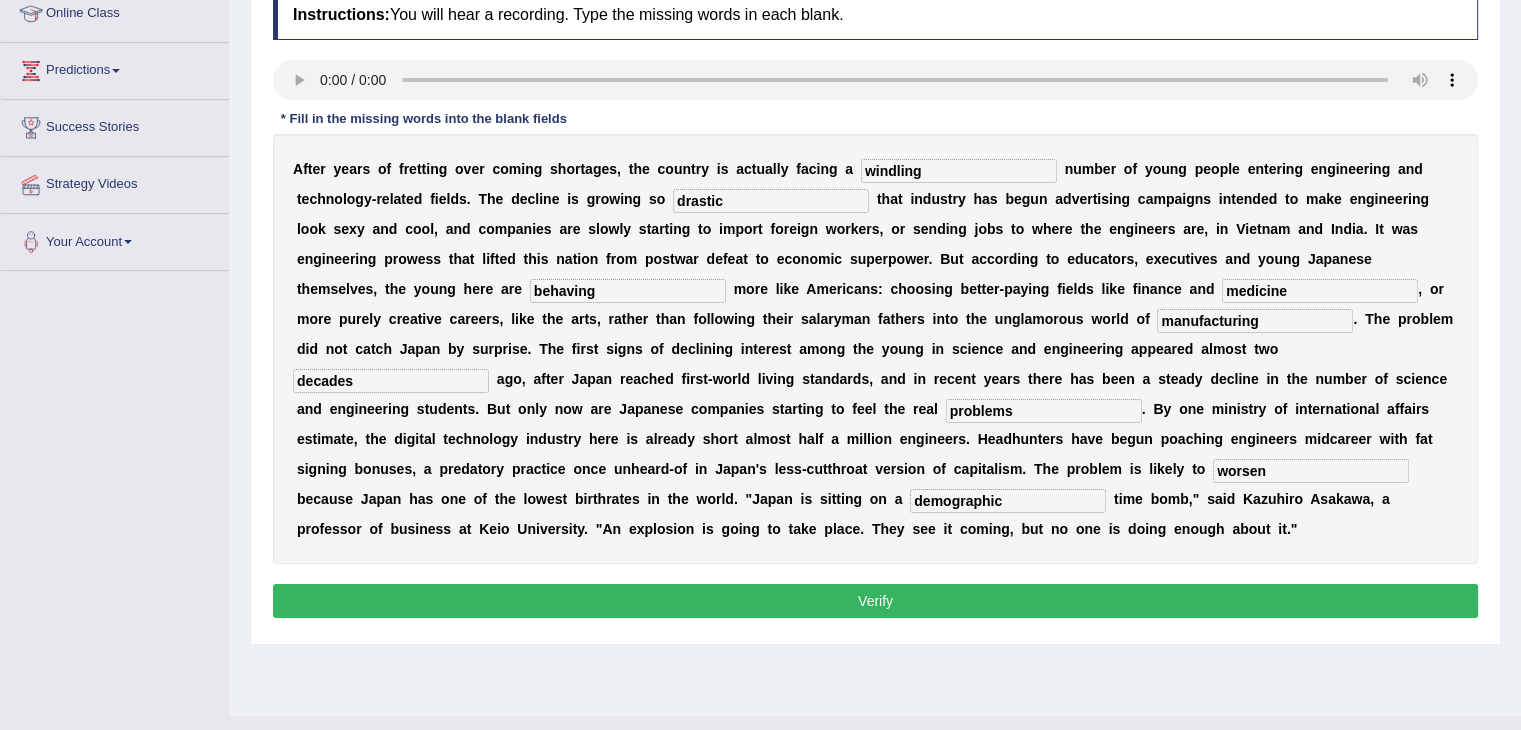 type on "problems" 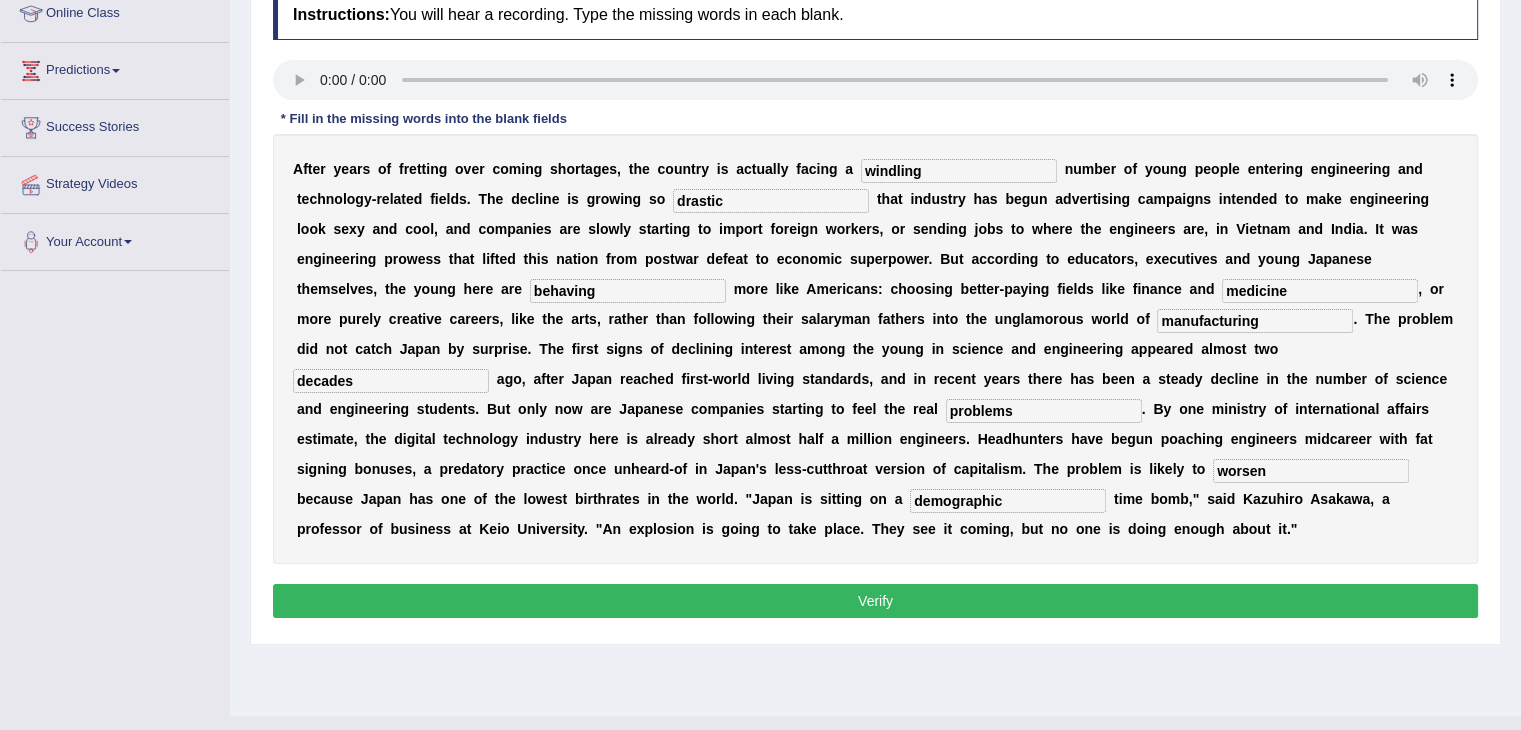 click on "Verify" at bounding box center (875, 601) 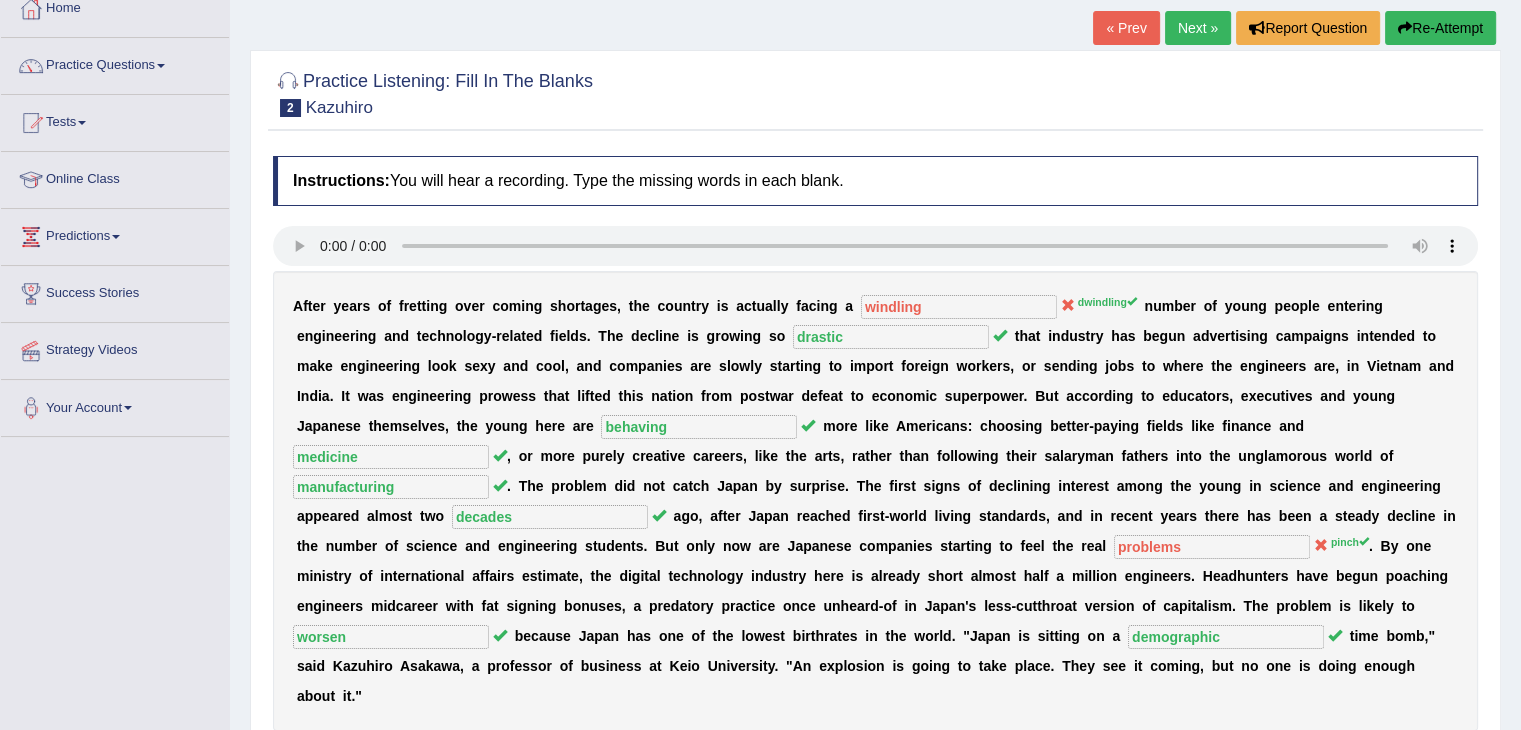 scroll, scrollTop: 0, scrollLeft: 0, axis: both 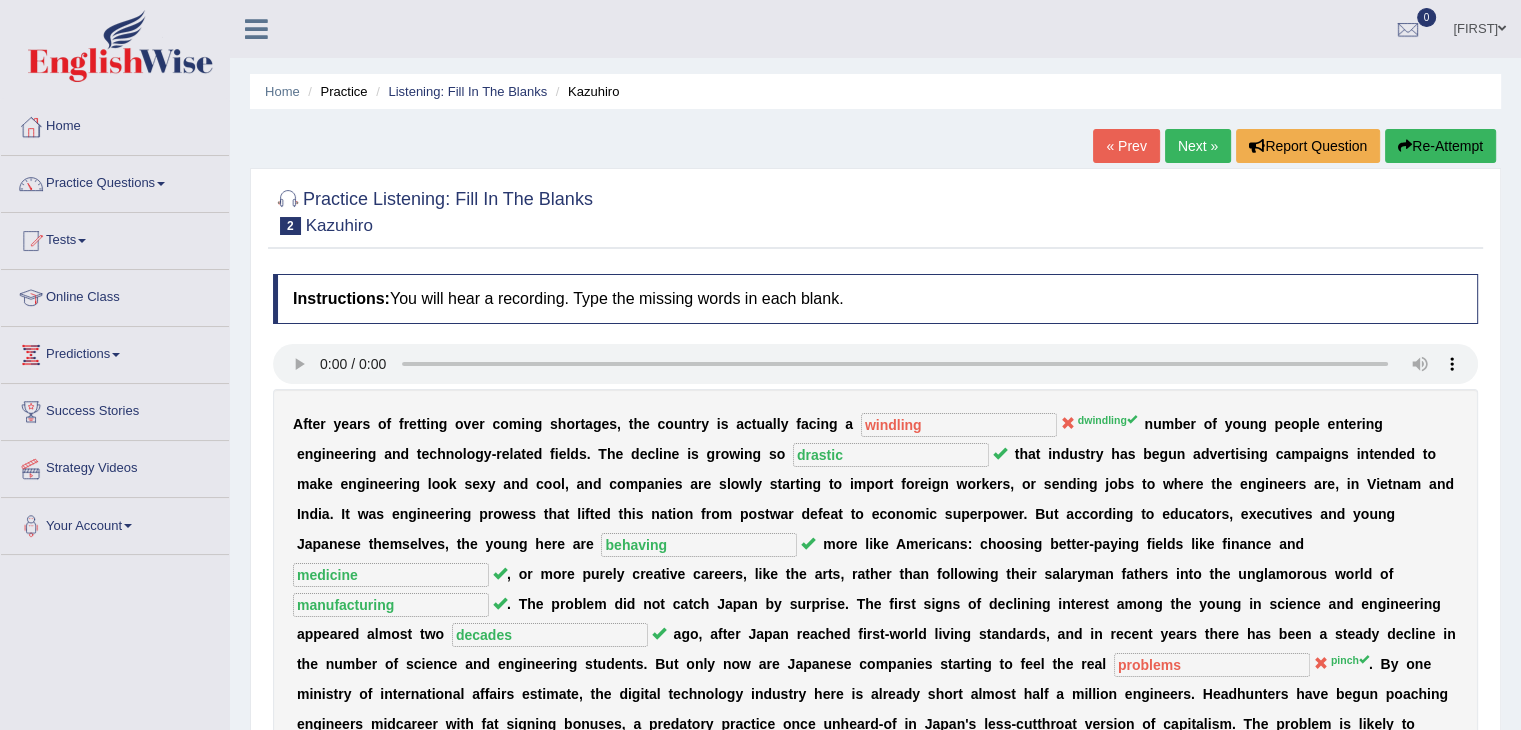 click on "Next »" at bounding box center (1198, 146) 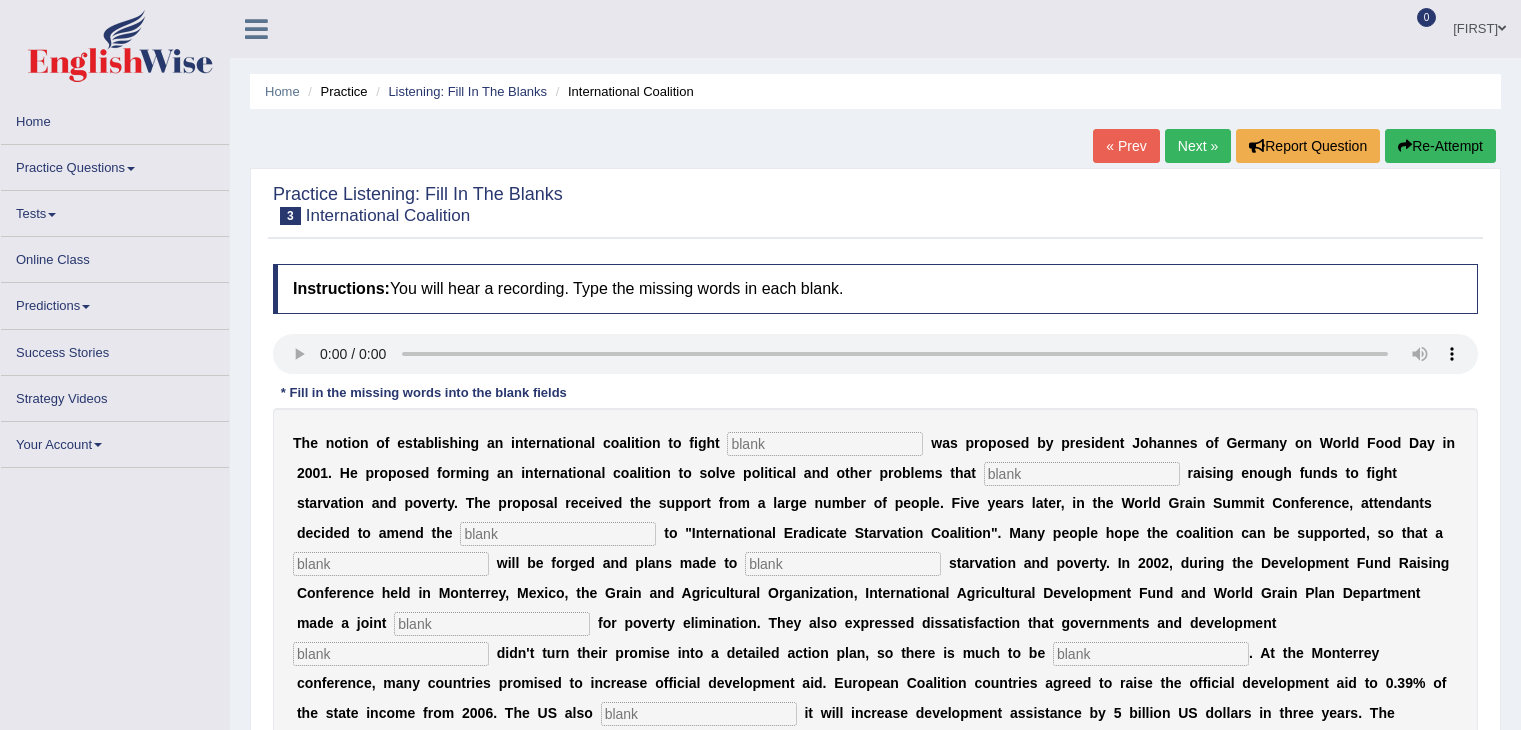 scroll, scrollTop: 0, scrollLeft: 0, axis: both 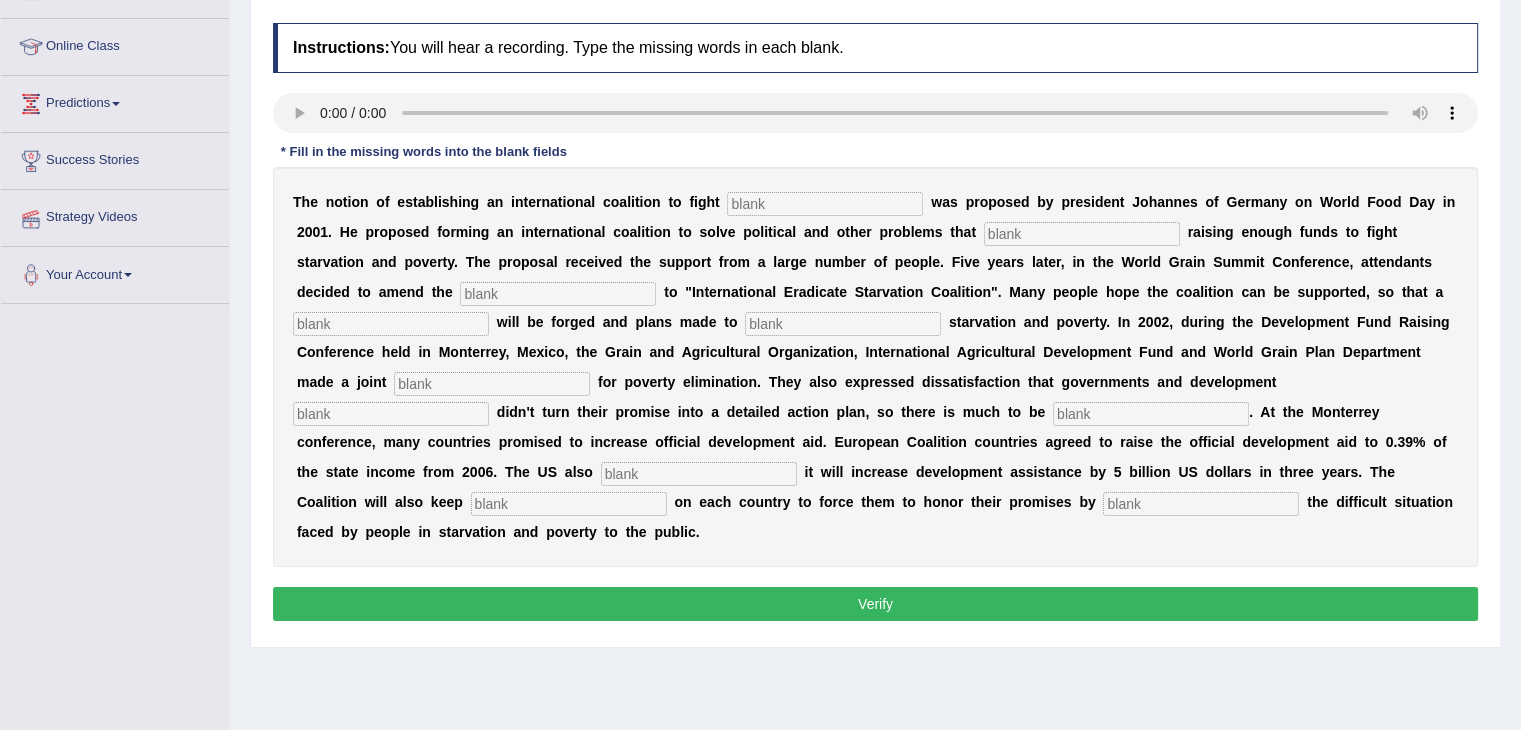 type 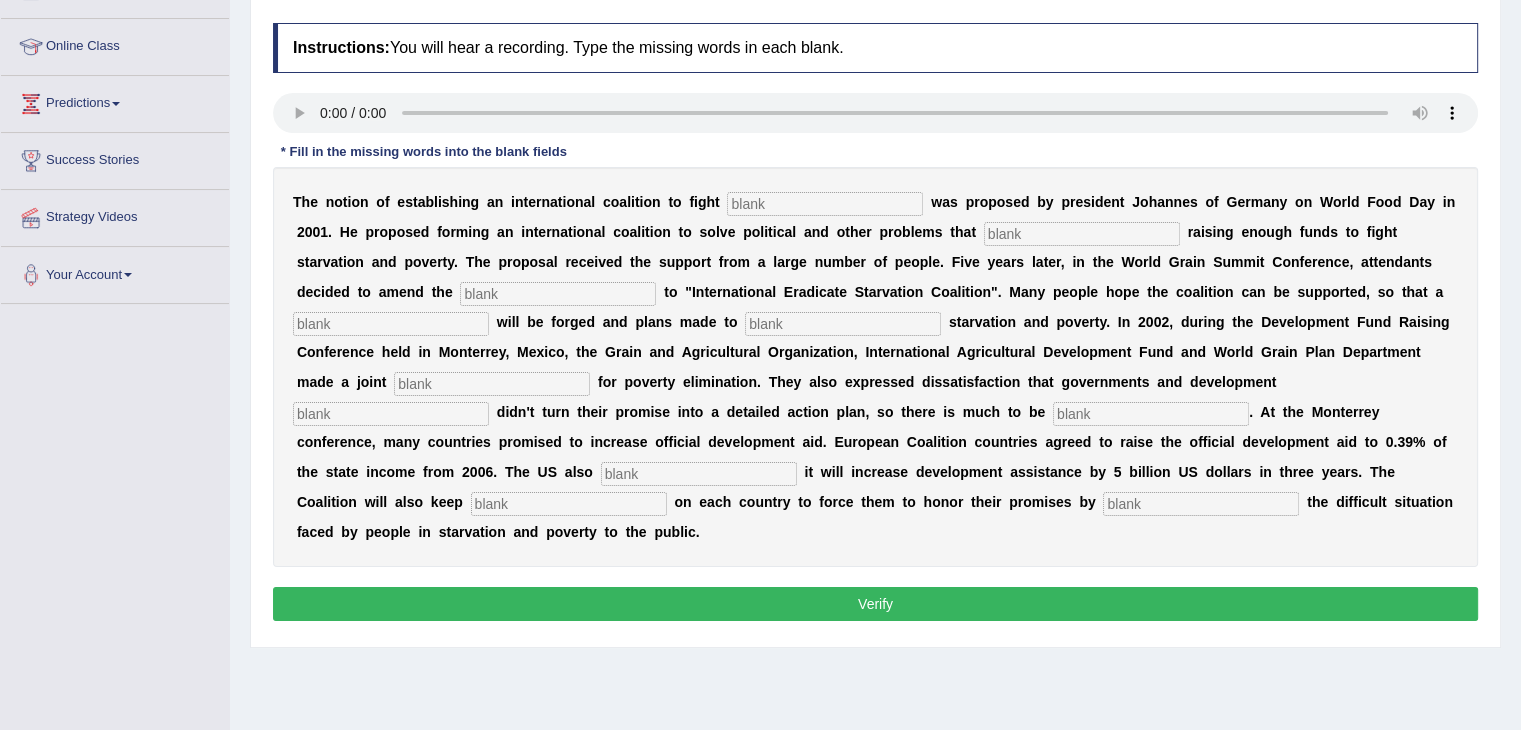 click at bounding box center (825, 204) 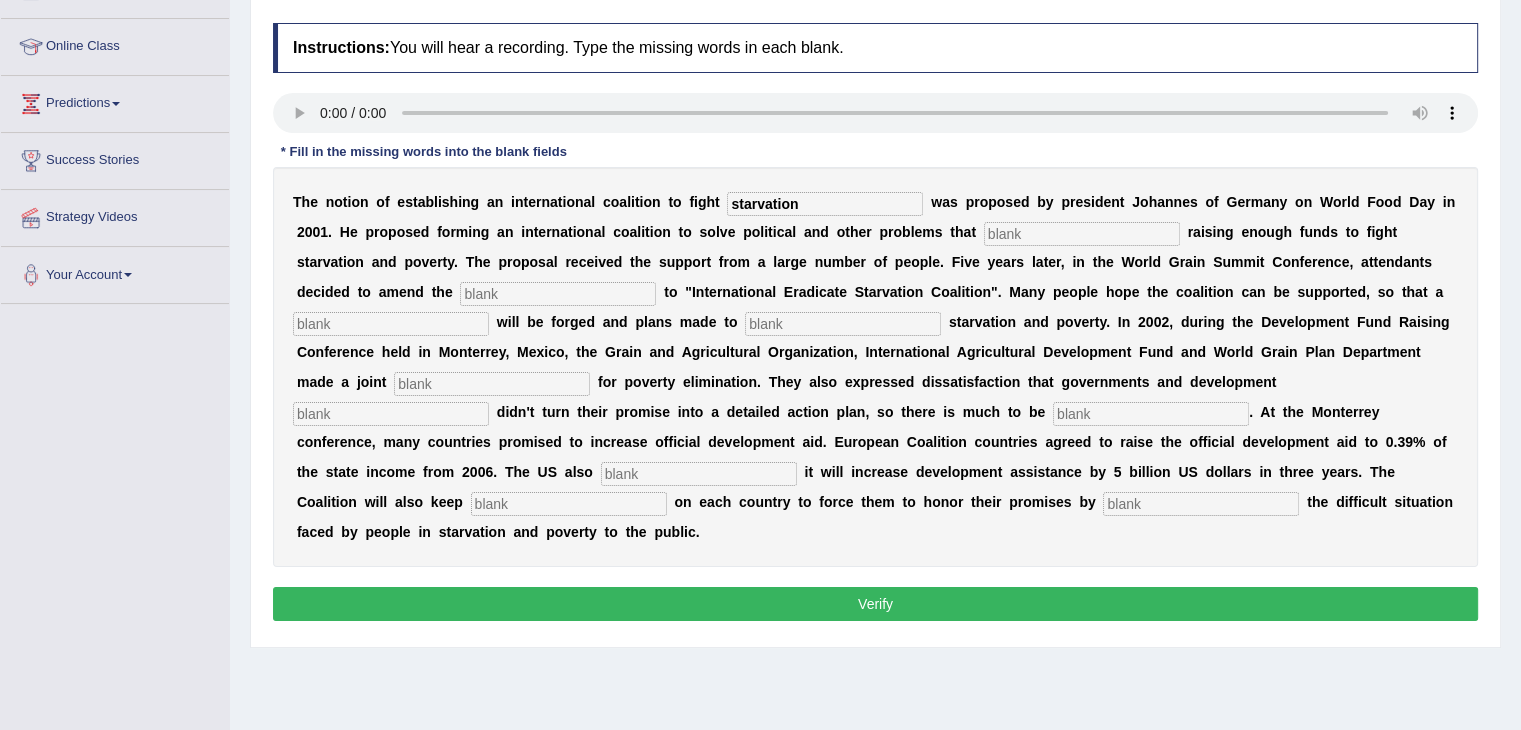type on "starvation" 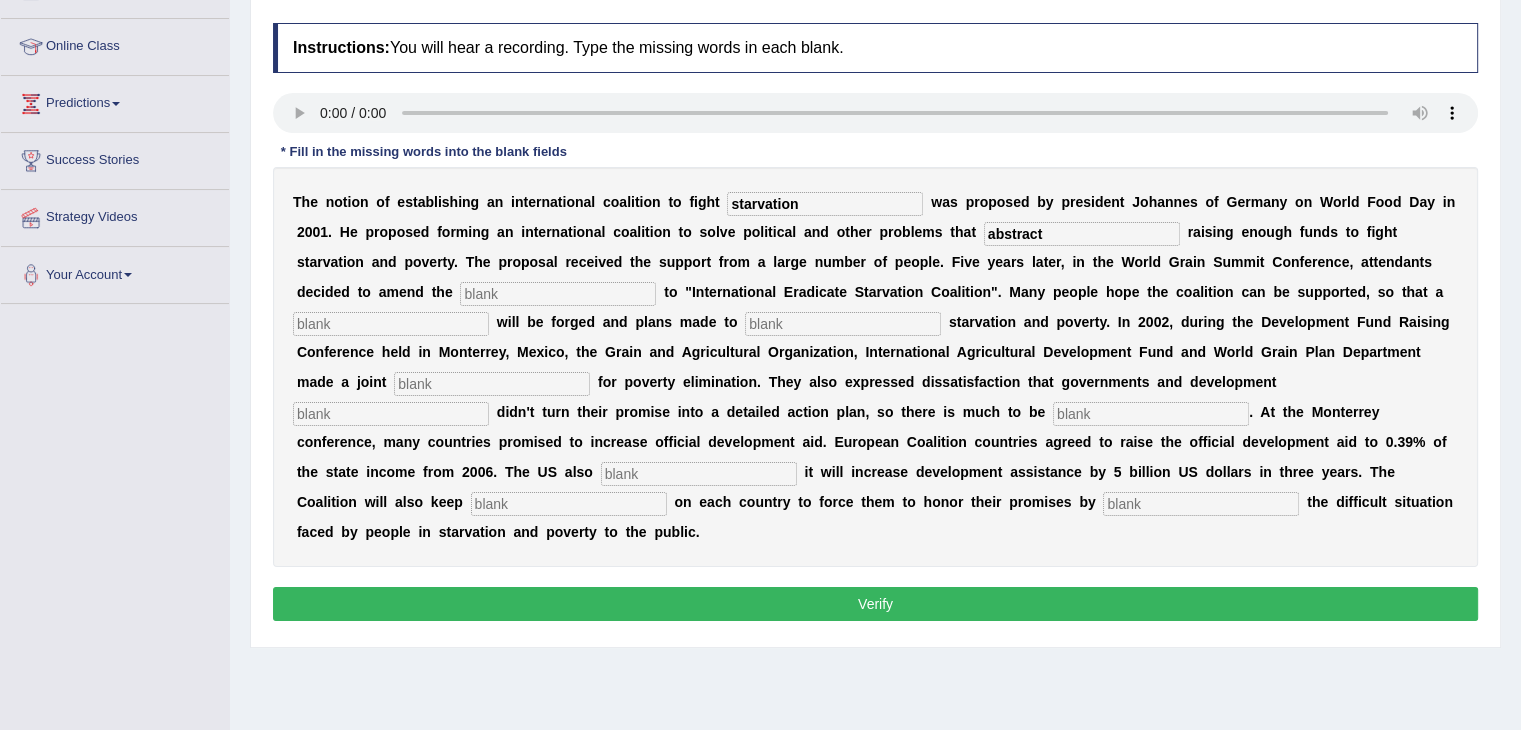 type on "abstract" 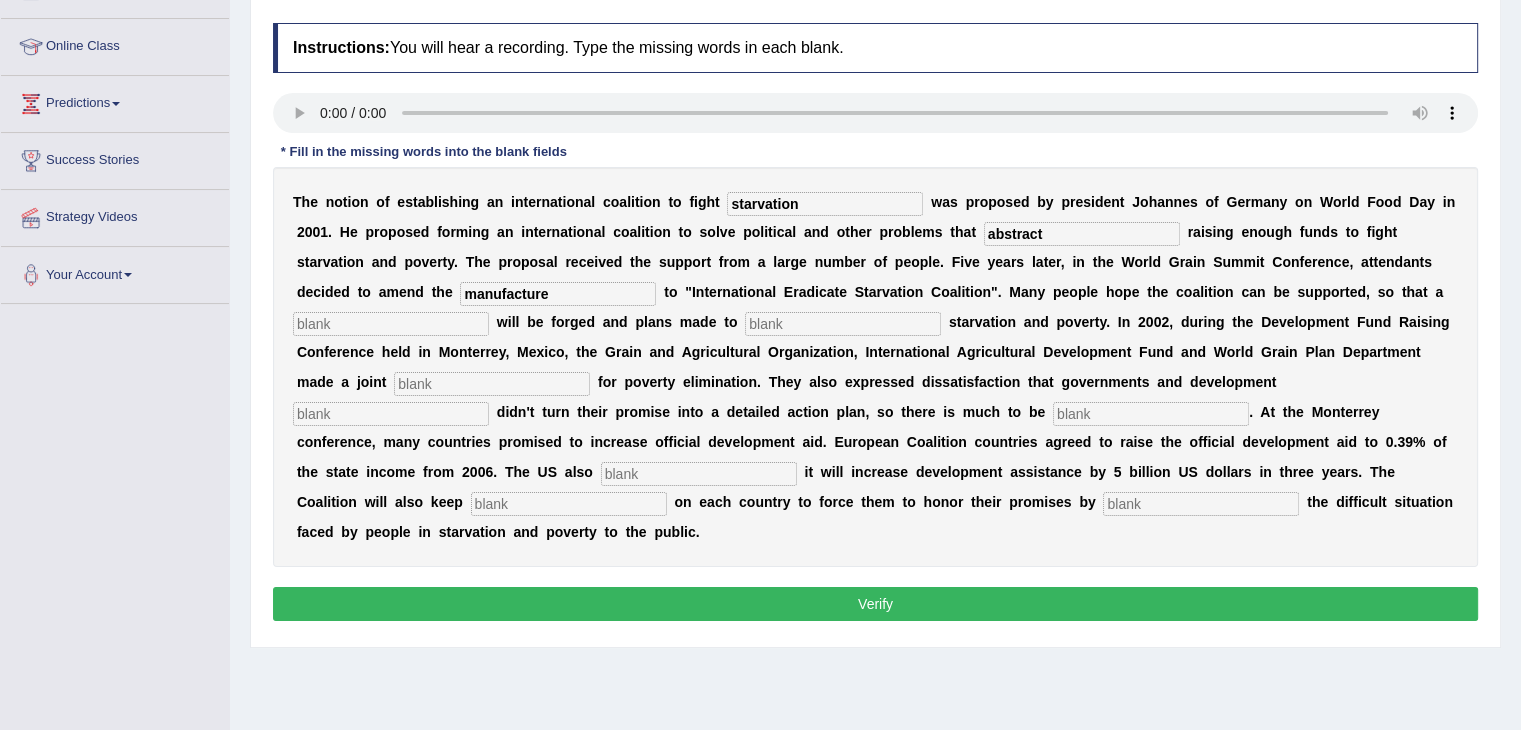 type on "manufacture" 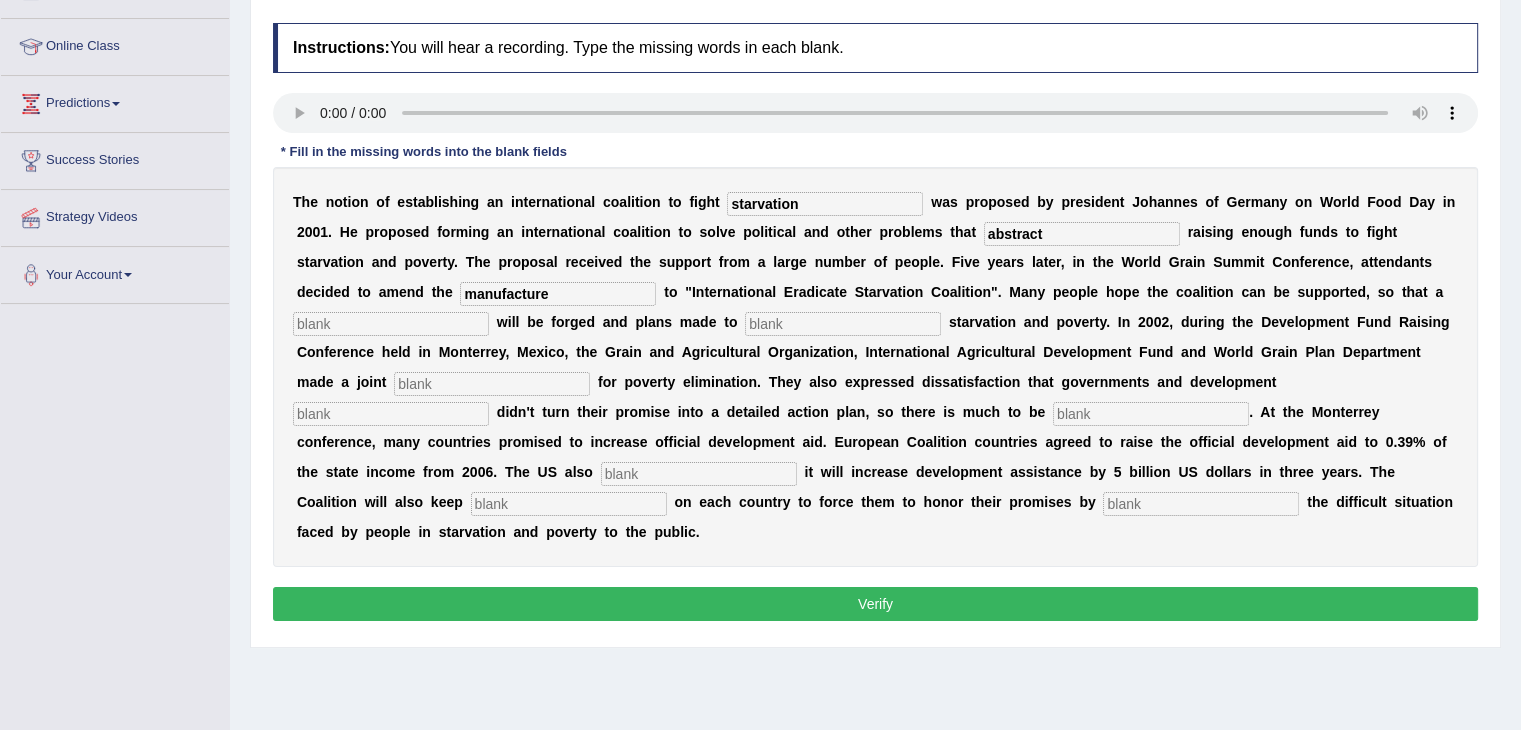 drag, startPoint x: 793, startPoint y: 333, endPoint x: 419, endPoint y: 325, distance: 374.08554 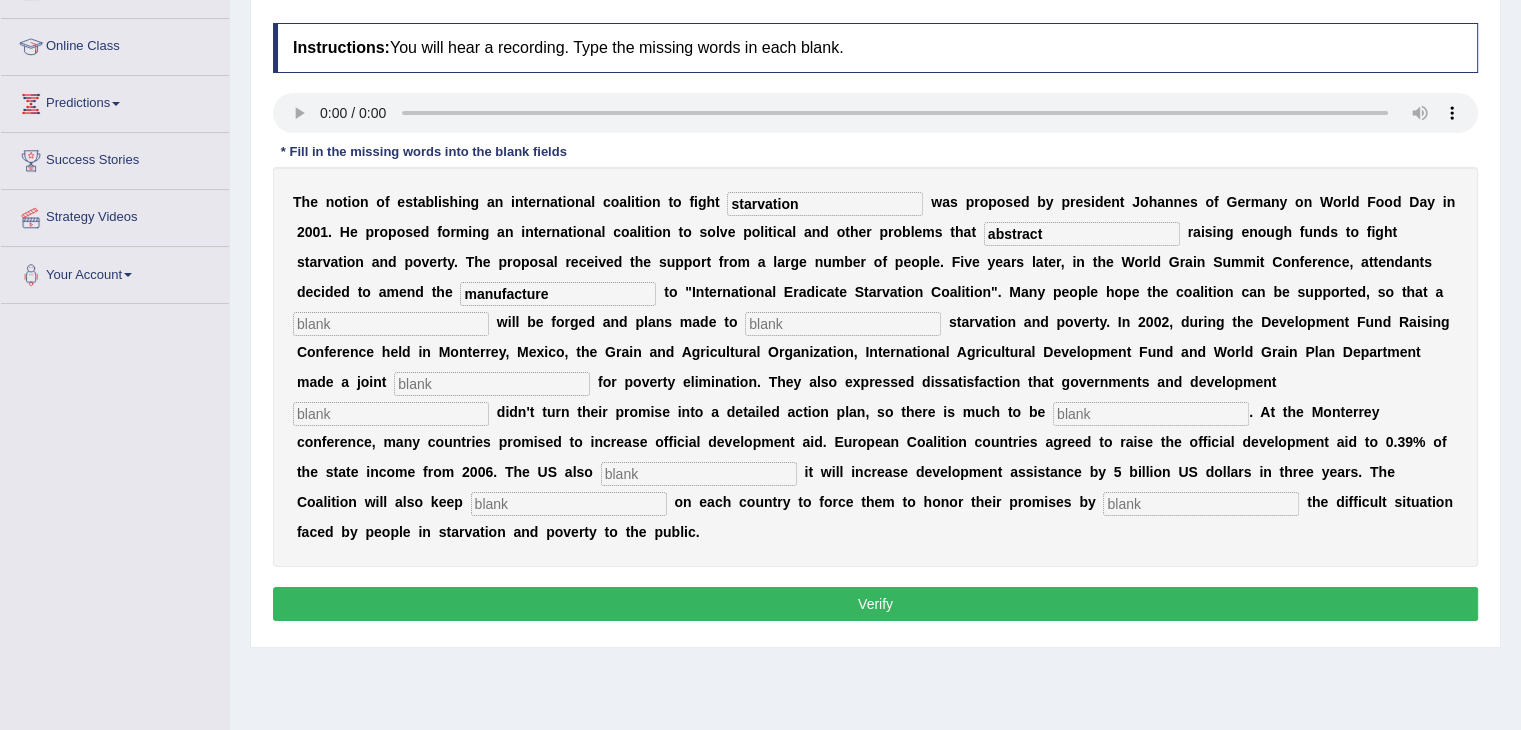 click at bounding box center (391, 324) 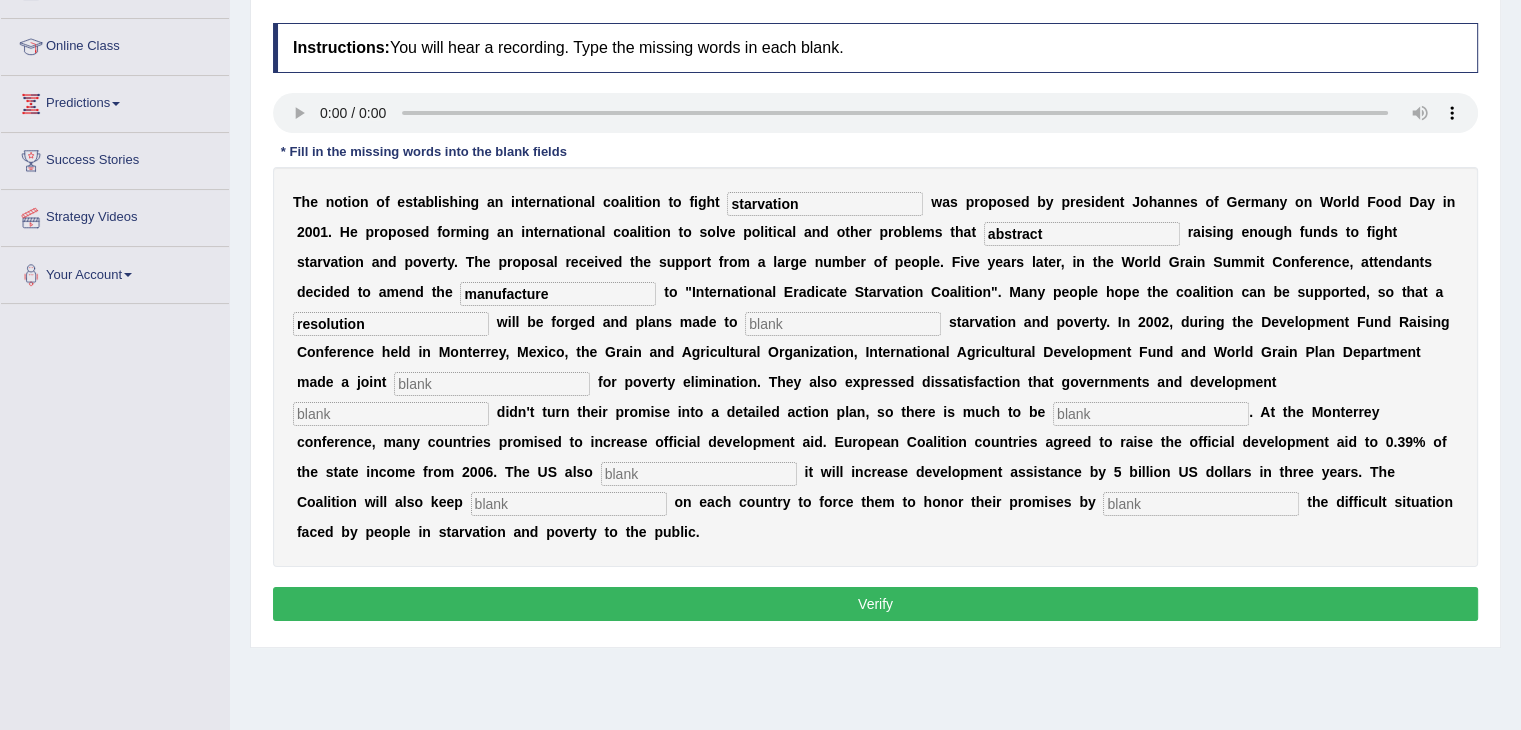type on "resolution" 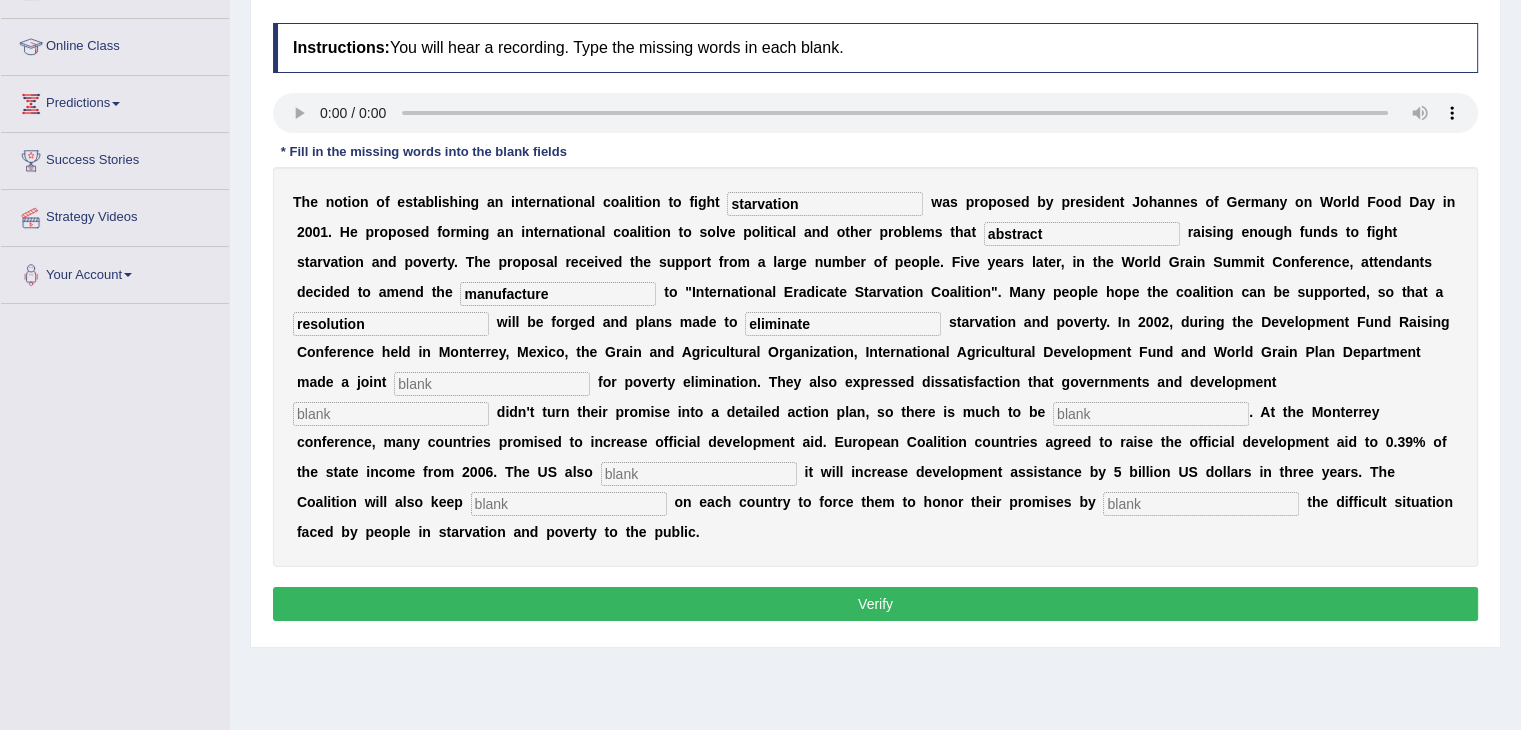 type on "eliminate" 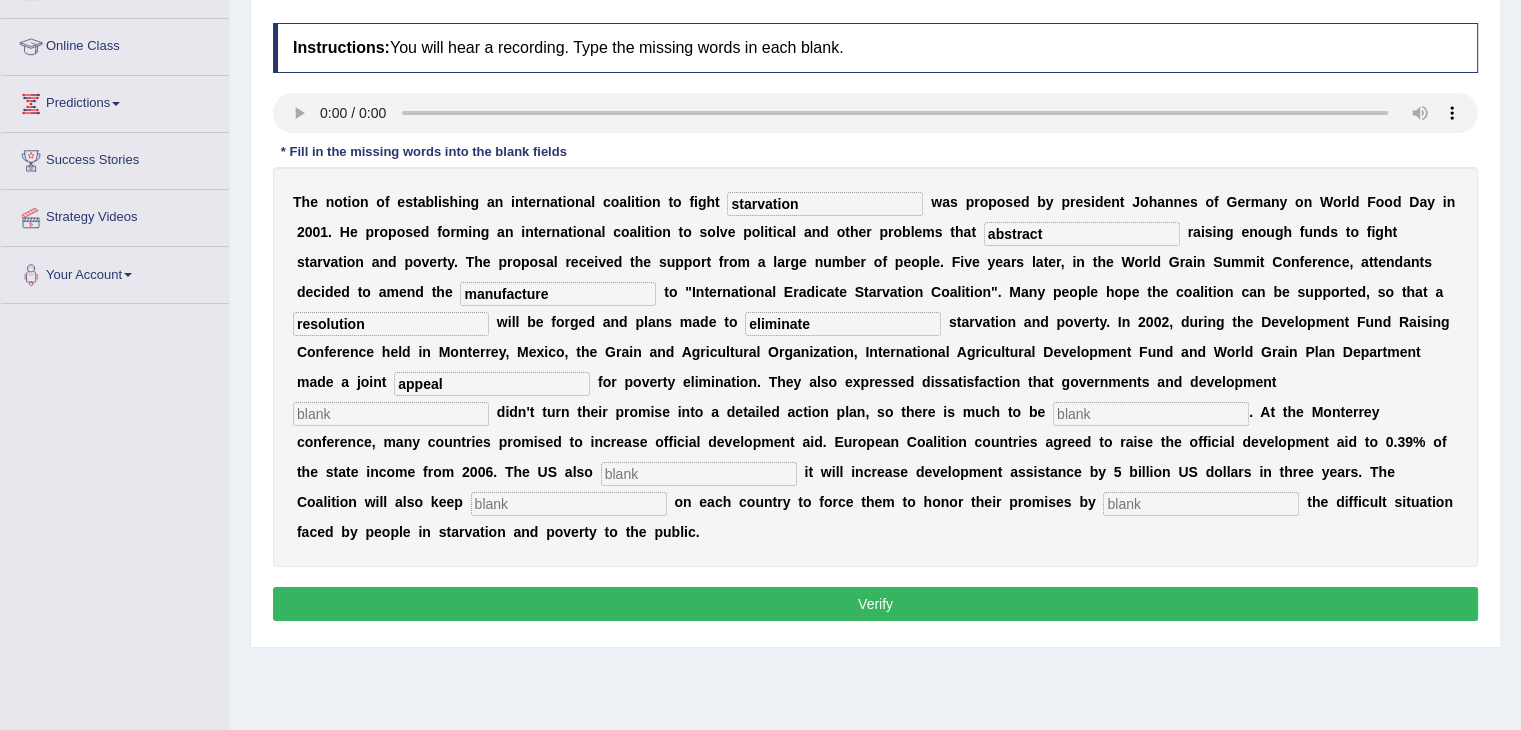 type on "appeal" 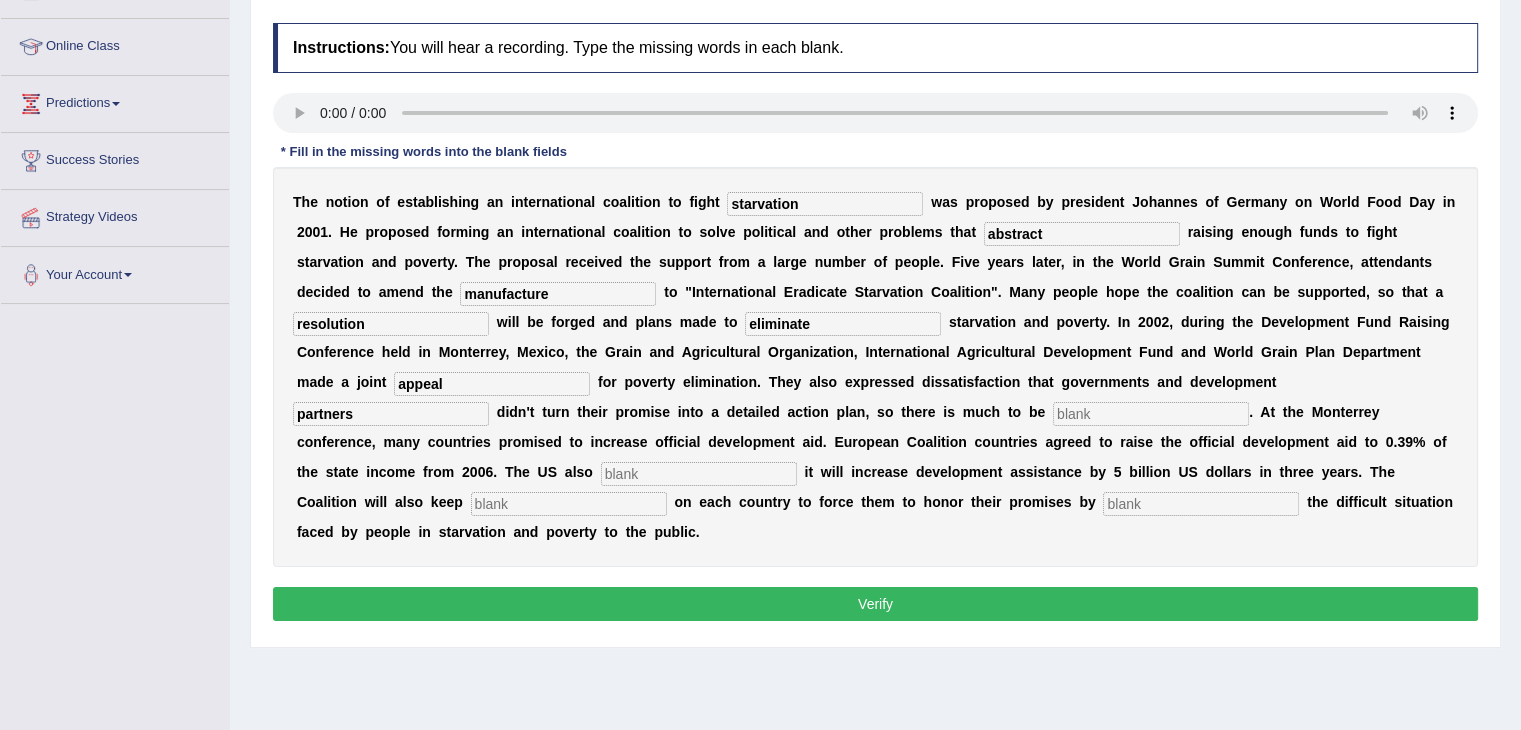 type on "partners" 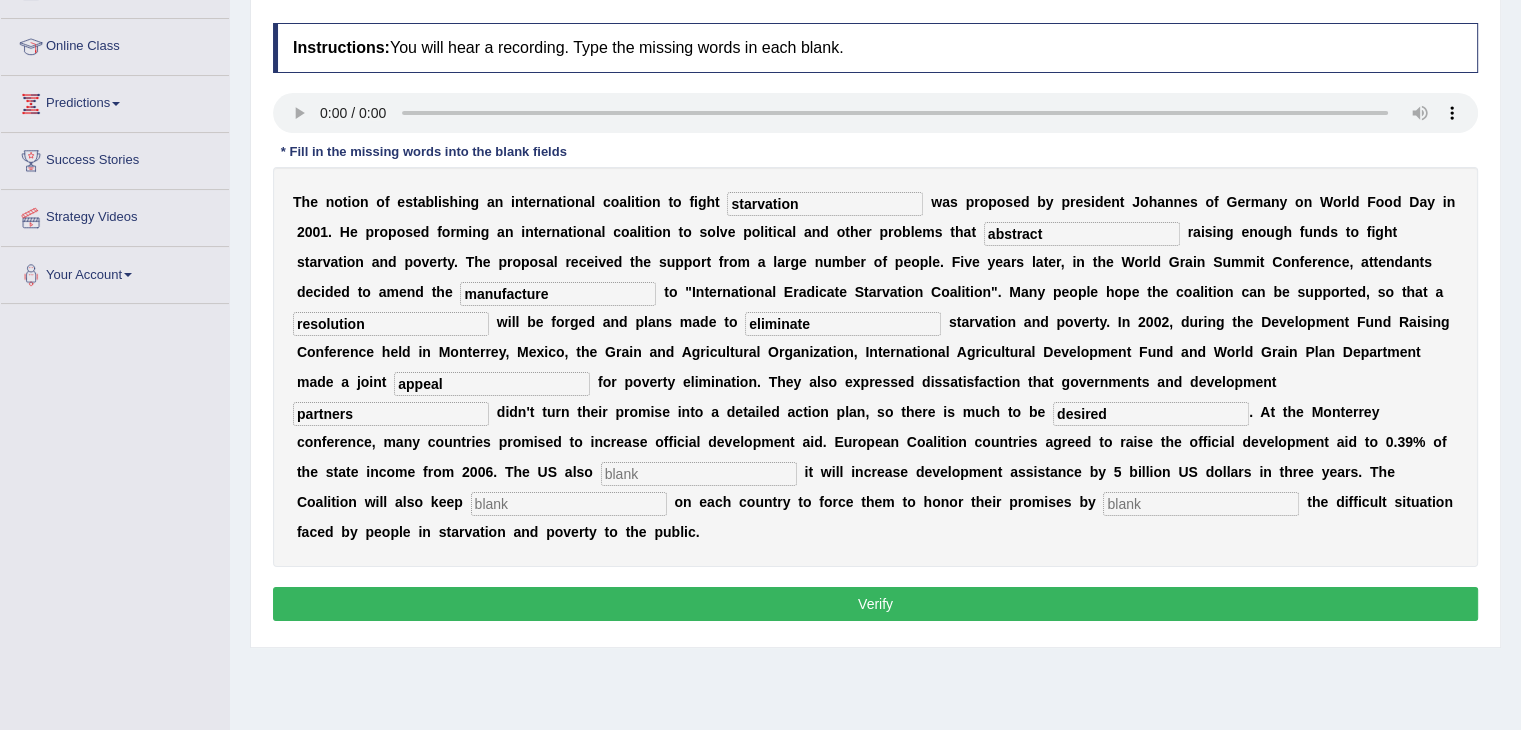 type on "desired" 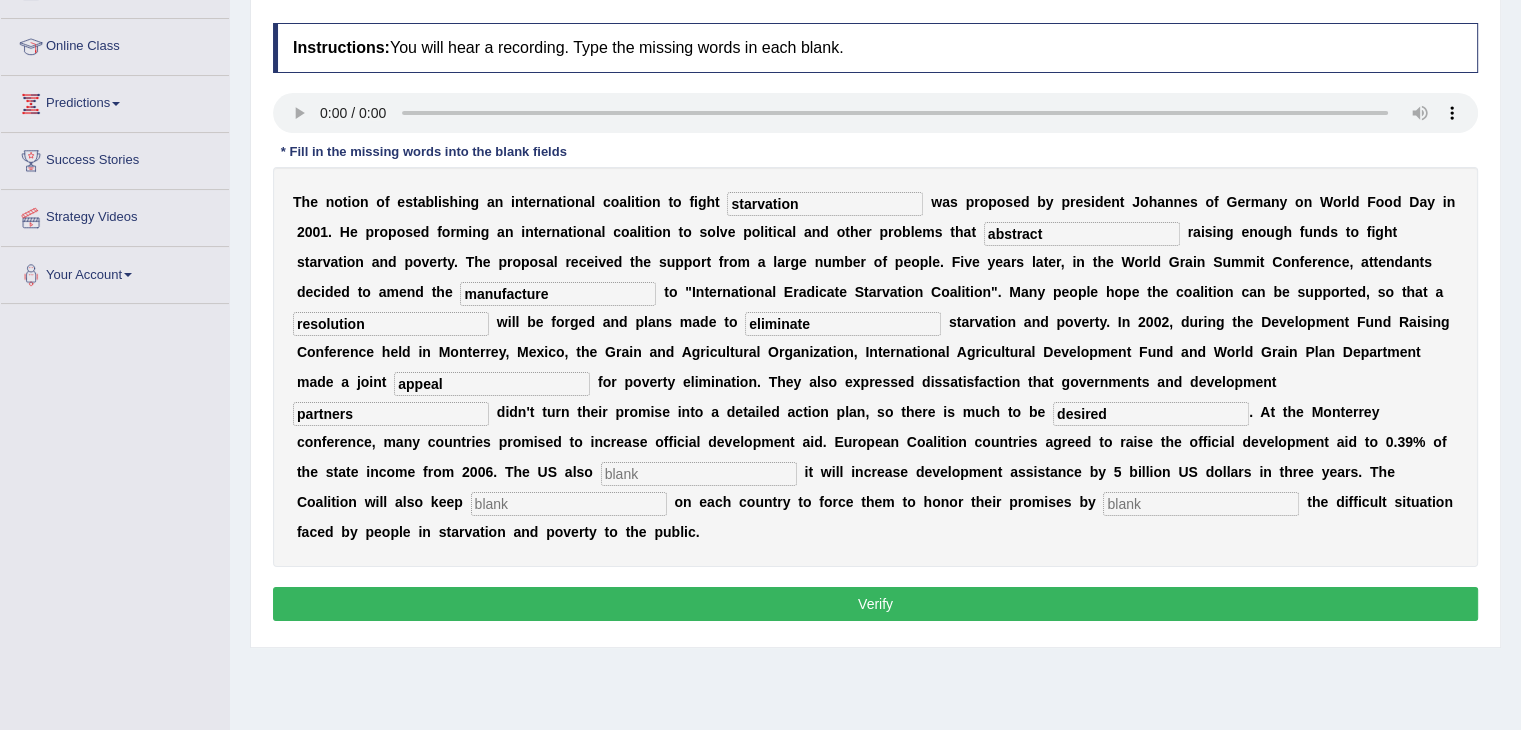 click at bounding box center [699, 474] 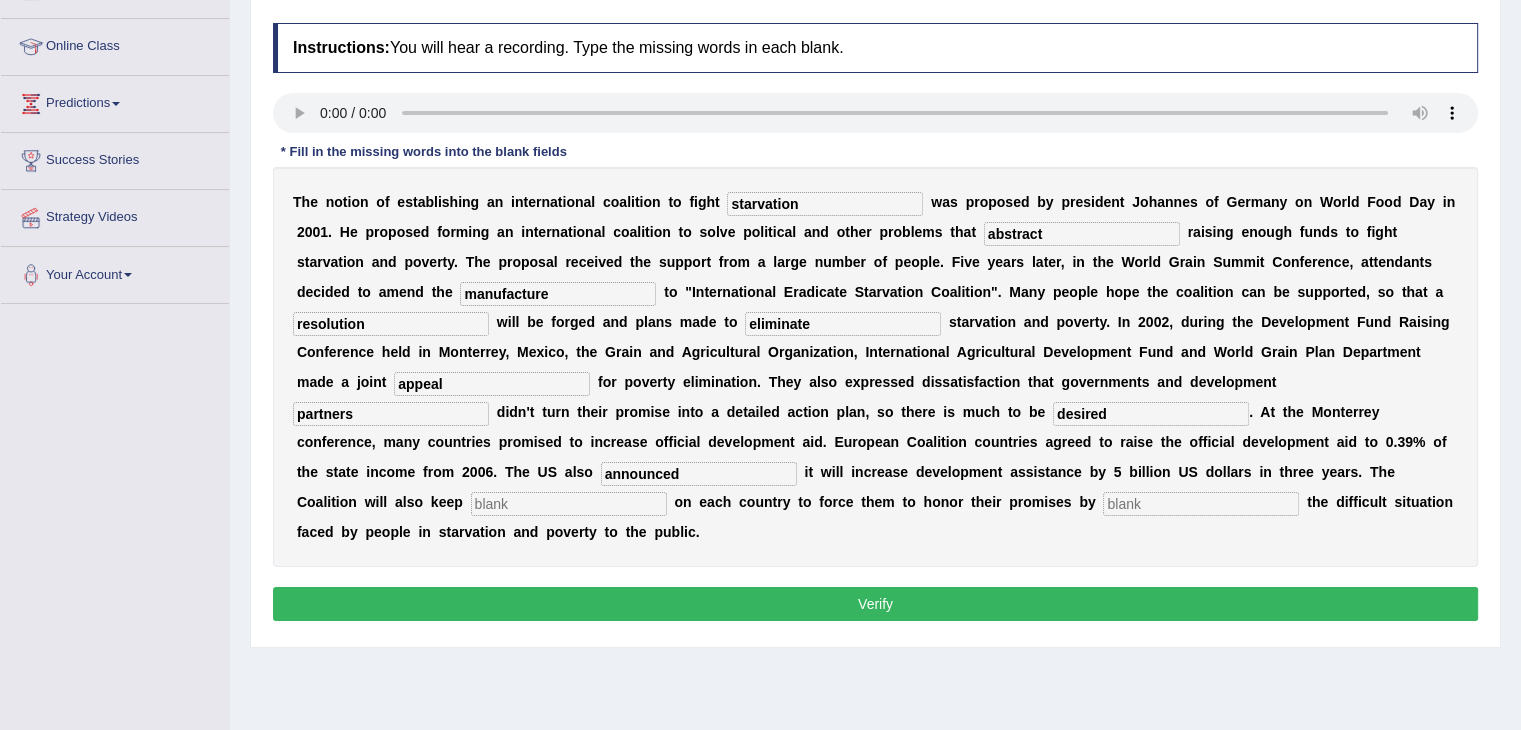 type on "announced" 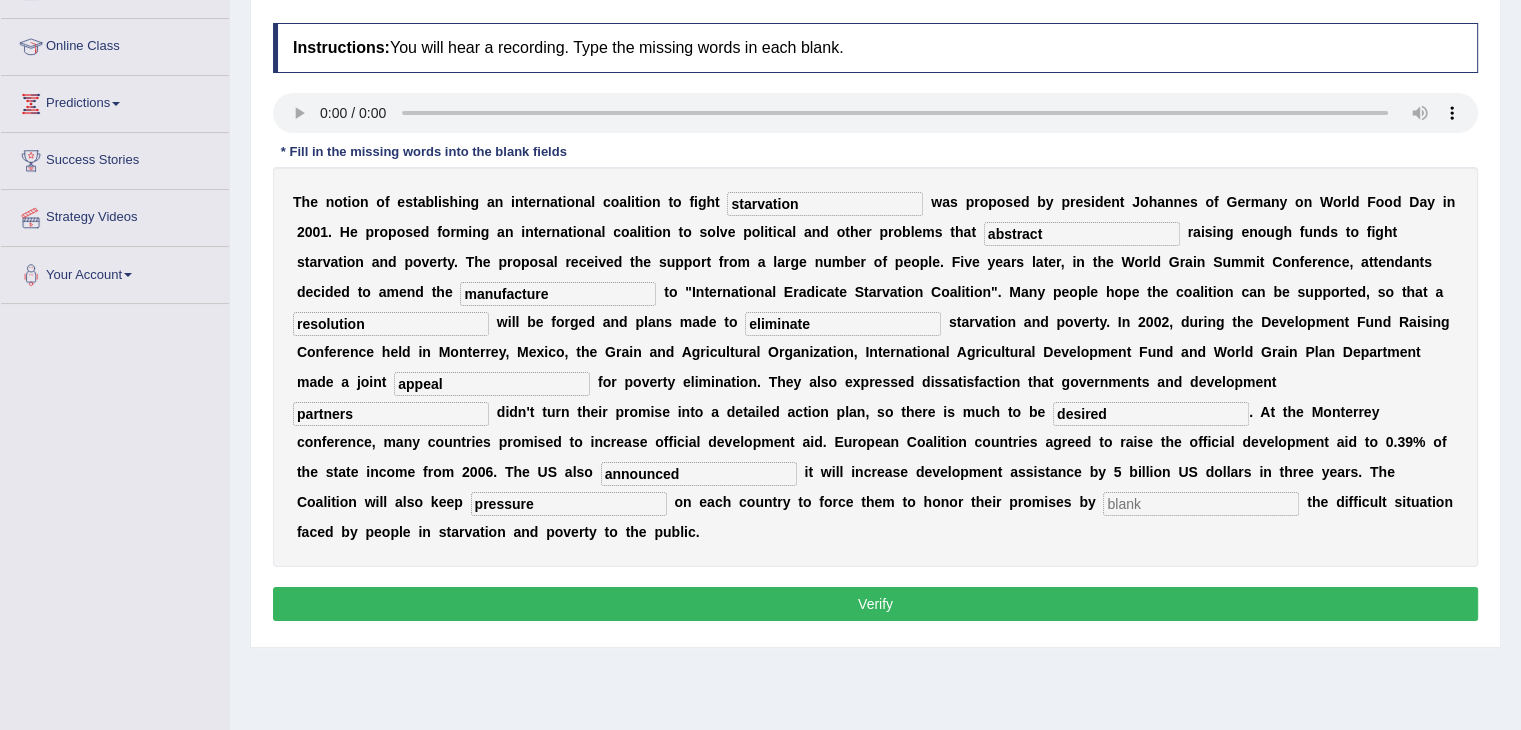 type on "pressure" 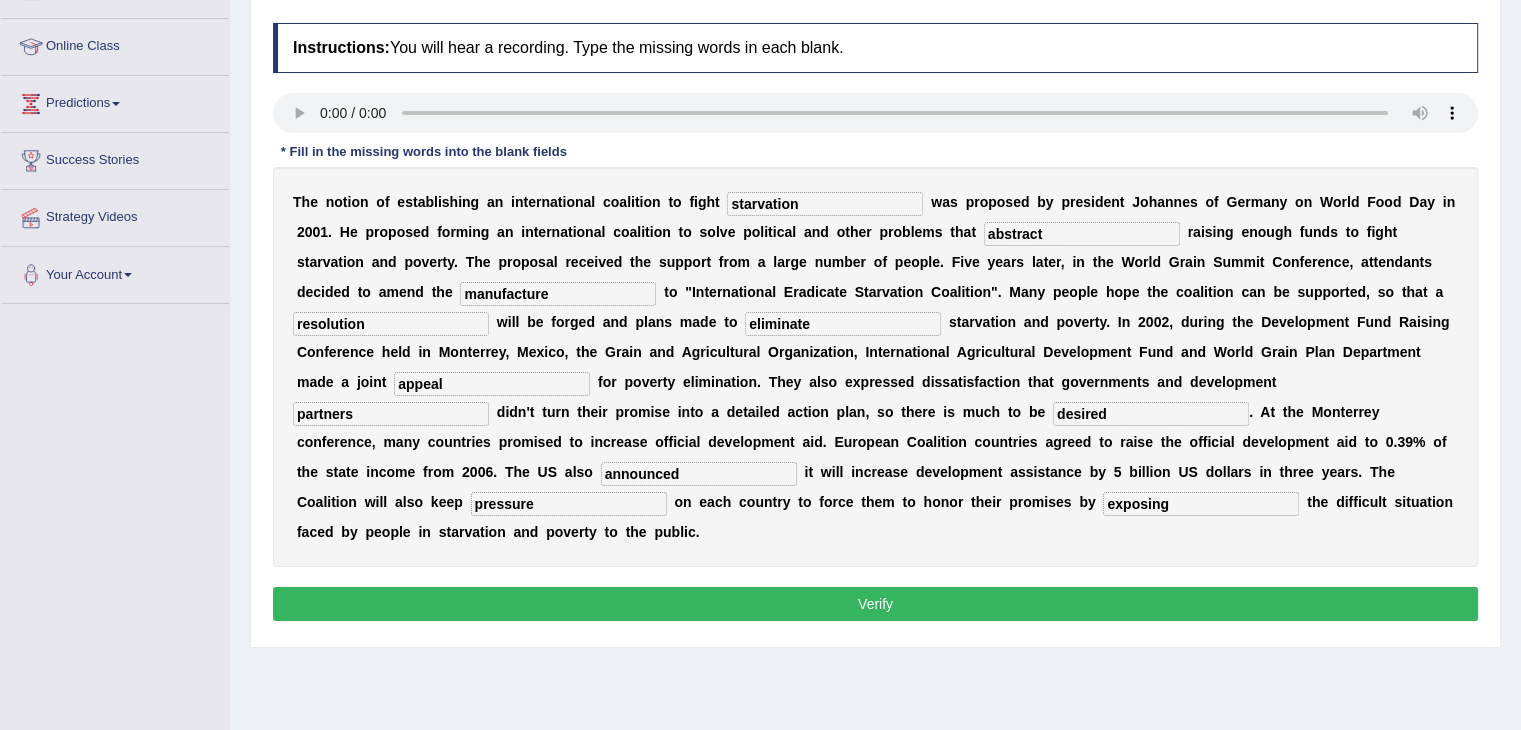 type on "exposing" 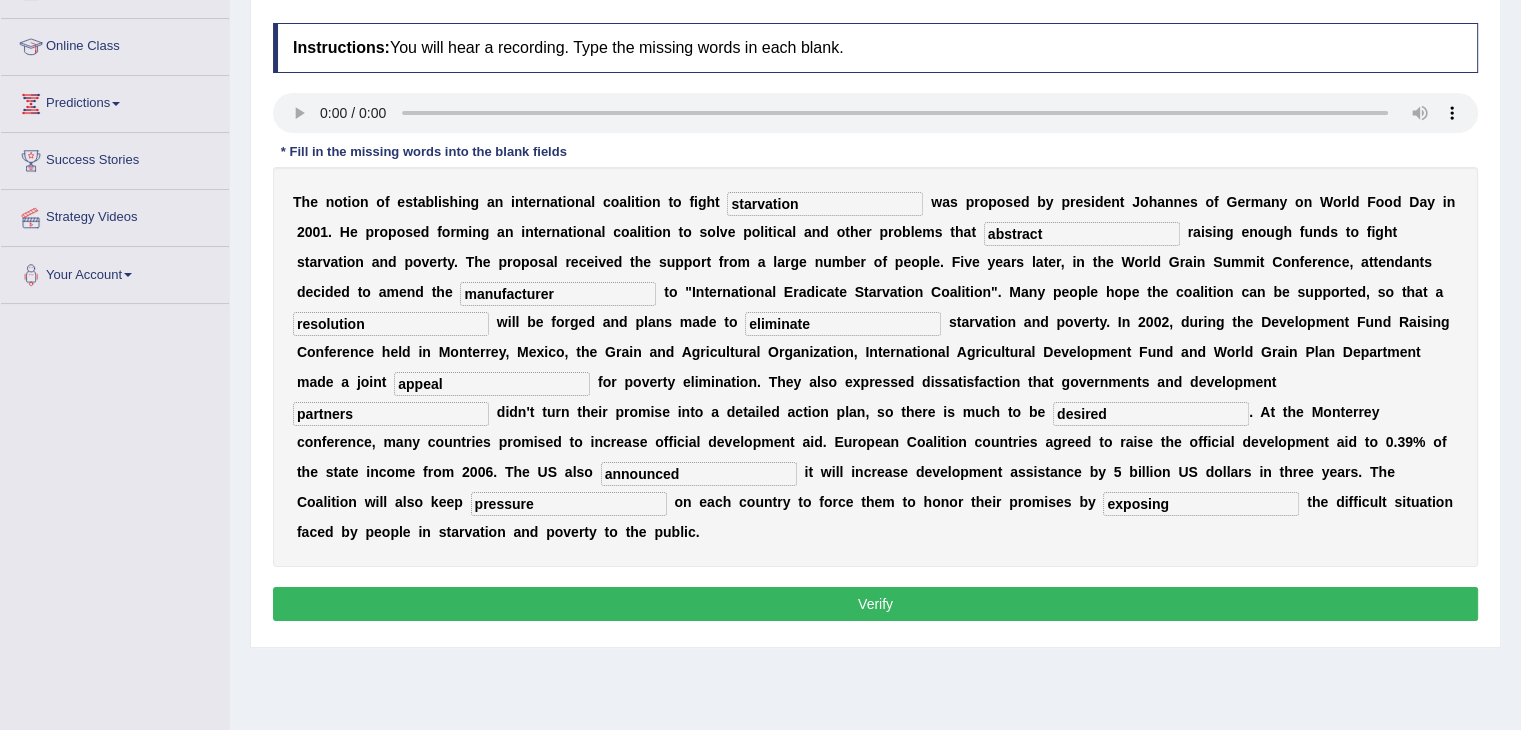type on "manufacturer" 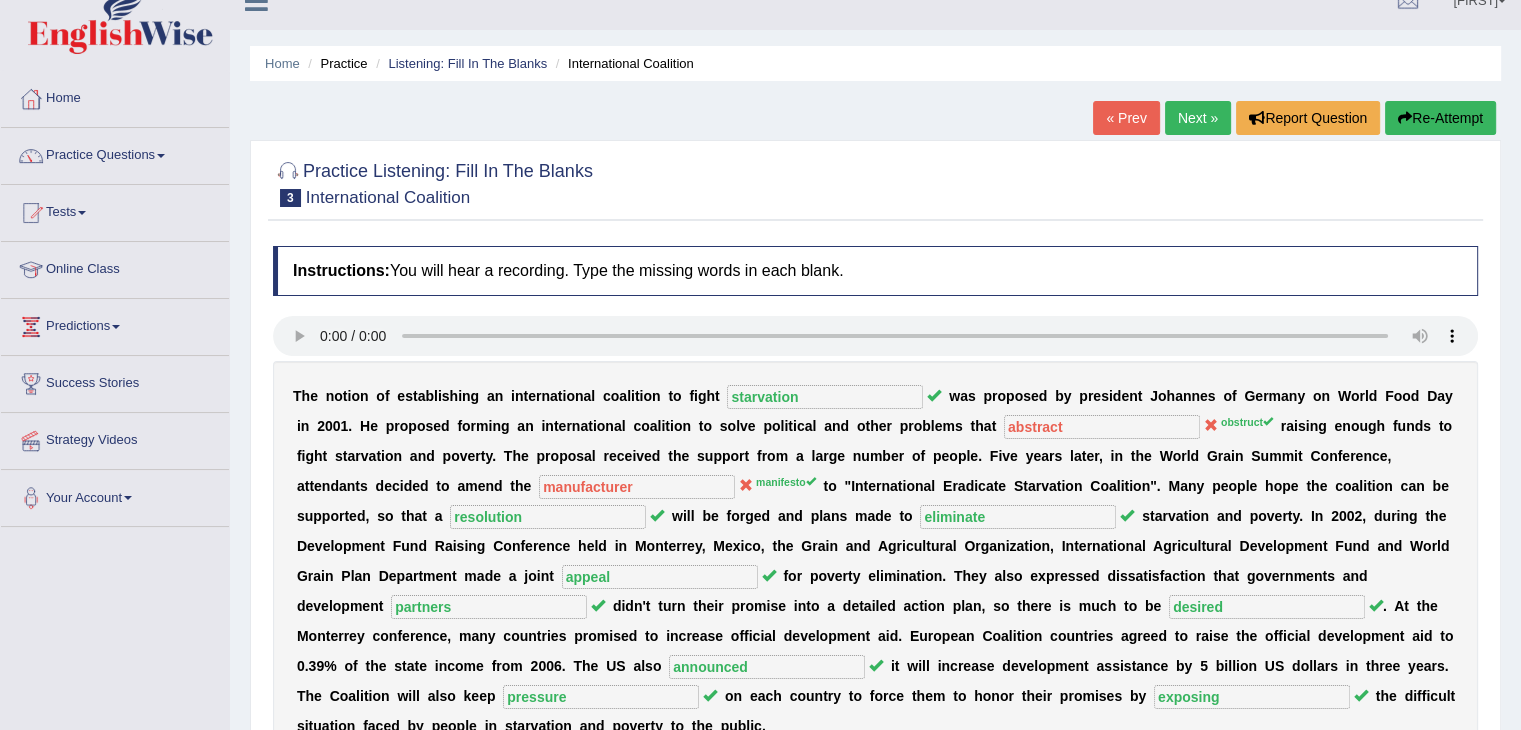 scroll, scrollTop: 24, scrollLeft: 0, axis: vertical 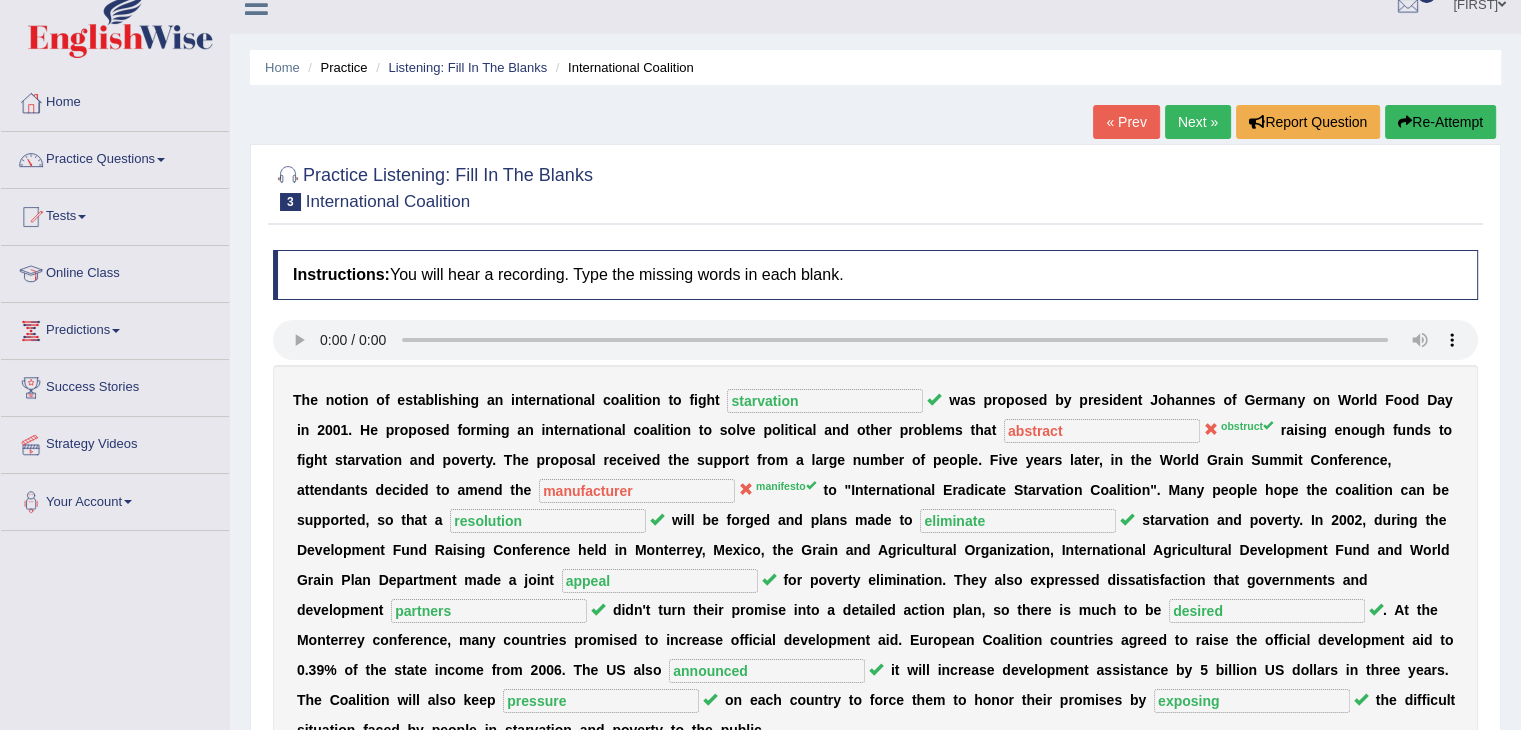 click on "Next »" at bounding box center [1198, 122] 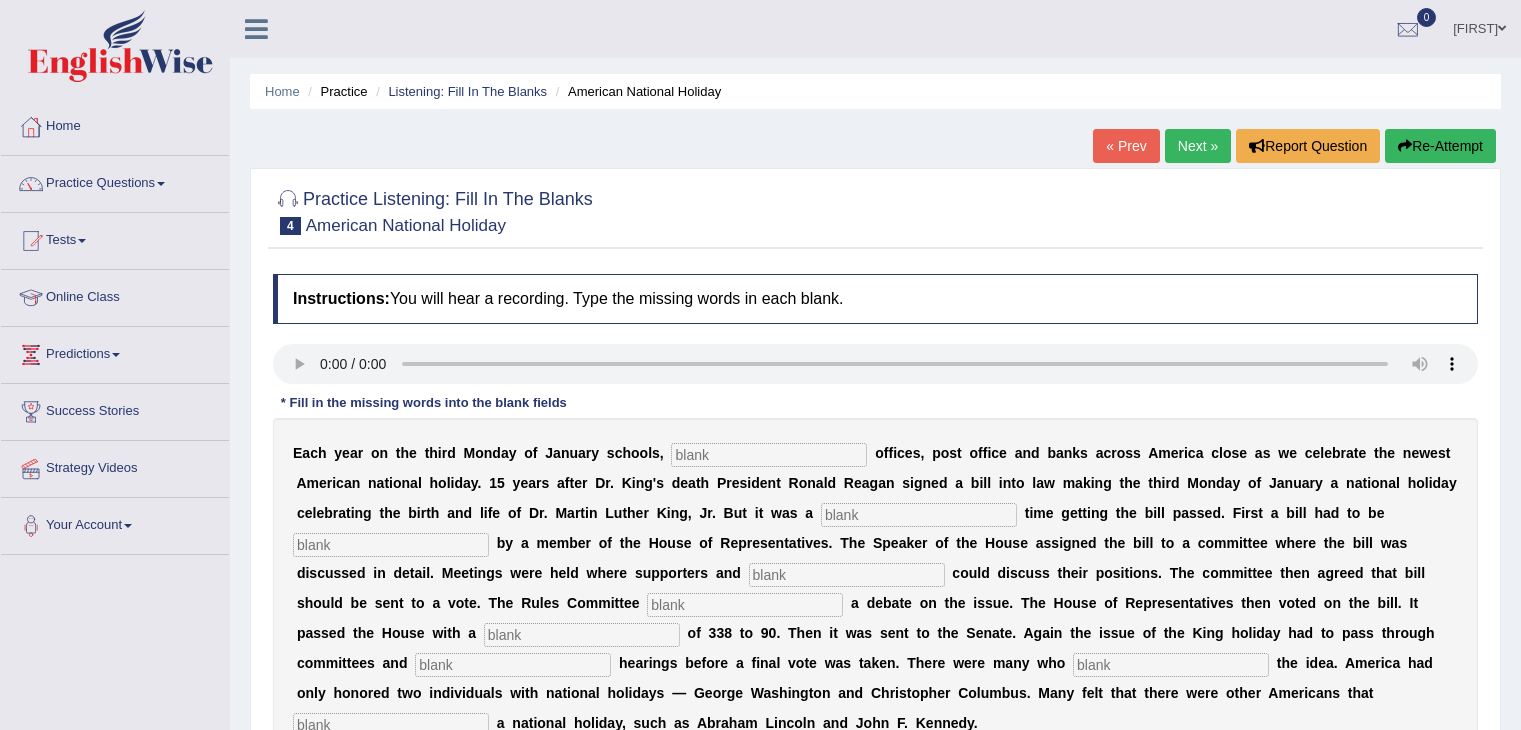 scroll, scrollTop: 0, scrollLeft: 0, axis: both 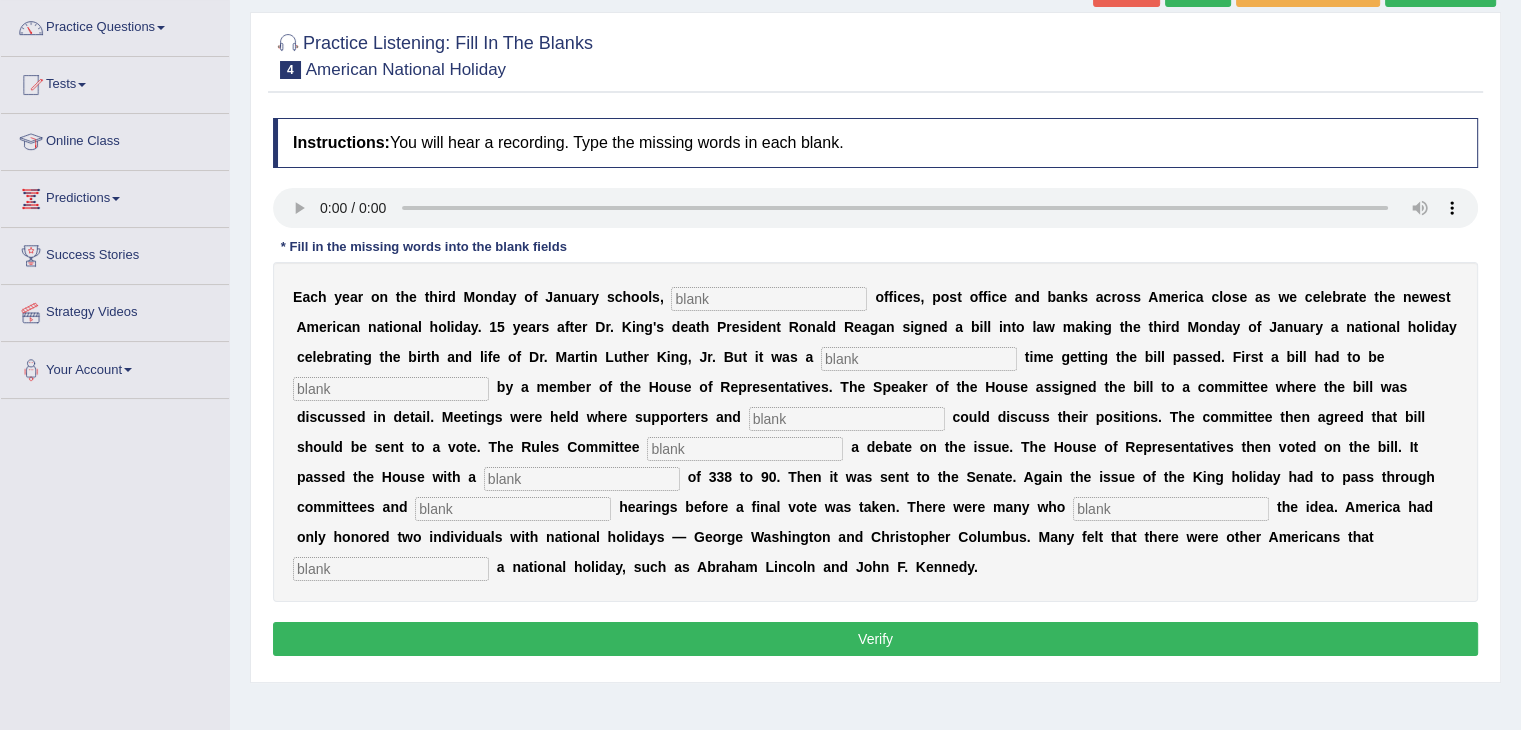 click at bounding box center (769, 299) 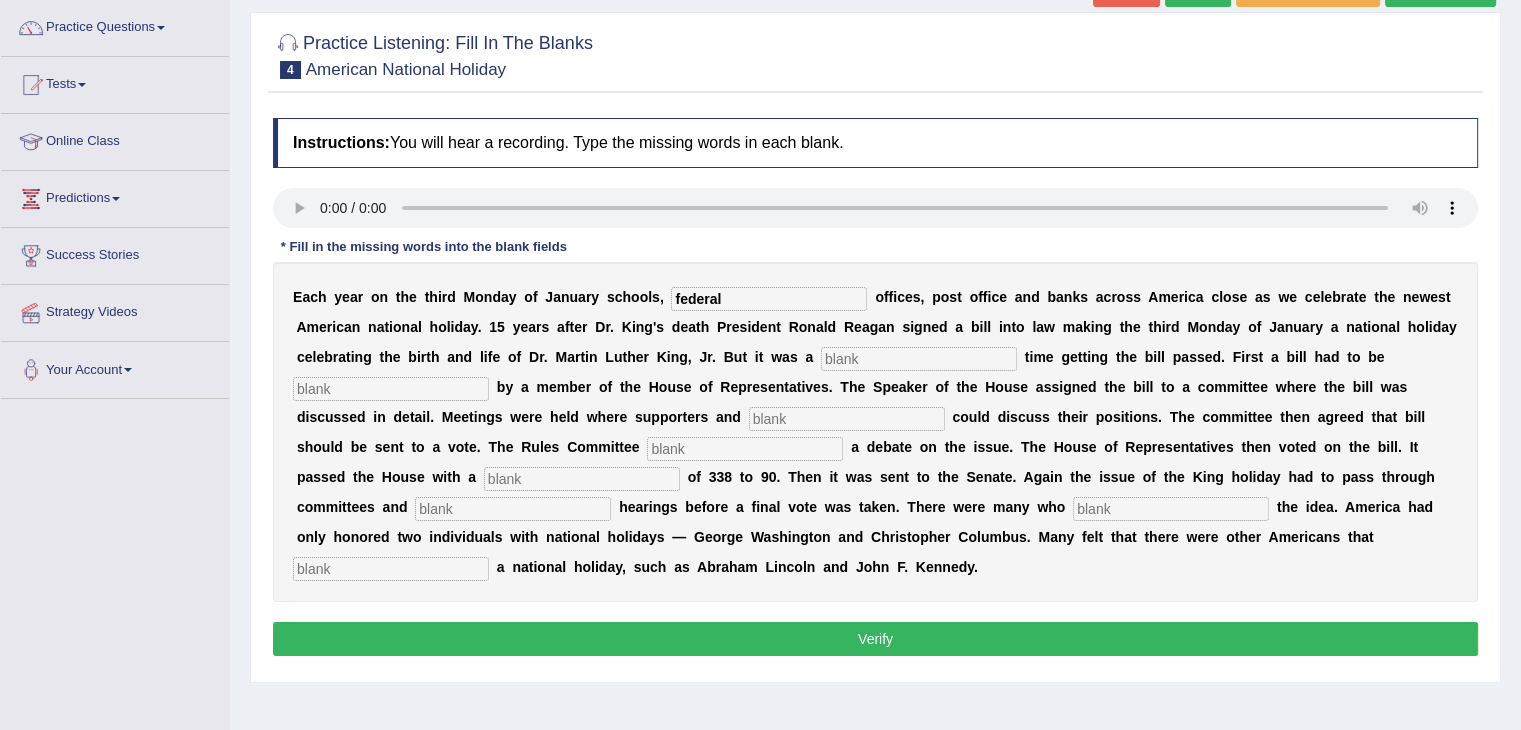 type on "federal" 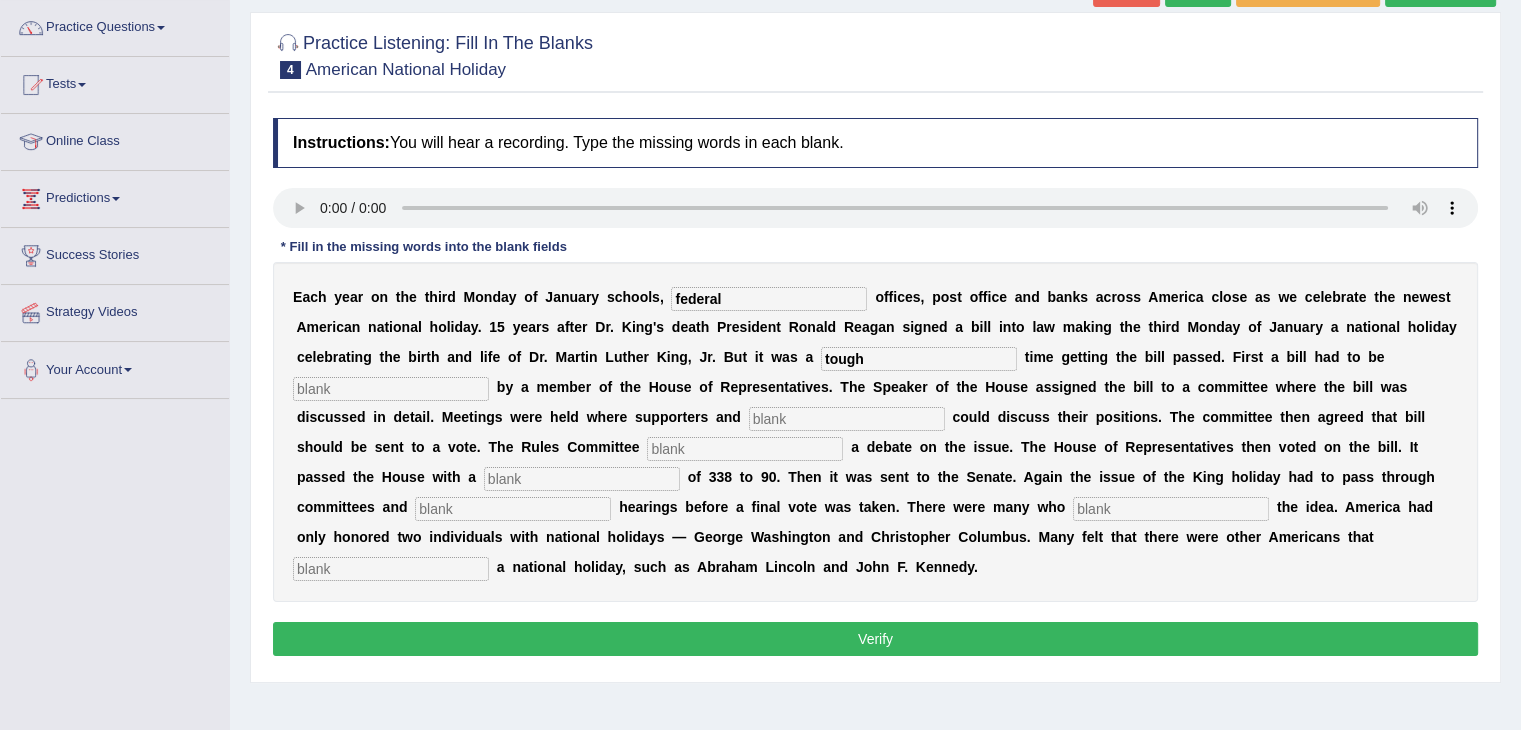 type on "tough" 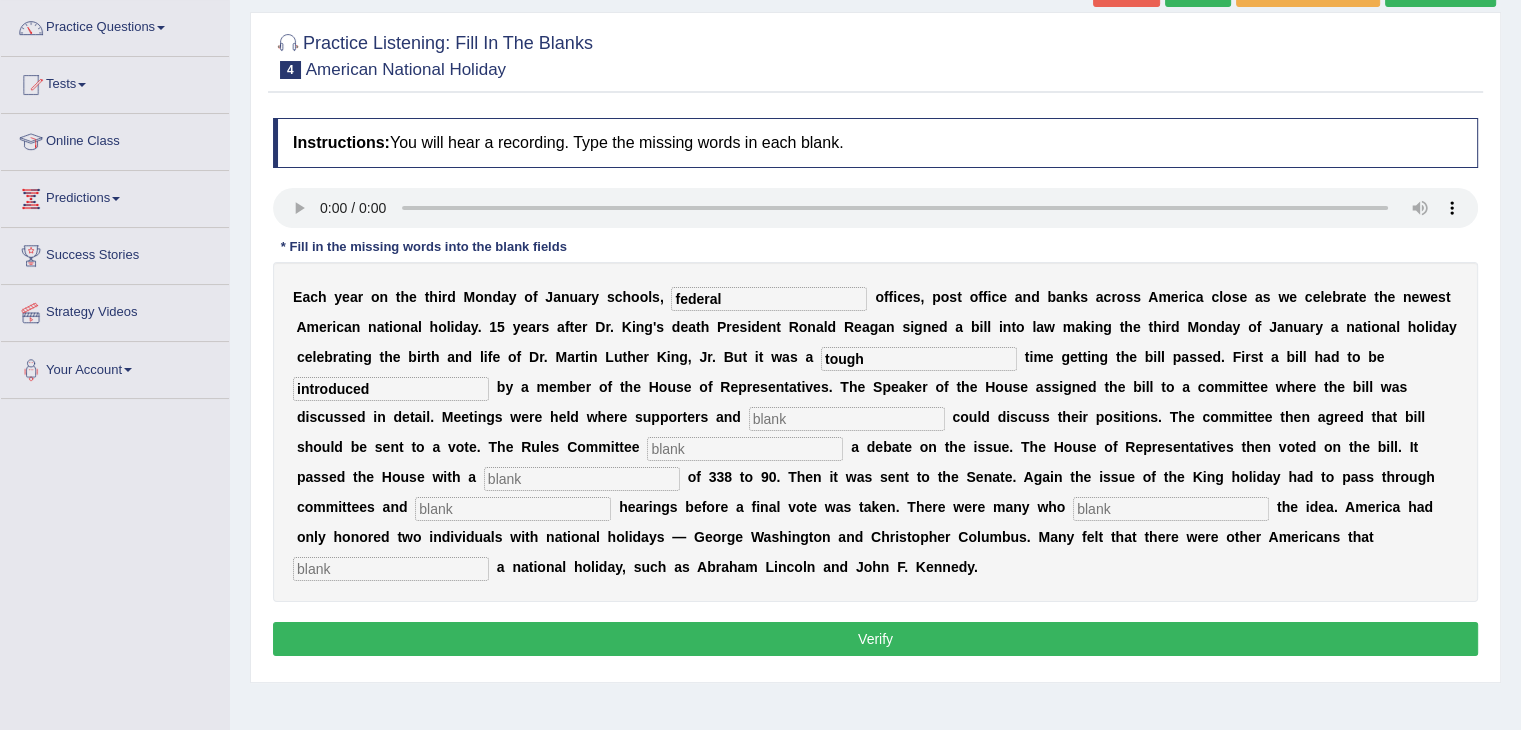 type on "introduced" 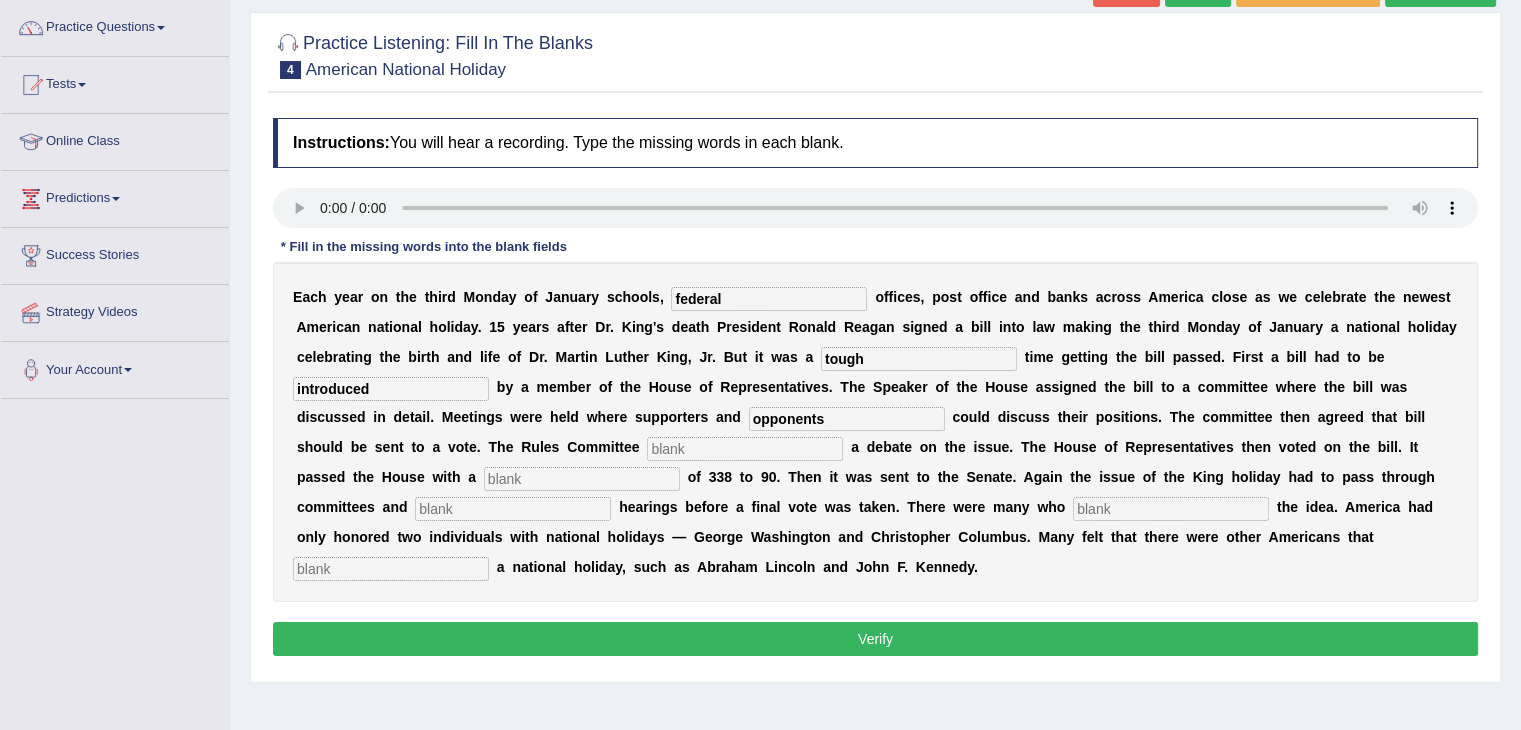 type on "opponents" 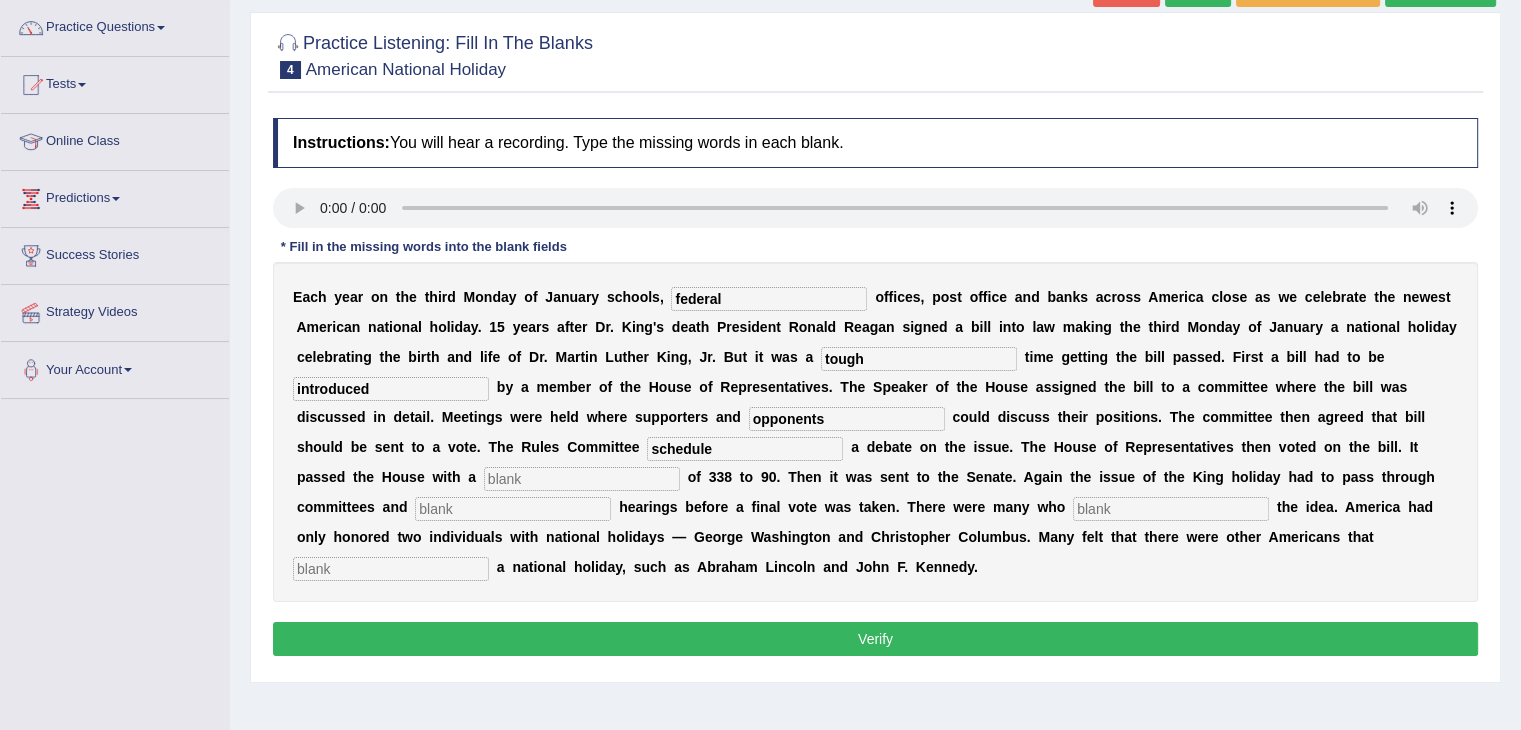 type on "schedule" 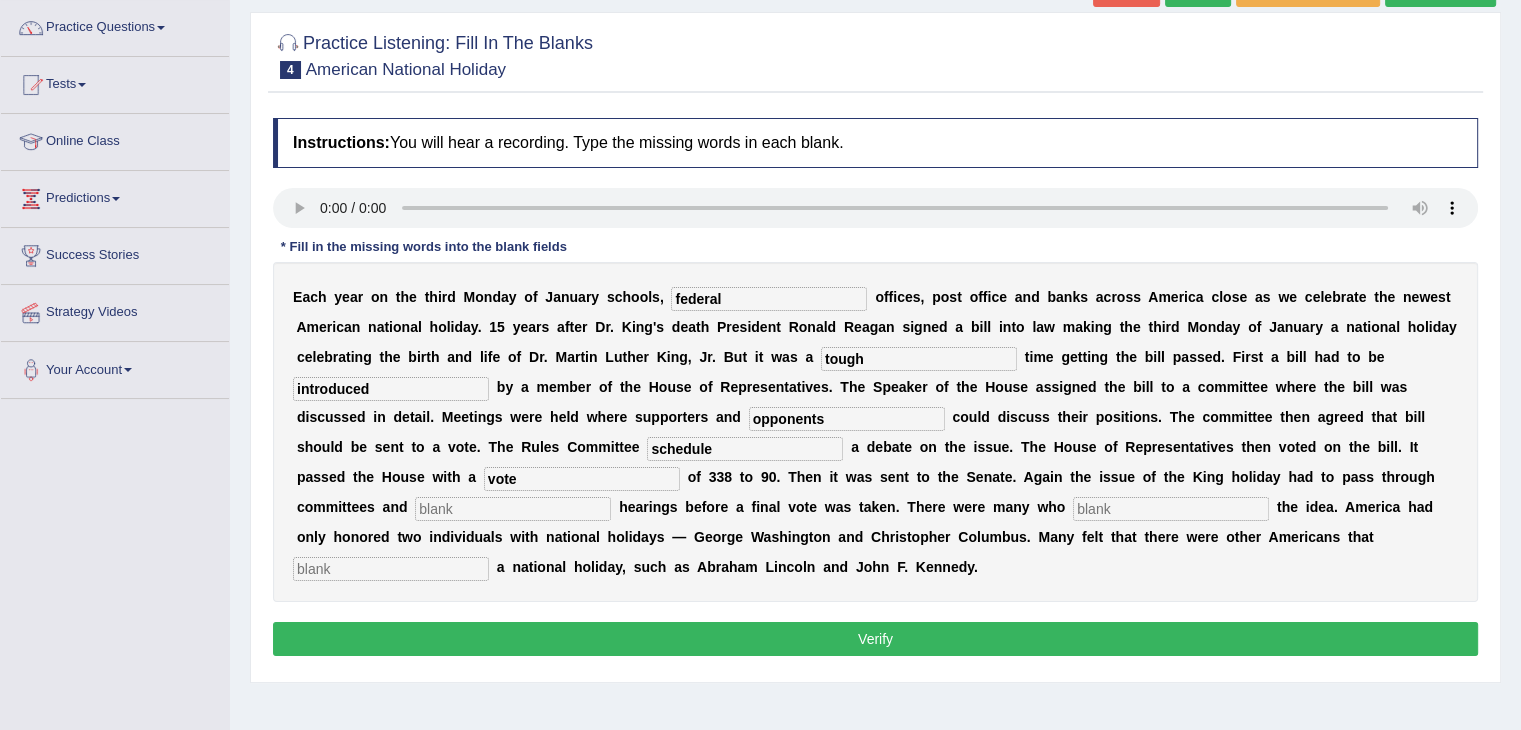 type on "vote" 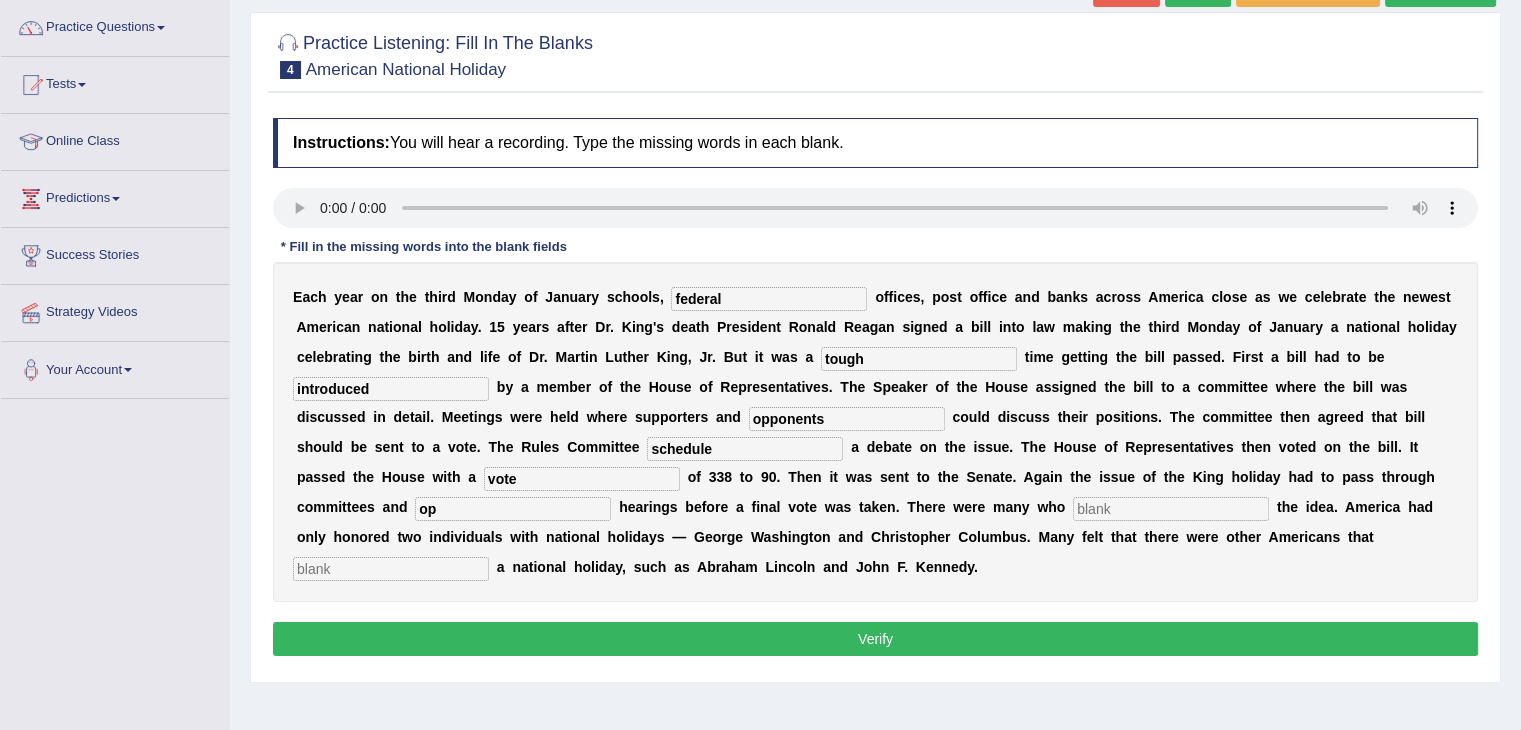 type on "o" 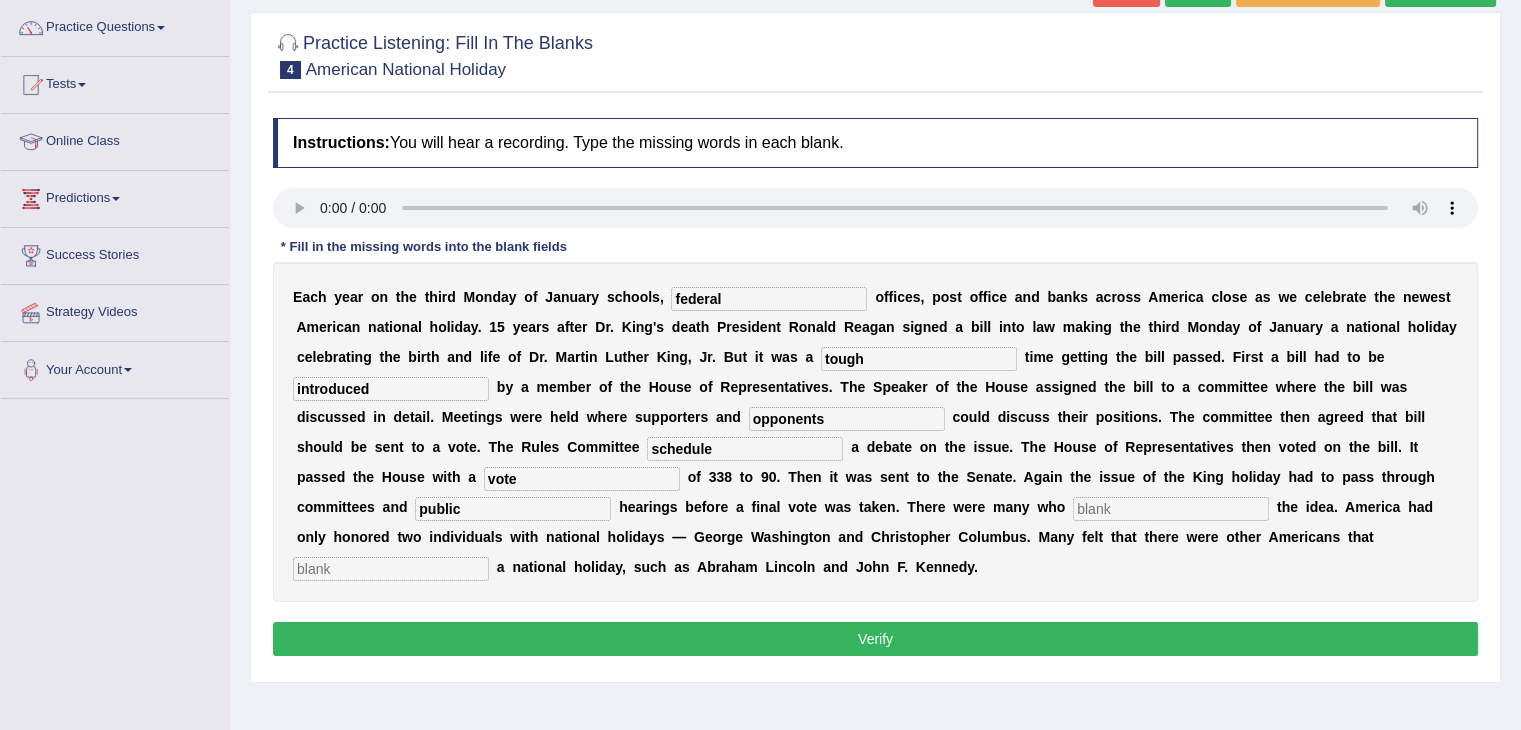 type on "public" 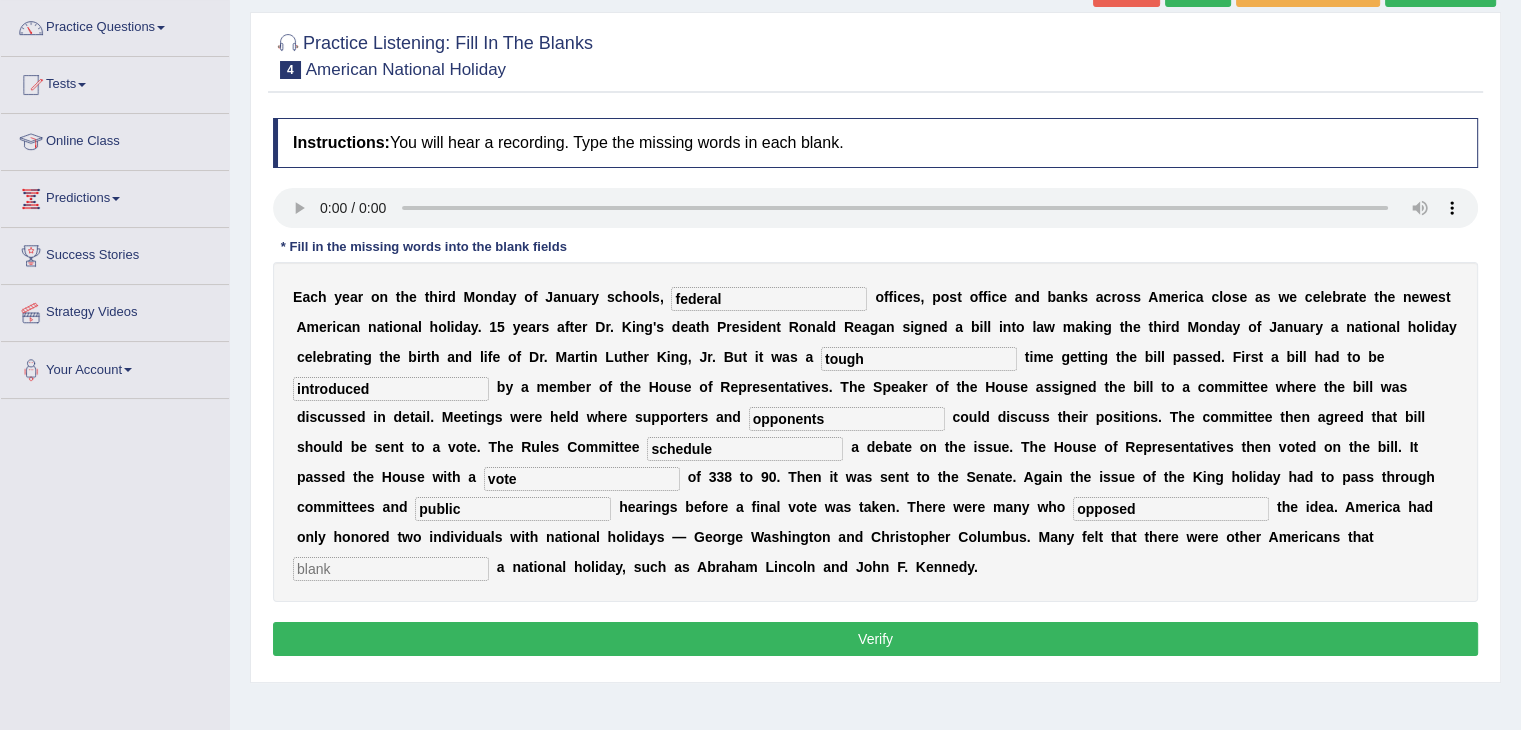 type on "opposed" 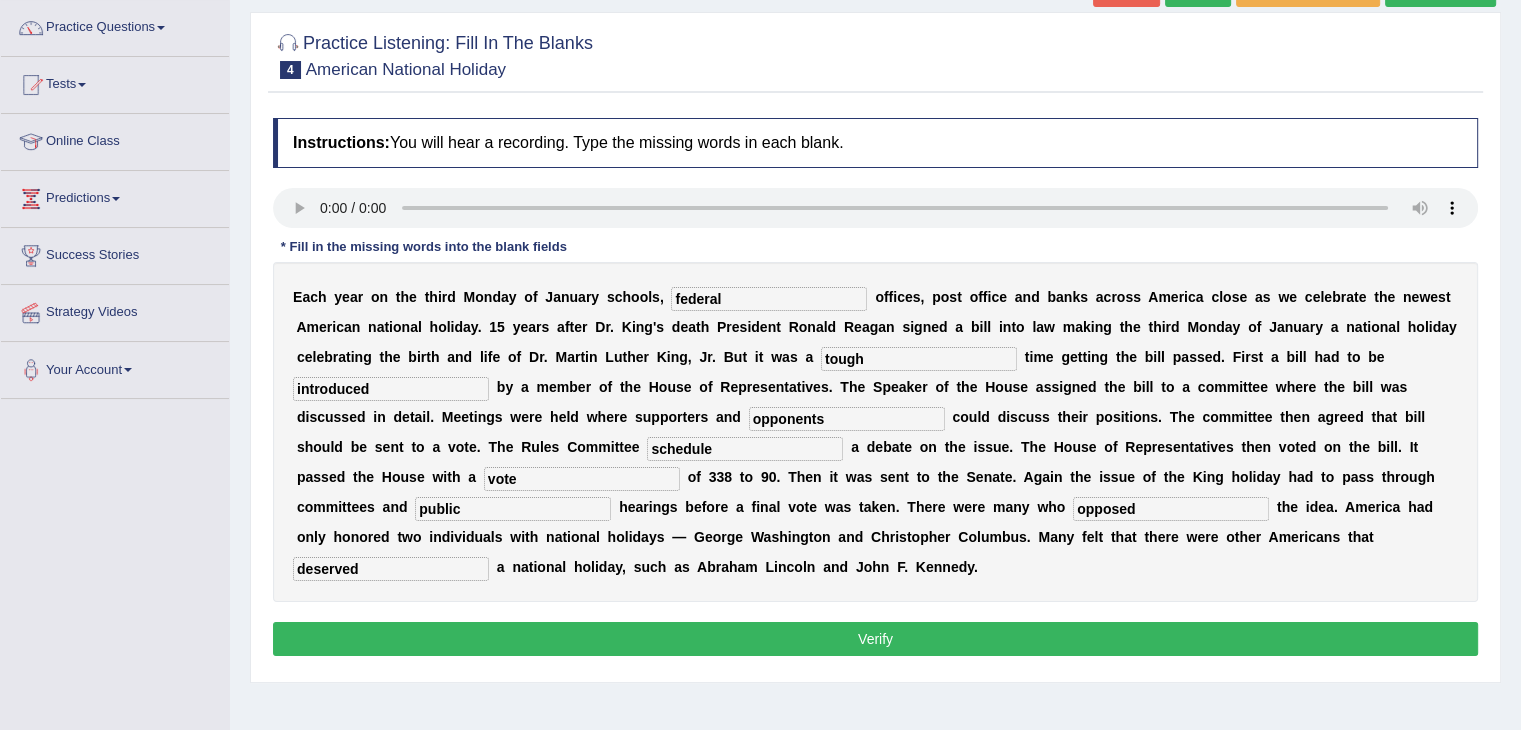 type on "deserved" 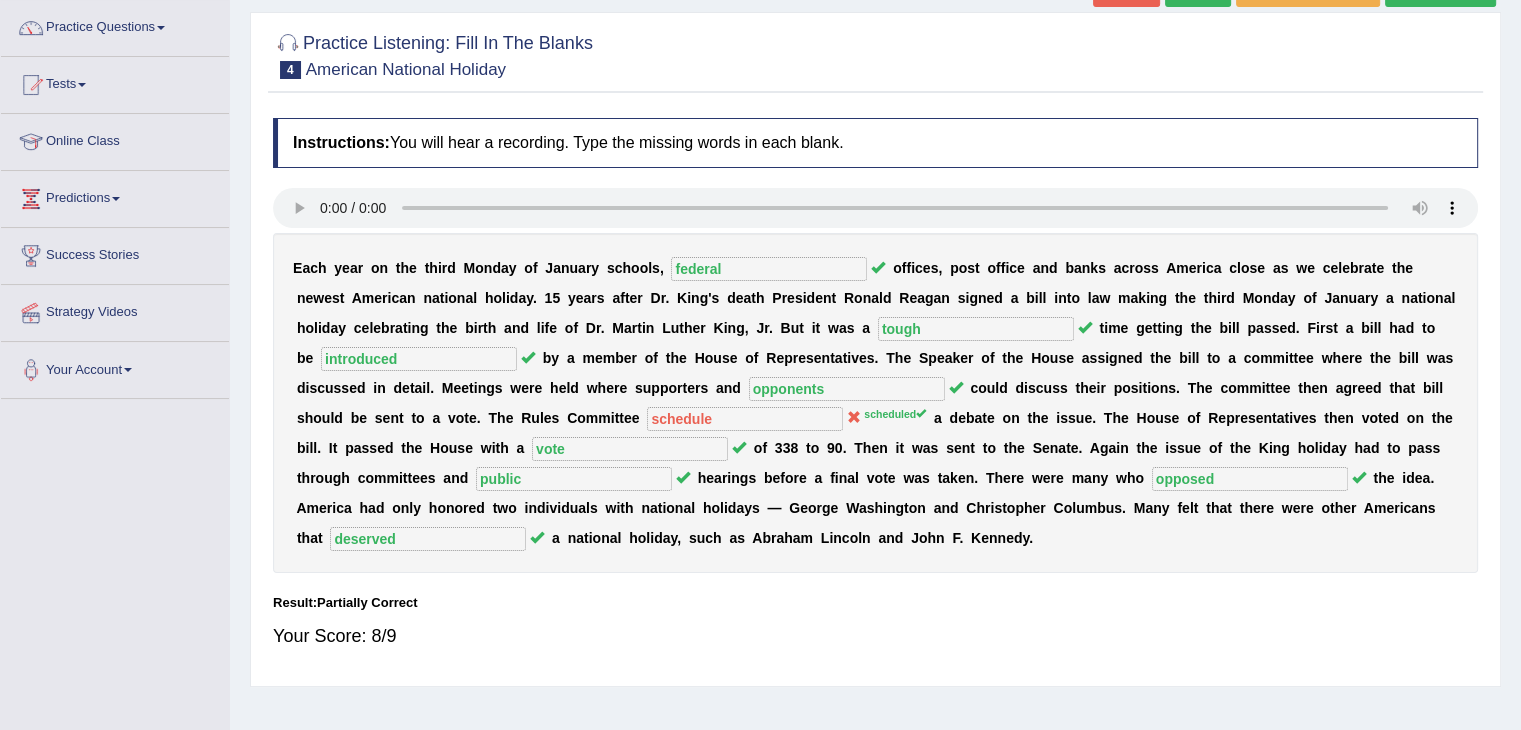 click on "Instructions:  You will hear a recording. Type the missing words in each blank.
* Fill in the missing words into the blank fields E a c h    y e a r    o n    t h e    t h i r d    M o n d a y    o f    J a n u a r y    s c h o o l s ,    federal      o f f i c e s ,    p o s t    o f f i c e    a n d    b a n k s    a c r o s s    A m e r i c a    c l o s e    a s    w e    c e l e b r a t e    t h e    n e w e s t    A m e r i c a n    n a t i o n a l    h o l i d a y .    1 5    y e a r s    a f t e r    D r .    K i n g ' s    d e a t h    P r e s i d e n t    R o n a l d    R e a g a n    s i g n e d    a    b i l l    i n t o    l a w    m a k i n g    t h e    t h i r d    M o n d a y    o f    J a n u a r y    a    n a t i o n a l    h o l i d a y    c e l e b r a t i n g    t h e    b i r t h    a n d    l i f e    o f    D r .    M a r t i n    L u t h e r    K i n g ,    J r .    B u t    i t    w a s    a    tough" at bounding box center [875, 392] 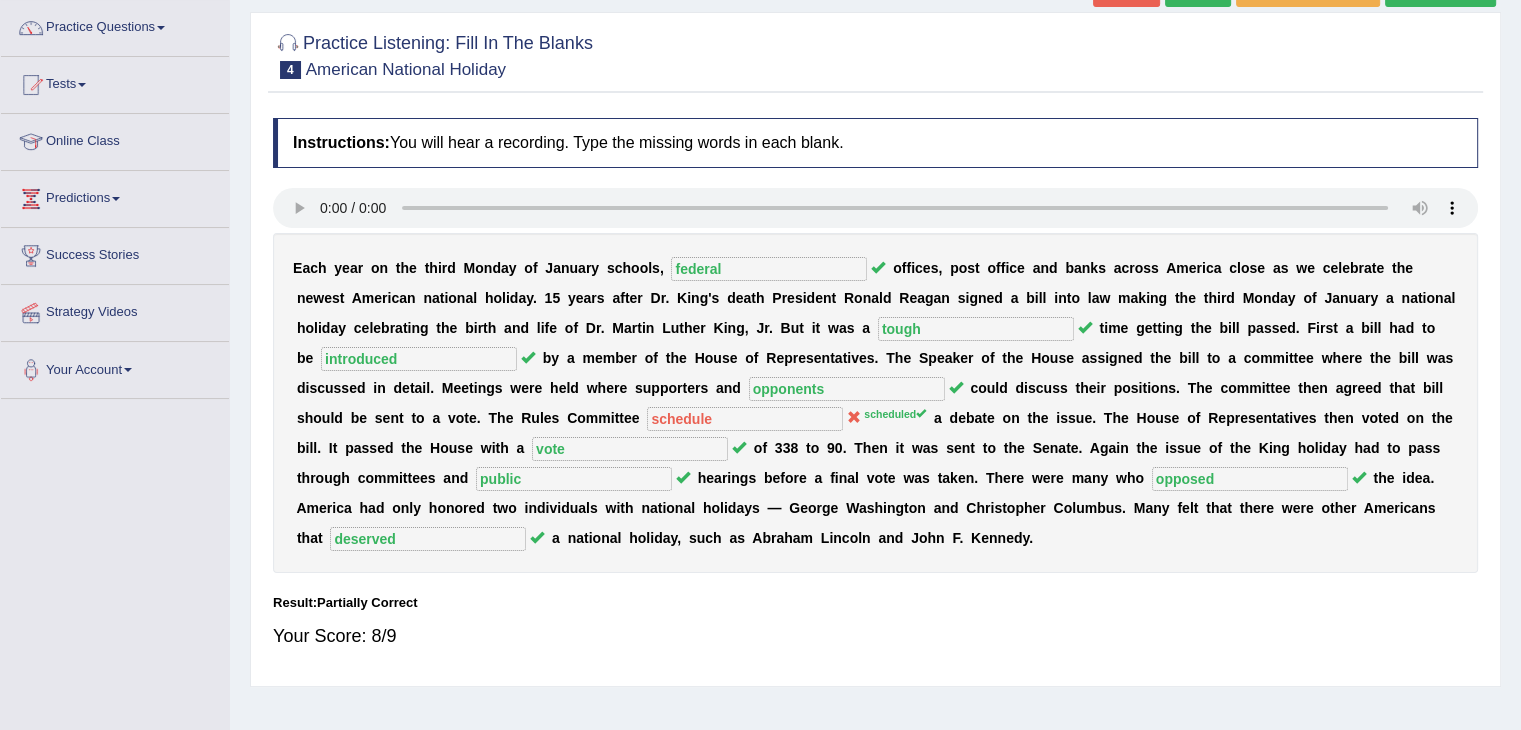 scroll, scrollTop: 0, scrollLeft: 0, axis: both 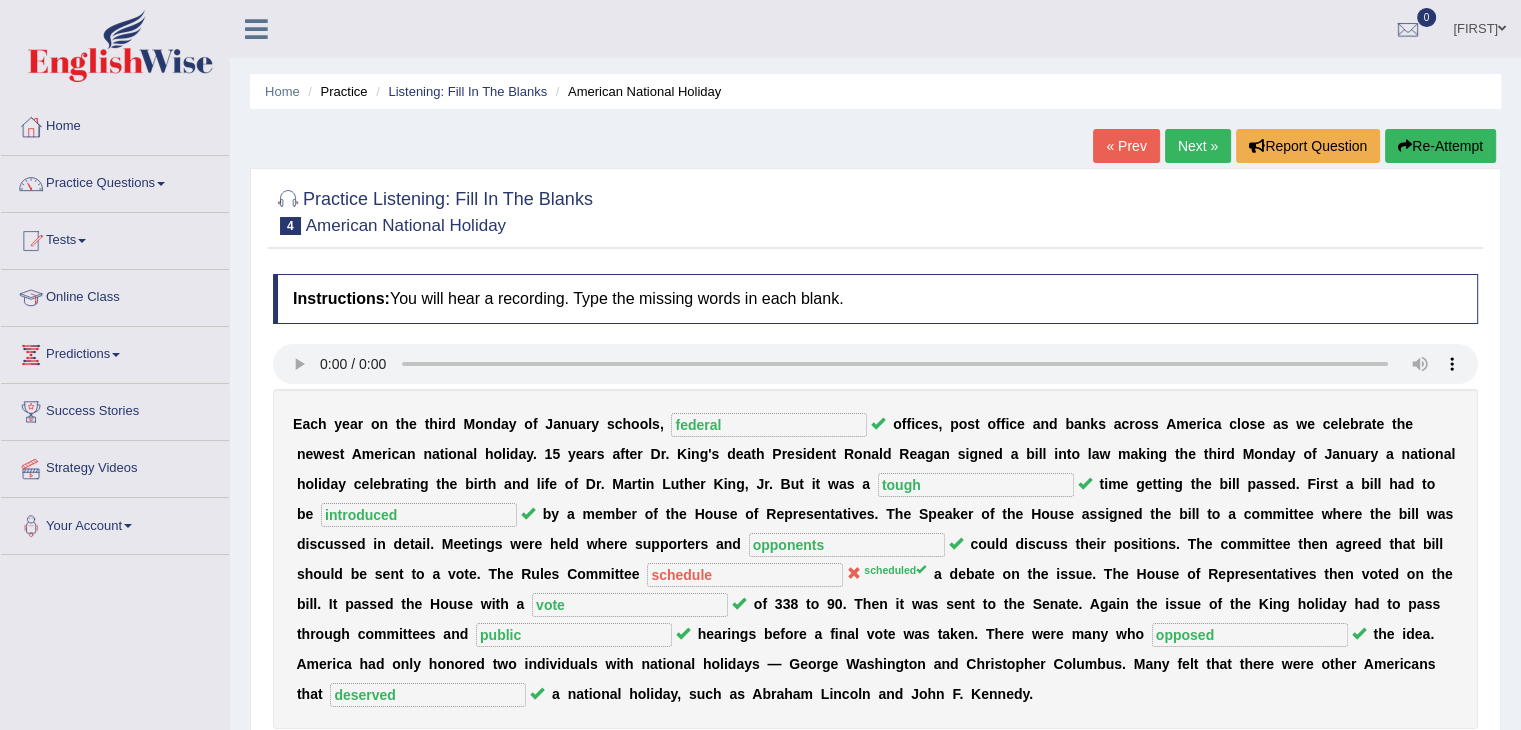 click on "Next »" at bounding box center [1198, 146] 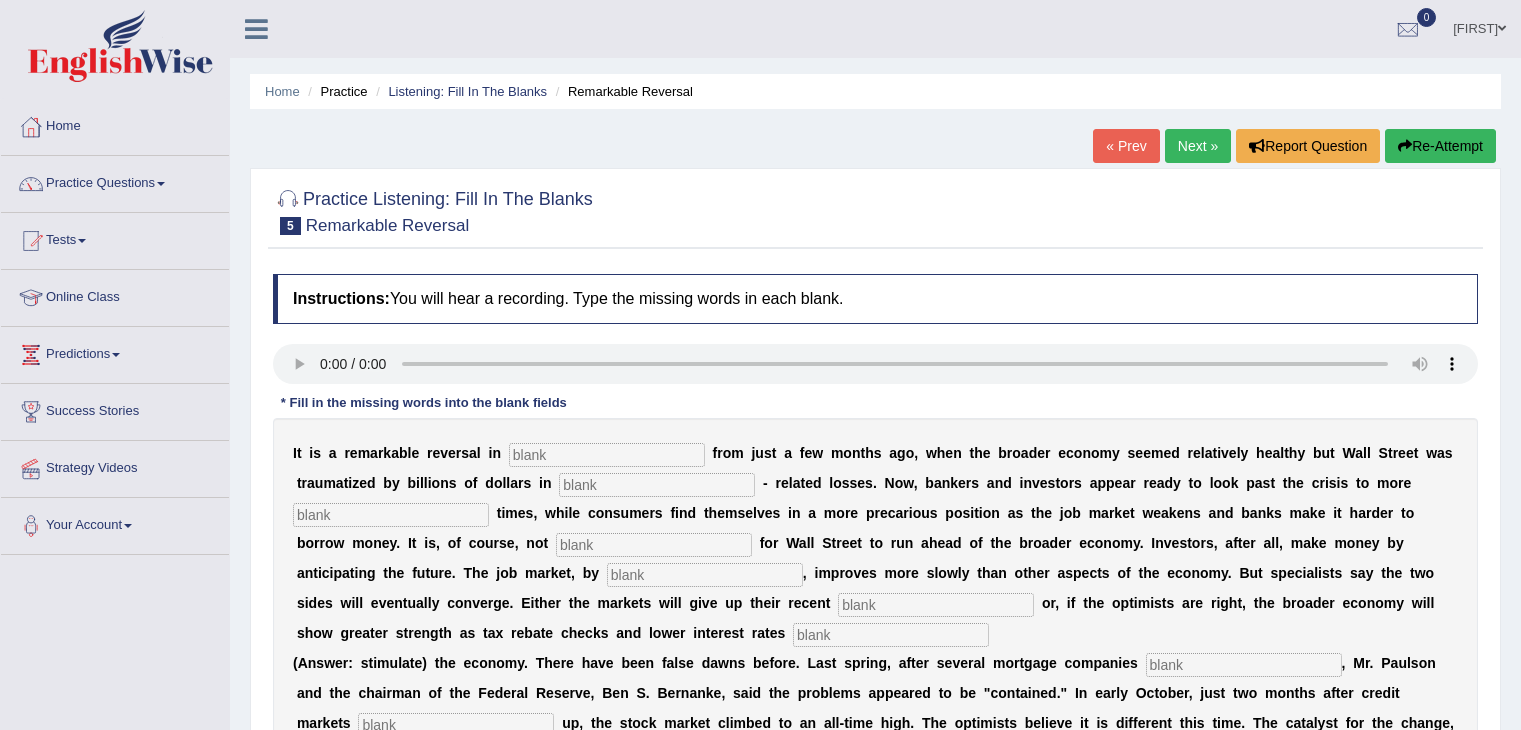 scroll, scrollTop: 0, scrollLeft: 0, axis: both 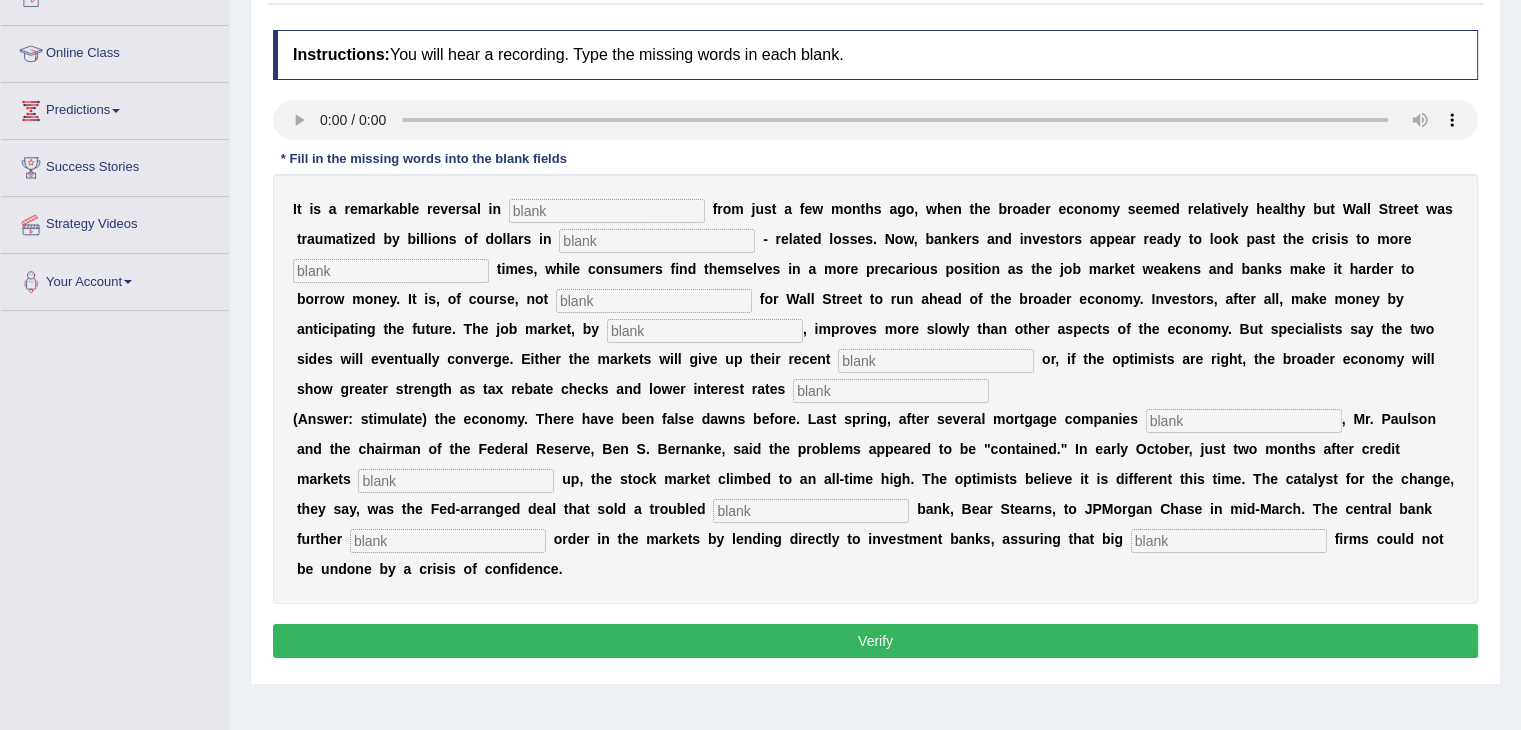 click on "I t    i s    a    r e m a r k a b l e    r e v e r s a l    i n       f r o m    j u s t    a    f e w    m o n t h s    a g o ,    w h e n    t h e    b r o a d e r    e c o n o m y    s e e m e d    r e l a t i v e l y    h e a l t h y    b u t    W a l l    S t r e e t    w a s    t r a u m a t i z e d    b y    b i l l i o n s    o f    d o l l a r s    i n       -    r e l a t e d    l o s s e s .    N o w ,    b a n k e r s    a n d    i n v e s t o r s    a p p e a r    r e a d y    t o    l o o k    p a s t    t h e    c r i s i s    t o    m o r e       t i m e s ,    w h i l e    c o n s u m e r s    f i n d    t h e m s e l v e s    i n    a    m o r e    p r e c a r i o u s    p o s i t i o n    a s    t h e    j o b    m a r k e t    w e a k e n s    a n d    b a n k s    m a k e    i t    h a r d e r    t o    b o r r o w    m o n e y .    I t    i s ,    o f    c o u r s e ,    n o t       f o r    W a l l    S t r" at bounding box center [875, 389] 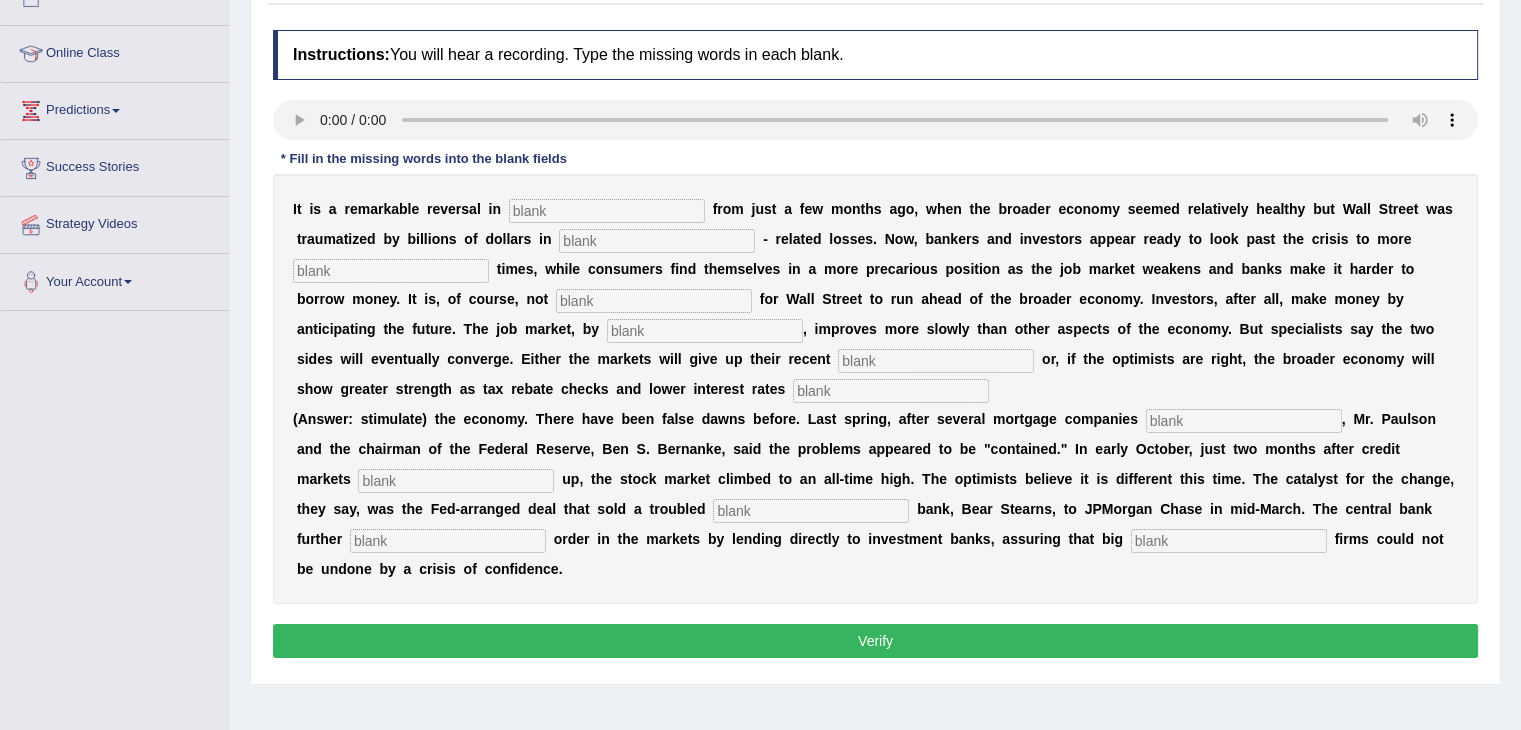 click on "I t    i s    a    r e m a r k a b l e    r e v e r s a l    i n       f r o m    j u s t    a    f e w    m o n t h s    a g o ,    w h e n    t h e    b r o a d e r    e c o n o m y    s e e m e d    r e l a t i v e l y    h e a l t h y    b u t    W a l l    S t r e e t    w a s    t r a u m a t i z e d    b y    b i l l i o n s    o f    d o l l a r s    i n       -    r e l a t e d    l o s s e s .    N o w ,    b a n k e r s    a n d    i n v e s t o r s    a p p e a r    r e a d y    t o    l o o k    p a s t    t h e    c r i s i s    t o    m o r e       t i m e s ,    w h i l e    c o n s u m e r s    f i n d    t h e m s e l v e s    i n    a    m o r e    p r e c a r i o u s    p o s i t i o n    a s    t h e    j o b    m a r k e t    w e a k e n s    a n d    b a n k s    m a k e    i t    h a r d e r    t o    b o r r o w    m o n e y .    I t    i s ,    o f    c o u r s e ,    n o t       f o r    W a l l    S t r" at bounding box center [875, 389] 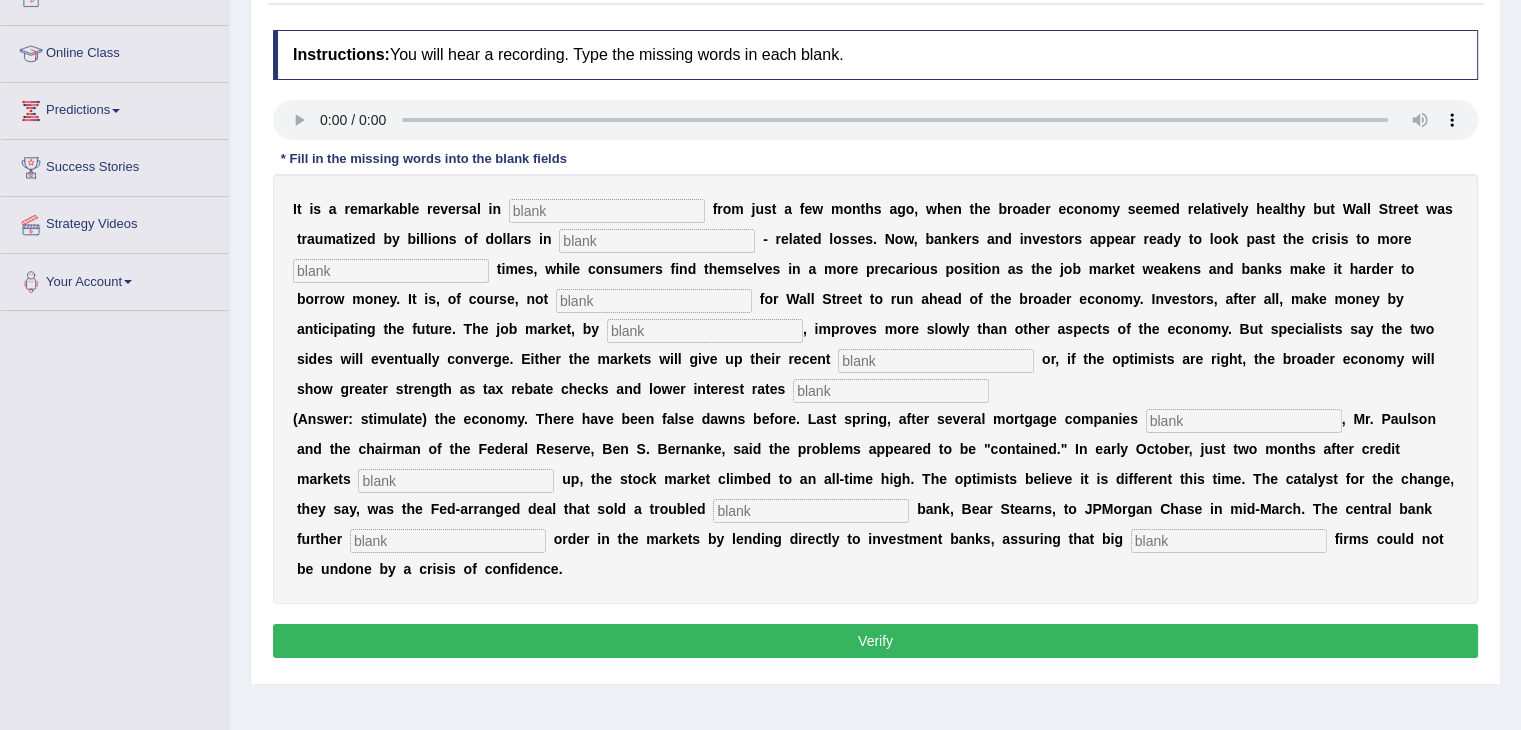 click at bounding box center [607, 211] 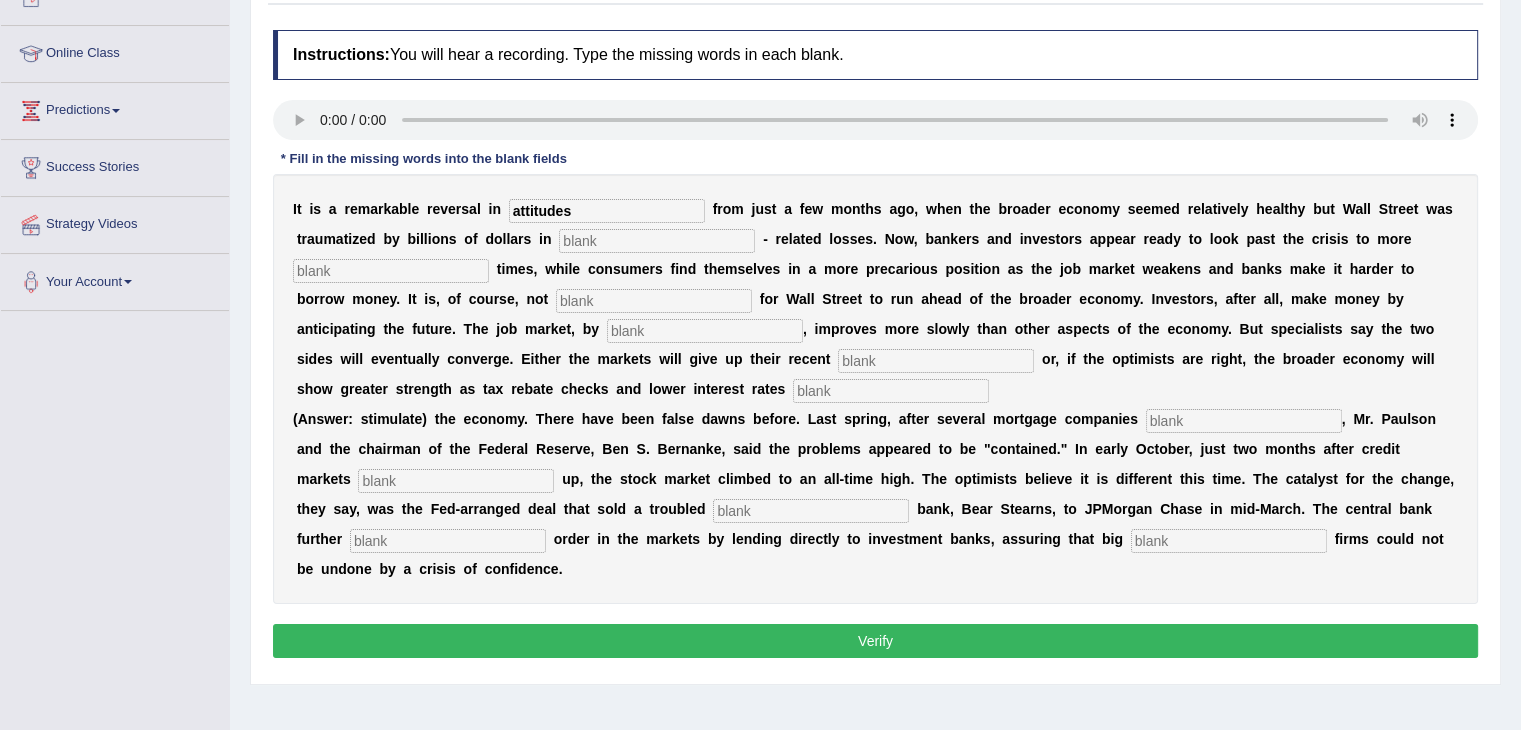 type on "attitudes" 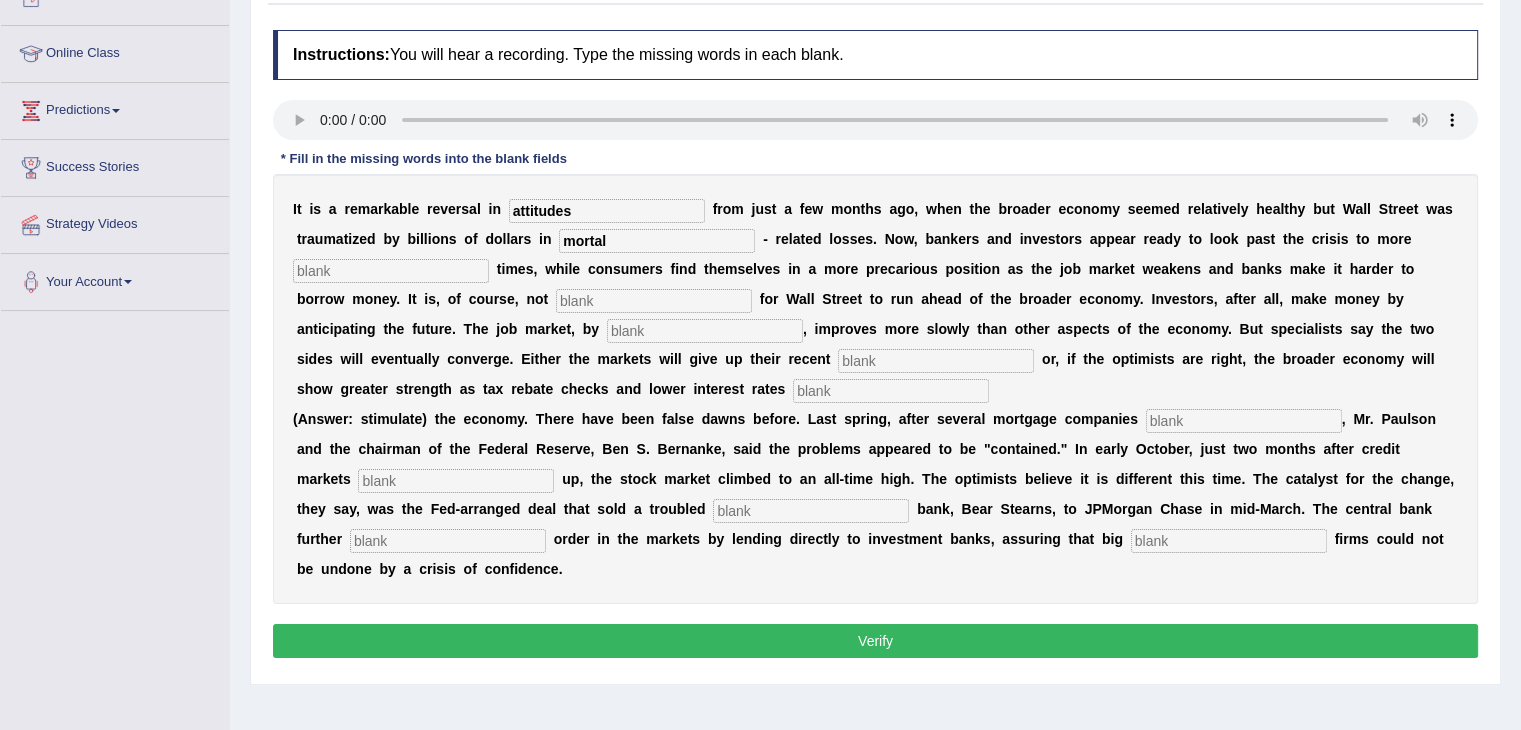 type on "mortal" 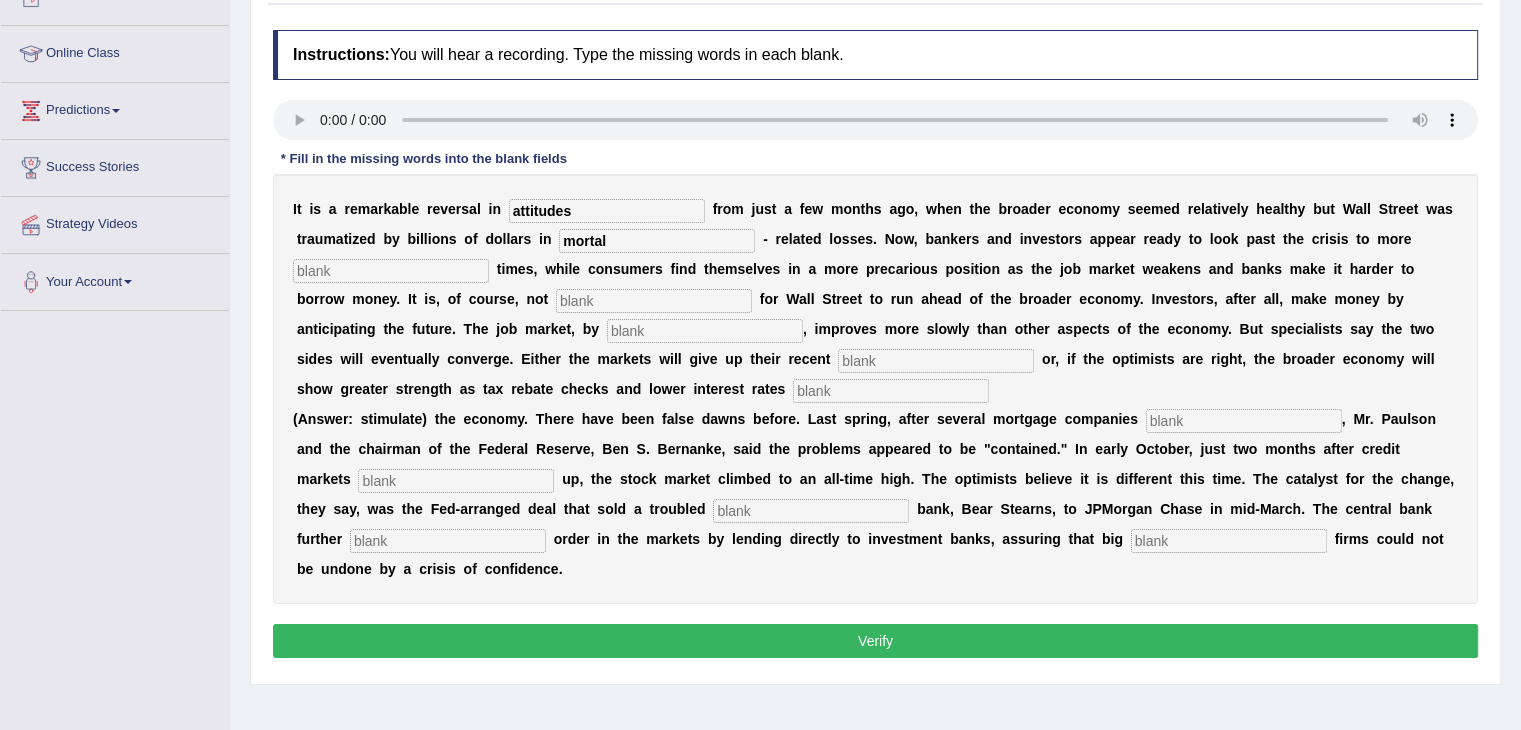 click at bounding box center [391, 271] 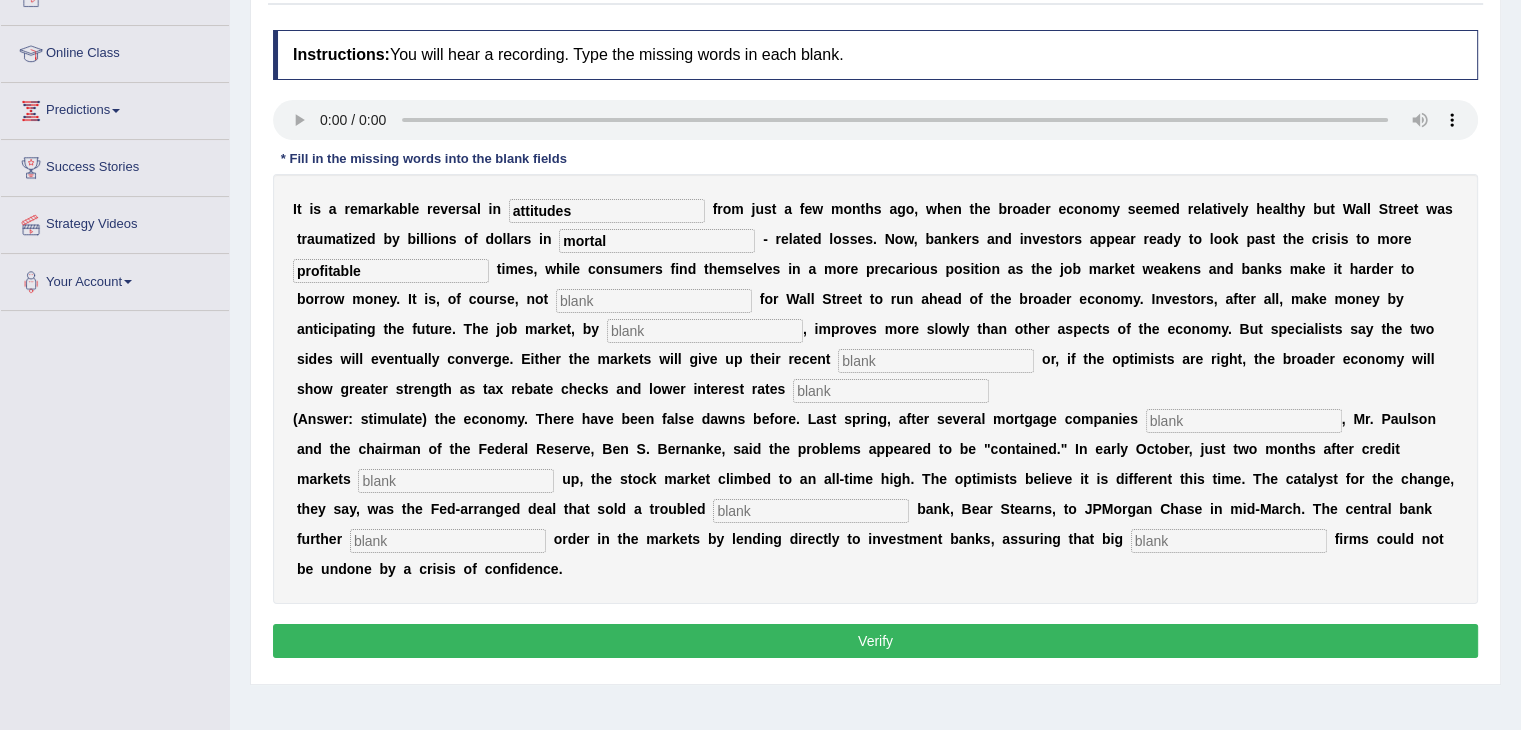 type on "profitable" 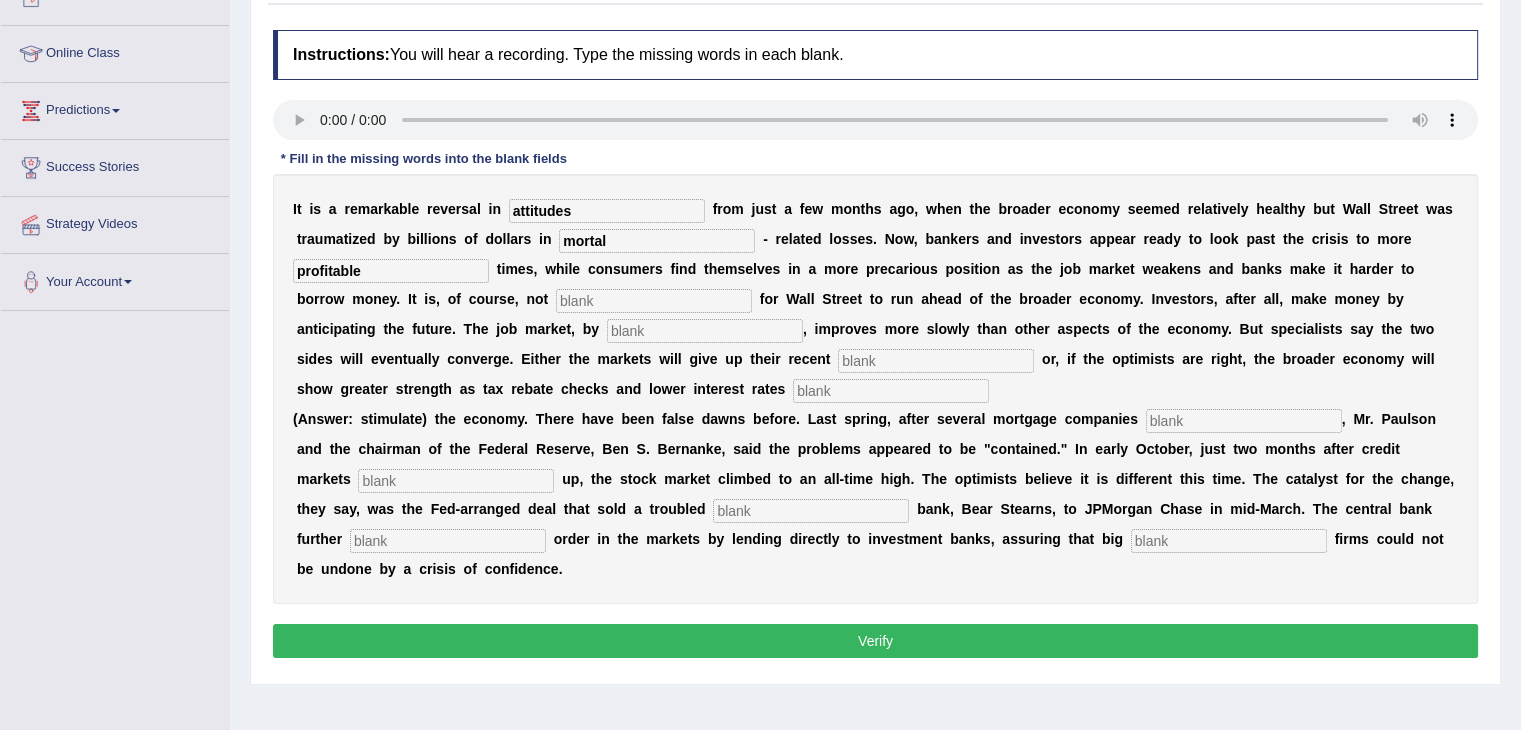 click at bounding box center [654, 301] 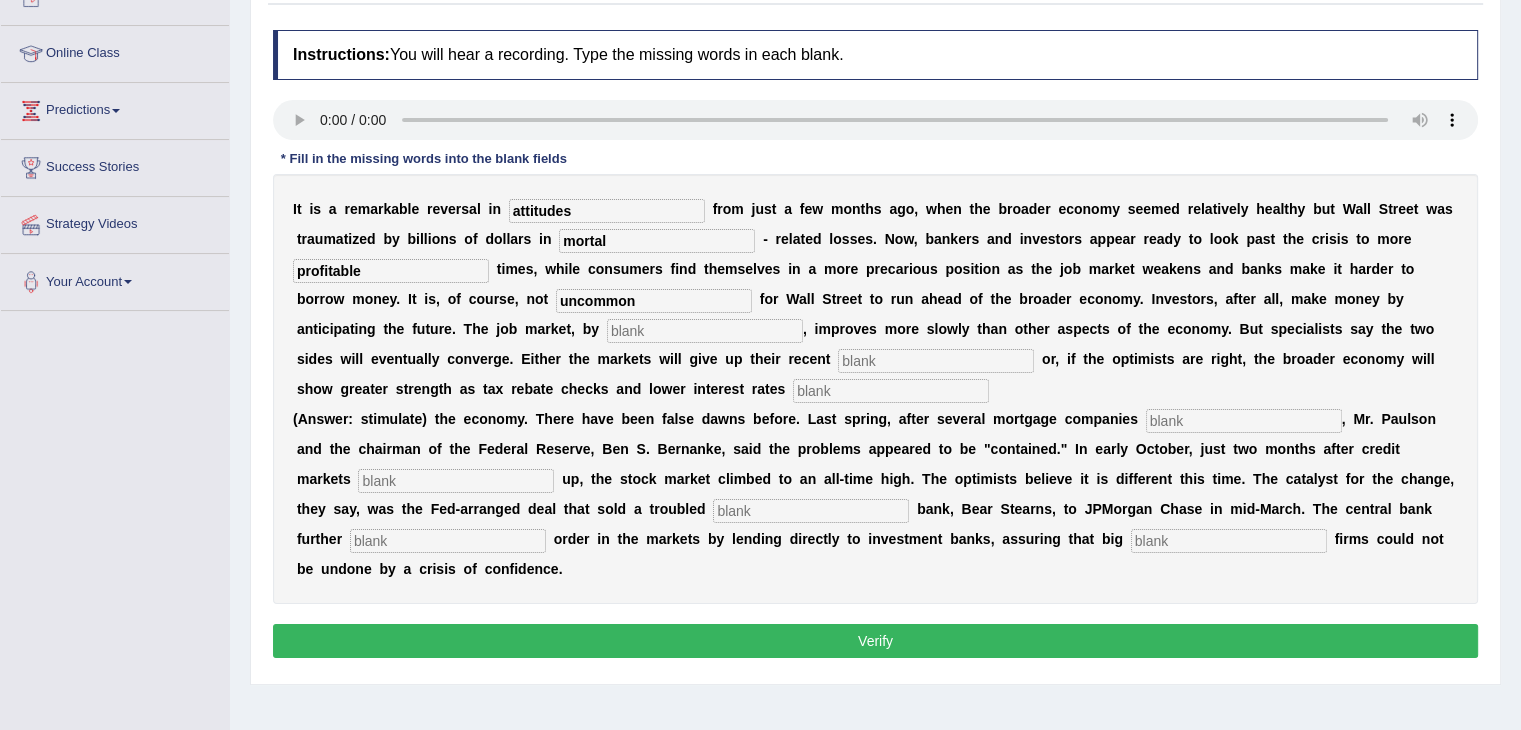 type on "uncommon" 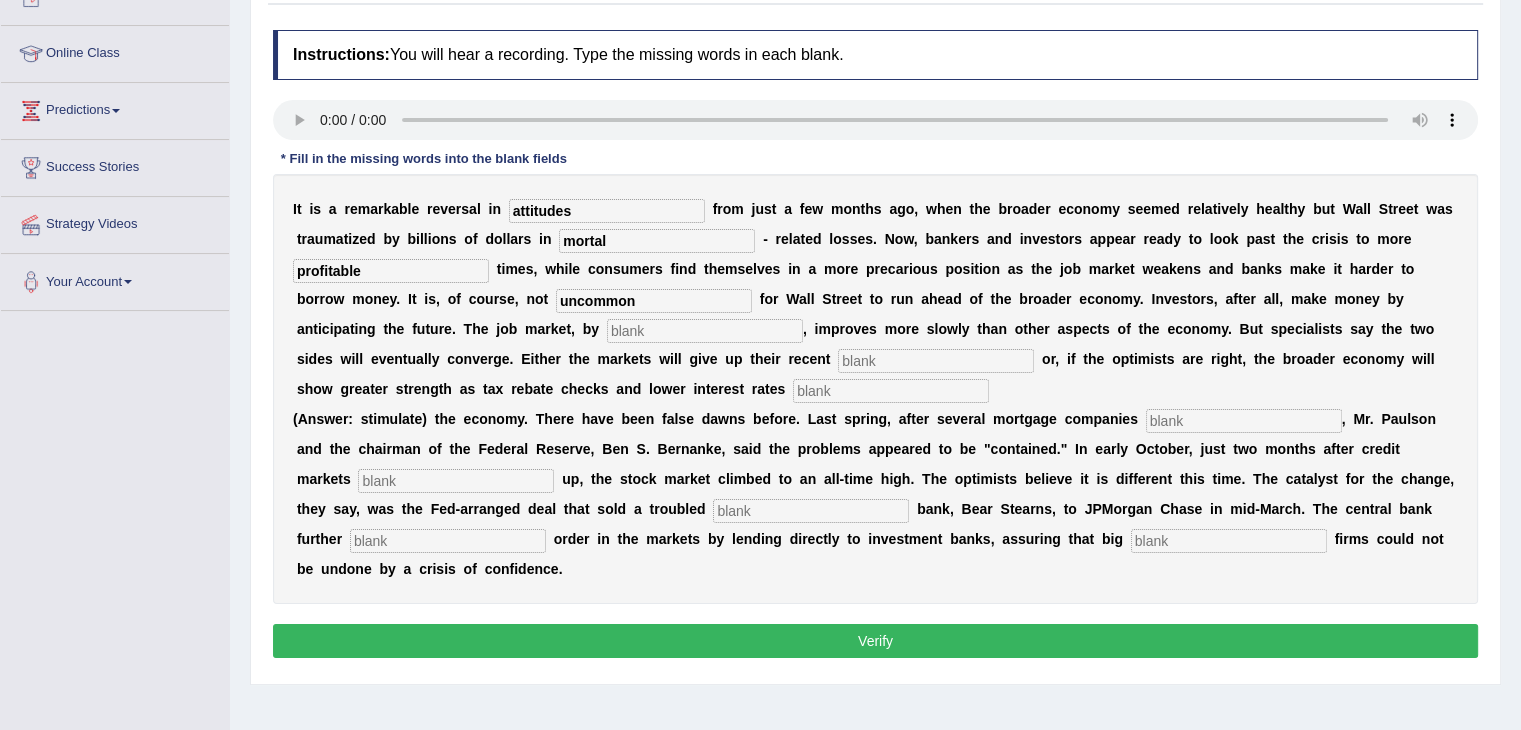 click at bounding box center [705, 331] 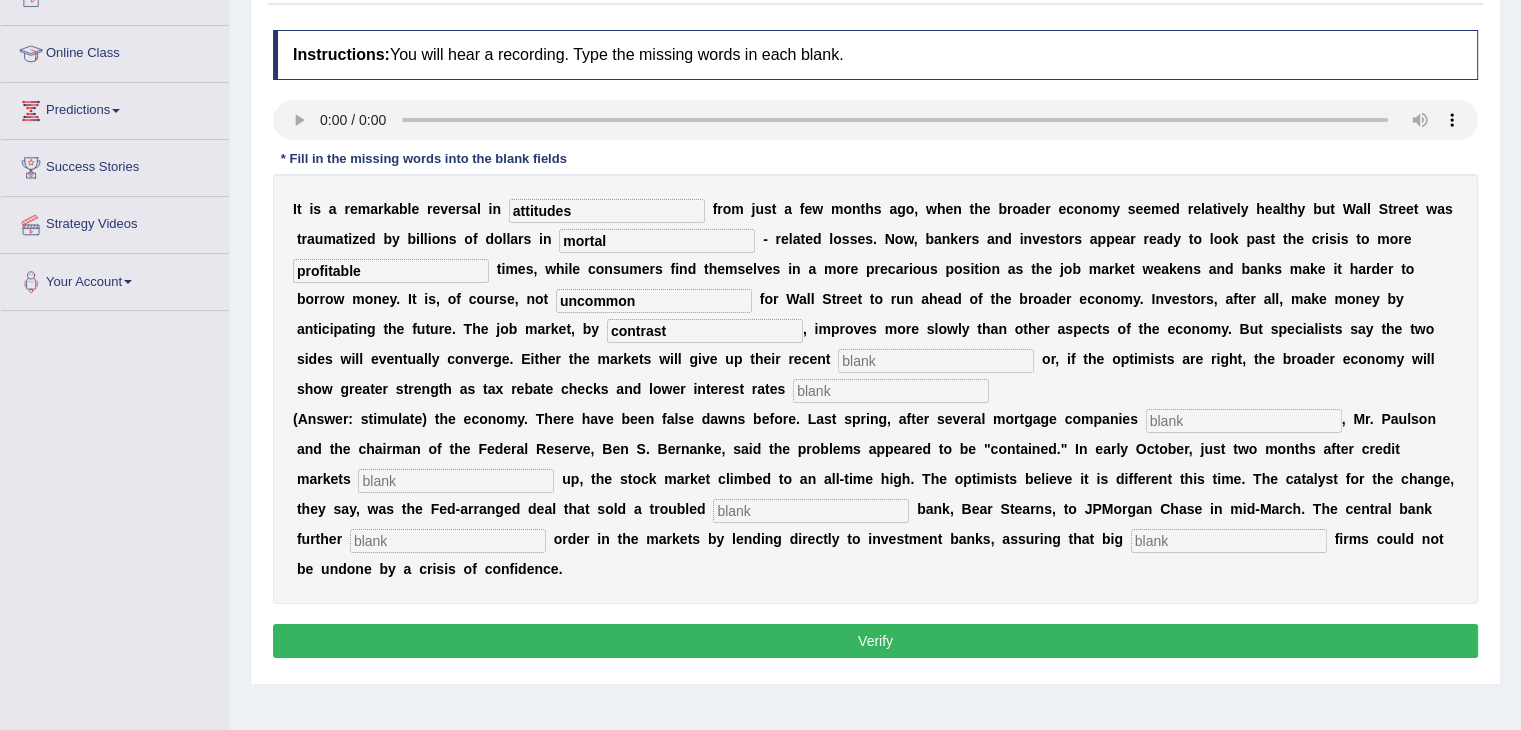 type on "contrast" 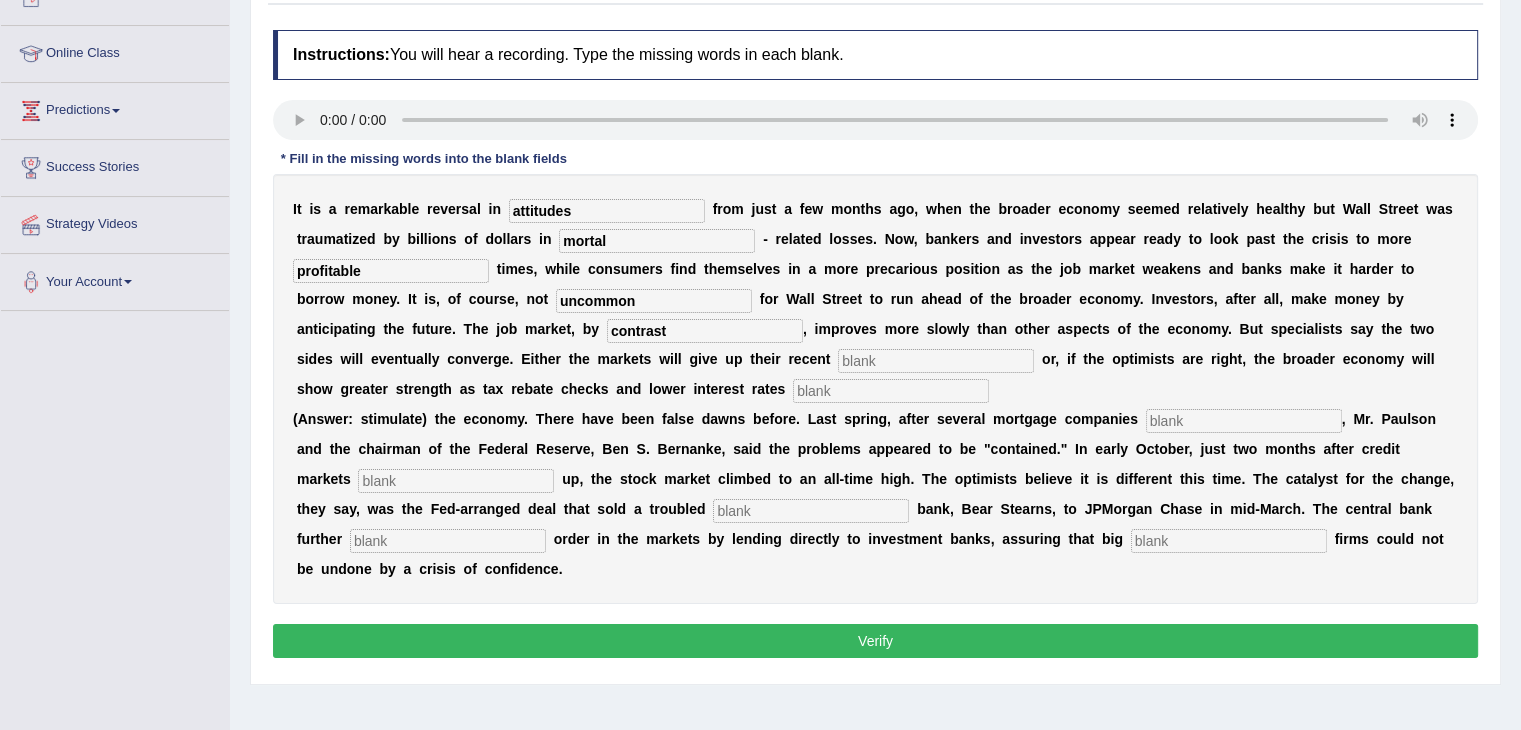 click at bounding box center [936, 361] 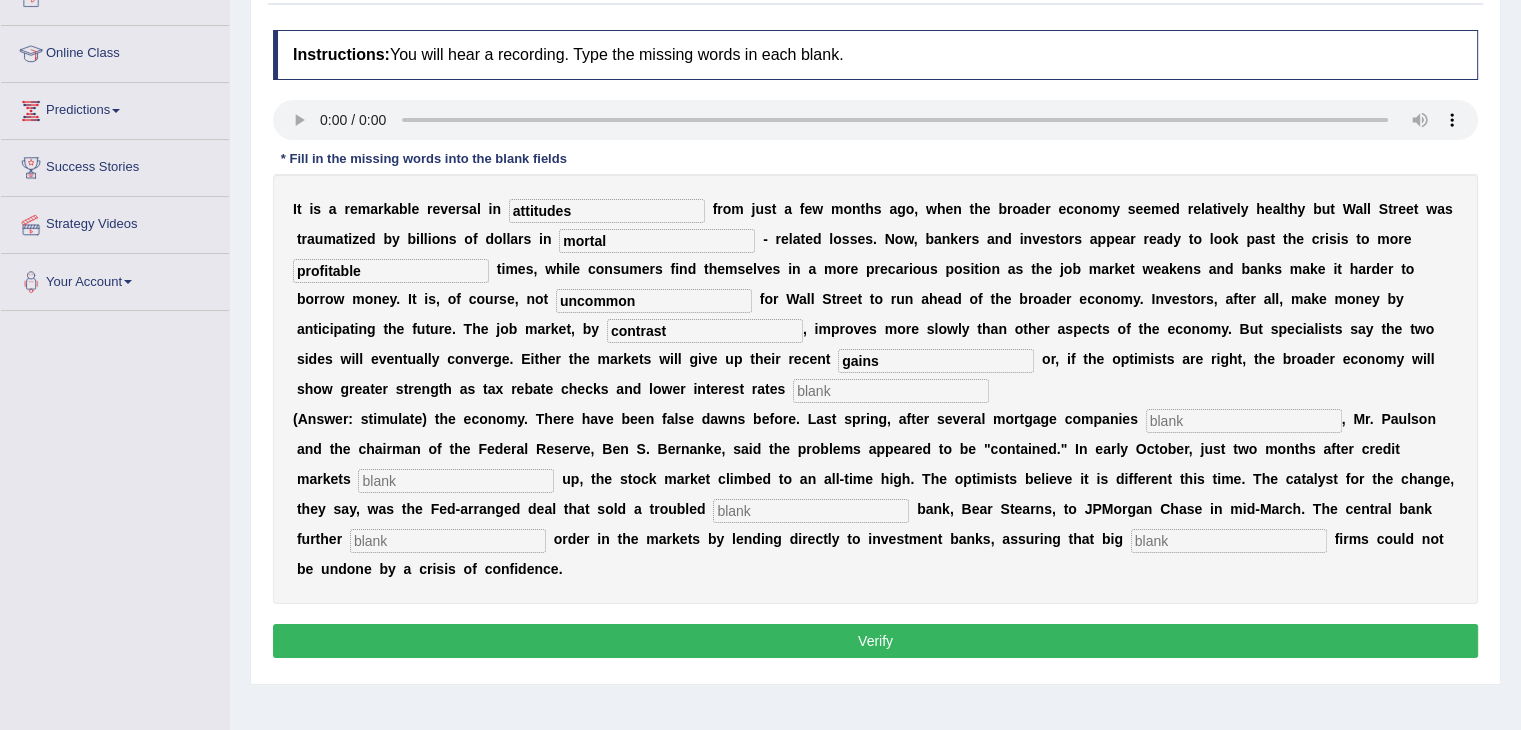 type on "gains" 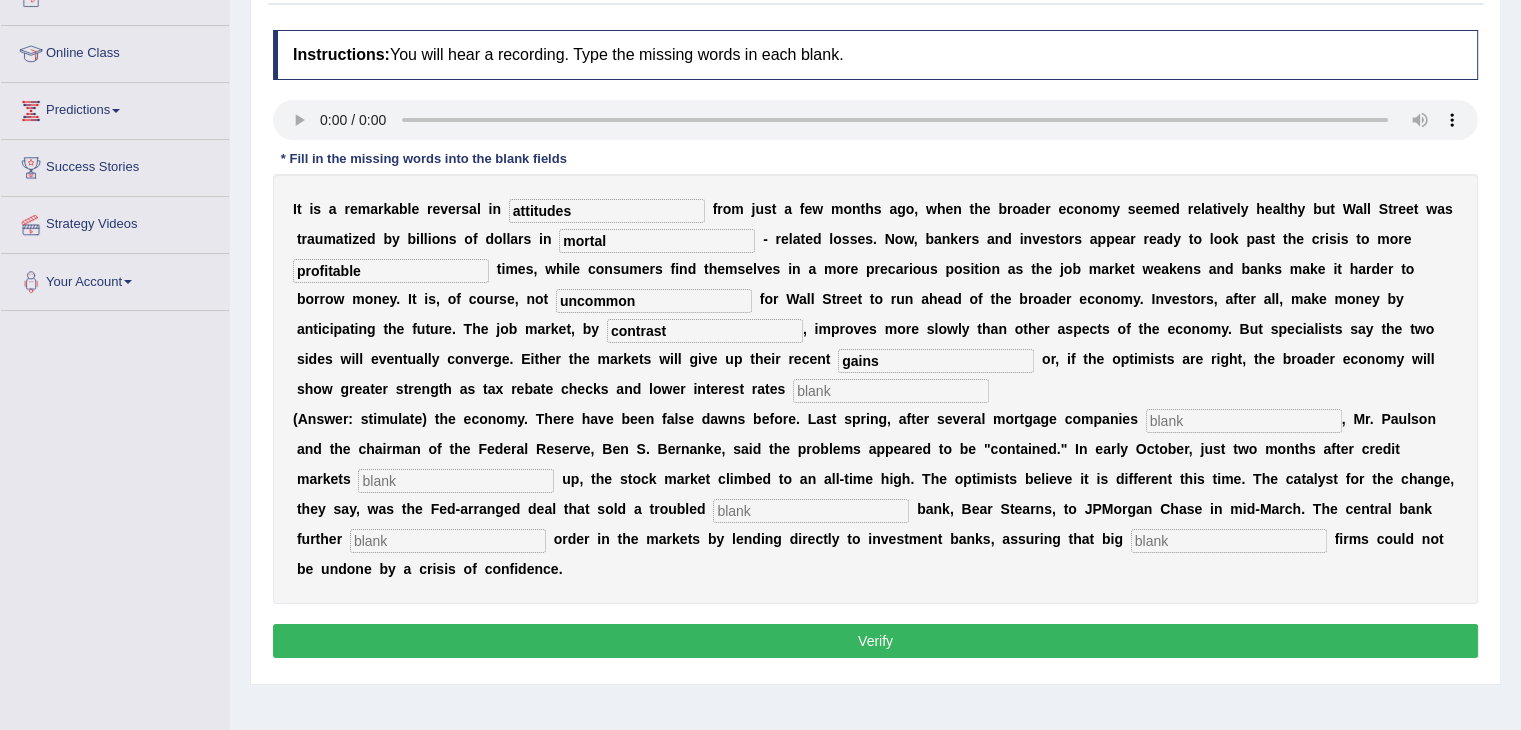 click at bounding box center [891, 391] 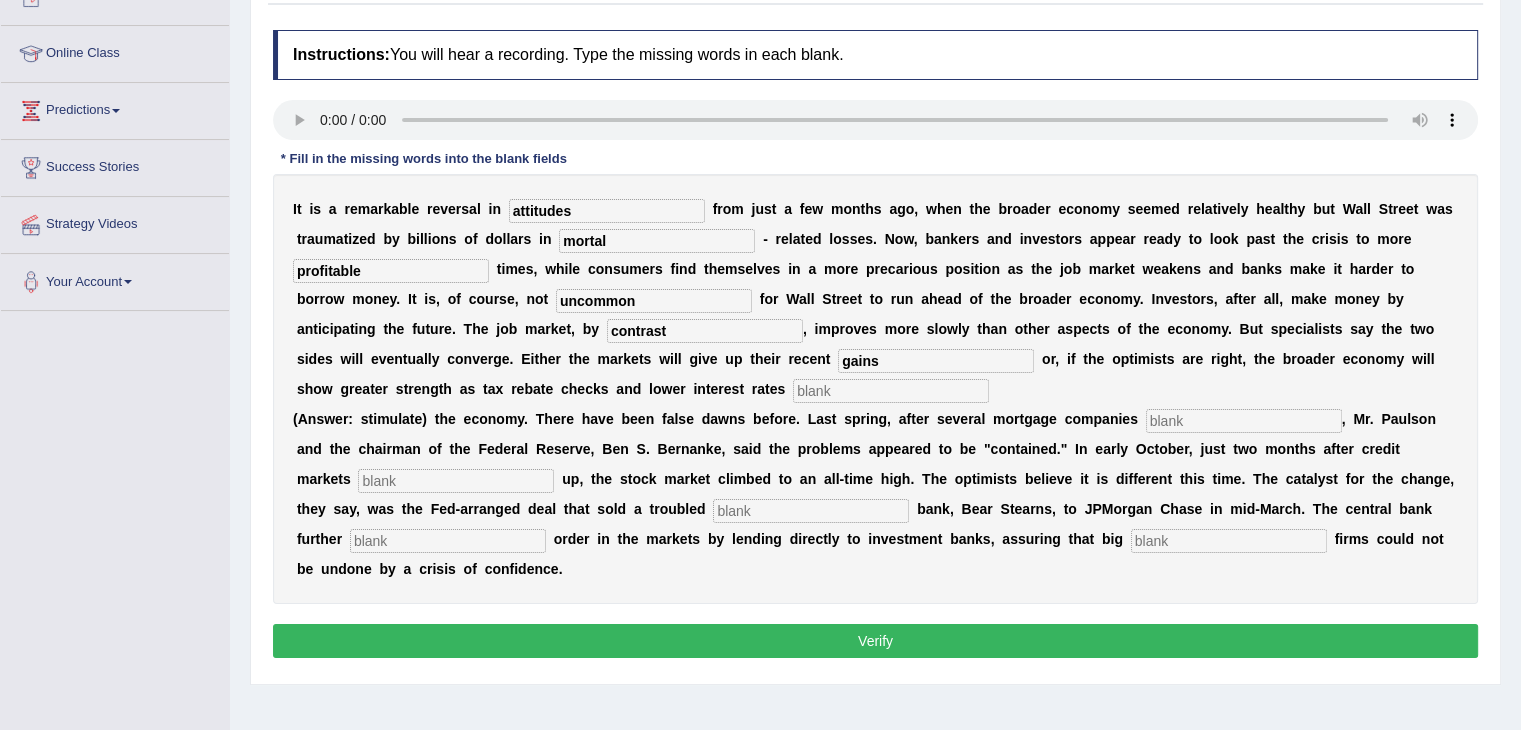 click at bounding box center (1244, 421) 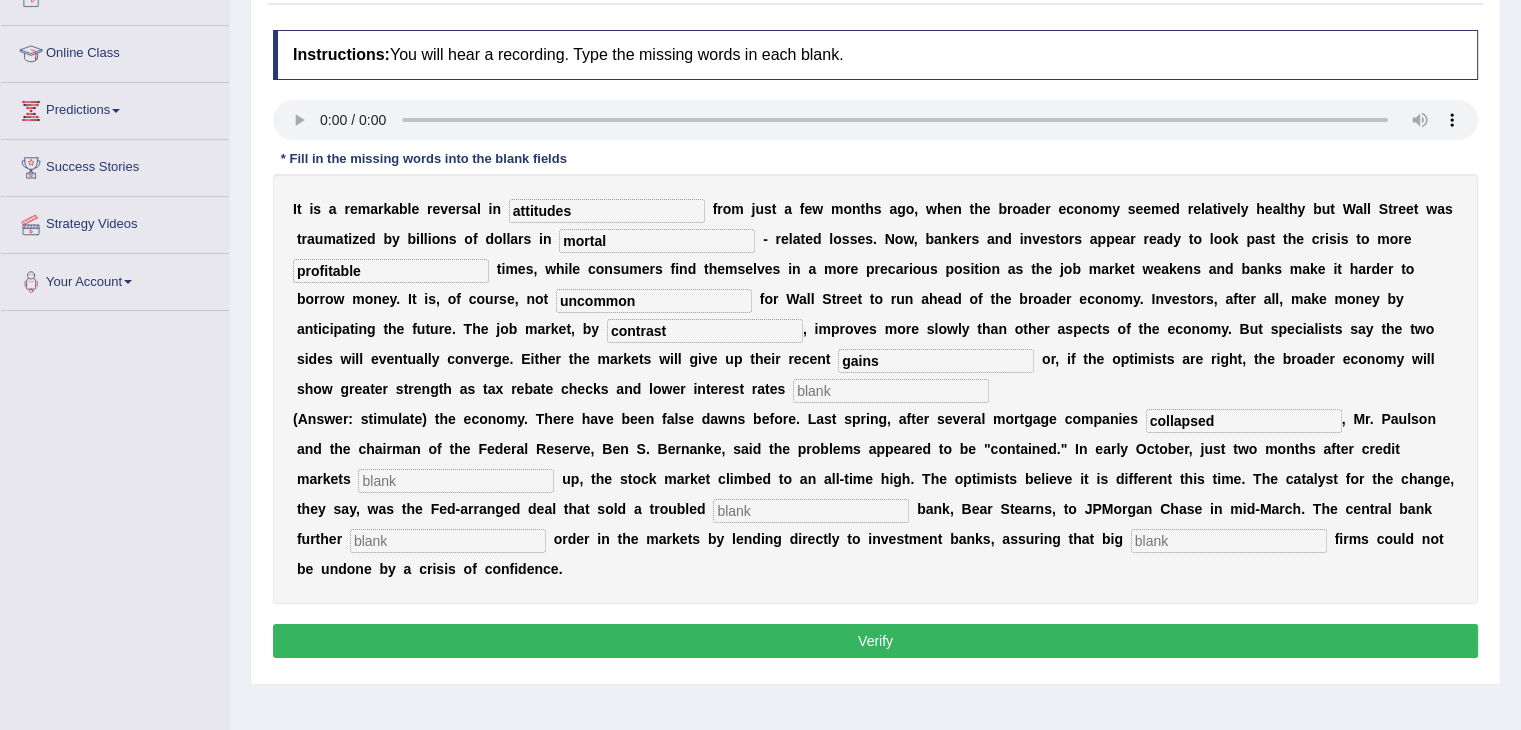type on "collapsed" 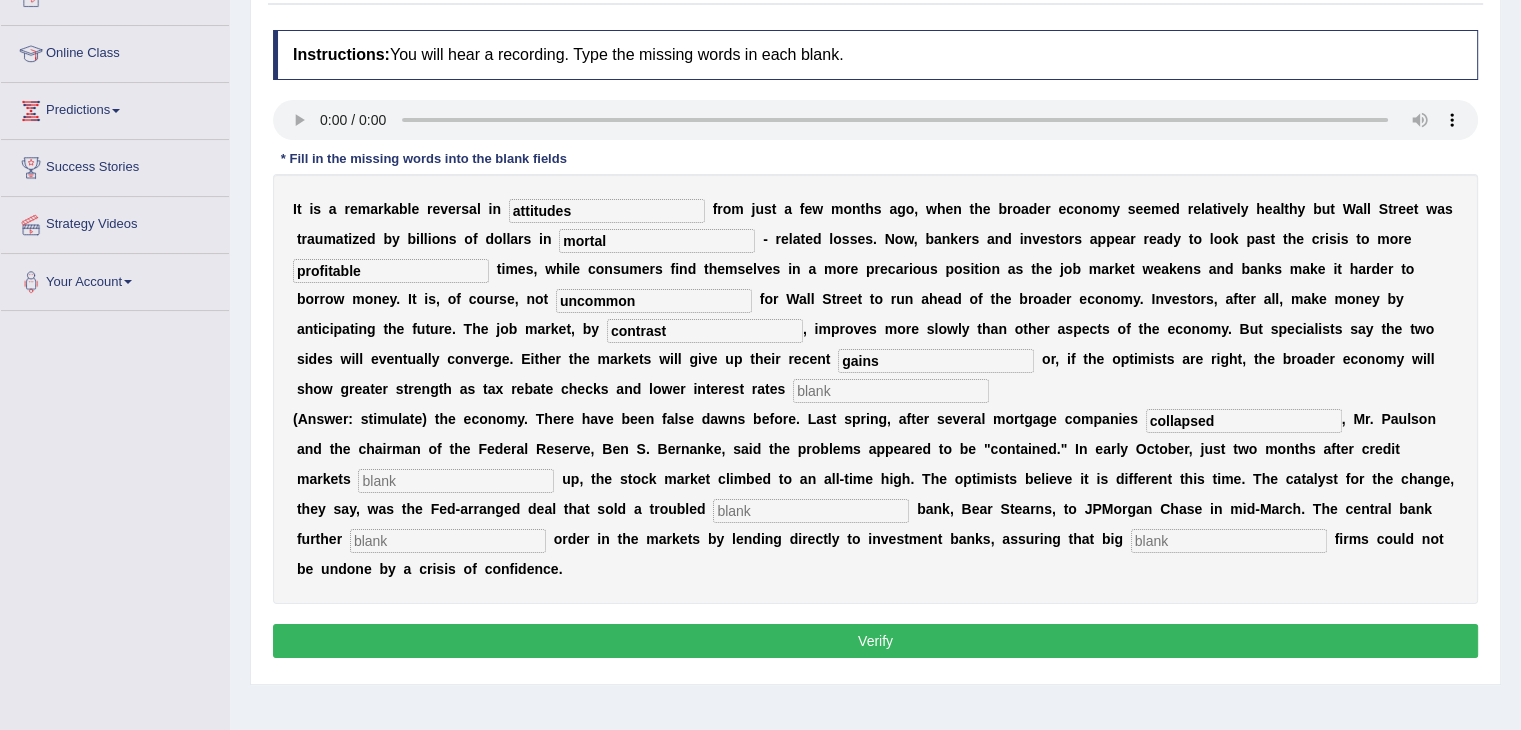 type on "g" 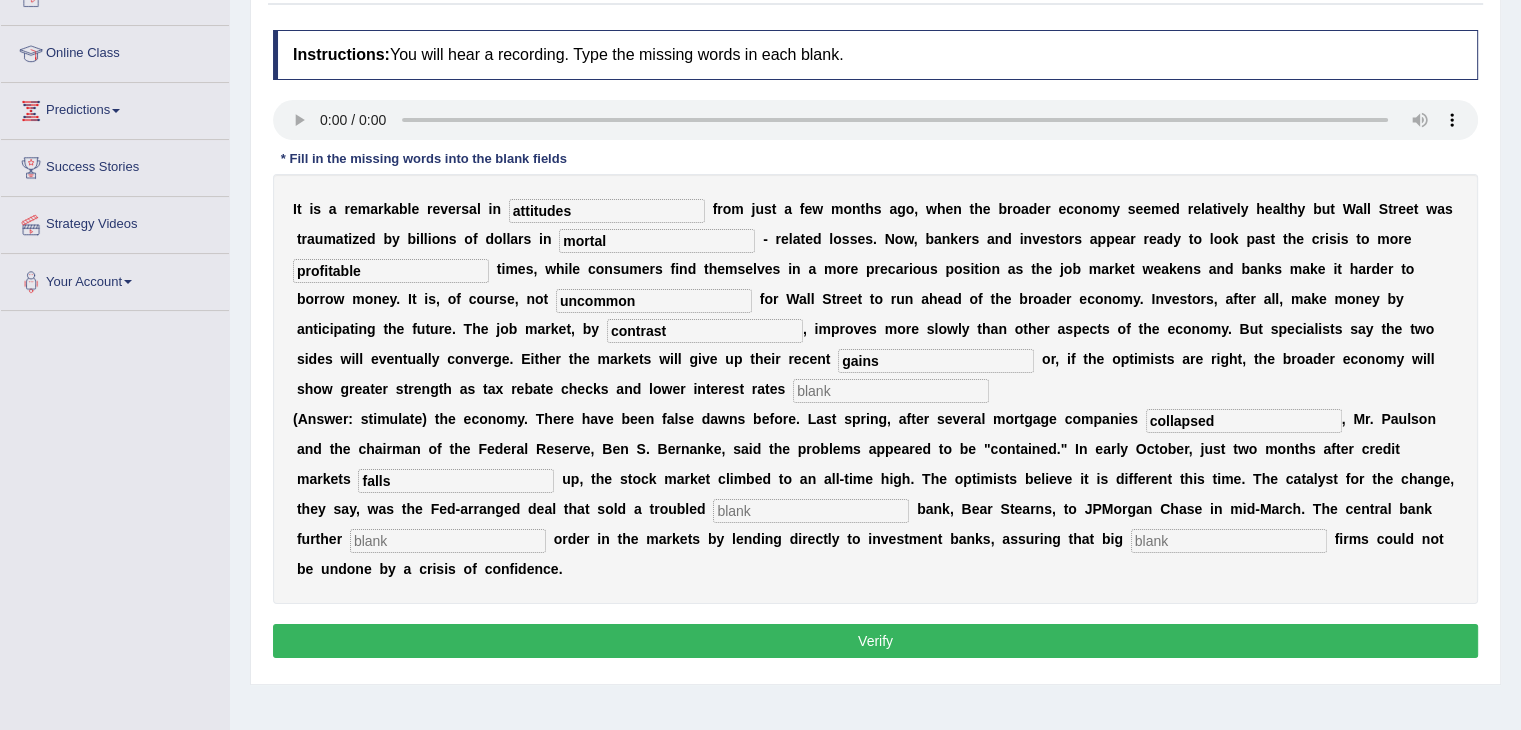 type on "falls" 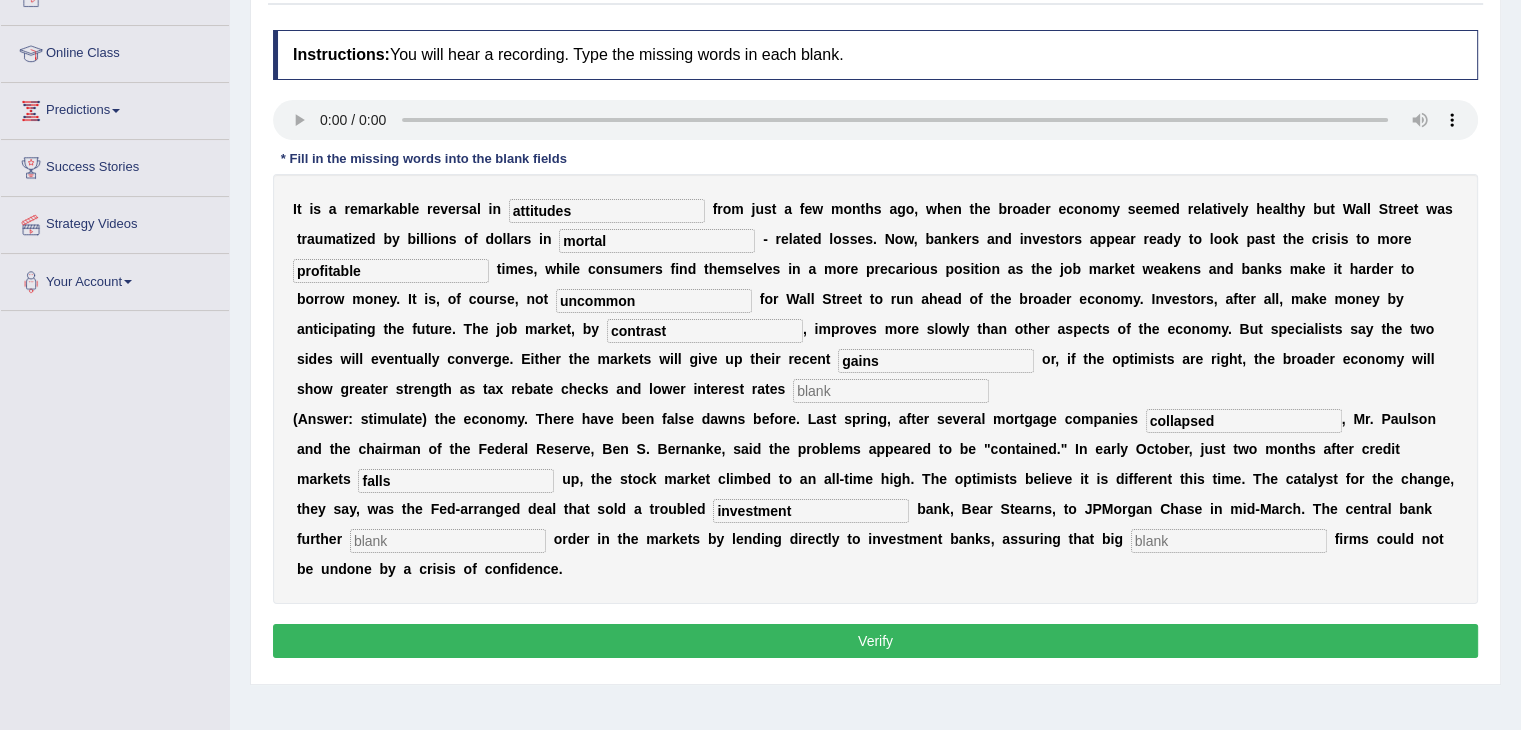 type on "investment" 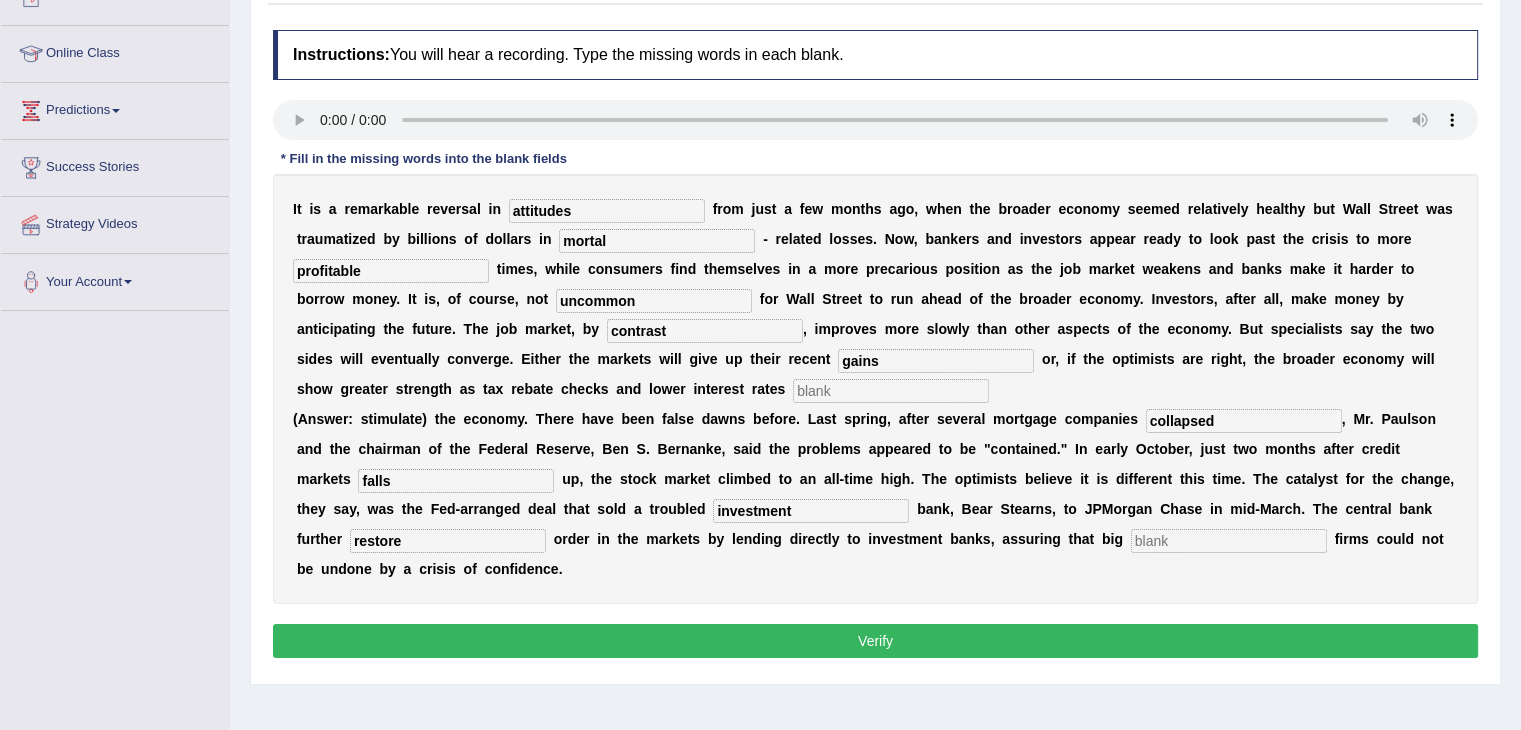 type on "restore" 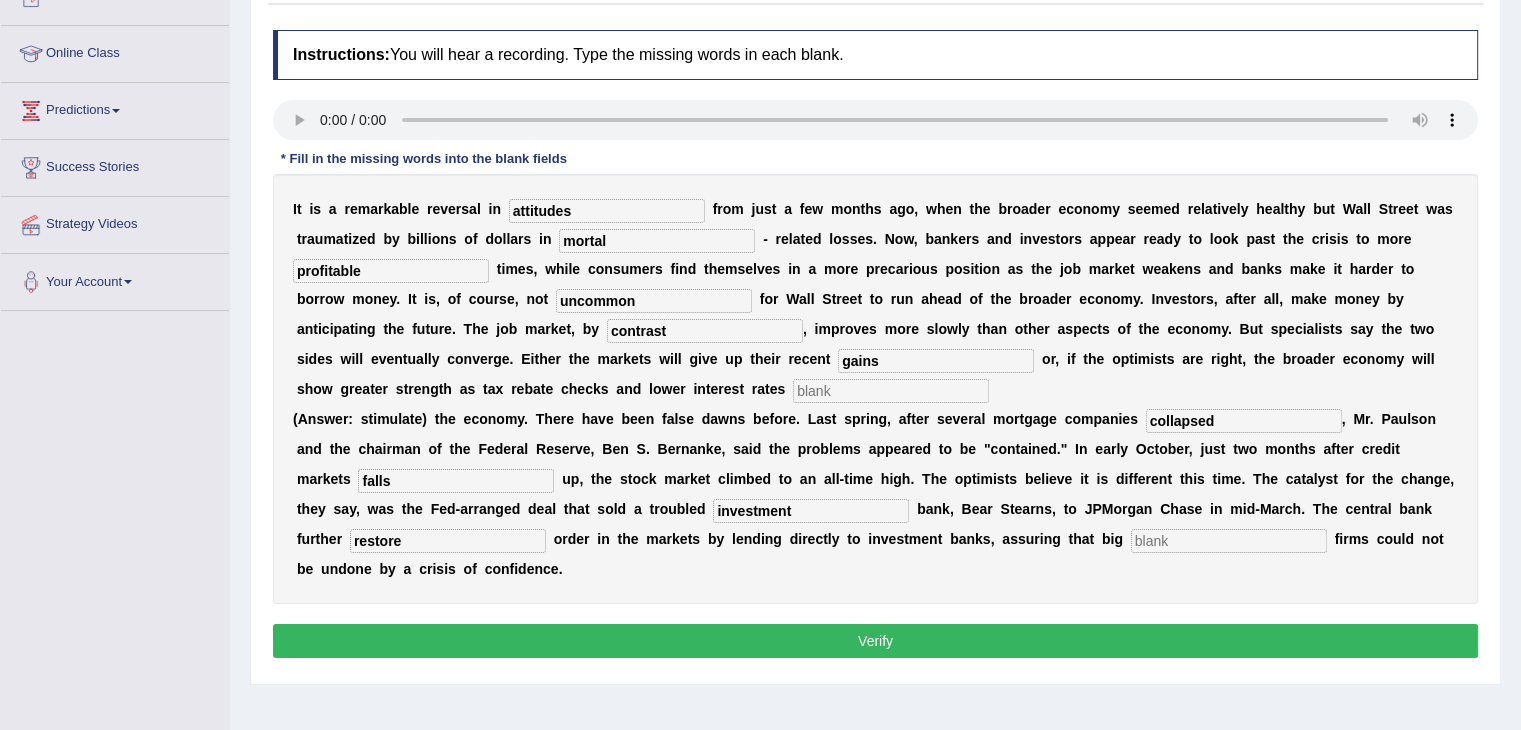 click at bounding box center (1229, 541) 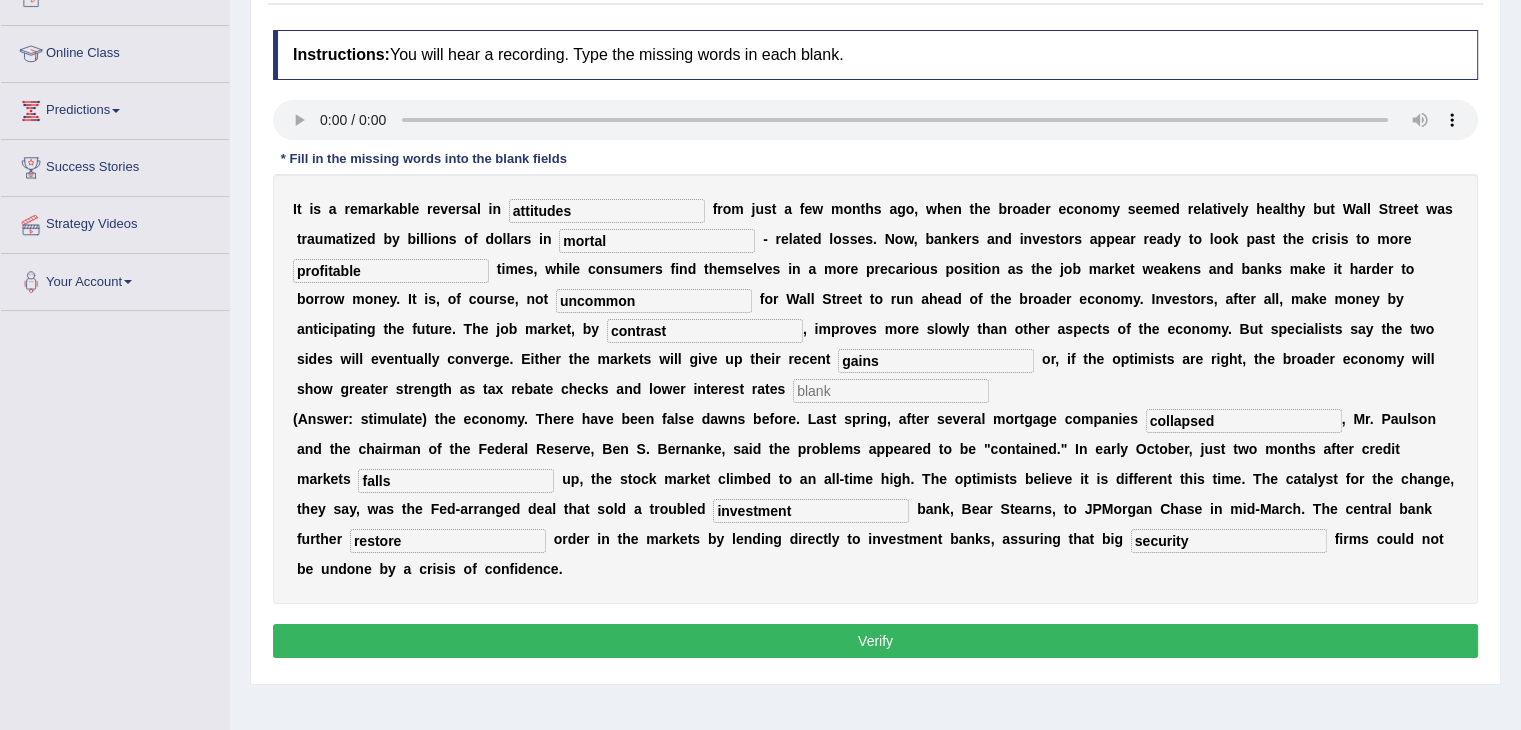 type on "security" 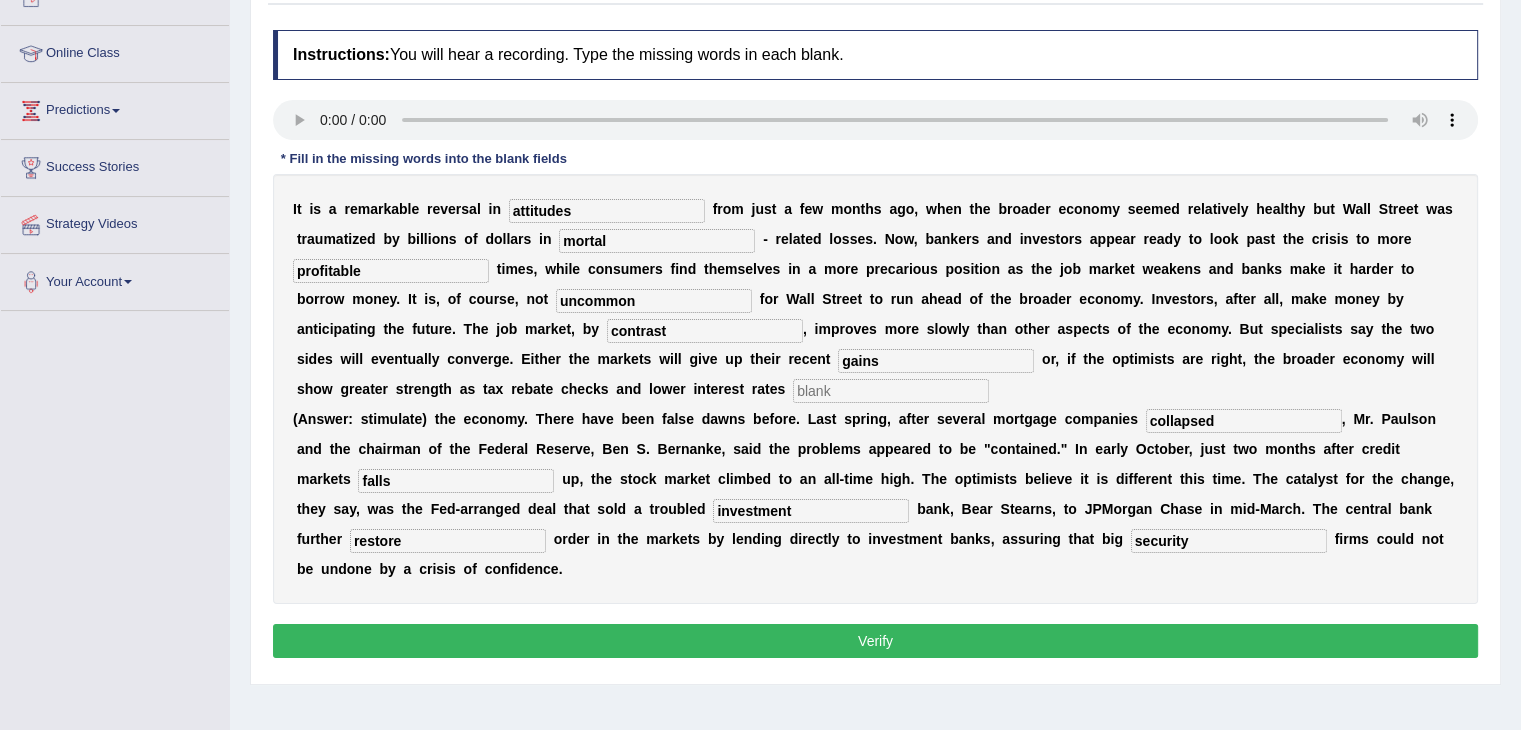 click on "I t    i s    a    r e m a r k a b l e    r e v e r s a l    i n    attitudes    f r o m    j u s t    a    f e w    m o n t h s    a g o ,    w h e n    t h e    b r o a d e r    e c o n o m y    s e e m e d    r e l a t i v e l y    h e a l t h y    b u t    W a l l    S t r e e t    w a s    t r a u m a t i z e d    b y    b i l l i o n s    o f    d o l l a r s    i n    mortal    -    r e l a t e d    l o s s e s .    N o w ,    b a n k e r s    a n d    i n v e s t o r s    a p p e a r    r e a d y    t o    l o o k    p a s t    t h e    c r i s i s    t o    m o r e    profitable    t i m e s ,    w h i l e    c o n s u m e r s    f i n d    t h e m s e l v e s    i n    a    m o r e    p r e c a r i o u s    p o s i t i o n    a s    t h e    j o b    m a r k e t    w e a k e n s    a n d    b a n k s    m a k e    i t    h a r d e r    t o    b o r r o w    m o n e y .    I t    i s ,    o f    c o u r s e ,    n o t" at bounding box center [875, 389] 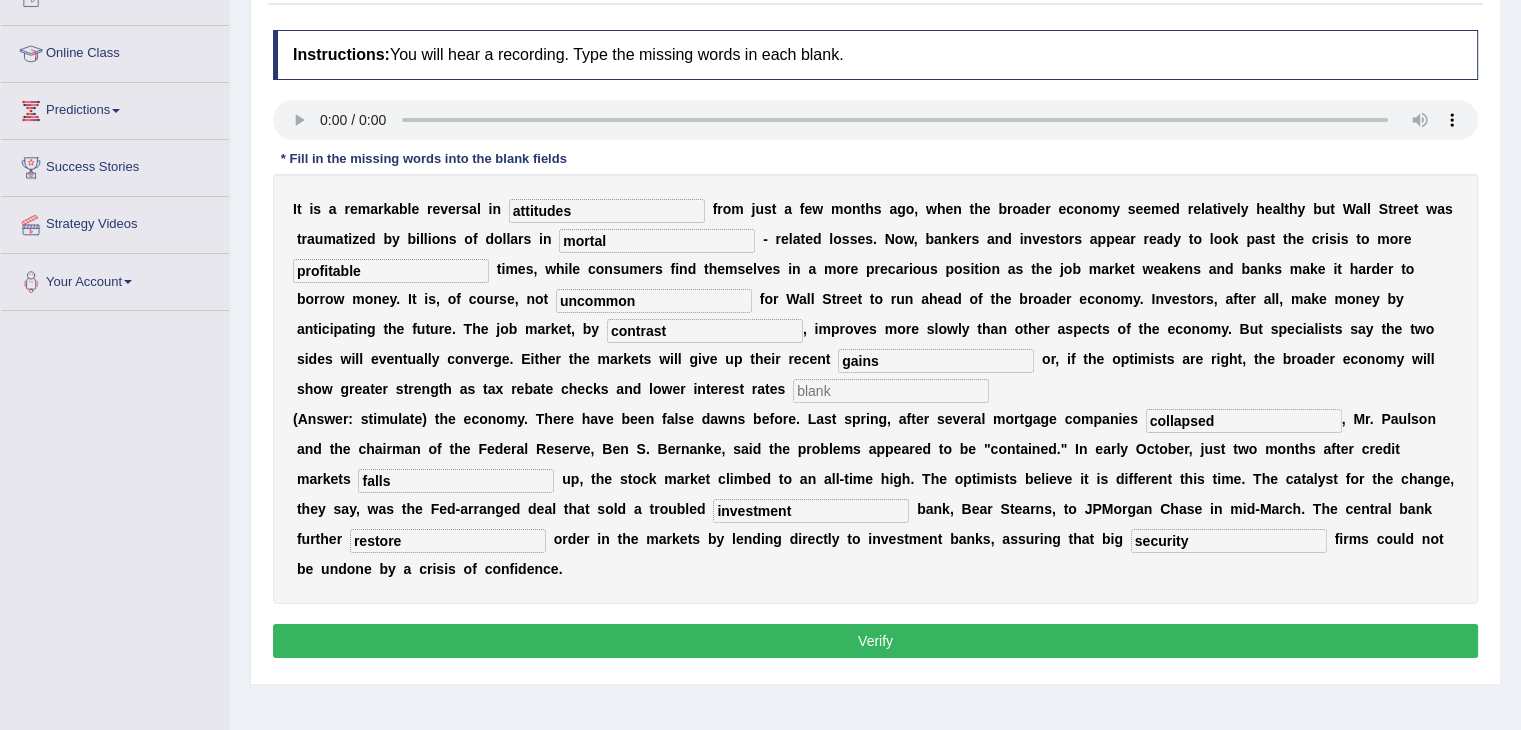 click on "I t    i s    a    r e m a r k a b l e    r e v e r s a l    i n    attitudes    f r o m    j u s t    a    f e w    m o n t h s    a g o ,    w h e n    t h e    b r o a d e r    e c o n o m y    s e e m e d    r e l a t i v e l y    h e a l t h y    b u t    W a l l    S t r e e t    w a s    t r a u m a t i z e d    b y    b i l l i o n s    o f    d o l l a r s    i n    mortal    -    r e l a t e d    l o s s e s .    N o w ,    b a n k e r s    a n d    i n v e s t o r s    a p p e a r    r e a d y    t o    l o o k    p a s t    t h e    c r i s i s    t o    m o r e    profitable    t i m e s ,    w h i l e    c o n s u m e r s    f i n d    t h e m s e l v e s    i n    a    m o r e    p r e c a r i o u s    p o s i t i o n    a s    t h e    j o b    m a r k e t    w e a k e n s    a n d    b a n k s    m a k e    i t    h a r d e r    t o    b o r r o w    m o n e y .    I t    i s ,    o f    c o u r s e ,    n o t" at bounding box center [875, 389] 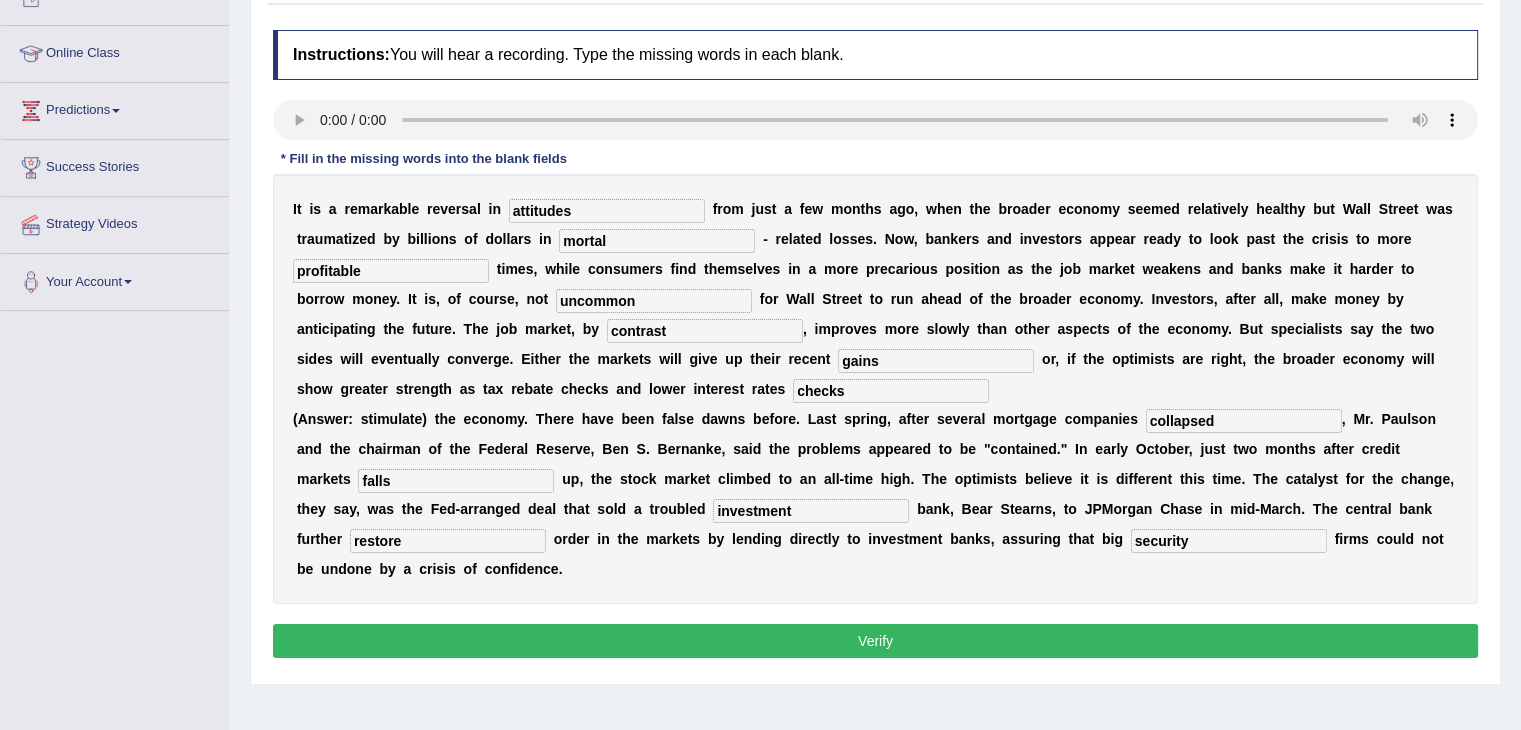 type on "checks" 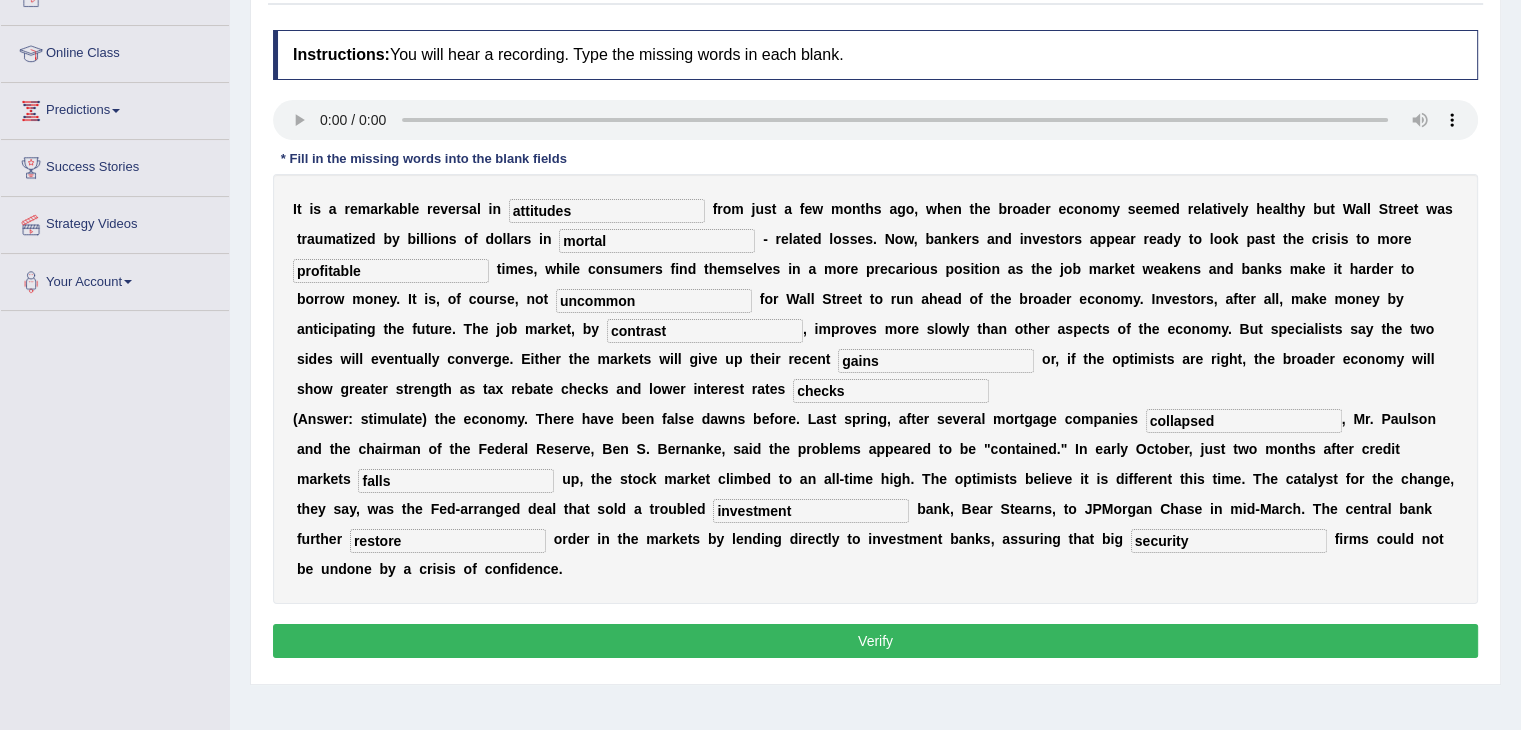 click on "Instructions:  You will hear a recording. Type the missing words in each blank.
* Fill in the missing words into the blank fields I t    i s    a    r e m a r k a b l e    r e v e r s a l    i n    attitudes    f r o m    j u s t    a    f e w    m o n t h s    a g o ,    w h e n    t h e    b r o a d e r    e c o n o m y    s e e m e d    r e l a t i v e l y    h e a l t h y    b u t    W a l l    S t r e e t    w a s    t r a u m a t i z e d    b y    b i l l i o n s    o f    d o l l a r s    i n    mortal    -    r e l a t e d    l o s s e s .    N o w ,    b a n k e r s    a n d    i n v e s t o r s    a p p e a r    r e a d y    t o    l o o k    p a s t    t h e    c r i s i s    t o    m o r e    profitable    t i m e s ,    w h i l e    c o n s u m e r s    f i n d    t h e m s e l v e s    i n    a    m o r e    p r e c a r i o u s    p o s i t i o n    a s    t h e    j o b    m a r k e t    w e a k e n s    a n d    b a" at bounding box center [875, 347] 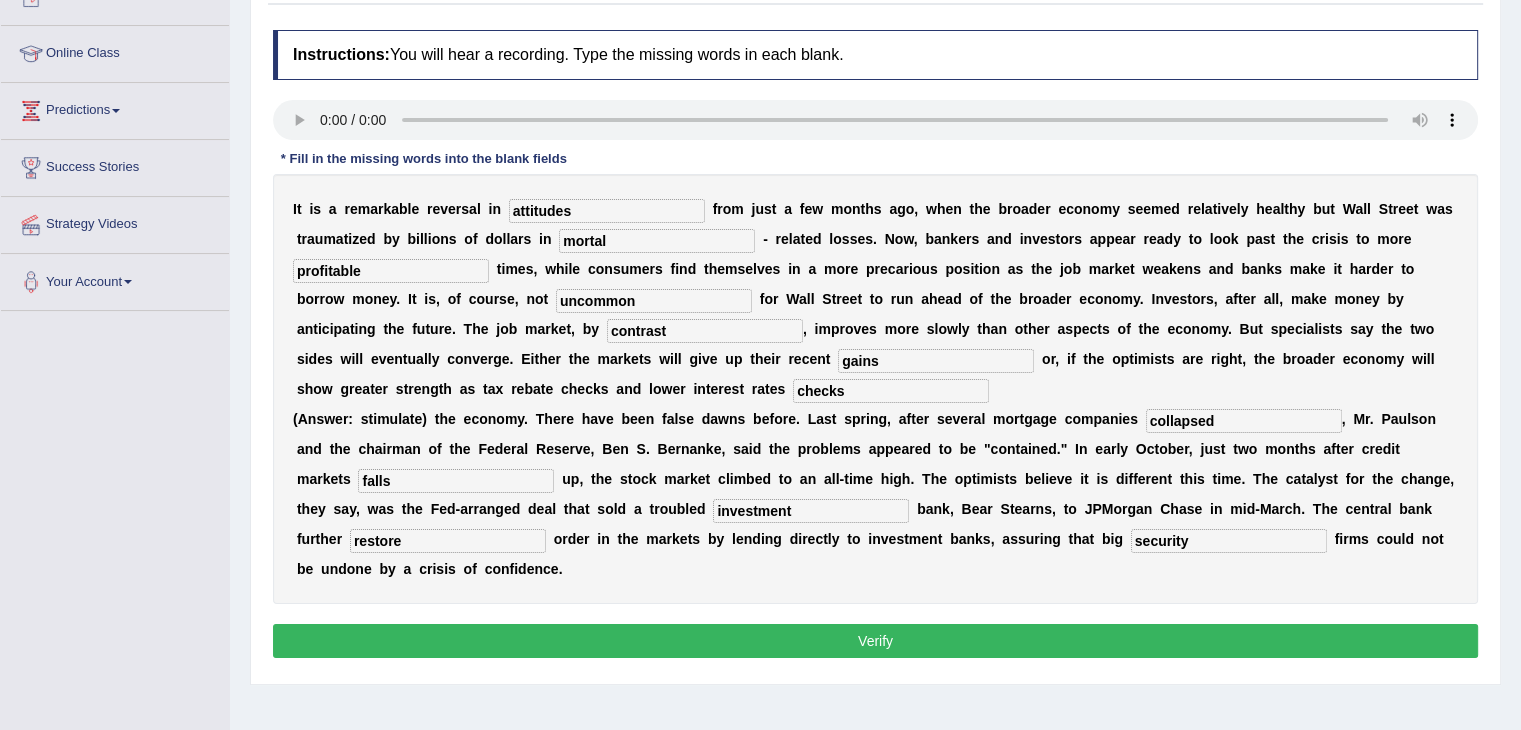 click on "Verify" at bounding box center [875, 641] 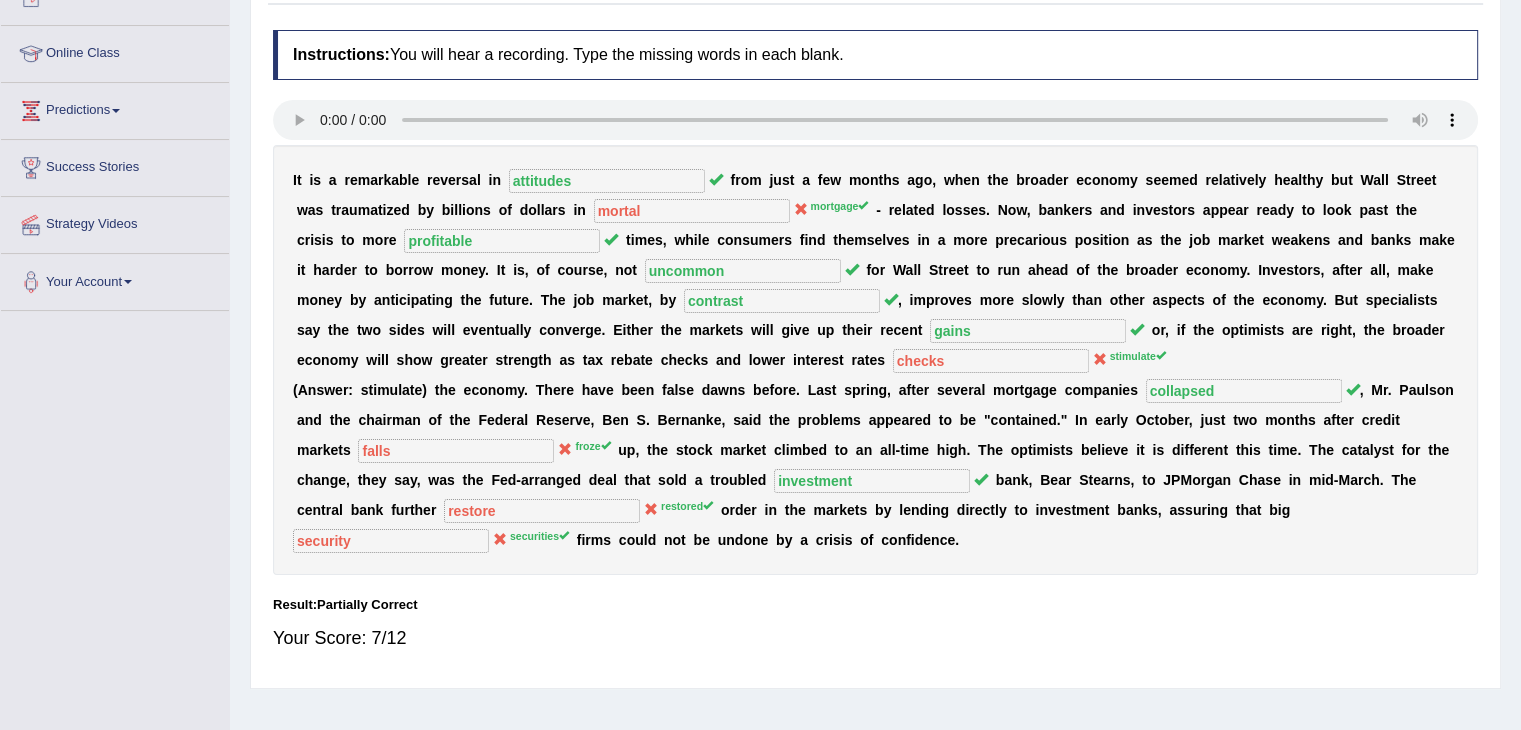 drag, startPoint x: 858, startPoint y: 641, endPoint x: 915, endPoint y: 431, distance: 217.59825 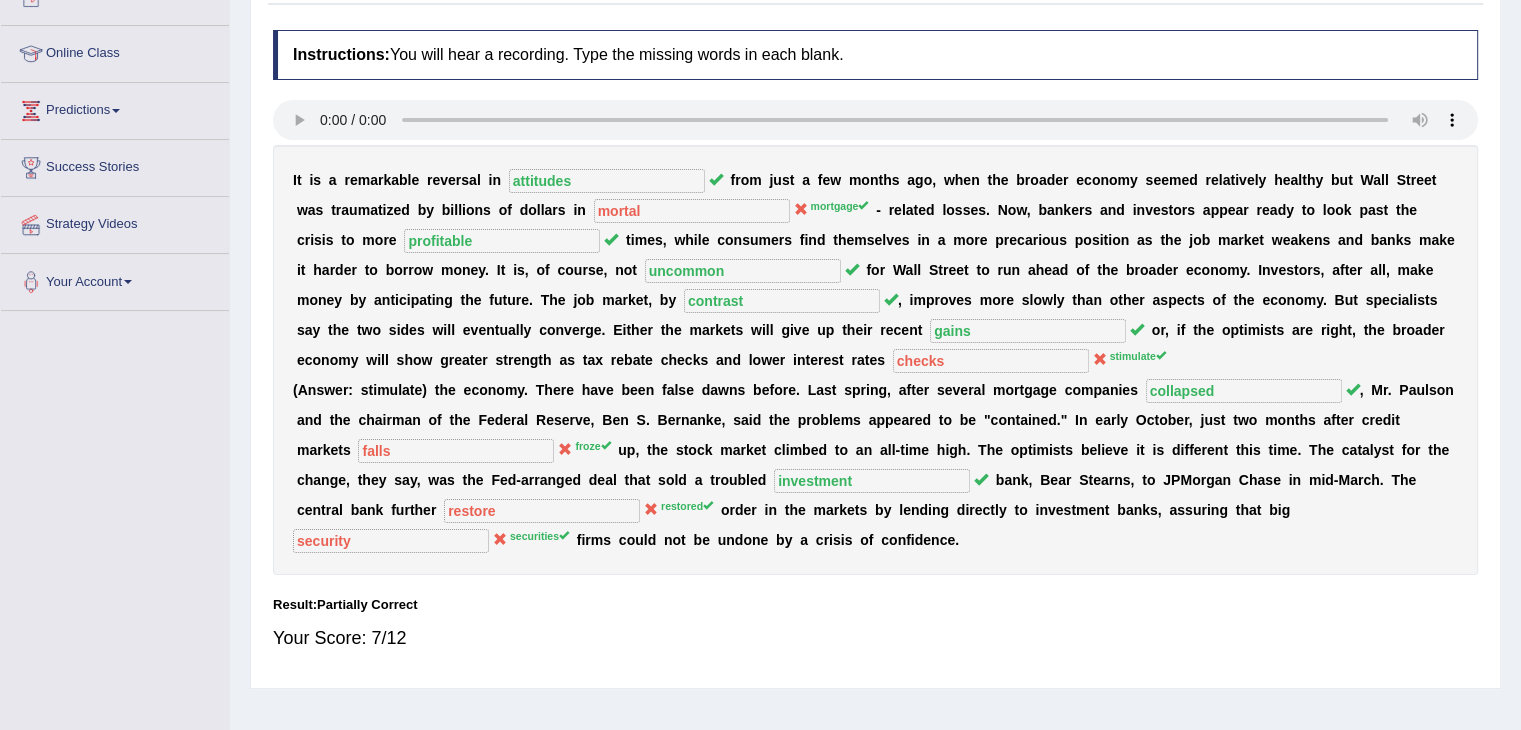 click on "Instructions:  You will hear a recording. Type the missing words in each blank.
* Fill in the missing words into the blank fields I t    i s    a    r e m a r k a b l e    r e v e r s a l    i n    attitudes      f r o m    j u s t    a    f e w    m o n t h s    a g o ,    w h e n    t h e    b r o a d e r    e c o n o m y    s e e m e d    r e l a t i v e l y    h e a l t h y    b u t    W a l l    S t r e e t    w a s    t r a u m a t i z e d    b y    b i l l i o n s    o f    d o l l a r s    i n    mortal   mortgage    -    r e l a t e d    l o s s e s .    N o w ,    b a n k e r s    a n d    i n v e s t o r s    a p p e a r    r e a d y    t o    l o o k    p a s t    t h e    c r i s i s    t o    m o r e    profitable      t i m e s ,    w h i l e    c o n s u m e r s    f i n d    t h e m s e l v e s    i n    a    m o r e    p r e c a r i o u s    p o s i t i o n    a s    t h e    j o b    m a r k e t    w e a k e n s" at bounding box center [875, 349] 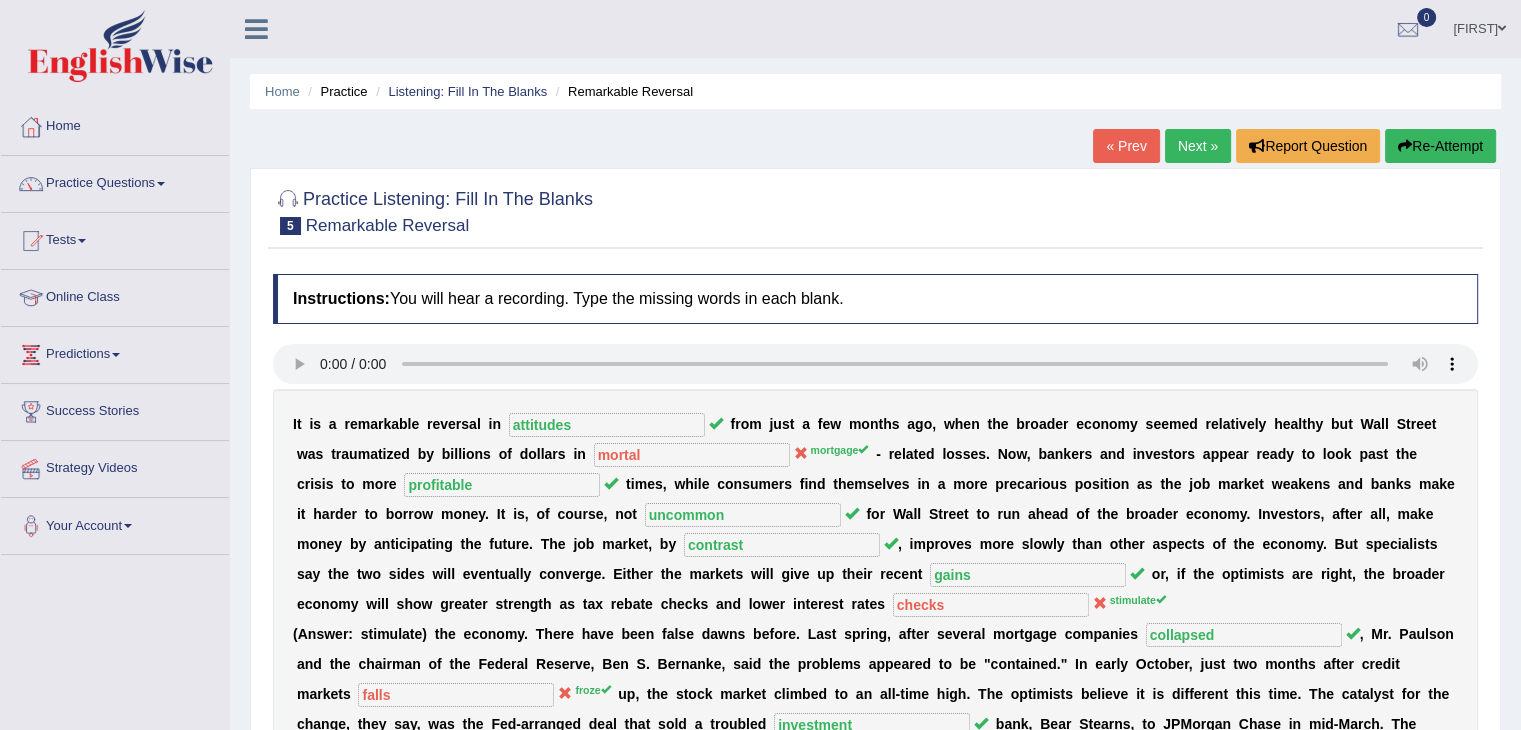 click on "Next »" at bounding box center (1198, 146) 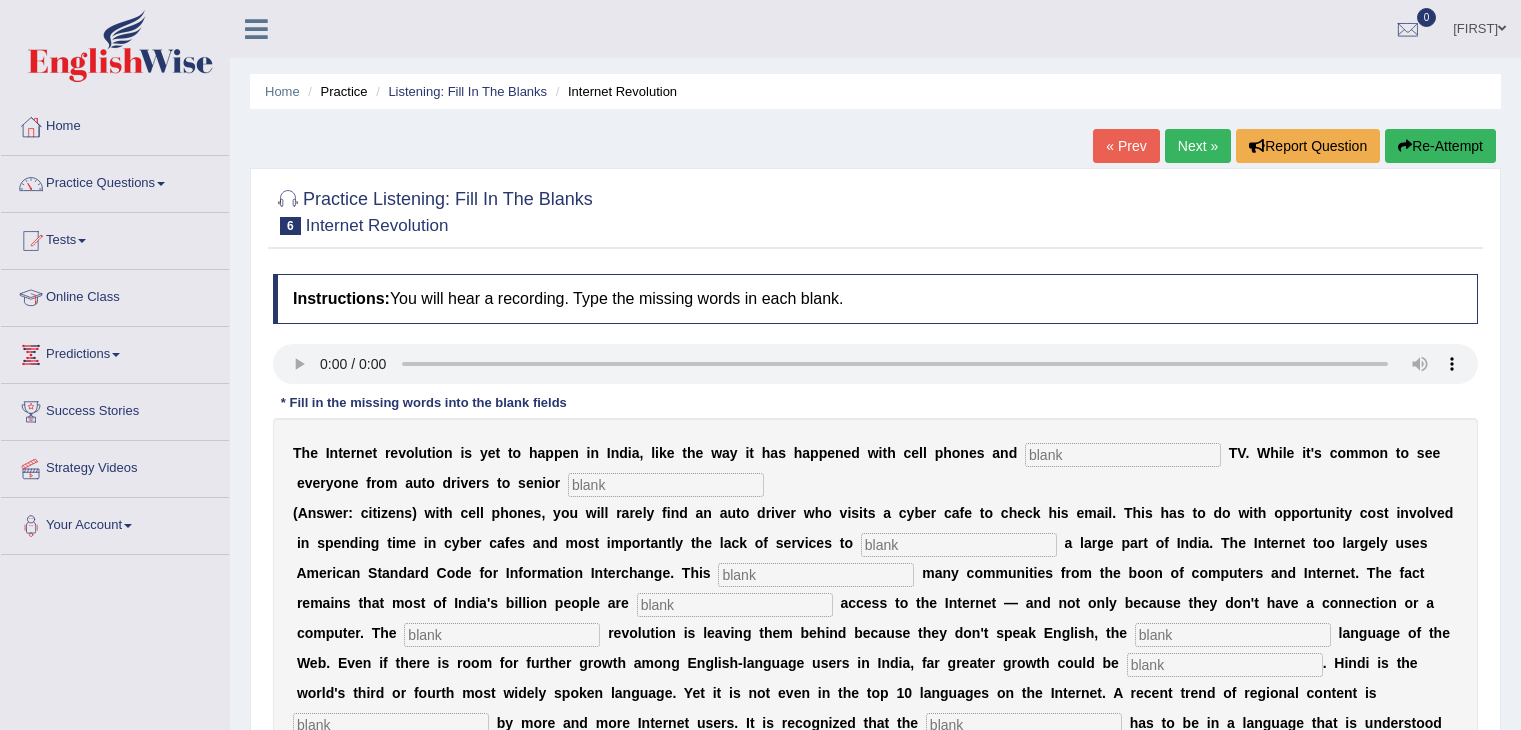 scroll, scrollTop: 0, scrollLeft: 0, axis: both 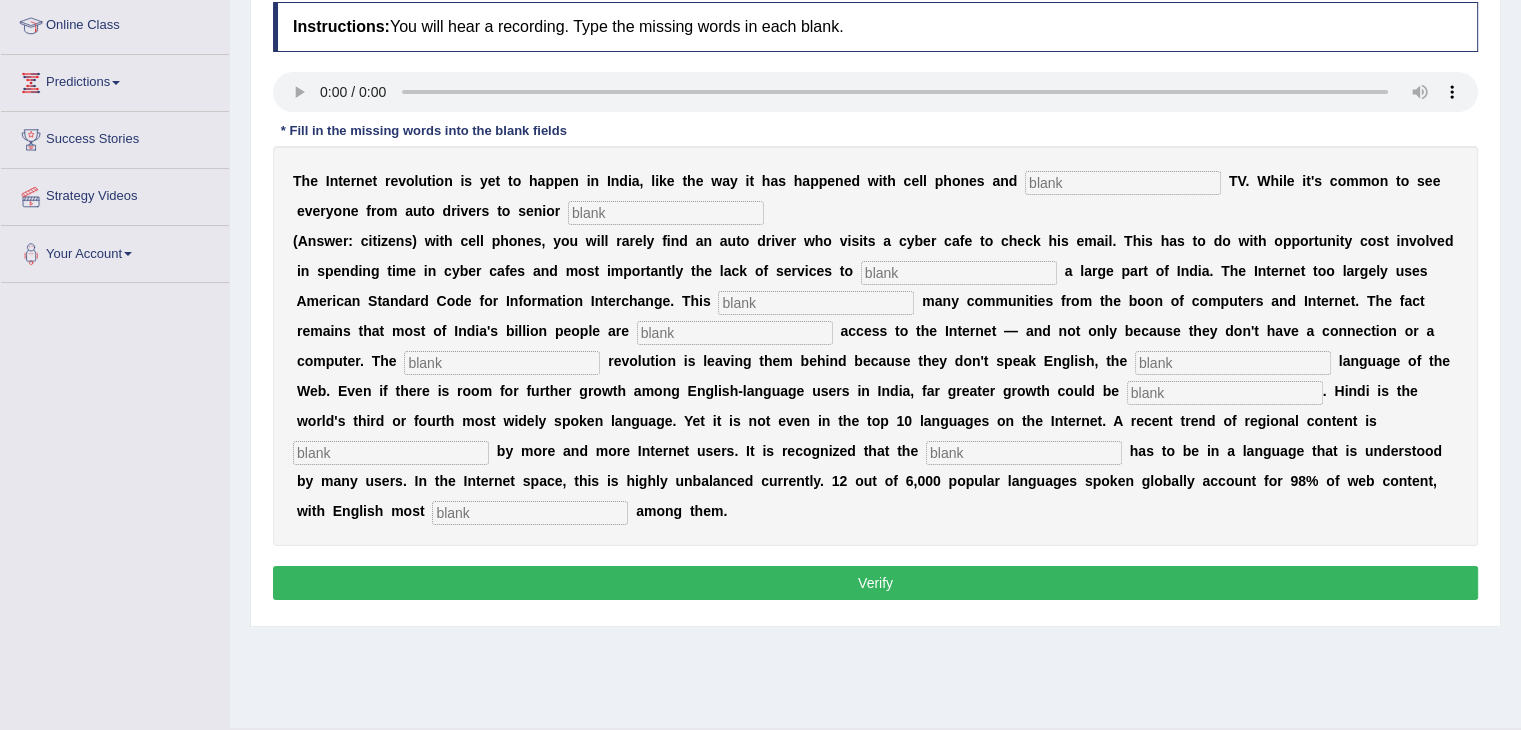 type 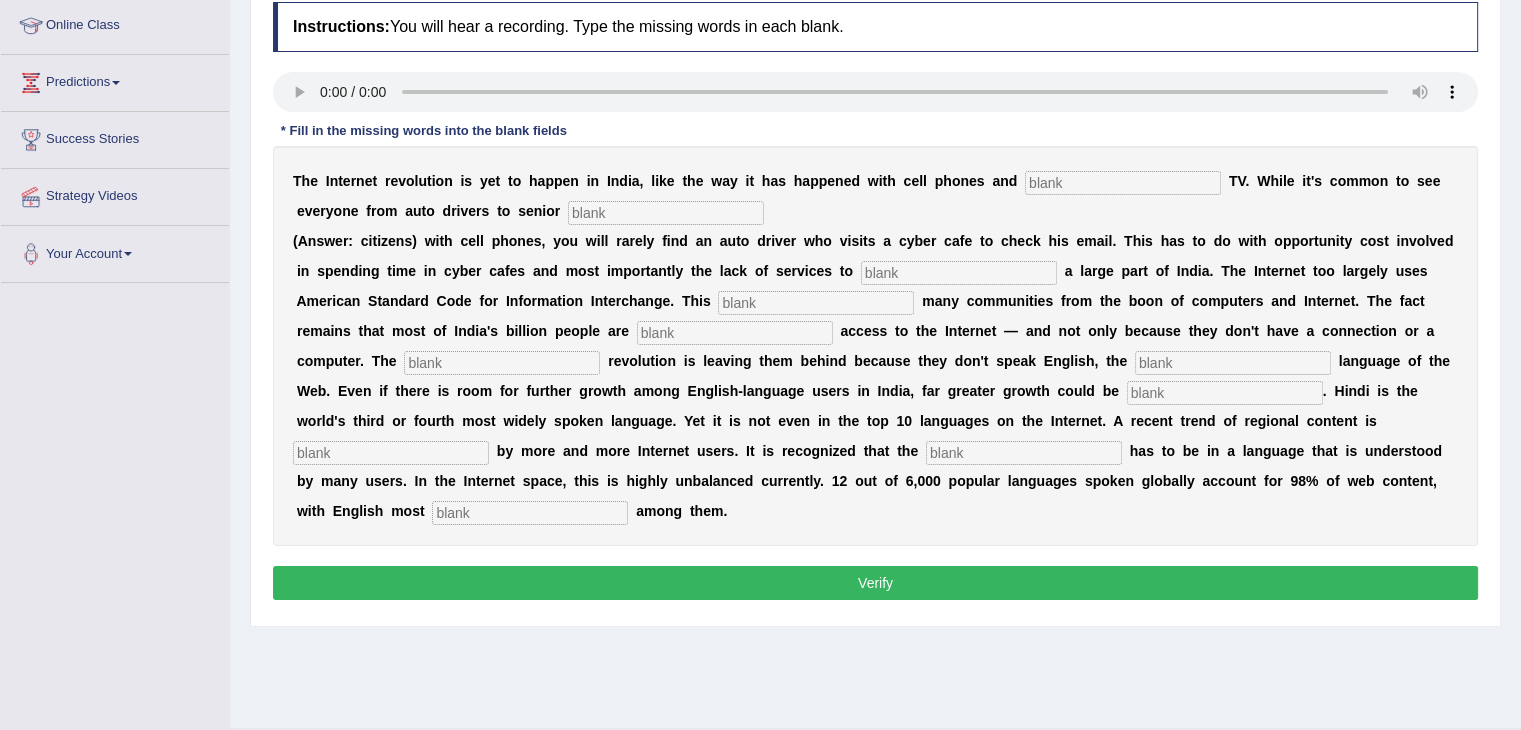 click at bounding box center [1123, 183] 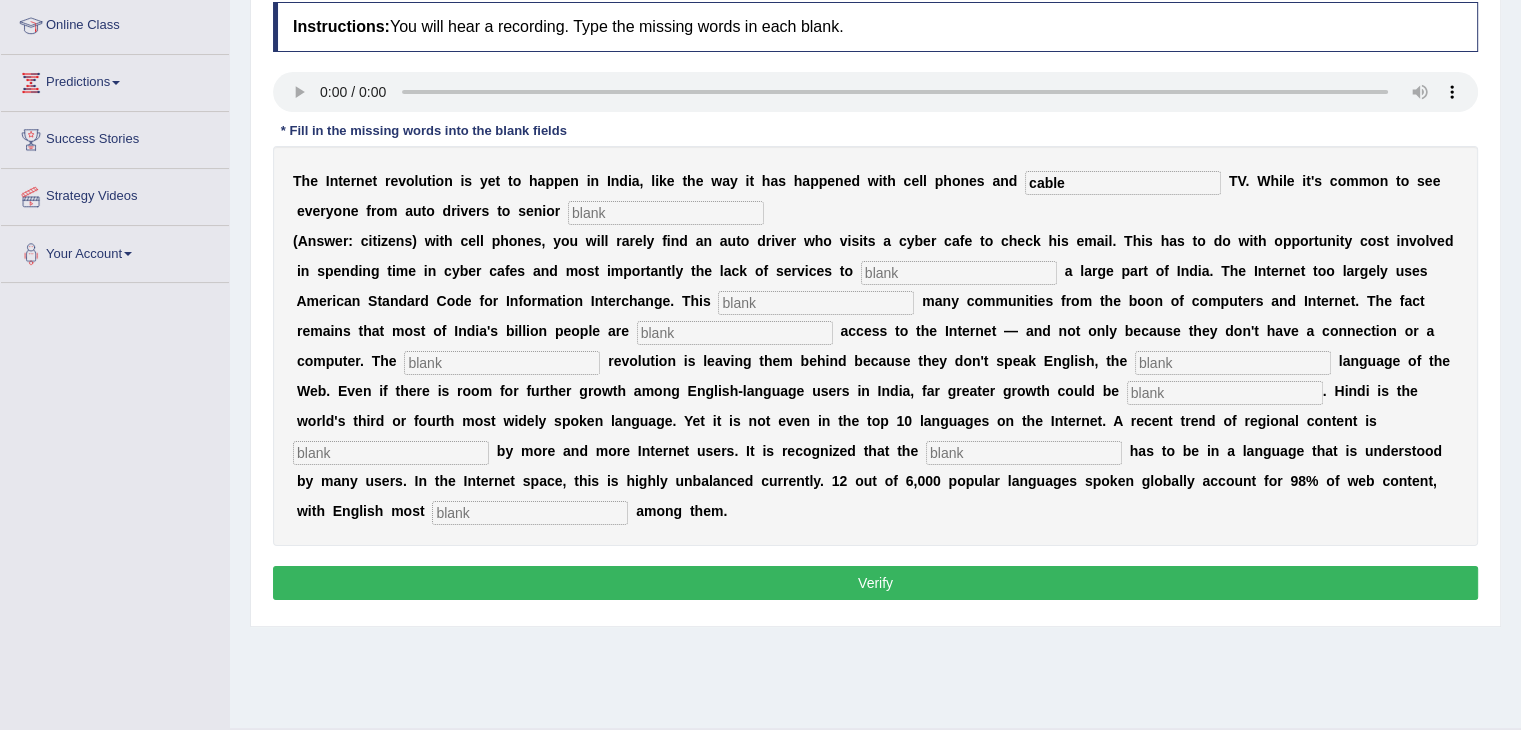 type on "cable" 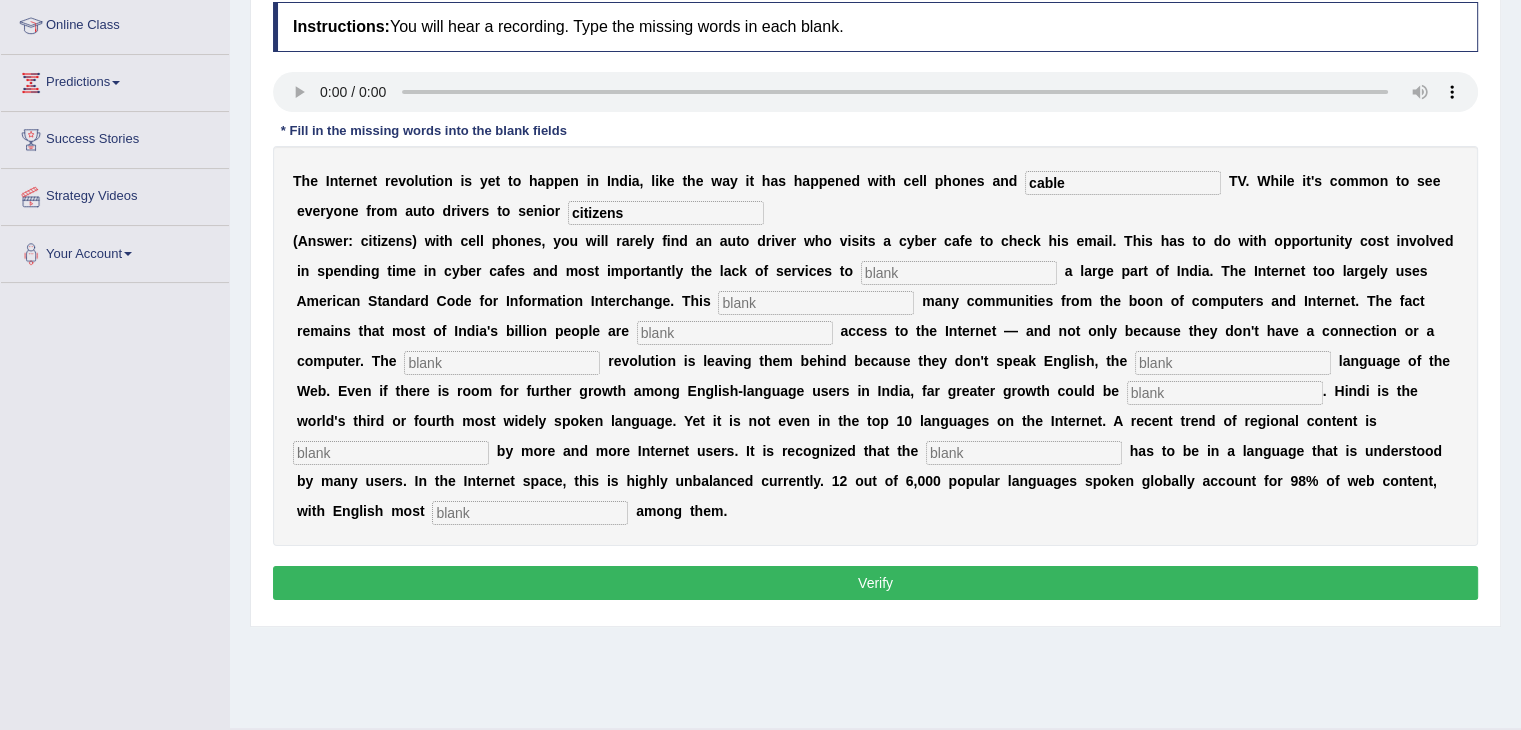 type on "citizens" 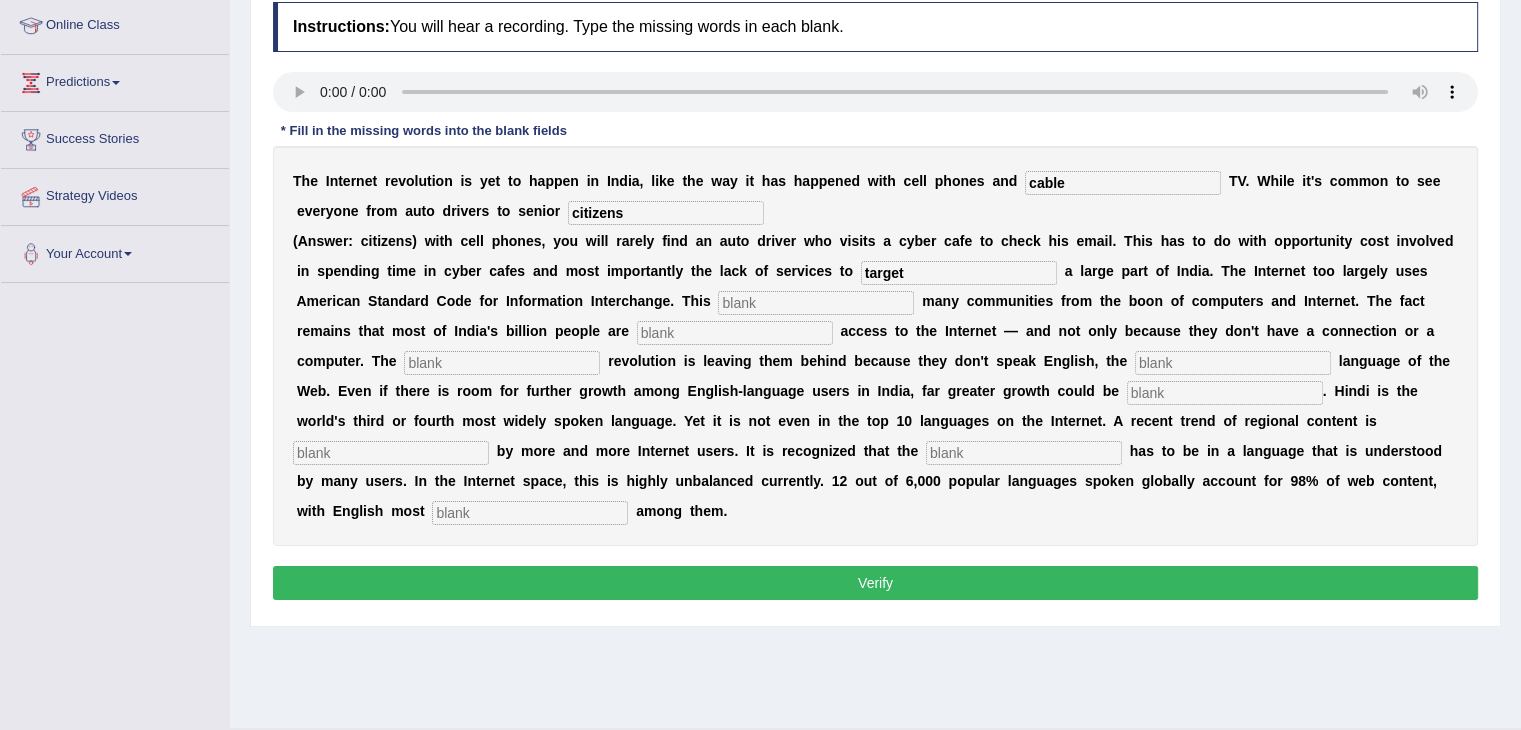 type on "target" 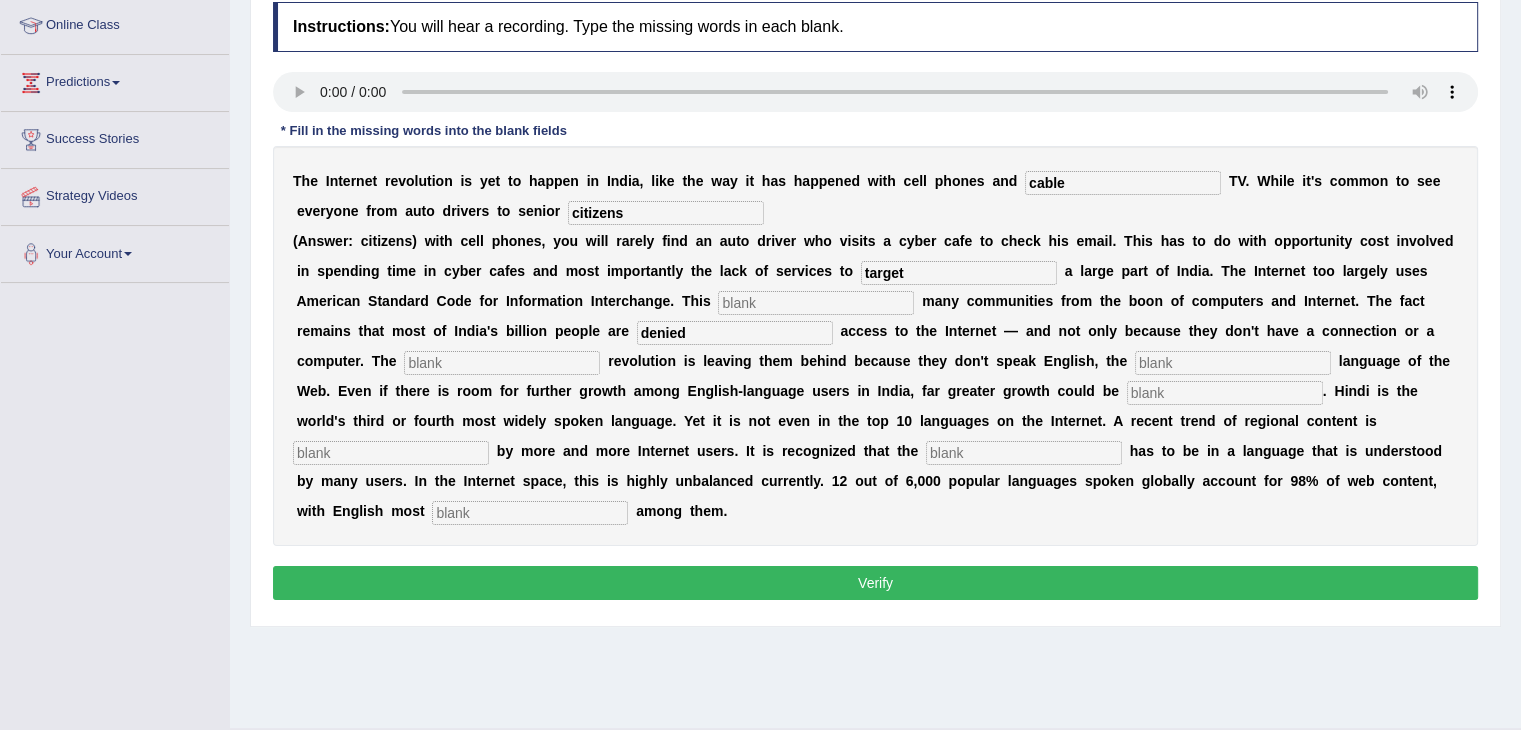type on "denied" 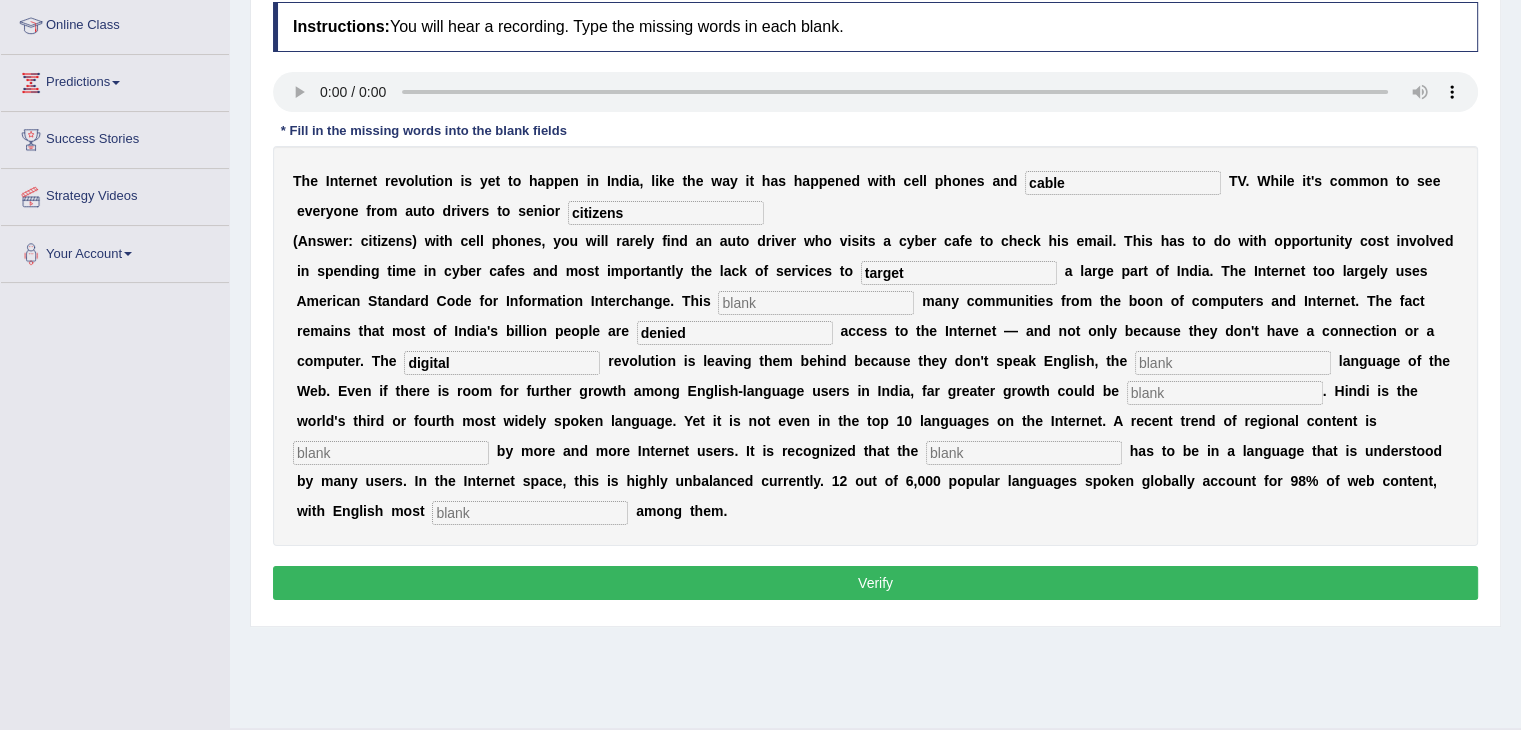 type on "digital" 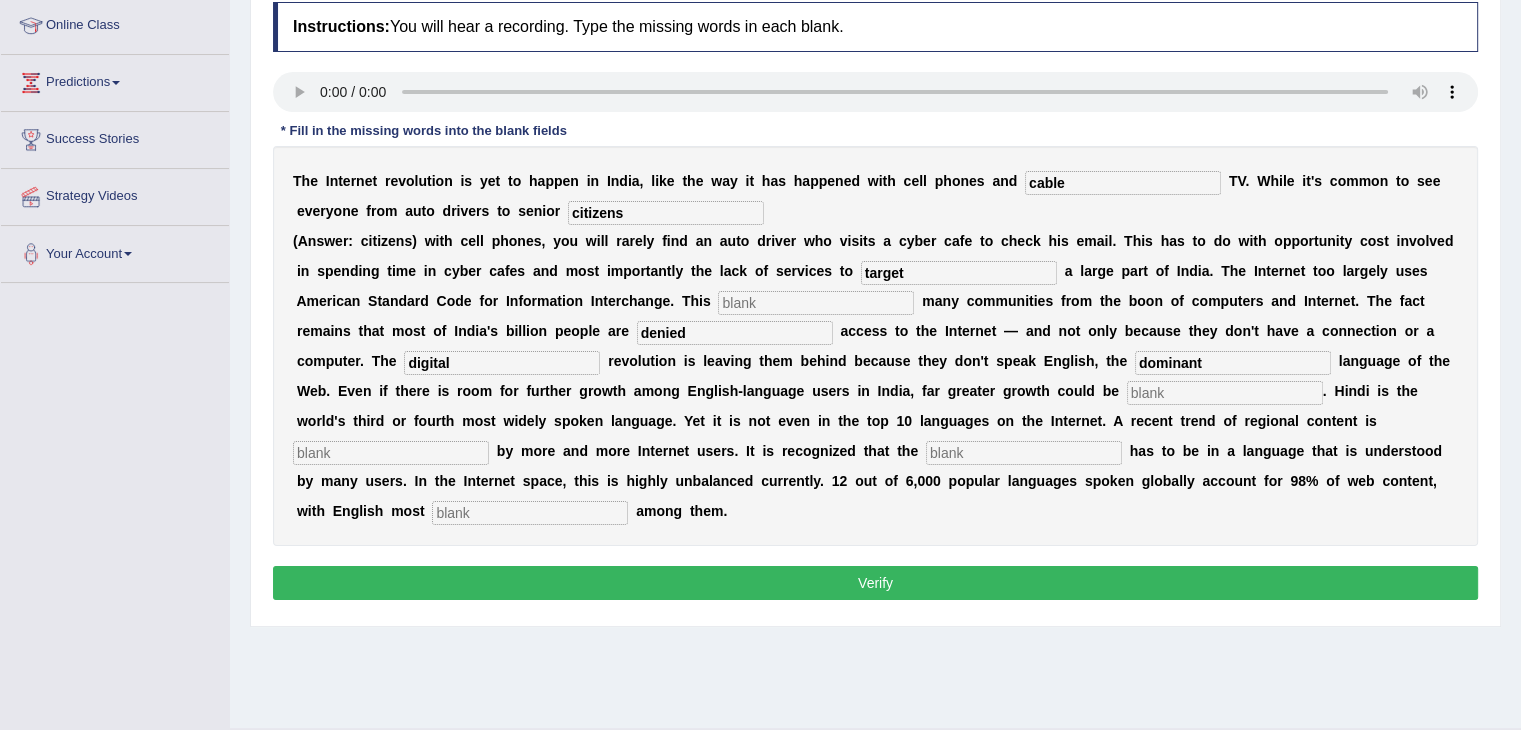 type on "dominant" 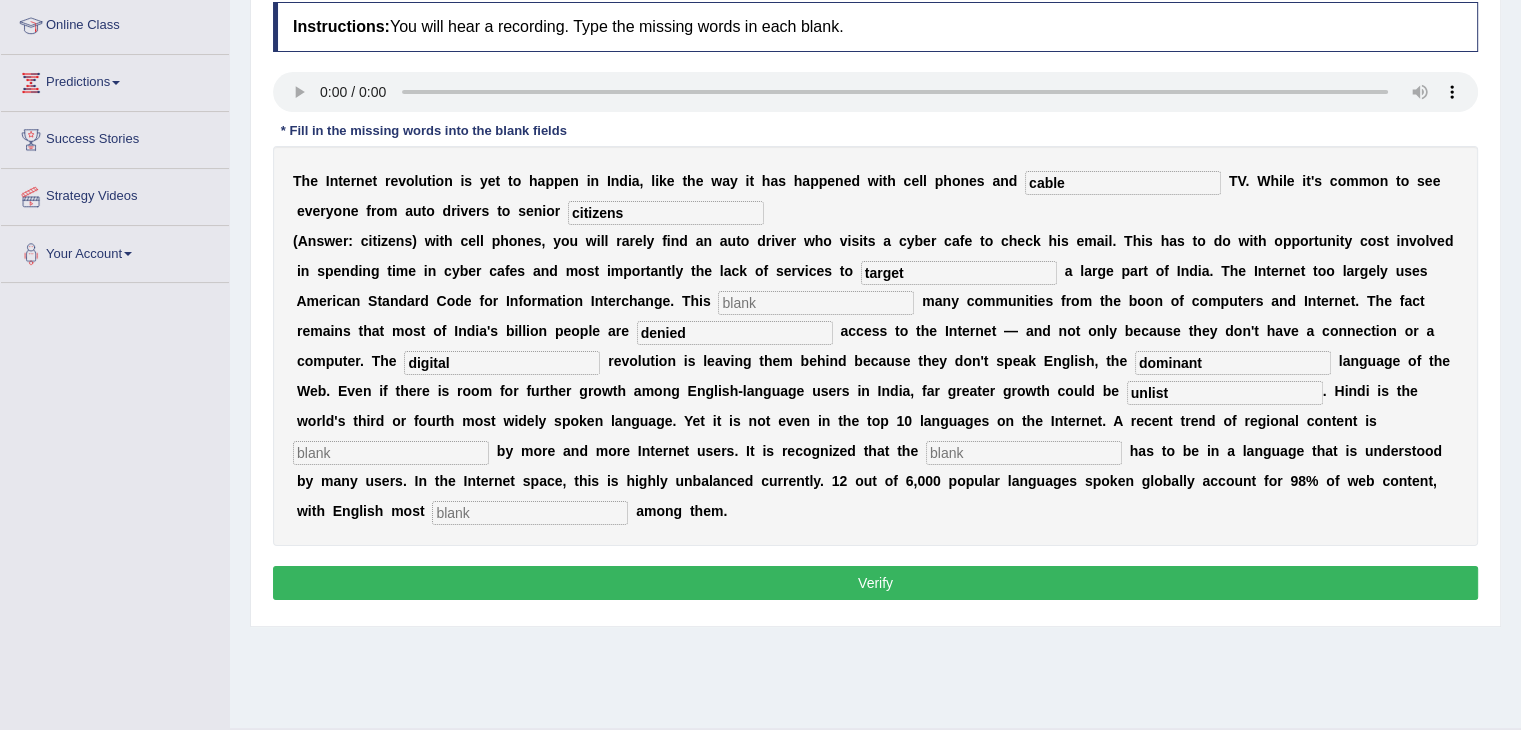 type on "unlist" 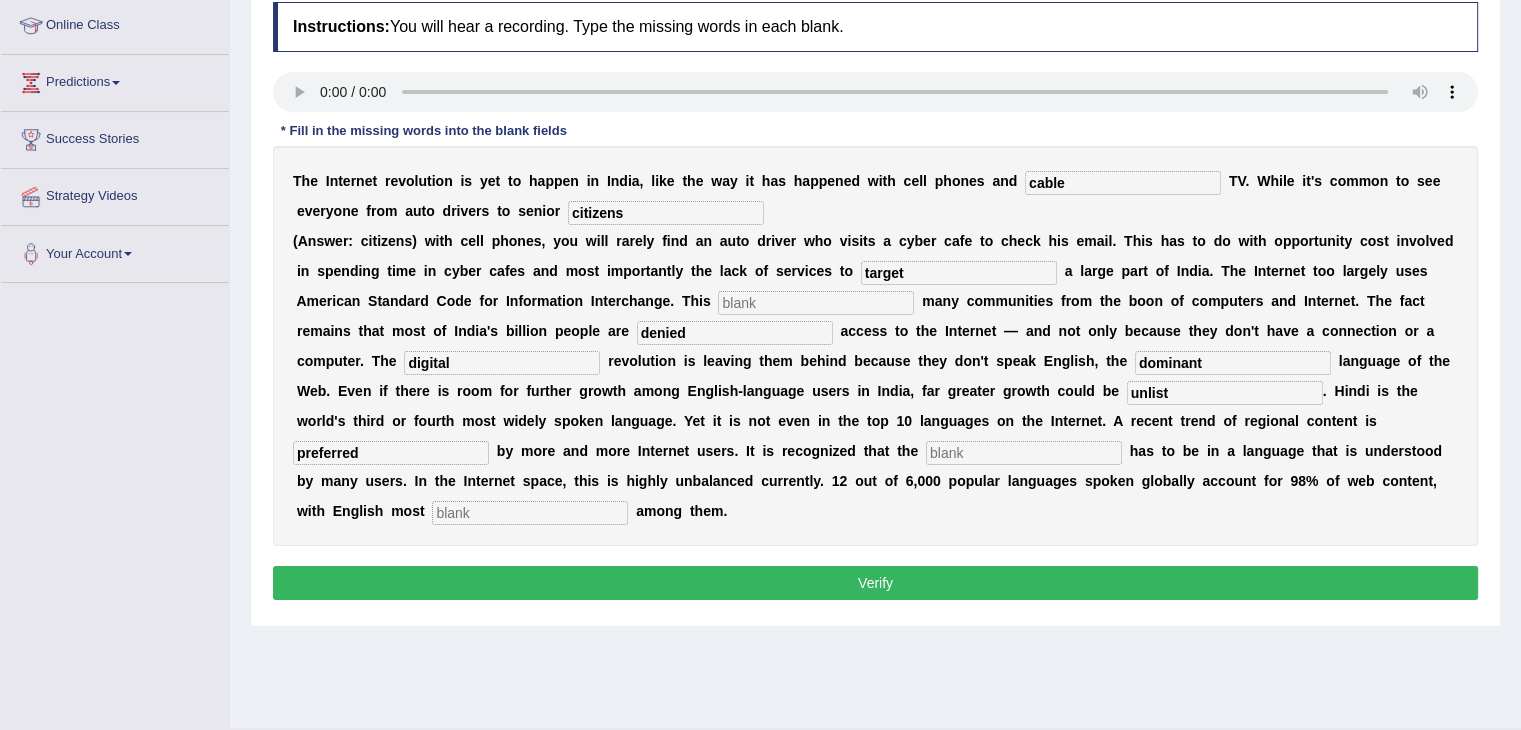type on "preferred" 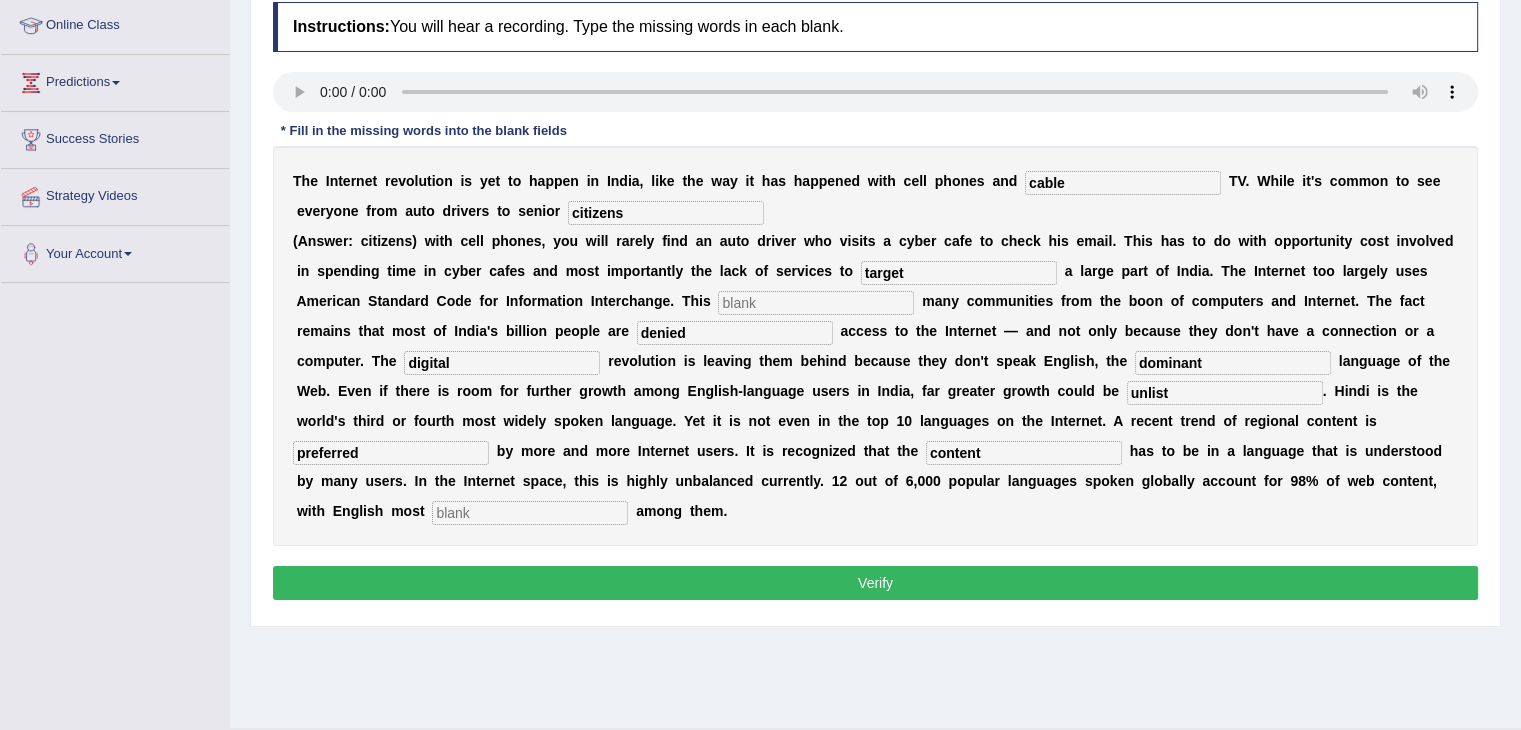 type on "content" 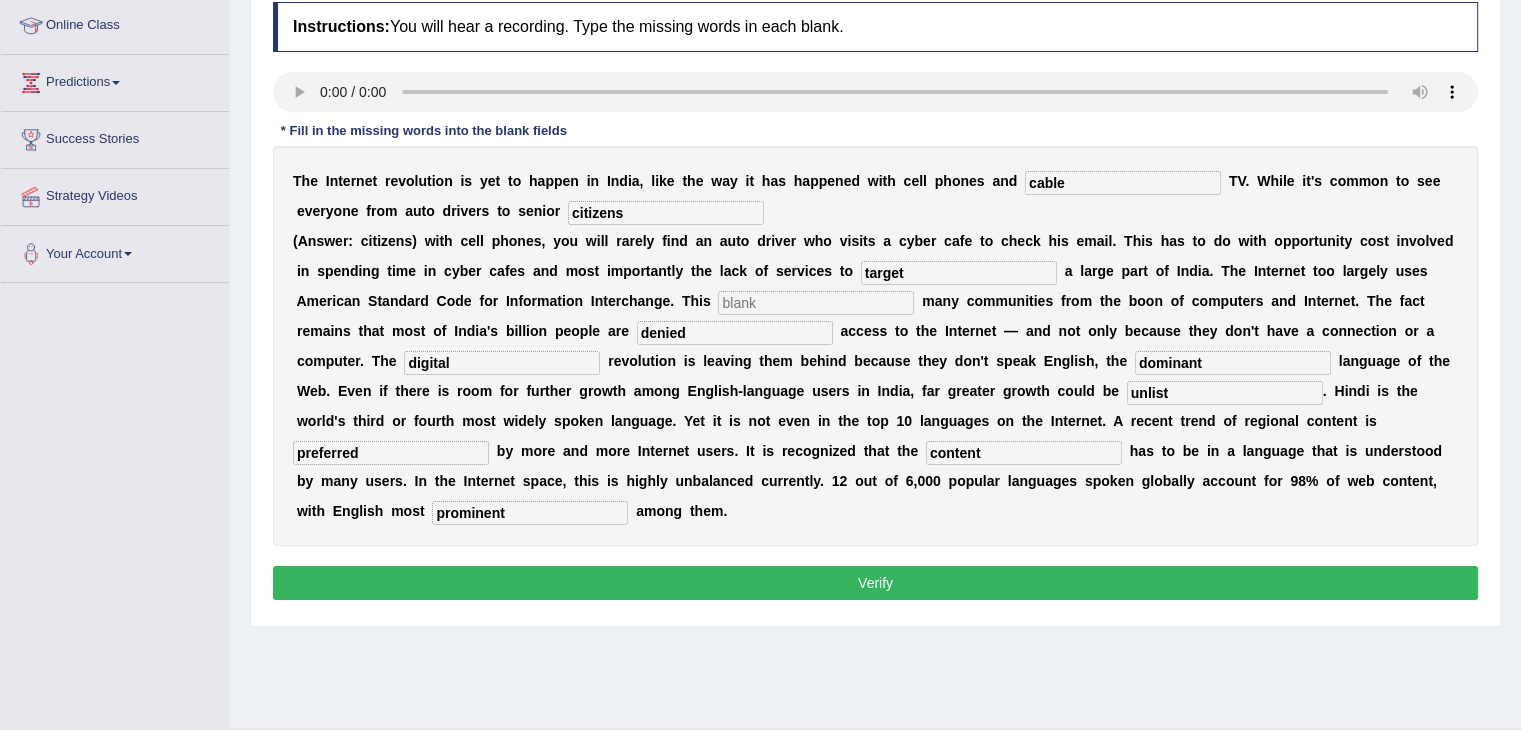 type on "prominent" 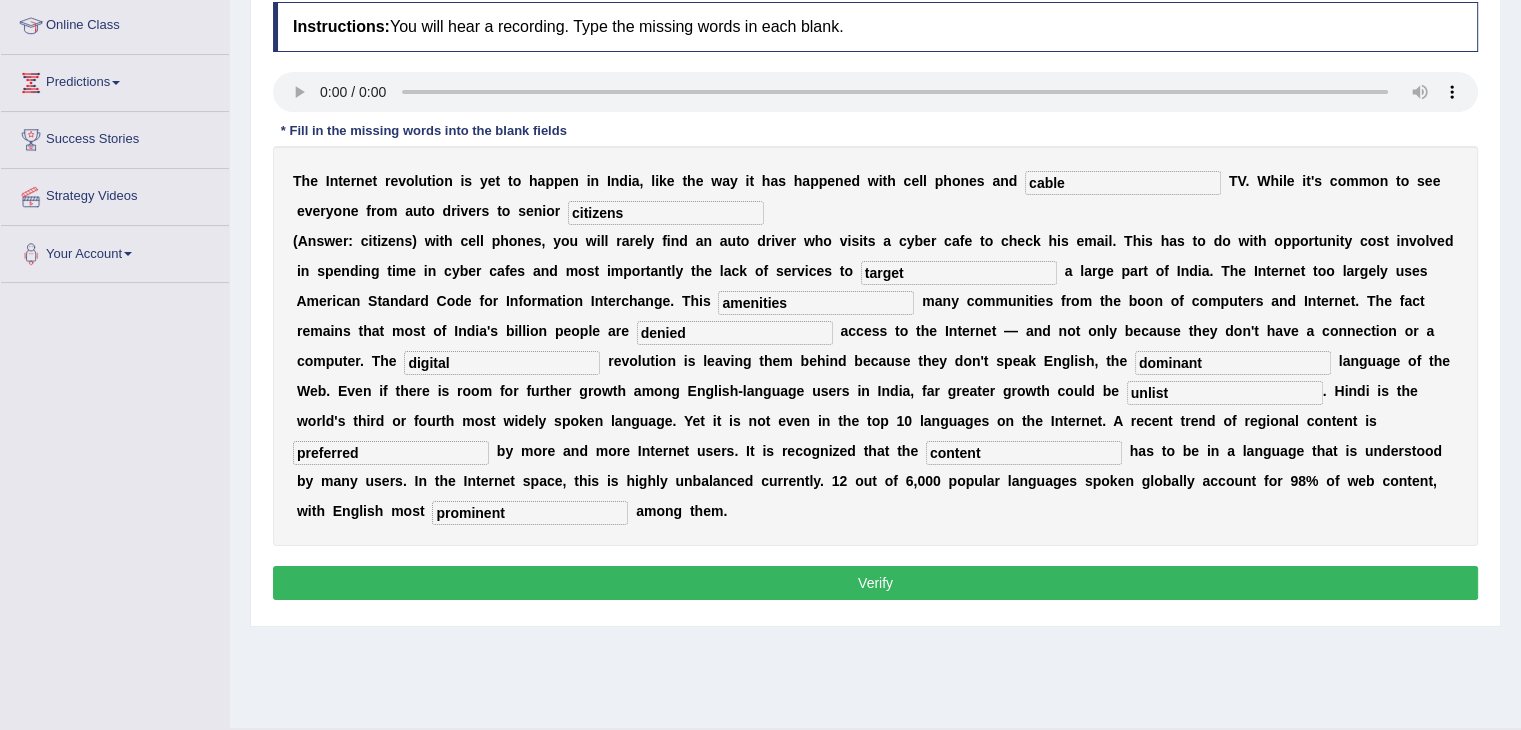 type on "amenities" 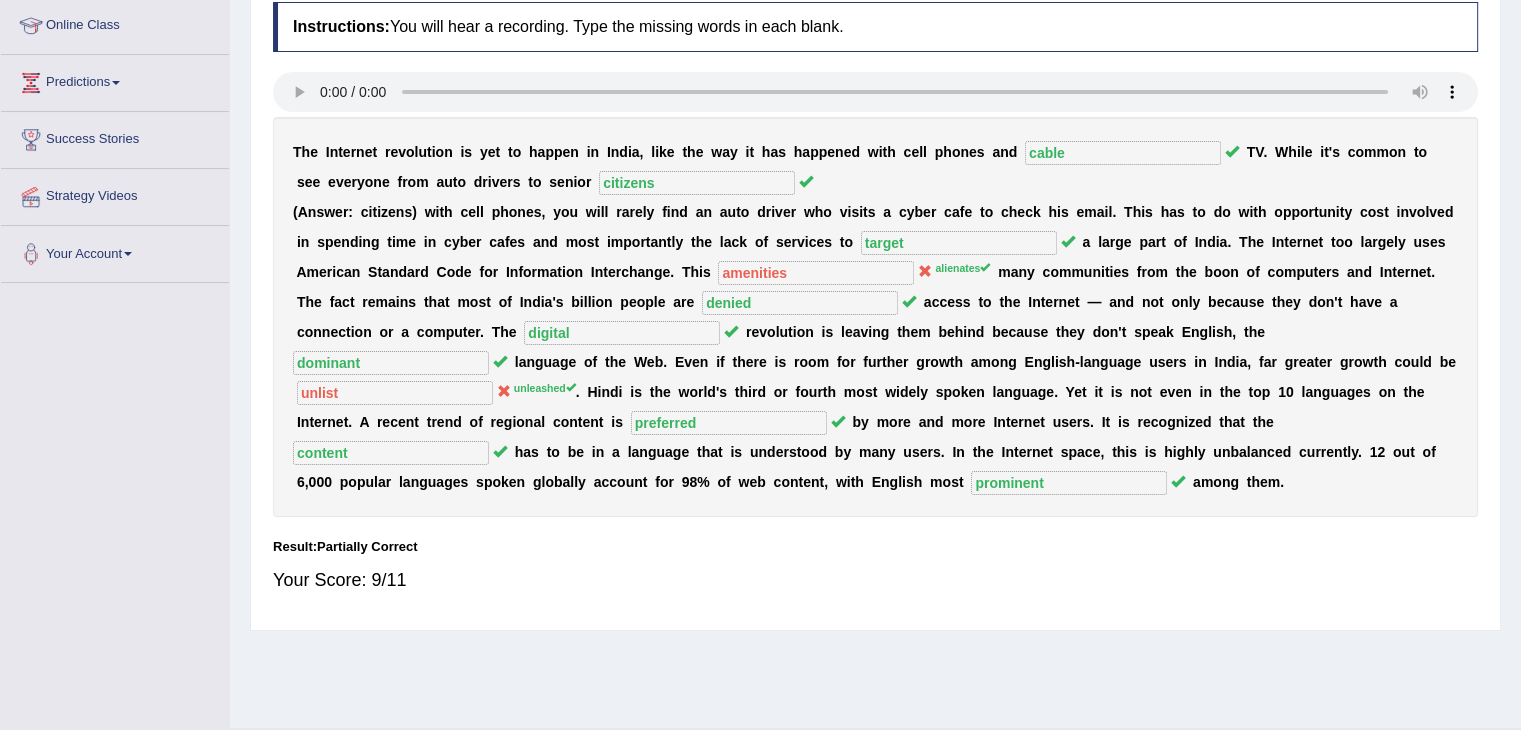drag, startPoint x: 899, startPoint y: 585, endPoint x: 1068, endPoint y: 386, distance: 261.07852 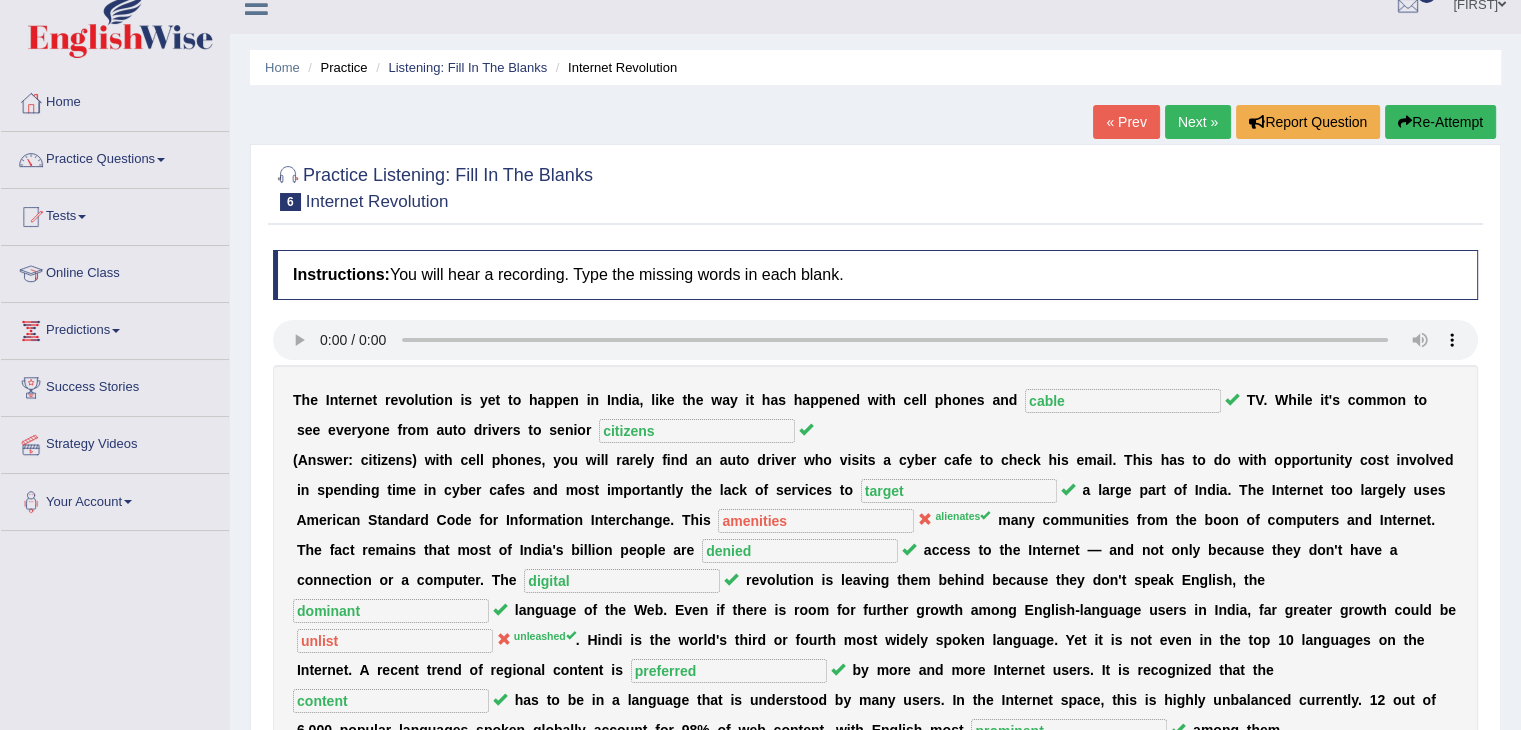scroll, scrollTop: 19, scrollLeft: 0, axis: vertical 